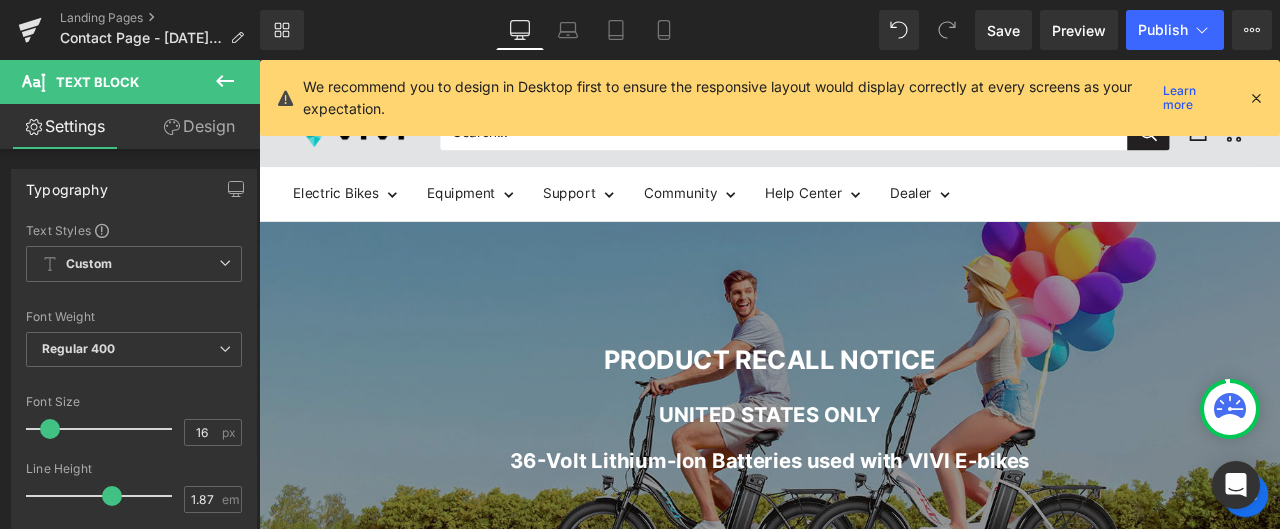 scroll, scrollTop: 4996, scrollLeft: 0, axis: vertical 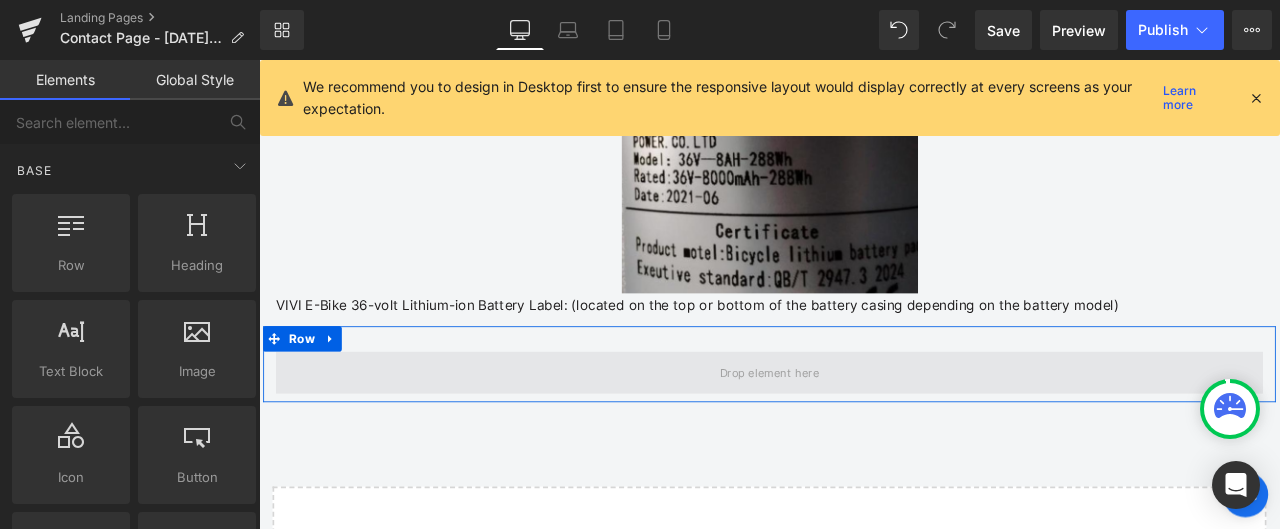 click at bounding box center (864, 431) 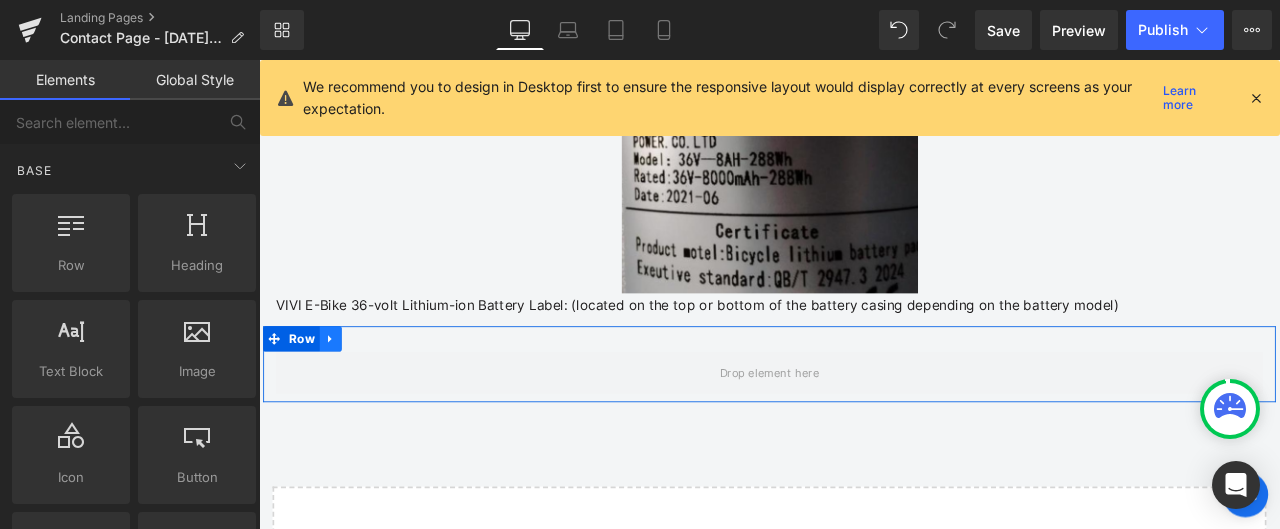 click at bounding box center [344, 391] 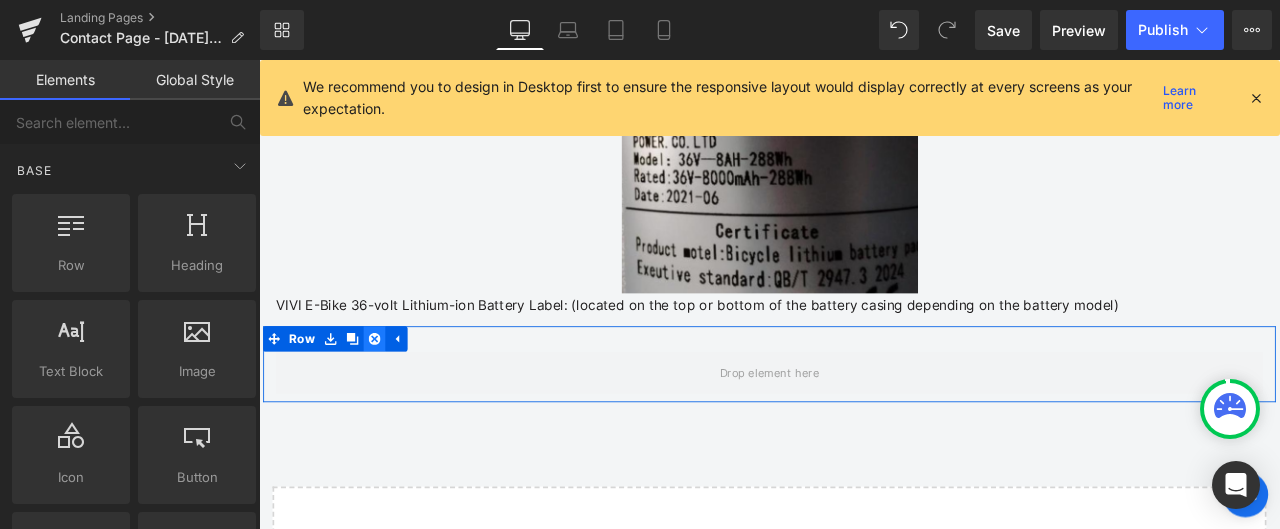 click at bounding box center [396, 391] 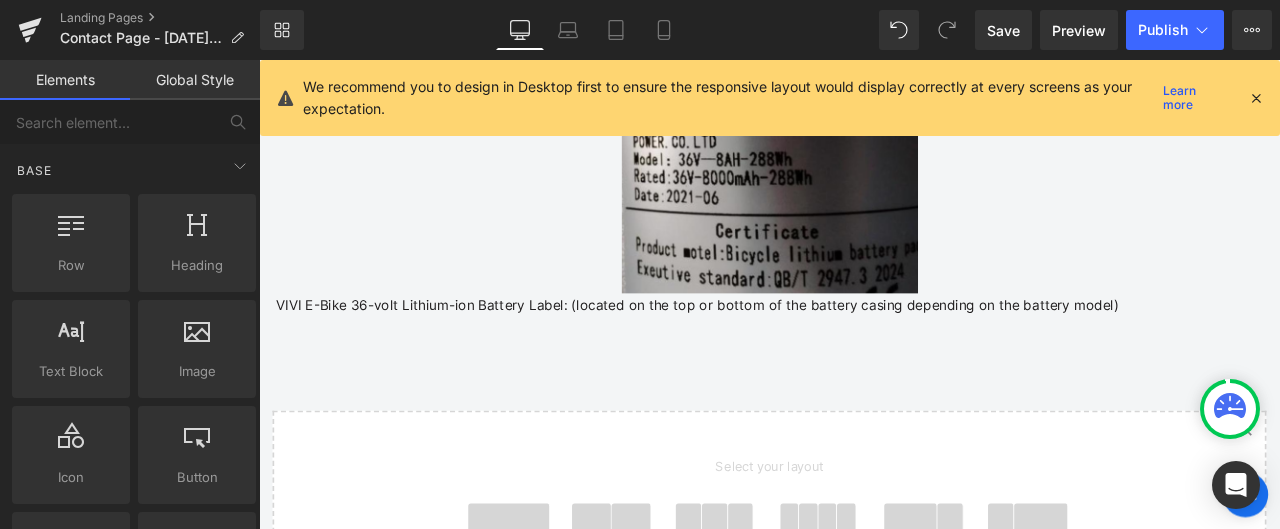 scroll, scrollTop: 5096, scrollLeft: 0, axis: vertical 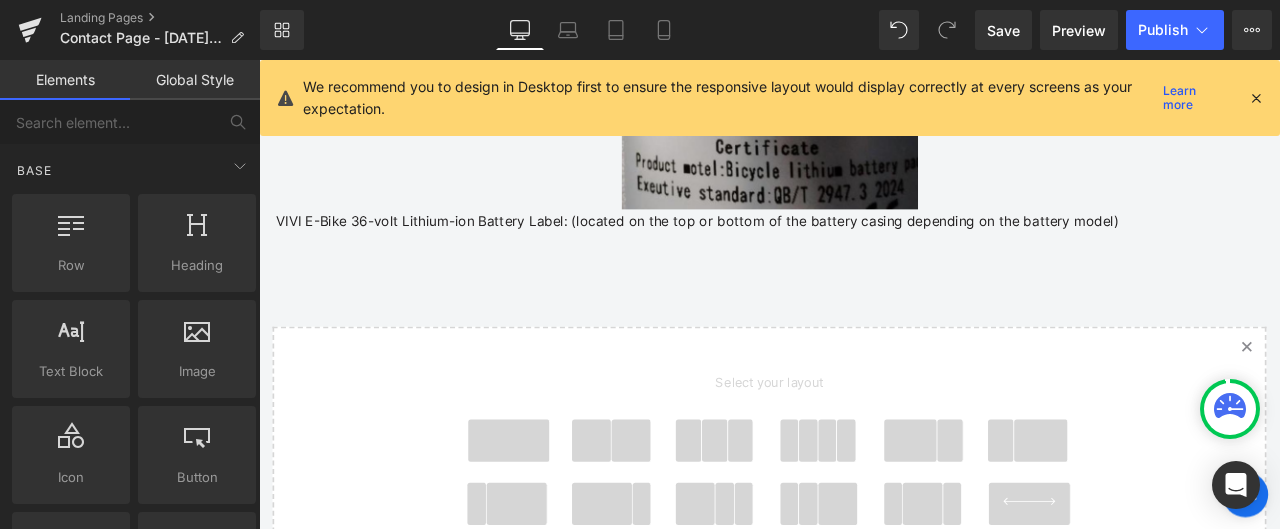 click at bounding box center (555, 511) 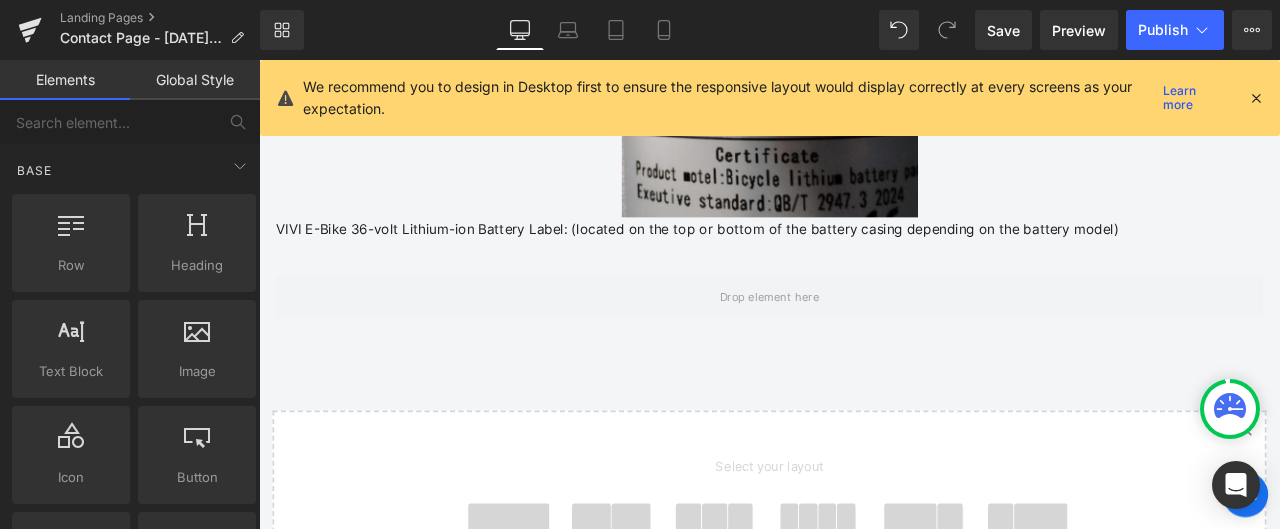 scroll, scrollTop: 4986, scrollLeft: 0, axis: vertical 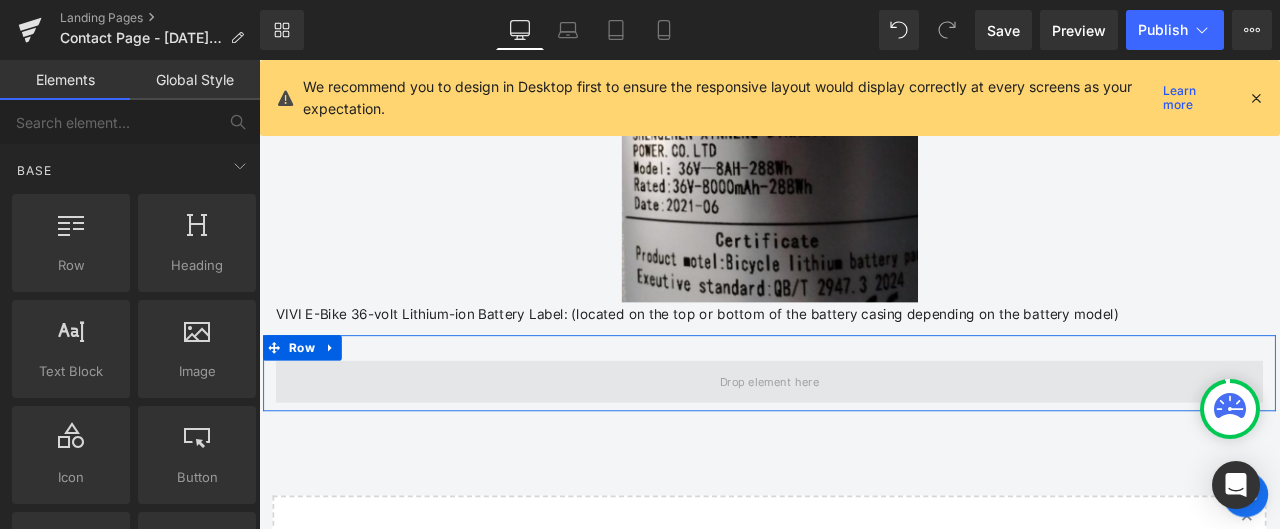 click at bounding box center (864, 441) 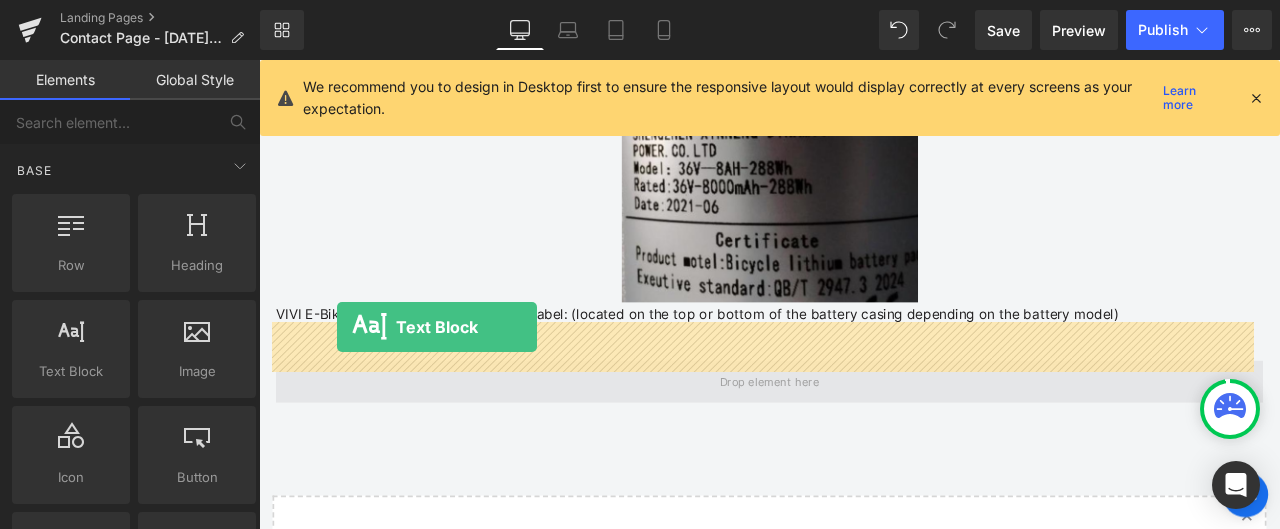 drag, startPoint x: 350, startPoint y: 409, endPoint x: 352, endPoint y: 377, distance: 32.06244 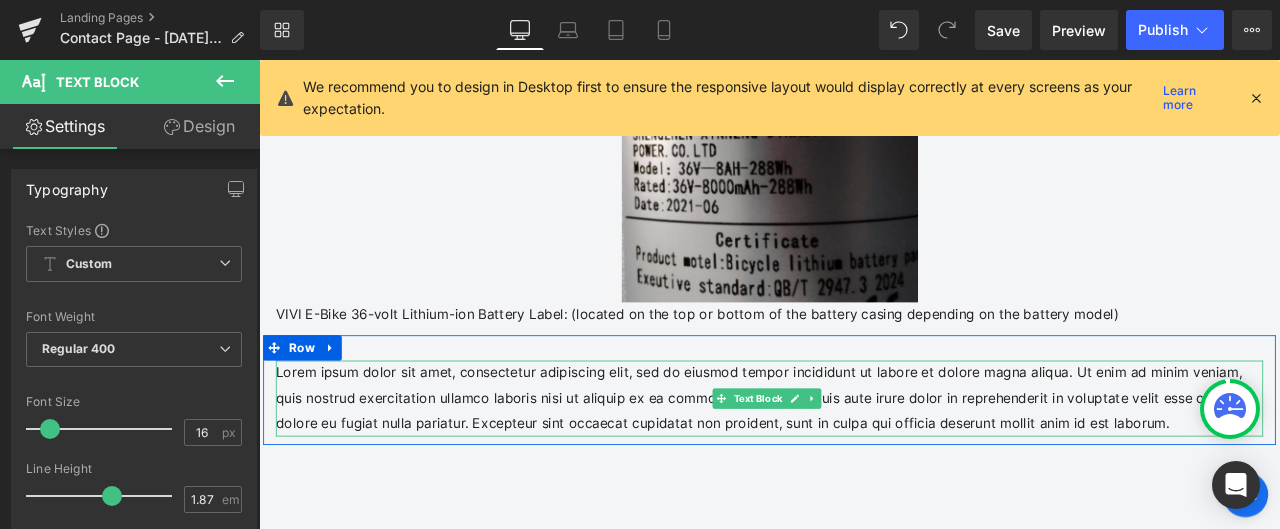 click on "Lorem ipsum dolor sit amet, consectetur adipiscing elit, sed do eiusmod tempor incididunt ut labore et dolore magna aliqua. Ut enim ad minim veniam, quis nostrud exercitation ullamco laboris nisi ut aliquip ex ea commodo consequat. Duis aute irure dolor in reprehenderit in voluptate velit esse cillum dolore eu fugiat nulla pariatur. Excepteur sint occaecat cupidatat non proident, sunt in culpa qui officia deserunt mollit anim id est laborum." at bounding box center [864, 461] 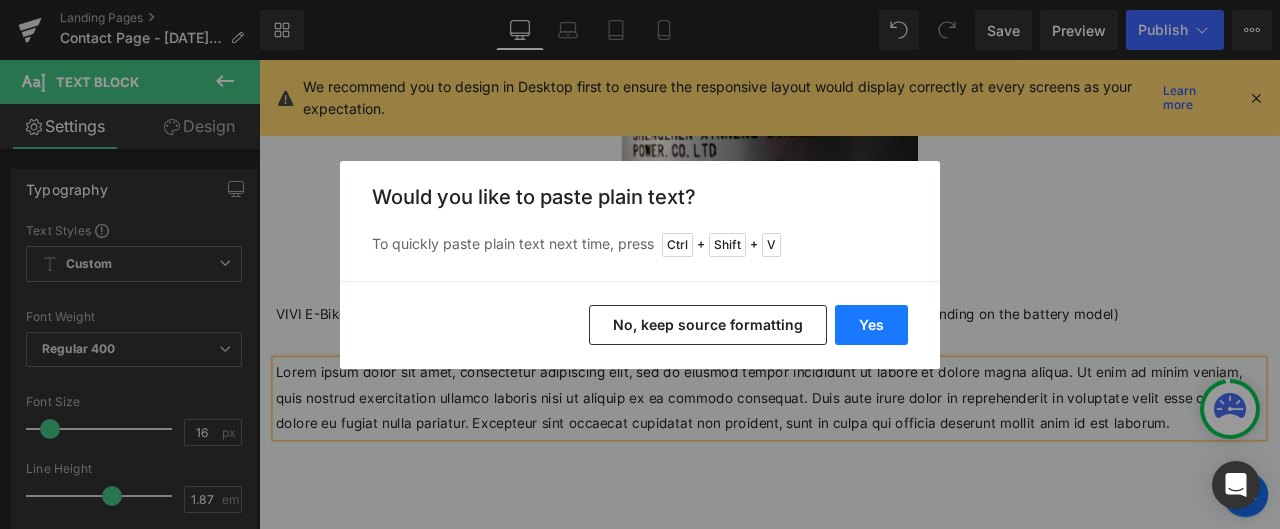 click on "Yes" at bounding box center (871, 325) 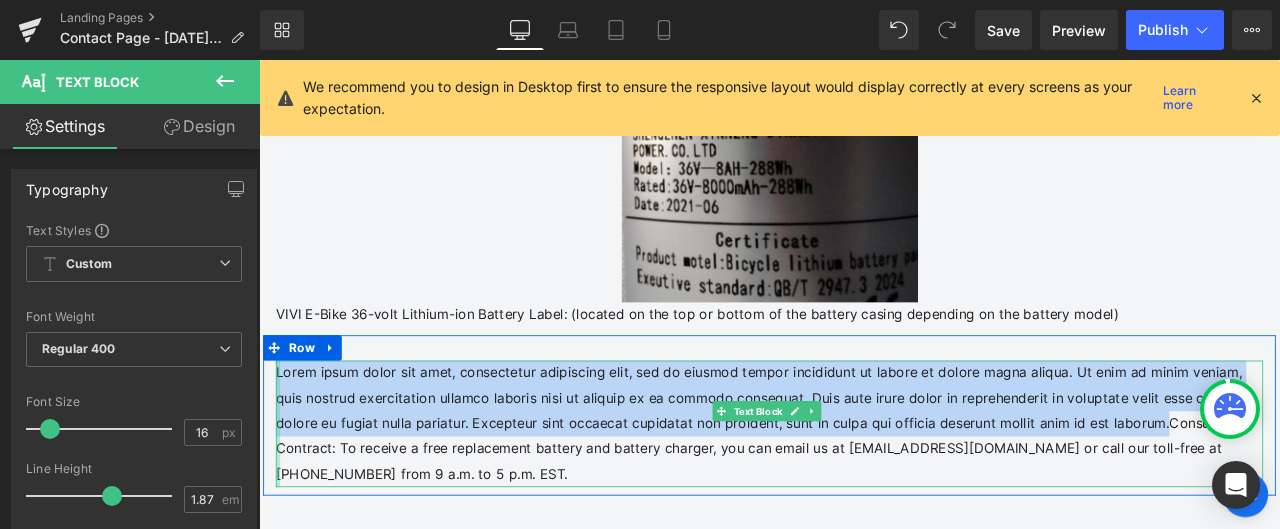drag, startPoint x: 1097, startPoint y: 444, endPoint x: 278, endPoint y: 392, distance: 820.6491 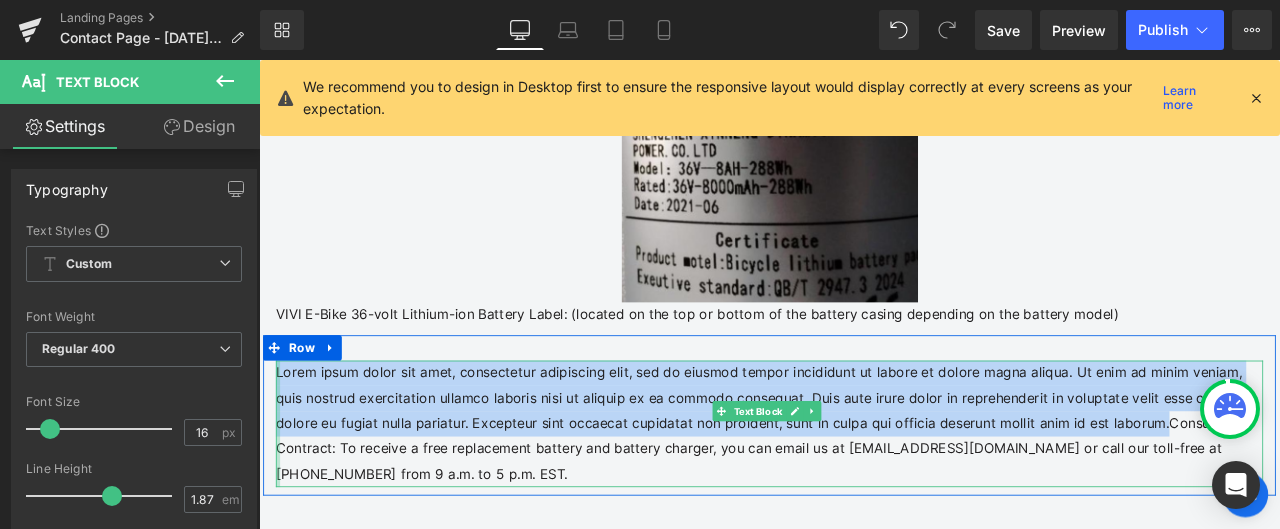 click on "Lorem ipsum dolor sit amet, consectetur adipiscing elit, sed do eiusmod tempor incididunt ut labore et dolore magna aliqua. Ut enim ad minim veniam, quis nostrud exercitation ullamco laboris nisi ut aliquip ex ea commodo consequat. Duis aute irure dolor in reprehenderit in voluptate velit esse cillum dolore eu fugiat nulla pariatur. Excepteur sint occaecat cupidatat non proident, sunt in culpa qui officia deserunt mollit anim id est laborum.Consumer Contract:  To receive a free replacement battery and battery charger, you can email us at service@viviebikes.com or call our toll-free at (800) 375-6103 from 9 a.m. to 5 p.m. EST.
Text Block" at bounding box center (864, 491) 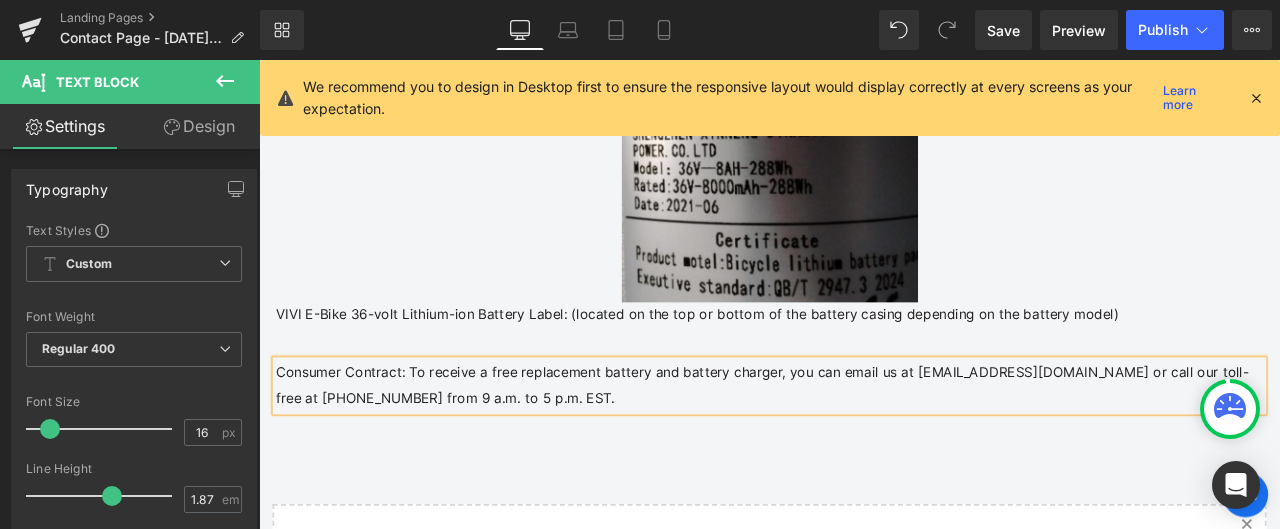 click on "PRODUCT RECALL NOTICE
Heading
Row         UNITED STATES ONLY Heading         Row
36-Volt Lithium-Ion Batteries used with VIVI E-bikes
Heading
Hero Banner         Row         VIVI is conducting a voluntary recall in cooperation with the U.S. Consumer Product Safety Commission of certain 36-volt lithium-ion rechargeable batteries included with specific VIVI E-Bike models.   Text Block         Row         Recall Summary Heading         Row         Product:  36-volt lithium-ion batteries used with VIVI E-bikes. Hazard:  The recalled lithium-ion batteries can overheat, posing fire and burn hazards. Remedy:  Replace. Text Block         Row         Consumers should immediately STOP using the recalled lithium-ion batteries. Text Block         Row         IMPORTANT: Two Steps to Receive a Replacement Battery Text Block         Row" at bounding box center (864, -1838) 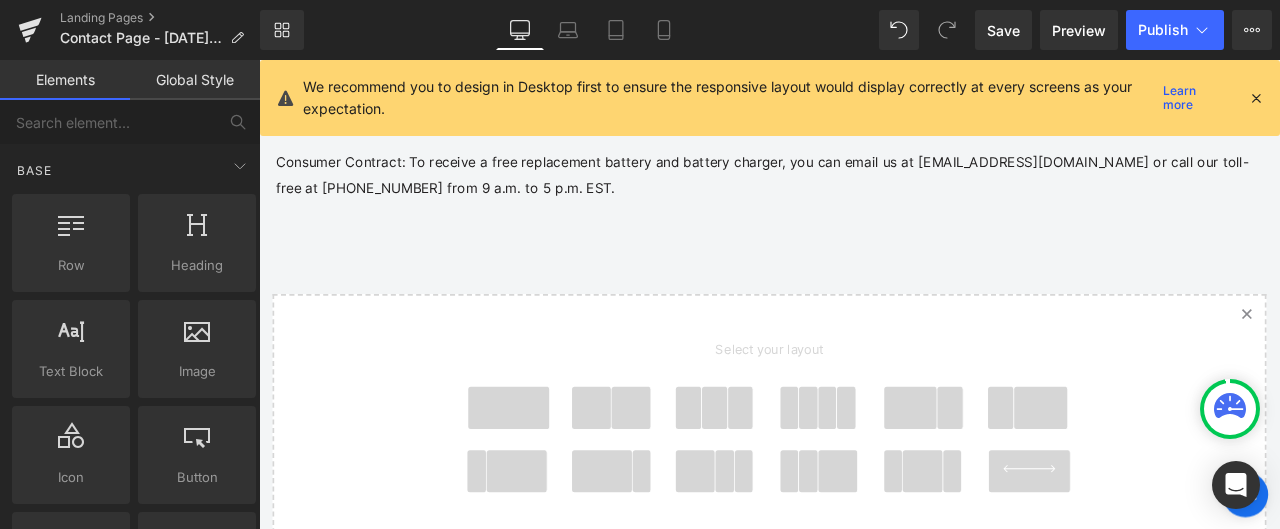 scroll, scrollTop: 5286, scrollLeft: 0, axis: vertical 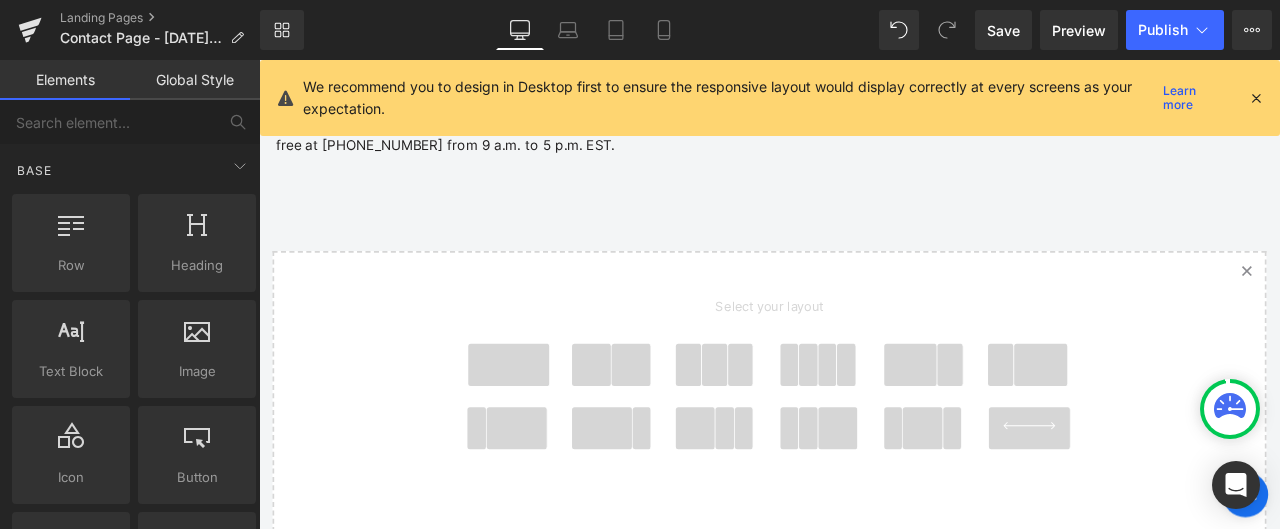 click at bounding box center (555, 421) 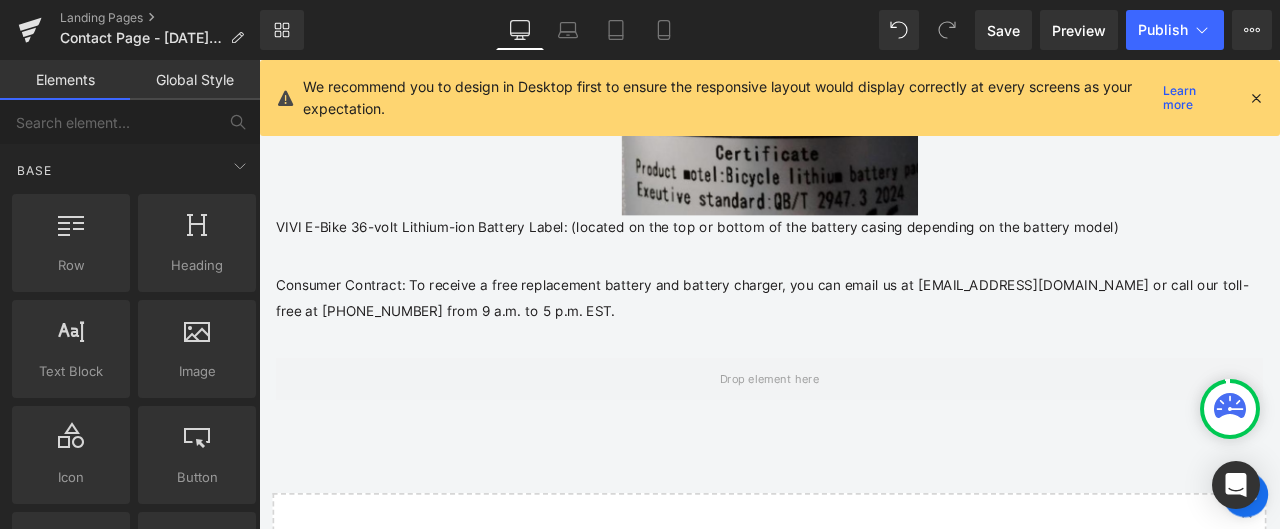 scroll, scrollTop: 5086, scrollLeft: 0, axis: vertical 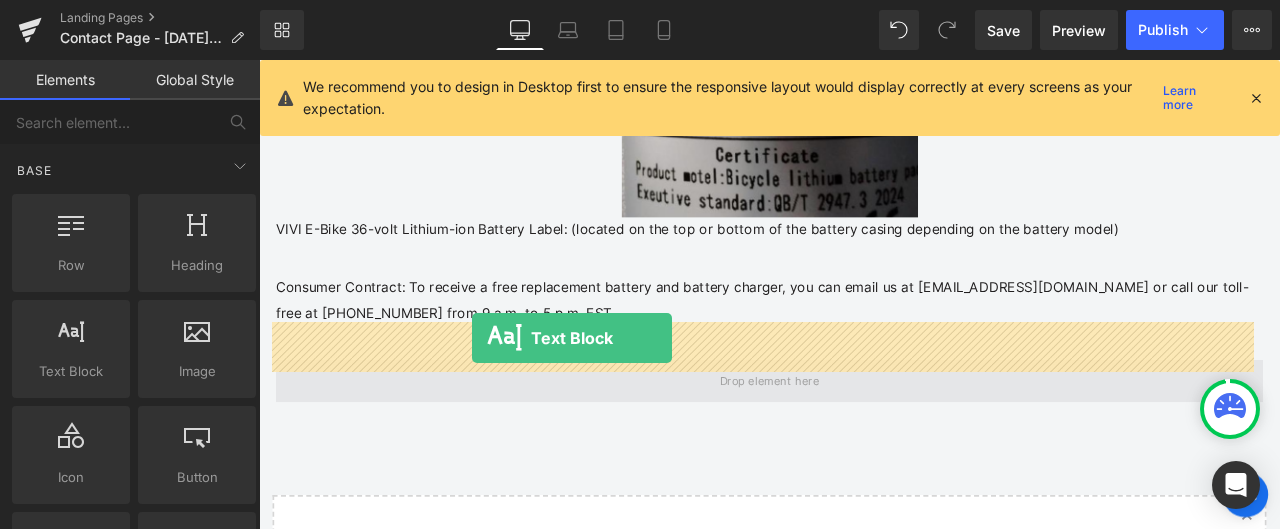 drag, startPoint x: 341, startPoint y: 397, endPoint x: 511, endPoint y: 389, distance: 170.18813 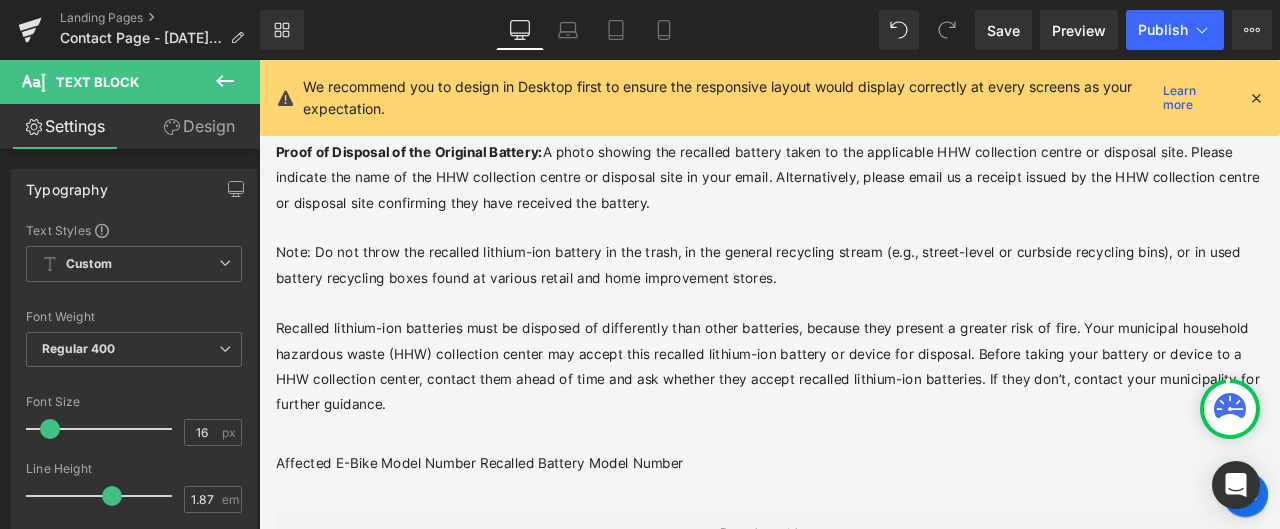 scroll, scrollTop: 1286, scrollLeft: 0, axis: vertical 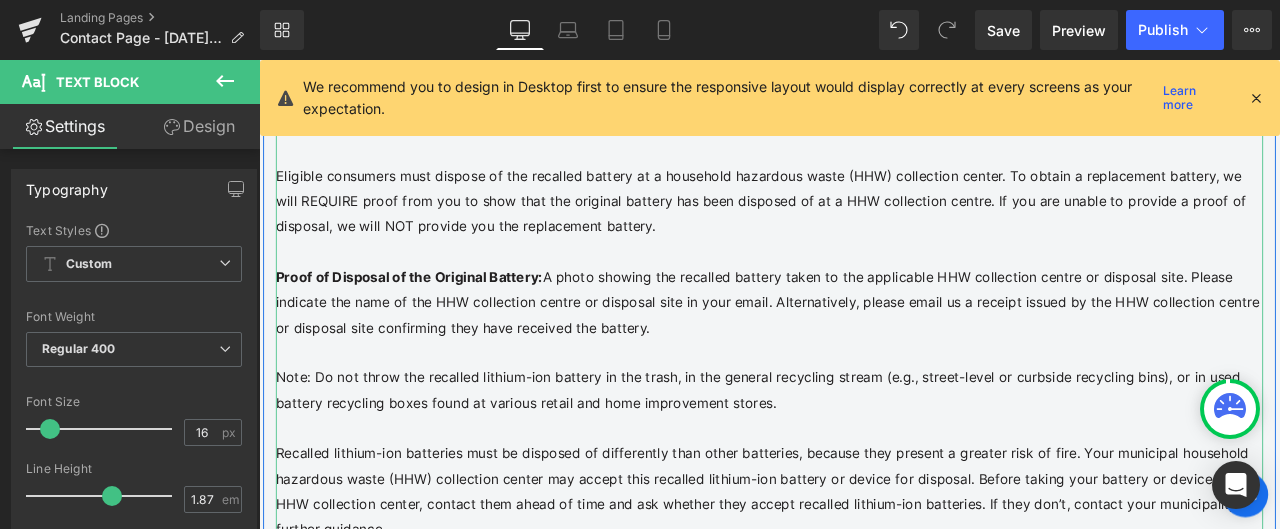 click at bounding box center [864, 408] 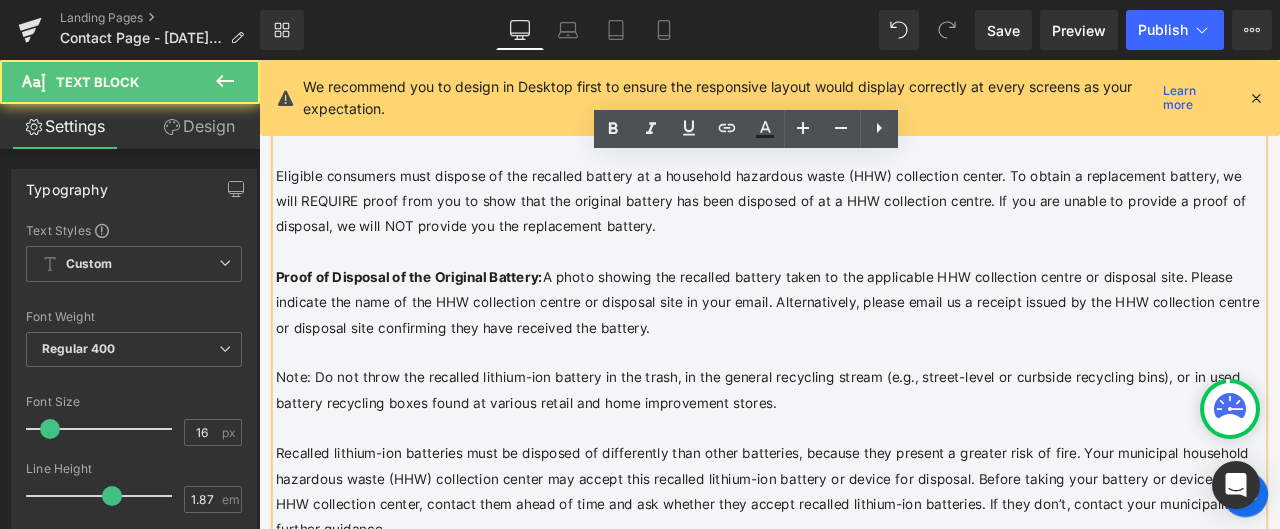 click at bounding box center (864, 288) 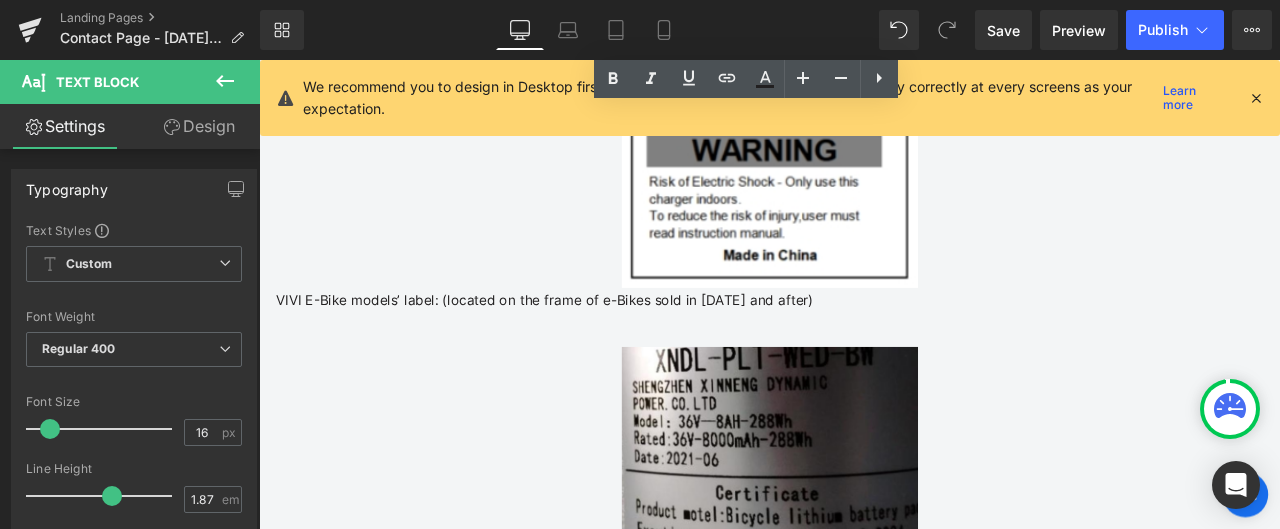 scroll, scrollTop: 5086, scrollLeft: 0, axis: vertical 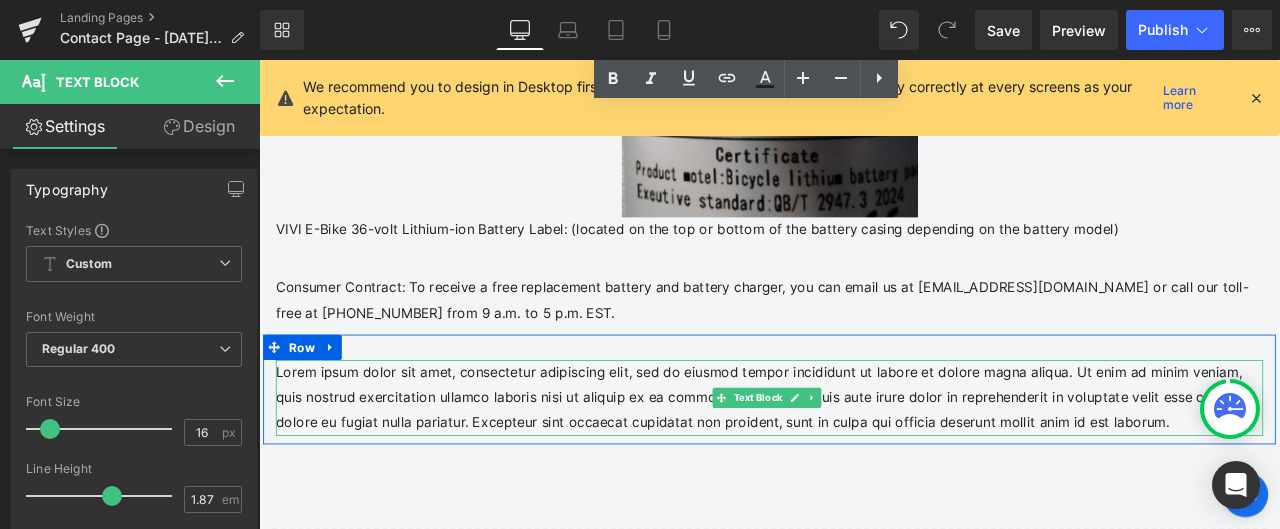 click on "Lorem ipsum dolor sit amet, consectetur adipiscing elit, sed do eiusmod tempor incididunt ut labore et dolore magna aliqua. Ut enim ad minim veniam, quis nostrud exercitation ullamco laboris nisi ut aliquip ex ea commodo consequat. Duis aute irure dolor in reprehenderit in voluptate velit esse cillum dolore eu fugiat nulla pariatur. Excepteur sint occaecat cupidatat non proident, sunt in culpa qui officia deserunt mollit anim id est laborum." at bounding box center (864, 461) 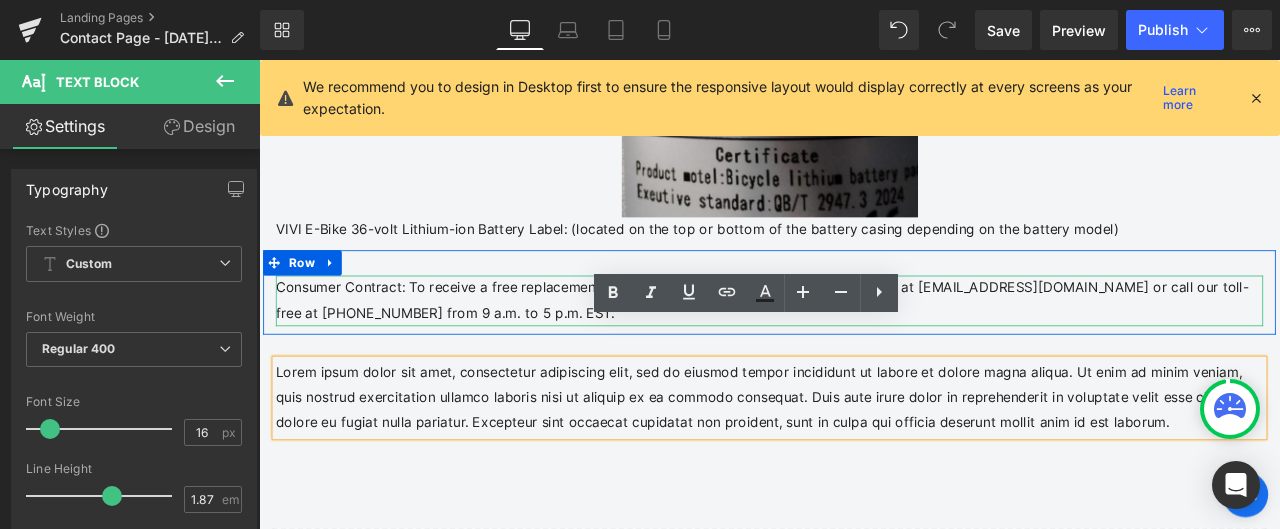 click on "Consumer Contract:  To receive a free replacement battery and battery charger, you can email us at service@viviebikes.com or call our toll-free at (800) 375-6103 from 9 a.m. to 5 p.m. EST." at bounding box center (864, 346) 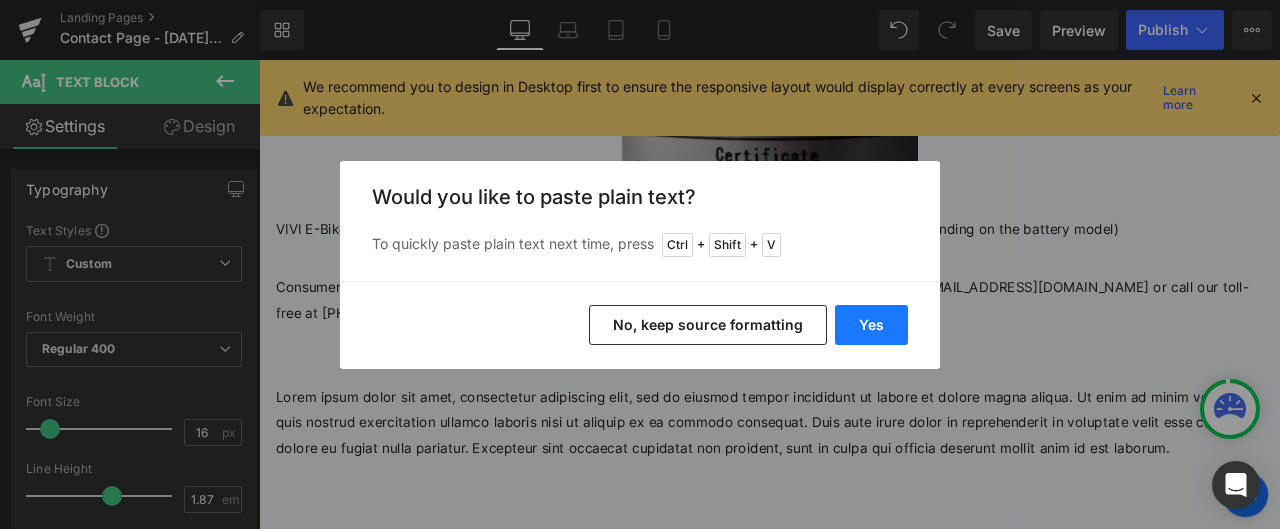 click on "Yes" at bounding box center (871, 325) 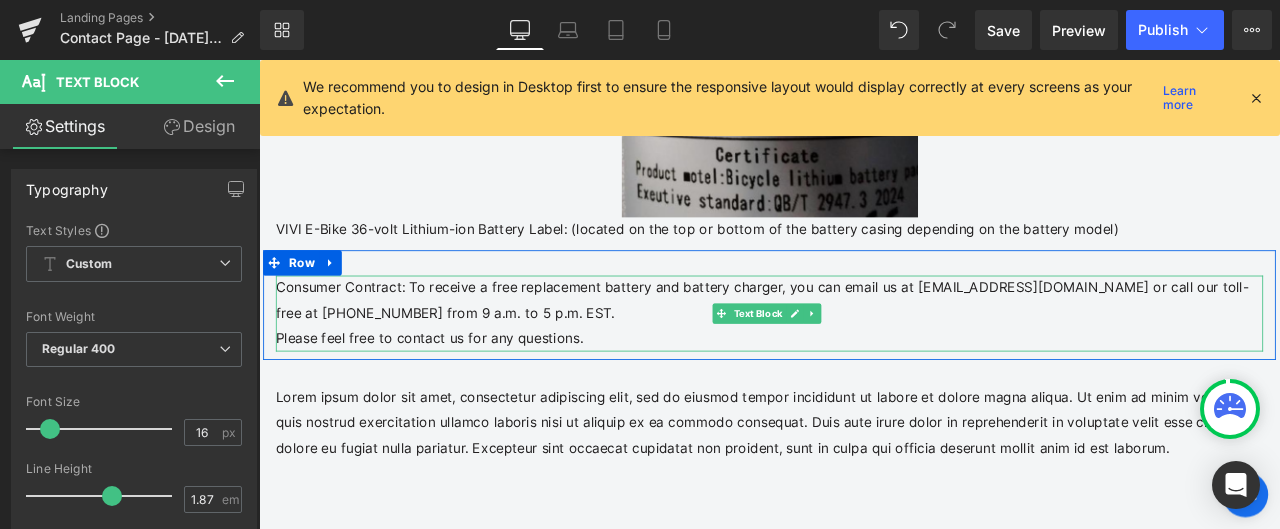 click on "Consumer Contract:  To receive a free replacement battery and battery charger, you can email us at service@viviebikes.com or call our toll-free at (800) 375-6103 from 9 a.m. to 5 p.m. EST." at bounding box center (864, 346) 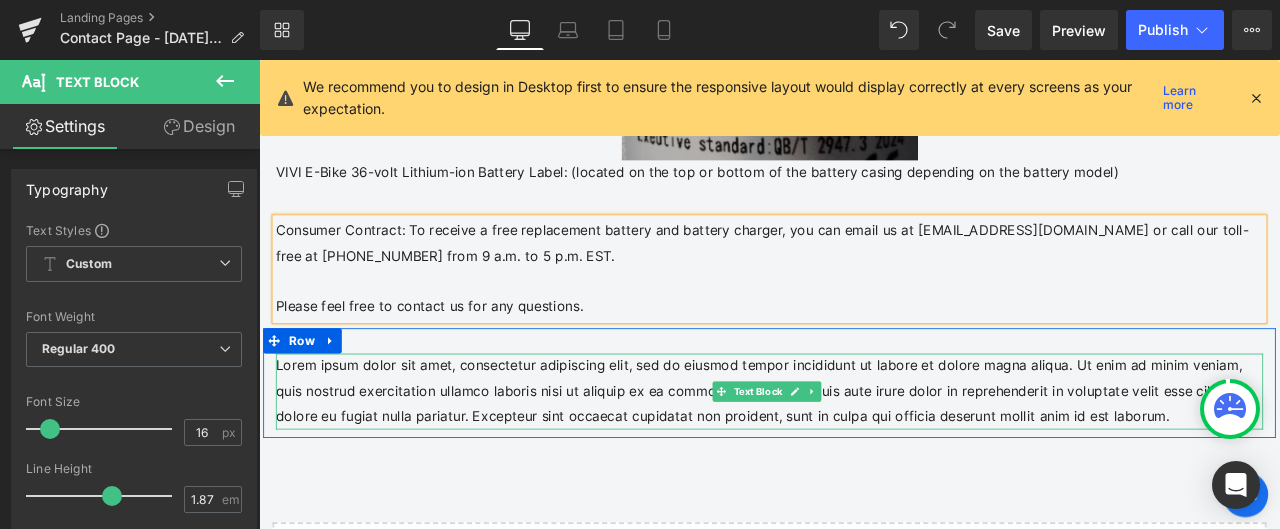 scroll, scrollTop: 5186, scrollLeft: 0, axis: vertical 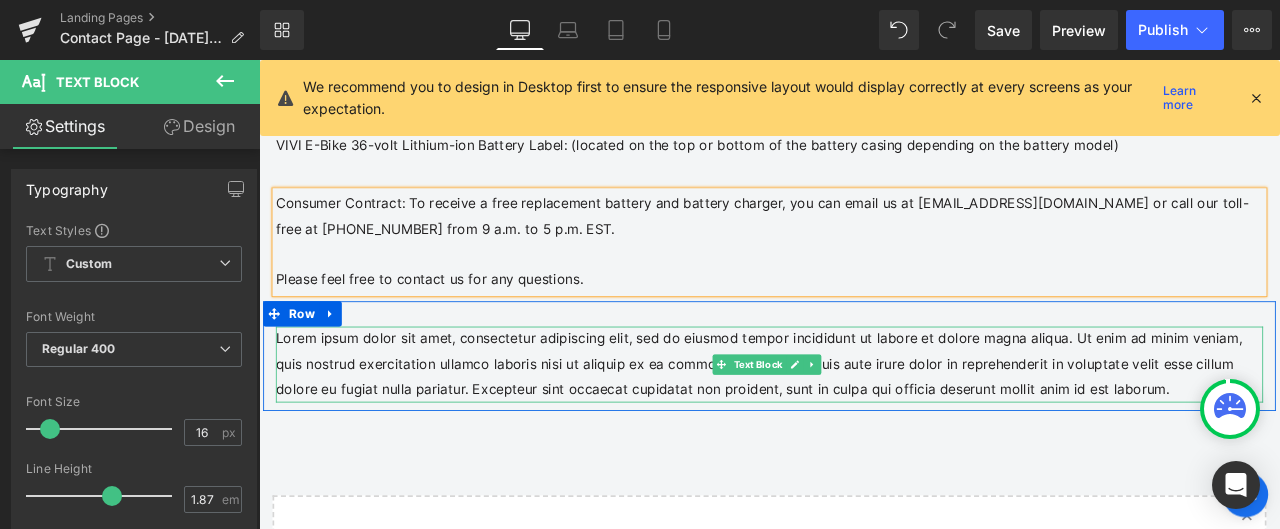 click on "Lorem ipsum dolor sit amet, consectetur adipiscing elit, sed do eiusmod tempor incididunt ut labore et dolore magna aliqua. Ut enim ad minim veniam, quis nostrud exercitation ullamco laboris nisi ut aliquip ex ea commodo consequat. Duis aute irure dolor in reprehenderit in voluptate velit esse cillum dolore eu fugiat nulla pariatur. Excepteur sint occaecat cupidatat non proident, sunt in culpa qui officia deserunt mollit anim id est laborum." at bounding box center (864, 421) 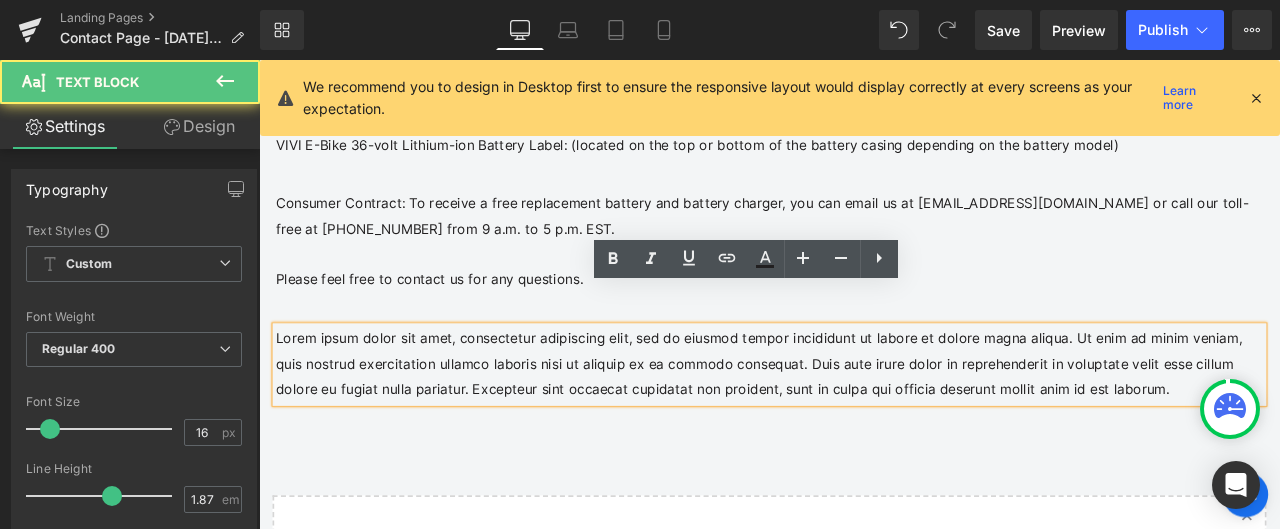 click on "Lorem ipsum dolor sit amet, consectetur adipiscing elit, sed do eiusmod tempor incididunt ut labore et dolore magna aliqua. Ut enim ad minim veniam, quis nostrud exercitation ullamco laboris nisi ut aliquip ex ea commodo consequat. Duis aute irure dolor in reprehenderit in voluptate velit esse cillum dolore eu fugiat nulla pariatur. Excepteur sint occaecat cupidatat non proident, sunt in culpa qui officia deserunt mollit anim id est laborum." at bounding box center (864, 421) 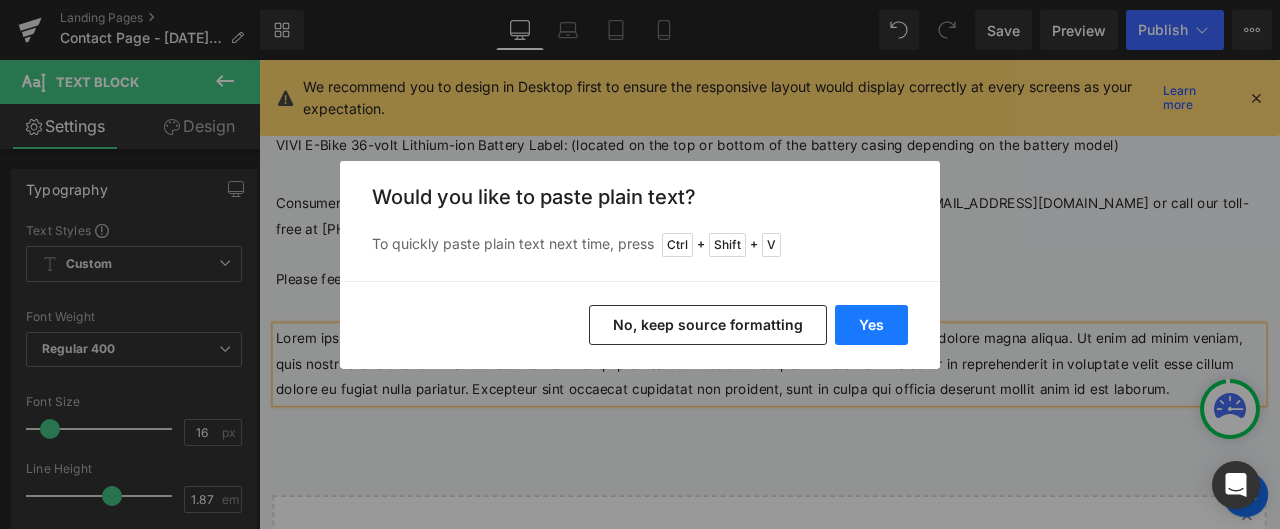 click on "Yes" at bounding box center (871, 325) 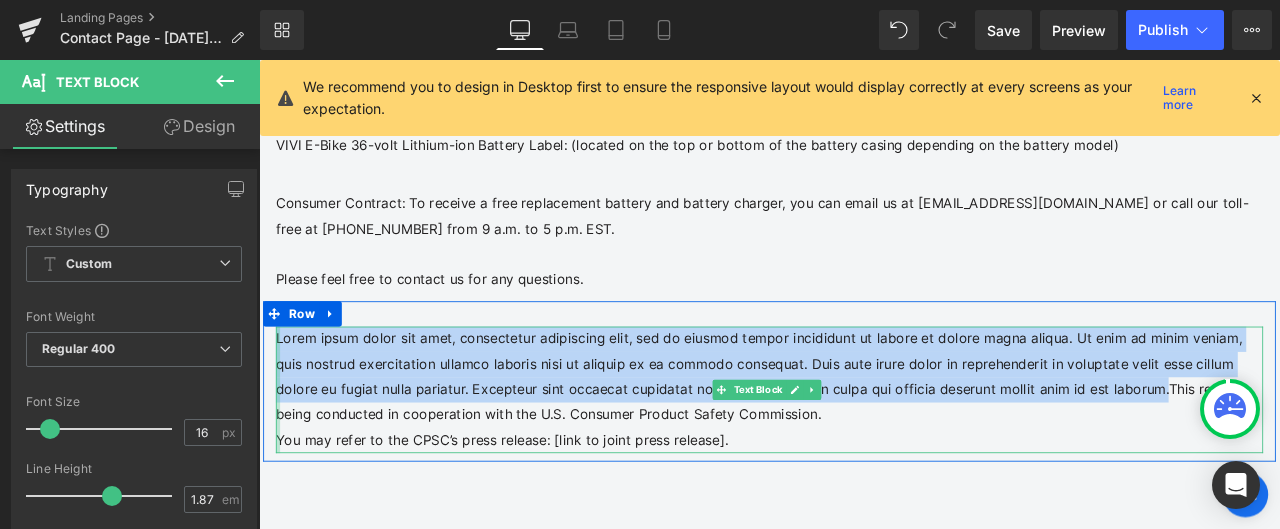 drag, startPoint x: 1097, startPoint y: 406, endPoint x: 275, endPoint y: 341, distance: 824.5659 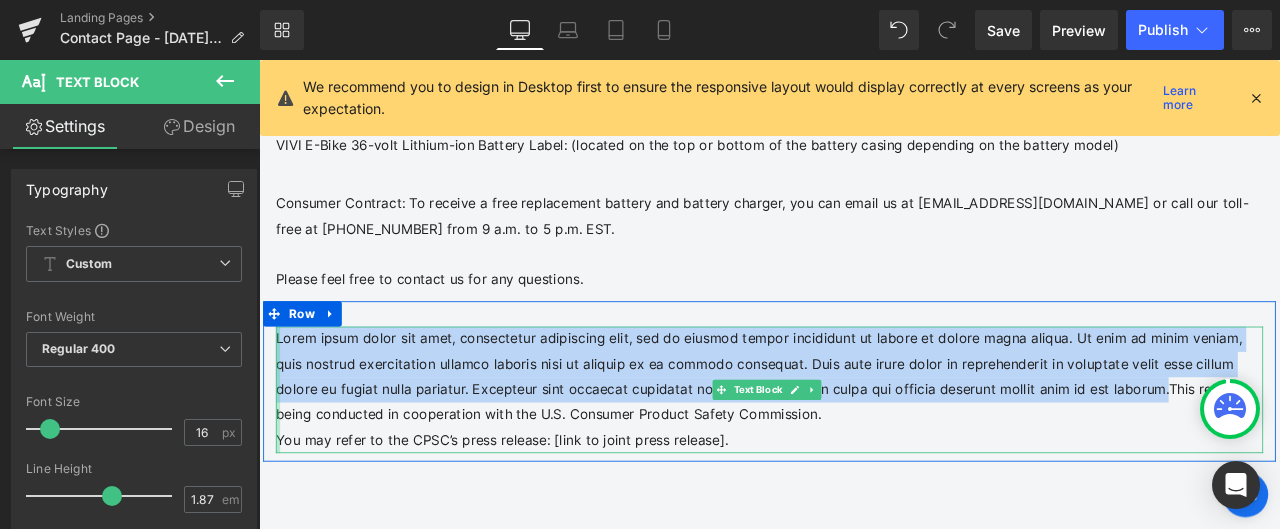 click on "Lorem ipsum dolor sit amet, consectetur adipiscing elit, sed do eiusmod tempor incididunt ut labore et dolore magna aliqua. Ut enim ad minim veniam, quis nostrud exercitation ullamco laboris nisi ut aliquip ex ea commodo consequat. Duis aute irure dolor in reprehenderit in voluptate velit esse cillum dolore eu fugiat nulla pariatur. Excepteur sint occaecat cupidatat non proident, sunt in culpa qui officia deserunt mollit anim id est laborum.This recall is being conducted in cooperation with the U.S. Consumer Product Safety Commission. You may refer to the CPSC’s press release: [link to joint press release].
Text Block" at bounding box center [864, 451] 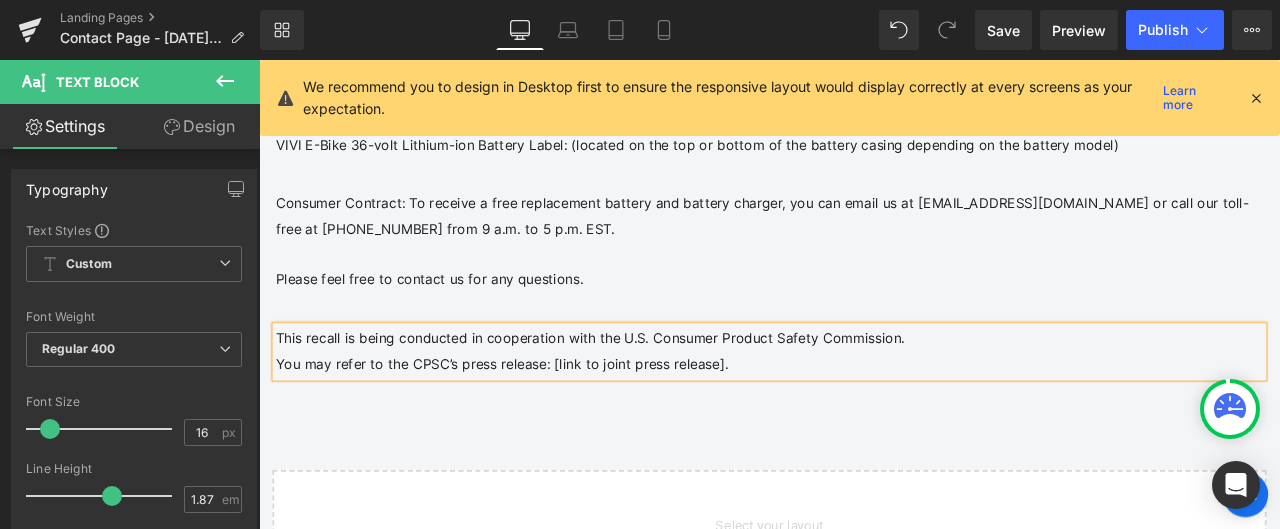 click on "This recall is being conducted in cooperation with the U.S. Consumer Product Safety Commission." at bounding box center [864, 391] 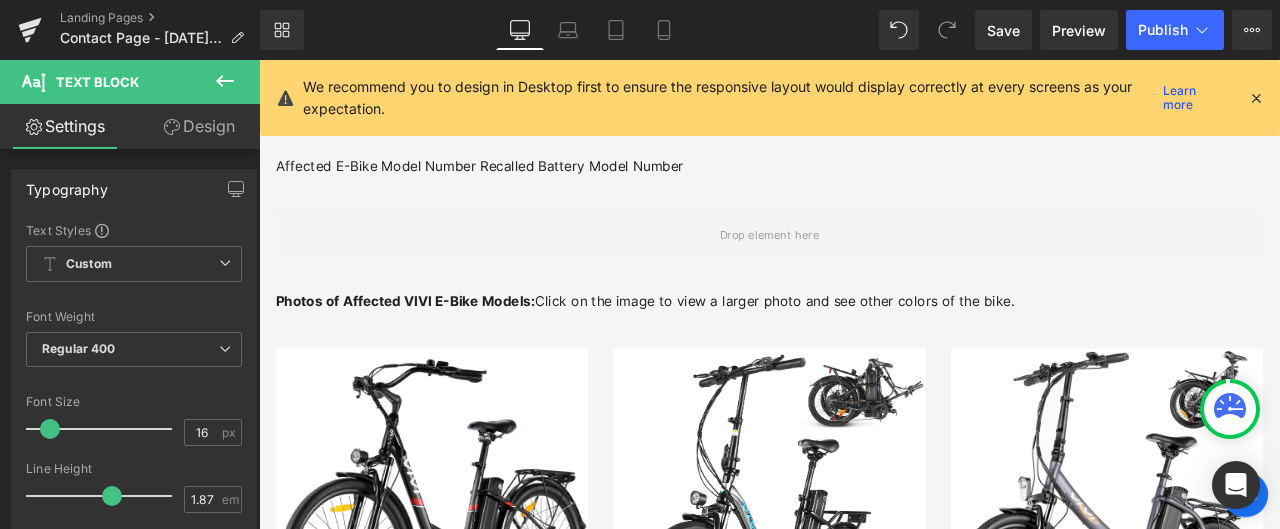 scroll, scrollTop: 1186, scrollLeft: 0, axis: vertical 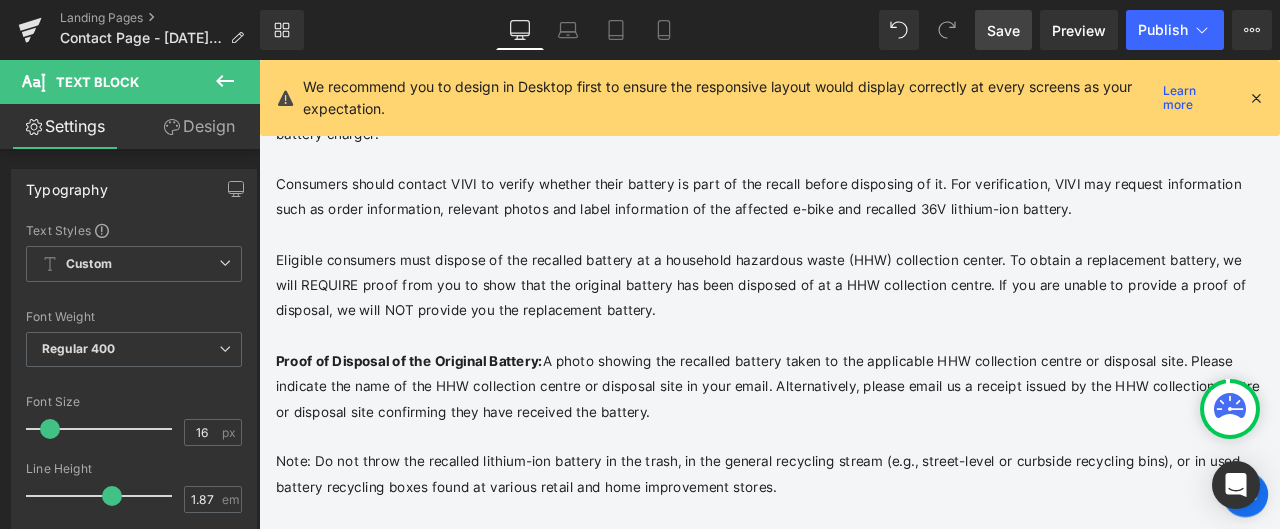 click on "Save" at bounding box center (1003, 30) 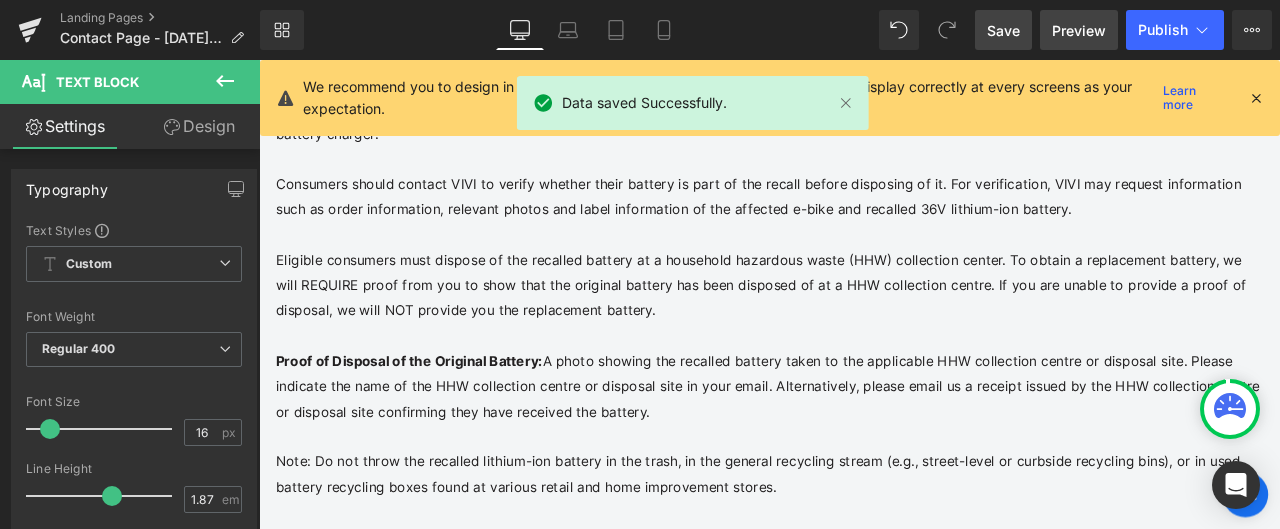 click on "Preview" at bounding box center (1079, 30) 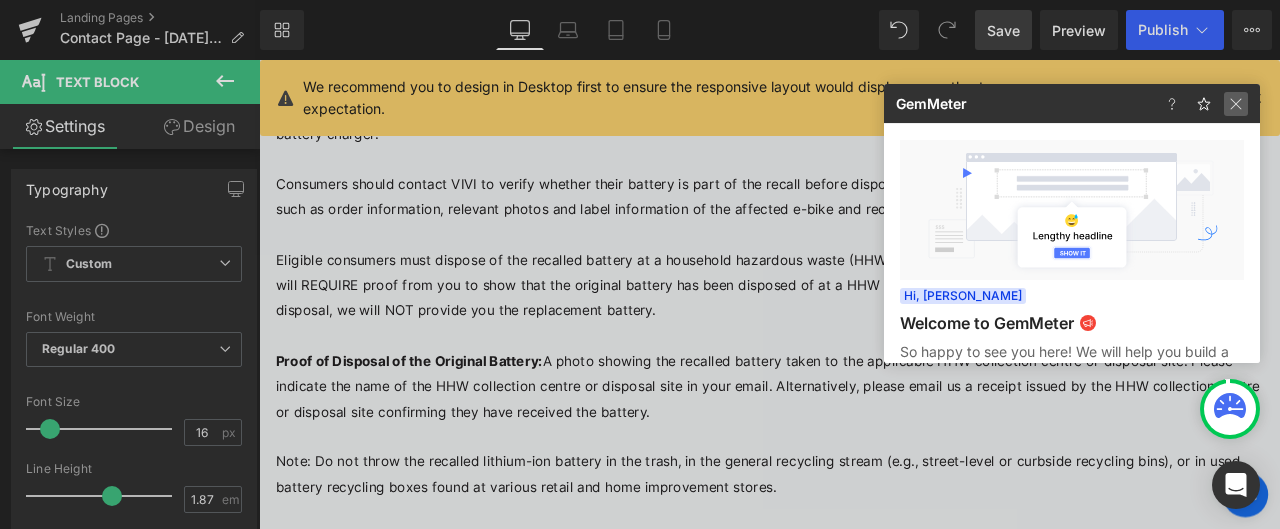 click 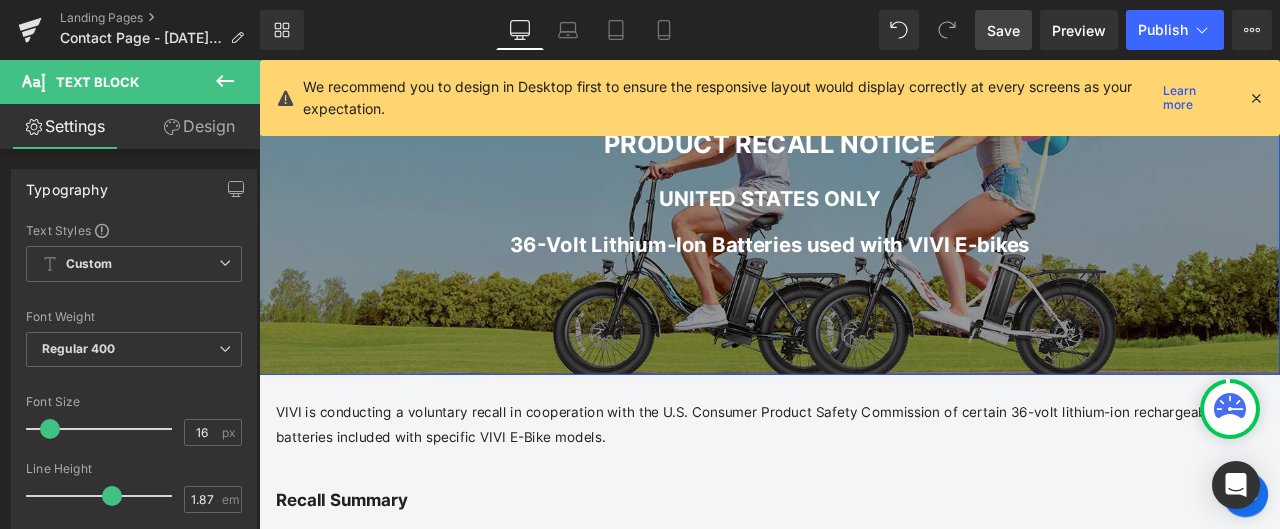 scroll, scrollTop: 400, scrollLeft: 0, axis: vertical 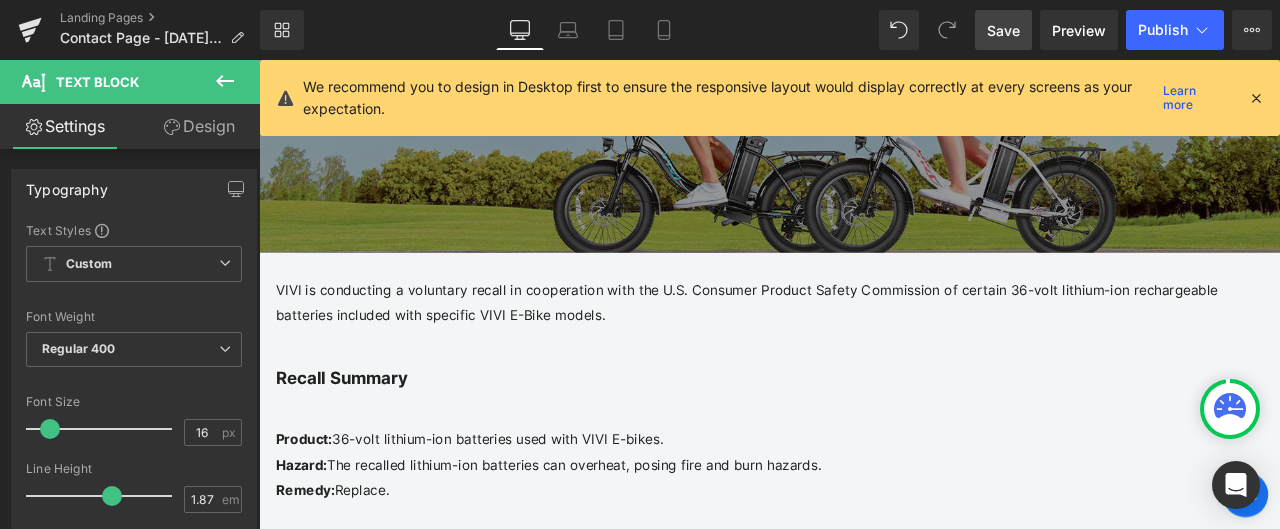click on "VIVI is conducting a voluntary recall in cooperation with the U.S. Consumer Product Safety Commission of certain 36-volt lithium-ion rechargeable batteries included with specific VIVI E-Bike models." at bounding box center (864, 349) 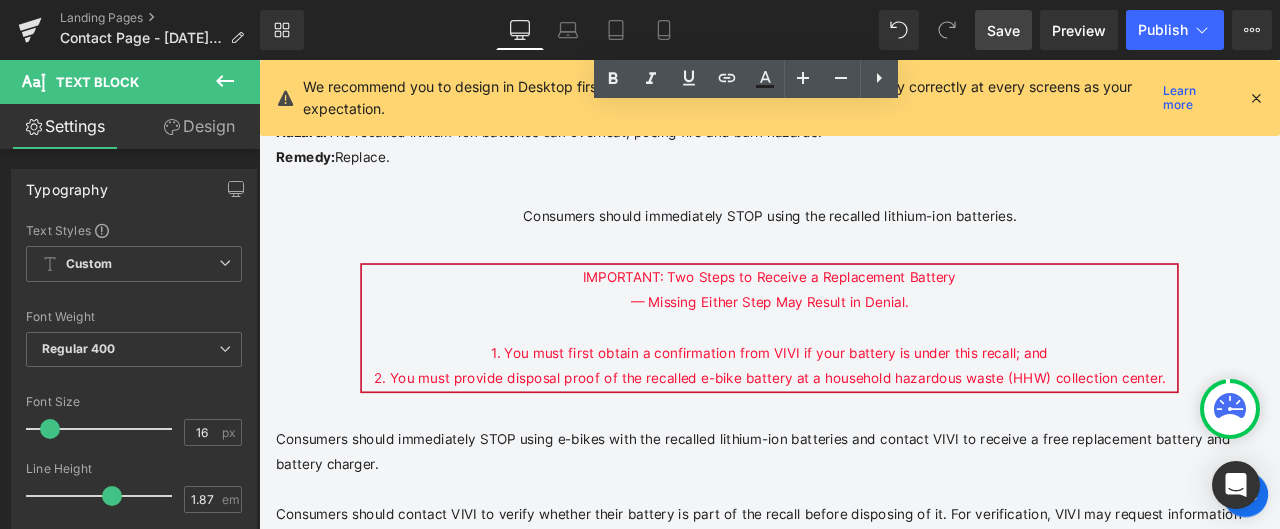 scroll, scrollTop: 800, scrollLeft: 0, axis: vertical 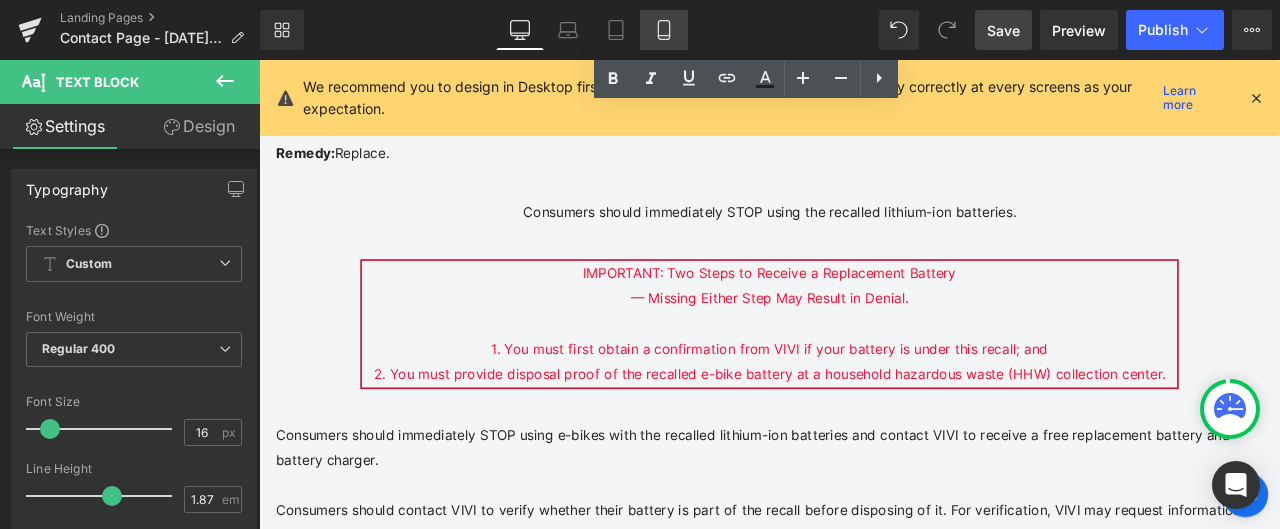 click 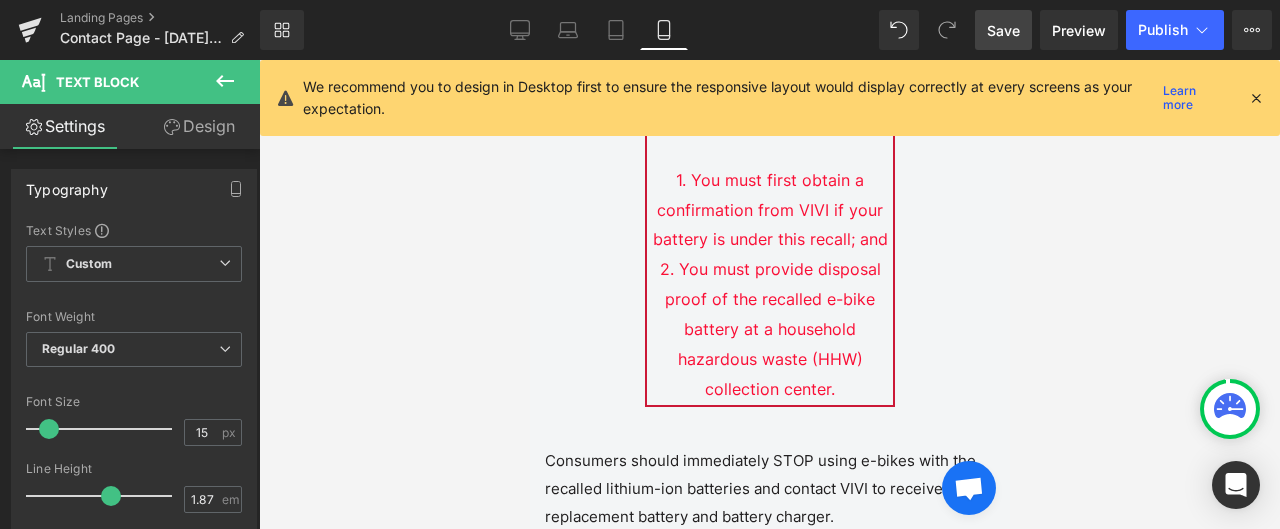 scroll, scrollTop: 1000, scrollLeft: 0, axis: vertical 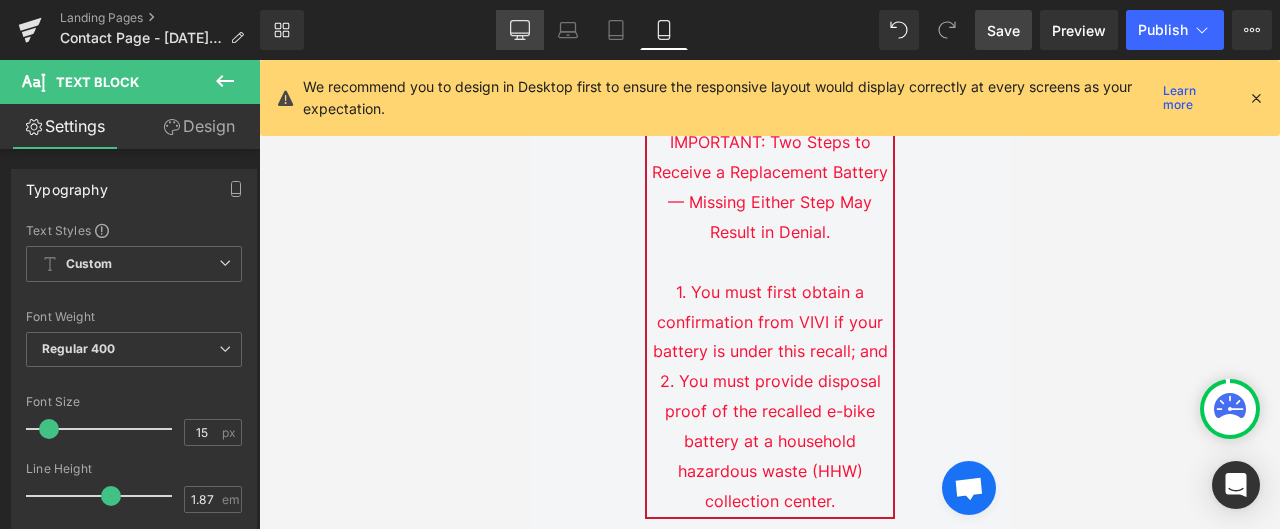 click 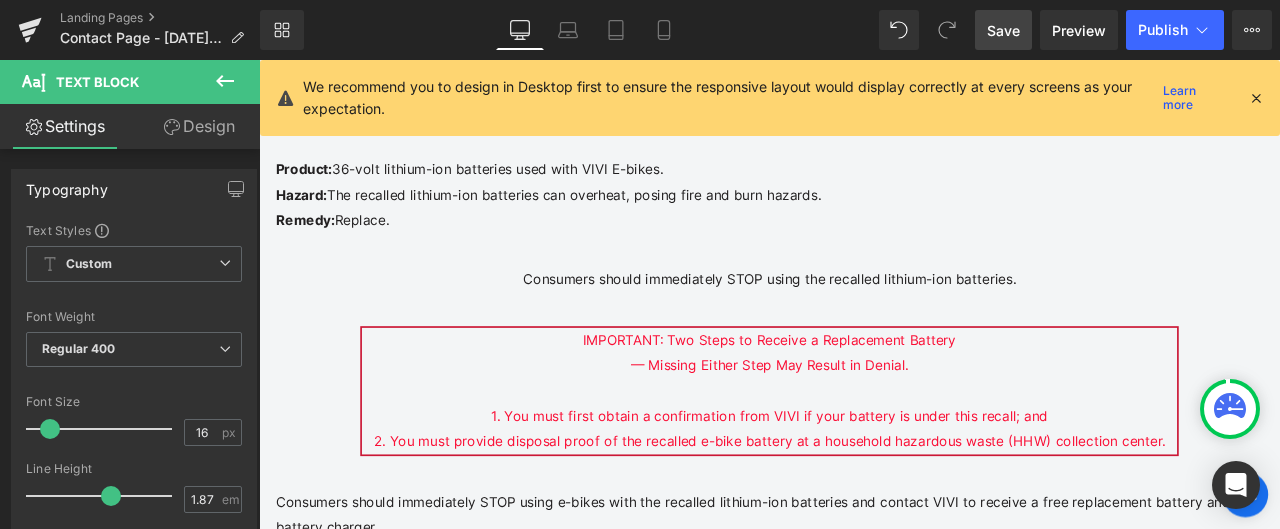 scroll, scrollTop: 798, scrollLeft: 0, axis: vertical 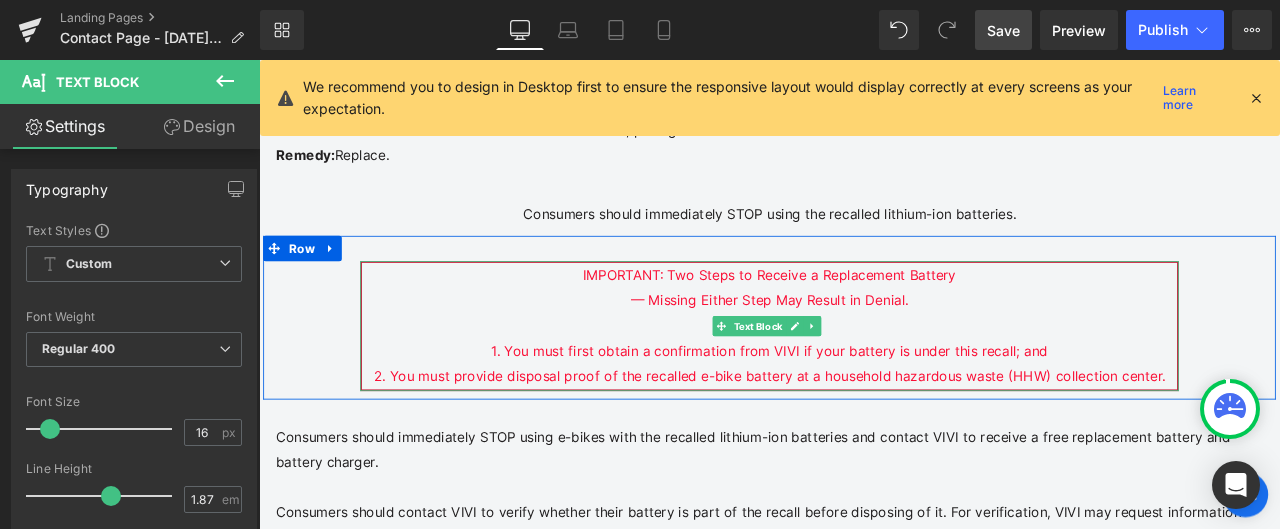 click on "1.  You must first obtain a confirmation from VIVI if your battery is under this recall; and" at bounding box center (864, 404) 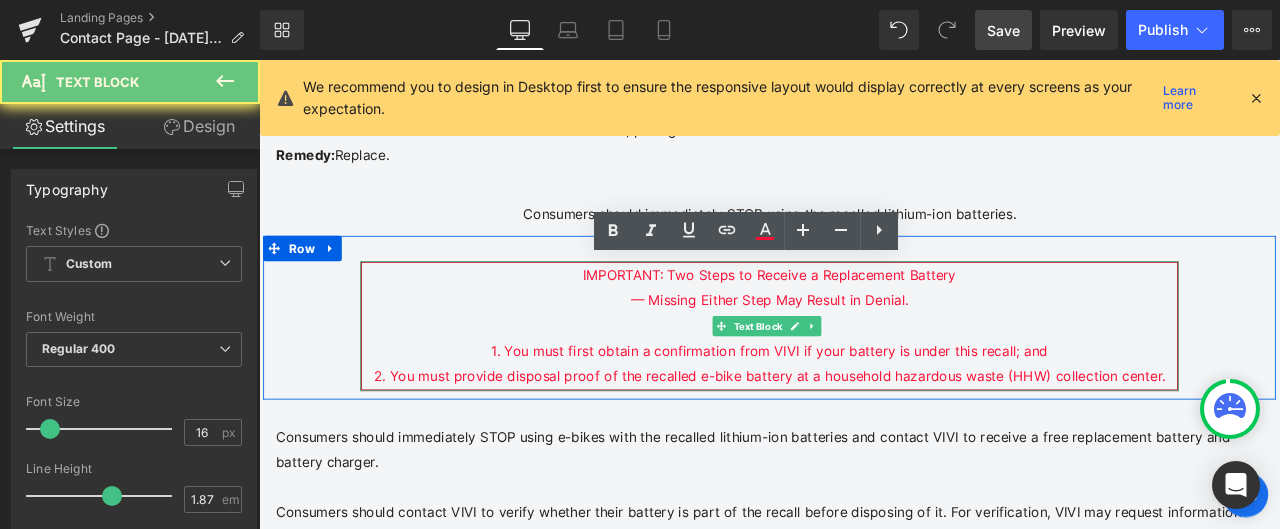 click on "IMPORTANT: Two Steps to Receive a Replacement Battery — Missing Either Step May Result in Denial. 1.  You must first obtain a confirmation from VIVI if your battery is under this recall; and 2.  You must provide disposal proof of the recalled e-bike battery at a household hazardous waste (HHW) collection center." at bounding box center [864, 375] 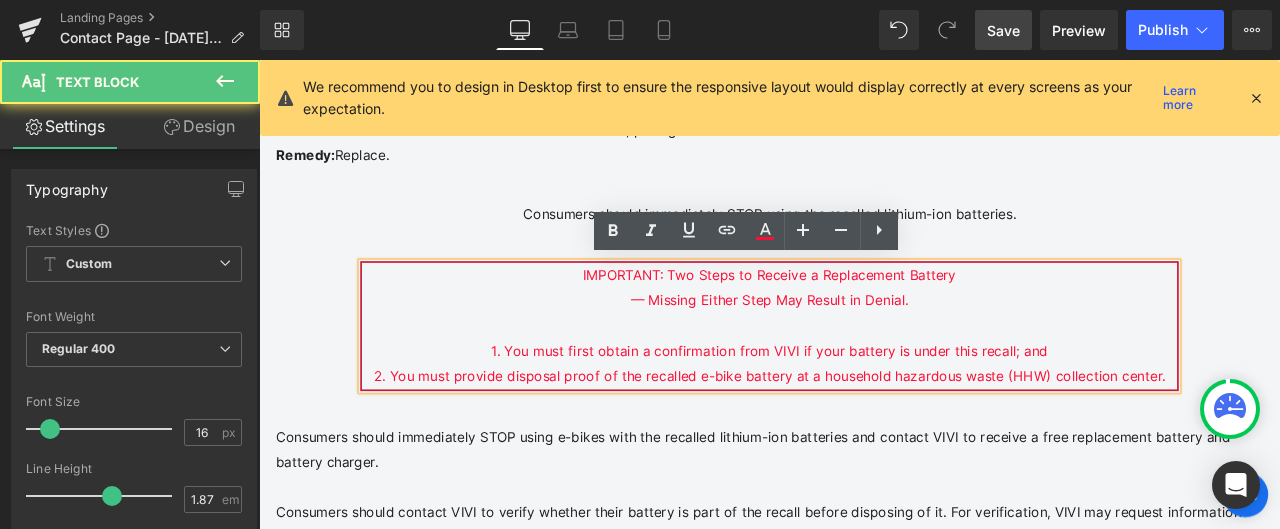 click on "1.  You must first obtain a confirmation from VIVI if your battery is under this recall; and" at bounding box center [864, 404] 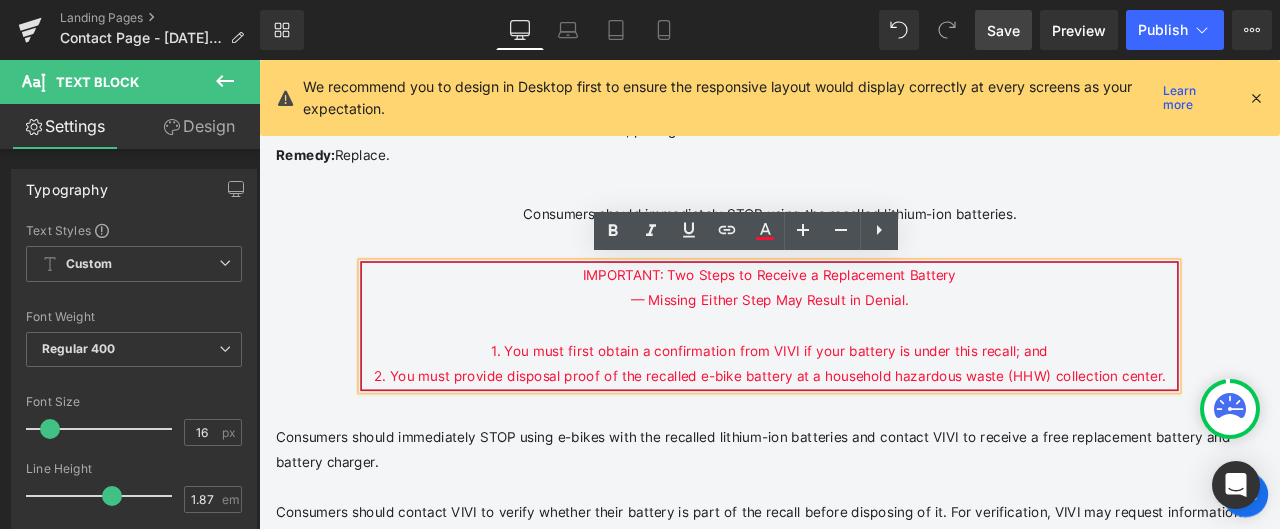 click on "— Missing Either Step May Result in Denial." at bounding box center (864, 344) 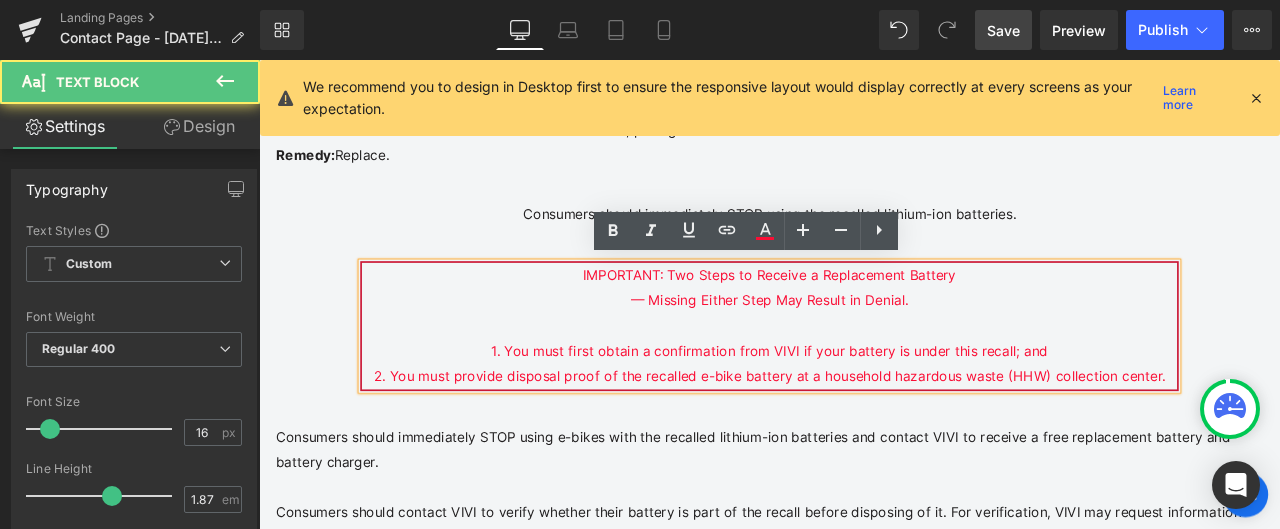 click on "IMPORTANT: Two Steps to Receive a Replacement Battery — Missing Either Step May Result in Denial. 1.  You must first obtain a confirmation from VIVI if your battery is under this recall; and 2.  You must provide disposal proof of the recalled e-bike battery at a household hazardous waste (HHW) collection center." at bounding box center [864, 375] 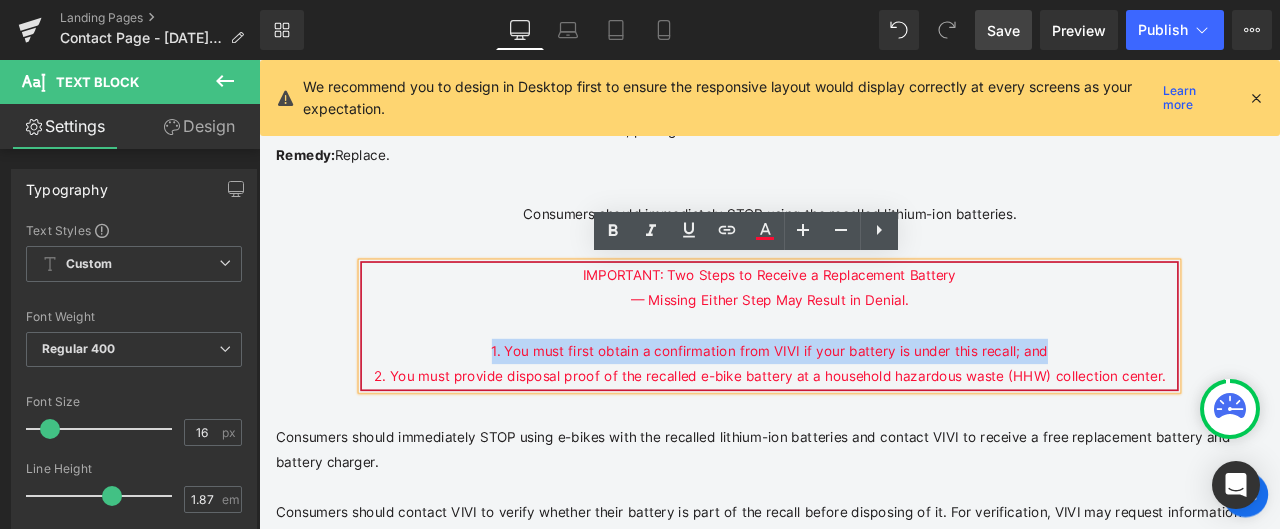 drag, startPoint x: 553, startPoint y: 397, endPoint x: 1160, endPoint y: 398, distance: 607.0008 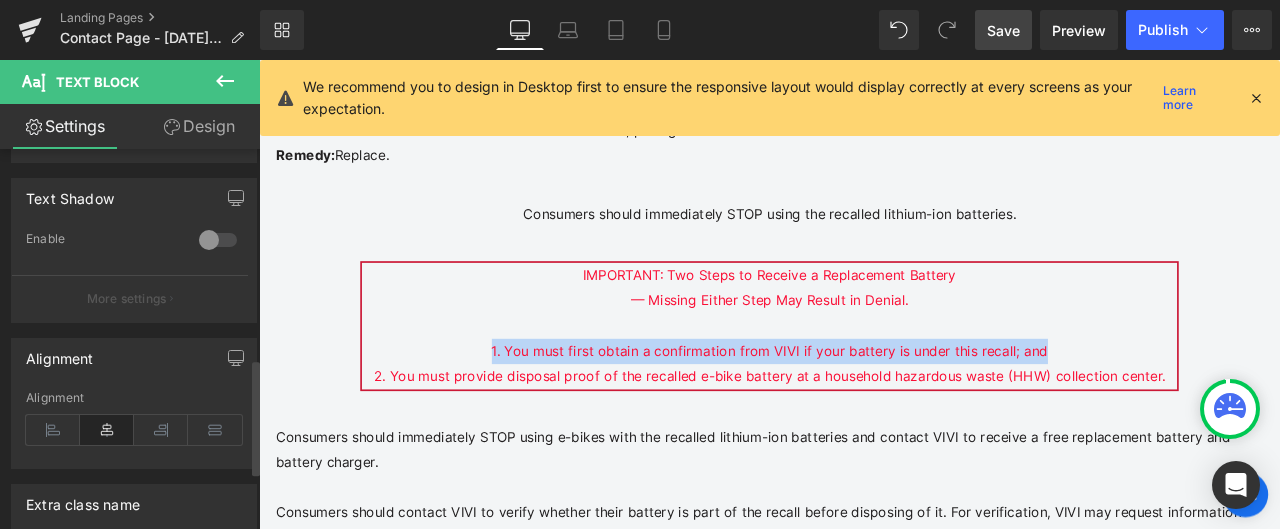 scroll, scrollTop: 700, scrollLeft: 0, axis: vertical 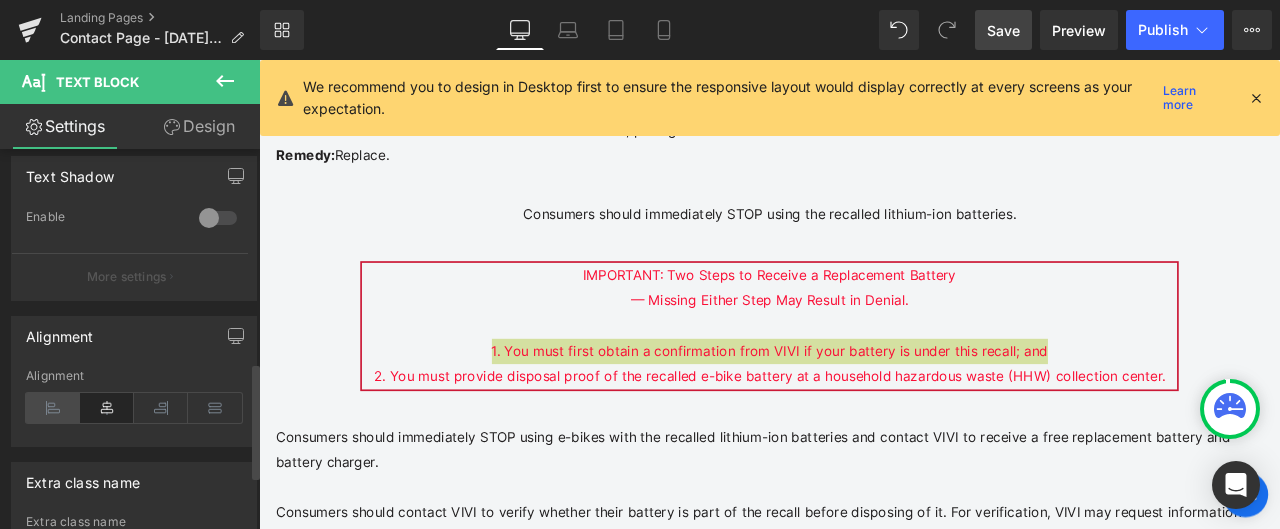 click at bounding box center (53, 408) 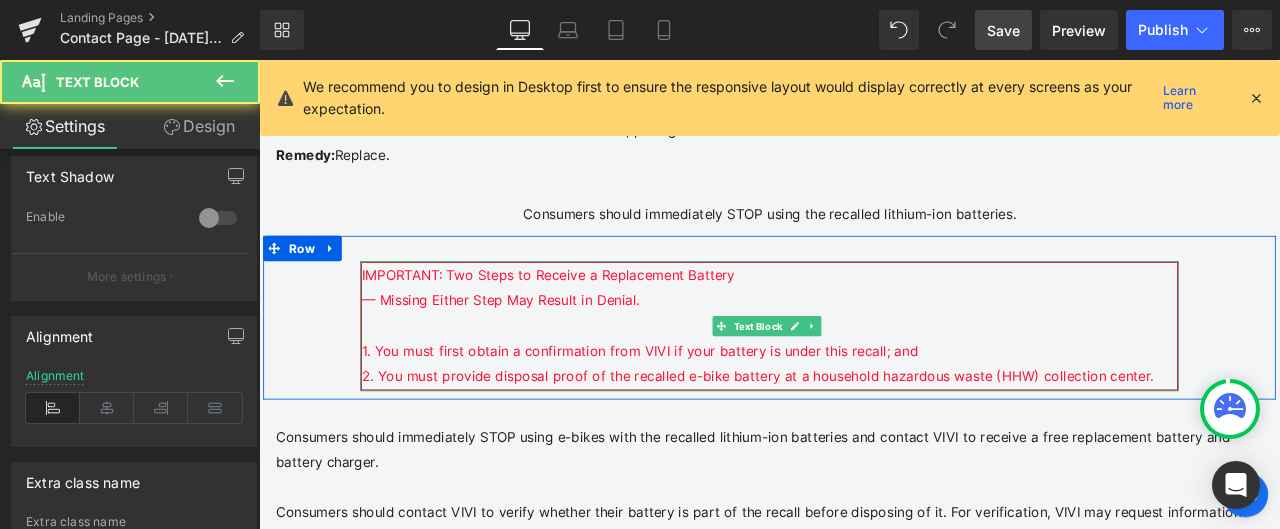 click on "IMPORTANT: Two Steps to Receive a Replacement Battery — Missing Either Step May Result in Denial. 1.  You must first obtain a confirmation from VIVI if your battery is under this recall; and 2.  You must provide disposal proof of the recalled e-bike battery at a household hazardous waste (HHW) collection center." at bounding box center [864, 375] 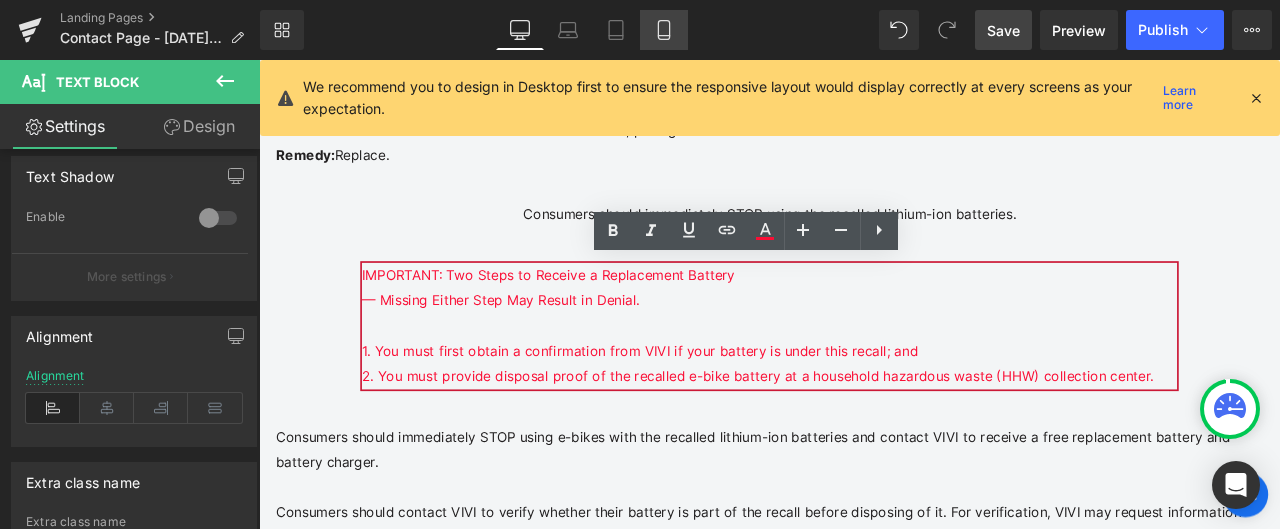 click 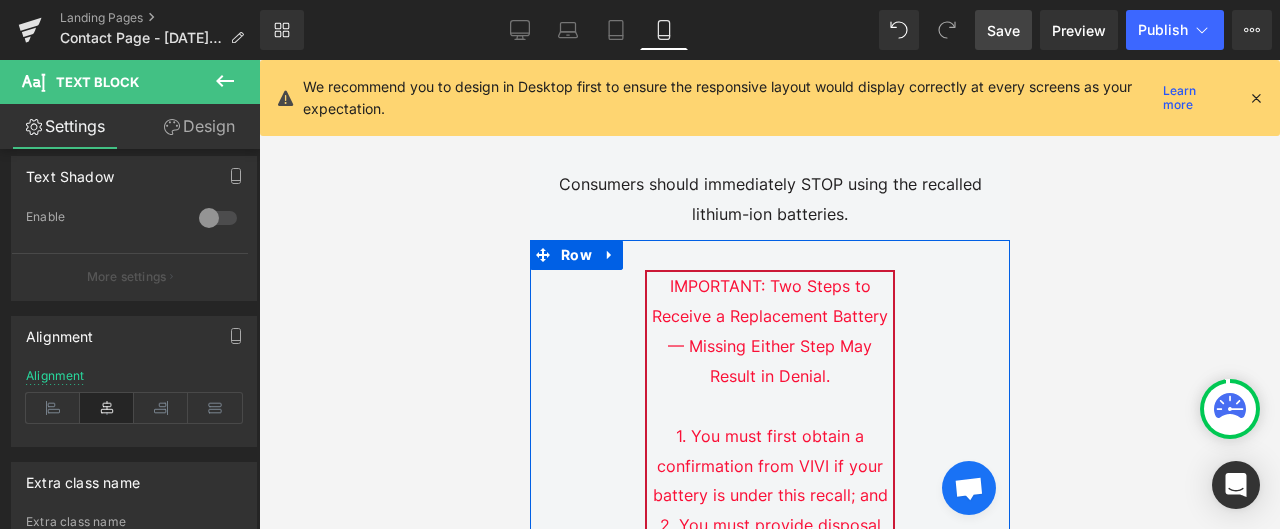 scroll, scrollTop: 698, scrollLeft: 0, axis: vertical 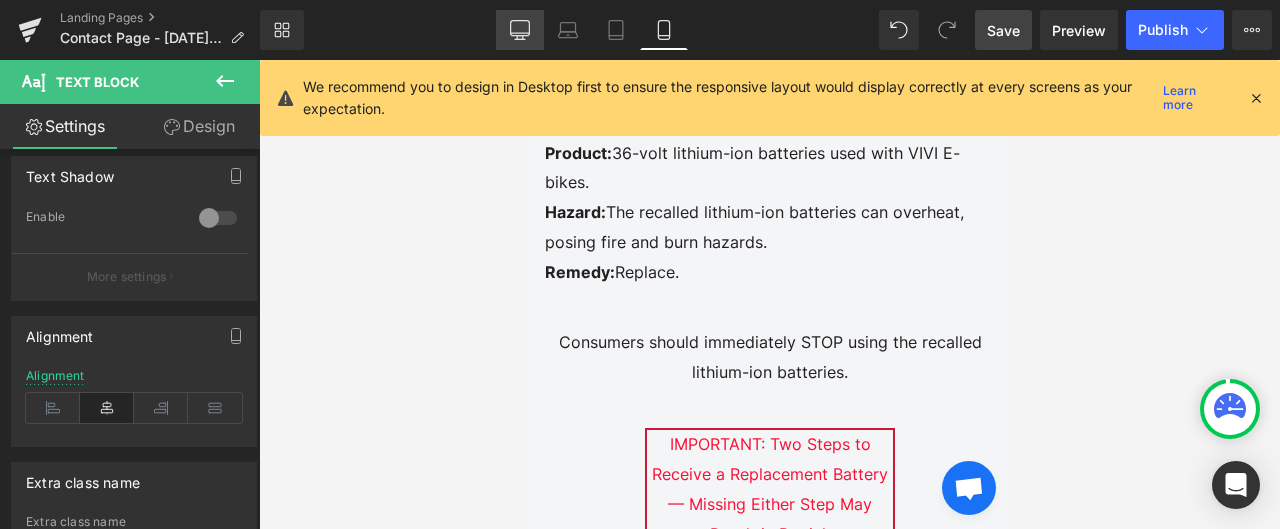 click 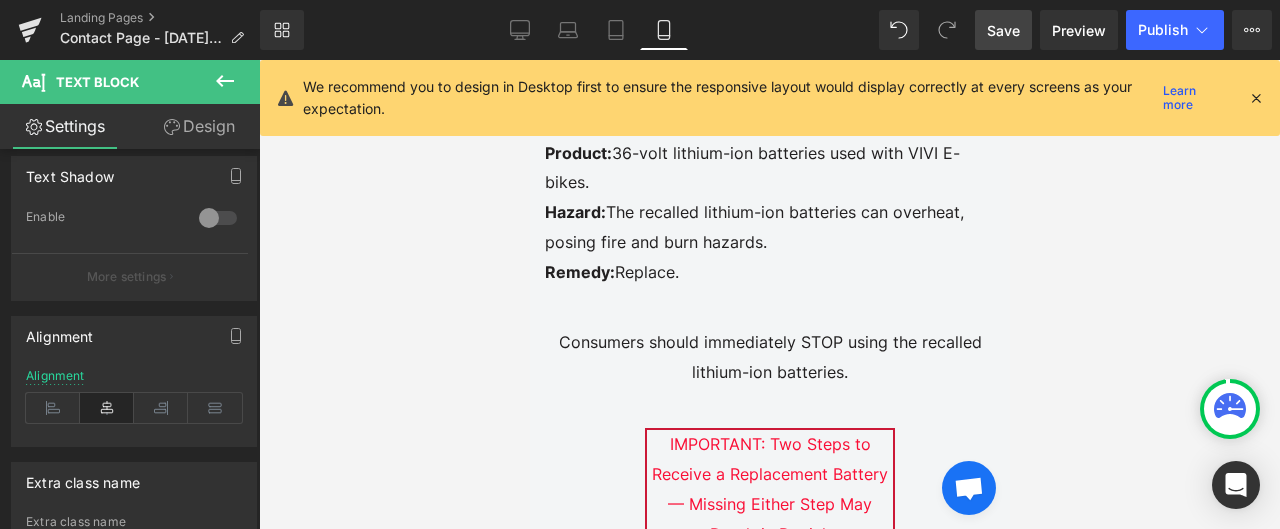 type on "100" 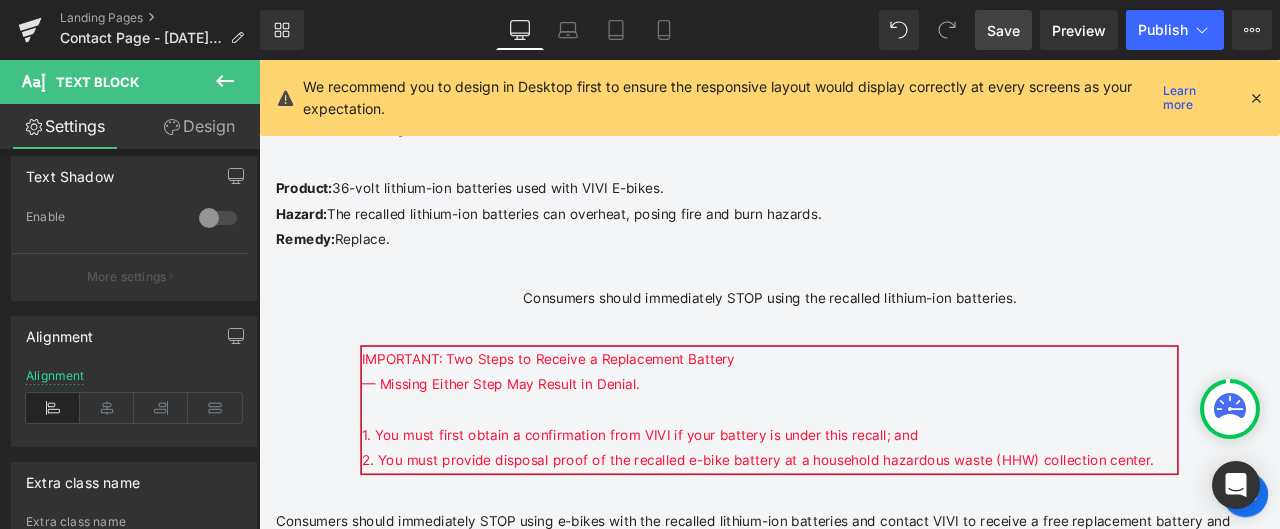 scroll, scrollTop: 698, scrollLeft: 0, axis: vertical 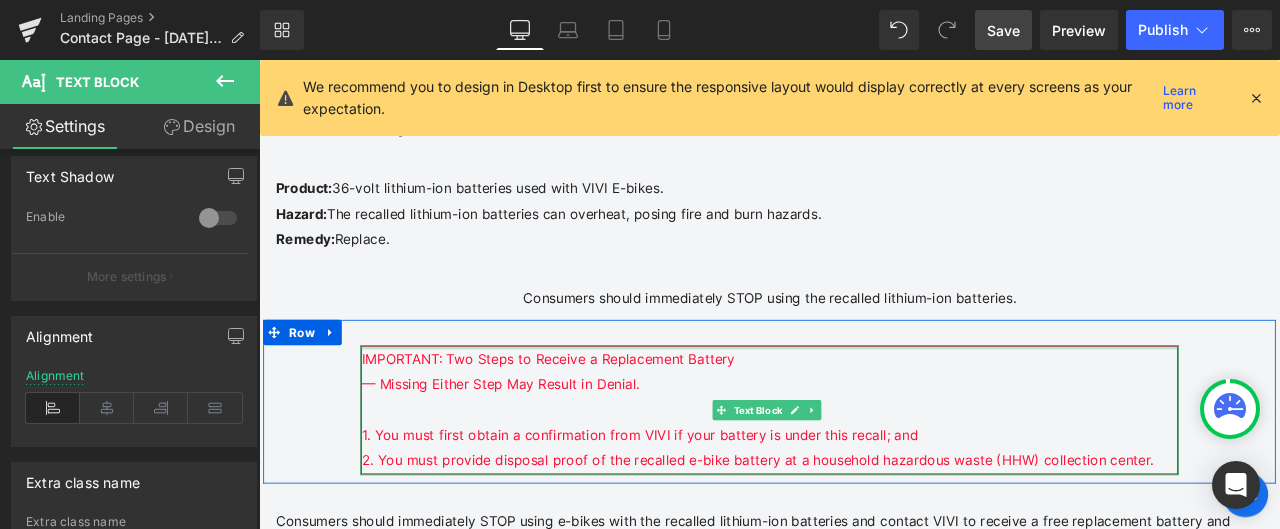 click at bounding box center [864, 400] 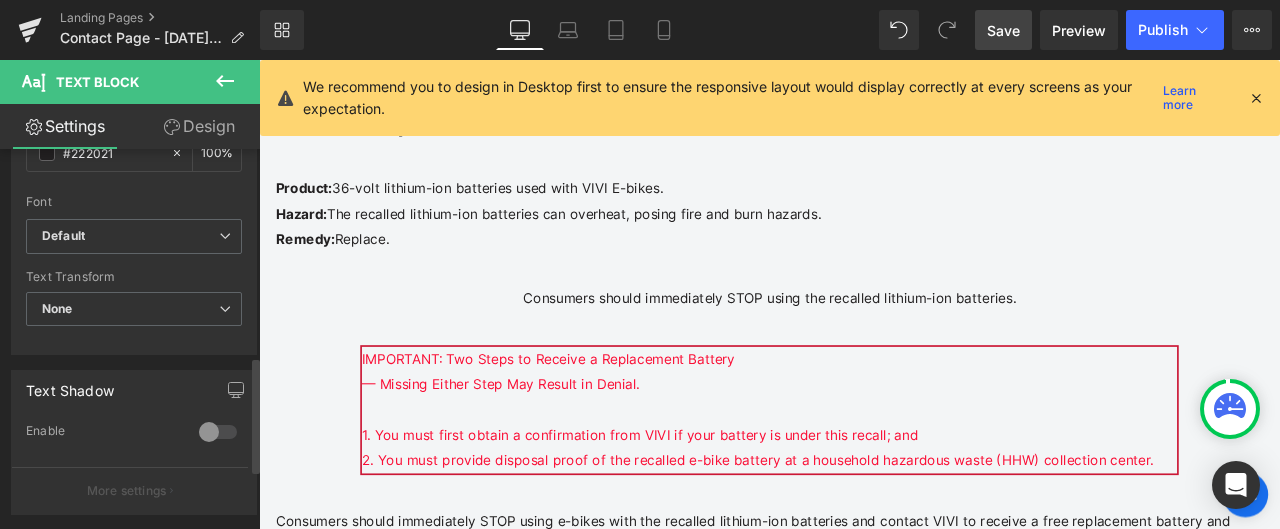 scroll, scrollTop: 0, scrollLeft: 0, axis: both 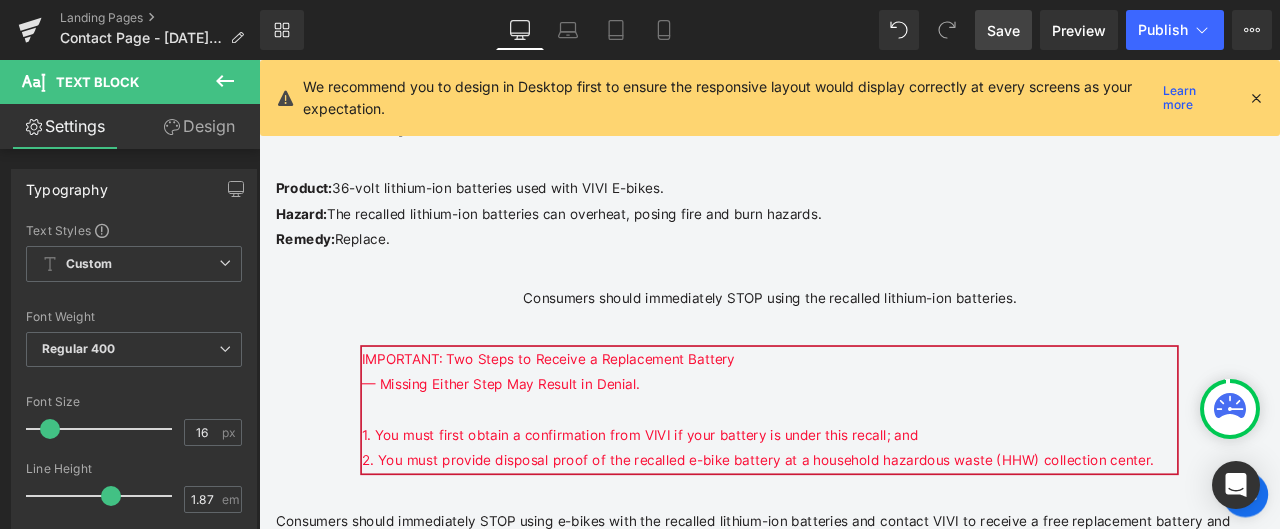 click on "Design" at bounding box center [199, 126] 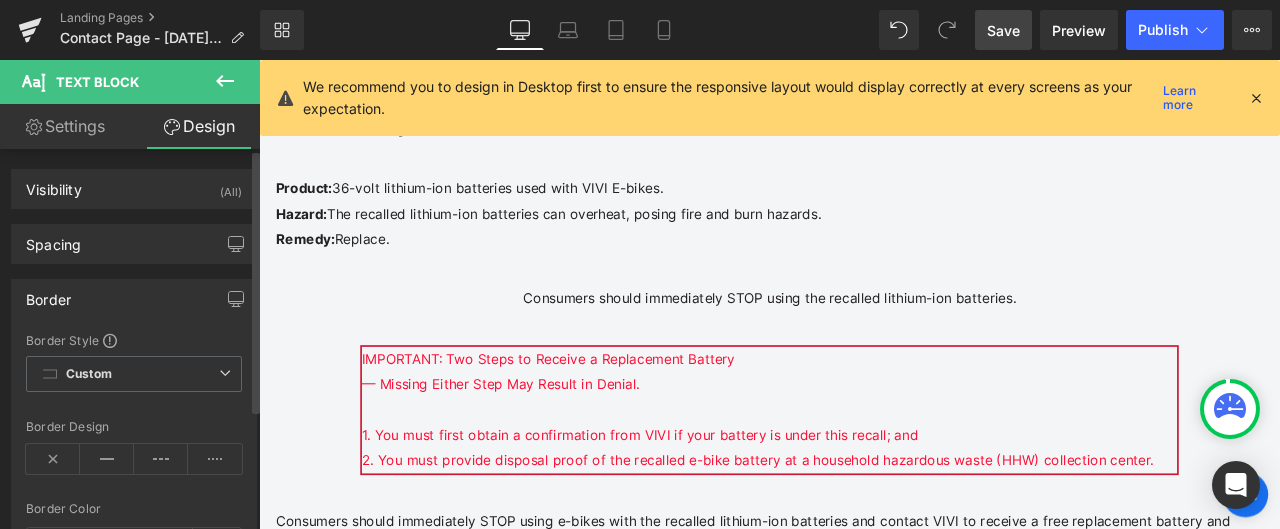 type on "#cb1836" 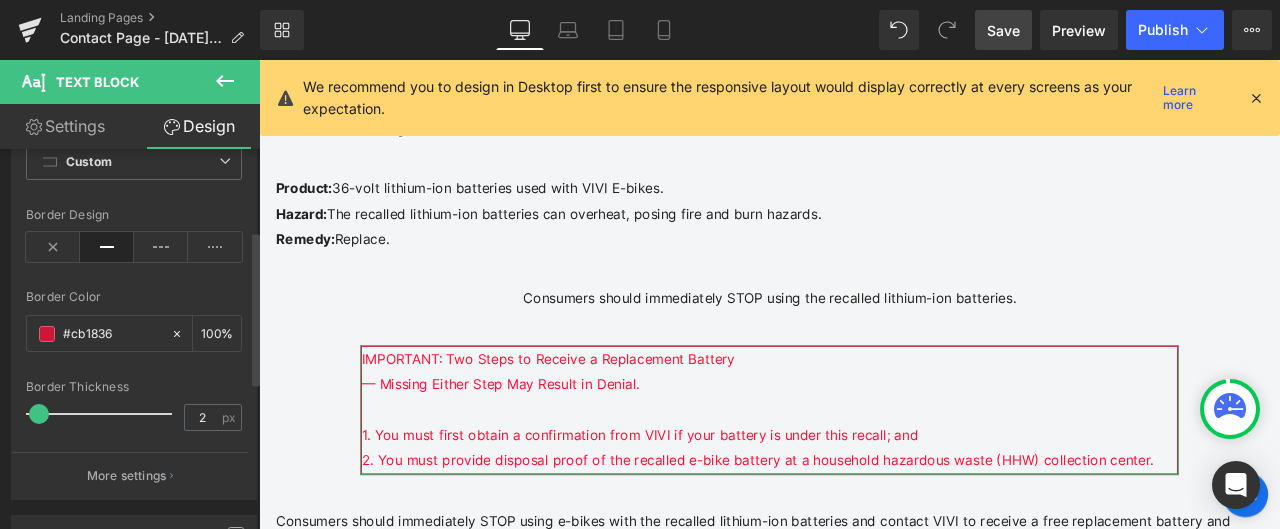 scroll, scrollTop: 200, scrollLeft: 0, axis: vertical 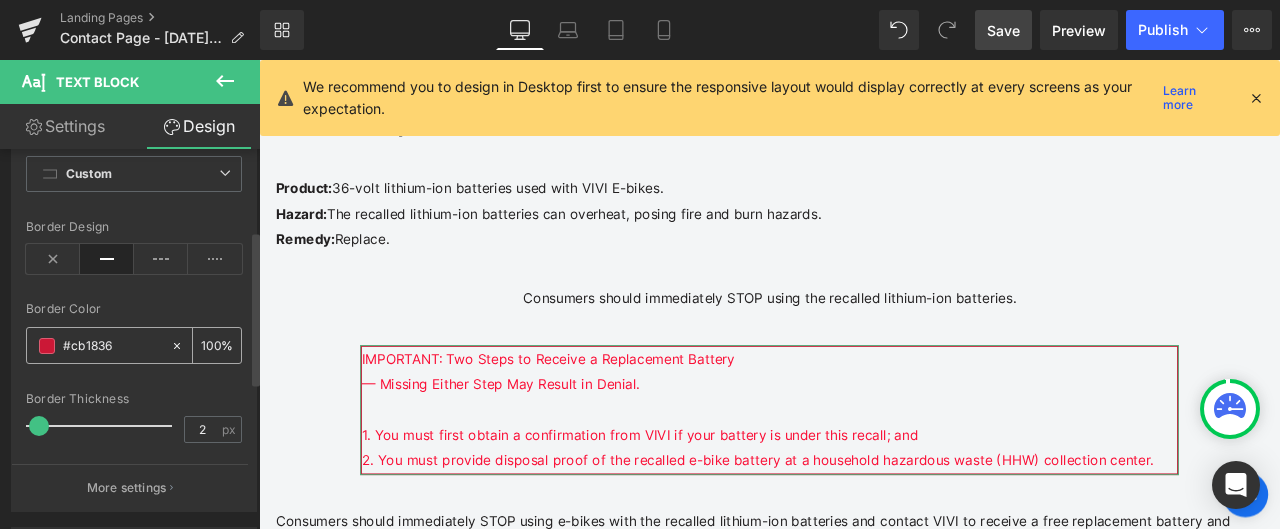 click on "#cb1836" at bounding box center (112, 346) 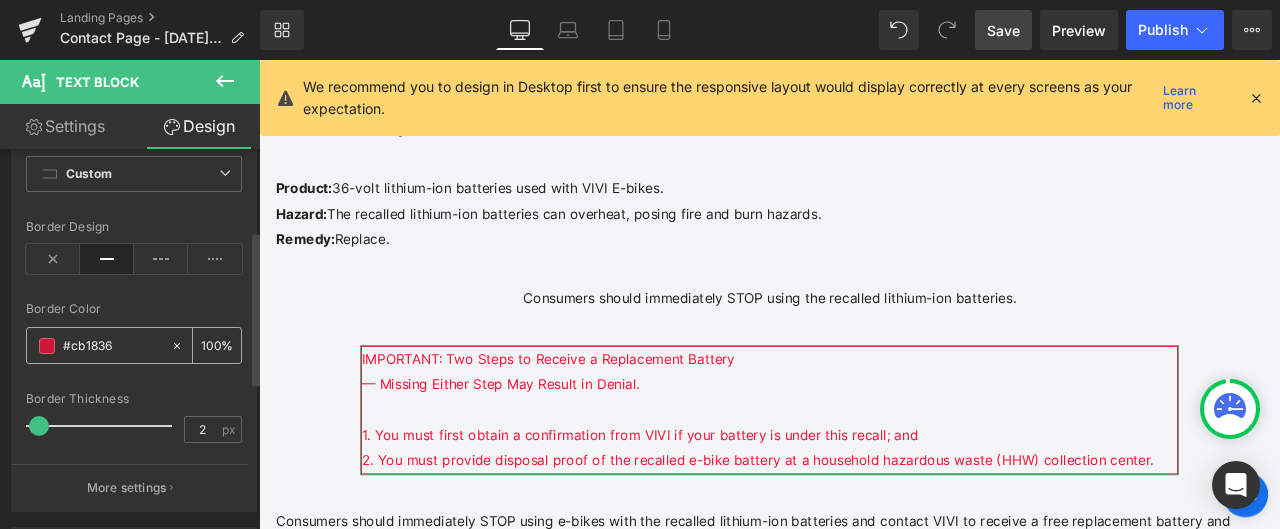 paste on "FF0000" 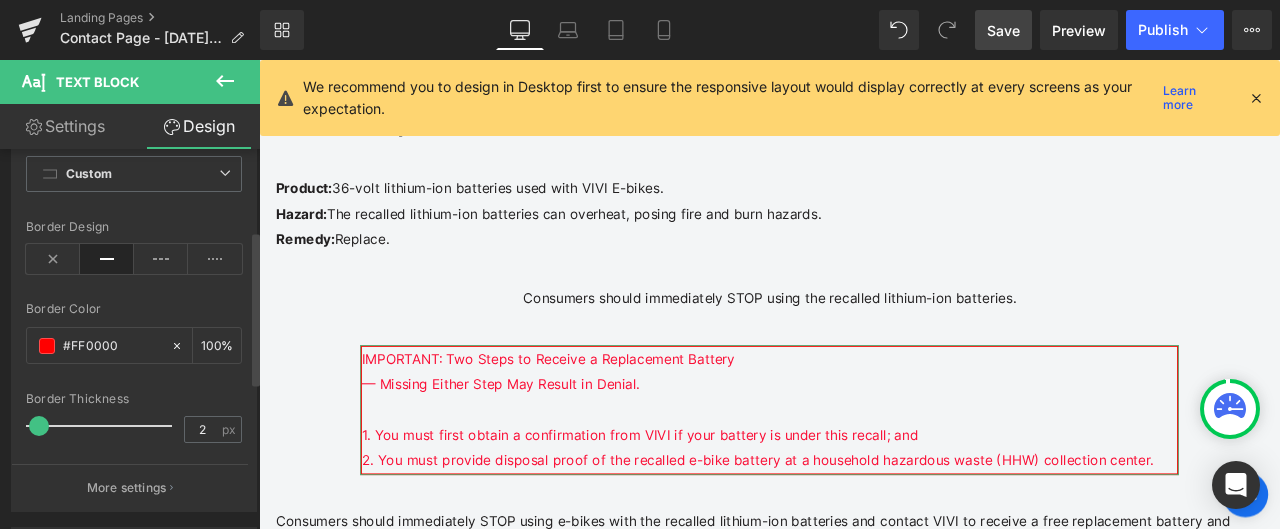 type on "#ff0000" 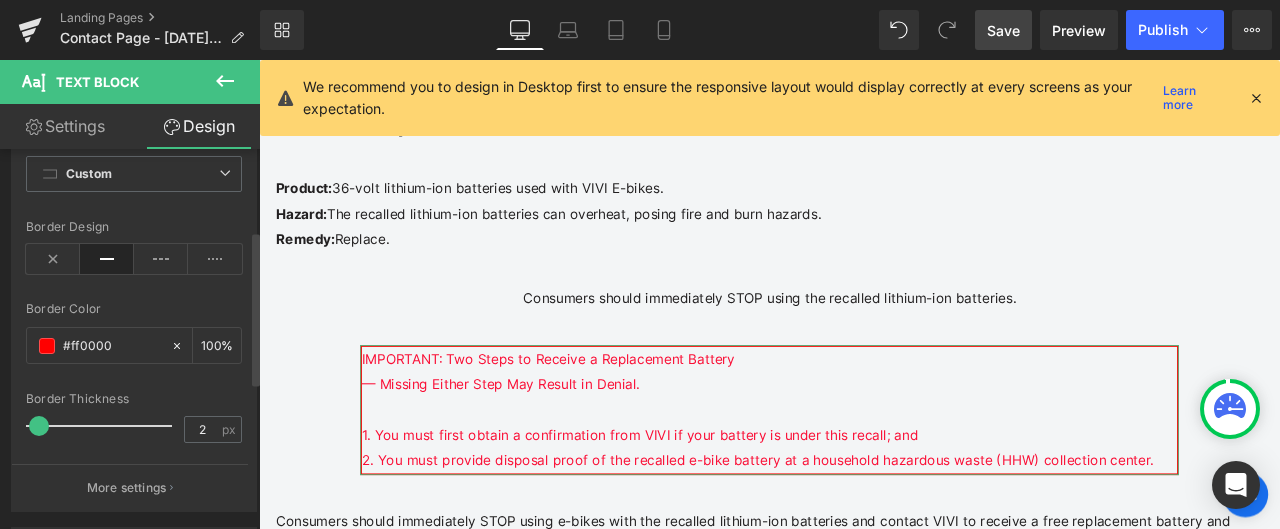 click at bounding box center (134, 380) 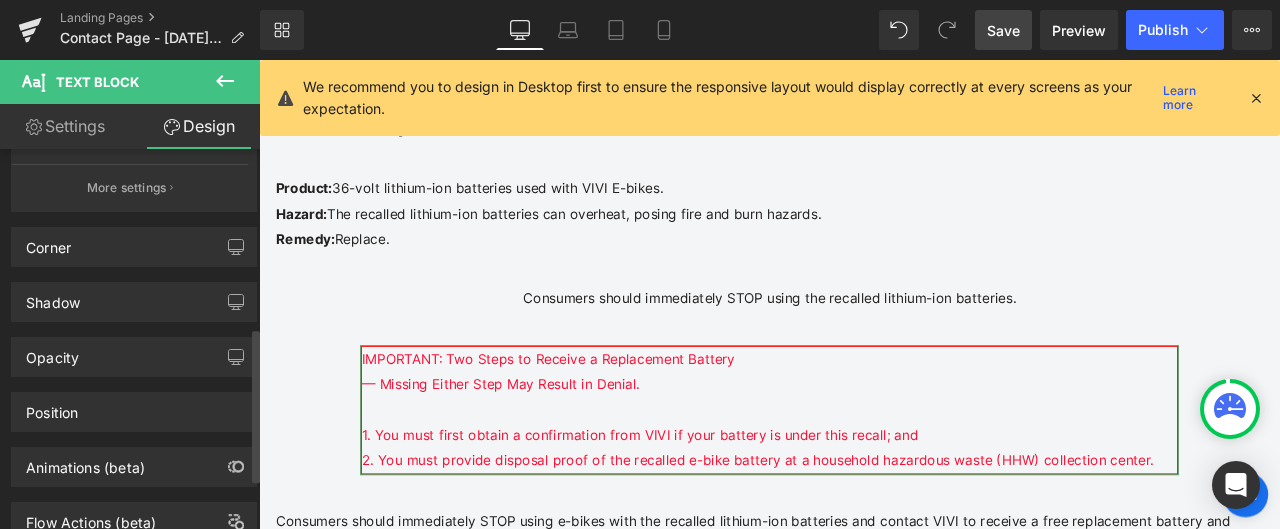 scroll, scrollTop: 300, scrollLeft: 0, axis: vertical 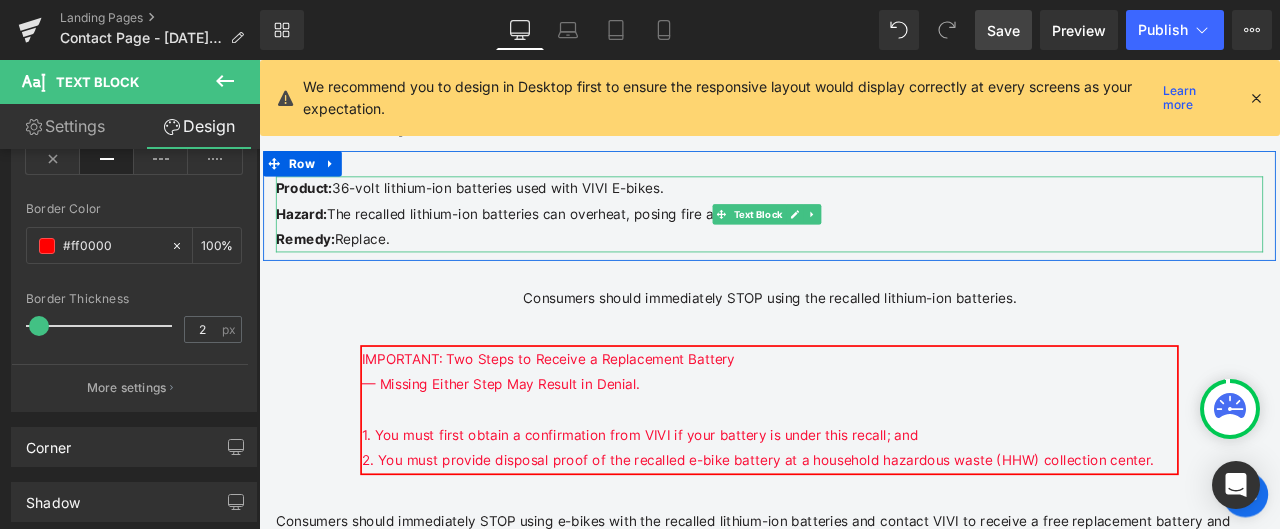 click on "Hazard:  The recalled lithium-ion batteries can overheat, posing fire and burn hazards." at bounding box center (864, 243) 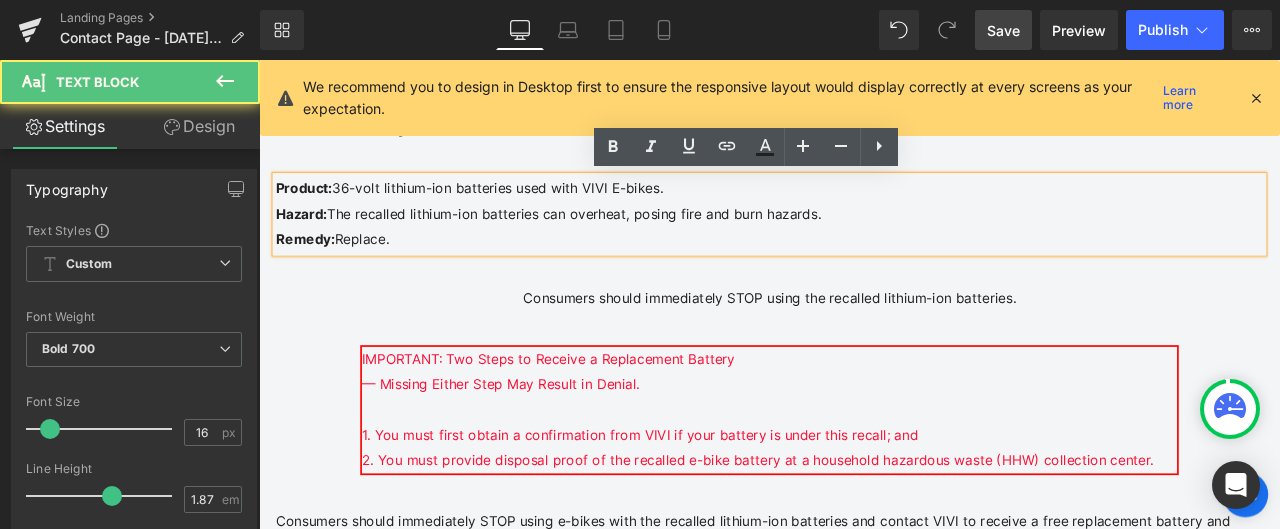 click on "IMPORTANT: Two Steps to Receive a Replacement Battery — Missing Either Step May Result in Denial. 1.  You must first obtain a confirmation from VIVI if your battery is under this recall; and 2.  You must provide disposal proof of the recalled e-bike battery at a household hazardous waste (HHW) collection center." at bounding box center (864, 475) 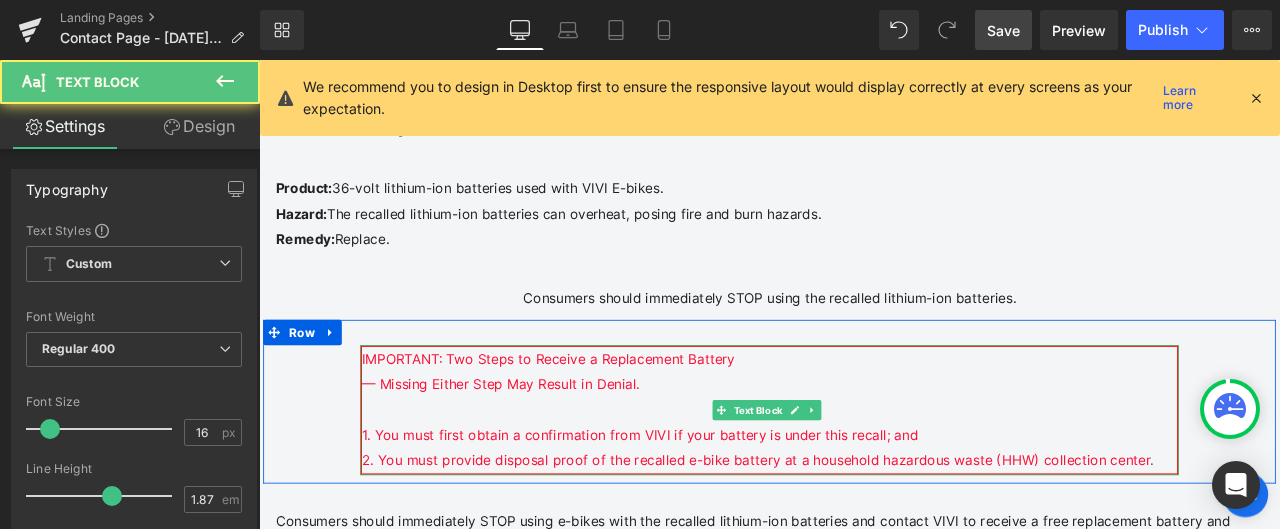 click on "— Missing Either Step May Result in Denial." at bounding box center (545, 444) 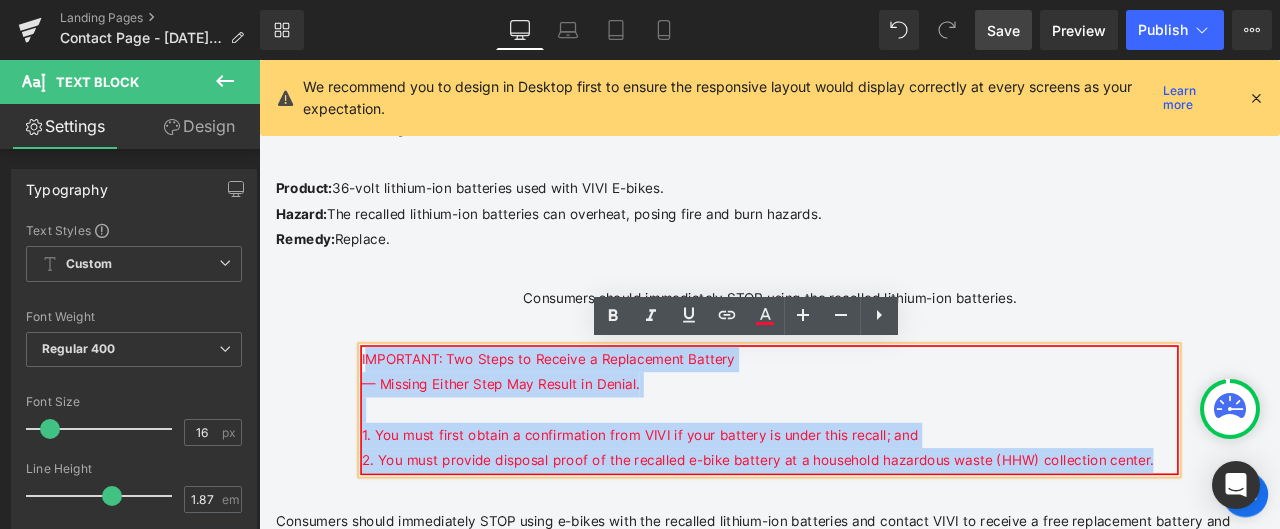drag, startPoint x: 382, startPoint y: 413, endPoint x: 1193, endPoint y: 553, distance: 822.9951 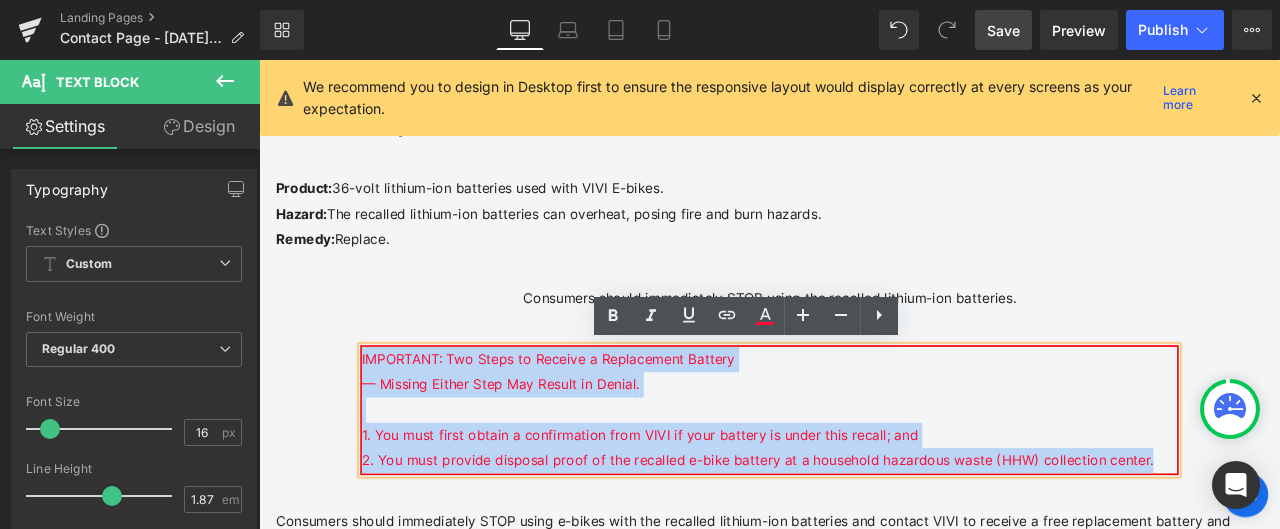 drag, startPoint x: 1262, startPoint y: 532, endPoint x: 373, endPoint y: 385, distance: 901.0716 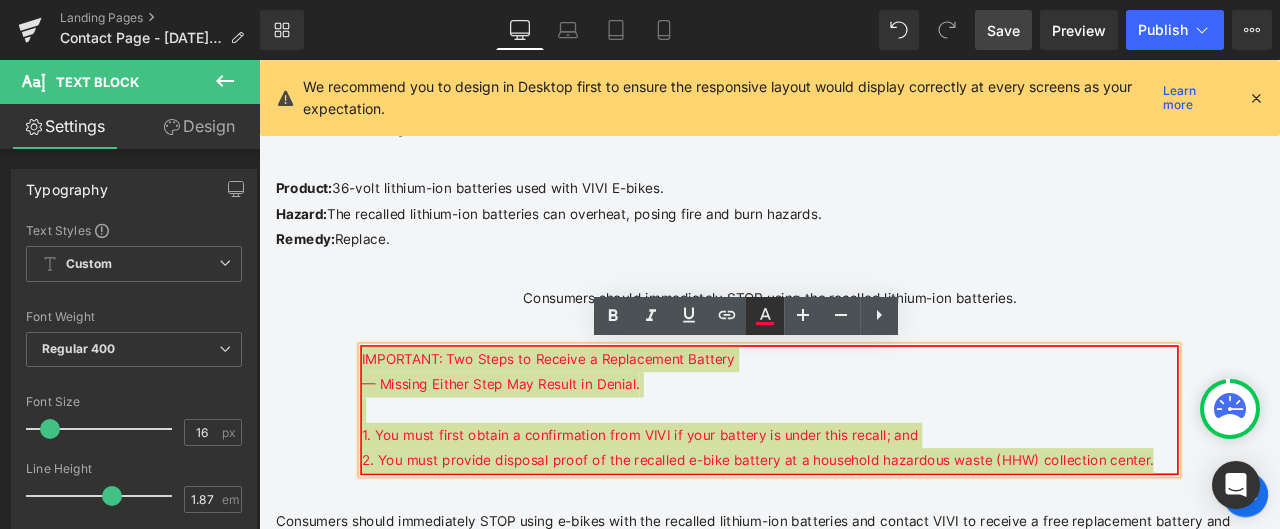 click 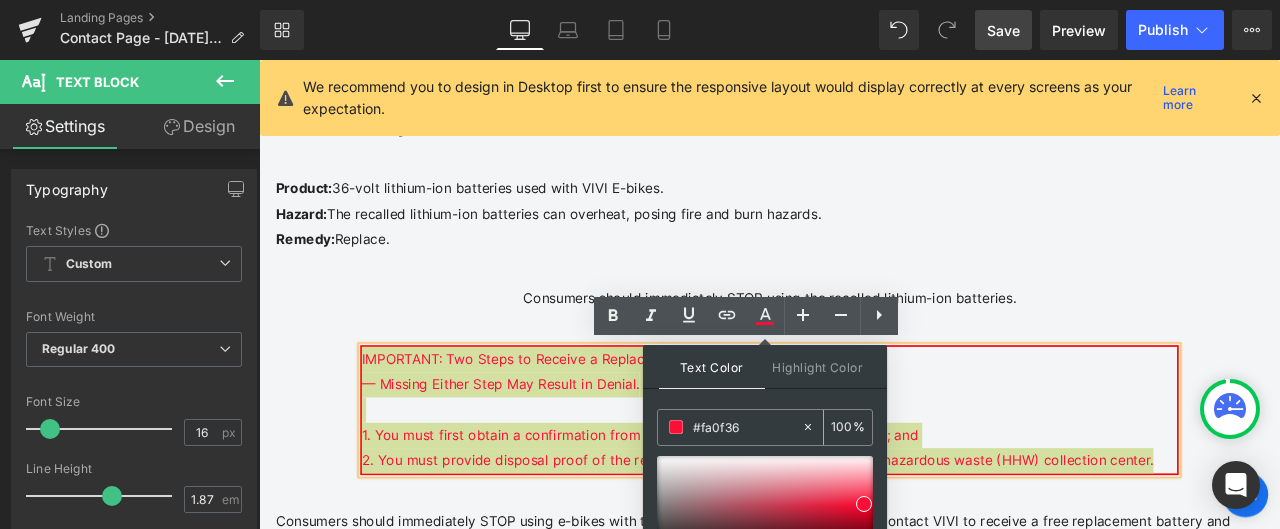 drag, startPoint x: 746, startPoint y: 430, endPoint x: 693, endPoint y: 419, distance: 54.129475 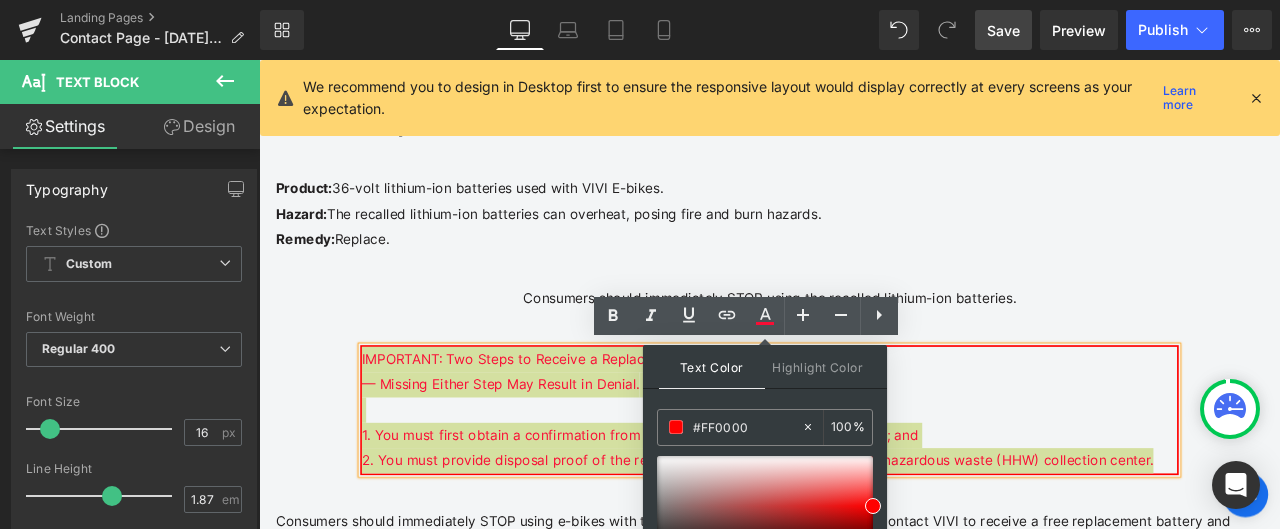 type on "#ff0000" 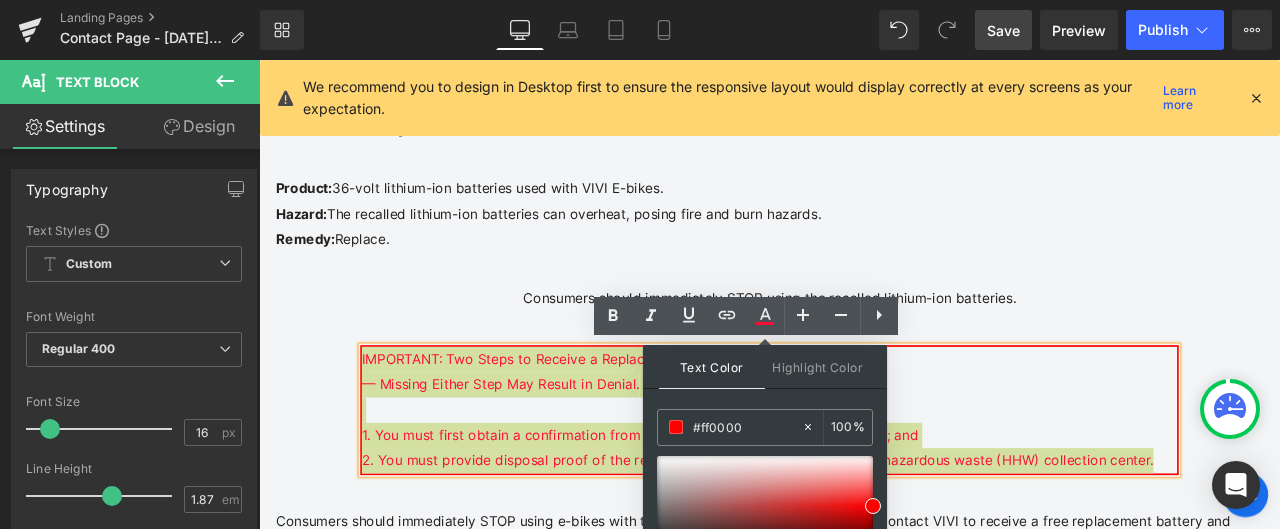 type 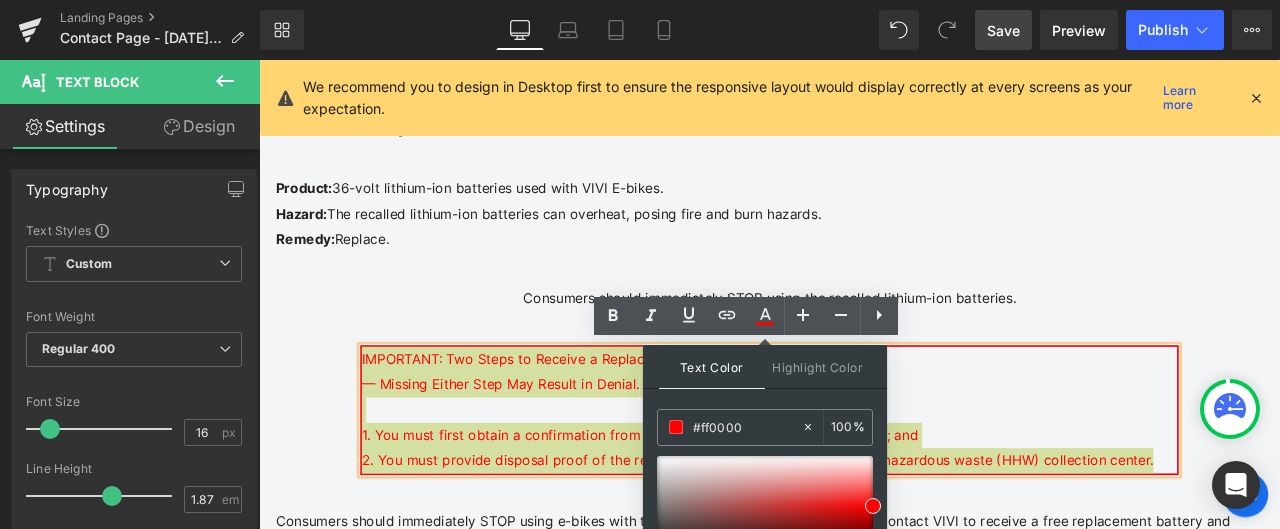 click on "Text Color Highlight Color rgba(255, 0, 0, 1) #ff0000 100 % none 0 %" at bounding box center [765, 481] 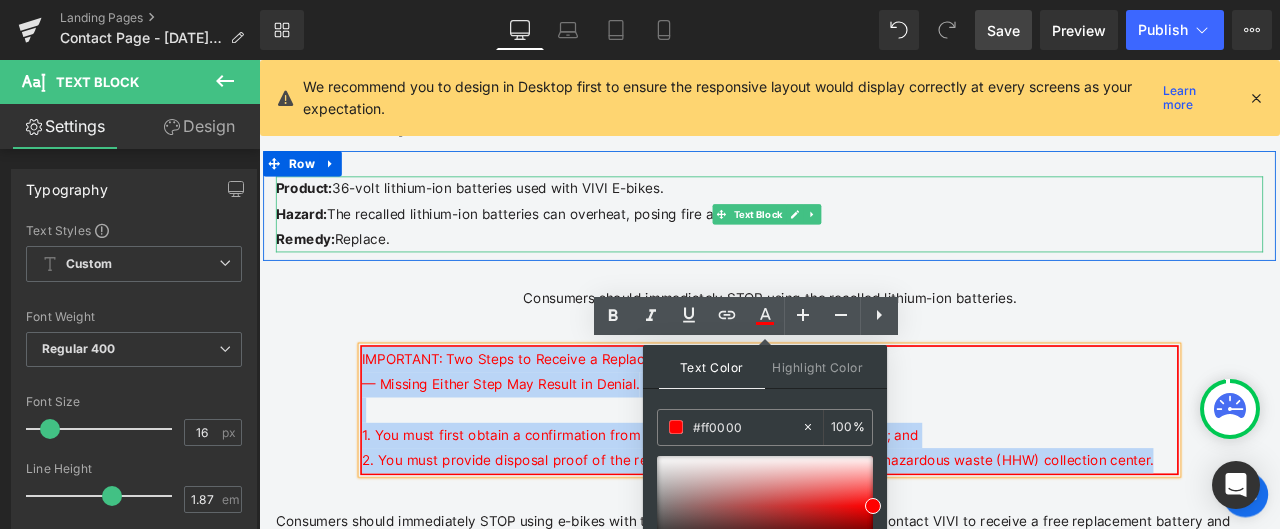 click on "Hazard:  The recalled lithium-ion batteries can overheat, posing fire and burn hazards." at bounding box center (864, 243) 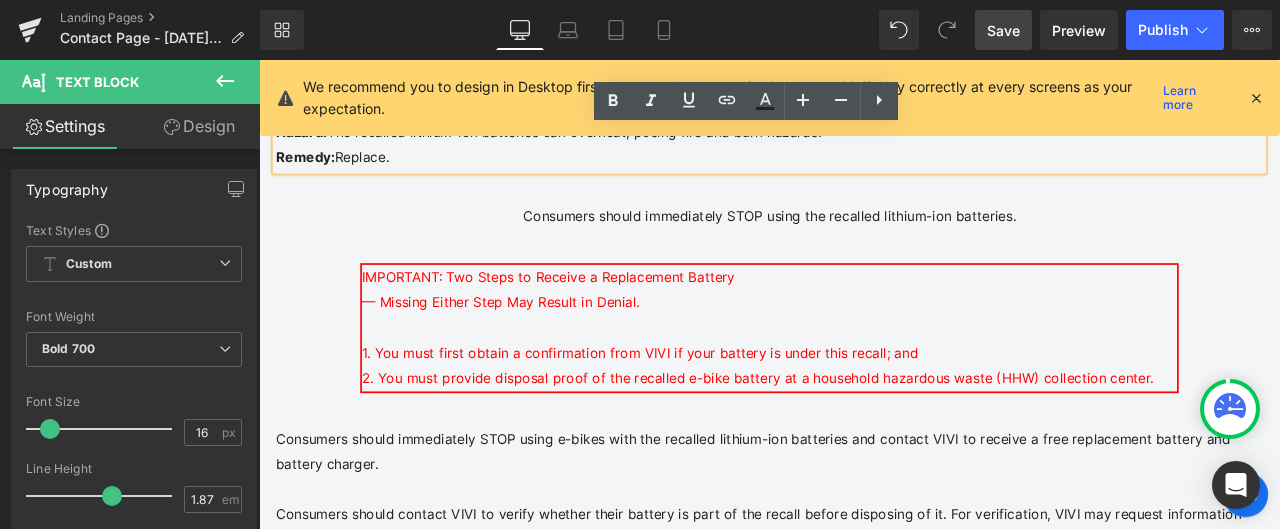 scroll, scrollTop: 798, scrollLeft: 0, axis: vertical 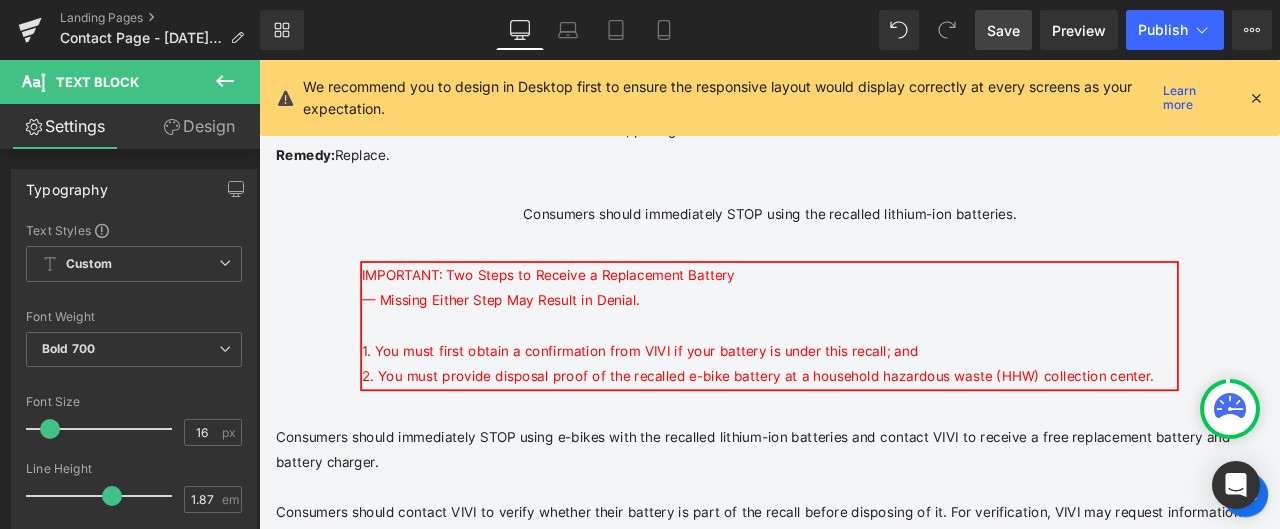 click on "Design" at bounding box center [199, 126] 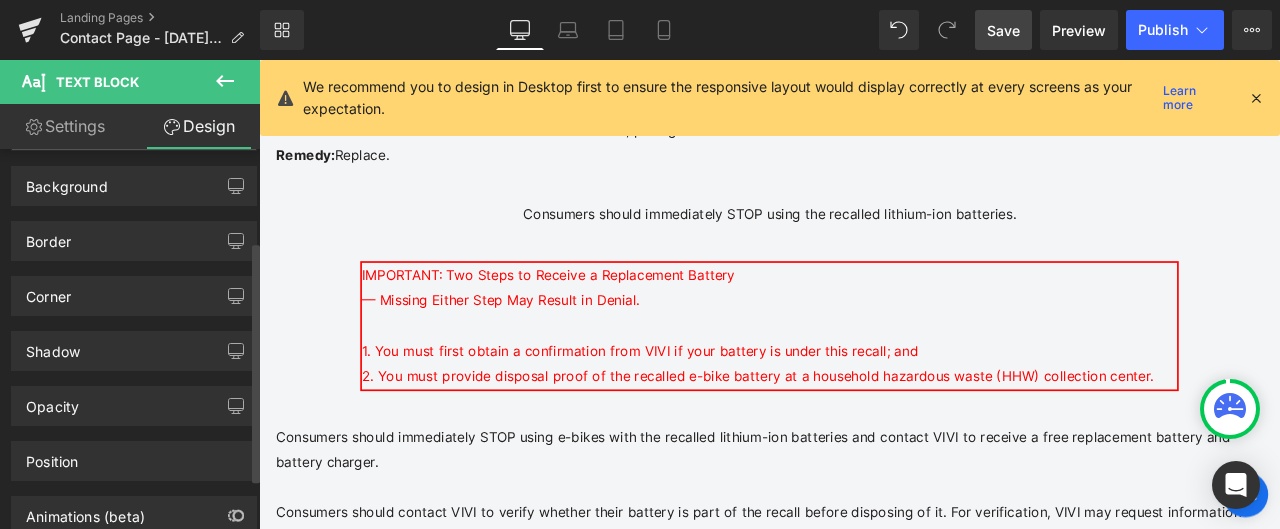 scroll, scrollTop: 0, scrollLeft: 0, axis: both 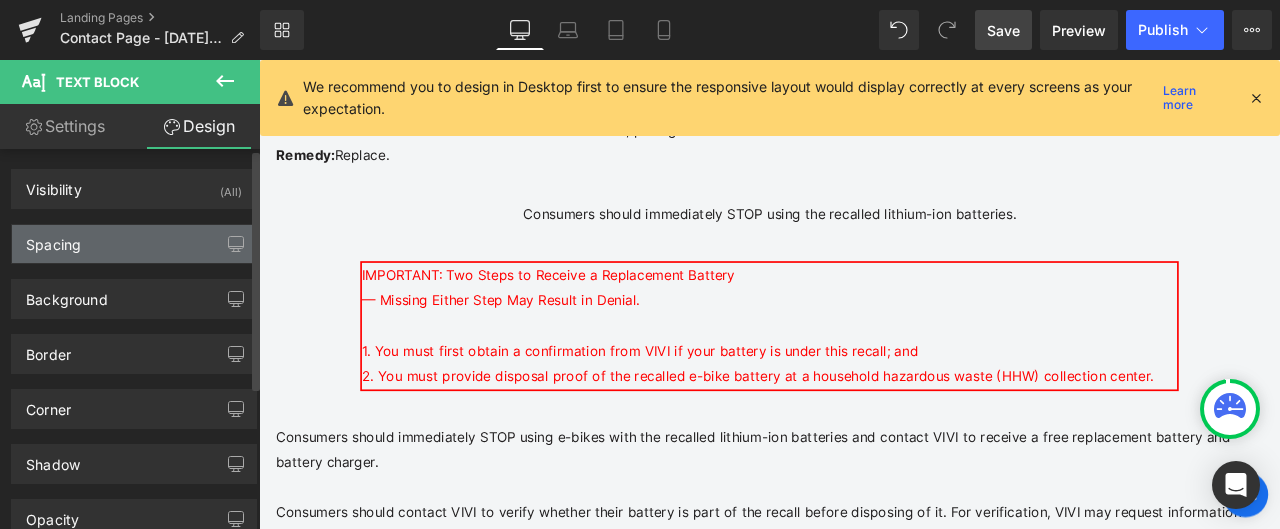 click on "Spacing" at bounding box center (134, 244) 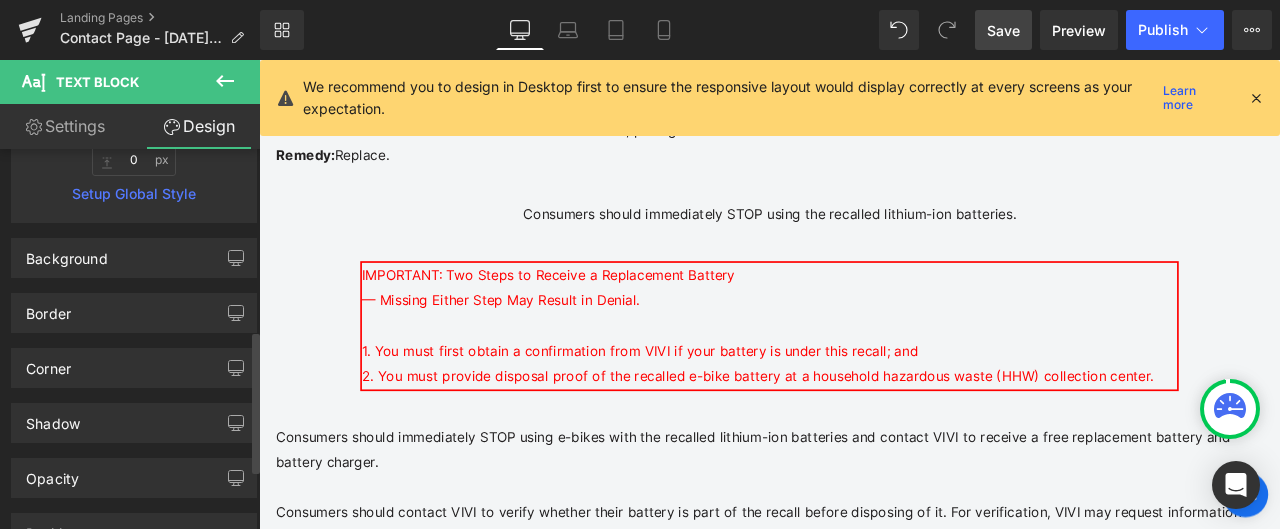 scroll, scrollTop: 500, scrollLeft: 0, axis: vertical 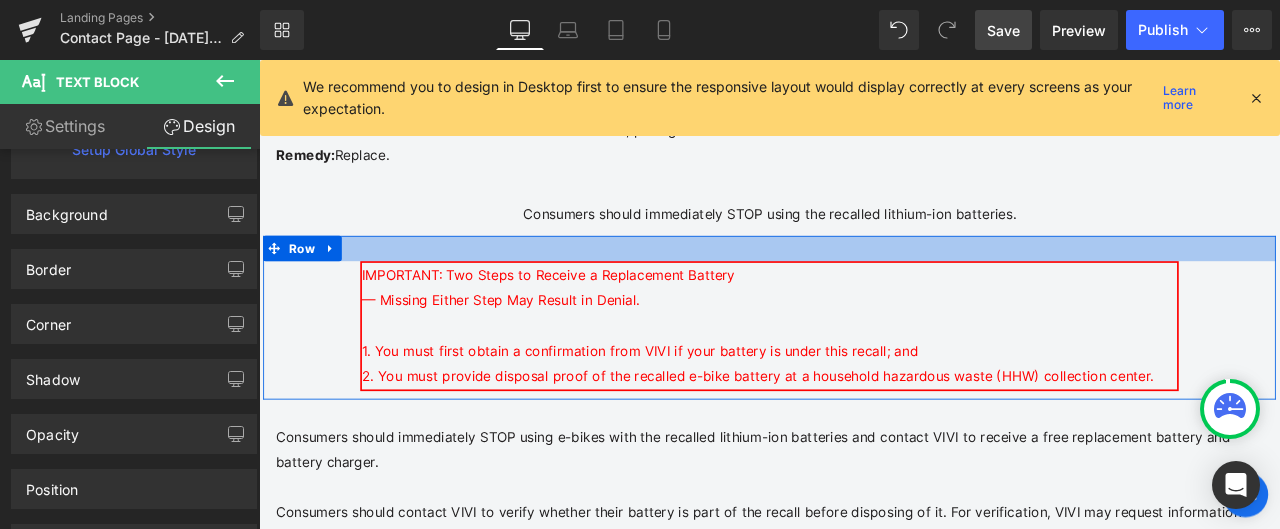 click at bounding box center [864, 283] 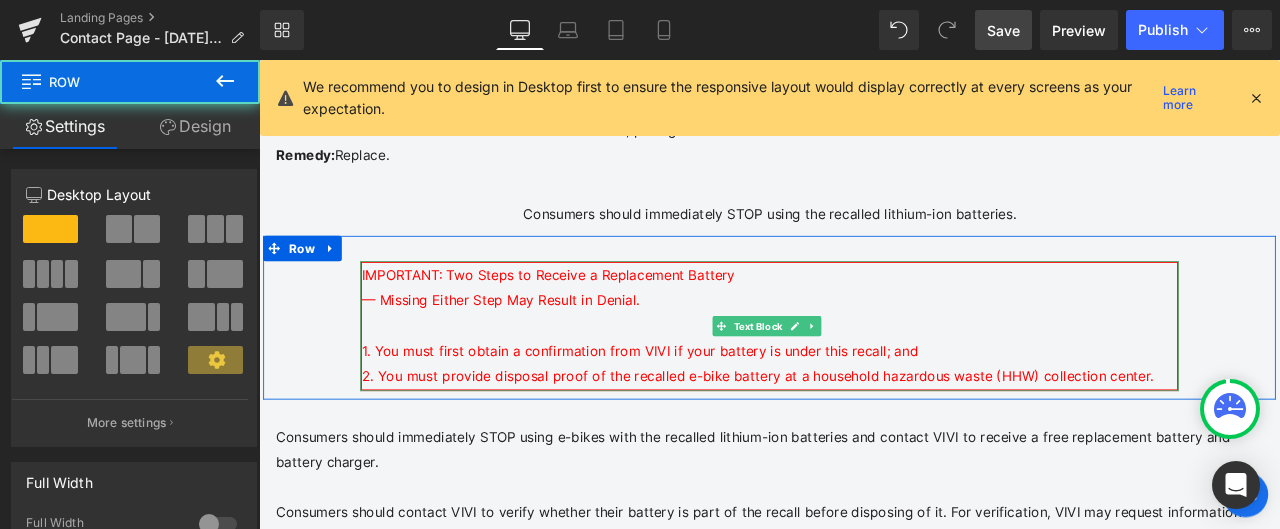 click on "— Missing Either Step May Result in Denial." at bounding box center [545, 344] 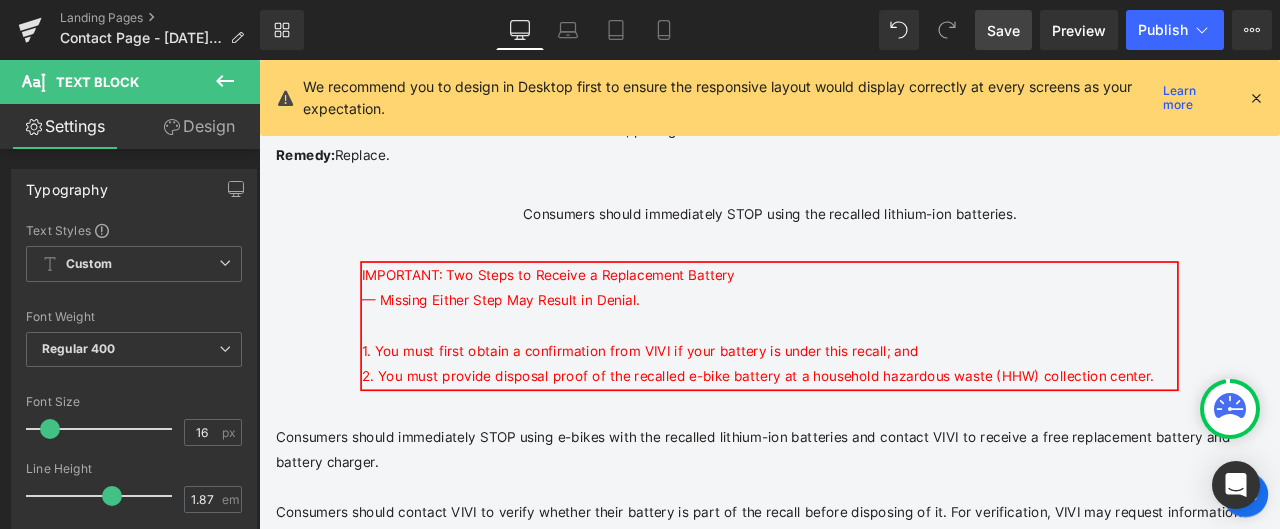 click on "Design" at bounding box center (199, 126) 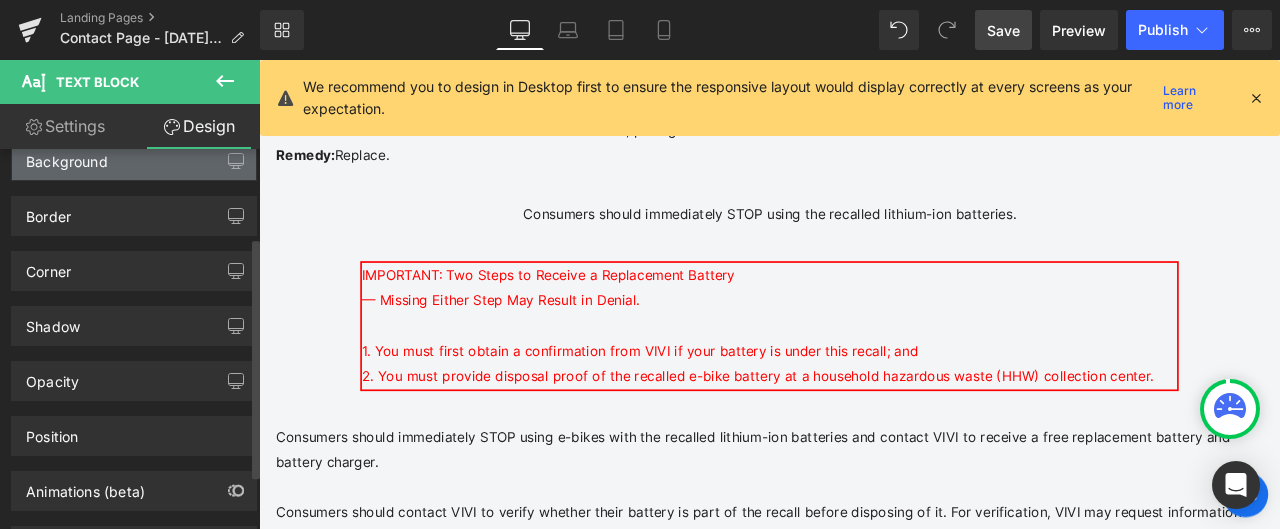 scroll, scrollTop: 0, scrollLeft: 0, axis: both 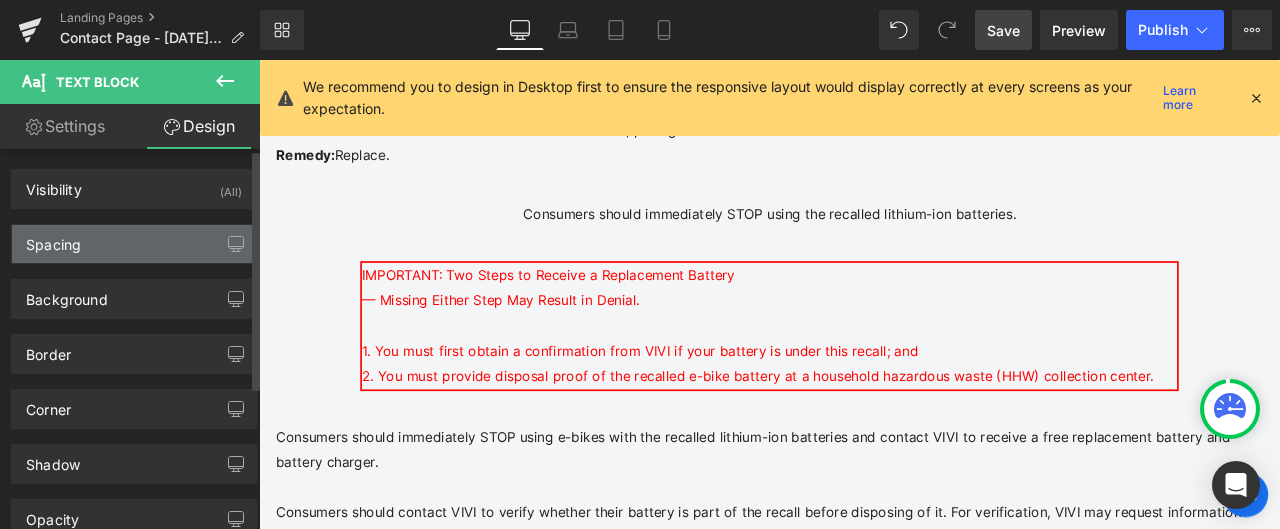 click on "Spacing" at bounding box center [134, 244] 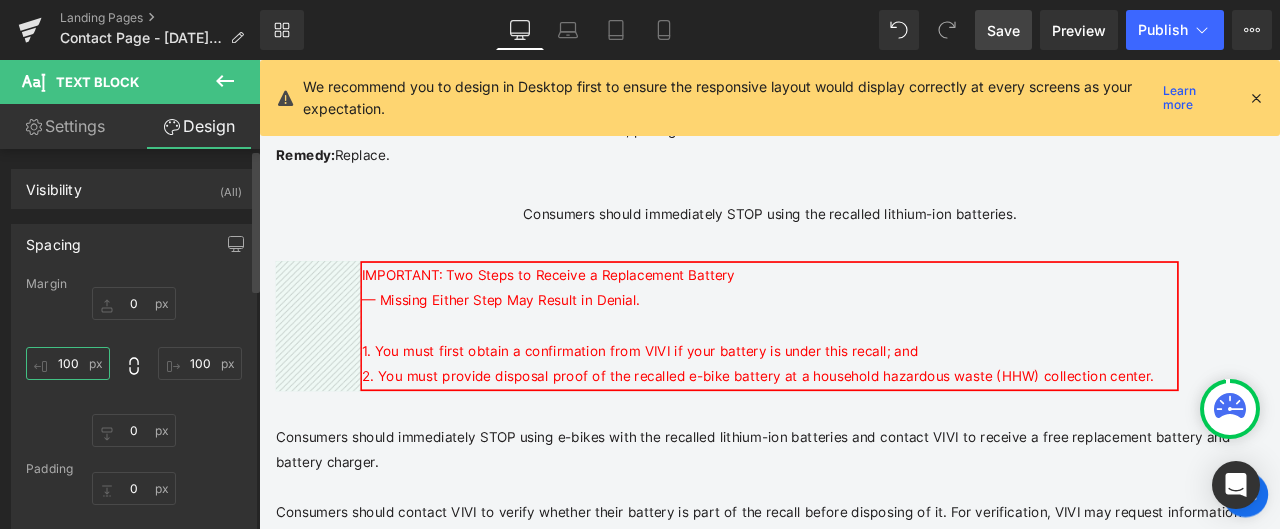 click on "100" at bounding box center (68, 363) 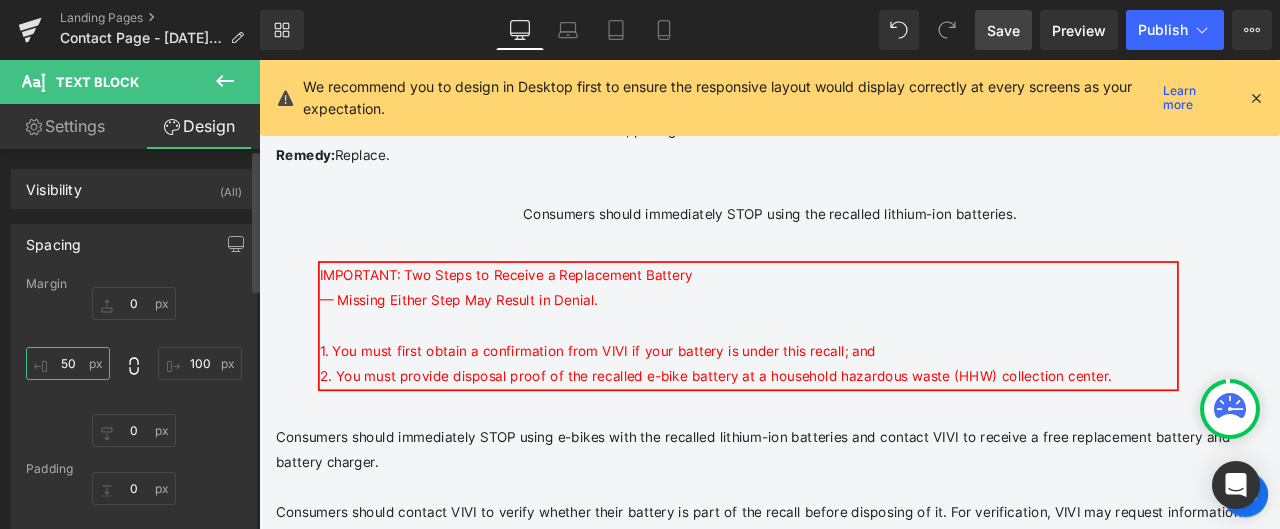 drag, startPoint x: 78, startPoint y: 362, endPoint x: 60, endPoint y: 362, distance: 18 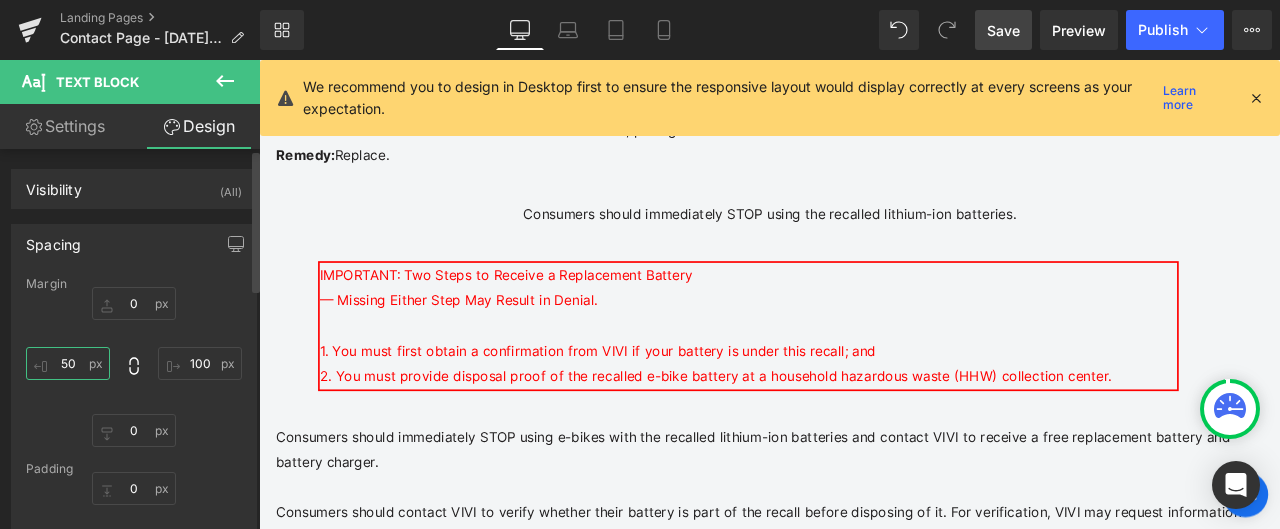 click on "50" at bounding box center (68, 363) 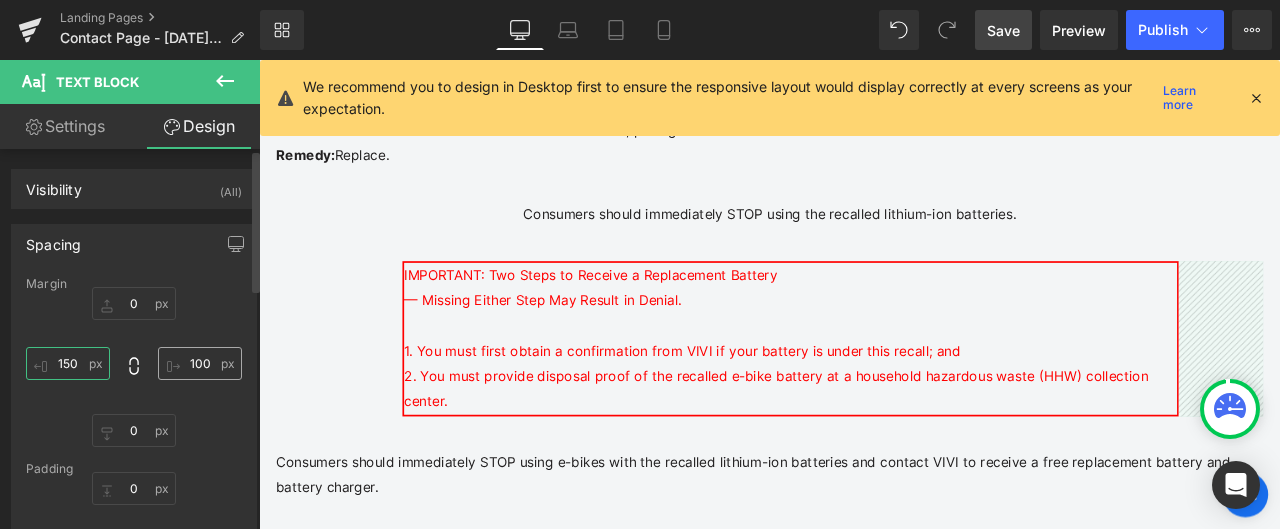 type on "150" 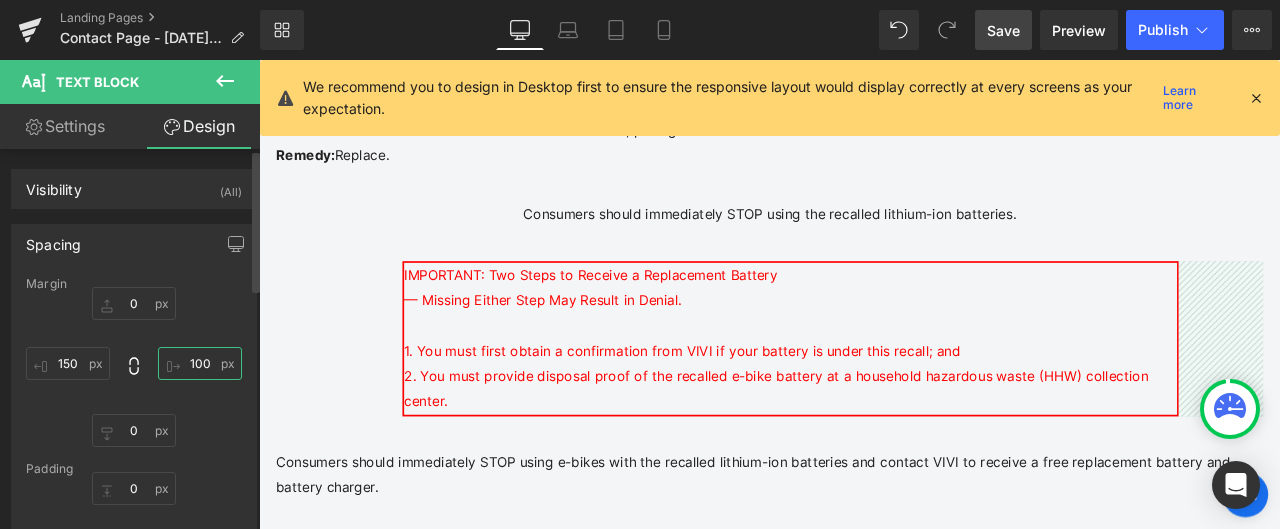 click on "100" at bounding box center (200, 363) 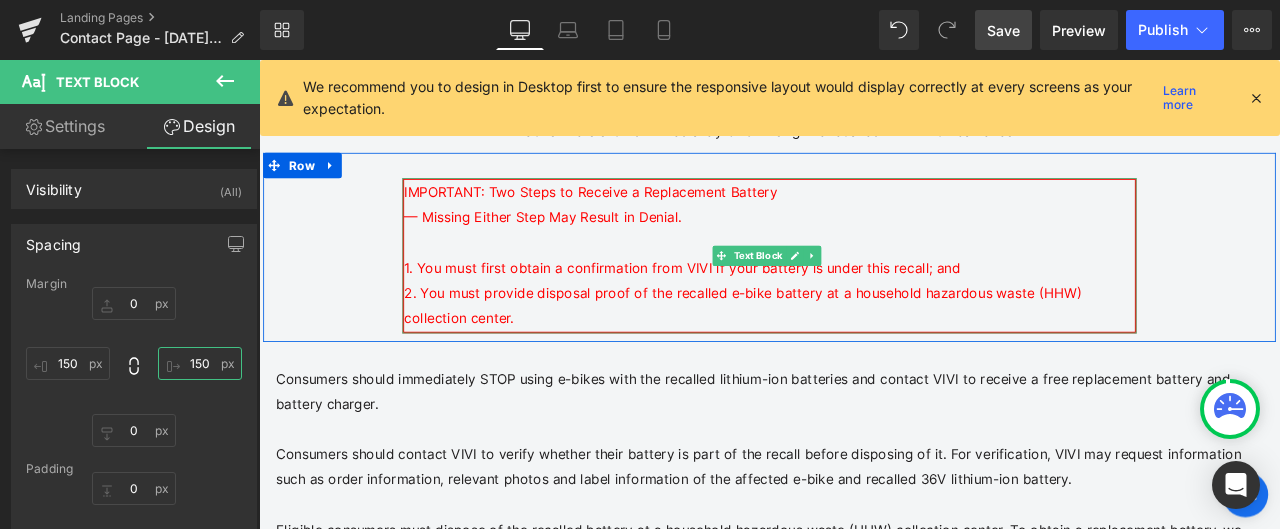 scroll, scrollTop: 898, scrollLeft: 0, axis: vertical 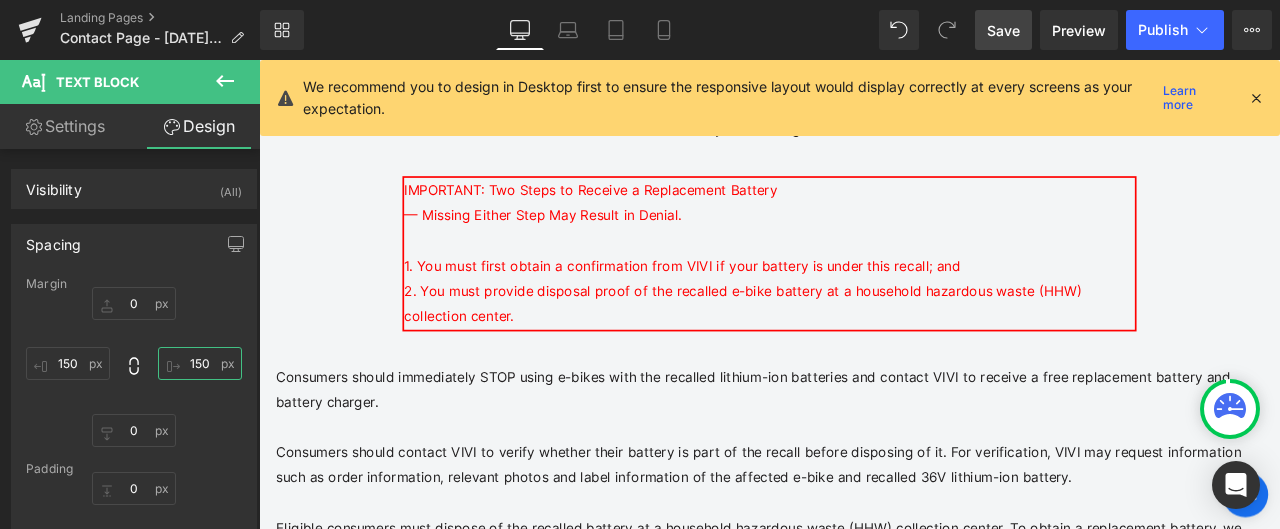 type on "150" 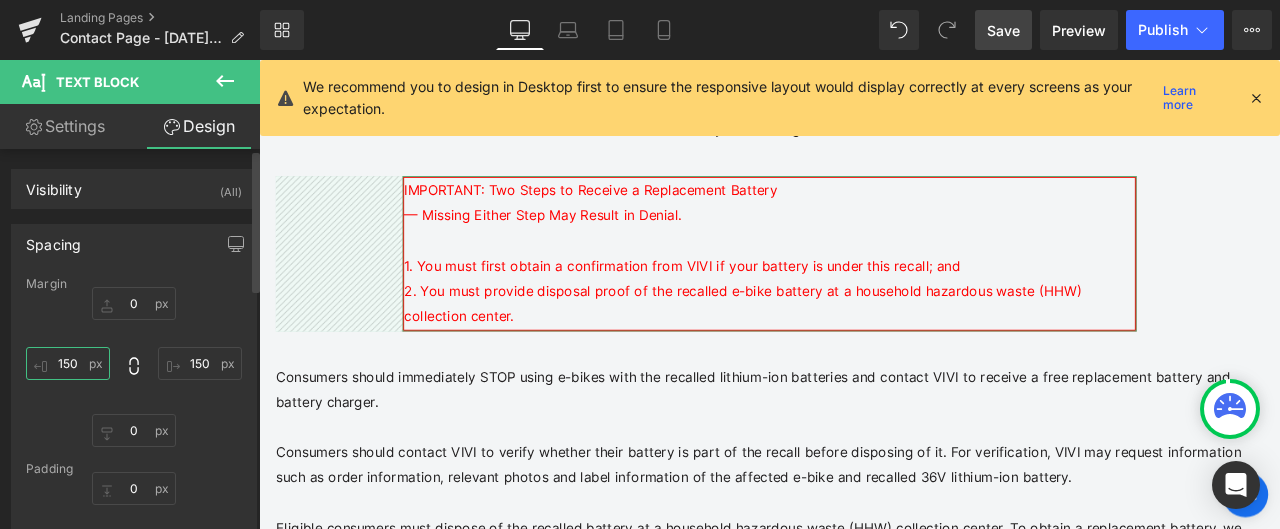 click on "150" at bounding box center [68, 363] 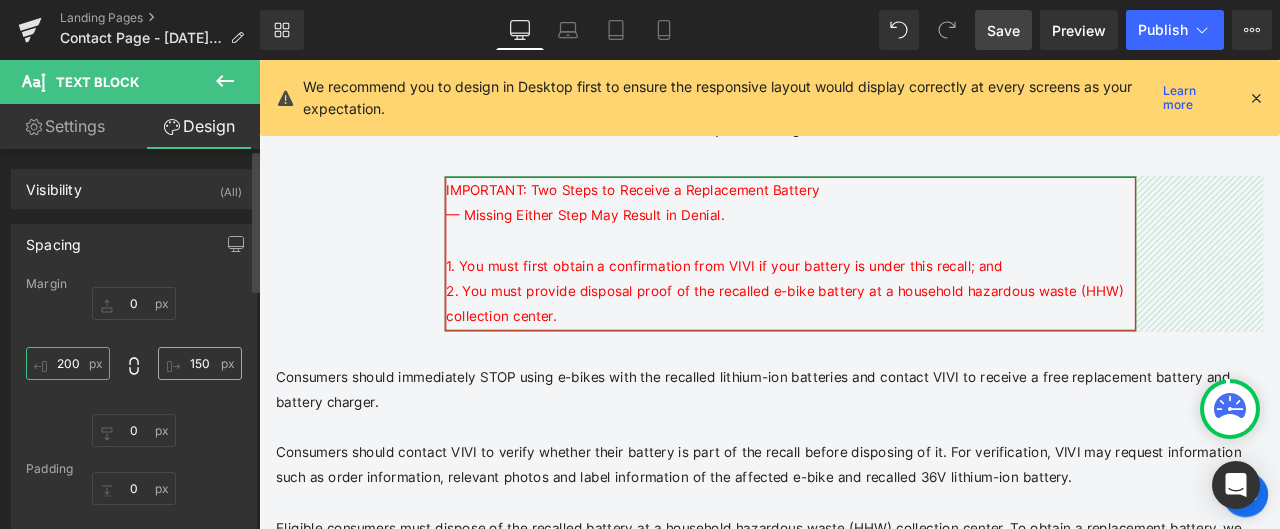 type on "200" 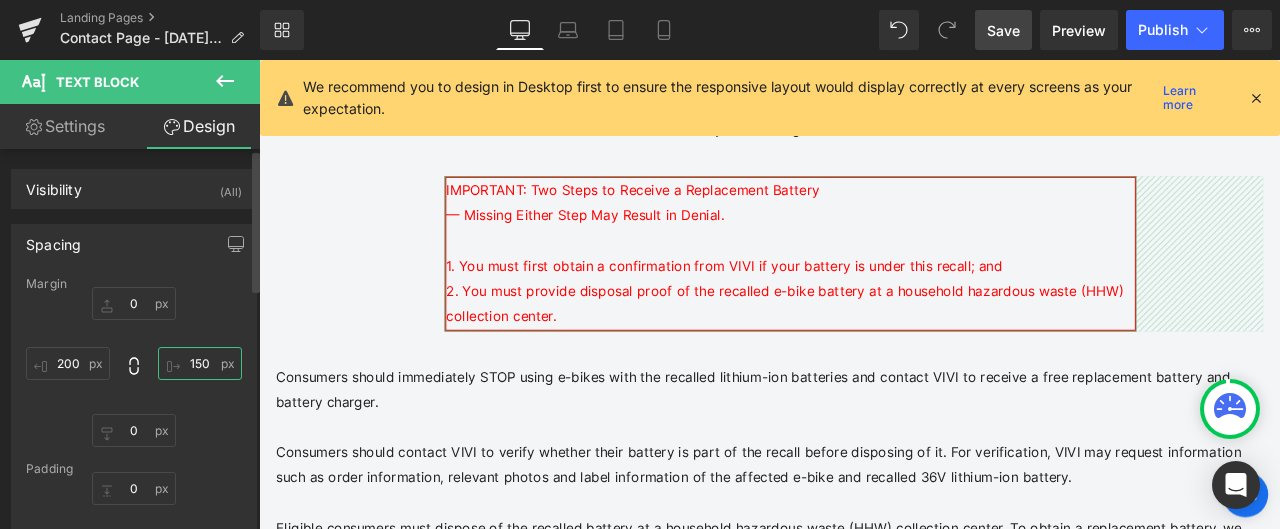 click on "150" at bounding box center (200, 363) 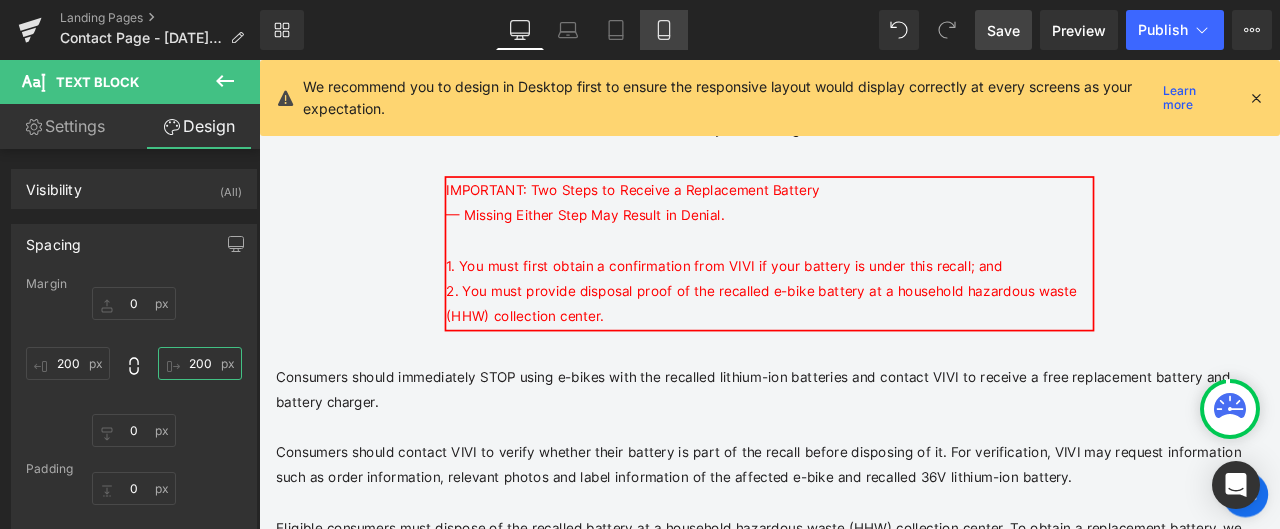 type on "200" 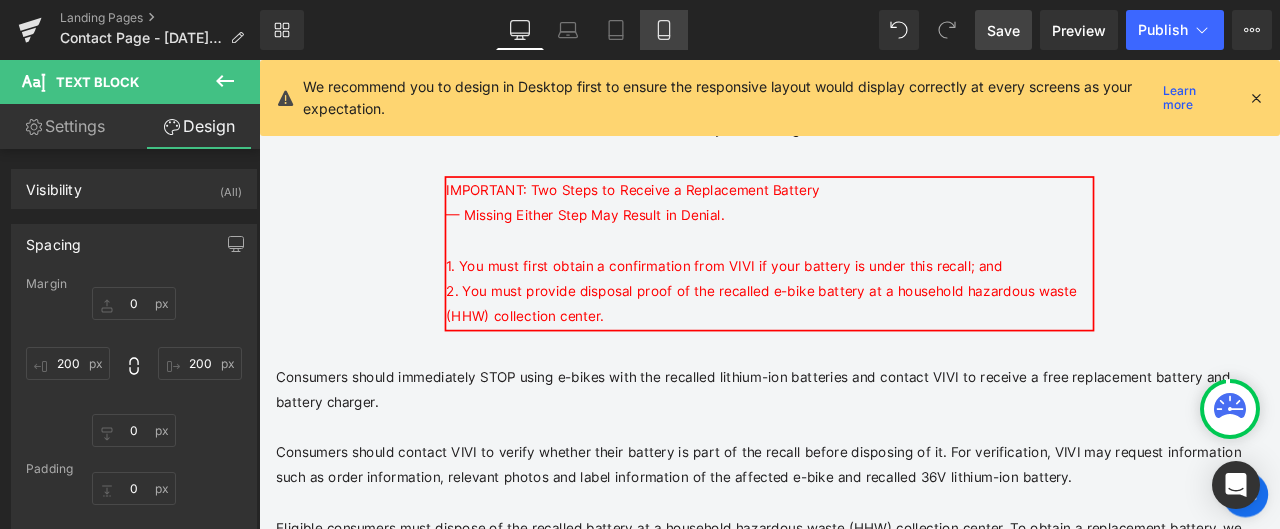click 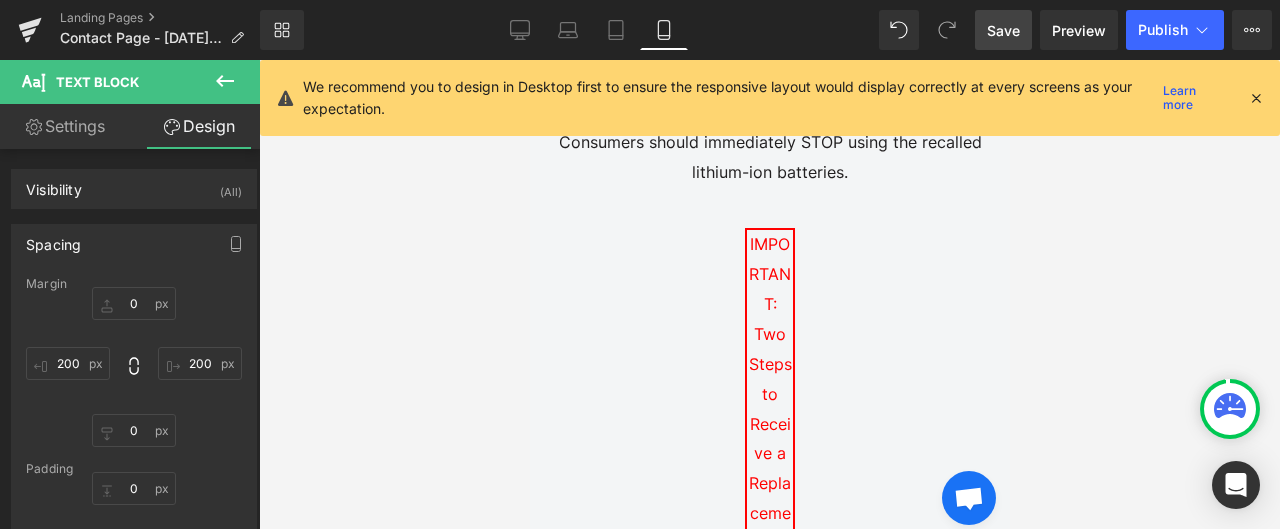 type on "0" 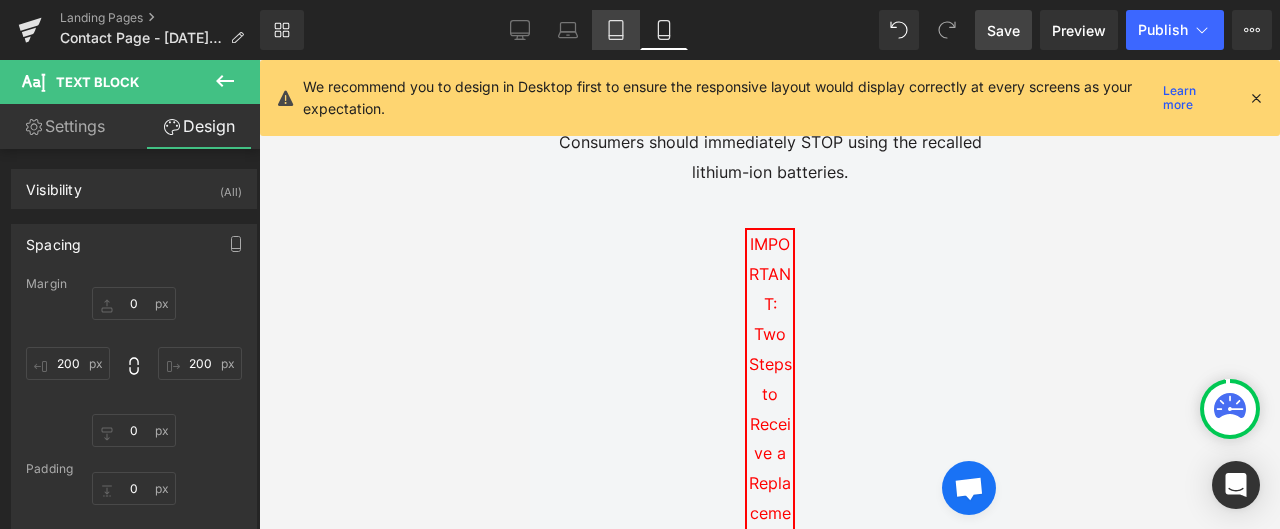 click 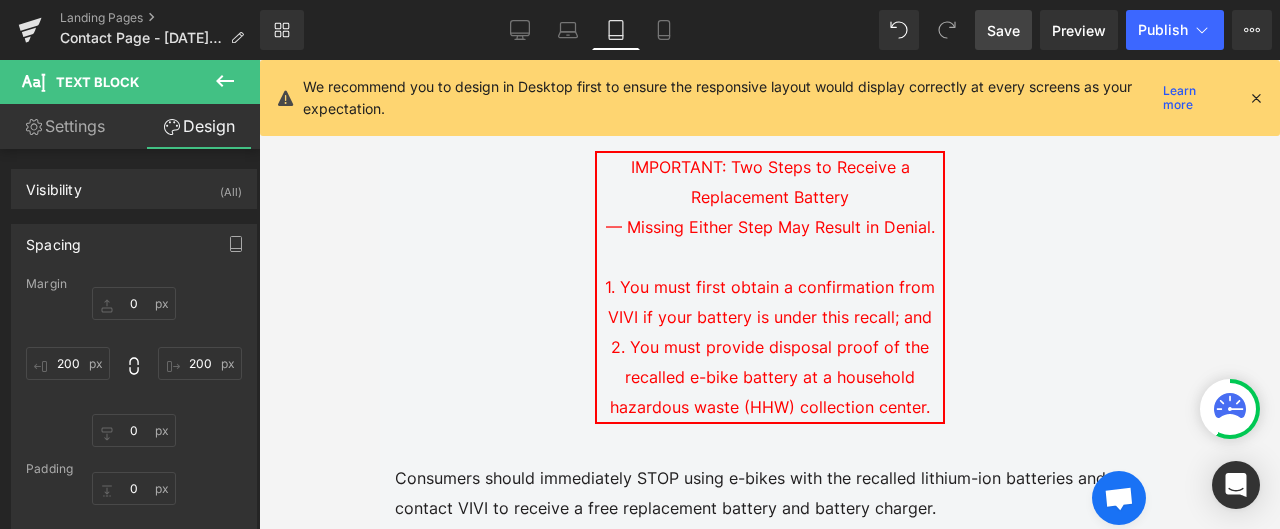 scroll, scrollTop: 850, scrollLeft: 0, axis: vertical 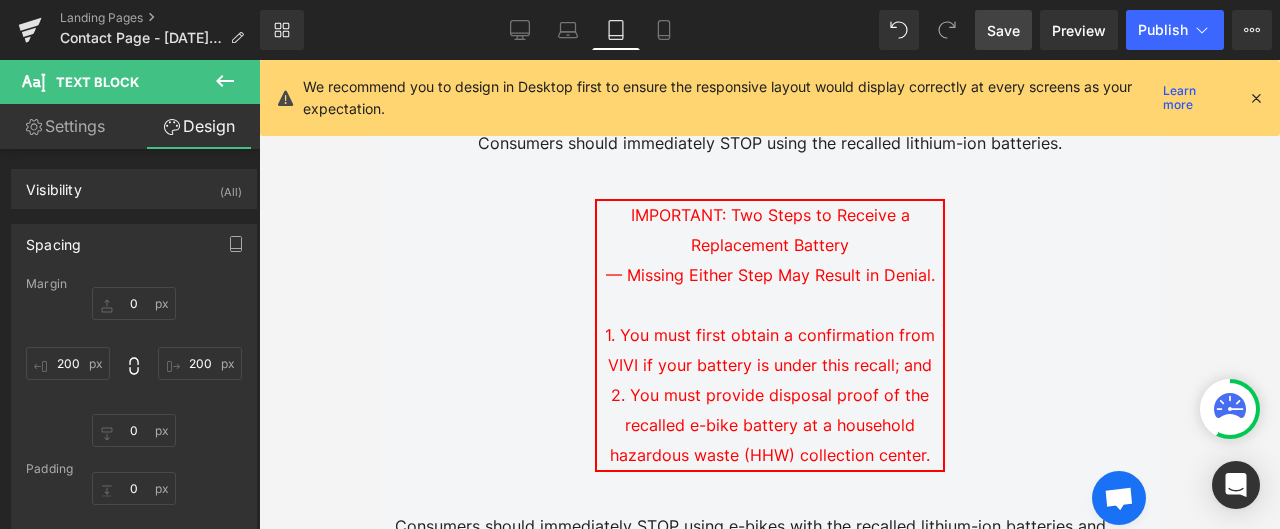 type on "0" 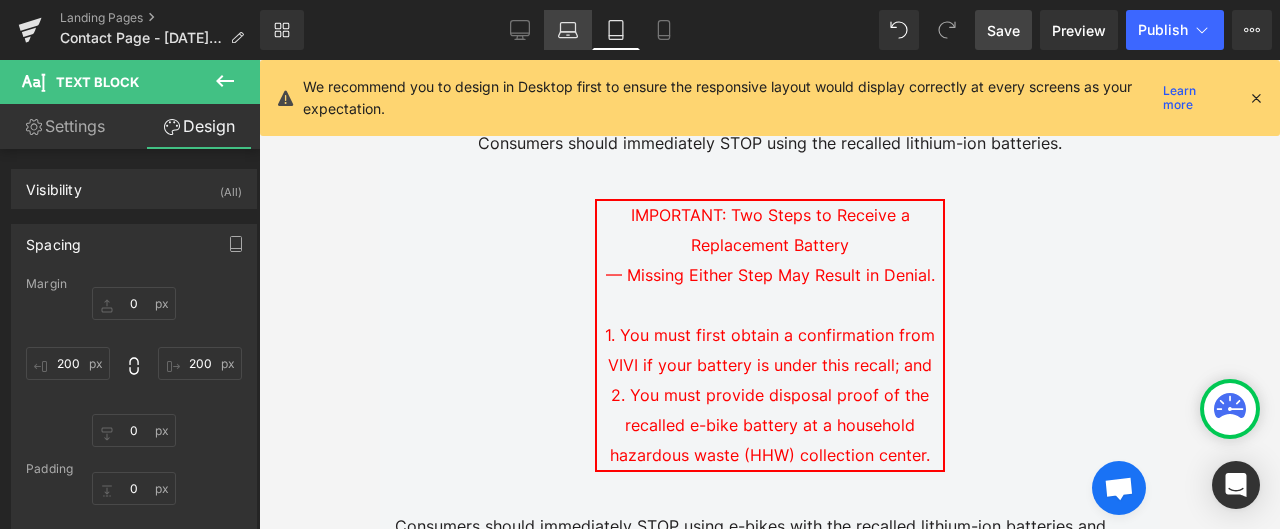 click 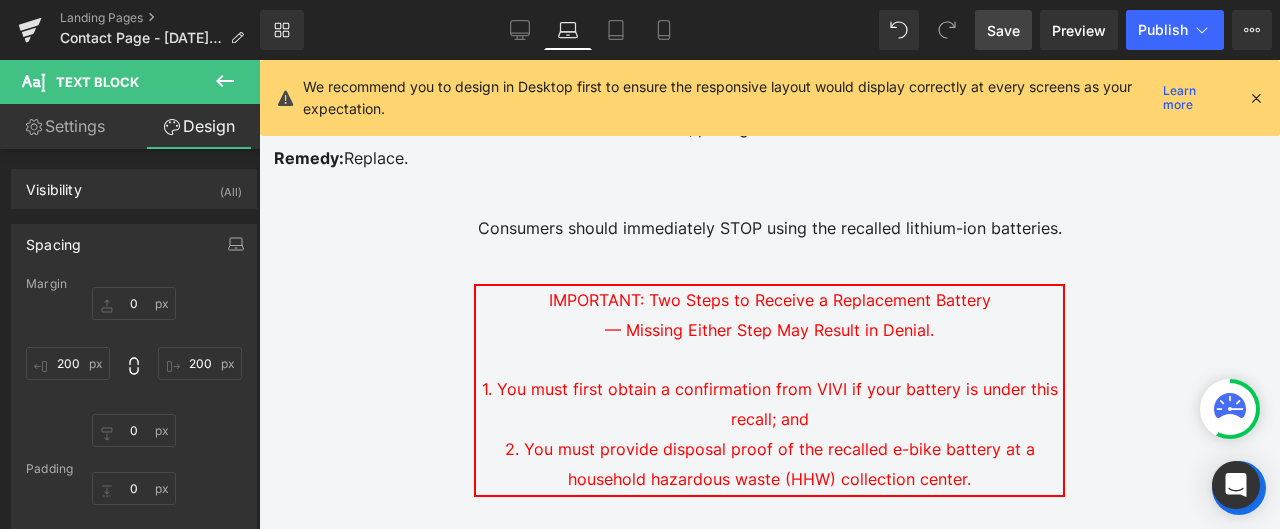 scroll, scrollTop: 934, scrollLeft: 0, axis: vertical 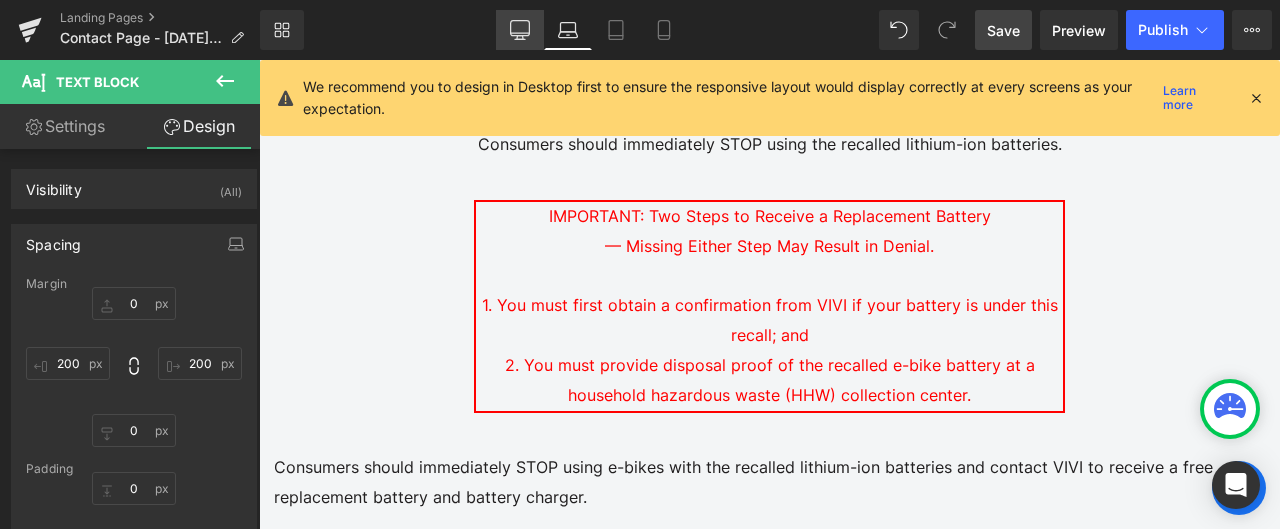 click on "Desktop" at bounding box center (520, 30) 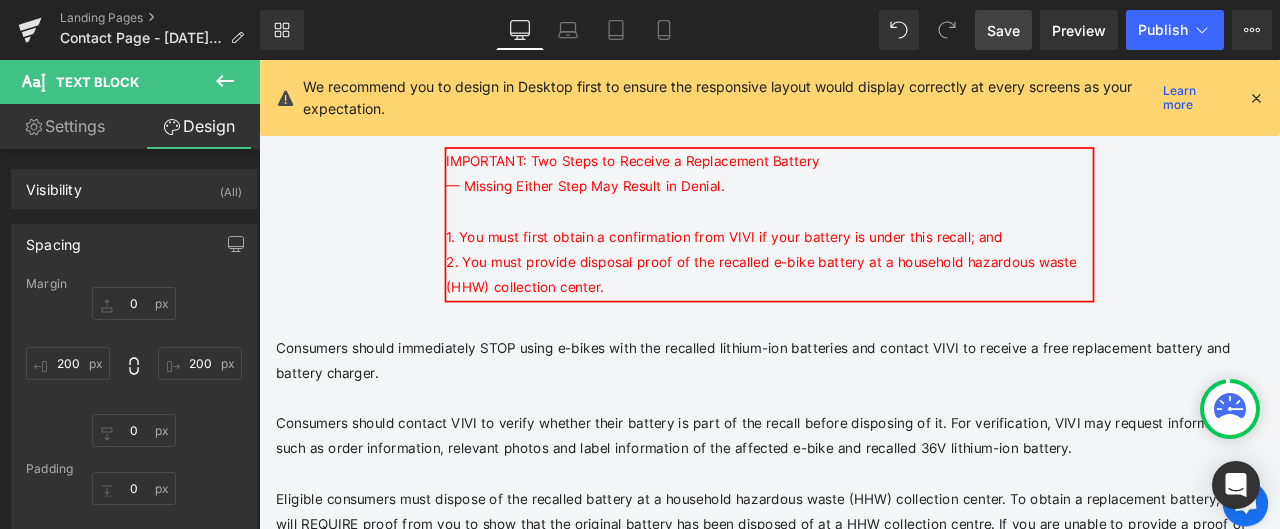 type on "0" 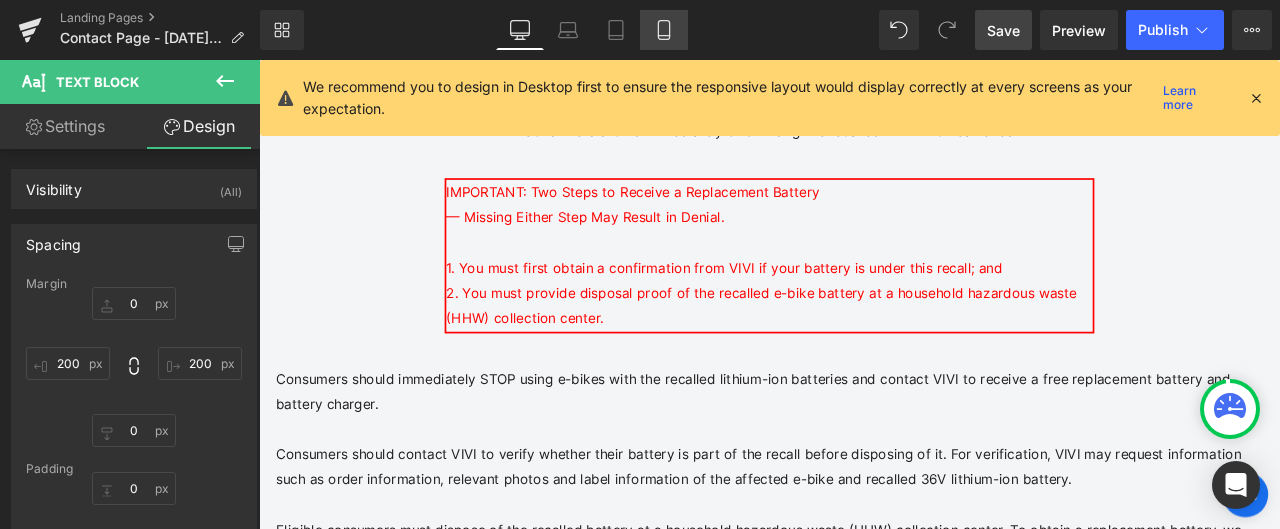 click 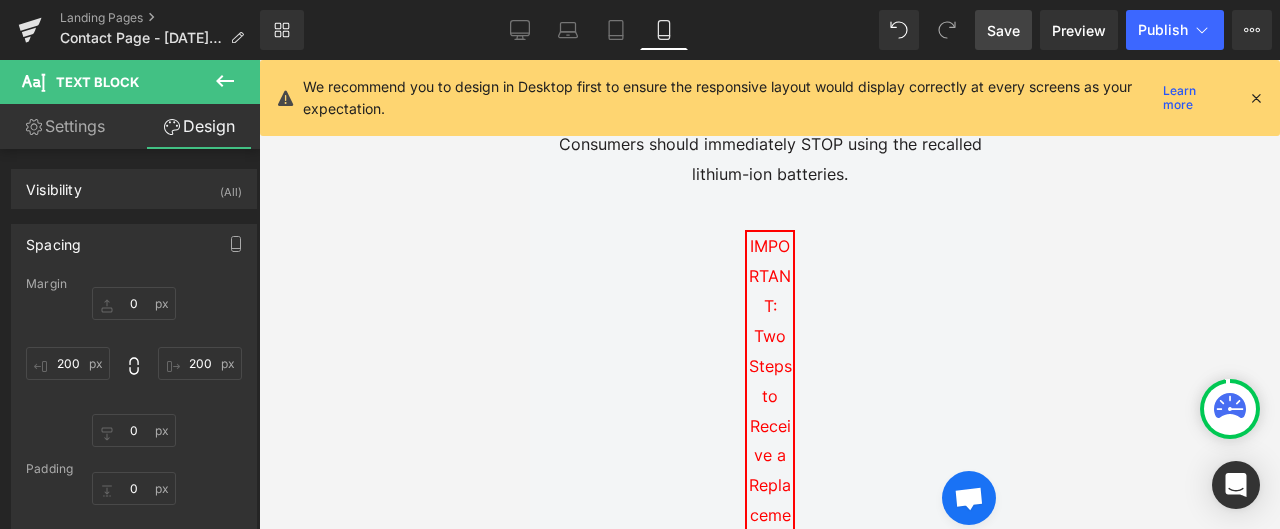 type on "0" 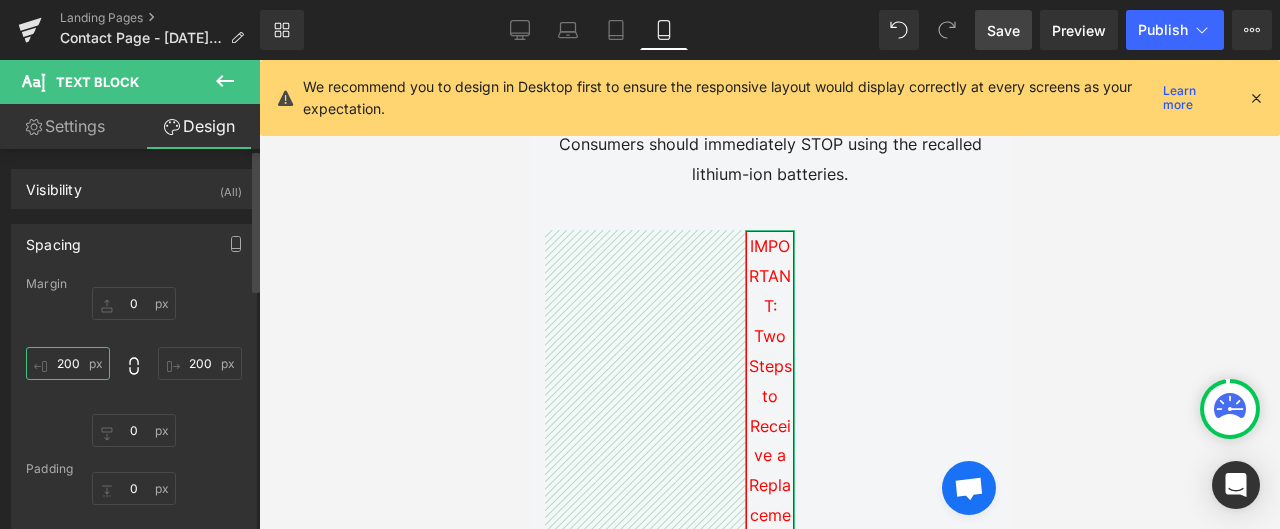 click on "200" at bounding box center [68, 363] 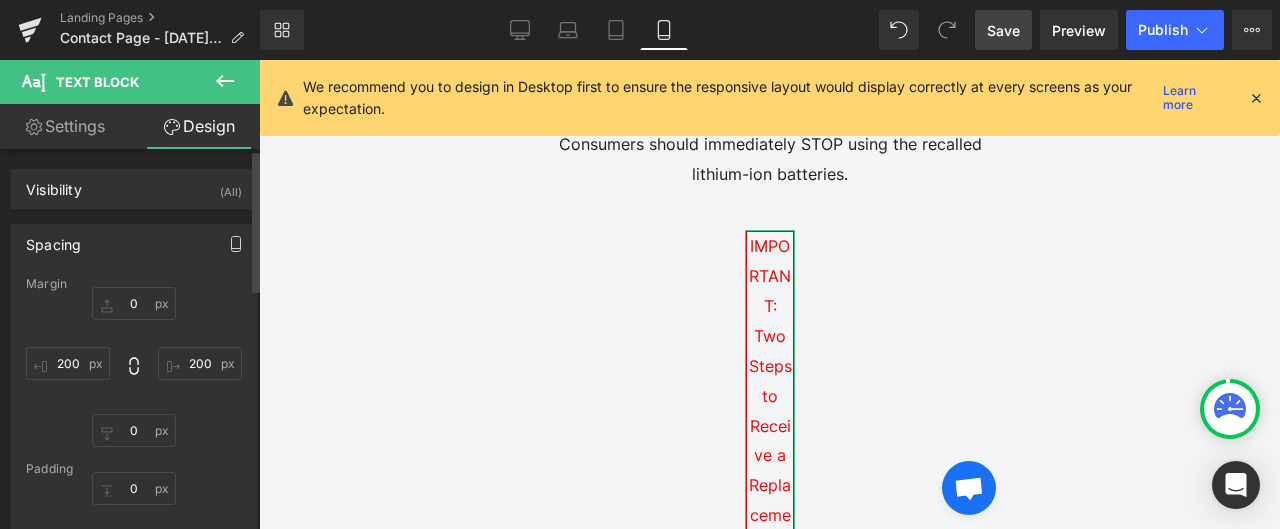 click 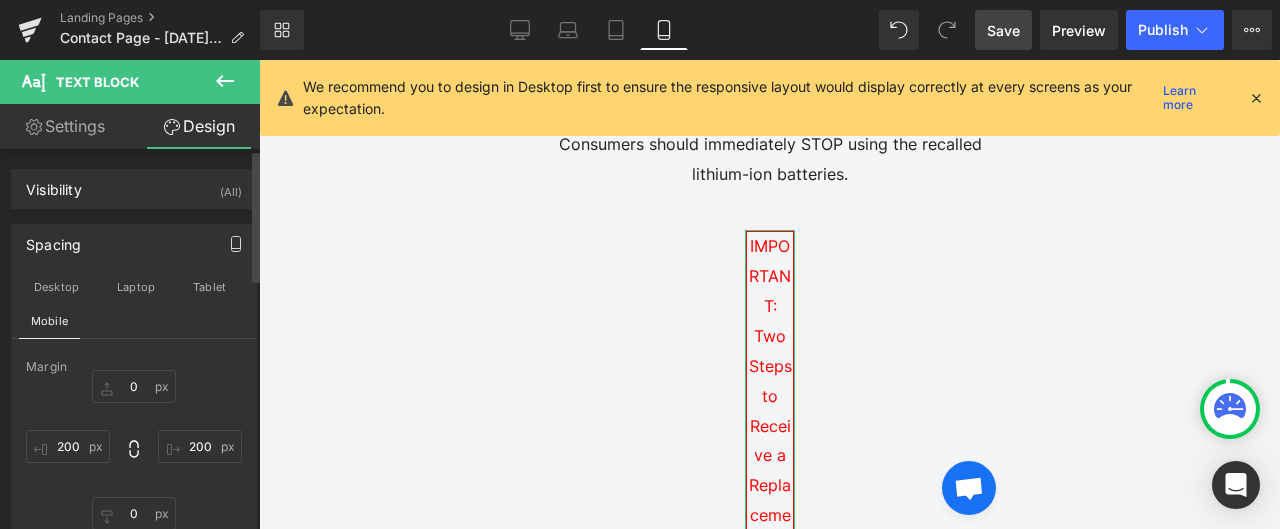 click 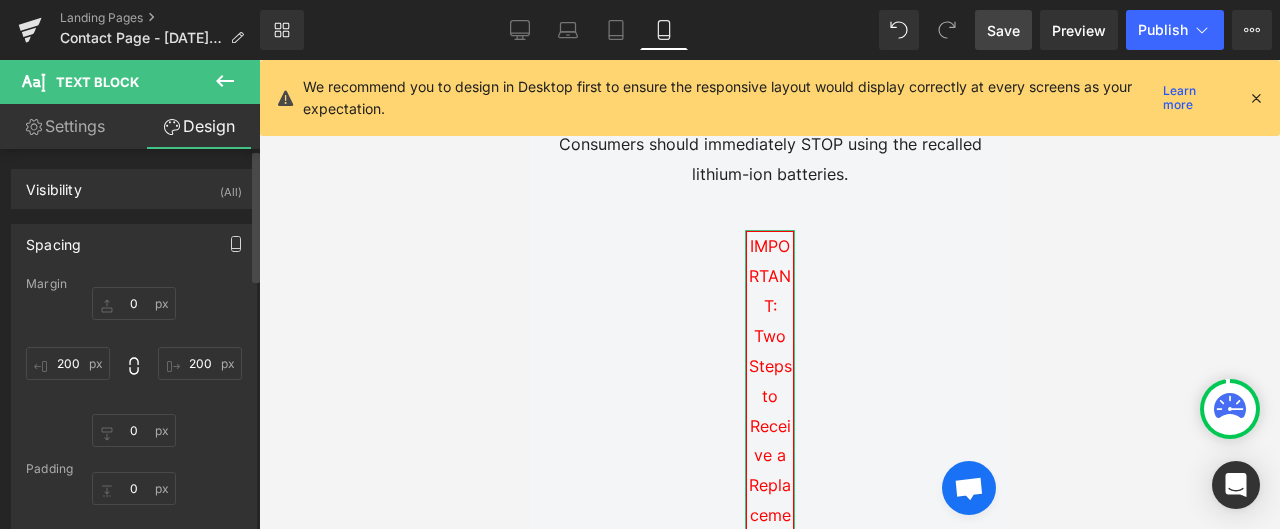 click 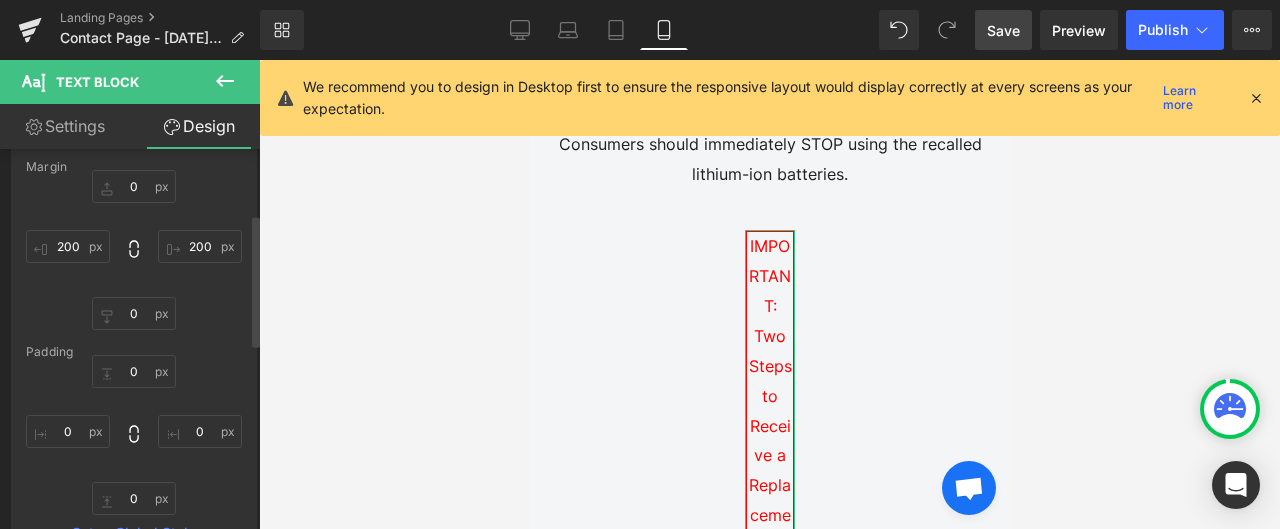 scroll, scrollTop: 0, scrollLeft: 0, axis: both 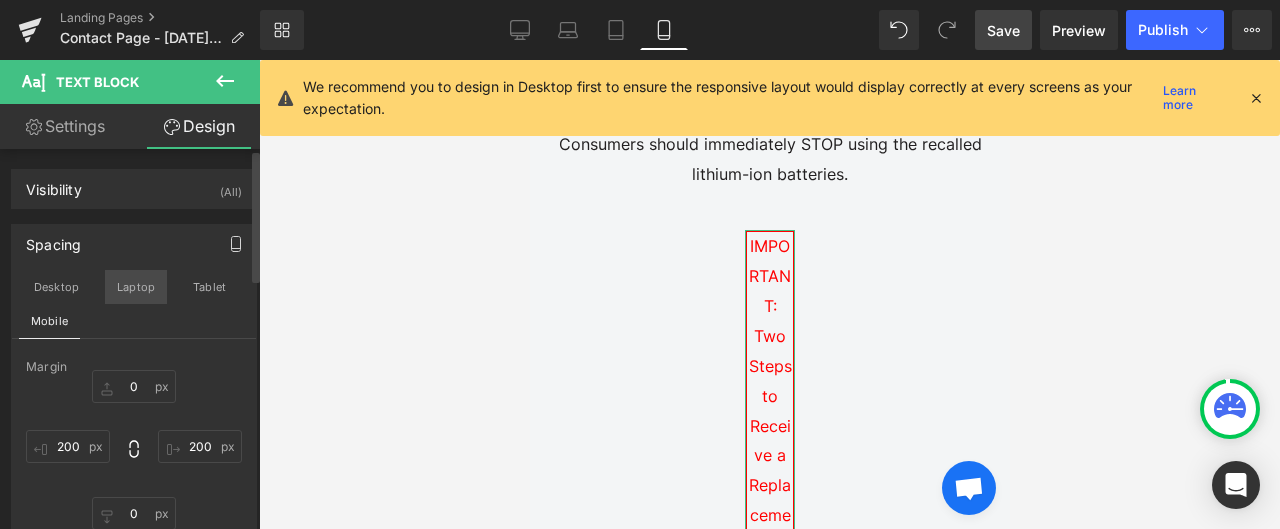 click on "Laptop" at bounding box center (136, 287) 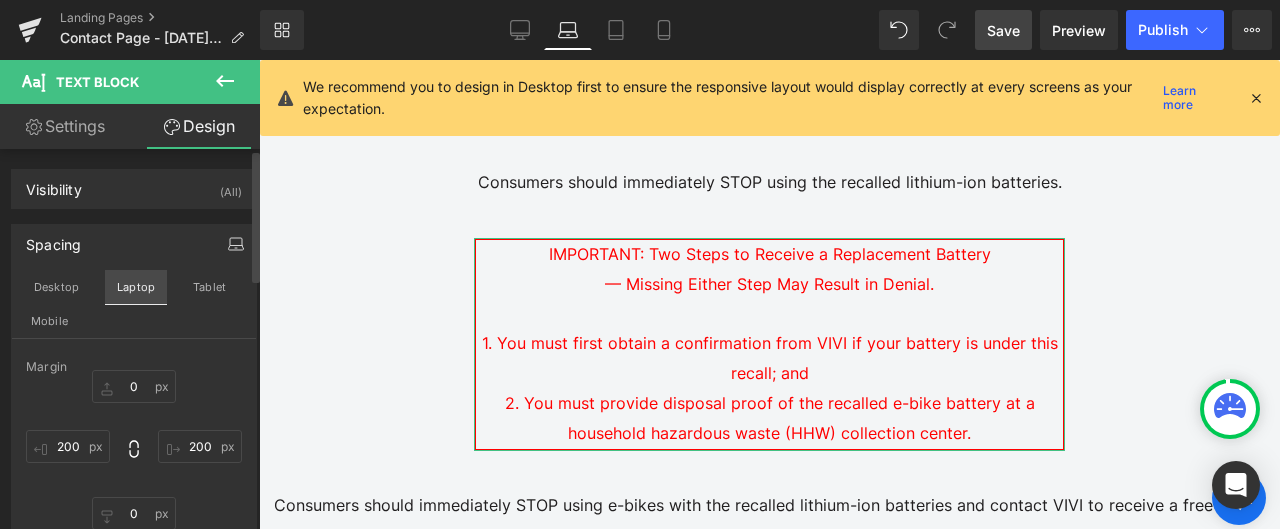 type on "0" 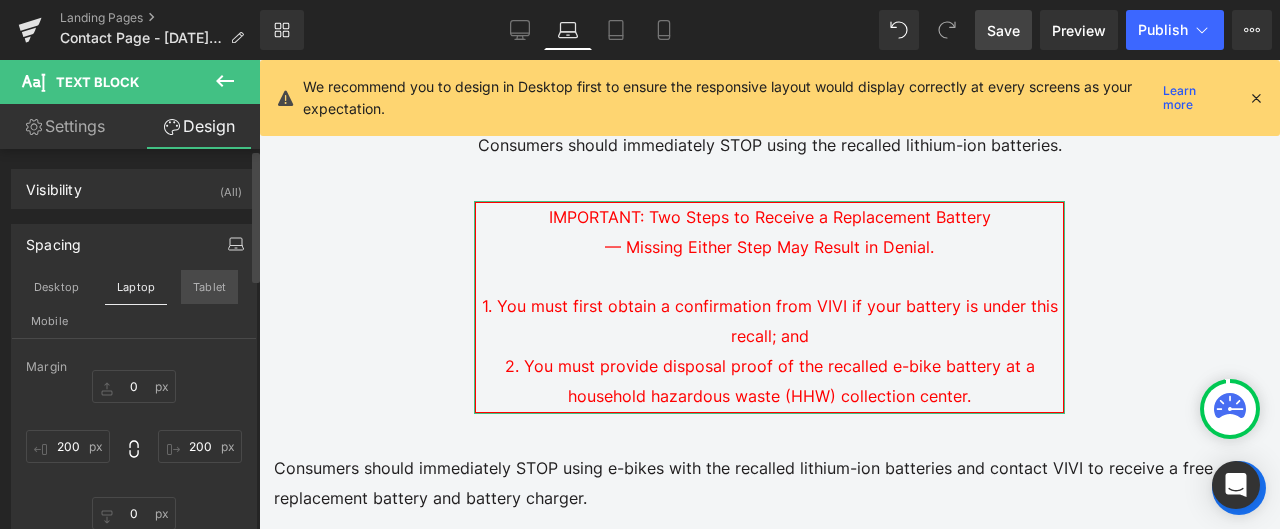 click on "Tablet" at bounding box center [209, 287] 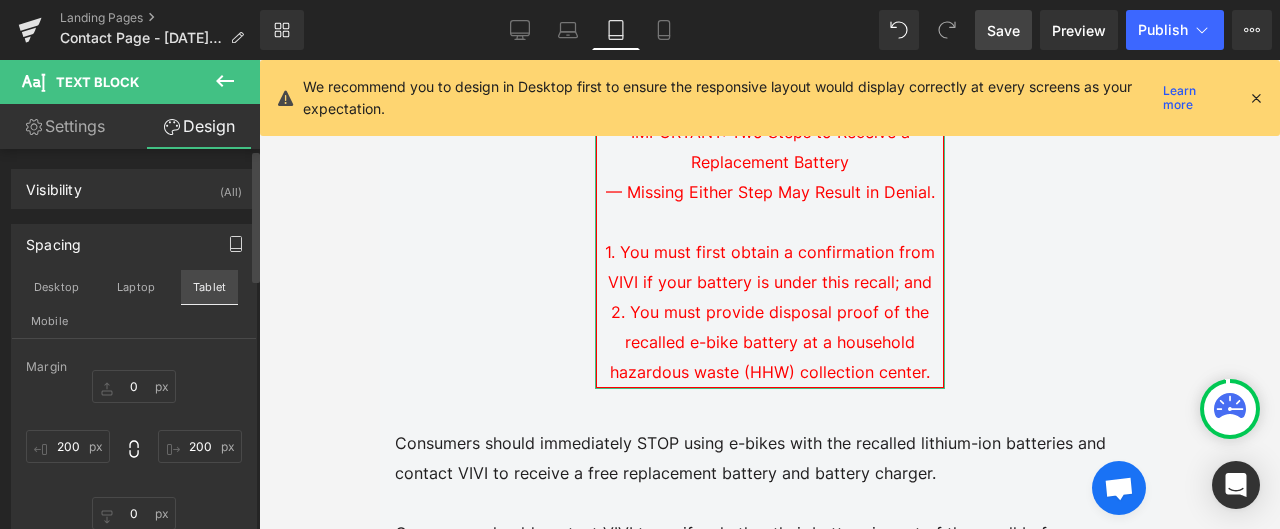 type on "0" 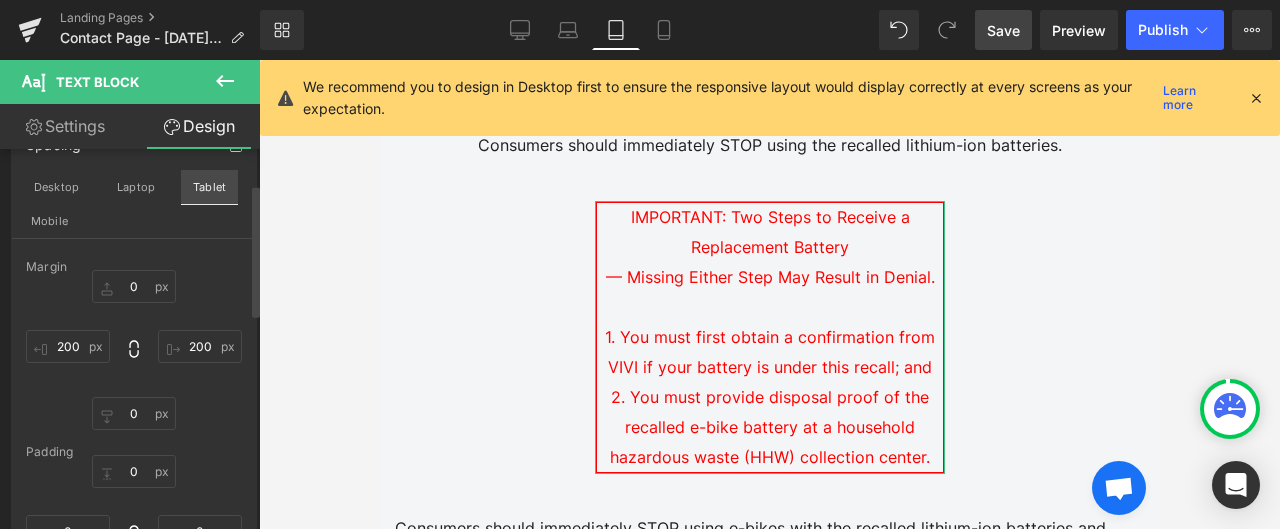 scroll, scrollTop: 0, scrollLeft: 0, axis: both 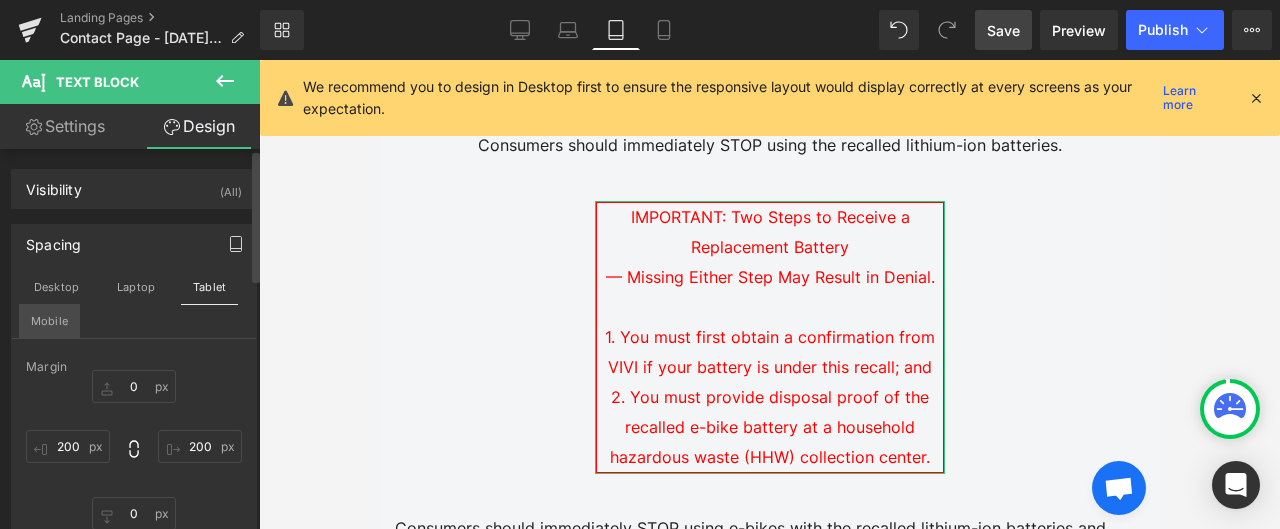 click on "Mobile" at bounding box center (49, 321) 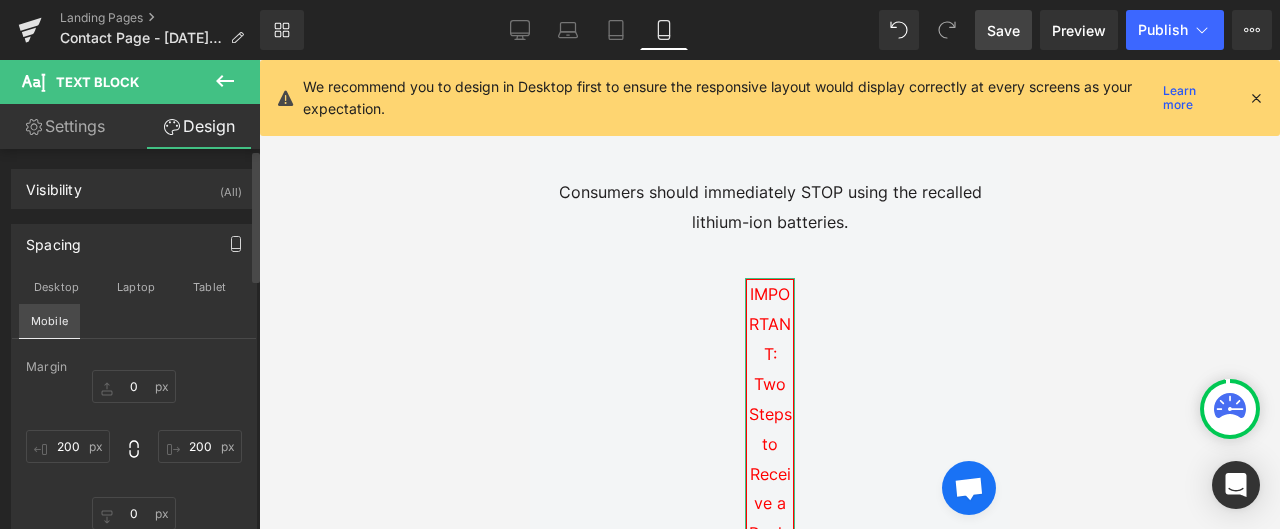 scroll, scrollTop: 895, scrollLeft: 0, axis: vertical 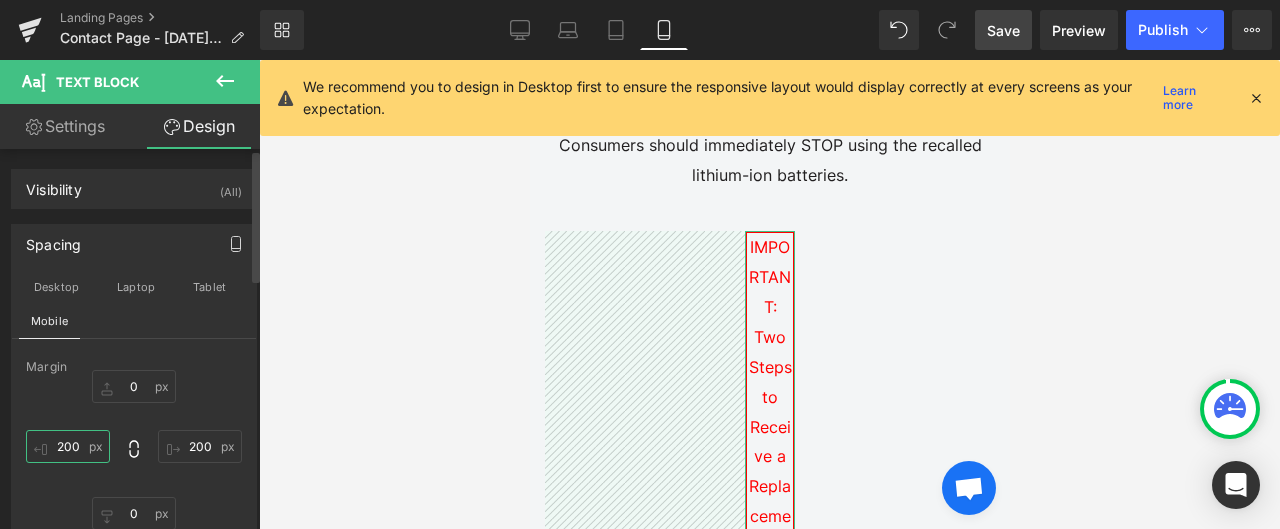 click on "200" at bounding box center (68, 446) 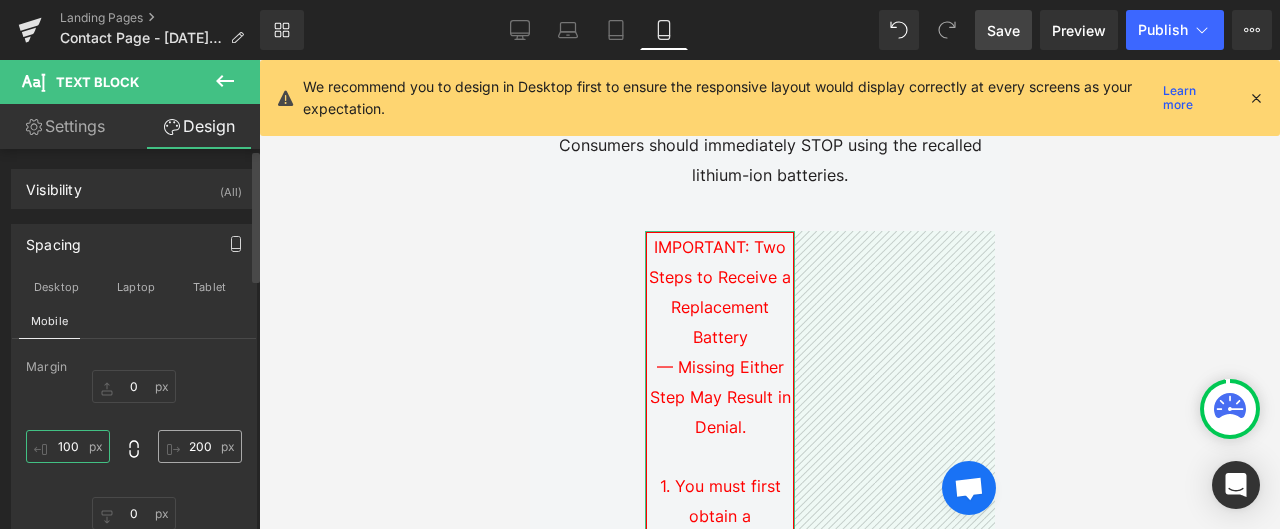 type on "100" 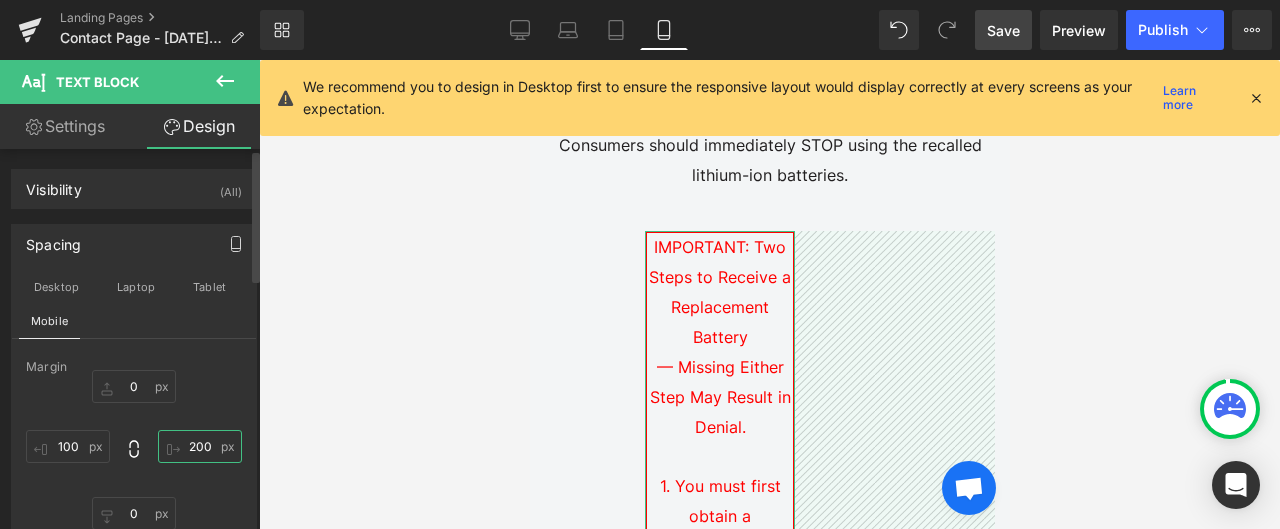 click on "200" at bounding box center (200, 446) 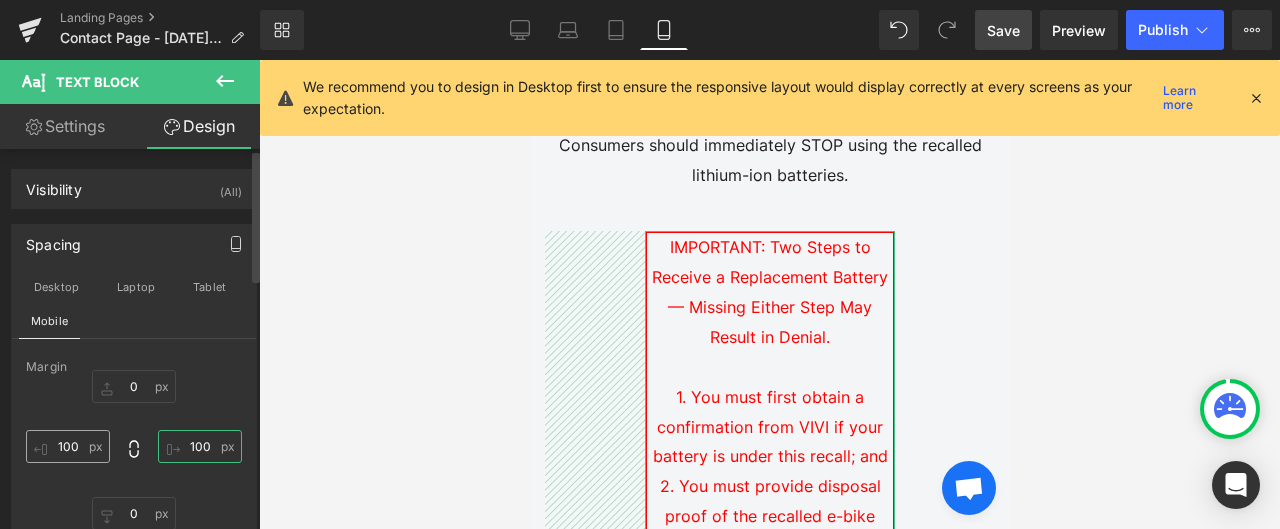 type on "100" 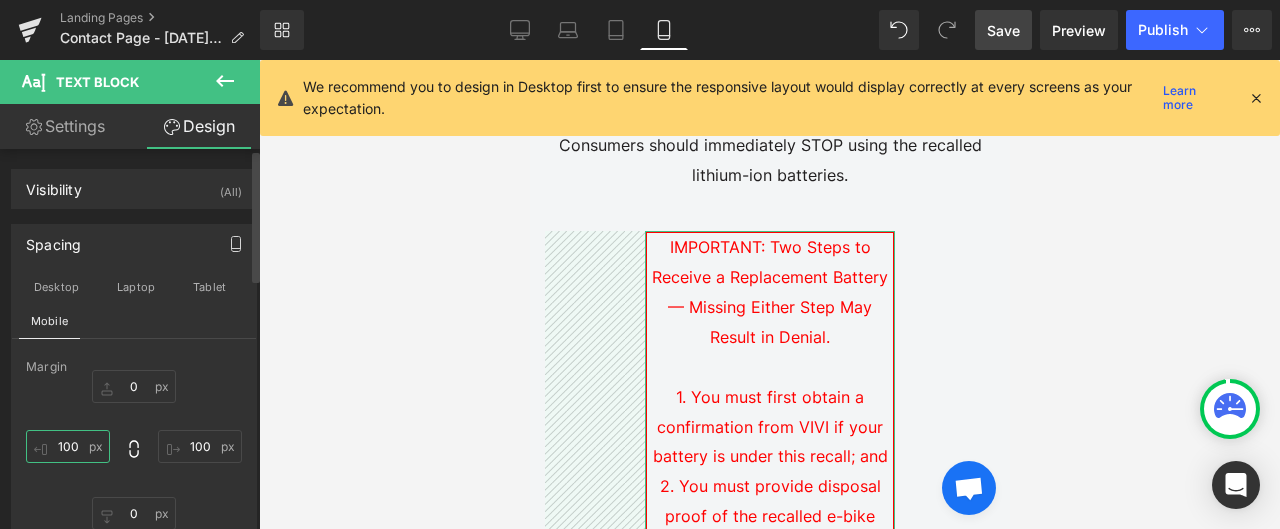 click on "100" at bounding box center [68, 446] 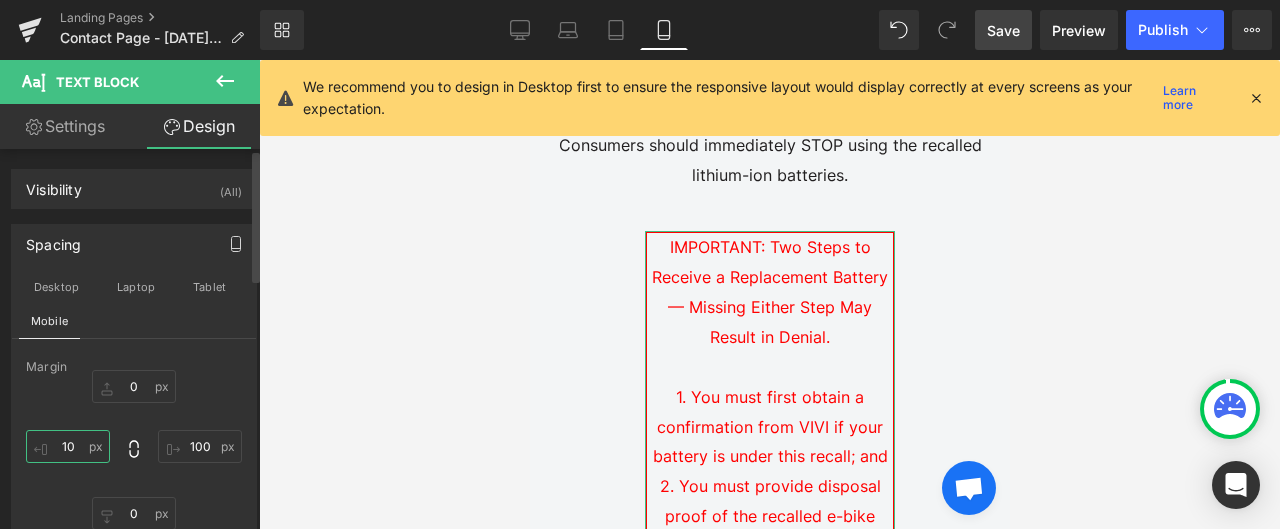 type on "1" 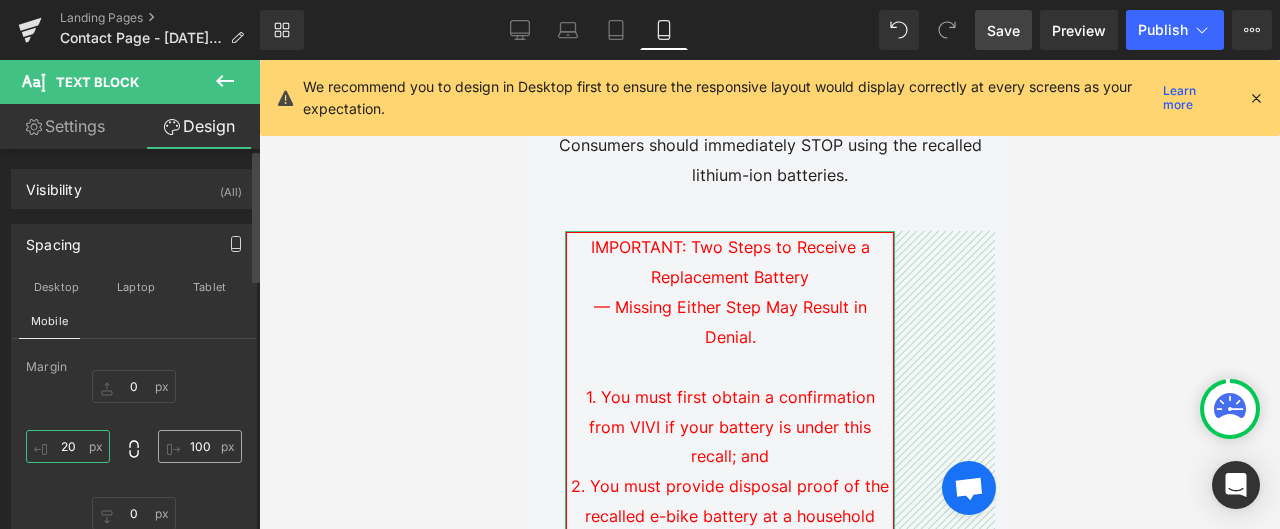 type on "20" 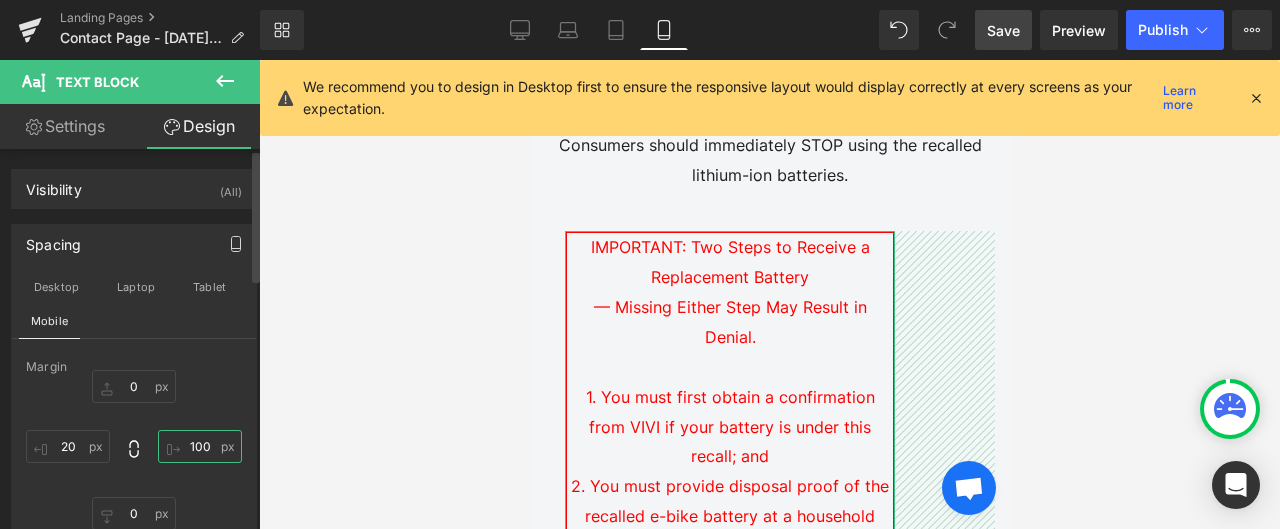 click on "100" at bounding box center [200, 446] 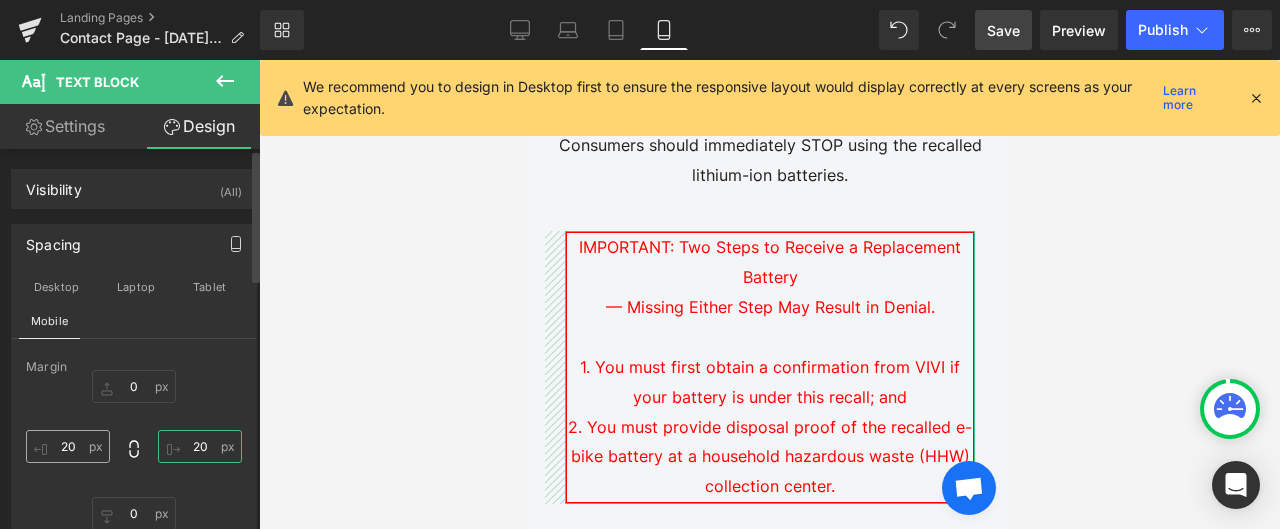 type on "20" 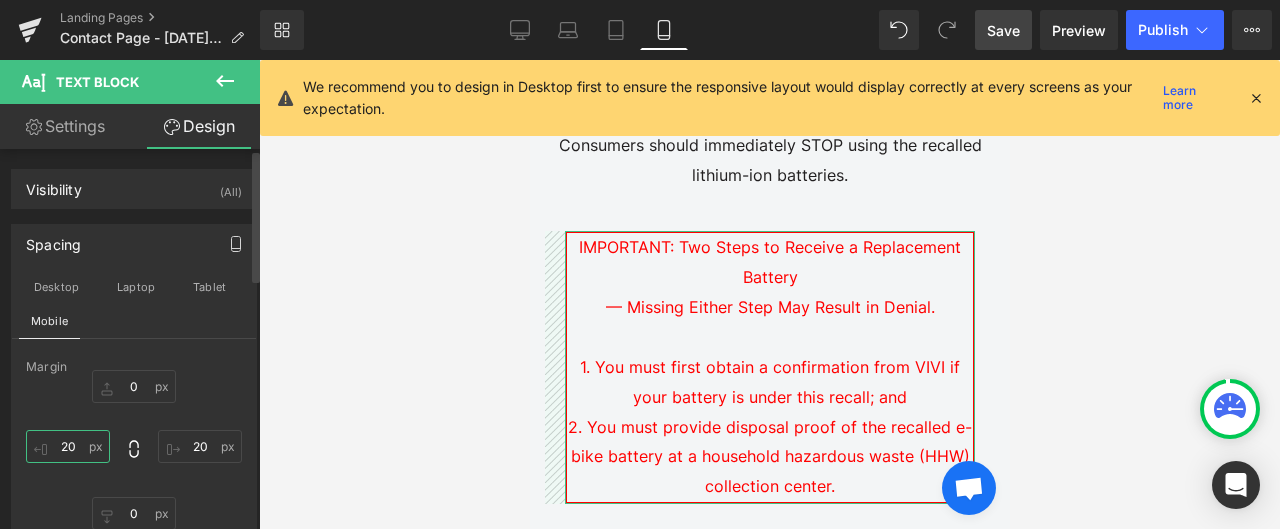 click on "20" at bounding box center (68, 446) 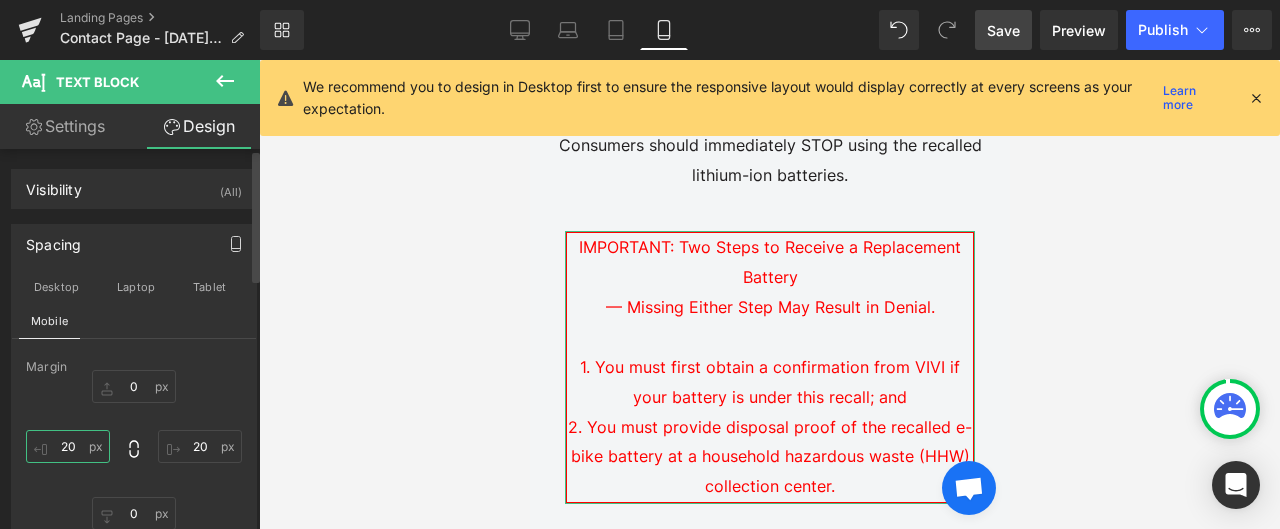click on "20" at bounding box center (68, 446) 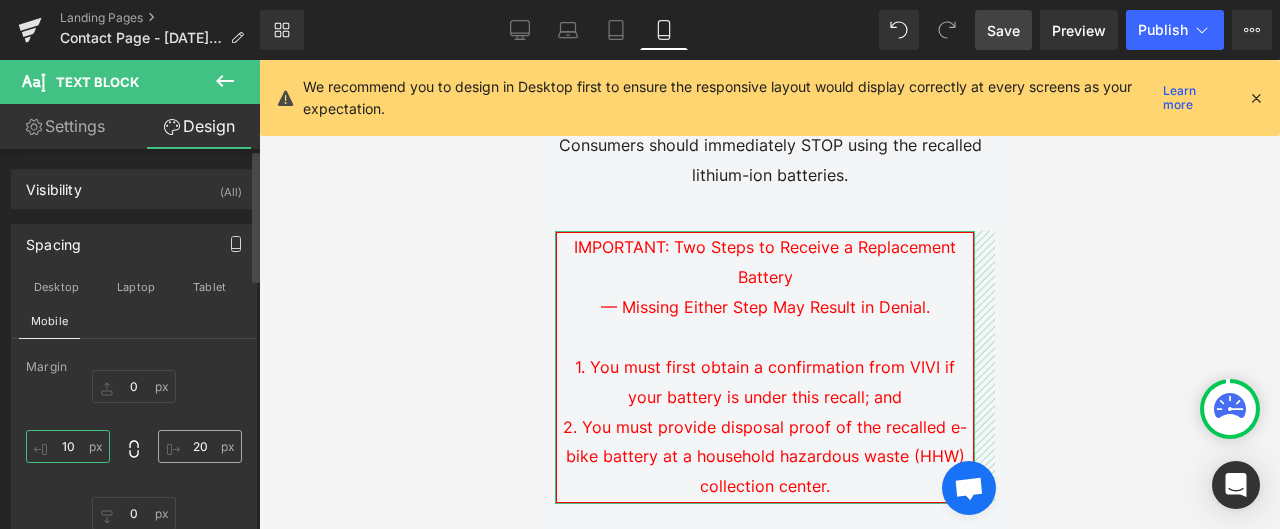 type on "10" 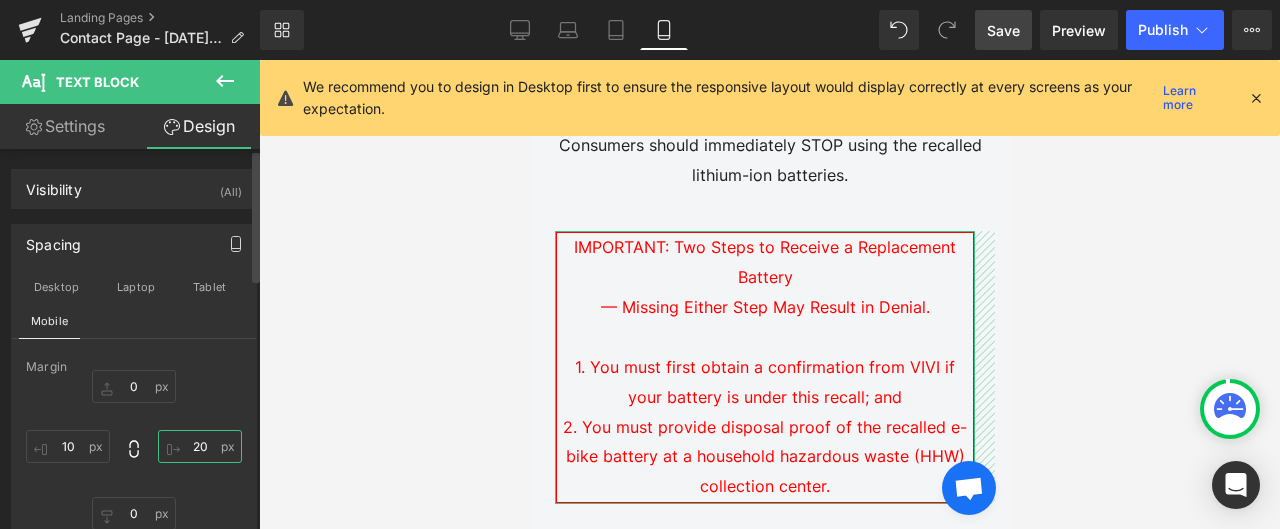 click on "20" at bounding box center [200, 446] 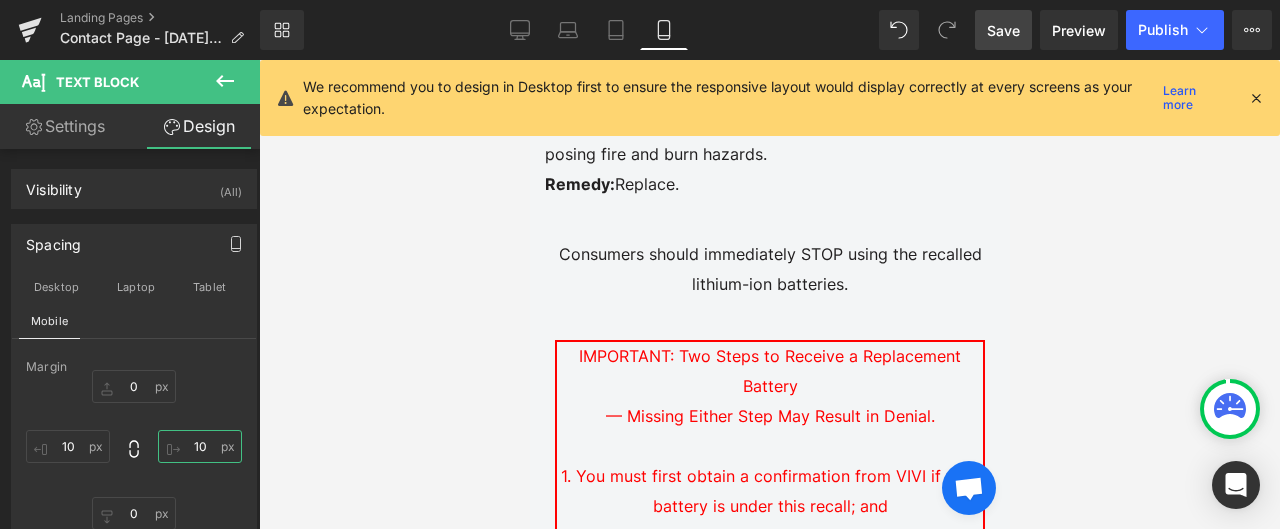 scroll, scrollTop: 795, scrollLeft: 0, axis: vertical 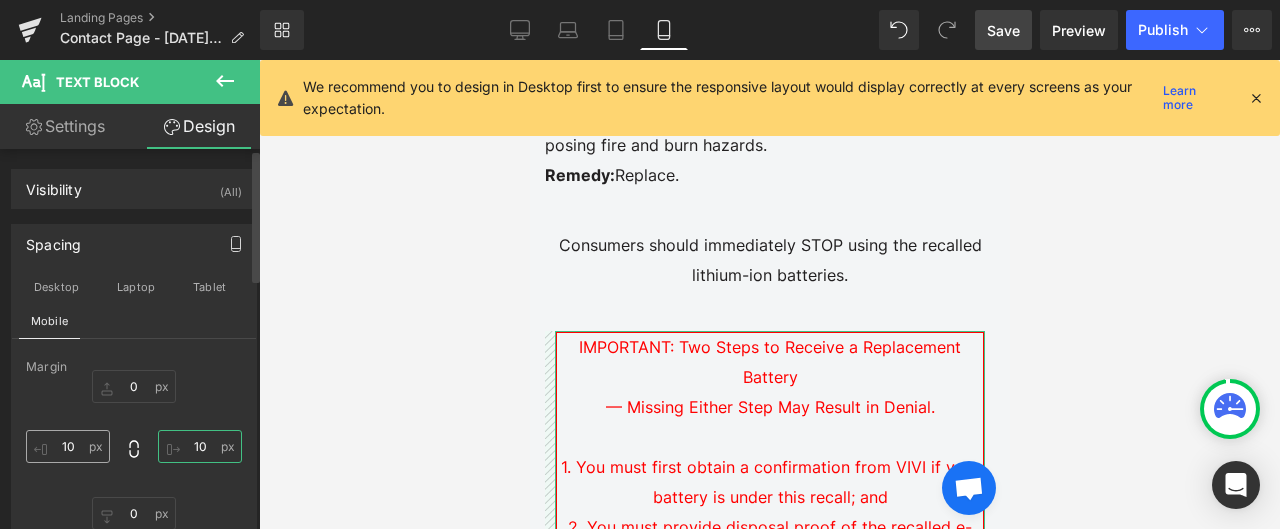 type on "10" 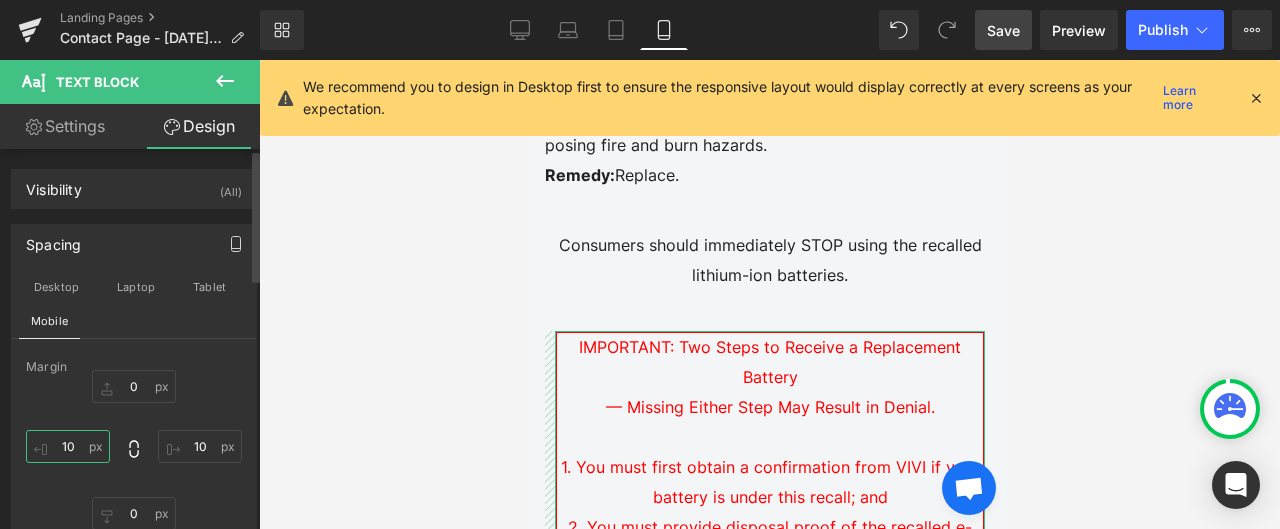 click on "10" at bounding box center [68, 446] 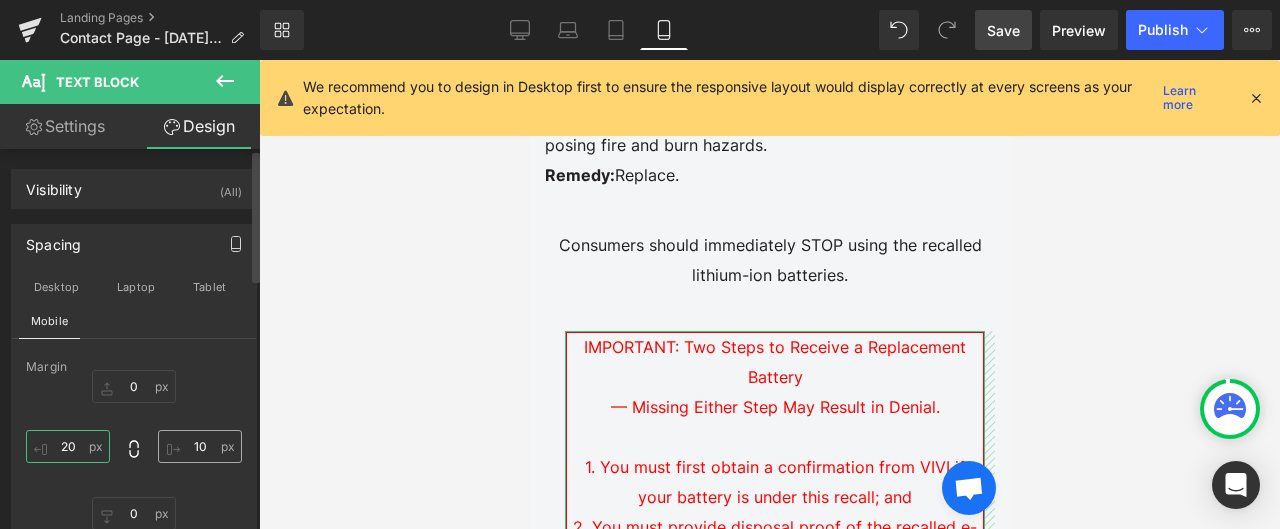 type on "20" 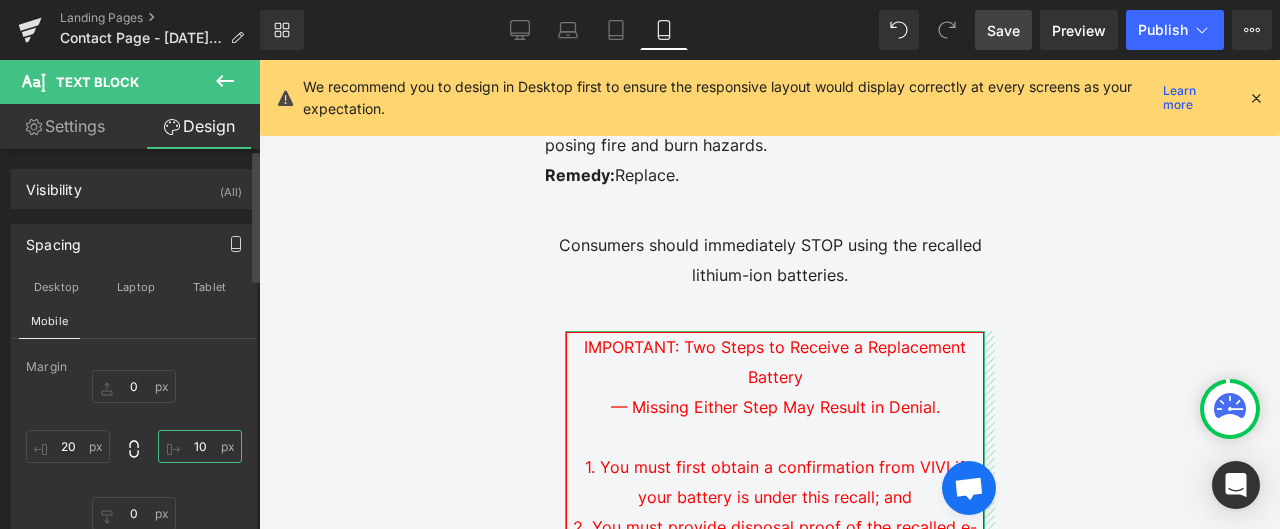 click on "10" at bounding box center [200, 446] 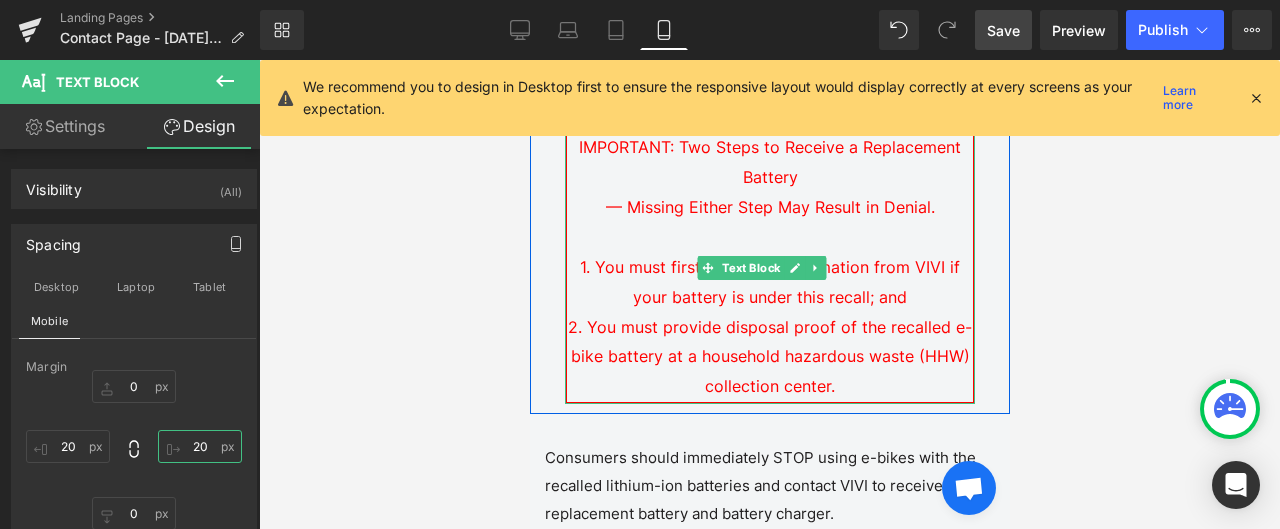 scroll, scrollTop: 895, scrollLeft: 0, axis: vertical 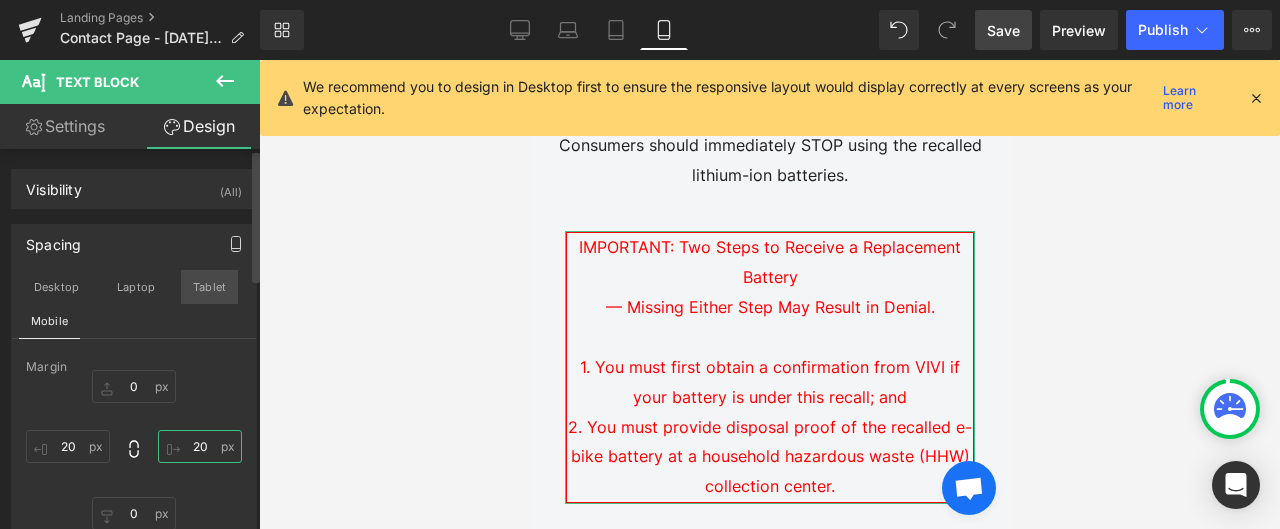 type on "20" 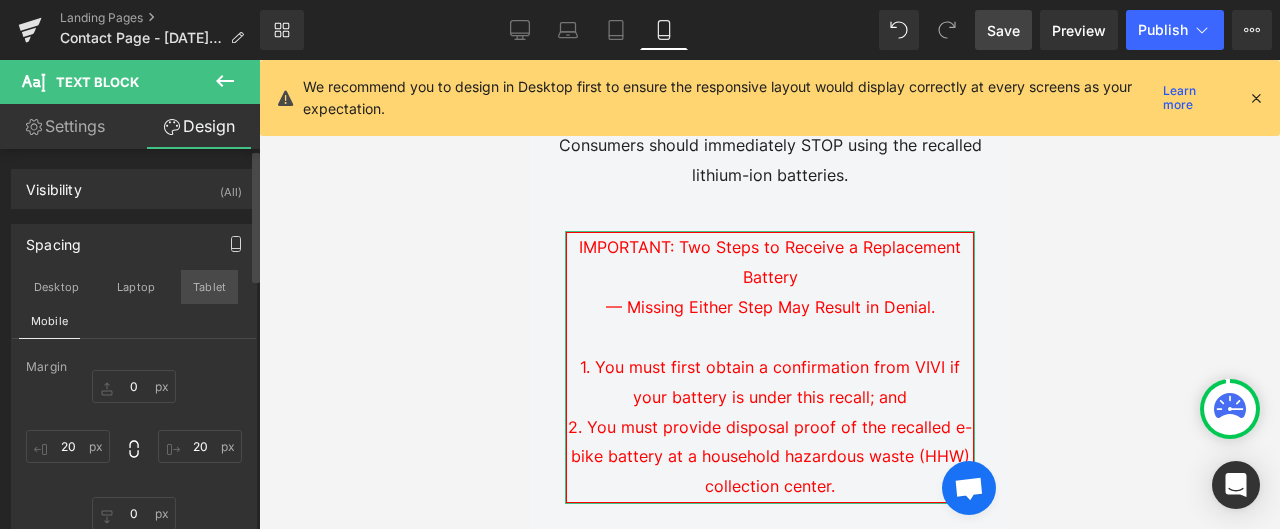 click on "Tablet" at bounding box center (209, 287) 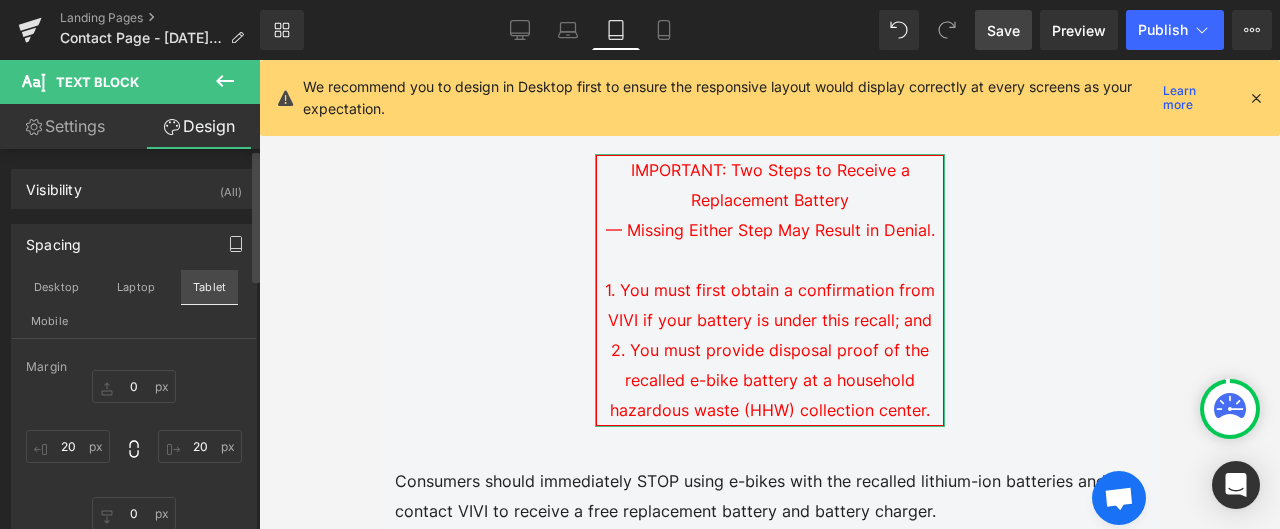 type on "0" 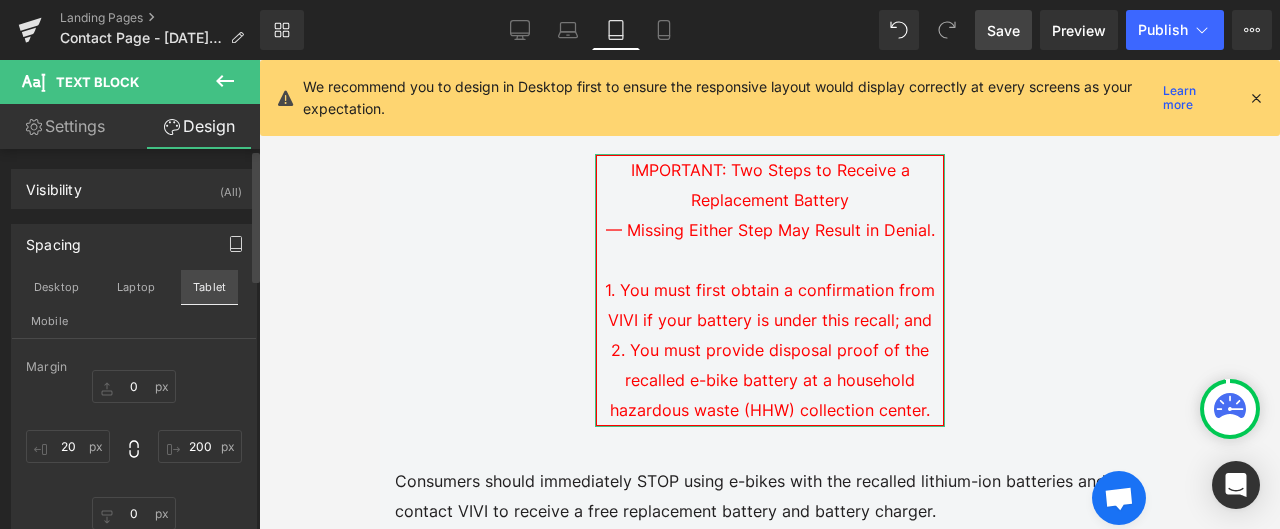 type on "0" 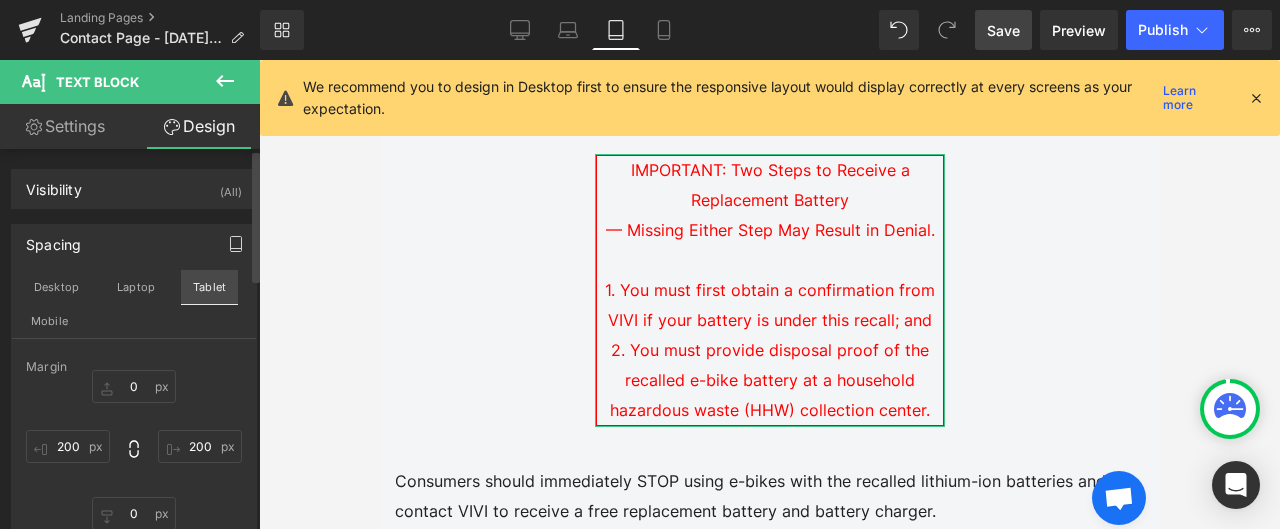 scroll, scrollTop: 848, scrollLeft: 0, axis: vertical 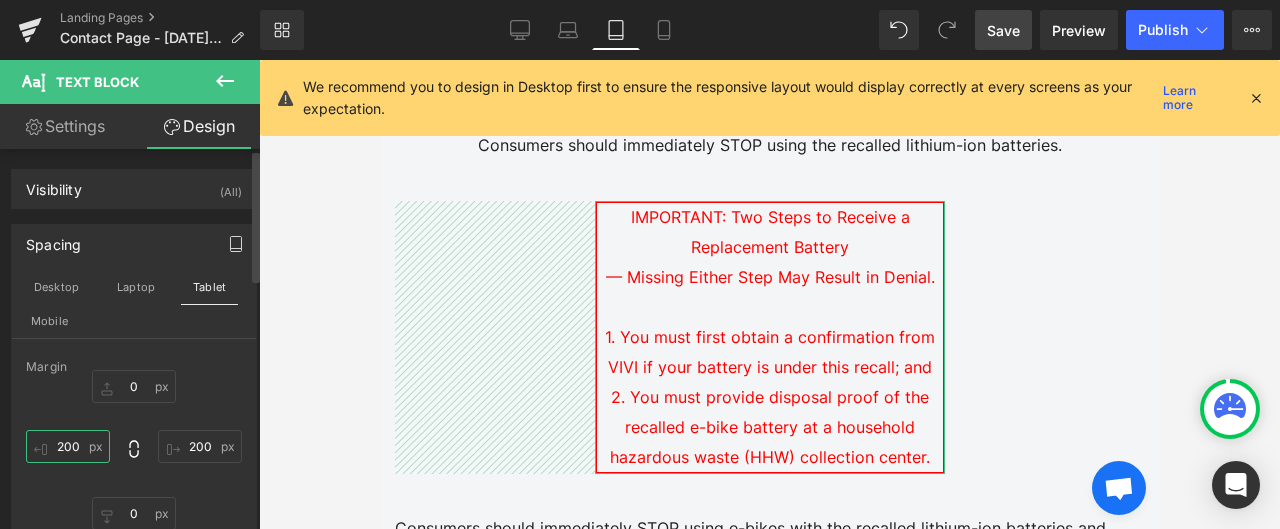 click on "200" at bounding box center (68, 446) 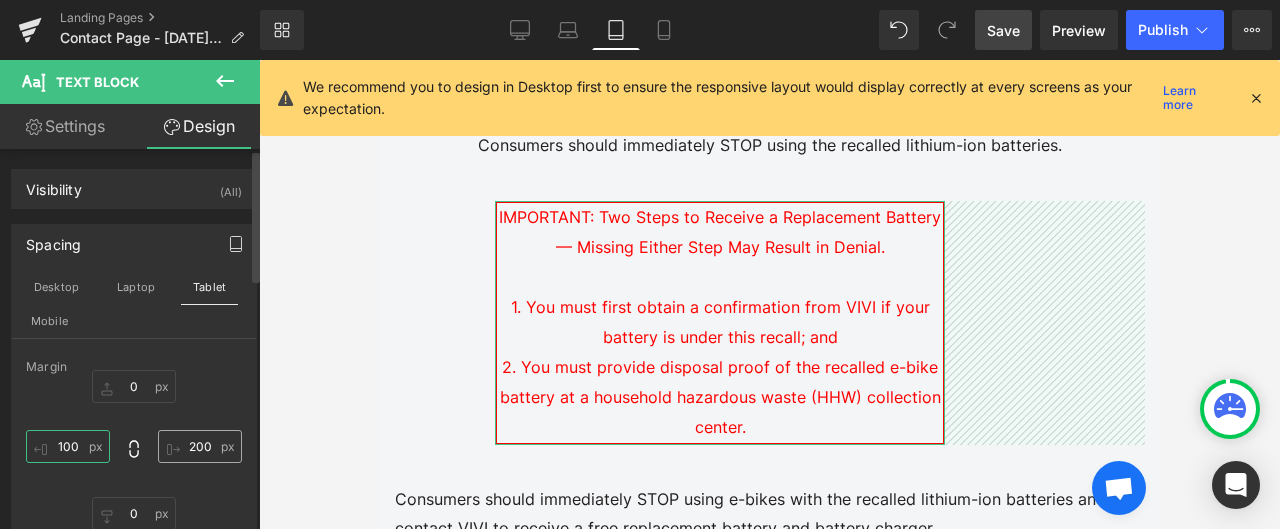 type on "100" 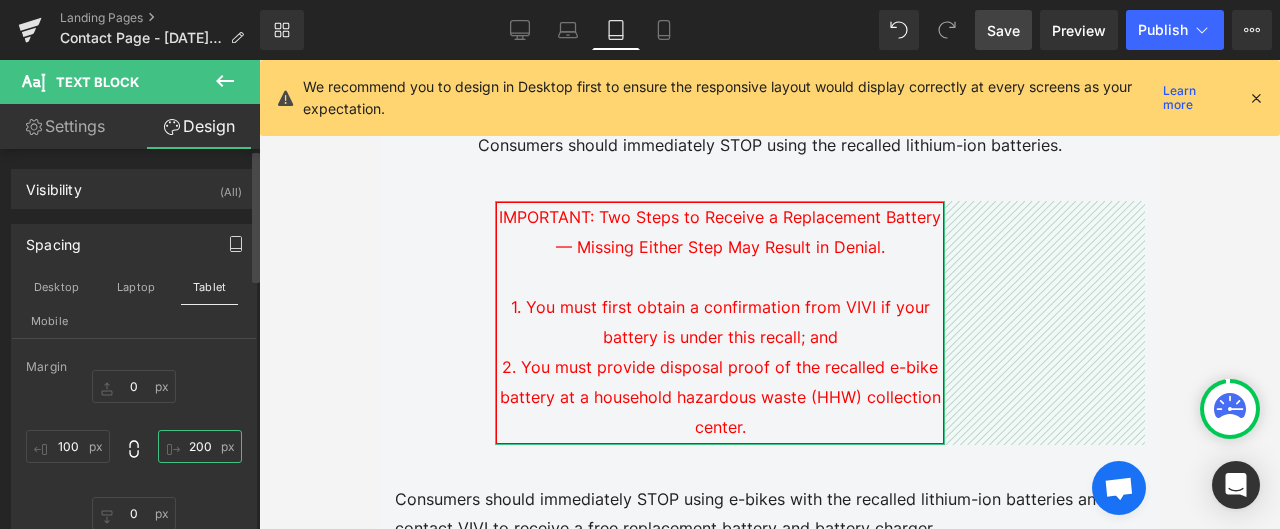 click on "200" at bounding box center (200, 446) 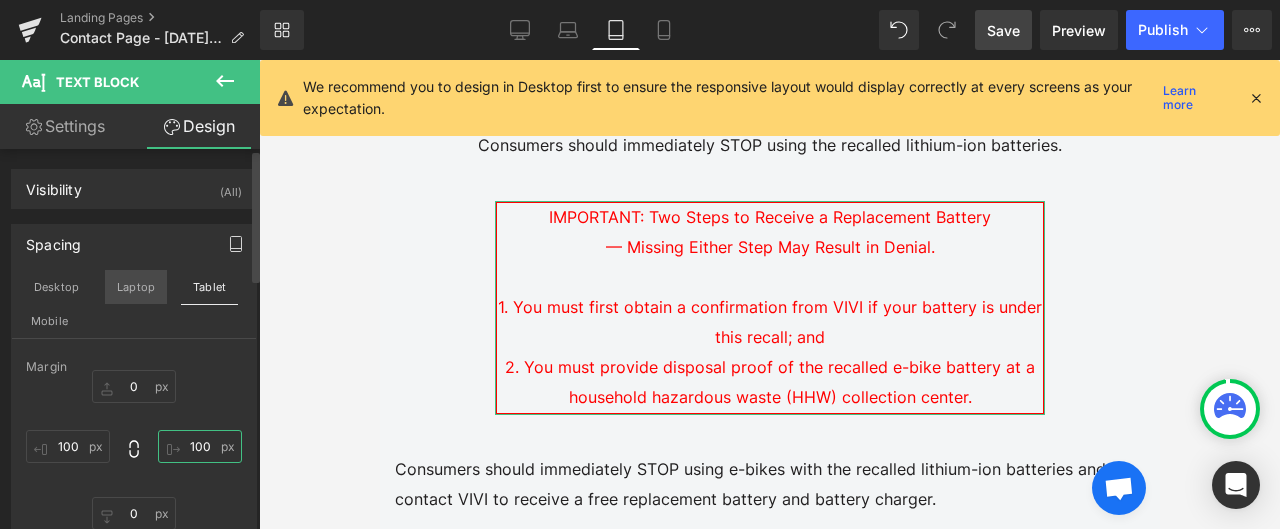 type on "100" 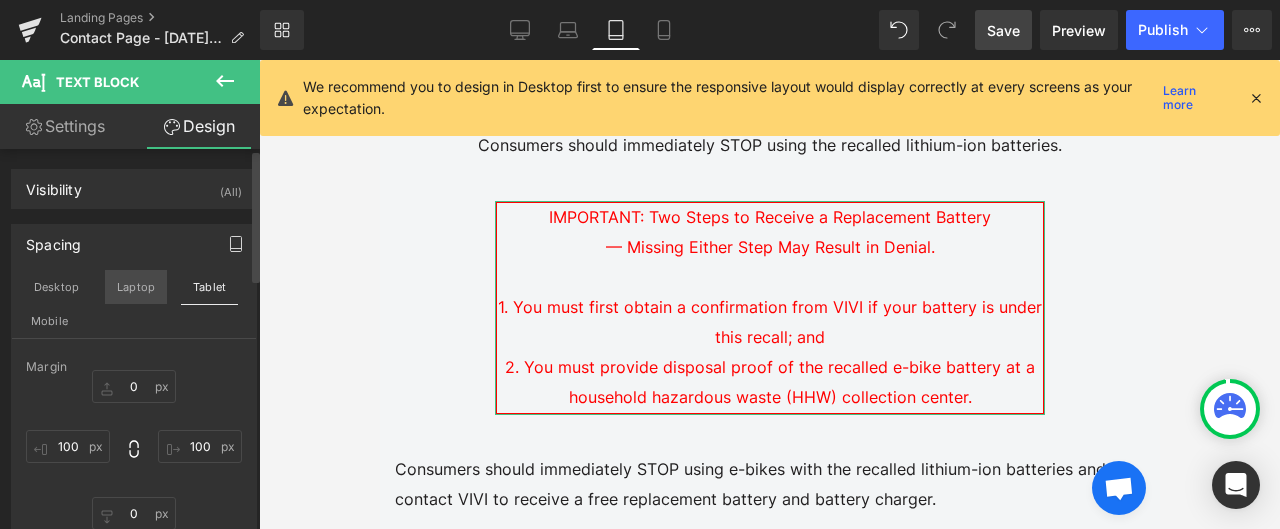 click on "Laptop" at bounding box center [136, 287] 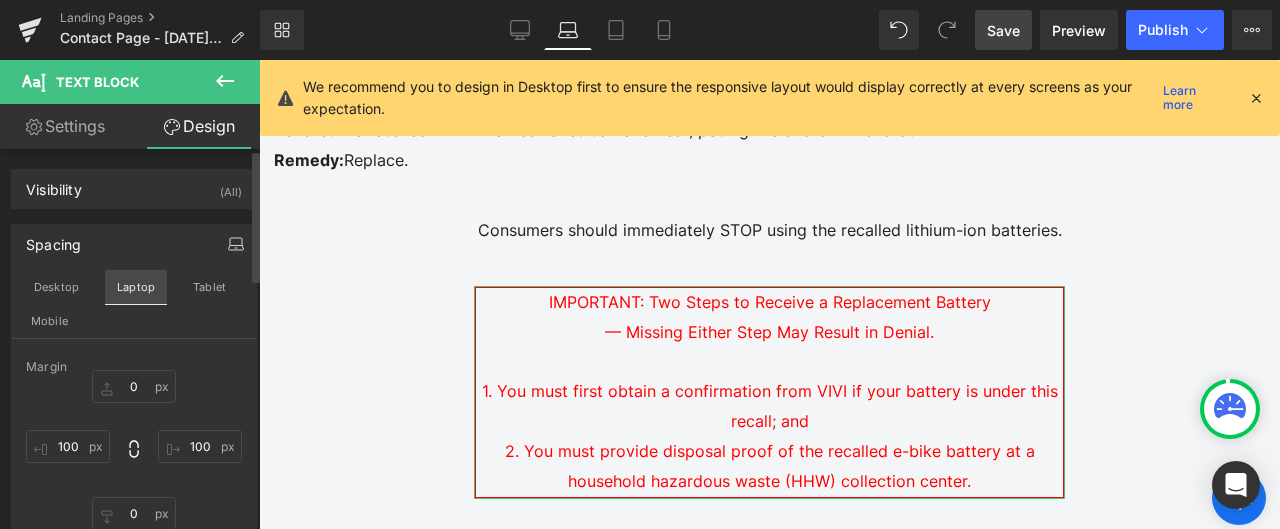 scroll, scrollTop: 932, scrollLeft: 0, axis: vertical 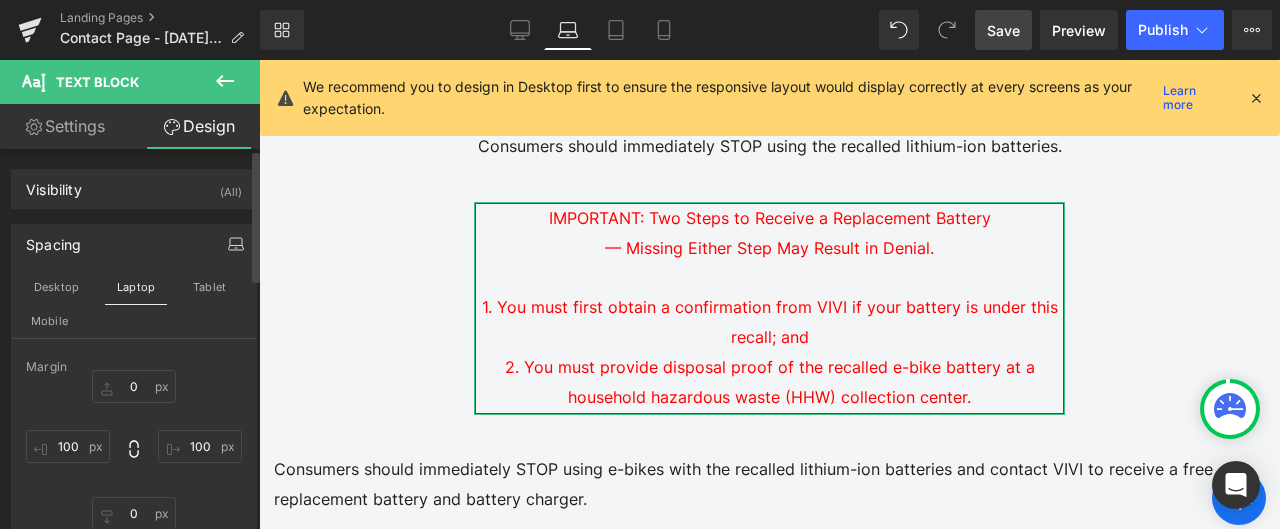 type on "0" 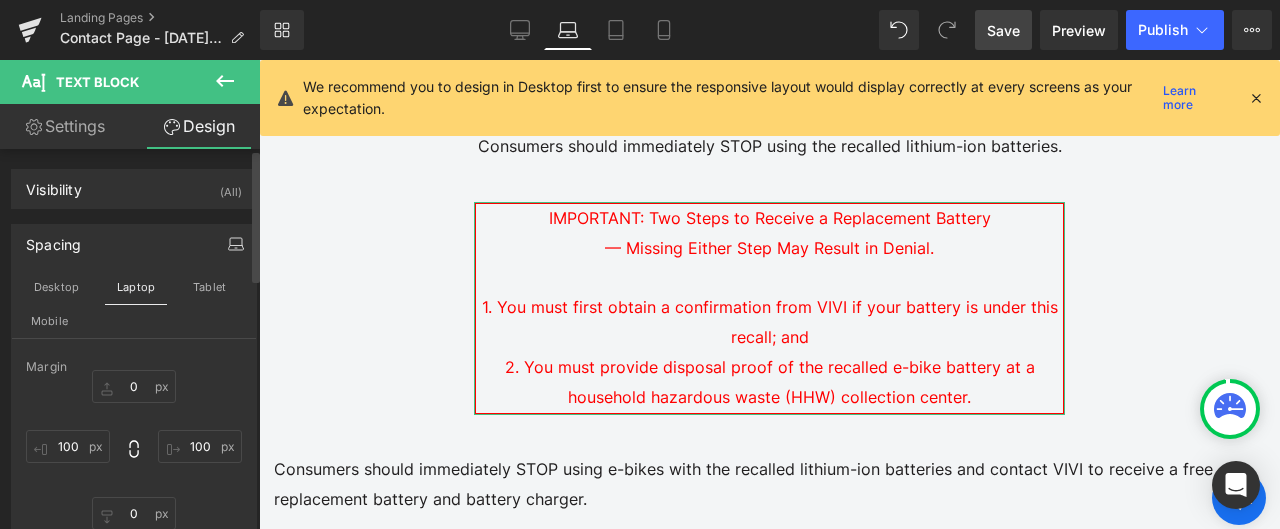 type on "200" 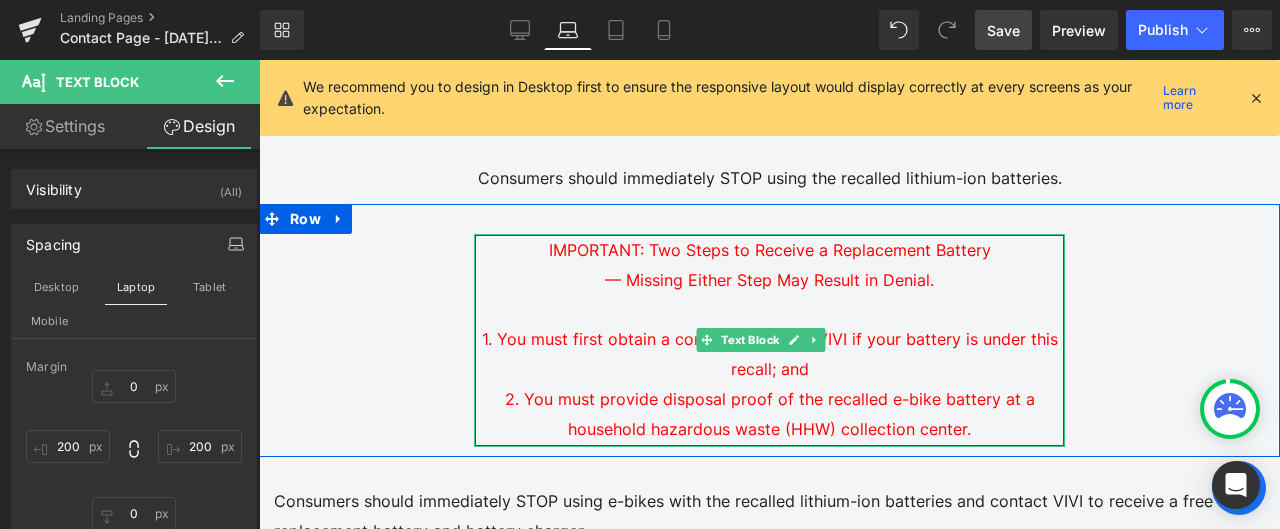 scroll, scrollTop: 932, scrollLeft: 0, axis: vertical 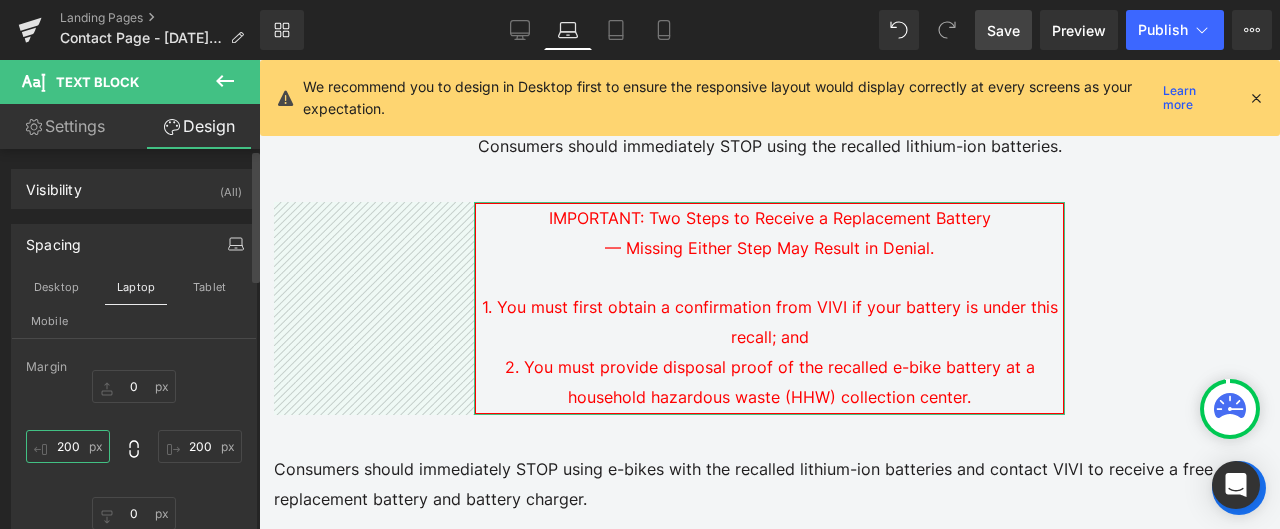 click on "200" at bounding box center [68, 446] 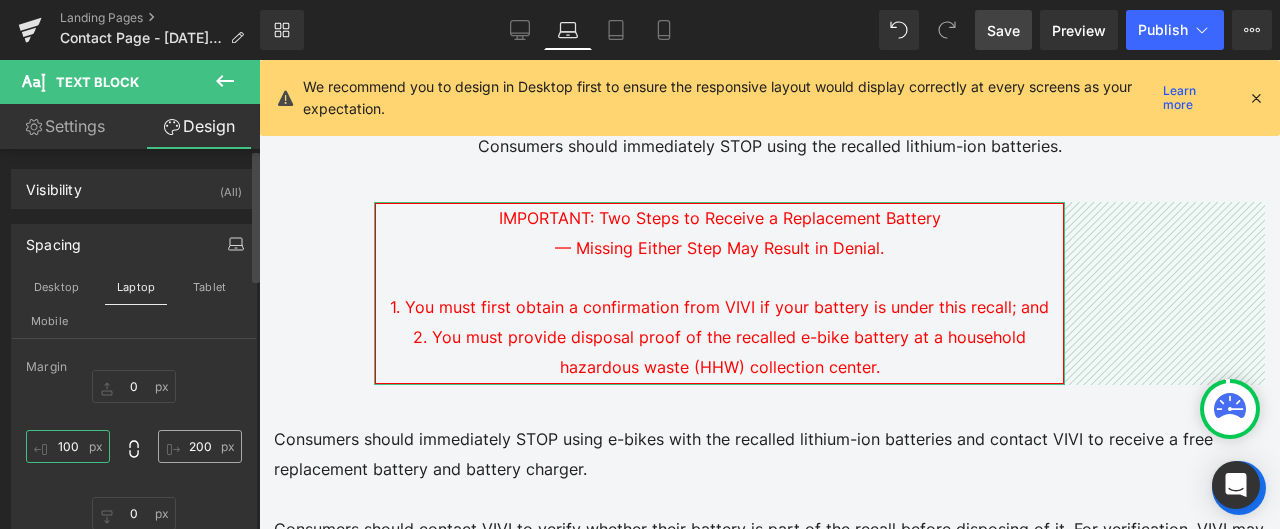 type on "100" 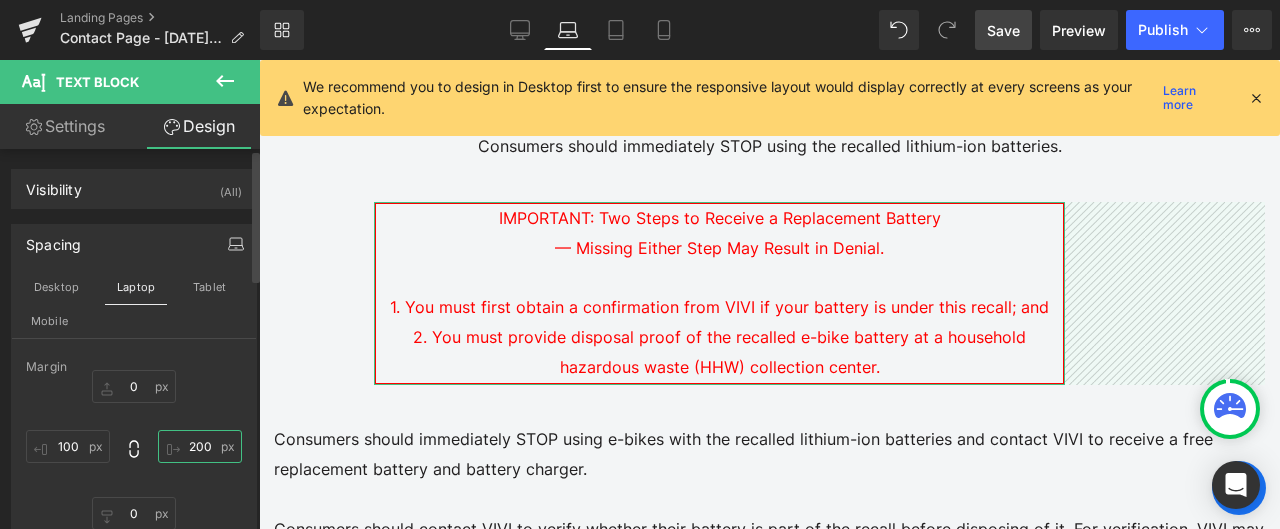 click on "200" at bounding box center (200, 446) 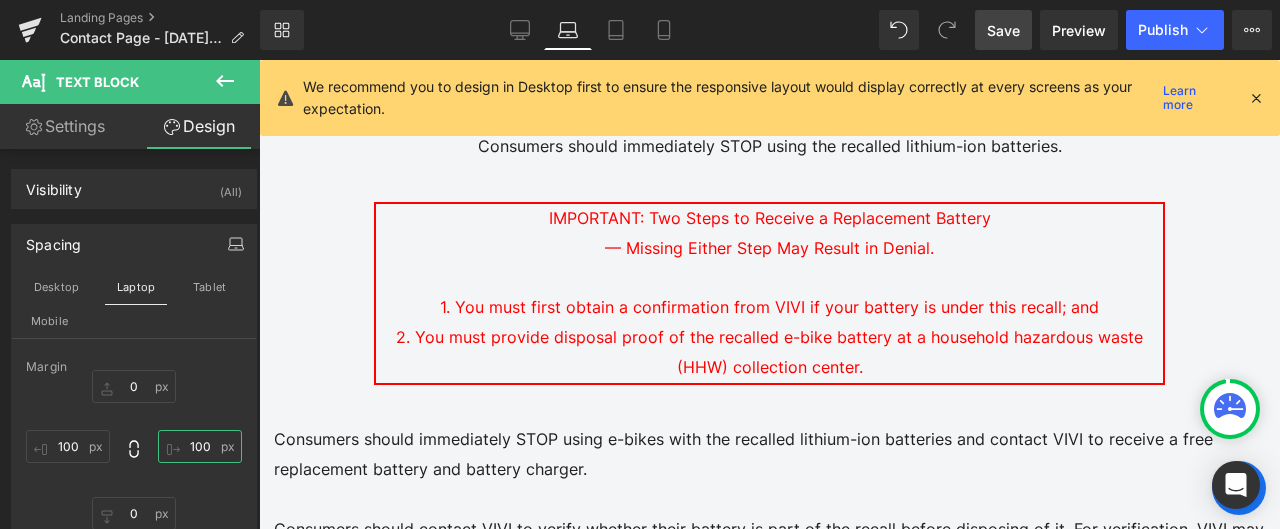 type on "100" 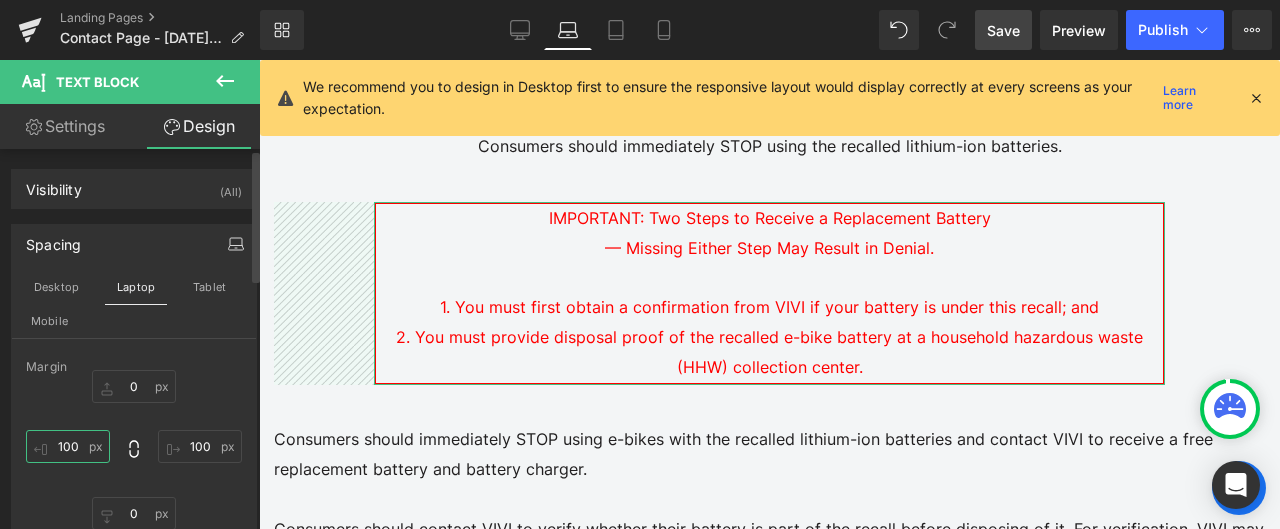 click on "100" at bounding box center [68, 446] 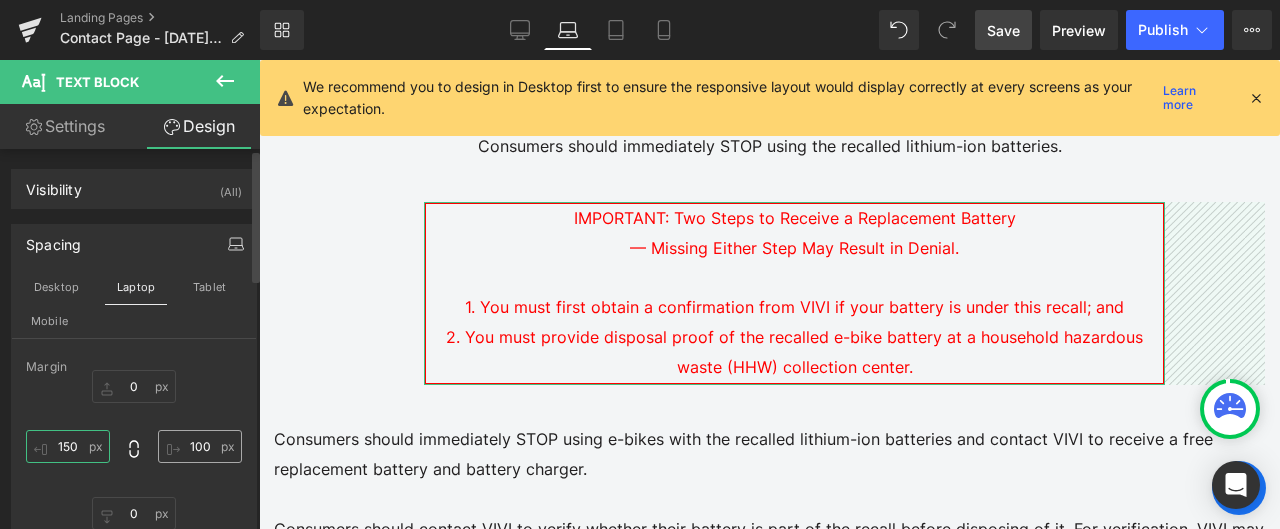type on "150" 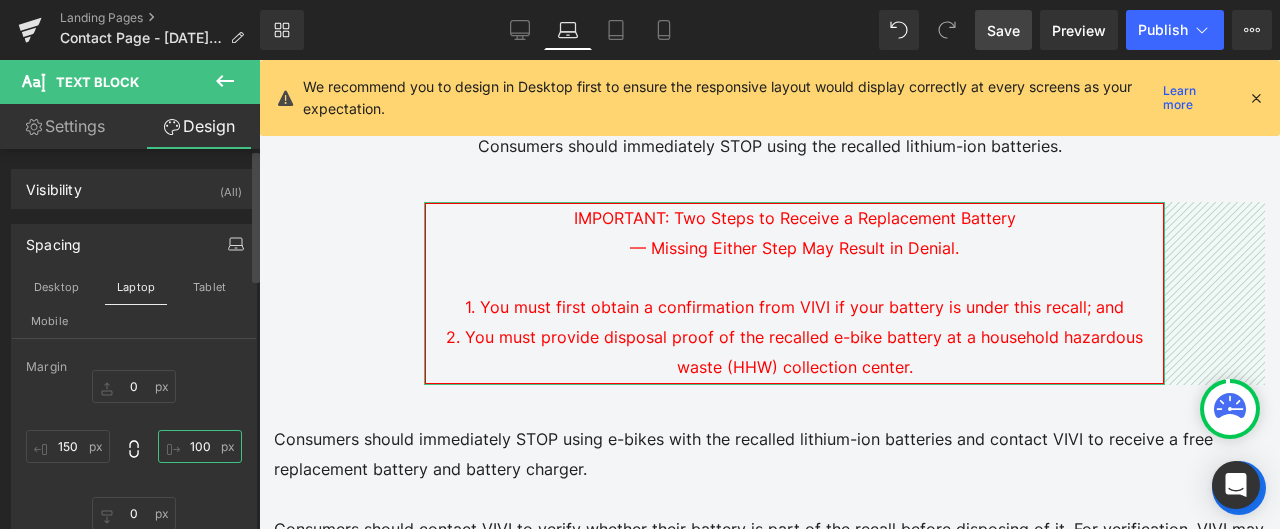 click on "100" at bounding box center (200, 446) 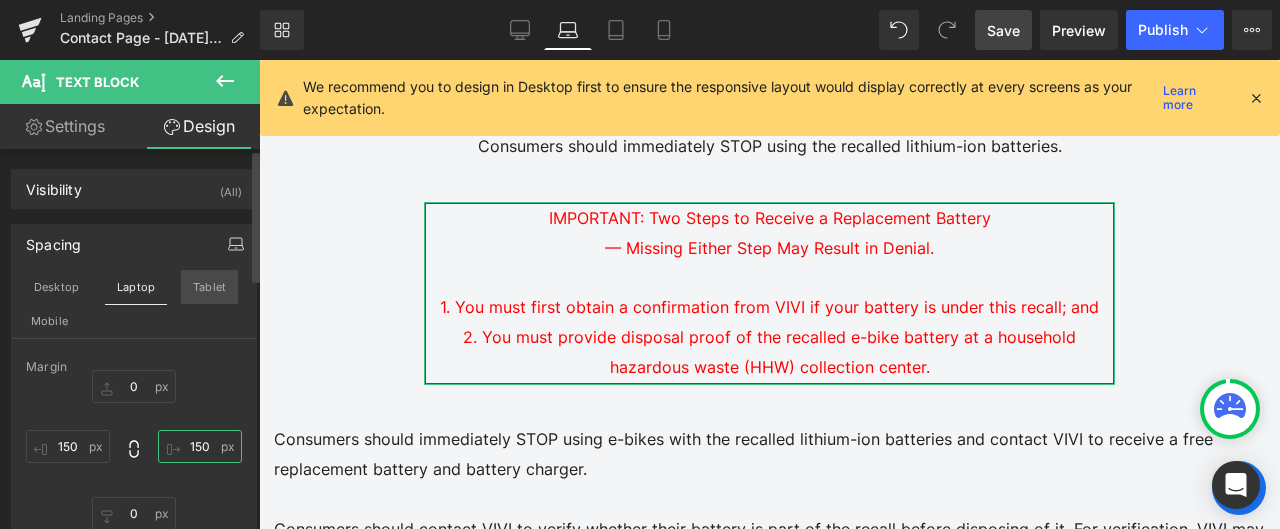 type on "150" 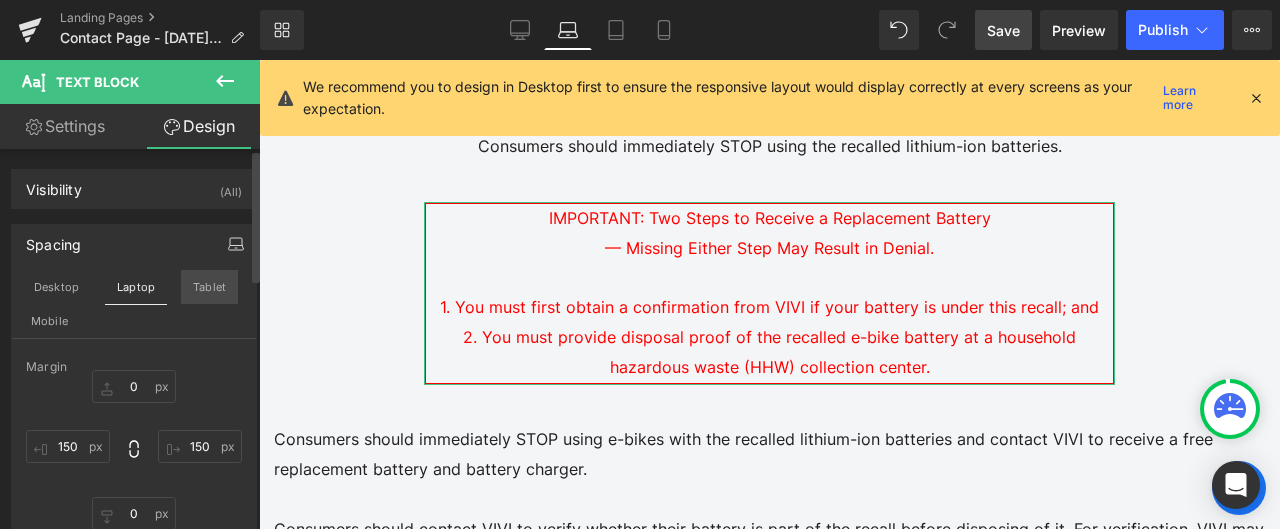 click on "Tablet" at bounding box center [209, 287] 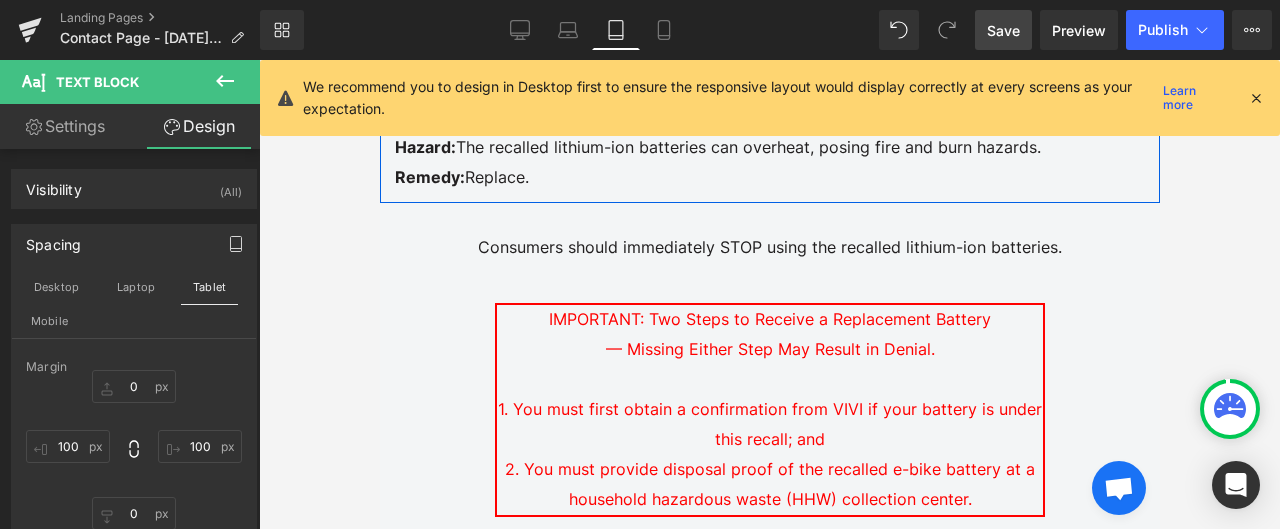 scroll, scrollTop: 747, scrollLeft: 0, axis: vertical 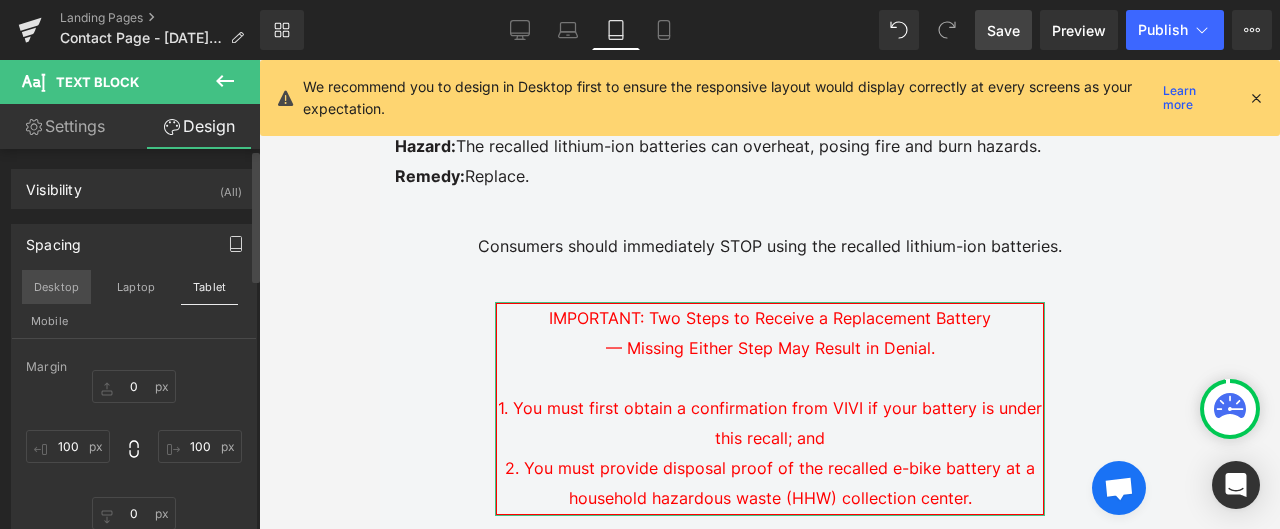 click on "Desktop" at bounding box center (56, 287) 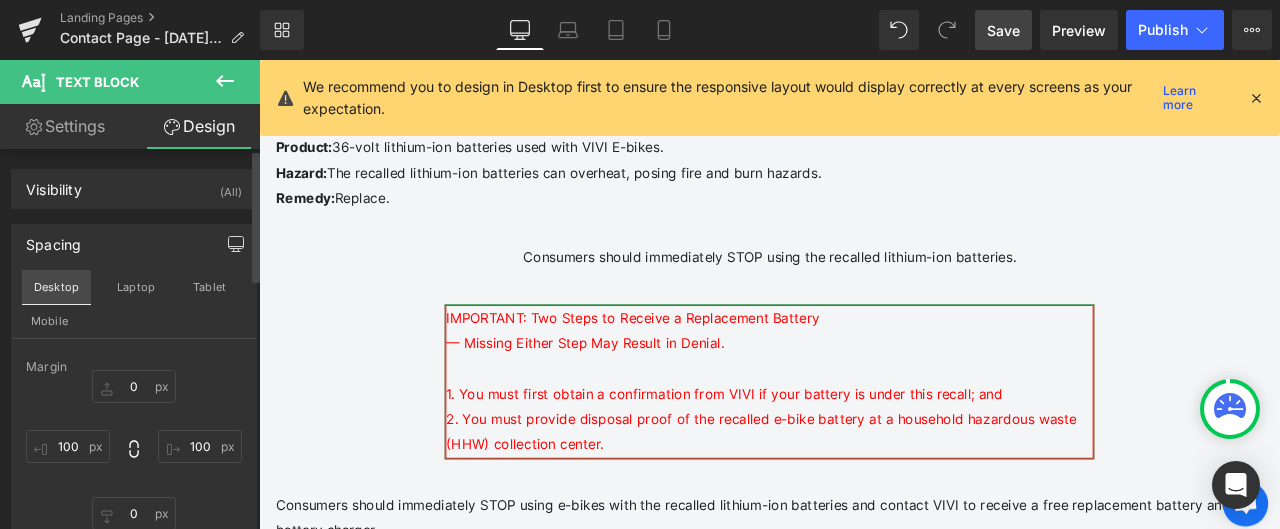 type on "0" 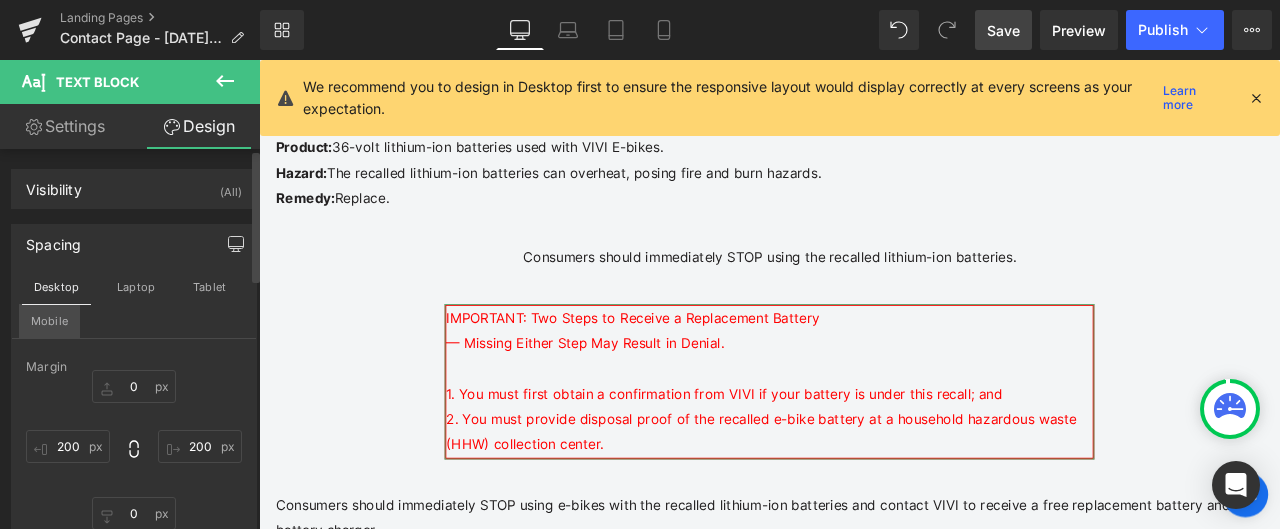 scroll, scrollTop: 793, scrollLeft: 0, axis: vertical 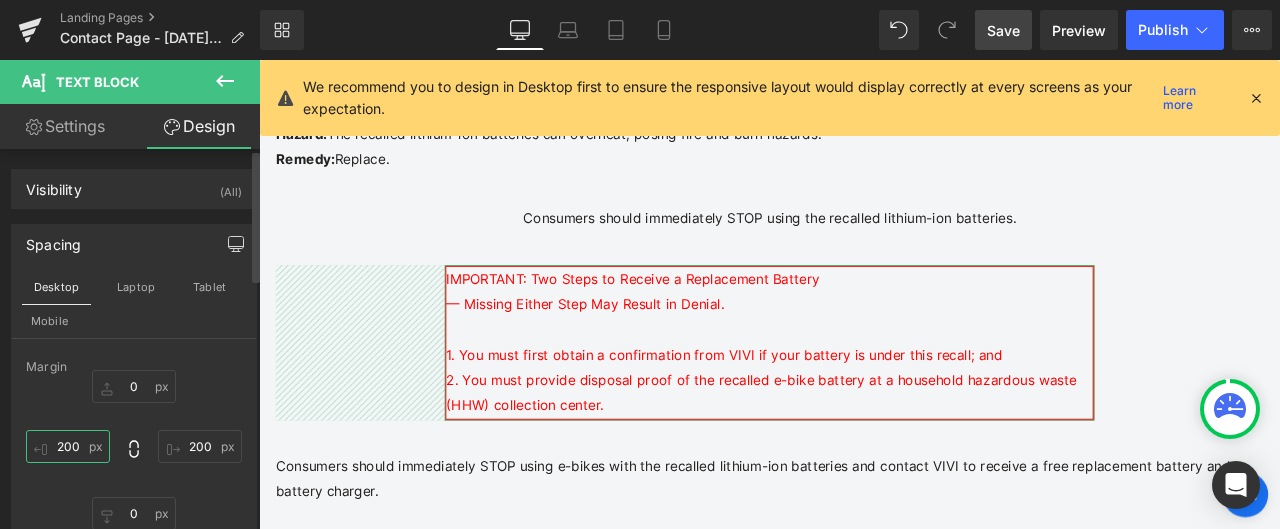 click on "200" at bounding box center (68, 446) 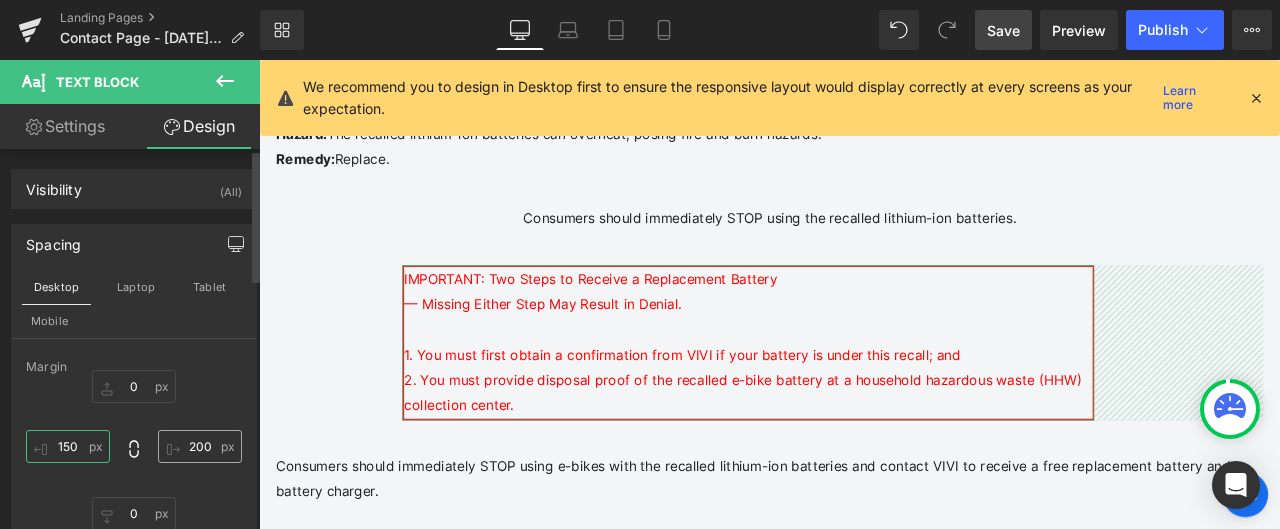 type on "150" 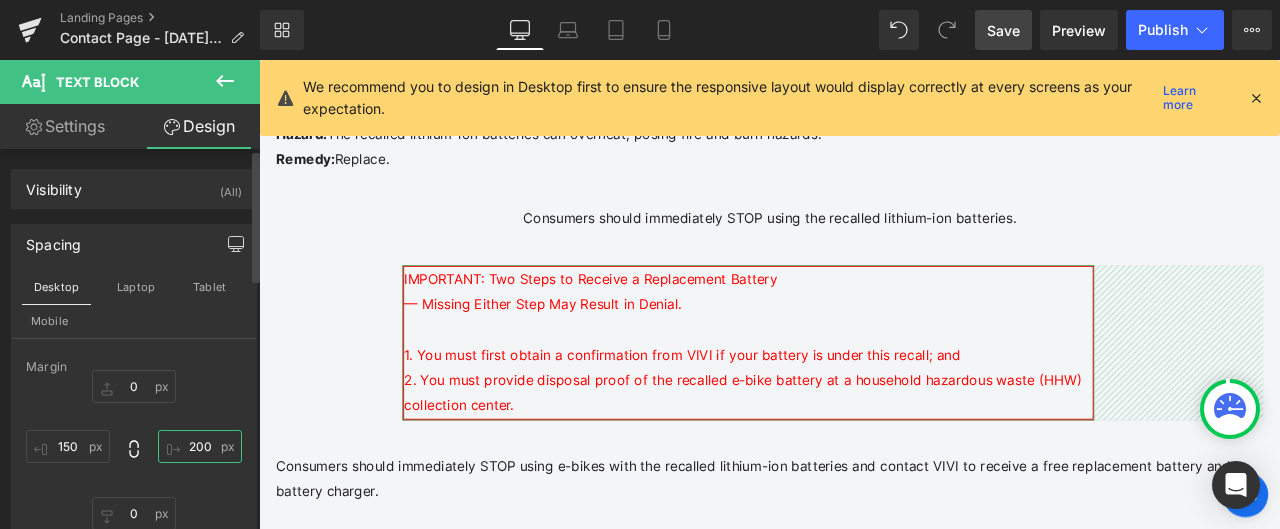 click on "200" at bounding box center [200, 446] 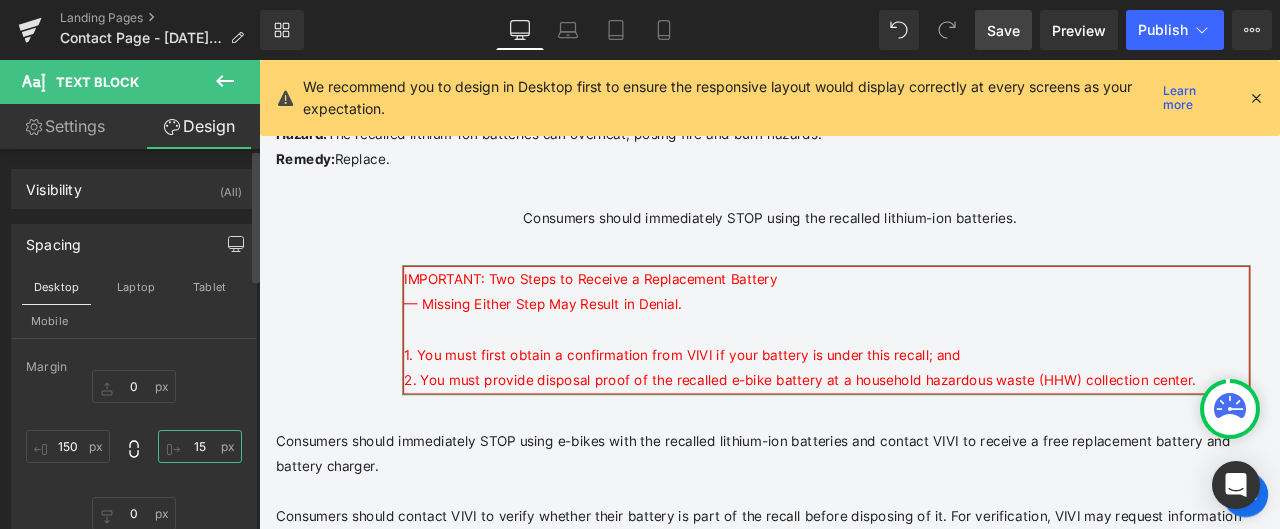 type on "150" 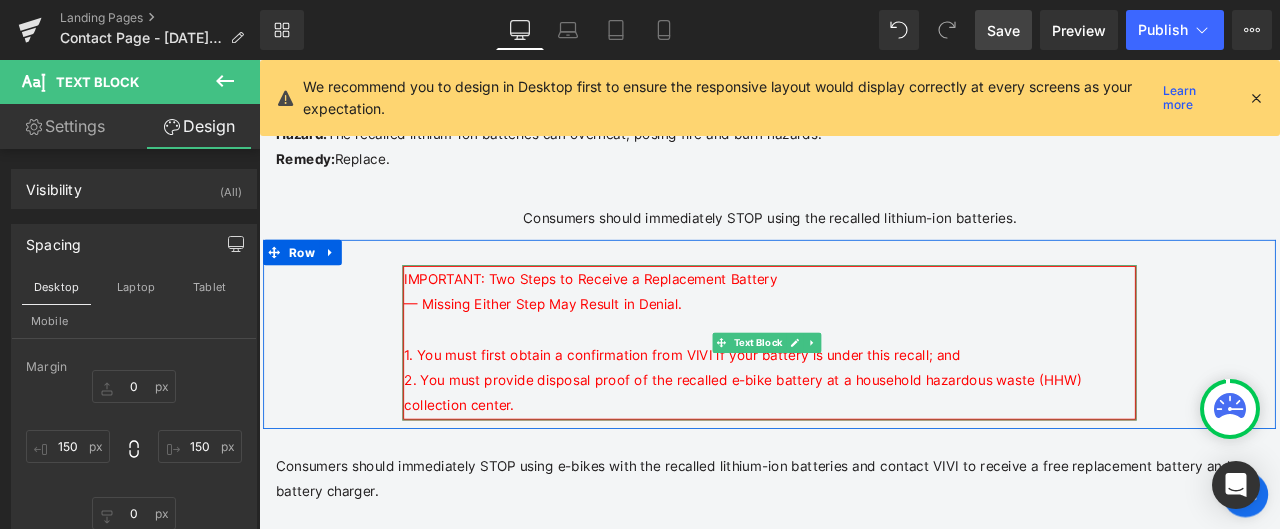 click on "IMPORTANT: Two Steps to Receive a Replacement Battery" at bounding box center [652, 319] 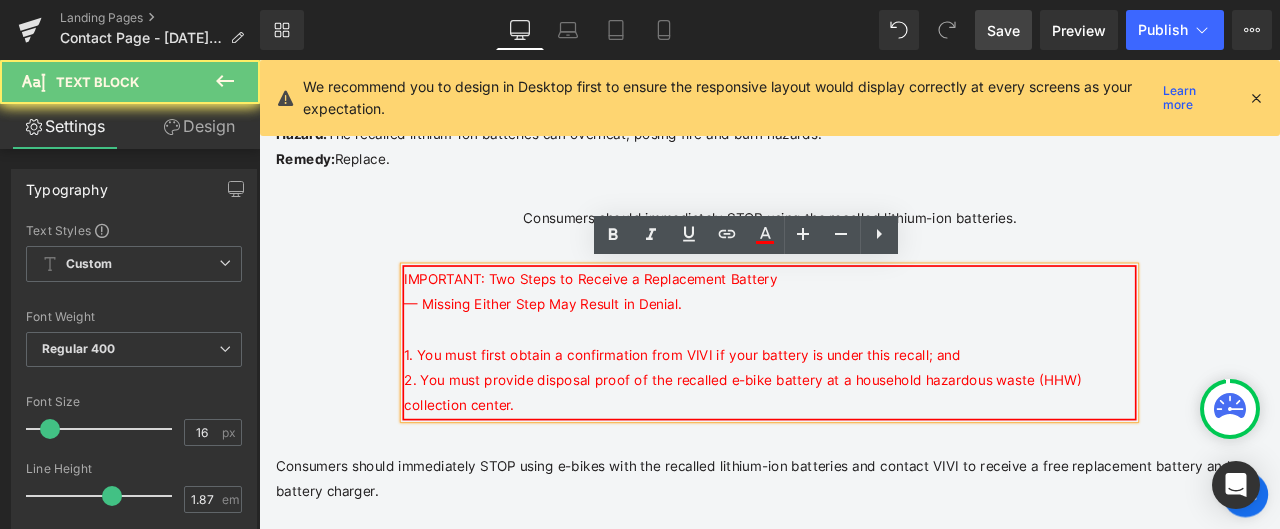 click on "IMPORTANT: Two Steps to Receive a Replacement Battery" at bounding box center (652, 319) 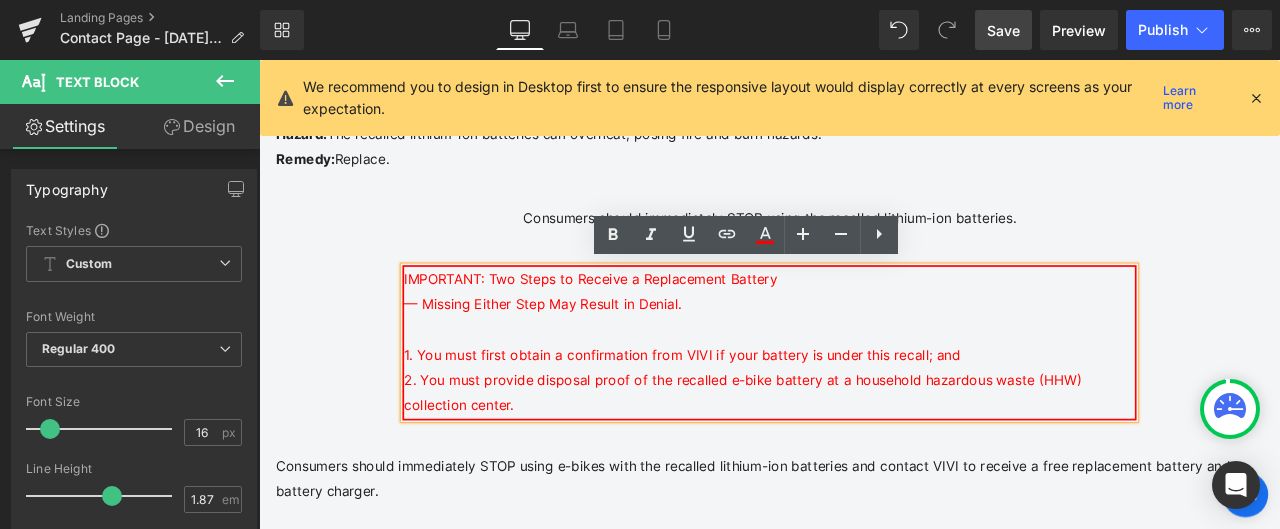 click on "IMPORTANT: Two Steps to Receive a Replacement Battery — Missing Either Step May Result in Denial. 1.  You must first obtain a confirmation from VIVI if your battery is under this recall; and 2.  You must provide disposal proof of the recalled e-bike battery at a household hazardous waste (HHW) collection center." at bounding box center [864, 395] 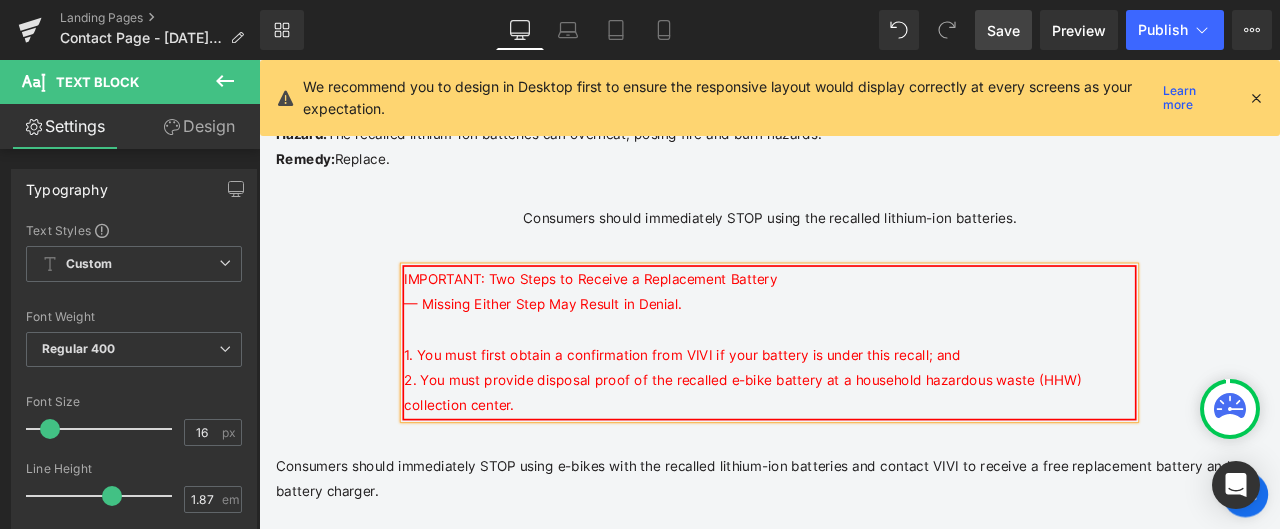 click on "— Missing Either Step May Result in Denial." at bounding box center (595, 349) 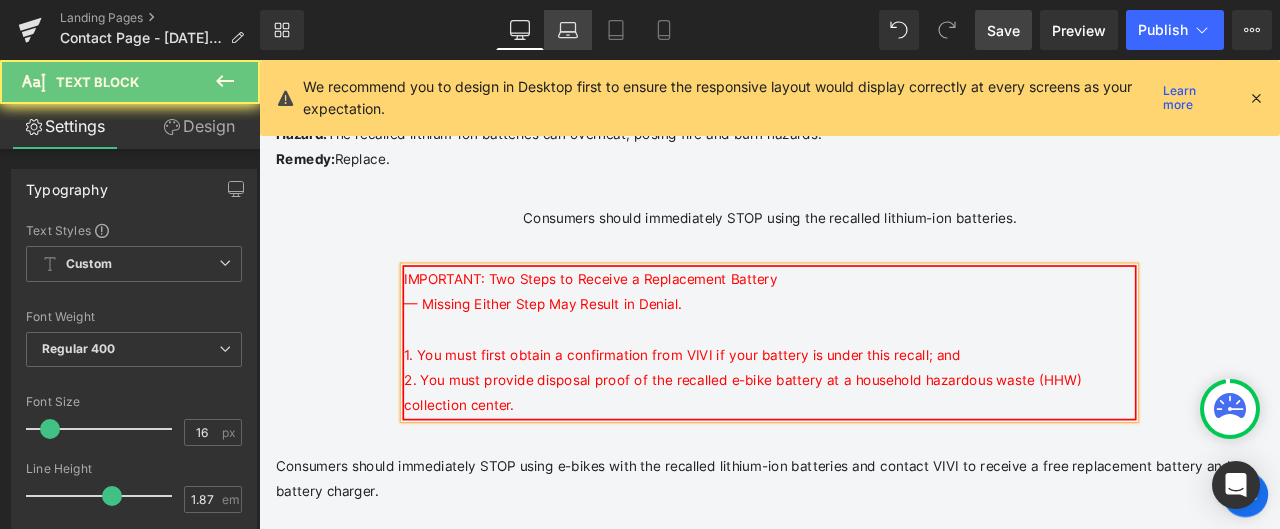 click on "Laptop" at bounding box center [568, 30] 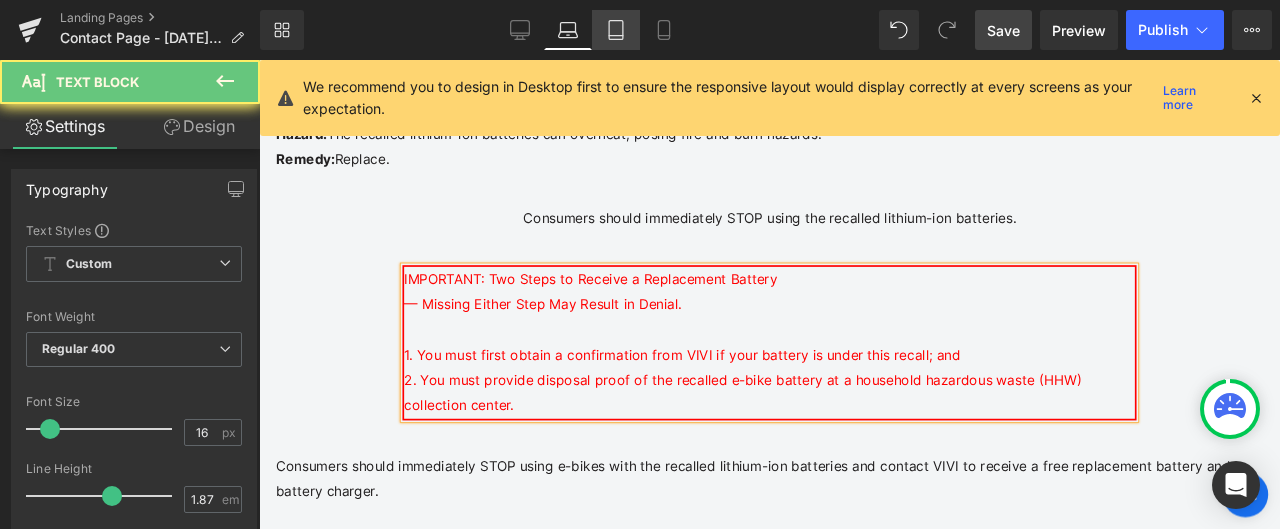 click 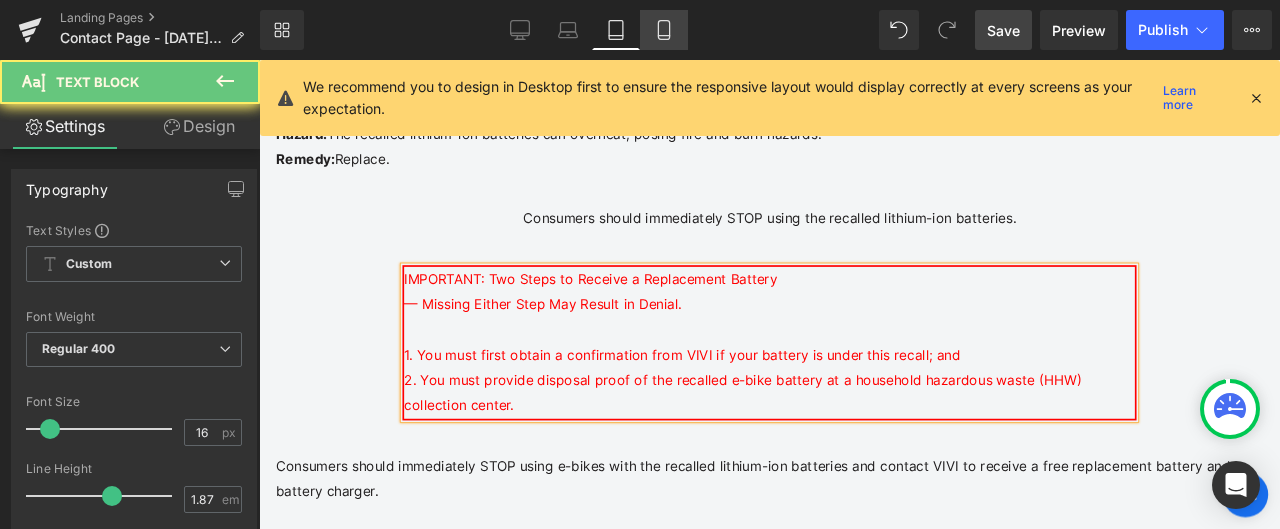 click 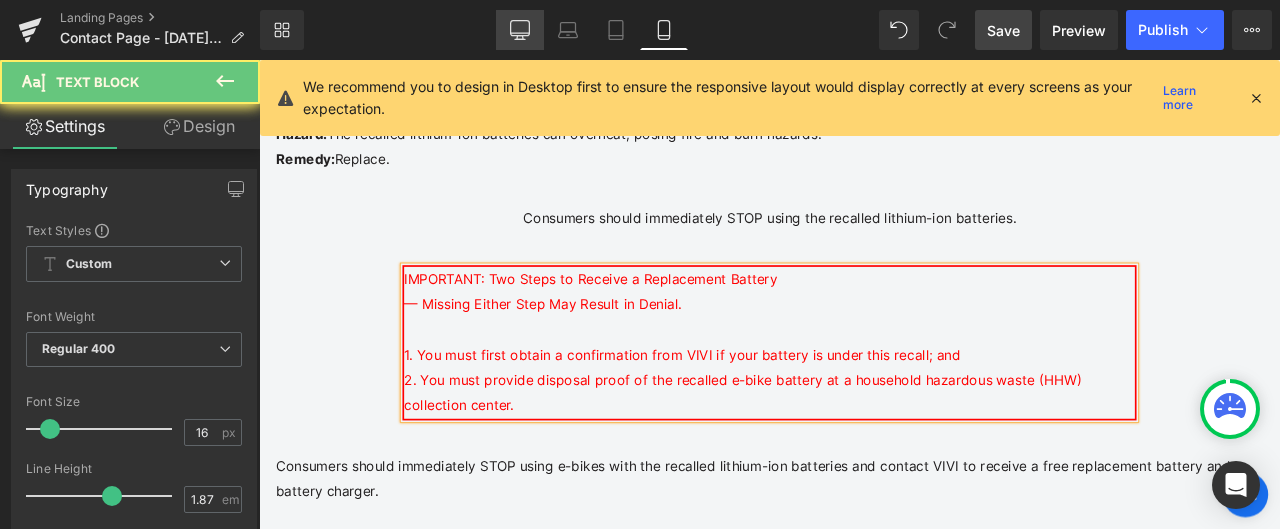 click 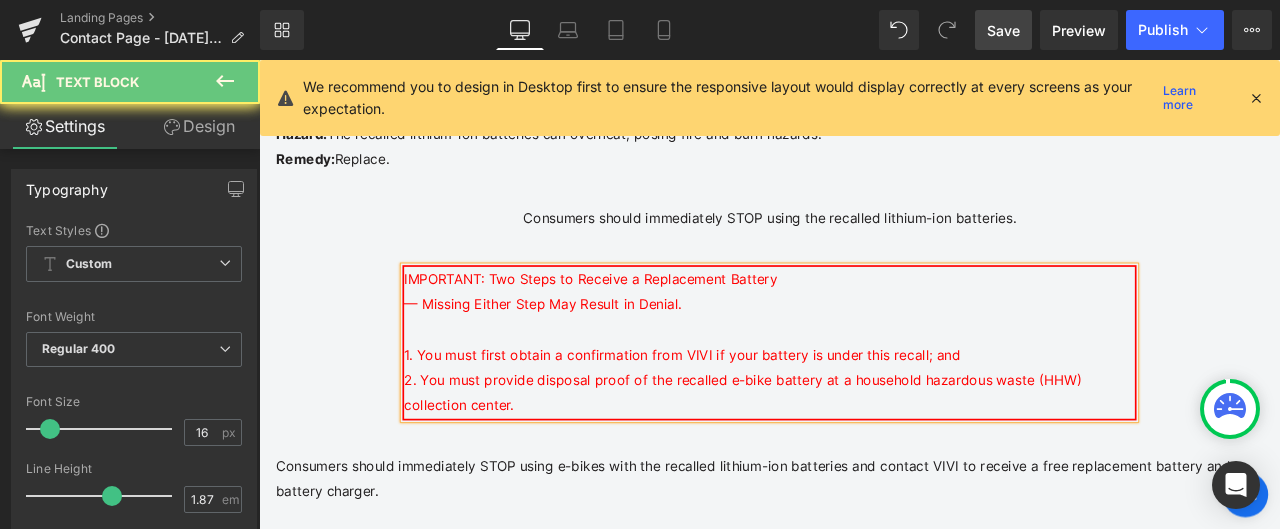 click 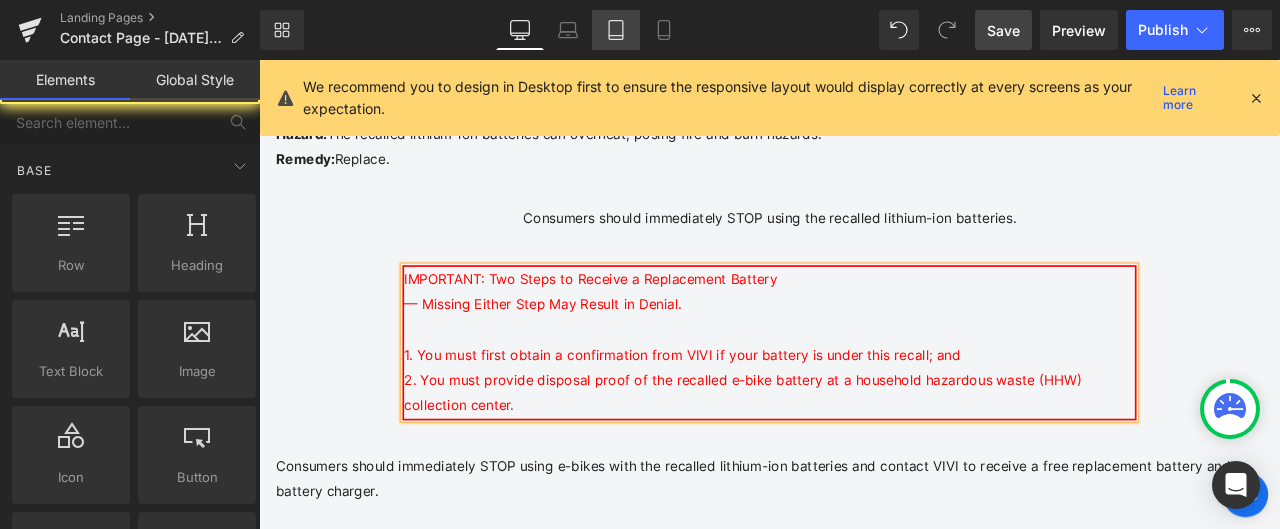 drag, startPoint x: 580, startPoint y: 36, endPoint x: 594, endPoint y: 35, distance: 14.035668 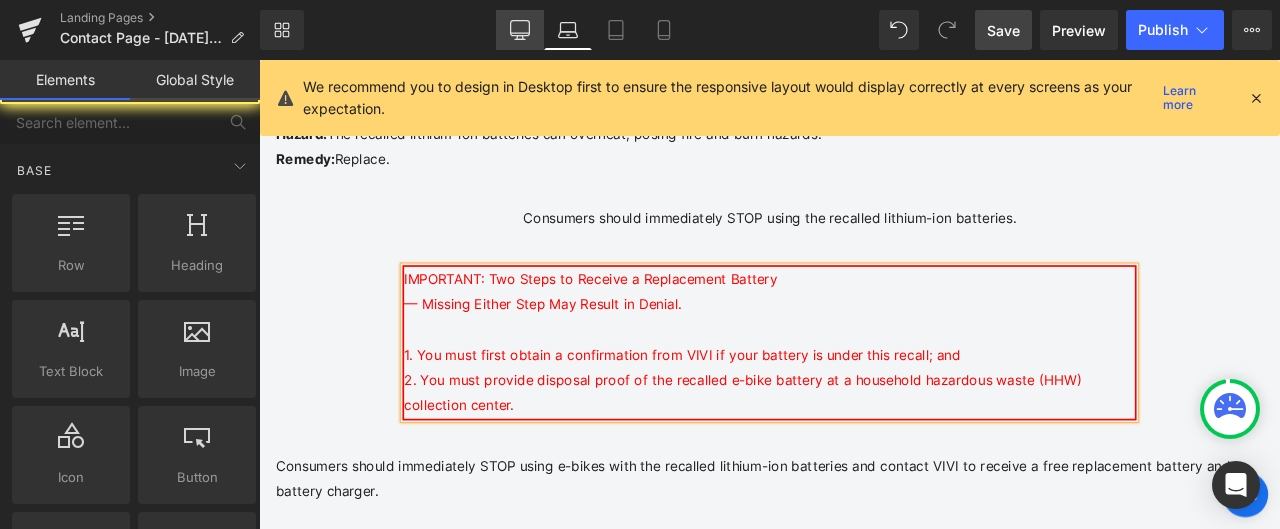 click 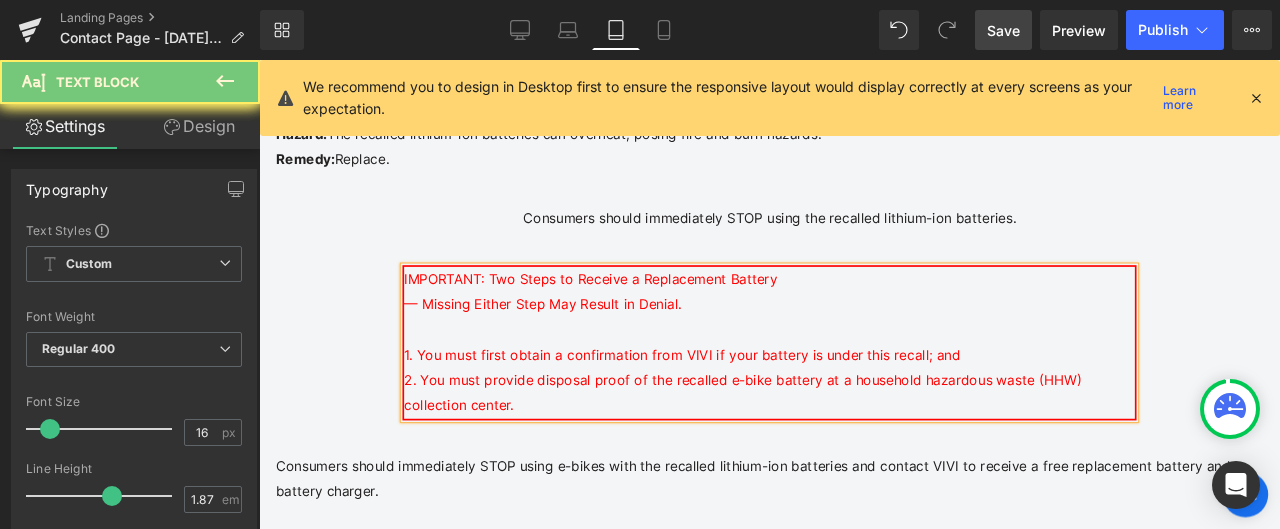 drag, startPoint x: 580, startPoint y: 304, endPoint x: 973, endPoint y: 285, distance: 393.459 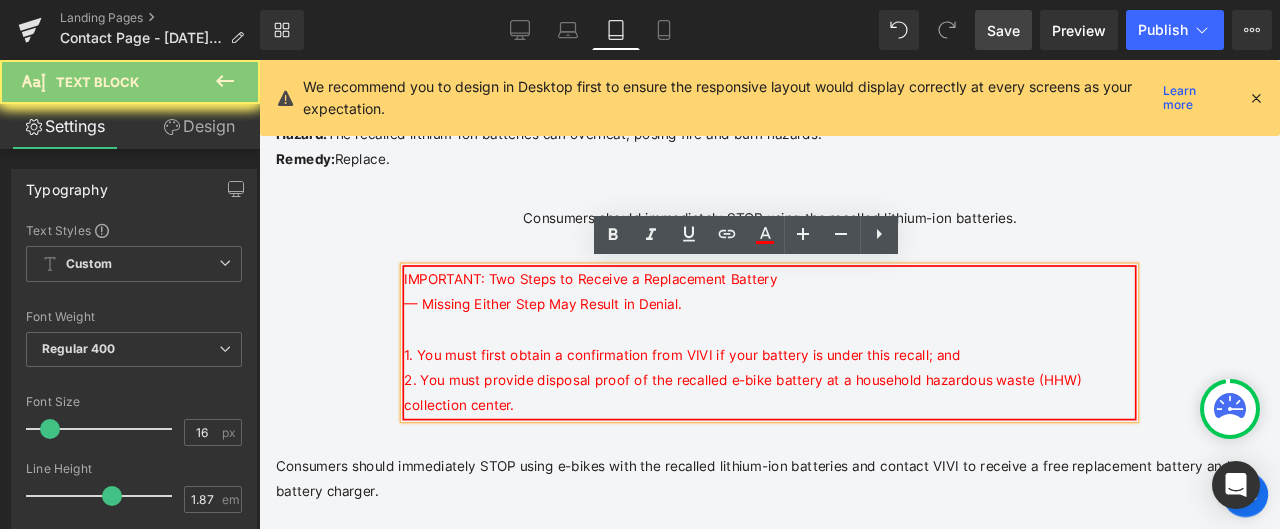 click on "IMPORTANT: Two Steps to Receive a Replacement Battery                                                          — Missing Either Step May Result in Denial. 1.  You must first obtain a confirmation from VIVI if your battery is under this recall; and 2.  You must provide disposal proof of the recalled e-bike battery at a household hazardous waste (HHW) collection center. Text Block         Row" at bounding box center (864, 385) 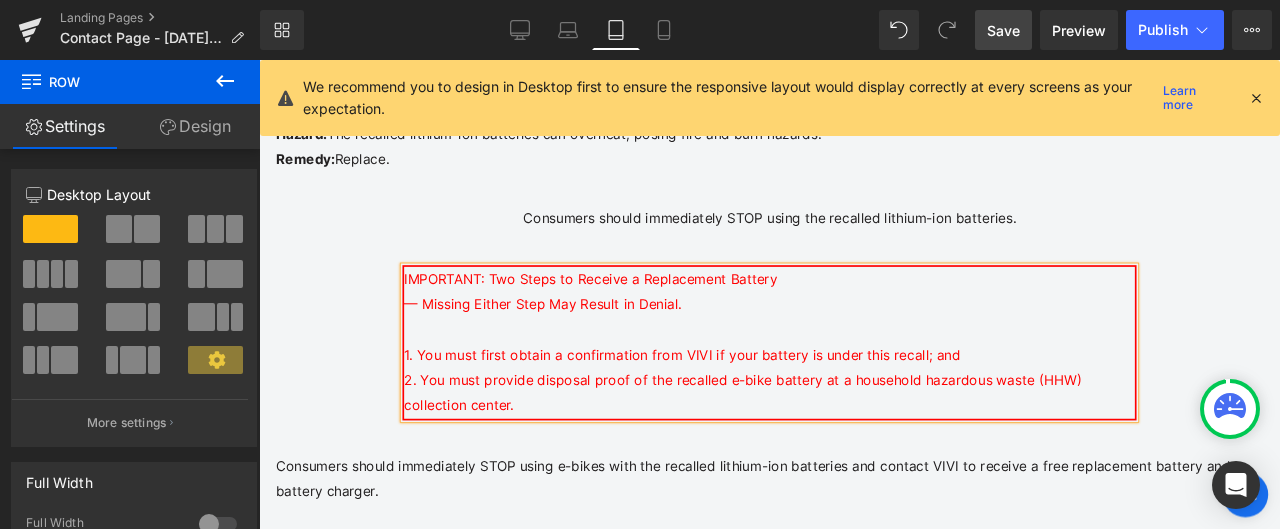 click on "Design" at bounding box center (195, 126) 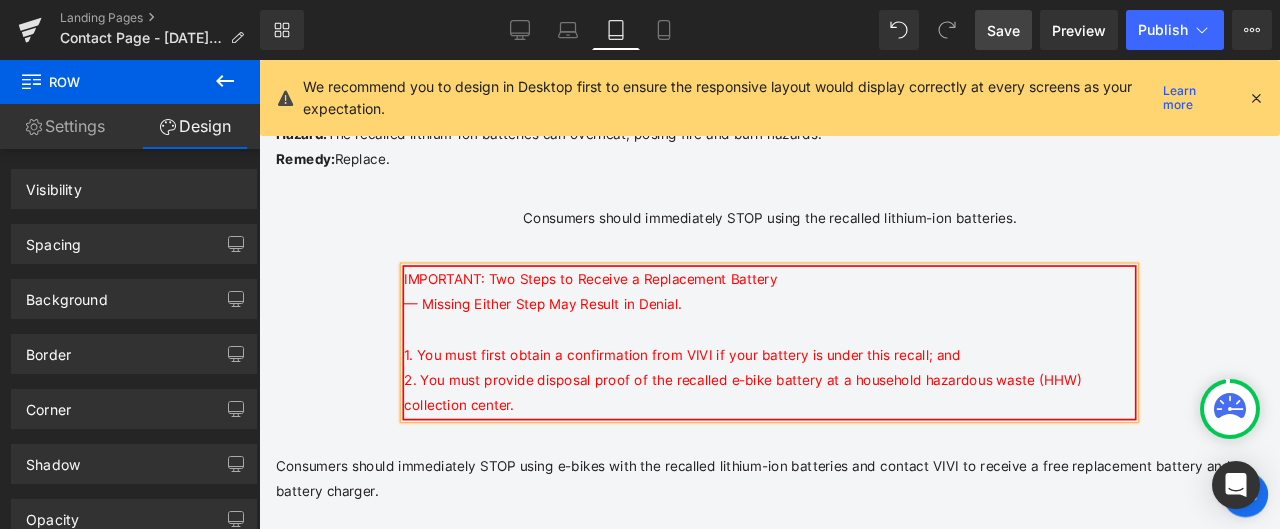 click on "Settings" at bounding box center [65, 126] 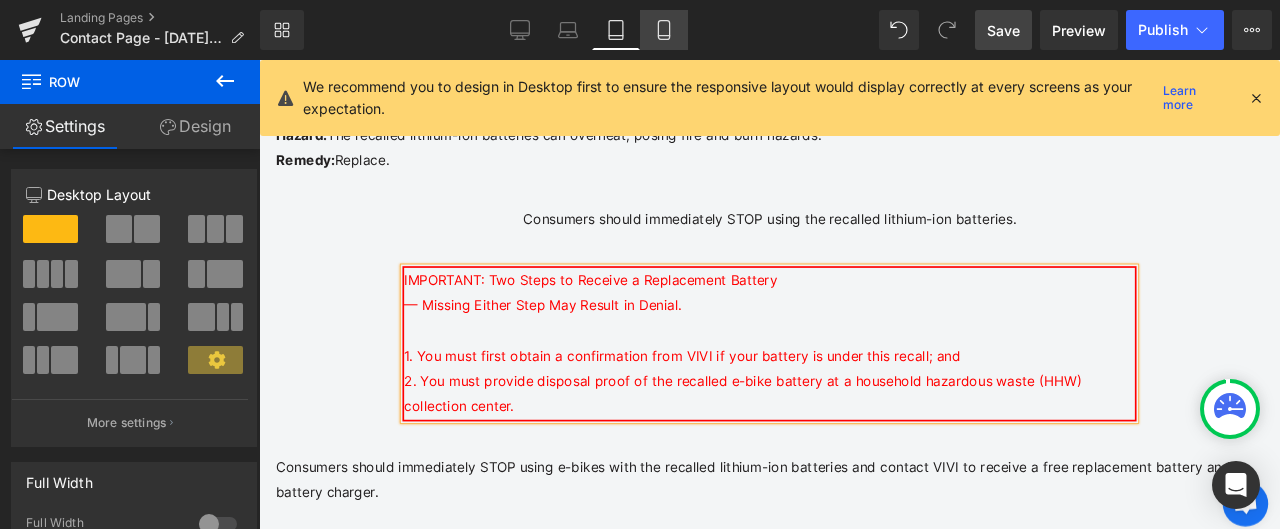 click 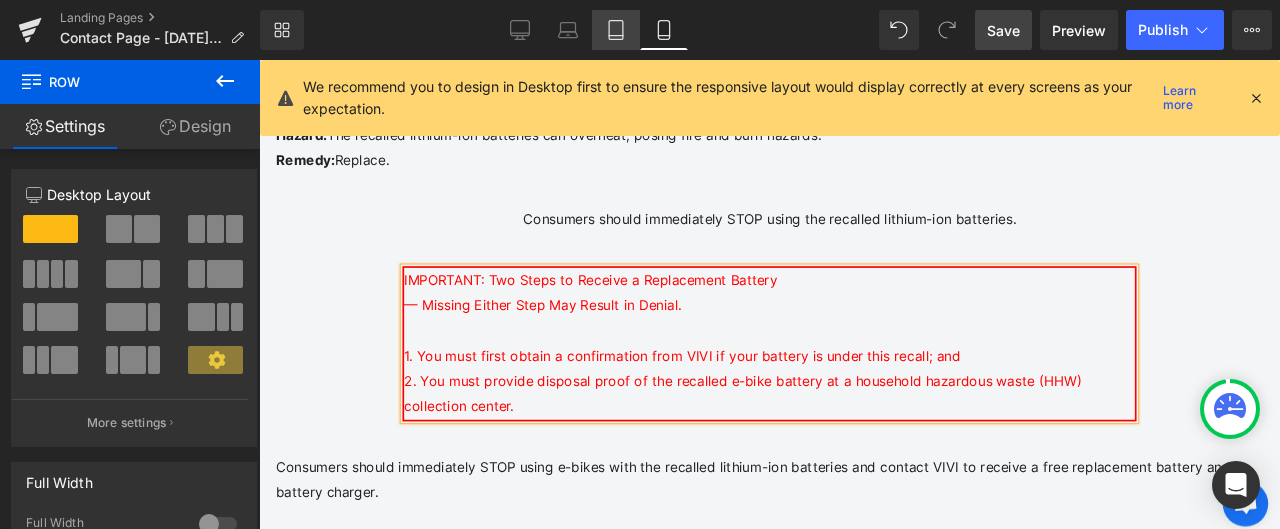 click on "Tablet" at bounding box center (616, 30) 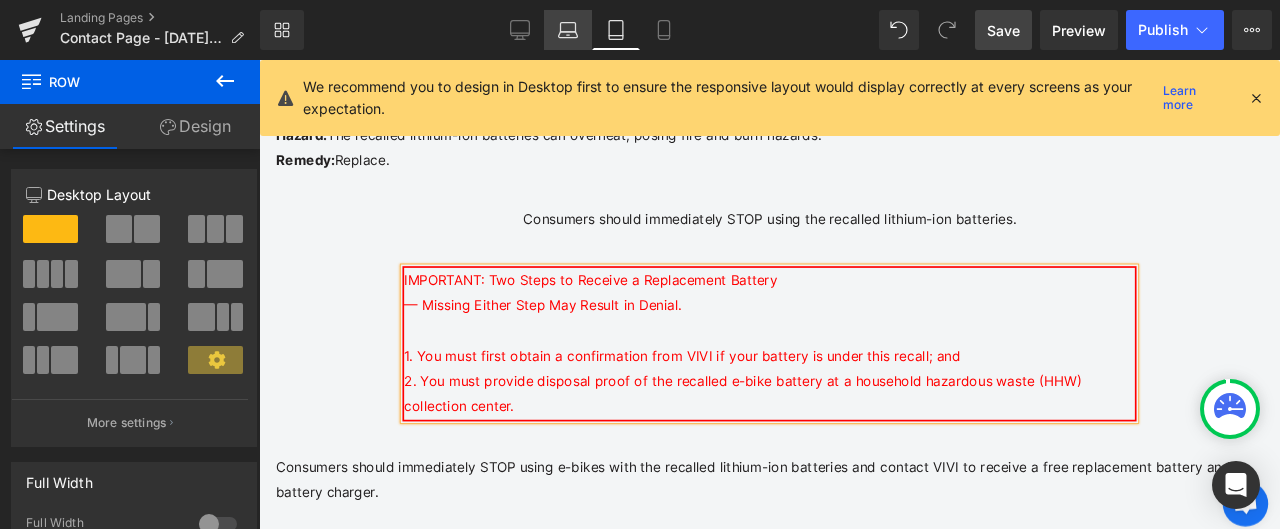 click on "Laptop" at bounding box center [568, 30] 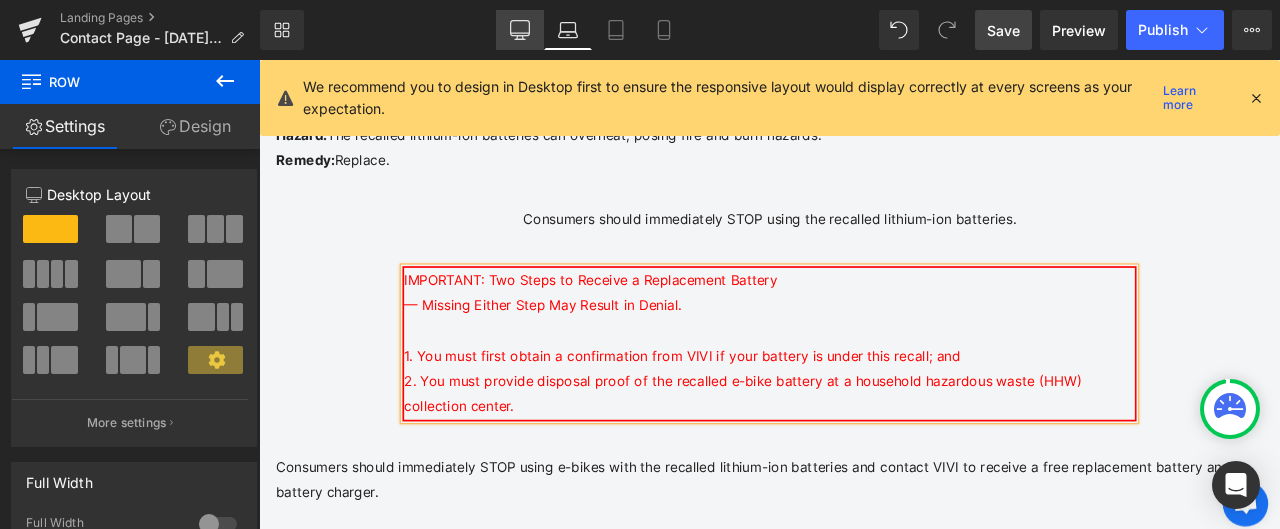 click 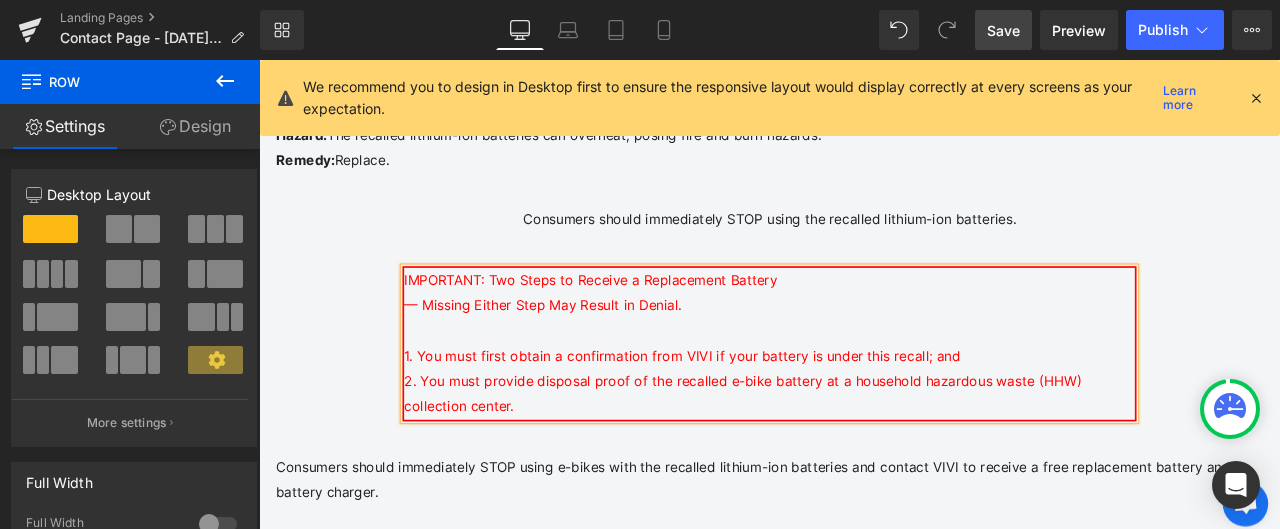 click on "Save" at bounding box center (1003, 30) 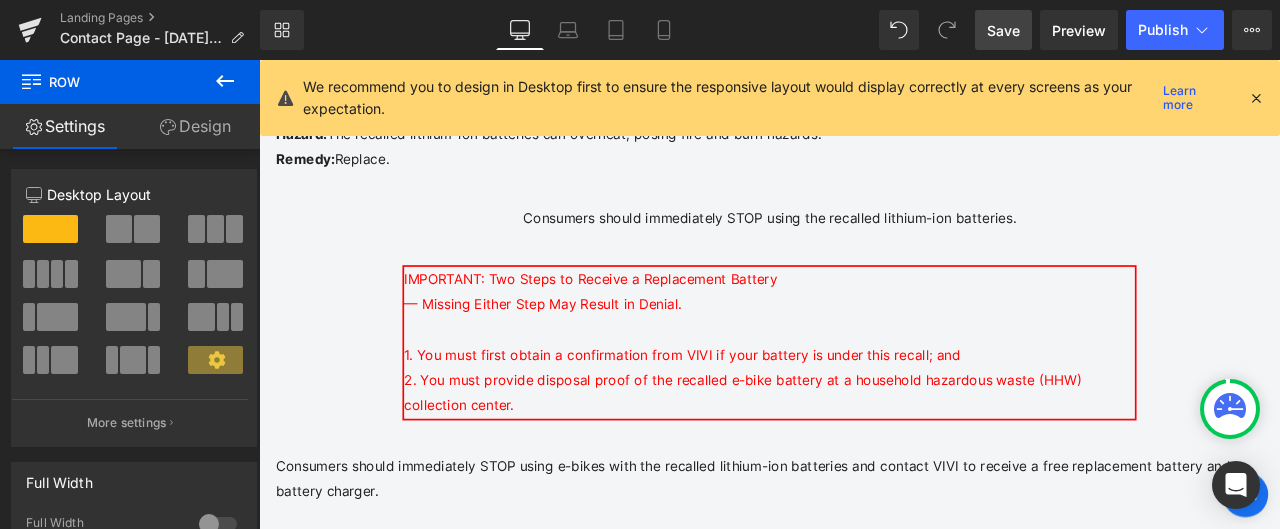 click on "Save" at bounding box center [1003, 30] 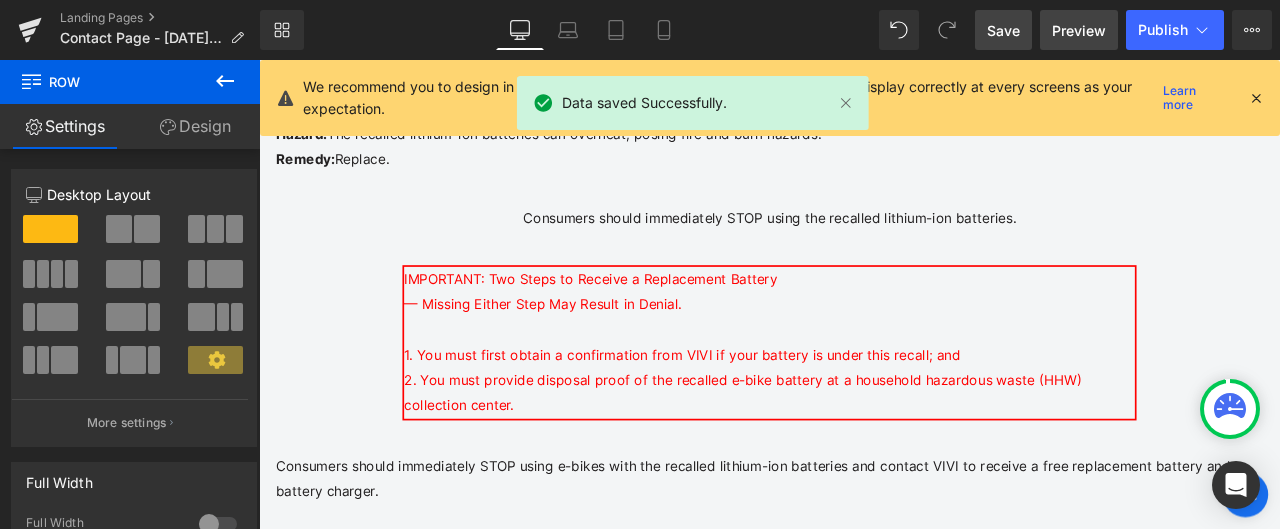 click on "Preview" at bounding box center (1079, 30) 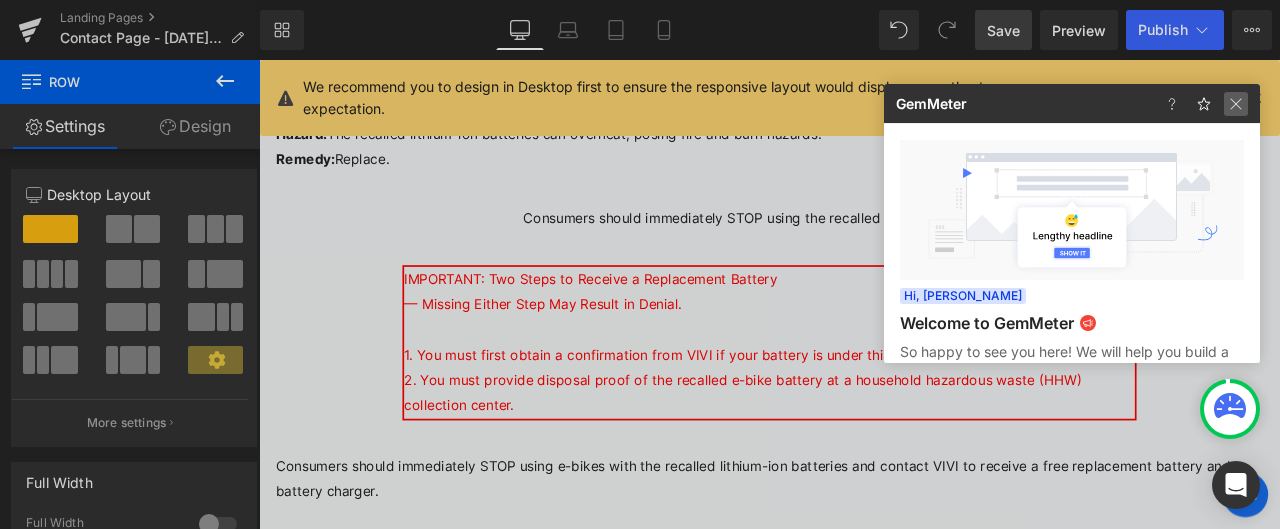 click 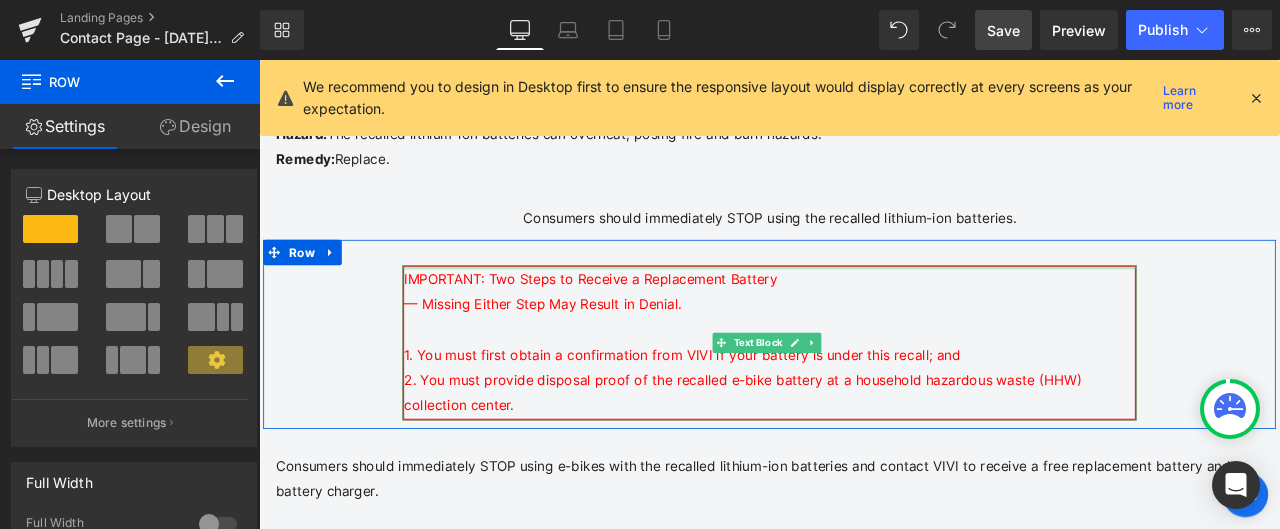 click at bounding box center (864, 305) 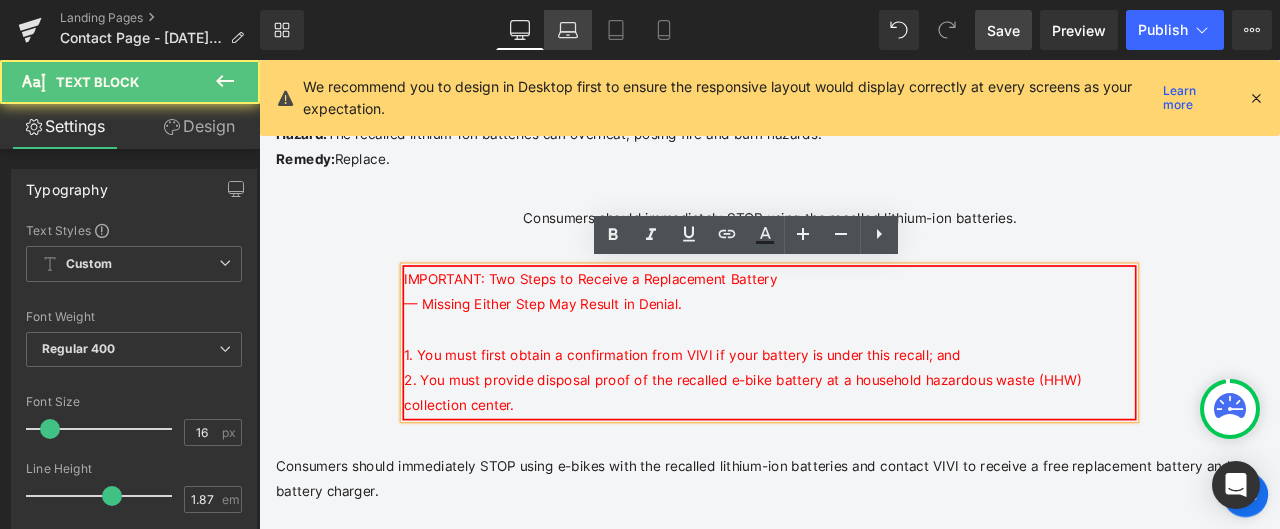 click 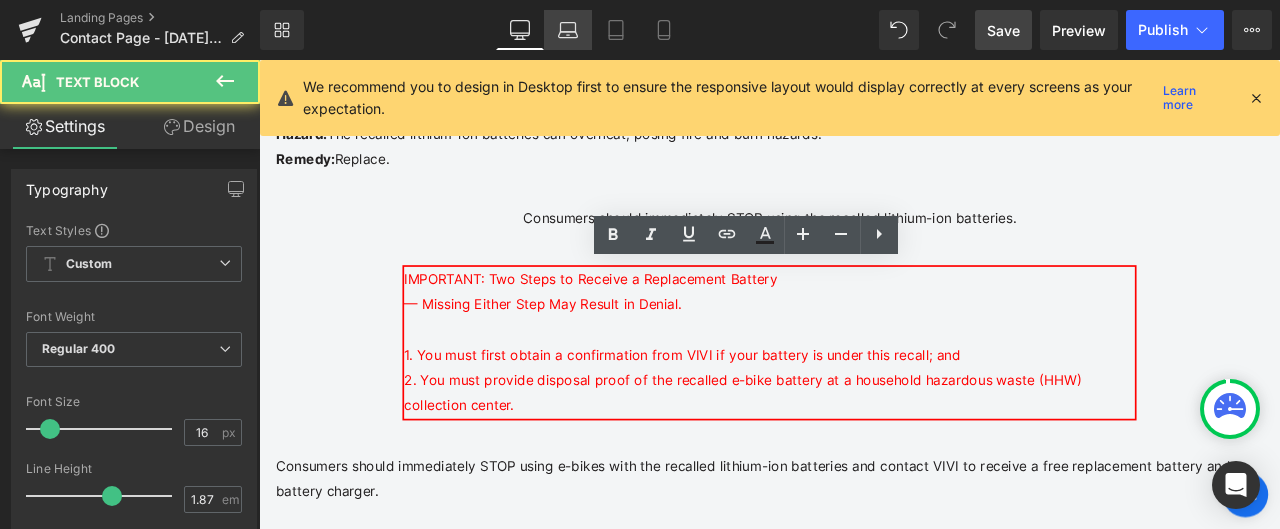scroll, scrollTop: 830, scrollLeft: 0, axis: vertical 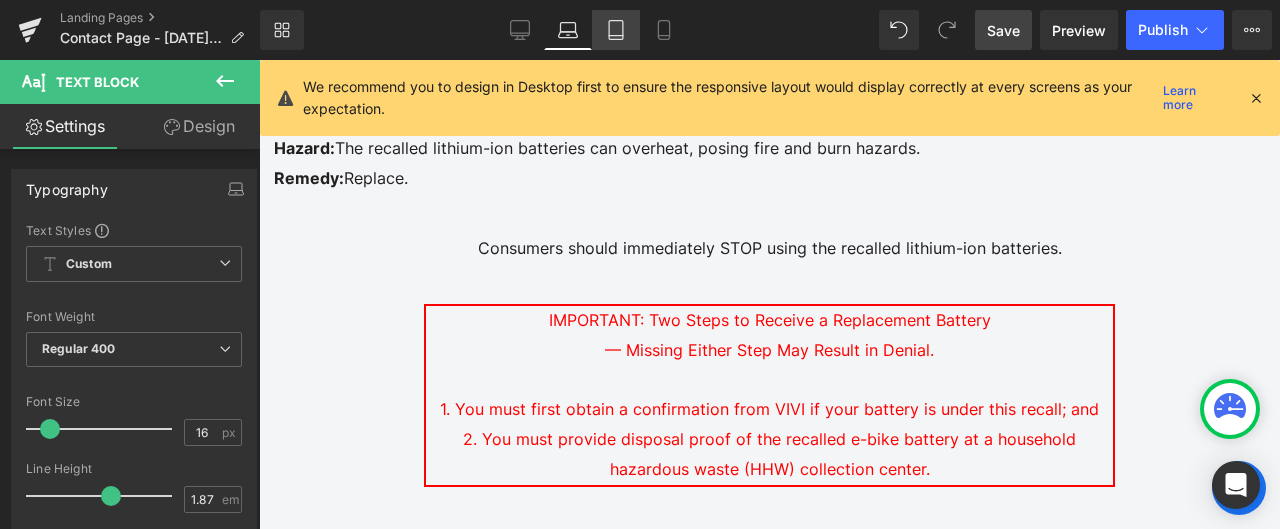 click 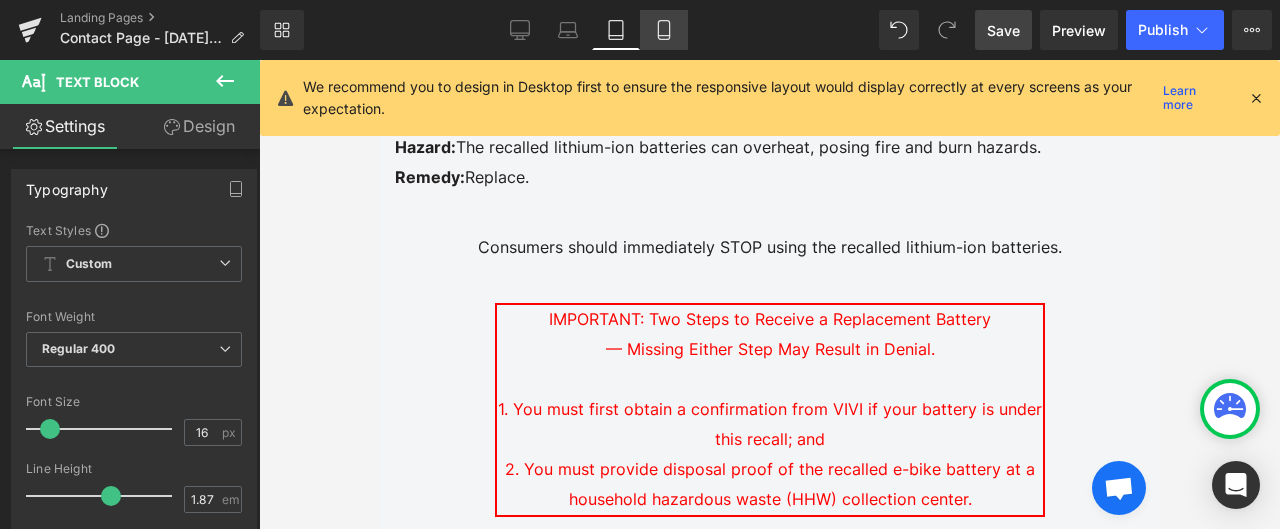 click 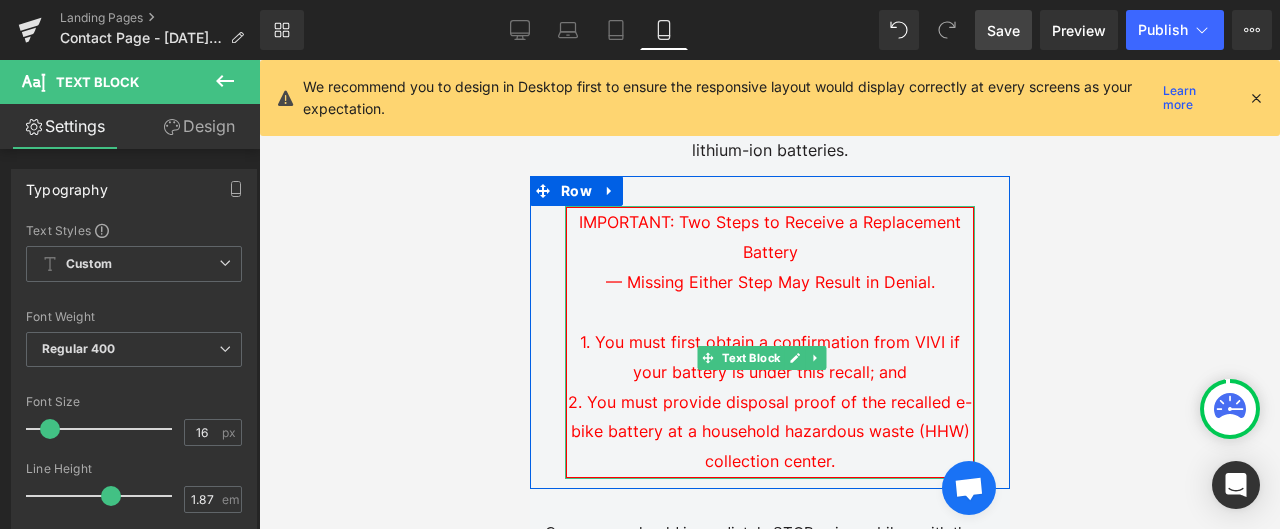 scroll, scrollTop: 892, scrollLeft: 0, axis: vertical 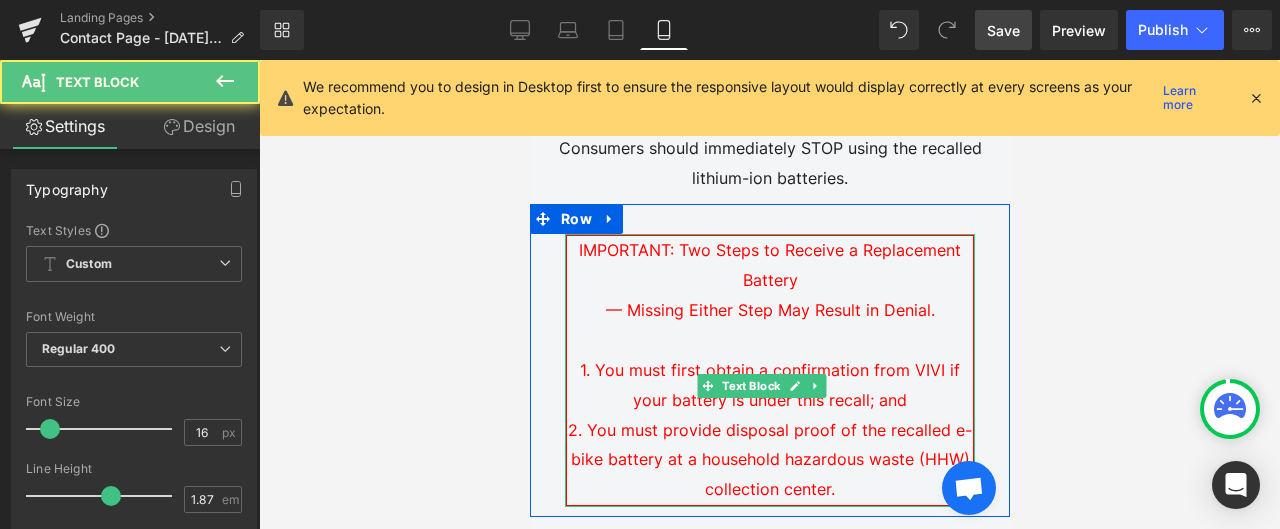 click on "IMPORTANT: Two Steps to Receive a Replacement Battery" at bounding box center [769, 265] 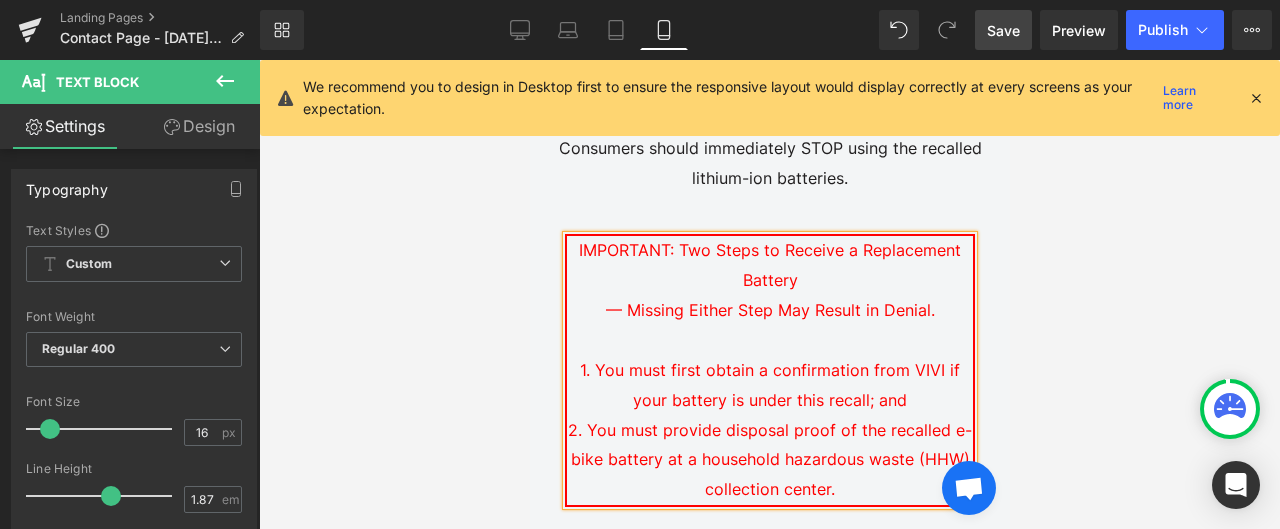click on "IMPORTANT: Two Steps to Receive a Replacement Battery" at bounding box center (769, 265) 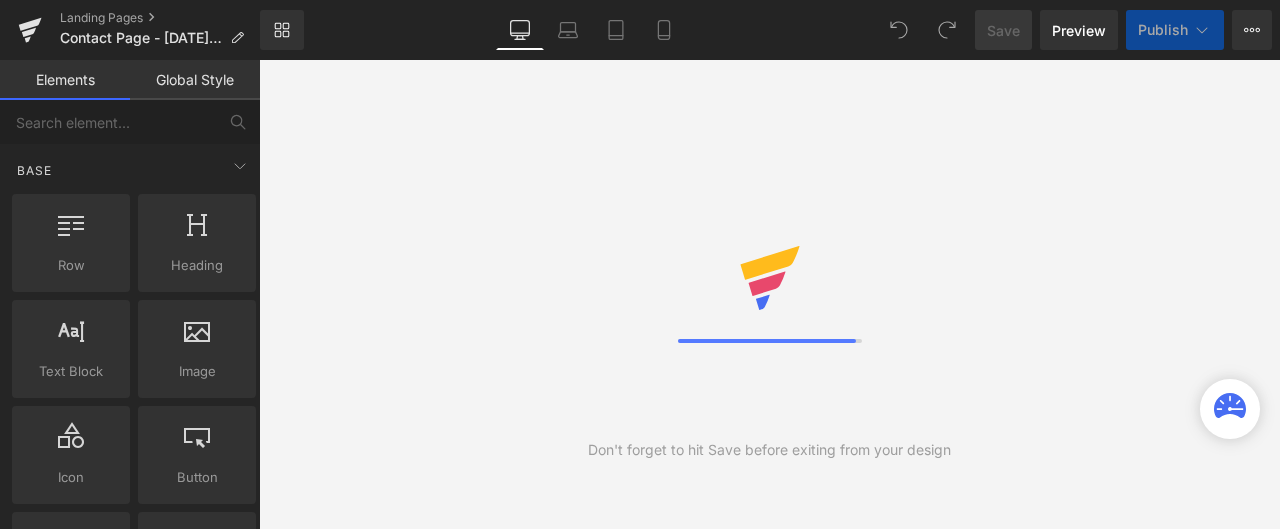 scroll, scrollTop: 0, scrollLeft: 0, axis: both 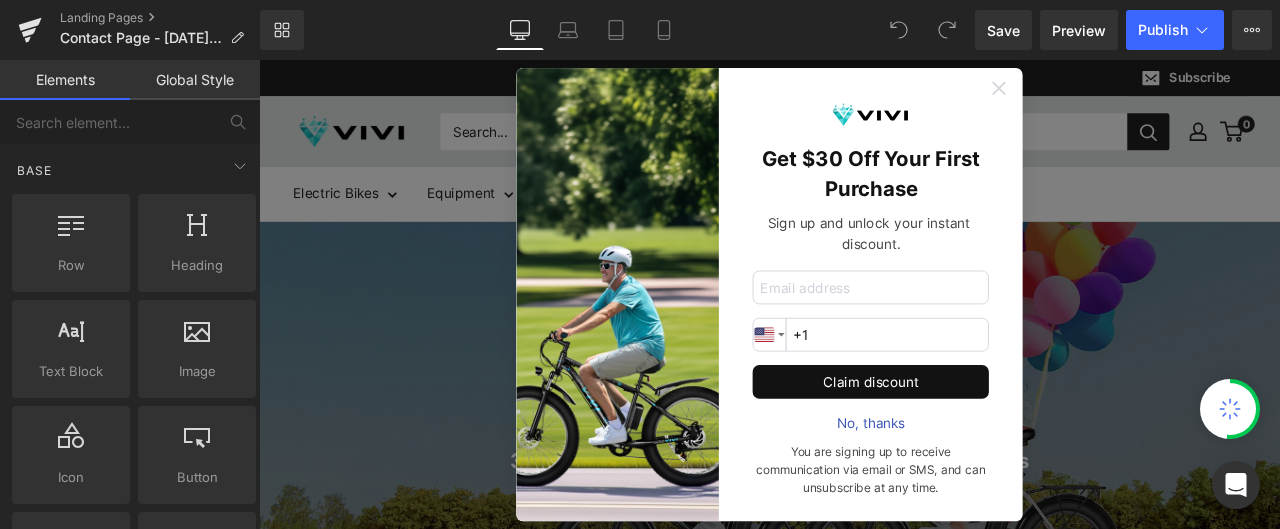 click 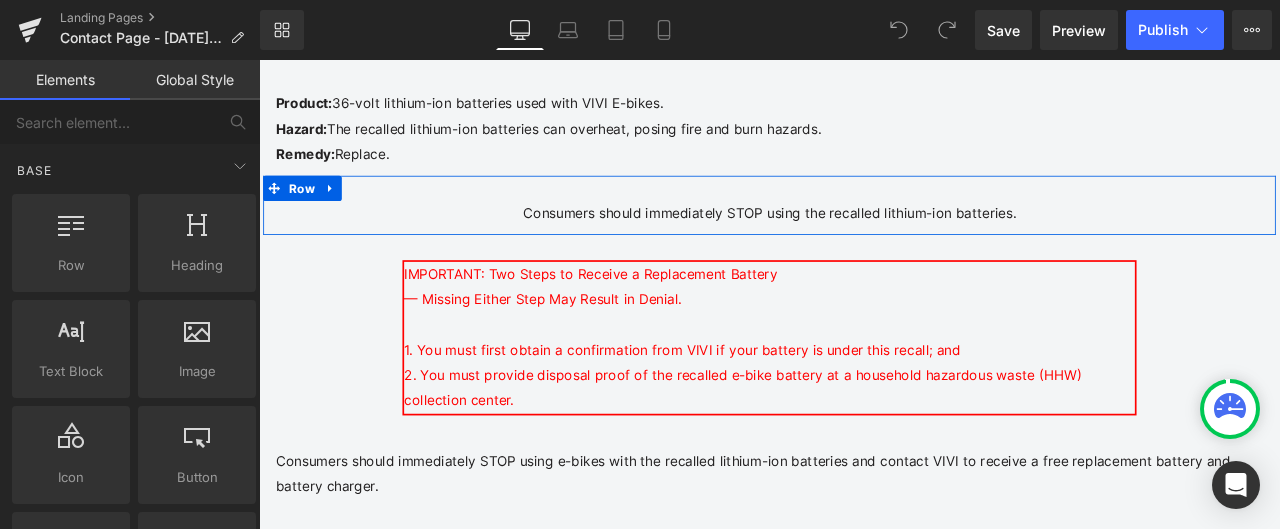 scroll, scrollTop: 800, scrollLeft: 0, axis: vertical 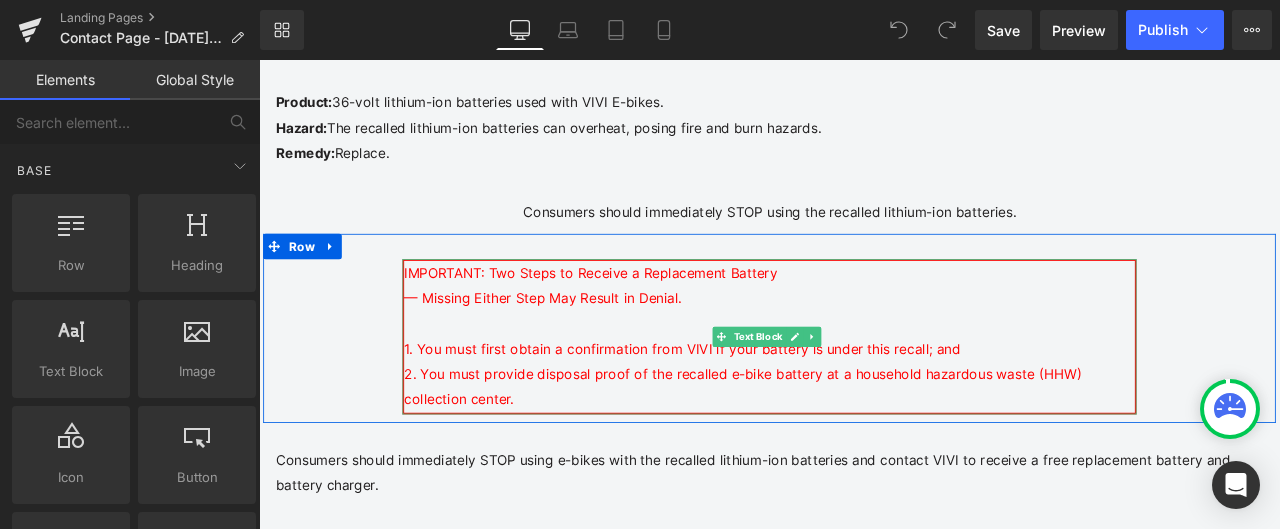 click on "IMPORTANT: Two Steps to Receive a Replacement Battery                                                          — Missing Either Step May Result in Denial. 1.  You must first obtain a confirmation from VIVI if your battery is under this recall; and 2.  You must provide disposal proof of the recalled e-bike battery at a household hazardous waste (HHW) collection center." at bounding box center (864, 388) 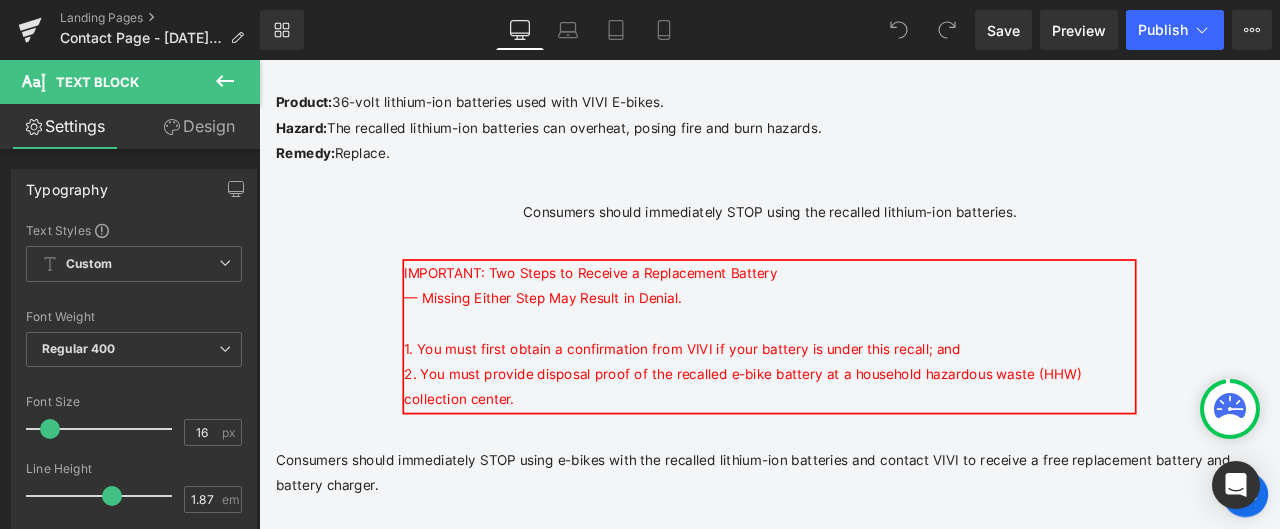 click 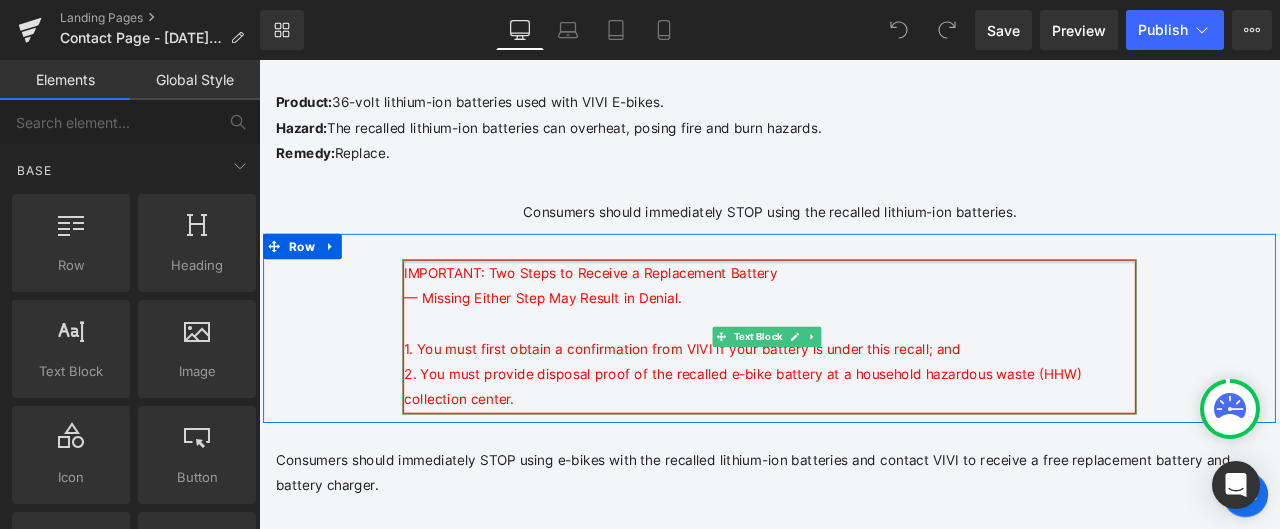 click at bounding box center (864, 298) 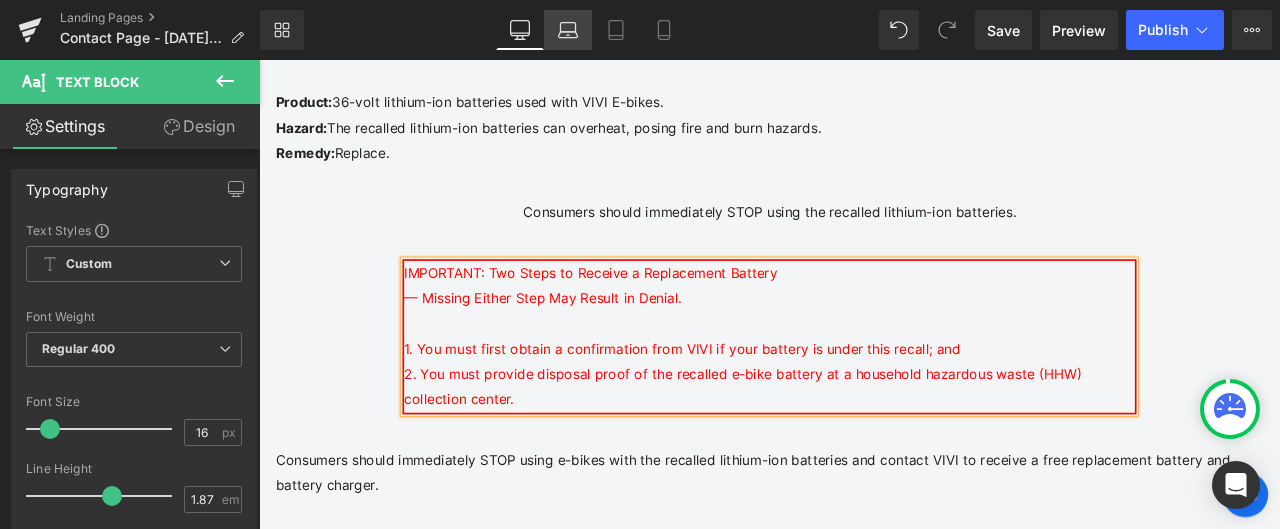 click 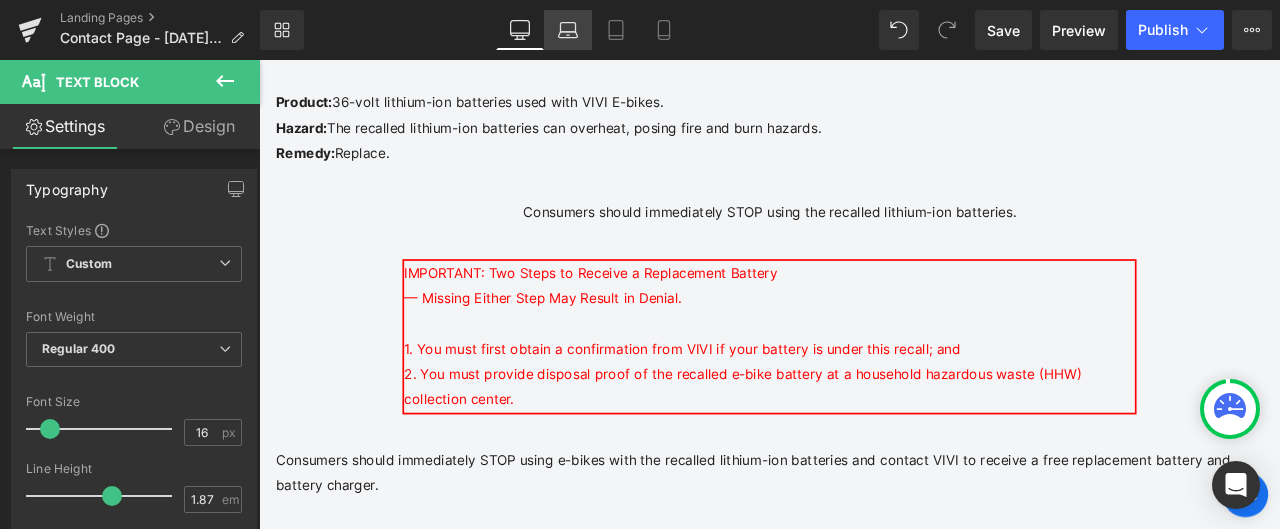 scroll, scrollTop: 837, scrollLeft: 0, axis: vertical 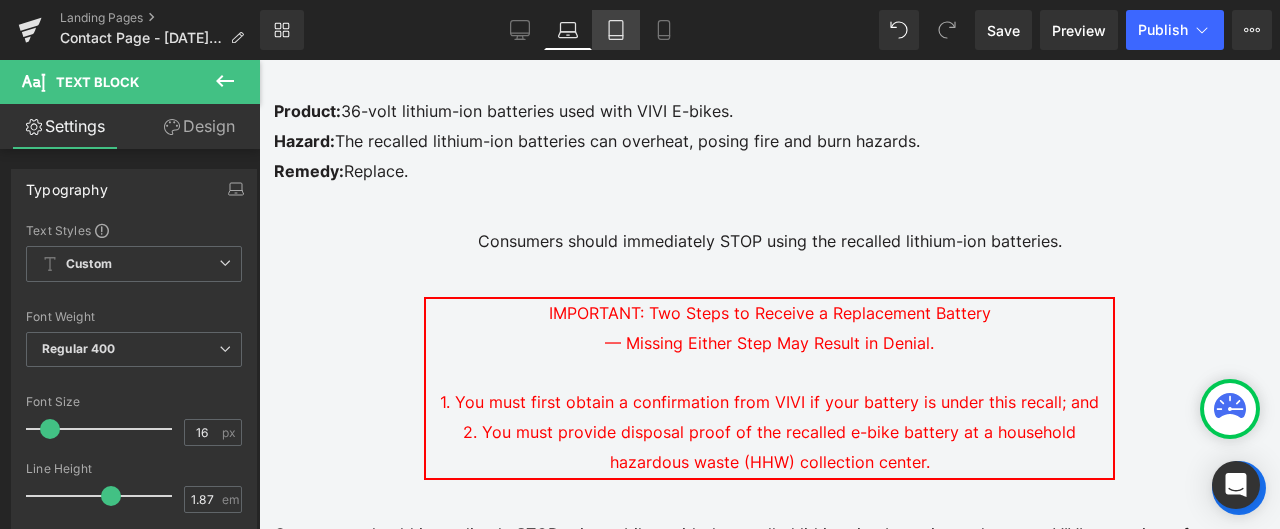 click 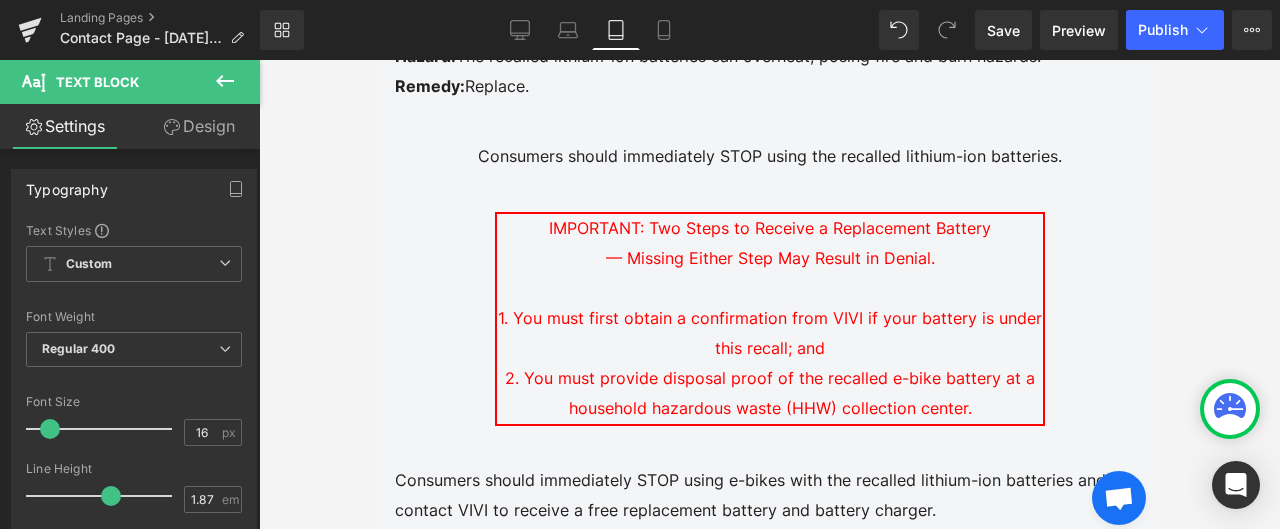 scroll, scrollTop: 752, scrollLeft: 0, axis: vertical 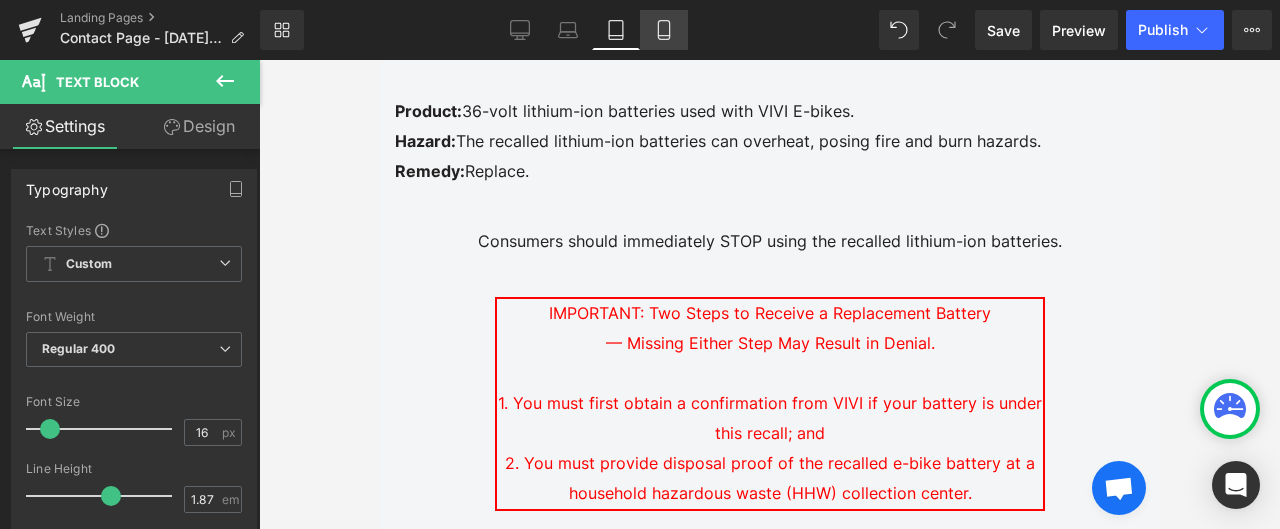 click 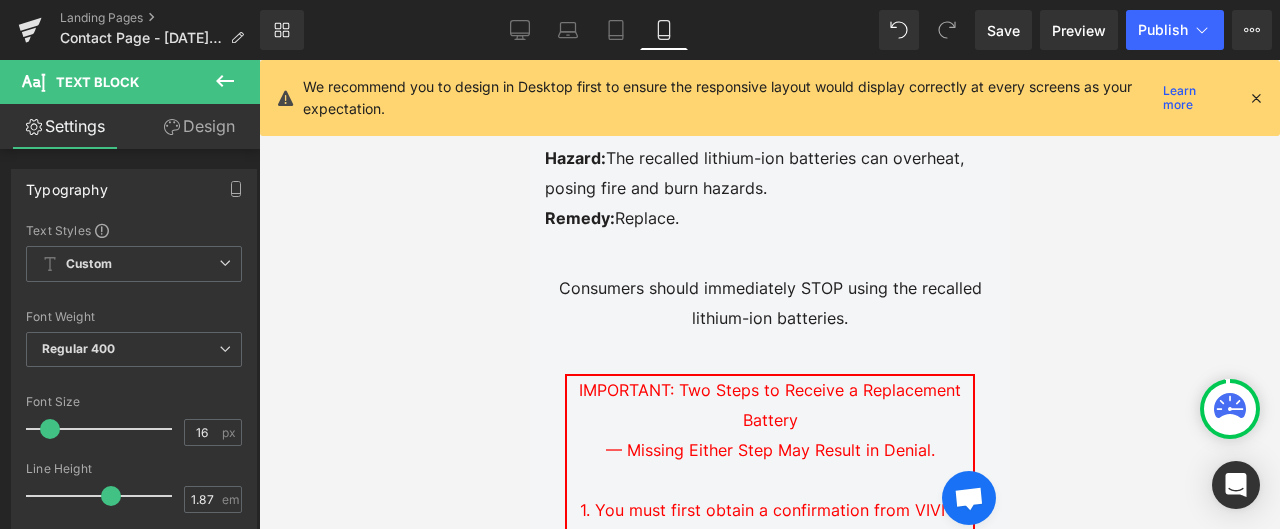scroll, scrollTop: 799, scrollLeft: 0, axis: vertical 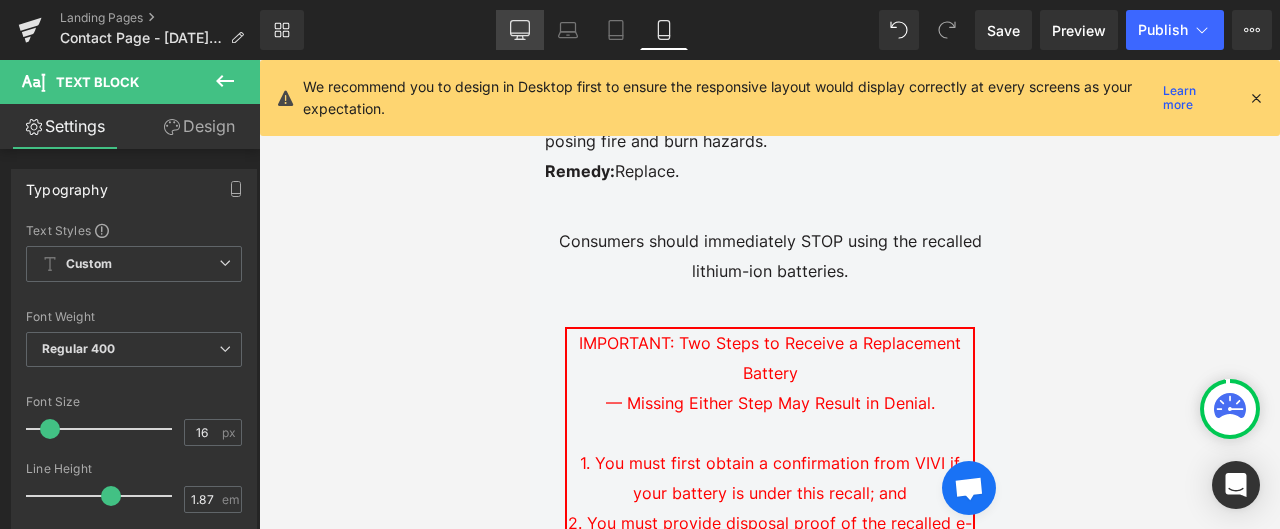 click 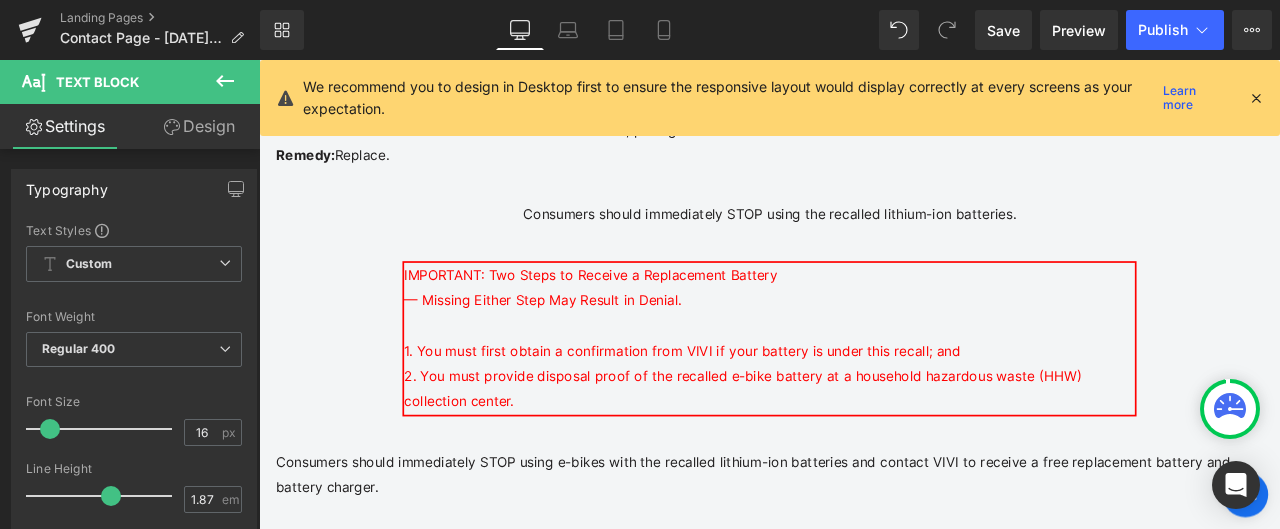 click at bounding box center [1256, 98] 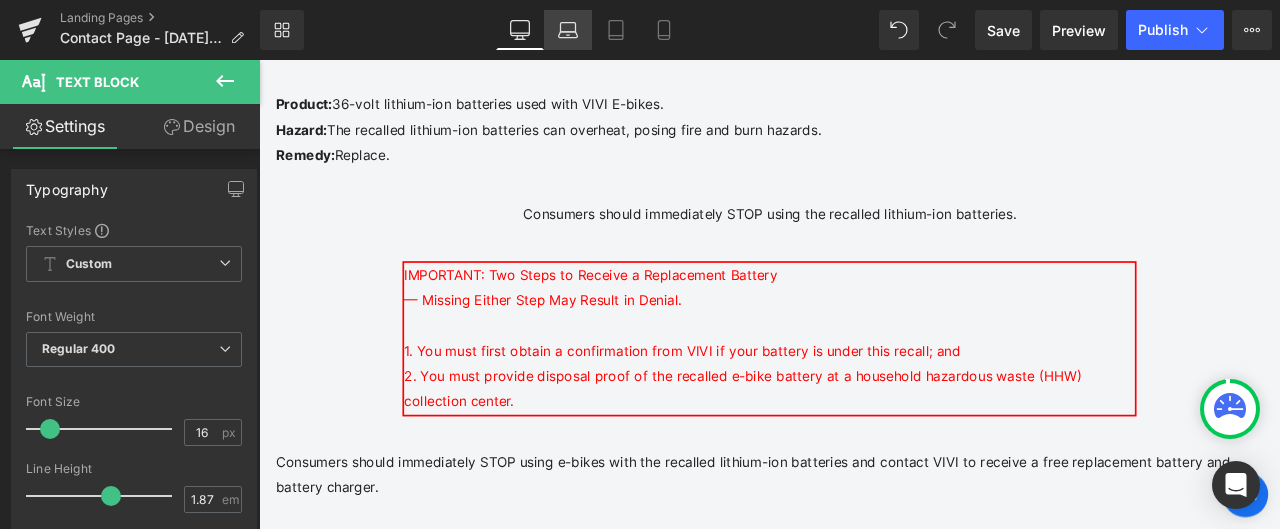 click 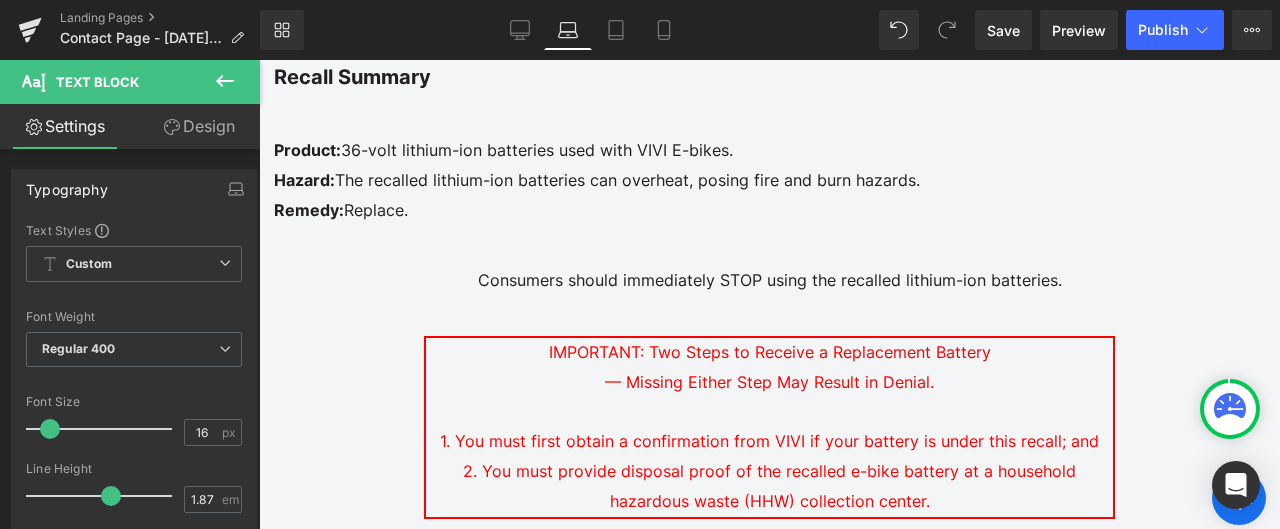 scroll, scrollTop: 836, scrollLeft: 0, axis: vertical 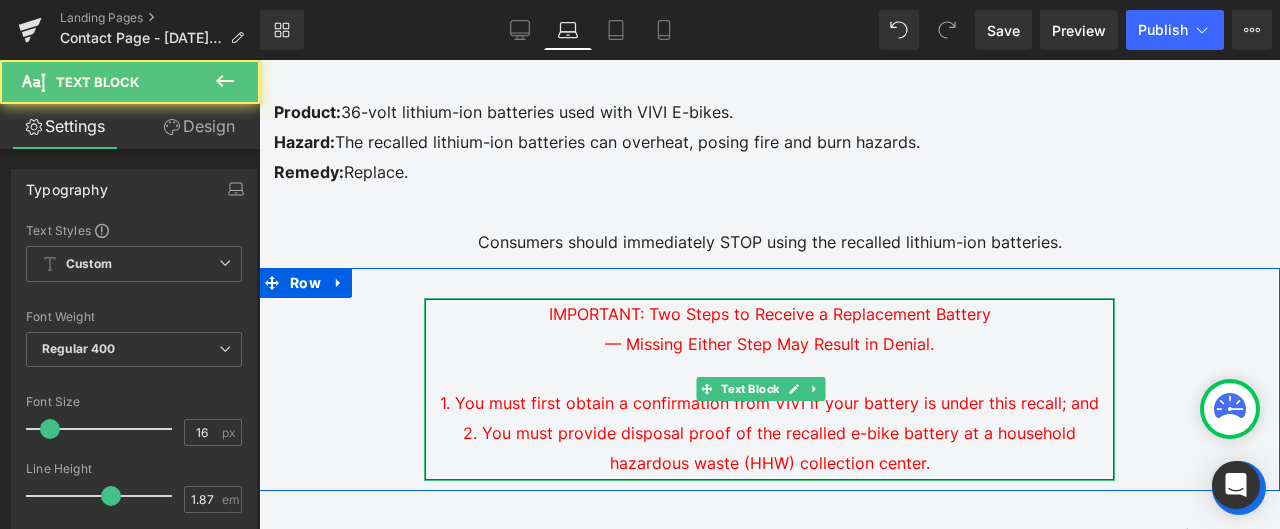 click on "IMPORTANT: Two Steps to Receive a Replacement Battery" at bounding box center (770, 314) 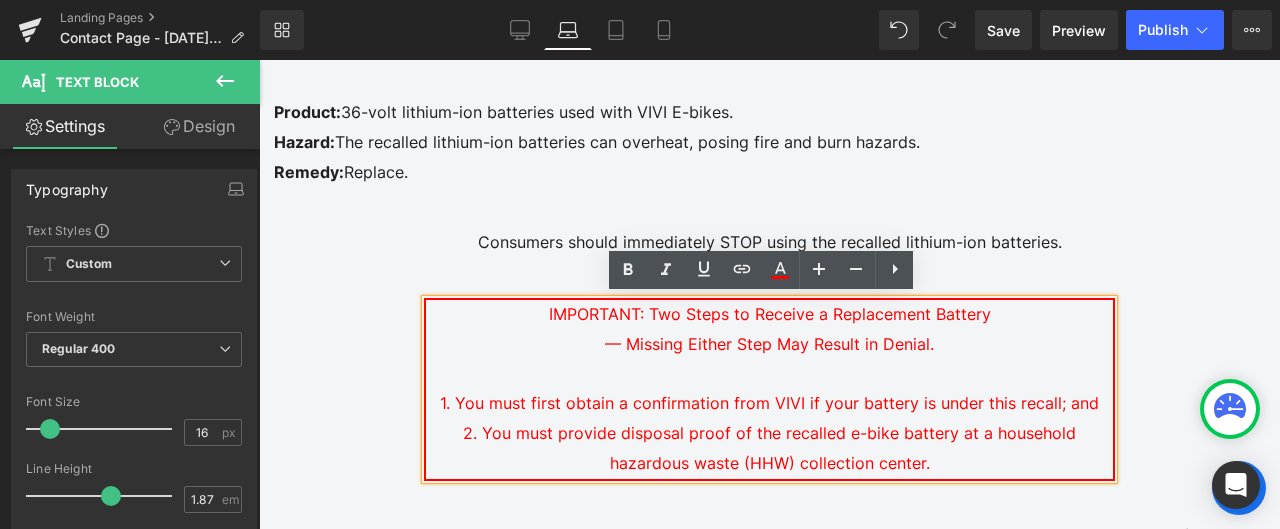 type 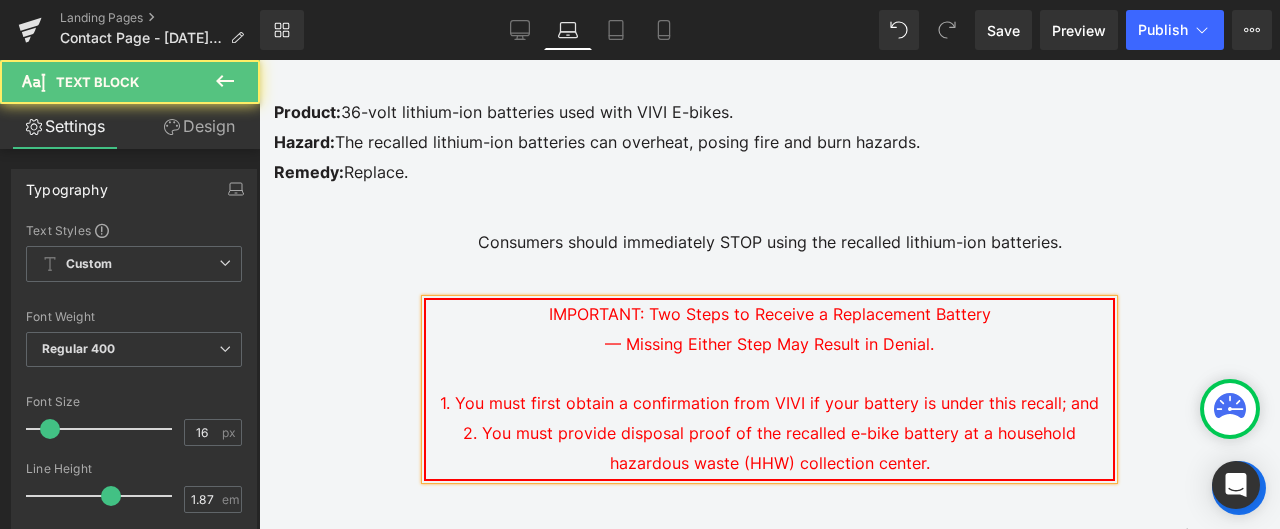 click on "— Missing Either Step May Result in Denial." at bounding box center (769, 344) 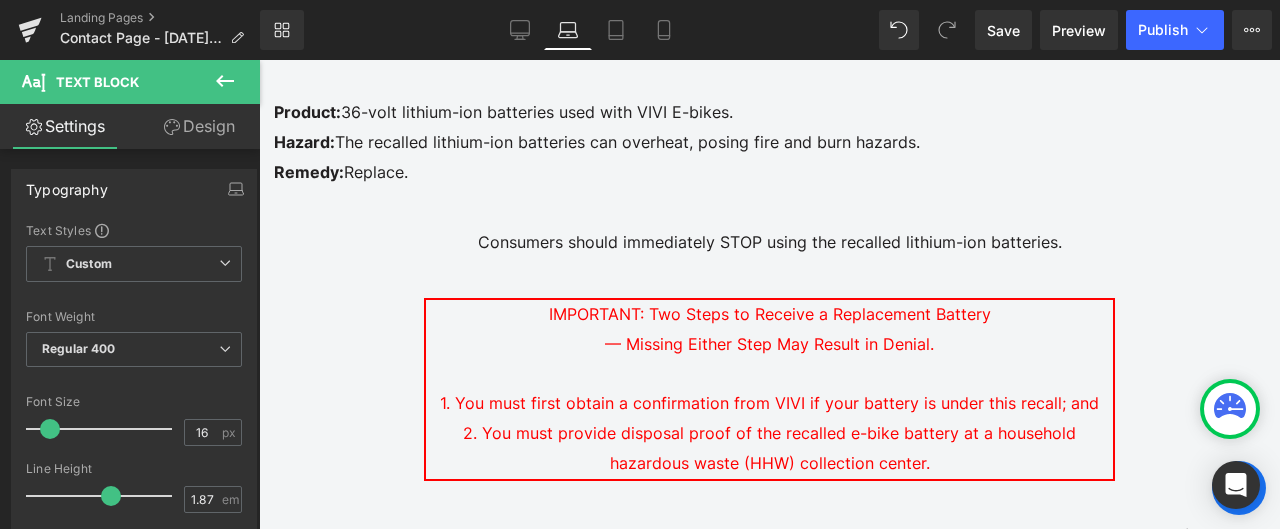 click on "Design" at bounding box center (199, 126) 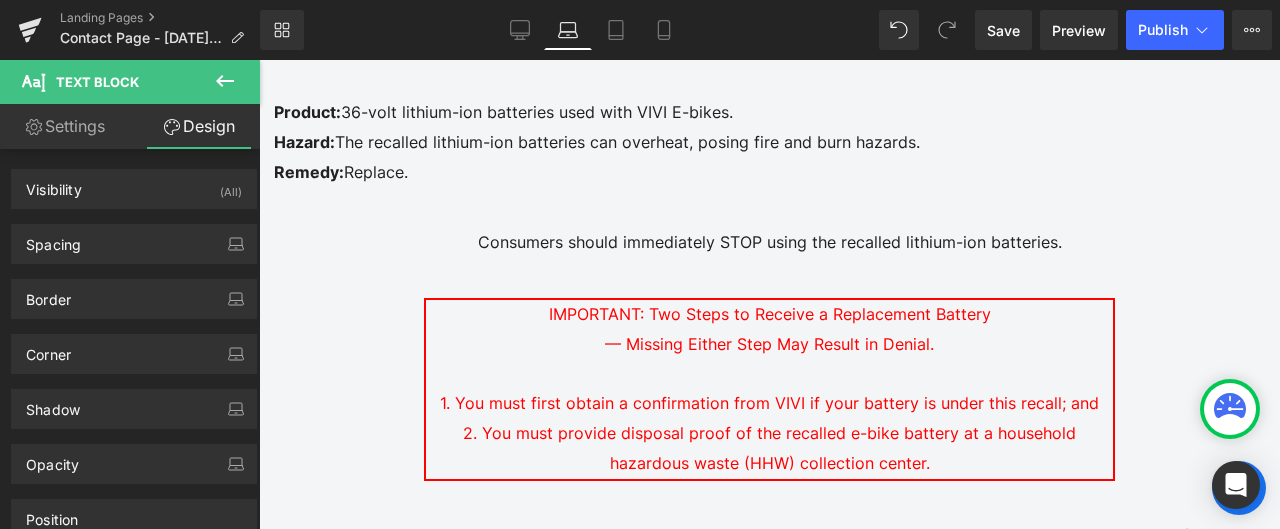 click on "Settings" at bounding box center (65, 126) 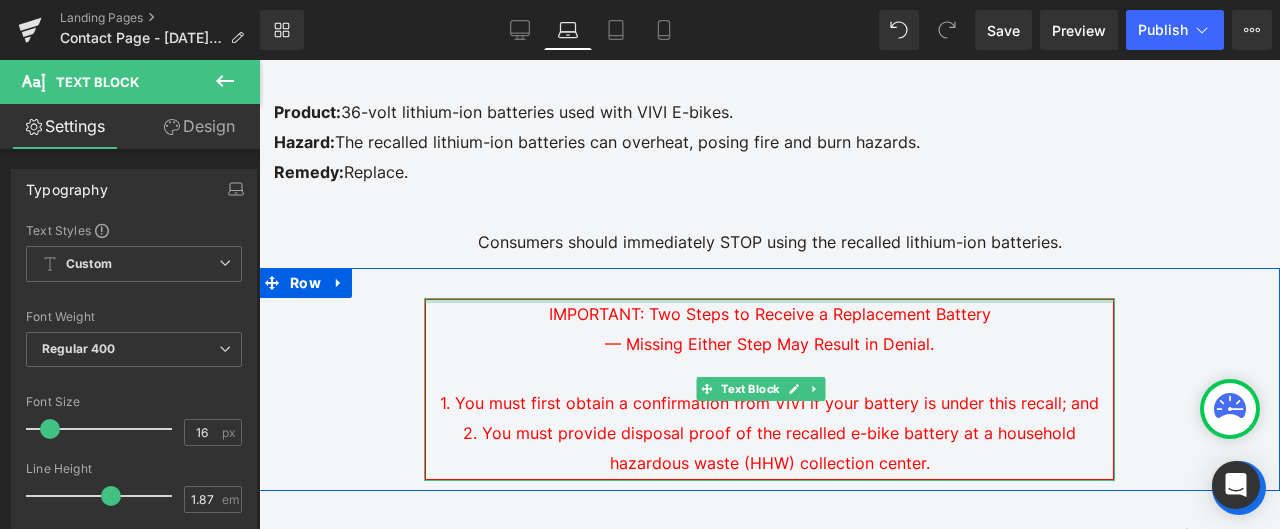 click at bounding box center [769, 300] 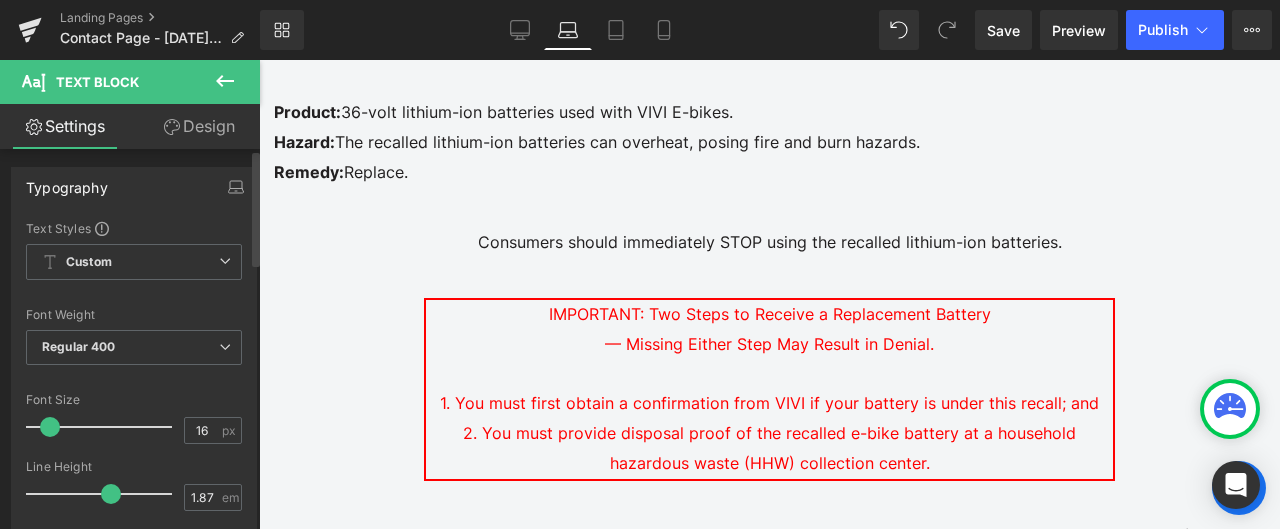 scroll, scrollTop: 0, scrollLeft: 0, axis: both 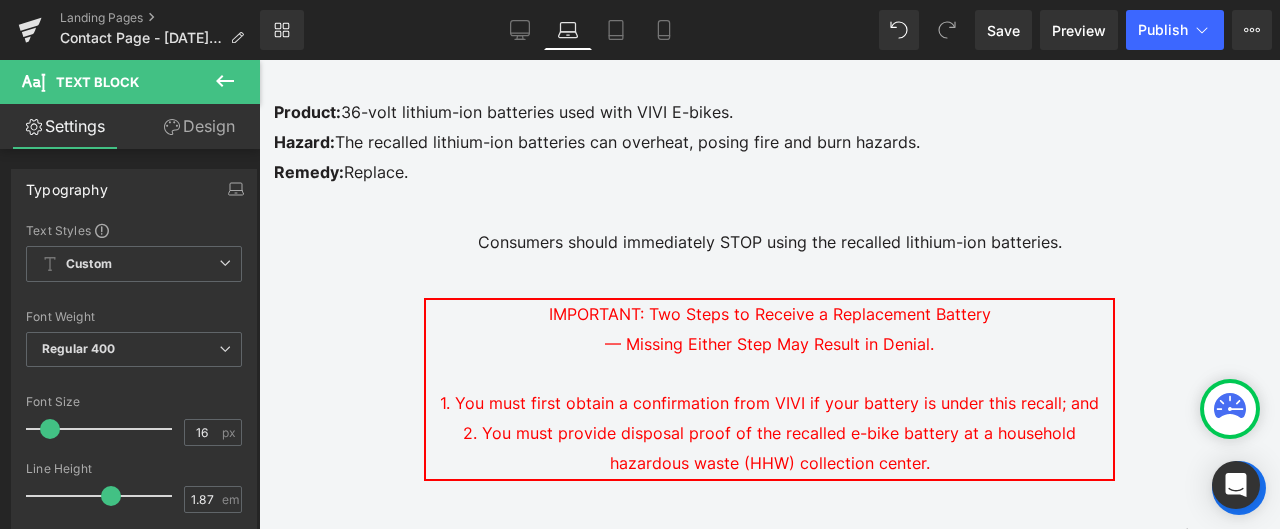 click on "Design" at bounding box center (199, 126) 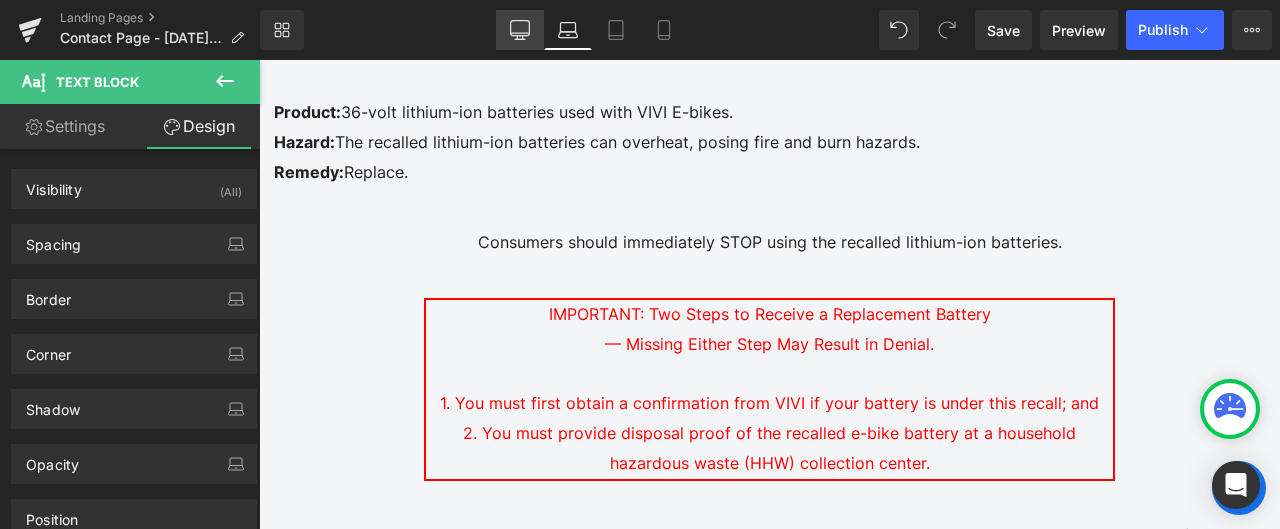 click 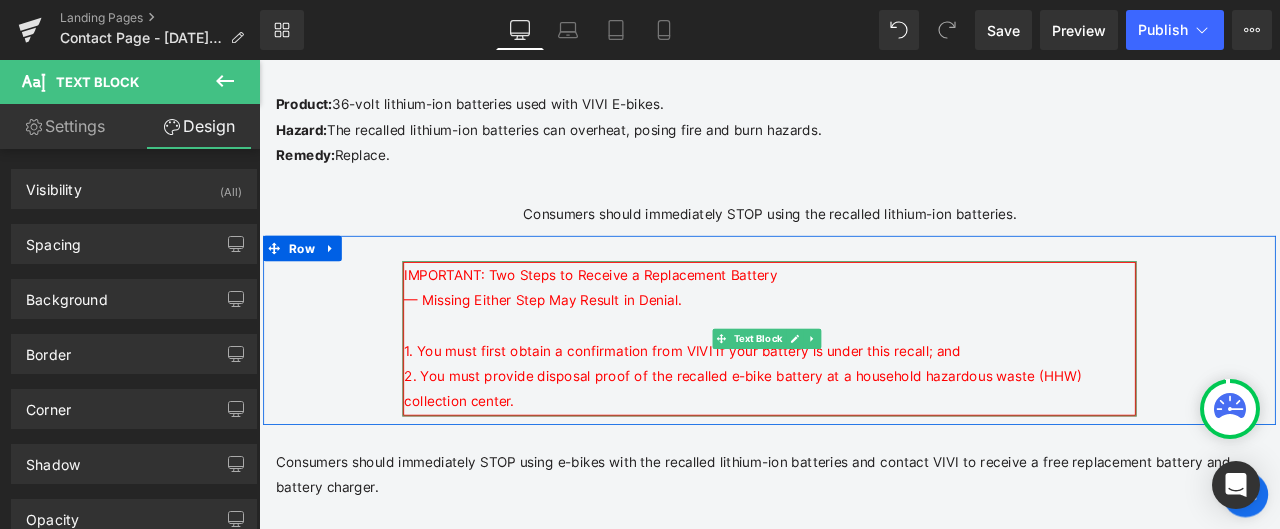 click on "IMPORTANT: Two Steps to Receive a Replacement Battery — Missing Either Step May Result in Denial. 1.  You must first obtain a confirmation from VIVI if your battery is under this recall; and 2.  You must provide disposal proof of the recalled e-bike battery at a household hazardous waste (HHW) collection center." at bounding box center [864, 390] 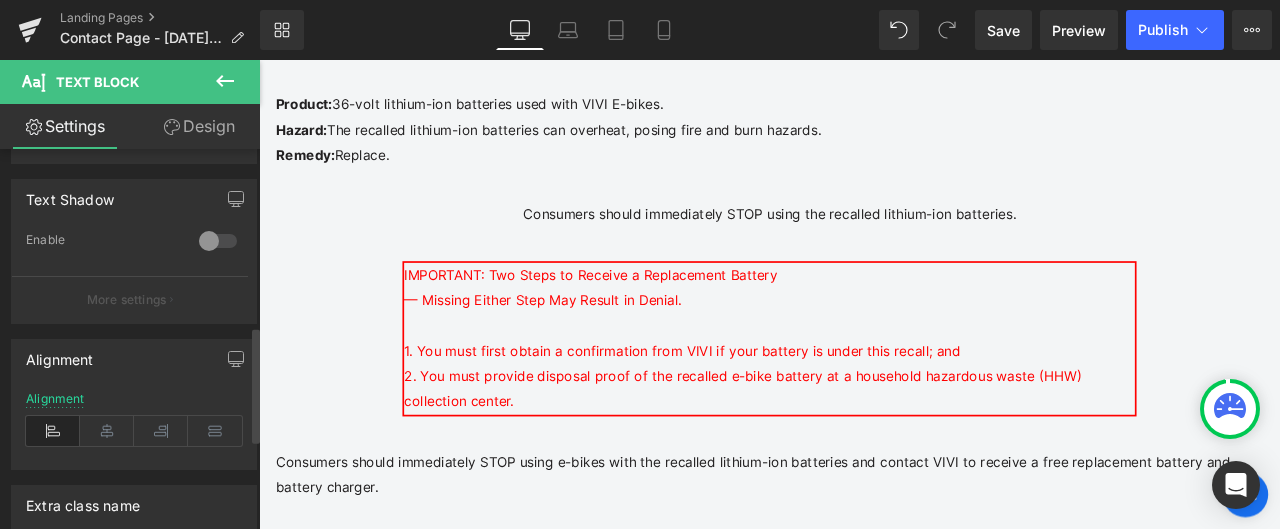 scroll, scrollTop: 679, scrollLeft: 0, axis: vertical 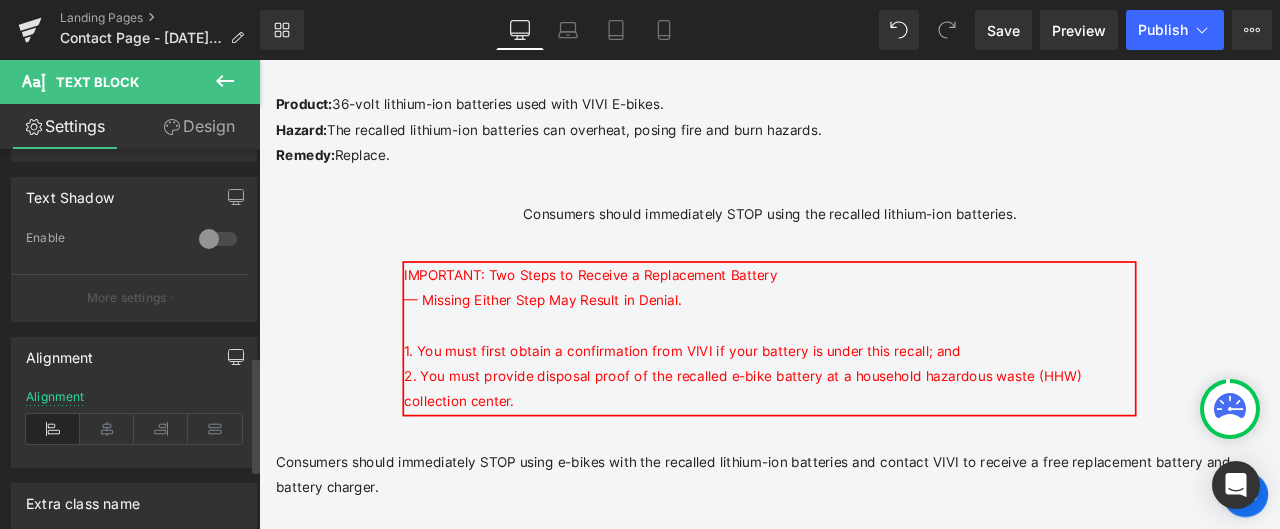 click 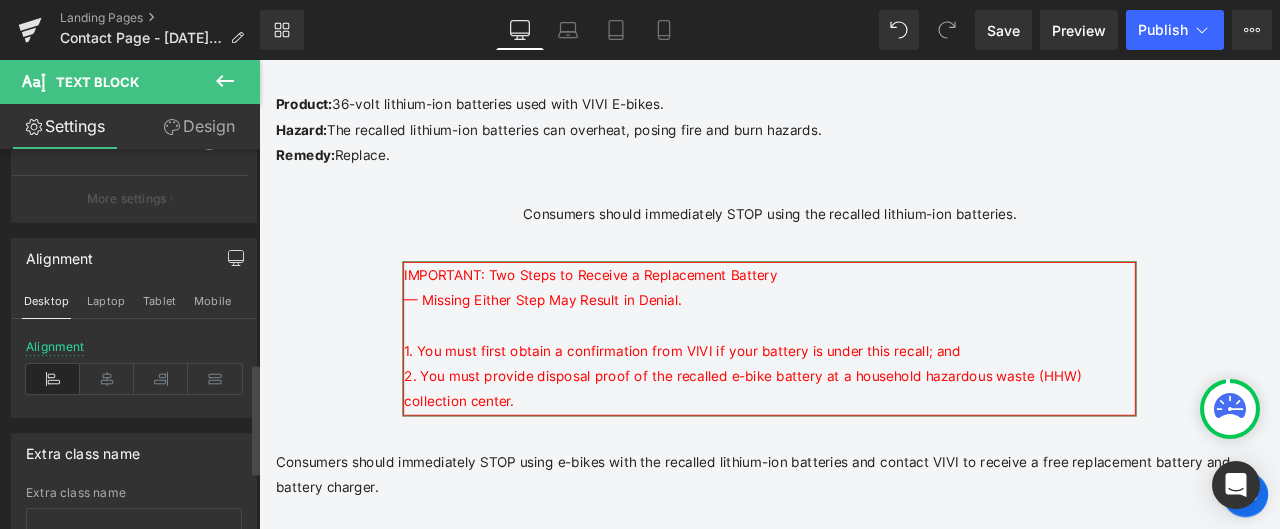 scroll, scrollTop: 728, scrollLeft: 0, axis: vertical 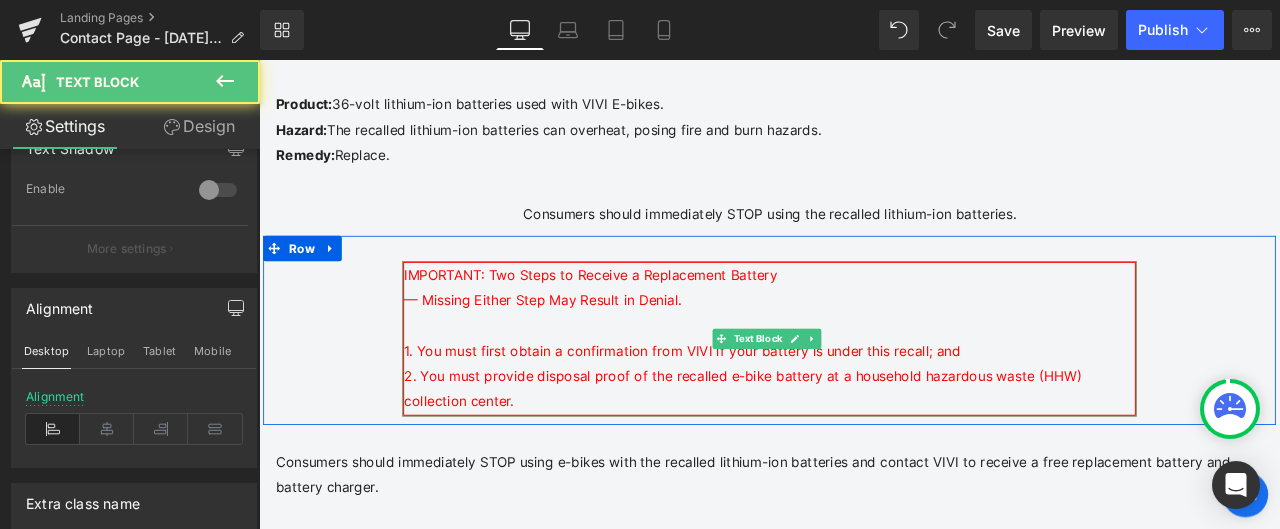 click on "IMPORTANT: Two Steps to Receive a Replacement Battery" at bounding box center (652, 314) 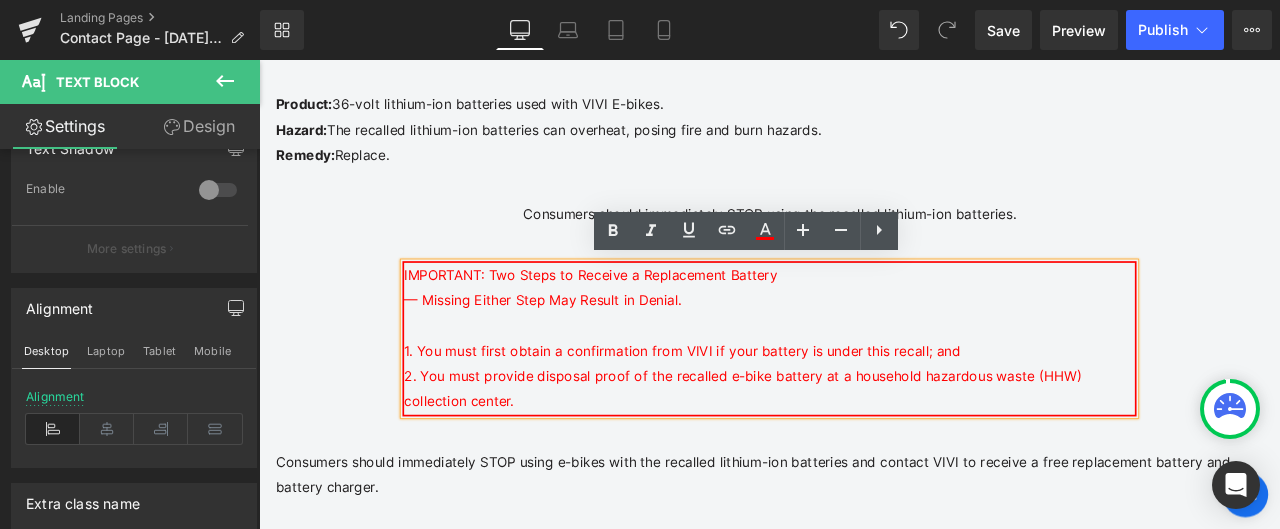 click on "IMPORTANT: Two Steps to Receive a Replacement Battery" at bounding box center [652, 314] 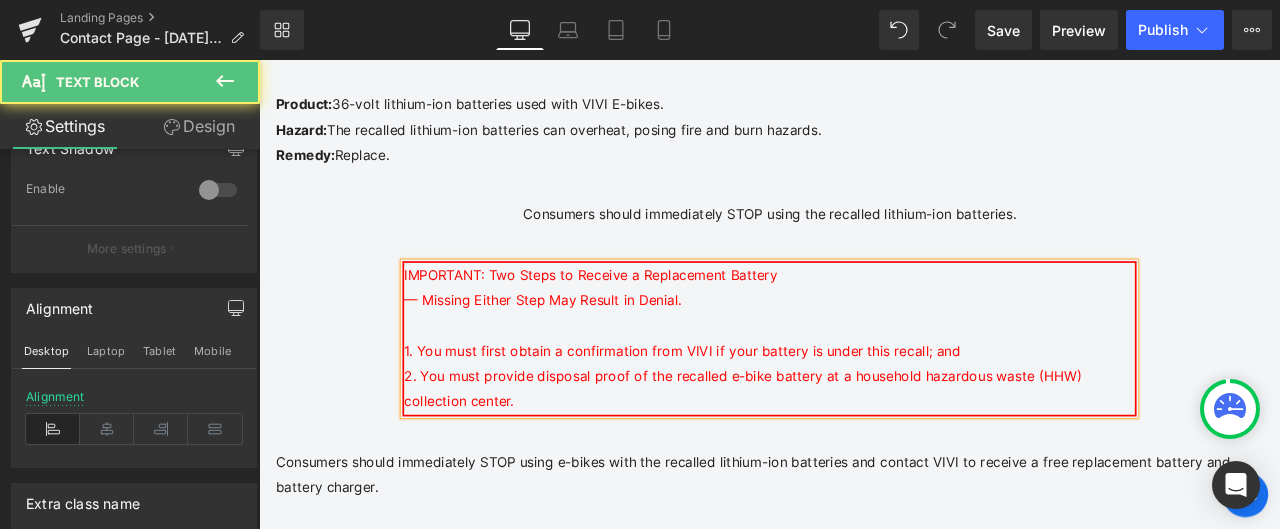 click on "— Missing Either Step May Result in Denial." at bounding box center (595, 344) 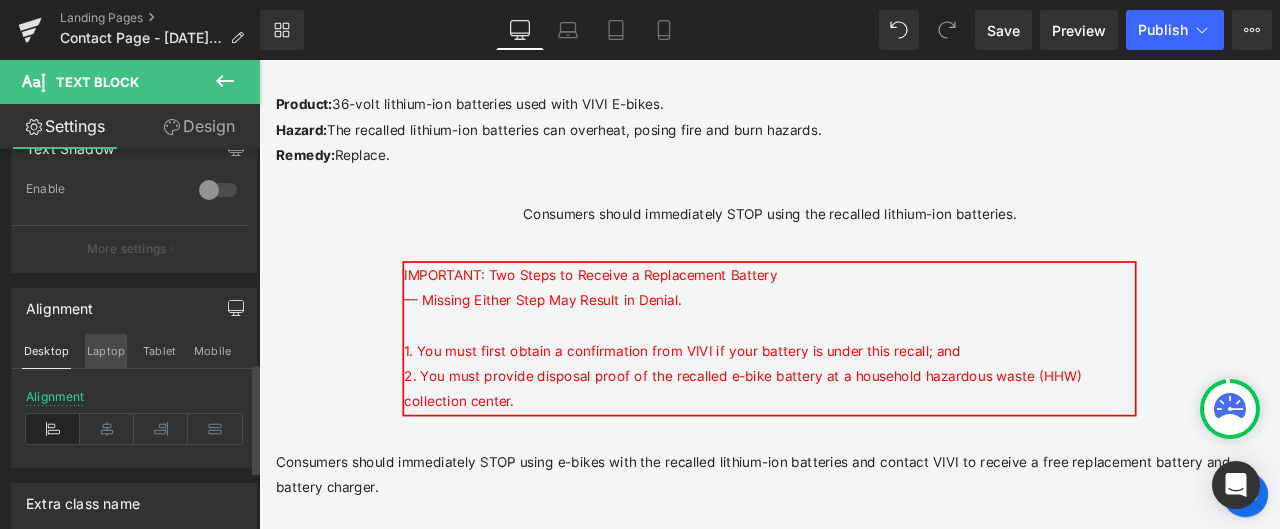 click on "Laptop" at bounding box center [106, 351] 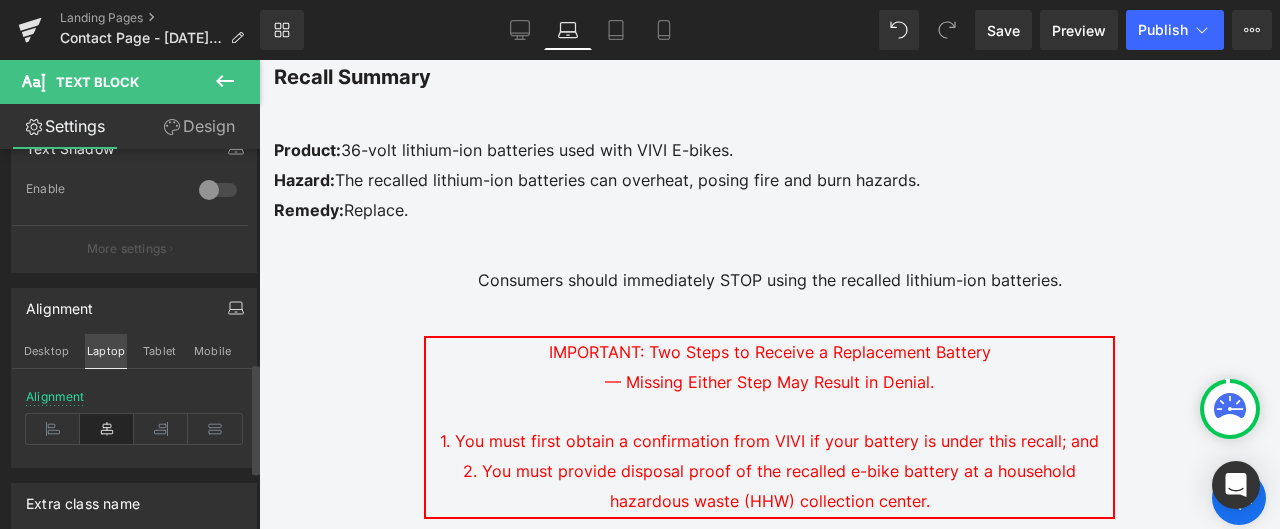 scroll, scrollTop: 835, scrollLeft: 0, axis: vertical 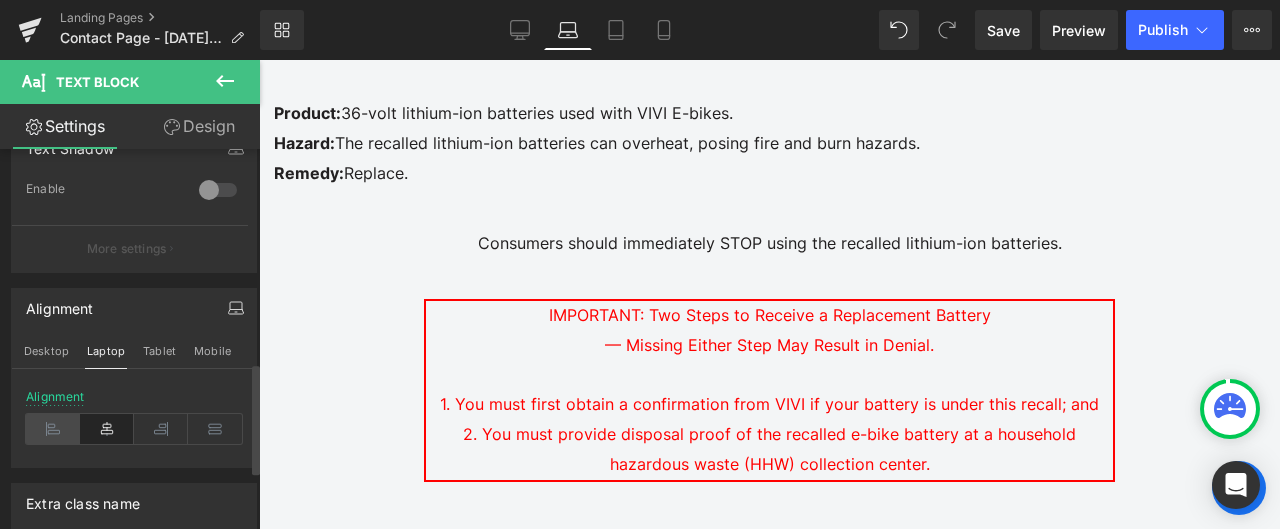 click at bounding box center (53, 429) 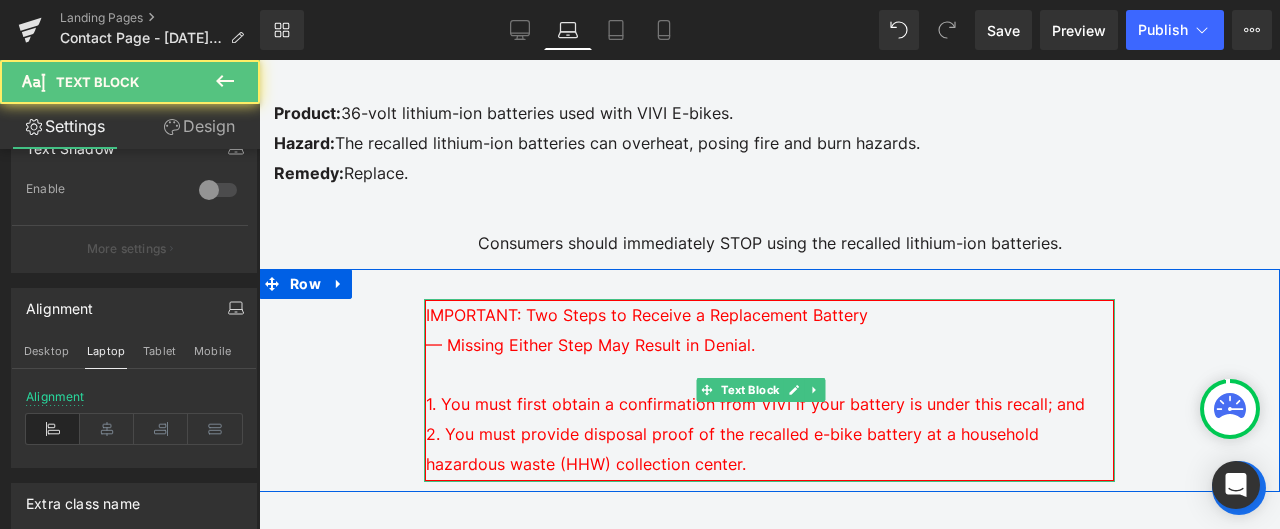 click on "1.  You must first obtain a confirmation from VIVI if your battery is under this recall; and" at bounding box center (755, 404) 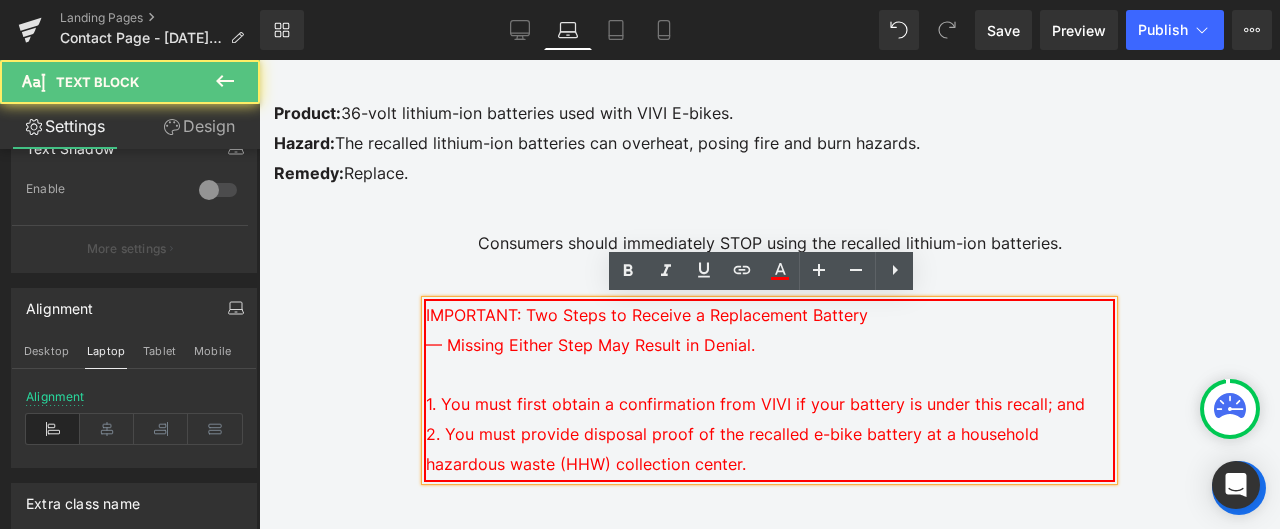 click on "1.  You must first obtain a confirmation from VIVI if your battery is under this recall; and" at bounding box center [755, 404] 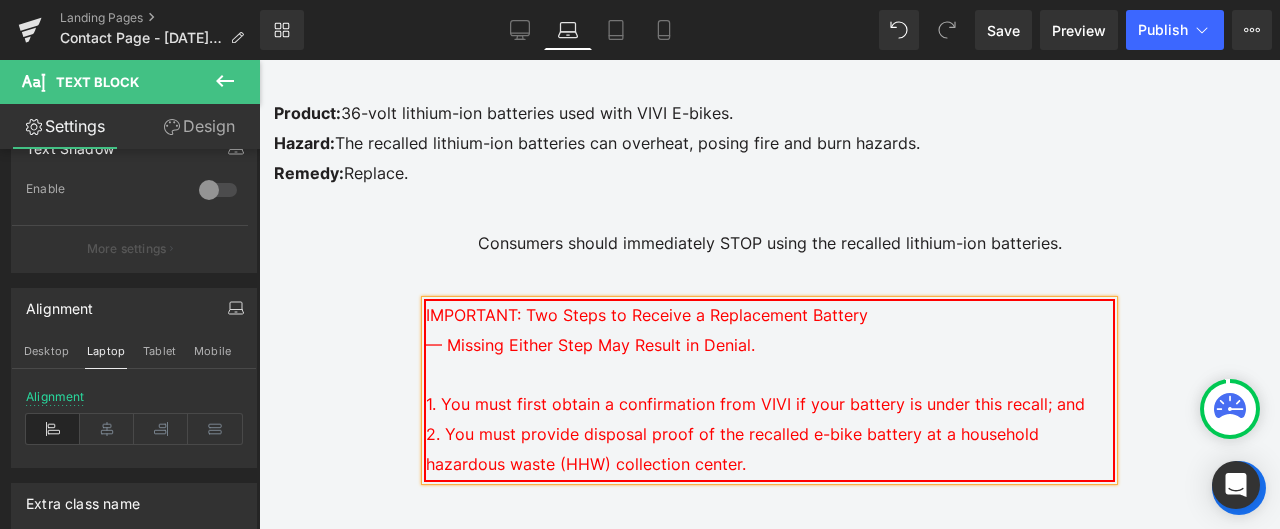 click on "2.  You must provide disposal proof of the recalled e-bike battery at a household hazardous waste (HHW) collection center." at bounding box center (732, 449) 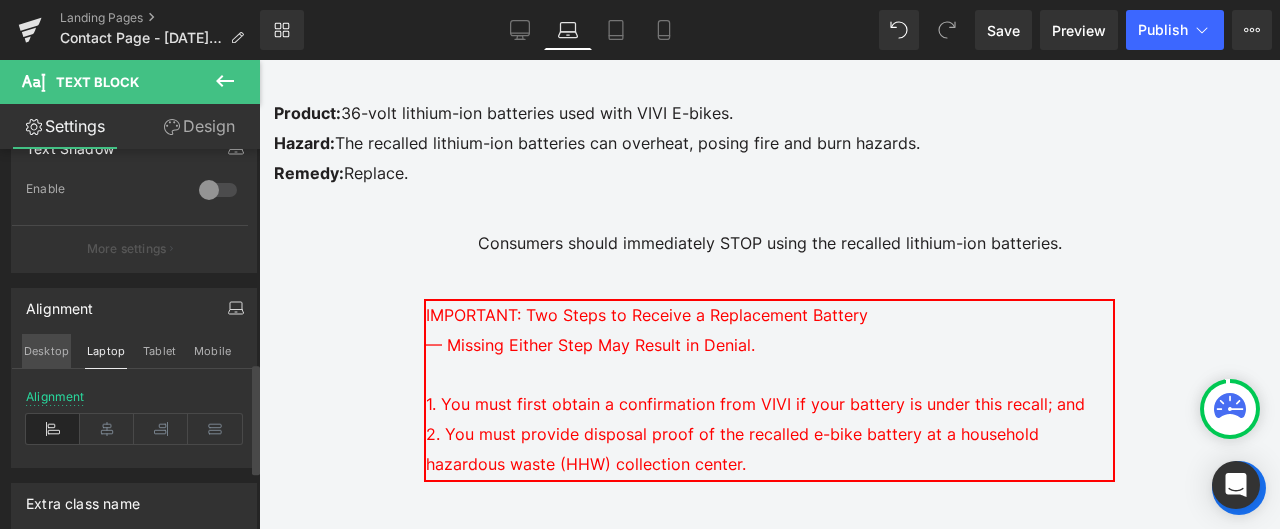 click on "Desktop" at bounding box center (46, 351) 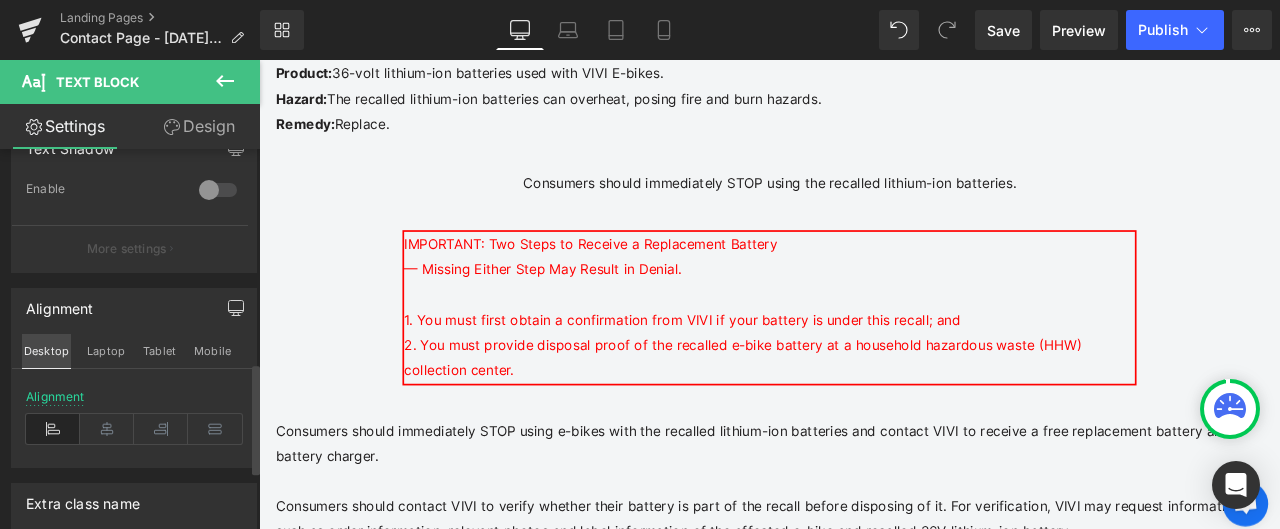 scroll, scrollTop: 797, scrollLeft: 0, axis: vertical 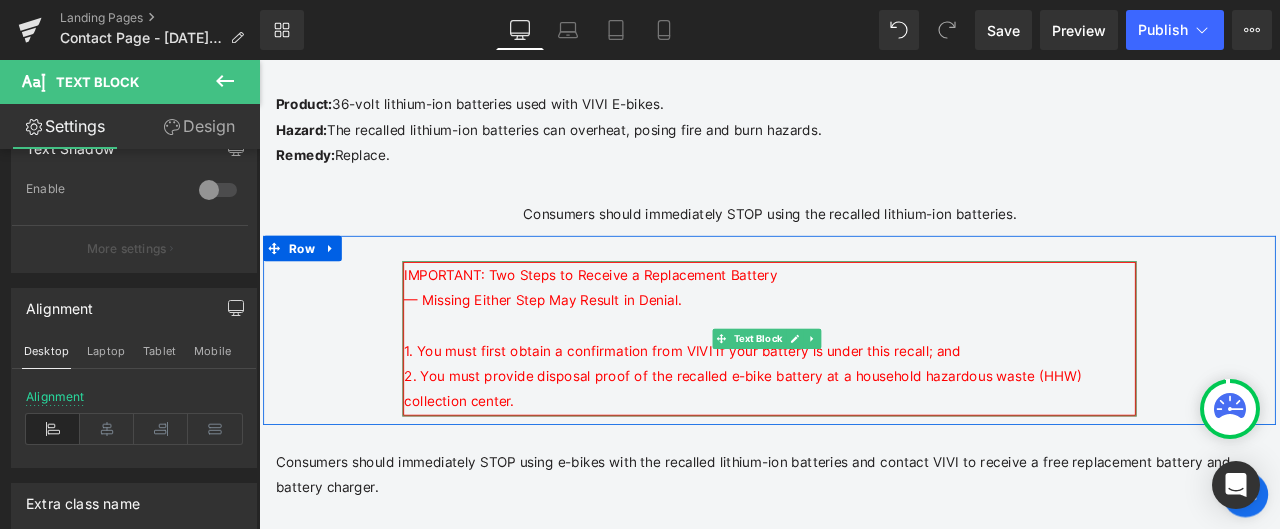 click on "1.  You must first obtain a confirmation from VIVI if your battery is under this recall; and" at bounding box center (760, 405) 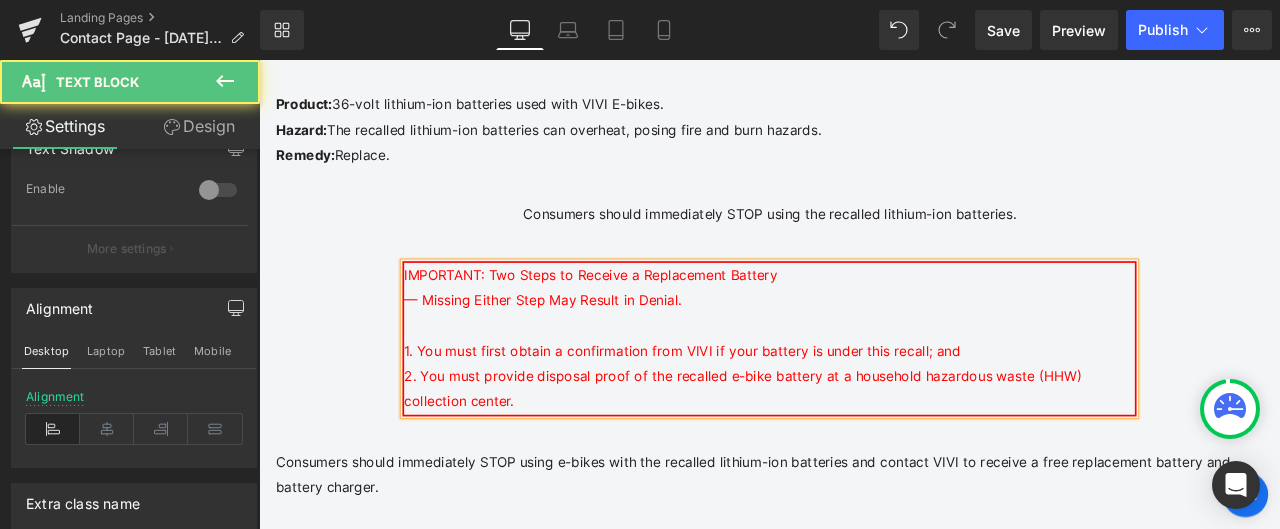 click on "2.  You must provide disposal proof of the recalled e-bike battery at a household hazardous waste (HHW) collection center." at bounding box center [832, 450] 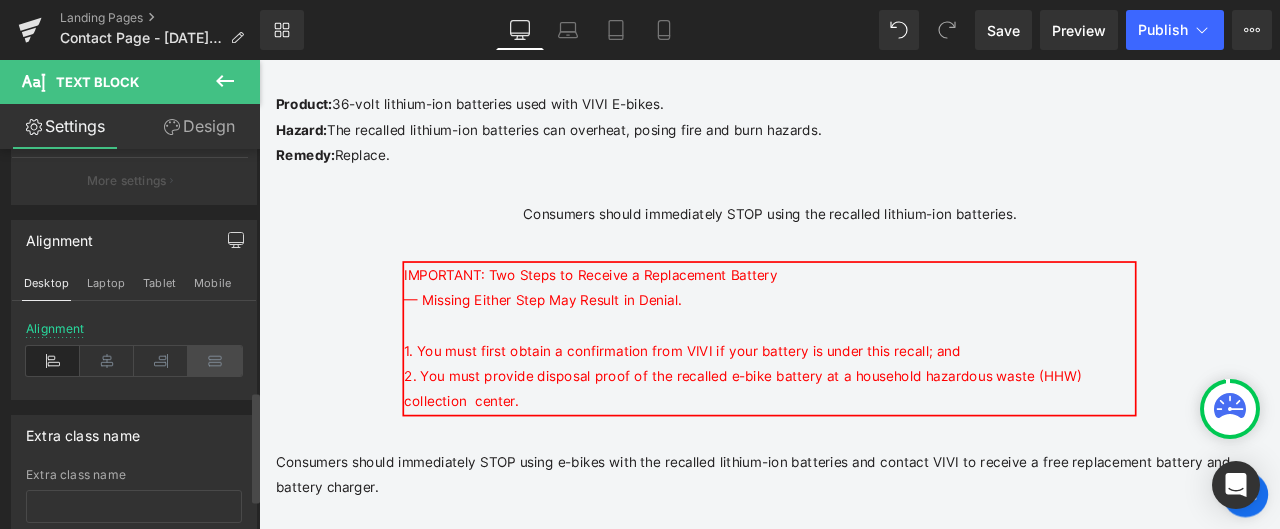 scroll, scrollTop: 828, scrollLeft: 0, axis: vertical 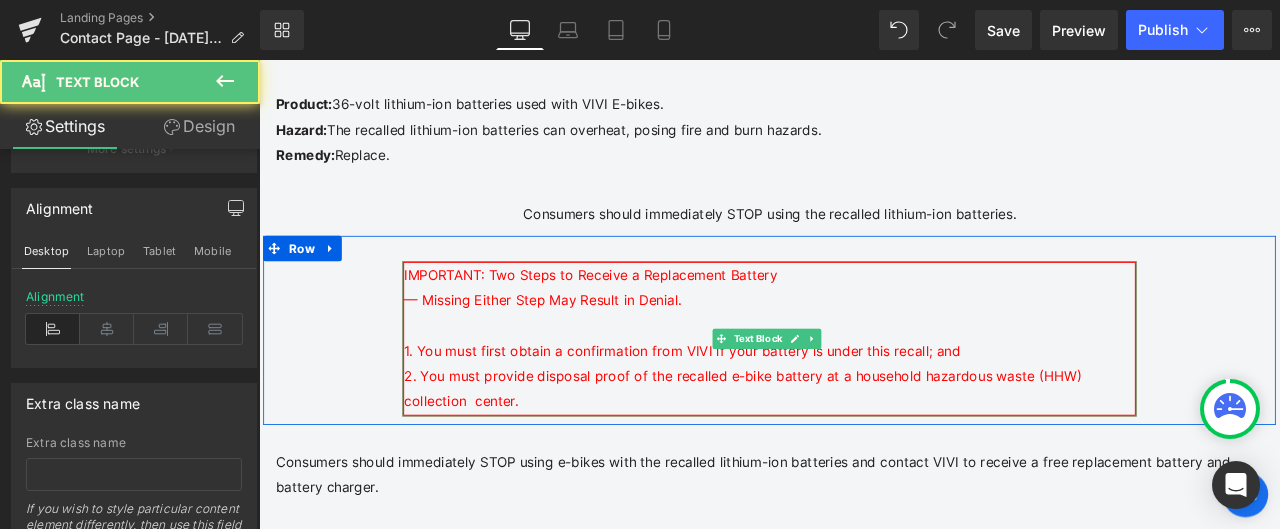 drag, startPoint x: 479, startPoint y: 465, endPoint x: 434, endPoint y: 398, distance: 80.70936 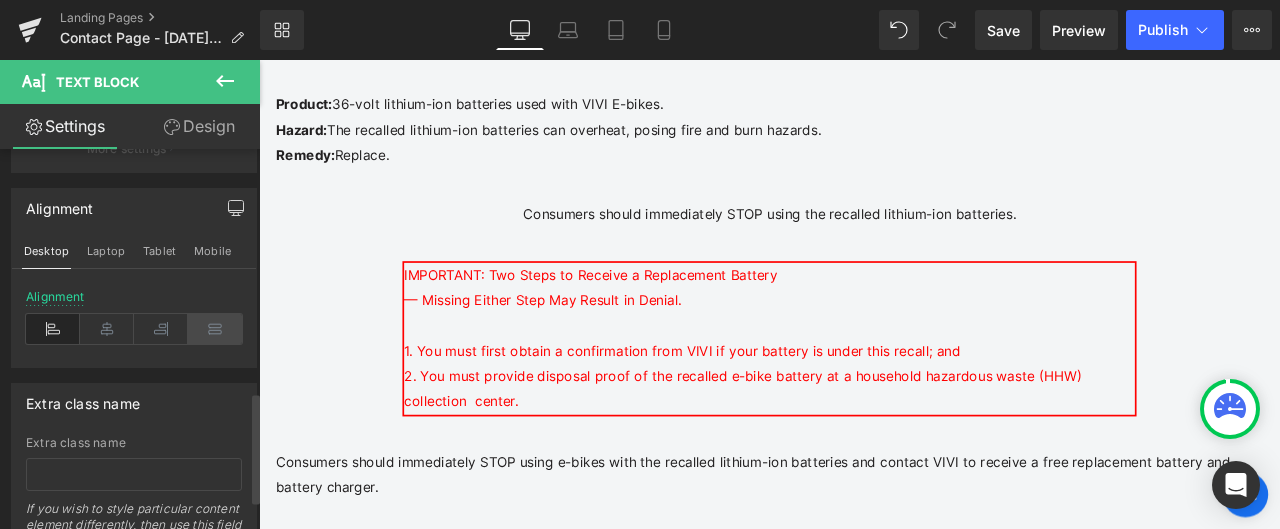 click at bounding box center [215, 329] 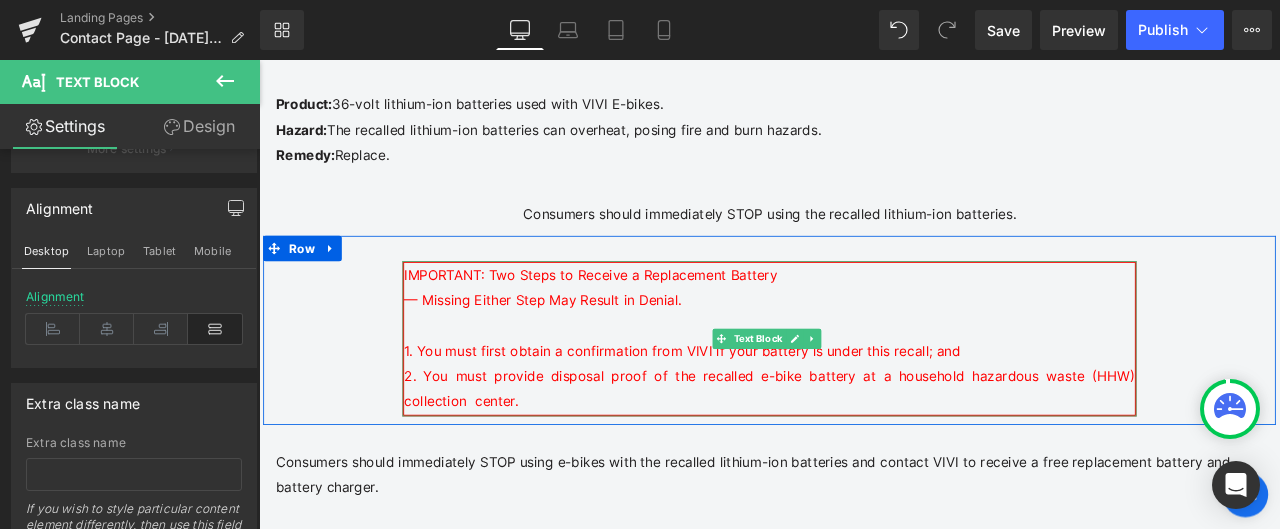 click on "IMPORTANT: Two Steps to Receive a Replacement Battery                                                         — Missing Either Step May Result in Denial.   1.  You must first obtain a confirmation from VIVI if your battery is under this recall; and   2.  You must provide disposal proof of the recalled e-bike battery at a household hazardous waste (HHW) collection  center." at bounding box center [864, 391] 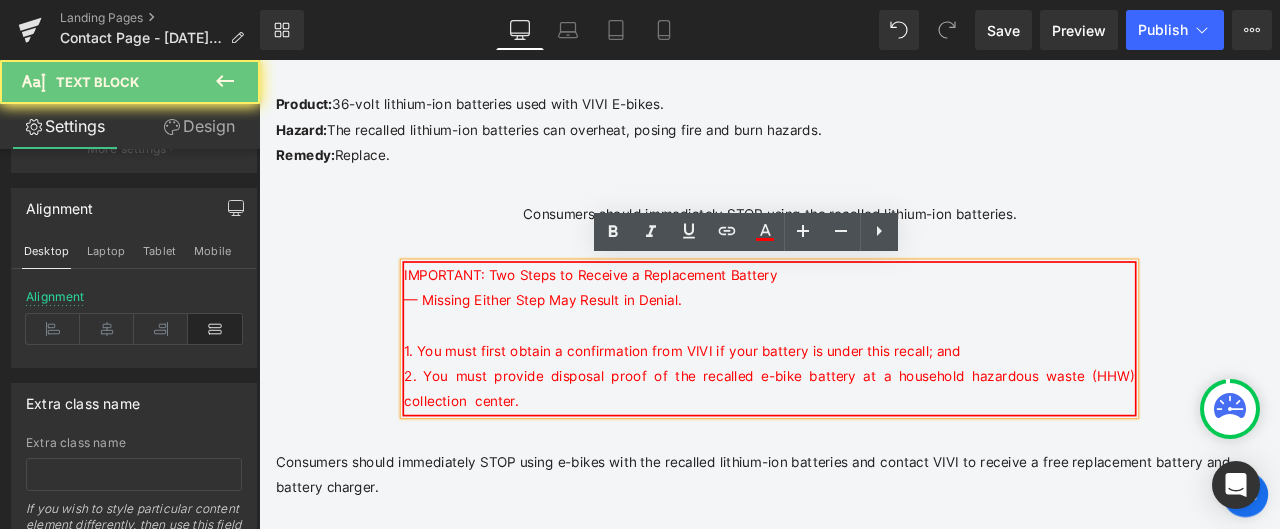 click on "1.  You must first obtain a confirmation from VIVI if your battery is under this recall; and" at bounding box center [760, 405] 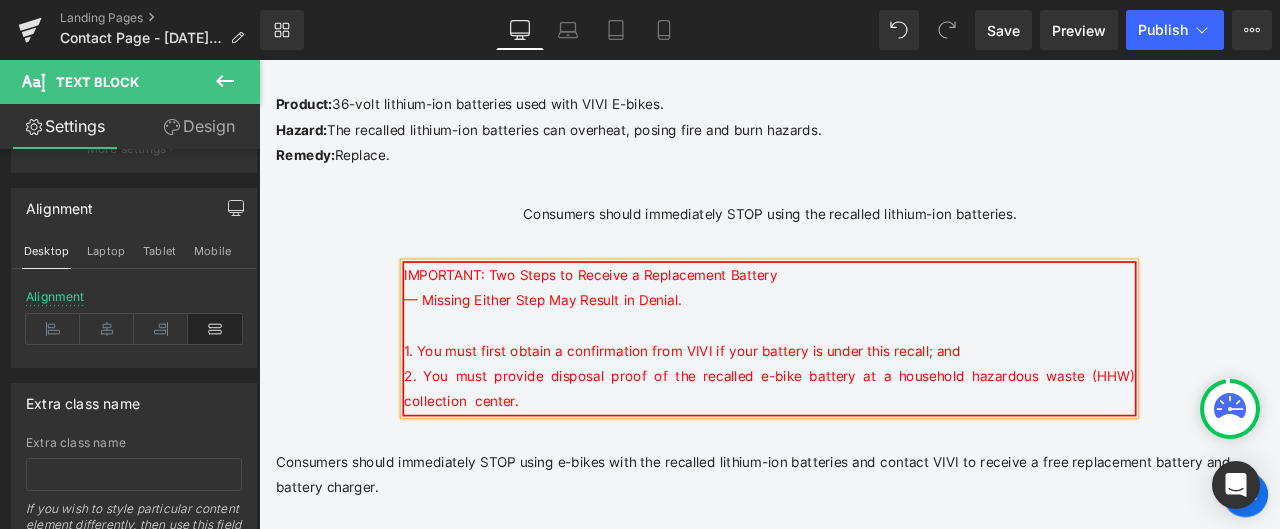 click on "2.  You must provide disposal proof of the recalled e-bike battery at a household hazardous waste (HHW) collection  center." at bounding box center [864, 450] 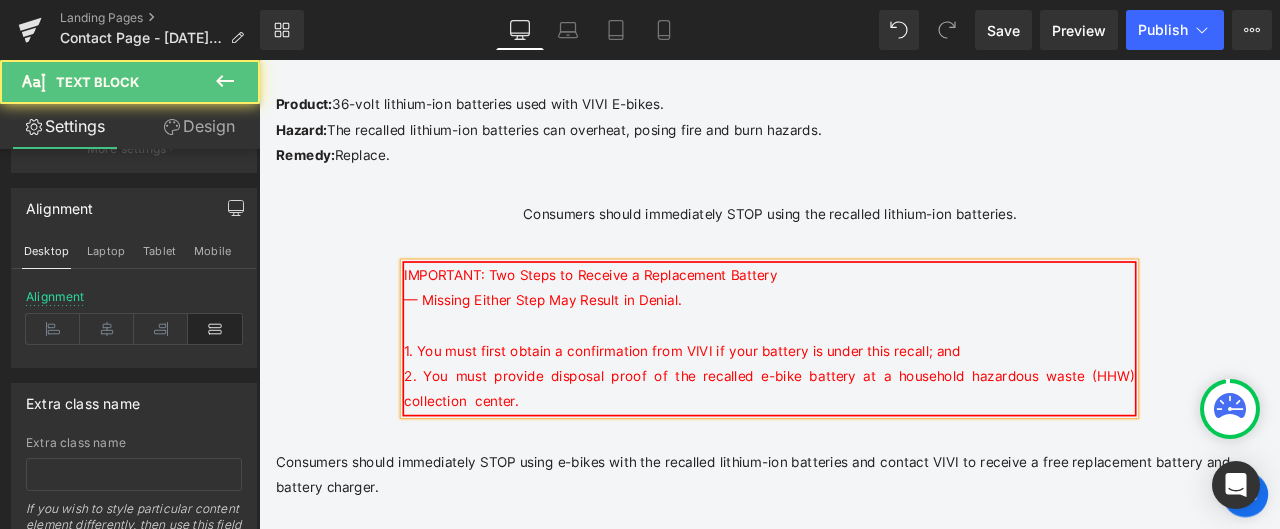 click on "1.  You must first obtain a confirmation from VIVI if your battery is under this recall; and" at bounding box center (760, 405) 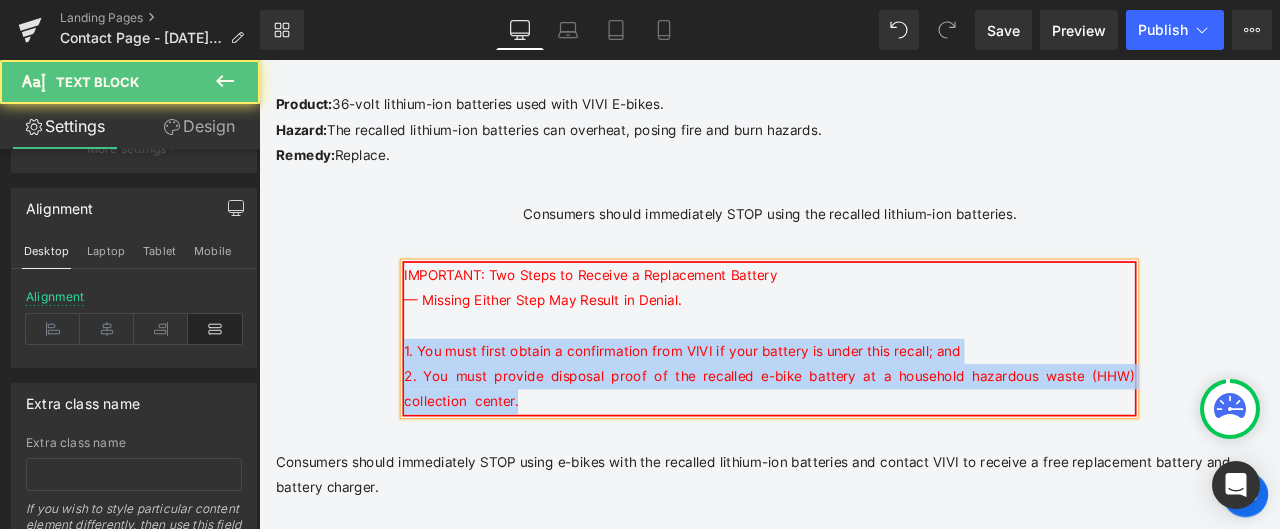drag, startPoint x: 487, startPoint y: 468, endPoint x: 430, endPoint y: 404, distance: 85.70297 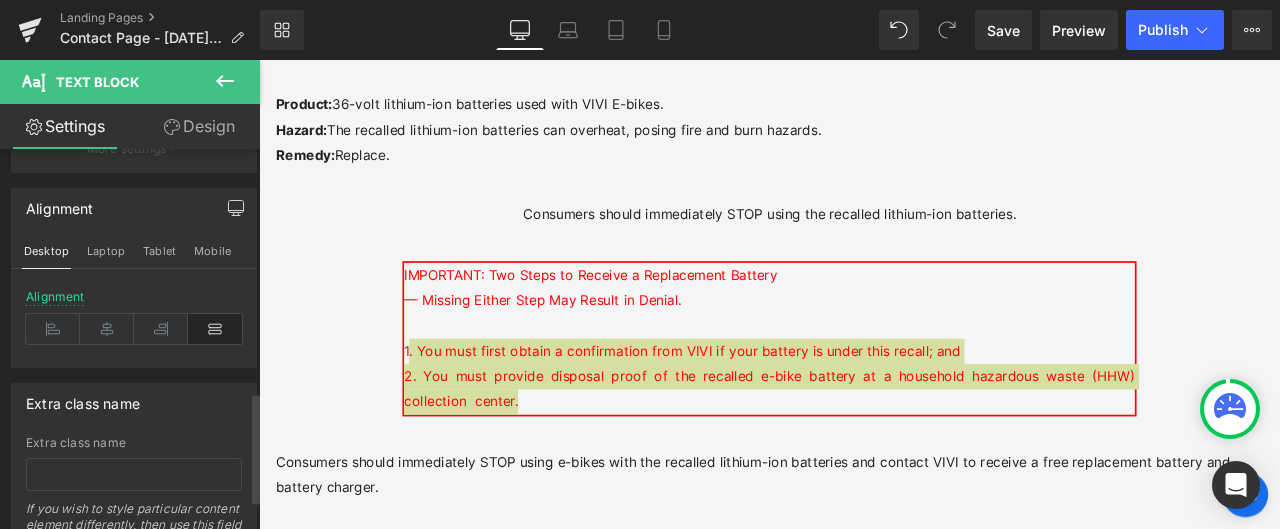 click at bounding box center (215, 329) 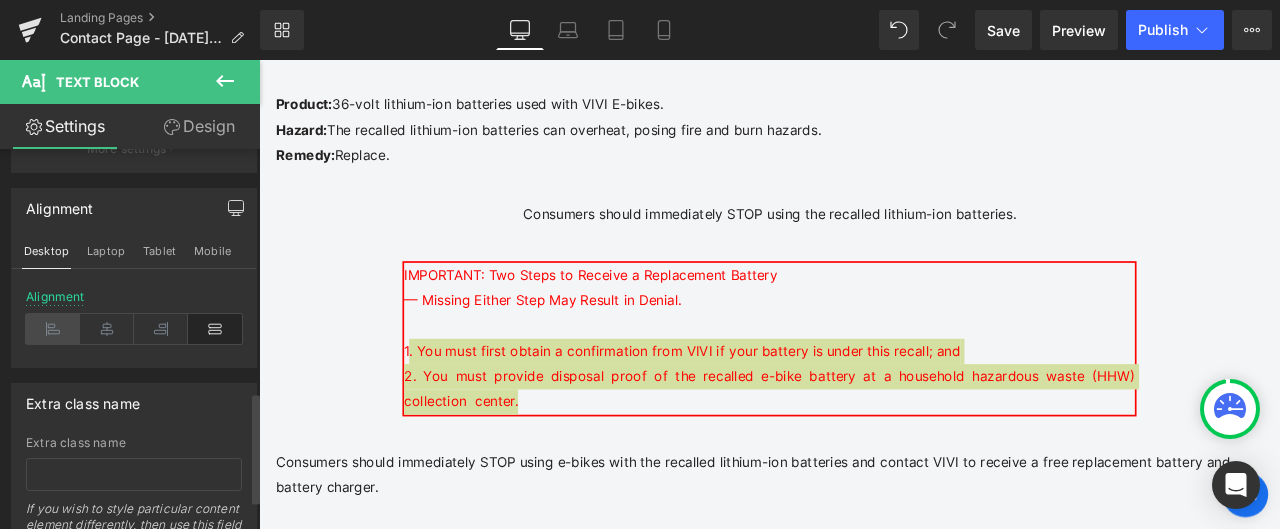 click at bounding box center (53, 329) 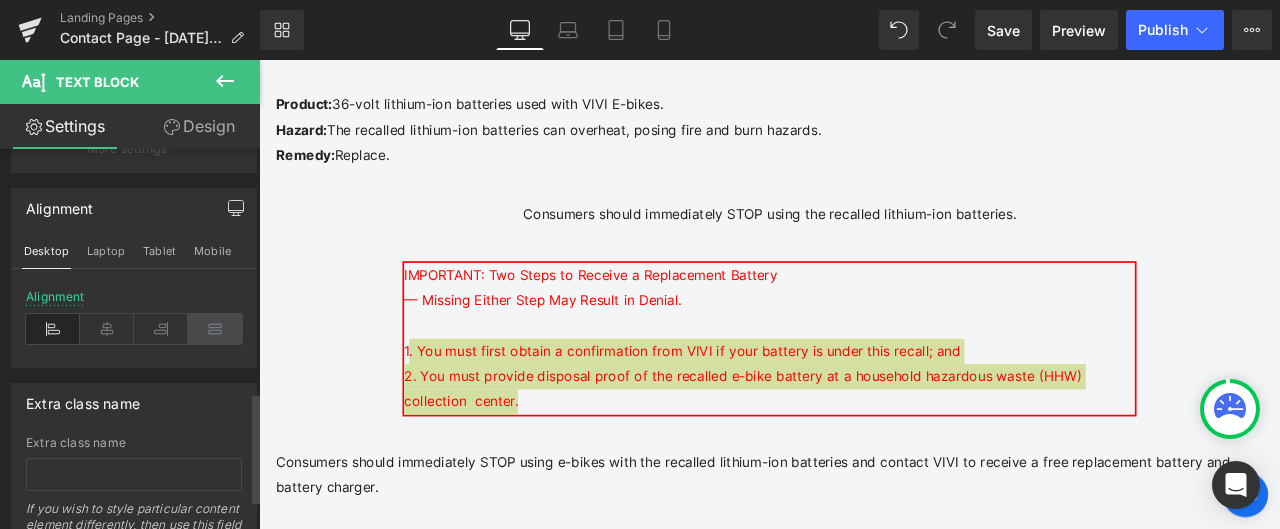 click at bounding box center [215, 329] 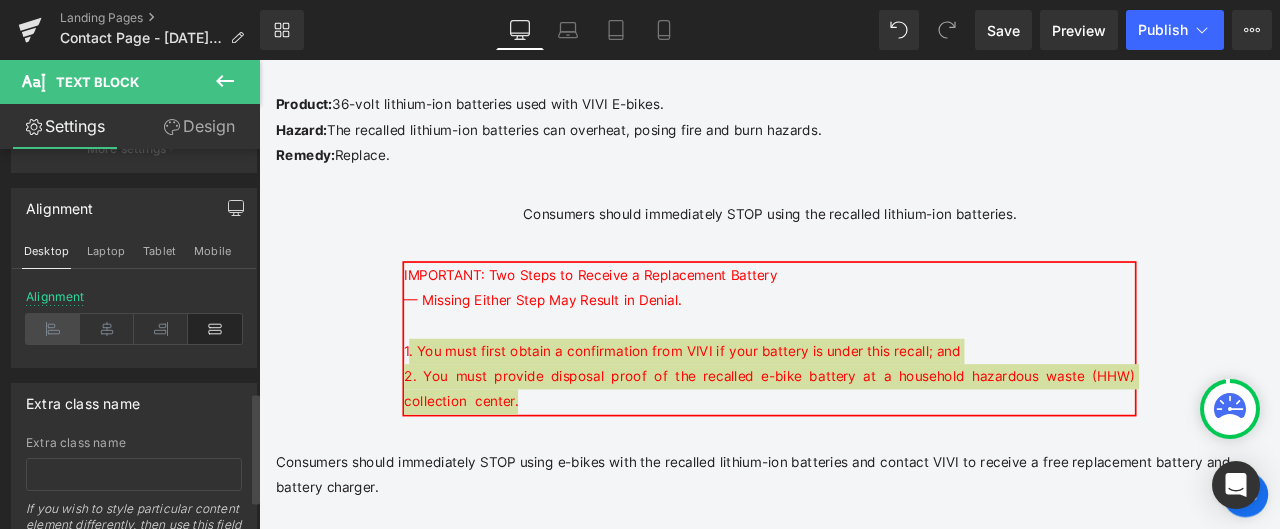 click at bounding box center (53, 329) 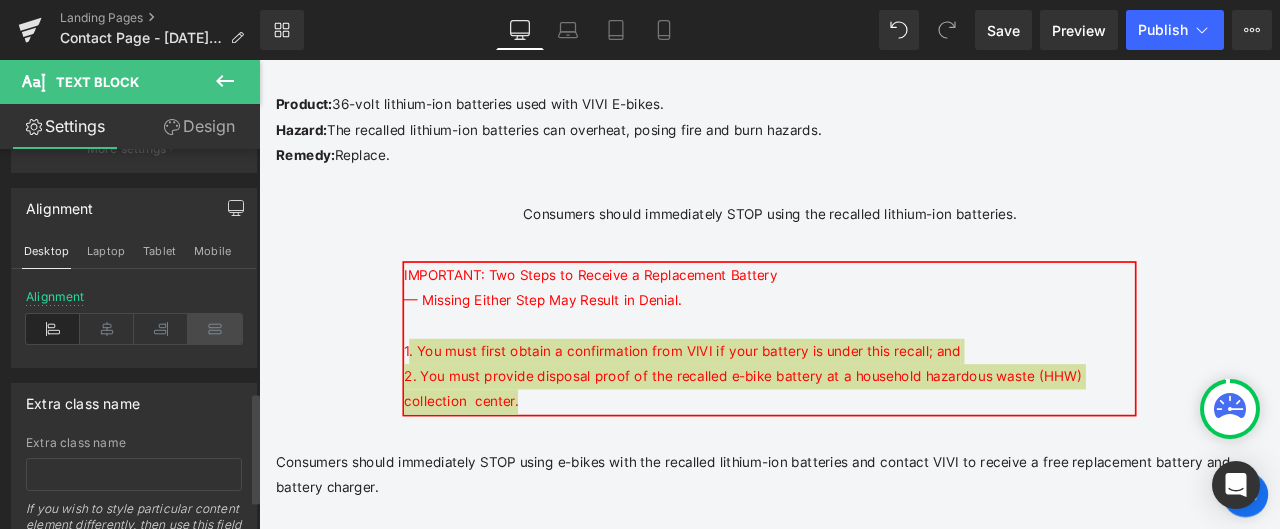 click at bounding box center [215, 329] 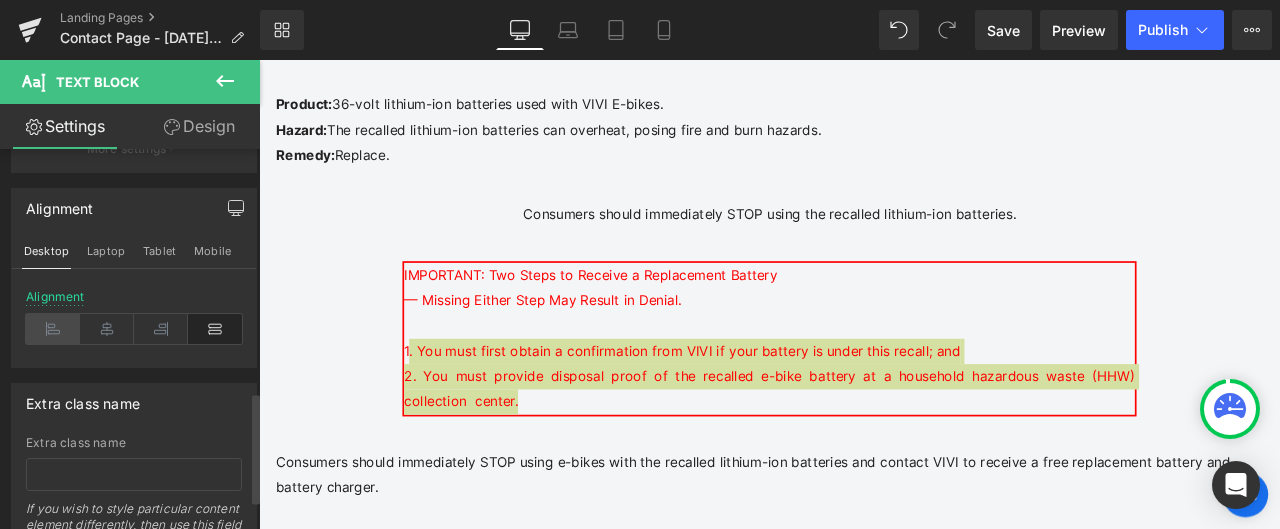 click at bounding box center [53, 329] 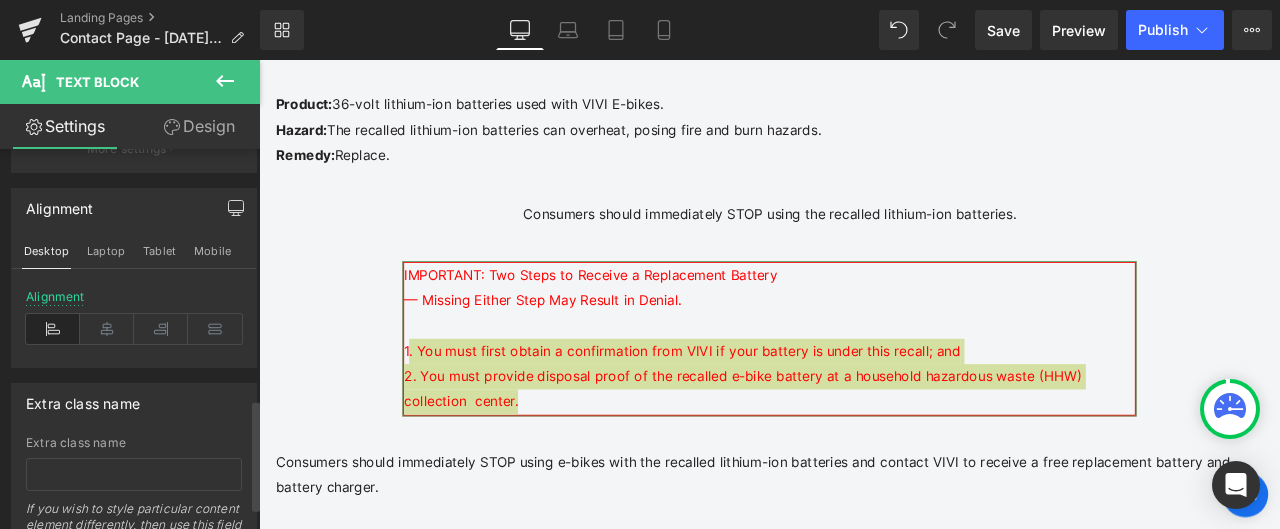 scroll, scrollTop: 928, scrollLeft: 0, axis: vertical 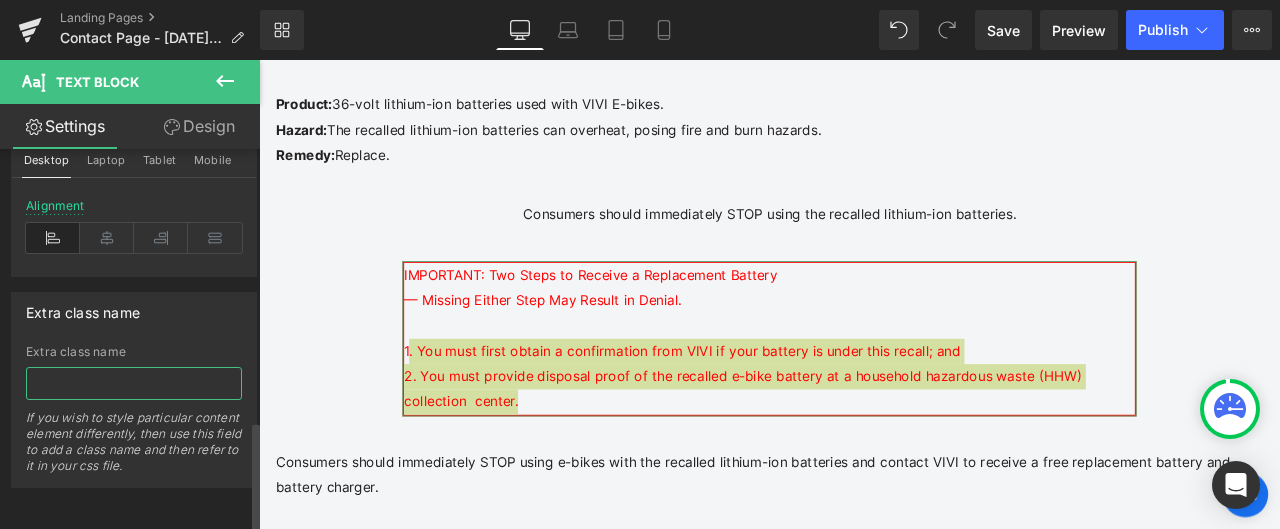 click at bounding box center [134, 383] 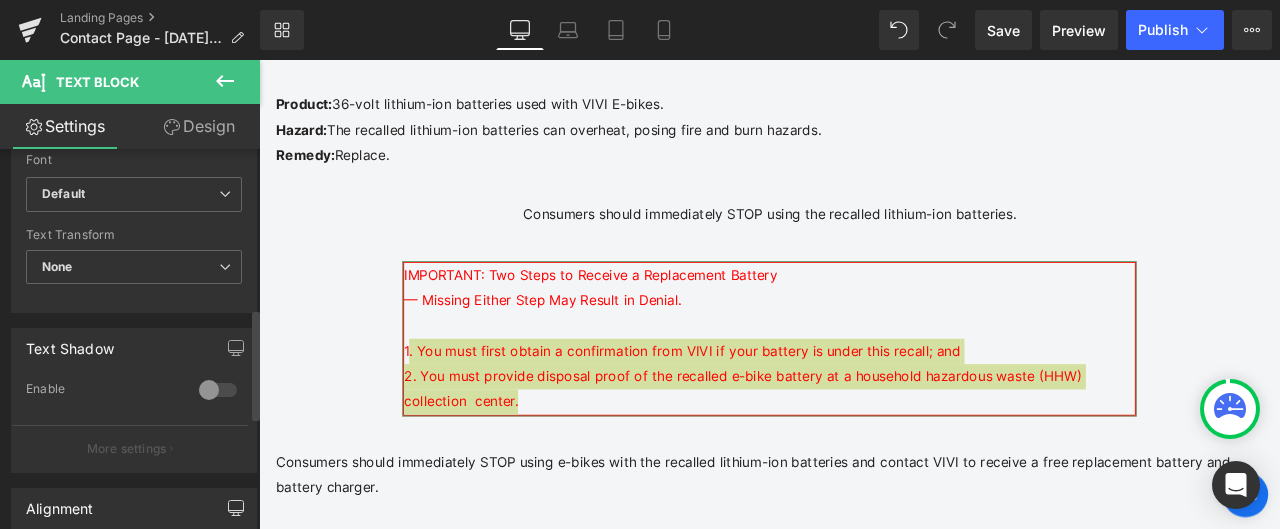 scroll, scrollTop: 628, scrollLeft: 0, axis: vertical 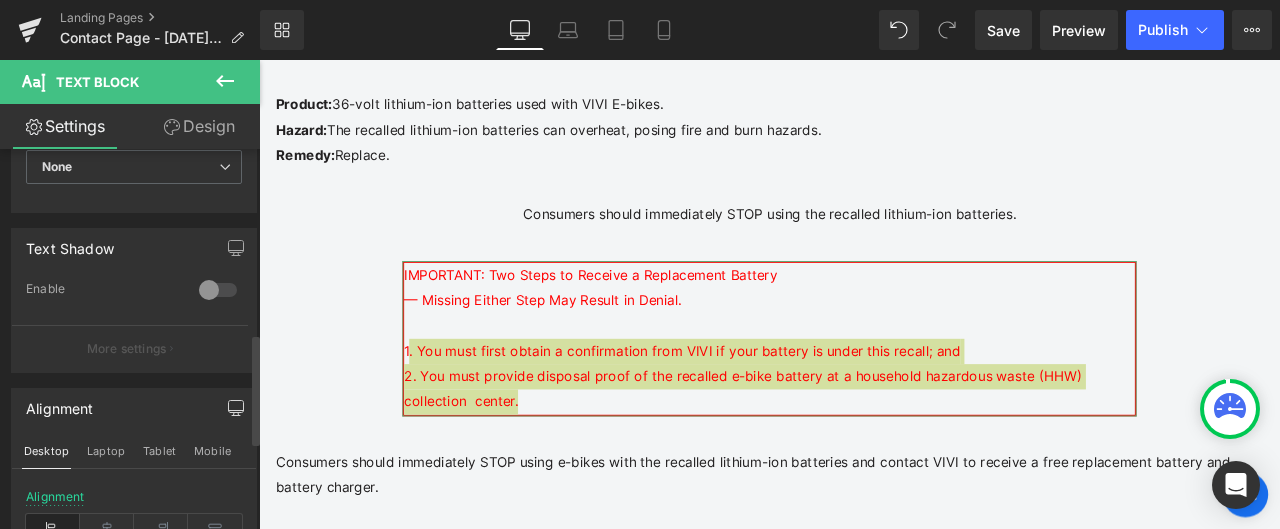 click at bounding box center [218, 290] 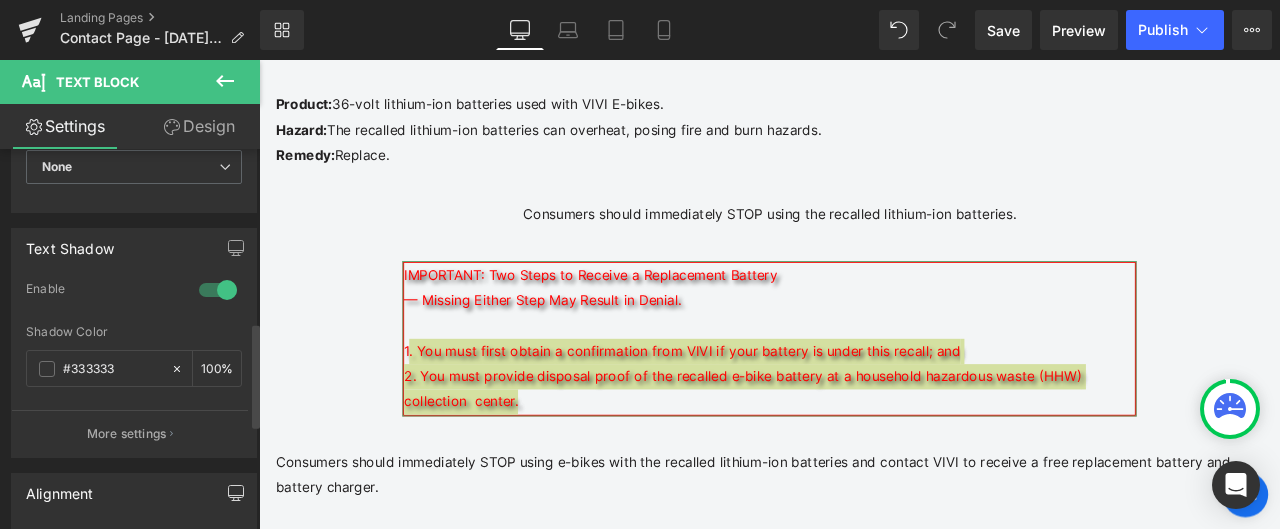 click at bounding box center (218, 290) 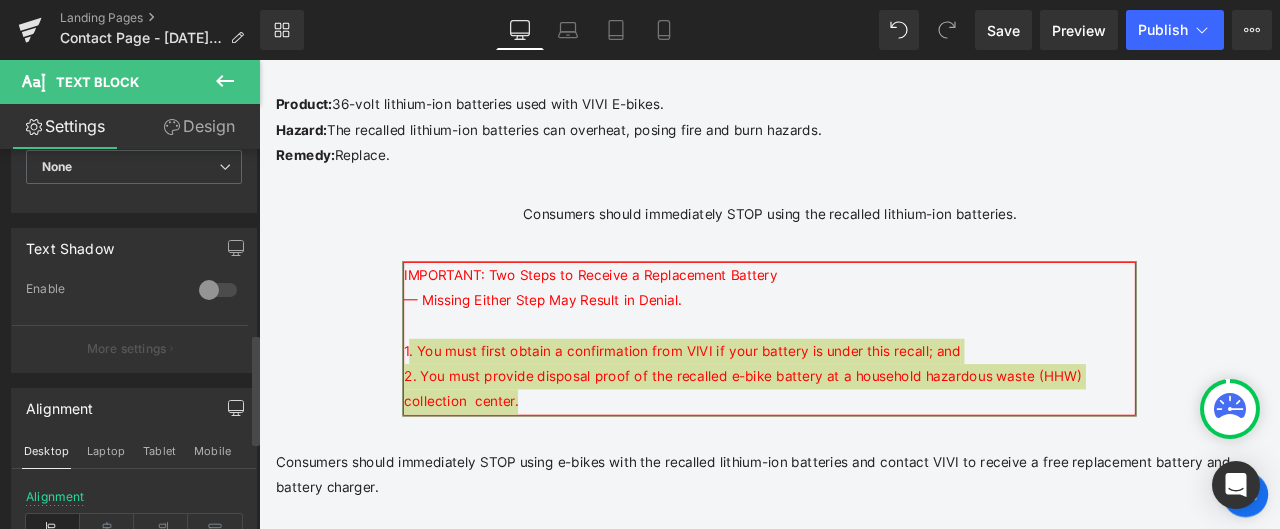 click on "More settings" at bounding box center [127, 349] 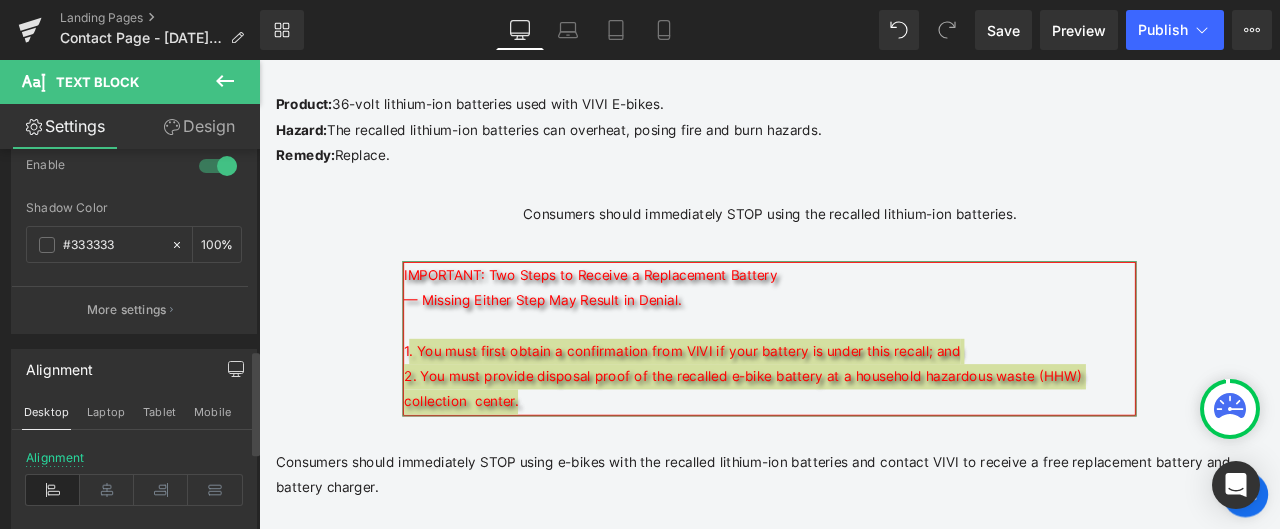scroll, scrollTop: 728, scrollLeft: 0, axis: vertical 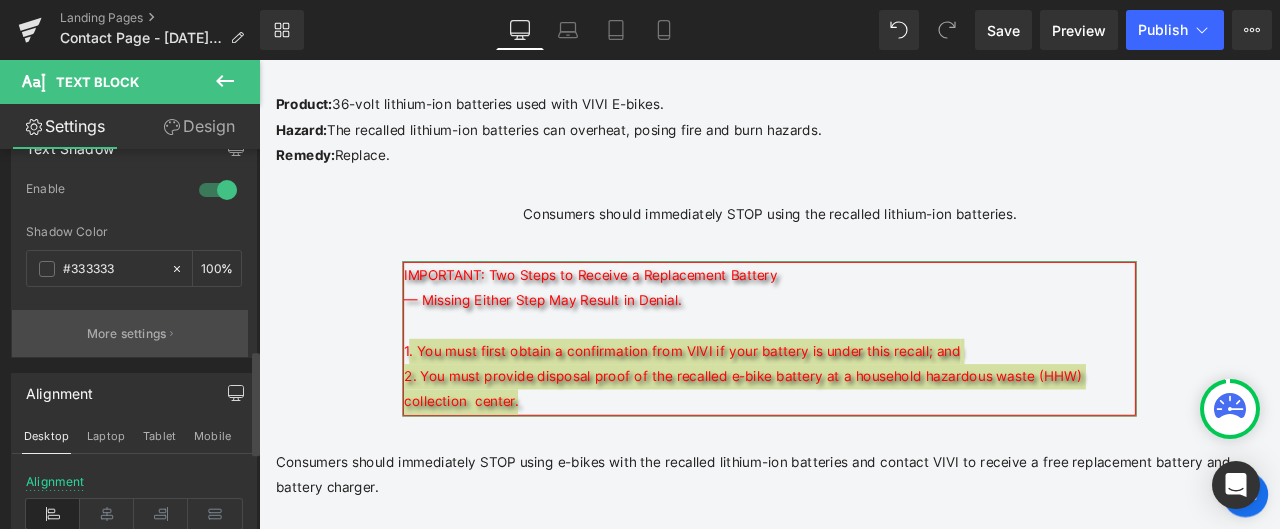click on "More settings" at bounding box center [127, 334] 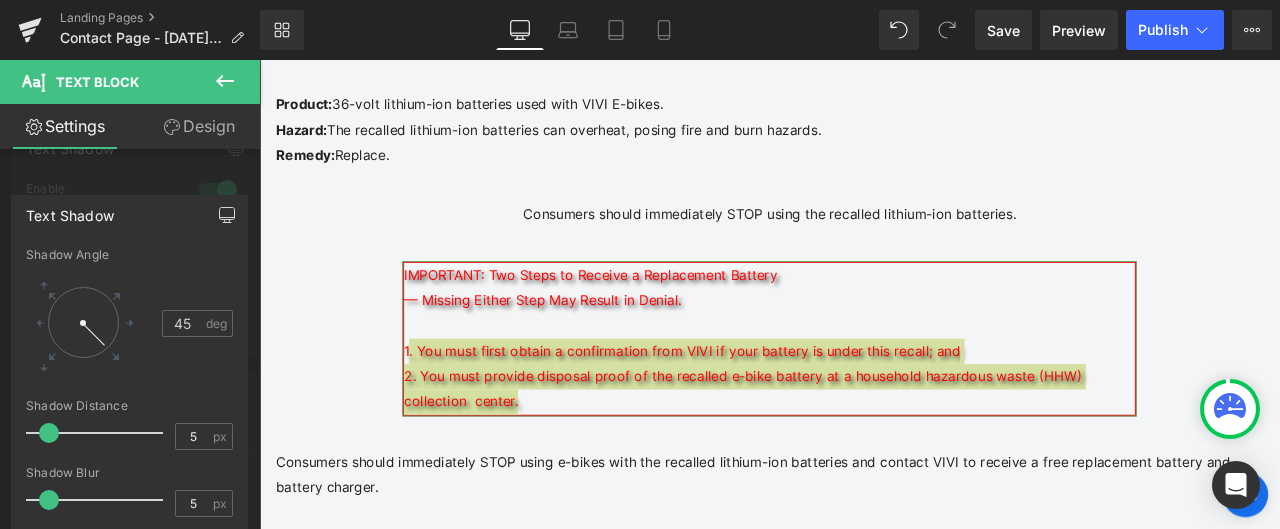 click 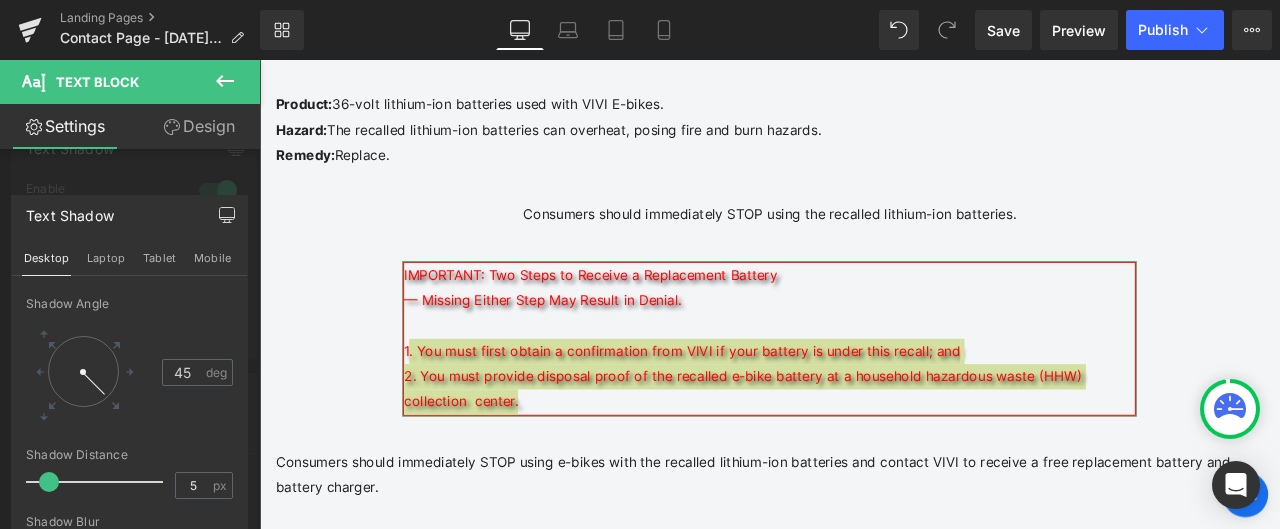 click 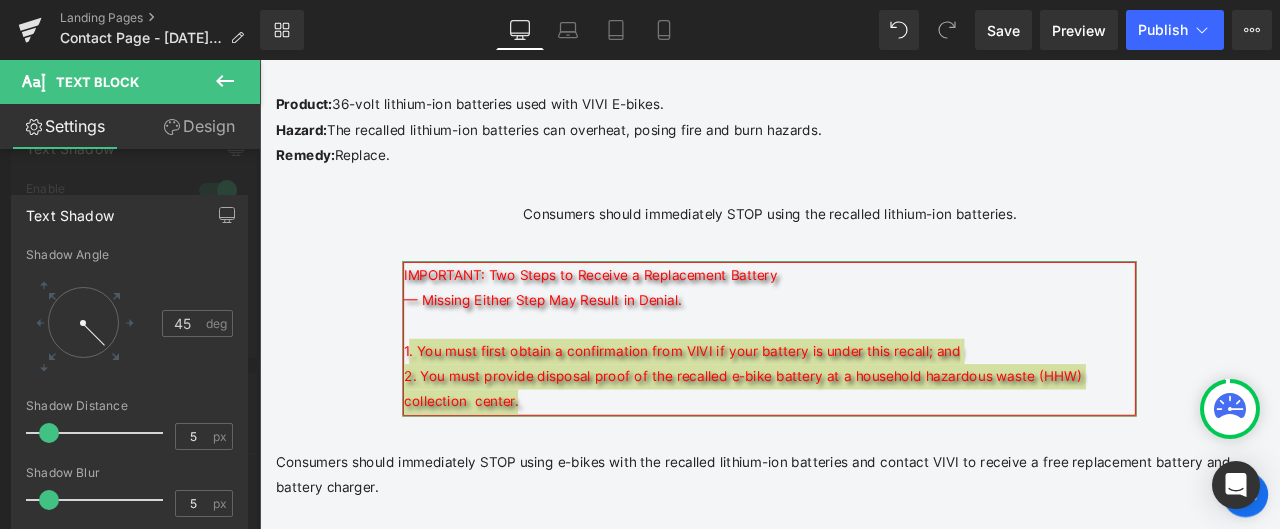 click on "Text Shadow" at bounding box center [70, 210] 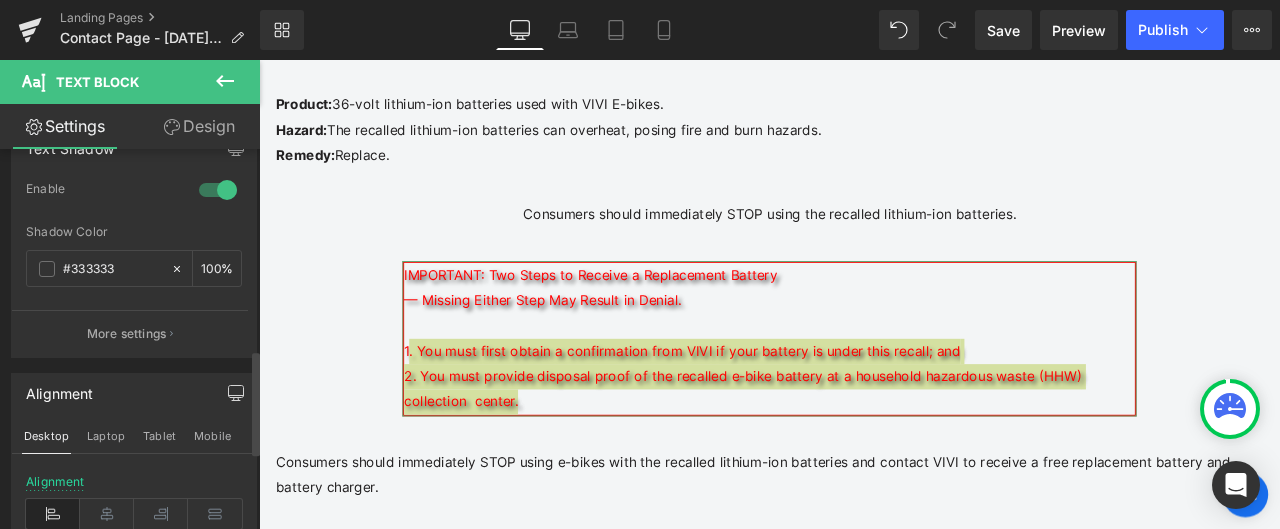 click at bounding box center [218, 190] 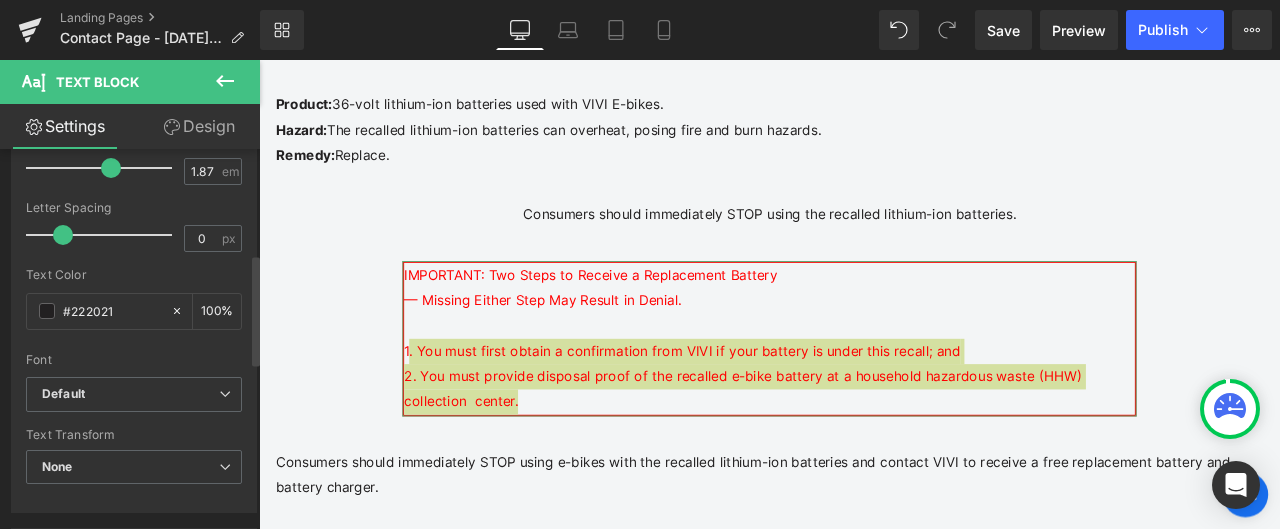 scroll, scrollTop: 428, scrollLeft: 0, axis: vertical 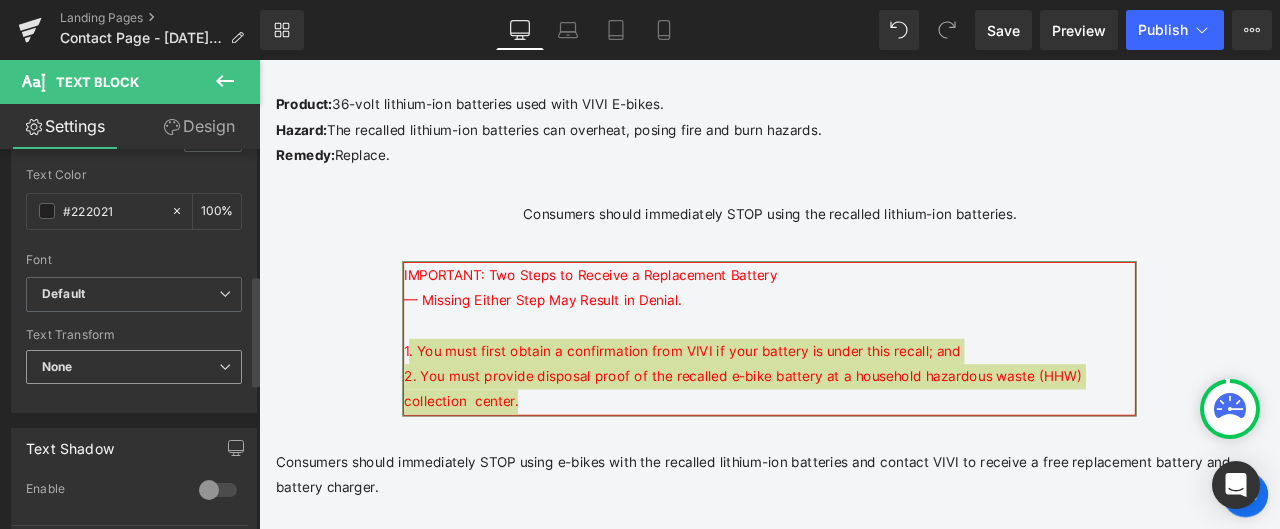 click on "None" at bounding box center (134, 367) 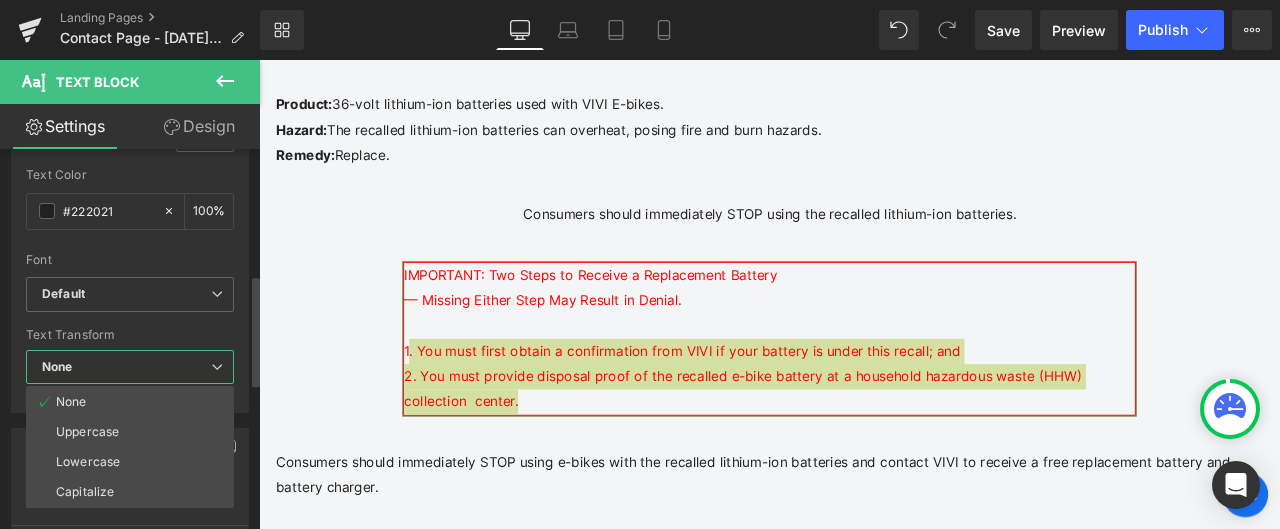 click on "None" at bounding box center (130, 367) 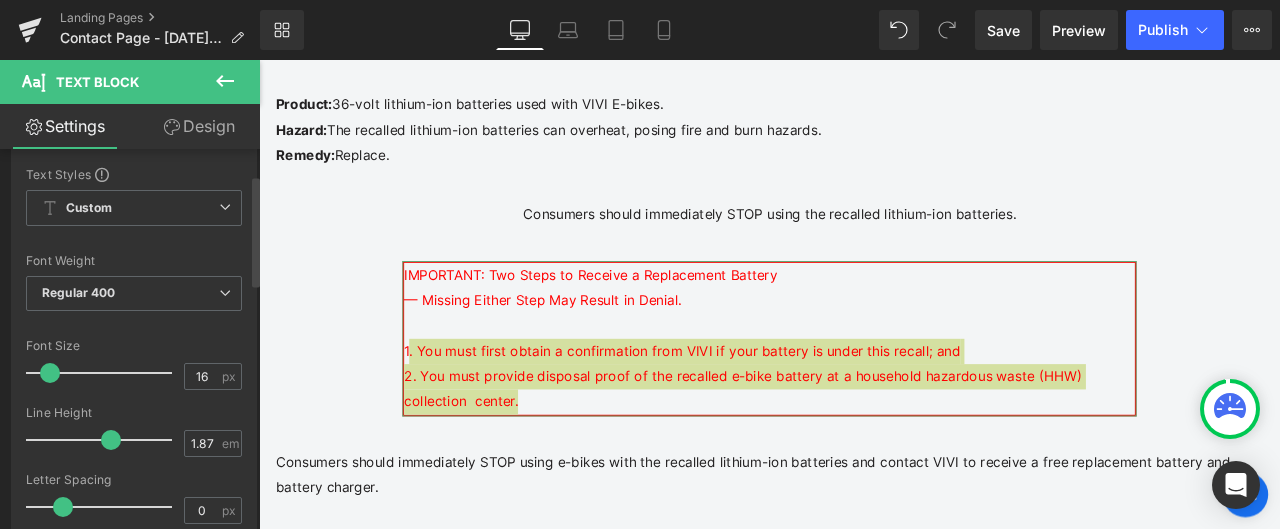 scroll, scrollTop: 28, scrollLeft: 0, axis: vertical 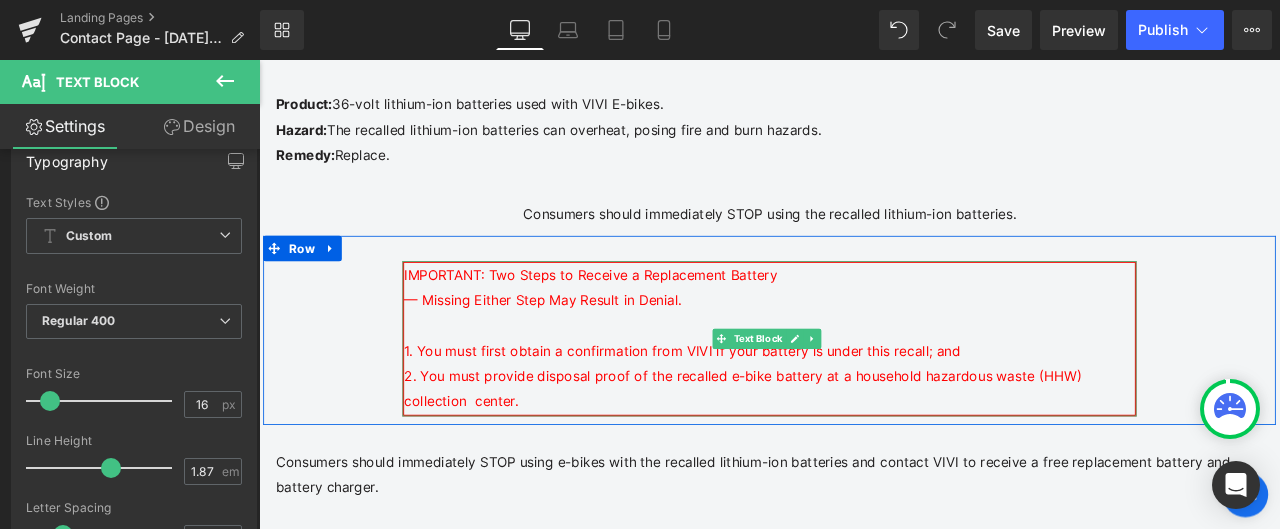 click on "IMPORTANT: Two Steps to Receive a Replacement Battery                                                         — Missing Either Step May Result in Denial. 1.  You must first obtain a confirmation from VIVI if your battery is under this recall; and 2.  You must provide disposal proof of the recalled e-bike battery at a household hazardous waste (HHW) collection  center." at bounding box center [864, 391] 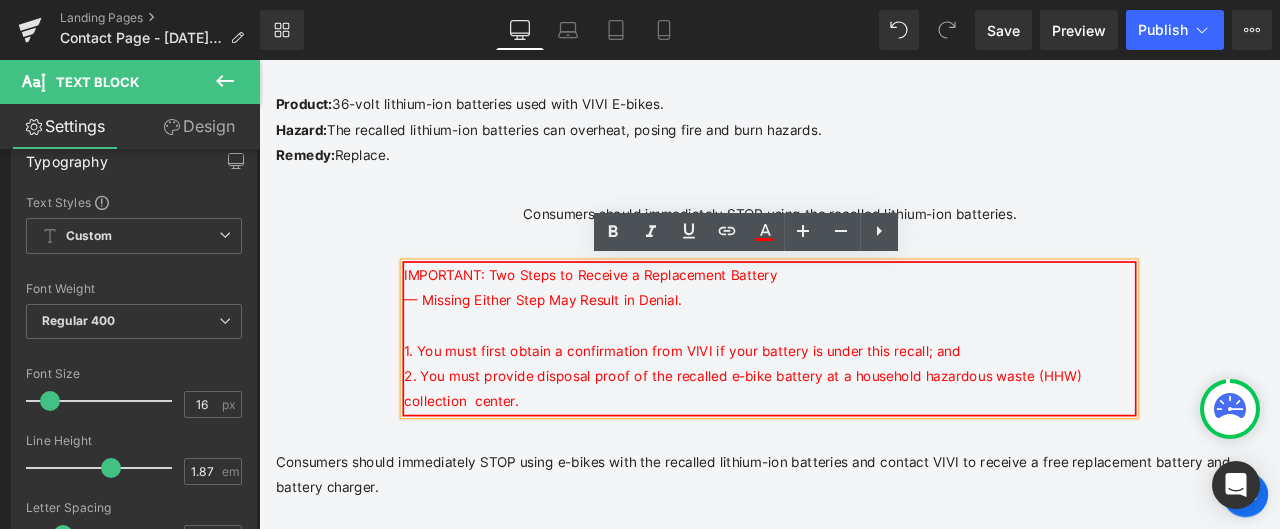 click on "IMPORTANT: Two Steps to Receive a Replacement Battery                                                         — Missing Either Step May Result in Denial. 1.  You must first obtain a confirmation from VIVI if your battery is under this recall; and 2.  You must provide disposal proof of the recalled e-bike battery at a household hazardous waste (HHW) collection  center." at bounding box center (864, 391) 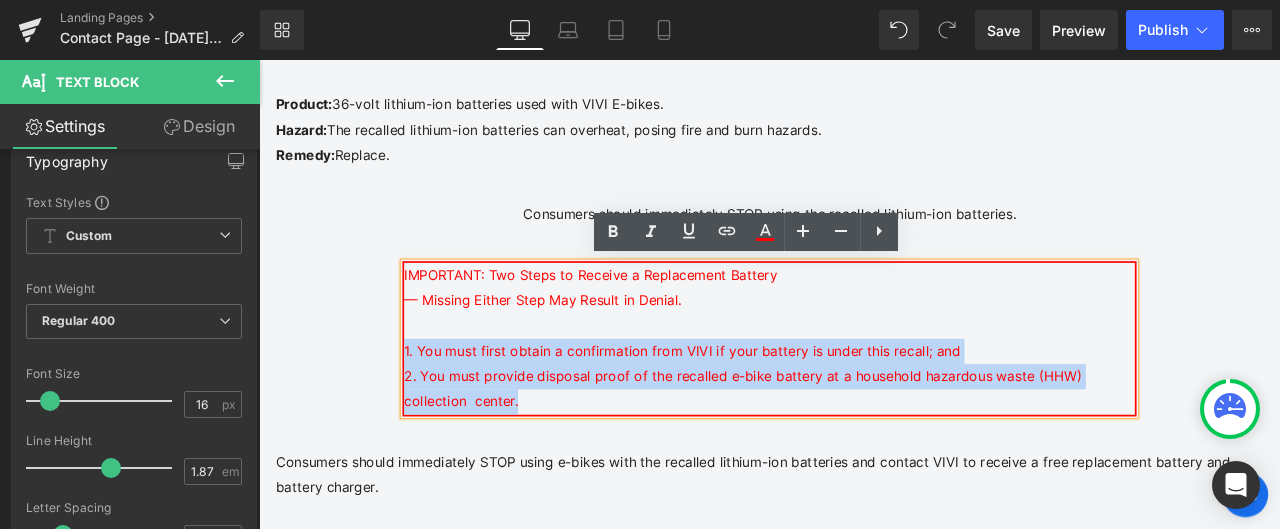 drag, startPoint x: 501, startPoint y: 472, endPoint x: 427, endPoint y: 395, distance: 106.7942 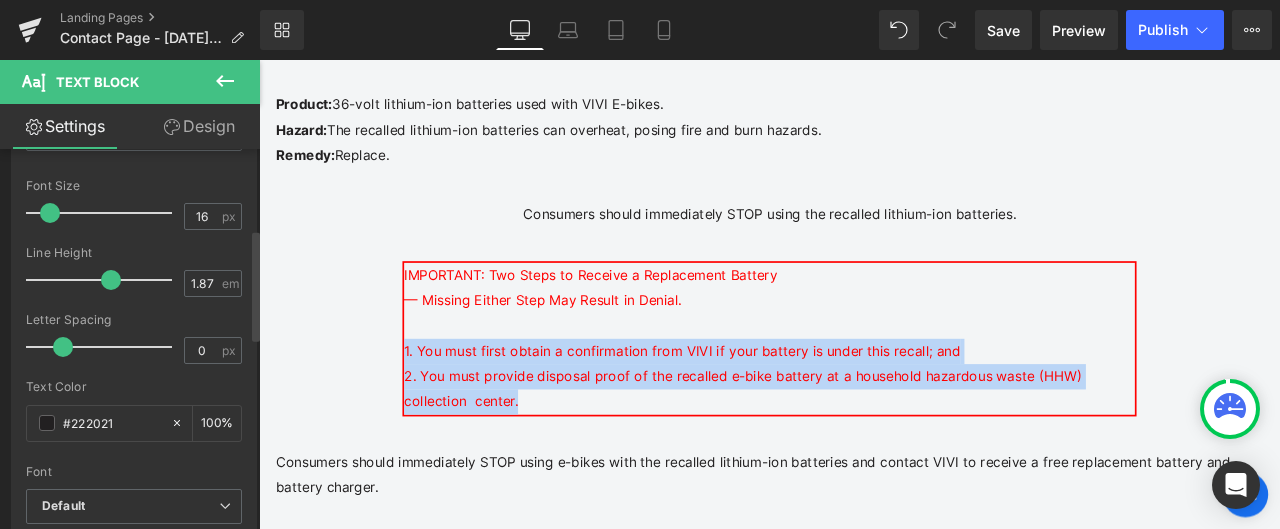 scroll, scrollTop: 300, scrollLeft: 0, axis: vertical 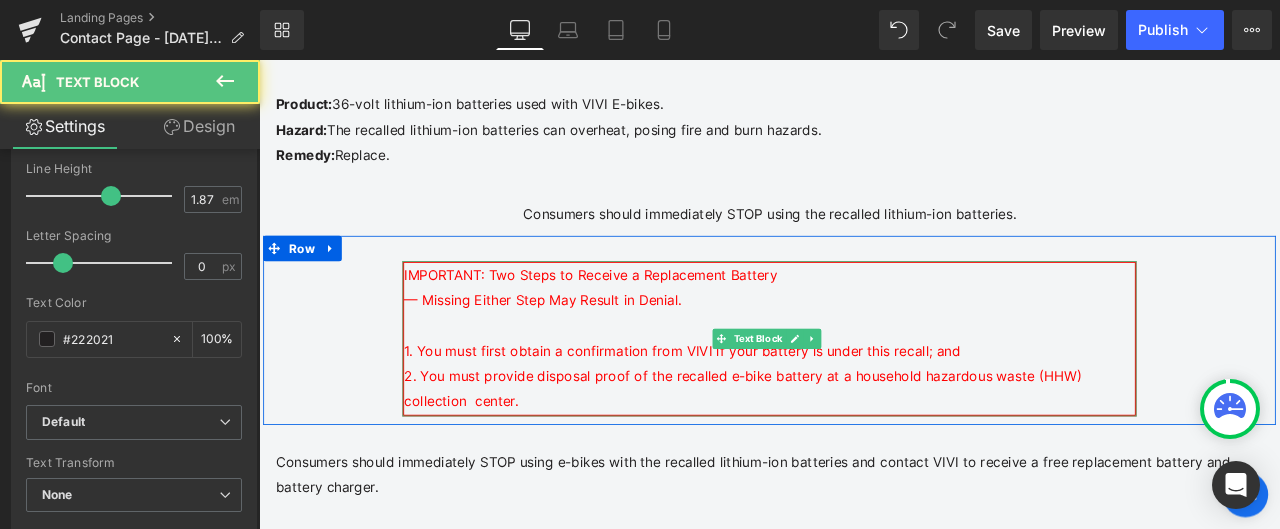 click on "IMPORTANT: Two Steps to Receive a Replacement Battery                                                         — Missing Either Step May Result in Denial. 1.  You must first obtain a confirmation from VIVI if your battery is under this recall; and 2.  You must provide disposal proof of the recalled e-bike battery at a household hazardous waste (HHW) collection  center." at bounding box center [864, 391] 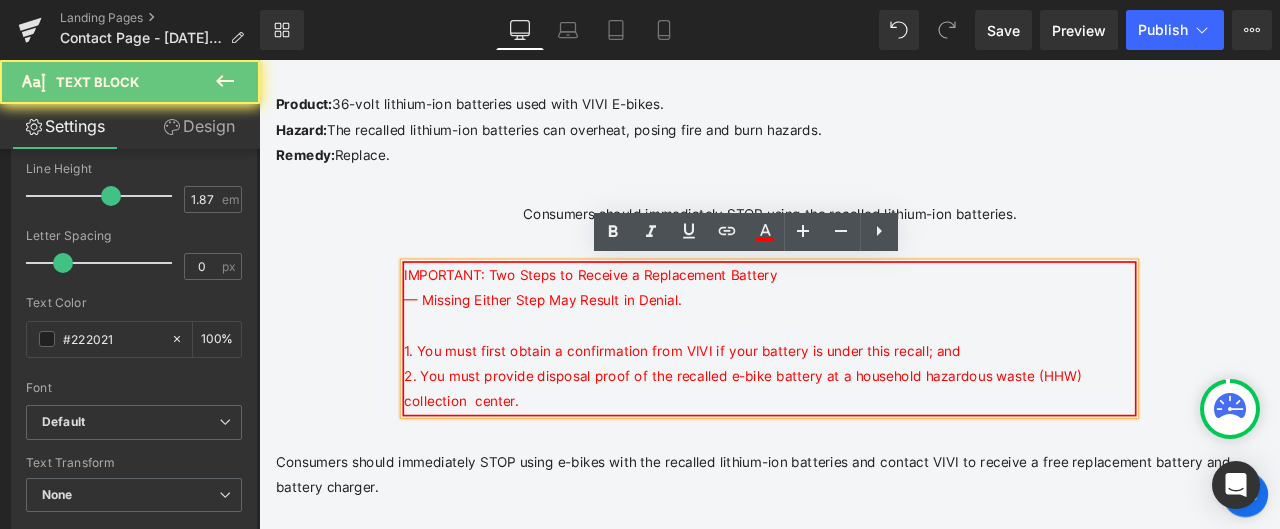 click on "IMPORTANT: Two Steps to Receive a Replacement Battery                                                         — Missing Either Step May Result in Denial. 1.  You must first obtain a confirmation from VIVI if your battery is under this recall; and 2.  You must provide disposal proof of the recalled e-bike battery at a household hazardous waste (HHW) collection  center." at bounding box center (864, 391) 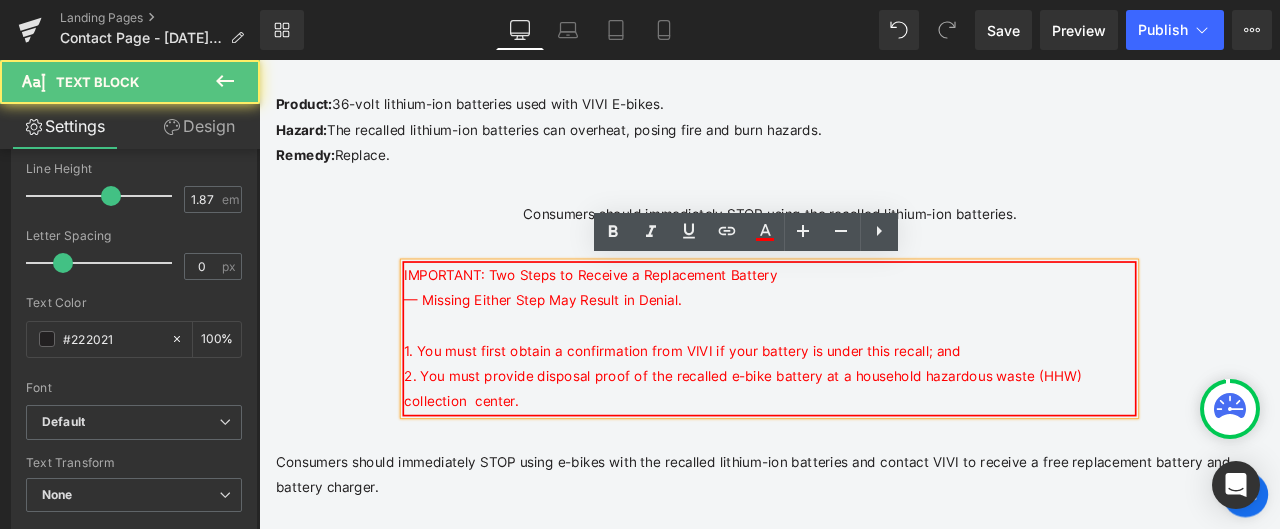 click on "IMPORTANT: Two Steps to Receive a Replacement Battery                                                         — Missing Either Step May Result in Denial. 1.  You must first obtain a confirmation from VIVI if your battery is under this recall; and 2.  You must provide disposal proof of the recalled e-bike battery at a household hazardous waste (HHW) collection  center." at bounding box center (864, 391) 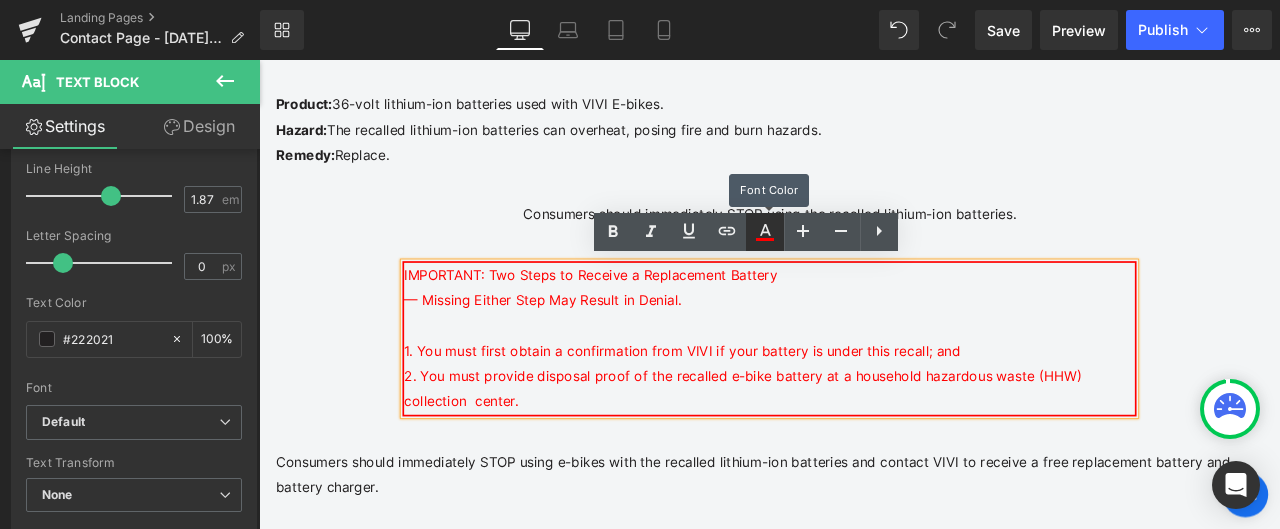 click 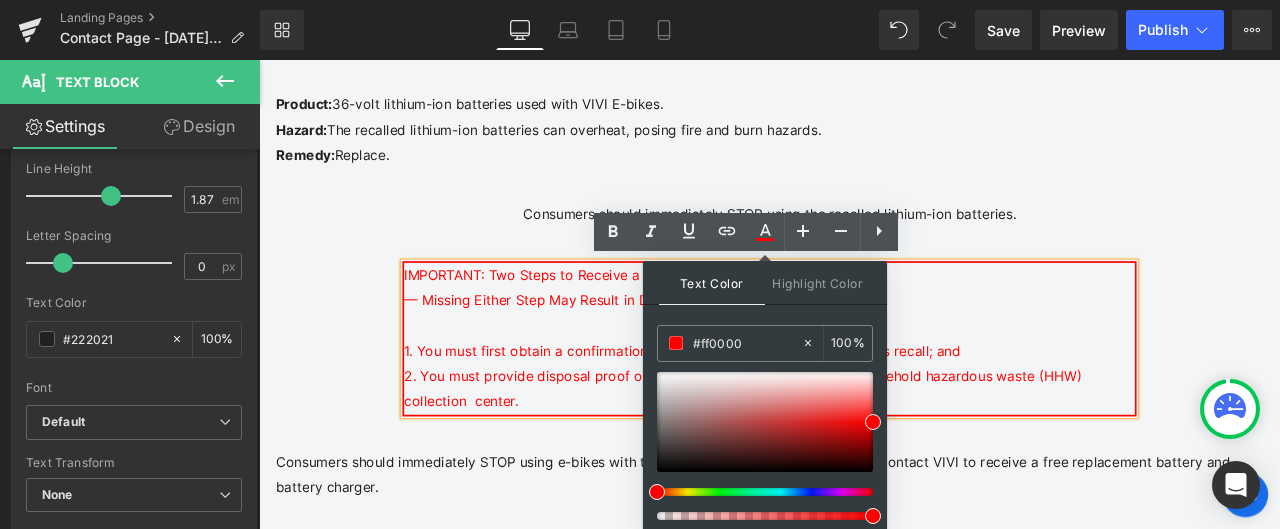 click on "IMPORTANT: Two Steps to Receive a Replacement Battery                                                         — Missing Either Step May Result in Denial. 1.  You must first obtain a confirmation from VIVI if your battery is under this recall; and 2.  You must provide disposal proof of the recalled e-bike battery at a household hazardous waste (HHW) collection  center." at bounding box center (864, 391) 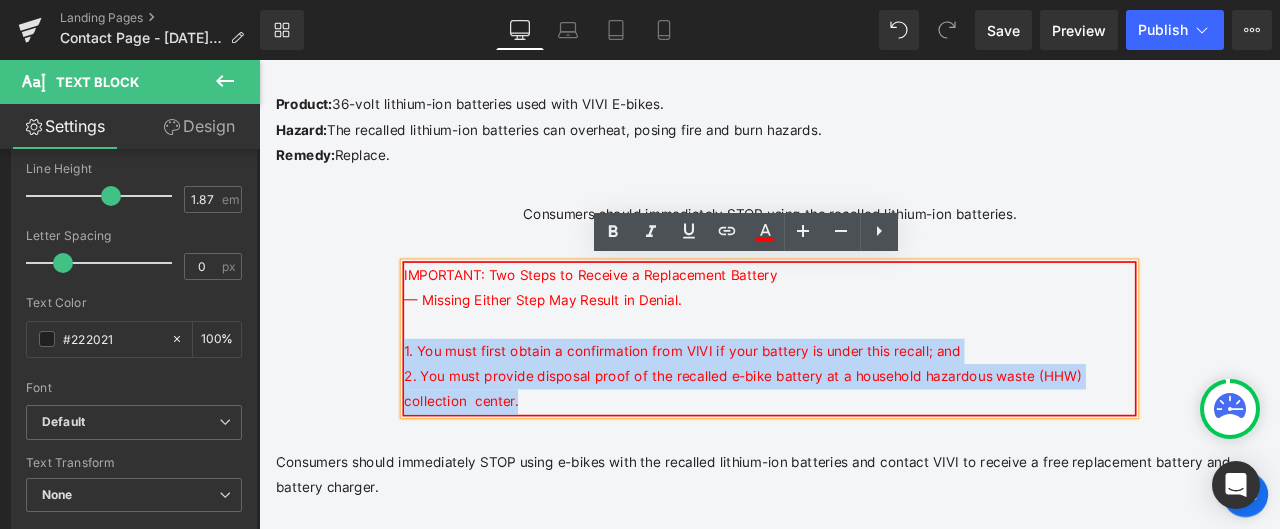 drag, startPoint x: 484, startPoint y: 464, endPoint x: 427, endPoint y: 394, distance: 90.27181 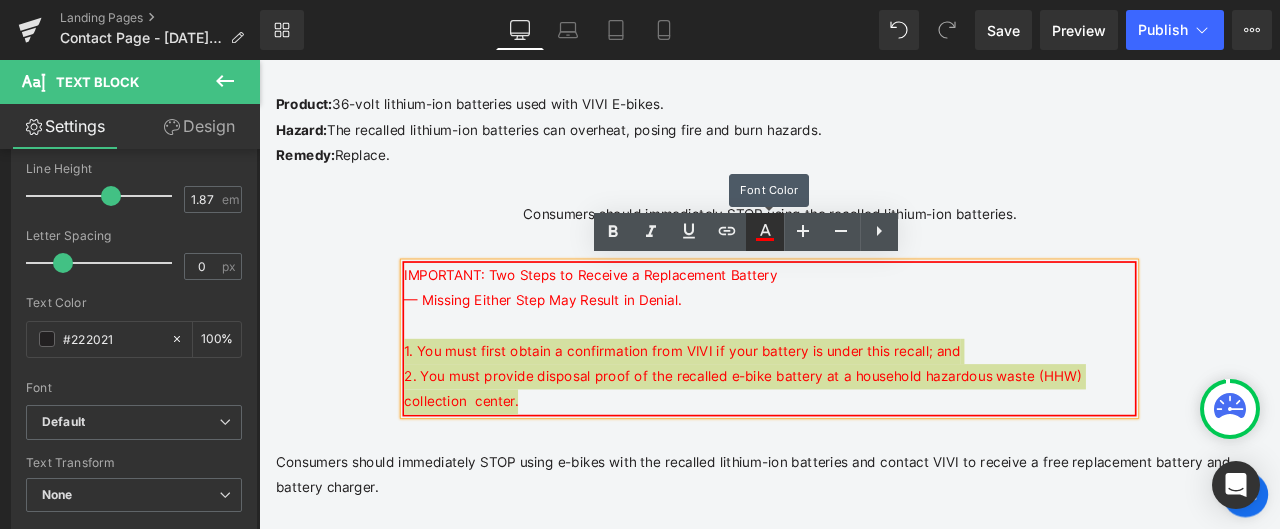 click 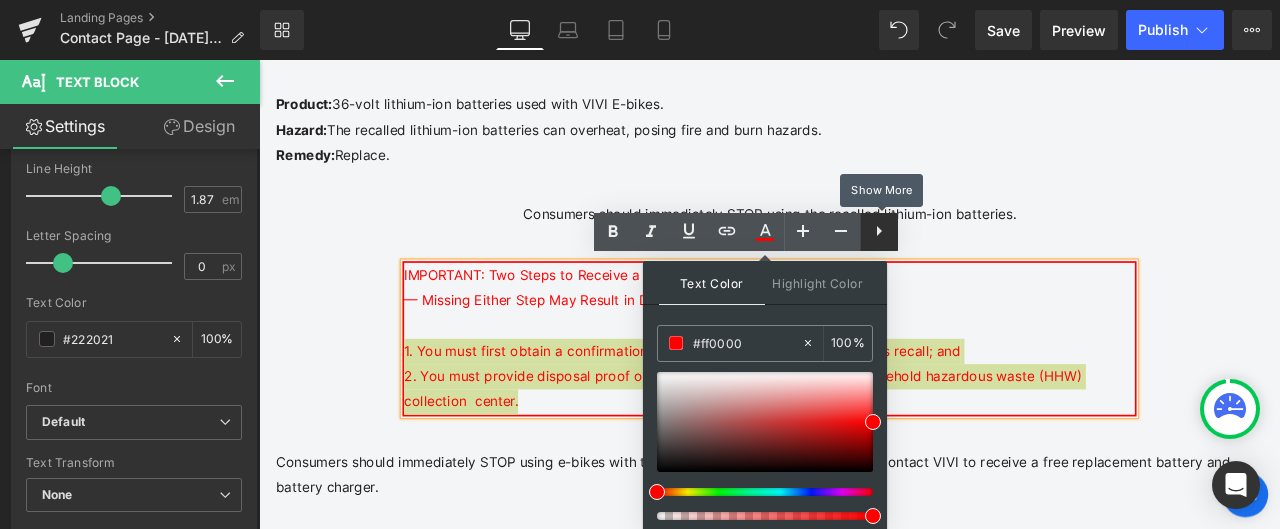 click 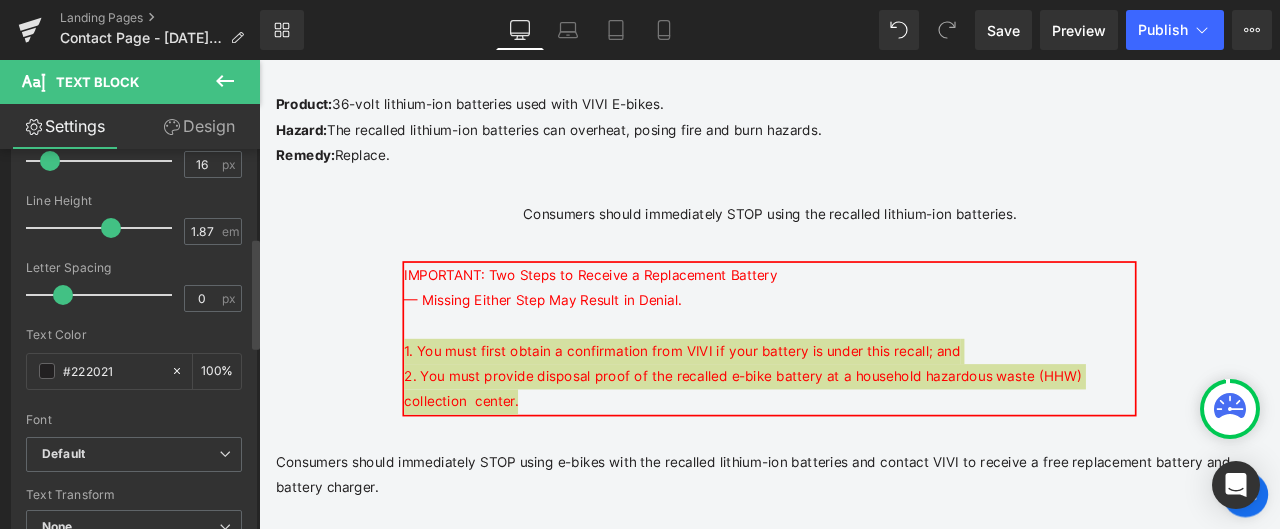 scroll, scrollTop: 300, scrollLeft: 0, axis: vertical 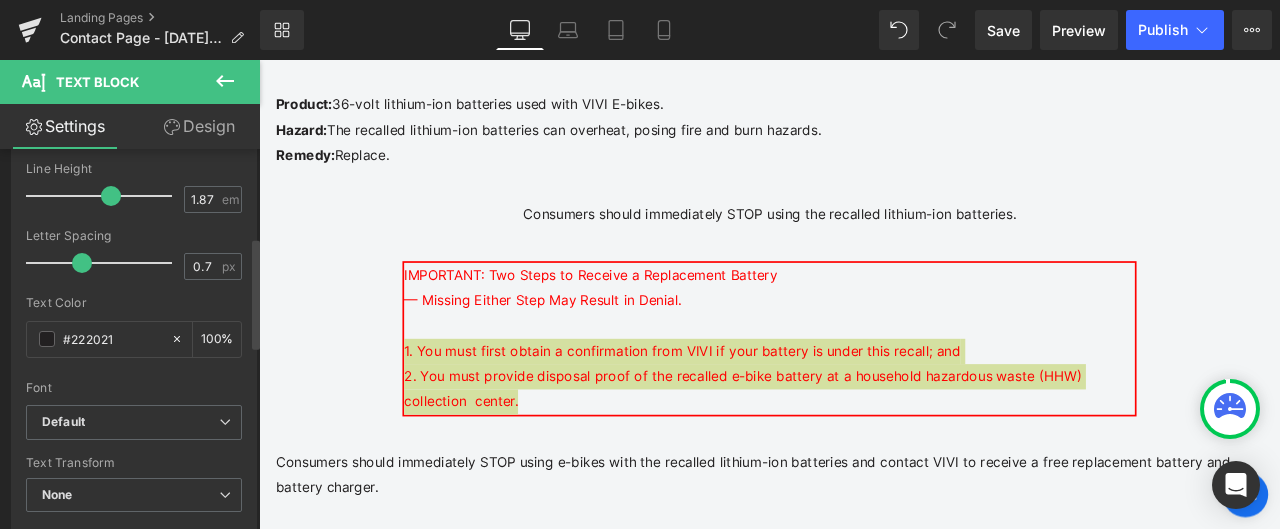 drag, startPoint x: 62, startPoint y: 262, endPoint x: 81, endPoint y: 262, distance: 19 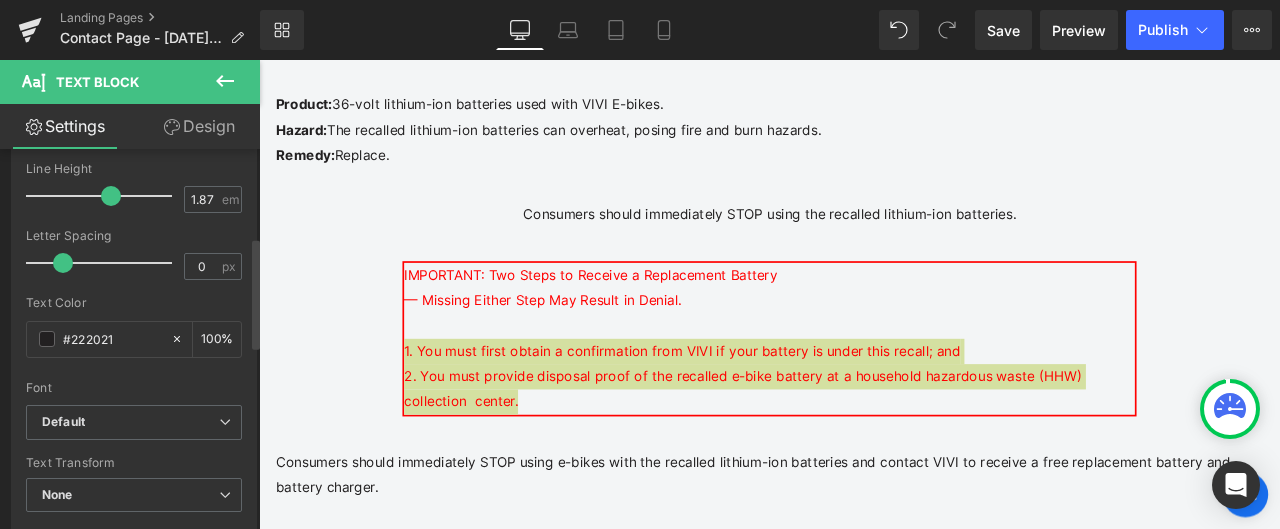 drag, startPoint x: 81, startPoint y: 262, endPoint x: 62, endPoint y: 265, distance: 19.235384 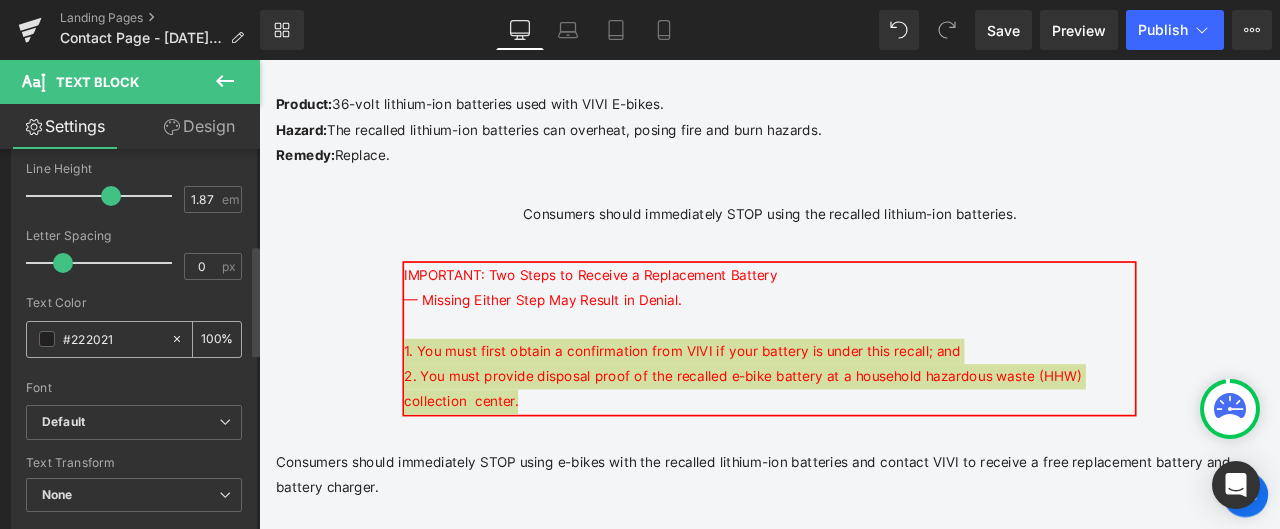 scroll, scrollTop: 400, scrollLeft: 0, axis: vertical 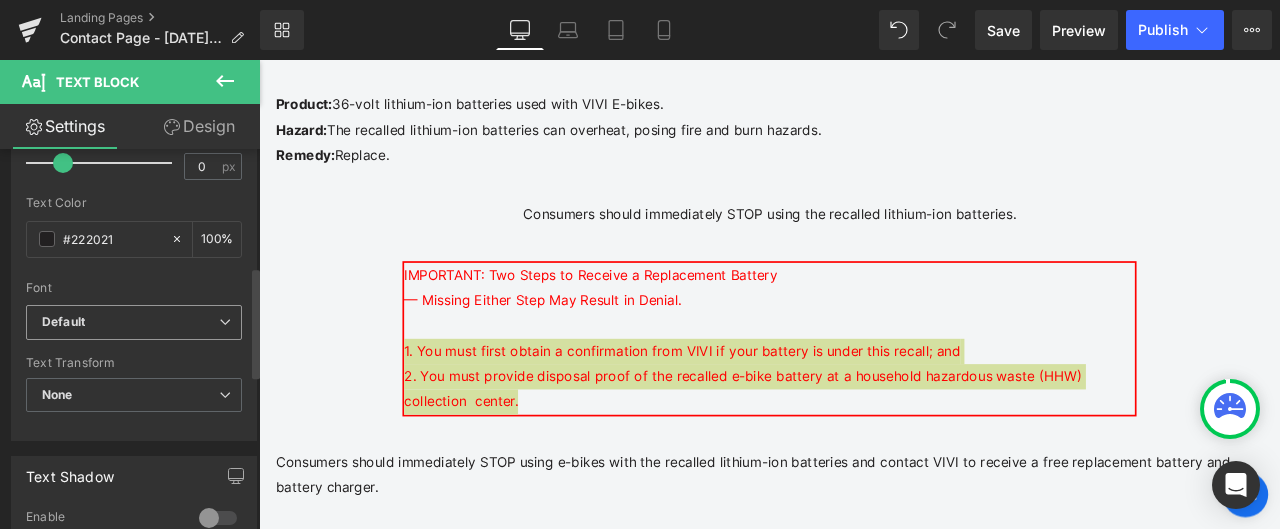 click on "Default" at bounding box center (130, 322) 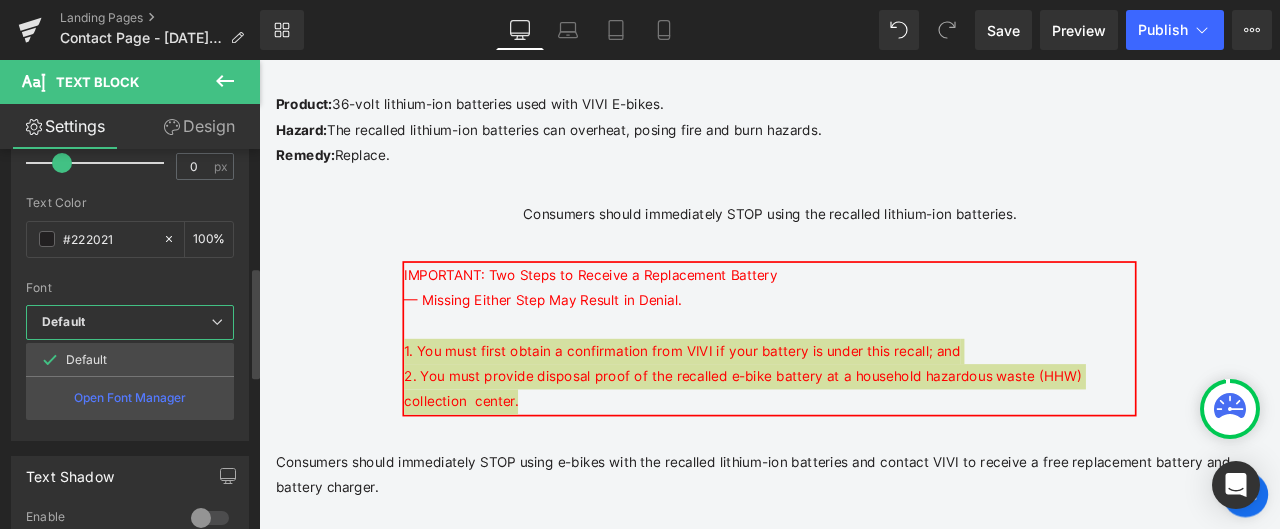 click on "Default" at bounding box center (126, 322) 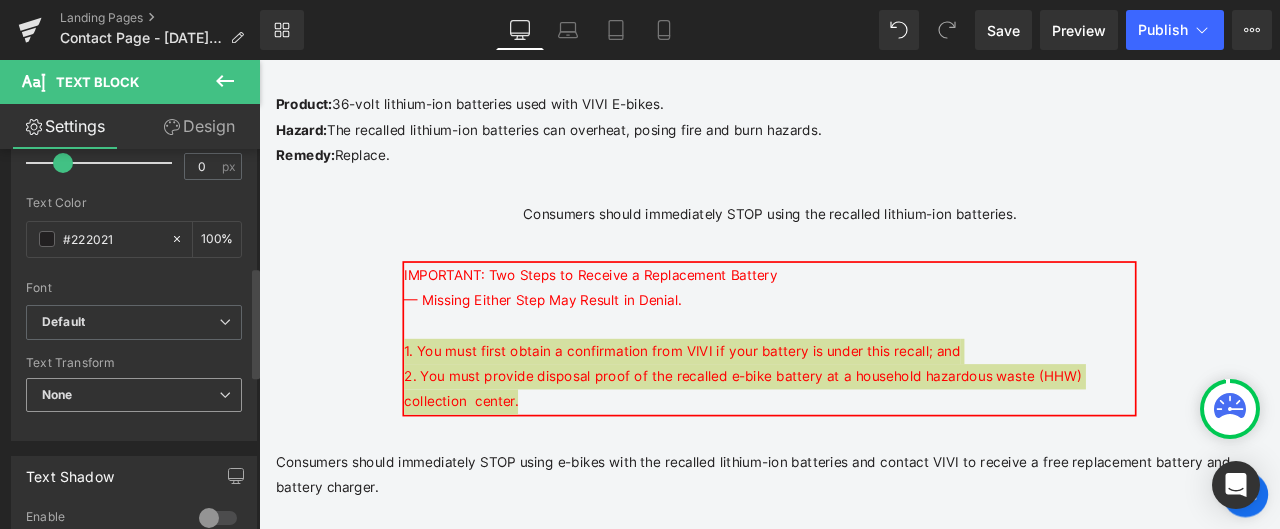 click on "None" at bounding box center [134, 395] 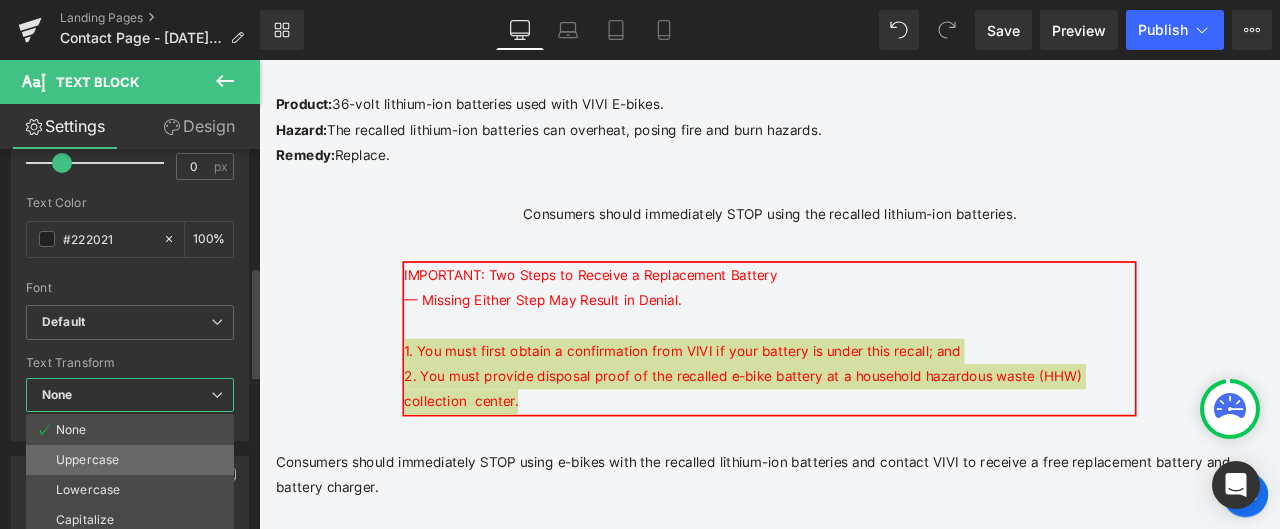 click on "Uppercase" at bounding box center [130, 460] 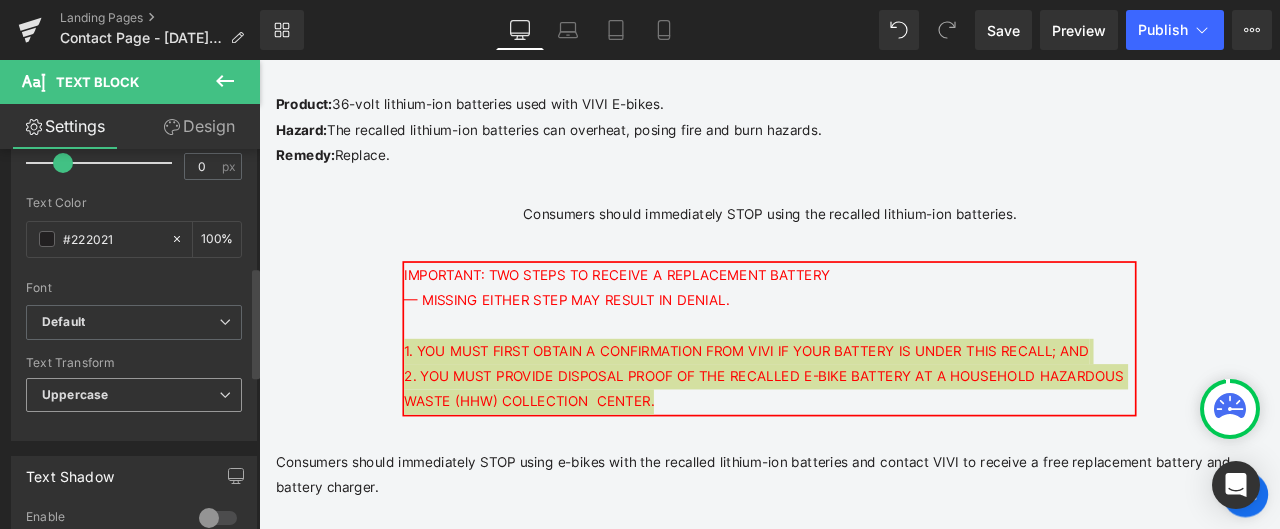 click on "Uppercase" at bounding box center [134, 395] 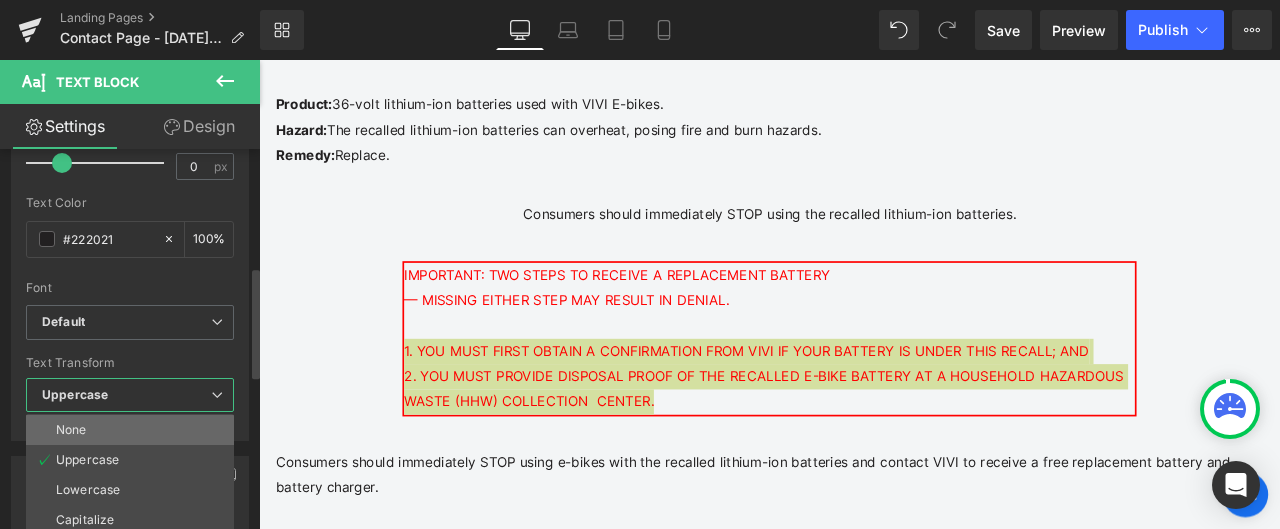 click on "None" at bounding box center [130, 430] 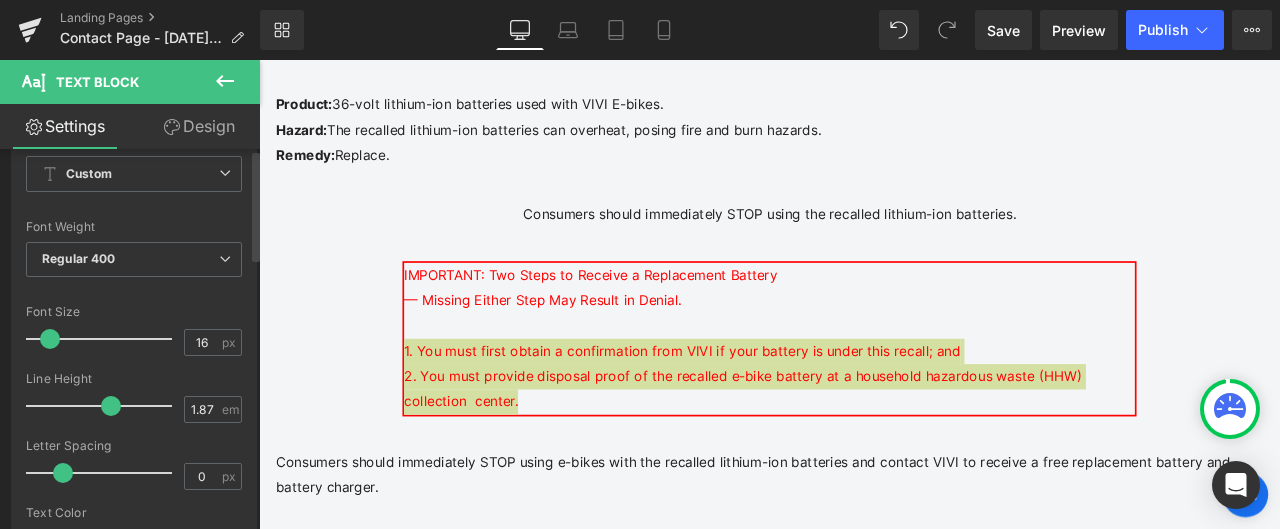 scroll, scrollTop: 0, scrollLeft: 0, axis: both 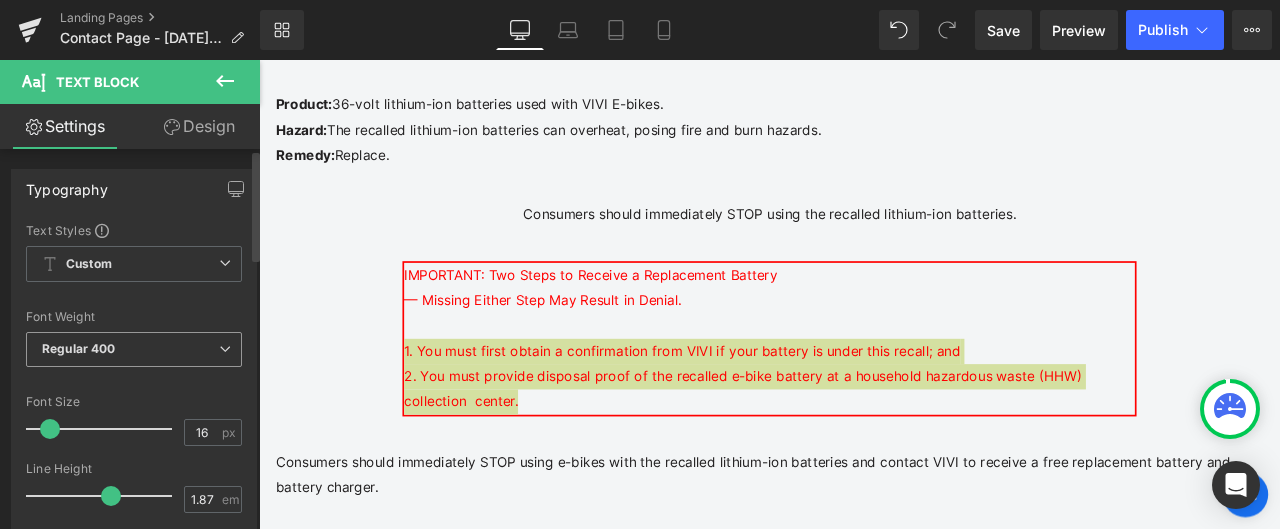 click on "Regular 400" at bounding box center [134, 349] 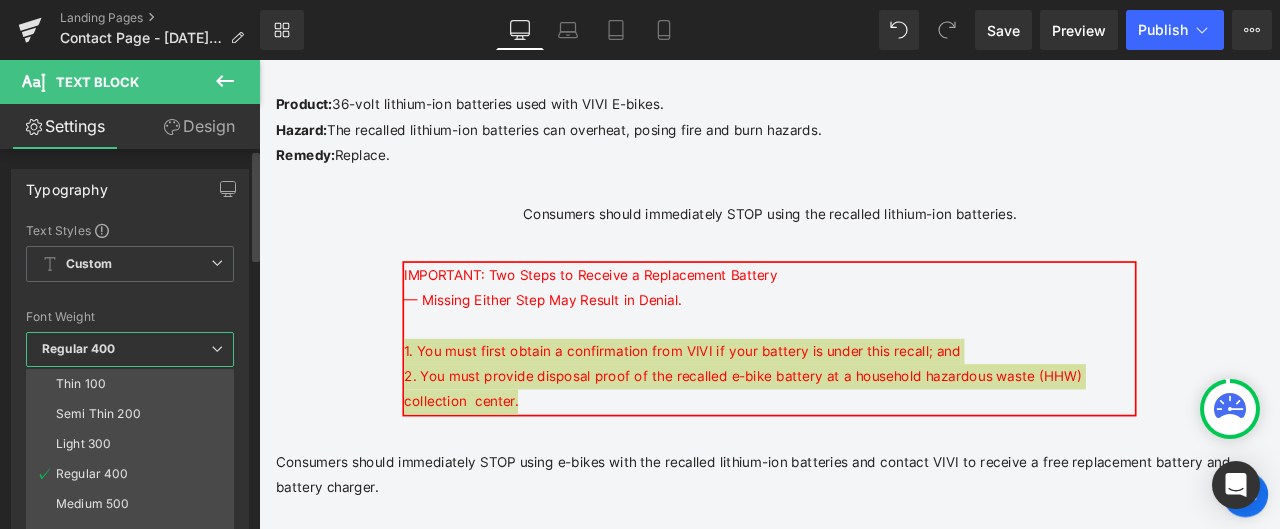 click on "Regular 400" at bounding box center (130, 349) 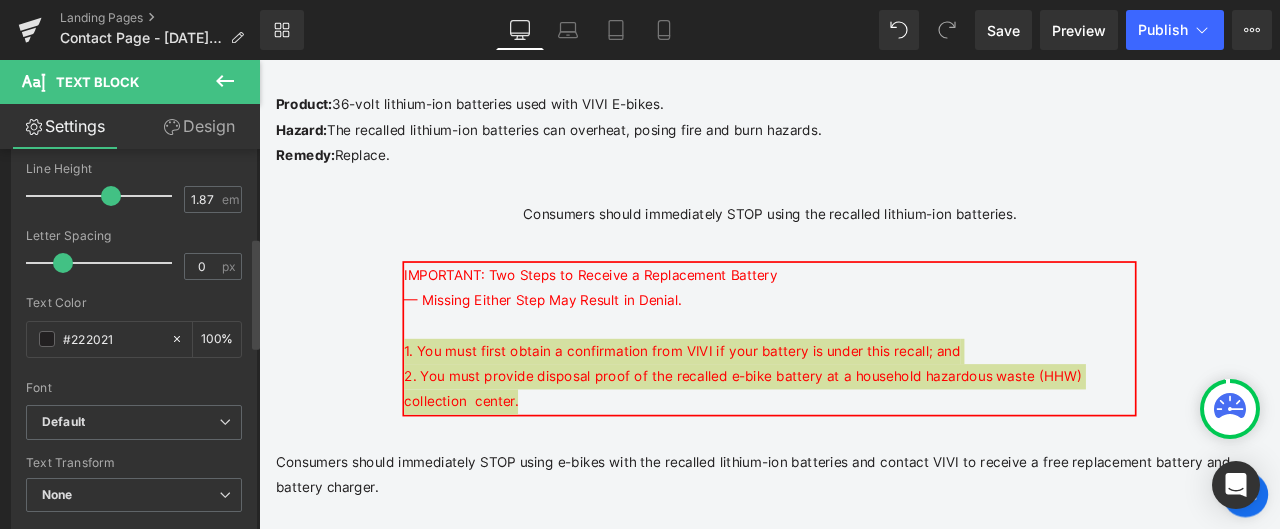 scroll, scrollTop: 400, scrollLeft: 0, axis: vertical 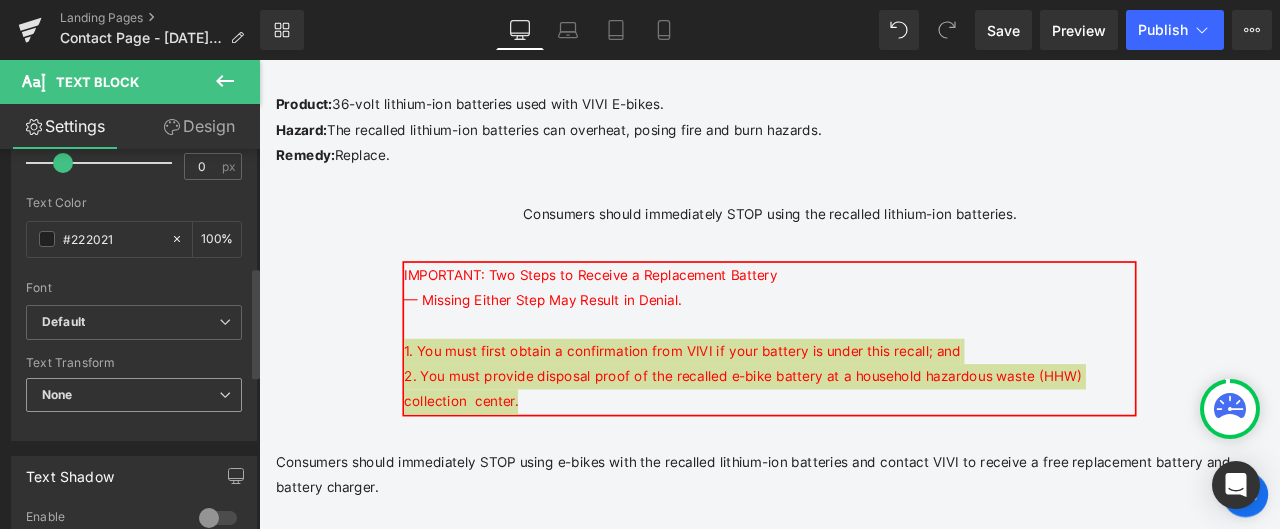 click on "None" at bounding box center (134, 395) 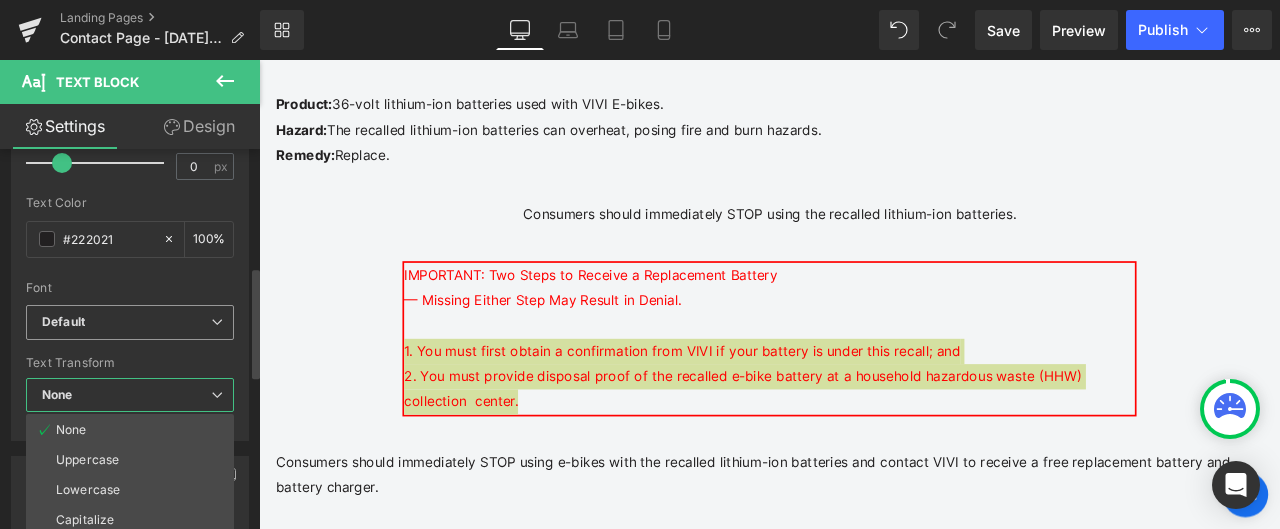 click on "Default" at bounding box center [126, 322] 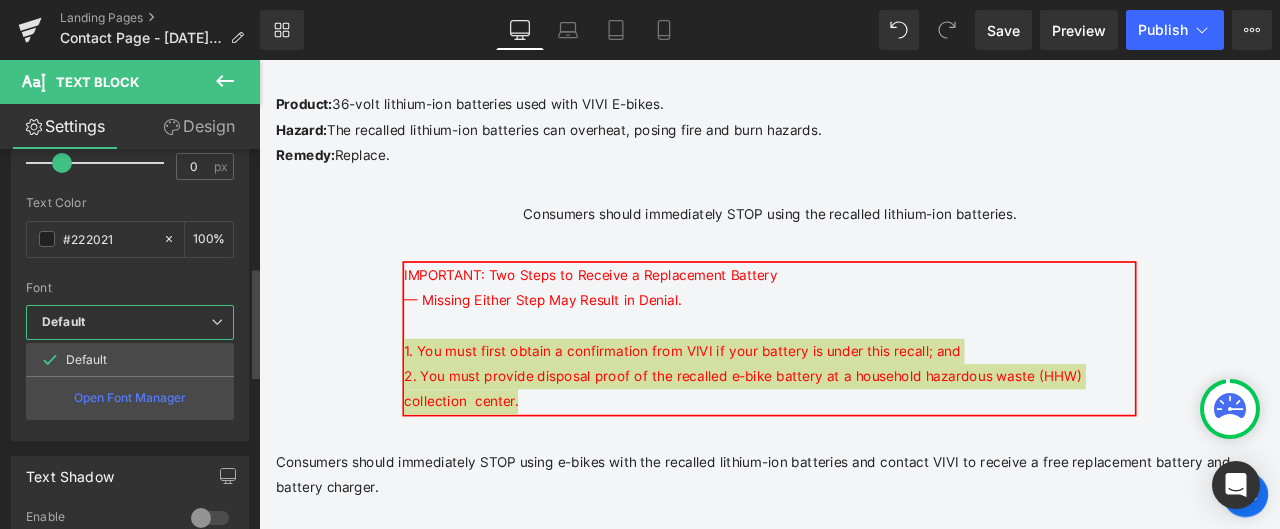 click on "Default" at bounding box center (126, 322) 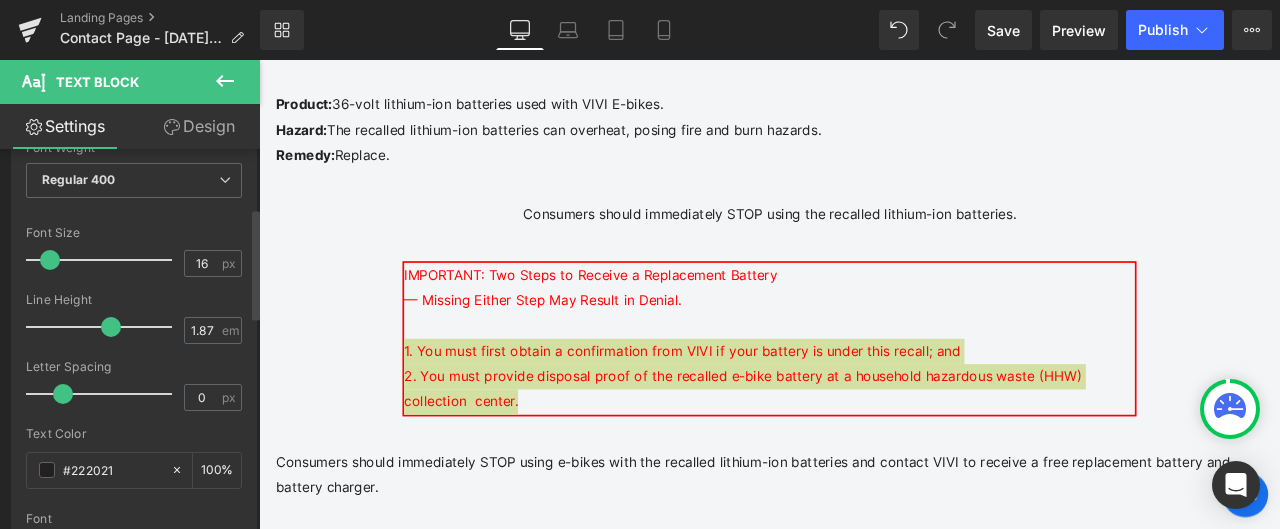 scroll, scrollTop: 200, scrollLeft: 0, axis: vertical 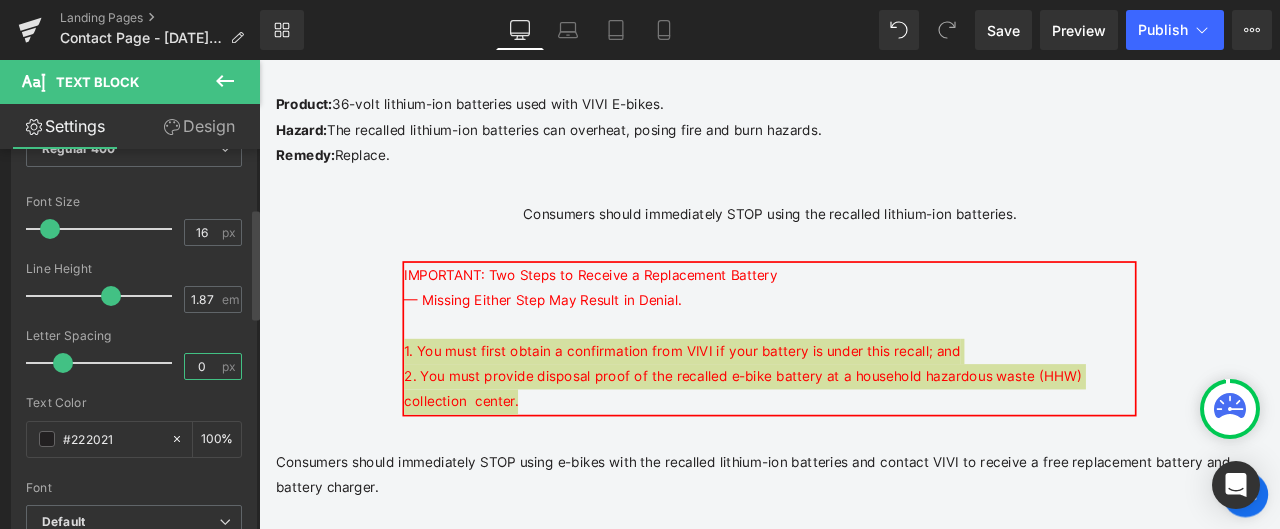 drag, startPoint x: 204, startPoint y: 361, endPoint x: 186, endPoint y: 360, distance: 18.027756 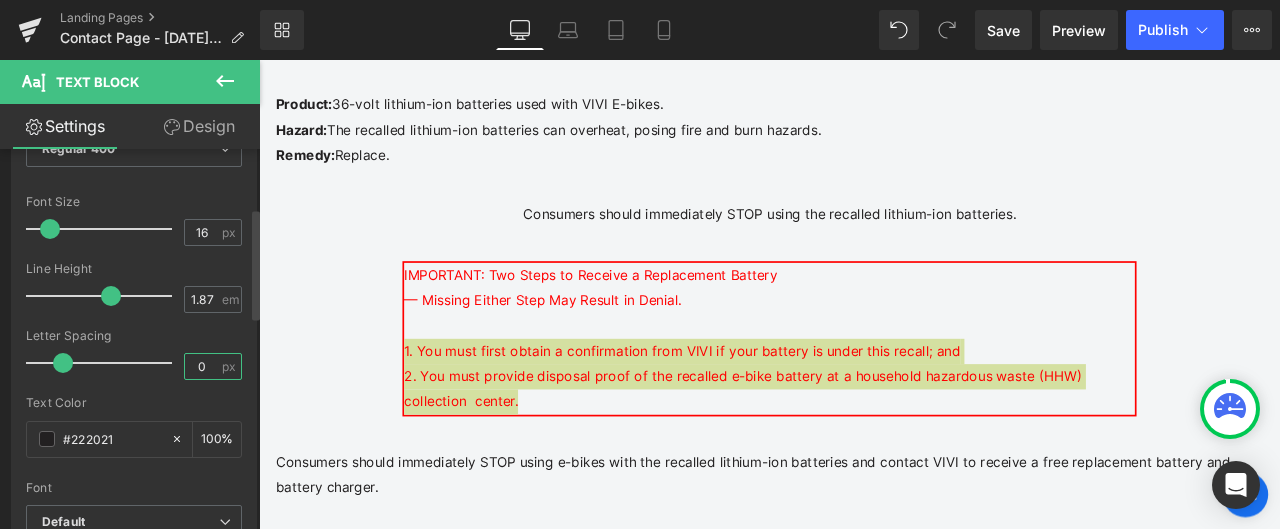 click on "0" at bounding box center [202, 366] 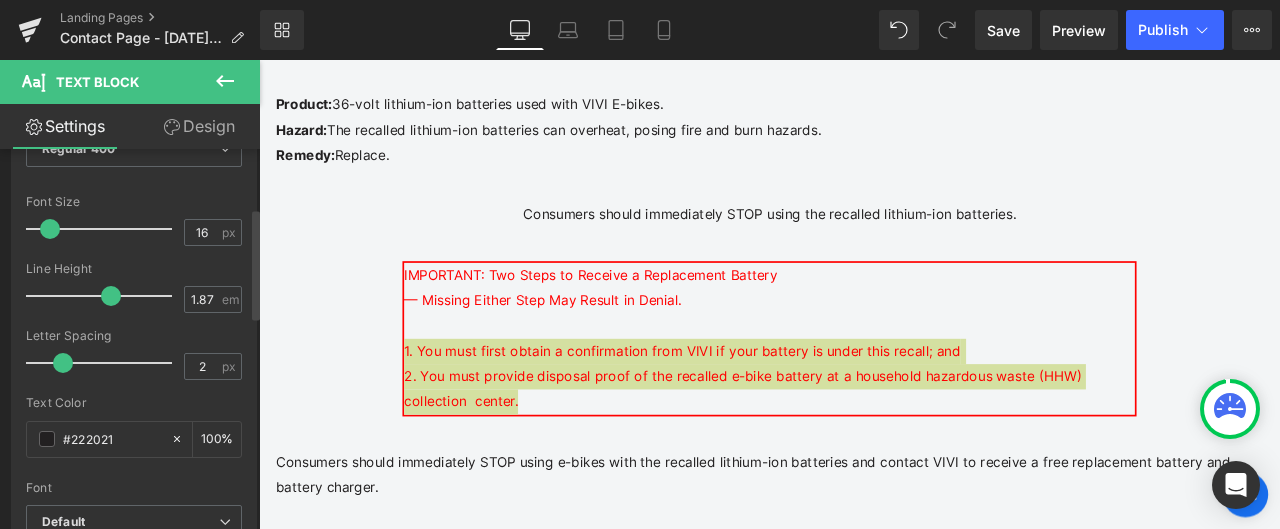 click on "Text Color" at bounding box center [134, 403] 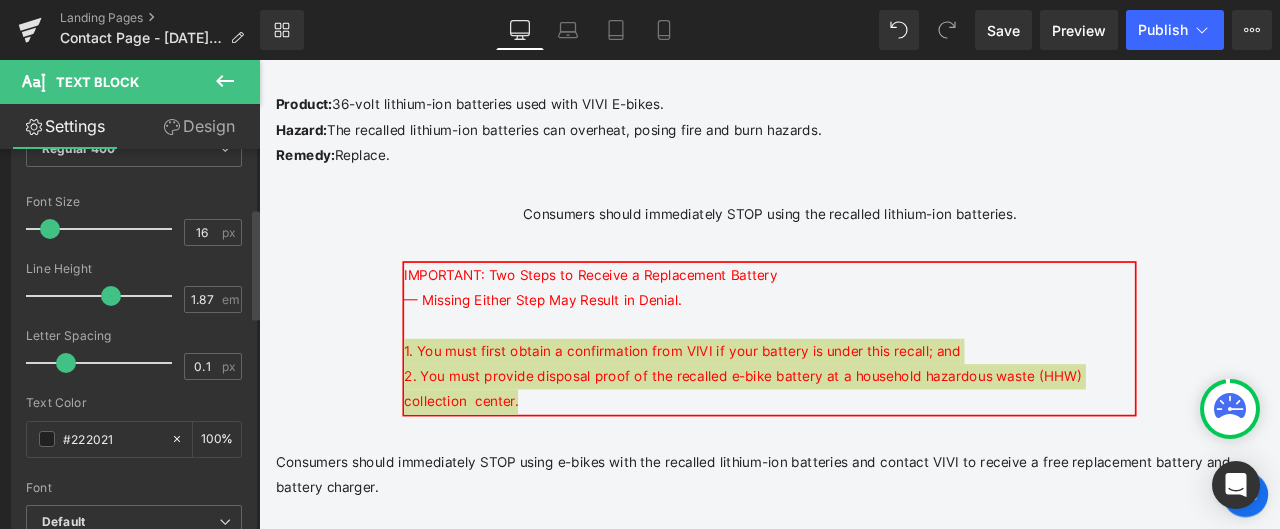 type on "0" 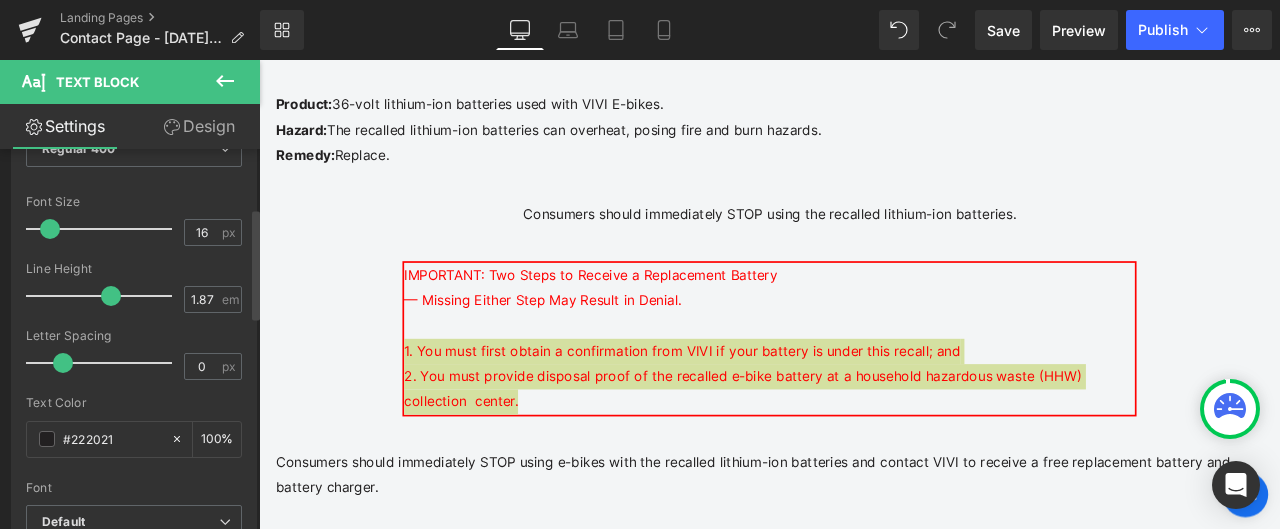 drag, startPoint x: 112, startPoint y: 367, endPoint x: 60, endPoint y: 374, distance: 52.46904 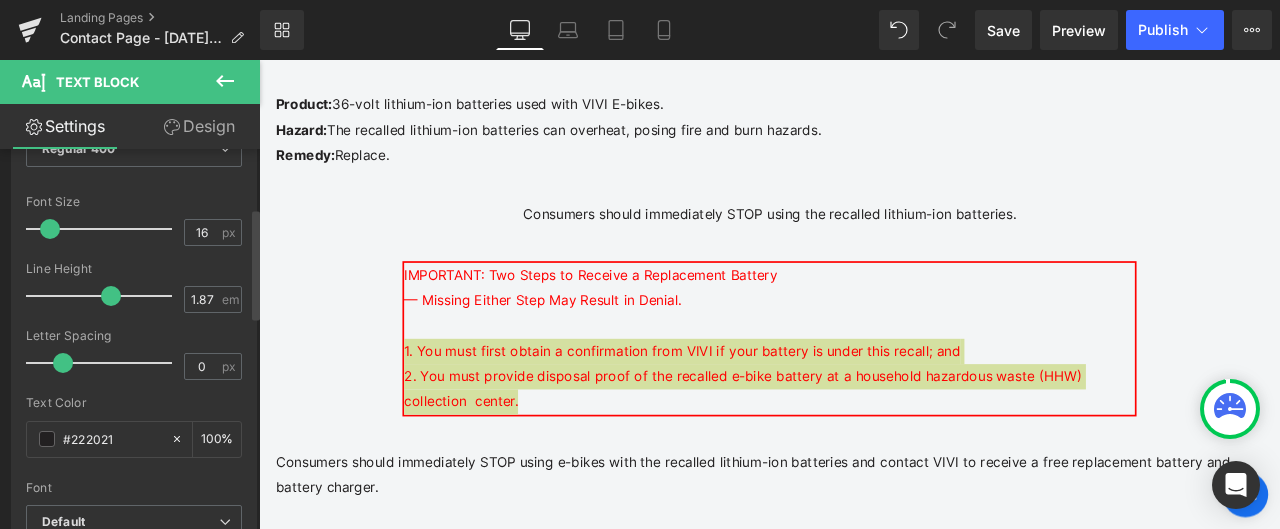 click at bounding box center [104, 363] 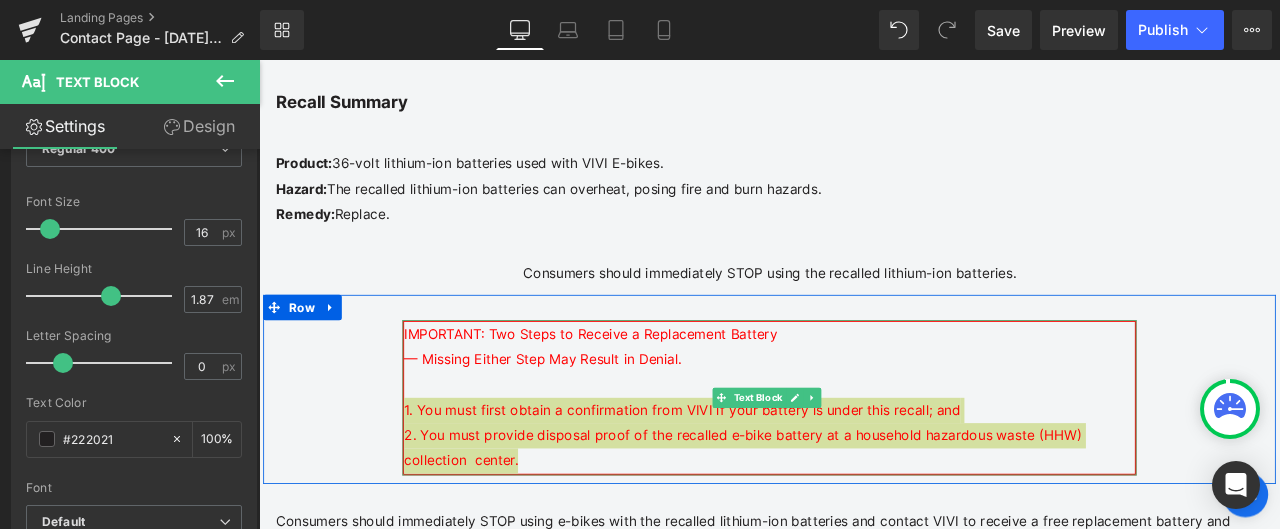 scroll, scrollTop: 697, scrollLeft: 0, axis: vertical 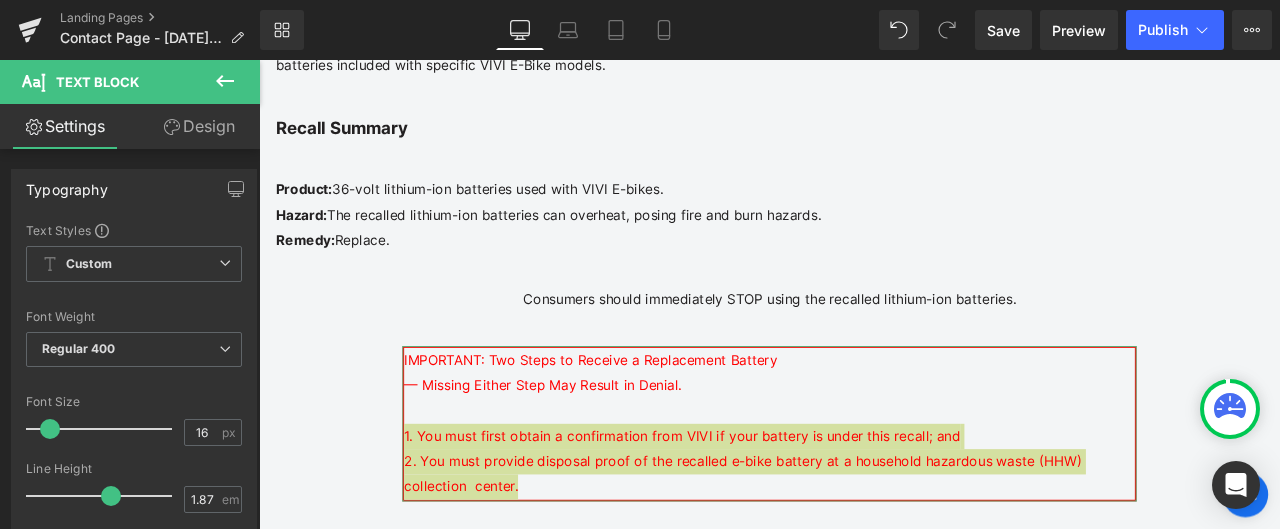 click on "Design" at bounding box center (199, 126) 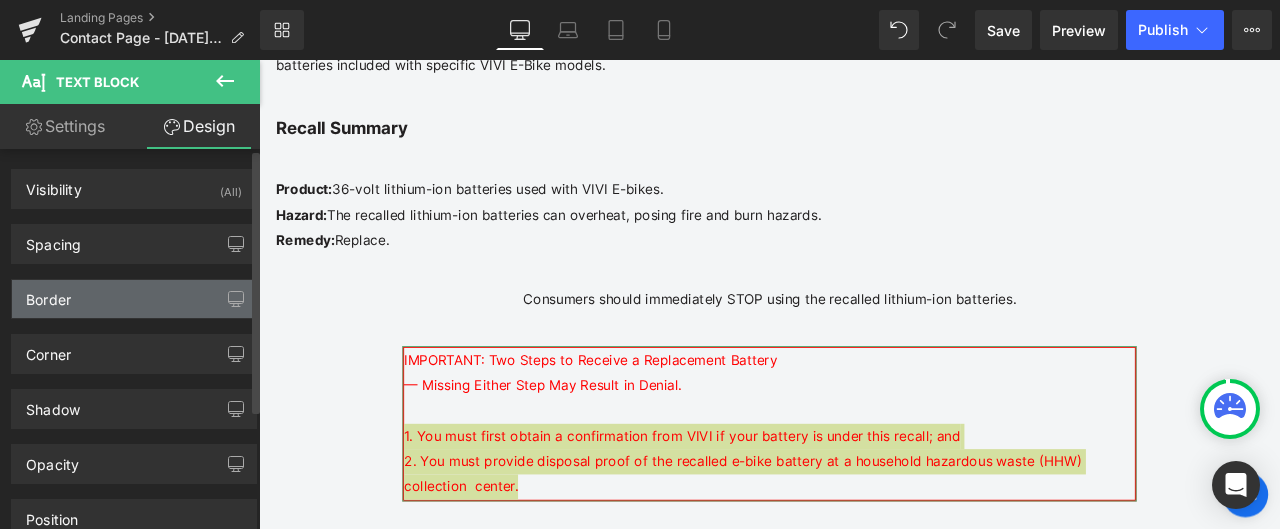 type on "0" 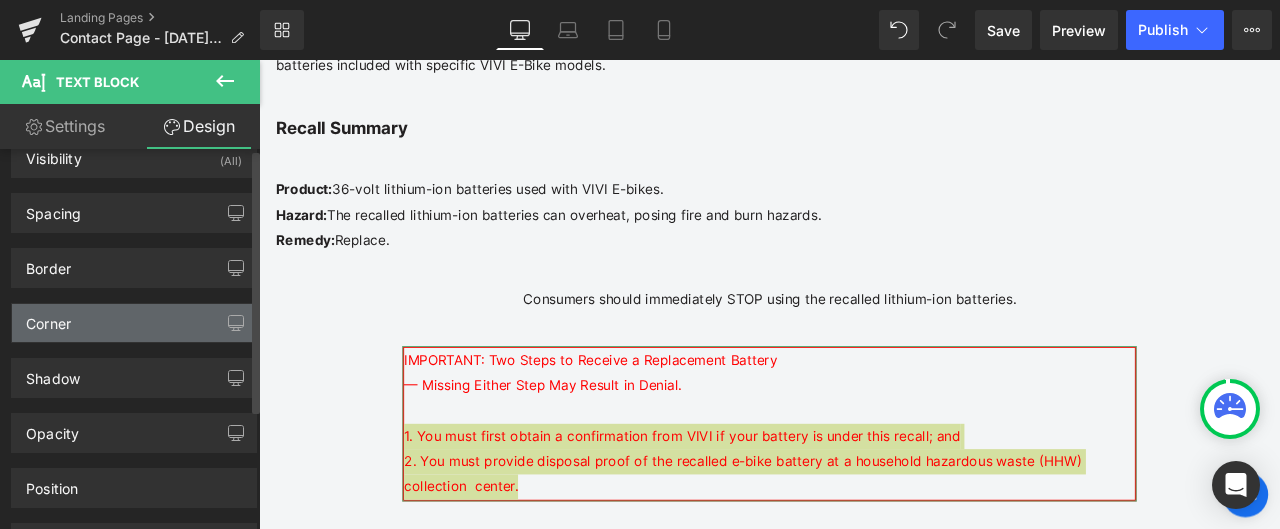 scroll, scrollTop: 0, scrollLeft: 0, axis: both 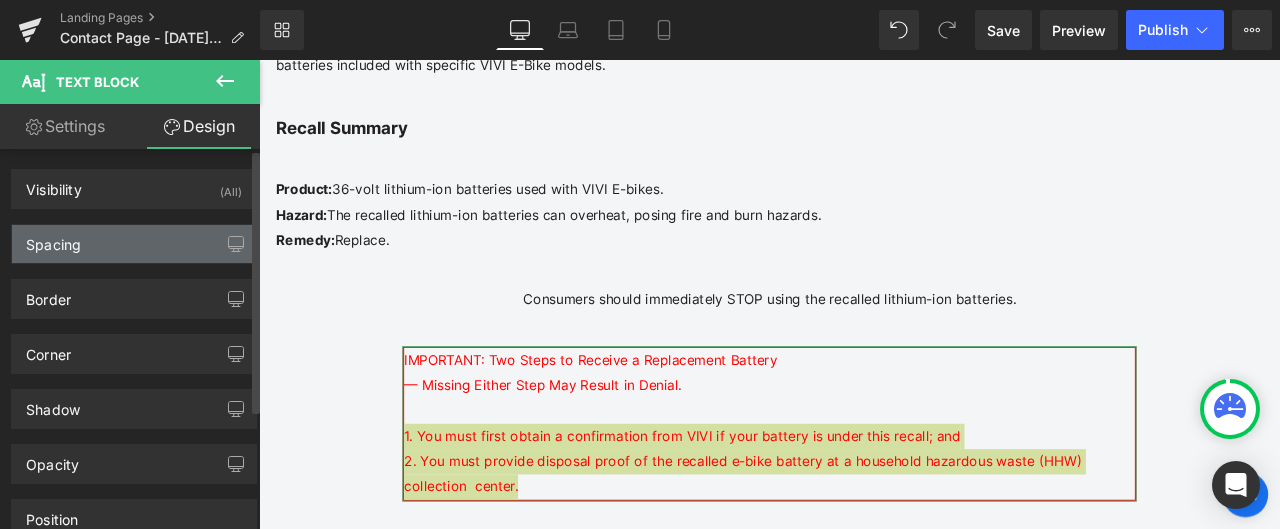 click on "Spacing" at bounding box center (134, 244) 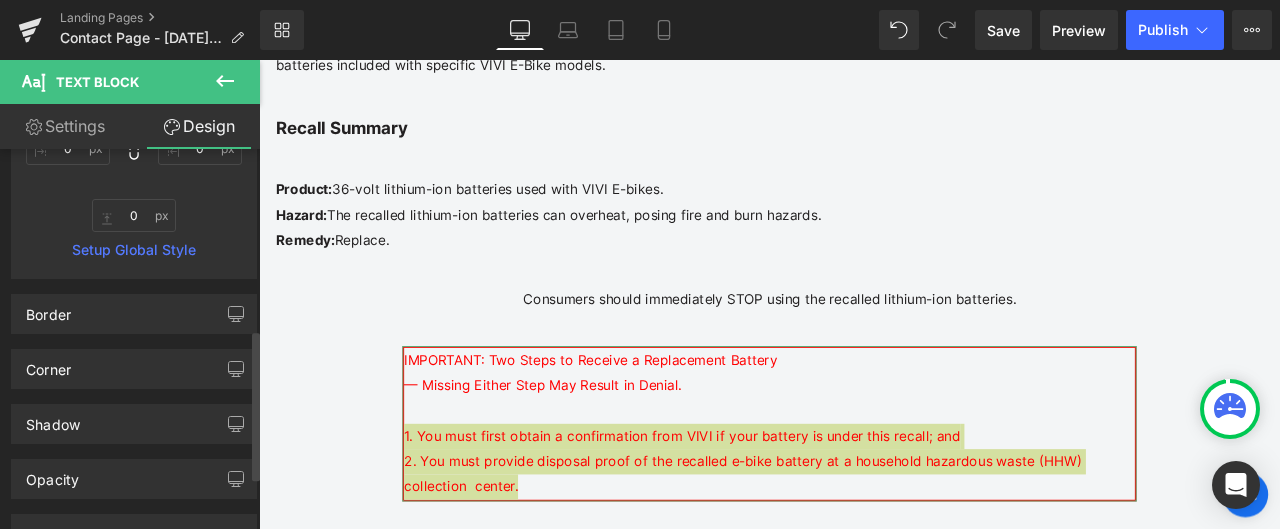 scroll, scrollTop: 500, scrollLeft: 0, axis: vertical 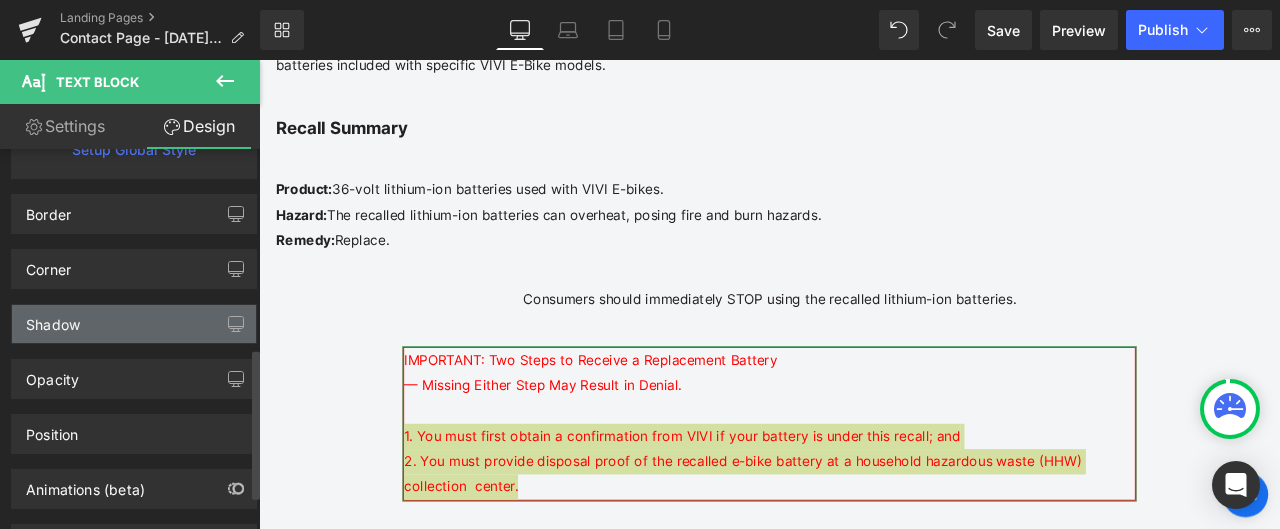 click on "Shadow" at bounding box center (134, 324) 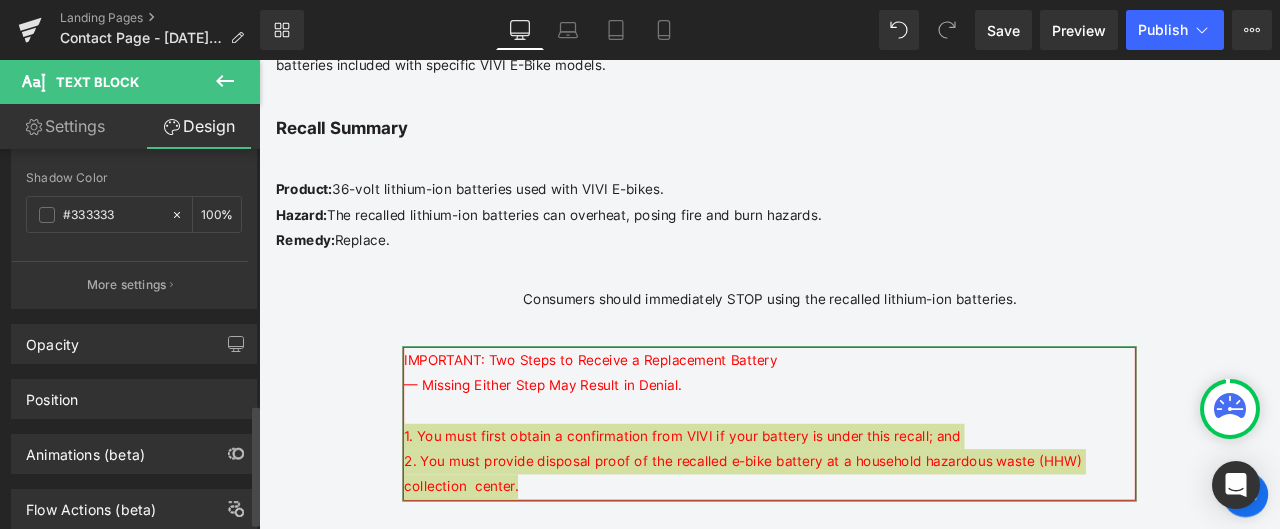 scroll, scrollTop: 800, scrollLeft: 0, axis: vertical 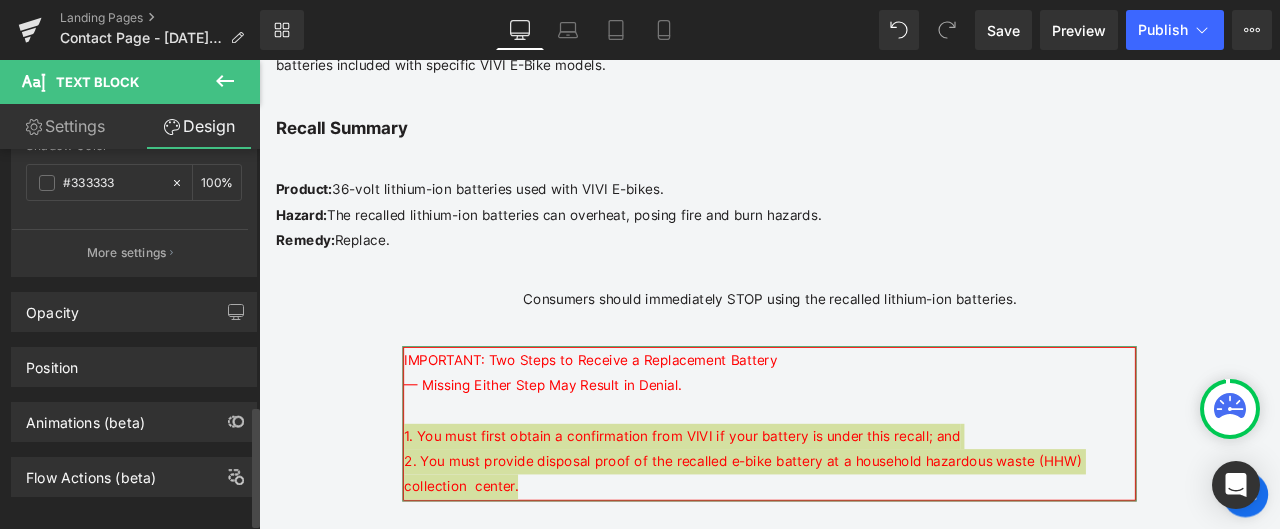 click on "Opacity" at bounding box center (134, 312) 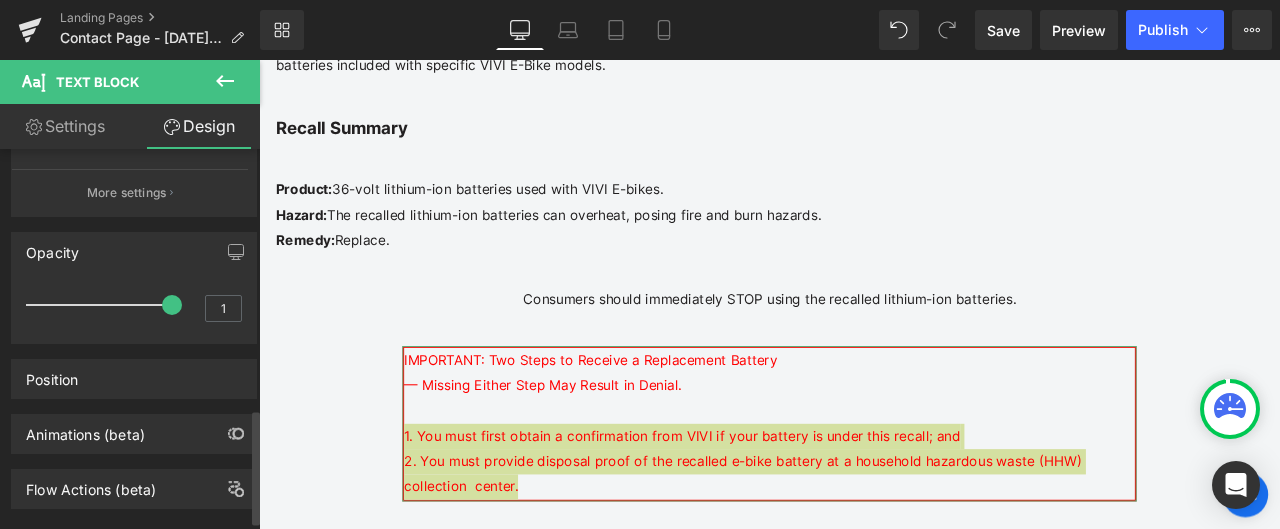 scroll, scrollTop: 890, scrollLeft: 0, axis: vertical 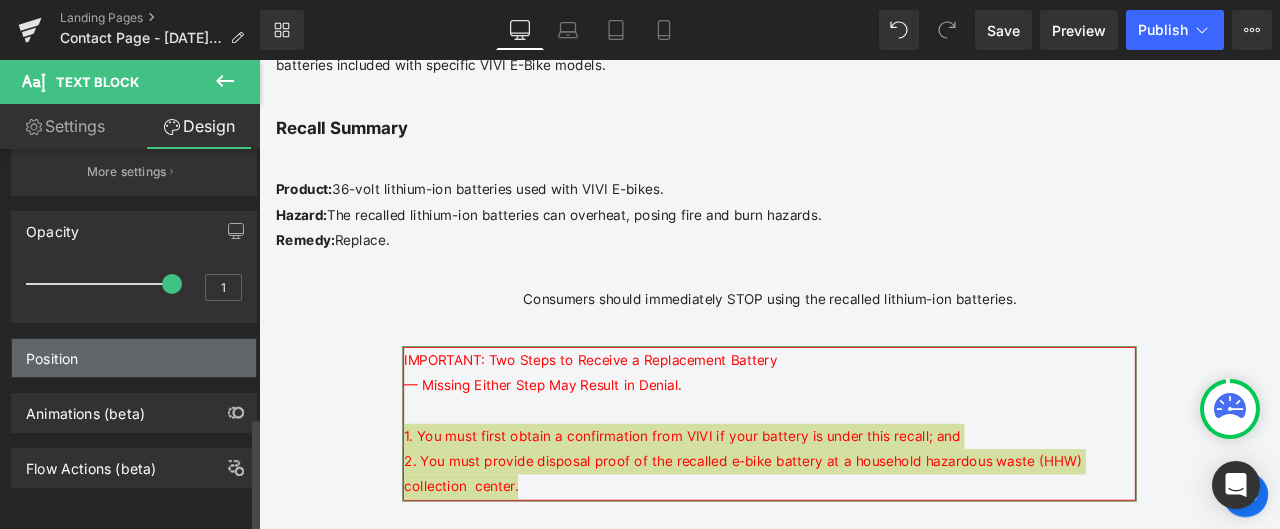 click on "Position" at bounding box center (134, 358) 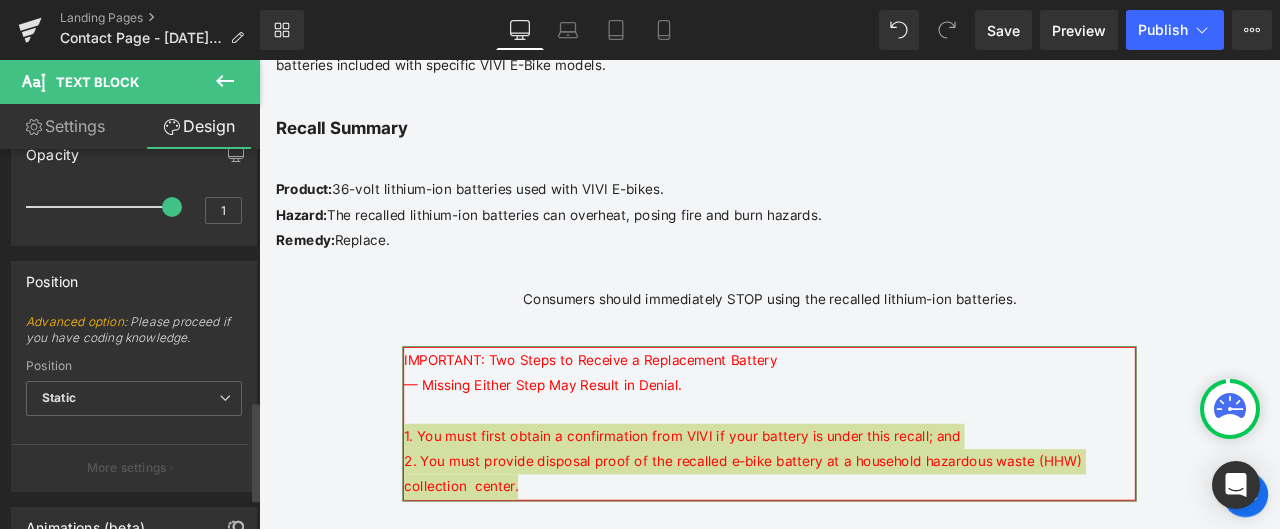 scroll, scrollTop: 990, scrollLeft: 0, axis: vertical 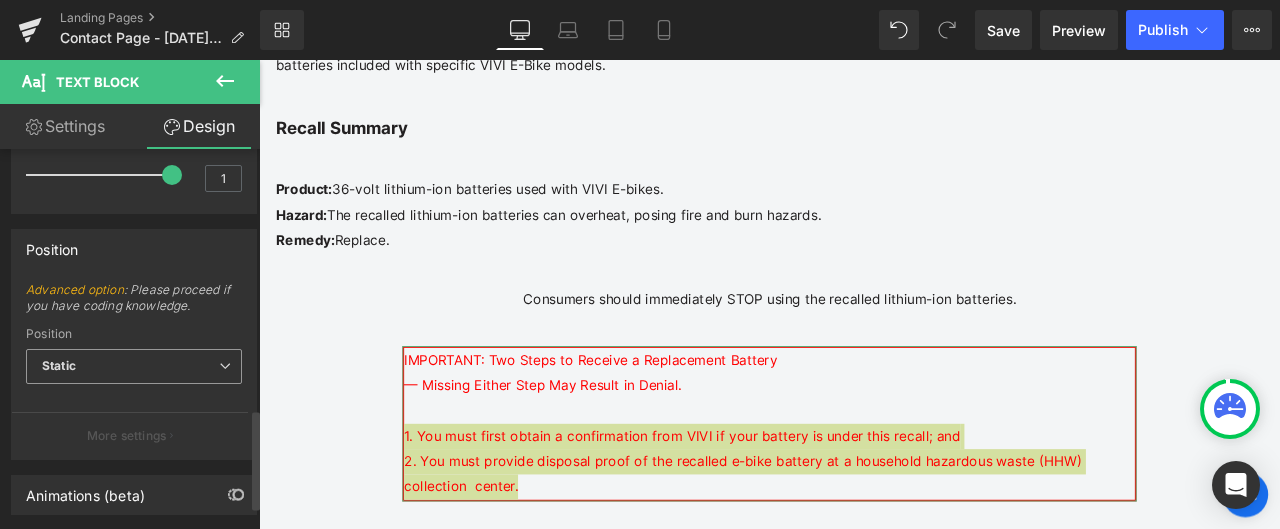 click on "Static" at bounding box center (134, 366) 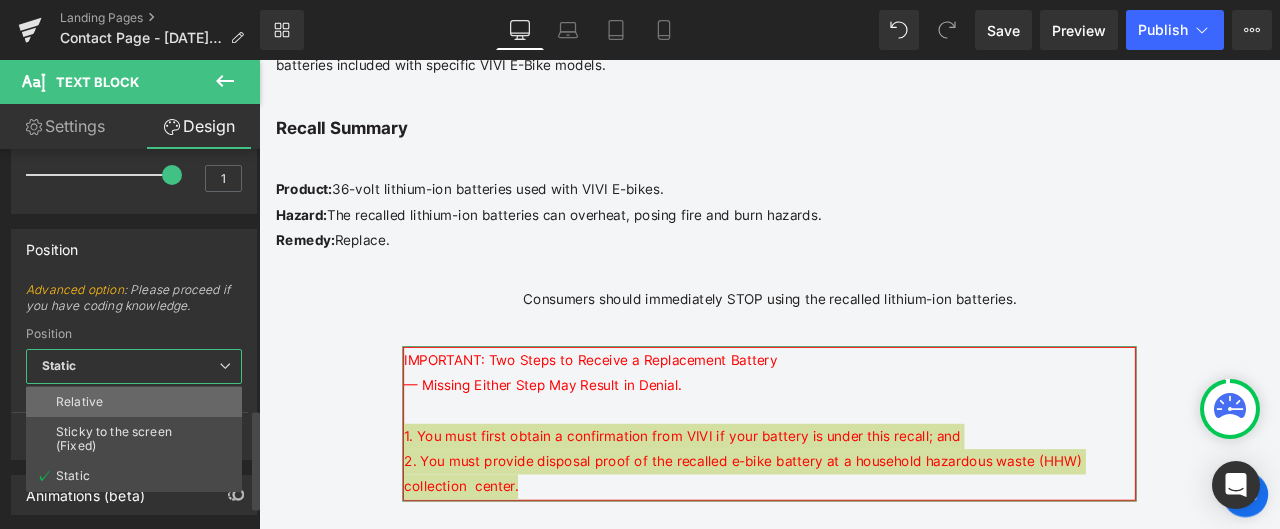 click on "Relative" at bounding box center [134, 402] 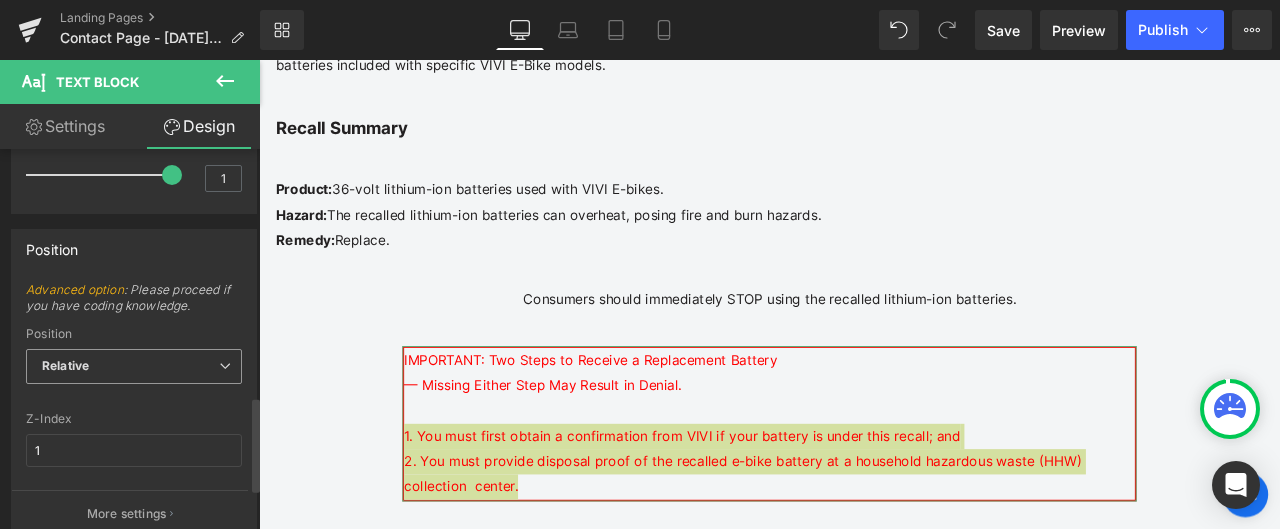 click on "Relative" at bounding box center (134, 366) 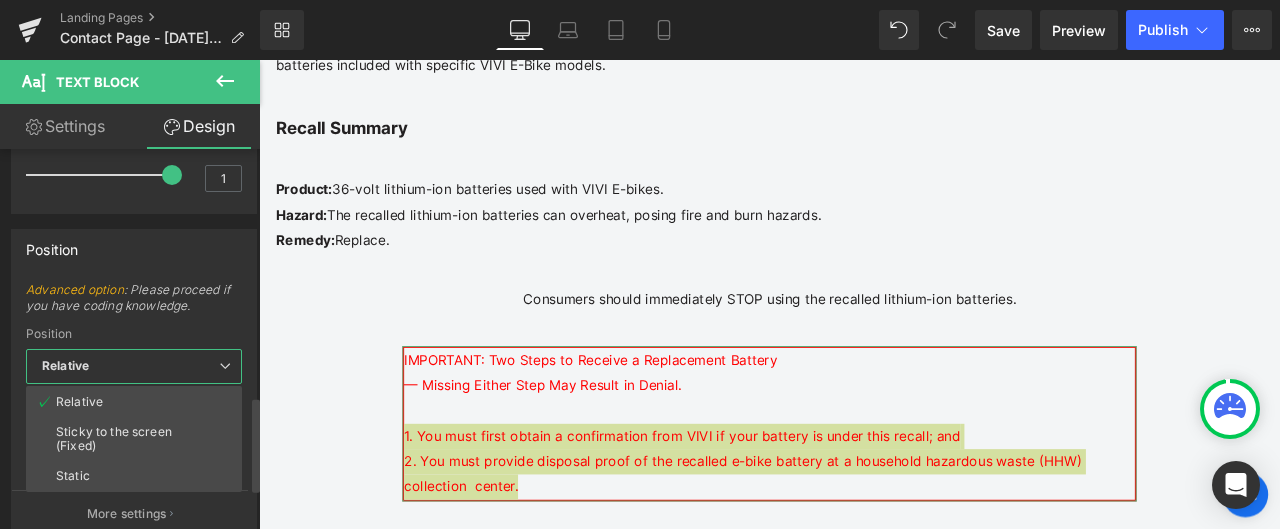 click on "Relative" at bounding box center (134, 366) 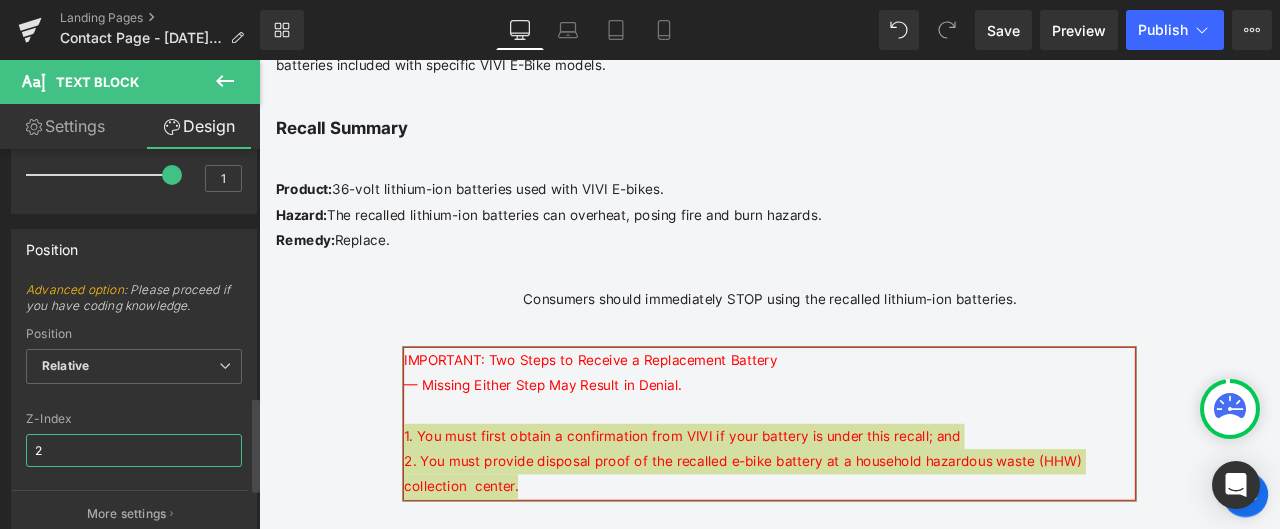 type on "2" 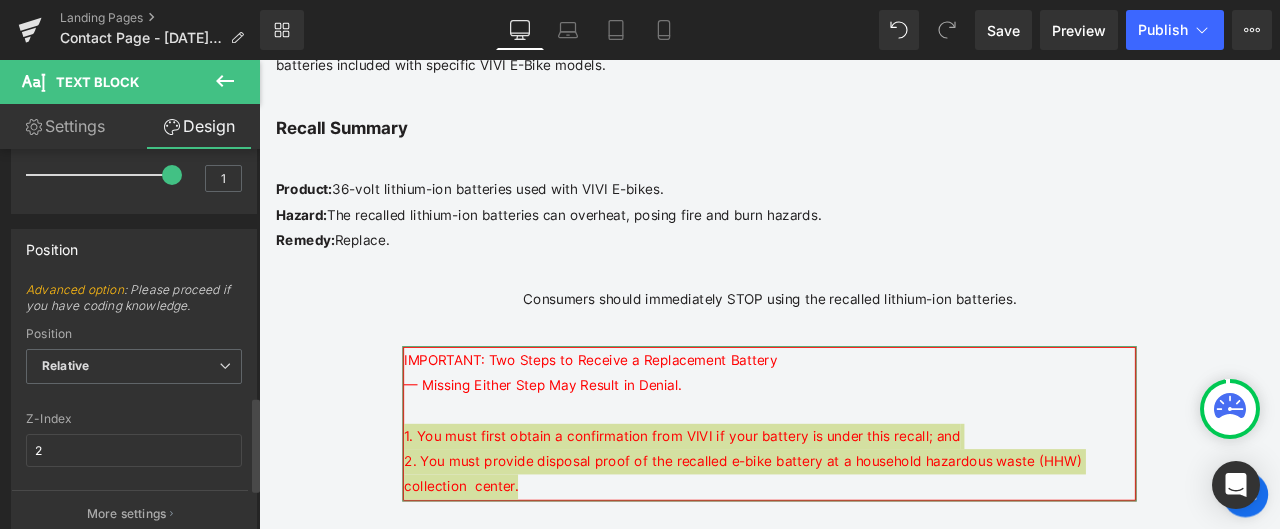 click on "Advanced option : Please proceed if you have coding knowledge.
Relative
Sticky to the screen (Fixed)
Static
Position
Relative
Relative Sticky to the screen (Fixed) Static
2 Z-Index 2
More settings" at bounding box center [134, 409] 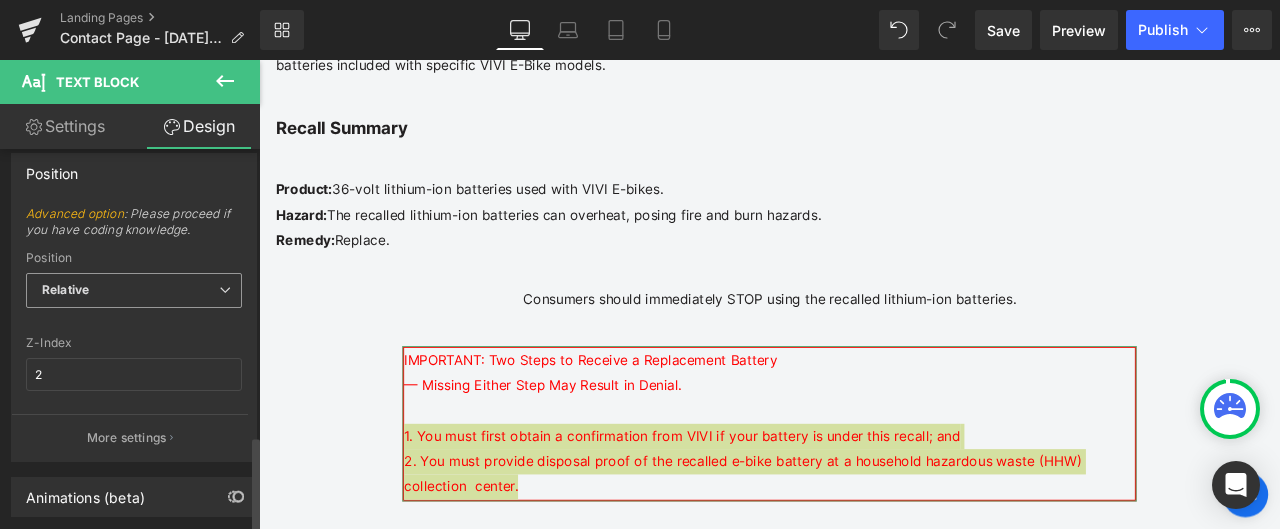 scroll, scrollTop: 1156, scrollLeft: 0, axis: vertical 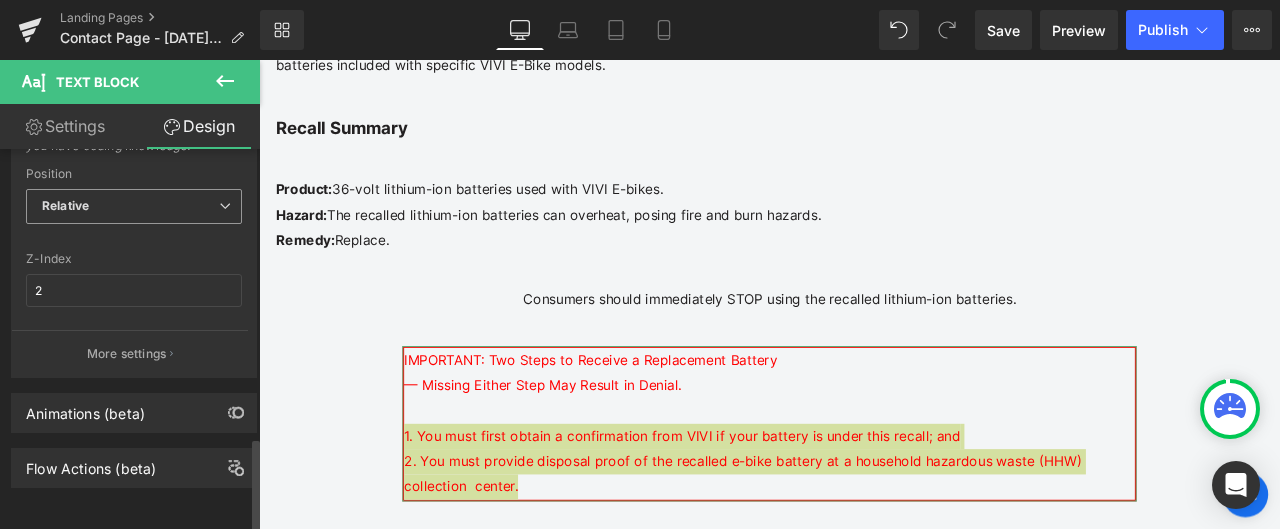 click on "Relative" at bounding box center [134, 206] 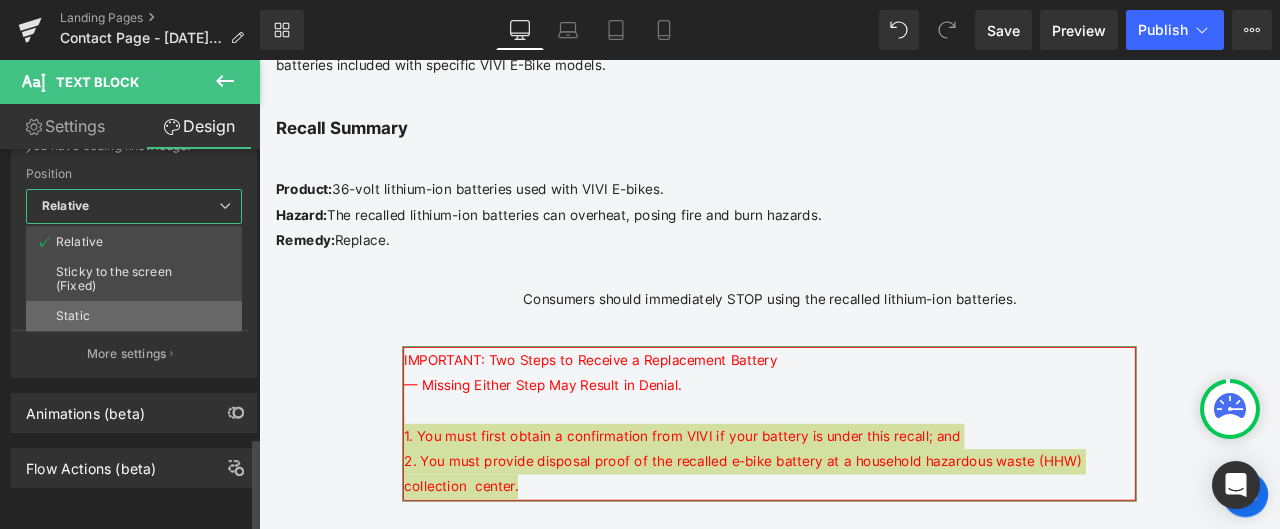 click on "Static" at bounding box center (134, 316) 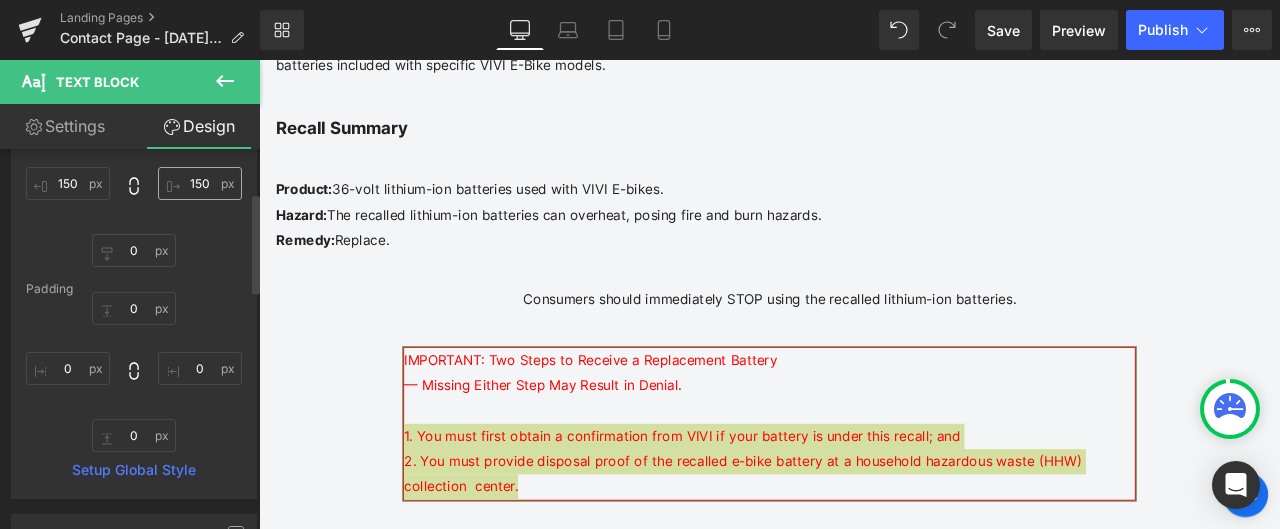 scroll, scrollTop: 0, scrollLeft: 0, axis: both 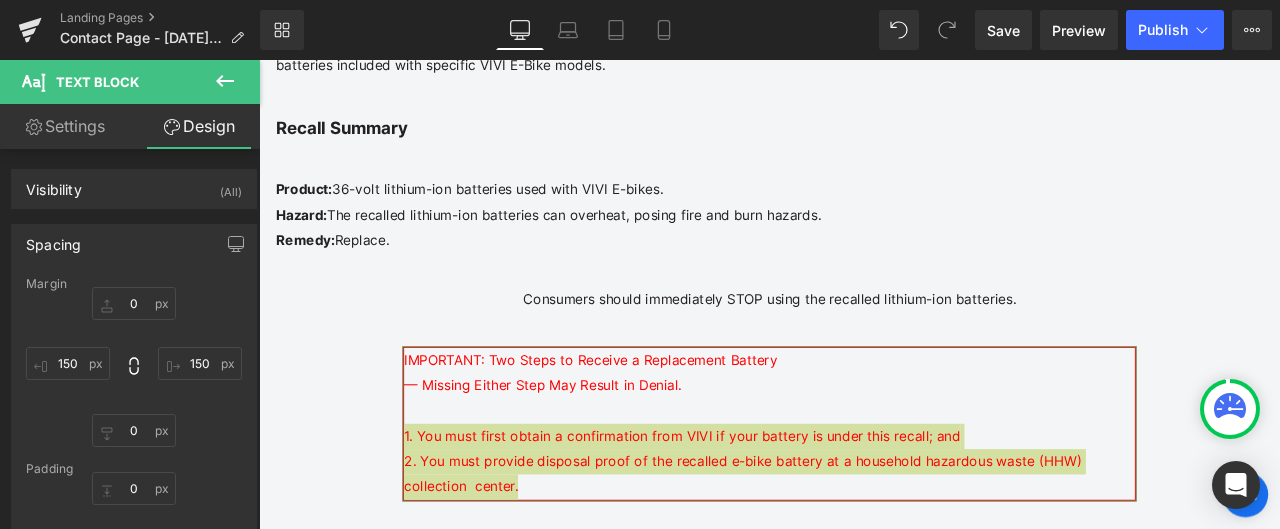 click on "Settings" at bounding box center [65, 126] 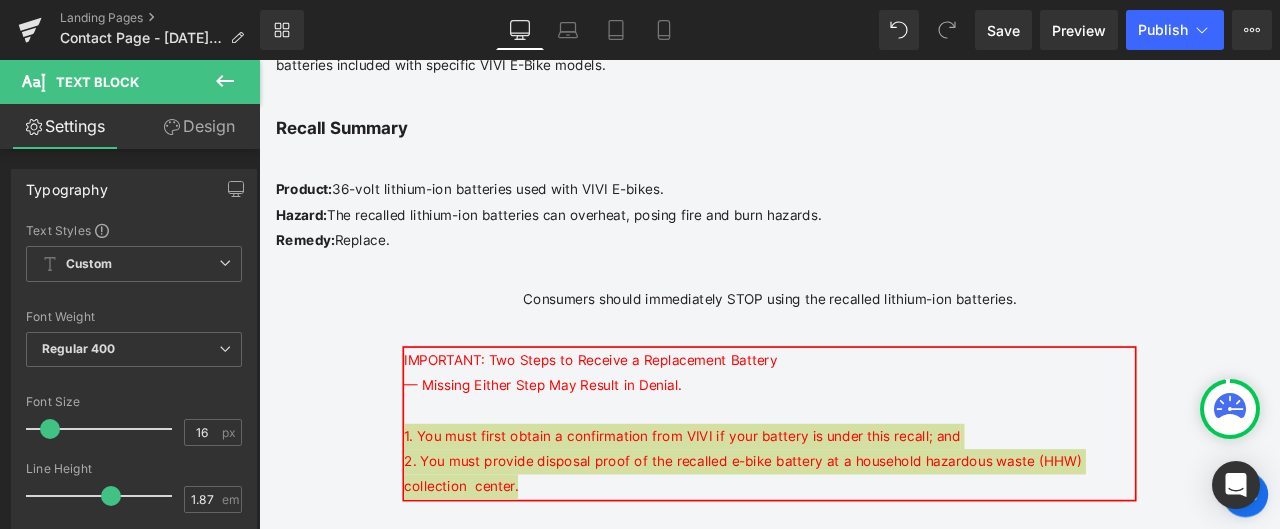 click on "Rendering Content" at bounding box center (640, 450) 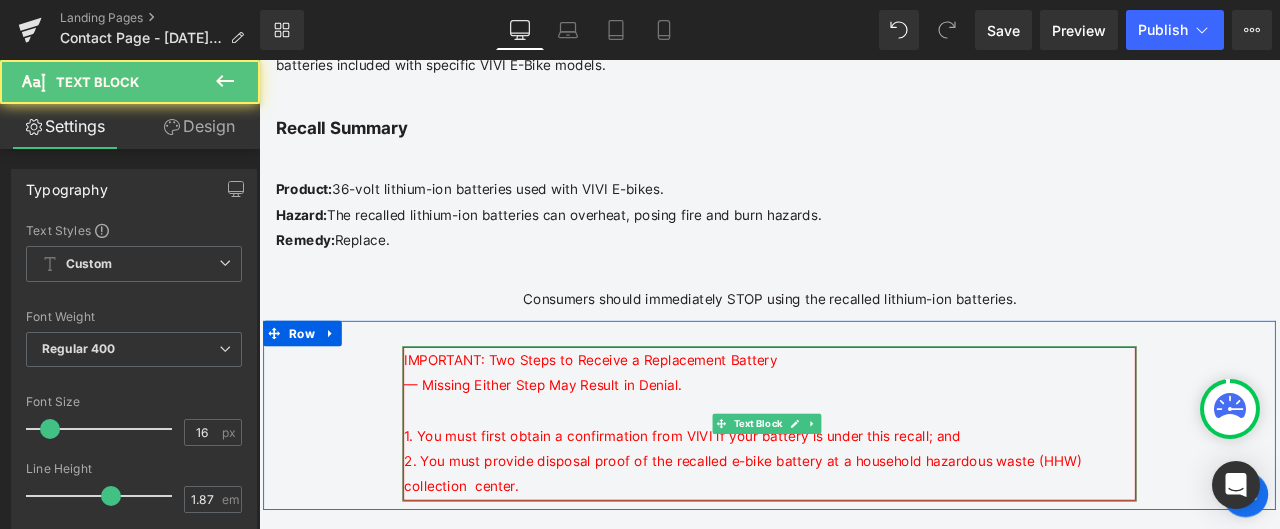 click on "IMPORTANT: Two Steps to Receive a Replacement Battery                                                         — Missing Either Step May Result in Denial. 1.  You must first obtain a confirmation from VIVI if your battery is under this recall; and 2.  You must provide disposal proof of the recalled e-bike battery at a household hazardous waste (HHW) collection  center." at bounding box center (864, 491) 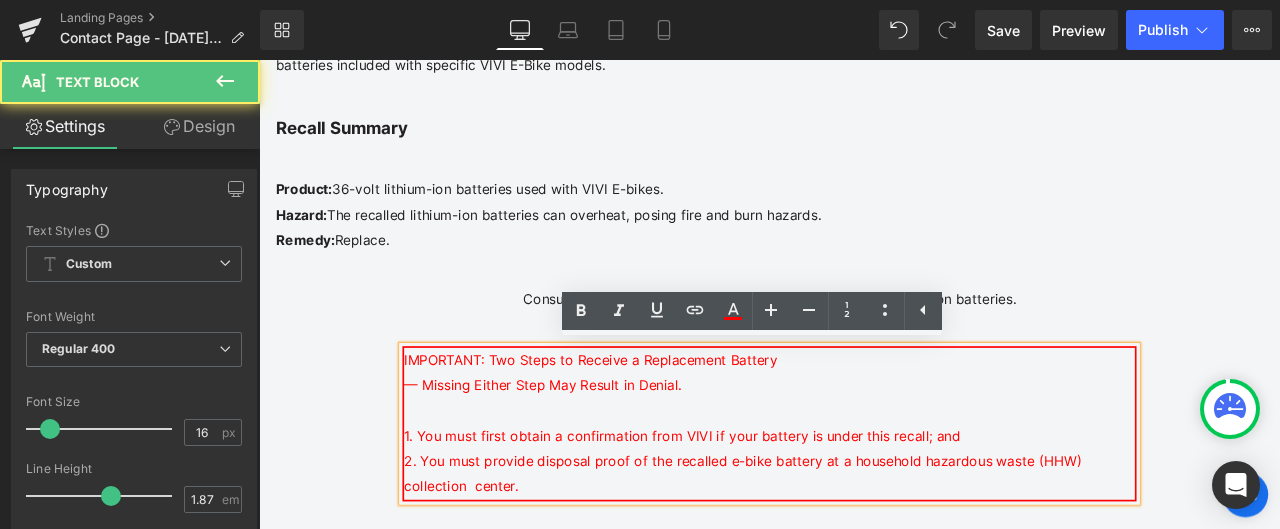 click on "IMPORTANT: Two Steps to Receive a Replacement Battery                                                         — Missing Either Step May Result in Denial. 1.  You must first obtain a confirmation from VIVI if your battery is under this recall; and 2.  You must provide disposal proof of the recalled e-bike battery at a household hazardous waste (HHW) collection  center." at bounding box center [864, 491] 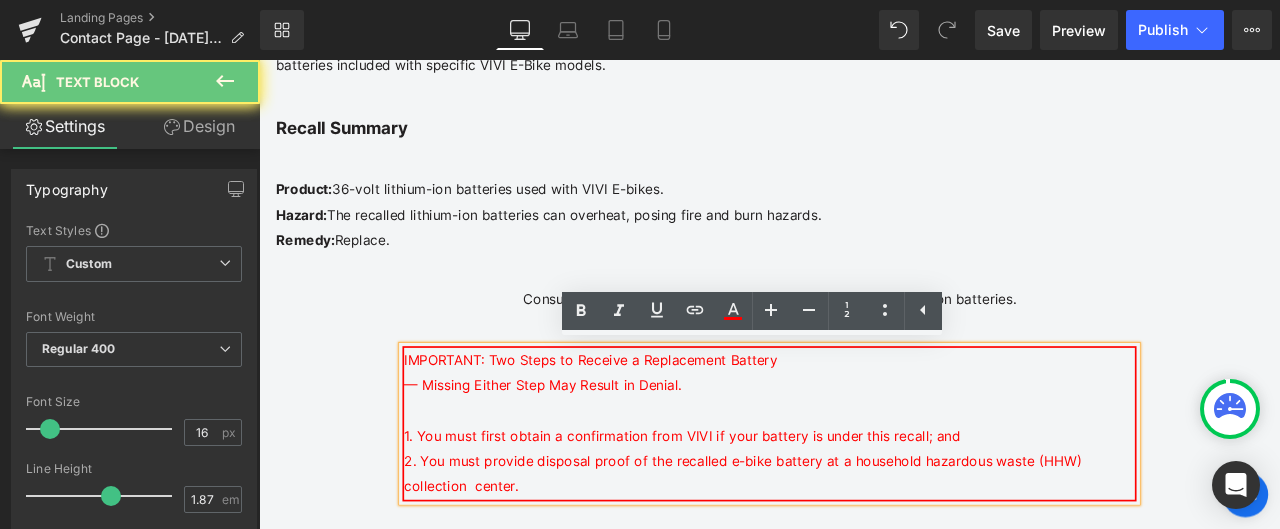 click on "IMPORTANT: Two Steps to Receive a Replacement Battery                                                         — Missing Either Step May Result in Denial. 1.  You must first obtain a confirmation from VIVI if your battery is under this recall; and 2.  You must provide disposal proof of the recalled e-bike battery at a household hazardous waste (HHW) collection  center." at bounding box center (864, 491) 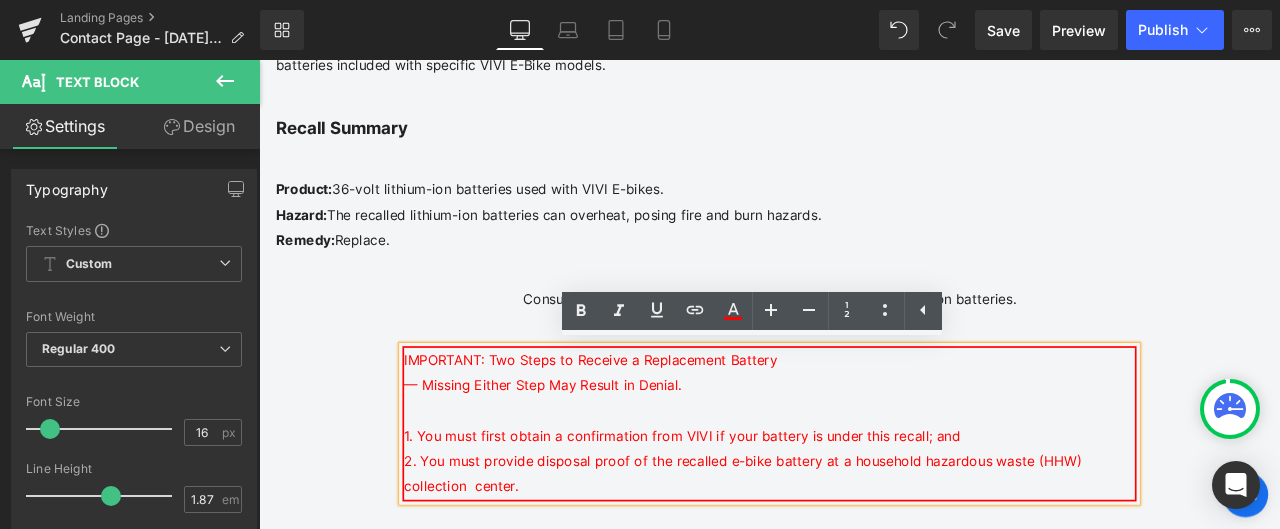 click on "IMPORTANT: Two Steps to Receive a Replacement Battery                                                         — Missing Either Step May Result in Denial. 1.  You must first obtain a confirmation from VIVI if your battery is under this recall; and 2.  You must provide disposal proof of the recalled e-bike battery at a household hazardous waste (HHW) collection  center." at bounding box center (864, 491) 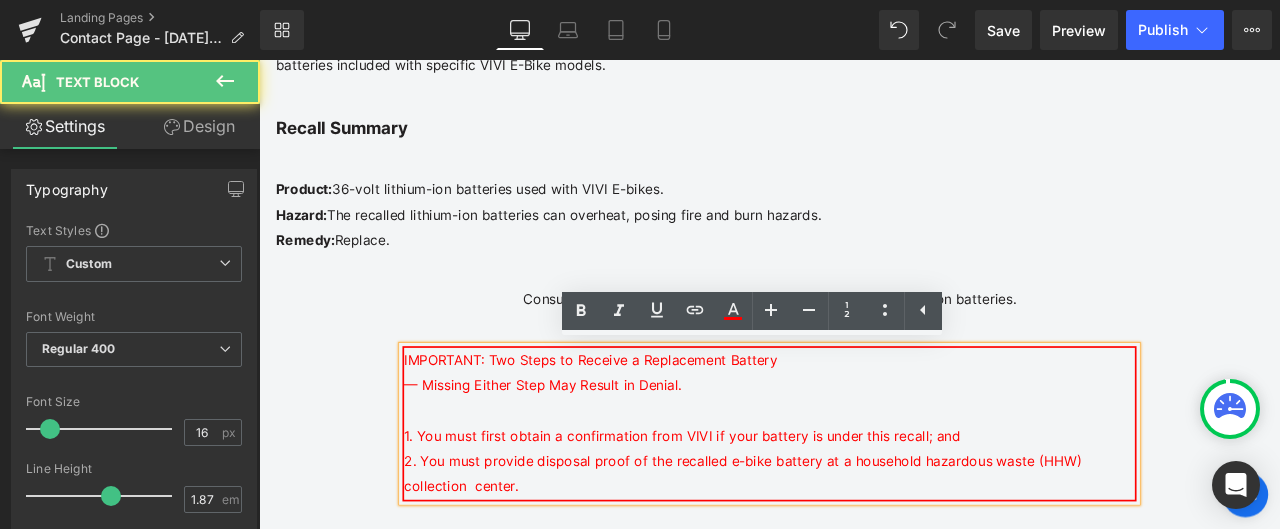 click on "IMPORTANT: Two Steps to Receive a Replacement Battery                                                         — Missing Either Step May Result in Denial. 1.  You must first obtain a confirmation from VIVI if your battery is under this recall; and 2.  You must provide disposal proof of the recalled e-bike battery at a household hazardous waste (HHW) collection  center." at bounding box center [864, 491] 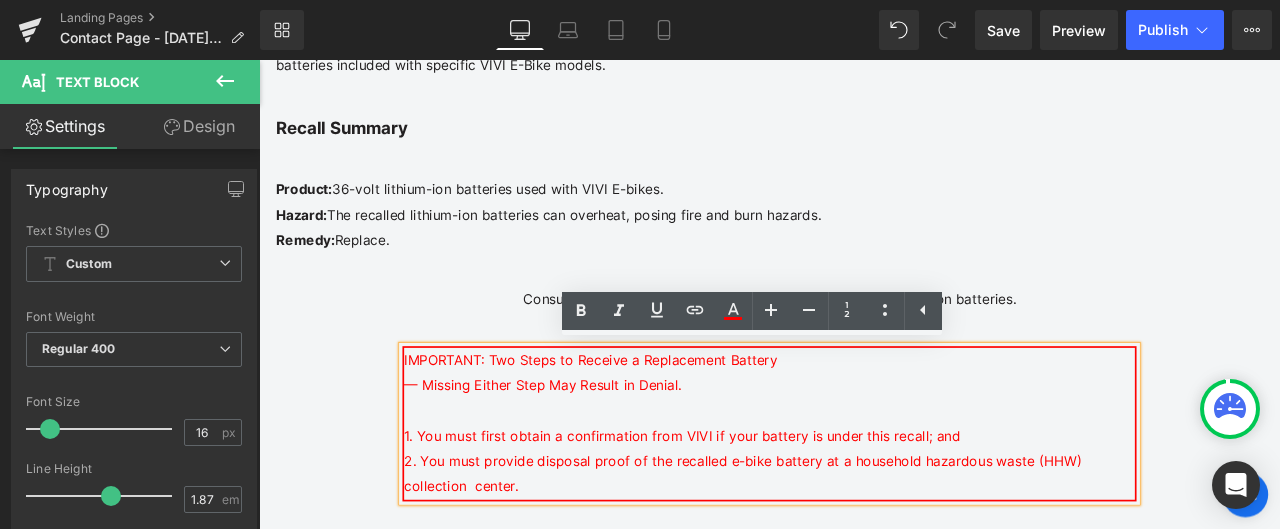 click on "IMPORTANT: Two Steps to Receive a Replacement Battery                                                         — Missing Either Step May Result in Denial. 1.  You must first obtain a confirmation from VIVI if your battery is under this recall; and 2.  You must provide disposal proof of the recalled e-bike battery at a household hazardous waste (HHW) collection  center." at bounding box center [864, 491] 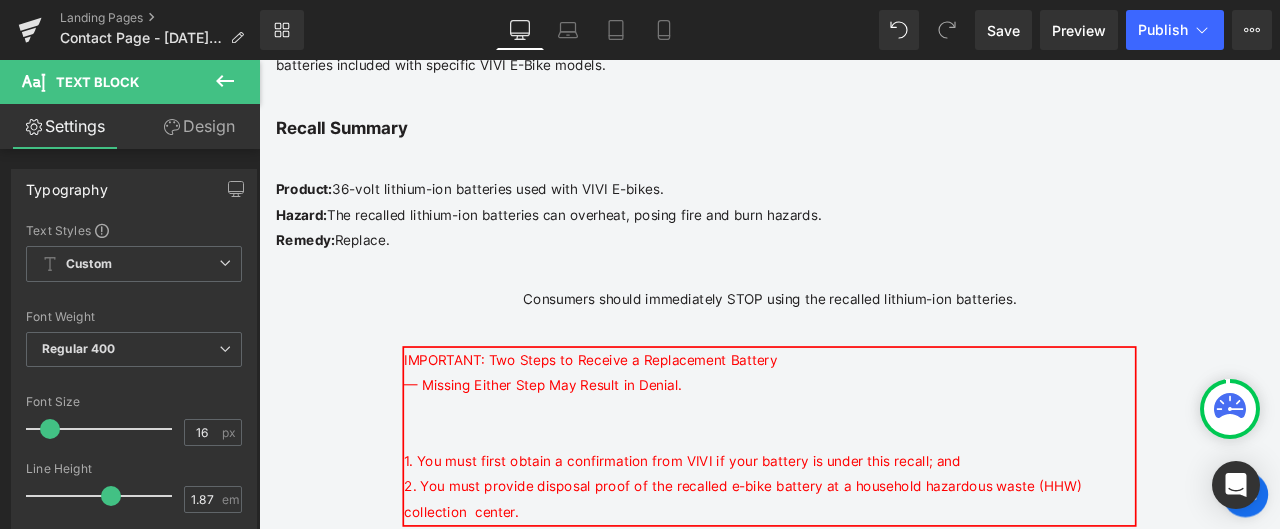 click 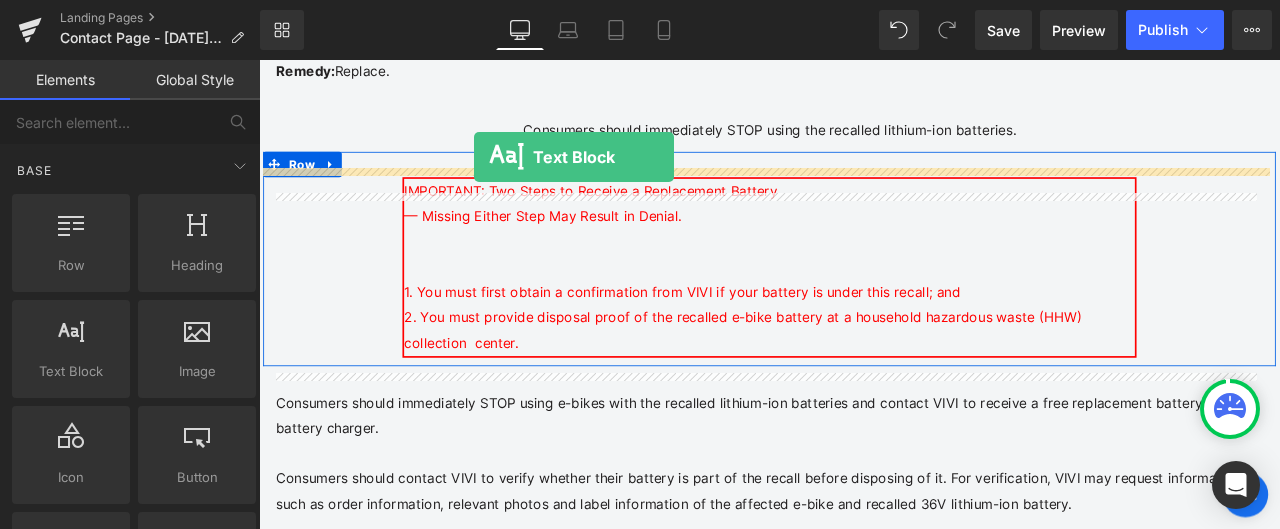 scroll, scrollTop: 877, scrollLeft: 0, axis: vertical 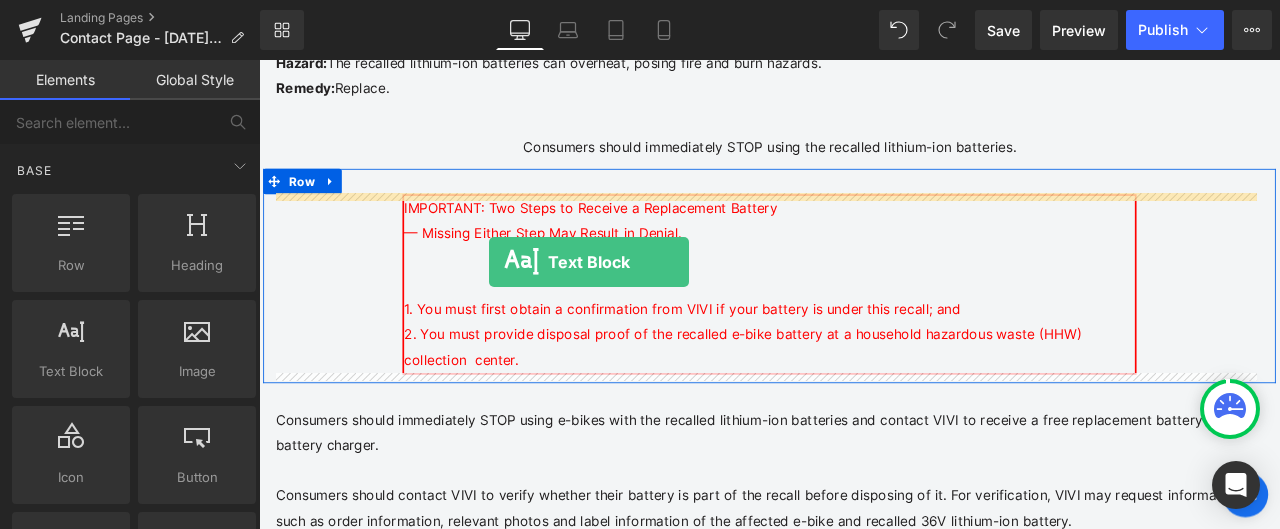 drag, startPoint x: 336, startPoint y: 420, endPoint x: 531, endPoint y: 299, distance: 229.49074 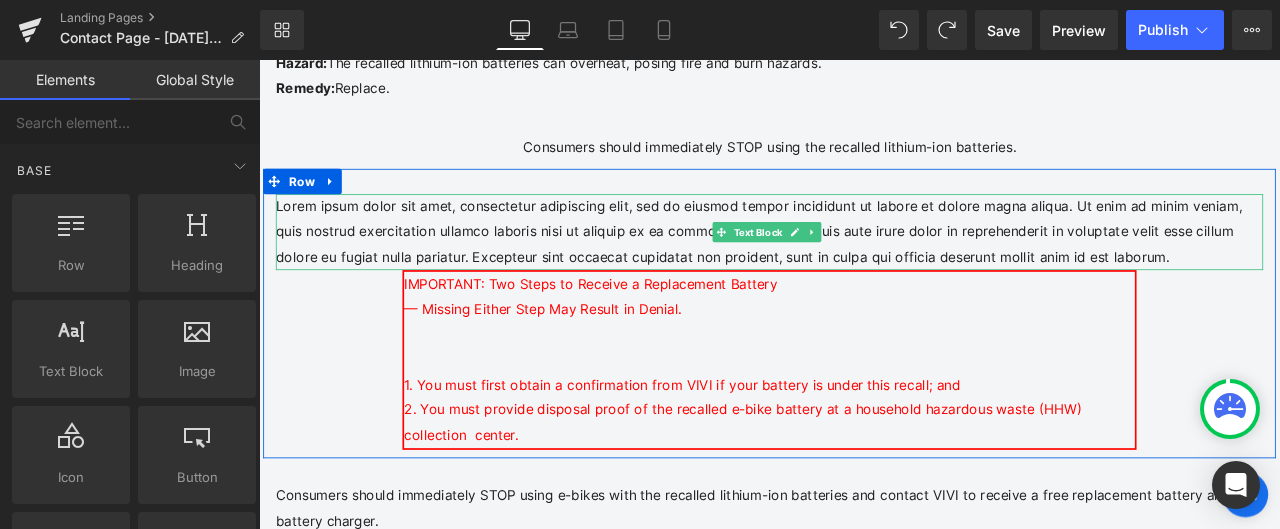 click on "Lorem ipsum dolor sit amet, consectetur adipiscing elit, sed do eiusmod tempor incididunt ut labore et dolore magna aliqua. Ut enim ad minim veniam, quis nostrud exercitation ullamco laboris nisi ut aliquip ex ea commodo consequat. Duis aute irure dolor in reprehenderit in voluptate velit esse cillum dolore eu fugiat nulla pariatur. Excepteur sint occaecat cupidatat non proident, sunt in culpa qui officia deserunt mollit anim id est laborum." at bounding box center (864, 264) 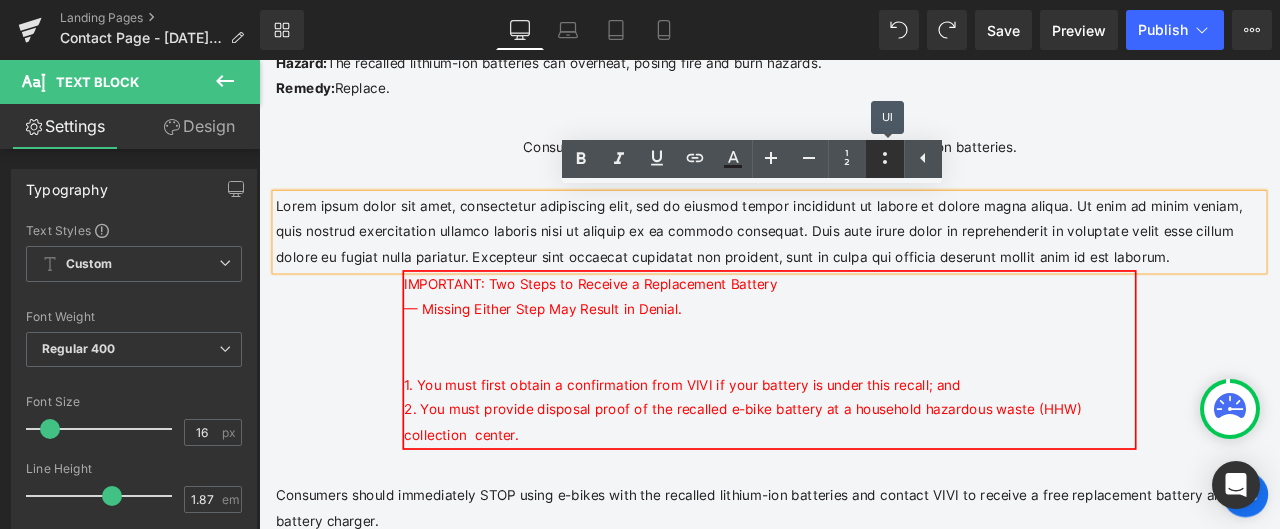 click 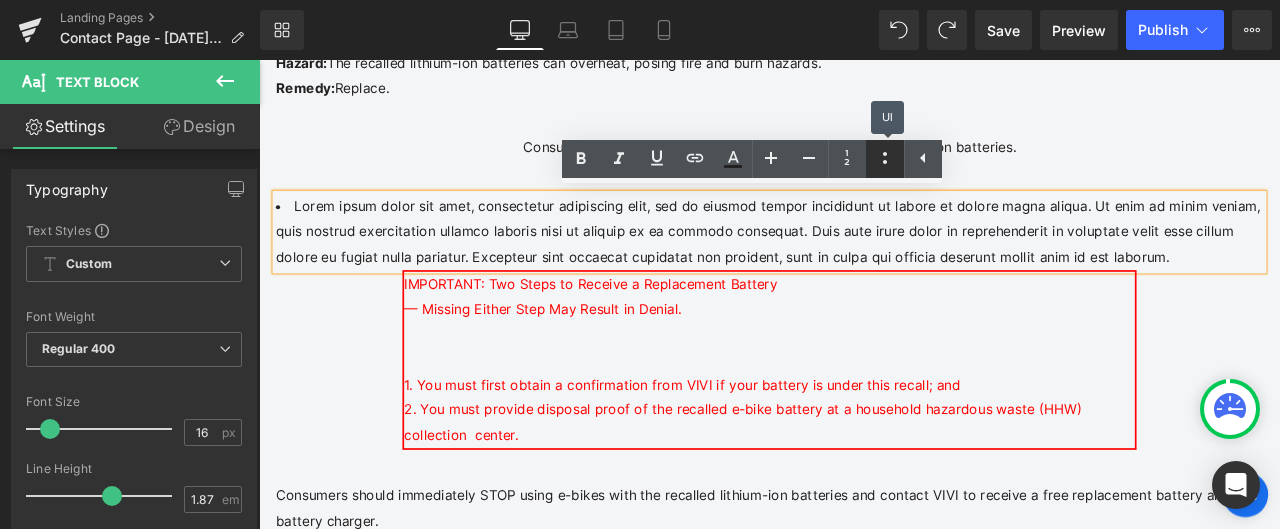 type 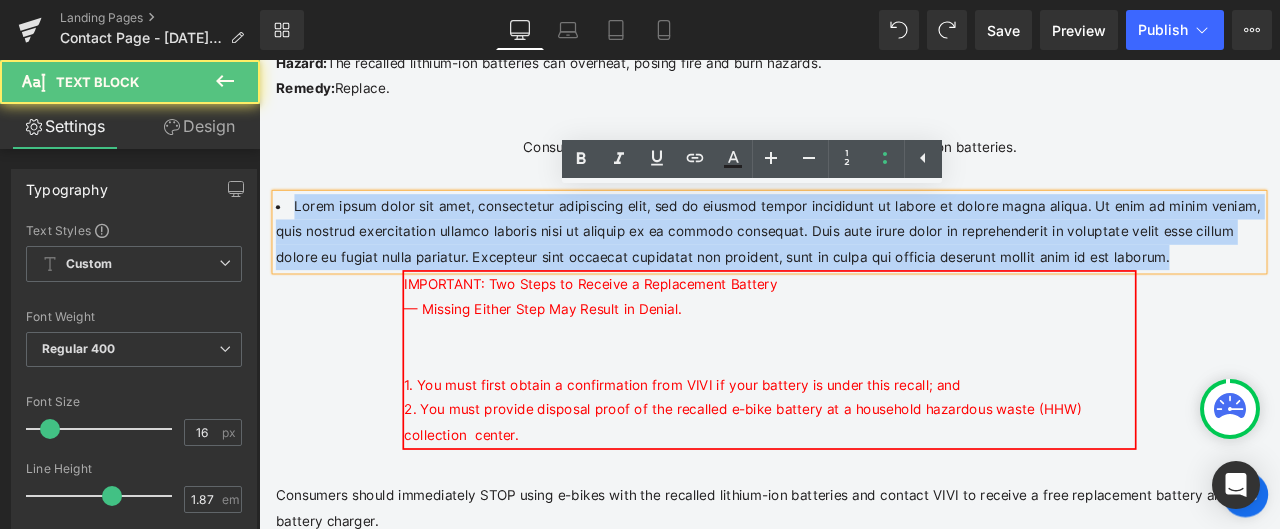 drag, startPoint x: 1137, startPoint y: 223, endPoint x: 810, endPoint y: 272, distance: 330.65088 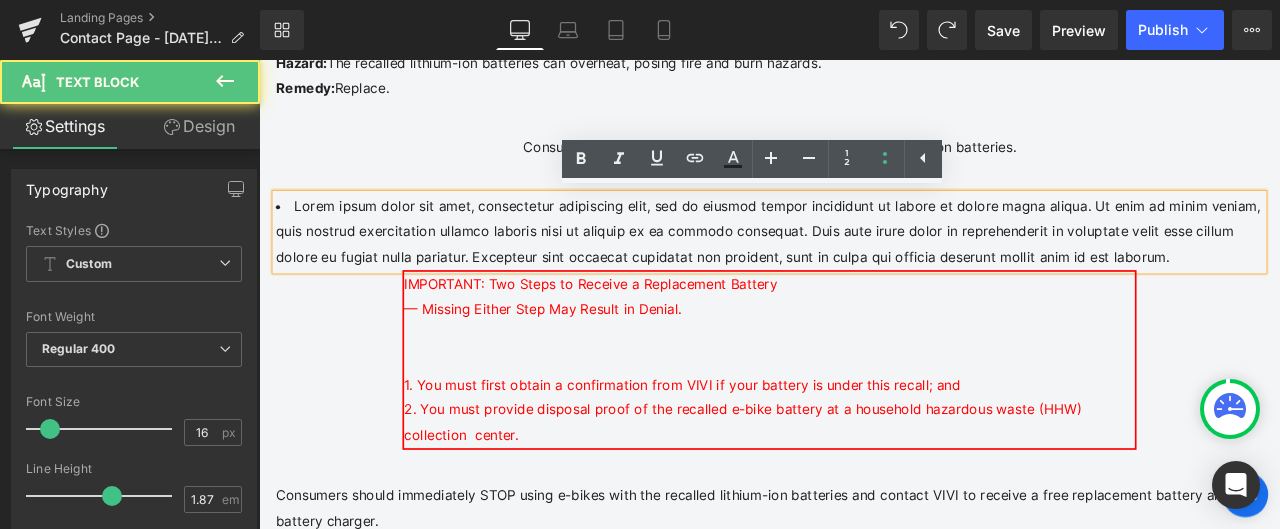 click on "Lorem ipsum dolor sit amet, consectetur adipiscing elit, sed do eiusmod tempor incididunt ut labore et dolore magna aliqua. Ut enim ad minim veniam, quis nostrud exercitation ullamco laboris nisi ut aliquip ex ea commodo consequat. Duis aute irure dolor in reprehenderit in voluptate velit esse cillum dolore eu fugiat nulla pariatur. Excepteur sint occaecat cupidatat non proident, sunt in culpa qui officia deserunt mollit anim id est laborum." at bounding box center (864, 264) 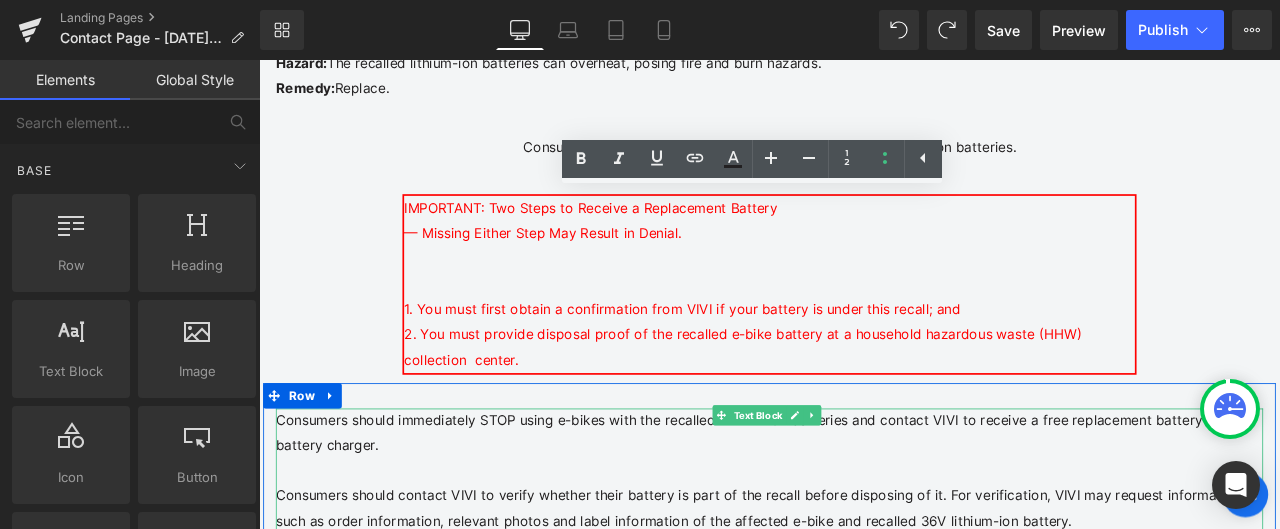 click on "Consumers should immediately STOP using e-bikes with the recalled lithium-ion batteries and contact VIVI to receive a free replacement battery and battery charger." at bounding box center (864, 503) 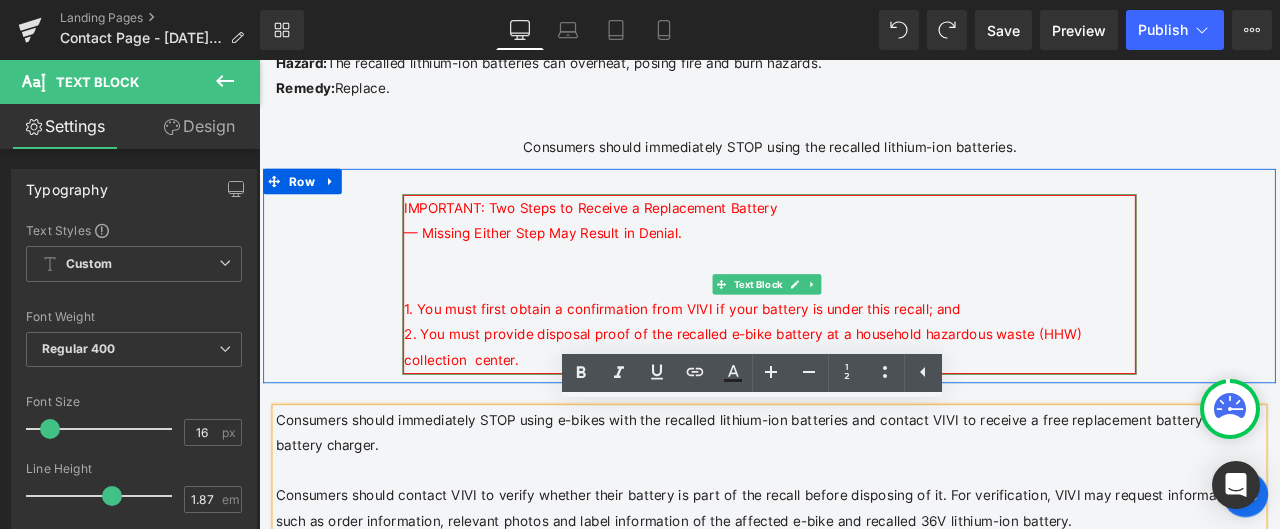 click on "1.  You must first obtain a confirmation from VIVI if your battery is under this recall; and 2.  You must provide disposal proof of the recalled e-bike battery at a household hazardous waste (HHW) collection  center." at bounding box center (864, 356) 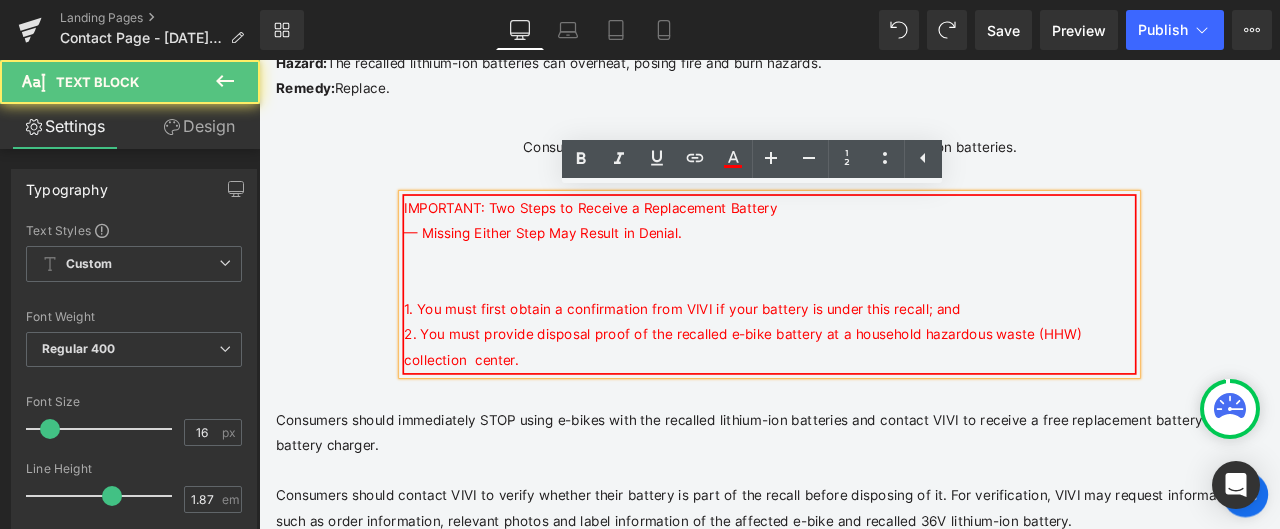 click on "1.  You must first obtain a confirmation from VIVI if your battery is under this recall; and 2.  You must provide disposal proof of the recalled e-bike battery at a household hazardous waste (HHW) collection  center." at bounding box center (864, 356) 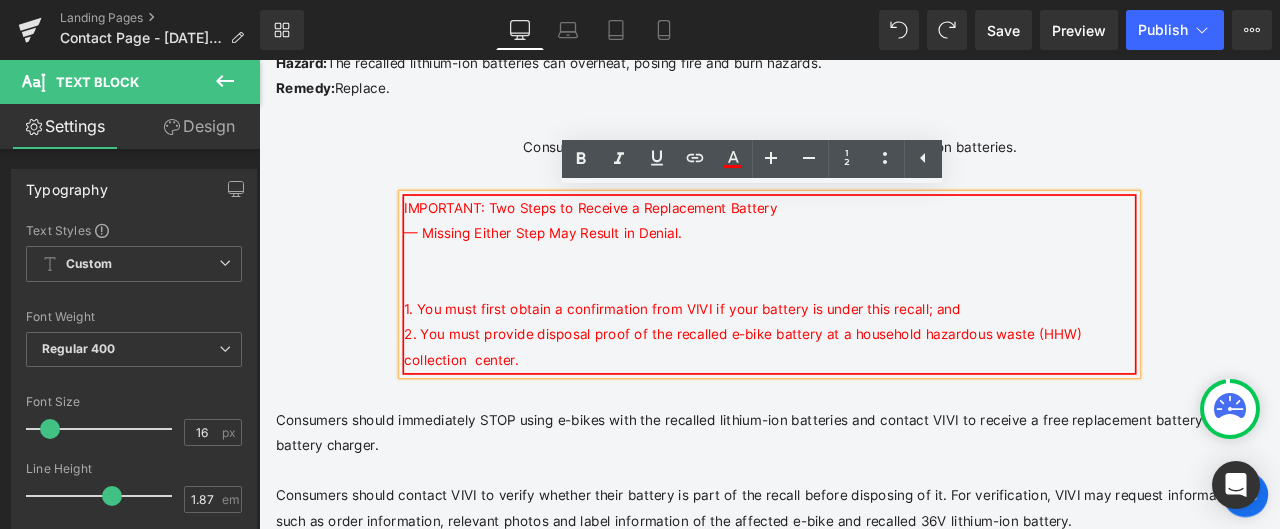 type 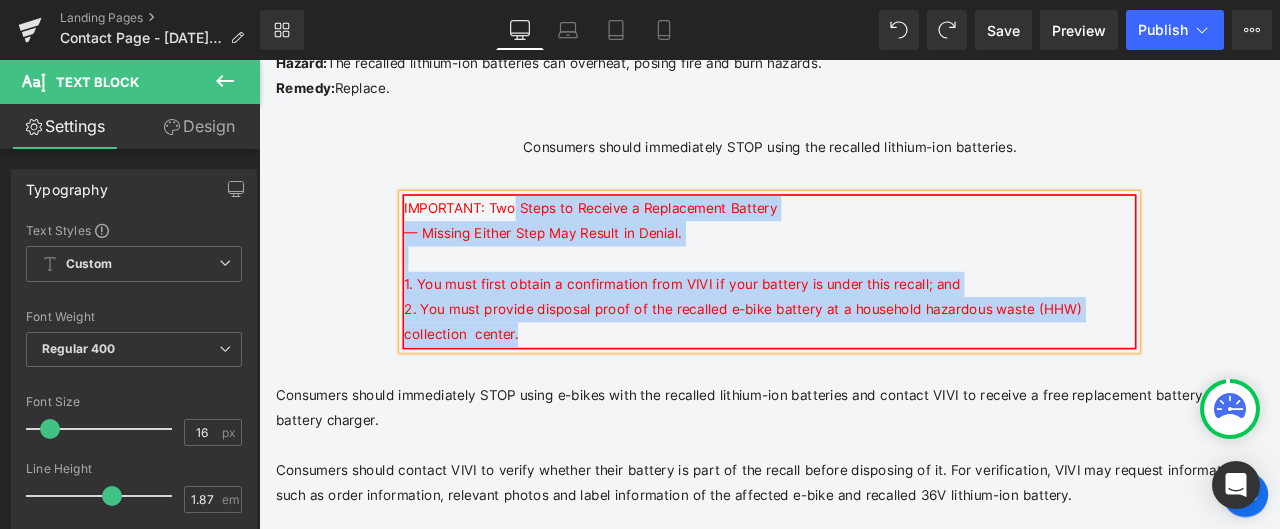 drag, startPoint x: 490, startPoint y: 378, endPoint x: 490, endPoint y: 223, distance: 155 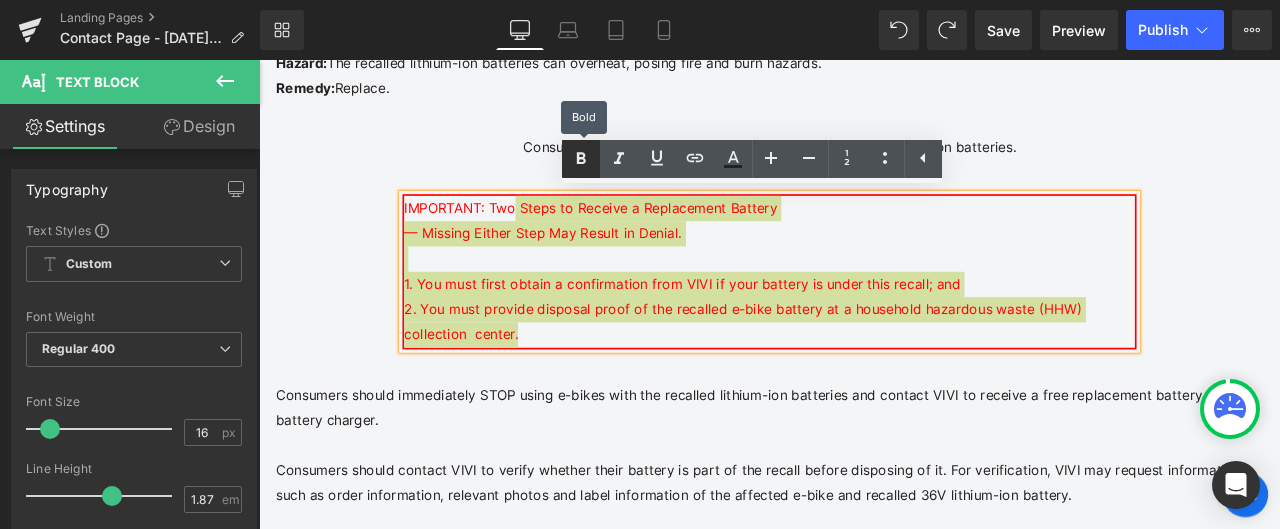 click 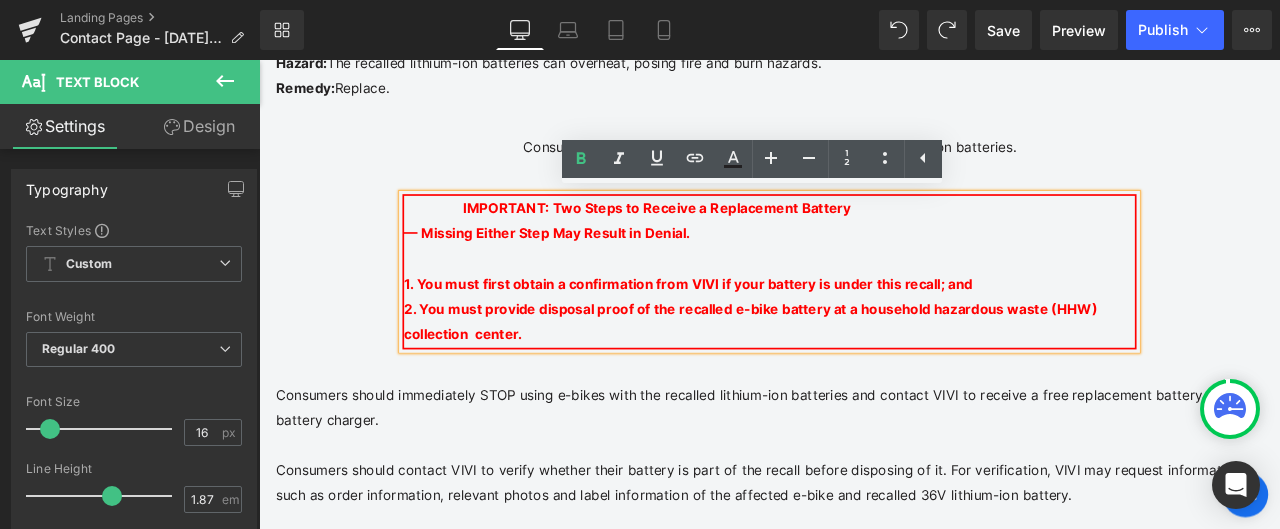click on "1.  You must first obtain a confirmation from VIVI if your battery is under this recall; and 2.  You must provide disposal proof of the recalled e-bike battery at a household hazardous waste (HHW) collection  center." at bounding box center [864, 341] 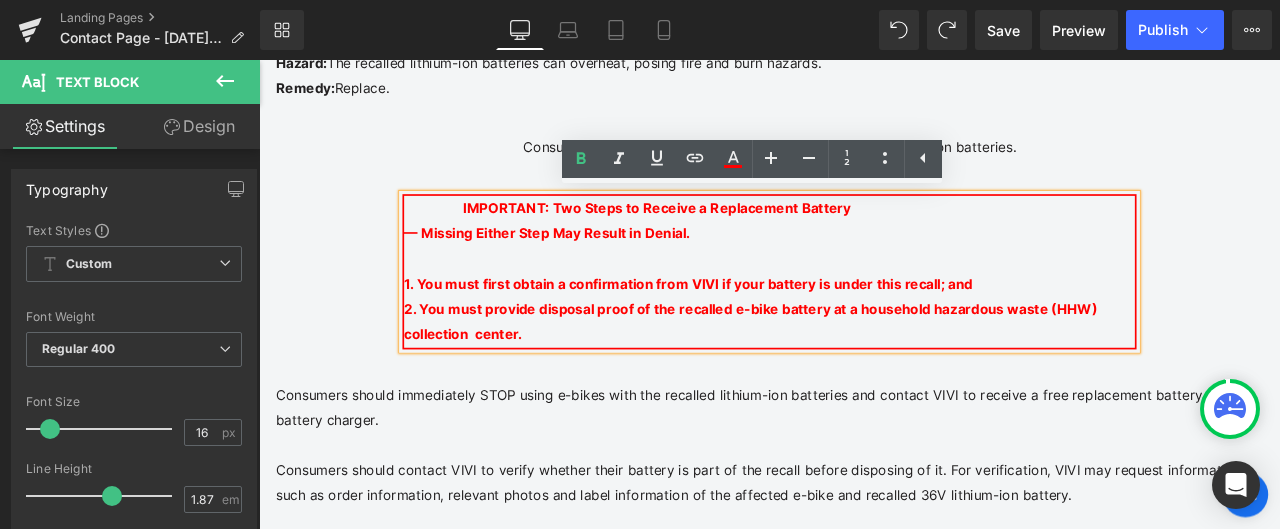 drag, startPoint x: 630, startPoint y: 232, endPoint x: 1014, endPoint y: 263, distance: 385.24927 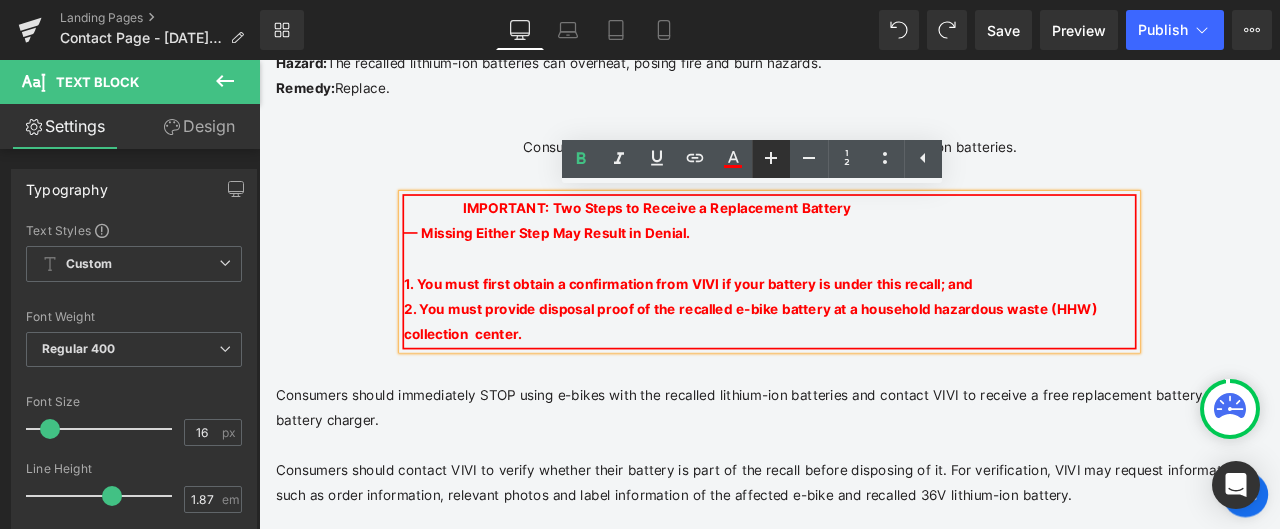 click 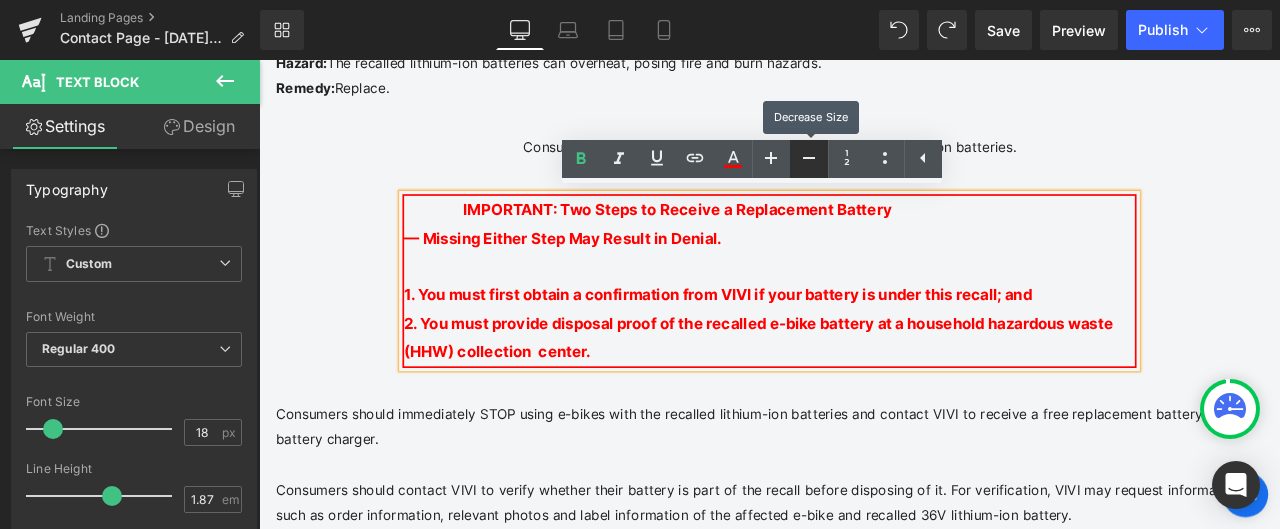 click 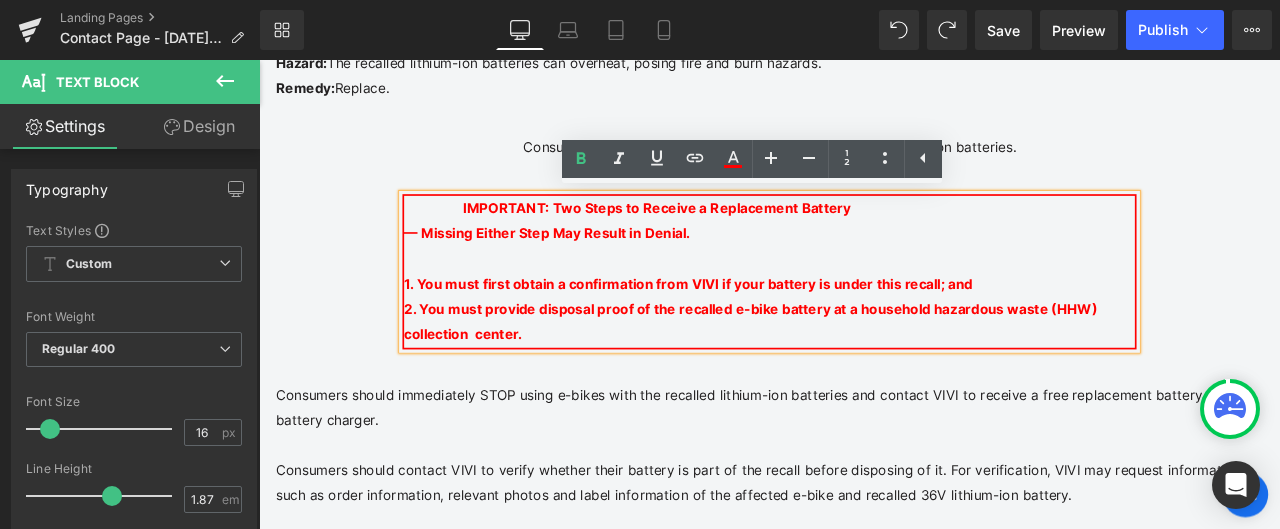 click on "1.  You must first obtain a confirmation from VIVI if your battery is under this recall; and 2.  You must provide disposal proof of the recalled e-bike battery at a household hazardous waste (HHW) collection  center." at bounding box center [864, 341] 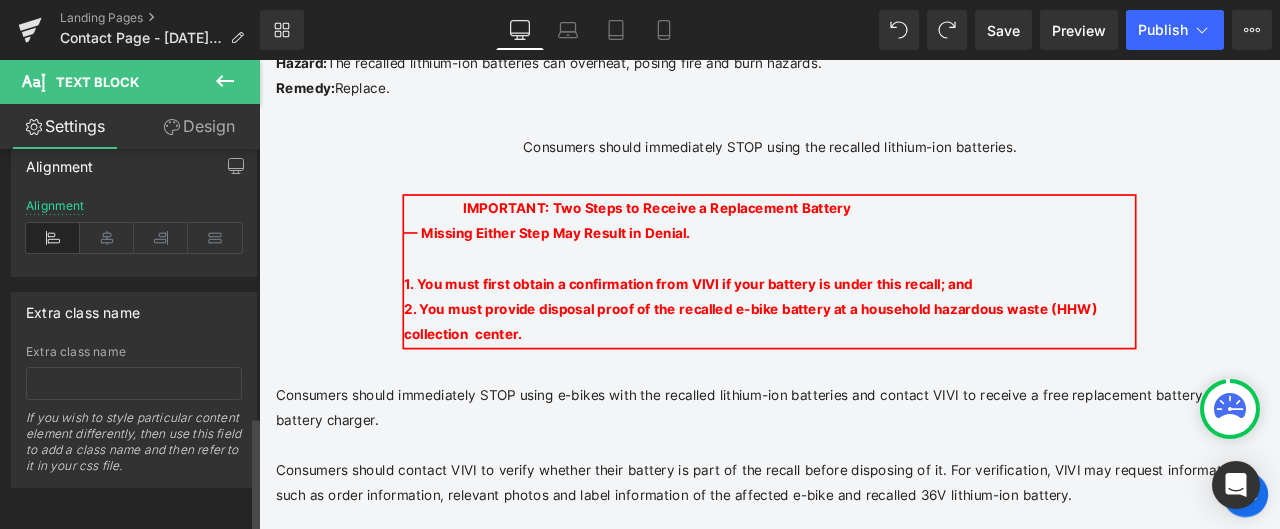 scroll, scrollTop: 779, scrollLeft: 0, axis: vertical 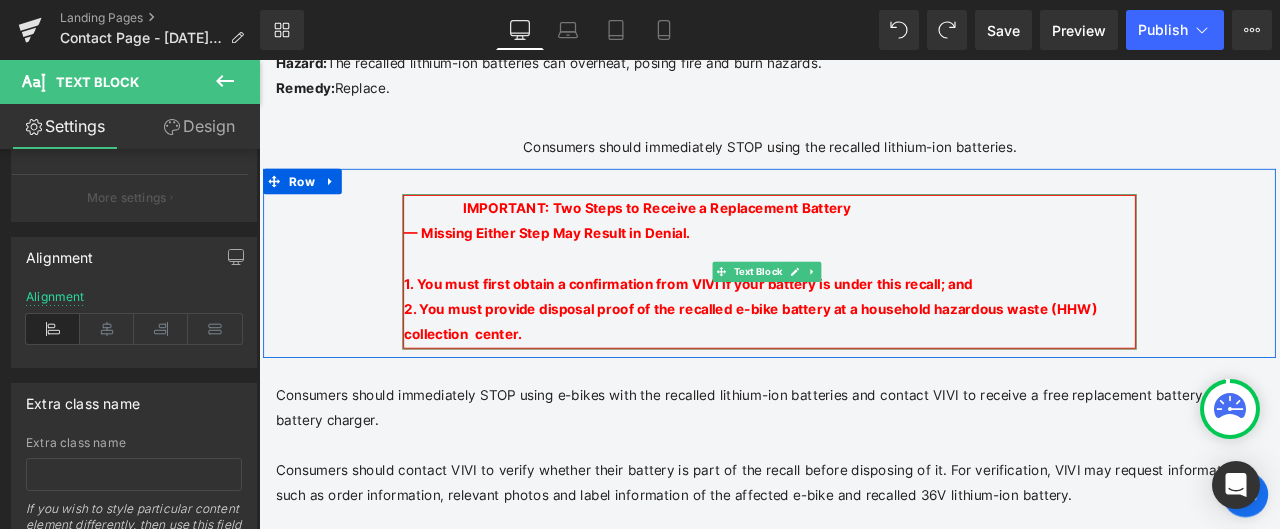 click on "1.  You must first obtain a confirmation from VIVI if your battery is under this recall; and" at bounding box center [768, 325] 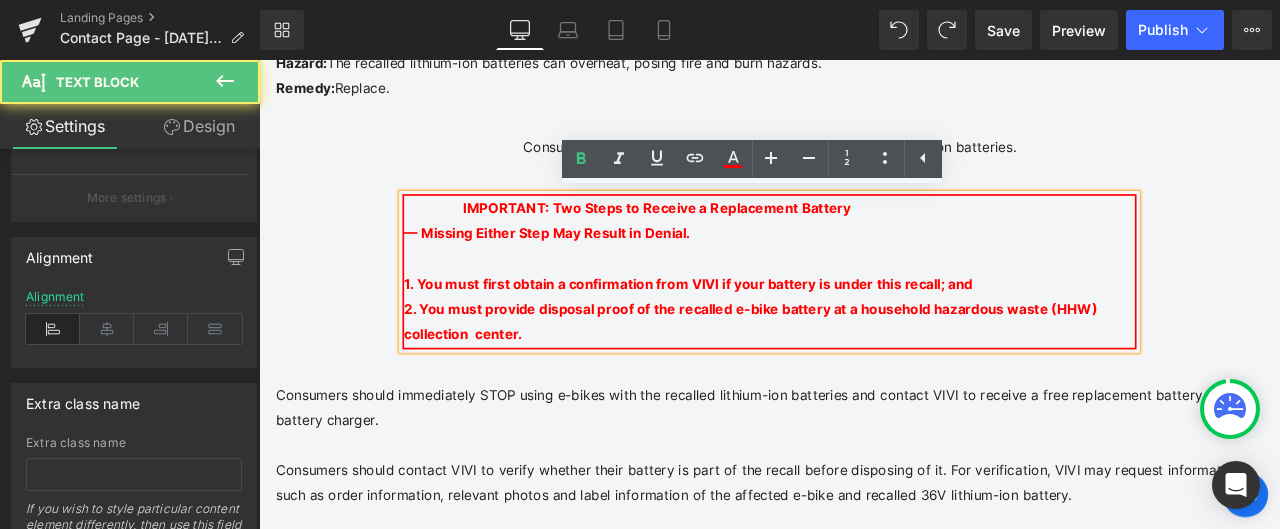 click on "2.  You must provide disposal proof of the recalled e-bike battery at a household hazardous waste (HHW) collection  center." at bounding box center [842, 370] 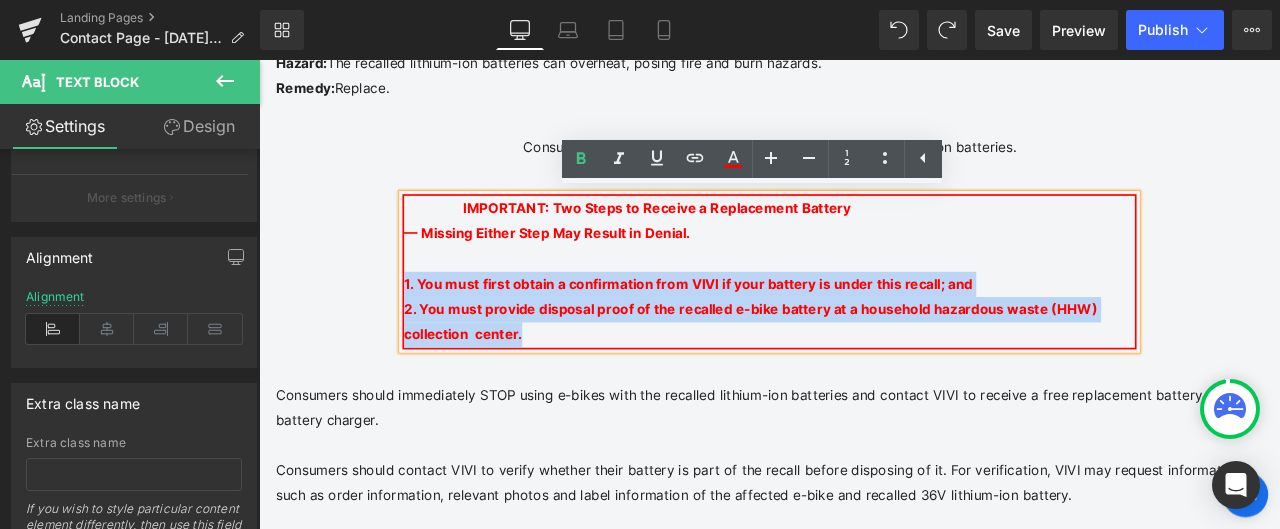 drag, startPoint x: 577, startPoint y: 382, endPoint x: 425, endPoint y: 322, distance: 163.41359 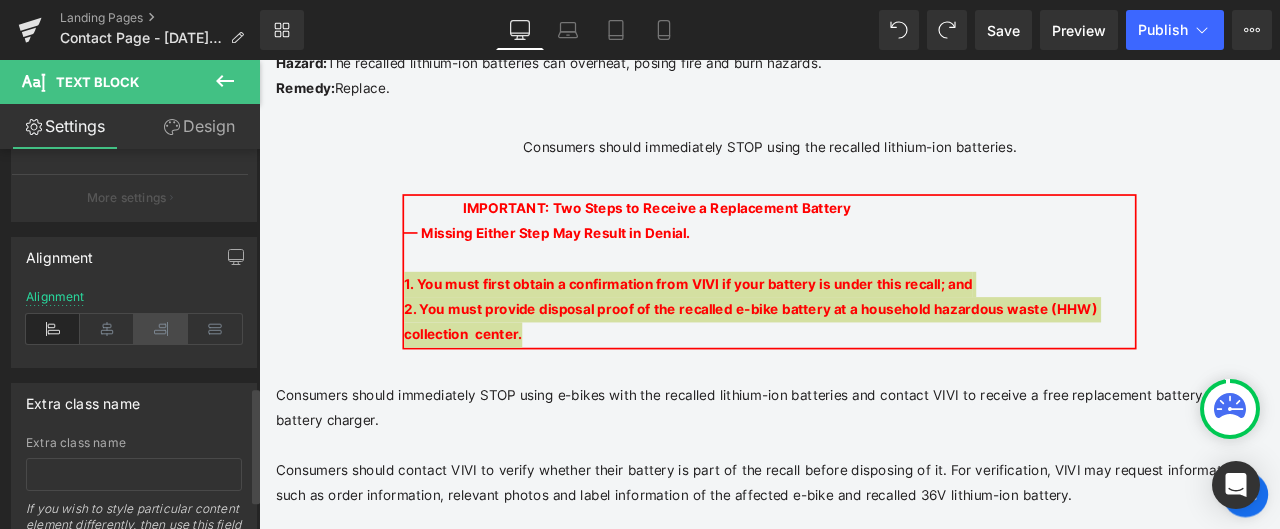 click at bounding box center (161, 329) 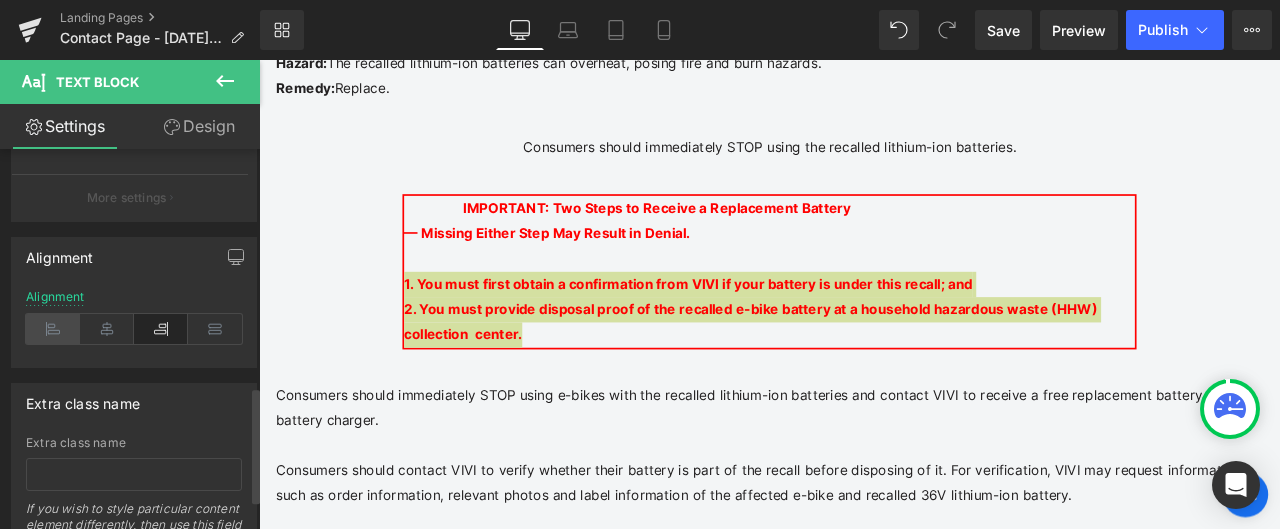 click at bounding box center [53, 329] 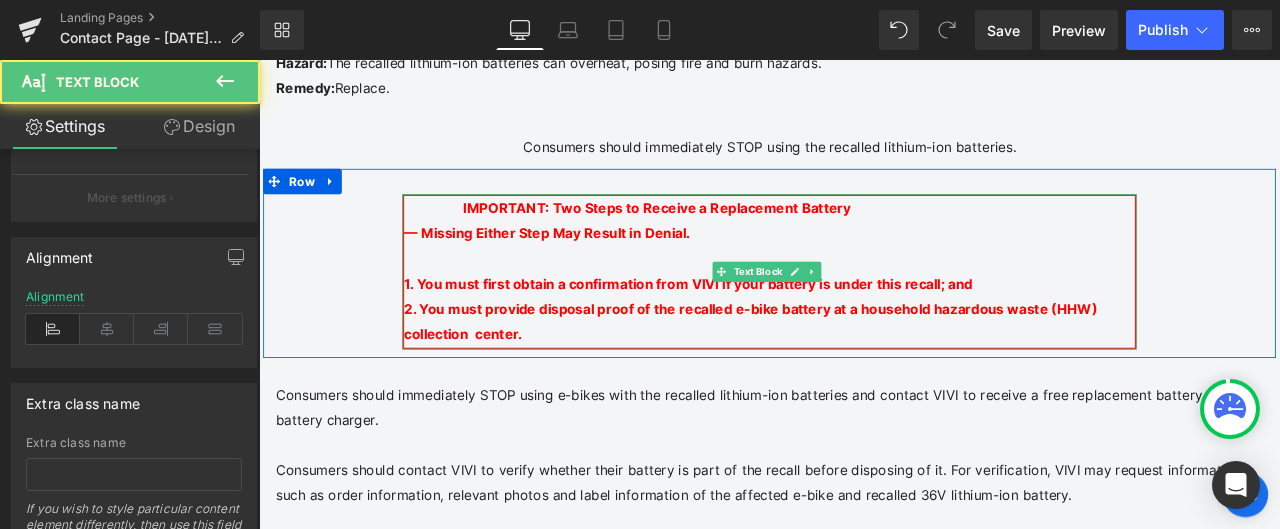 click on "IMPORTANT: Two Steps to Receive a Replacement Battery" at bounding box center (730, 235) 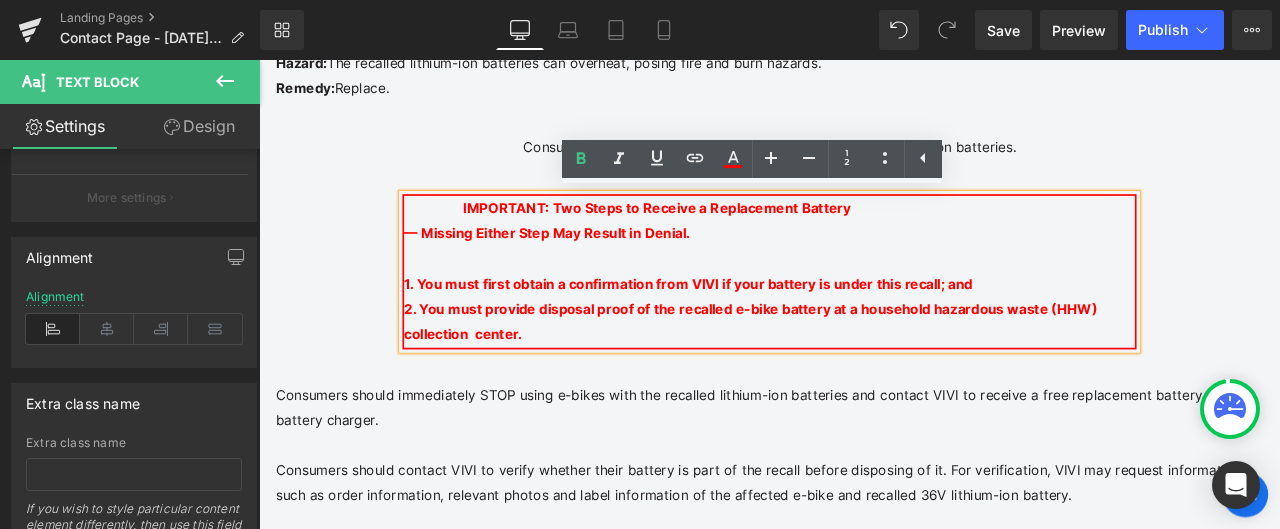 click on "2.  You must provide disposal proof of the recalled e-bike battery at a household hazardous waste (HHW) collection  center." at bounding box center [842, 370] 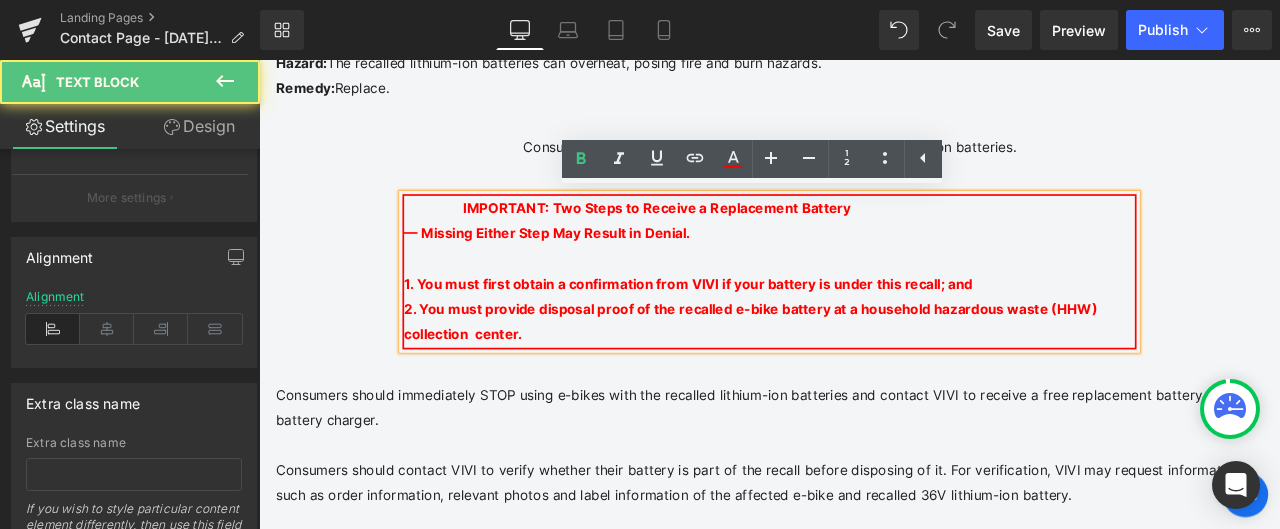 click on "1.  You must first obtain a confirmation from VIVI if your battery is under this recall; and 2.  You must provide disposal proof of the recalled e-bike battery at a household hazardous waste (HHW) collection  center." at bounding box center [864, 341] 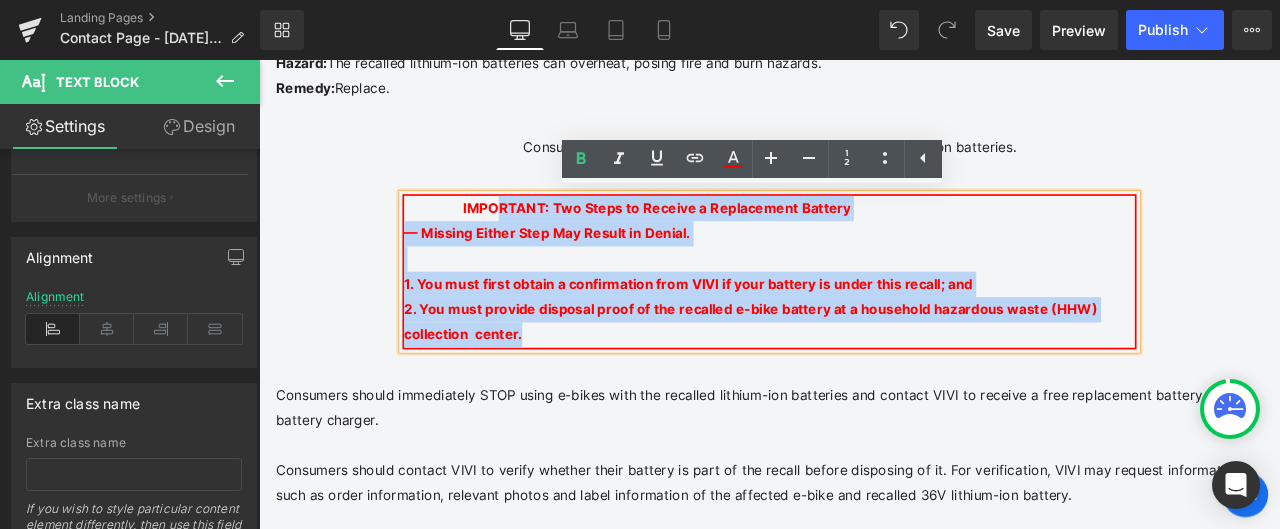 drag, startPoint x: 577, startPoint y: 381, endPoint x: 507, endPoint y: 201, distance: 193.13208 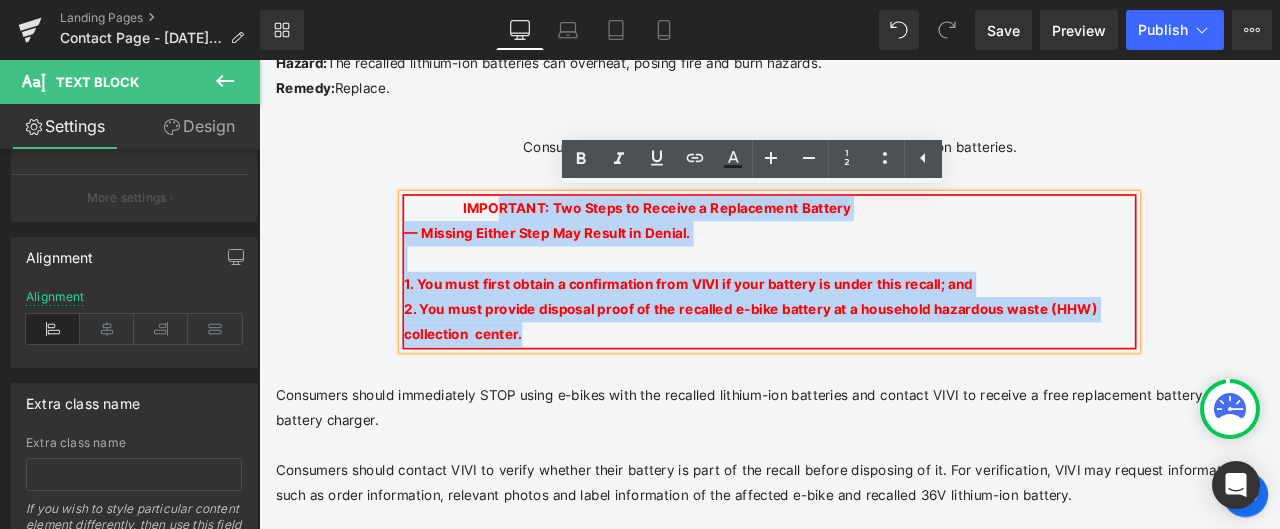 click on "IMPORTANT: Two Steps to Receive a Replacement Battery                                                         — Missing Either Step May Result in Denial." at bounding box center [864, 251] 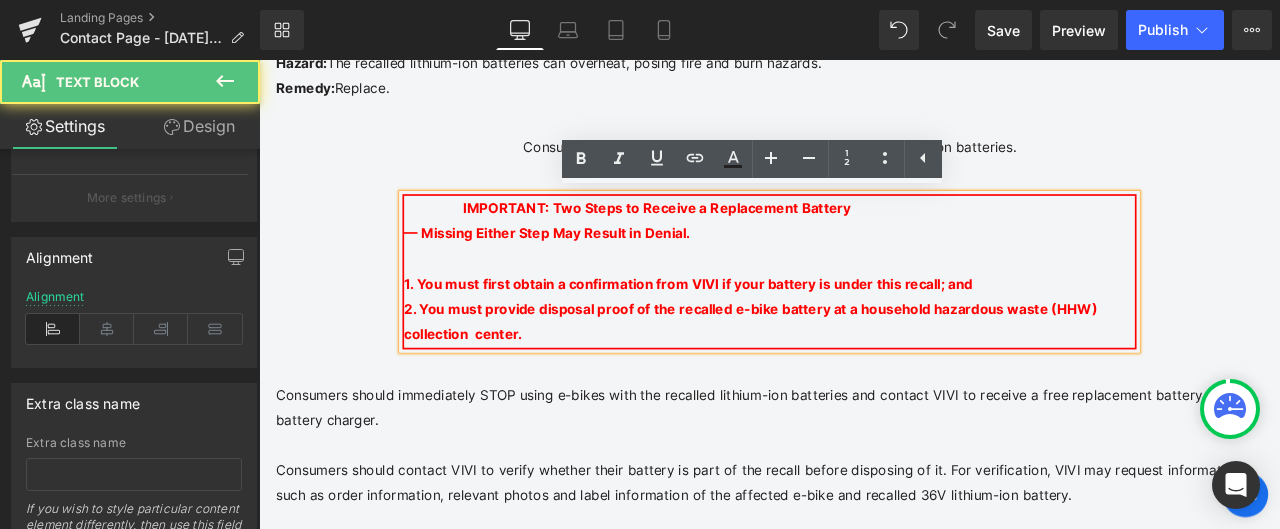 click on "IMPORTANT: Two Steps to Receive a Replacement Battery                                                         — Missing Either Step May Result in Denial. 1.  You must first obtain a confirmation from VIVI if your battery is under this recall; and 2.  You must provide disposal proof of the recalled e-bike battery at a household hazardous waste (HHW) collection  center." at bounding box center (864, 311) 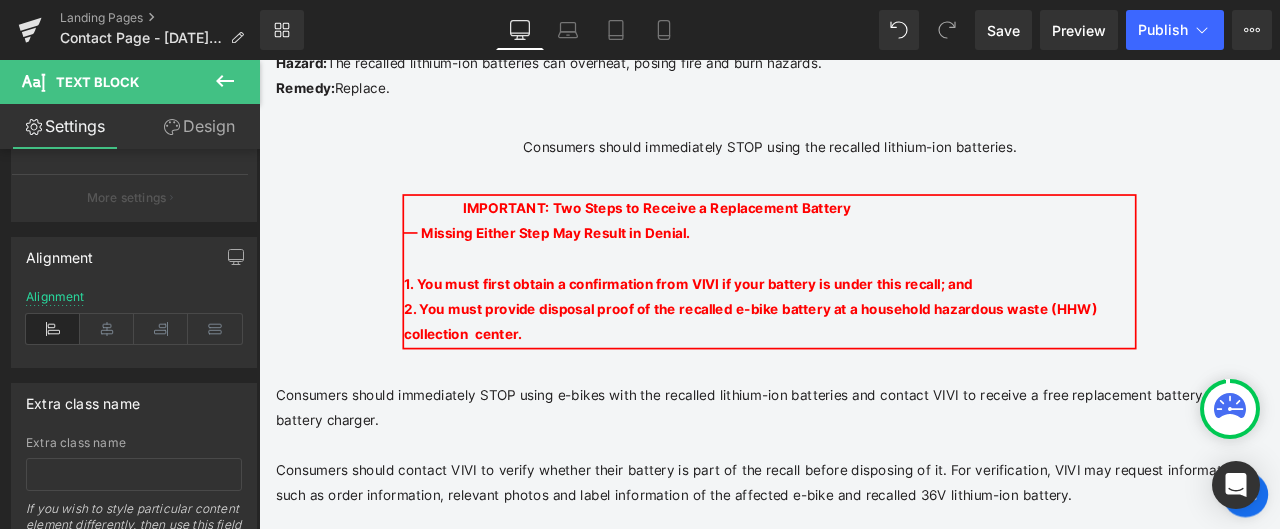 click 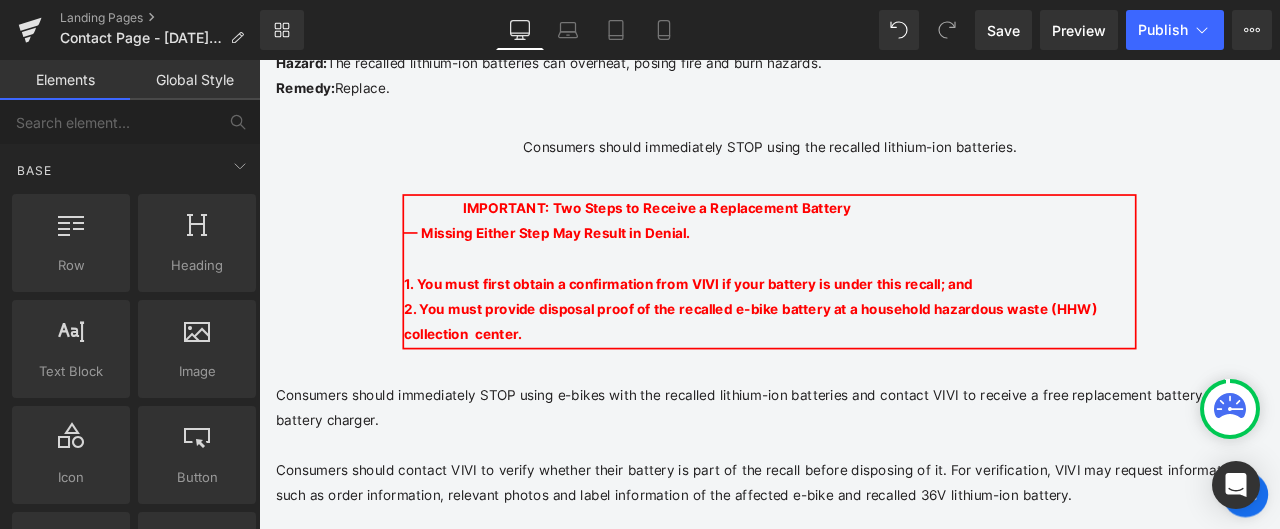 click on "Global Style" at bounding box center [195, 80] 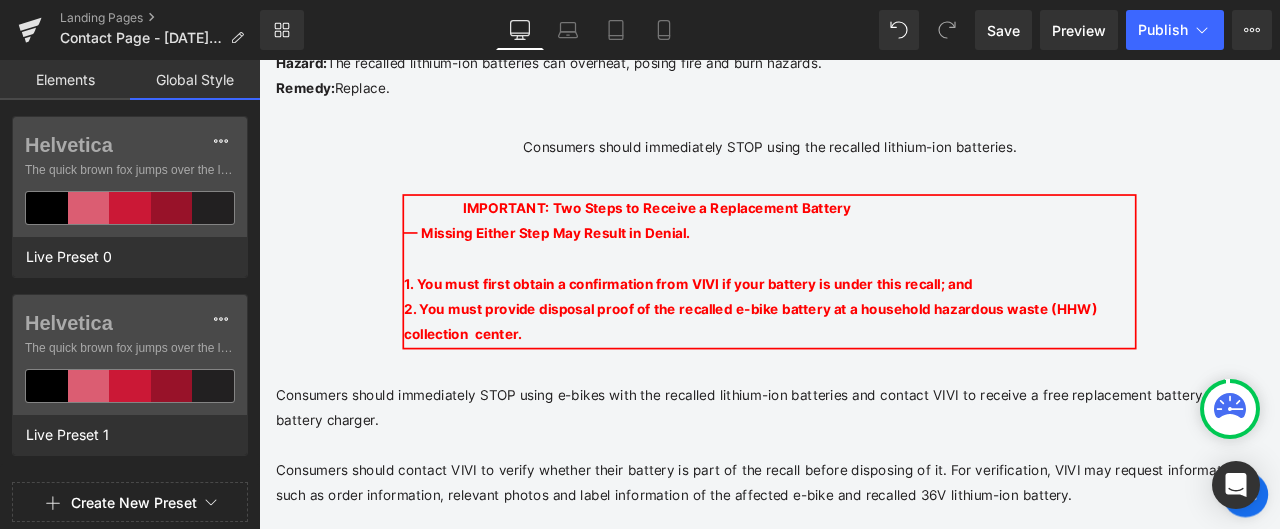click on "Elements" at bounding box center (65, 80) 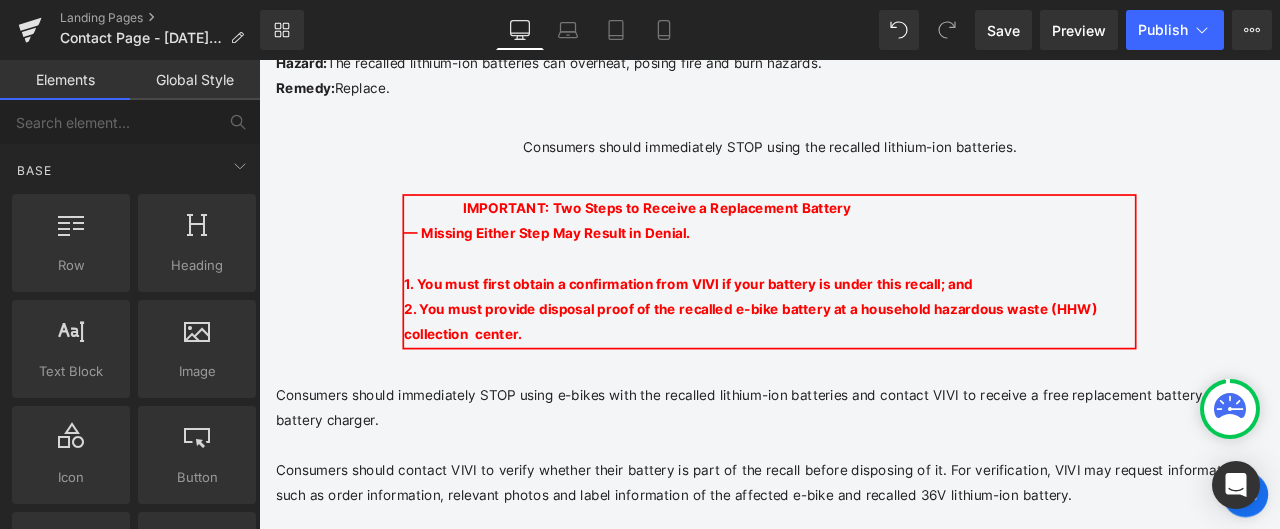 click on "IMPORTANT: Two Steps to Receive a Replacement Battery" at bounding box center (730, 235) 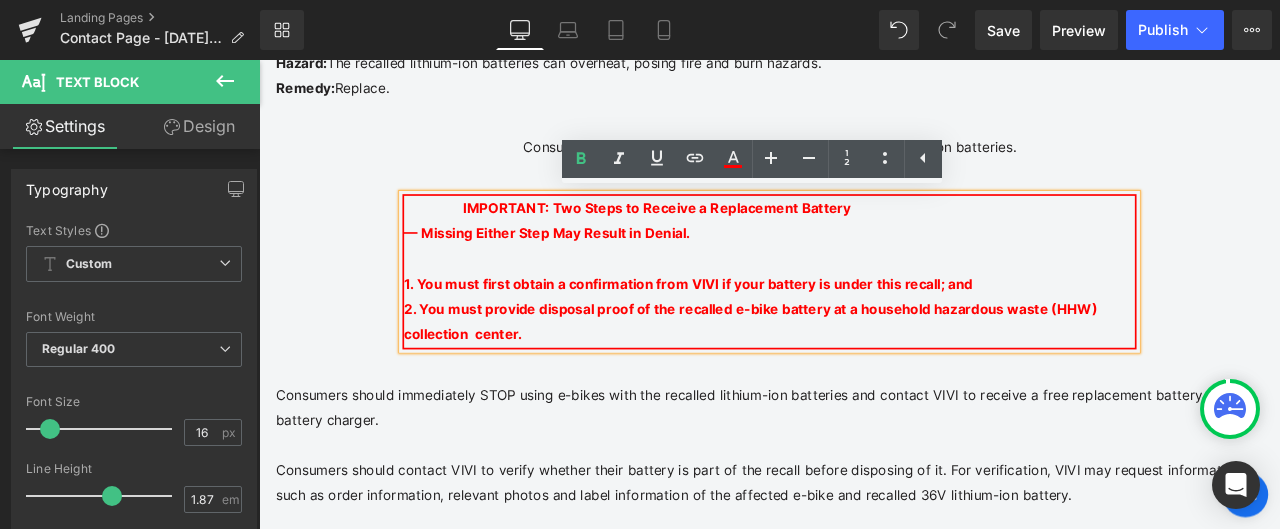 click on "IMPORTANT: Two Steps to Receive a Replacement Battery                                                         — Missing Either Step May Result in Denial." at bounding box center (864, 251) 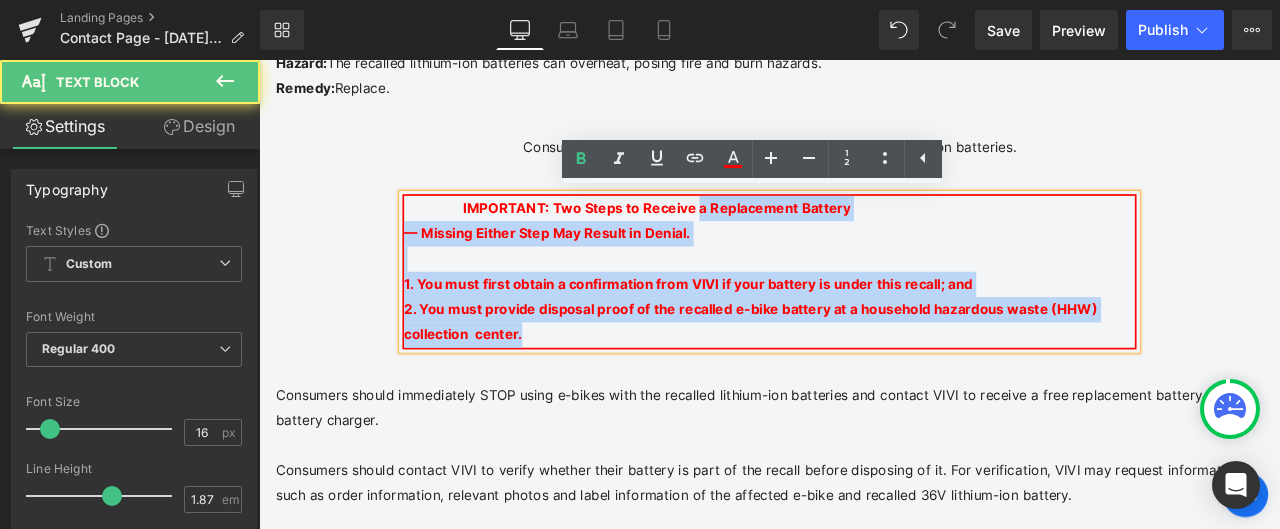 drag, startPoint x: 629, startPoint y: 229, endPoint x: 686, endPoint y: 372, distance: 153.94154 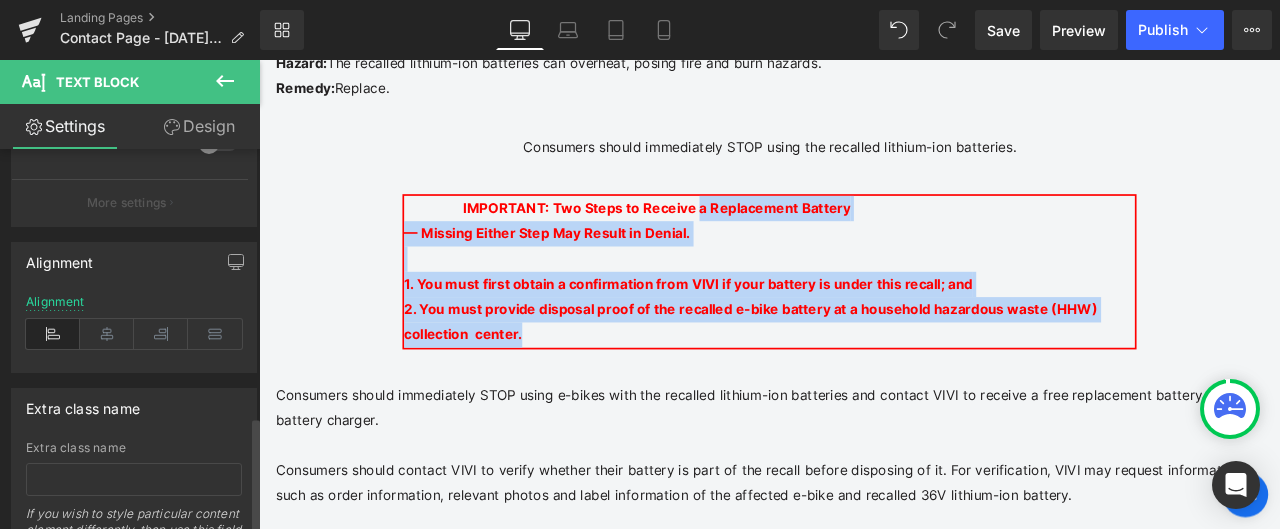 scroll, scrollTop: 879, scrollLeft: 0, axis: vertical 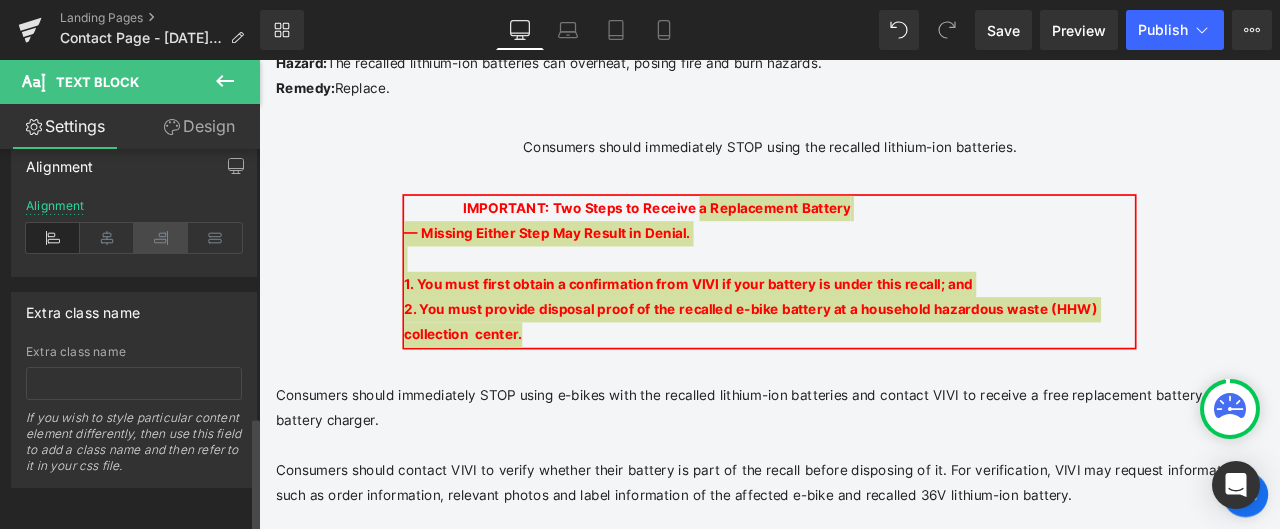 click at bounding box center [161, 238] 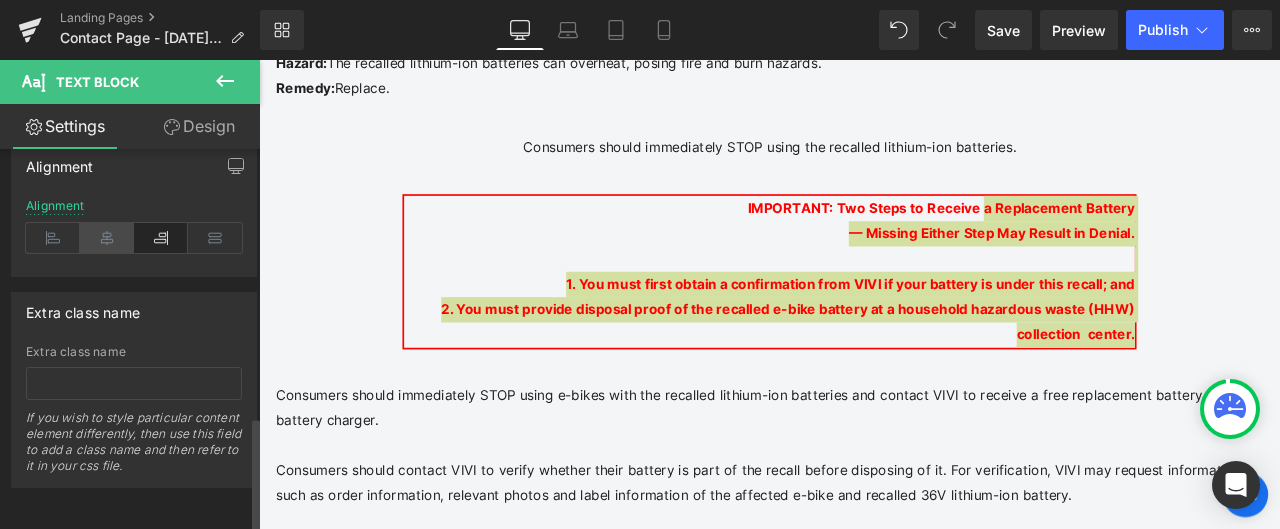 click at bounding box center (107, 238) 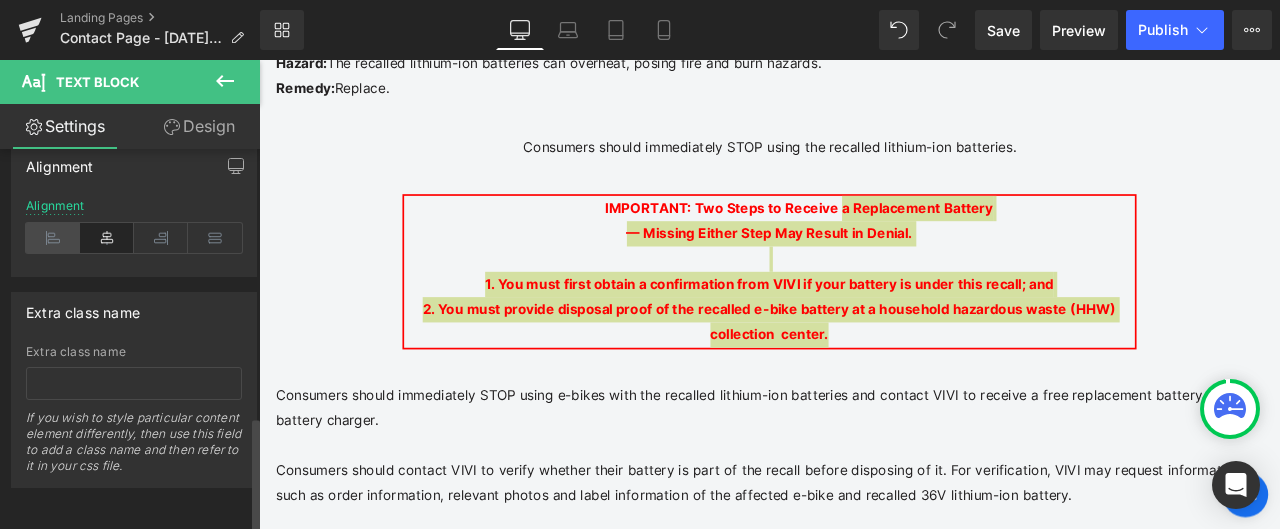 click at bounding box center [53, 238] 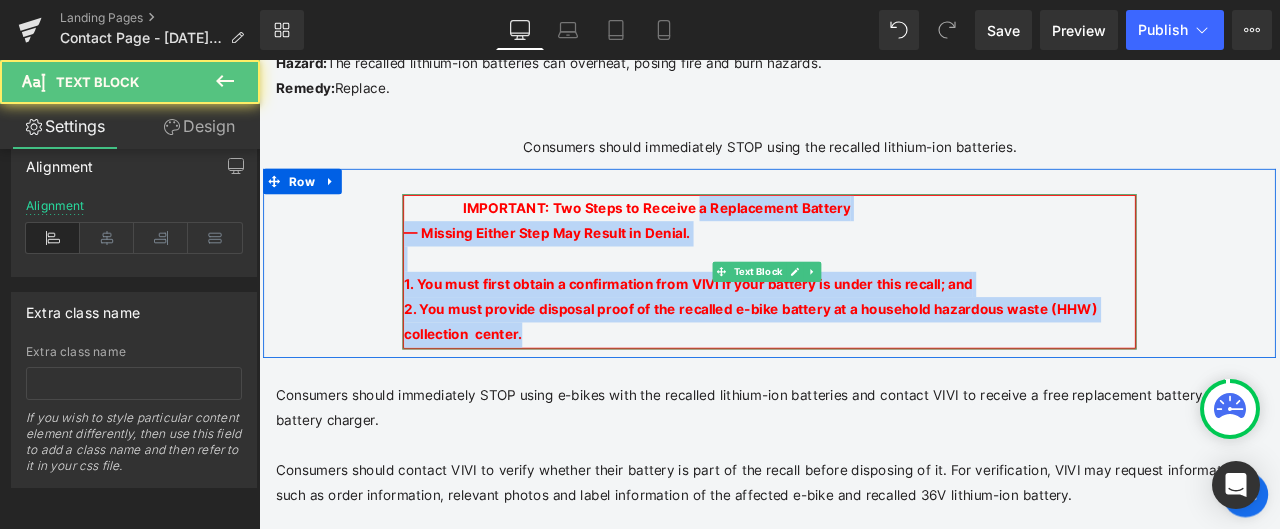 click on "IMPORTANT: Two Steps to Receive a Replacement Battery                                                         — Missing Either Step May Result in Denial." at bounding box center (864, 251) 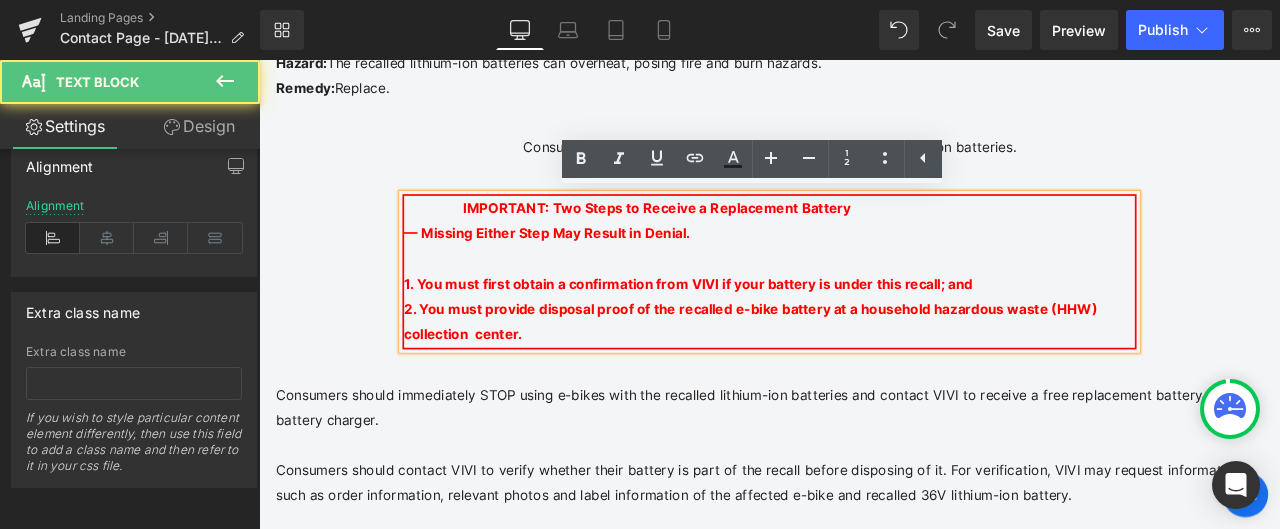 click on "IMPORTANT: Two Steps to Receive a Replacement Battery" at bounding box center [730, 235] 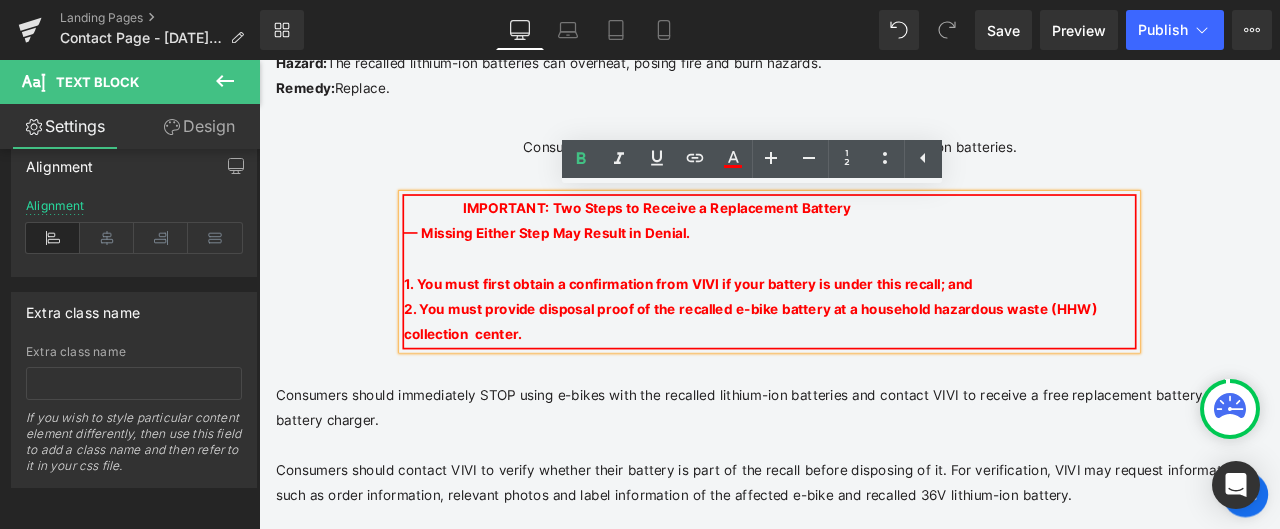 type 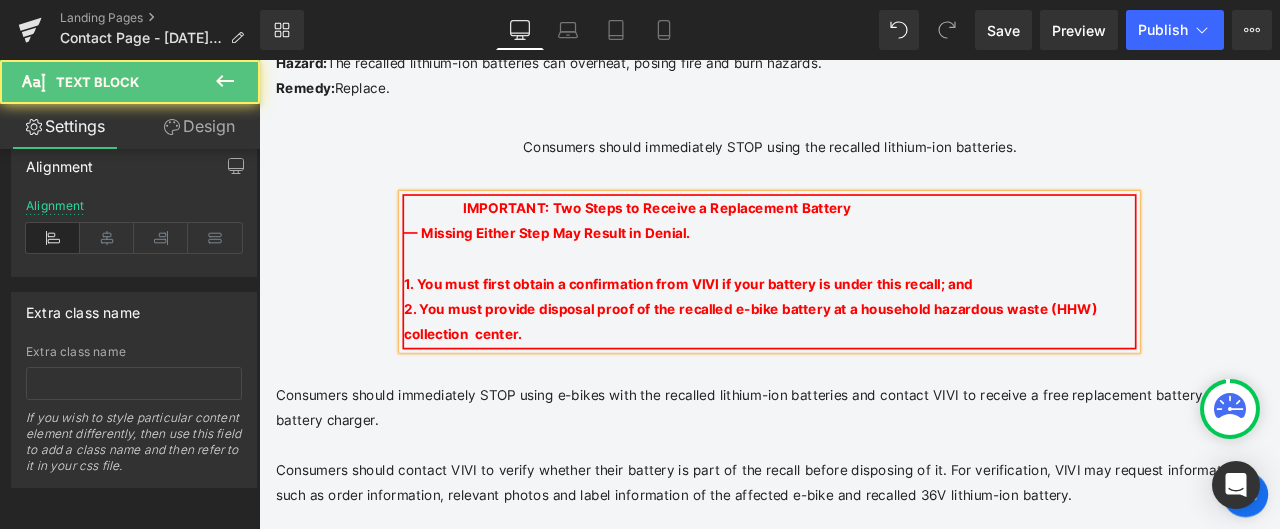 click on "— Missing Either Step May Result in Denial." at bounding box center (600, 265) 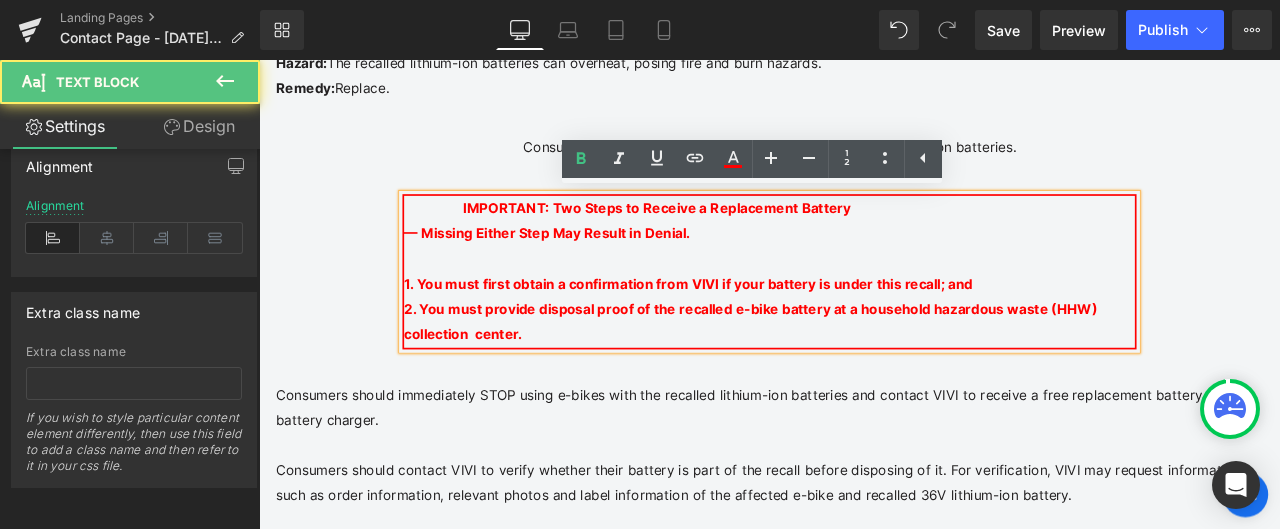 click on "— Missing Either Step May Result in Denial." at bounding box center (600, 265) 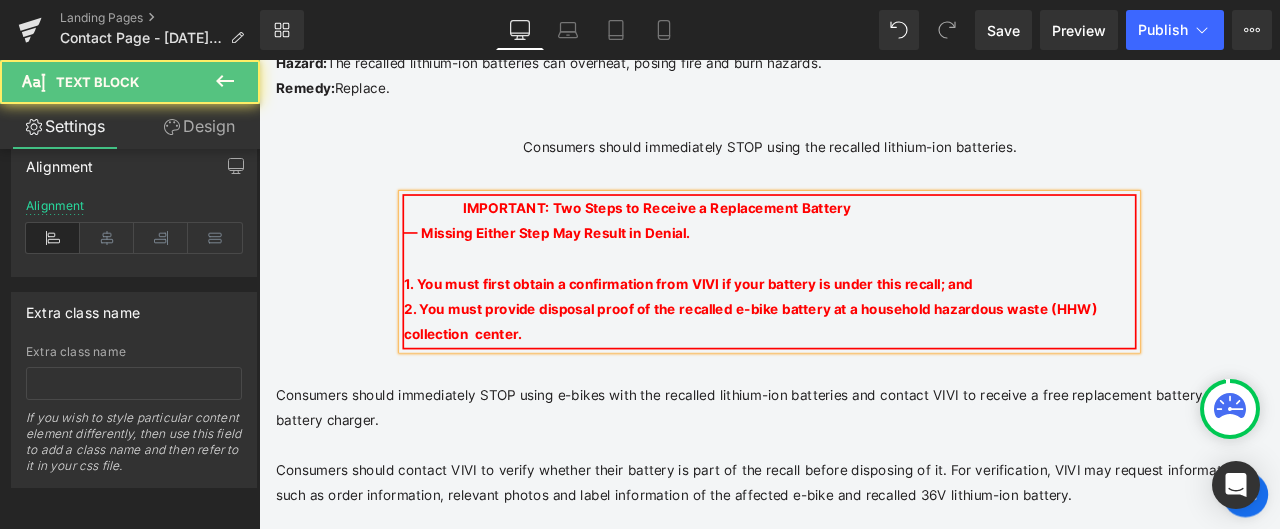 click on "1.  You must first obtain a confirmation from VIVI if your battery is under this recall; and" at bounding box center [768, 325] 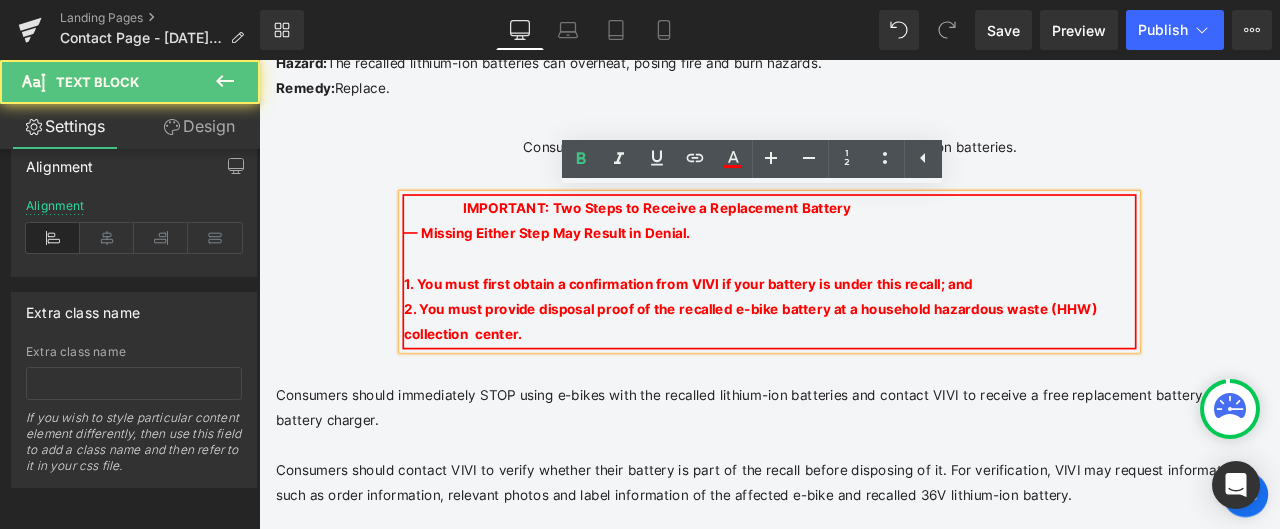 click on "1.  You must first obtain a confirmation from VIVI if your battery is under this recall; and" at bounding box center [768, 325] 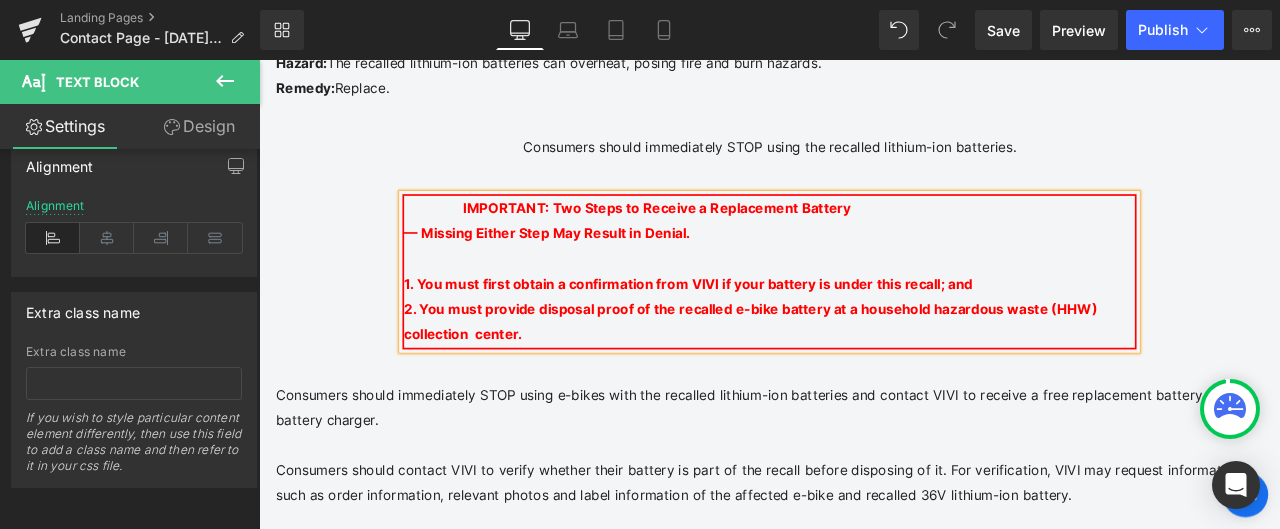 click on "2.  You must provide disposal proof of the recalled e-bike battery at a household hazardous waste (HHW) collection  center." at bounding box center (842, 370) 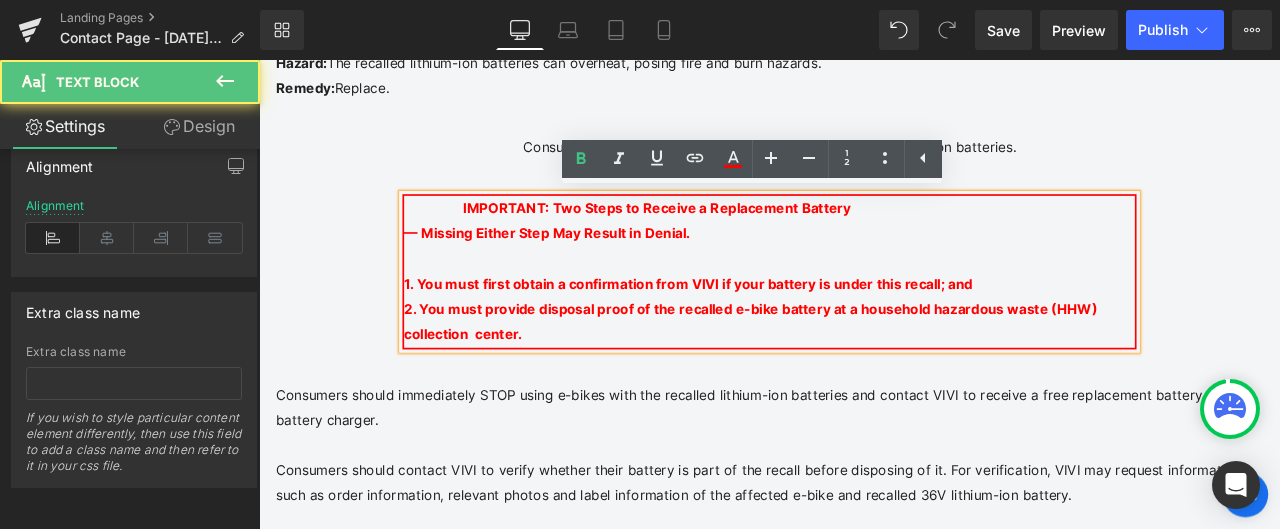 click on "2.  You must provide disposal proof of the recalled e-bike battery at a household hazardous waste (HHW) collection  center." at bounding box center [842, 370] 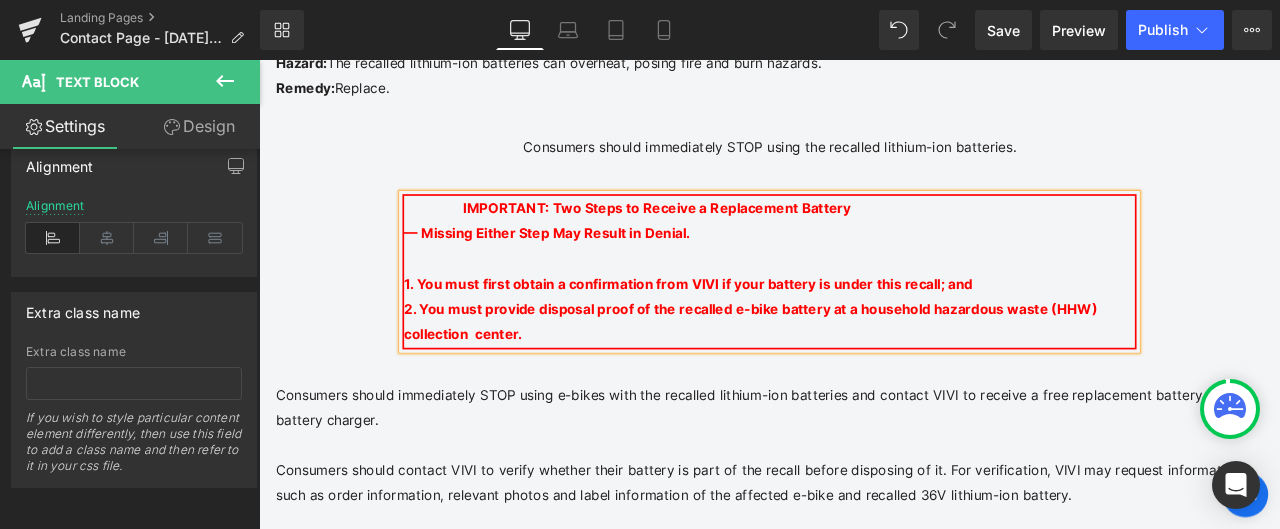 drag, startPoint x: 569, startPoint y: 388, endPoint x: 426, endPoint y: 321, distance: 157.9177 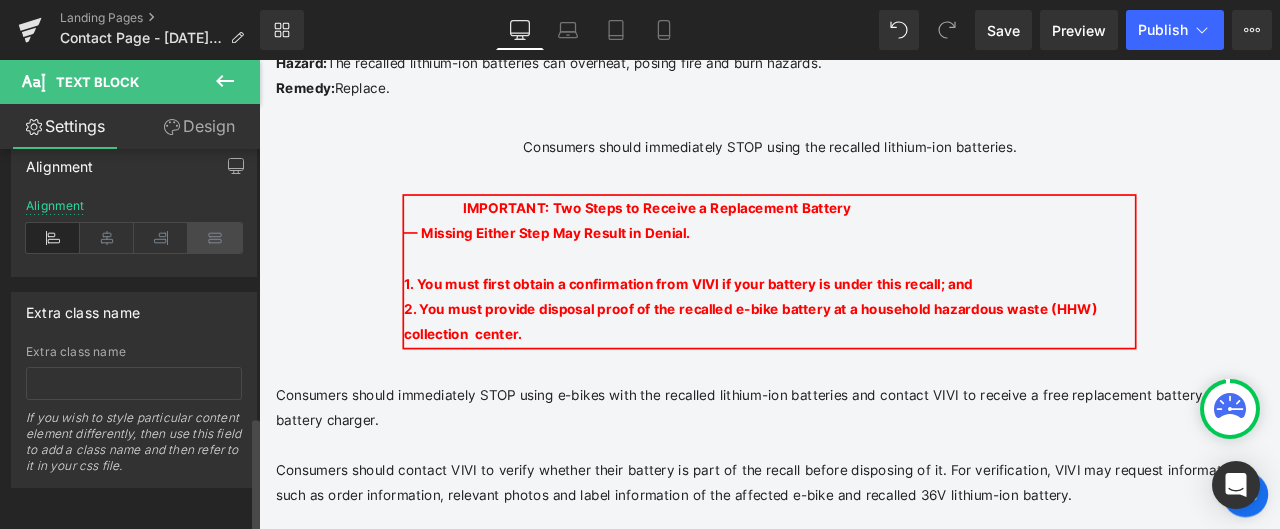 click at bounding box center (215, 238) 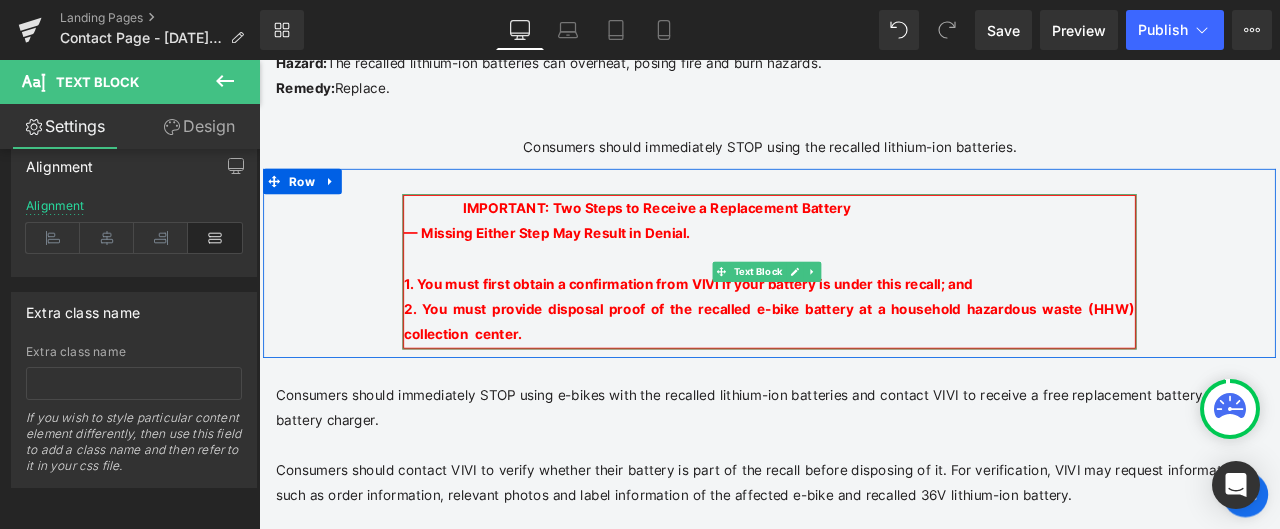 click on "1.  You must first obtain a confirmation from VIVI if your battery is under this recall; and  2.  You must provide disposal proof of the recalled e-bike battery at a household hazardous waste (HHW) collection  center." at bounding box center [864, 341] 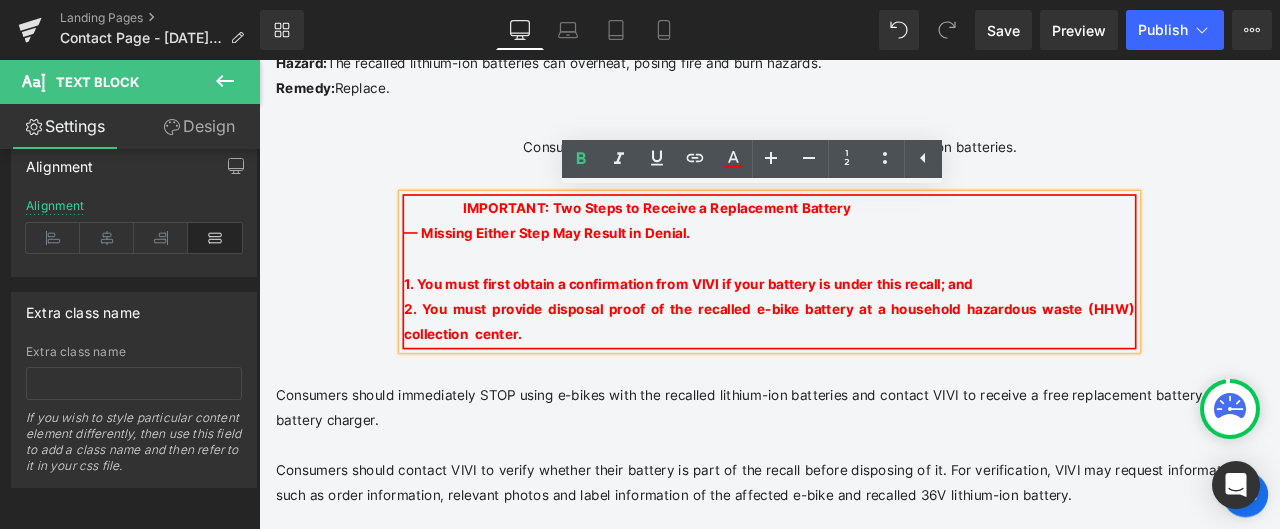 drag, startPoint x: 579, startPoint y: 378, endPoint x: 431, endPoint y: 332, distance: 154.98387 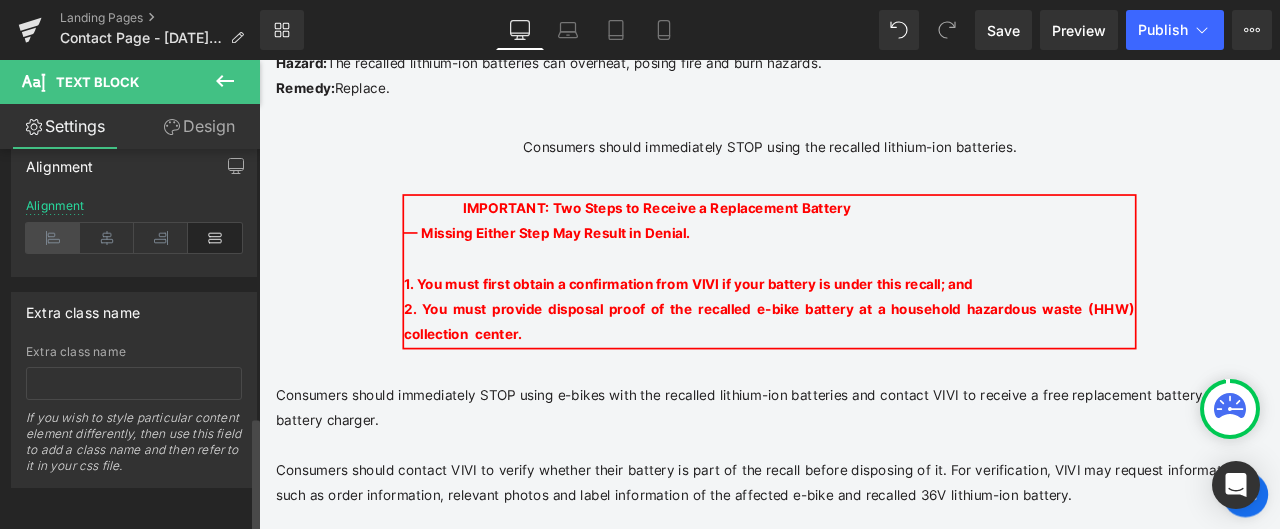 click at bounding box center (53, 238) 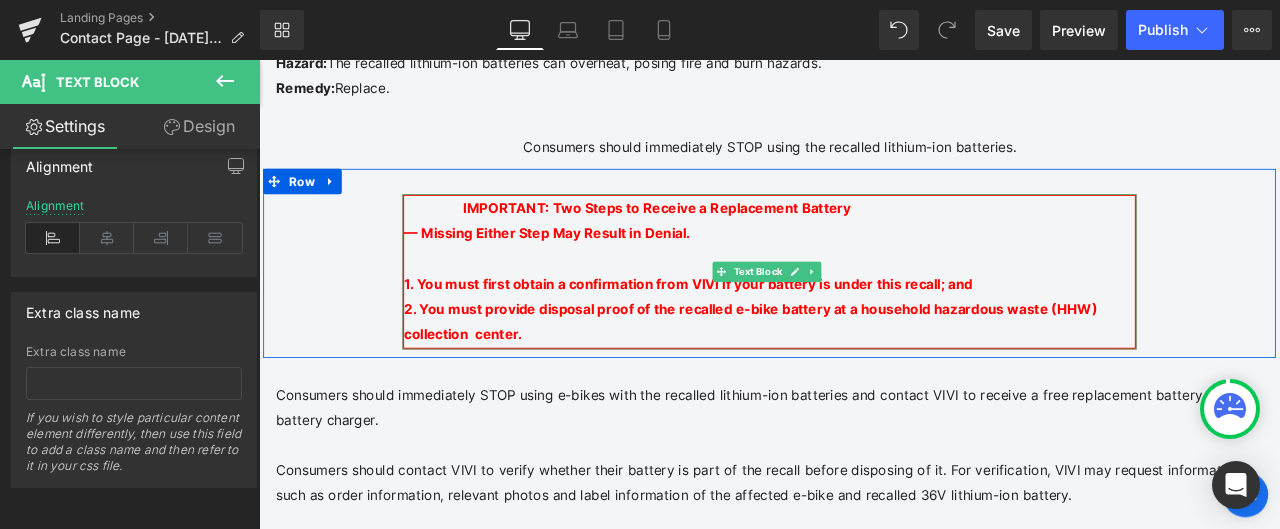 click on "1.  You must first obtain a confirmation from VIVI if your battery is under this recall; and  2.  You must provide disposal proof of the recalled e-bike battery at a household hazardous waste (HHW) collection  center." at bounding box center (864, 341) 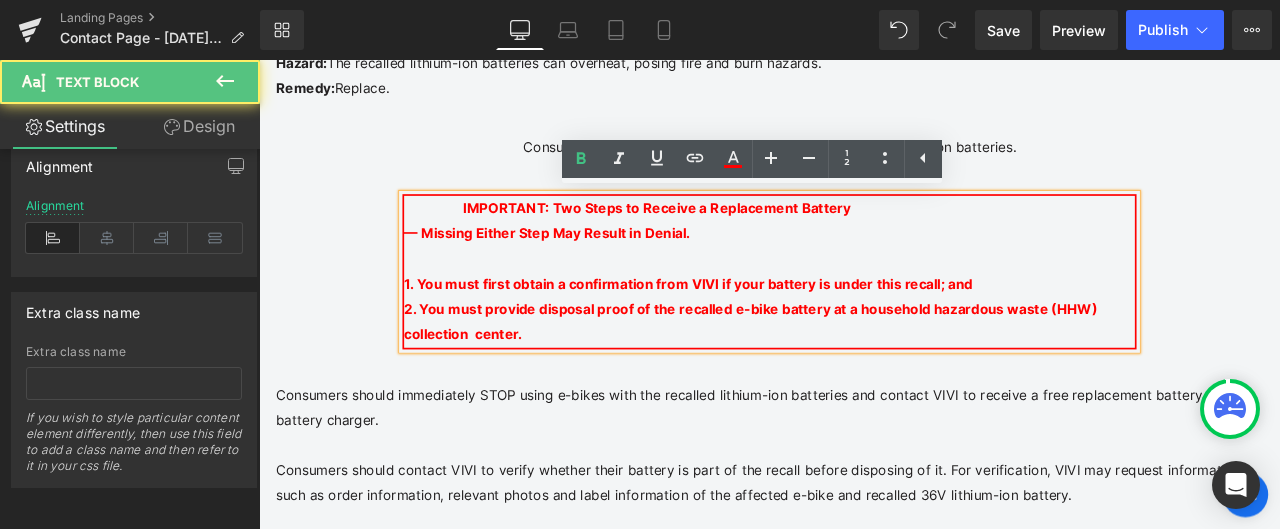 click on "2.  You must provide disposal proof of the recalled e-bike battery at a household hazardous waste (HHW) collection  center." at bounding box center (842, 370) 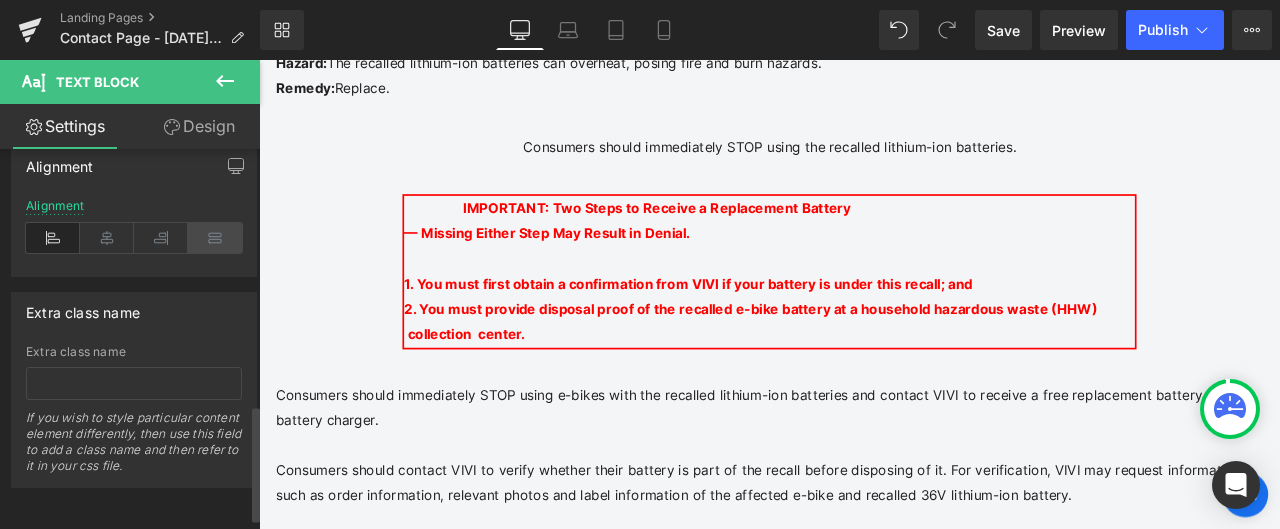 scroll, scrollTop: 779, scrollLeft: 0, axis: vertical 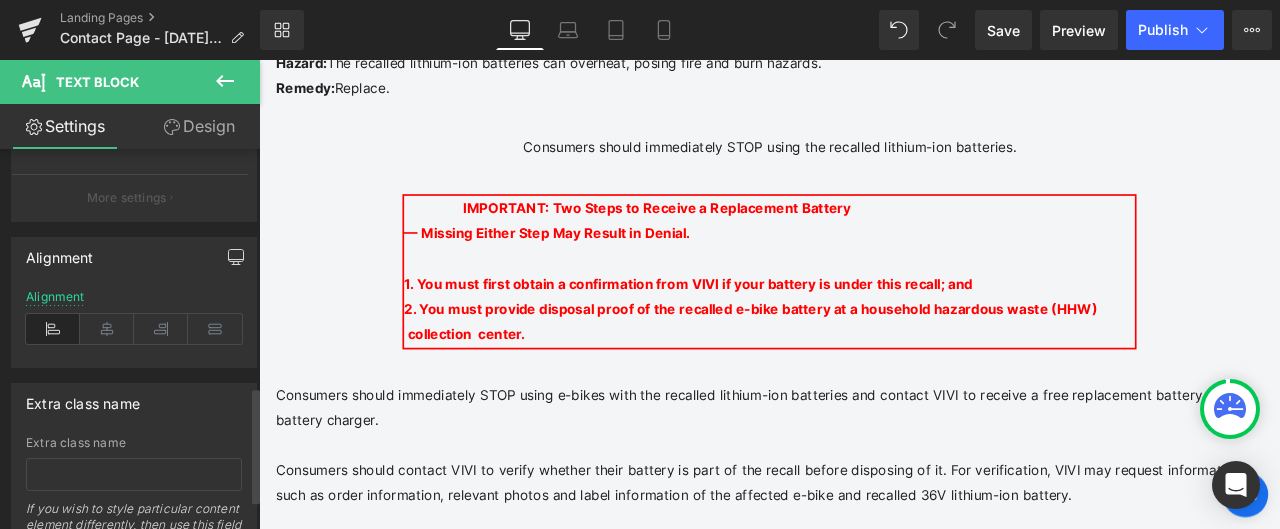 click 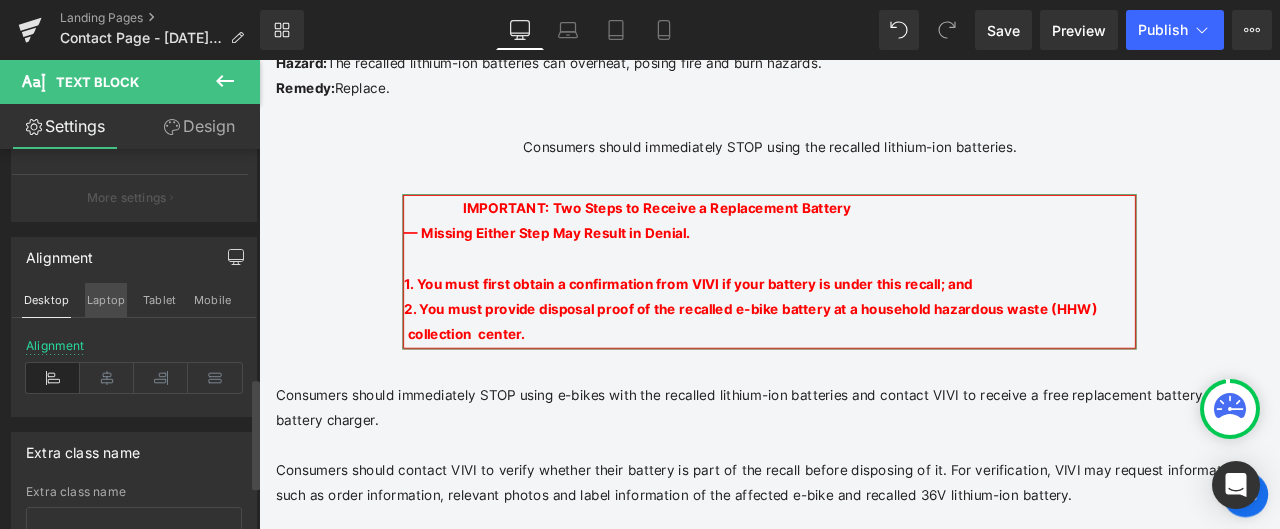click on "Laptop" at bounding box center [106, 300] 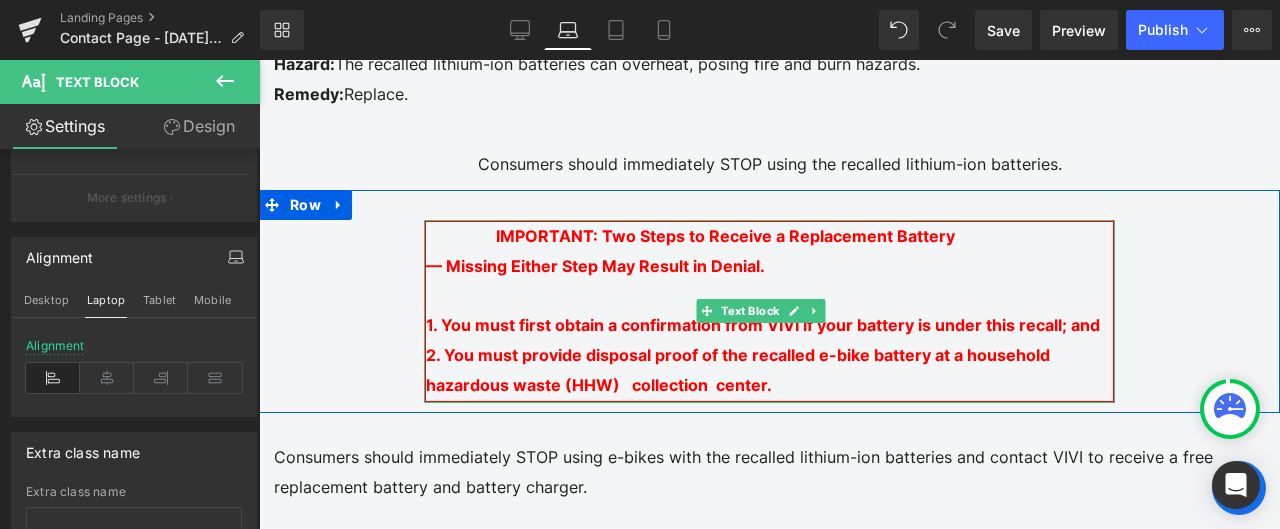 click on "IMPORTANT: Two Steps to Receive a Replacement Battery" at bounding box center [725, 236] 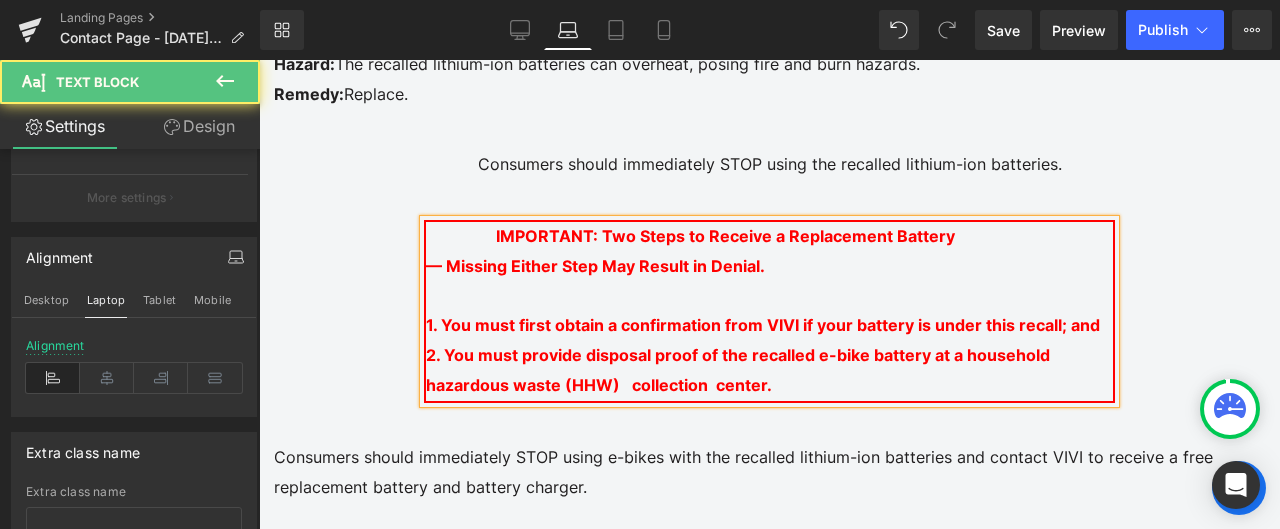 click on "— Missing Either Step May Result in Denial." at bounding box center [595, 266] 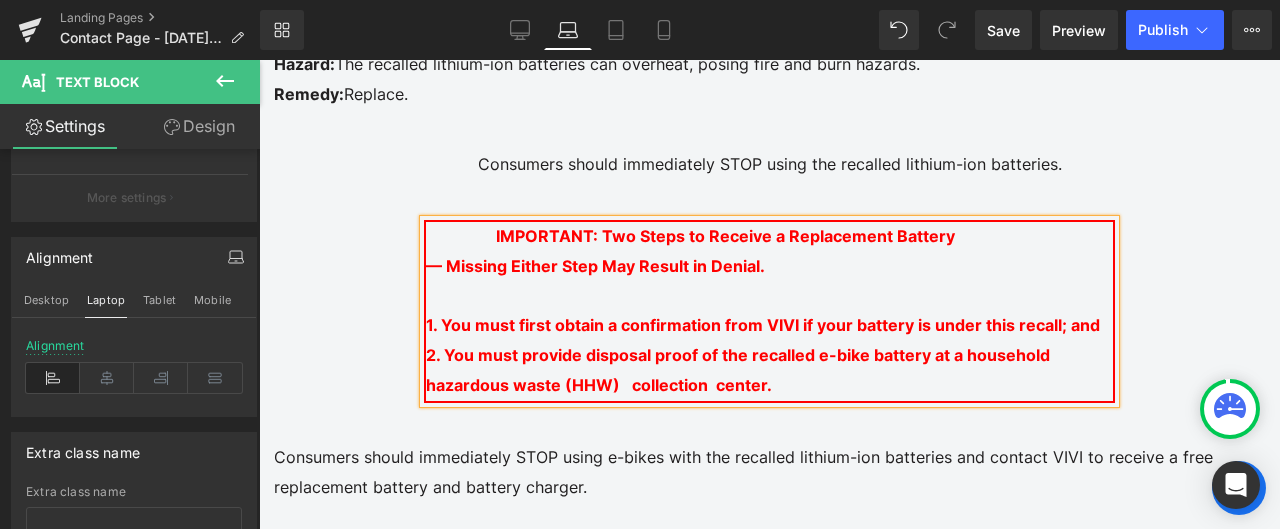 click on "2.  You must provide disposal proof of the recalled e-bike battery at a household hazardous waste (HHW)   collection  center." at bounding box center (738, 370) 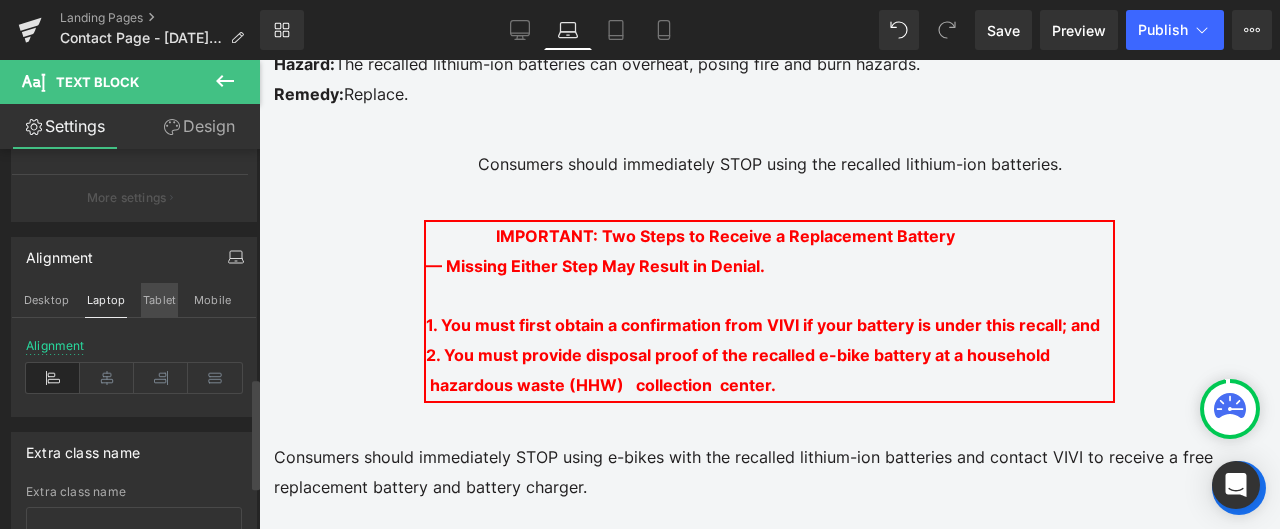 click on "Tablet" at bounding box center (159, 300) 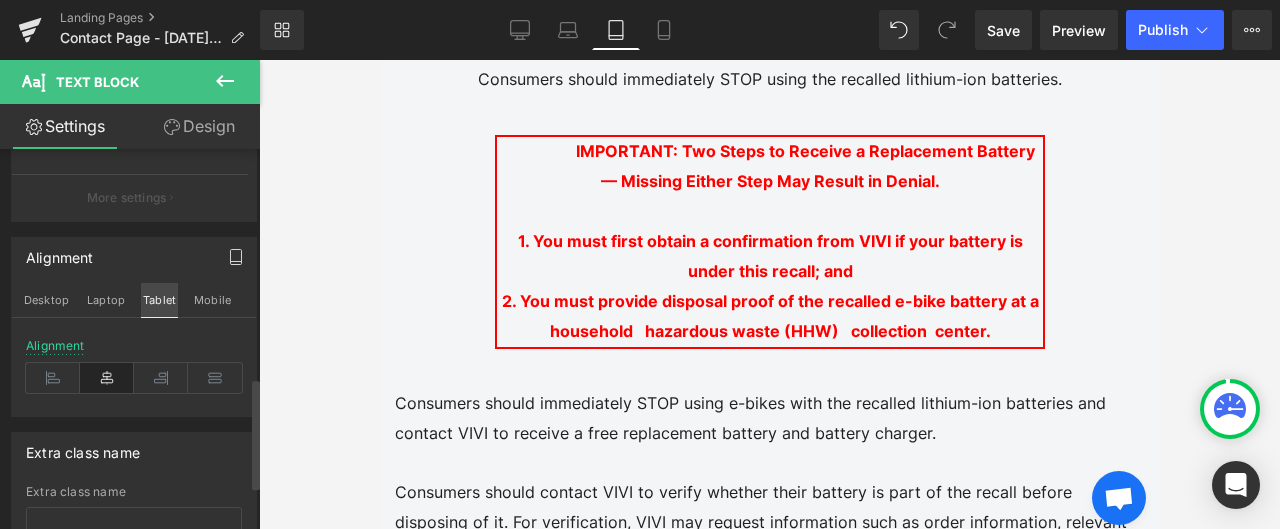scroll, scrollTop: 830, scrollLeft: 0, axis: vertical 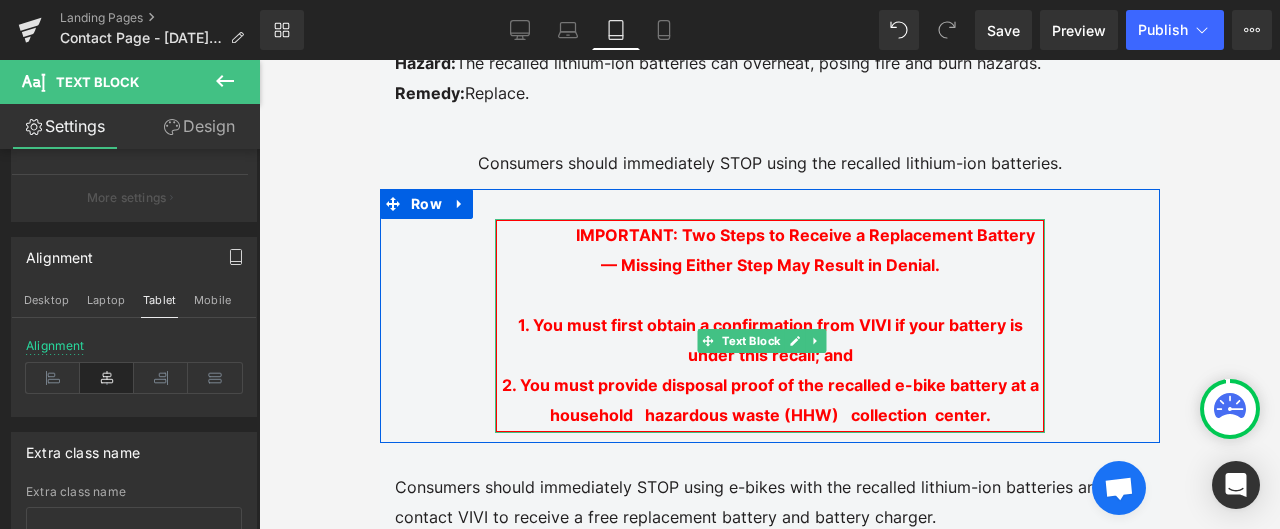 click on "IMPORTANT: Two Steps to Receive a Replacement Battery" at bounding box center [804, 235] 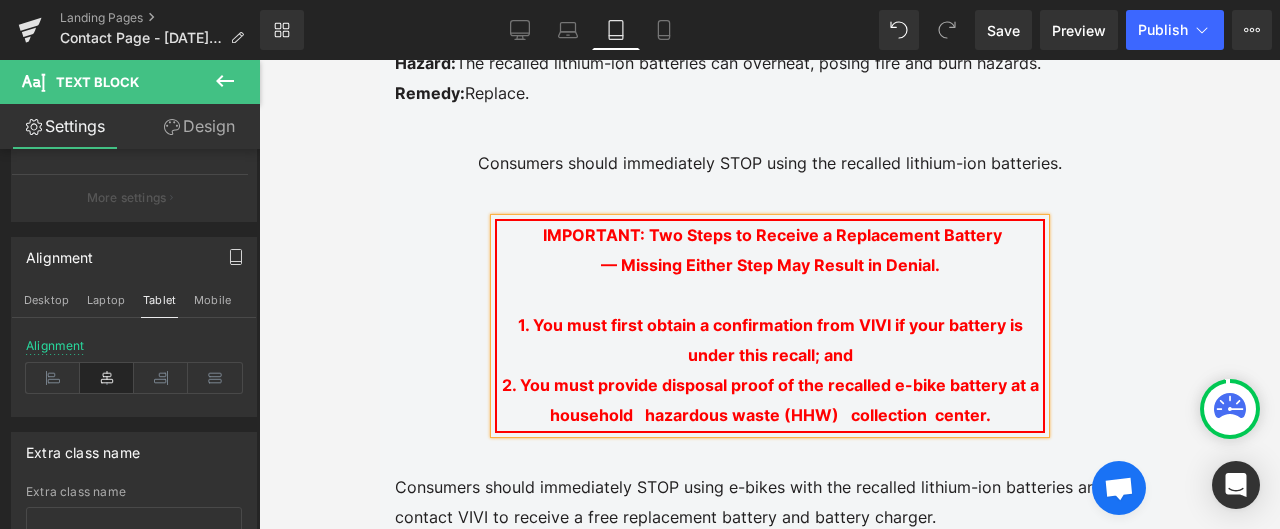 click on "— Missing Either Step May Result in Denial." at bounding box center [769, 265] 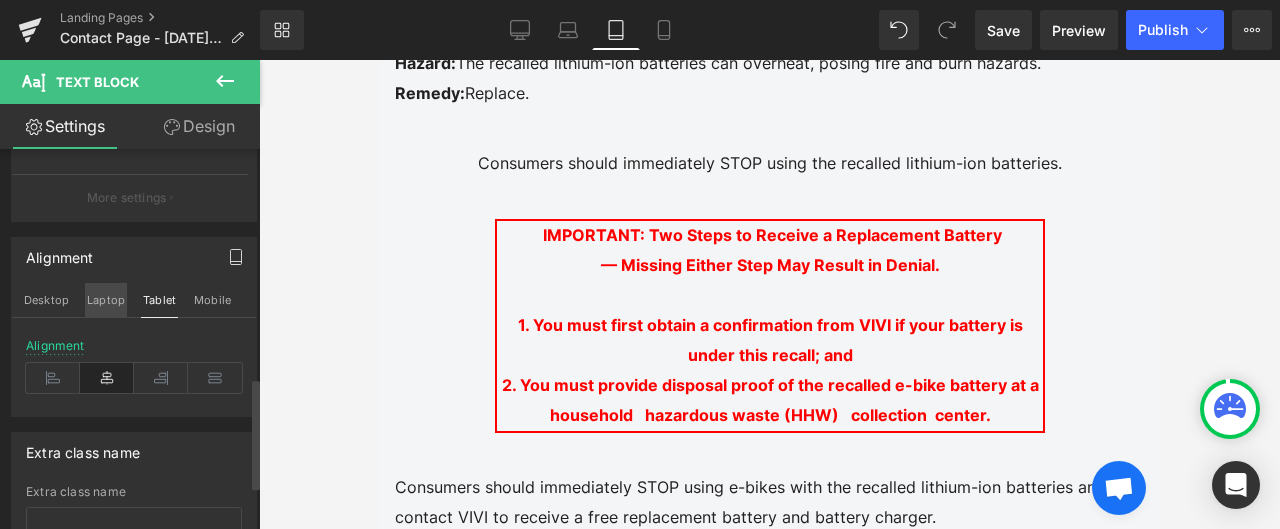 click on "Laptop" at bounding box center [106, 300] 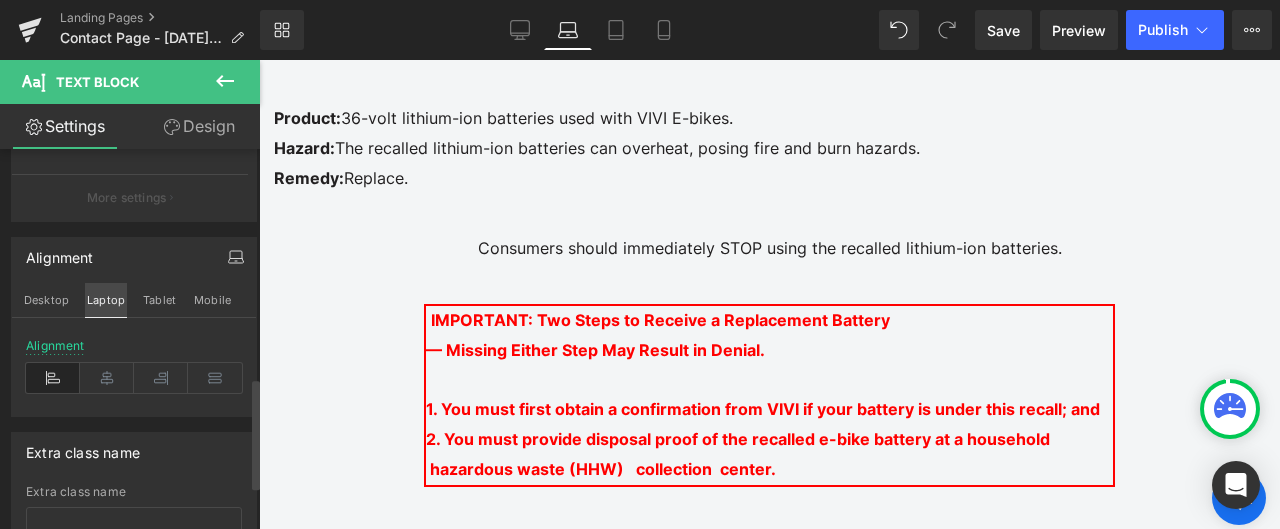 scroll, scrollTop: 914, scrollLeft: 0, axis: vertical 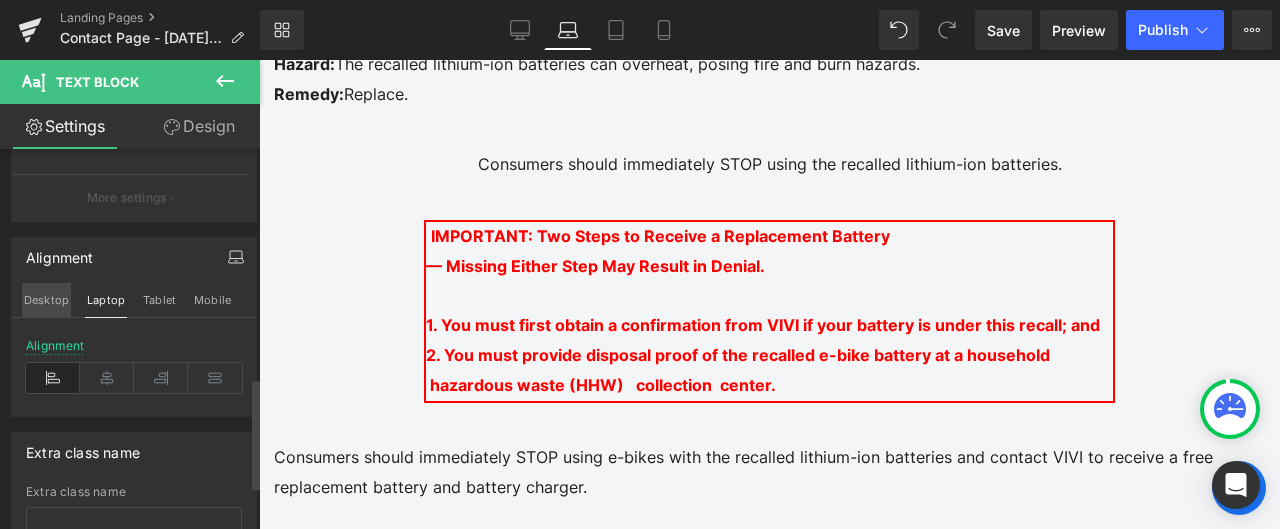 click on "Desktop" at bounding box center [46, 300] 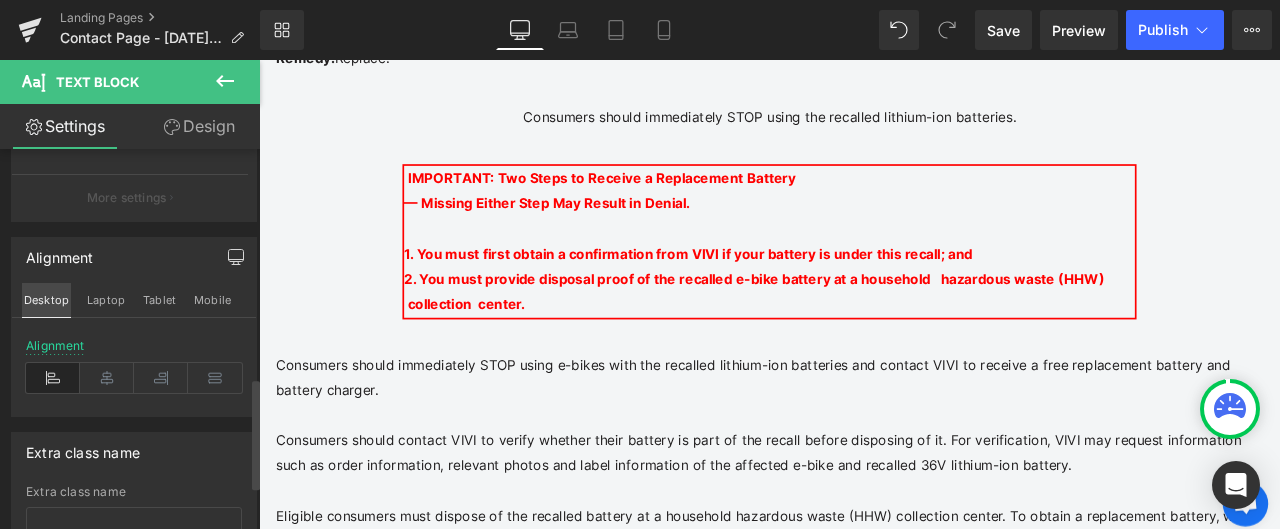 scroll, scrollTop: 876, scrollLeft: 0, axis: vertical 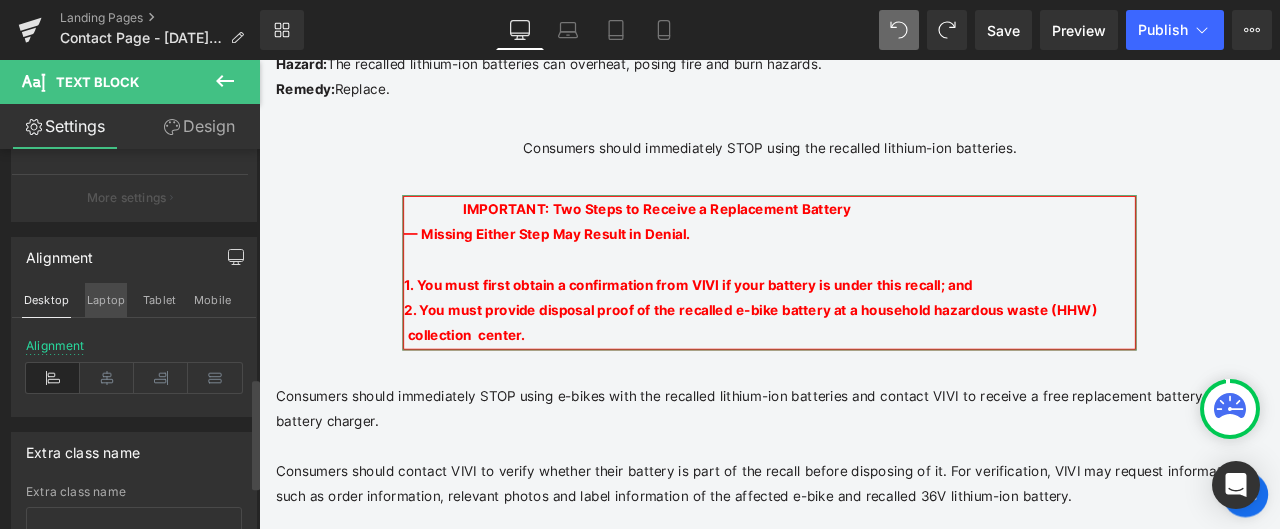 click on "Laptop" at bounding box center [106, 300] 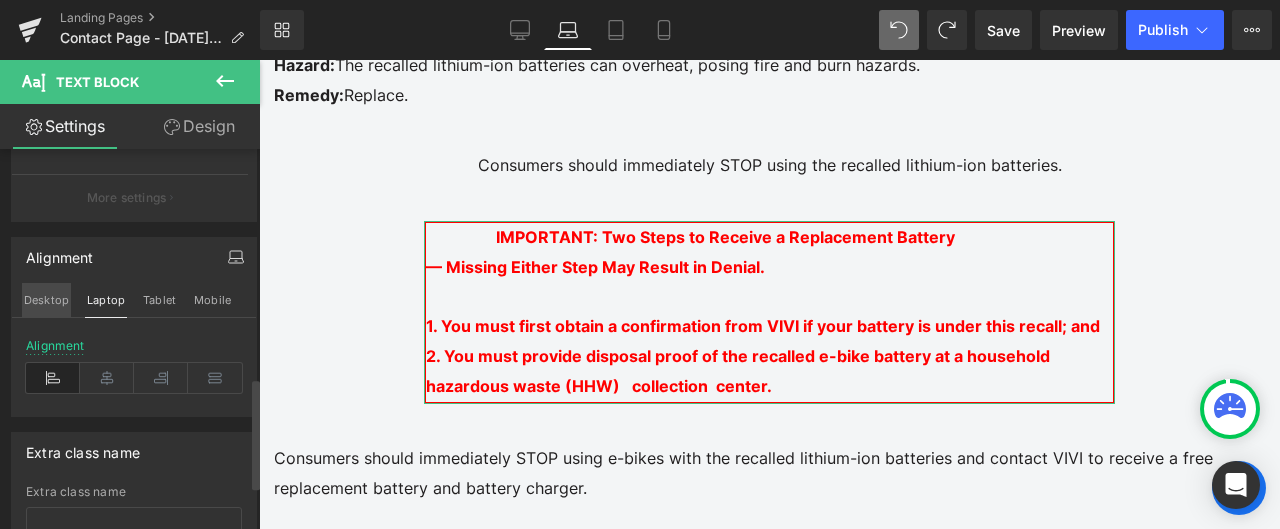 click on "Desktop" at bounding box center [46, 300] 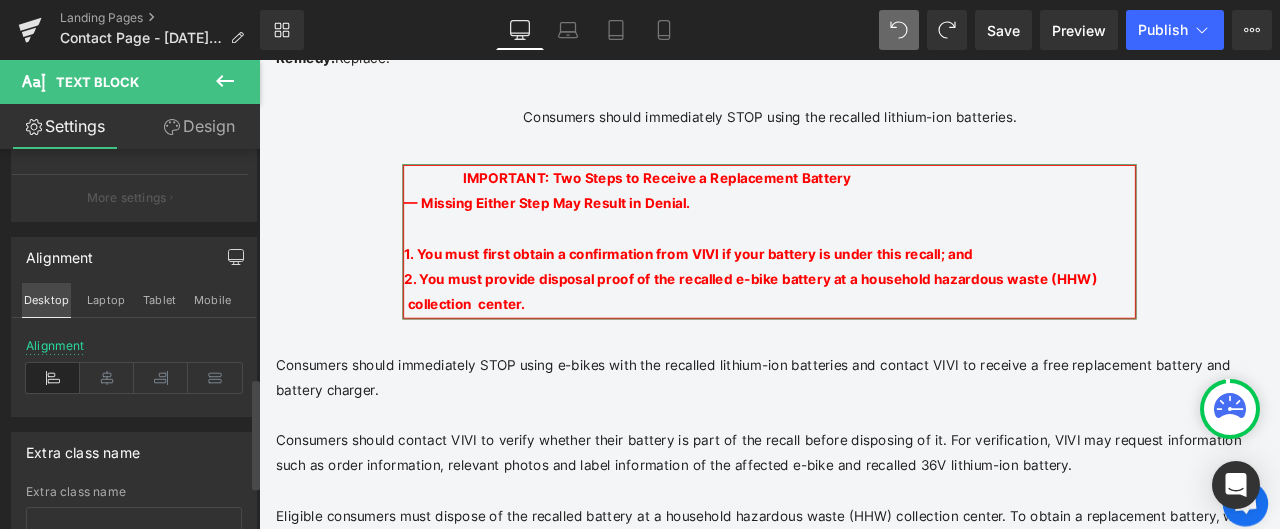 scroll, scrollTop: 875, scrollLeft: 0, axis: vertical 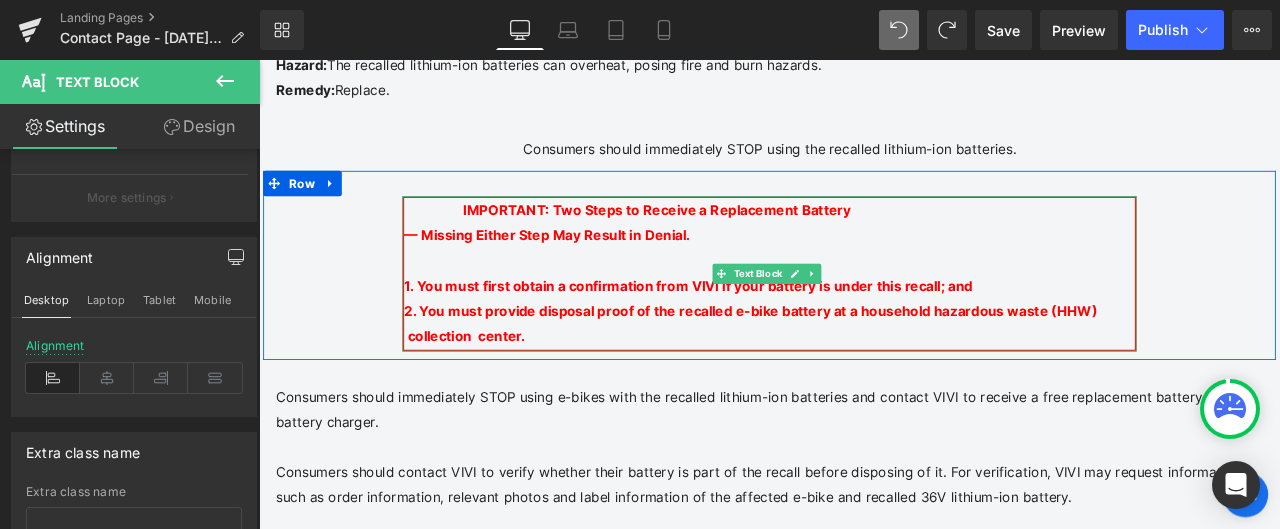 click on "IMPORTANT: Two Steps to Receive a Replacement Battery" at bounding box center [730, 237] 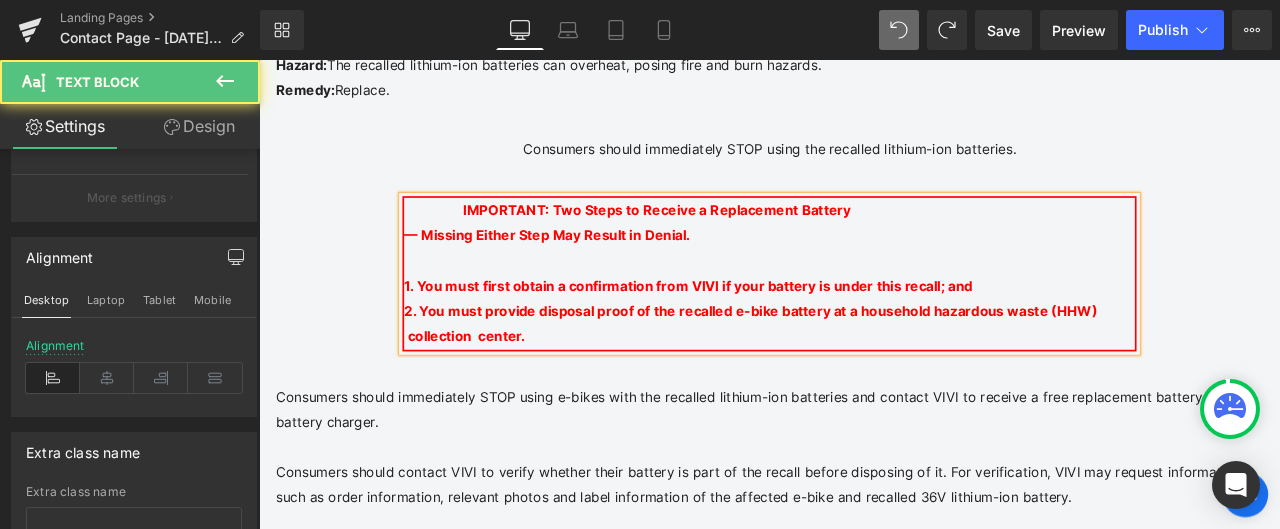 click on "— Missing Either Step May Result in Denial." at bounding box center [600, 267] 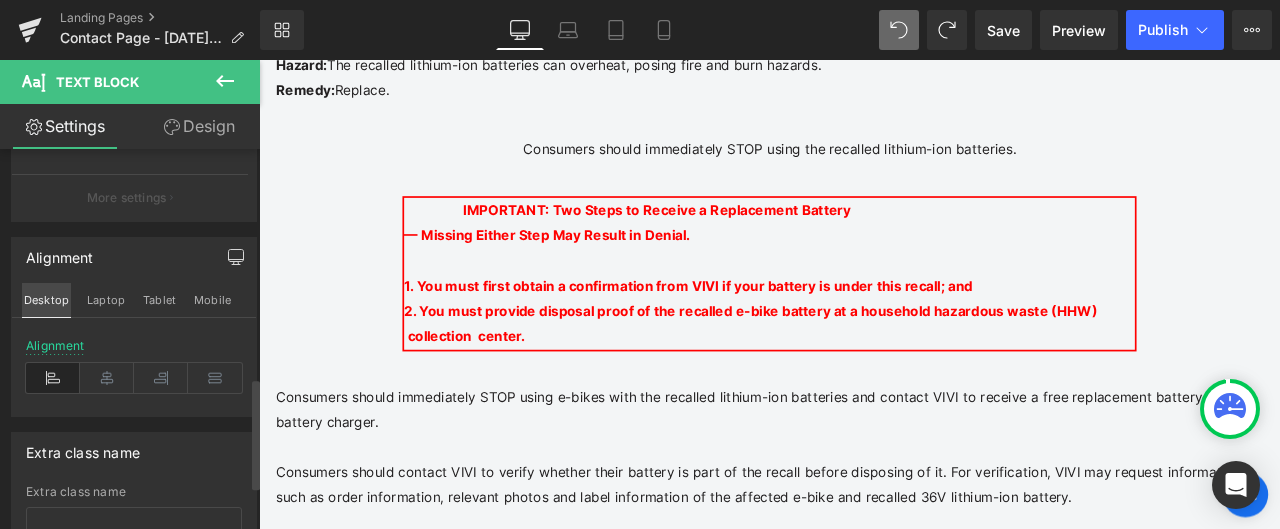 click on "Desktop" at bounding box center [46, 300] 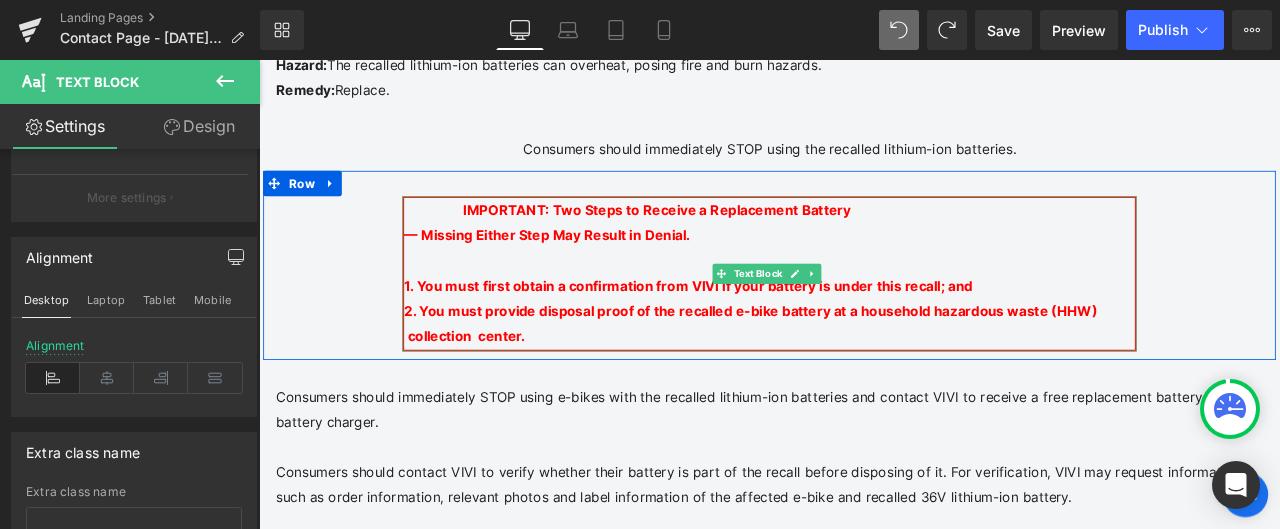 type 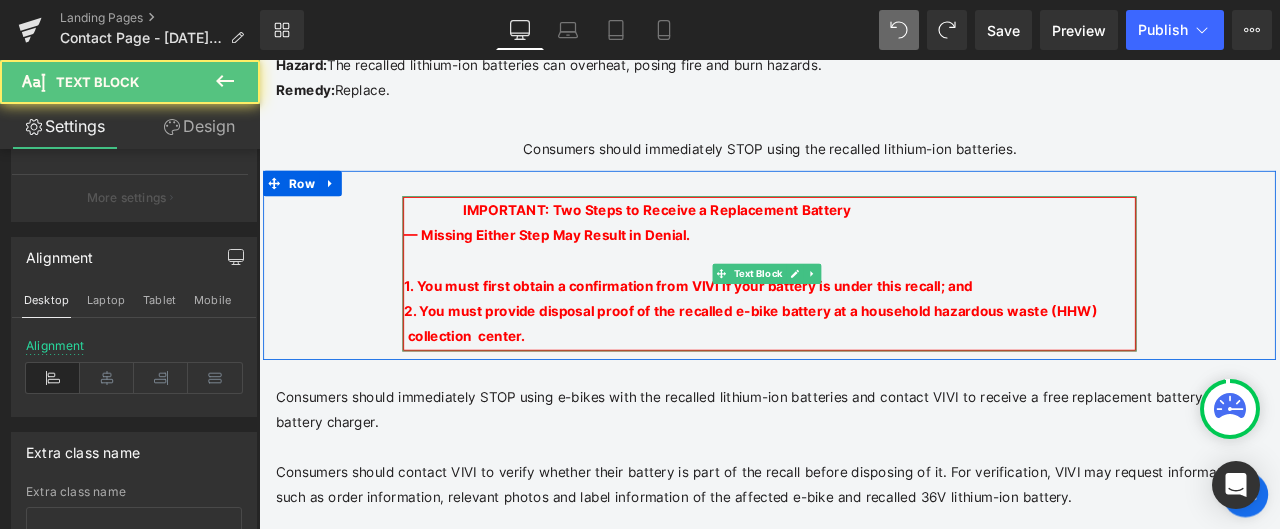 click on "IMPORTANT: Two Steps to Receive a Replacement Battery" at bounding box center [730, 237] 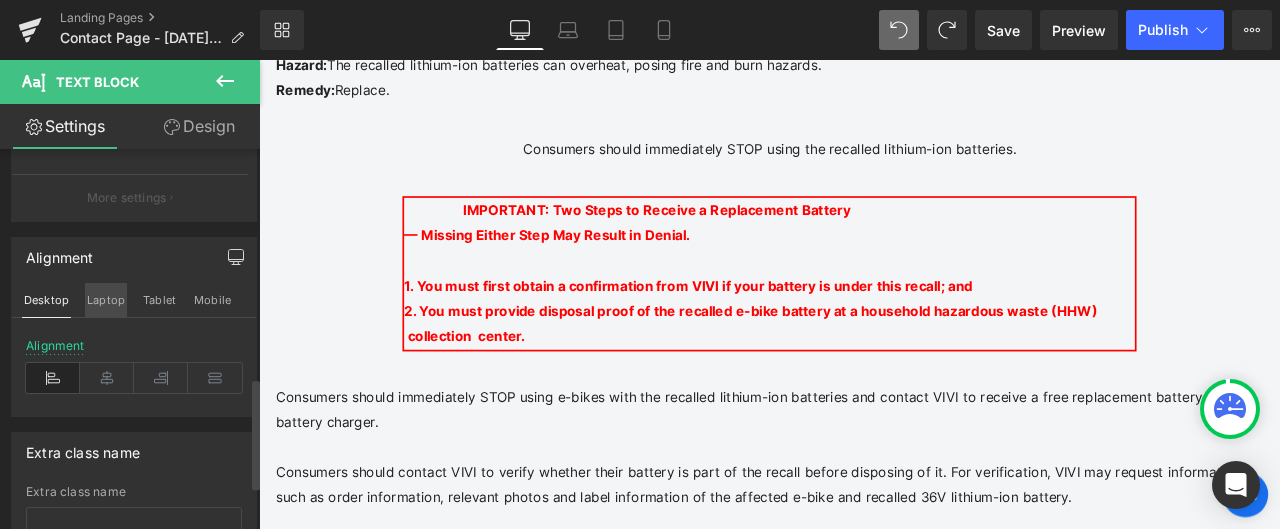 click on "Laptop" at bounding box center (106, 300) 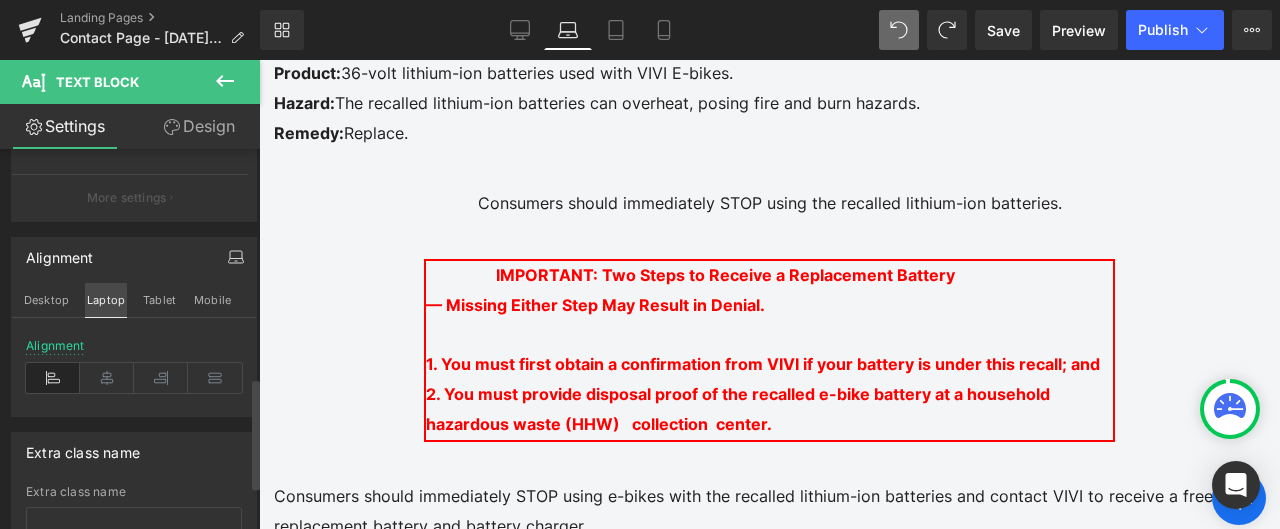 scroll, scrollTop: 912, scrollLeft: 0, axis: vertical 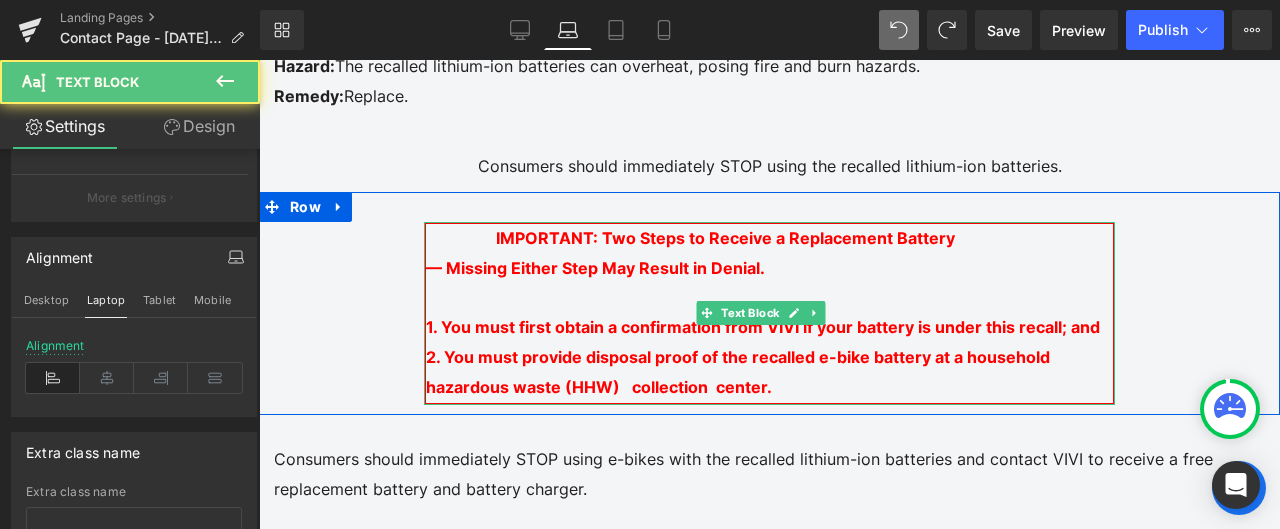 click on "IMPORTANT: Two Steps to Receive a Replacement Battery" at bounding box center (725, 238) 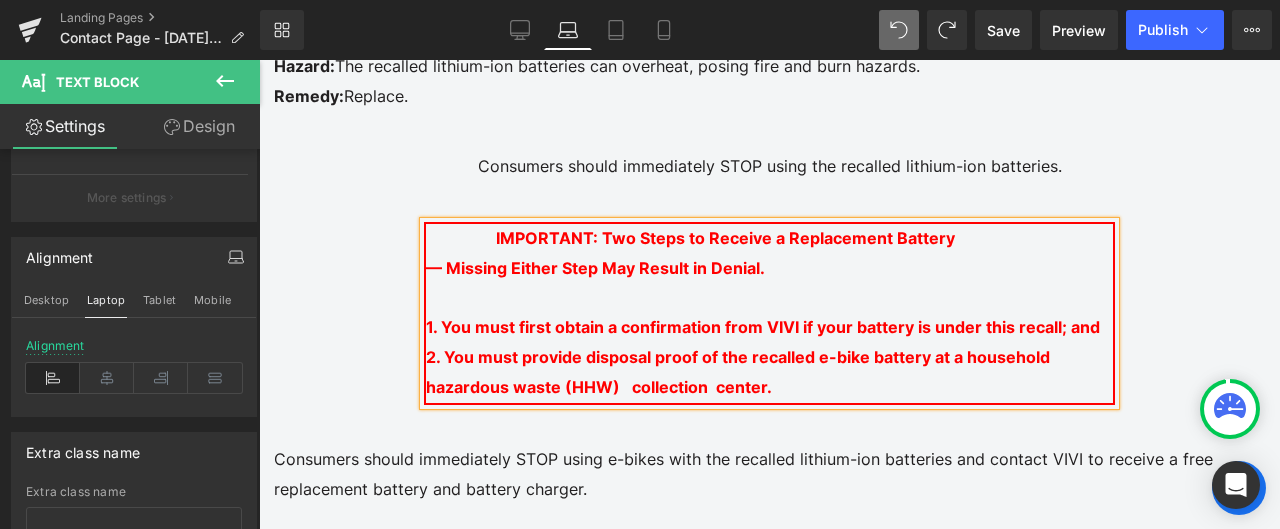 click on "— Missing Either Step May Result in Denial." at bounding box center (595, 268) 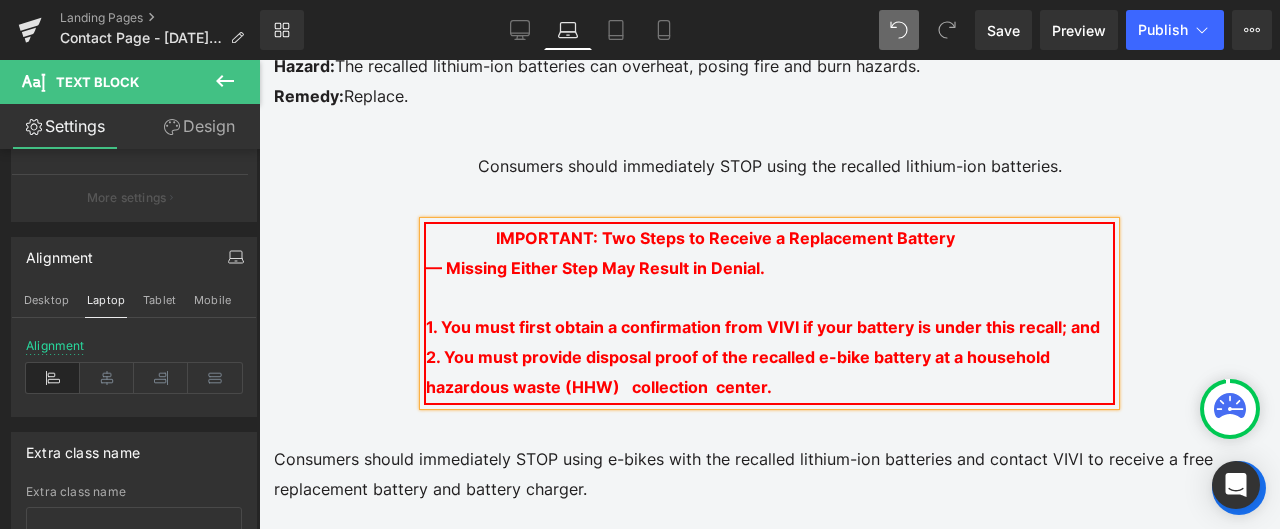 click on "— Missing Either Step May Result in Denial." at bounding box center [595, 268] 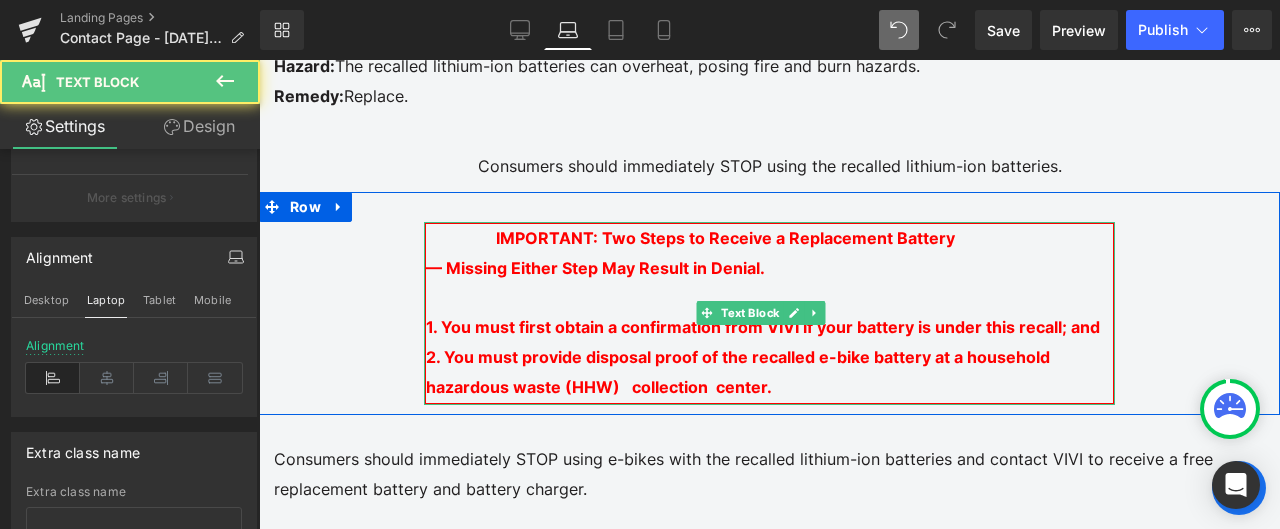 click on "1.  You must first obtain a confirmation from VIVI if your battery is under this recall; and  2.  You must provide disposal proof of the recalled e-bike battery at a household hazardous waste (HHW)   collection  center." at bounding box center [769, 343] 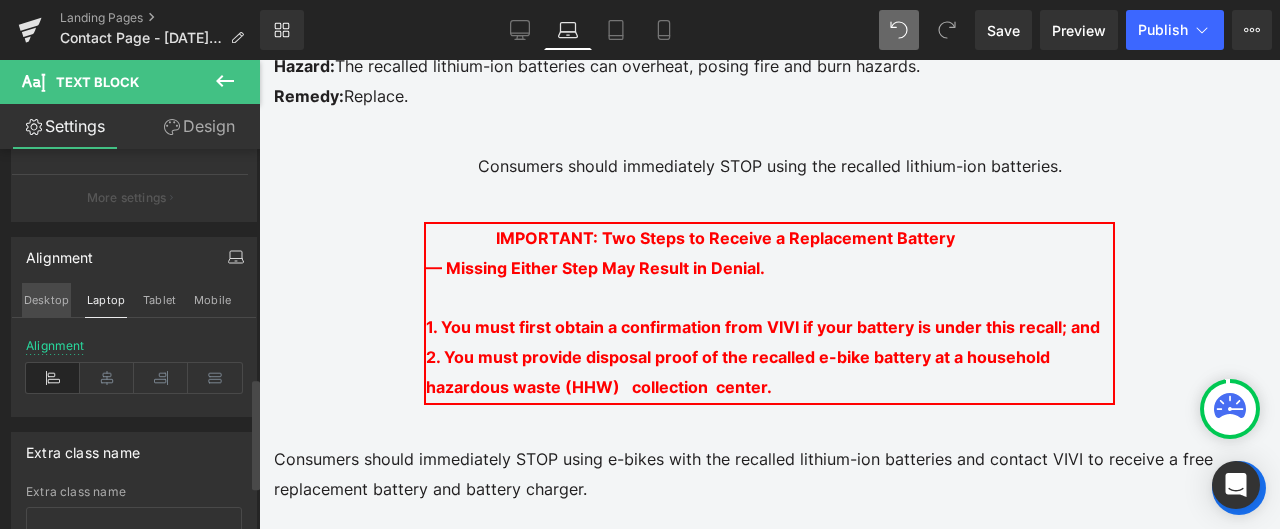 click on "Desktop" at bounding box center (46, 300) 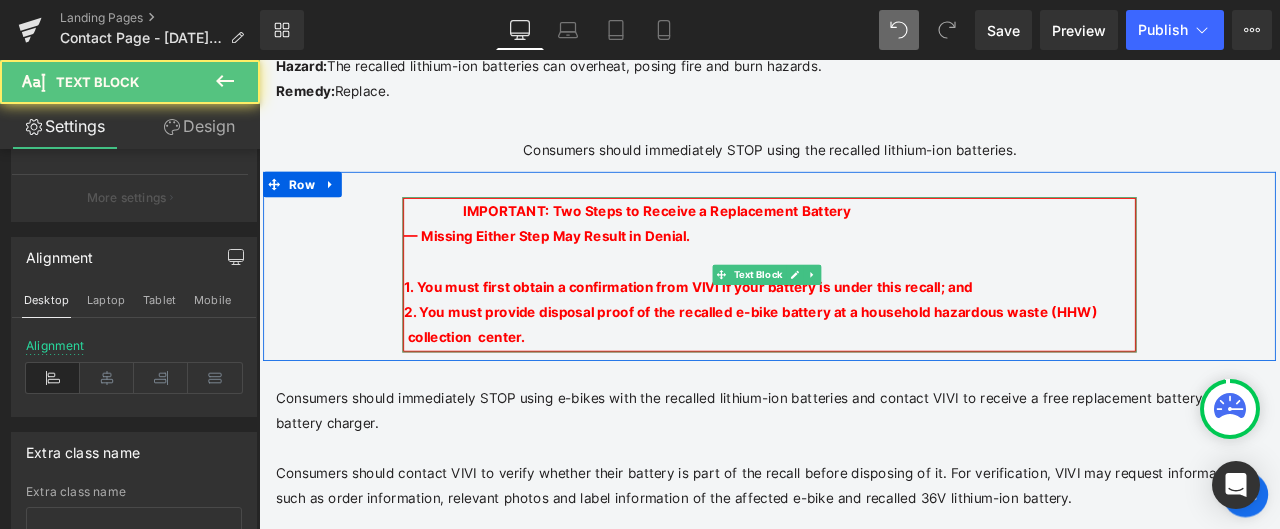 click on "1.  You must first obtain a confirmation from VIVI if your battery is under this recall; and  2.  You must provide disposal proof of the recalled e-bike battery at a household hazardous waste (HHW)   collection  center." at bounding box center [864, 344] 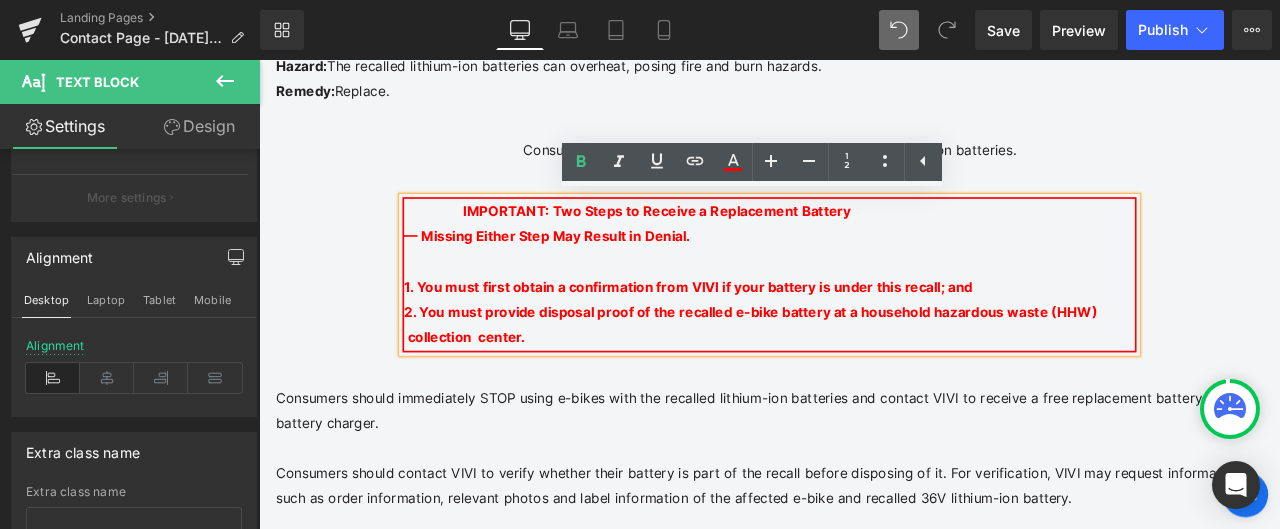 drag, startPoint x: 583, startPoint y: 385, endPoint x: 515, endPoint y: 237, distance: 162.87419 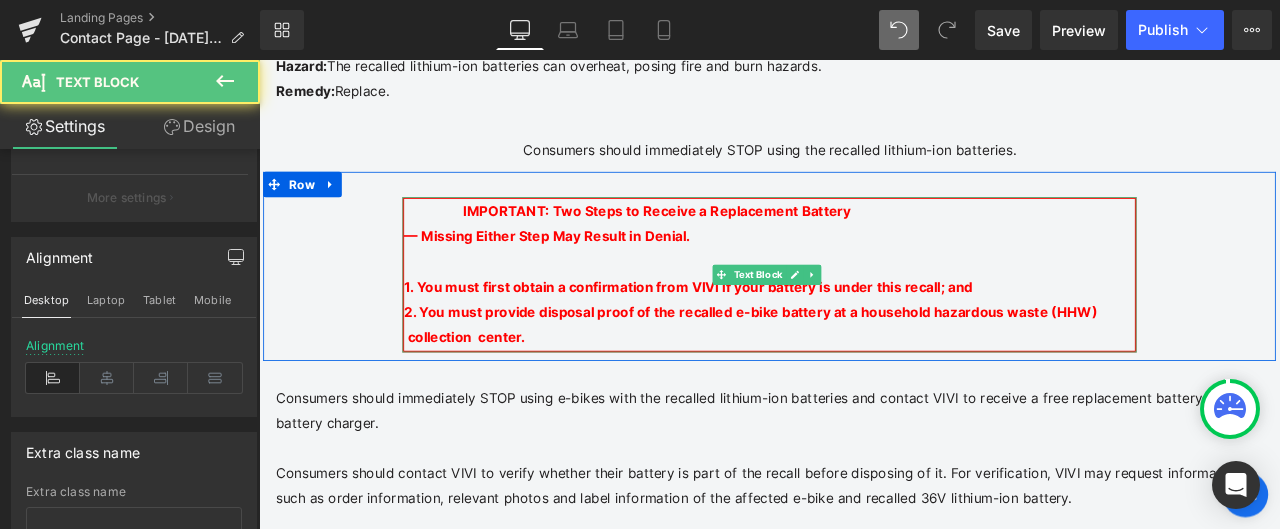 click on "IMPORTANT: Two Steps to Receive a Replacement Battery" at bounding box center [730, 238] 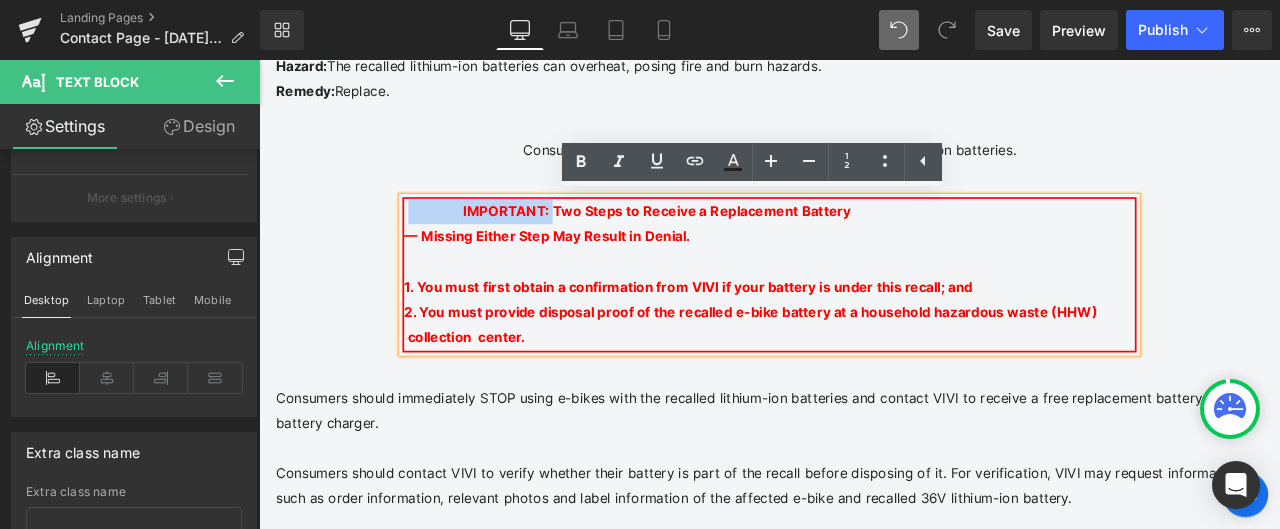 drag, startPoint x: 536, startPoint y: 240, endPoint x: 428, endPoint y: 237, distance: 108.04166 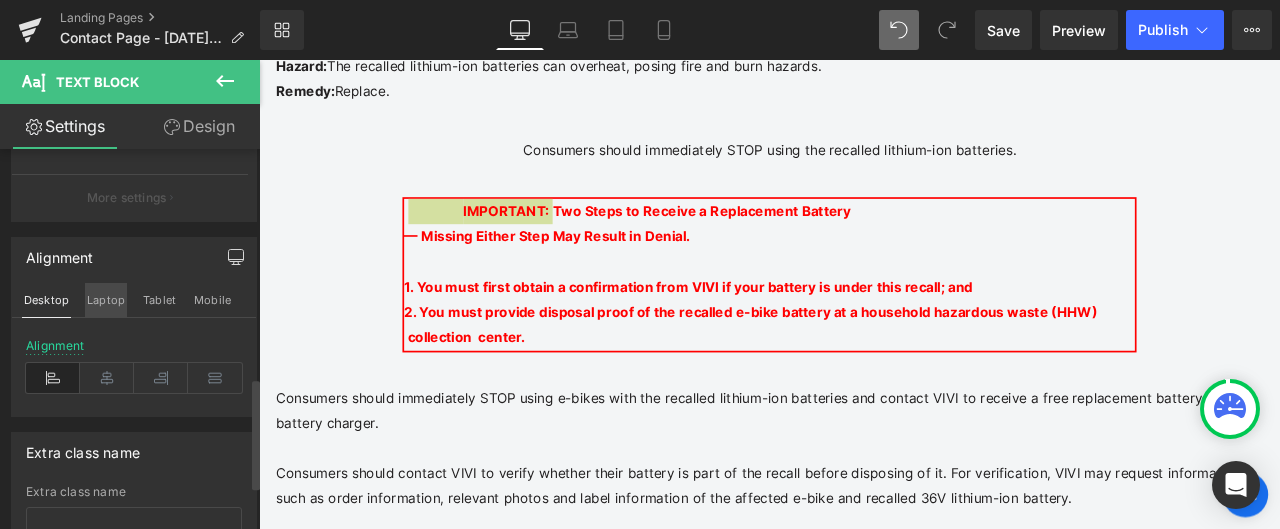 click on "Laptop" at bounding box center (106, 300) 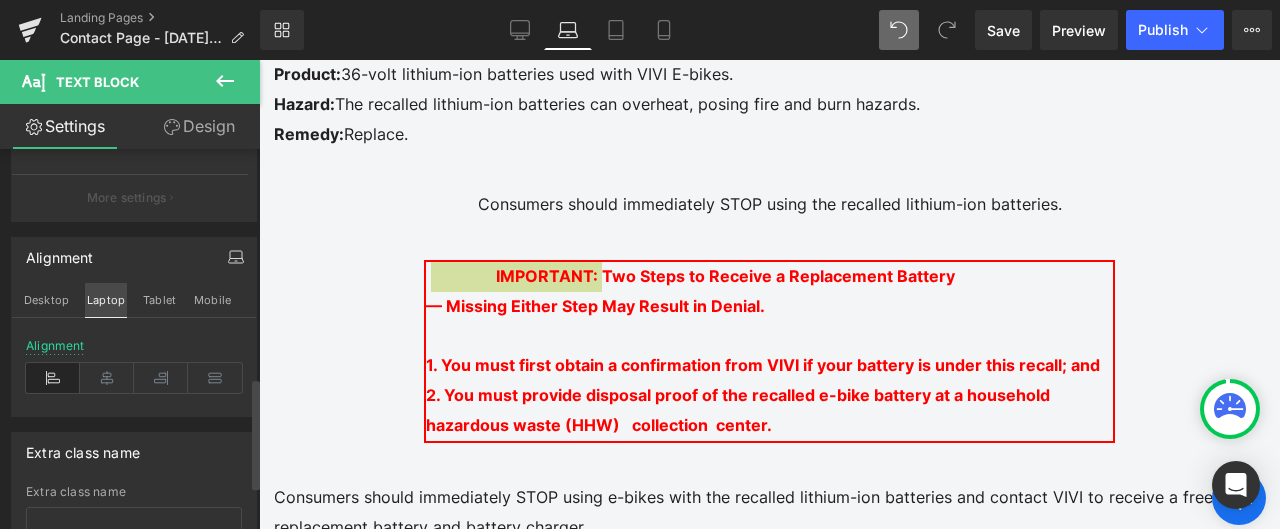 scroll, scrollTop: 912, scrollLeft: 0, axis: vertical 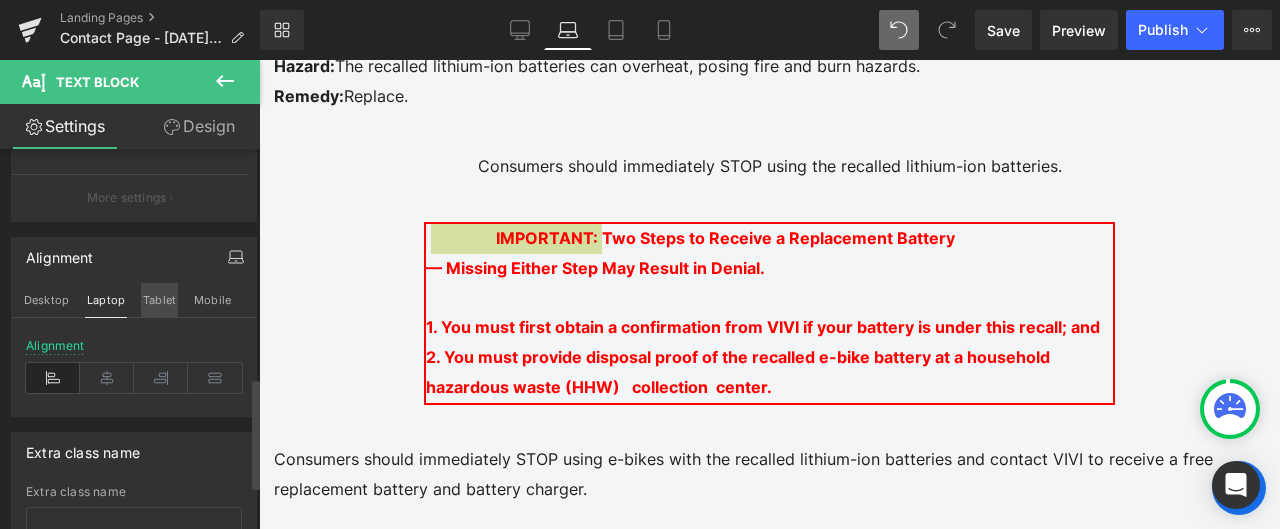 click on "Tablet" at bounding box center [159, 300] 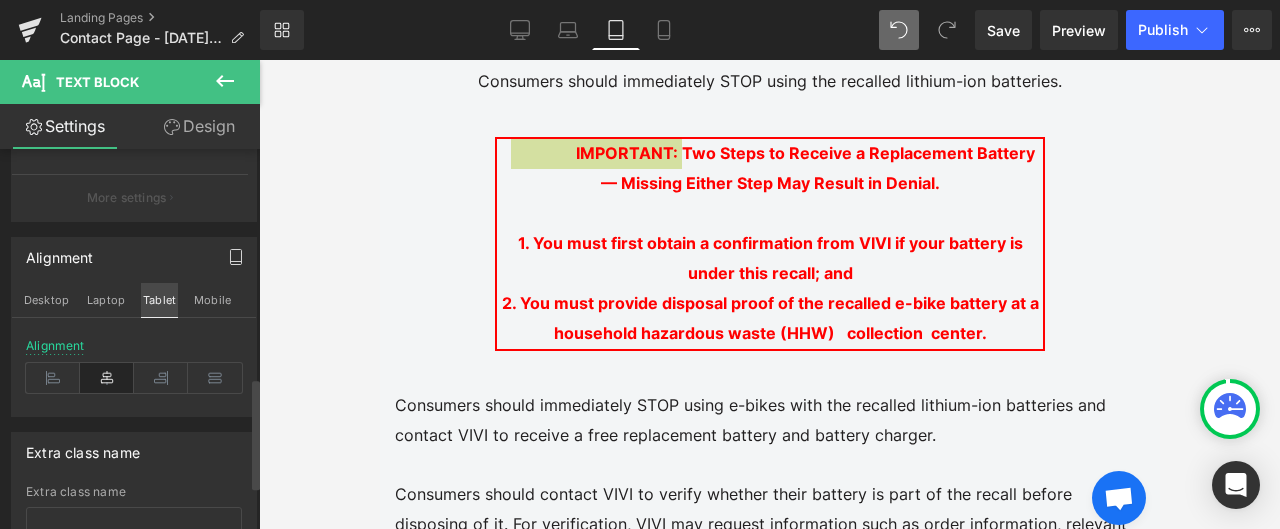scroll, scrollTop: 827, scrollLeft: 0, axis: vertical 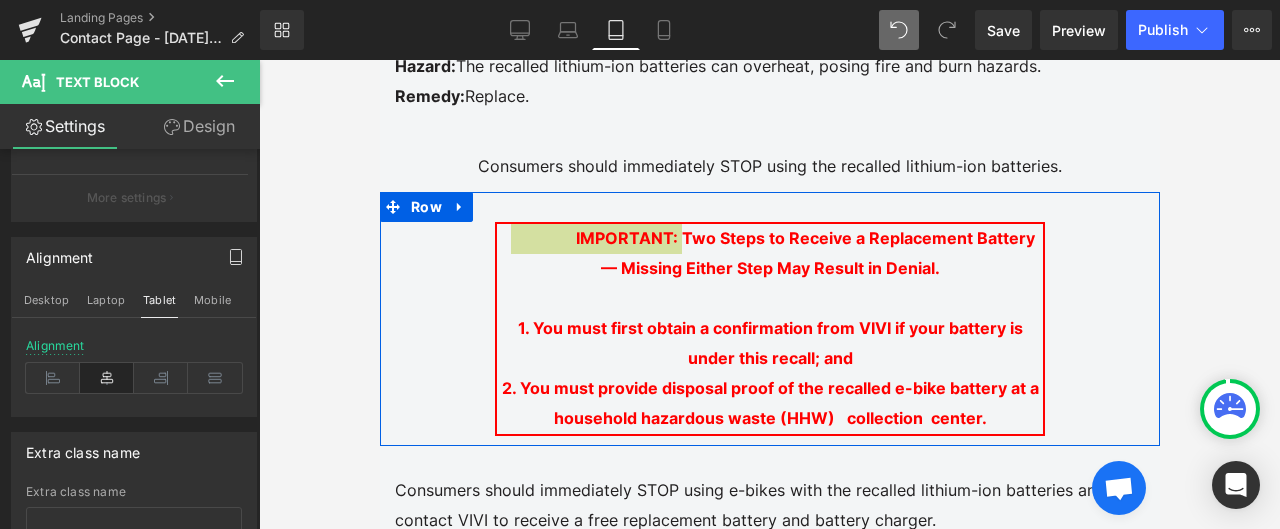 type 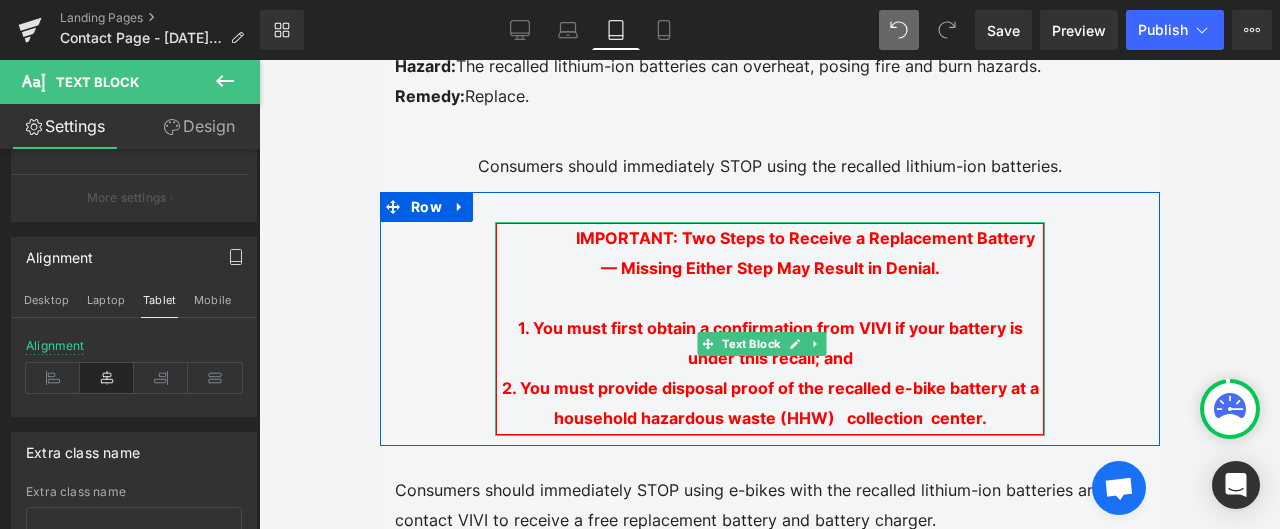 click on "IMPORTANT: Two Steps to Receive a Replacement Battery" at bounding box center [804, 238] 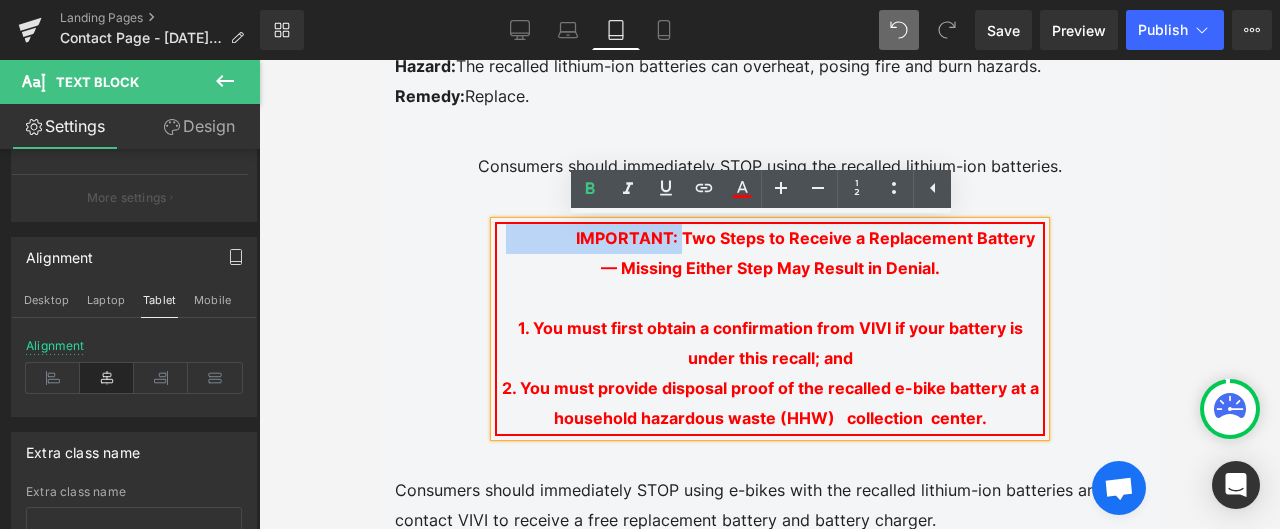 drag, startPoint x: 624, startPoint y: 238, endPoint x: 495, endPoint y: 229, distance: 129.31357 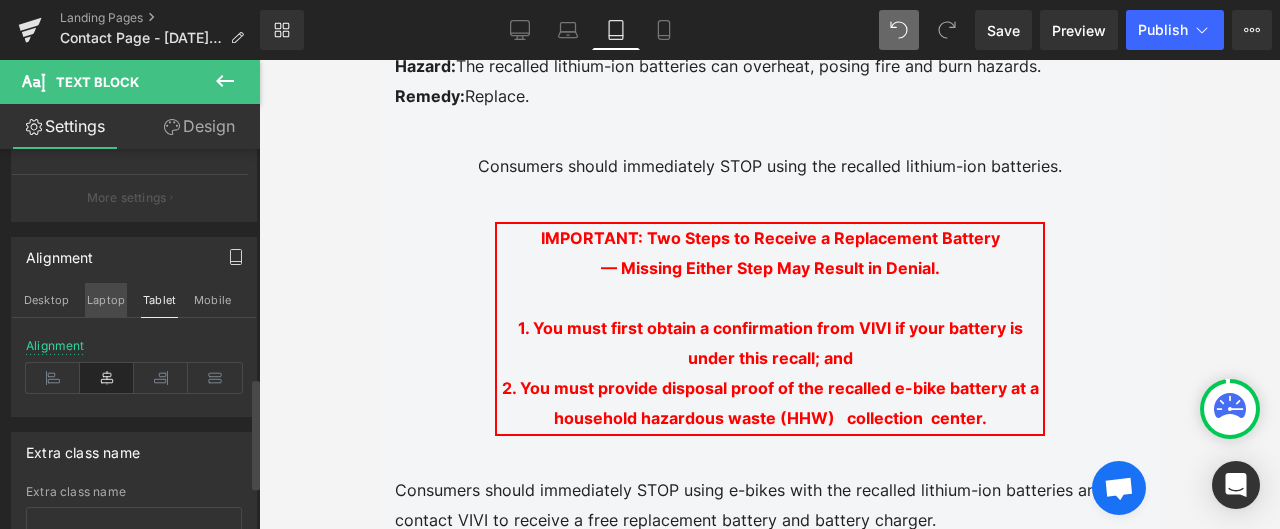 click on "Laptop" at bounding box center (106, 300) 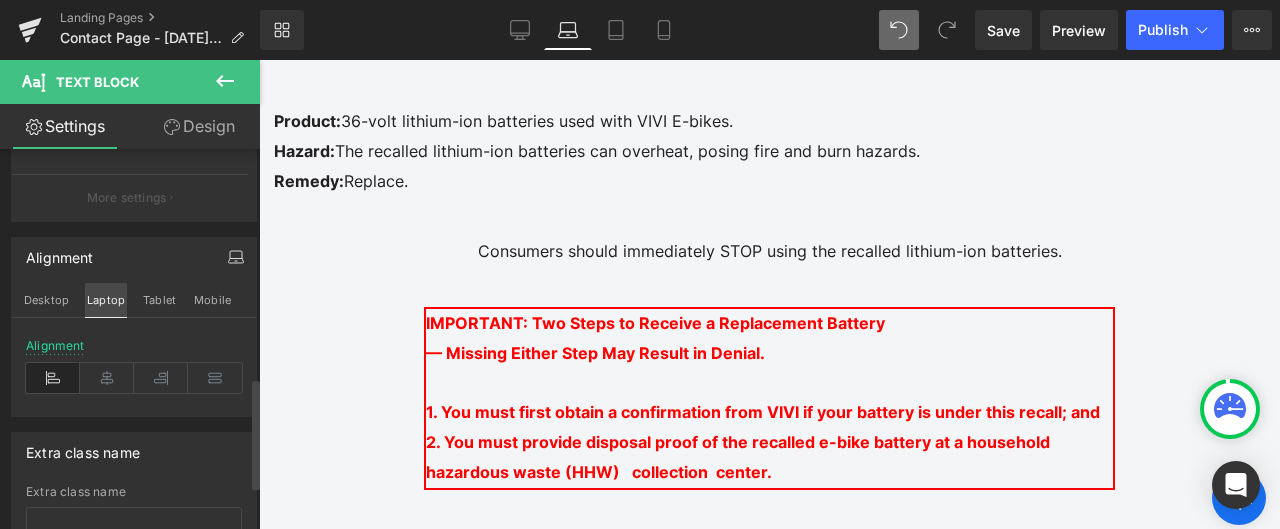scroll, scrollTop: 911, scrollLeft: 0, axis: vertical 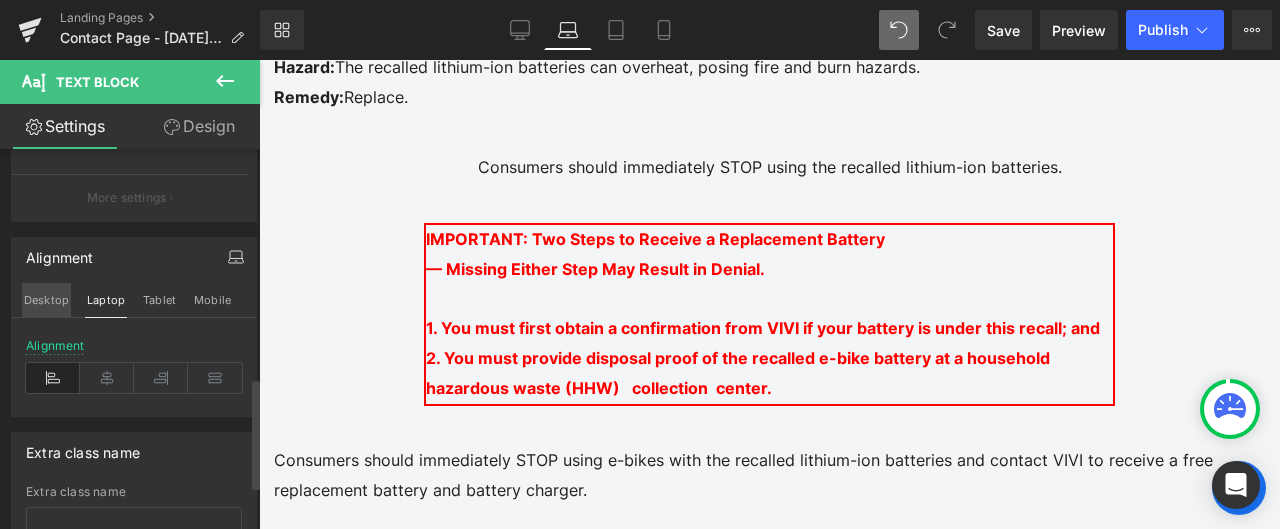 click on "Desktop" at bounding box center [46, 300] 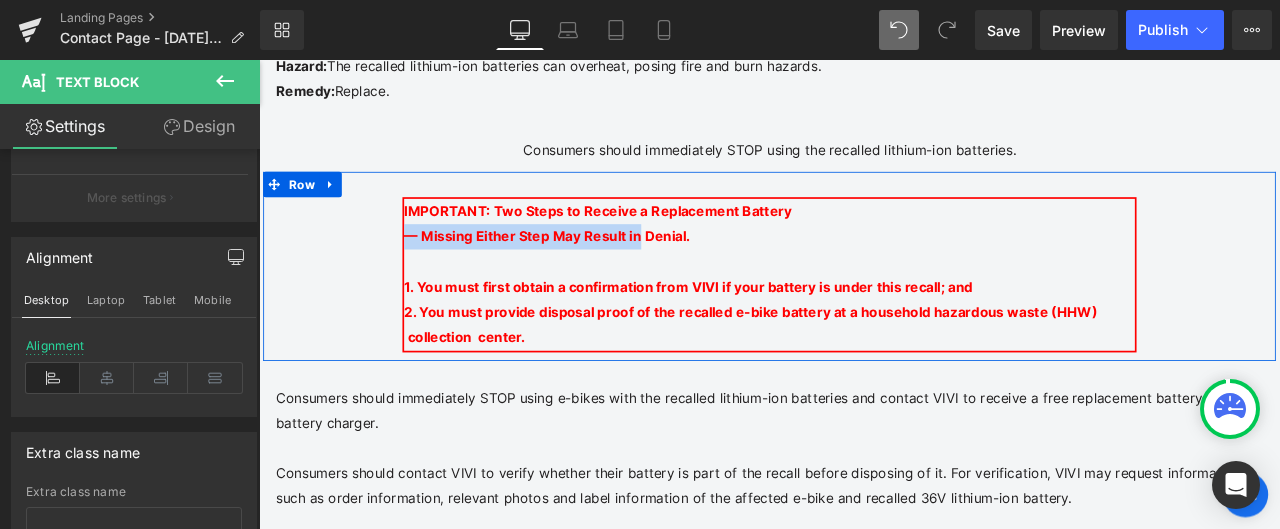 drag, startPoint x: 581, startPoint y: 268, endPoint x: 420, endPoint y: 256, distance: 161.44658 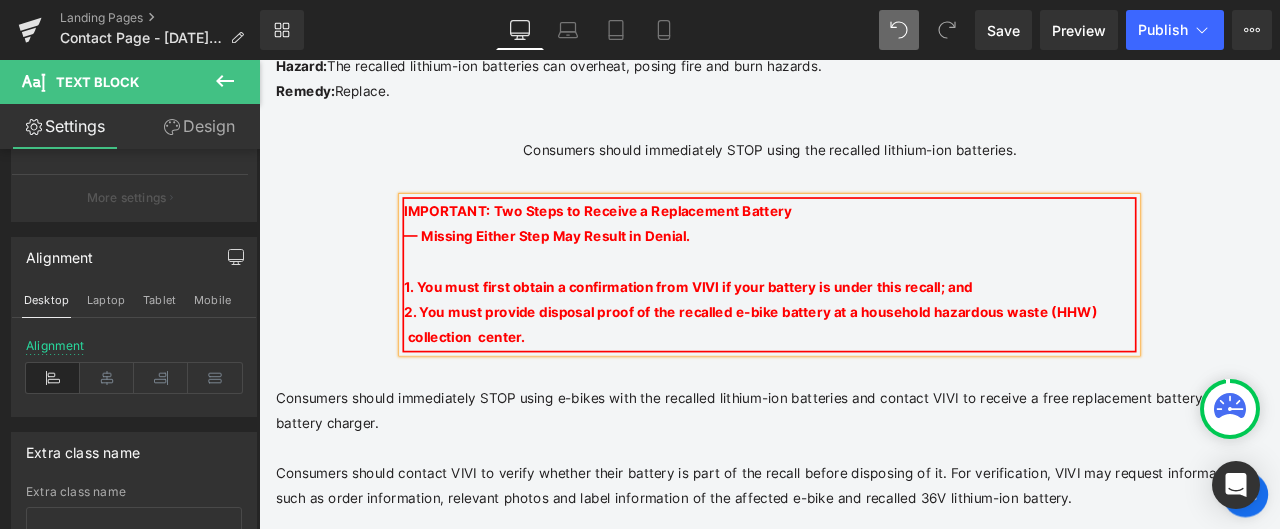 click on "— Missing Either Step May Result in Denial." at bounding box center [600, 269] 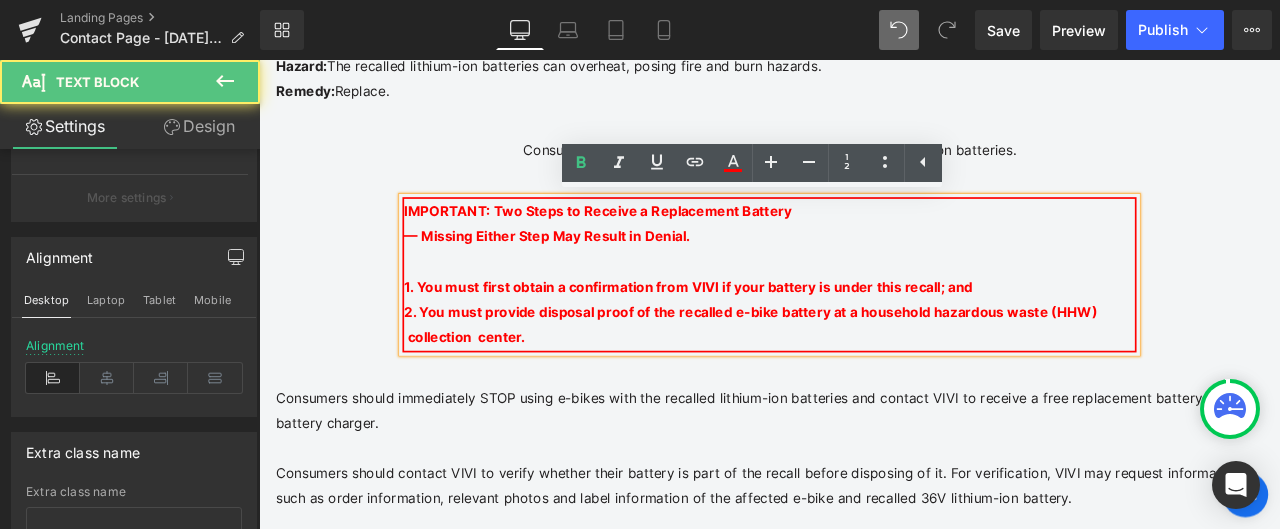 click on "1.  You must first obtain a confirmation from VIVI if your battery is under this recall; and" at bounding box center [768, 329] 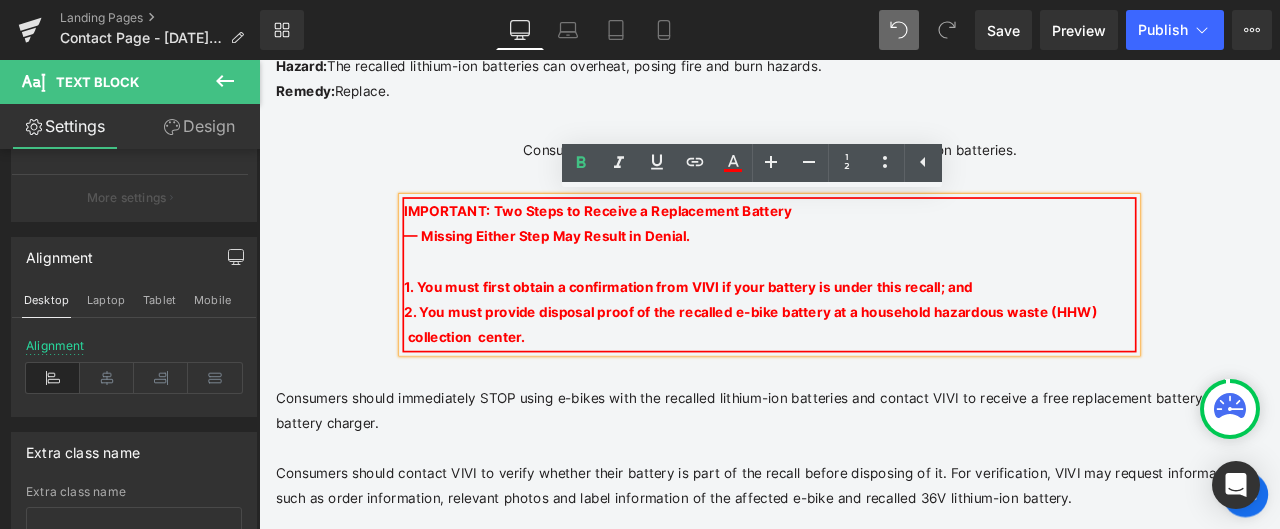 drag, startPoint x: 596, startPoint y: 393, endPoint x: 424, endPoint y: 224, distance: 241.13274 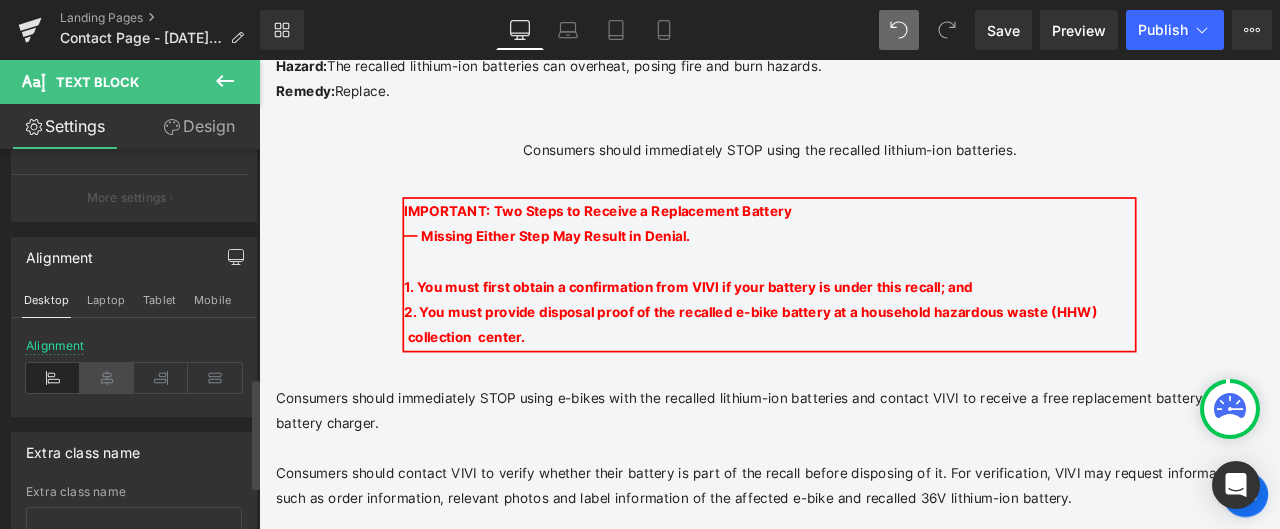 click at bounding box center [107, 378] 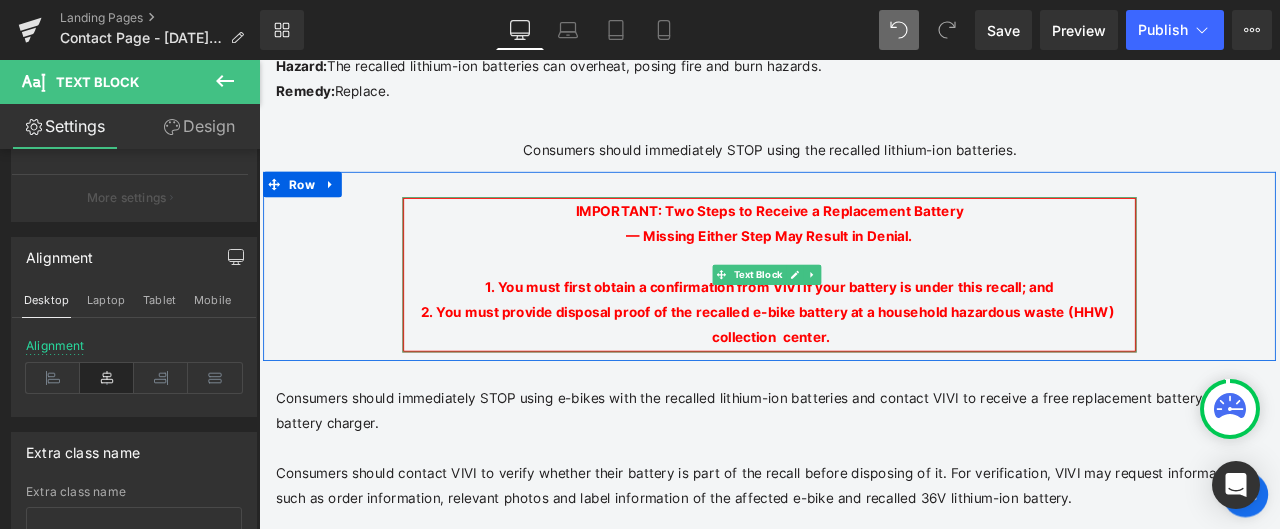 click on "1.  You must first obtain a confirmation from VIVI if your battery is under this recall; and  2.  You must provide disposal proof of the recalled e-bike battery at a household hazardous waste (HHW)   collection  center." at bounding box center [864, 345] 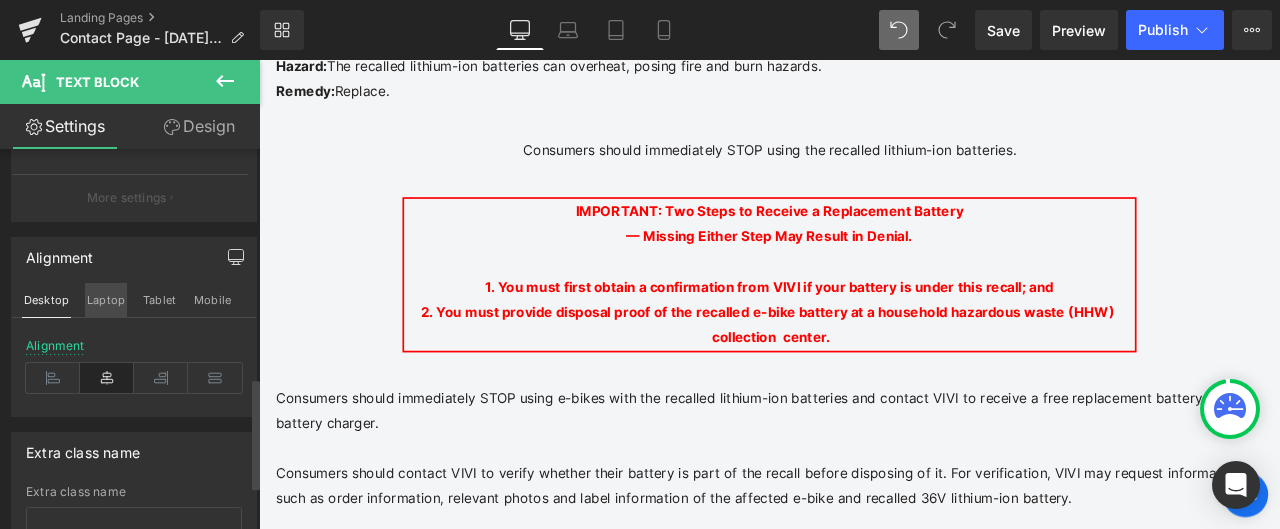 click on "Laptop" at bounding box center [106, 300] 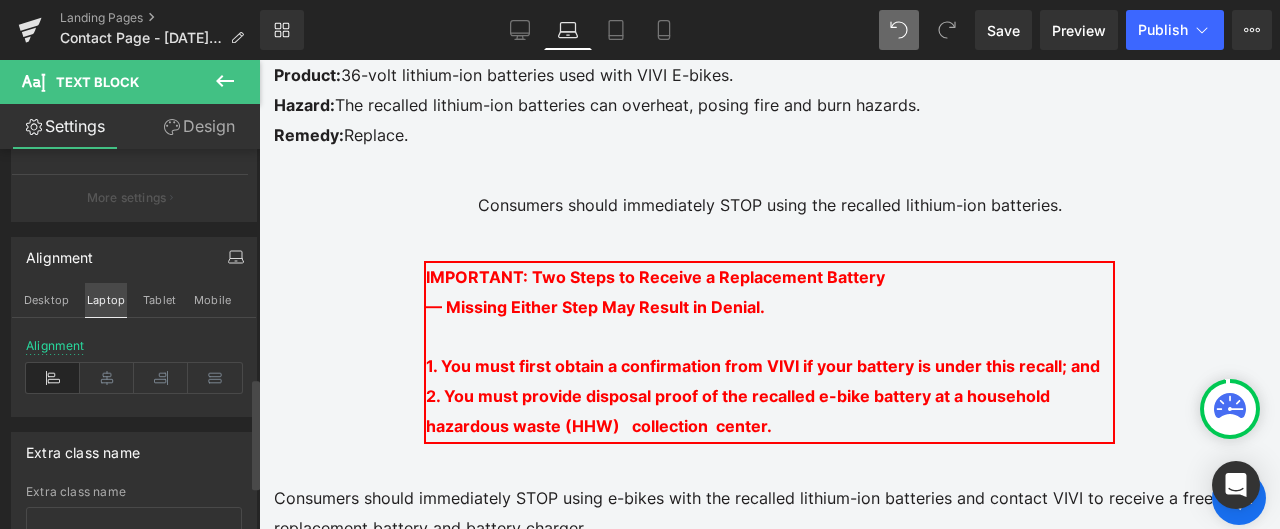 scroll, scrollTop: 910, scrollLeft: 0, axis: vertical 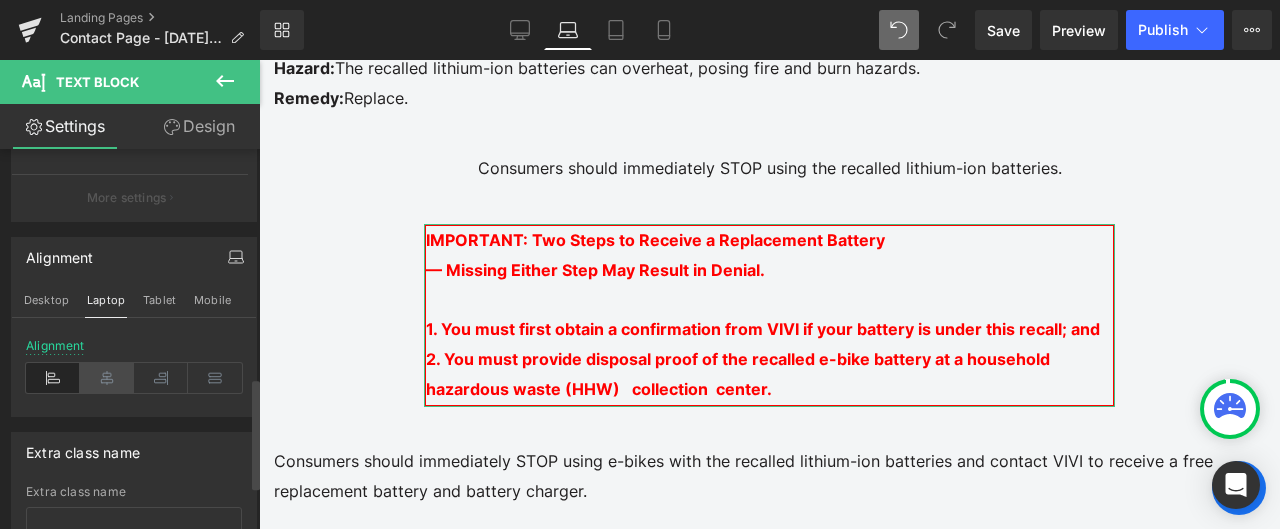 click at bounding box center (107, 378) 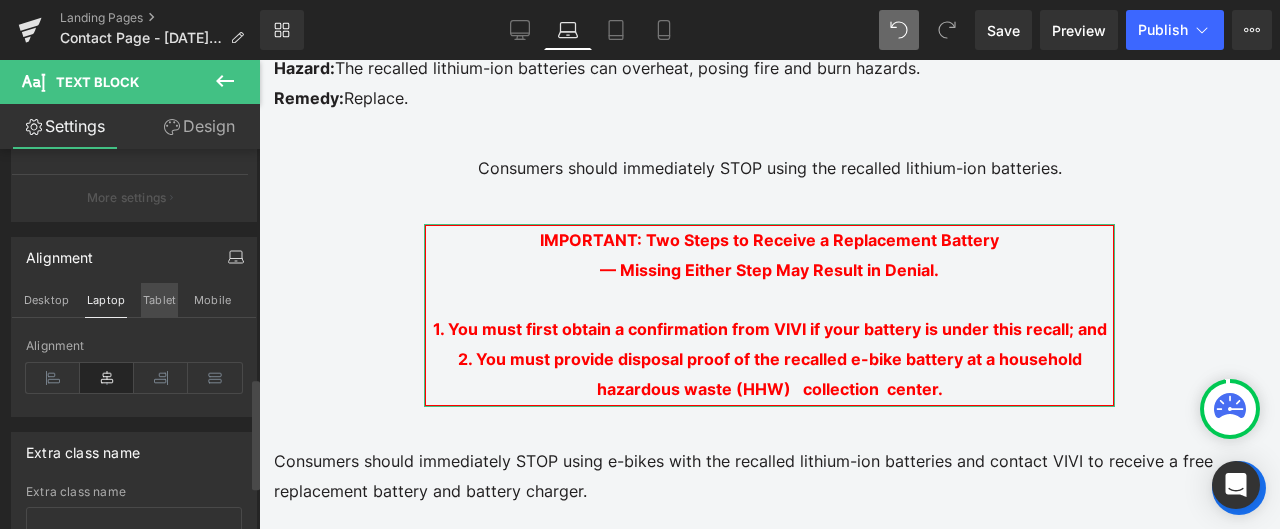 click on "Tablet" at bounding box center (159, 300) 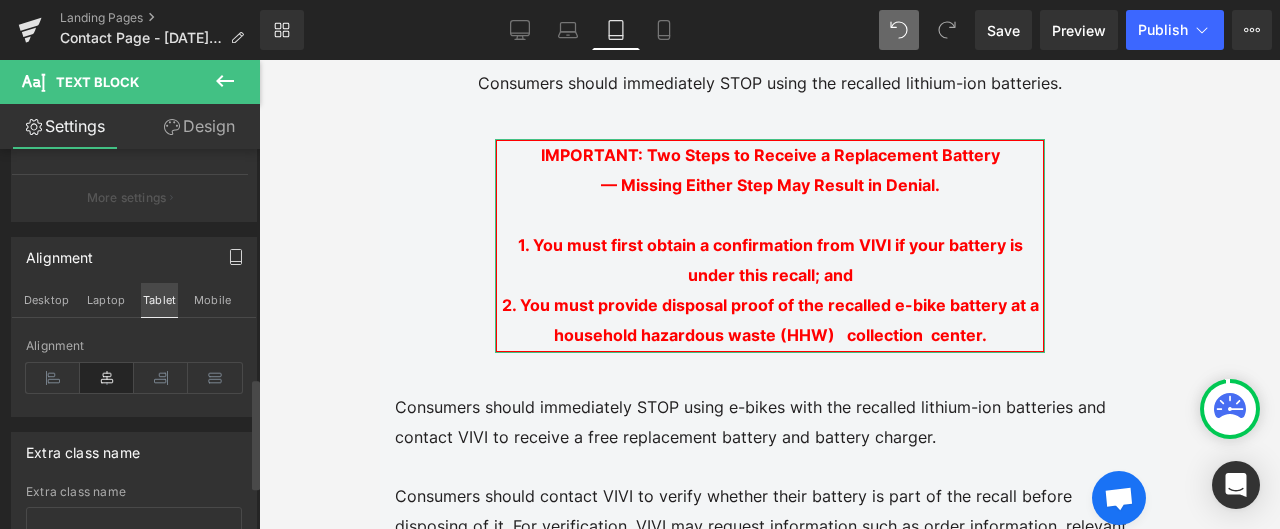 scroll, scrollTop: 826, scrollLeft: 0, axis: vertical 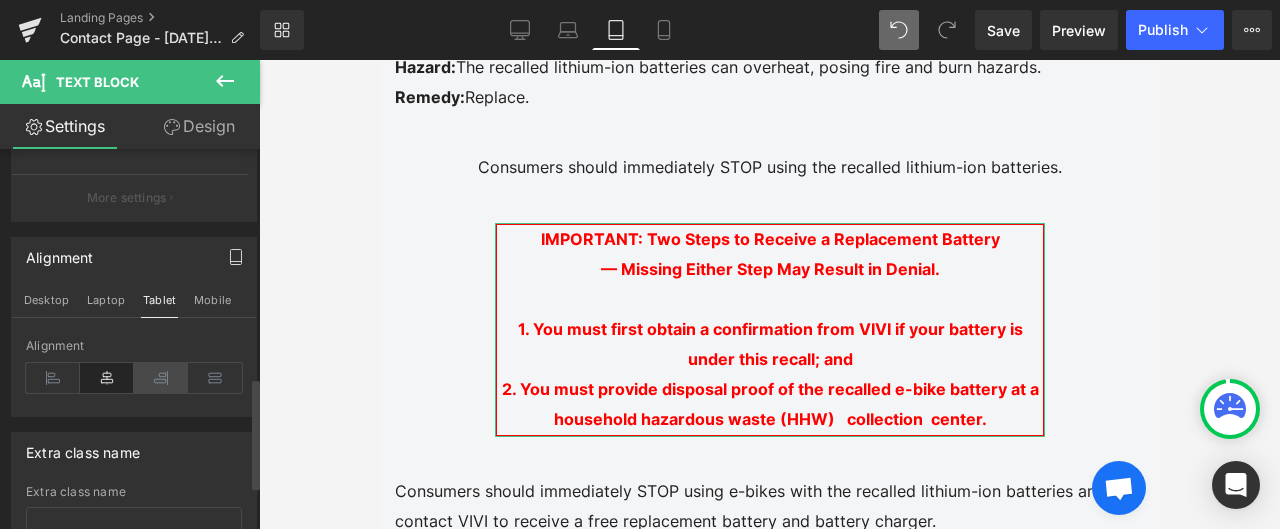click at bounding box center (161, 378) 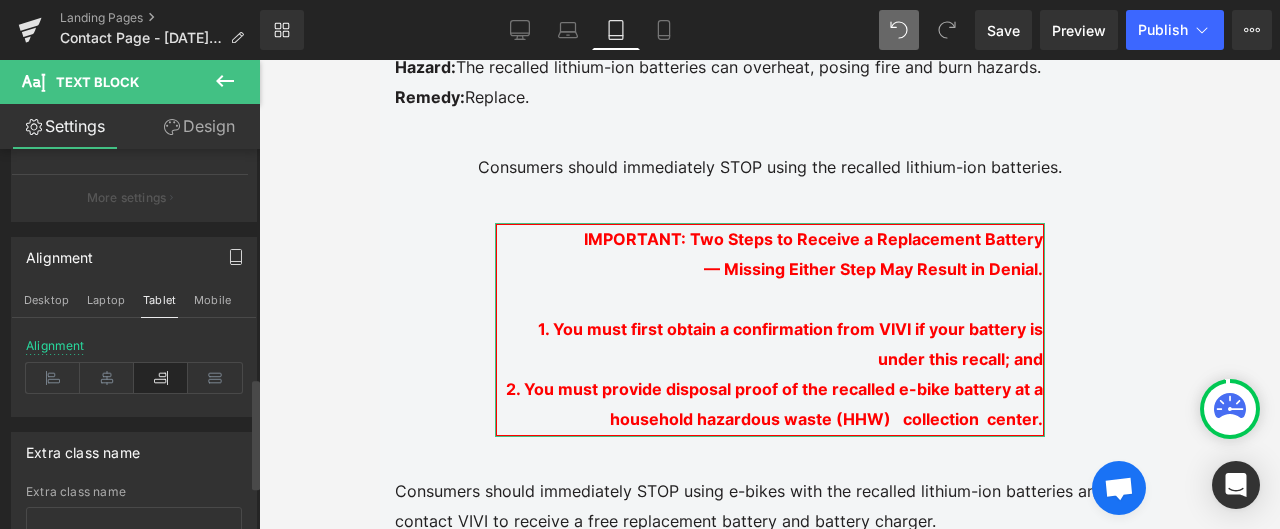 click at bounding box center (161, 378) 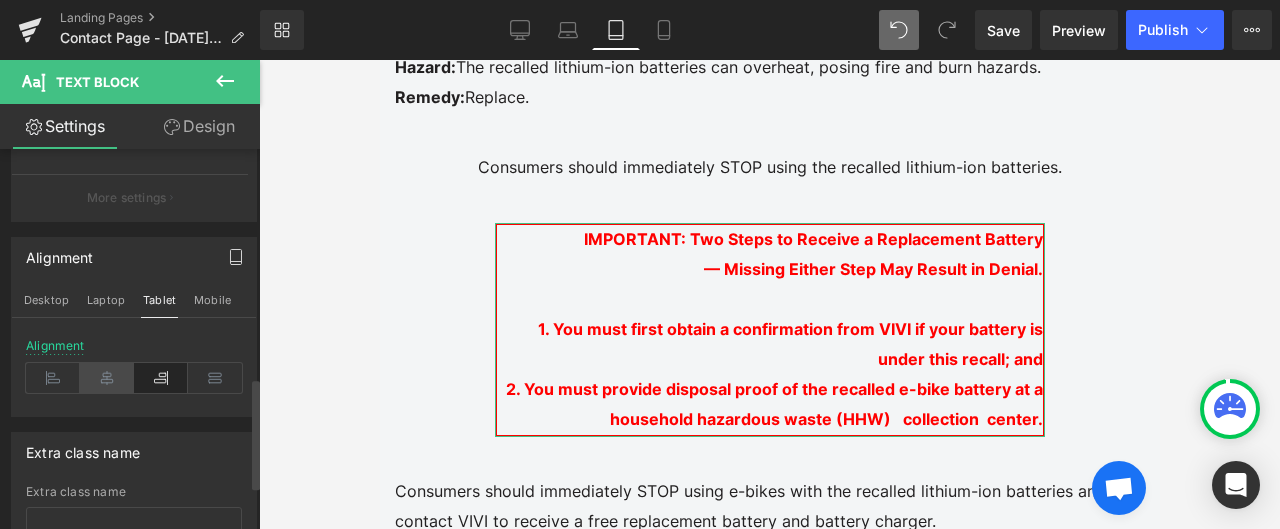 click at bounding box center (107, 378) 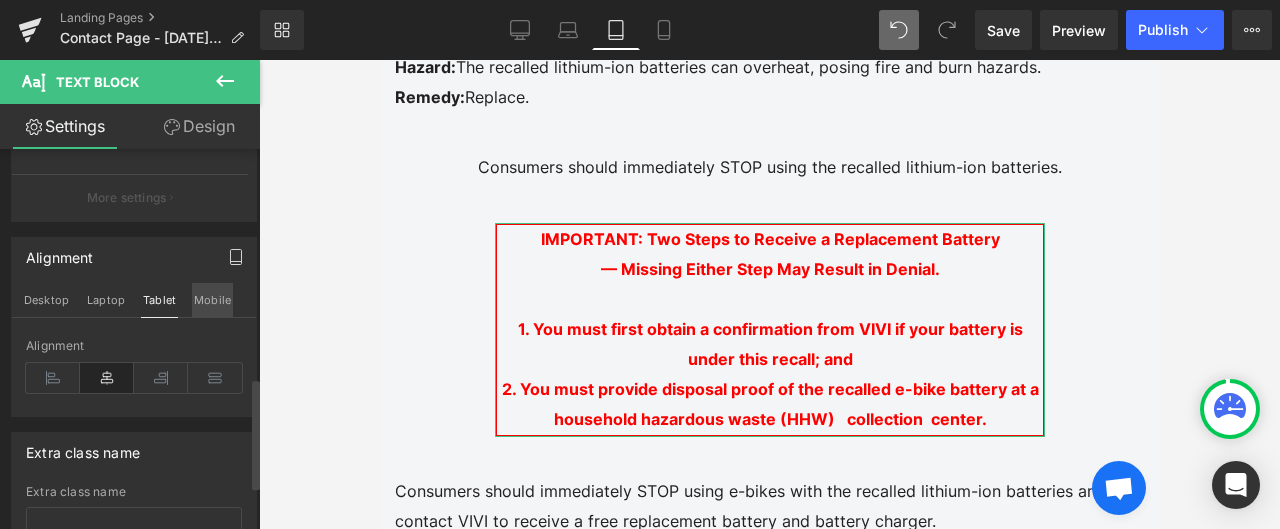 click on "Mobile" at bounding box center [212, 300] 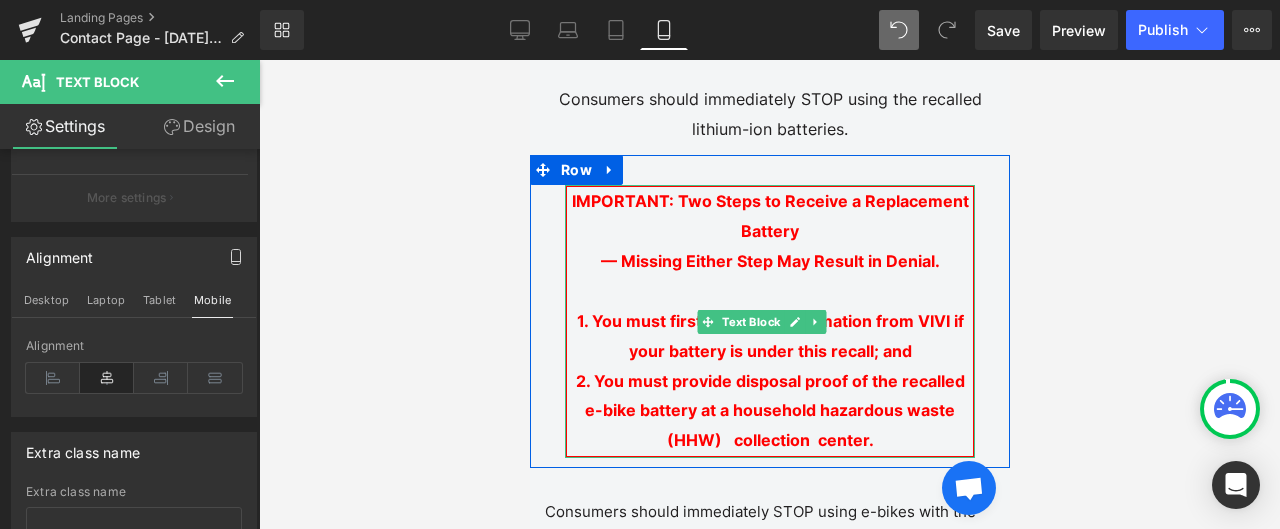 scroll, scrollTop: 972, scrollLeft: 0, axis: vertical 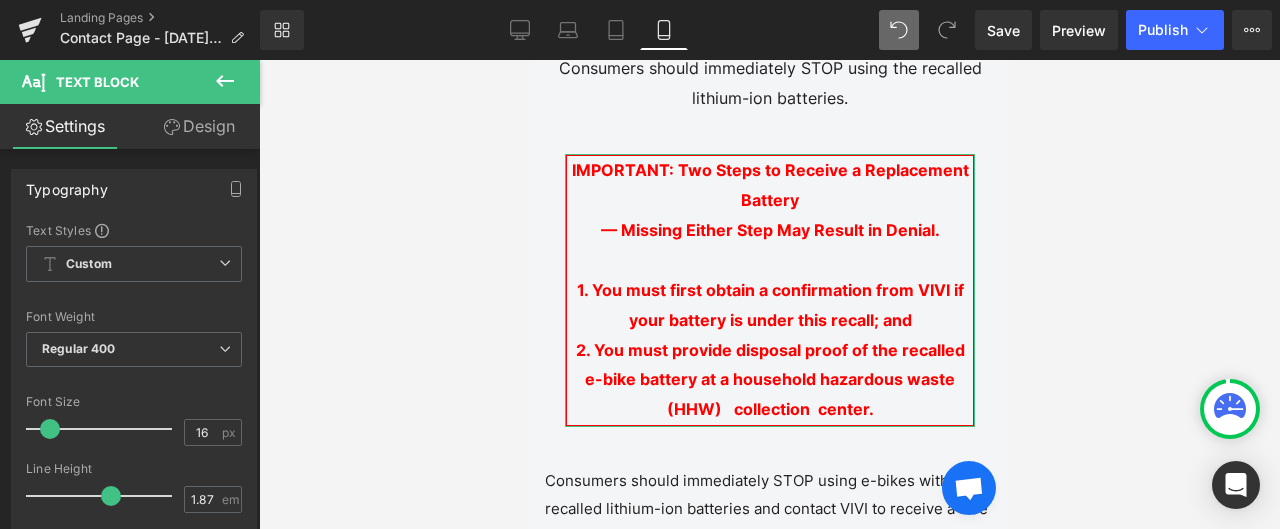click on "Design" at bounding box center (199, 126) 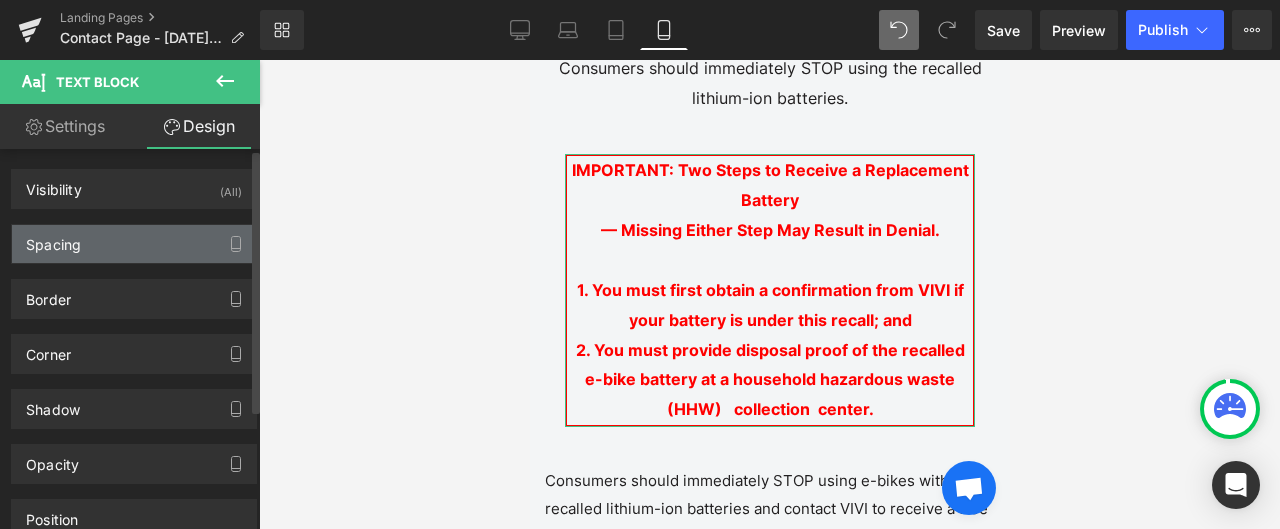 click on "Spacing" at bounding box center (134, 244) 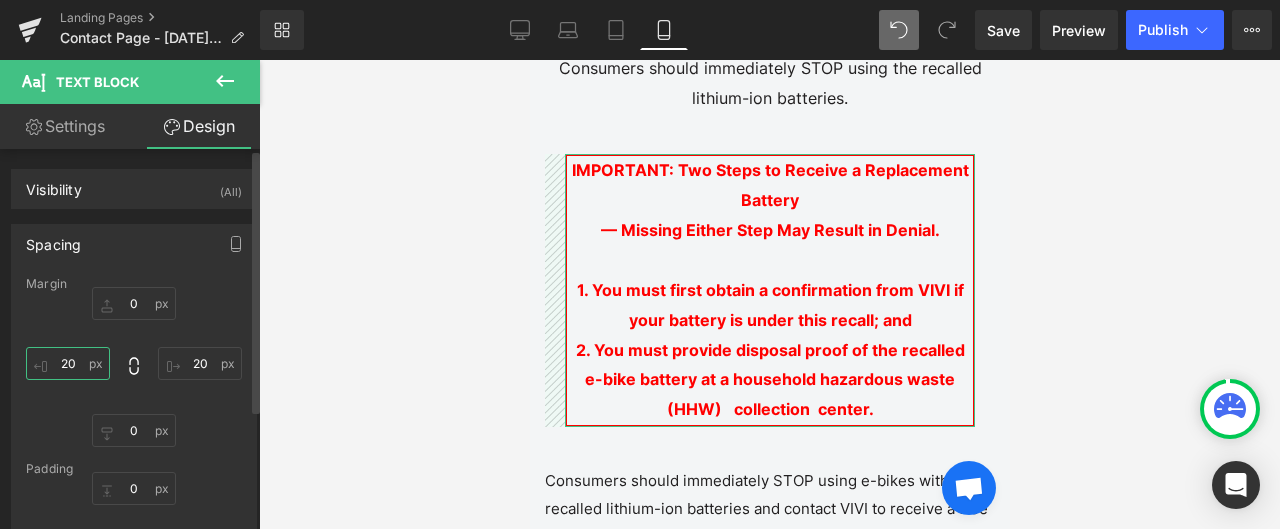 click on "20" at bounding box center (68, 363) 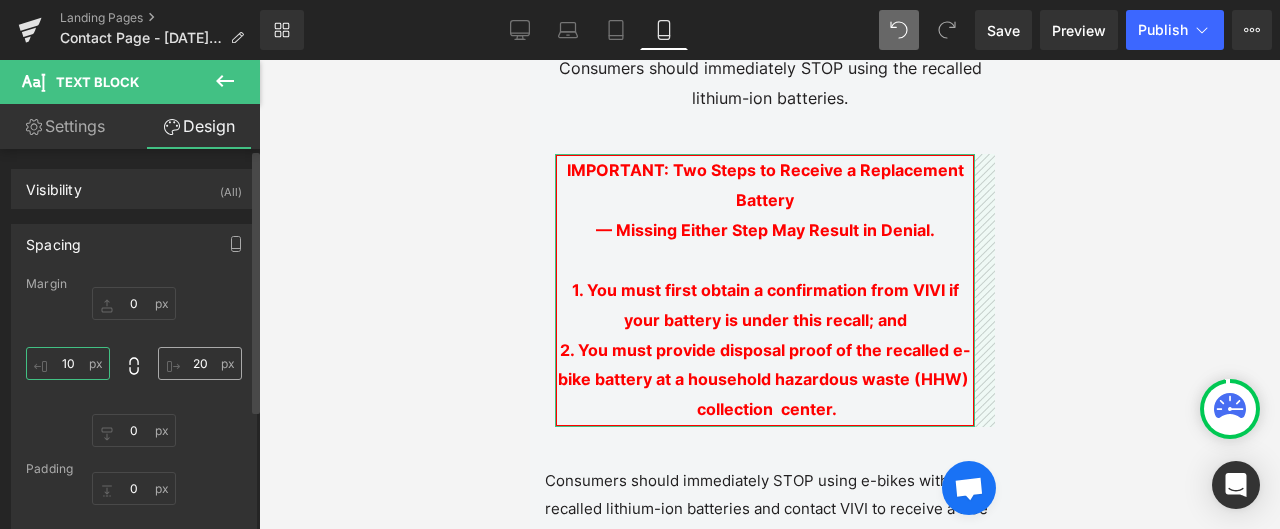 type on "10" 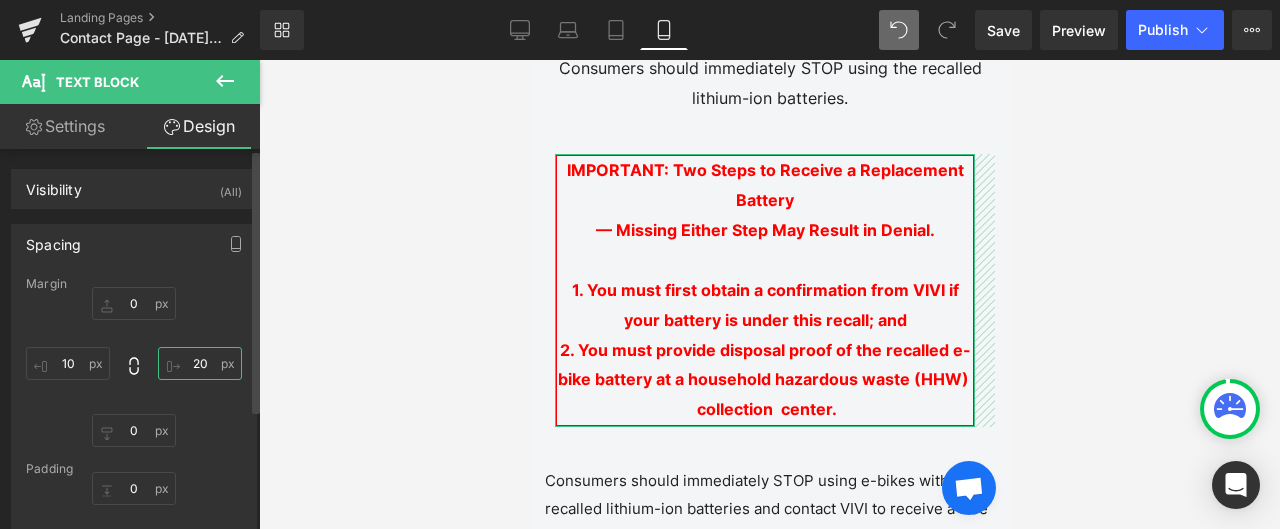 click on "20" at bounding box center (200, 363) 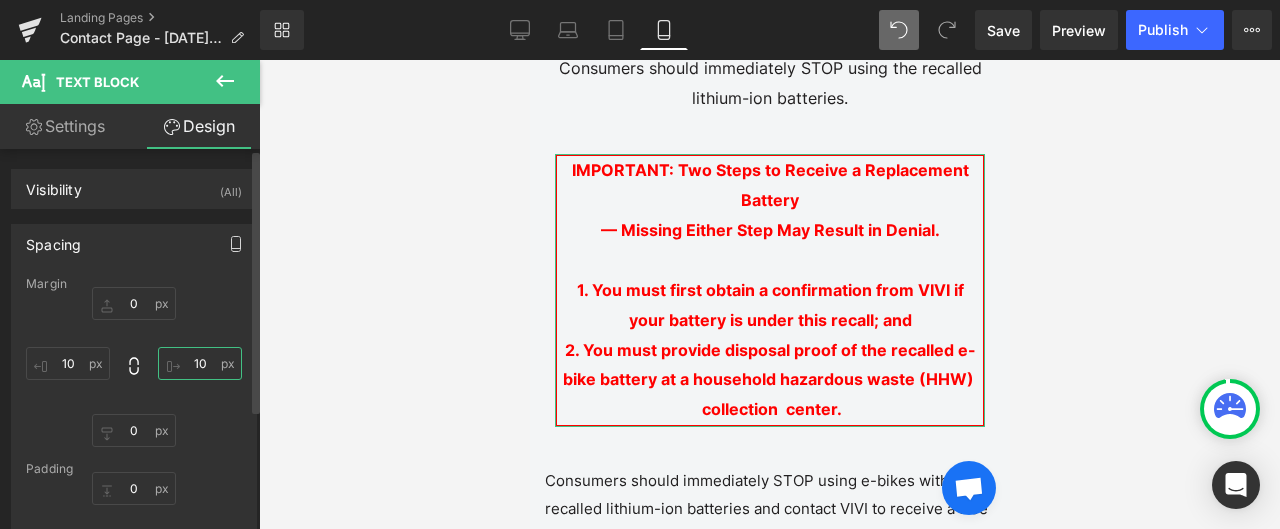 type on "10" 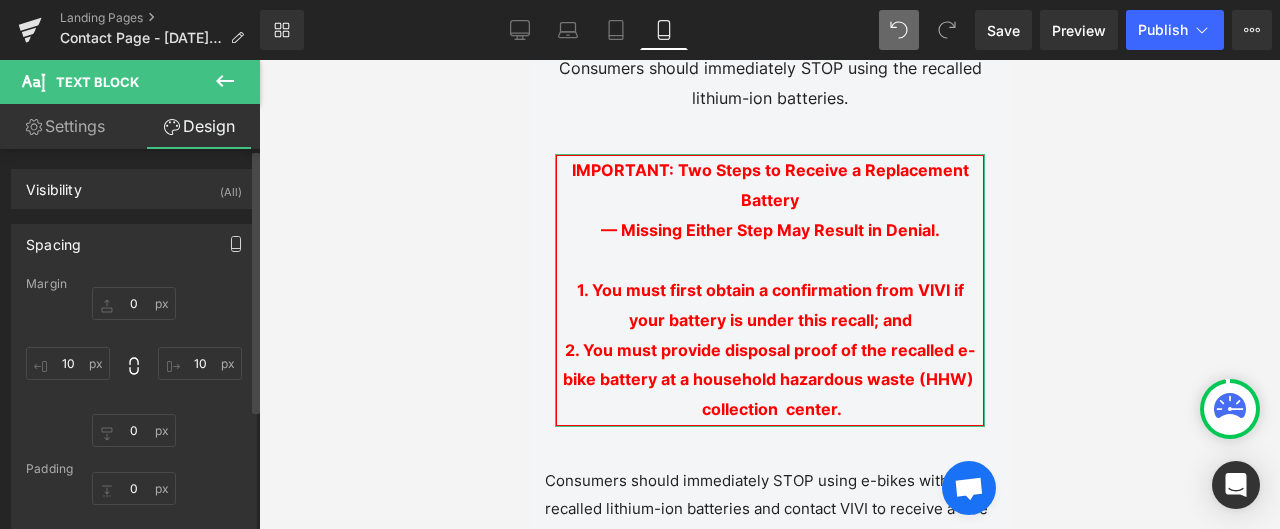 click 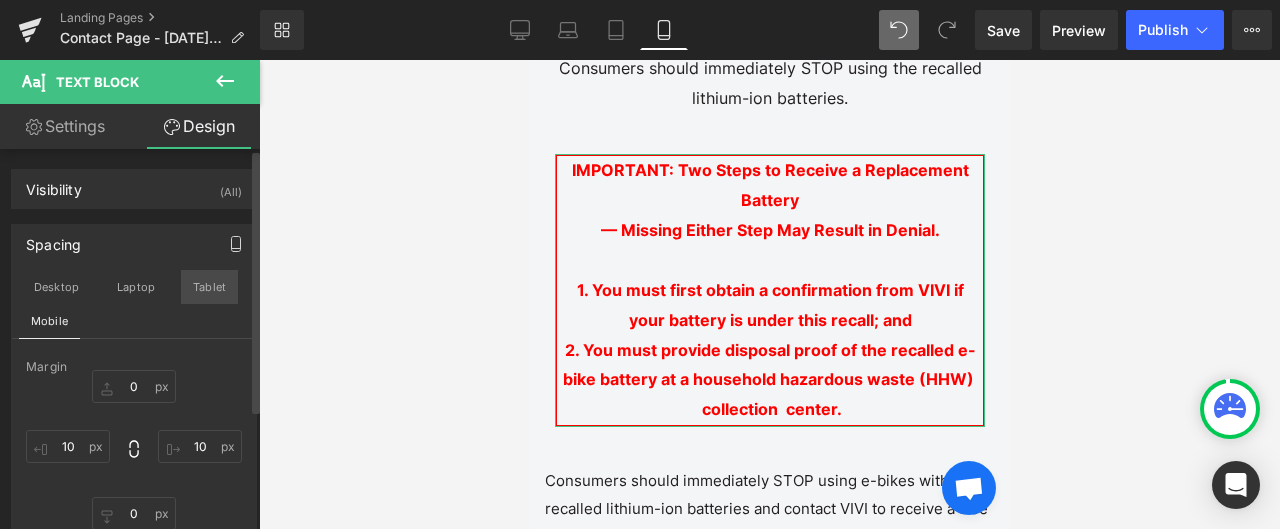 click on "Tablet" at bounding box center [209, 287] 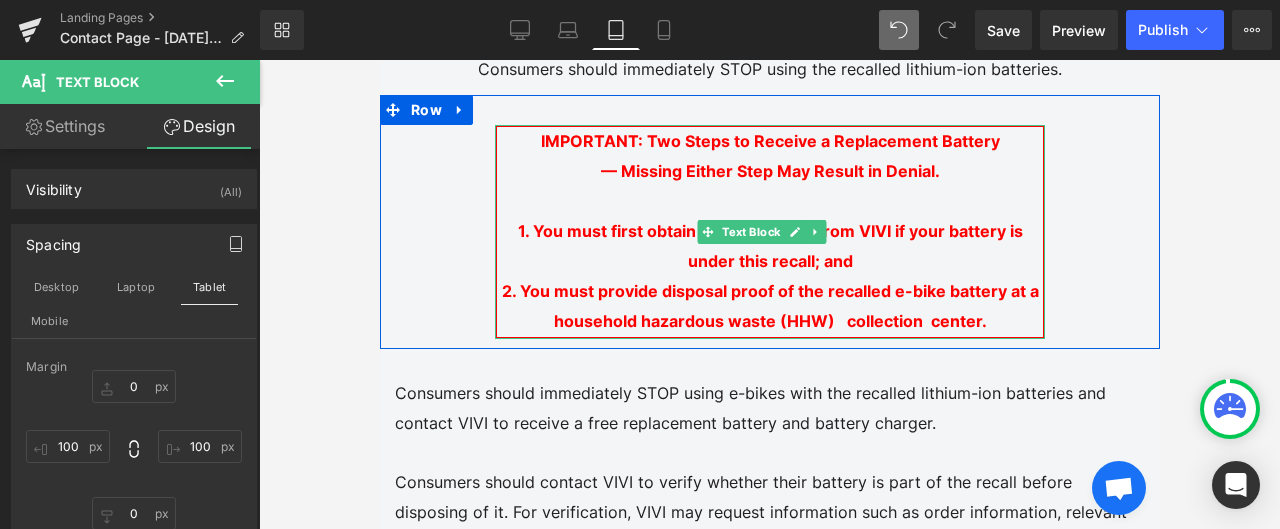 scroll, scrollTop: 925, scrollLeft: 0, axis: vertical 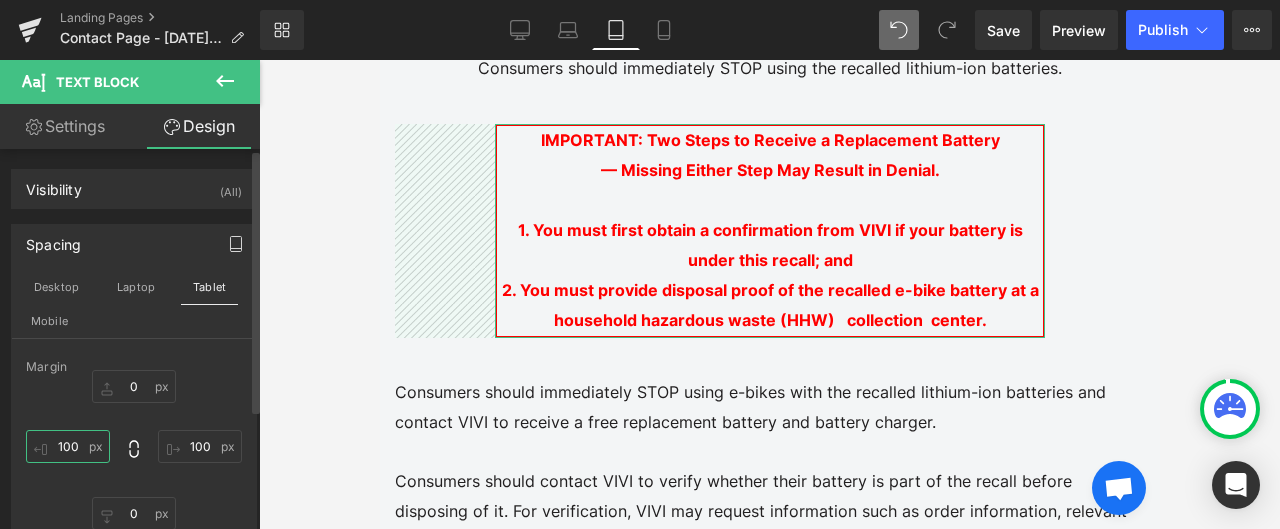 click on "100" at bounding box center [68, 446] 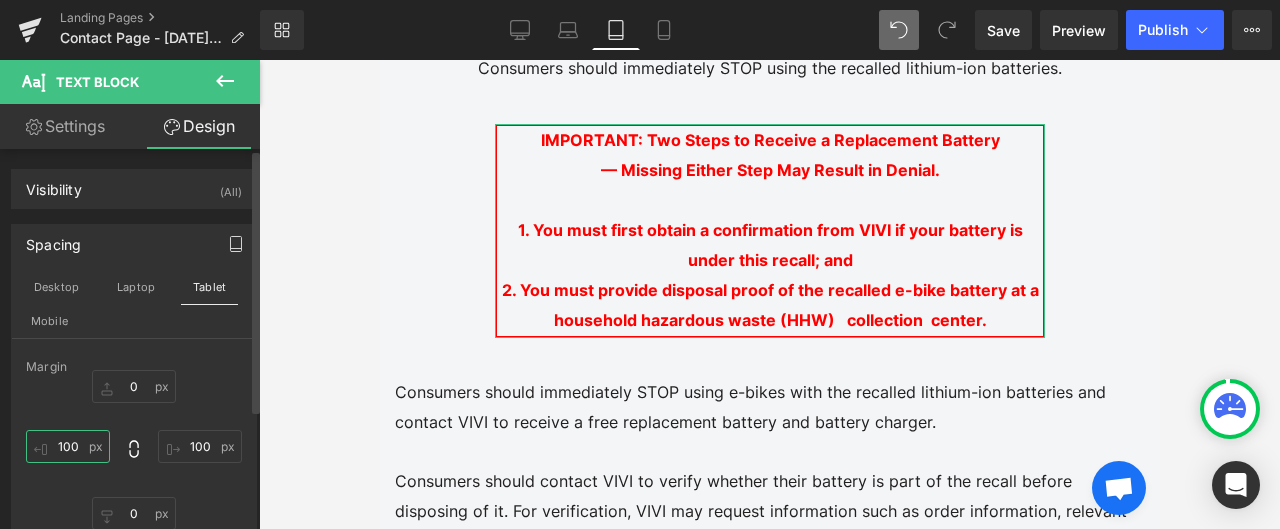 click on "100" at bounding box center [68, 446] 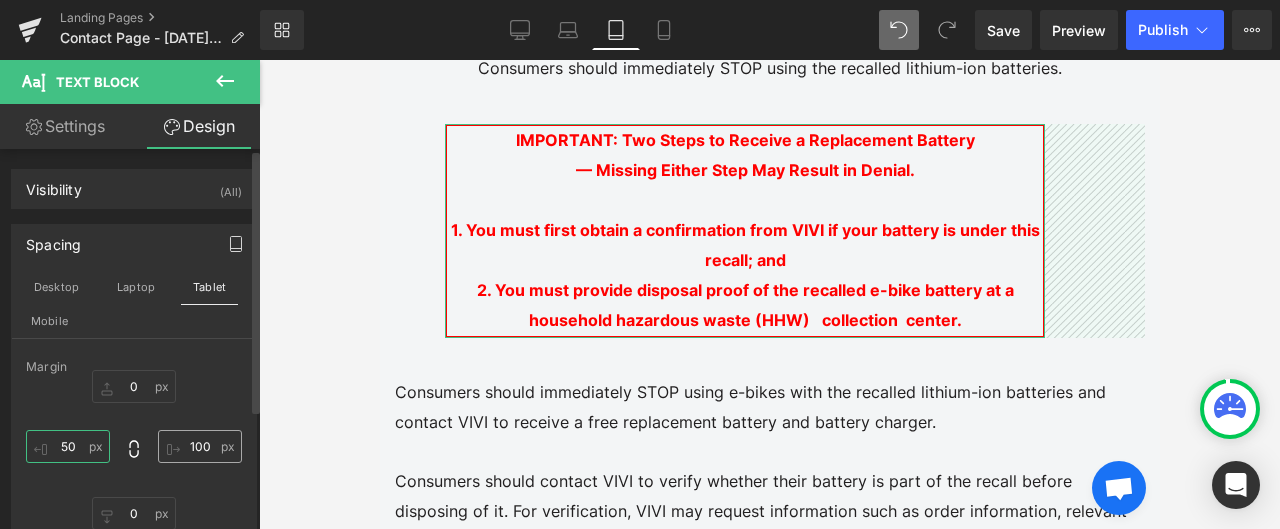 type on "50" 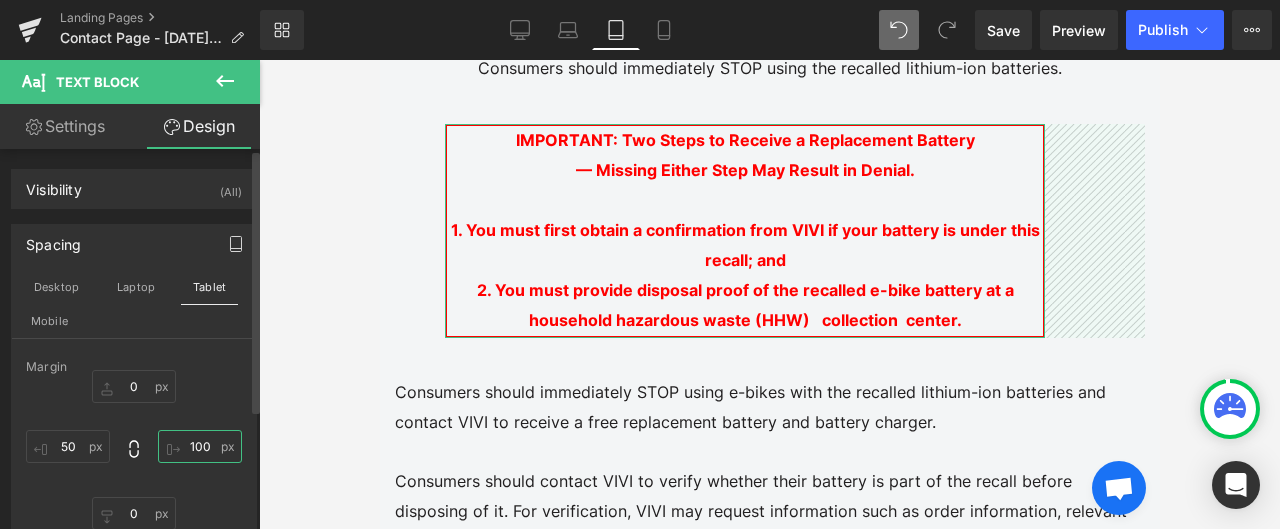 click on "100" at bounding box center [200, 446] 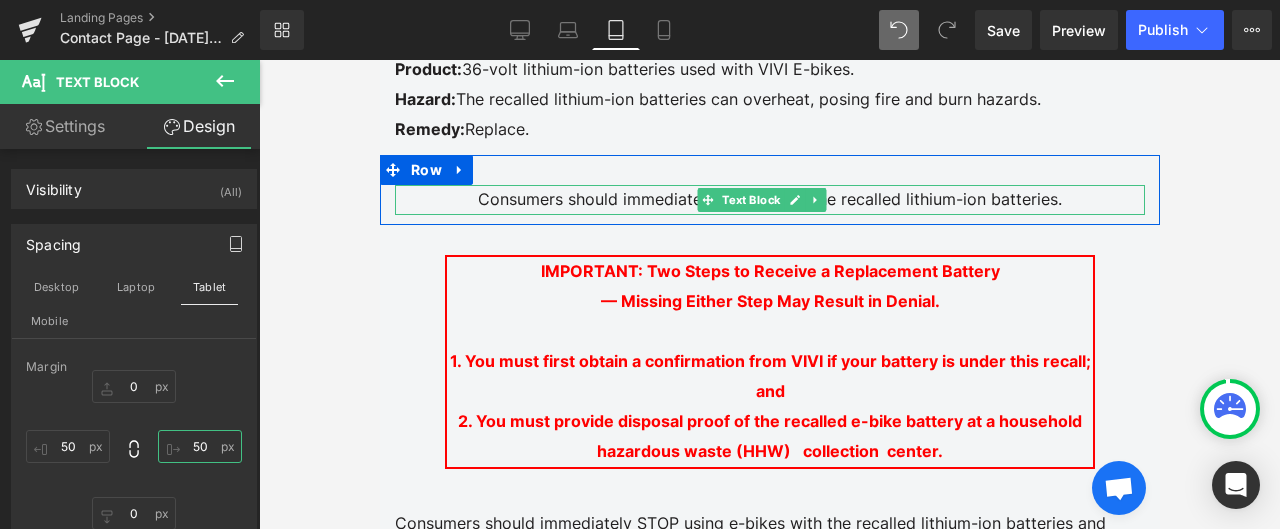 scroll, scrollTop: 925, scrollLeft: 0, axis: vertical 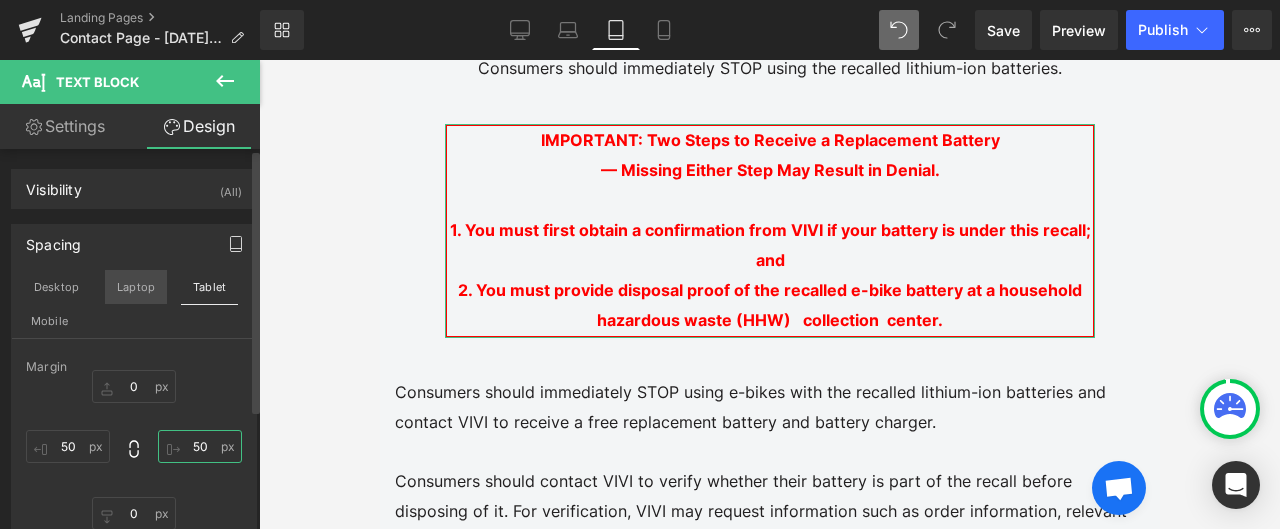 type on "50" 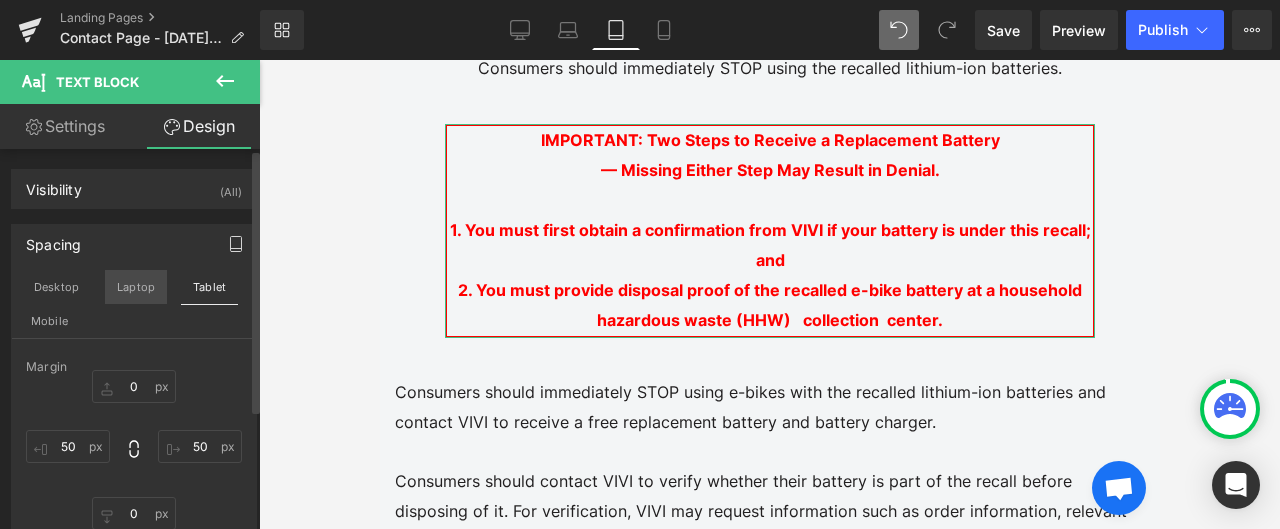 click on "Laptop" at bounding box center [136, 287] 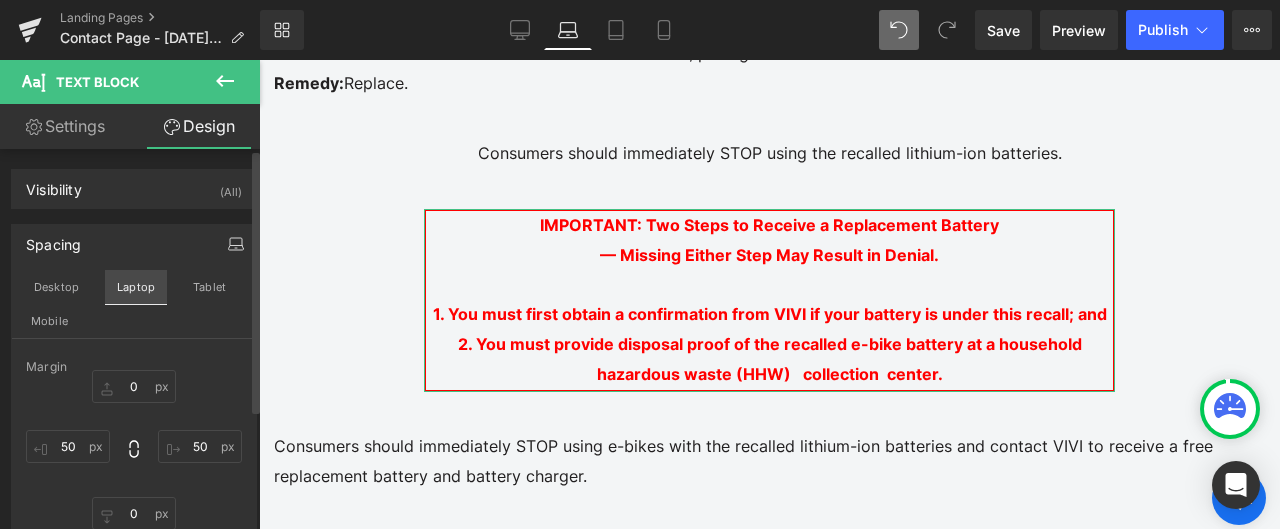 type on "0" 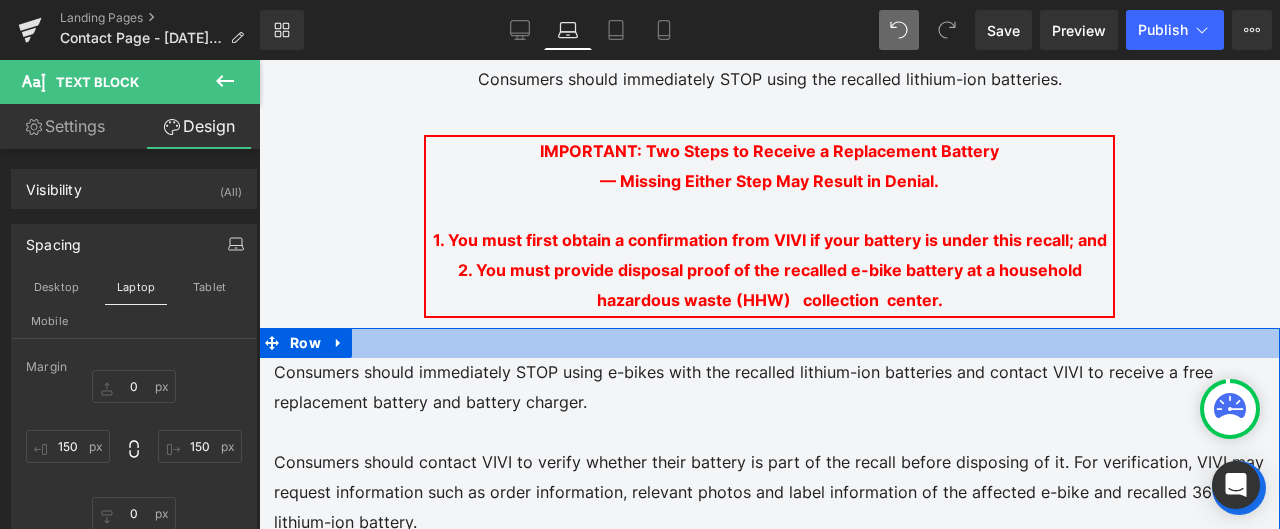 scroll, scrollTop: 1009, scrollLeft: 0, axis: vertical 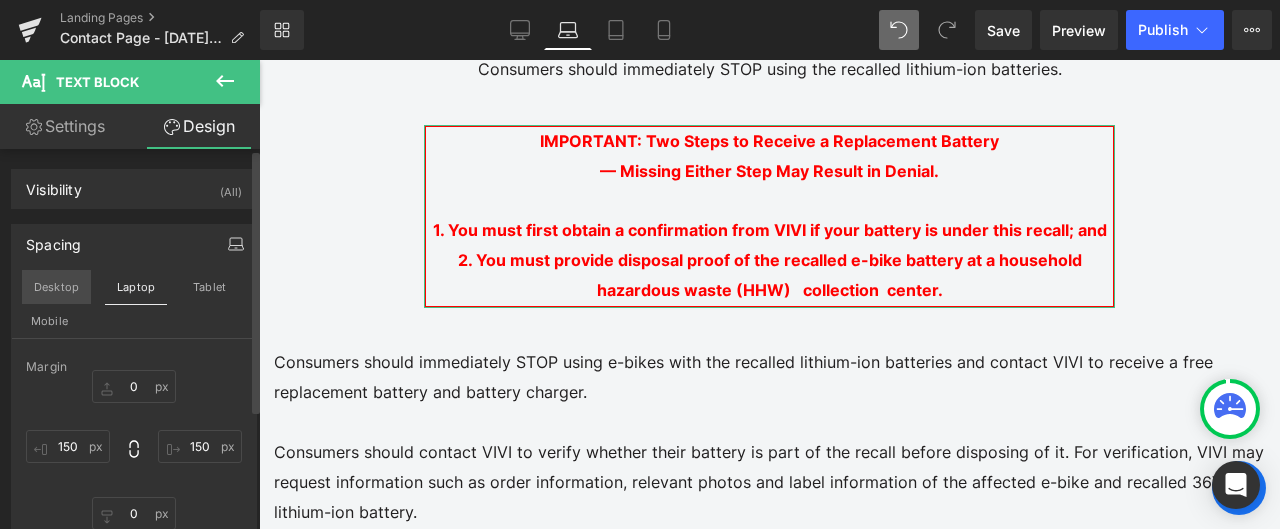 click on "Desktop" at bounding box center (56, 287) 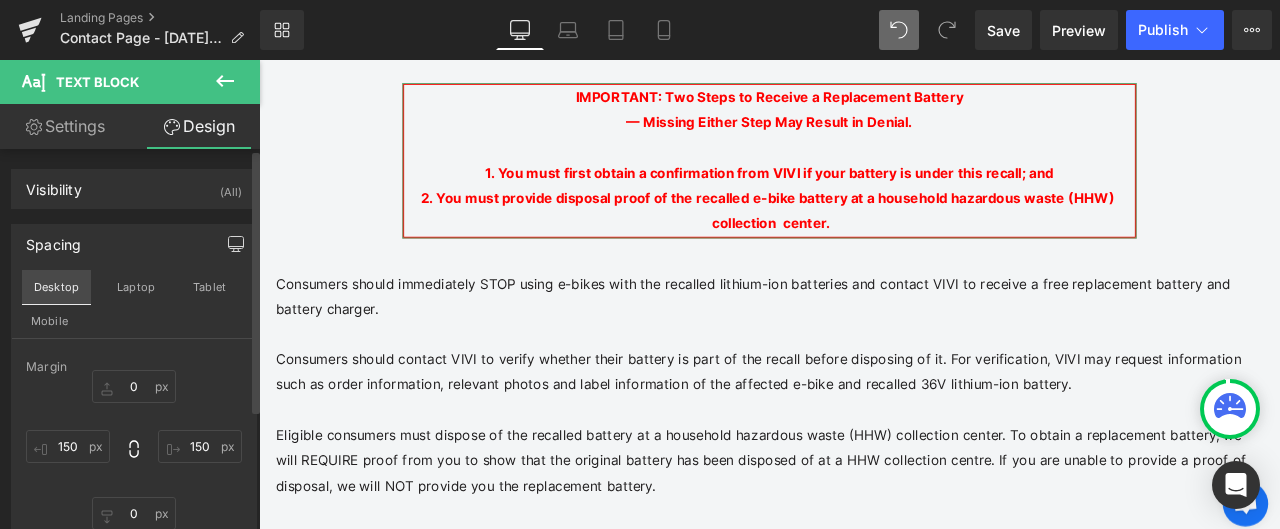 scroll, scrollTop: 971, scrollLeft: 0, axis: vertical 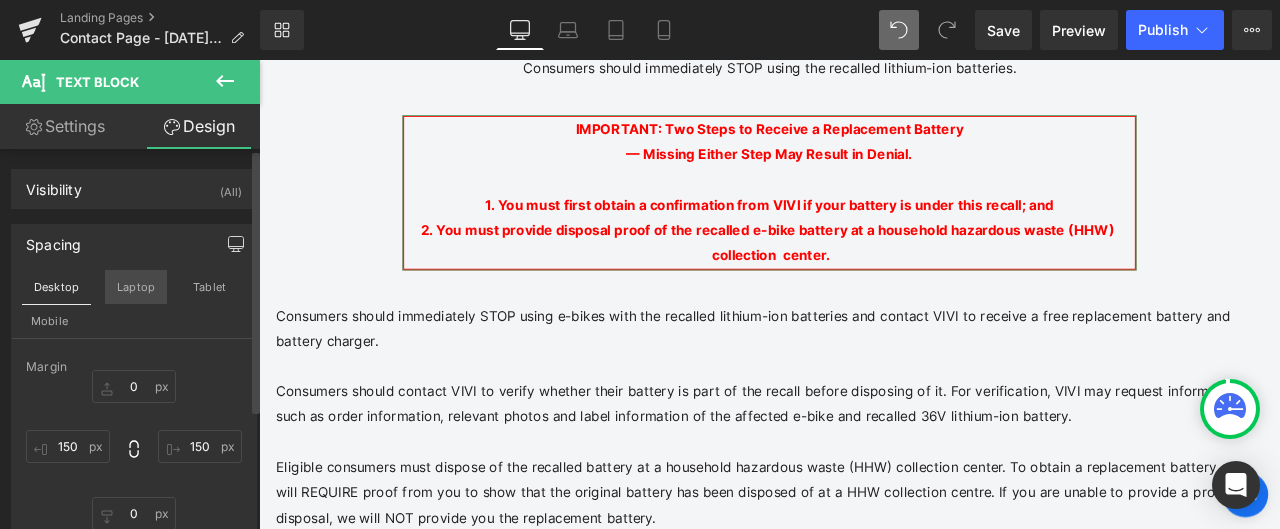 click on "Laptop" at bounding box center [136, 287] 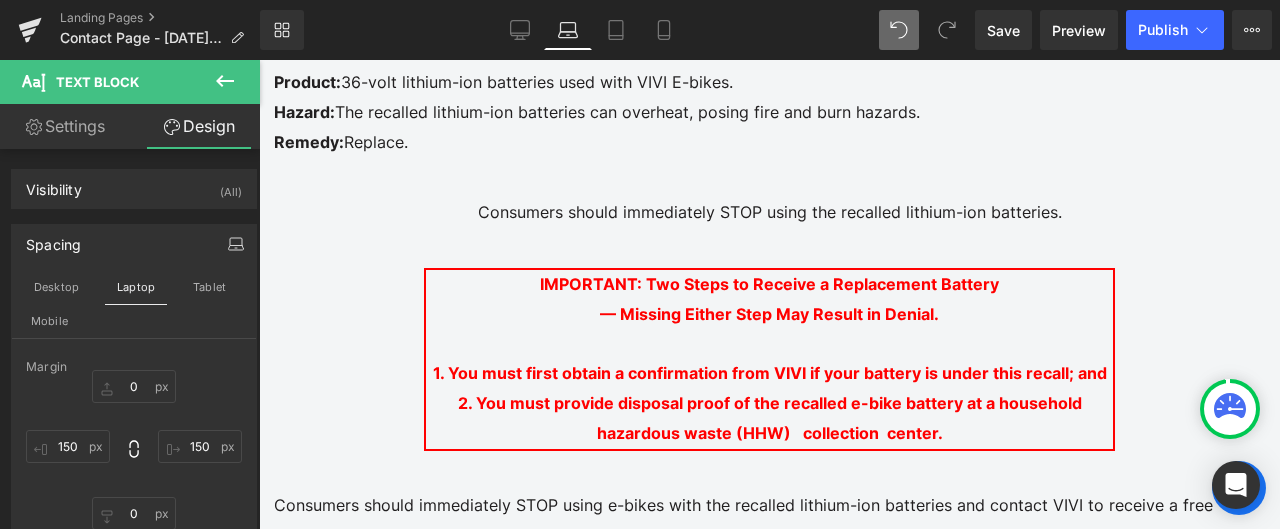 scroll, scrollTop: 908, scrollLeft: 0, axis: vertical 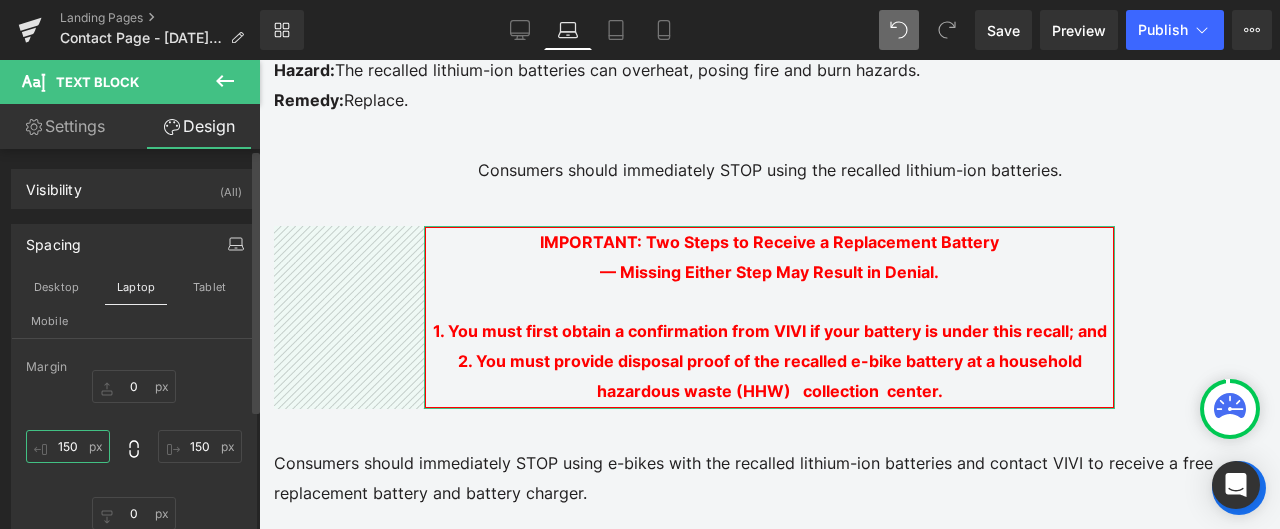click on "150" at bounding box center (68, 446) 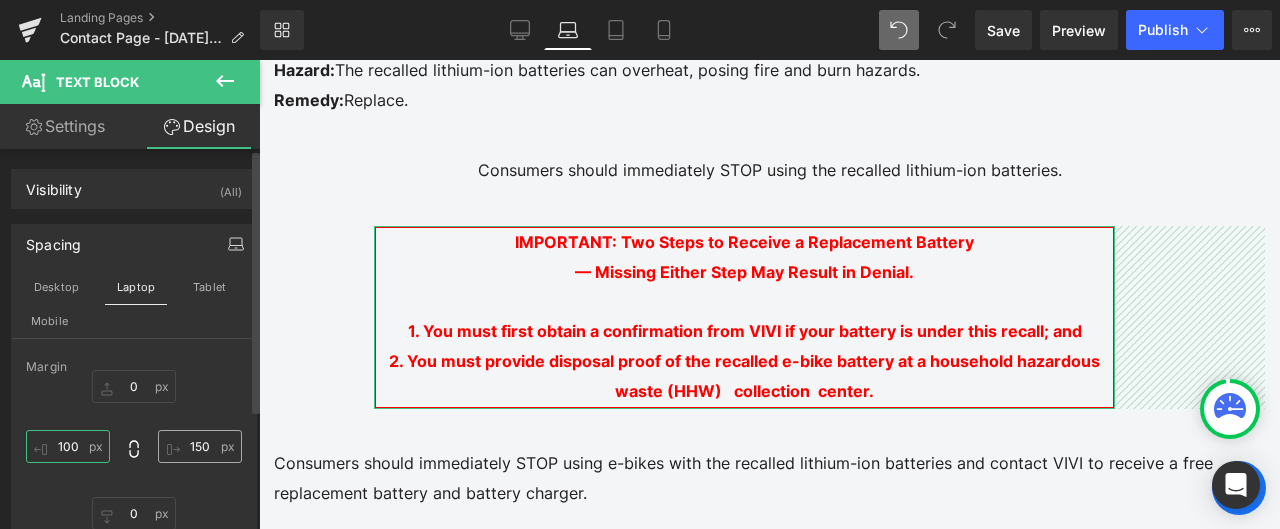 type on "100" 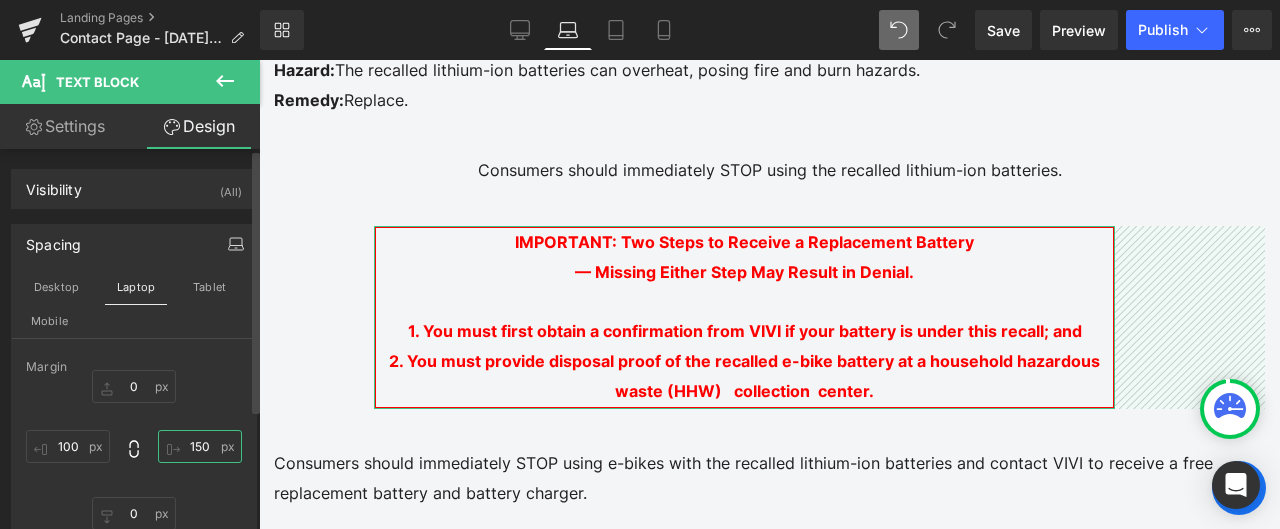 click on "150" at bounding box center [200, 446] 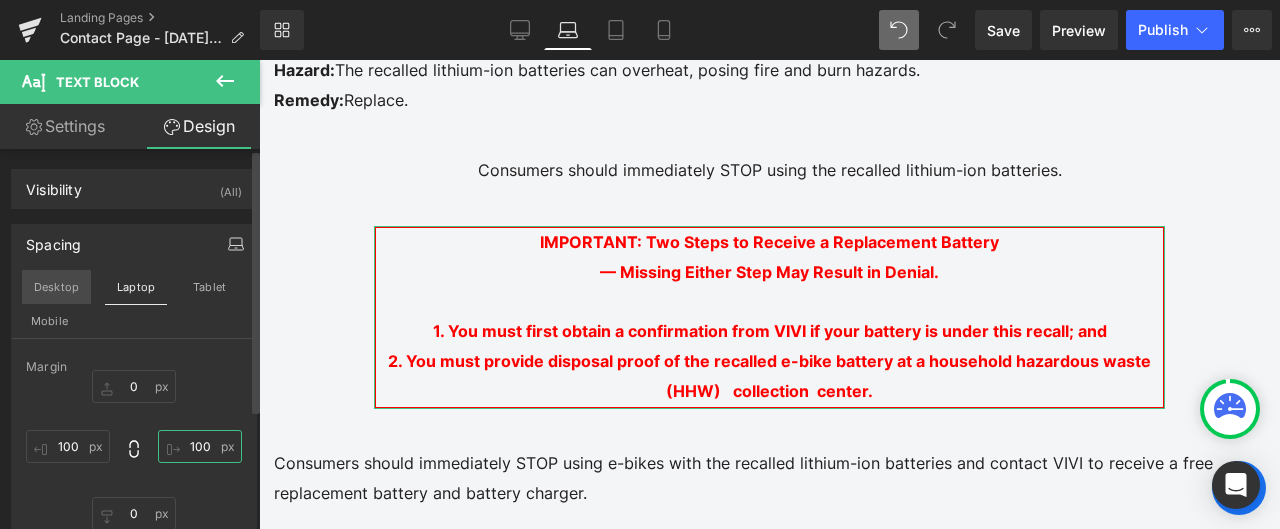 type on "100" 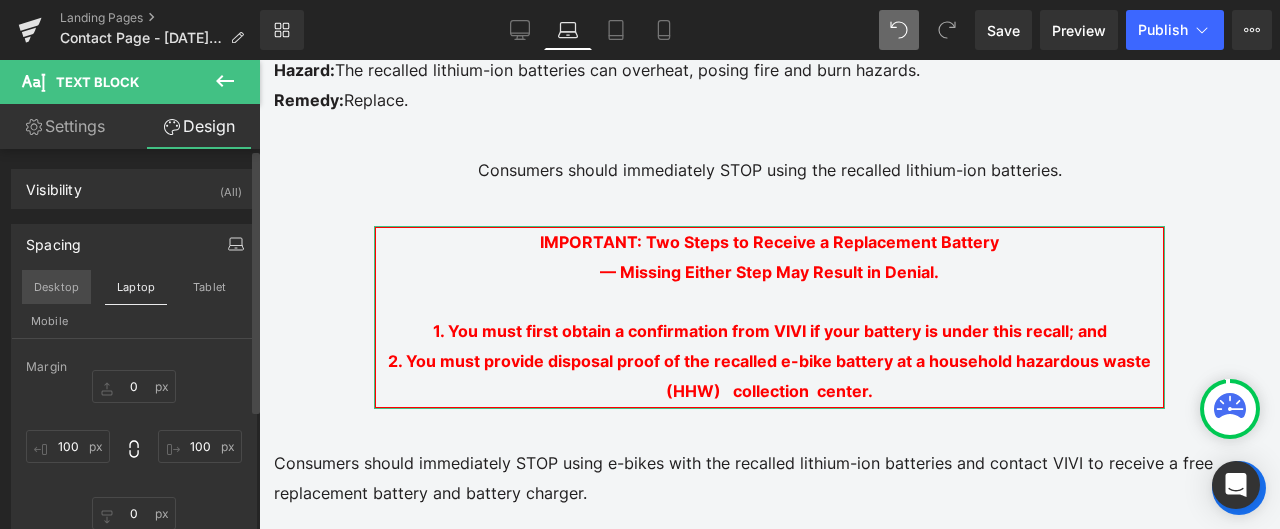 click on "Desktop" at bounding box center (56, 287) 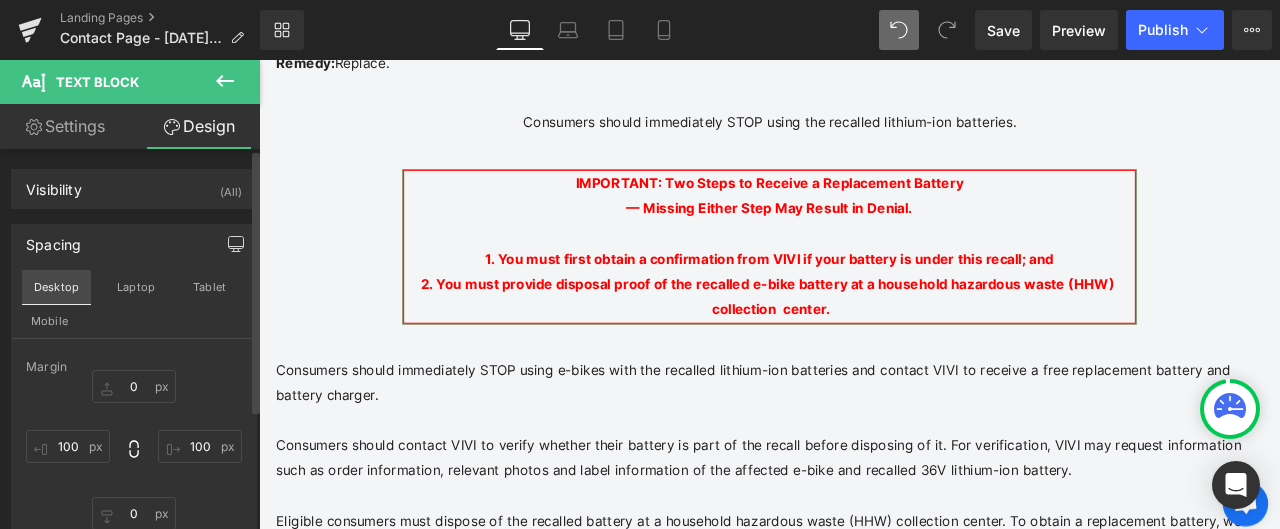 type on "0" 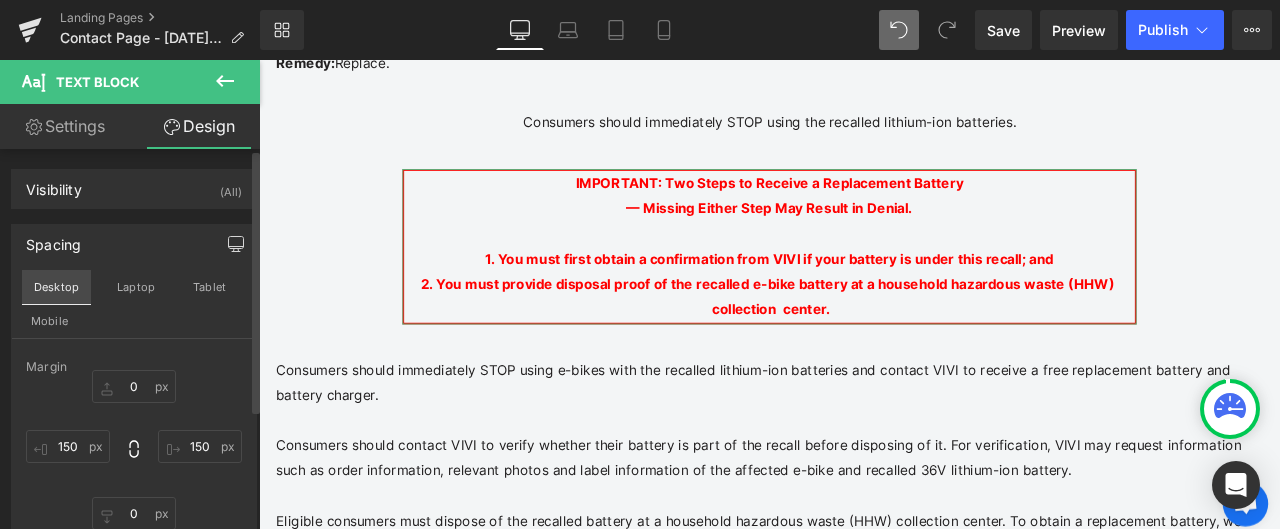 scroll, scrollTop: 870, scrollLeft: 0, axis: vertical 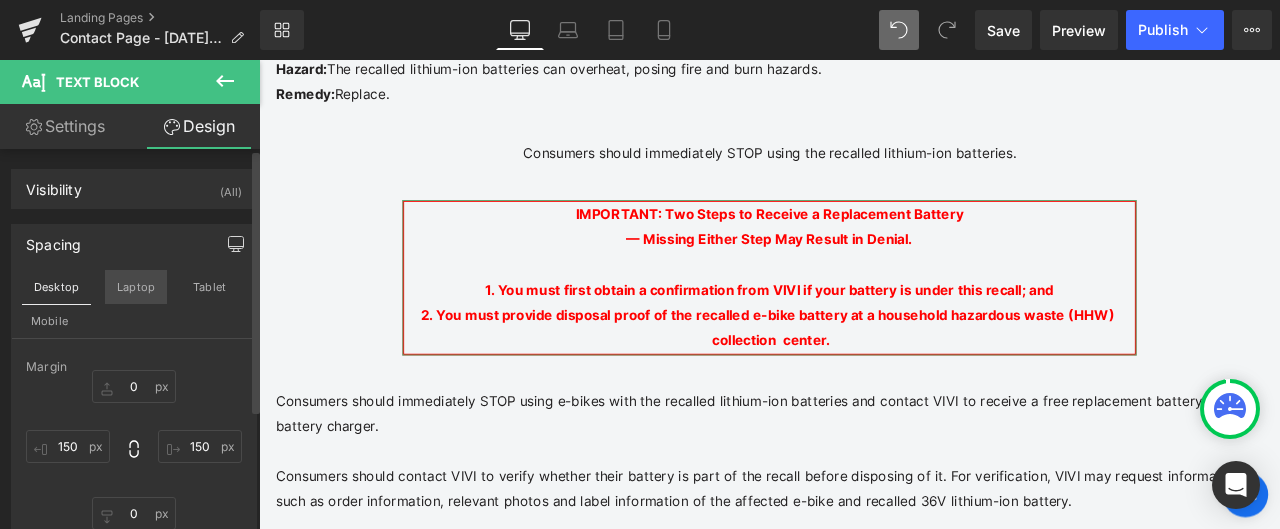 click on "Laptop" at bounding box center (136, 287) 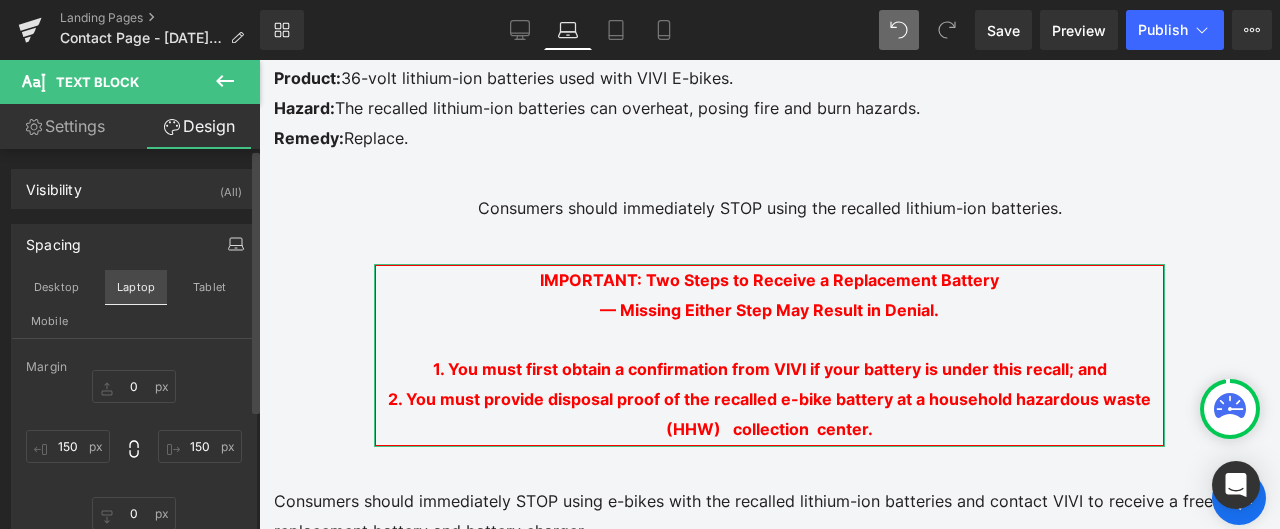 scroll, scrollTop: 908, scrollLeft: 0, axis: vertical 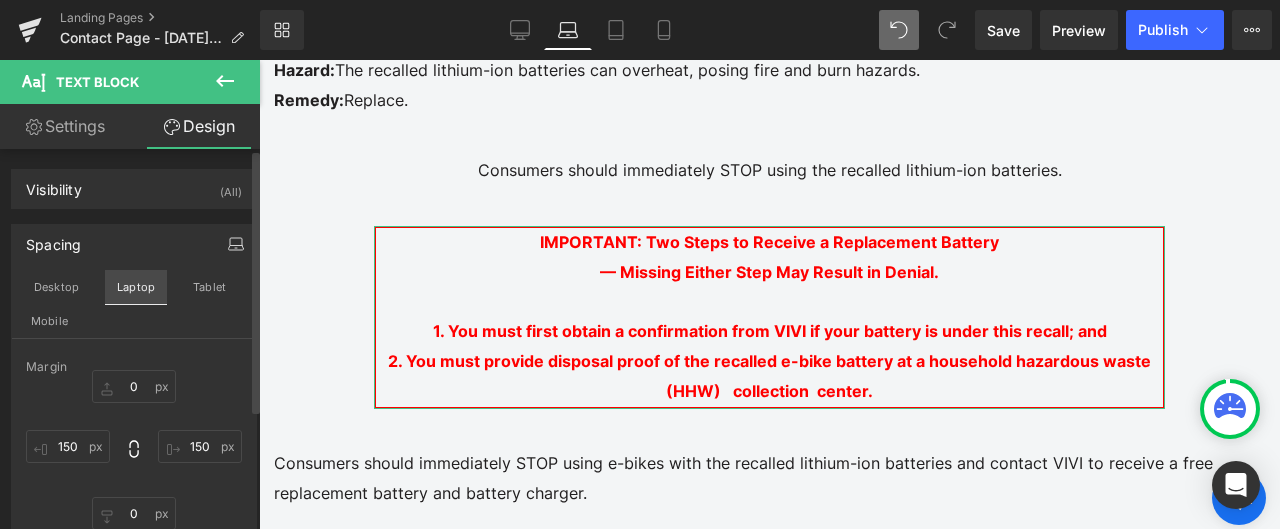 type on "0" 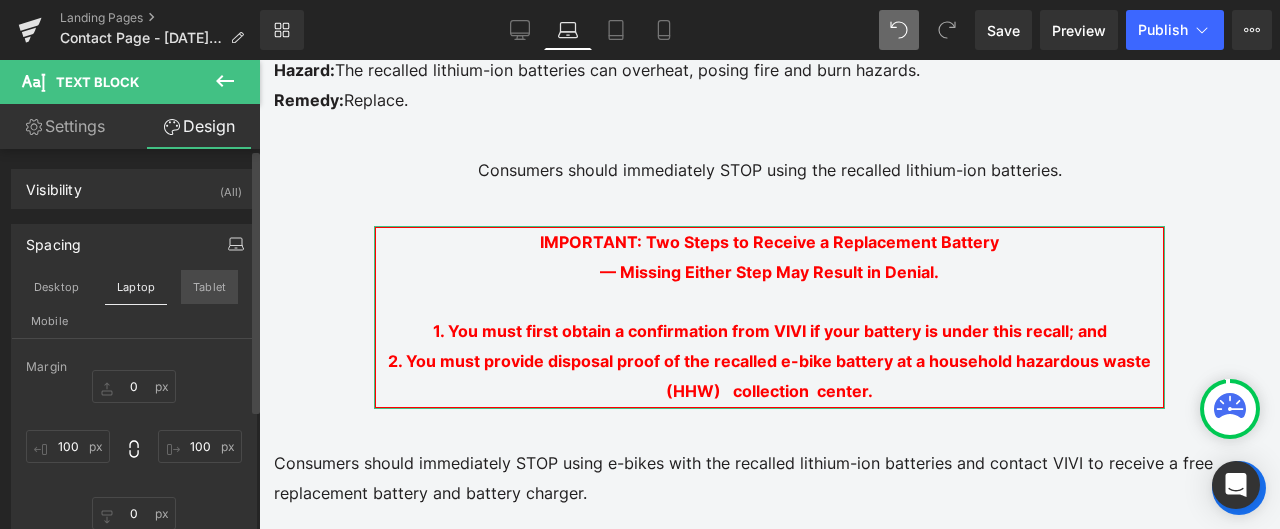 click on "Tablet" at bounding box center (209, 287) 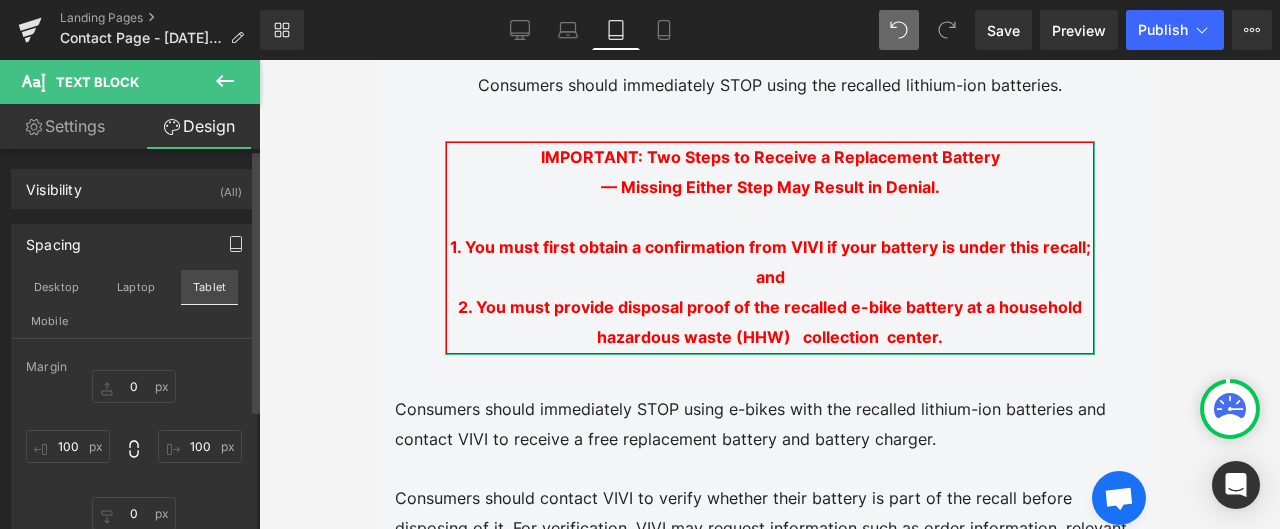type on "0" 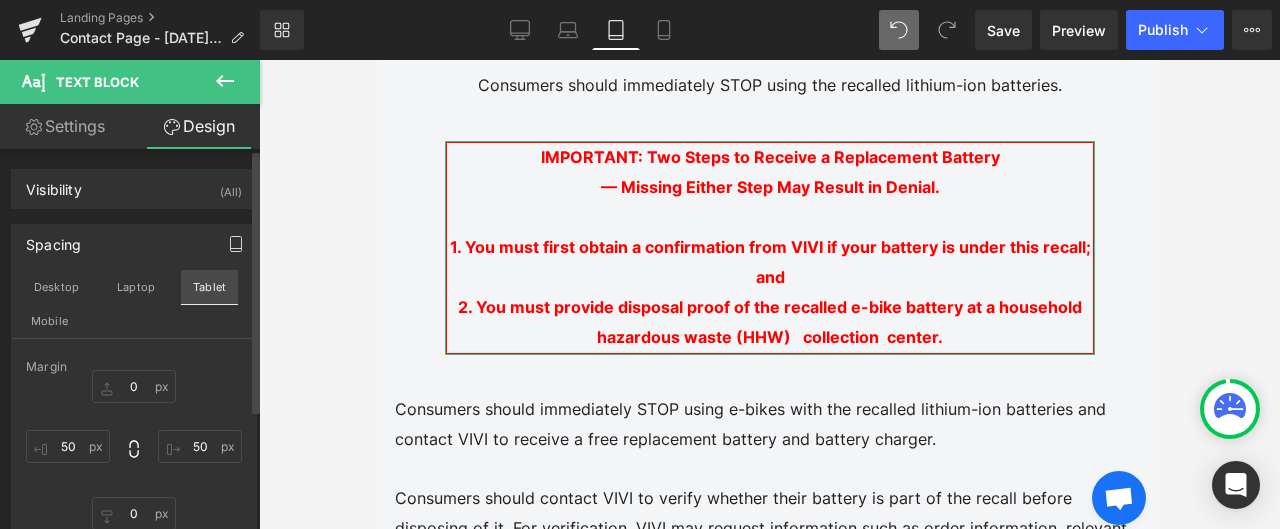 scroll, scrollTop: 823, scrollLeft: 0, axis: vertical 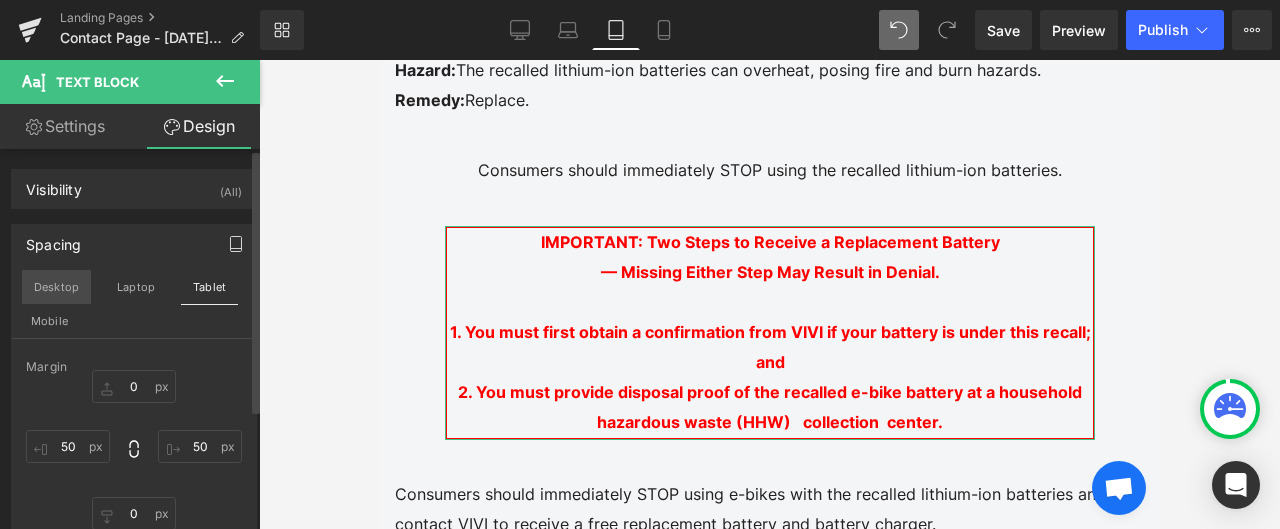 click on "Desktop" at bounding box center (56, 287) 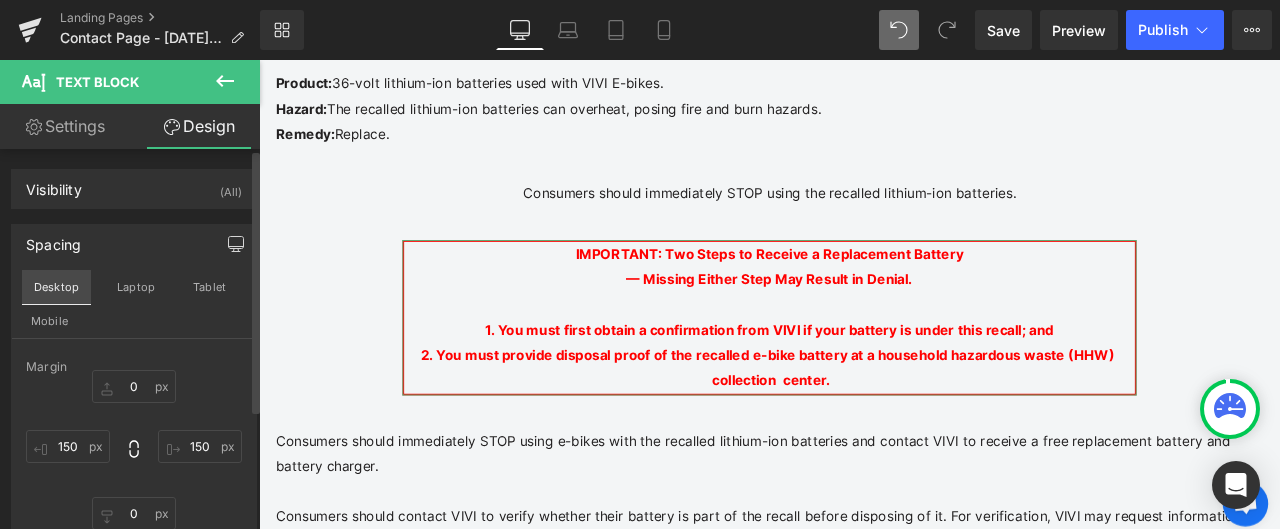 scroll, scrollTop: 869, scrollLeft: 0, axis: vertical 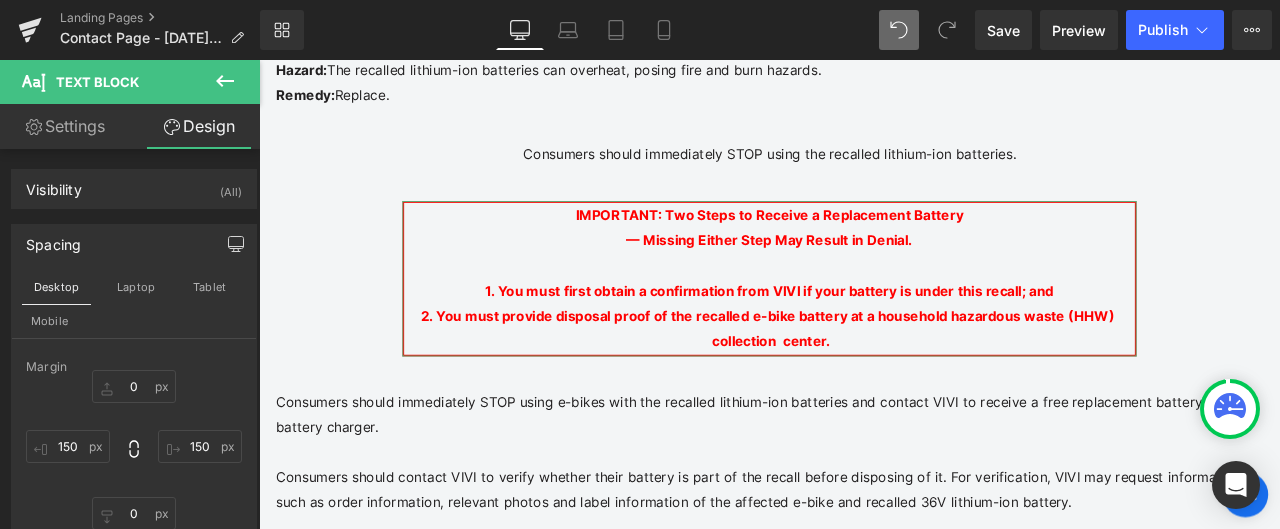 click on "Settings" at bounding box center [65, 126] 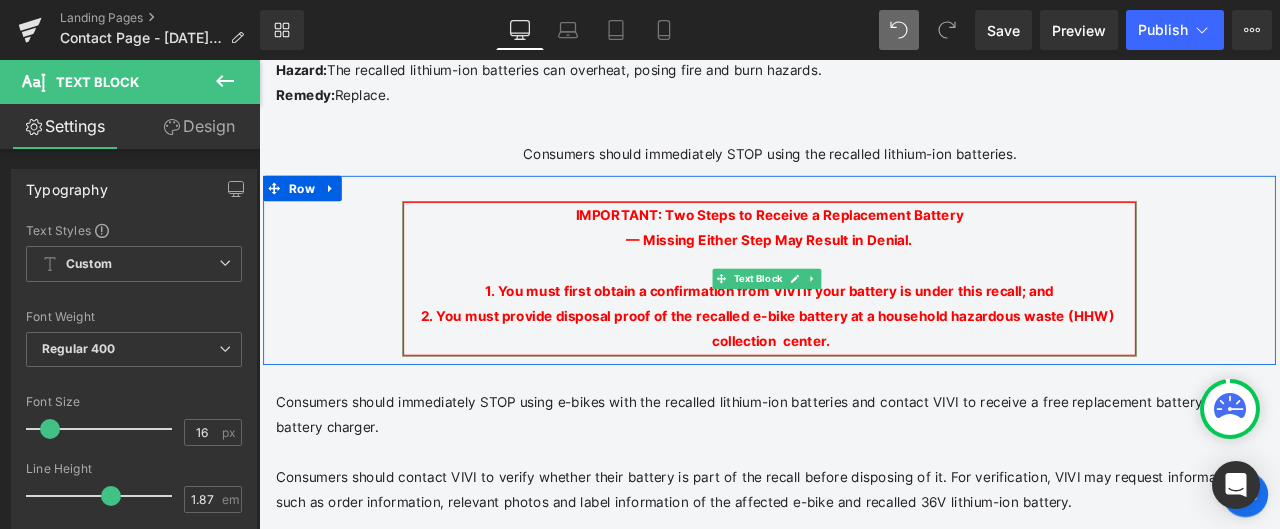 click on "1.  You must first obtain a confirmation from VIVI if your battery is under this recall; and  2.  You must provide disposal proof of the recalled e-bike battery at a household hazardous waste (HHW)   collection  center." at bounding box center (864, 349) 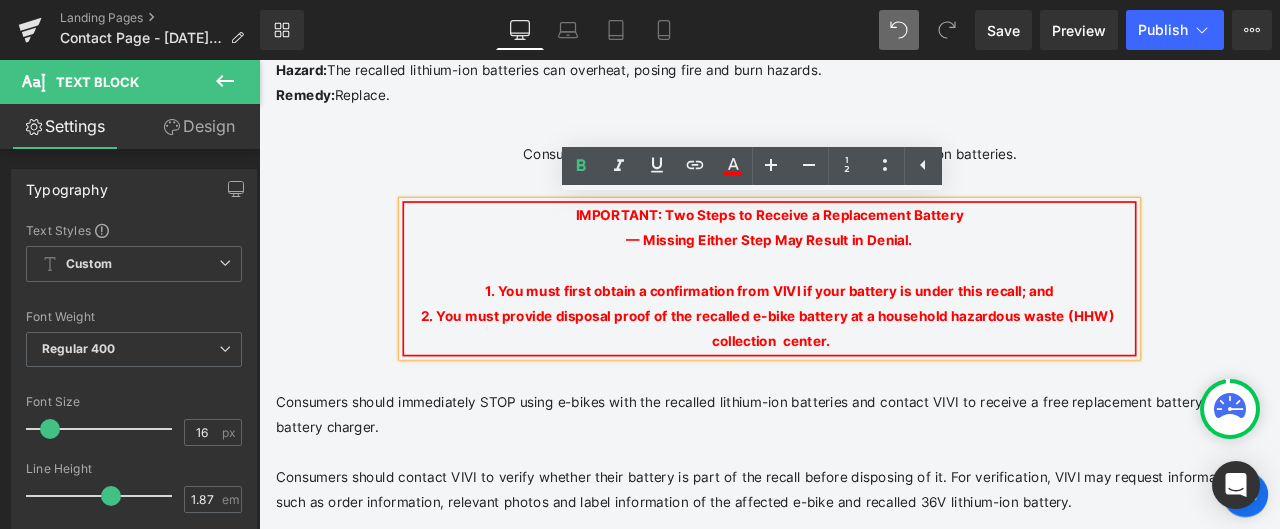 drag, startPoint x: 628, startPoint y: 236, endPoint x: 991, endPoint y: 402, distance: 399.15536 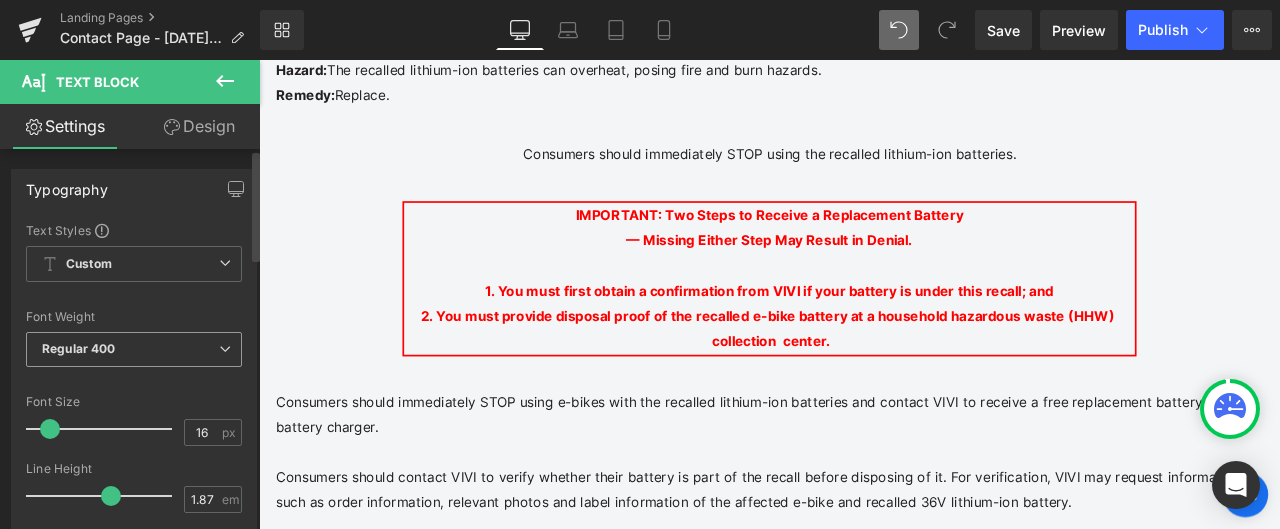 click on "Regular 400" at bounding box center [134, 349] 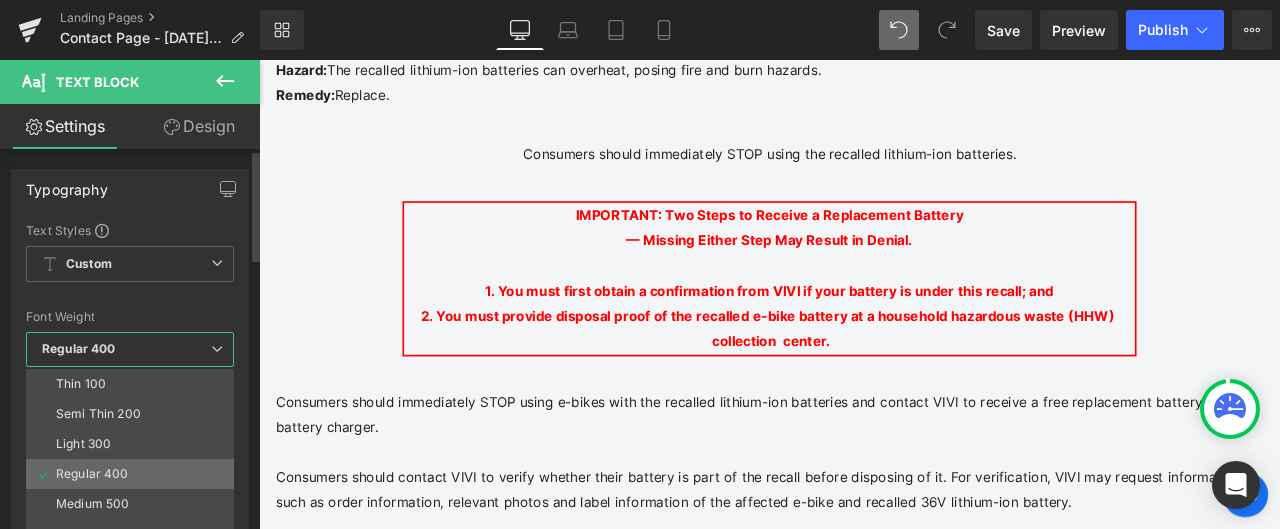 click on "Regular 400" at bounding box center (134, 474) 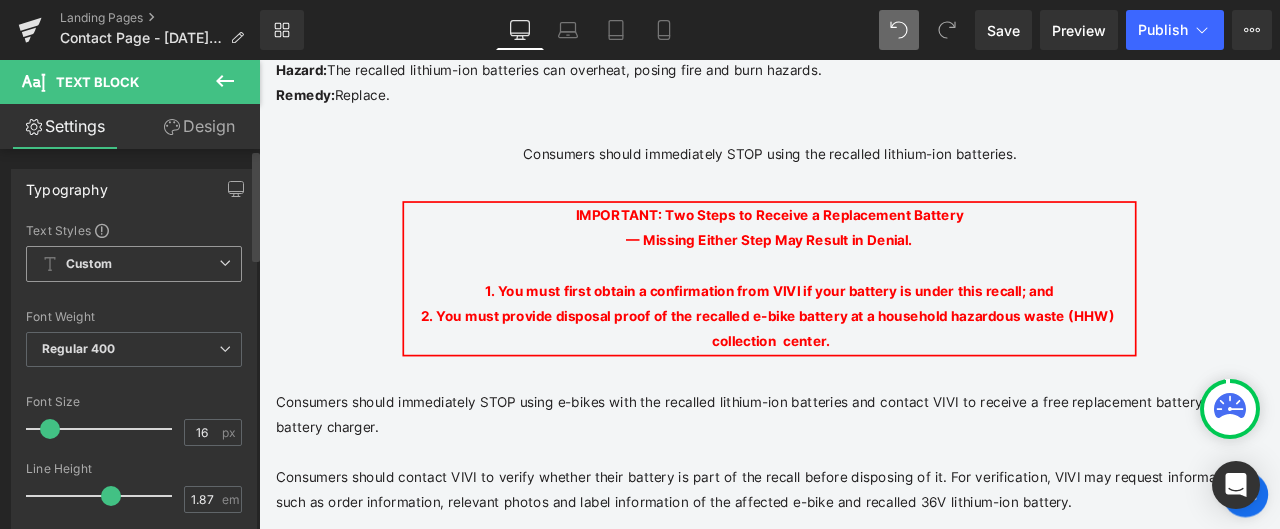 click on "Custom
Setup Global Style" at bounding box center [134, 264] 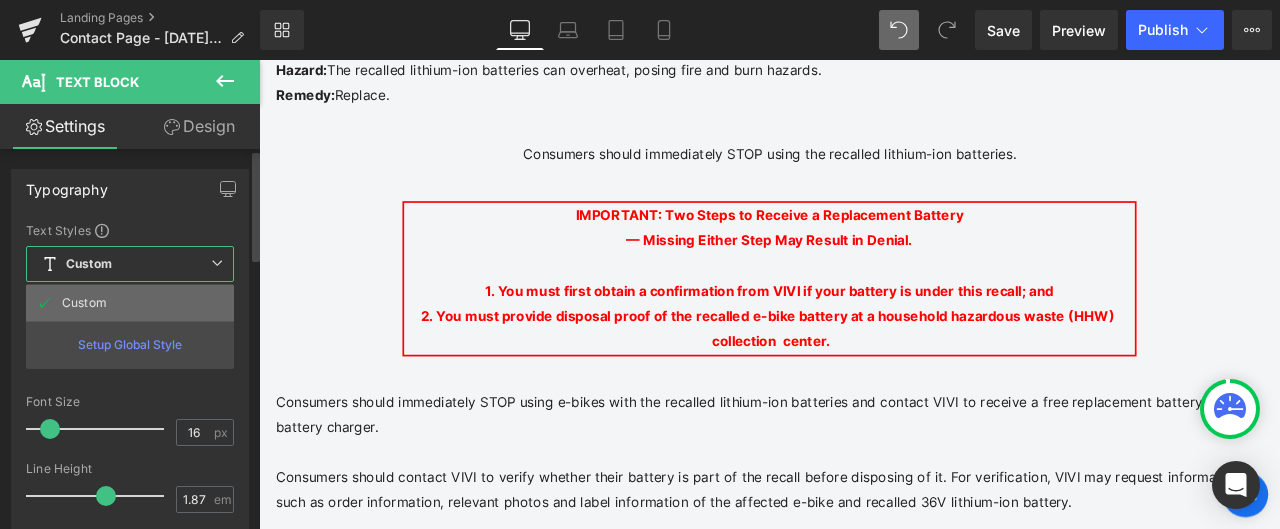 click on "Custom" at bounding box center (130, 303) 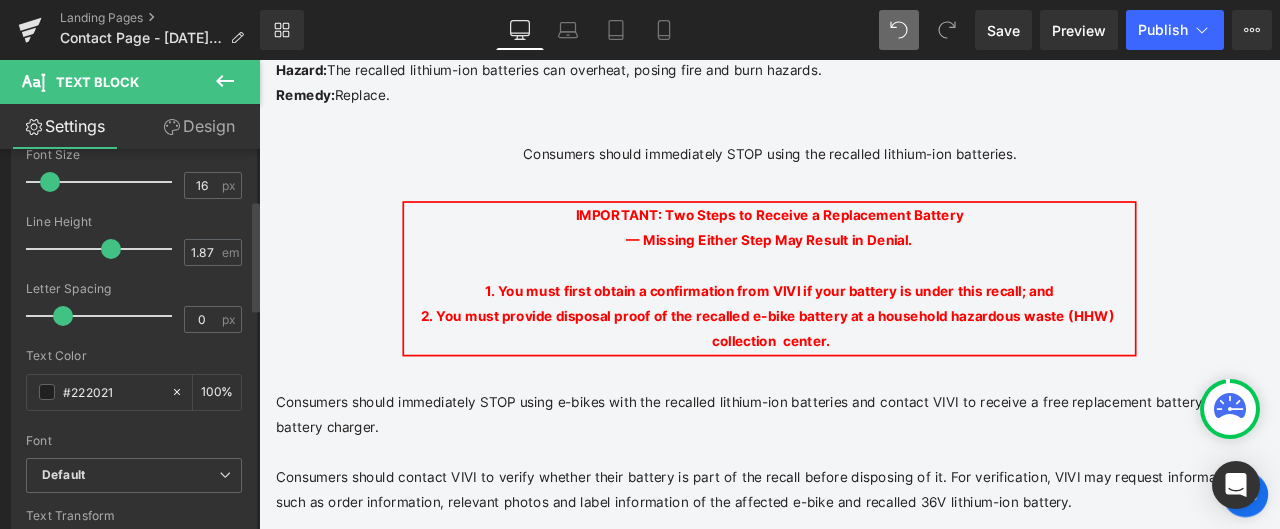 scroll, scrollTop: 0, scrollLeft: 0, axis: both 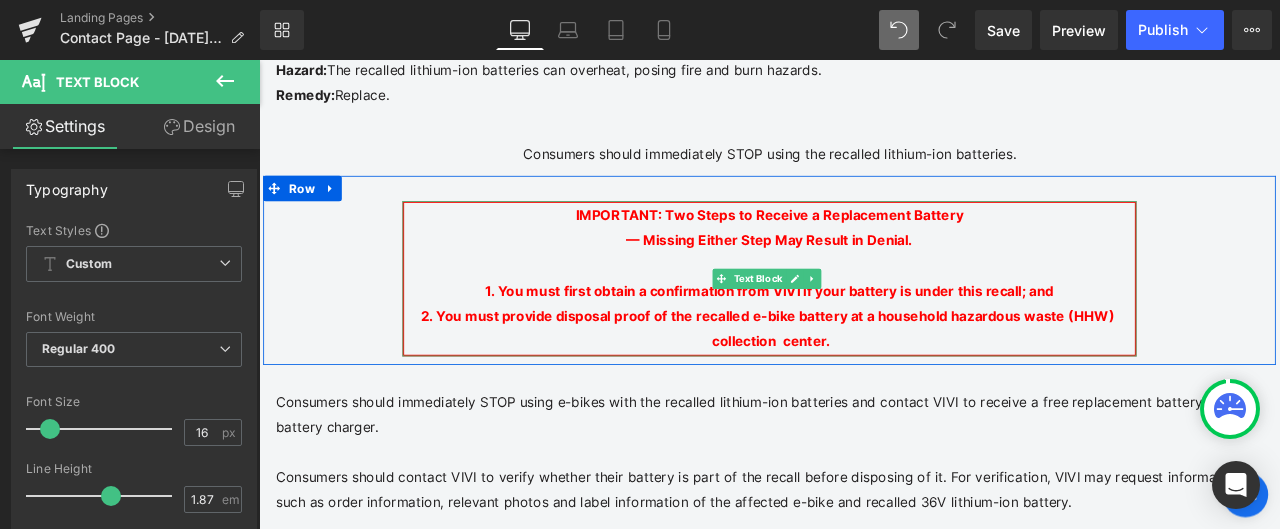 click on "IMPORTANT: Two Steps to Receive a Replacement Battery  — Missing Either Step May Result in Denial." at bounding box center [864, 259] 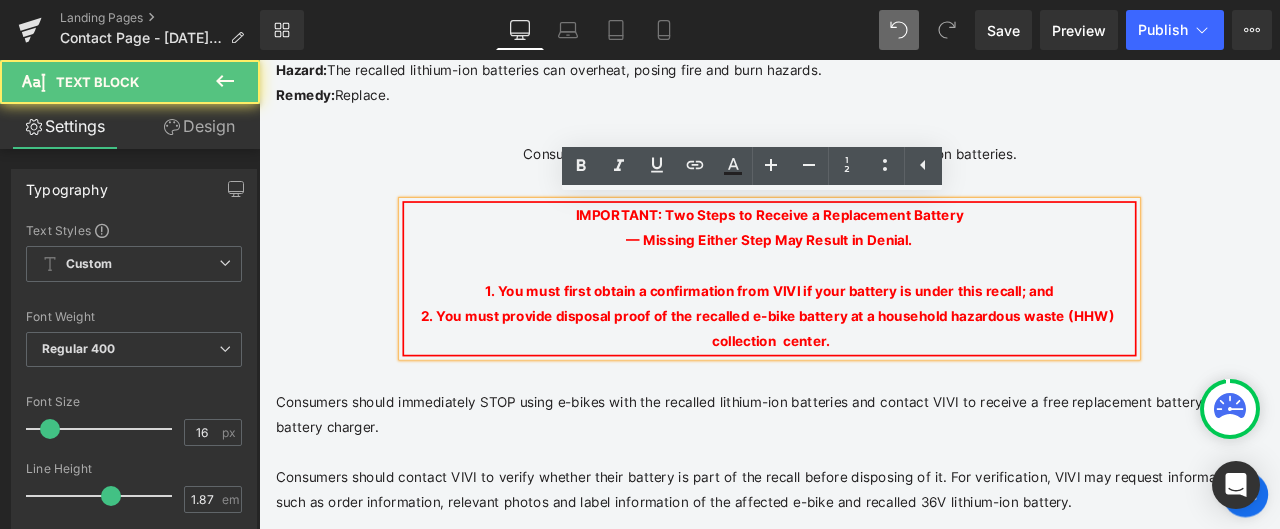 click on "IMPORTANT: Two Steps to Receive a Replacement Battery  — Missing Either Step May Result in Denial." at bounding box center [864, 259] 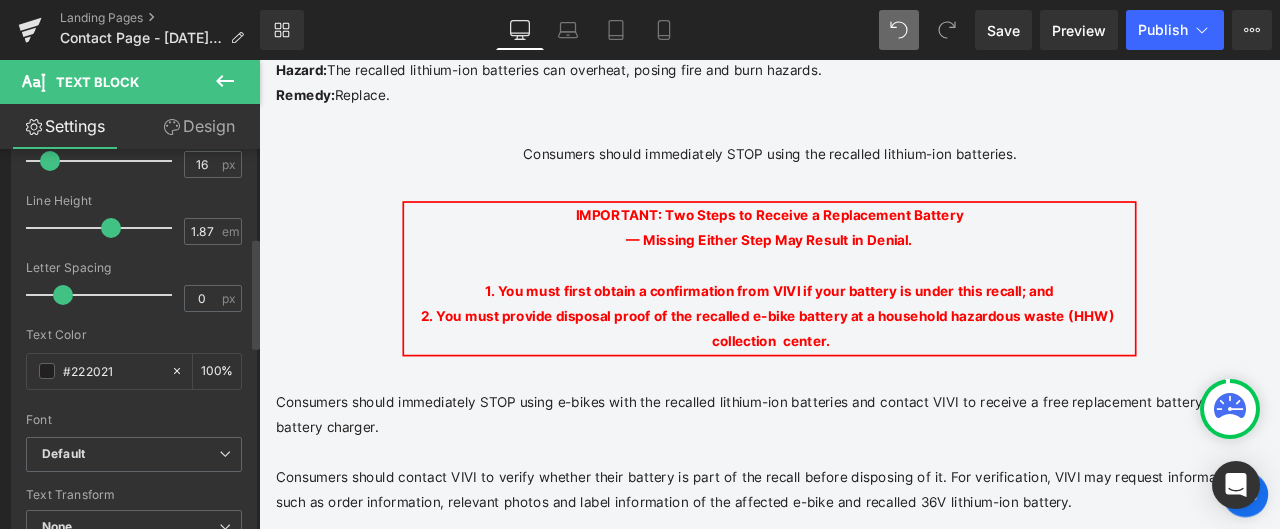 scroll, scrollTop: 300, scrollLeft: 0, axis: vertical 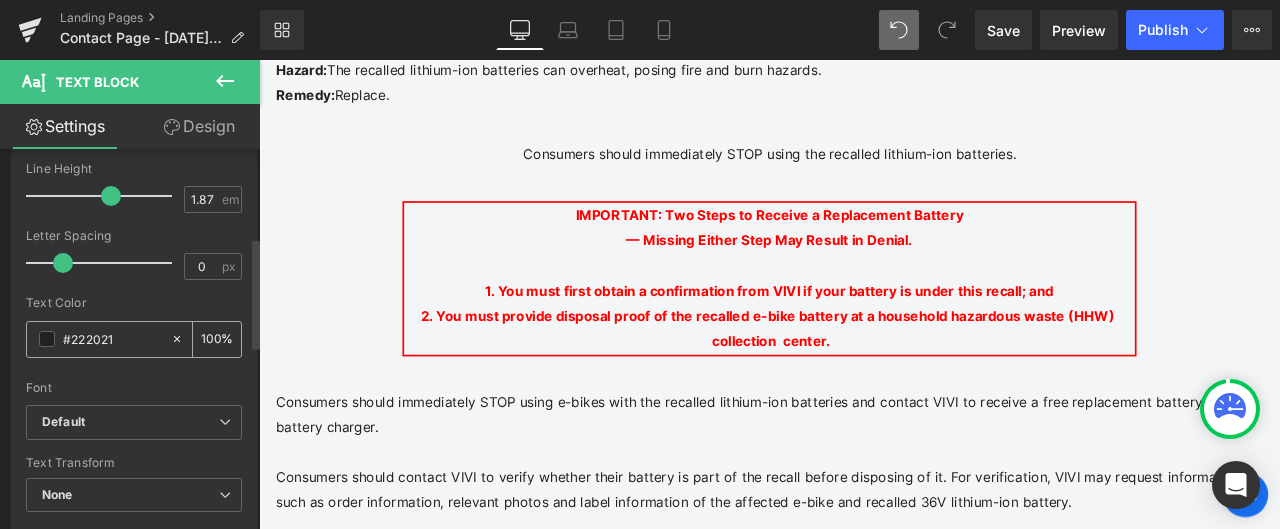 click 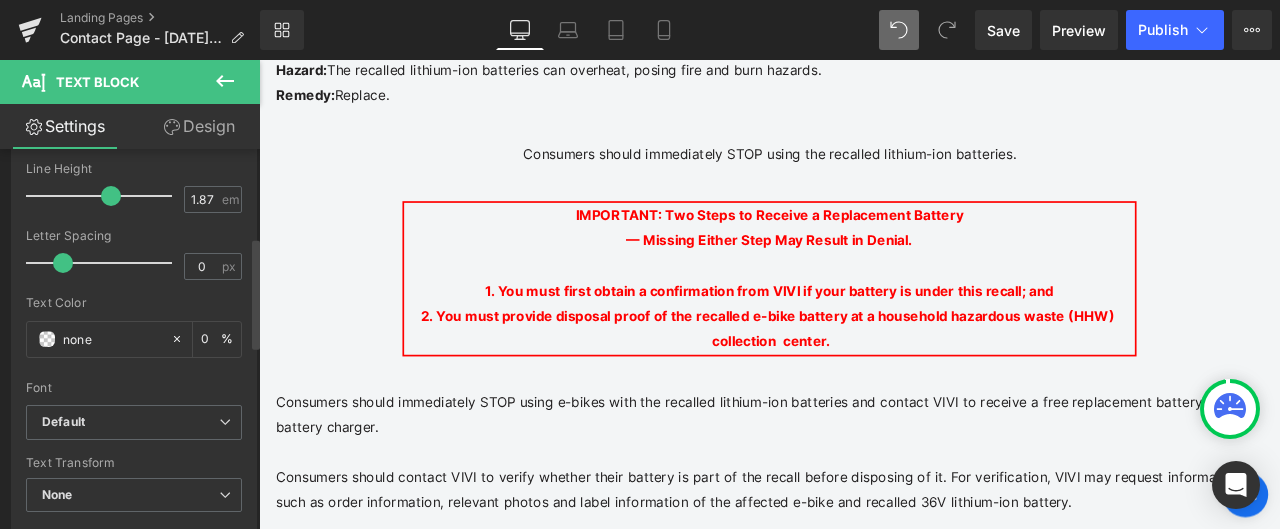 click at bounding box center [134, 374] 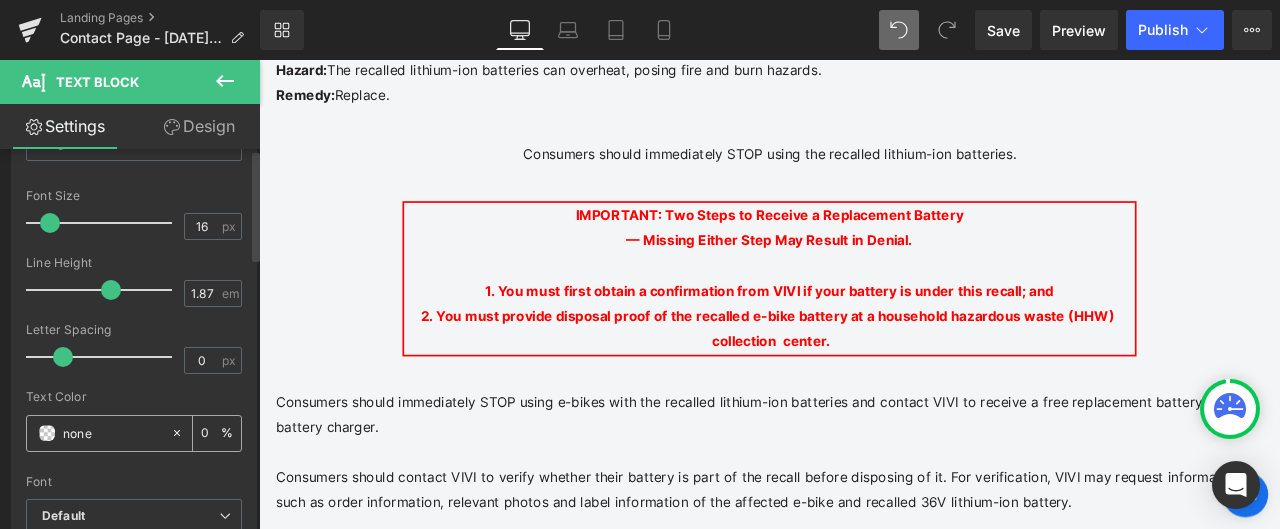 scroll, scrollTop: 0, scrollLeft: 0, axis: both 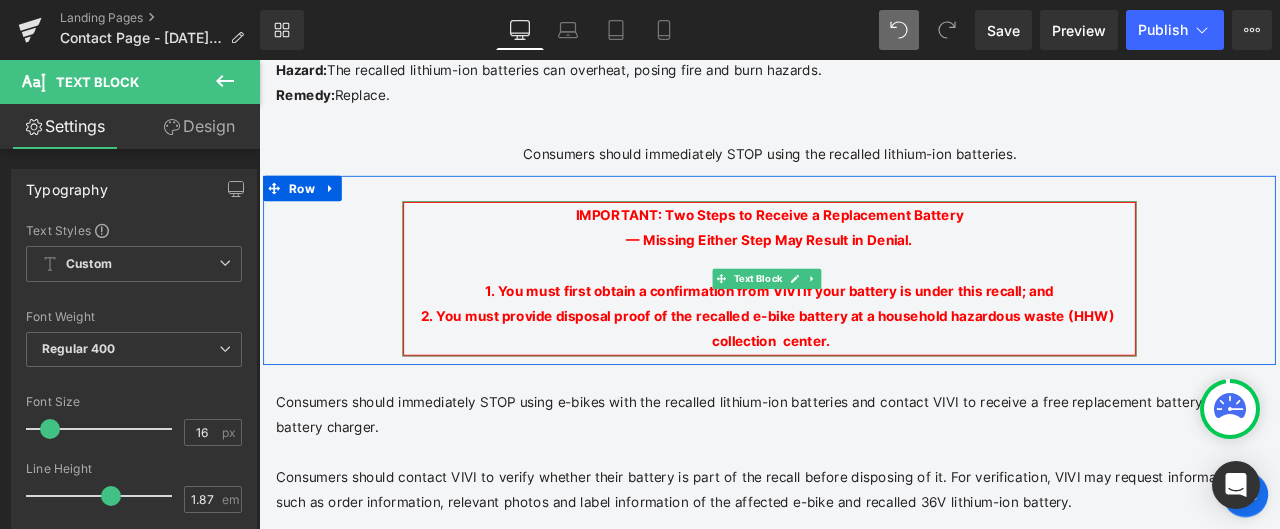 click on "IMPORTANT: Two Steps to Receive a Replacement Battery  — Missing Either Step May Result in Denial." at bounding box center [864, 259] 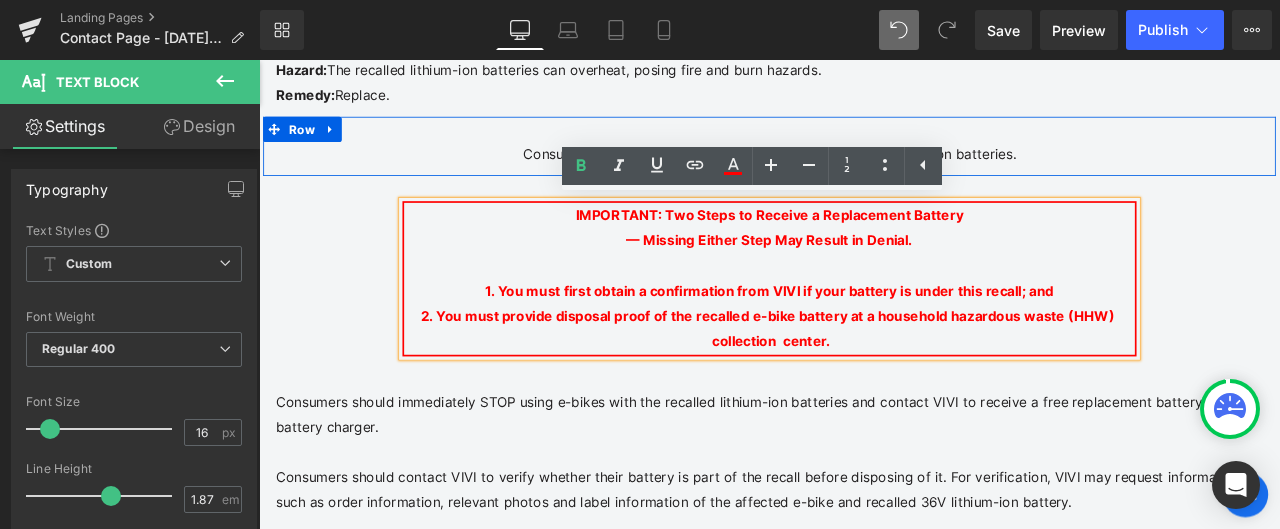 click on "Consumers should immediately STOP using the recalled lithium-ion batteries. Text Block         Row" at bounding box center (864, 162) 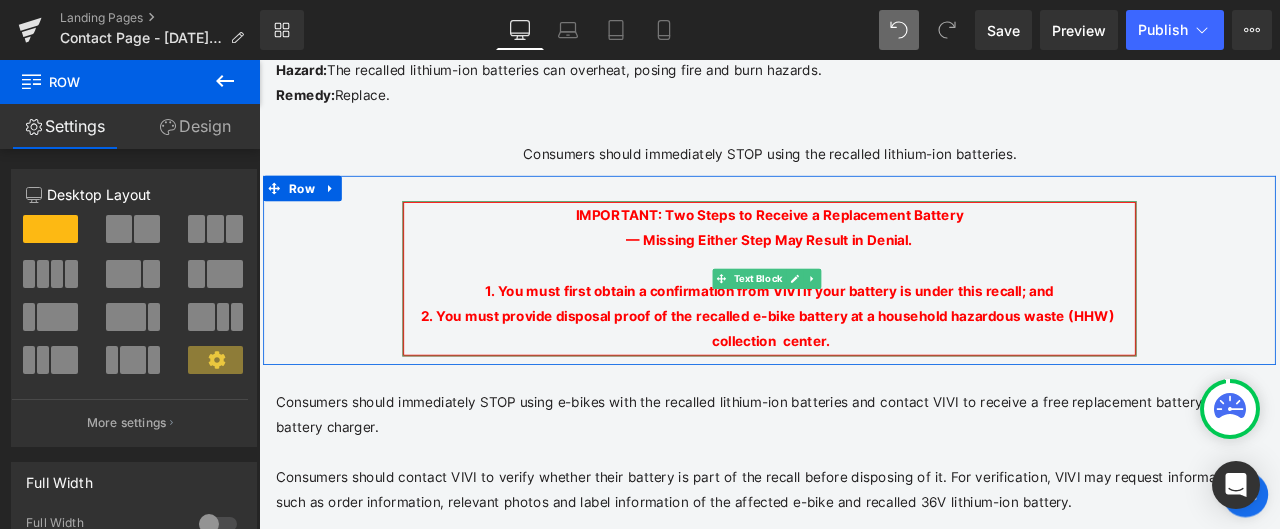 scroll, scrollTop: 769, scrollLeft: 0, axis: vertical 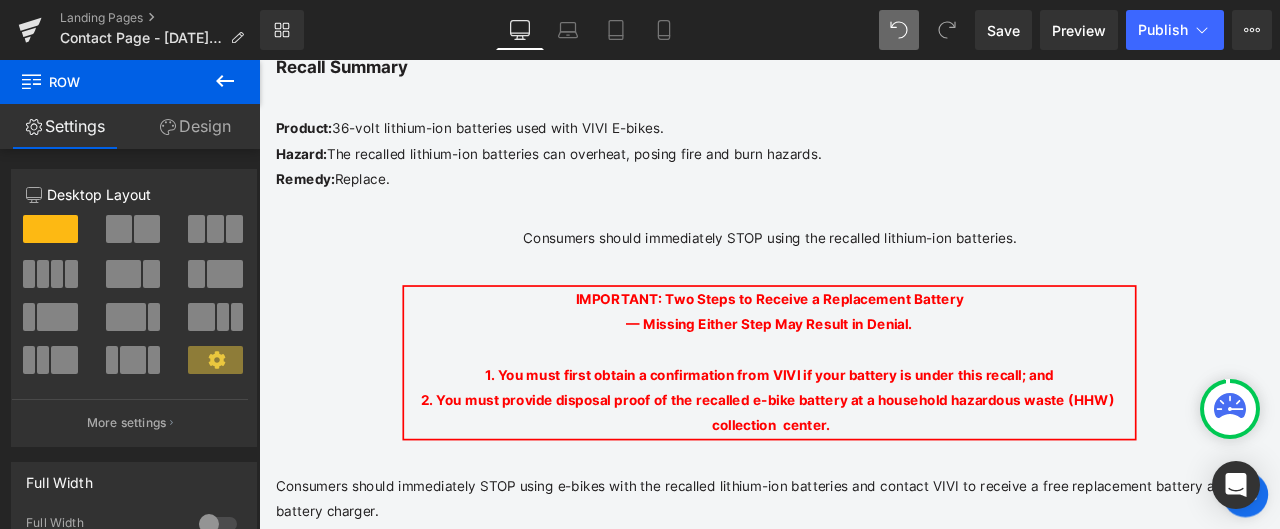 click 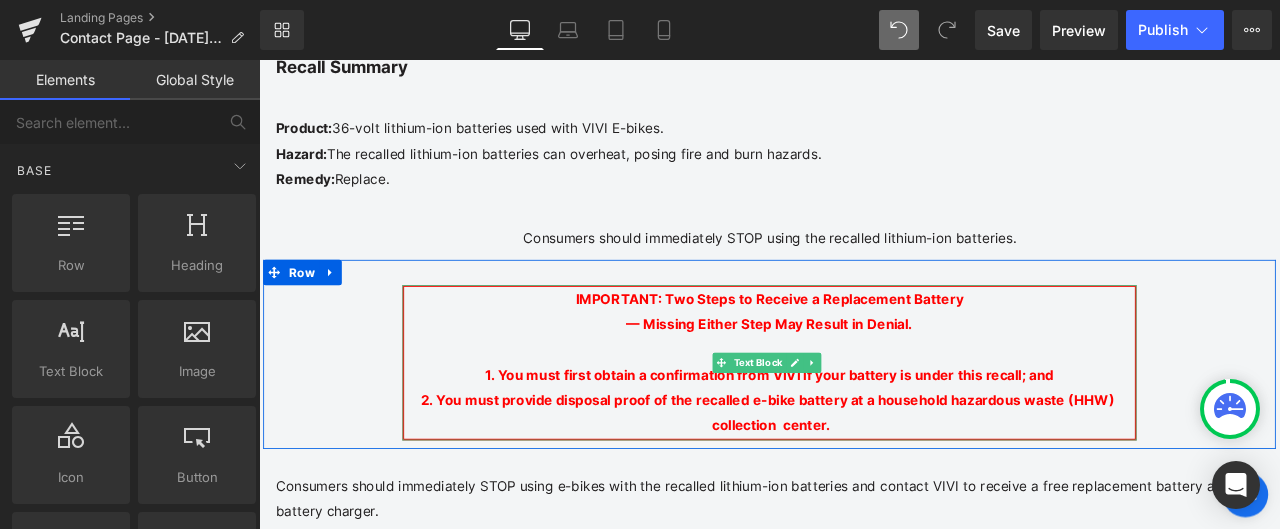 click on "IMPORTANT: Two Steps to Receive a Replacement Battery  — Missing Either Step May Result in Denial." at bounding box center [864, 359] 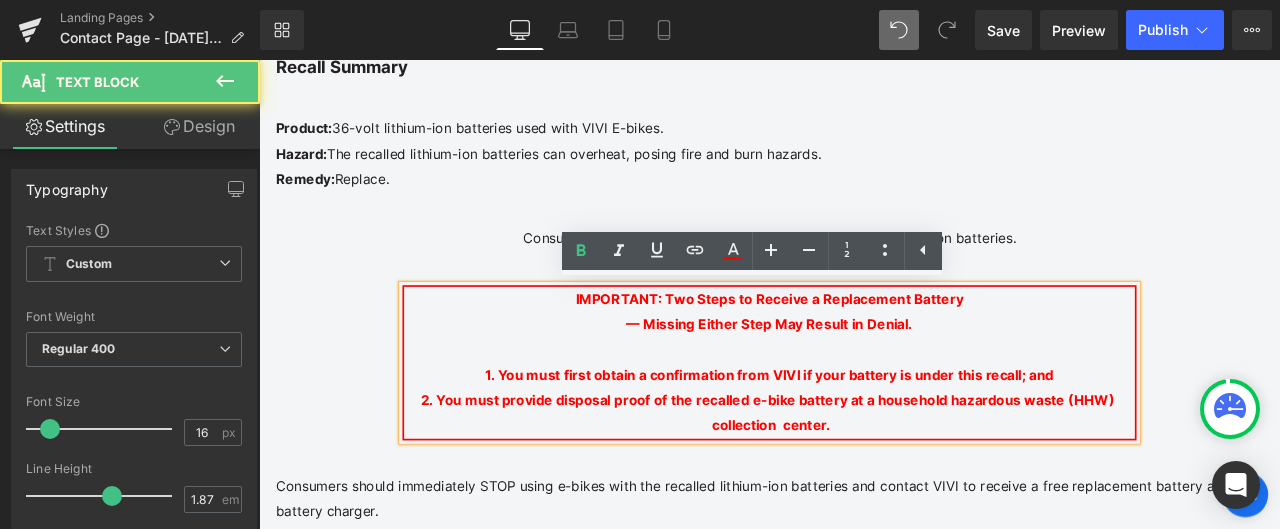 click on "IMPORTANT: Two Steps to Receive a Replacement Battery  — Missing Either Step May Result in Denial." at bounding box center (864, 359) 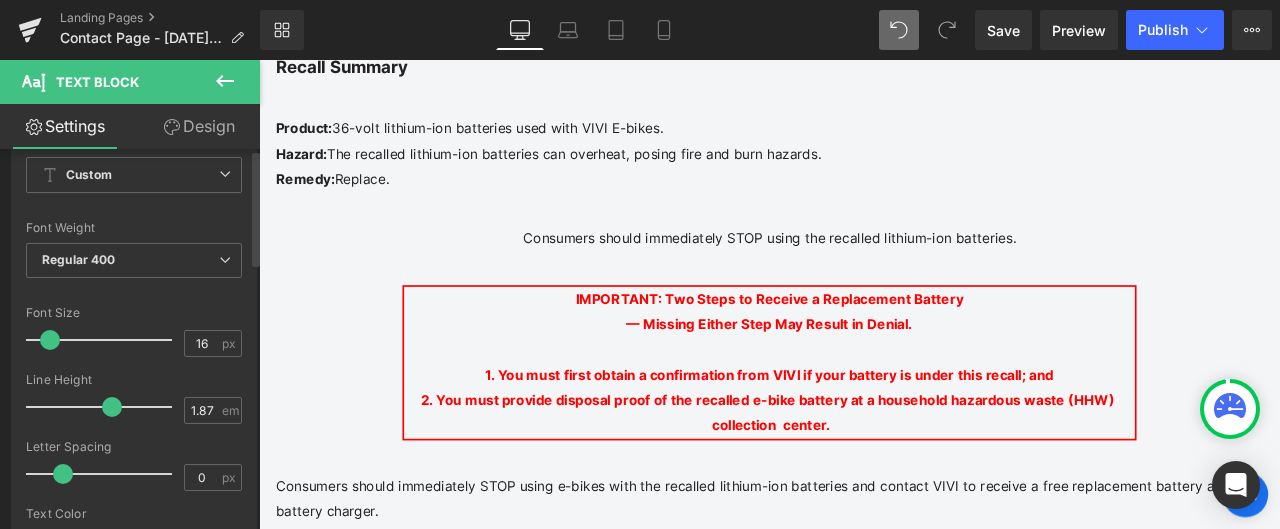 scroll, scrollTop: 0, scrollLeft: 0, axis: both 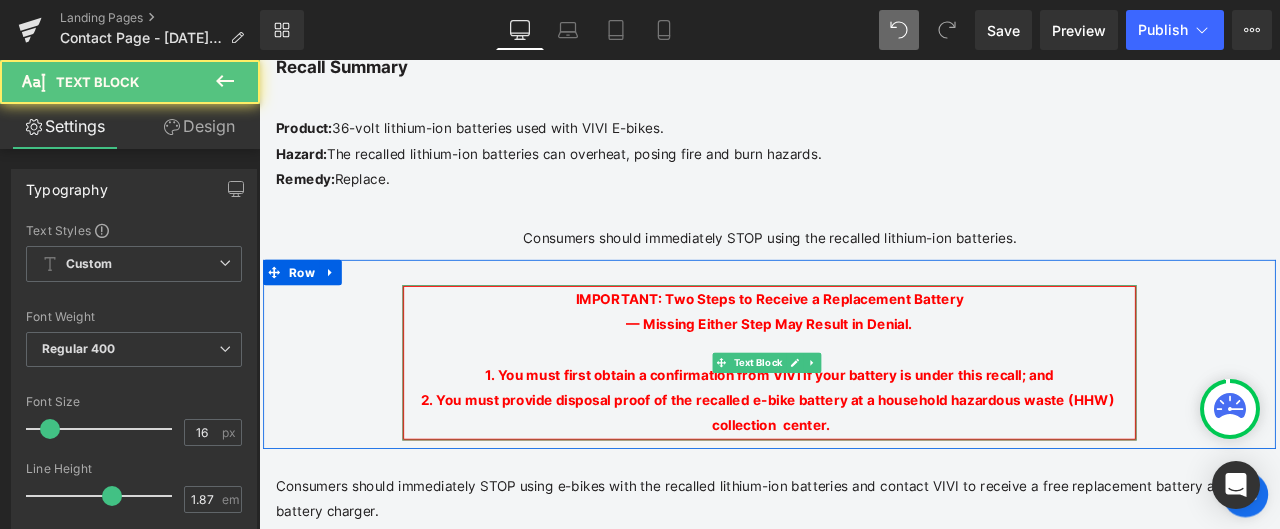 click on "IMPORTANT: Two Steps to Receive a Replacement Battery  — Missing Either Step May Result in Denial." at bounding box center (864, 359) 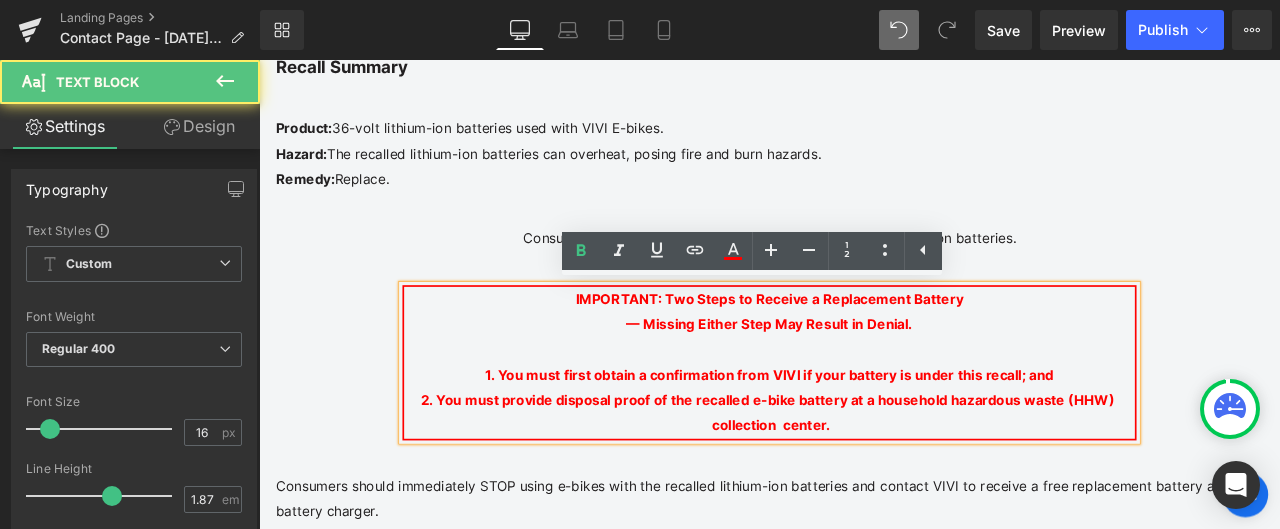 click on "IMPORTANT: Two Steps to Receive a Replacement Battery  — Missing Either Step May Result in Denial.  1.  You must first obtain a confirmation from VIVI if your battery is under this recall; and  2.  You must provide disposal proof of the recalled e-bike battery at a household hazardous waste (HHW)   collection  center." at bounding box center [864, 419] 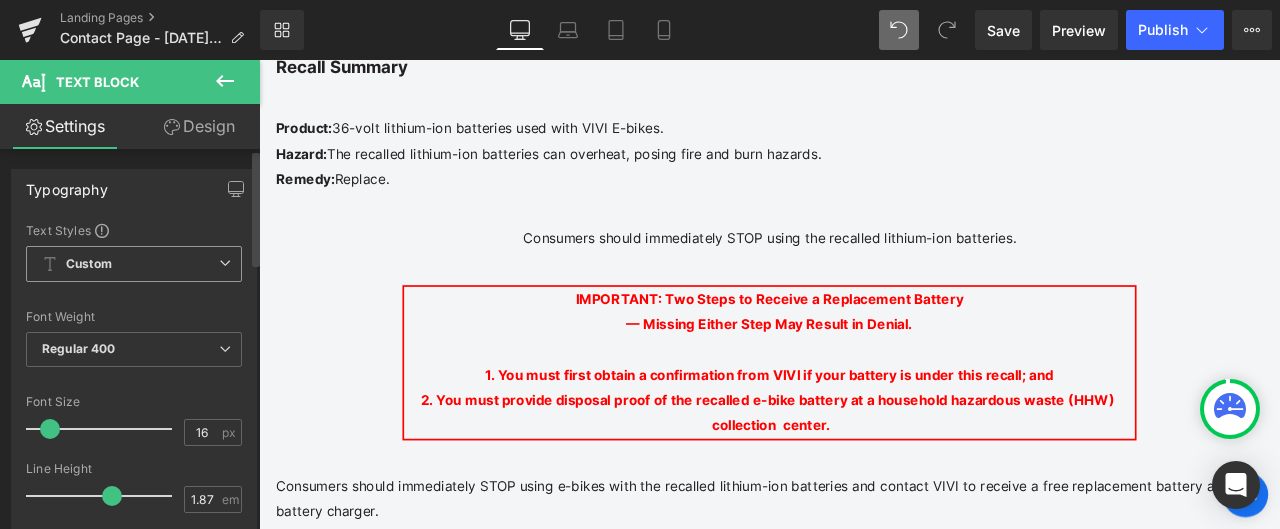 click on "Custom
Setup Global Style" at bounding box center [134, 264] 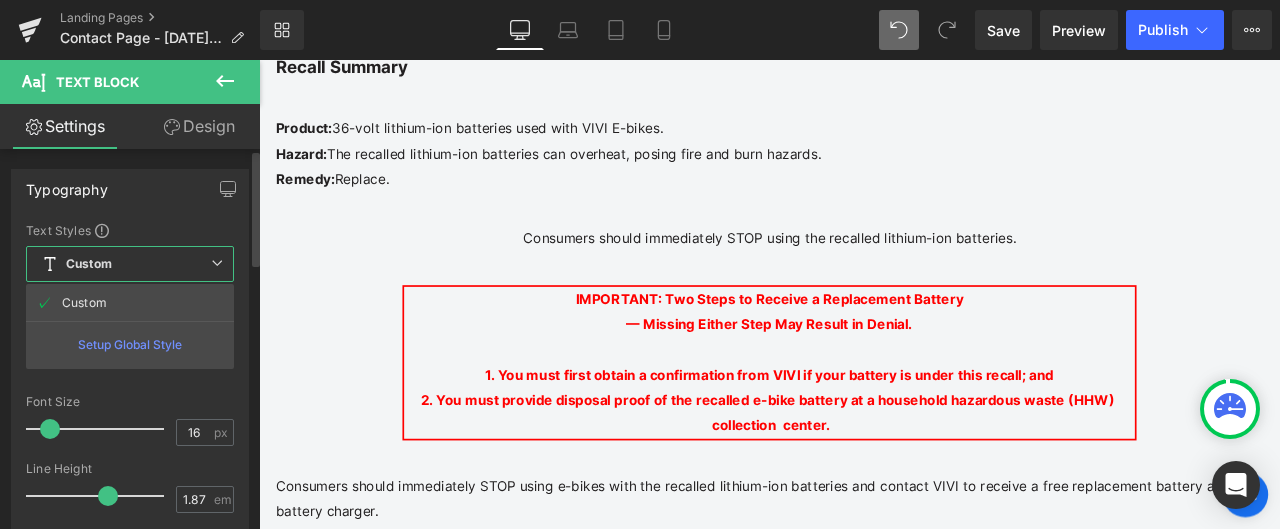 click on "Custom
Setup Global Style" at bounding box center (130, 264) 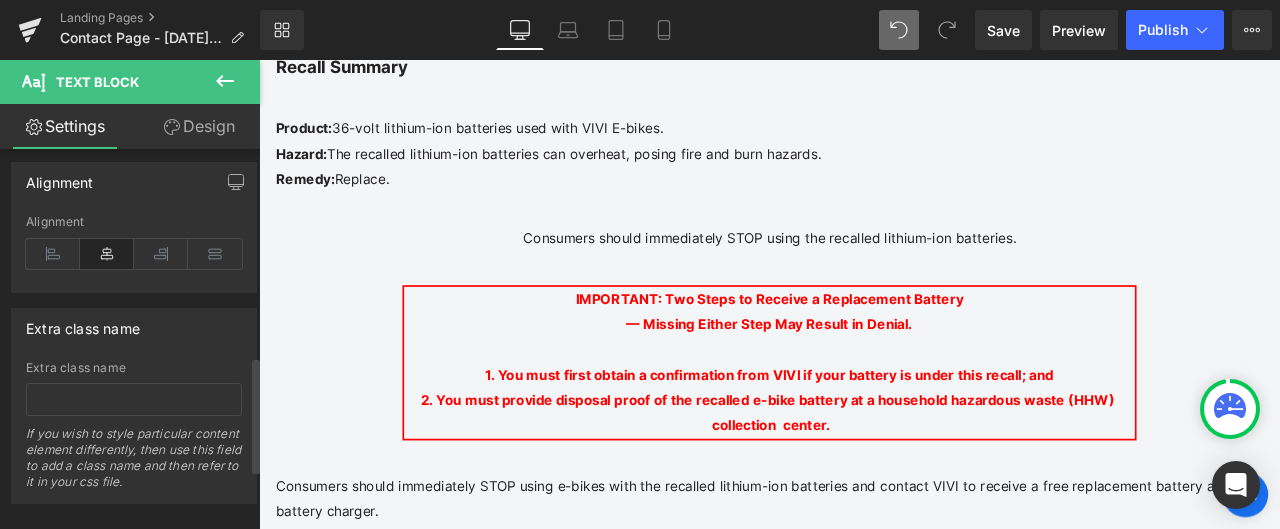 scroll, scrollTop: 879, scrollLeft: 0, axis: vertical 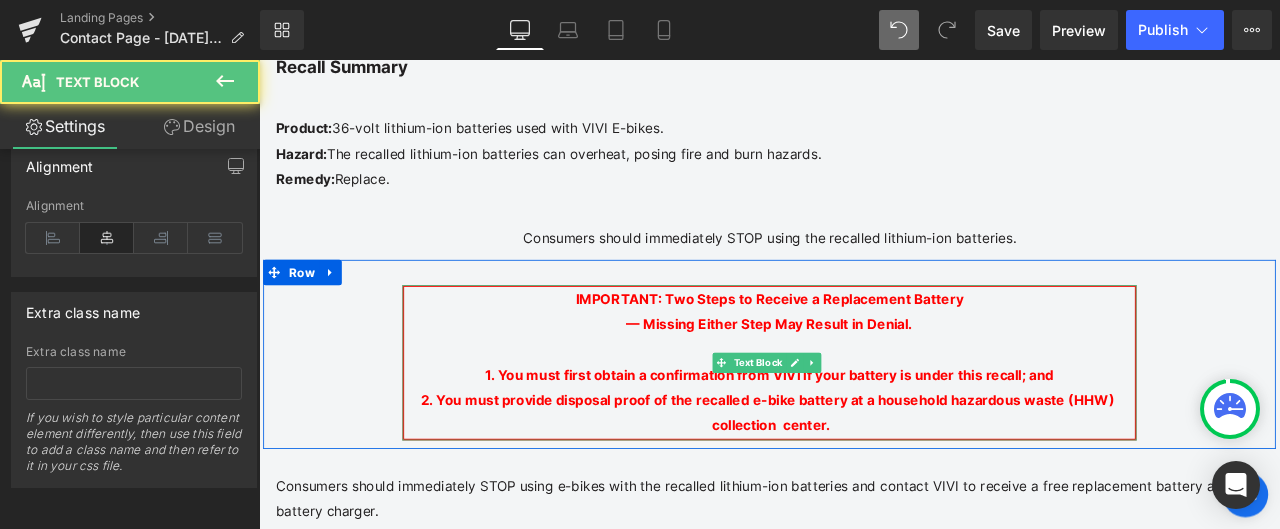 click on "IMPORTANT: Two Steps to Receive a Replacement Battery  — Missing Either Step May Result in Denial." at bounding box center [864, 359] 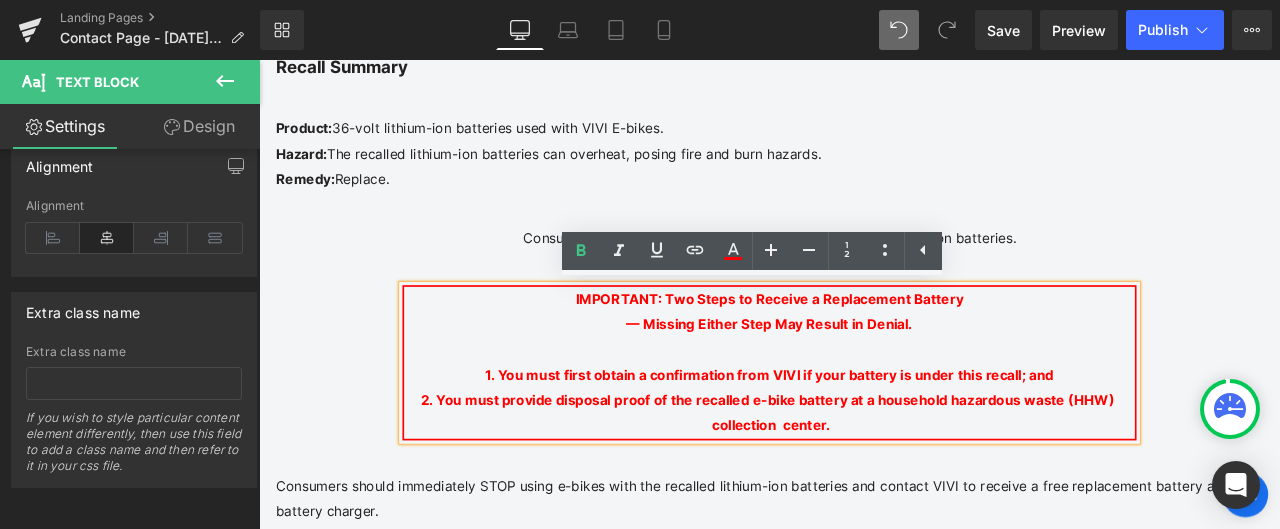 click on "IMPORTANT: Two Steps to Receive a Replacement Battery  — Missing Either Step May Result in Denial." at bounding box center (864, 359) 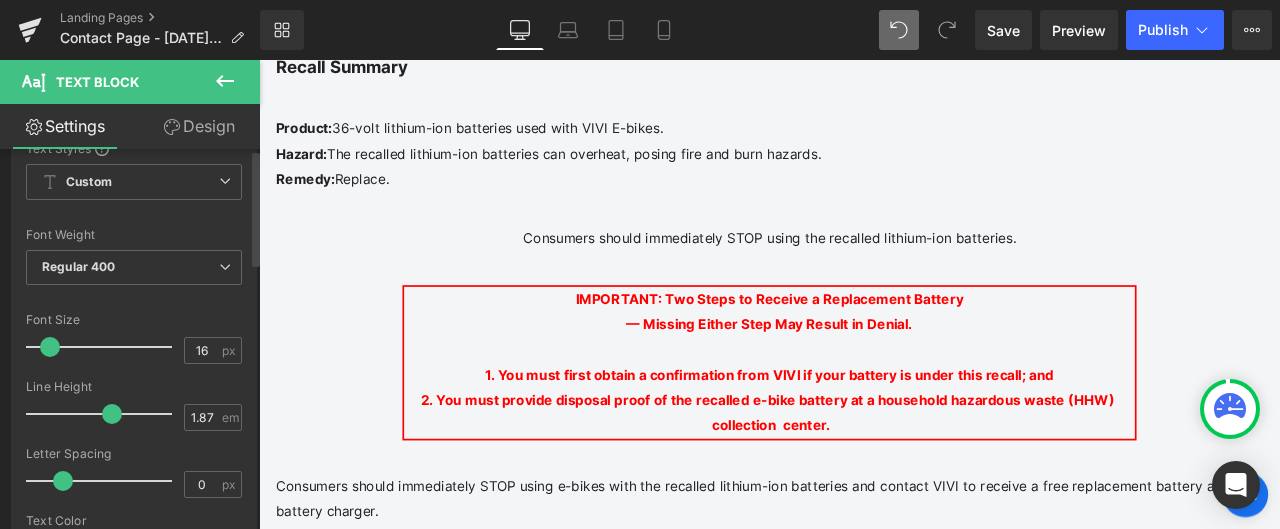 scroll, scrollTop: 0, scrollLeft: 0, axis: both 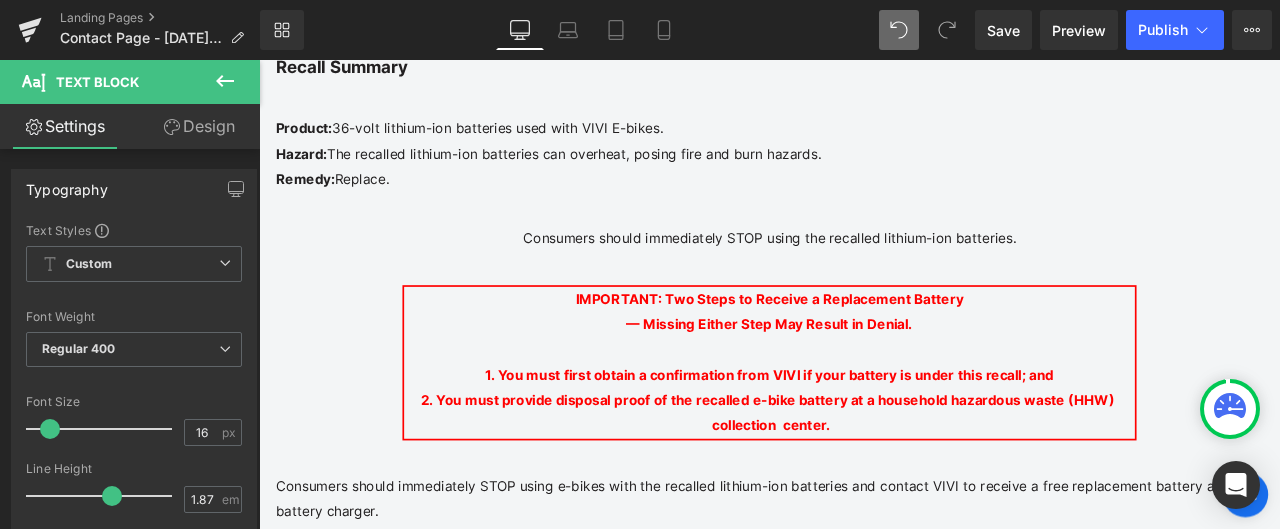 click on "Design" at bounding box center (199, 126) 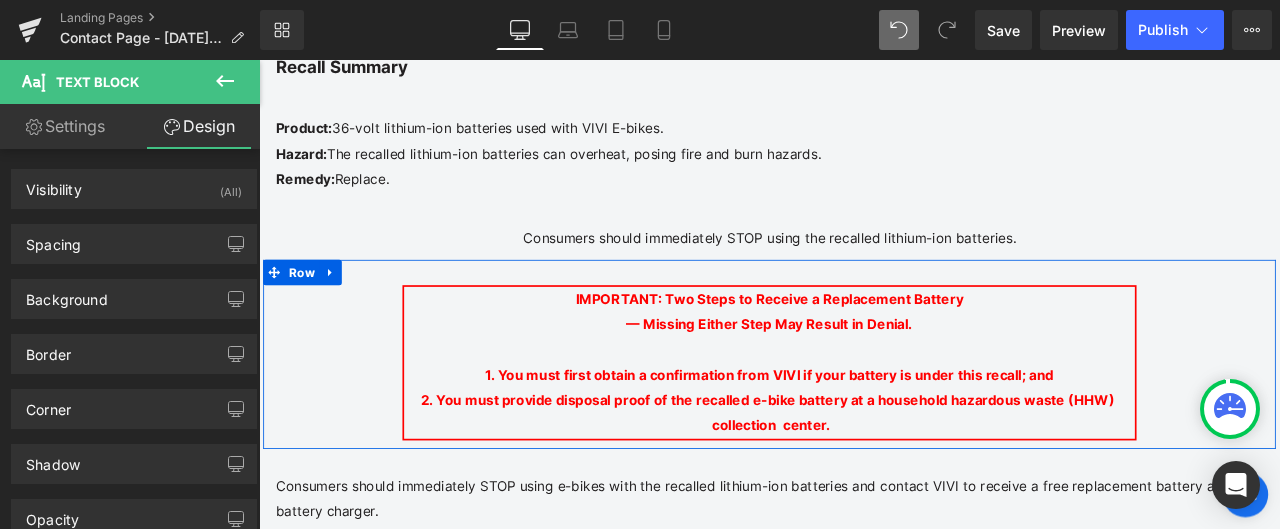 click on "— Missing Either Step May Result in Denial." at bounding box center [864, 373] 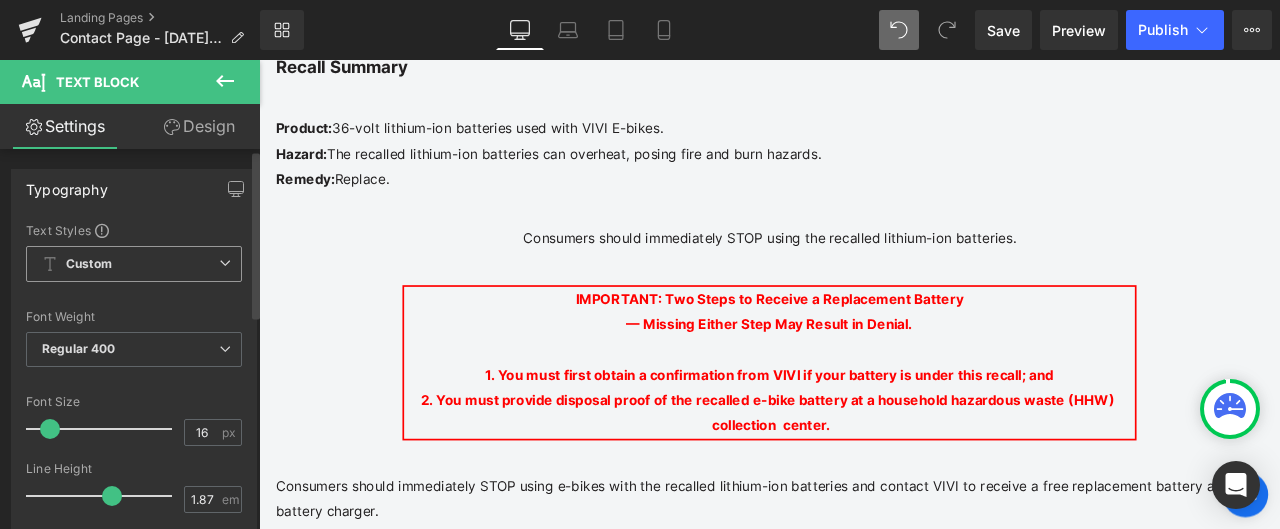 scroll, scrollTop: 100, scrollLeft: 0, axis: vertical 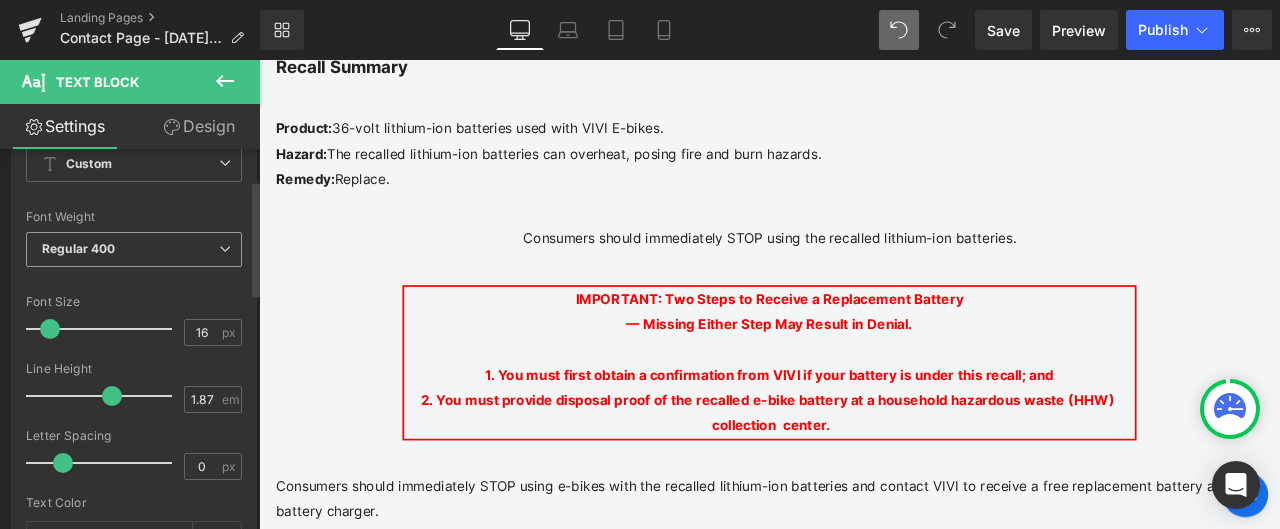click on "Regular 400" at bounding box center [134, 249] 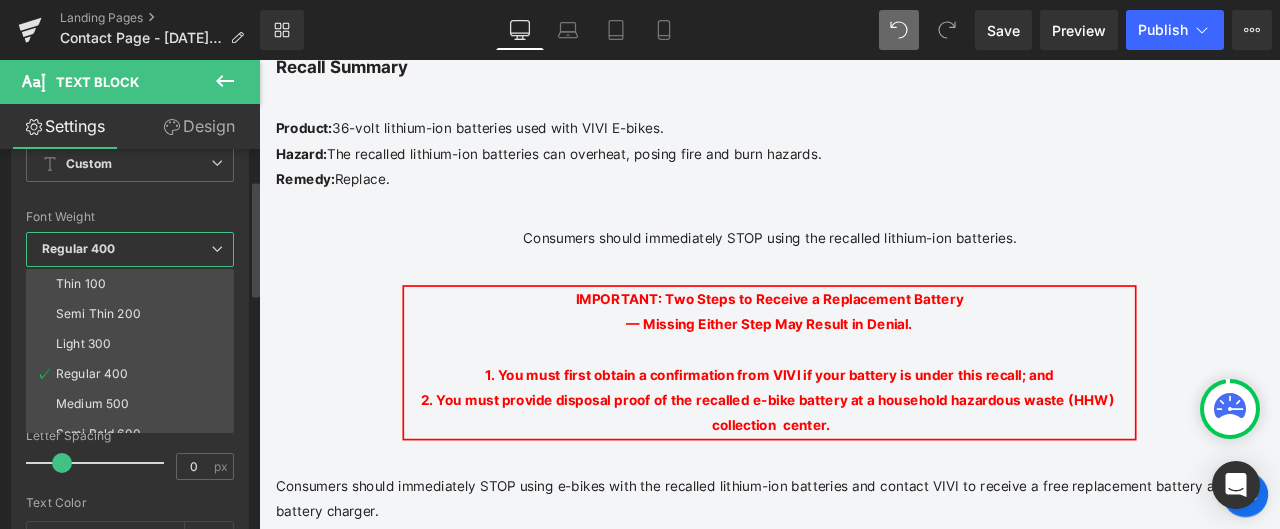 click on "Regular 400" at bounding box center [130, 249] 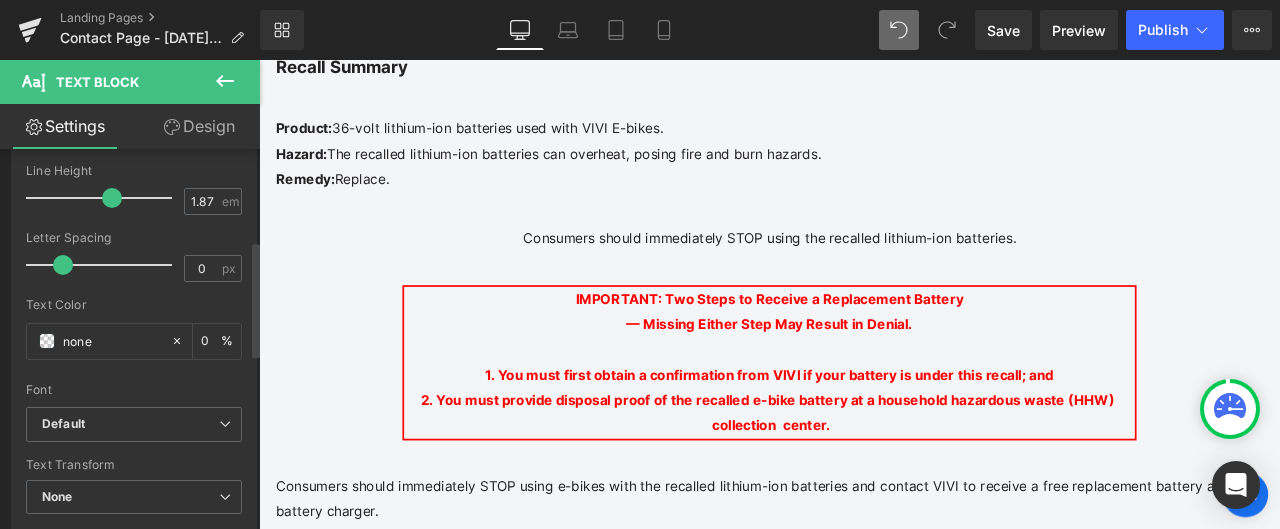 scroll, scrollTop: 300, scrollLeft: 0, axis: vertical 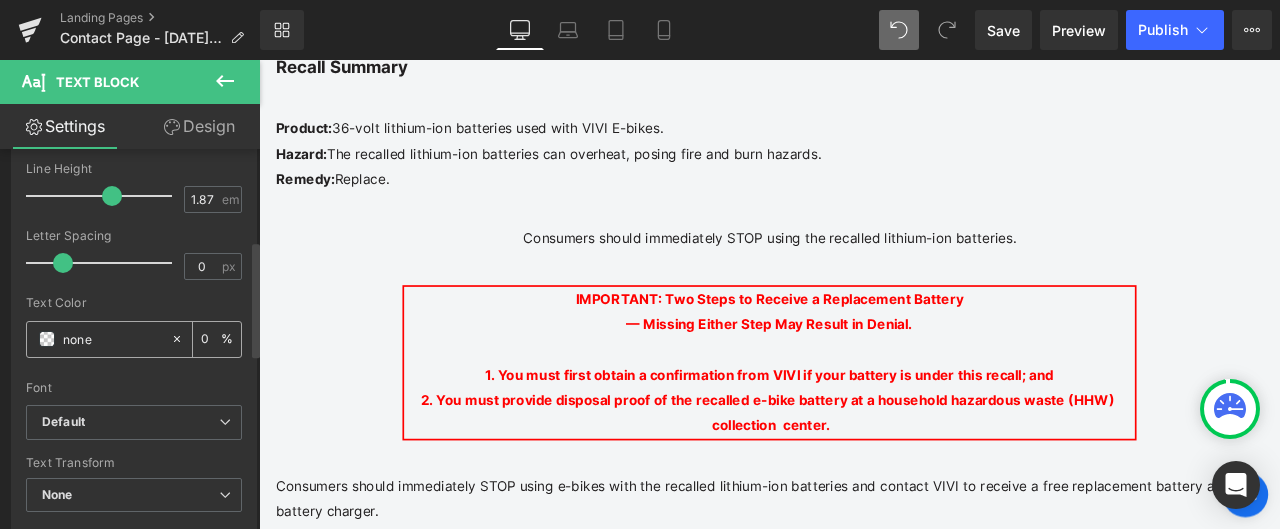 click on "none" at bounding box center (112, 339) 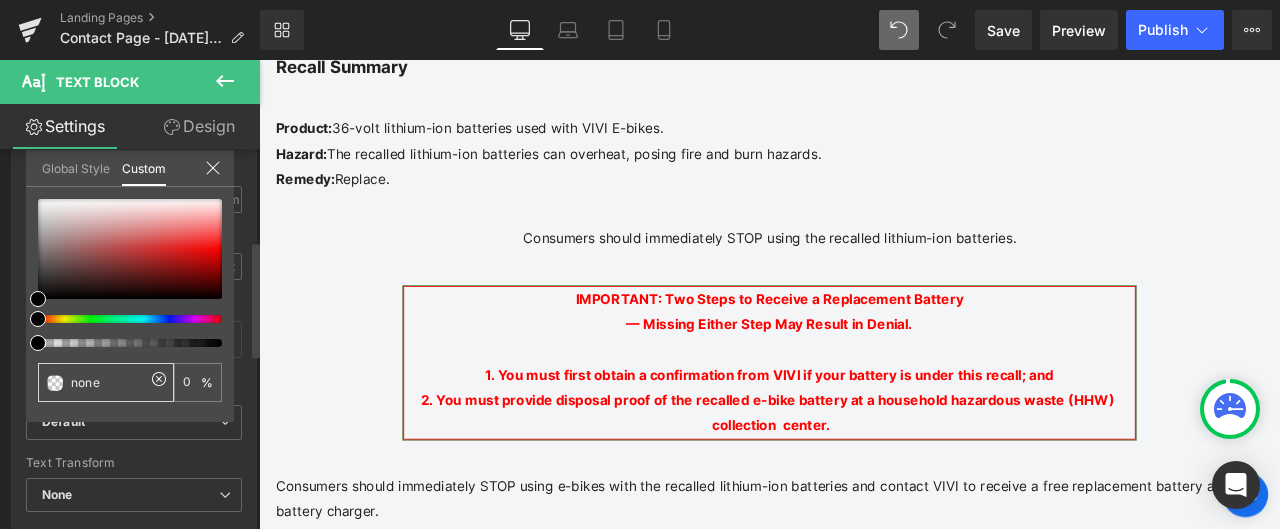 drag, startPoint x: 111, startPoint y: 384, endPoint x: 69, endPoint y: 382, distance: 42.047592 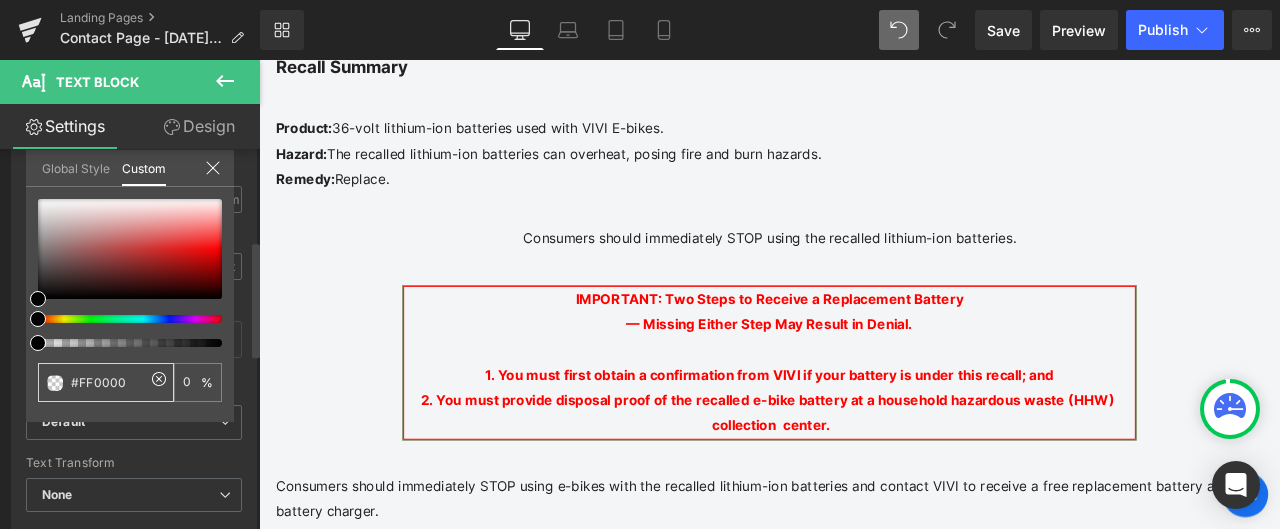 type on "#FF0000" 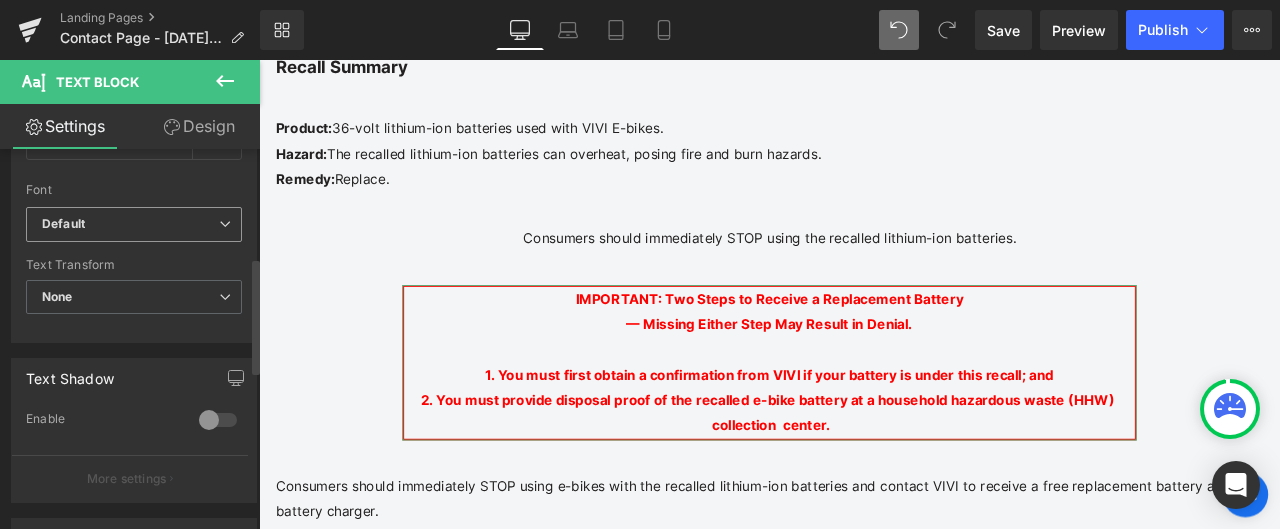 scroll, scrollTop: 500, scrollLeft: 0, axis: vertical 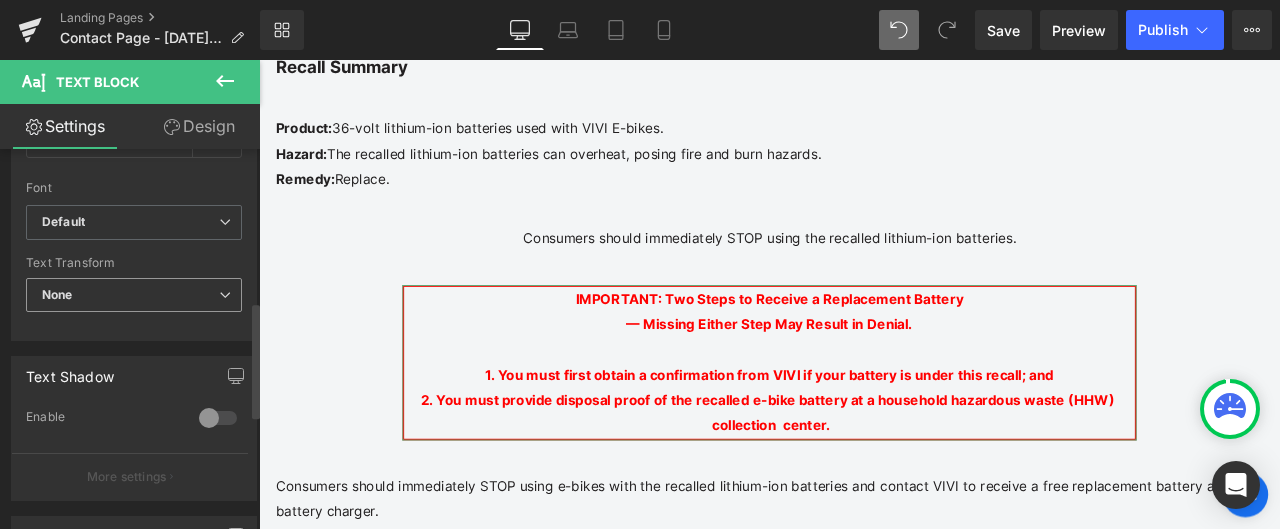 click on "None" at bounding box center (134, 295) 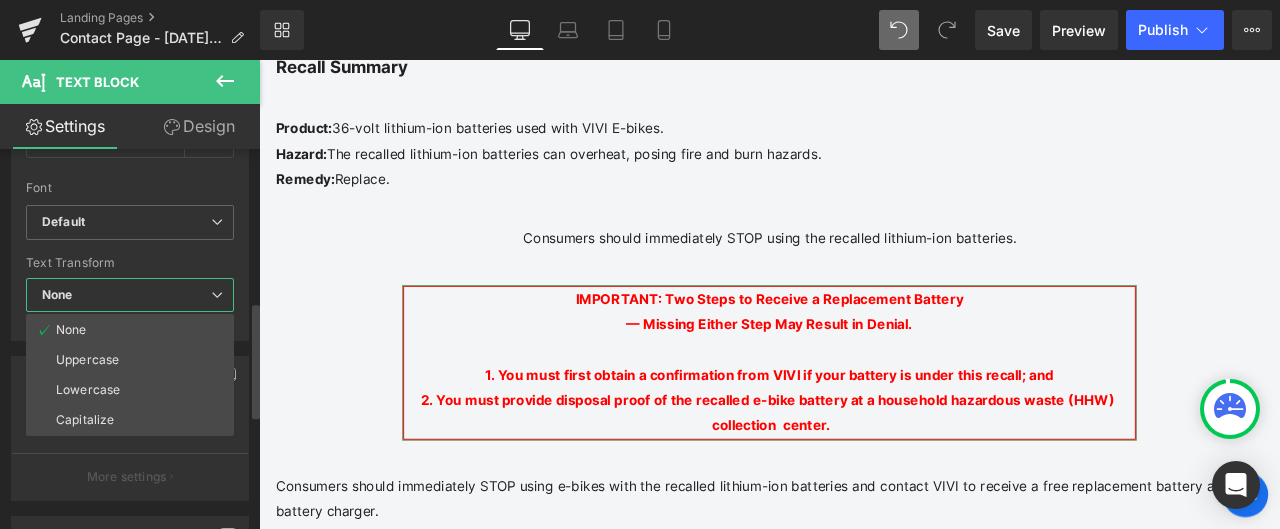 click on "None" at bounding box center (130, 295) 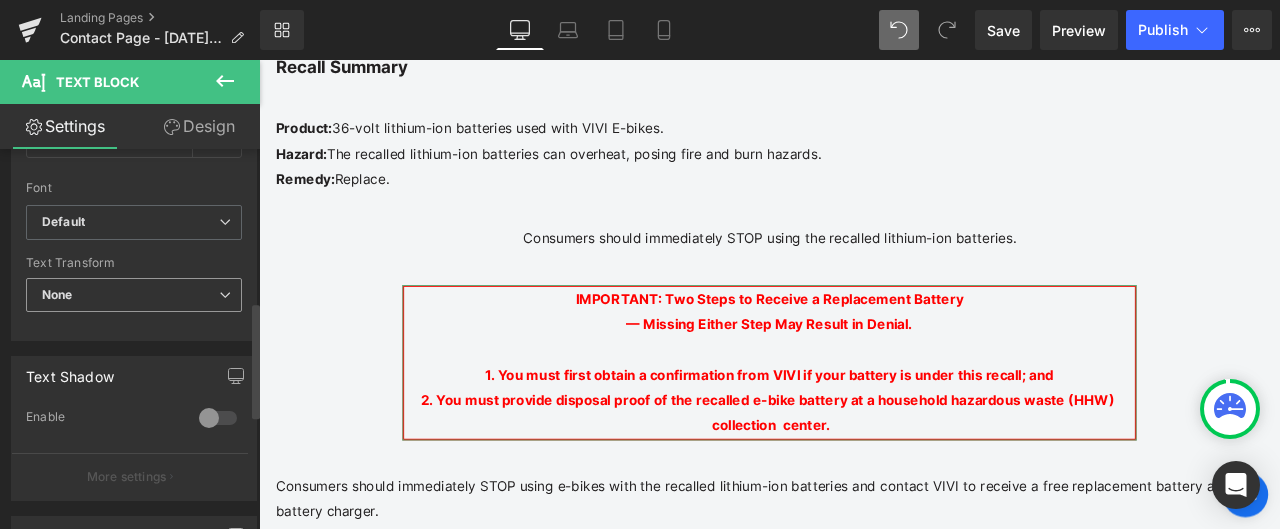 click on "None" at bounding box center [134, 295] 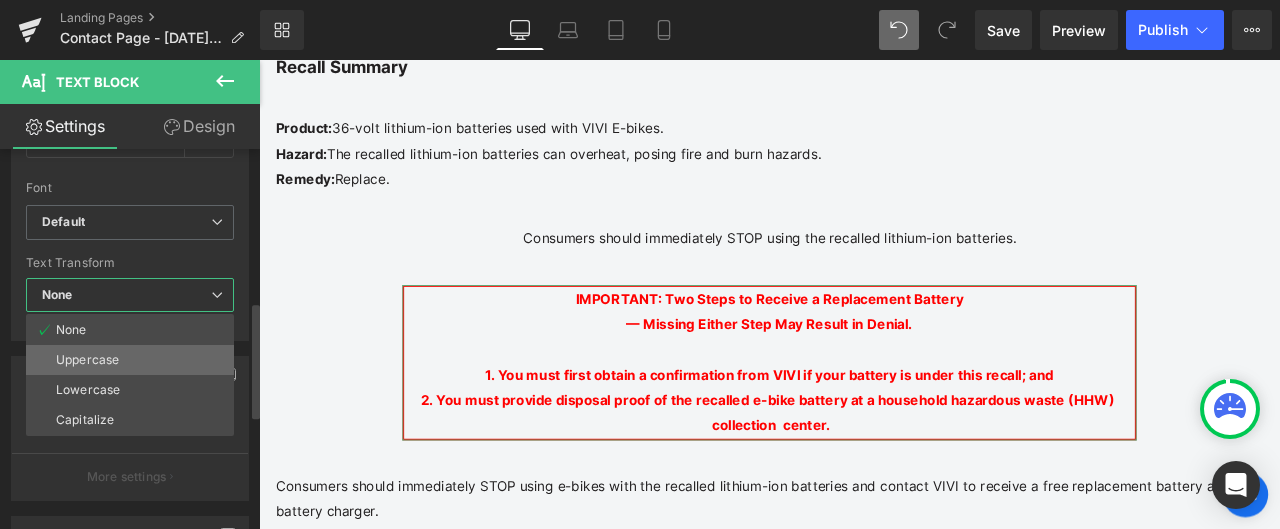 click on "Uppercase" at bounding box center [130, 360] 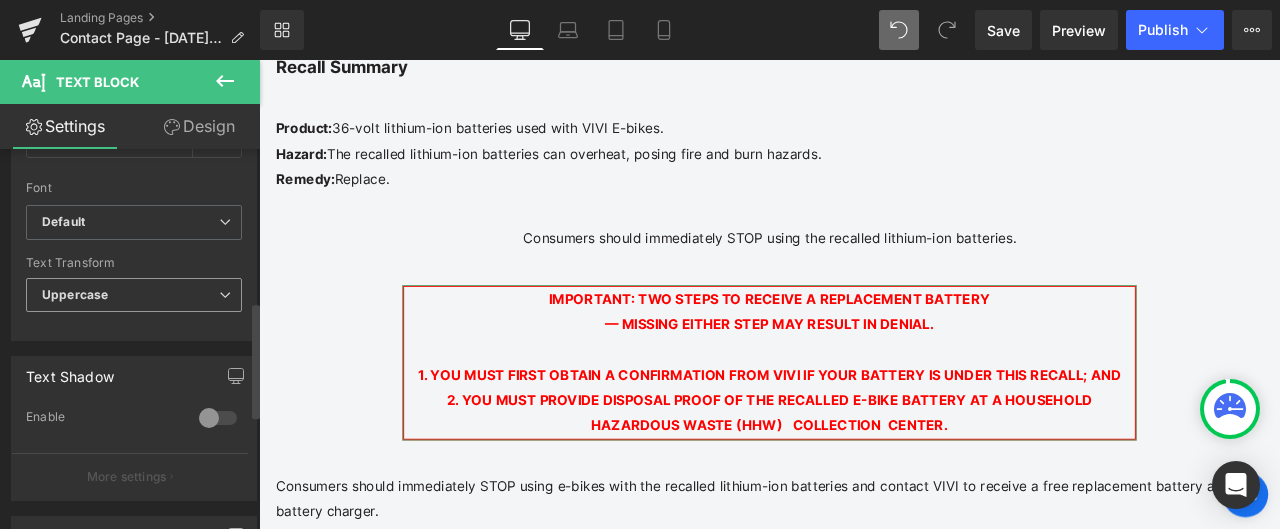 click on "Uppercase" at bounding box center [134, 295] 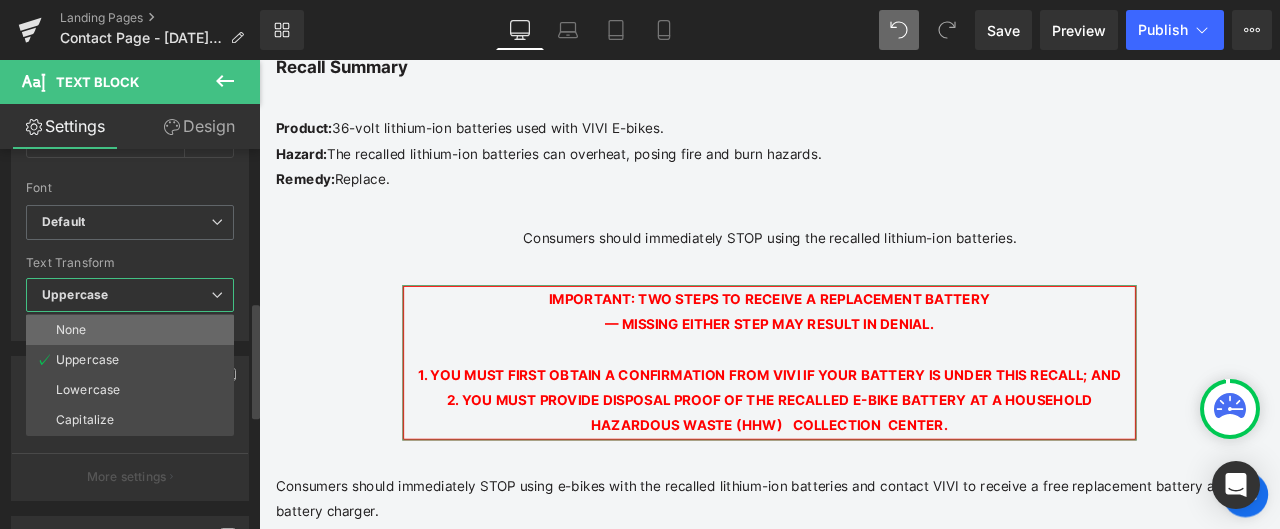 click on "None" at bounding box center (130, 330) 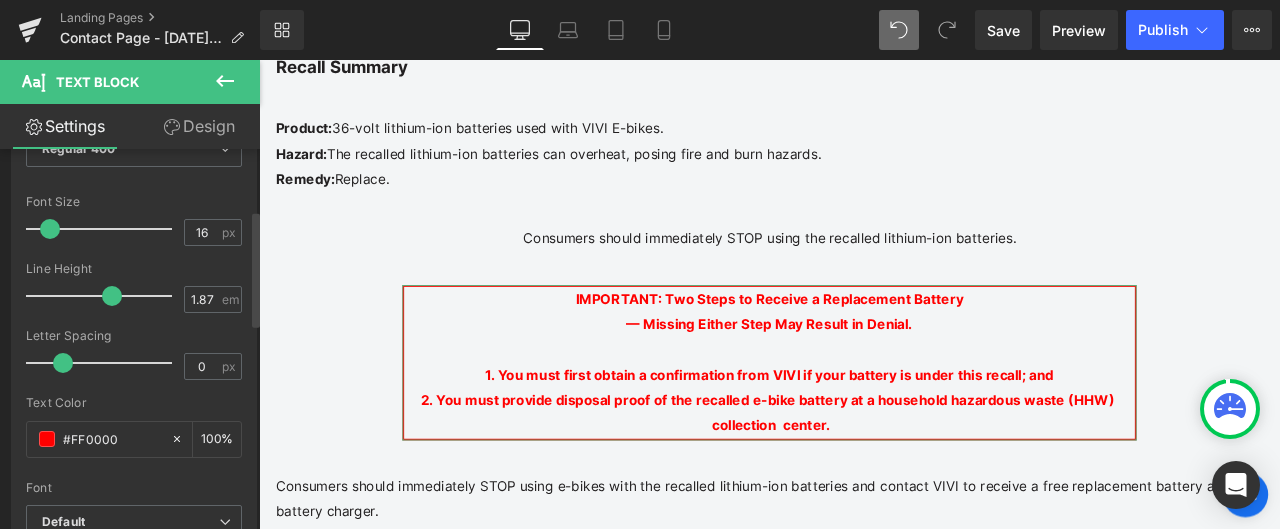 scroll, scrollTop: 100, scrollLeft: 0, axis: vertical 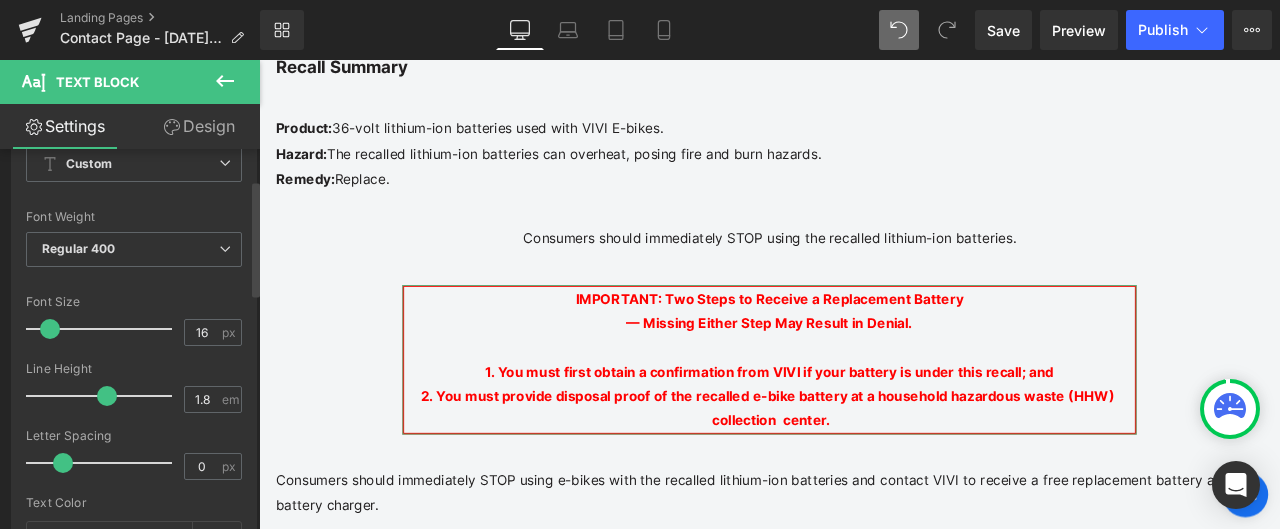click at bounding box center (107, 396) 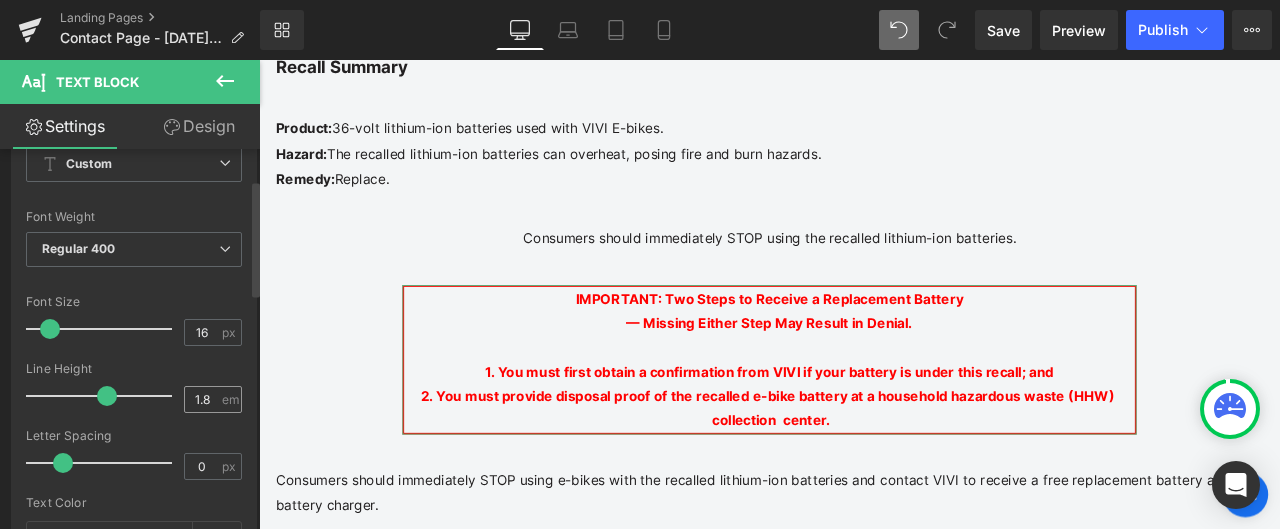 click on "em" at bounding box center [230, 399] 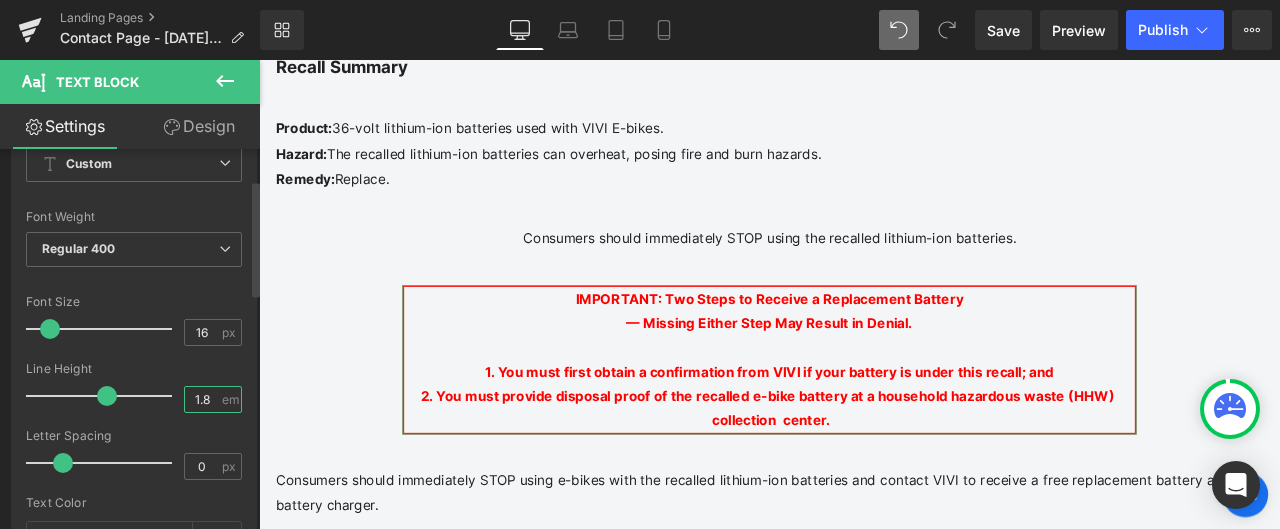 click on "1.8" at bounding box center [202, 399] 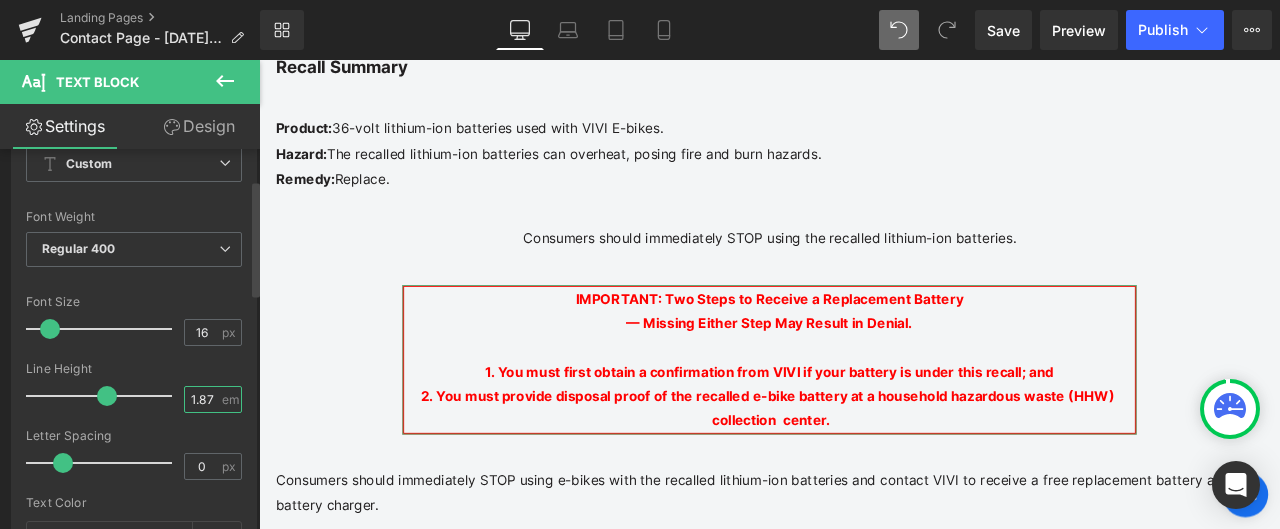 type on "1.87" 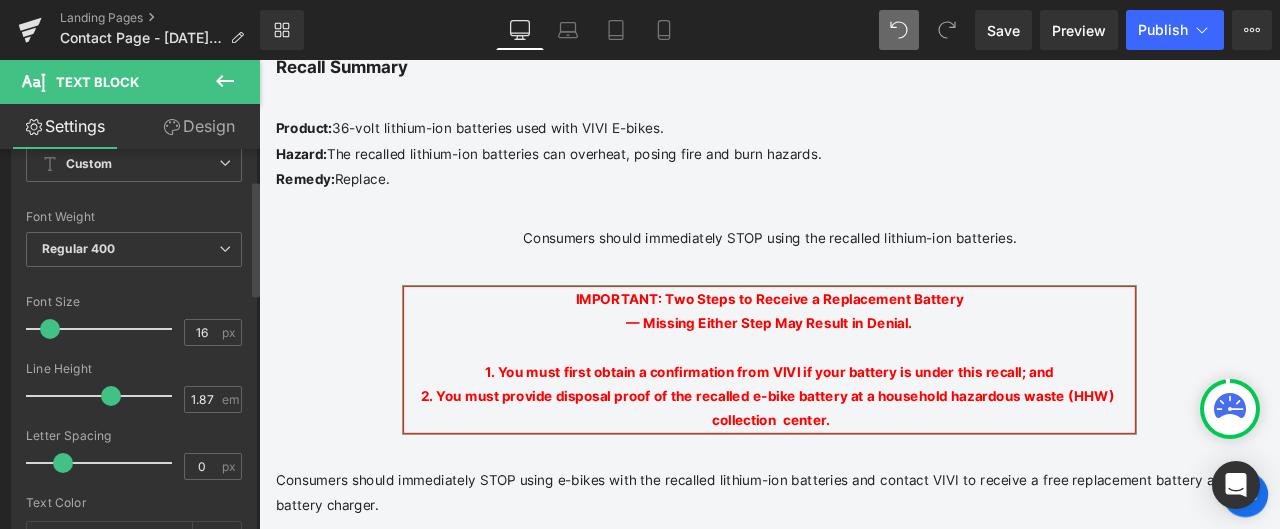 click at bounding box center [134, 422] 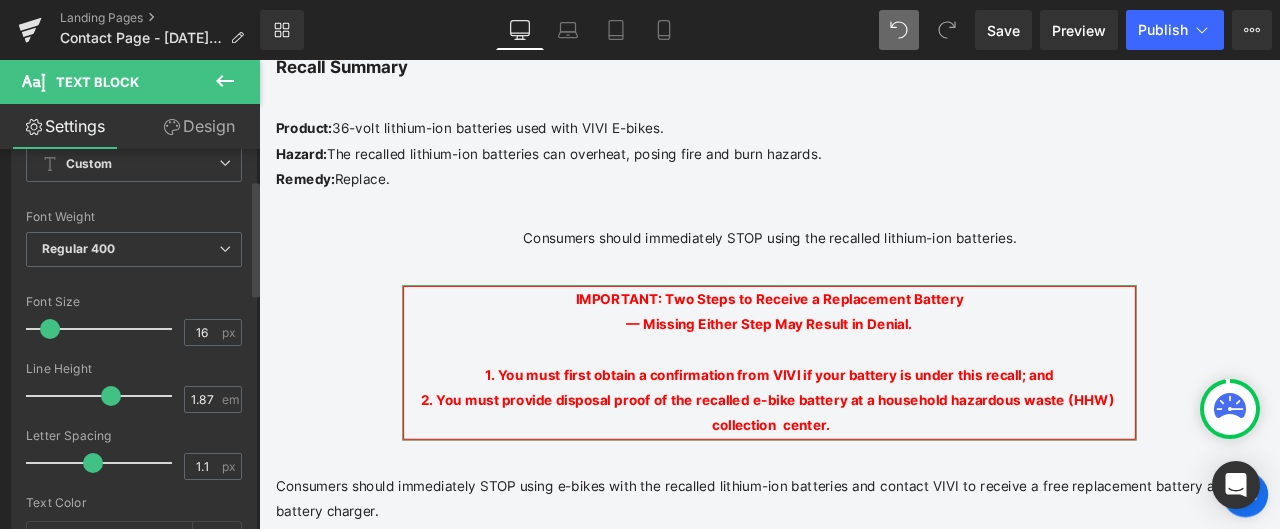 drag, startPoint x: 64, startPoint y: 461, endPoint x: 93, endPoint y: 461, distance: 29 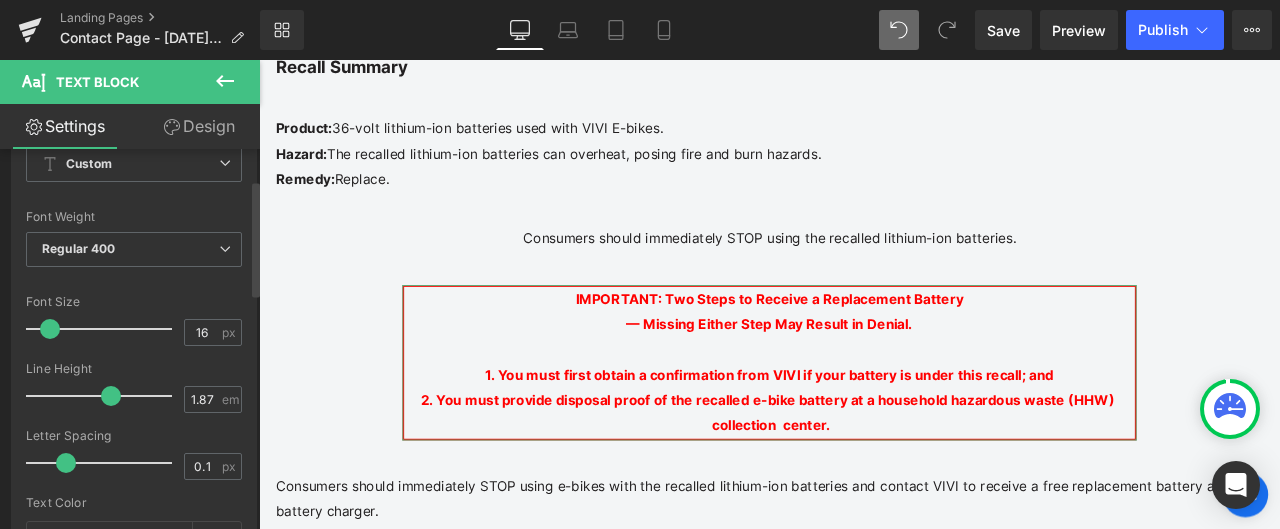 type on "0" 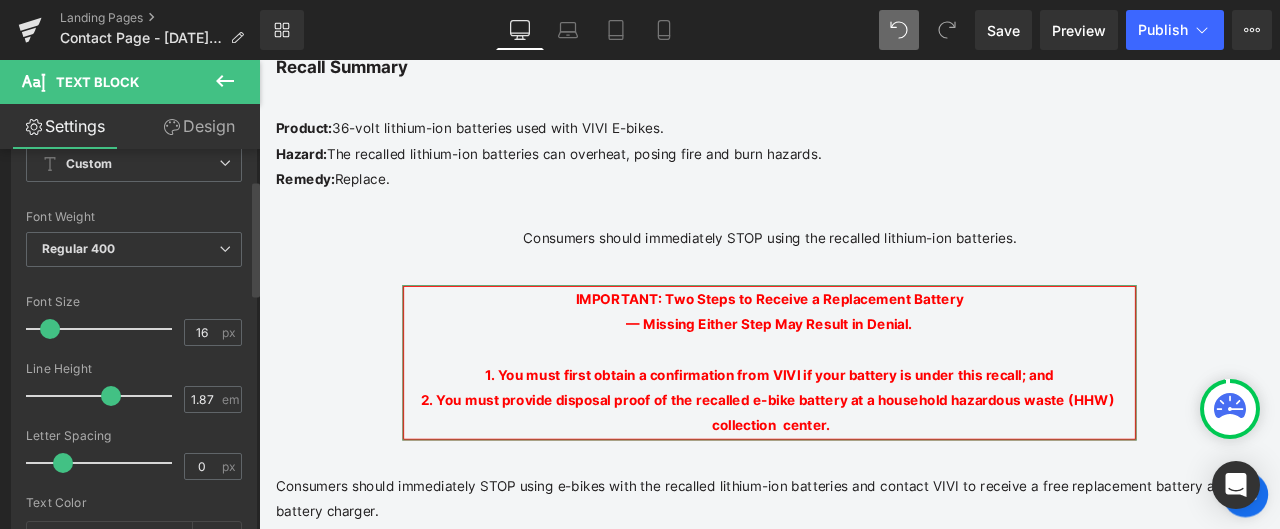 drag, startPoint x: 86, startPoint y: 463, endPoint x: 58, endPoint y: 462, distance: 28.01785 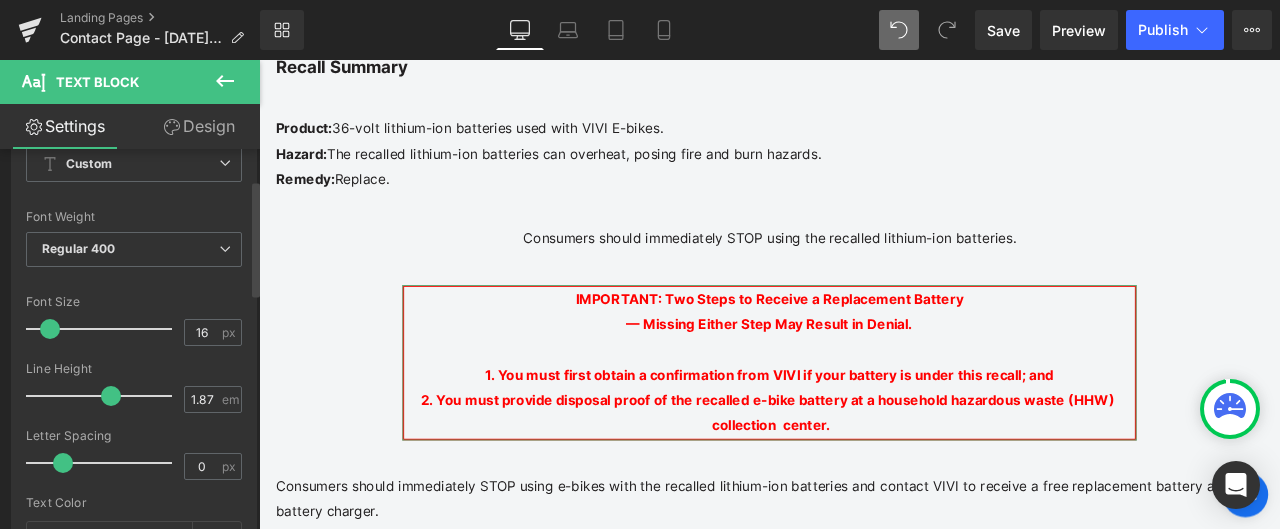 click on "Letter Spacing" at bounding box center [134, 436] 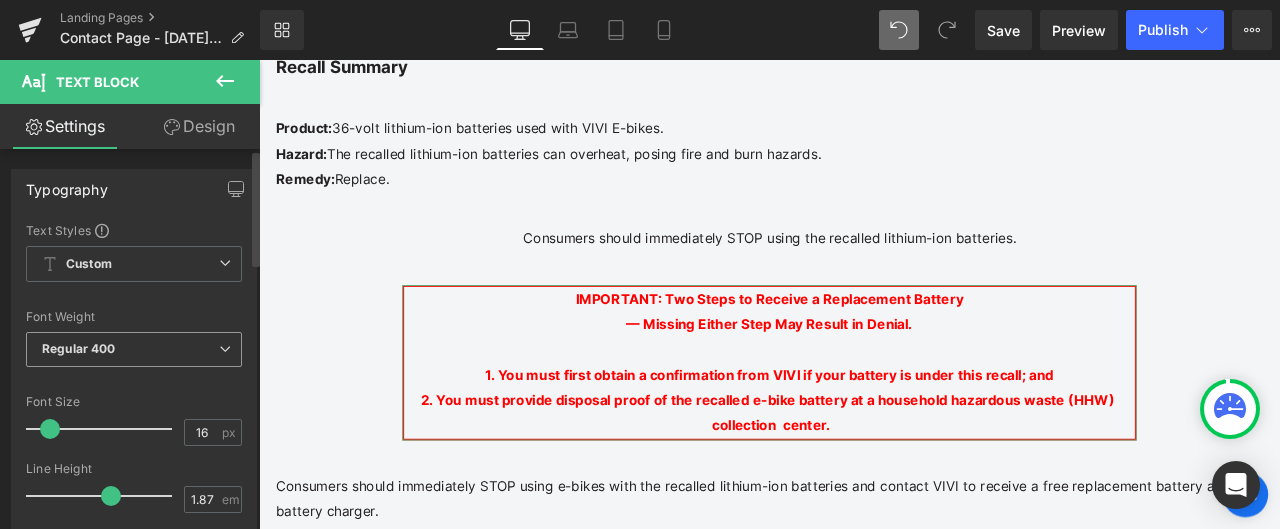 click on "Regular 400" at bounding box center (134, 349) 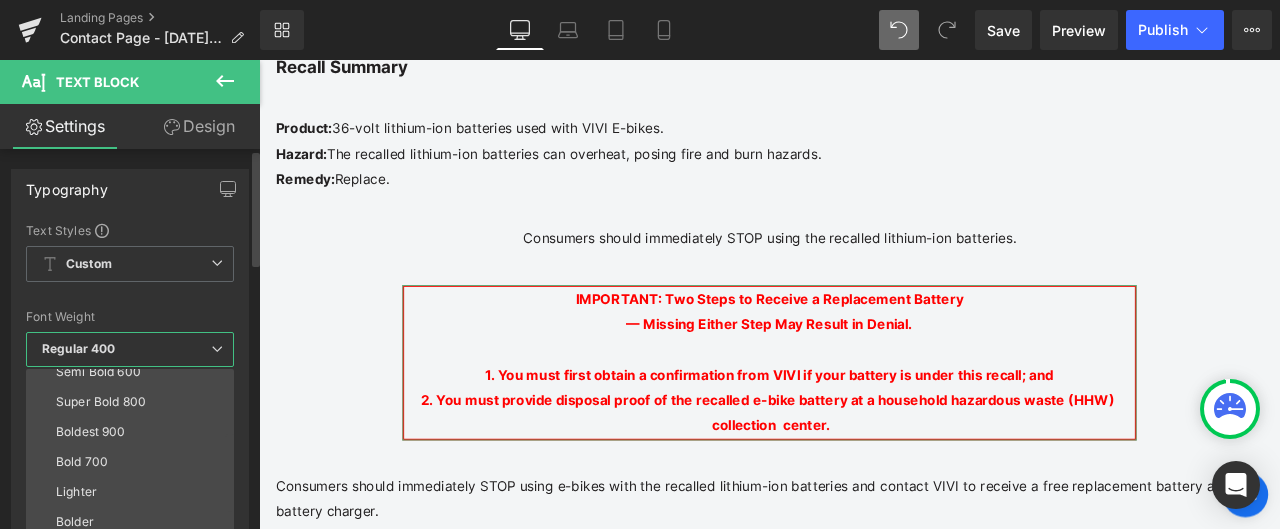 scroll, scrollTop: 166, scrollLeft: 0, axis: vertical 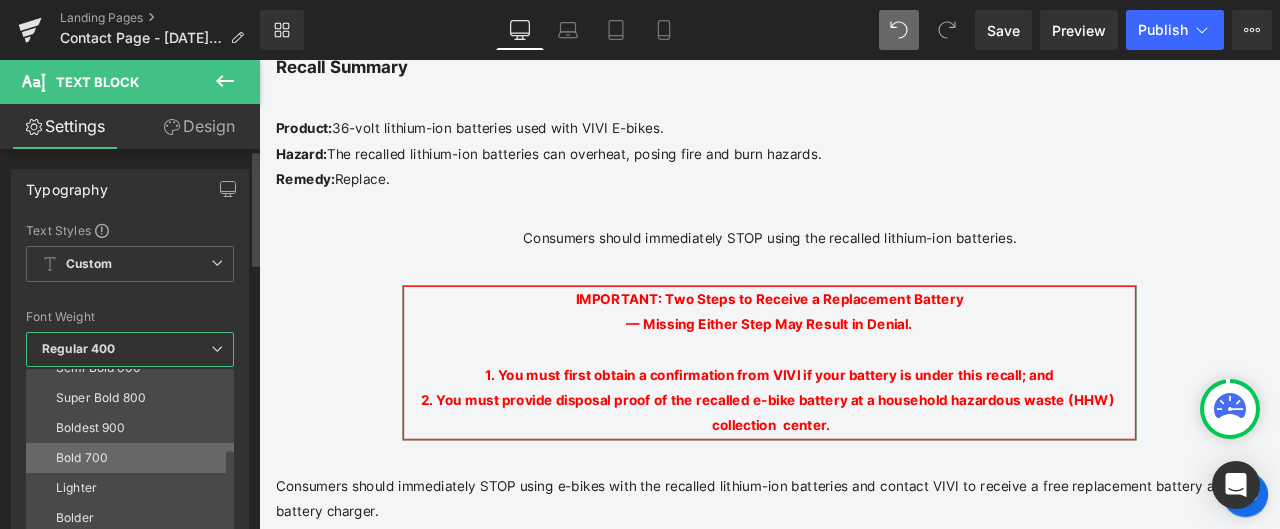 click on "Bold 700" at bounding box center [134, 458] 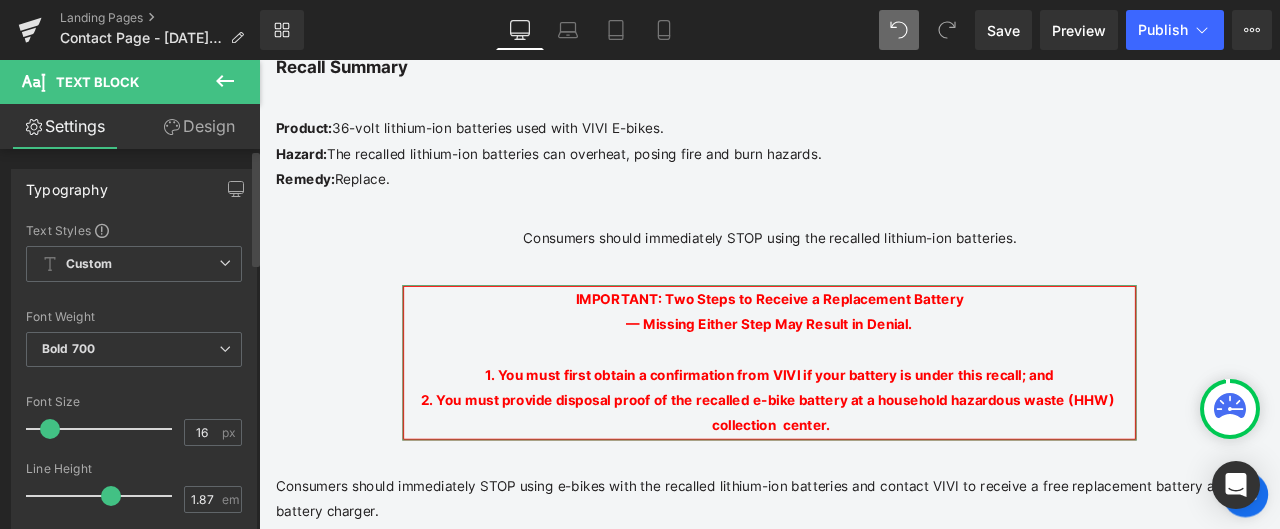 click on "Font Size" at bounding box center [134, 402] 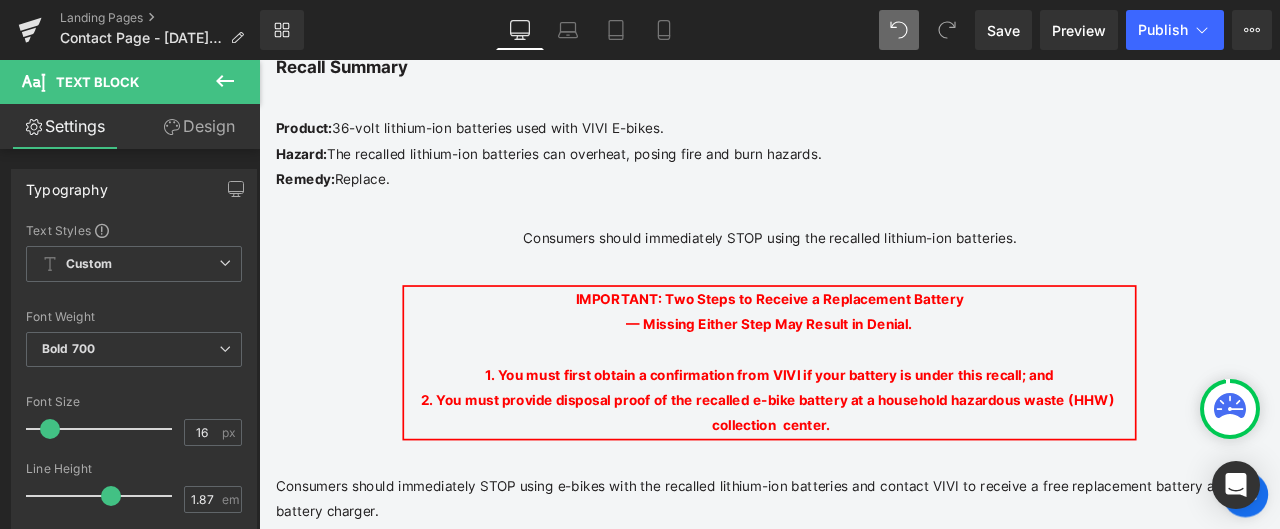 click on "Skip to content
Close
Newsletter
Subscribe to our newsletter and get $30 off your first purchase
Your email
Subscribe
UL CERTIFIED EBIKE · FREE SHIPPING · 2-7 DAYS DELIVERY
Subscribe
Electric Bikes
Equipment
Support
Community
Help Center
Dealer
Need help?
[PHONE_NUMBER]" at bounding box center (864, 2729) 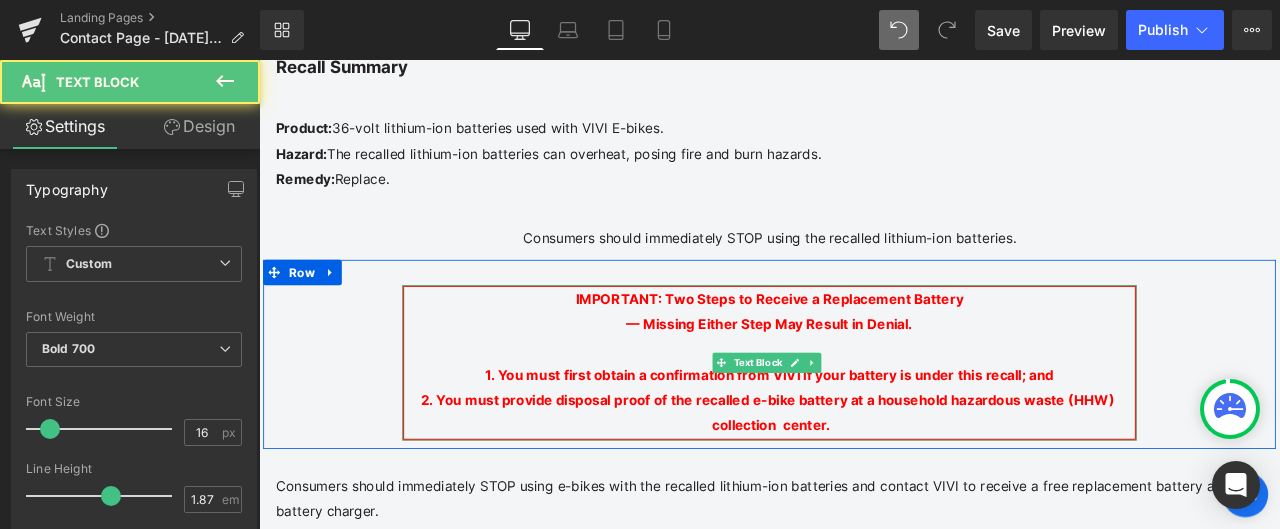 drag, startPoint x: 630, startPoint y: 340, endPoint x: 959, endPoint y: 494, distance: 363.25885 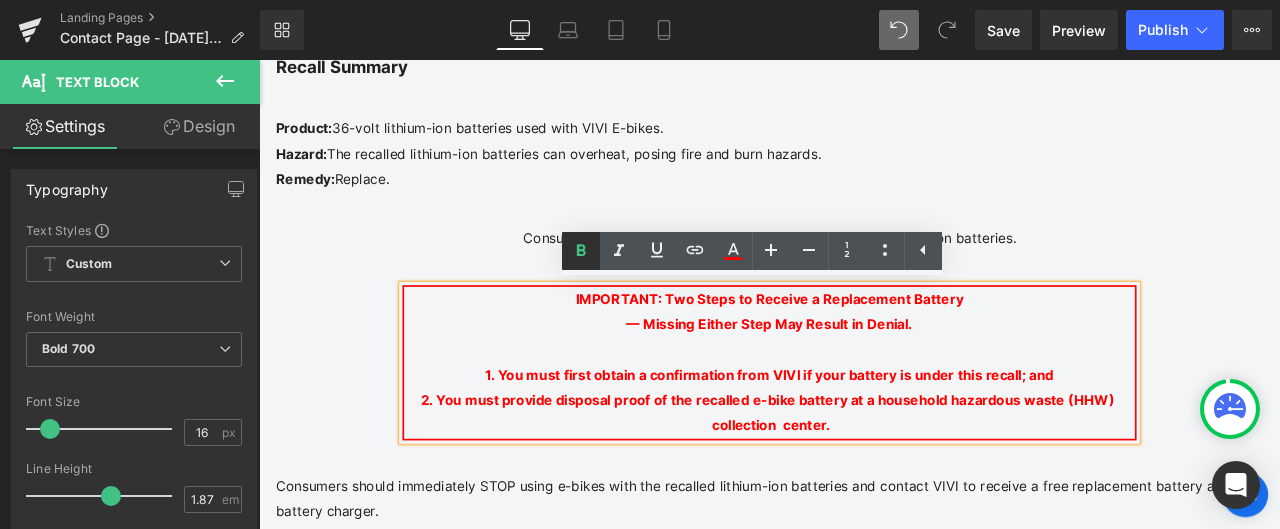 click 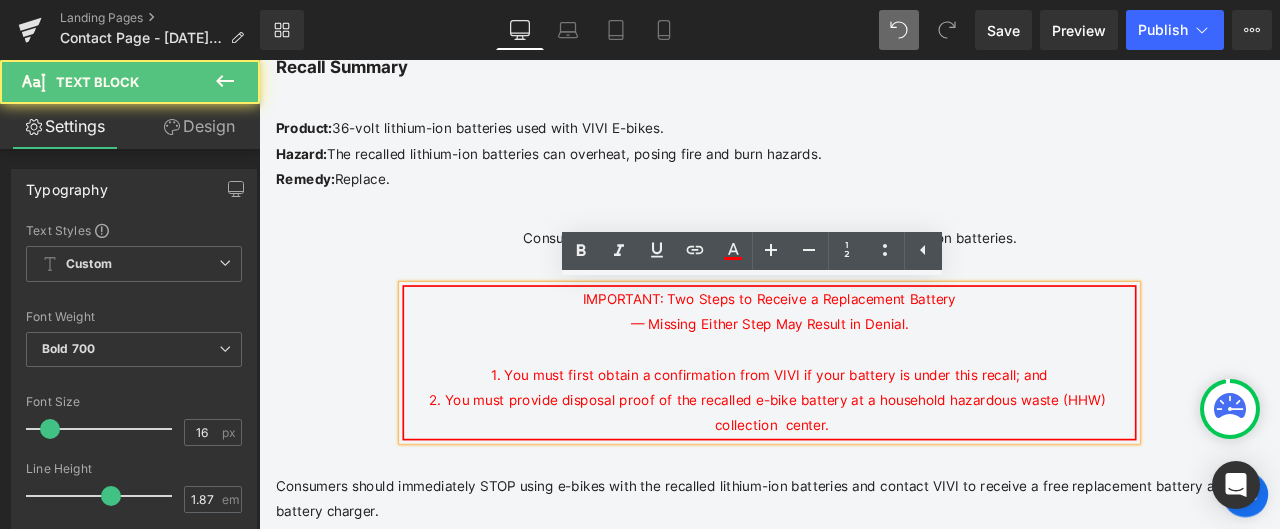 click on "IMPORTANT: Two Steps to Receive a Replacement Battery  — Missing Either Step May Result in Denial." at bounding box center [864, 359] 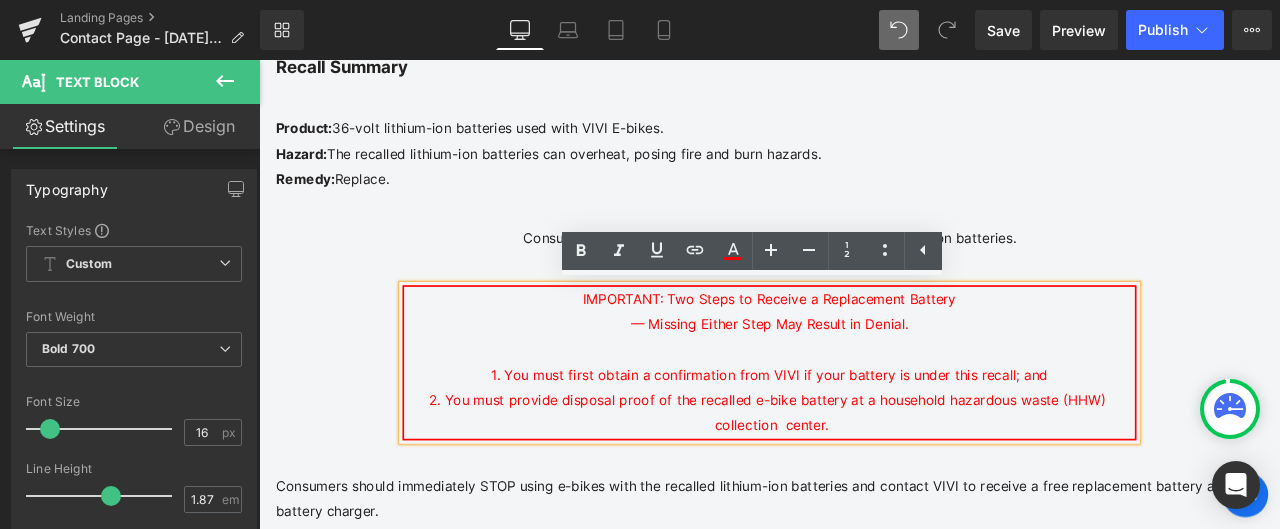drag, startPoint x: 639, startPoint y: 342, endPoint x: 910, endPoint y: 499, distance: 313.19324 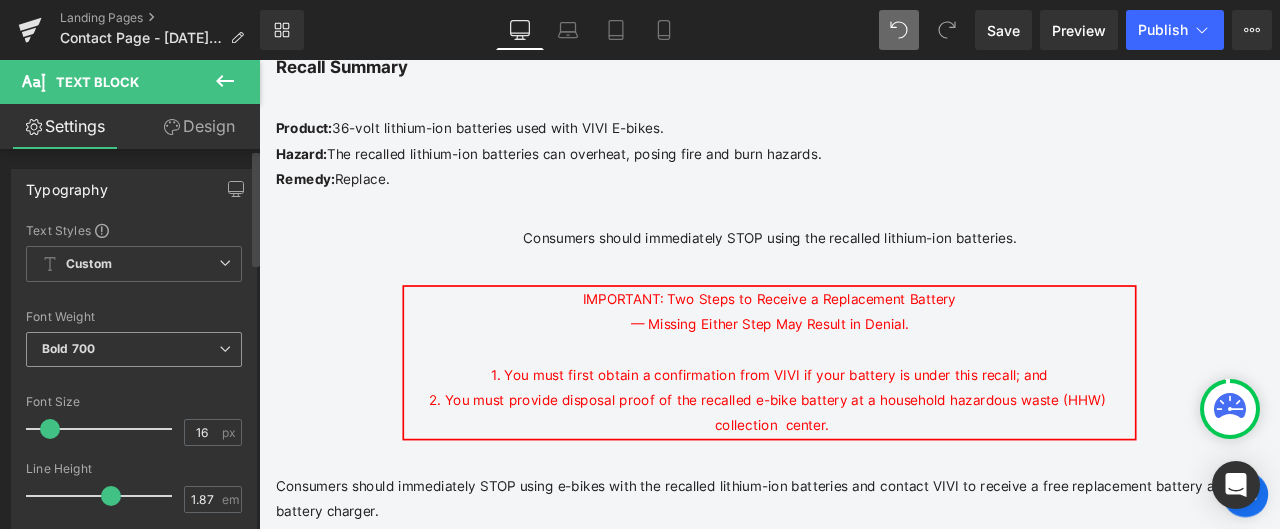 click on "Bold 700" at bounding box center [134, 349] 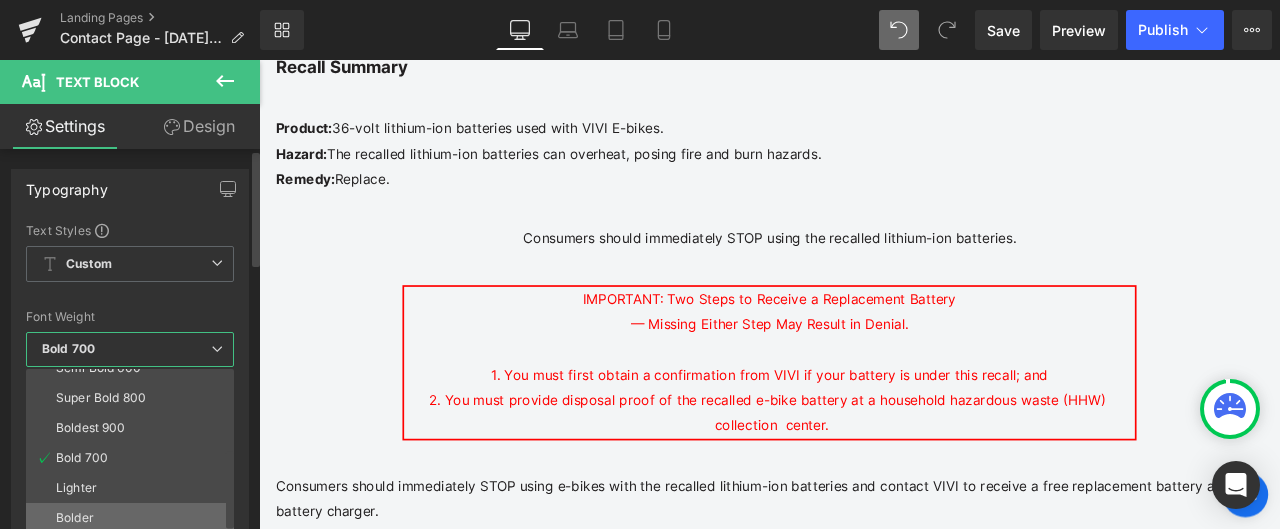 click on "Bolder" at bounding box center (134, 518) 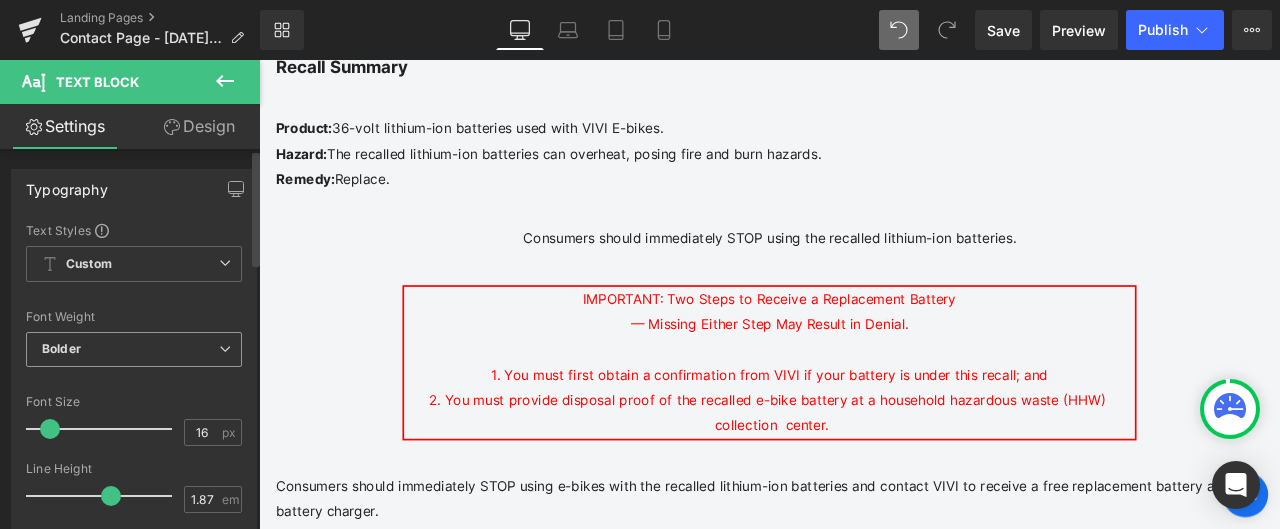 click on "Bolder" at bounding box center (134, 349) 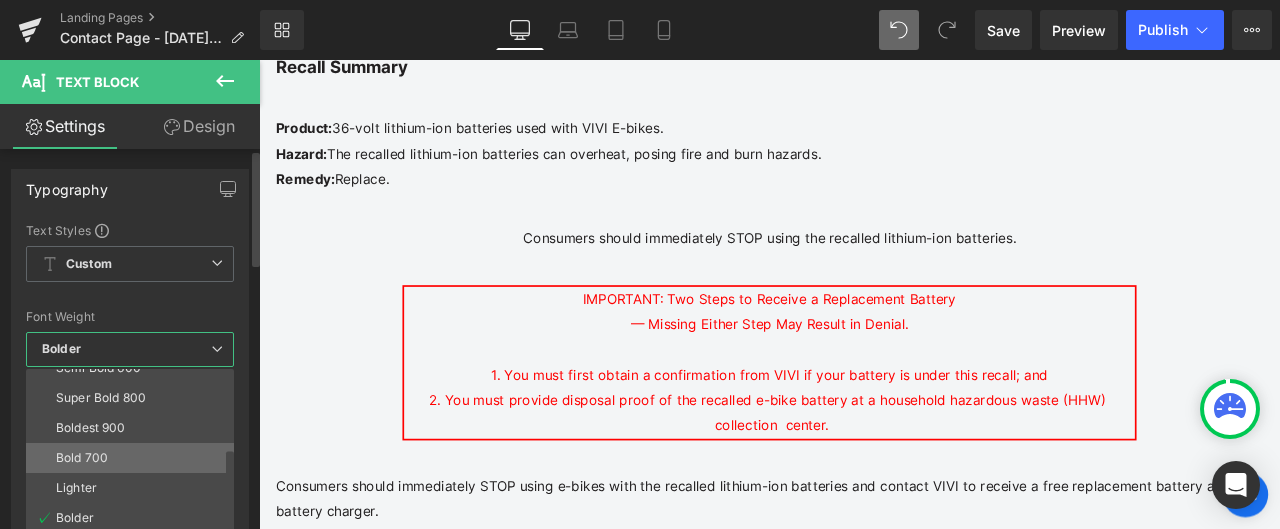 click on "Bold 700" at bounding box center (134, 458) 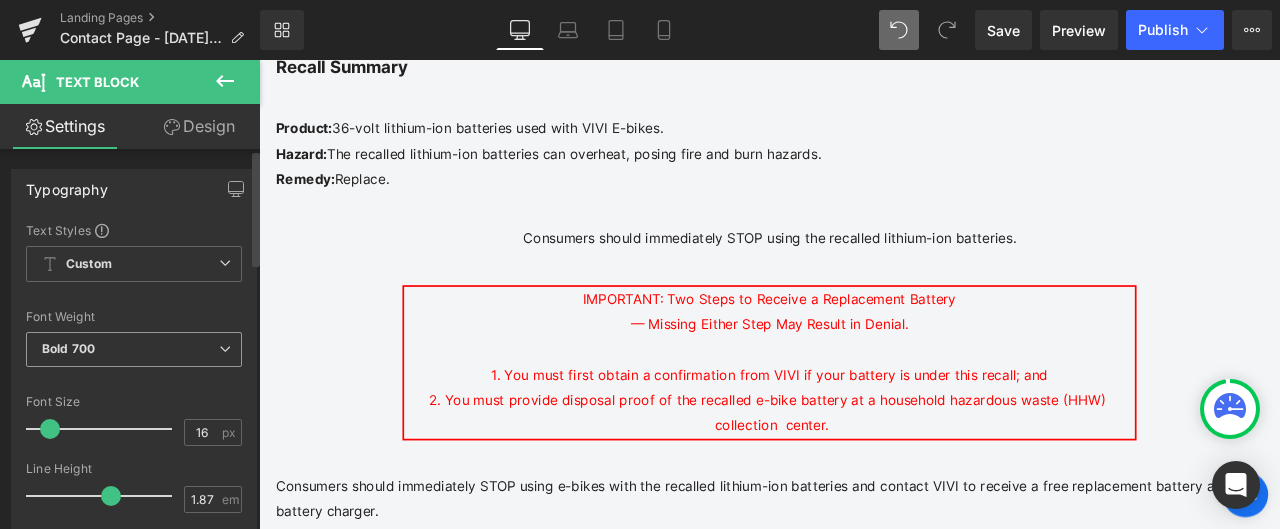 click on "Bold 700" at bounding box center [134, 349] 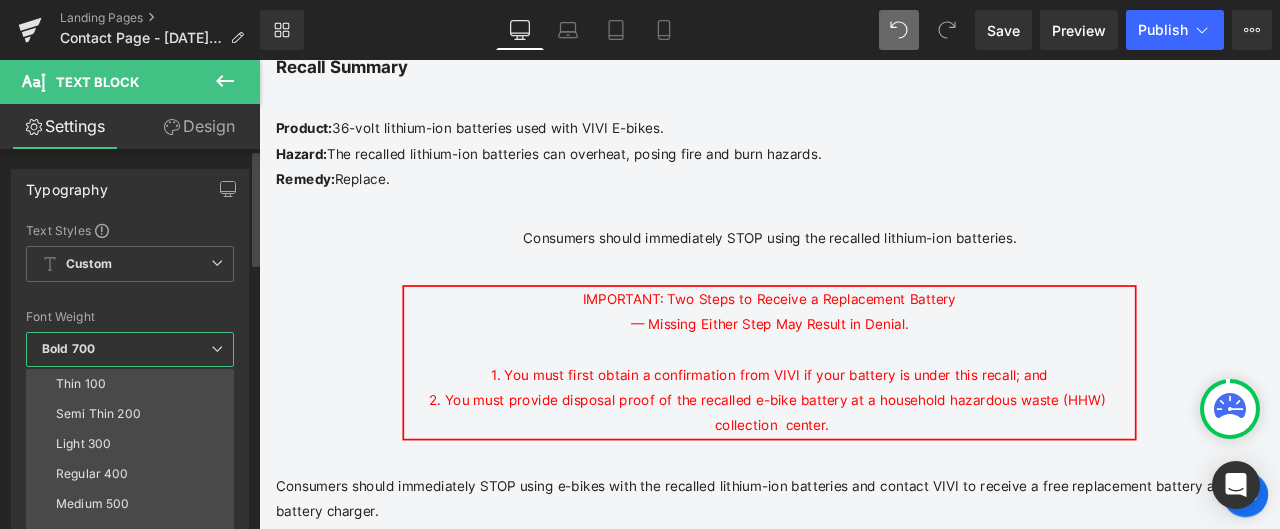 scroll, scrollTop: 100, scrollLeft: 0, axis: vertical 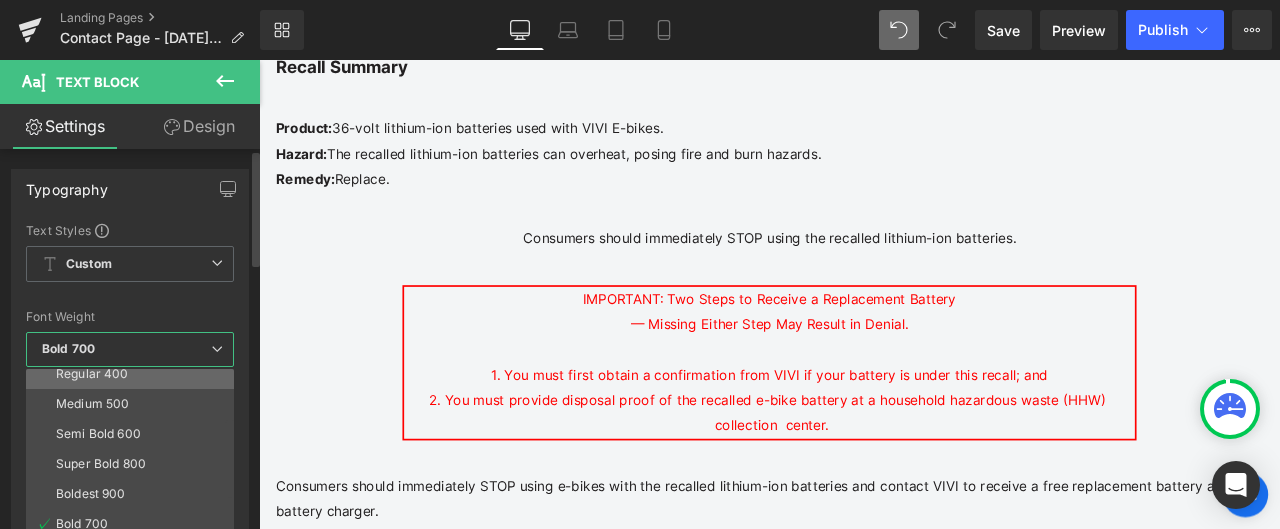 click on "Regular 400" at bounding box center [134, 374] 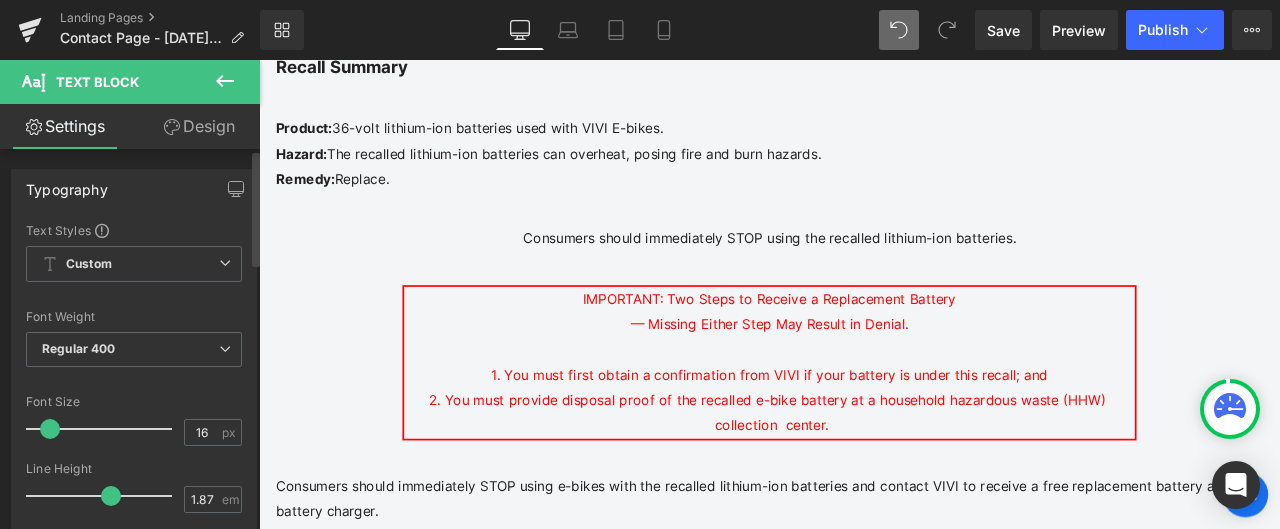 click on "Font
Default
Default
Default
Open Font Manager" at bounding box center (134, 463) 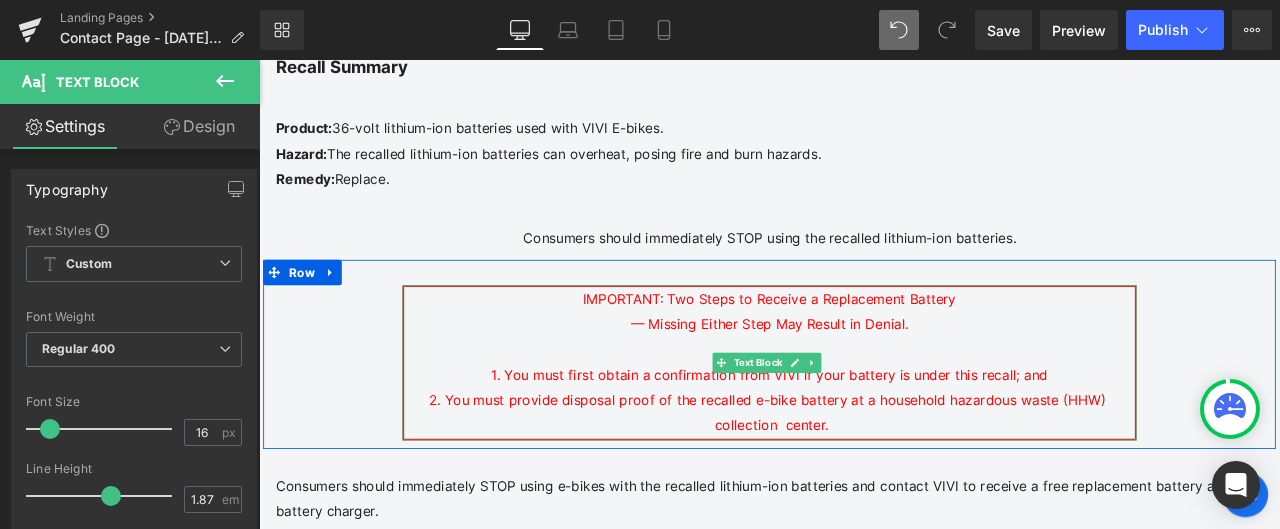 click on "— Missing Either Step May Result in Denial." at bounding box center [864, 373] 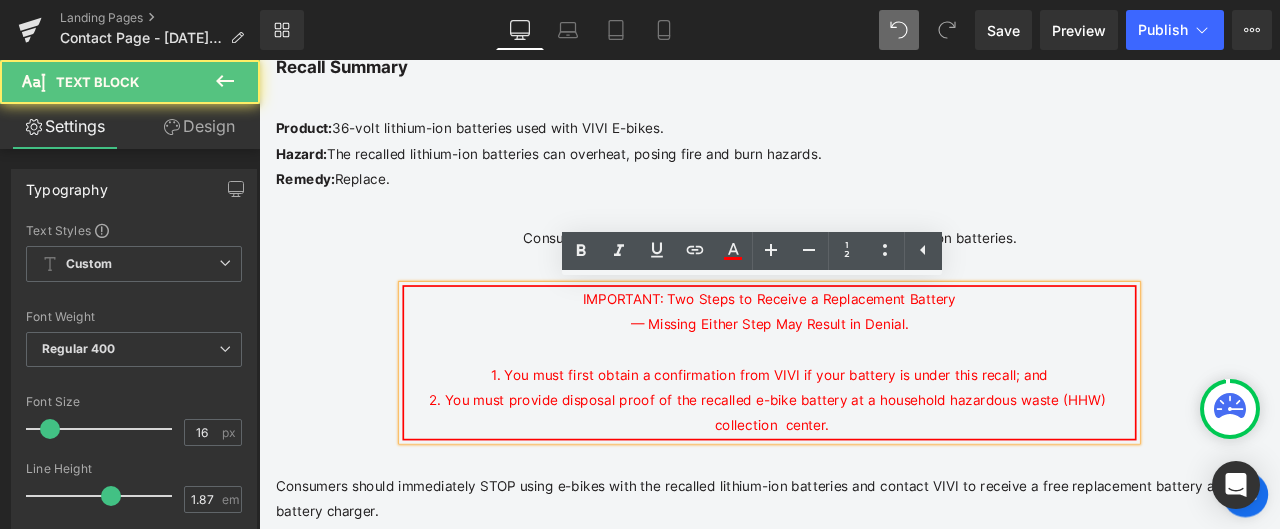 drag, startPoint x: 639, startPoint y: 337, endPoint x: 899, endPoint y: 495, distance: 304.24332 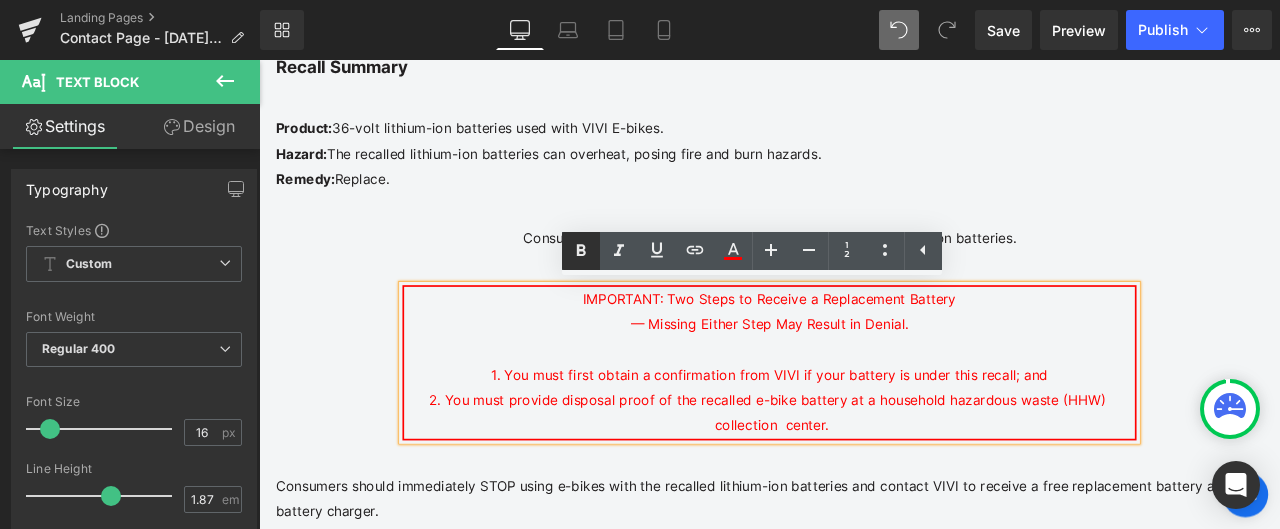 click 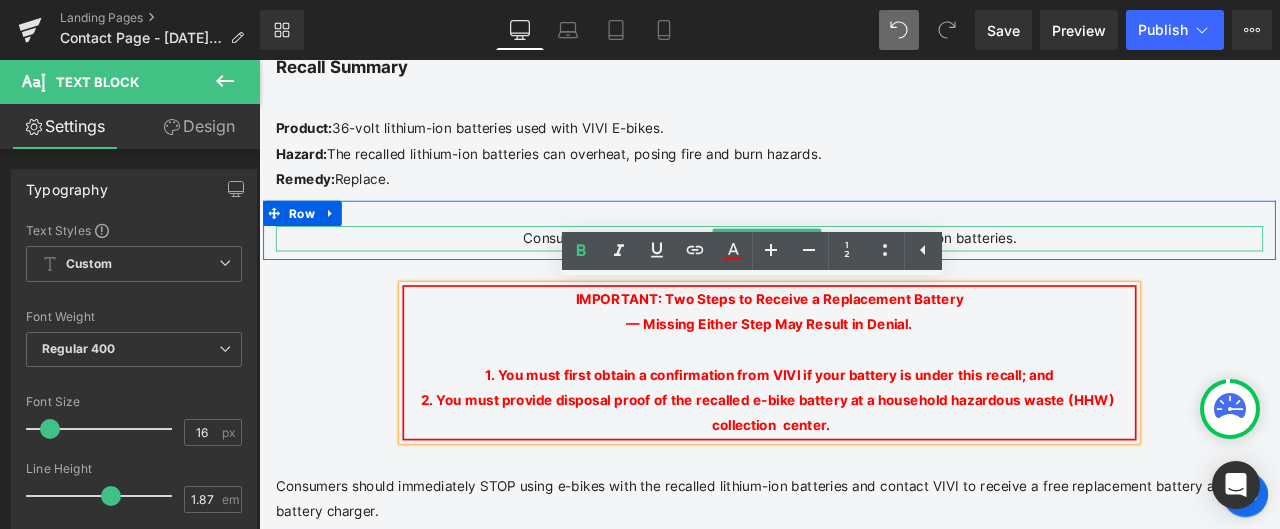 click on "Consumers should immediately STOP using the recalled lithium-ion batteries." at bounding box center (864, 272) 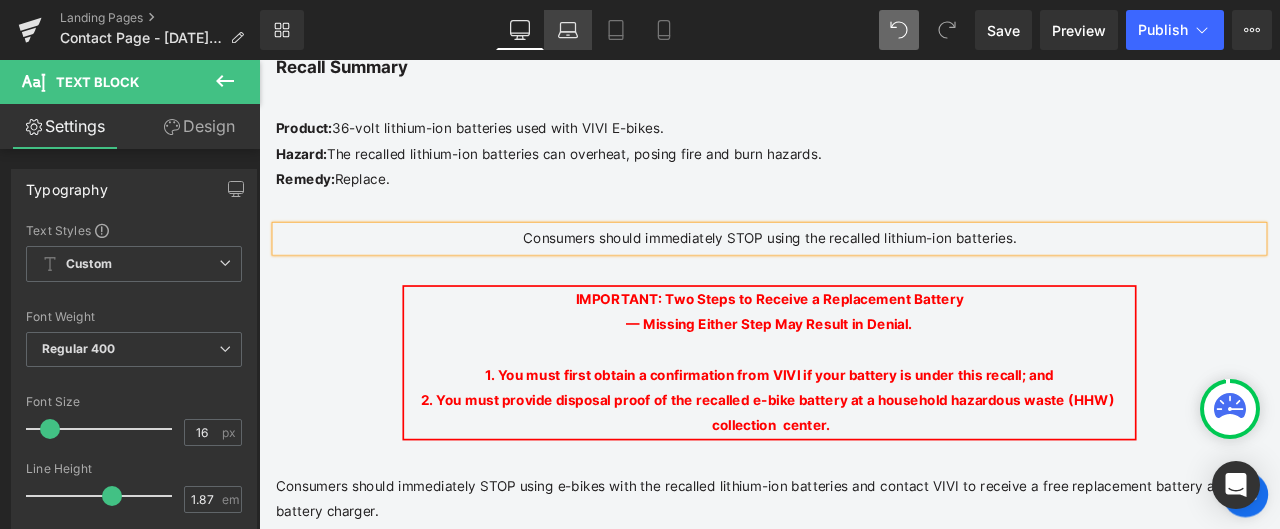 click 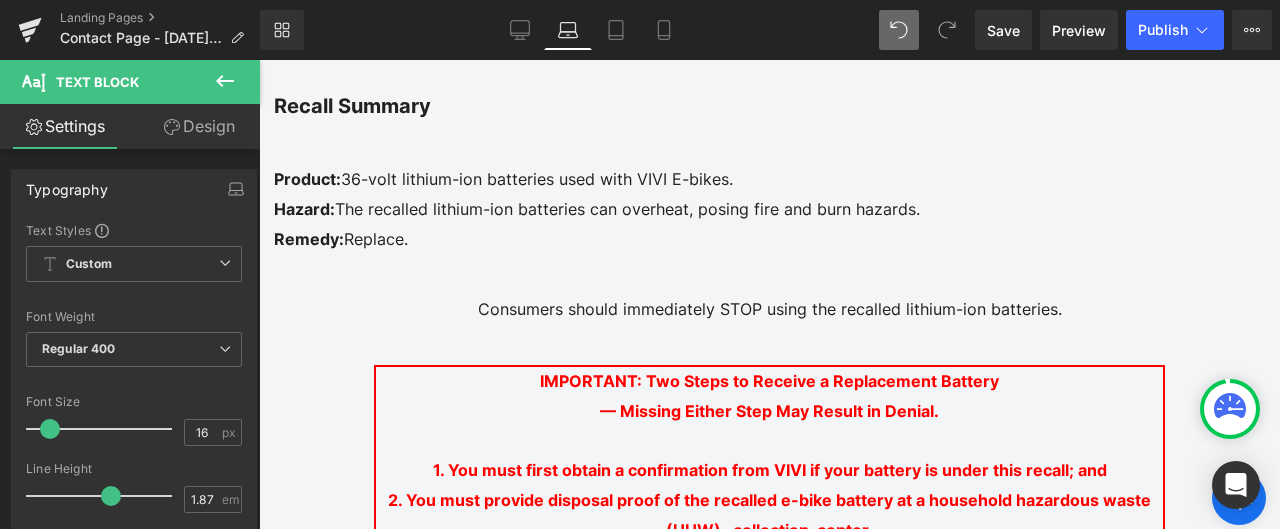 scroll, scrollTop: 806, scrollLeft: 0, axis: vertical 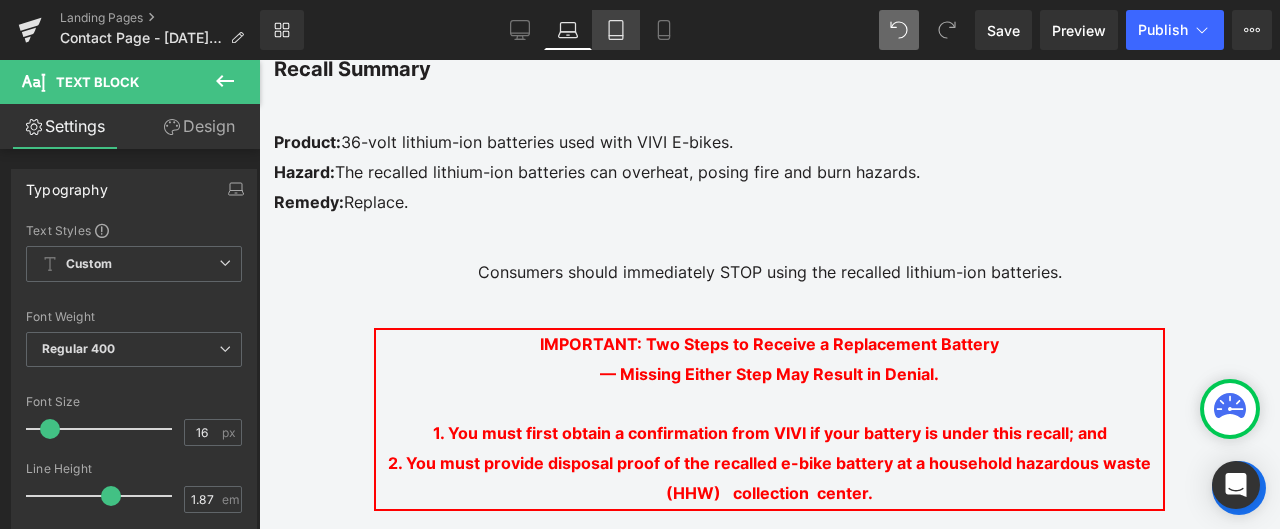 click 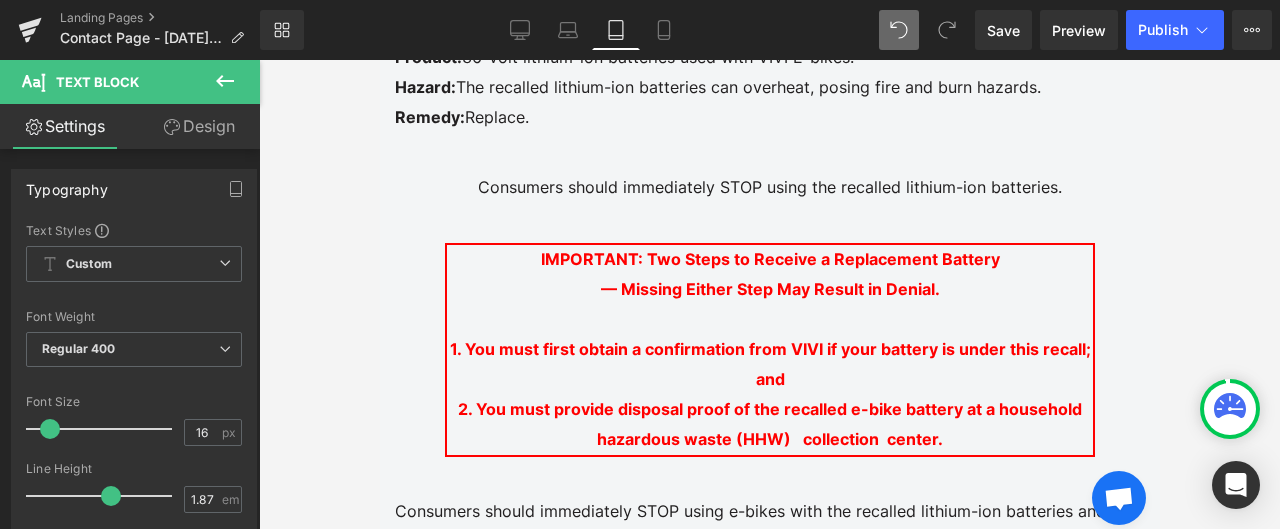 scroll, scrollTop: 722, scrollLeft: 0, axis: vertical 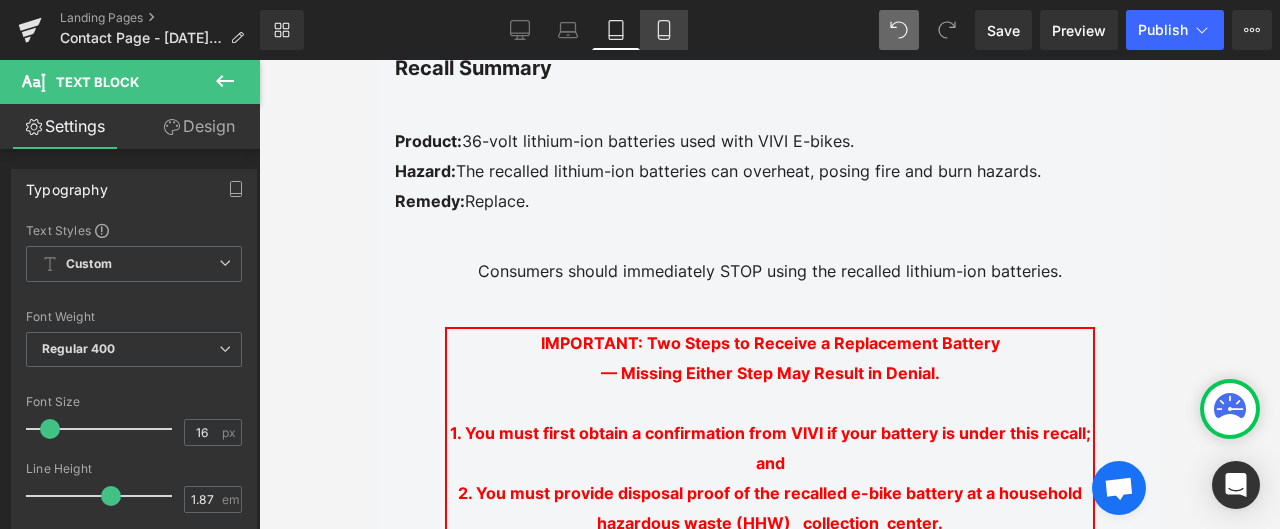 click 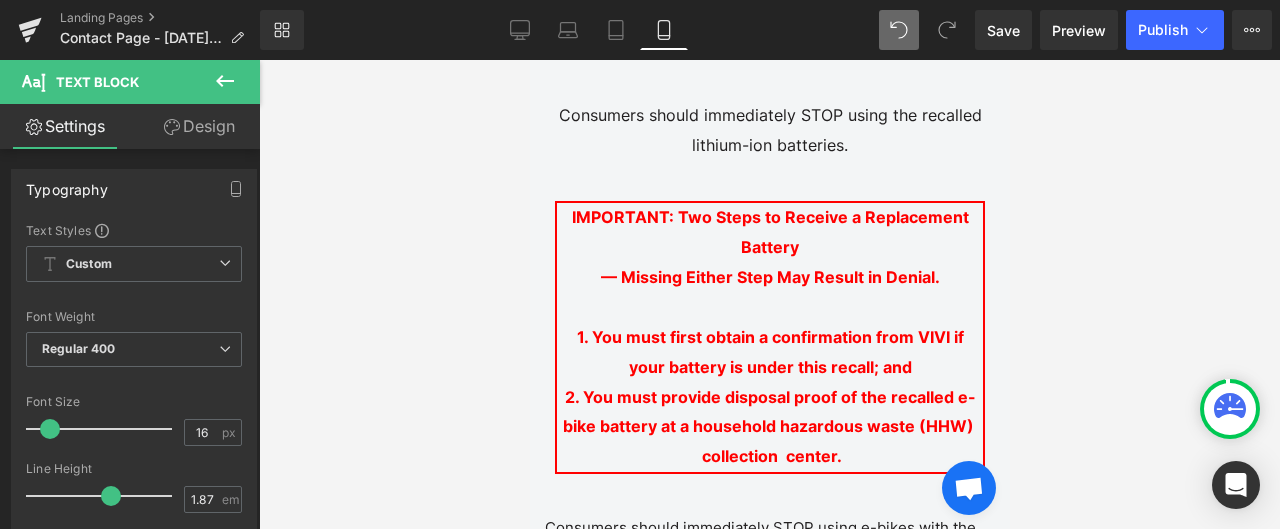 scroll, scrollTop: 1038, scrollLeft: 0, axis: vertical 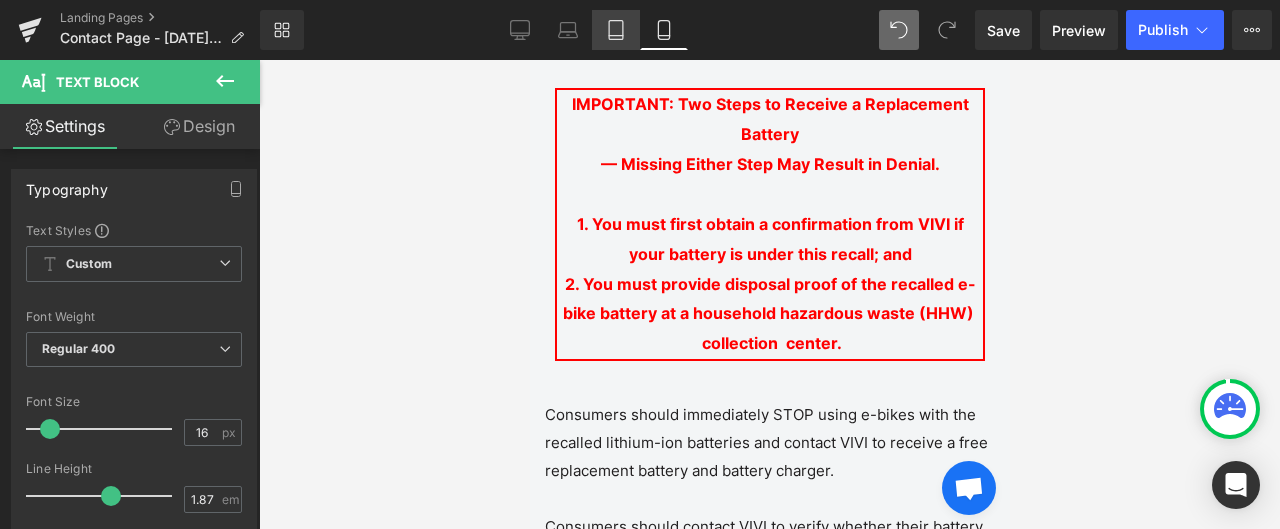 click 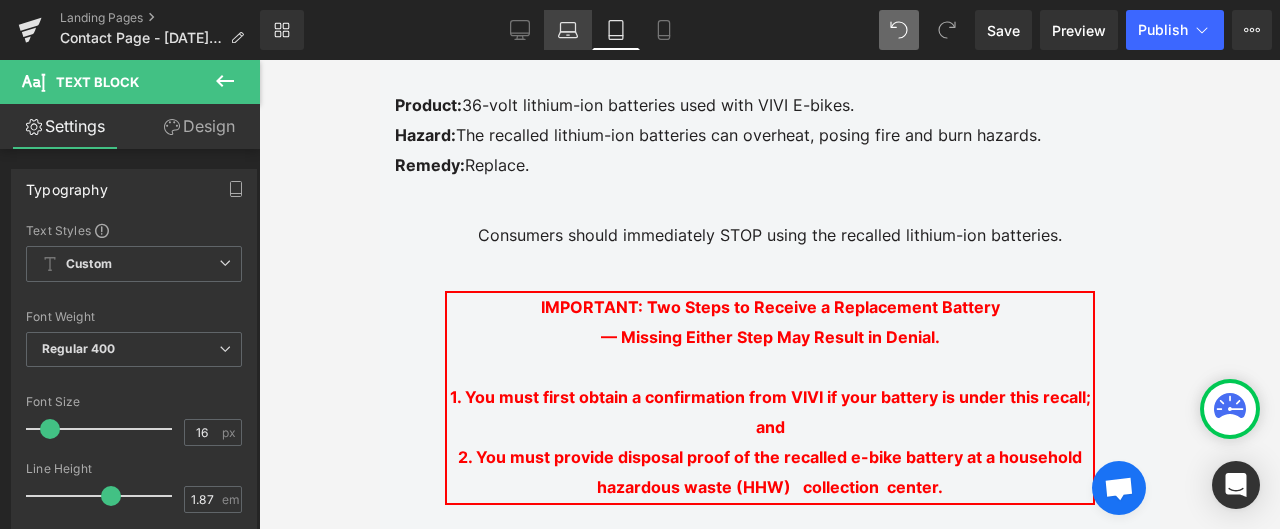 click on "Laptop" at bounding box center (568, 30) 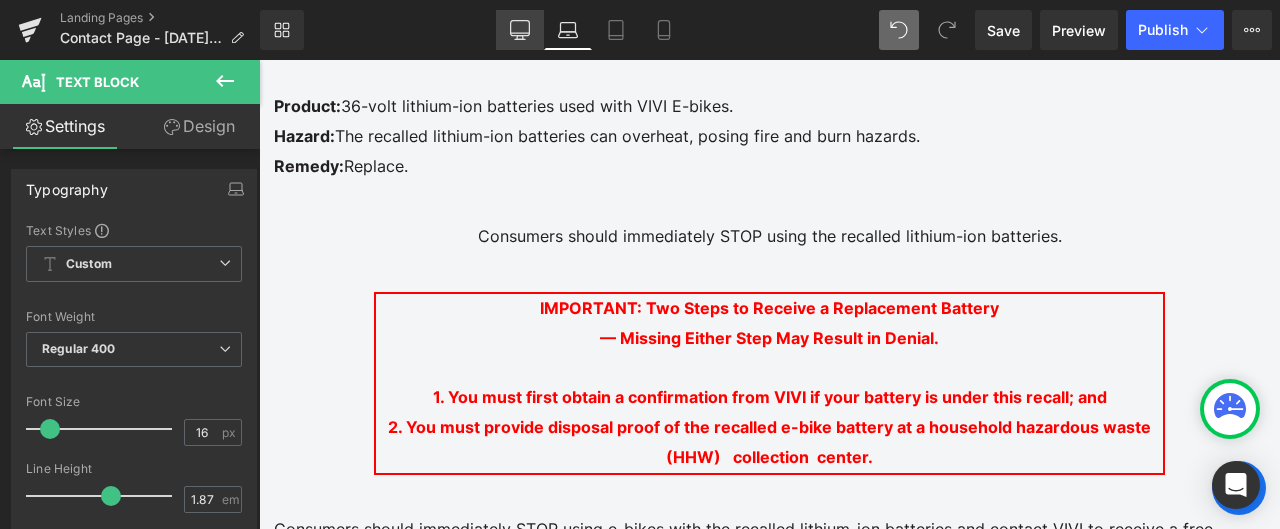 click 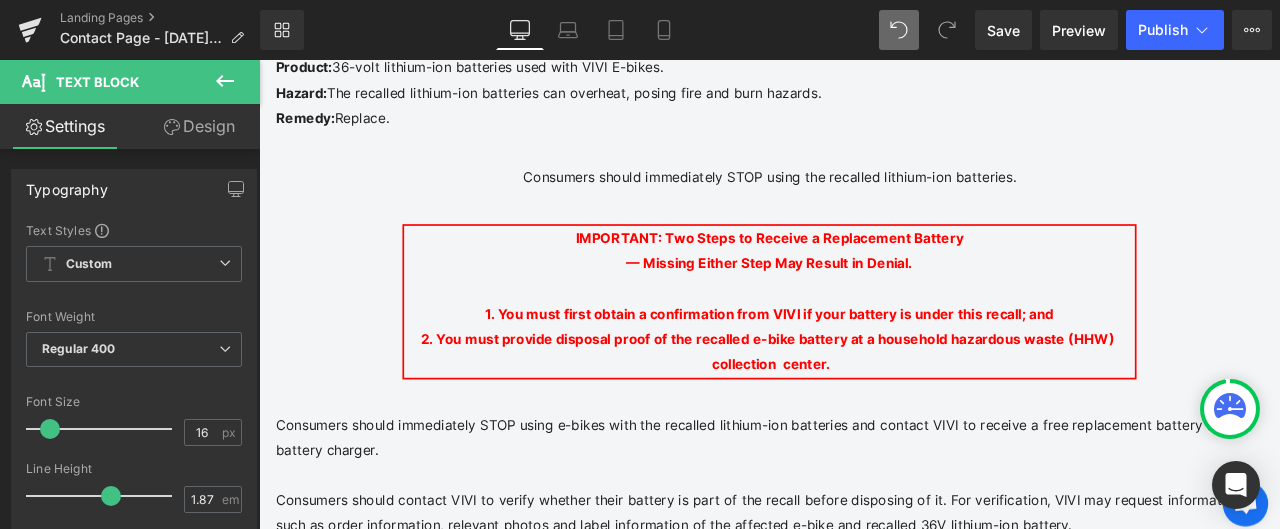 scroll, scrollTop: 804, scrollLeft: 0, axis: vertical 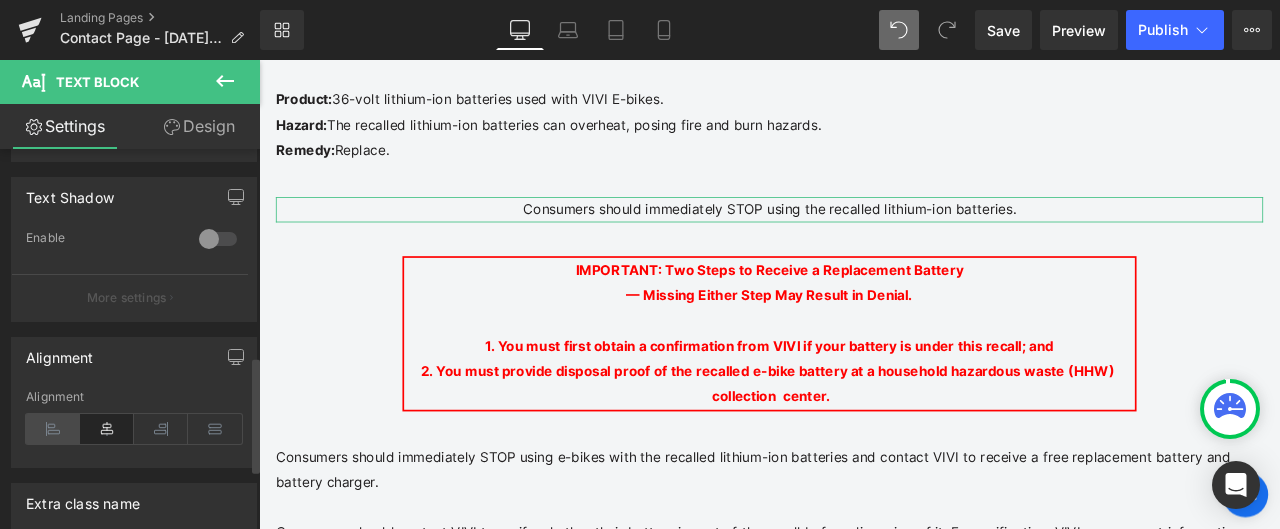 click at bounding box center (53, 429) 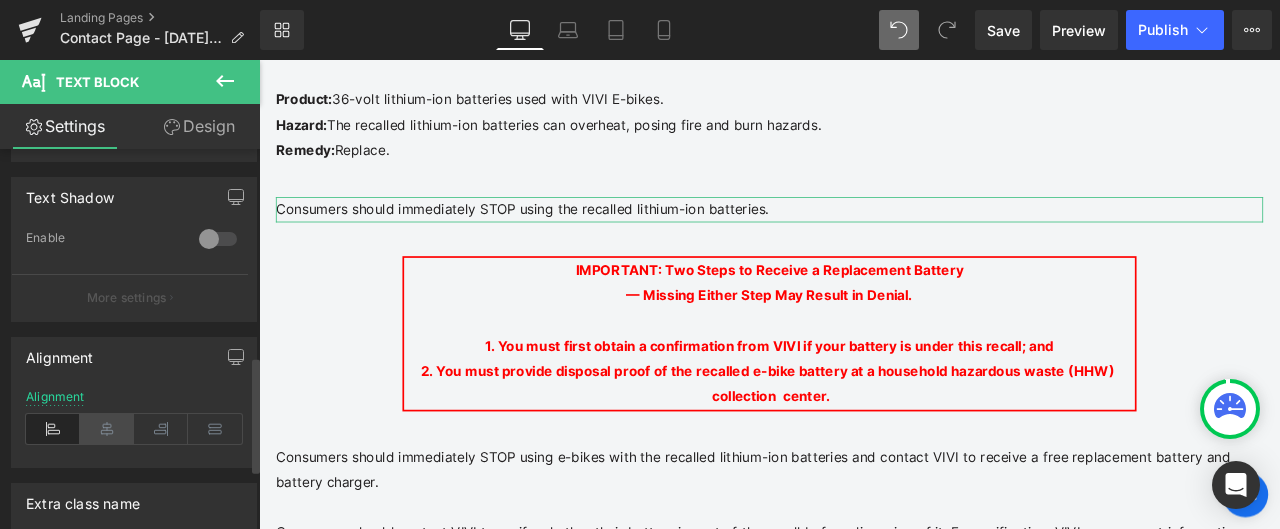 click at bounding box center (107, 429) 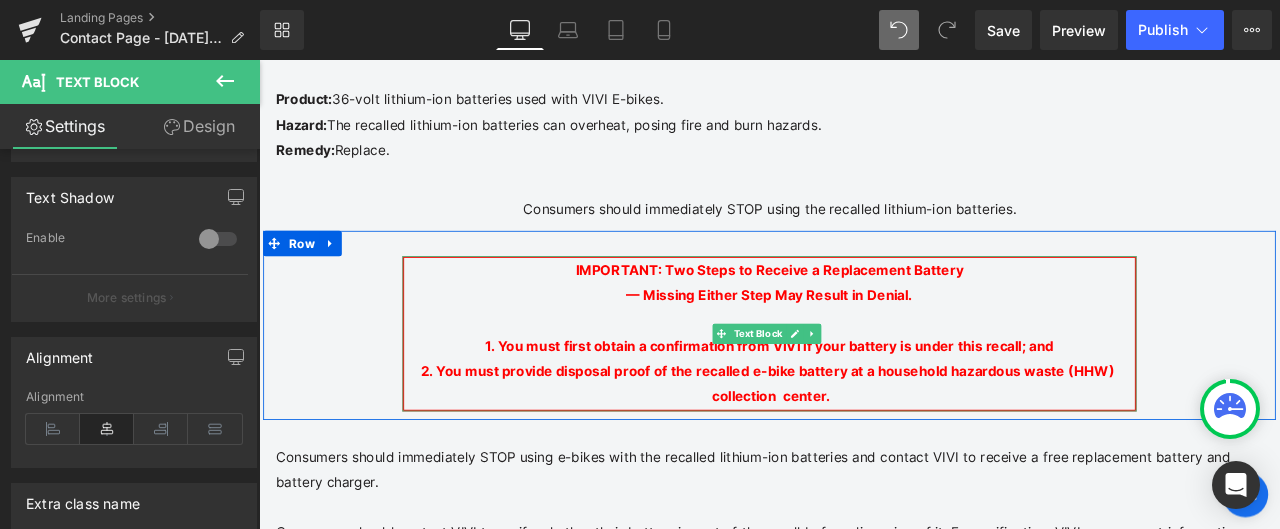 click on "1.  You must first obtain a confirmation from VIVI if your battery is under this recall; and  2.  You must provide disposal proof of the recalled e-bike battery at a household hazardous waste (HHW)   collection  center." at bounding box center [864, 414] 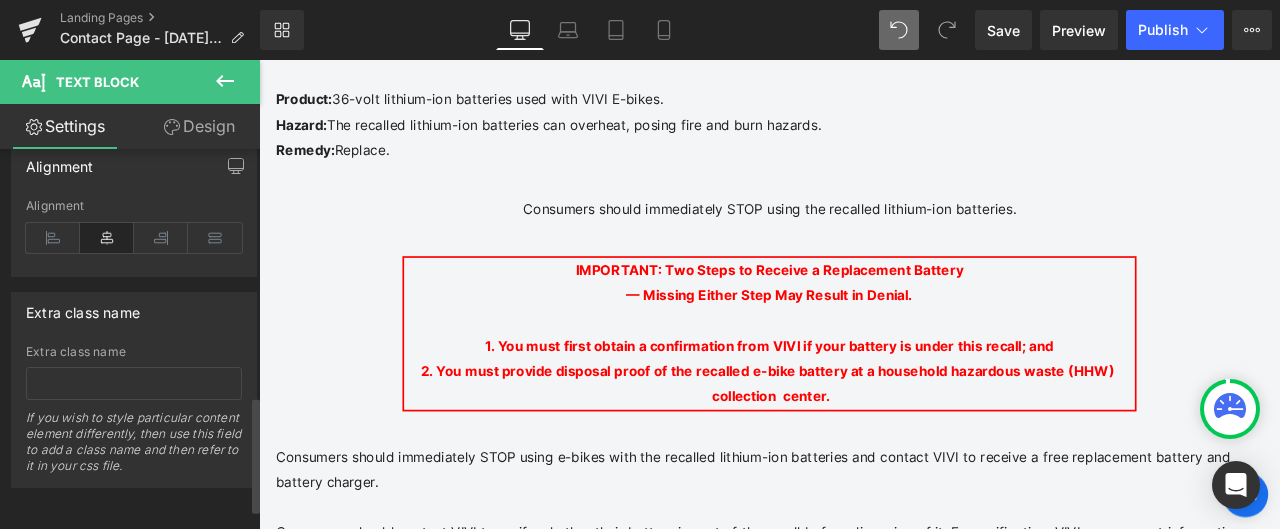 scroll, scrollTop: 679, scrollLeft: 0, axis: vertical 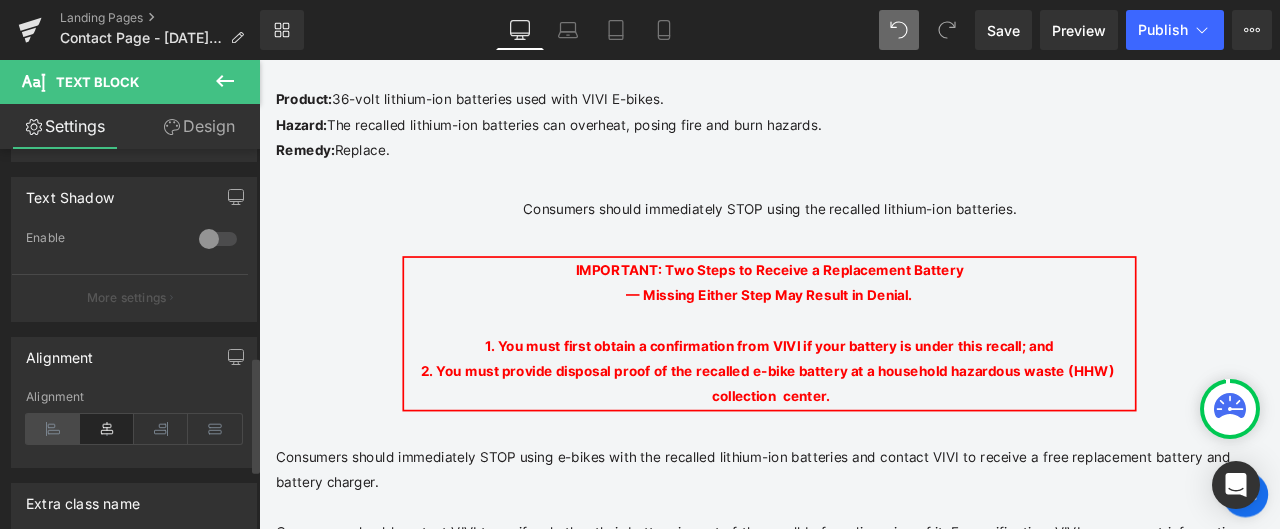 click at bounding box center [53, 429] 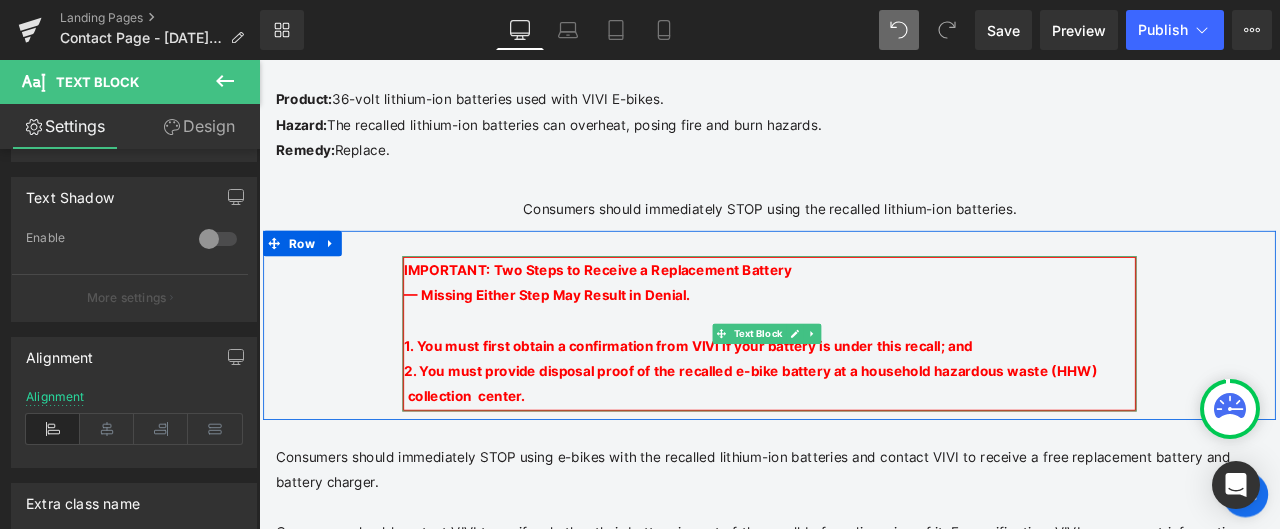click on "1.  You must first obtain a confirmation from VIVI if your battery is under this recall; and" at bounding box center (768, 398) 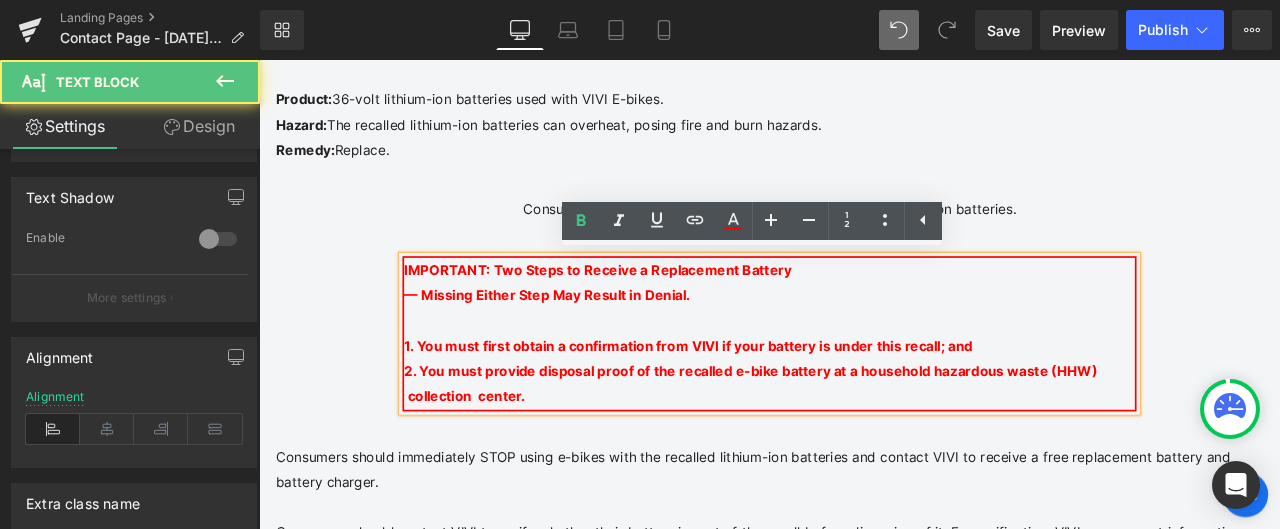 click on "1.  You must first obtain a confirmation from VIVI if your battery is under this recall; and" at bounding box center (768, 398) 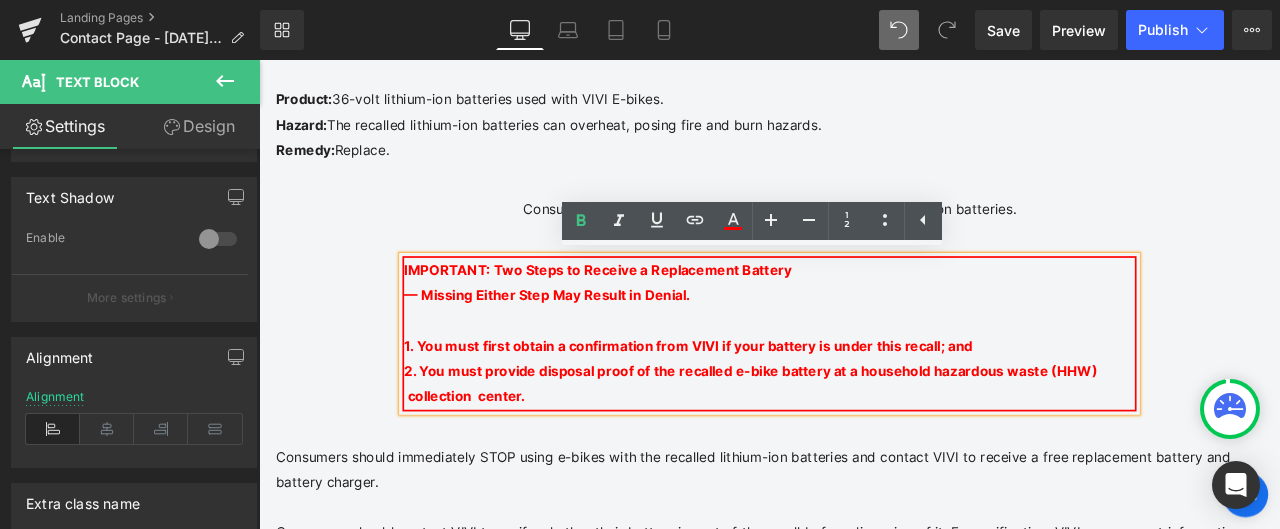 type 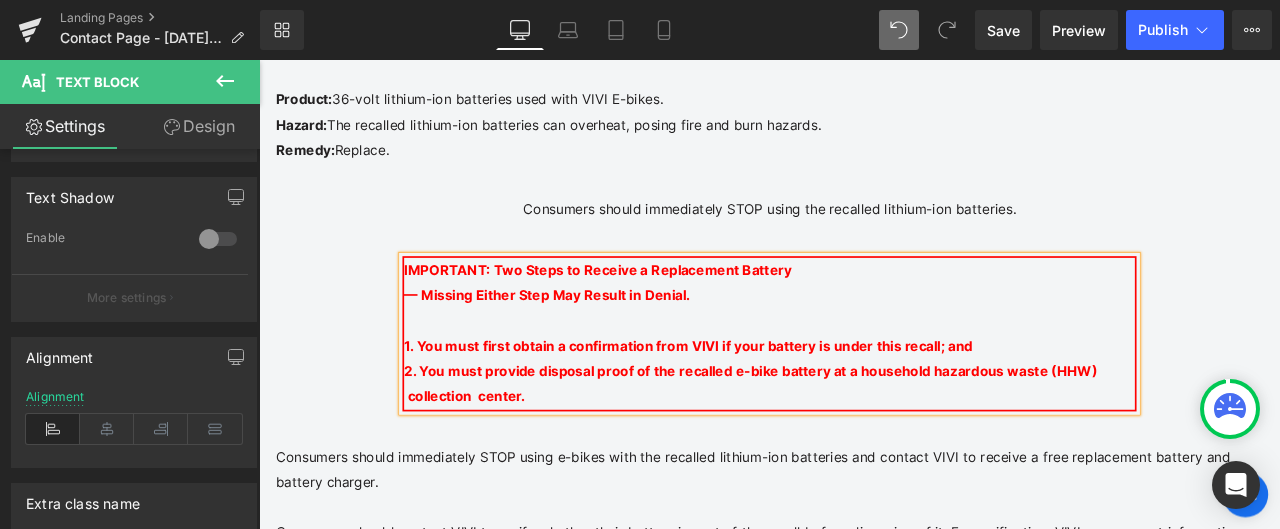 click on "2.  You must provide disposal proof of the recalled e-bike battery at a household hazardous waste (HHW)   collection  center." at bounding box center (844, 443) 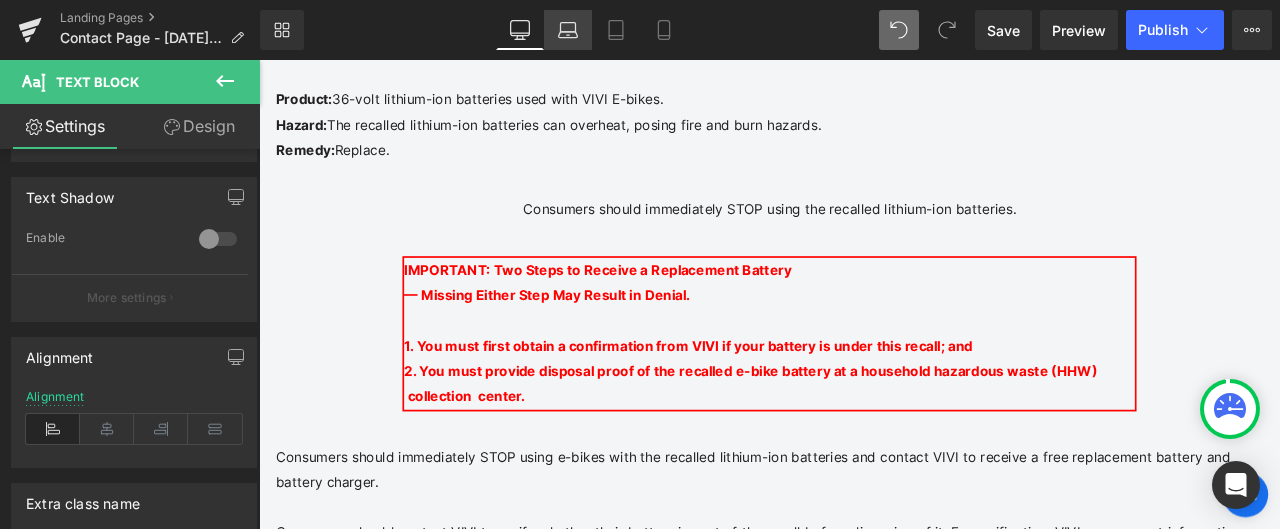 click on "Laptop" at bounding box center [568, 30] 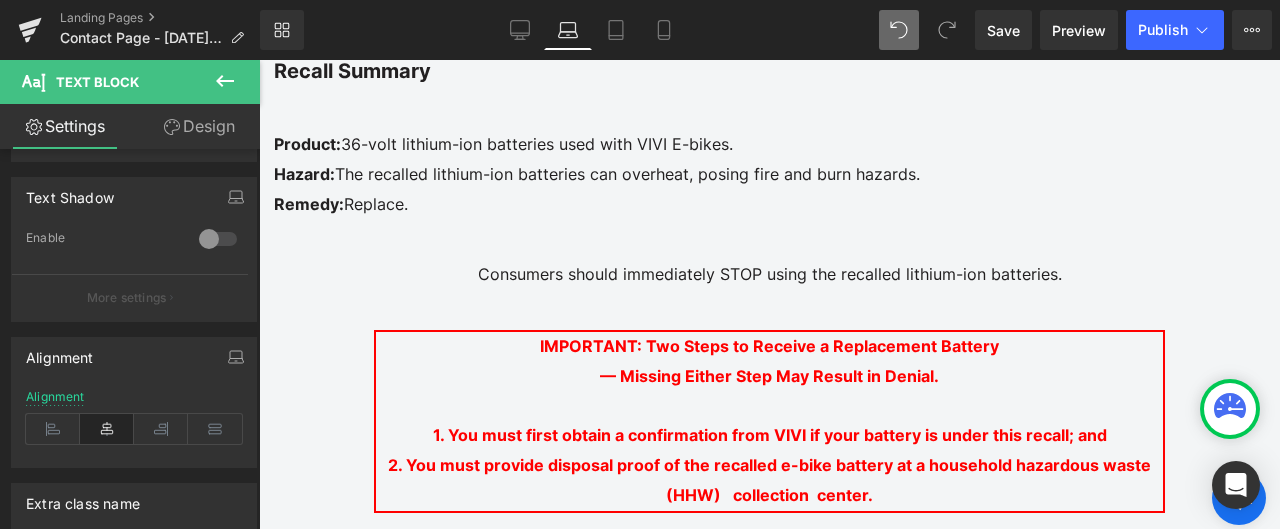 scroll, scrollTop: 842, scrollLeft: 0, axis: vertical 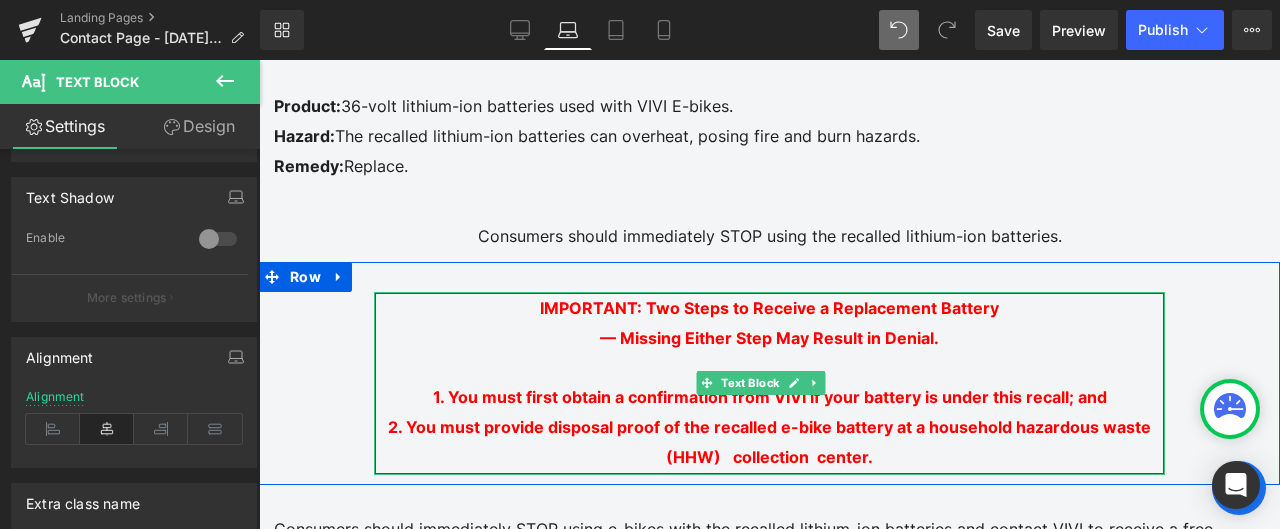 click on "1.  You must first obtain a confirmation from VIVI if your battery is under this recall; and 2.  You must provide disposal proof of the recalled e-bike battery at a household hazardous waste (HHW)   collection  center." at bounding box center [769, 413] 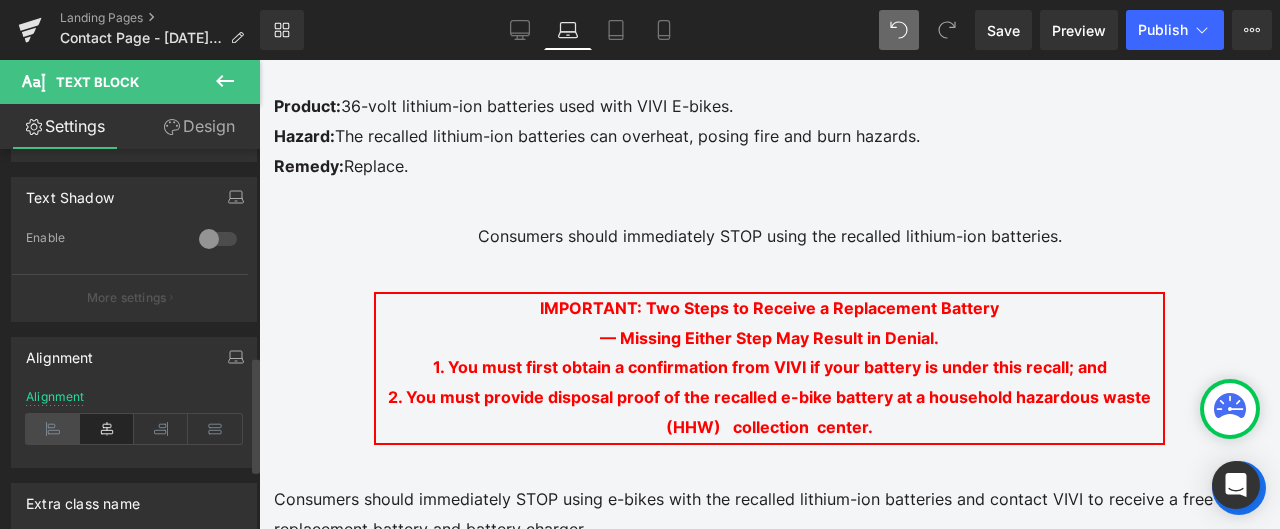 click at bounding box center (53, 429) 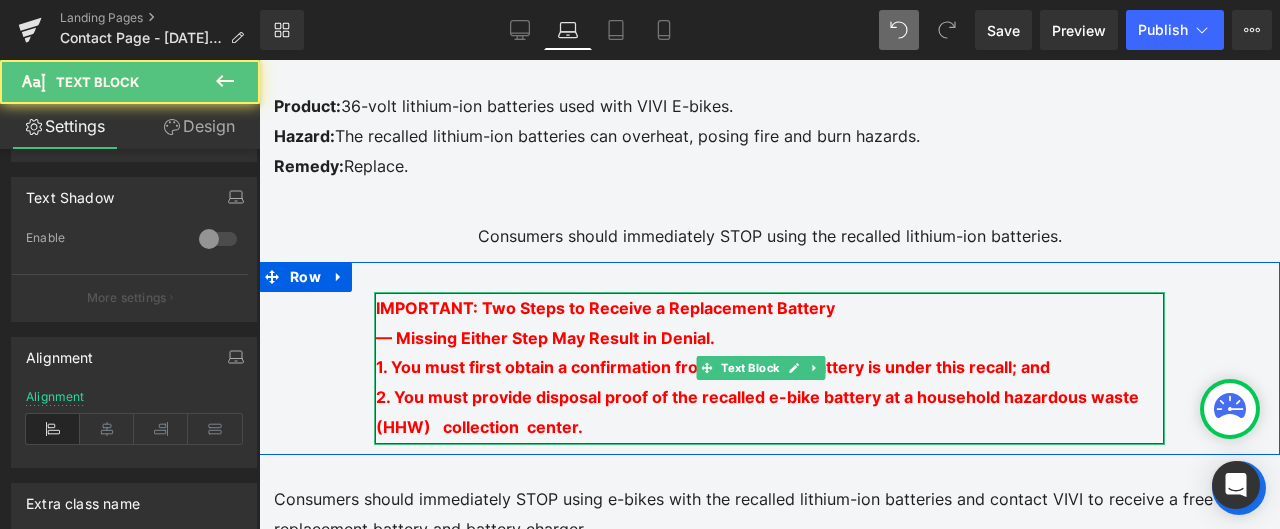 click on "1.  You must first obtain a confirmation from VIVI if your battery is under this recall; and" at bounding box center (713, 367) 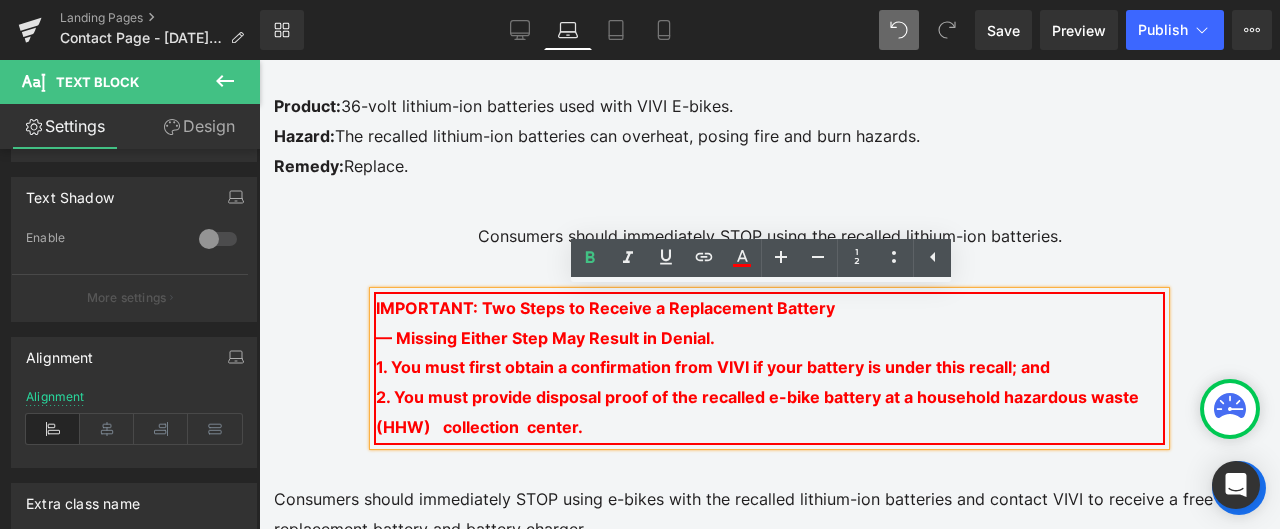 click on "1.  You must first obtain a confirmation from VIVI if your battery is under this recall; and" at bounding box center (713, 367) 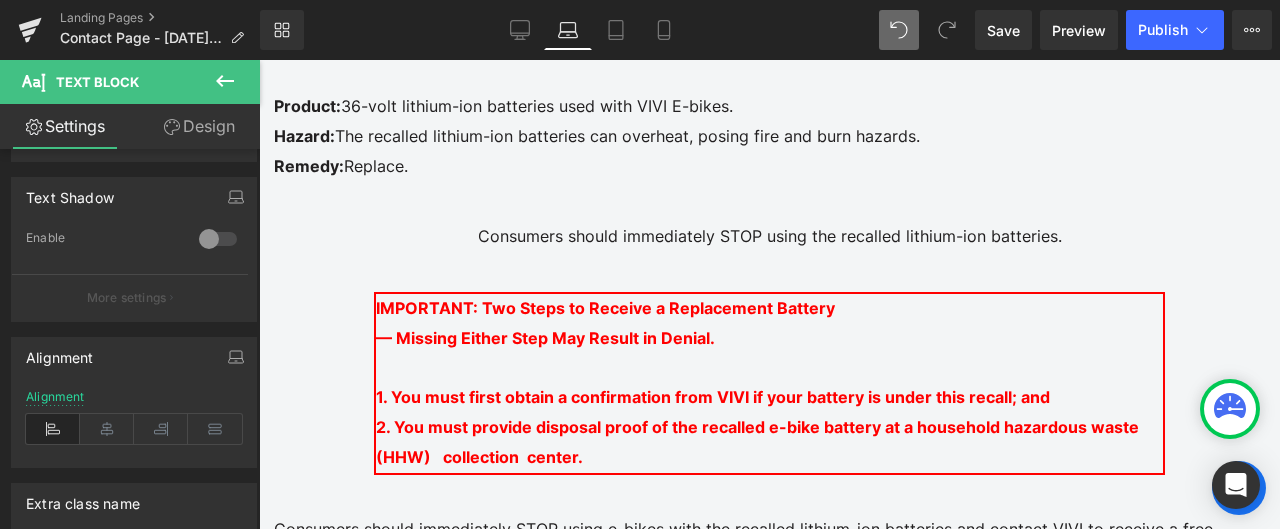 click on "Rendering Content" at bounding box center [640, 450] 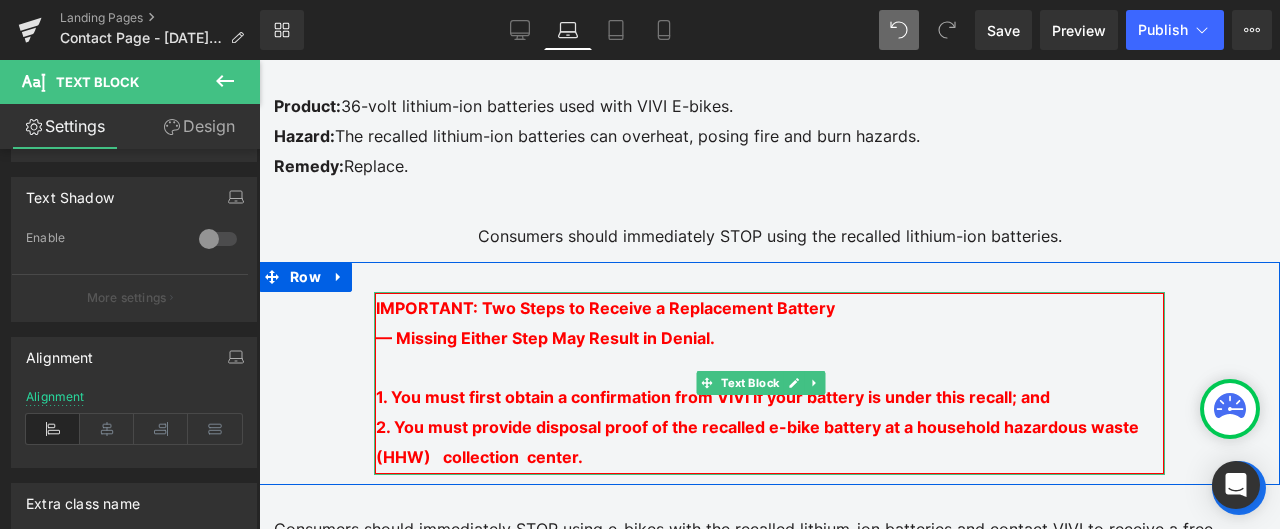 drag, startPoint x: 839, startPoint y: 516, endPoint x: 531, endPoint y: 429, distance: 320.05154 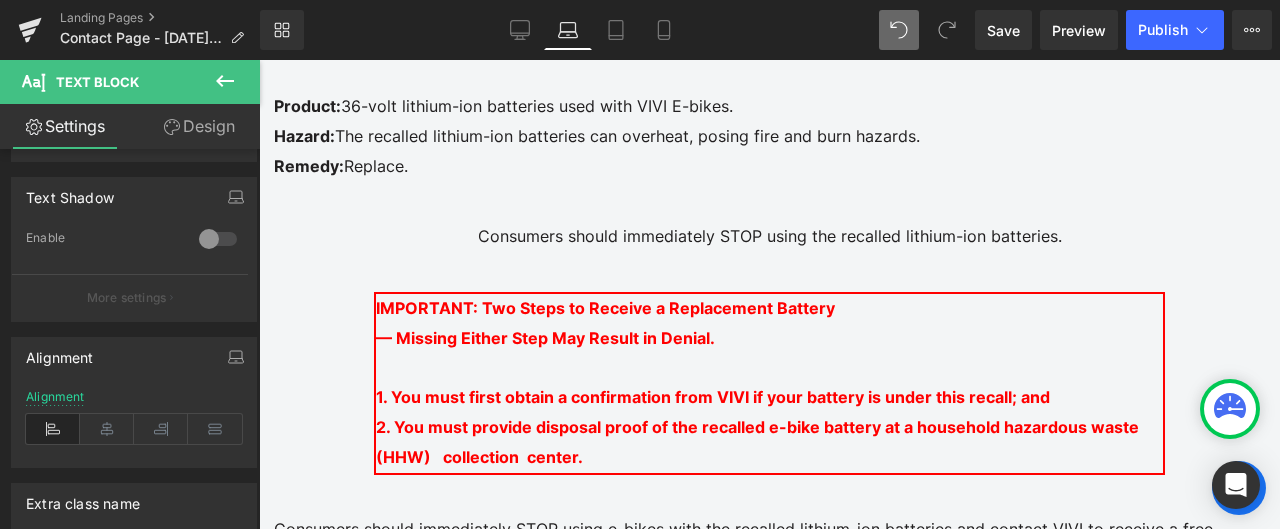 click on "Rendering Content" at bounding box center [640, 450] 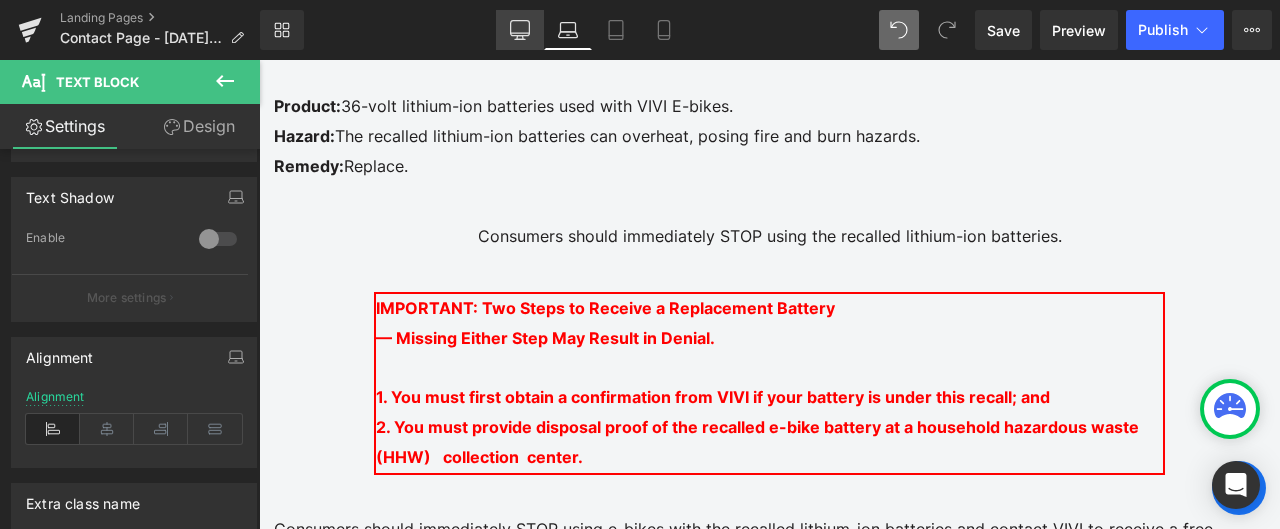 click 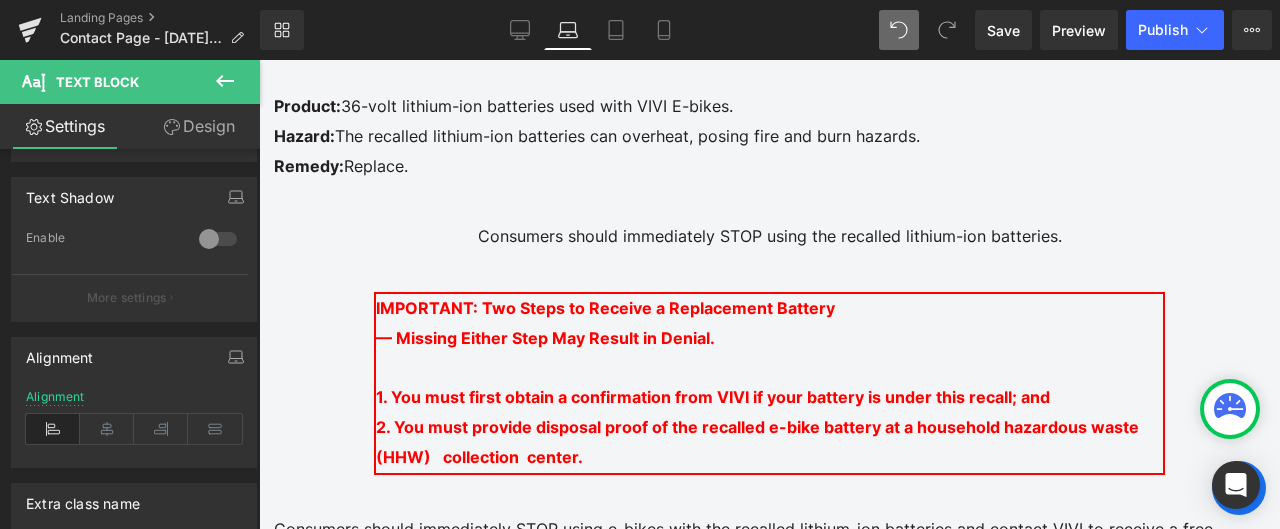 scroll, scrollTop: 804, scrollLeft: 0, axis: vertical 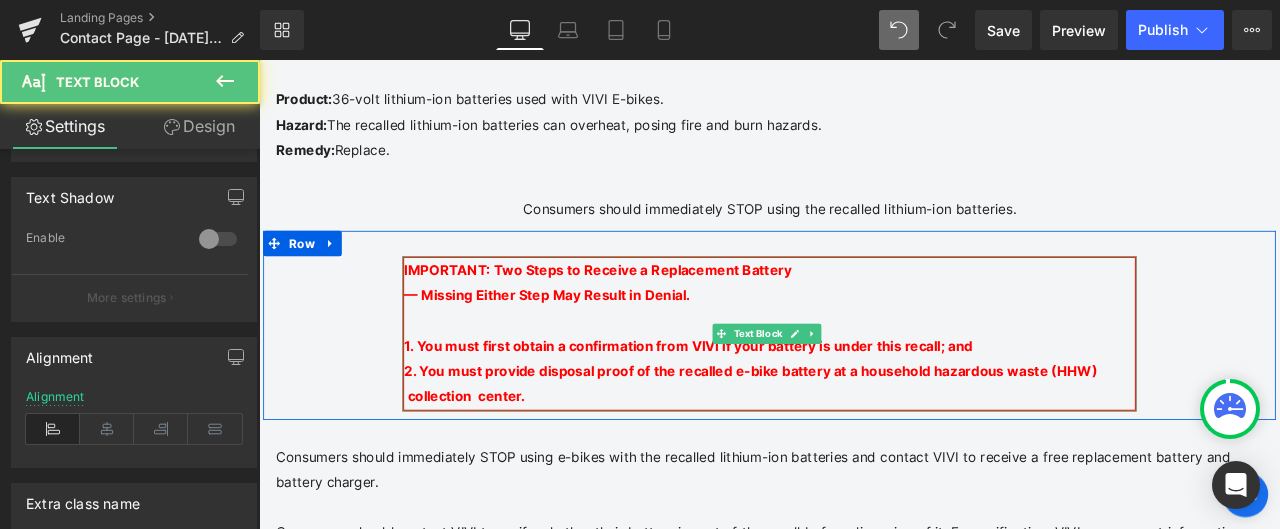 click on "2.  You must provide disposal proof of the recalled e-bike battery at a household hazardous waste (HHW)   collection  center." at bounding box center (864, 444) 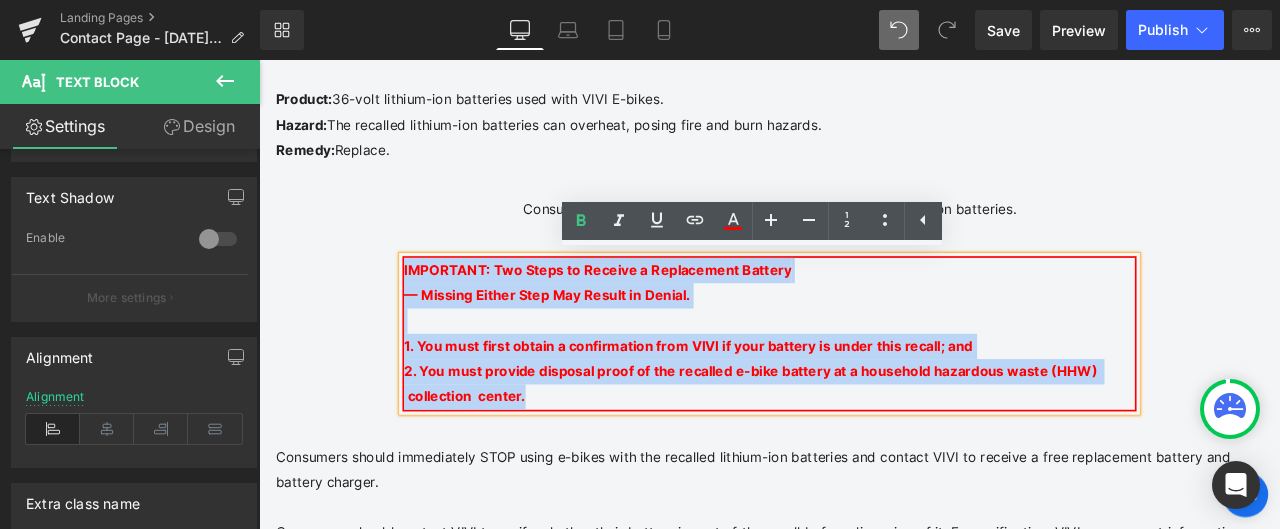 drag, startPoint x: 577, startPoint y: 456, endPoint x: 425, endPoint y: 296, distance: 220.68983 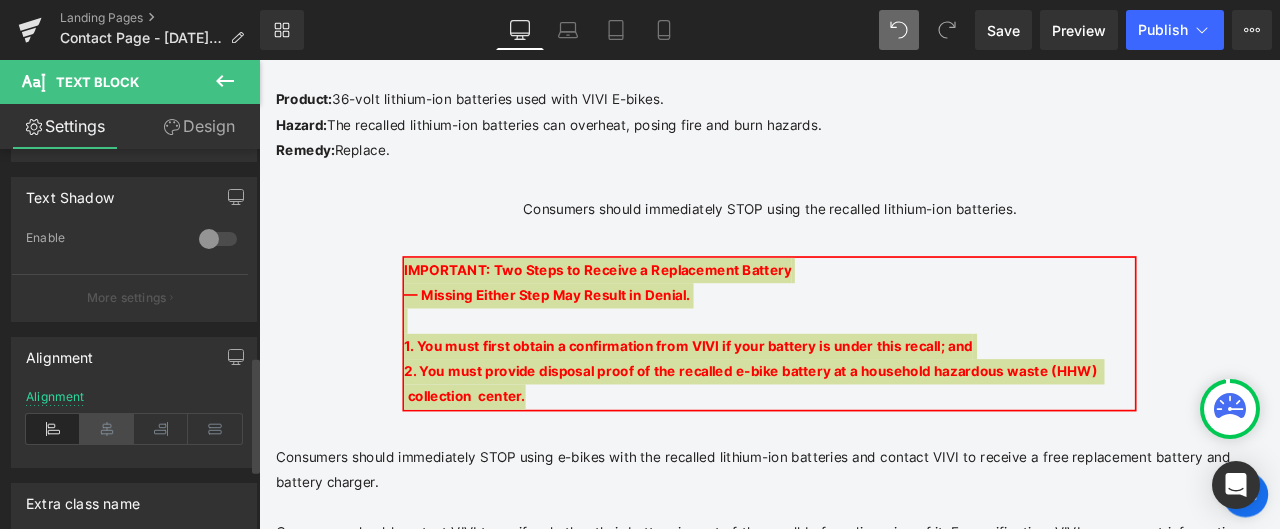click at bounding box center [107, 429] 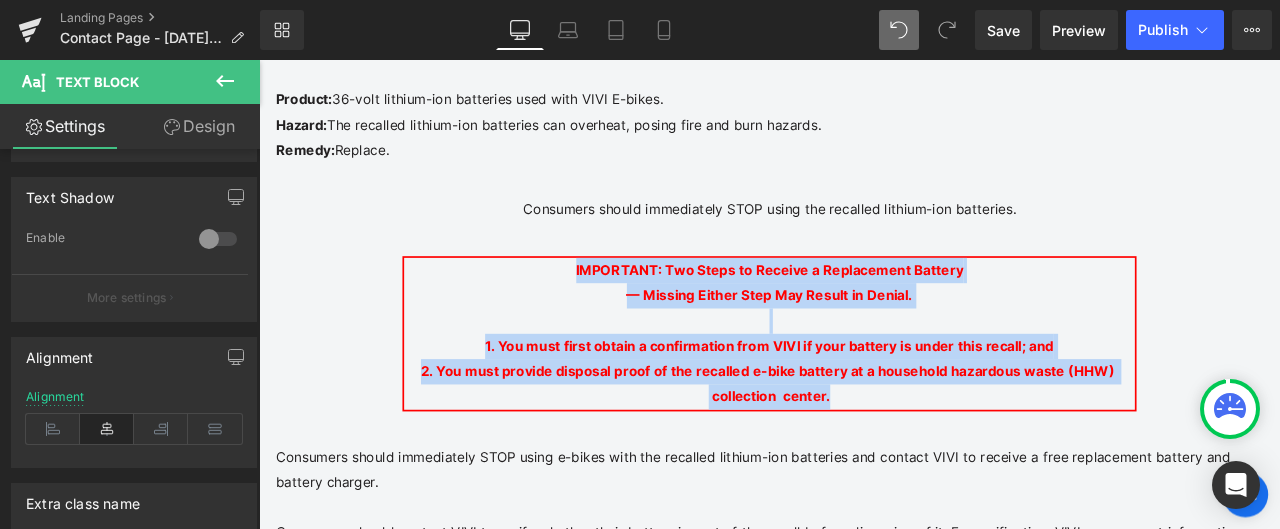 click on "Remedy:  Replace." at bounding box center (864, 167) 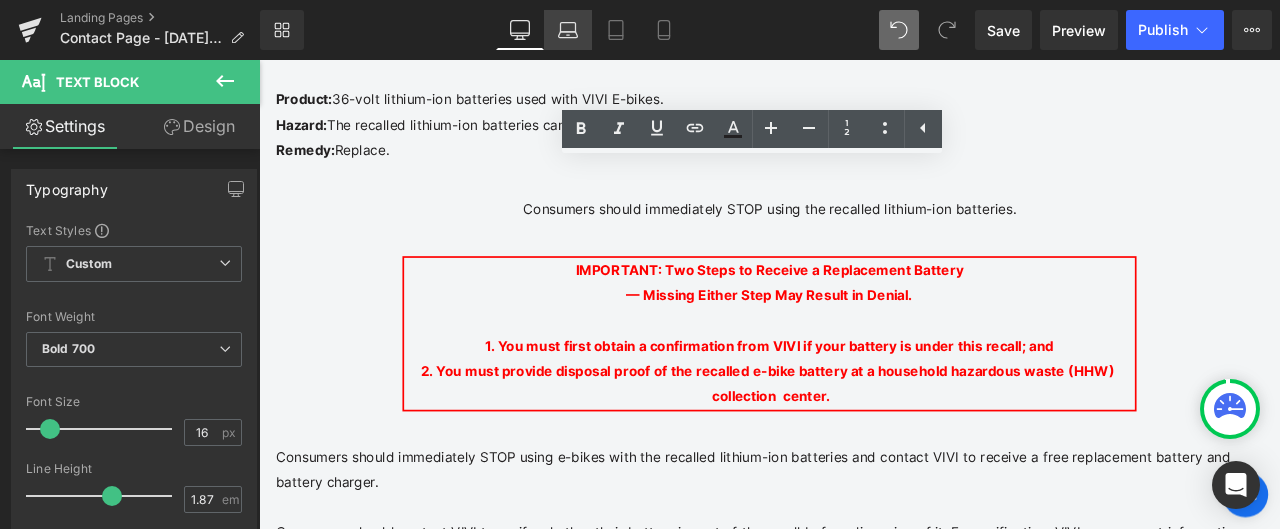 click on "Laptop" at bounding box center (568, 30) 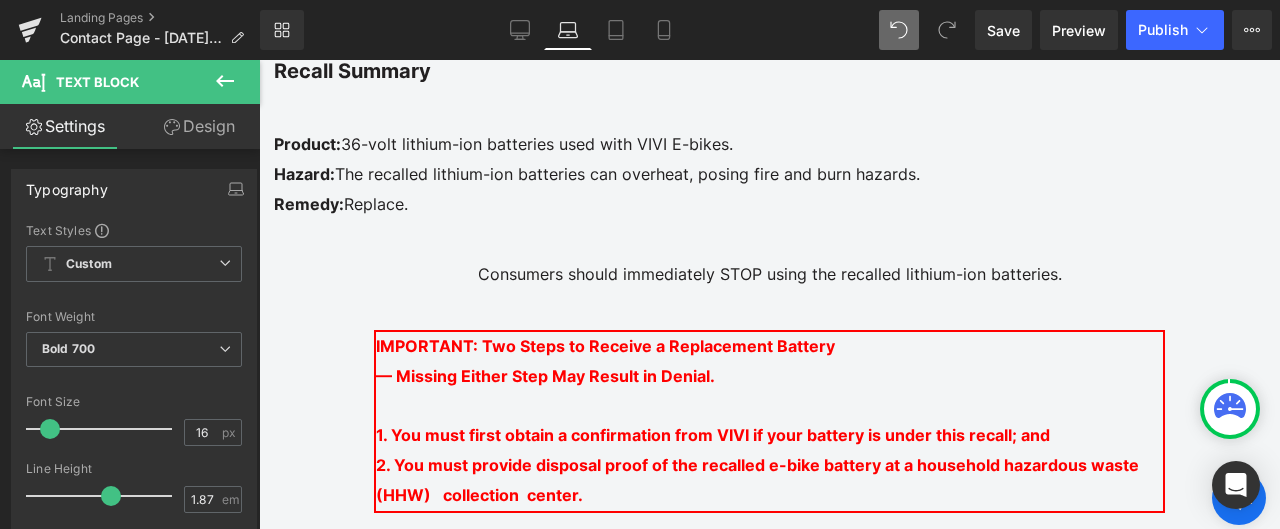 scroll, scrollTop: 841, scrollLeft: 0, axis: vertical 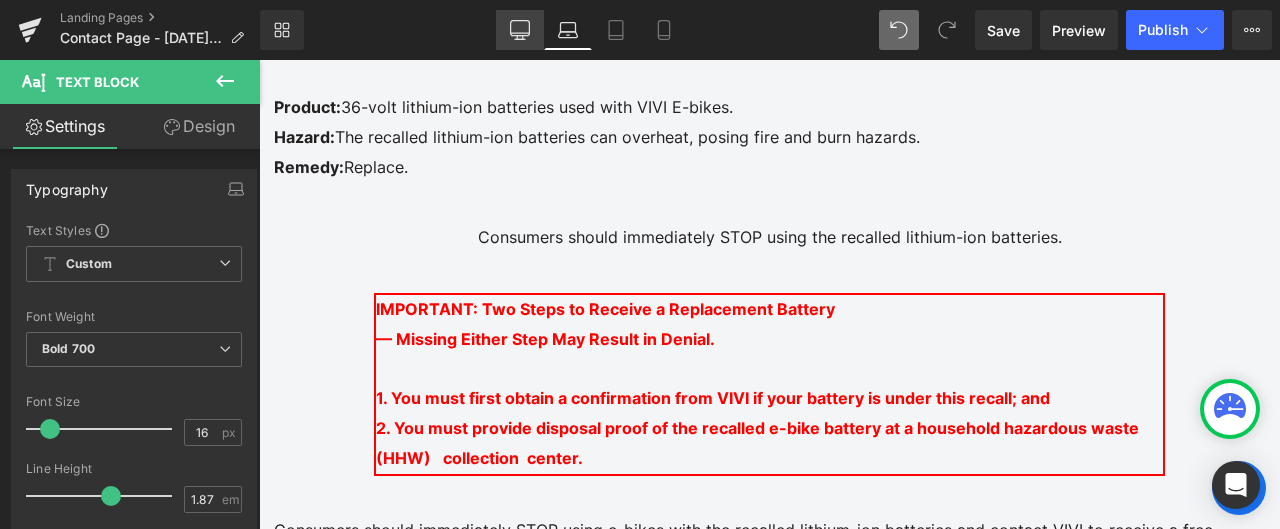 click 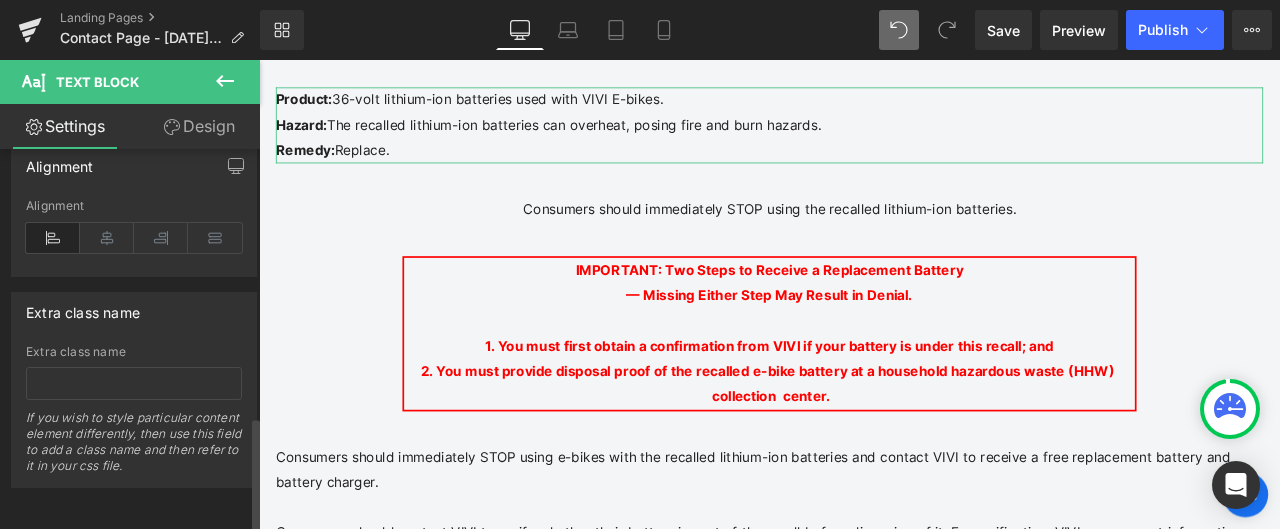 scroll, scrollTop: 779, scrollLeft: 0, axis: vertical 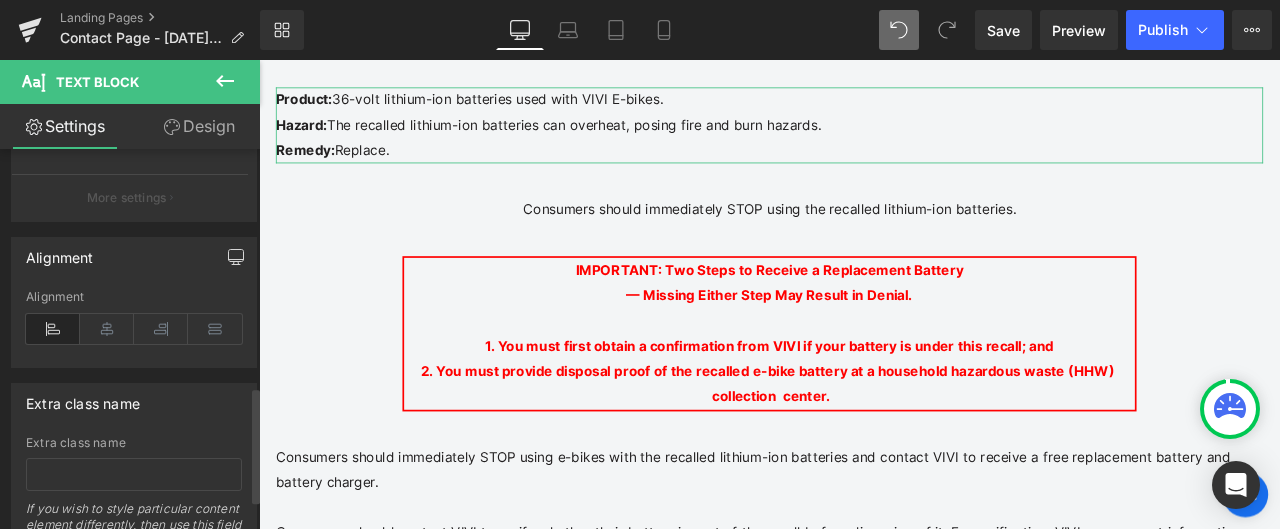 click 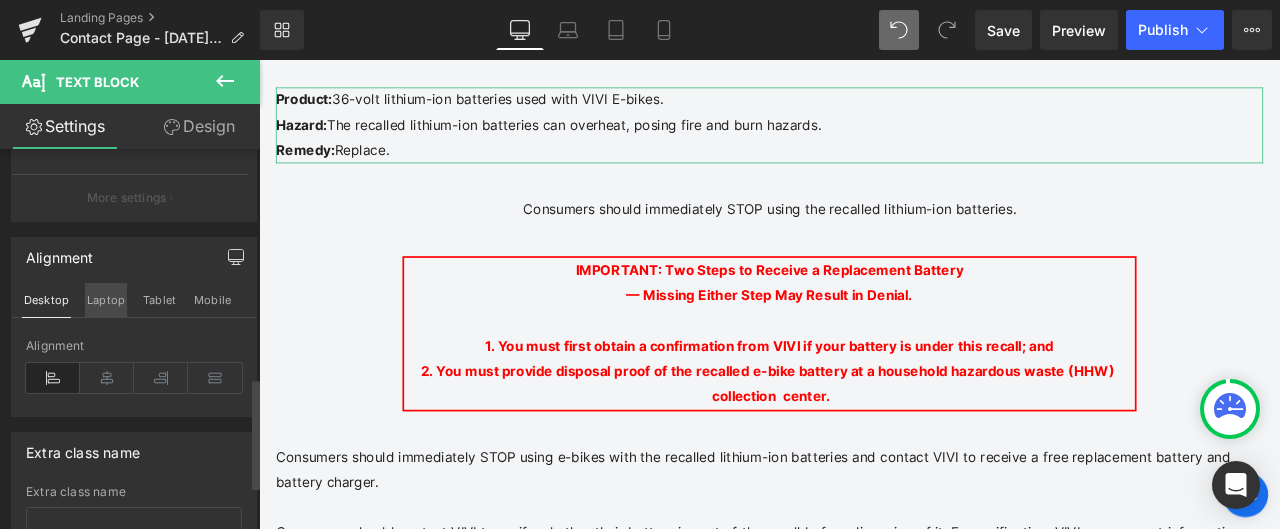 click on "Laptop" at bounding box center (106, 300) 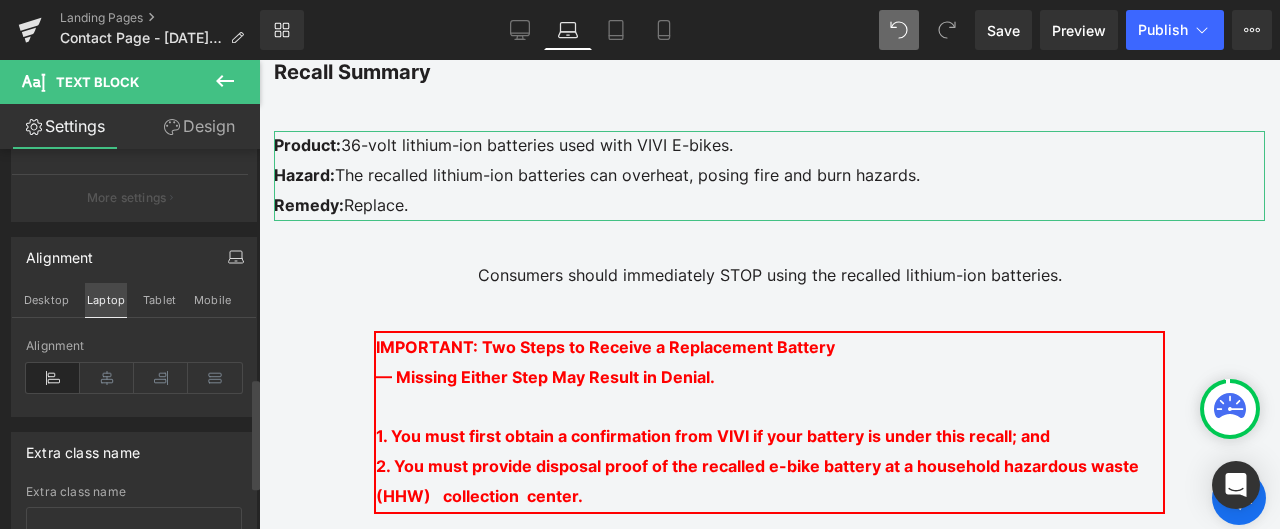 scroll, scrollTop: 840, scrollLeft: 0, axis: vertical 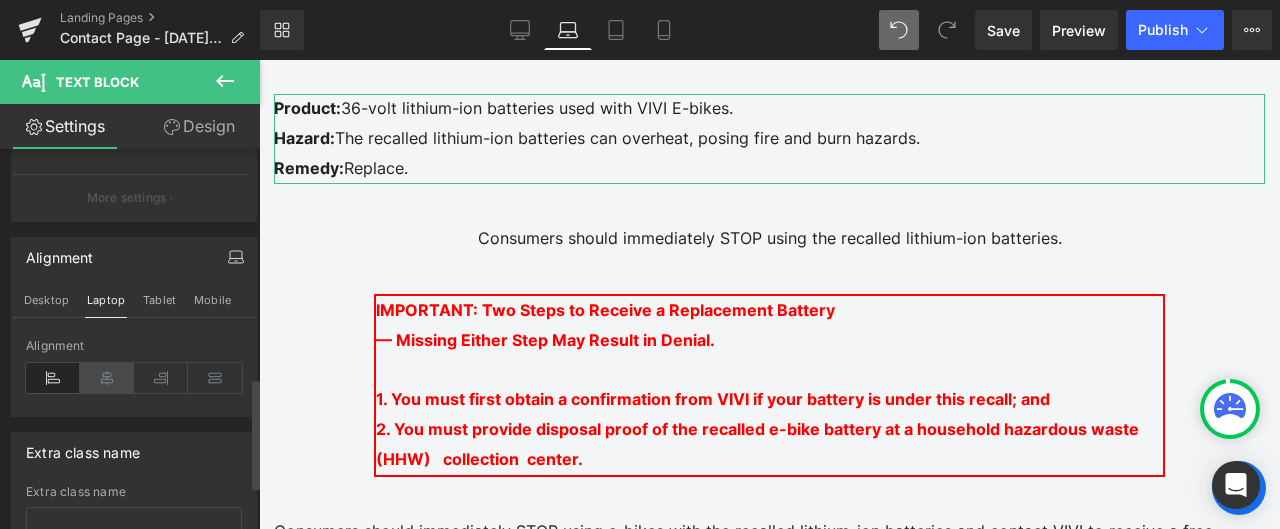 click at bounding box center [107, 378] 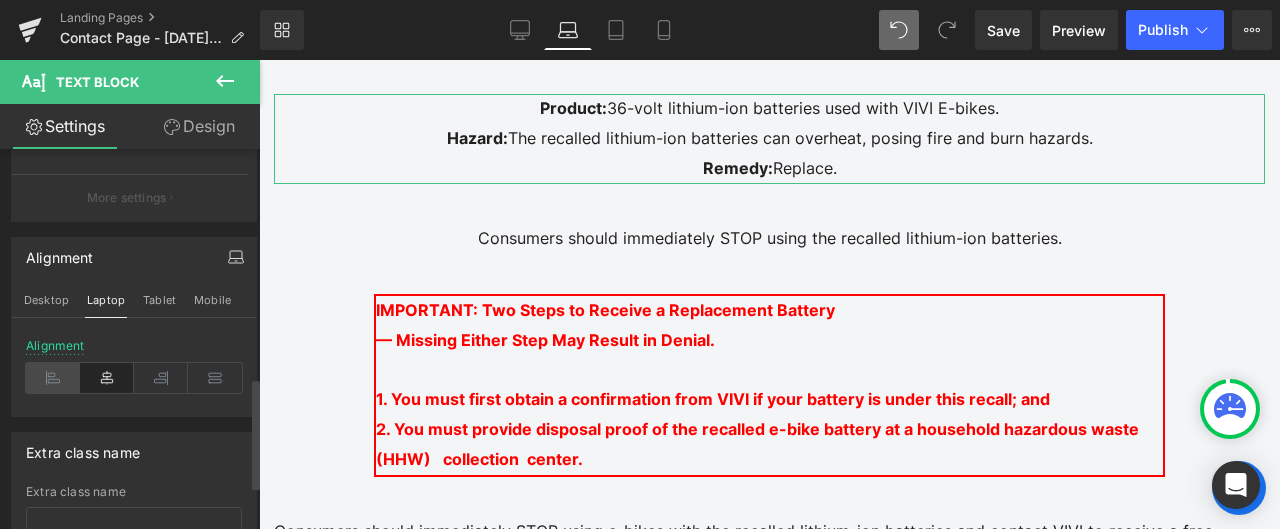 click at bounding box center [53, 378] 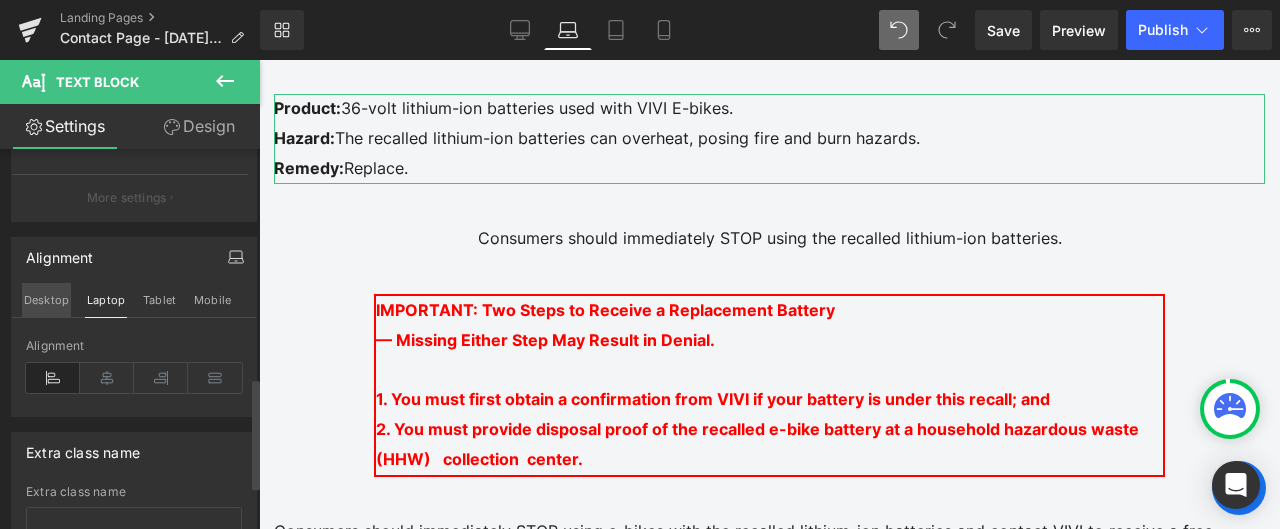 click on "Desktop" at bounding box center [46, 300] 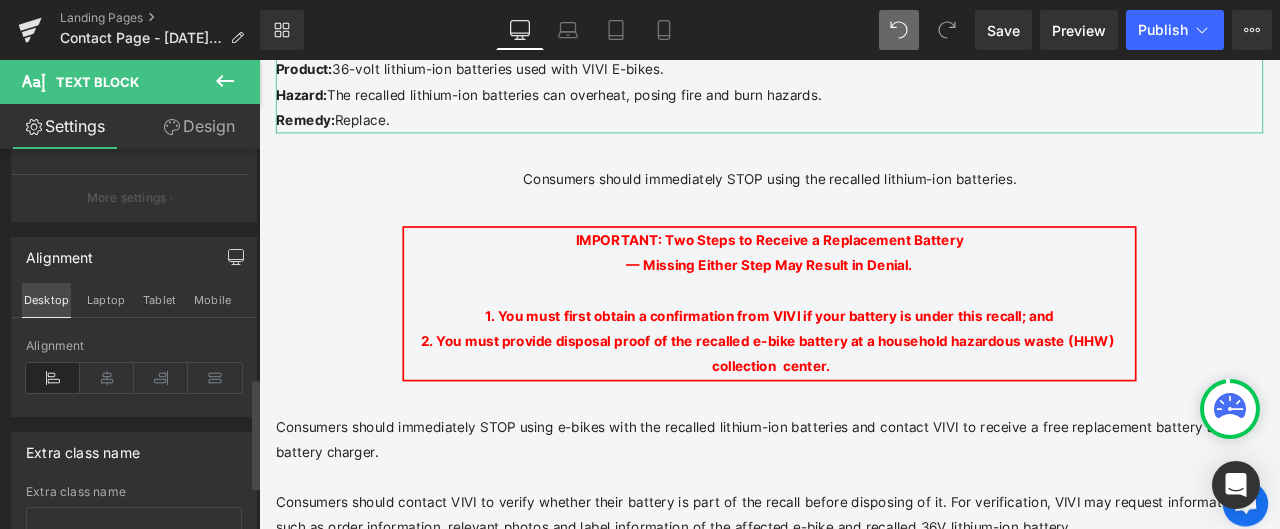 scroll, scrollTop: 802, scrollLeft: 0, axis: vertical 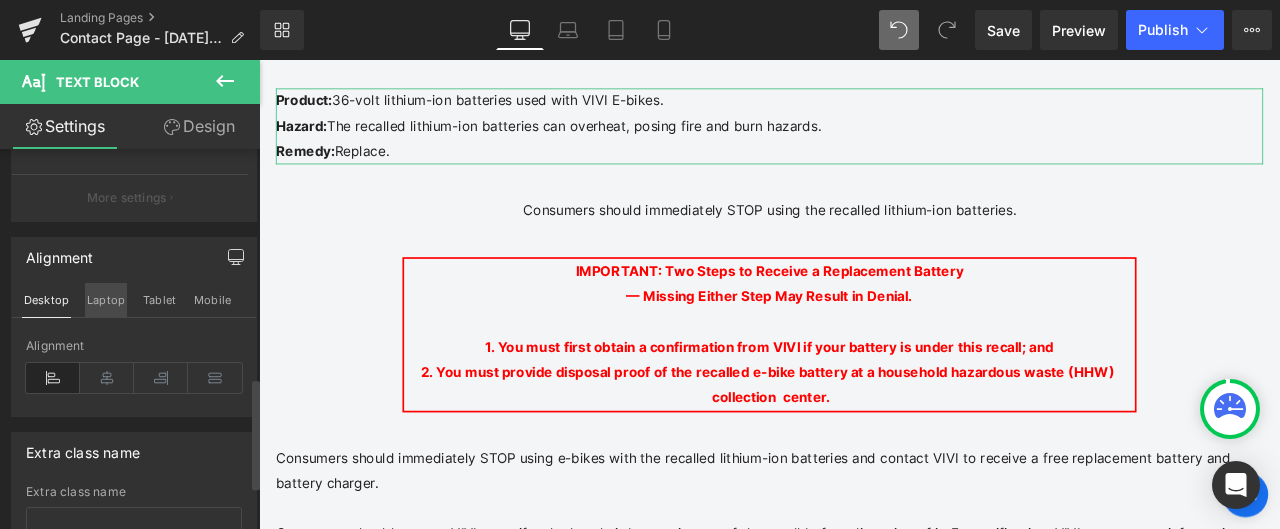 click on "Laptop" at bounding box center (106, 300) 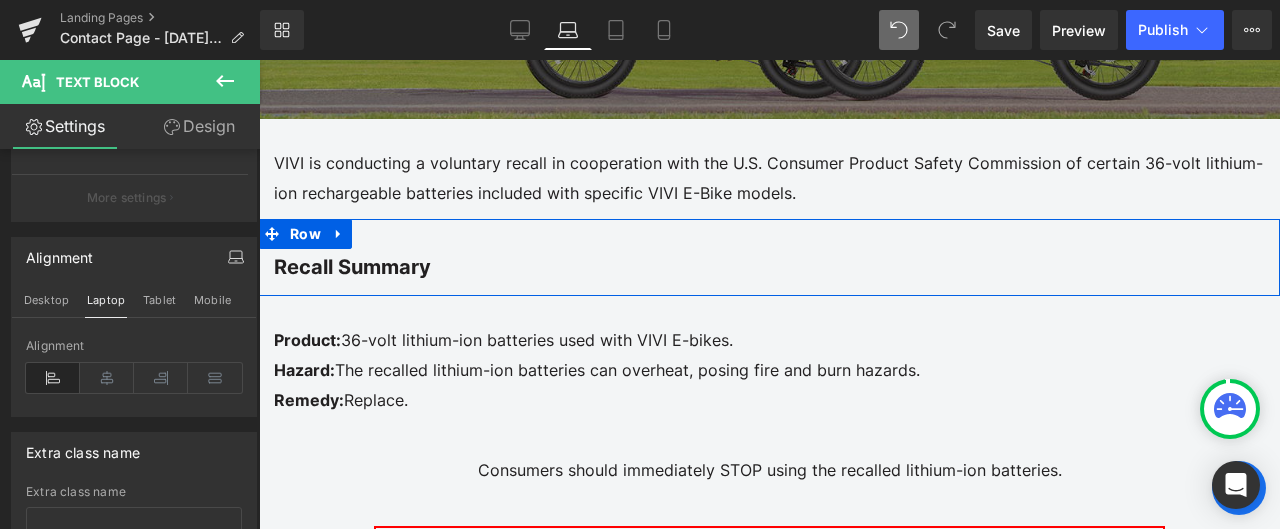 scroll, scrollTop: 640, scrollLeft: 0, axis: vertical 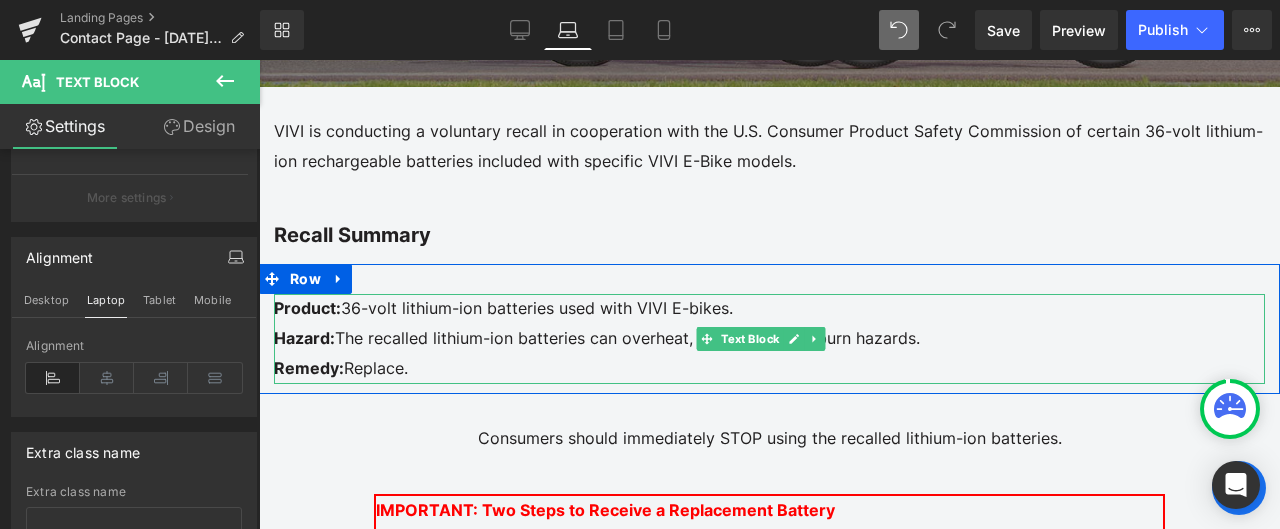 click on "Remedy:  Replace." at bounding box center [769, 369] 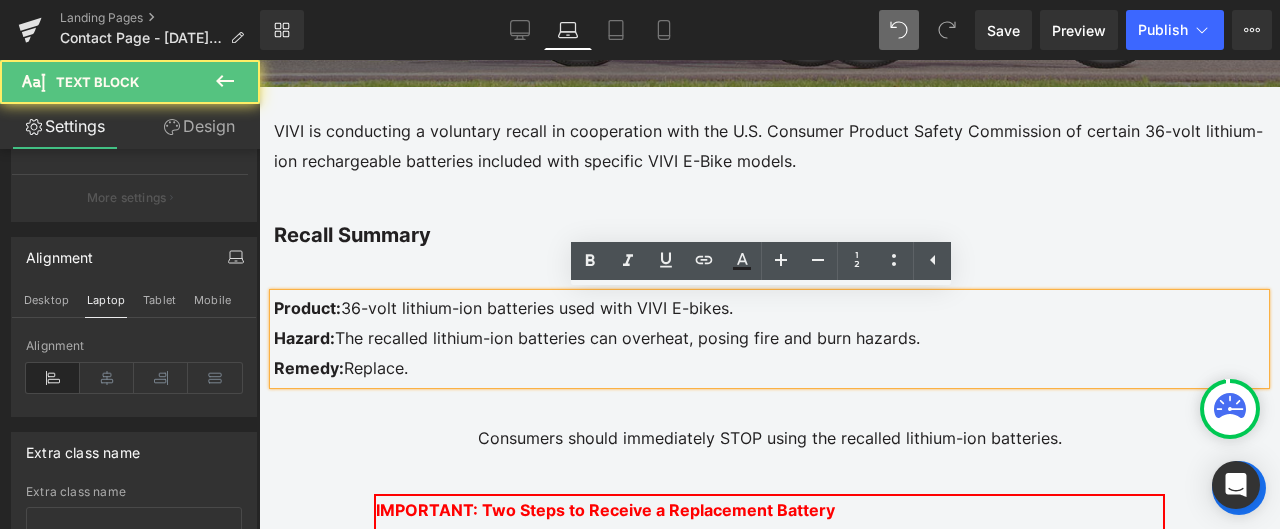 click on "Remedy:  Replace." at bounding box center [769, 369] 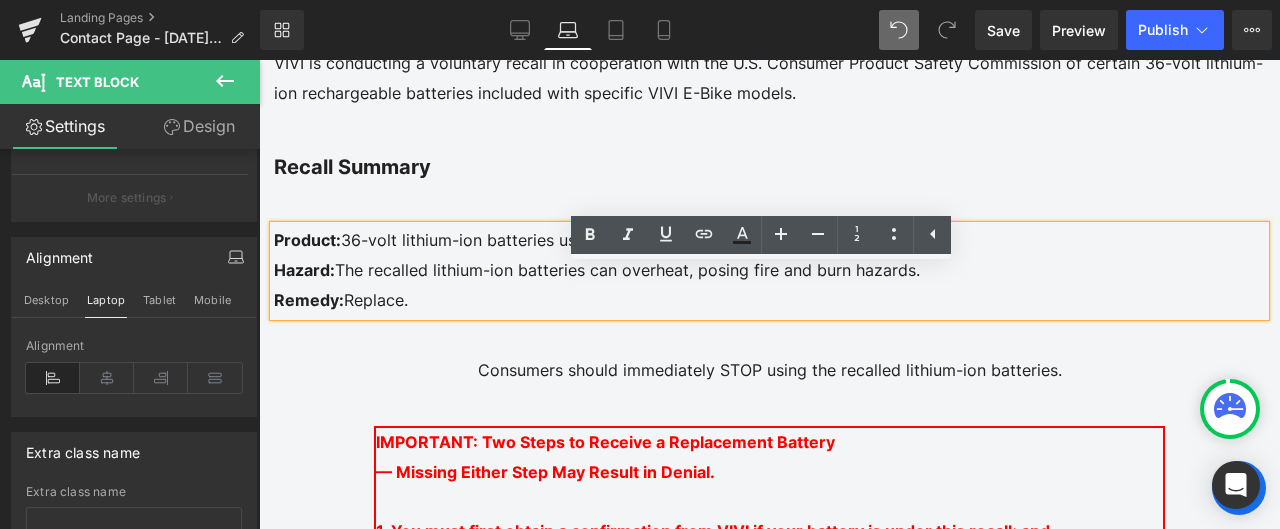 scroll, scrollTop: 740, scrollLeft: 0, axis: vertical 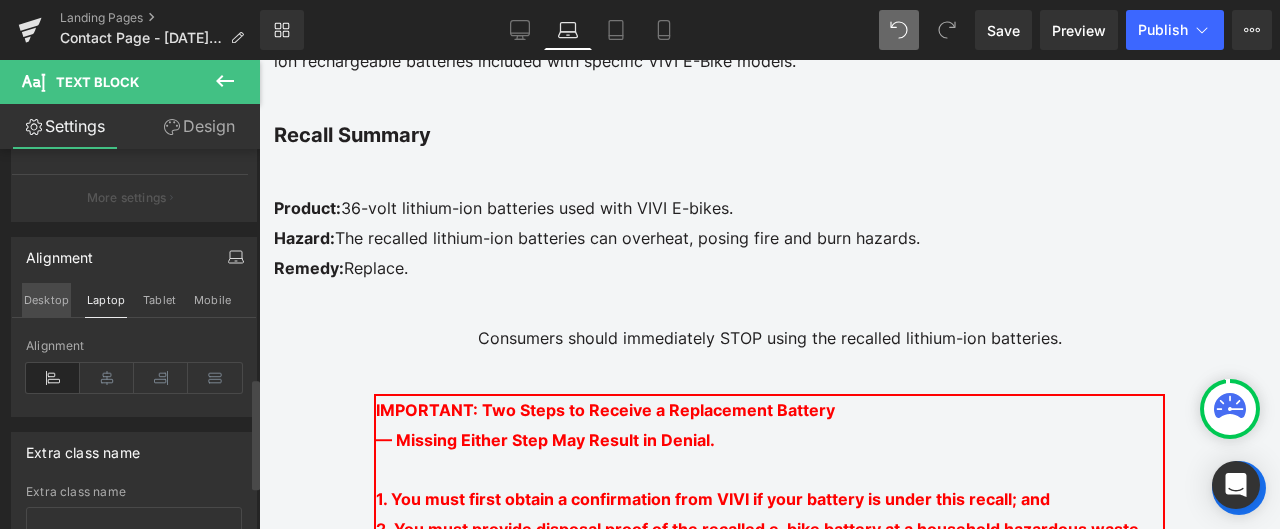 click on "Desktop" at bounding box center (46, 300) 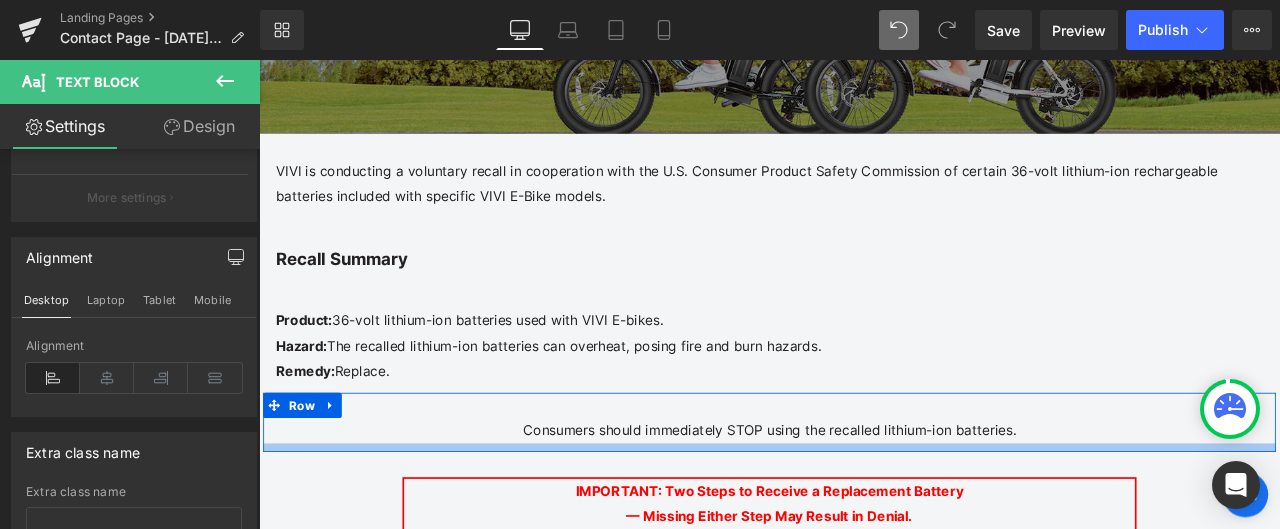 scroll, scrollTop: 602, scrollLeft: 0, axis: vertical 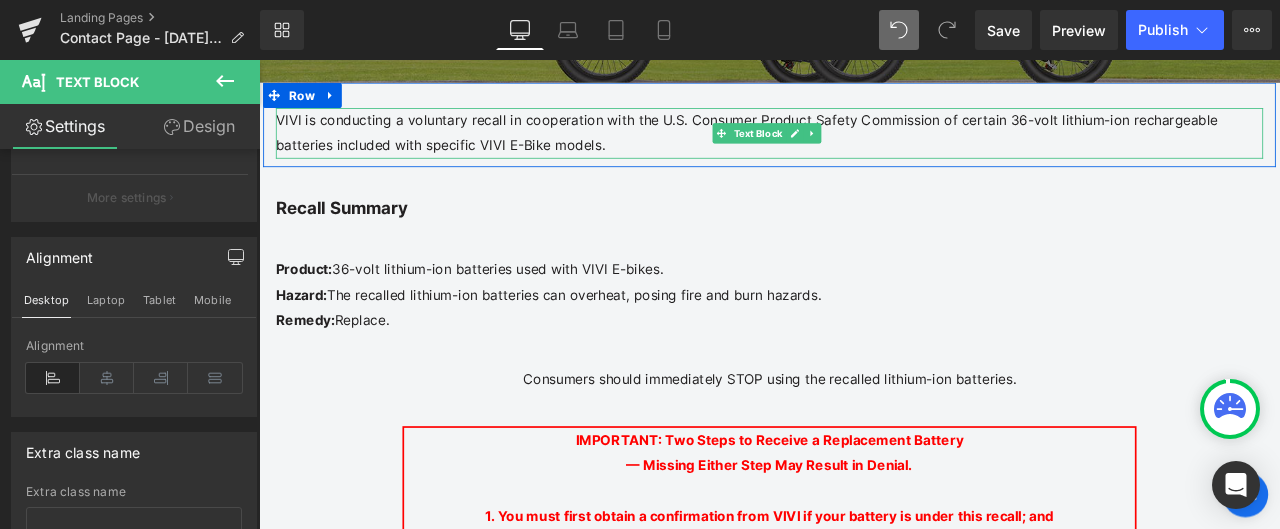 click on "VIVI is conducting a voluntary recall in cooperation with the U.S. Consumer Product Safety Commission of certain 36-volt lithium-ion rechargeable batteries included with specific VIVI E-Bike models." at bounding box center (864, 147) 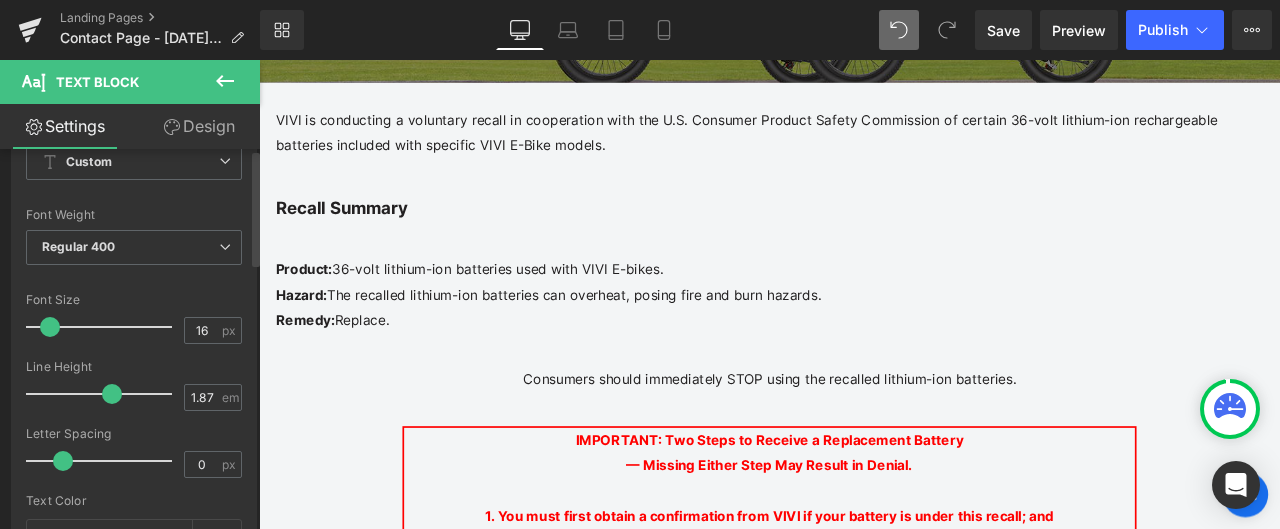 scroll, scrollTop: 0, scrollLeft: 0, axis: both 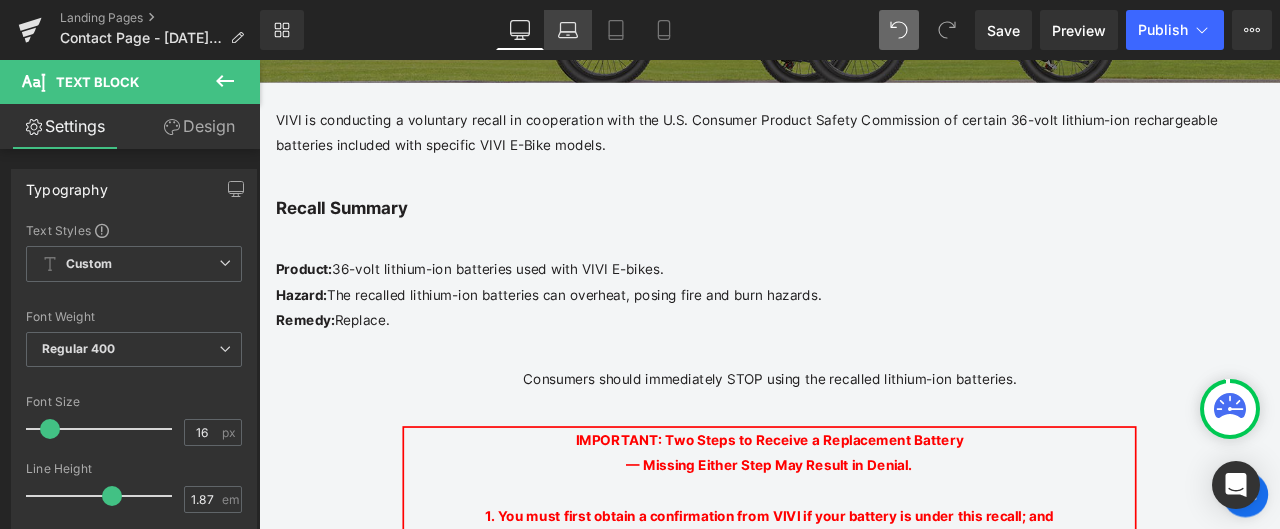 click 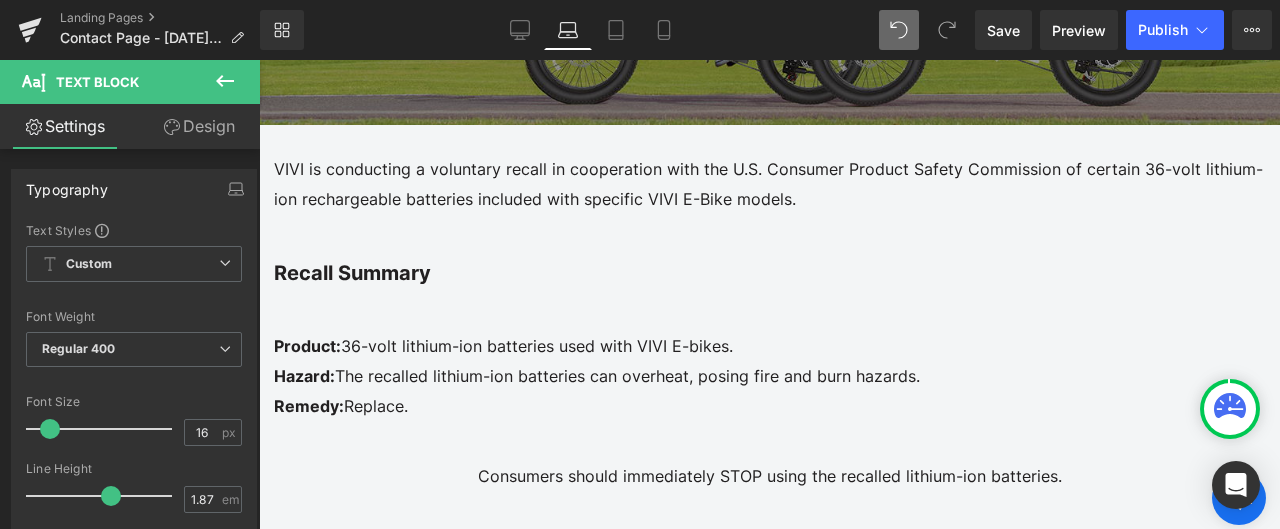 scroll, scrollTop: 639, scrollLeft: 0, axis: vertical 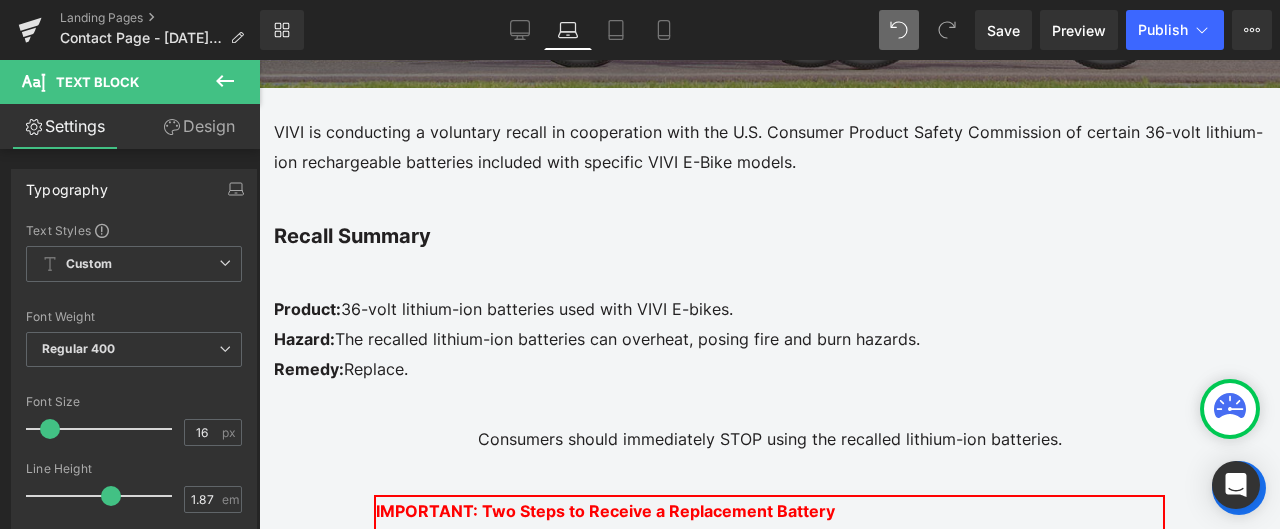click on "The recalled lithium-ion batteries can overheat, posing fire and burn hazards." at bounding box center (627, 339) 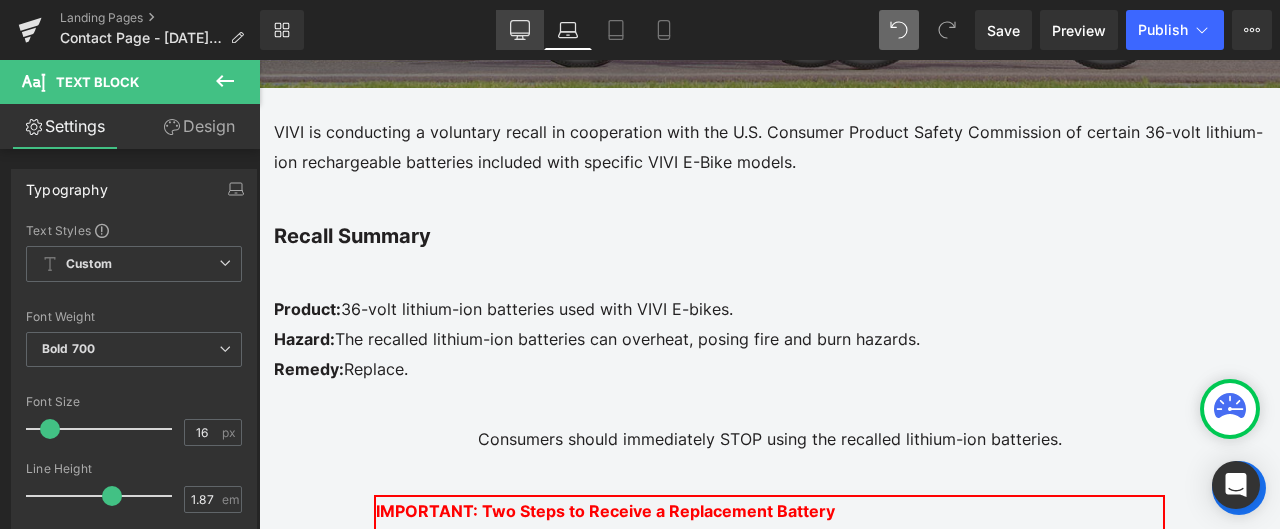 click 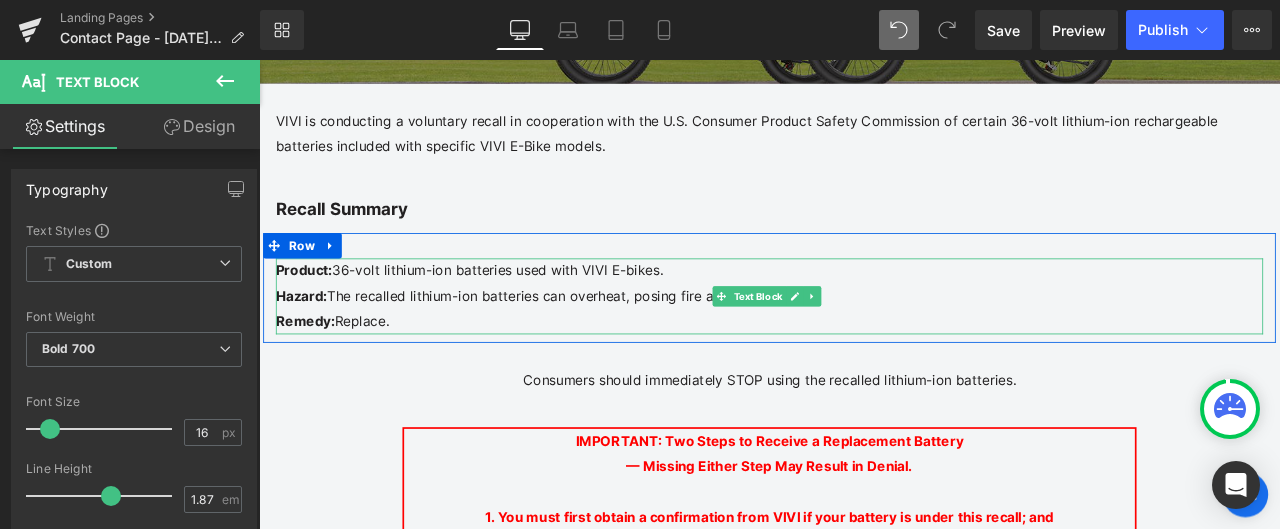 click on "The recalled lithium-ion batteries can overheat, posing fire and burn hazards." at bounding box center [632, 339] 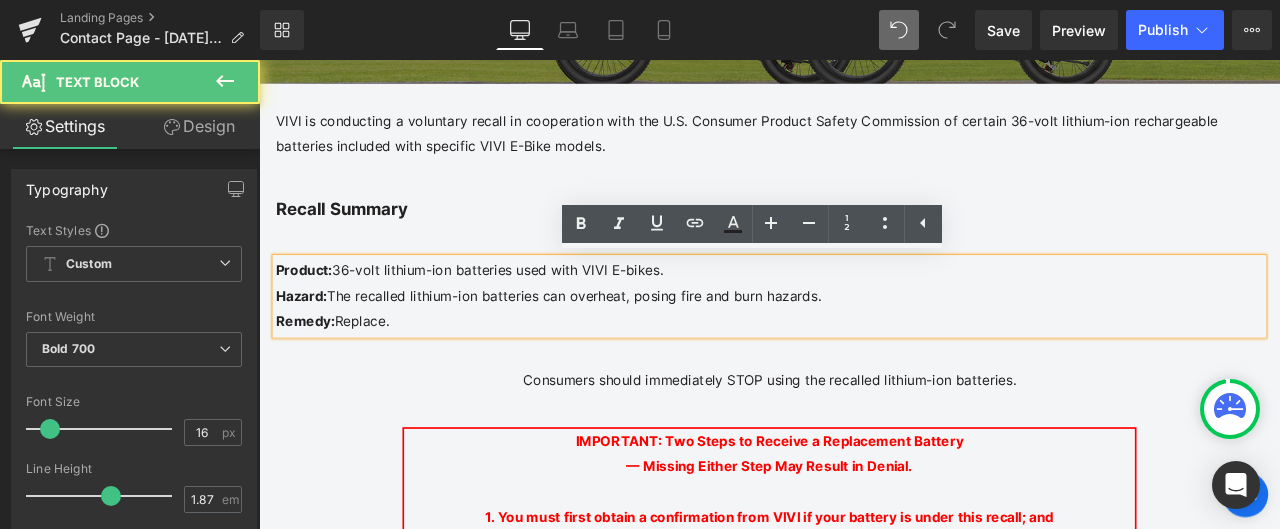 click on "Product:  36-volt lithium-ion batteries used with VIVI E-bikes." at bounding box center [864, 310] 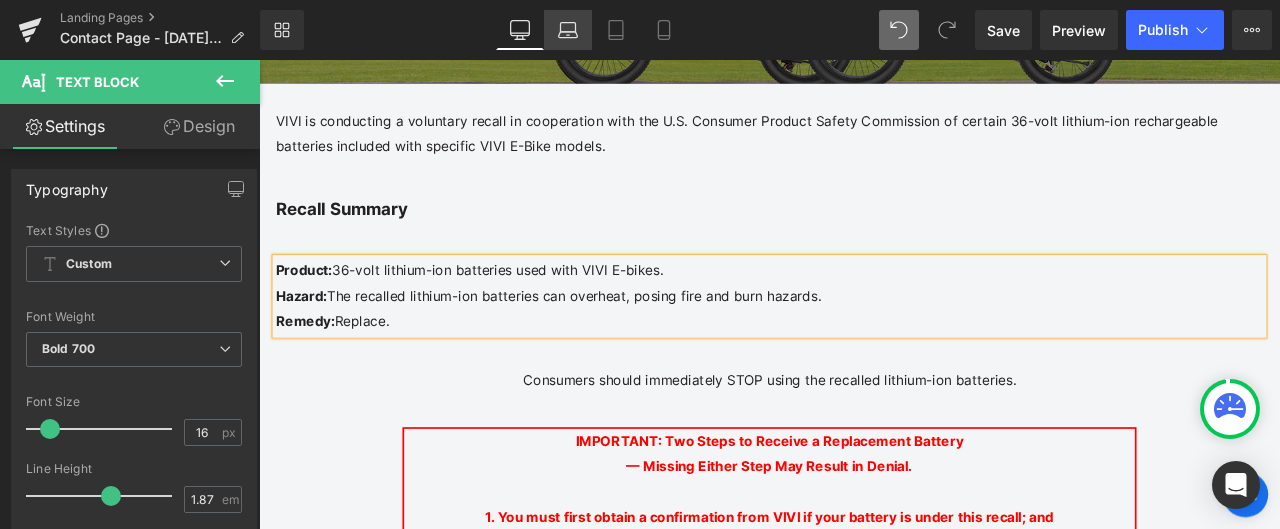 click 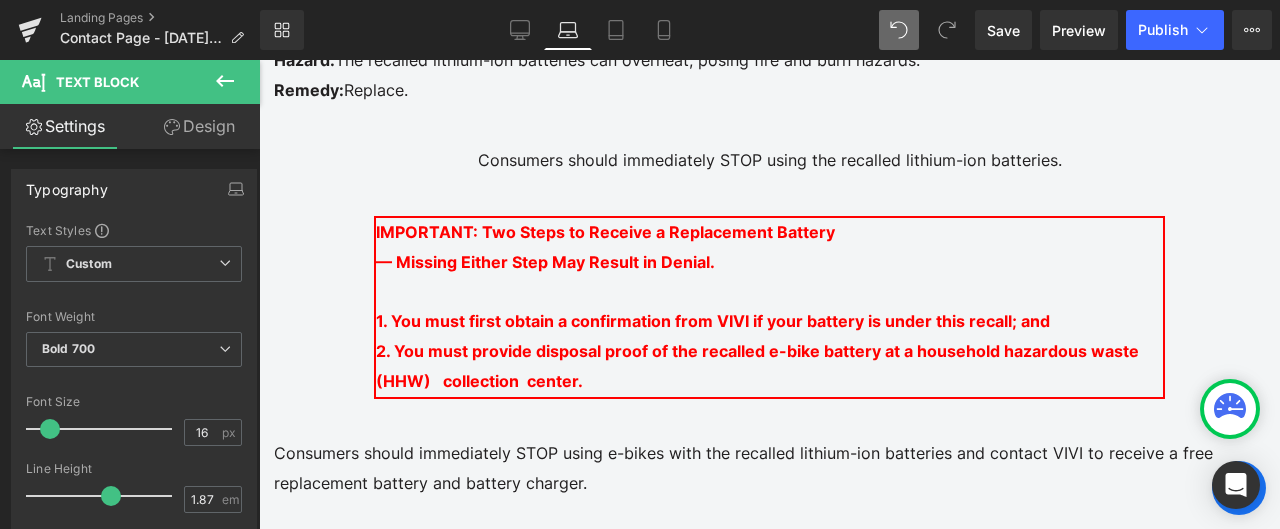scroll, scrollTop: 938, scrollLeft: 0, axis: vertical 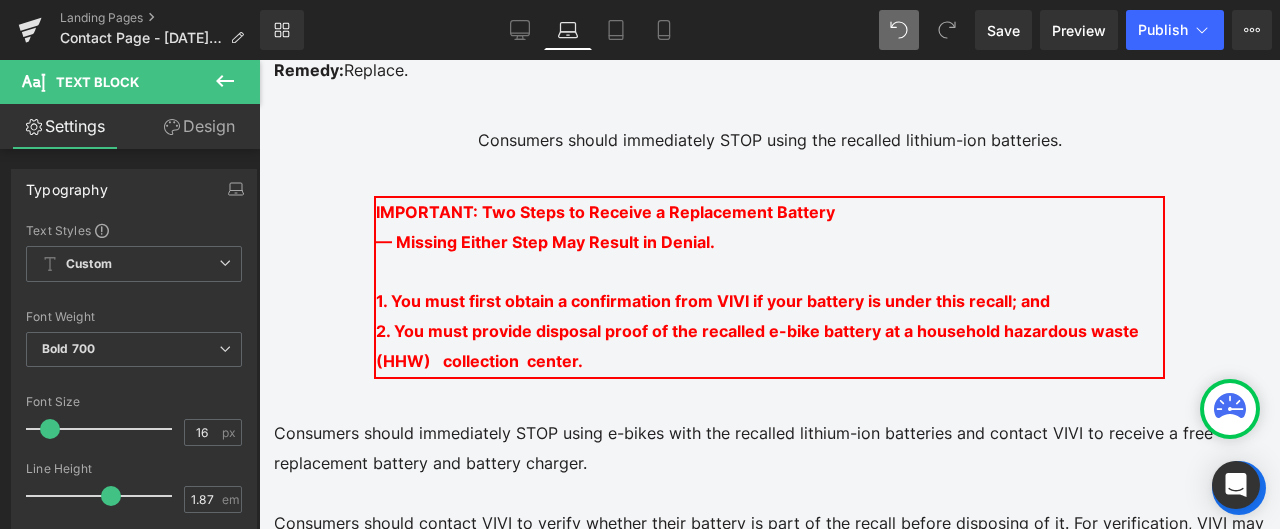 click on "1.  You must first obtain a confirmation from VIVI if your battery is under this recall; and" at bounding box center (713, 301) 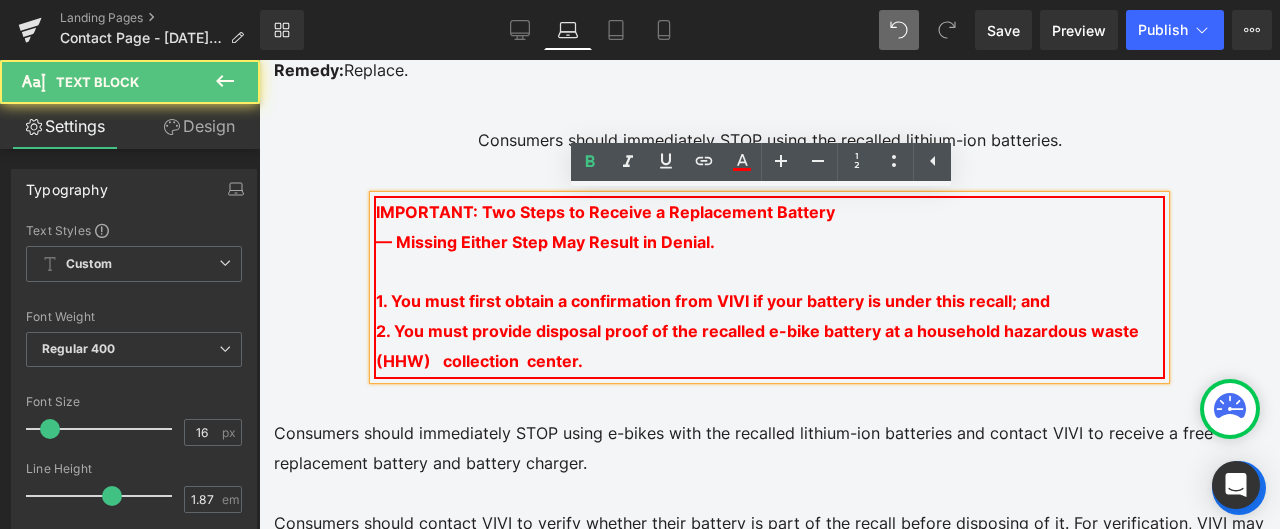 click on "— Missing Either Step May Result in Denial." at bounding box center (545, 242) 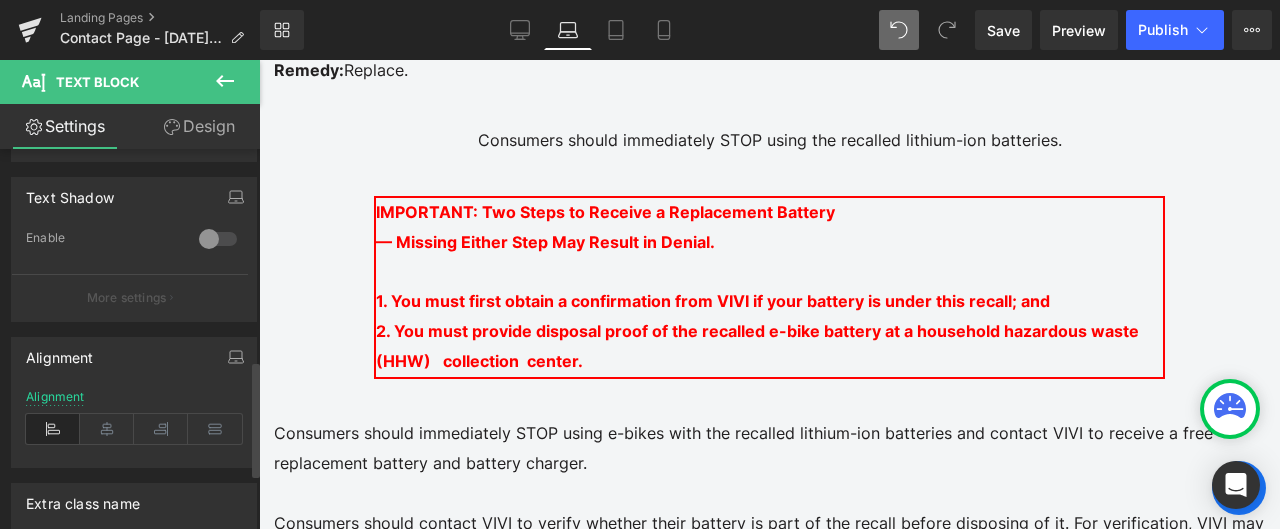 scroll, scrollTop: 779, scrollLeft: 0, axis: vertical 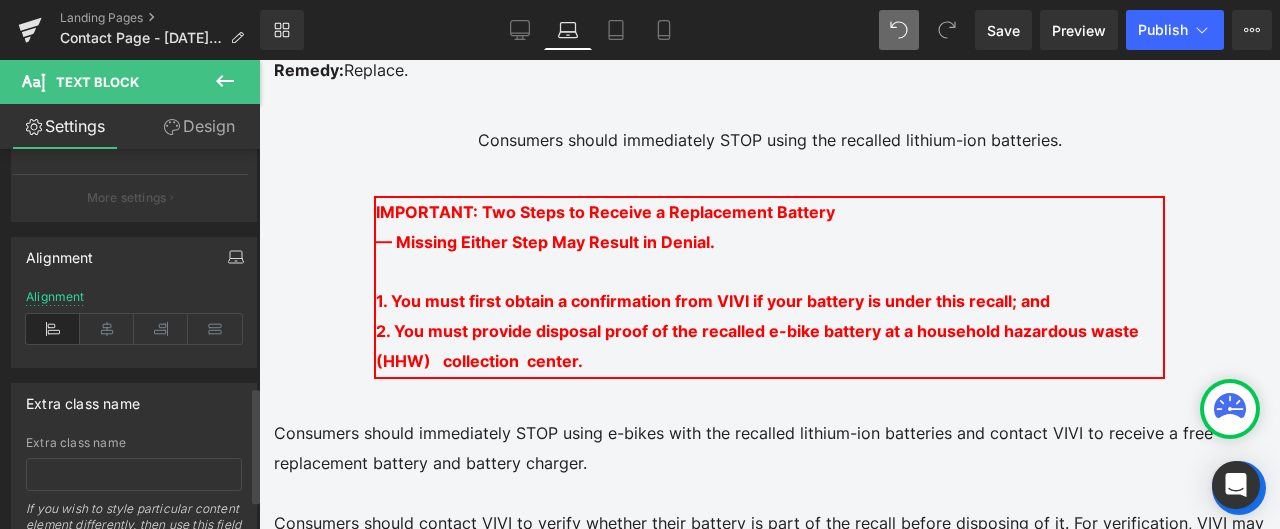click 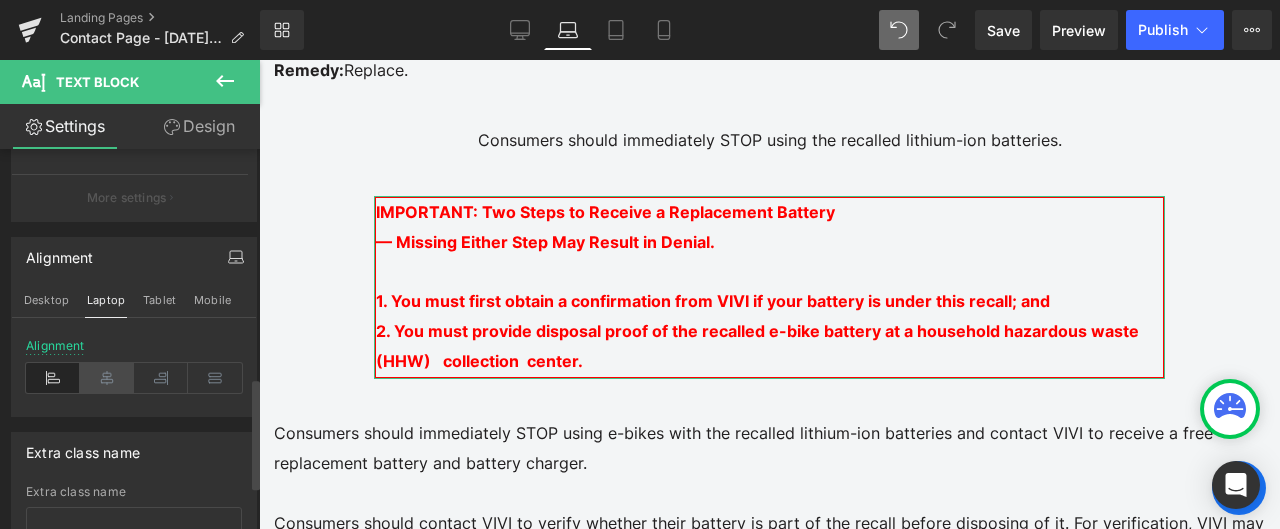 click at bounding box center [107, 378] 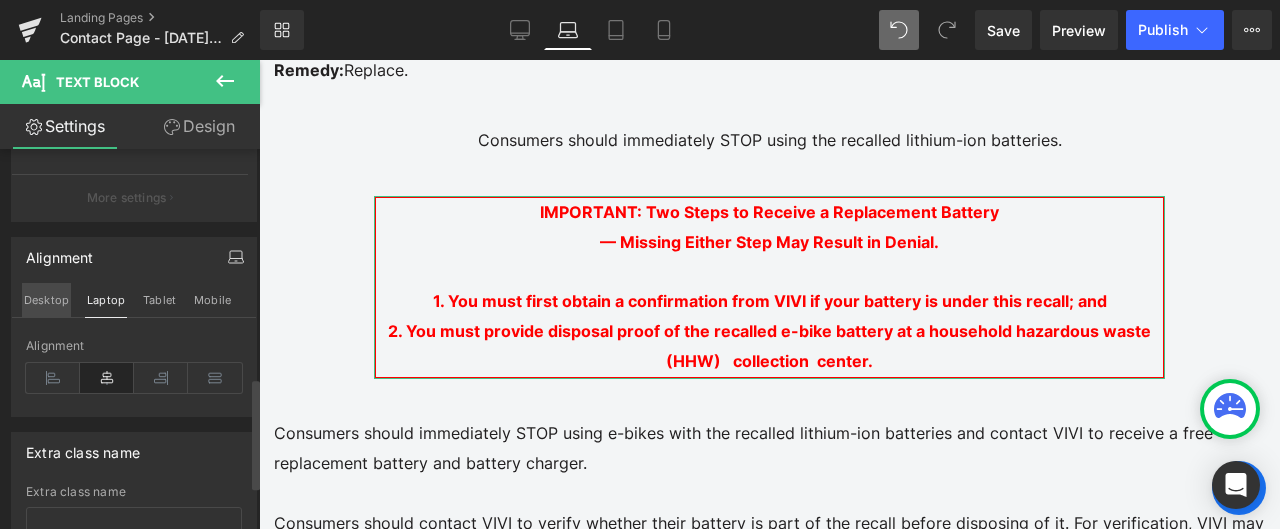 click on "Desktop" at bounding box center [46, 300] 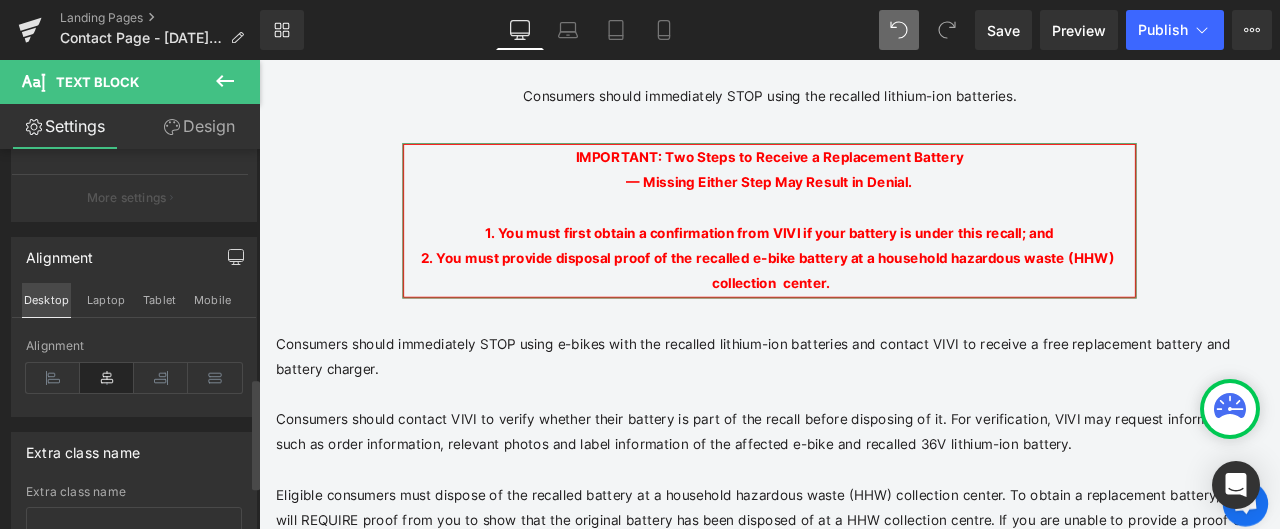 scroll, scrollTop: 900, scrollLeft: 0, axis: vertical 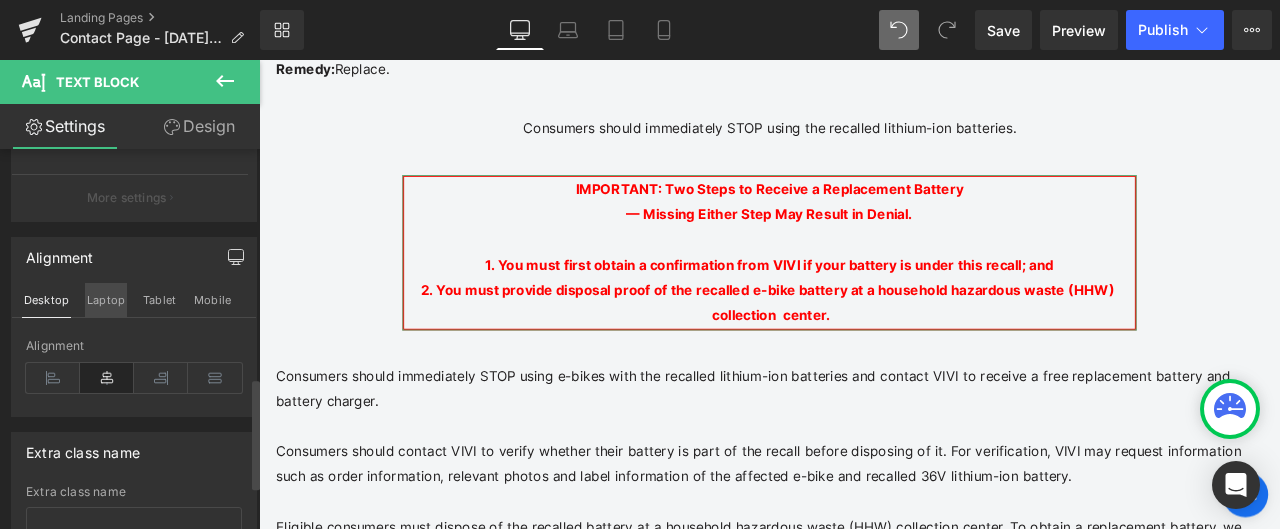 click on "Laptop" at bounding box center (106, 300) 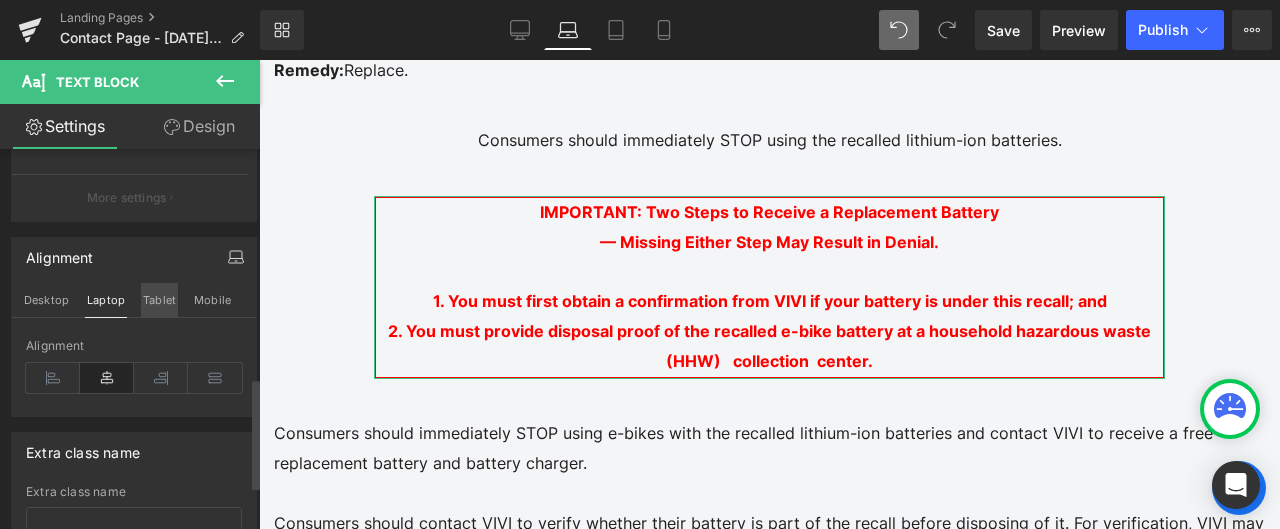 click on "Tablet" at bounding box center [159, 300] 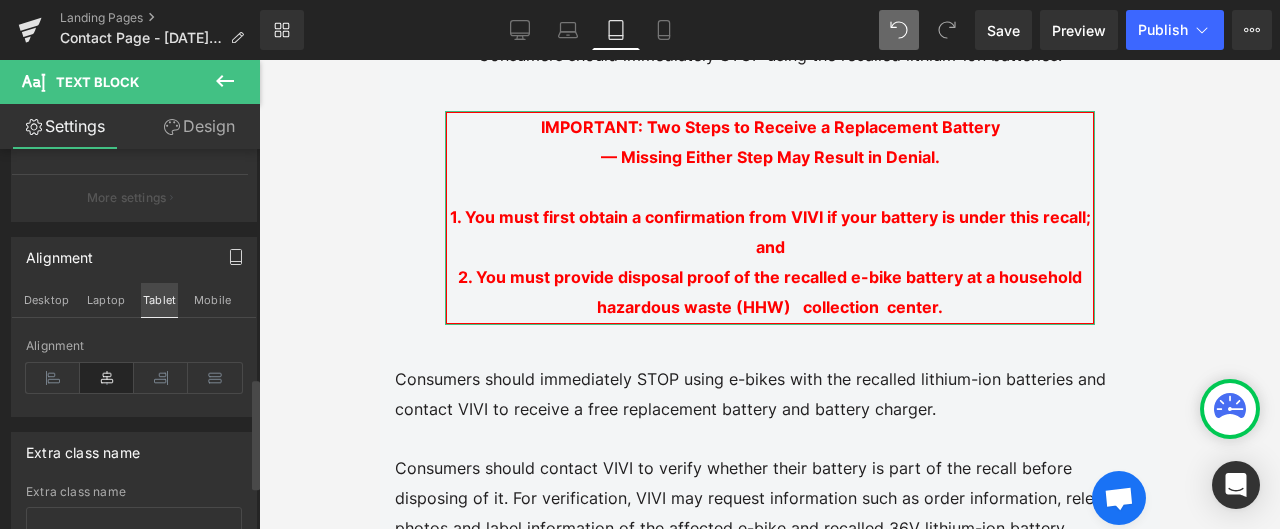 scroll, scrollTop: 853, scrollLeft: 0, axis: vertical 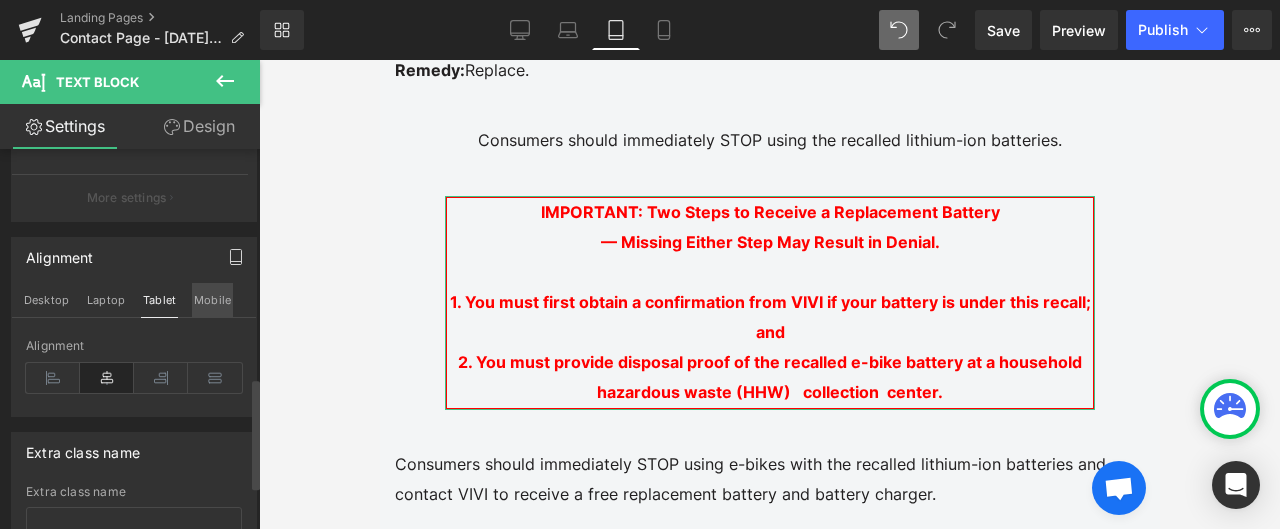 click on "Mobile" at bounding box center [212, 300] 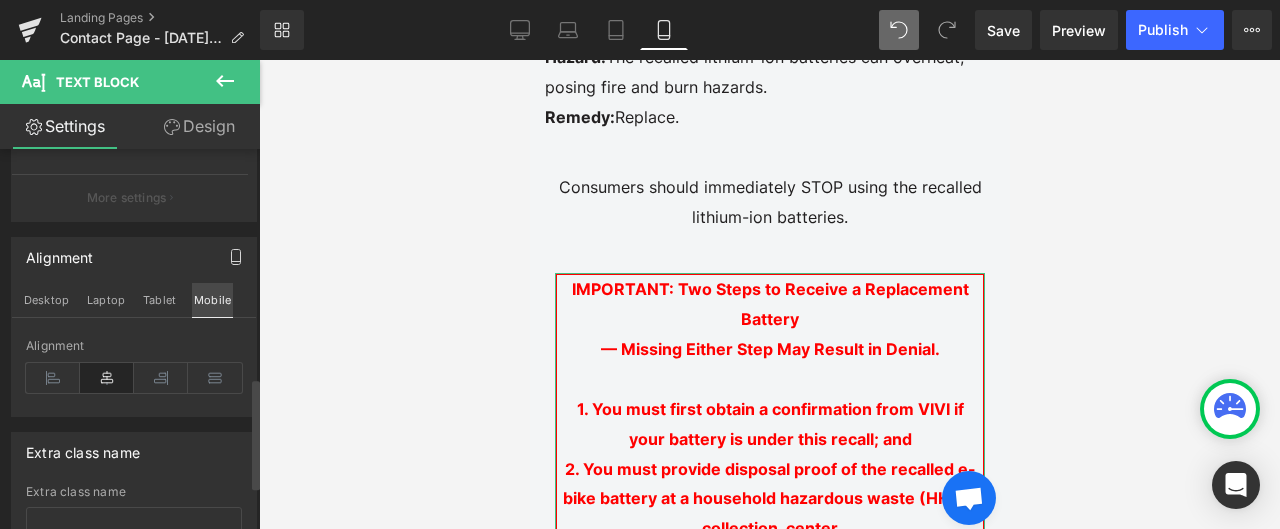 scroll, scrollTop: 900, scrollLeft: 0, axis: vertical 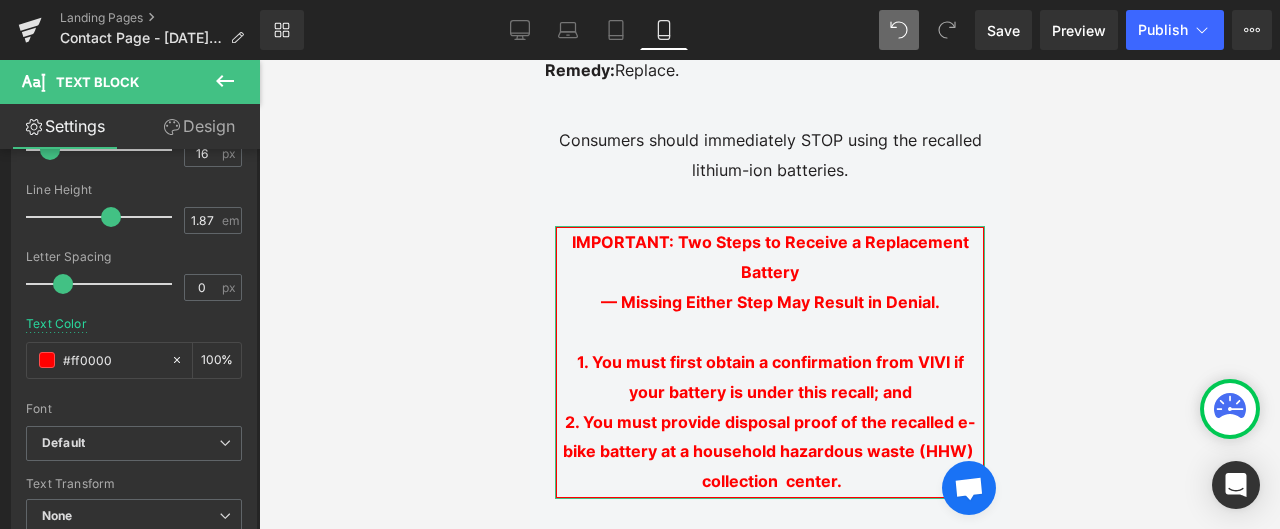 click on "Design" at bounding box center (199, 126) 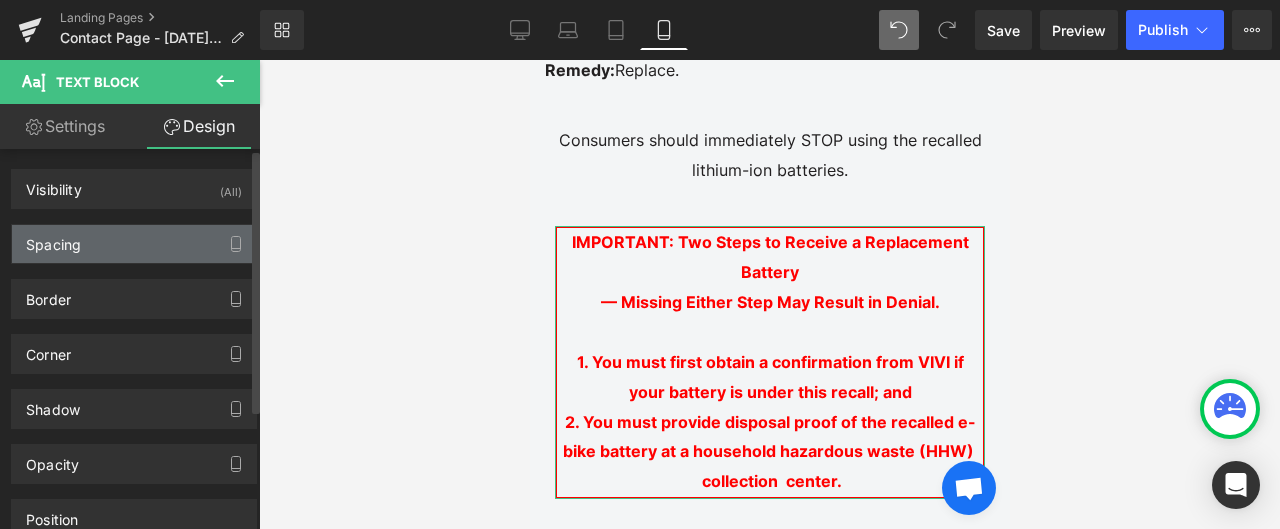type on "0" 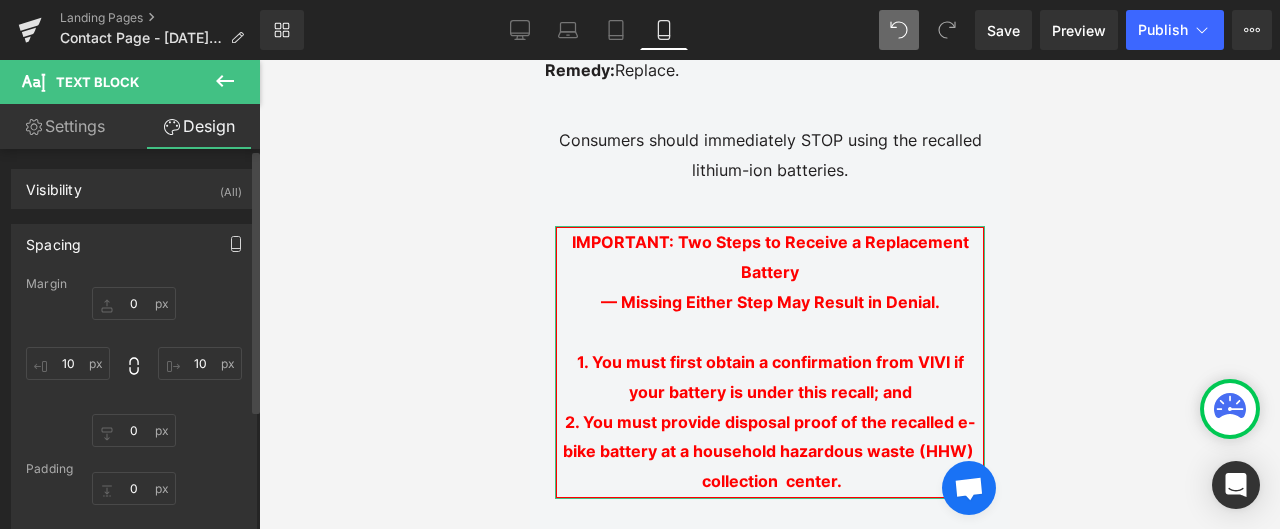 click 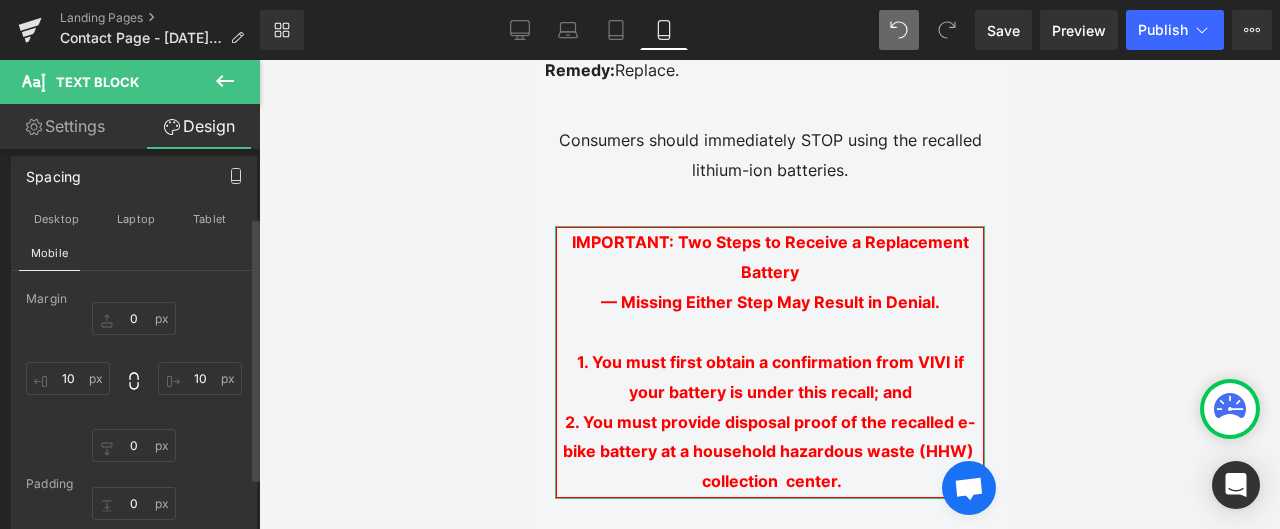 scroll, scrollTop: 100, scrollLeft: 0, axis: vertical 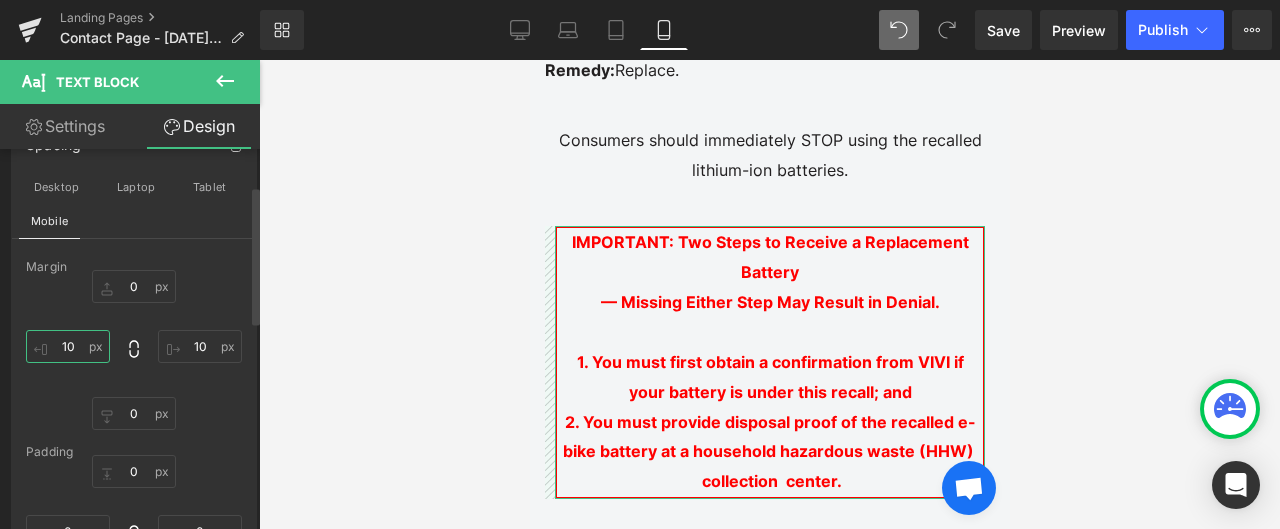 click on "10" at bounding box center (68, 346) 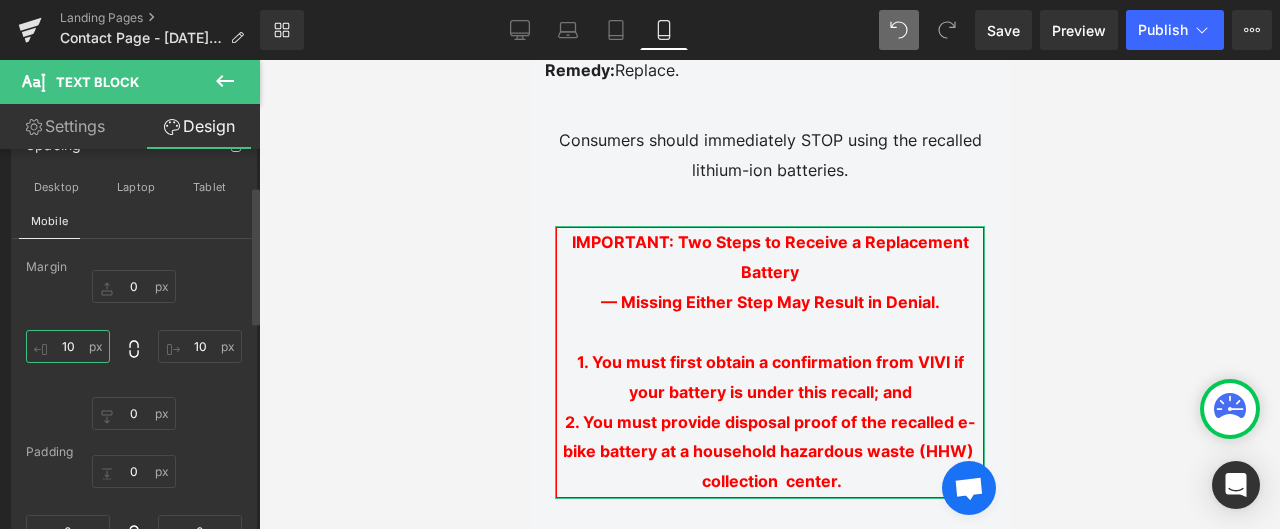 drag, startPoint x: 74, startPoint y: 345, endPoint x: 47, endPoint y: 351, distance: 27.658634 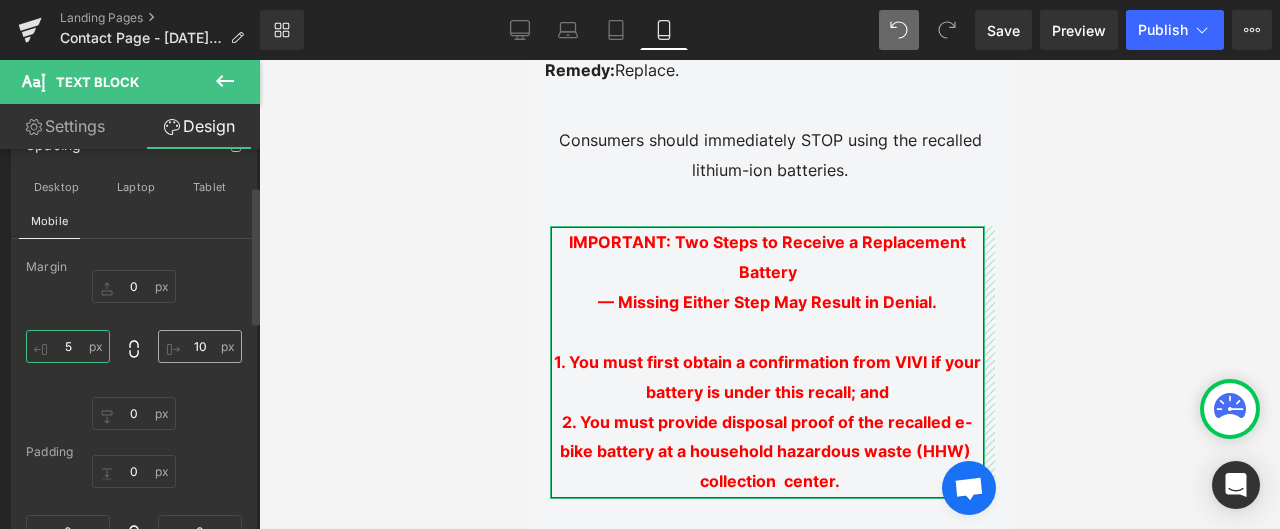 type on "5" 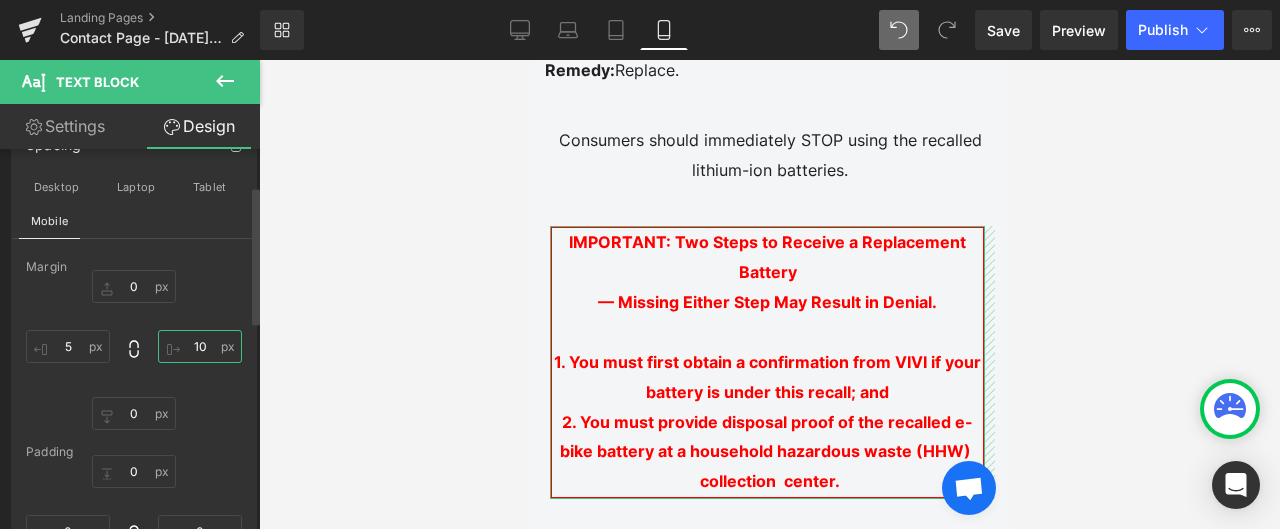 click on "10" at bounding box center [200, 346] 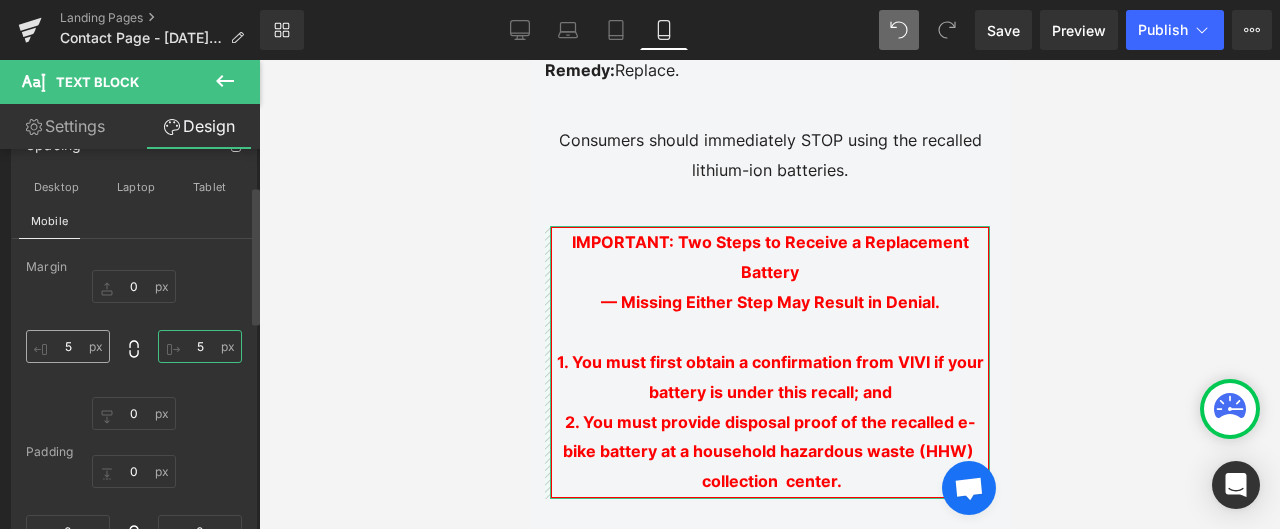 type on "5" 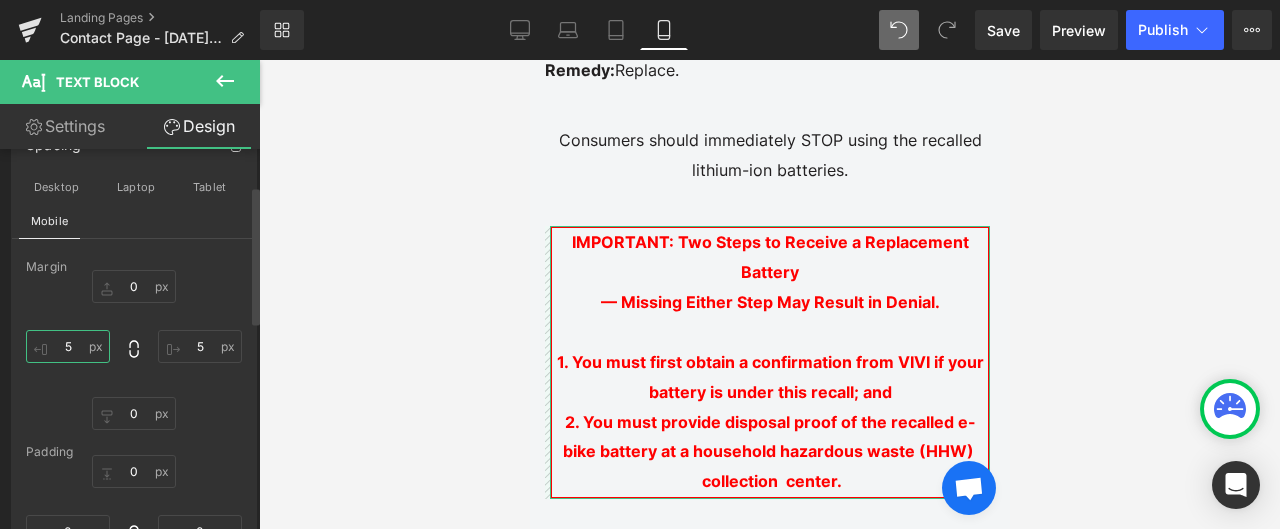 click on "5" at bounding box center [68, 346] 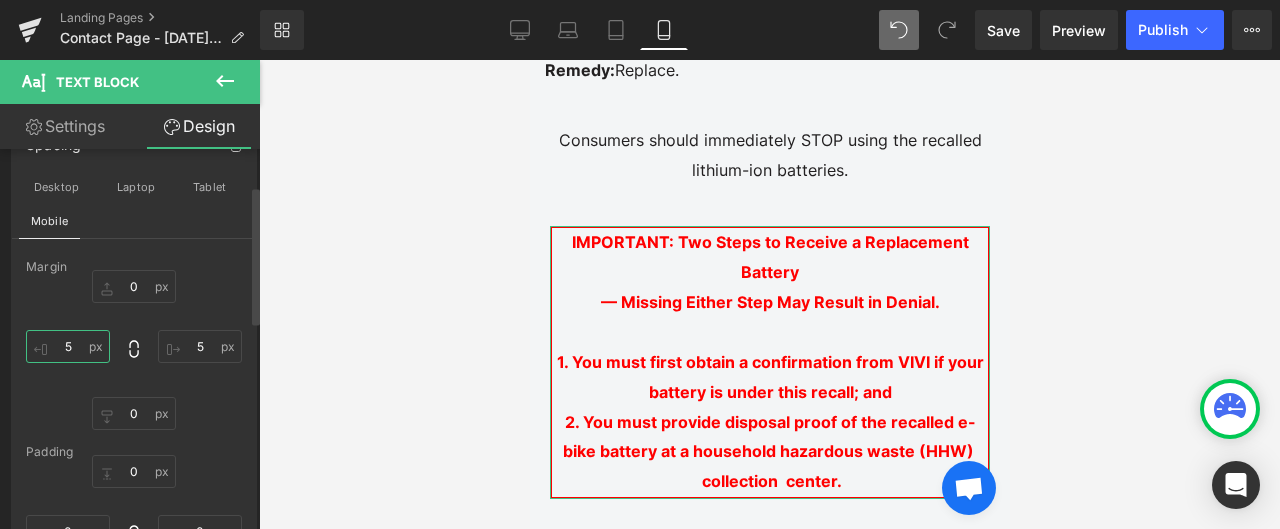 click on "5" at bounding box center [68, 346] 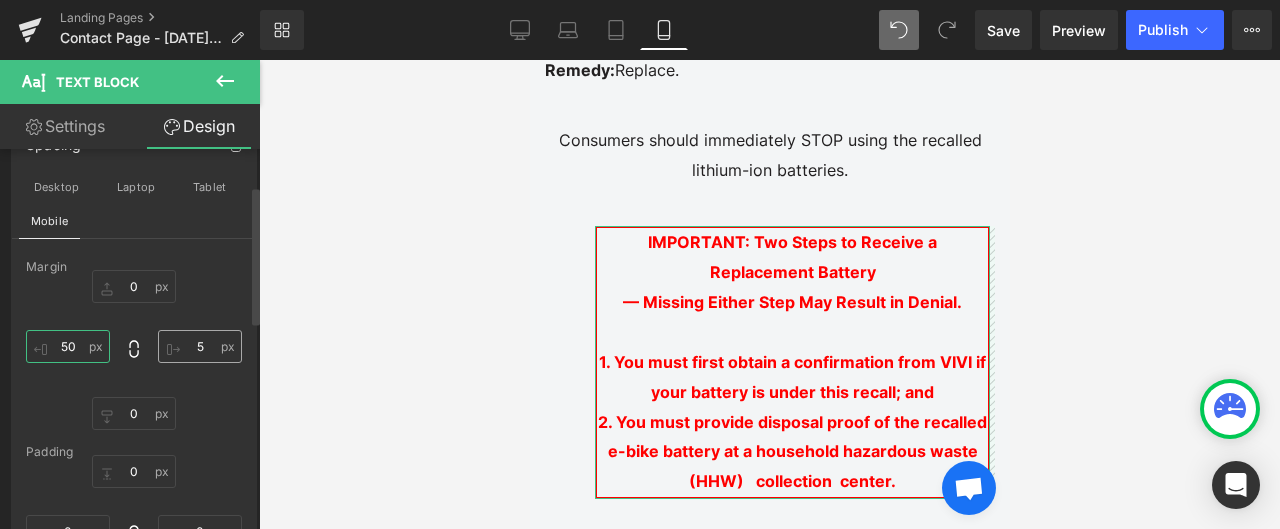 type on "50" 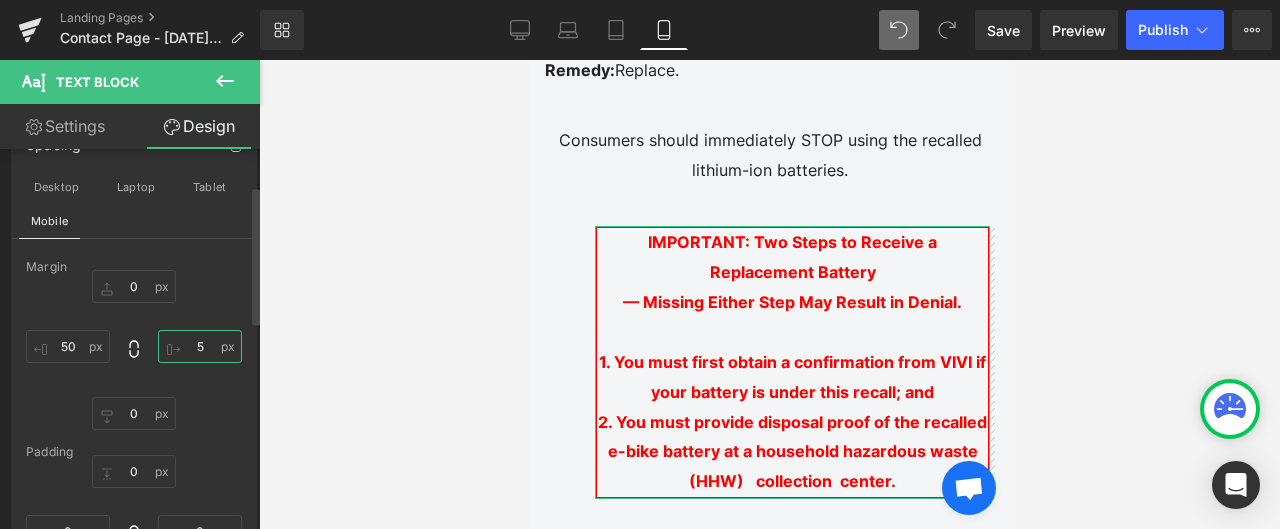 click on "5" at bounding box center [200, 346] 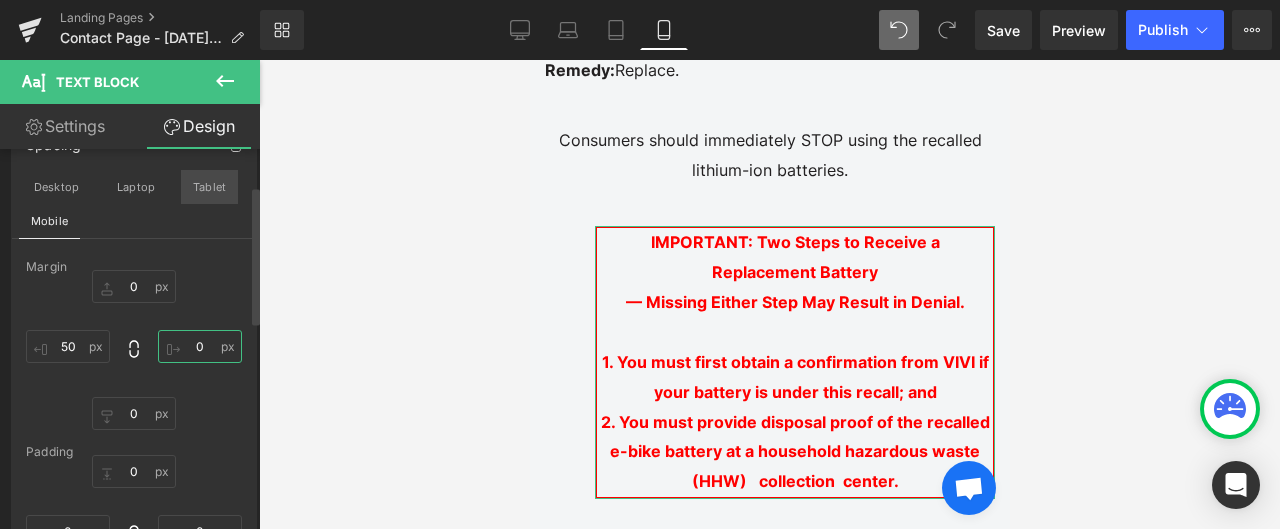 type on "0" 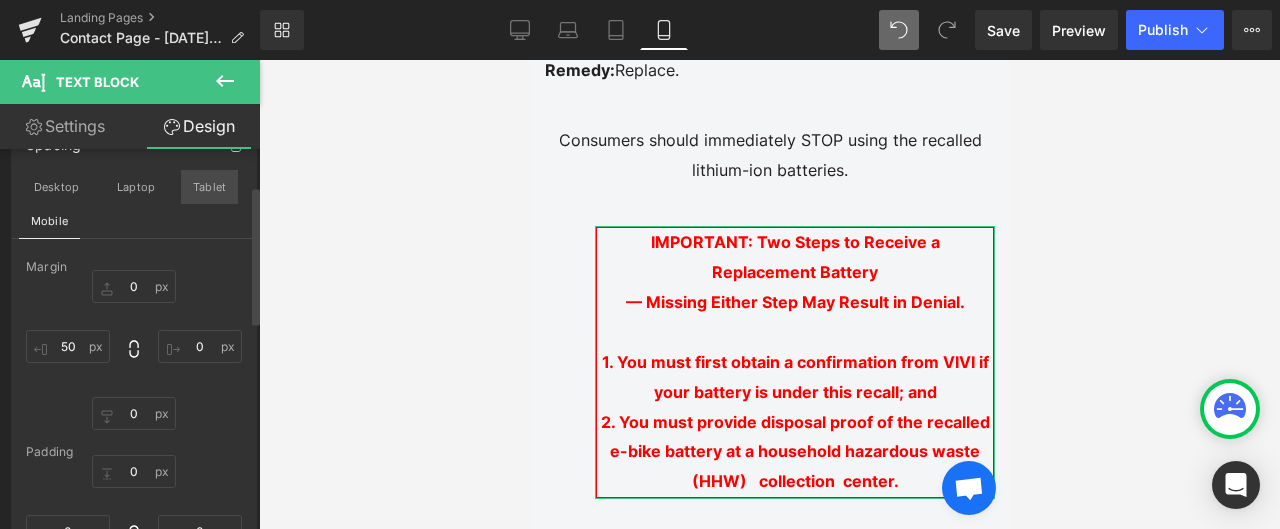 click on "Tablet" at bounding box center [209, 187] 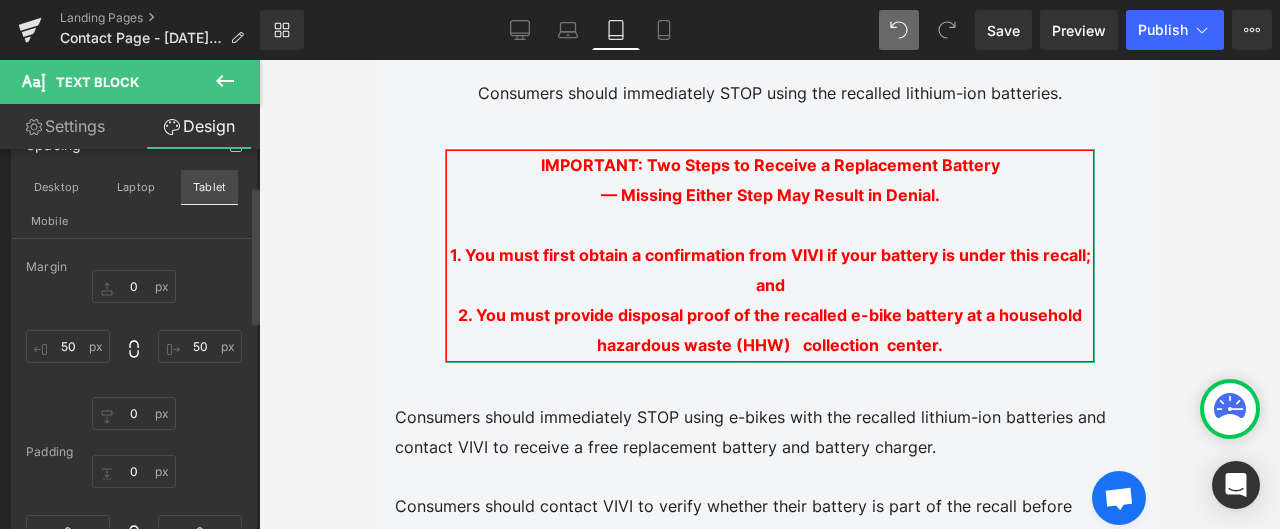 scroll, scrollTop: 852, scrollLeft: 0, axis: vertical 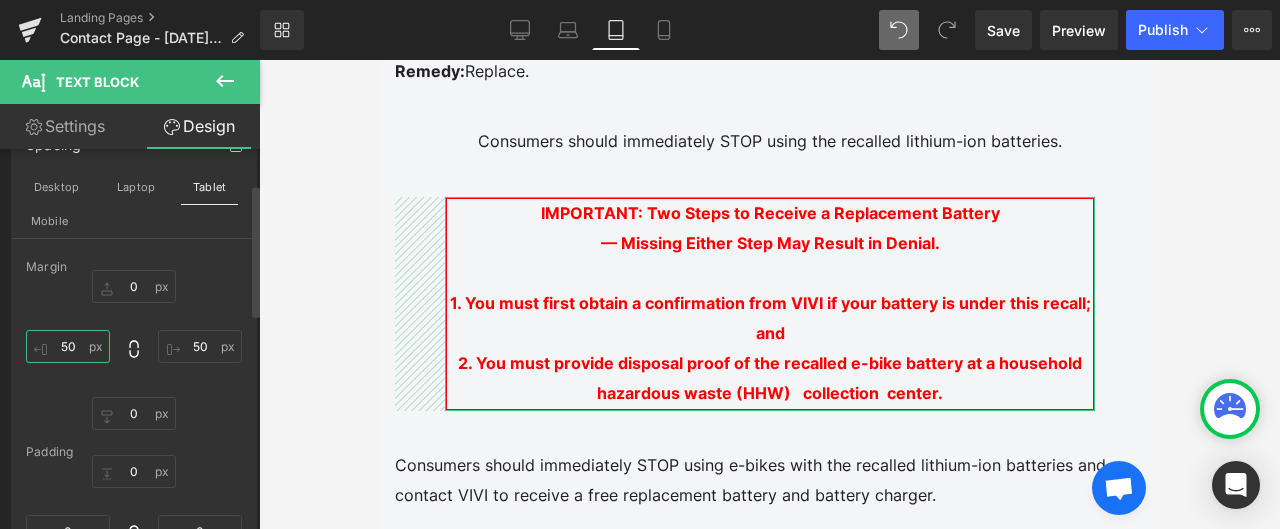 click on "50" at bounding box center [68, 346] 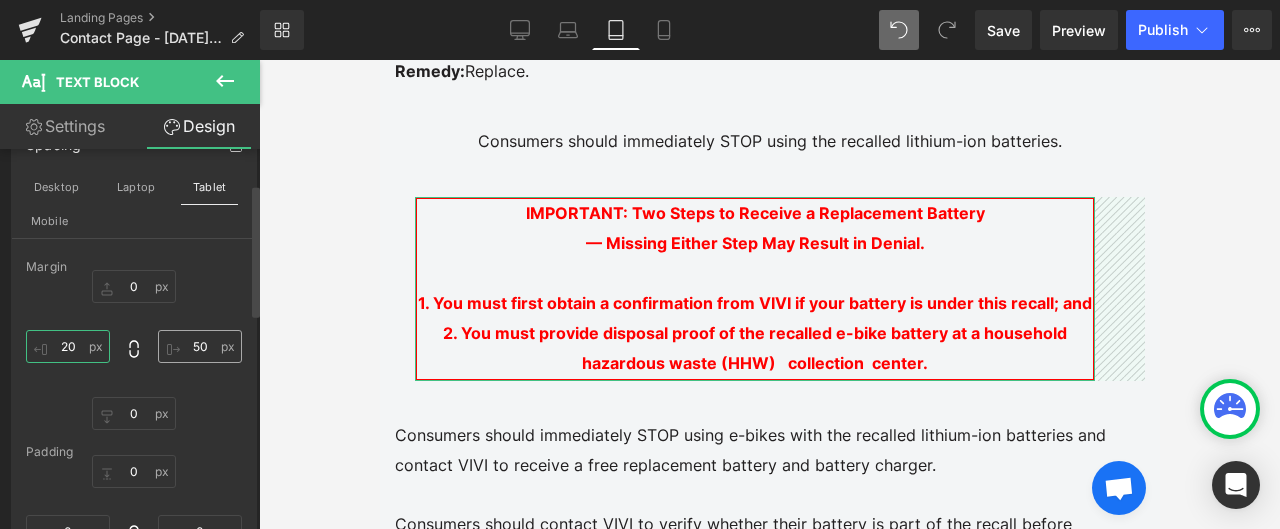 type on "20" 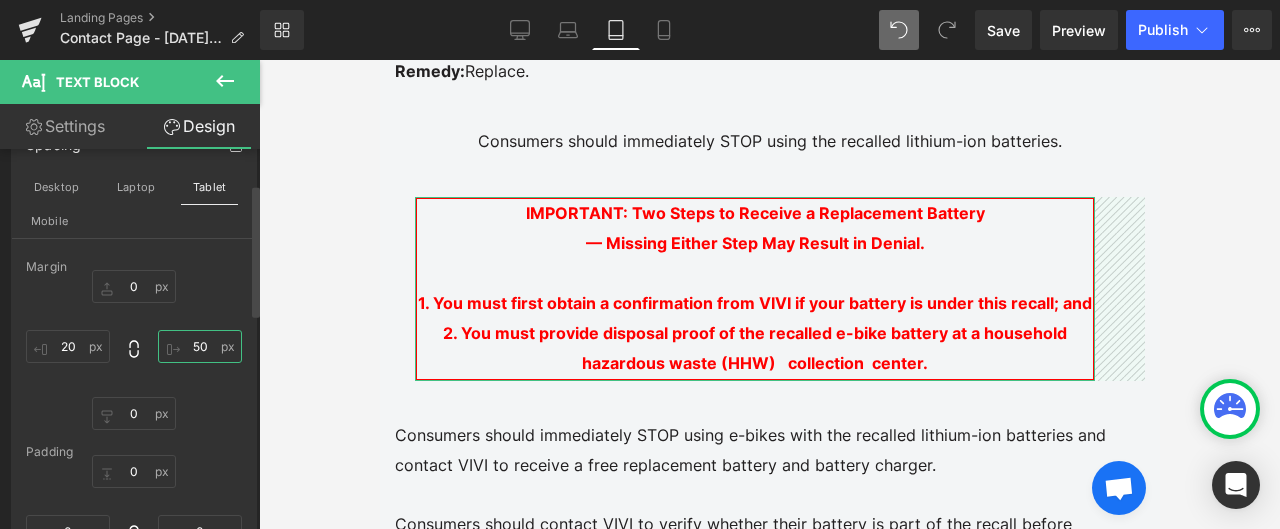 click on "50" at bounding box center [200, 346] 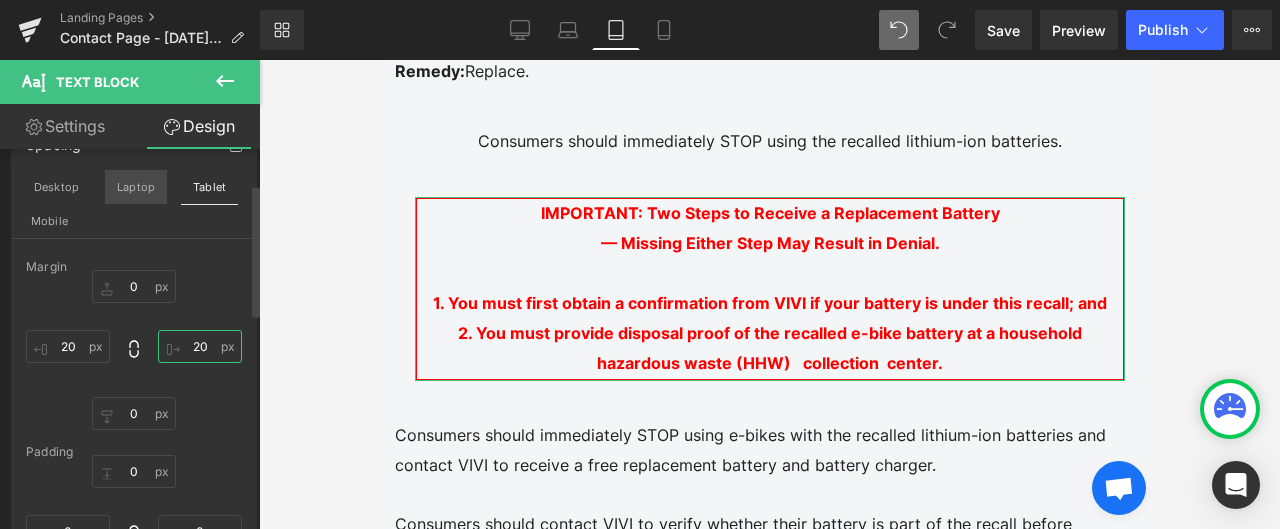 type on "20" 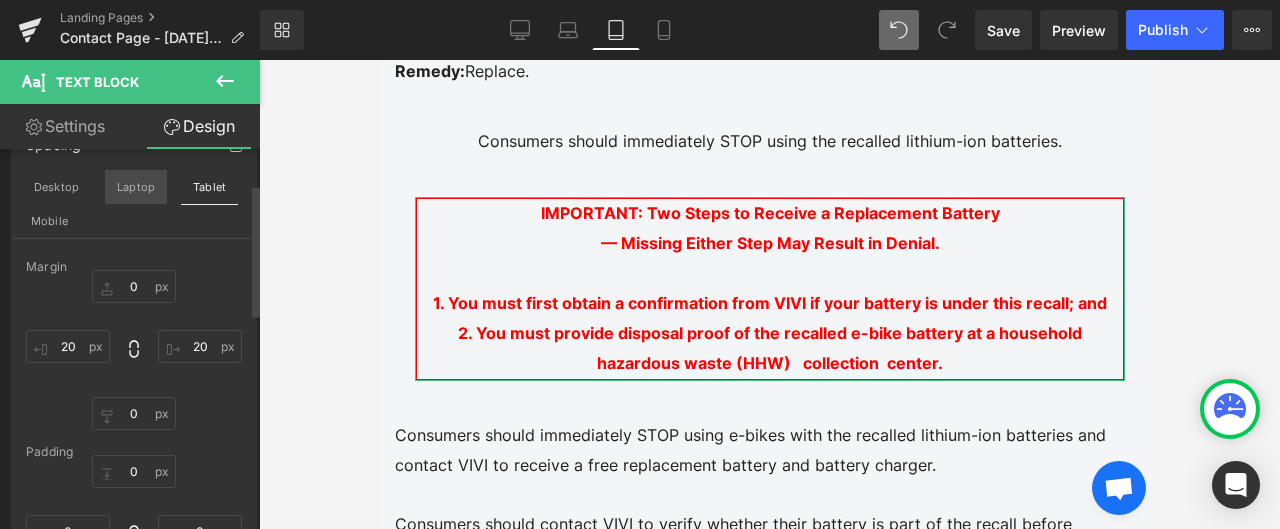 click on "Laptop" at bounding box center [136, 187] 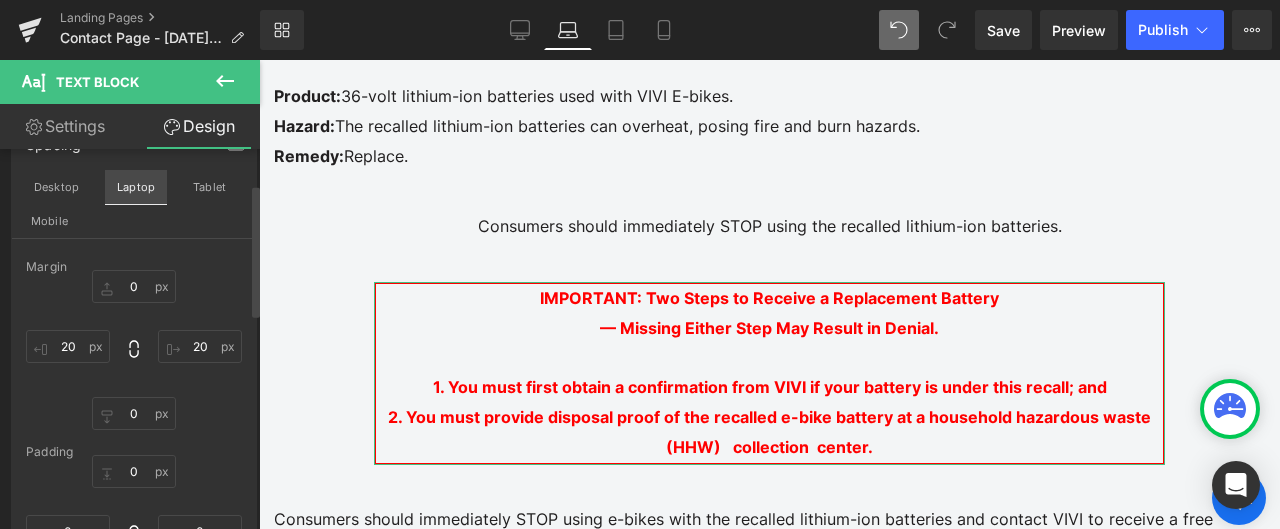 type on "0" 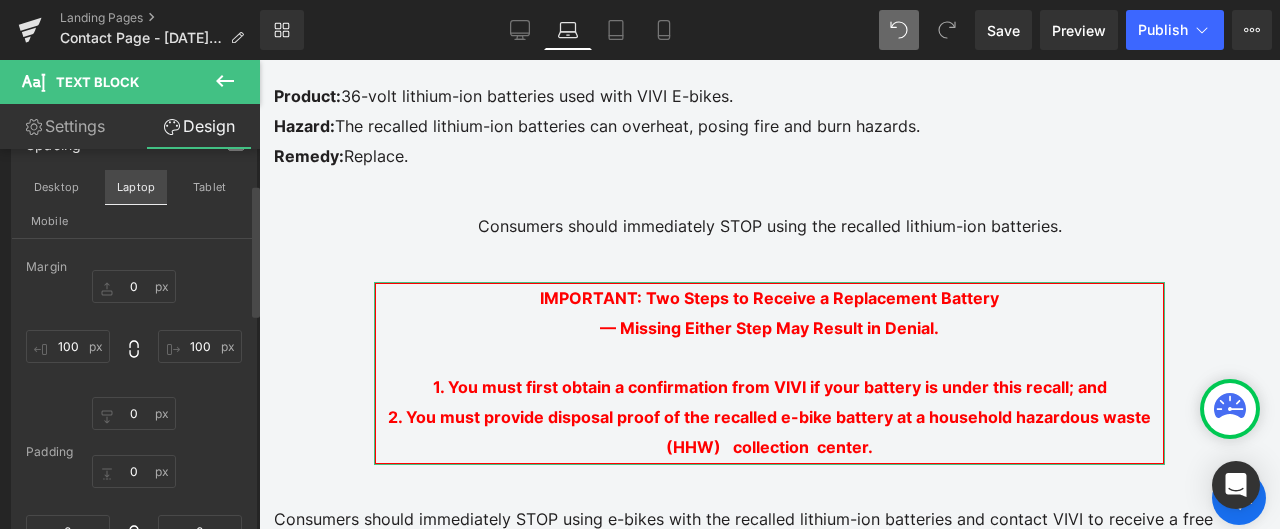 scroll, scrollTop: 936, scrollLeft: 0, axis: vertical 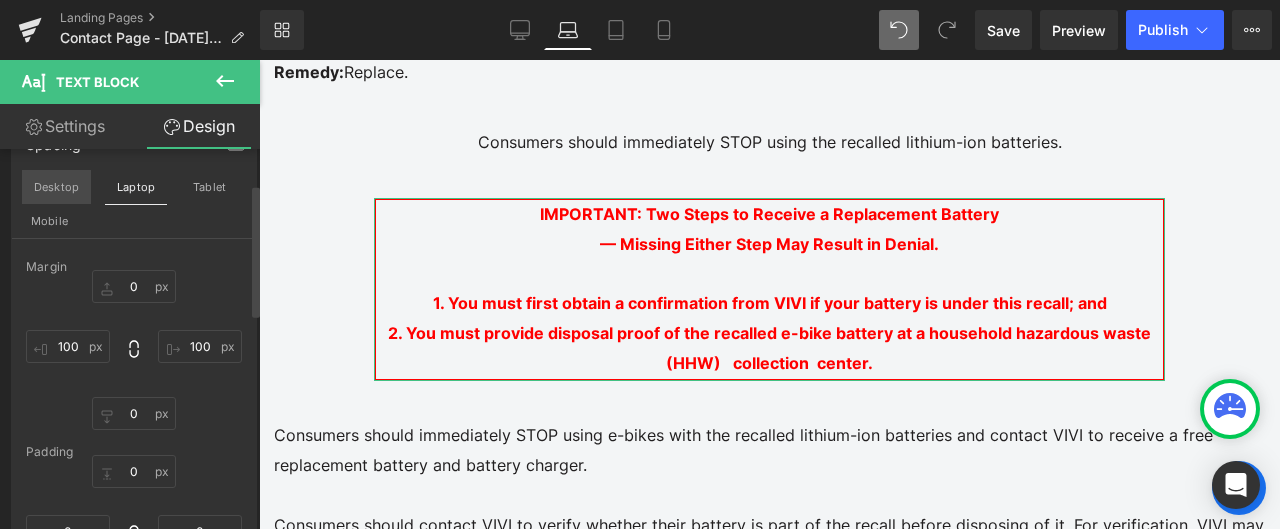 click on "Desktop" at bounding box center (56, 187) 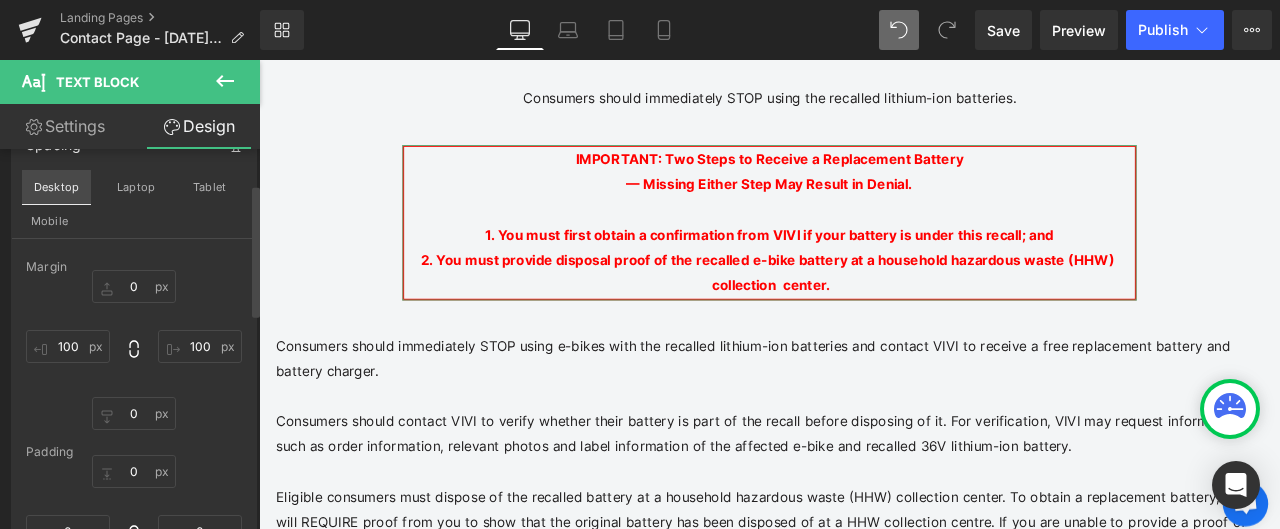 type on "0" 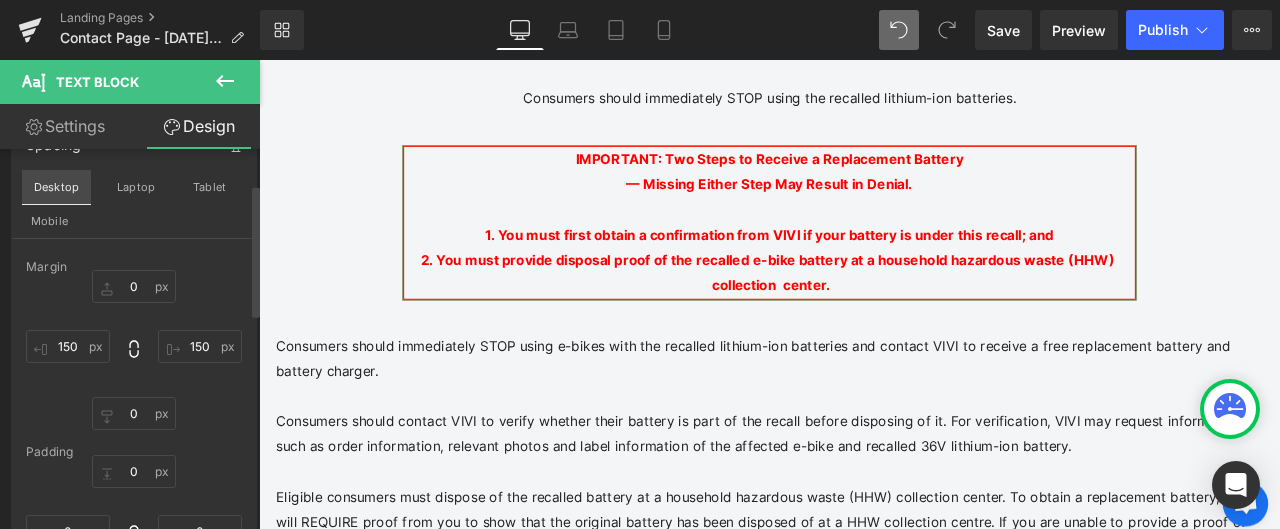 scroll, scrollTop: 898, scrollLeft: 0, axis: vertical 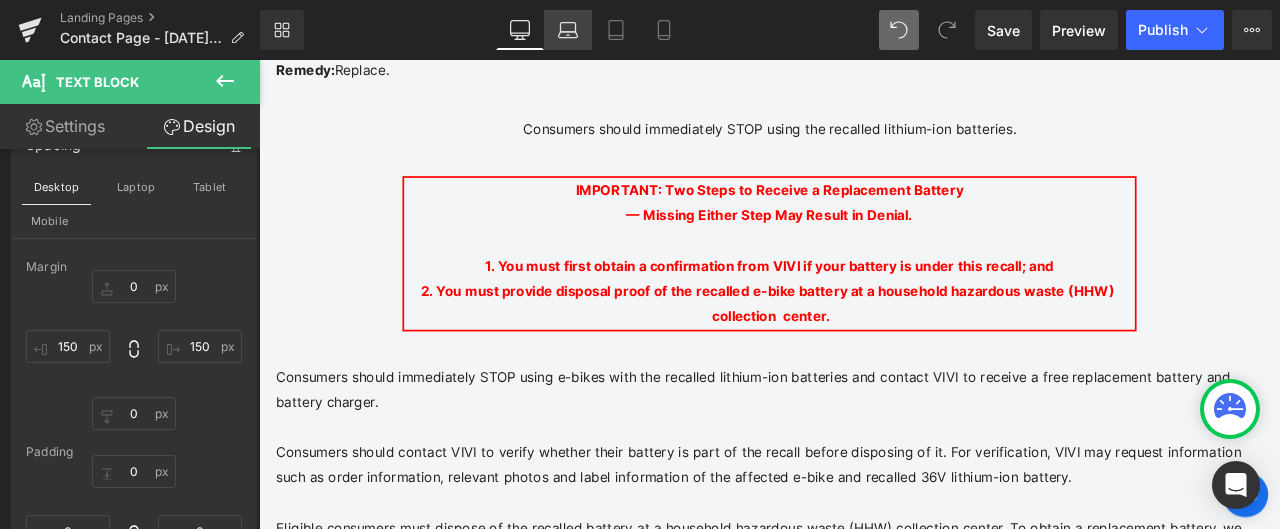 click on "Laptop" at bounding box center (568, 30) 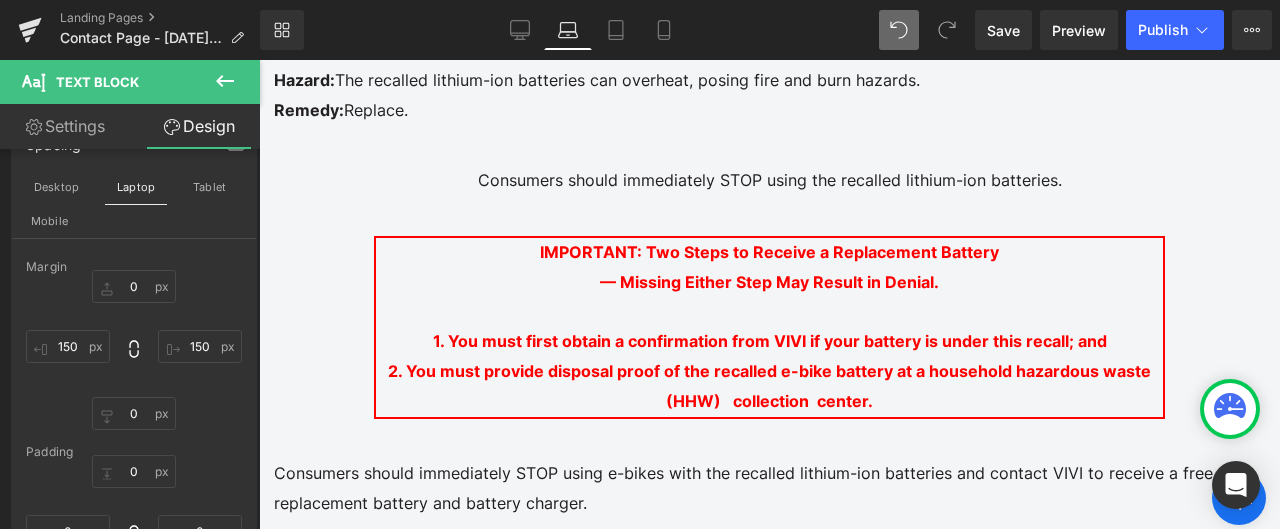 type on "0" 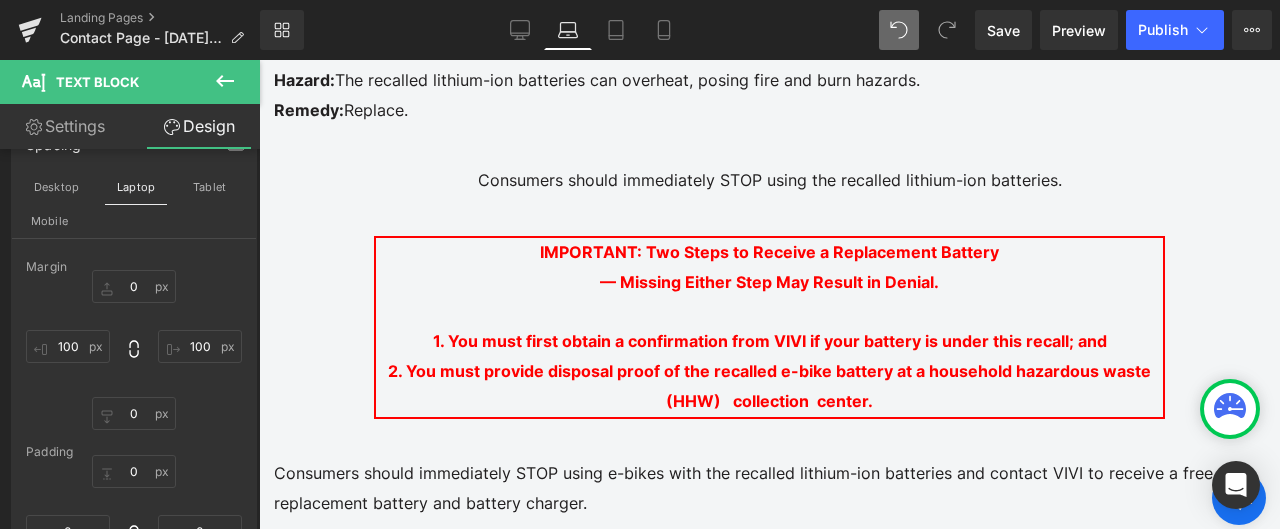 scroll, scrollTop: 936, scrollLeft: 0, axis: vertical 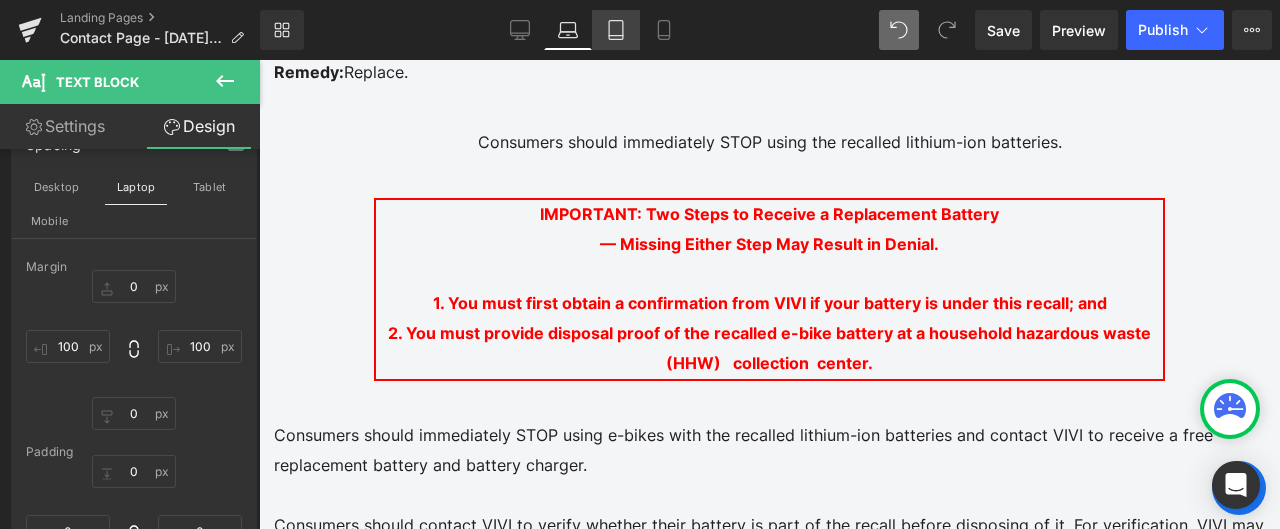 click on "Tablet" at bounding box center (616, 30) 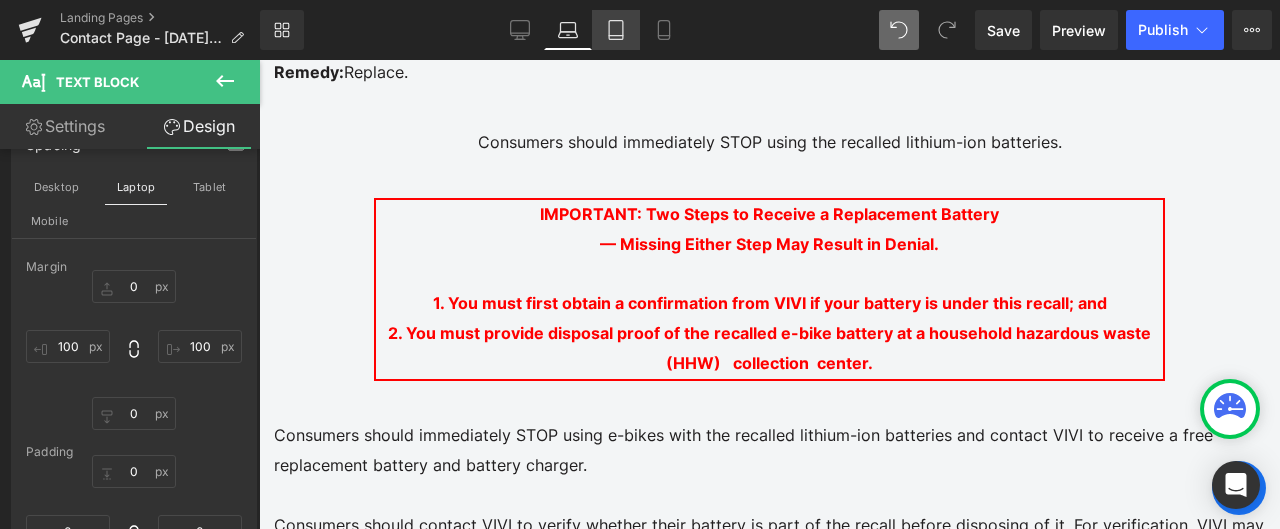 type on "0" 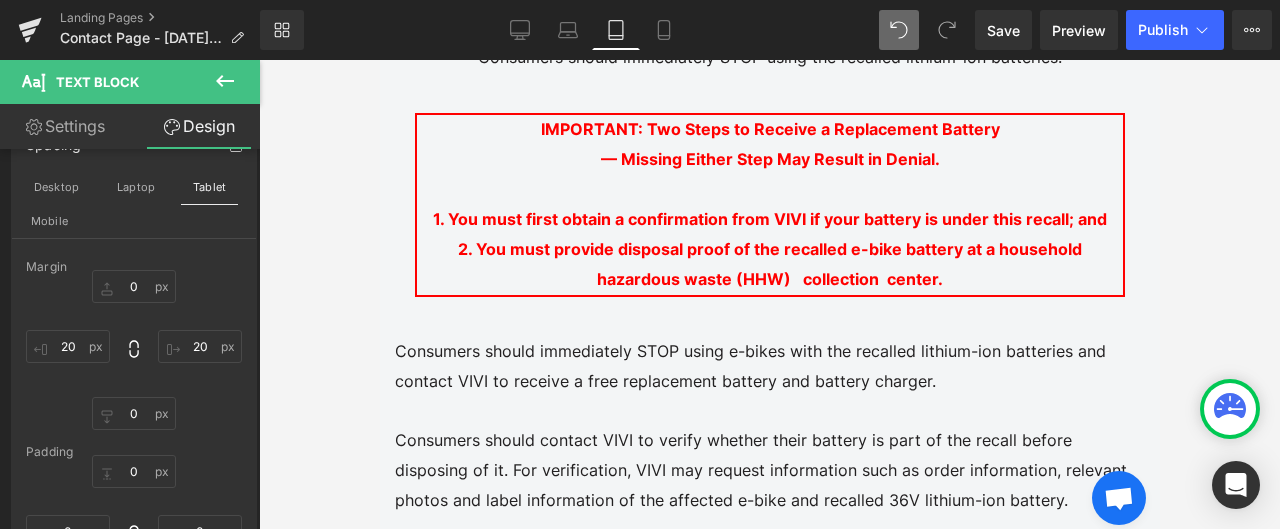 scroll, scrollTop: 851, scrollLeft: 0, axis: vertical 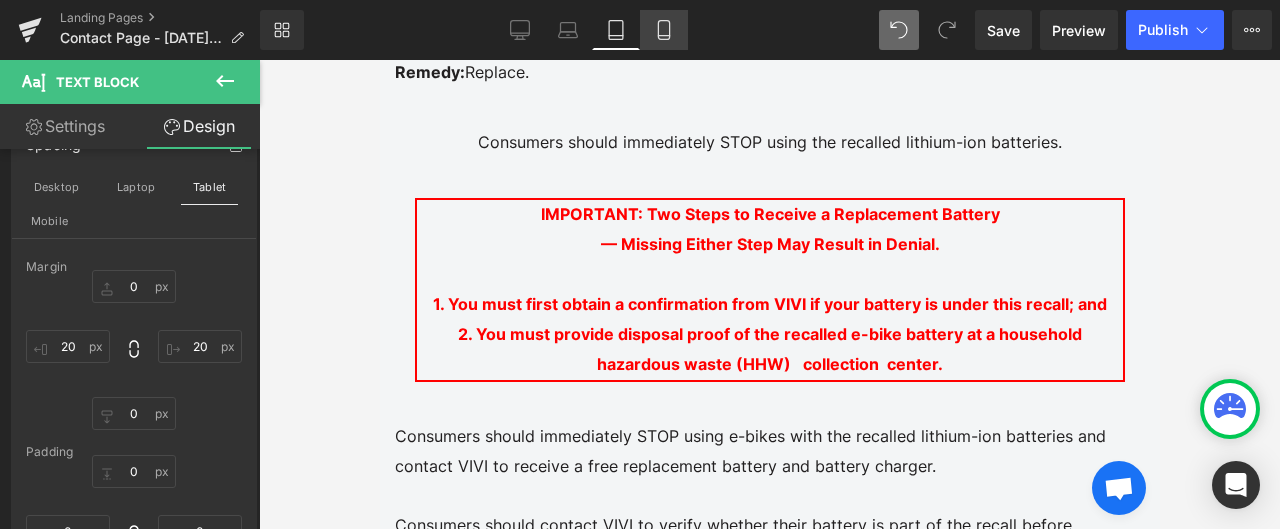 click on "Mobile" at bounding box center (664, 30) 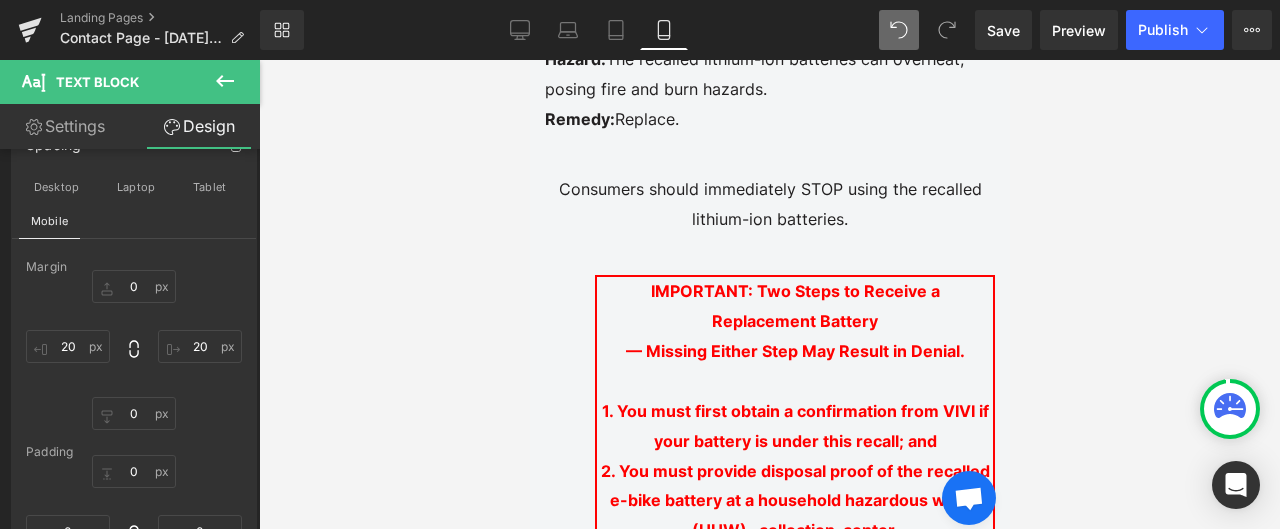 type on "0" 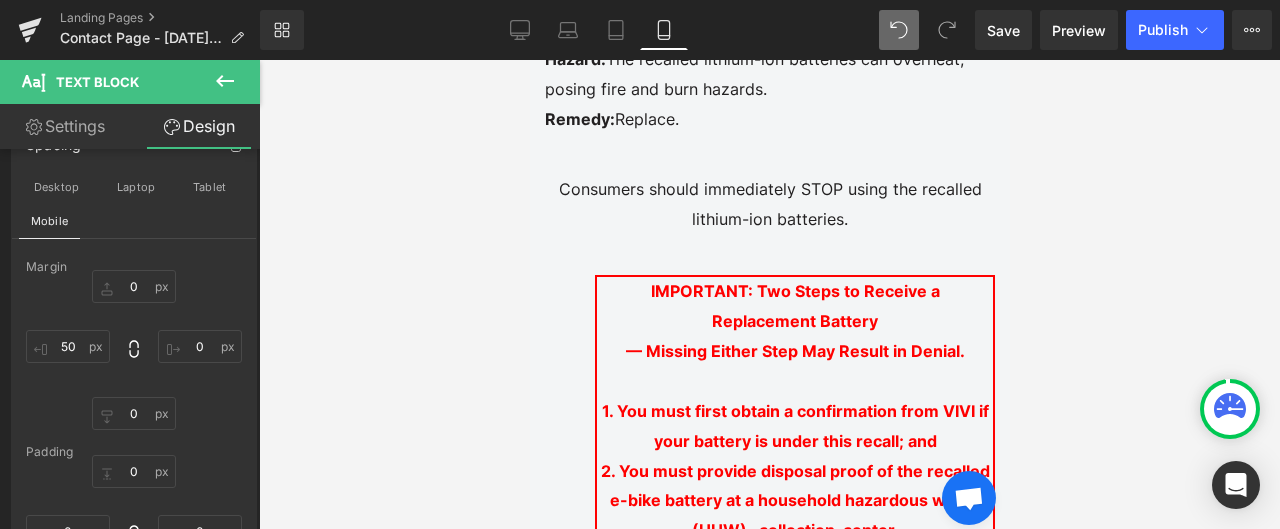 scroll, scrollTop: 898, scrollLeft: 0, axis: vertical 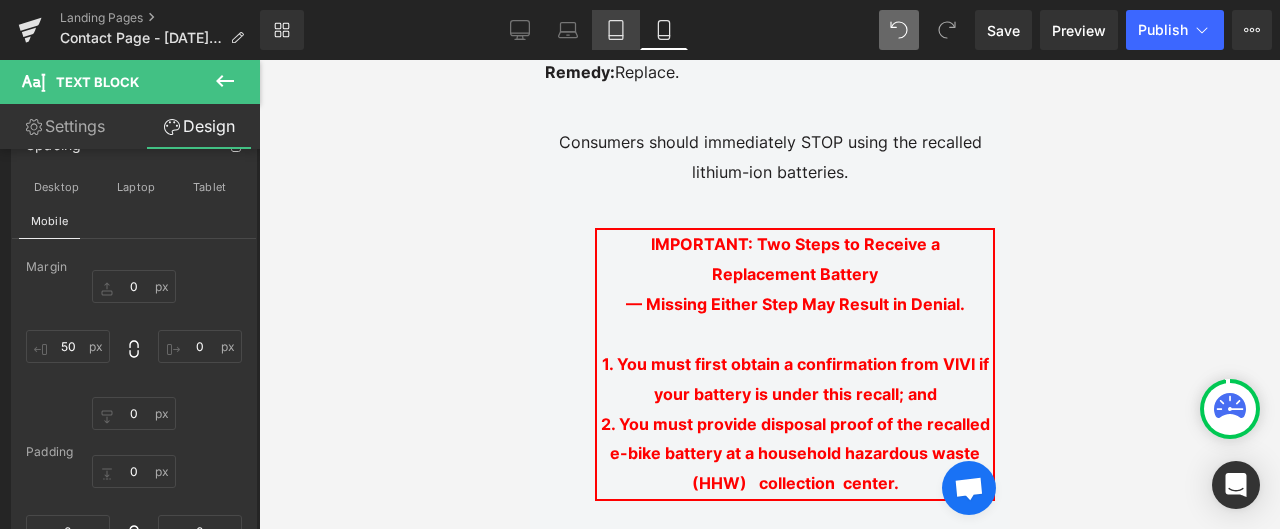 click on "Tablet" at bounding box center [616, 30] 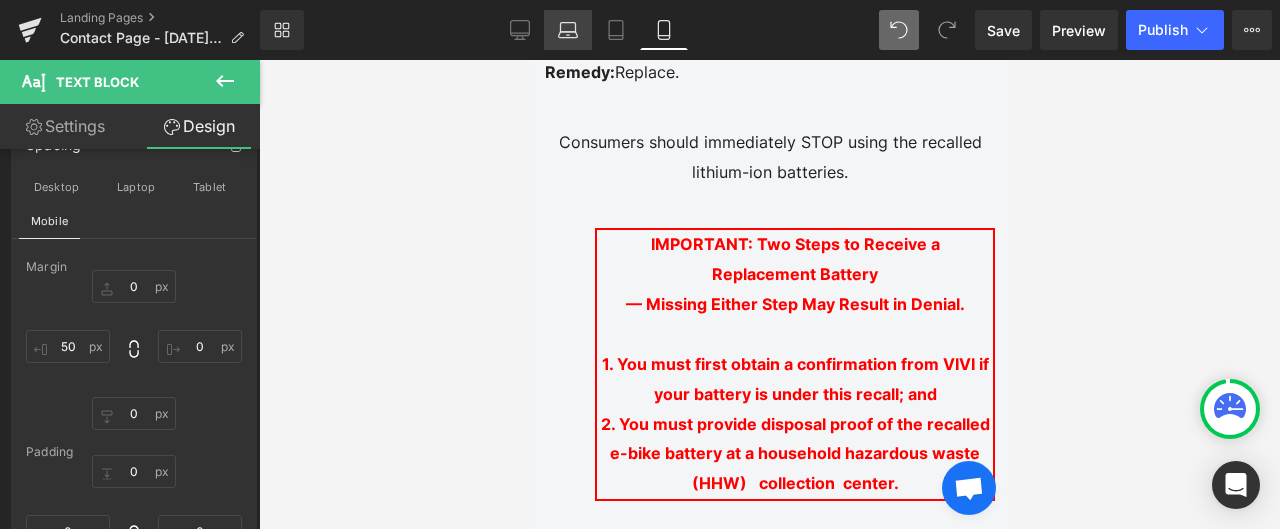 type on "0" 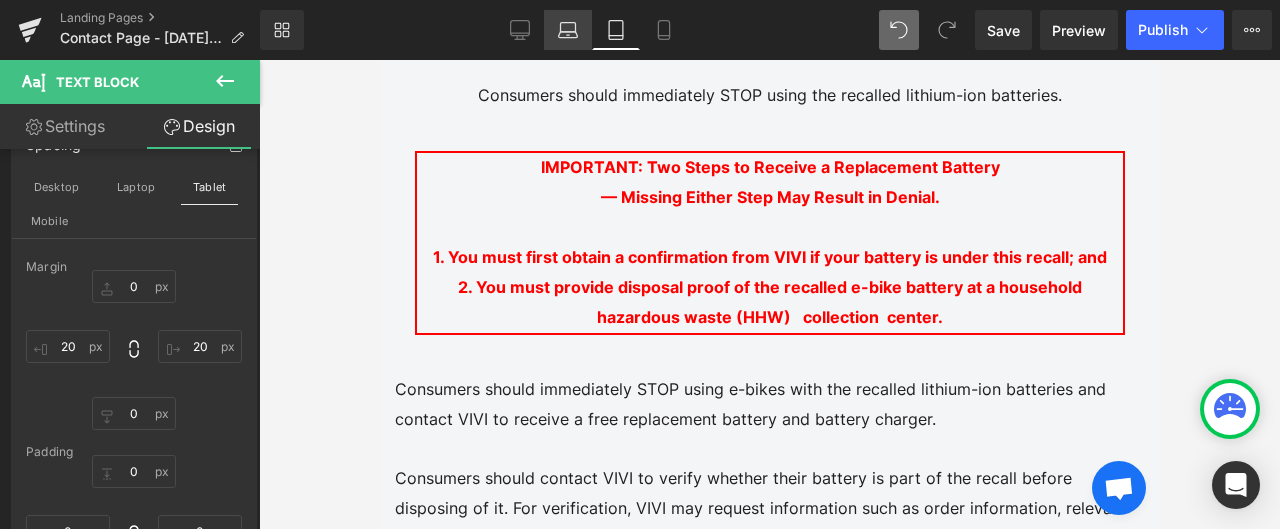 scroll, scrollTop: 850, scrollLeft: 0, axis: vertical 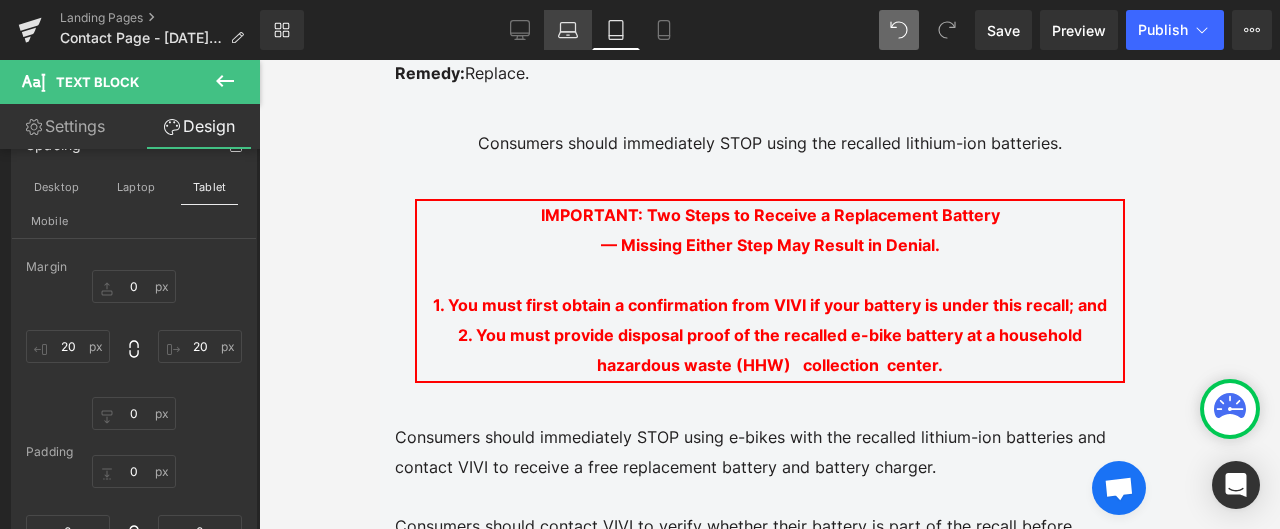 click on "Laptop" at bounding box center [568, 30] 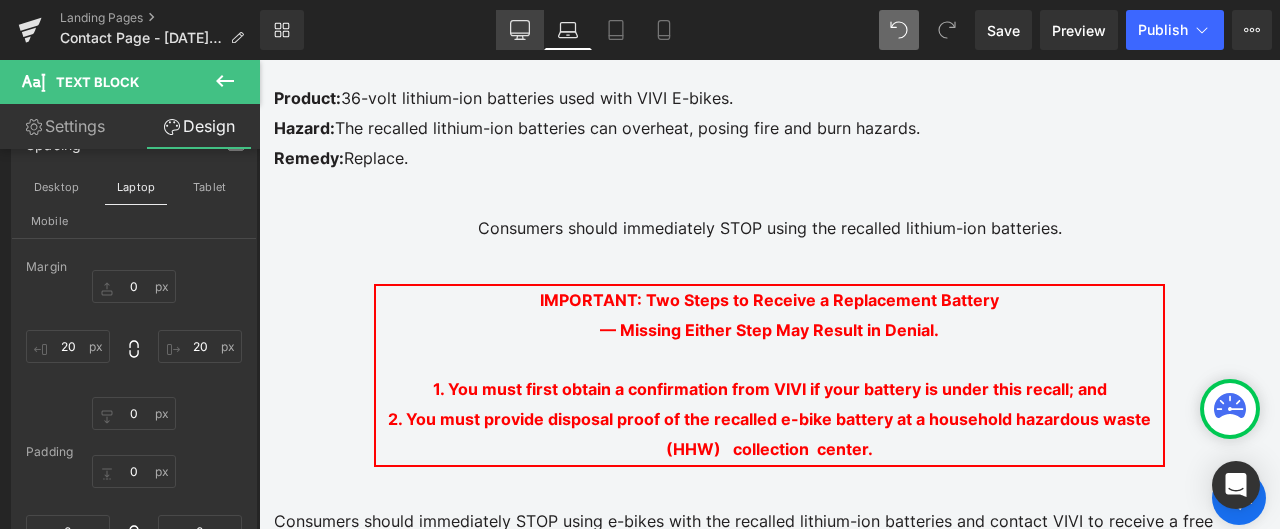 type on "0" 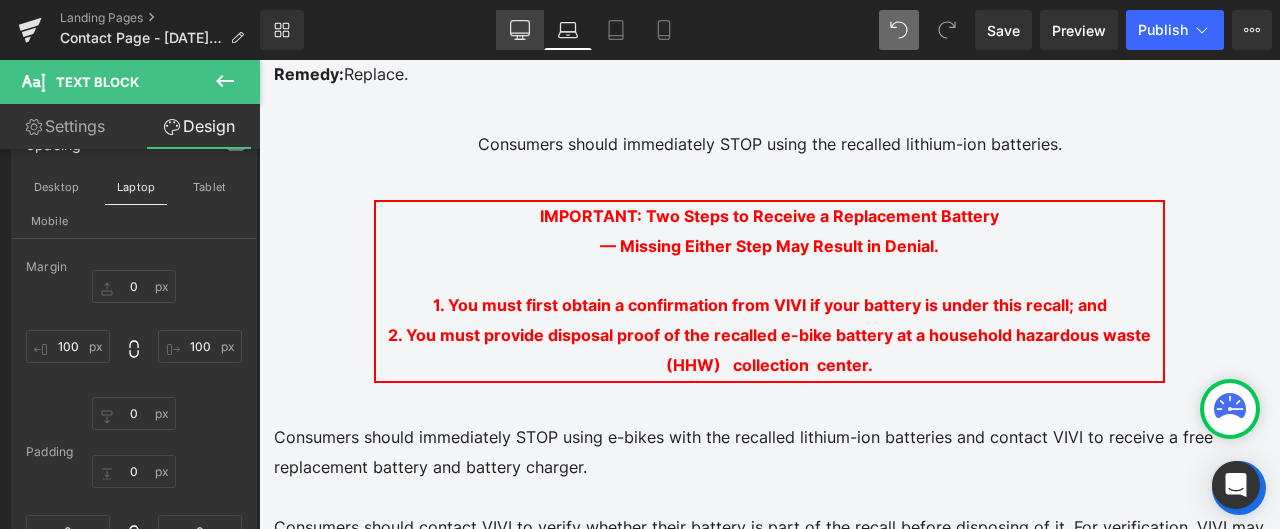 click on "Desktop" at bounding box center (520, 30) 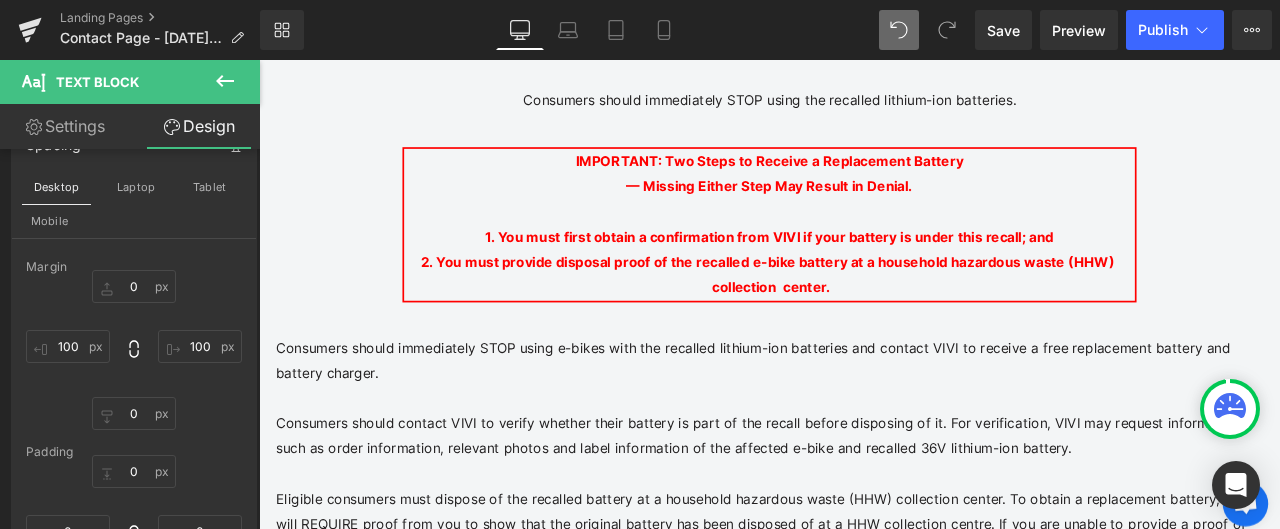 type on "0" 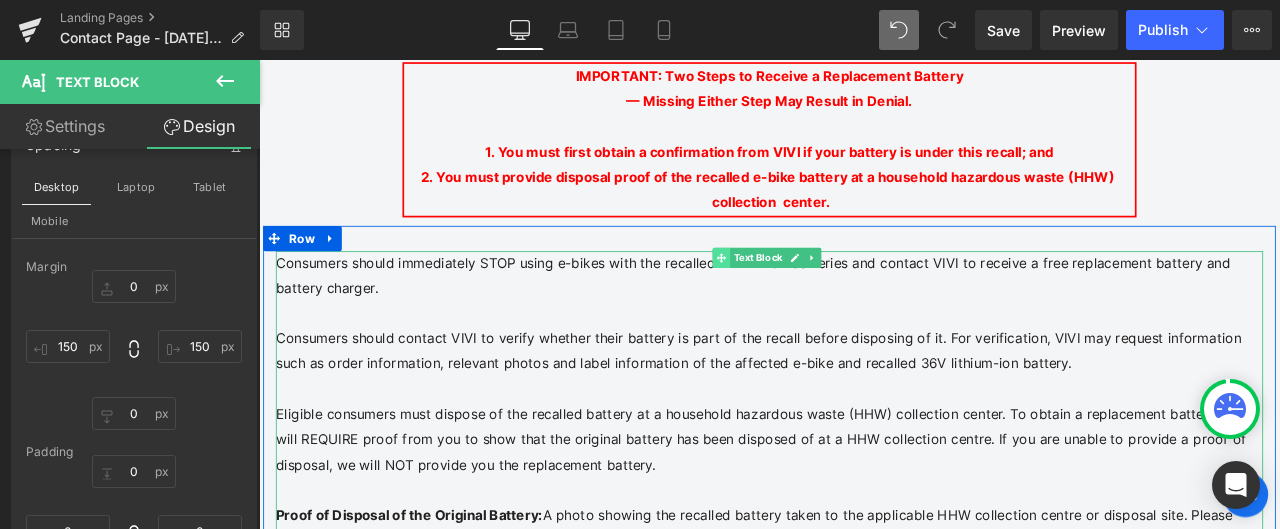 scroll, scrollTop: 1196, scrollLeft: 0, axis: vertical 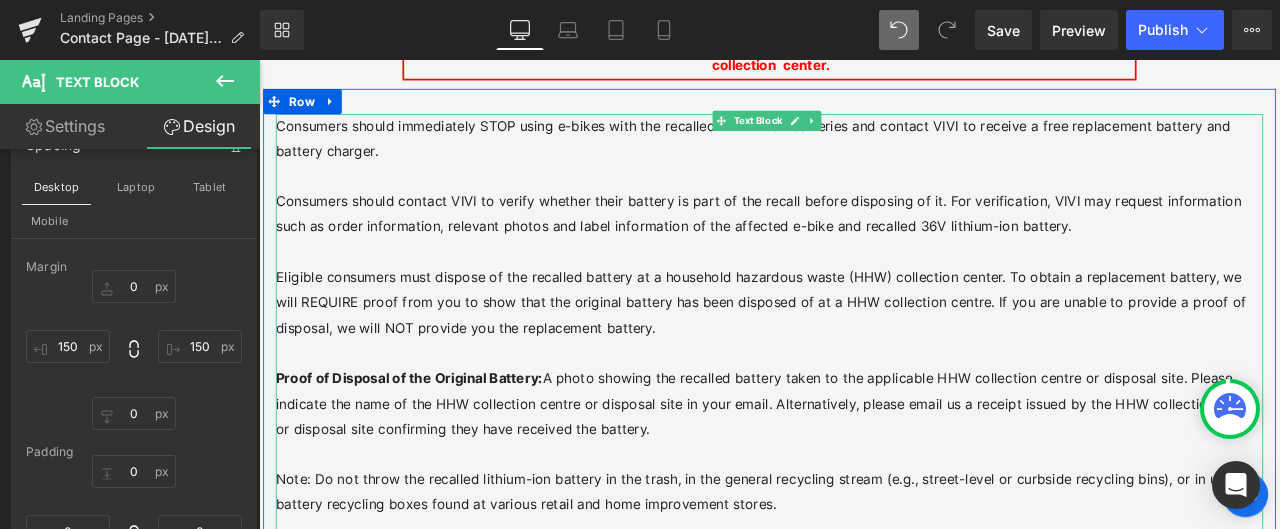 click on "Eligible consumers must dispose of the recalled battery at a household hazardous waste (HHW) collection center.  To obtain a replacement battery, we will REQUIRE proof from you to show that the original battery has been disposed of at a HHW collection centre. If you are unable to provide a proof of disposal, we will NOT provide you the replacement battery." at bounding box center [864, 348] 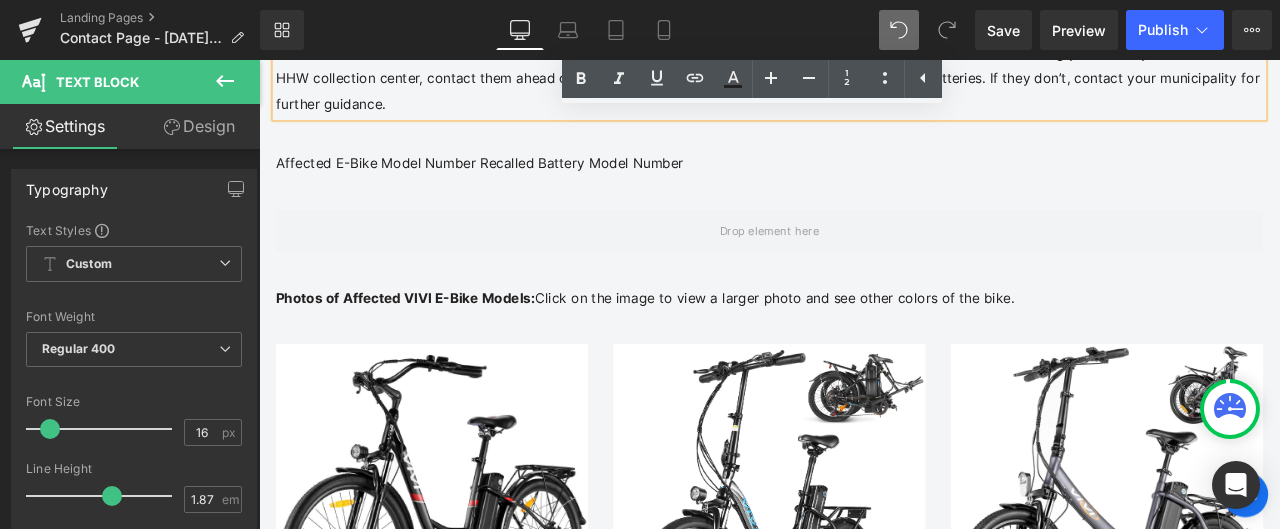 scroll, scrollTop: 1796, scrollLeft: 0, axis: vertical 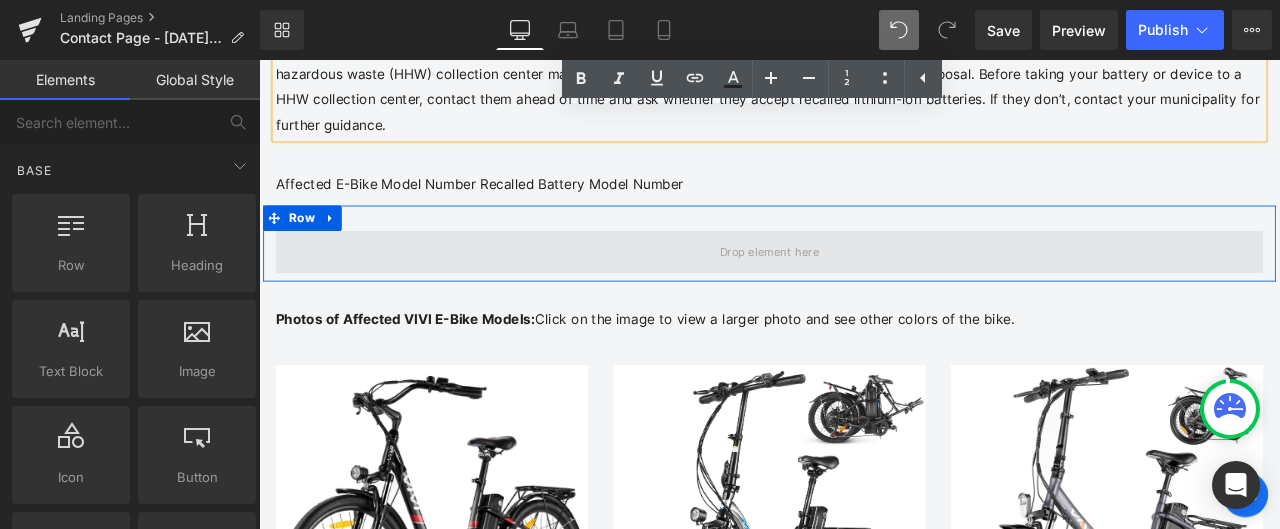 click at bounding box center [864, 286] 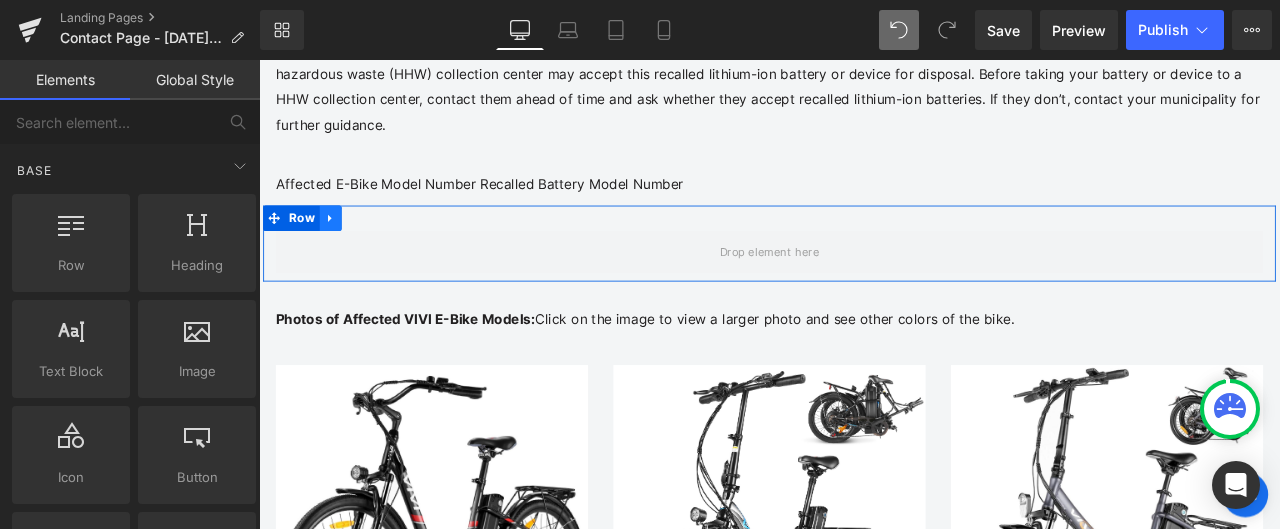 click at bounding box center (344, 247) 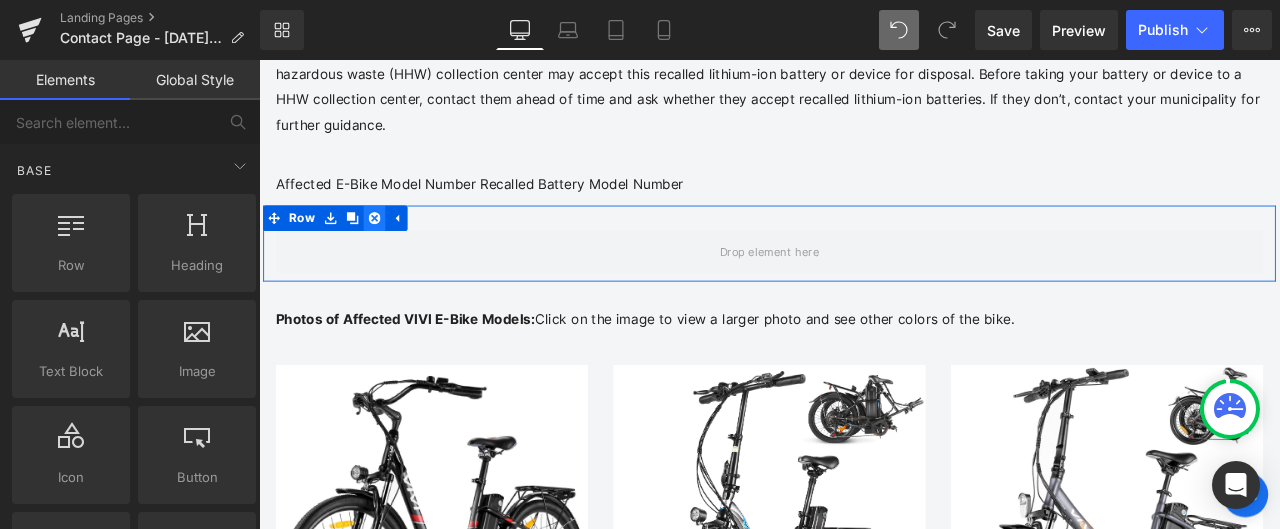 click 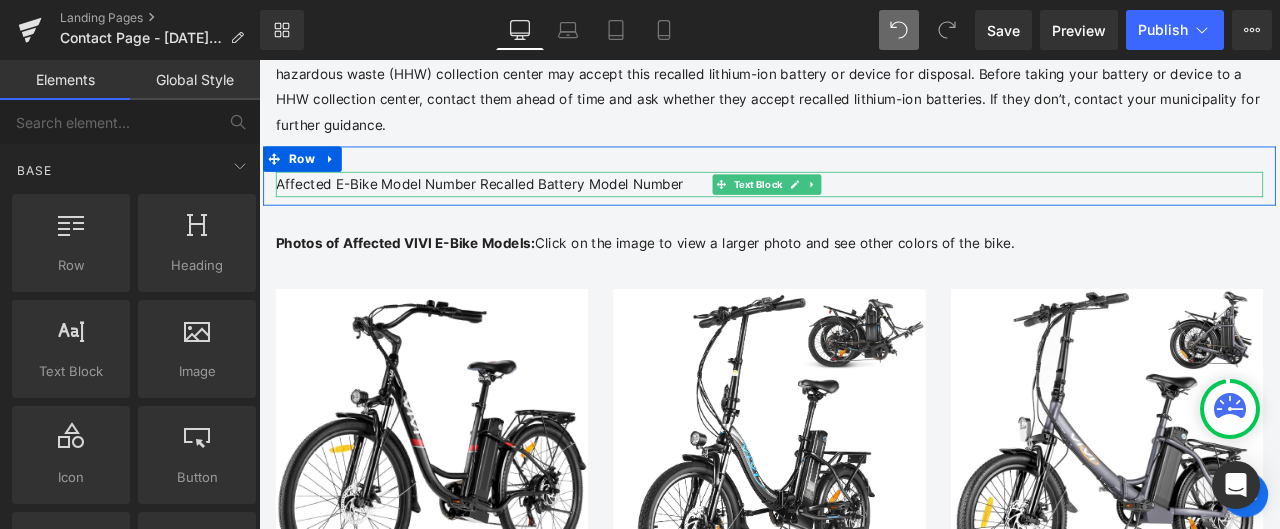 click on "Affected E-Bike Model Number	Recalled Battery Model Number" at bounding box center (864, 207) 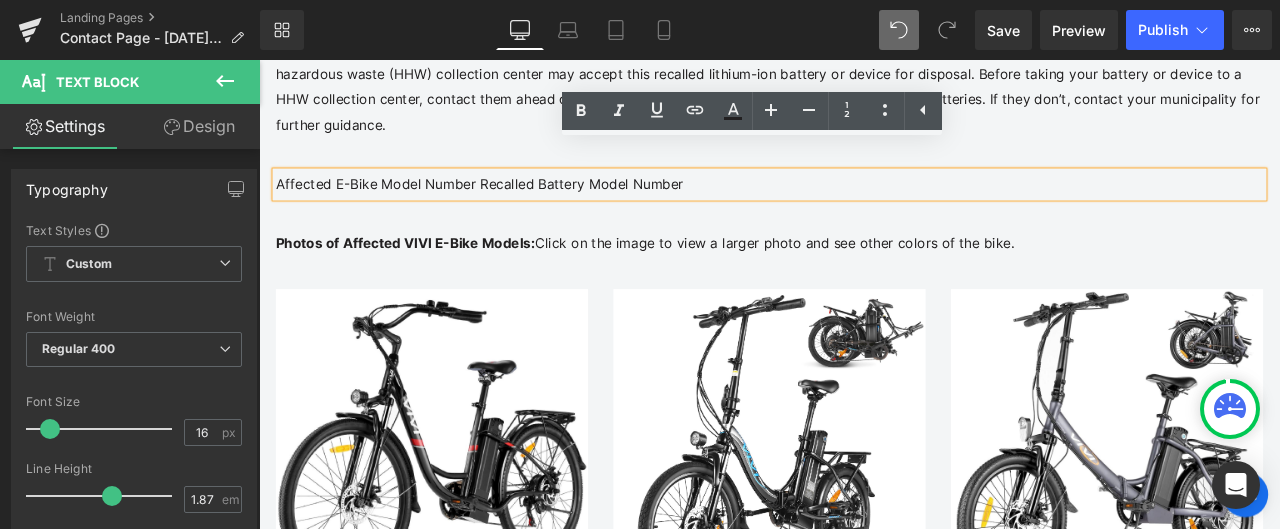 click on "Affected E-Bike Model Number	Recalled Battery Model Number" at bounding box center (864, 207) 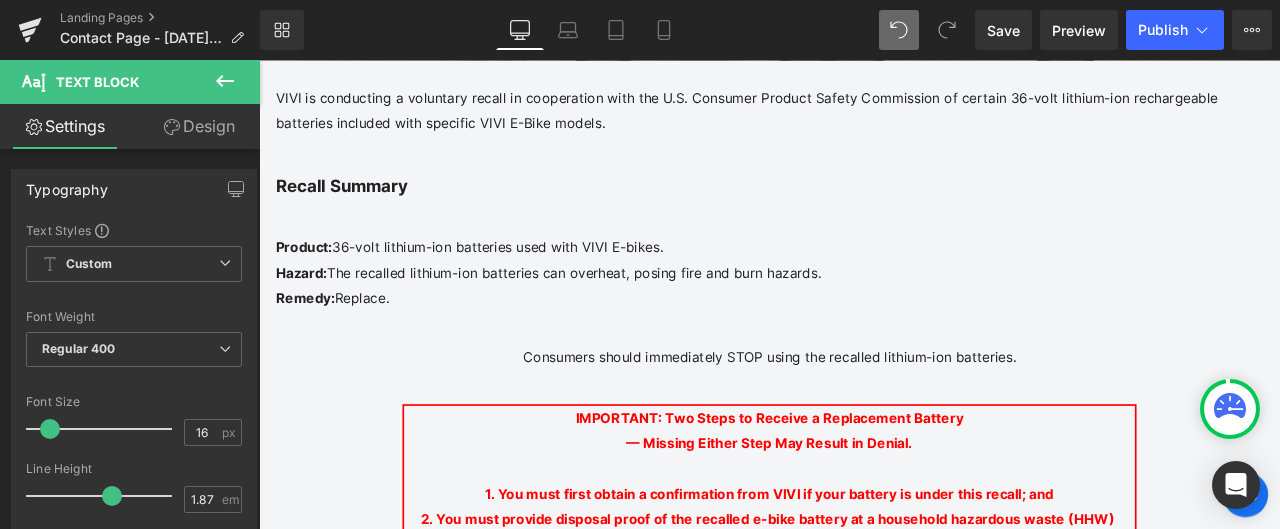 scroll, scrollTop: 596, scrollLeft: 0, axis: vertical 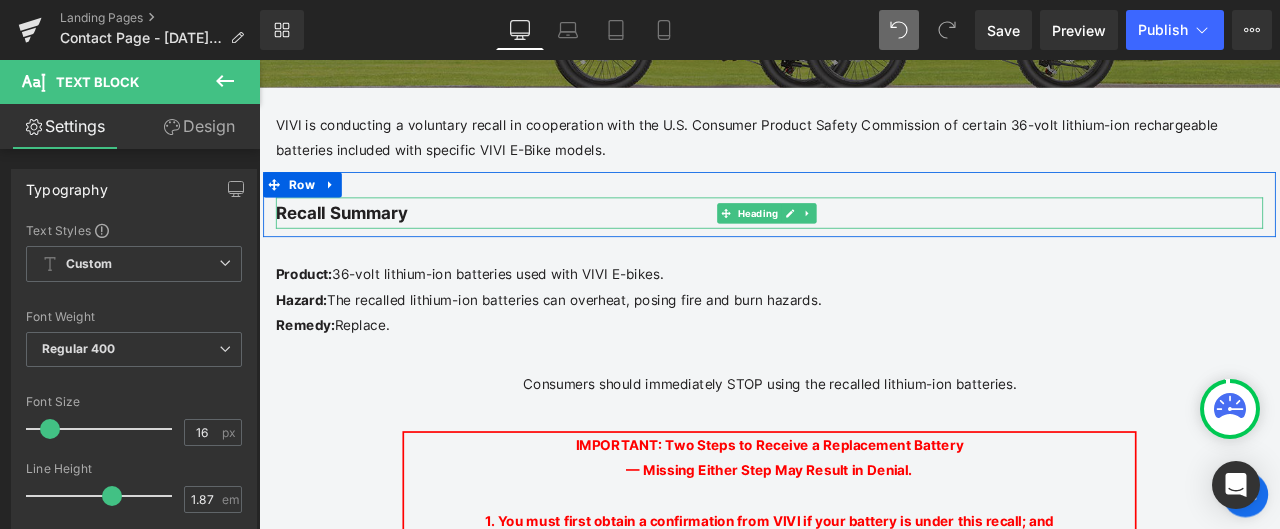 click on "Recall Summary" at bounding box center [864, 241] 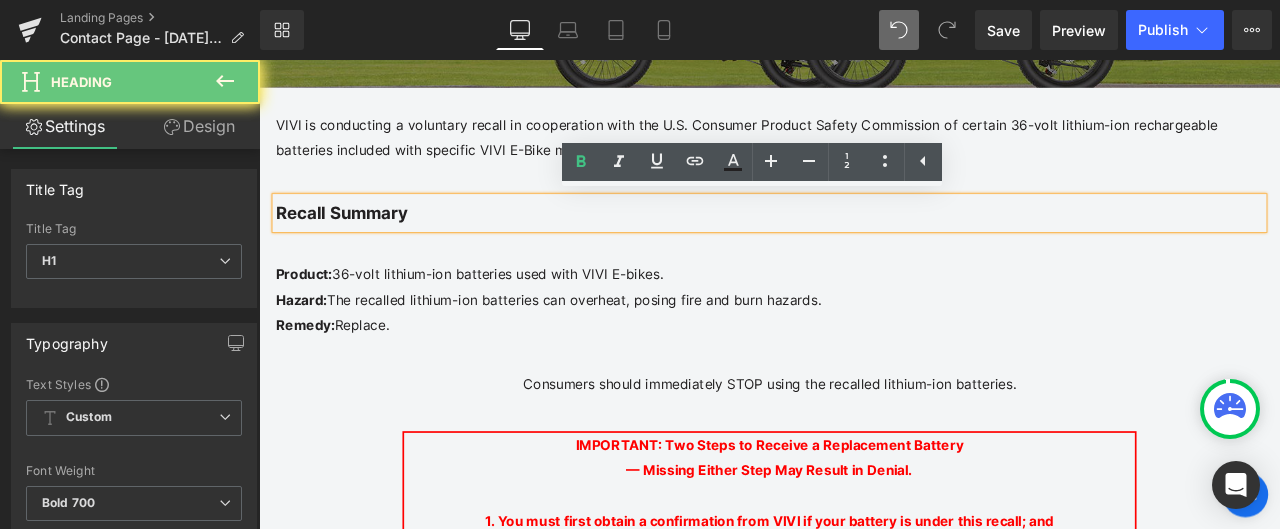 click on "Recall Summary" at bounding box center [864, 241] 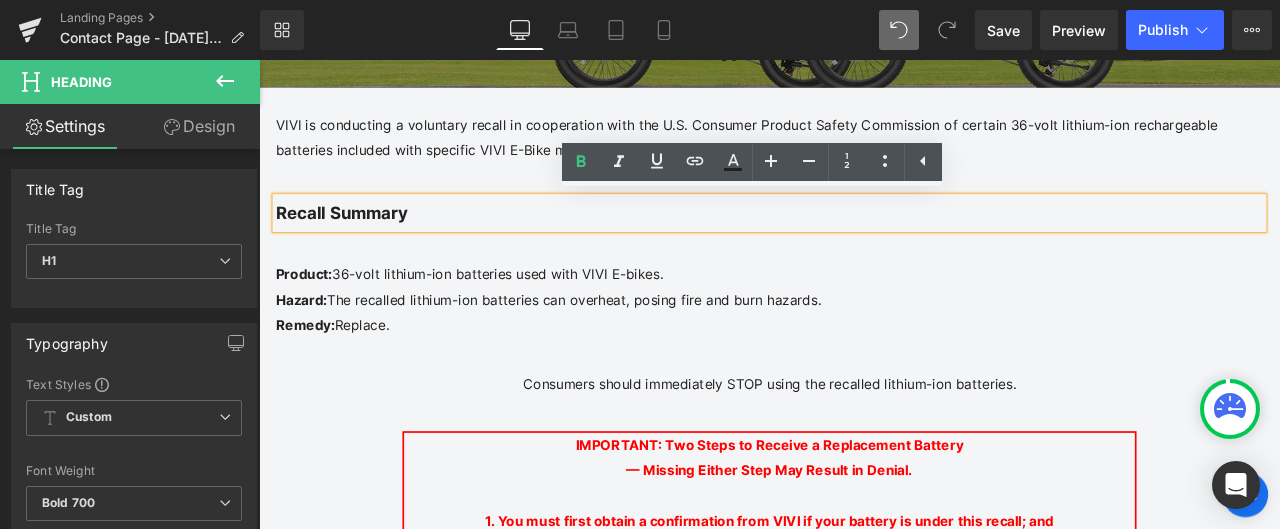 drag, startPoint x: 434, startPoint y: 239, endPoint x: 269, endPoint y: 239, distance: 165 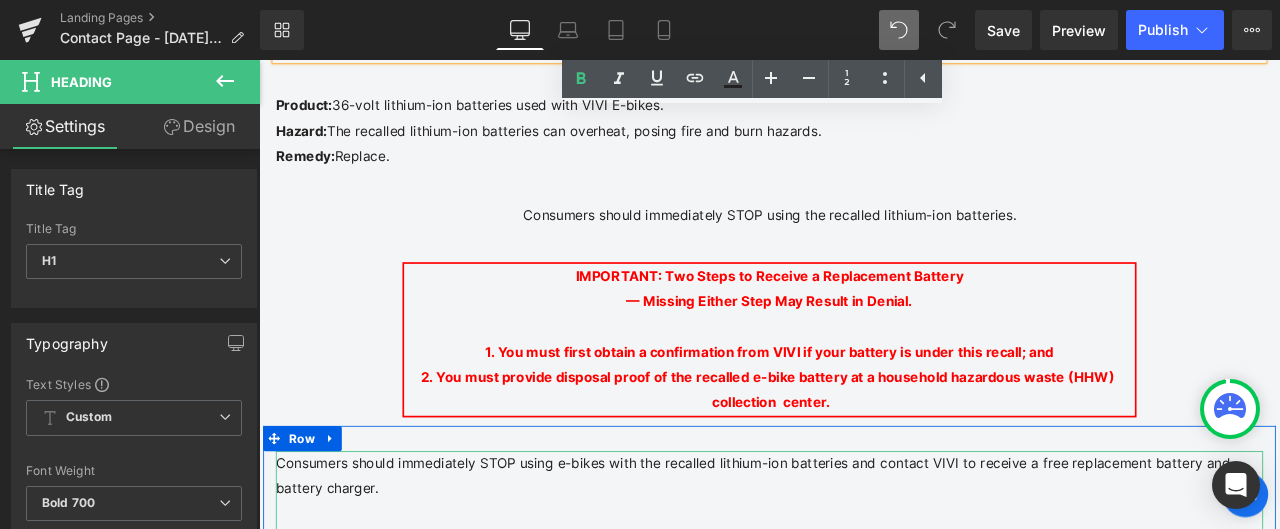scroll, scrollTop: 196, scrollLeft: 0, axis: vertical 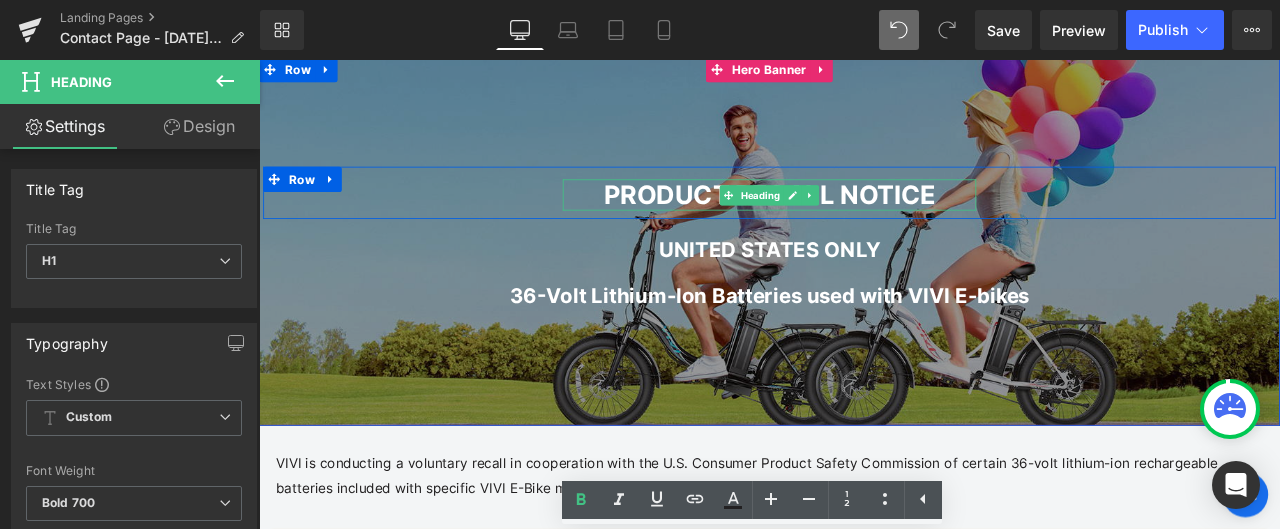click on "PRODUCT RECALL NOTICE" at bounding box center [864, 219] 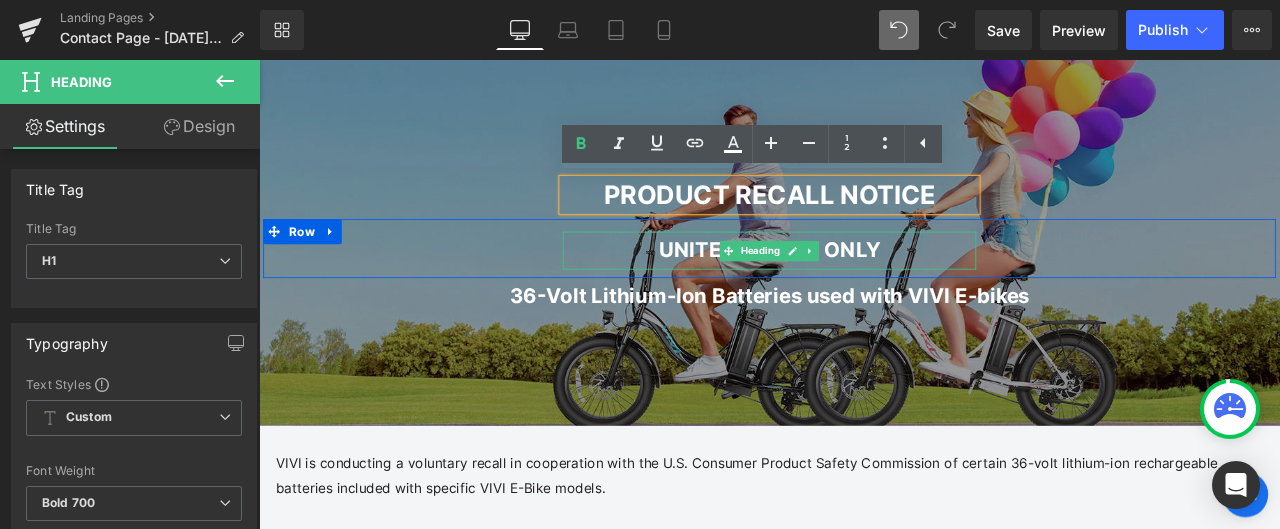 click on "UNITED STATES ONLY" at bounding box center (864, 284) 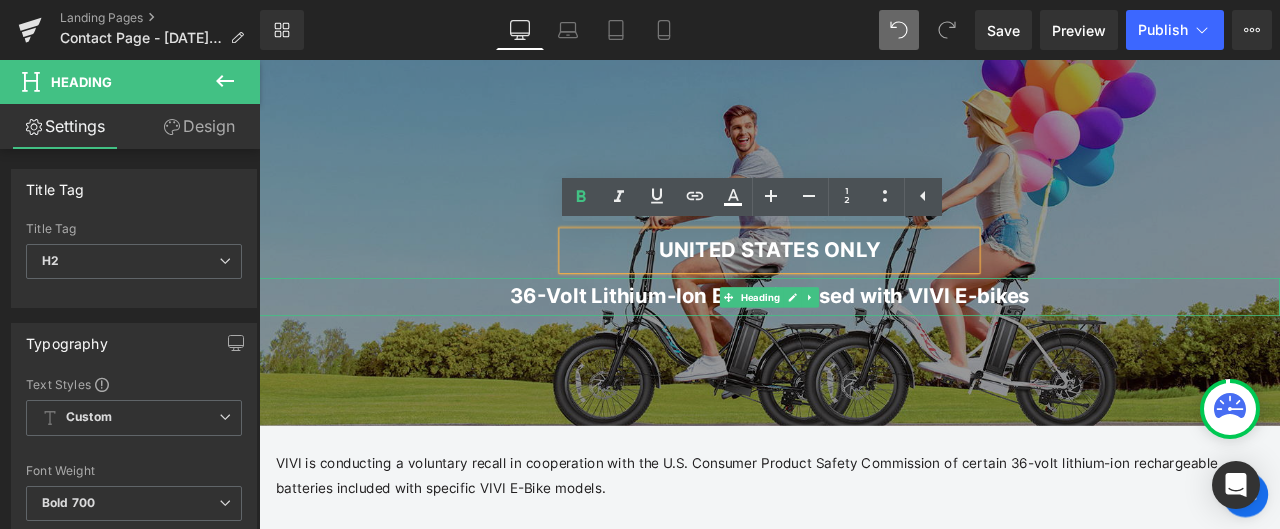 click on "36-Volt Lithium-Ion Batteries used with VIVI E-bikes" at bounding box center [864, 340] 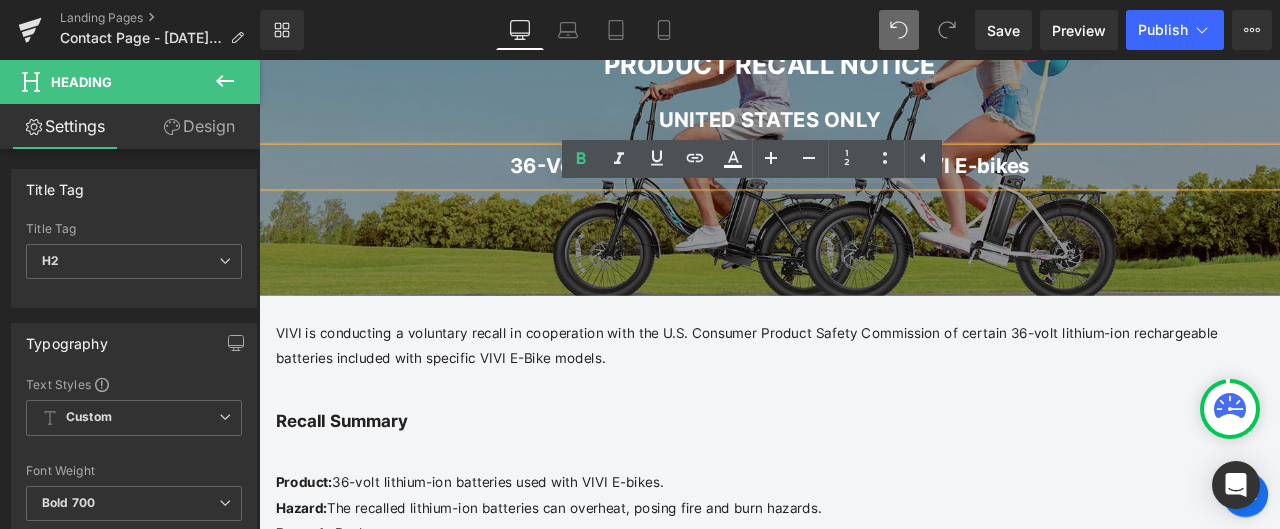 scroll, scrollTop: 396, scrollLeft: 0, axis: vertical 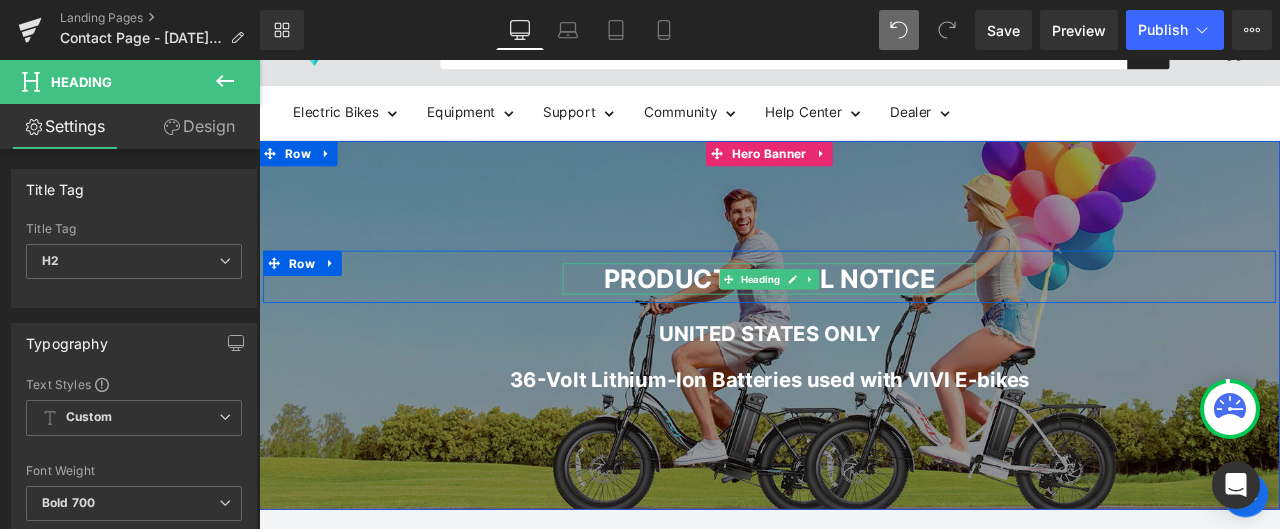 click 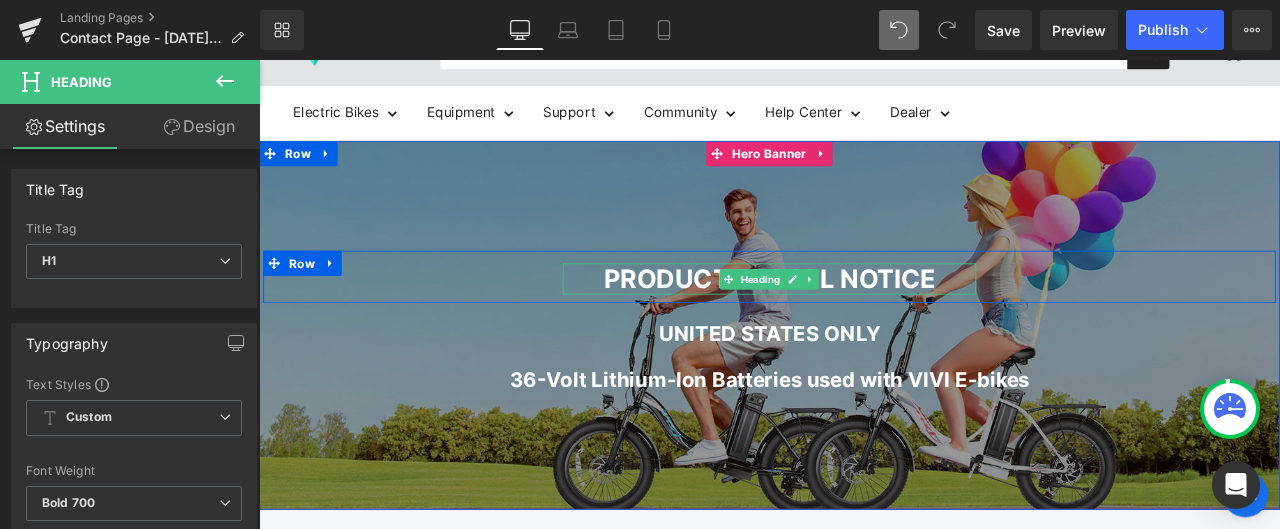 click on "PRODUCT RECALL NOTICE" at bounding box center (864, 319) 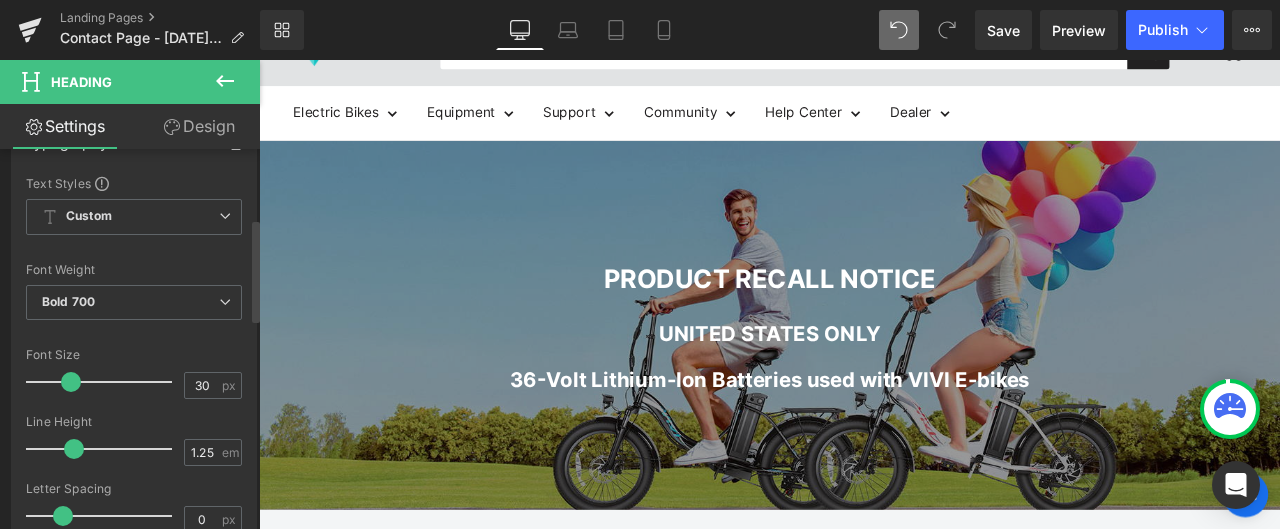 scroll, scrollTop: 300, scrollLeft: 0, axis: vertical 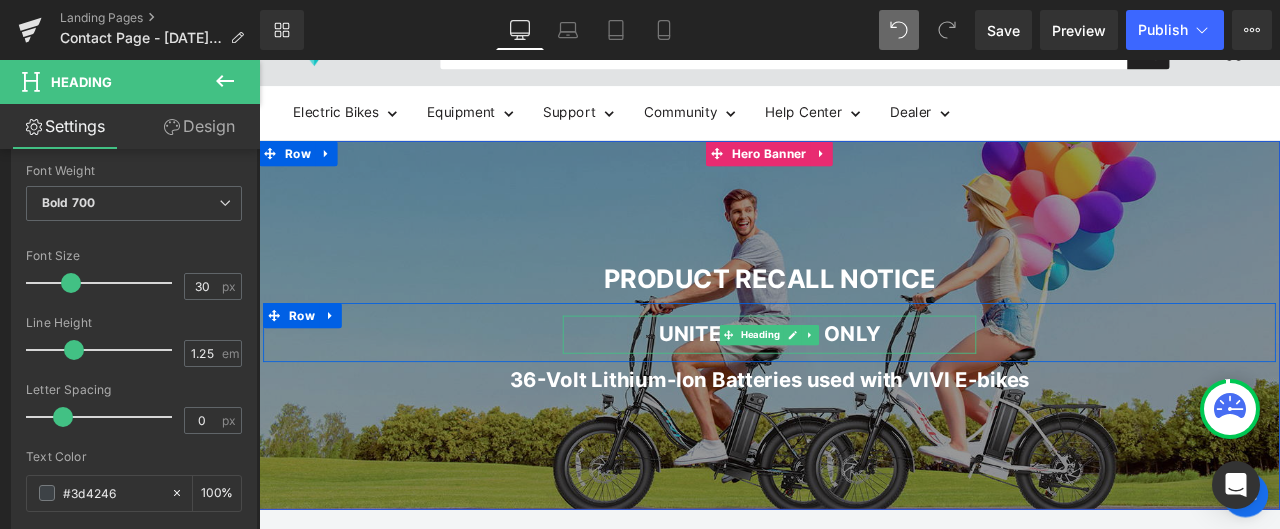 click on "UNITED STATES ONLY" at bounding box center (864, 384) 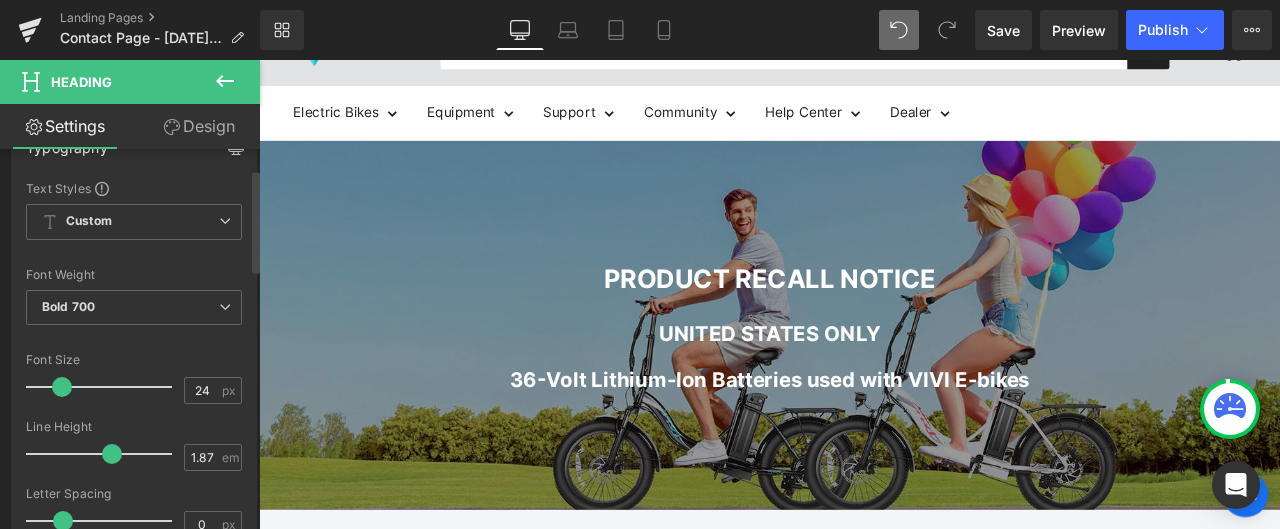 scroll, scrollTop: 200, scrollLeft: 0, axis: vertical 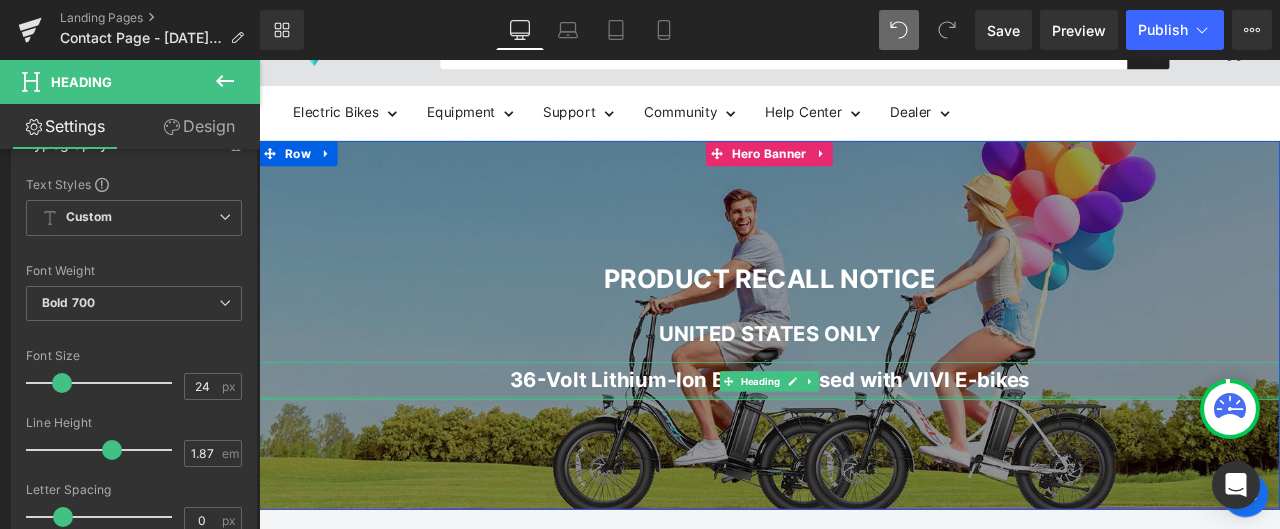 click on "36-Volt Lithium-Ion Batteries used with VIVI E-bikes" at bounding box center (864, 440) 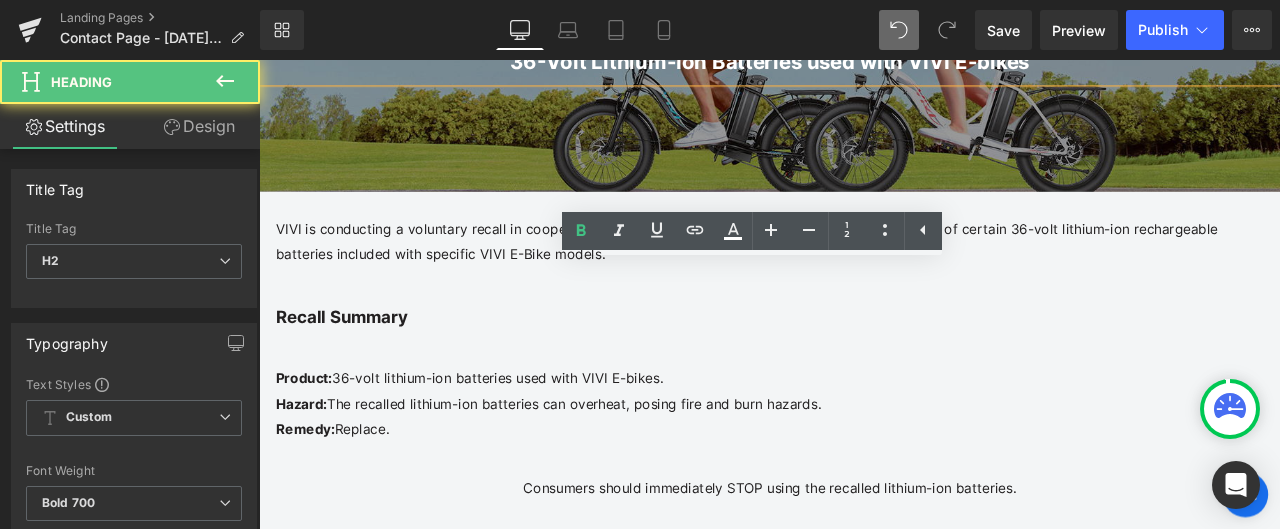 scroll, scrollTop: 496, scrollLeft: 0, axis: vertical 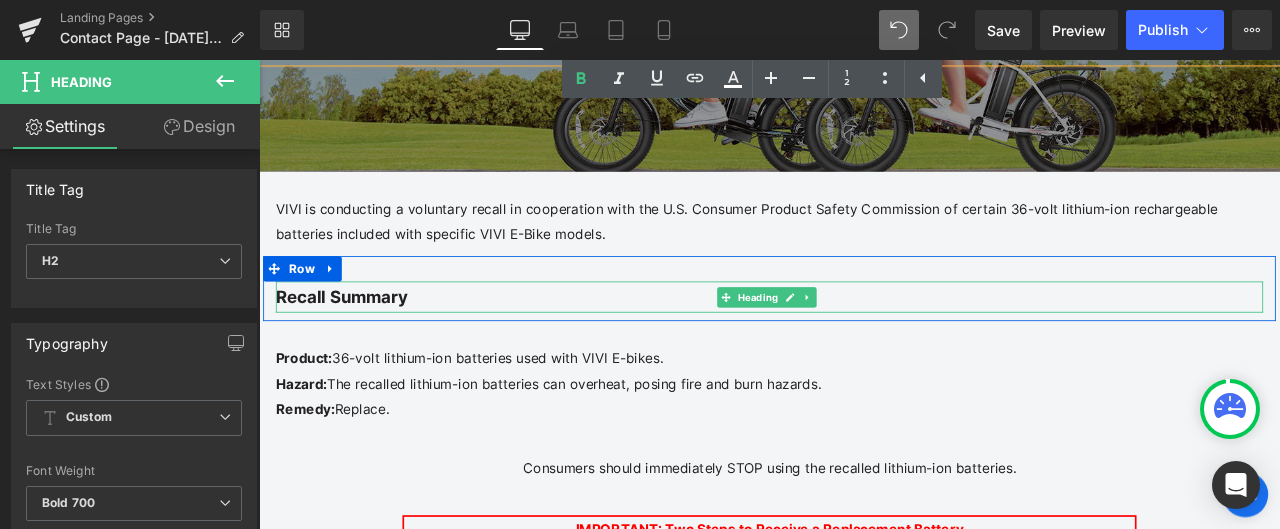 click on "Recall Summary" at bounding box center [864, 341] 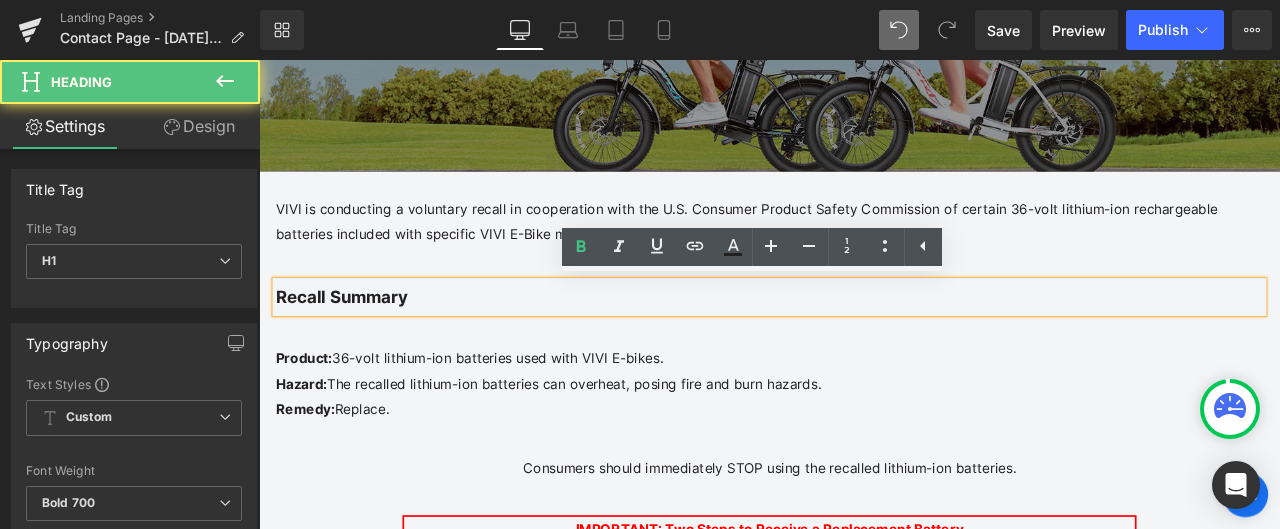 drag, startPoint x: 436, startPoint y: 340, endPoint x: 269, endPoint y: 336, distance: 167.0479 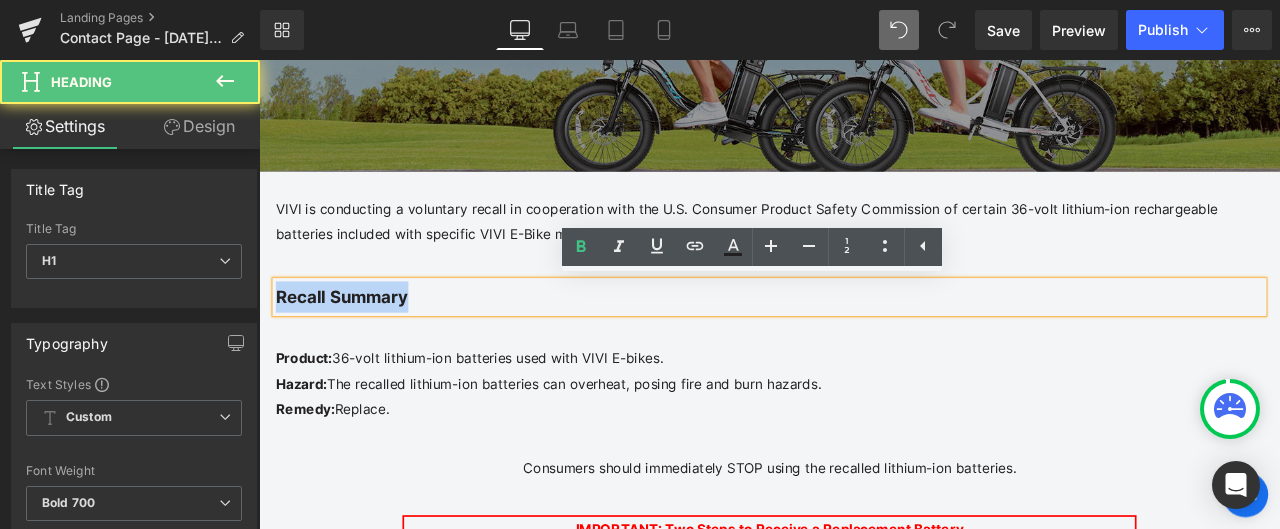 drag, startPoint x: 438, startPoint y: 340, endPoint x: 279, endPoint y: 340, distance: 159 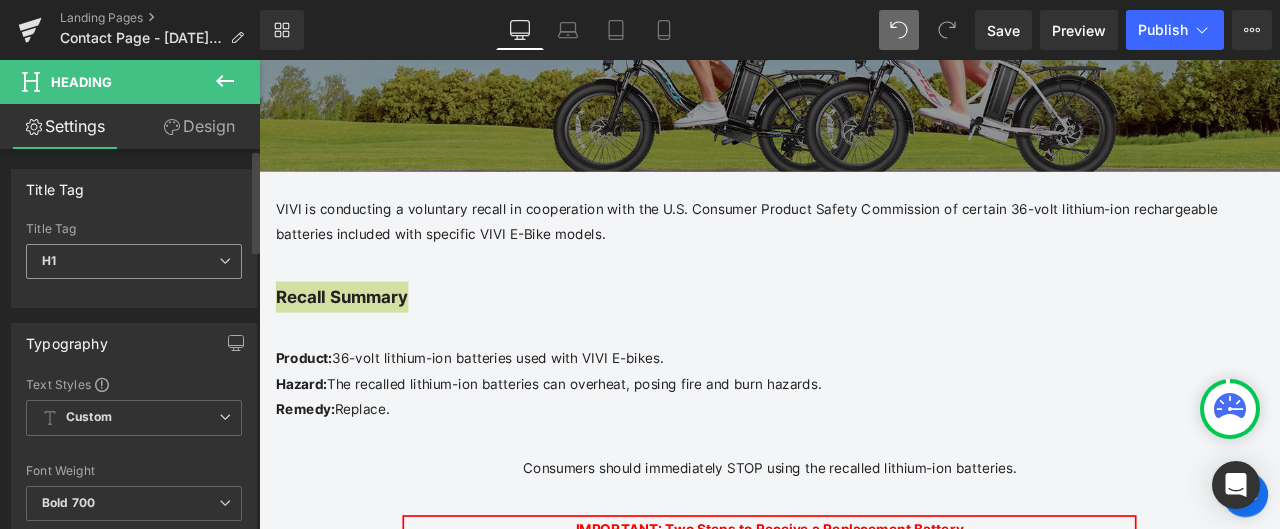 click on "H1" at bounding box center (134, 261) 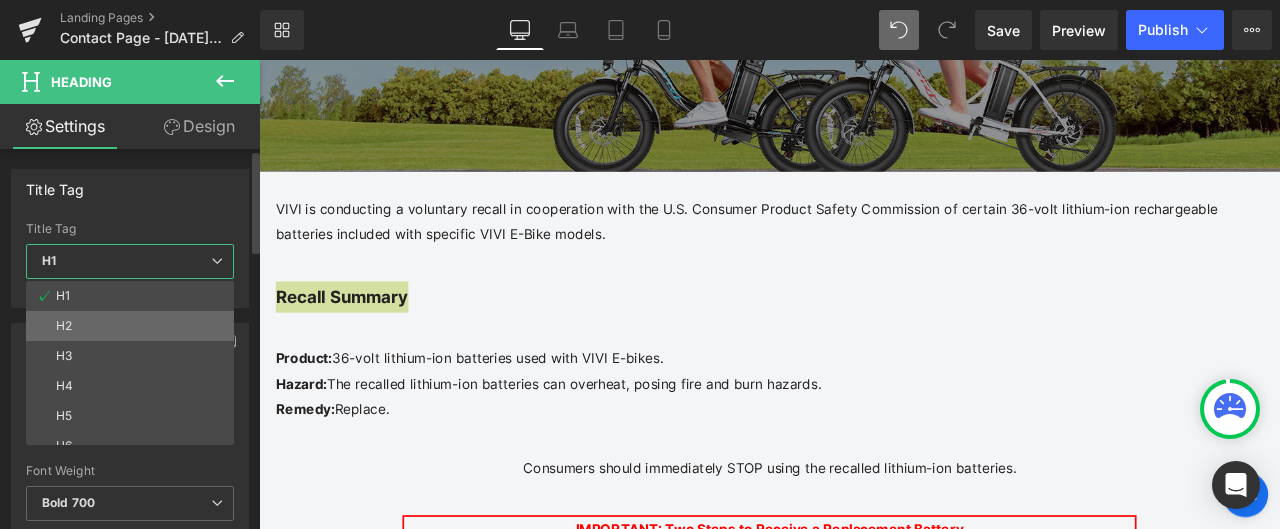 click on "H2" at bounding box center [134, 326] 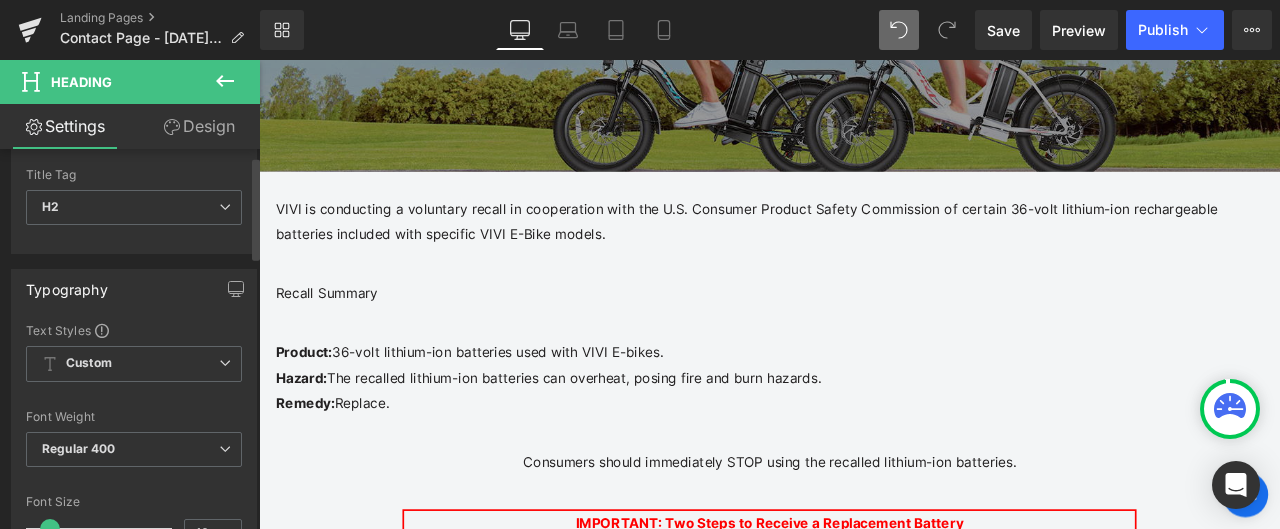 scroll, scrollTop: 100, scrollLeft: 0, axis: vertical 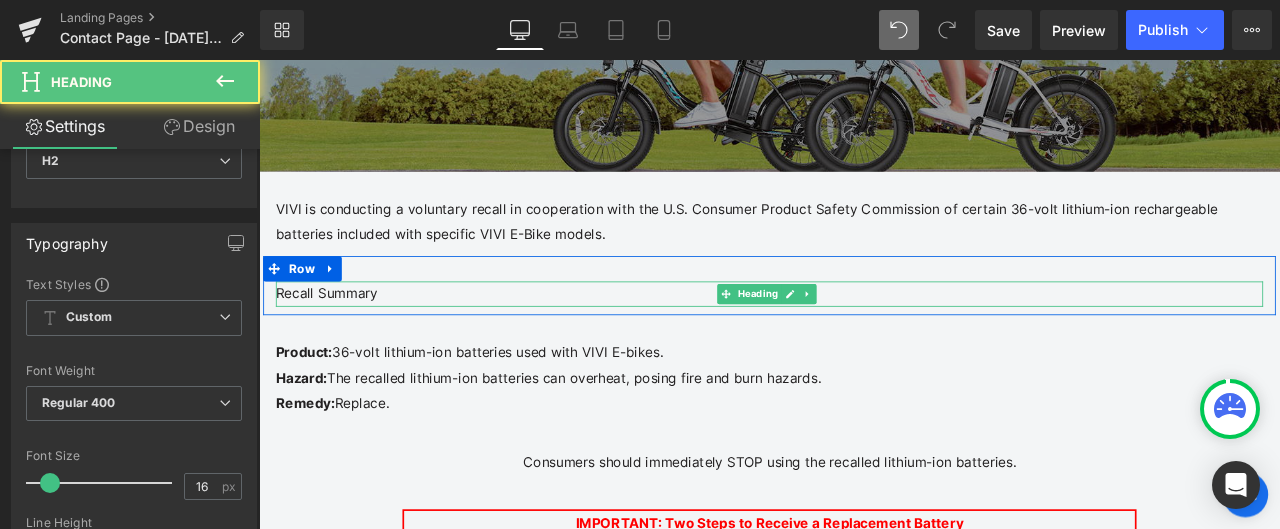 click on "Recall Summary" at bounding box center (864, 338) 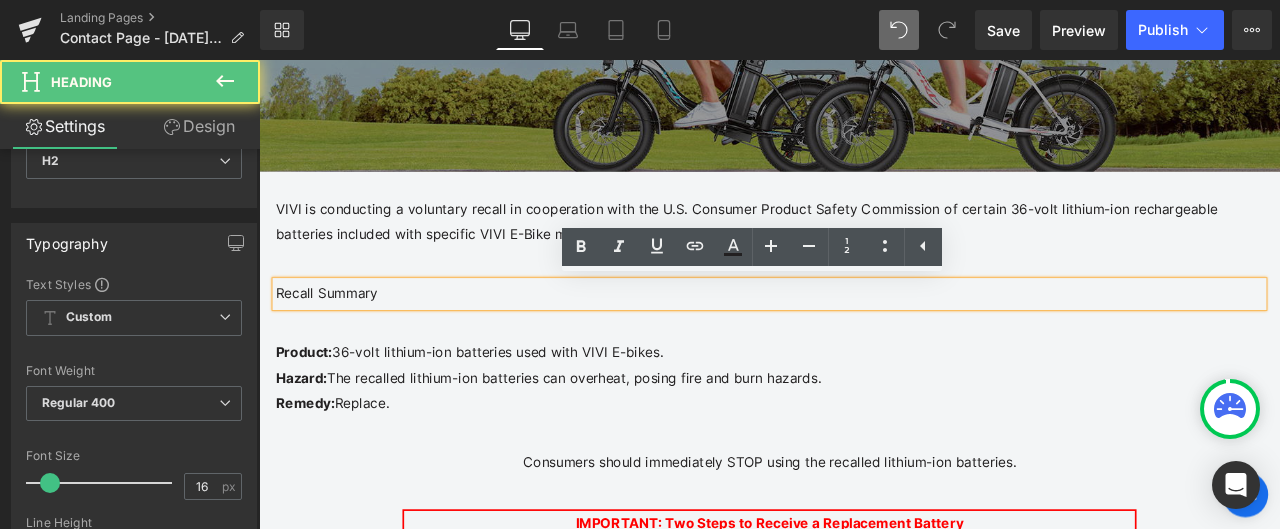 click on "Recall Summary" at bounding box center (864, 338) 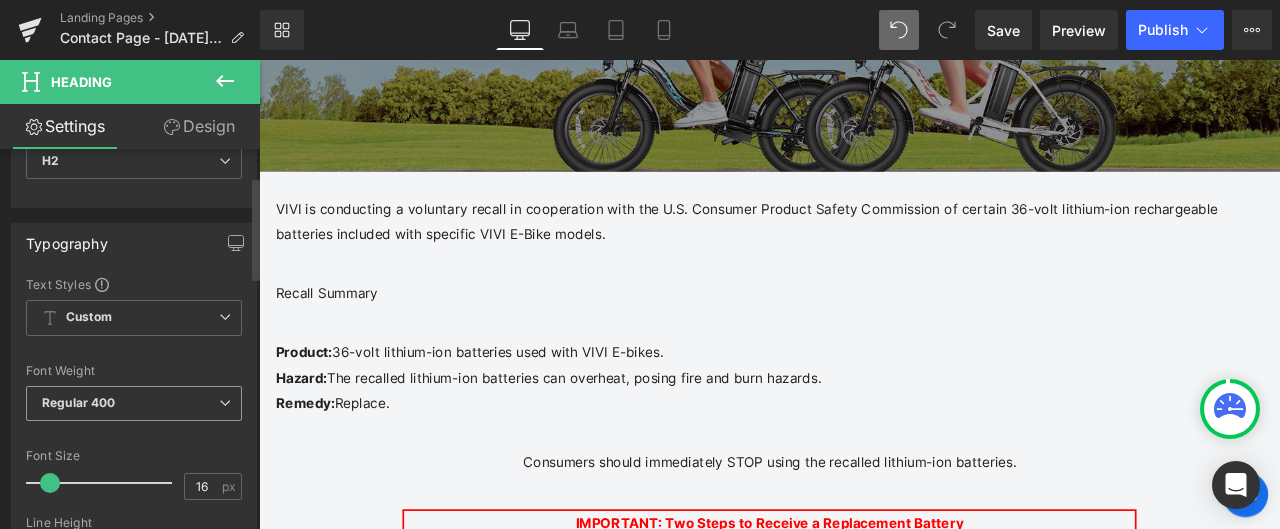 click on "Regular 400" at bounding box center (134, 403) 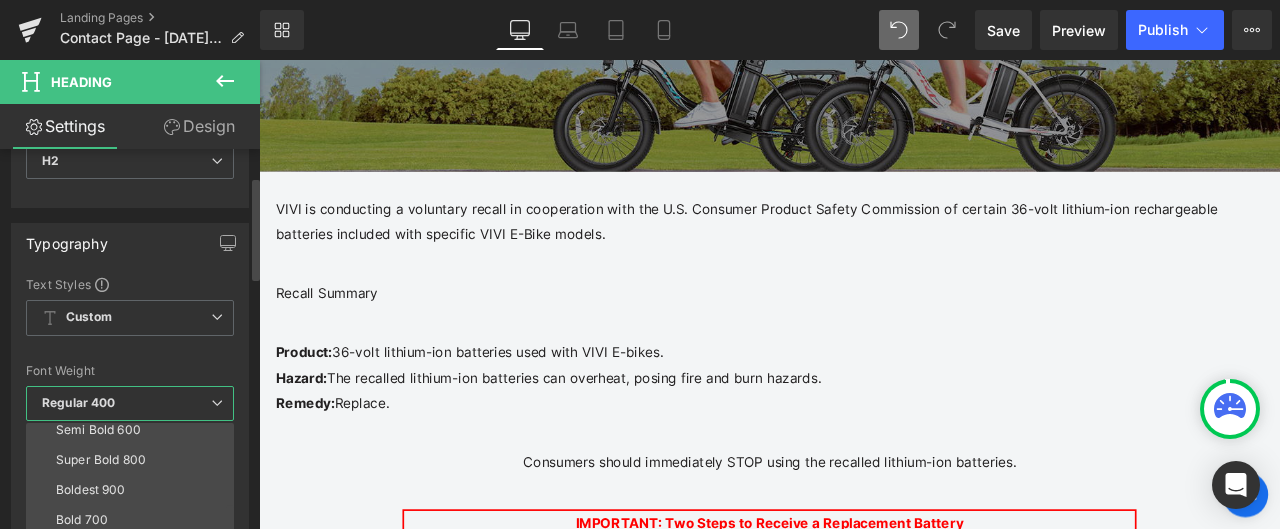scroll, scrollTop: 166, scrollLeft: 0, axis: vertical 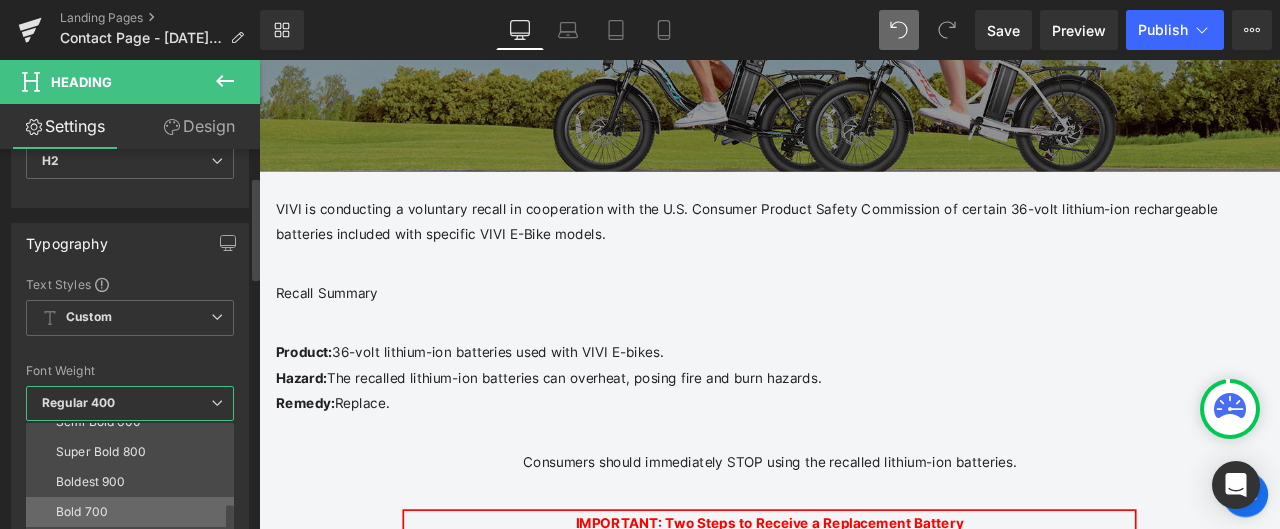 click on "Bold 700" at bounding box center [134, 512] 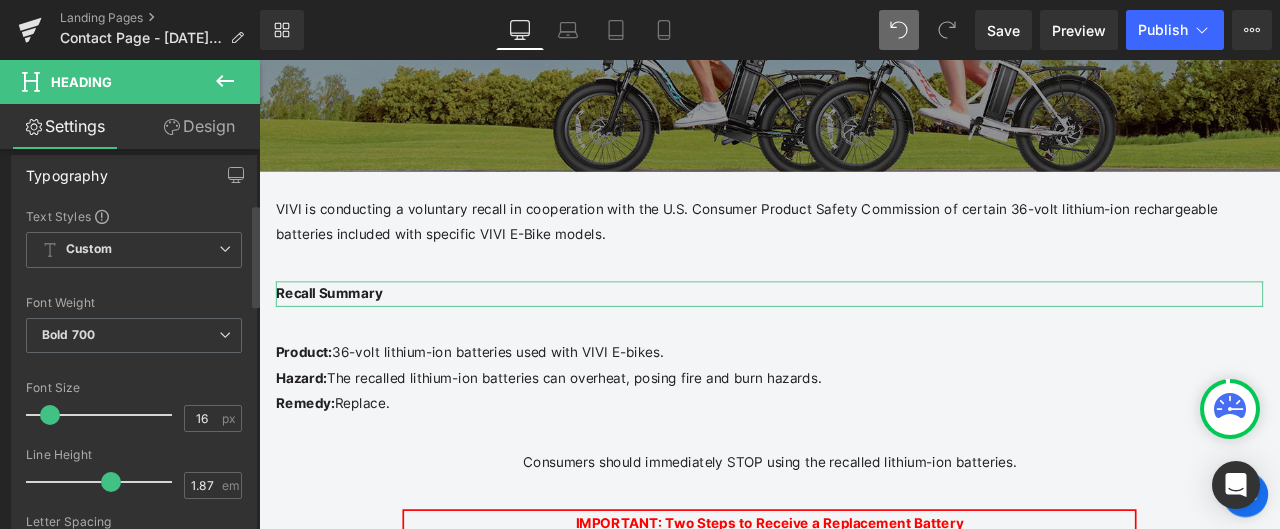 scroll, scrollTop: 200, scrollLeft: 0, axis: vertical 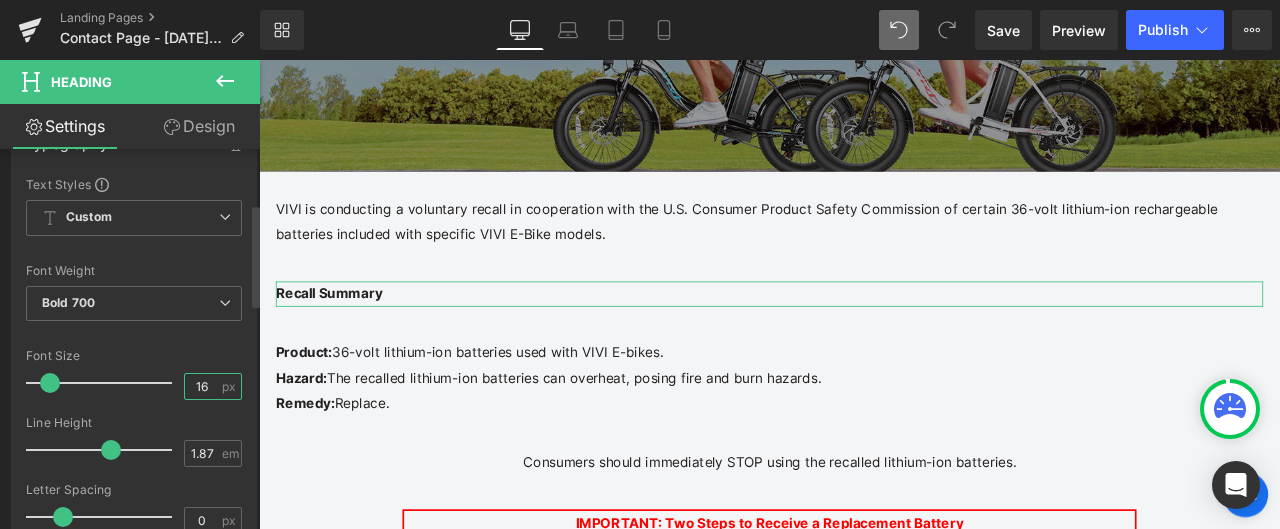 click on "16" at bounding box center (202, 386) 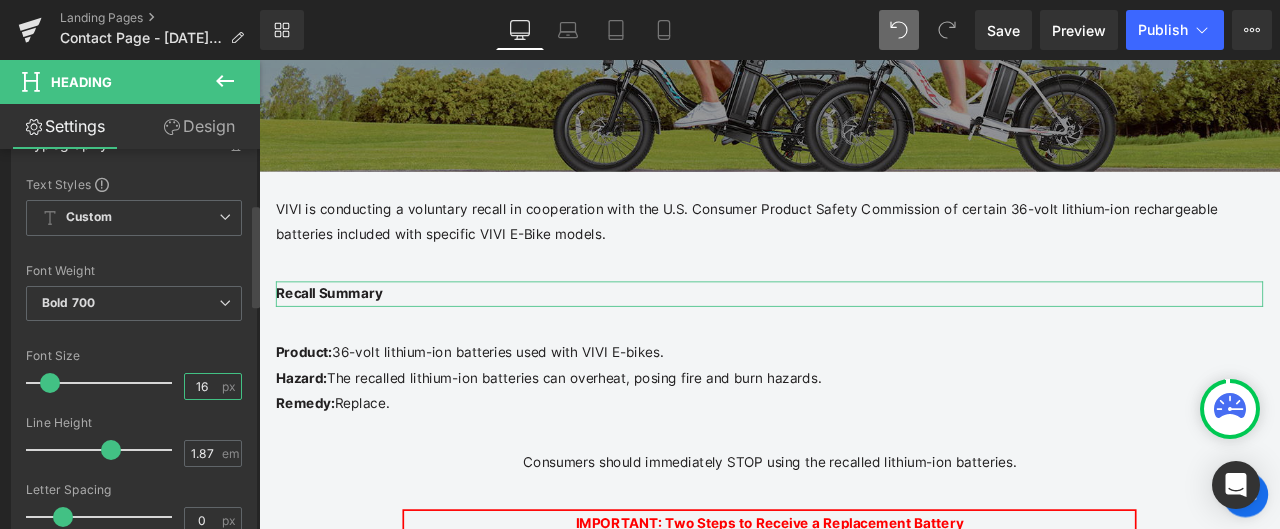 drag, startPoint x: 202, startPoint y: 381, endPoint x: 186, endPoint y: 380, distance: 16.03122 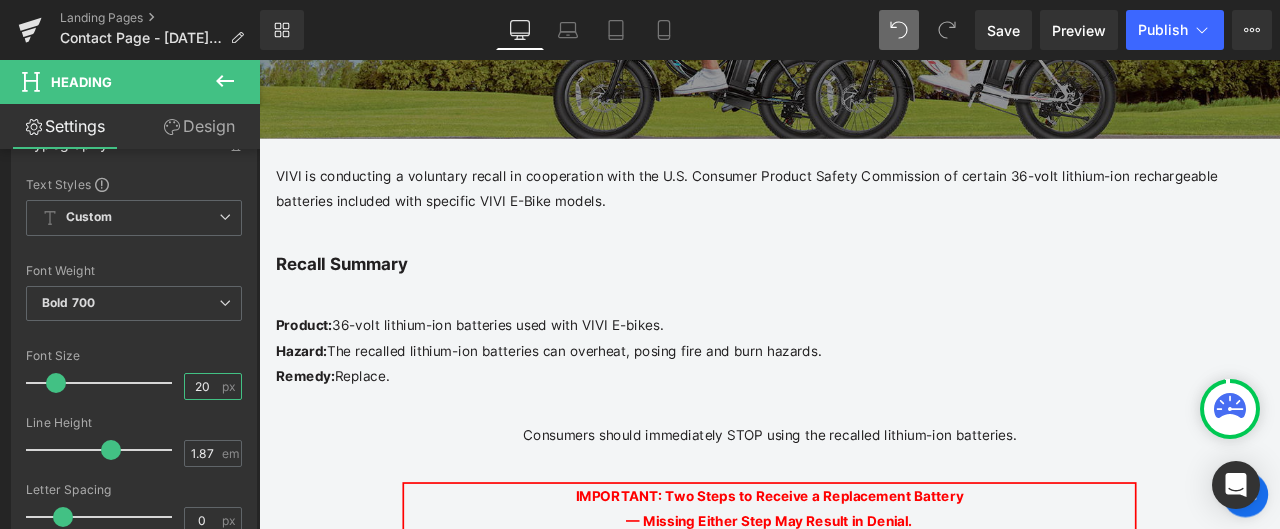 scroll, scrollTop: 596, scrollLeft: 0, axis: vertical 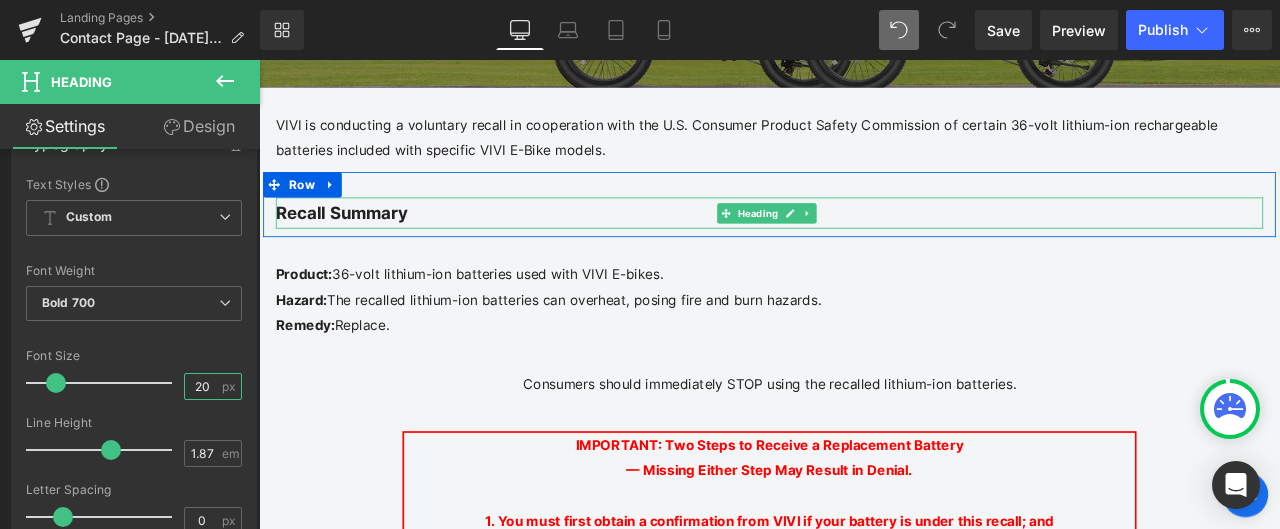 type on "20" 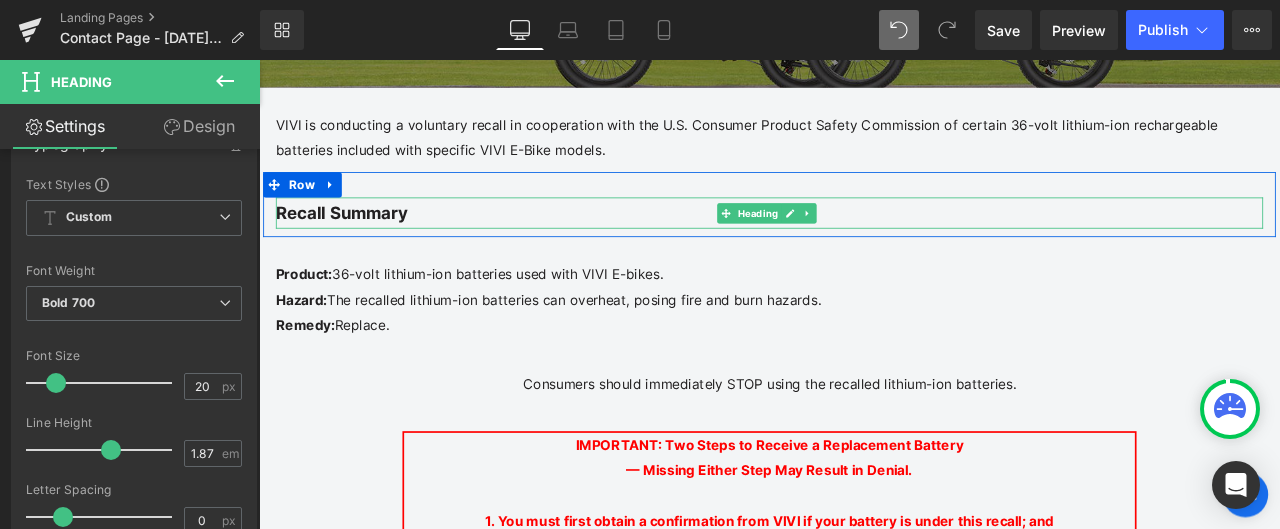 click on "Recall Summary" at bounding box center [864, 241] 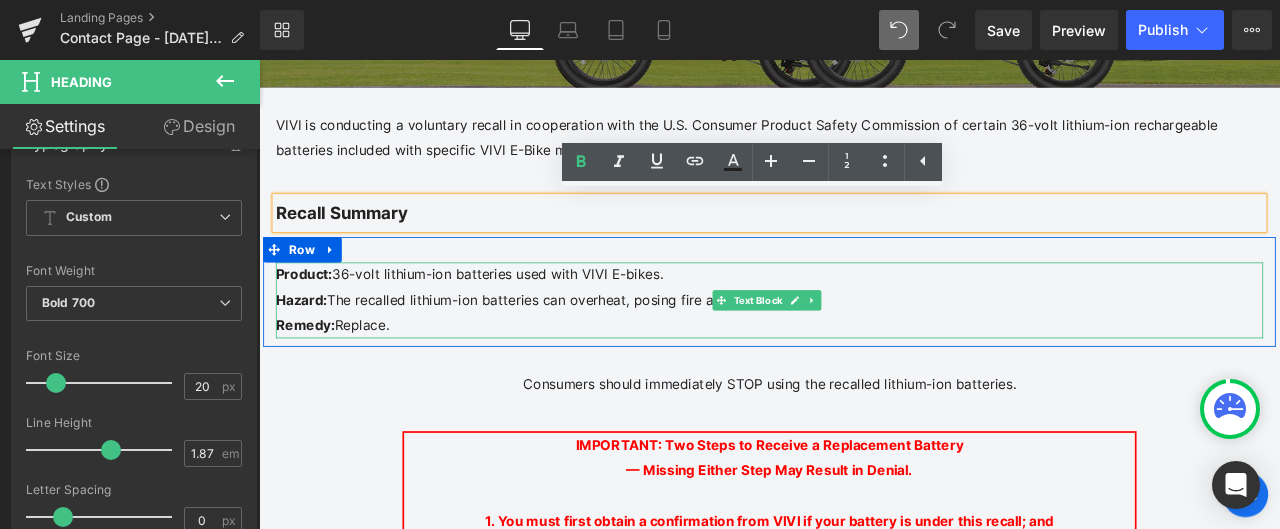 click on "Hazard:  The recalled lithium-ion batteries can overheat, posing fire and burn hazards." at bounding box center [864, 345] 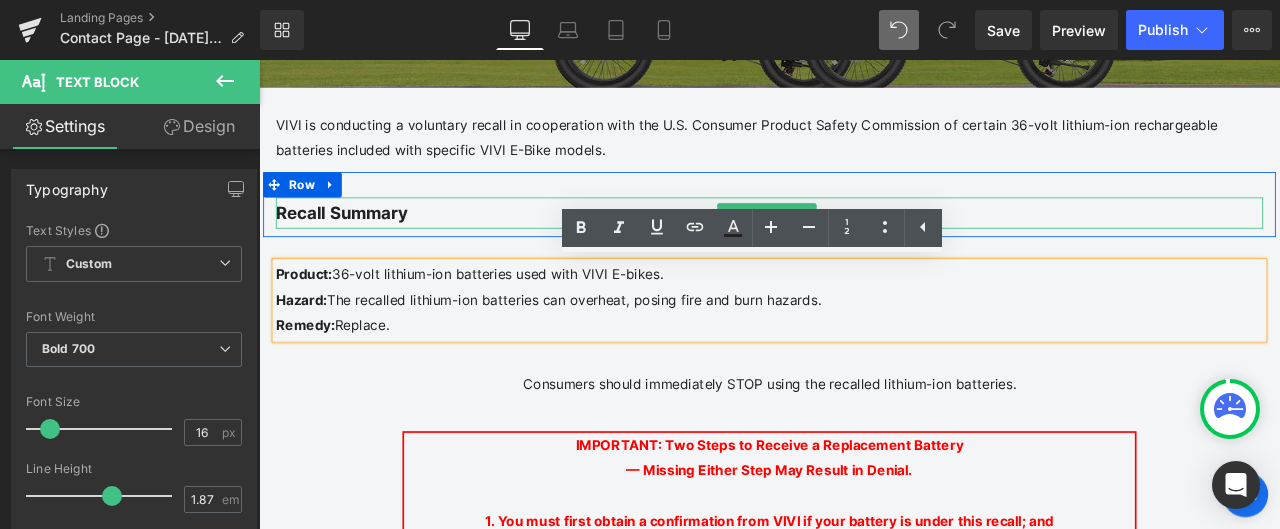 click on "Recall Summary" at bounding box center [864, 241] 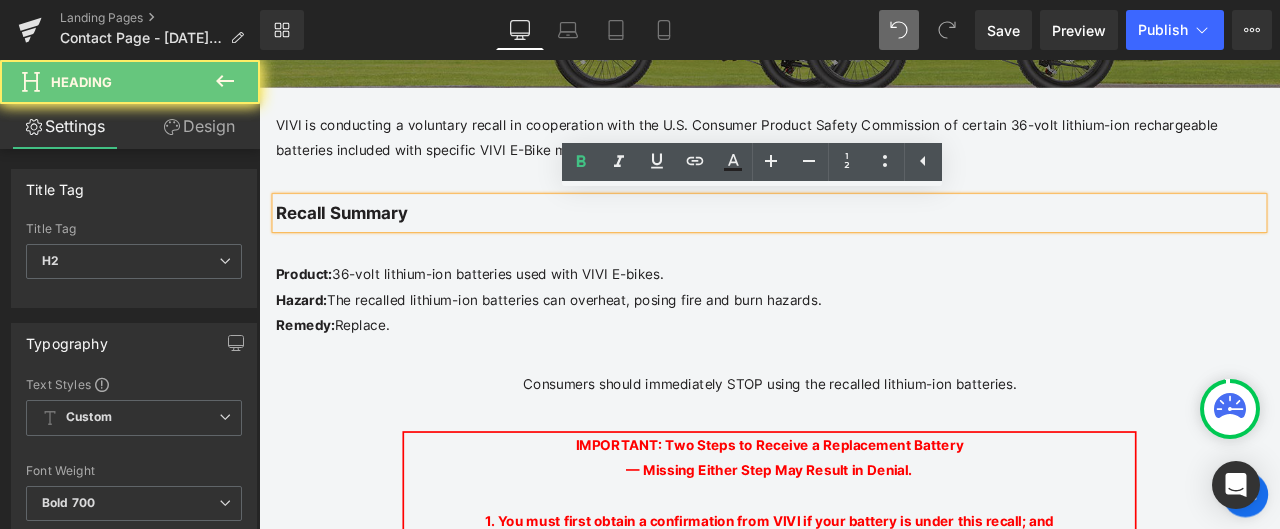 click on "Recall Summary" at bounding box center (864, 241) 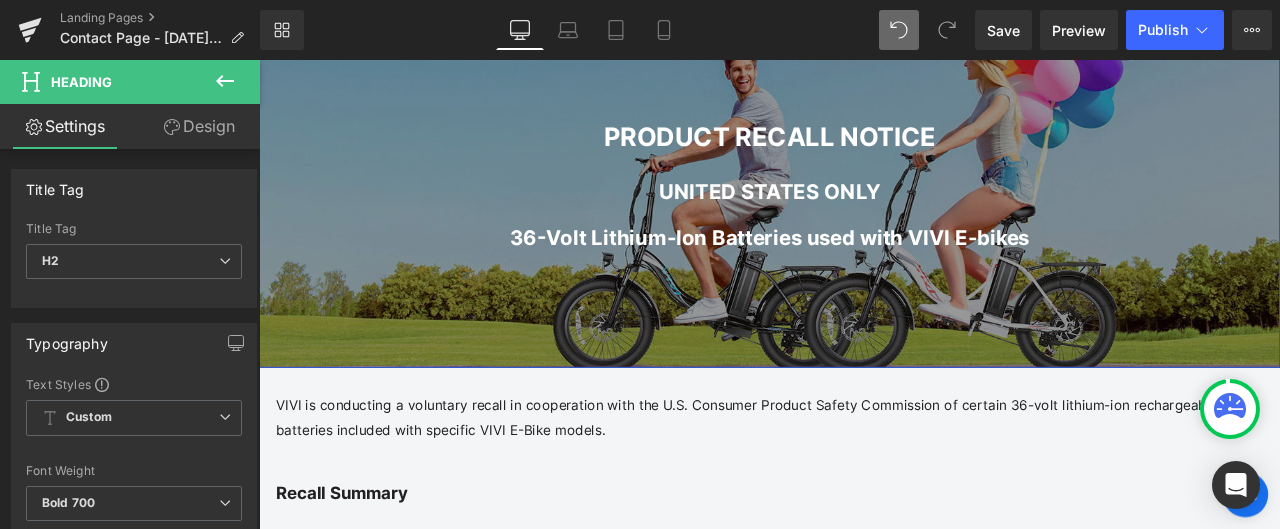 scroll, scrollTop: 296, scrollLeft: 0, axis: vertical 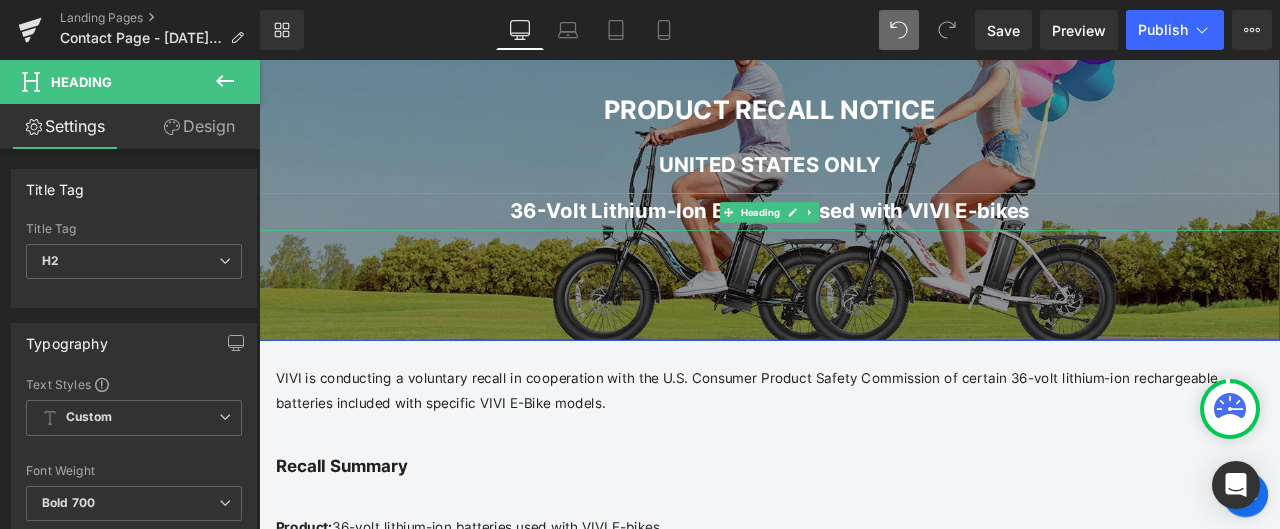 click on "36-Volt Lithium-Ion Batteries used with VIVI E-bikes" at bounding box center (864, 240) 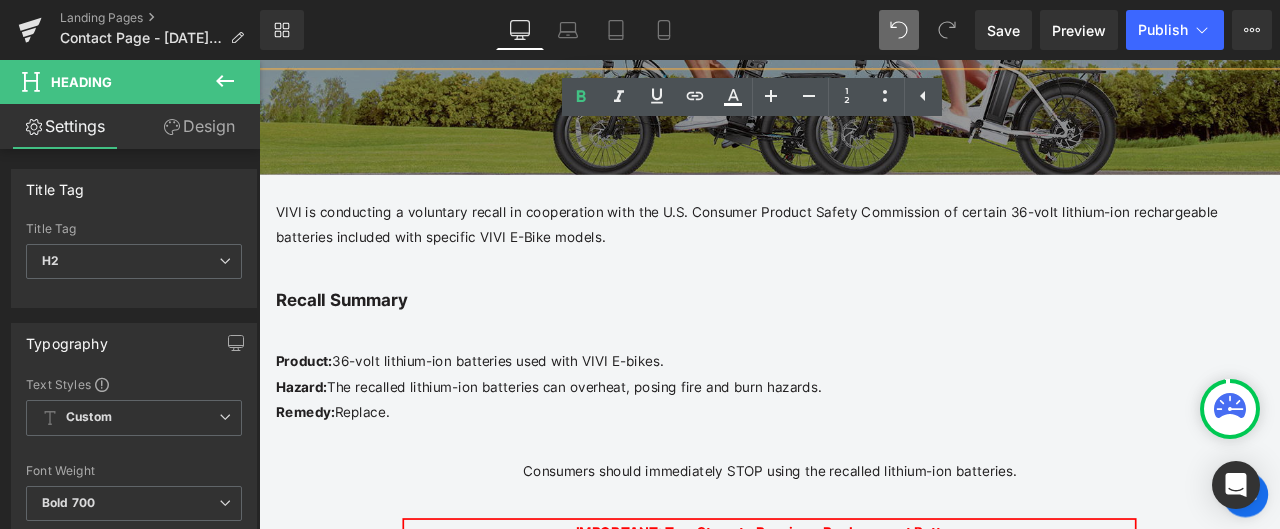 scroll, scrollTop: 496, scrollLeft: 0, axis: vertical 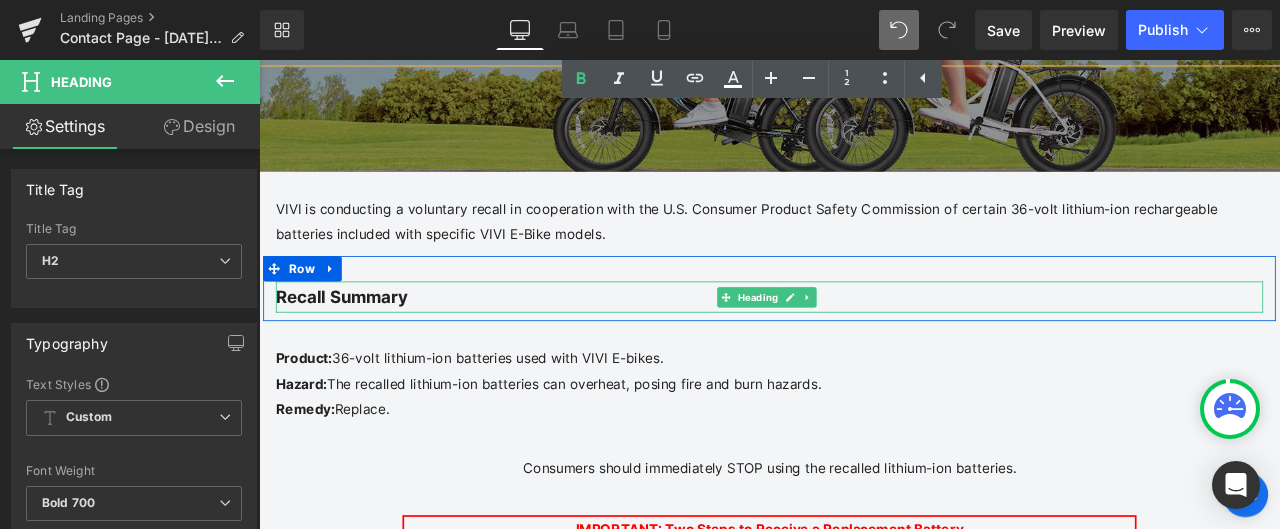 click on "Recall Summary" at bounding box center (864, 341) 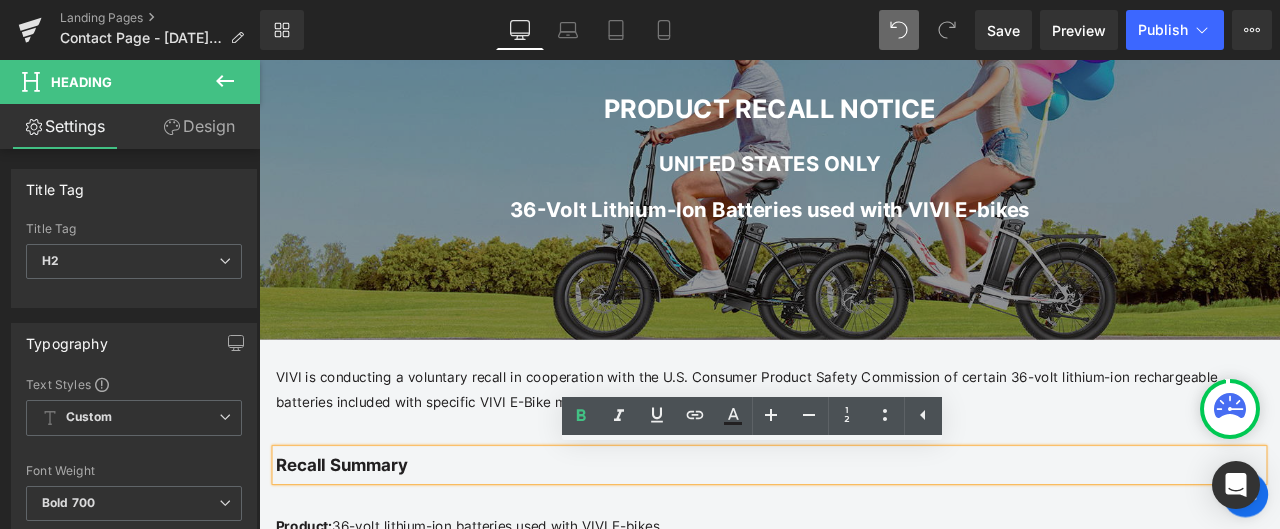 scroll, scrollTop: 296, scrollLeft: 0, axis: vertical 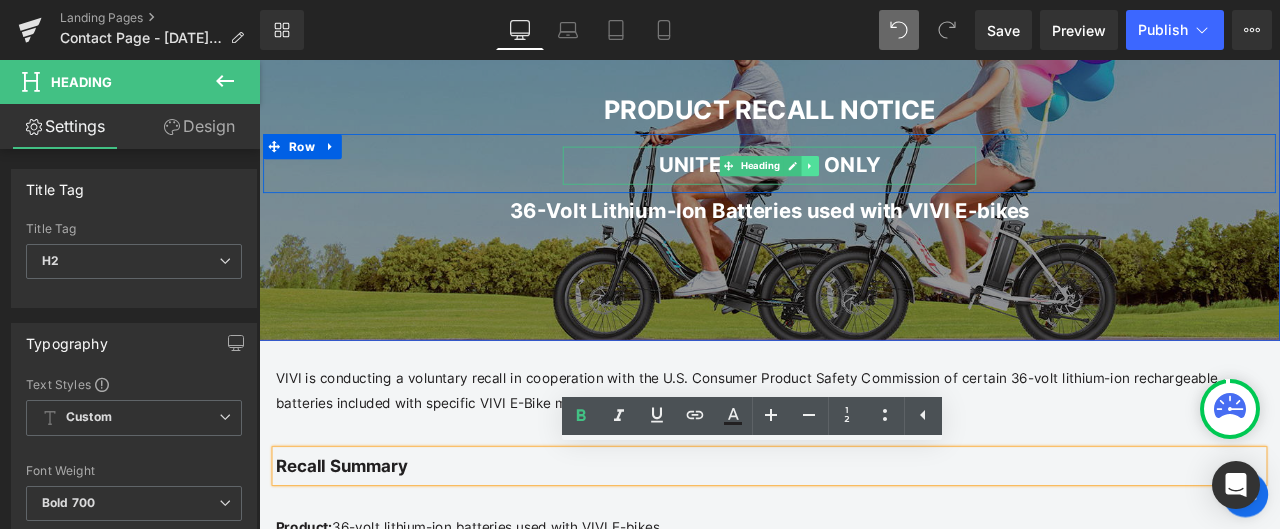 click at bounding box center (912, 186) 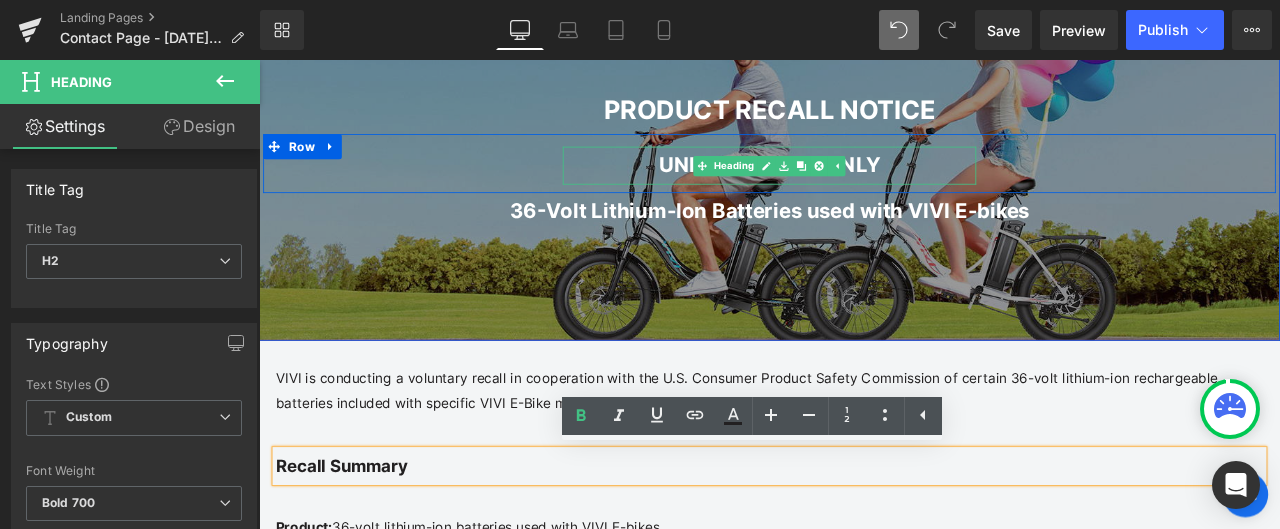 click on "UNITED STATES ONLY" at bounding box center [864, 185] 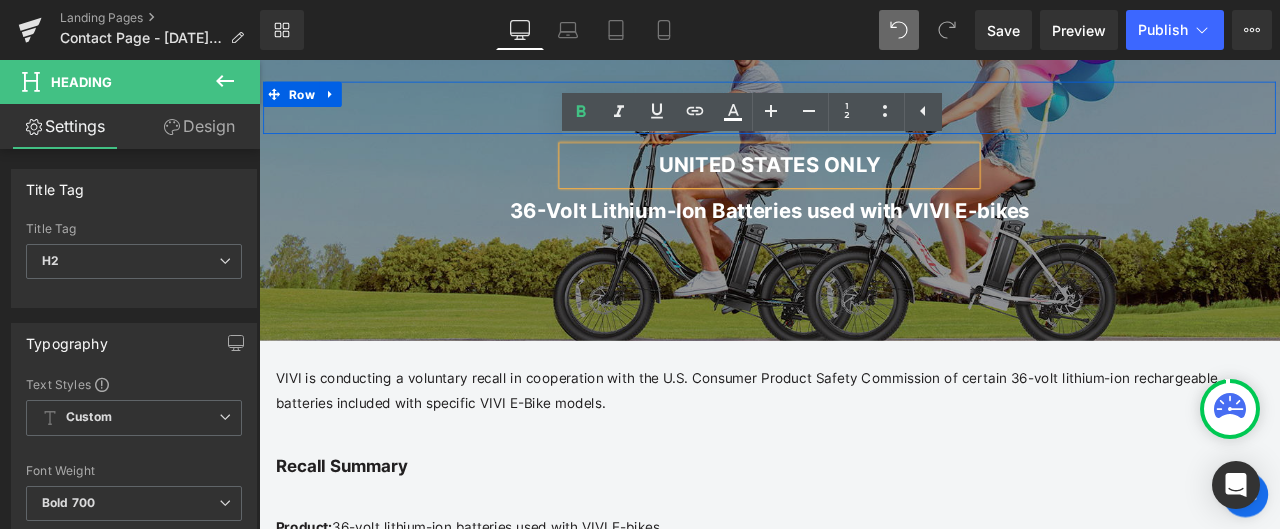 click on "PRODUCT RECALL NOTICE
Heading" at bounding box center (864, 120) 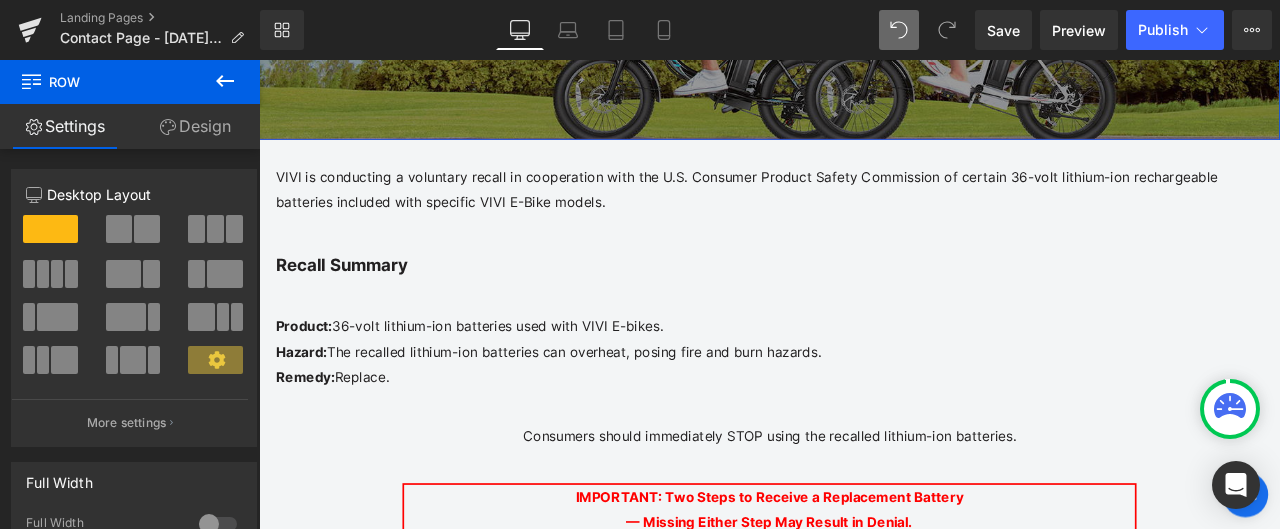 scroll, scrollTop: 596, scrollLeft: 0, axis: vertical 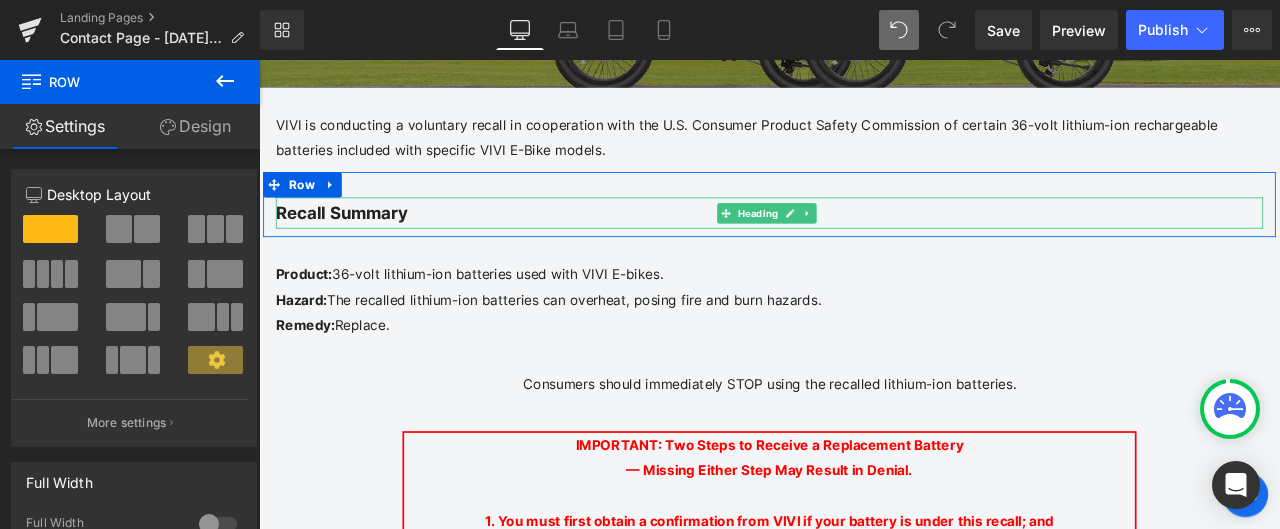 click on "Recall Summary" at bounding box center (864, 241) 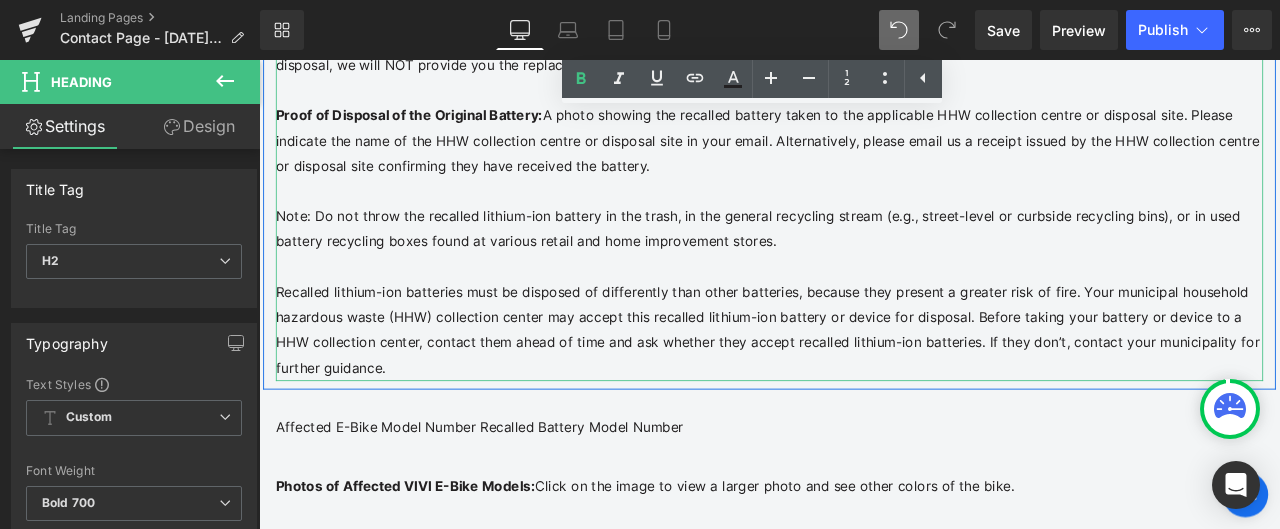 scroll, scrollTop: 1696, scrollLeft: 0, axis: vertical 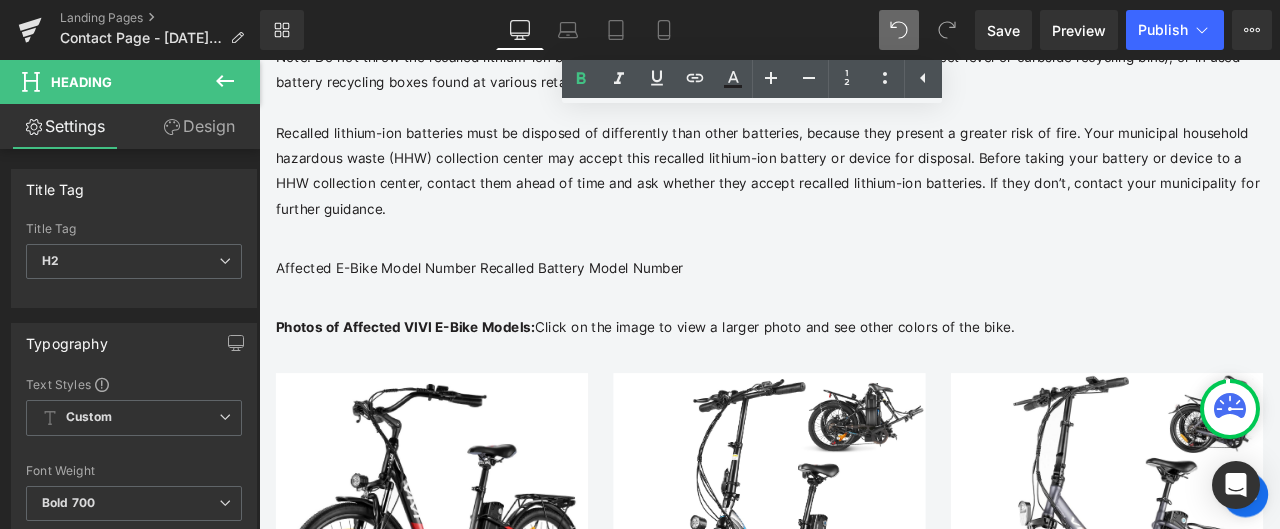 click on "Affected E-Bike Model Number	Recalled Battery Model Number" at bounding box center [864, 307] 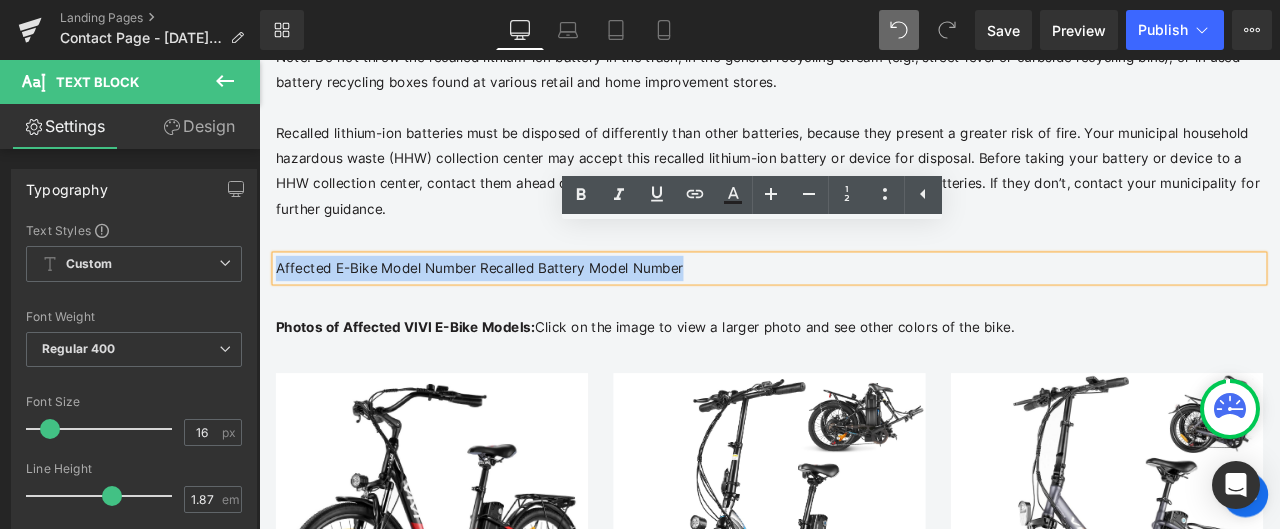 drag, startPoint x: 730, startPoint y: 271, endPoint x: 273, endPoint y: 281, distance: 457.1094 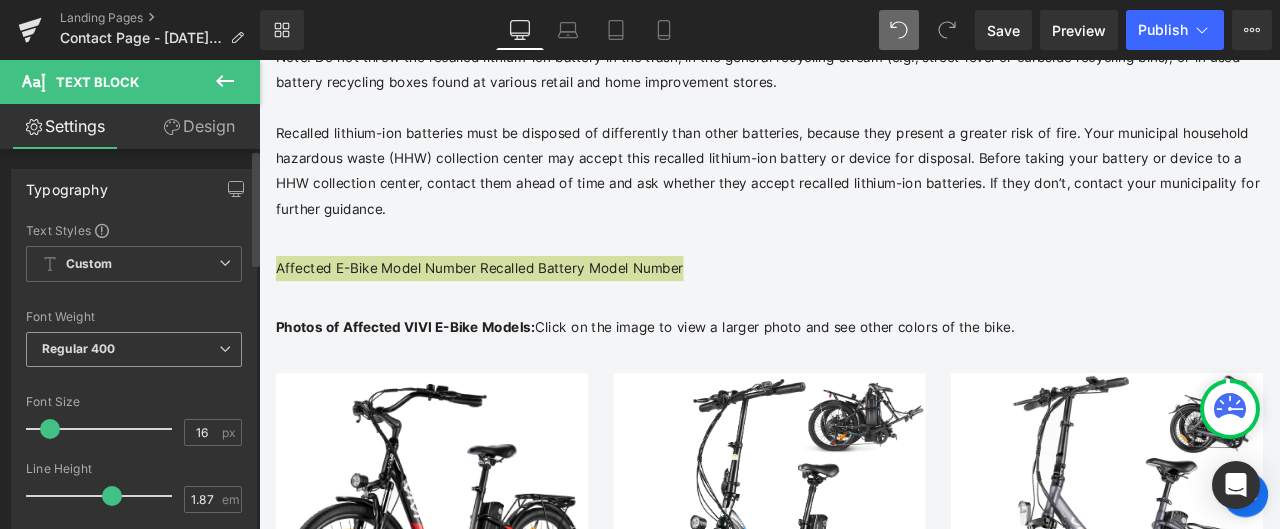 click on "Regular 400" at bounding box center (134, 349) 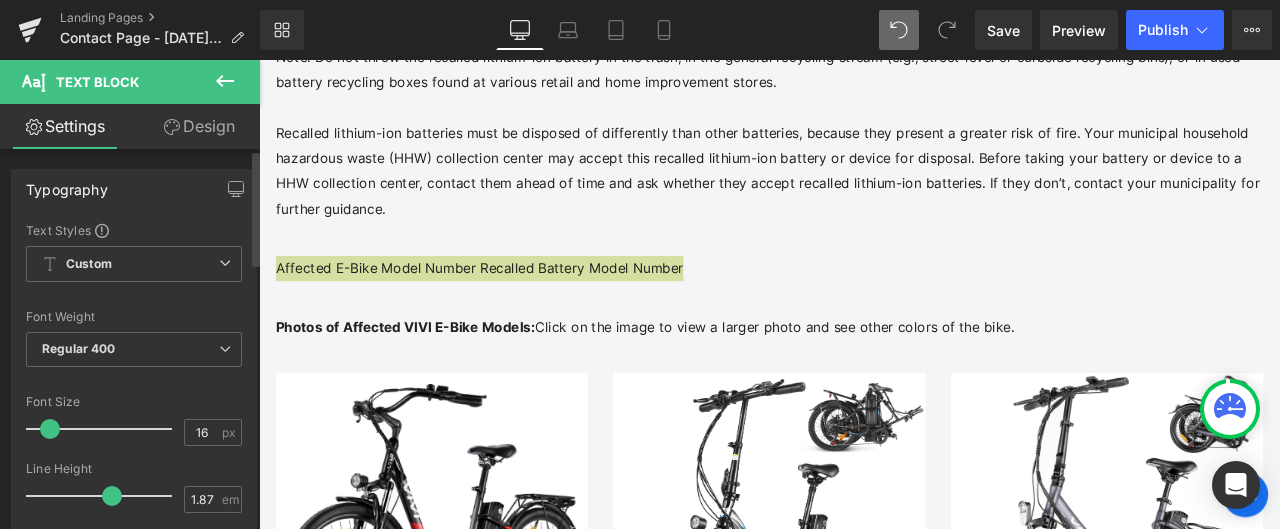 click on "Typography" at bounding box center (134, 189) 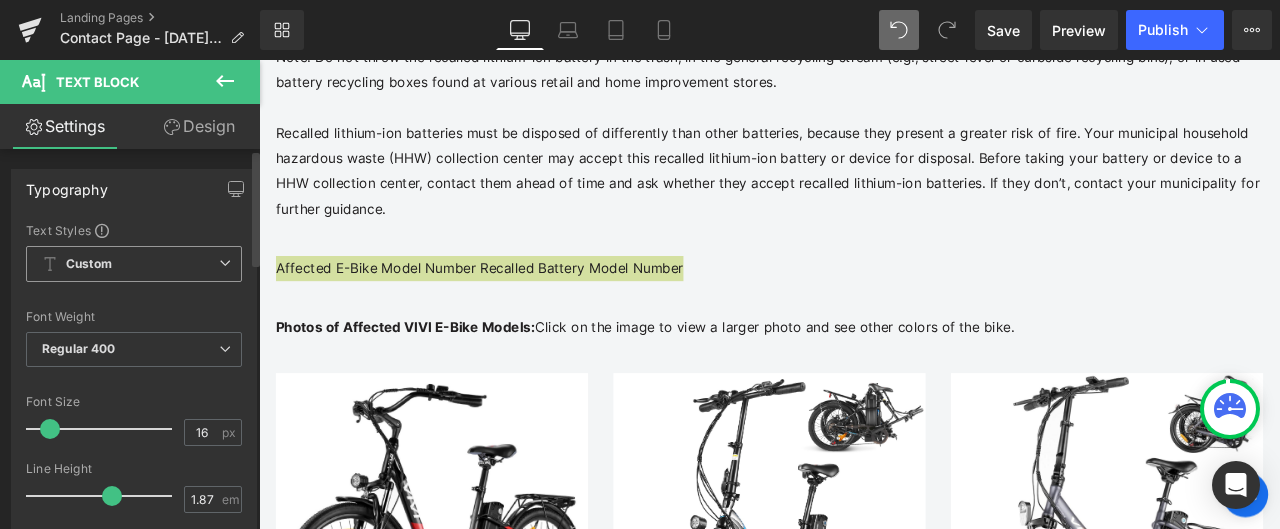 click on "Custom
Setup Global Style" at bounding box center [134, 264] 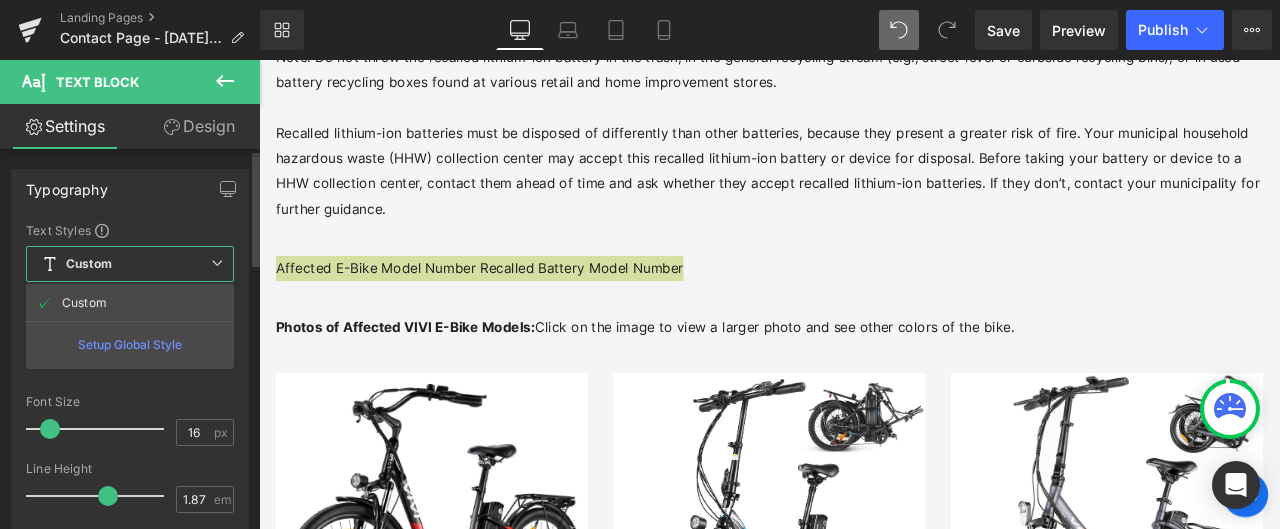 click on "Typography Text Styles Custom
Custom
Setup Global Style
Custom
Setup Global Style
Thin 100 Semi Thin 200 Light 300 Regular 400 Medium 500 Semi Bold 600 Super Bold 800 Boldest 900 Bold 700 Lighter Bolder Font Weight
Regular 400
Thin 100 Semi Thin 200 Light 300 Regular 400 Medium 500 Semi Bold 600 Super Bold 800 Boldest 900 Bold 700 Lighter Bolder 16px Font Size 16 px 1.87em Line Height 1.87 em 0px Letter Spacing 0 px #222021 Text Color #222021 100 % inherit
Font
Default
Default
Default" at bounding box center (130, 505) 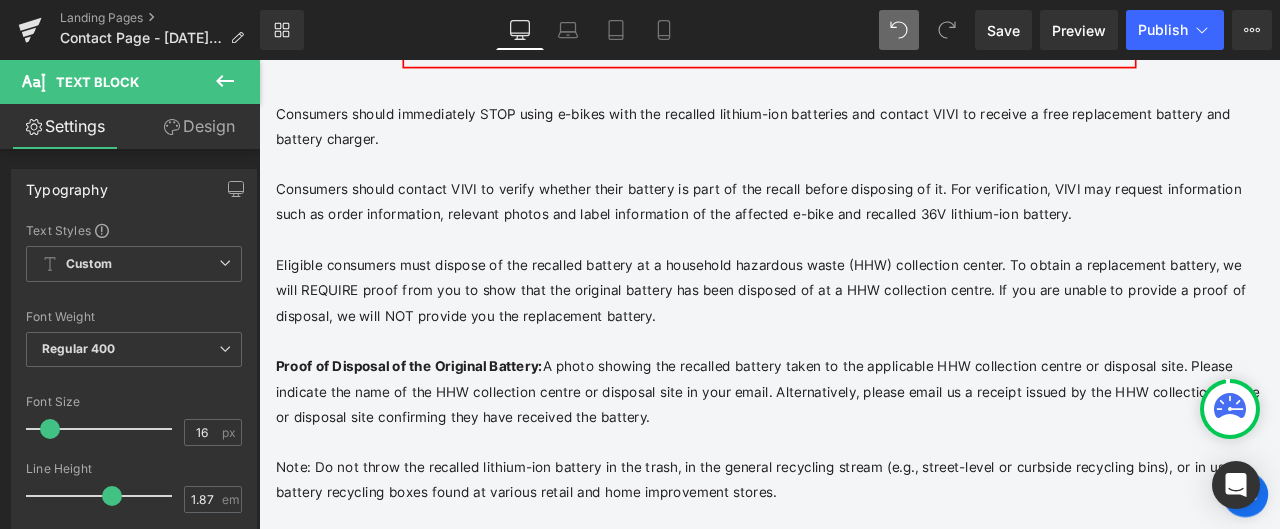 scroll, scrollTop: 1196, scrollLeft: 0, axis: vertical 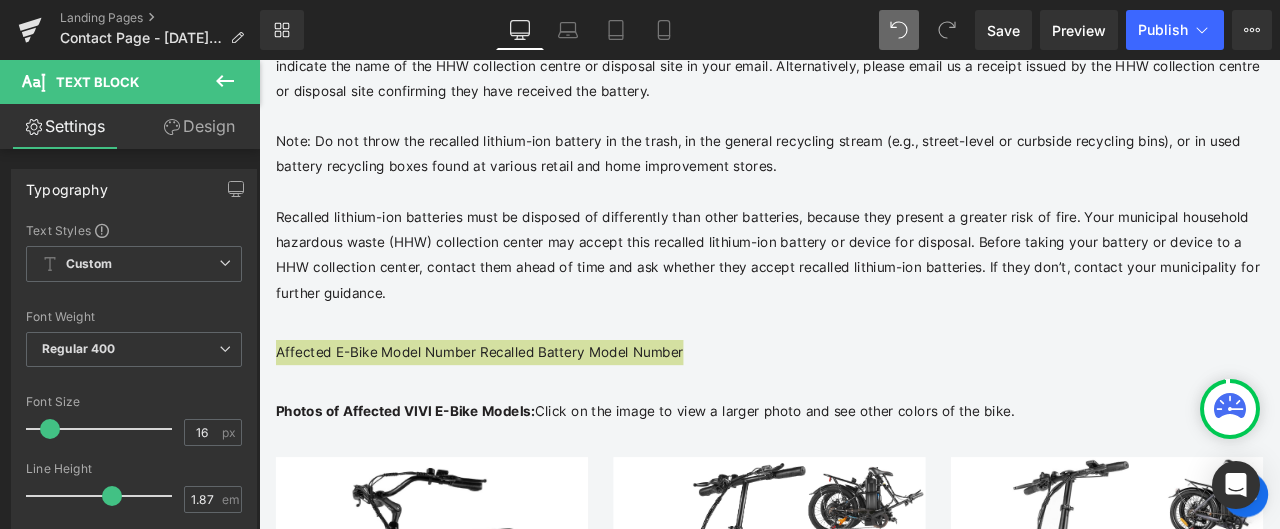 click 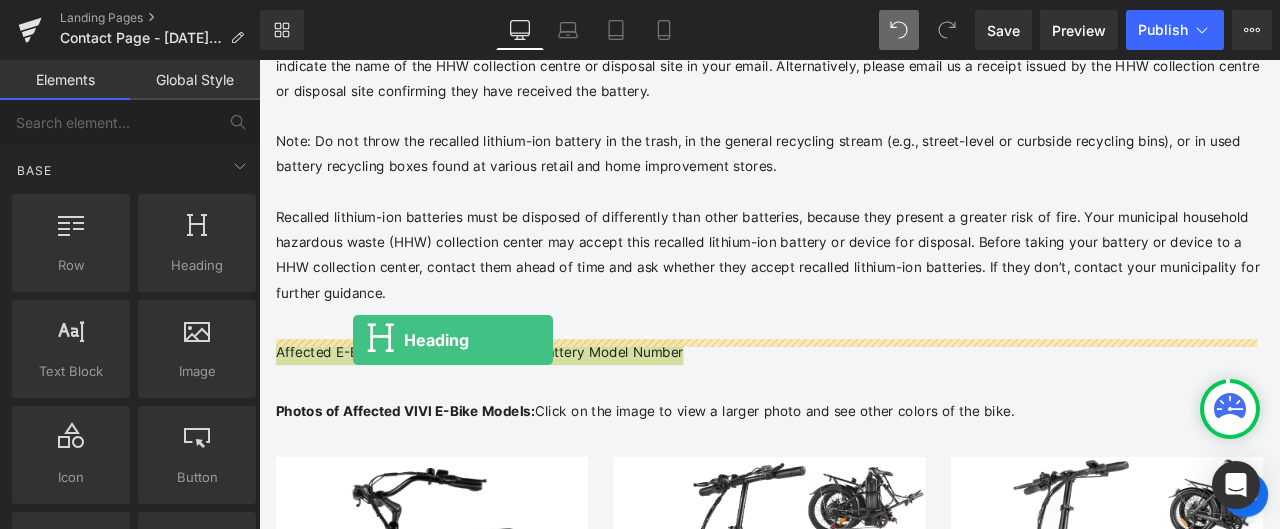 drag, startPoint x: 430, startPoint y: 301, endPoint x: 370, endPoint y: 392, distance: 109 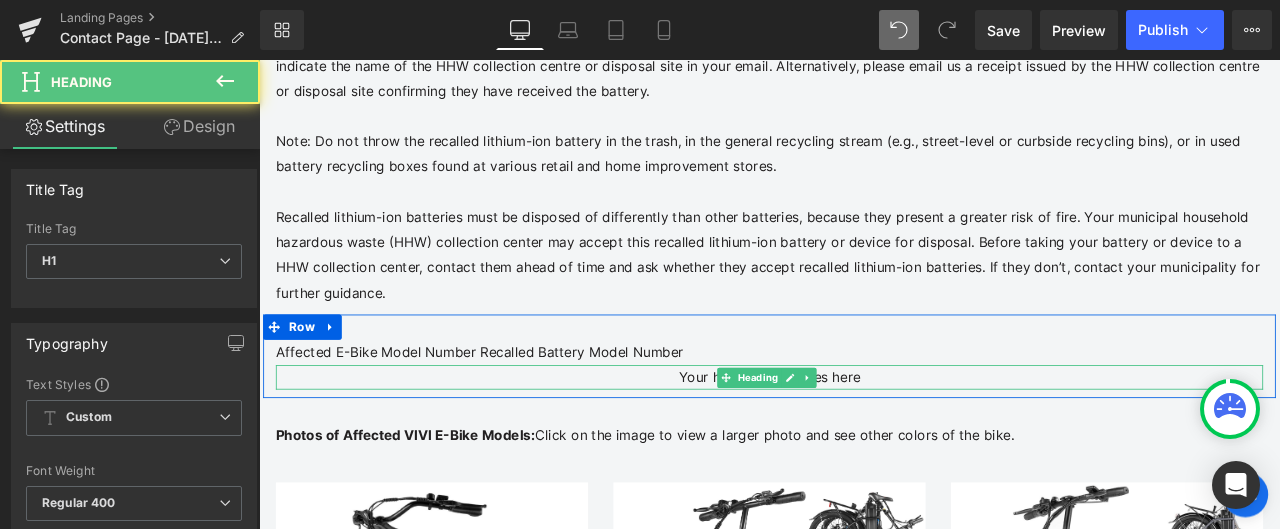 click on "Your heading text goes here" at bounding box center (864, 437) 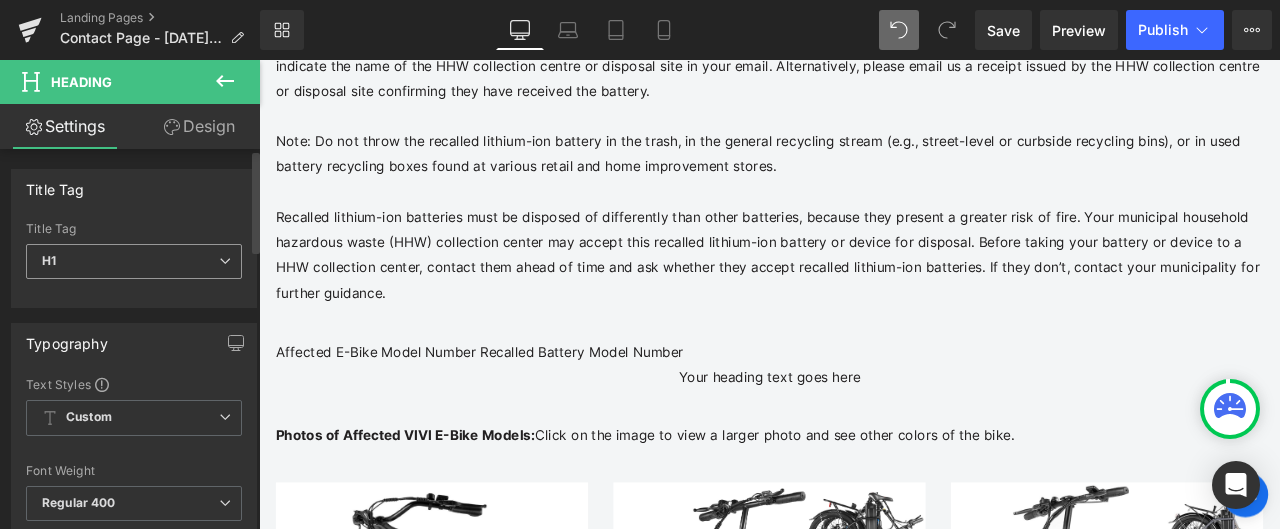click on "H1" at bounding box center [134, 261] 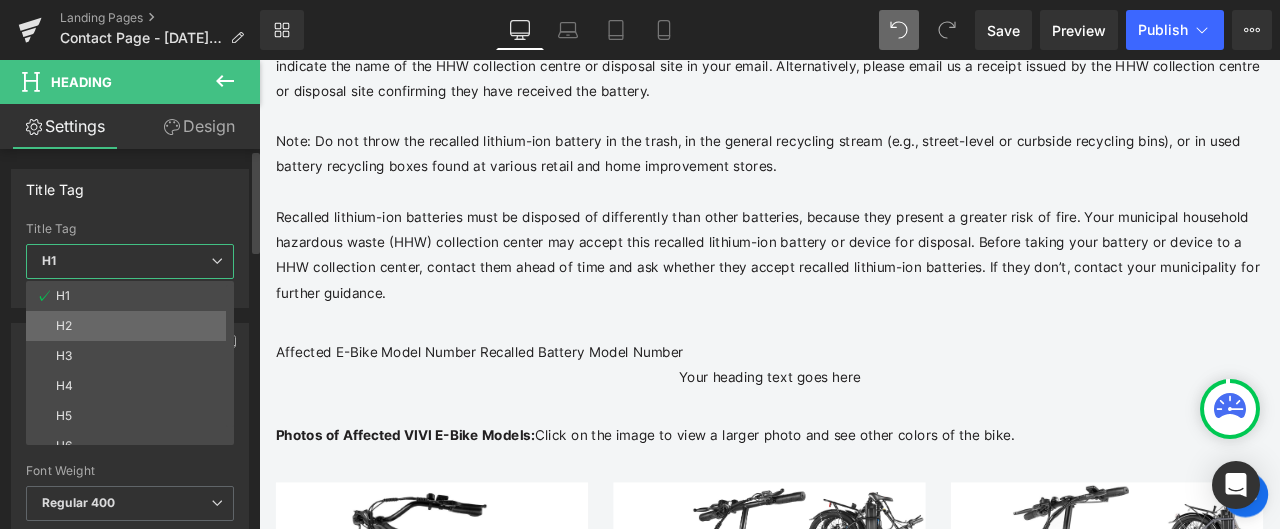 click on "H2" at bounding box center [134, 326] 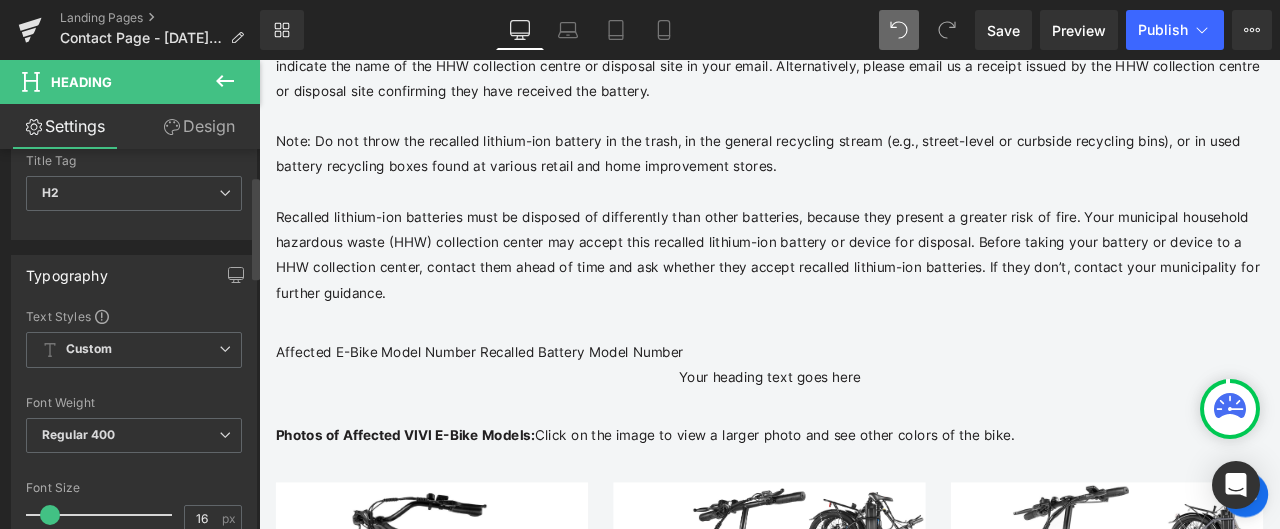 scroll, scrollTop: 100, scrollLeft: 0, axis: vertical 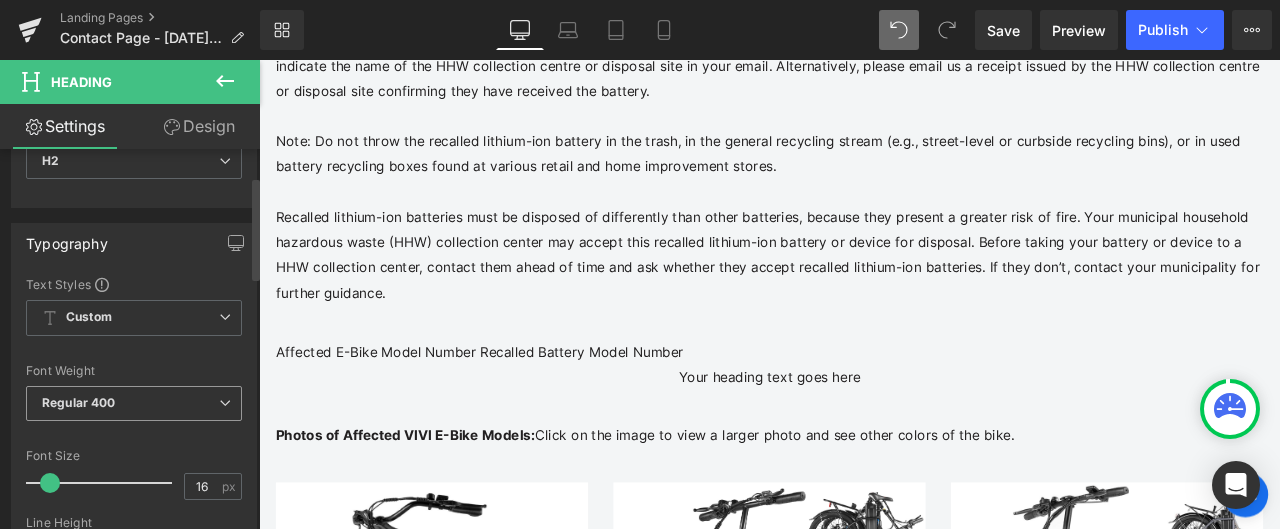 click on "Regular 400" at bounding box center (134, 403) 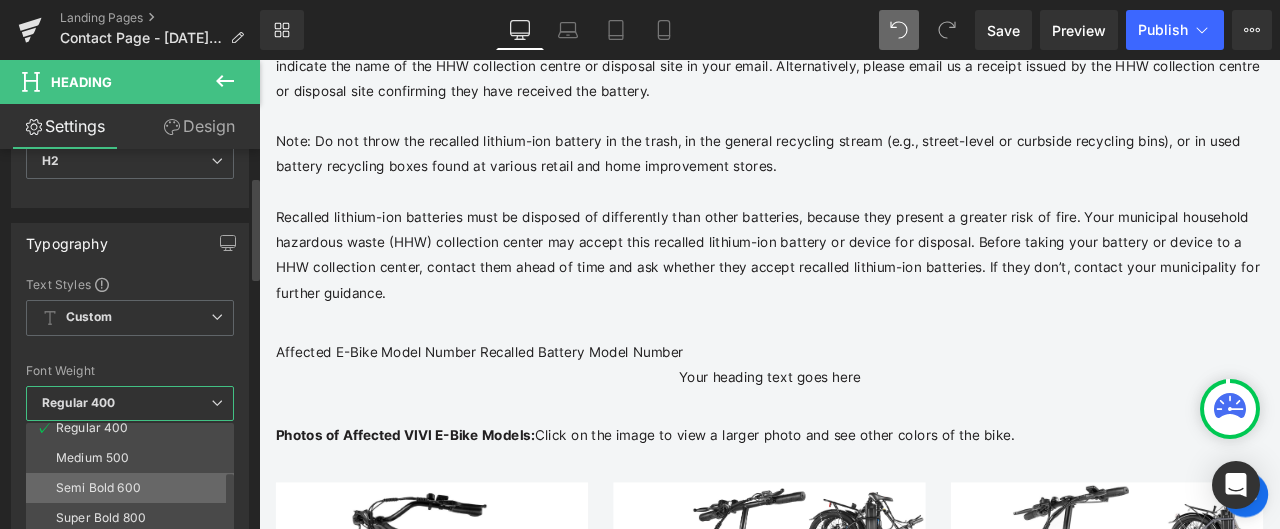 scroll, scrollTop: 166, scrollLeft: 0, axis: vertical 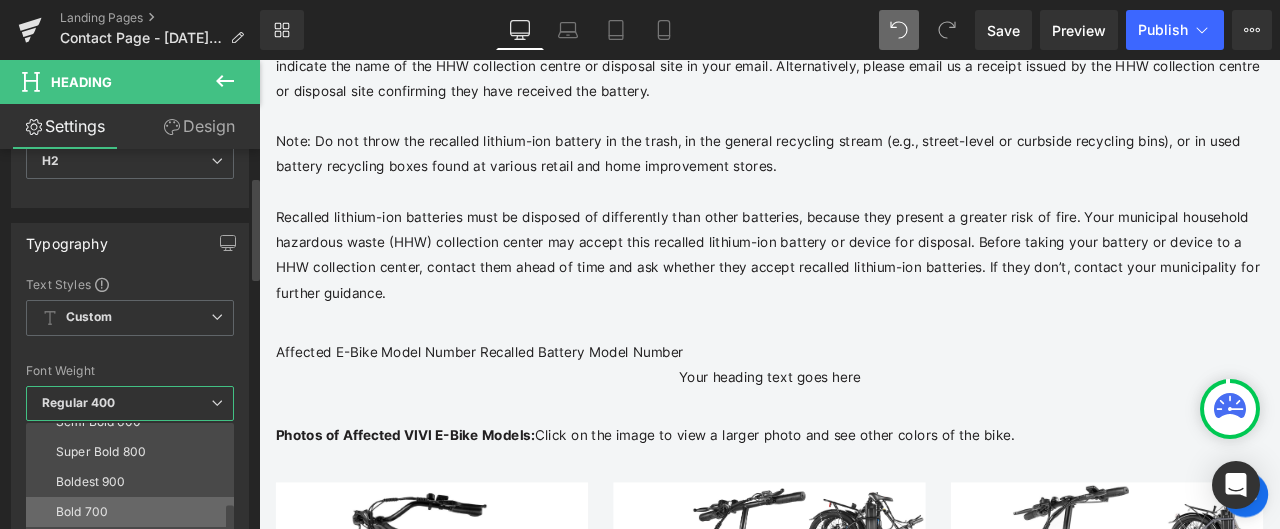 click on "Bold 700" at bounding box center (134, 512) 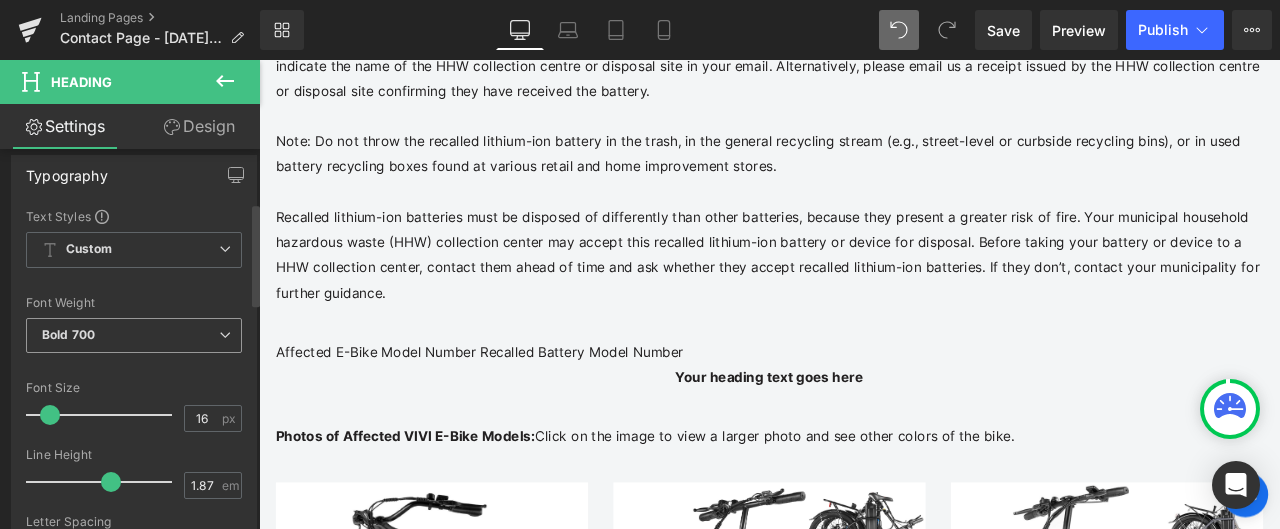 scroll, scrollTop: 200, scrollLeft: 0, axis: vertical 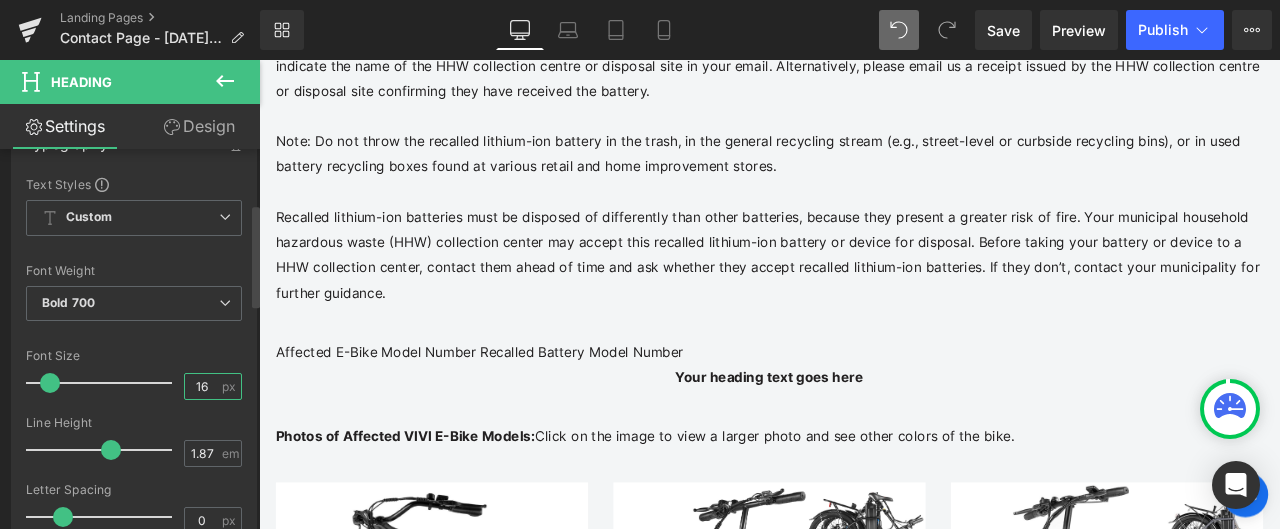 drag, startPoint x: 202, startPoint y: 383, endPoint x: 185, endPoint y: 381, distance: 17.117243 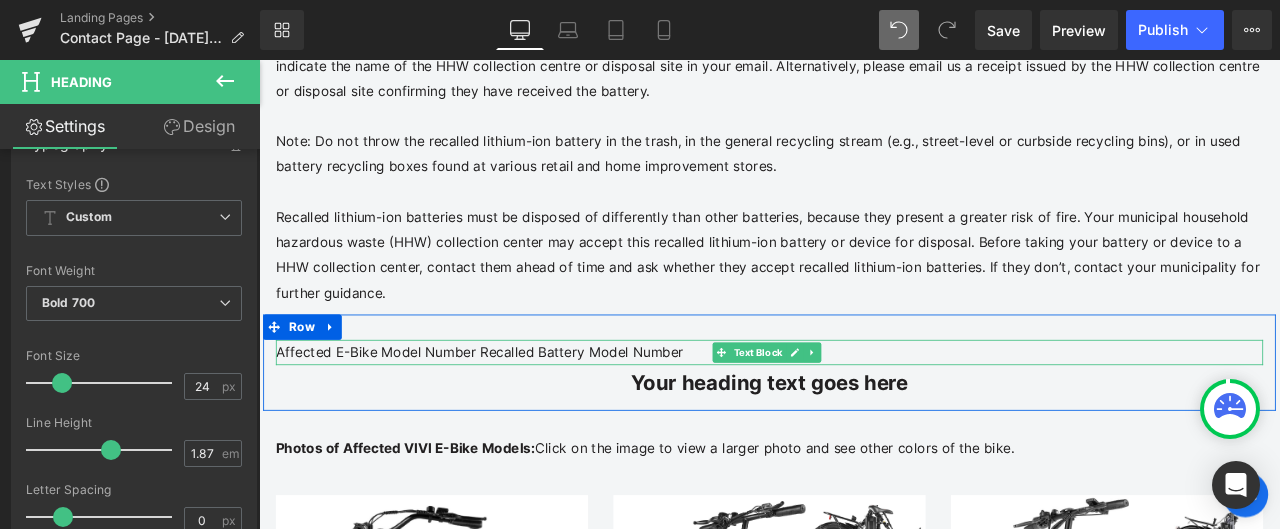 click on "Affected E-Bike Model Number	Recalled Battery Model Number" at bounding box center [520, 406] 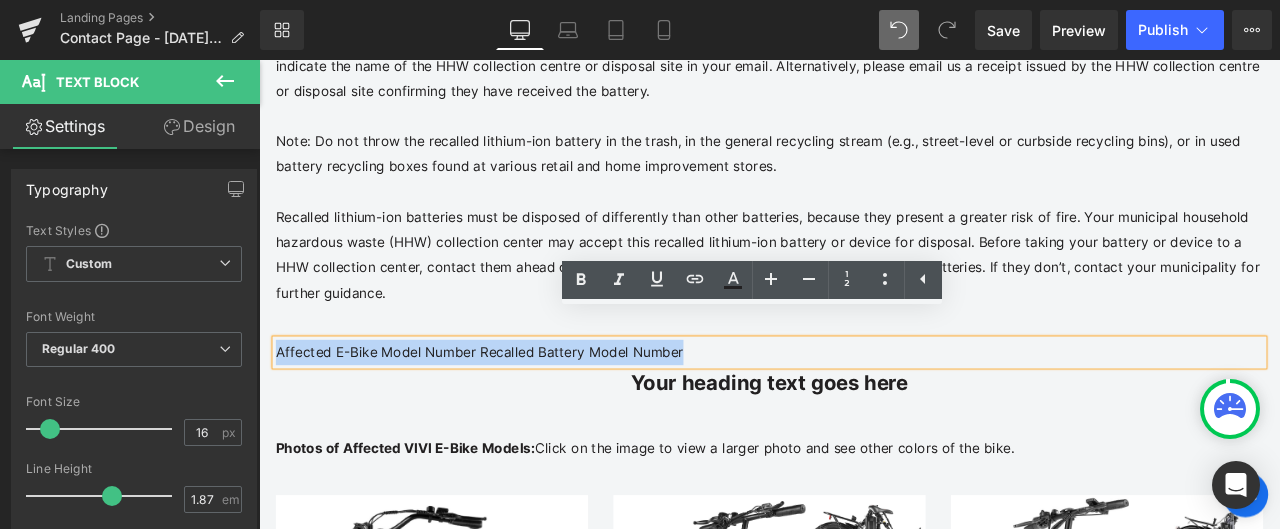 drag, startPoint x: 727, startPoint y: 375, endPoint x: 267, endPoint y: 378, distance: 460.0098 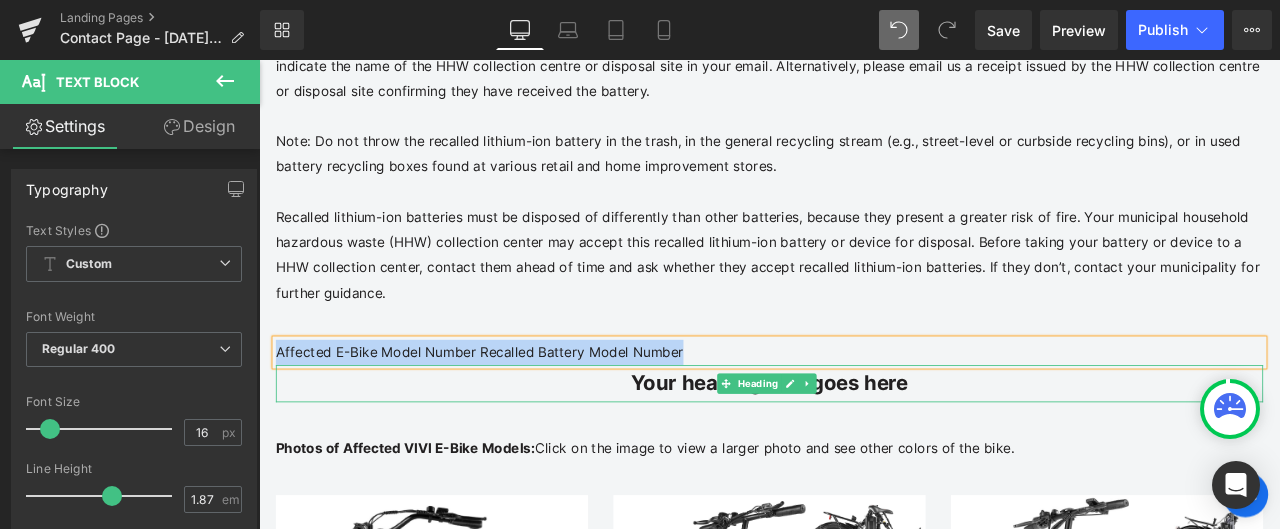 click on "Your heading text goes here" at bounding box center [864, 444] 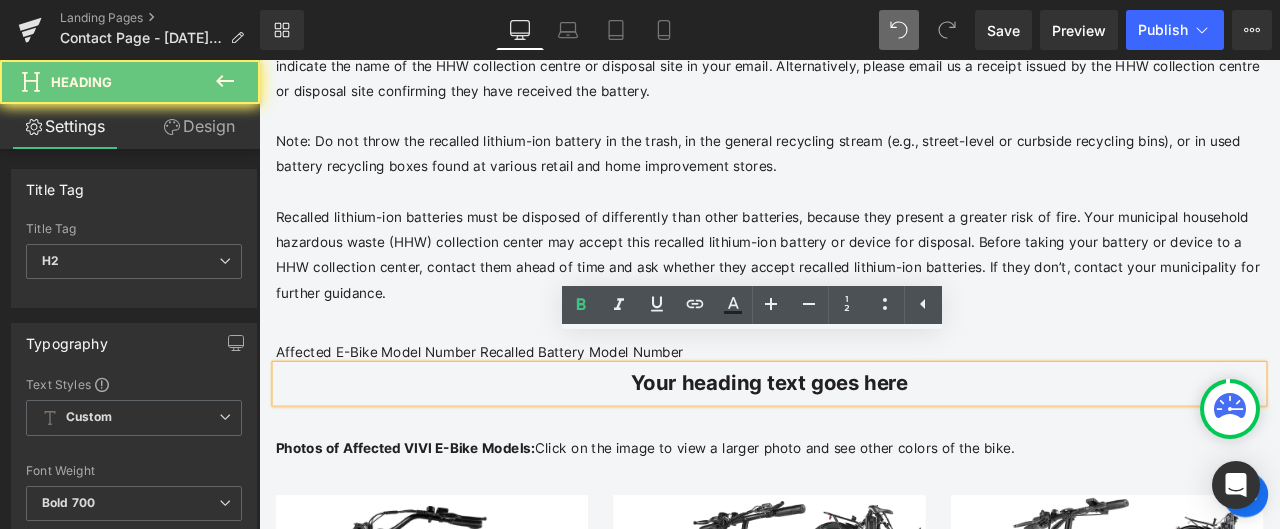 click on "Your heading text goes here" at bounding box center (864, 444) 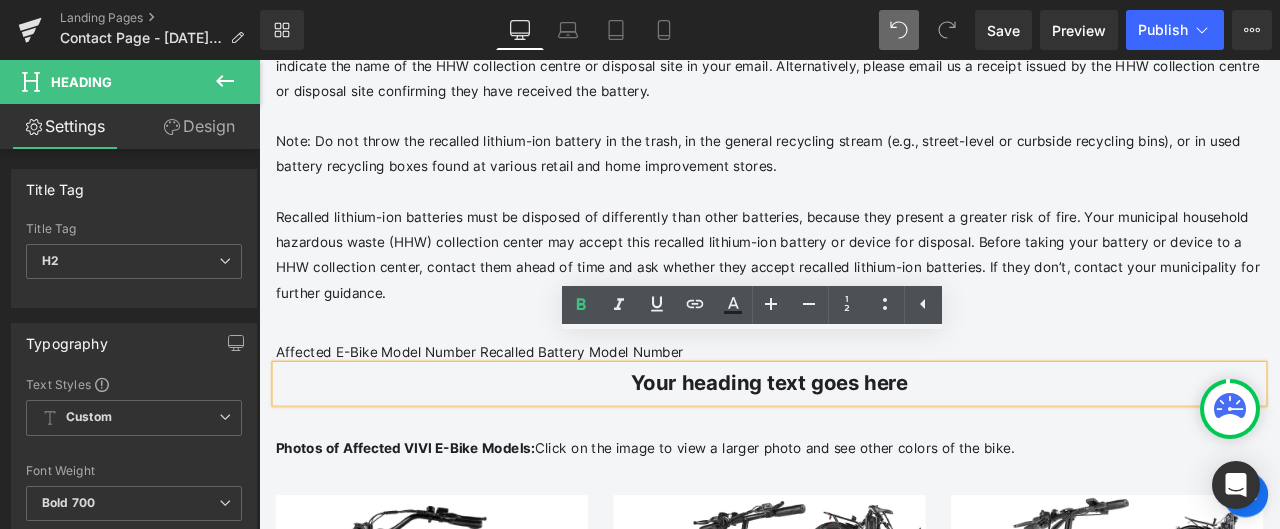 paste 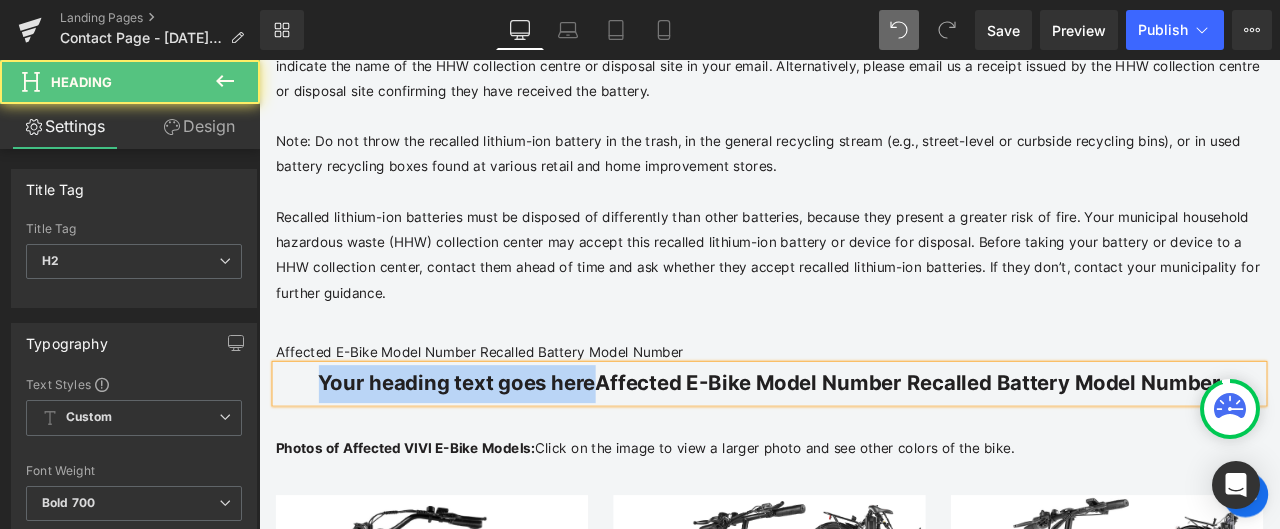 drag, startPoint x: 657, startPoint y: 408, endPoint x: 331, endPoint y: 404, distance: 326.02454 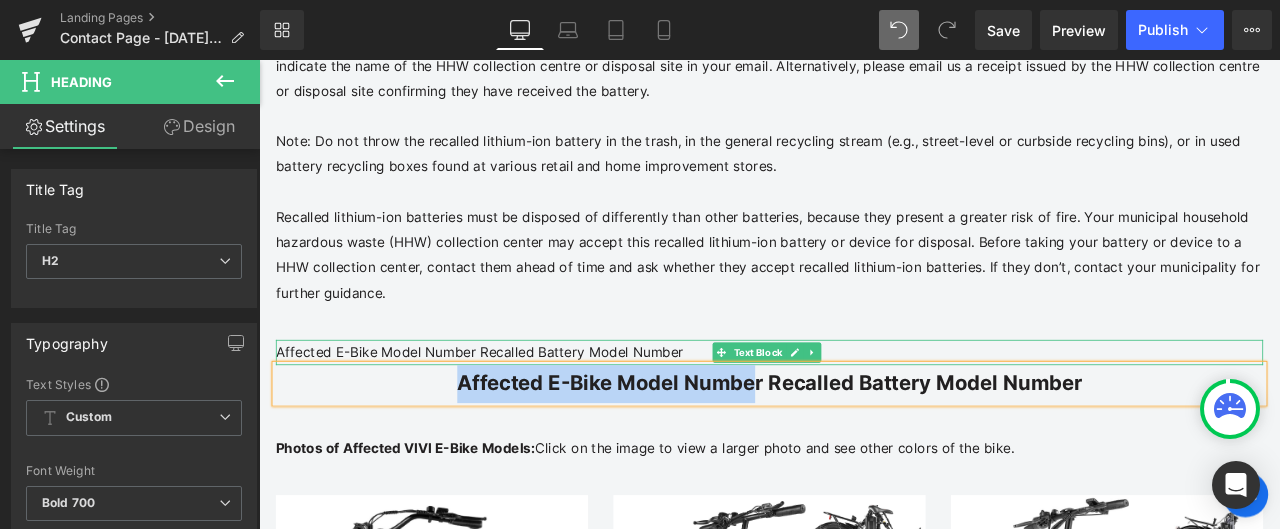 click on "Affected E-Bike Model Number	Recalled Battery Model Number" at bounding box center (864, 407) 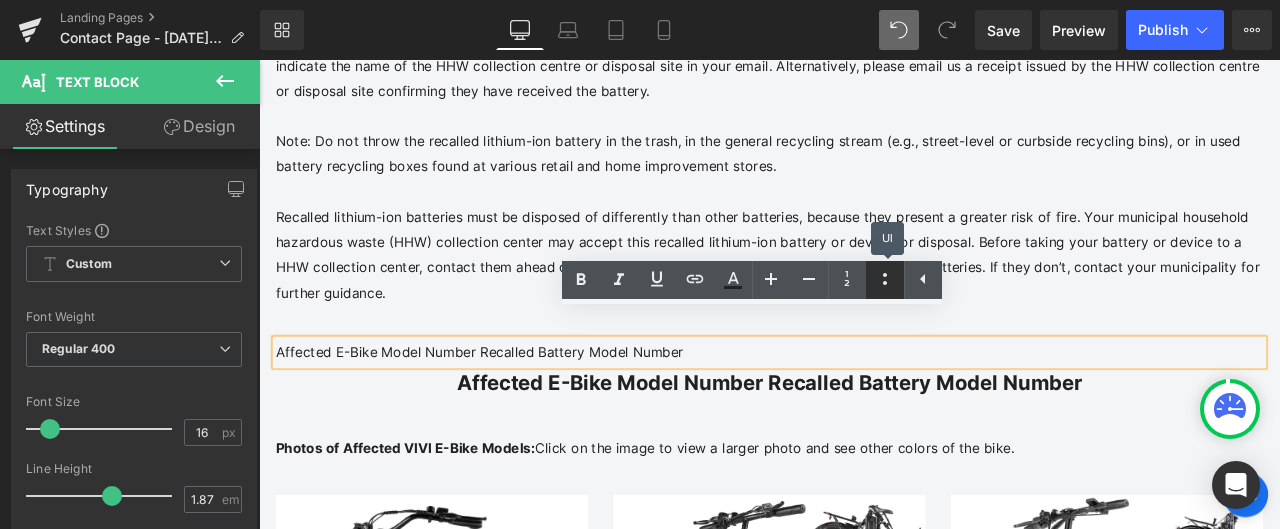 click 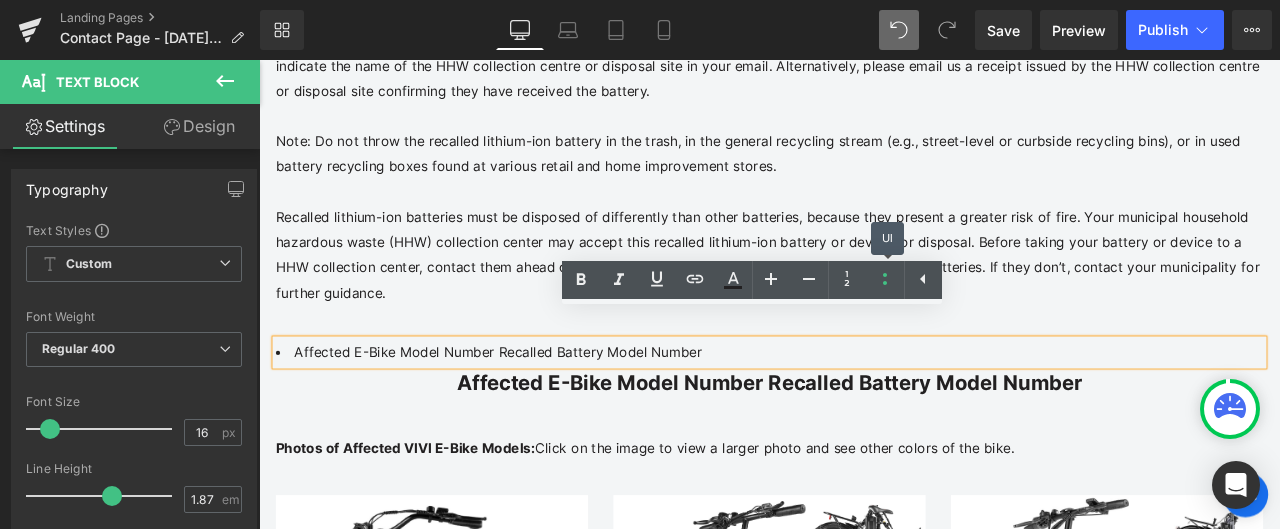 drag, startPoint x: 1150, startPoint y: 344, endPoint x: 768, endPoint y: 378, distance: 383.5101 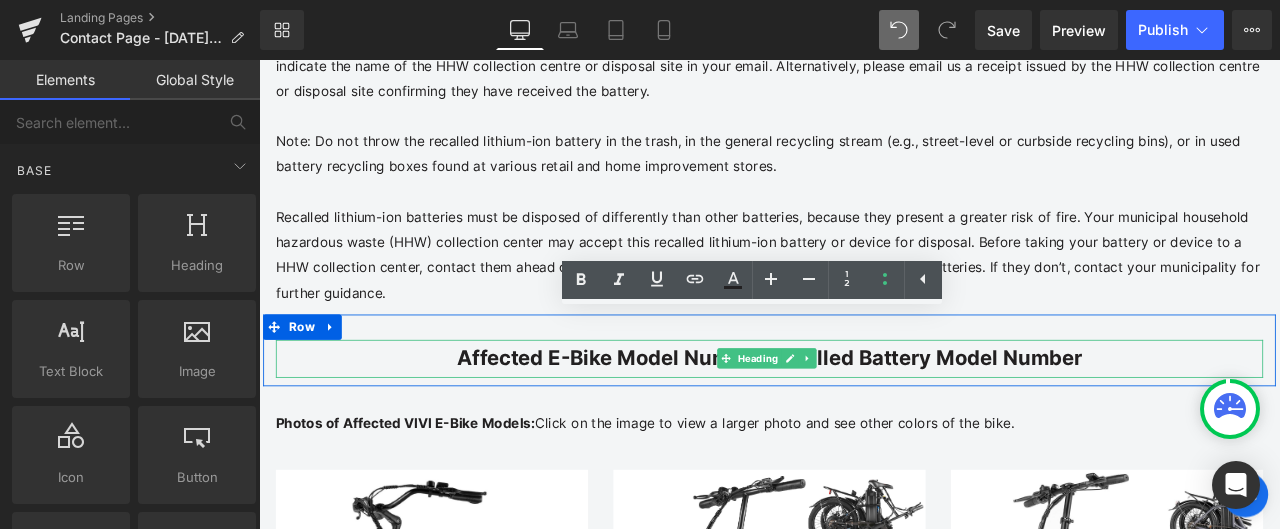 click on "Affected E-Bike Model Number Recalled Battery Model Number" at bounding box center (864, 414) 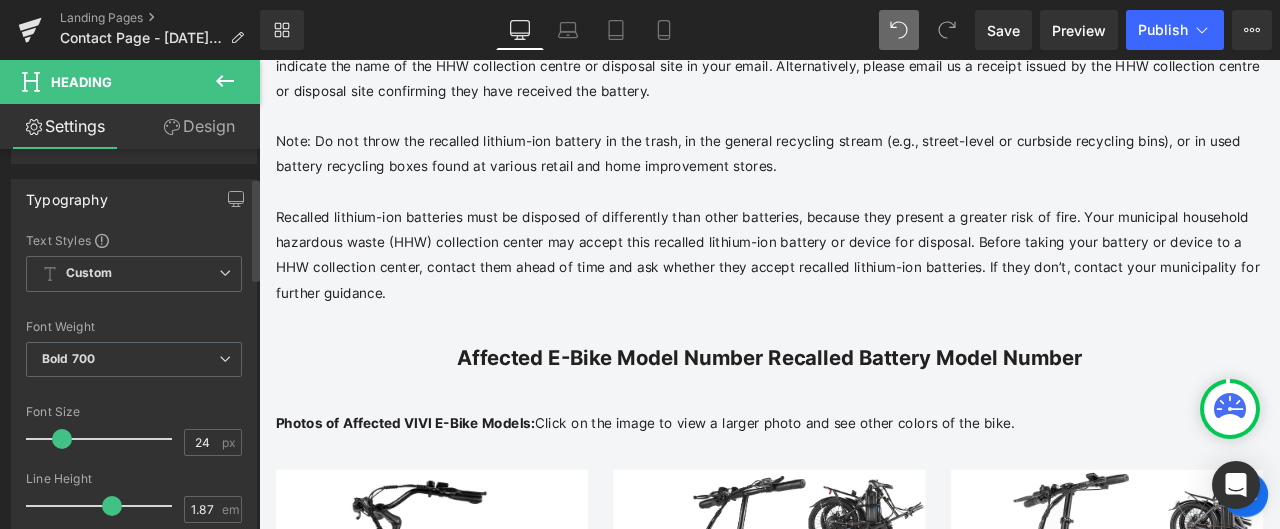 scroll, scrollTop: 200, scrollLeft: 0, axis: vertical 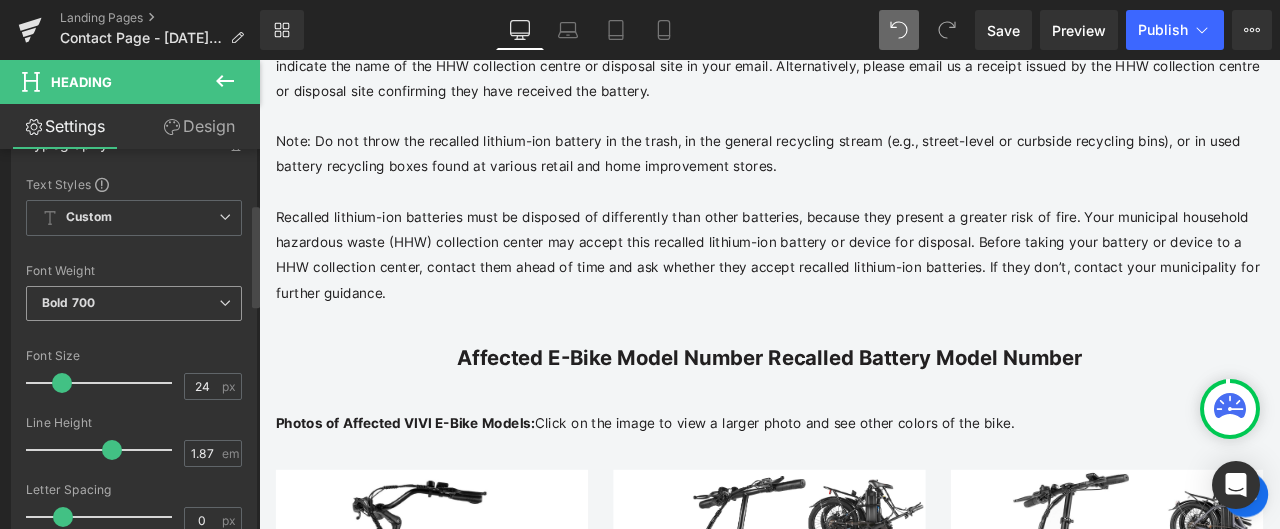 click on "Bold 700" at bounding box center (134, 303) 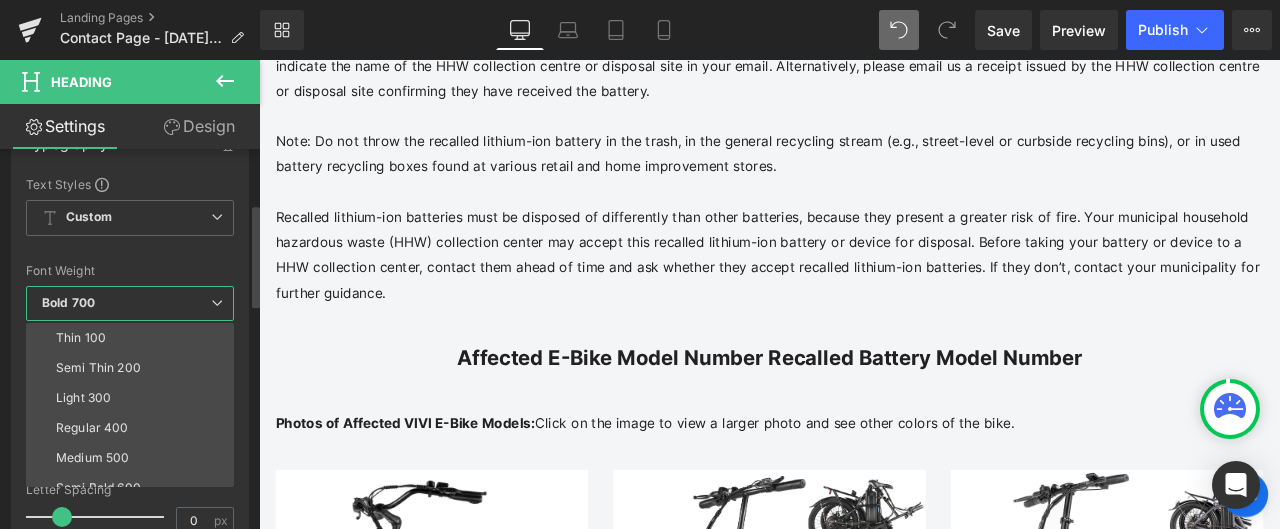 click on "Bold 700" at bounding box center (130, 303) 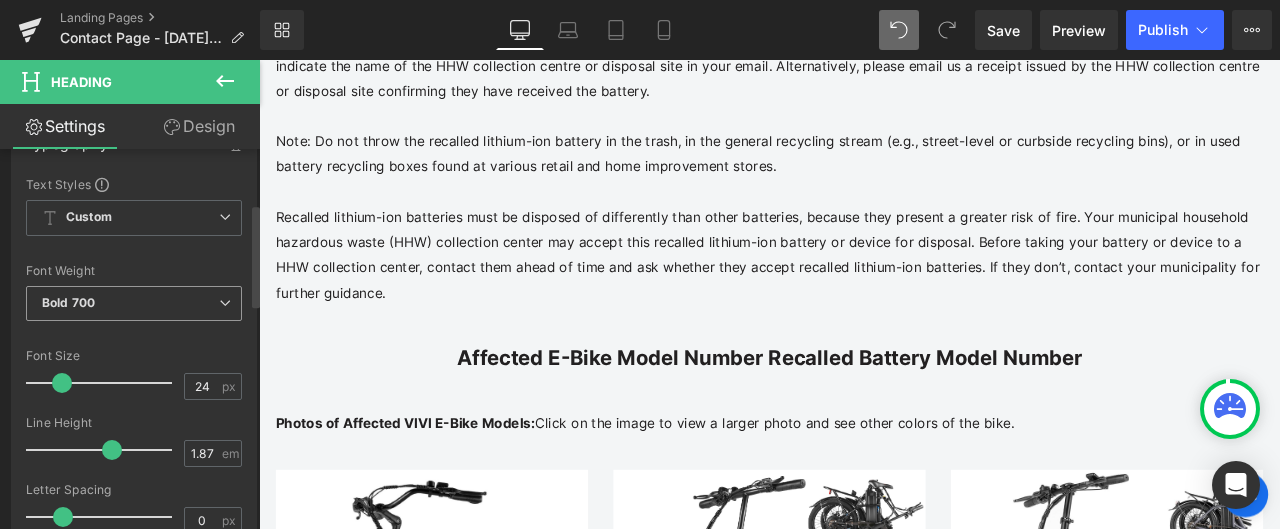 click on "Bold 700" at bounding box center [134, 303] 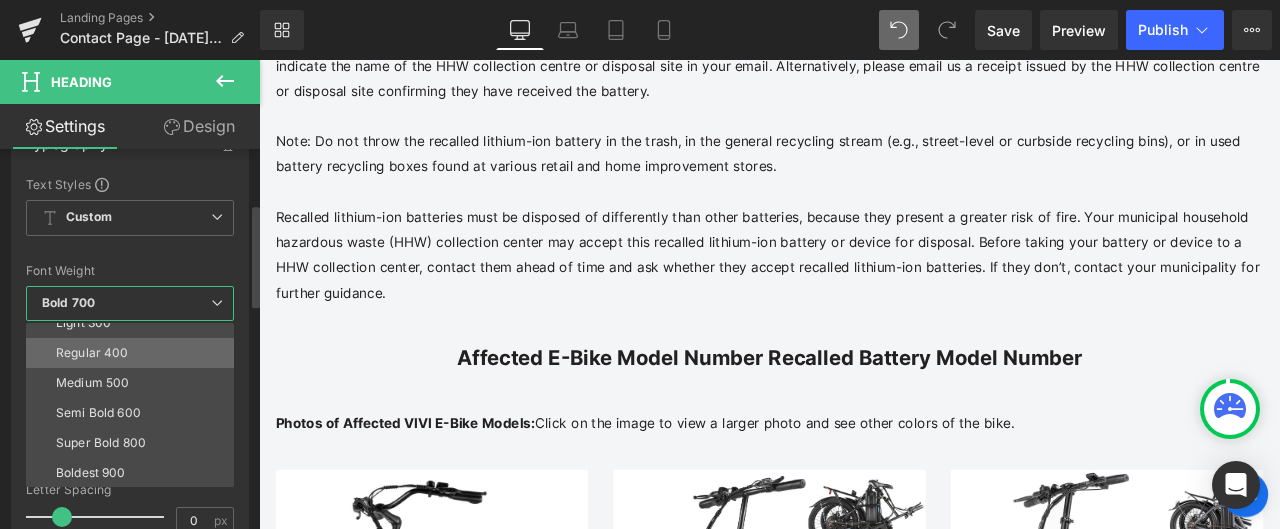scroll, scrollTop: 0, scrollLeft: 0, axis: both 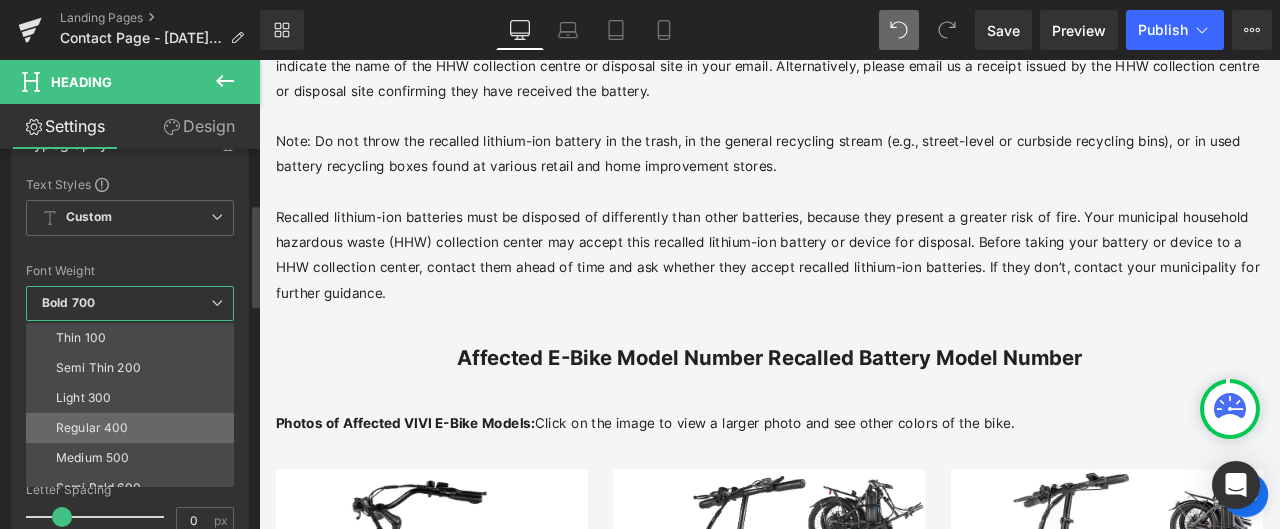 click on "Regular 400" at bounding box center [134, 428] 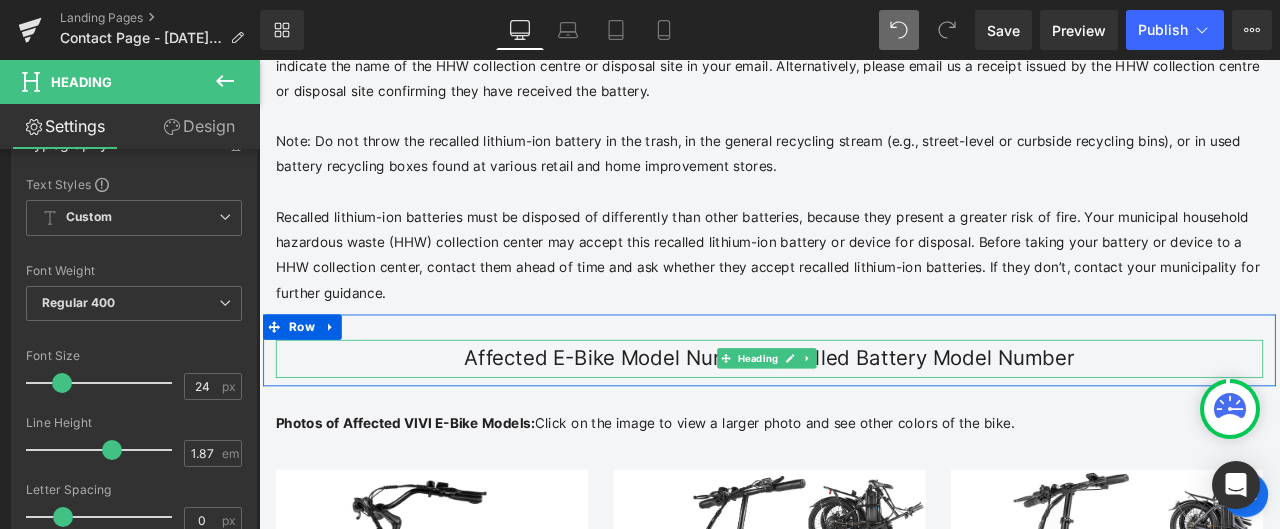 click on "Affected E-Bike Model Number Recalled Battery Model Number" at bounding box center (864, 414) 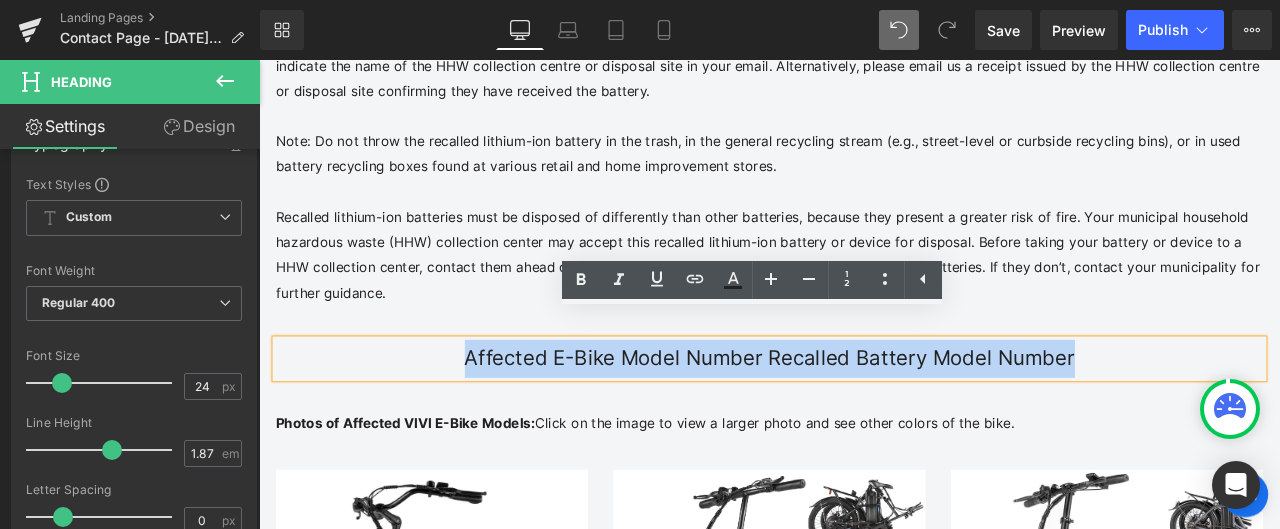 drag, startPoint x: 522, startPoint y: 381, endPoint x: 1195, endPoint y: 374, distance: 673.0364 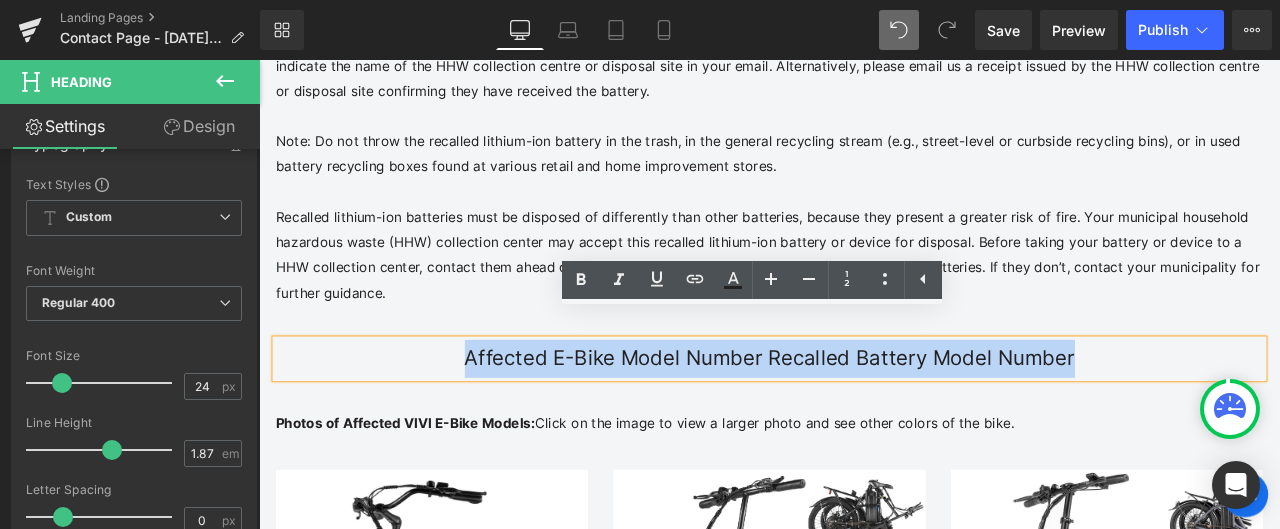 click on "Affected E-Bike Model Number Recalled Battery Model Number" at bounding box center [864, 414] 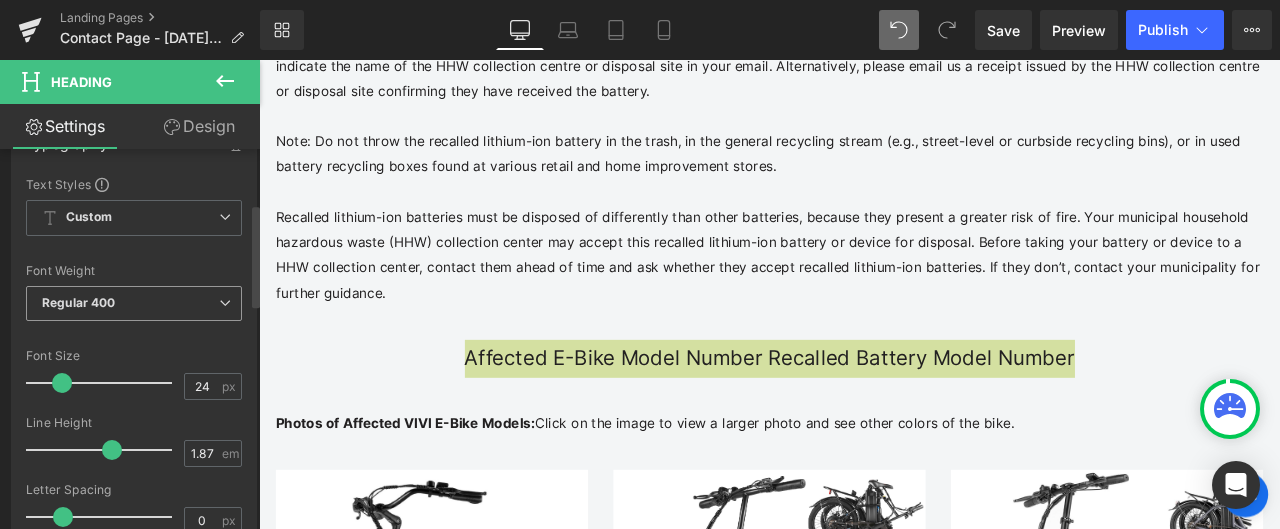 click on "Regular 400" at bounding box center (134, 303) 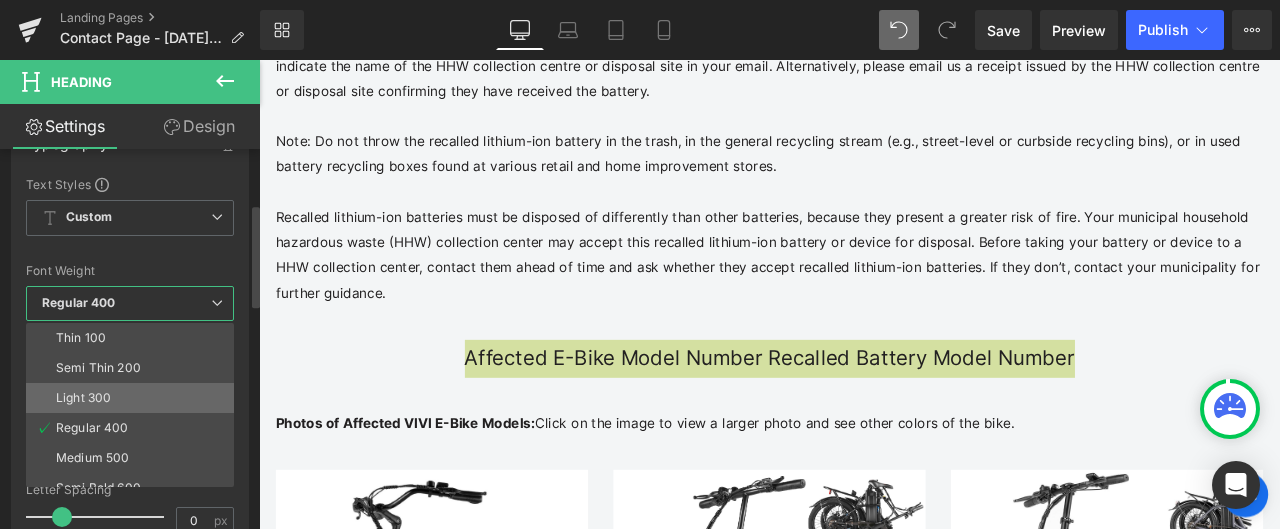 scroll, scrollTop: 100, scrollLeft: 0, axis: vertical 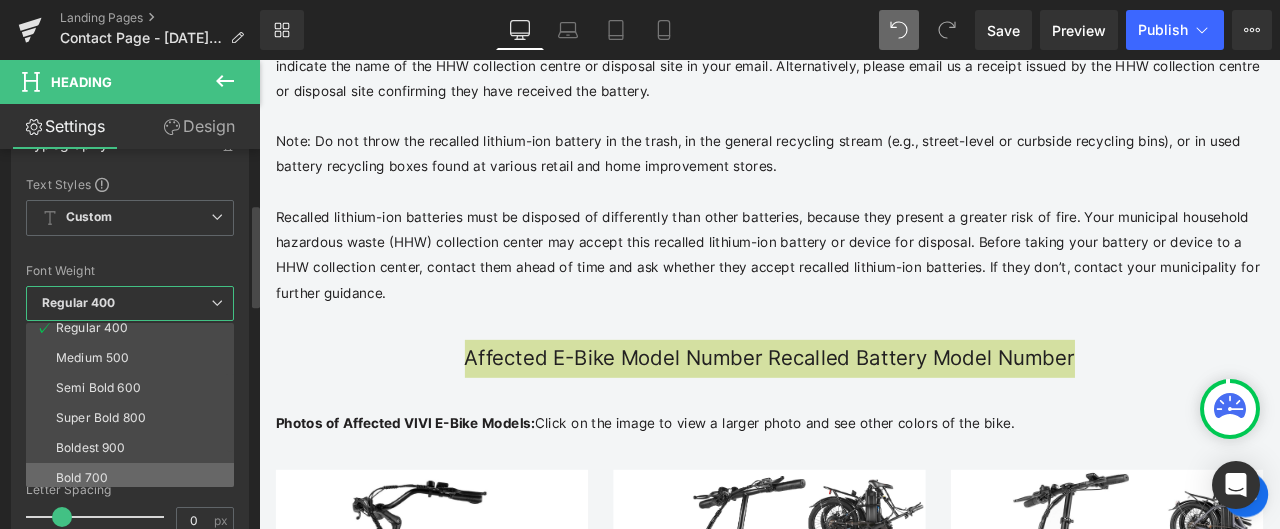 click on "Bold 700" at bounding box center [134, 478] 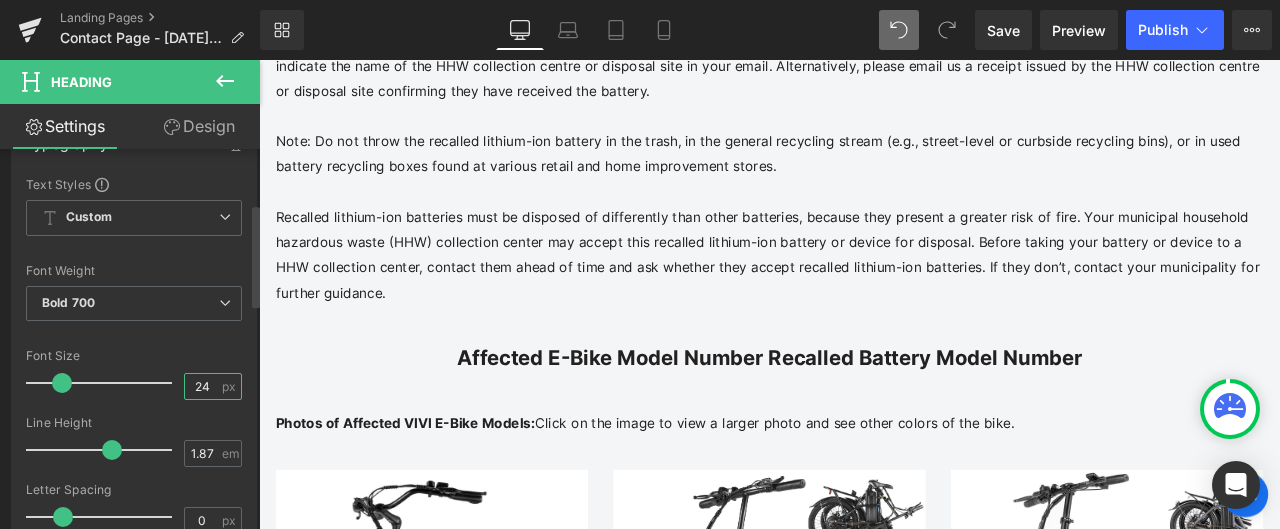 drag, startPoint x: 200, startPoint y: 385, endPoint x: 185, endPoint y: 383, distance: 15.132746 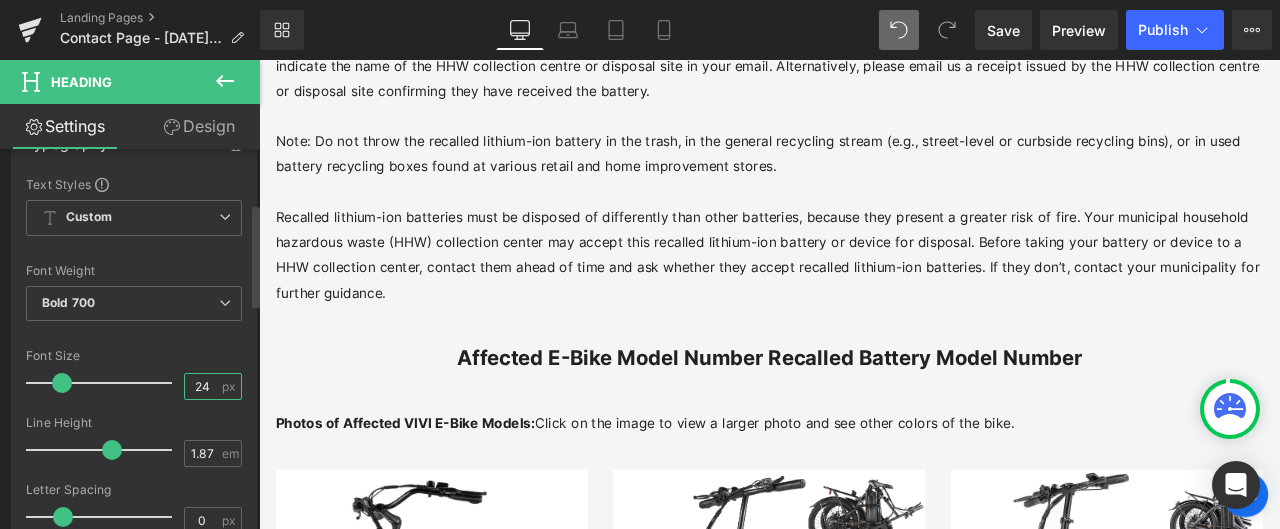click on "24" at bounding box center [202, 386] 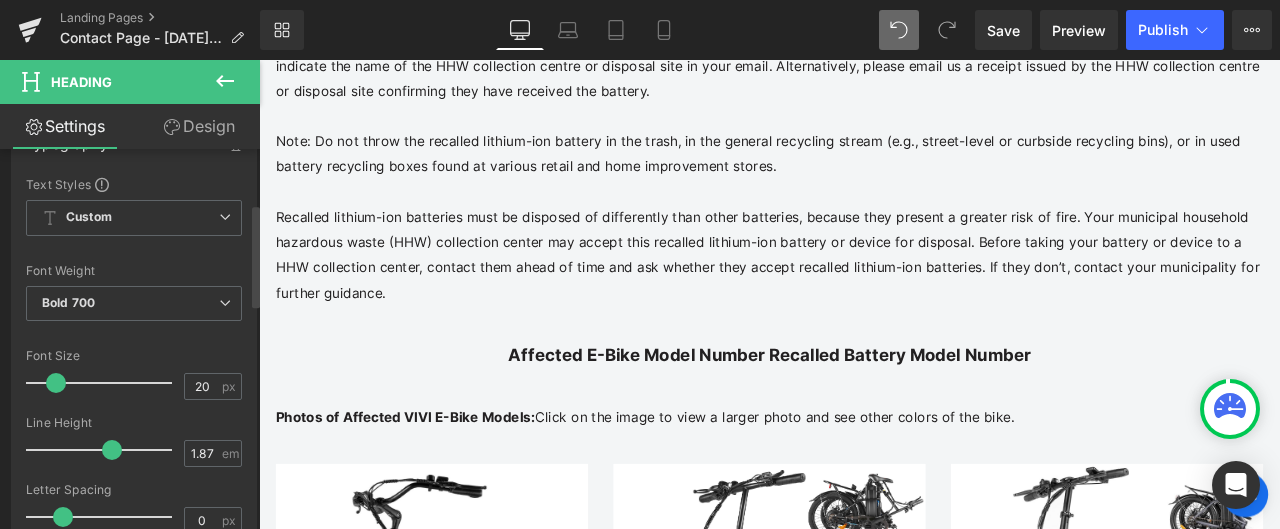 click at bounding box center [134, 337] 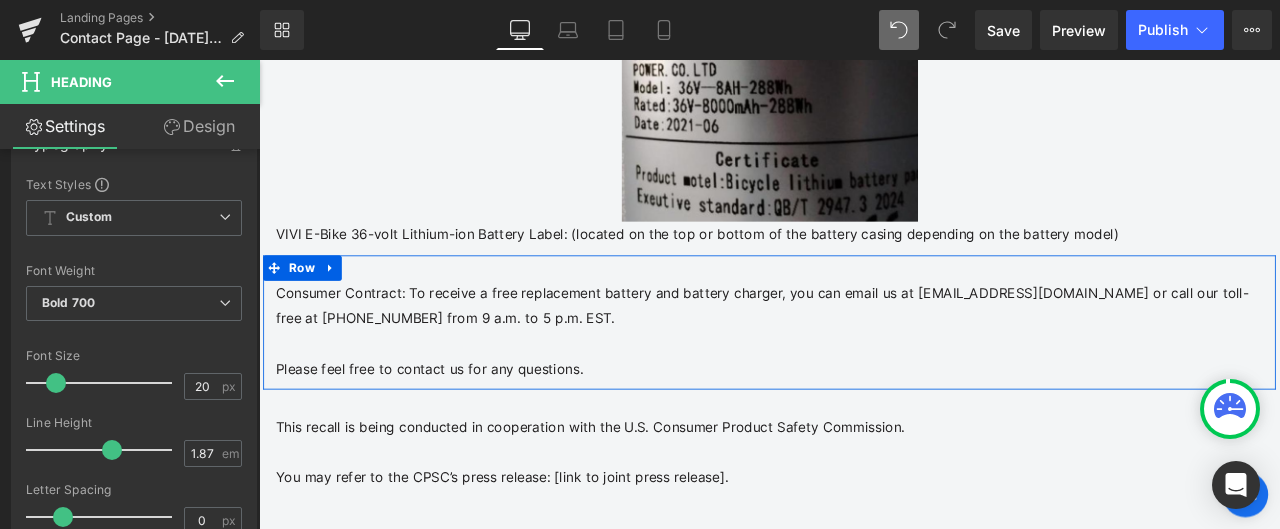 scroll, scrollTop: 4996, scrollLeft: 0, axis: vertical 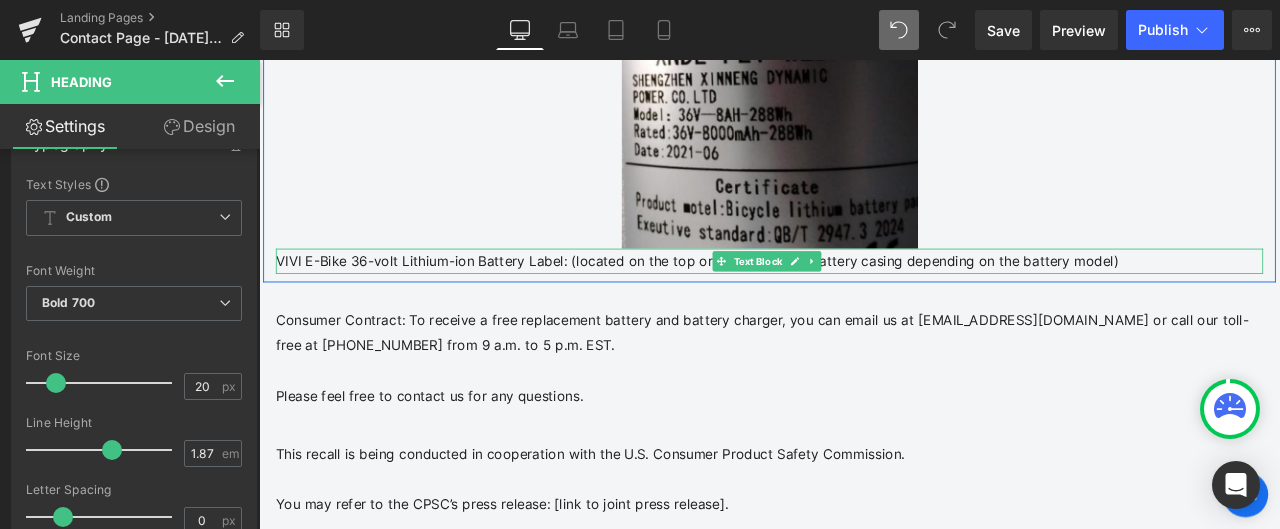 click on "VIVI E-Bike 36-volt Lithium-ion Battery Label: (located on the top or bottom of the battery casing depending on the battery model)" at bounding box center (864, 299) 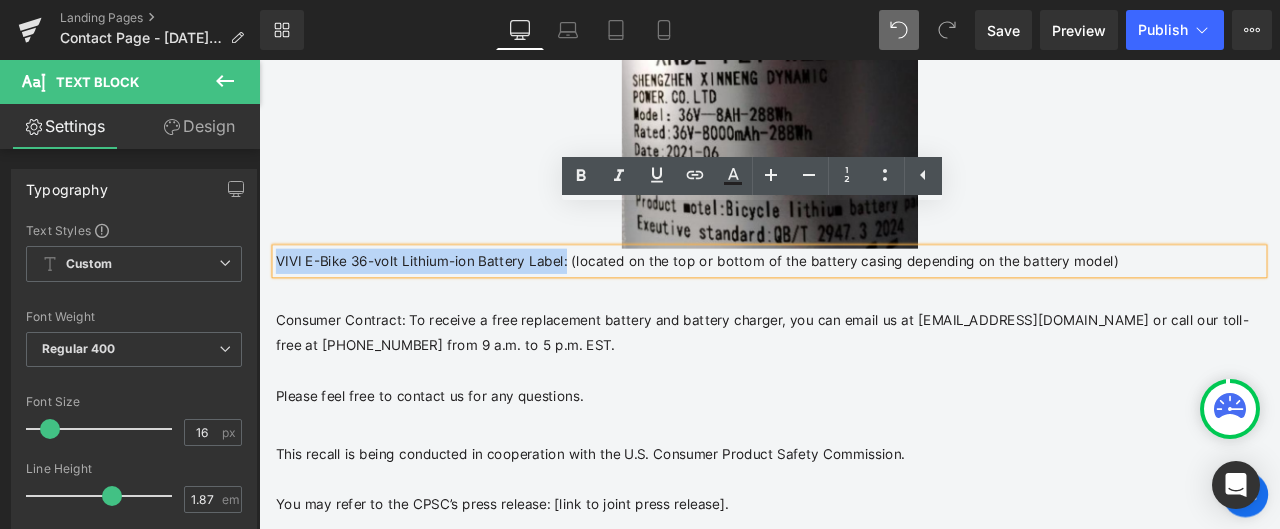 drag, startPoint x: 595, startPoint y: 251, endPoint x: 276, endPoint y: 246, distance: 319.03918 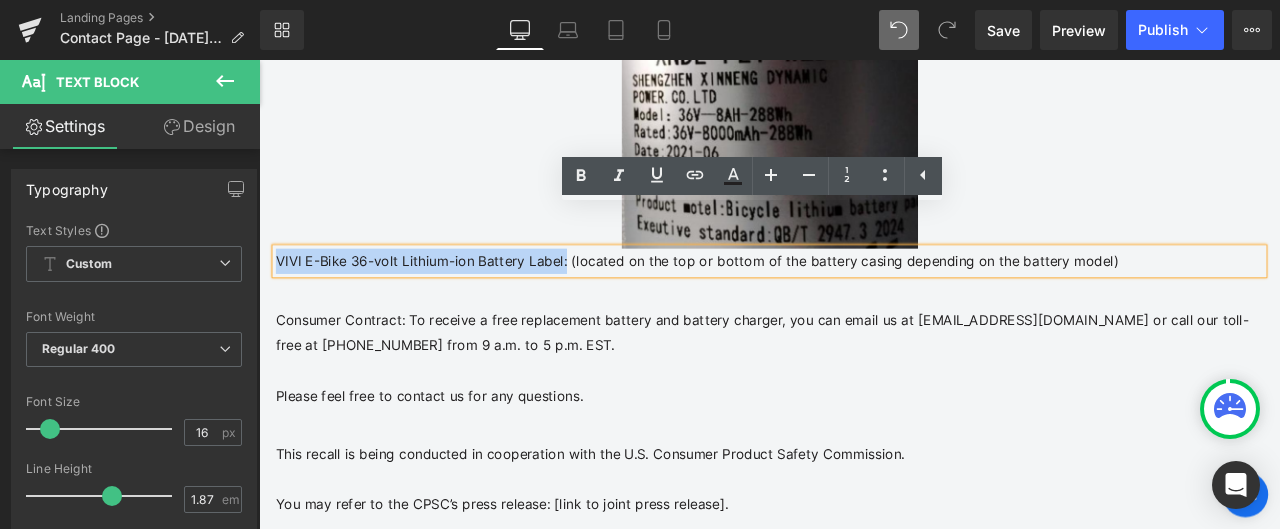 click on "VIVI E-Bike 36-volt Lithium-ion Battery Label: (located on the top or bottom of the battery casing depending on the battery model)" at bounding box center (864, 299) 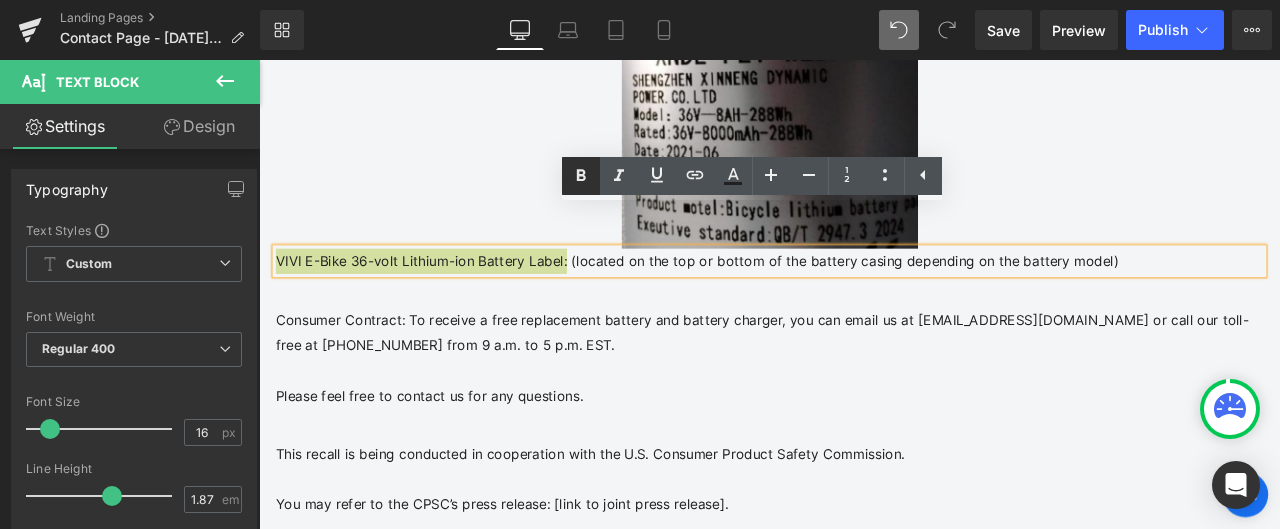 click 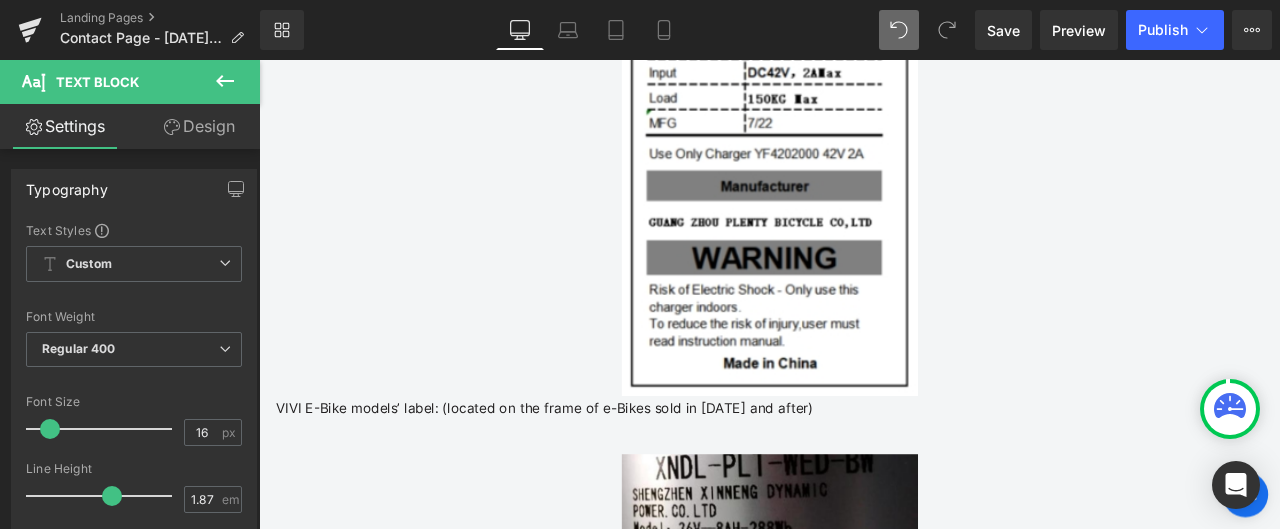 scroll, scrollTop: 4496, scrollLeft: 0, axis: vertical 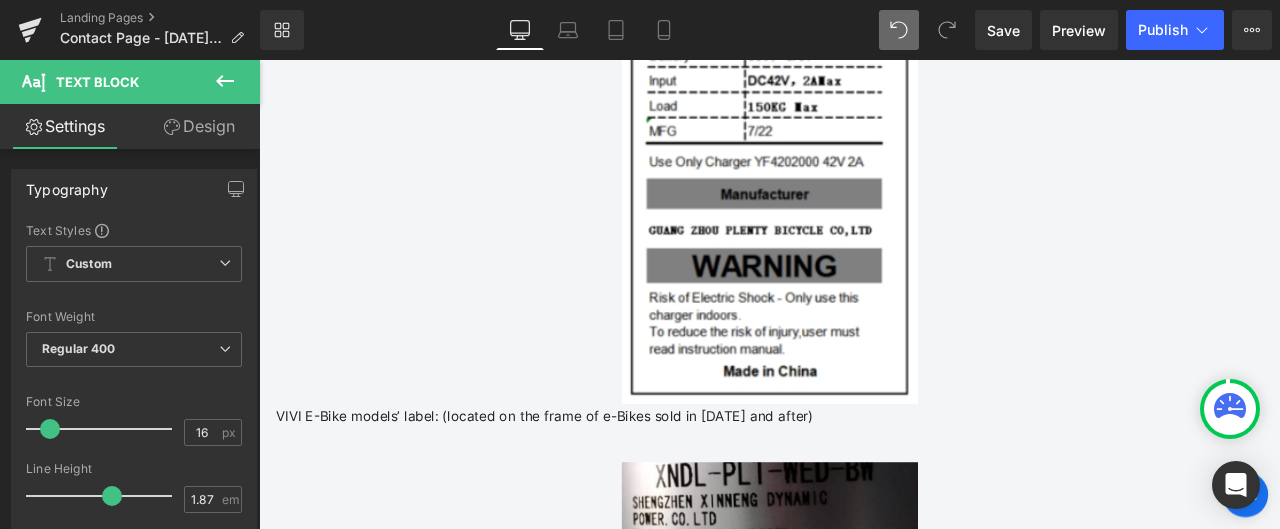click at bounding box center (259, 60) 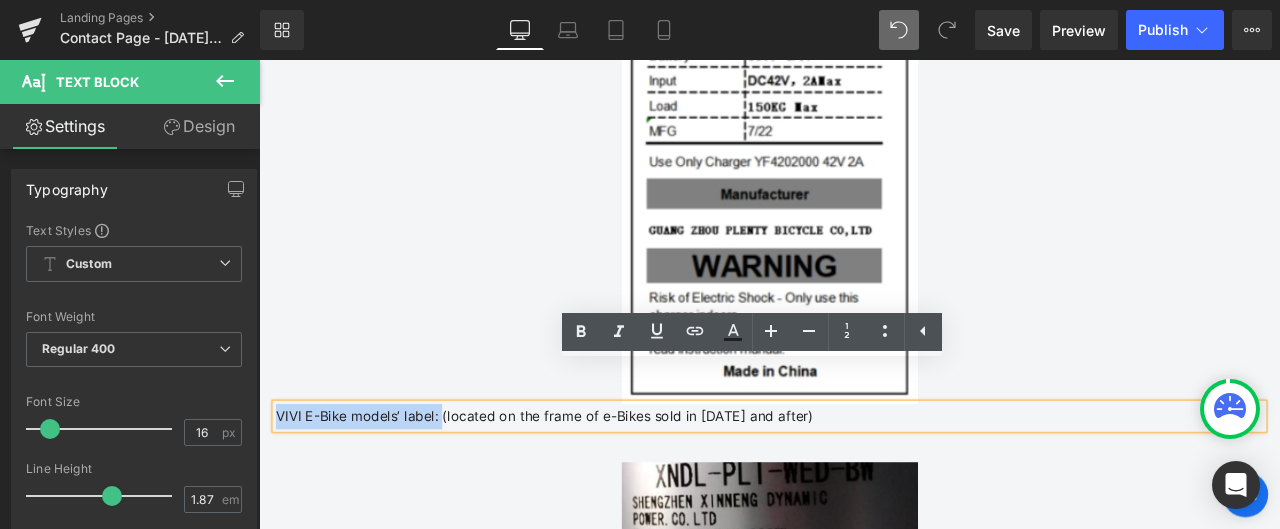 drag, startPoint x: 460, startPoint y: 435, endPoint x: 275, endPoint y: 430, distance: 185.06755 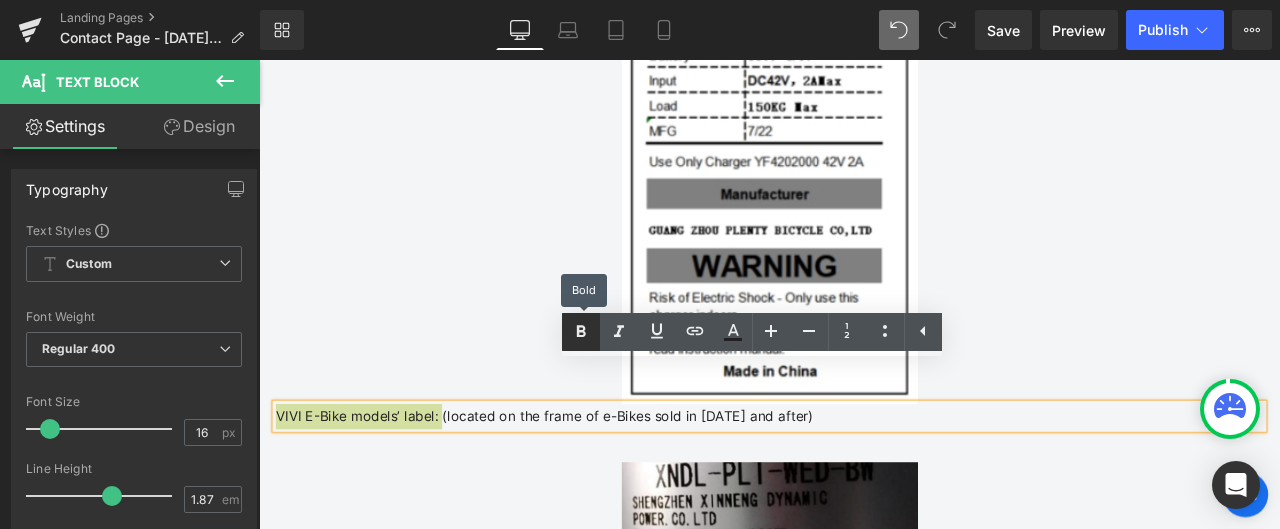 click 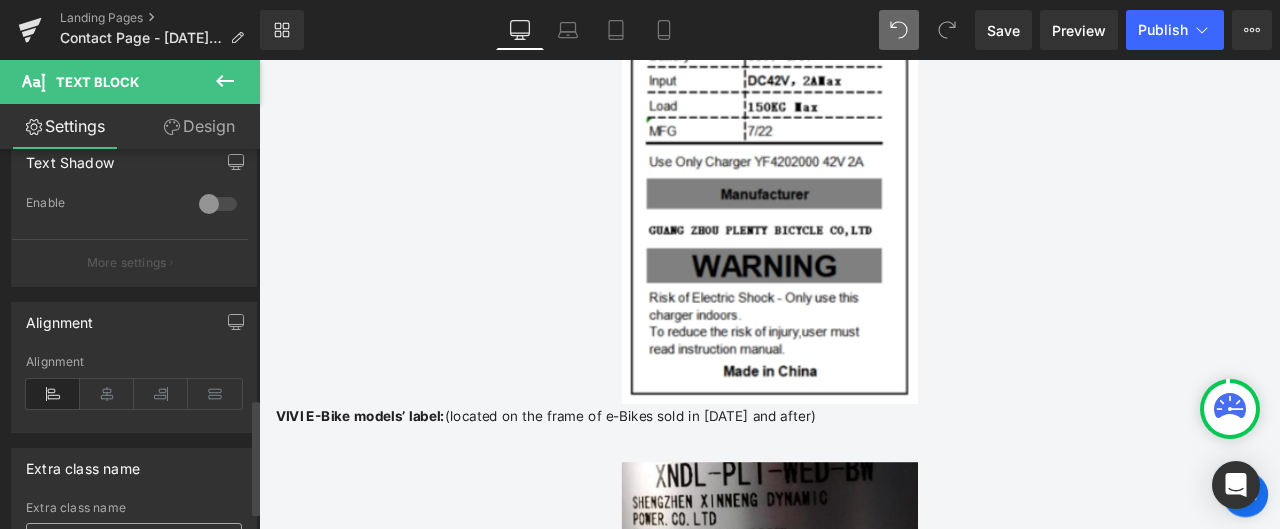 scroll, scrollTop: 679, scrollLeft: 0, axis: vertical 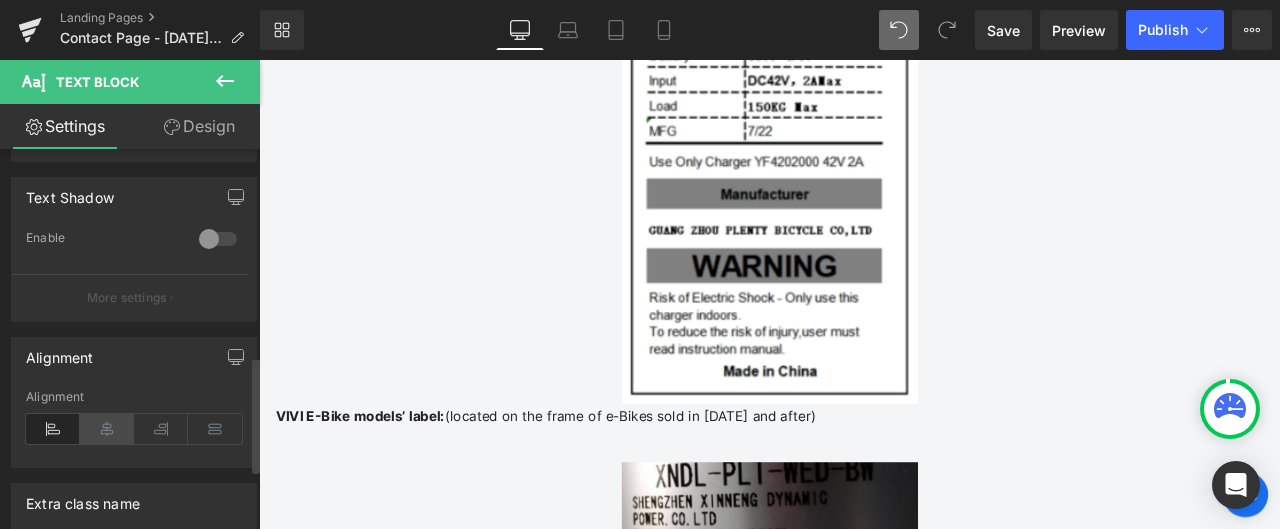 click at bounding box center [107, 429] 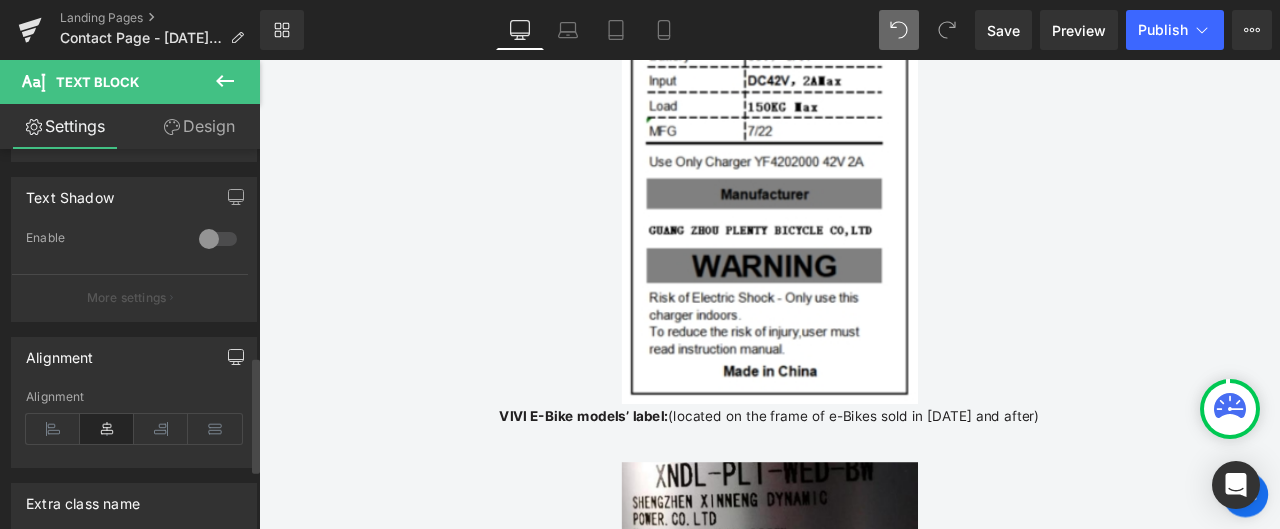 click 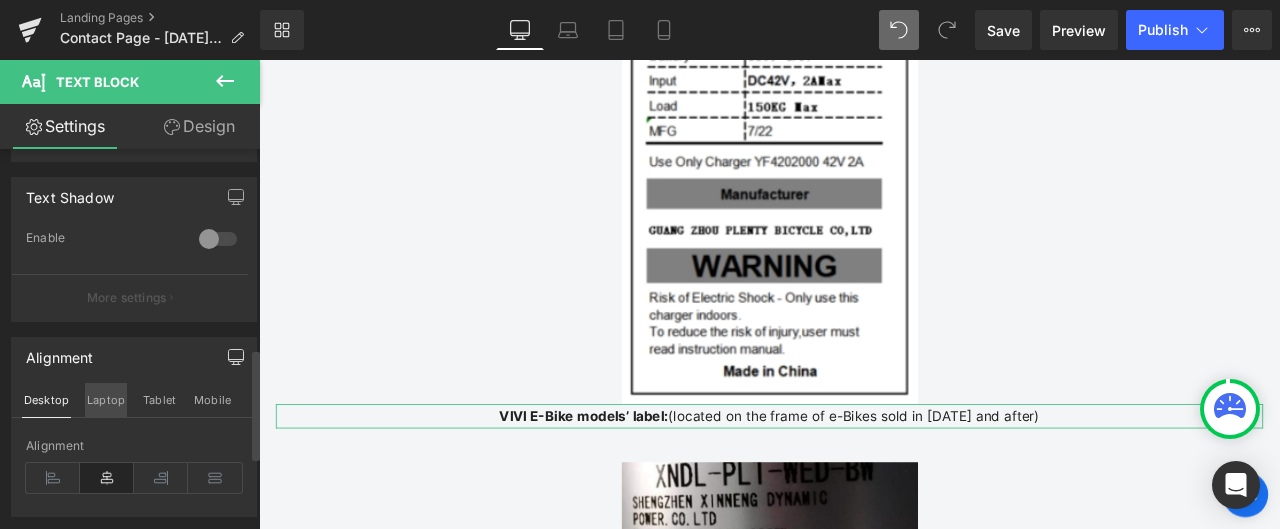 click on "Laptop" at bounding box center (106, 400) 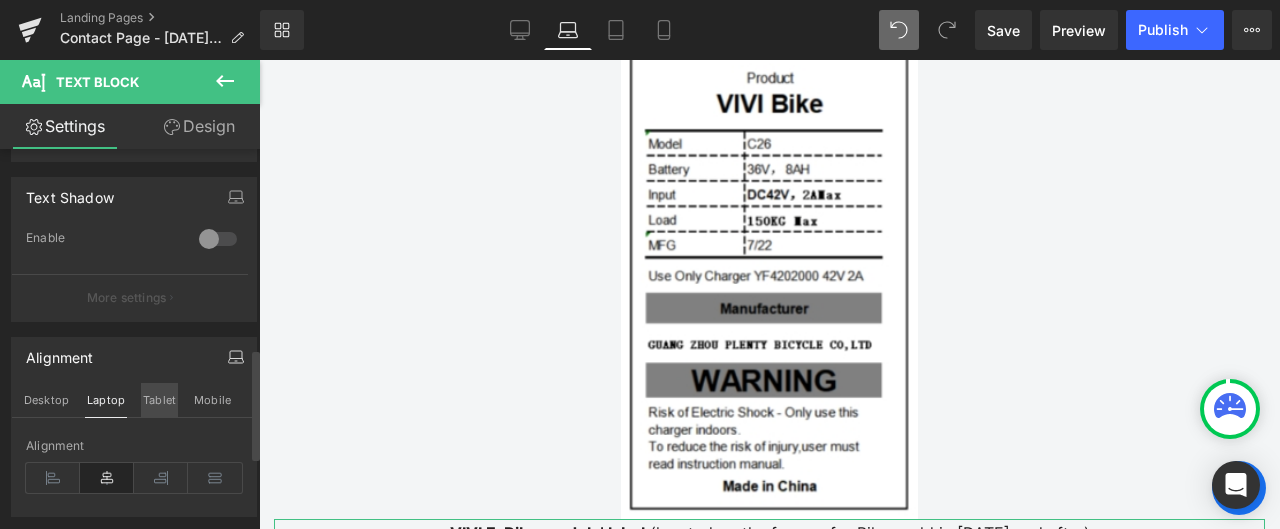 click on "Tablet" at bounding box center [159, 400] 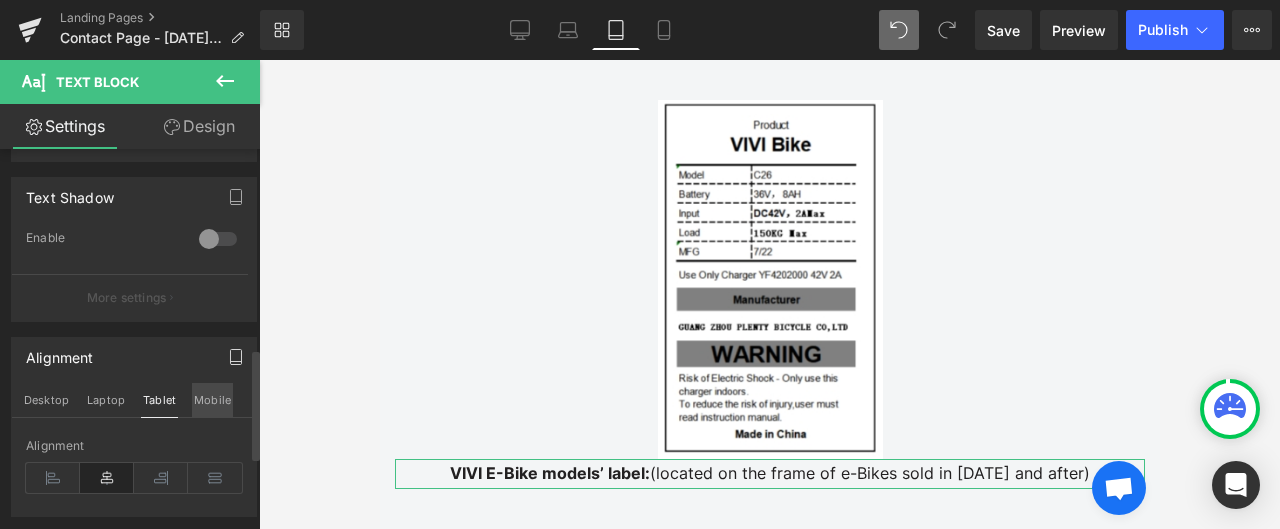 click on "Mobile" at bounding box center (212, 400) 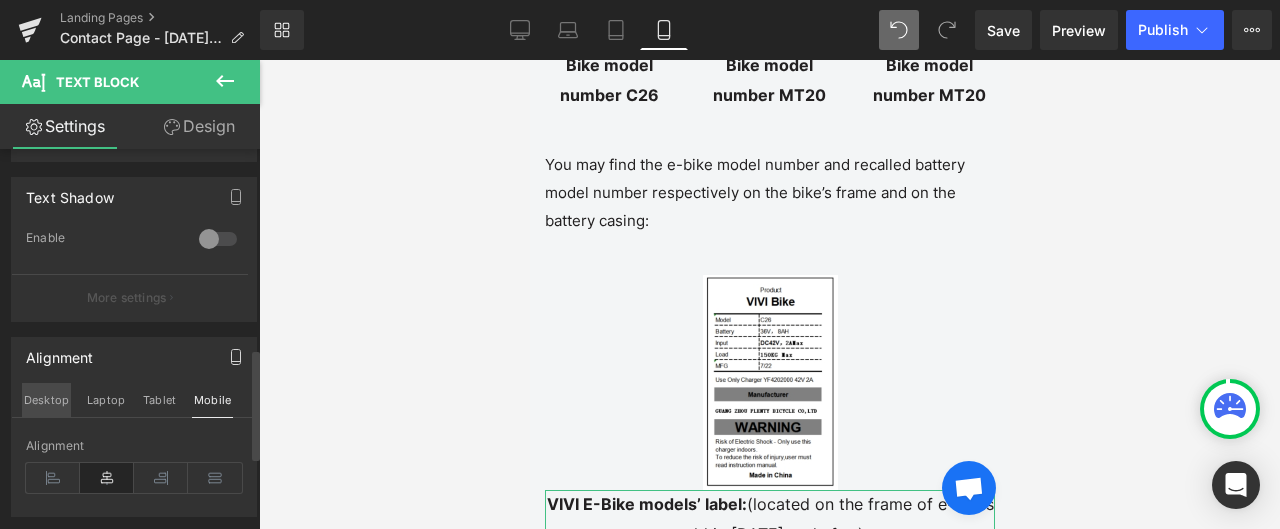 click on "Desktop" at bounding box center [46, 400] 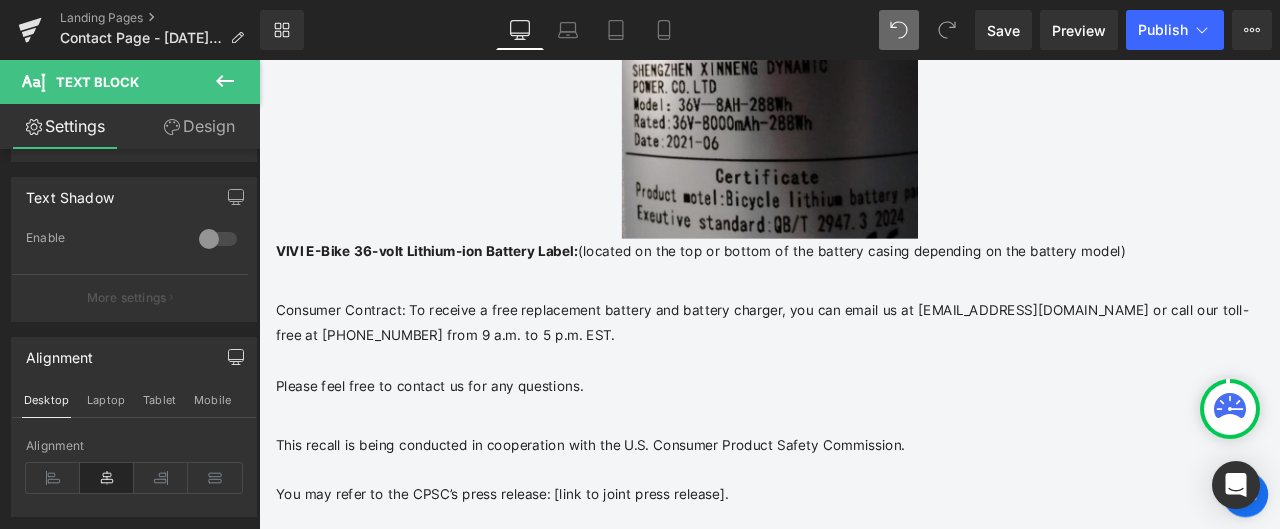 scroll, scrollTop: 4895, scrollLeft: 0, axis: vertical 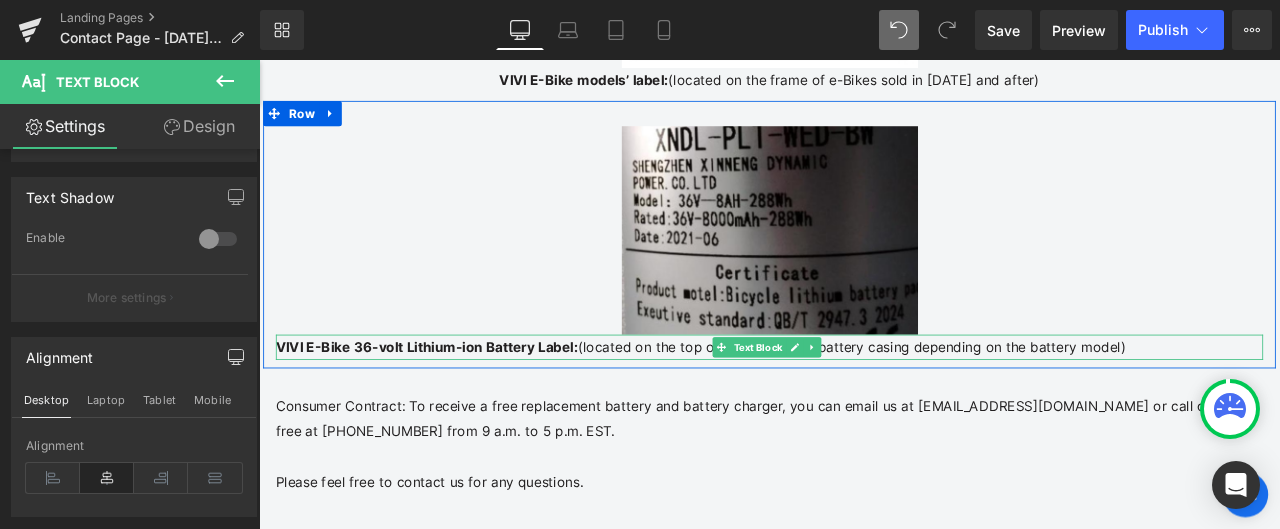 click on "VIVI E-Bike 36-volt Lithium-ion Battery Label:  (located on the top or bottom of the battery casing depending on the battery model)" at bounding box center (864, 400) 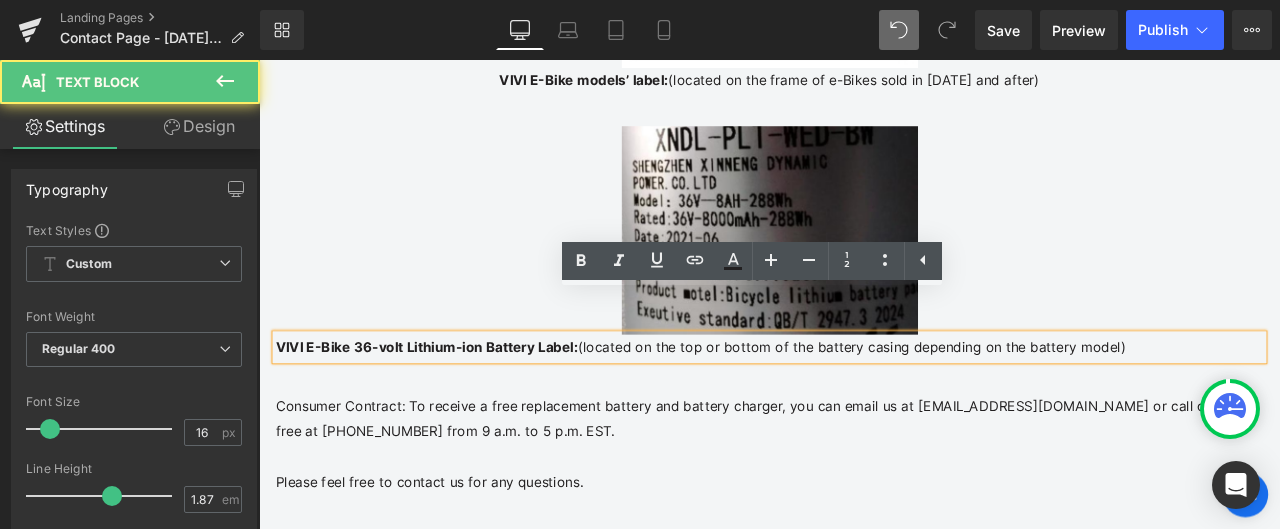 click on "VIVI E-Bike 36-volt Lithium-ion Battery Label:  (located on the top or bottom of the battery casing depending on the battery model)" at bounding box center [864, 400] 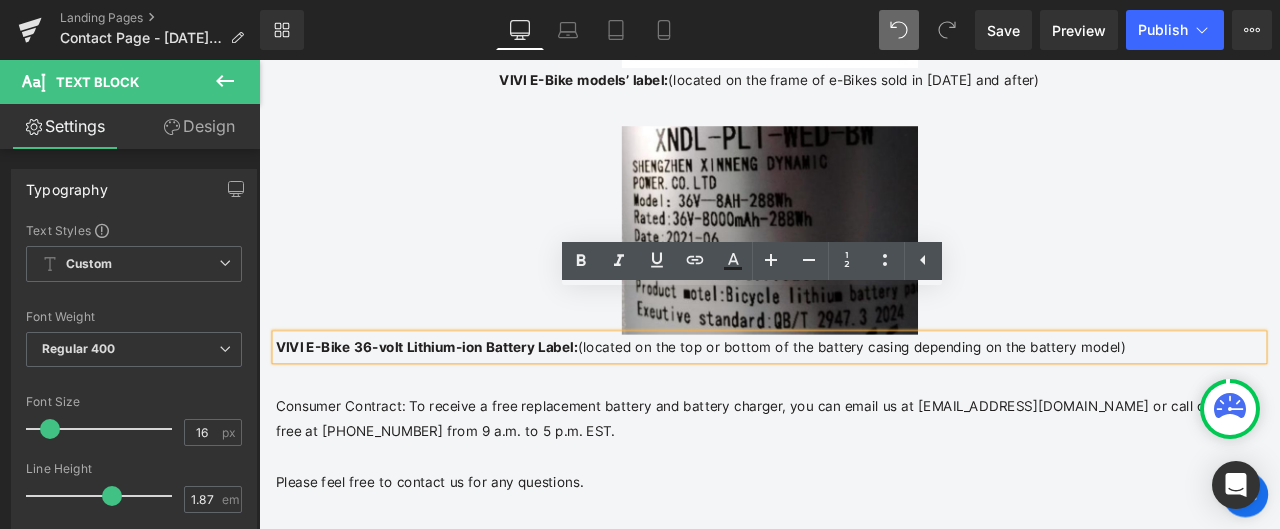 drag, startPoint x: 1219, startPoint y: 351, endPoint x: 238, endPoint y: 347, distance: 981.0082 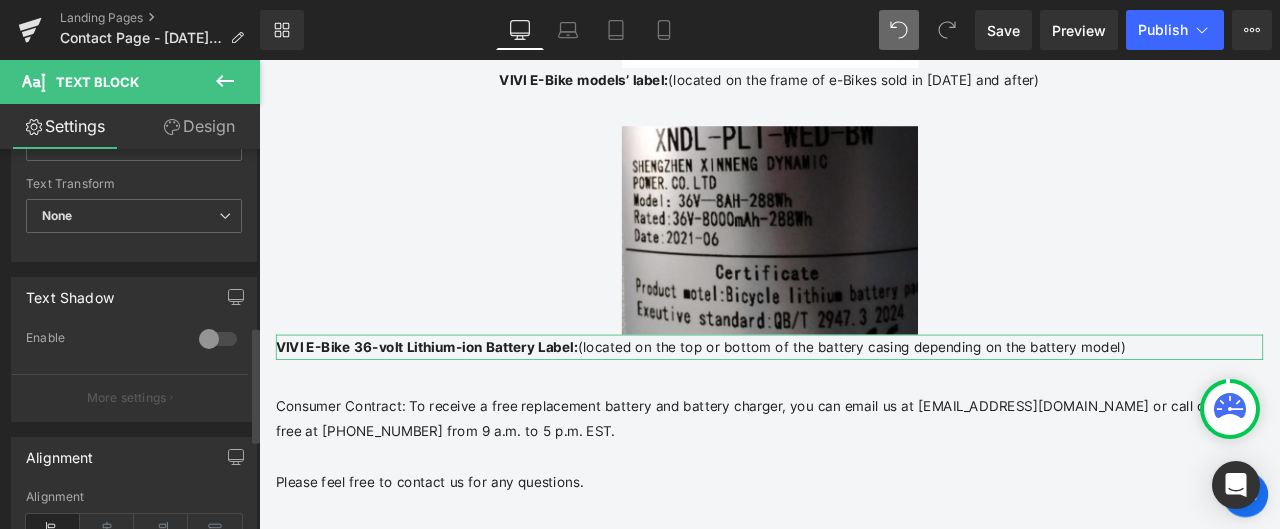 scroll, scrollTop: 779, scrollLeft: 0, axis: vertical 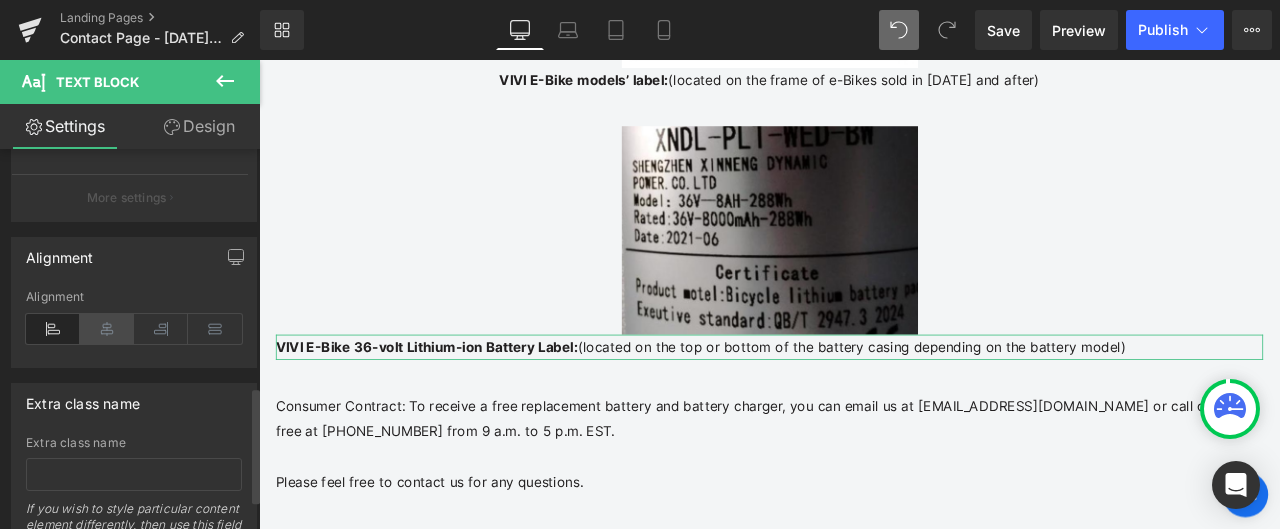 click at bounding box center (107, 329) 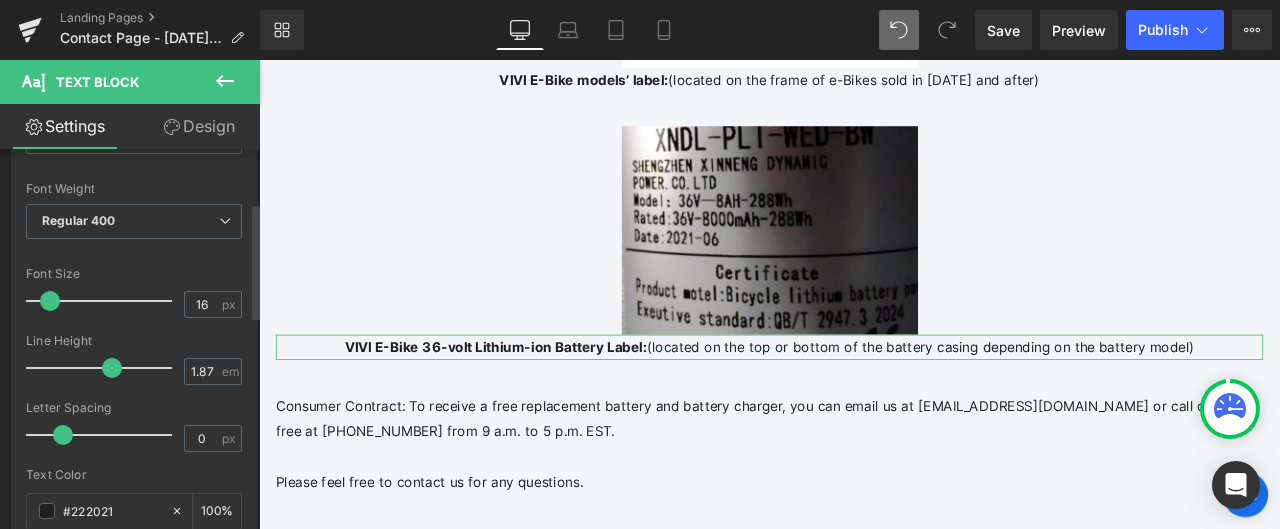 scroll, scrollTop: 79, scrollLeft: 0, axis: vertical 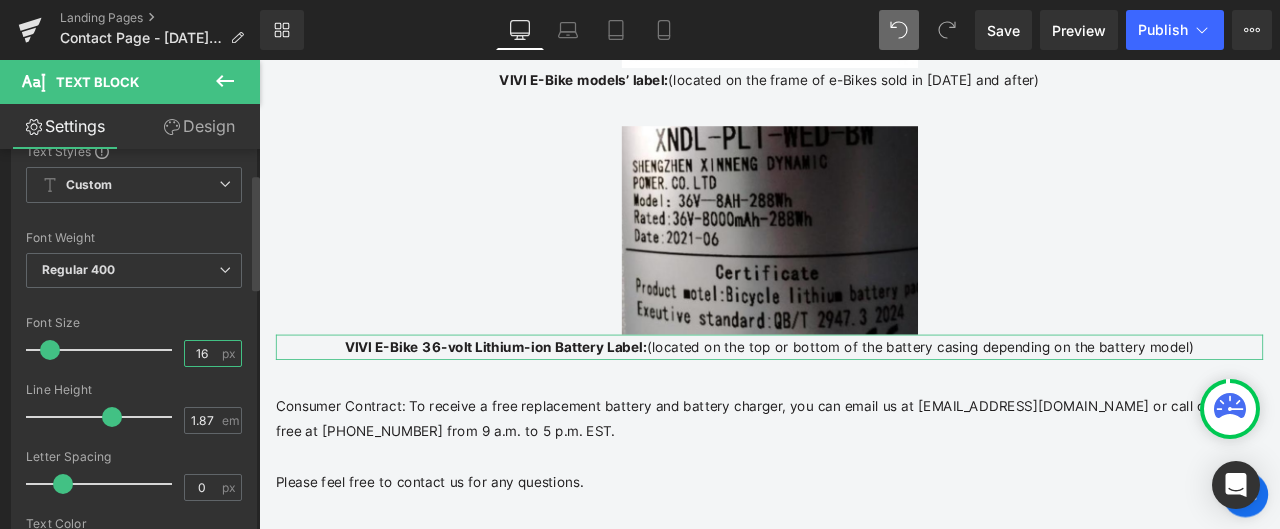 click on "16" at bounding box center [202, 353] 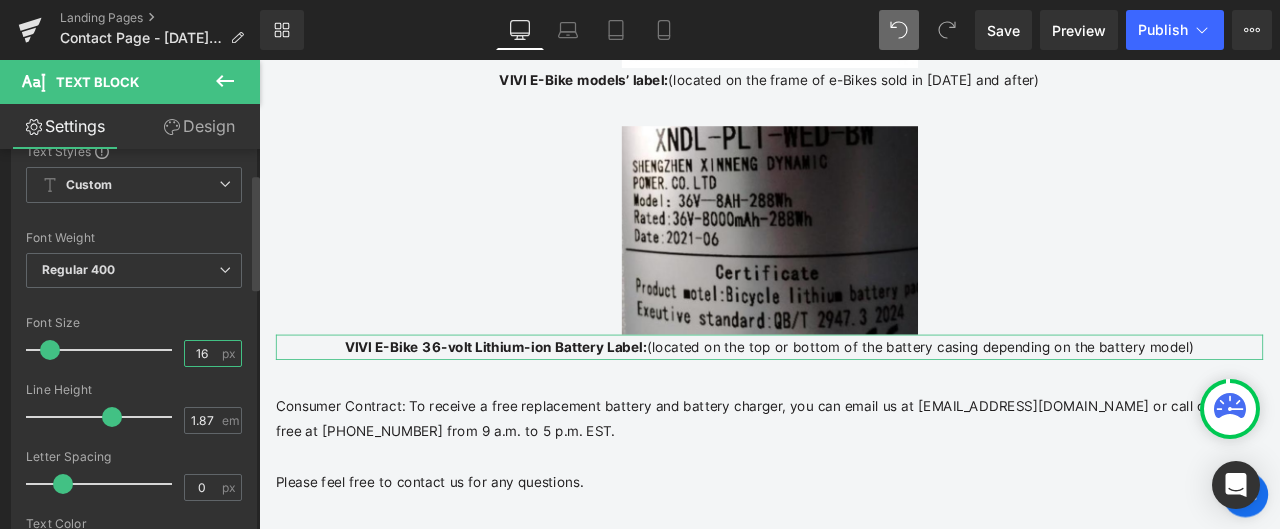 drag, startPoint x: 202, startPoint y: 349, endPoint x: 181, endPoint y: 349, distance: 21 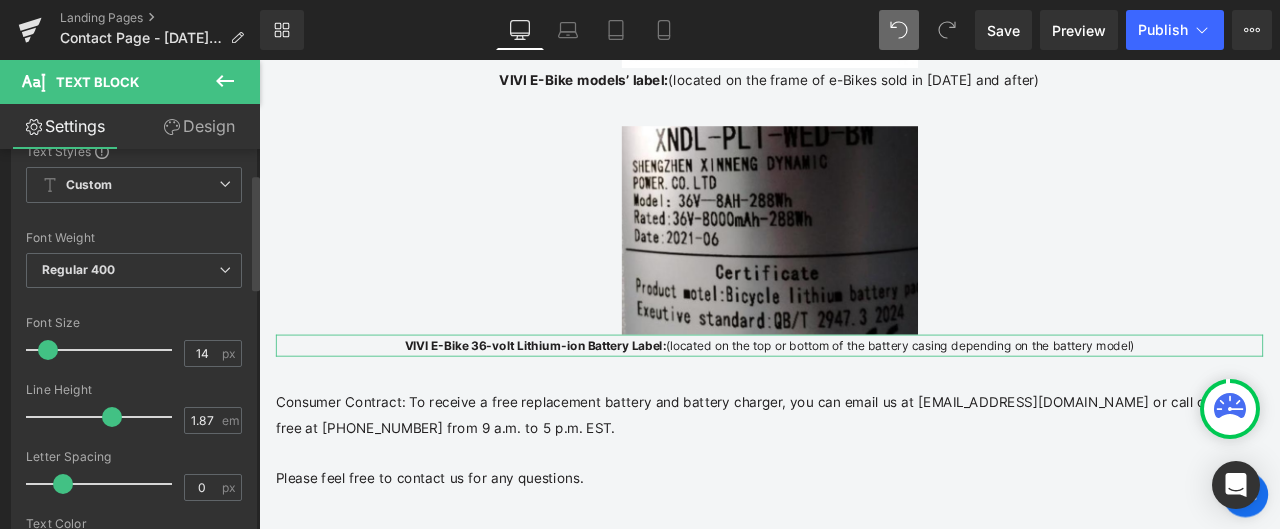 click at bounding box center [134, 304] 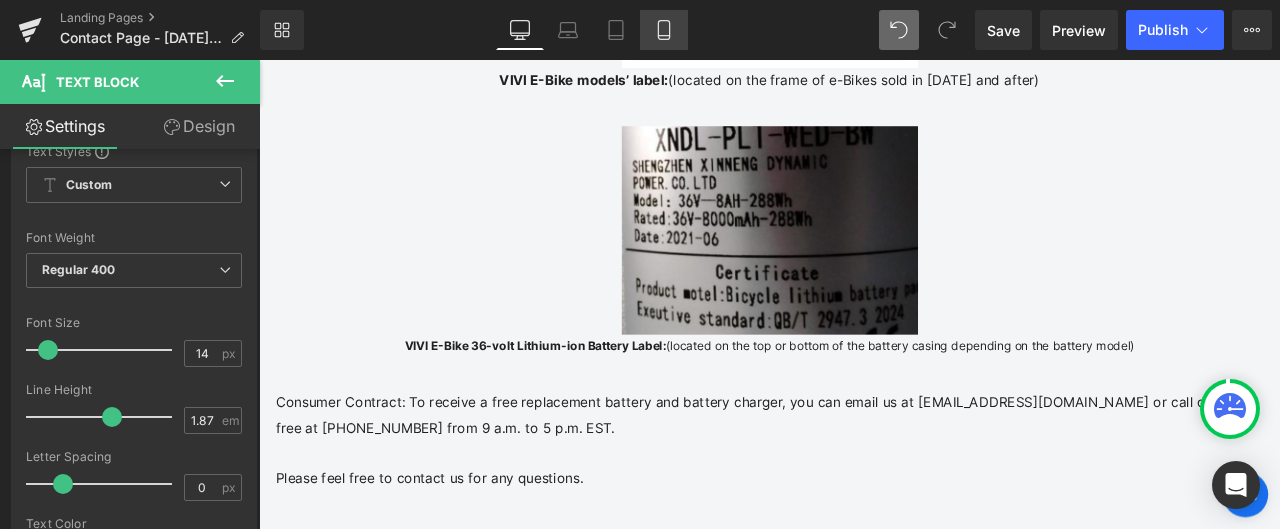 click 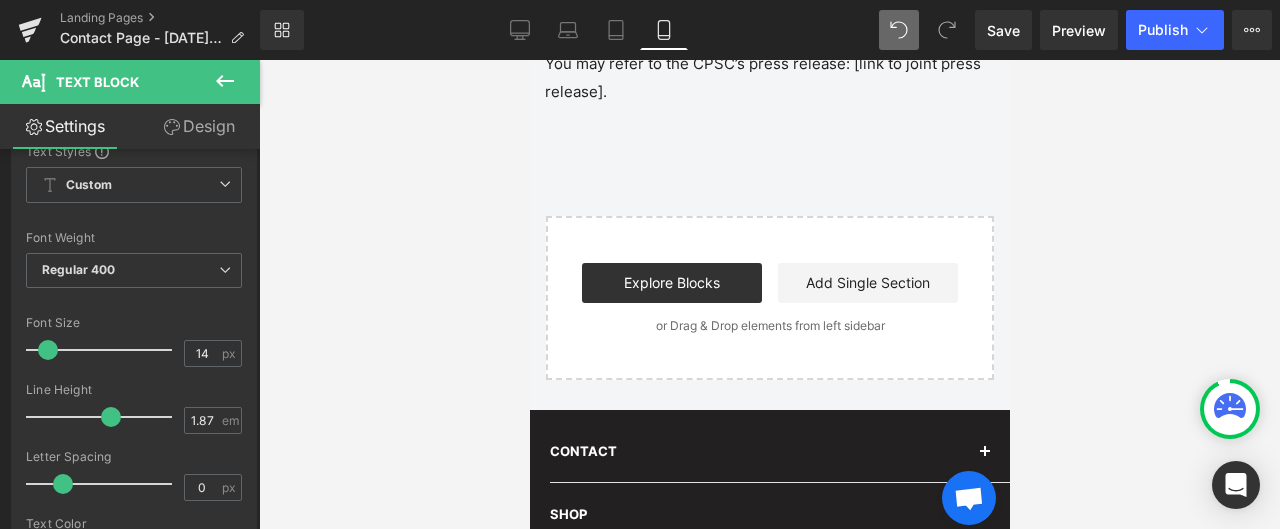 scroll, scrollTop: 4152, scrollLeft: 0, axis: vertical 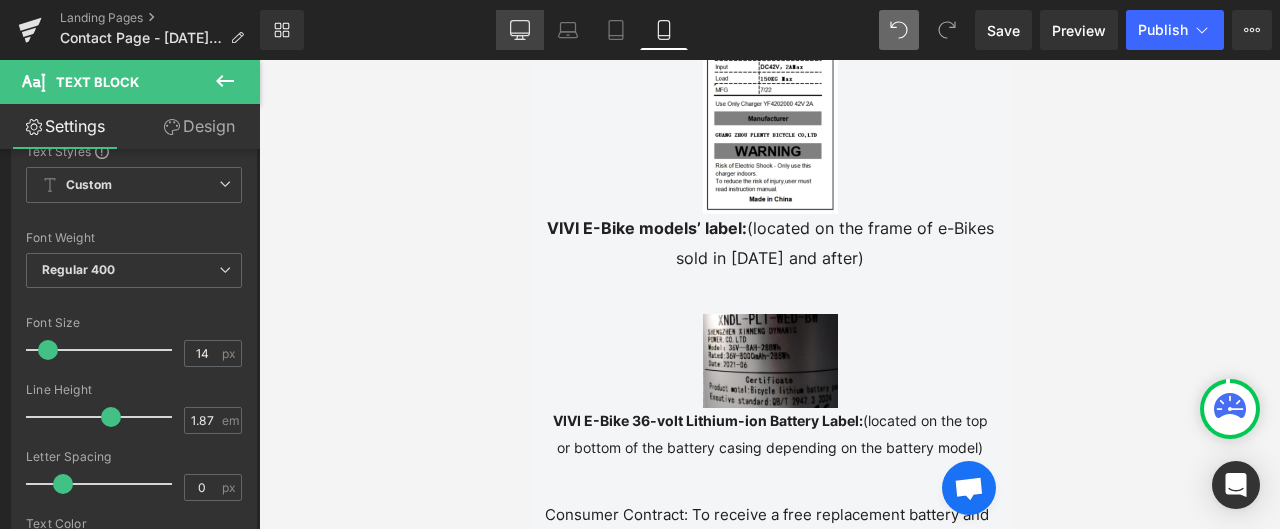 click 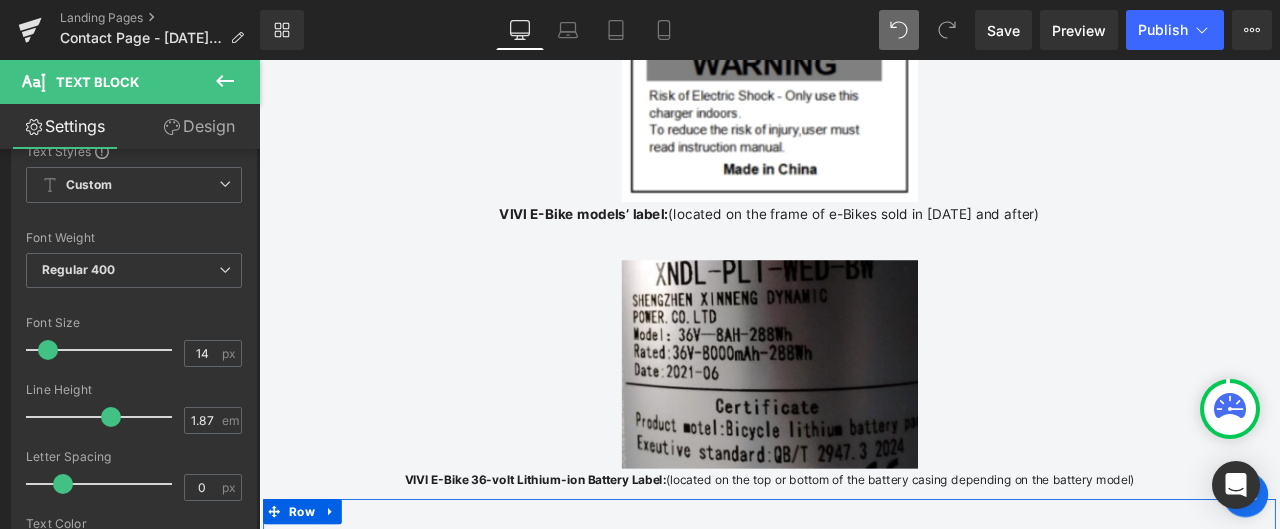 scroll, scrollTop: 4594, scrollLeft: 0, axis: vertical 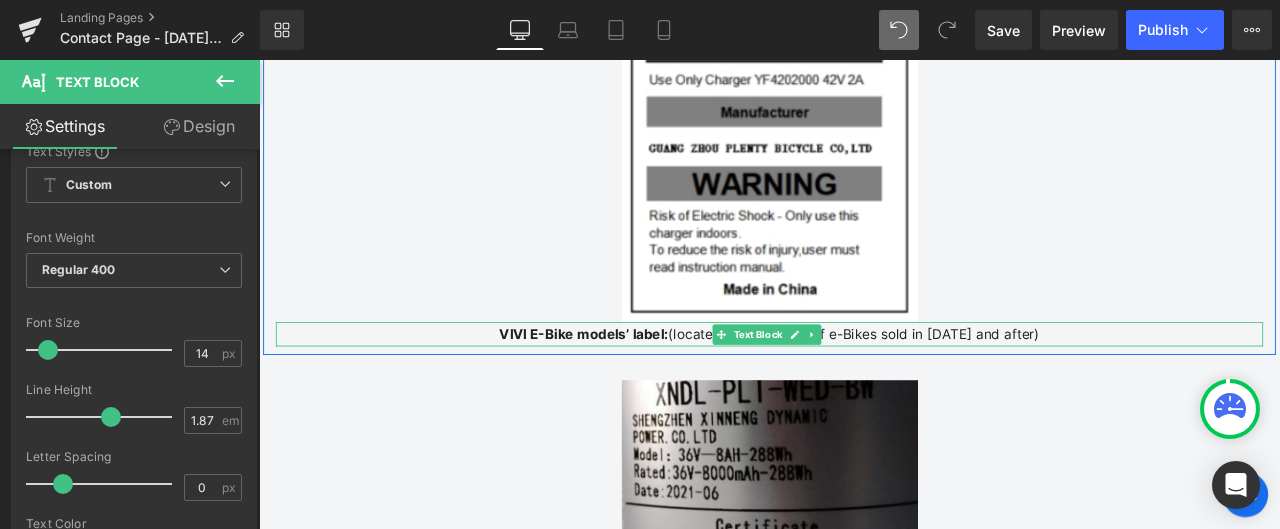click on "VIVI E-Bike models’ label:  (located on the frame of e-Bikes sold in 2022 and after)" at bounding box center (864, 385) 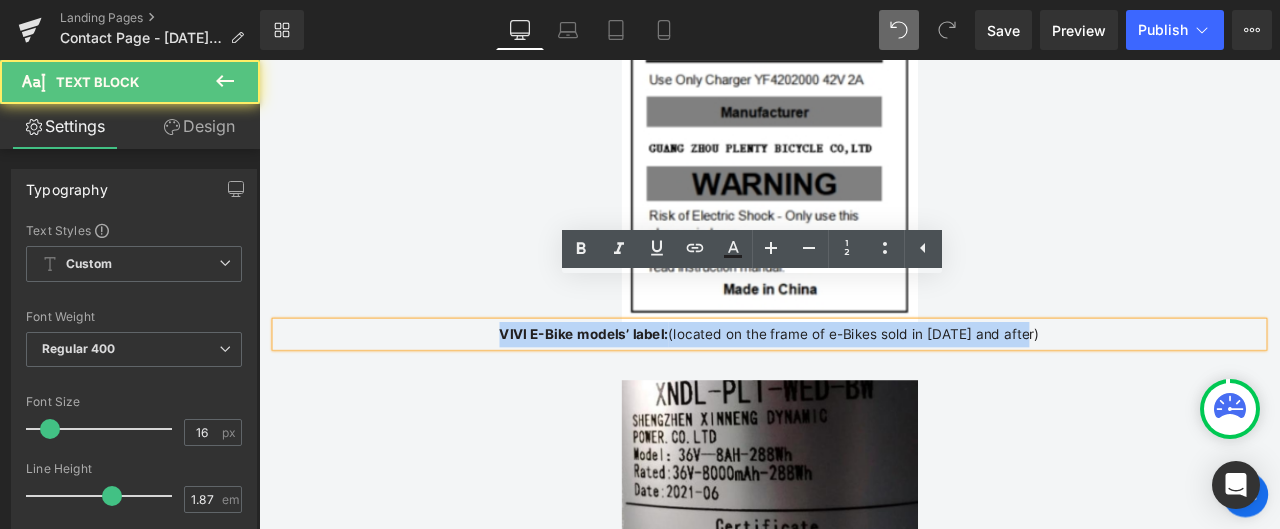 drag, startPoint x: 1159, startPoint y: 337, endPoint x: 534, endPoint y: 335, distance: 625.0032 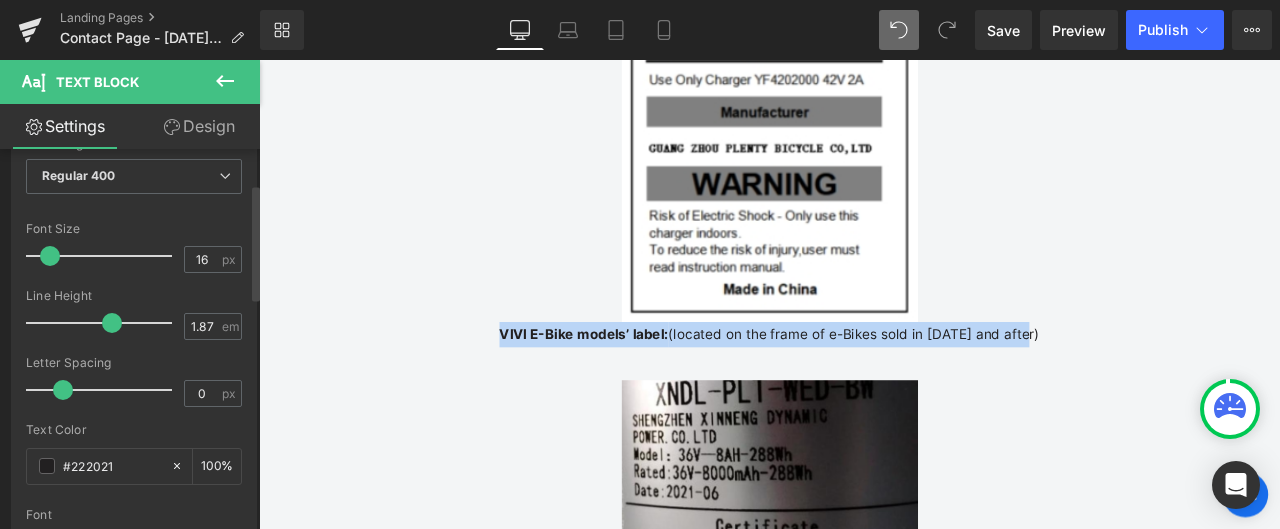 scroll, scrollTop: 200, scrollLeft: 0, axis: vertical 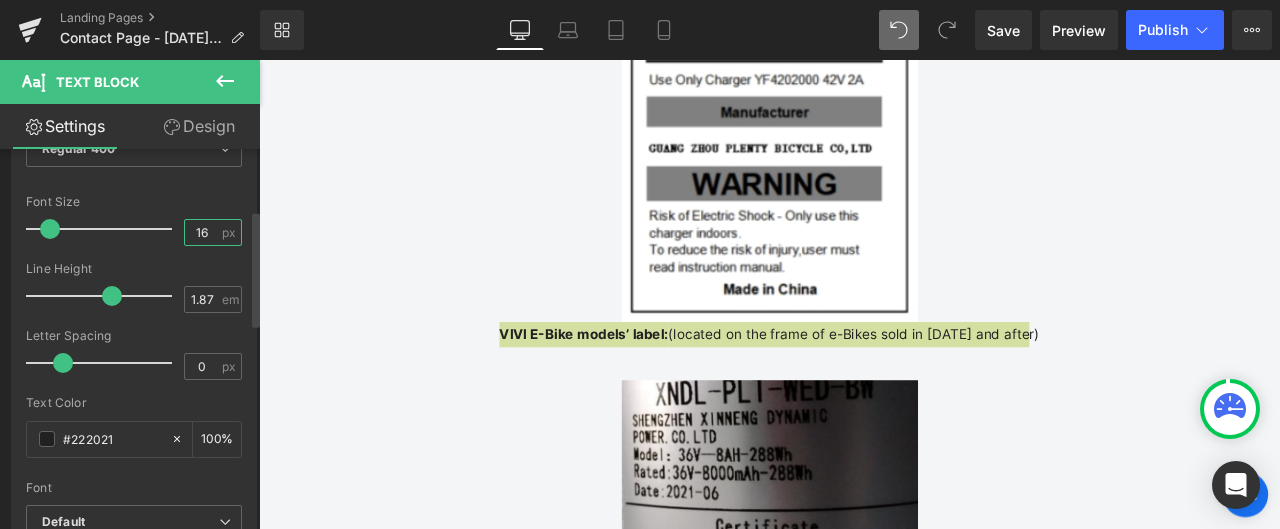 drag, startPoint x: 204, startPoint y: 229, endPoint x: 182, endPoint y: 227, distance: 22.090721 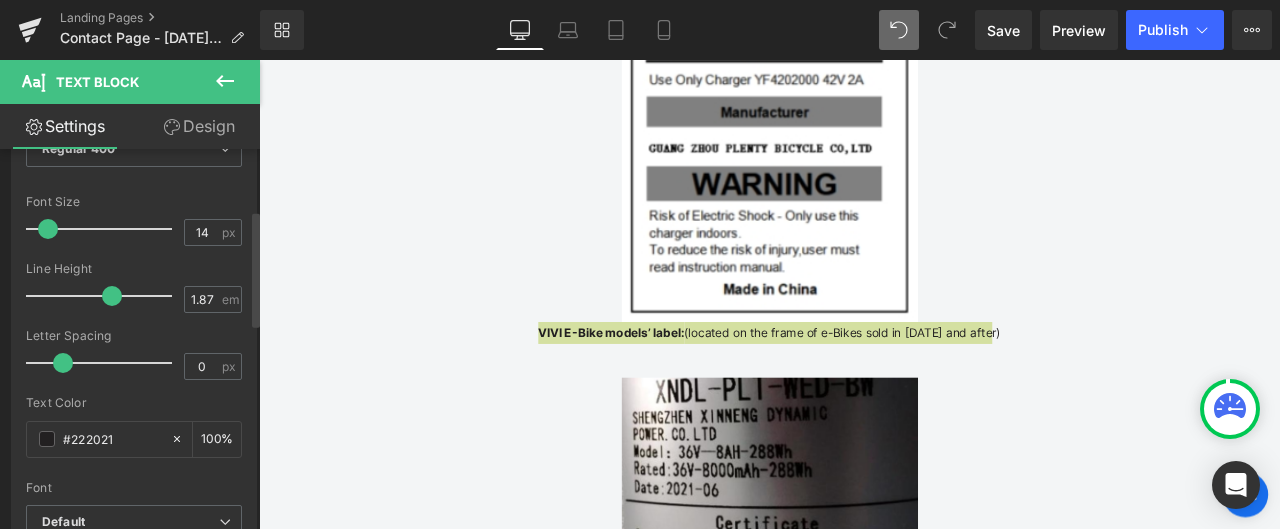 click on "Font
Default
Default
Default
Open Font Manager" at bounding box center (134, 263) 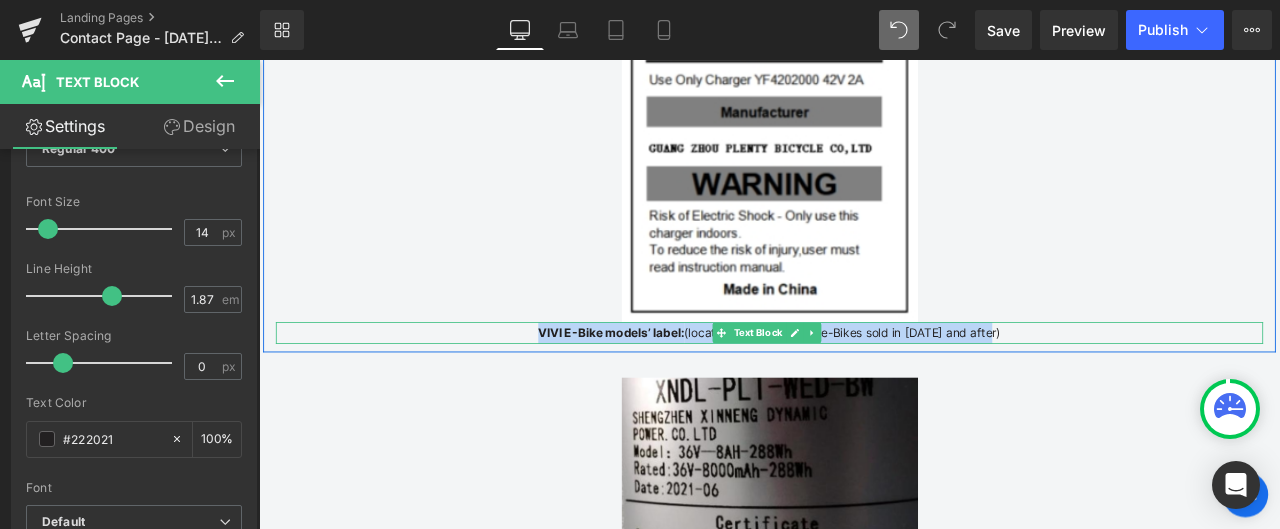 click on "VIVI E-Bike models’ label:  (located on the frame of e-Bikes sold in 2022 and after)" at bounding box center [864, 383] 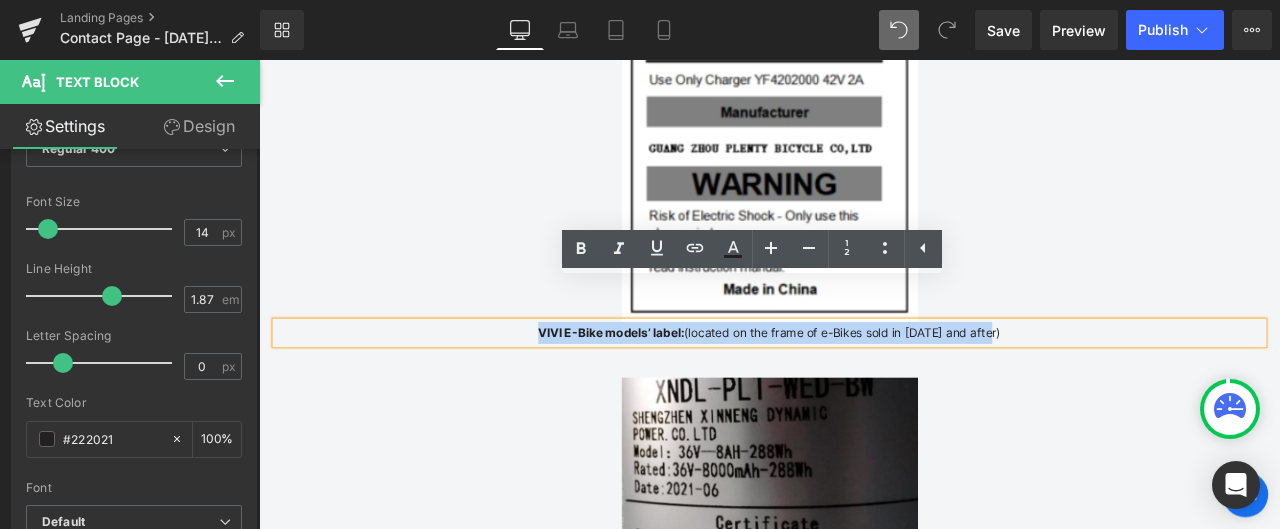 drag, startPoint x: 1134, startPoint y: 334, endPoint x: 579, endPoint y: 334, distance: 555 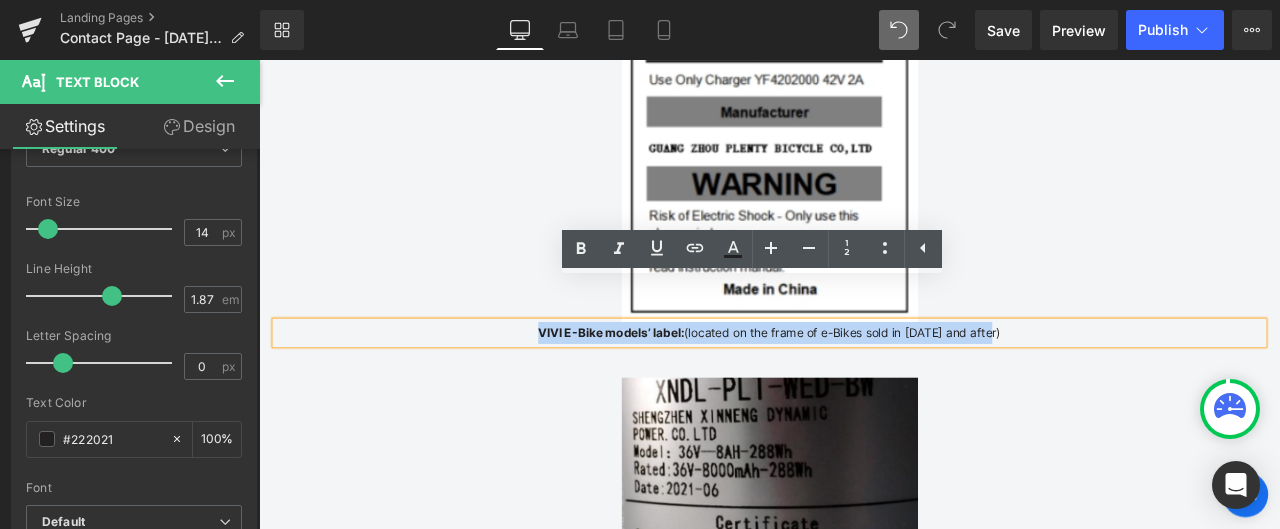 click on "VIVI E-Bike models’ label:  (located on the frame of e-Bikes sold in 2022 and after)" at bounding box center [864, 383] 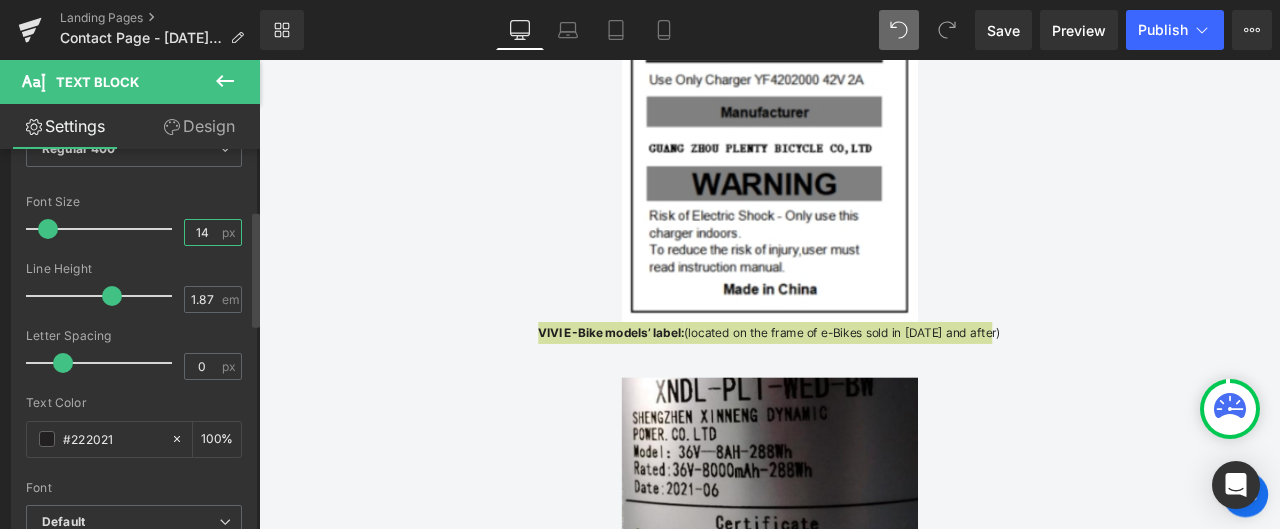 click on "14" at bounding box center [202, 232] 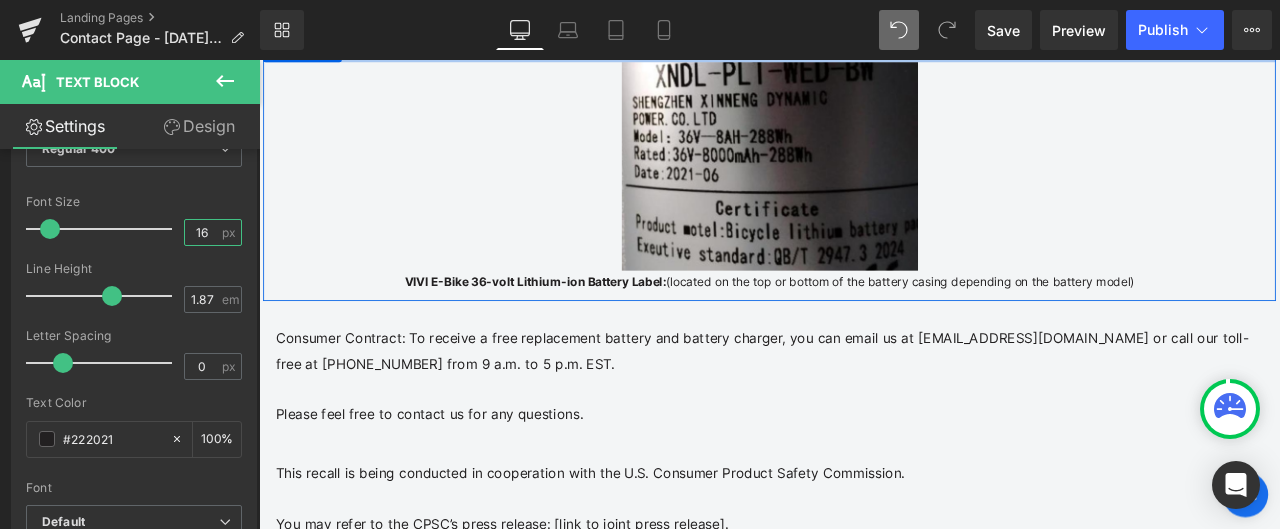 scroll, scrollTop: 4994, scrollLeft: 0, axis: vertical 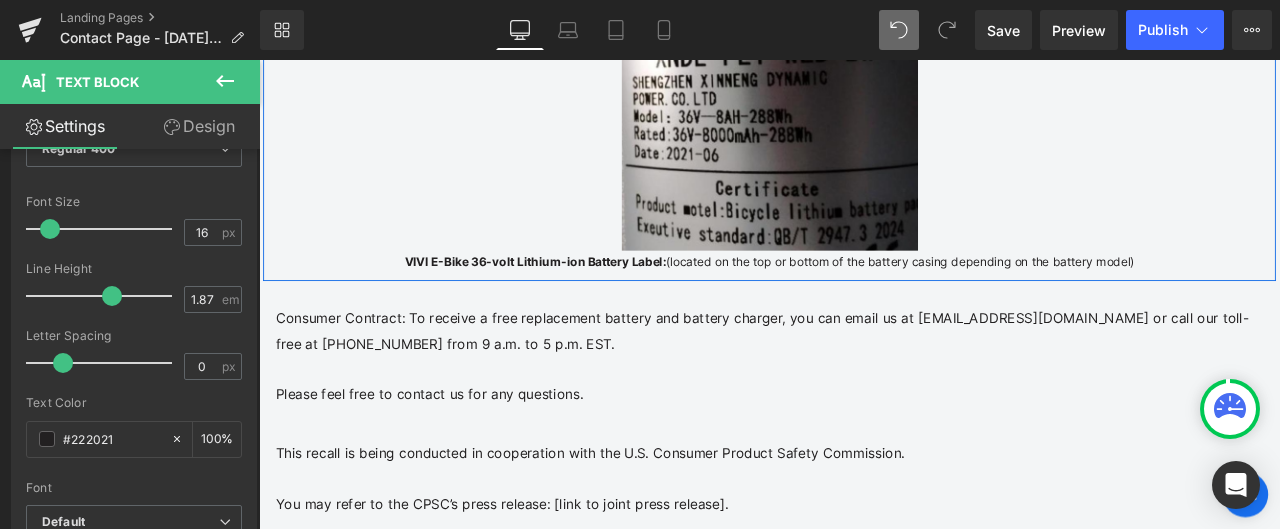 click on "VIVI E-Bike 36-volt Lithium-ion Battery Label:  (located on the top or bottom of the battery casing depending on the battery model)" at bounding box center [864, 299] 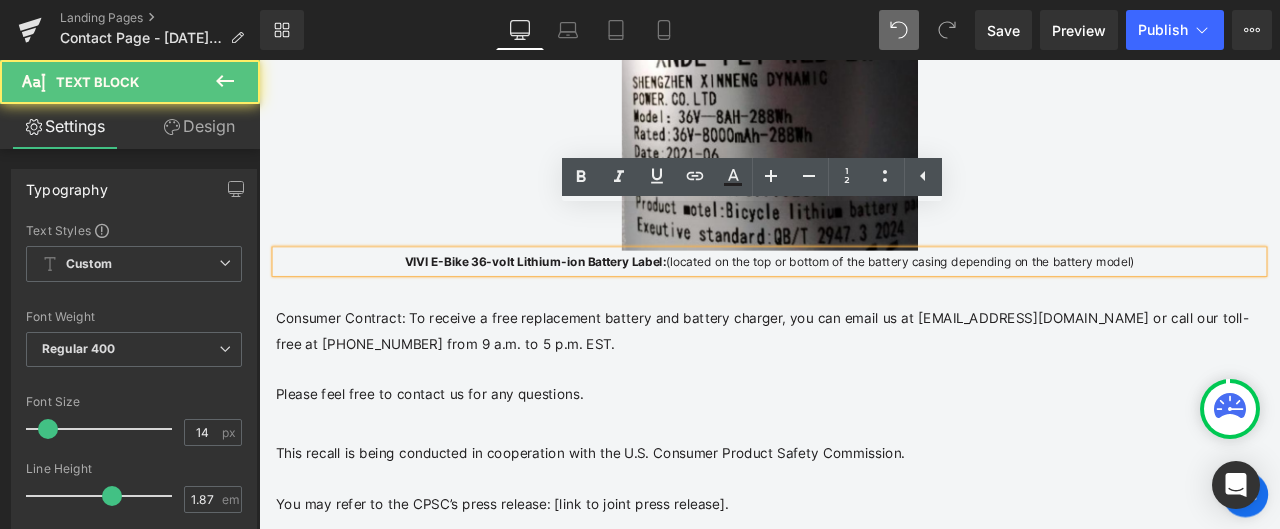 click on "VIVI E-Bike 36-volt Lithium-ion Battery Label:  (located on the top or bottom of the battery casing depending on the battery model)" at bounding box center (864, 299) 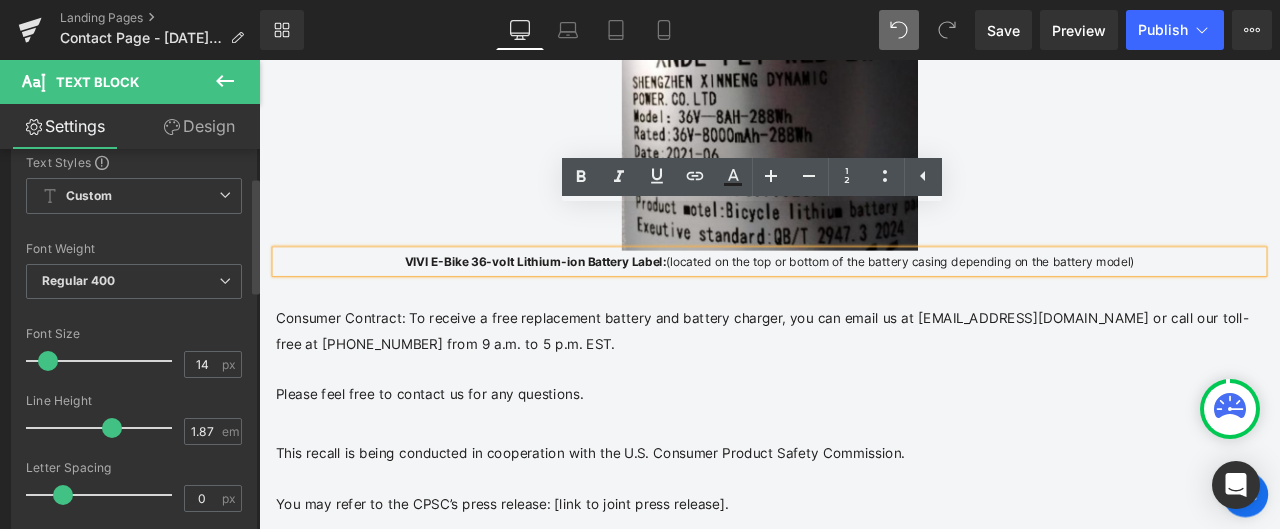 scroll, scrollTop: 100, scrollLeft: 0, axis: vertical 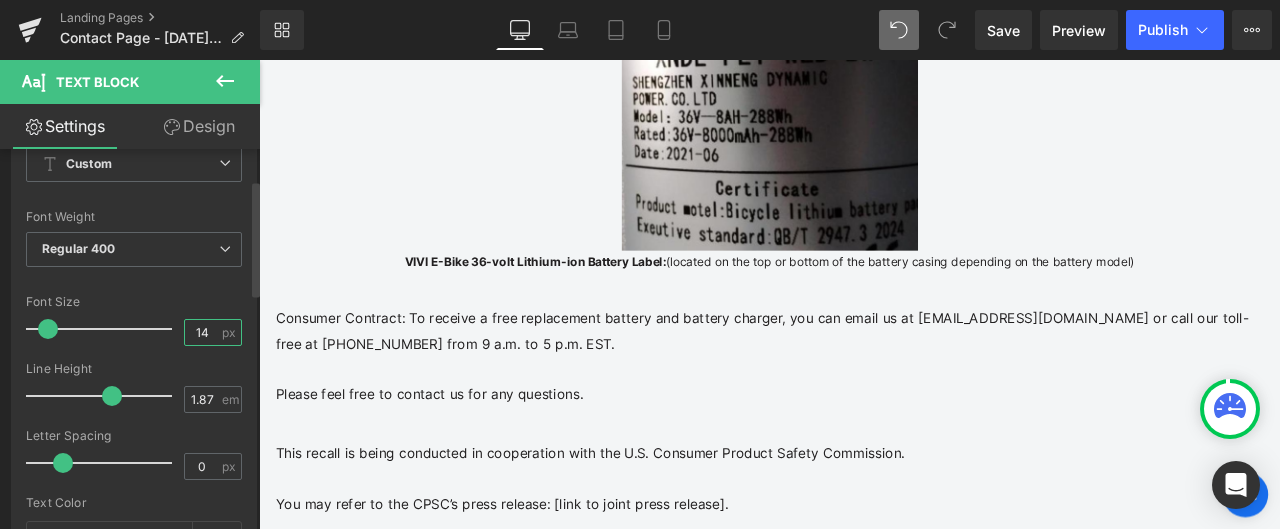 drag, startPoint x: 208, startPoint y: 329, endPoint x: 180, endPoint y: 326, distance: 28.160255 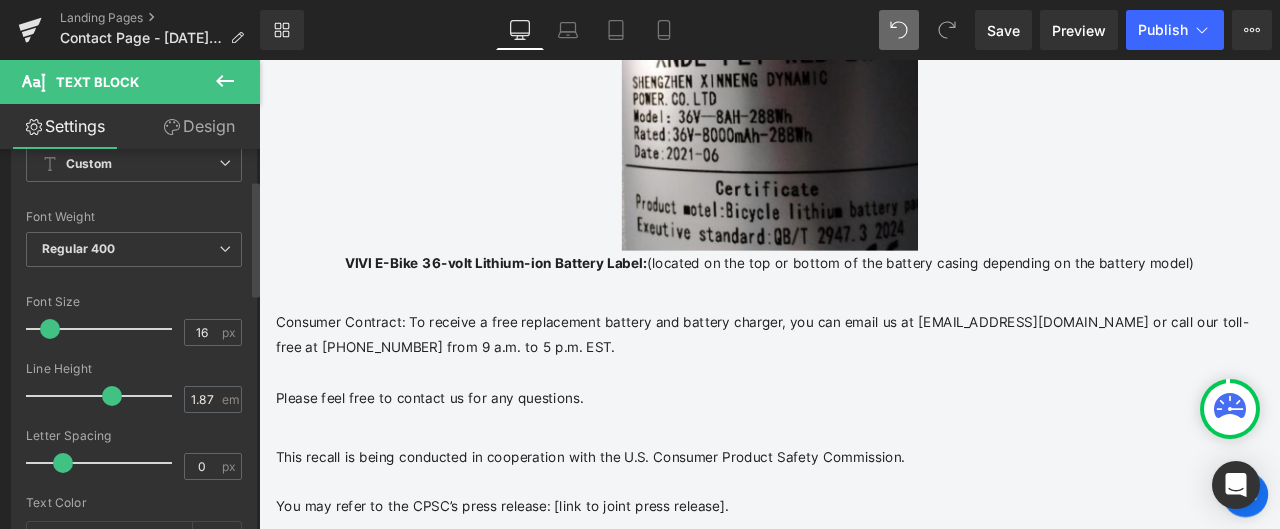 click on "Font Size" at bounding box center (134, 302) 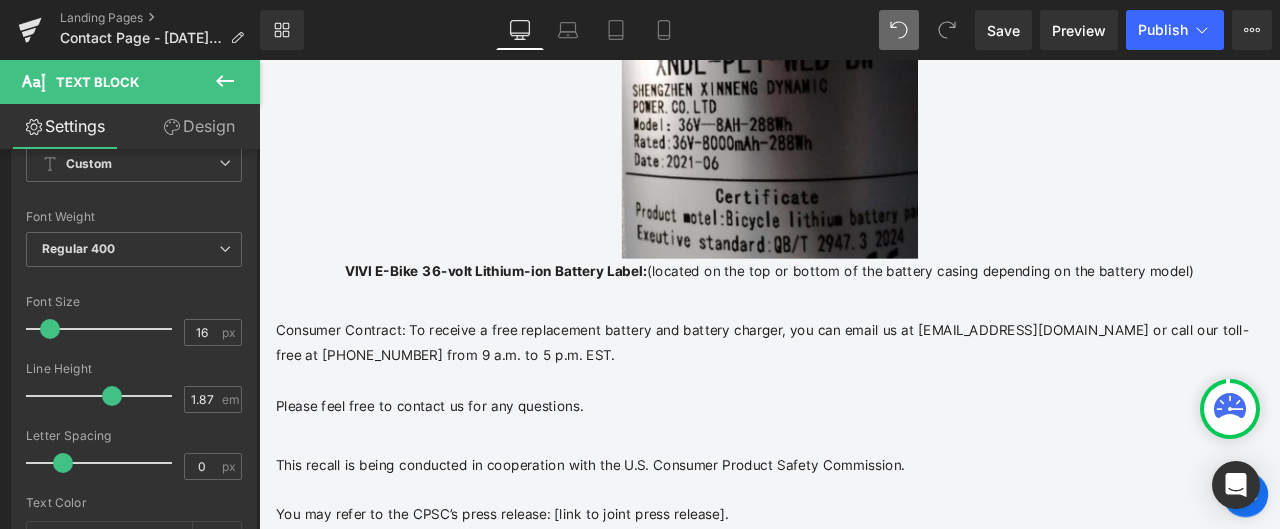 scroll, scrollTop: 4994, scrollLeft: 0, axis: vertical 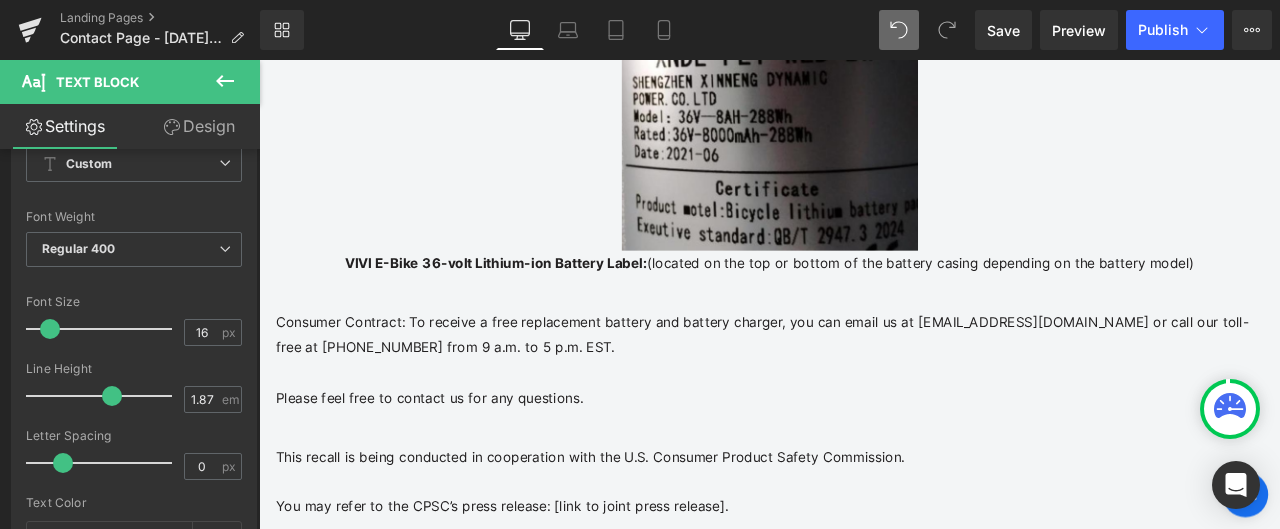 click on "Consumer Contract:  To receive a free replacement battery and battery charger, you can email us at service@viviebikes.com or call our toll-free at (800) 375-6103 from 9 a.m. to 5 p.m. EST." at bounding box center (864, 386) 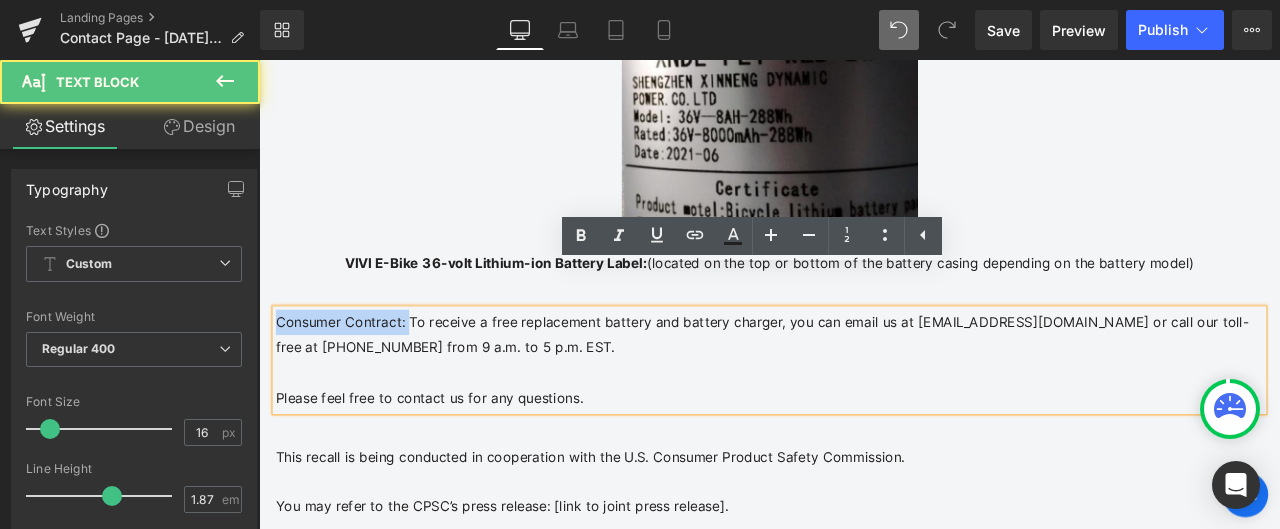 drag, startPoint x: 421, startPoint y: 322, endPoint x: 276, endPoint y: 321, distance: 145.00345 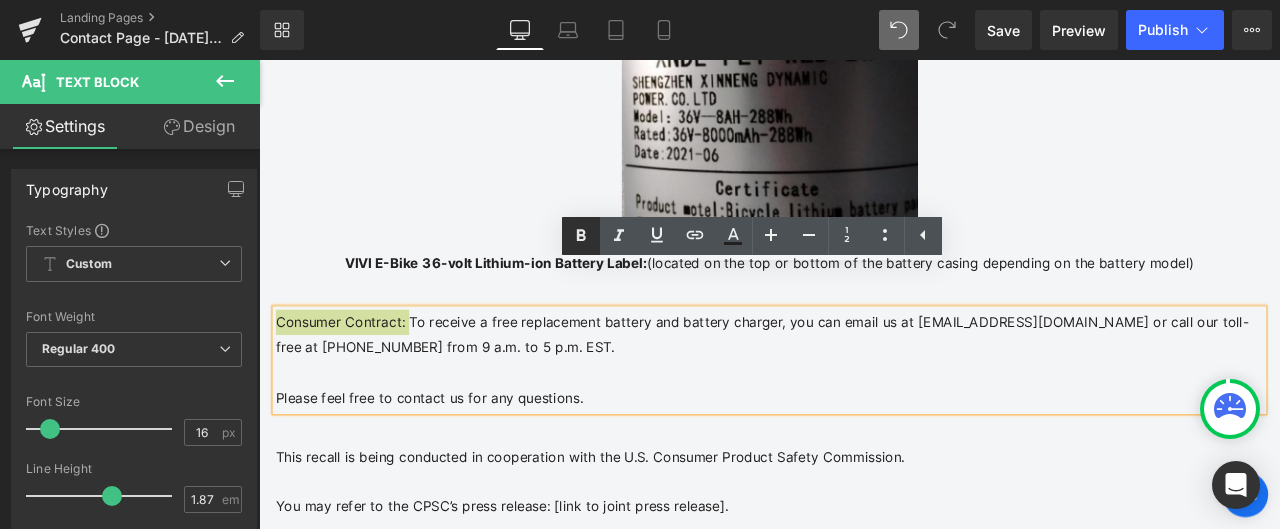 click 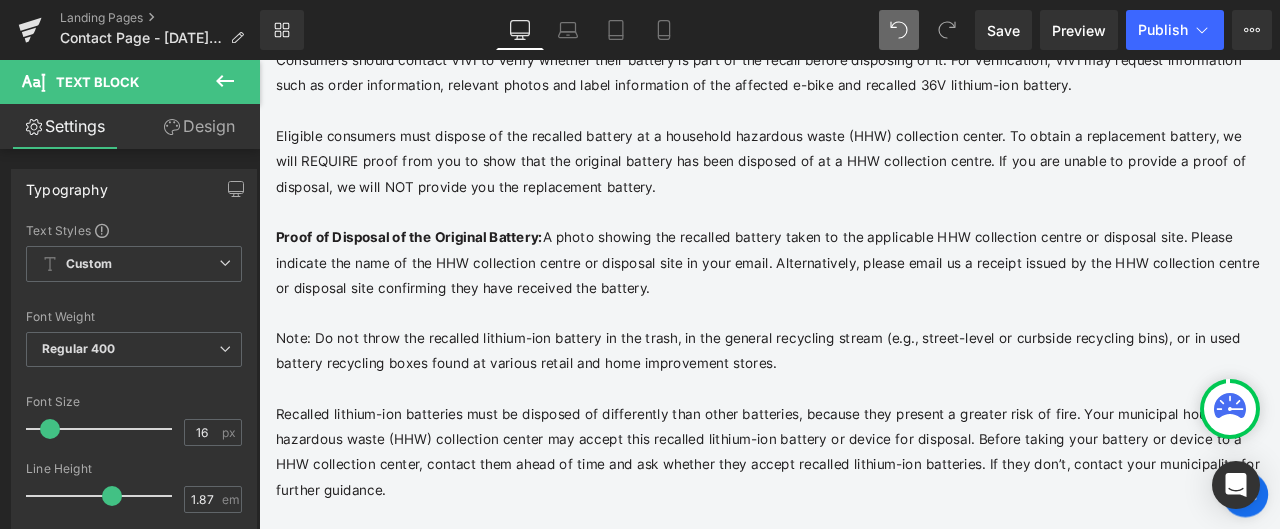 scroll, scrollTop: 1394, scrollLeft: 0, axis: vertical 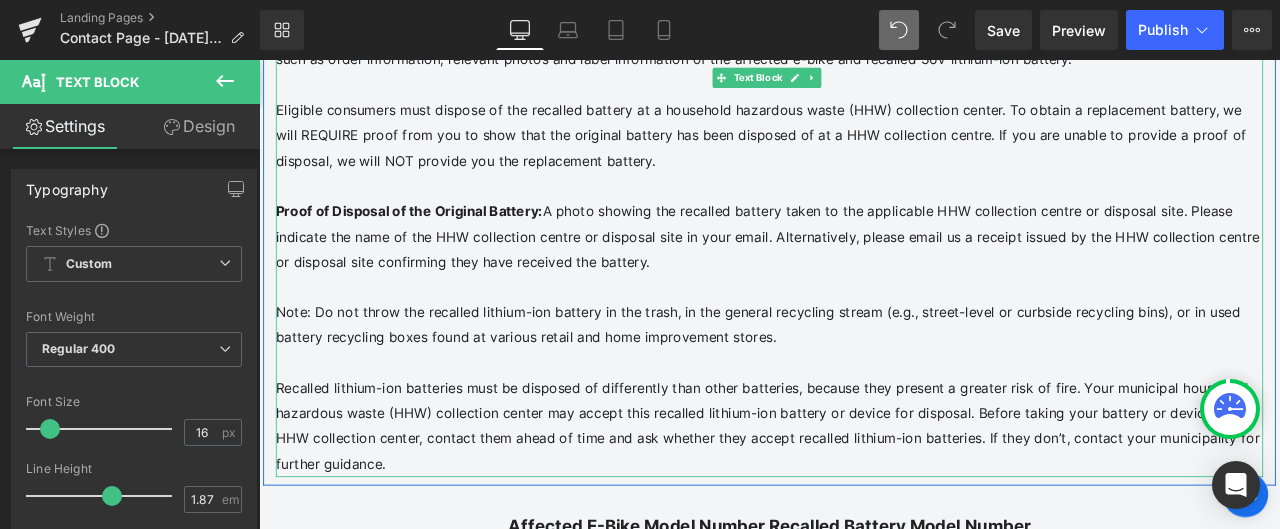 click on "Note: Do not throw the recalled lithium-ion battery in the trash, in the general recycling stream (e.g., street-level or curbside recycling bins), or in used battery recycling boxes found at various retail and home improvement stores." at bounding box center (864, 374) 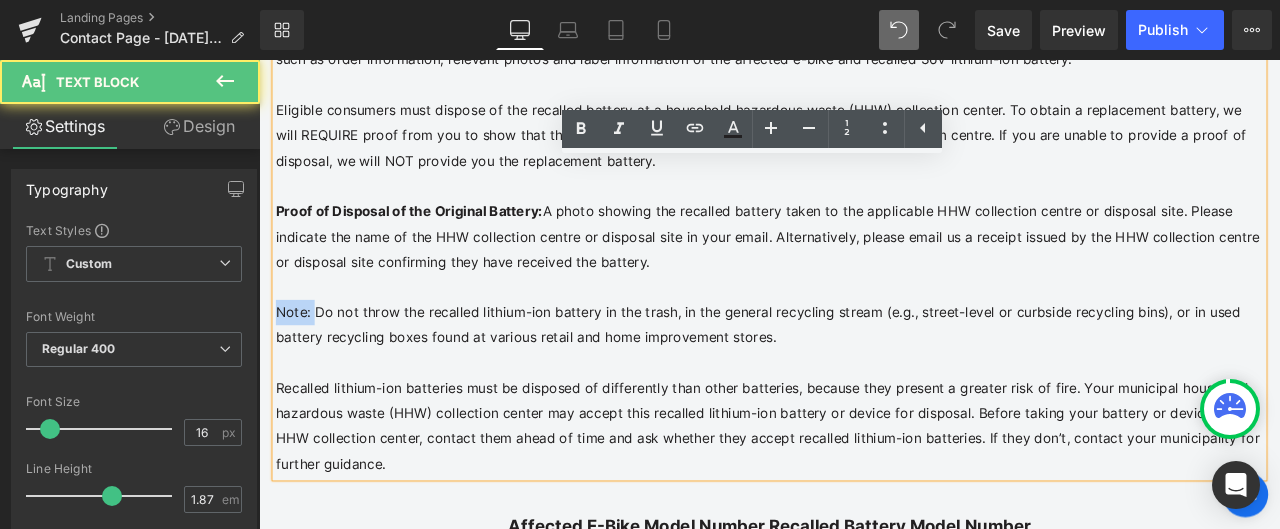 drag, startPoint x: 314, startPoint y: 353, endPoint x: 275, endPoint y: 353, distance: 39 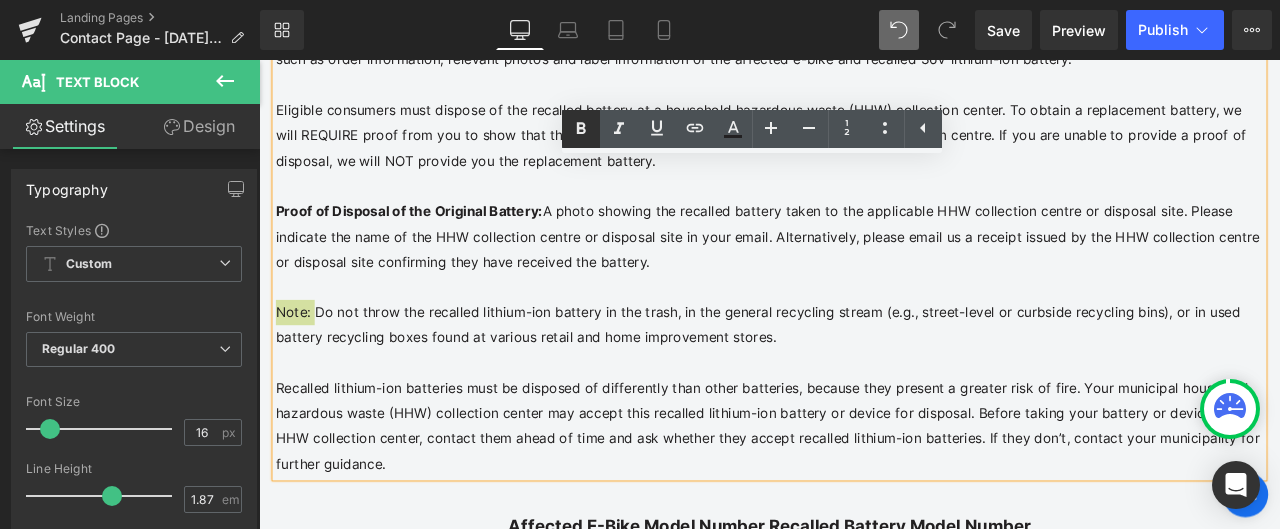 click 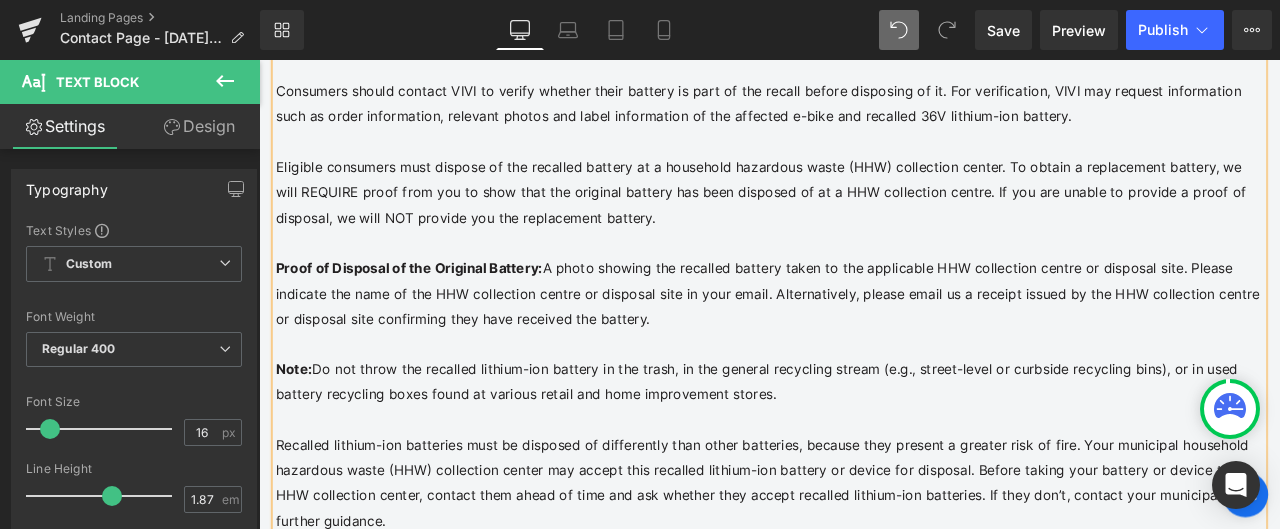 scroll, scrollTop: 1294, scrollLeft: 0, axis: vertical 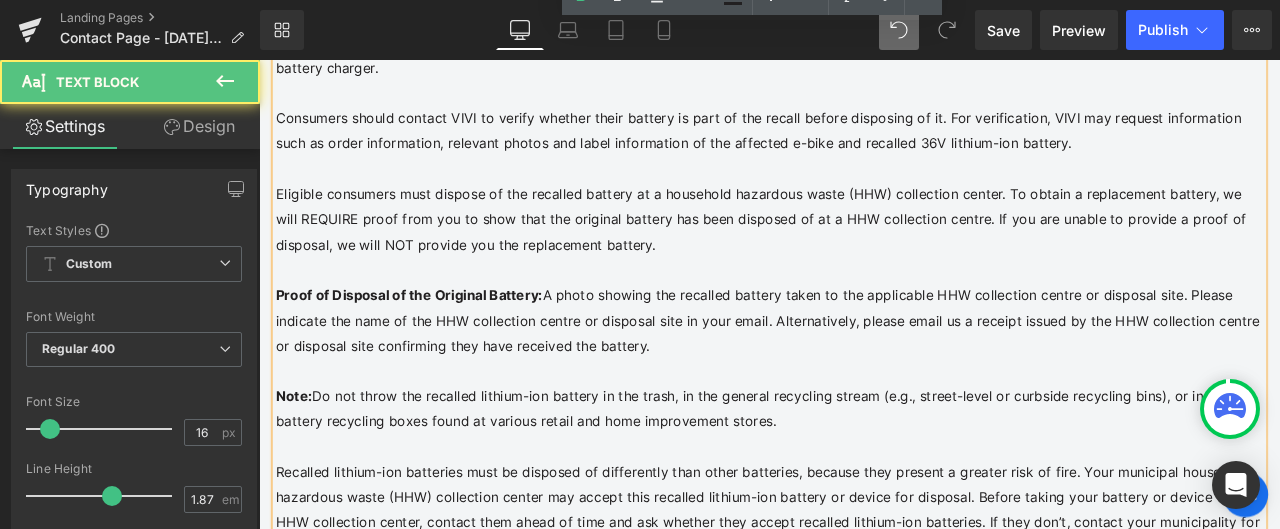 click on "Eligible consumers must dispose of the recalled battery at a household hazardous waste (HHW) collection center.  To obtain a replacement battery, we will REQUIRE proof from you to show that the original battery has been disposed of at a HHW collection centre. If you are unable to provide a proof of disposal, we will NOT provide you the replacement battery." at bounding box center [864, 250] 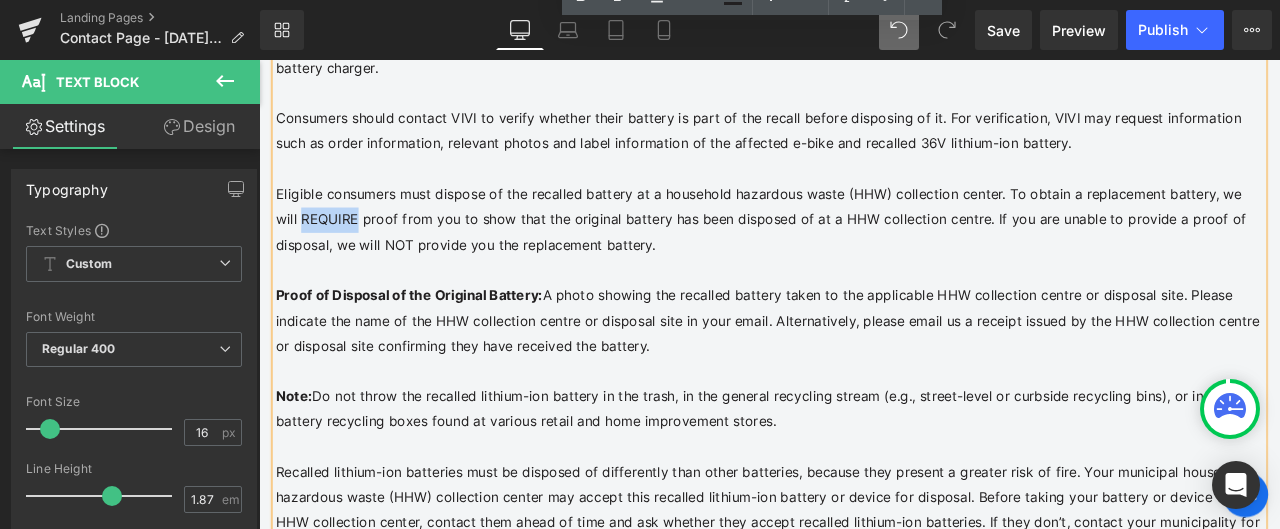 drag, startPoint x: 274, startPoint y: 246, endPoint x: 344, endPoint y: 246, distance: 70 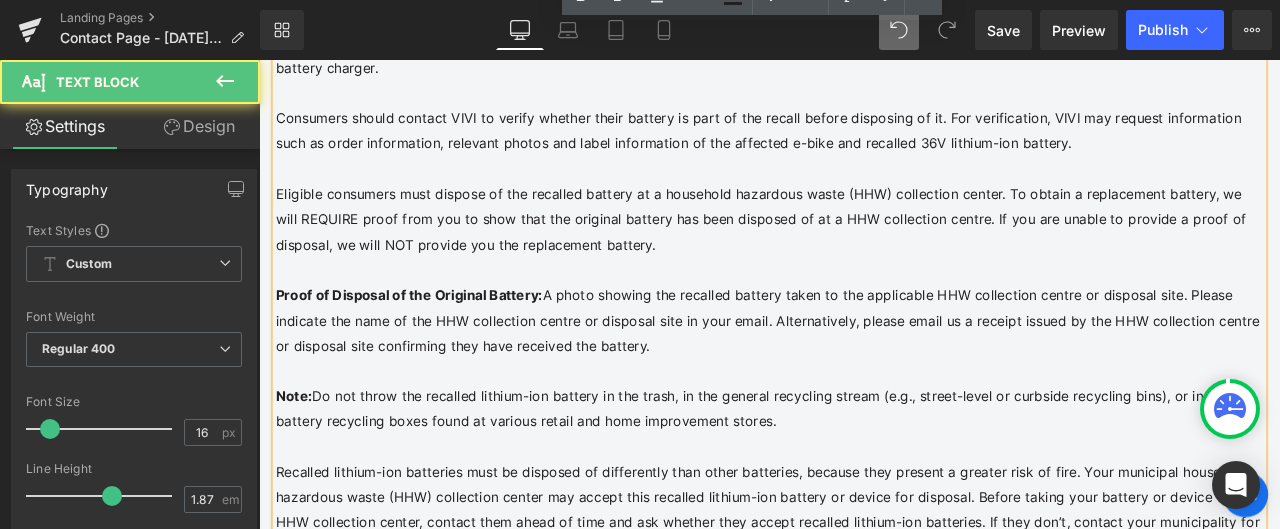 click on "Eligible consumers must dispose of the recalled battery at a household hazardous waste (HHW) collection center.  To obtain a replacement battery, we will REQUIRE proof from you to show that the original battery has been disposed of at a HHW collection centre. If you are unable to provide a proof of disposal, we will NOT provide you the replacement battery." at bounding box center [864, 250] 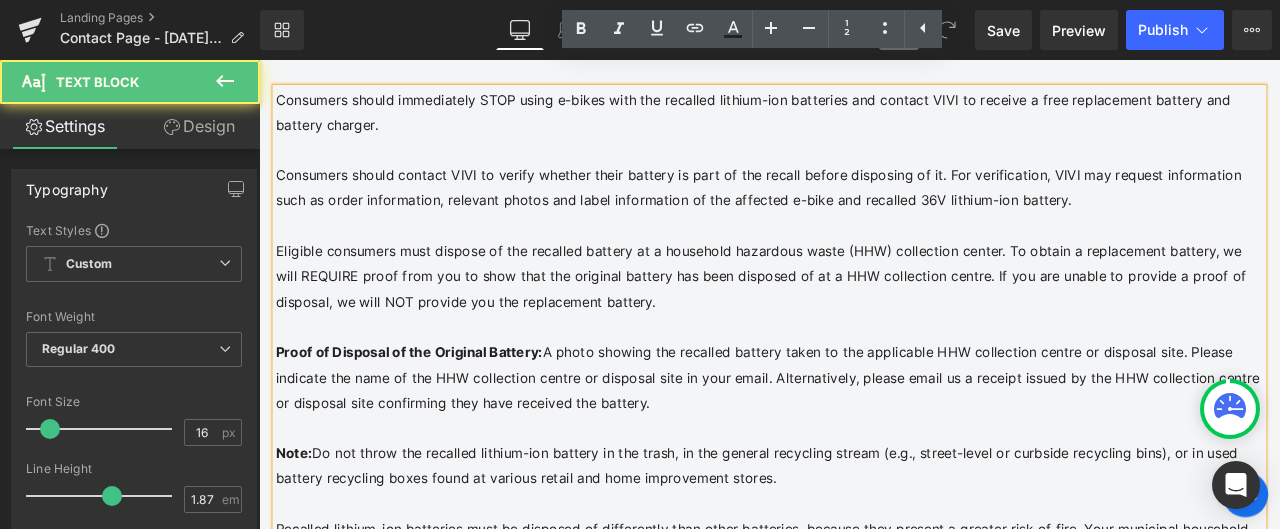 scroll, scrollTop: 1194, scrollLeft: 0, axis: vertical 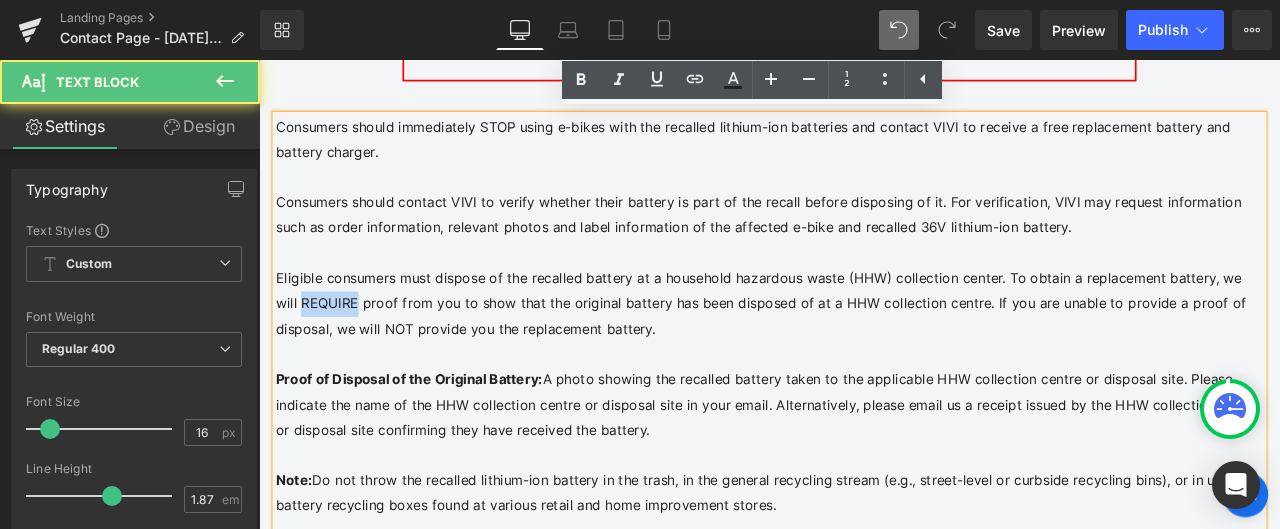 drag, startPoint x: 346, startPoint y: 347, endPoint x: 274, endPoint y: 347, distance: 72 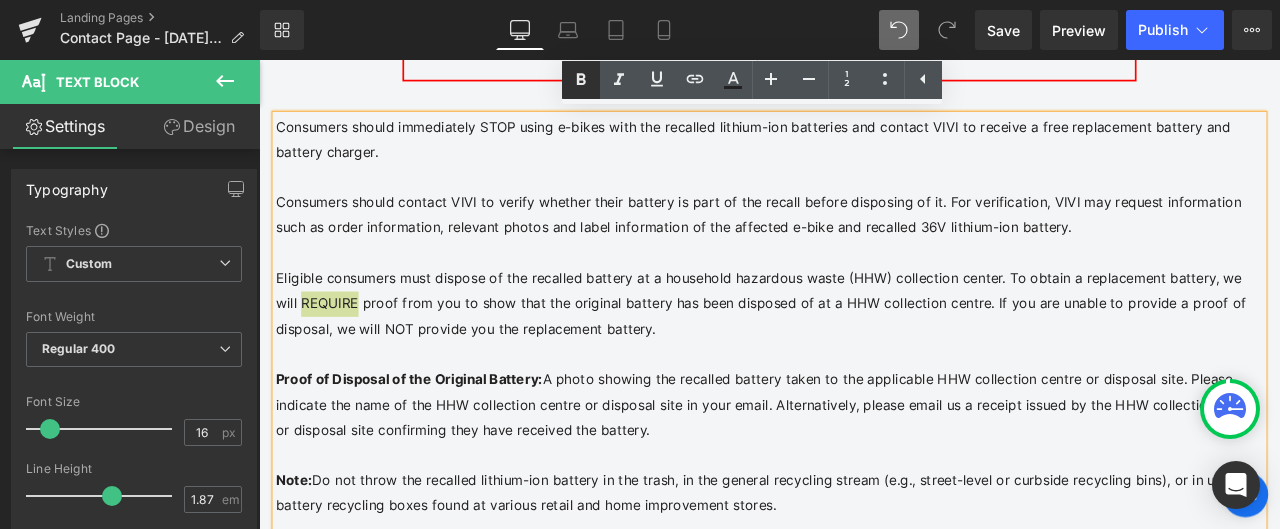 click 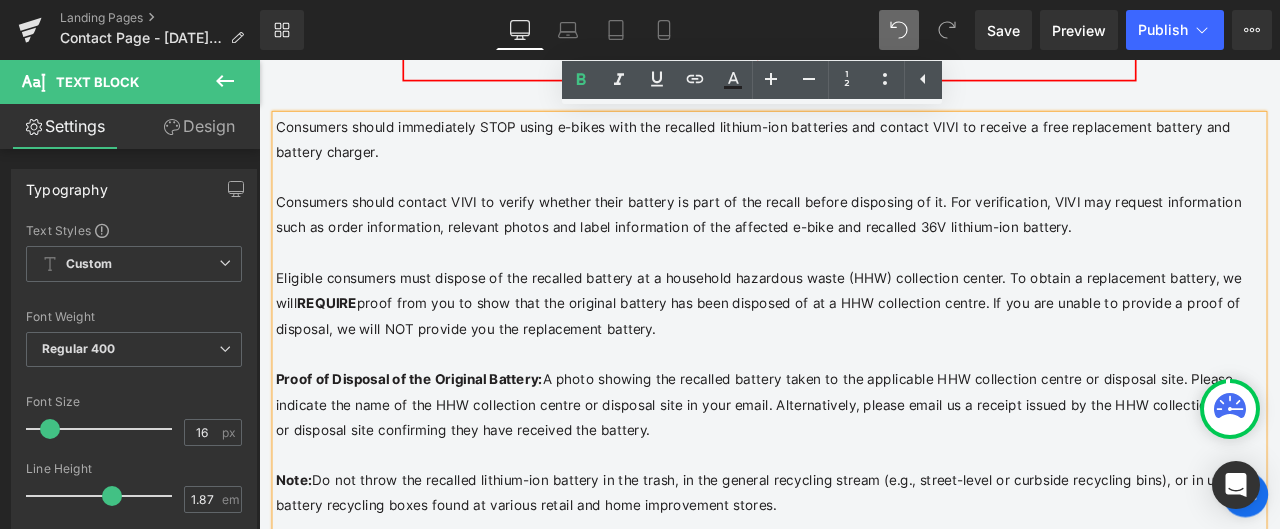 drag, startPoint x: 1041, startPoint y: 351, endPoint x: 1041, endPoint y: 386, distance: 35 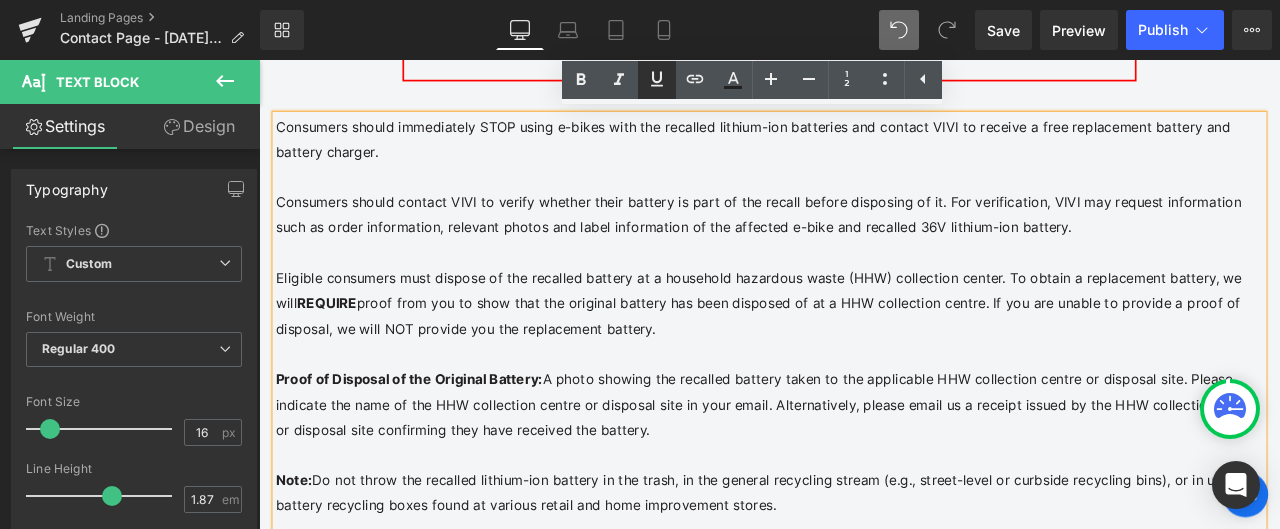 click 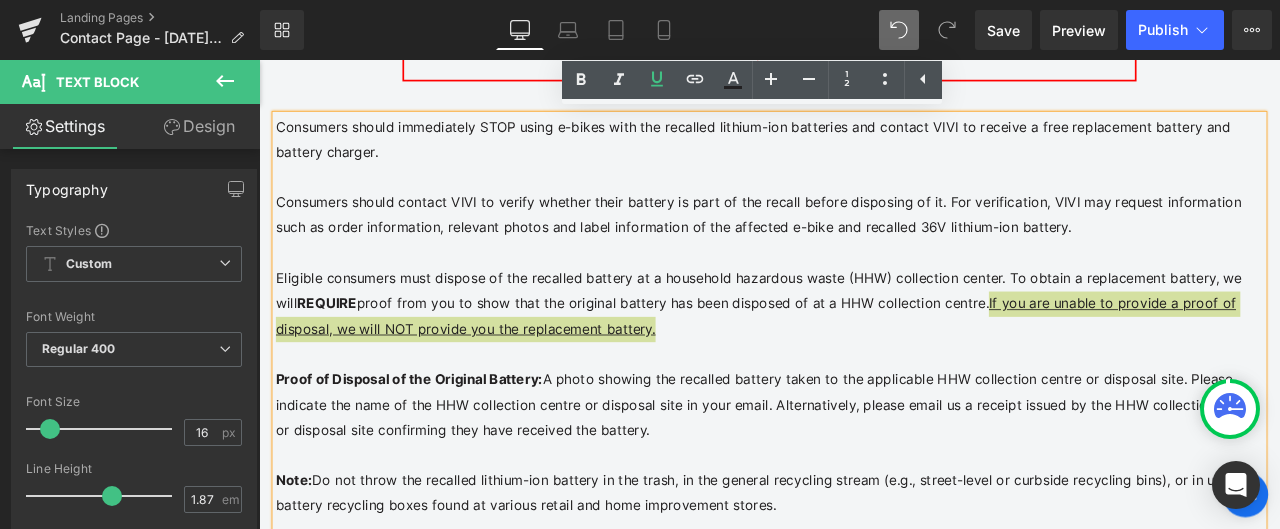 scroll, scrollTop: 594, scrollLeft: 0, axis: vertical 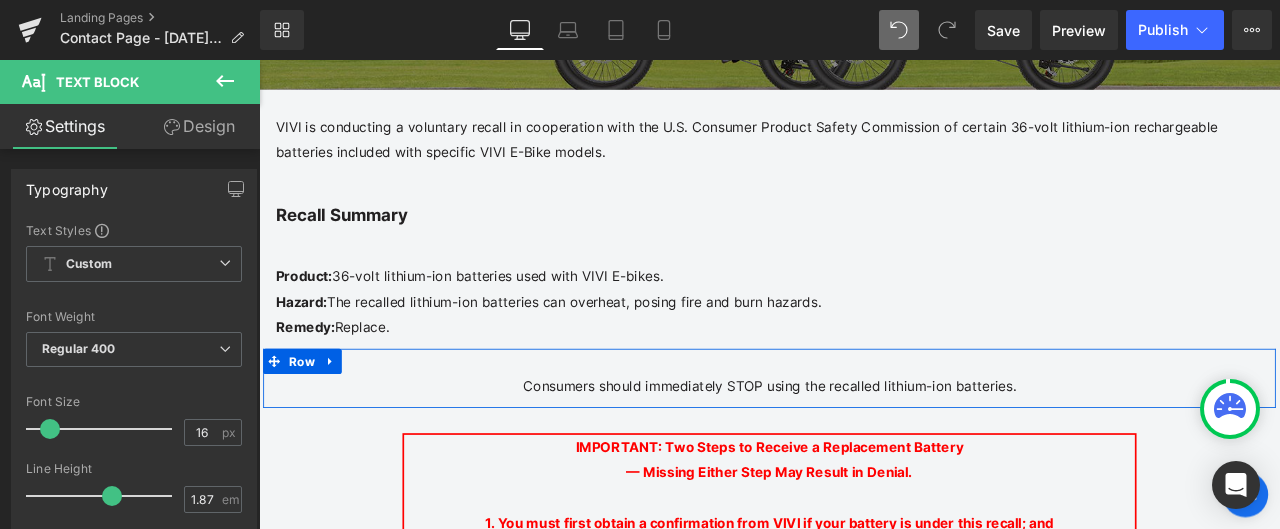 click on "Text Block" at bounding box center (850, 447) 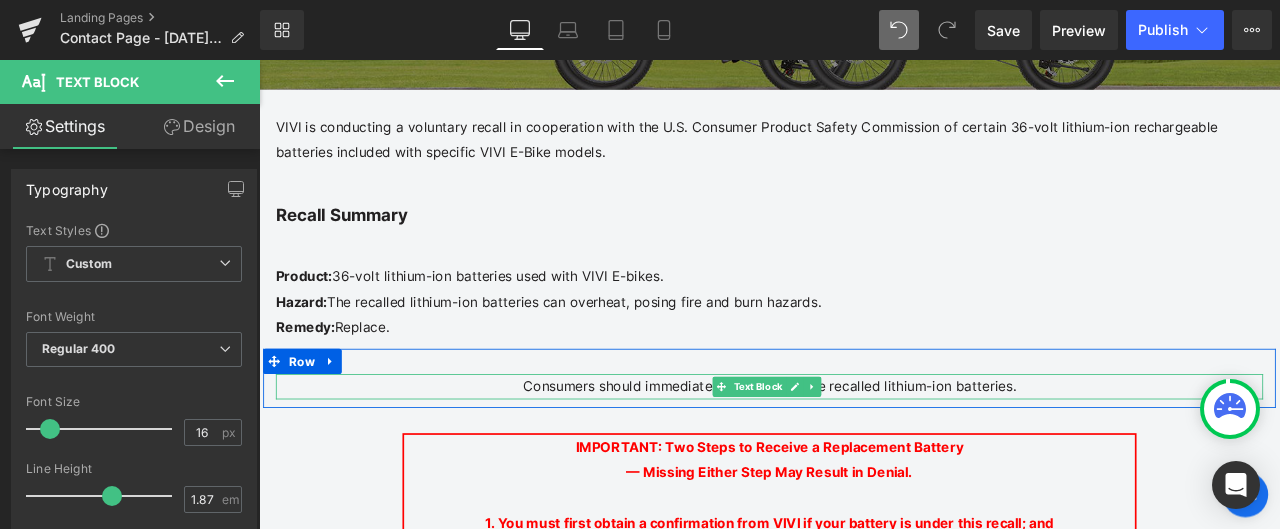 click on "Consumers should immediately STOP using the recalled lithium-ion batteries." at bounding box center (864, 447) 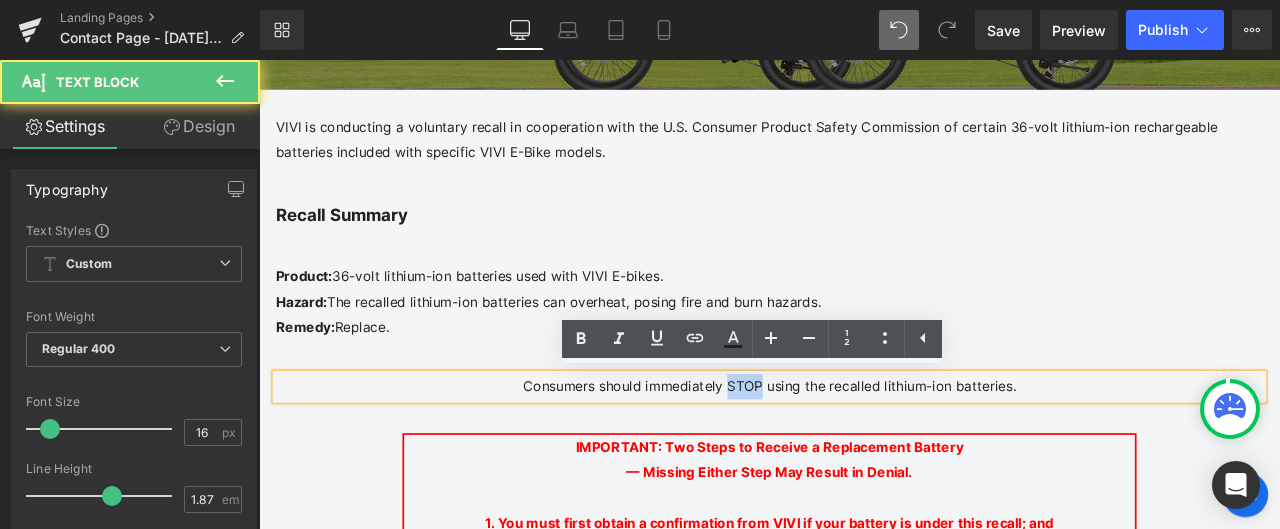 drag, startPoint x: 810, startPoint y: 443, endPoint x: 849, endPoint y: 446, distance: 39.115215 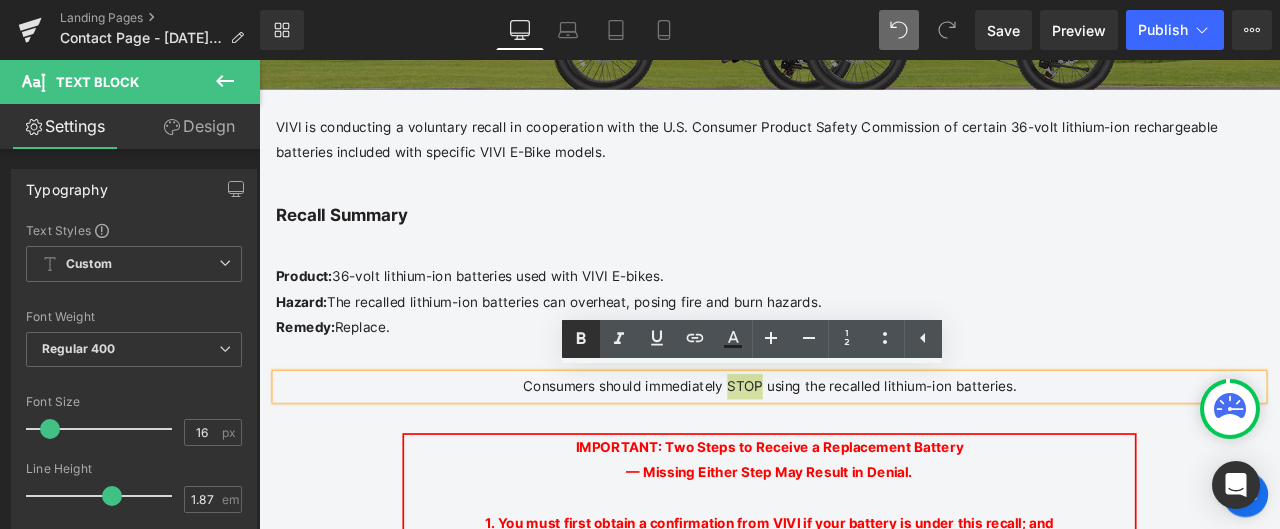 click 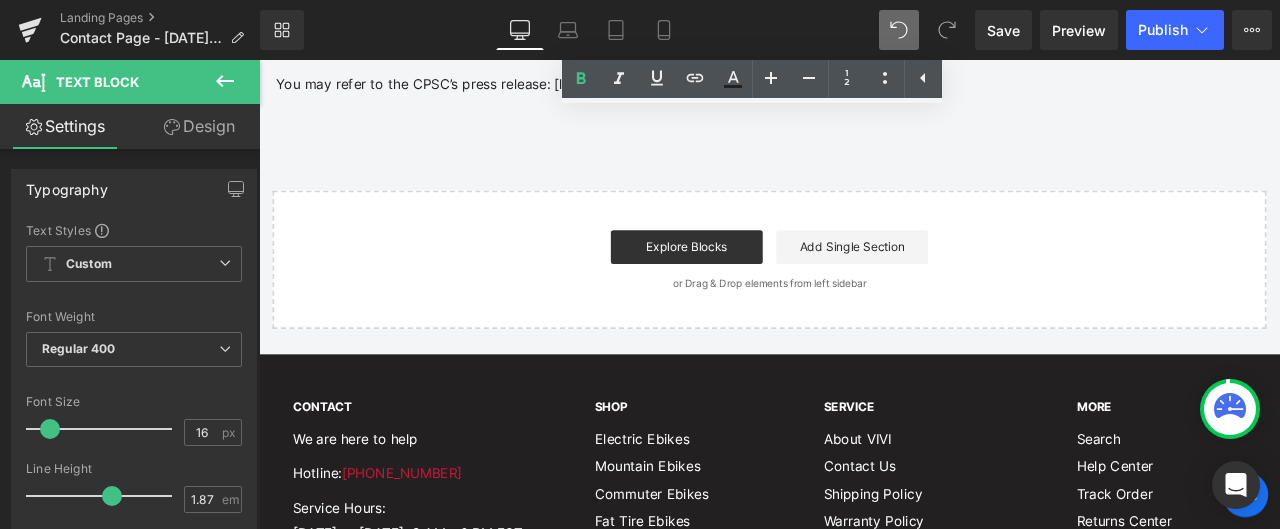 scroll, scrollTop: 4894, scrollLeft: 0, axis: vertical 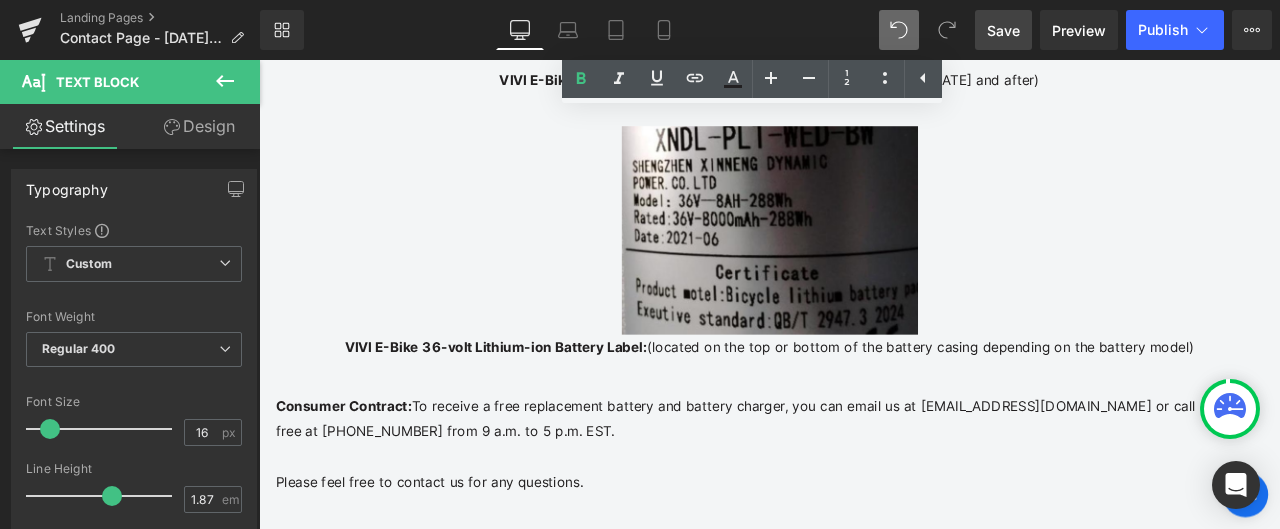 click on "Save" at bounding box center [1003, 30] 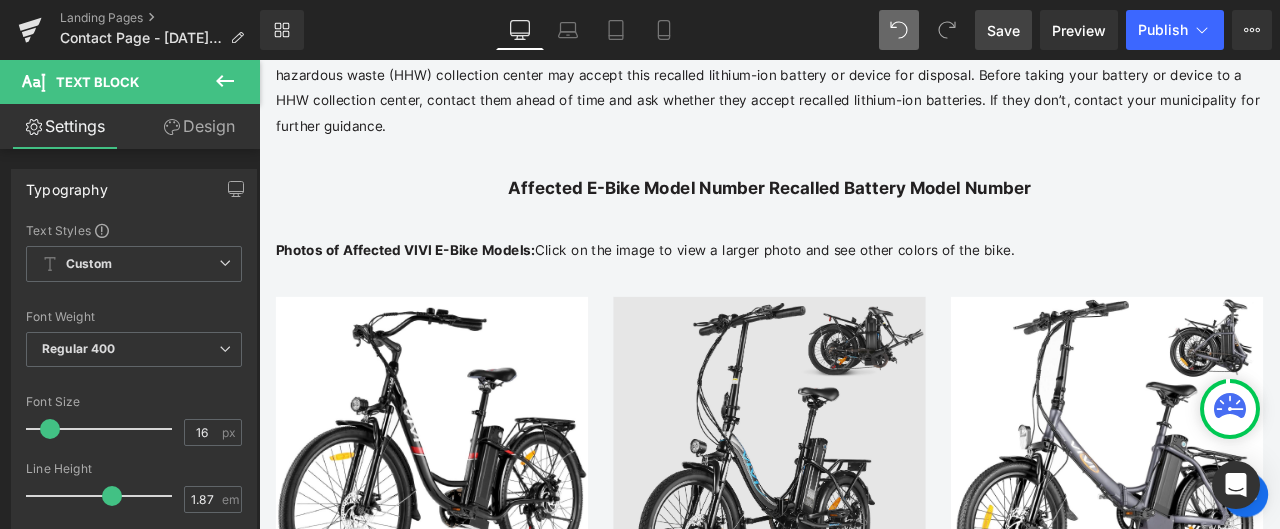 scroll, scrollTop: 1694, scrollLeft: 0, axis: vertical 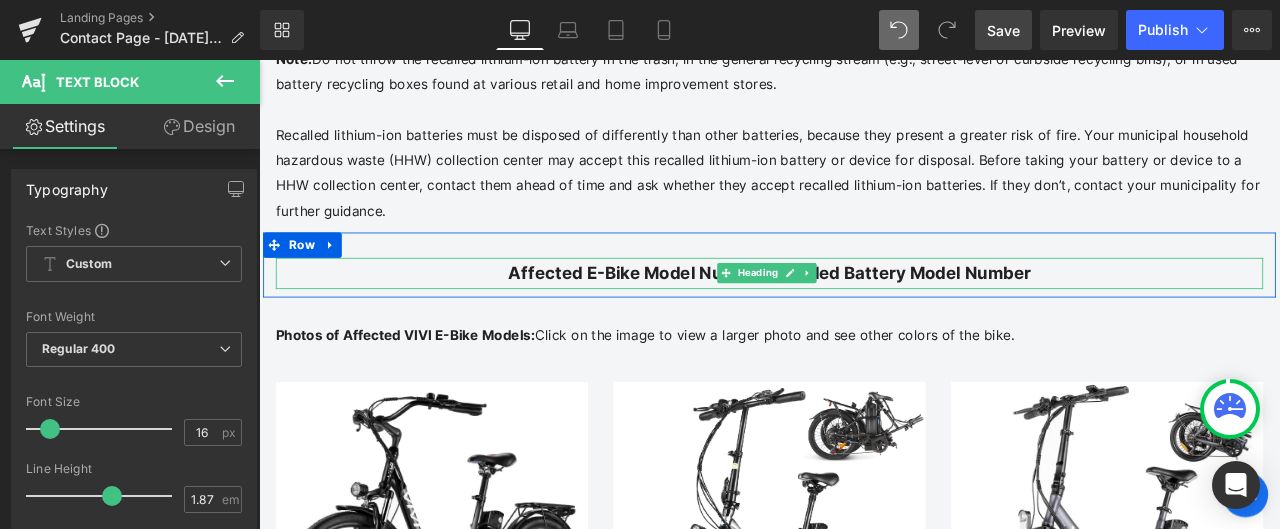click on "Affected E-Bike Model Number Recalled Battery Model Number" at bounding box center [864, 312] 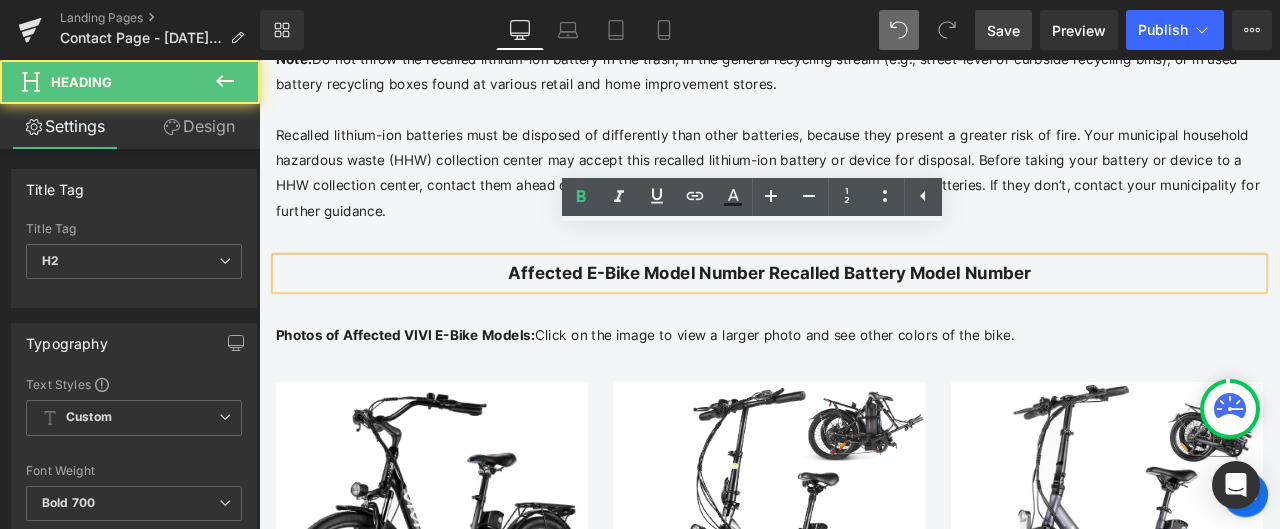 click on "Affected E-Bike Model Number Recalled Battery Model Number" at bounding box center (864, 312) 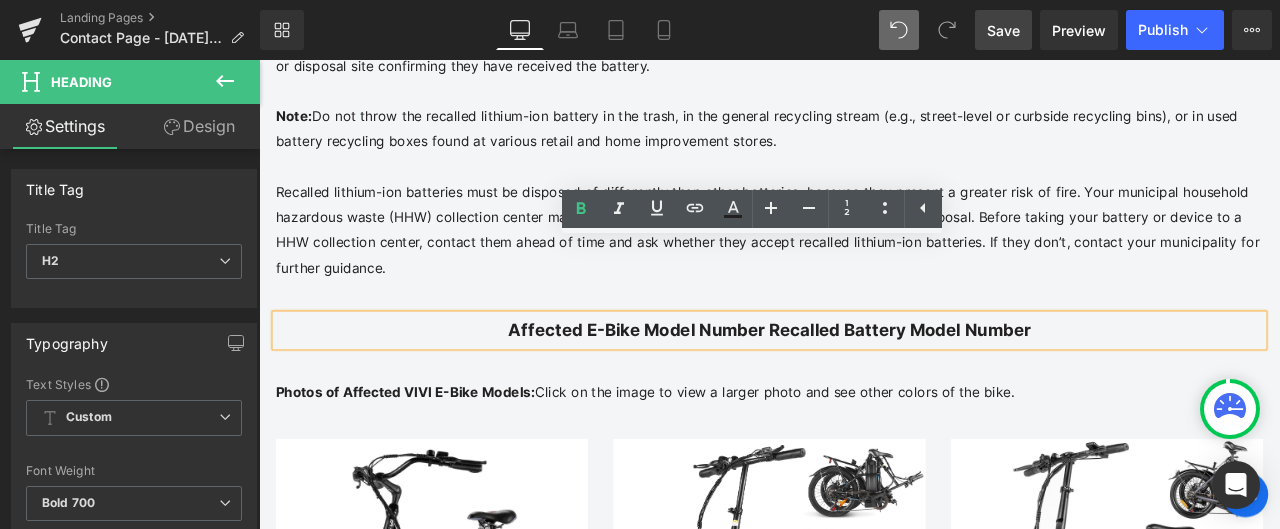 scroll, scrollTop: 1594, scrollLeft: 0, axis: vertical 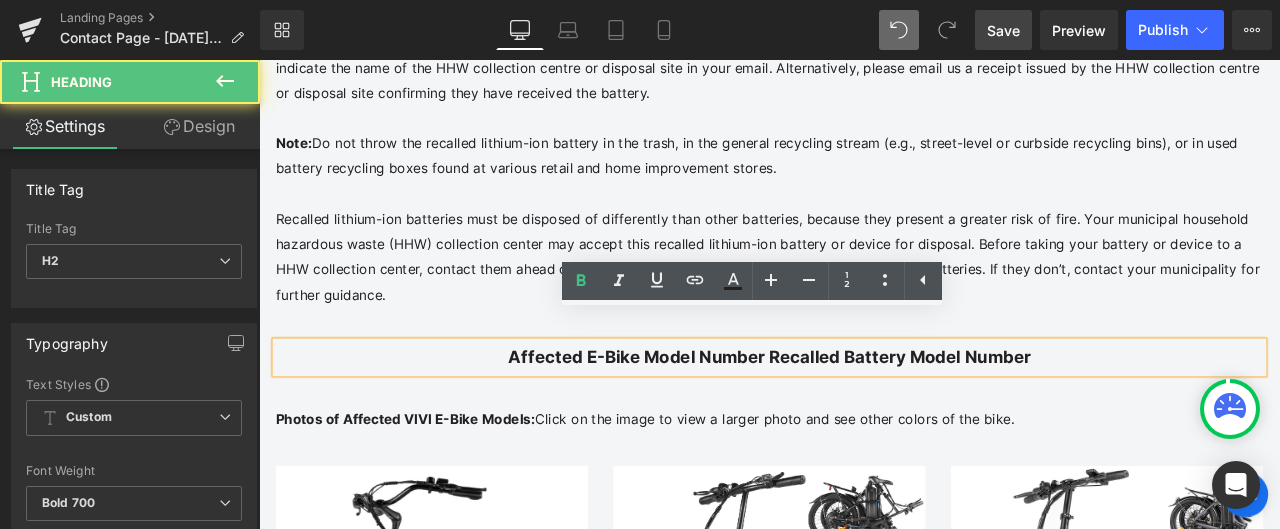 click on "Affected E-Bike Model Number Recalled Battery Model Number" at bounding box center [864, 412] 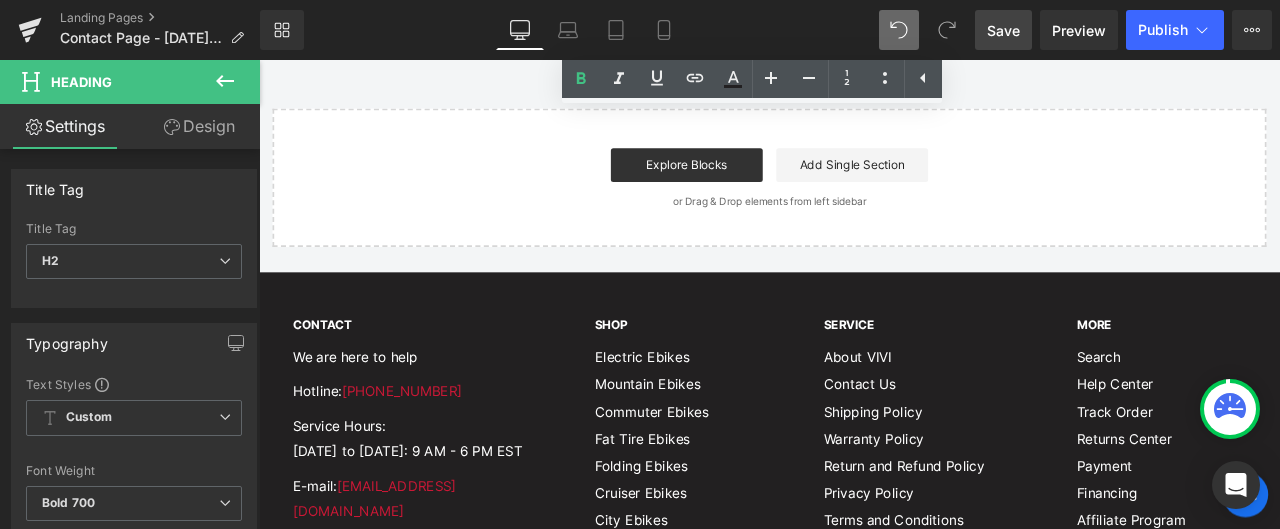 scroll, scrollTop: 5391, scrollLeft: 0, axis: vertical 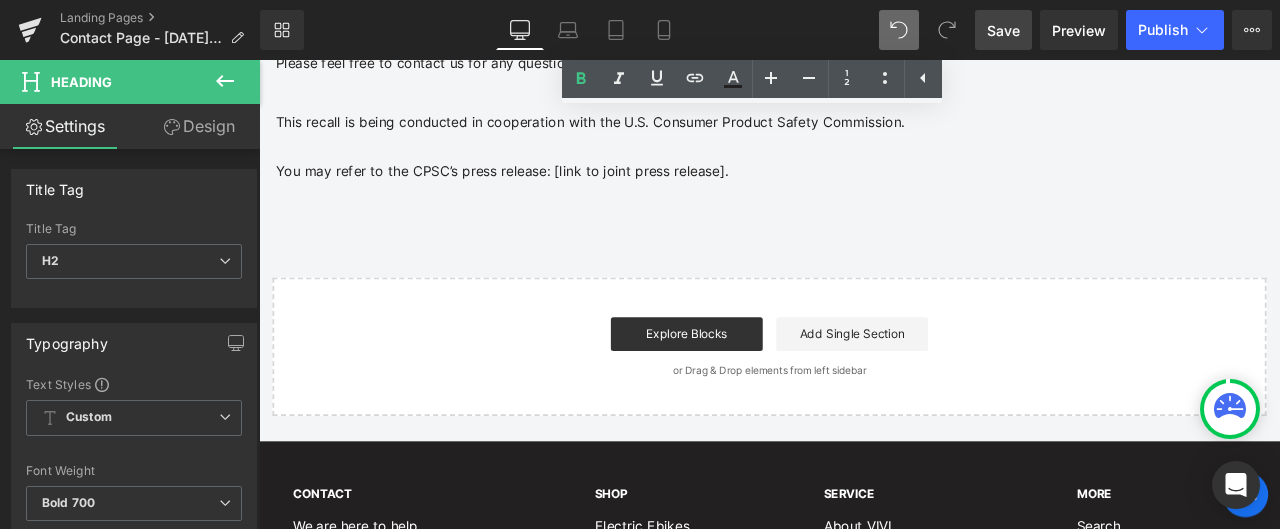 click on "Save" at bounding box center [1003, 30] 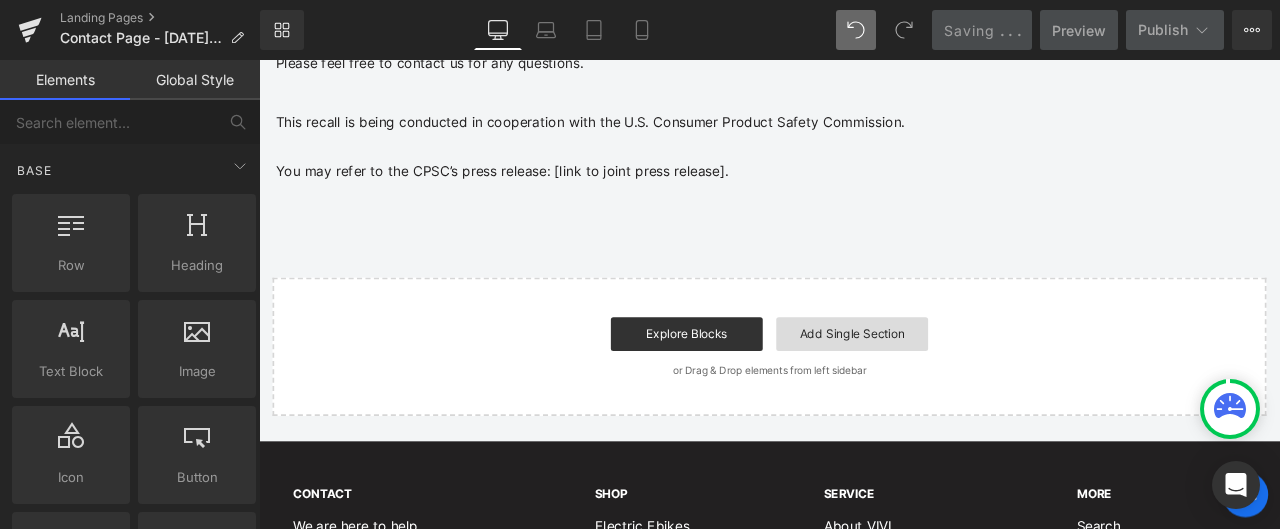 click on "Add Single Section" at bounding box center [962, 385] 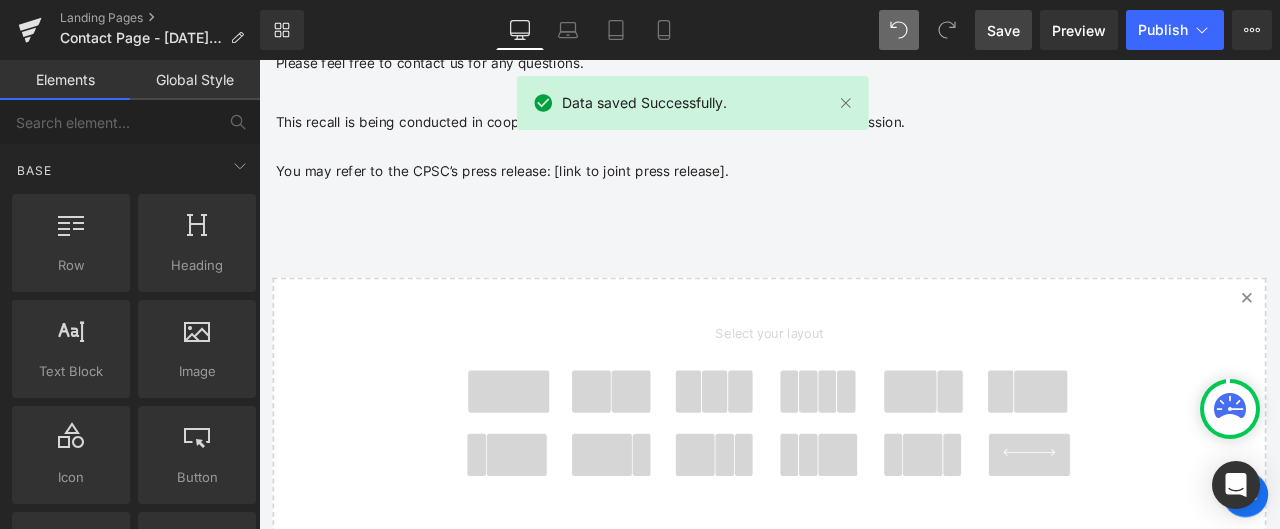 click at bounding box center (555, 453) 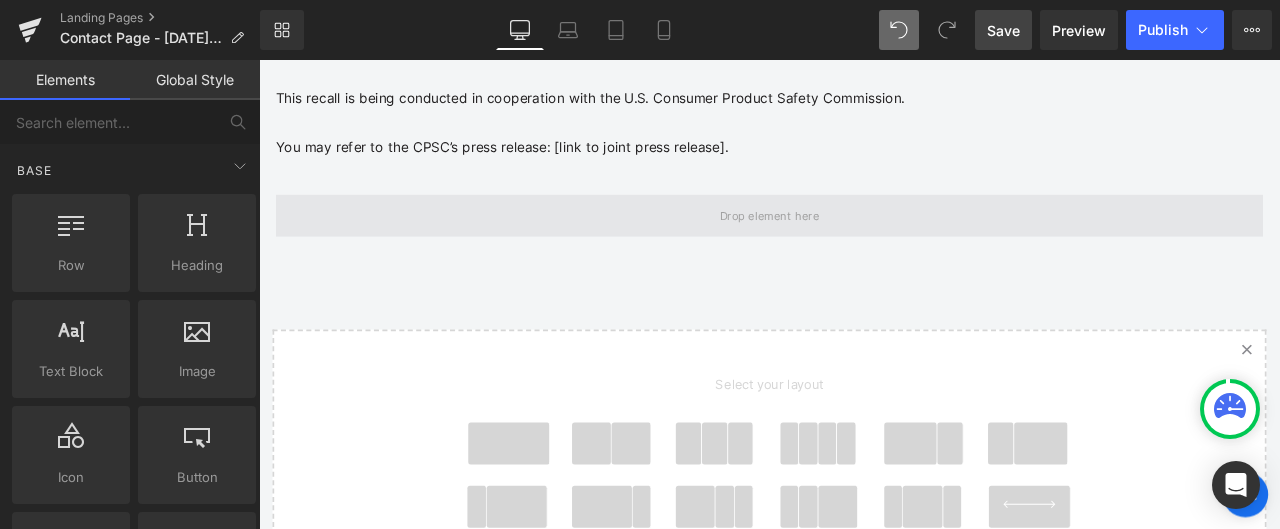 scroll, scrollTop: 5422, scrollLeft: 0, axis: vertical 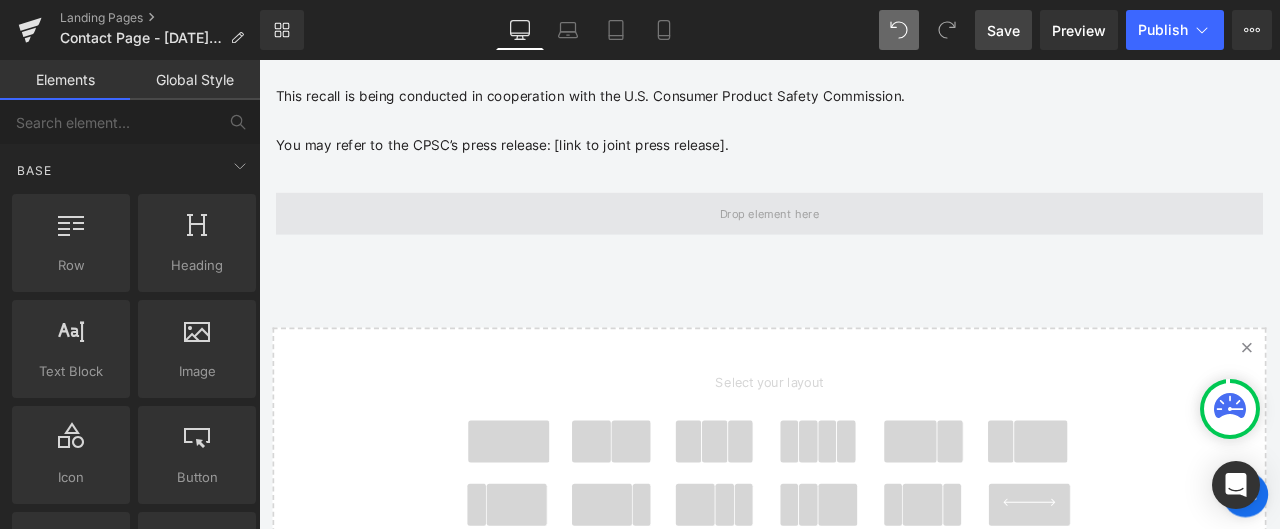 click at bounding box center [864, 242] 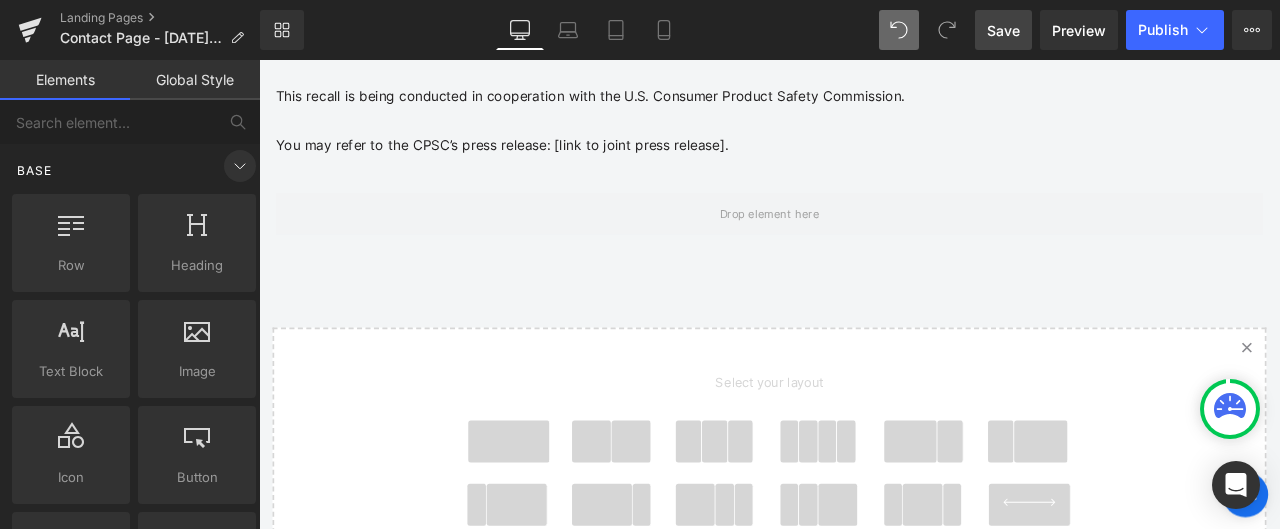 click 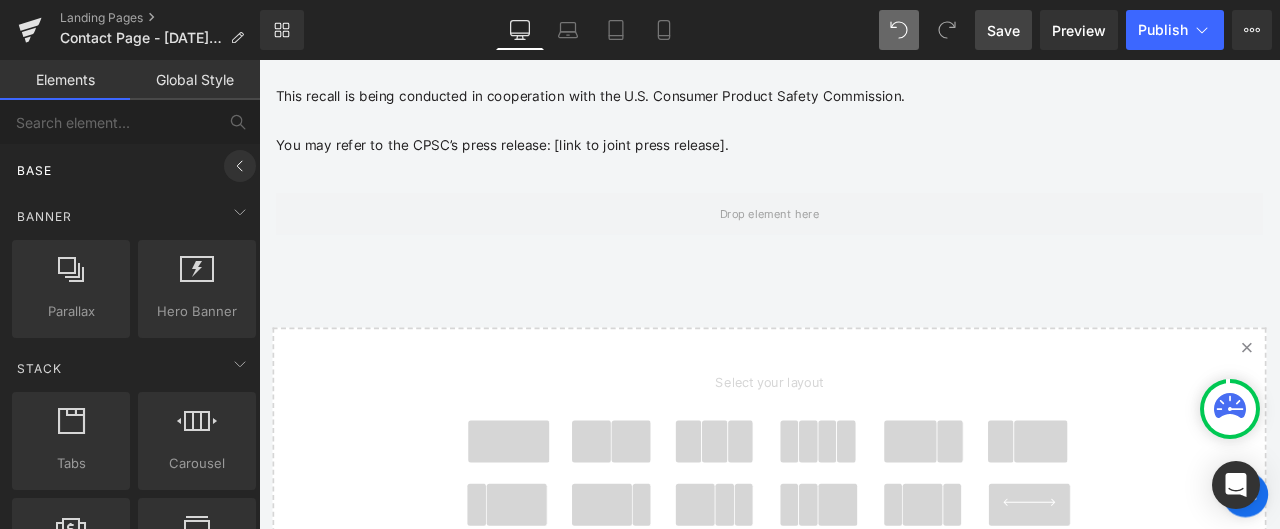 click 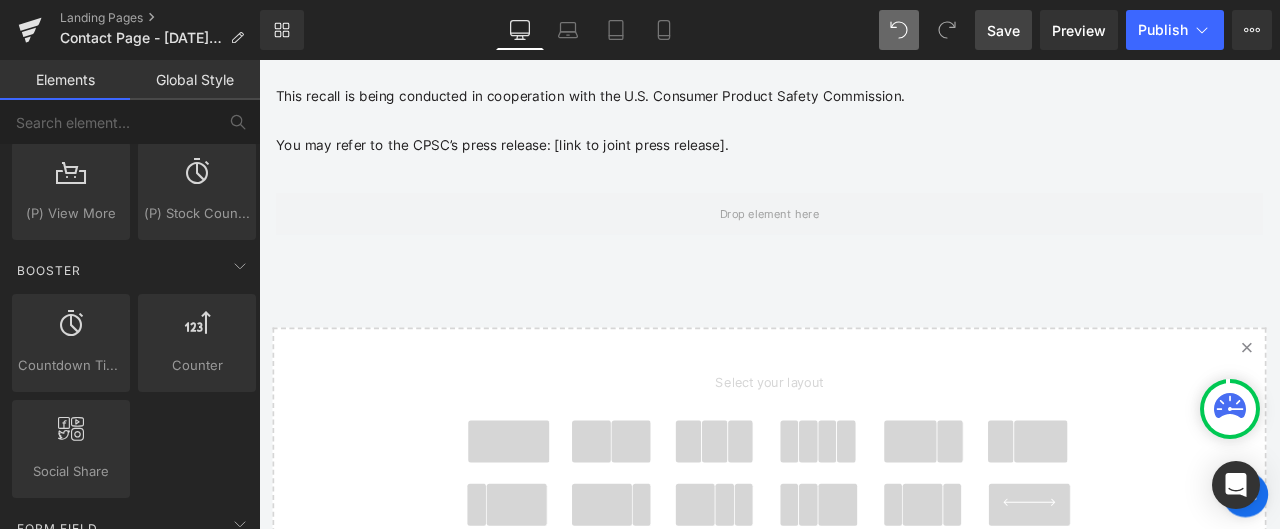 scroll, scrollTop: 2400, scrollLeft: 0, axis: vertical 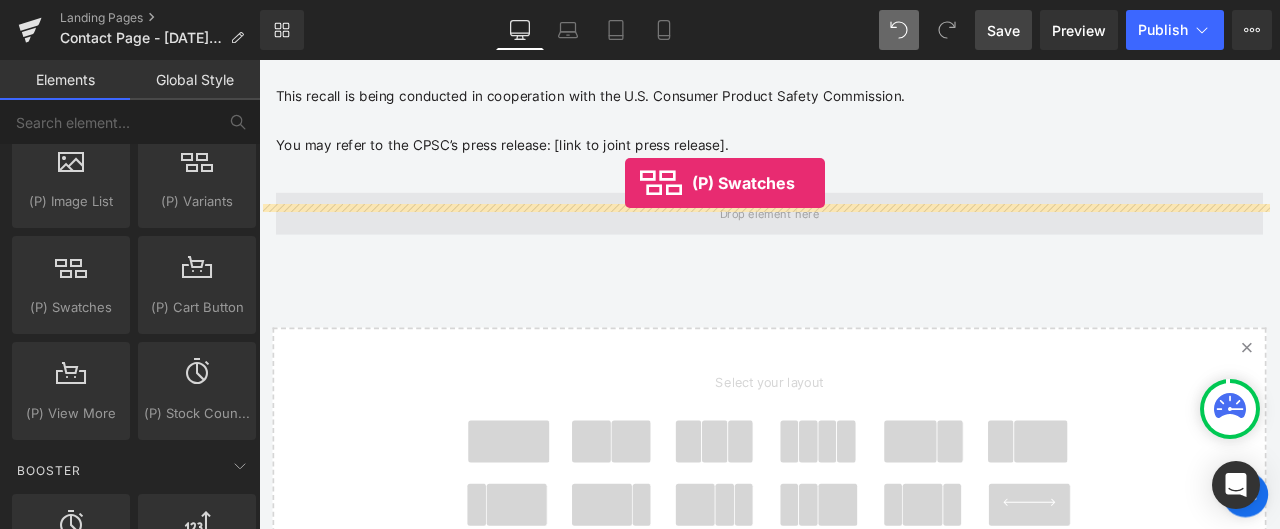 drag, startPoint x: 337, startPoint y: 340, endPoint x: 693, endPoint y: 206, distance: 380.384 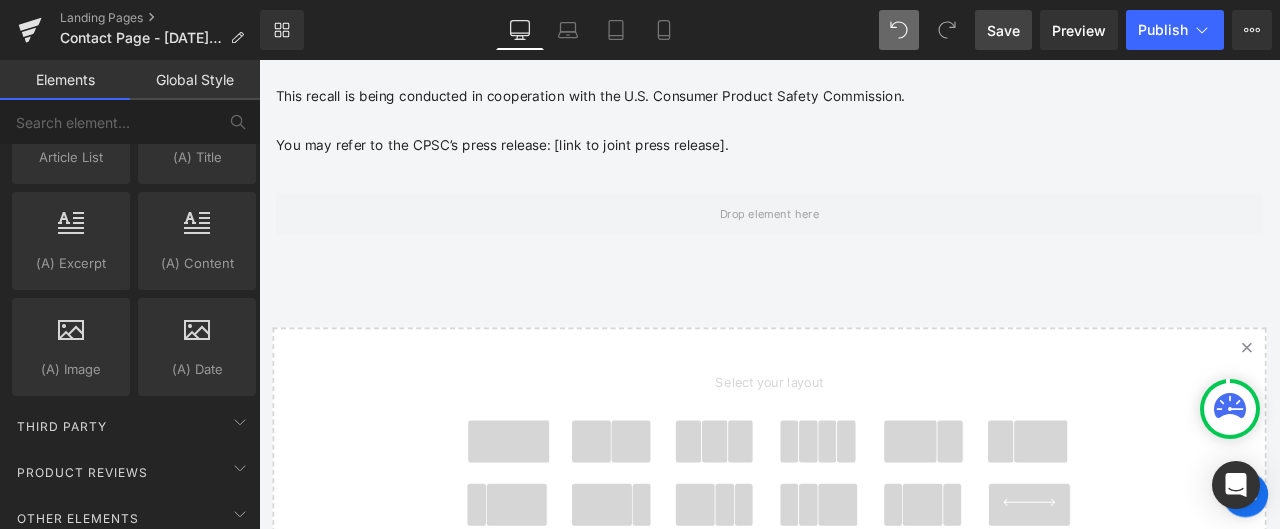 scroll, scrollTop: 4000, scrollLeft: 0, axis: vertical 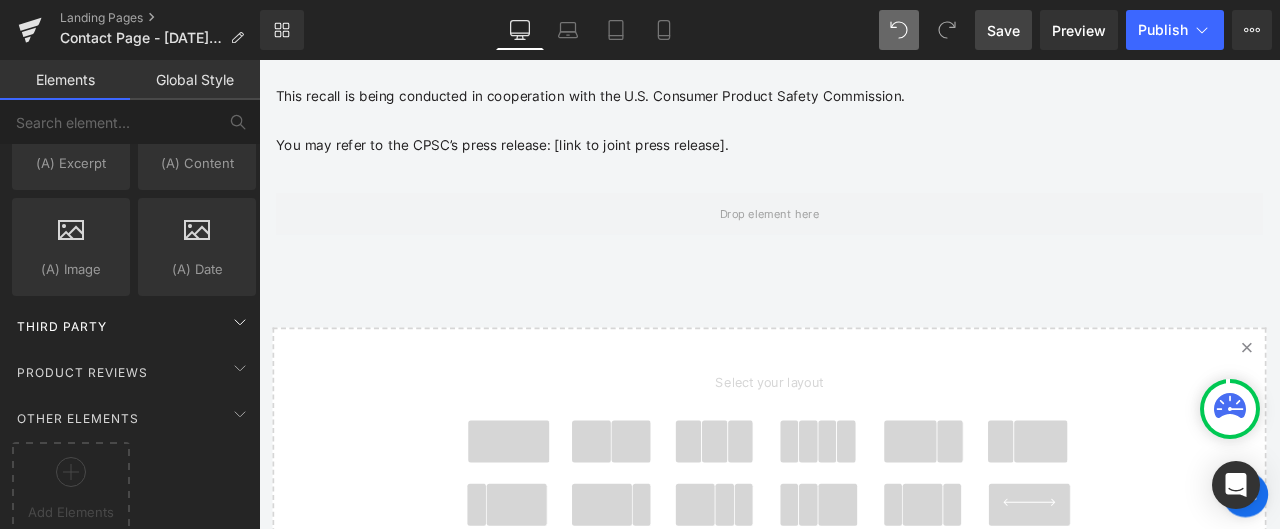 click on "Third Party" at bounding box center (134, 326) 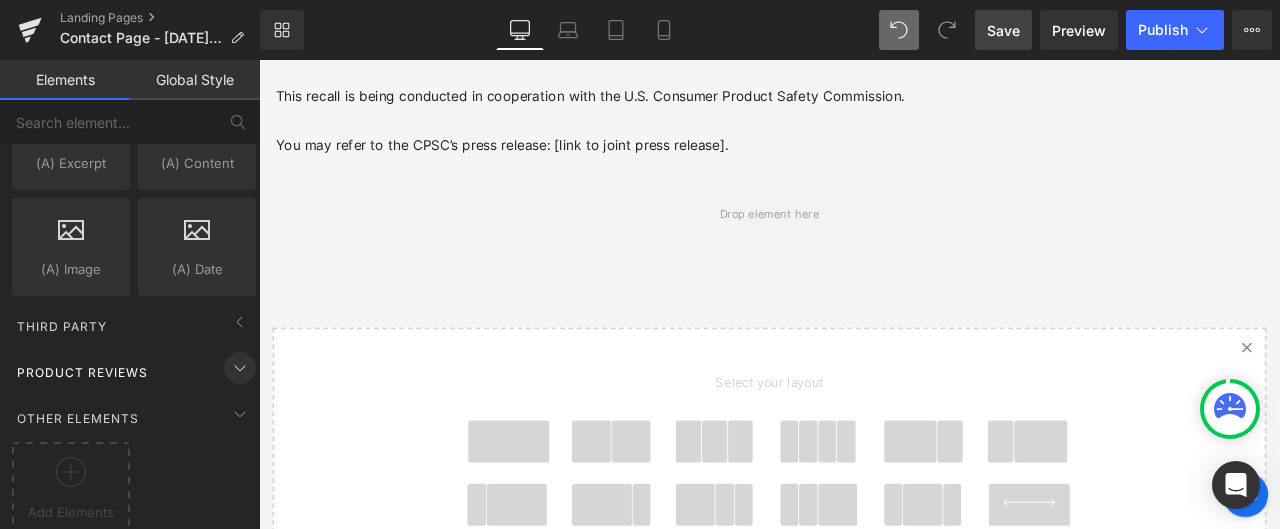 click 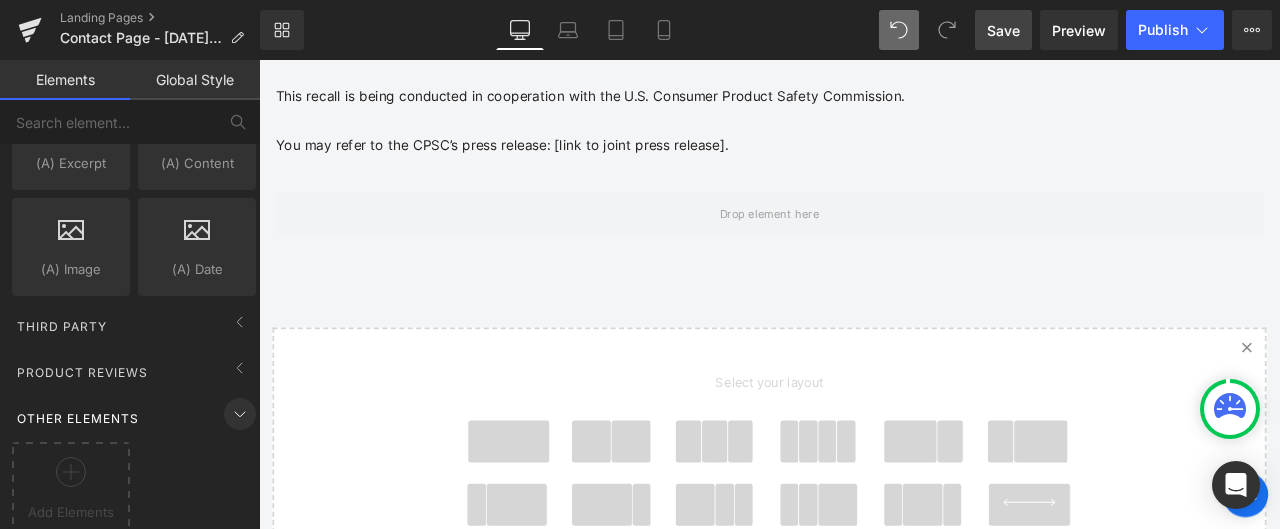 click 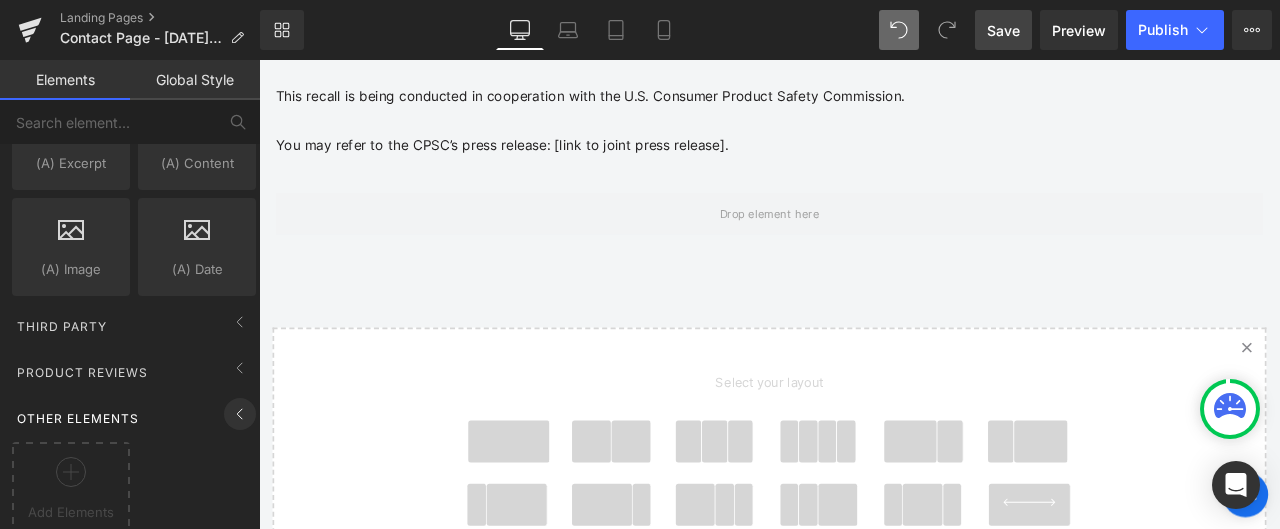 scroll, scrollTop: 3896, scrollLeft: 0, axis: vertical 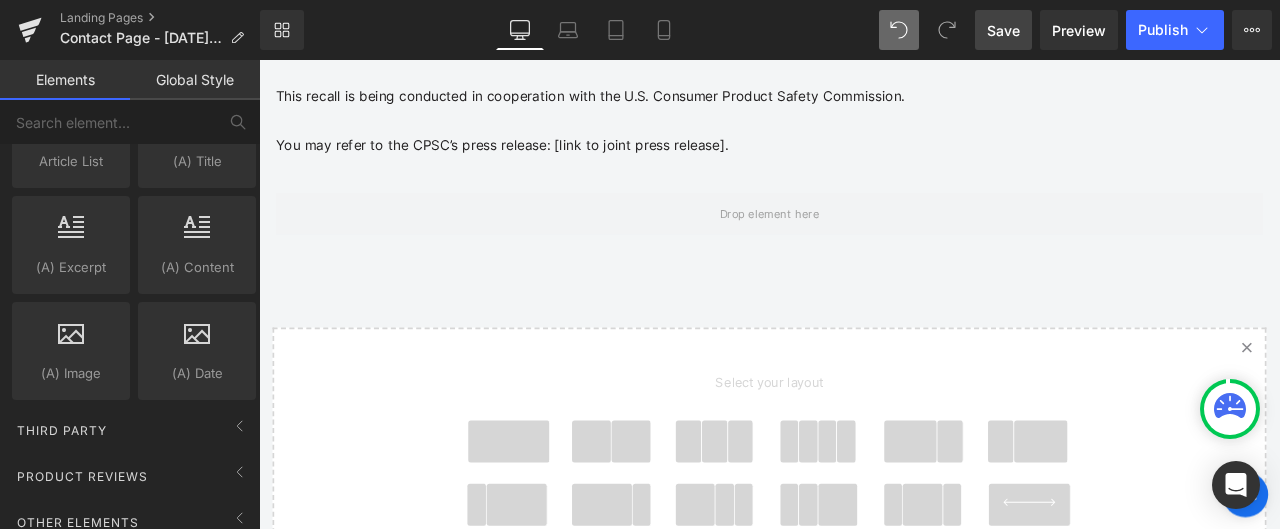 click on "Global Style" at bounding box center [195, 80] 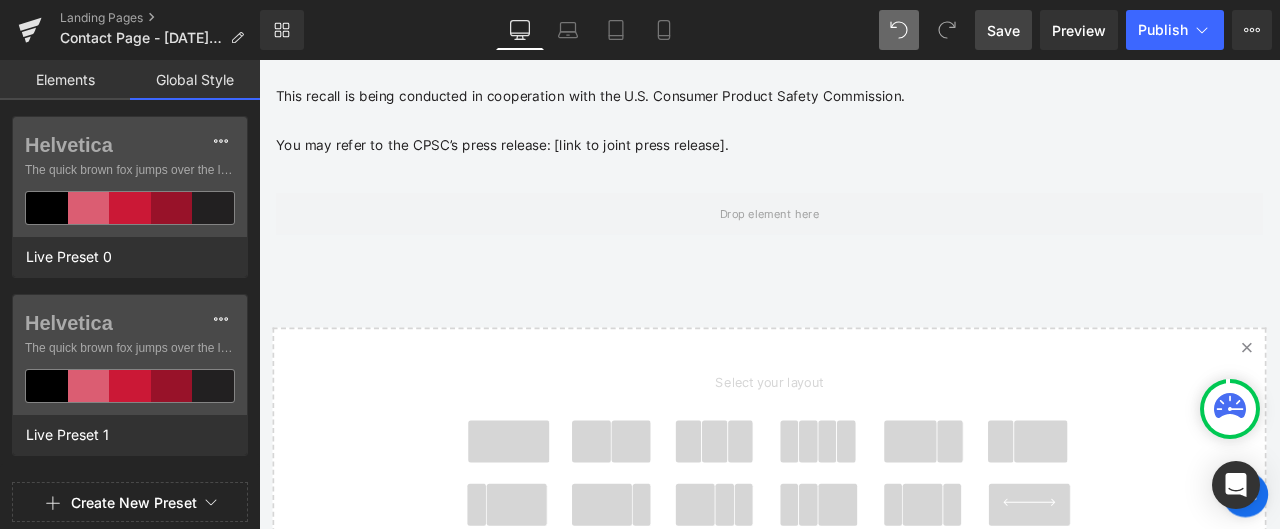 click on "Elements" at bounding box center [65, 80] 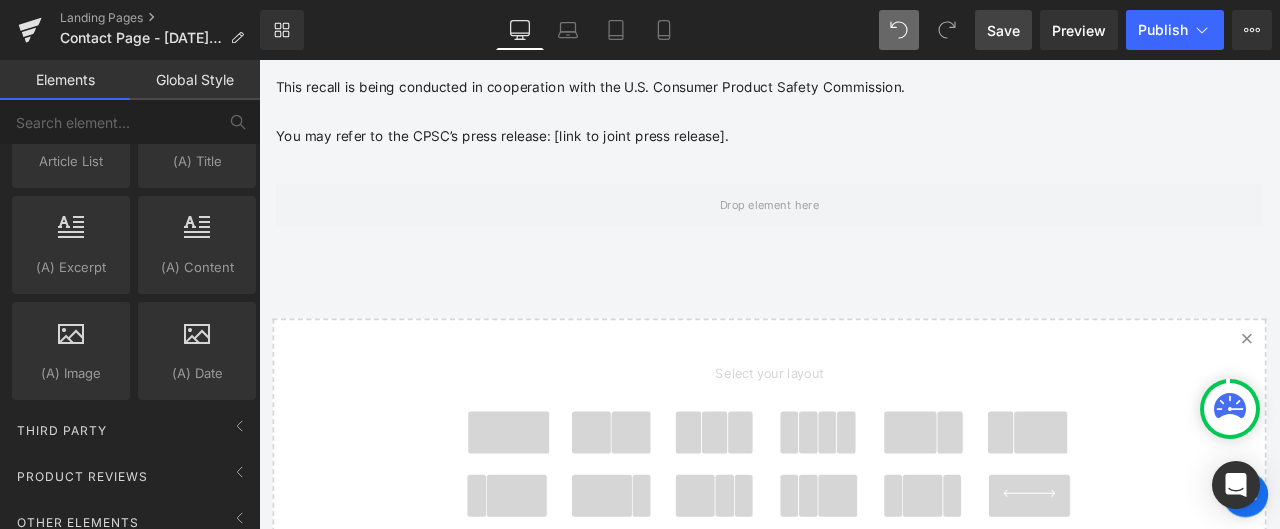 scroll, scrollTop: 5422, scrollLeft: 0, axis: vertical 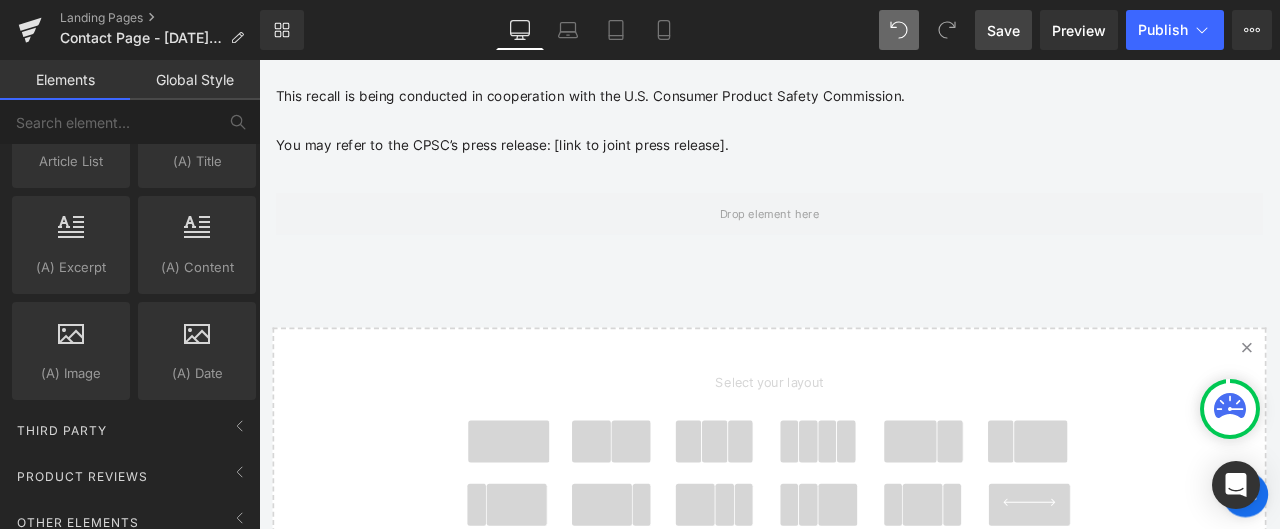 click at bounding box center [555, 512] 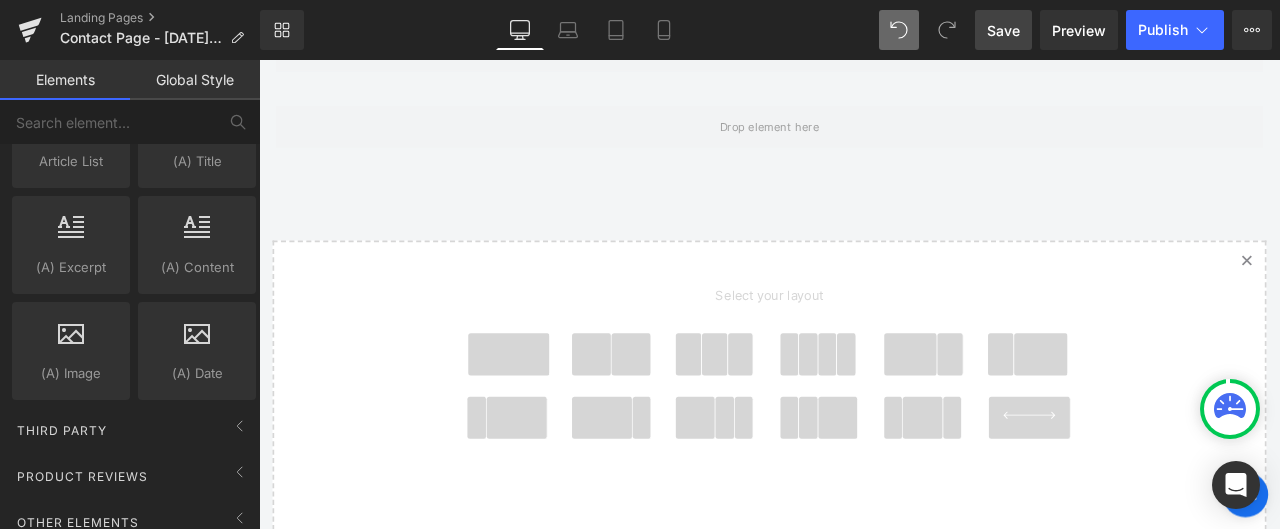 scroll, scrollTop: 5712, scrollLeft: 0, axis: vertical 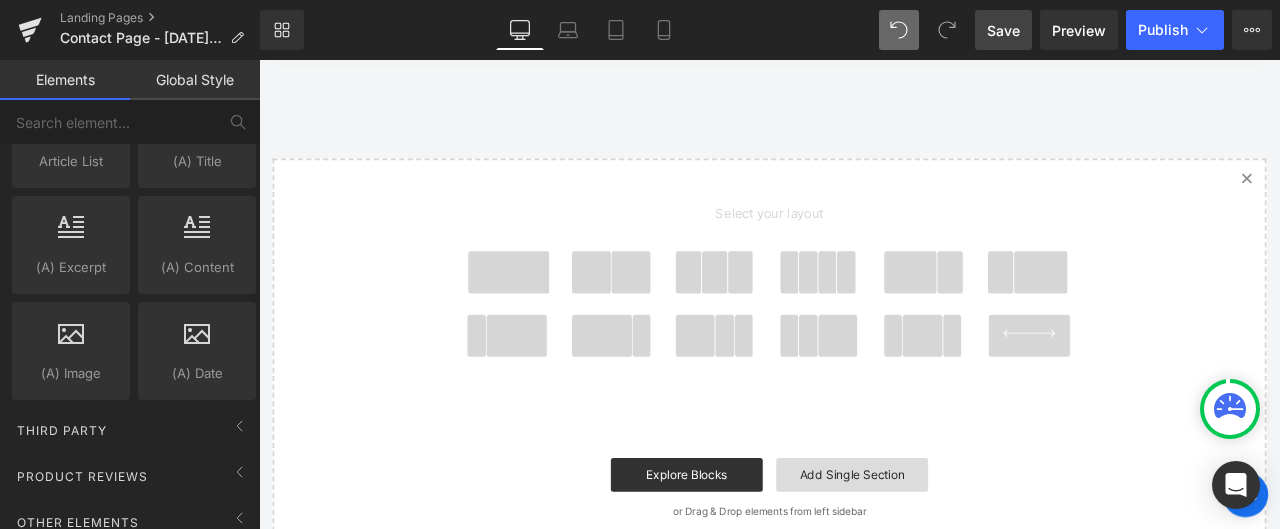 click on "Add Single Section" at bounding box center [962, 552] 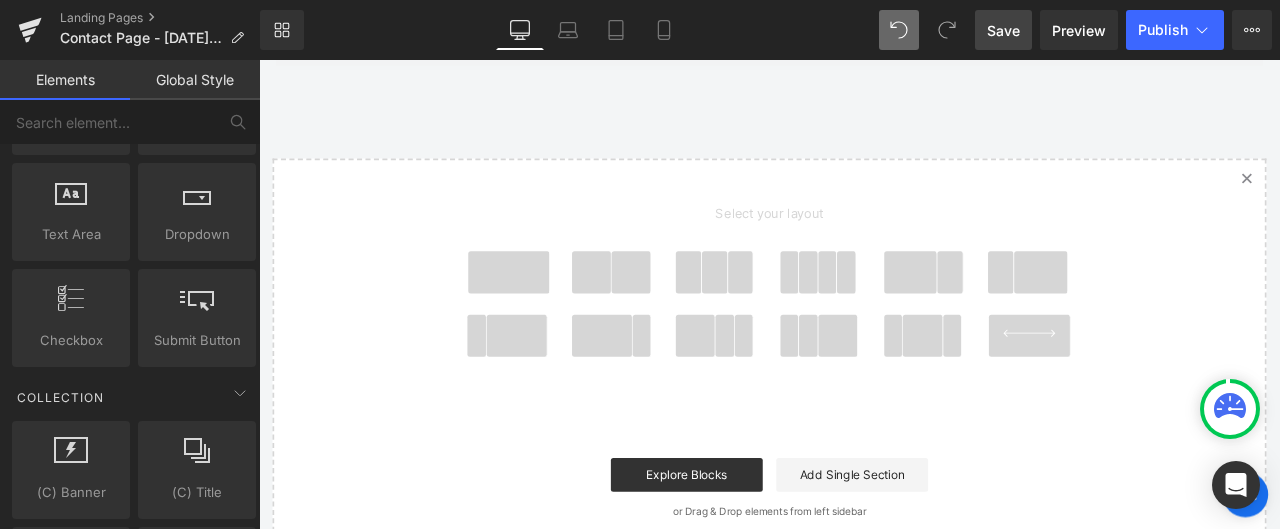 scroll, scrollTop: 3196, scrollLeft: 0, axis: vertical 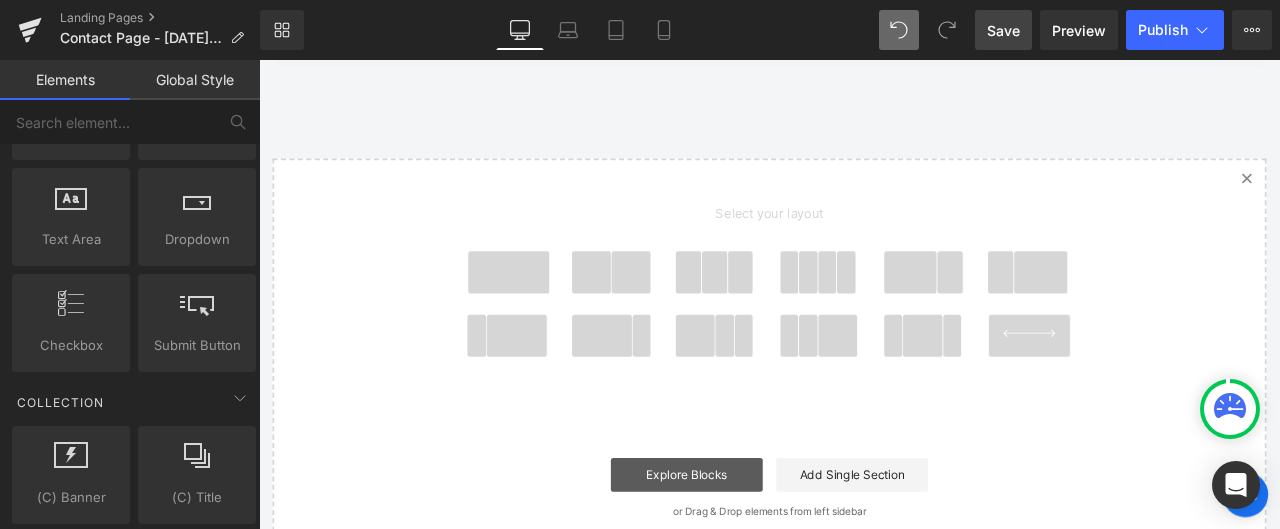 click on "Explore Blocks" at bounding box center [766, 552] 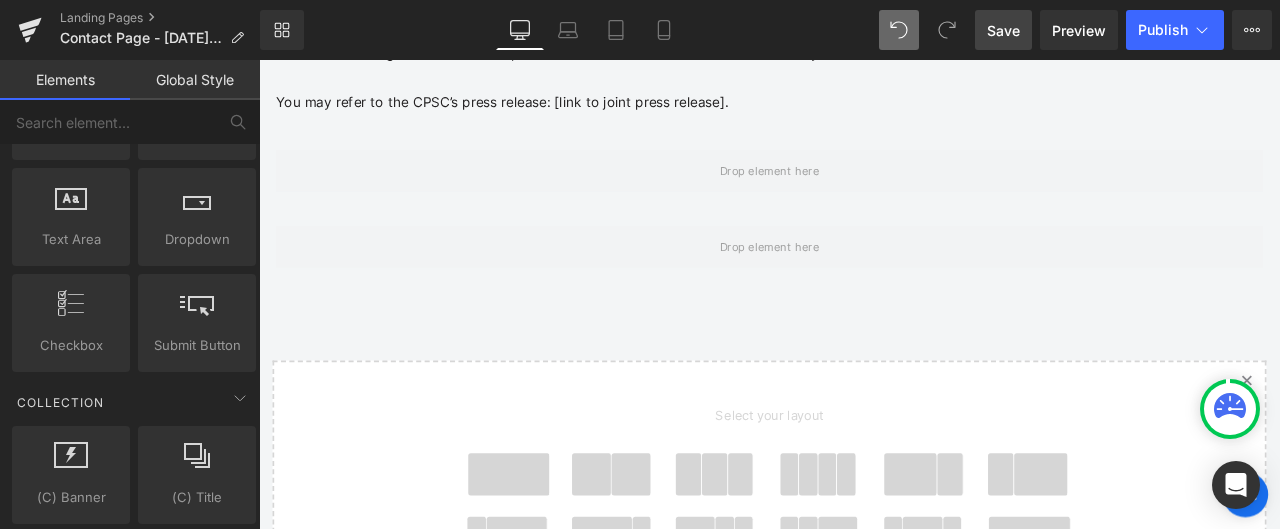 scroll, scrollTop: 5212, scrollLeft: 0, axis: vertical 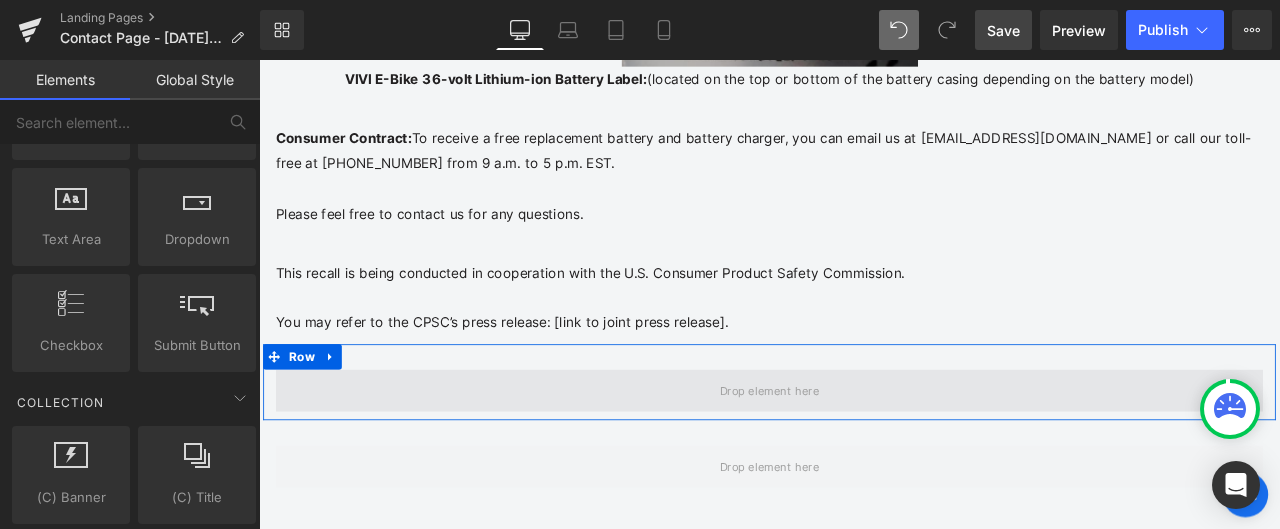 click at bounding box center [864, 452] 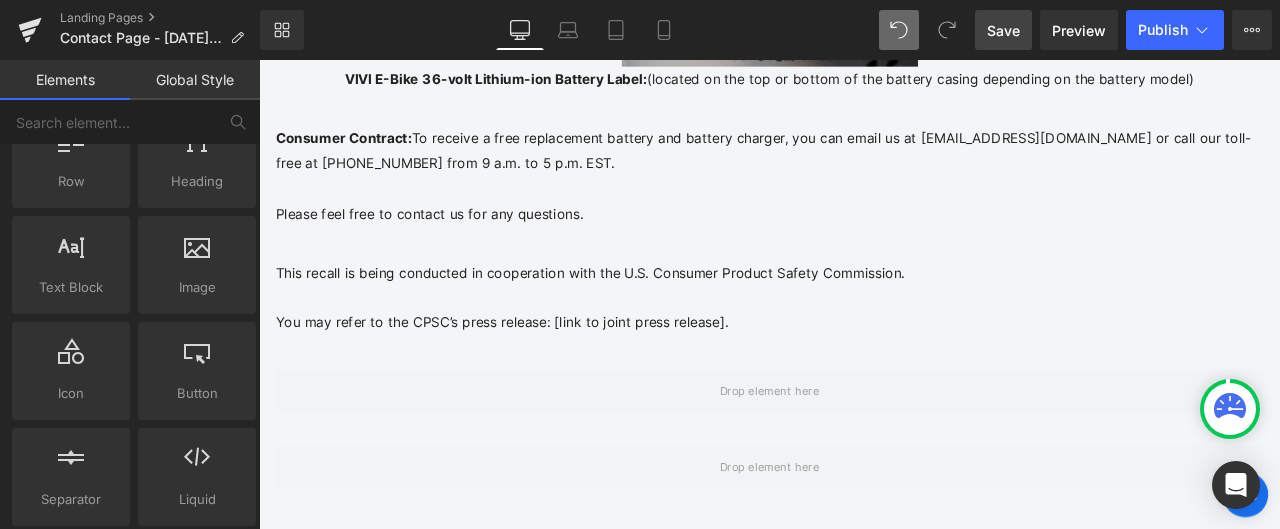 scroll, scrollTop: 0, scrollLeft: 0, axis: both 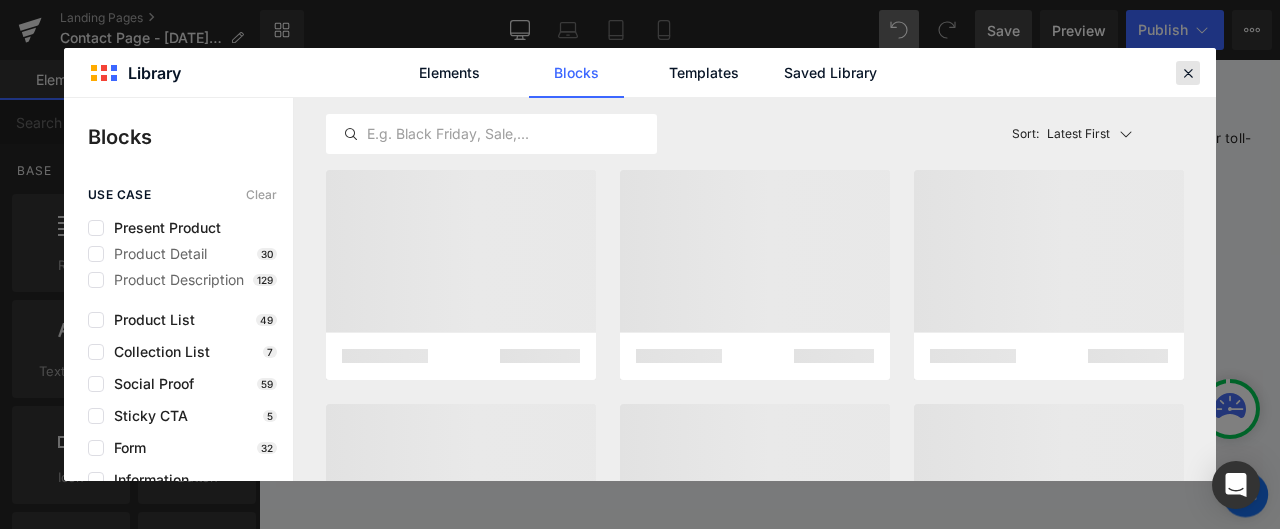 click at bounding box center [1188, 73] 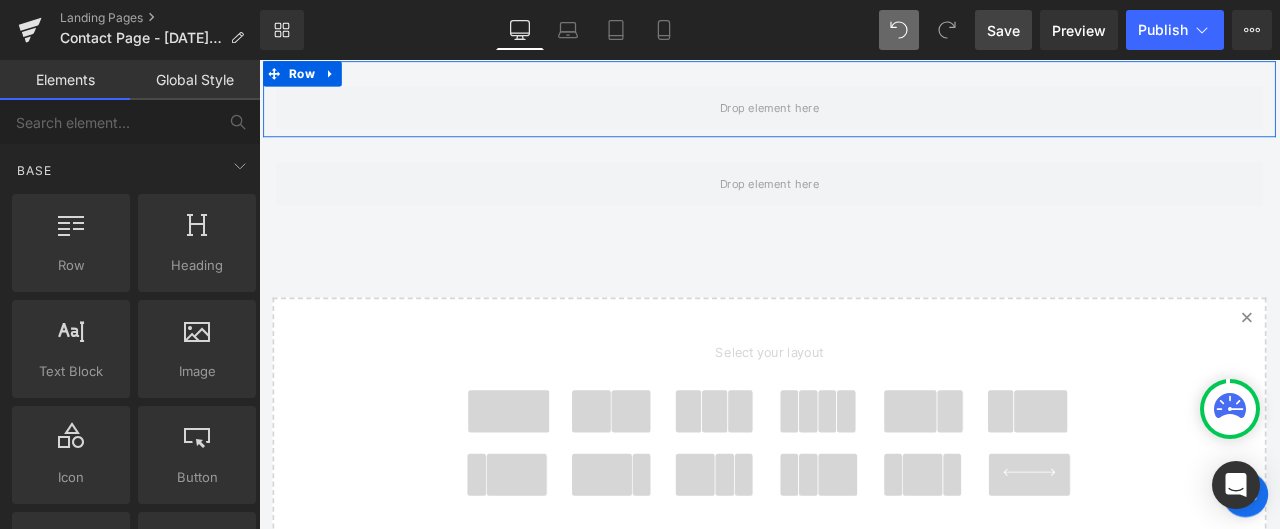 scroll, scrollTop: 5612, scrollLeft: 0, axis: vertical 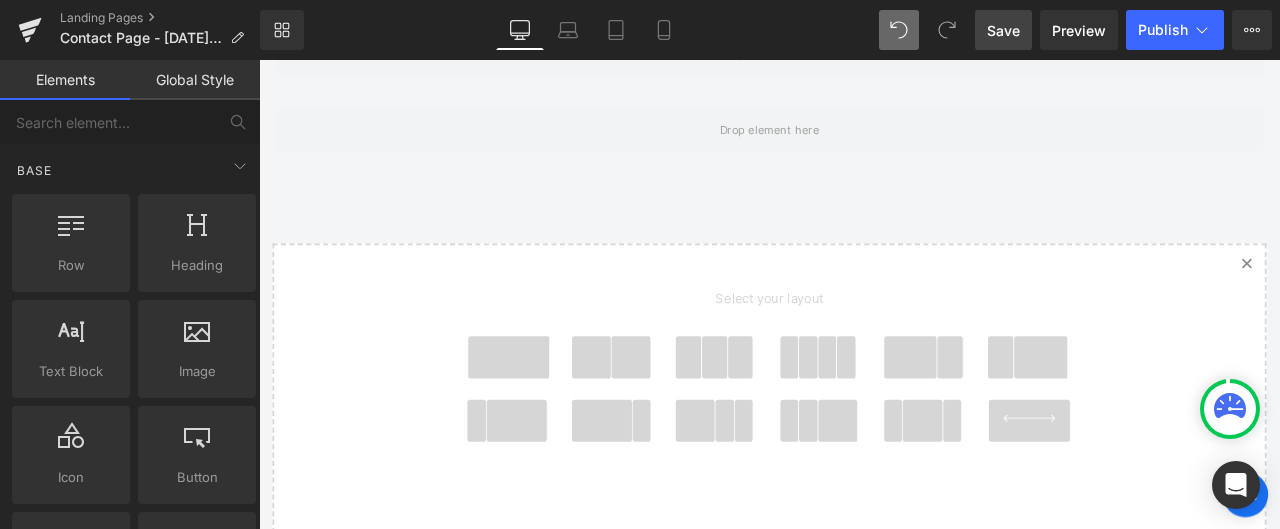 click at bounding box center (700, 412) 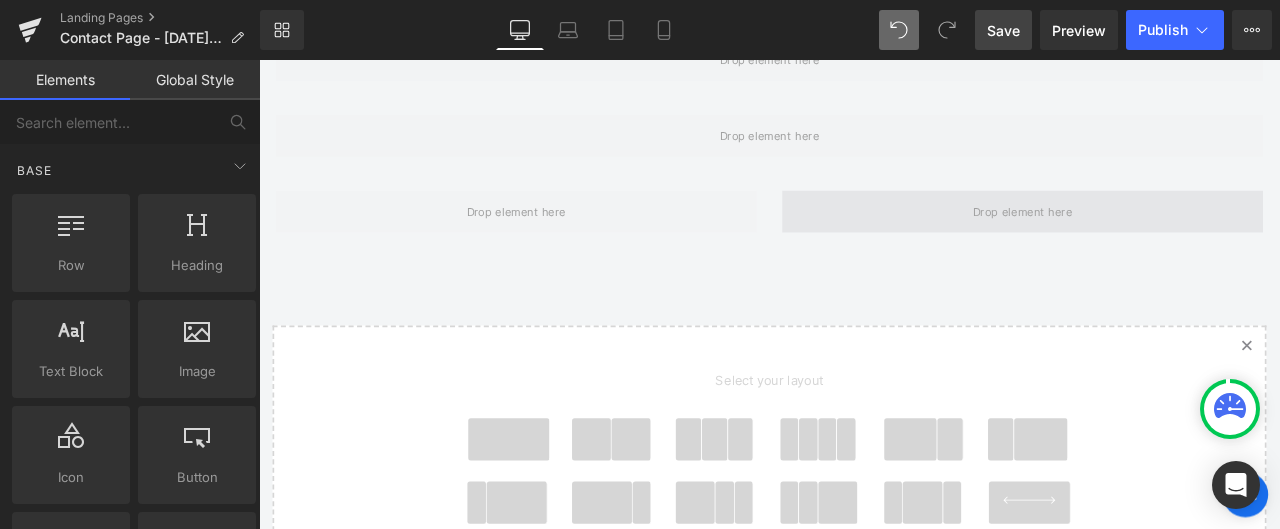 scroll, scrollTop: 5602, scrollLeft: 0, axis: vertical 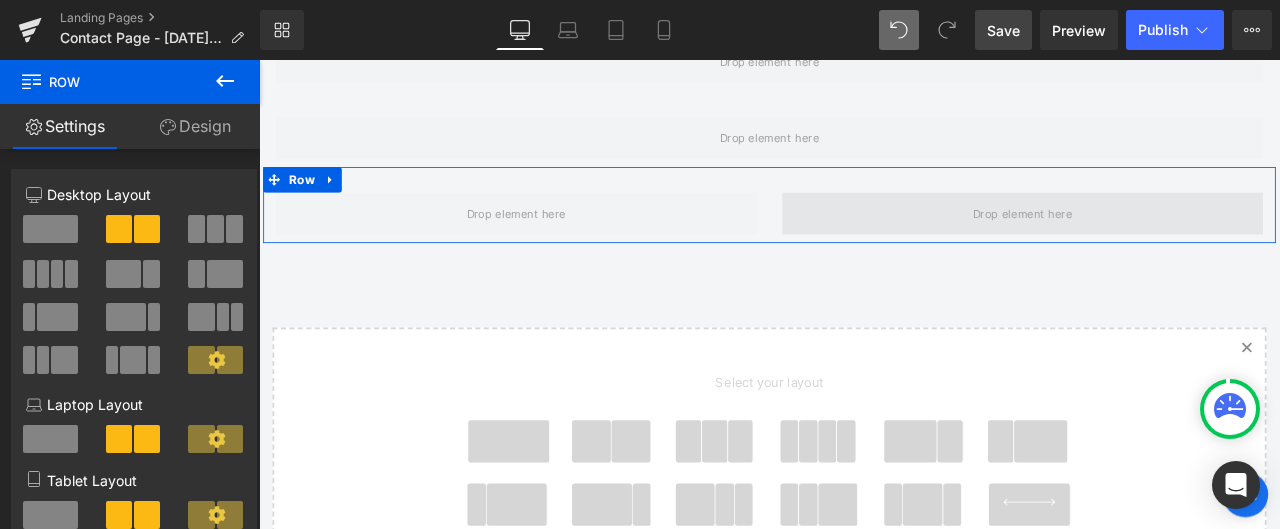 drag, startPoint x: 772, startPoint y: 191, endPoint x: 981, endPoint y: 190, distance: 209.0024 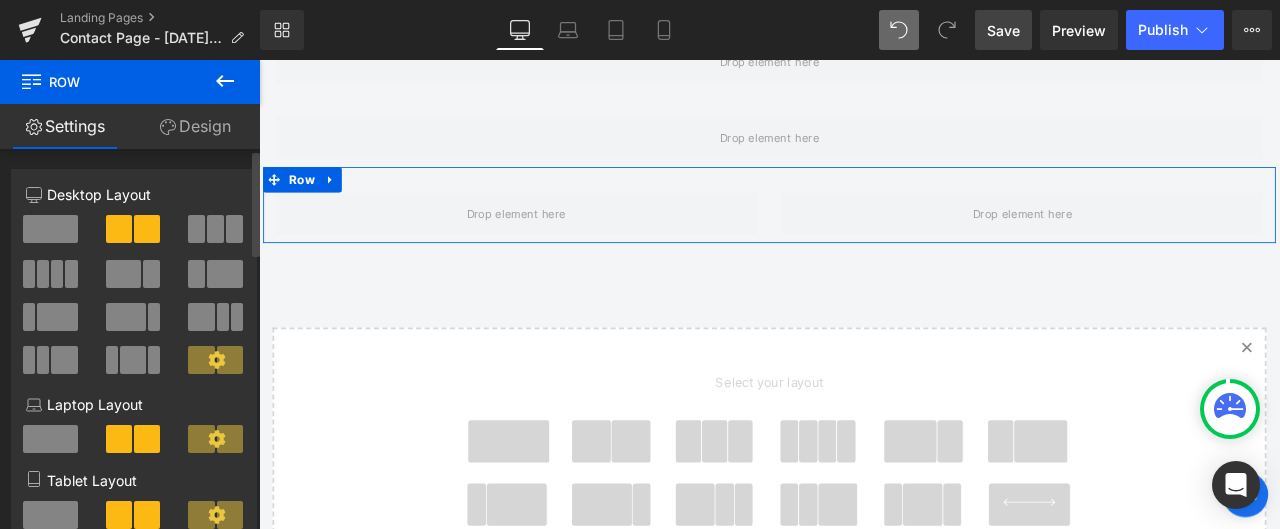 click at bounding box center (196, 274) 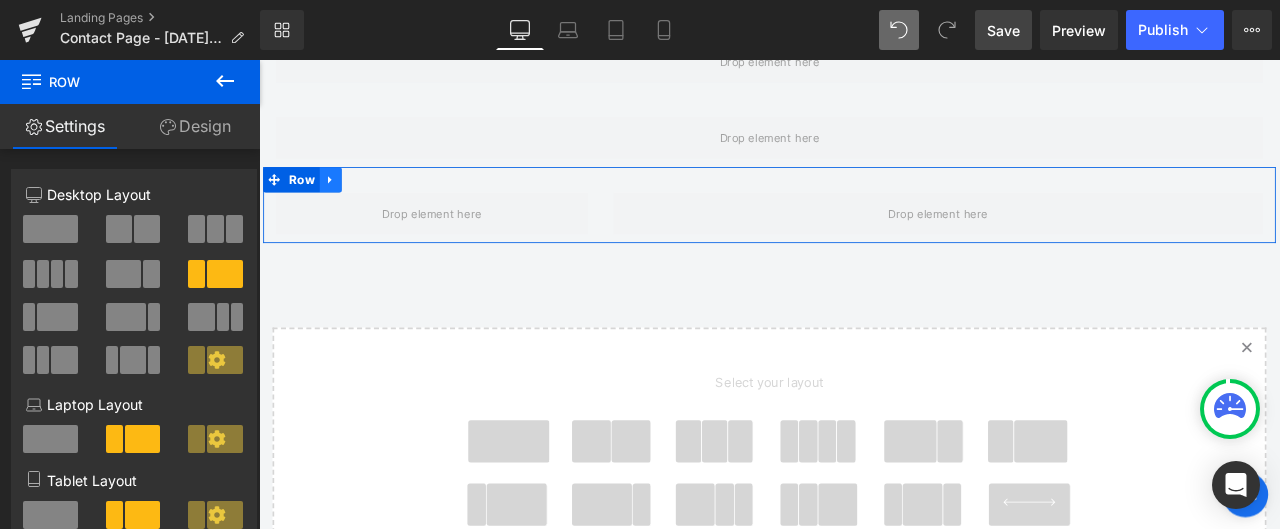 click at bounding box center (344, 202) 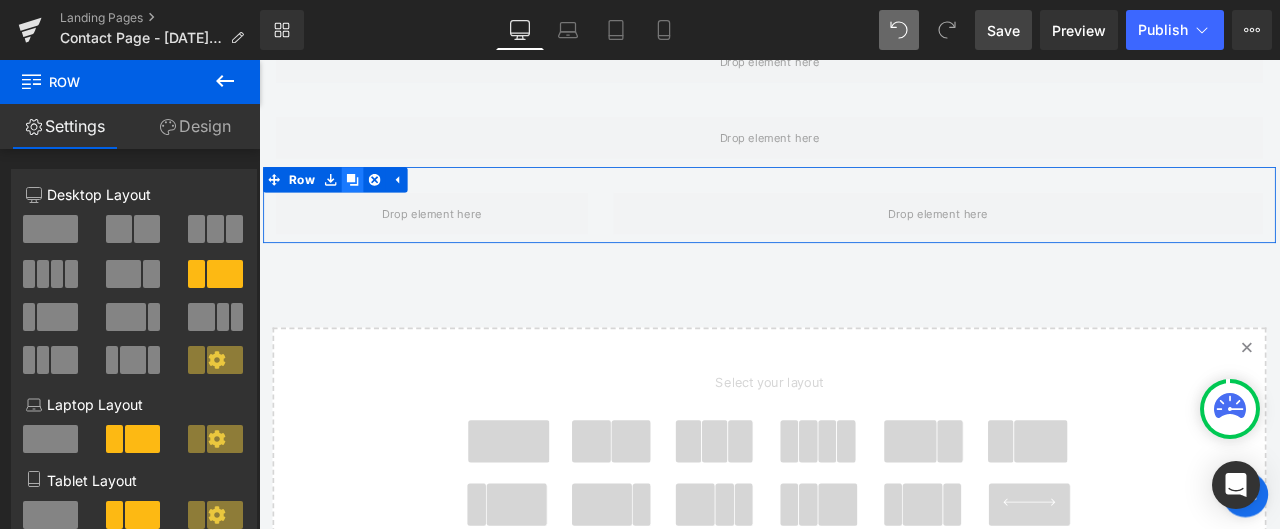 click 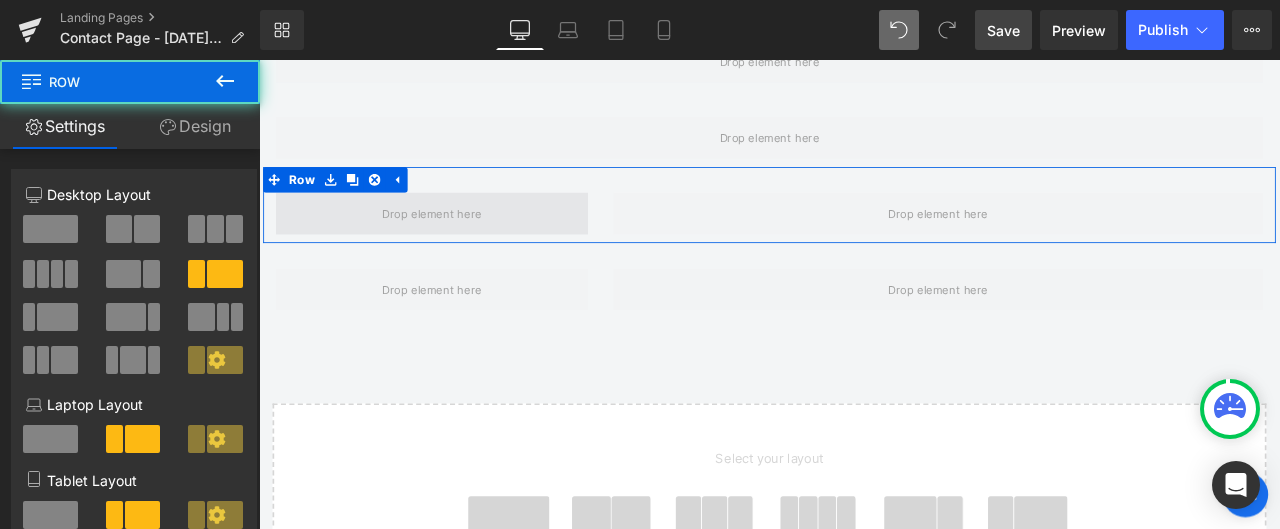 click at bounding box center [464, 242] 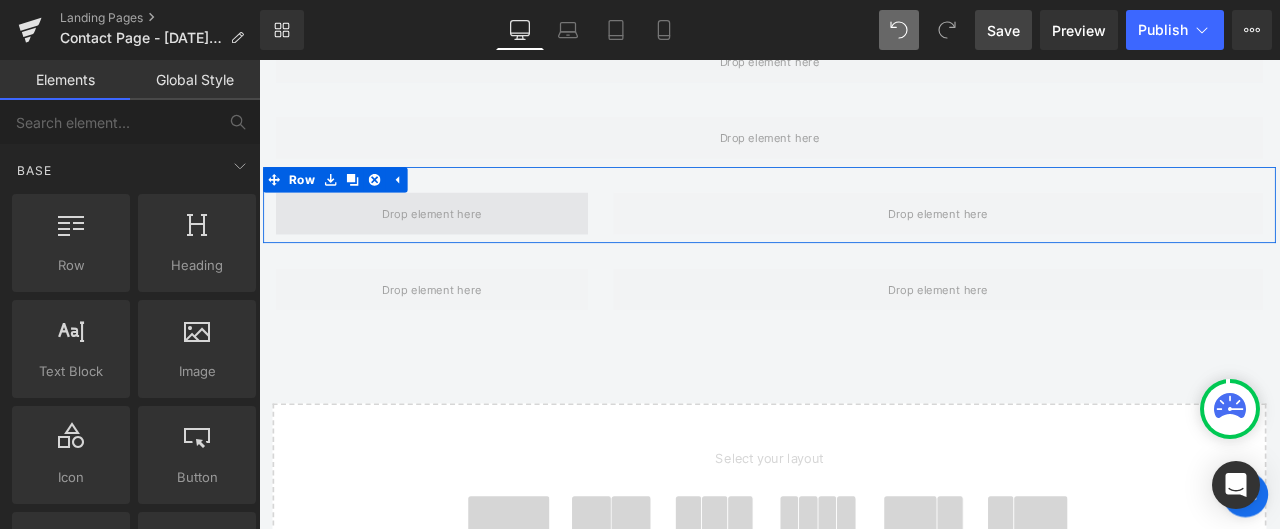 click at bounding box center (464, 242) 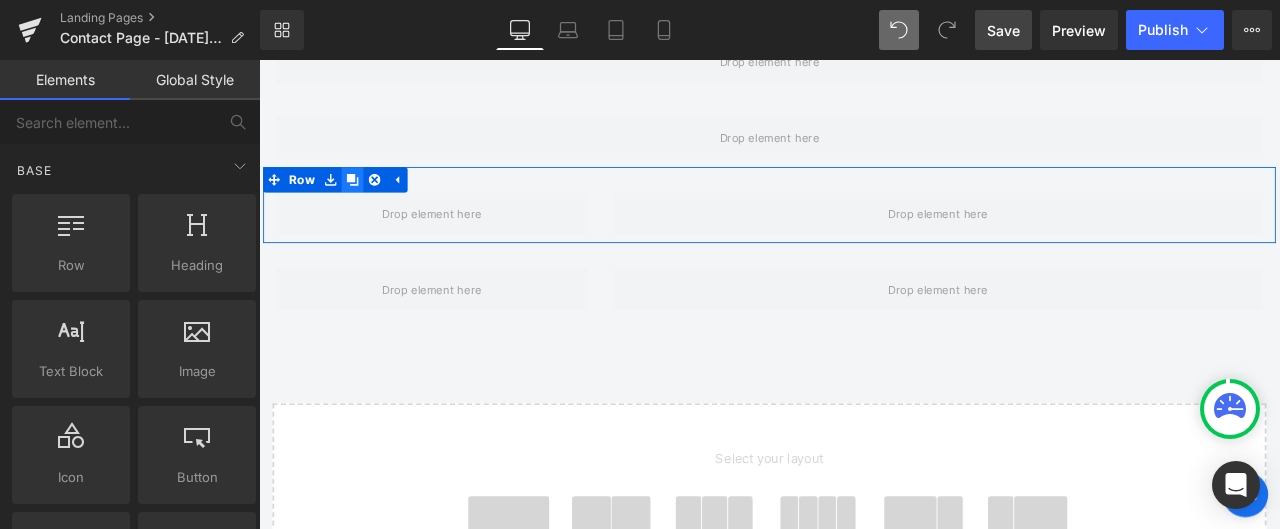 click 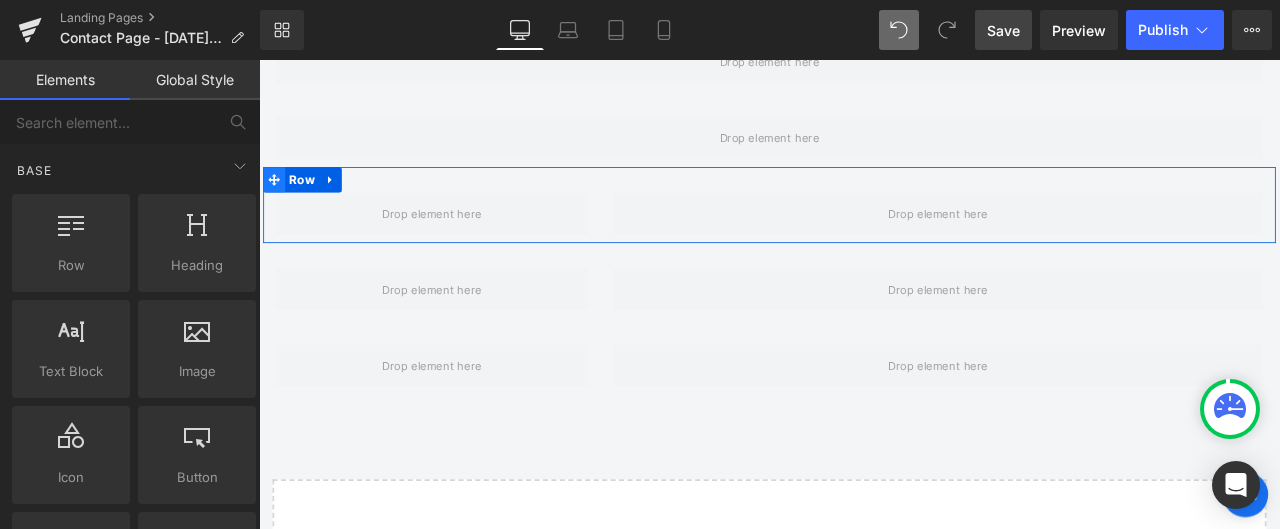 click 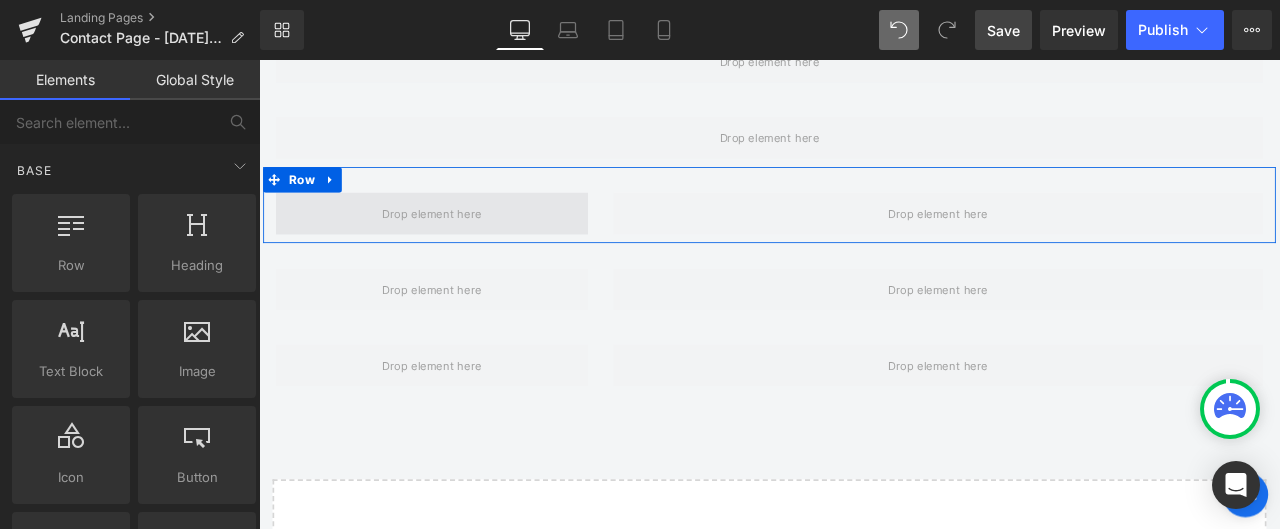 click at bounding box center (464, 242) 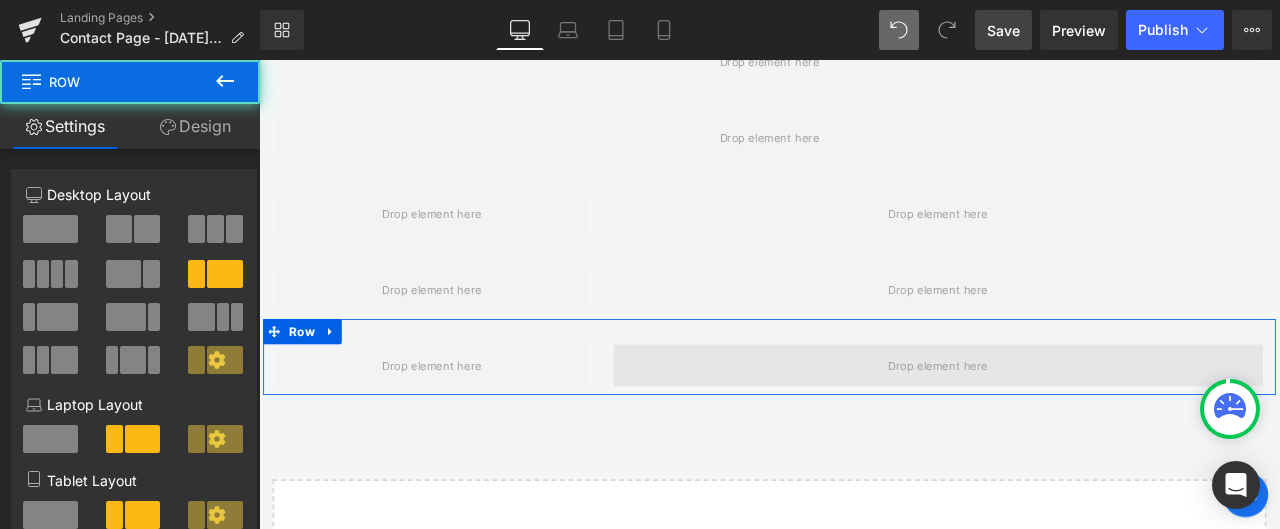 drag, startPoint x: 268, startPoint y: 194, endPoint x: 848, endPoint y: 375, distance: 607.5862 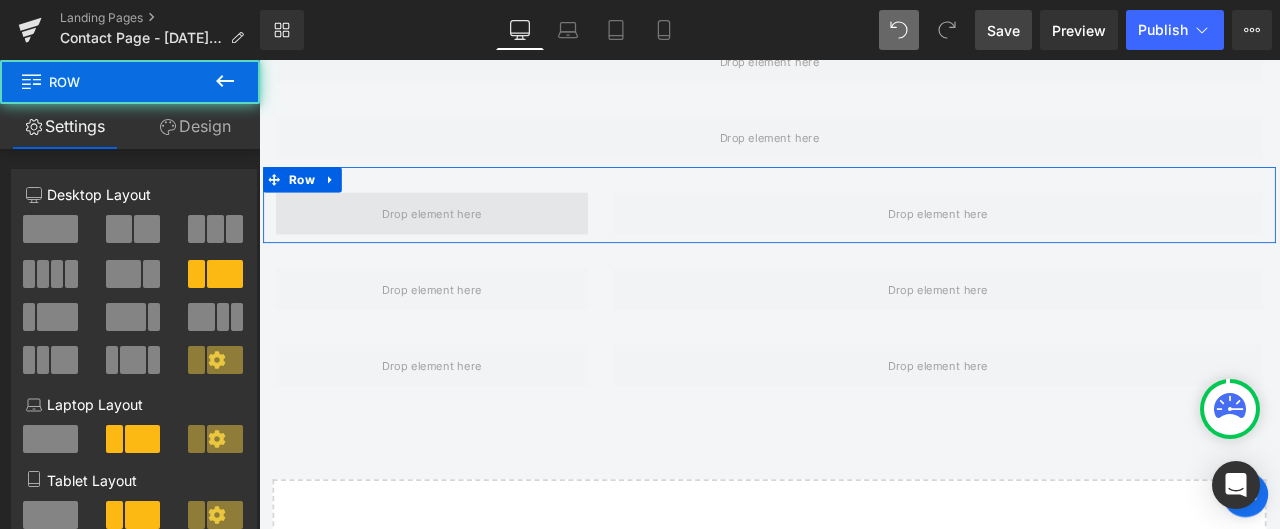 click at bounding box center (464, 242) 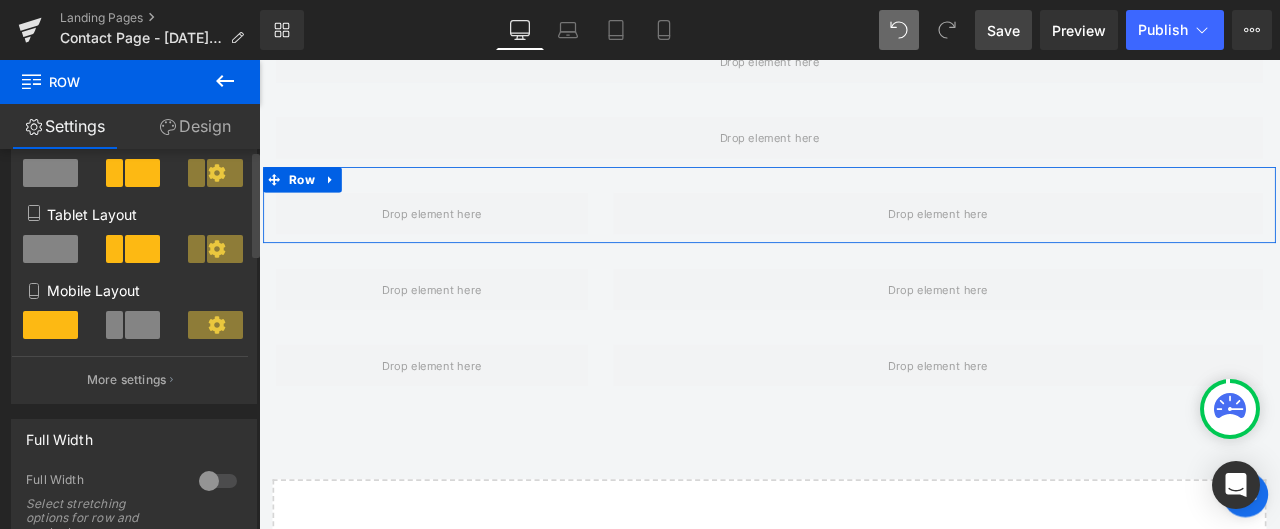 scroll, scrollTop: 0, scrollLeft: 0, axis: both 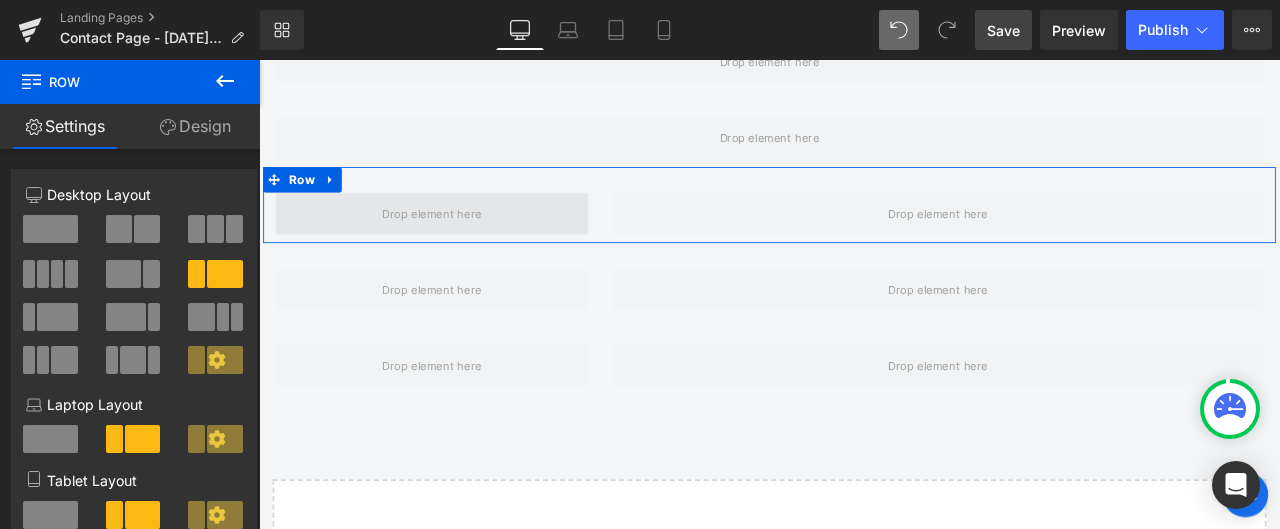 click at bounding box center (464, 242) 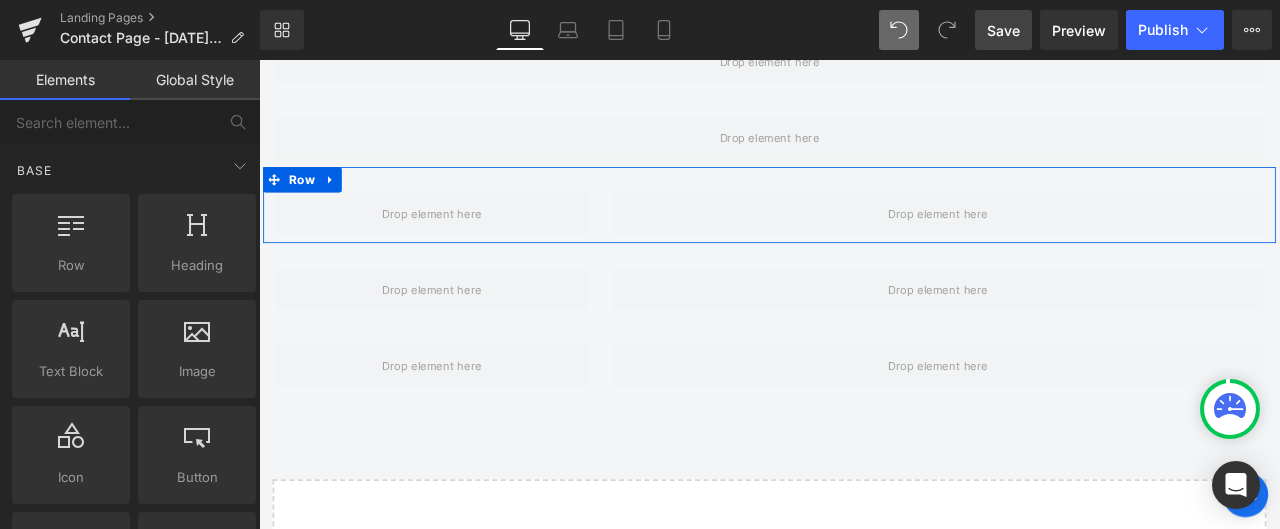 click on "Row" at bounding box center (864, 232) 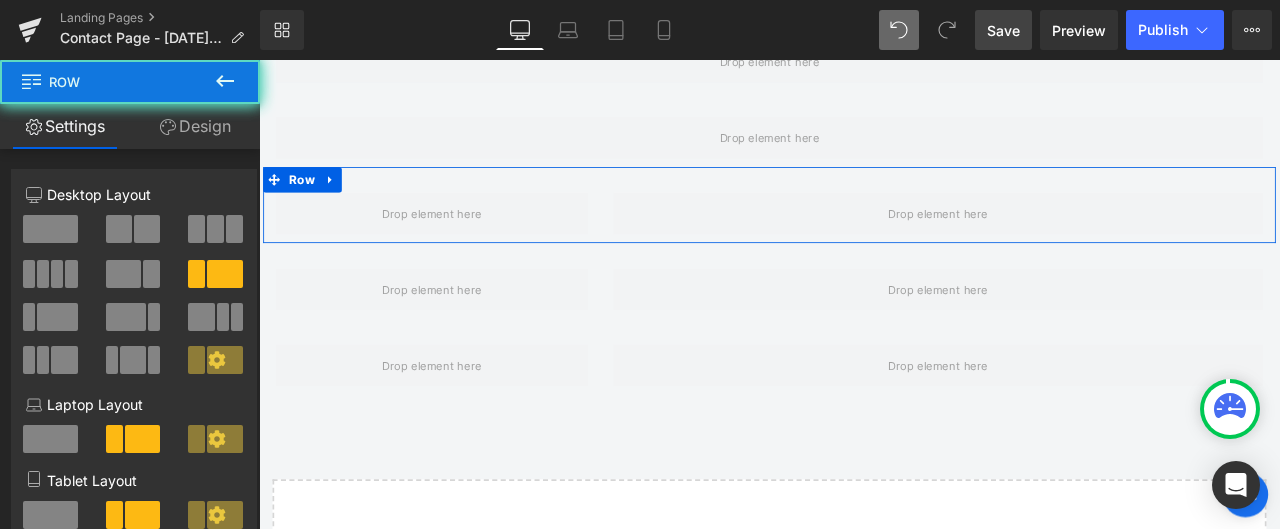click on "Row" at bounding box center [864, 232] 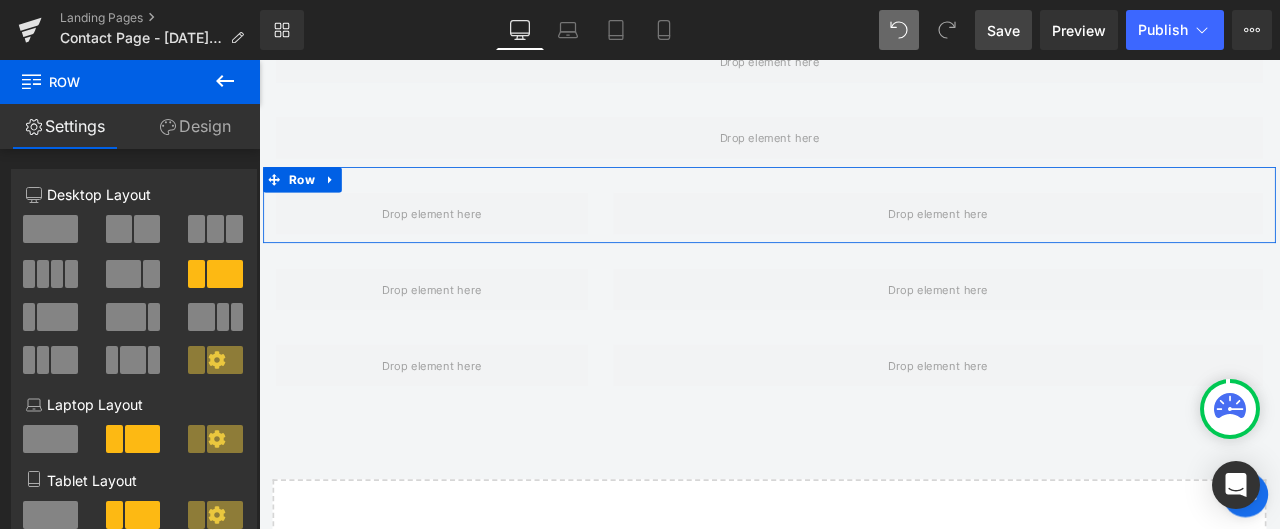 click on "Design" at bounding box center [195, 126] 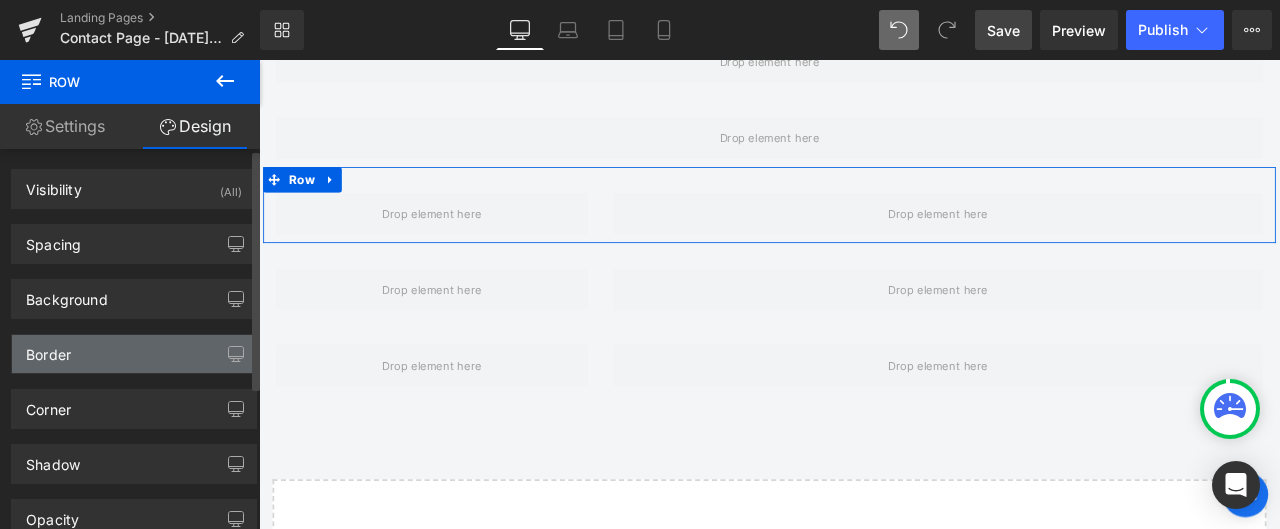 click on "Border" at bounding box center (134, 354) 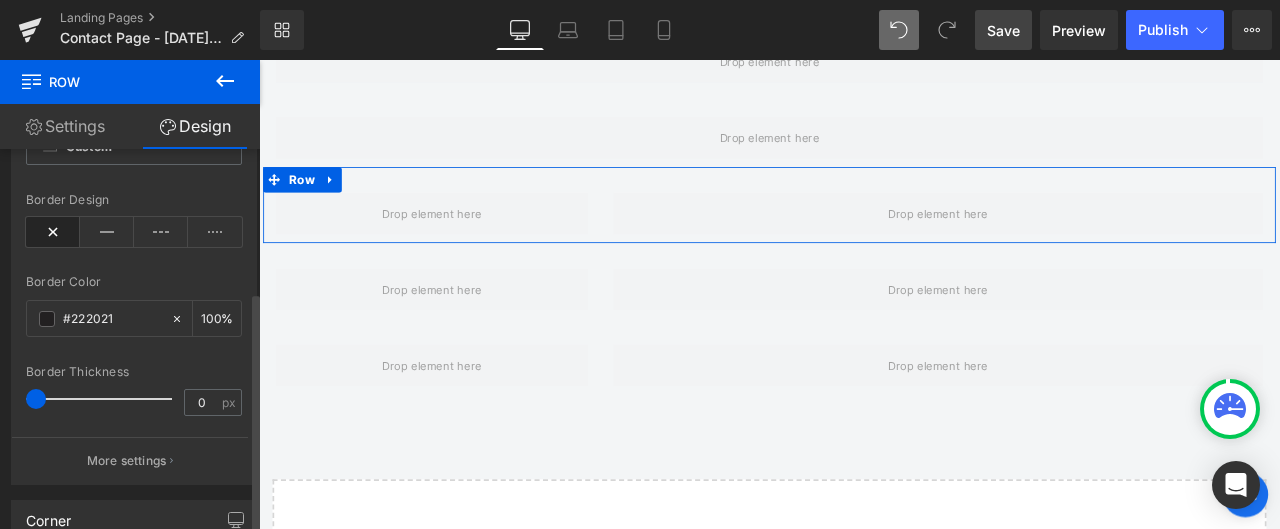 scroll, scrollTop: 300, scrollLeft: 0, axis: vertical 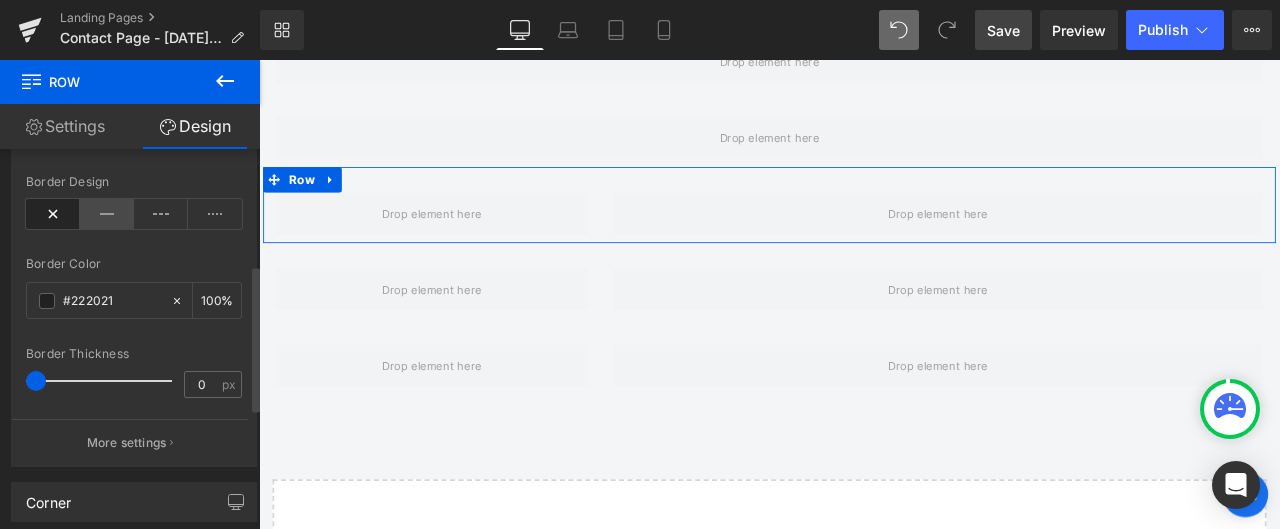 click at bounding box center (107, 214) 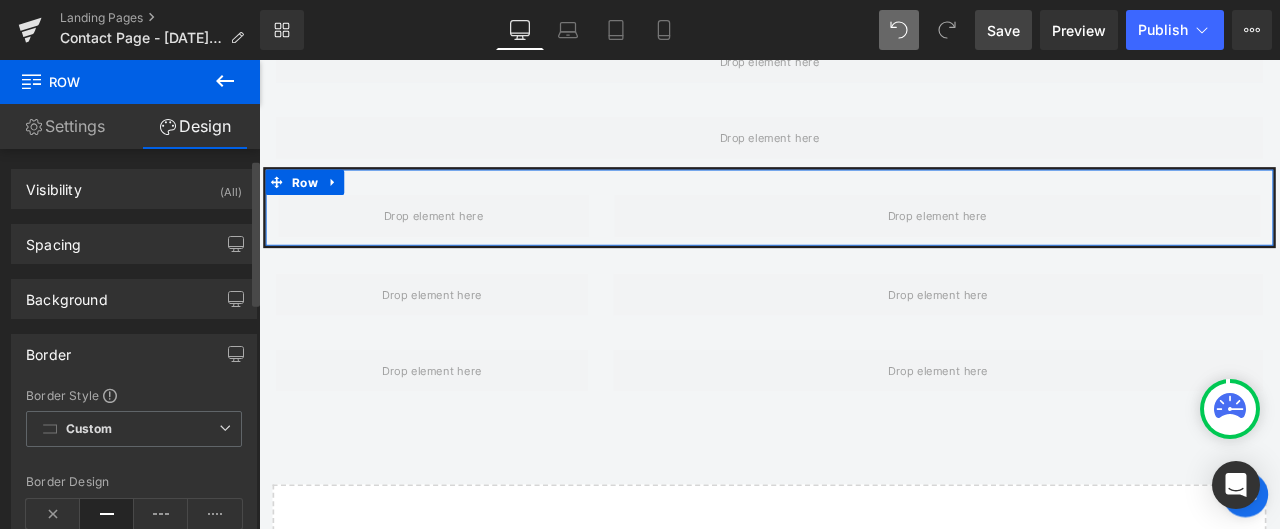 scroll, scrollTop: 100, scrollLeft: 0, axis: vertical 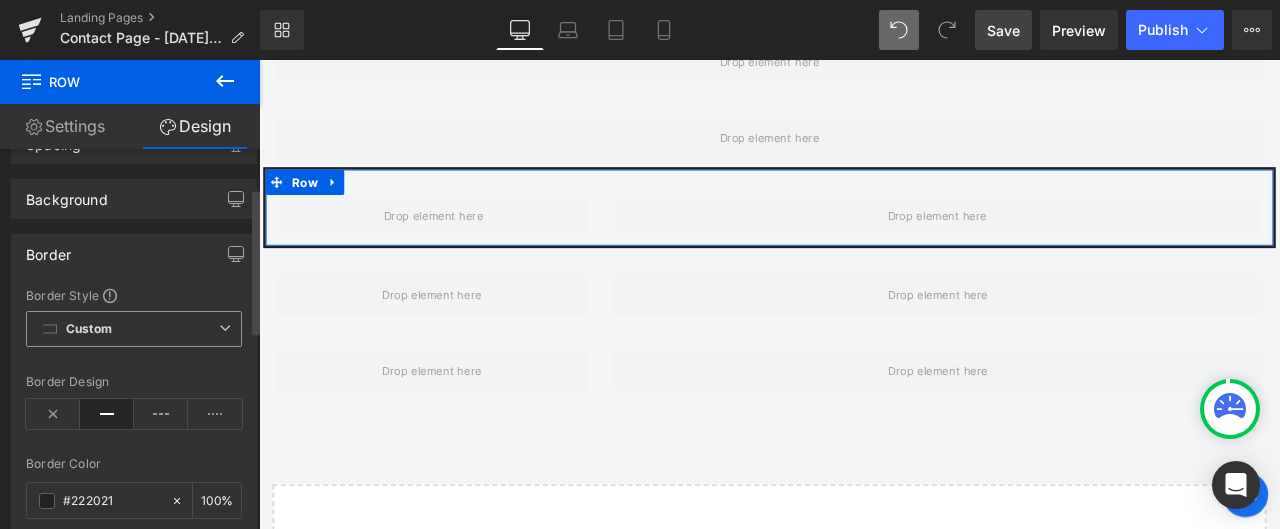click on "Custom
Setup Global Style" at bounding box center [134, 329] 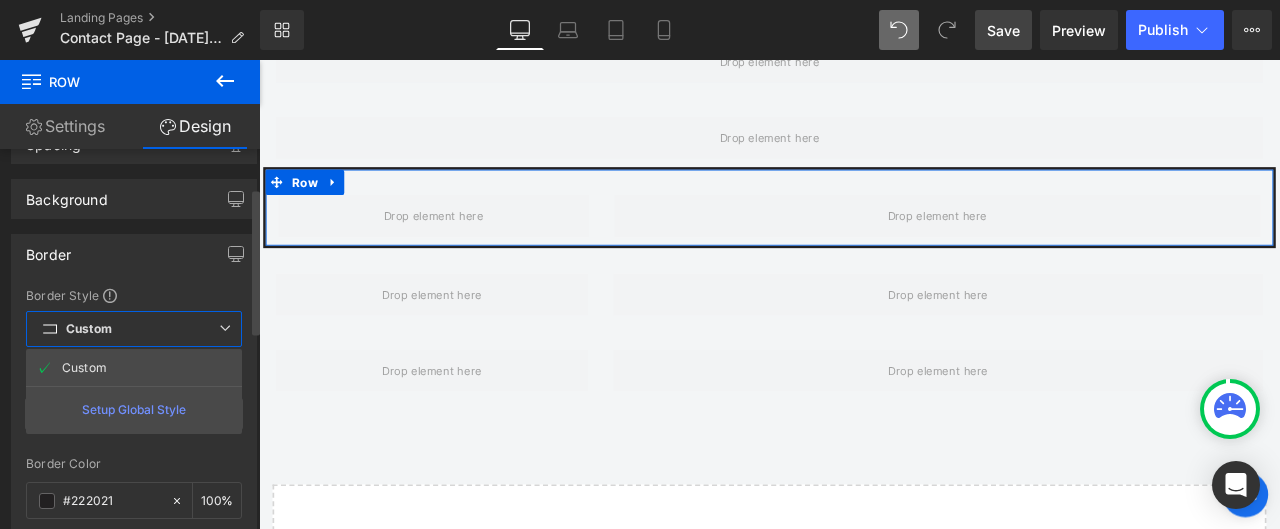 click on "Custom
Setup Global Style" at bounding box center (134, 329) 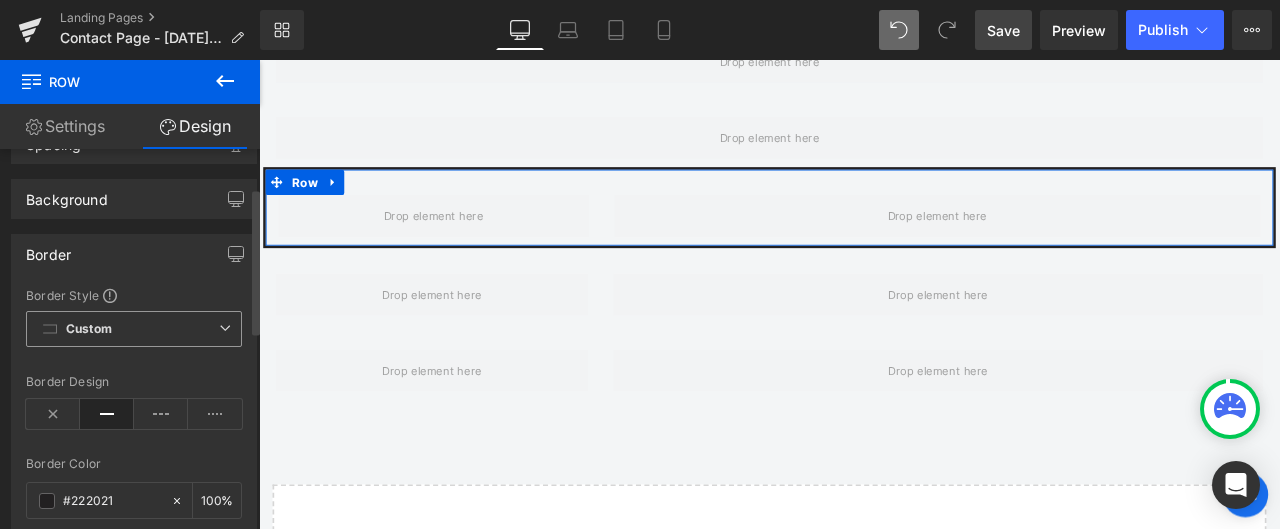 scroll, scrollTop: 200, scrollLeft: 0, axis: vertical 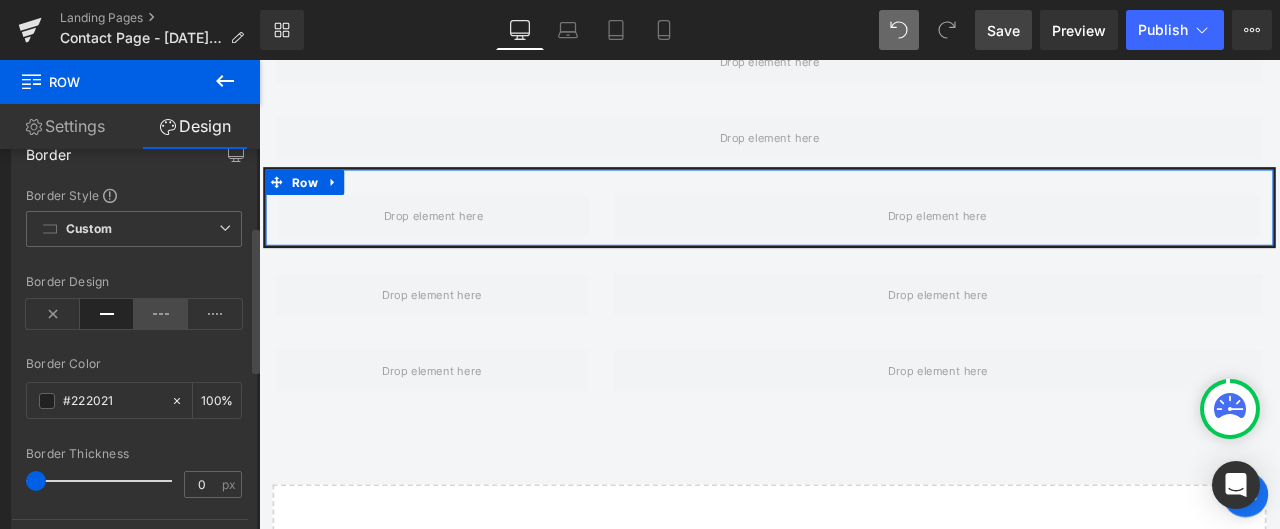 click at bounding box center (161, 314) 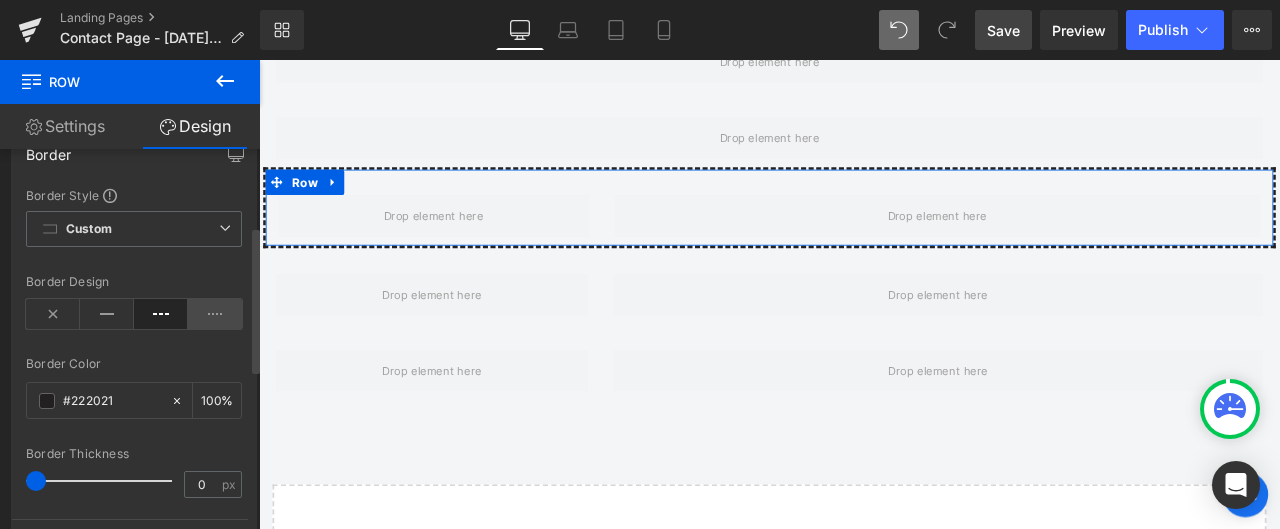 click at bounding box center (215, 314) 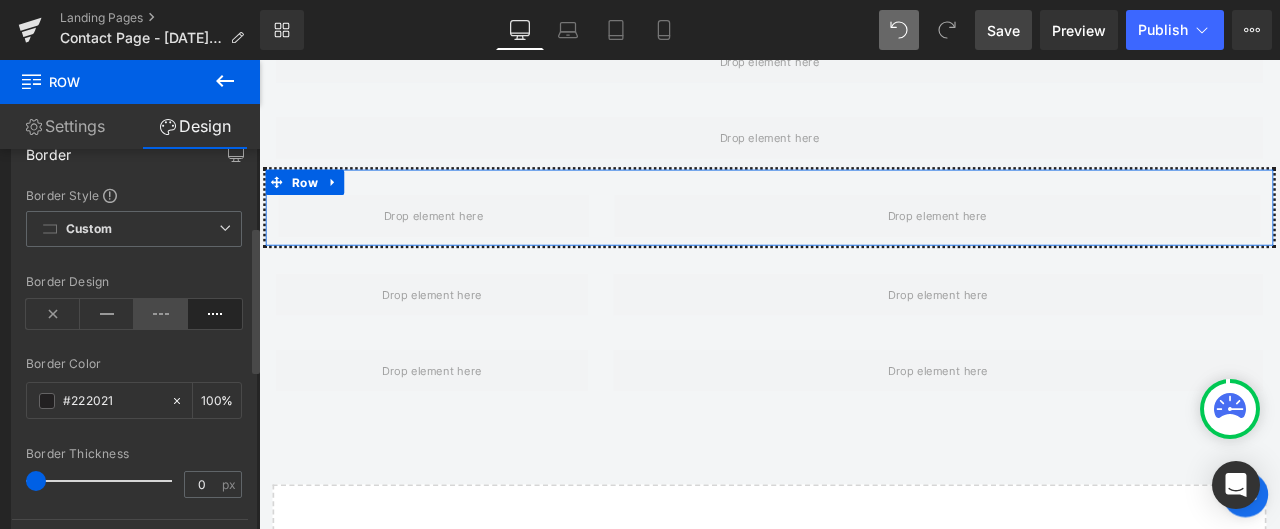 click at bounding box center [161, 314] 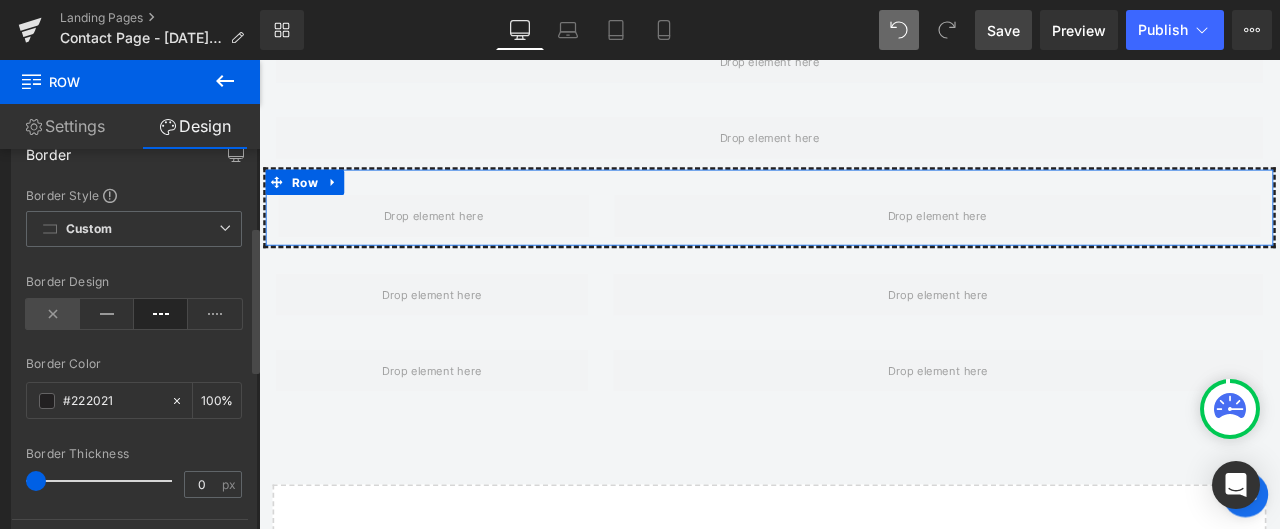 click at bounding box center [53, 314] 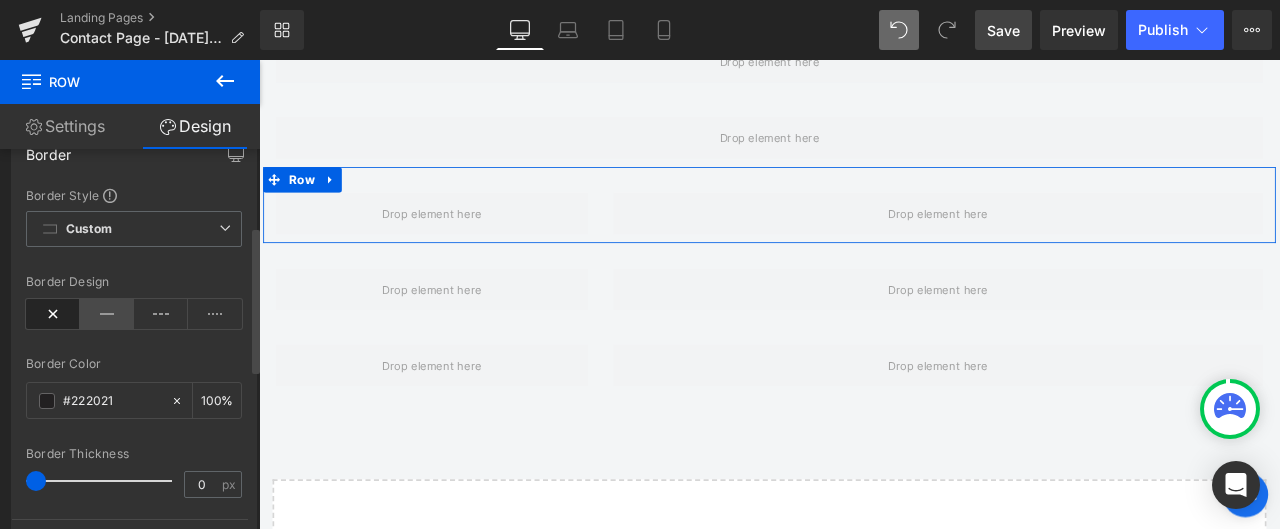 click at bounding box center [107, 314] 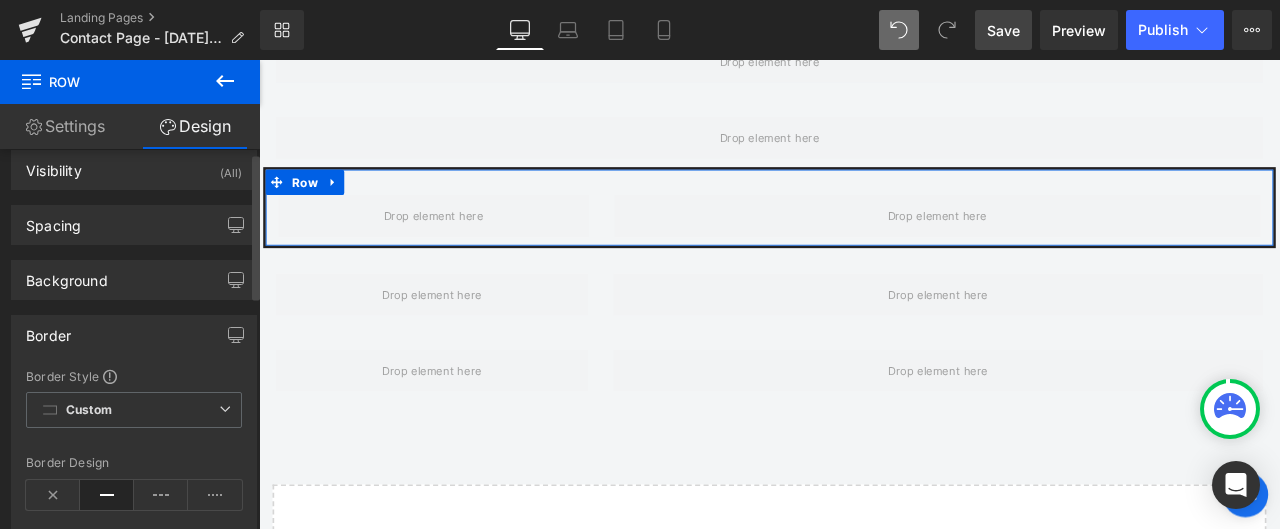 scroll, scrollTop: 0, scrollLeft: 0, axis: both 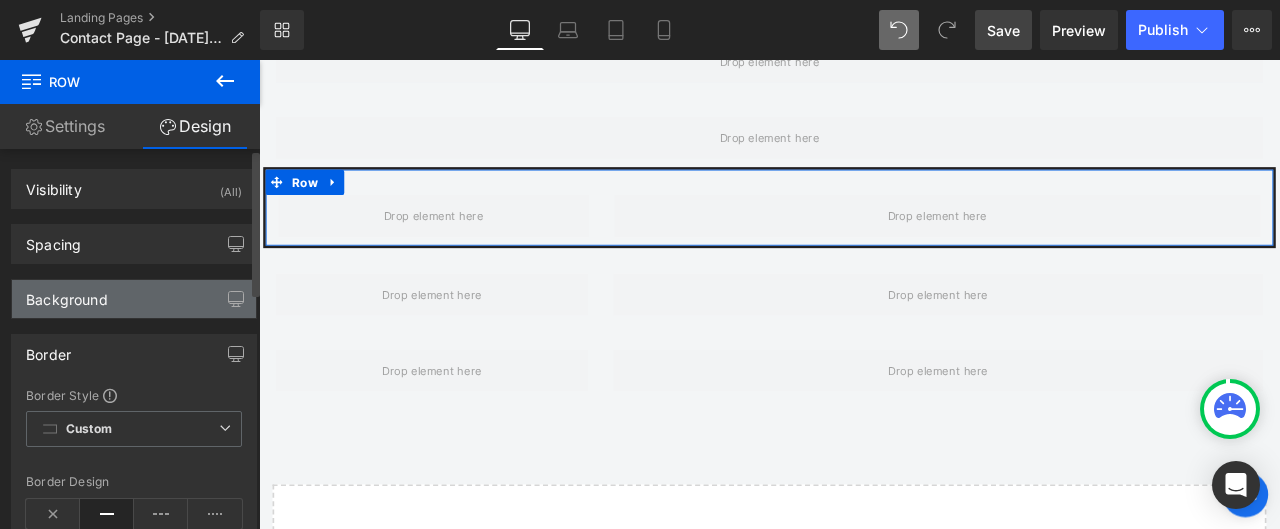 click on "Background" at bounding box center [134, 299] 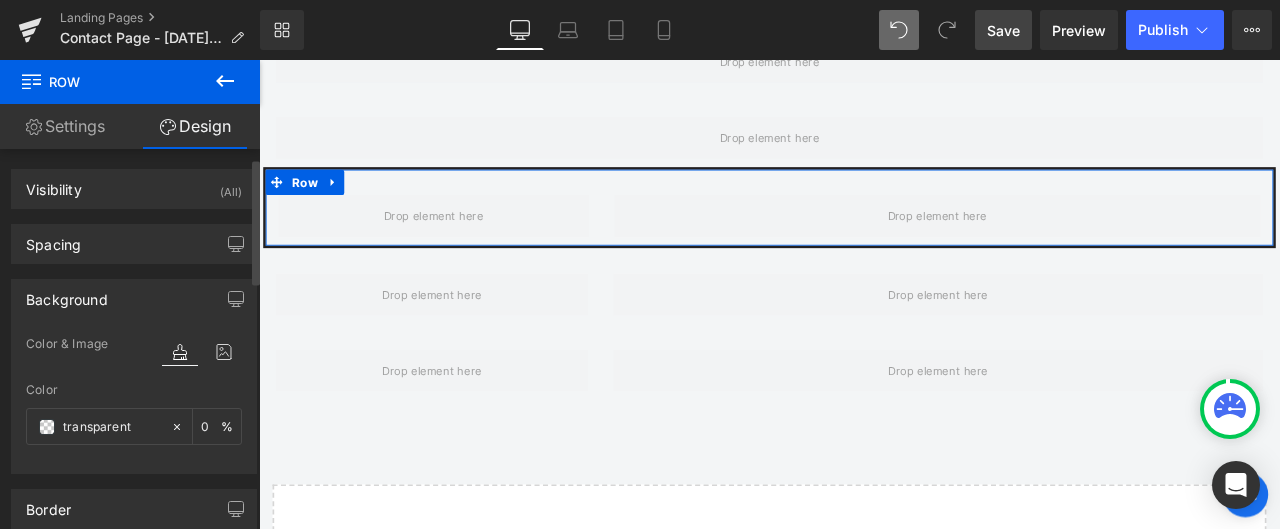 scroll, scrollTop: 100, scrollLeft: 0, axis: vertical 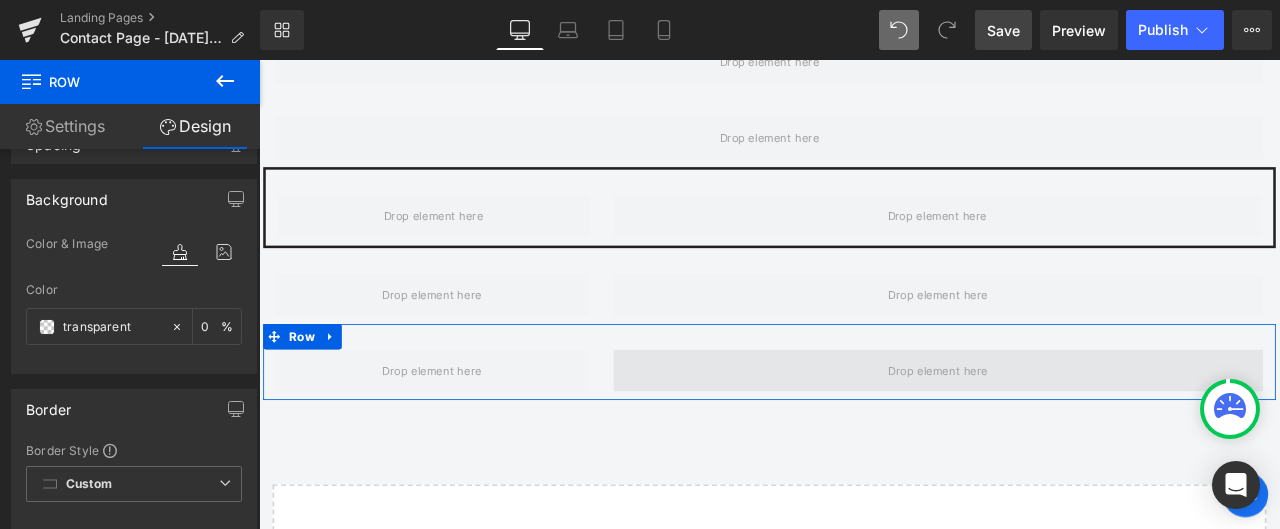 click at bounding box center (1064, 428) 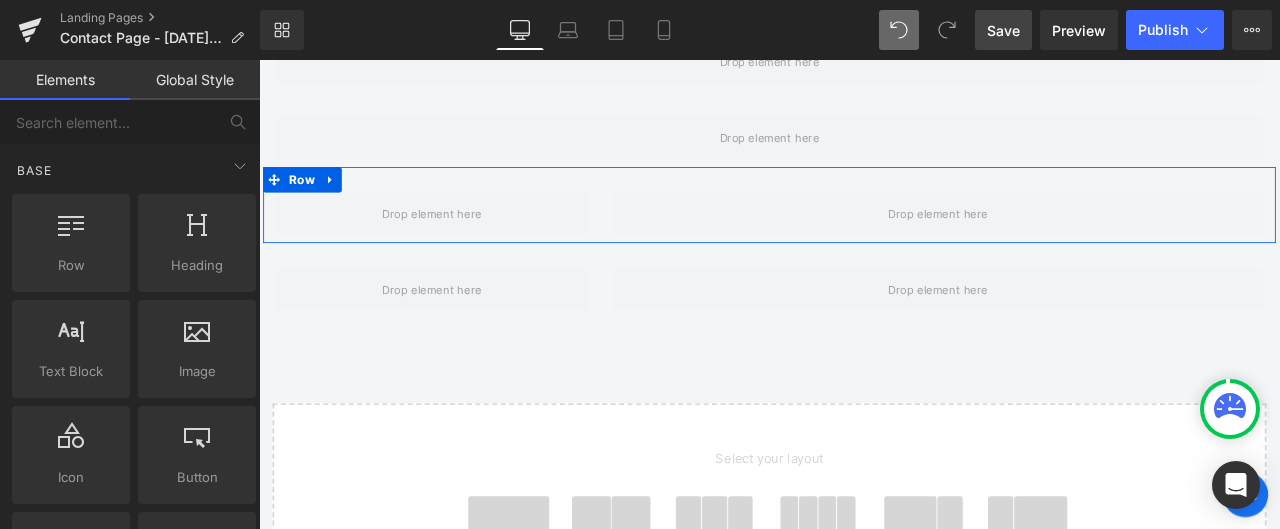 click at bounding box center [464, 242] 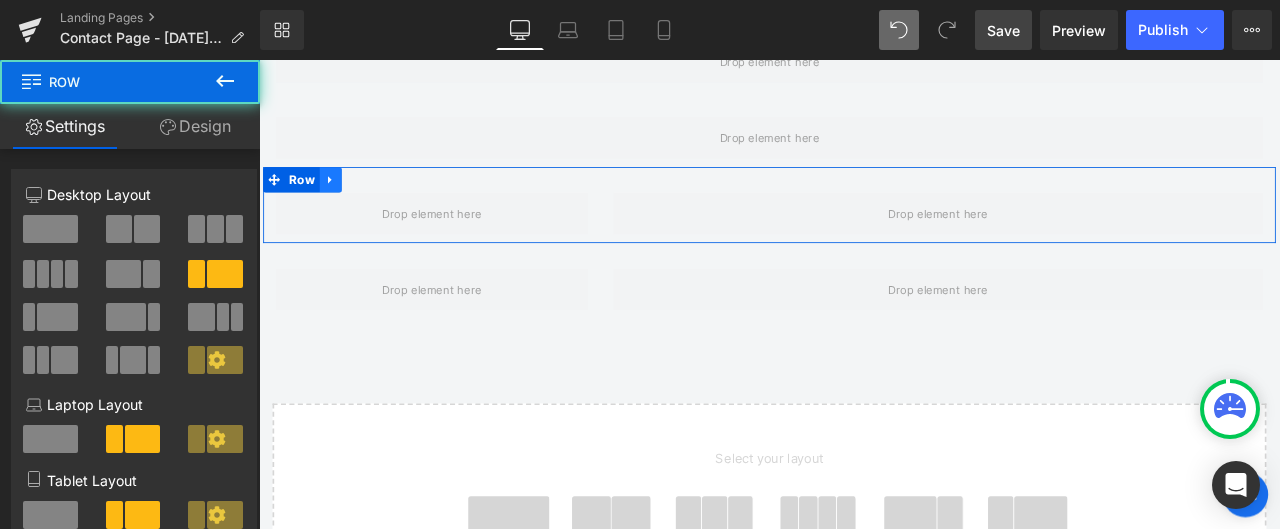 click 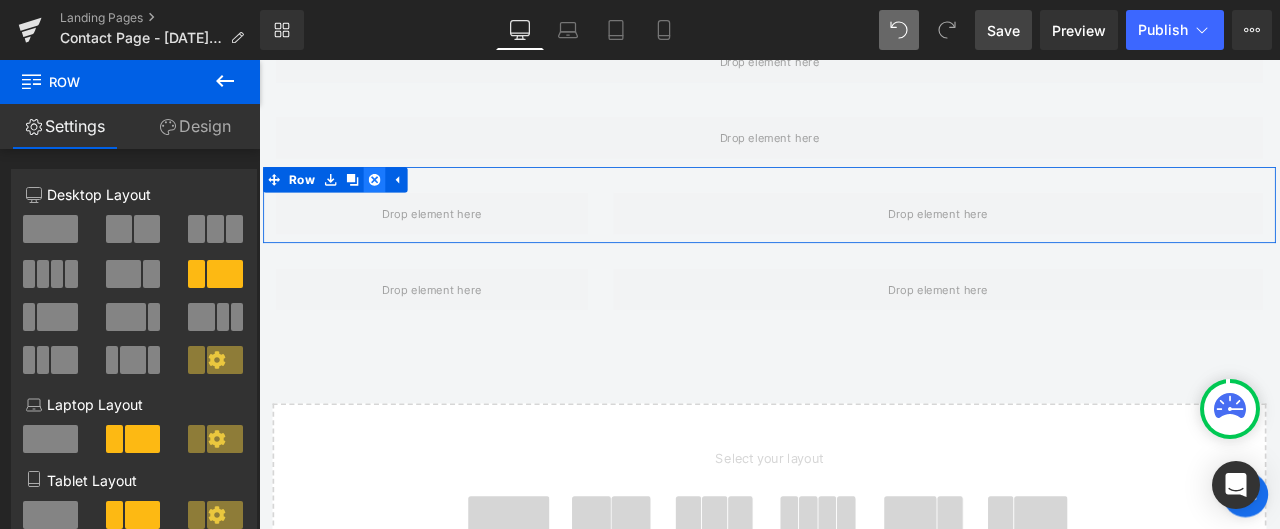 click 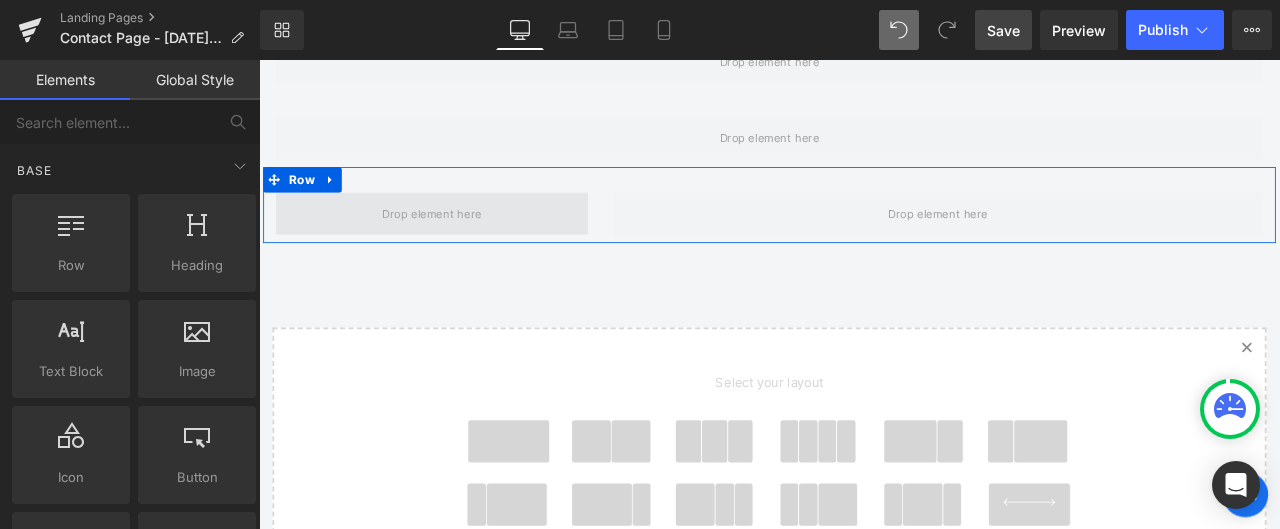 click at bounding box center [464, 242] 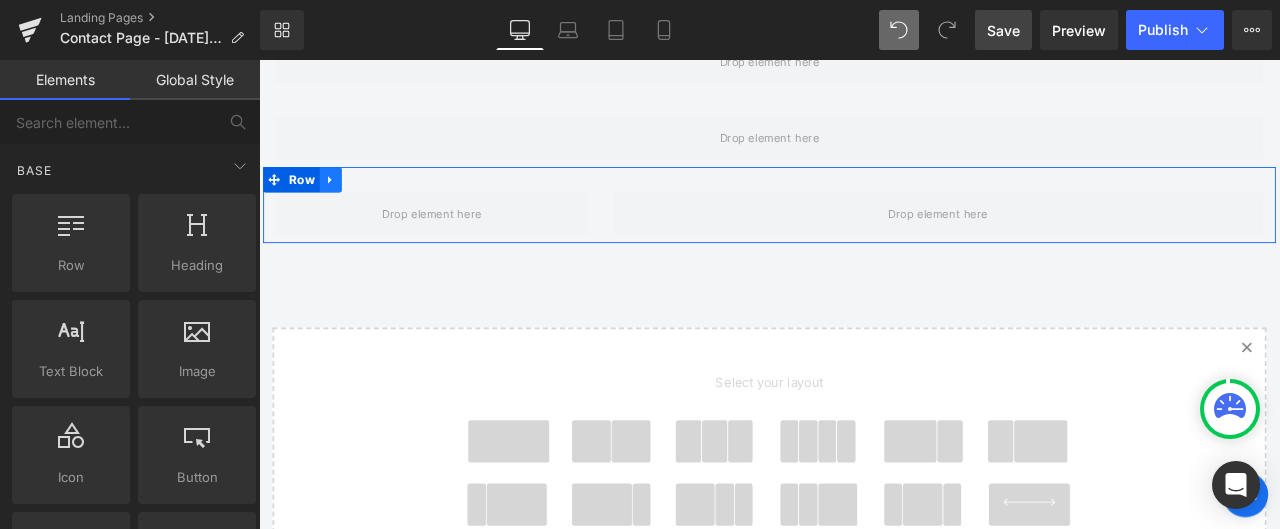 click 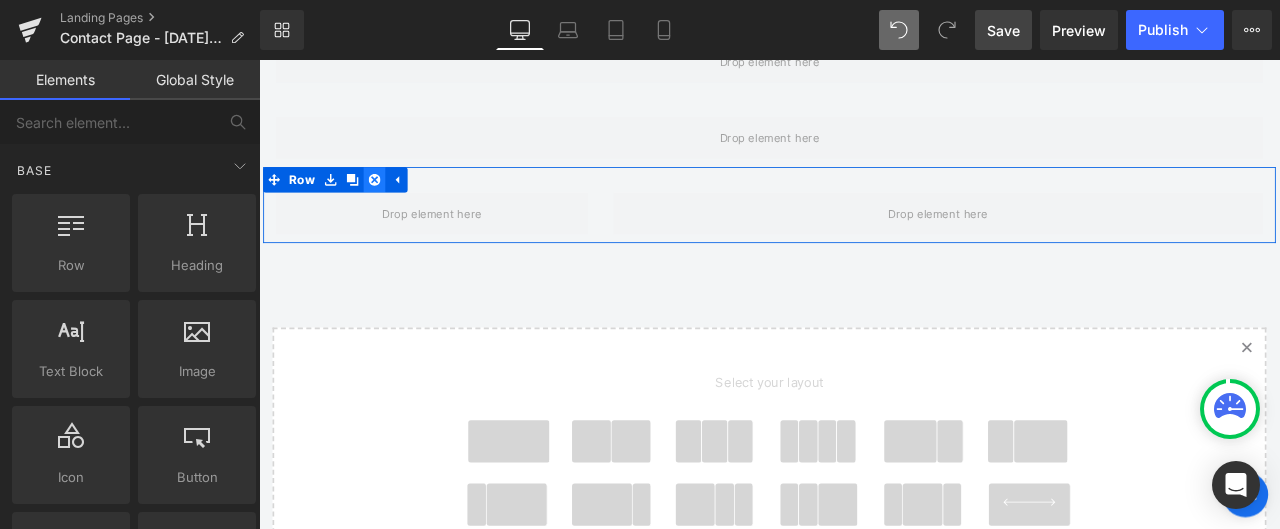 click at bounding box center (396, 202) 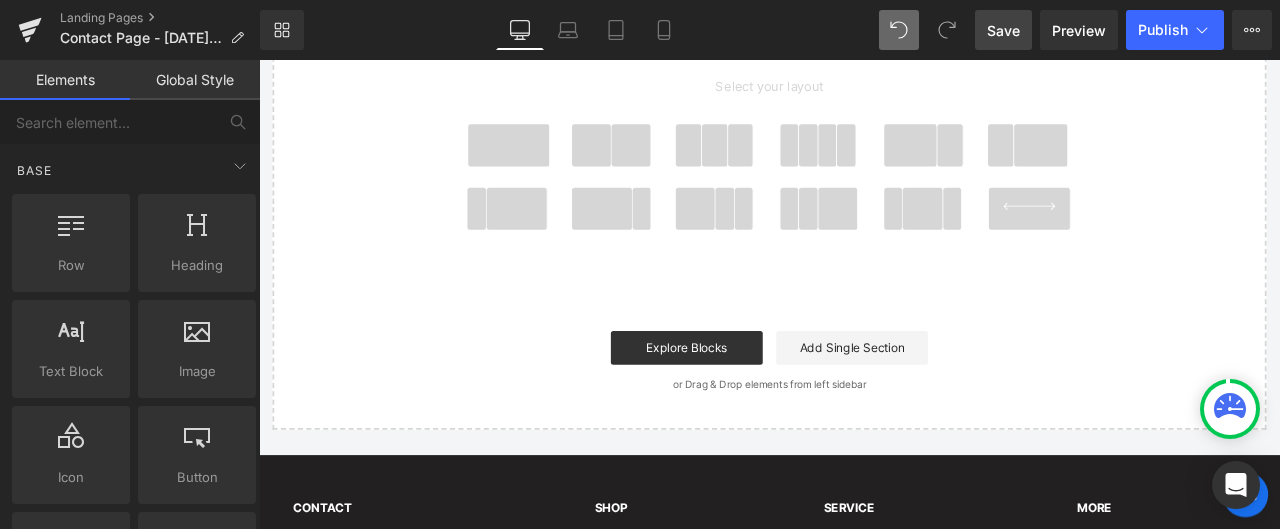 scroll, scrollTop: 5902, scrollLeft: 0, axis: vertical 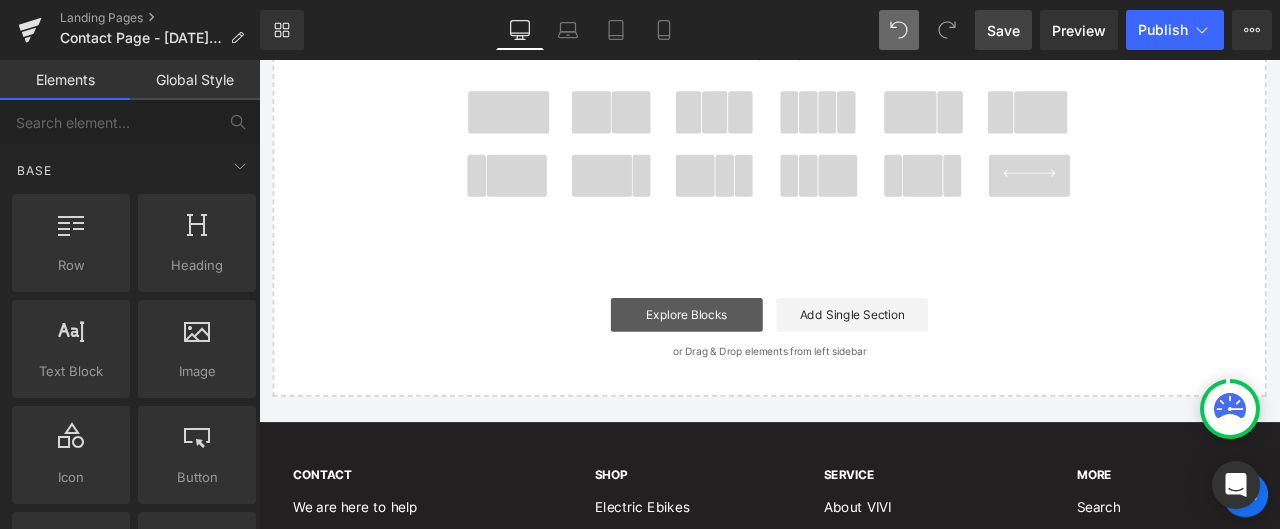 click on "Explore Blocks" at bounding box center (766, 362) 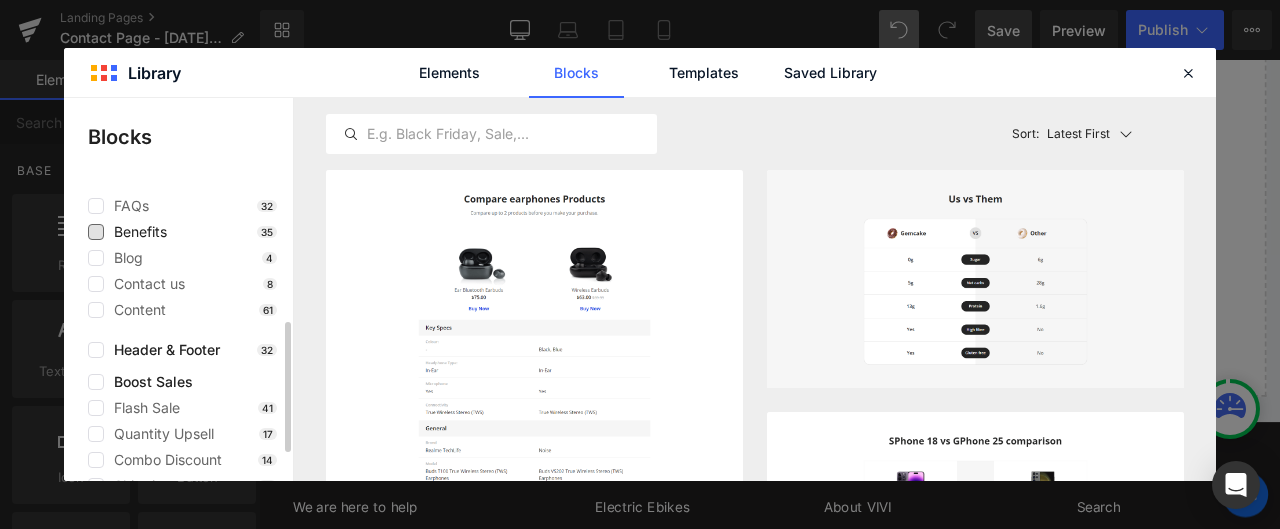 scroll, scrollTop: 362, scrollLeft: 0, axis: vertical 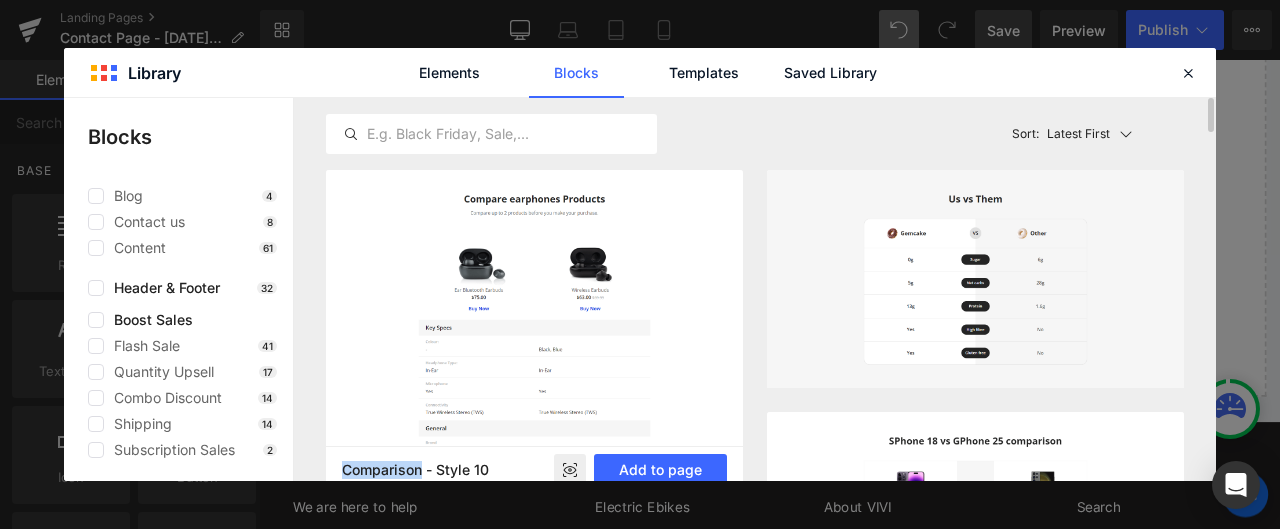 drag, startPoint x: 341, startPoint y: 469, endPoint x: 420, endPoint y: 469, distance: 79 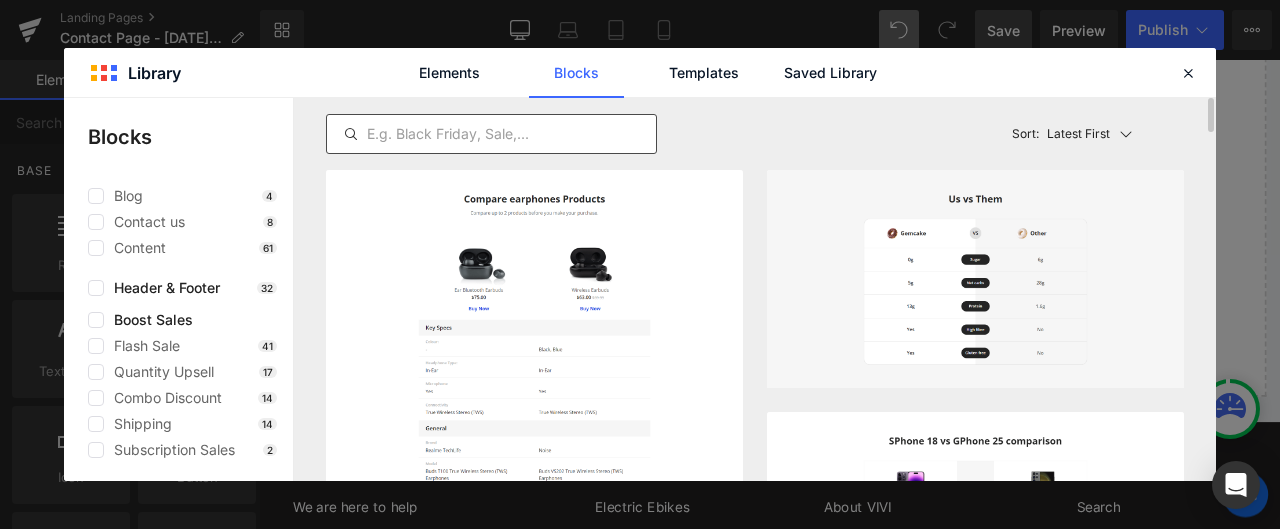 click at bounding box center (491, 134) 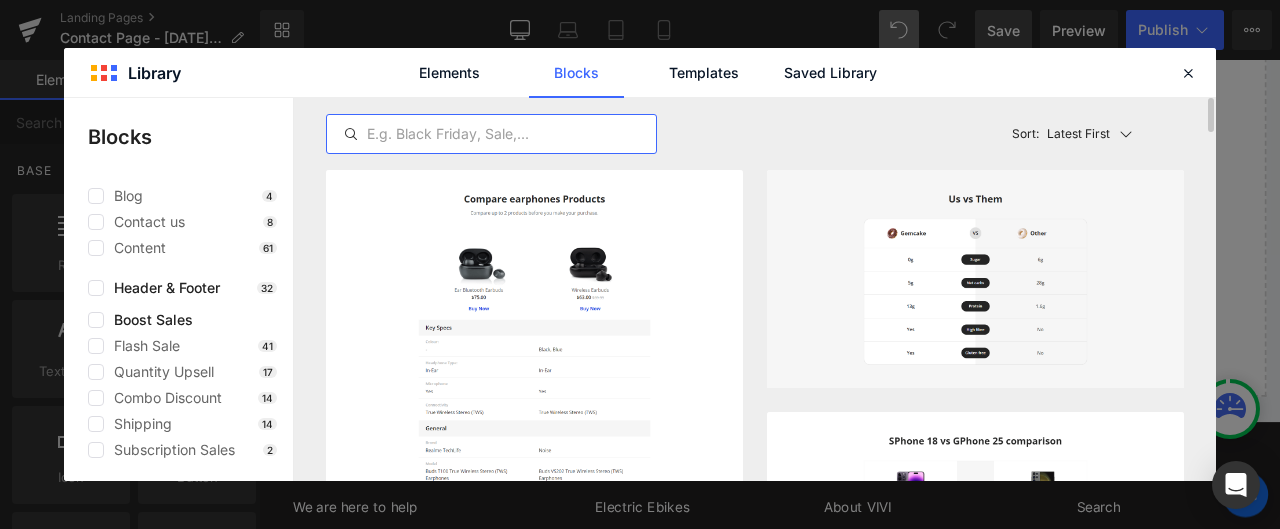 paste on "Comparison" 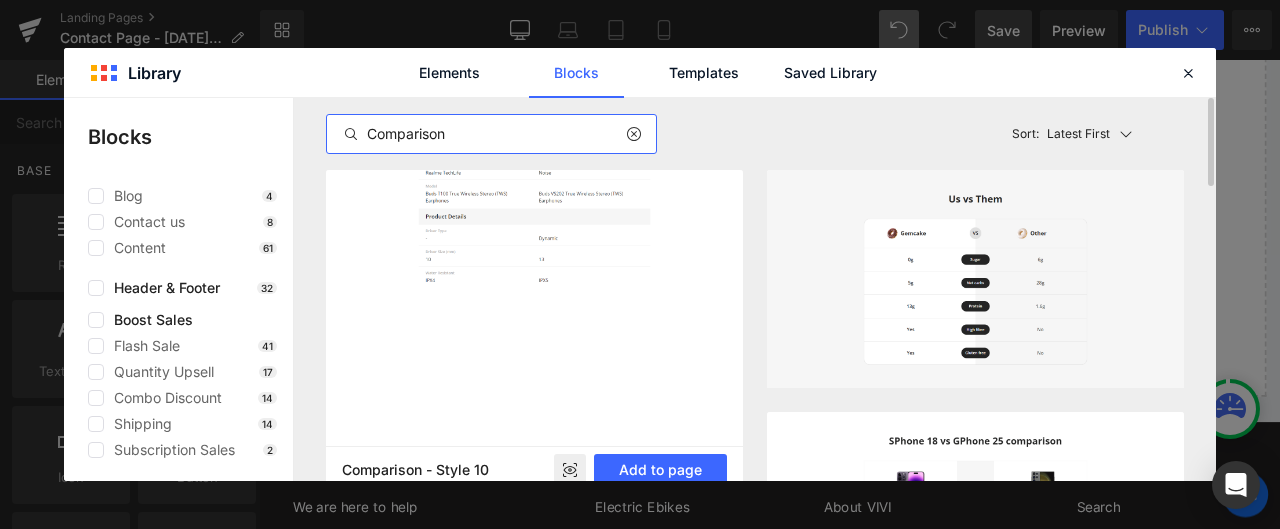 scroll, scrollTop: 100, scrollLeft: 0, axis: vertical 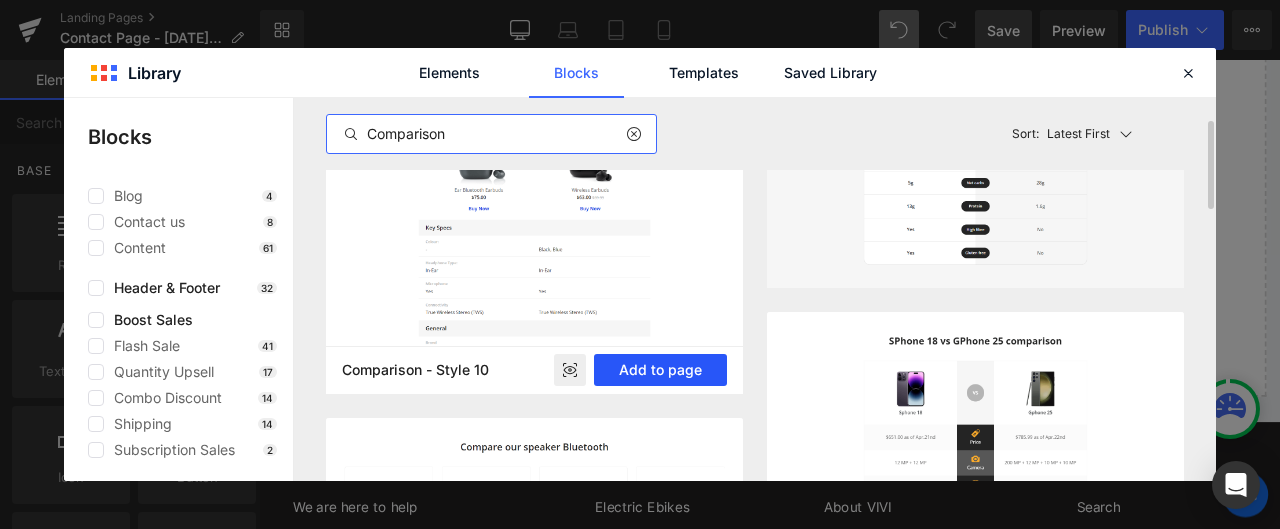 click on "Add to page" at bounding box center (660, 370) 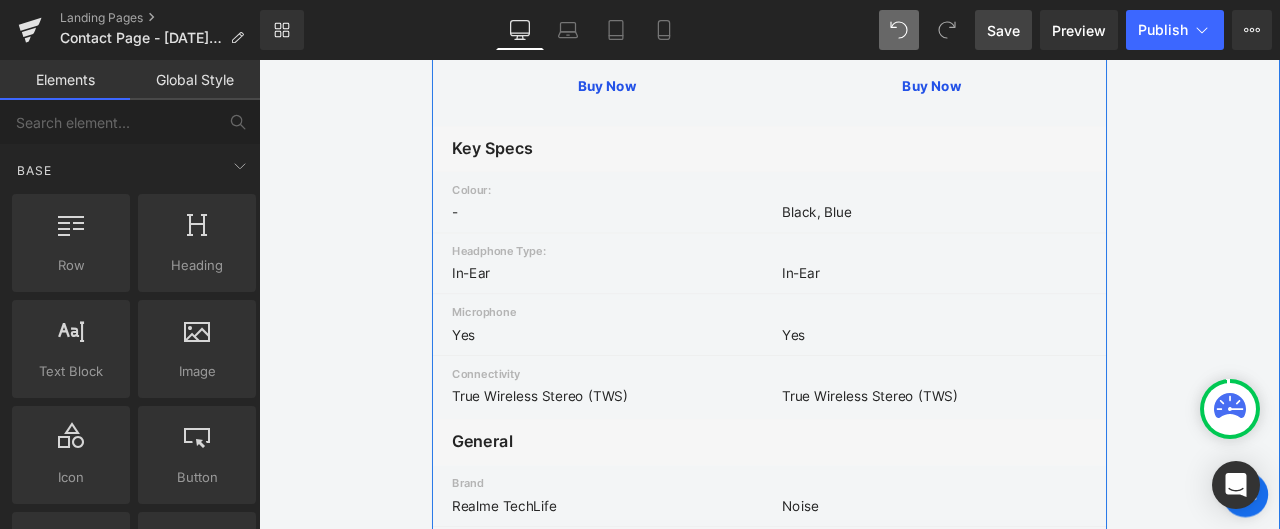 scroll, scrollTop: 6270, scrollLeft: 0, axis: vertical 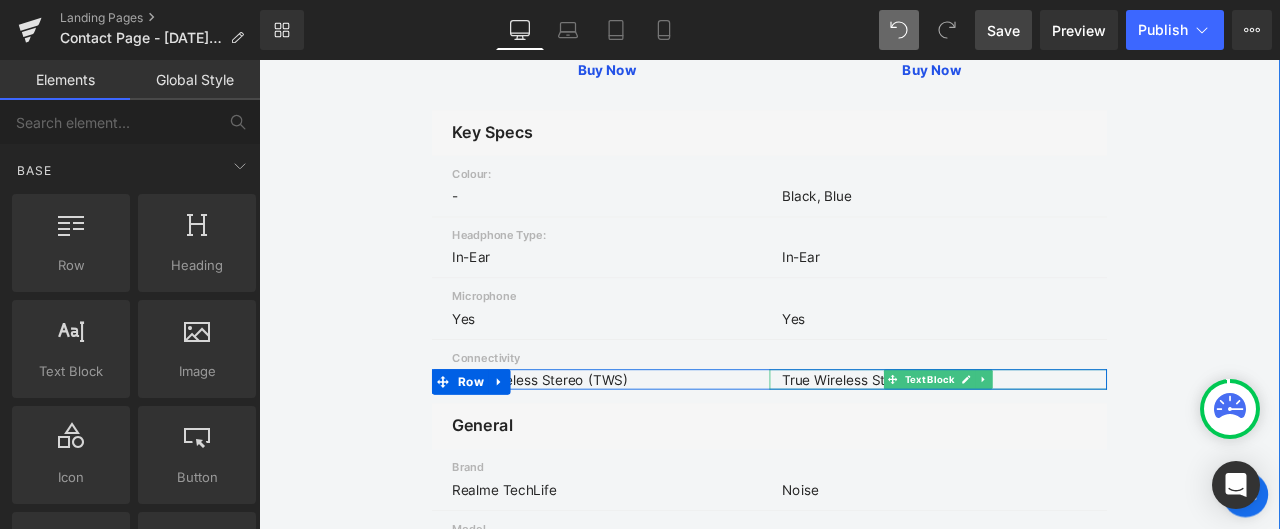 click on "True Wireless Stereo (TWS)" at bounding box center (1059, 439) 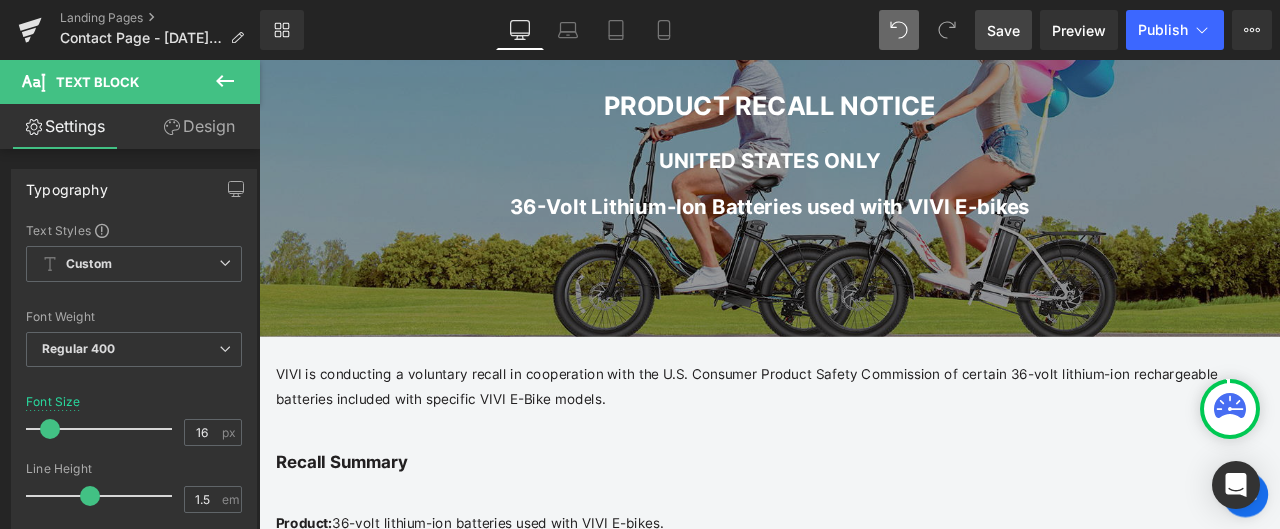 scroll, scrollTop: 300, scrollLeft: 0, axis: vertical 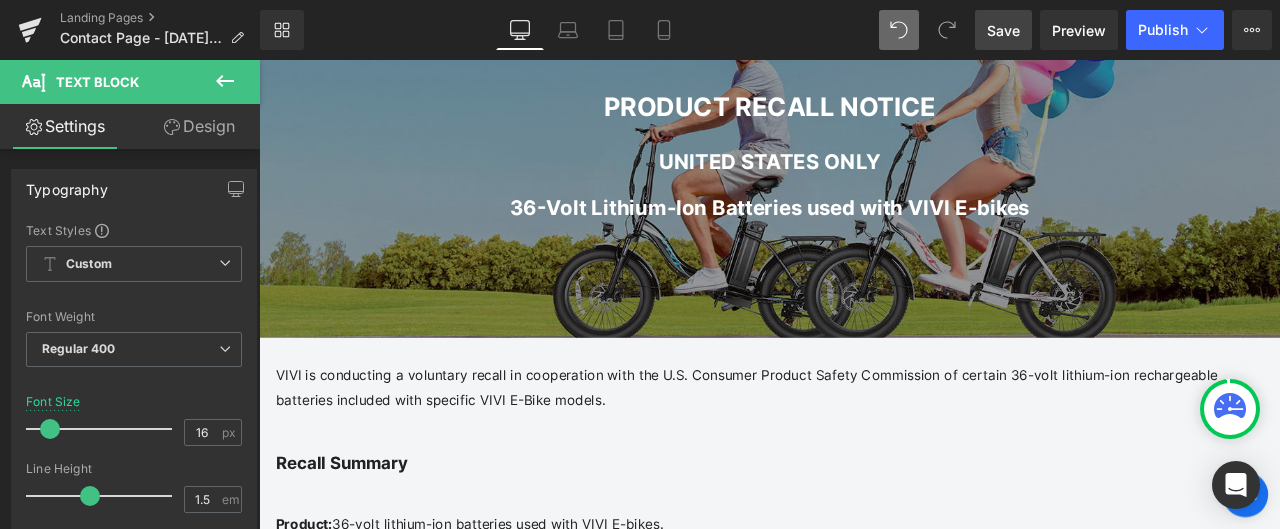 click on "Design" at bounding box center (199, 126) 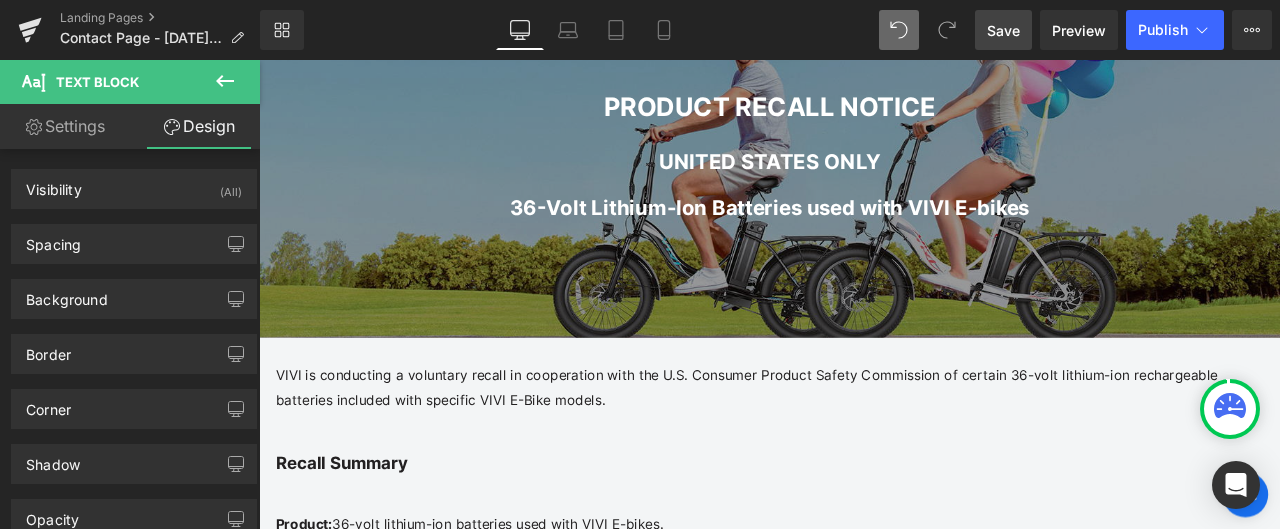 click on "Settings" at bounding box center (65, 126) 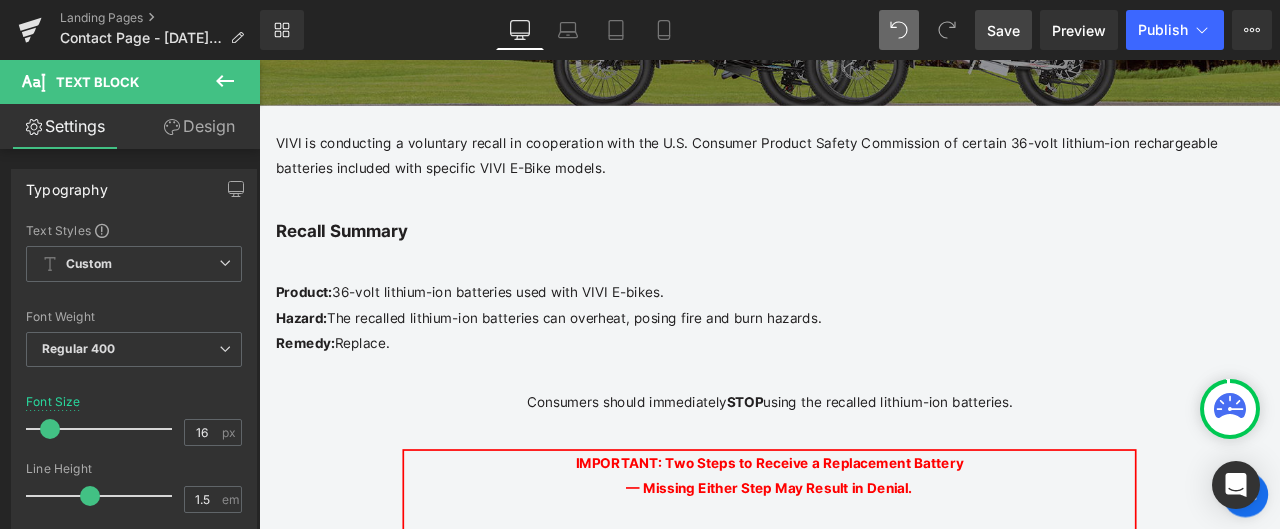 scroll, scrollTop: 600, scrollLeft: 0, axis: vertical 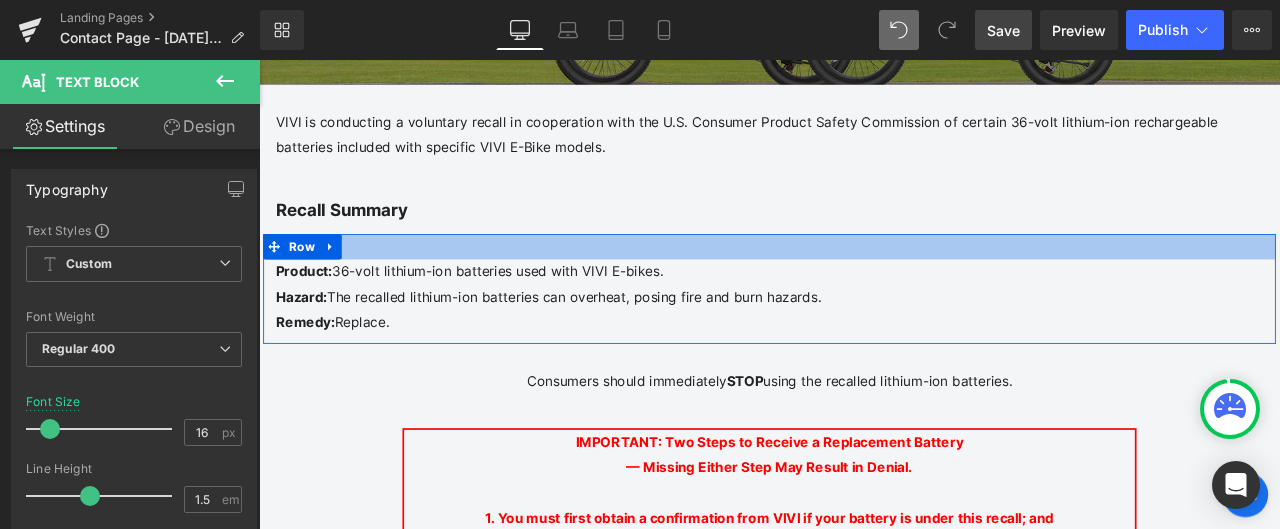 click on "Product:  36-volt lithium-ion batteries used with VIVI E-bikes." at bounding box center [864, 311] 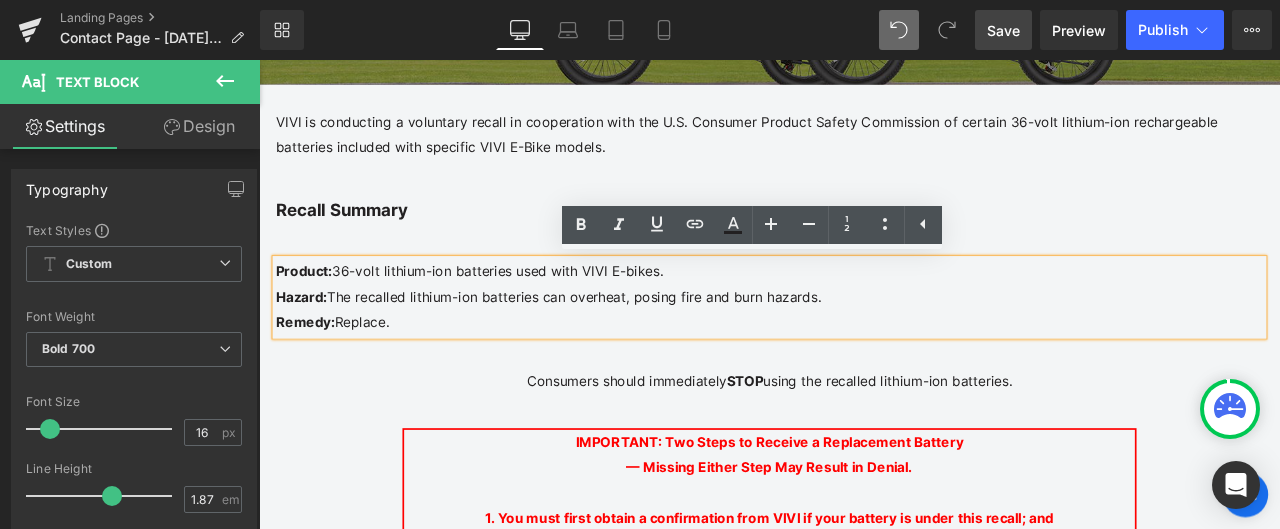 scroll, scrollTop: 0, scrollLeft: 0, axis: both 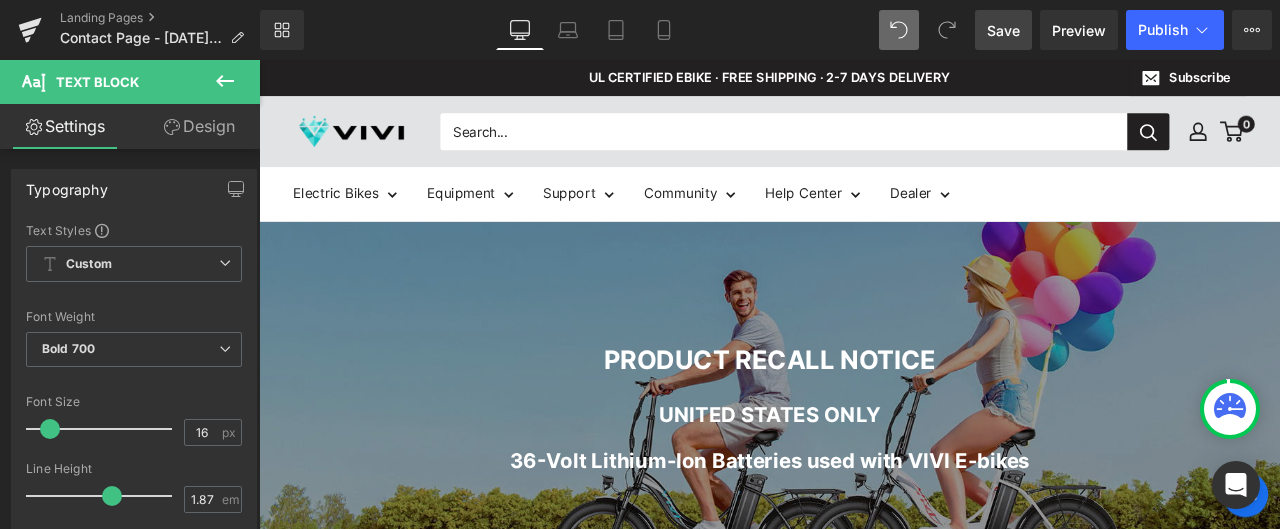 click 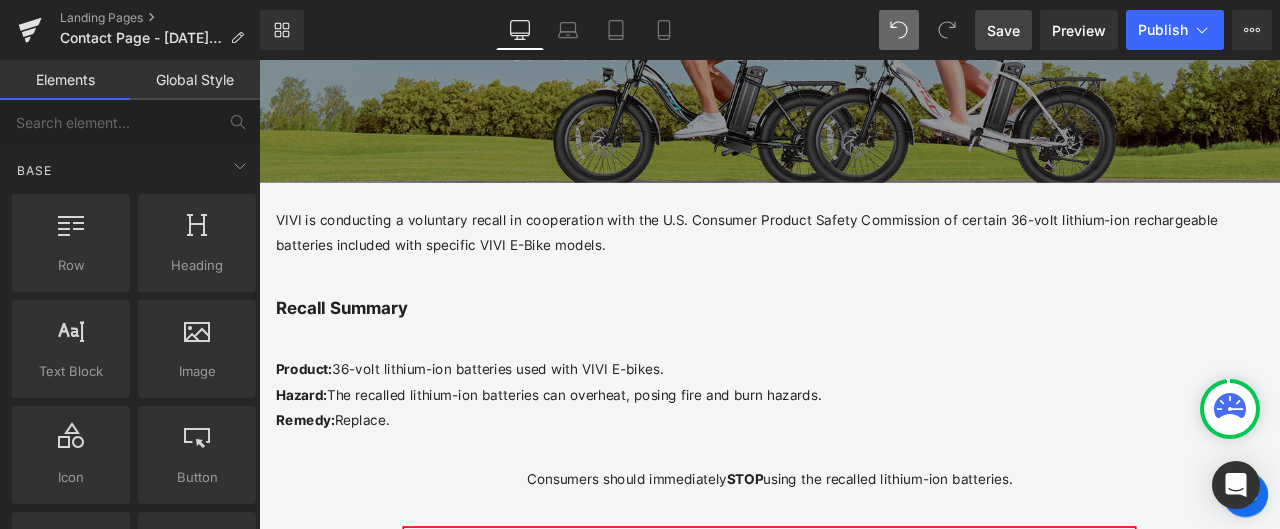 scroll, scrollTop: 400, scrollLeft: 0, axis: vertical 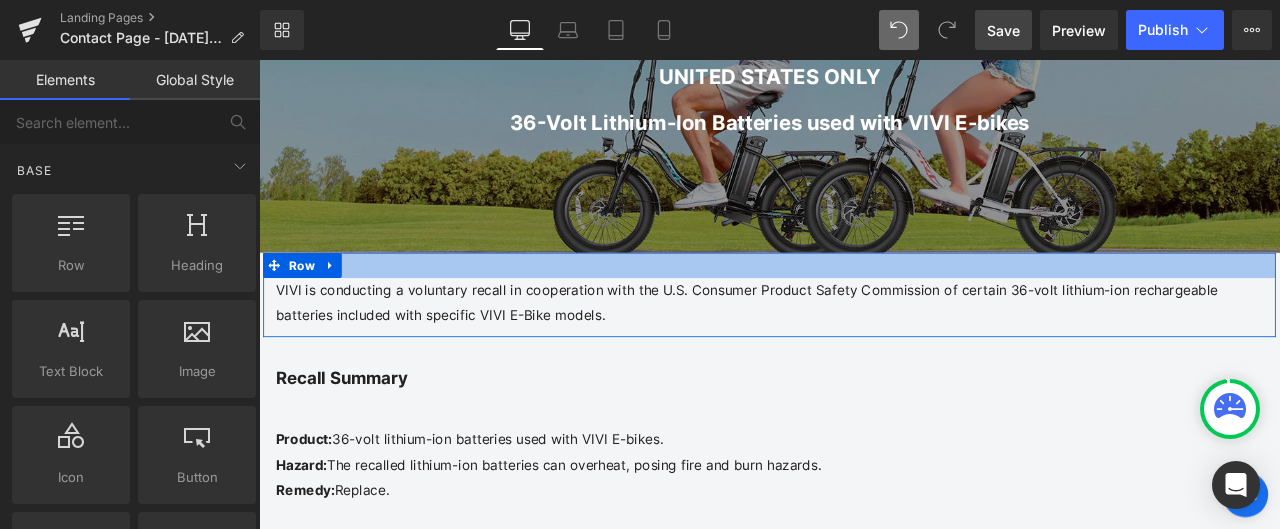 click at bounding box center (864, 304) 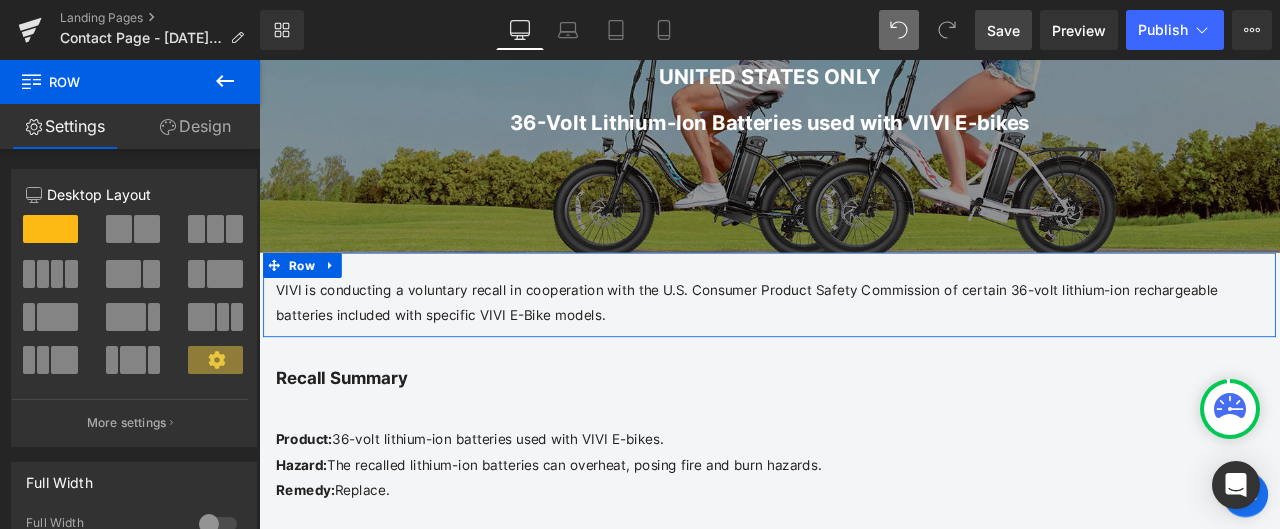 click on "Design" at bounding box center (195, 126) 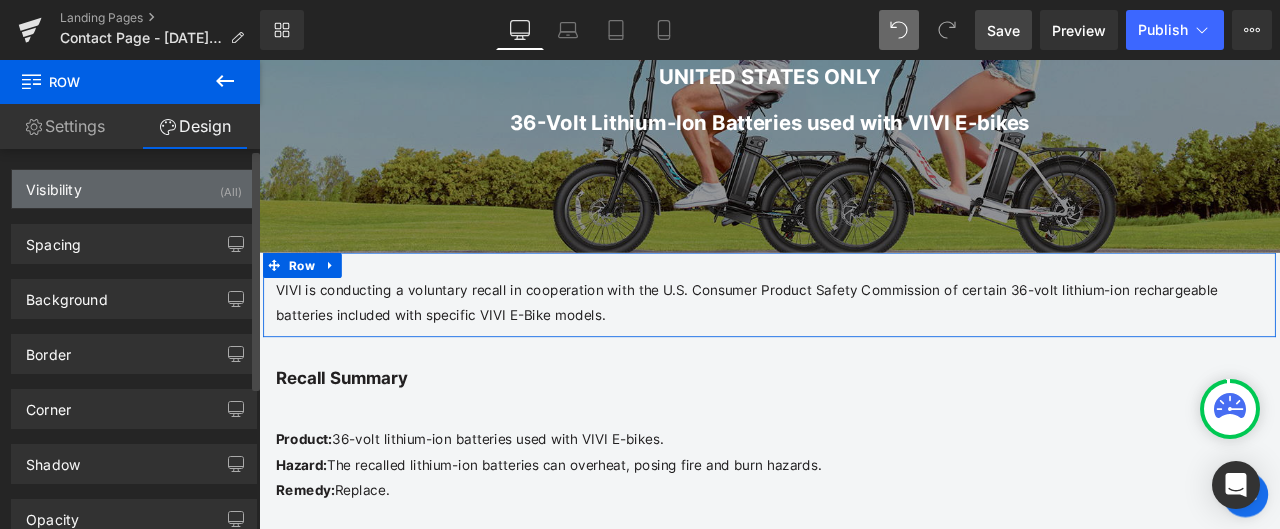 click on "Visibility
(All)" at bounding box center [134, 189] 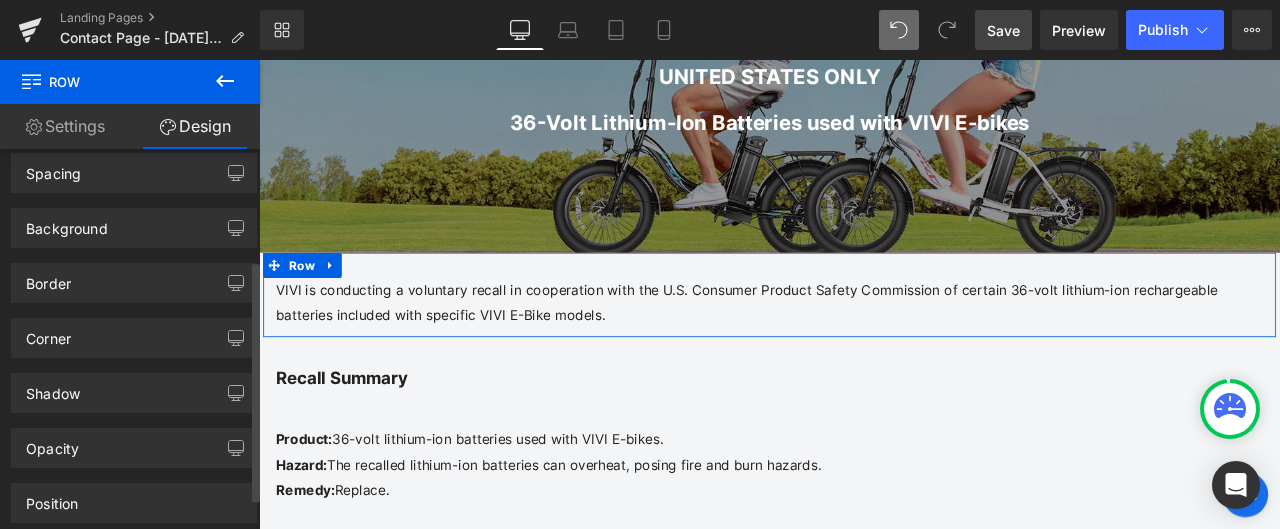 scroll, scrollTop: 300, scrollLeft: 0, axis: vertical 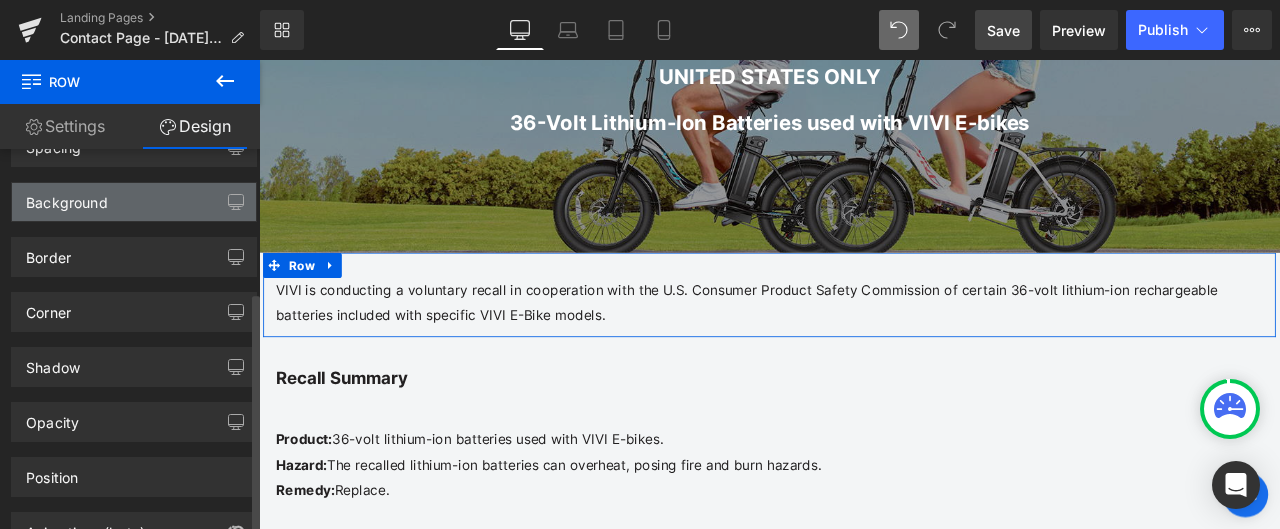 click on "Background" at bounding box center [134, 202] 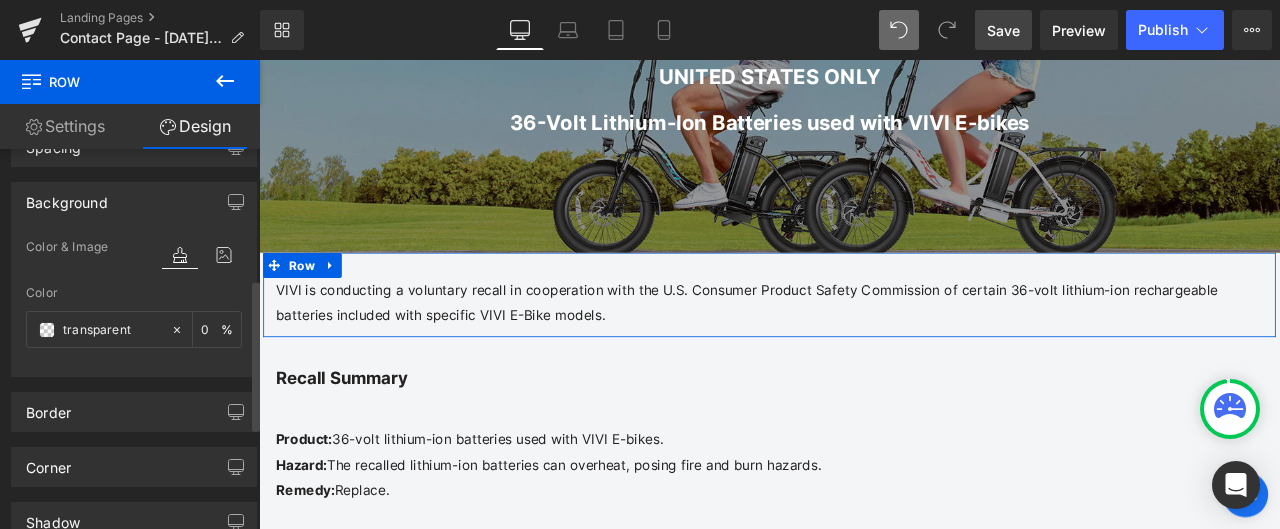 scroll, scrollTop: 400, scrollLeft: 0, axis: vertical 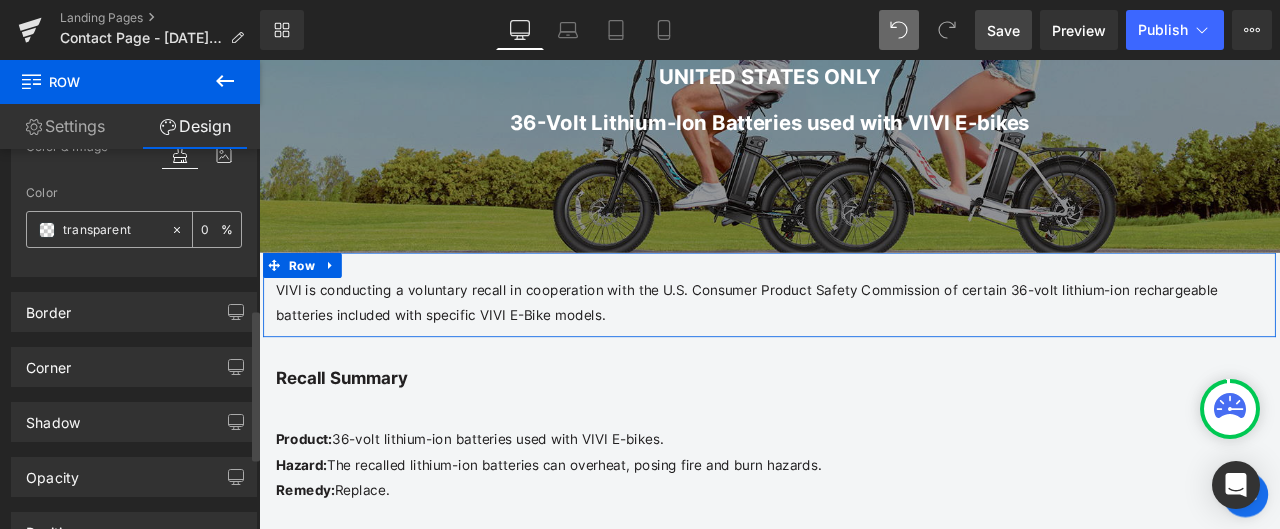click at bounding box center (112, 230) 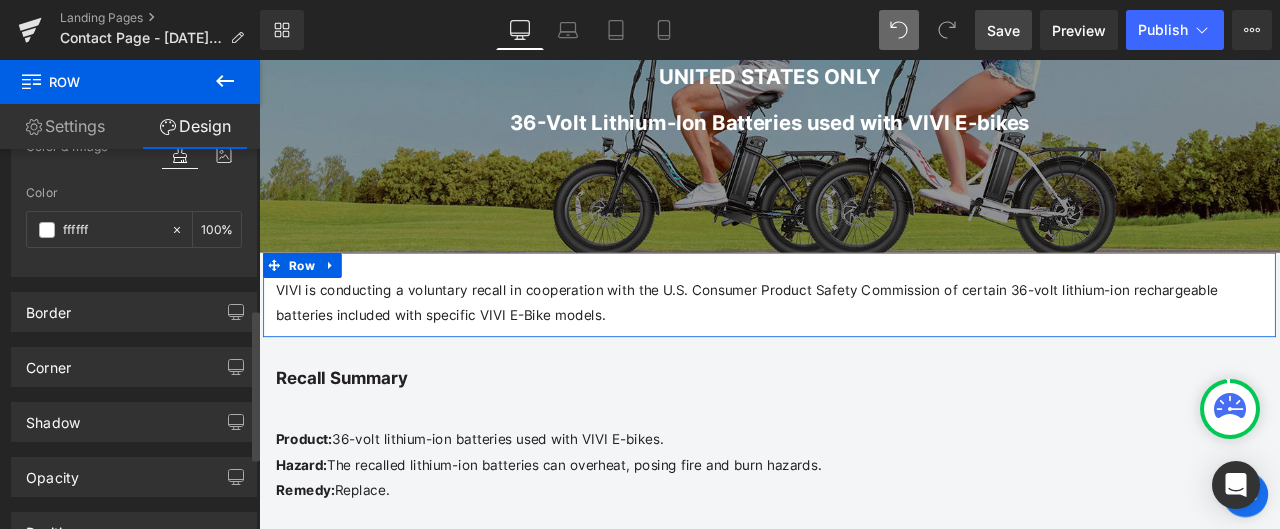 click on "Color & Image color
Color ffffff %
Image  Replace Image  Upload image or  Browse gallery Image Src Image Quality Lighter Lightest
Lighter
Lighter Lightest Only support for UCare CDN
More settings" at bounding box center [134, 205] 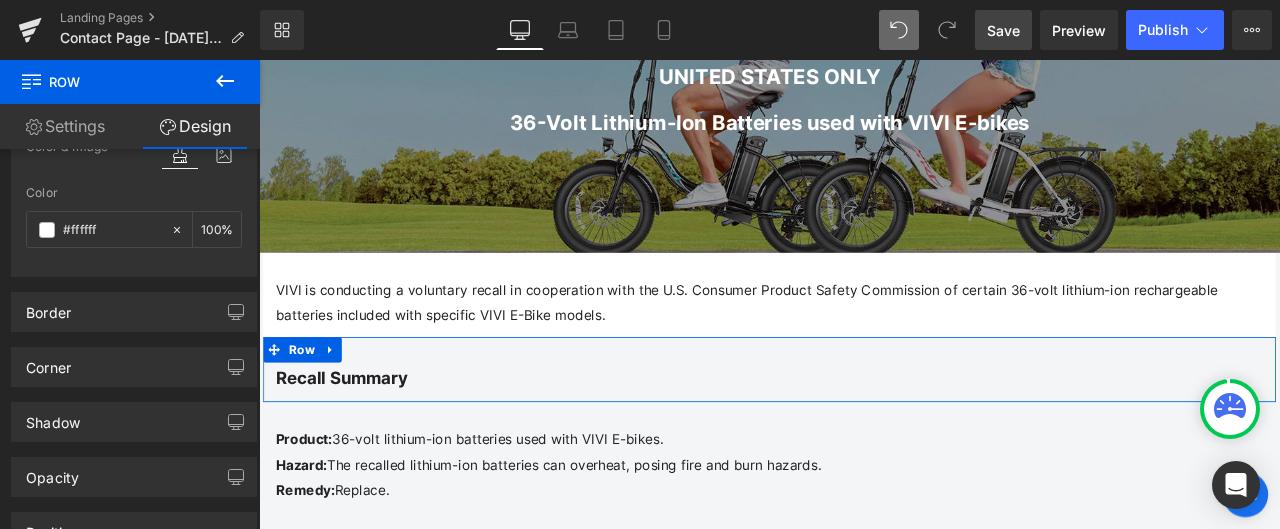 click on "Recall Summary" at bounding box center (864, 437) 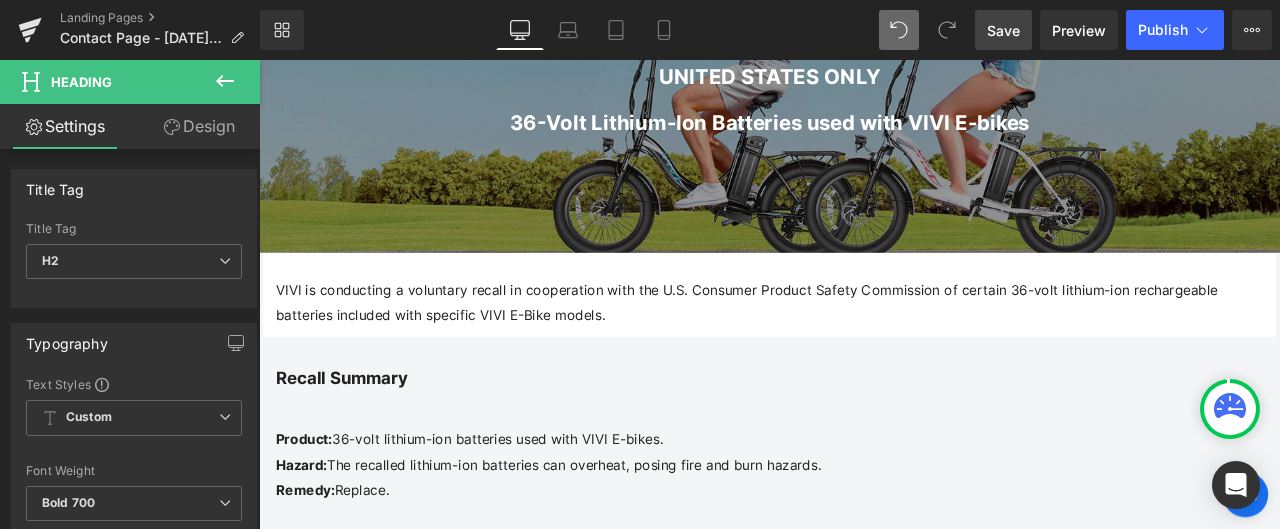 click on "Design" at bounding box center [199, 126] 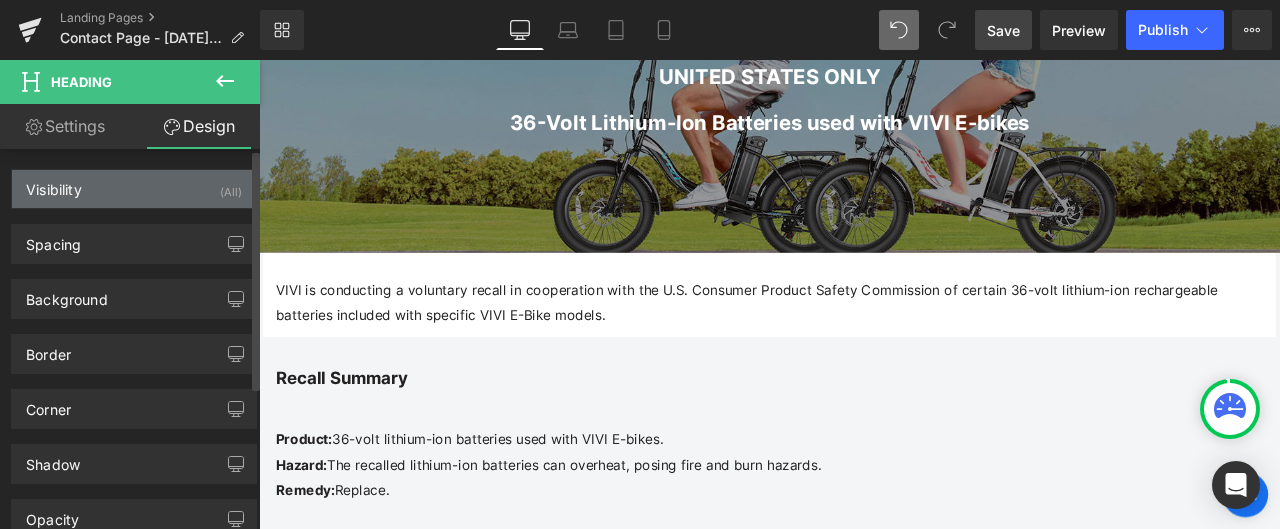 click on "Visibility
(All)" at bounding box center [134, 189] 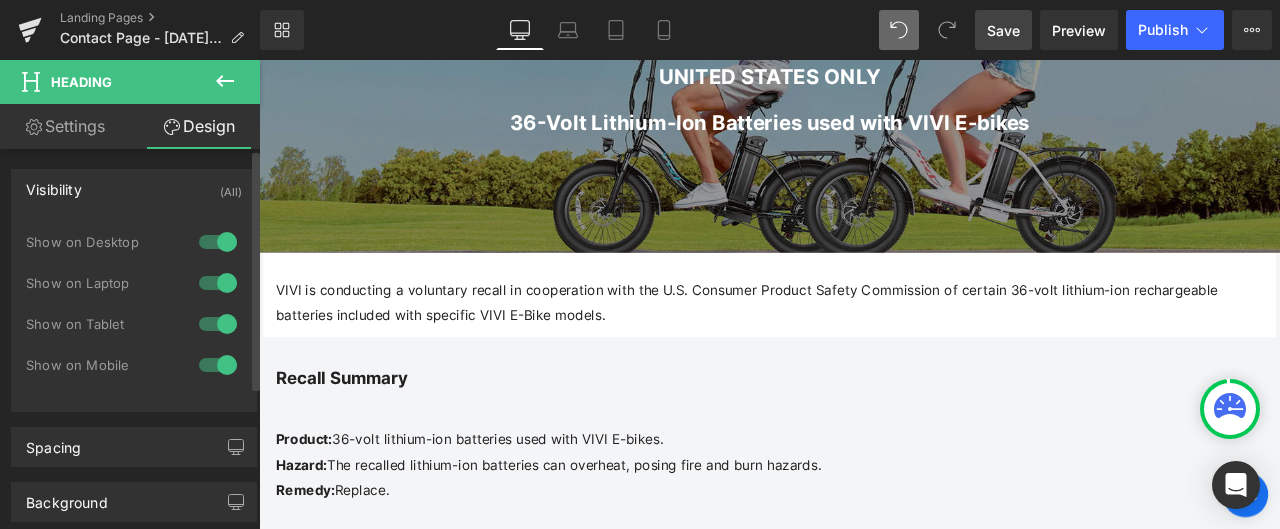 click on "Visibility
(All)" at bounding box center [134, 189] 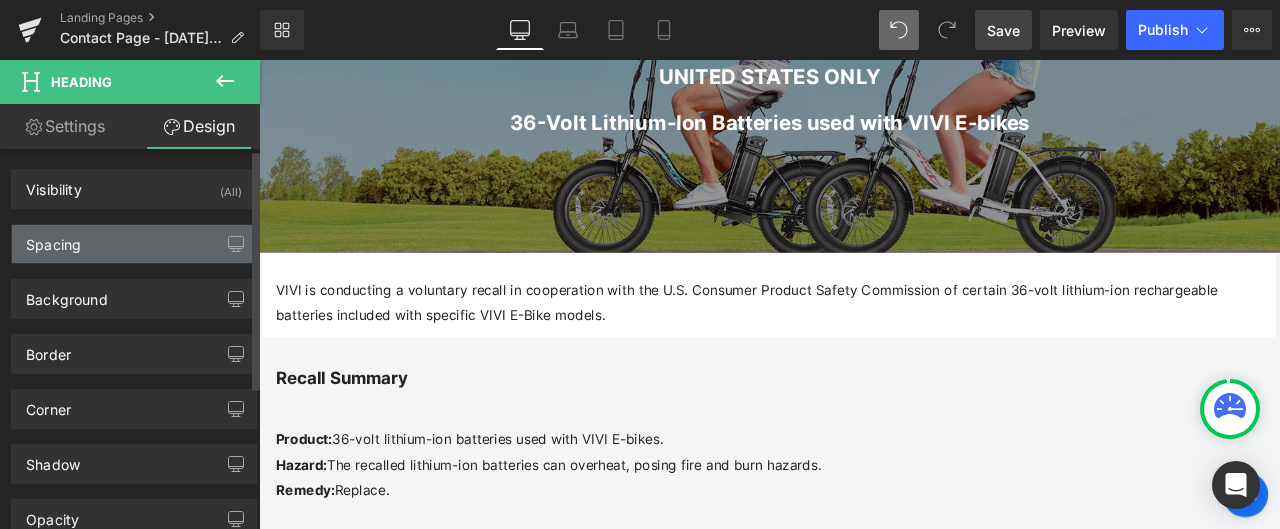 click on "Spacing" at bounding box center [134, 244] 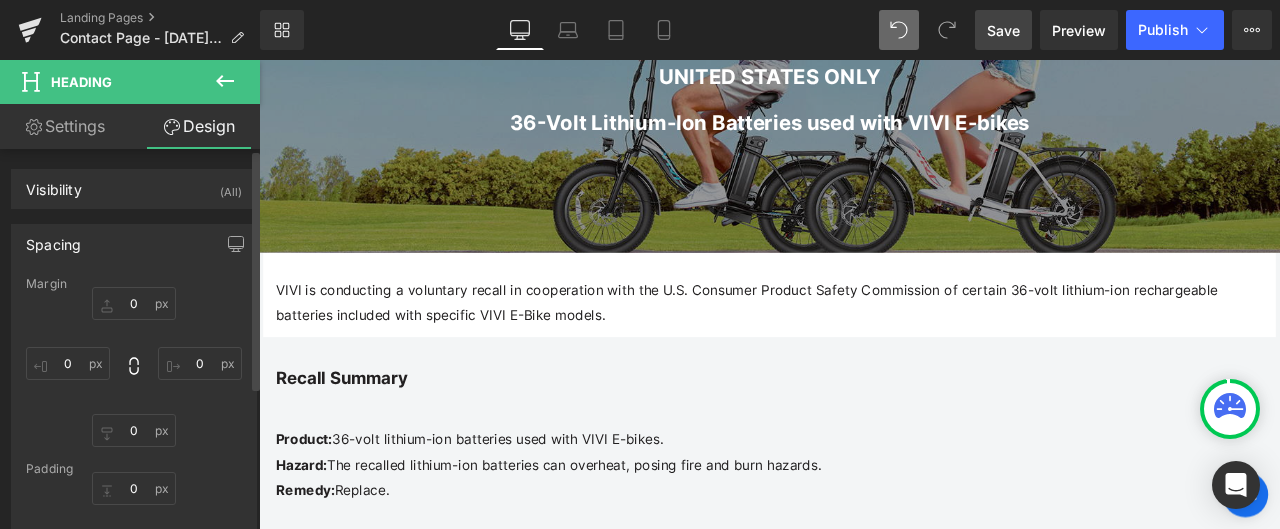 click on "Spacing" at bounding box center (134, 244) 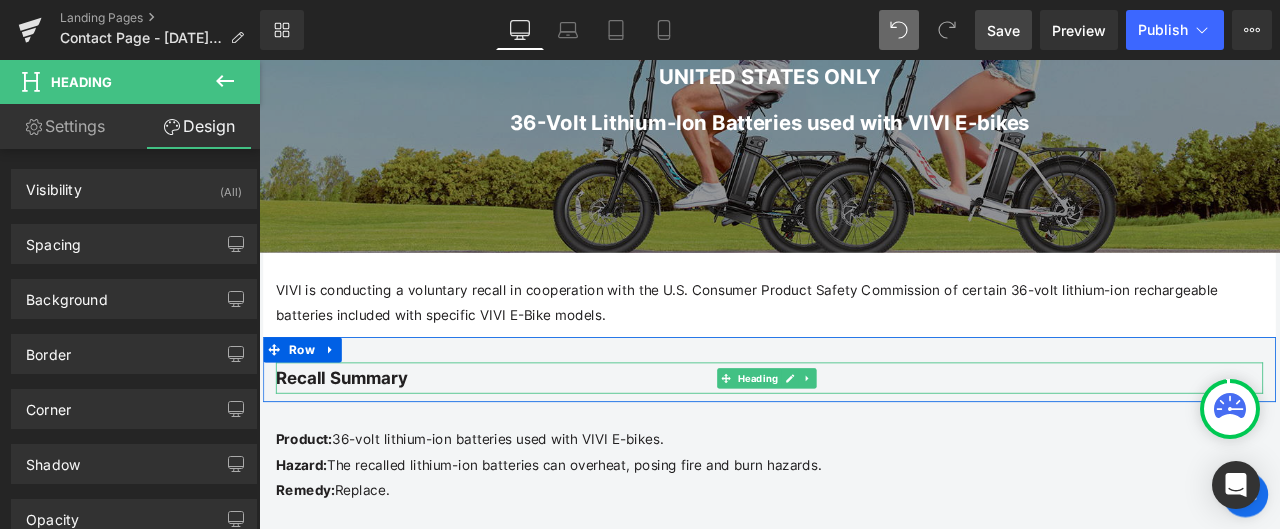 click on "Recall Summary" at bounding box center [864, 437] 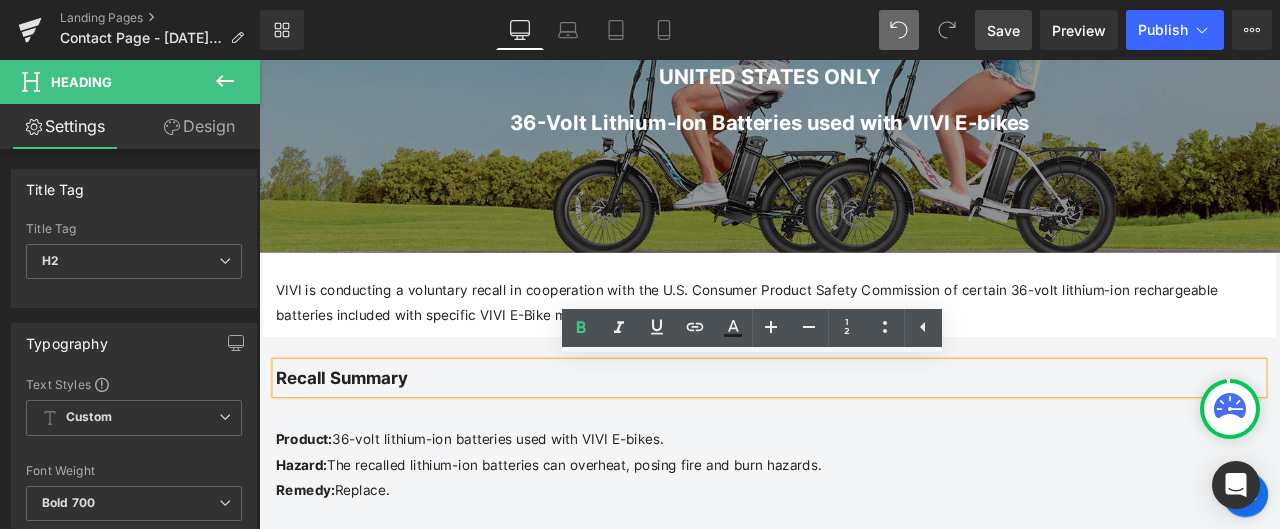click on "Recall Summary Heading         Row" at bounding box center [864, 427] 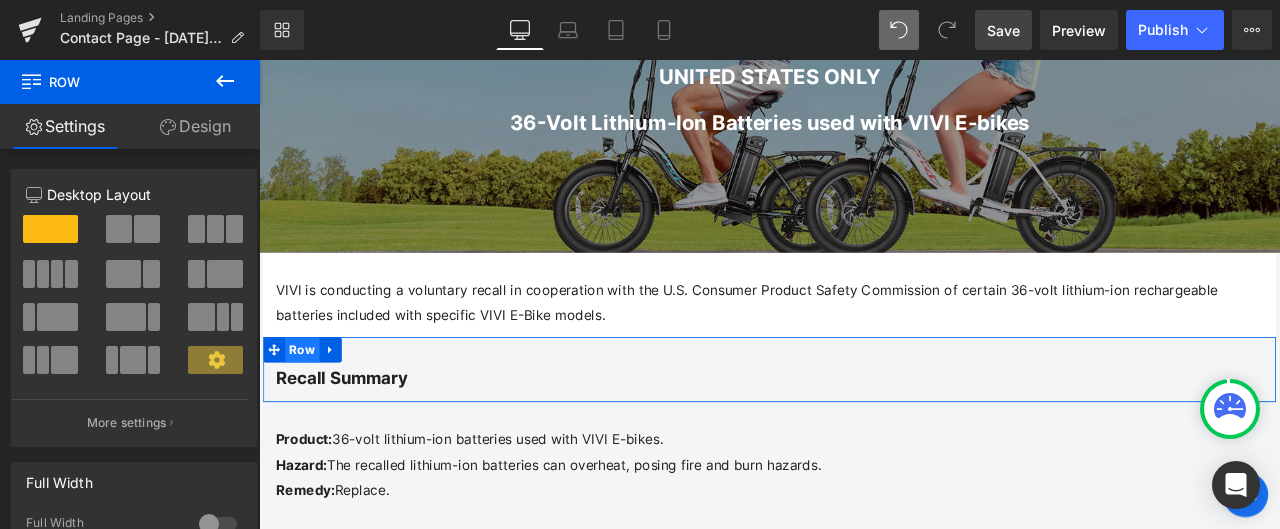 click on "Row" at bounding box center [310, 404] 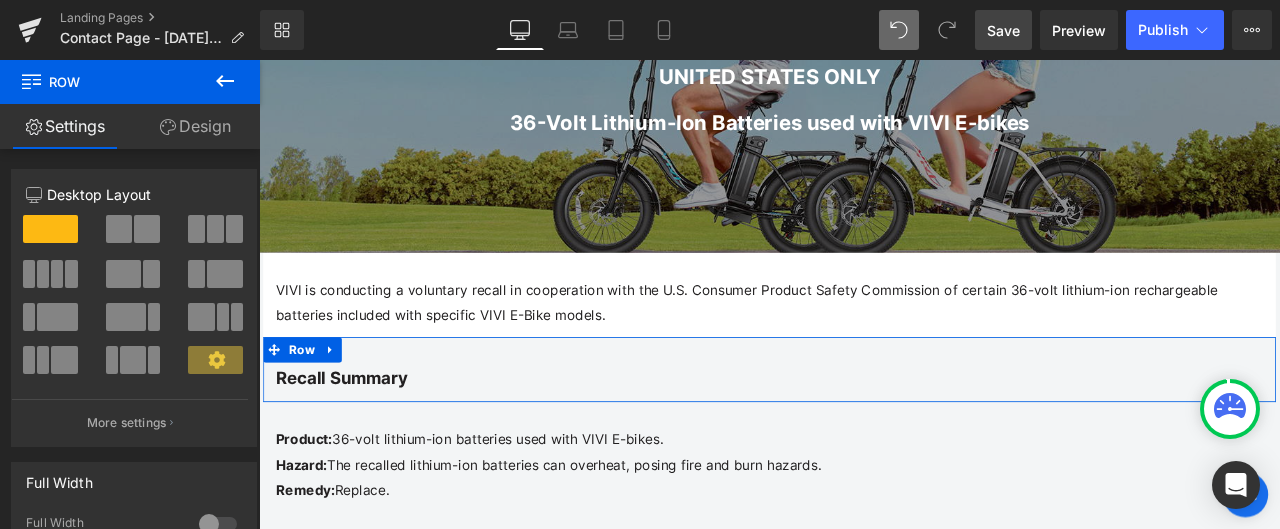 click on "Design" at bounding box center (195, 126) 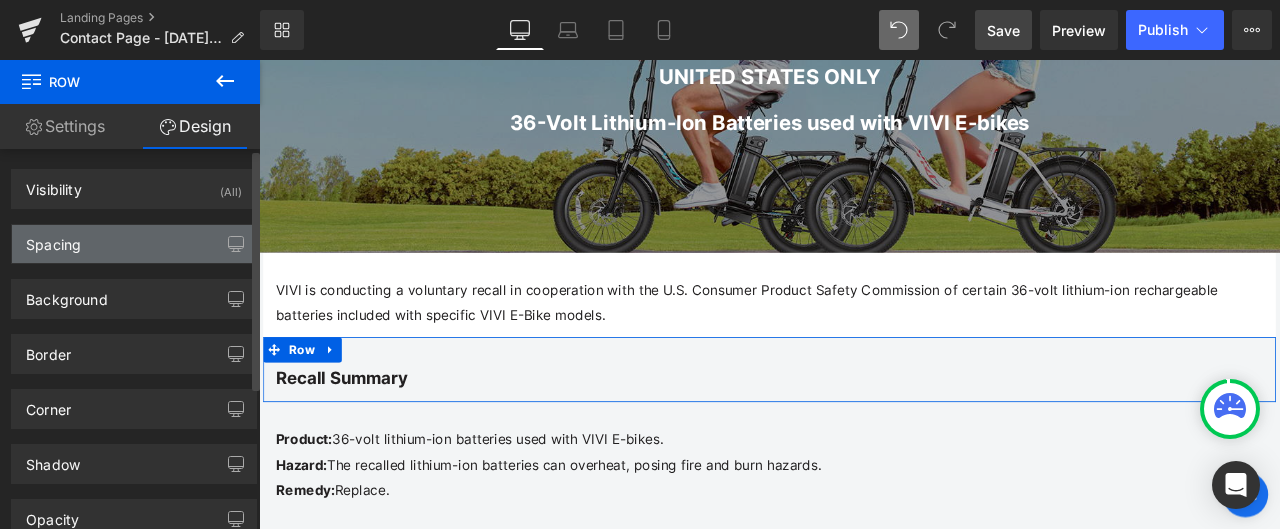 click on "Spacing" at bounding box center [134, 244] 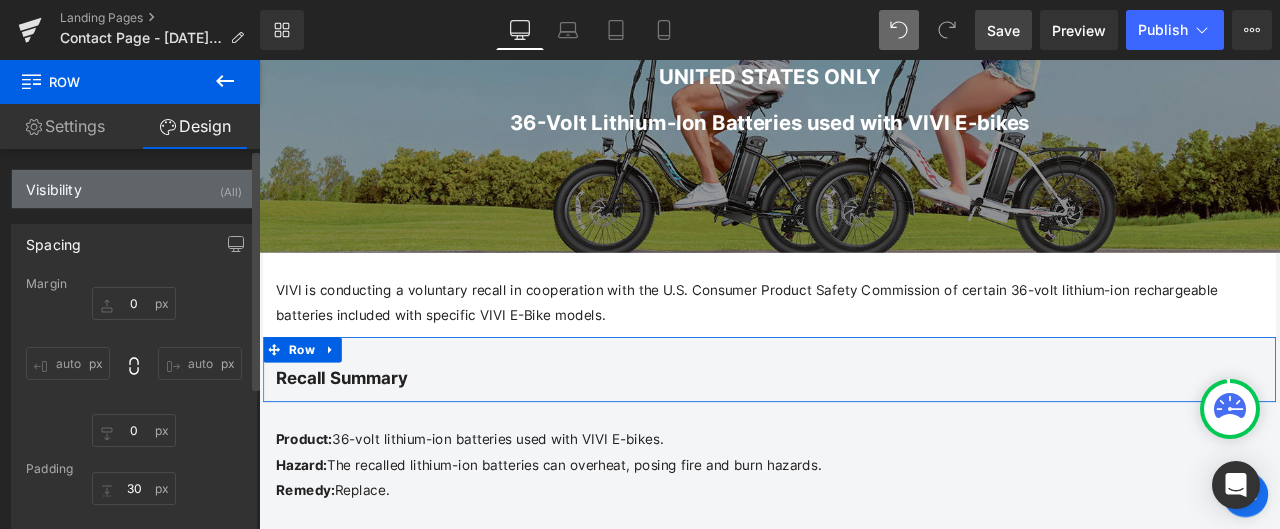 click on "Visibility
(All)" at bounding box center (134, 189) 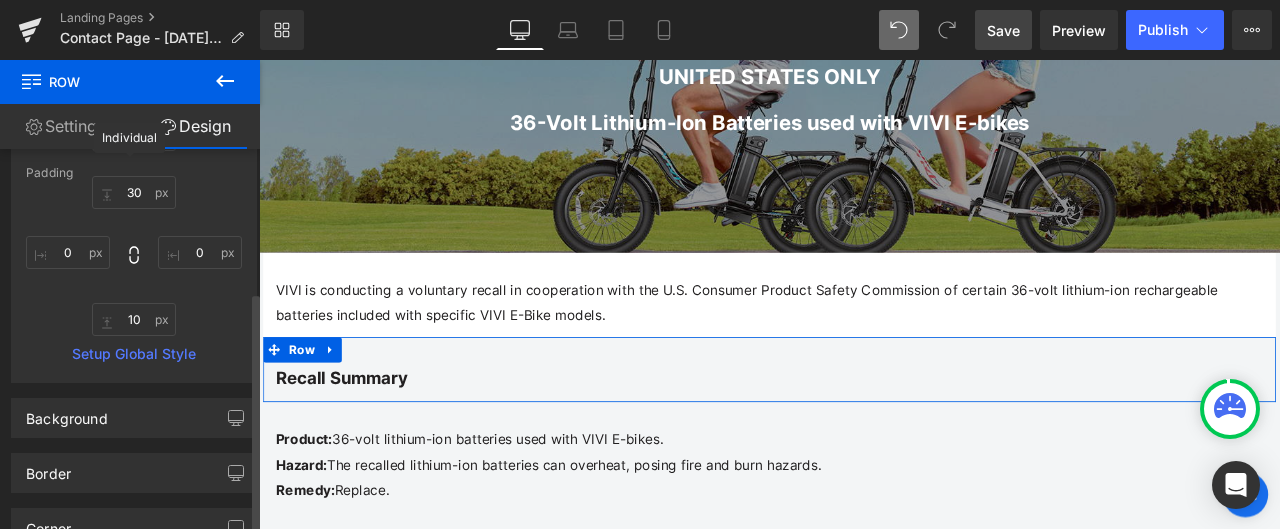 scroll, scrollTop: 600, scrollLeft: 0, axis: vertical 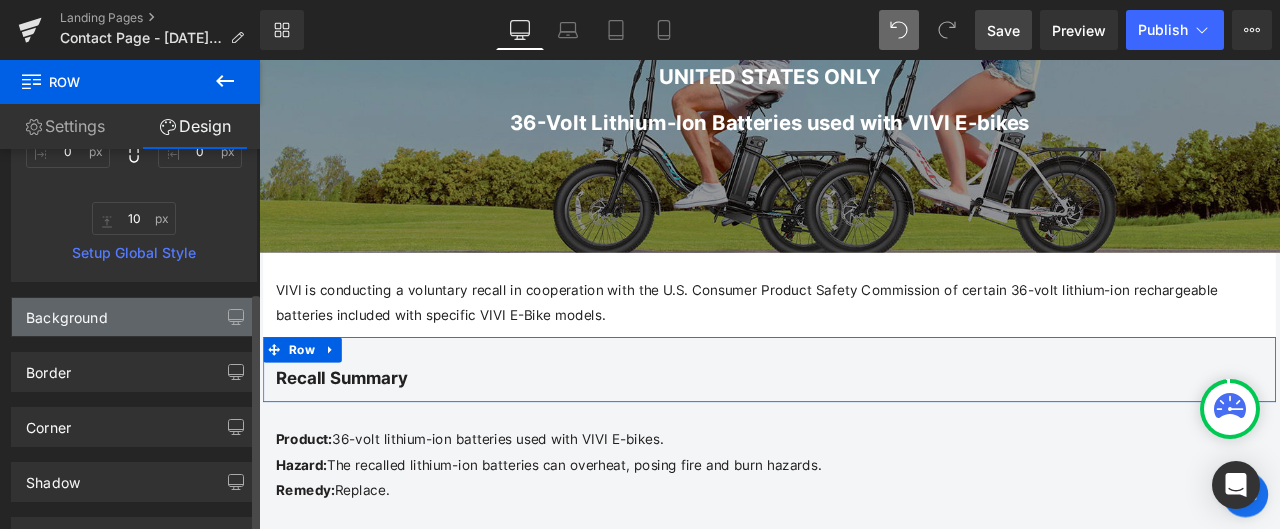click on "Background" at bounding box center [134, 317] 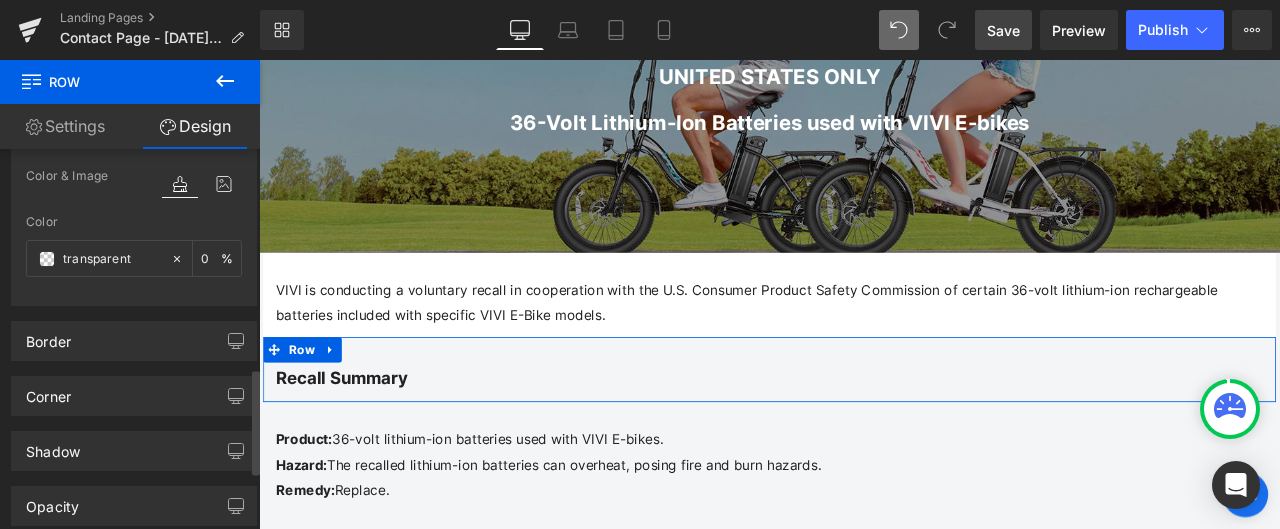 scroll, scrollTop: 800, scrollLeft: 0, axis: vertical 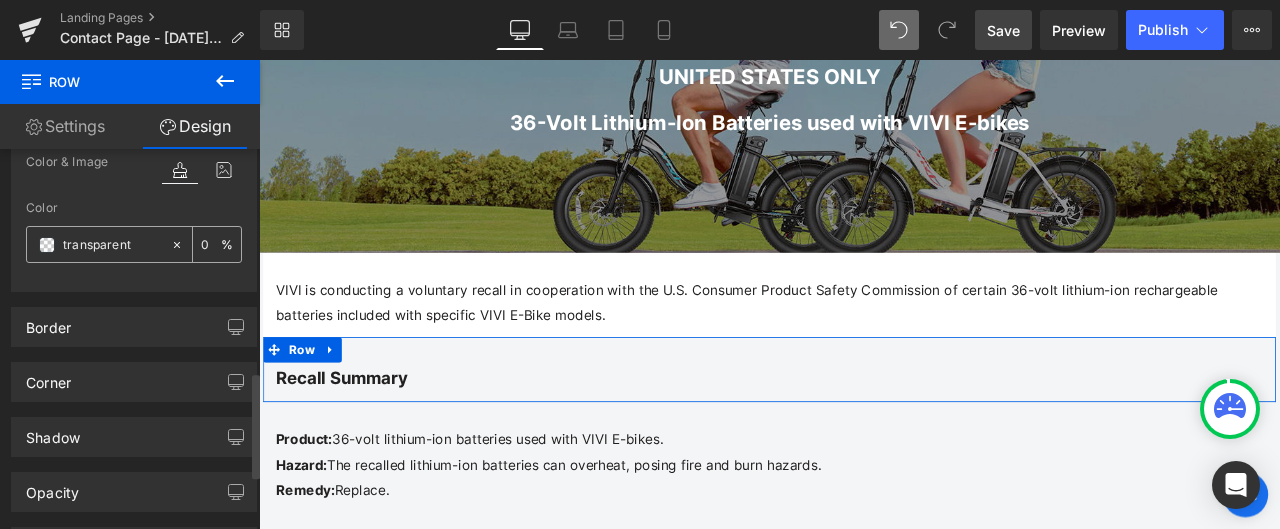 click at bounding box center [112, 245] 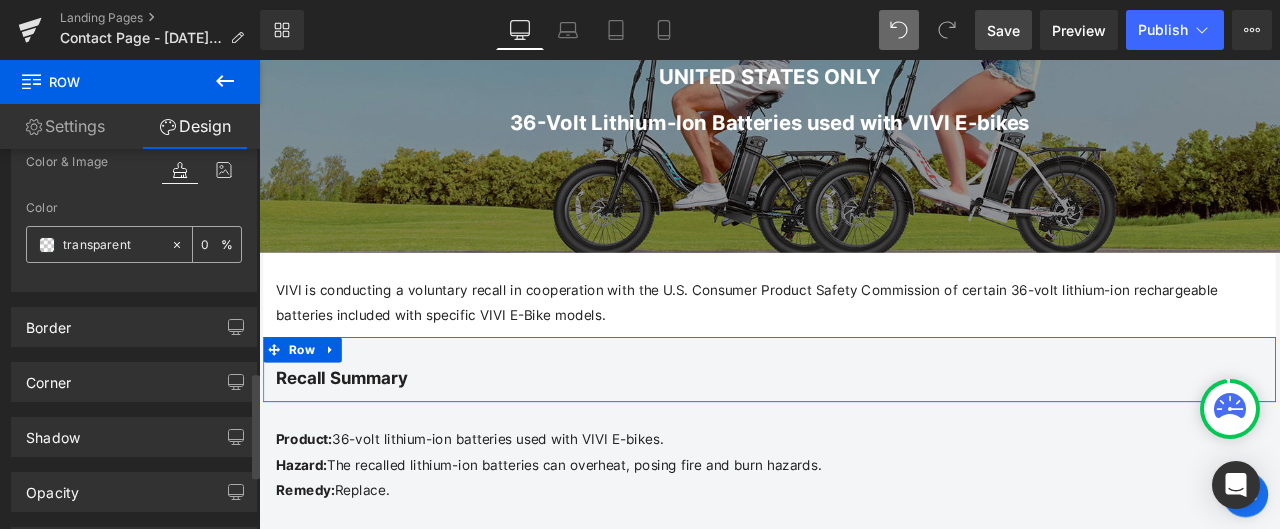 paste on "#ffffff" 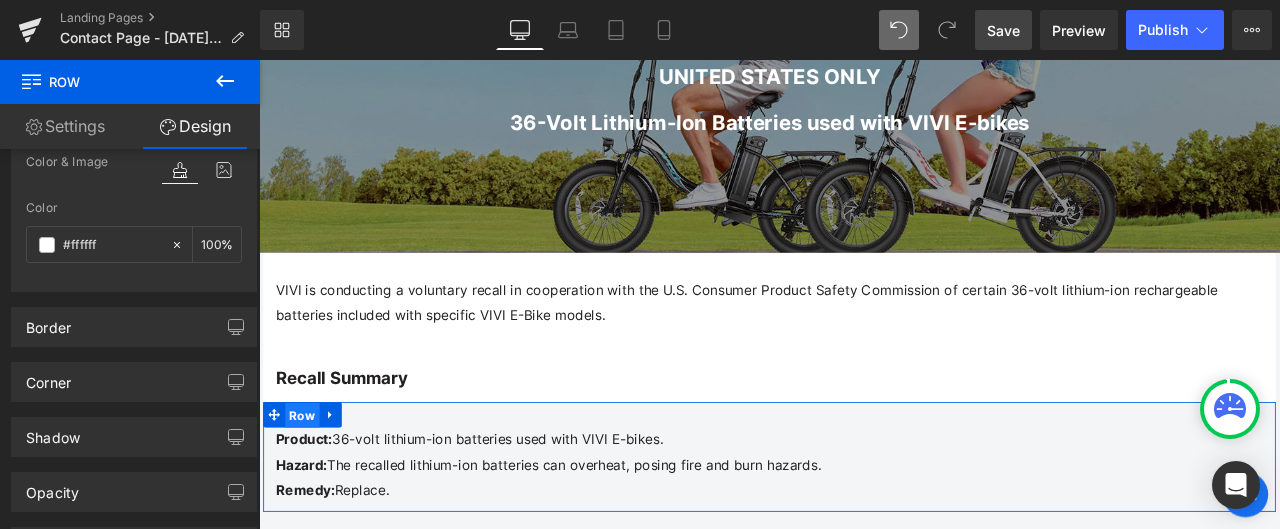 click on "Row" at bounding box center [310, 482] 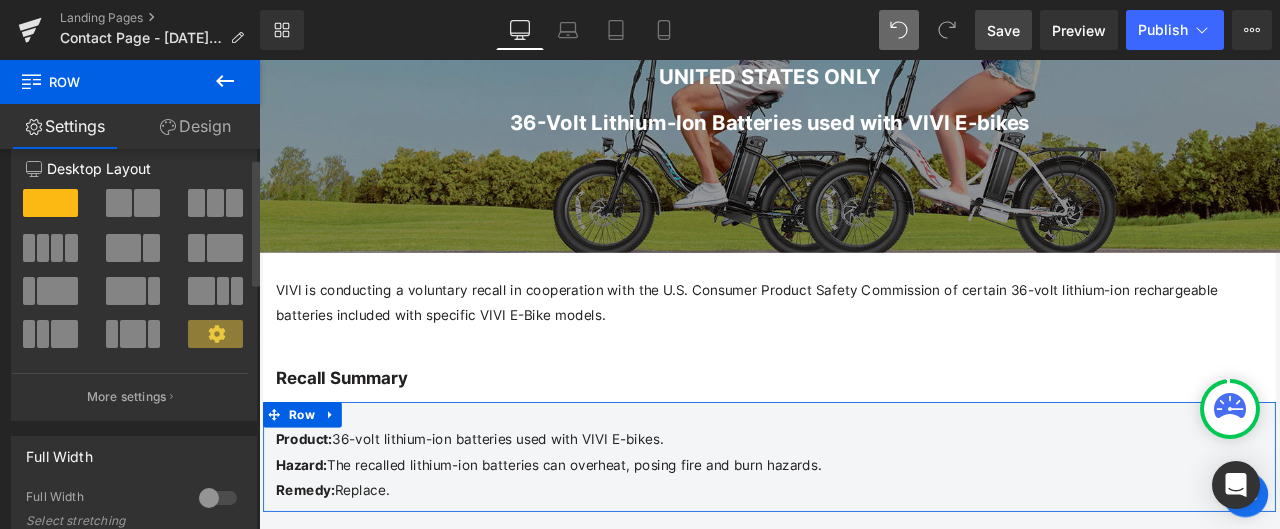 scroll, scrollTop: 0, scrollLeft: 0, axis: both 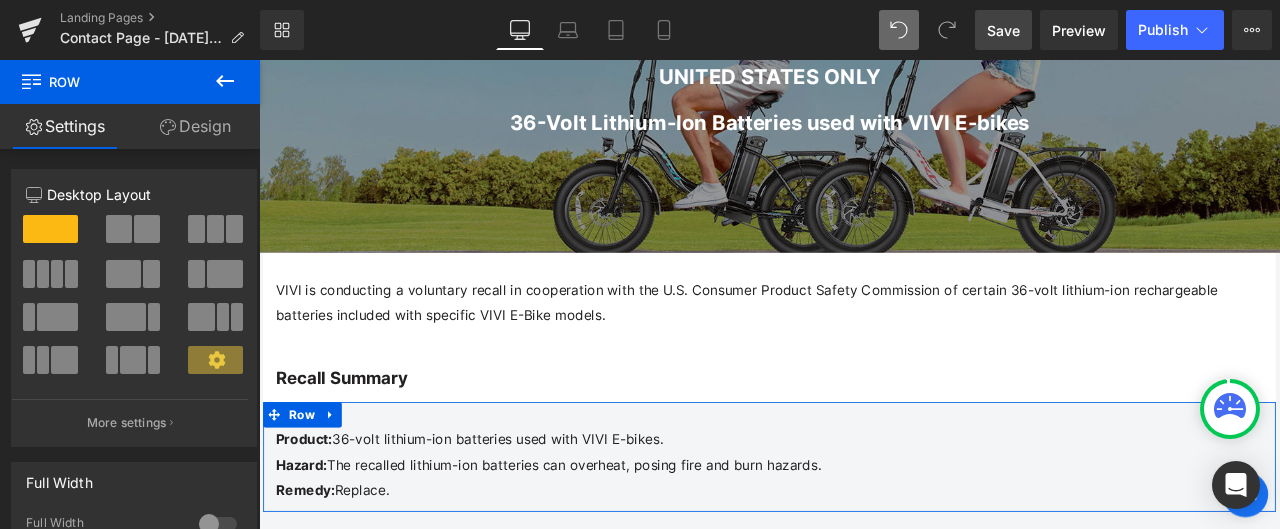 click on "Design" at bounding box center (195, 126) 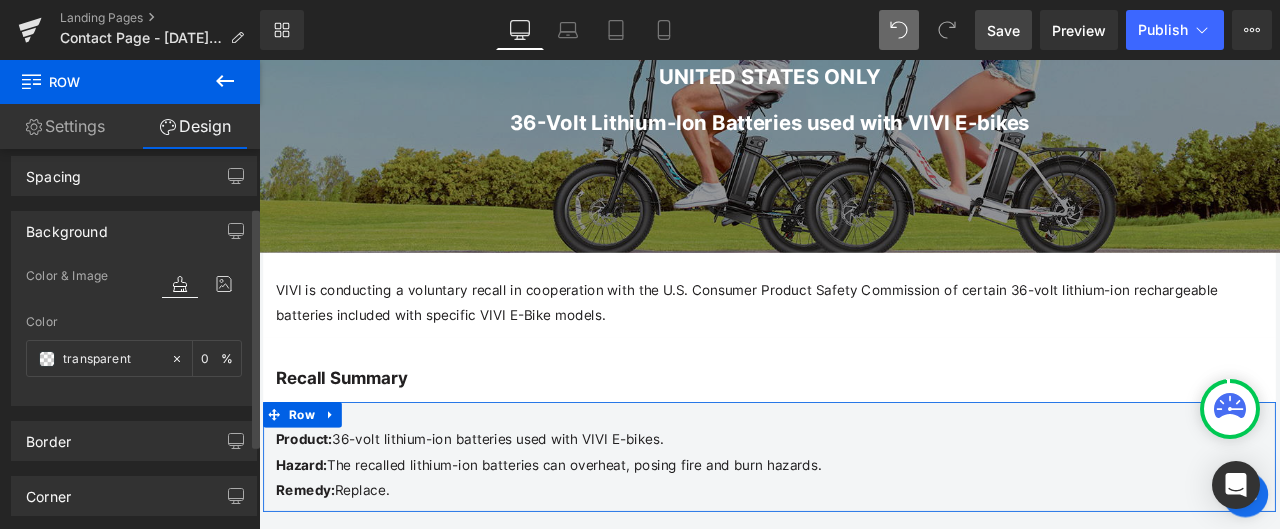 scroll, scrollTop: 100, scrollLeft: 0, axis: vertical 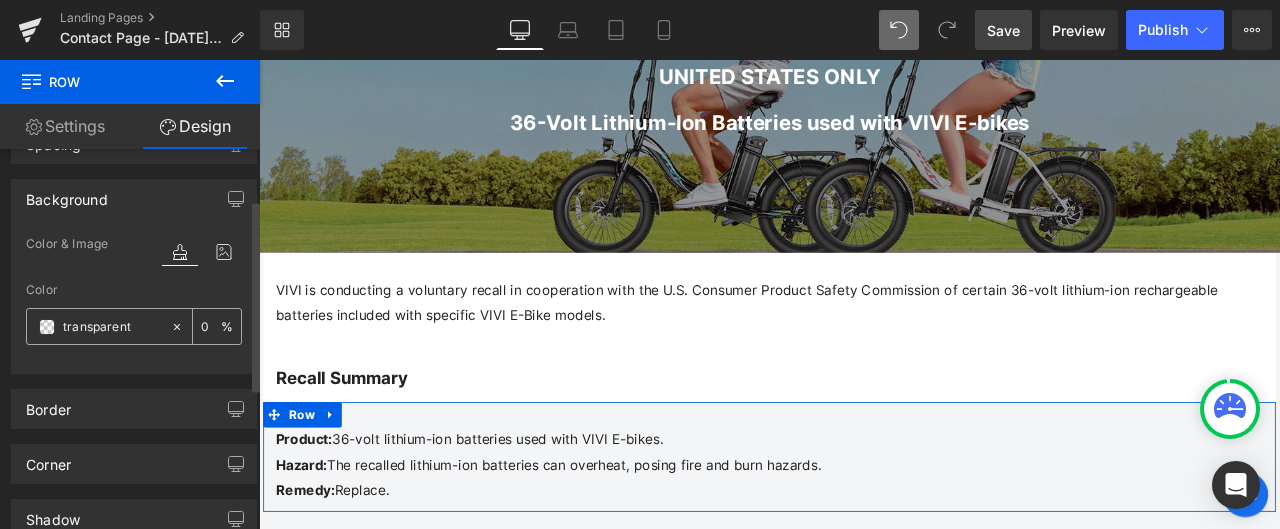 click at bounding box center (112, 327) 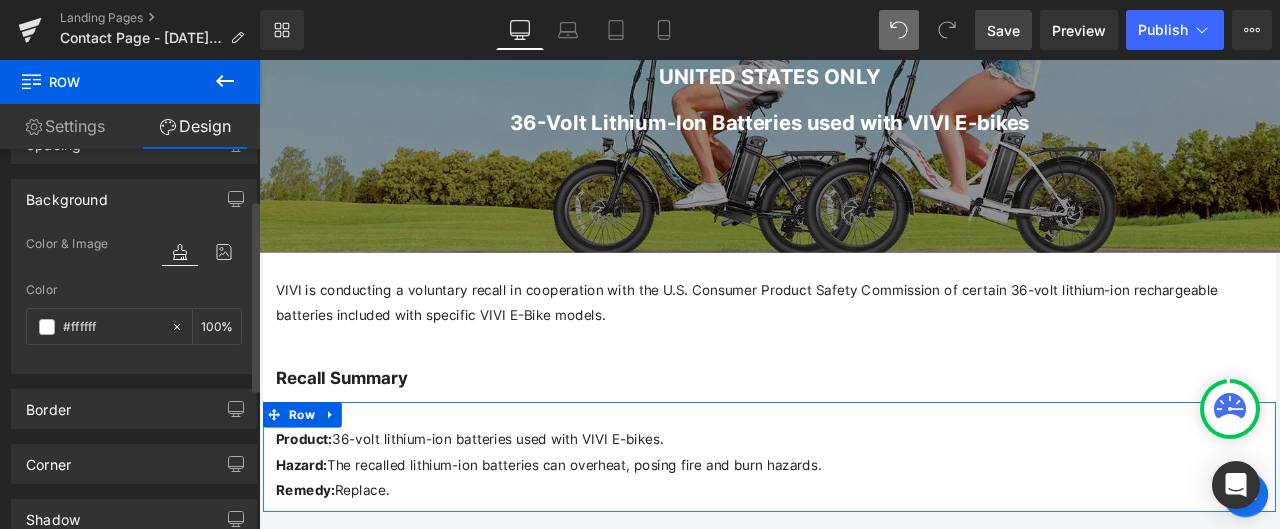 click at bounding box center (134, 361) 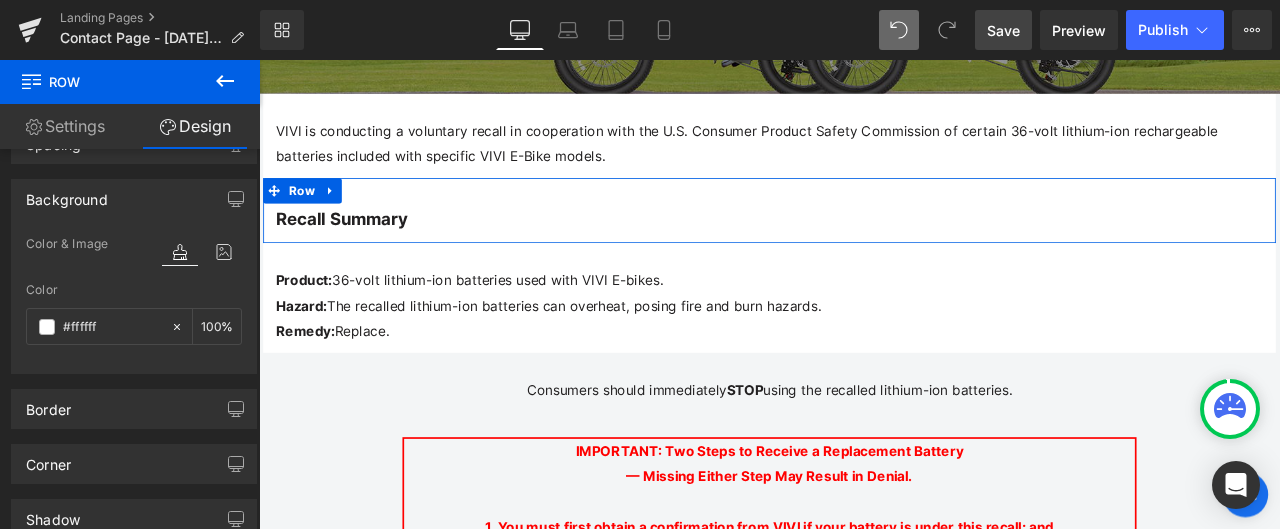 scroll, scrollTop: 600, scrollLeft: 0, axis: vertical 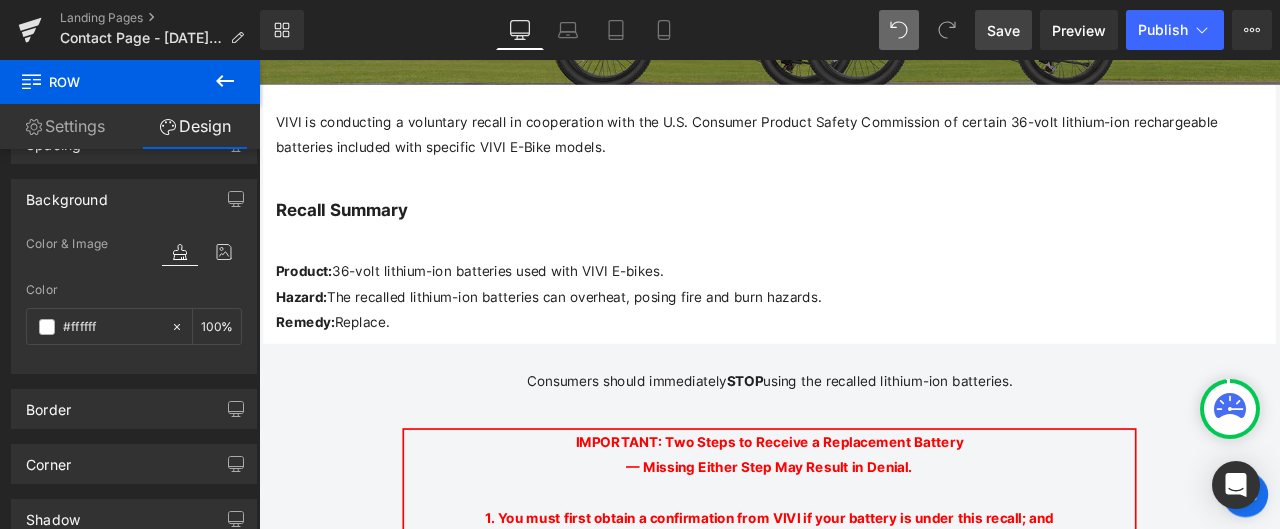 click on "Consumers should immediately  STOP  using the recalled lithium-ion batteries. Text Block         Row" at bounding box center [864, 431] 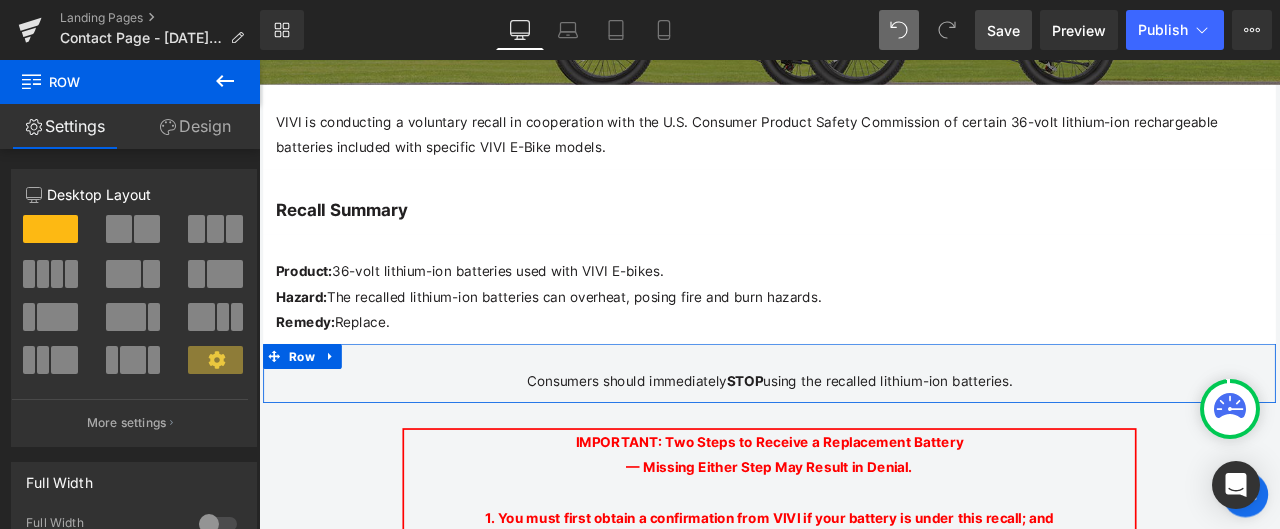 click on "Design" at bounding box center (195, 126) 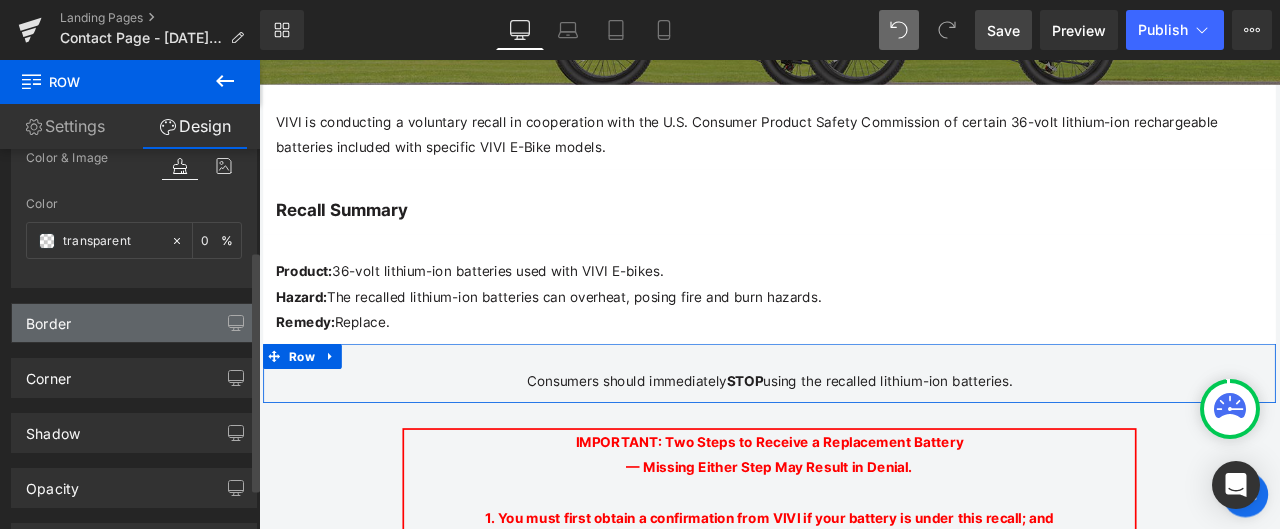 scroll, scrollTop: 200, scrollLeft: 0, axis: vertical 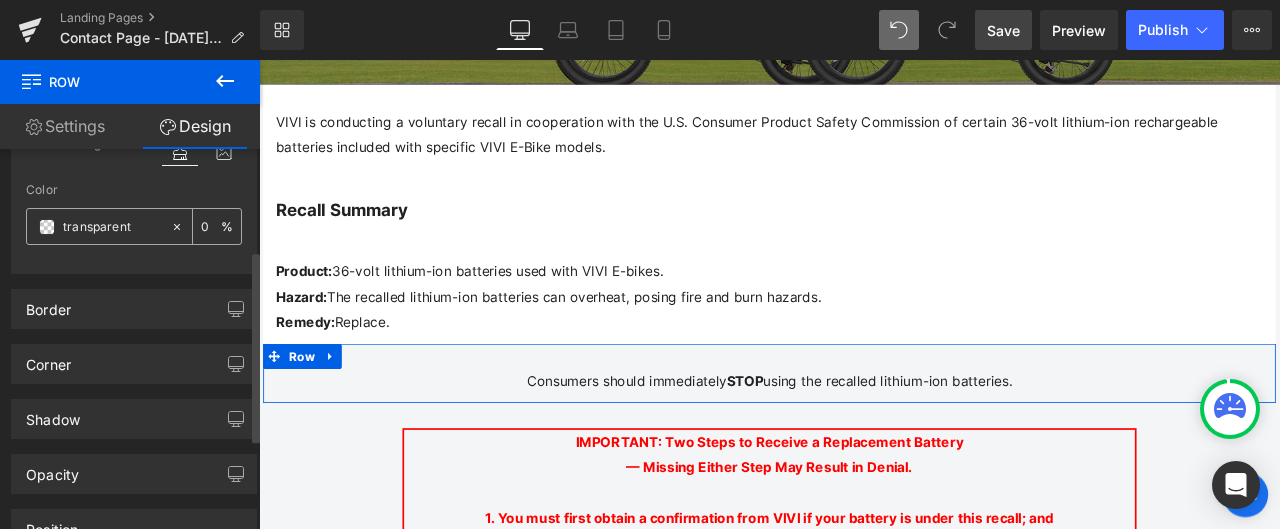 click at bounding box center (112, 227) 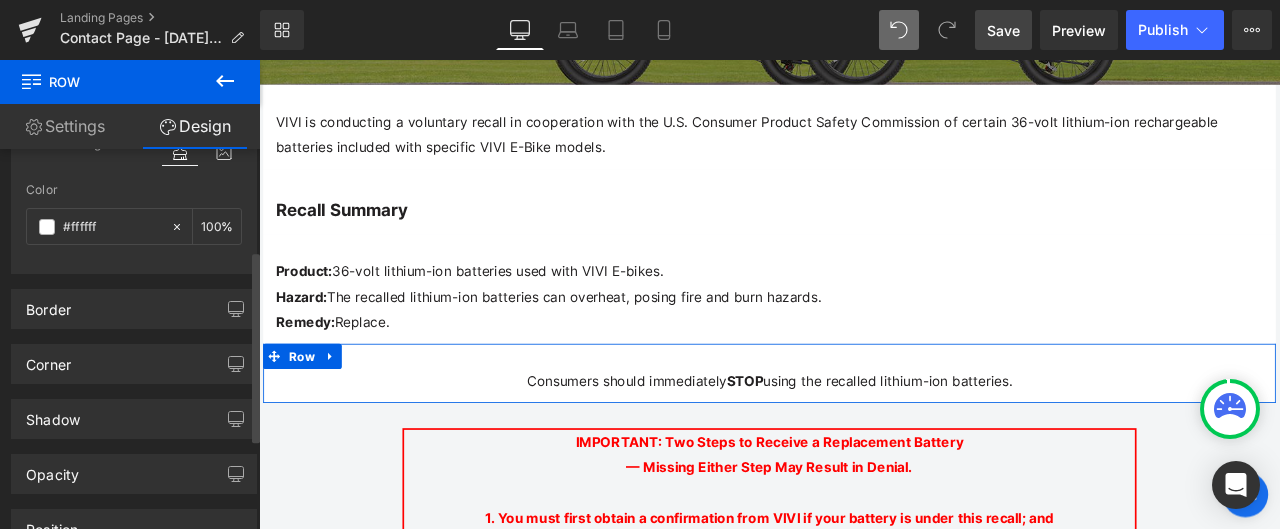 click at bounding box center [134, 261] 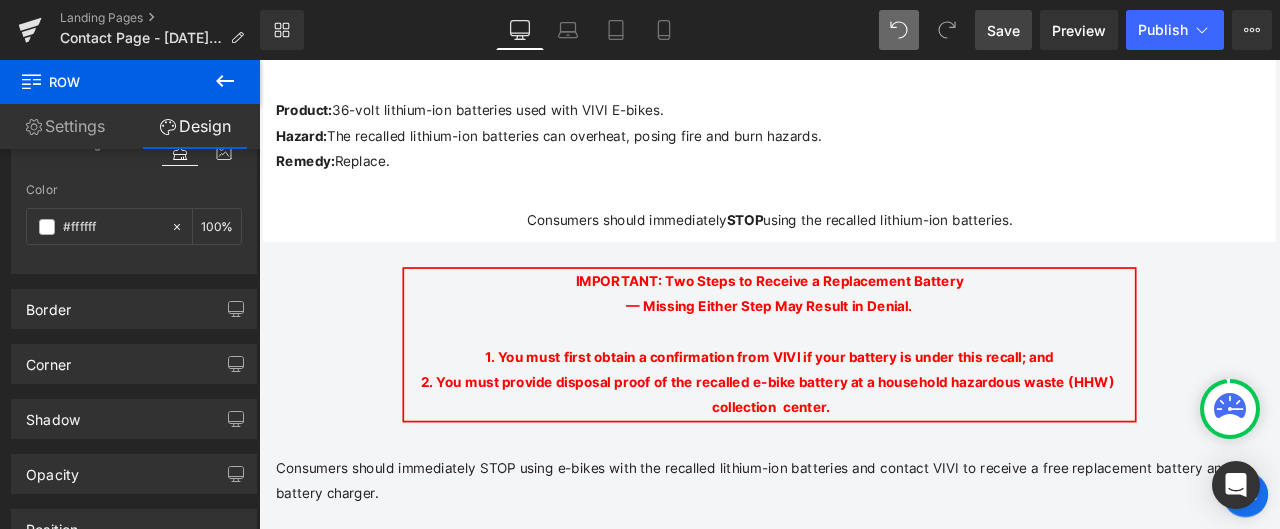 scroll, scrollTop: 800, scrollLeft: 0, axis: vertical 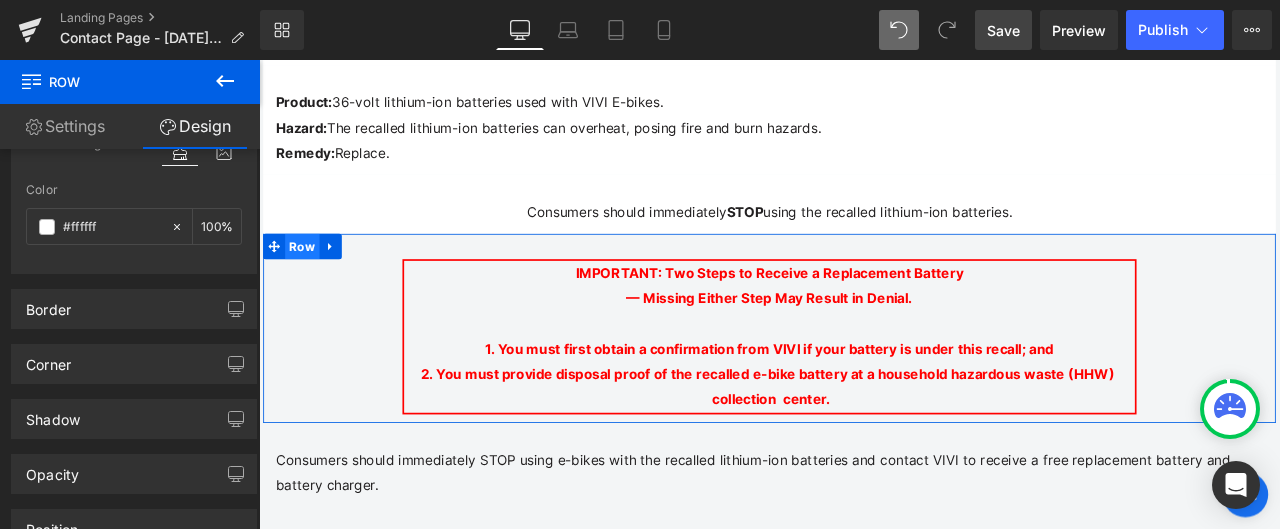click on "Row" at bounding box center [310, 281] 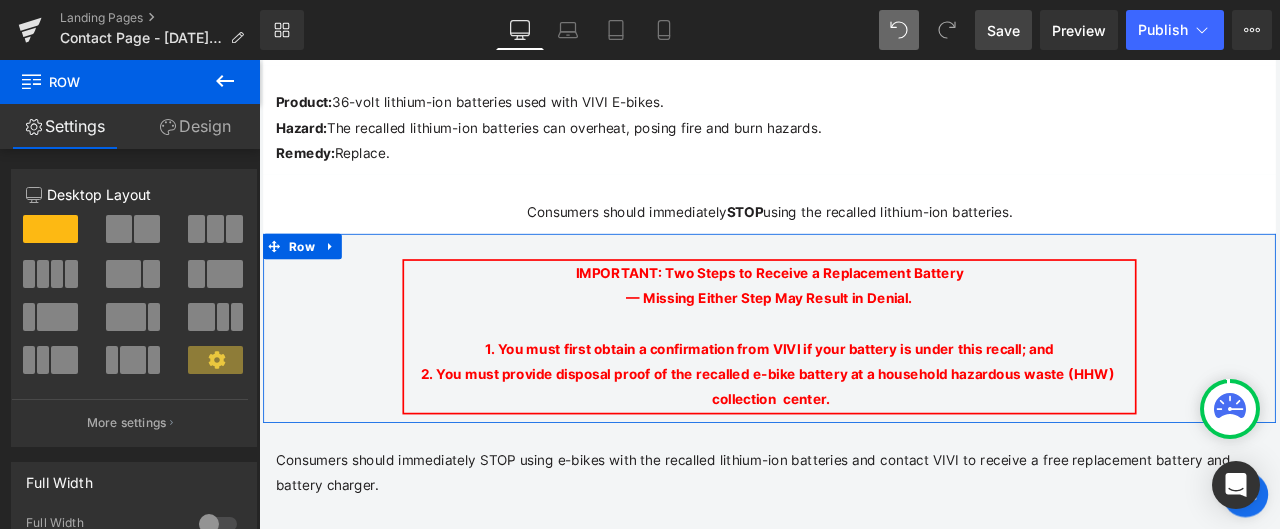 click on "Design" at bounding box center [195, 126] 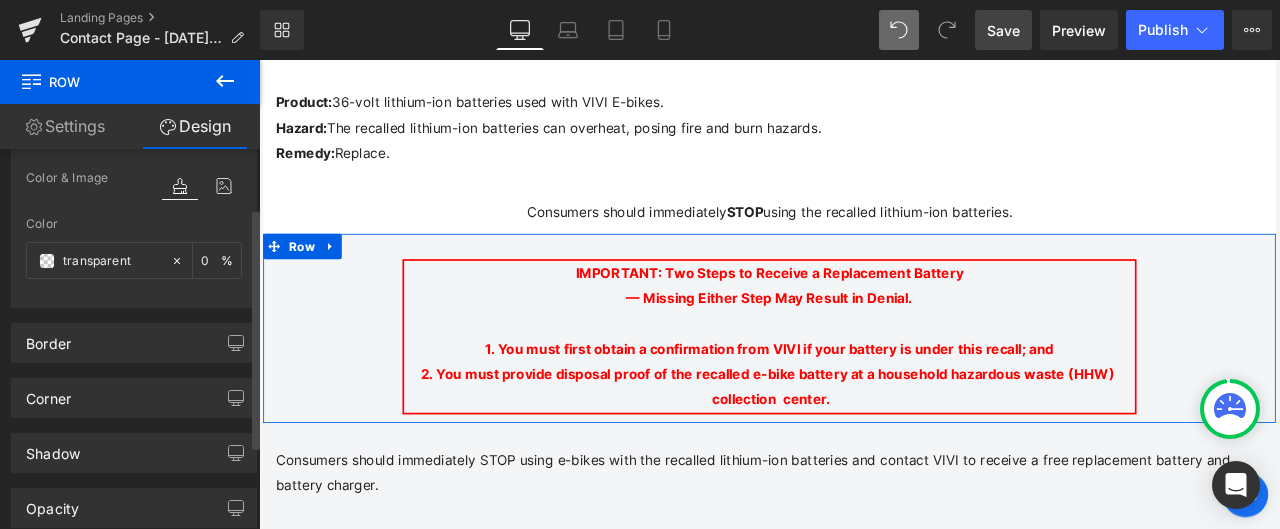 scroll, scrollTop: 200, scrollLeft: 0, axis: vertical 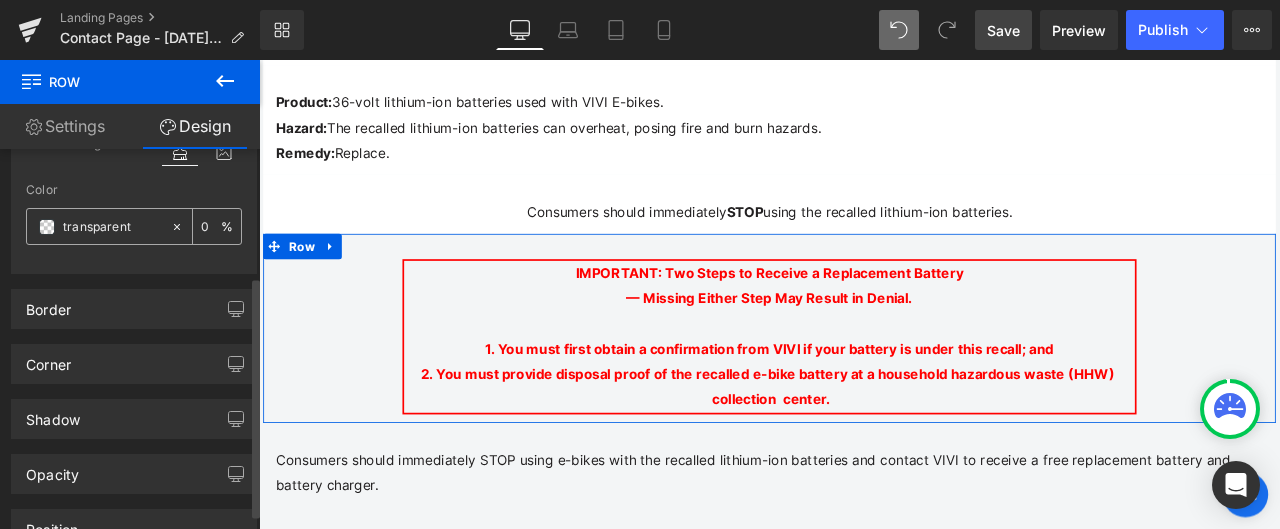 click at bounding box center (112, 227) 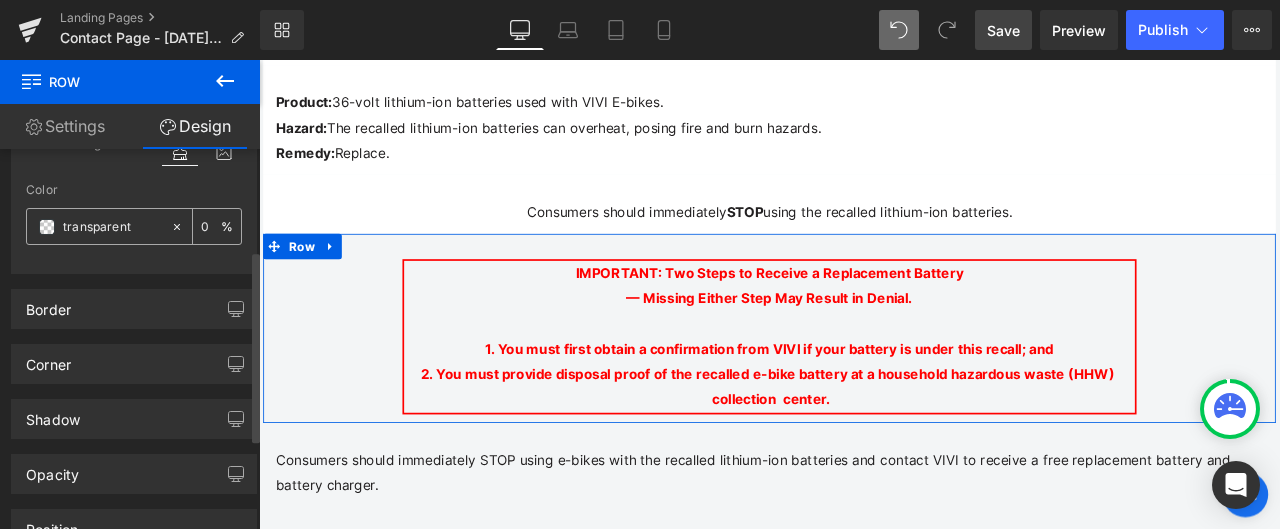 paste on "#ffffff" 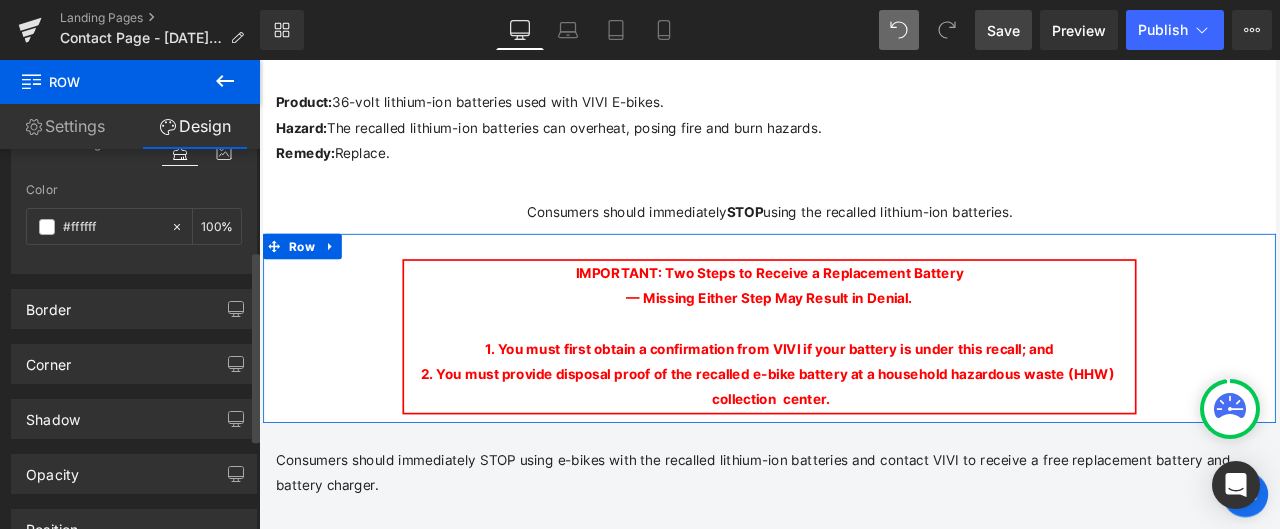 click at bounding box center (134, 261) 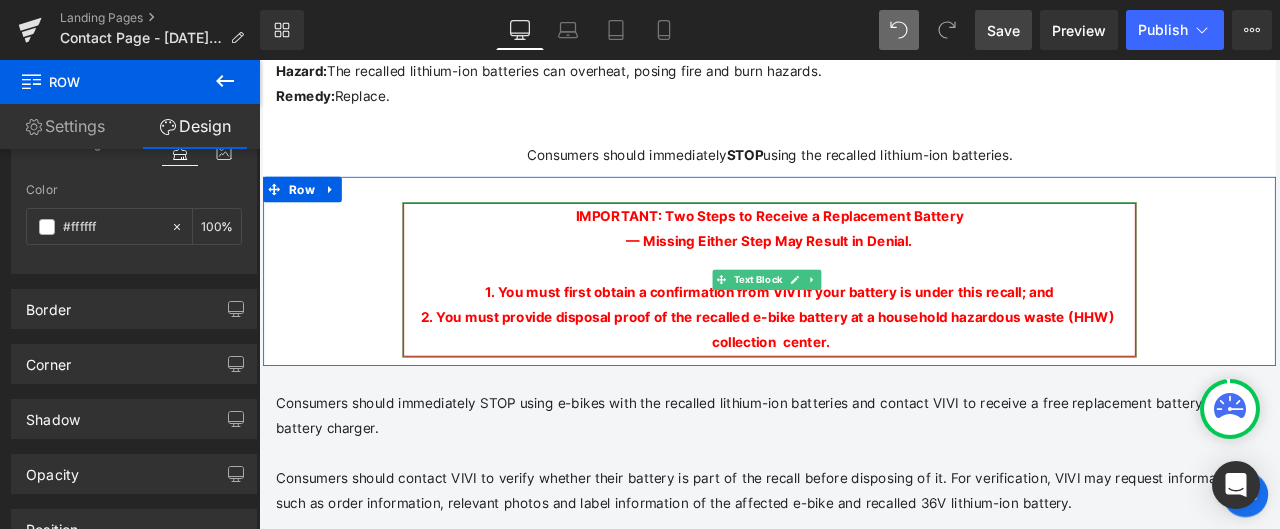 scroll, scrollTop: 900, scrollLeft: 0, axis: vertical 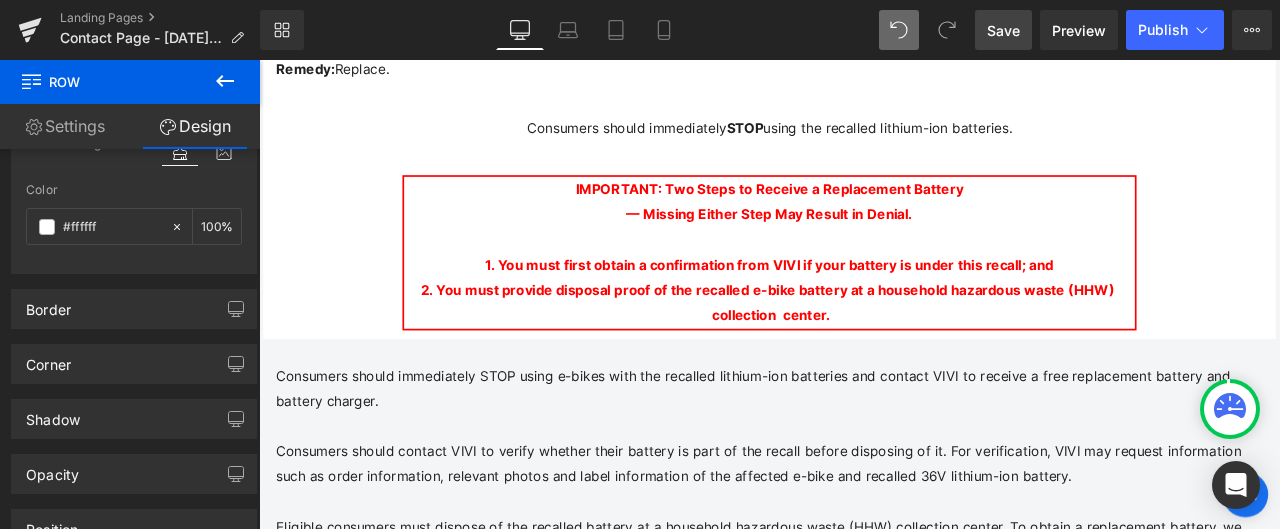 click on "Consumers should immediately STOP using e-bikes with the recalled lithium-ion batteries and contact VIVI to receive a free replacement battery and battery charger. Consumers should contact VIVI to verify whether their battery is part of the recall before disposing of it. For verification, VIVI may request information such as order information, relevant photos and label information of the affected e-bike and recalled 36V lithium-ion battery. Eligible consumers must dispose of the recalled battery at a household hazardous waste (HHW) collection center.  To obtain a replacement battery, we will  REQUIRE  proof from you to show that the original battery has been disposed of at a HHW collection centre.  If you are unable to provide a proof of disposal, we will NOT provide you the replacement battery. Proof of Disposal of the Original Battery:  Note:  Text Block         Row" at bounding box center (864, 724) 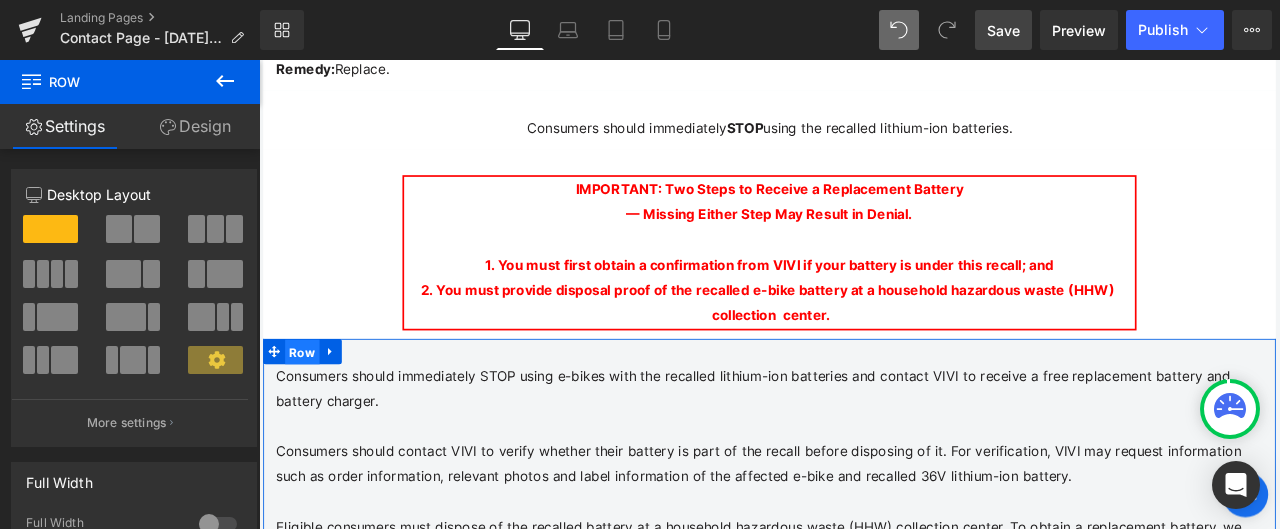click on "Row" at bounding box center [310, 406] 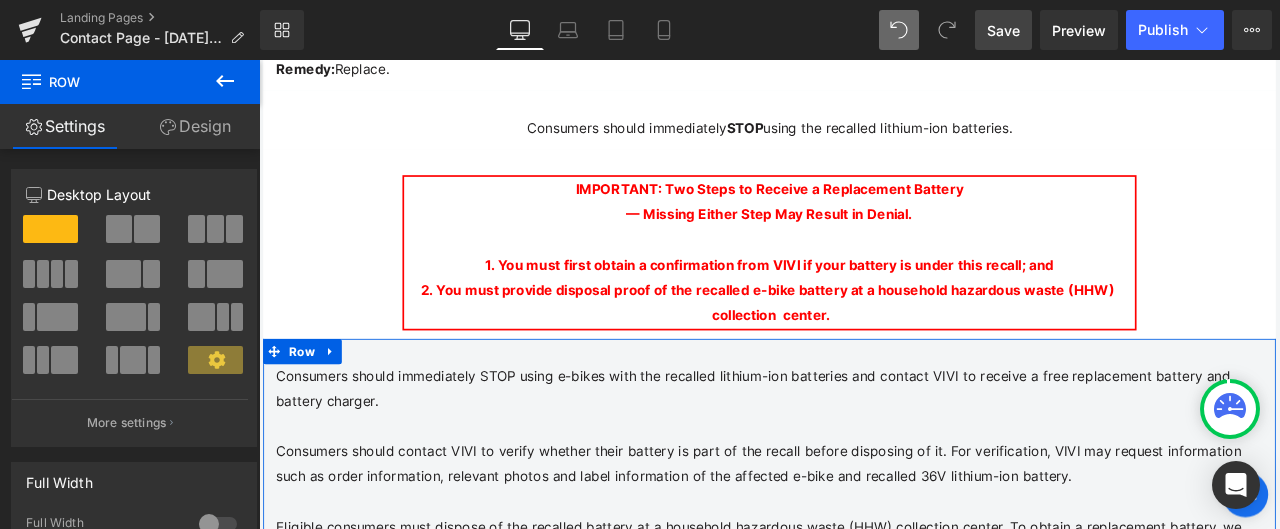 click on "Design" at bounding box center (195, 126) 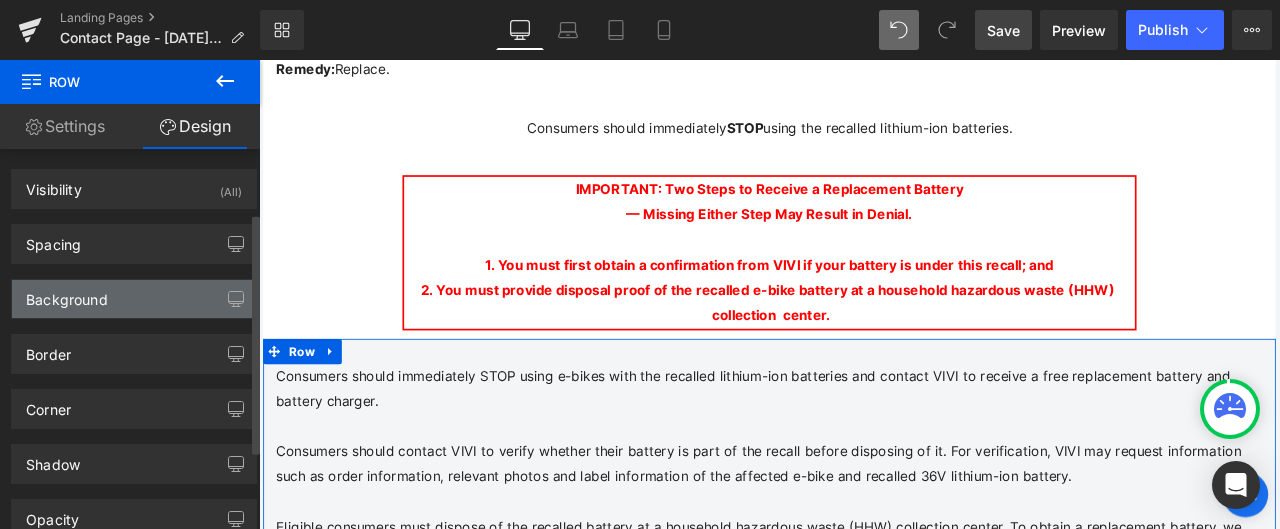 click on "Background" at bounding box center [134, 299] 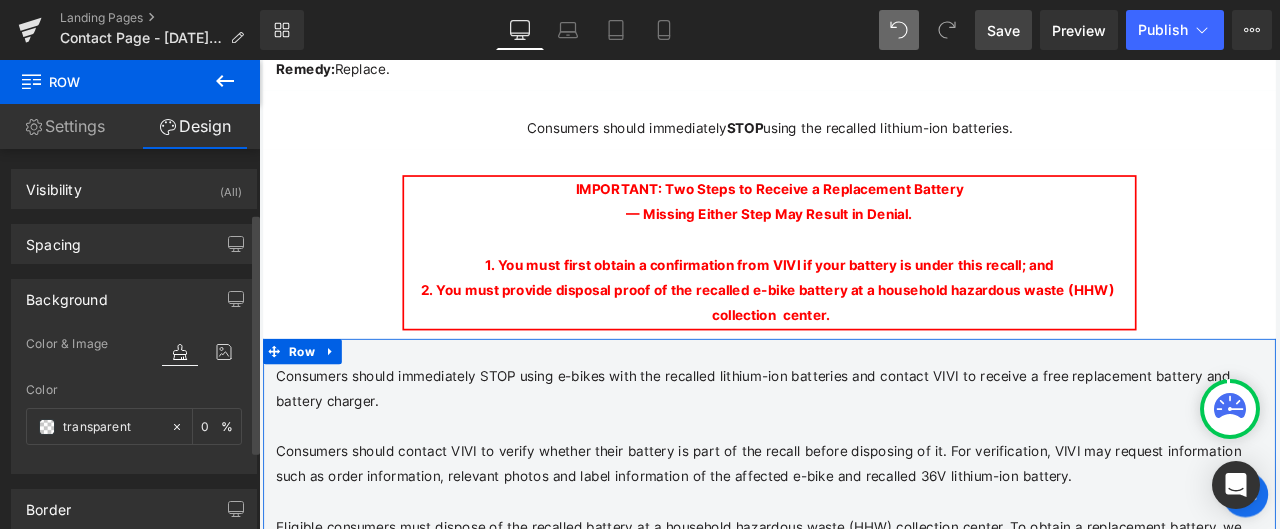 scroll, scrollTop: 100, scrollLeft: 0, axis: vertical 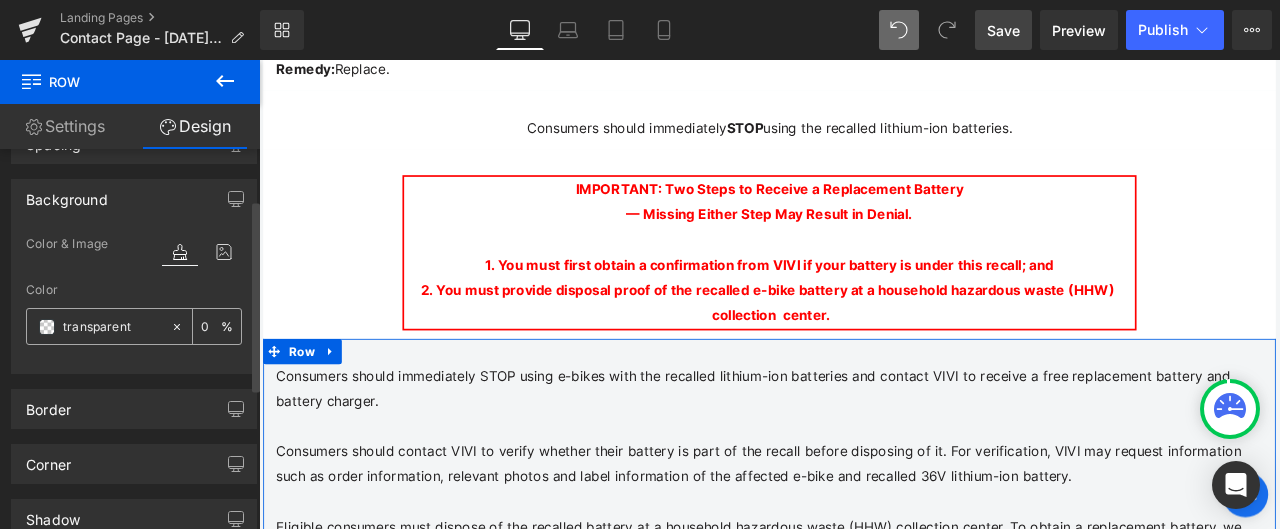 click at bounding box center [112, 327] 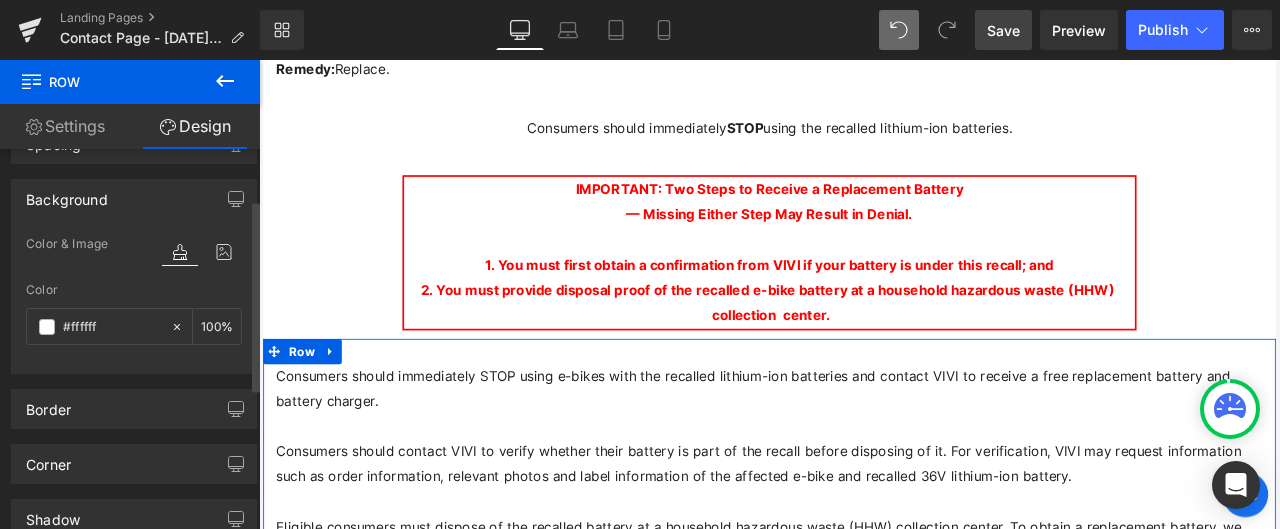 click at bounding box center [134, 361] 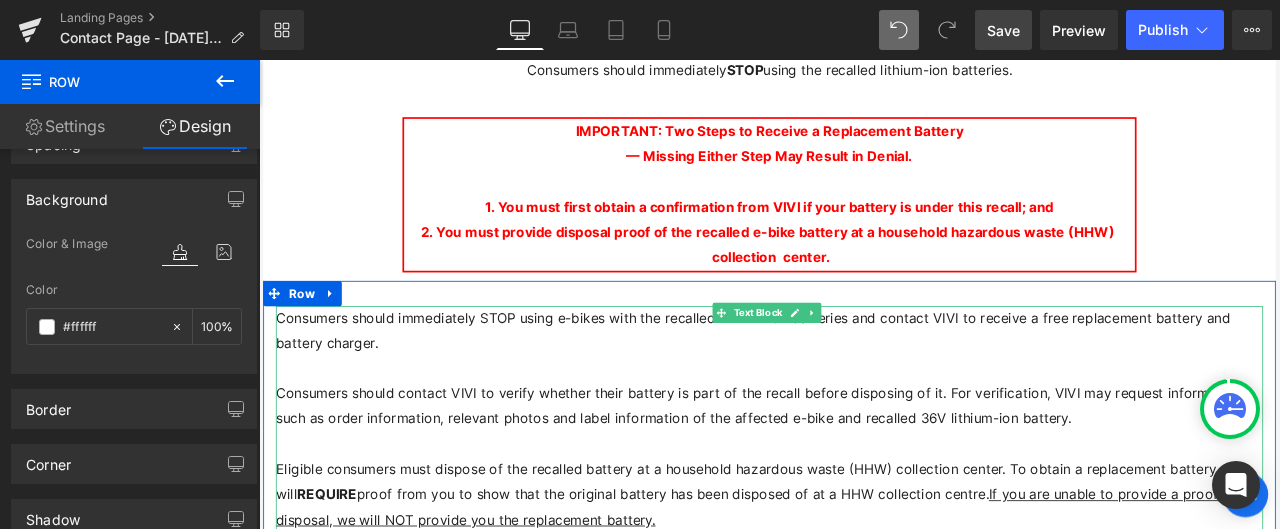 scroll, scrollTop: 1000, scrollLeft: 0, axis: vertical 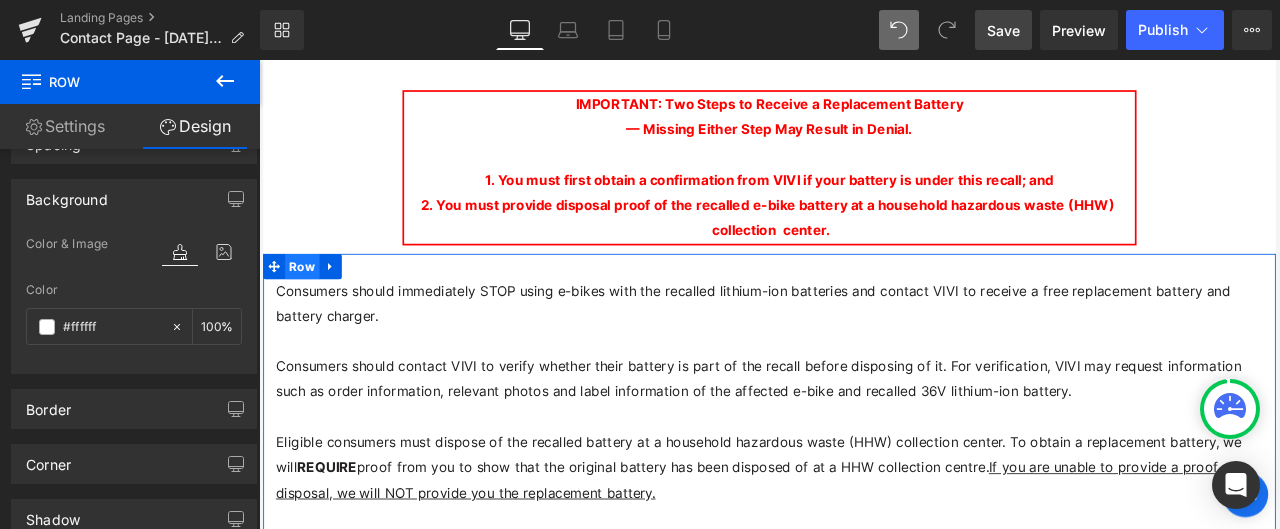 click on "Row" at bounding box center [310, 305] 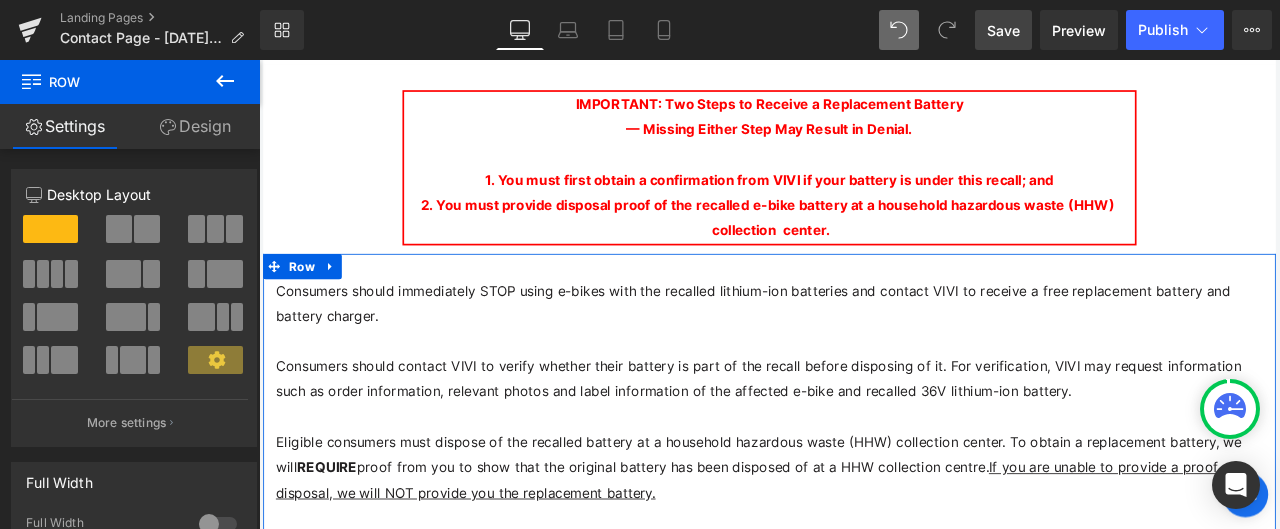 click on "Design" at bounding box center (195, 126) 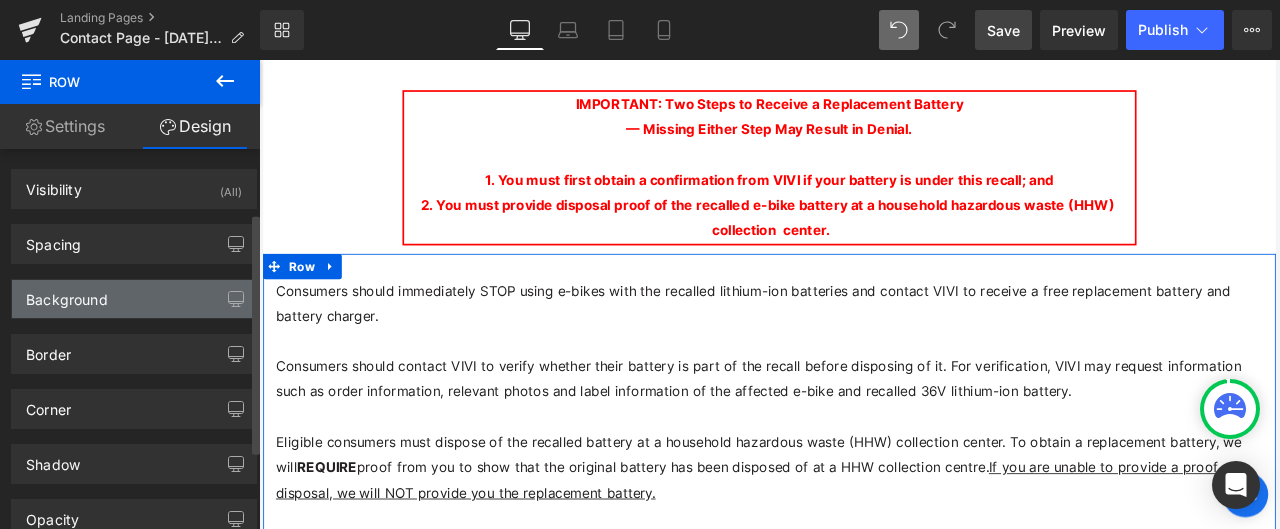 click on "Background" at bounding box center [134, 299] 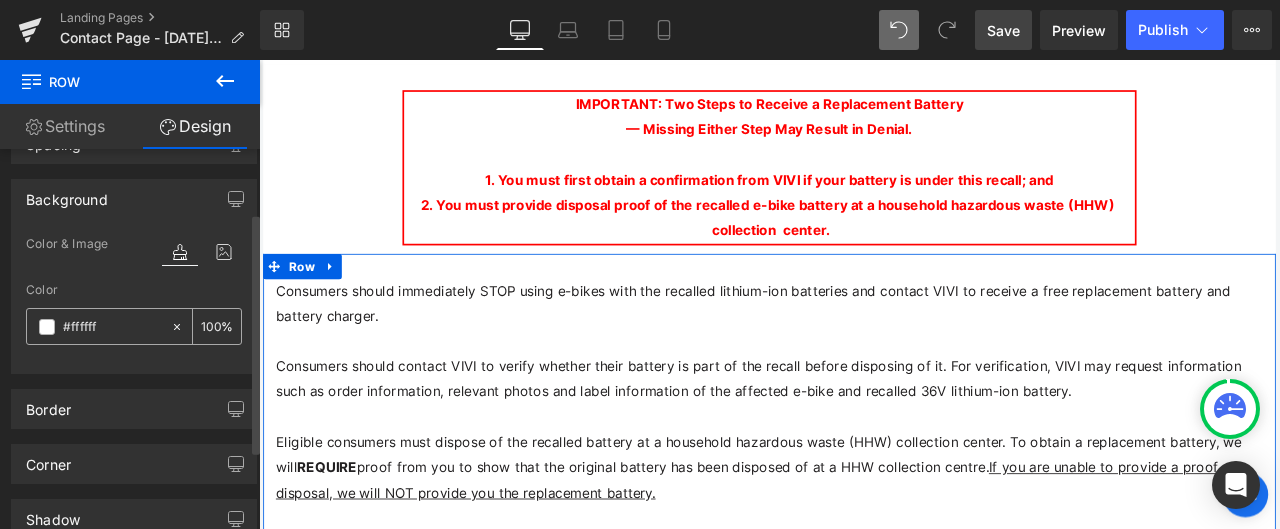 click at bounding box center [112, 327] 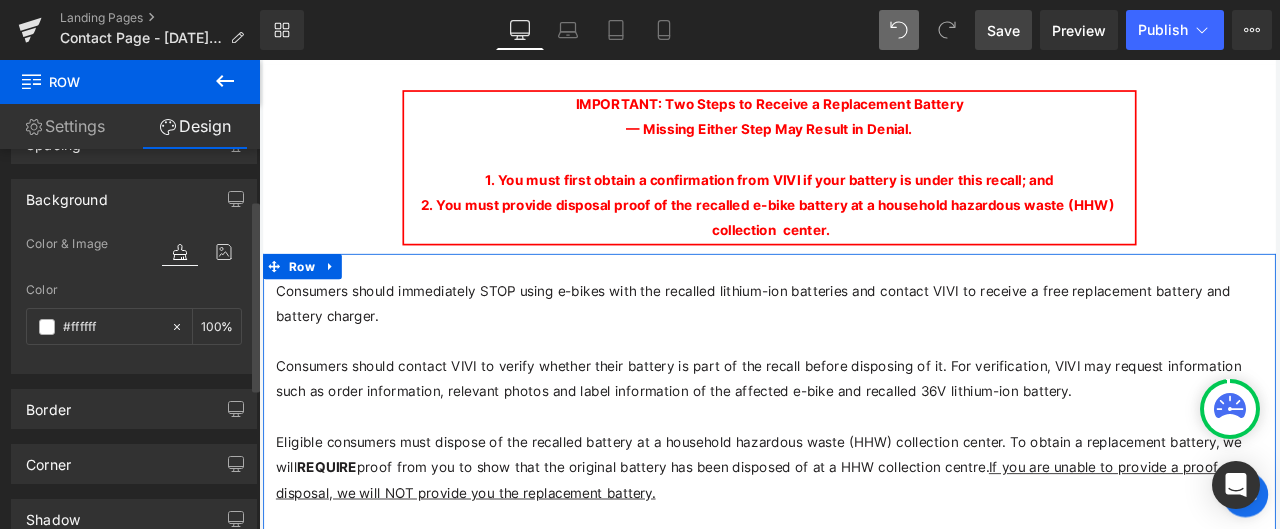 click on "Color & Image color
Color #ffffff %
Image  Replace Image  Upload image or  Browse gallery Image Src Image Quality Lighter Lightest
Lighter
Lighter Lightest Only support for UCare CDN
More settings" at bounding box center (134, 302) 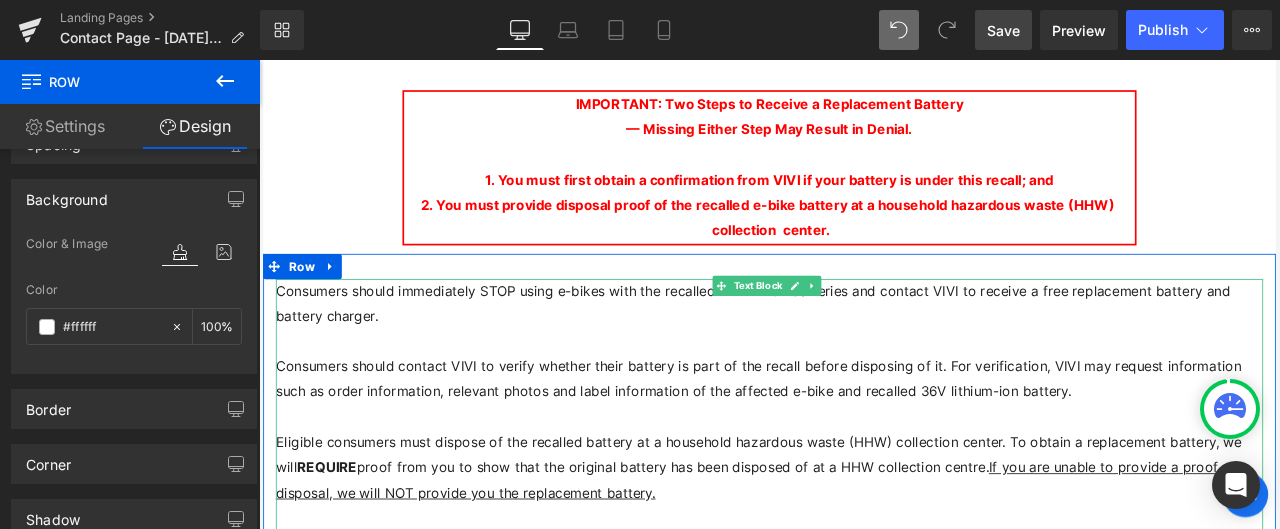 click on "Consumers should contact VIVI to verify whether their battery is part of the recall before disposing of it. For verification, VIVI may request information such as order information, relevant photos and label information of the affected e-bike and recalled 36V lithium-ion battery." at bounding box center [864, 439] 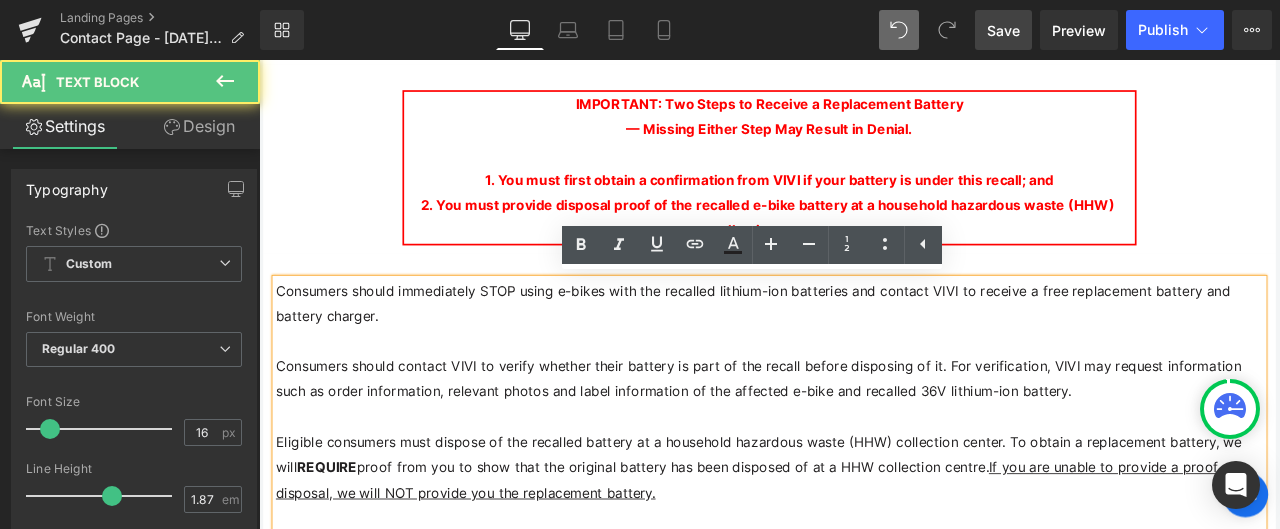 click at bounding box center (864, 394) 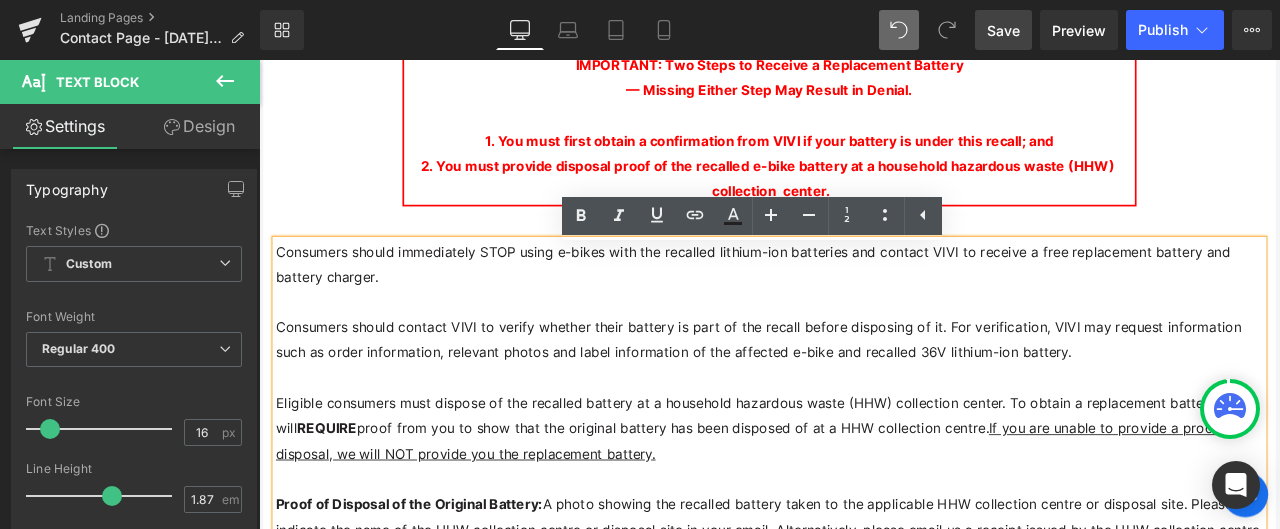 scroll, scrollTop: 1000, scrollLeft: 0, axis: vertical 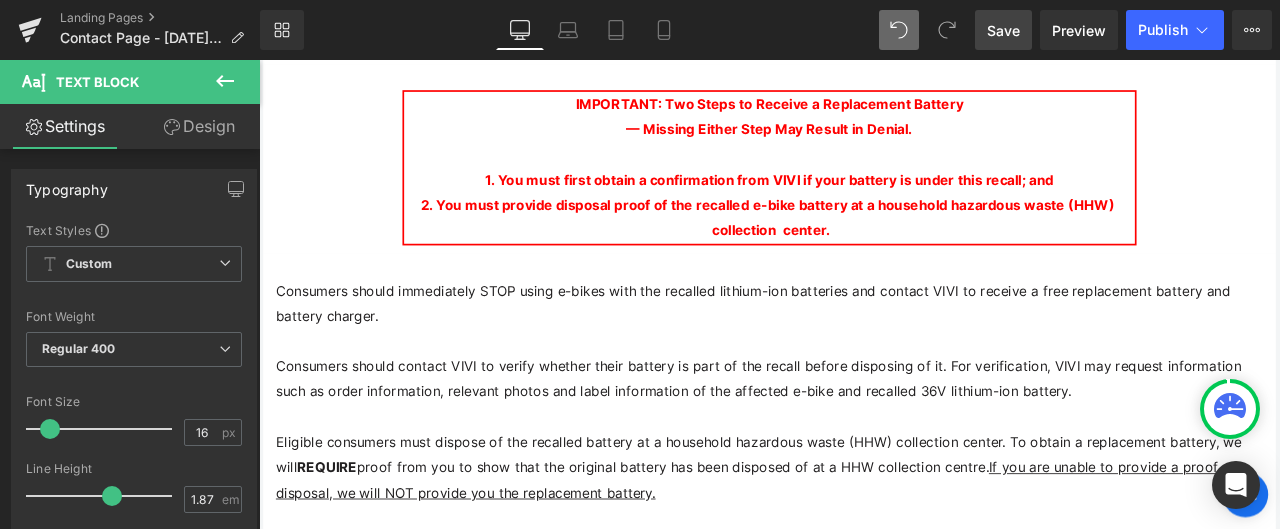 click on "Design" at bounding box center (199, 126) 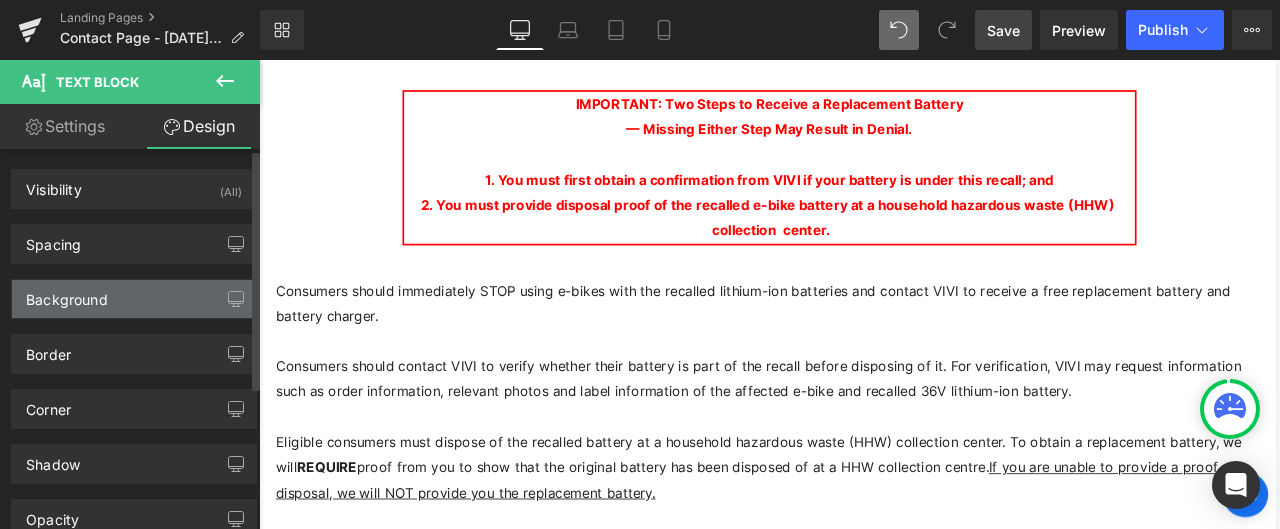 click on "Background" at bounding box center [134, 299] 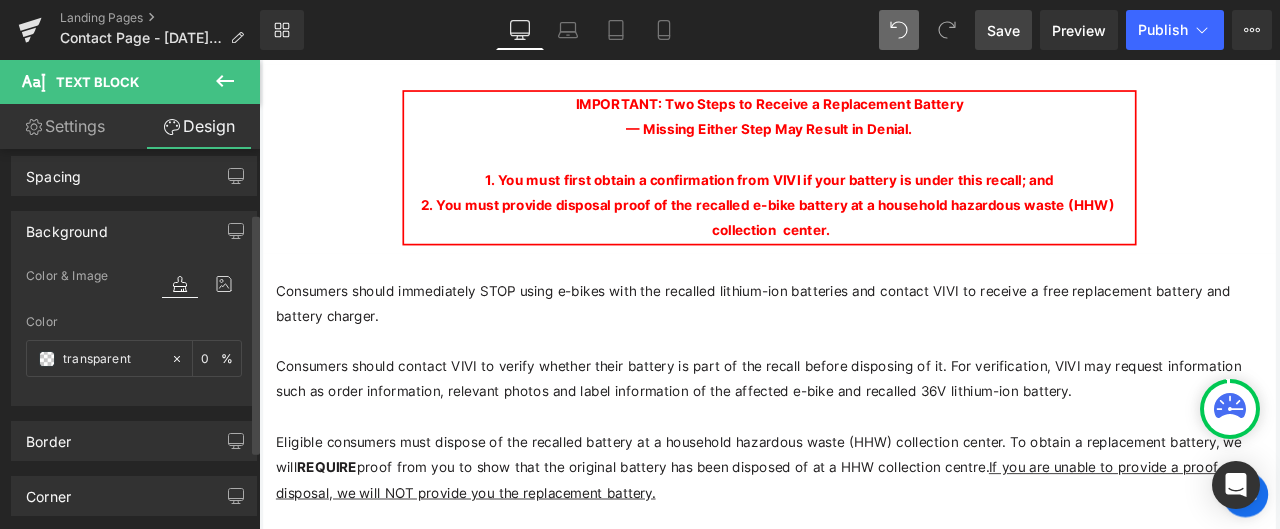 scroll, scrollTop: 100, scrollLeft: 0, axis: vertical 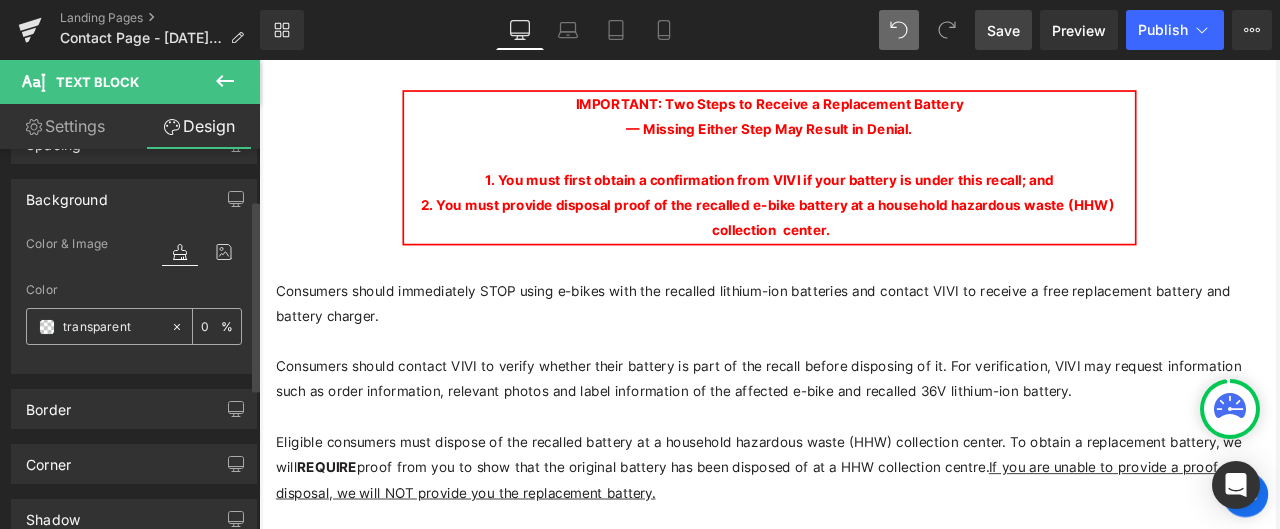 click at bounding box center (112, 327) 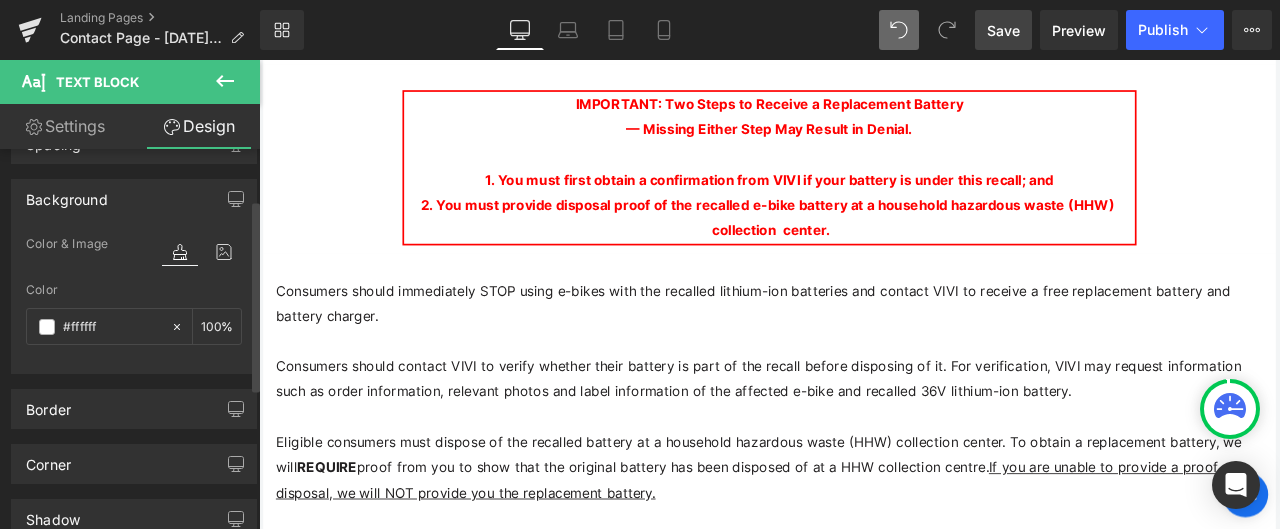 click on "Color & Image color
Color #ffffff %
Image  Replace Image  Upload image or  Browse gallery Image Src Image Quality Lighter Lightest
Lighter
Lighter Lightest Only support for UCare CDN
More settings" at bounding box center (134, 302) 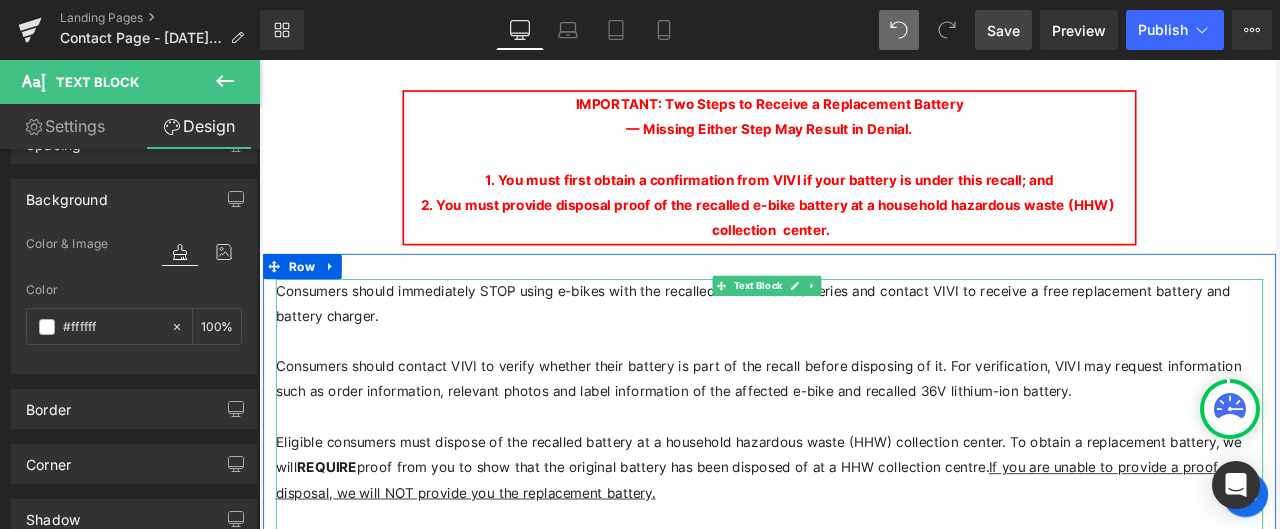 click on "Consumers should immediately STOP using e-bikes with the recalled lithium-ion batteries and contact VIVI to receive a free replacement battery and battery charger." at bounding box center (864, 350) 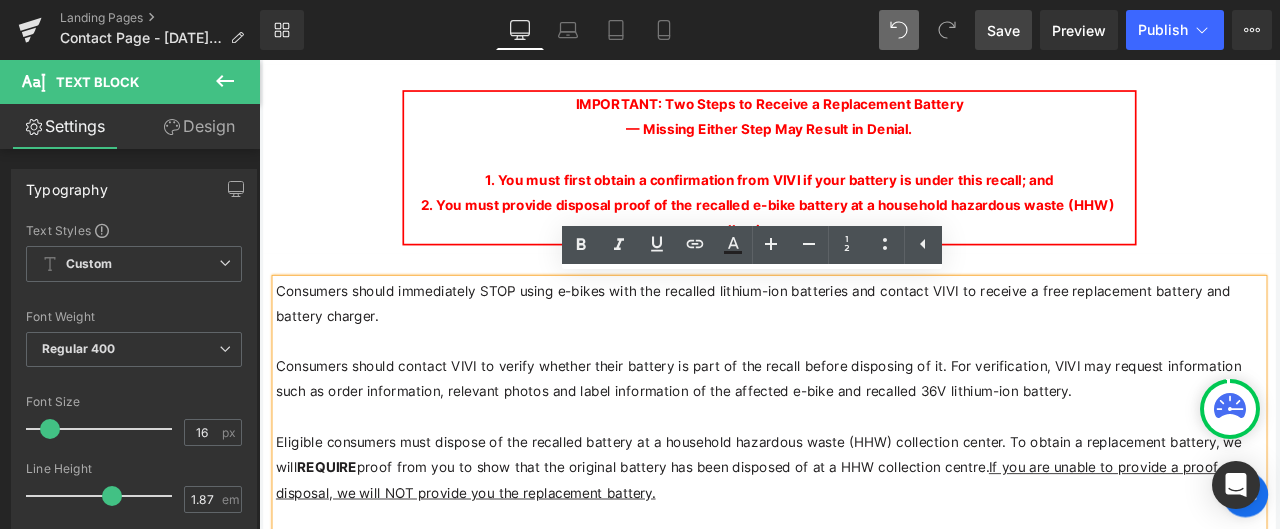 click on "Consumers should immediately STOP using e-bikes with the recalled lithium-ion batteries and contact VIVI to receive a free replacement battery and battery charger. Consumers should contact VIVI to verify whether their battery is part of the recall before disposing of it. For verification, VIVI may request information such as order information, relevant photos and label information of the affected e-bike and recalled 36V lithium-ion battery. Eligible consumers must dispose of the recalled battery at a household hazardous waste (HHW) collection center.  To obtain a replacement battery, we will  REQUIRE  proof from you to show that the original battery has been disposed of at a HHW collection centre.  If you are unable to provide a proof of disposal, we will NOT provide you the replacement battery. Proof of Disposal of the Original Battery:  Note:  Text Block         Row" at bounding box center (864, 624) 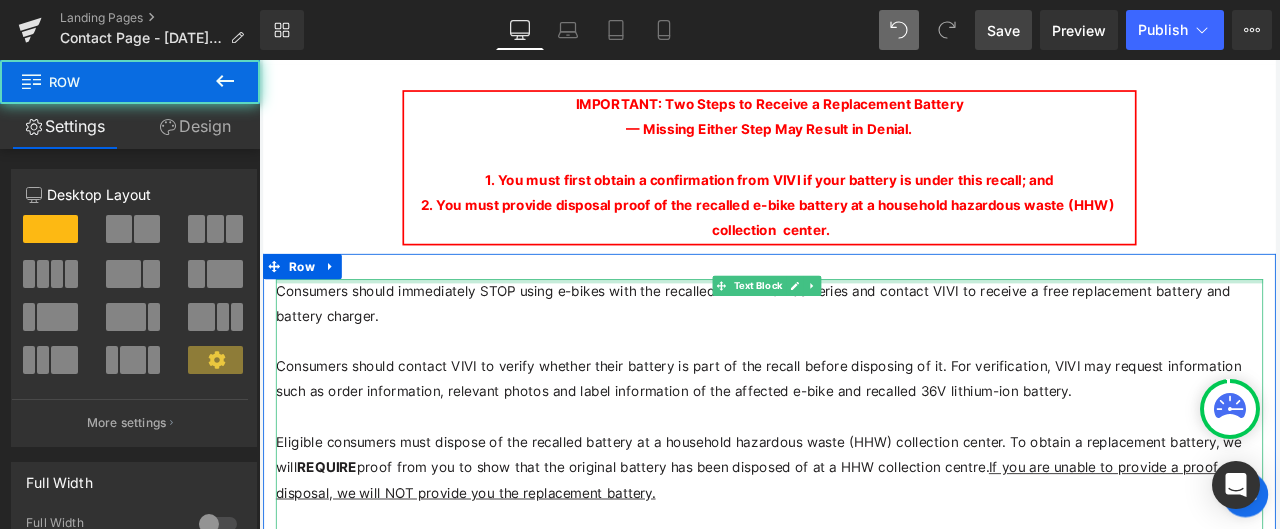 click at bounding box center (864, 322) 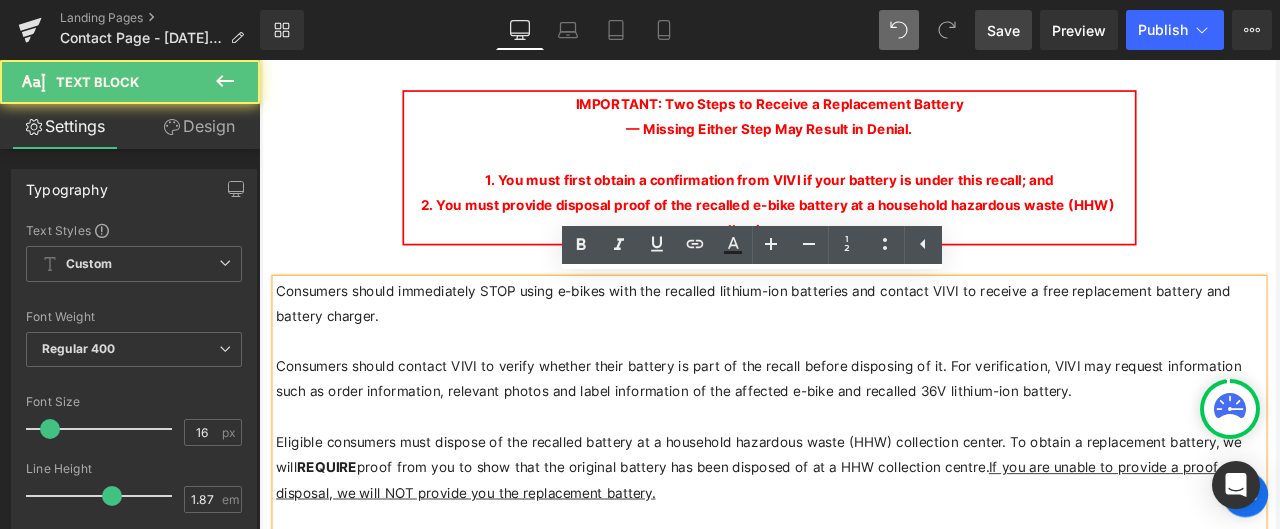click on "Consumers should immediately STOP using e-bikes with the recalled lithium-ion batteries and contact VIVI to receive a free replacement battery and battery charger." at bounding box center (864, 350) 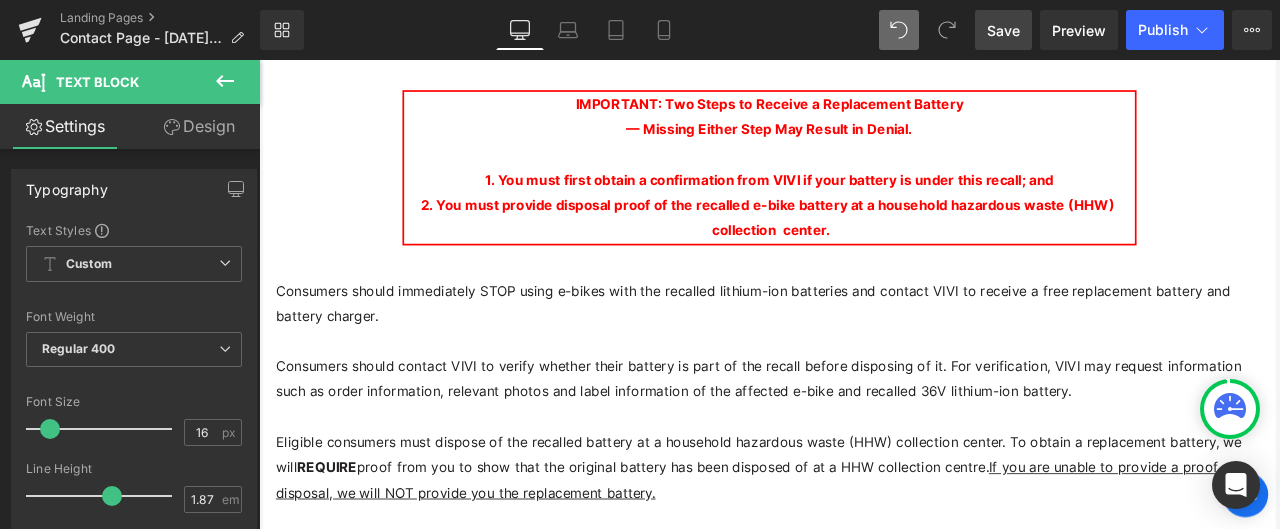 click 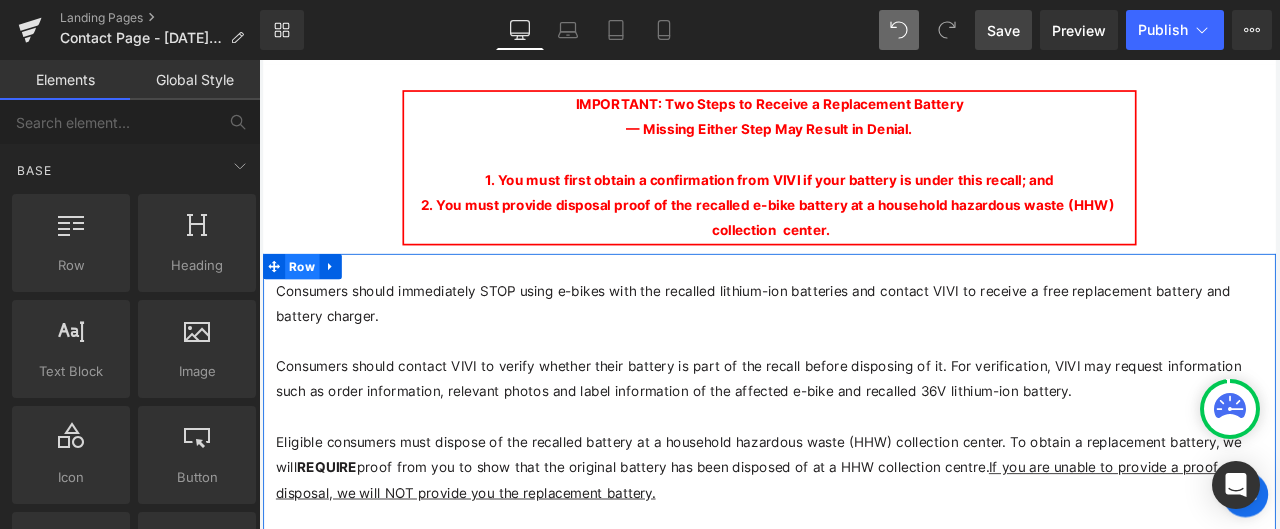 click on "Row" at bounding box center (310, 305) 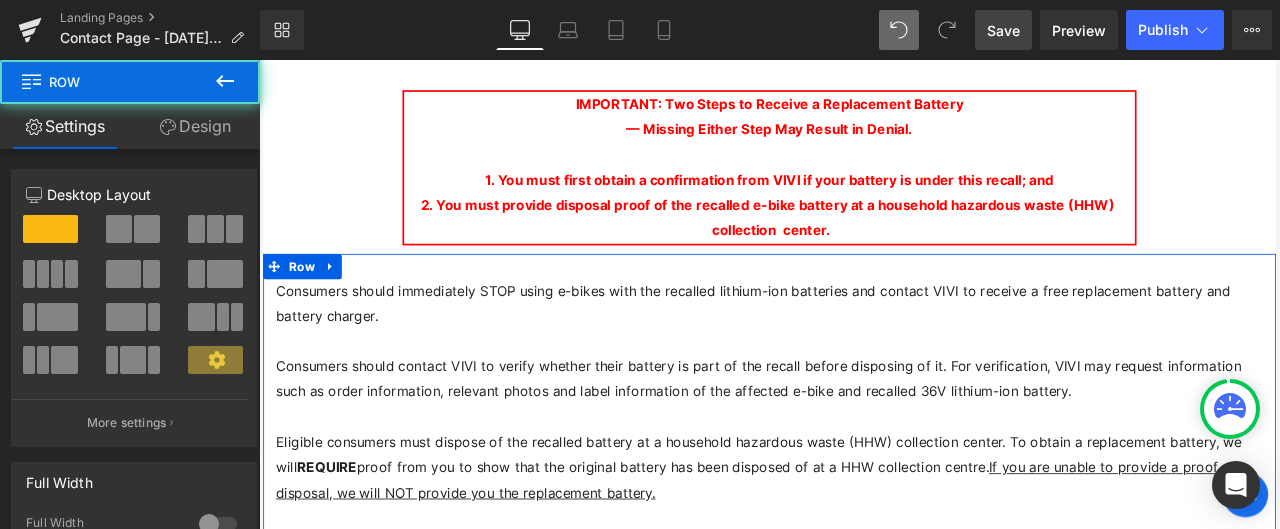 click on "Design" at bounding box center (195, 126) 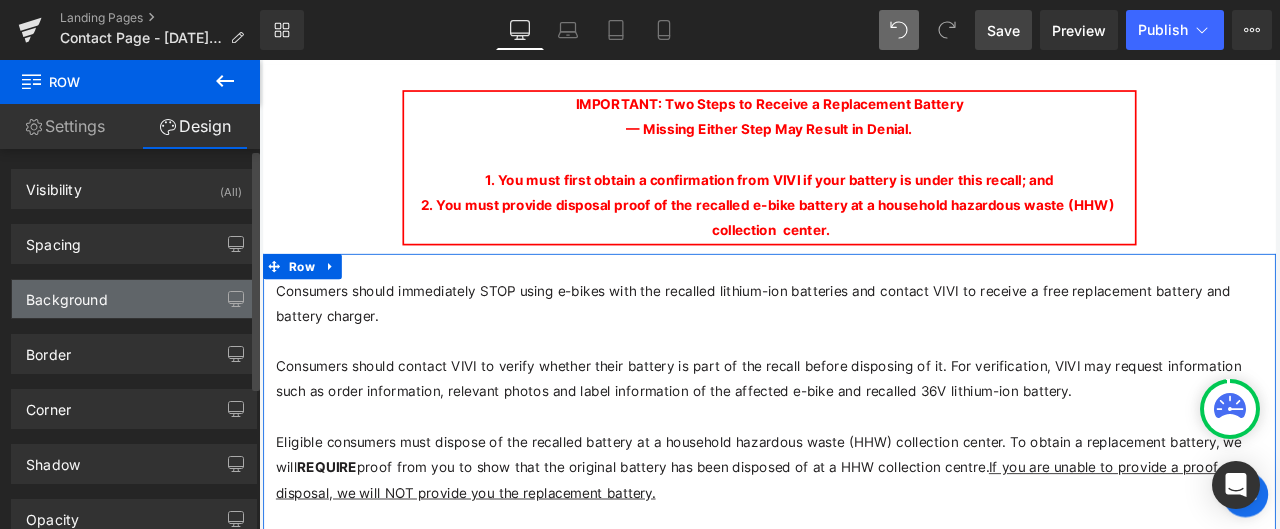 click on "Background" at bounding box center (134, 299) 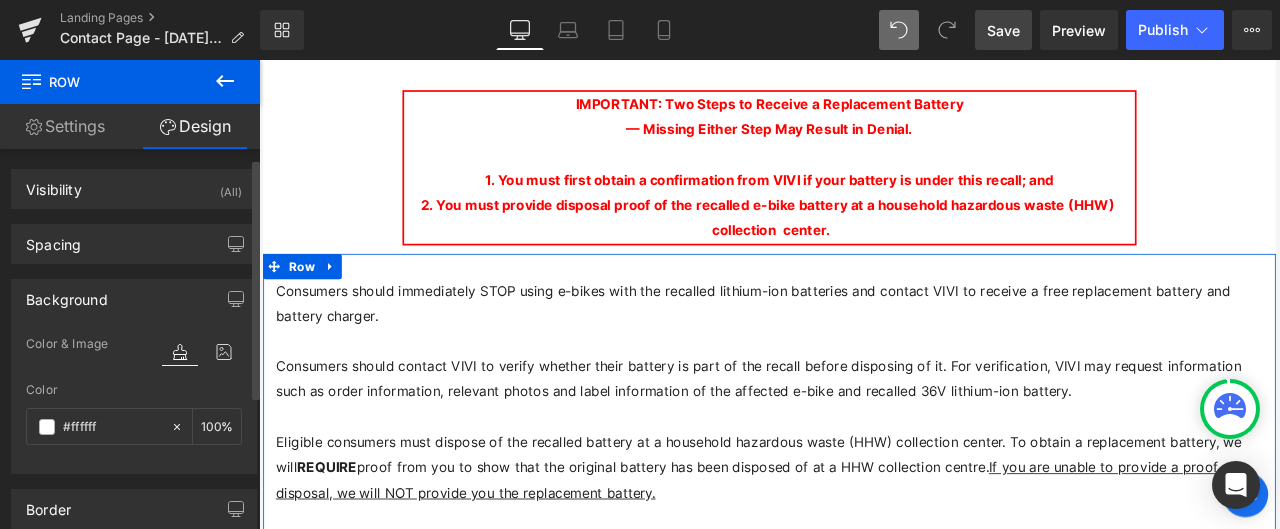 scroll, scrollTop: 100, scrollLeft: 0, axis: vertical 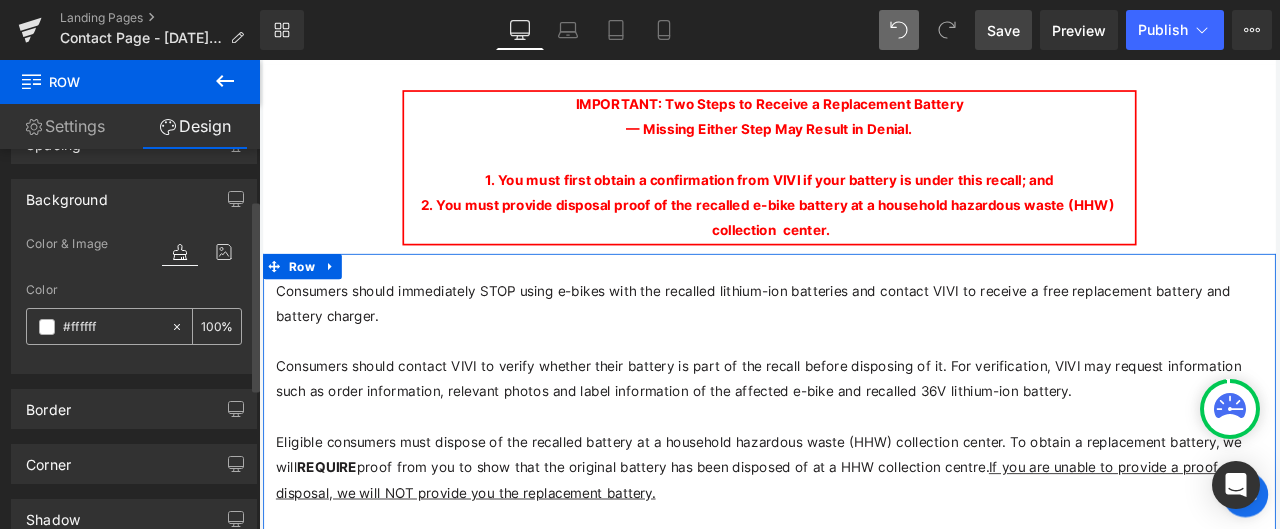 click at bounding box center [112, 327] 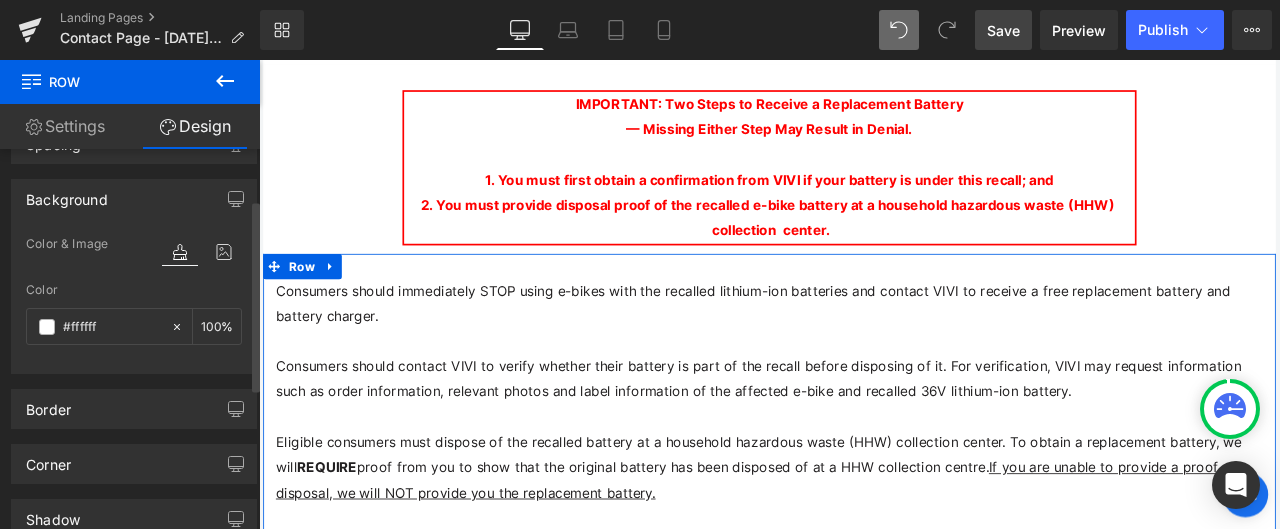 click on "Color & Image color
Color #ffffff %
Image  Replace Image  Upload image or  Browse gallery Image Src Image Quality Lighter Lightest
Lighter
Lighter Lightest Only support for UCare CDN
More settings" at bounding box center [134, 302] 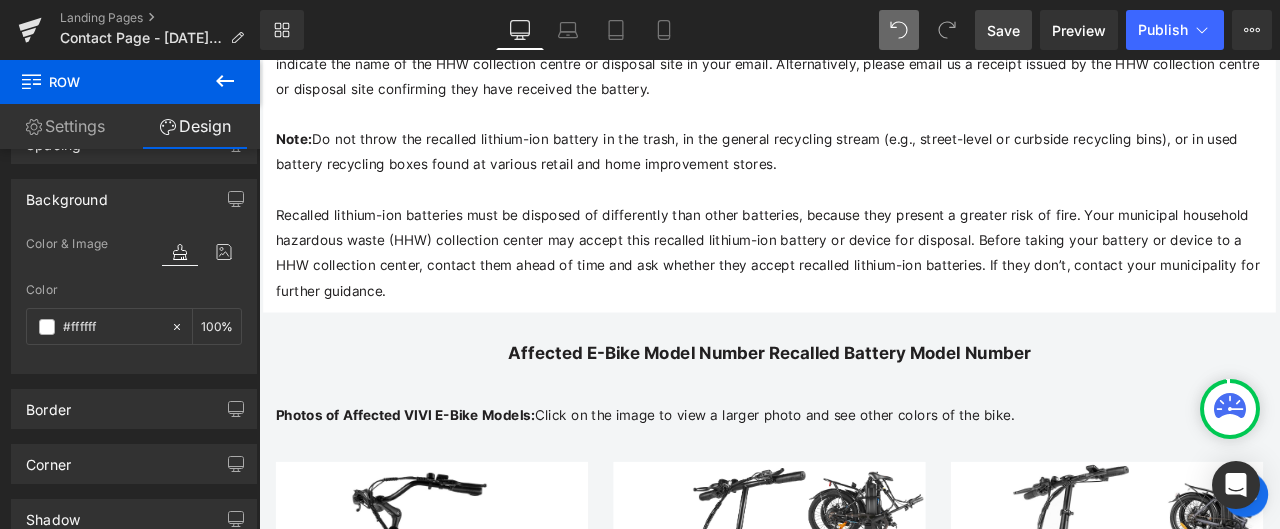 scroll, scrollTop: 1600, scrollLeft: 0, axis: vertical 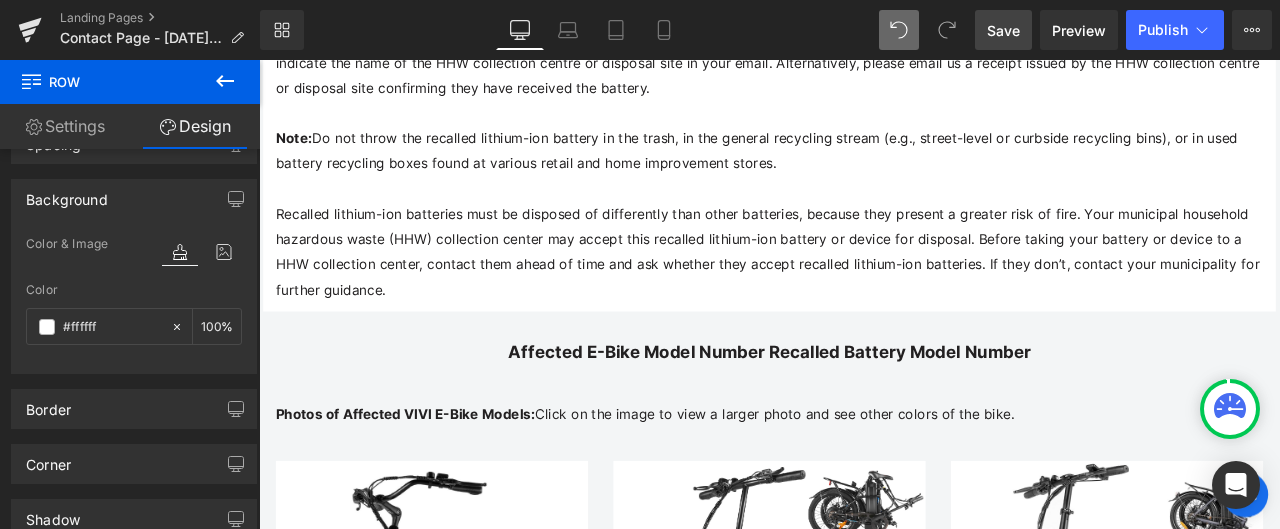 click on "Affected E-Bike Model Number Recalled Battery Model Number
Heading         Row" at bounding box center (864, 396) 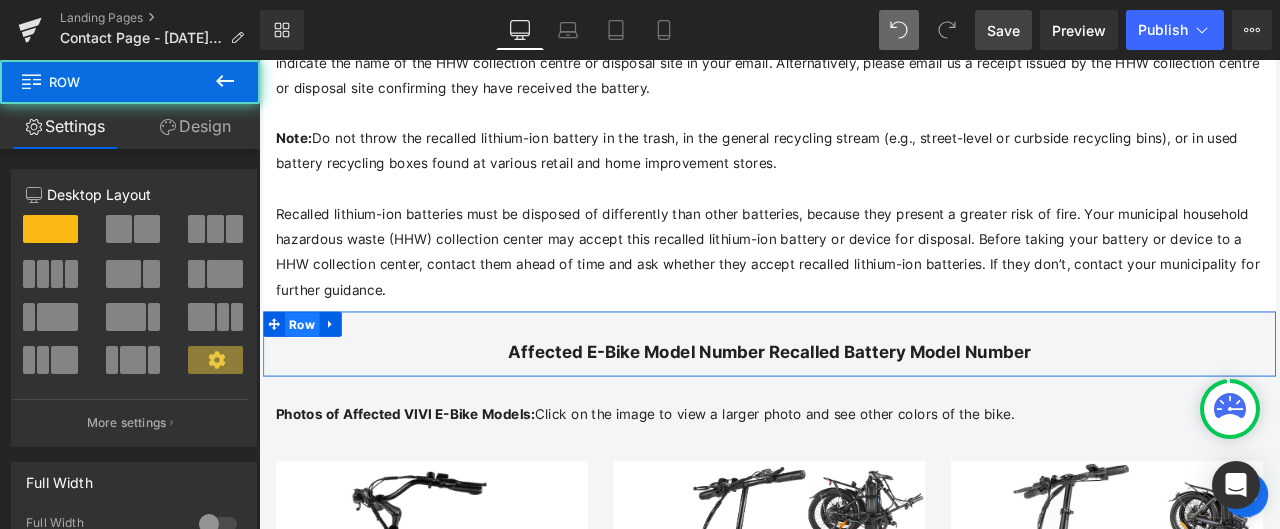 click on "Row" at bounding box center (310, 374) 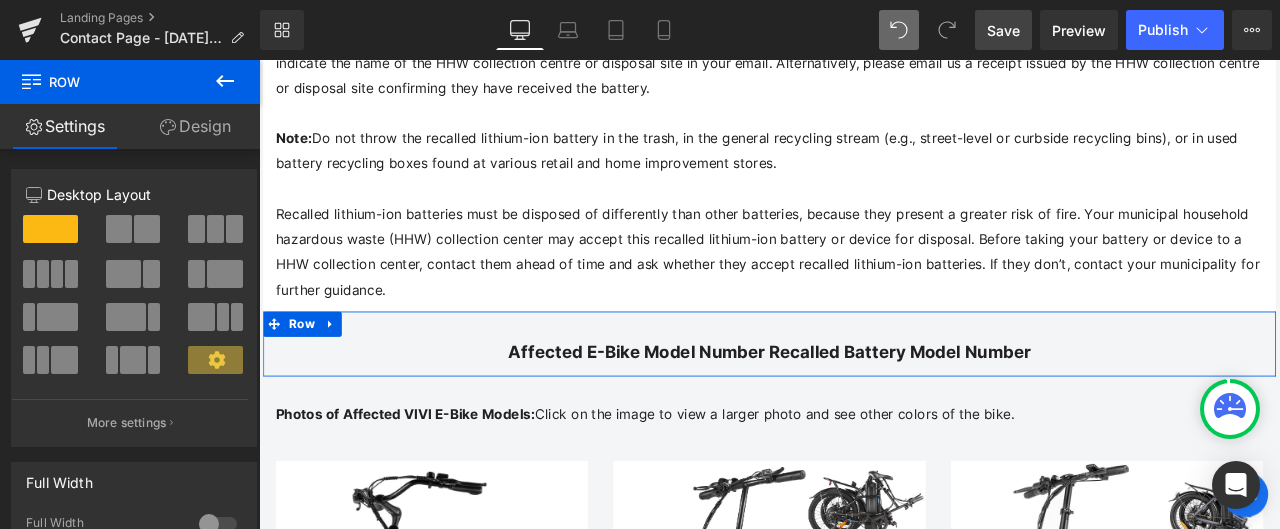 click on "Design" at bounding box center (195, 126) 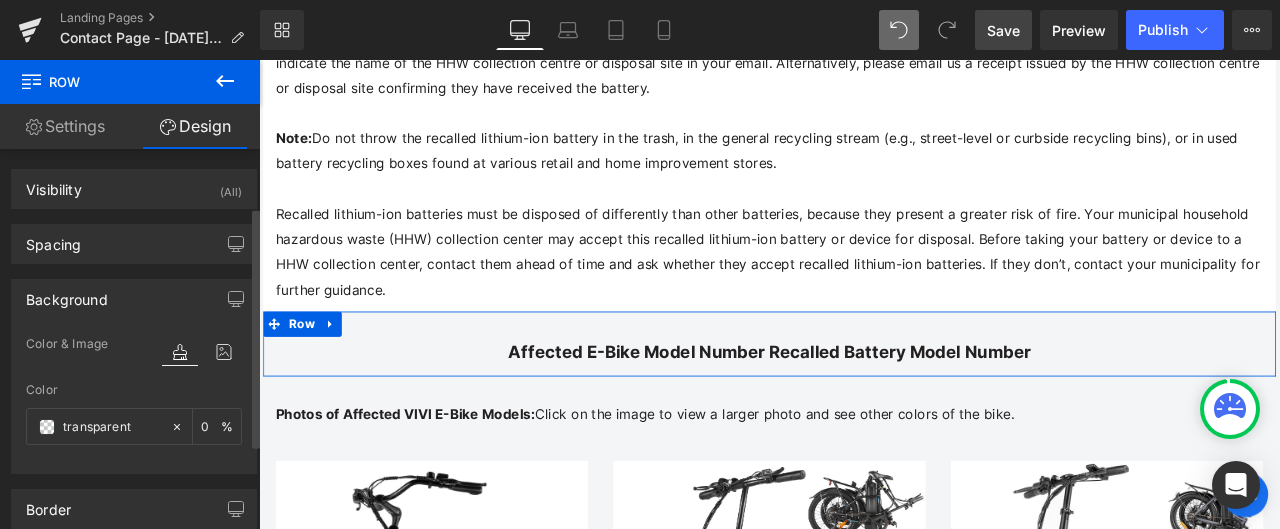 scroll, scrollTop: 100, scrollLeft: 0, axis: vertical 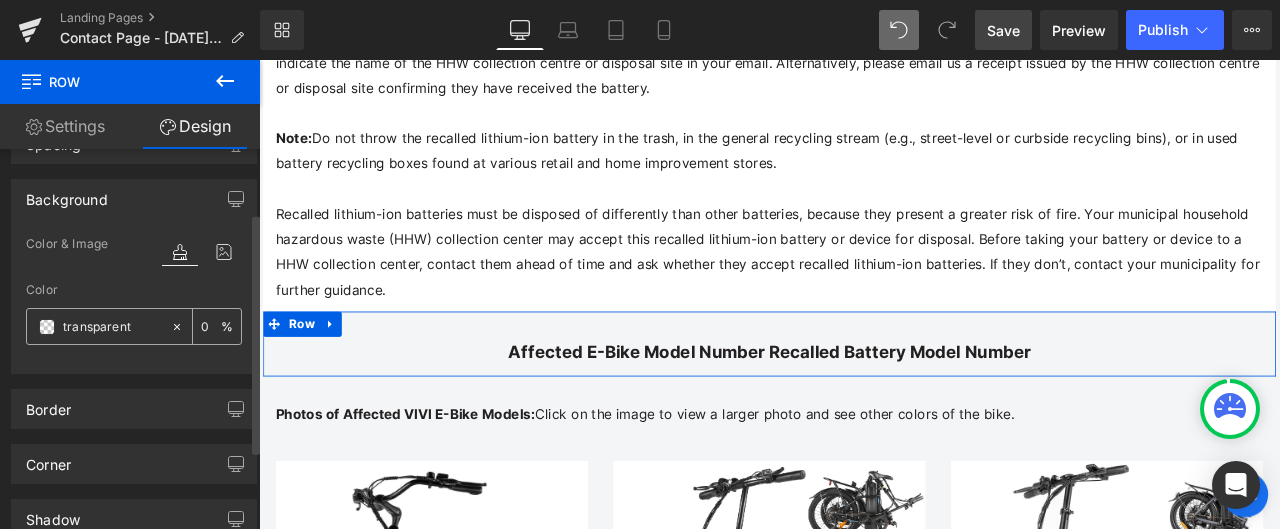 click at bounding box center [112, 327] 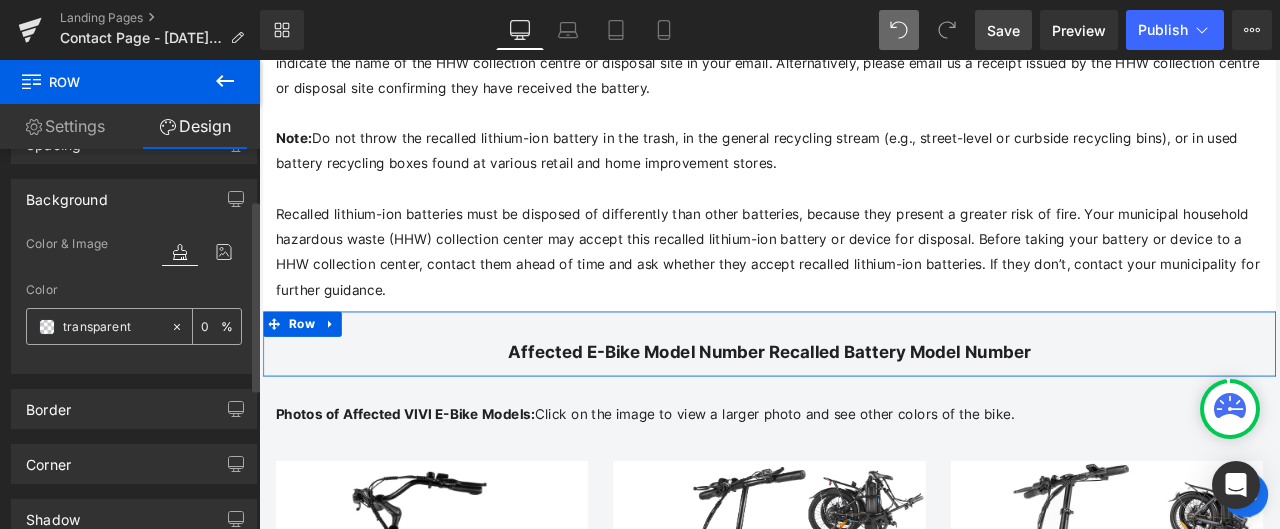 paste on "#ffffff" 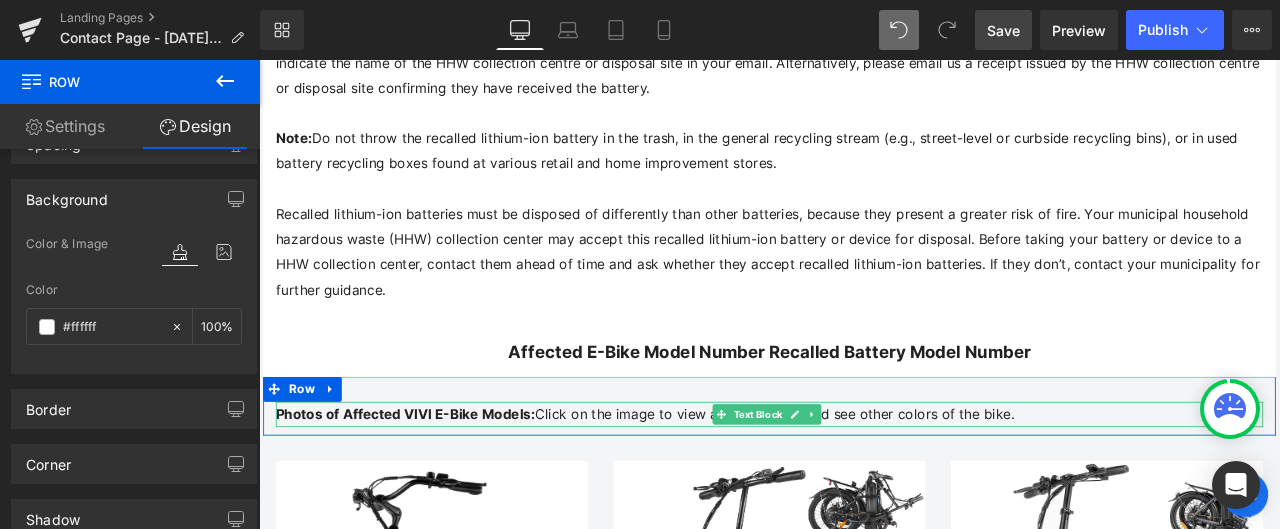 click on "Photos of Affected VIVI E-Bike Models:" at bounding box center (432, 479) 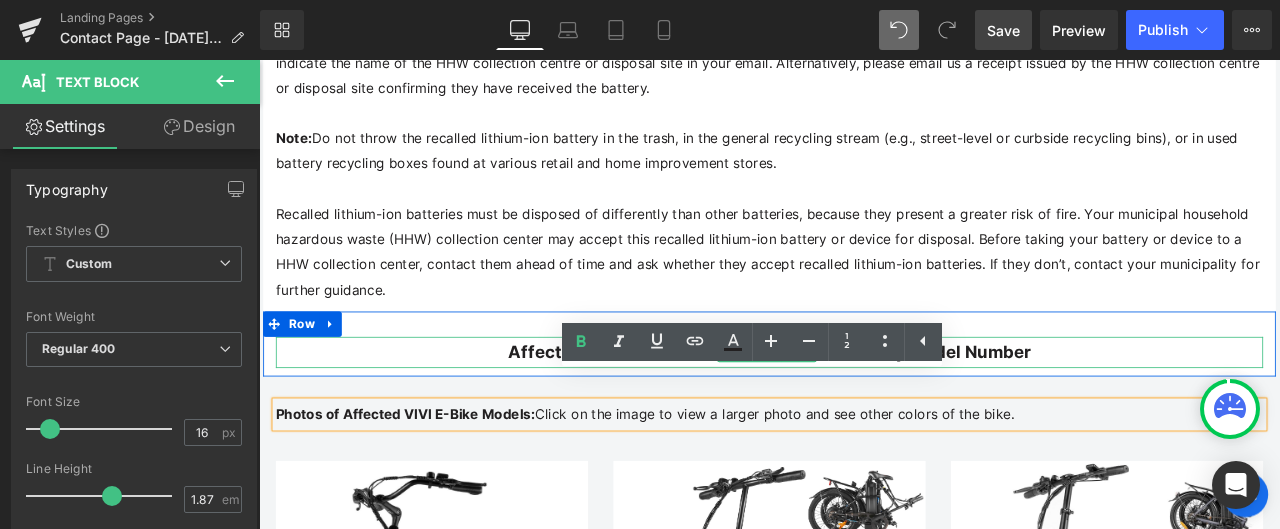 click on "Affected E-Bike Model Number Recalled Battery Model Number
Heading         Row" at bounding box center (864, 396) 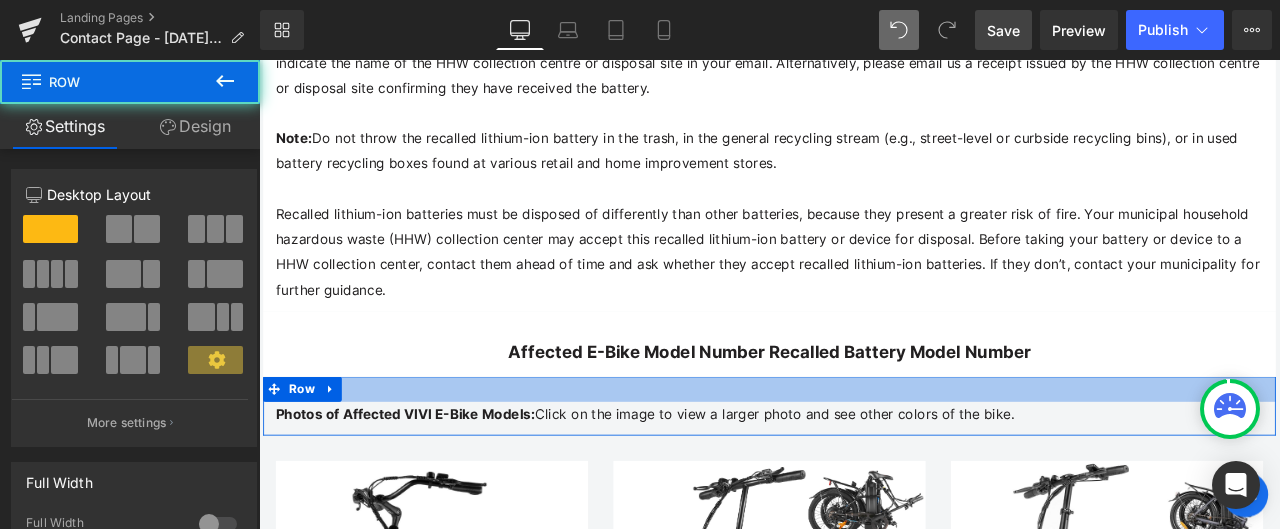 click at bounding box center [864, 450] 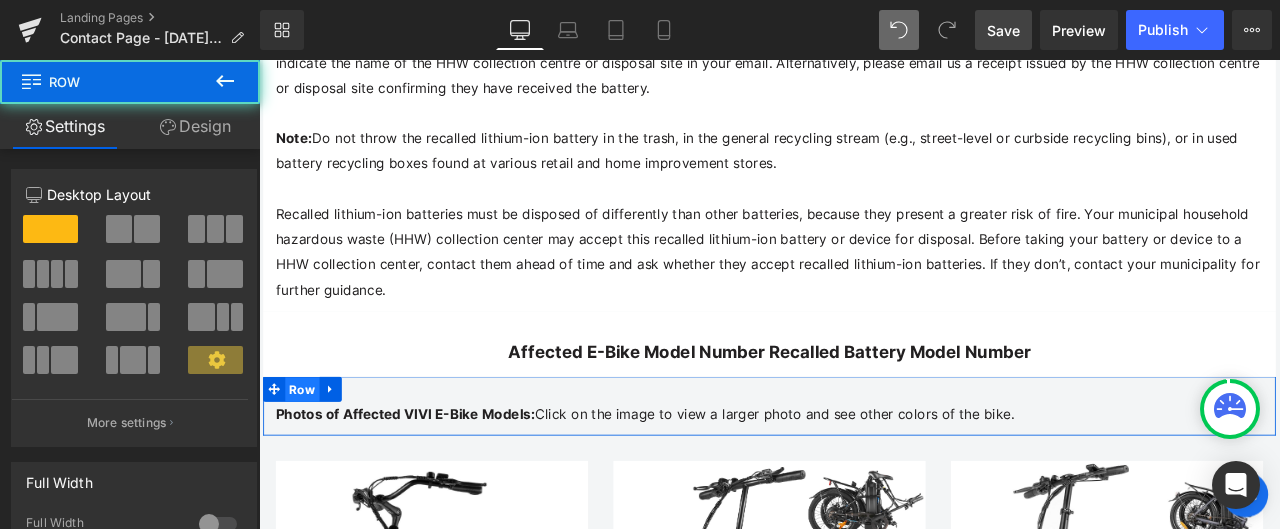 click on "Row" at bounding box center [310, 451] 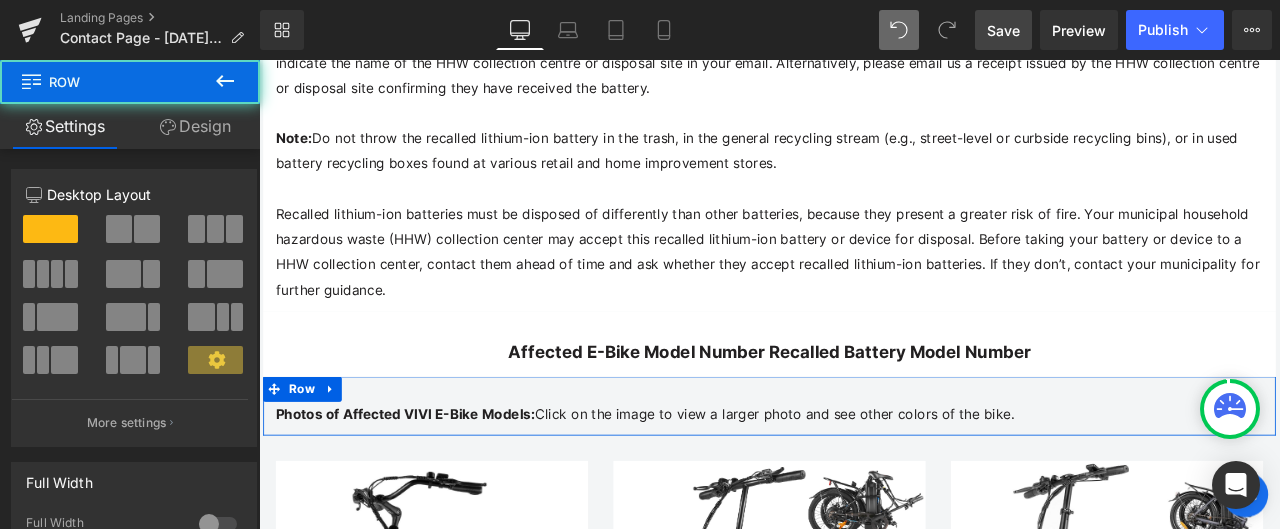 click on "Design" at bounding box center [195, 126] 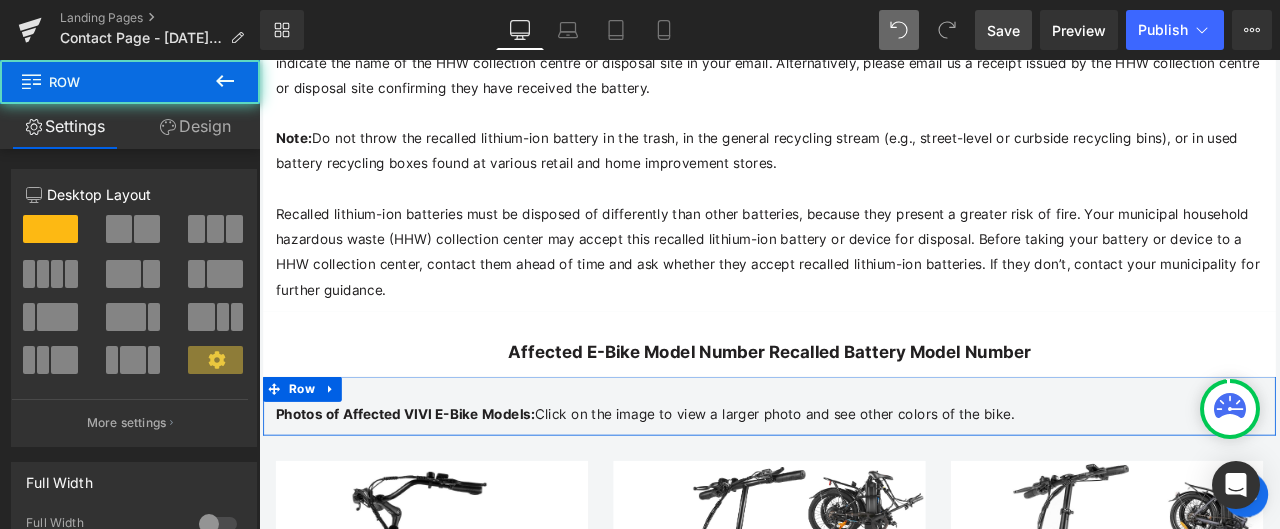 click on "Background" at bounding box center (0, 0) 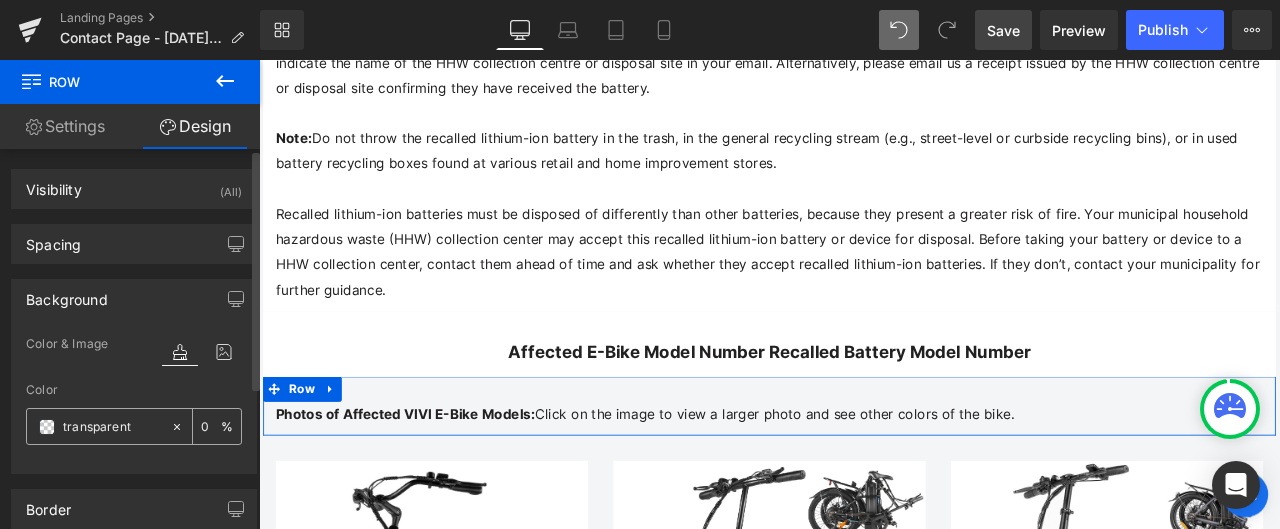 click at bounding box center [112, 427] 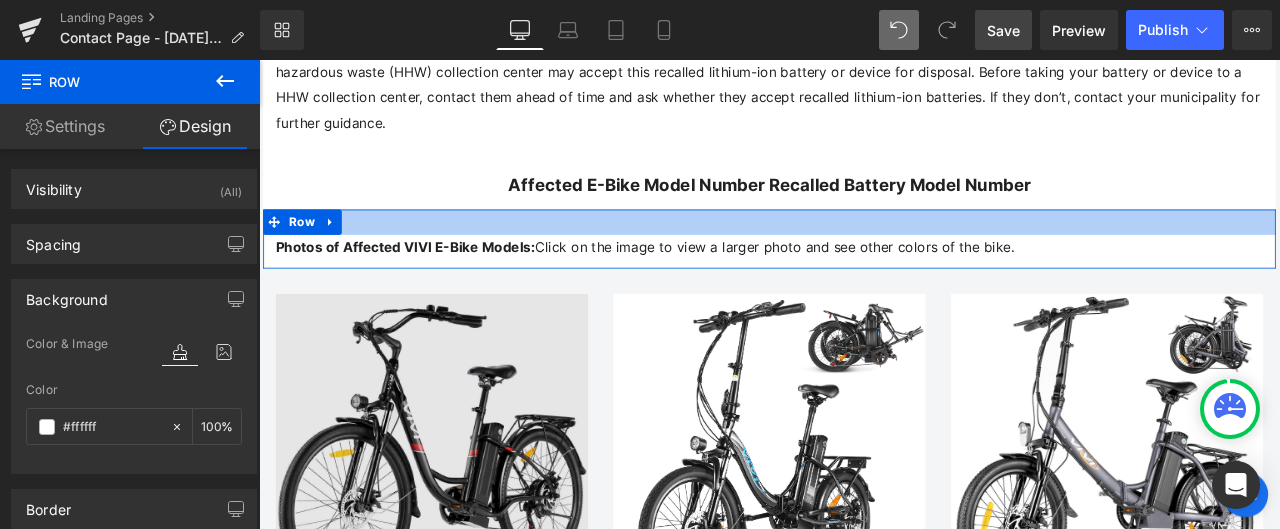 scroll, scrollTop: 1800, scrollLeft: 0, axis: vertical 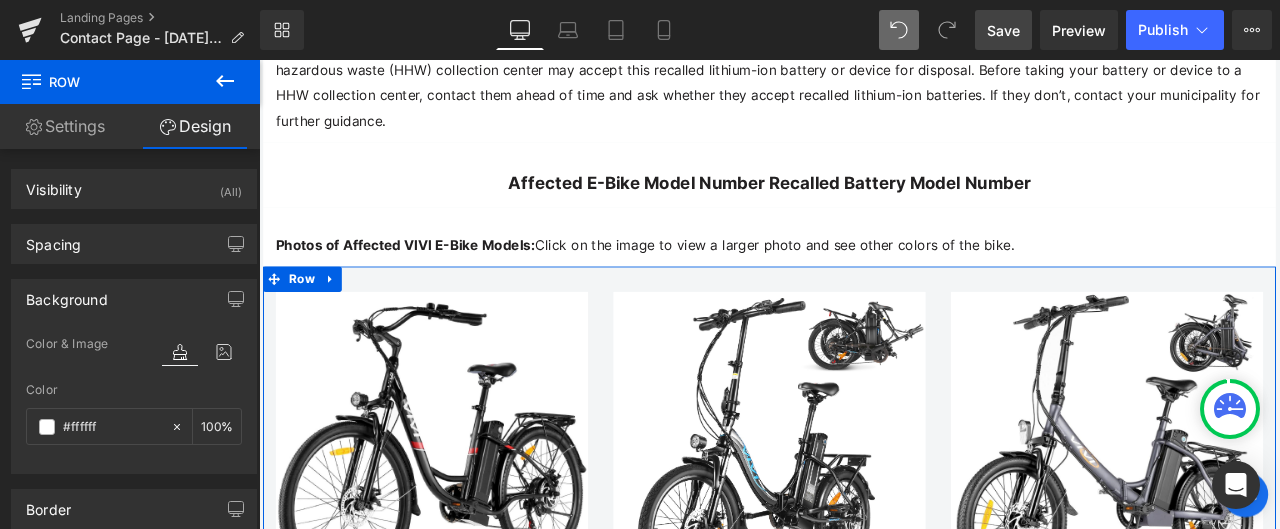 click on "Image         Affected VIVI E-Bike model number C26 Text Block         Image         Affected VIVI E-Bike model number MT20 Text Block         Image         Affected VIVI E-Bike model number MT20 Text Block         Row" at bounding box center (864, 525) 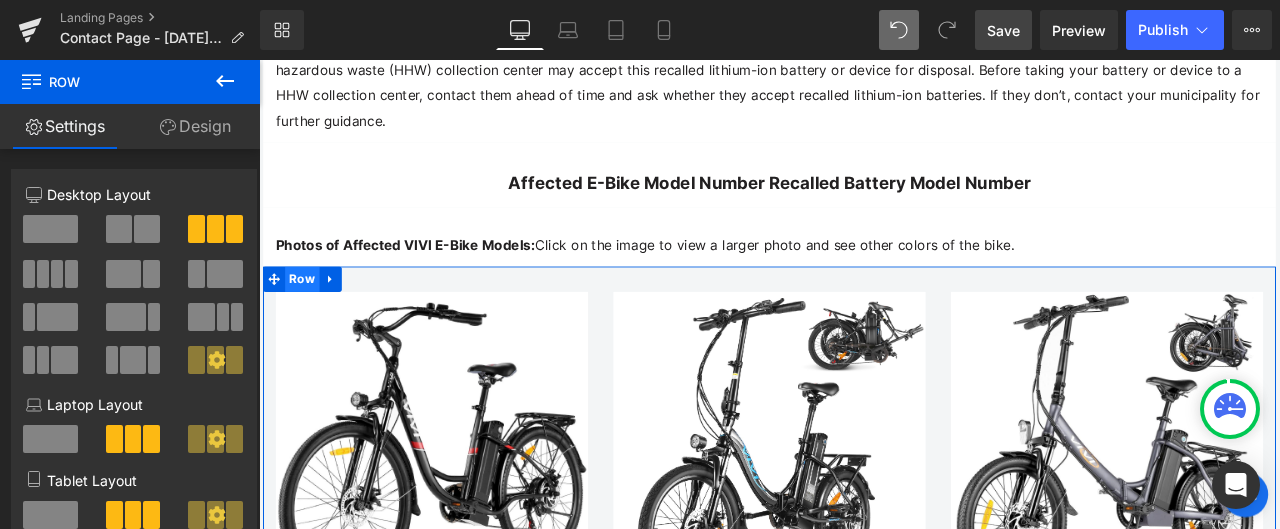 click on "Row" at bounding box center [310, 320] 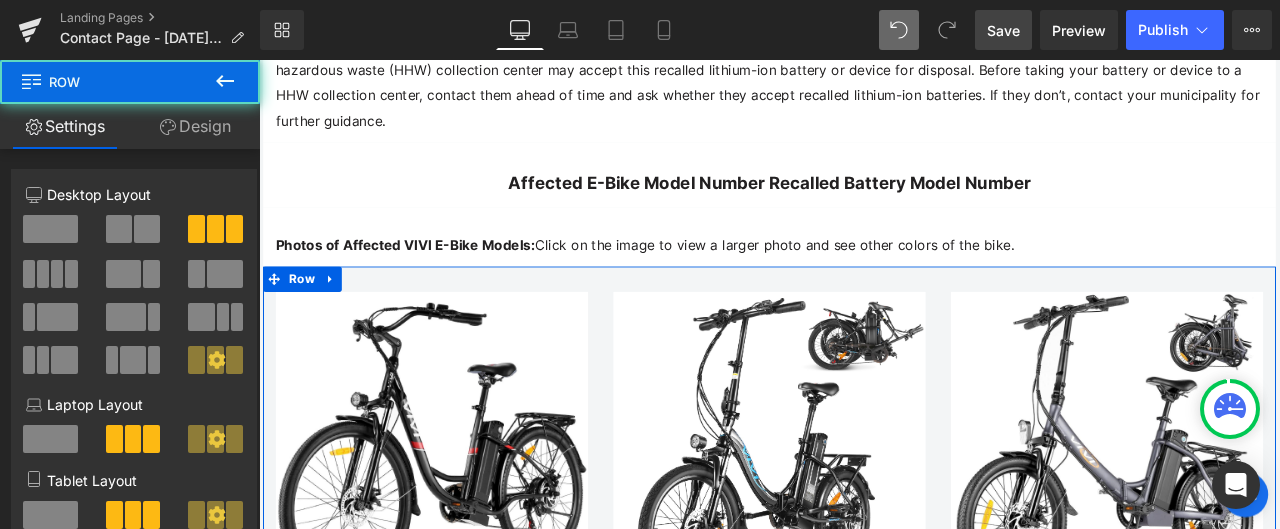 click on "Design" at bounding box center [195, 126] 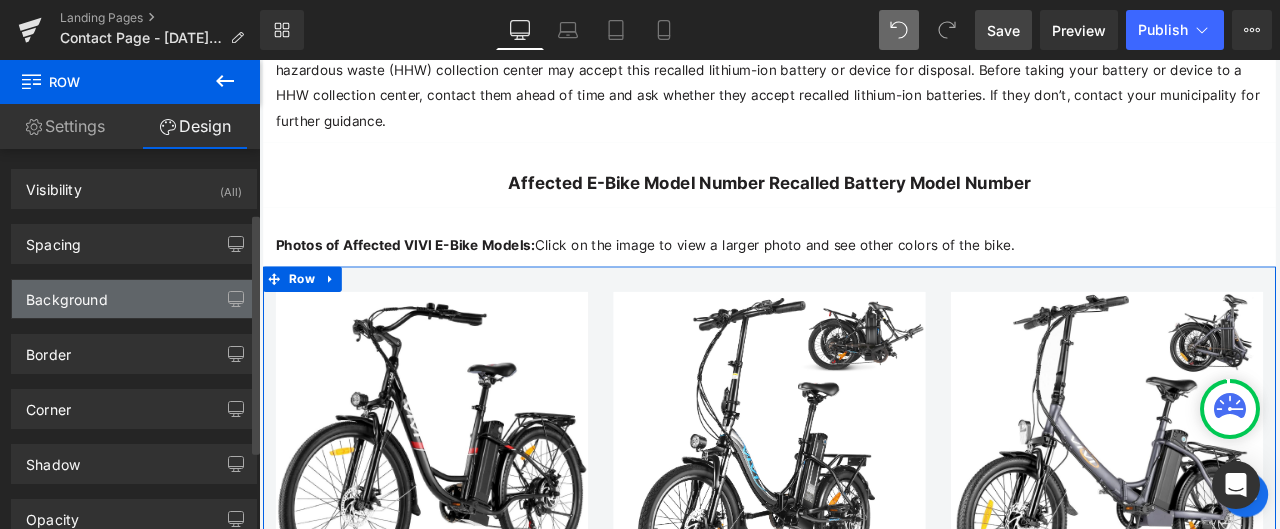 scroll, scrollTop: 100, scrollLeft: 0, axis: vertical 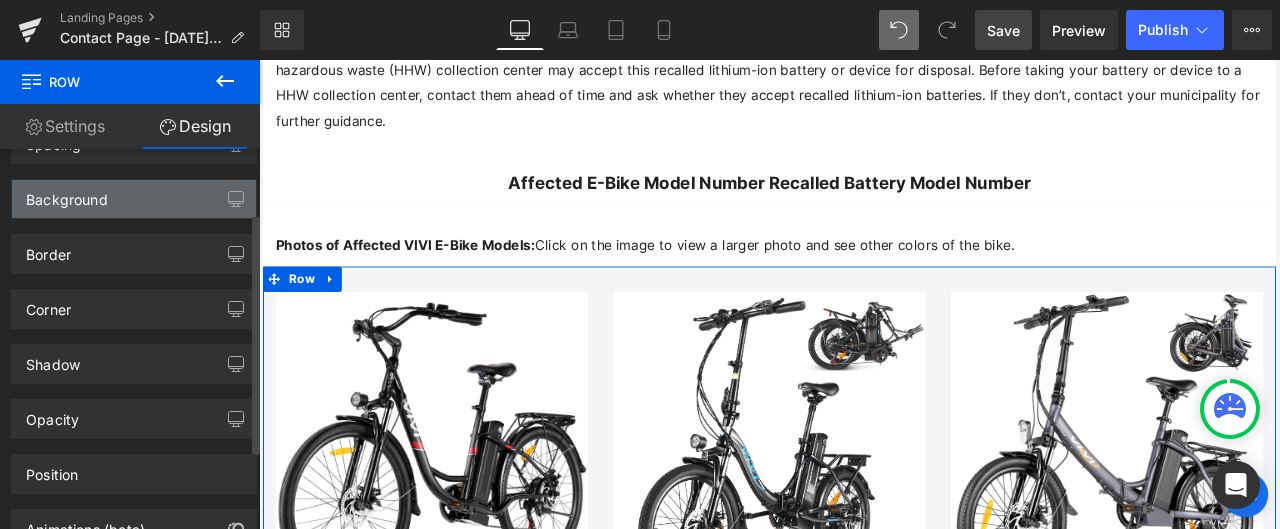click on "Background" at bounding box center (134, 199) 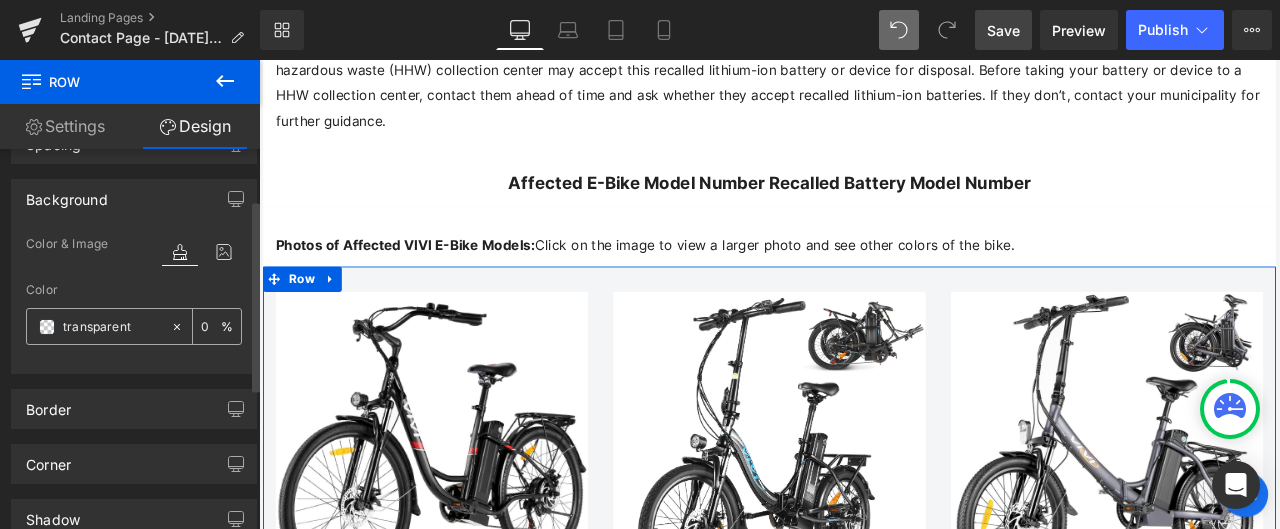 click at bounding box center (112, 327) 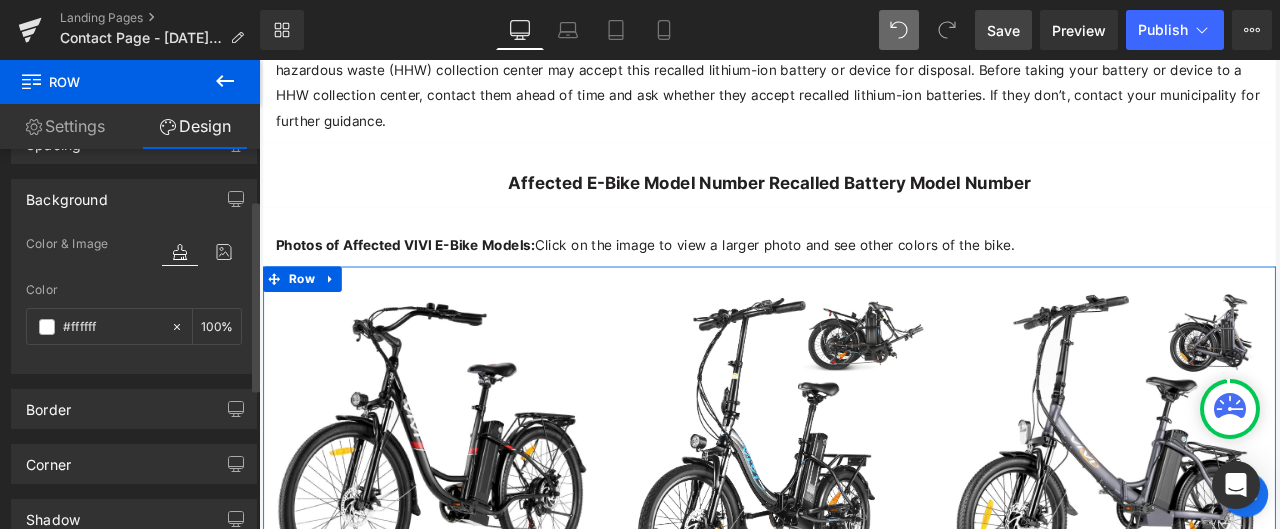 click at bounding box center (134, 361) 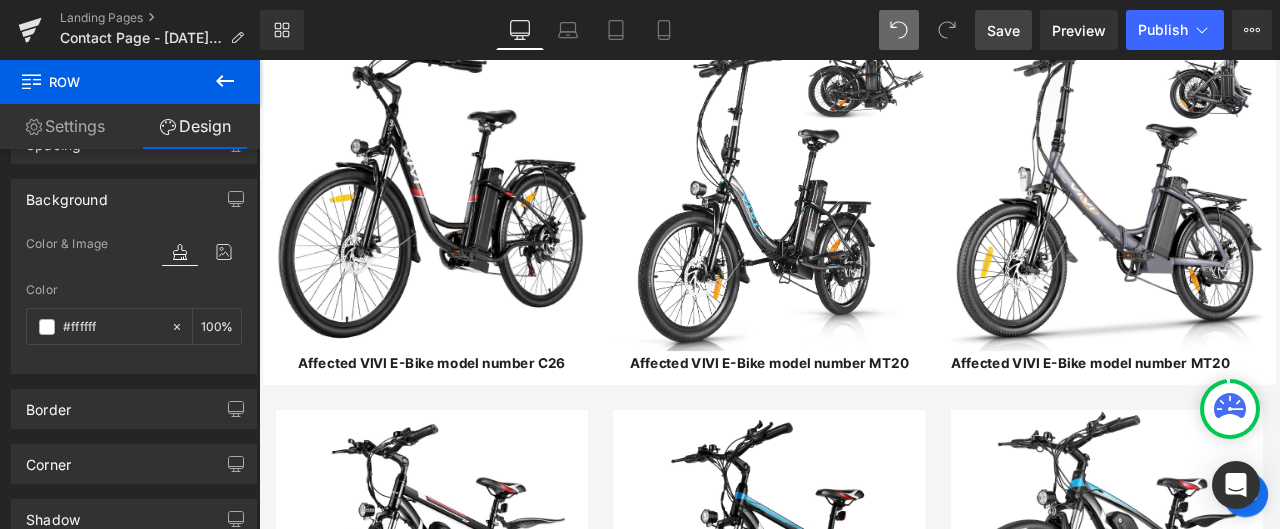 scroll, scrollTop: 2300, scrollLeft: 0, axis: vertical 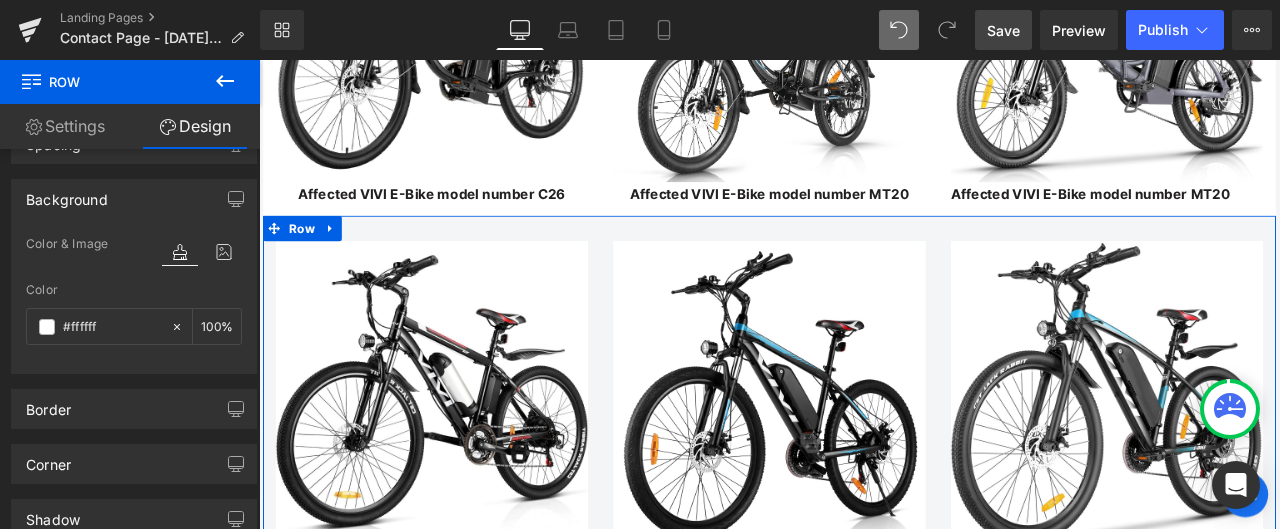 click on "Image         Affected VIVI E-Bike model number C26 Text Block         Image         Affected VIVI E-Bike model number MT20 Text Block         Image         Affected VIVI E-Bike model number MT20 Text Block         Row" at bounding box center [864, 465] 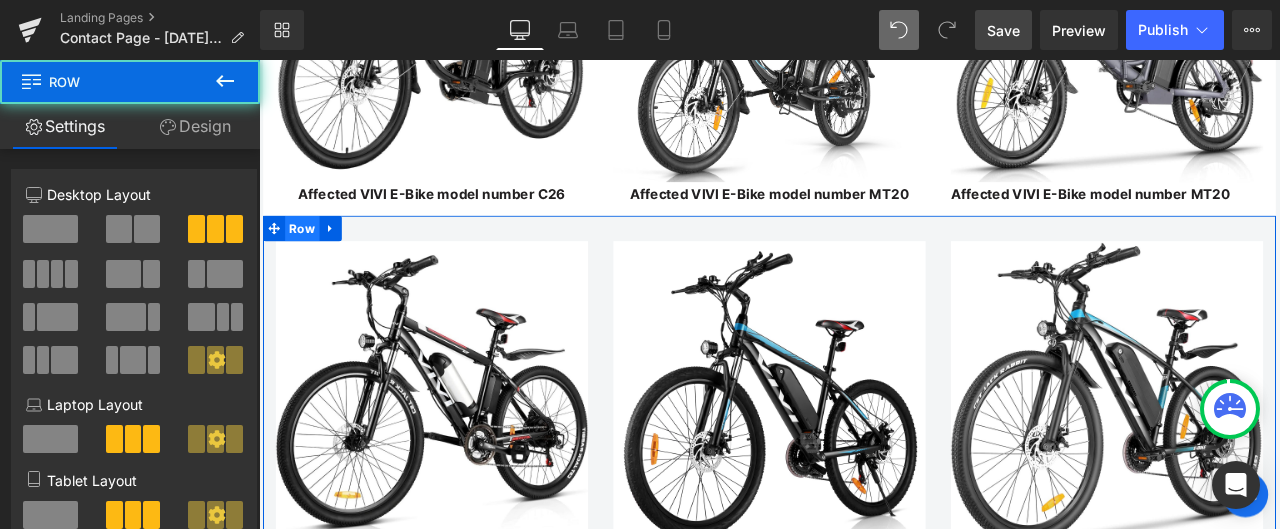 click on "Row" at bounding box center [310, 260] 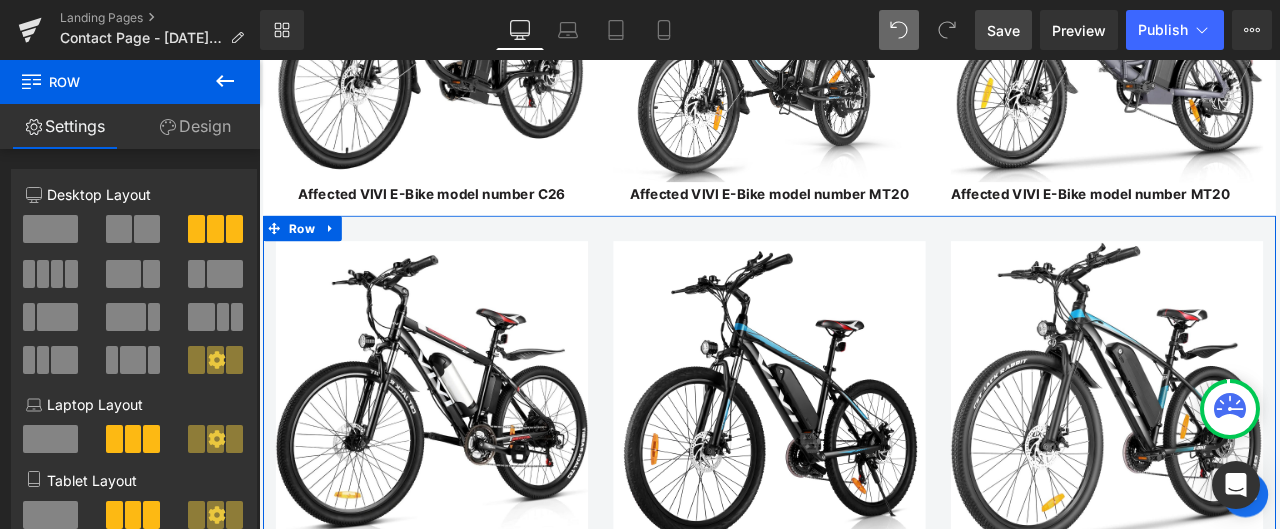 click on "Design" at bounding box center [195, 126] 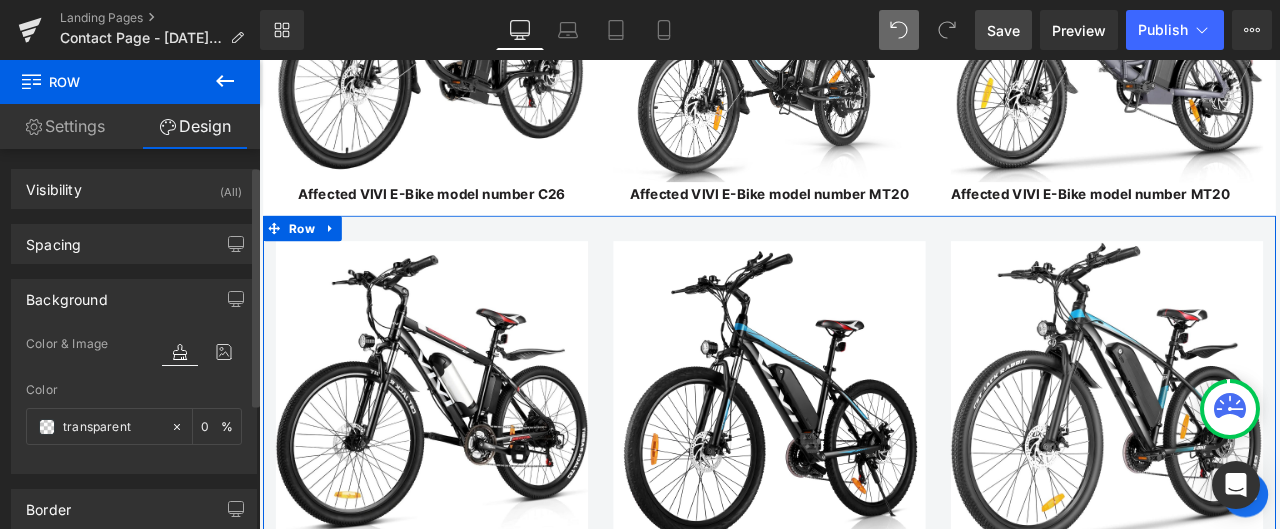 scroll, scrollTop: 100, scrollLeft: 0, axis: vertical 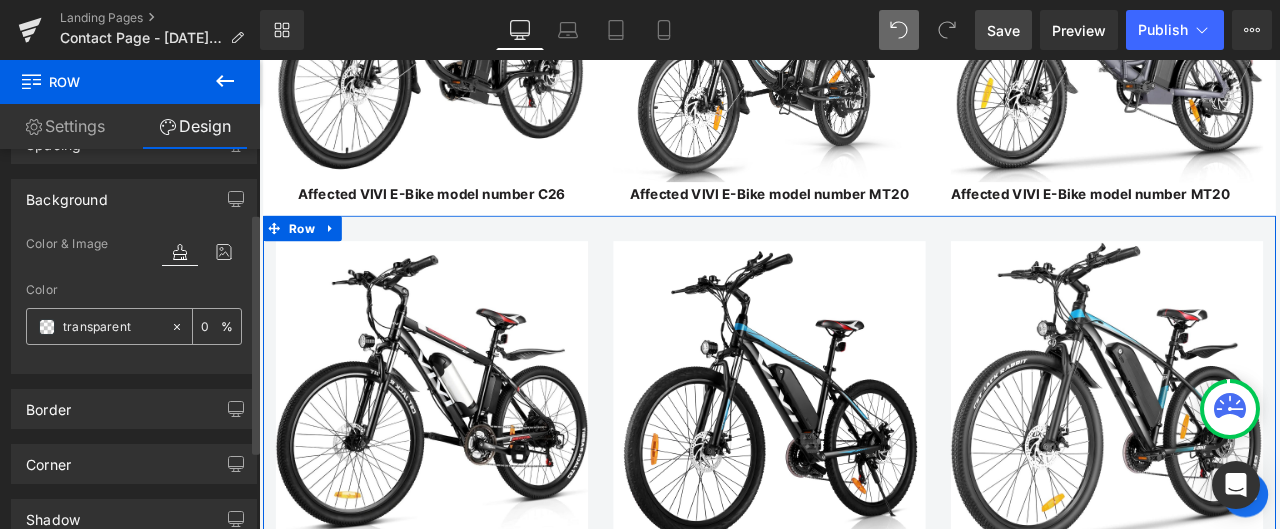 click at bounding box center (112, 327) 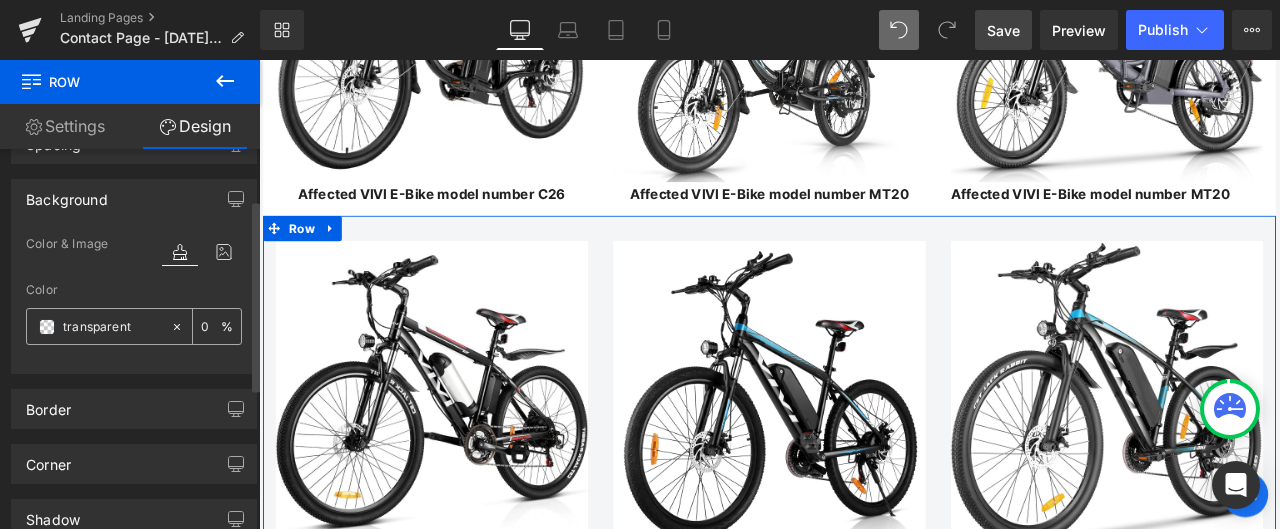 paste on "#ffffff" 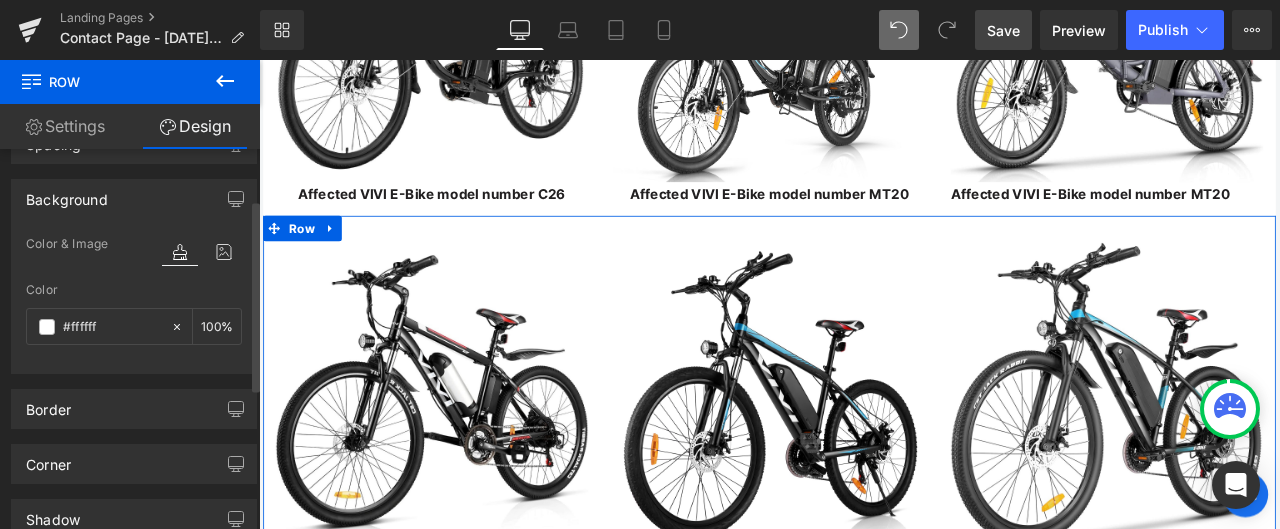 click at bounding box center (134, 361) 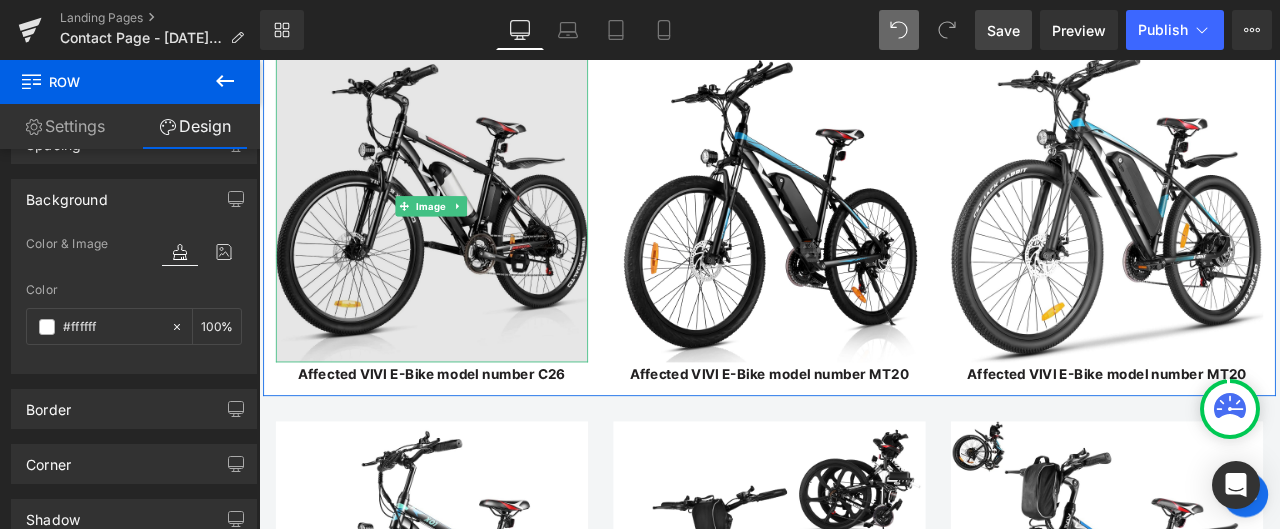 scroll, scrollTop: 2600, scrollLeft: 0, axis: vertical 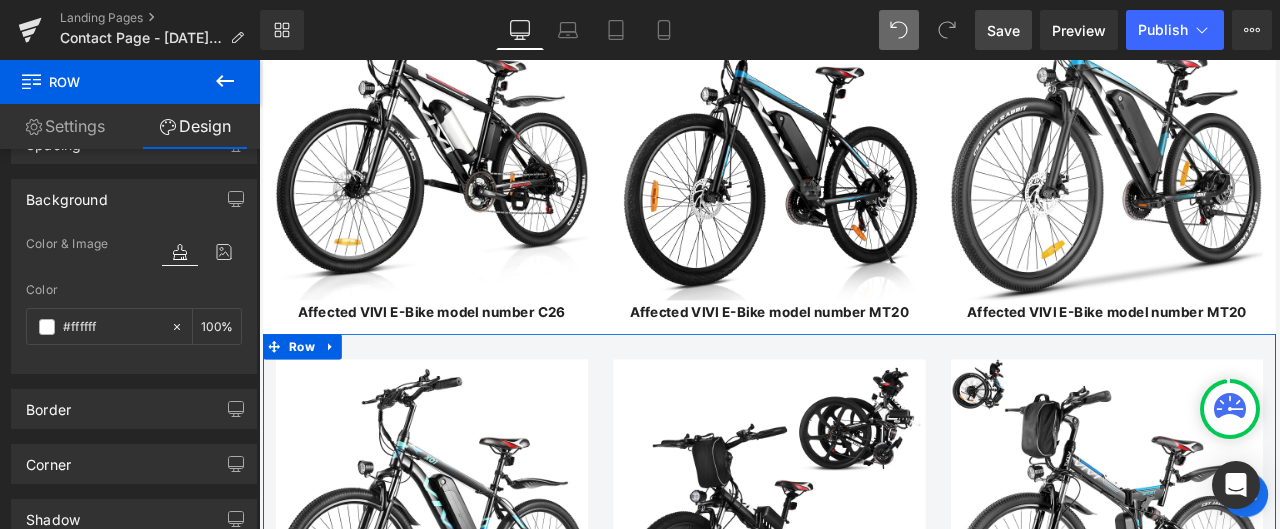 click on "Image         Affected VIVI E-Bike model number C26 Text Block         Image         Affected VIVI E-Bike model number MT20 Text Block         Image         Affected VIVI E-Bike model number MT20 Text Block         Row" at bounding box center [864, 605] 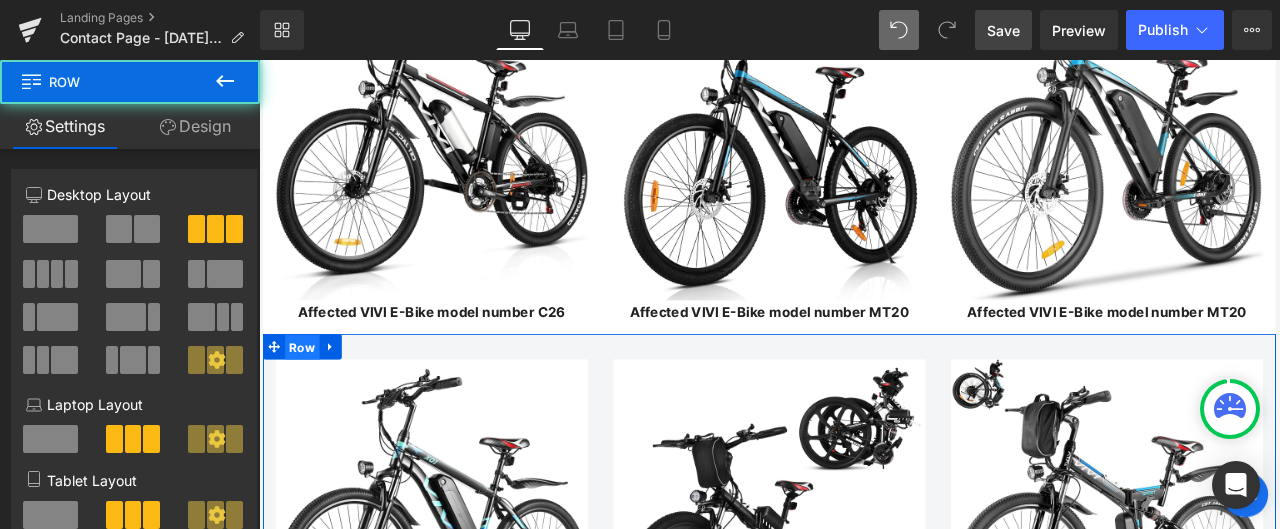 click on "Row" at bounding box center [310, 401] 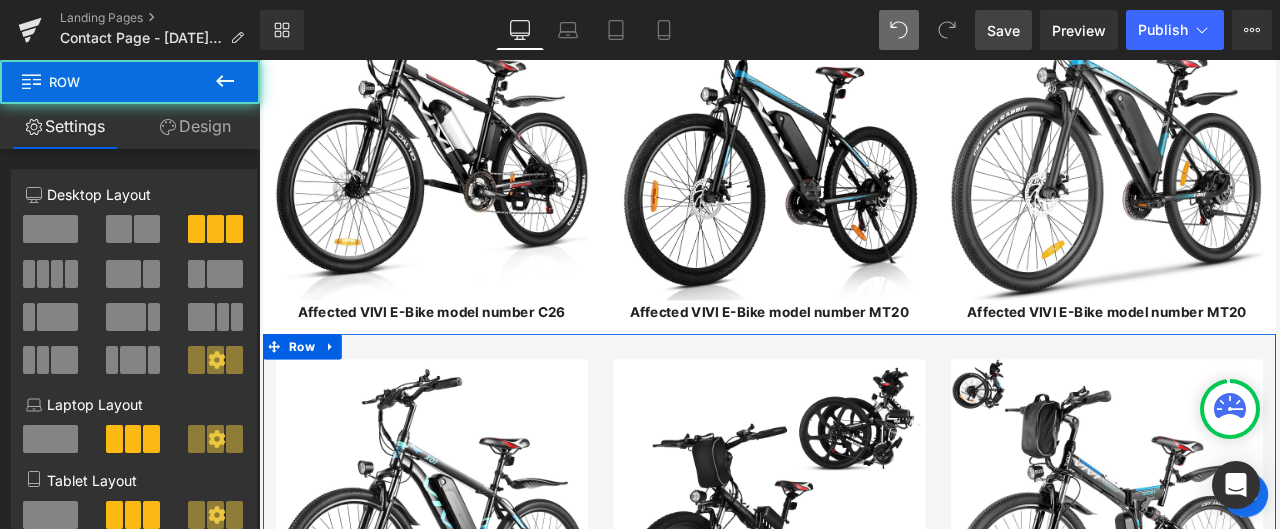 click on "Design" at bounding box center (195, 126) 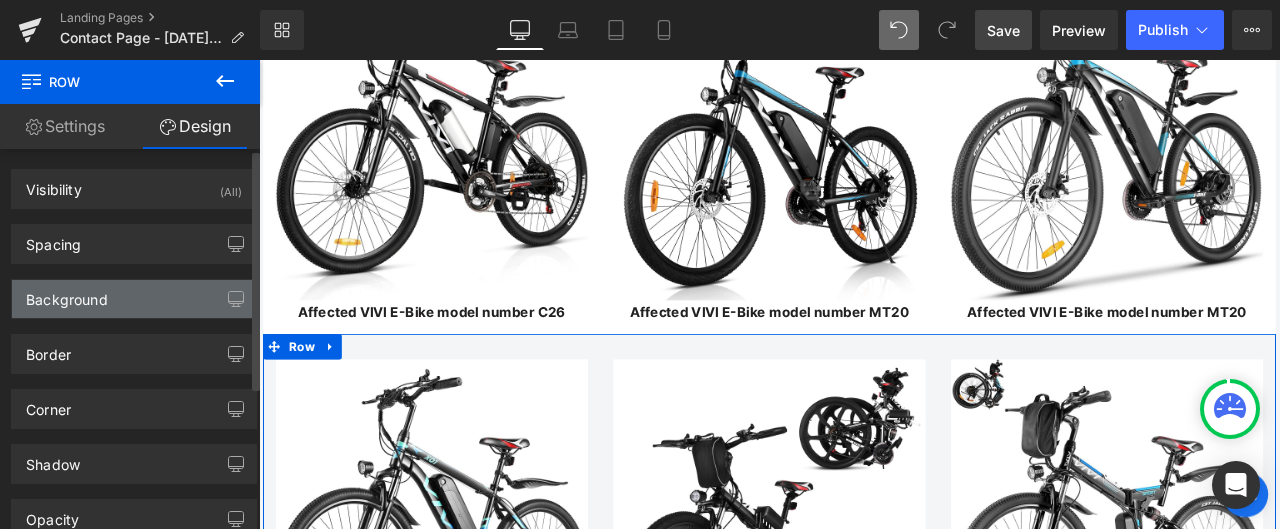 click on "Background" at bounding box center [134, 299] 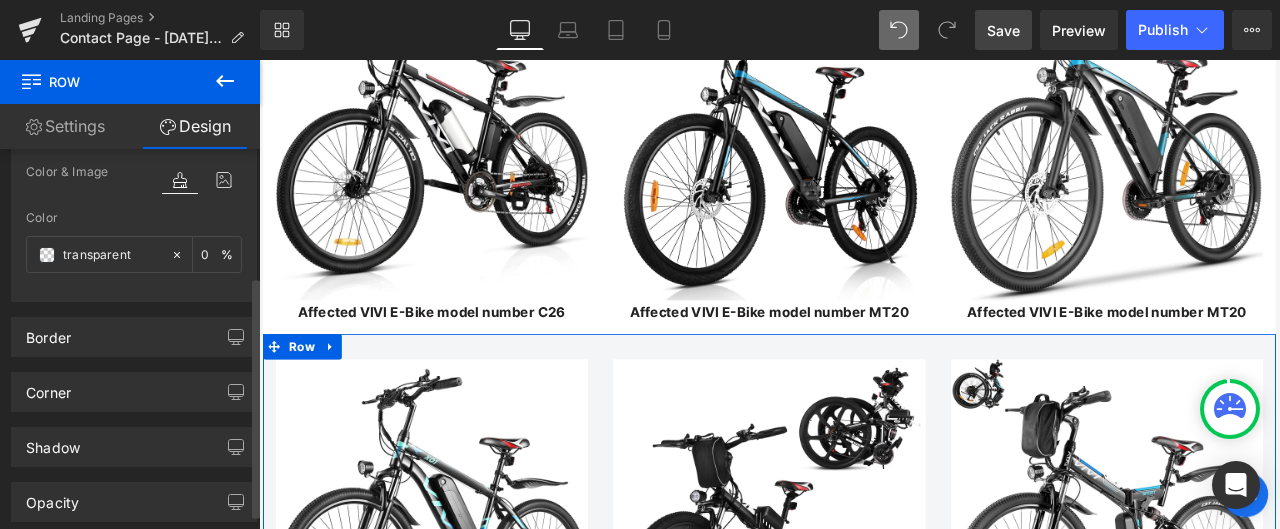 scroll, scrollTop: 200, scrollLeft: 0, axis: vertical 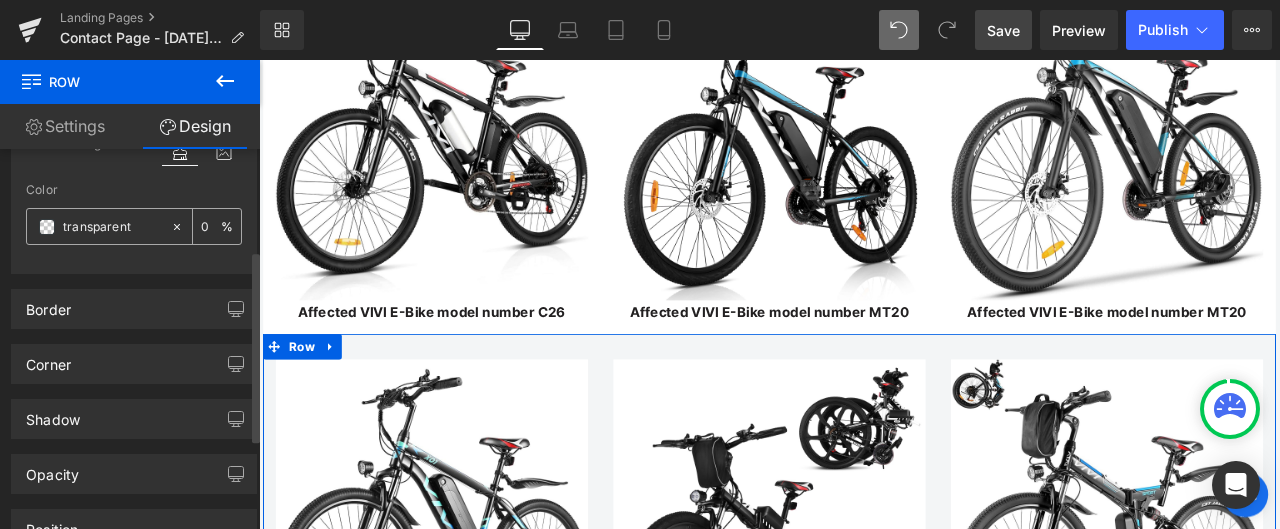 click at bounding box center [112, 227] 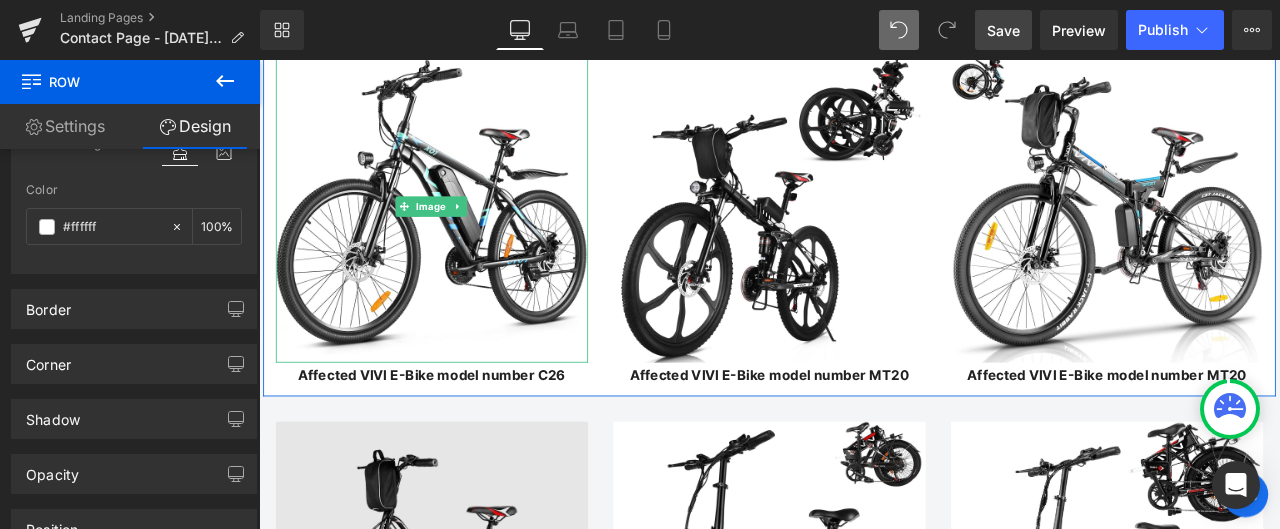 scroll, scrollTop: 3100, scrollLeft: 0, axis: vertical 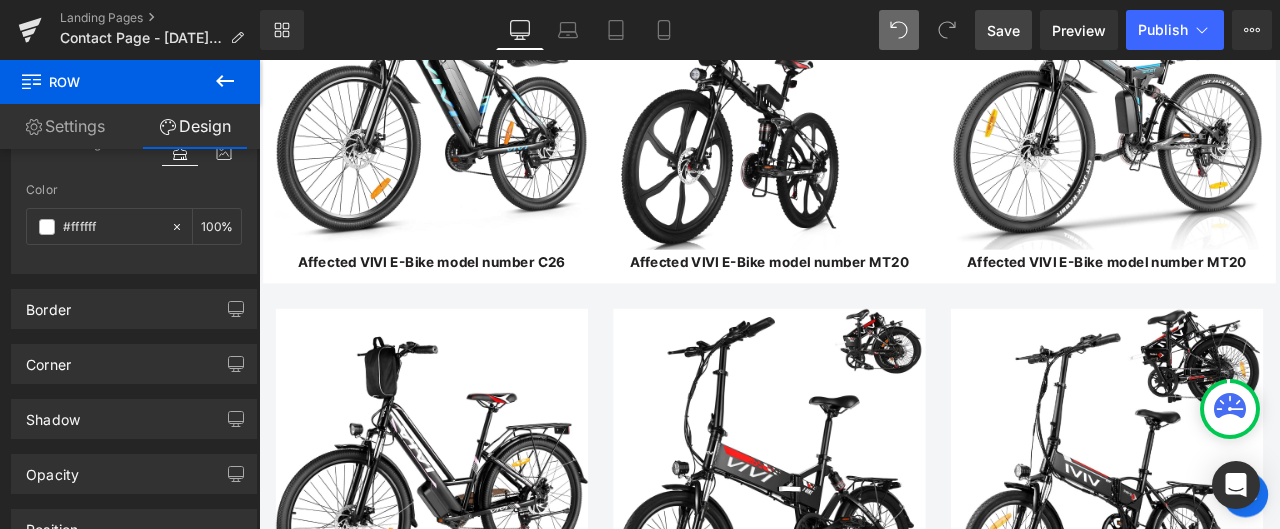 click on "Image         Affected VIVI E-Bike model number C26 Text Block         Image         Affected VIVI E-Bike model number MT20 Text Block         Image         Affected VIVI E-Bike model number MT20 Text Block         Row" at bounding box center (864, 545) 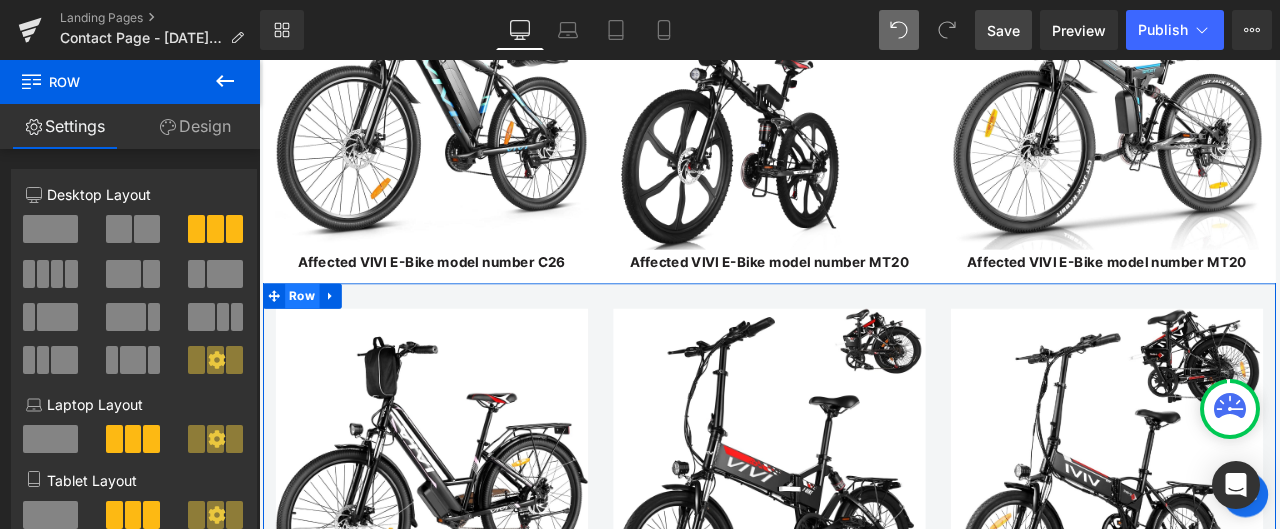 click on "Row" at bounding box center [310, 340] 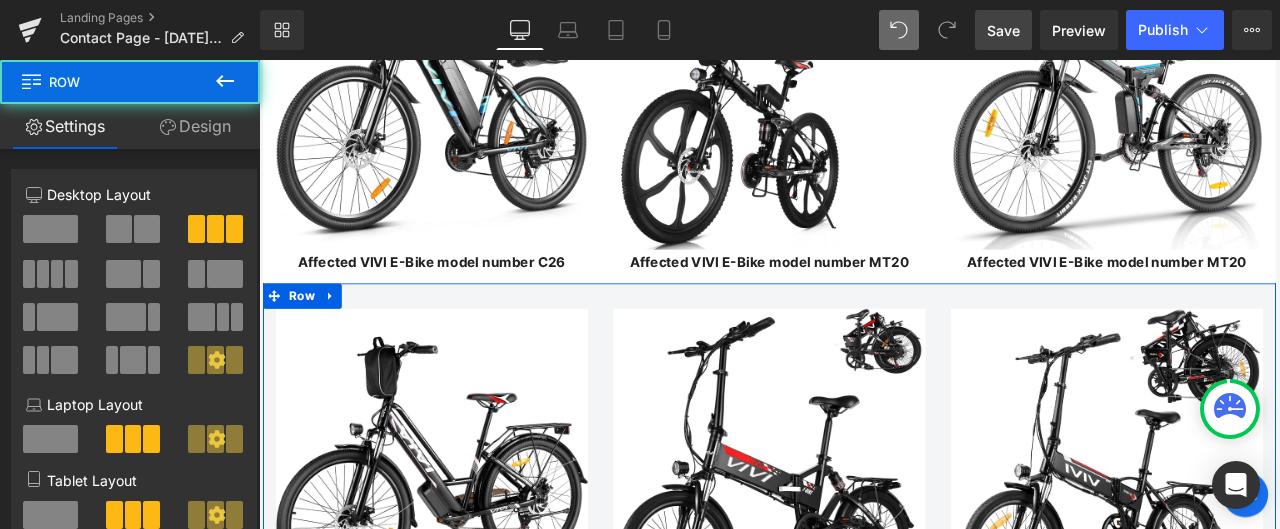 click on "Design" at bounding box center (195, 126) 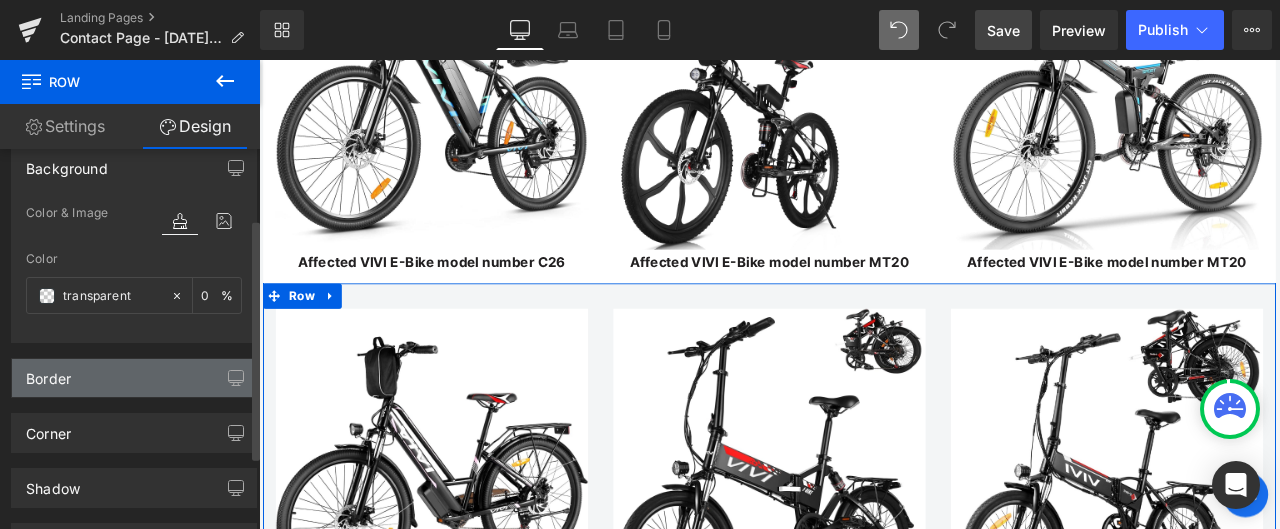 scroll, scrollTop: 100, scrollLeft: 0, axis: vertical 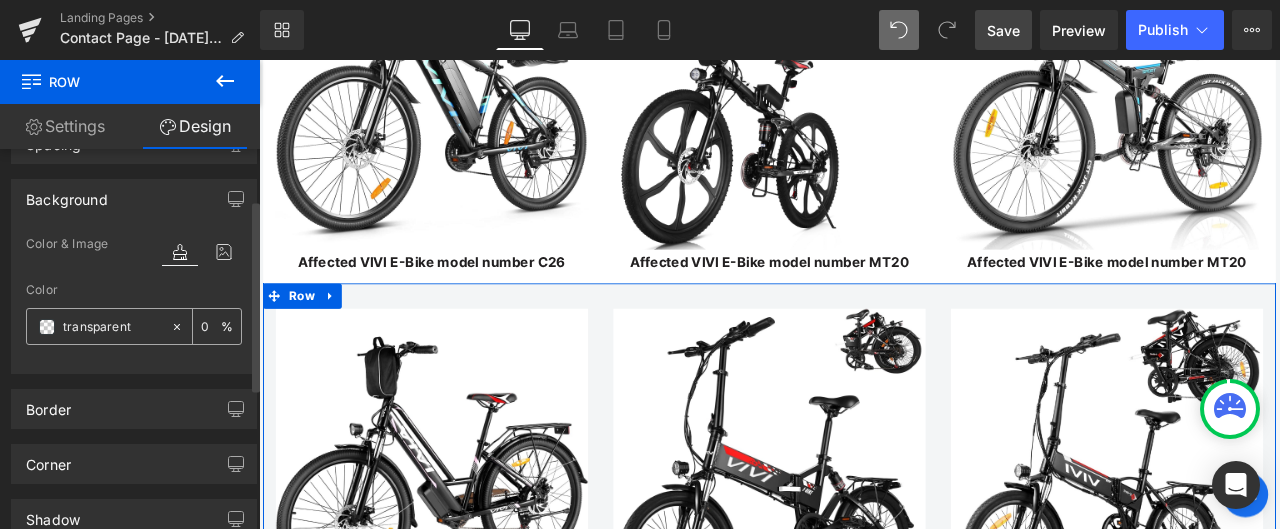 click at bounding box center (112, 327) 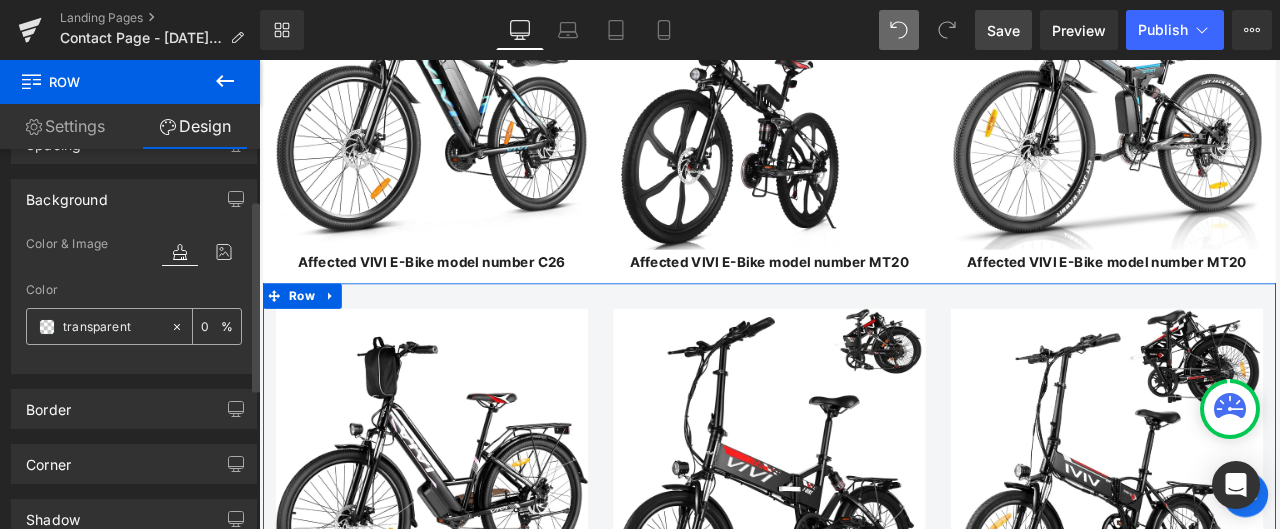 paste on "#ffffff" 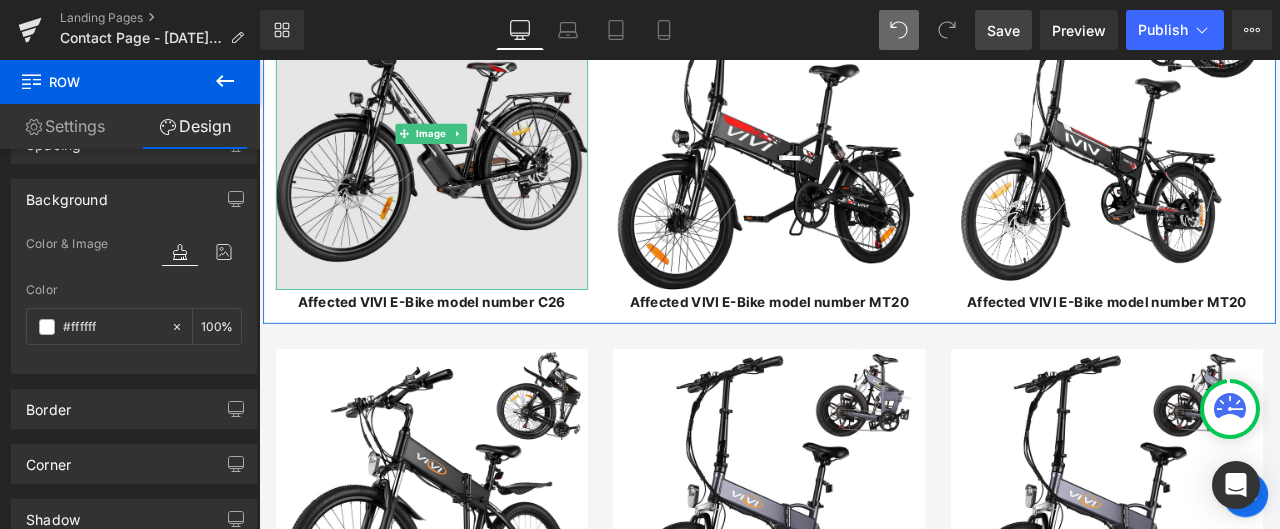 scroll, scrollTop: 3500, scrollLeft: 0, axis: vertical 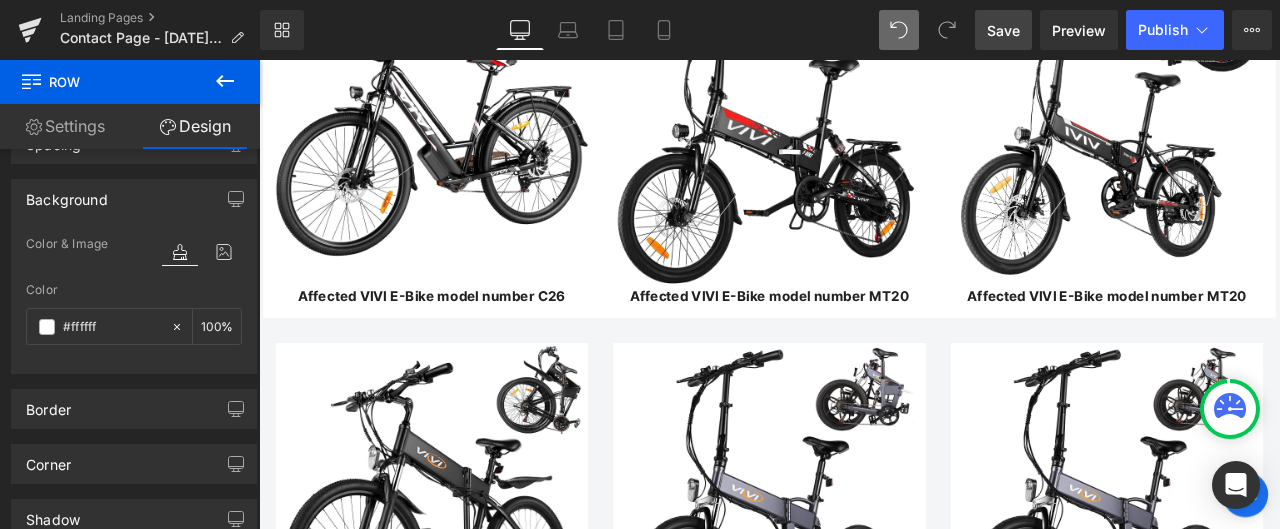 click on "Image         Affected VIVI E-Bike model number C26 Text Block         Image         Affected VIVI E-Bike model number MT20 Text Block         Image         Affected VIVI E-Bike model number MT20 Text Block         Row" at bounding box center [864, 585] 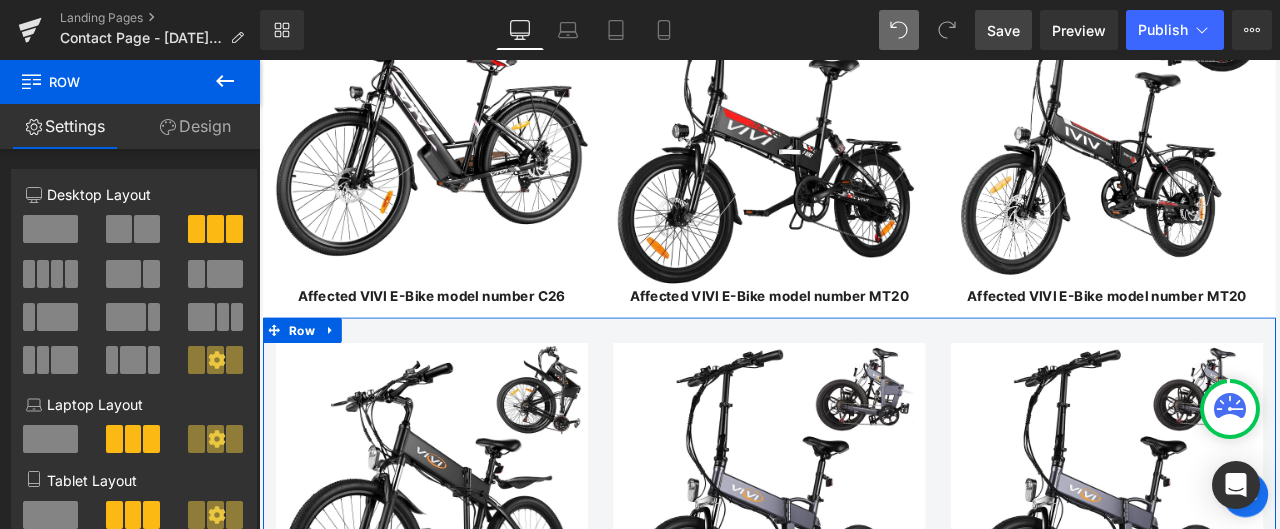 click on "Design" at bounding box center (195, 126) 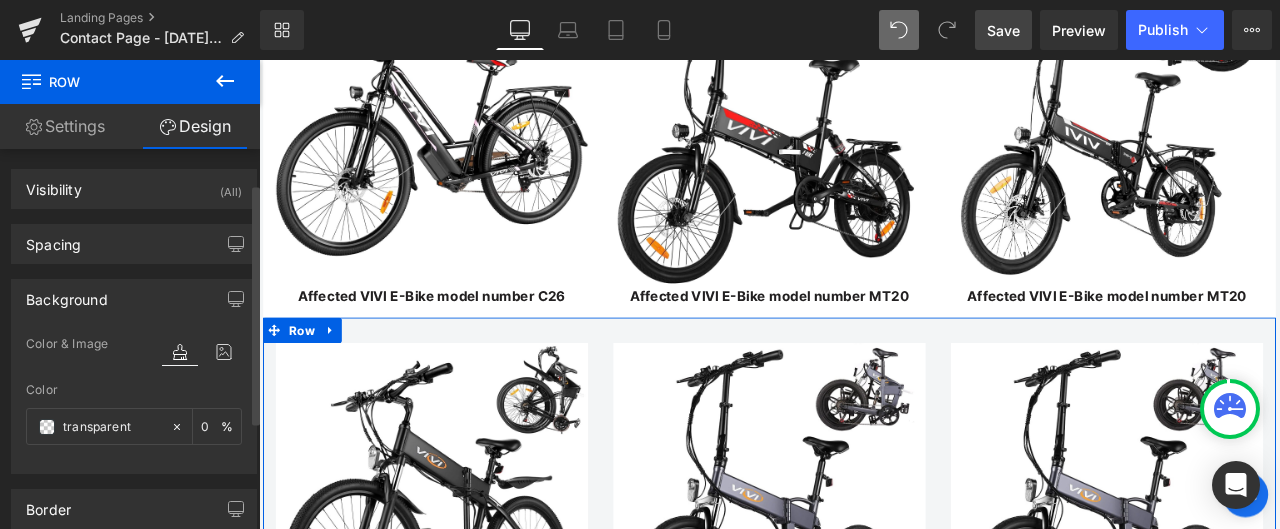 scroll, scrollTop: 100, scrollLeft: 0, axis: vertical 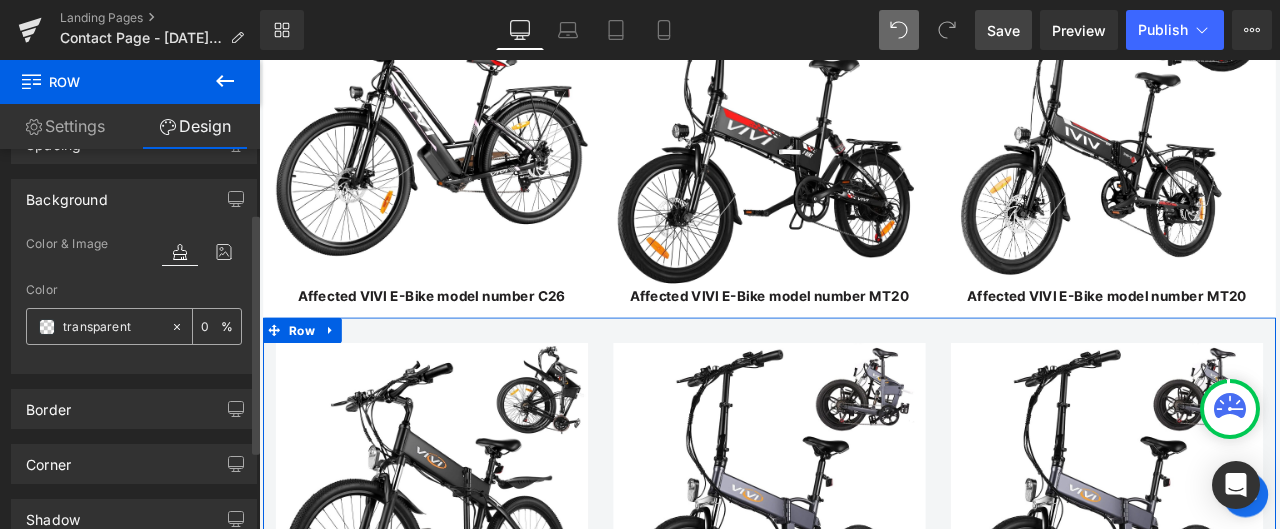 click at bounding box center (112, 327) 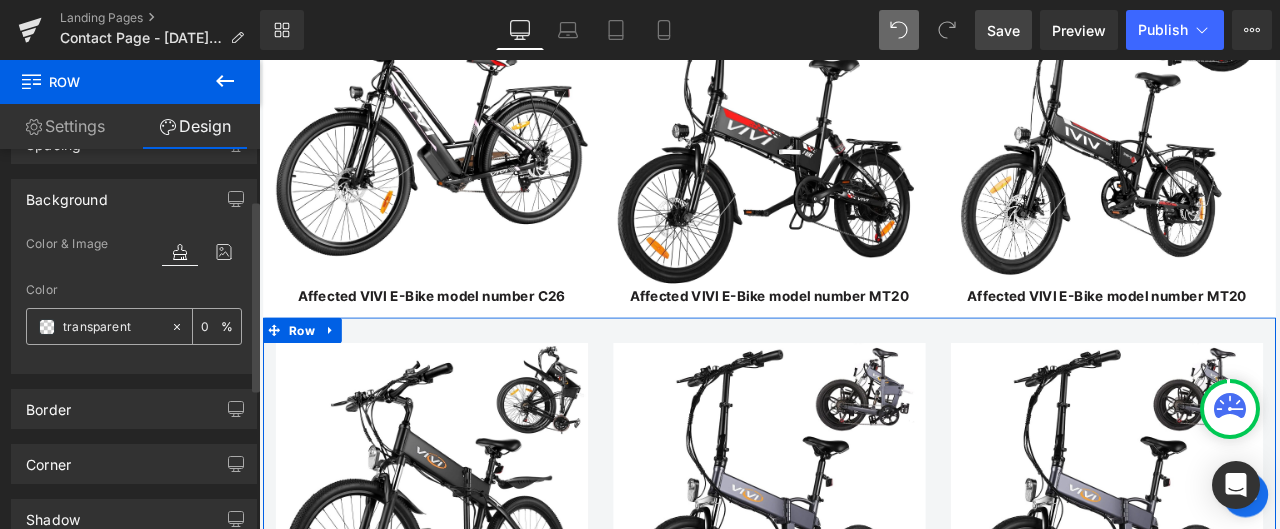 paste on "#ffffff" 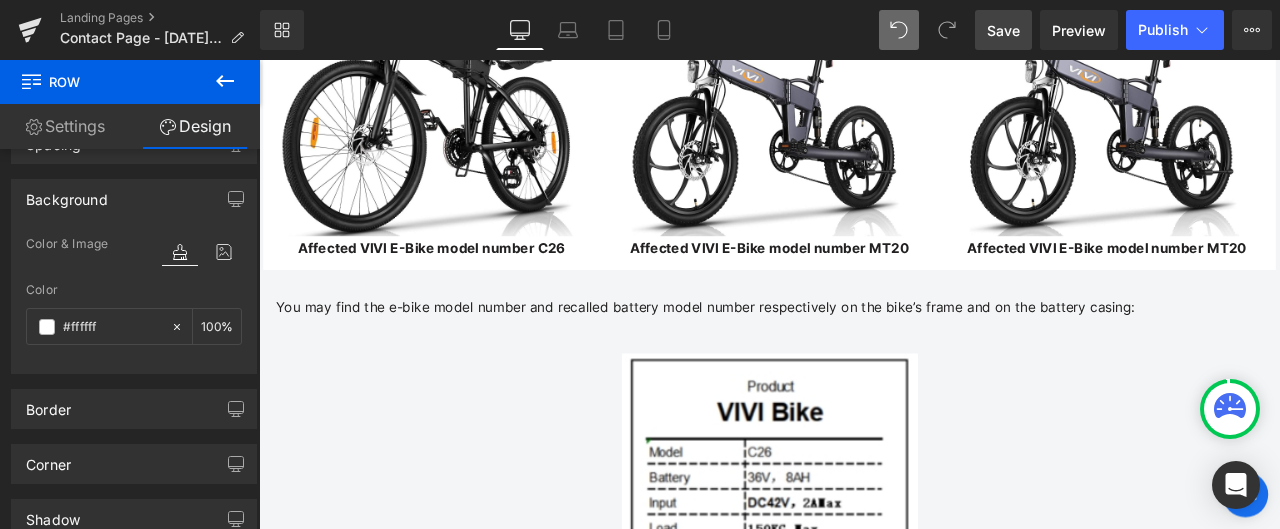 scroll, scrollTop: 4100, scrollLeft: 0, axis: vertical 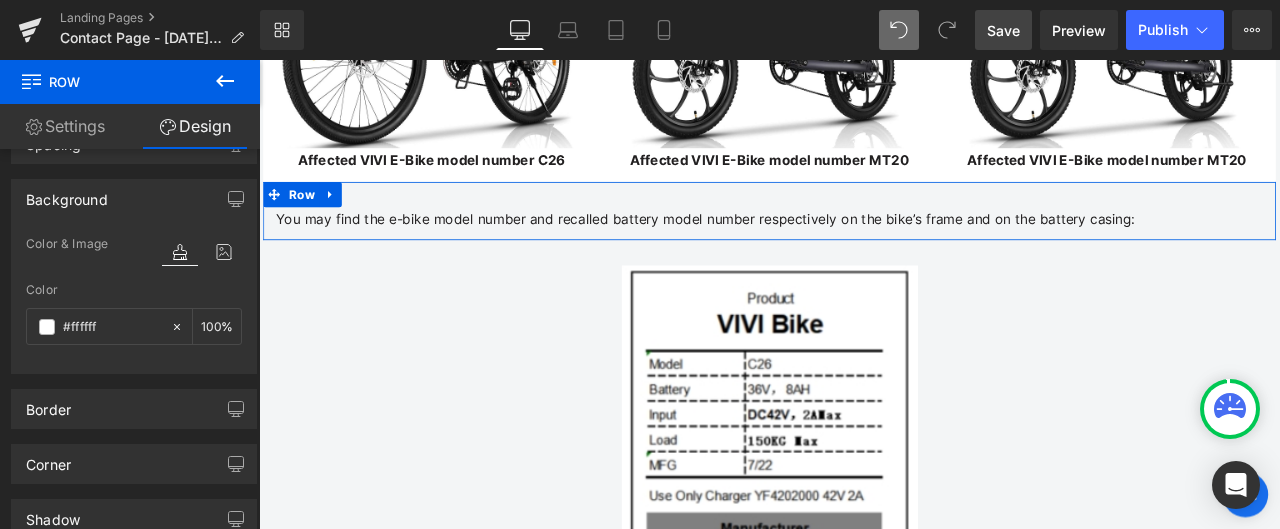 click on "You may find the e-bike model number and recalled battery model number respectively on the bike’s frame and on the battery casing:  Text Block         Row" at bounding box center (864, 240) 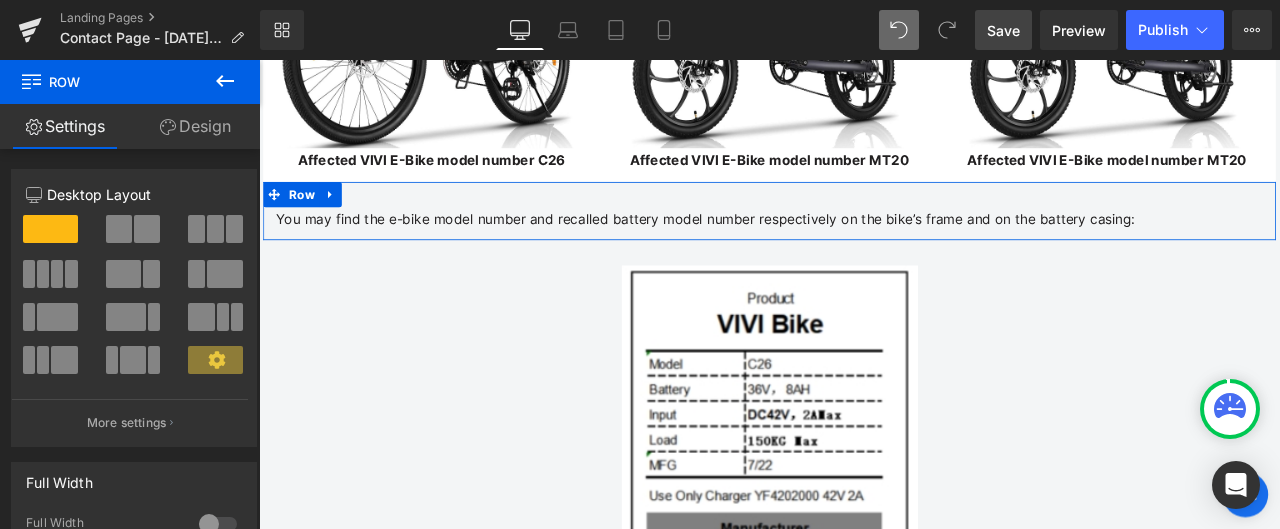 click on "Design" at bounding box center (195, 126) 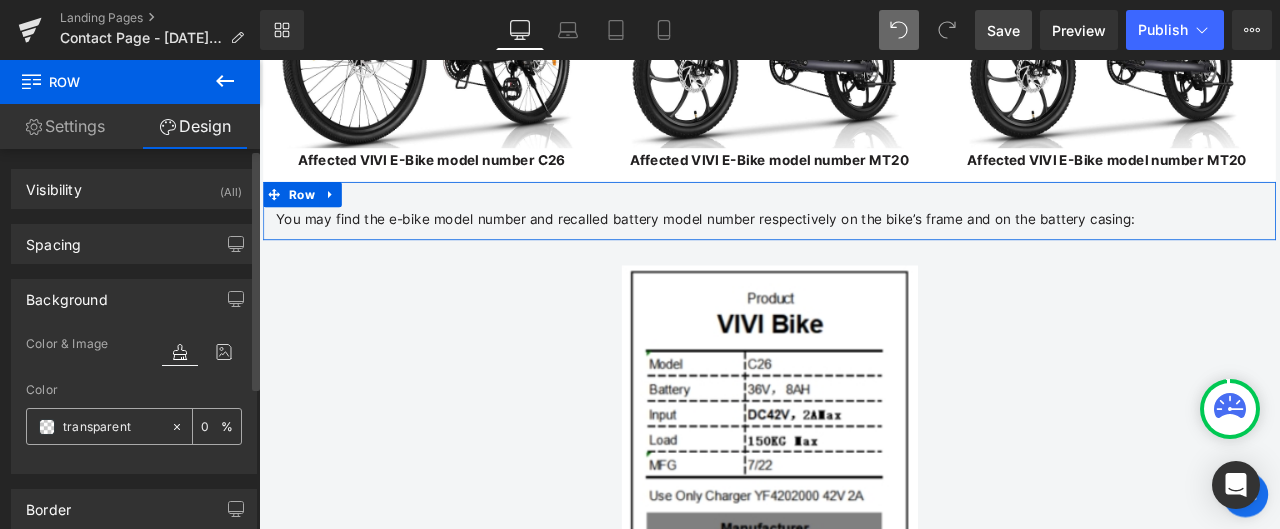 click at bounding box center [112, 427] 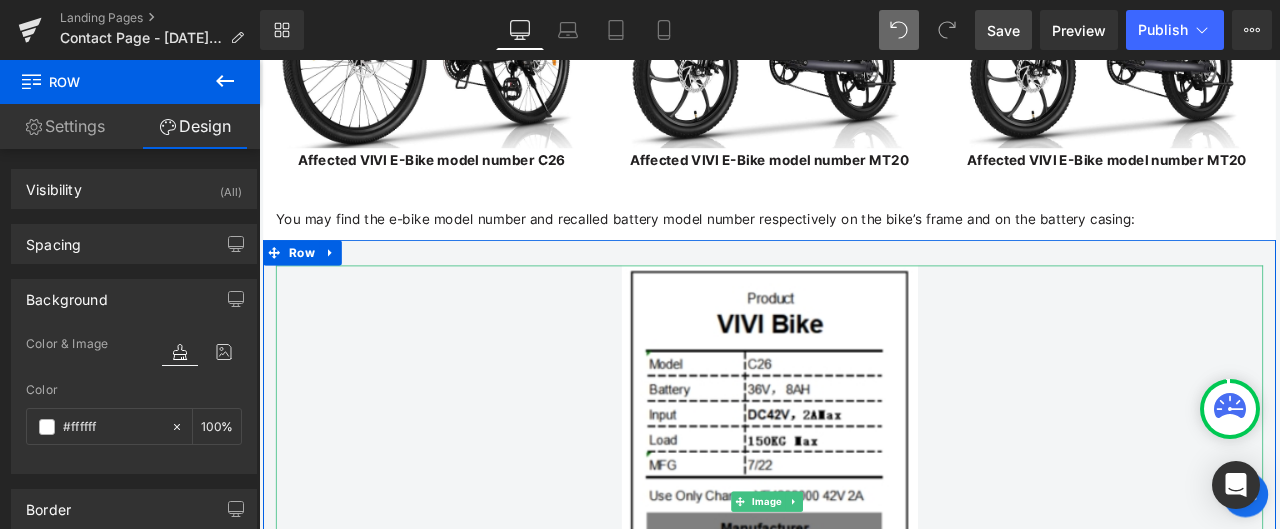 click at bounding box center [864, 583] 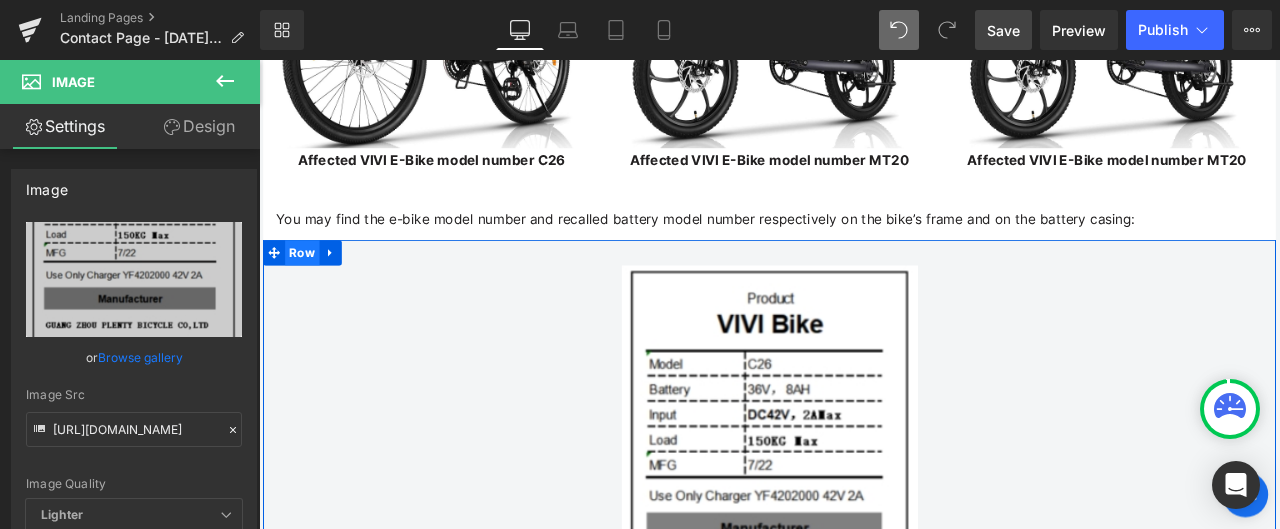 click on "Row" at bounding box center (310, 289) 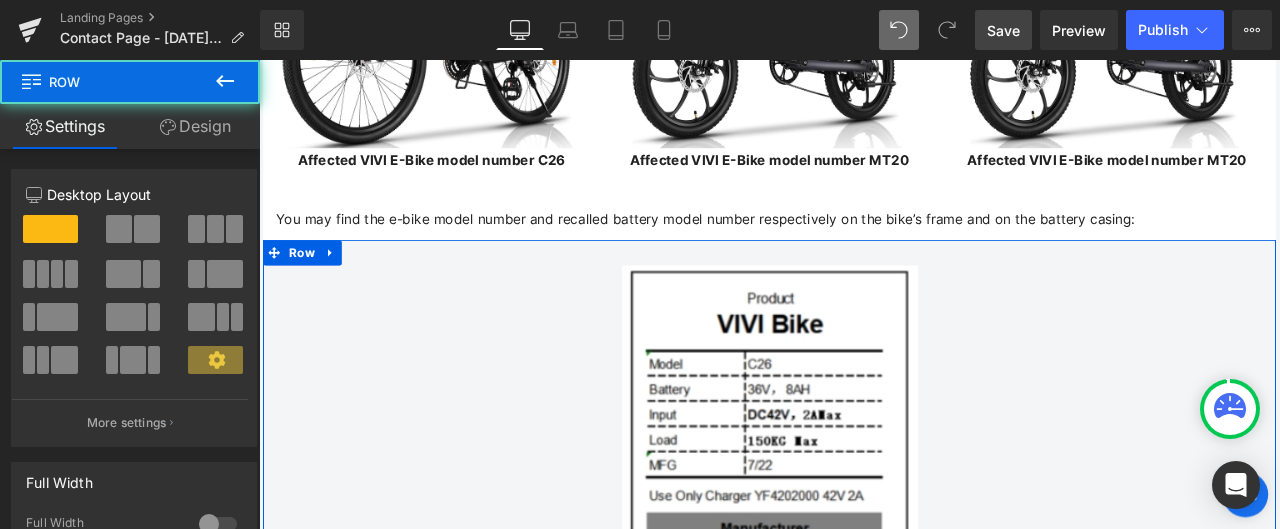 click on "Design" at bounding box center (195, 126) 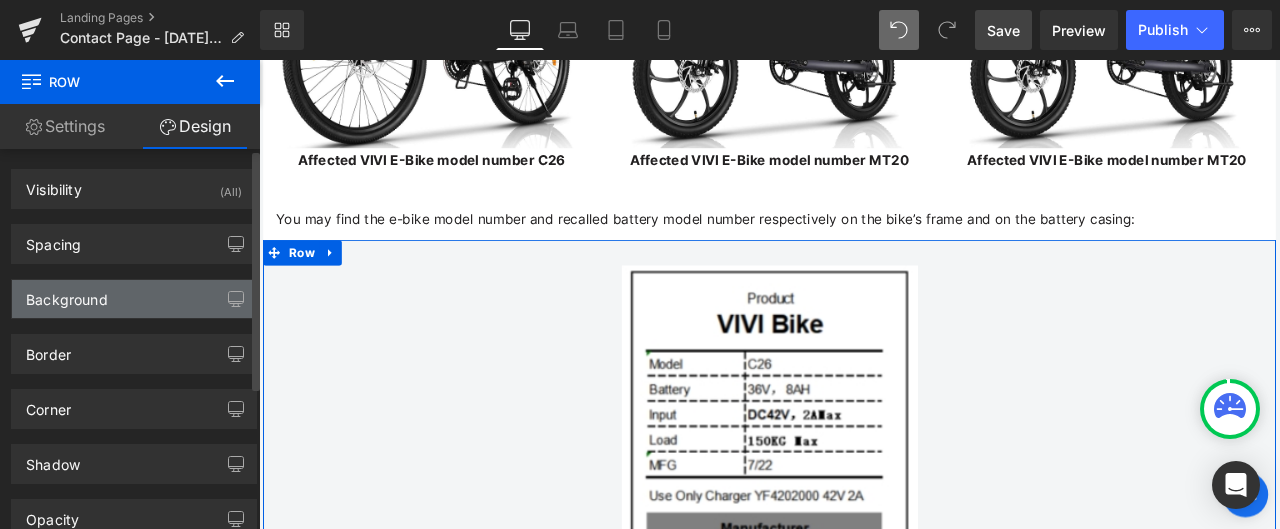 scroll, scrollTop: 0, scrollLeft: 0, axis: both 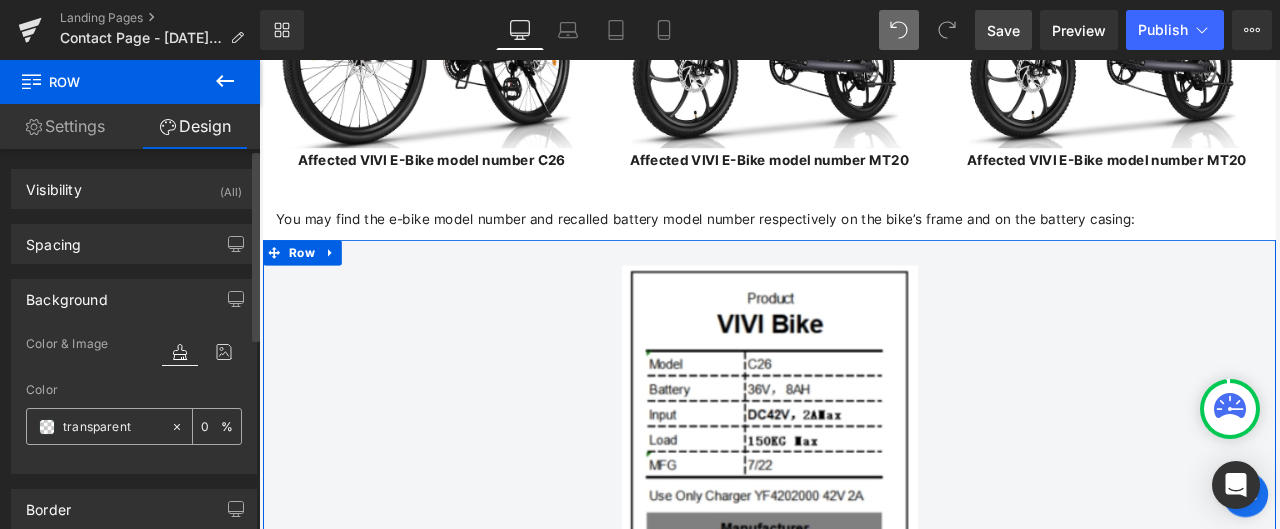 click at bounding box center (112, 427) 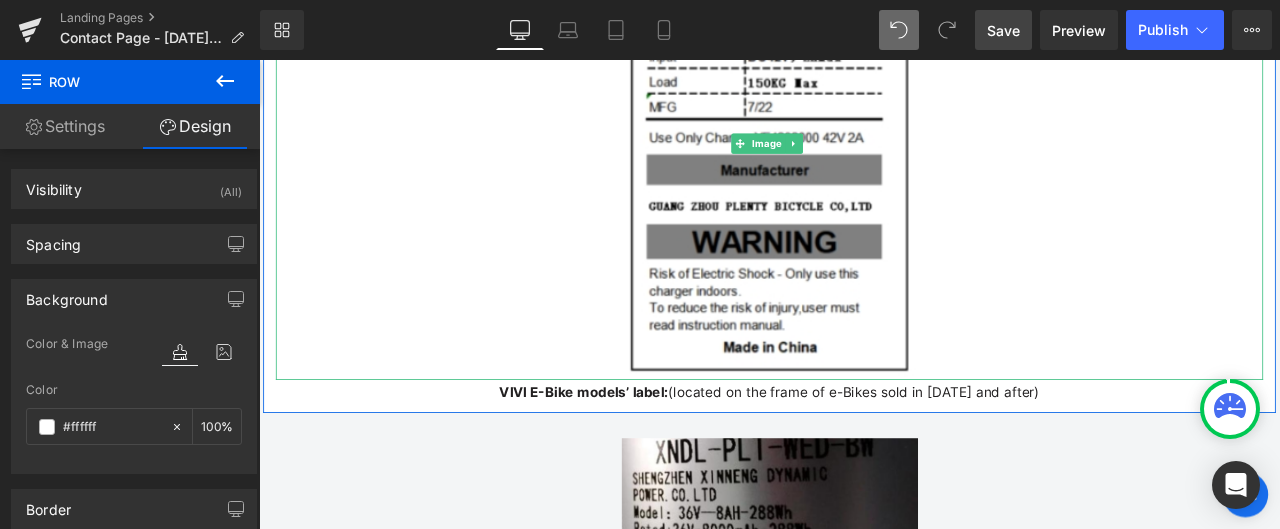 scroll, scrollTop: 4600, scrollLeft: 0, axis: vertical 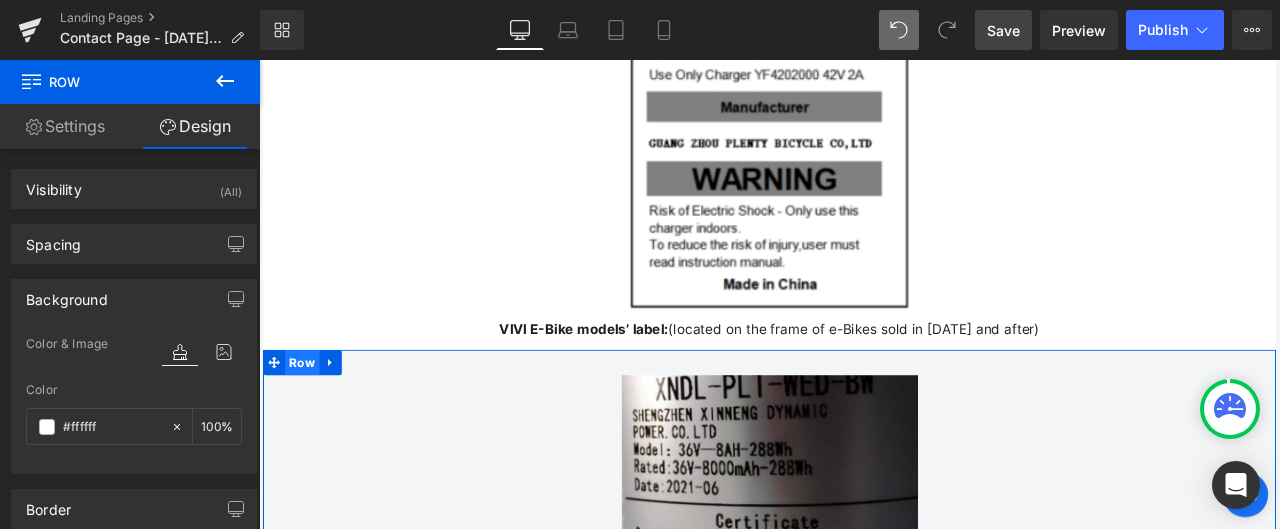 click on "Row" at bounding box center (310, 418) 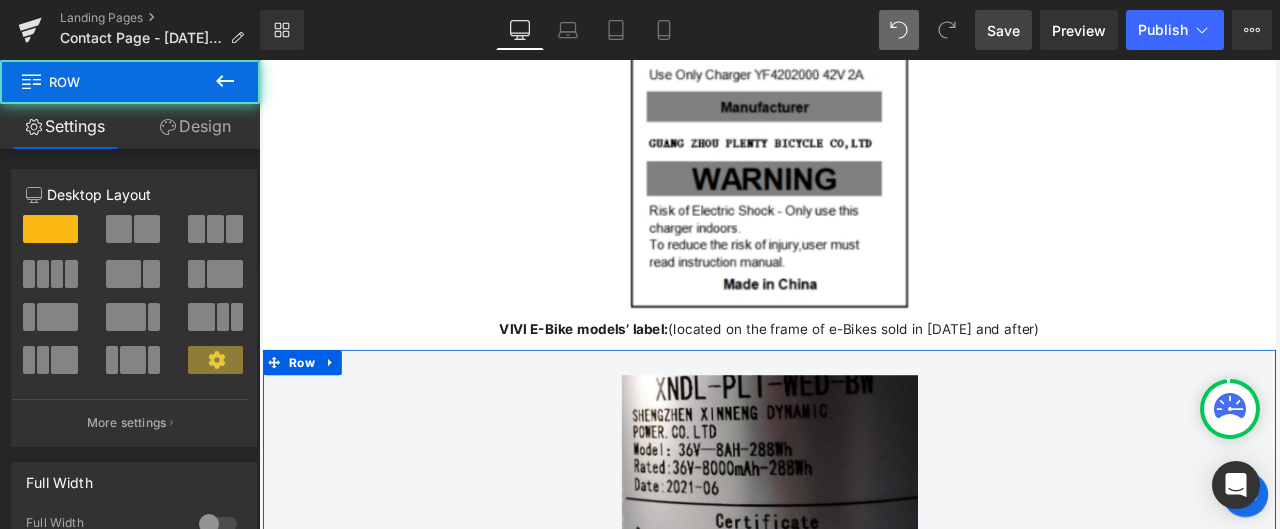 click on "Design" at bounding box center (195, 126) 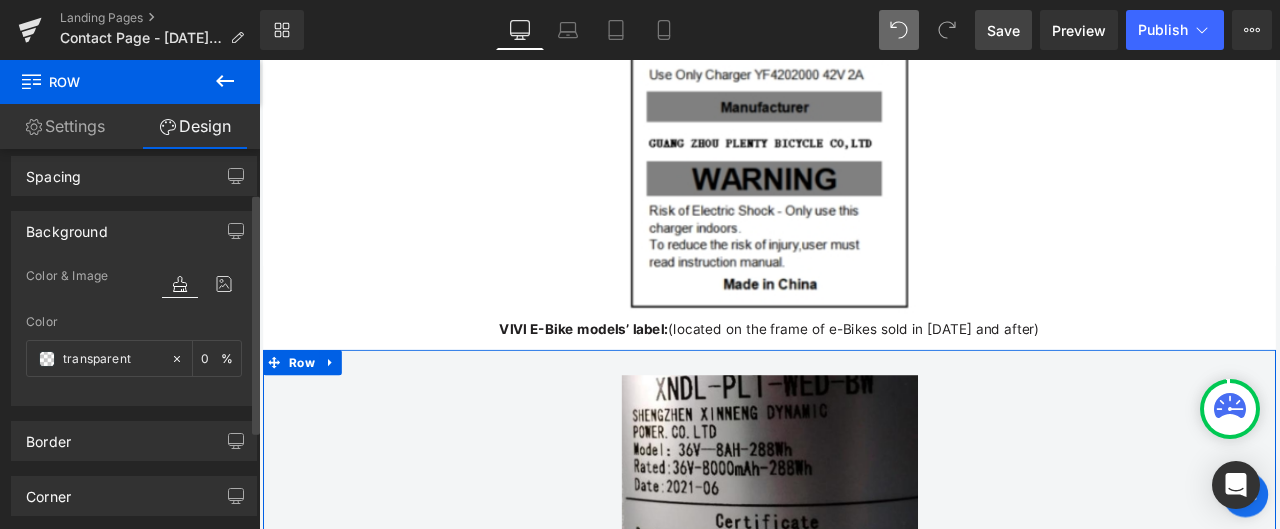 scroll, scrollTop: 100, scrollLeft: 0, axis: vertical 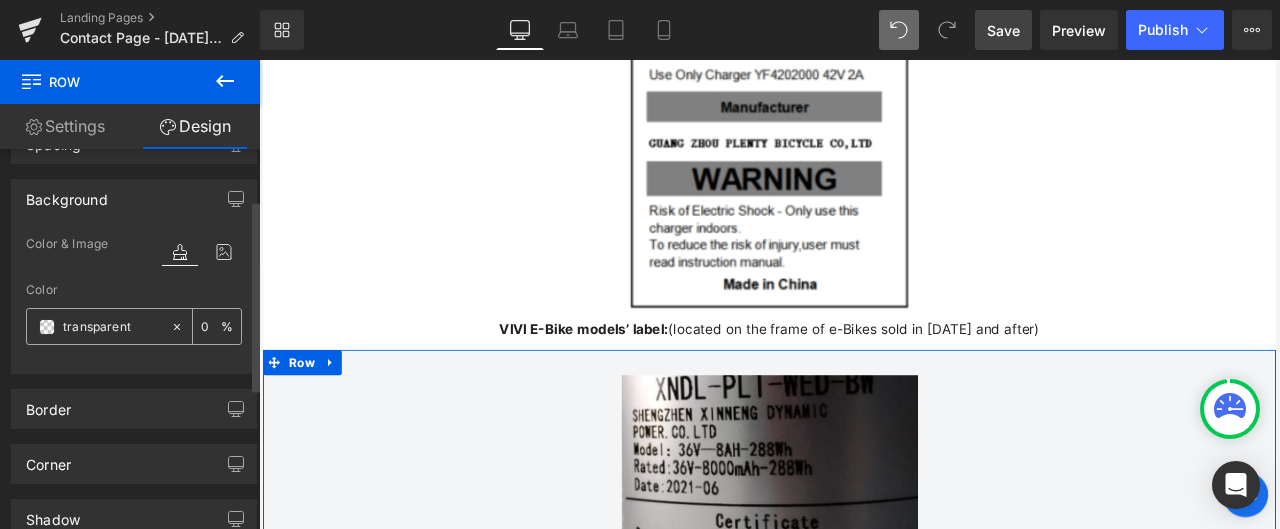 click at bounding box center (112, 327) 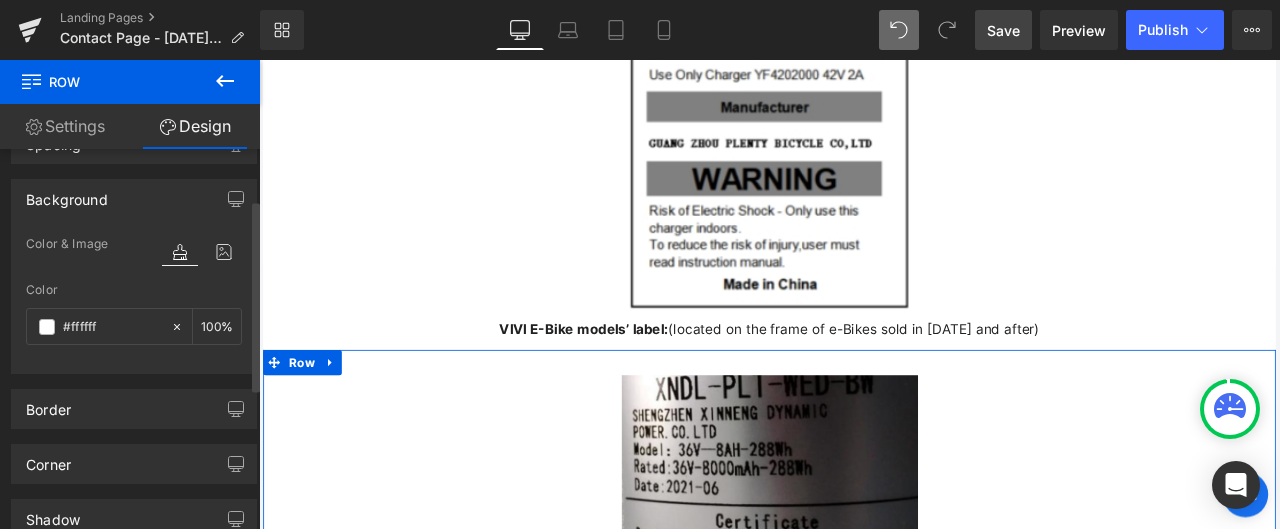 click at bounding box center [134, 361] 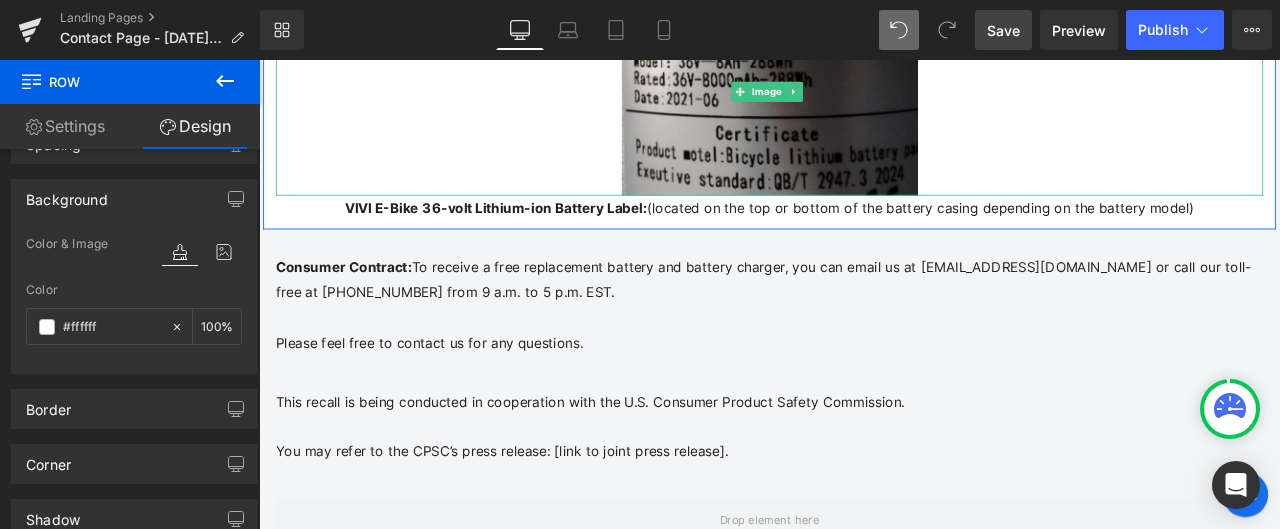 scroll, scrollTop: 5100, scrollLeft: 0, axis: vertical 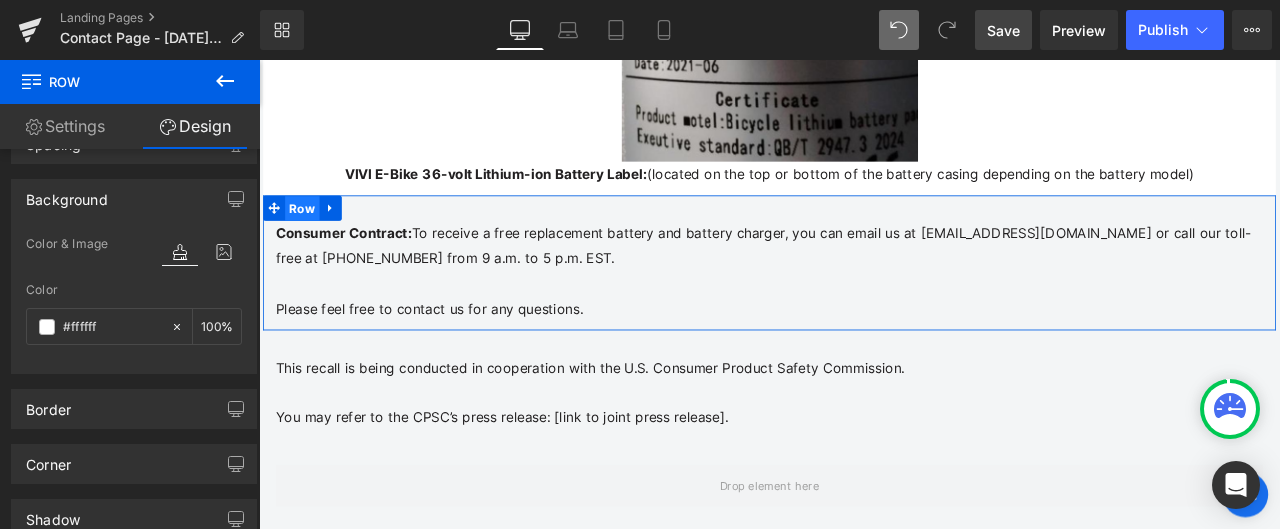 click on "Row" at bounding box center [310, 236] 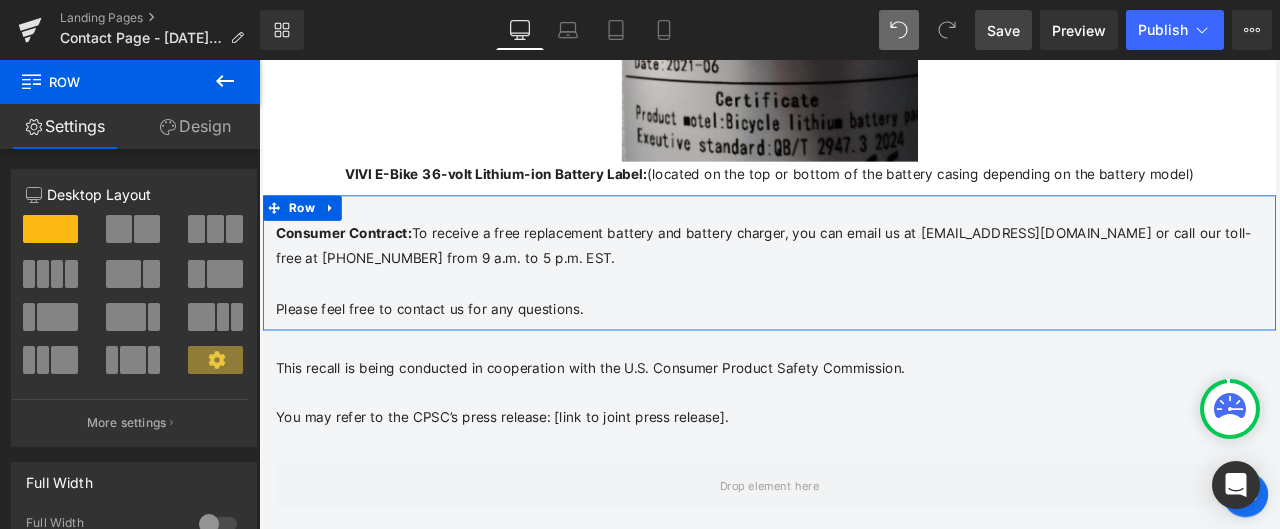 click on "Design" at bounding box center [195, 126] 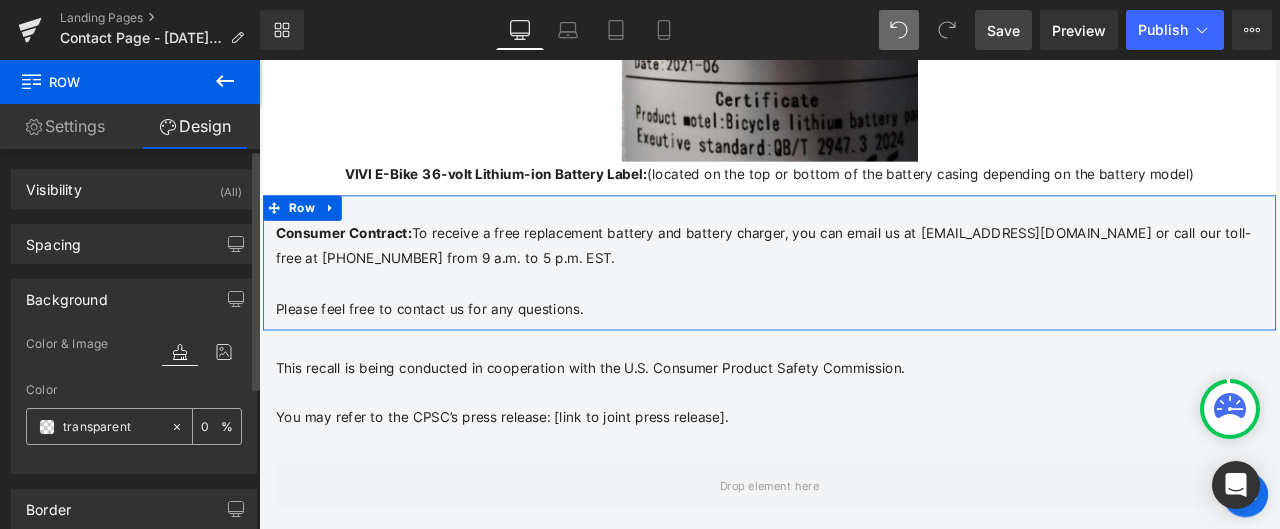 click at bounding box center [112, 427] 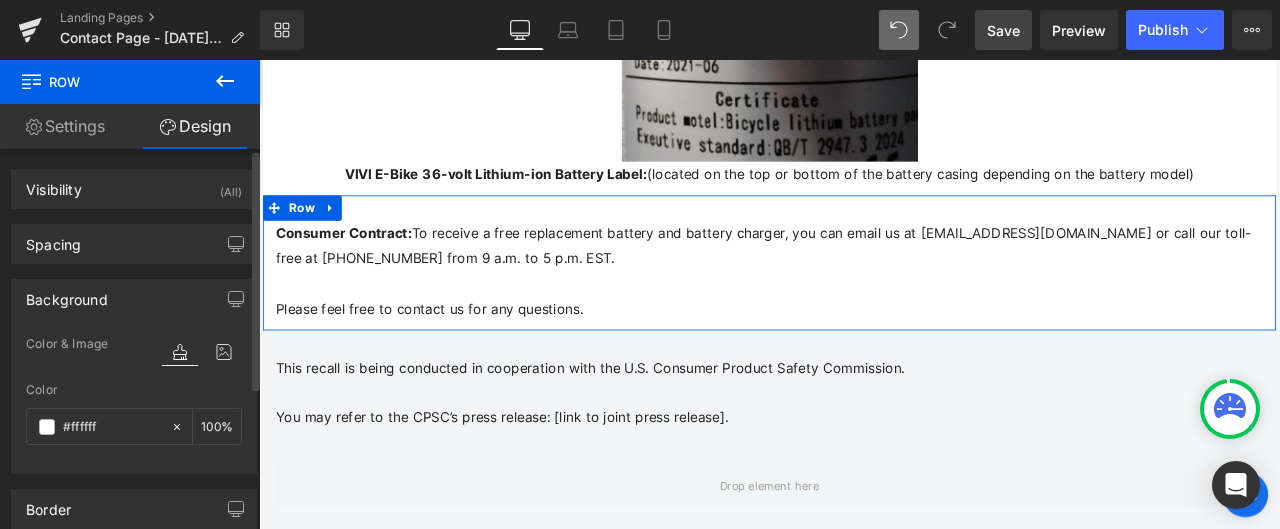 click at bounding box center (134, 461) 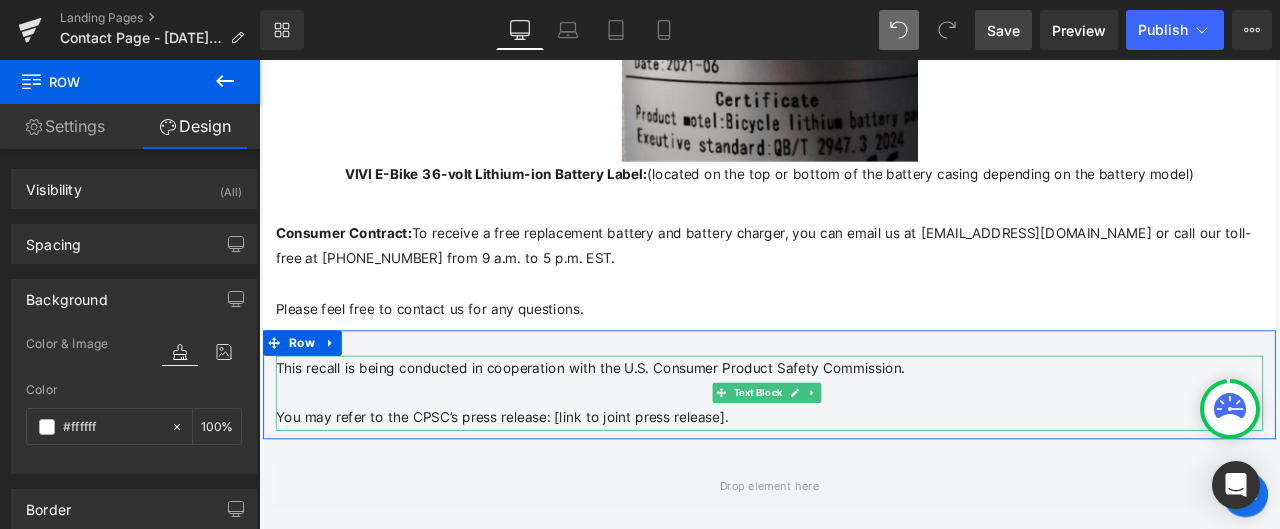 click at bounding box center (864, 454) 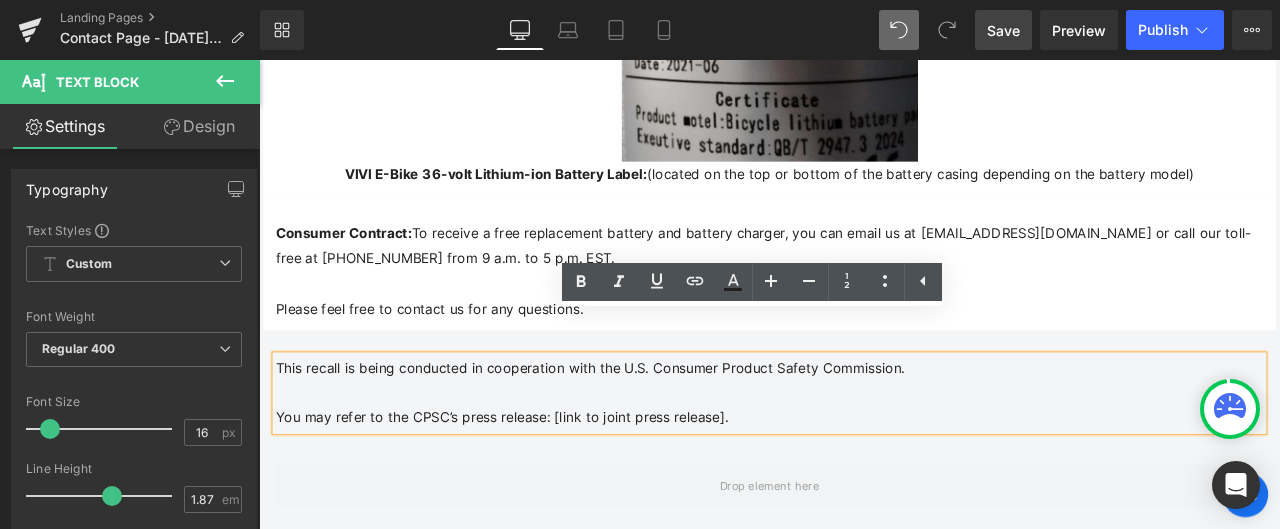 click on "This recall is being conducted in cooperation with the U.S. Consumer Product Safety Commission. You may refer to the CPSC’s press release: [link to joint press release]. Text Block         Row" at bounding box center [864, 445] 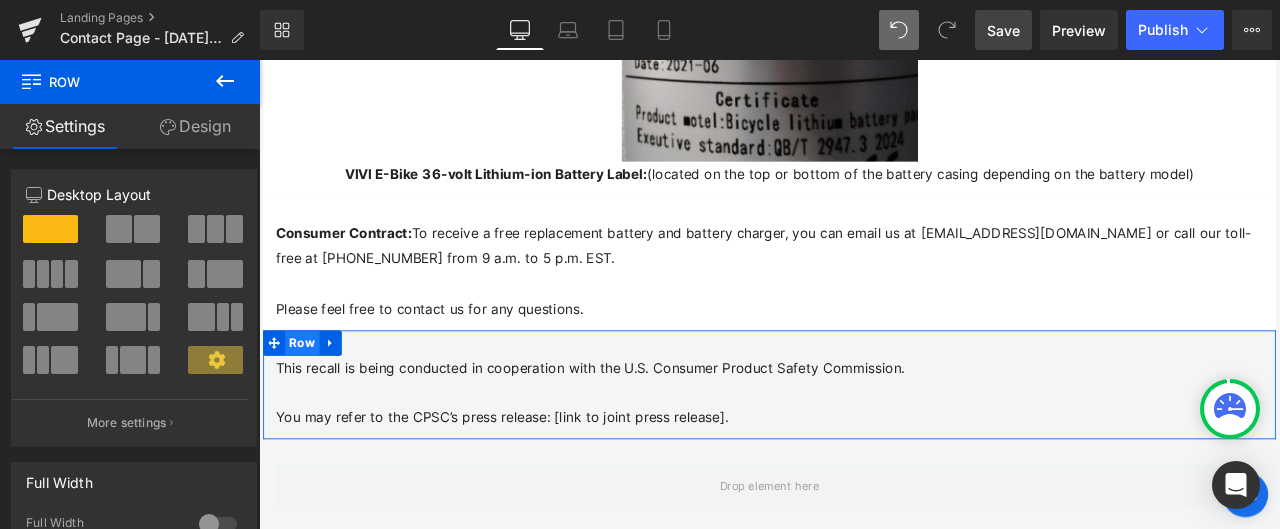click on "Row" at bounding box center (310, 395) 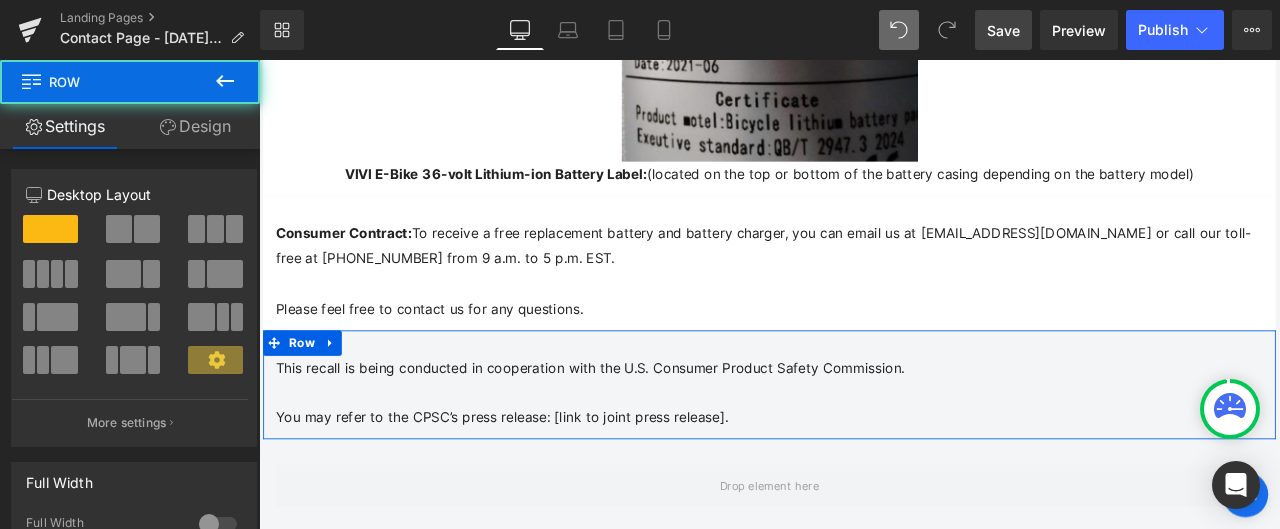 click on "Design" at bounding box center [195, 126] 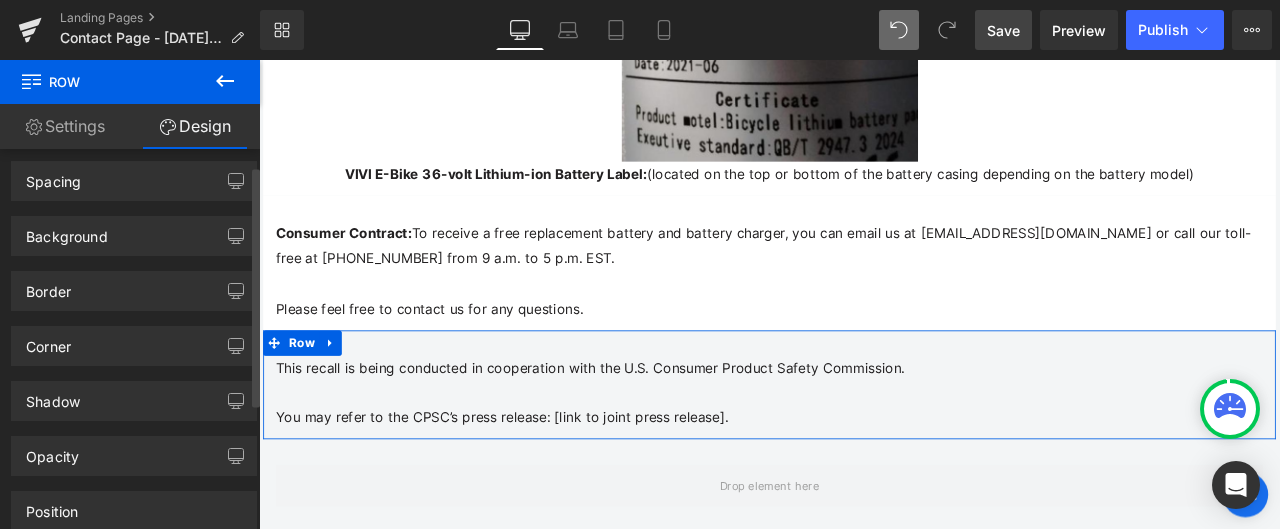 scroll, scrollTop: 25, scrollLeft: 0, axis: vertical 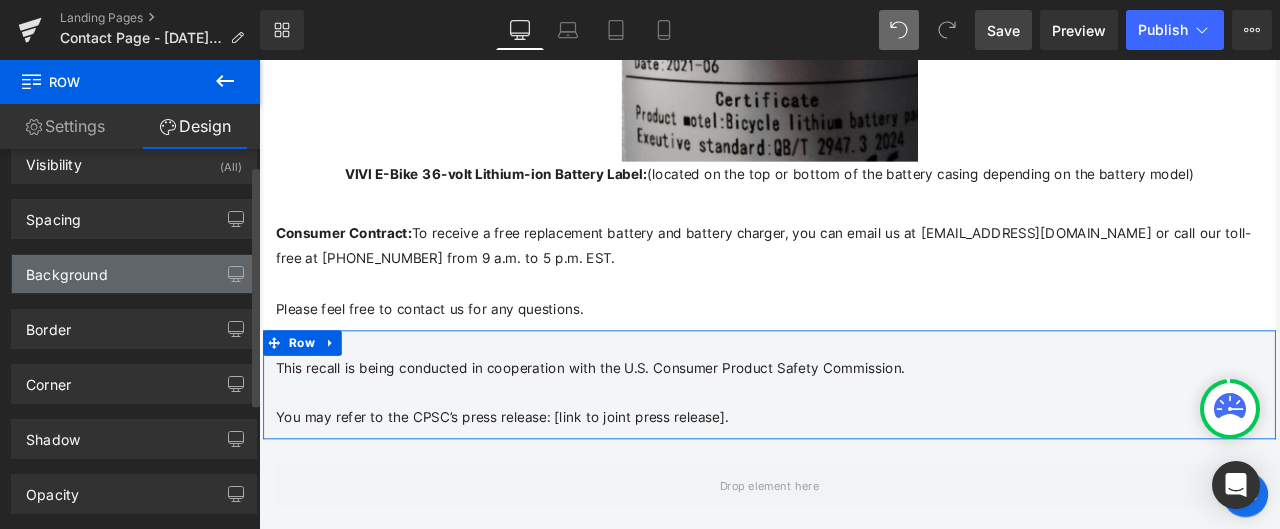 click on "Background" at bounding box center (67, 269) 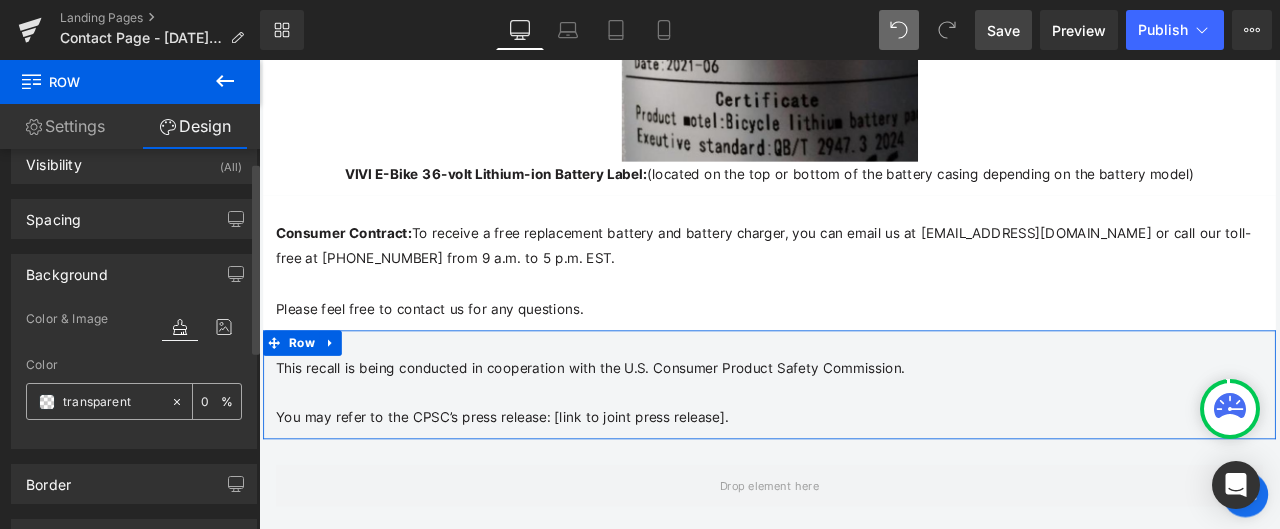 click at bounding box center [112, 402] 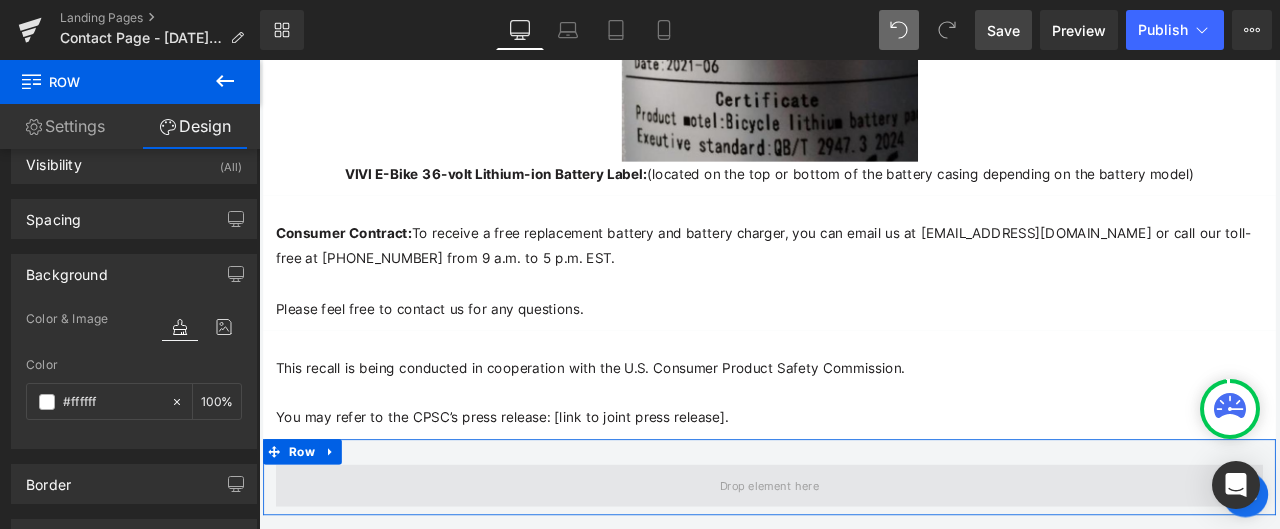 click at bounding box center (864, 564) 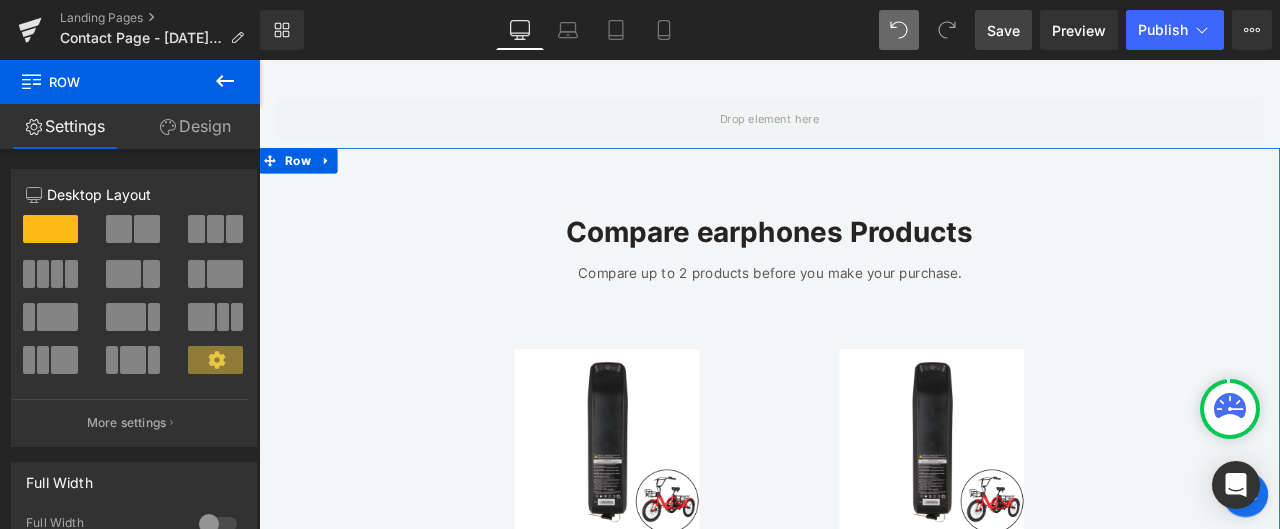 scroll, scrollTop: 5600, scrollLeft: 0, axis: vertical 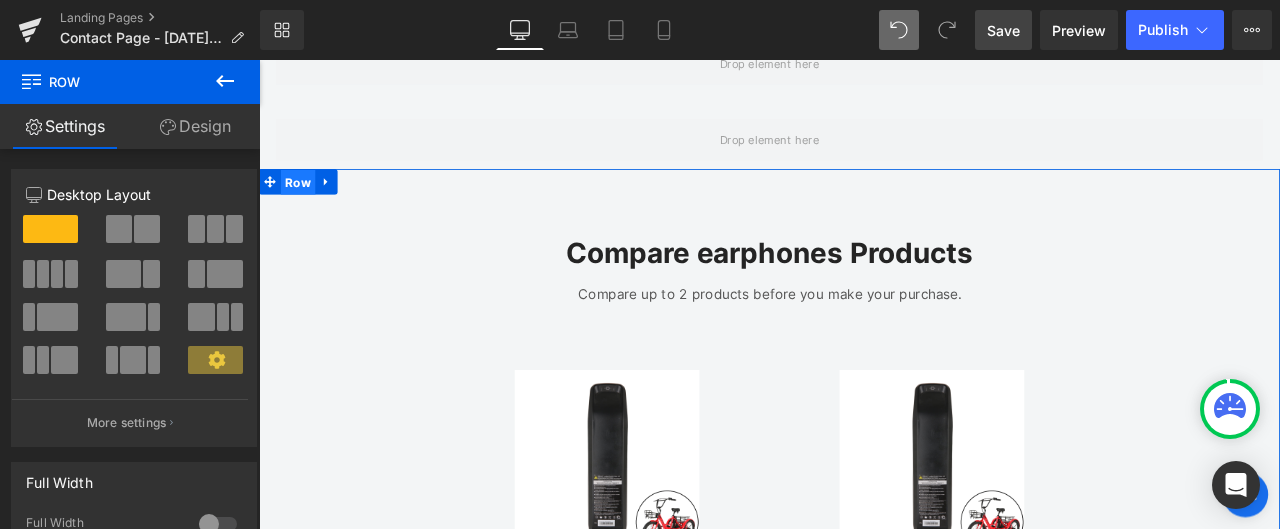 click on "Row" at bounding box center (305, 205) 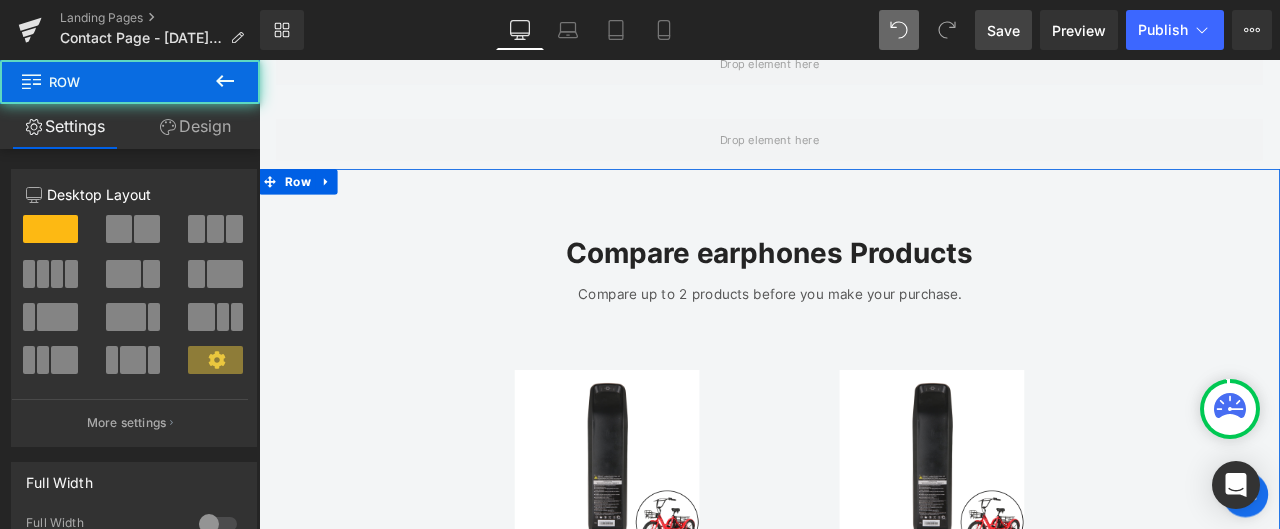 click on "Design" at bounding box center [195, 126] 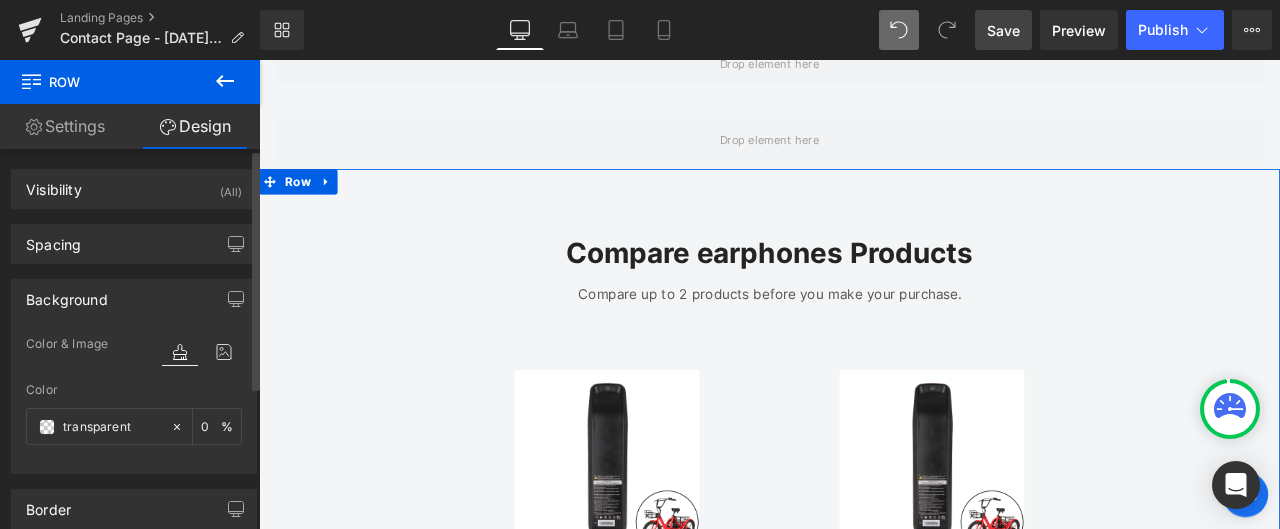 scroll, scrollTop: 100, scrollLeft: 0, axis: vertical 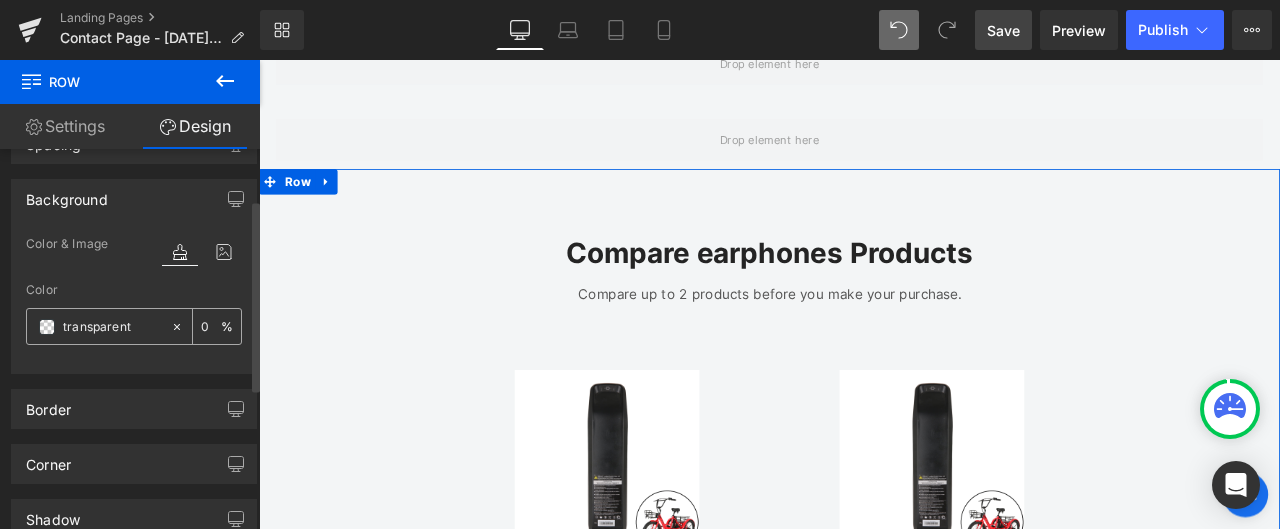 click at bounding box center [112, 327] 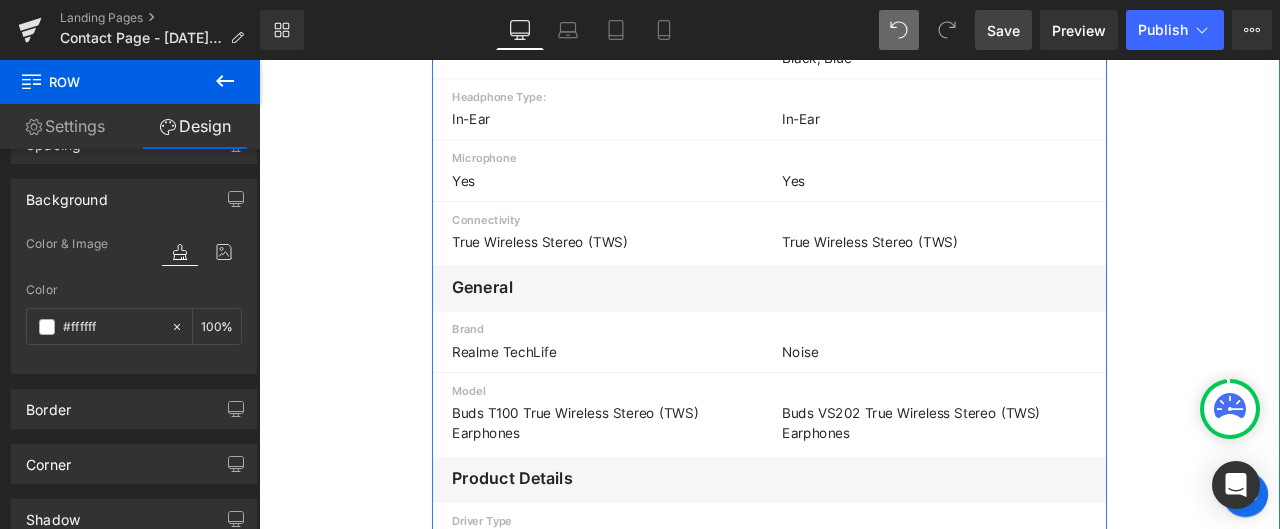 scroll, scrollTop: 6500, scrollLeft: 0, axis: vertical 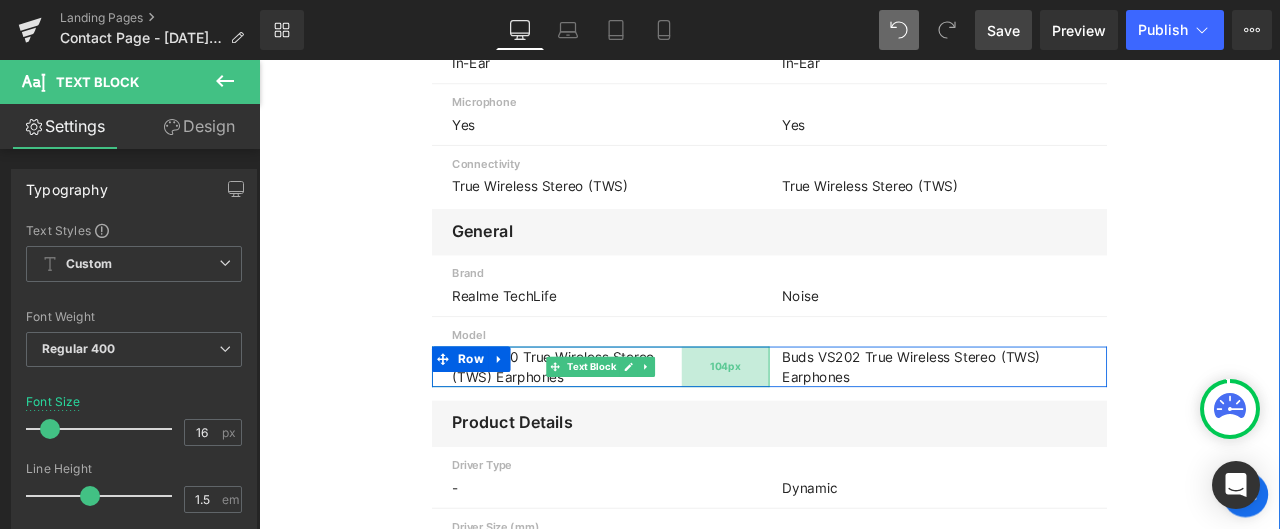 drag, startPoint x: 853, startPoint y: 373, endPoint x: 764, endPoint y: 373, distance: 89 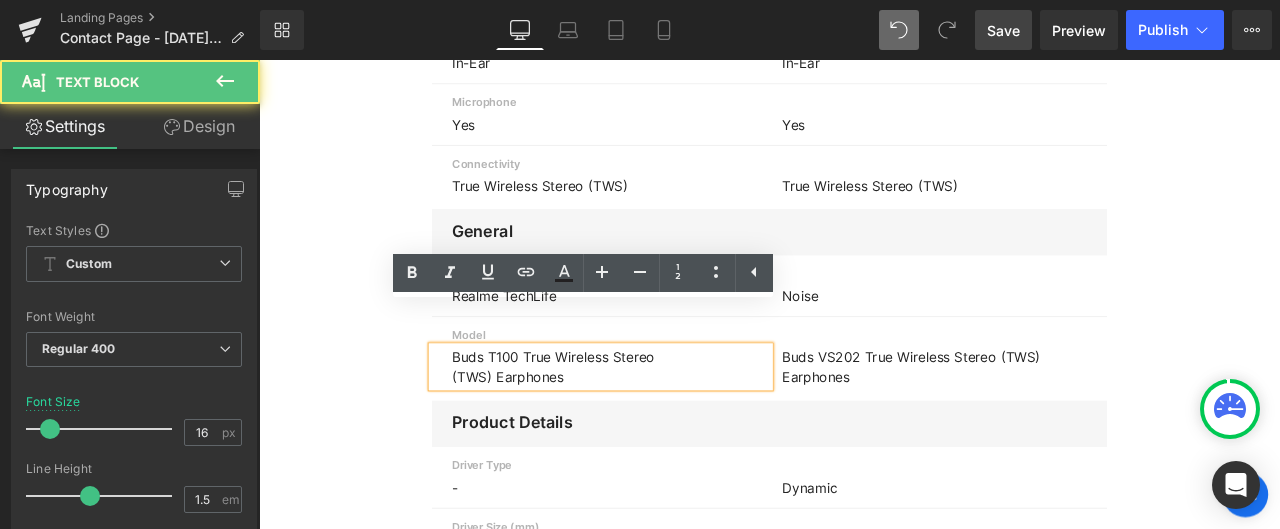 click on "Buds VS202 True Wireless Stereo (TWS) Earphones" at bounding box center (1059, 424) 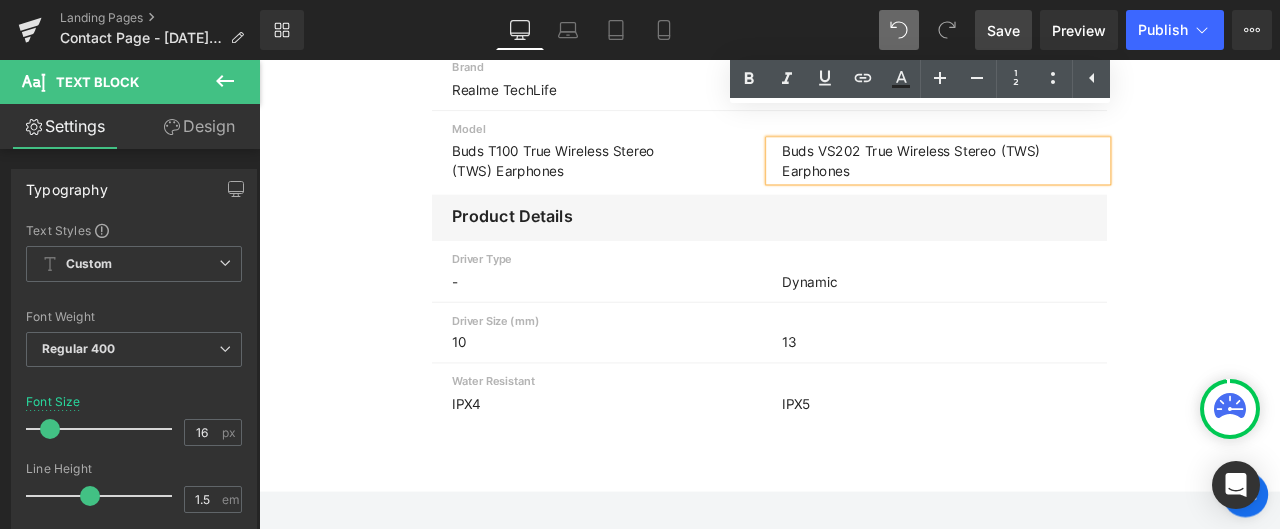 scroll, scrollTop: 6800, scrollLeft: 0, axis: vertical 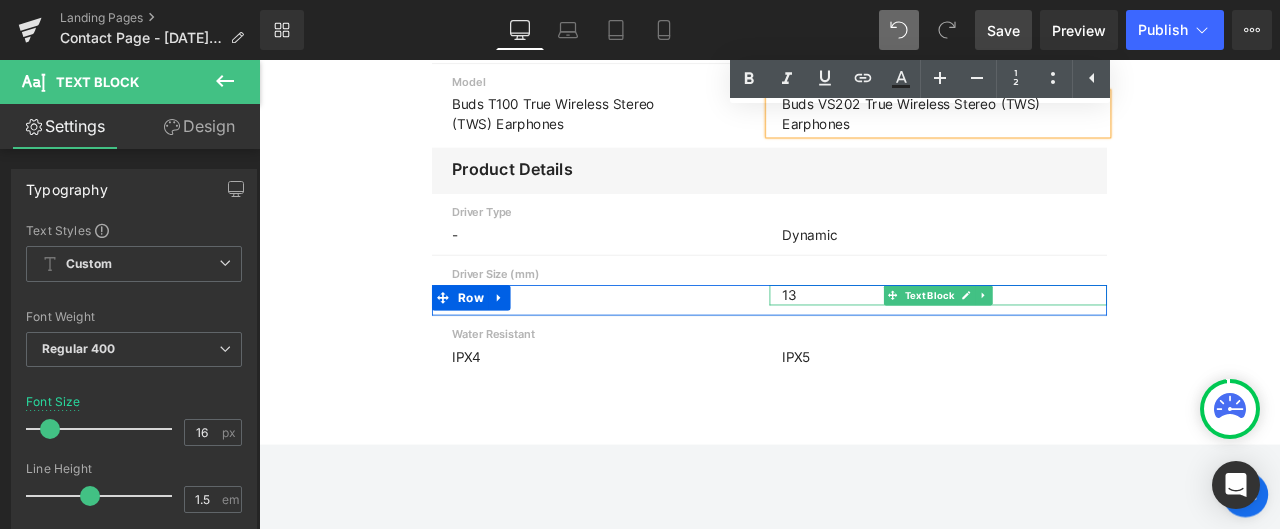 click on "13" at bounding box center (1059, 339) 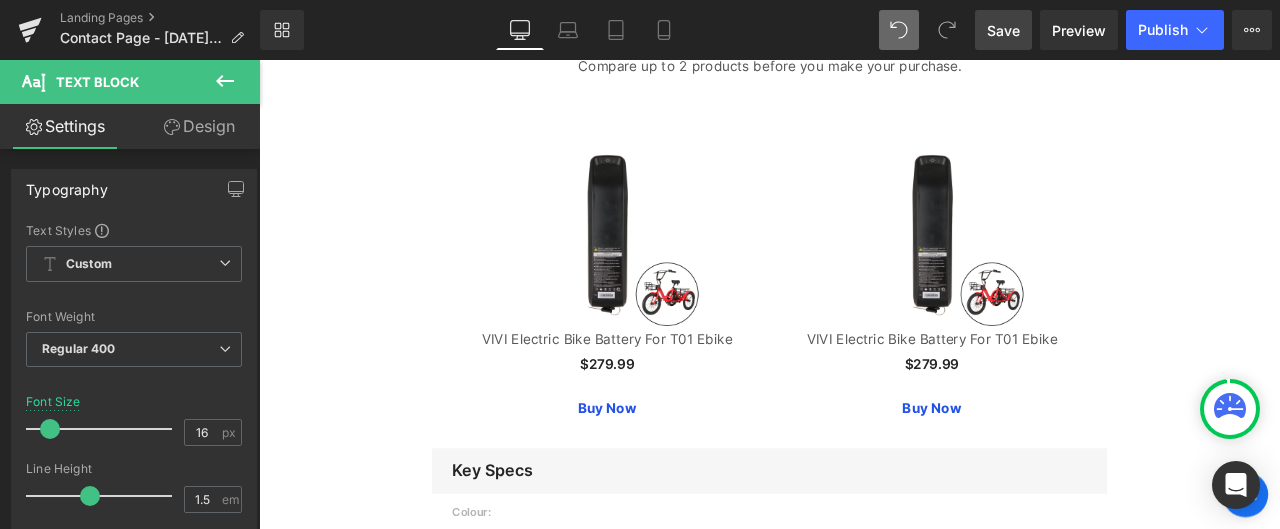 scroll, scrollTop: 6000, scrollLeft: 0, axis: vertical 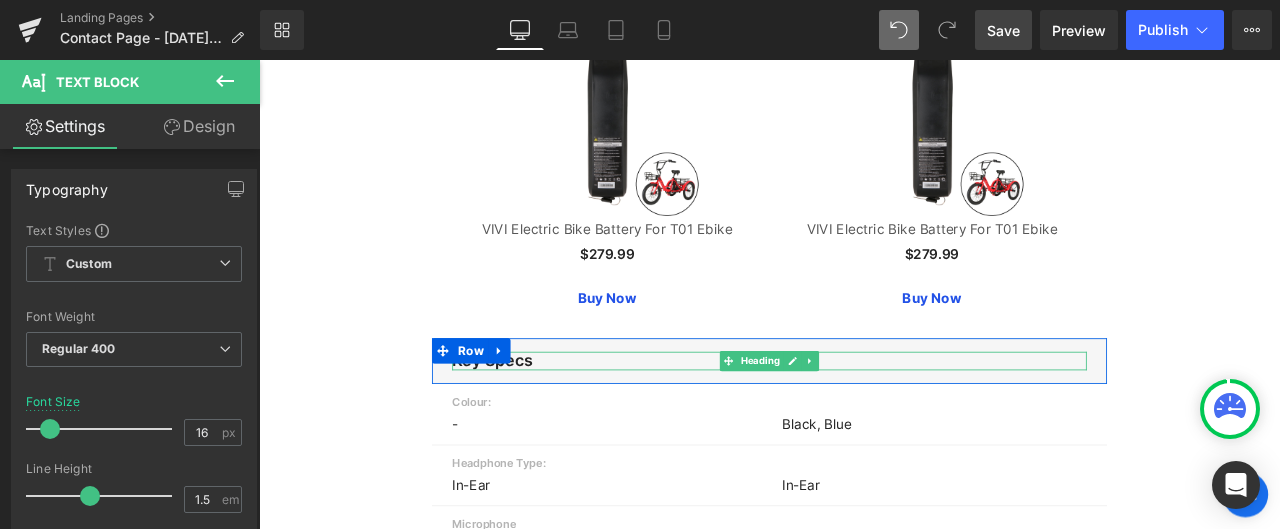 click on "Key Specs" at bounding box center (864, 417) 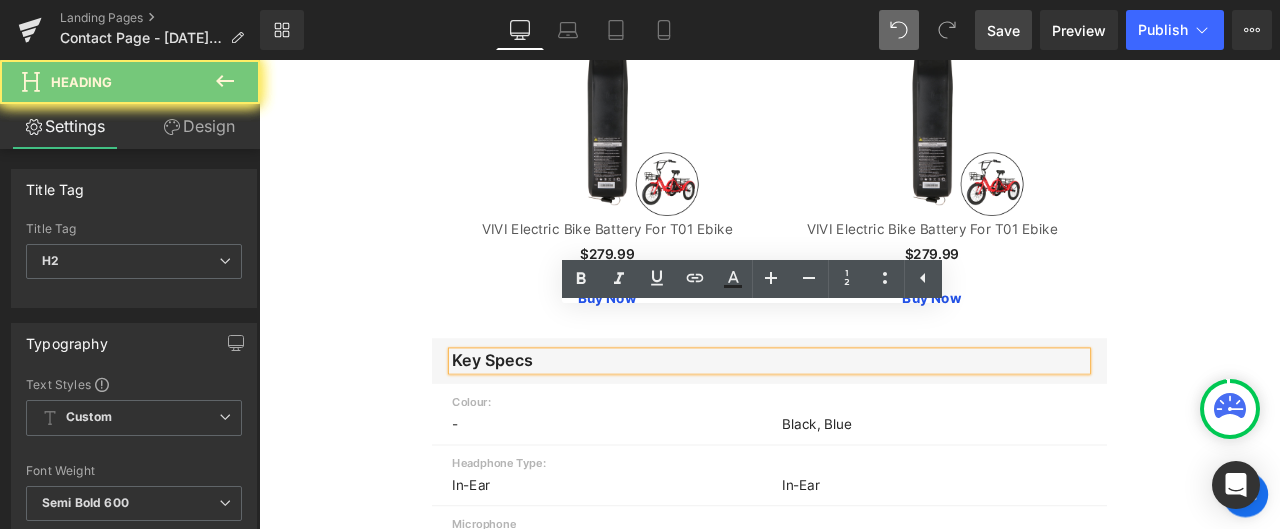 click on "Key Specs" at bounding box center [864, 417] 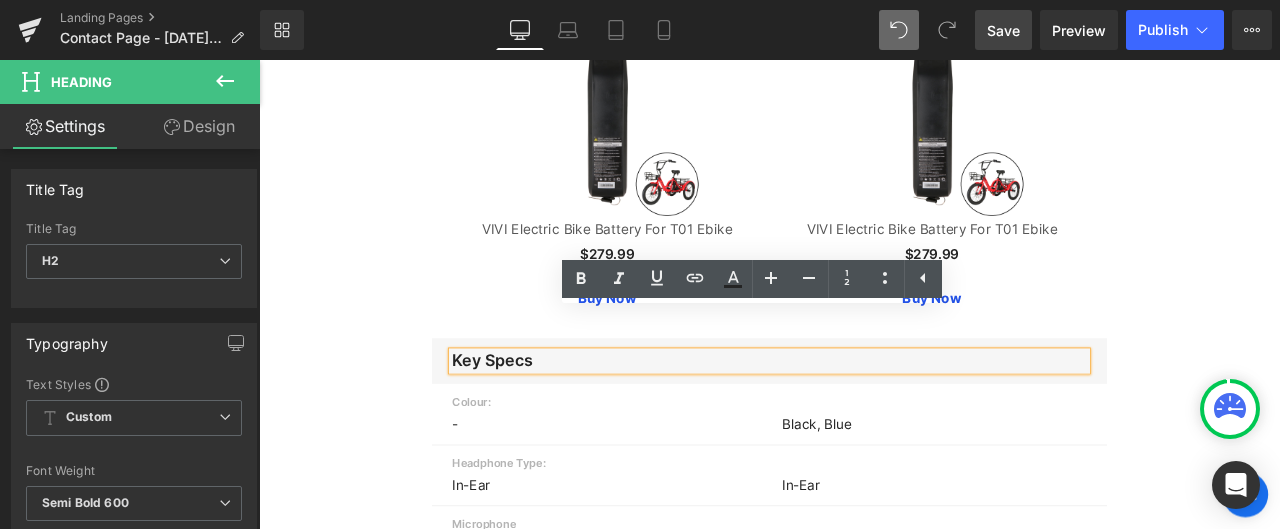 click on "Key Specs" at bounding box center (864, 417) 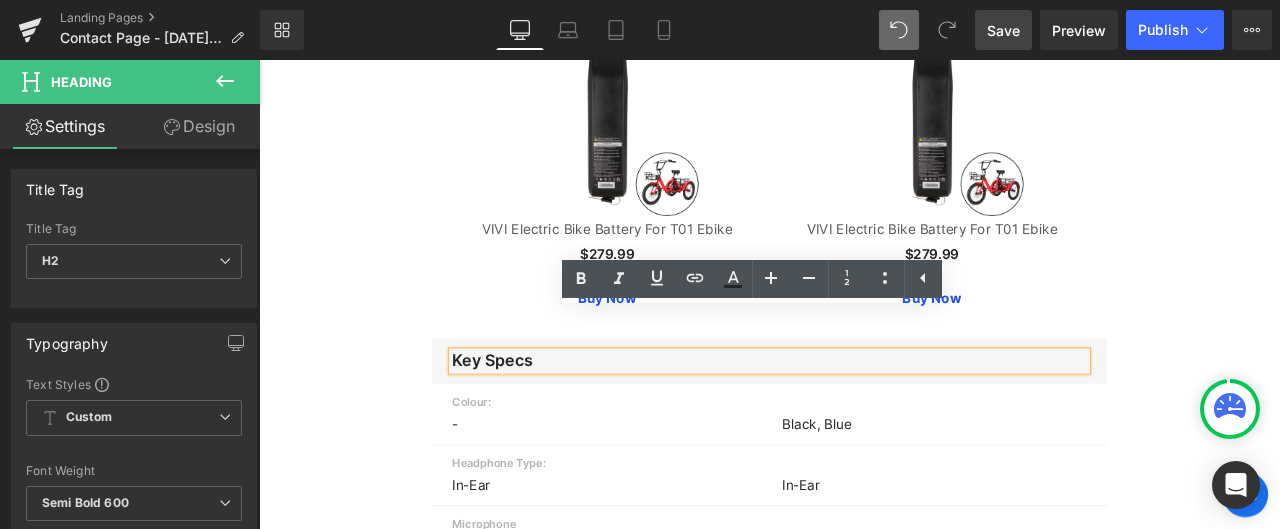 click on "Compare earphones Products Heading         Compare up to 2 products before you make your purchase. Text Block
Sale Off
(P) Image
VIVI Electric Bike Battery For T01 Ebike
(P) Title
$279.99
$279.99
(P) Price
Buy Now
(P) Cart Button
Product
Sale Off" at bounding box center (864, 552) 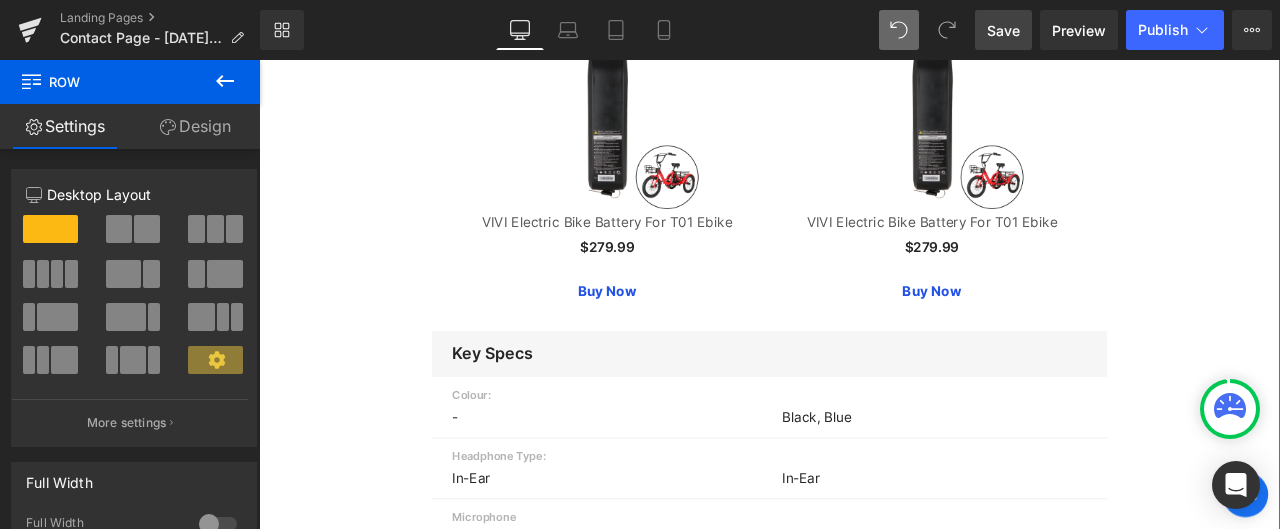 scroll, scrollTop: 5900, scrollLeft: 0, axis: vertical 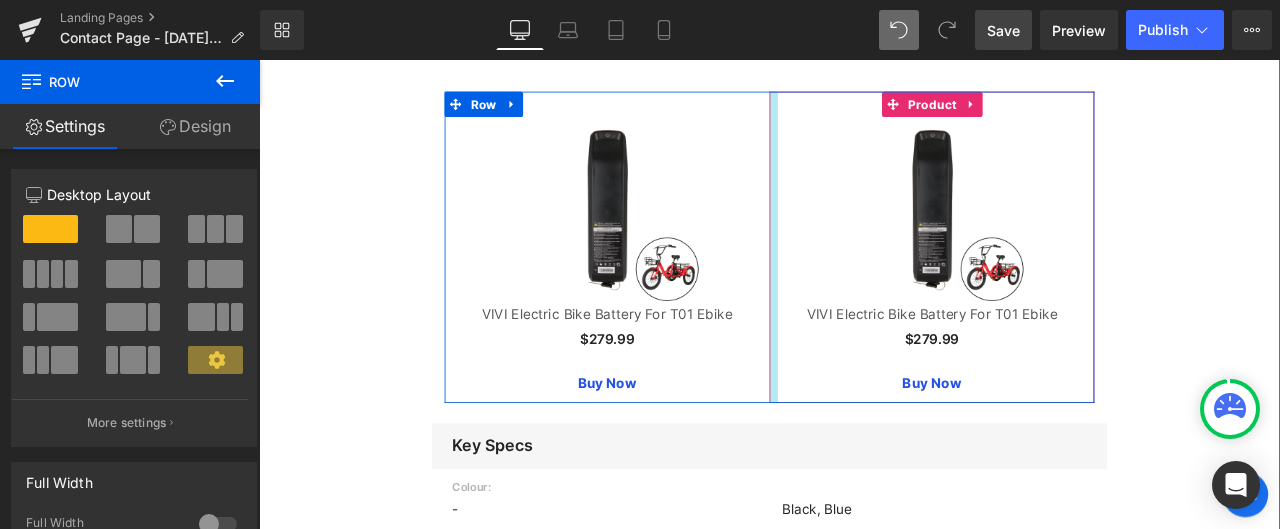 click at bounding box center (869, 281) 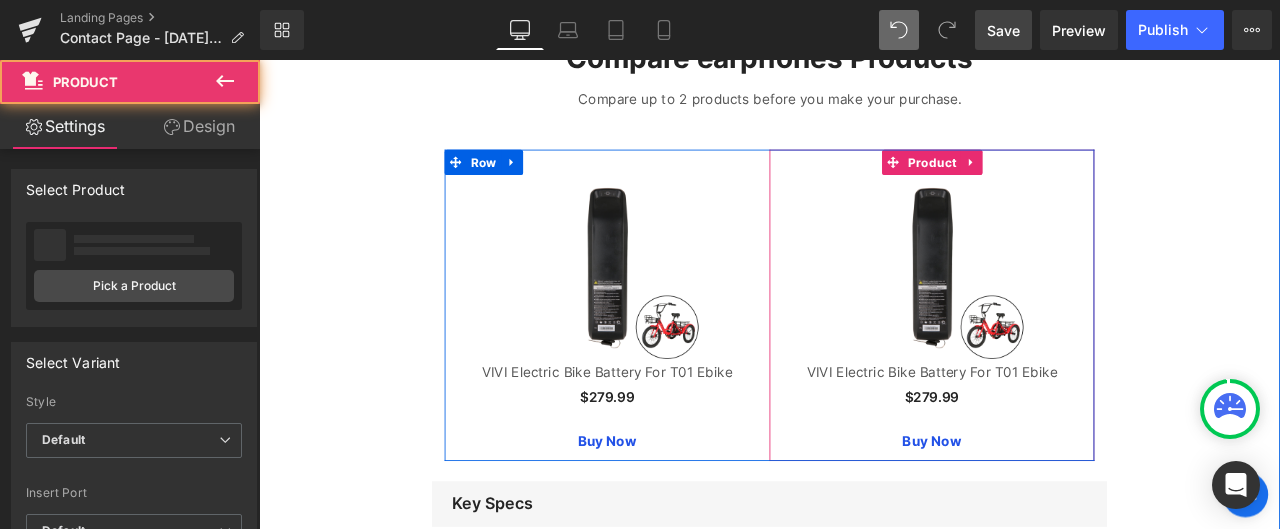 scroll, scrollTop: 5800, scrollLeft: 0, axis: vertical 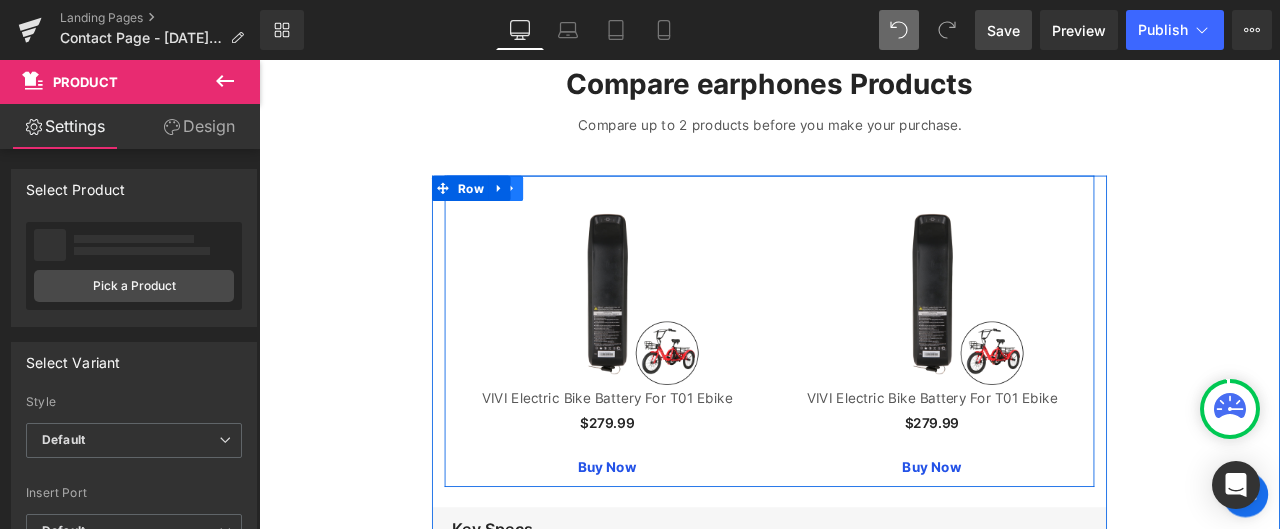 click 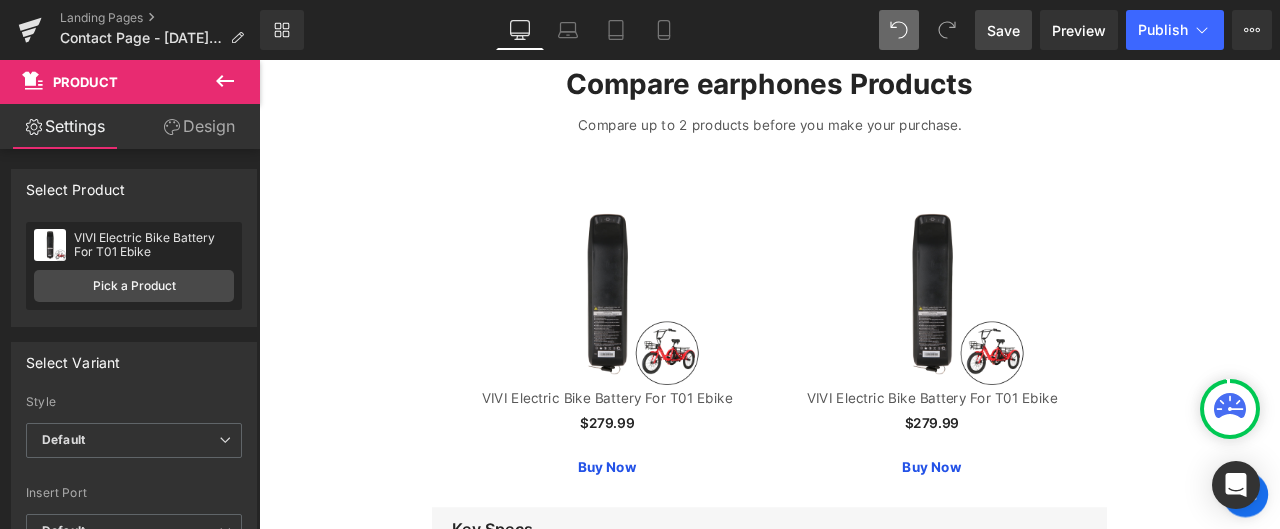 click on "Sale Off
(P) Image
VIVI Electric Bike Battery For T01 Ebike
(P) Title
$279.99
$279.99
(P) Price
Buy Now
(P) Cart Button
Product" at bounding box center (1056, 381) 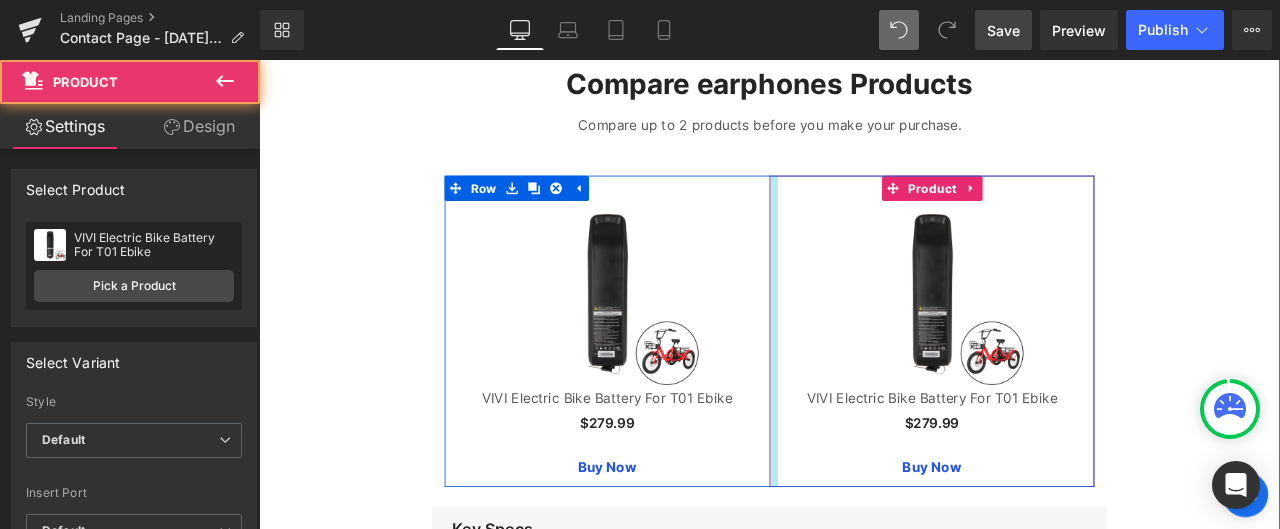 click at bounding box center (869, 381) 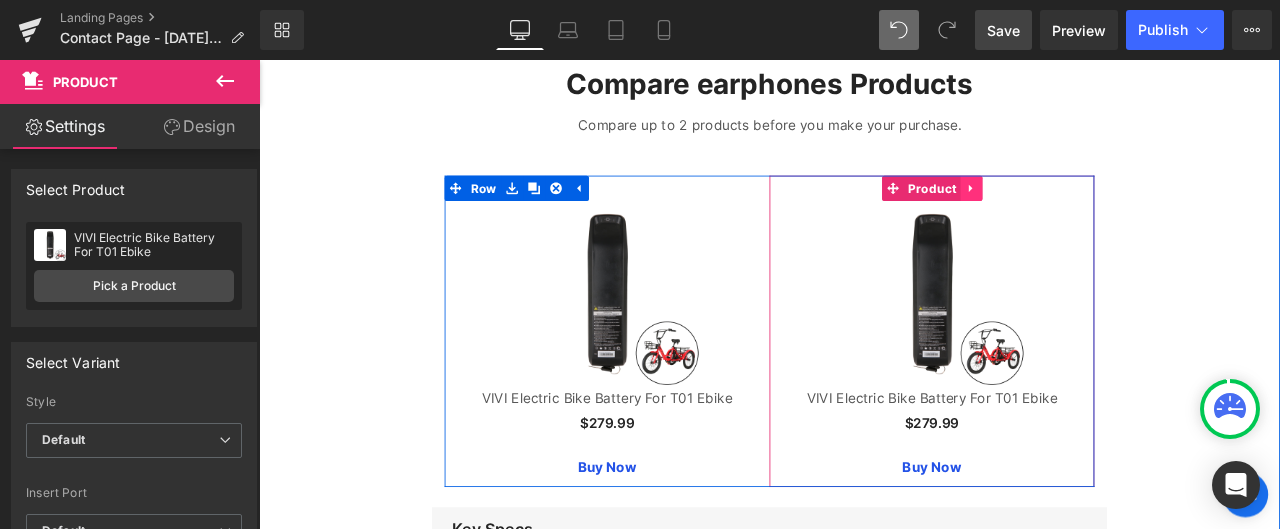 click 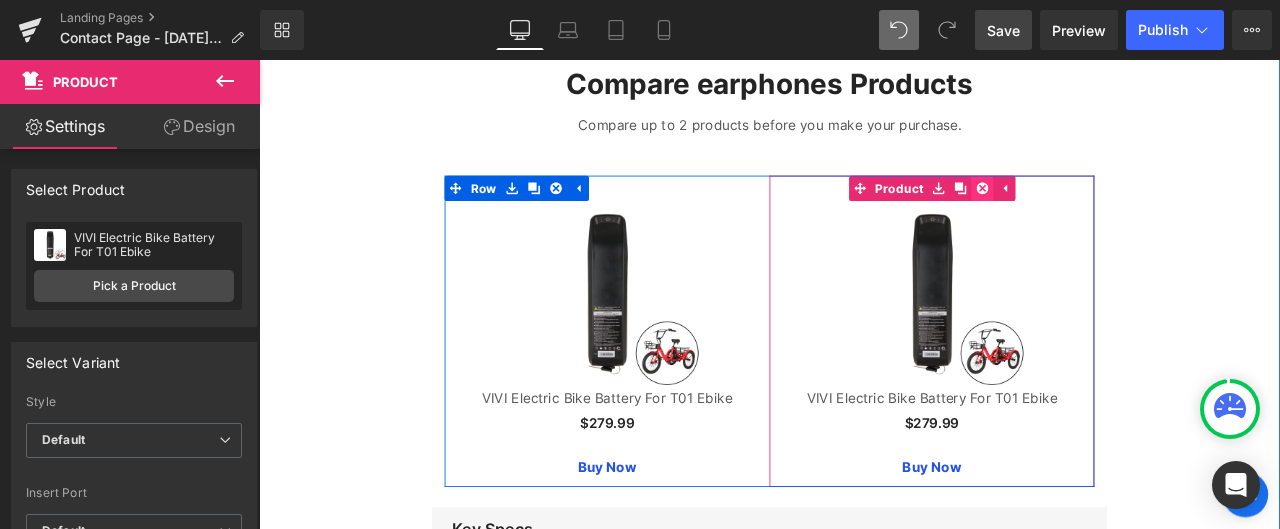 click 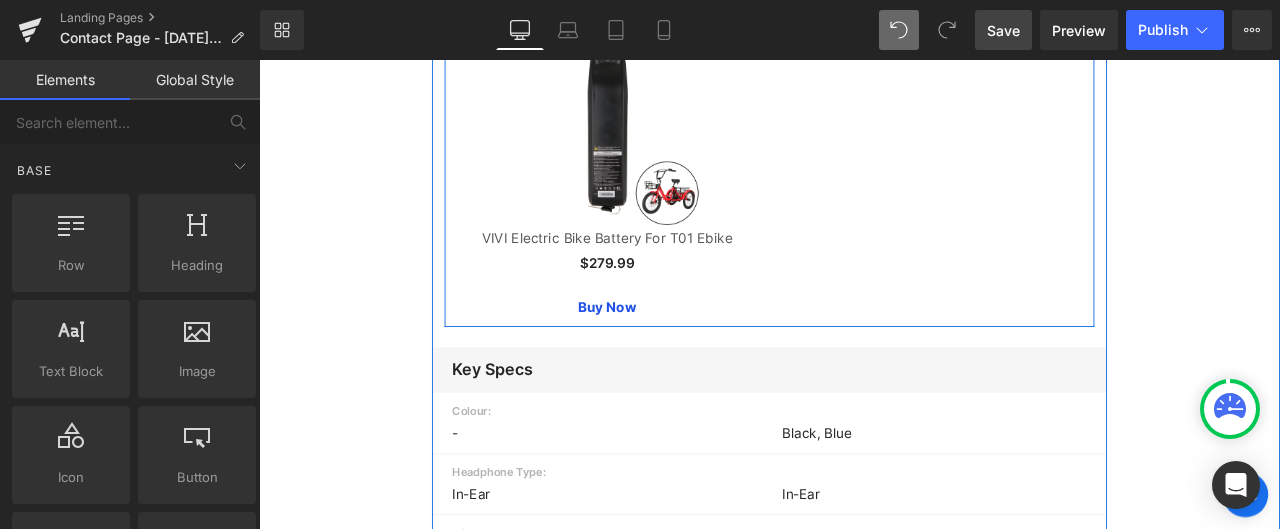 scroll, scrollTop: 5800, scrollLeft: 0, axis: vertical 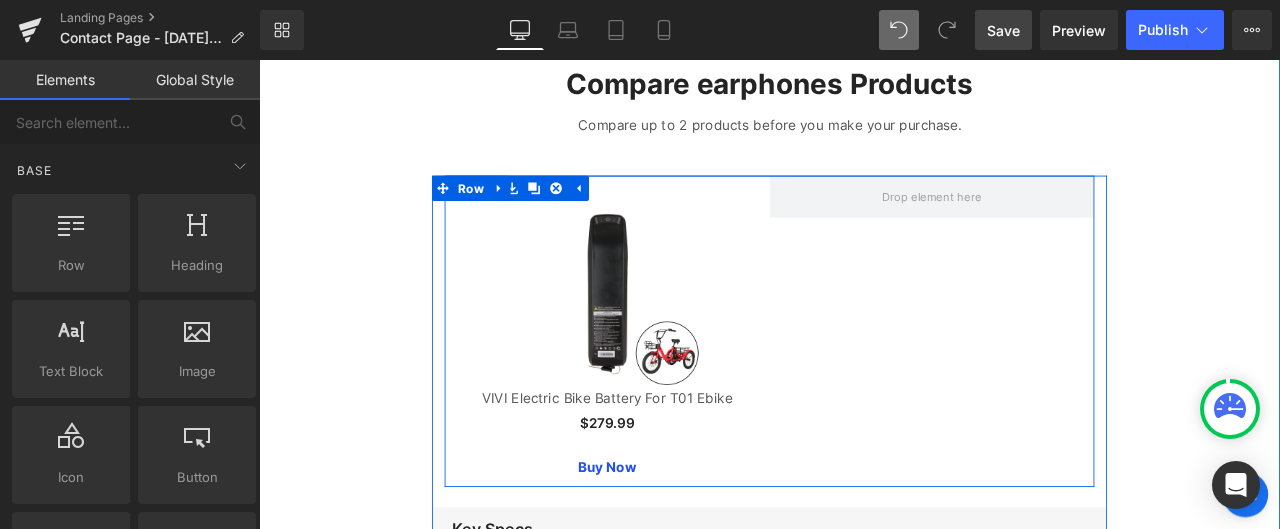 click on "Sale Off" at bounding box center (671, 336) 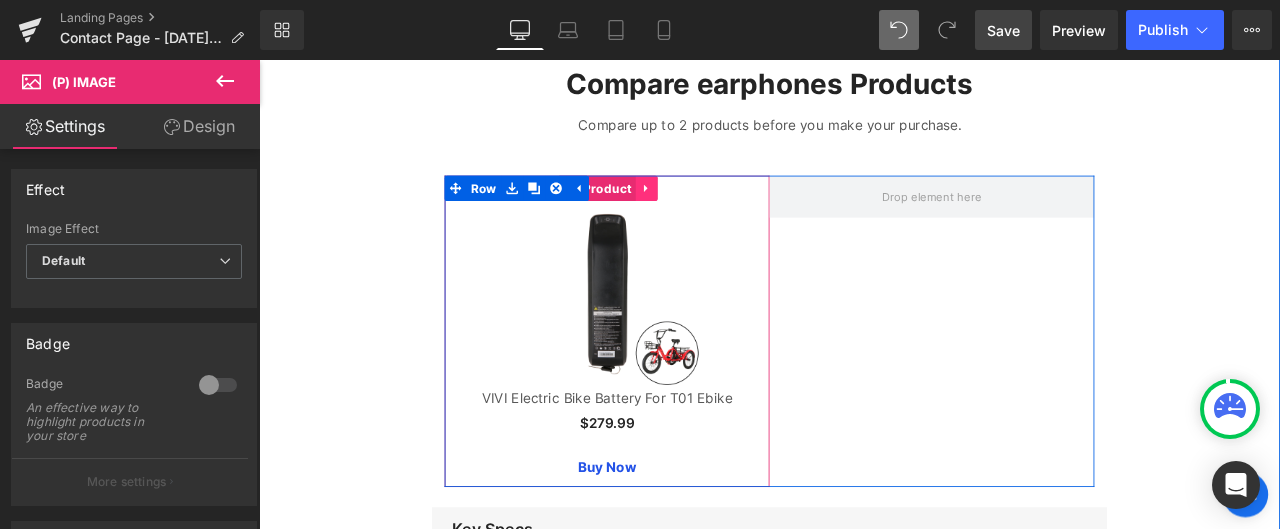 click 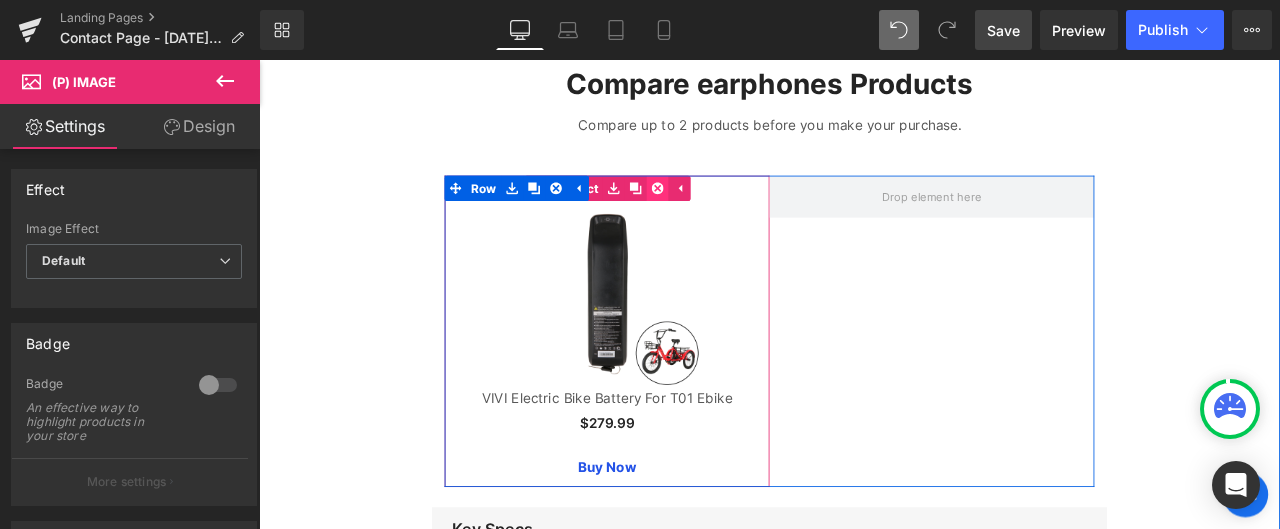 click 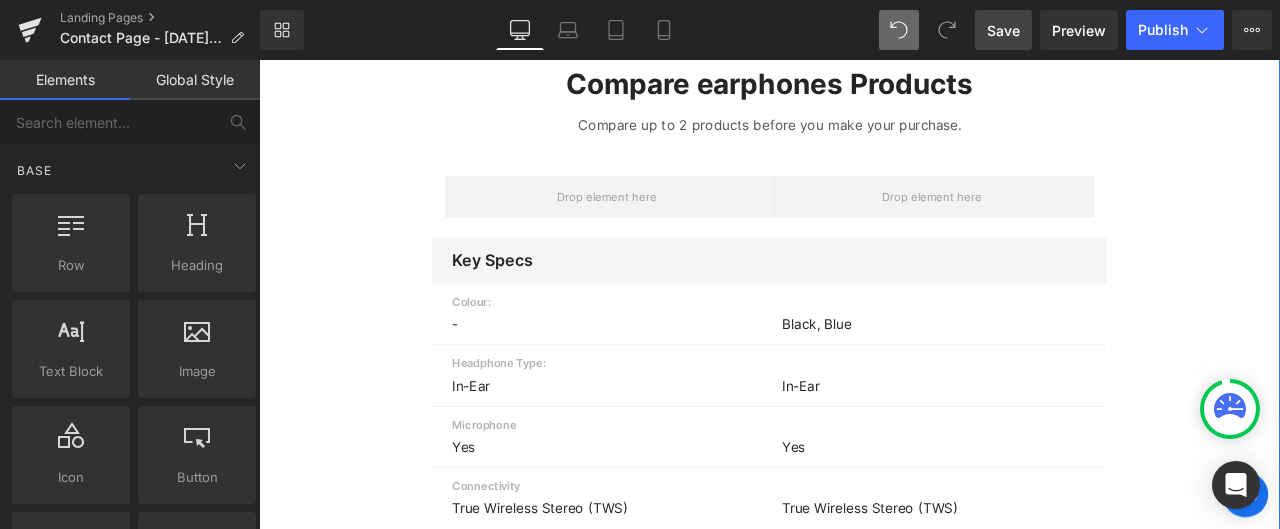 click on "Compare earphones Products Heading         Compare up to 2 products before you make your purchase. Text Block         Row         Key Specs Heading         Row         Colour: Text Block         - Text Block         Black, Blue Text Block         Row         Headphone Type: Text Block         In-Ear Text Block         In-Ear Text Block         Row         Microphone Text Block         Yes Text Block         Yes Text Block         Row         Connectivity Text Block         True Wireless Stereo (TWS) Text Block         True Wireless Stereo (TWS) Text Block         Row         General Heading         Row         Brand Text Block         Realme TechLife Text Block         Noise Text Block         Row         Model Text Block         Buds T100 True Wireless Stereo (TWS) Earphones Text Block         104px Buds VS202 True Wireless Stereo (TWS) Earphones Text Block         Row         Product Details Heading         Row         Driver Type Text Block         - Text Block         Dynamic Text Block         Row" at bounding box center (864, 592) 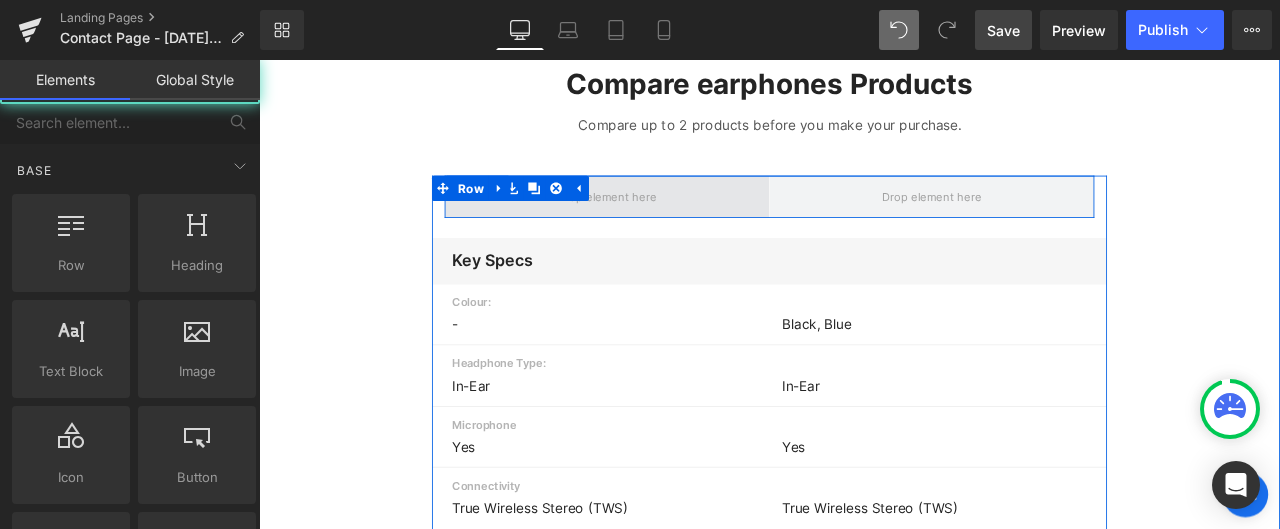 click at bounding box center [672, 222] 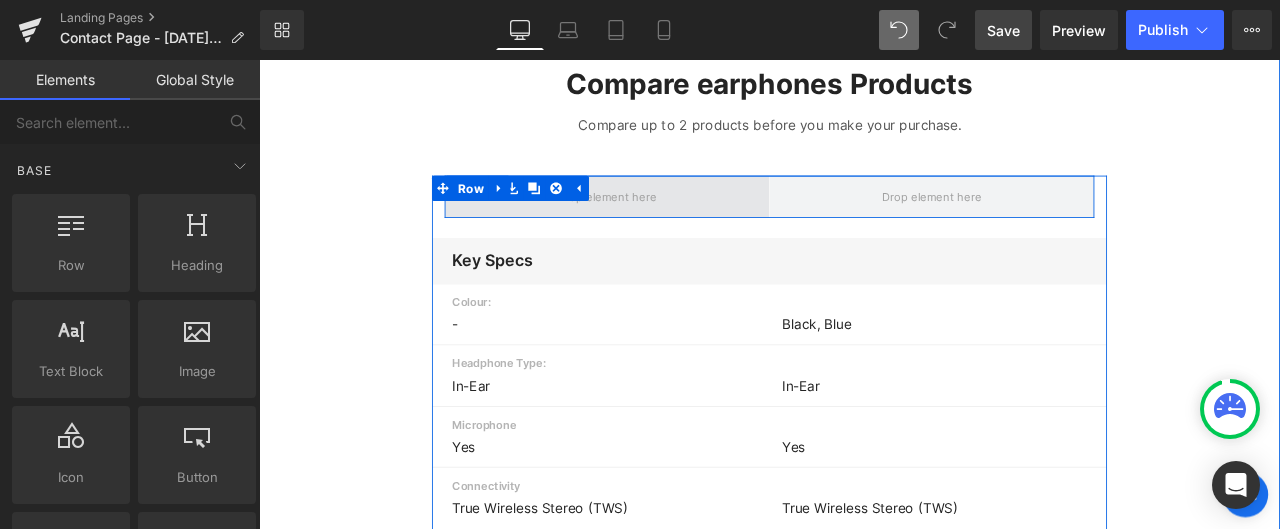 click at bounding box center (672, 222) 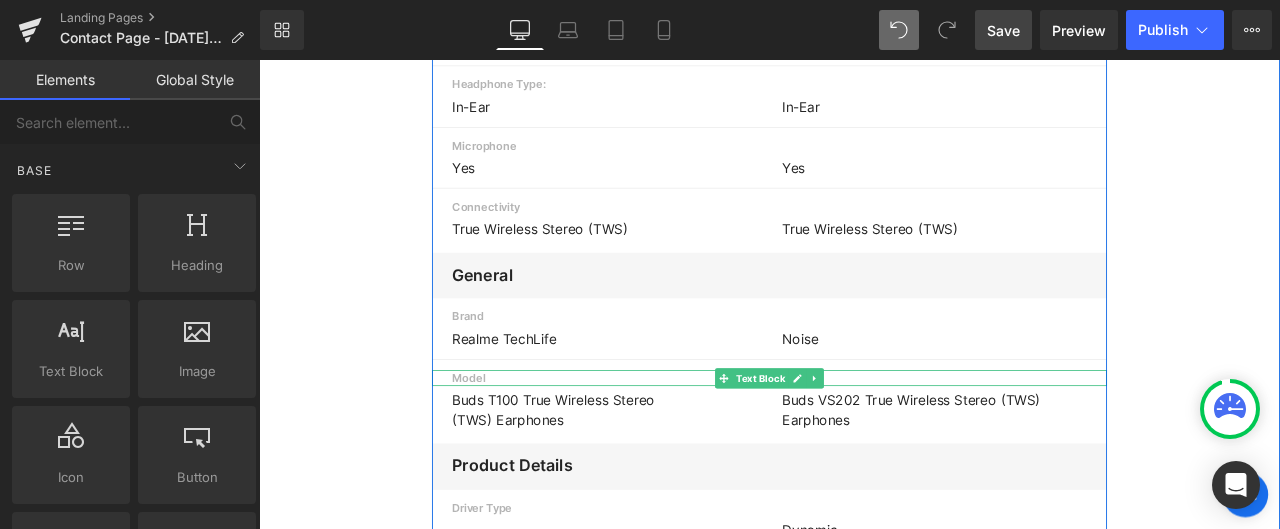 scroll, scrollTop: 6100, scrollLeft: 0, axis: vertical 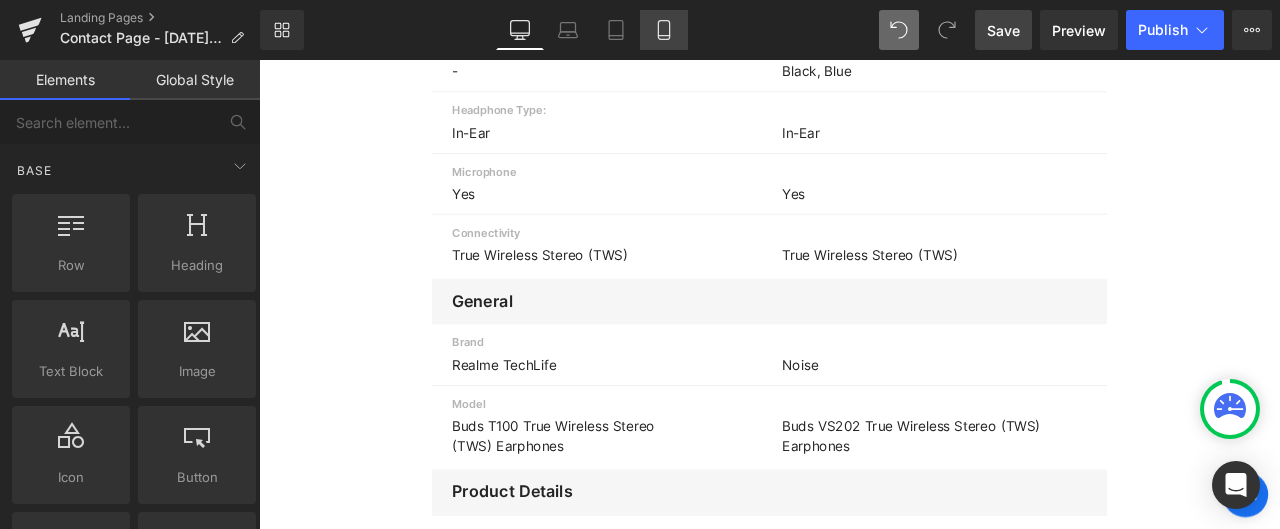 click 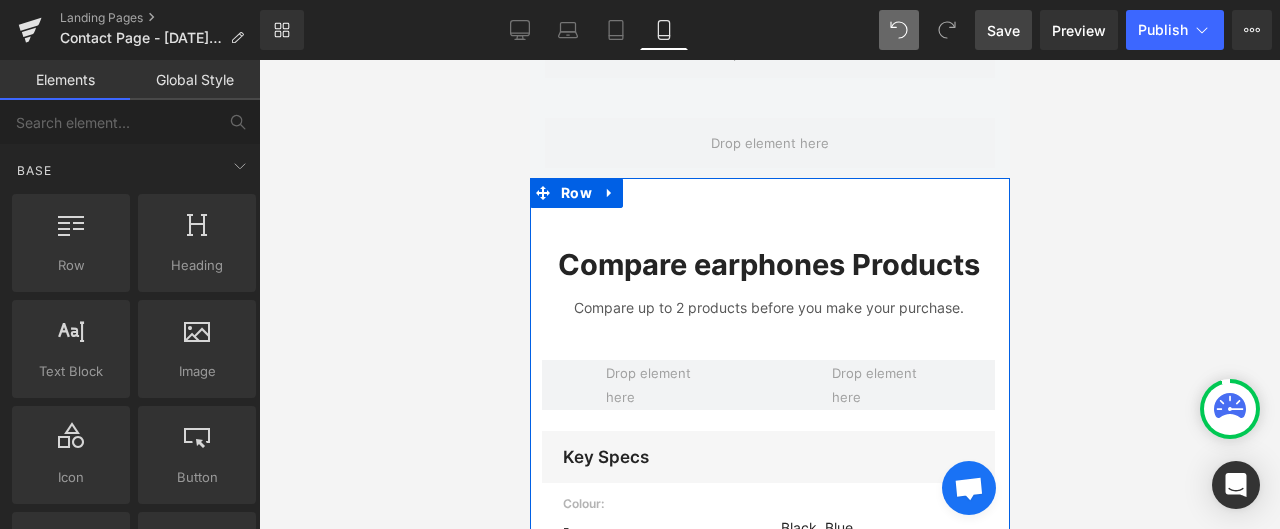scroll, scrollTop: 5082, scrollLeft: 0, axis: vertical 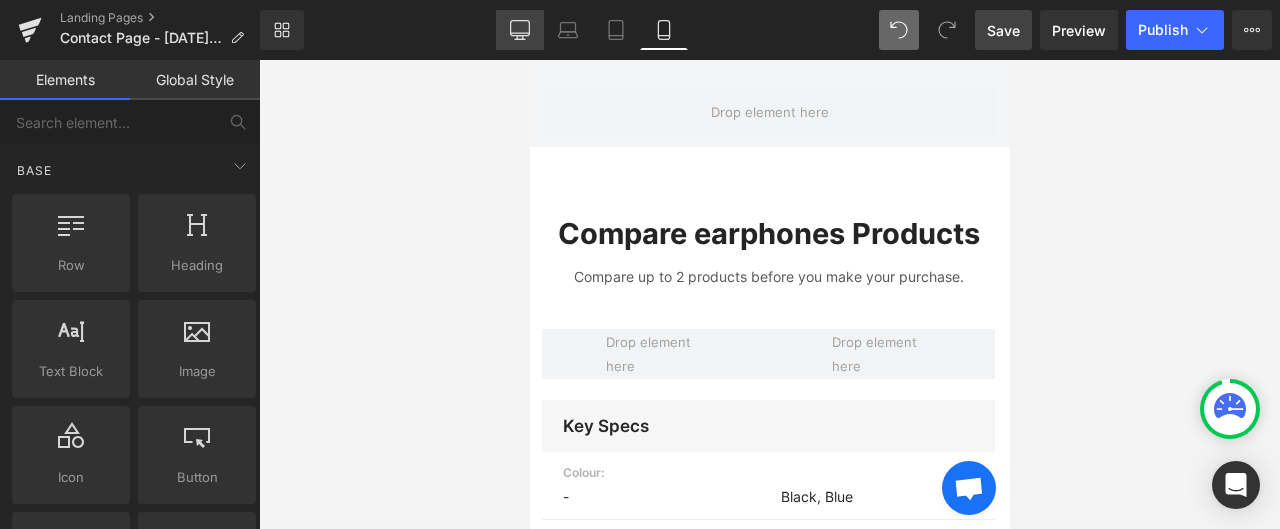 click on "Desktop" at bounding box center [520, 30] 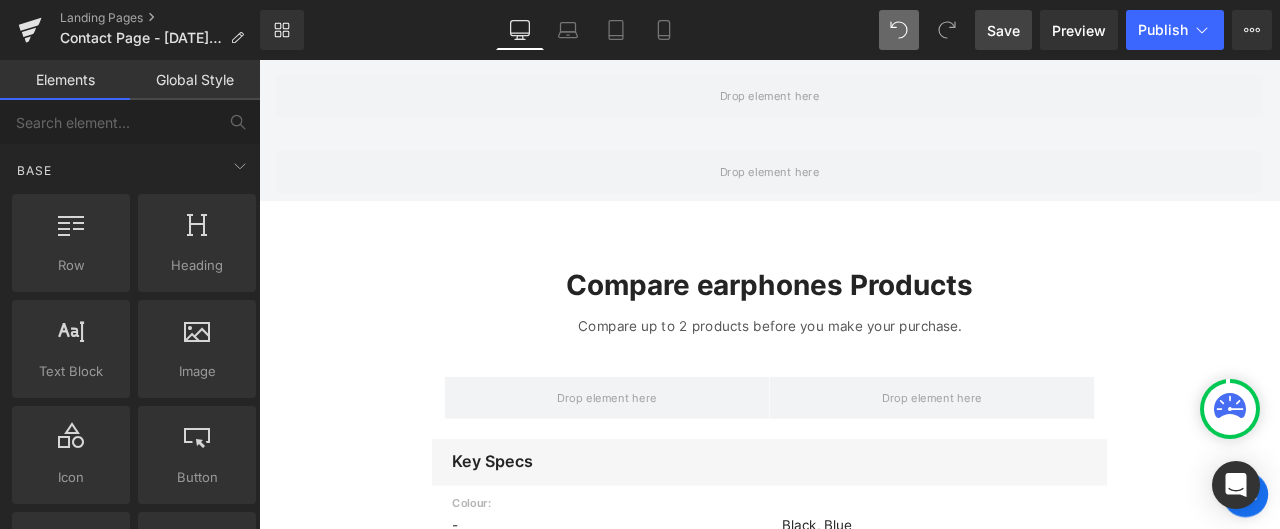 scroll, scrollTop: 5588, scrollLeft: 0, axis: vertical 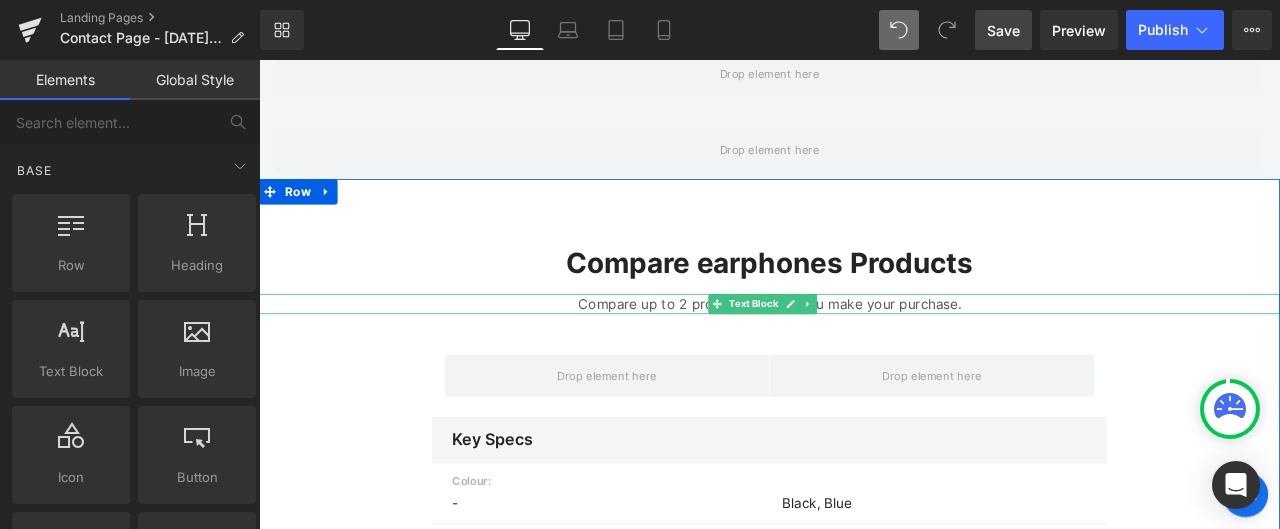 click 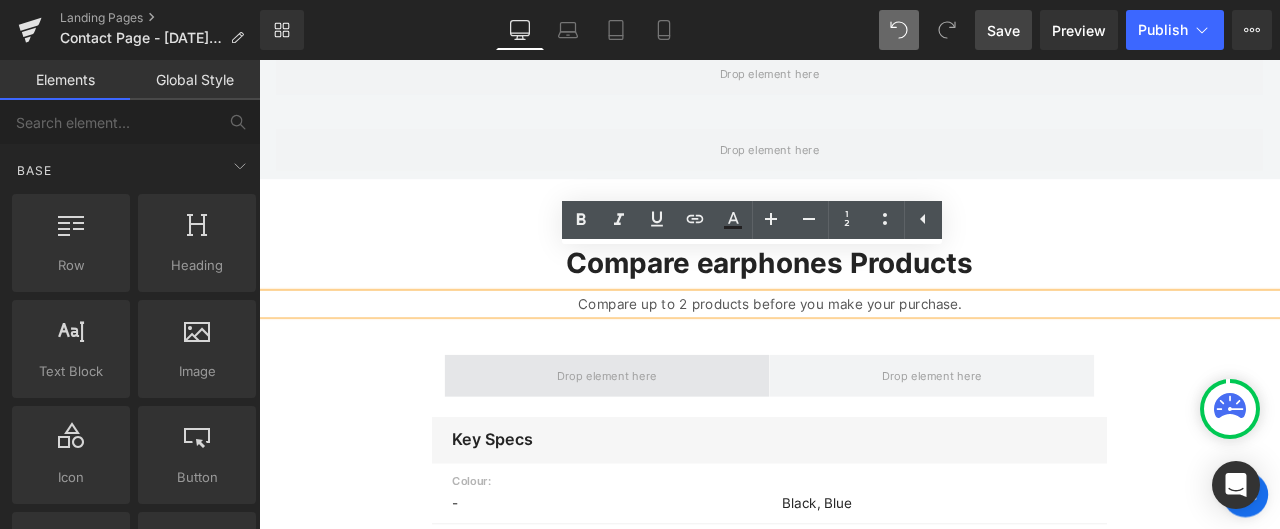 click on "Row         Key Specs Heading         Row         Colour: Text Block         - Text Block         Black, Blue Text Block         Row         Headphone Type: Text Block         In-Ear Text Block         In-Ear Text Block         Row         Microphone Text Block         Yes Text Block         Yes Text Block         Row         Connectivity Text Block         True Wireless Stereo (TWS) Text Block         True Wireless Stereo (TWS) Text Block         Row         General Heading         Row         Brand Text Block         Realme TechLife Text Block         Noise Text Block         Row         Model Text Block         Buds T100 True Wireless Stereo (TWS) Earphones Text Block         104px Buds VS202 True Wireless Stereo (TWS) Earphones Text Block         Row         Product Details Heading         Row         Driver Type Text Block         - Text Block         Dynamic Text Block         Row         Driver Size (mm) Text Block         10 Text Block         13 Text Block         Row         Water Resistant" at bounding box center [864, 869] 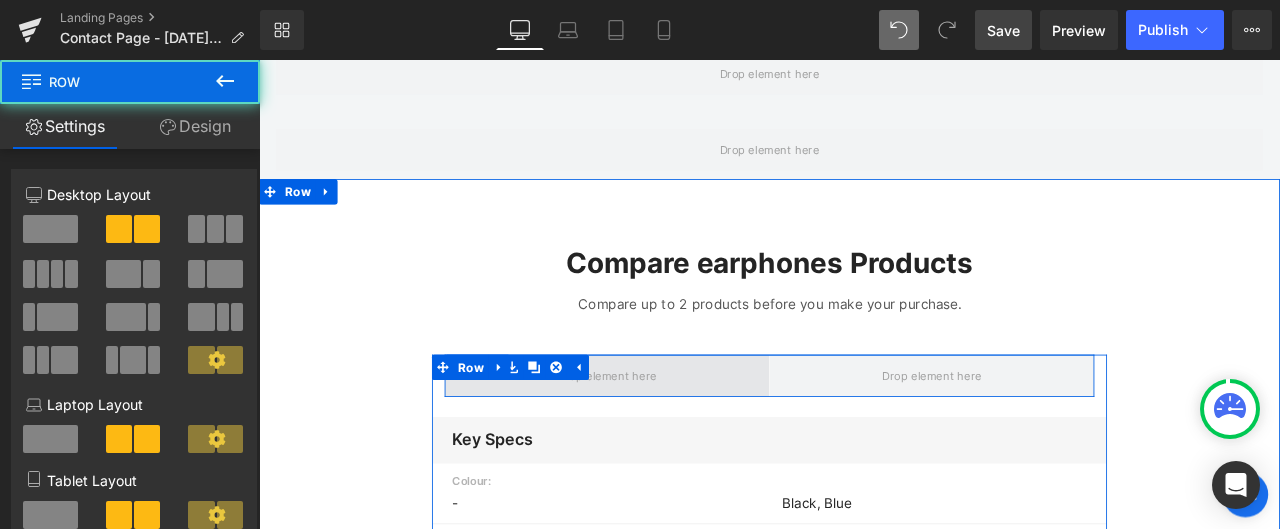 click at bounding box center [671, 434] 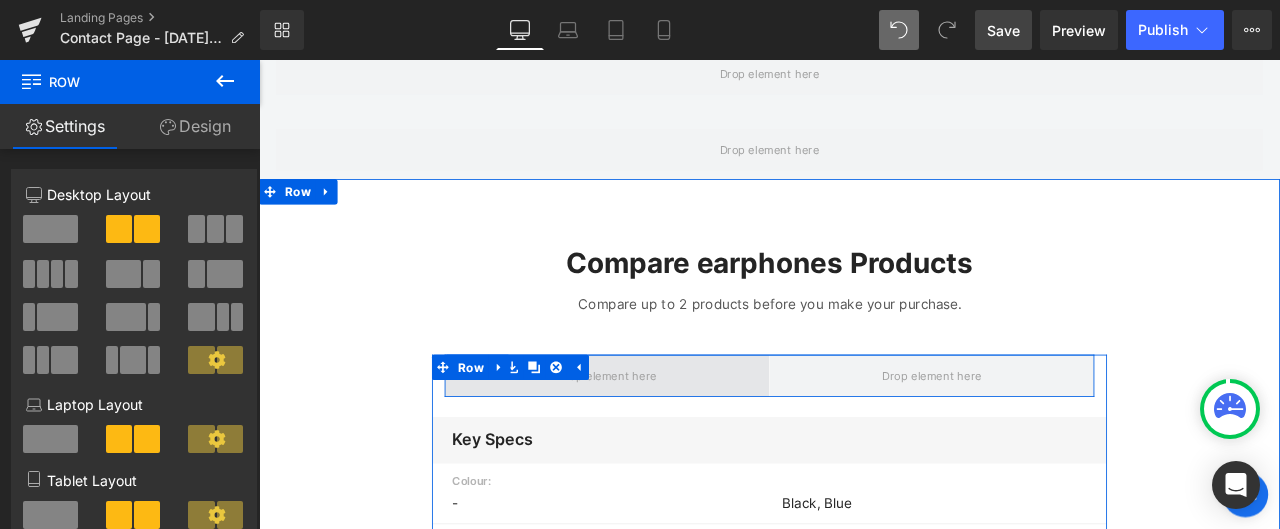 click at bounding box center (671, 434) 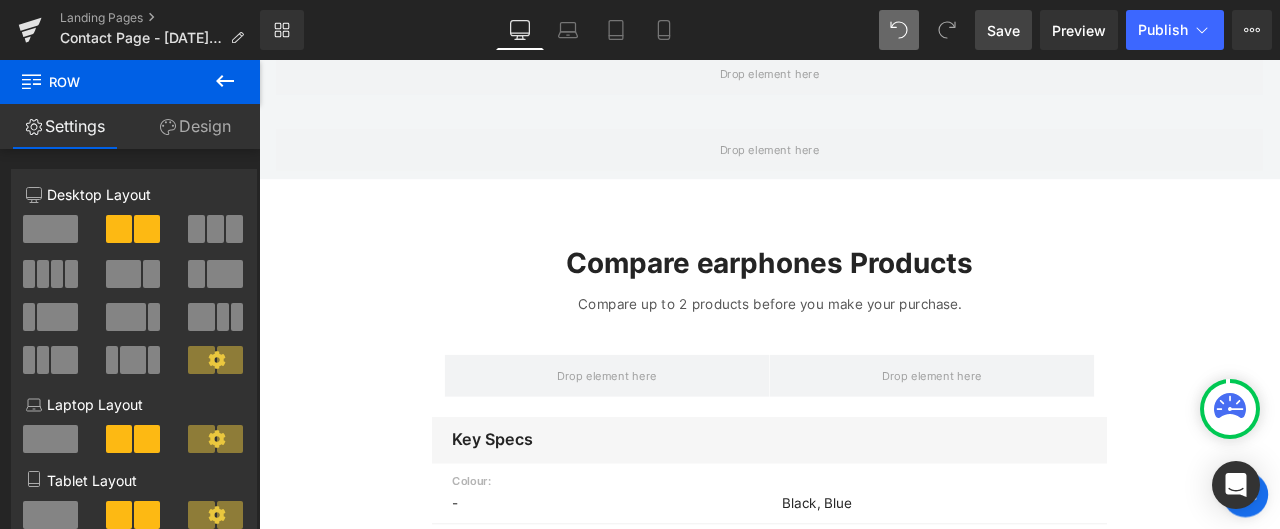 click 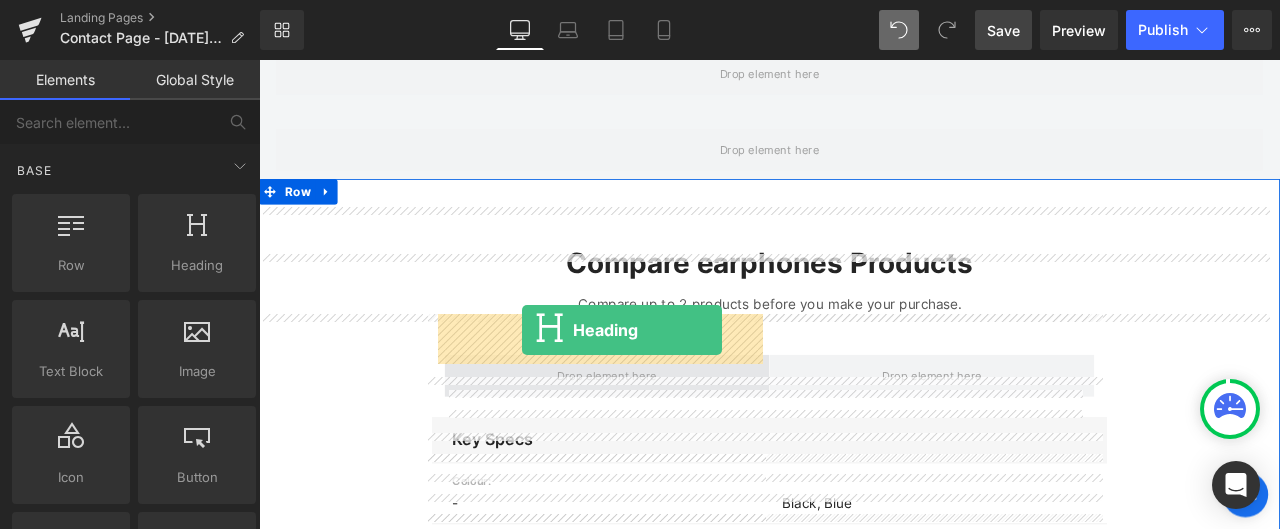 drag, startPoint x: 452, startPoint y: 294, endPoint x: 571, endPoint y: 381, distance: 147.411 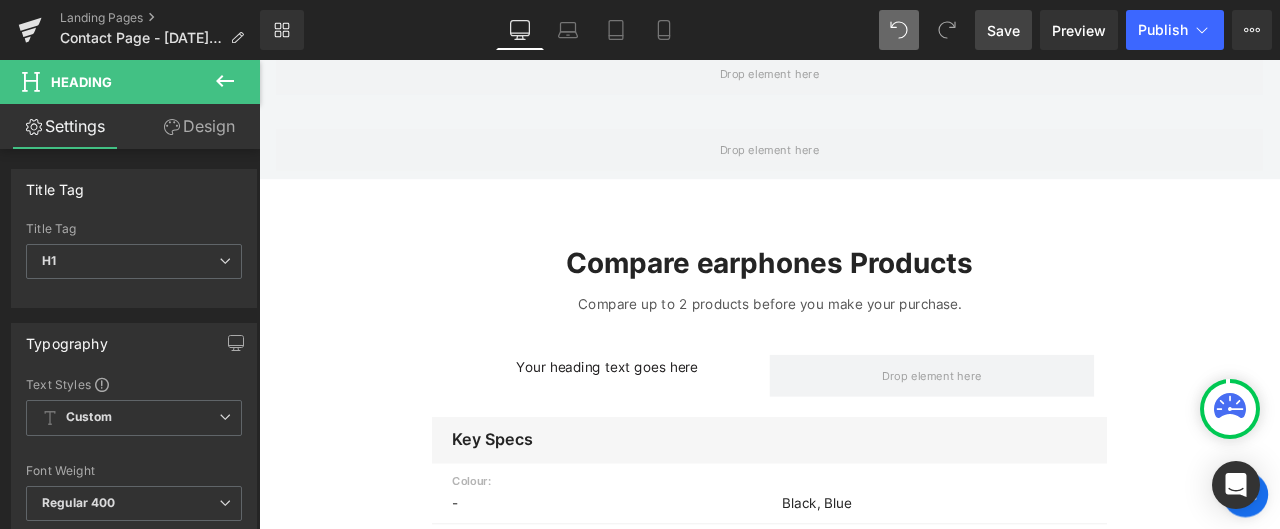 click 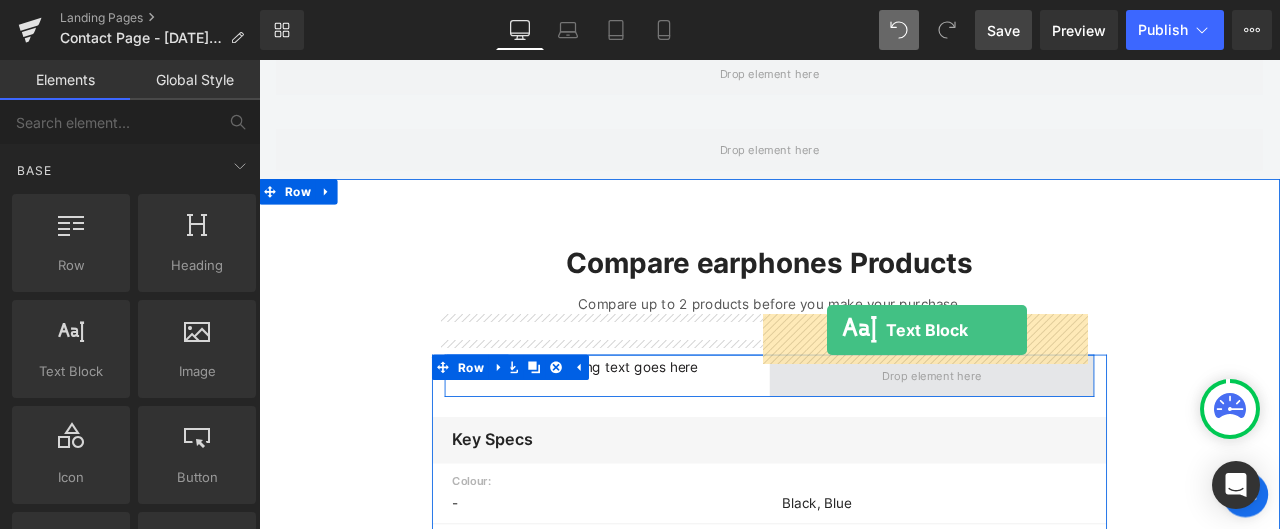 drag, startPoint x: 336, startPoint y: 395, endPoint x: 932, endPoint y: 381, distance: 596.1644 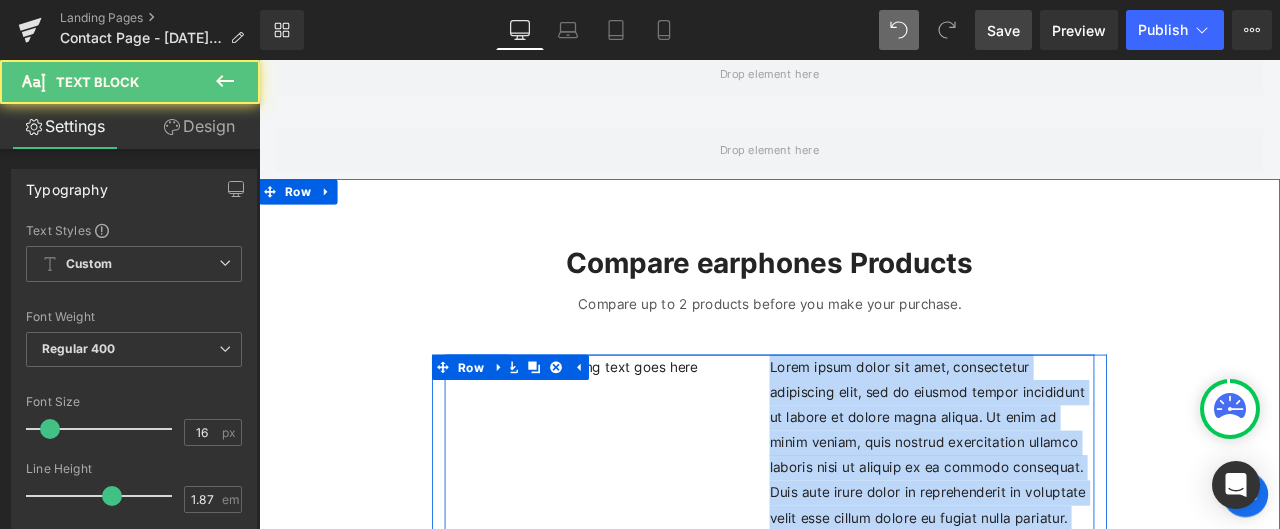 click on "Your heading text goes here
Heading
Lorem ipsum dolor sit amet, consectetur adipiscing elit, sed do eiusmod tempor incididunt ut labore et dolore magna aliqua. Ut enim ad minim veniam, quis nostrud exercitation ullamco laboris nisi ut aliquip ex ea commodo consequat. Duis aute irure dolor in reprehenderit in voluptate velit esse cillum dolore eu fugiat nulla pariatur. Excepteur sint occaecat cupidatat non proident, sunt in culpa qui officia deserunt mollit anim id est laborum.
Text Block         Row" at bounding box center [864, 558] 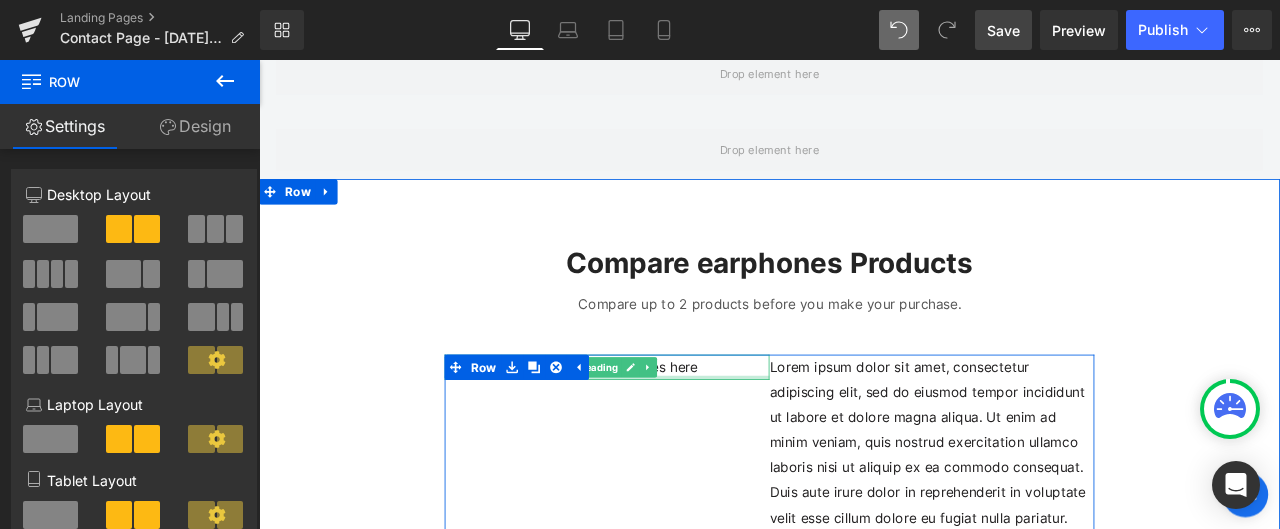 click on "Your heading text goes here" at bounding box center (671, 424) 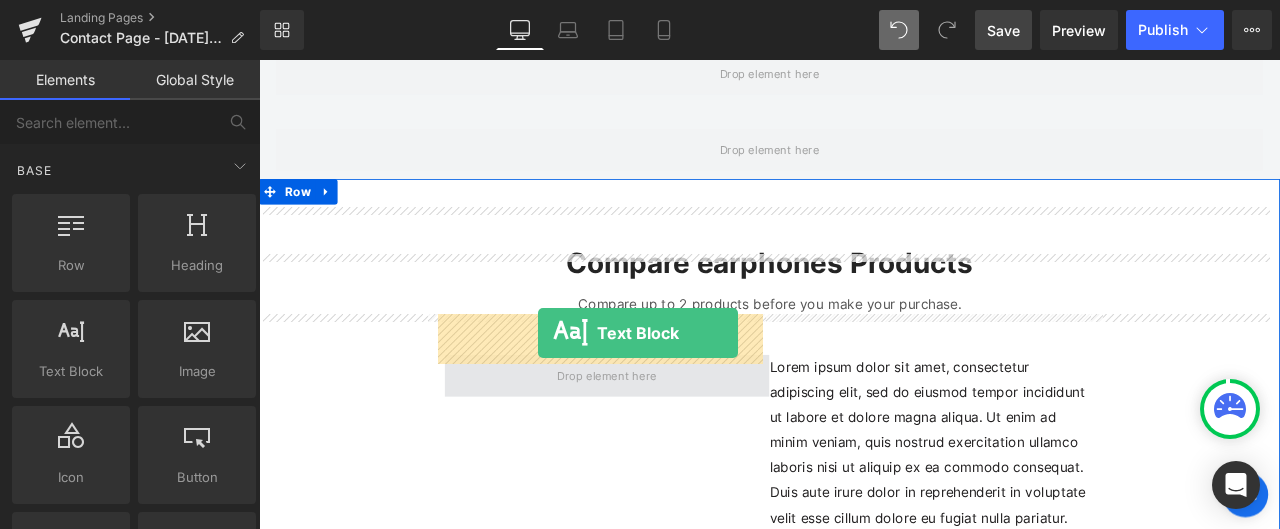 drag, startPoint x: 333, startPoint y: 409, endPoint x: 590, endPoint y: 383, distance: 258.31183 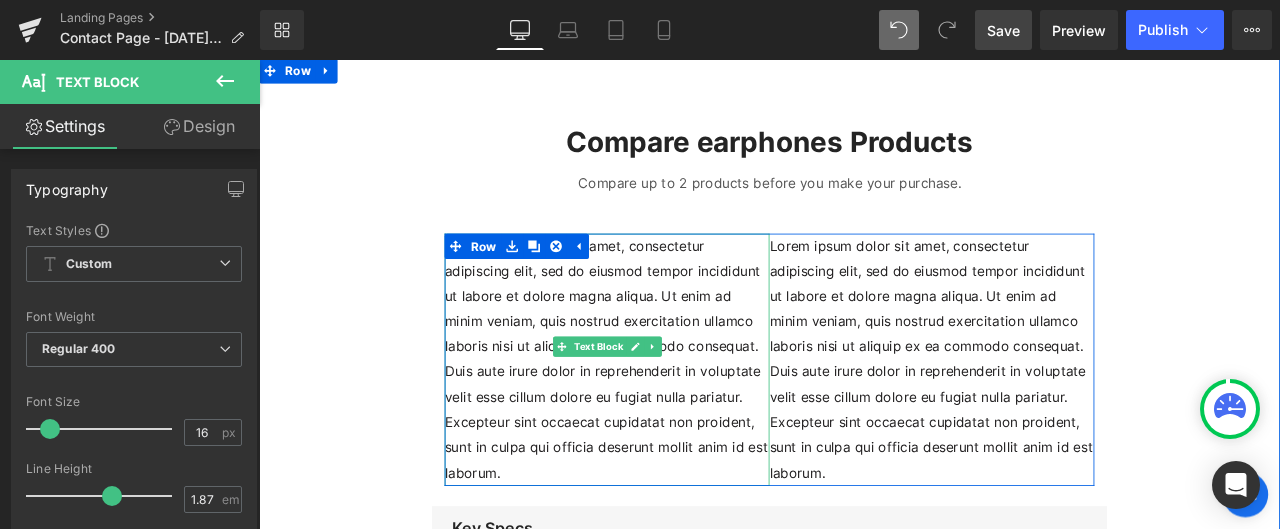 scroll, scrollTop: 5788, scrollLeft: 0, axis: vertical 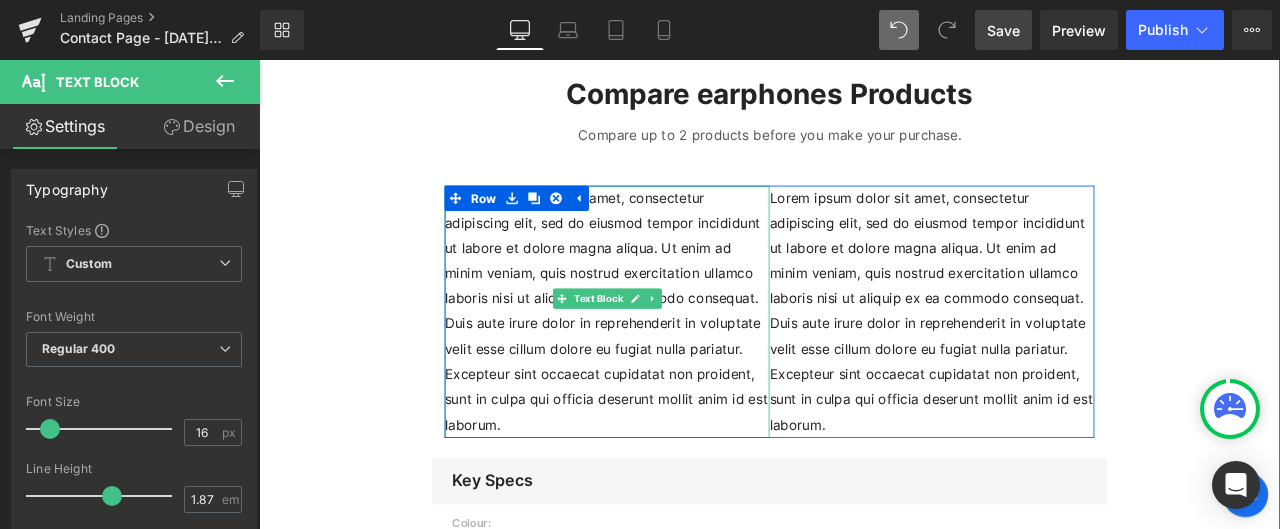 click on "Lorem ipsum dolor sit amet, consectetur adipiscing elit, sed do eiusmod tempor incididunt ut labore et dolore magna aliqua. Ut enim ad minim veniam, quis nostrud exercitation ullamco laboris nisi ut aliquip ex ea commodo consequat. Duis aute irure dolor in reprehenderit in voluptate velit esse cillum dolore eu fugiat nulla pariatur. Excepteur sint occaecat cupidatat non proident, sunt in culpa qui officia deserunt mollit anim id est laborum." at bounding box center [671, 358] 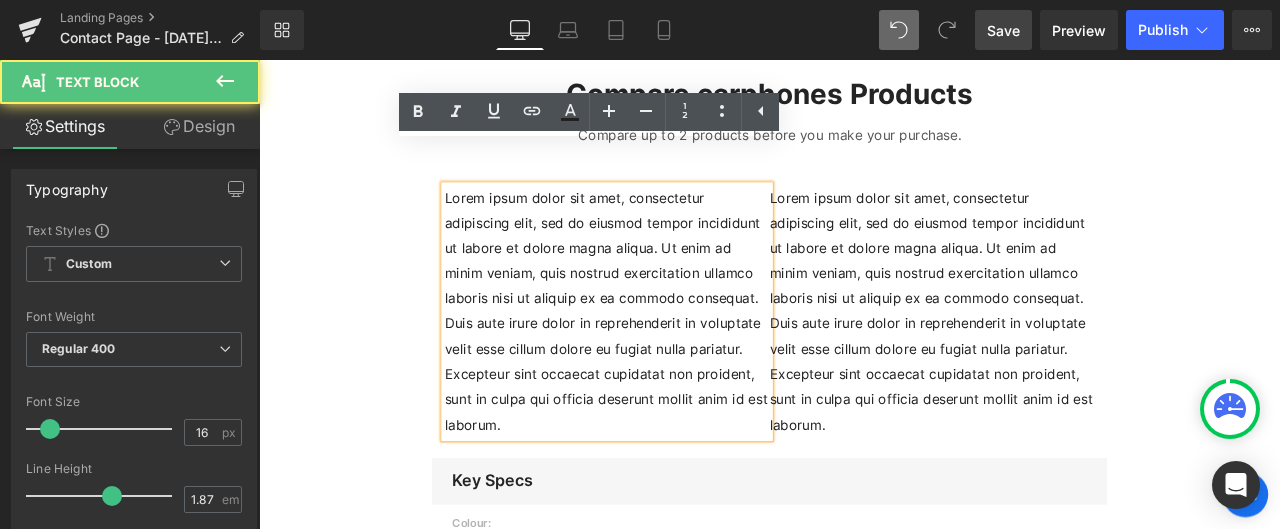 click on "Lorem ipsum dolor sit amet, consectetur adipiscing elit, sed do eiusmod tempor incididunt ut labore et dolore magna aliqua. Ut enim ad minim veniam, quis nostrud exercitation ullamco laboris nisi ut aliquip ex ea commodo consequat. Duis aute irure dolor in reprehenderit in voluptate velit esse cillum dolore eu fugiat nulla pariatur. Excepteur sint occaecat cupidatat non proident, sunt in culpa qui officia deserunt mollit anim id est laborum." at bounding box center [671, 358] 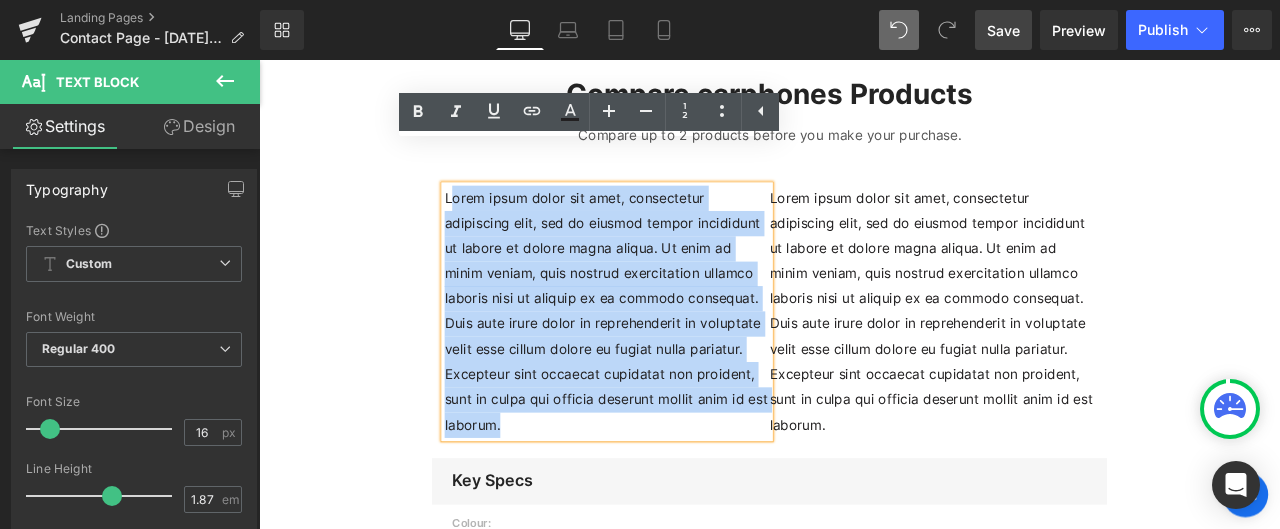 drag, startPoint x: 621, startPoint y: 413, endPoint x: 476, endPoint y: 167, distance: 285.55383 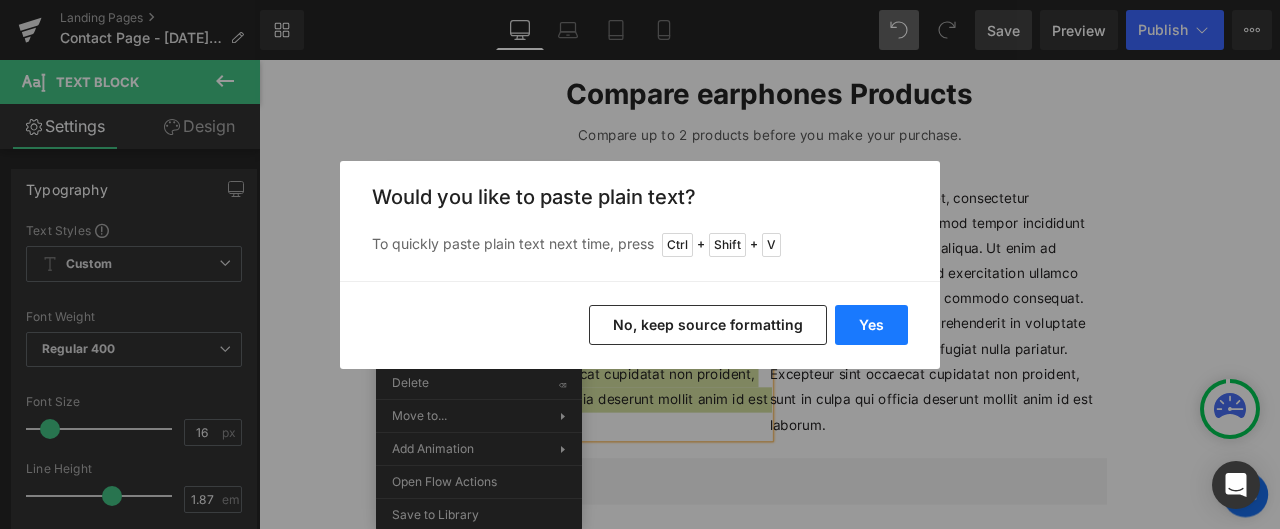 click on "Yes" at bounding box center [871, 325] 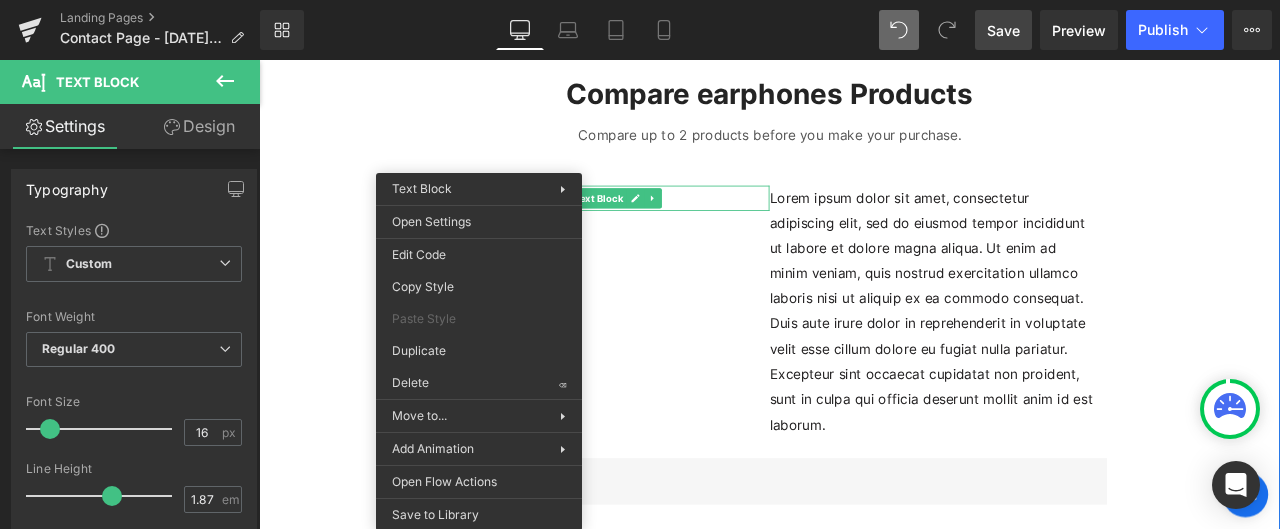 click on "Compare earphones Products Heading         Compare up to 2 products before you make your purchase. Text Block
LAffected E-Bike Model Number
Text Block
Lorem ipsum dolor sit amet, consectetur adipiscing elit, sed do eiusmod tempor incididunt ut labore et dolore magna aliqua. Ut enim ad minim veniam, quis nostrud exercitation ullamco laboris nisi ut aliquip ex ea commodo consequat. Duis aute irure dolor in reprehenderit in voluptate velit esse cillum dolore eu fugiat nulla pariatur. Excepteur sint occaecat cupidatat non proident, sunt in culpa qui officia deserunt mollit anim id est laborum.
Text Block         Row         Key Specs Heading         Row         Colour: Text Block         - Text Block         Black, Blue Text Block         Row         Headphone Type: Text Block         In-Ear Text Block         In-Ear Text Block         Row         Microphone Text Block         Yes Text Block         Yes Text Block         Row         Connectivity Text Block" at bounding box center [864, 729] 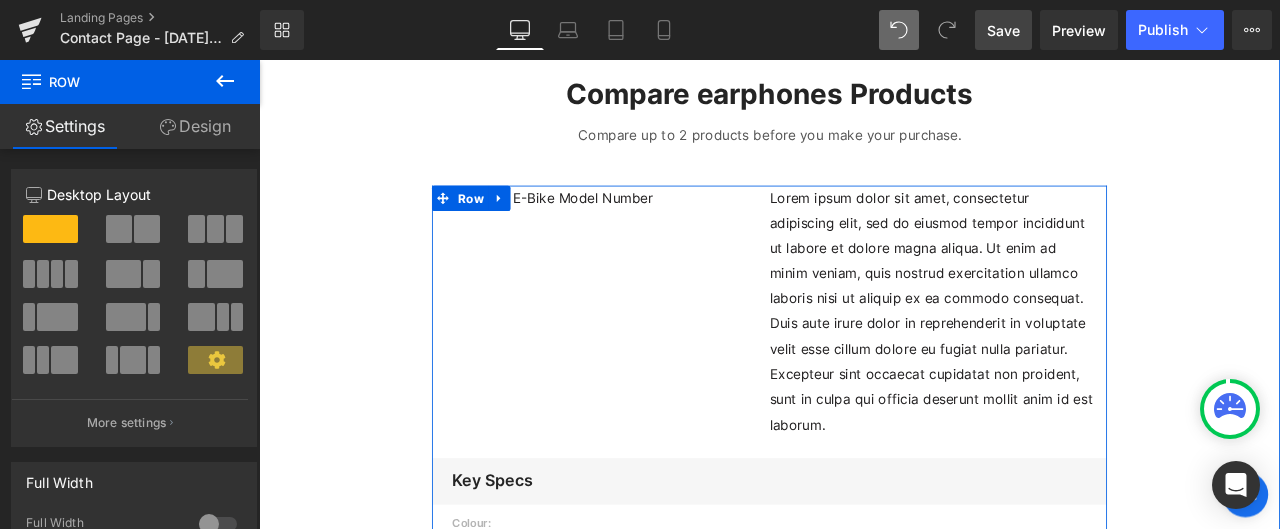 click on "Row" at bounding box center [510, 224] 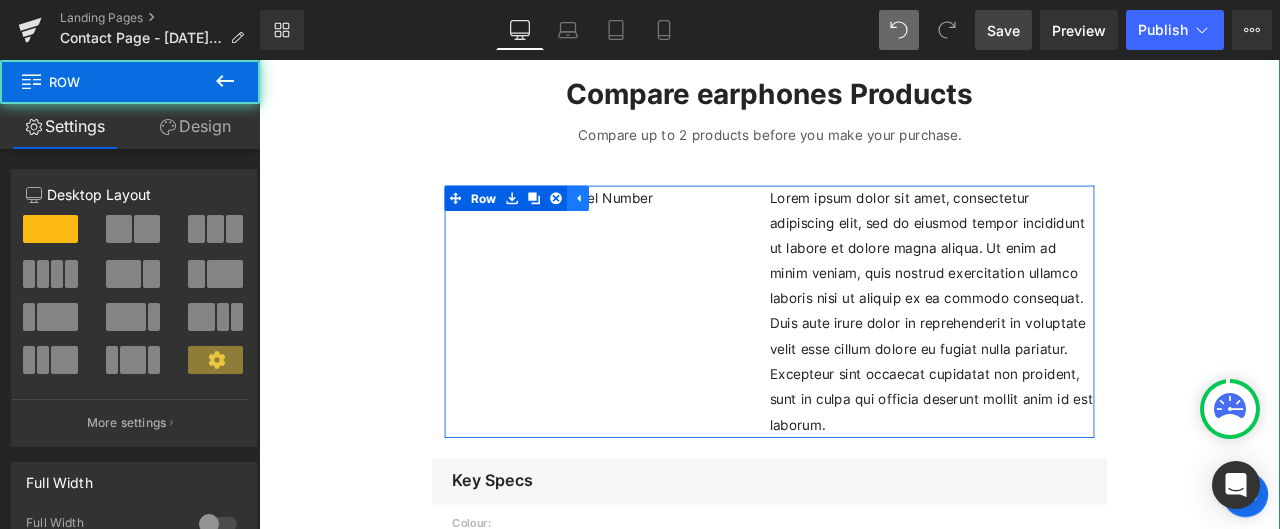 click 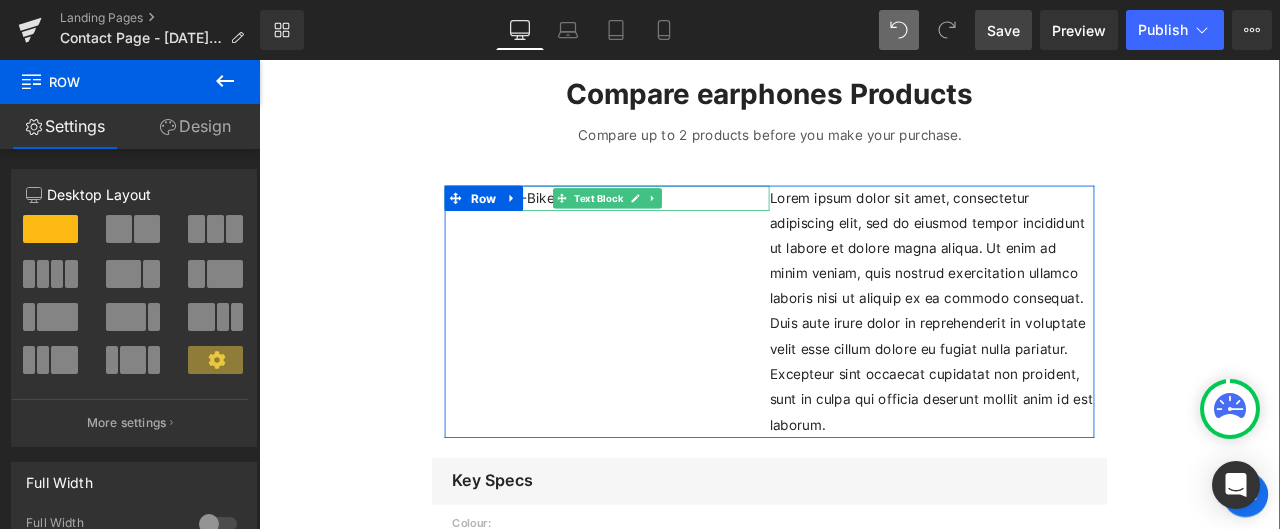 click on "LAffected E-Bike Model Number
Text Block
Lorem ipsum dolor sit amet, consectetur adipiscing elit, sed do eiusmod tempor incididunt ut labore et dolore magna aliqua. Ut enim ad minim veniam, quis nostrud exercitation ullamco laboris nisi ut aliquip ex ea commodo consequat. Duis aute irure dolor in reprehenderit in voluptate velit esse cillum dolore eu fugiat nulla pariatur. Excepteur sint occaecat cupidatat non proident, sunt in culpa qui officia deserunt mollit anim id est laborum.
Text Block         Row" at bounding box center [864, 358] 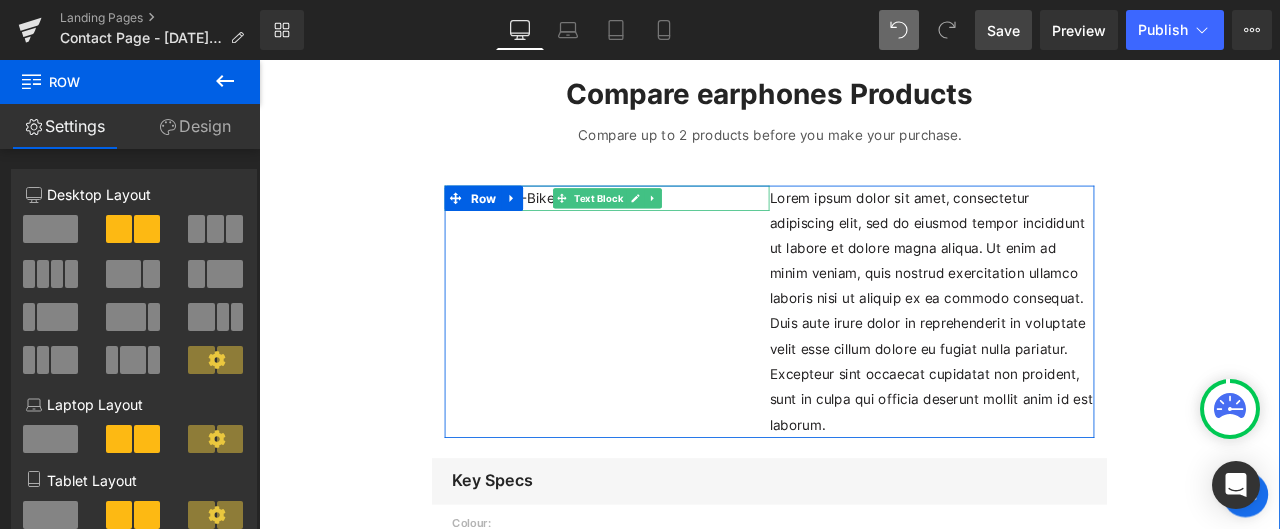 click 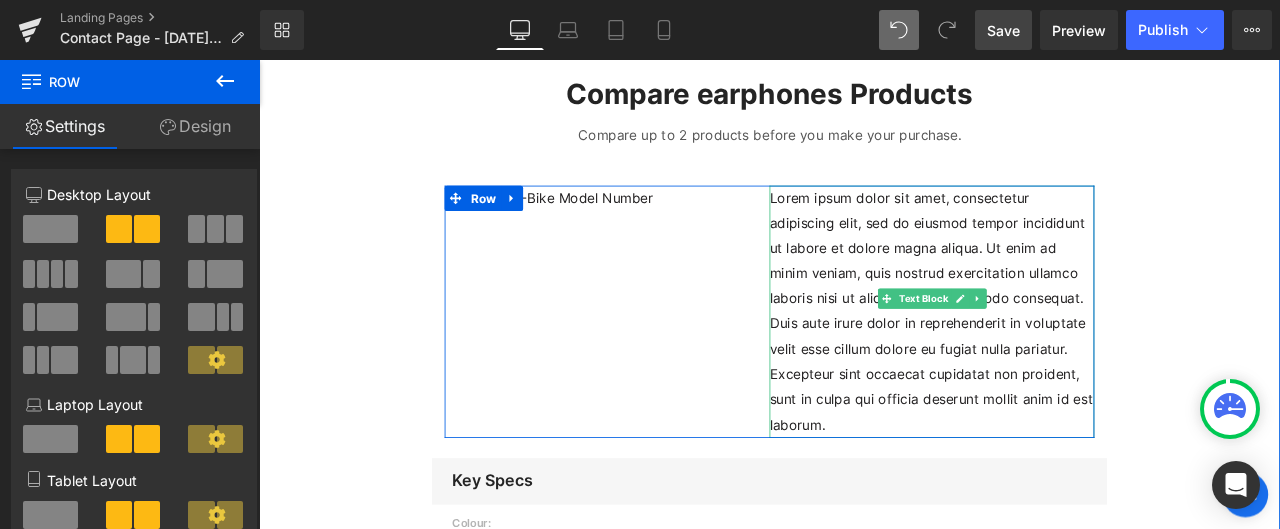click on "Lorem ipsum dolor sit amet, consectetur adipiscing elit, sed do eiusmod tempor incididunt ut labore et dolore magna aliqua. Ut enim ad minim veniam, quis nostrud exercitation ullamco laboris nisi ut aliquip ex ea commodo consequat. Duis aute irure dolor in reprehenderit in voluptate velit esse cillum dolore eu fugiat nulla pariatur. Excepteur sint occaecat cupidatat non proident, sunt in culpa qui officia deserunt mollit anim id est laborum." at bounding box center [1056, 358] 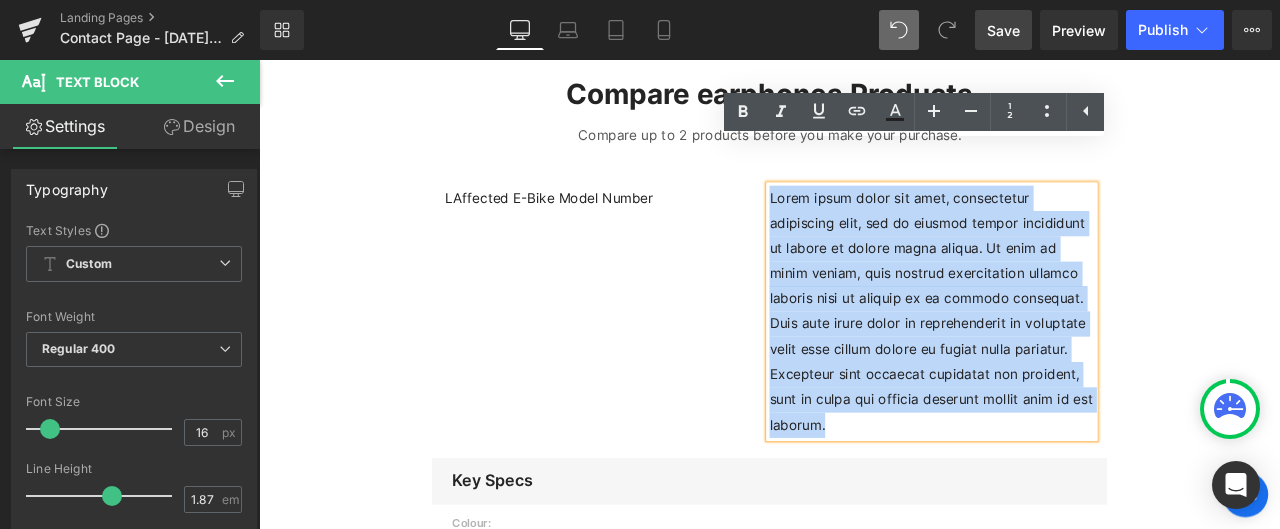 drag, startPoint x: 1004, startPoint y: 411, endPoint x: 857, endPoint y: 176, distance: 277.18945 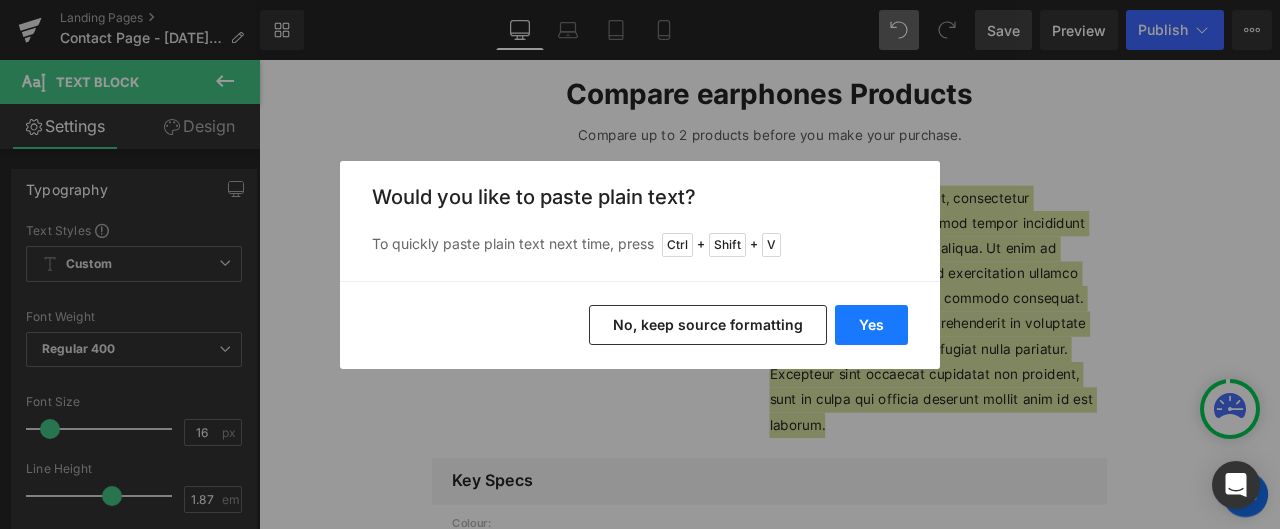 click on "Yes" at bounding box center [871, 325] 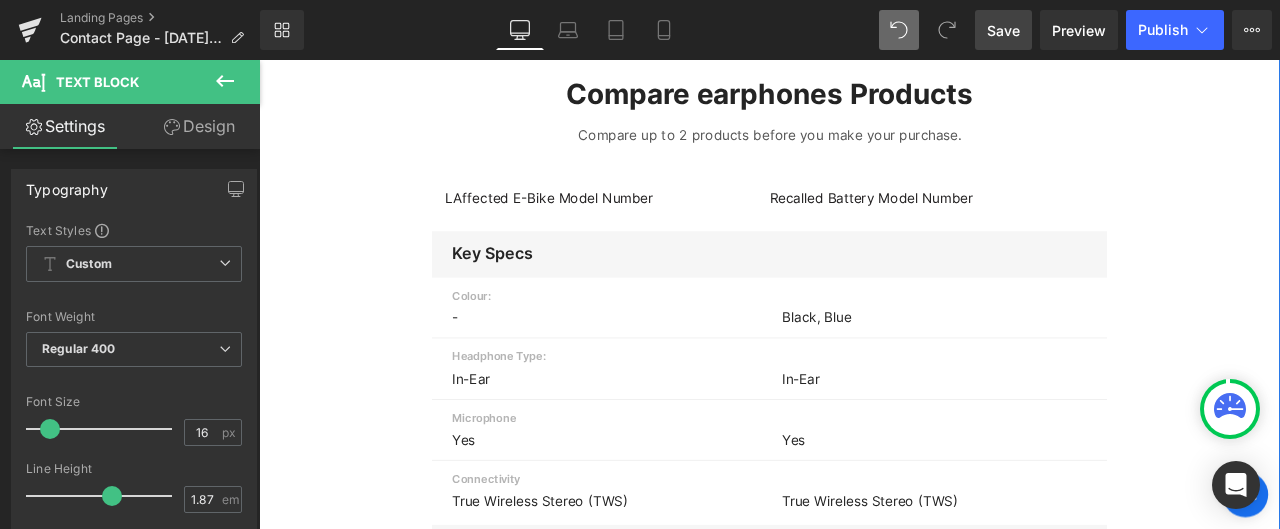 click on "Compare earphones Products Heading         Compare up to 2 products before you make your purchase. Text Block
LAffected E-Bike Model Number
Text Block
Recalled Battery Model Number
Text Block         Row         Key Specs Heading         Row         Colour: Text Block         - Text Block         Black, Blue Text Block         Row         Headphone Type: Text Block         In-Ear Text Block         In-Ear Text Block         Row         Microphone Text Block         Yes Text Block         Yes Text Block         Row         Connectivity Text Block         True Wireless Stereo (TWS) Text Block         True Wireless Stereo (TWS) Text Block         Row         General Heading         Row         Brand Text Block         Realme TechLife Text Block         Noise Text Block         Row         Model Text Block         Buds T100 True Wireless Stereo (TWS) Earphones Text Block         104px Buds VS202 True Wireless Stereo (TWS) Earphones Text Block         Row" at bounding box center (864, 594) 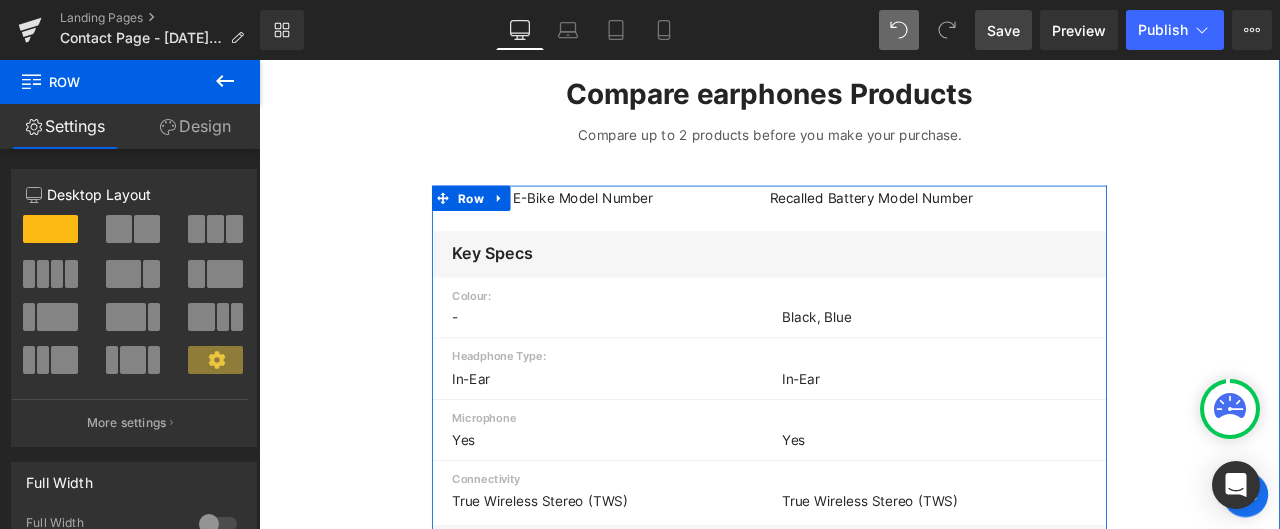 click on "Recalled Battery Model Number" at bounding box center [1056, 224] 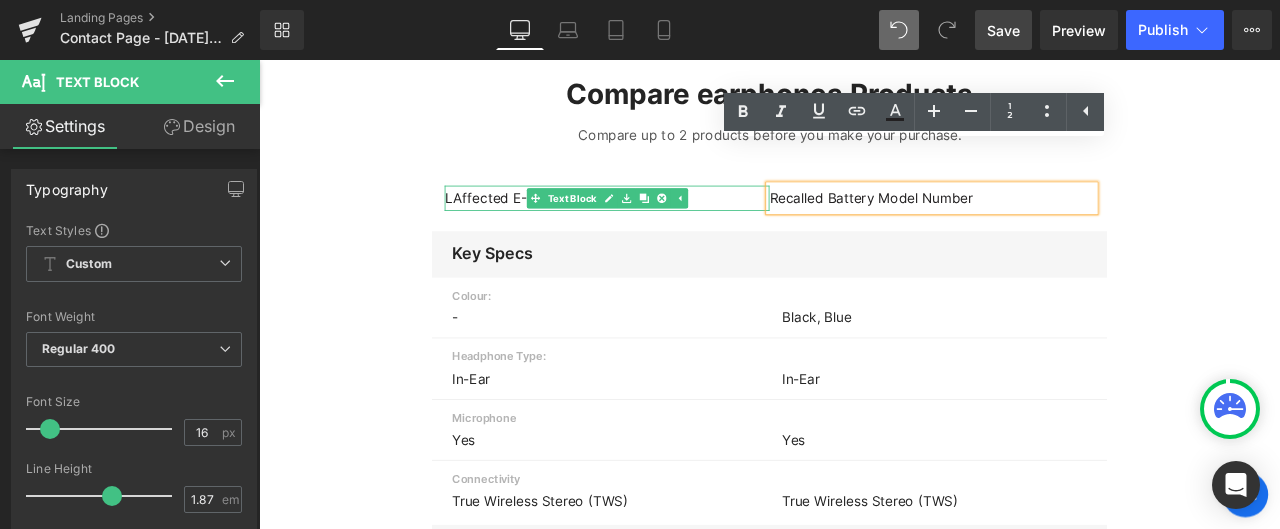 click on "LAffected E-Bike Model Number" at bounding box center [671, 224] 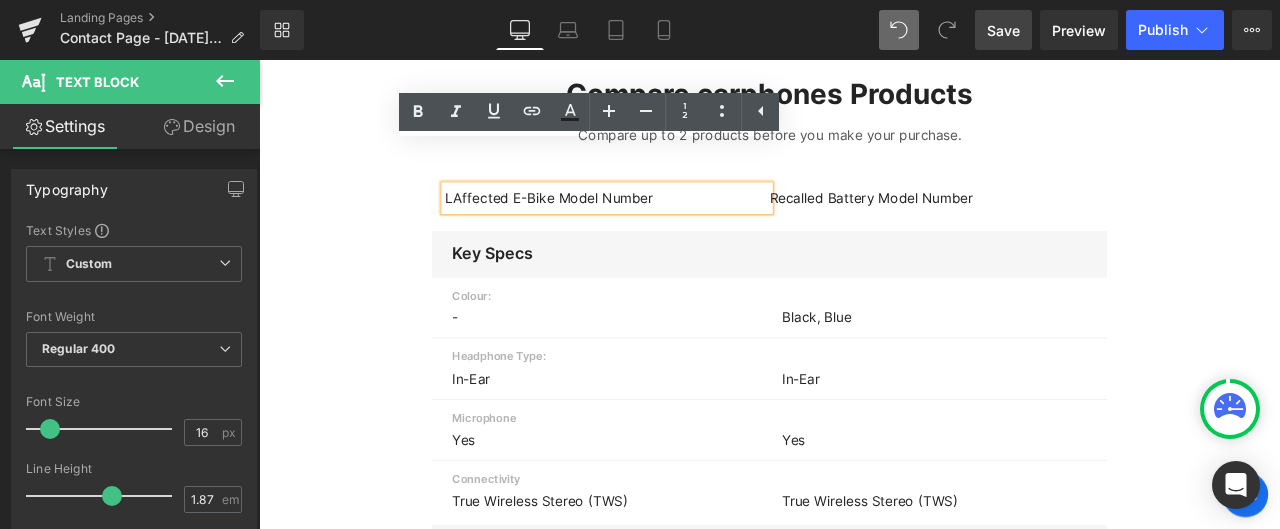 click on "LAffected E-Bike Model Number" at bounding box center [671, 224] 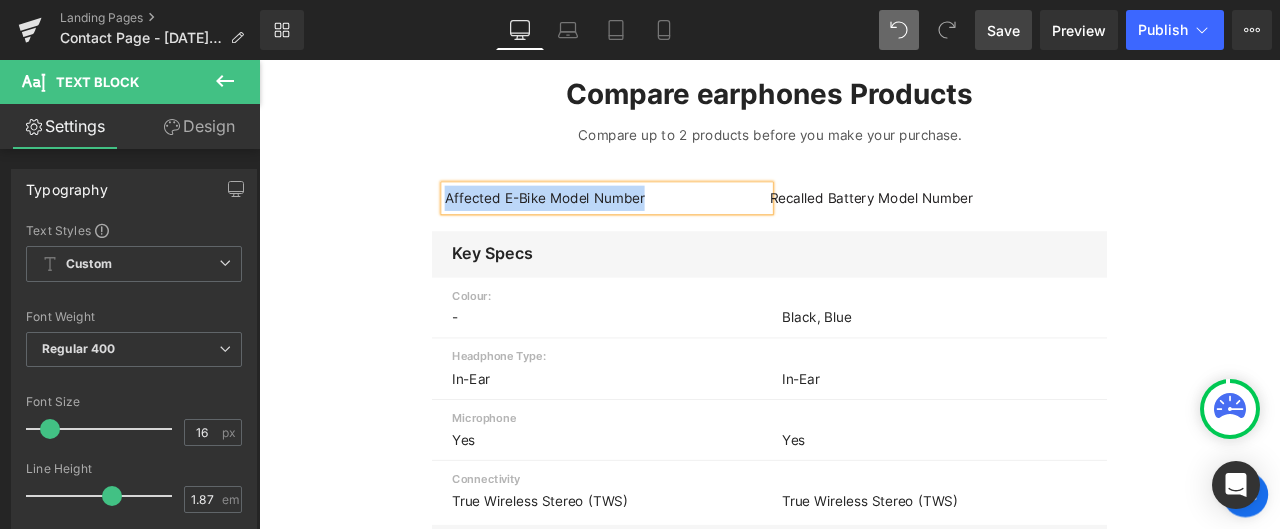 drag, startPoint x: 705, startPoint y: 180, endPoint x: 470, endPoint y: 172, distance: 235.13612 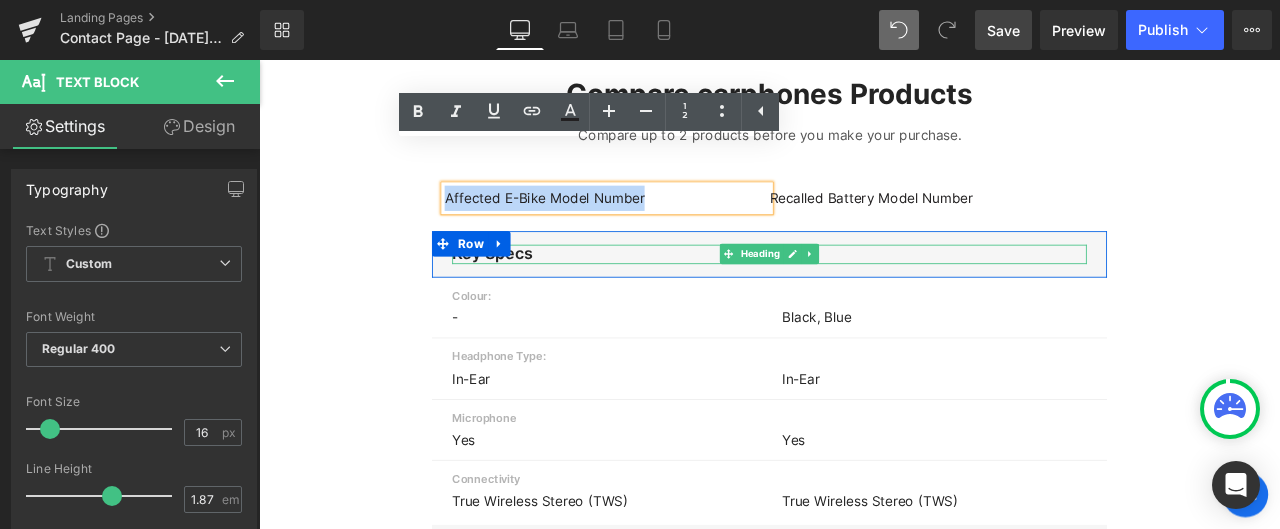 click on "Key Specs" at bounding box center [864, 290] 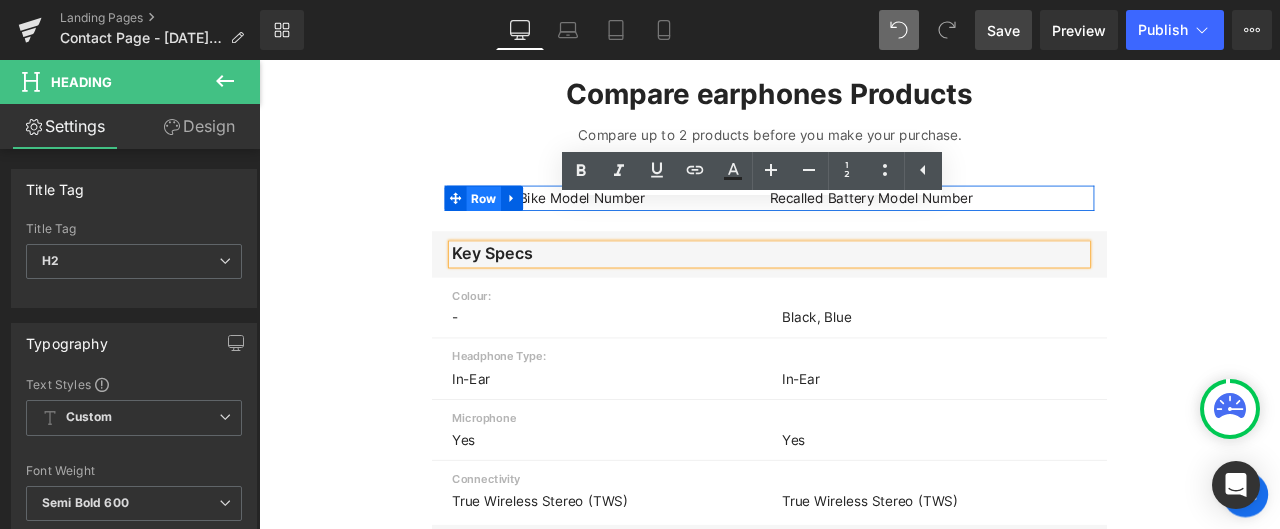 click on "Row" at bounding box center [525, 225] 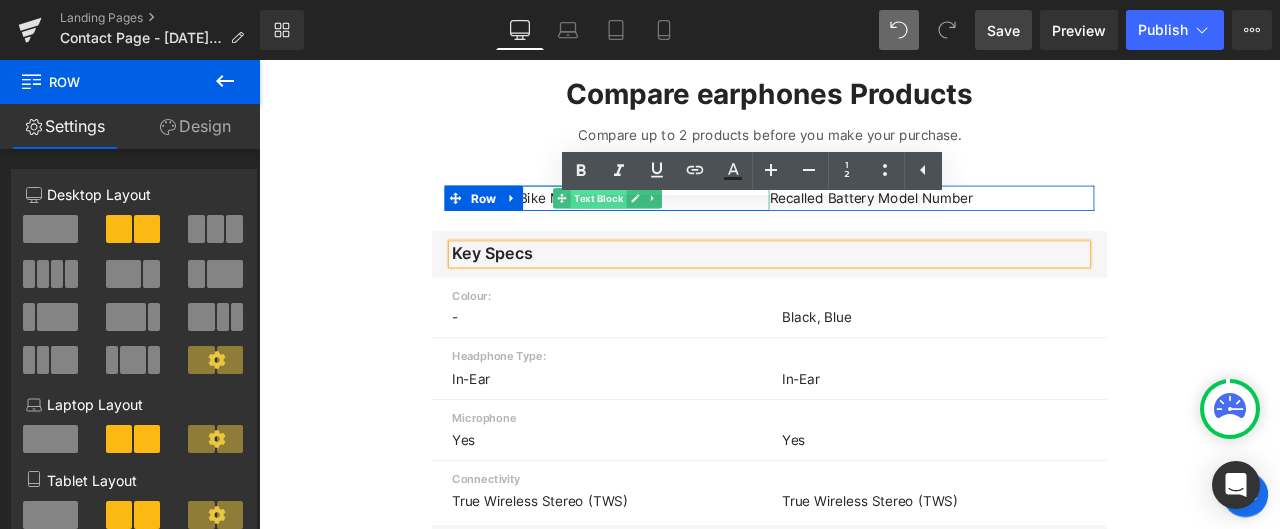 click on "Text Block" at bounding box center (650, 224) 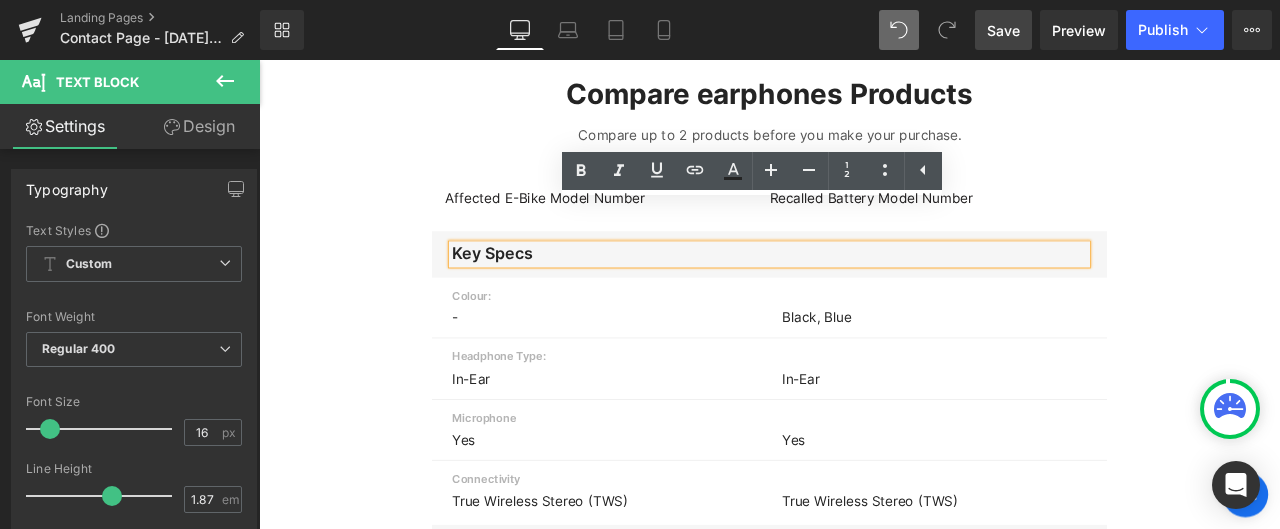 click on "Compare earphones Products Heading         Compare up to 2 products before you make your purchase. Text Block
Affected E-Bike Model Number
Text Block
Recalled Battery Model Number
Text Block         Row         Key Specs Heading         Row         Colour: Text Block         - Text Block         Black, Blue Text Block         Row         Headphone Type: Text Block         In-Ear Text Block         In-Ear Text Block         Row         Microphone Text Block         Yes Text Block         Yes Text Block         Row         Connectivity Text Block         True Wireless Stereo (TWS) Text Block         True Wireless Stereo (TWS) Text Block         Row         General Heading         Row         Brand Text Block         Realme TechLife Text Block         Noise Text Block         Row         Model Text Block         Buds T100 True Wireless Stereo (TWS) Earphones Text Block         104px Buds VS202 True Wireless Stereo (TWS) Earphones Text Block         Row" at bounding box center [864, 594] 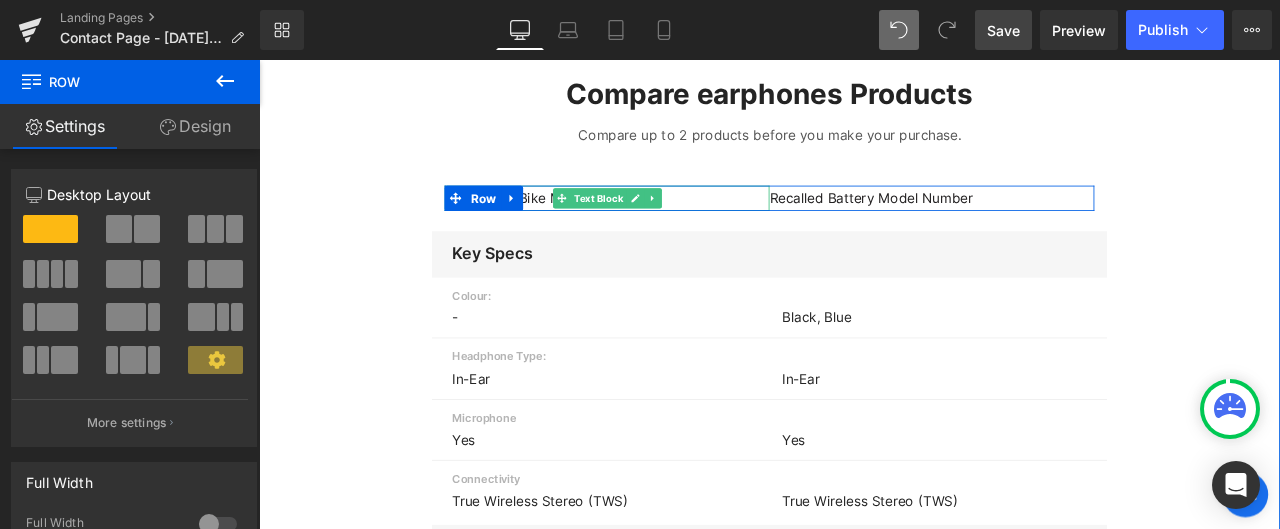 click on "Affected E-Bike Model Number" at bounding box center (671, 224) 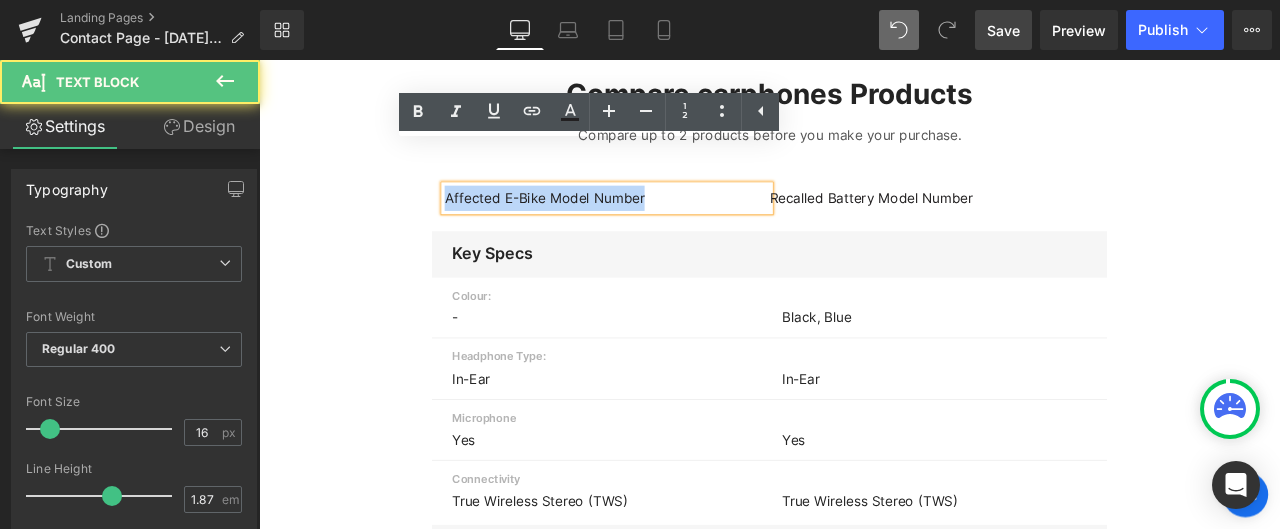 drag, startPoint x: 699, startPoint y: 175, endPoint x: 473, endPoint y: 171, distance: 226.0354 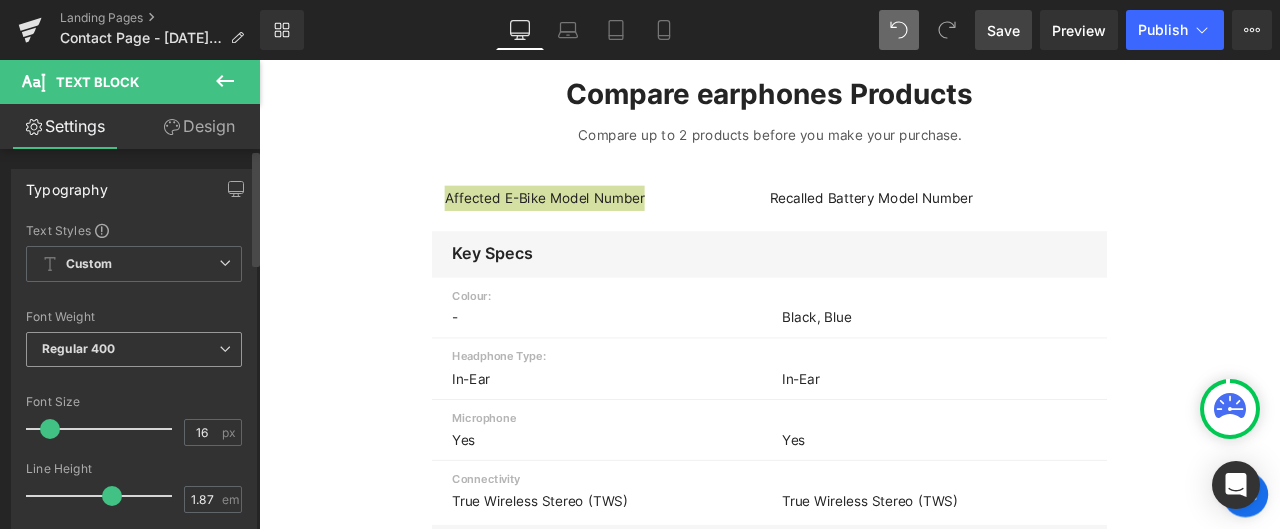 click on "Regular 400" at bounding box center (134, 349) 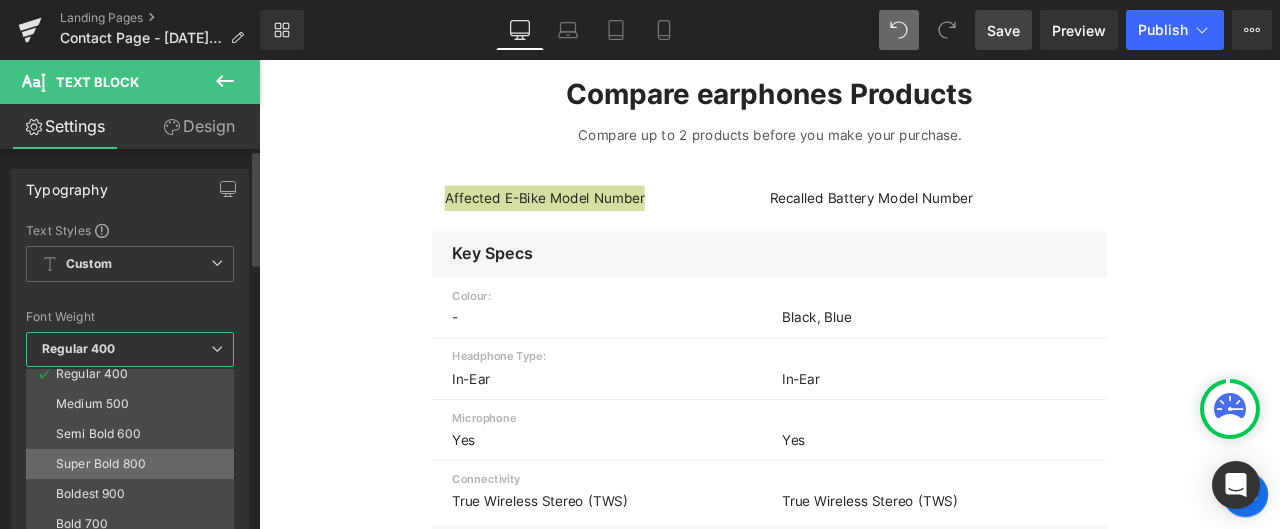 scroll, scrollTop: 166, scrollLeft: 0, axis: vertical 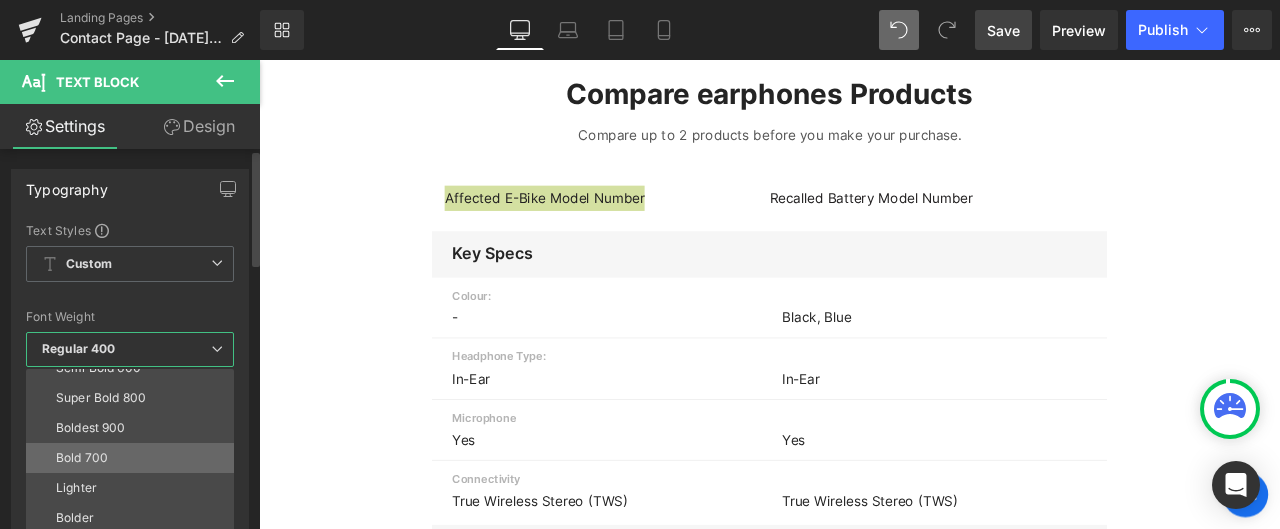 click on "Bold 700" at bounding box center [134, 458] 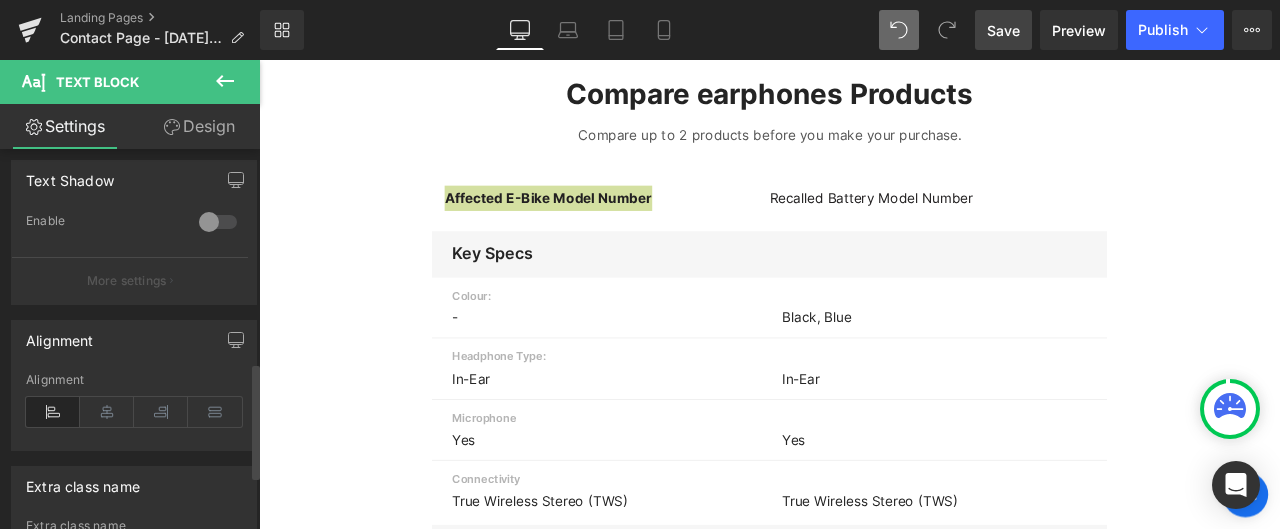 scroll, scrollTop: 700, scrollLeft: 0, axis: vertical 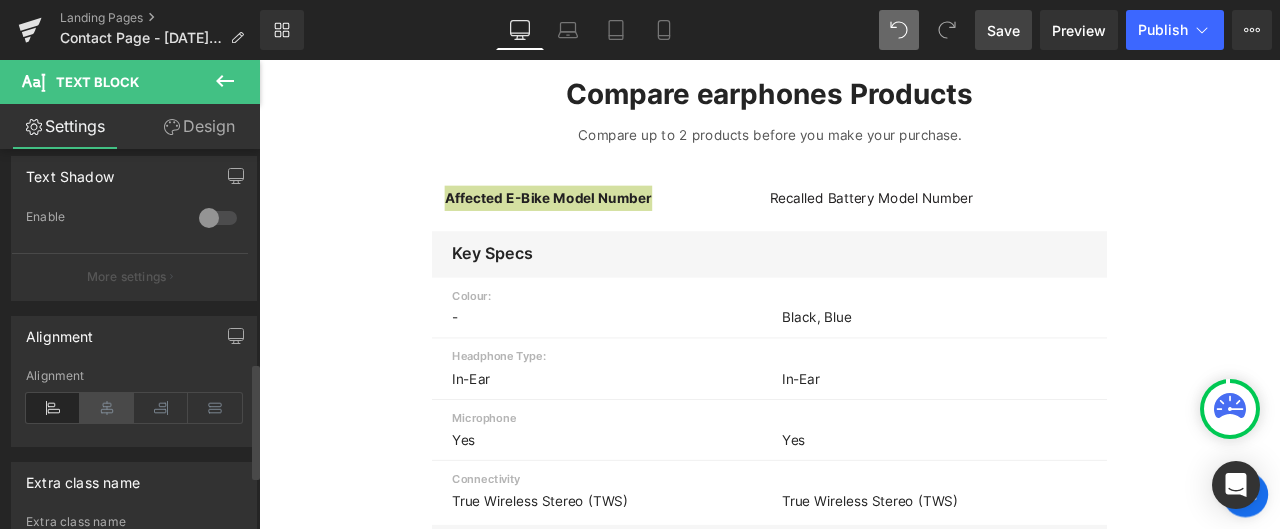 click at bounding box center [107, 408] 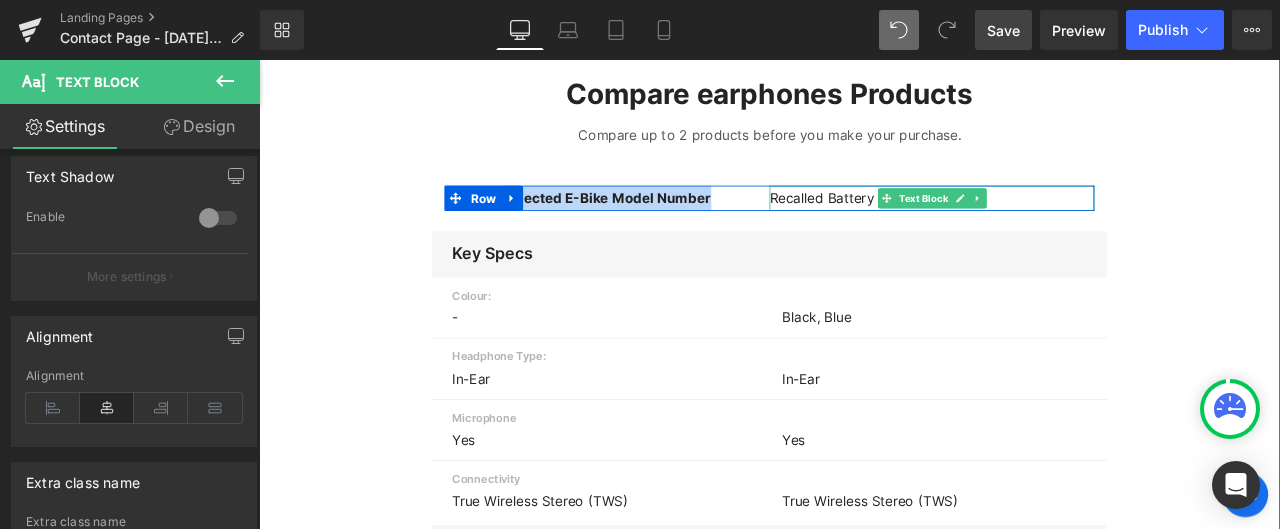click on "Recalled Battery Model Number" at bounding box center [1056, 224] 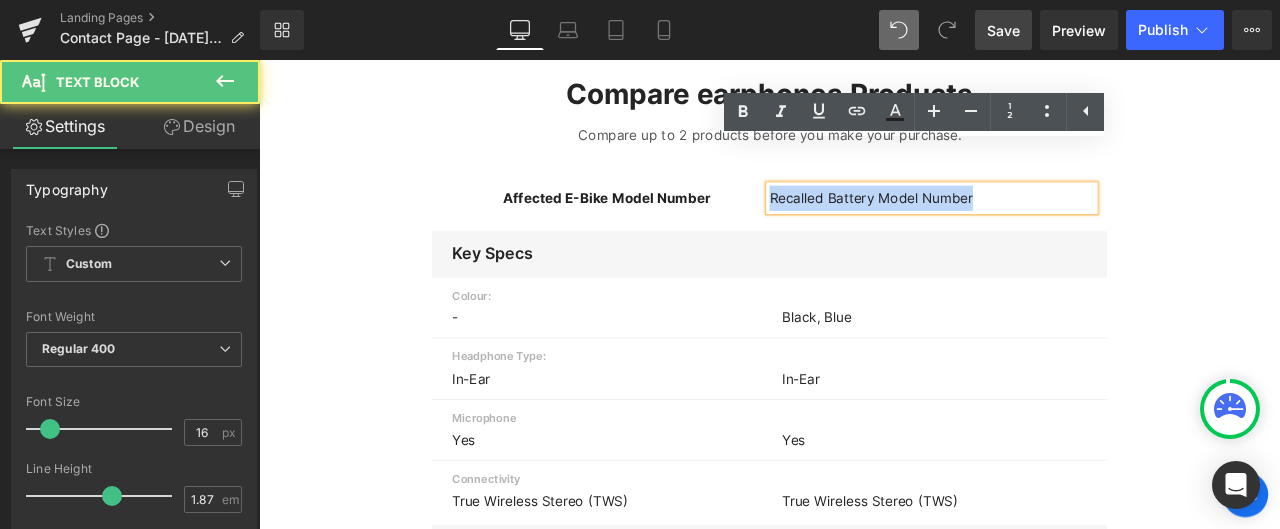 drag, startPoint x: 860, startPoint y: 173, endPoint x: 1108, endPoint y: 179, distance: 248.07257 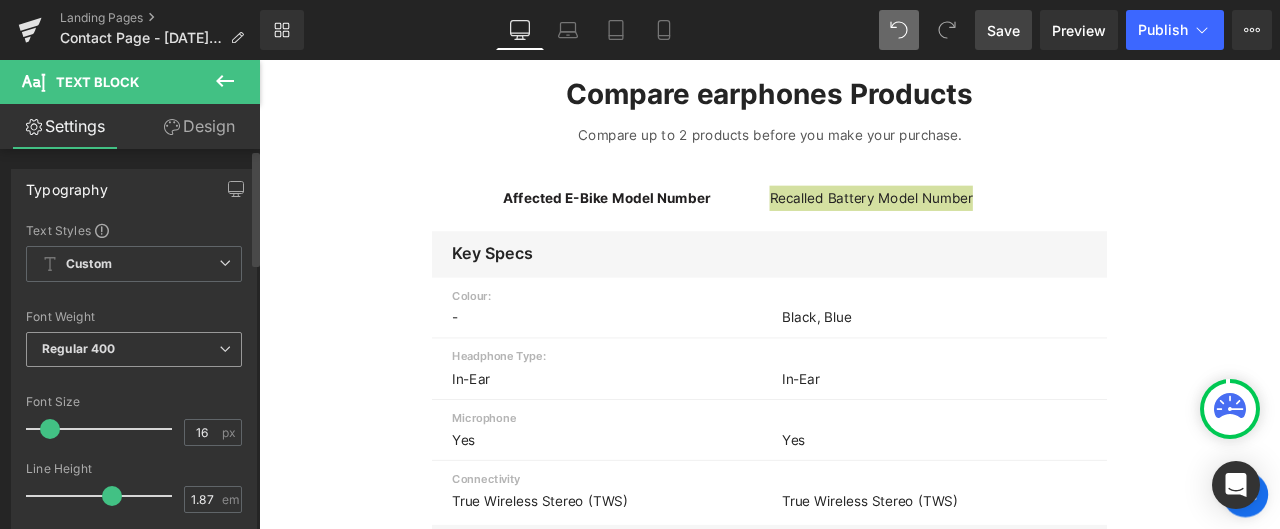 click on "Regular 400" at bounding box center (134, 349) 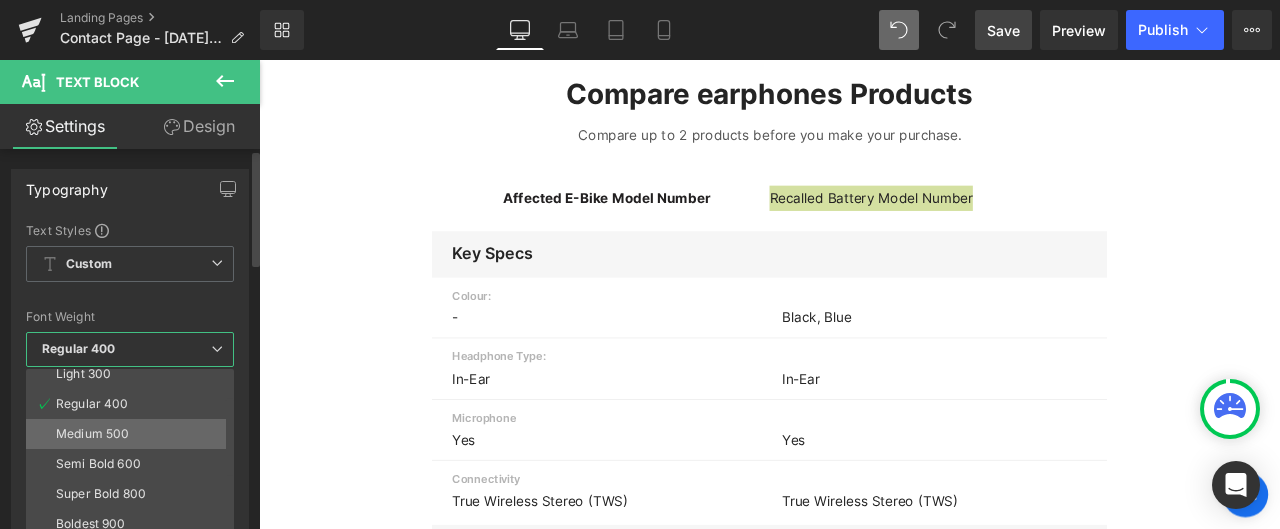 scroll, scrollTop: 166, scrollLeft: 0, axis: vertical 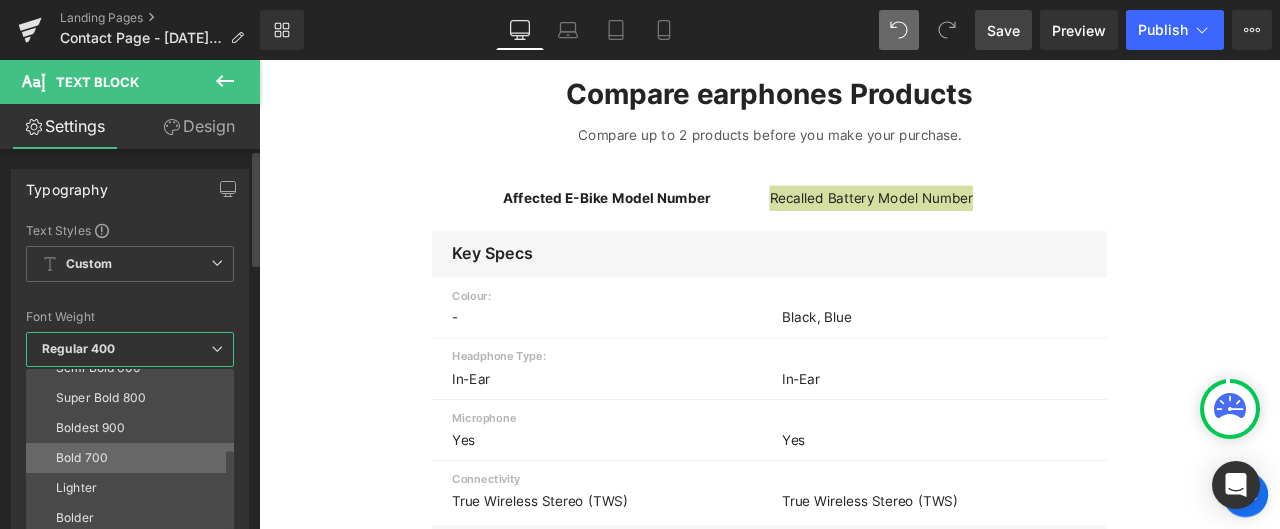 click on "Bold 700" at bounding box center (134, 458) 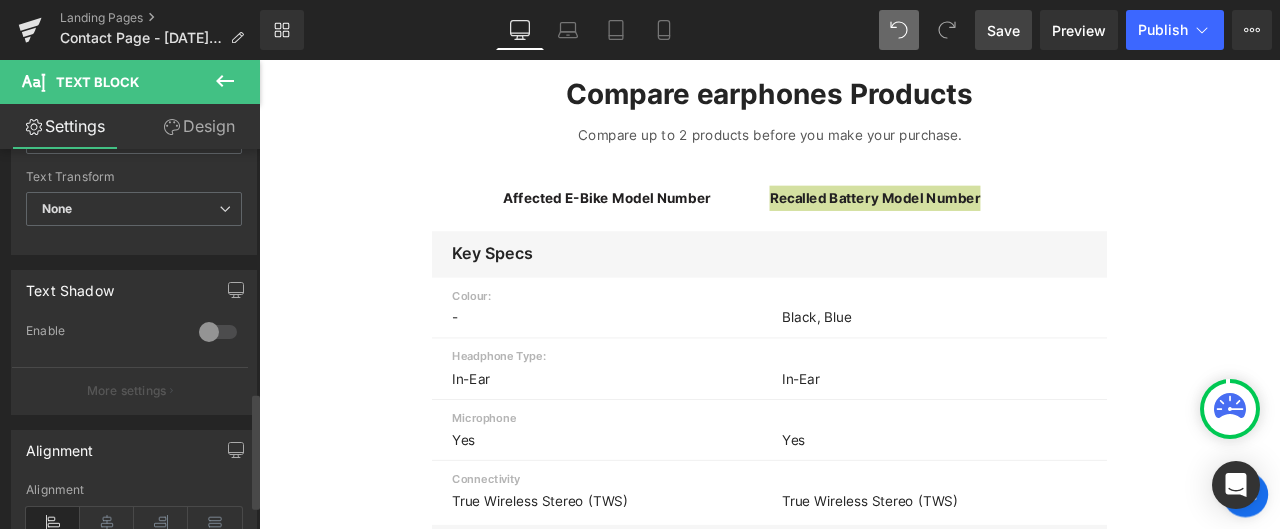scroll, scrollTop: 800, scrollLeft: 0, axis: vertical 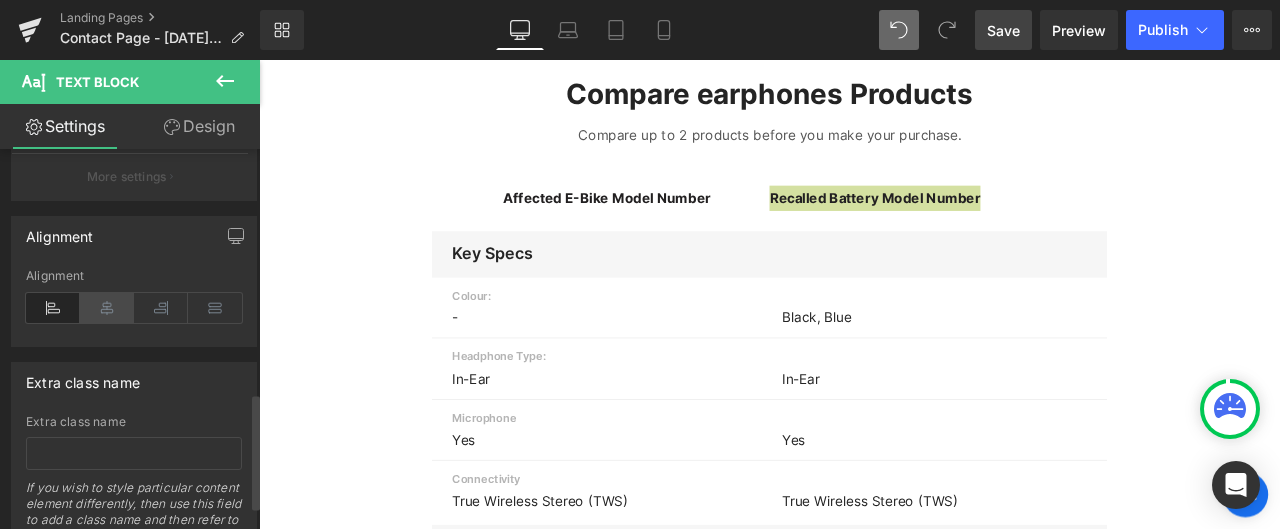 click at bounding box center [107, 308] 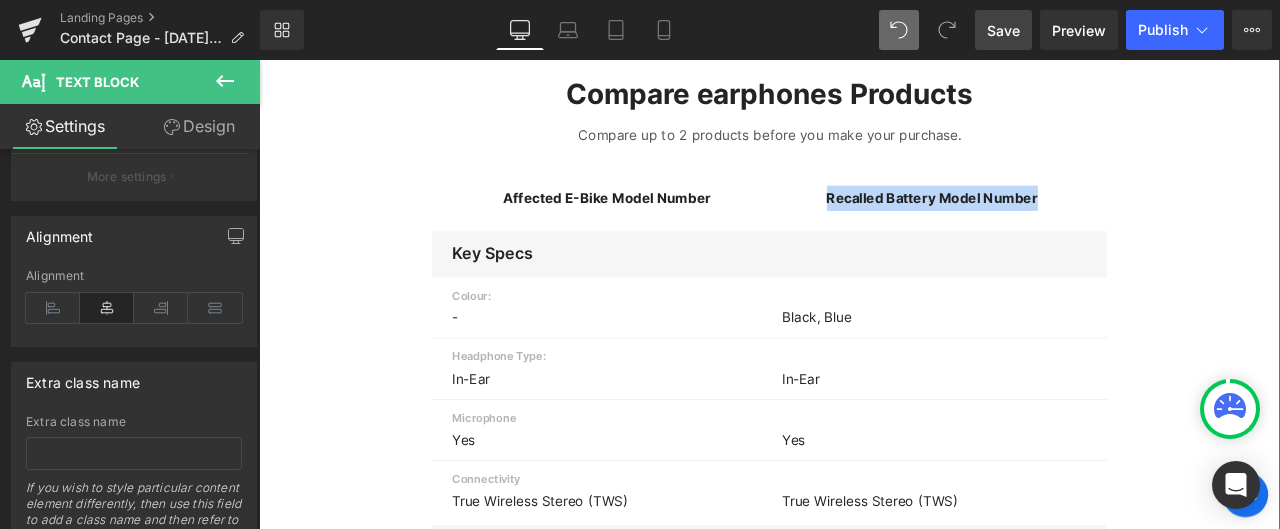 click on "Compare earphones Products Heading         Compare up to 2 products before you make your purchase. Text Block
Affected E-Bike Model Number
Text Block
Recalled Battery Model Number
Text Block         Row         Key Specs Heading         Row         Colour: Text Block         - Text Block         Black, Blue Text Block         Row         Headphone Type: Text Block         In-Ear Text Block         In-Ear Text Block         Row         Microphone Text Block         Yes Text Block         Yes Text Block         Row         Connectivity Text Block         True Wireless Stereo (TWS) Text Block         True Wireless Stereo (TWS) Text Block         Row         General Heading         Row         Brand Text Block         Realme TechLife Text Block         Noise Text Block         Row         Model Text Block         Buds T100 True Wireless Stereo (TWS) Earphones Text Block         104px Buds VS202 True Wireless Stereo (TWS) Earphones Text Block         Row" at bounding box center [864, 594] 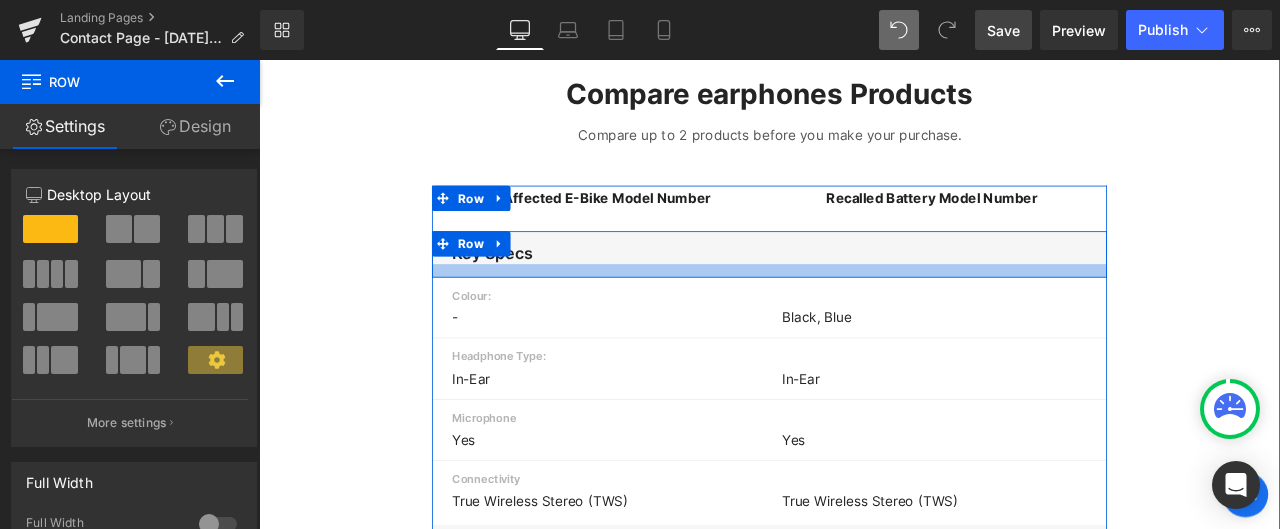 click at bounding box center [864, 310] 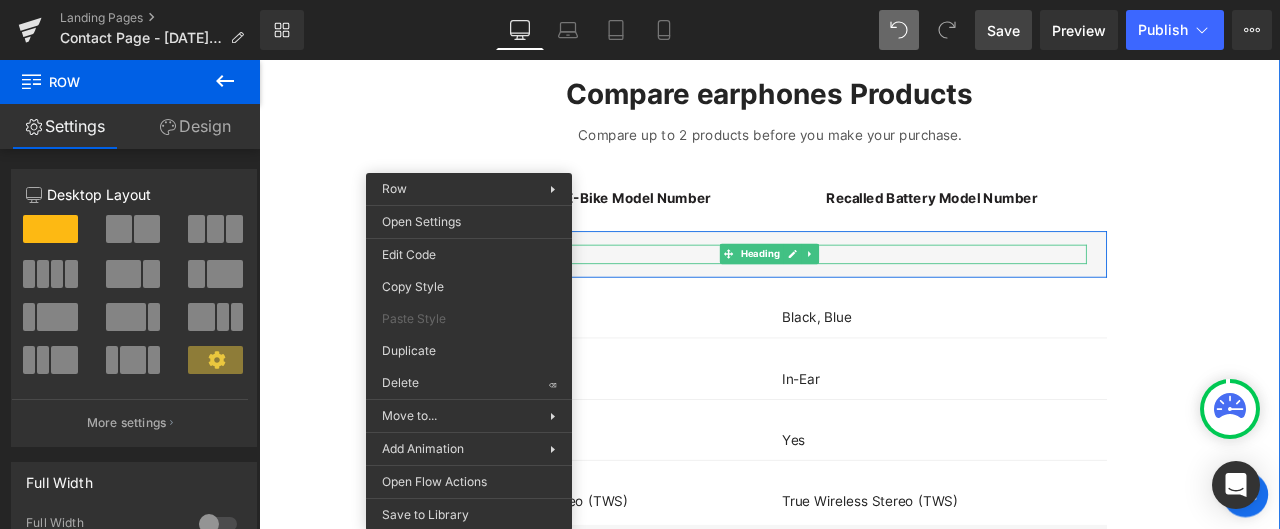 click on "Key Specs" at bounding box center (864, 290) 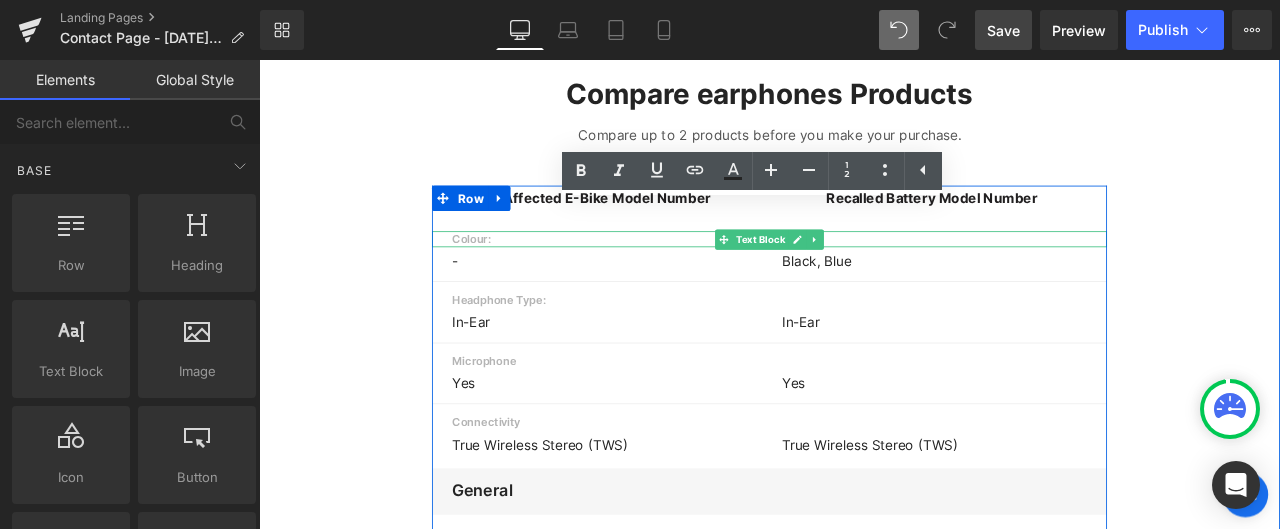 click on "Colour:" at bounding box center [864, 273] 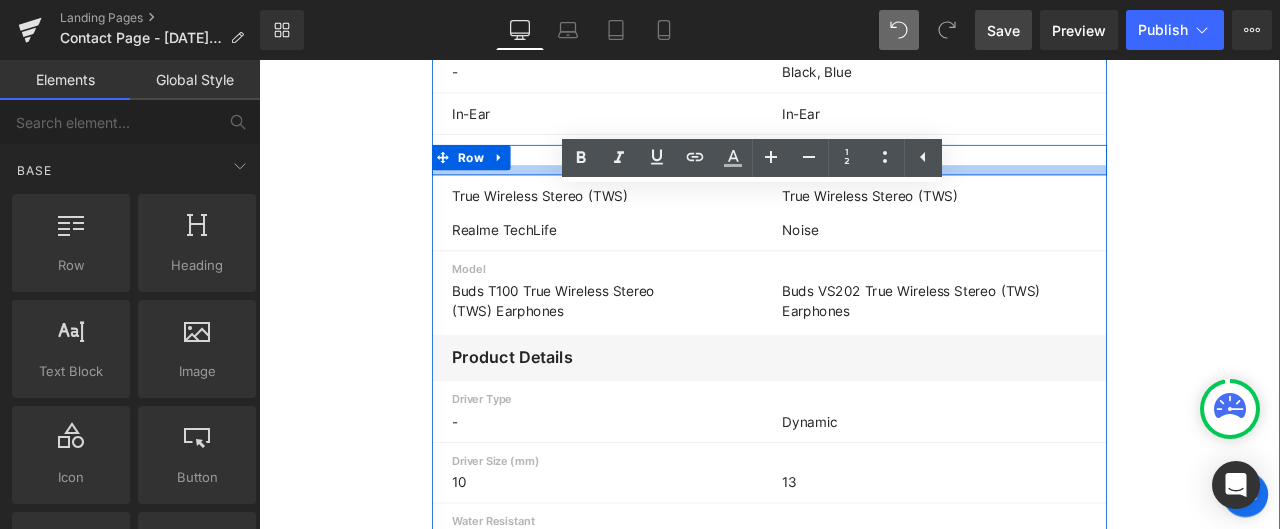 scroll, scrollTop: 5888, scrollLeft: 0, axis: vertical 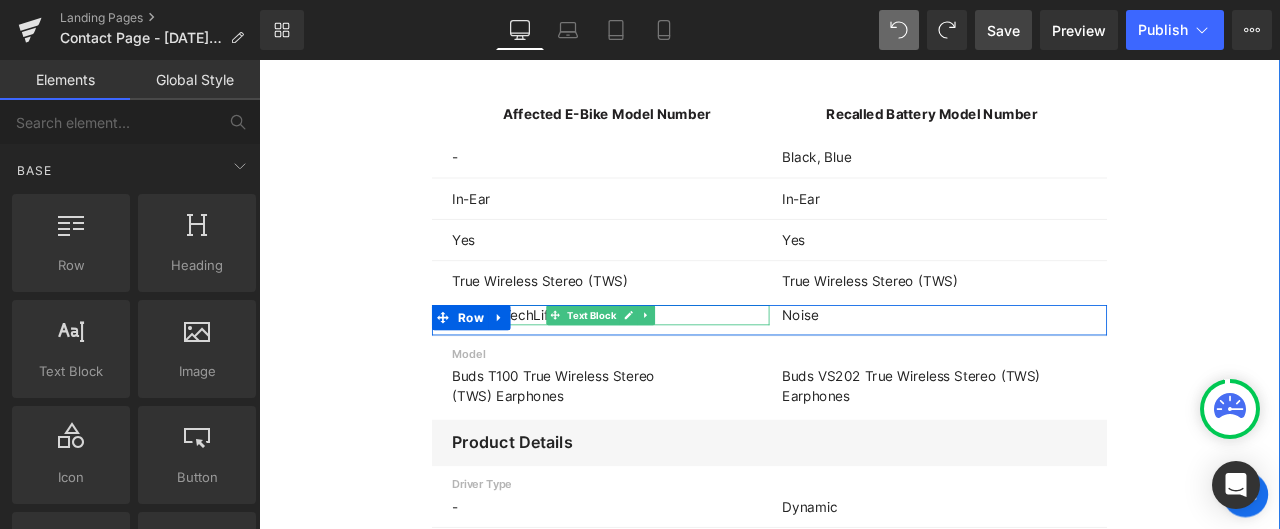 click on "Realme TechLife" at bounding box center [668, 362] 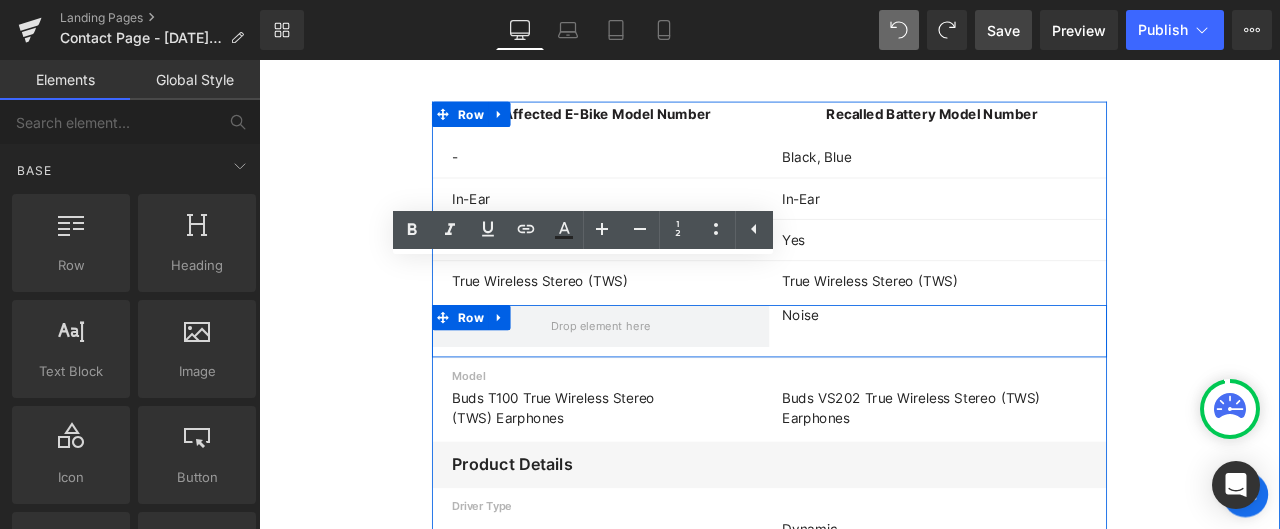 click on "Noise" at bounding box center [1059, 362] 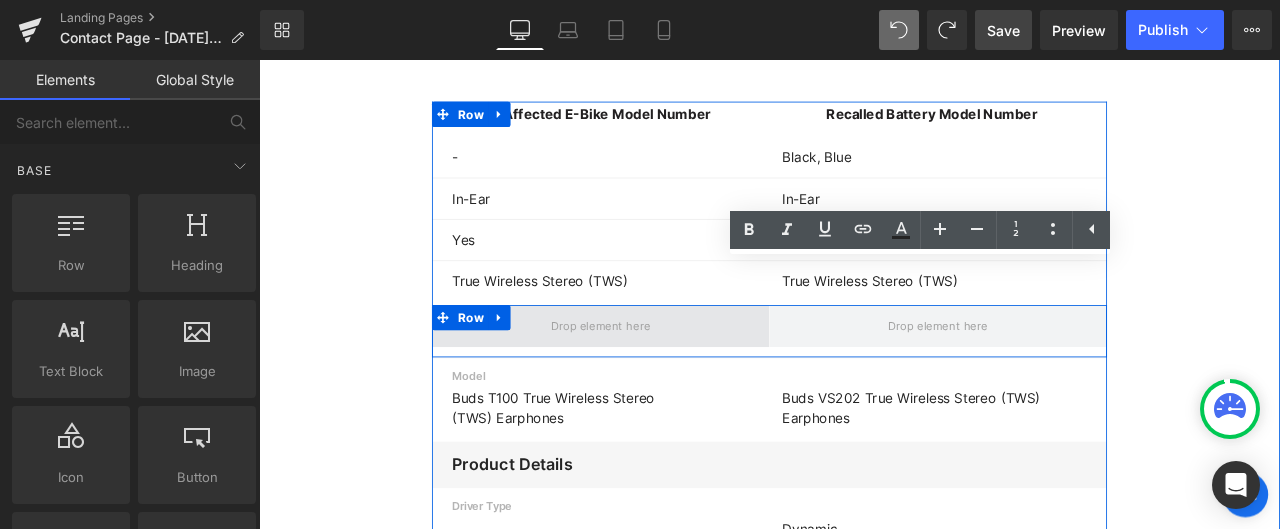 click at bounding box center (664, 375) 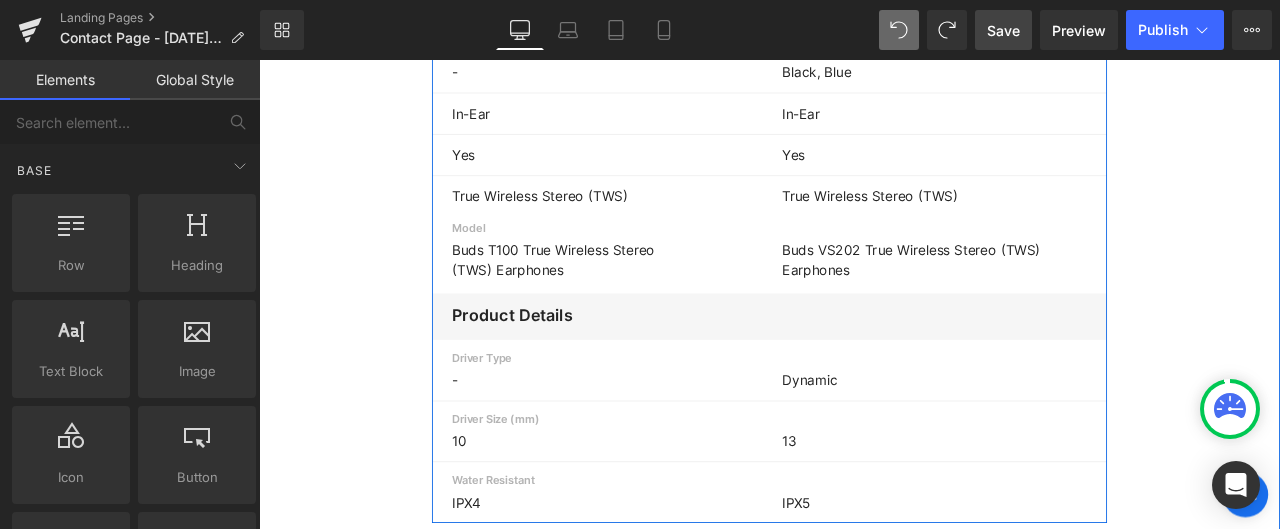 scroll, scrollTop: 5788, scrollLeft: 0, axis: vertical 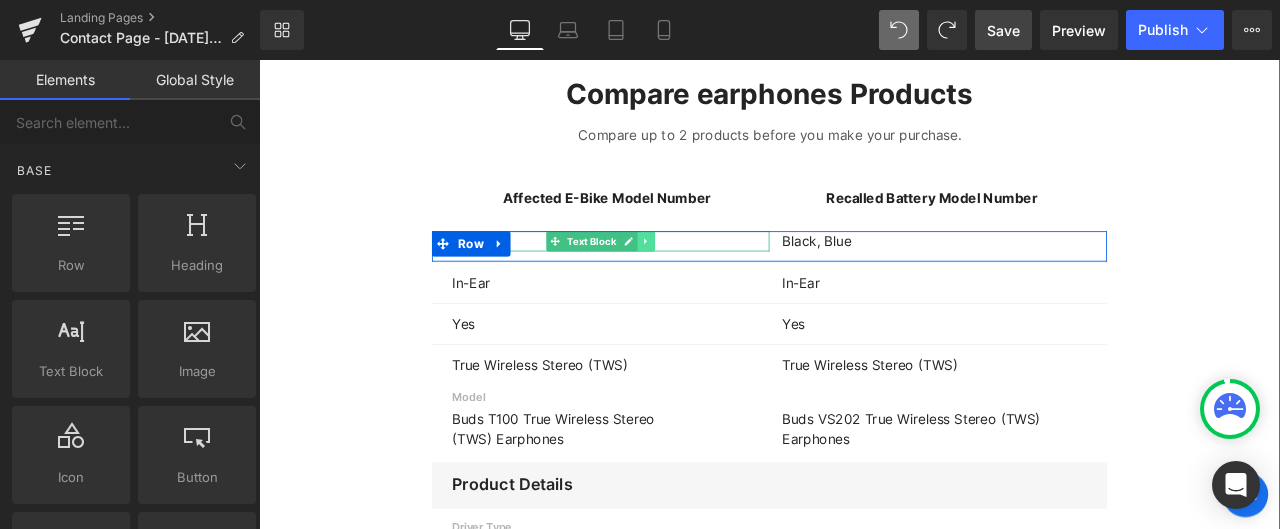 click 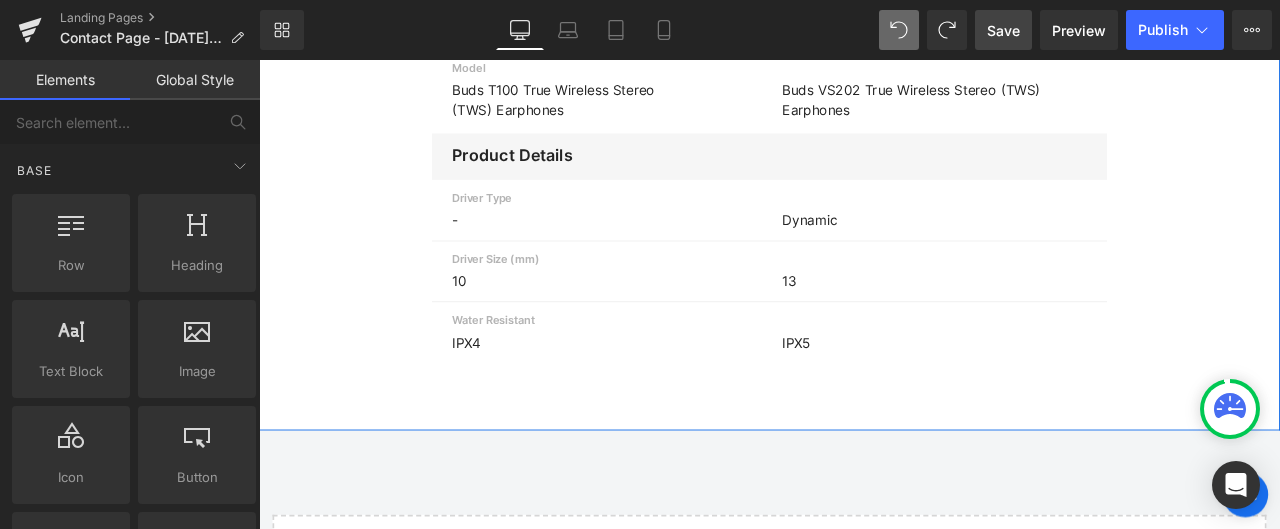 scroll, scrollTop: 5788, scrollLeft: 0, axis: vertical 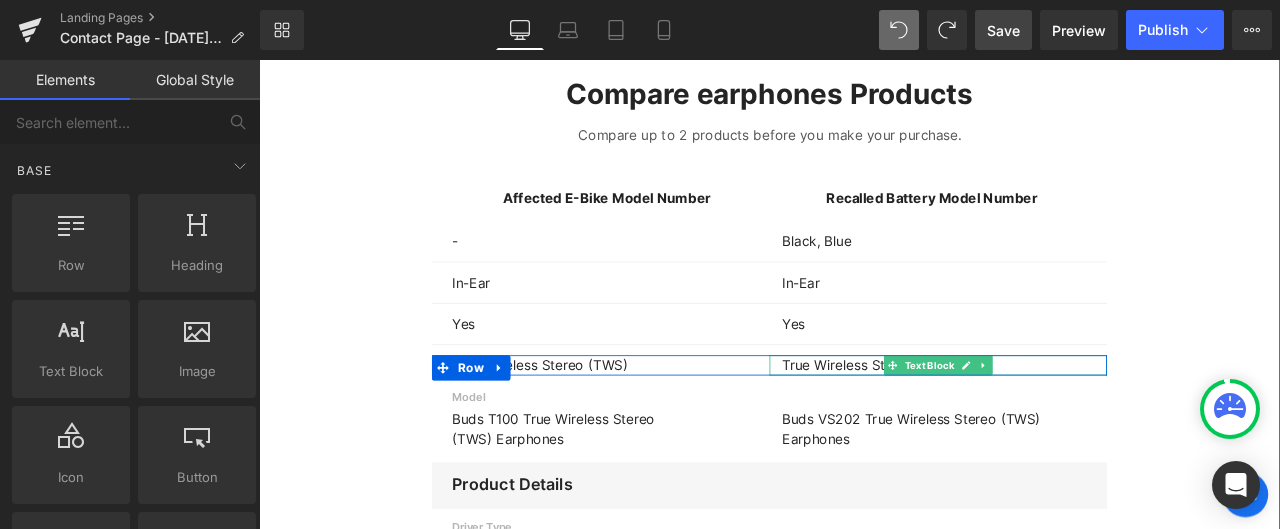 click on "True Wireless Stereo (TWS)" at bounding box center [1059, 422] 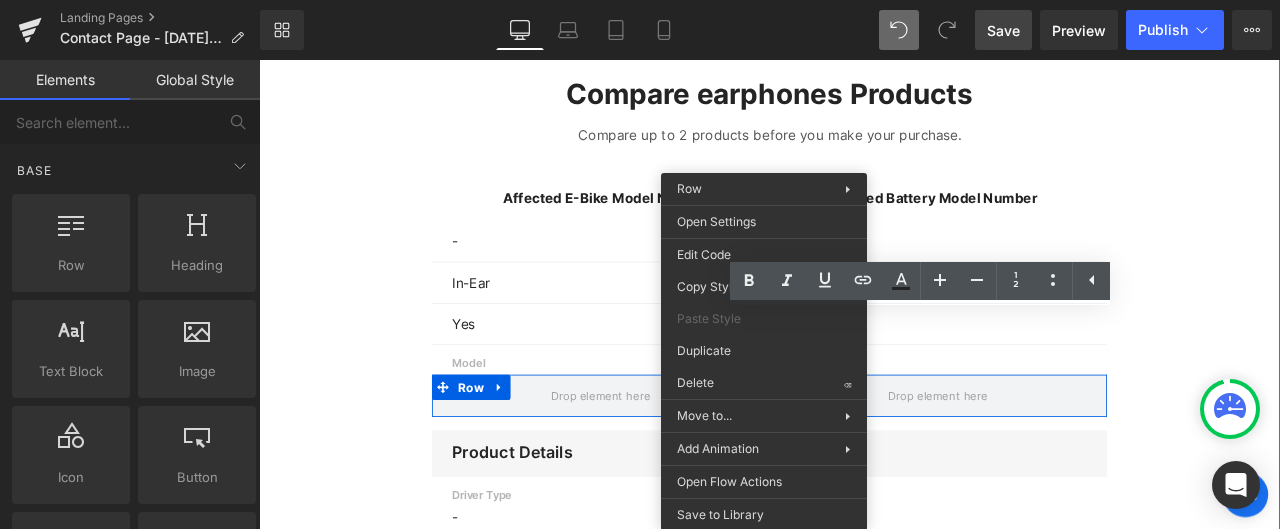 click on "Compare earphones Products Heading         Compare up to 2 products before you make your purchase. Text Block
Affected E-Bike Model Number
Text Block
Recalled Battery Model Number
Text Block         Row         - Text Block         Black, Blue Text Block         Row         In-Ear Text Block         In-Ear Text Block         Row         Yes Text Block         Yes Text Block         Row         Model Text Block         Row         Product Details Heading         Row         Driver Type Text Block         - Text Block         Dynamic Text Block         Row         Driver Size (mm) Text Block         10 Text Block         13 Text Block         Row         Water Resistant Text Block         IPX4 Text Block         IPX5 Text Block         Row         Row" at bounding box center [864, 425] 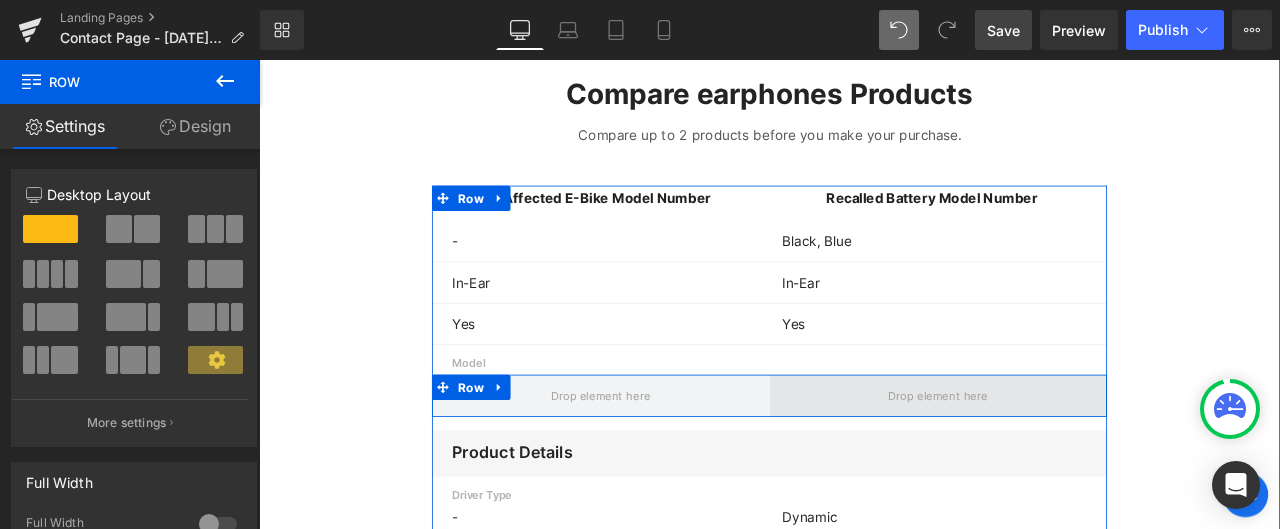 click at bounding box center [1064, 458] 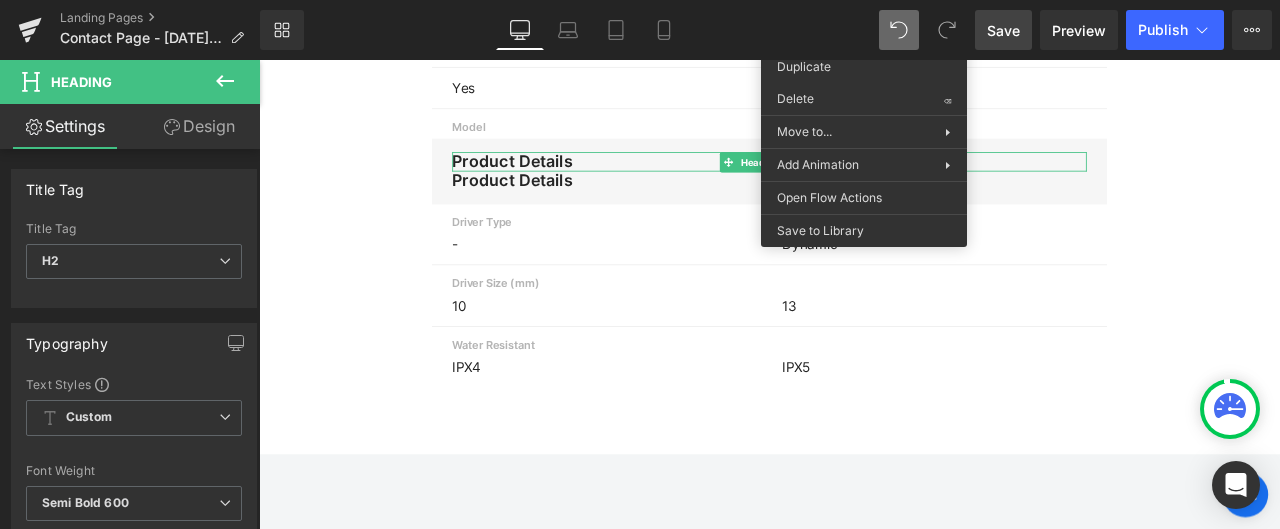 scroll, scrollTop: 6072, scrollLeft: 0, axis: vertical 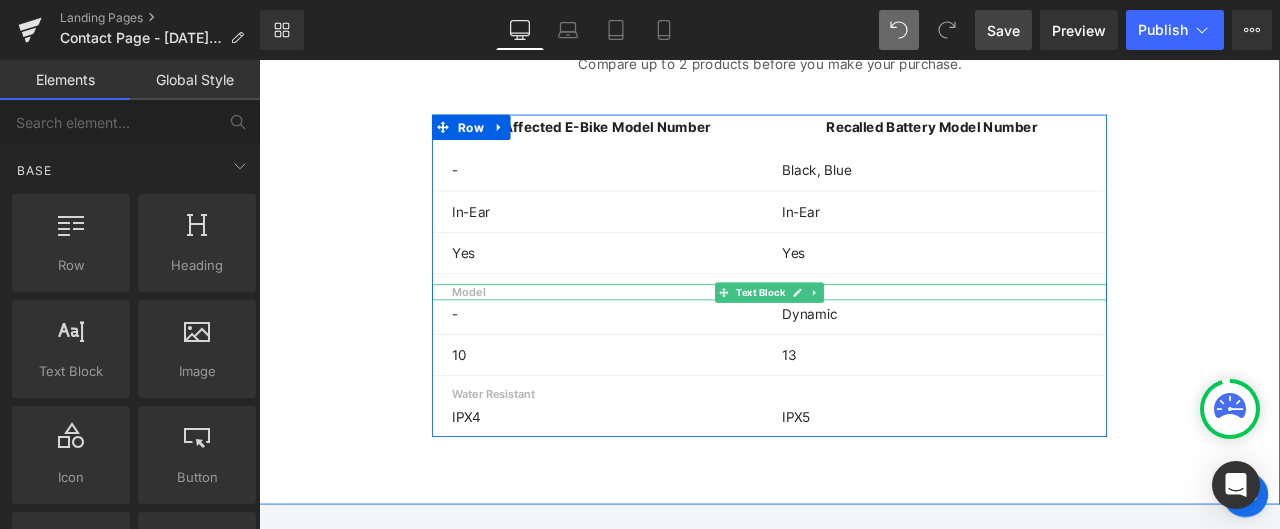 click on "Model" at bounding box center (864, 336) 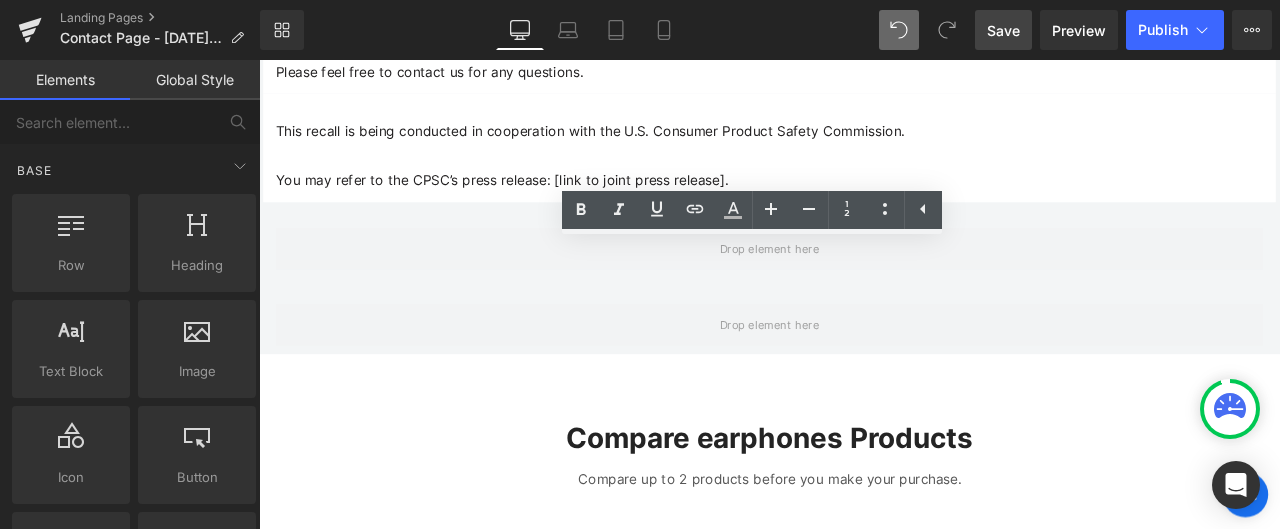 scroll, scrollTop: 5372, scrollLeft: 0, axis: vertical 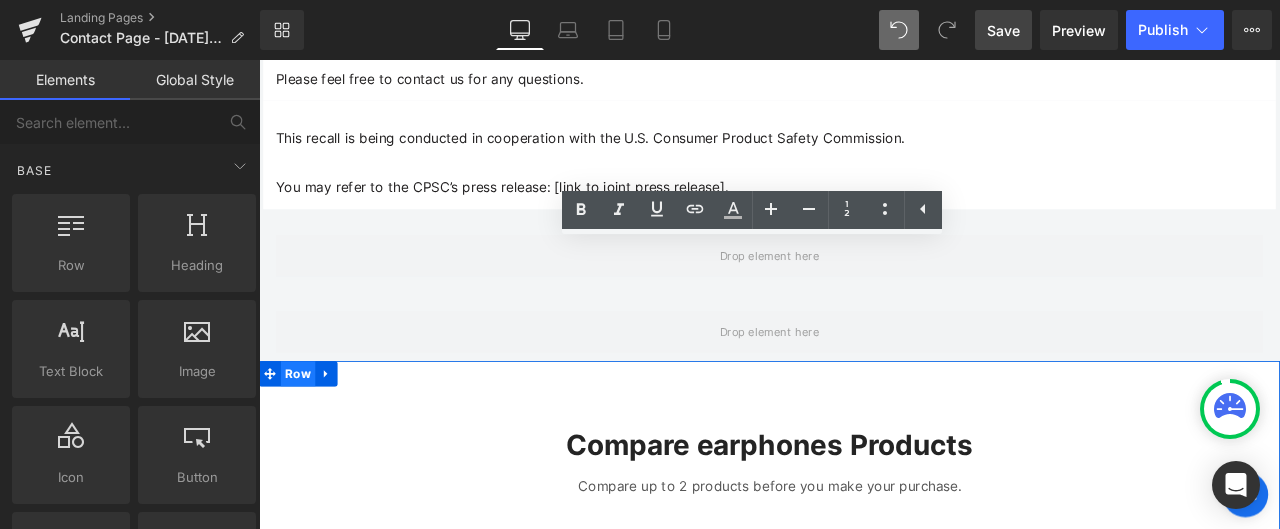 drag, startPoint x: 312, startPoint y: 386, endPoint x: 439, endPoint y: 97, distance: 315.6739 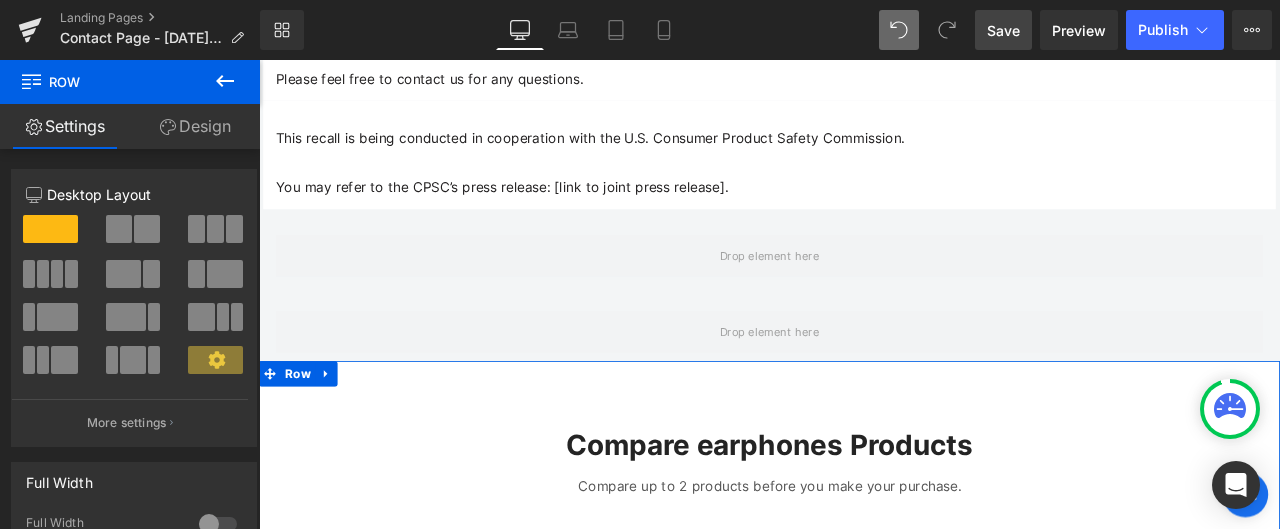 click on "Design" at bounding box center [195, 126] 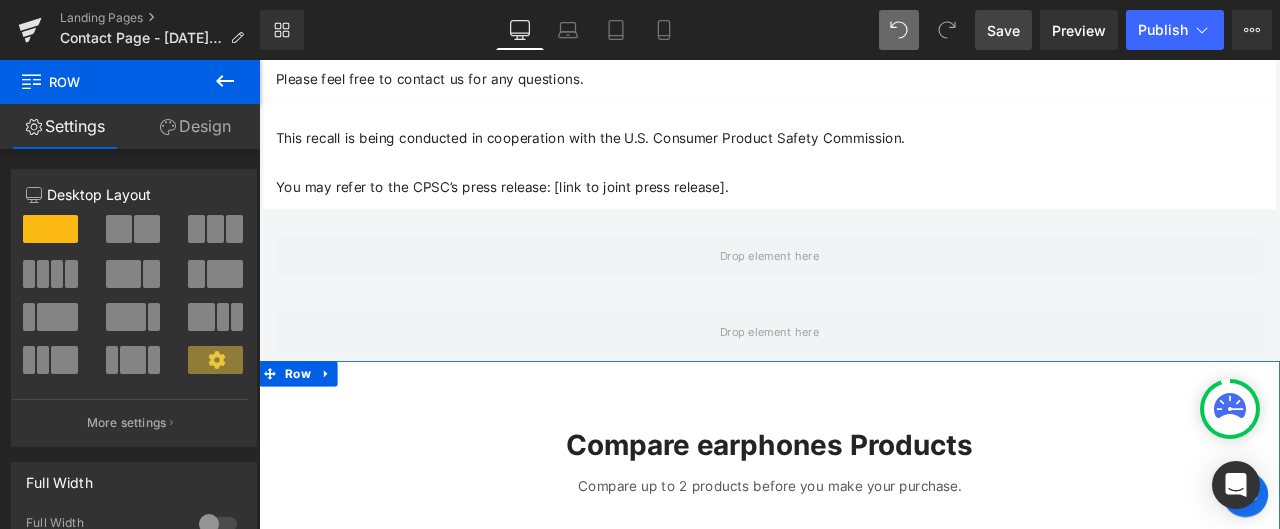 click on "Background" at bounding box center (0, 0) 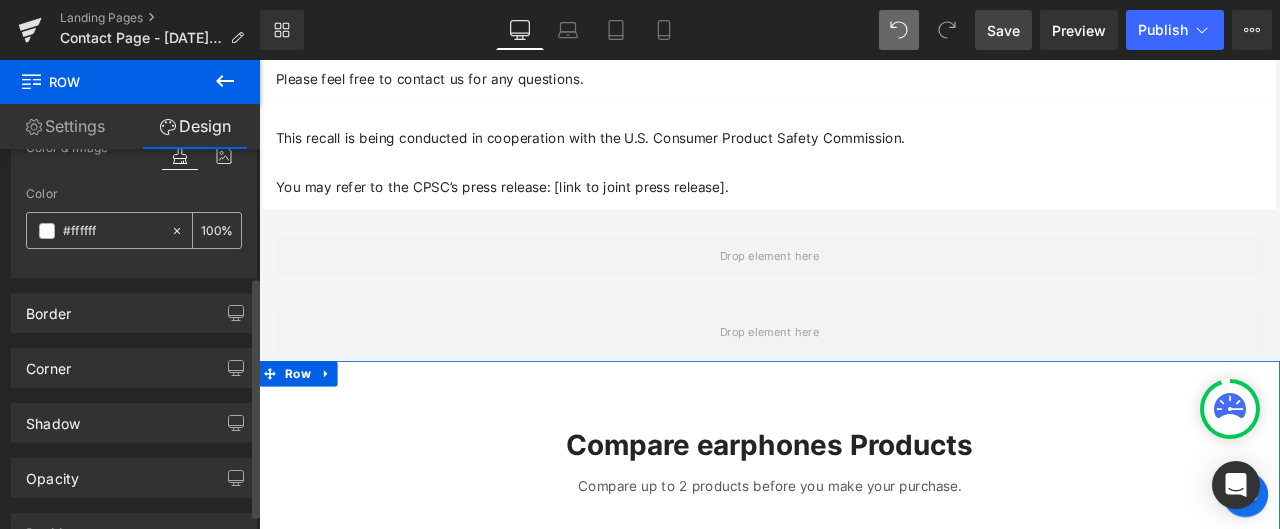 scroll, scrollTop: 200, scrollLeft: 0, axis: vertical 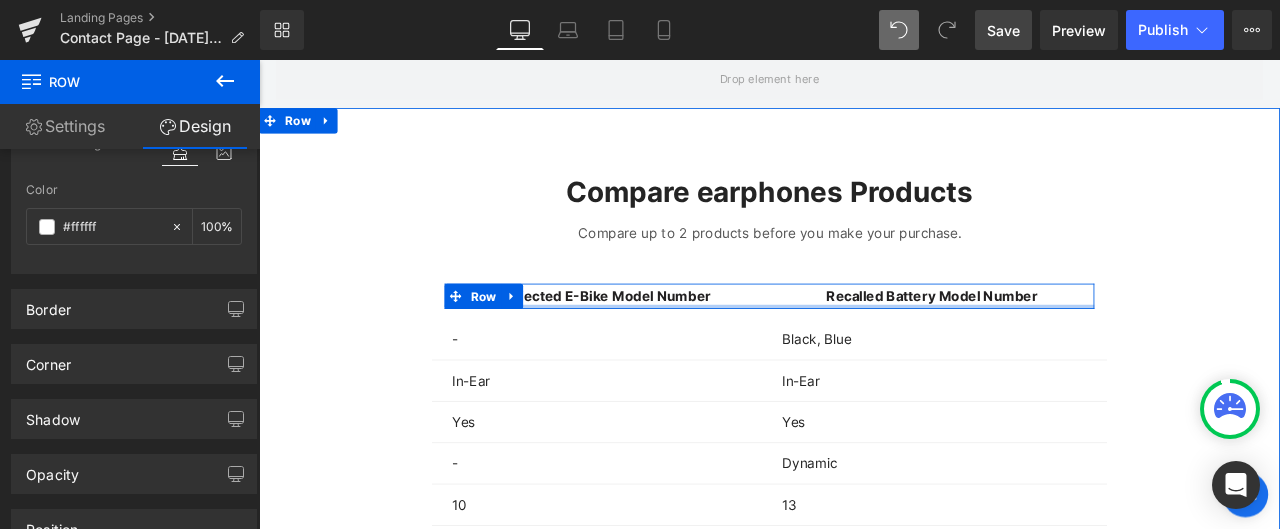 click at bounding box center [864, 352] 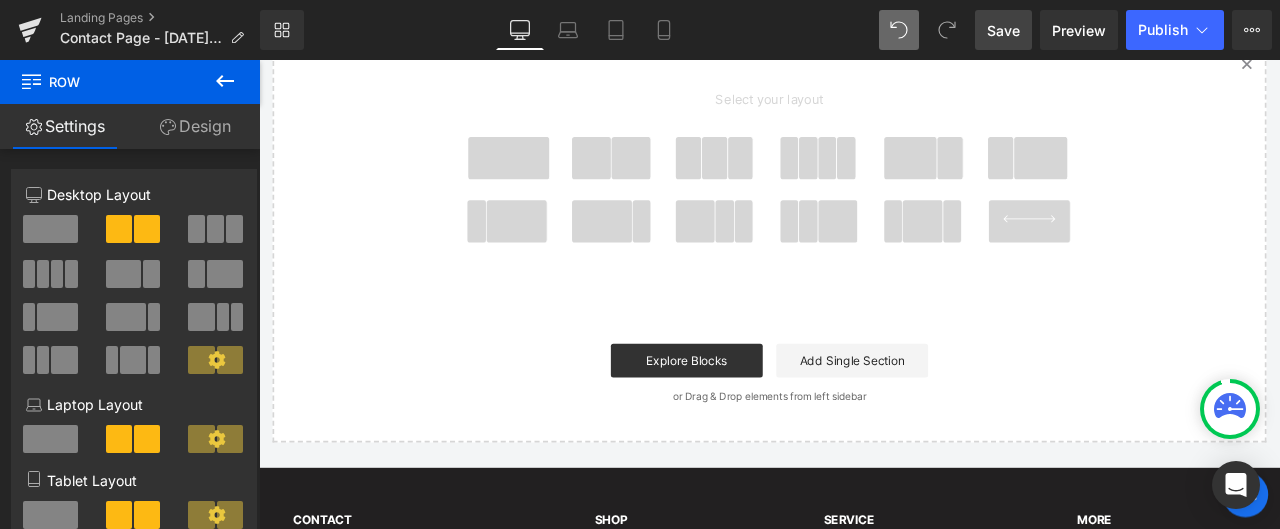 scroll, scrollTop: 6472, scrollLeft: 0, axis: vertical 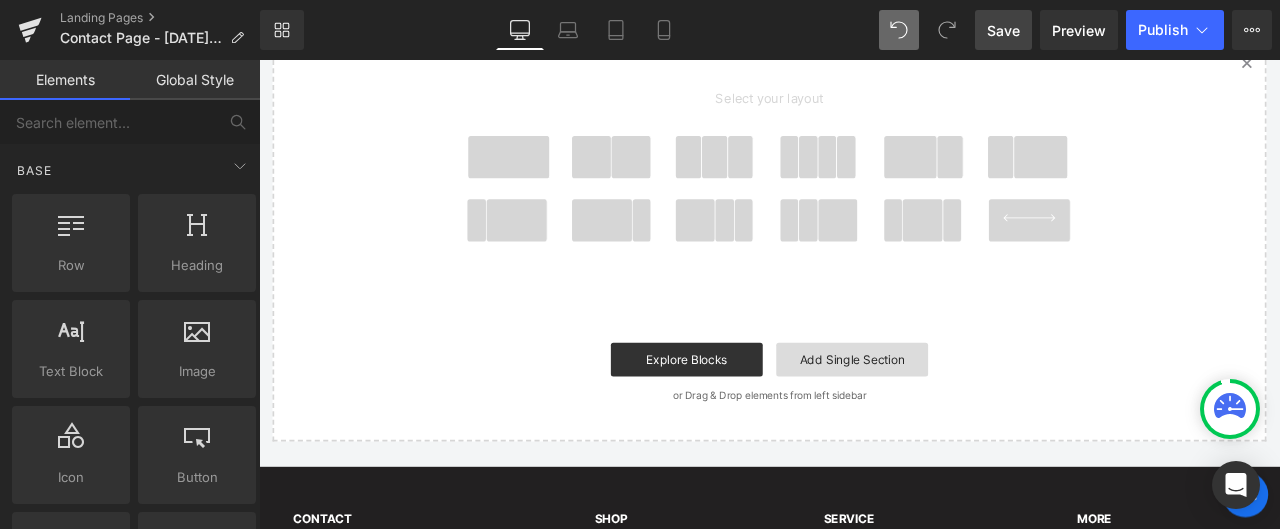 click on "Add Single Section" at bounding box center [962, 415] 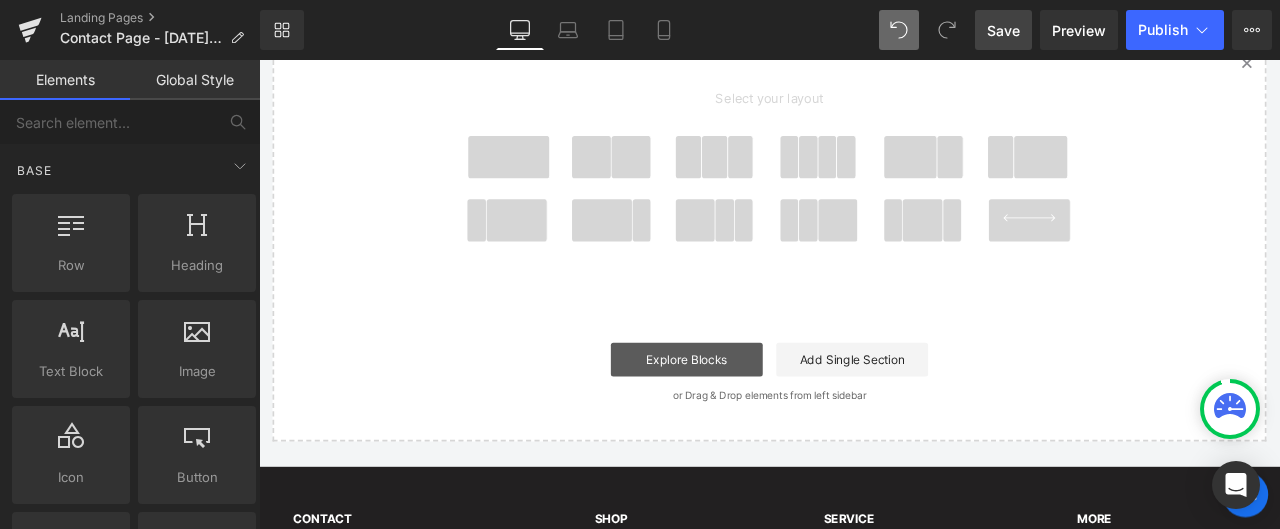 click on "Explore Blocks" at bounding box center (766, 415) 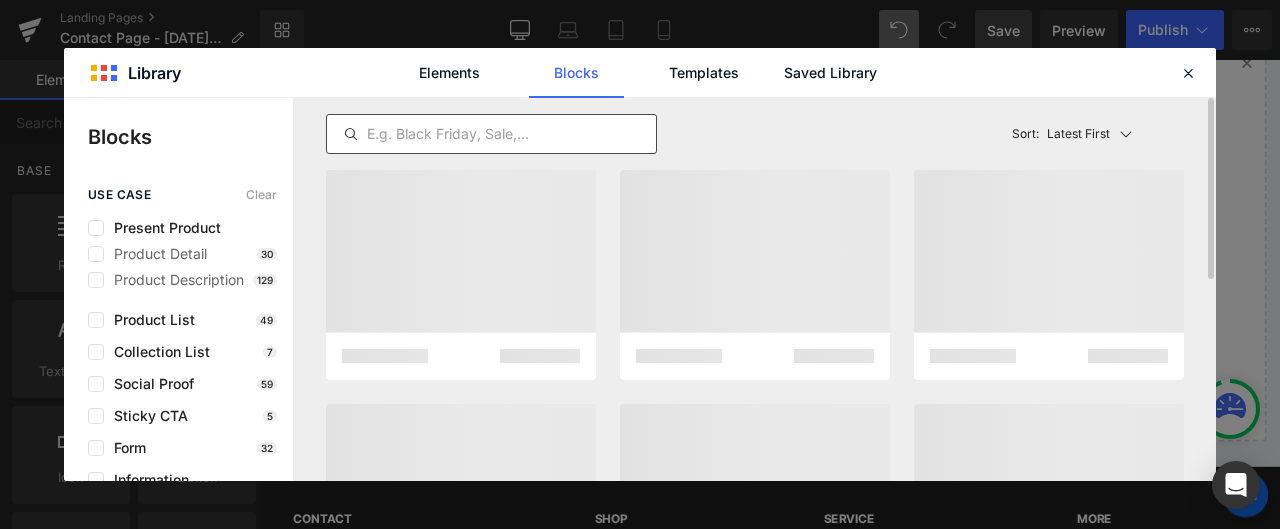 click at bounding box center [491, 134] 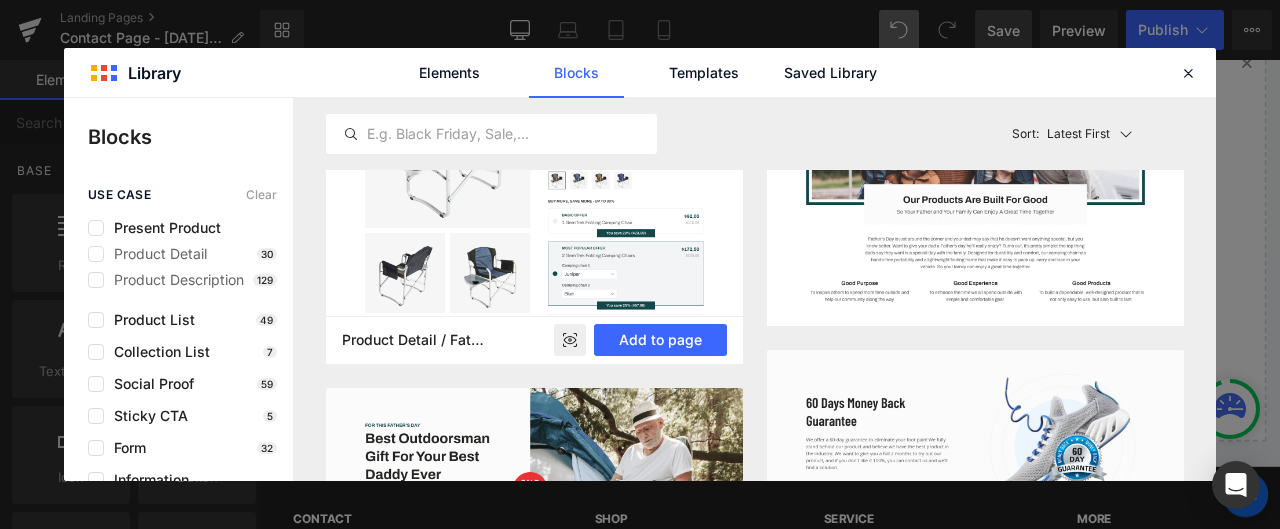 scroll, scrollTop: 1300, scrollLeft: 0, axis: vertical 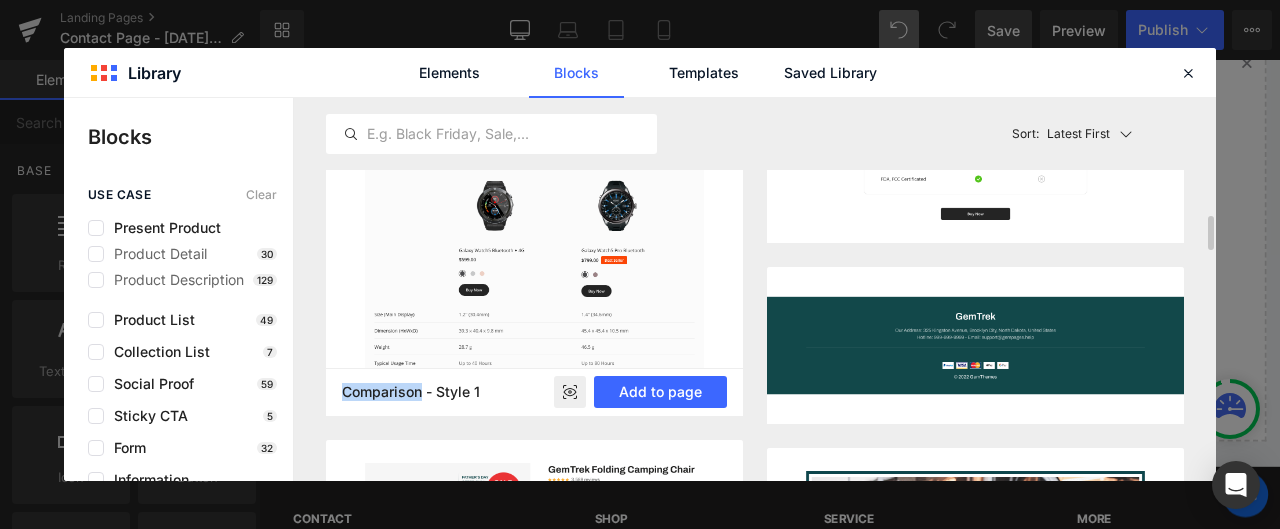 drag, startPoint x: 344, startPoint y: 393, endPoint x: 422, endPoint y: 391, distance: 78.025635 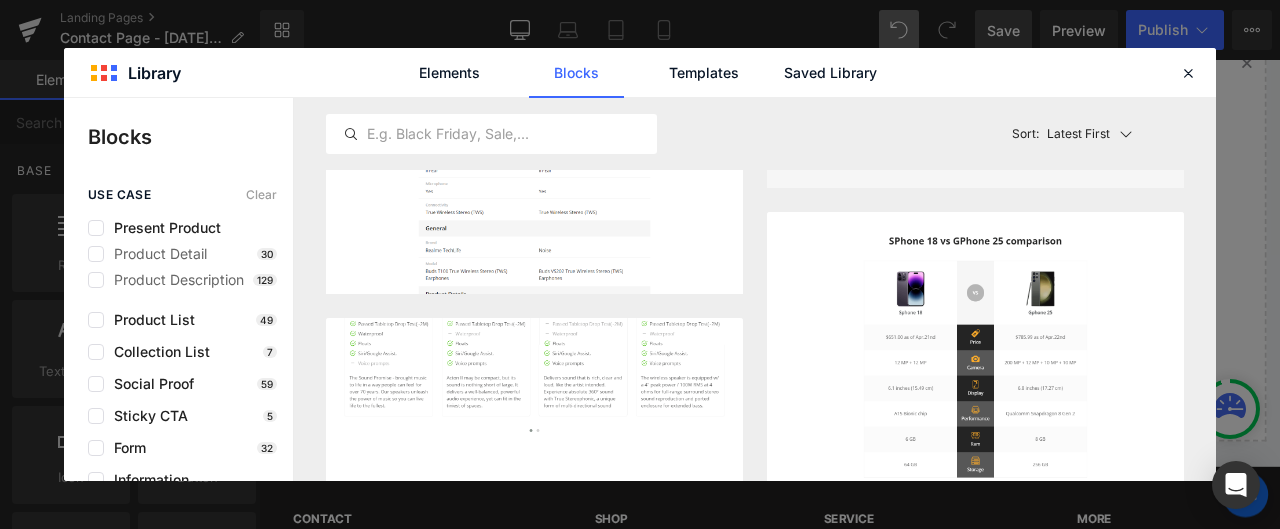 scroll, scrollTop: 100, scrollLeft: 0, axis: vertical 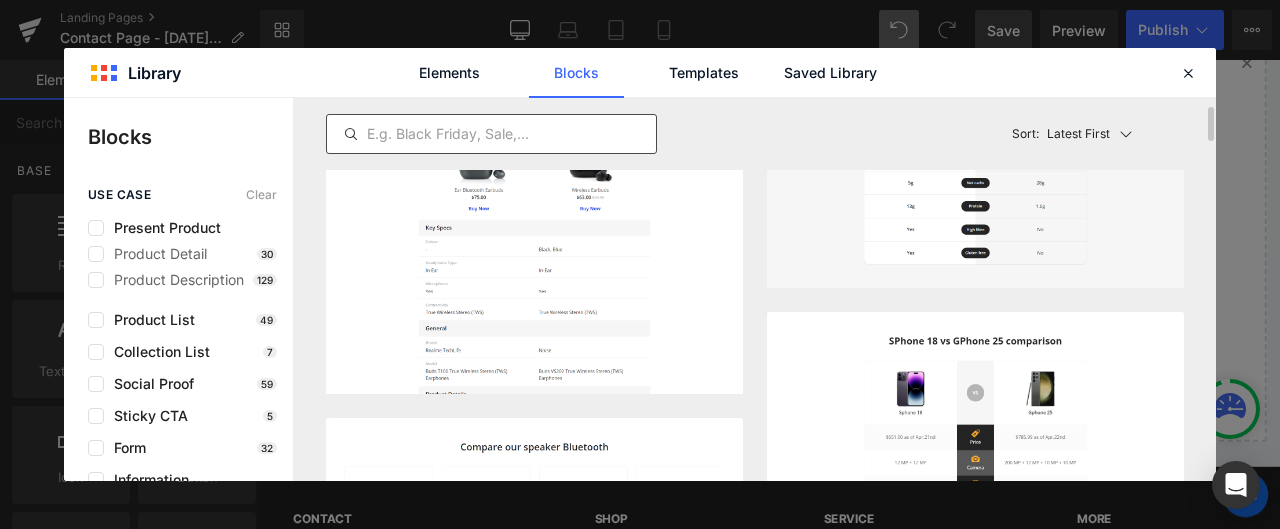 click at bounding box center [491, 134] 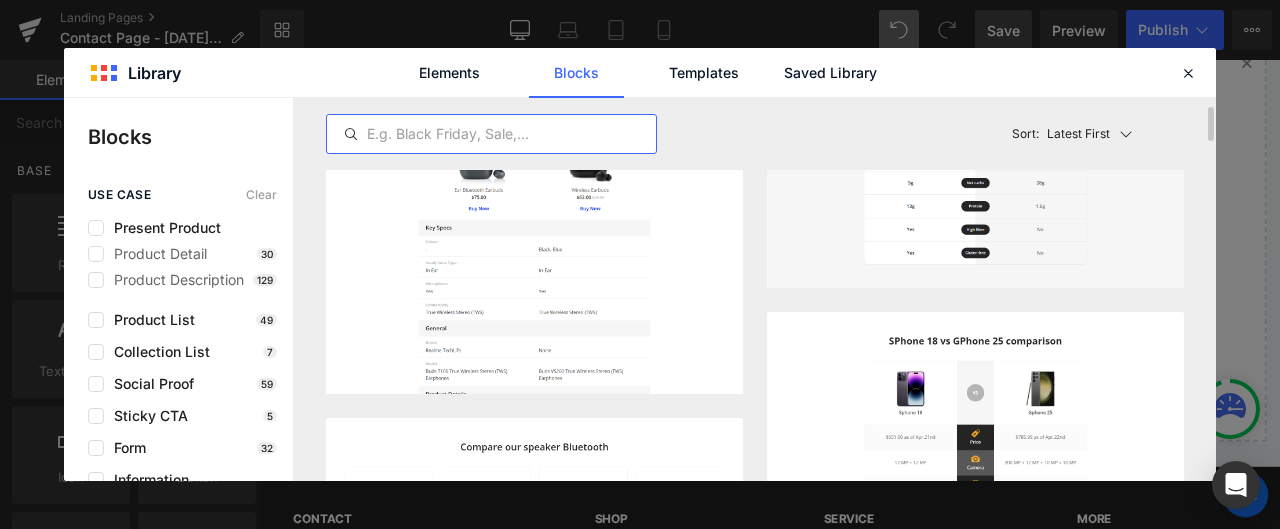 paste on "Comparison" 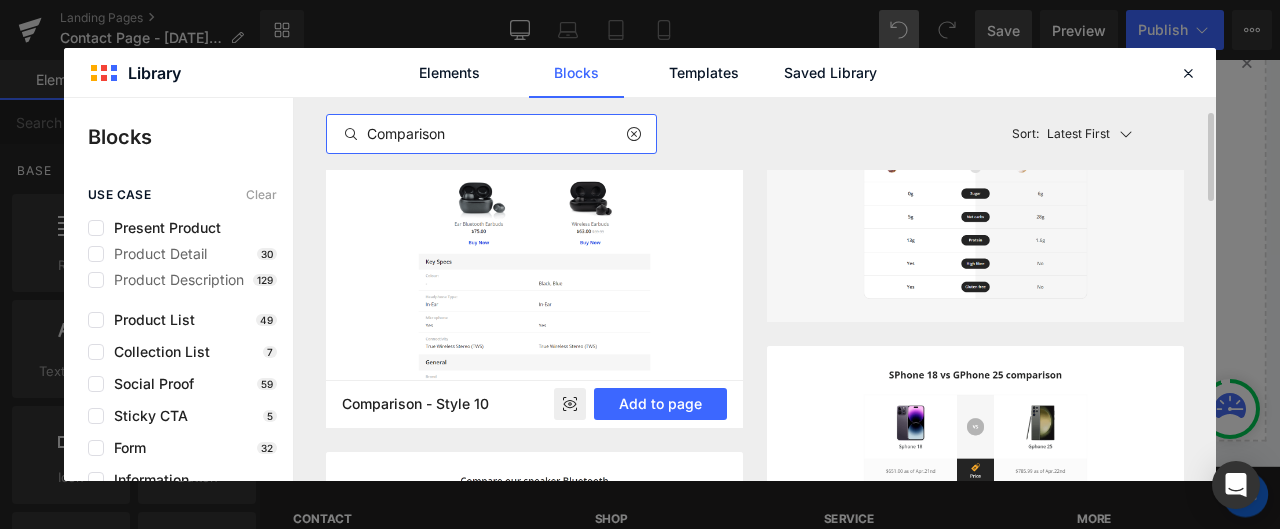scroll, scrollTop: 0, scrollLeft: 0, axis: both 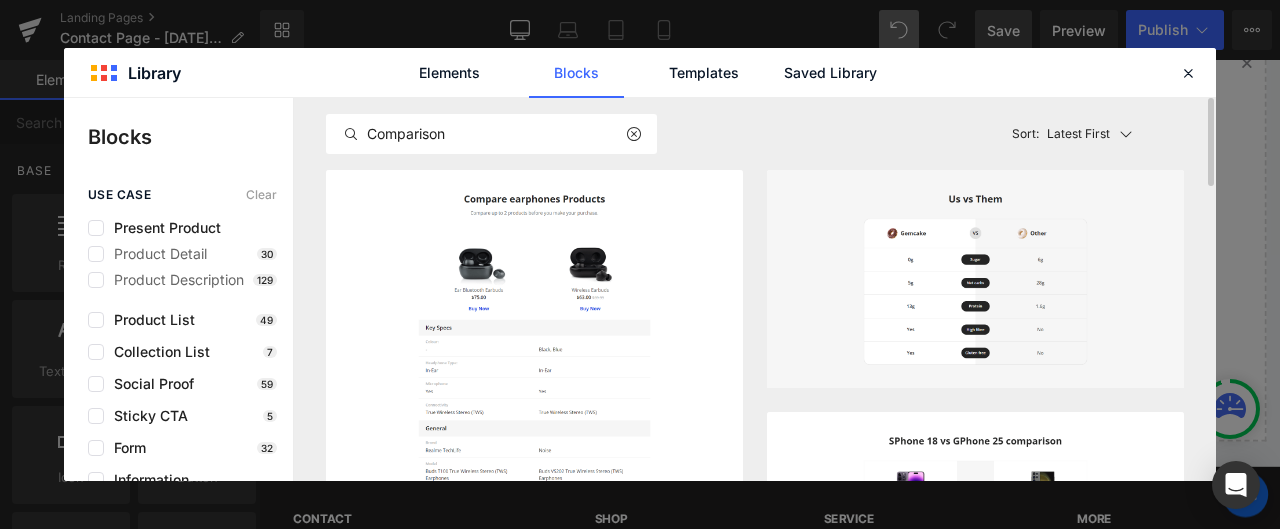 click 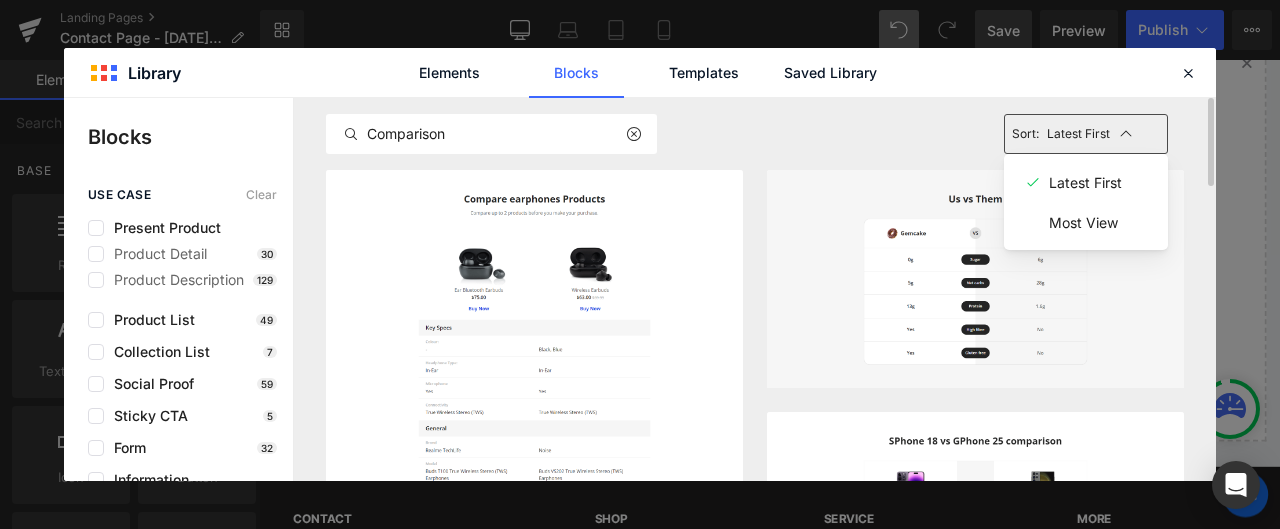 click on "Most View" at bounding box center [1083, 222] 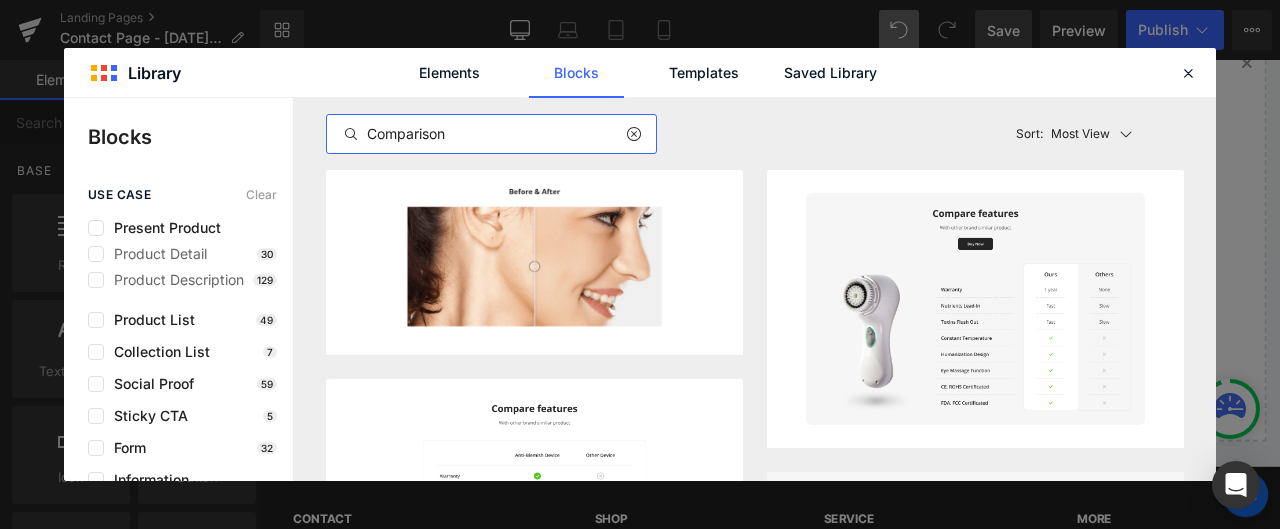 click on "Comparison" at bounding box center [491, 134] 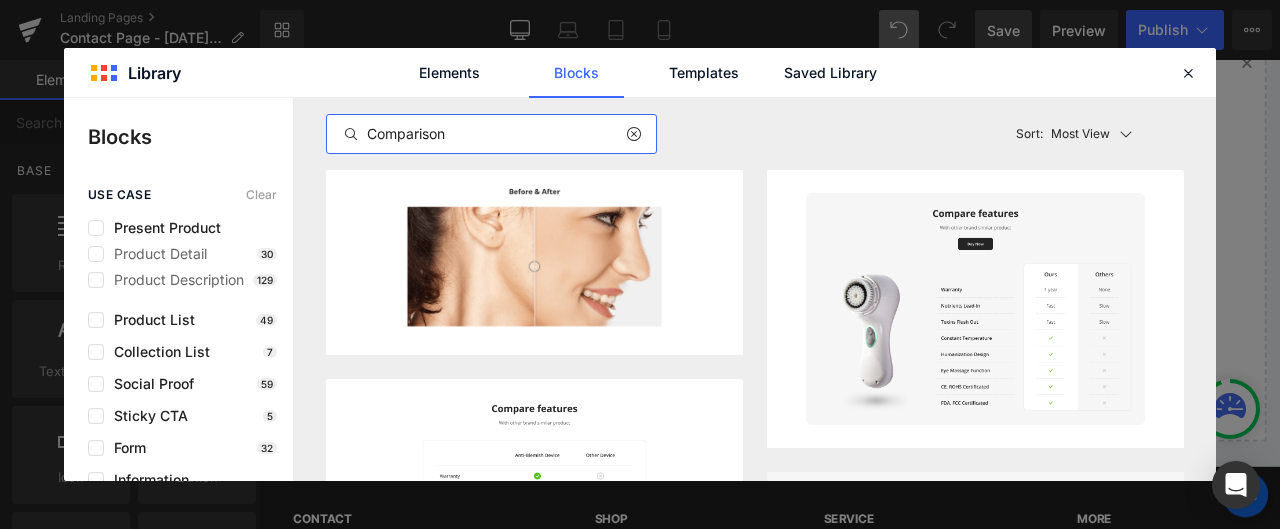 drag, startPoint x: 476, startPoint y: 128, endPoint x: 338, endPoint y: 127, distance: 138.00362 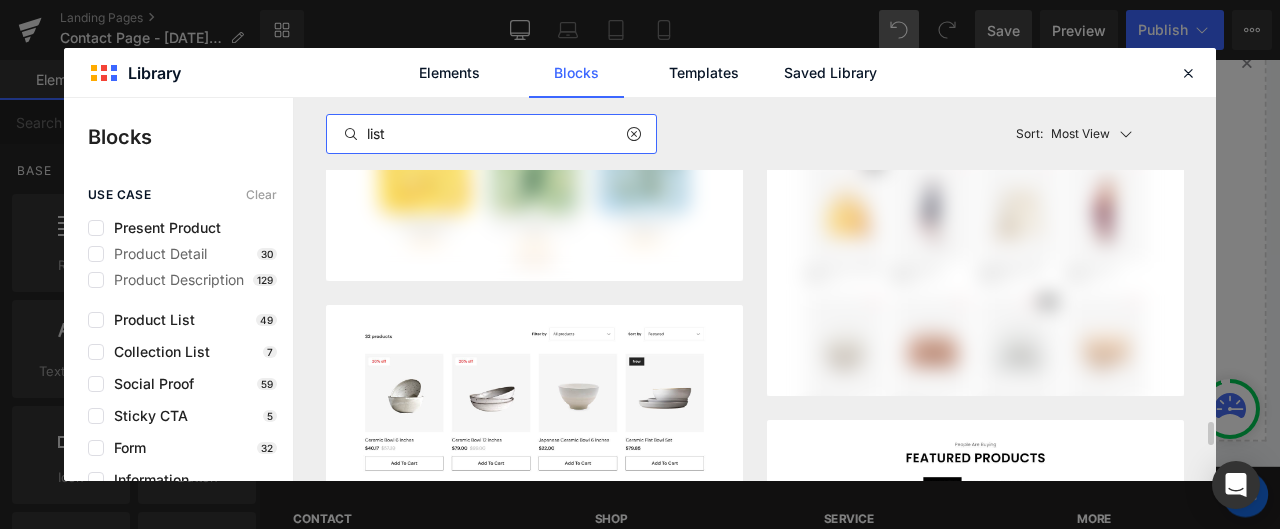 scroll, scrollTop: 0, scrollLeft: 0, axis: both 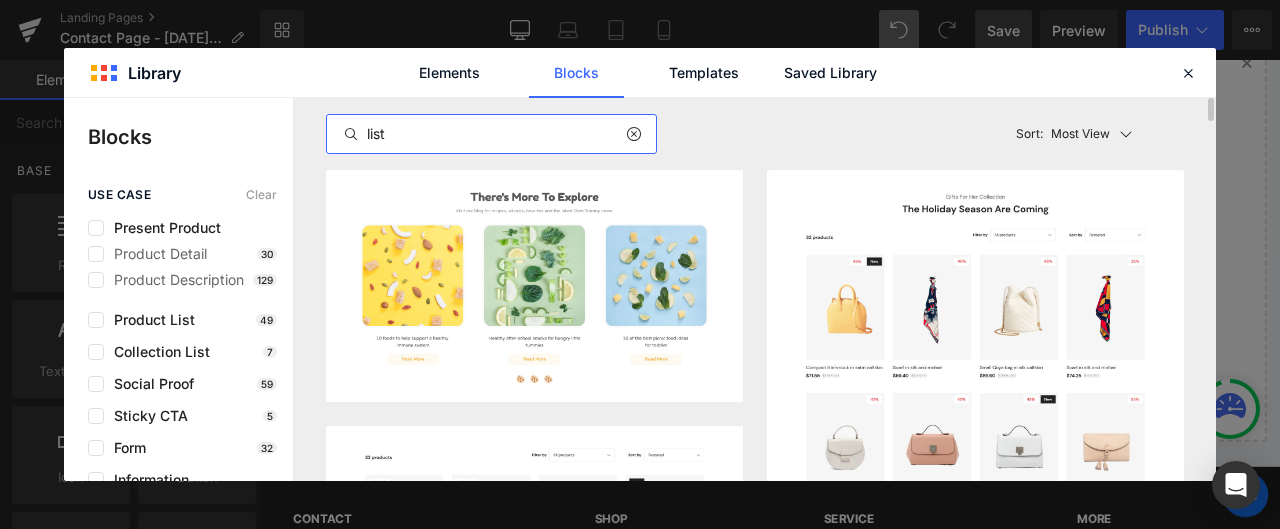 click on "list" at bounding box center [491, 134] 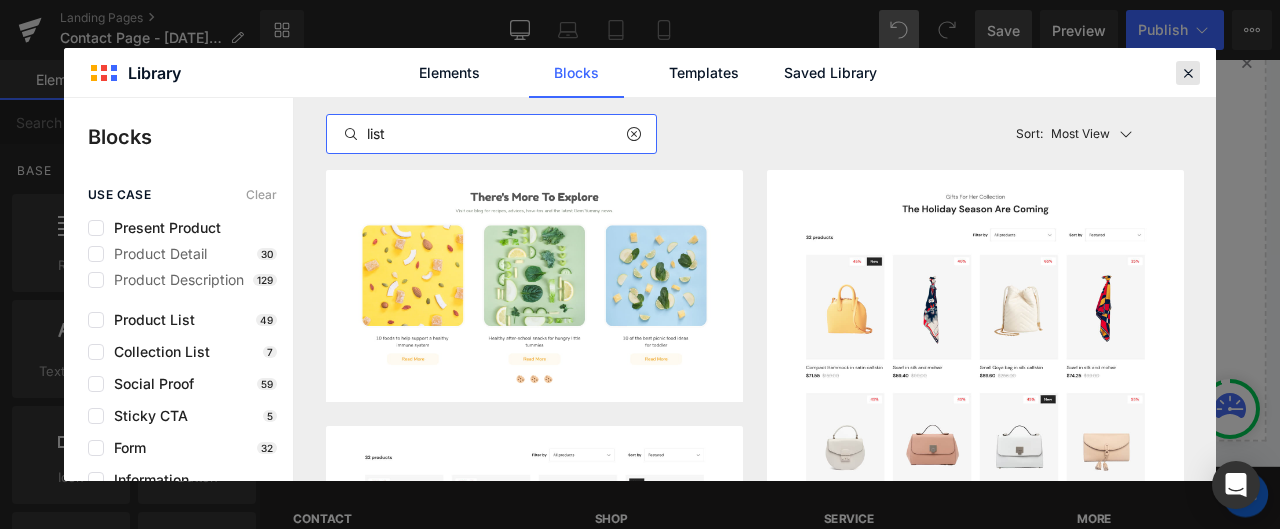 click at bounding box center (1188, 73) 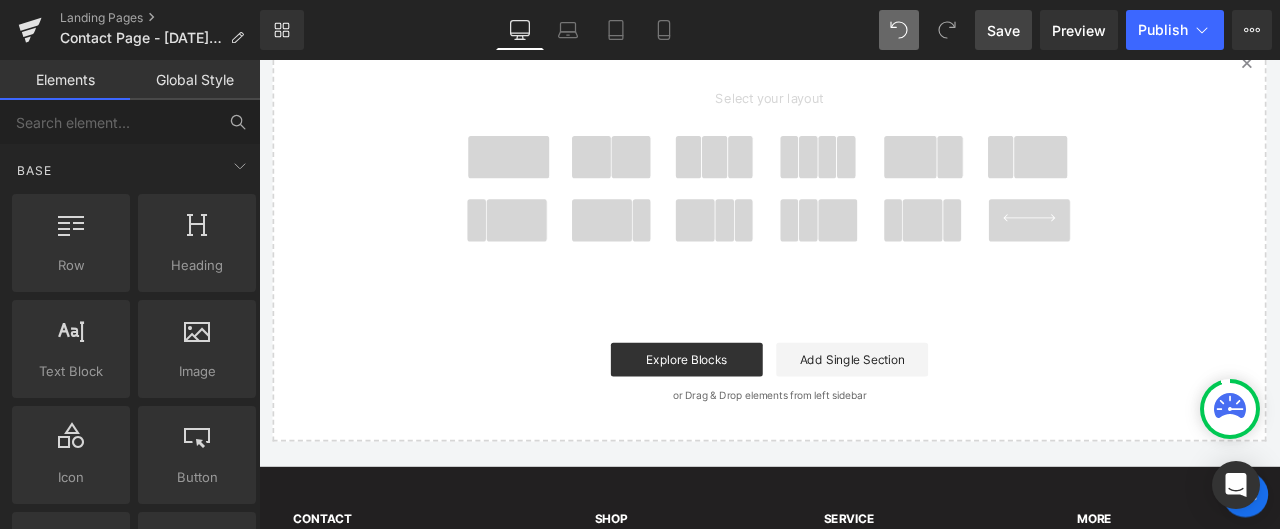 drag, startPoint x: 236, startPoint y: 119, endPoint x: 120, endPoint y: 118, distance: 116.00431 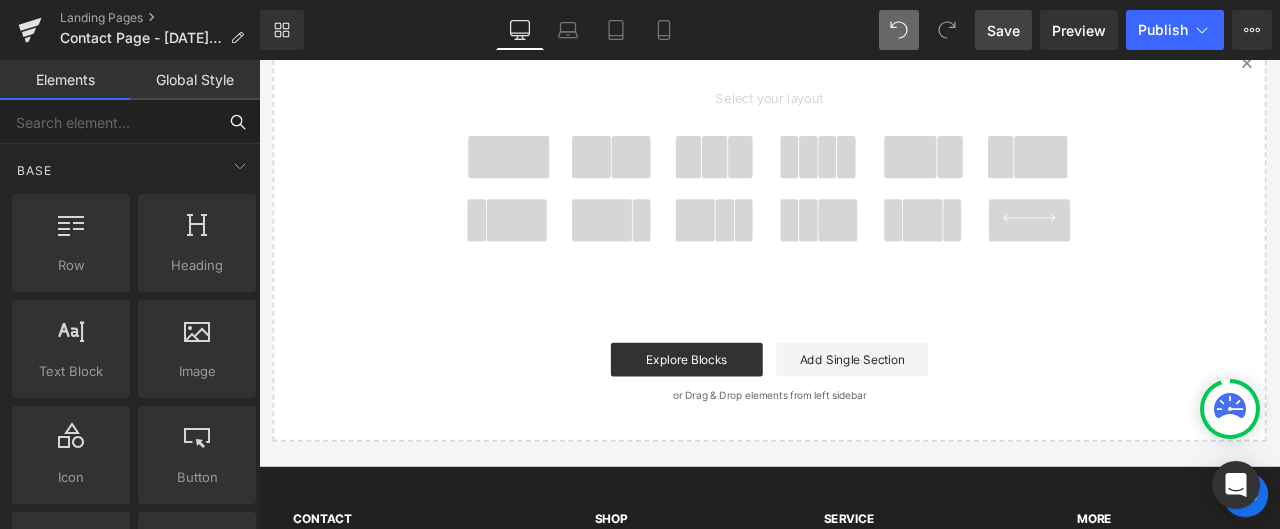 click at bounding box center (108, 122) 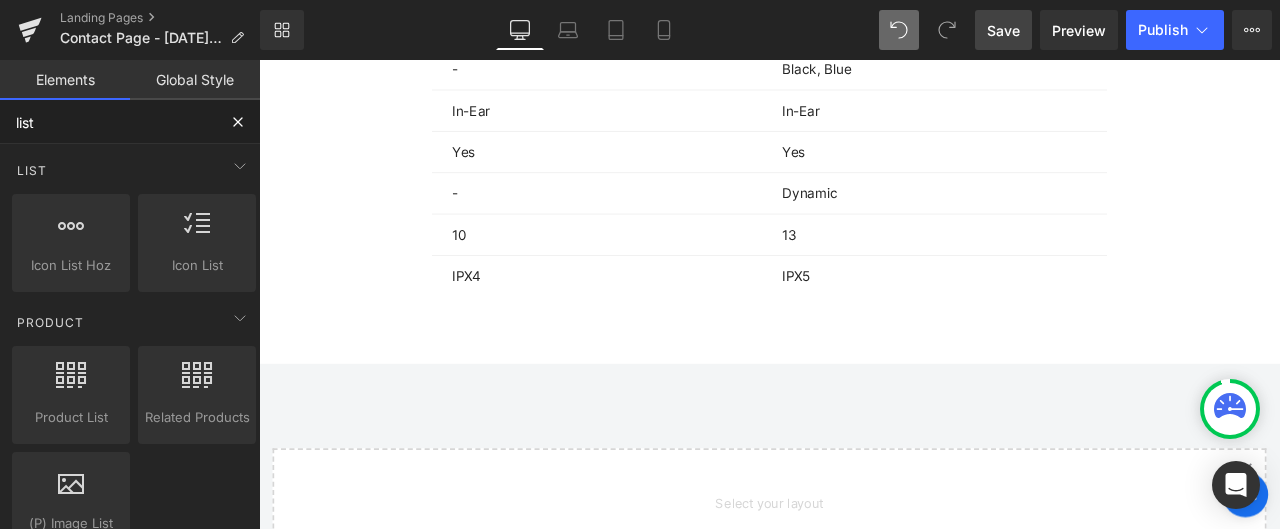 scroll, scrollTop: 5972, scrollLeft: 0, axis: vertical 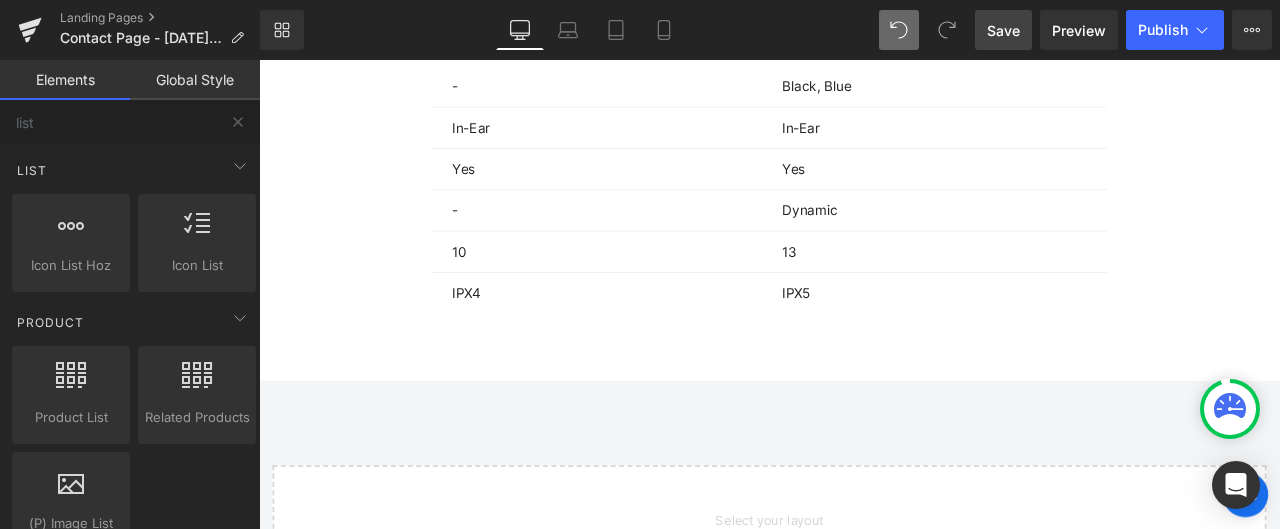 click on "PRODUCT RECALL NOTICE
Heading
Row         [GEOGRAPHIC_DATA] ONLY Heading         Row
36-Volt Lithium-Ion Batteries used with VIVI E-bikes
Heading
Hero Banner         Row         VIVI is conducting a voluntary recall in cooperation with the U.S. Consumer Product Safety Commission of certain 36-volt lithium-ion rechargeable batteries included with specific VIVI E-Bike models.   Text Block         Row         Recall Summary Heading         Row         Product:  36-volt lithium-ion batteries used with VIVI E-bikes. [PERSON_NAME]:  The recalled lithium-ion batteries can overheat, posing fire and burn hazards. Remedy:  Replace. Text Block         Row         Consumers should immediately  STOP  using the recalled lithium-ion batteries. Text Block         Row         IMPORTANT: Two Steps to Receive a Replacement Battery Text Block" at bounding box center (864, -2354) 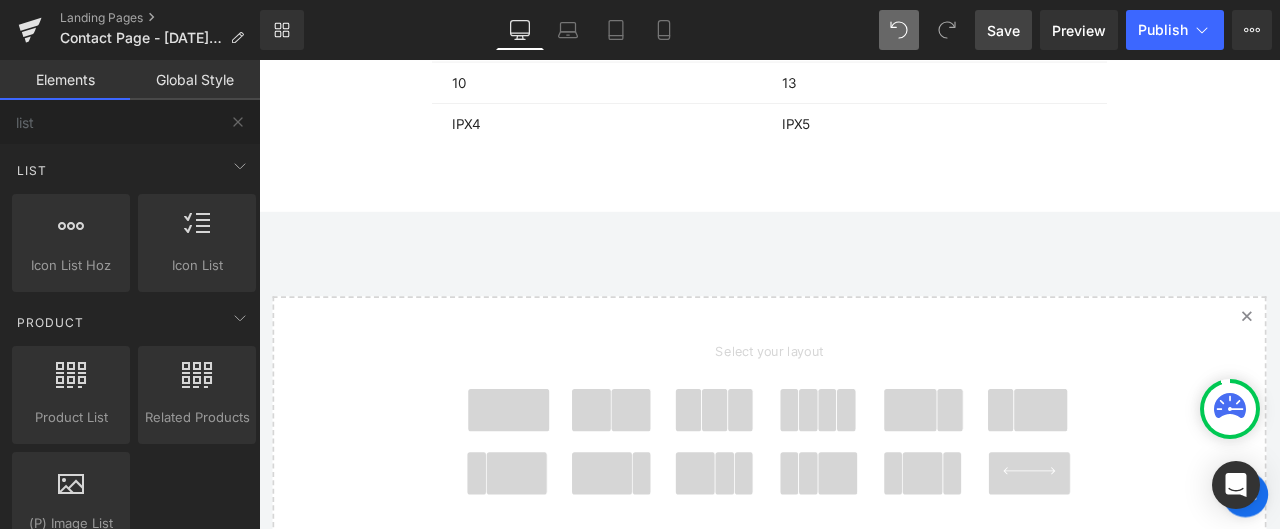 click at bounding box center [555, 475] 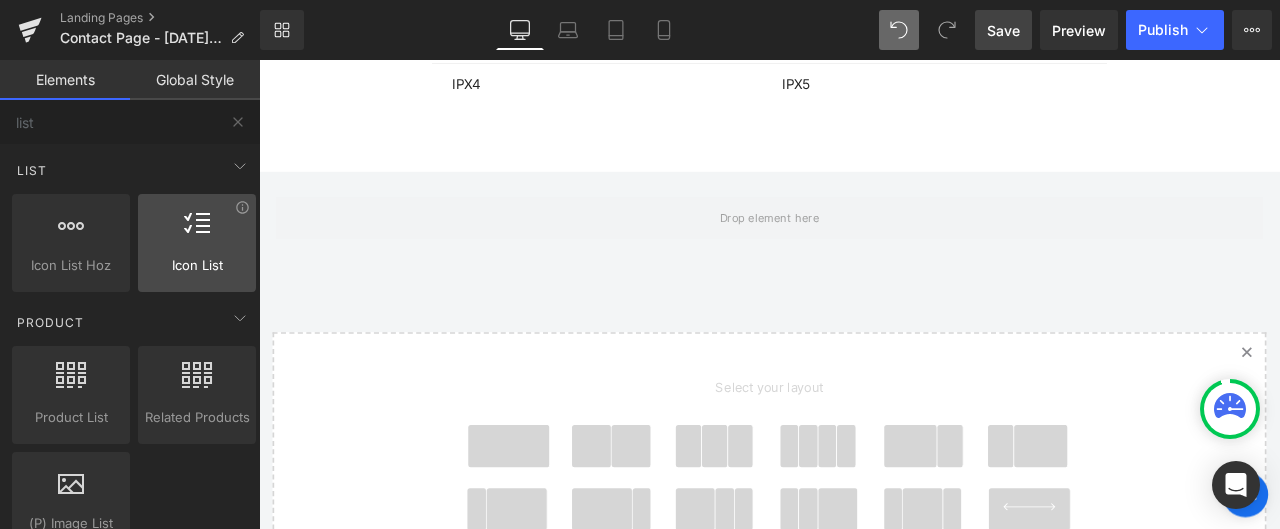 scroll, scrollTop: 6224, scrollLeft: 0, axis: vertical 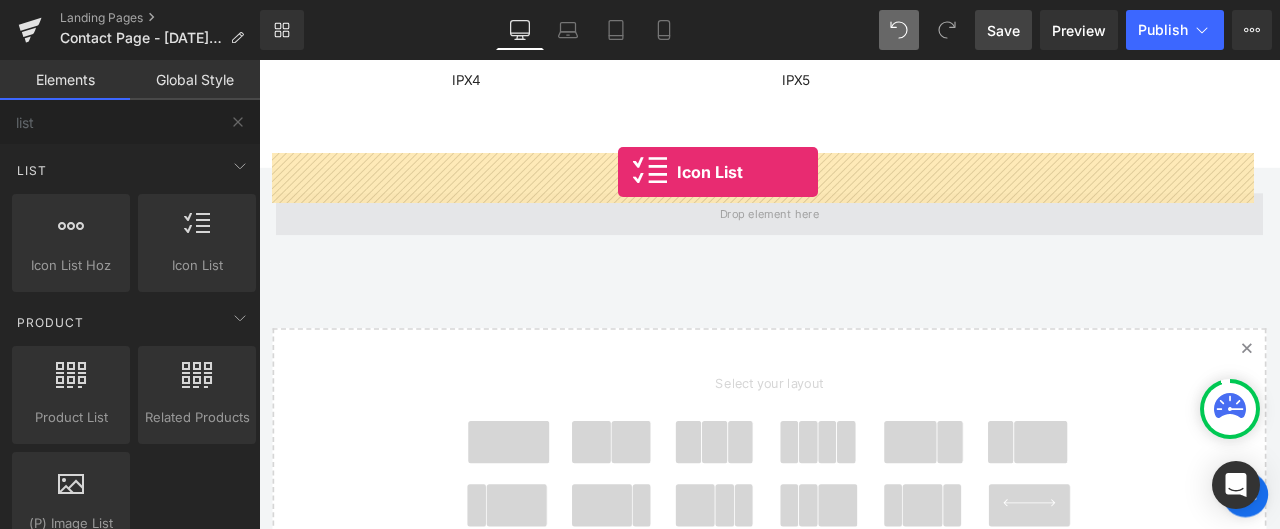 drag, startPoint x: 456, startPoint y: 305, endPoint x: 685, endPoint y: 193, distance: 254.92155 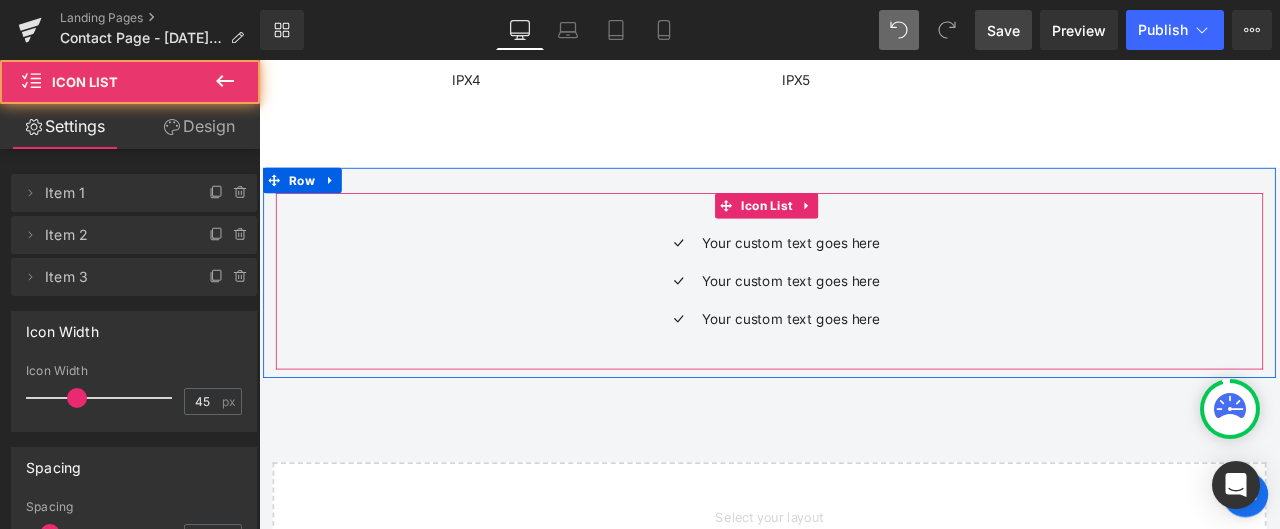 click on "Icon
Your custom text goes here
Text Block
Icon
Your custom text goes here
Text Block
Icon
Your custom text goes here
Text Block" at bounding box center (864, 330) 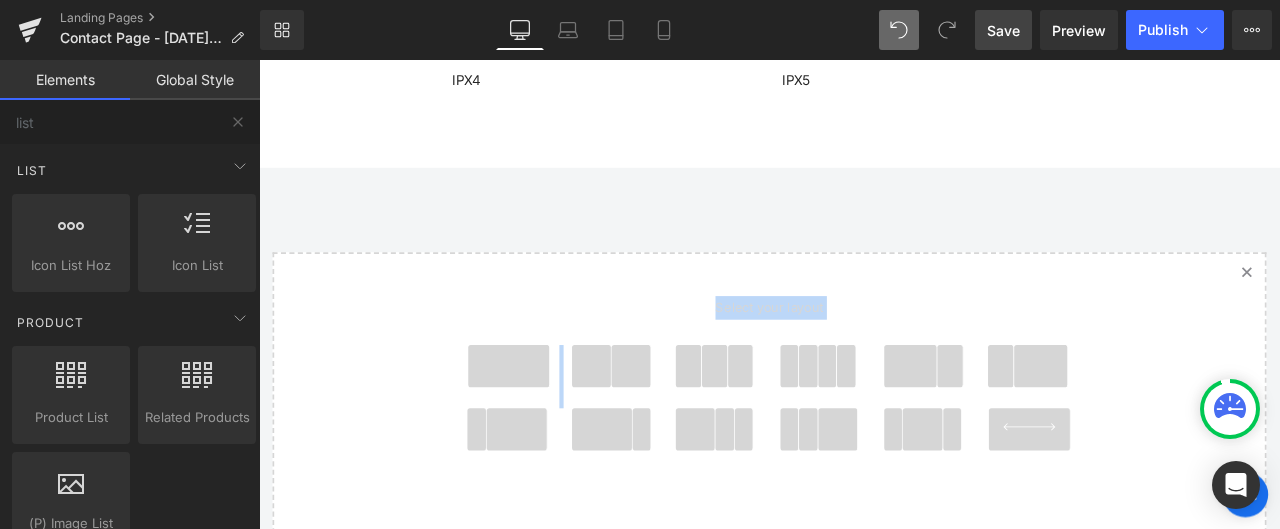 drag, startPoint x: 652, startPoint y: 378, endPoint x: 707, endPoint y: 219, distance: 168.24387 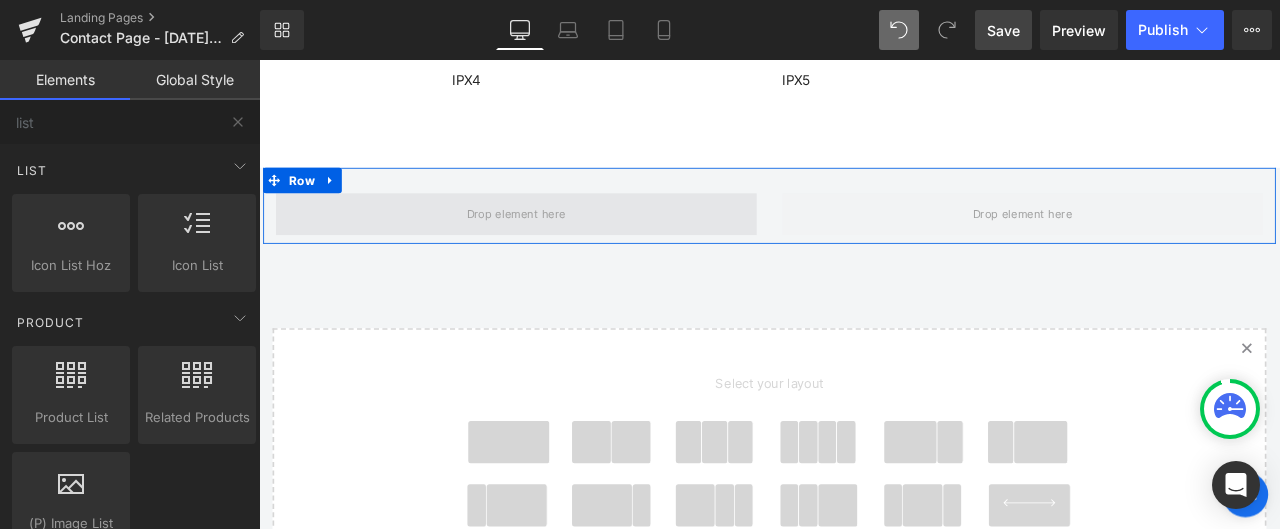 click at bounding box center [564, 243] 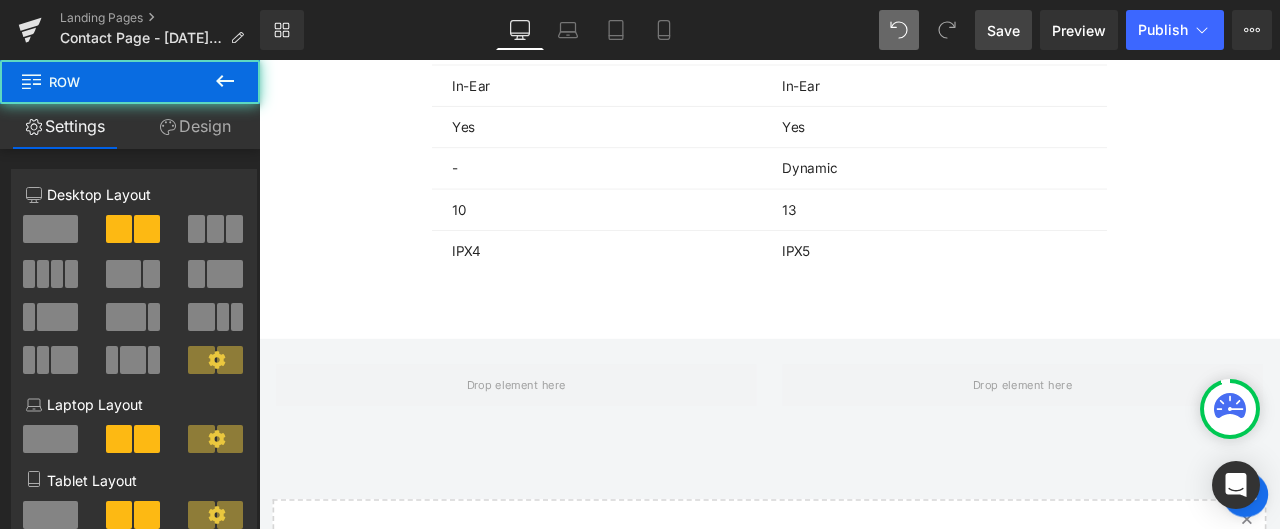 scroll, scrollTop: 5624, scrollLeft: 0, axis: vertical 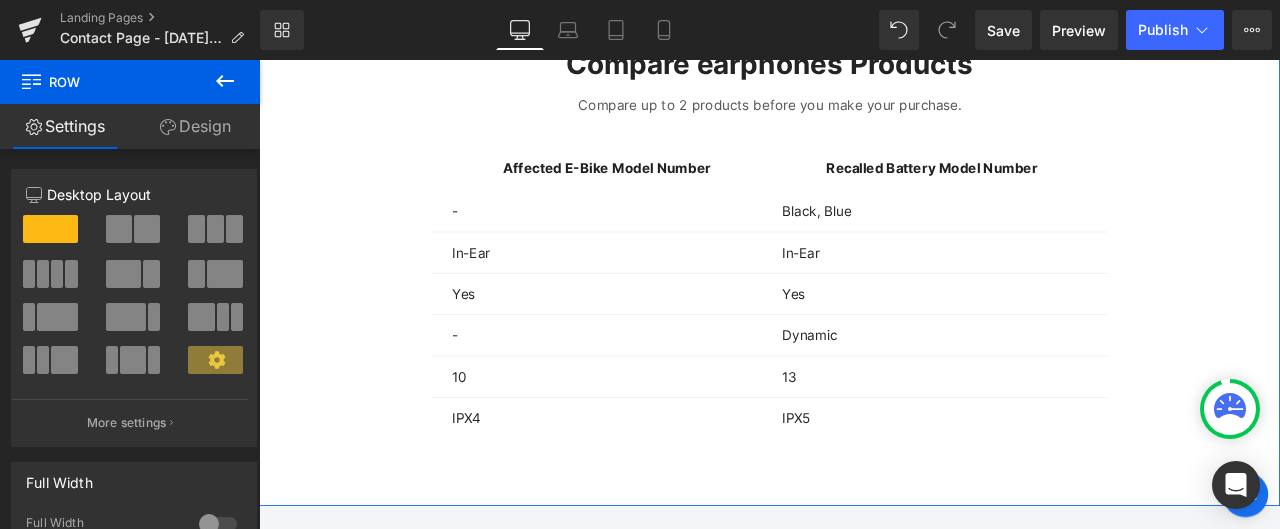 drag, startPoint x: 441, startPoint y: 137, endPoint x: 961, endPoint y: 303, distance: 545.85345 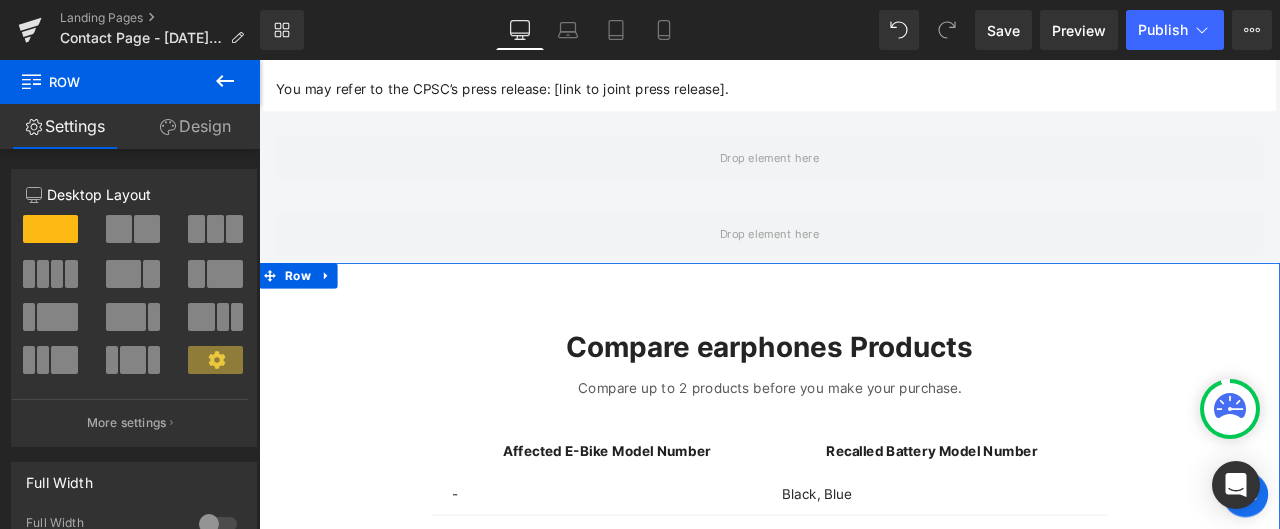 scroll, scrollTop: 5824, scrollLeft: 0, axis: vertical 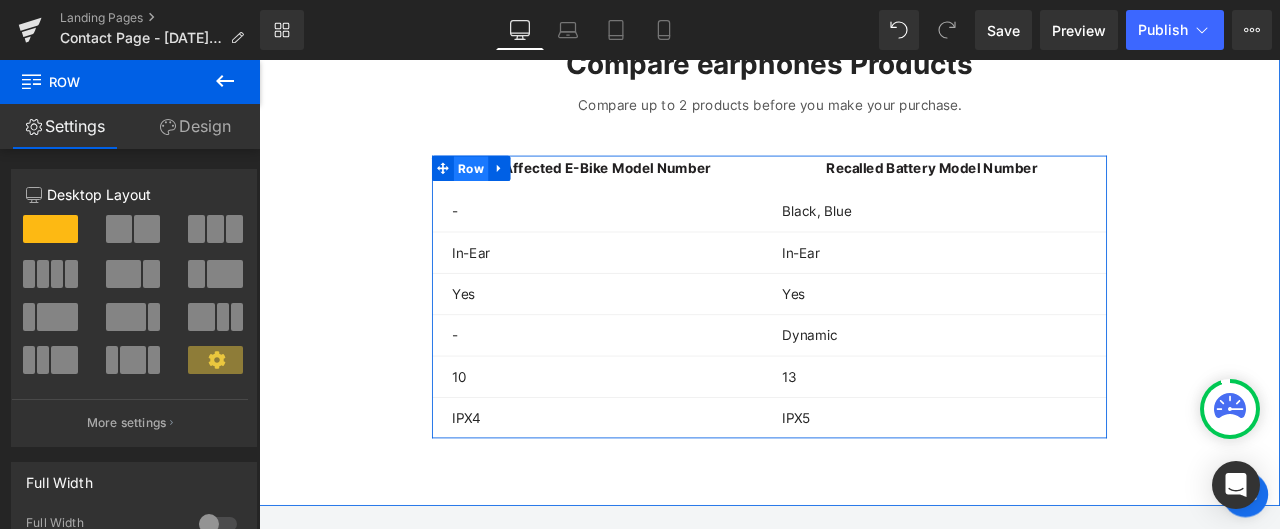 click on "Row" at bounding box center [510, 189] 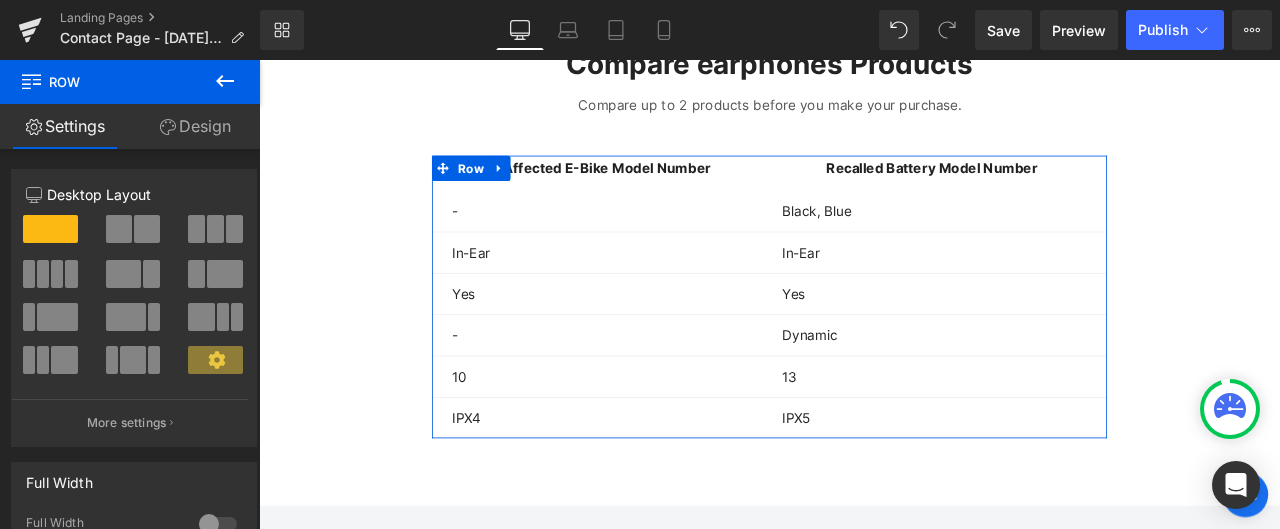 click on "Design" at bounding box center [195, 126] 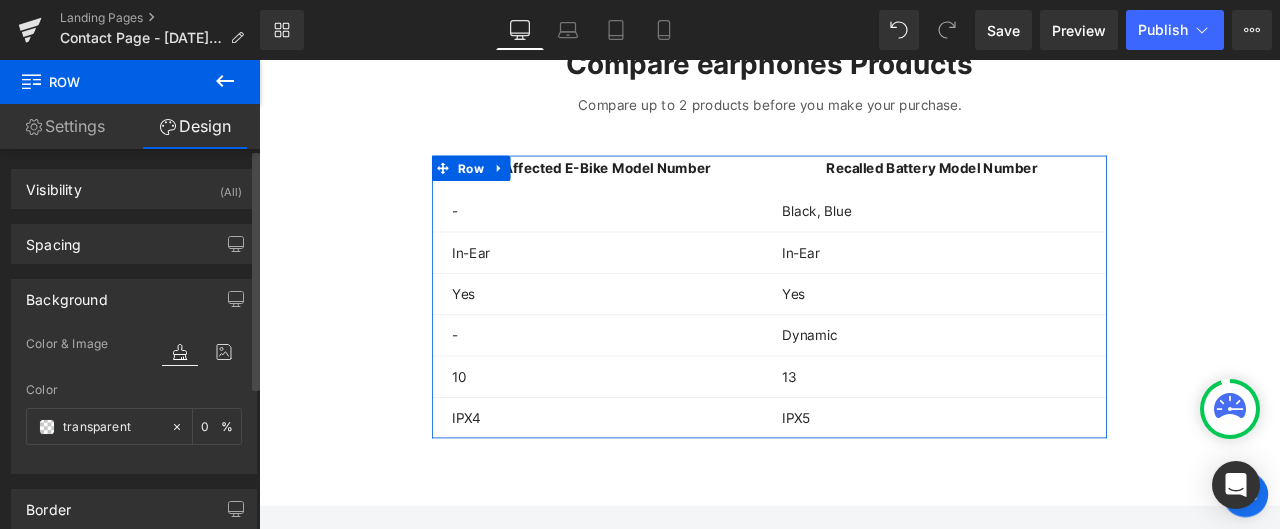 type on "transparent" 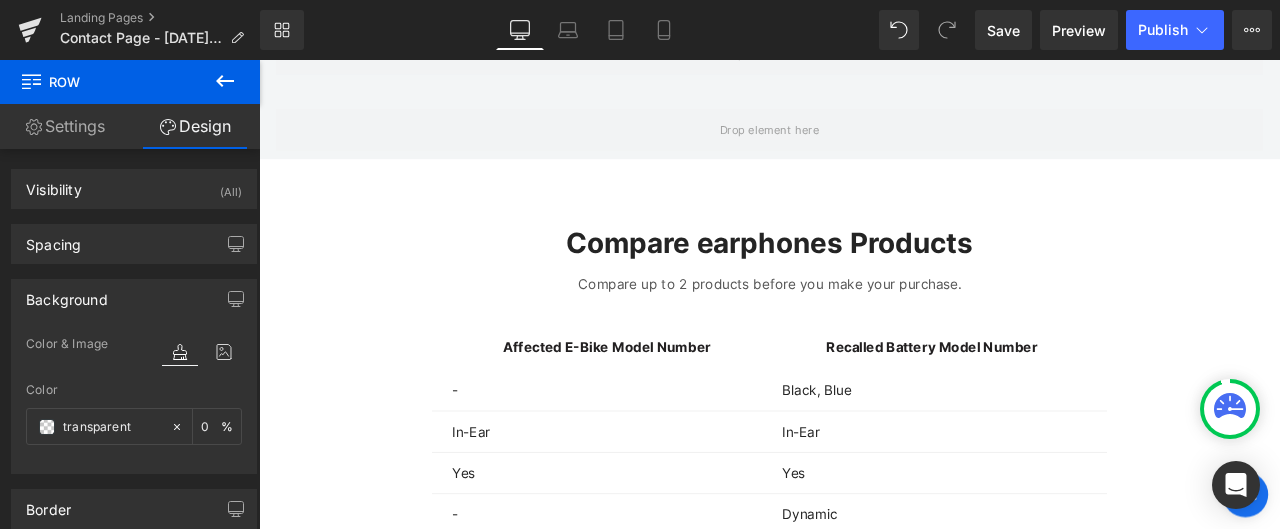 scroll, scrollTop: 5624, scrollLeft: 0, axis: vertical 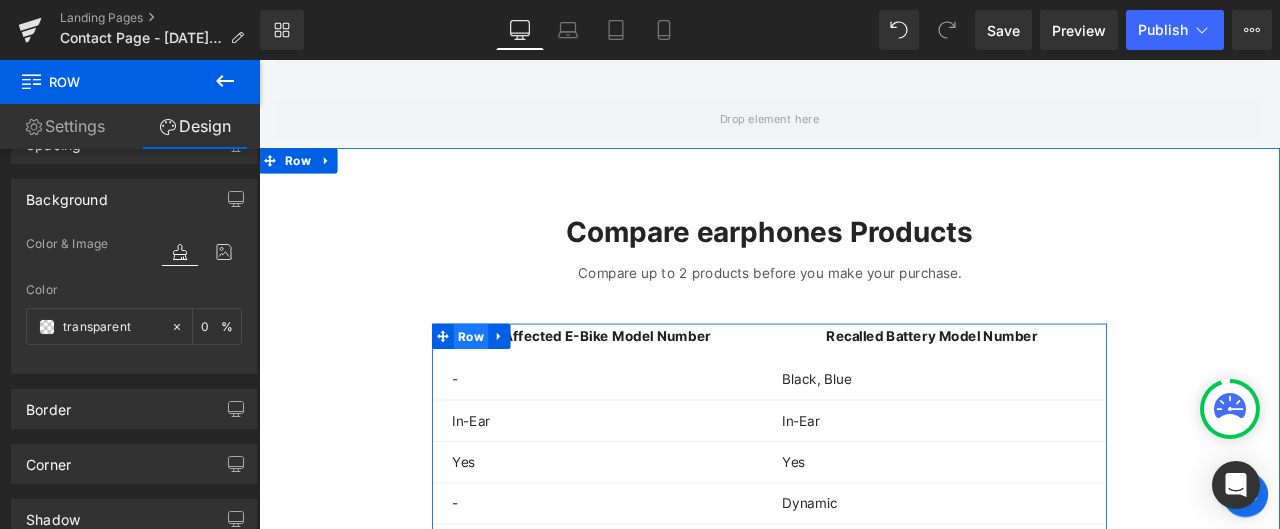 click on "Row" at bounding box center (510, 388) 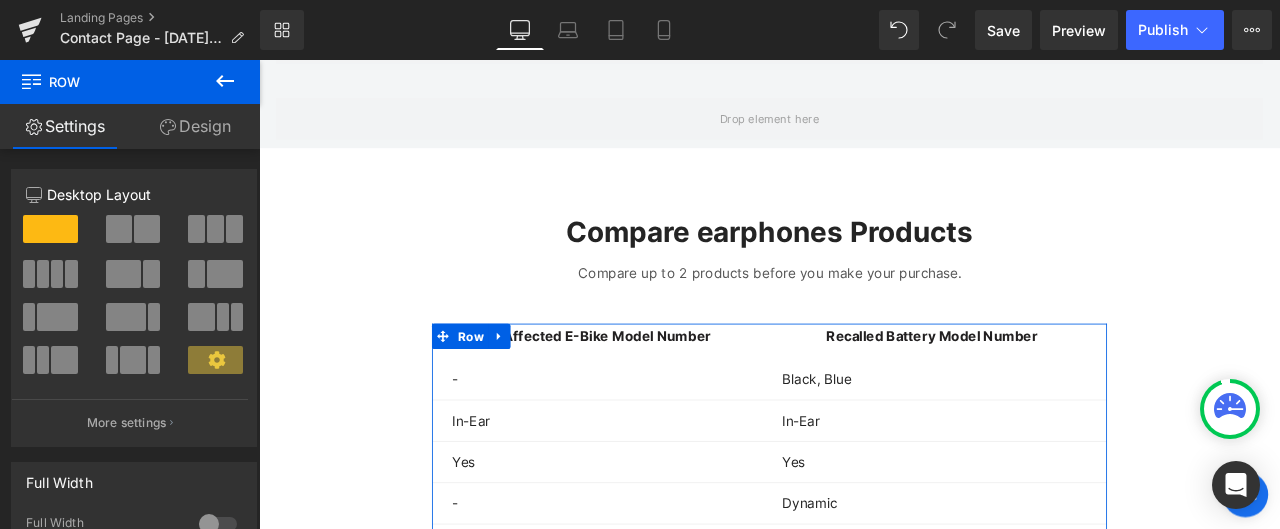 click on "Design" at bounding box center [195, 126] 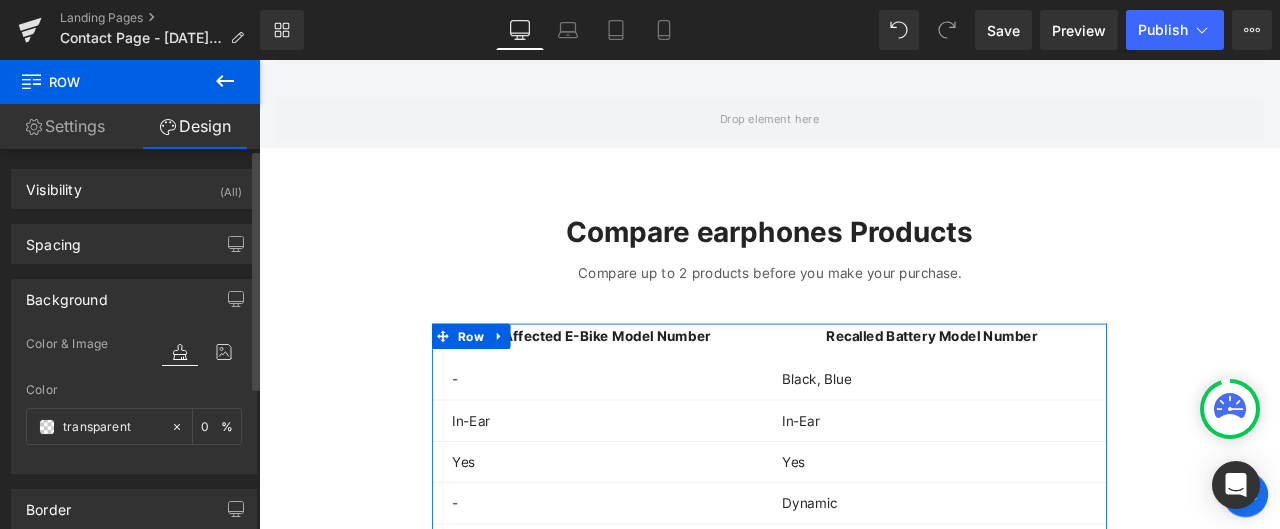click on "Background" at bounding box center (67, 294) 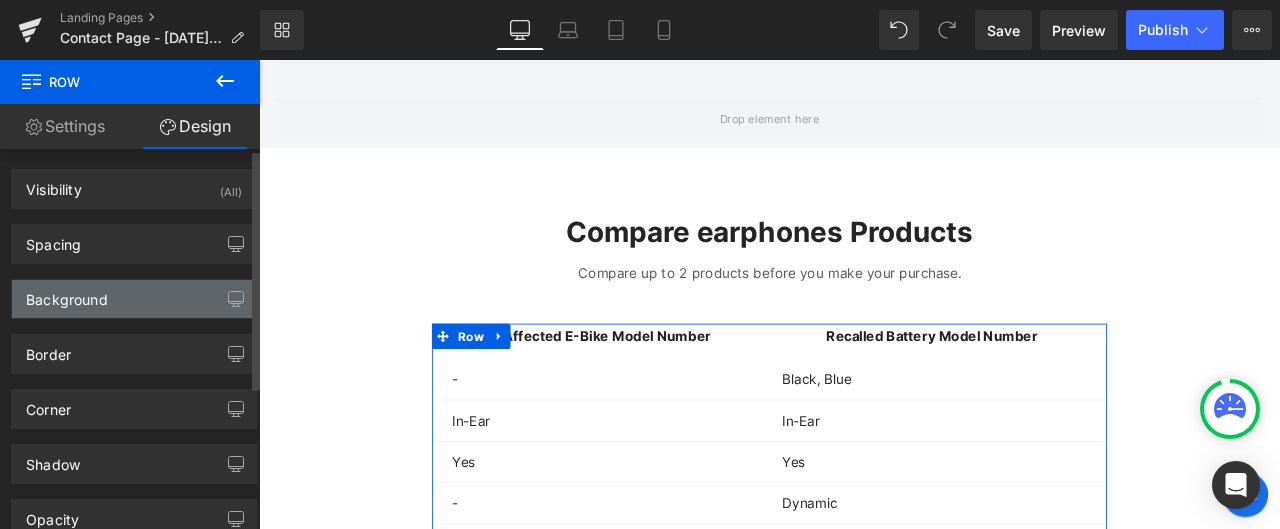 click on "Background" at bounding box center (67, 294) 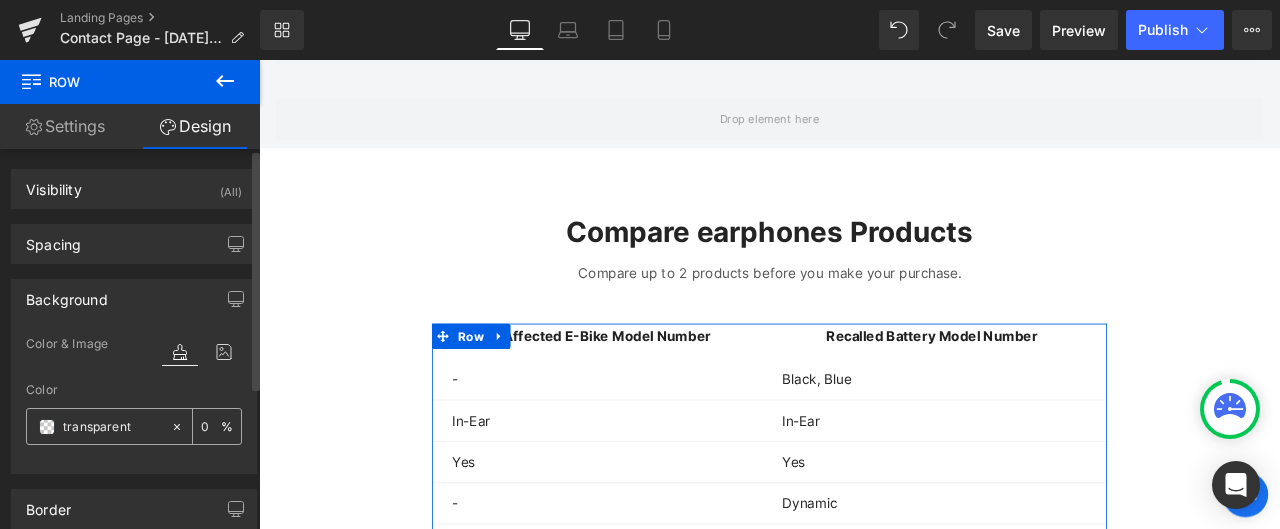 click on "transparent" at bounding box center [112, 427] 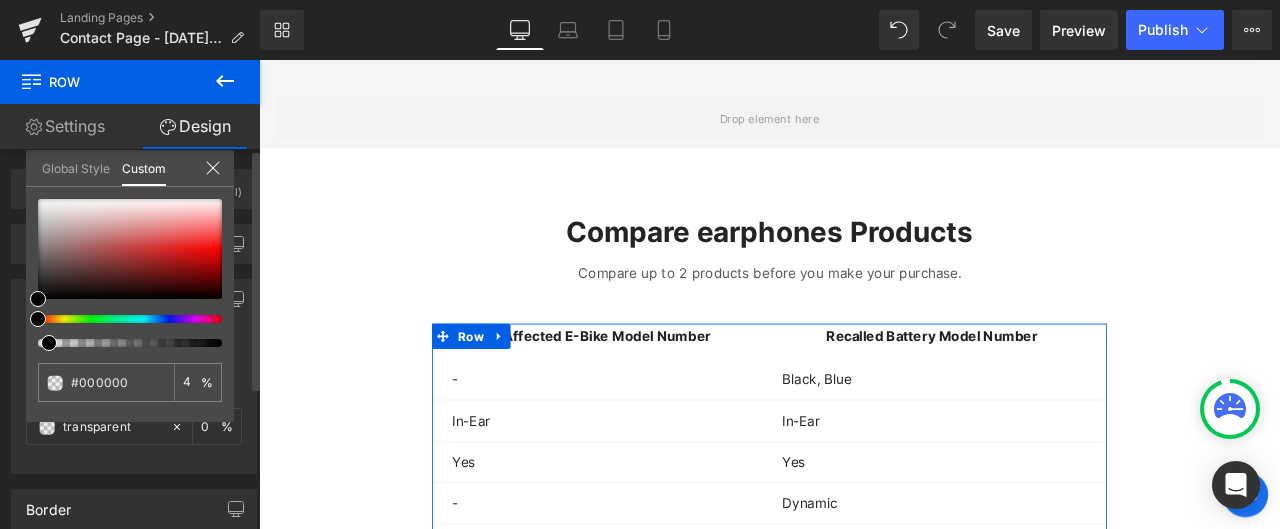type on "#000000" 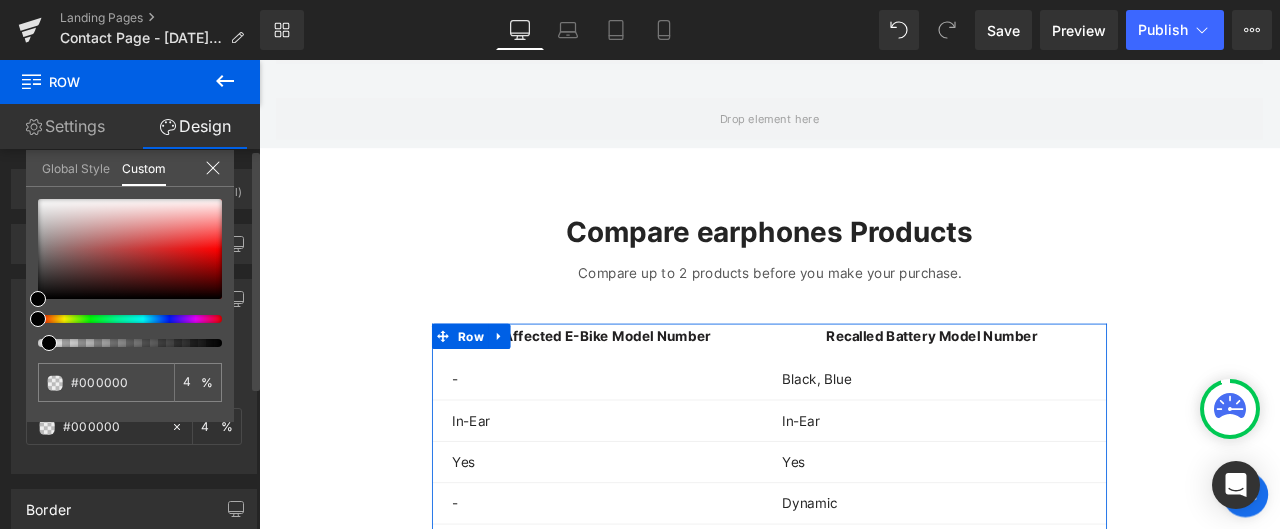 type on "5" 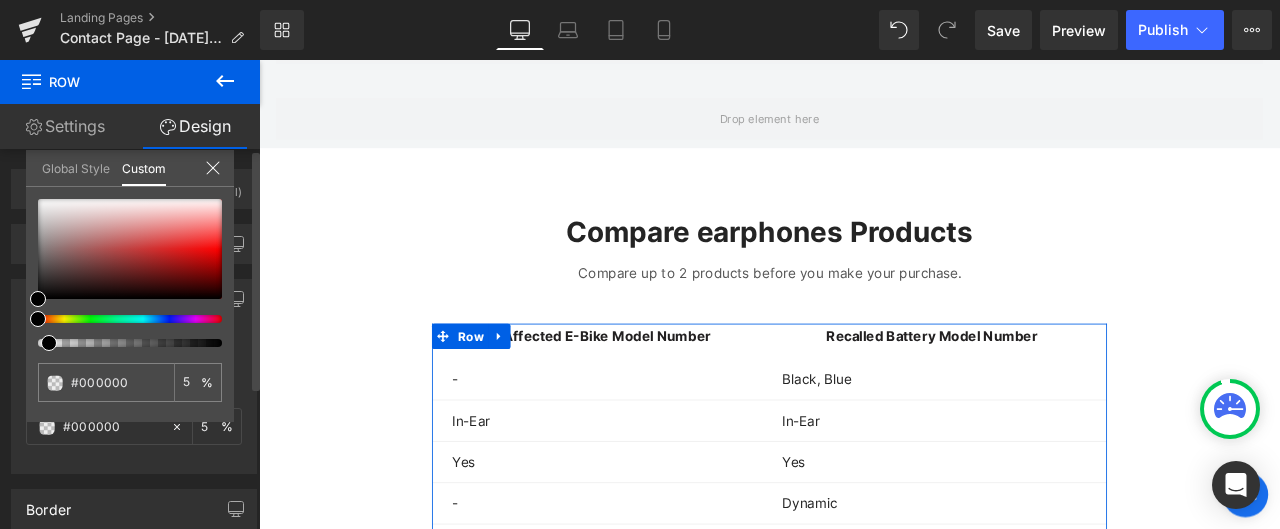 type on "7" 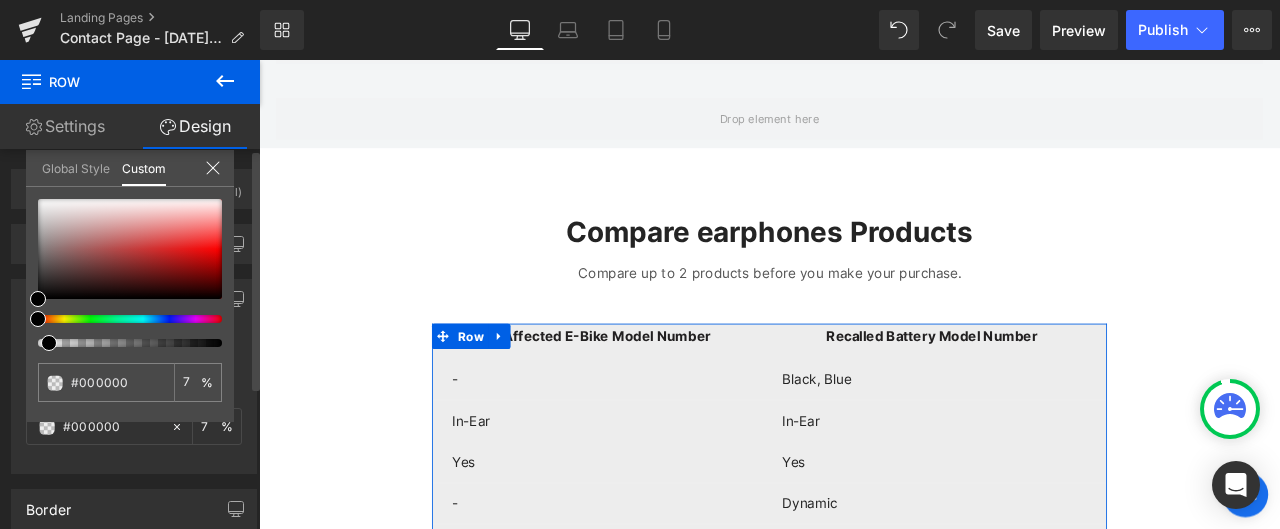 type on "9" 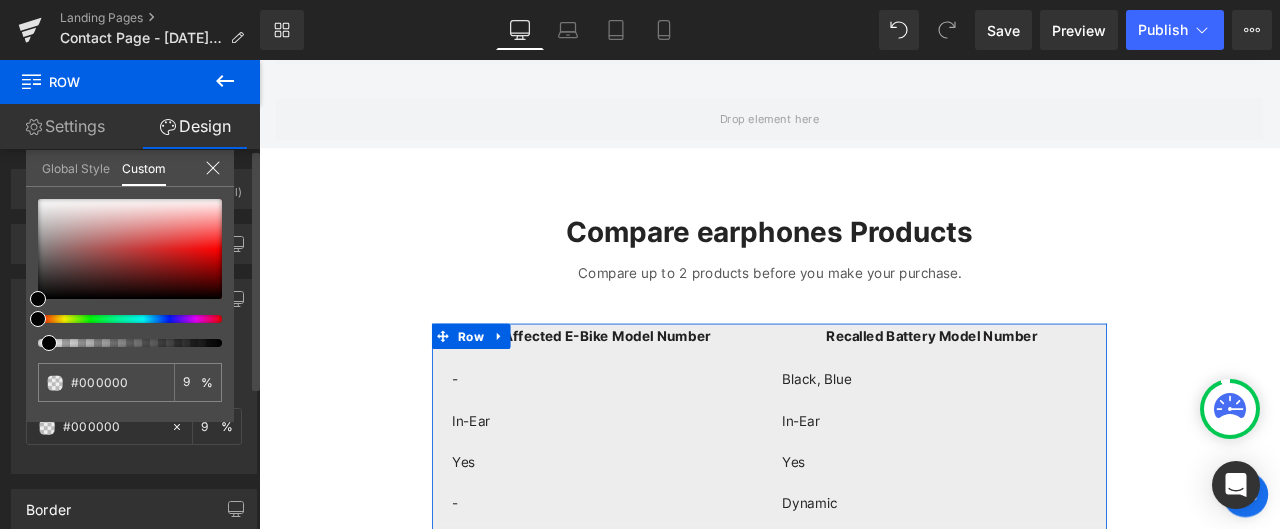 type on "10" 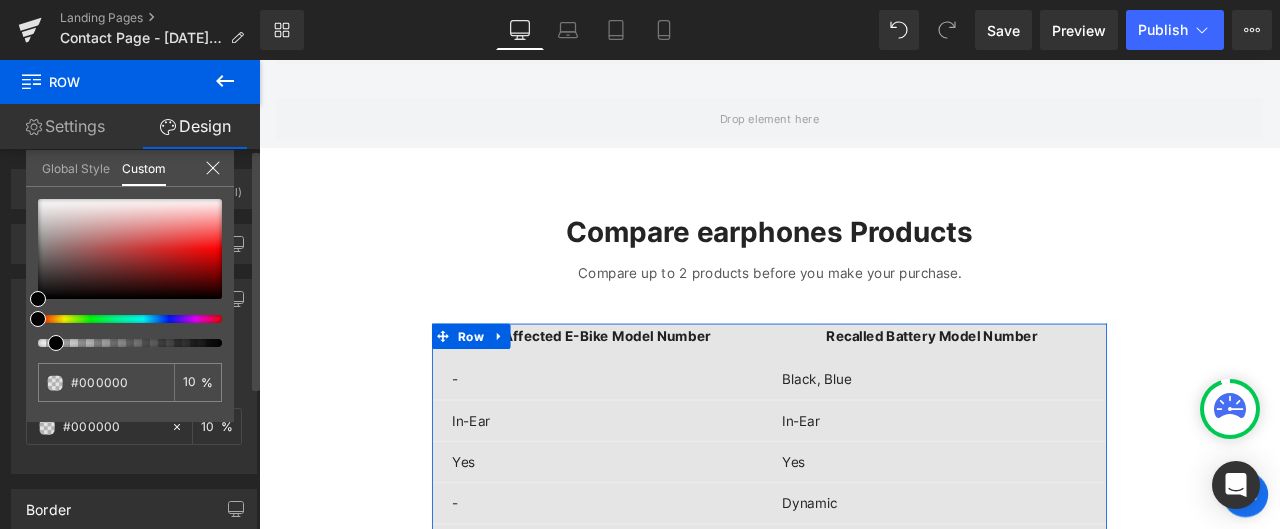 drag, startPoint x: 42, startPoint y: 342, endPoint x: 54, endPoint y: 341, distance: 12.0415945 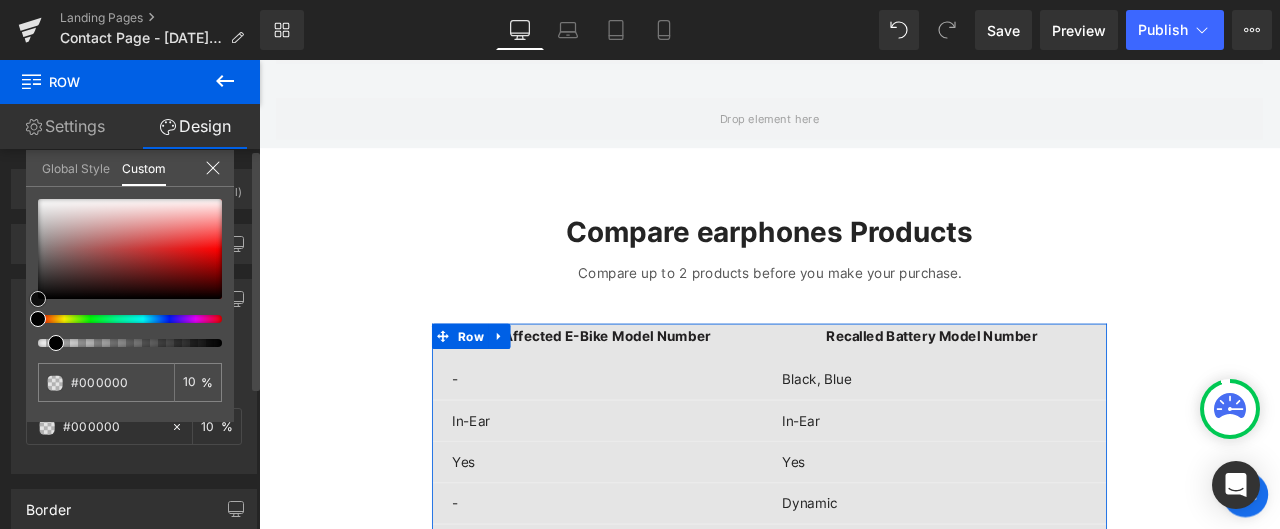 type on "#e4e1e1" 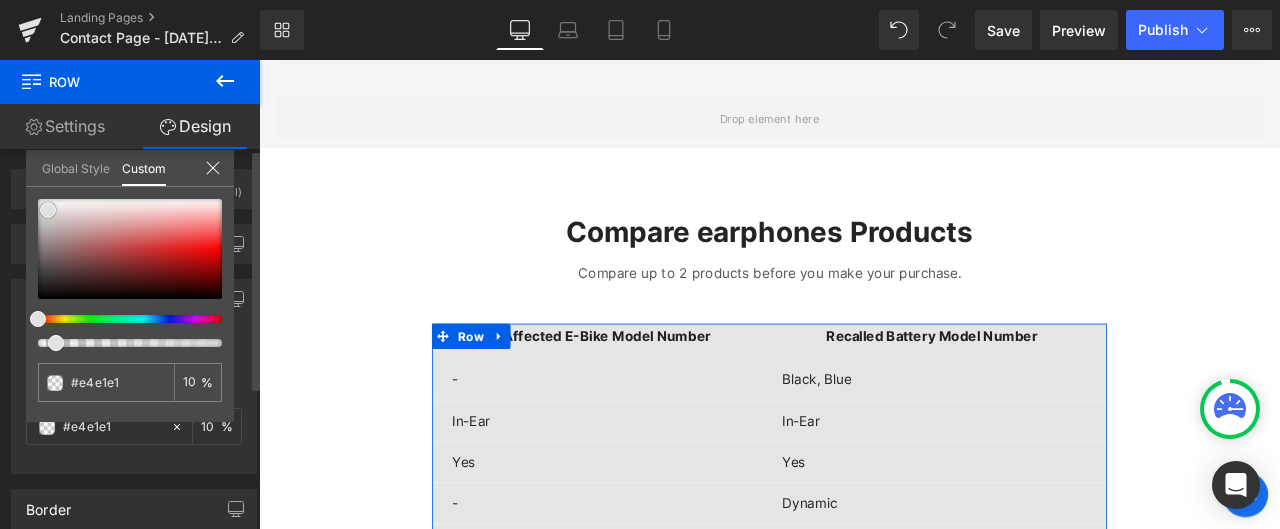 click at bounding box center (130, 249) 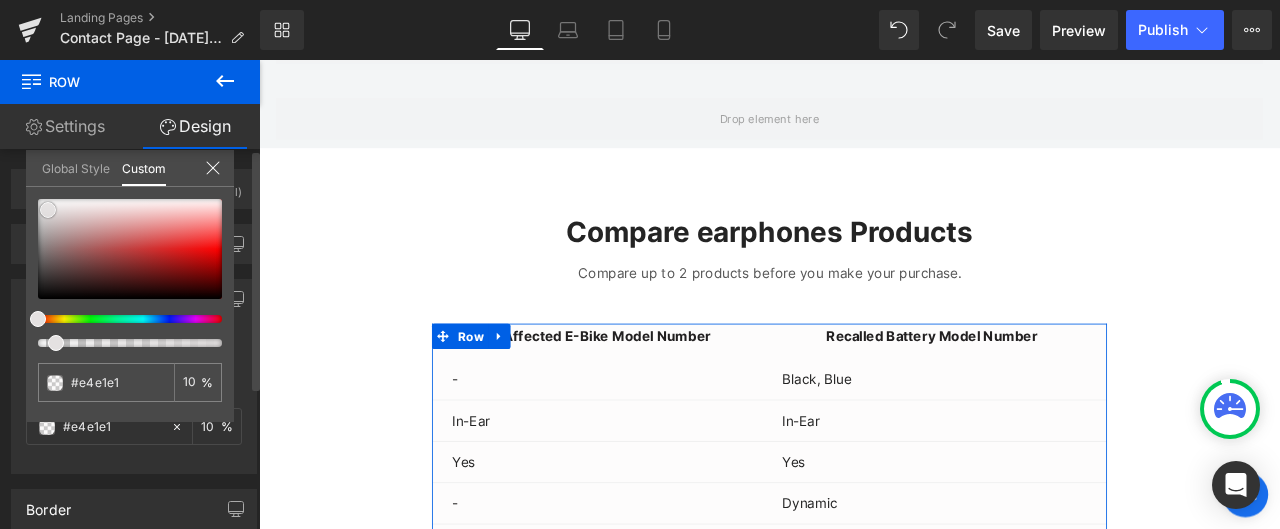 type on "#ccc6c6" 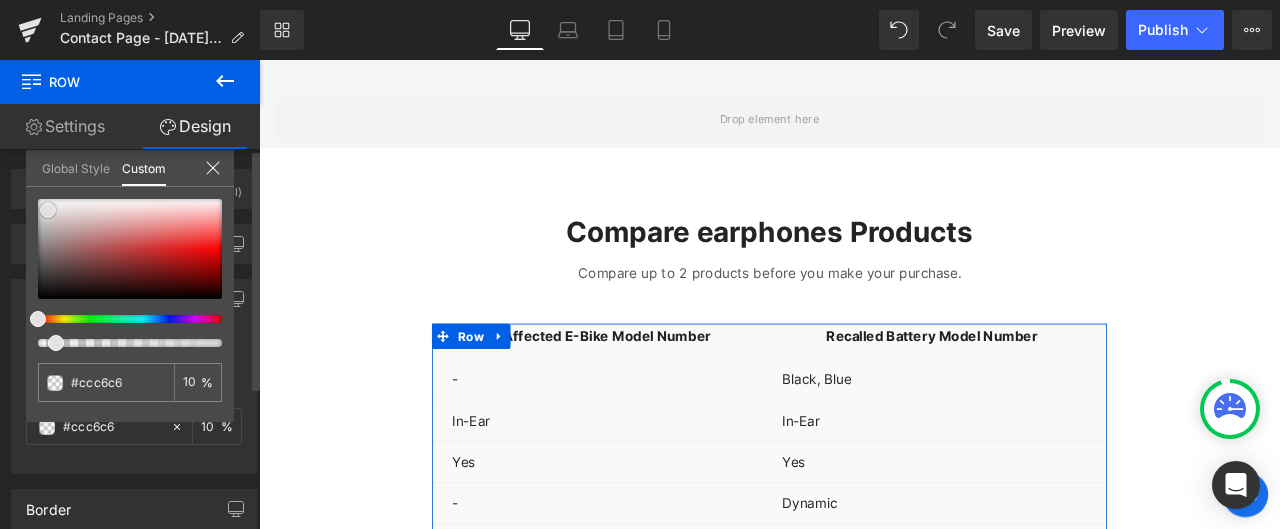 click at bounding box center [130, 249] 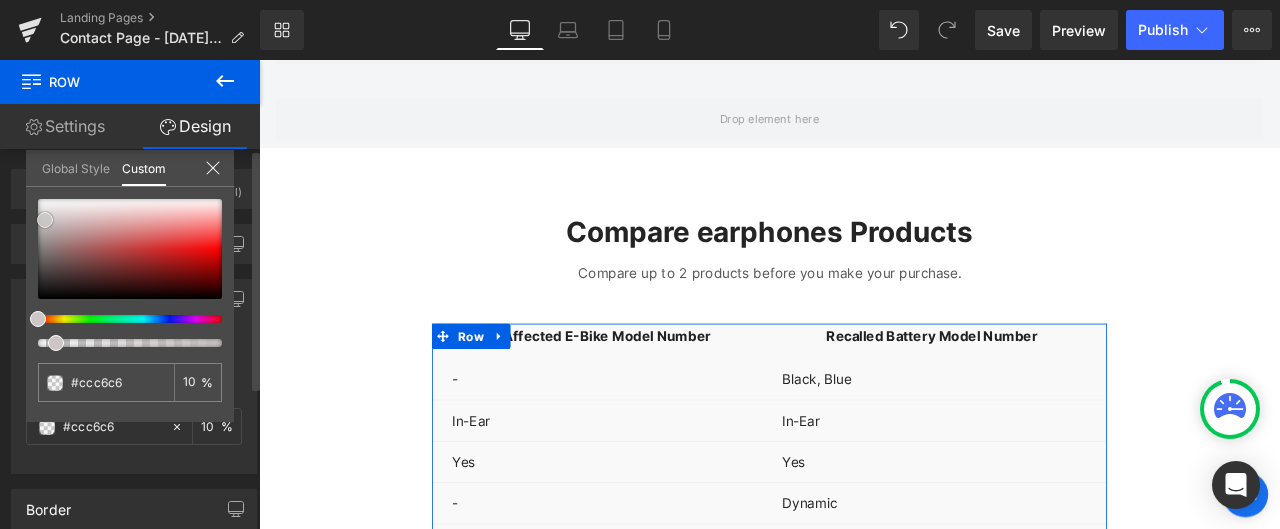 type on "#a39898" 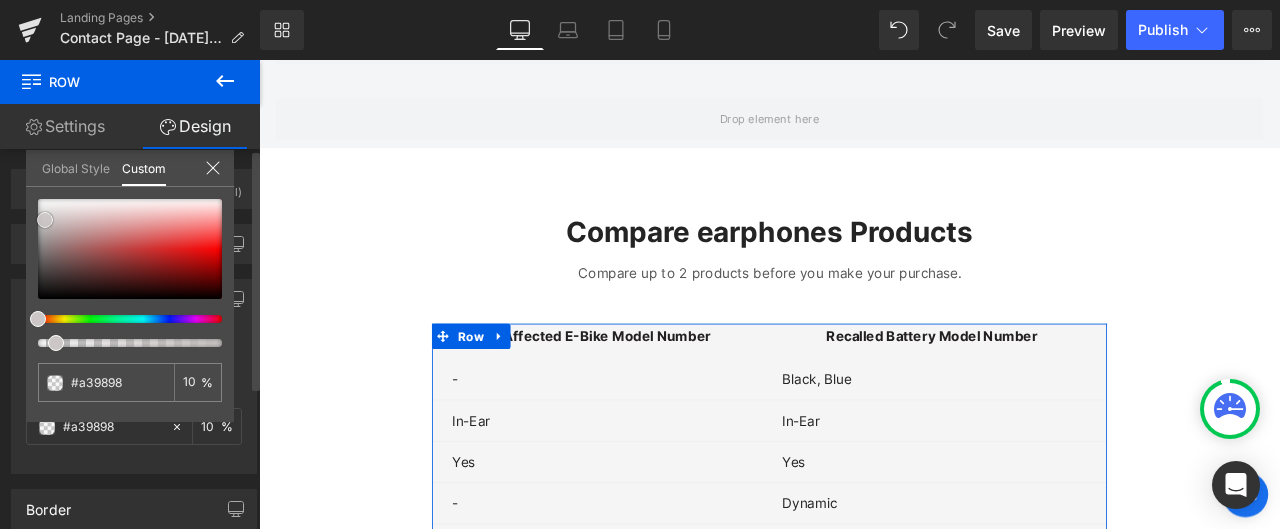 click at bounding box center (130, 249) 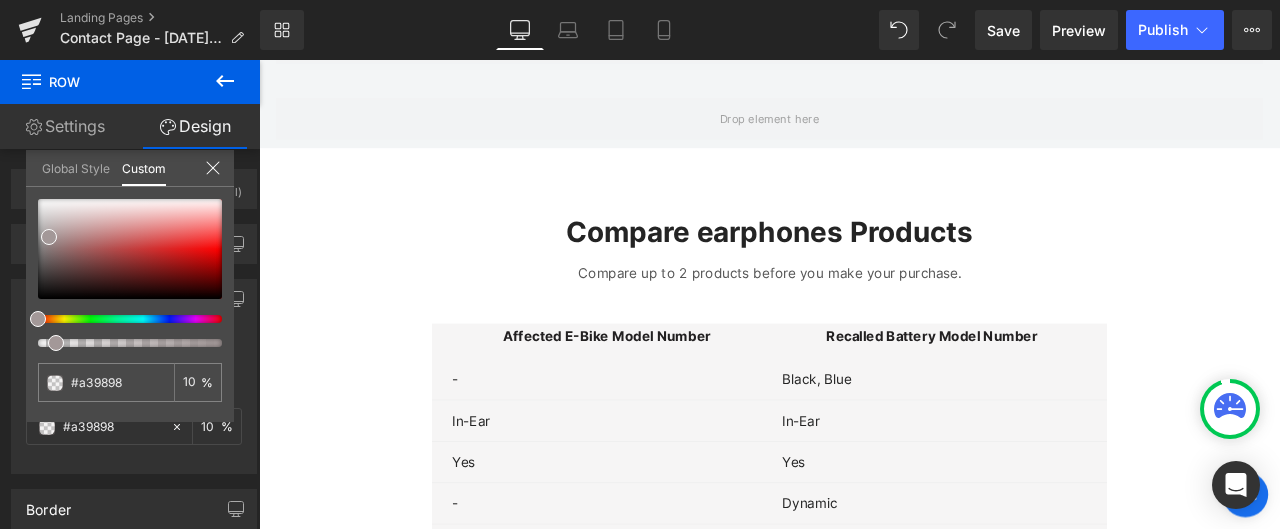 click on "Skip to content
Close
Newsletter
Subscribe to our newsletter and get $30 off your first purchase
Your email
Subscribe
UL CERTIFIED EBIKE · FREE SHIPPING · 2-7 DAYS DELIVERY
Subscribe
Electric Bikes
Equipment
Support
Community
Help Center
Dealer
Need help?
[PHONE_NUMBER]" at bounding box center [864, -1567] 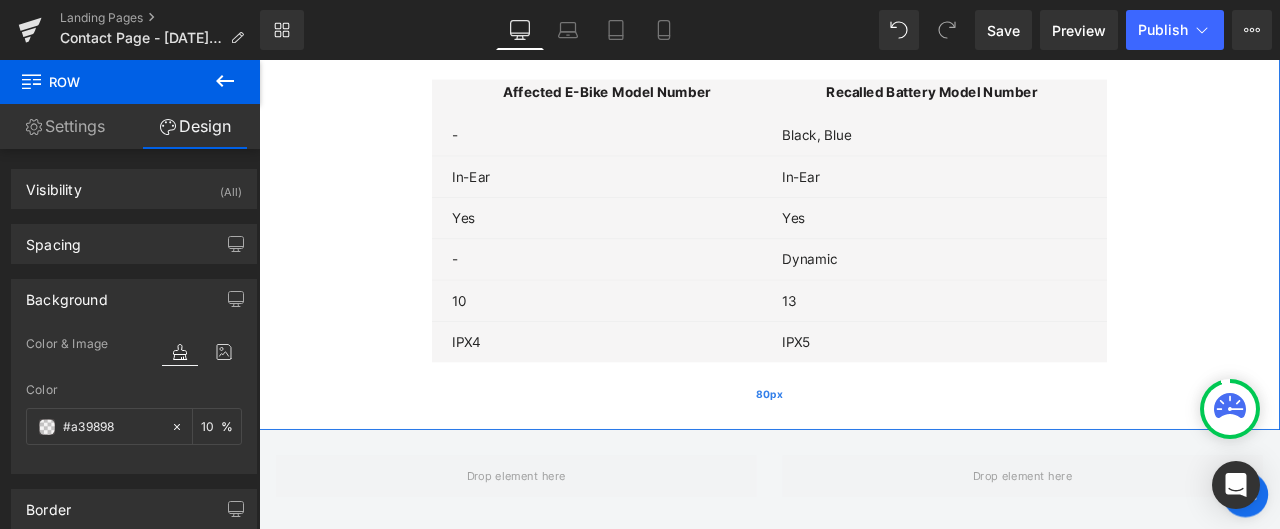 scroll, scrollTop: 5724, scrollLeft: 0, axis: vertical 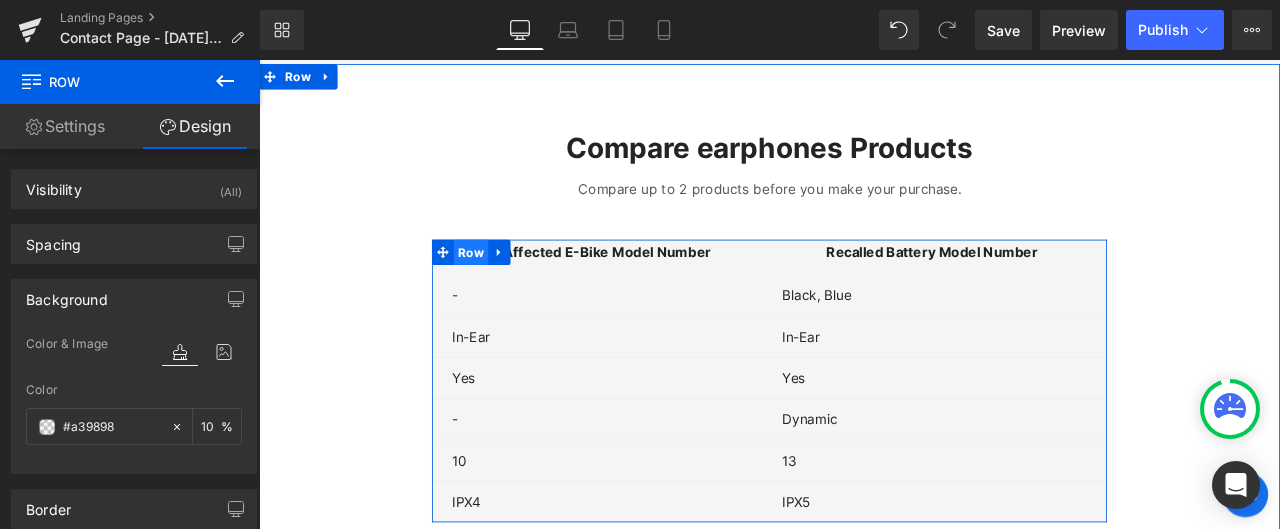 click on "Row" at bounding box center [510, 288] 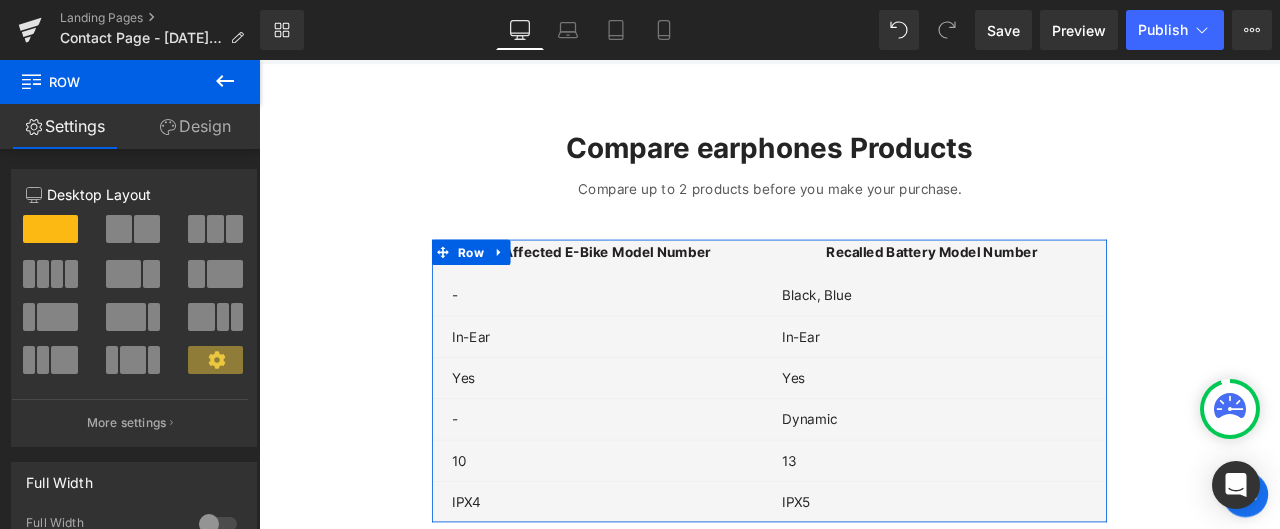 click on "Design" at bounding box center [195, 126] 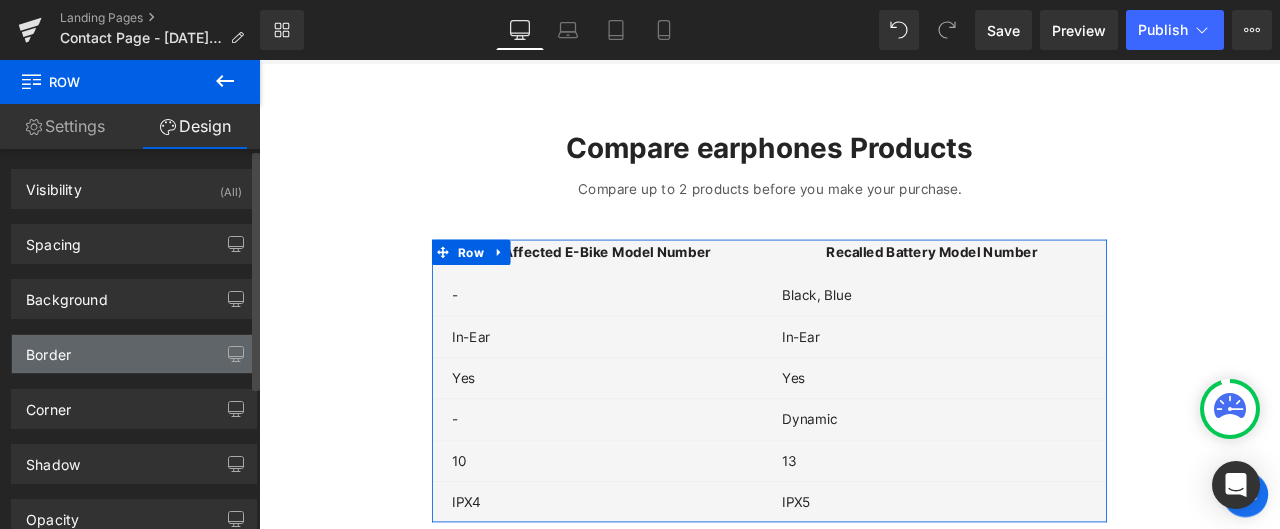 type on "#222021" 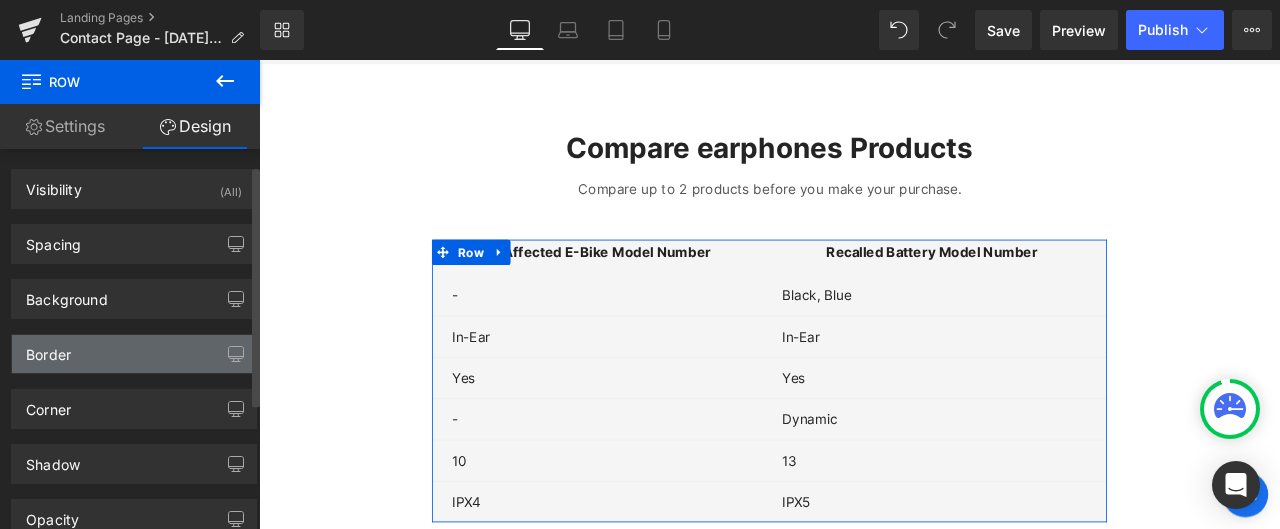 scroll, scrollTop: 100, scrollLeft: 0, axis: vertical 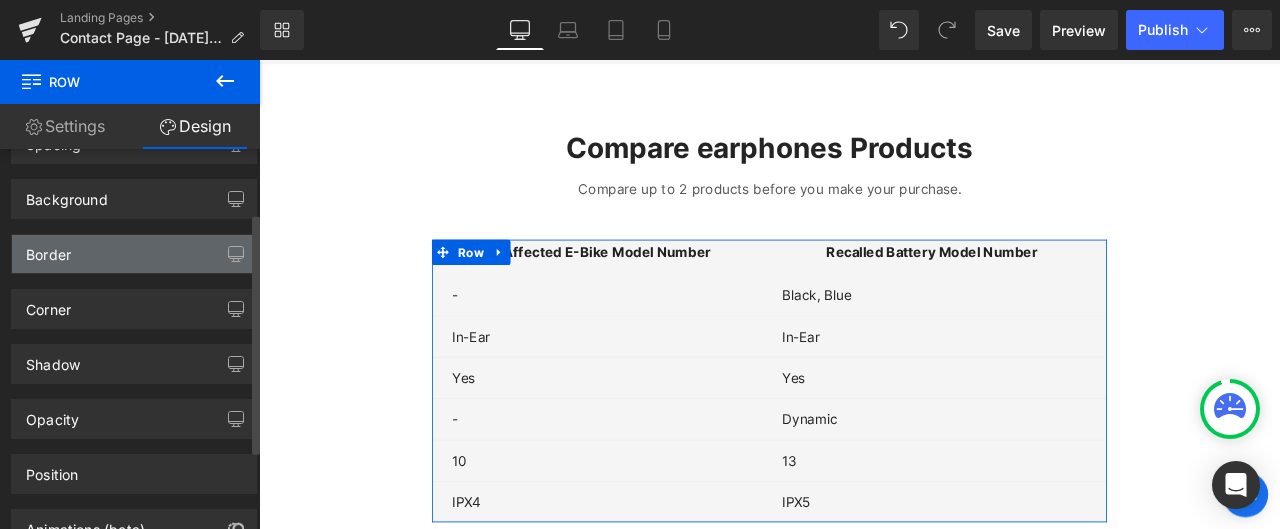 click on "Border" at bounding box center (134, 254) 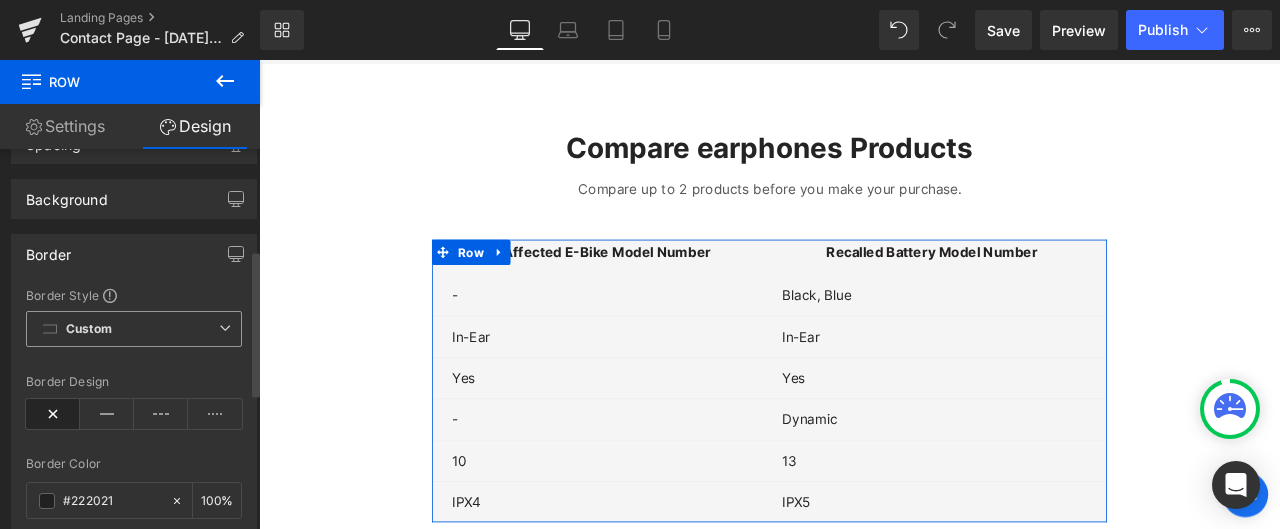 scroll, scrollTop: 300, scrollLeft: 0, axis: vertical 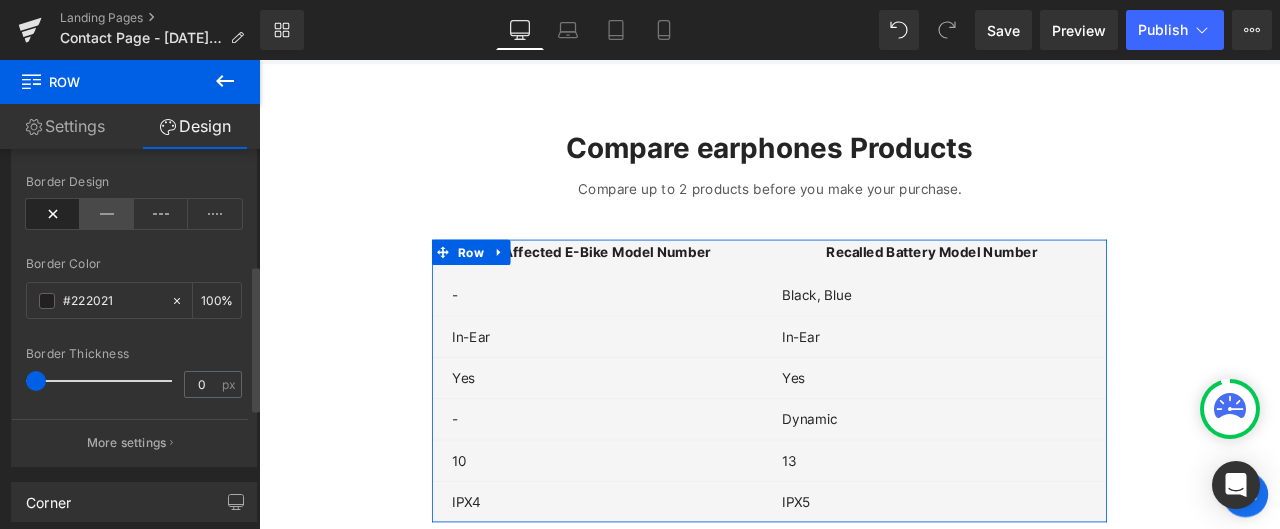 click at bounding box center [107, 214] 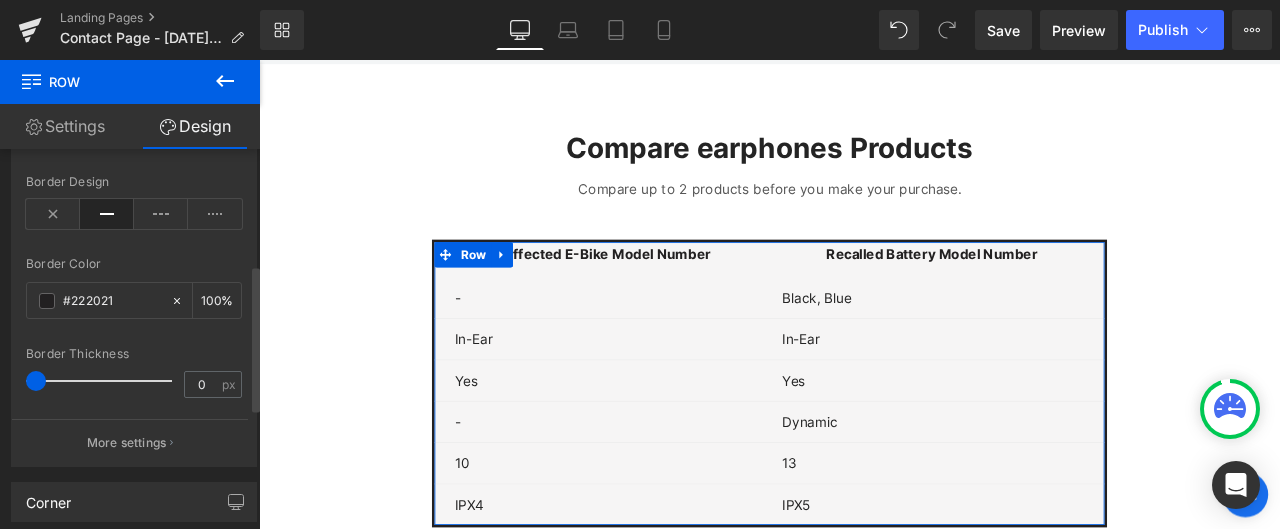 drag, startPoint x: 36, startPoint y: 373, endPoint x: 4, endPoint y: 375, distance: 32.06244 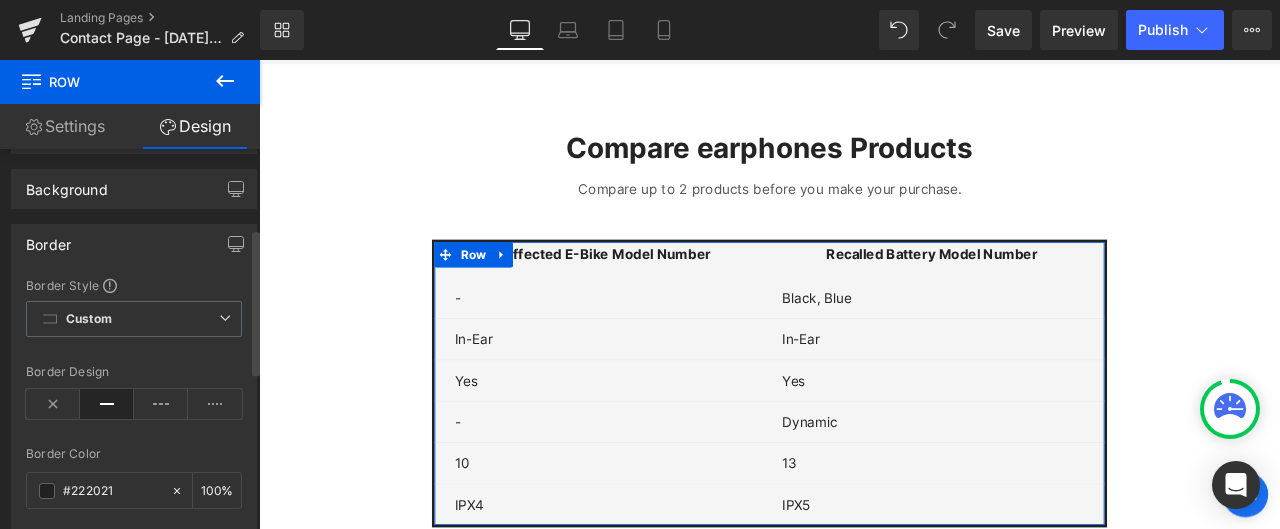 scroll, scrollTop: 100, scrollLeft: 0, axis: vertical 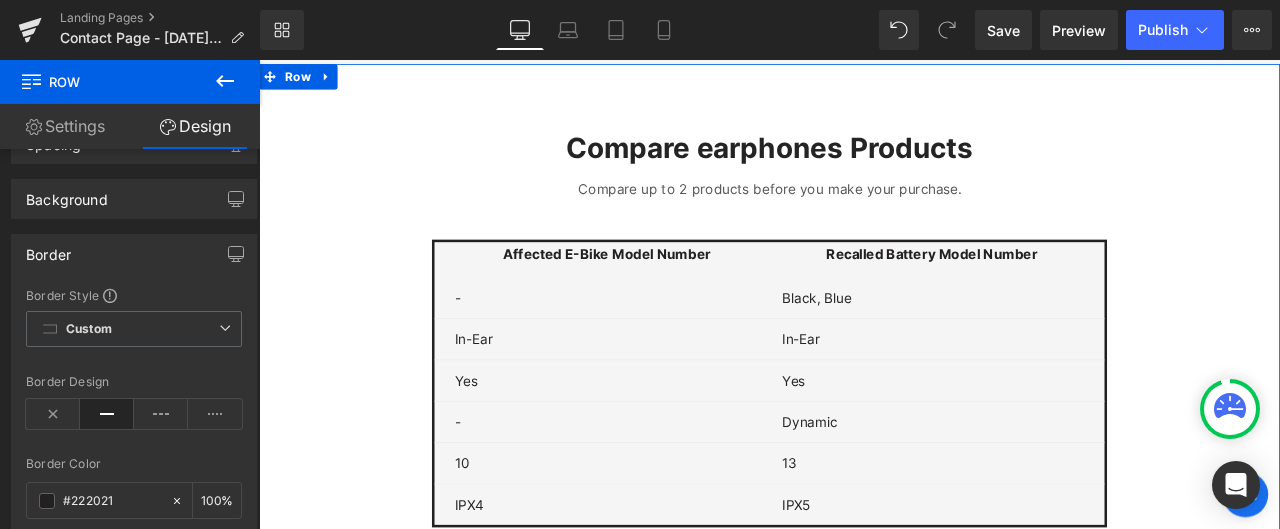 click on "Compare earphones Products Heading         Compare up to 2 products before you make your purchase. Text Block
Affected E-Bike Model Number
Text Block
Recalled Battery Model Number
Text Block         Row         - Text Block         Black, Blue Text Block         Row         In-Ear Text Block         In-Ear Text Block         Row         Yes Text Block         Yes Text Block         Row         - Text Block         Dynamic Text Block         Row         10 Text Block         13 Text Block         Row         IPX4 Text Block         IPX5 Text Block         Row         Row" at bounding box center (864, 379) 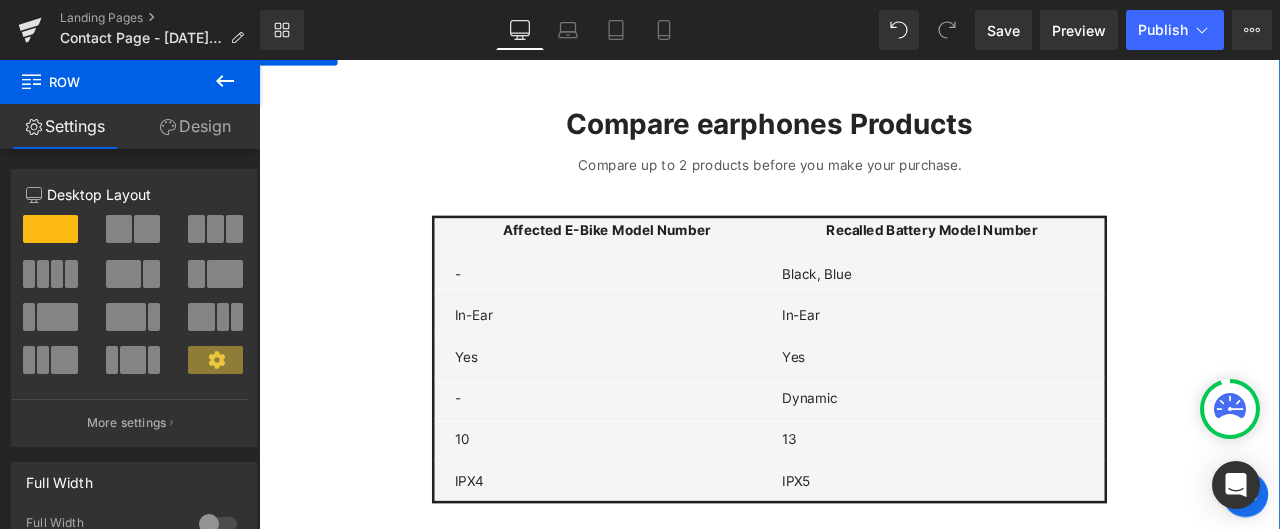 scroll, scrollTop: 5824, scrollLeft: 0, axis: vertical 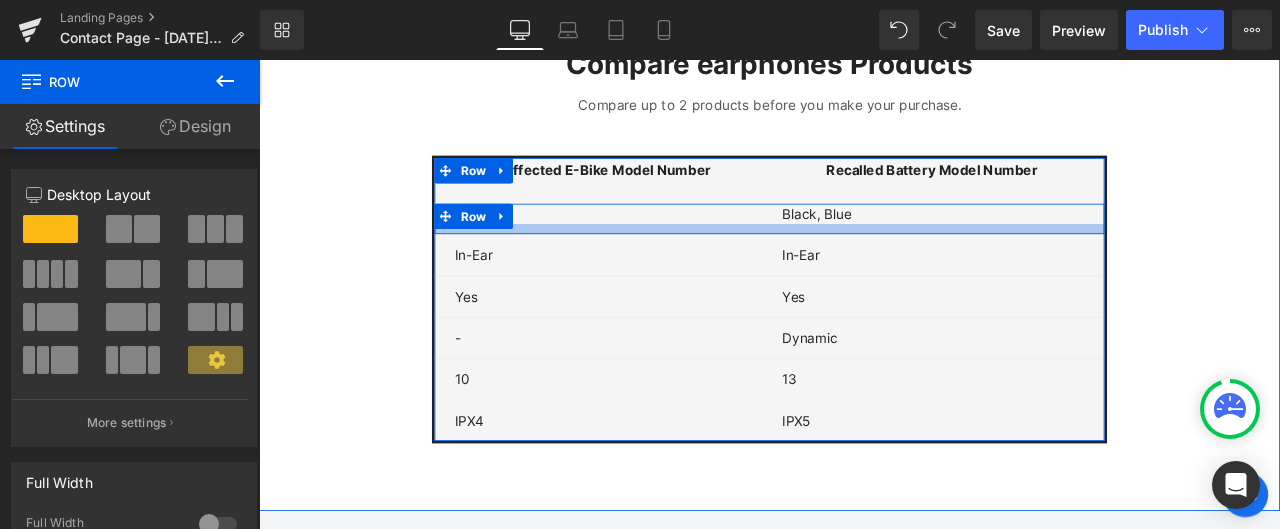 click at bounding box center [864, 260] 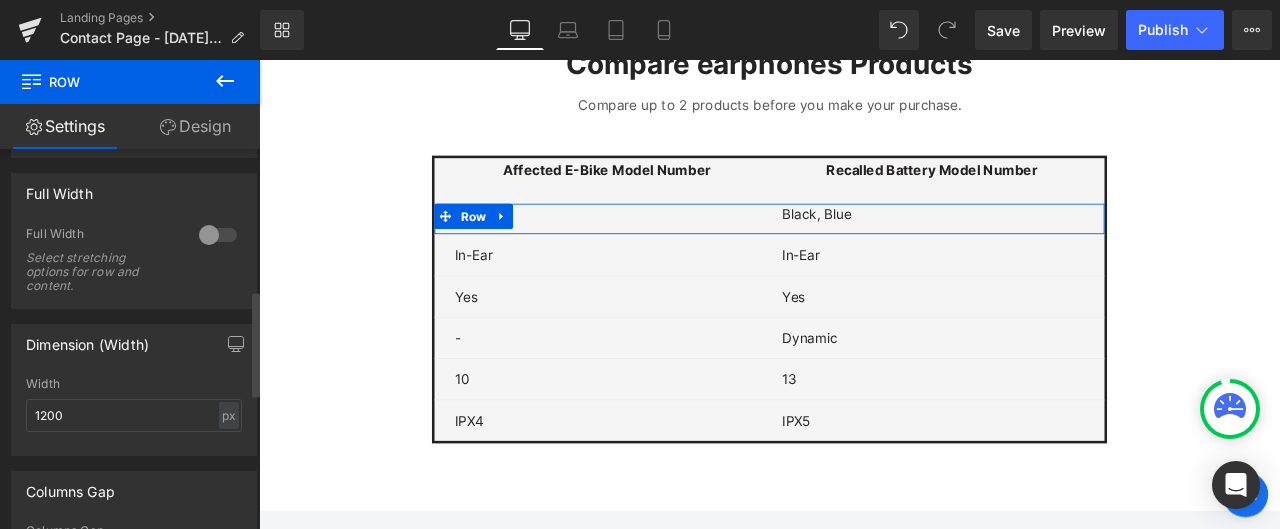 scroll, scrollTop: 692, scrollLeft: 0, axis: vertical 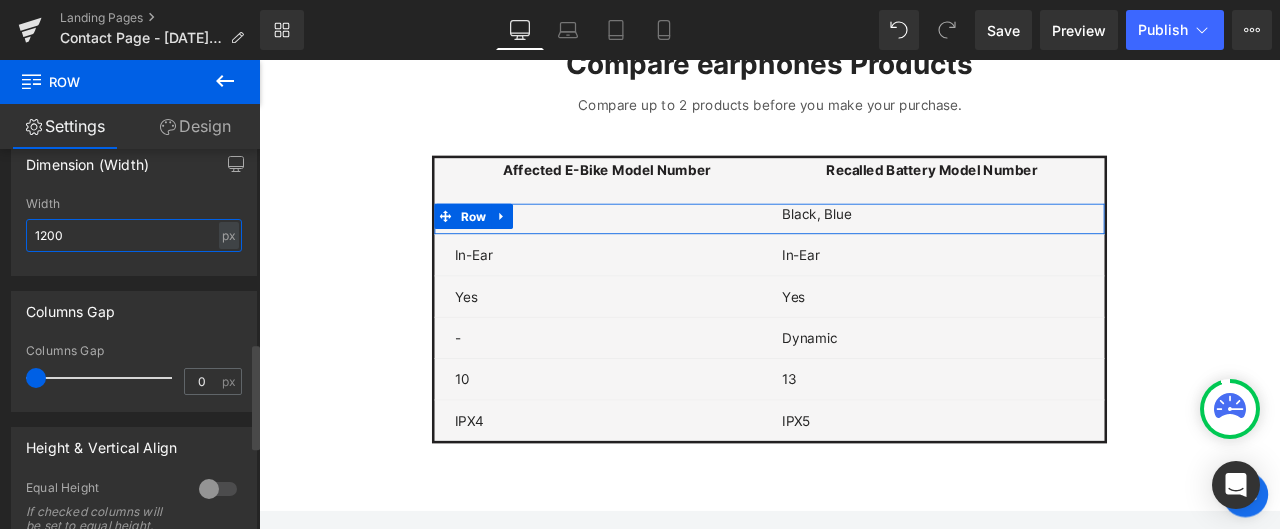 click on "1200" at bounding box center [134, 235] 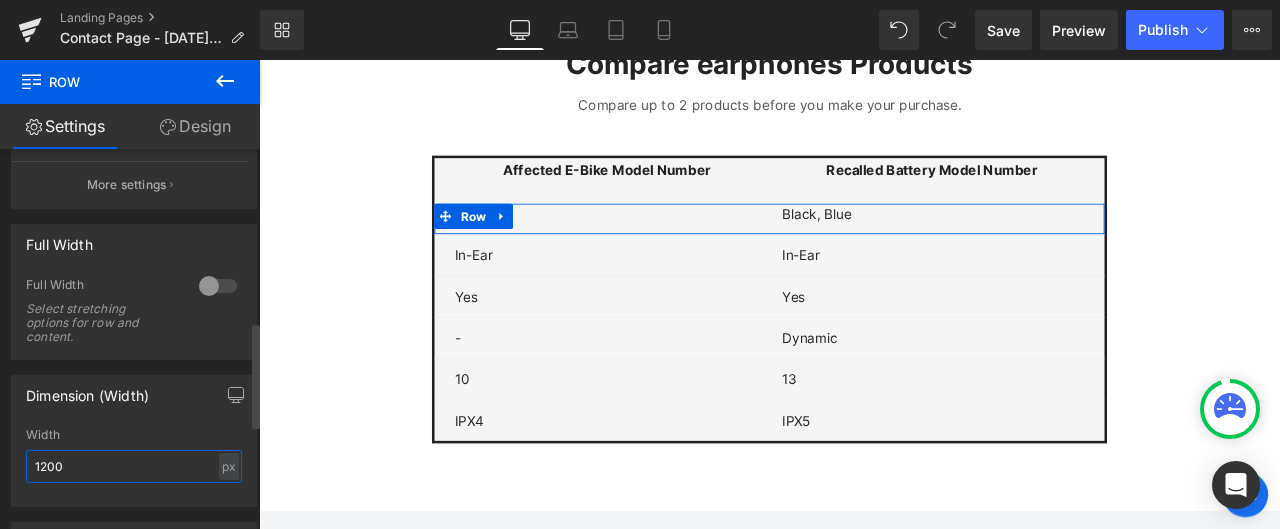 scroll, scrollTop: 192, scrollLeft: 0, axis: vertical 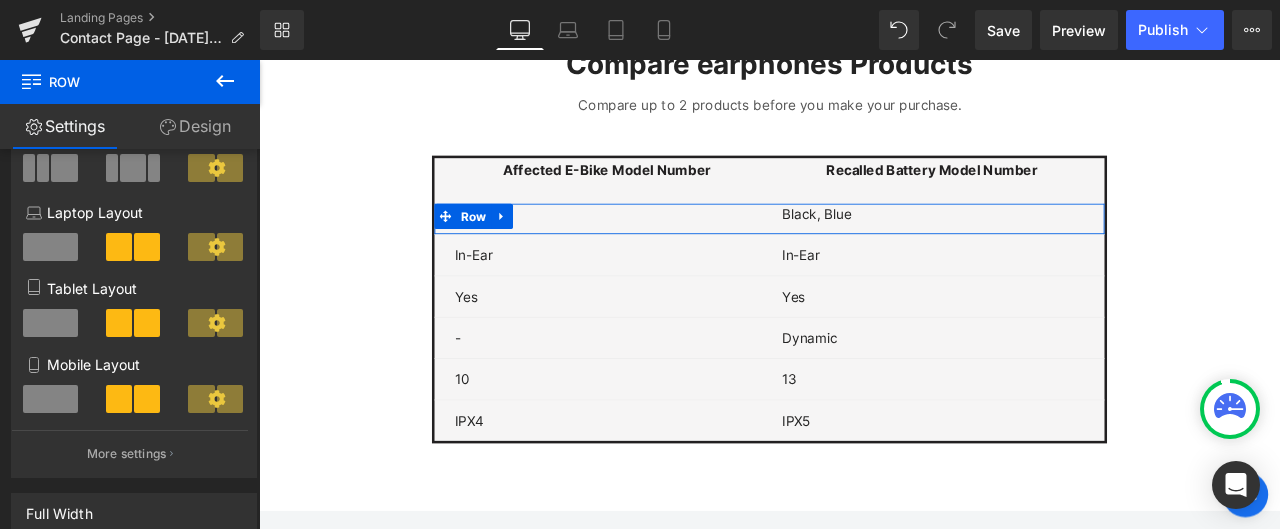 click on "Design" at bounding box center (195, 126) 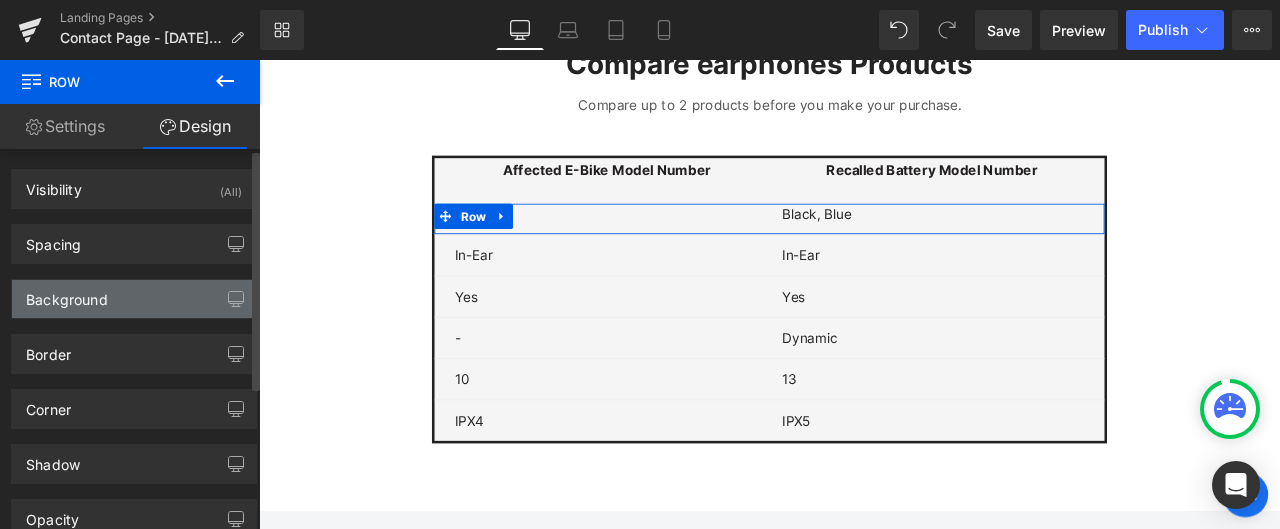 type on "transparent" 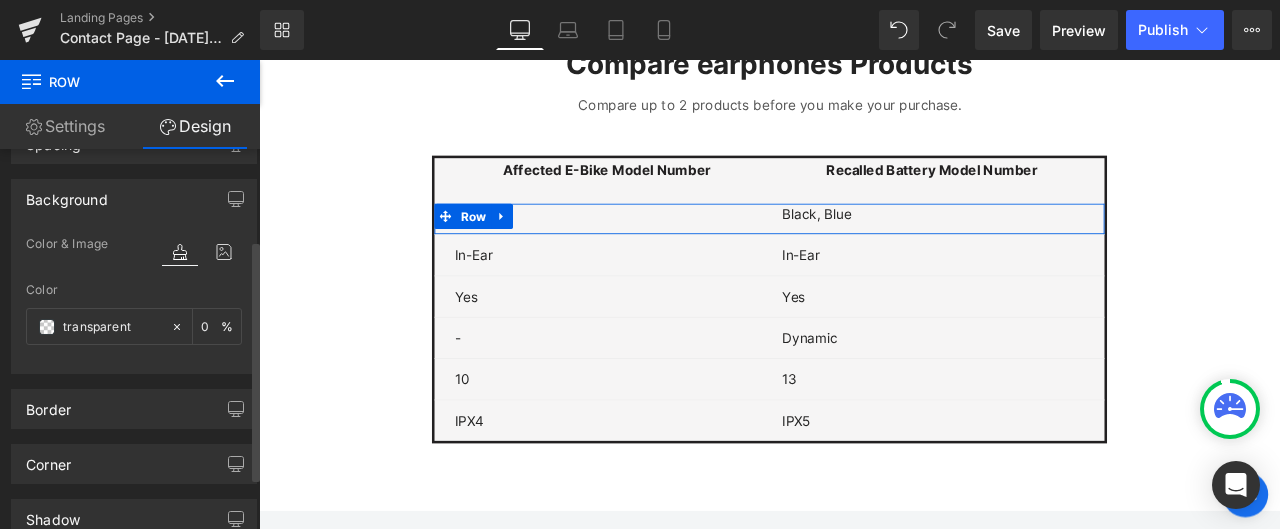 scroll, scrollTop: 300, scrollLeft: 0, axis: vertical 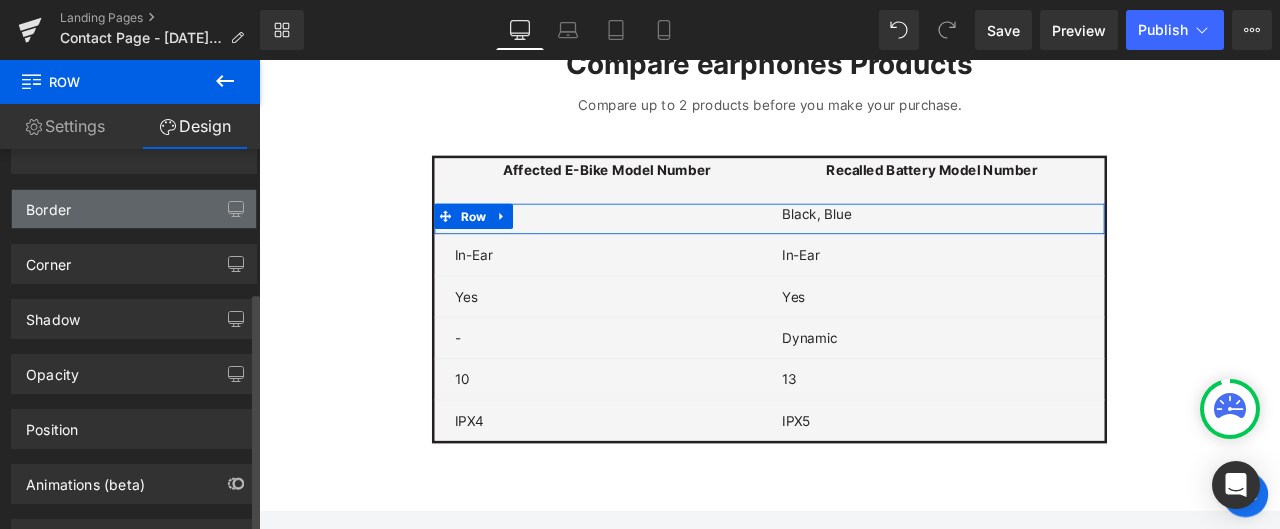 click on "Border" at bounding box center (134, 209) 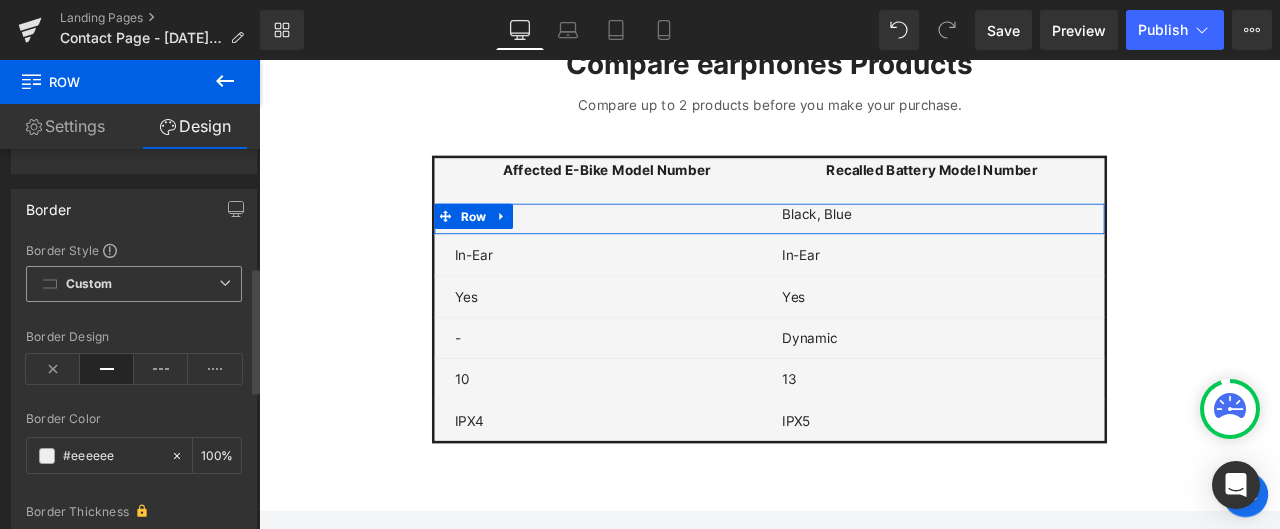 scroll, scrollTop: 400, scrollLeft: 0, axis: vertical 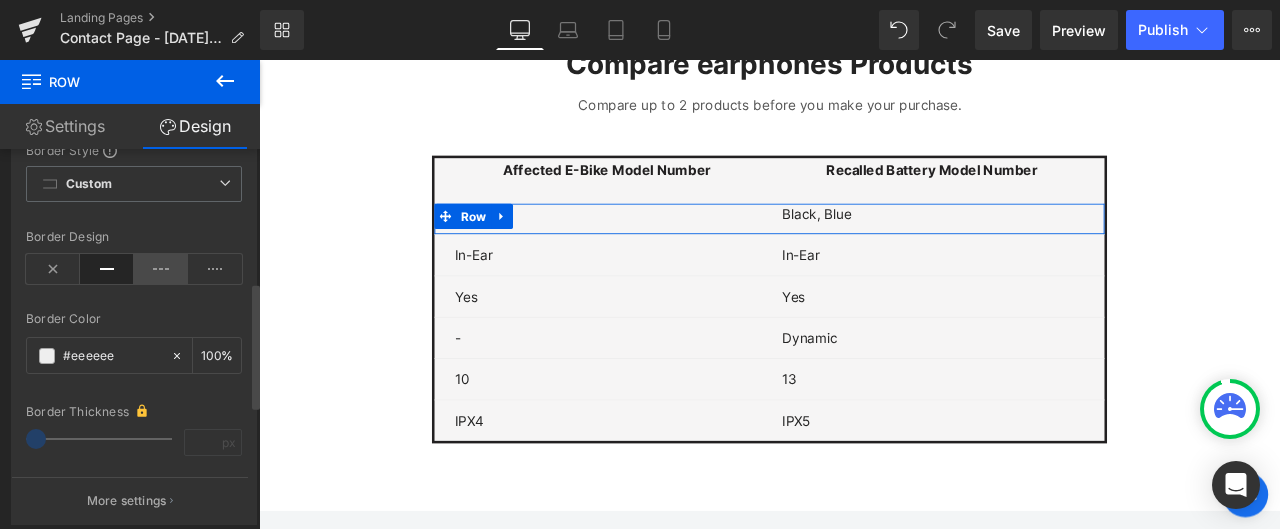 click at bounding box center (161, 269) 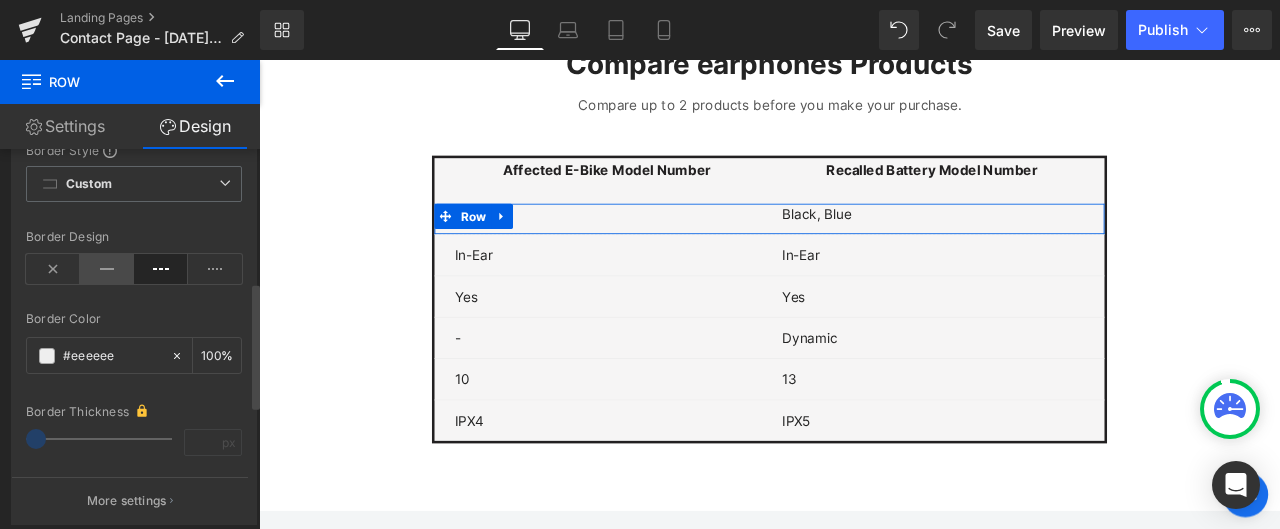 click at bounding box center [107, 269] 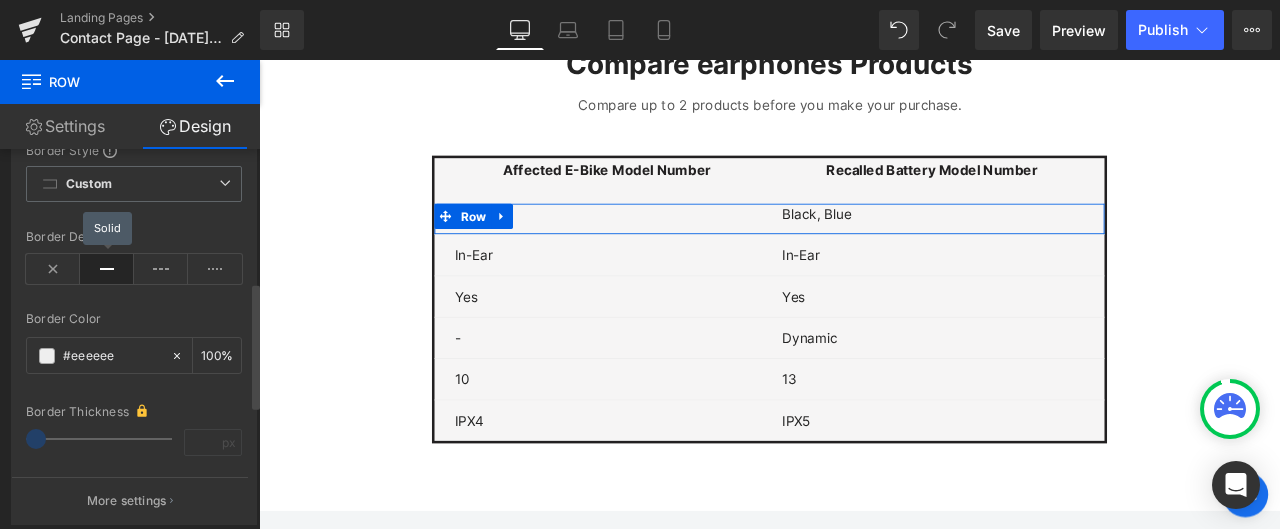 click at bounding box center [107, 269] 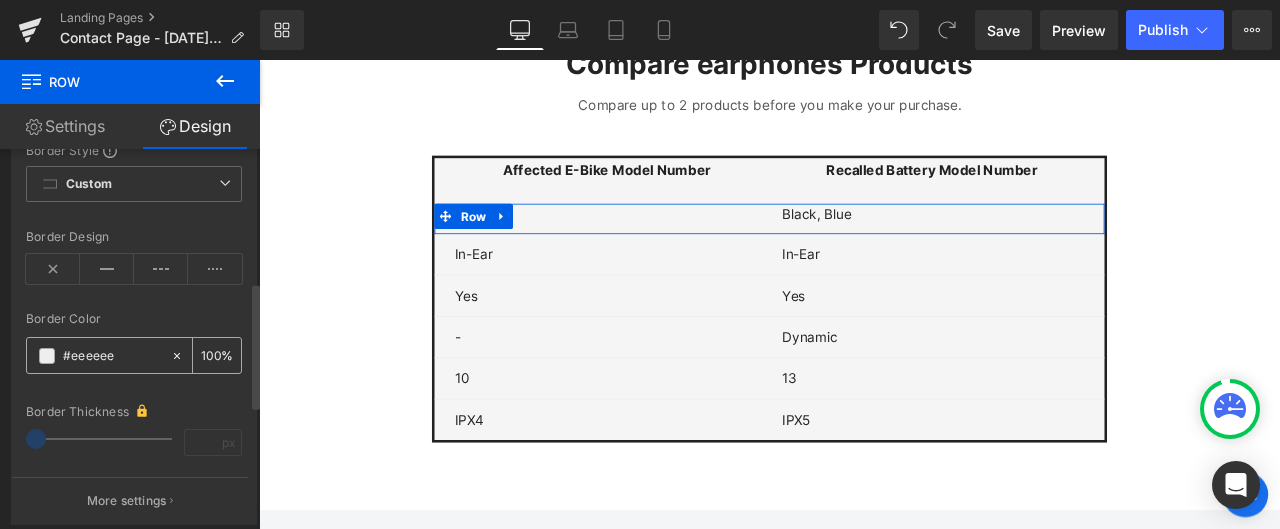 click on "#eeeeee" at bounding box center [112, 356] 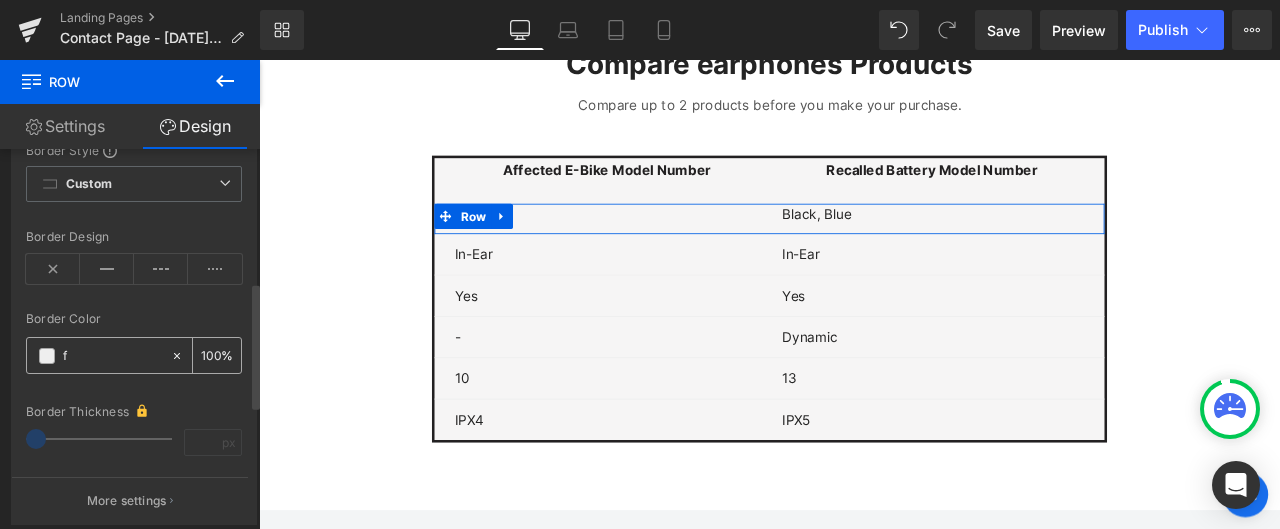 type on "0" 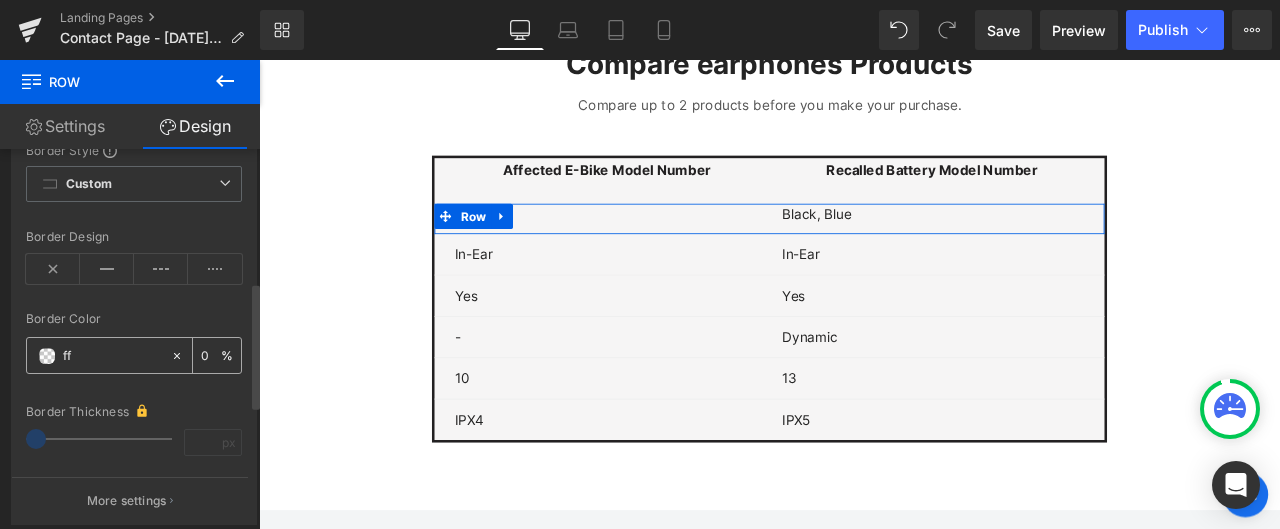 type on "fff" 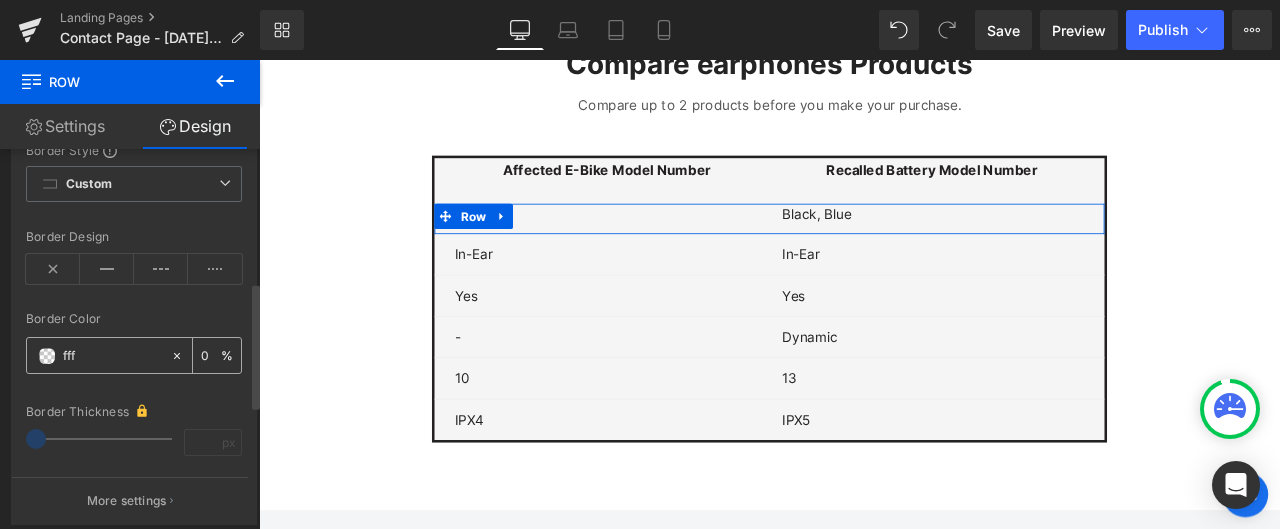 type on "100" 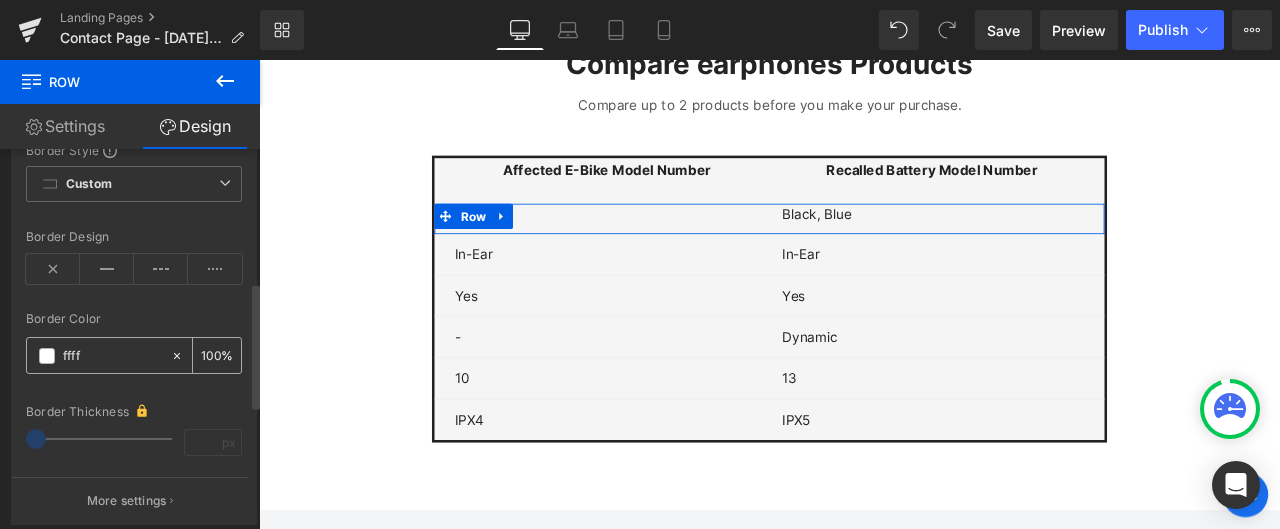 type on "fffff" 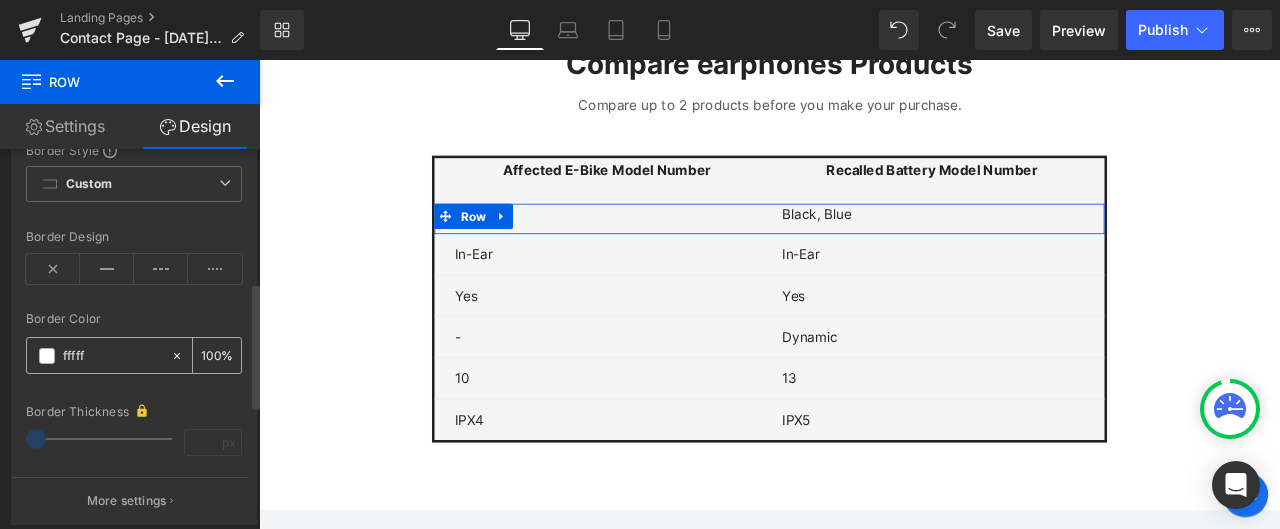 type on "0" 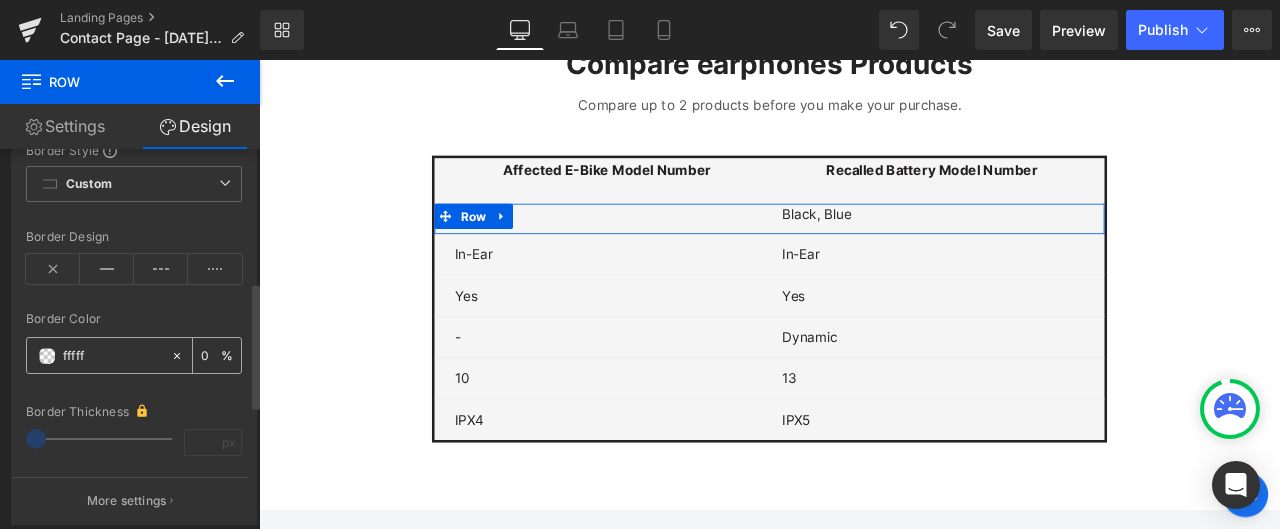 type on "ffffff" 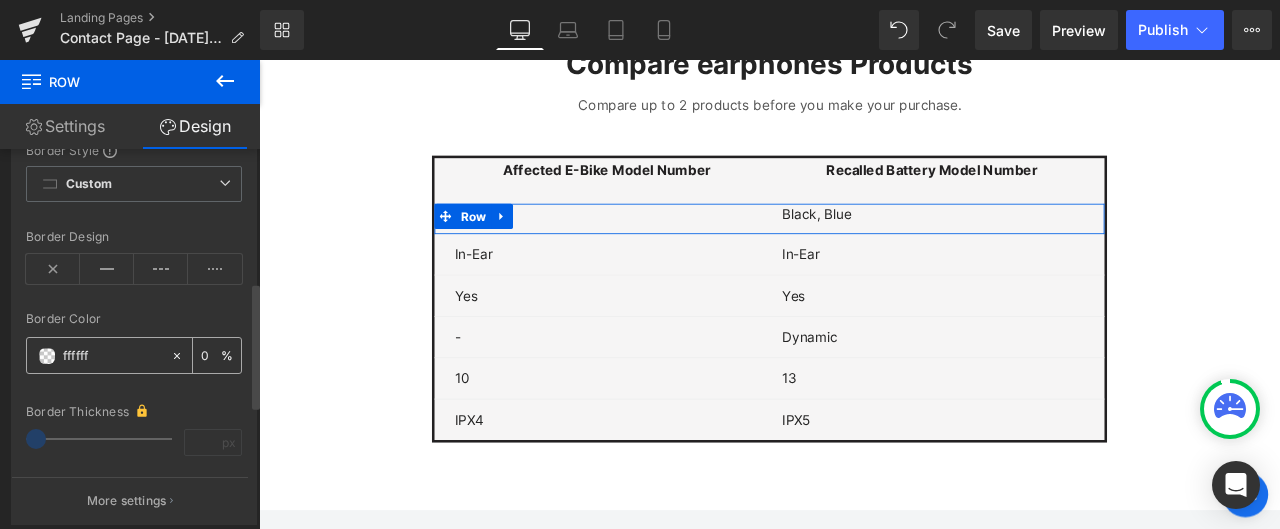 type on "100" 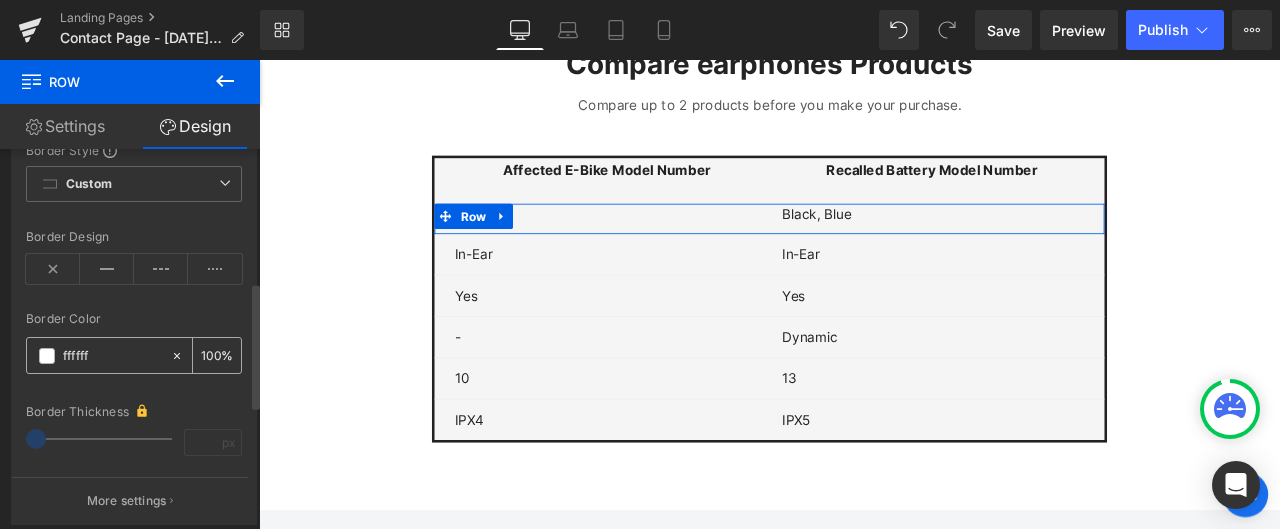 drag, startPoint x: 101, startPoint y: 350, endPoint x: 61, endPoint y: 358, distance: 40.792156 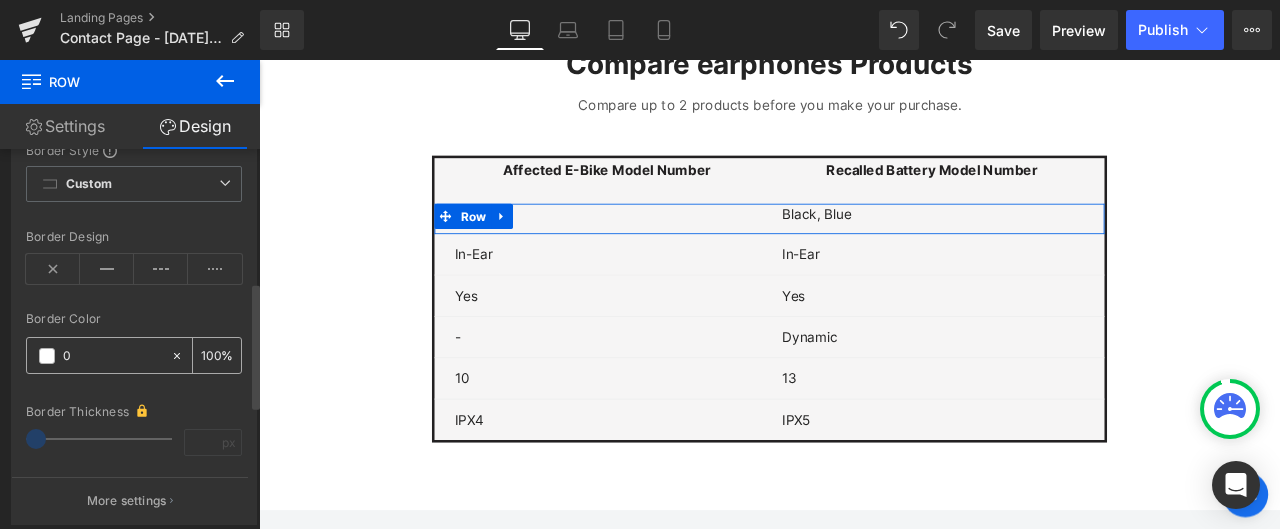 type on "0" 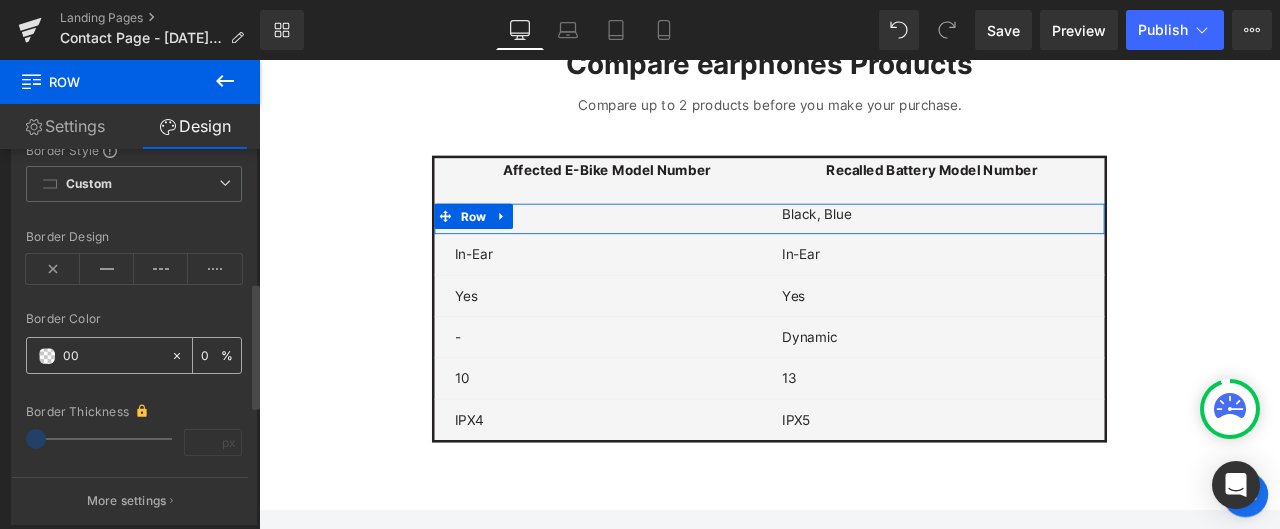 type on "000" 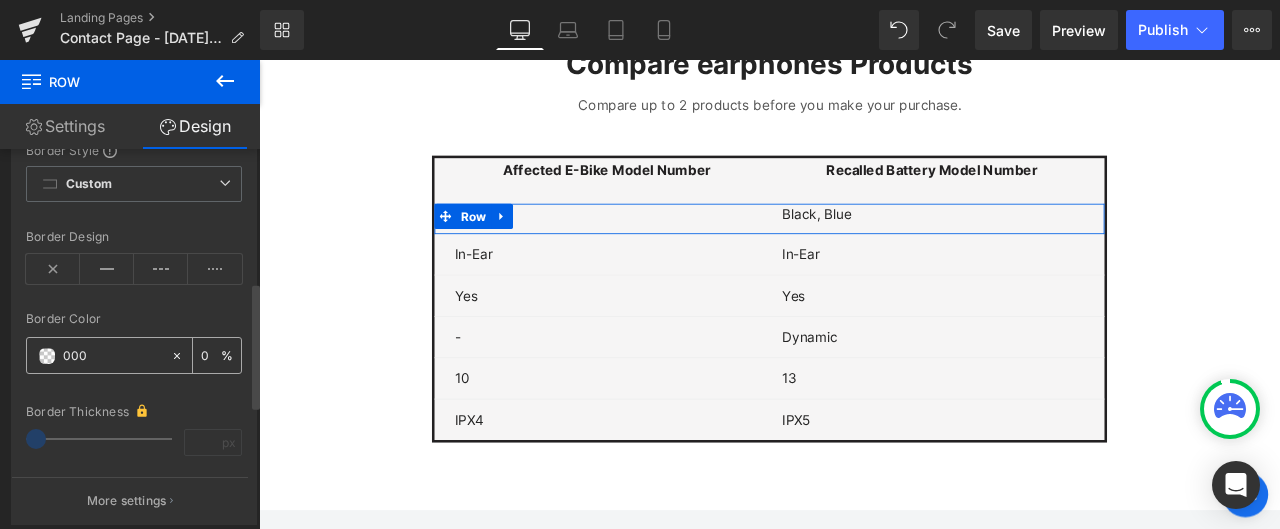 type on "100" 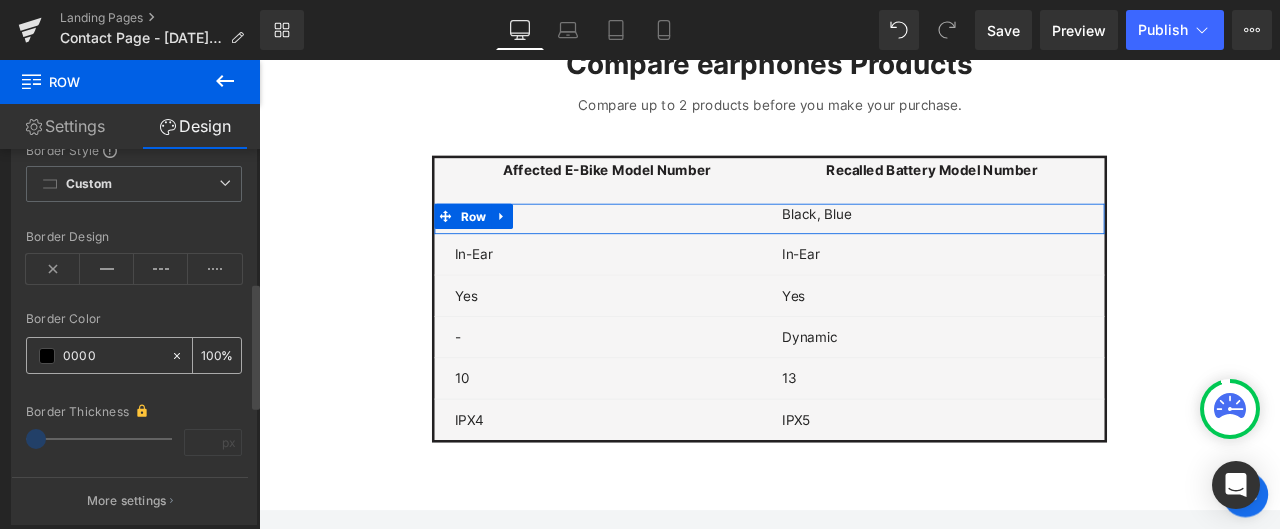 type on "00000" 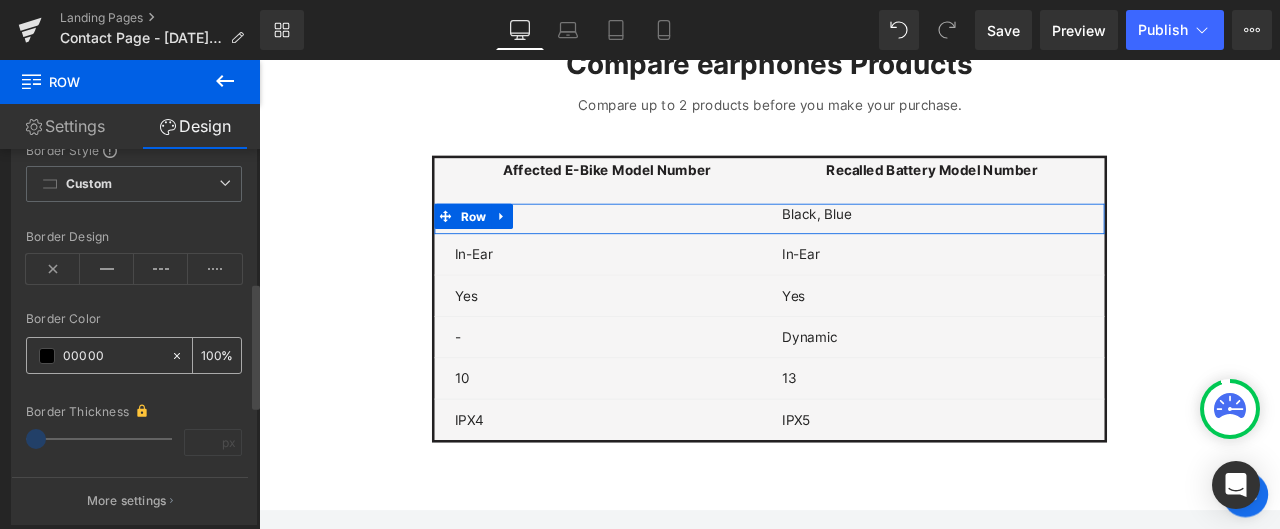 type on "0" 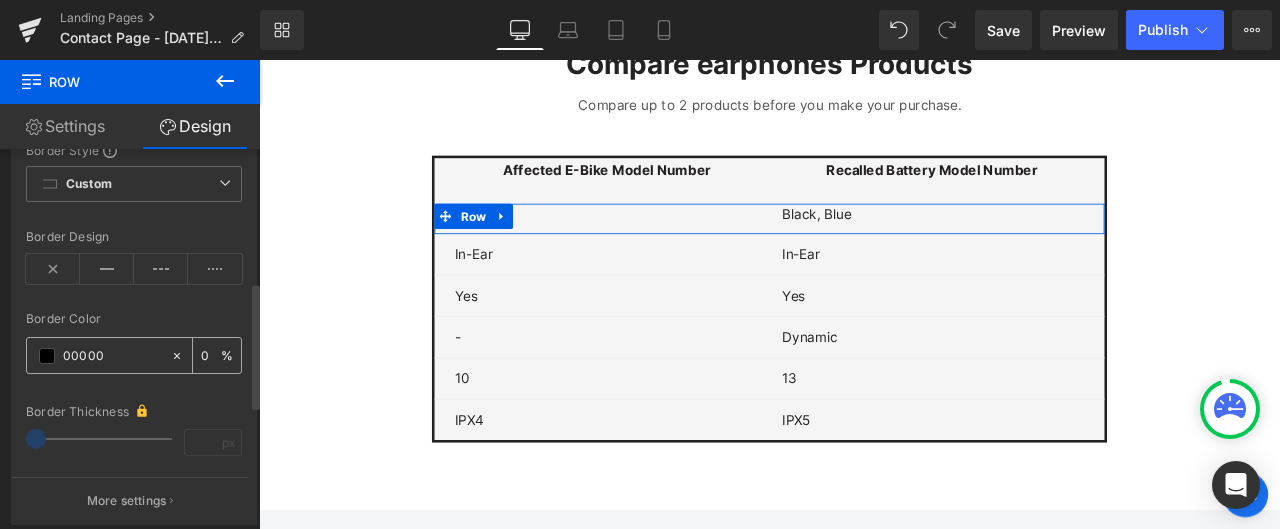 type on "000000" 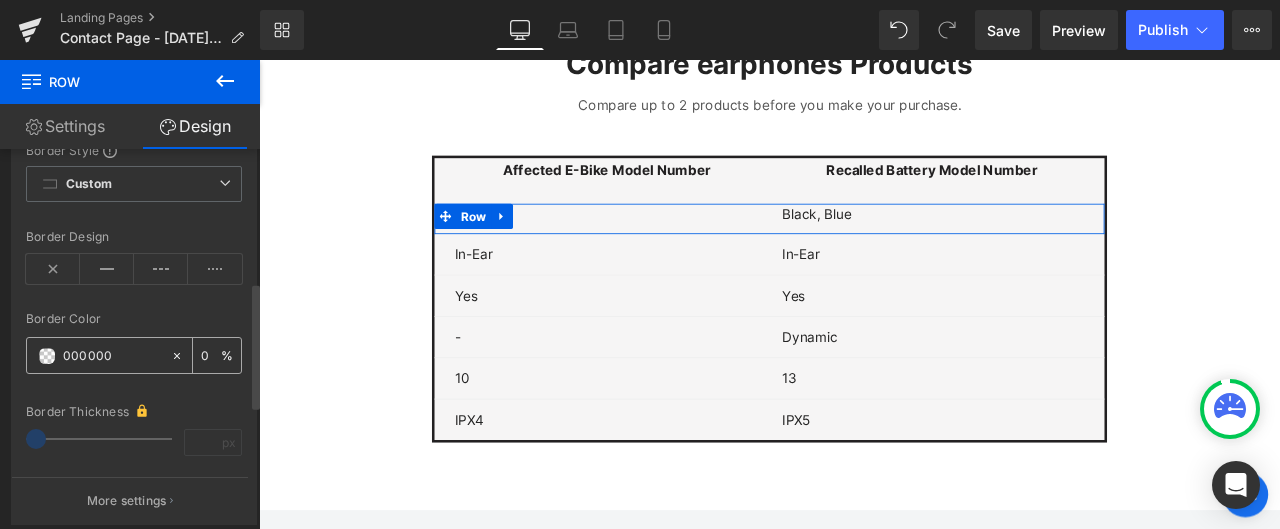type on "100" 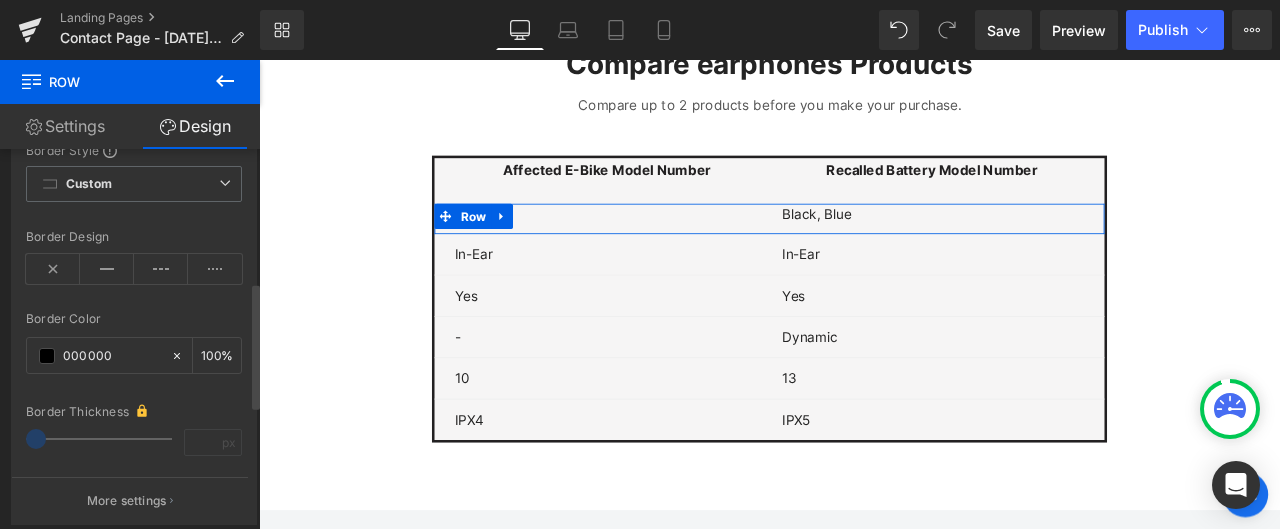 type on "000000" 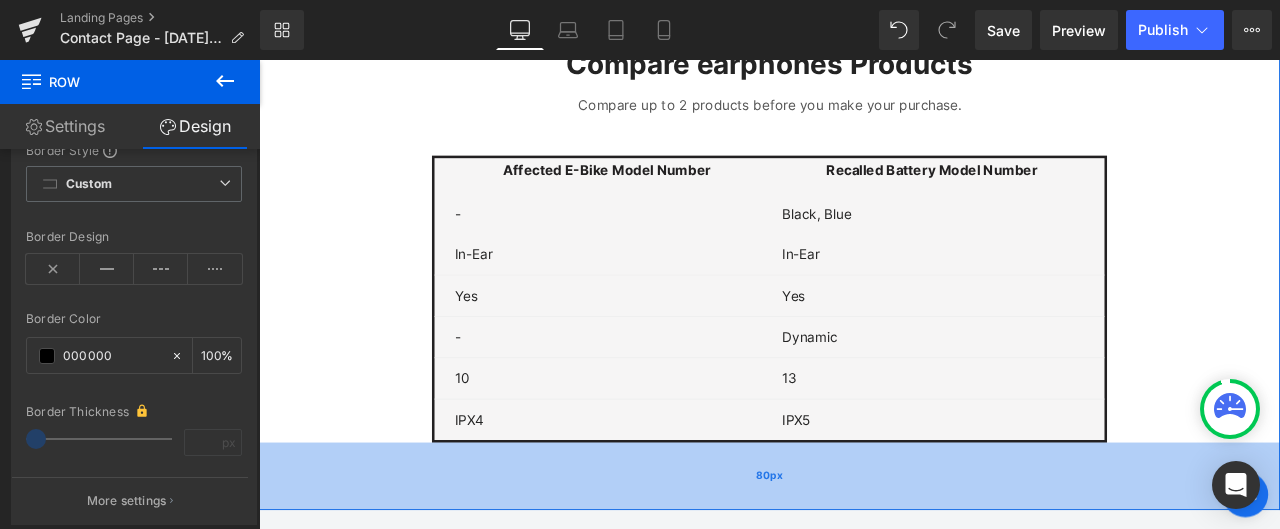 click on "80px" at bounding box center (864, 553) 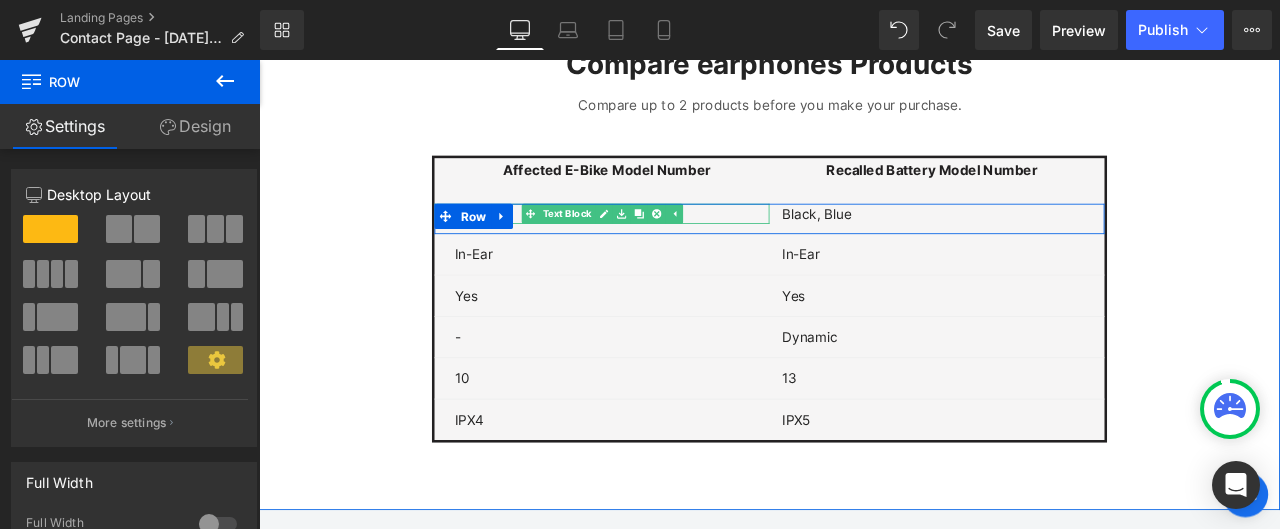 click at bounding box center [709, 242] 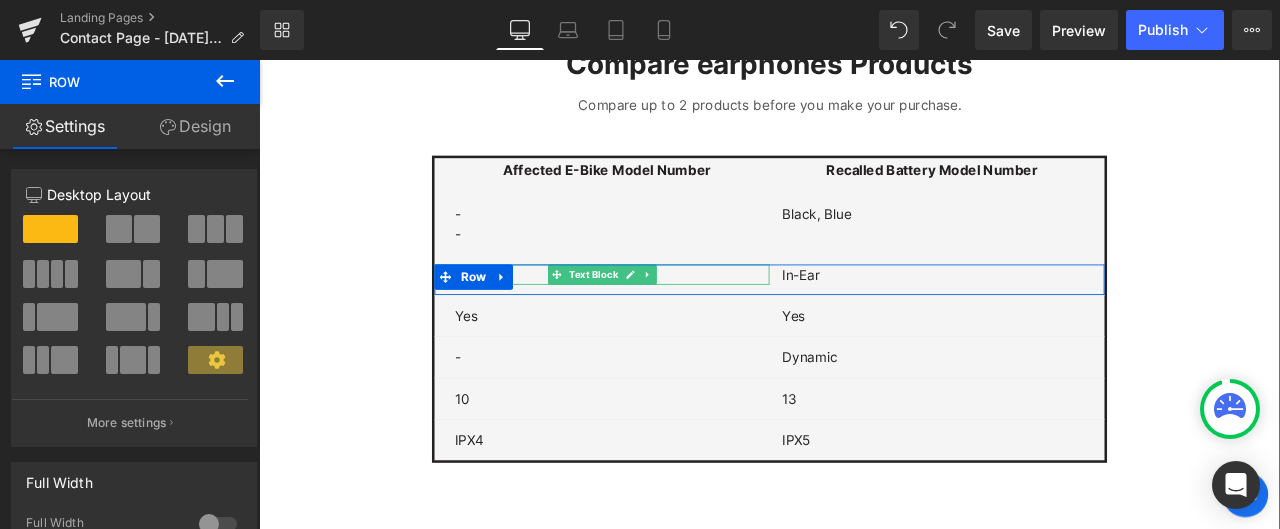 click on "In-Ear" at bounding box center (670, 314) 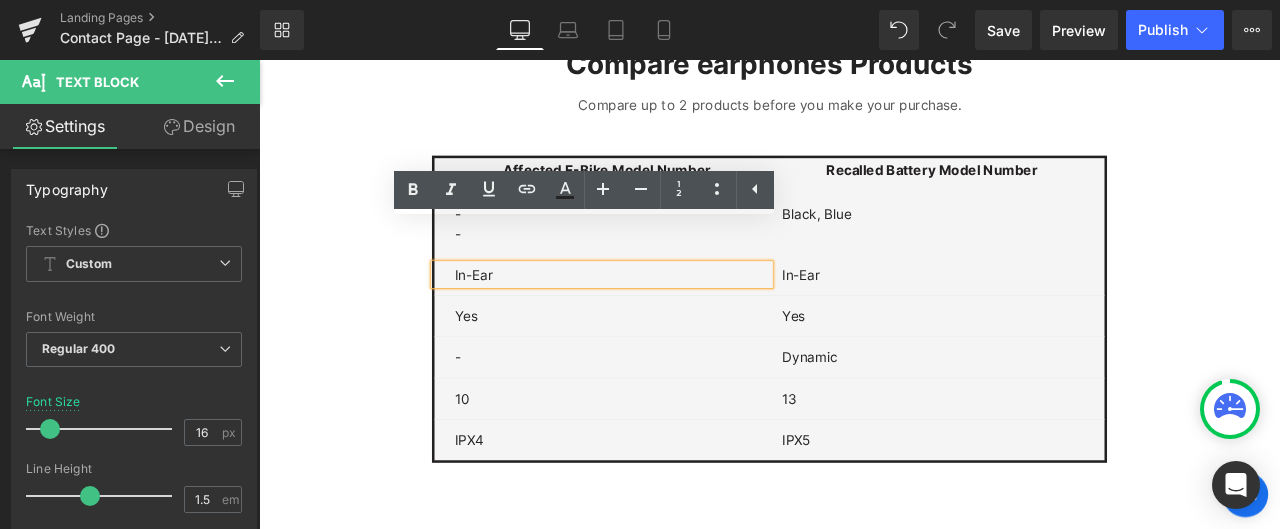 click on "In-Ear" at bounding box center (670, 314) 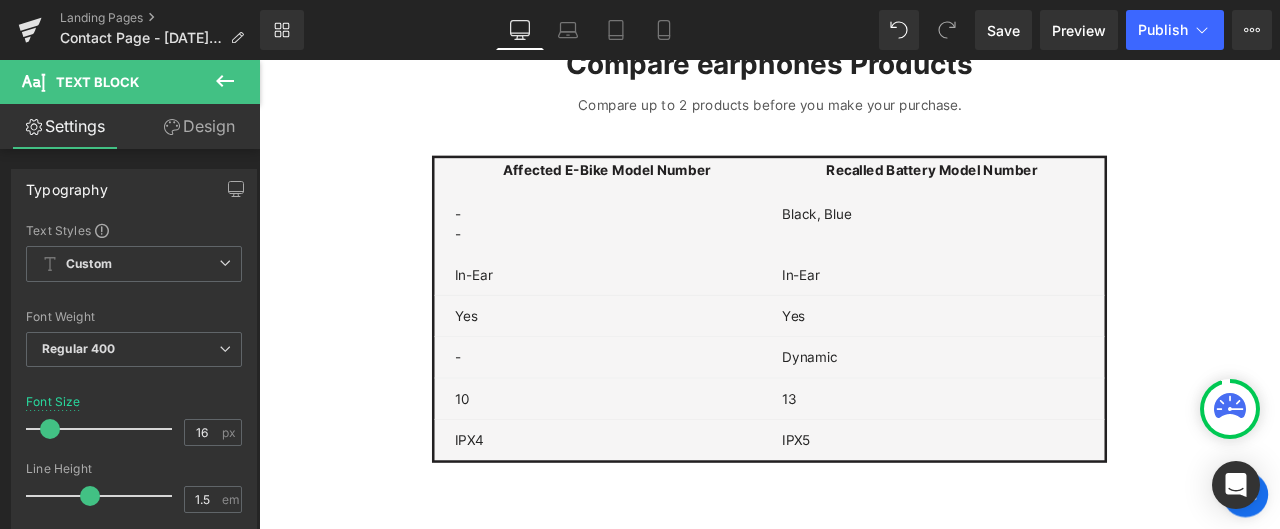 click on "Design" at bounding box center [199, 126] 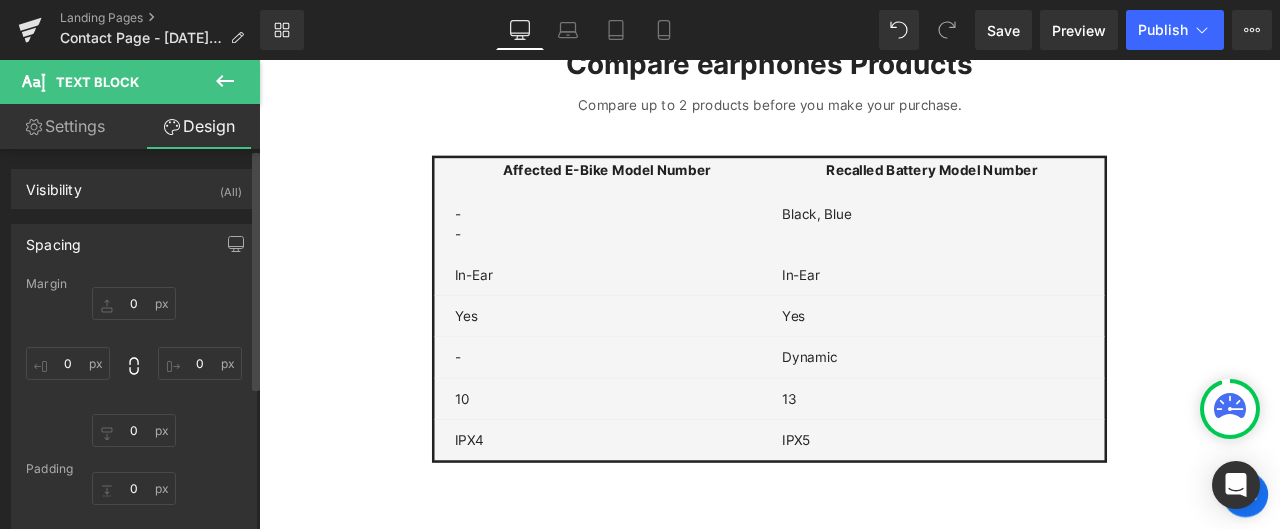 type on "0" 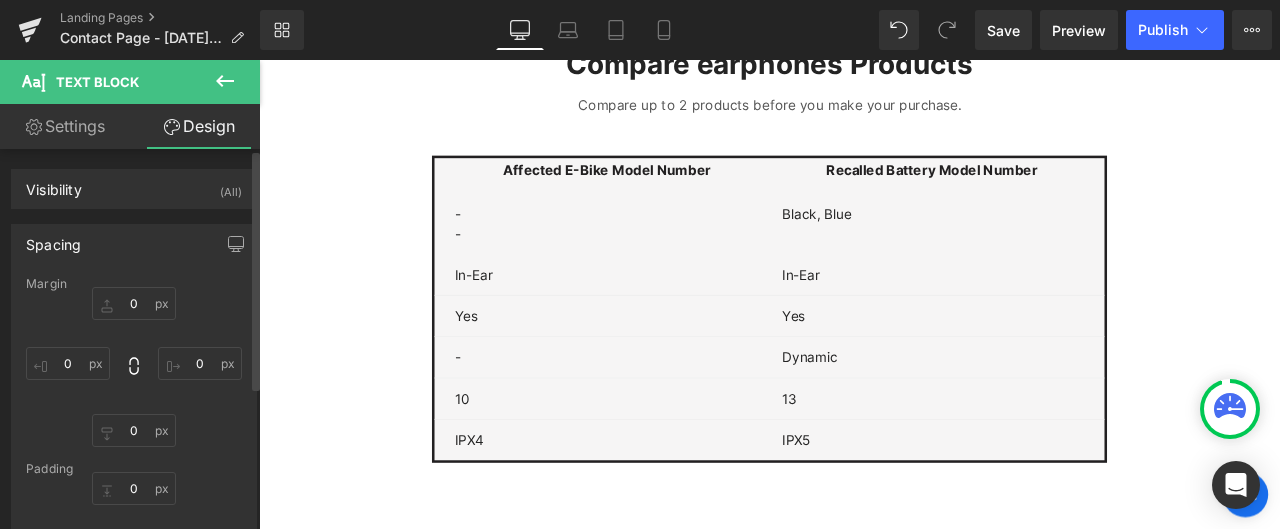 type on "0" 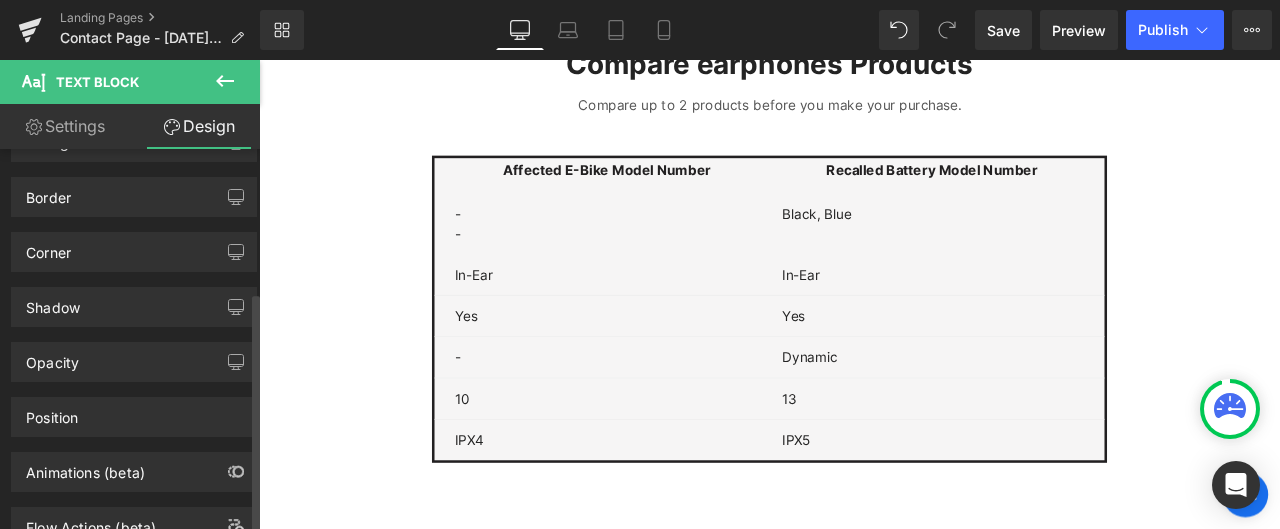scroll, scrollTop: 540, scrollLeft: 0, axis: vertical 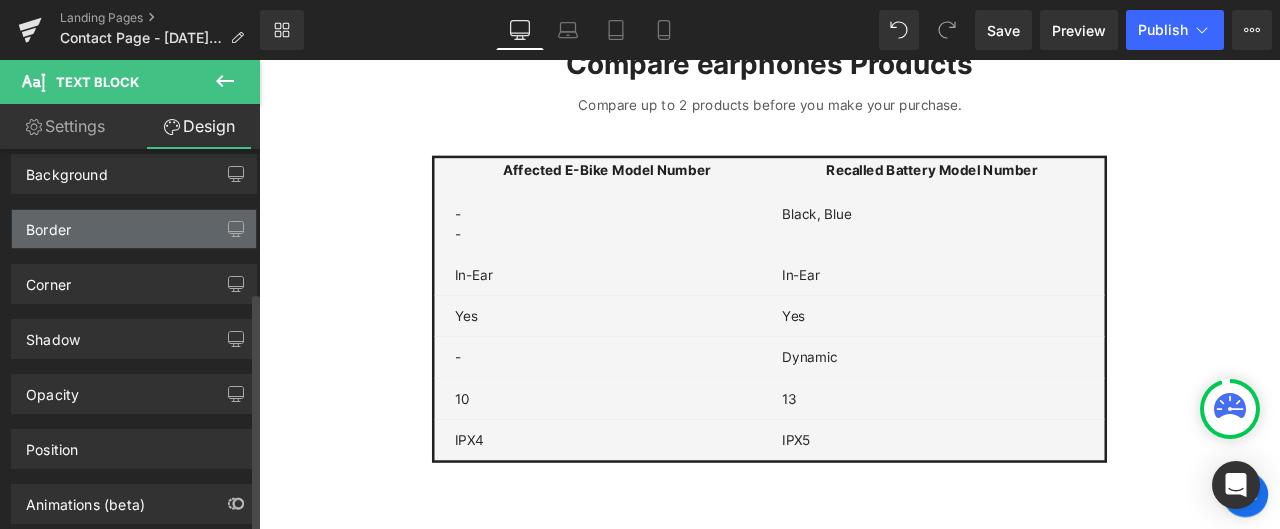 click on "Border" at bounding box center (134, 229) 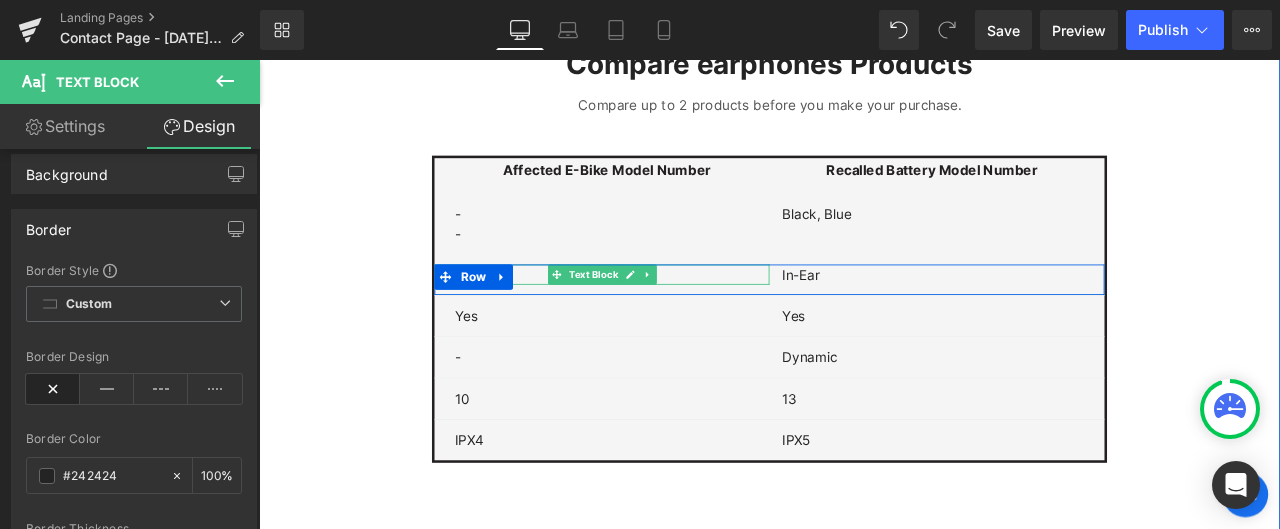 click on "In-Ear" at bounding box center (670, 314) 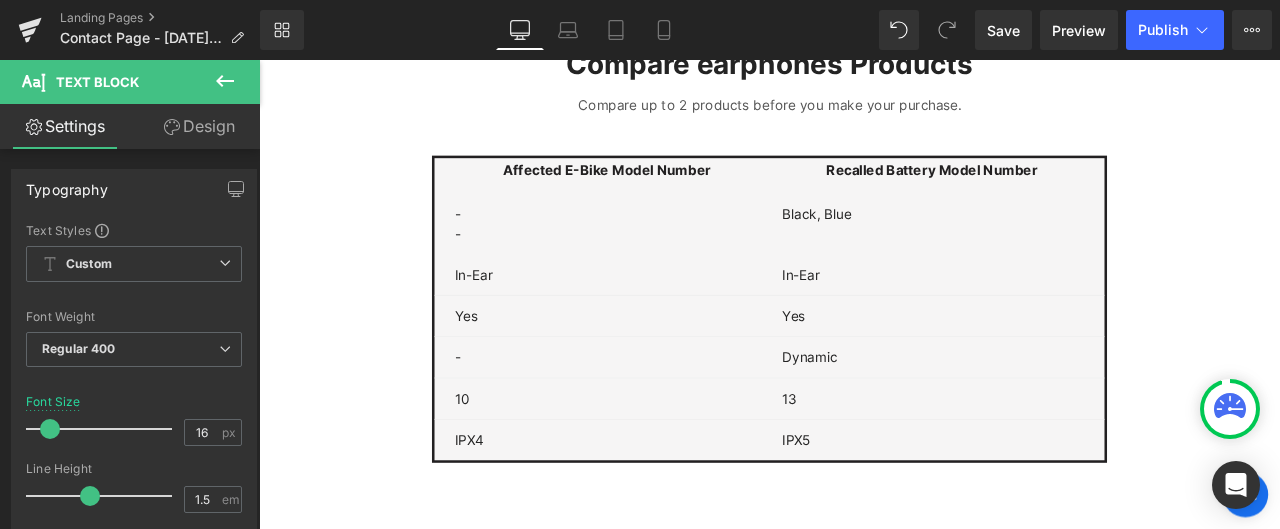 click on "Design" at bounding box center (199, 126) 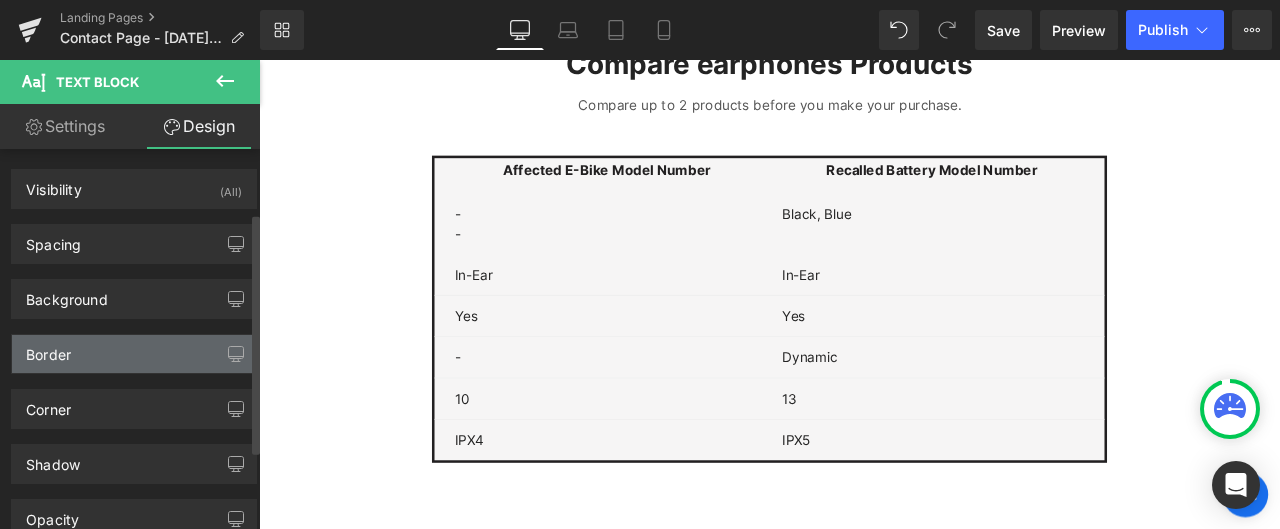 type on "#242424" 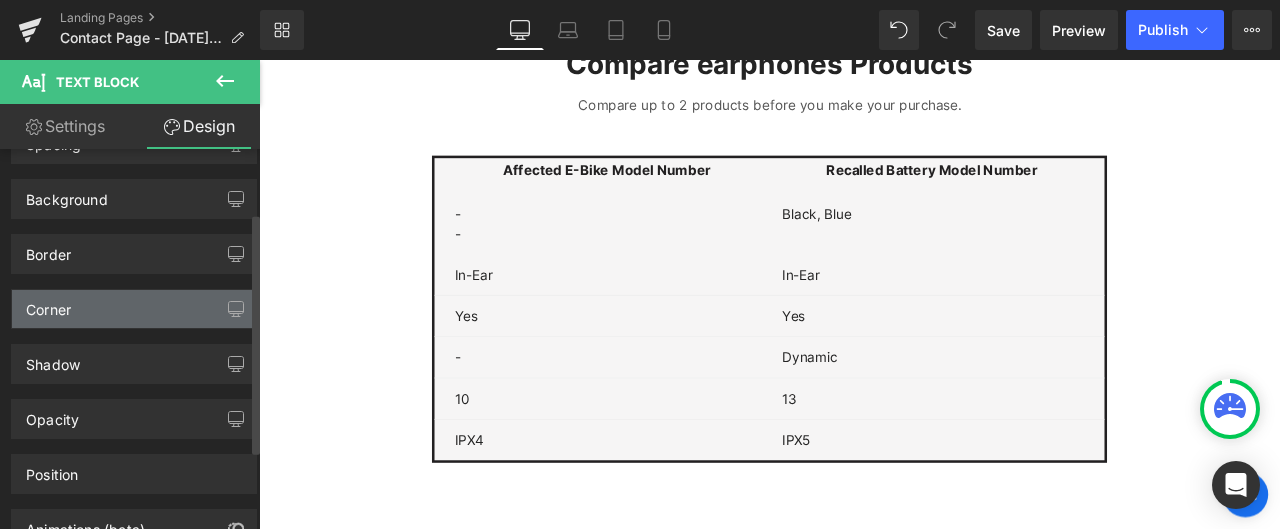 click on "Corner" at bounding box center [134, 309] 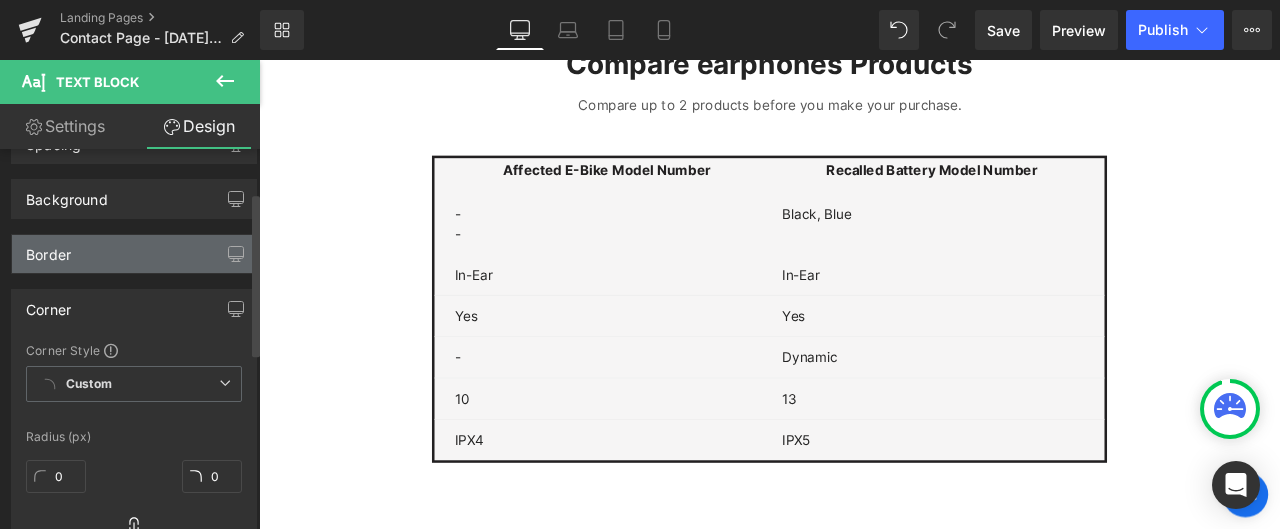 click on "Border" at bounding box center (134, 254) 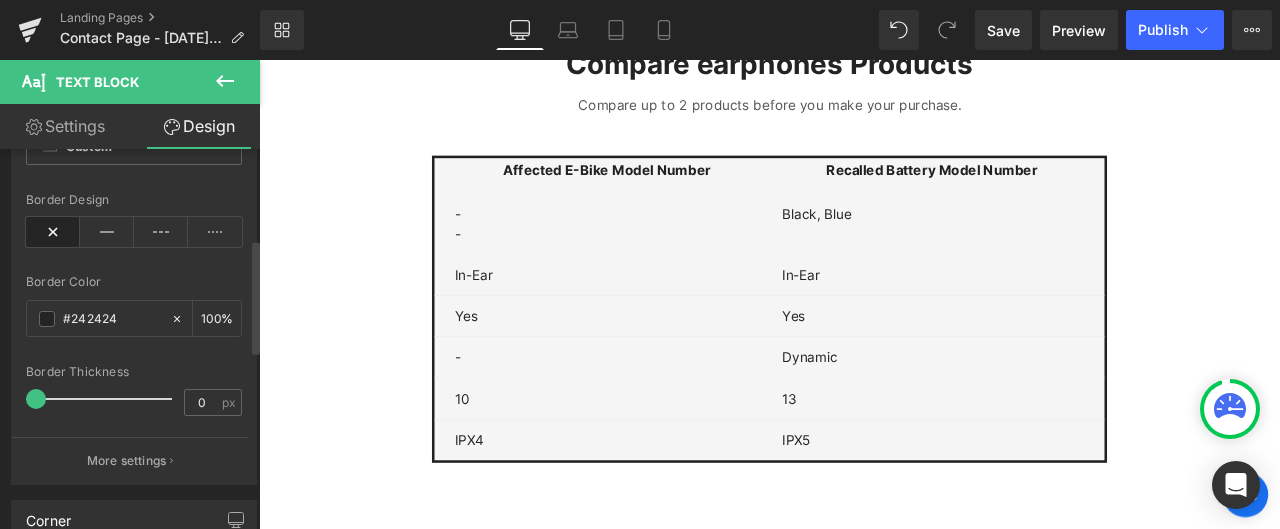 scroll, scrollTop: 300, scrollLeft: 0, axis: vertical 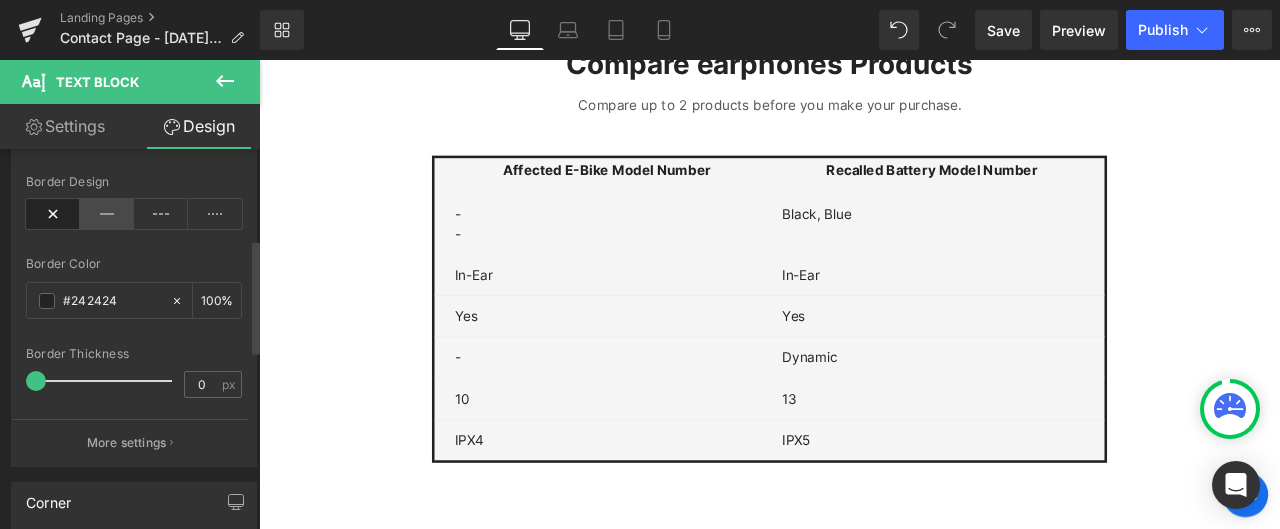 click at bounding box center (107, 214) 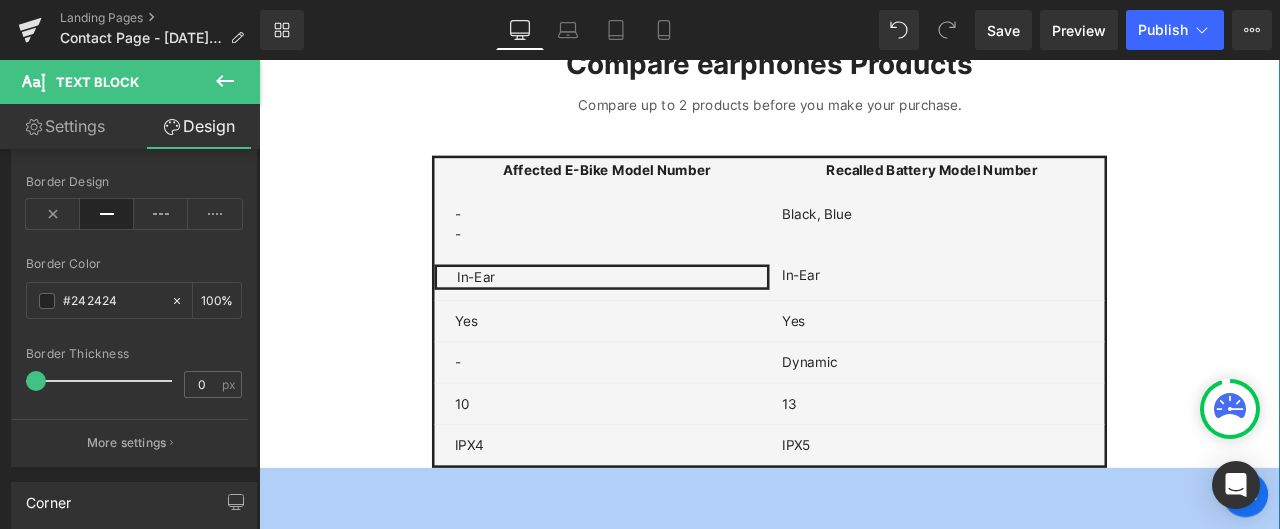 click on "80px" at bounding box center [864, 583] 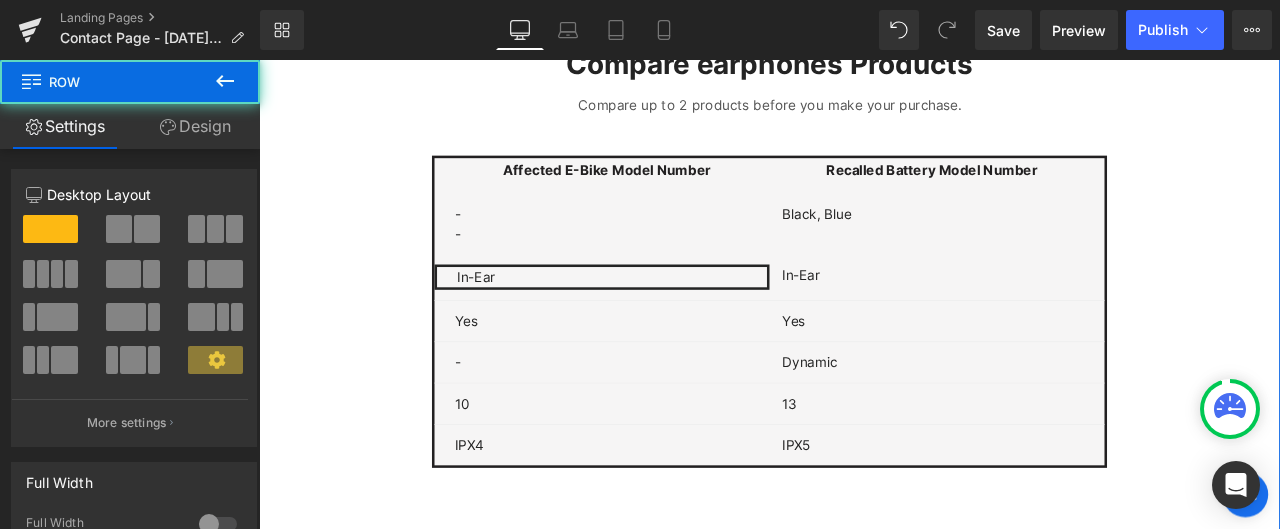 click on "Compare earphones Products Heading         Compare up to 2 products before you make your purchase. Text Block
Affected E-Bike Model Number
Text Block
Recalled Battery Model Number
Text Block         Row         - Text Block         - Text Block         Black, Blue Text Block         Row         In-Ear Text Block         In-Ear Text Block         Row         Yes Text Block         Yes Text Block         Row         - Text Block         Dynamic Text Block         Row         10 Text Block         13 Text Block         Row         IPX4 Text Block         IPX5 Text Block         Row         Row" at bounding box center [864, 294] 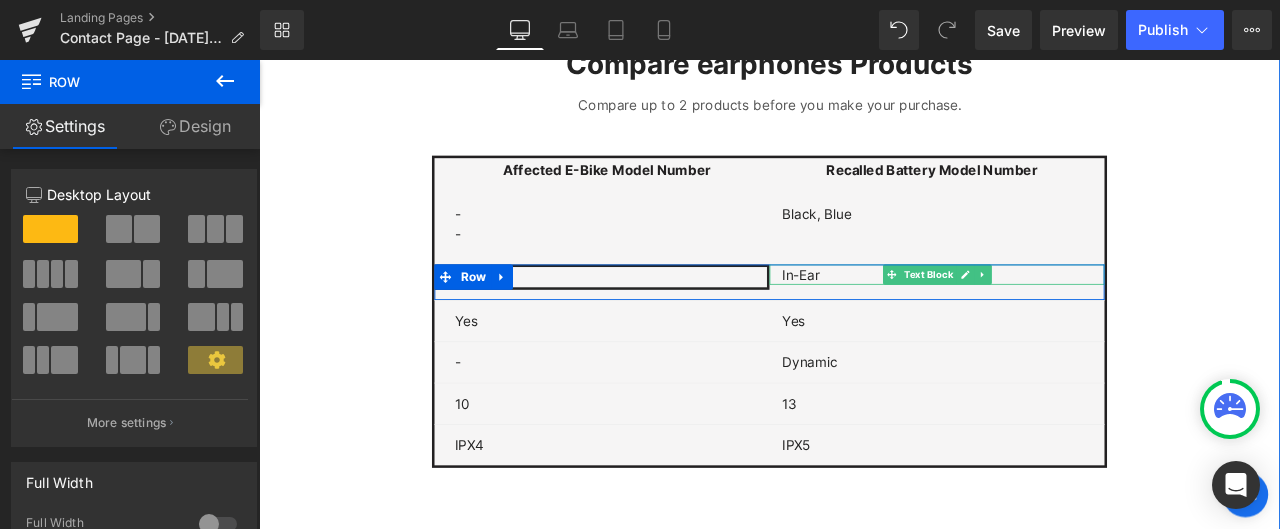 click on "In-Ear" at bounding box center [1058, 314] 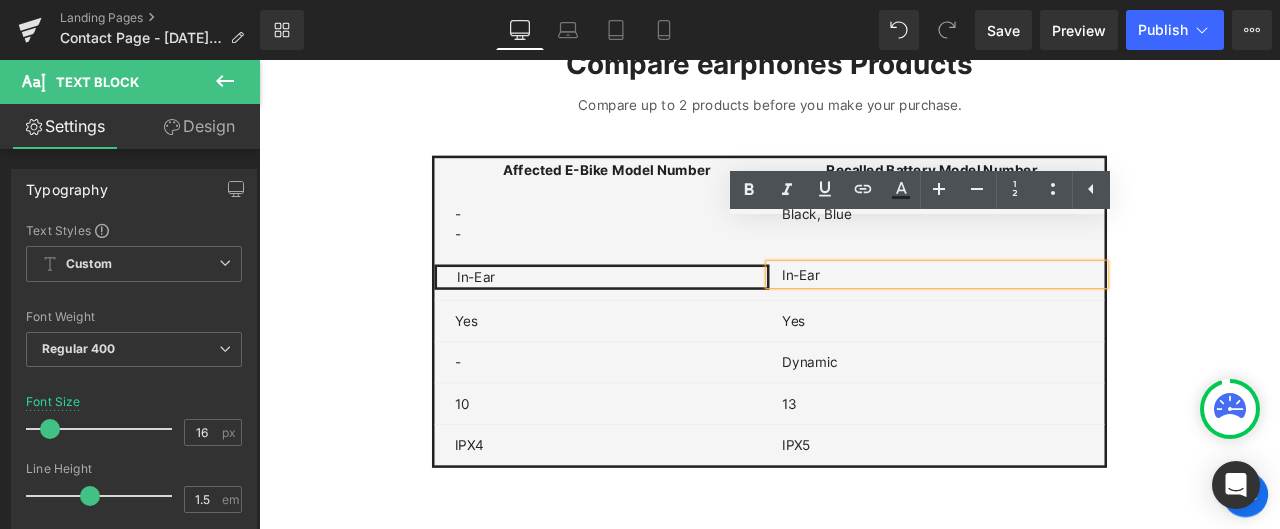 click on "In-Ear" at bounding box center (1058, 314) 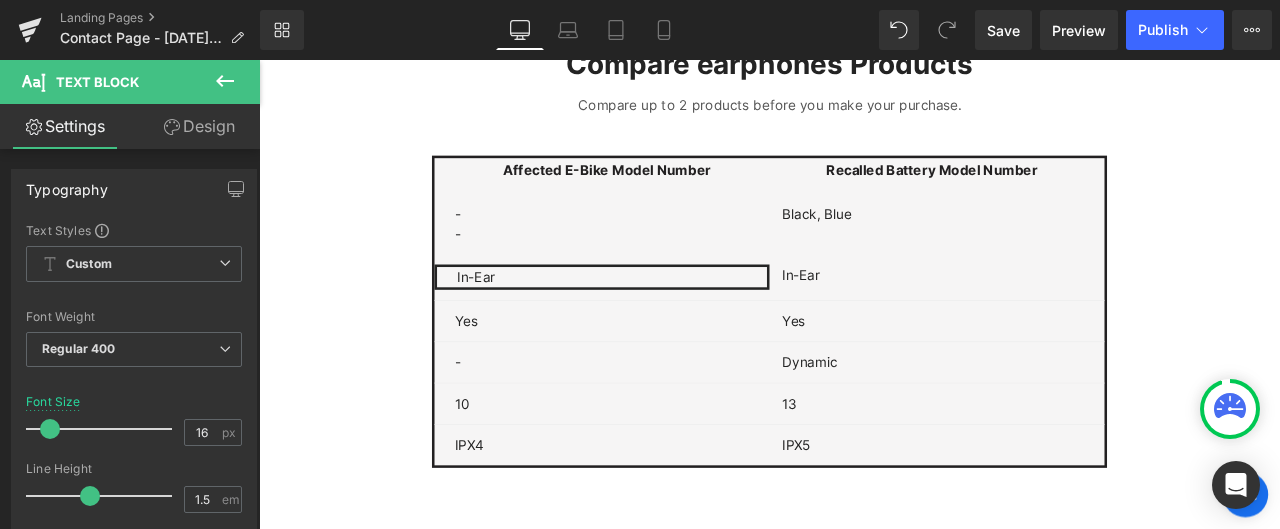 click on "Design" at bounding box center (199, 126) 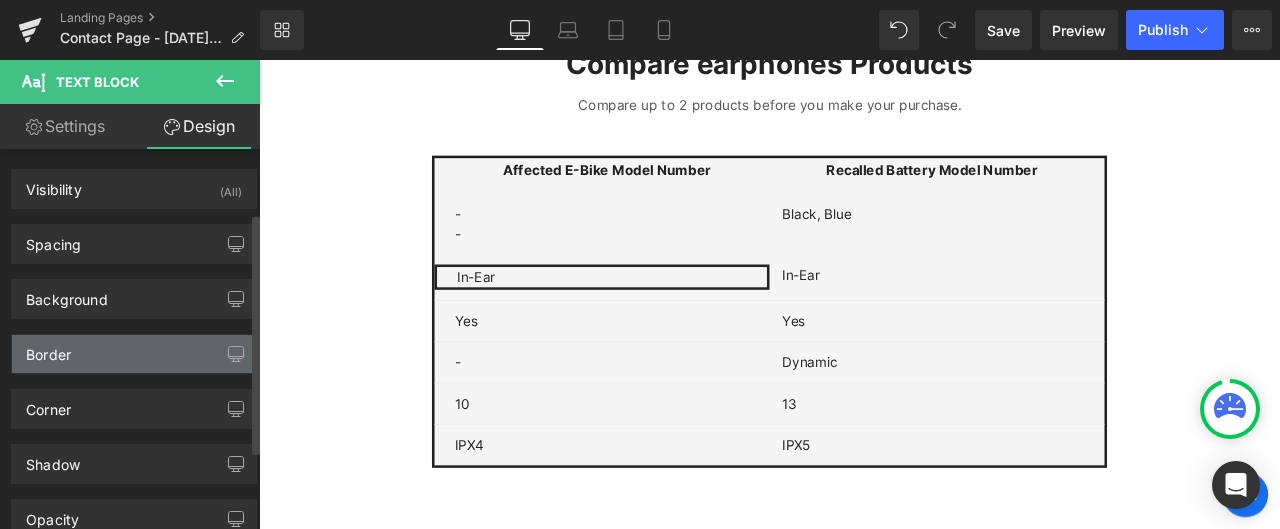 type on "#242424" 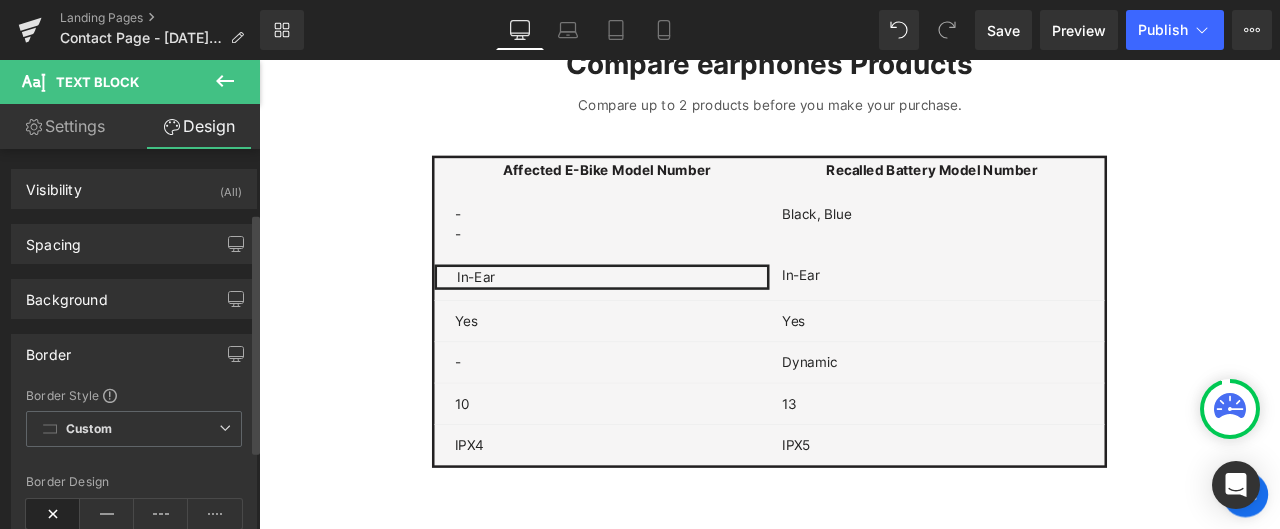 scroll, scrollTop: 100, scrollLeft: 0, axis: vertical 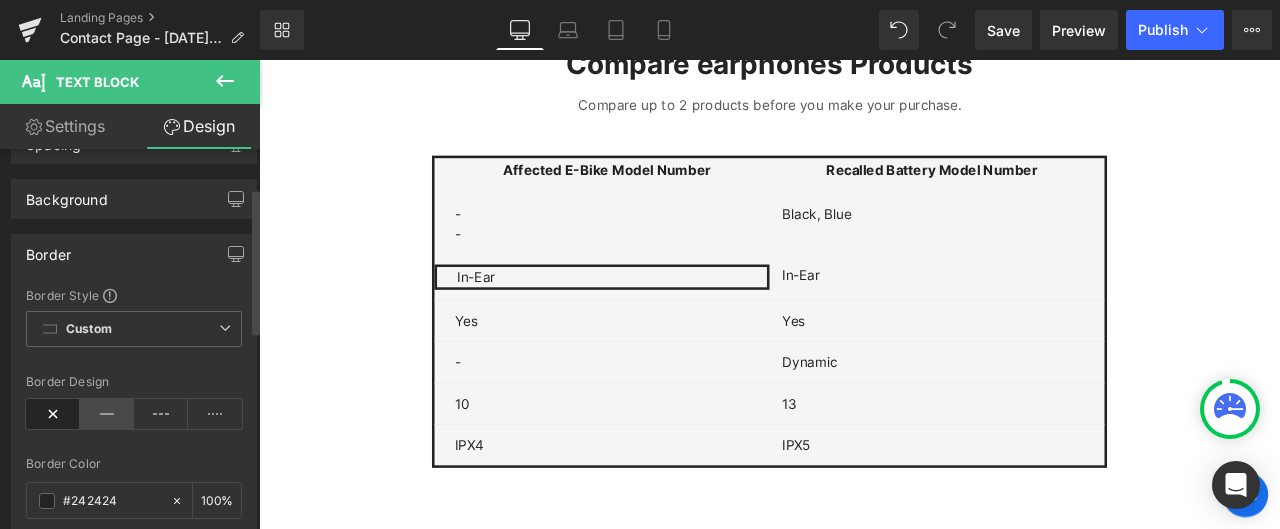click at bounding box center [107, 414] 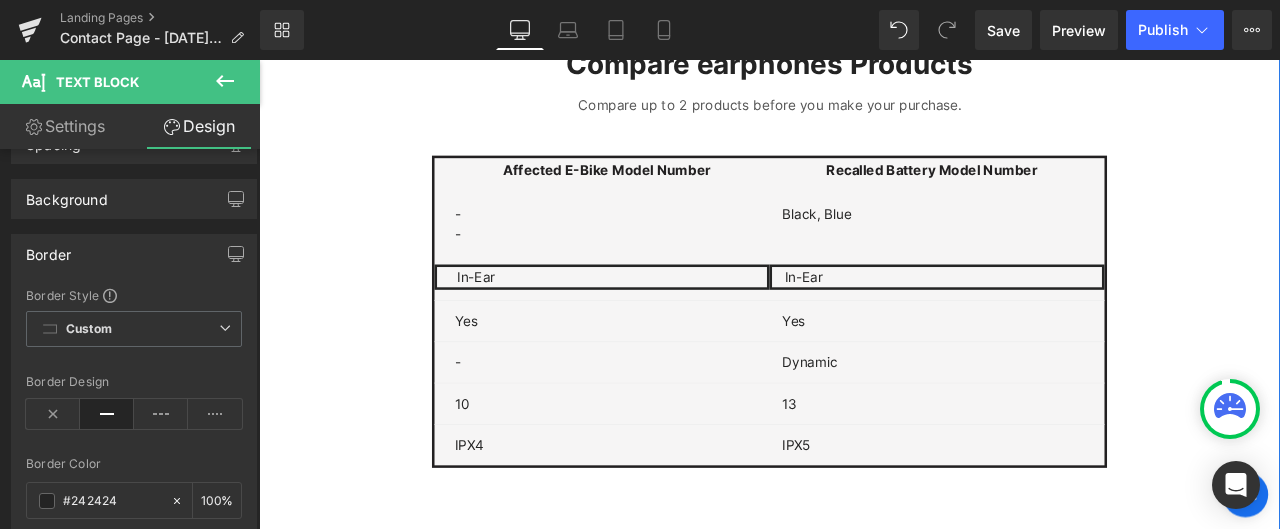 click on "Compare earphones Products Heading         Compare up to 2 products before you make your purchase. Text Block
Affected E-Bike Model Number
Text Block
Recalled Battery Model Number
Text Block         Row         - Text Block         - Text Block         Black, Blue Text Block         Row         In-Ear Text Block         In-Ear Text Block         Row         Yes Text Block         Yes Text Block         Row         - Text Block         Dynamic Text Block         Row         10 Text Block         13 Text Block         Row         IPX4 Text Block         IPX5 Text Block         Row         Row" at bounding box center (864, 294) 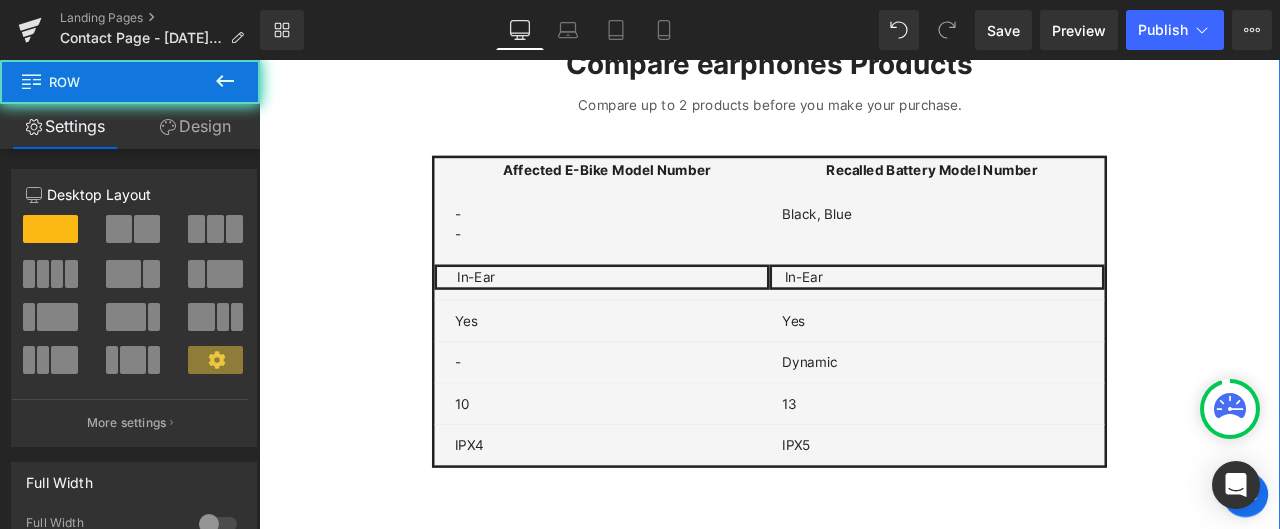 click on "Compare earphones Products Heading         Compare up to 2 products before you make your purchase. Text Block
Affected E-Bike Model Number
Text Block
Recalled Battery Model Number
Text Block         Row         - Text Block         - Text Block         Black, Blue Text Block         Row         In-Ear Text Block         In-Ear Text Block         Row         Yes Text Block         Yes Text Block         Row         - Text Block         Dynamic Text Block         Row         10 Text Block         13 Text Block         Row         IPX4 Text Block         IPX5 Text Block         Row         Row" at bounding box center (864, 294) 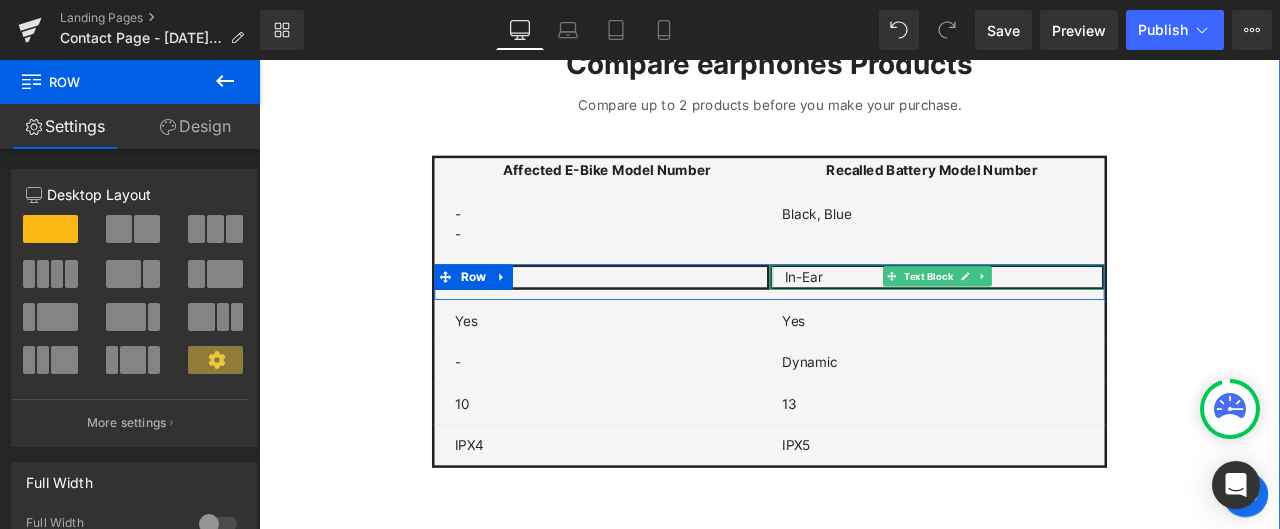 click at bounding box center [866, 317] 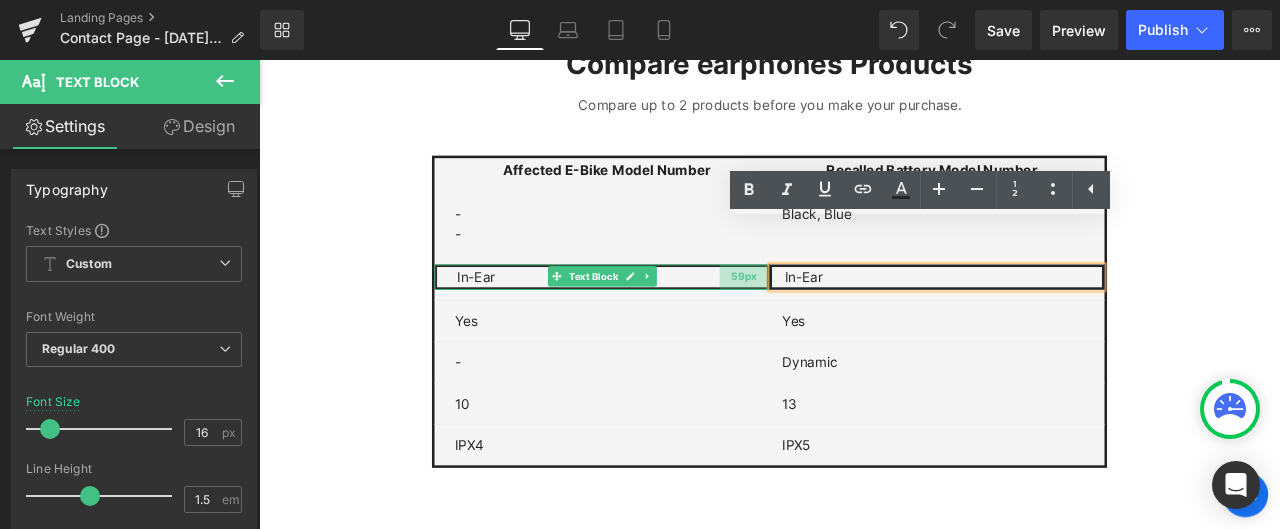 drag, startPoint x: 851, startPoint y: 270, endPoint x: 807, endPoint y: 272, distance: 44.04543 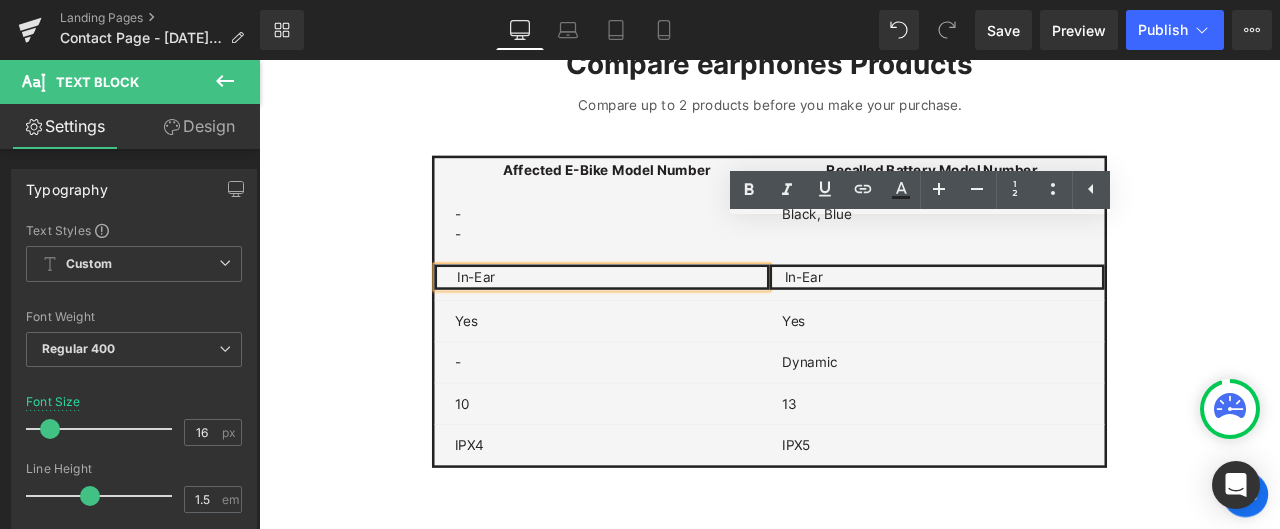 click on "Compare earphones Products Heading         Compare up to 2 products before you make your purchase. Text Block
Affected E-Bike Model Number
Text Block
Recalled Battery Model Number
Text Block         Row         - Text Block         - Text Block         Black, Blue Text Block         Row         In-Ear Text Block         59px In-Ear Text Block         Row         Yes Text Block         Yes Text Block         Row         - Text Block         Dynamic Text Block         Row         10 Text Block         13 Text Block         Row         IPX4 Text Block         IPX5 Text Block         Row         Row" at bounding box center [864, 294] 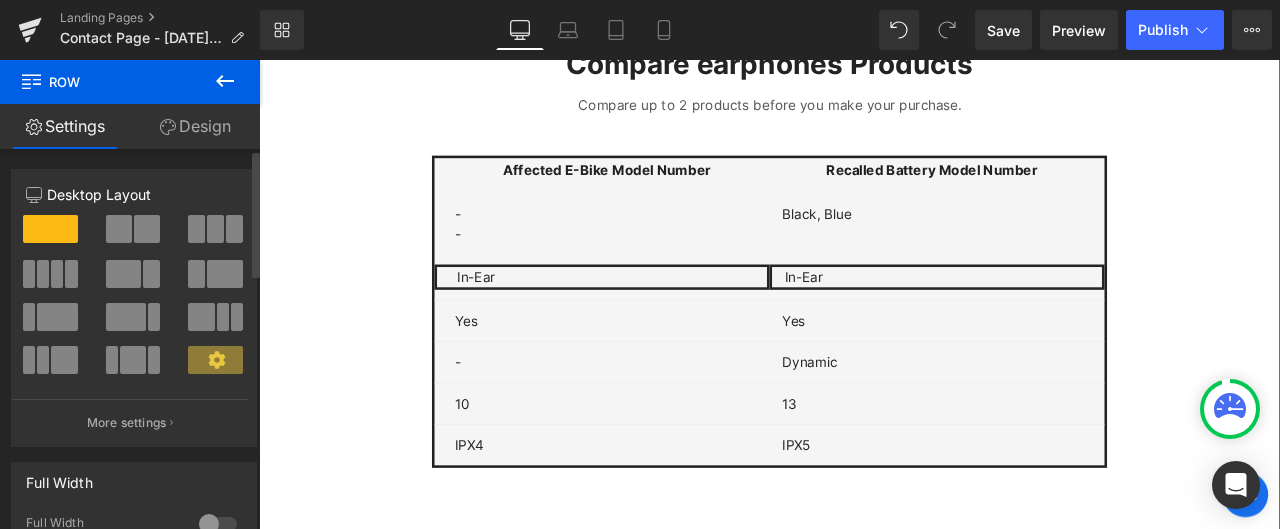 click at bounding box center [196, 274] 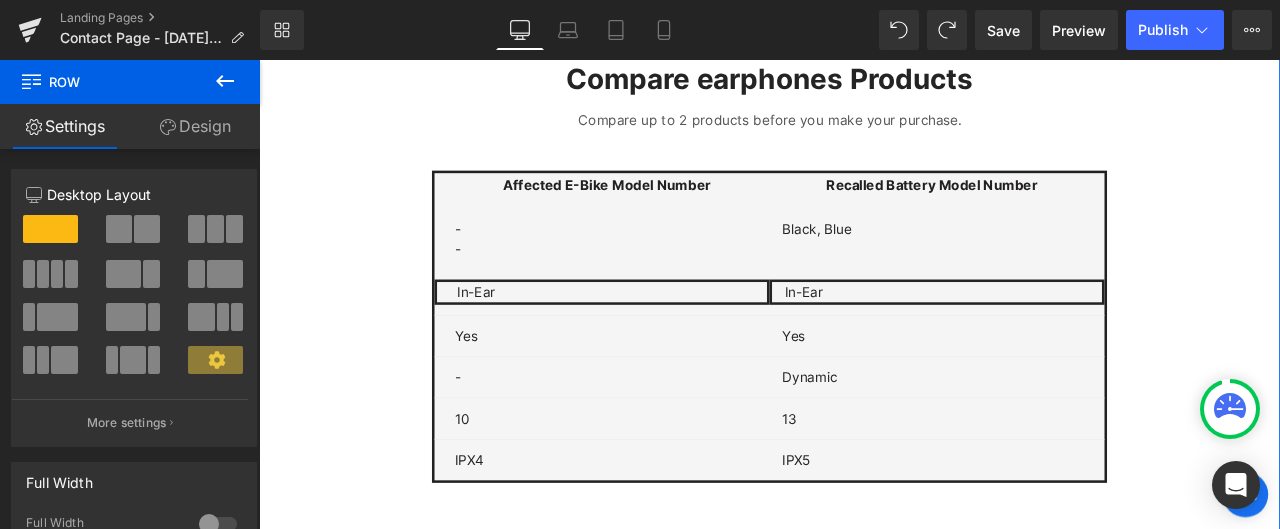 scroll, scrollTop: 5824, scrollLeft: 0, axis: vertical 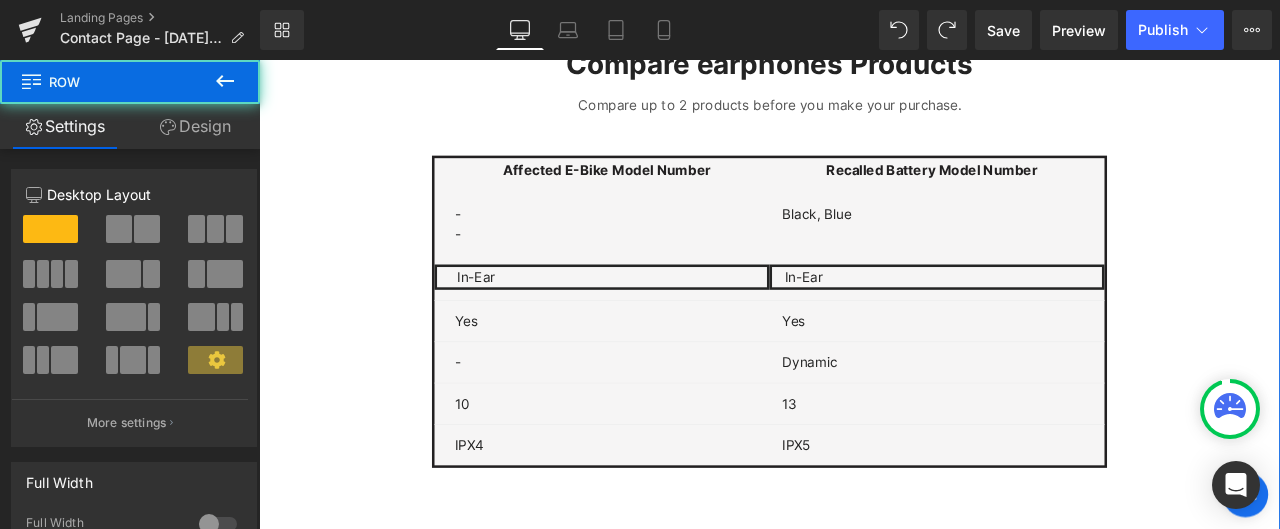 click on "Compare earphones Products Heading         Compare up to 2 products before you make your purchase. Text Block
Affected E-Bike Model Number
Text Block
Recalled Battery Model Number
Text Block         Row         - Text Block         - Text Block         Black, Blue Text Block         Row         In-Ear Text Block         59px In-Ear Text Block         Row         Yes Text Block         Yes Text Block         Row         - Text Block         Dynamic Text Block         Row         10 Text Block         13 Text Block         Row         IPX4 Text Block         IPX5 Text Block         Row         Row" at bounding box center (864, 294) 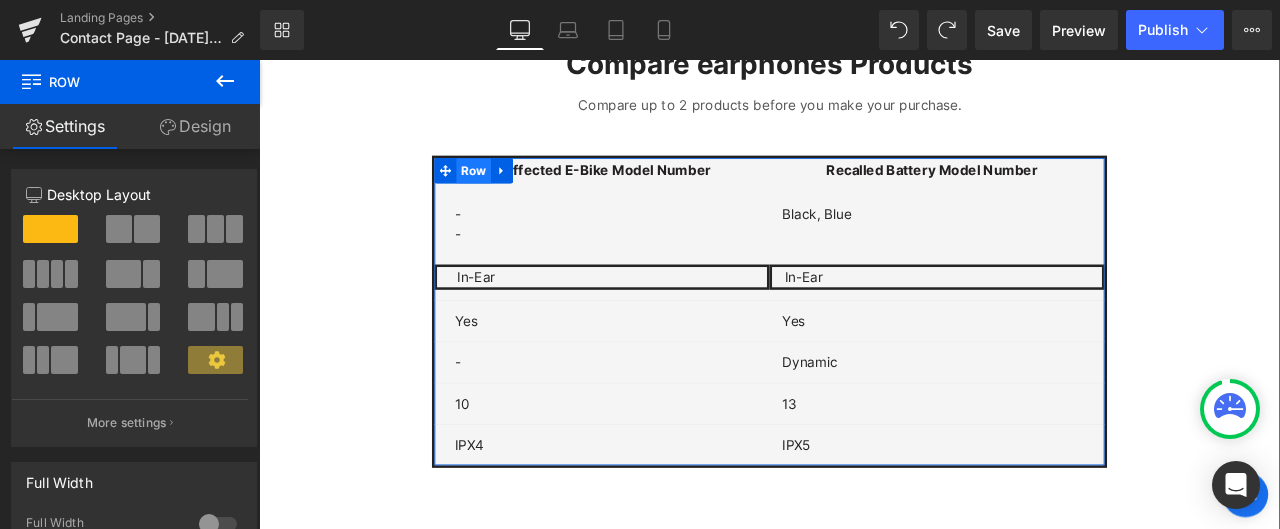 click on "Row" at bounding box center [513, 191] 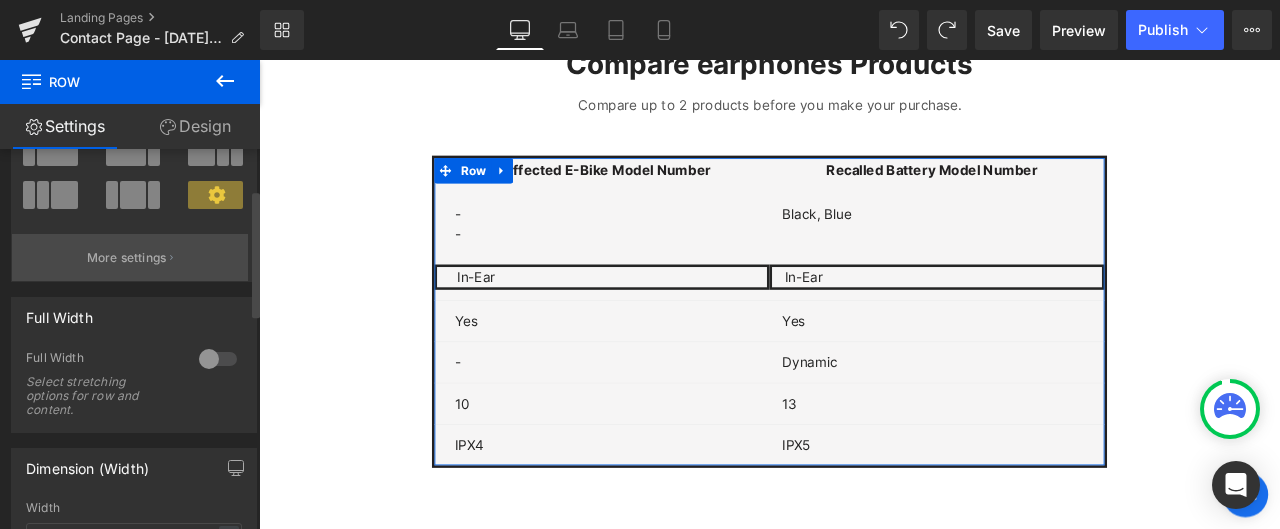 scroll, scrollTop: 200, scrollLeft: 0, axis: vertical 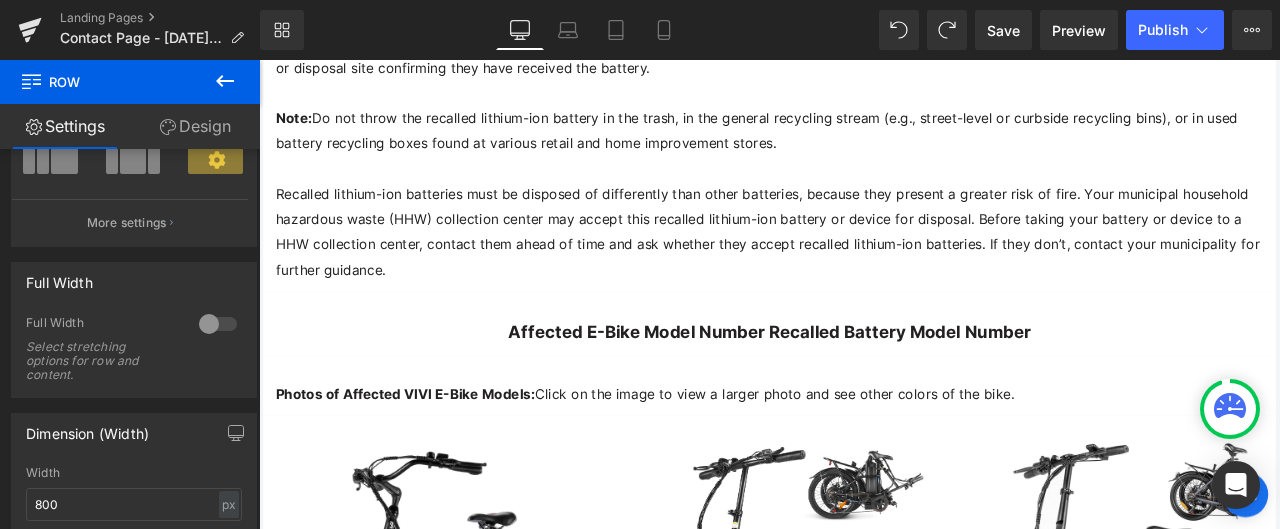 click on "Affected E-Bike Model Number Recalled Battery Model Number" at bounding box center [864, 382] 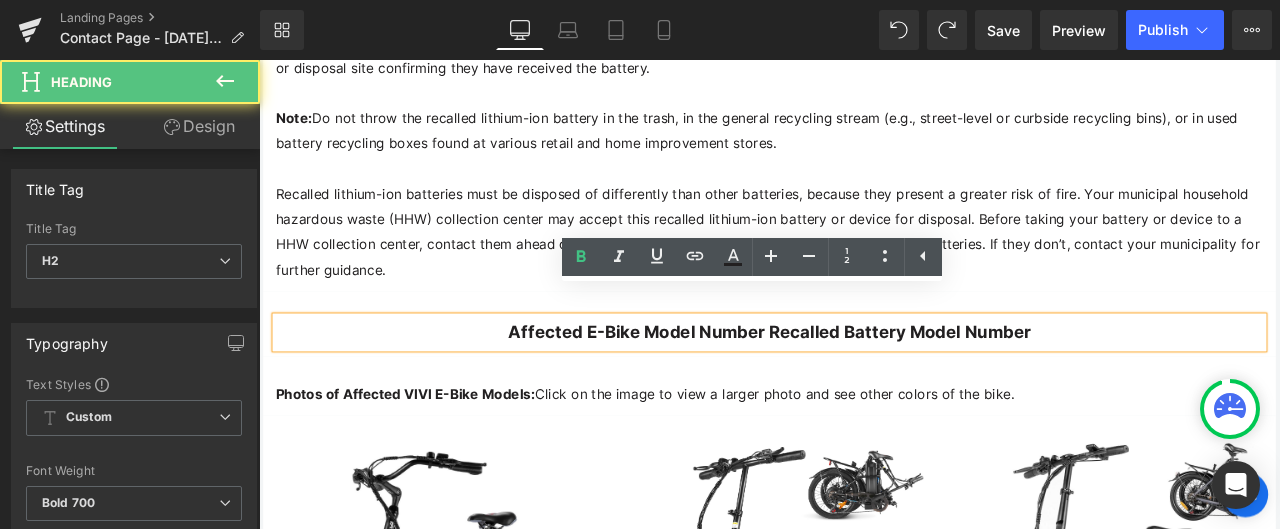 click on "Affected E-Bike Model Number Recalled Battery Model Number" at bounding box center (864, 382) 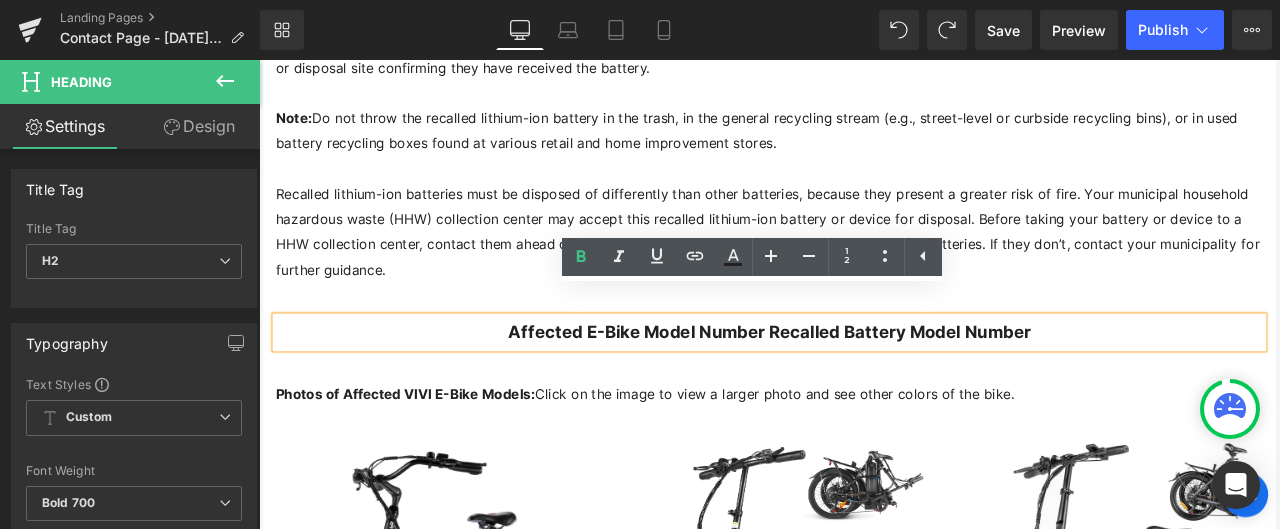 click on "Affected E-Bike Model Number Recalled Battery Model Number" at bounding box center (864, 382) 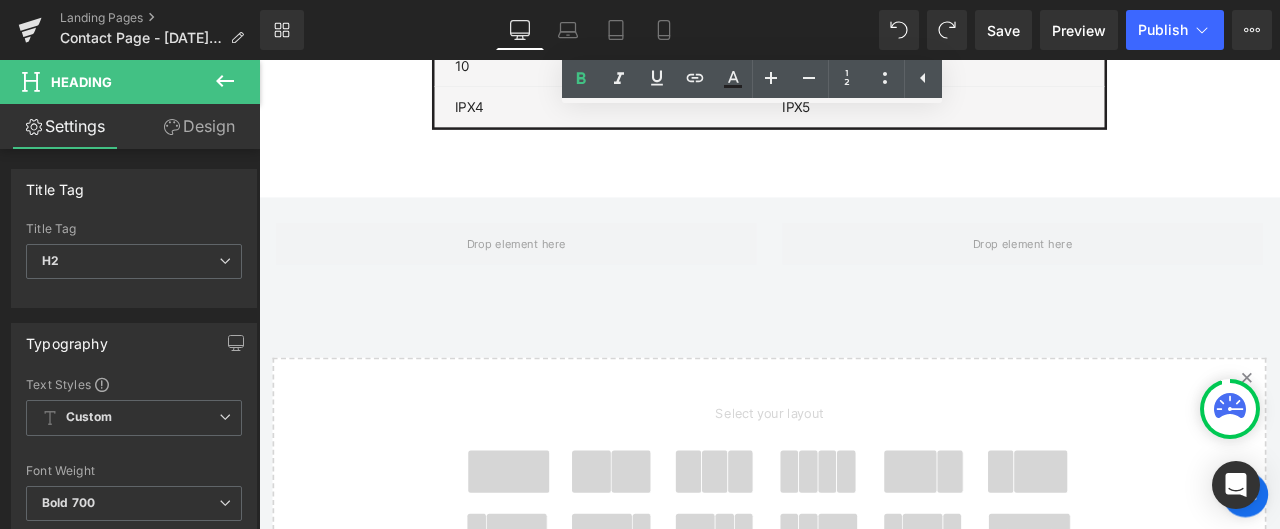 scroll, scrollTop: 6324, scrollLeft: 0, axis: vertical 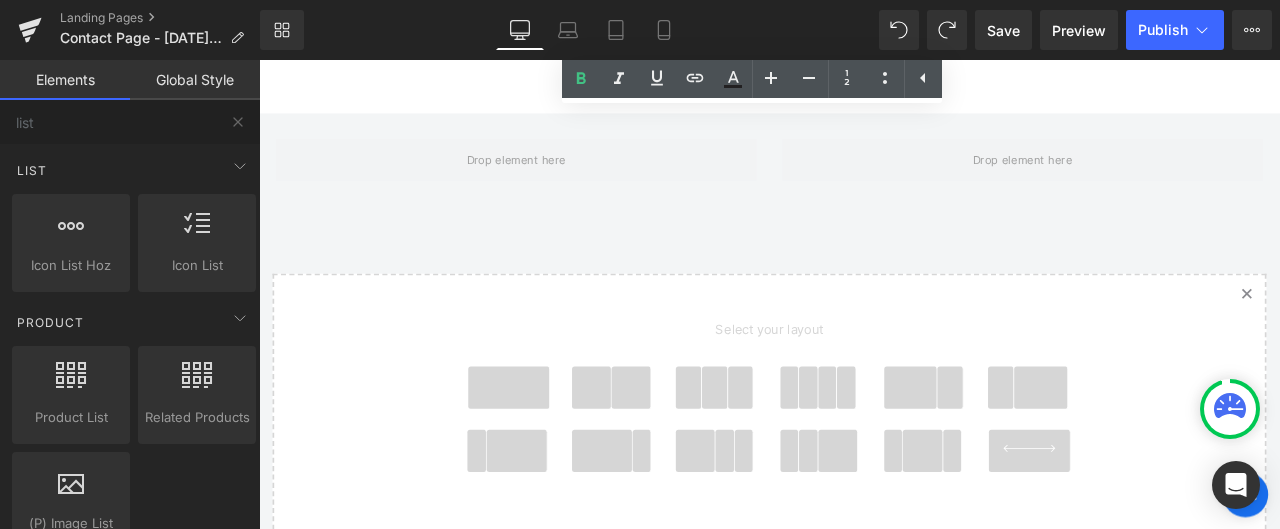 click at bounding box center (555, 448) 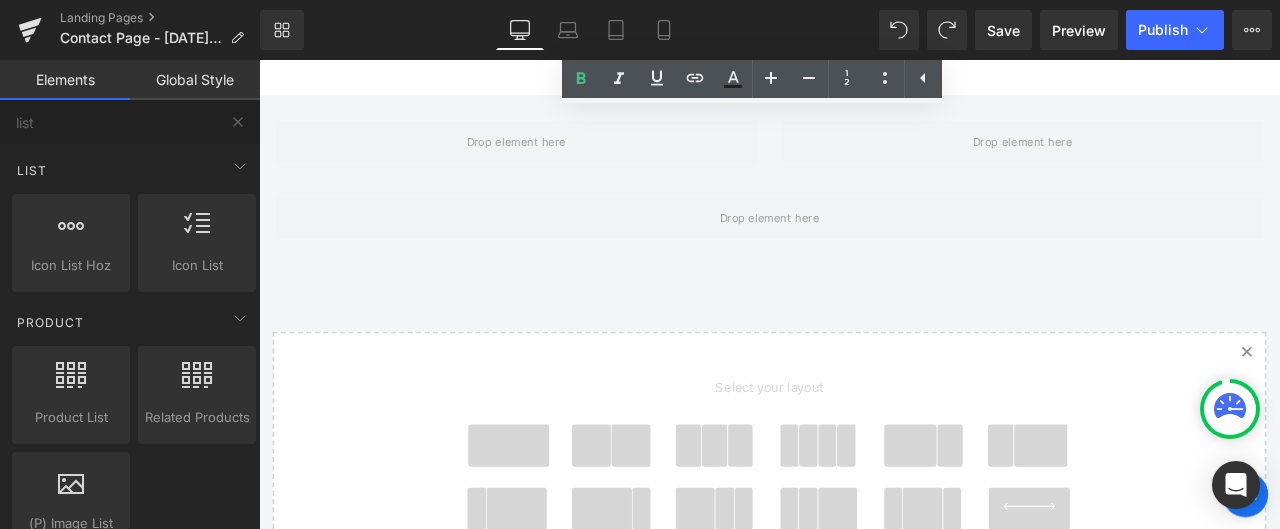 scroll, scrollTop: 6145, scrollLeft: 0, axis: vertical 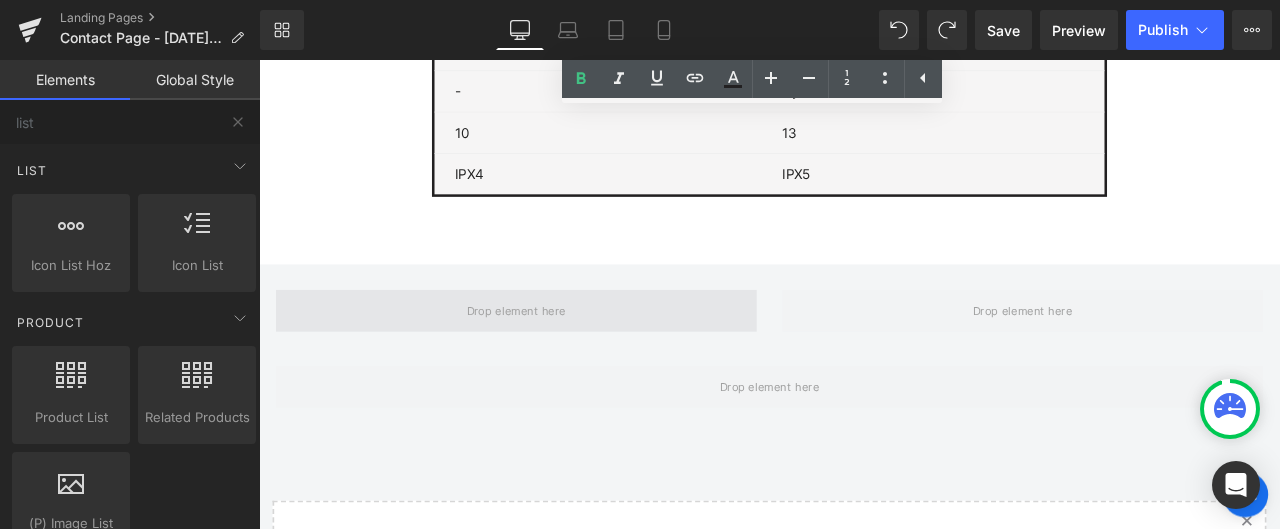 click at bounding box center (564, 357) 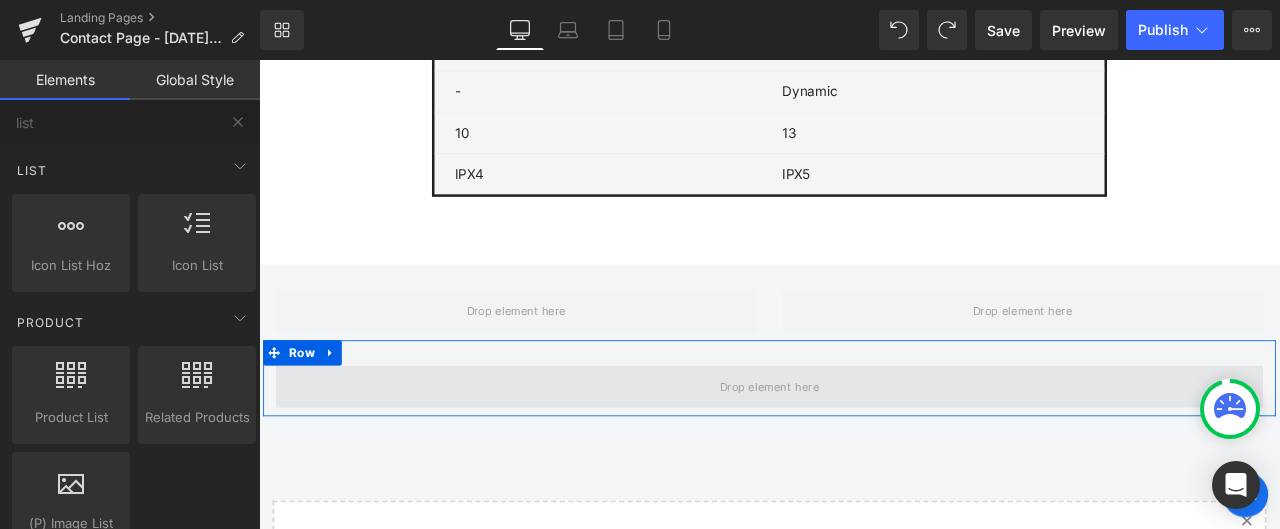 click at bounding box center (864, 447) 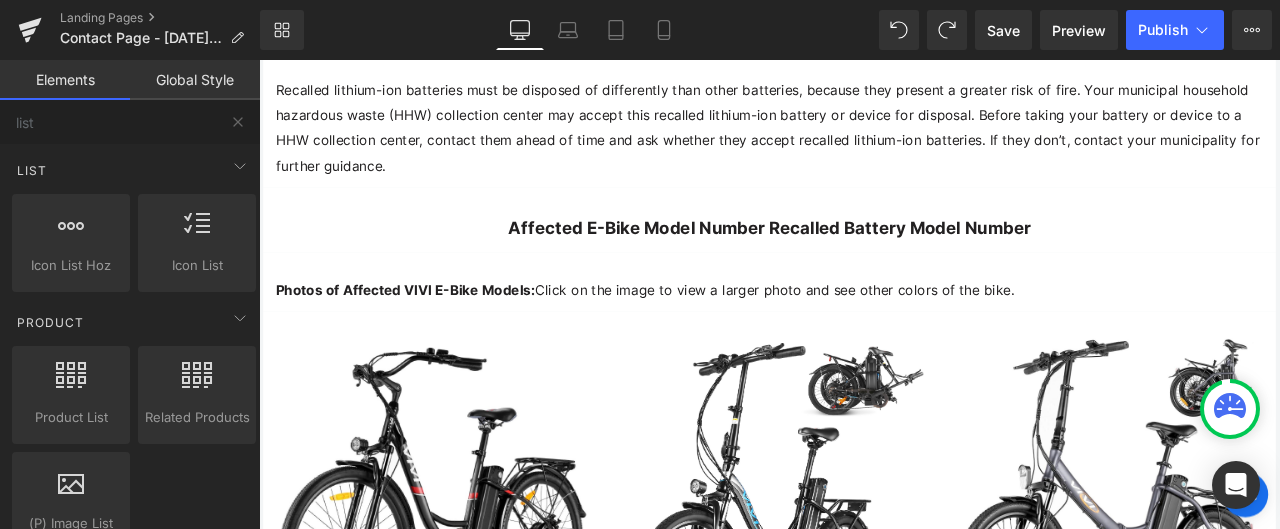 scroll, scrollTop: 1765, scrollLeft: 0, axis: vertical 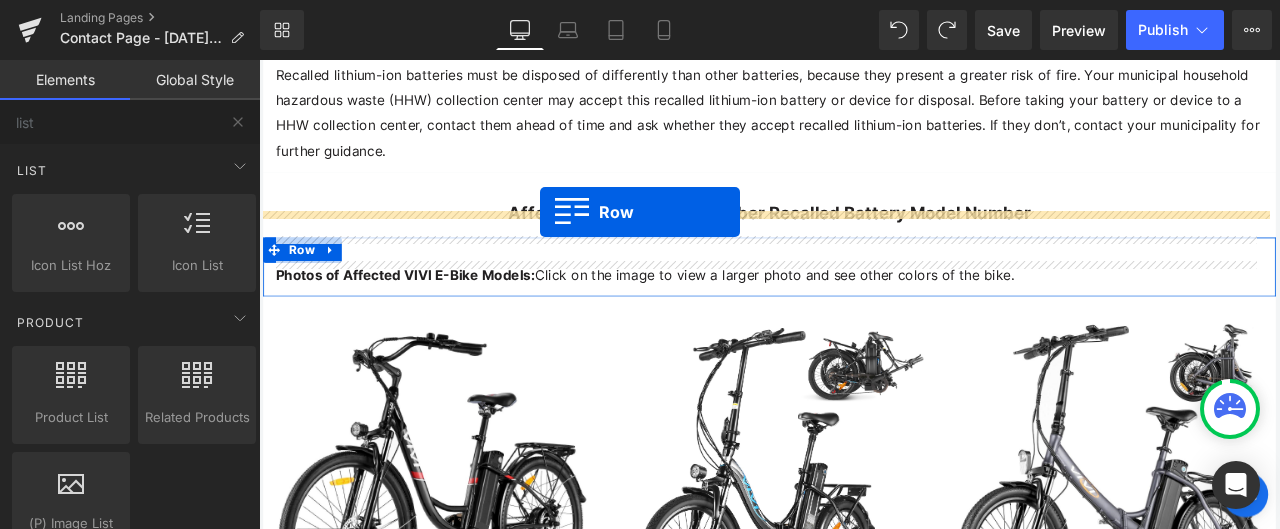 drag, startPoint x: 310, startPoint y: 358, endPoint x: 592, endPoint y: 240, distance: 305.69266 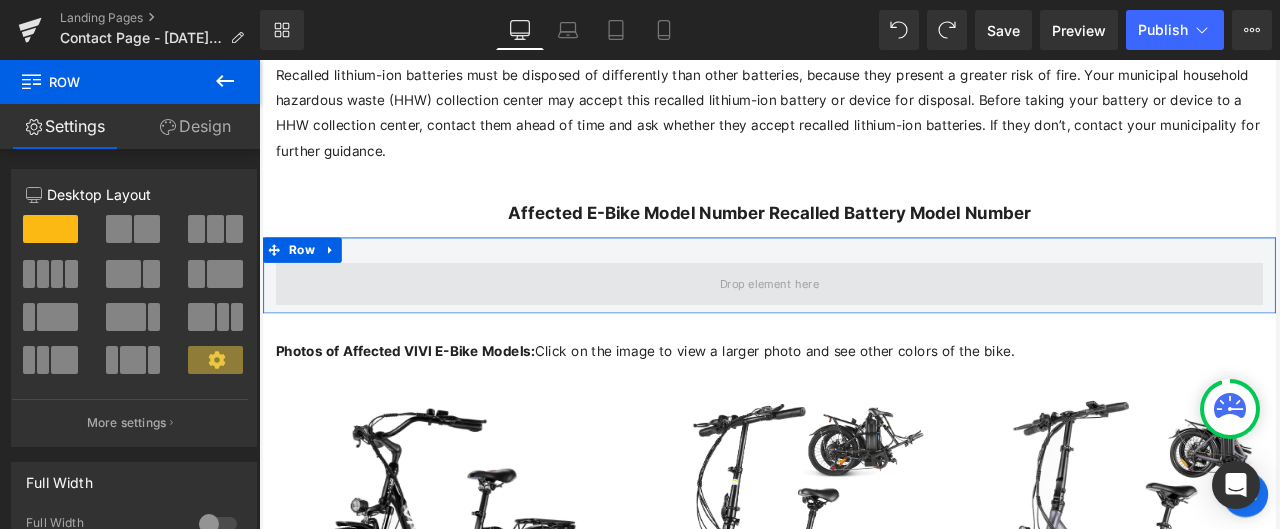 click at bounding box center (864, 325) 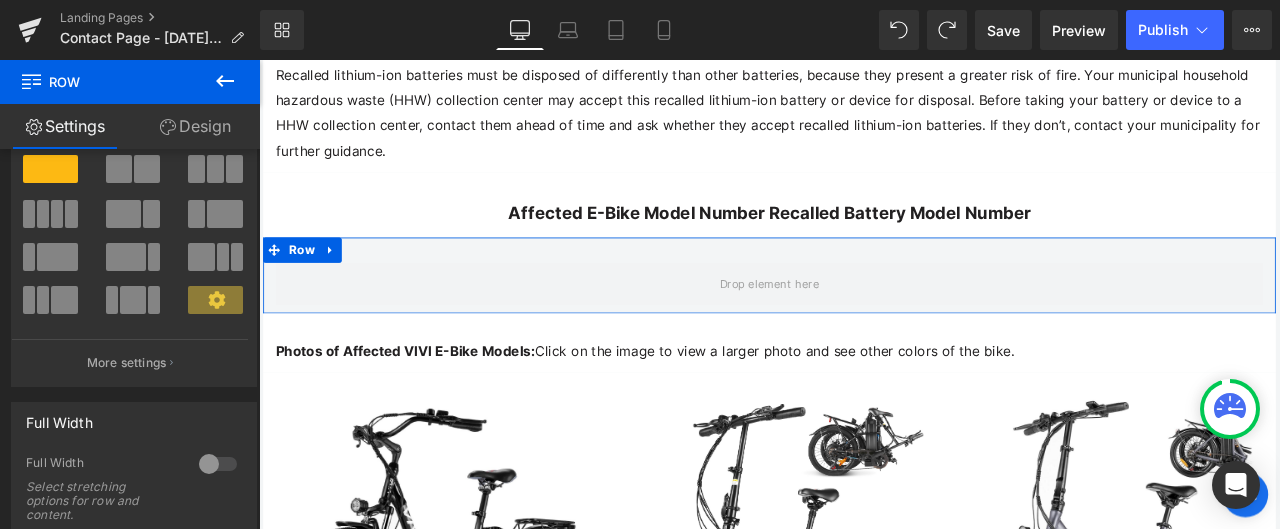 scroll, scrollTop: 0, scrollLeft: 0, axis: both 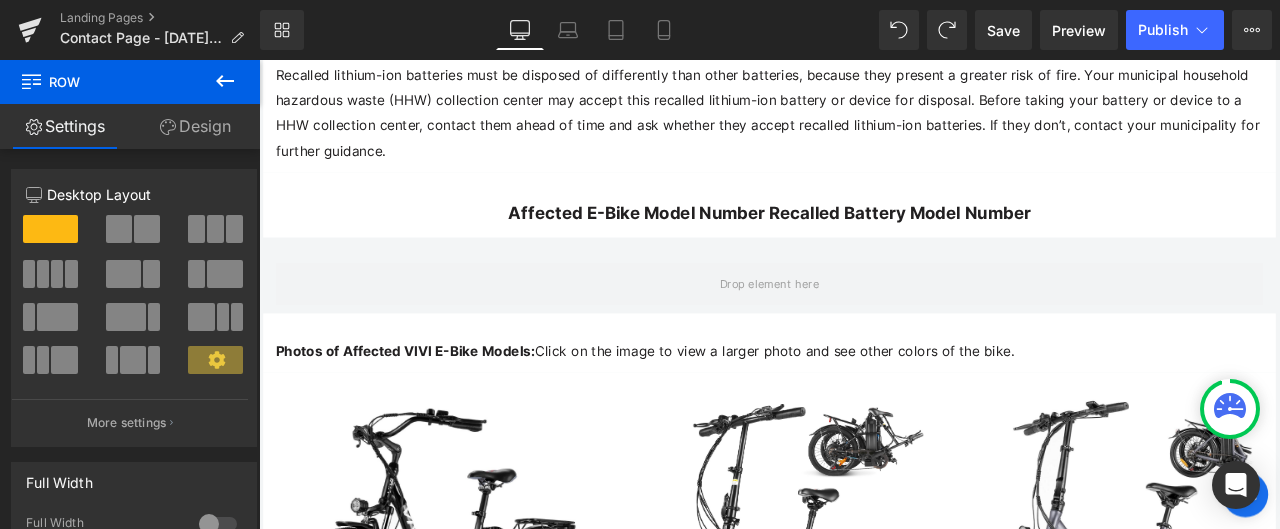 click 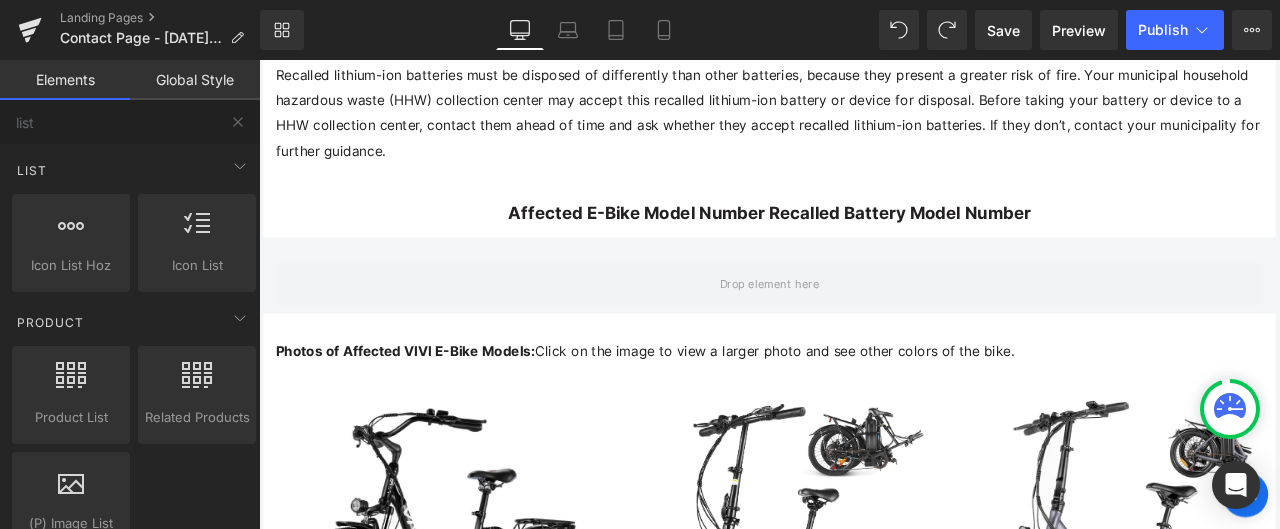click on "Global Style" at bounding box center [195, 80] 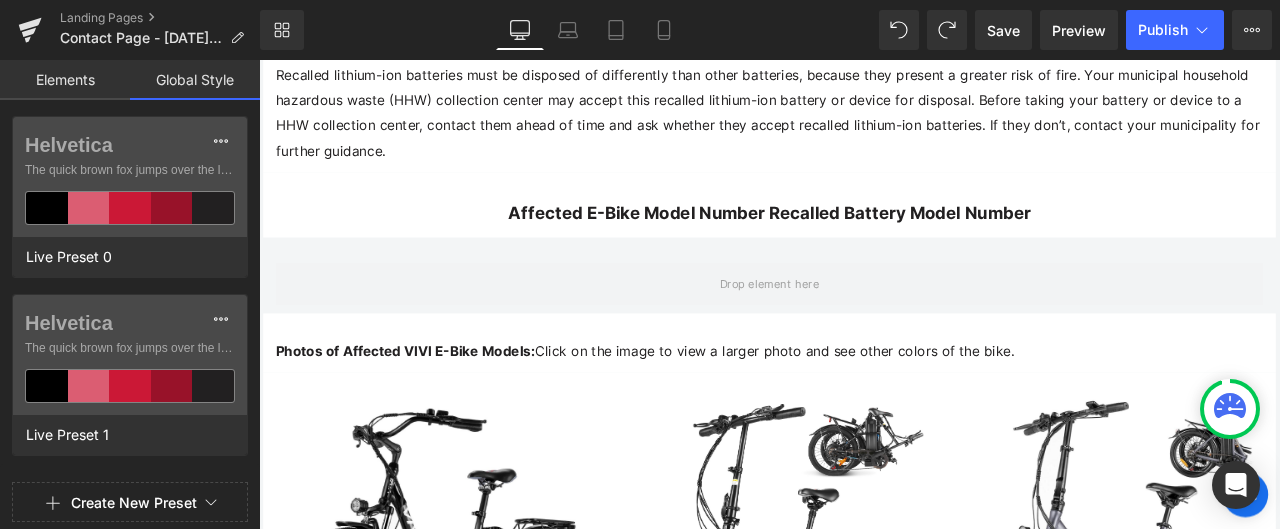click on "Elements" at bounding box center (65, 80) 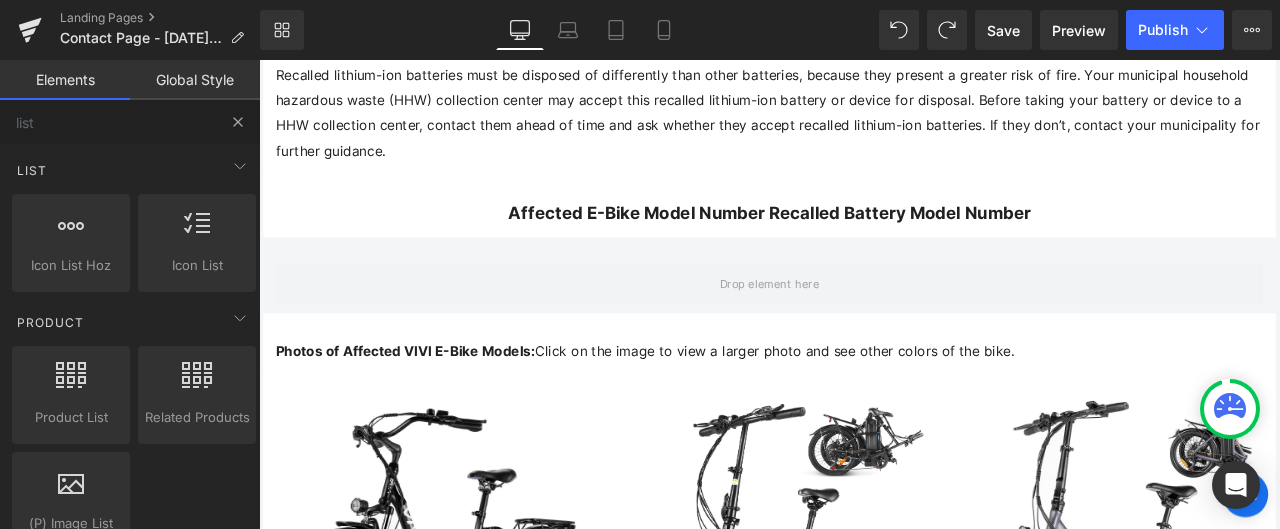 type 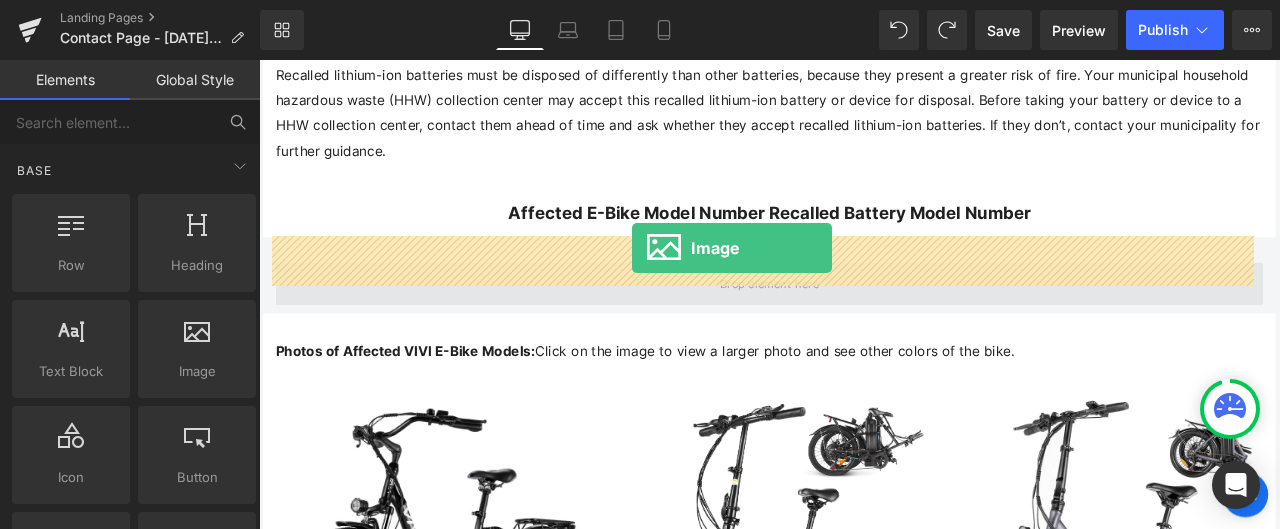 drag, startPoint x: 451, startPoint y: 423, endPoint x: 701, endPoint y: 283, distance: 286.53098 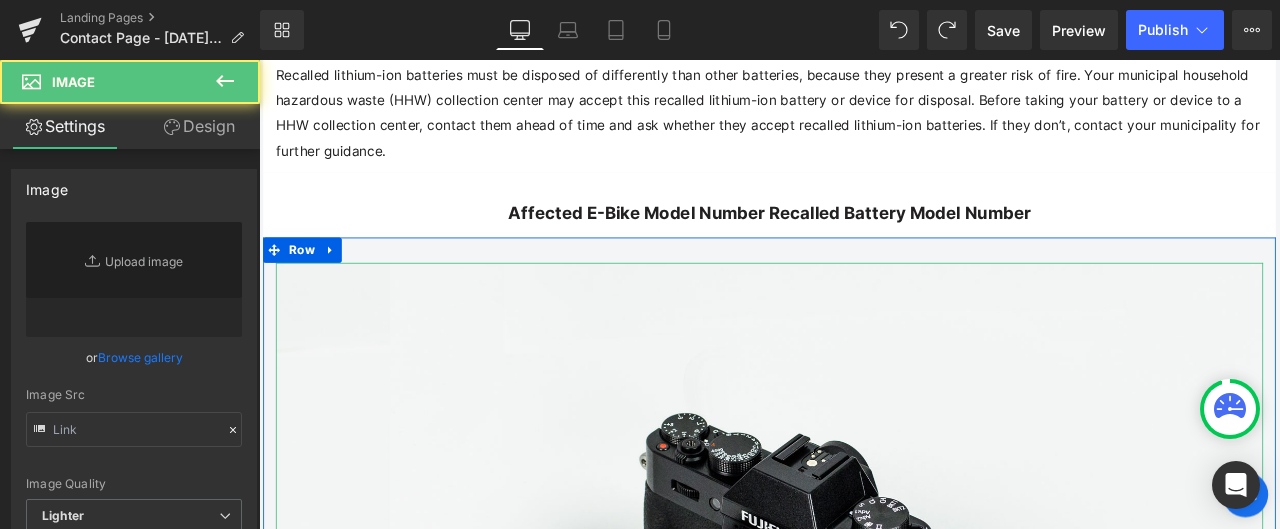 type on "//[DOMAIN_NAME][URL]" 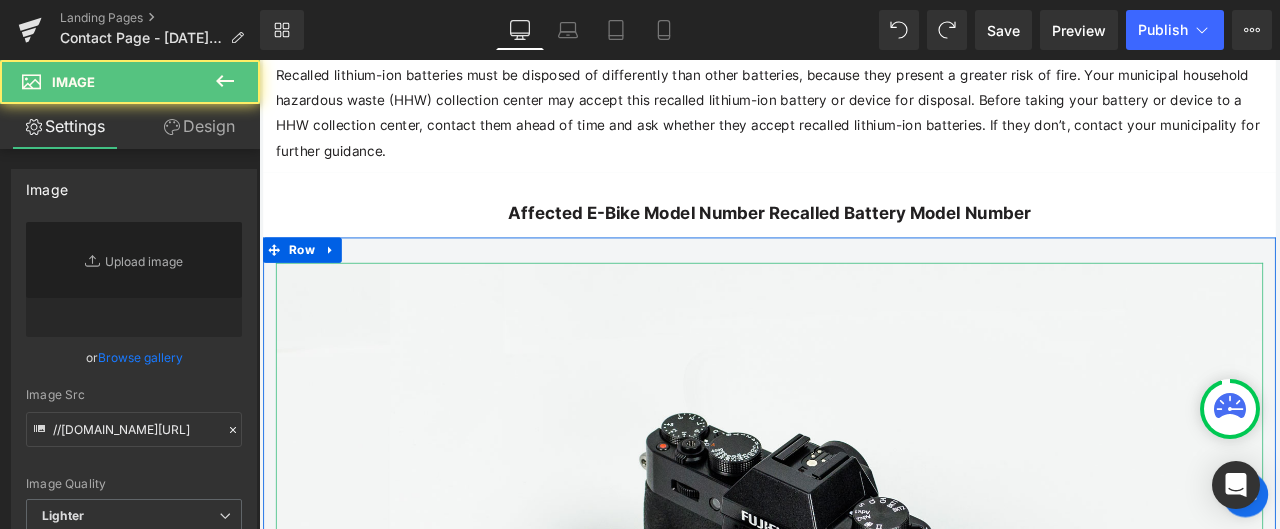 click on "Image" at bounding box center [864, 687] 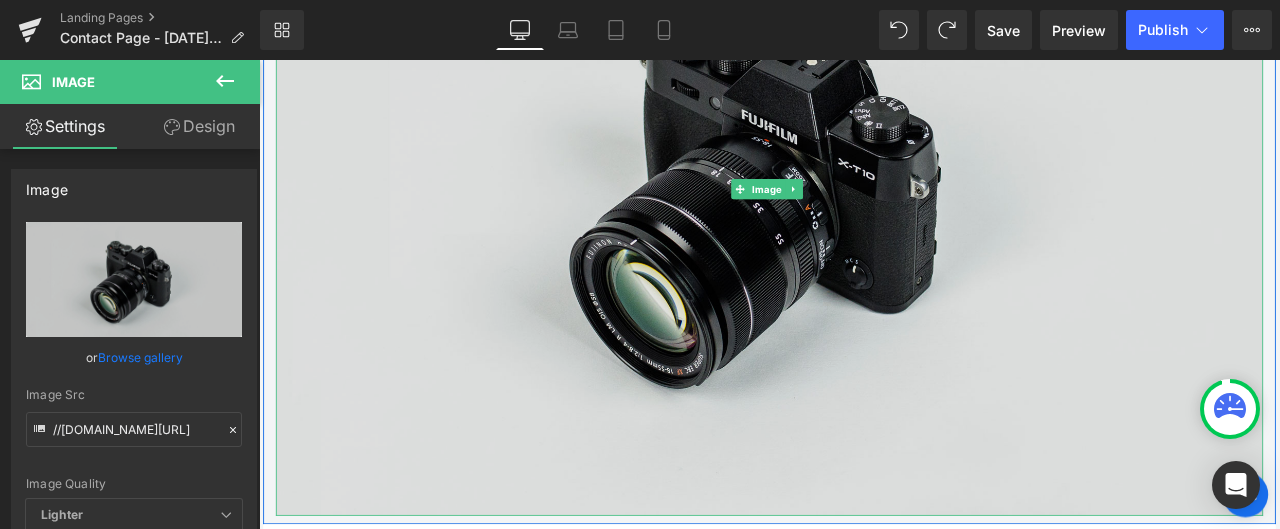 scroll, scrollTop: 2265, scrollLeft: 0, axis: vertical 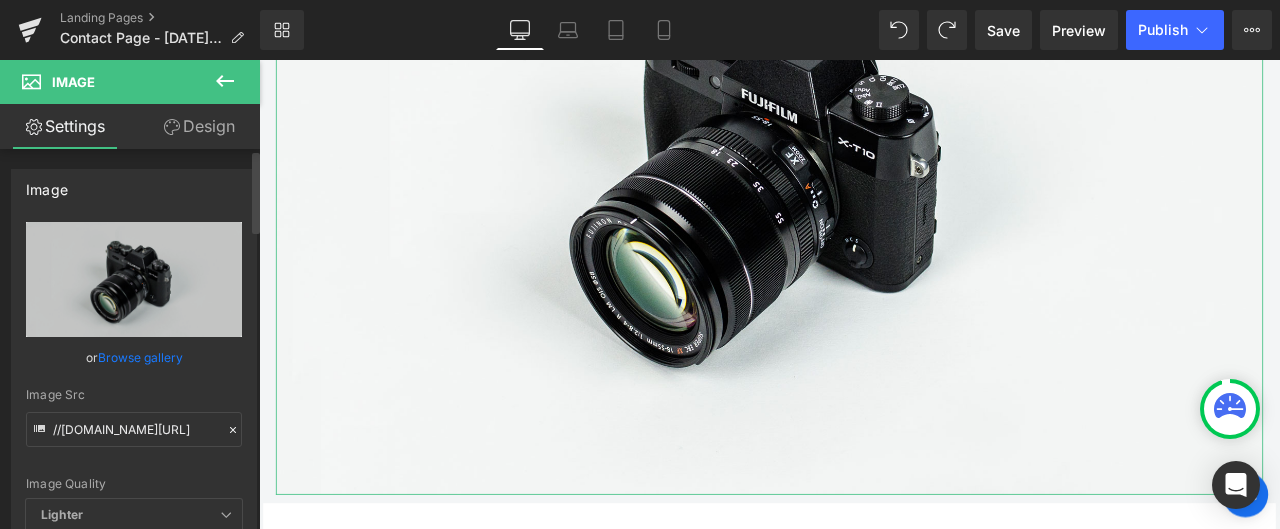 click 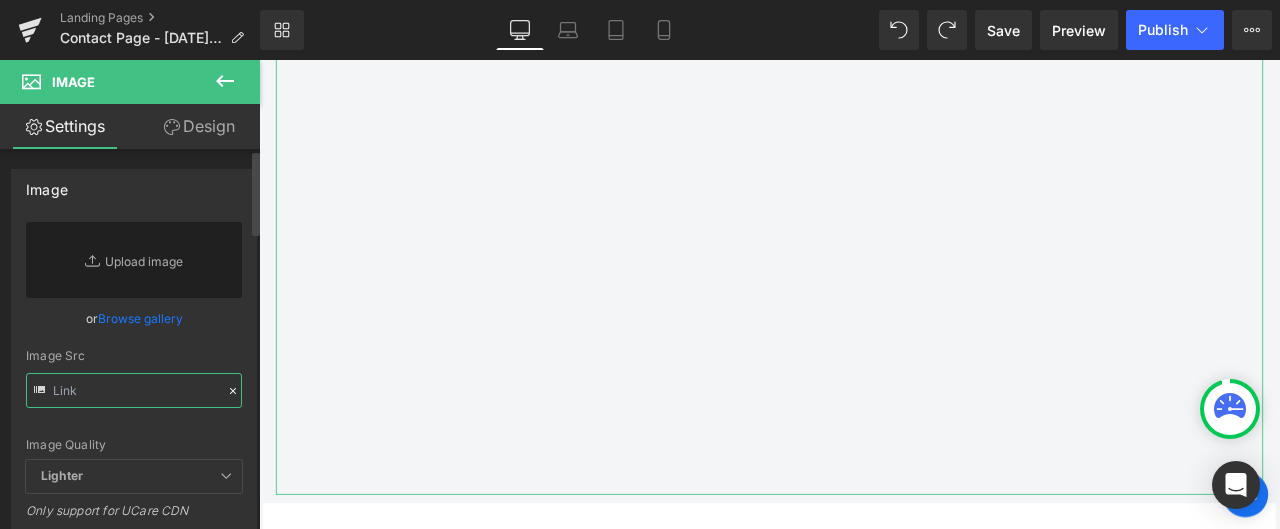 click at bounding box center [134, 390] 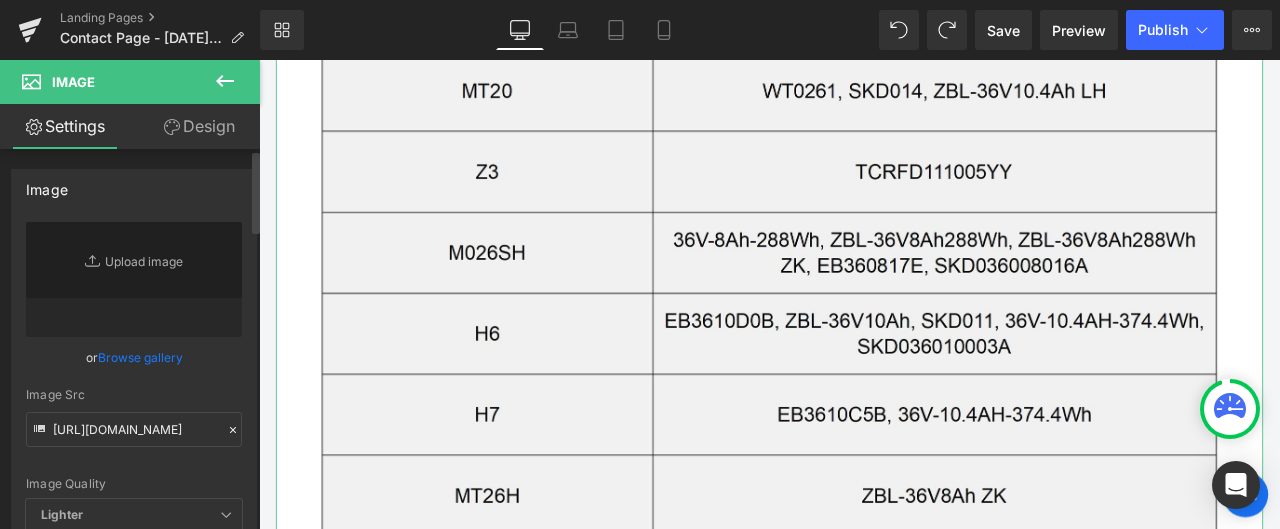 scroll, scrollTop: 0, scrollLeft: 0, axis: both 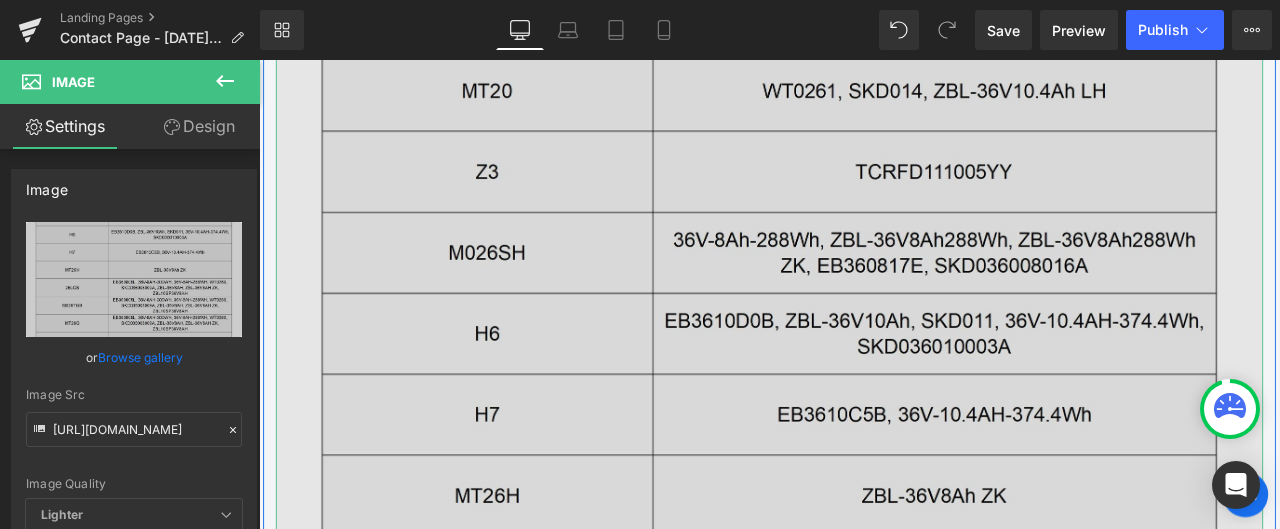 type on "[URL][DOMAIN_NAME]" 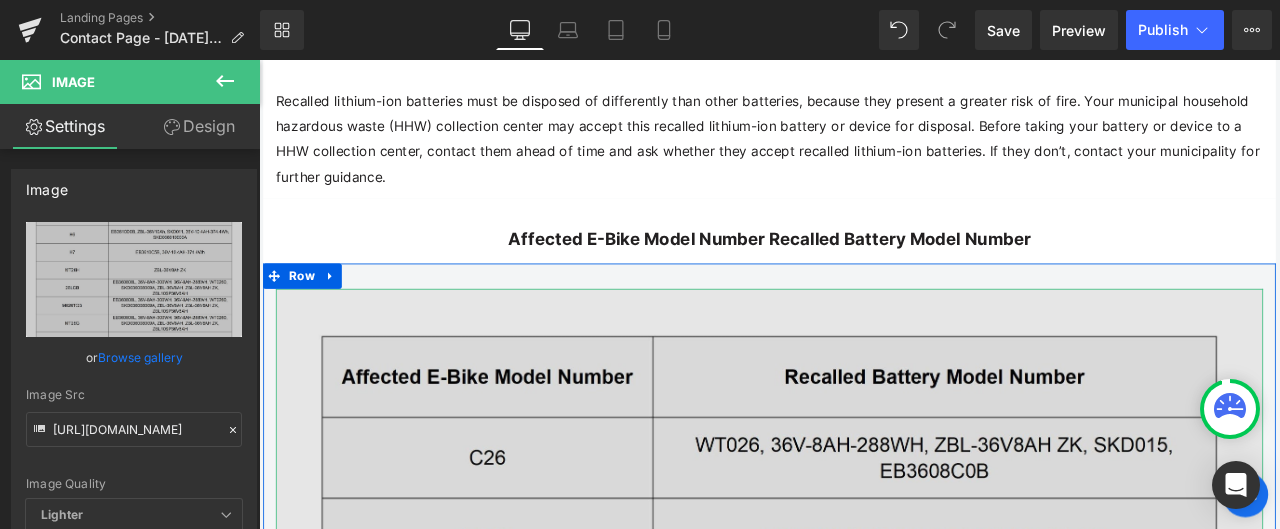 scroll, scrollTop: 1765, scrollLeft: 0, axis: vertical 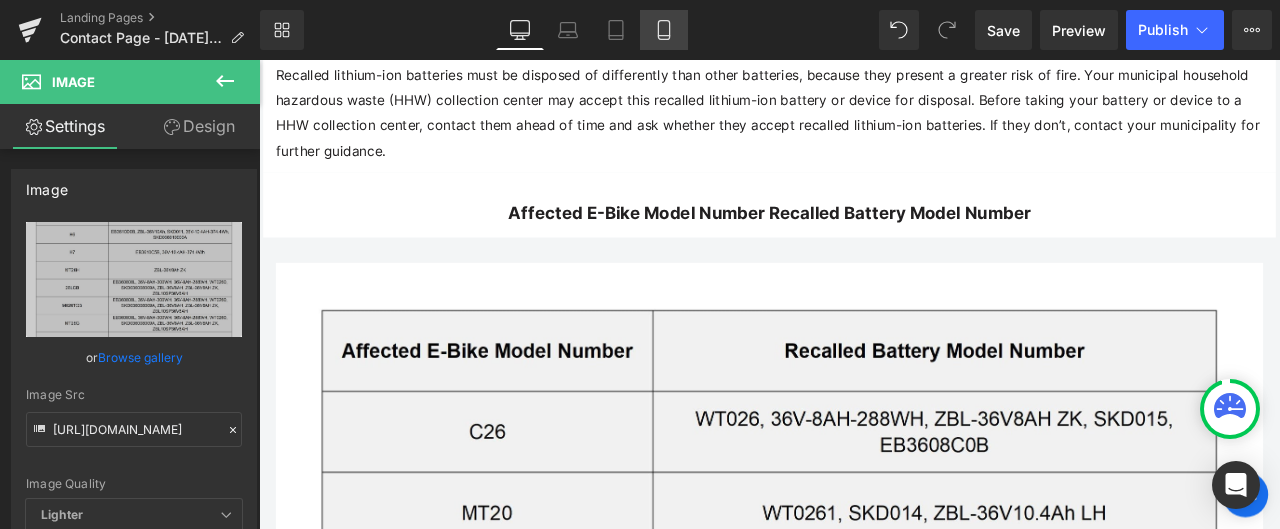 click 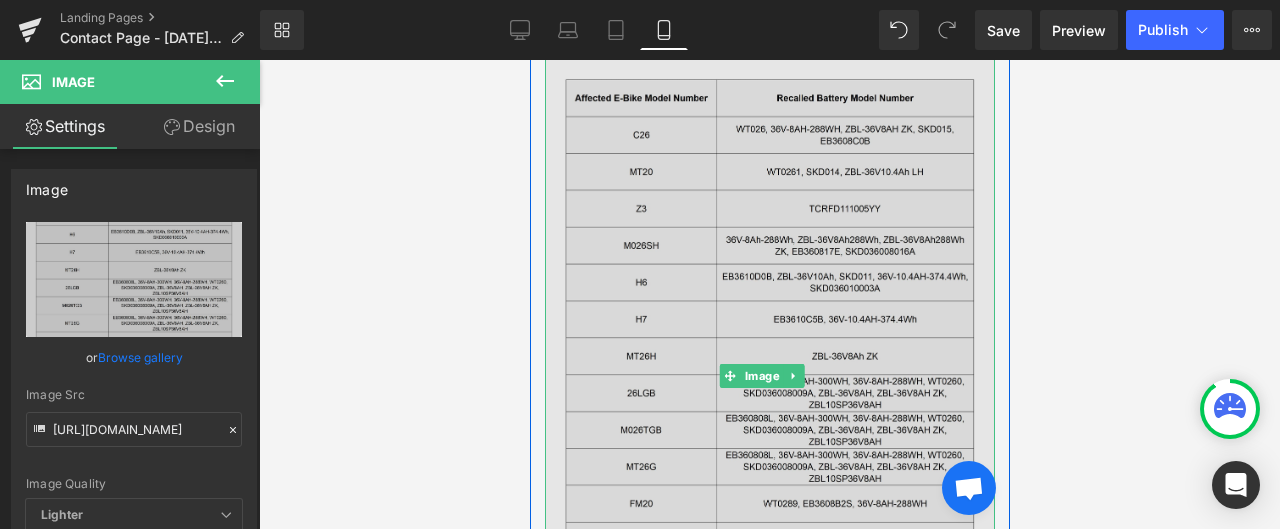 scroll, scrollTop: 2331, scrollLeft: 0, axis: vertical 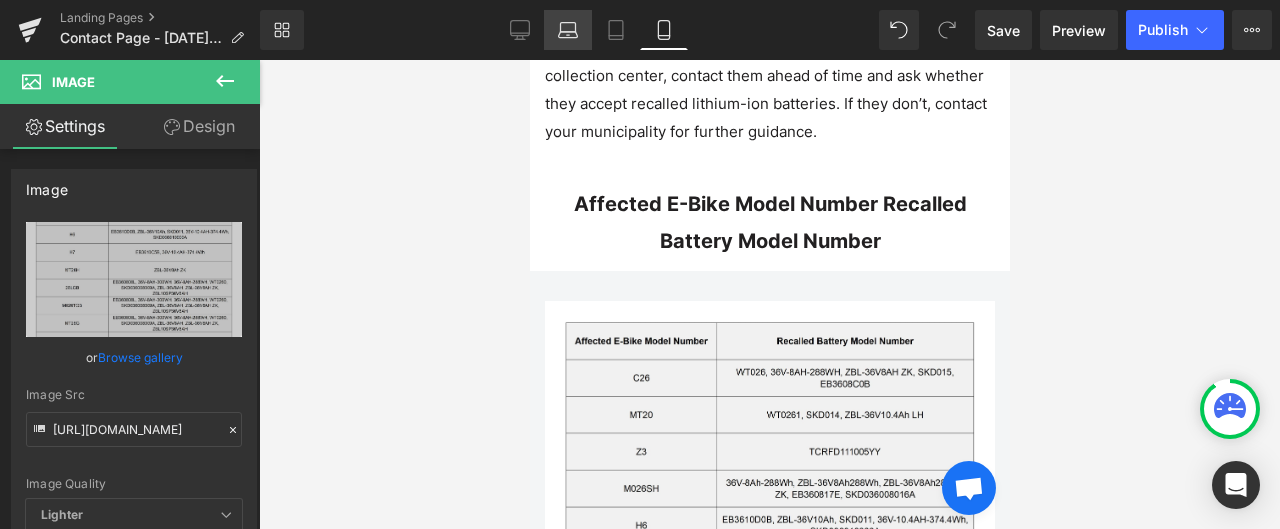 click 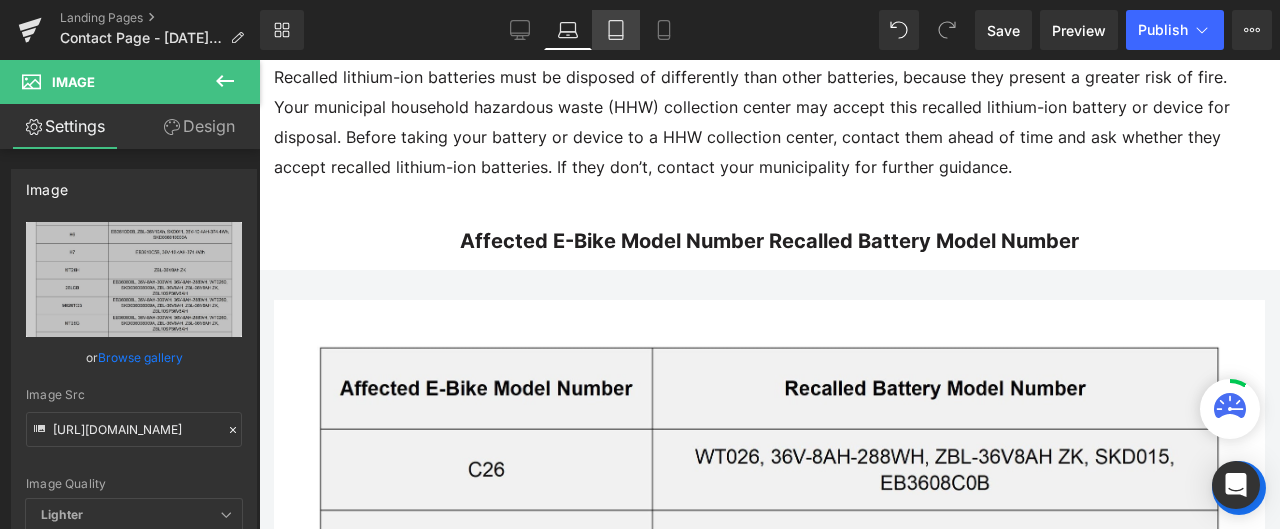 click 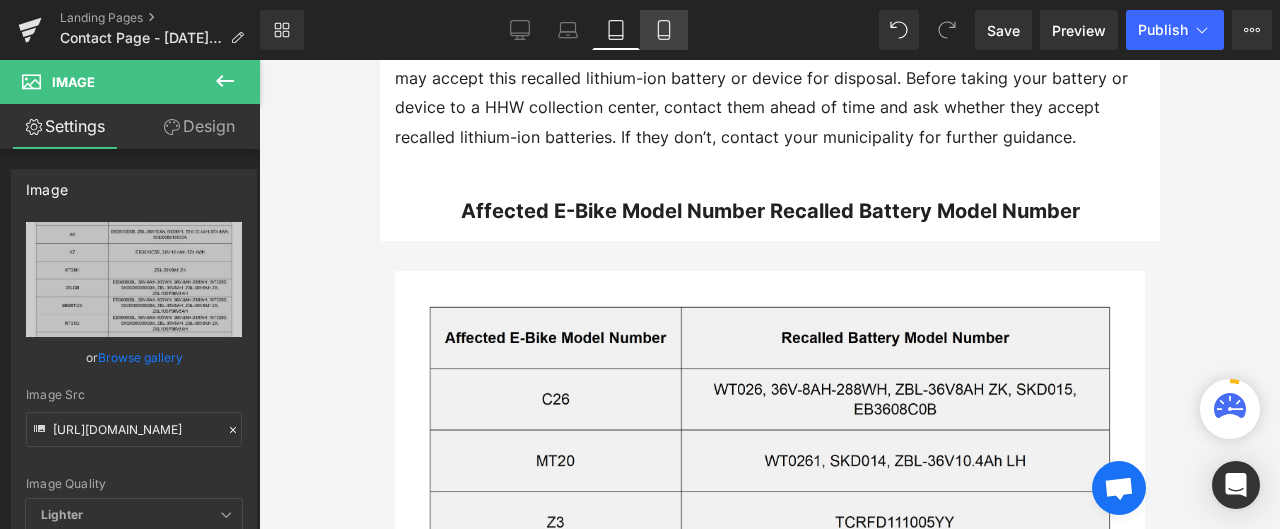 click 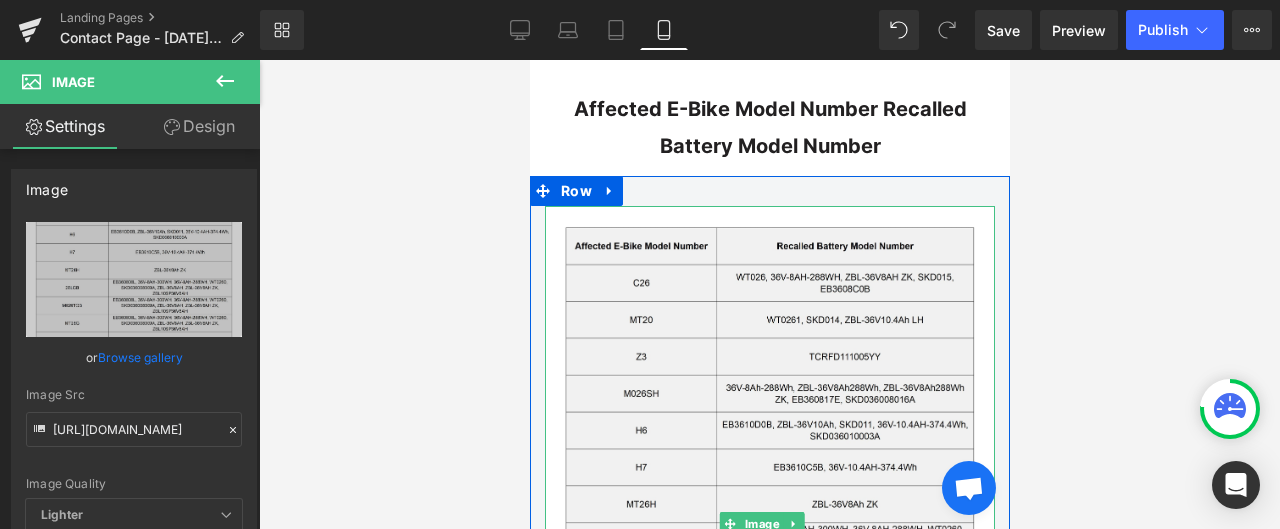 scroll, scrollTop: 2330, scrollLeft: 0, axis: vertical 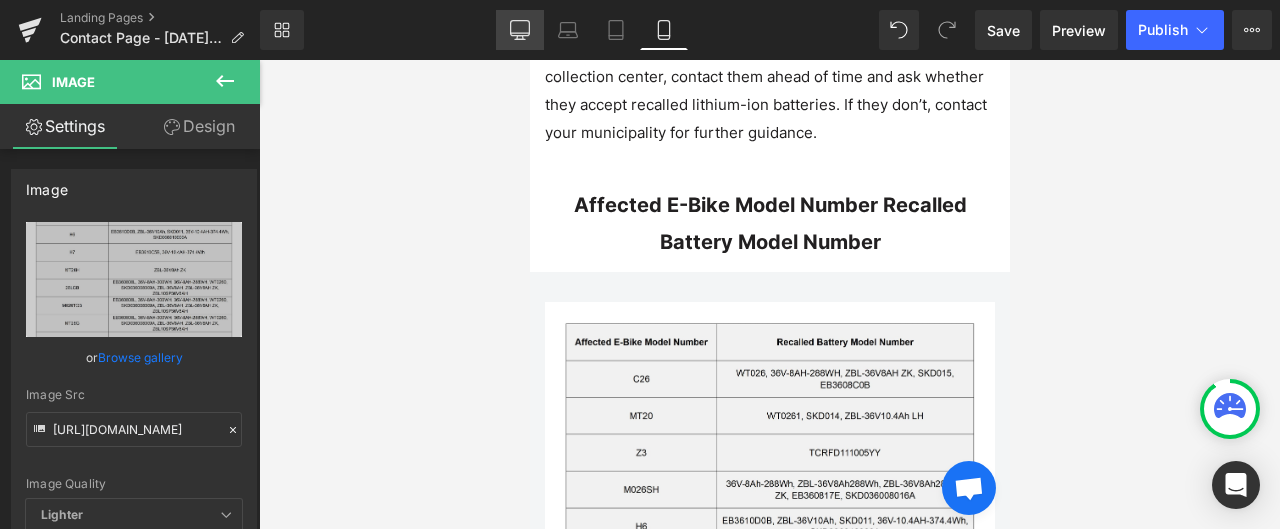 click 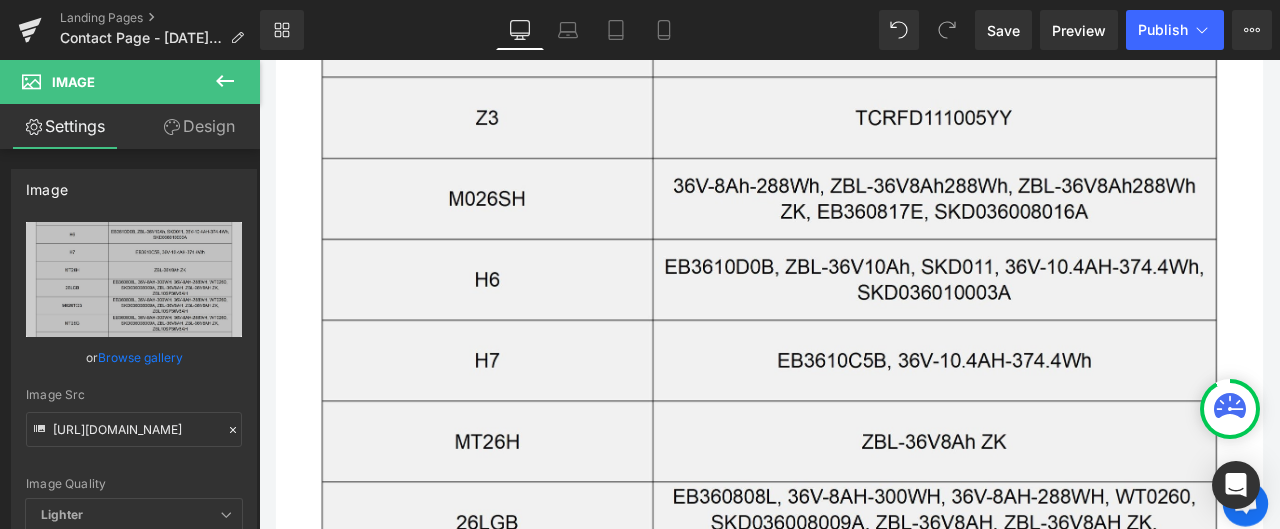 scroll, scrollTop: 1764, scrollLeft: 0, axis: vertical 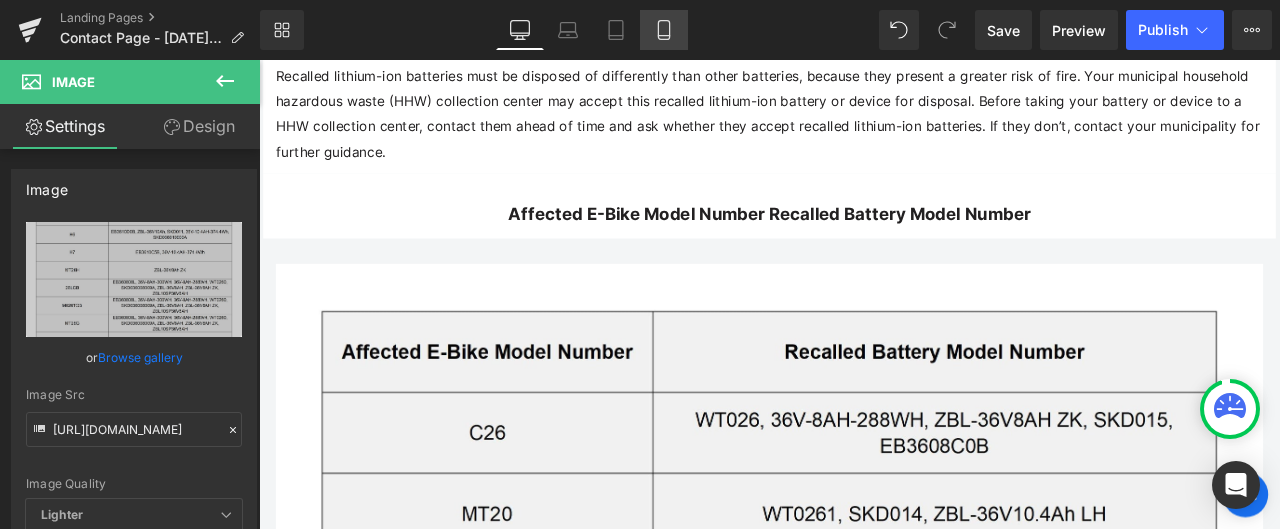 click 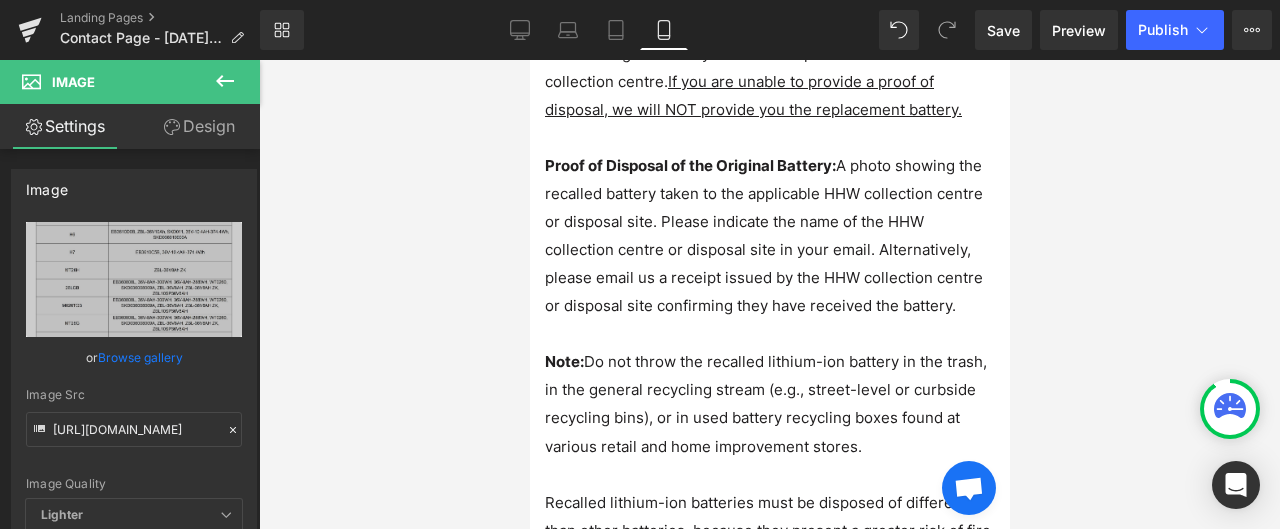 scroll, scrollTop: 2330, scrollLeft: 0, axis: vertical 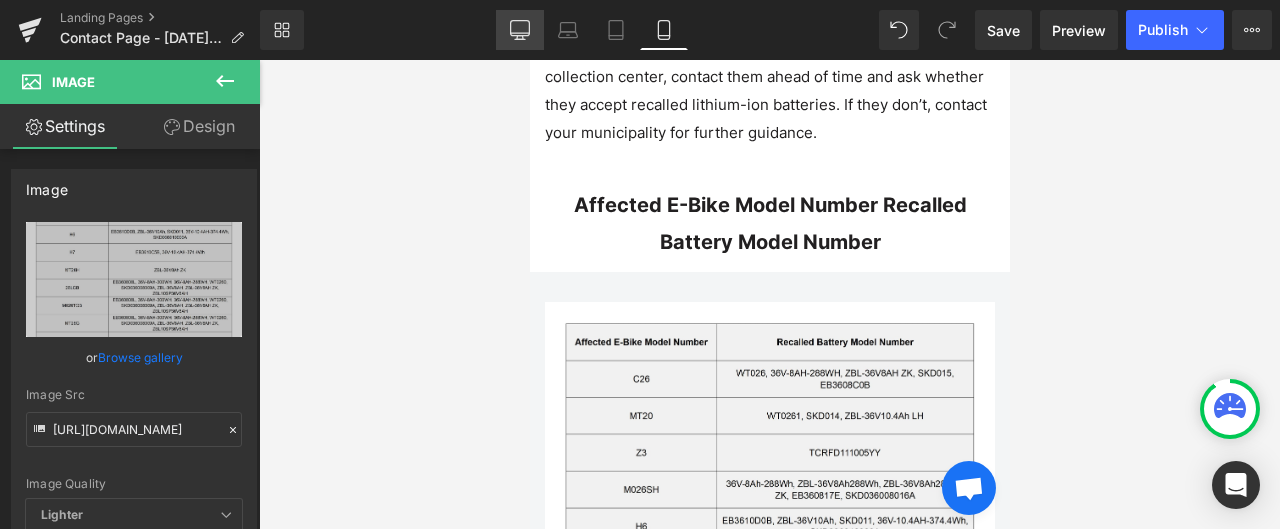 click on "Desktop" at bounding box center (520, 30) 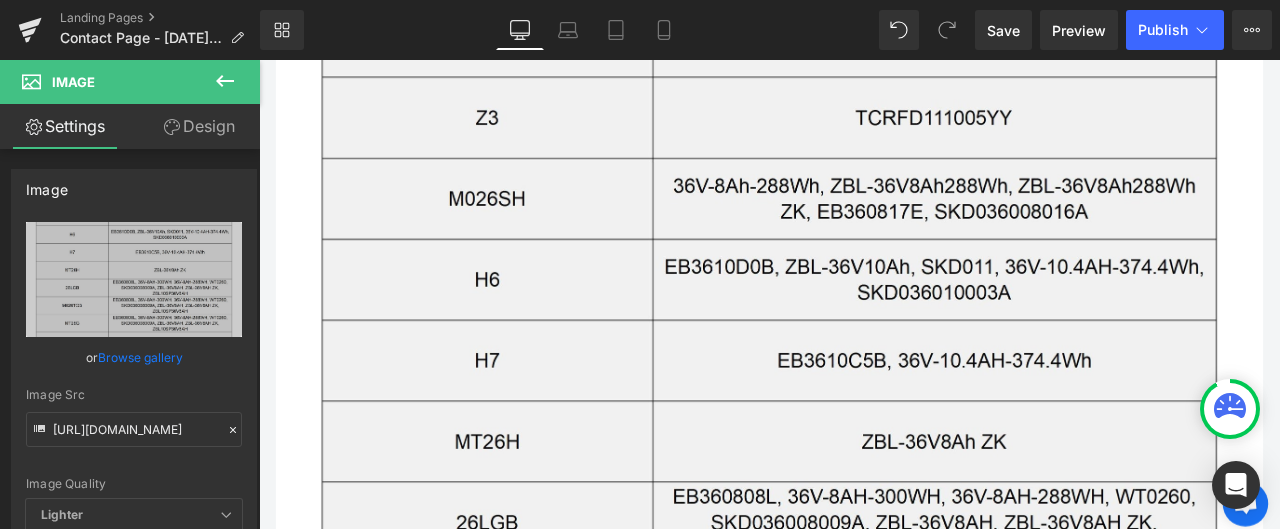 scroll, scrollTop: 1763, scrollLeft: 0, axis: vertical 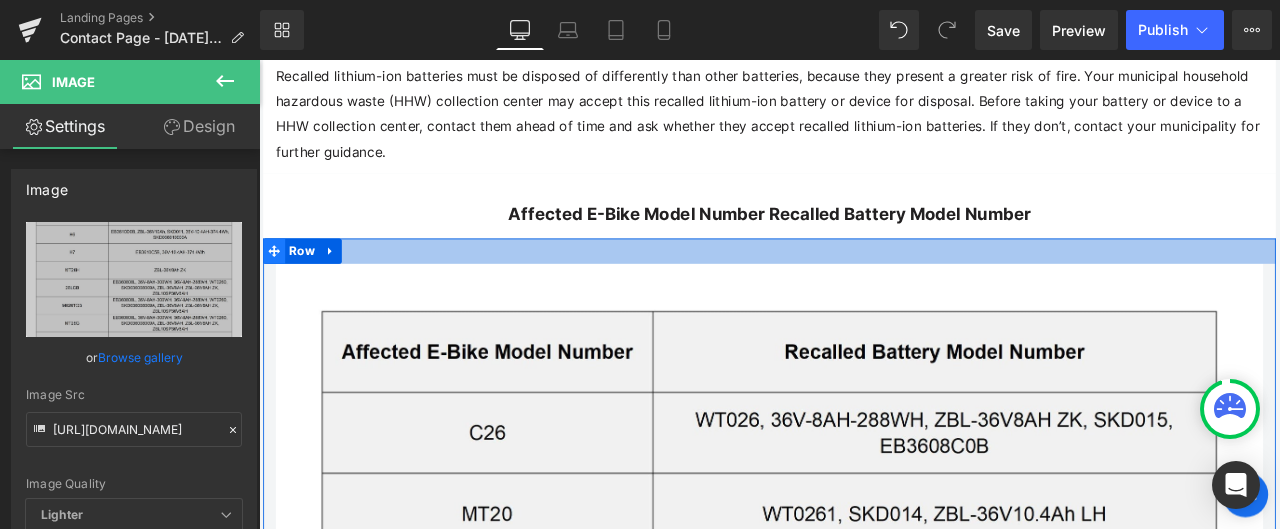 click at bounding box center (864, 287) 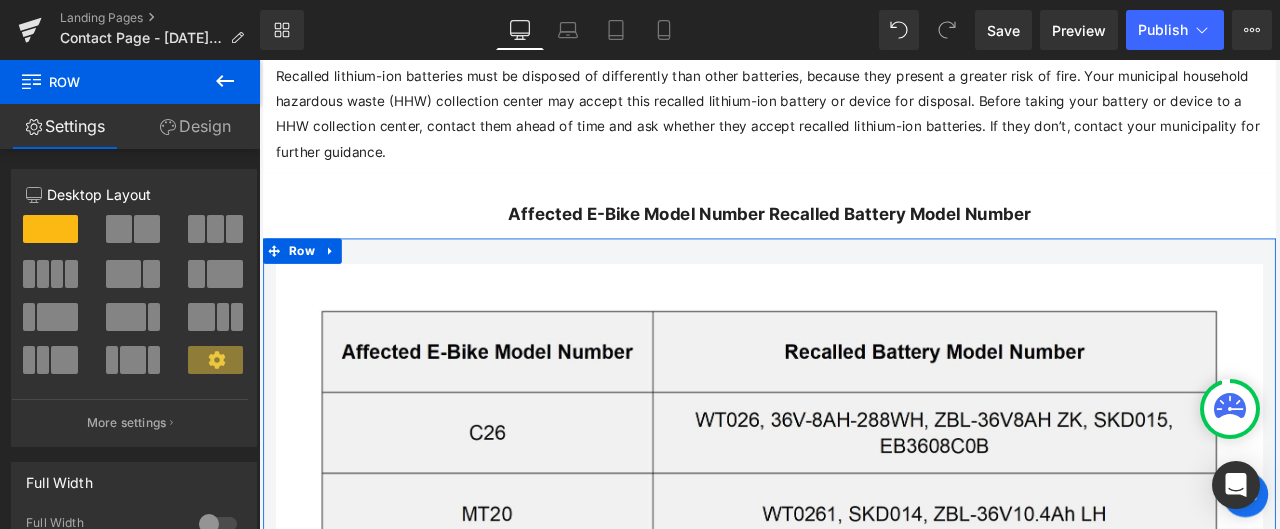 click on "Design" at bounding box center [195, 126] 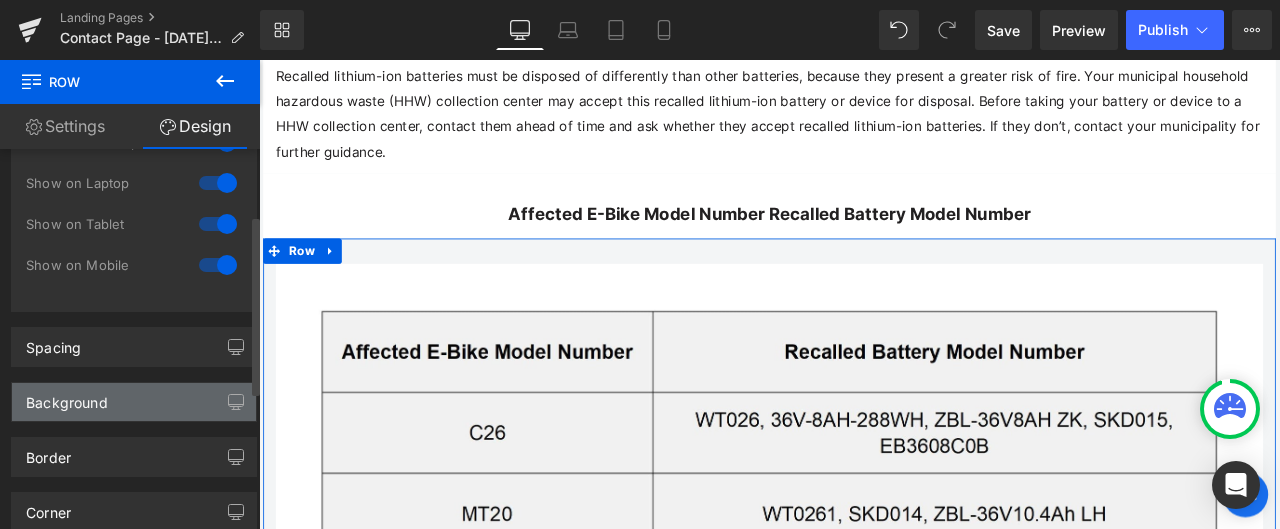 scroll, scrollTop: 200, scrollLeft: 0, axis: vertical 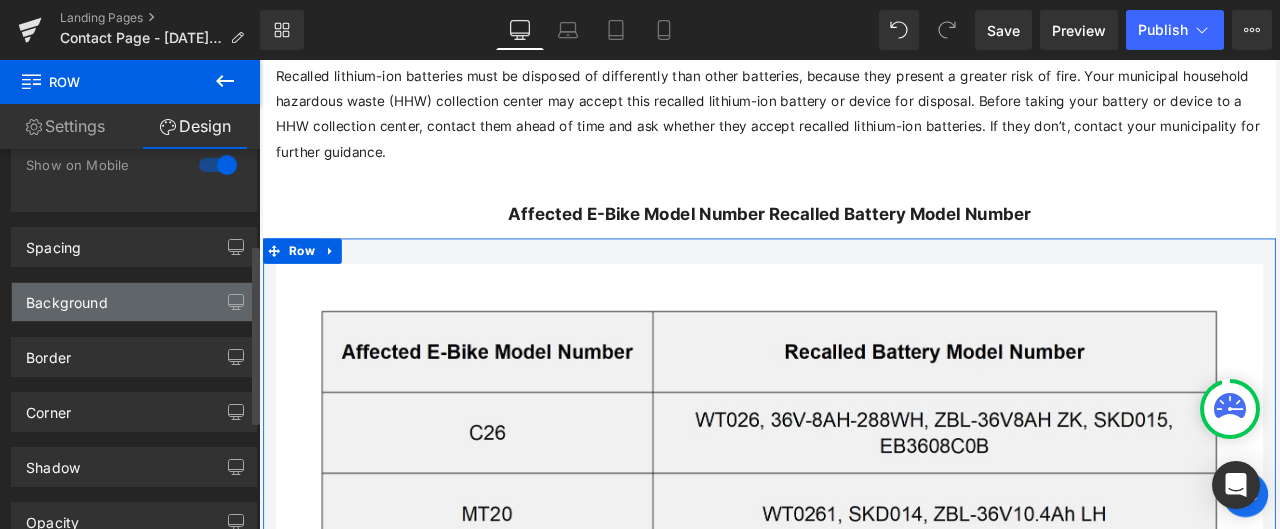 click on "Background" at bounding box center [134, 302] 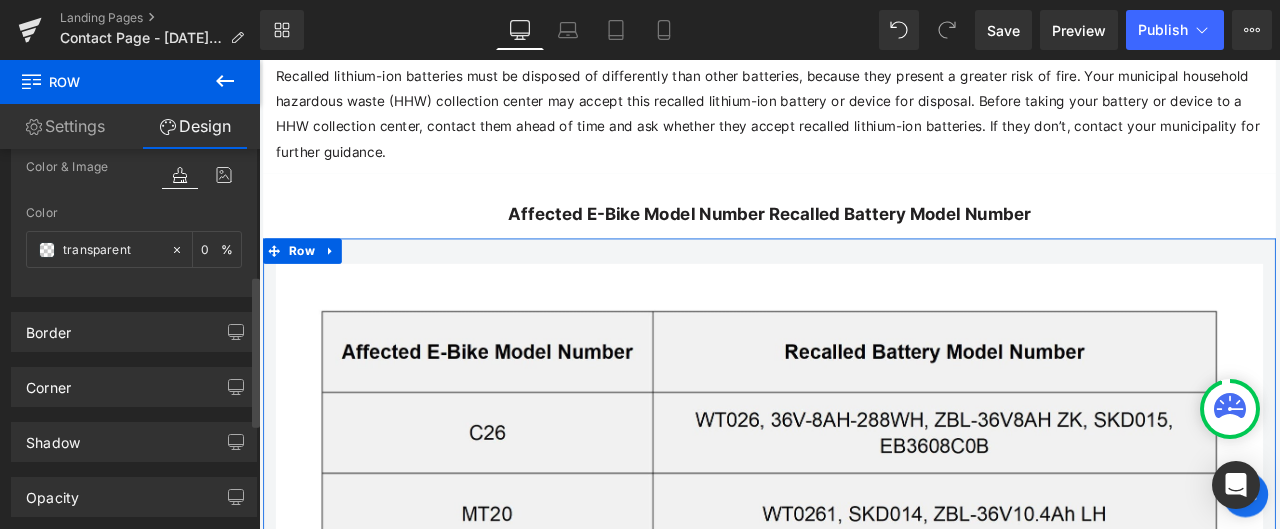 scroll, scrollTop: 400, scrollLeft: 0, axis: vertical 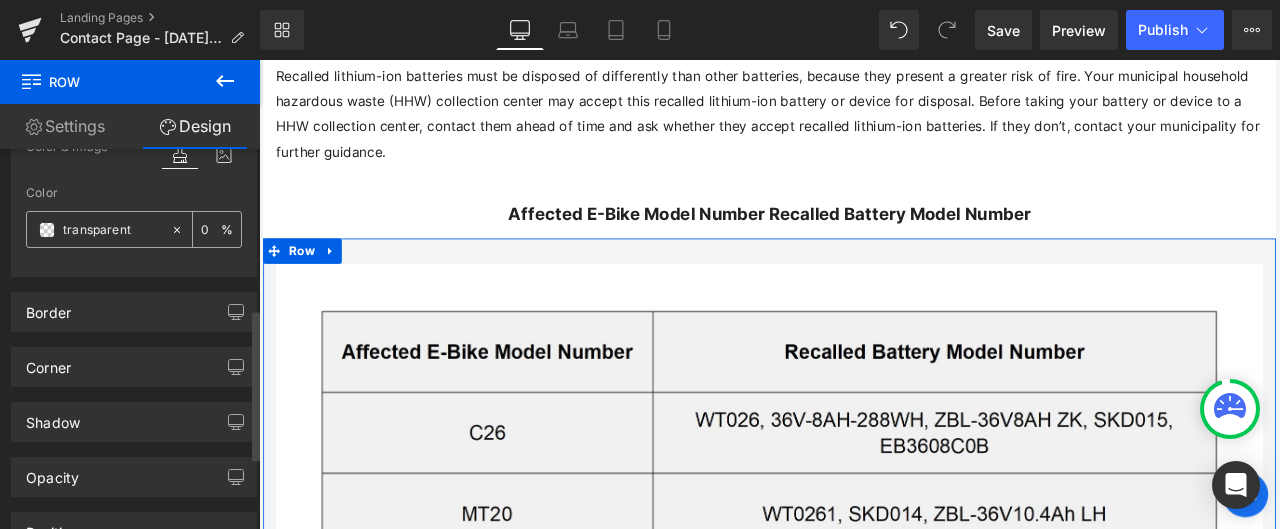 click on "transparent" at bounding box center (112, 230) 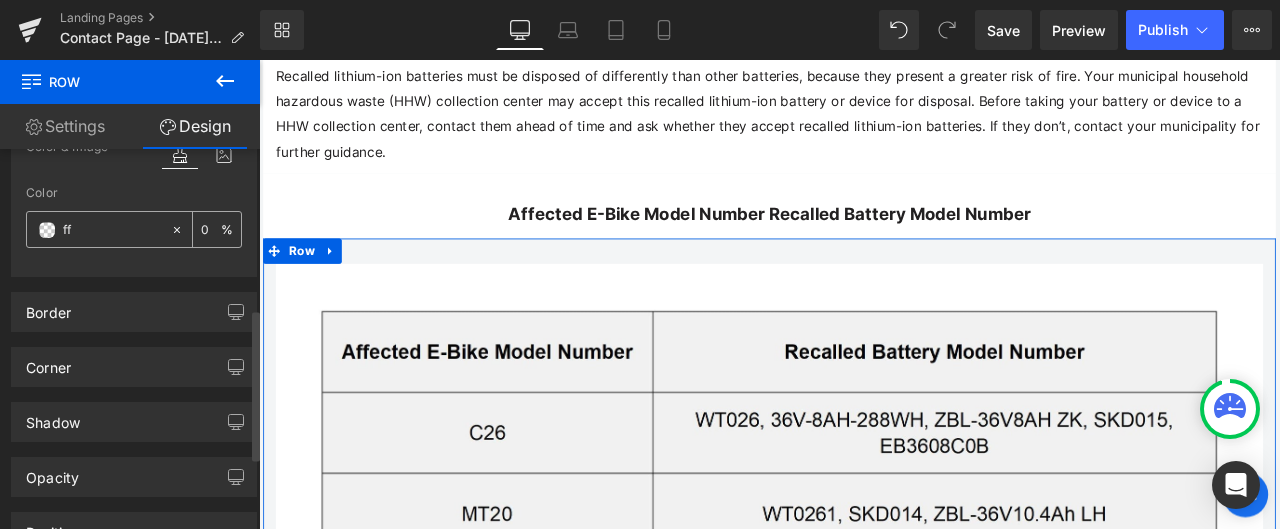 type on "fff" 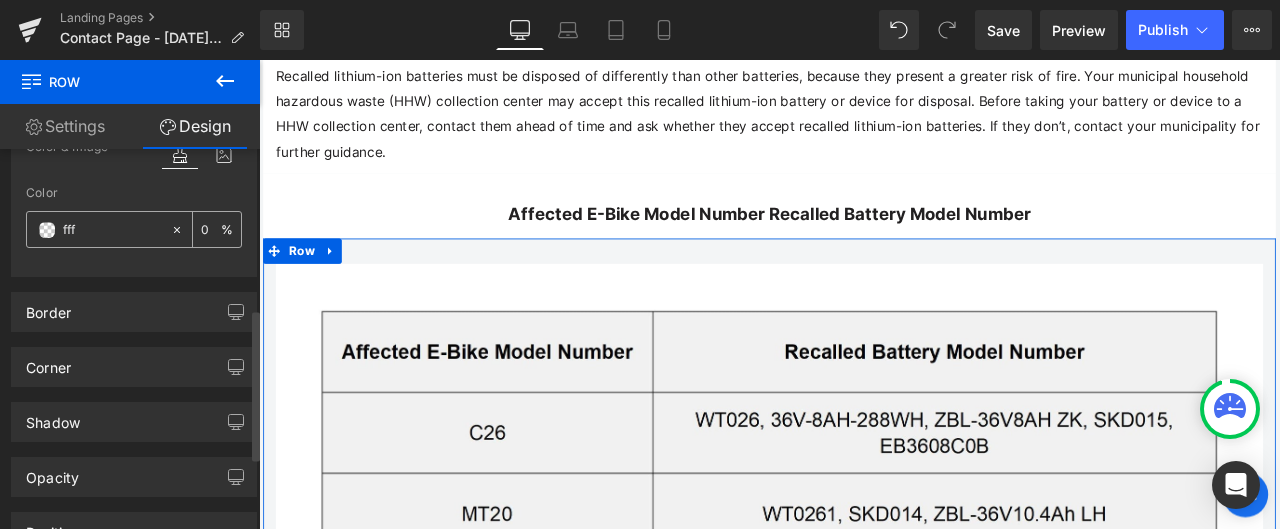 type on "100" 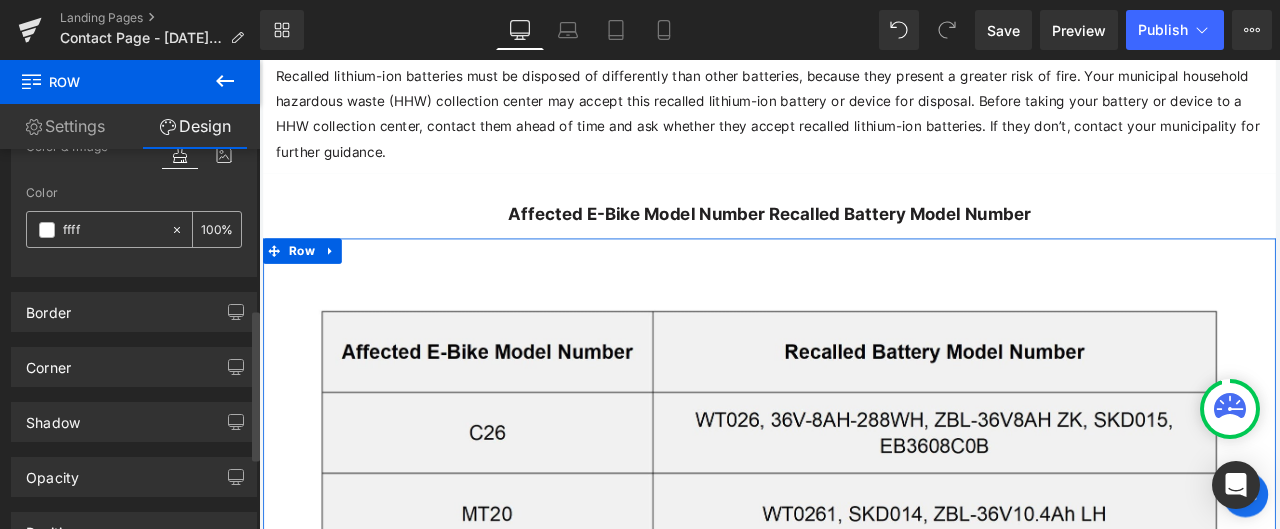 type on "fffff" 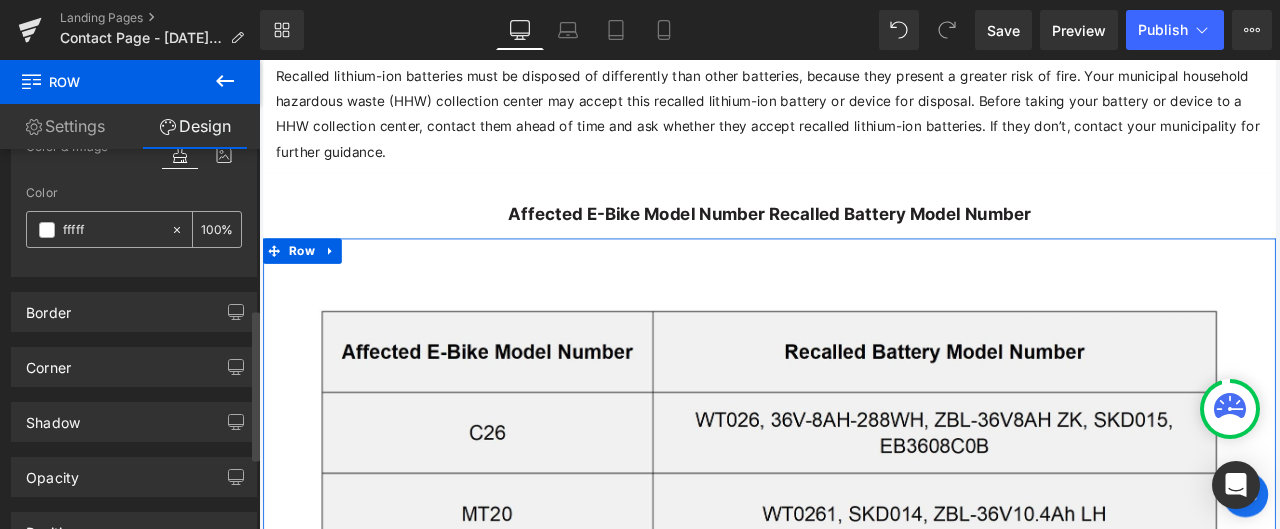 type on "0" 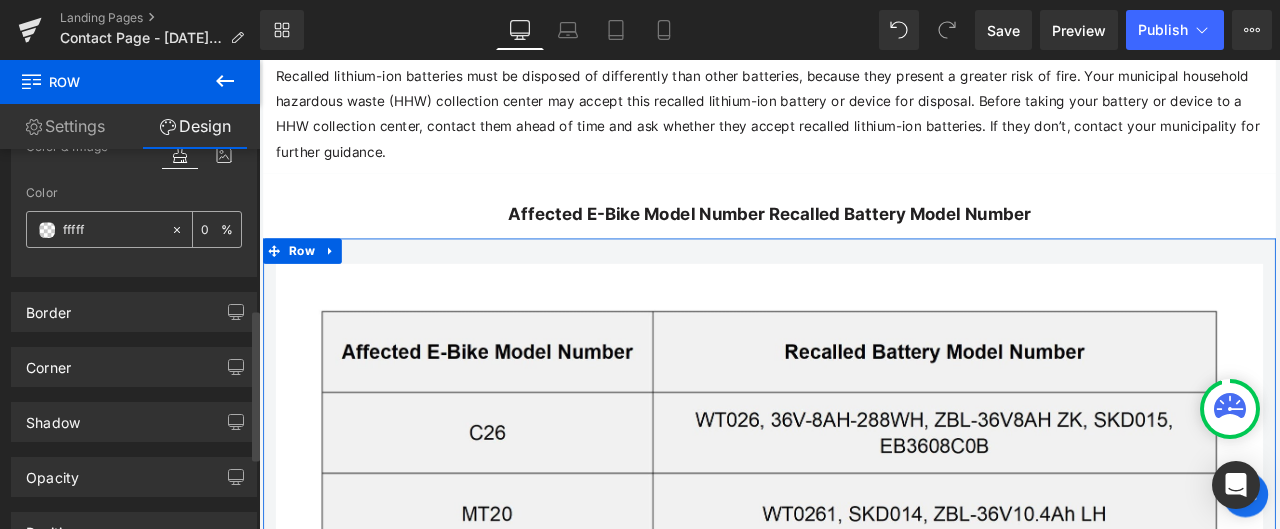 type on "ffffff" 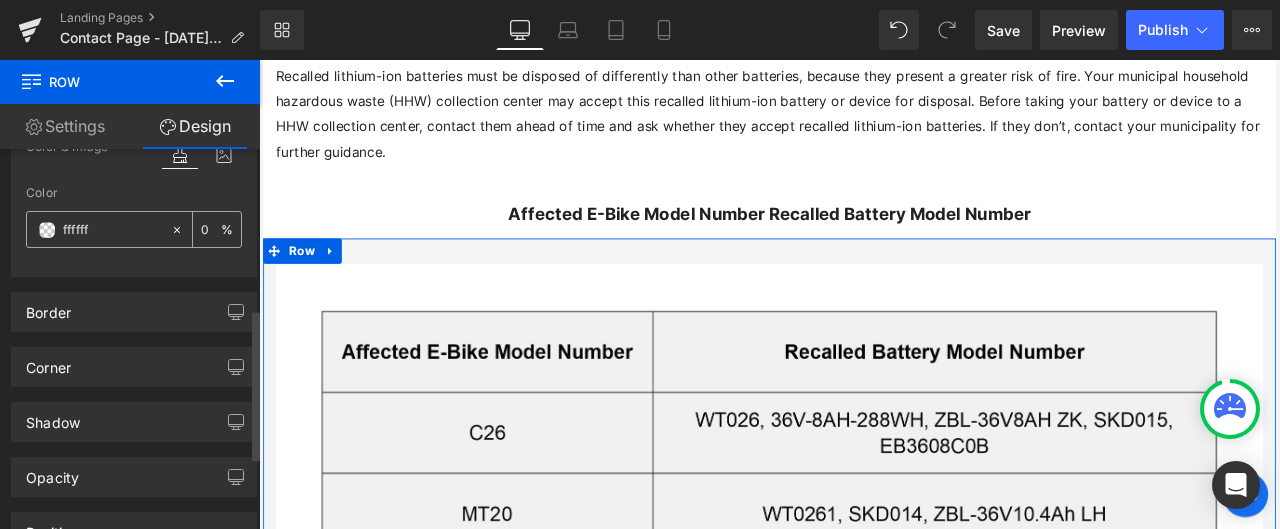 type on "100" 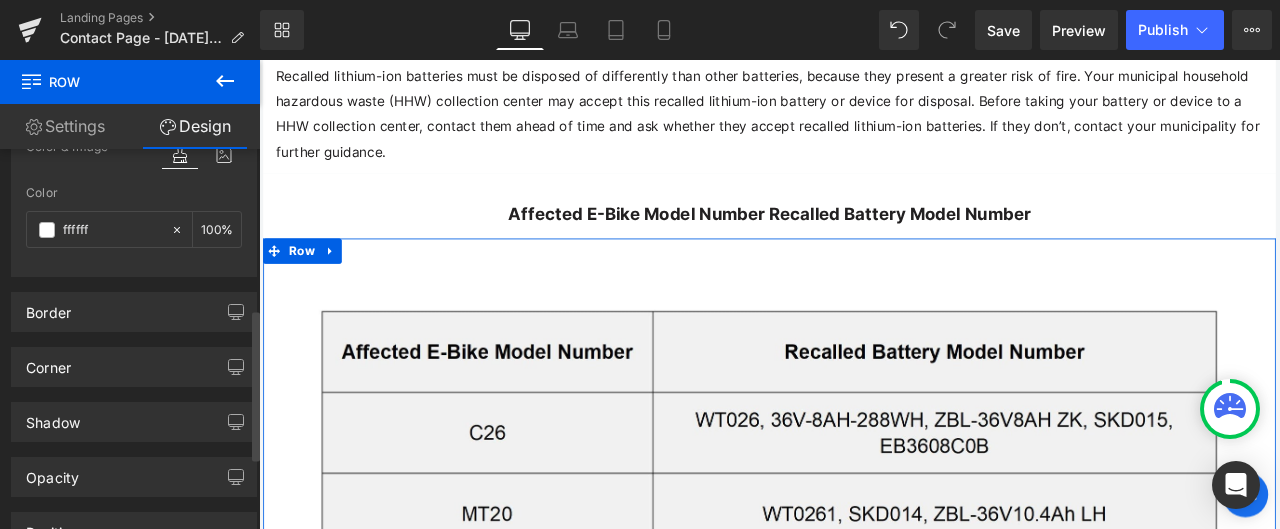 type on "#ffffff" 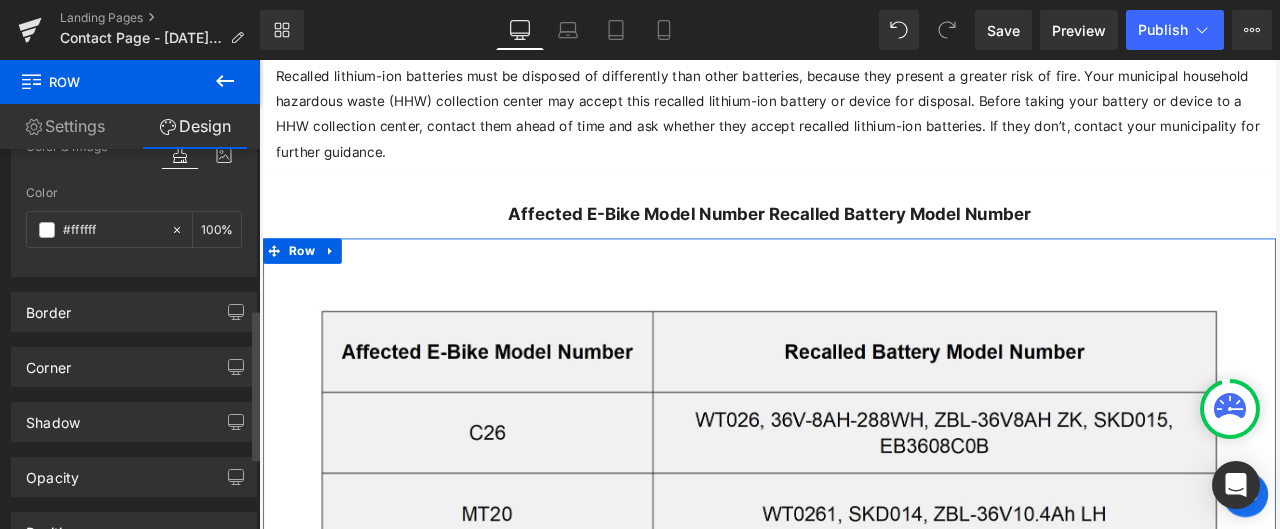 click at bounding box center [134, 264] 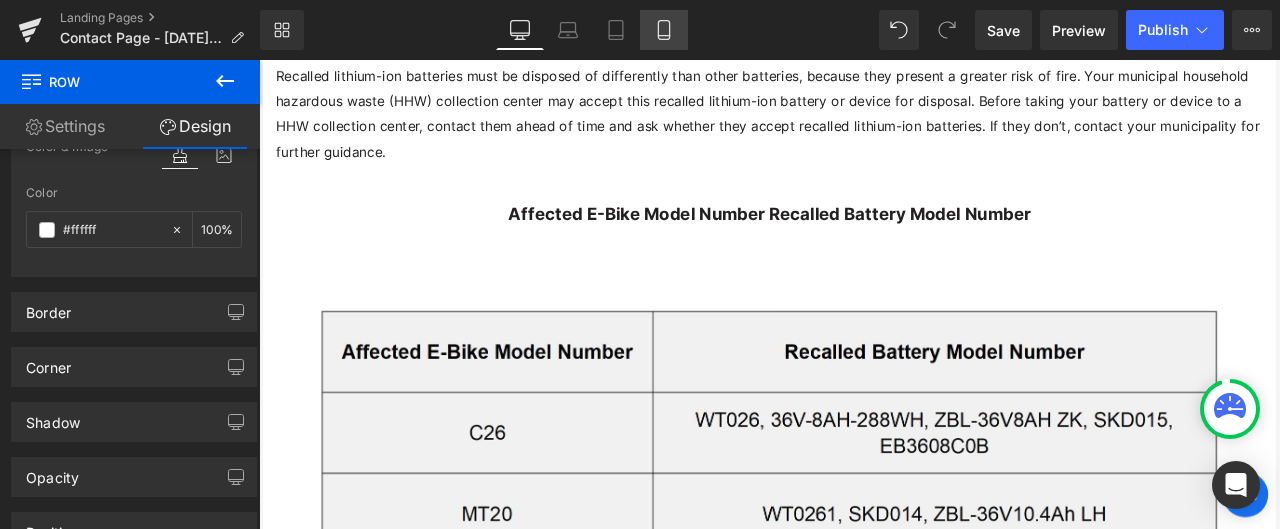 click 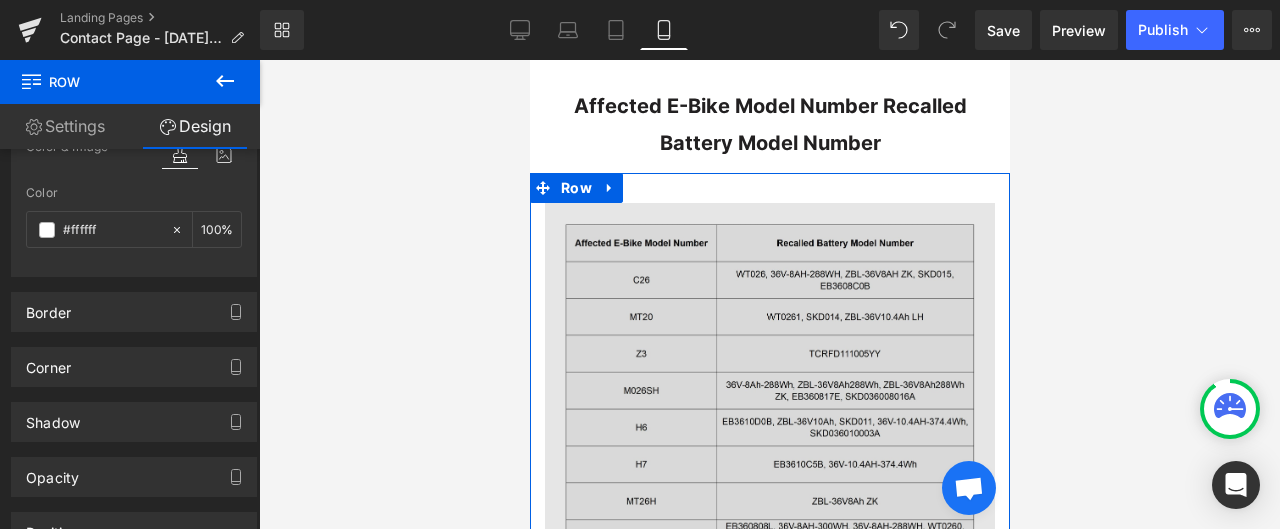 scroll, scrollTop: 2329, scrollLeft: 0, axis: vertical 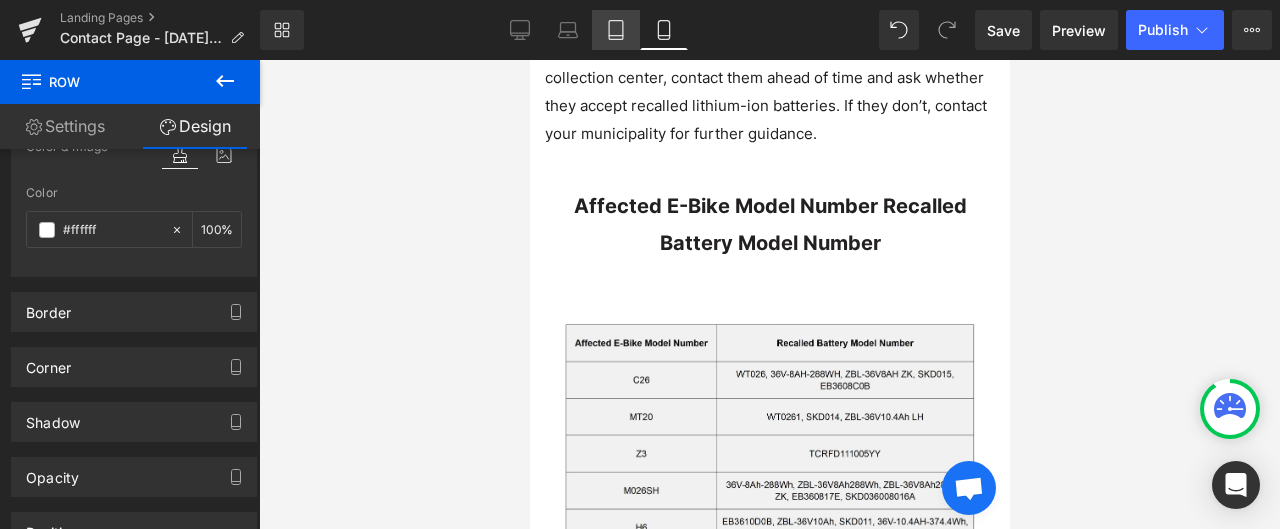 click on "Tablet" at bounding box center (616, 30) 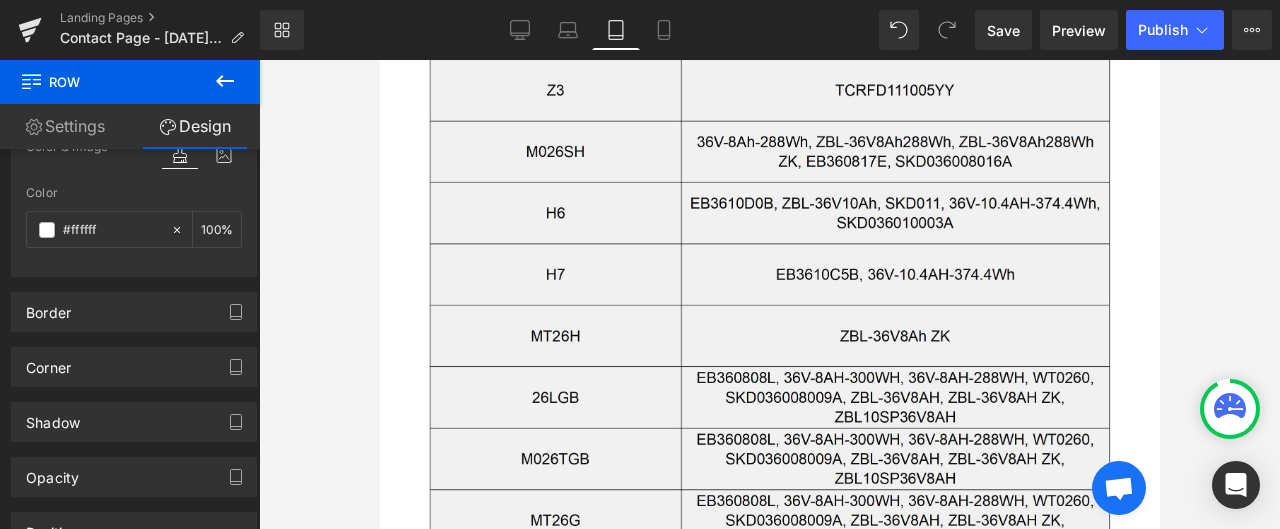 scroll, scrollTop: 1895, scrollLeft: 0, axis: vertical 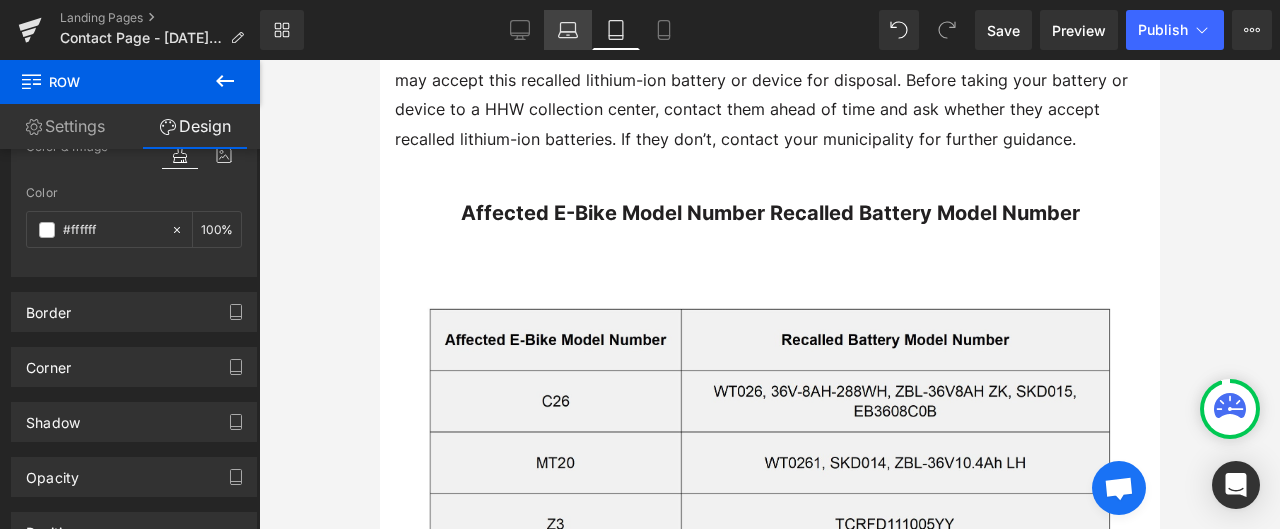 click 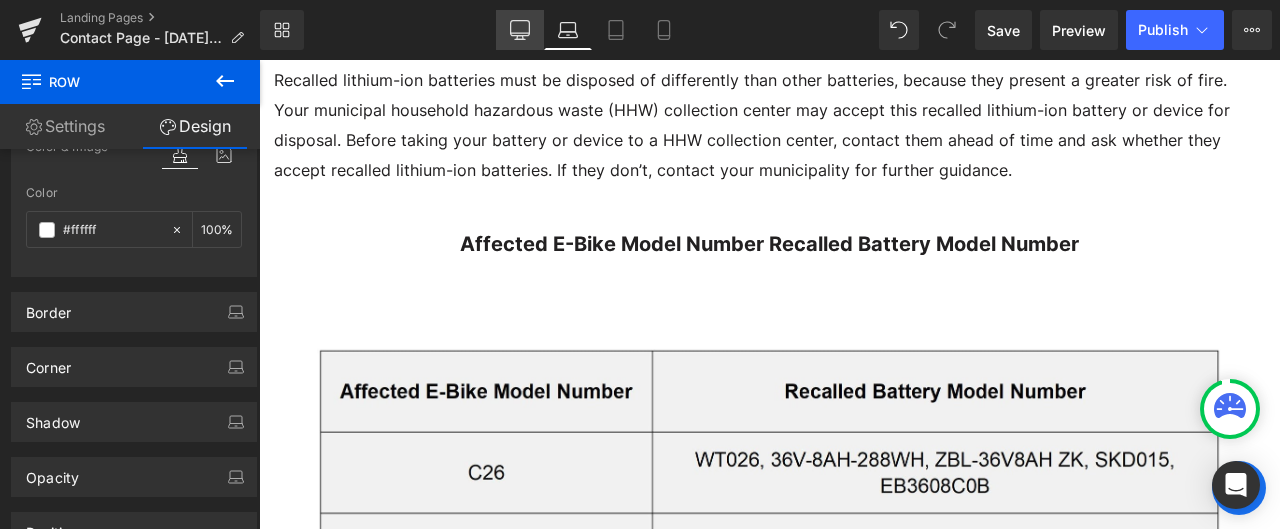 click on "Desktop" at bounding box center (520, 30) 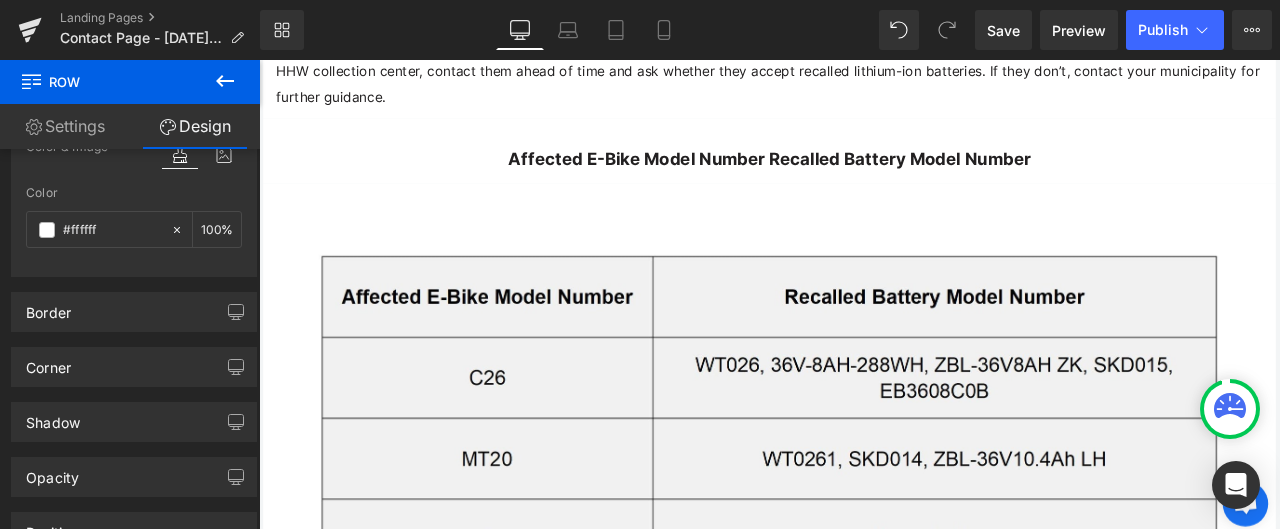 type on "100" 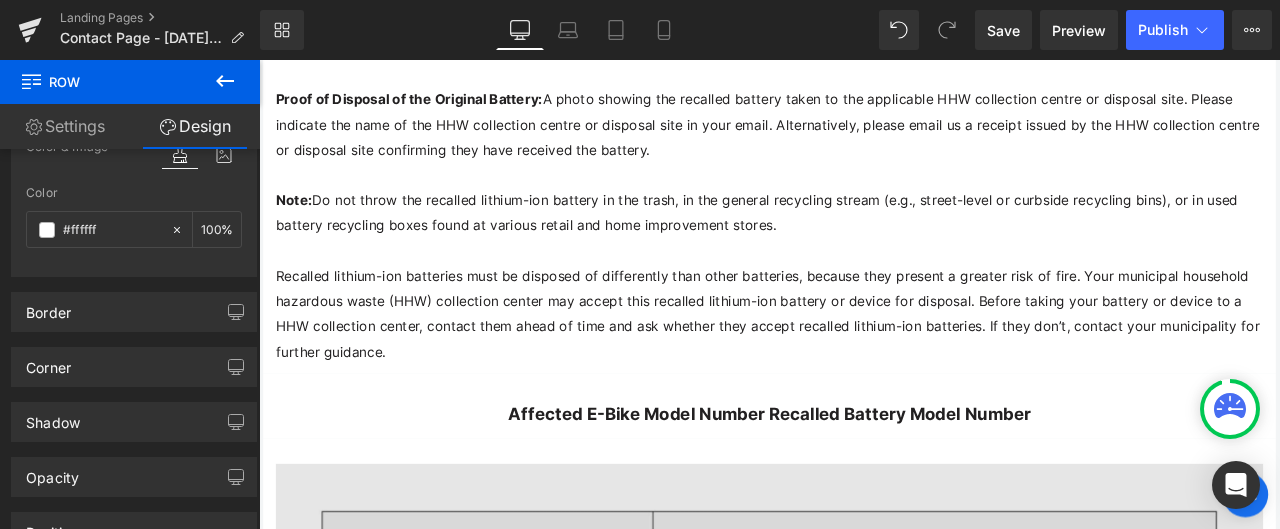 scroll, scrollTop: 1361, scrollLeft: 0, axis: vertical 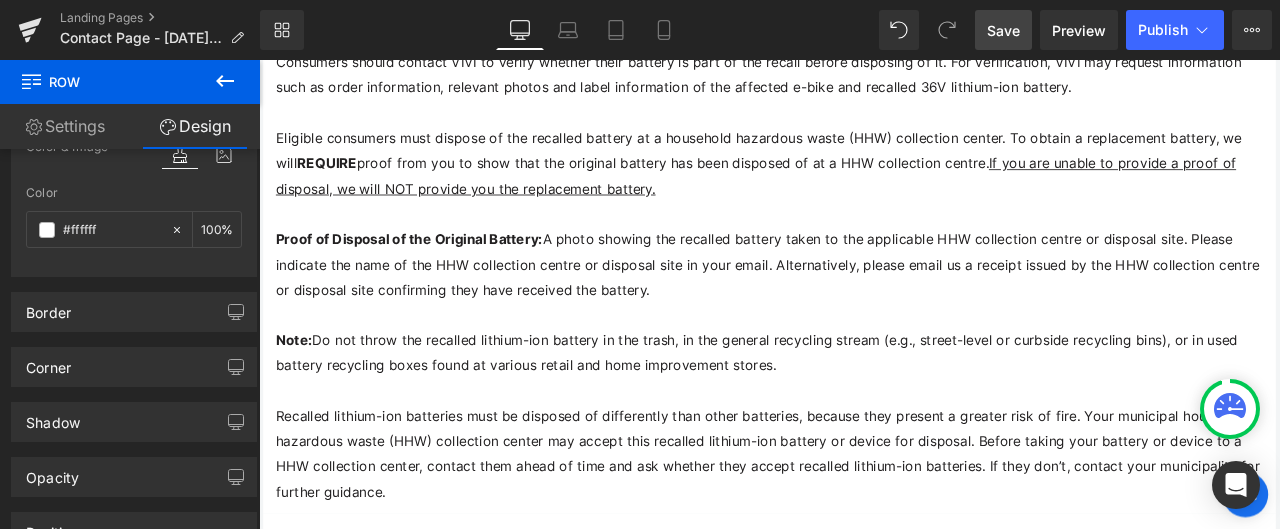 click on "Save" at bounding box center [1003, 30] 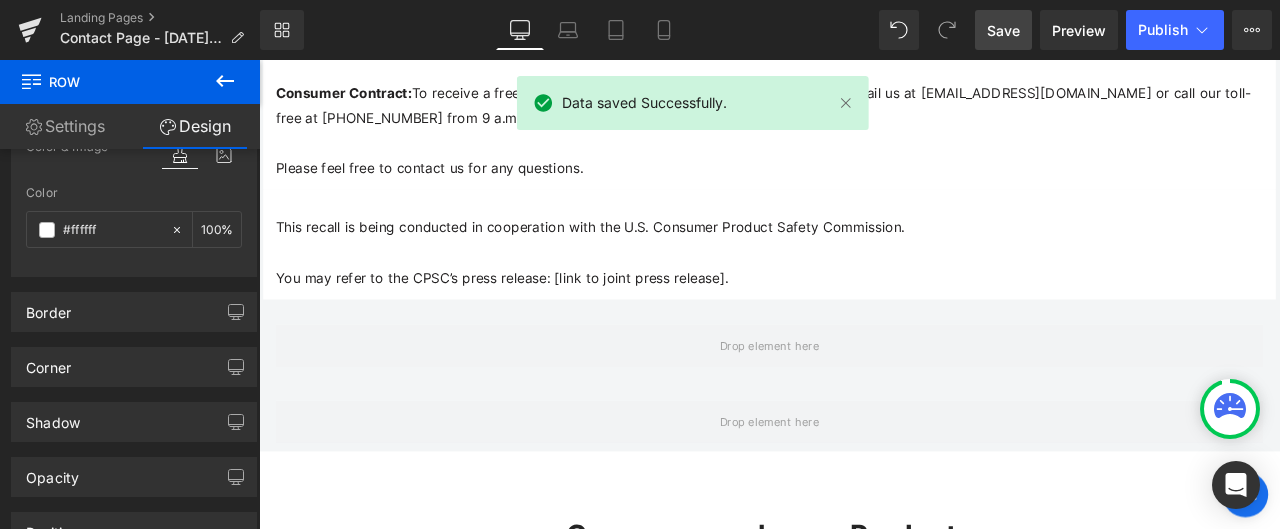 scroll, scrollTop: 6861, scrollLeft: 0, axis: vertical 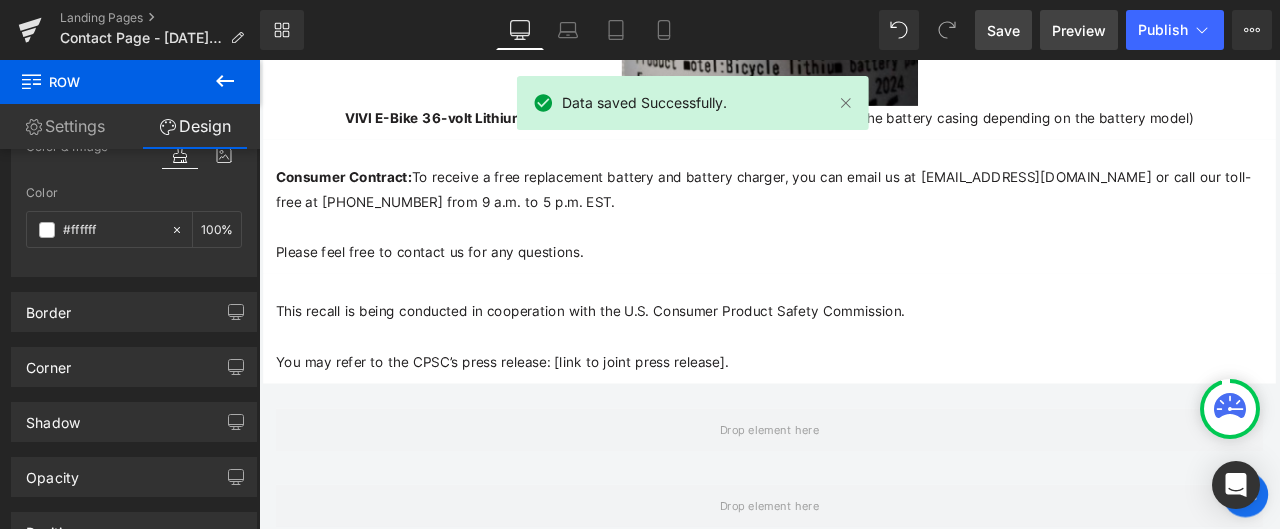 click on "Preview" at bounding box center [1079, 30] 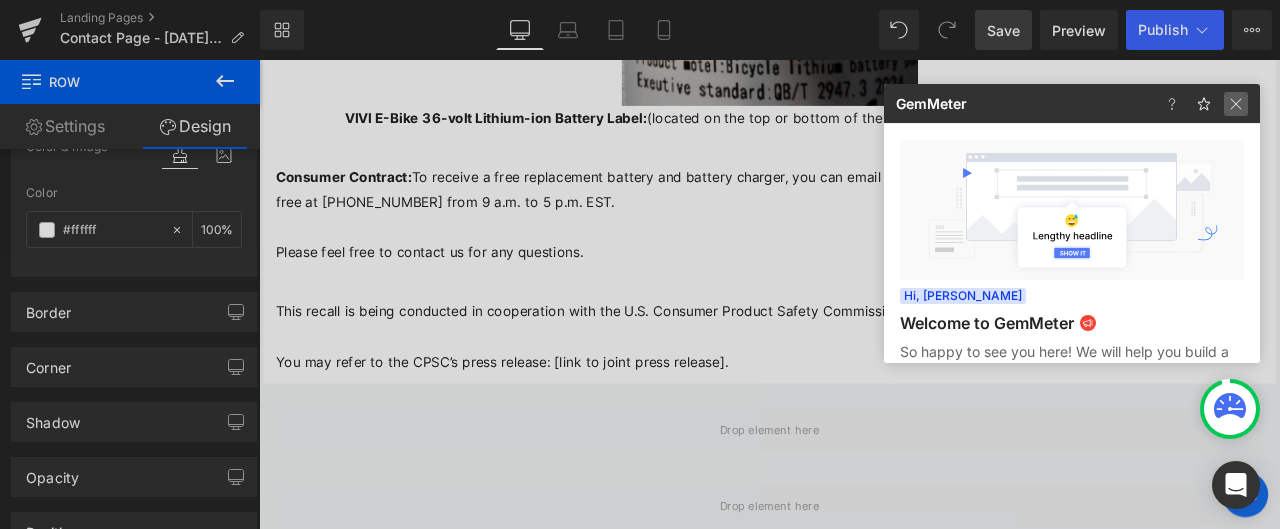 click 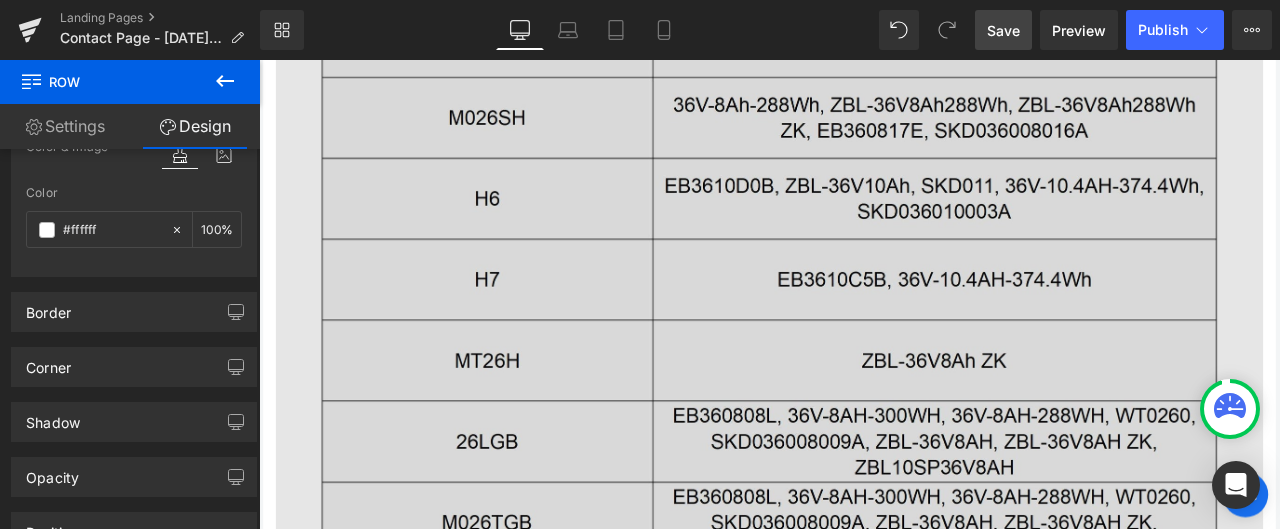 scroll, scrollTop: 2361, scrollLeft: 0, axis: vertical 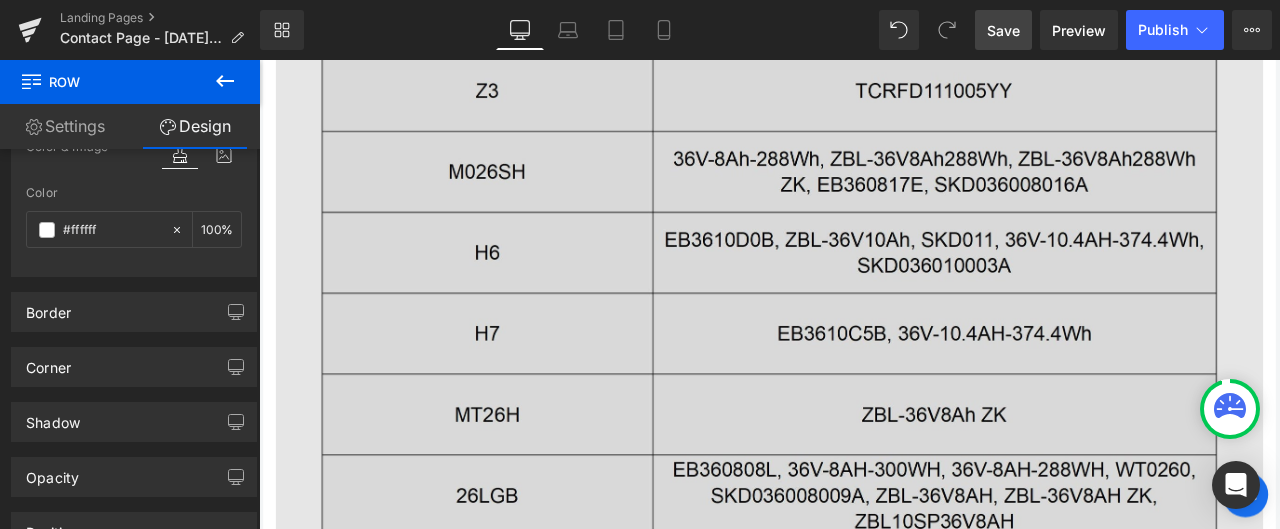 click at bounding box center (864, 531) 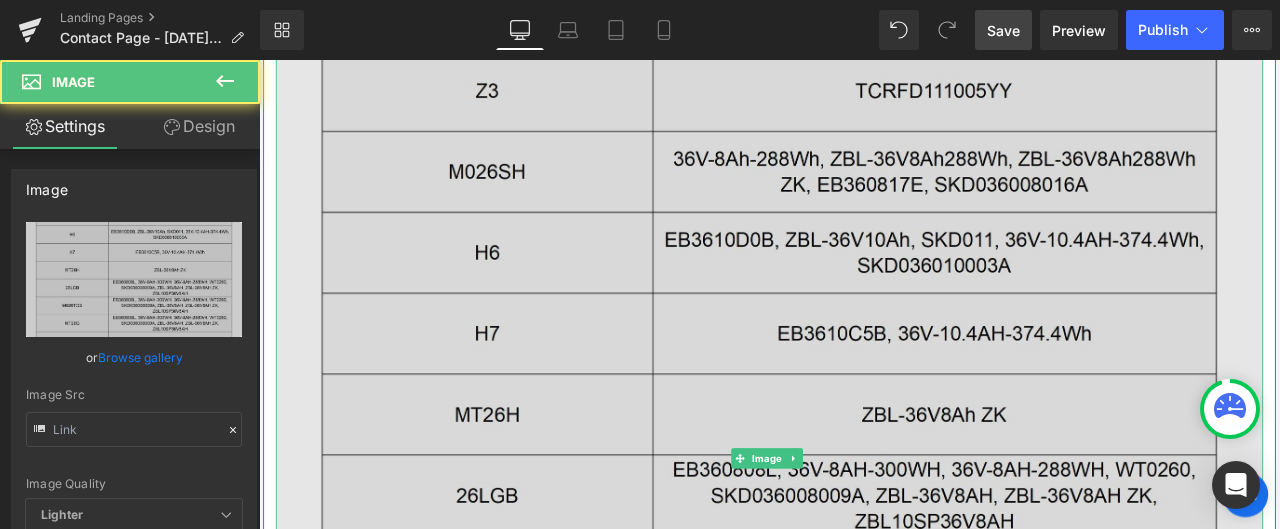 type on "[URL][DOMAIN_NAME]" 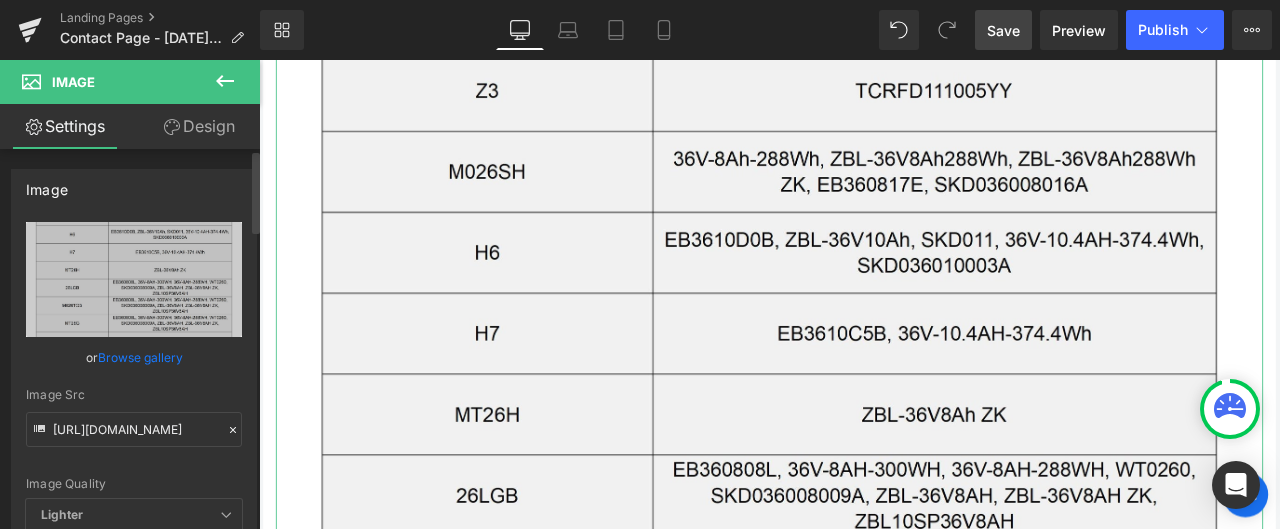 click 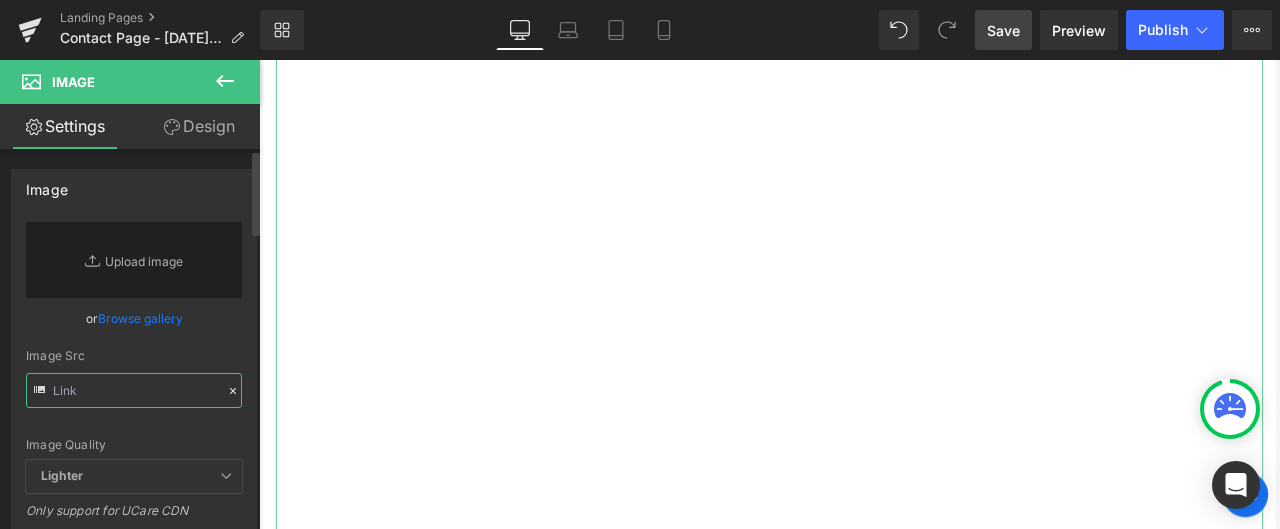 click at bounding box center [134, 390] 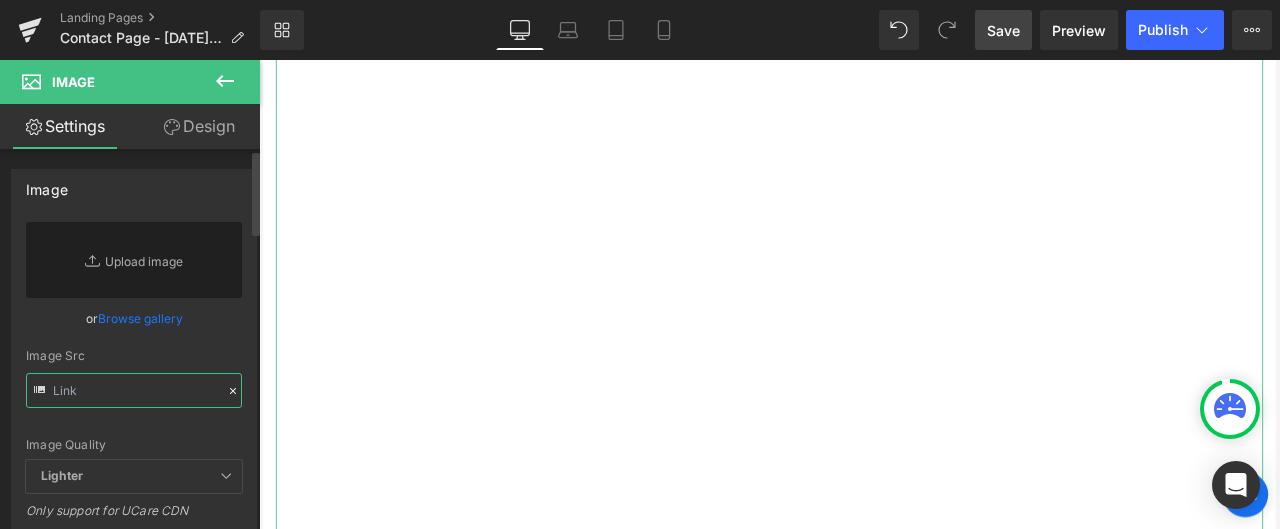 paste on "[URL][DOMAIN_NAME]" 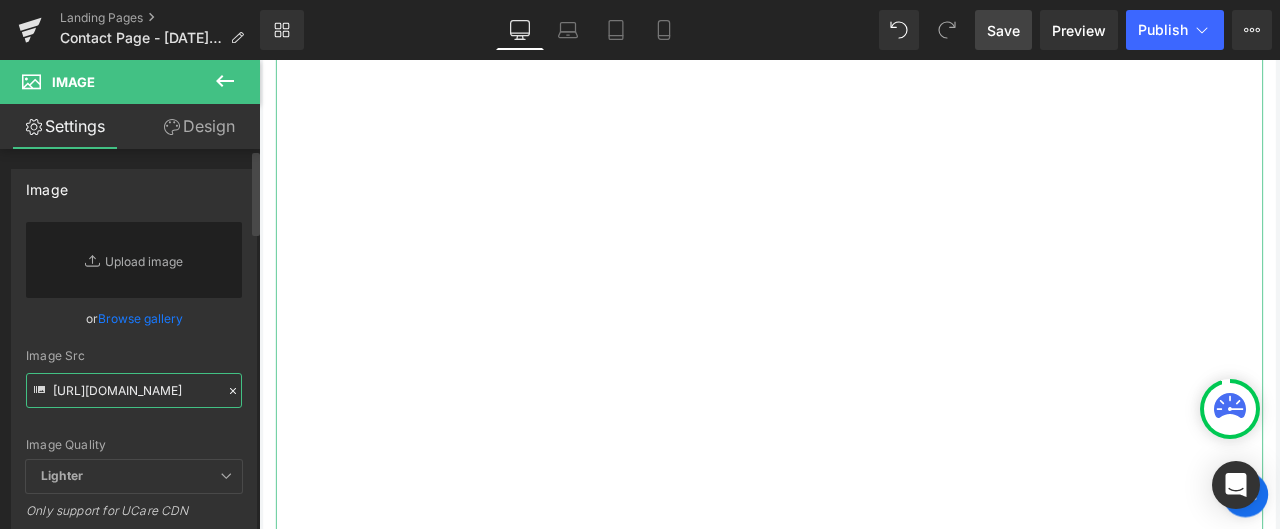scroll, scrollTop: 0, scrollLeft: 494, axis: horizontal 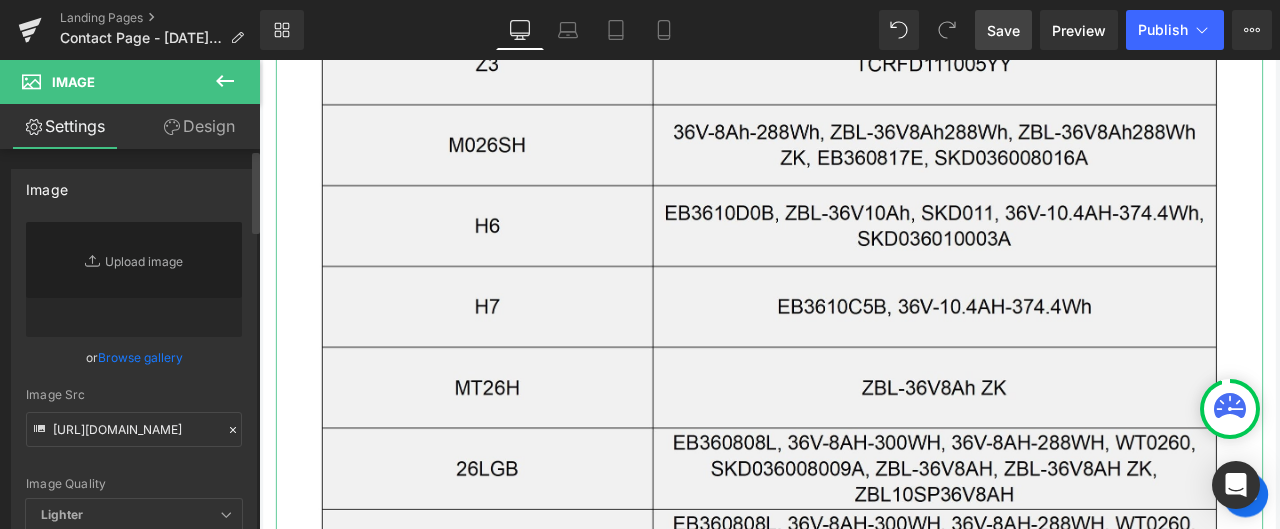 click on "Image Quality Lighter Lightest
Lighter
Lighter Lightest Only support for UCare CDN" at bounding box center (134, 360) 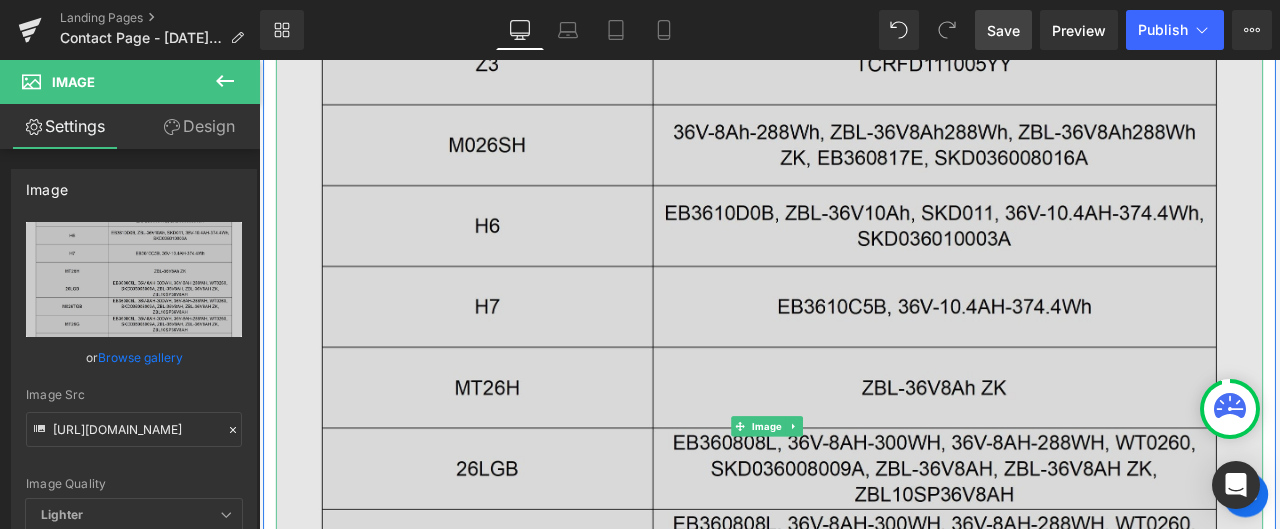 type on "[URL][DOMAIN_NAME]" 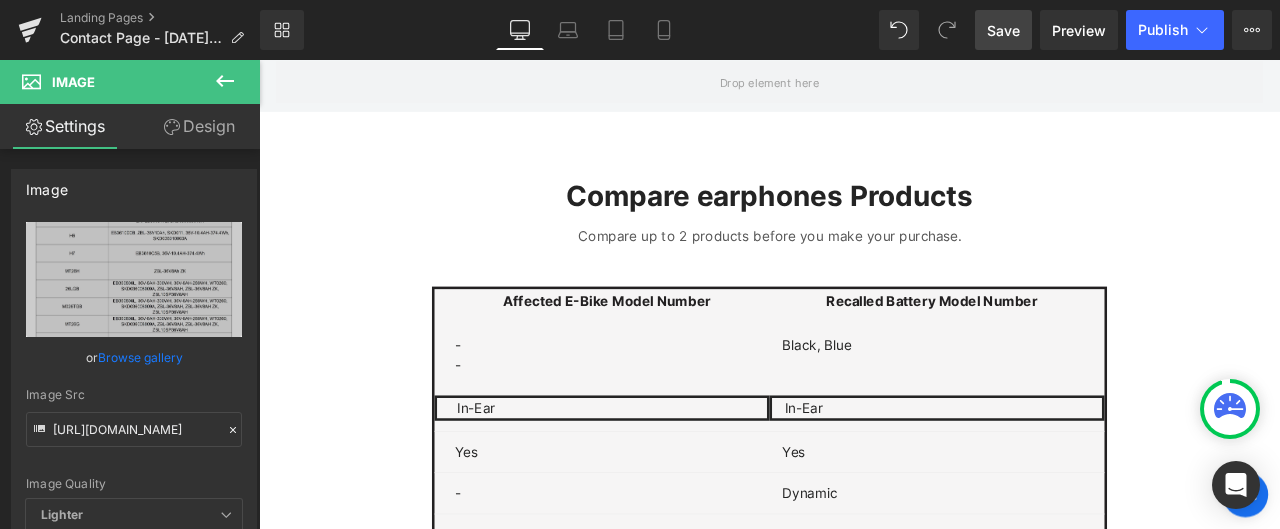 scroll, scrollTop: 7261, scrollLeft: 0, axis: vertical 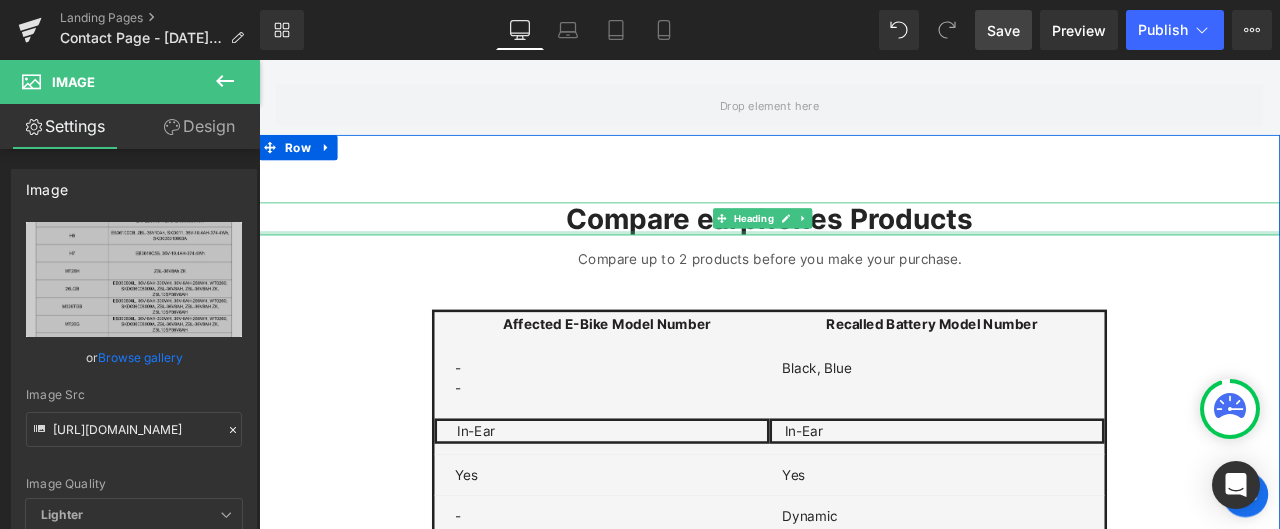 click at bounding box center (864, 265) 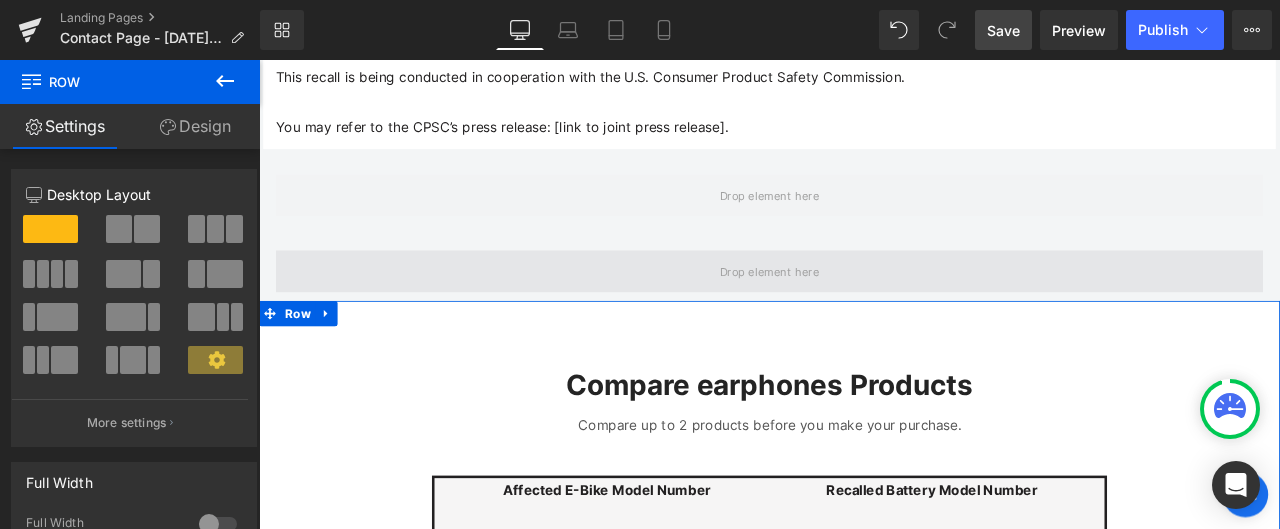 scroll, scrollTop: 7061, scrollLeft: 0, axis: vertical 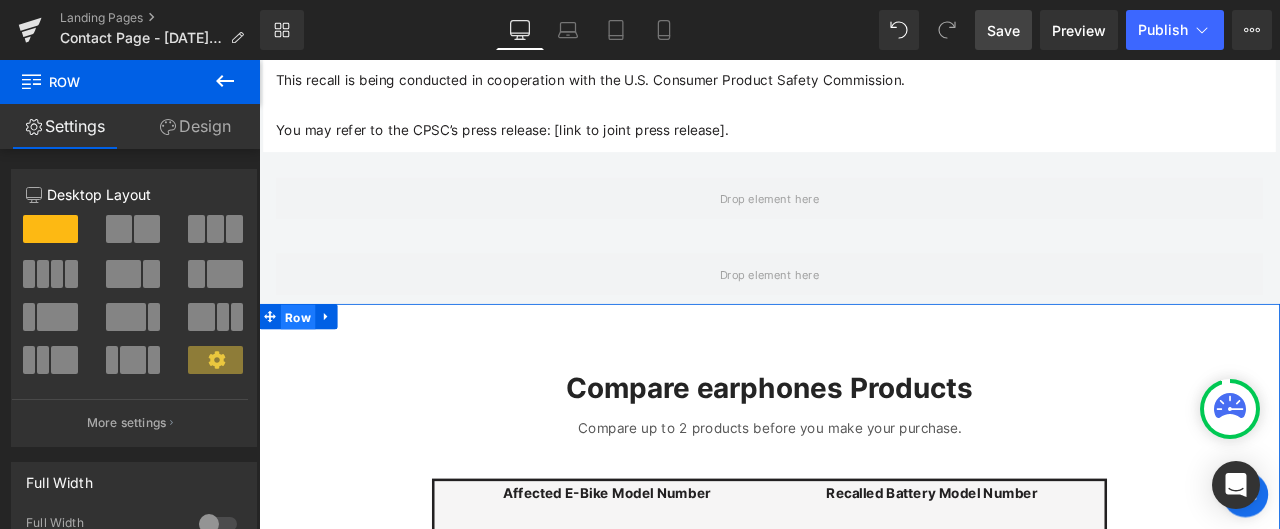 click on "Row" at bounding box center [305, 365] 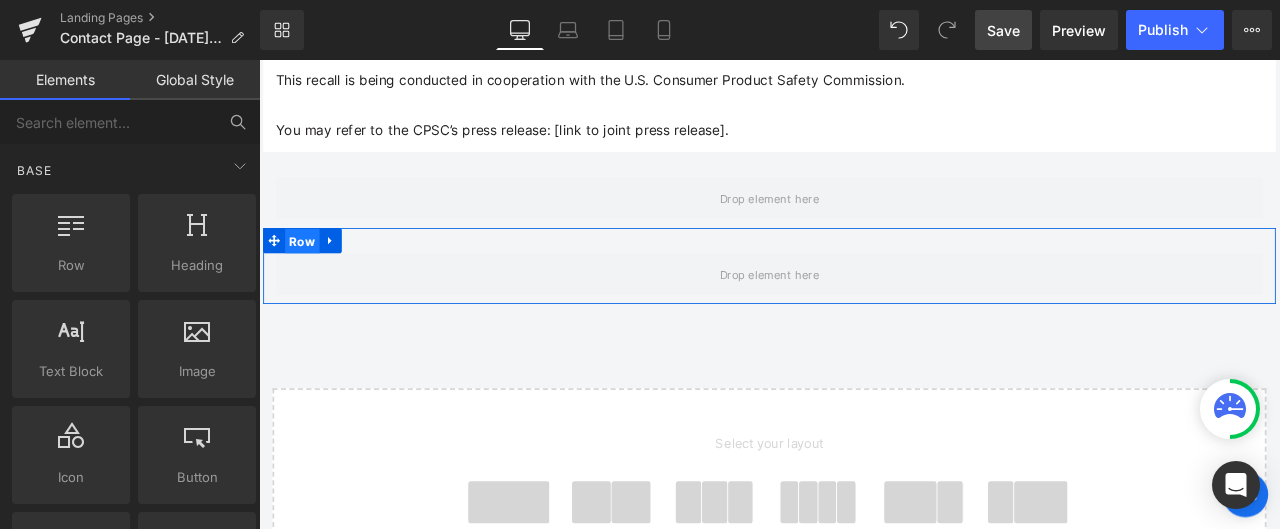 click on "Row" at bounding box center [310, 275] 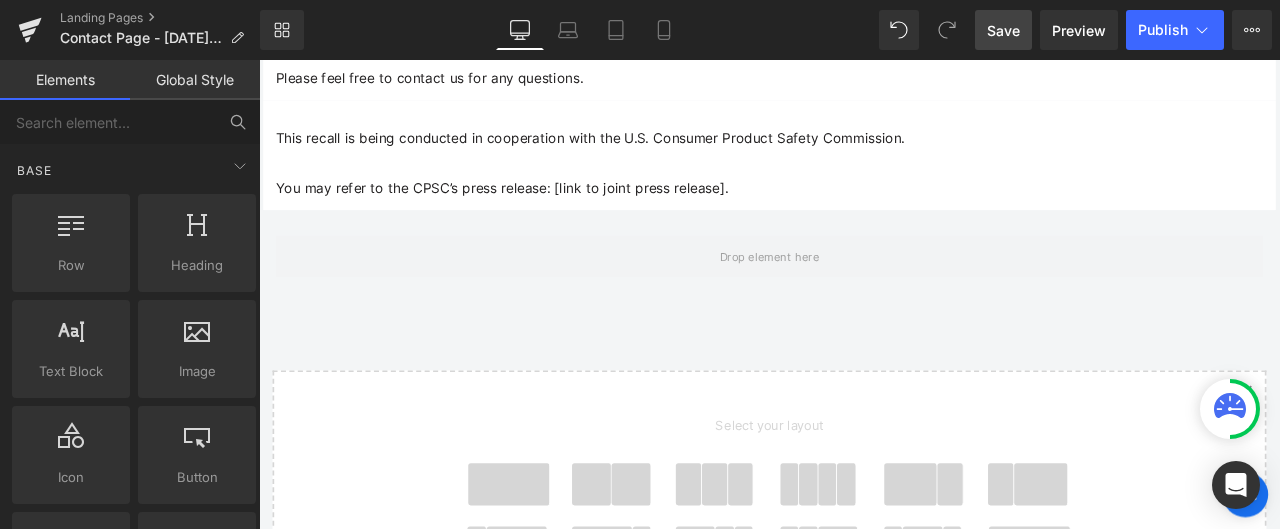 scroll, scrollTop: 6961, scrollLeft: 0, axis: vertical 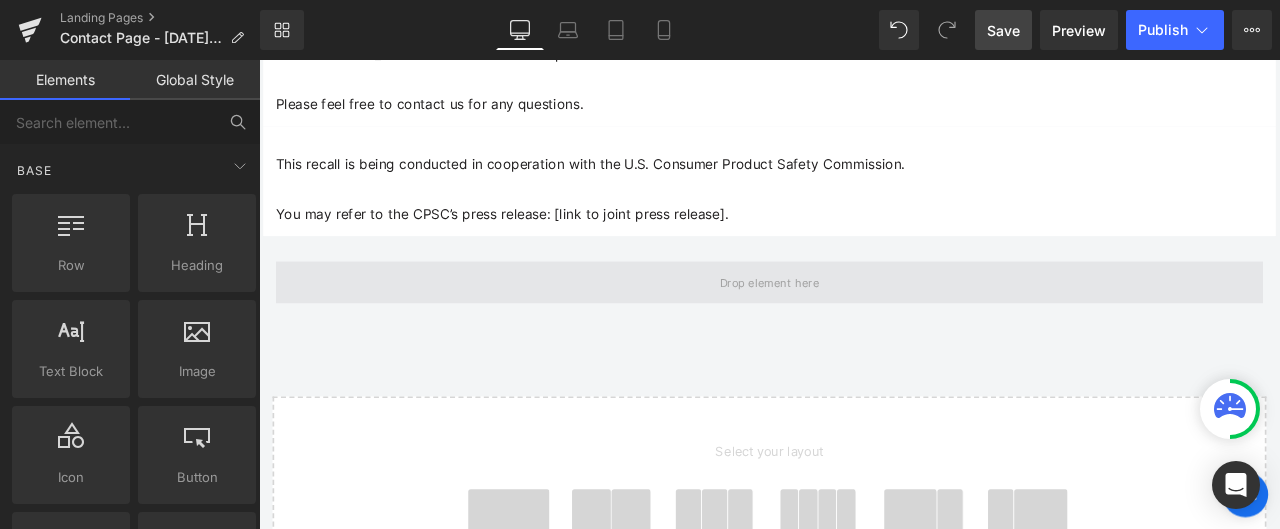 click at bounding box center [864, 324] 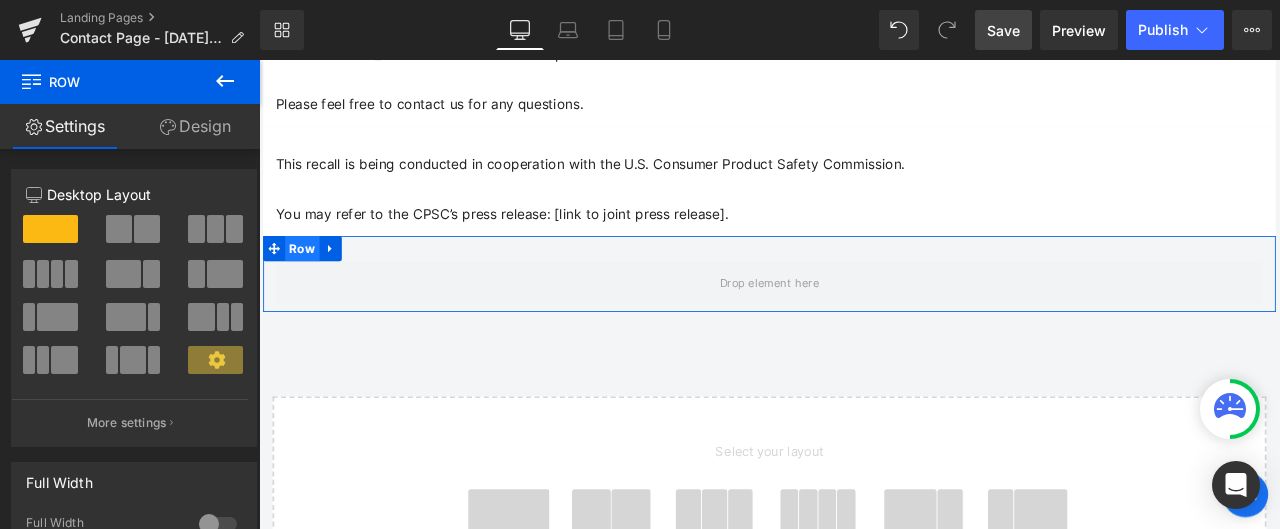 click on "Row" at bounding box center (310, 284) 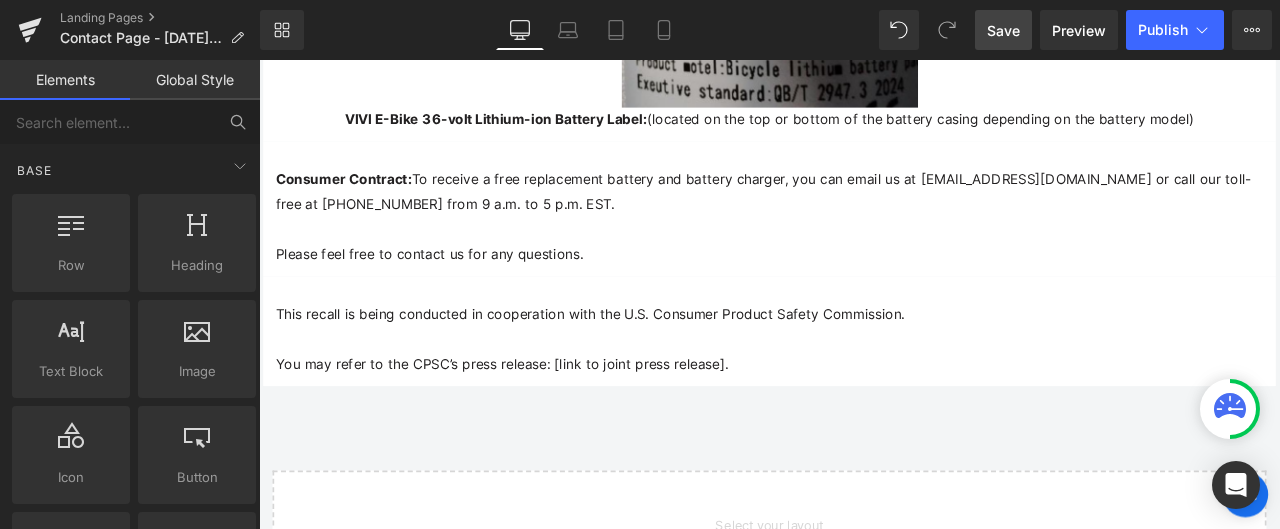 scroll, scrollTop: 6761, scrollLeft: 0, axis: vertical 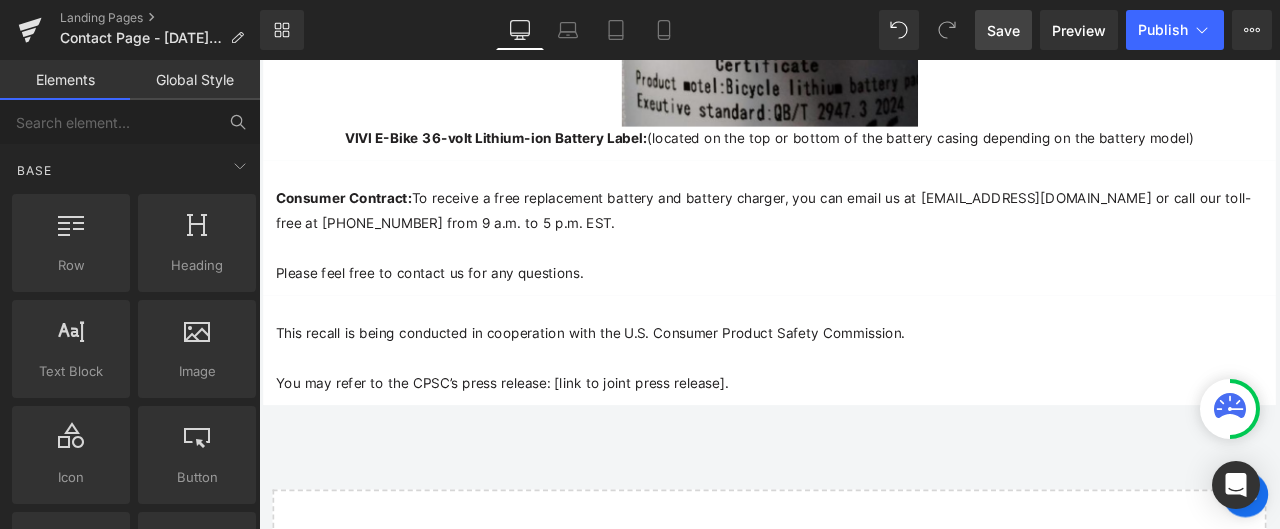 click on "PRODUCT RECALL NOTICE
Heading
Row         [GEOGRAPHIC_DATA] ONLY Heading         Row
36-Volt Lithium-Ion Batteries used with VIVI E-bikes
Heading
Hero Banner         Row         VIVI is conducting a voluntary recall in cooperation with the U.S. Consumer Product Safety Commission of certain 36-volt lithium-ion rechargeable batteries included with specific VIVI E-Bike models.   Text Block         Row         Recall Summary Heading         Row         Product:  36-volt lithium-ion batteries used with VIVI E-bikes. [PERSON_NAME]:  The recalled lithium-ion batteries can overheat, posing fire and burn hazards. Remedy:  Replace. Text Block         Row         Consumers should immediately  STOP  using the recalled lithium-ion batteries. Text Block         Row         IMPORTANT: Two Steps to Receive a Replacement Battery Text Block" at bounding box center (864, -2734) 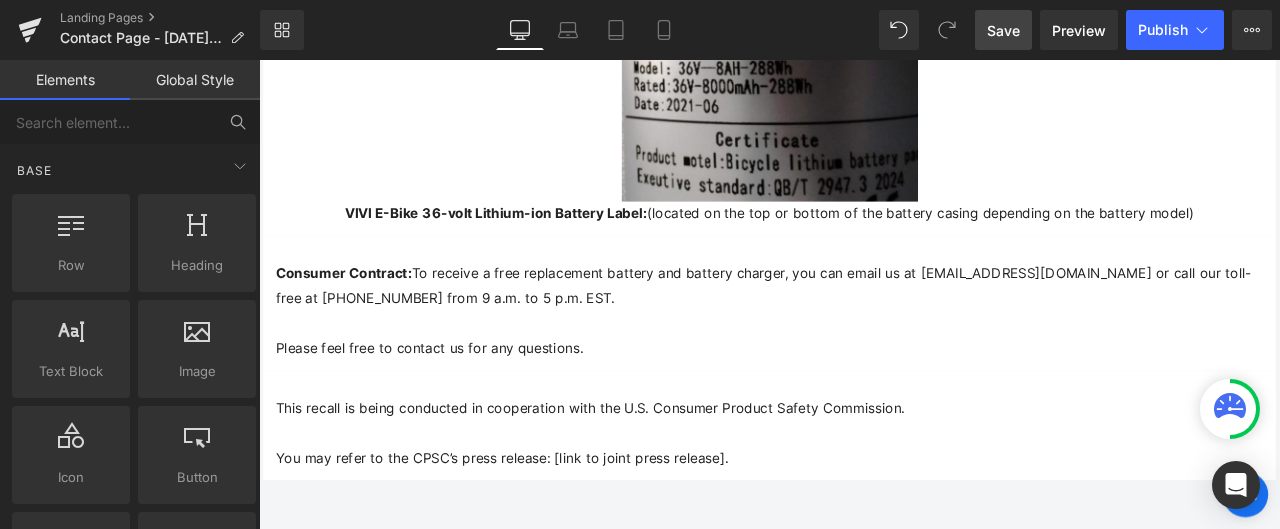 scroll, scrollTop: 6561, scrollLeft: 0, axis: vertical 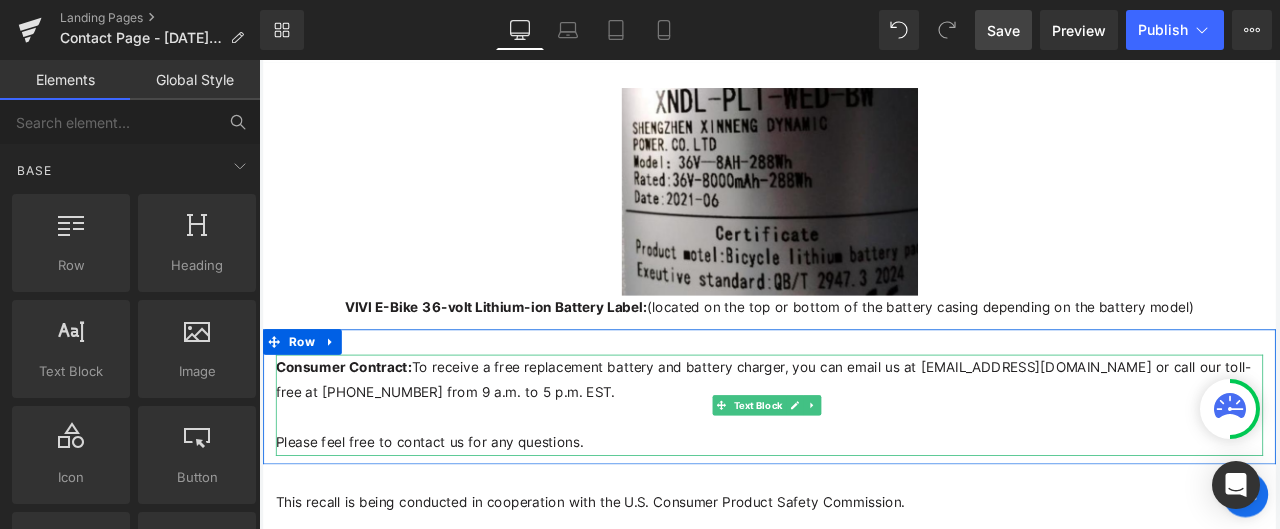 click on "Consumer Contract:   To receive a free replacement battery and battery charger, you can email us at [EMAIL_ADDRESS][DOMAIN_NAME] or call our toll-free at [PHONE_NUMBER] from 9 a.m. to 5 p.m. EST." at bounding box center (864, 439) 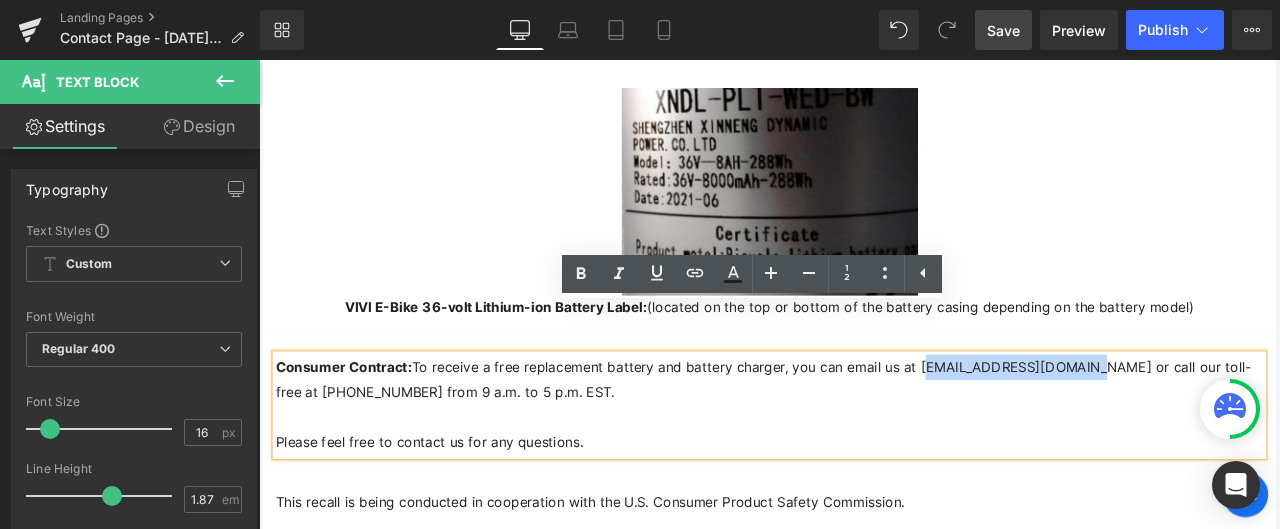drag, startPoint x: 992, startPoint y: 368, endPoint x: 1156, endPoint y: 369, distance: 164.00305 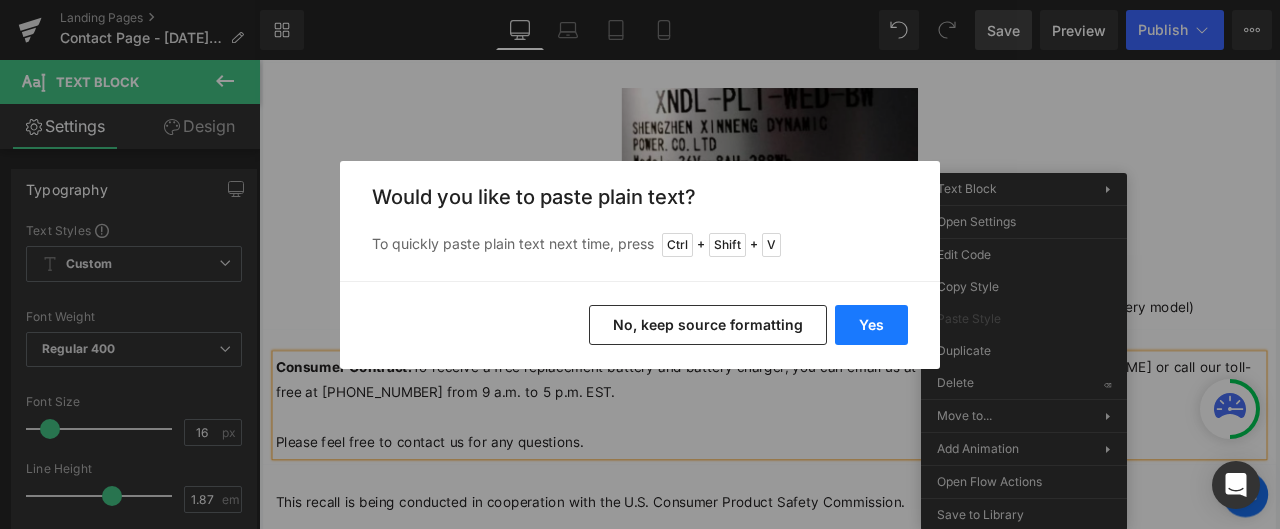 click on "Yes" at bounding box center [871, 325] 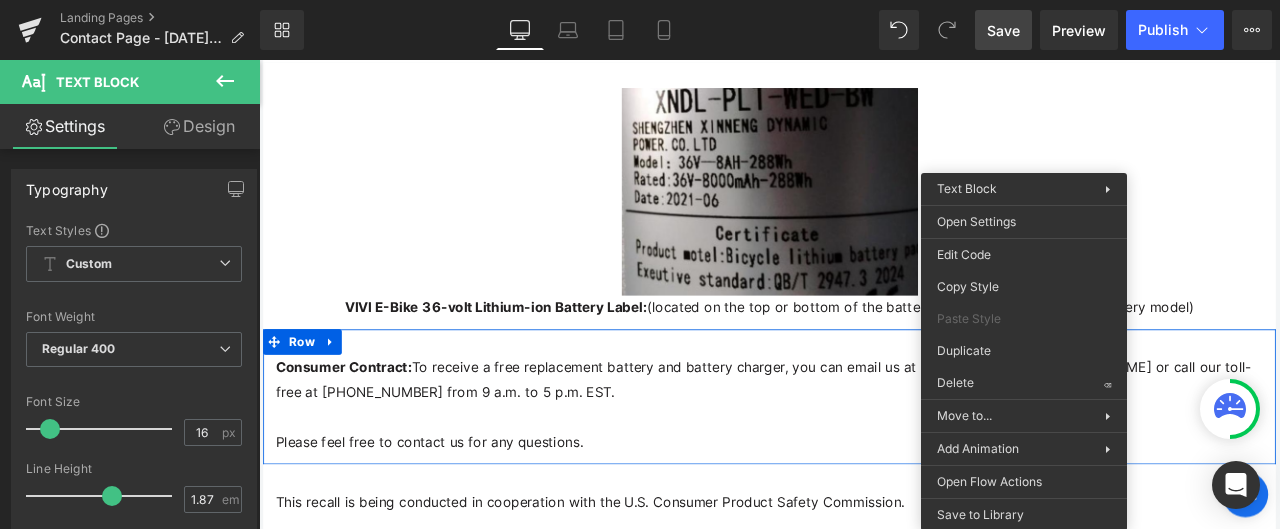 click at bounding box center (864, 484) 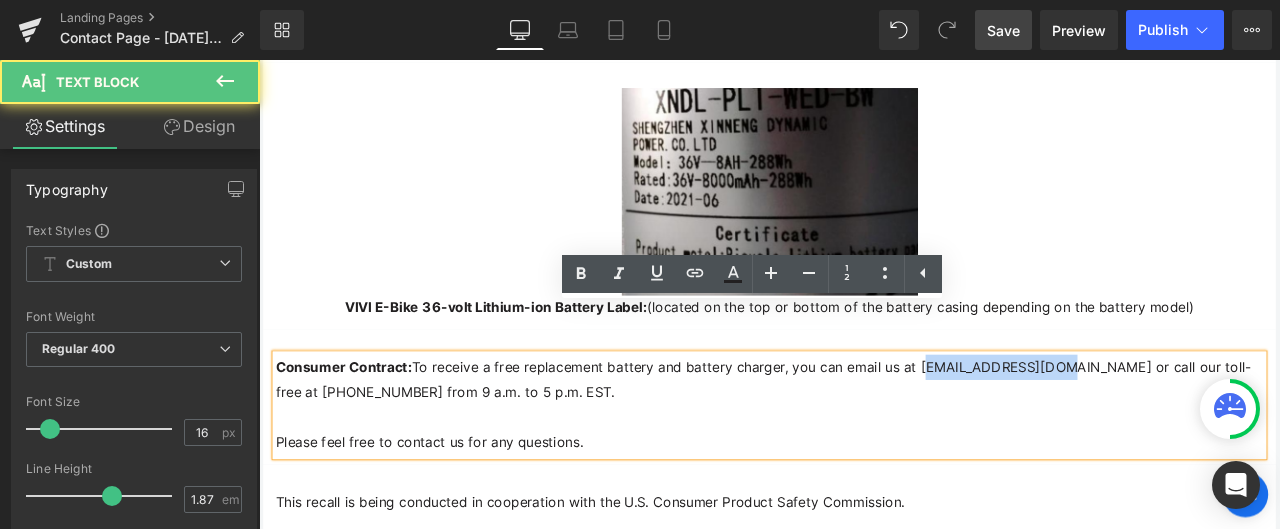 drag, startPoint x: 991, startPoint y: 369, endPoint x: 1127, endPoint y: 369, distance: 136 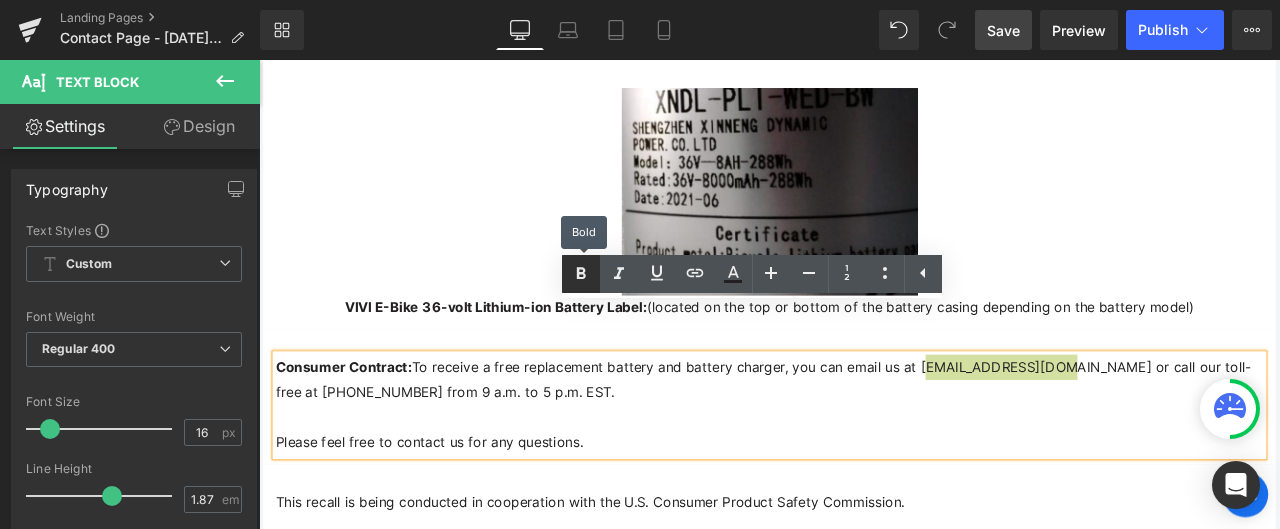 click 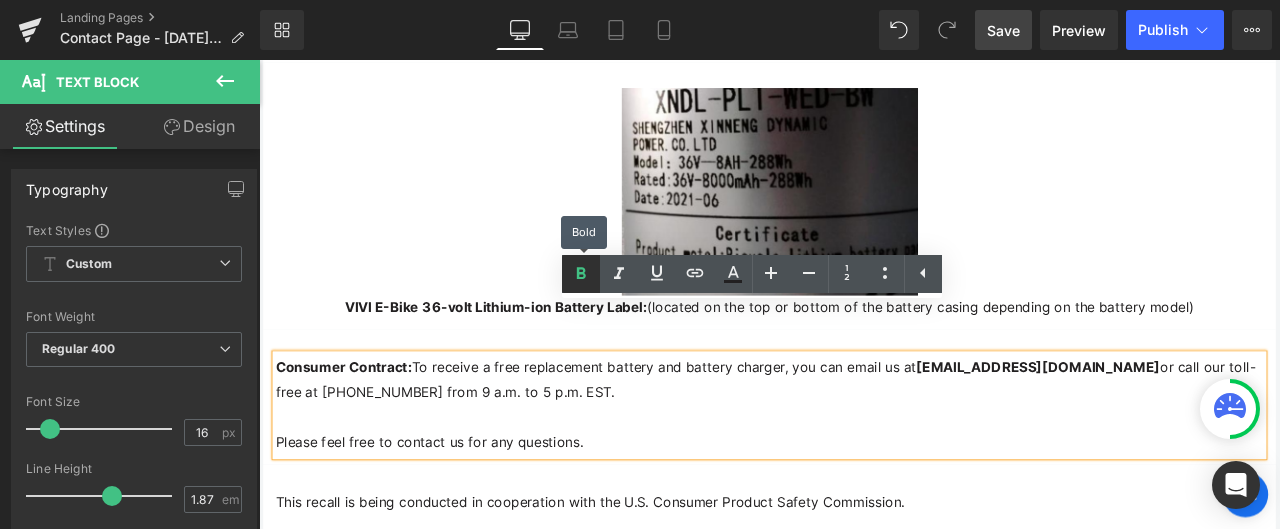 click 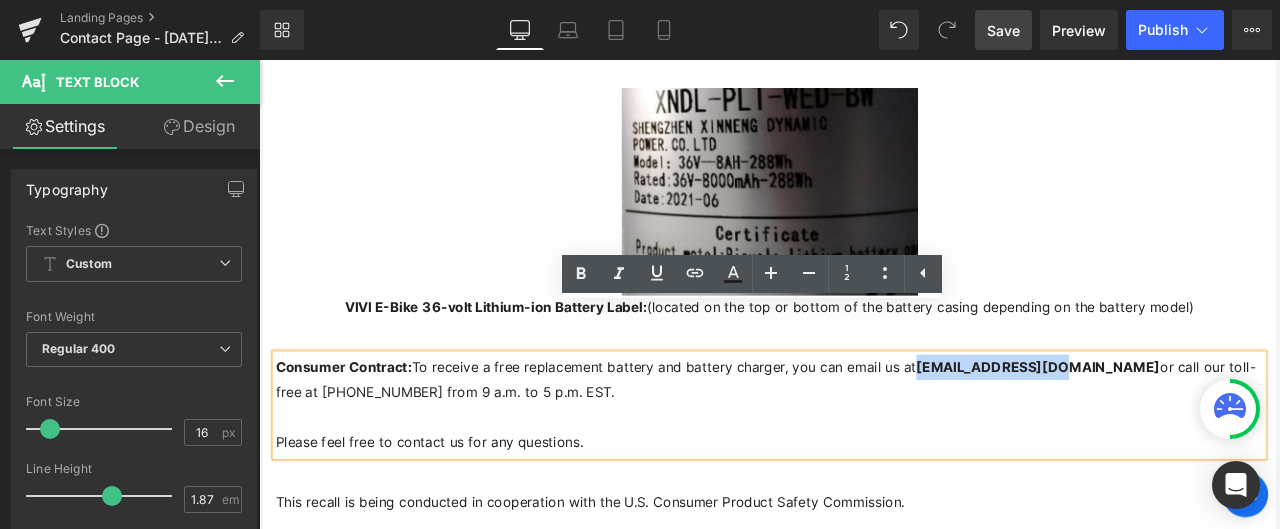 drag, startPoint x: 995, startPoint y: 363, endPoint x: 1139, endPoint y: 361, distance: 144.01389 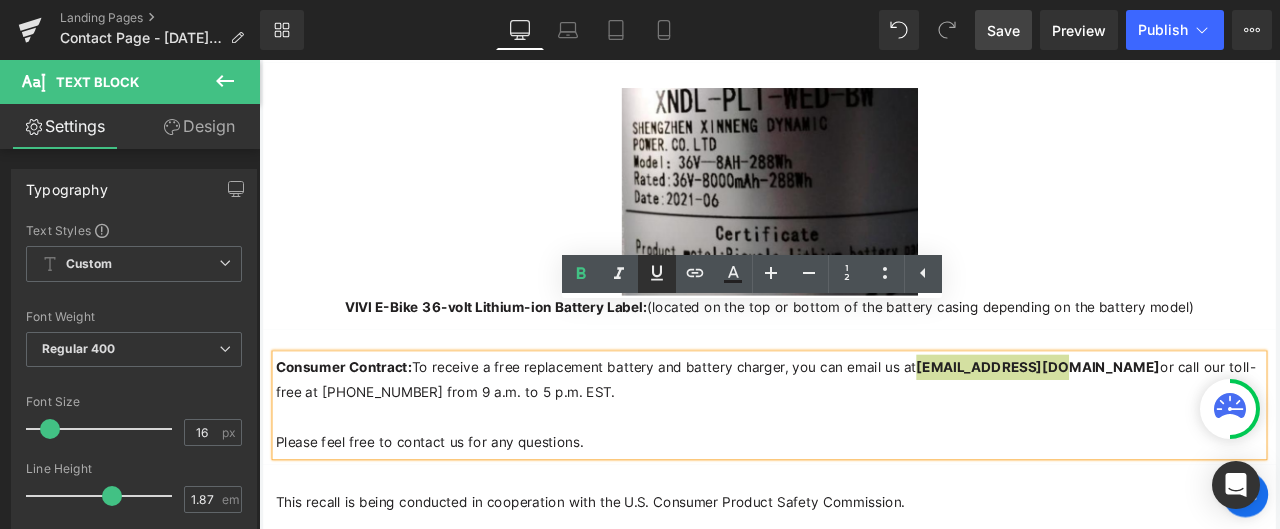 click 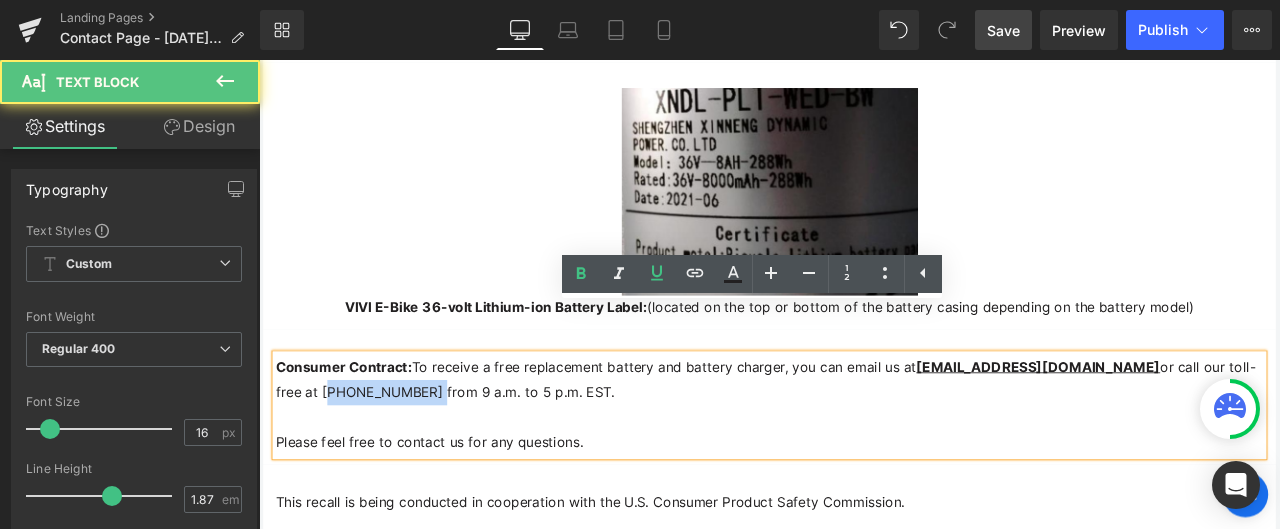 drag, startPoint x: 1294, startPoint y: 370, endPoint x: 1407, endPoint y: 369, distance: 113.004425 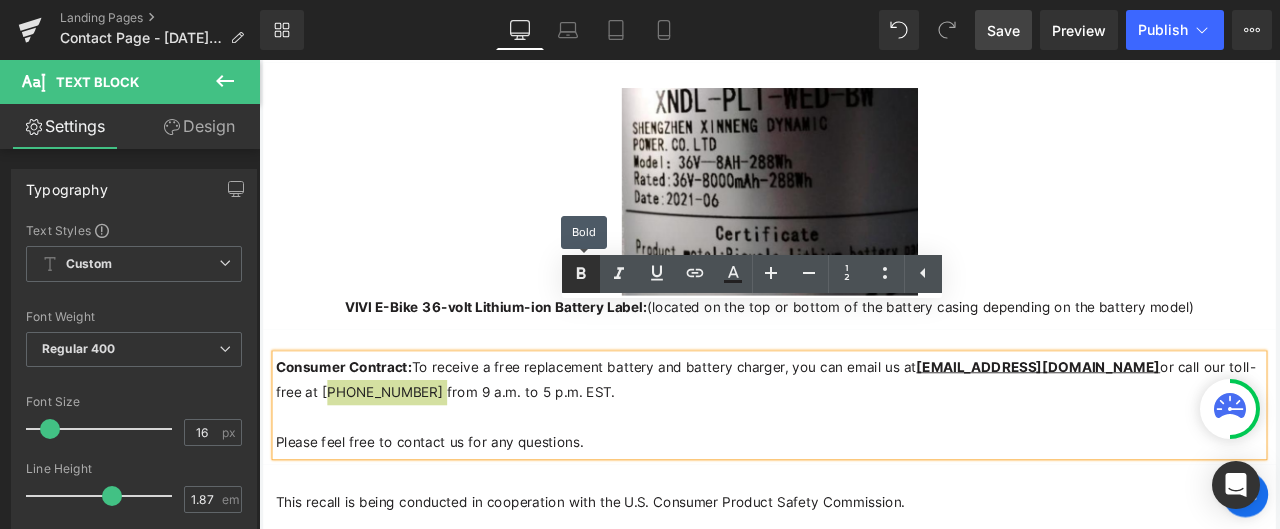 click 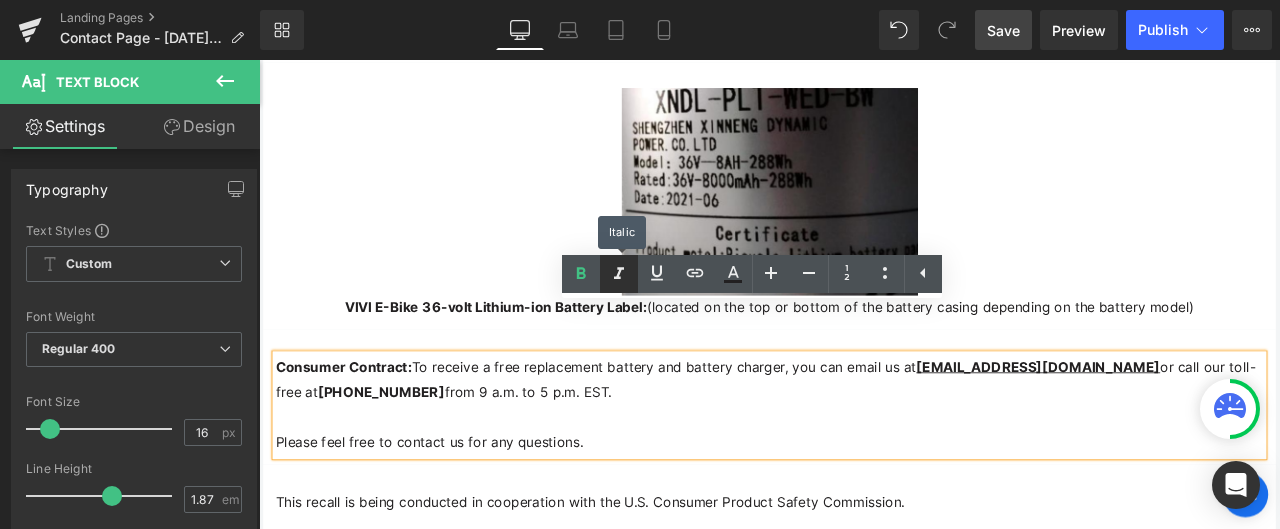 click 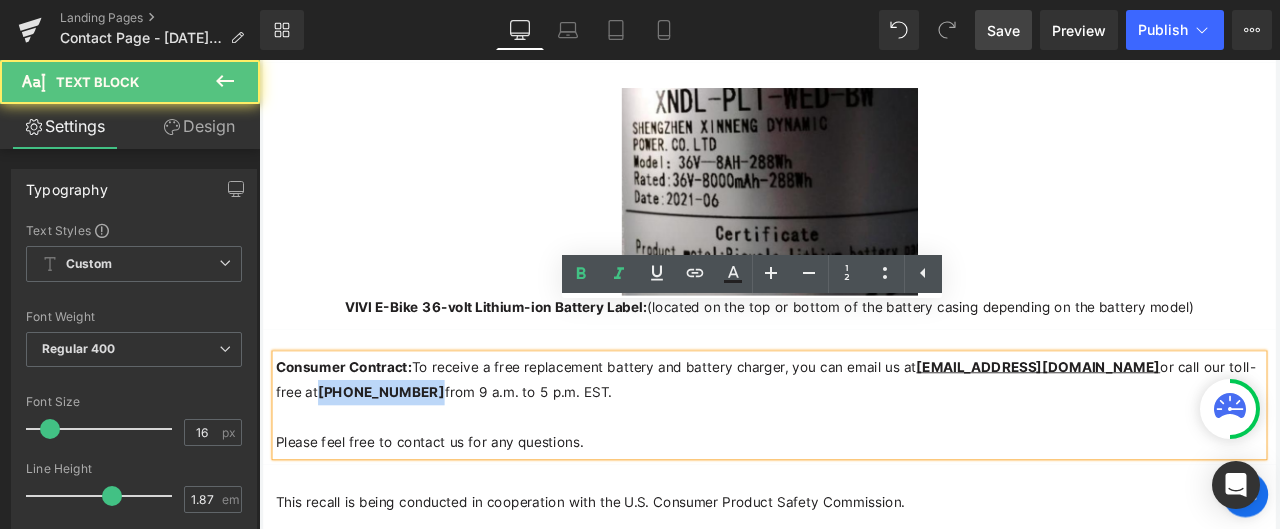 drag, startPoint x: 1292, startPoint y: 370, endPoint x: 1406, endPoint y: 370, distance: 114 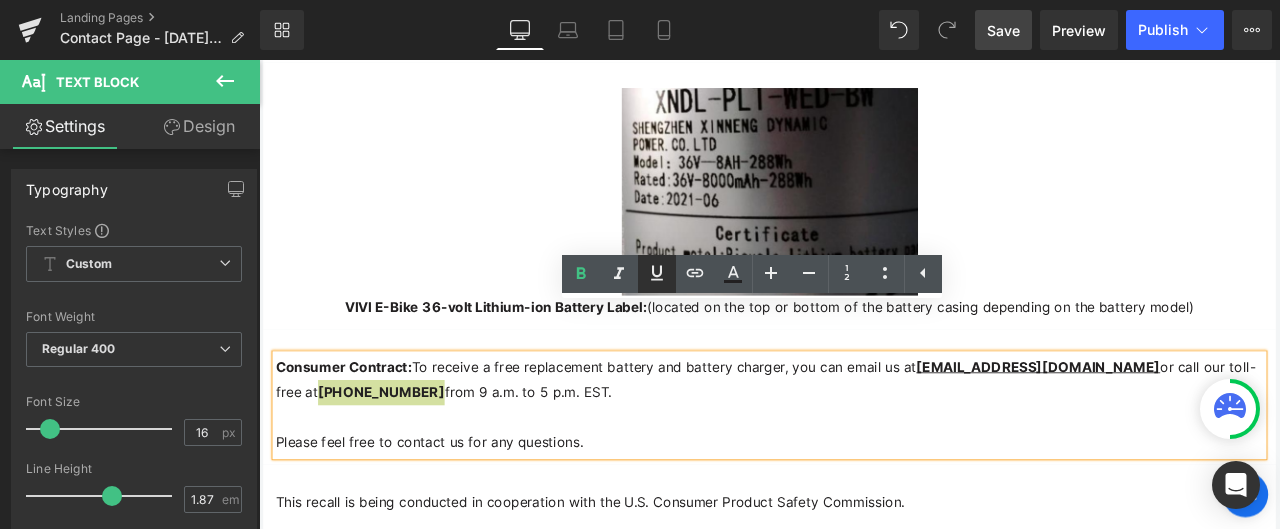 click 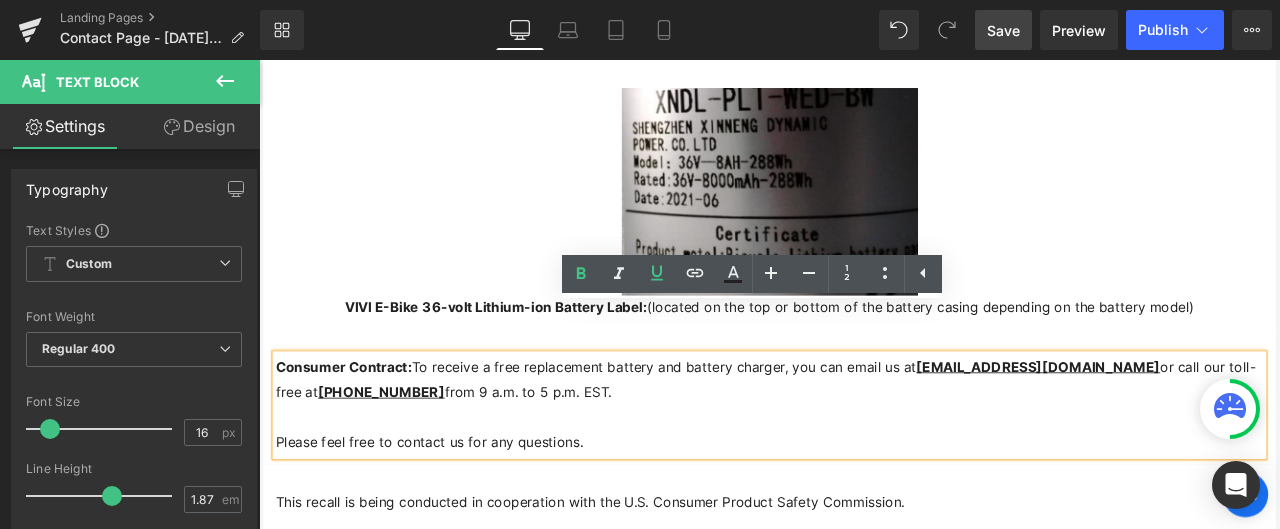 click at bounding box center [864, 484] 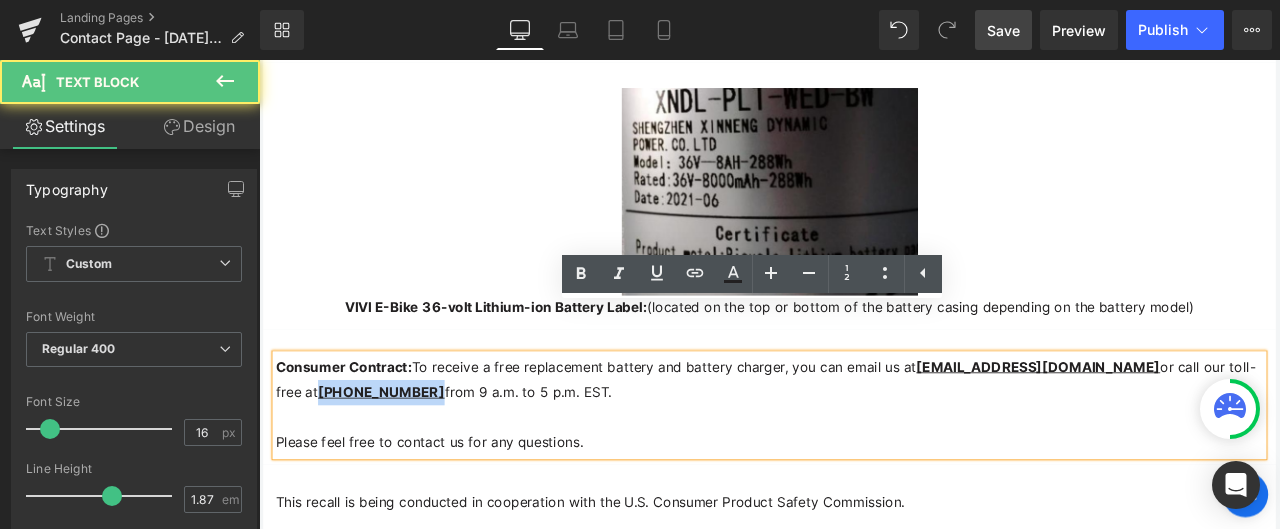 drag, startPoint x: 1292, startPoint y: 372, endPoint x: 1408, endPoint y: 372, distance: 116 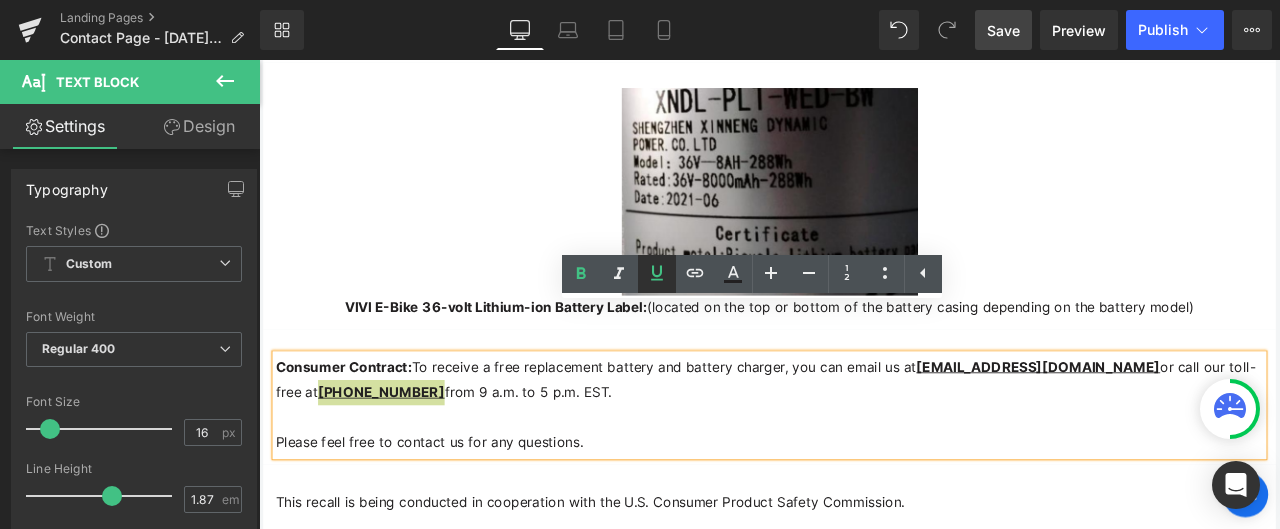 click 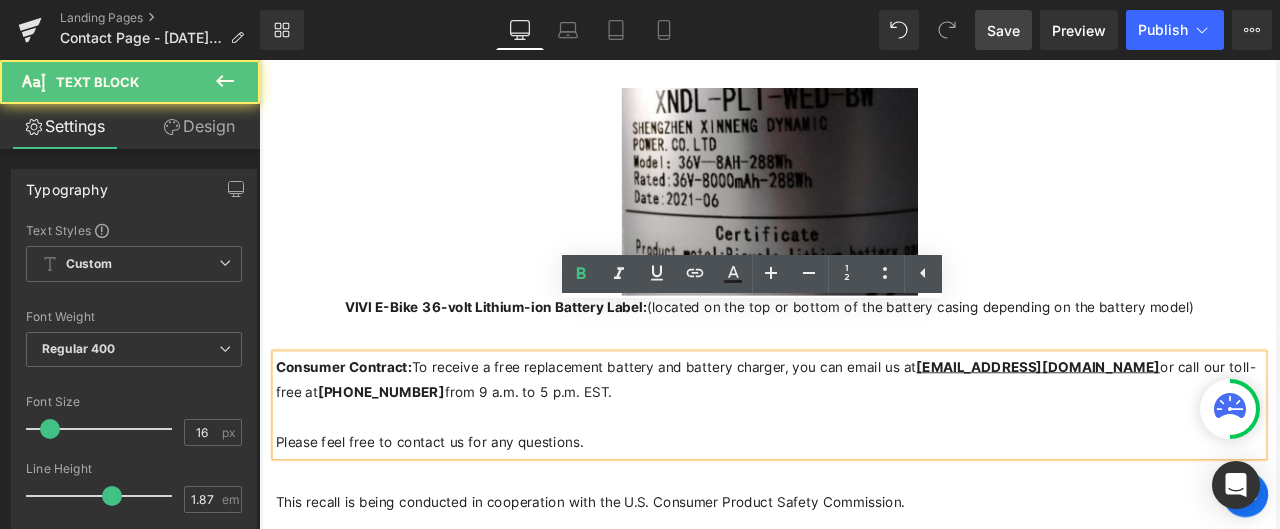 click at bounding box center (864, 484) 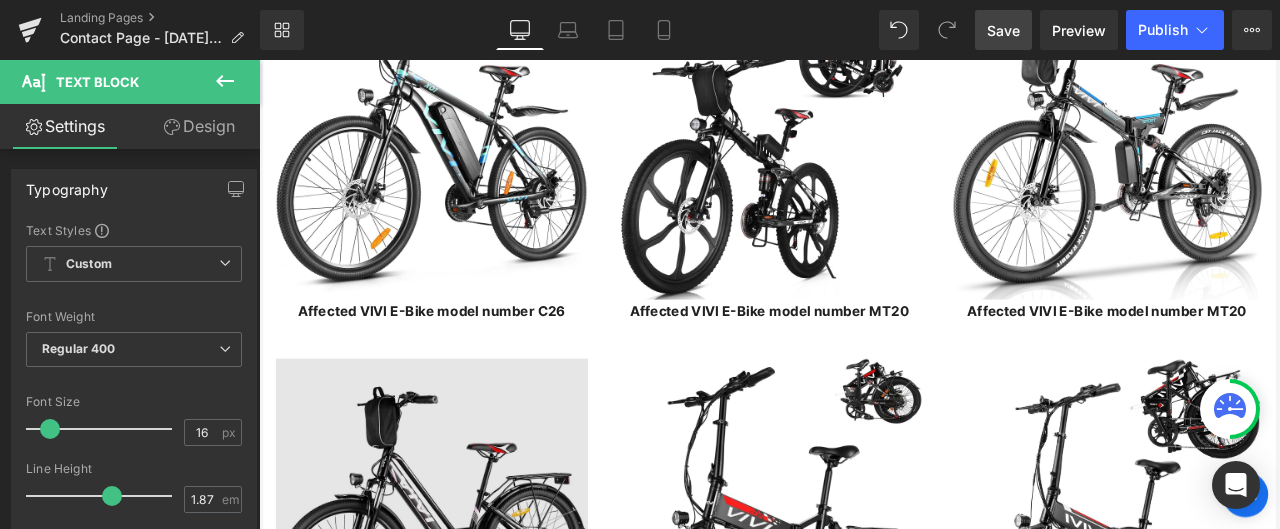 scroll, scrollTop: 4461, scrollLeft: 0, axis: vertical 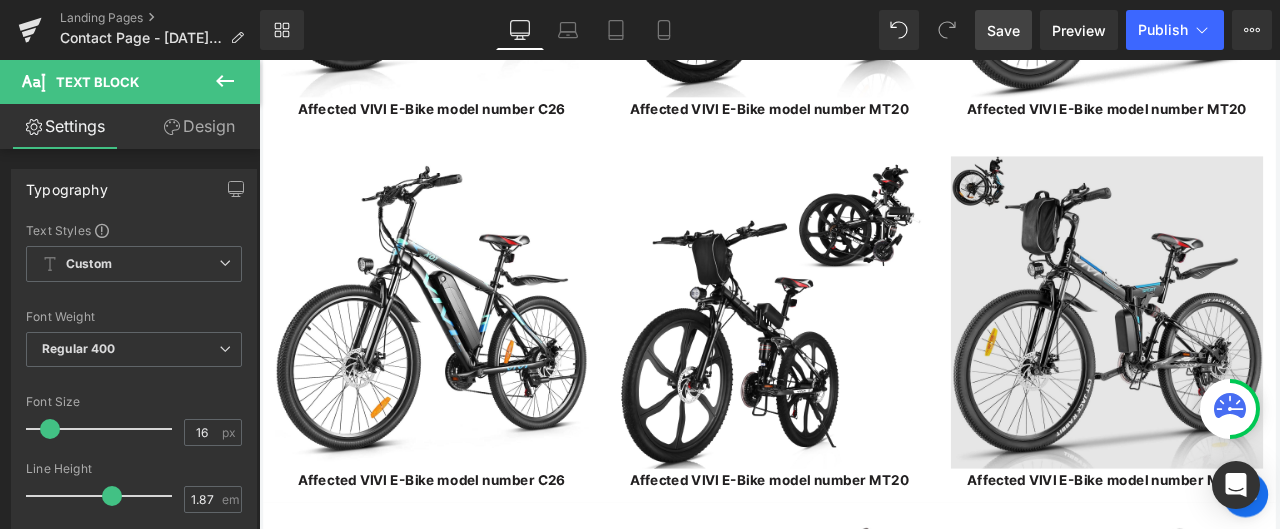 click at bounding box center [1264, 359] 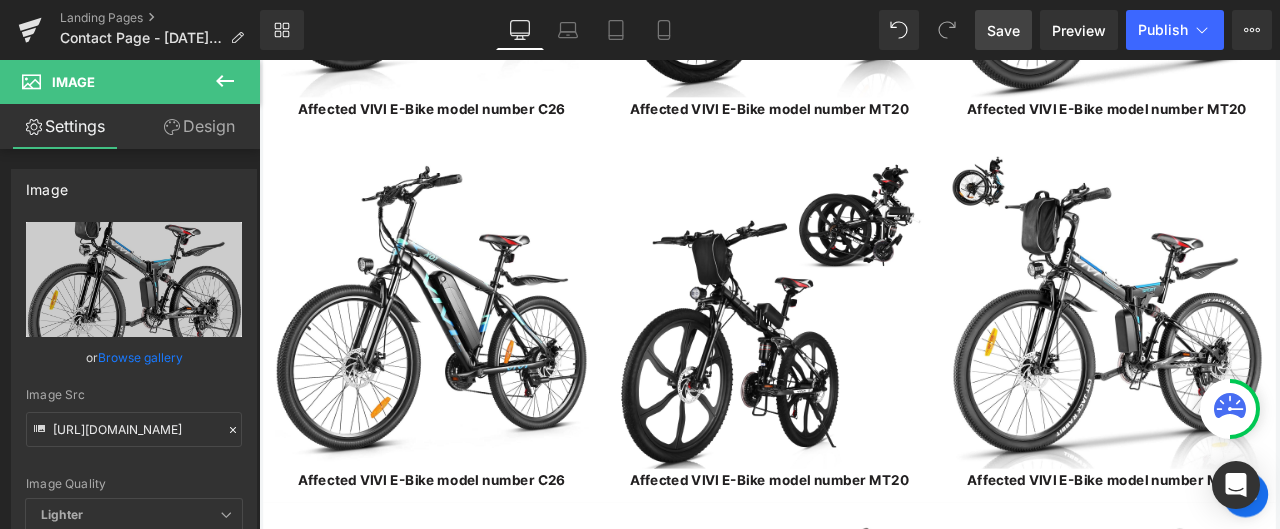 click on "Save" at bounding box center [1003, 30] 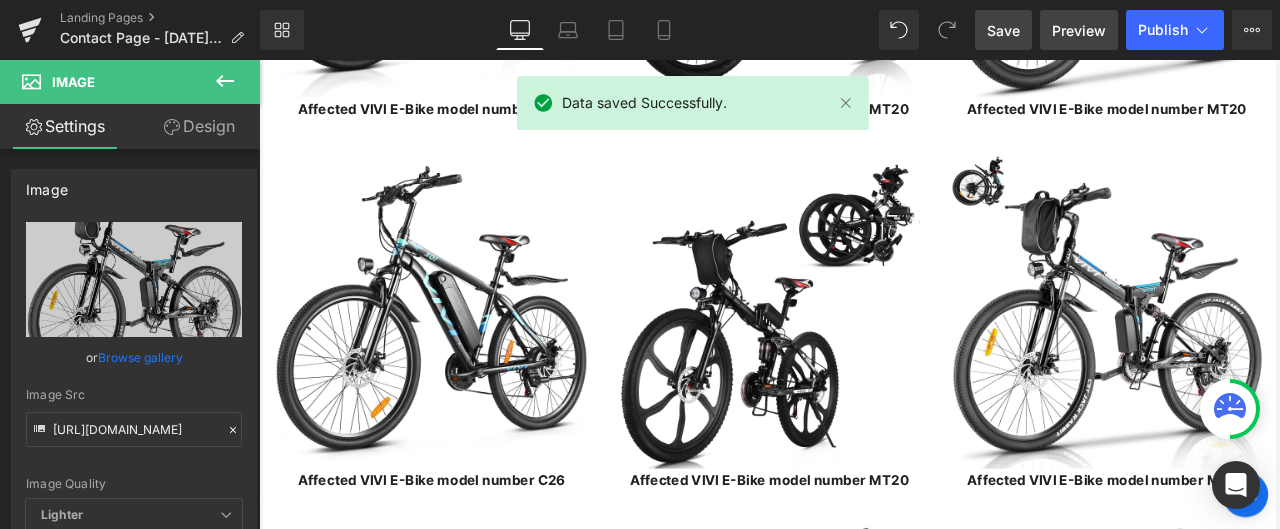 click on "Preview" at bounding box center [1079, 30] 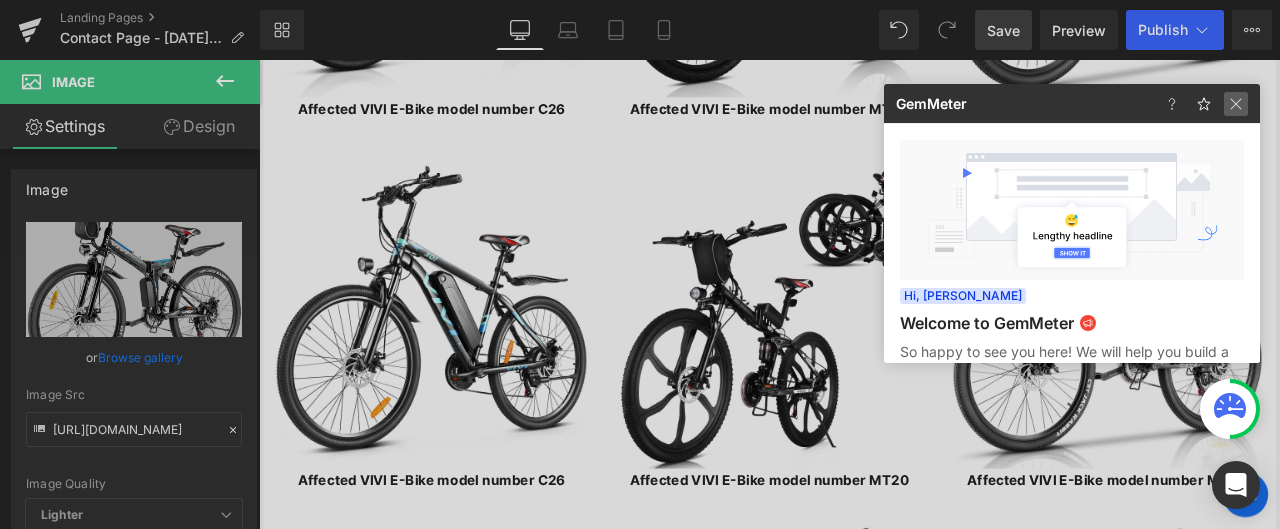 click 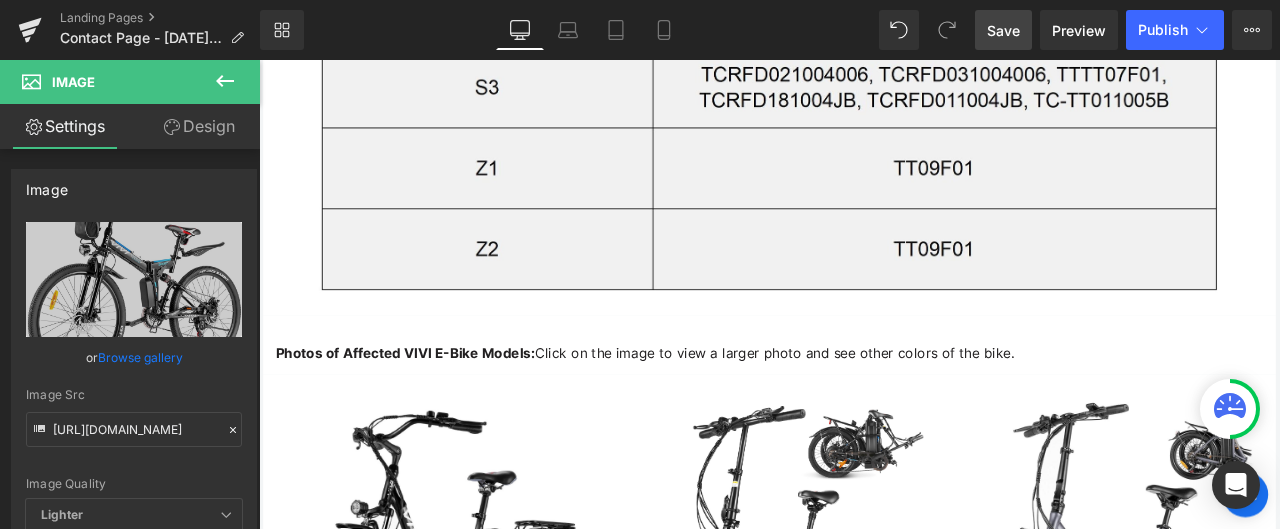 scroll, scrollTop: 3461, scrollLeft: 0, axis: vertical 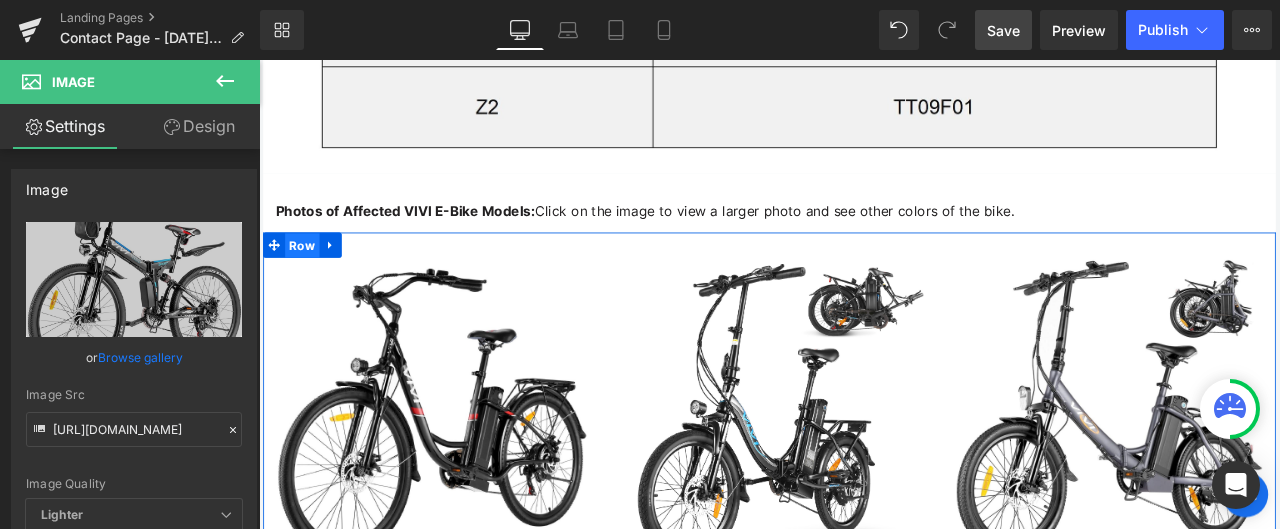 click on "Row" at bounding box center (310, 280) 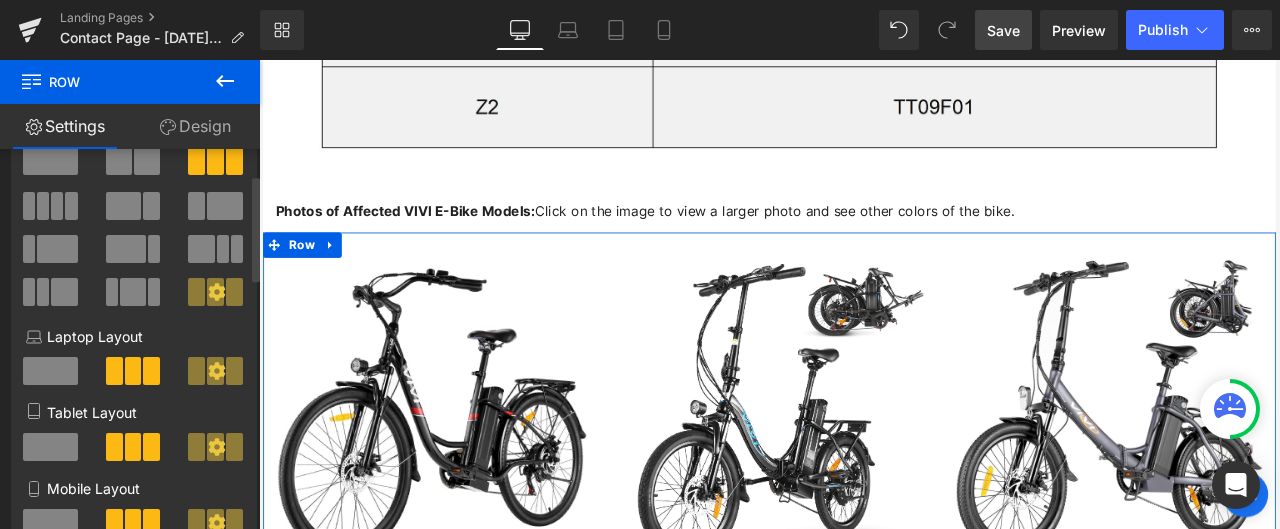 scroll, scrollTop: 100, scrollLeft: 0, axis: vertical 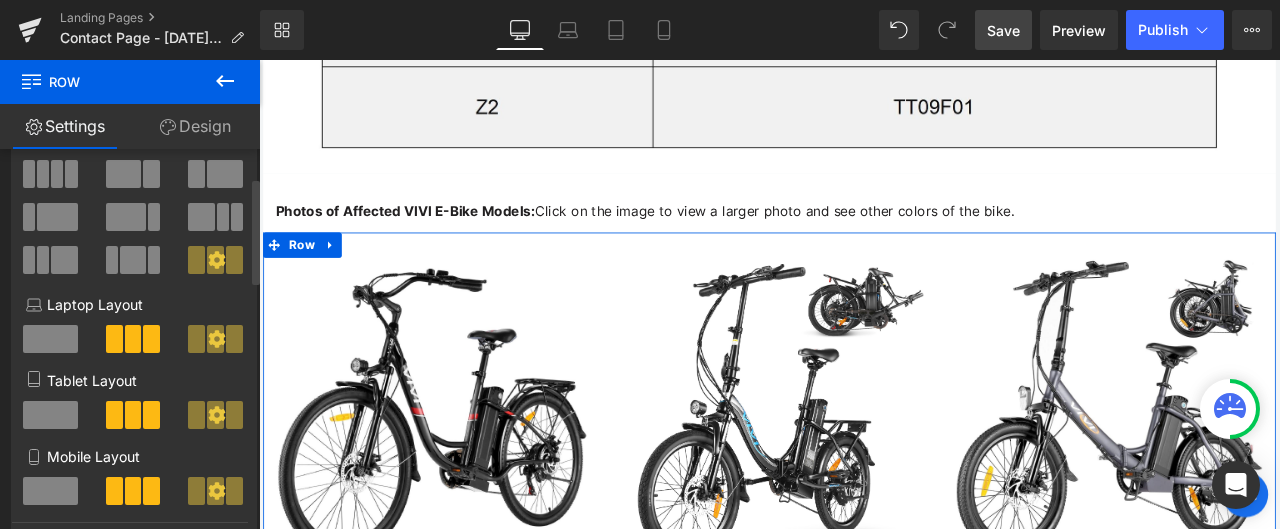 click 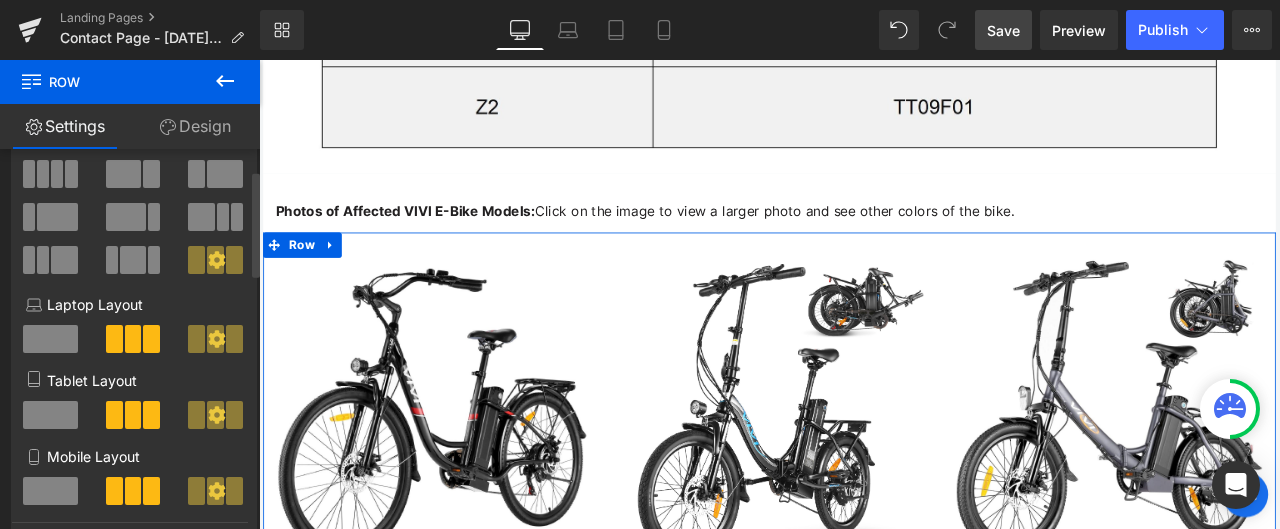scroll, scrollTop: 0, scrollLeft: 0, axis: both 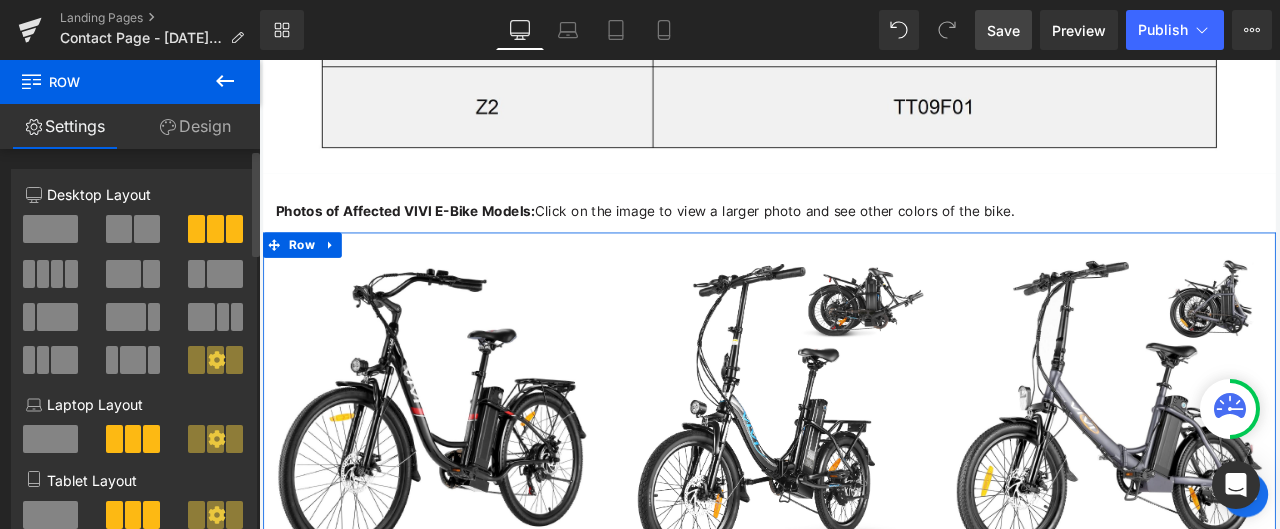 click 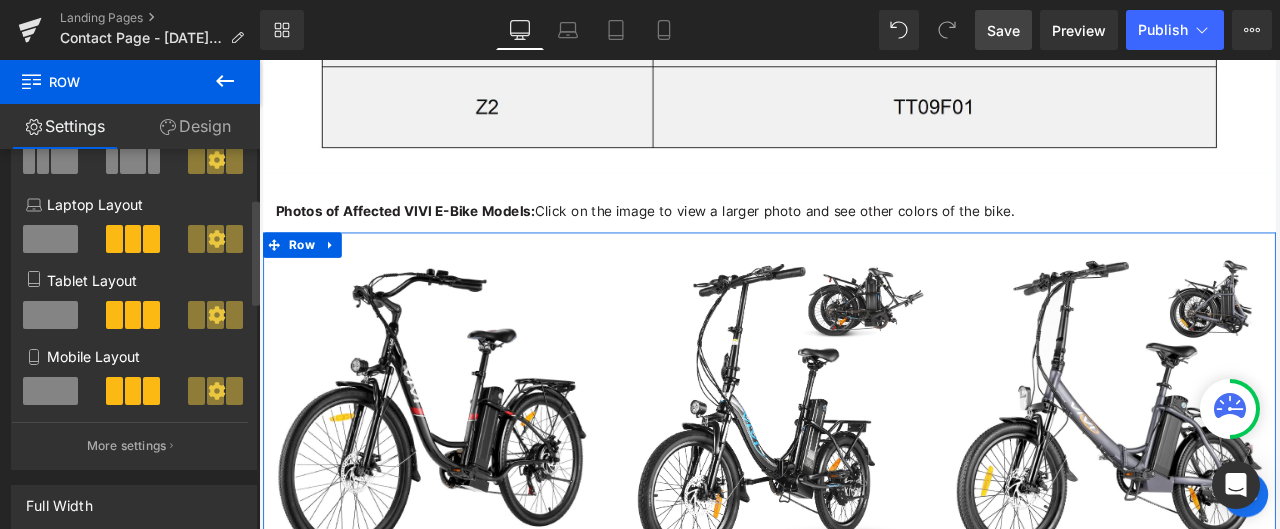 scroll, scrollTop: 100, scrollLeft: 0, axis: vertical 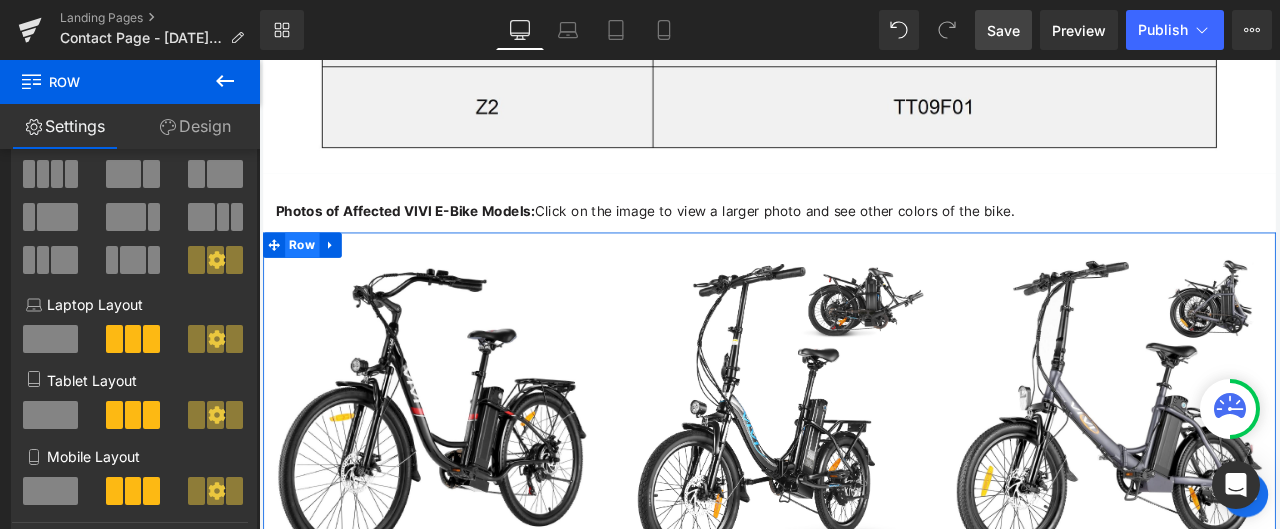 click on "Row" at bounding box center (310, 279) 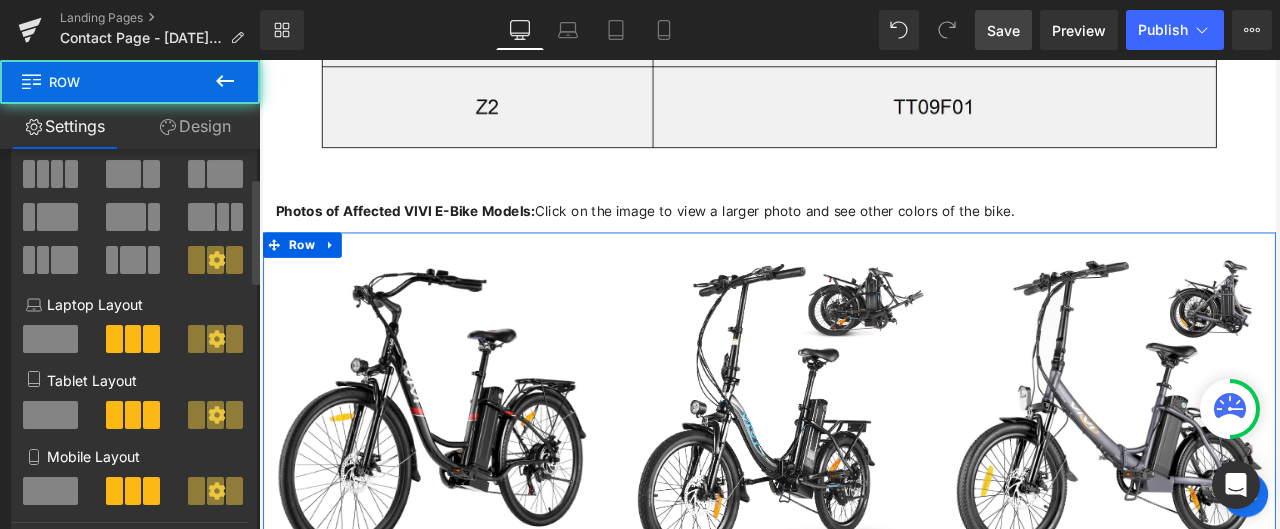 scroll, scrollTop: 0, scrollLeft: 0, axis: both 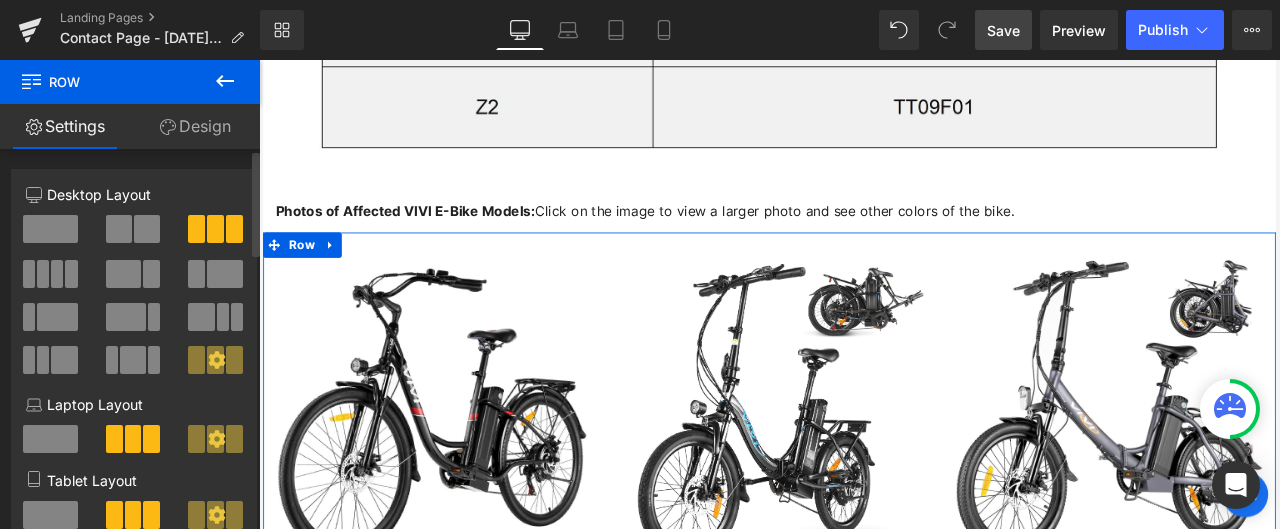 click at bounding box center (57, 274) 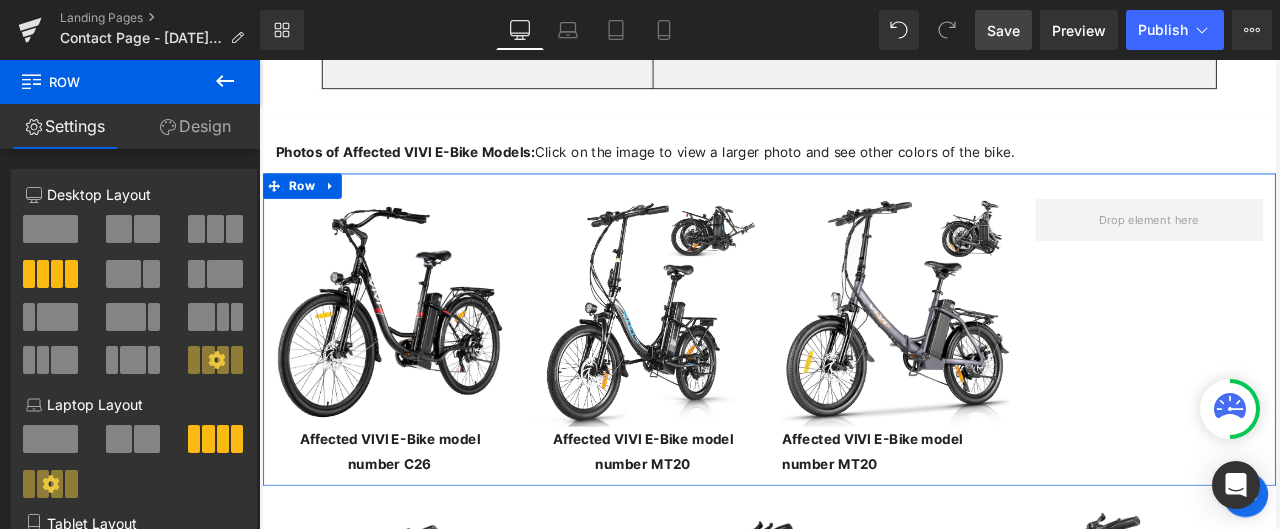 scroll, scrollTop: 3561, scrollLeft: 0, axis: vertical 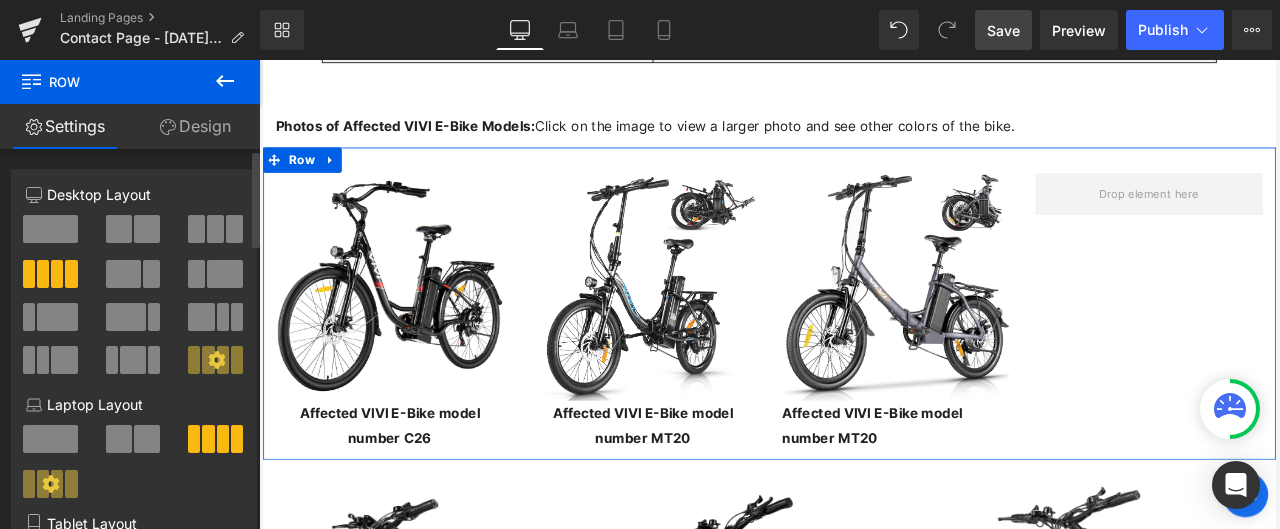 click at bounding box center (57, 274) 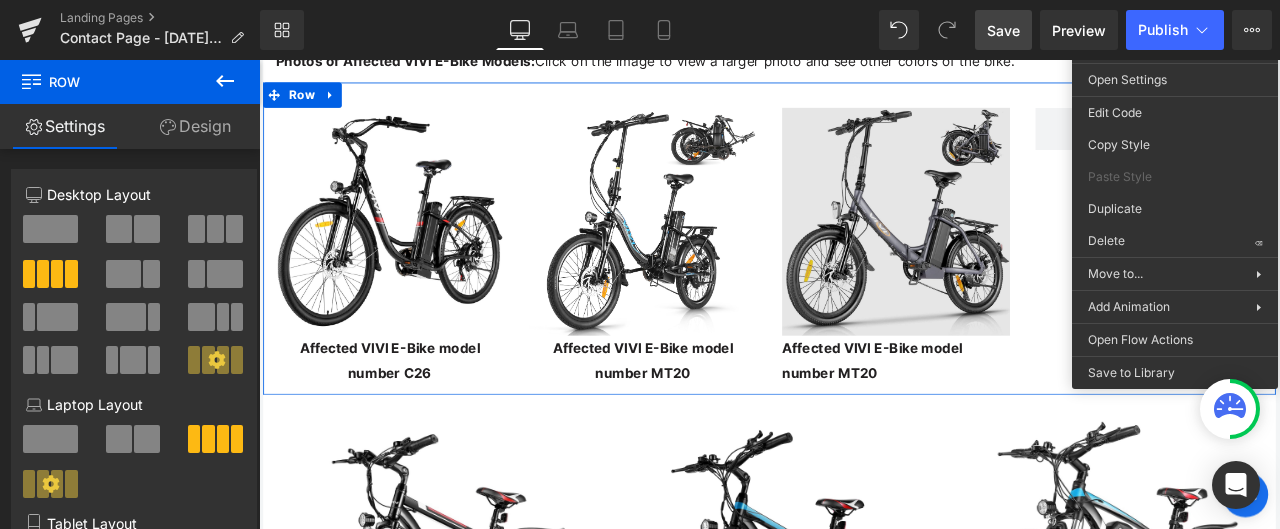 scroll, scrollTop: 3561, scrollLeft: 0, axis: vertical 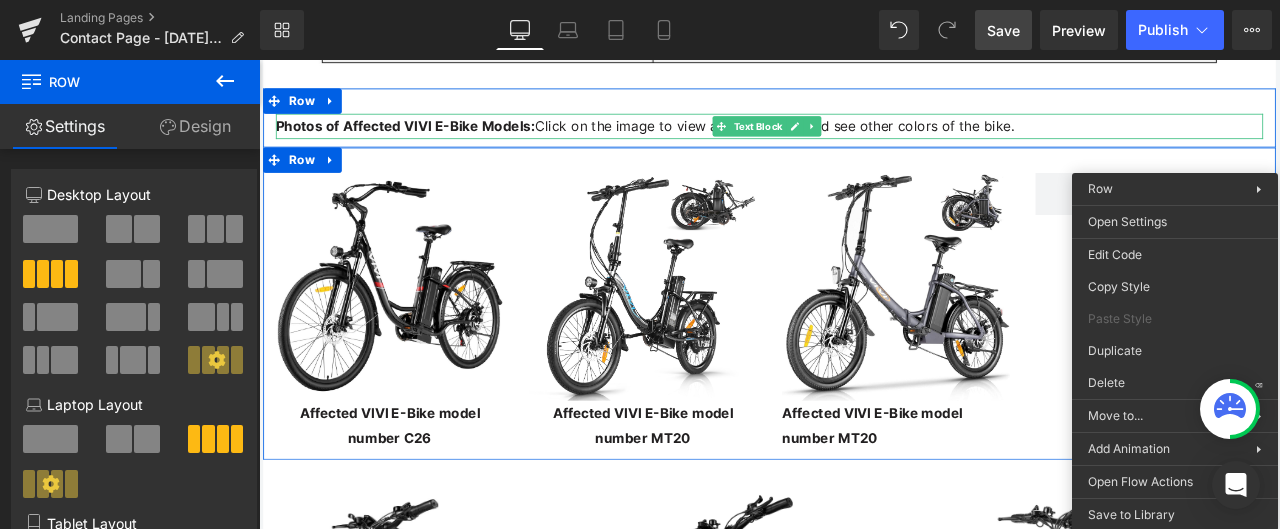 click on "Photos of Affected VIVI E-Bike Models:  Click on the image to view a larger photo and see other colors of the bike." at bounding box center [864, 139] 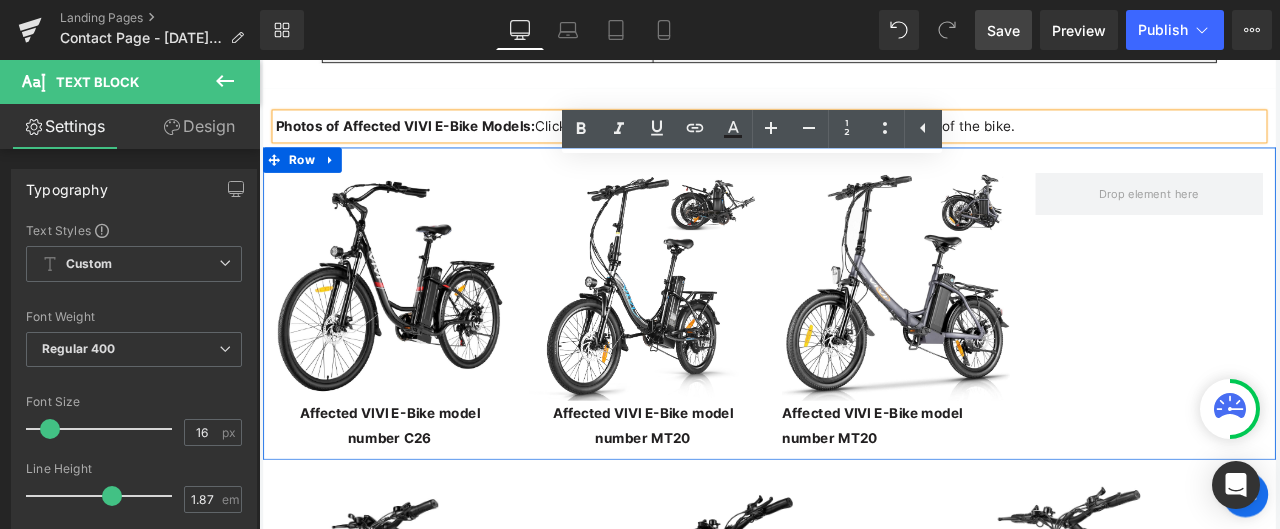 click on "Image         Affected VIVI E-Bike model number C26 Text Block         Image         Affected VIVI E-Bike model number MT20 Text Block         Image         Affected VIVI E-Bike model number MT20 Text Block         Row" at bounding box center (864, 349) 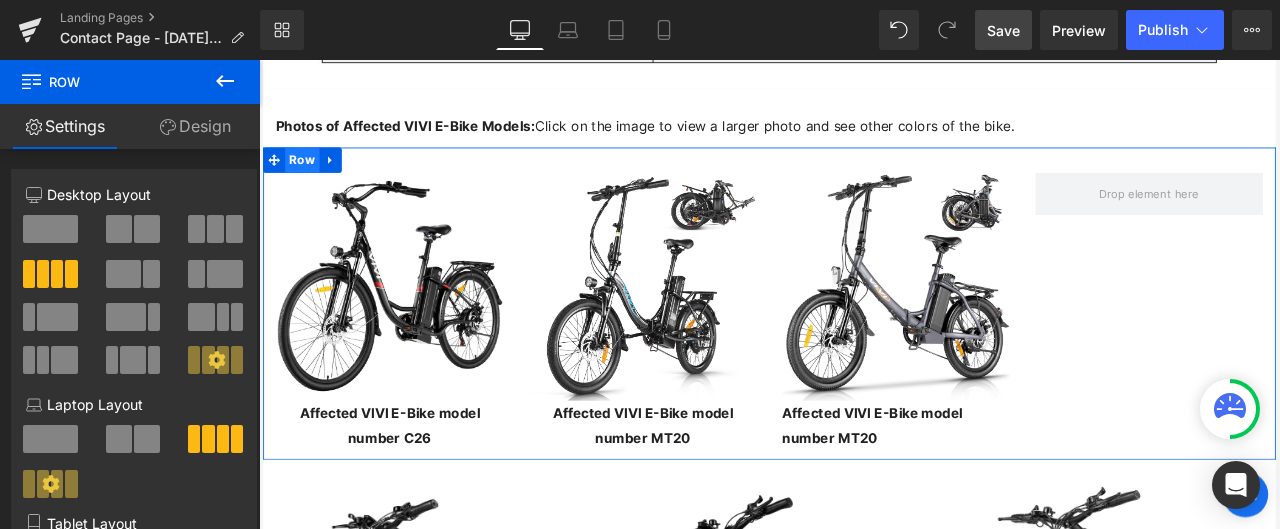 click on "Row" at bounding box center (310, 179) 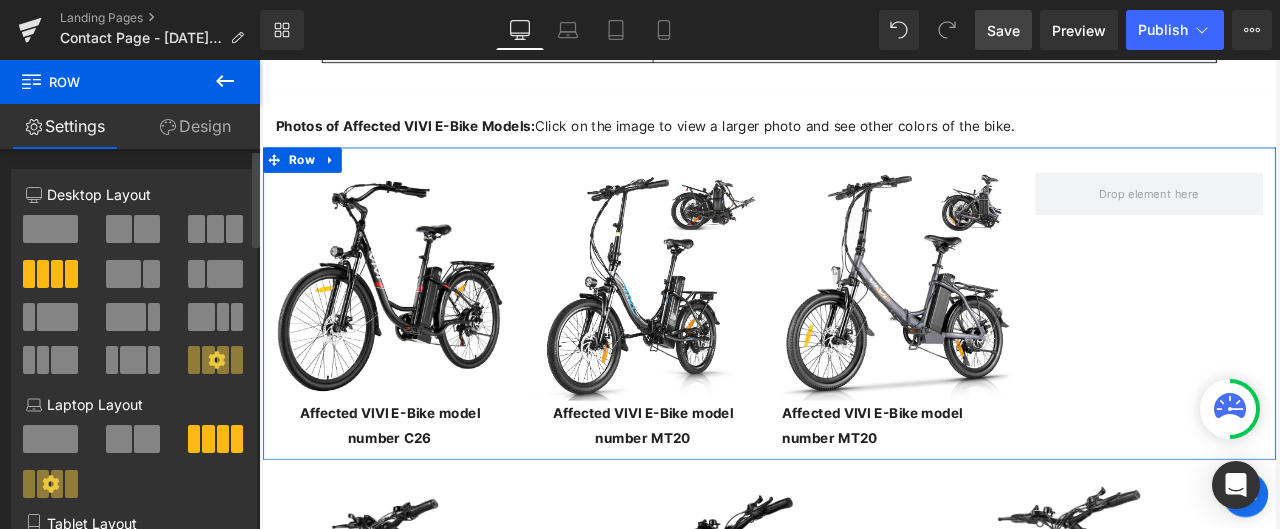 click 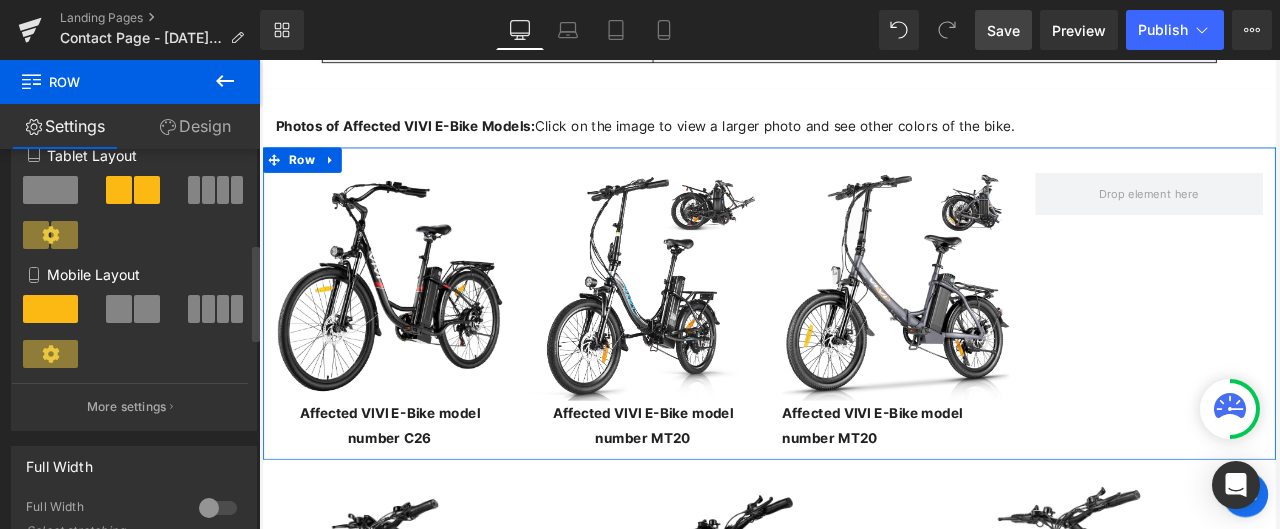 scroll, scrollTop: 400, scrollLeft: 0, axis: vertical 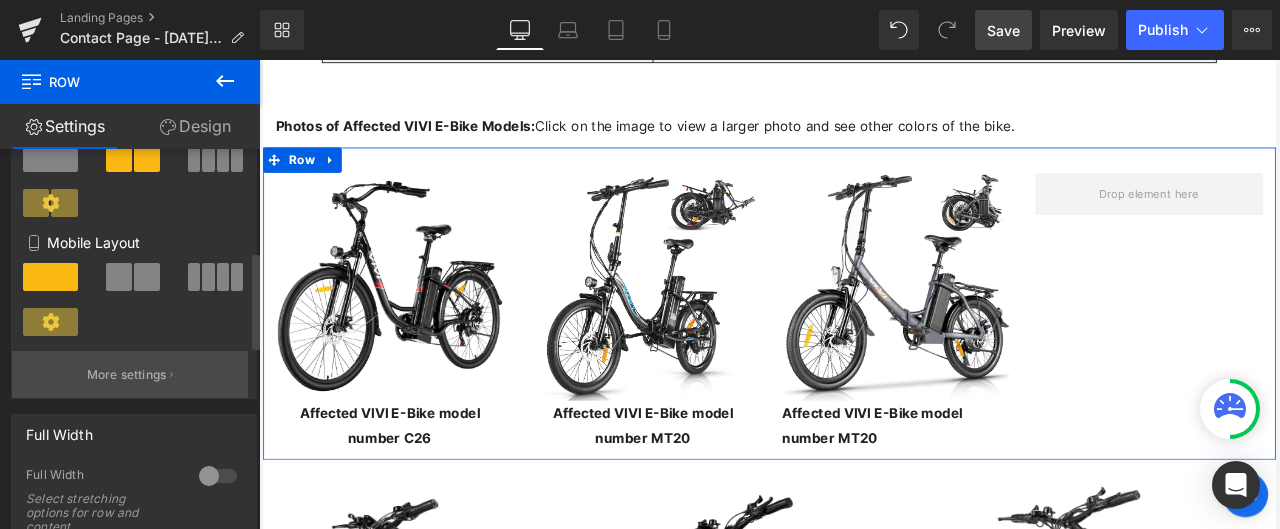click on "More settings" at bounding box center [127, 375] 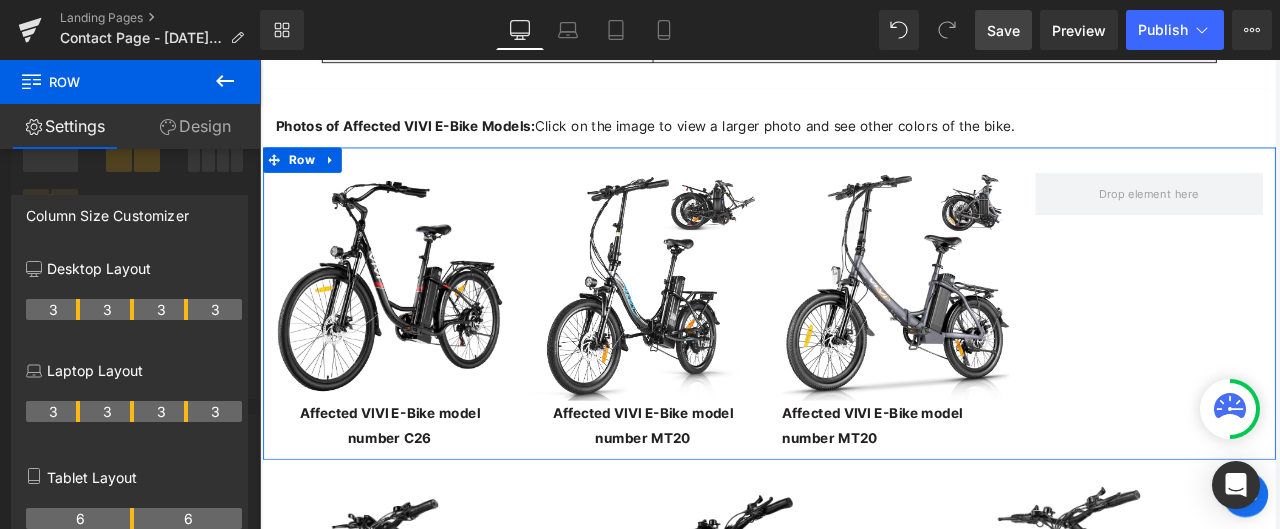 click at bounding box center [130, 299] 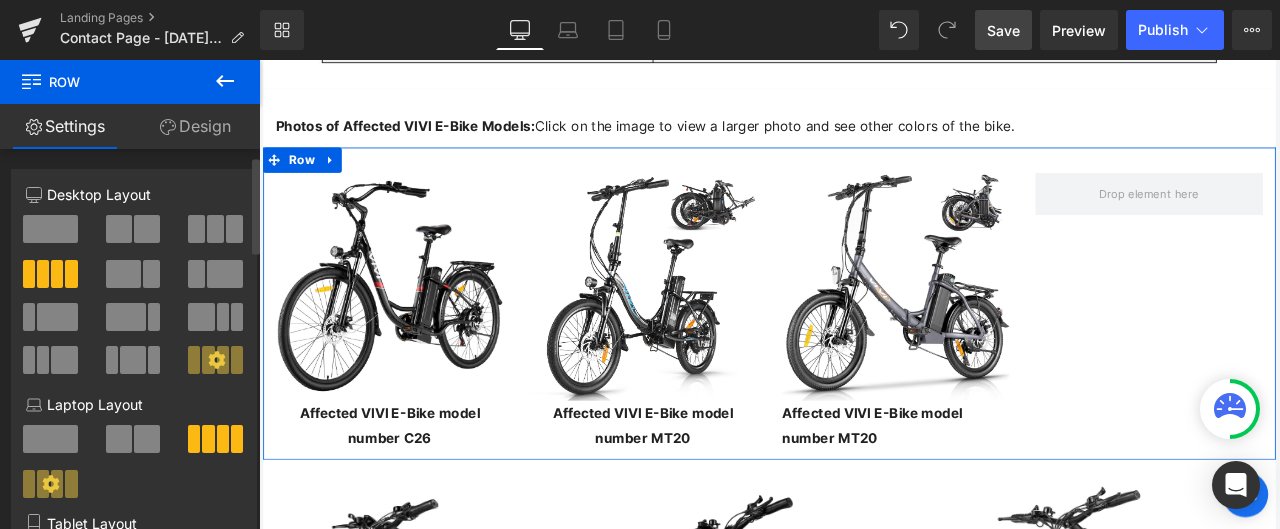 scroll, scrollTop: 100, scrollLeft: 0, axis: vertical 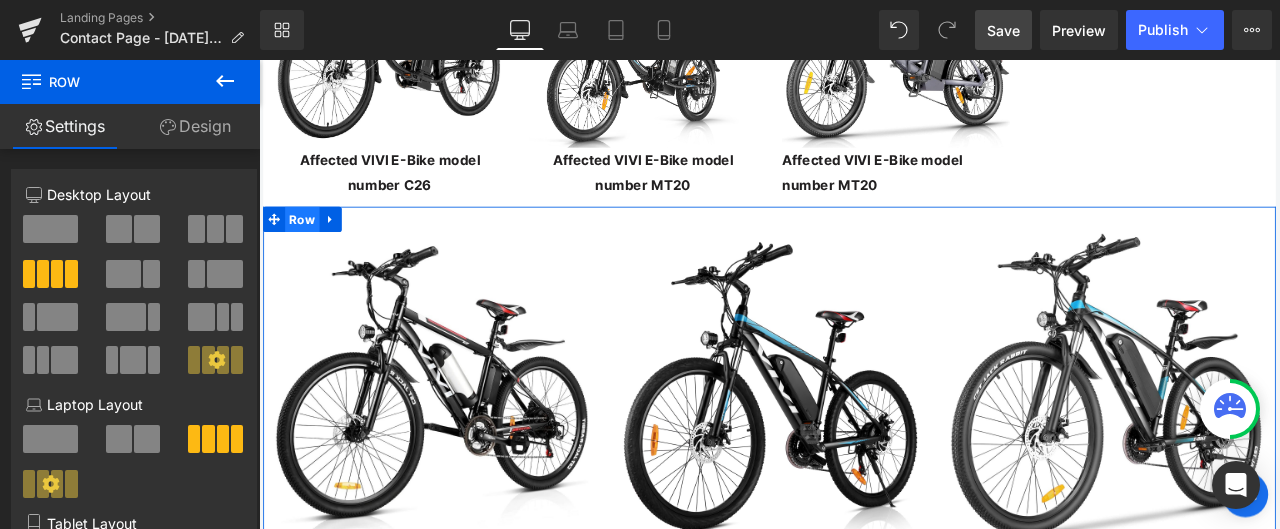 click on "Row" at bounding box center (310, 249) 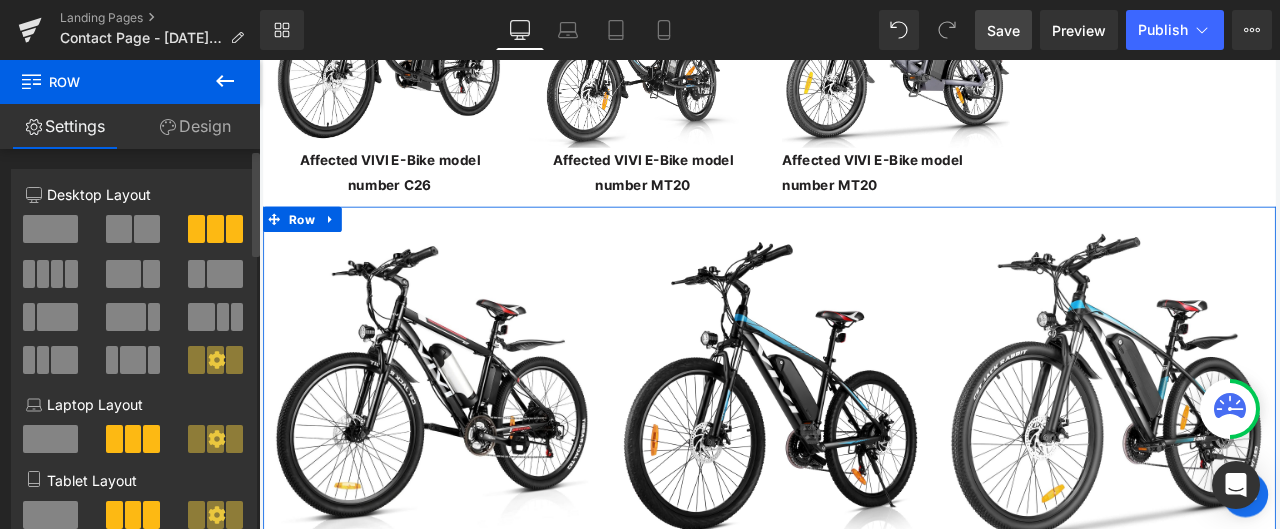 click at bounding box center [57, 274] 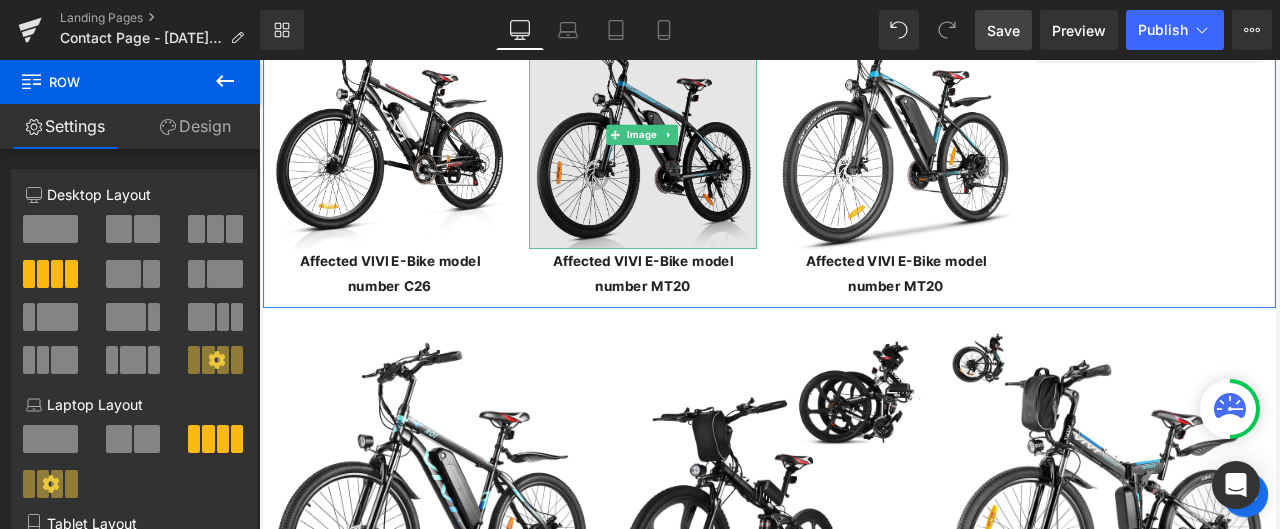 scroll, scrollTop: 4161, scrollLeft: 0, axis: vertical 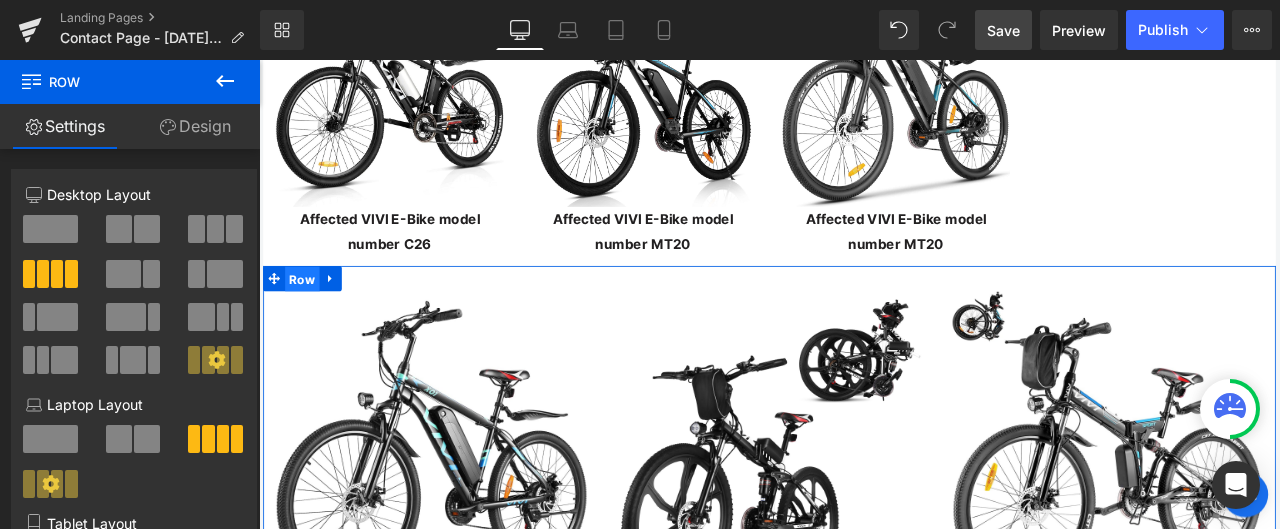click on "Row" at bounding box center [310, 320] 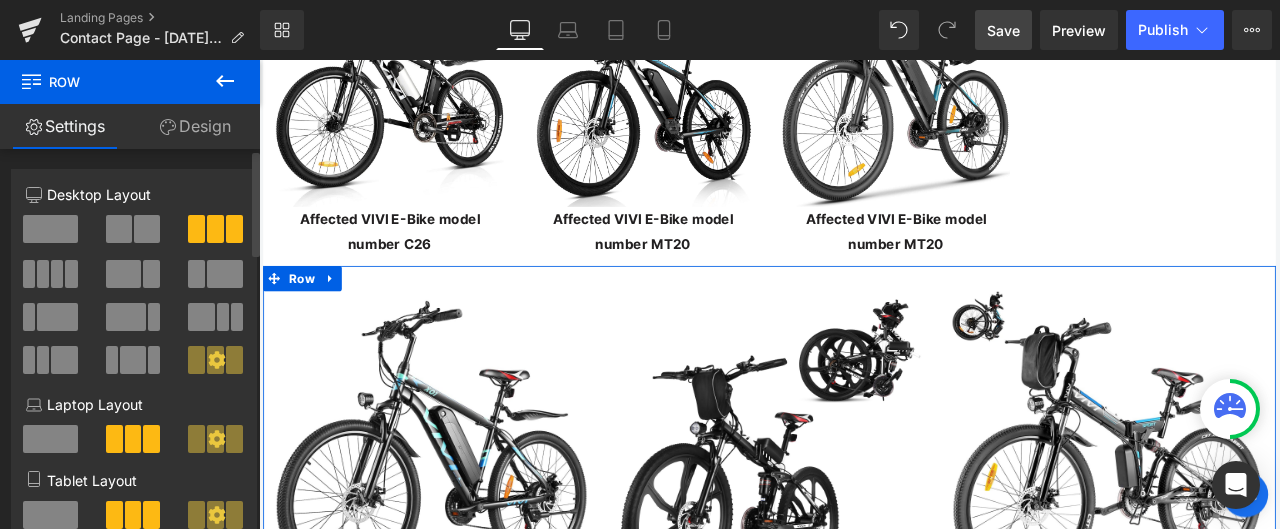 click at bounding box center [43, 274] 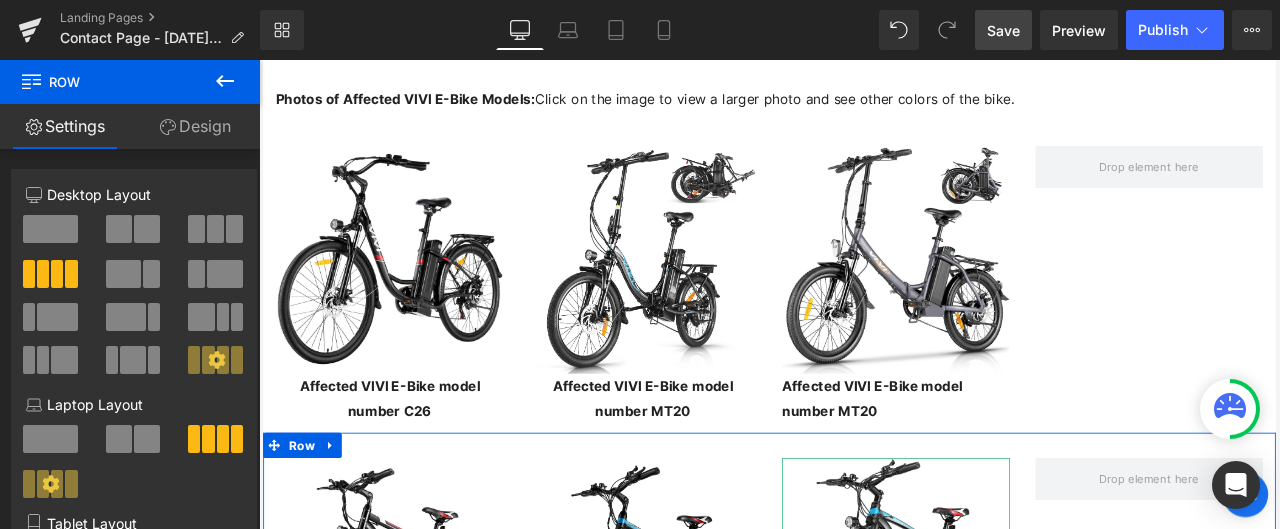 scroll, scrollTop: 3561, scrollLeft: 0, axis: vertical 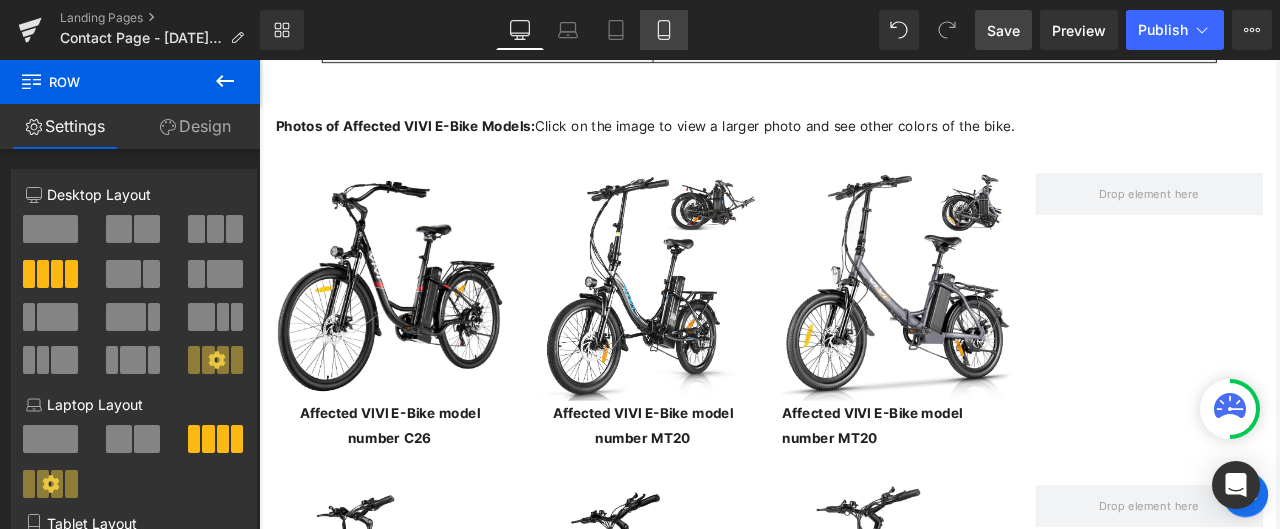 click 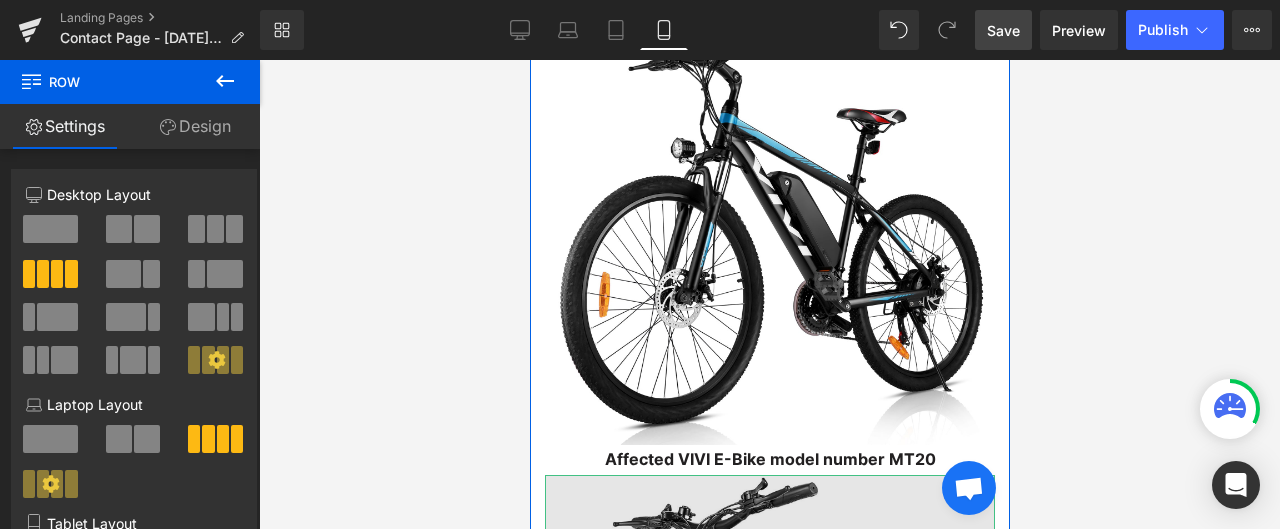 scroll, scrollTop: 4890, scrollLeft: 0, axis: vertical 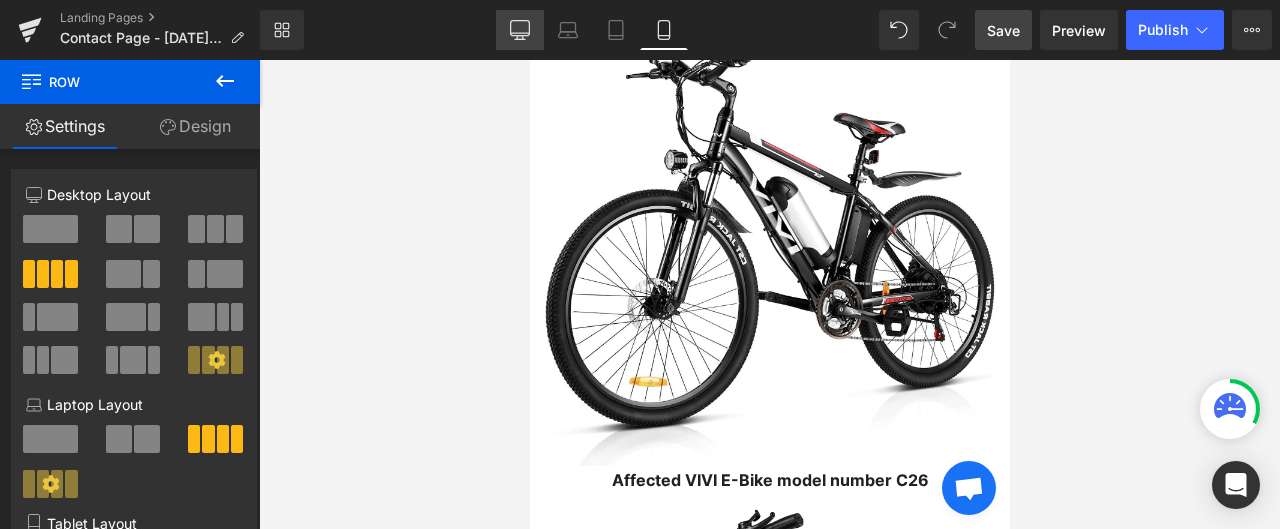 click on "Desktop" at bounding box center (520, 30) 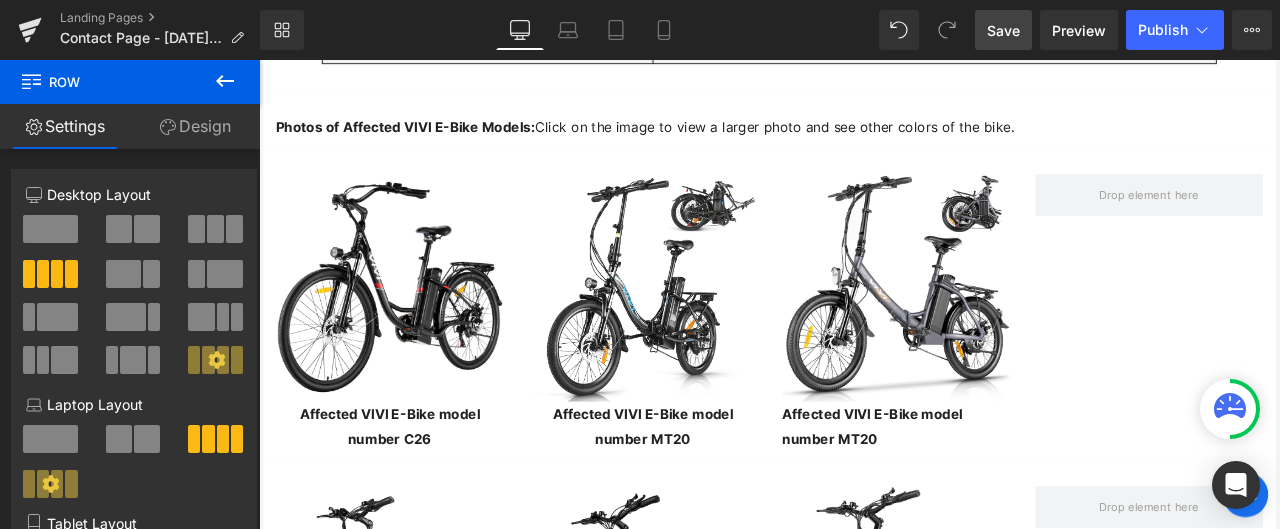 scroll, scrollTop: 3460, scrollLeft: 0, axis: vertical 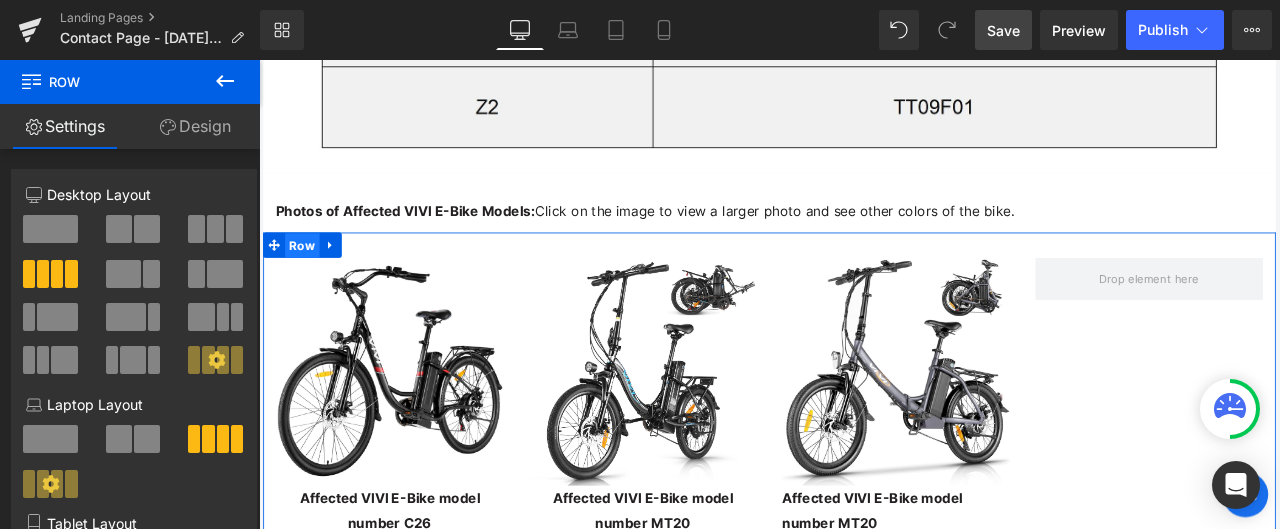 click on "Row" at bounding box center [310, 281] 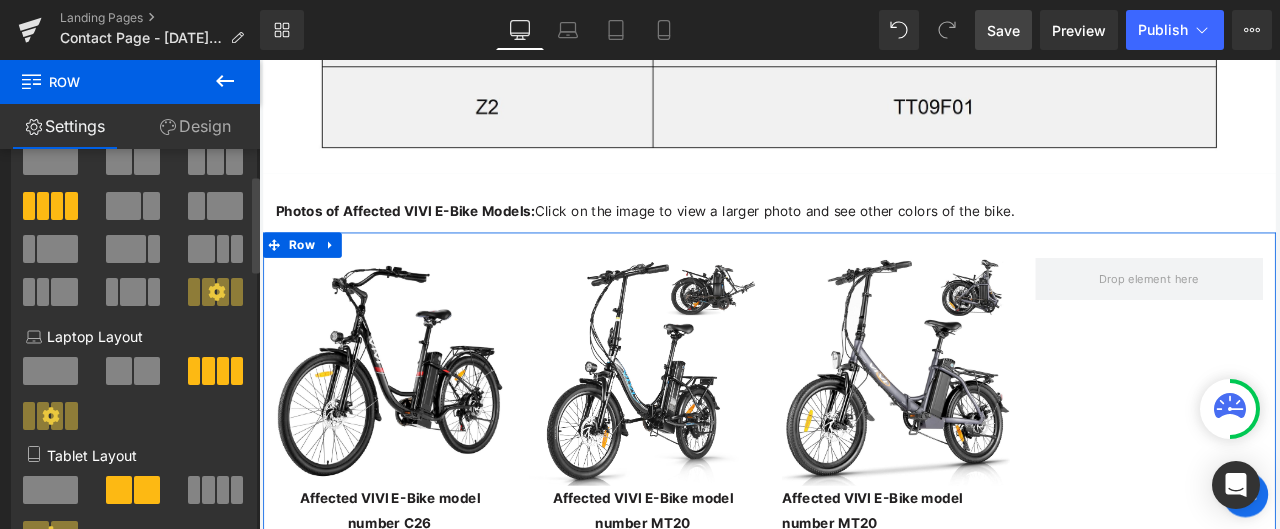 scroll, scrollTop: 100, scrollLeft: 0, axis: vertical 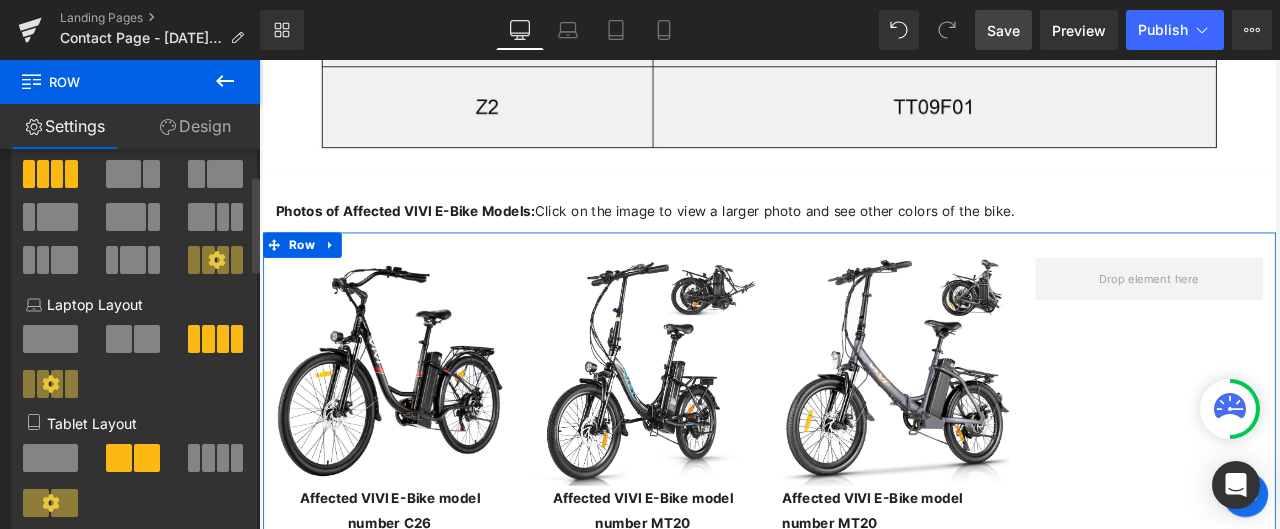 click 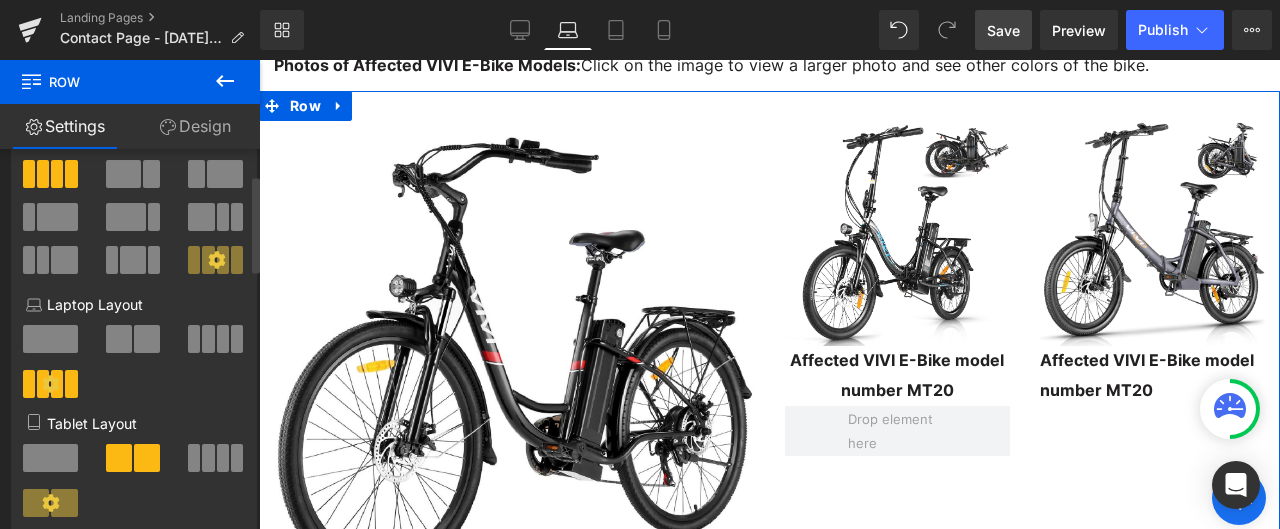 scroll, scrollTop: 3272, scrollLeft: 0, axis: vertical 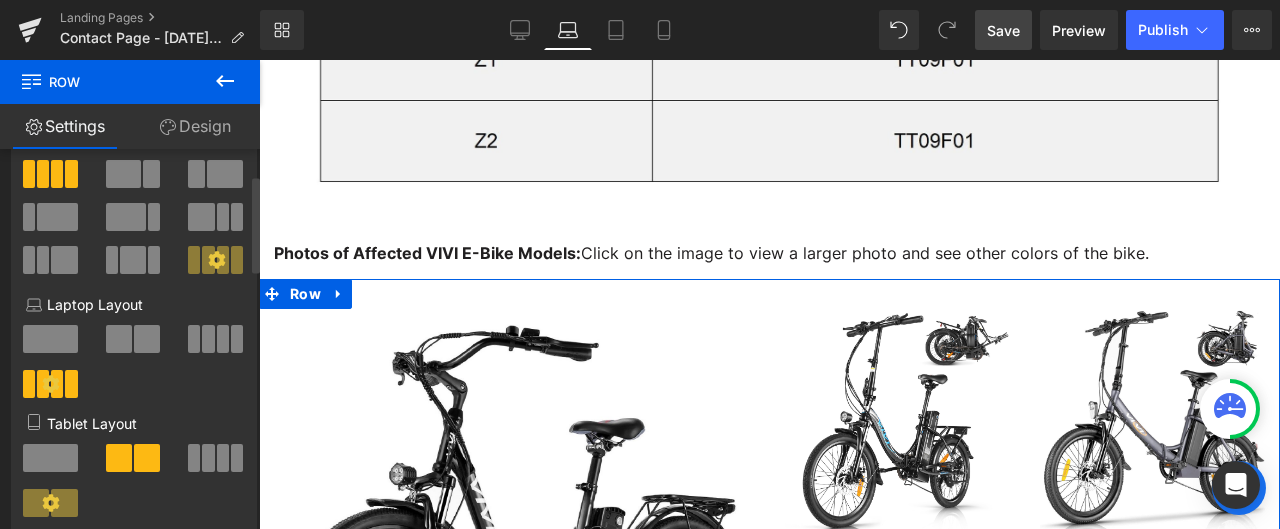 click at bounding box center (216, 339) 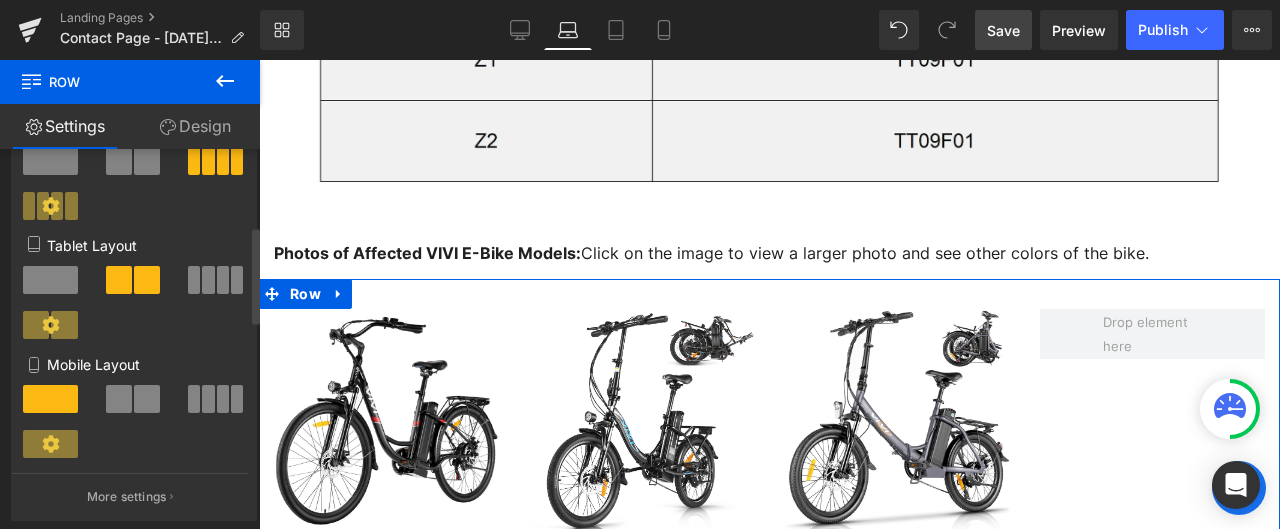 scroll, scrollTop: 300, scrollLeft: 0, axis: vertical 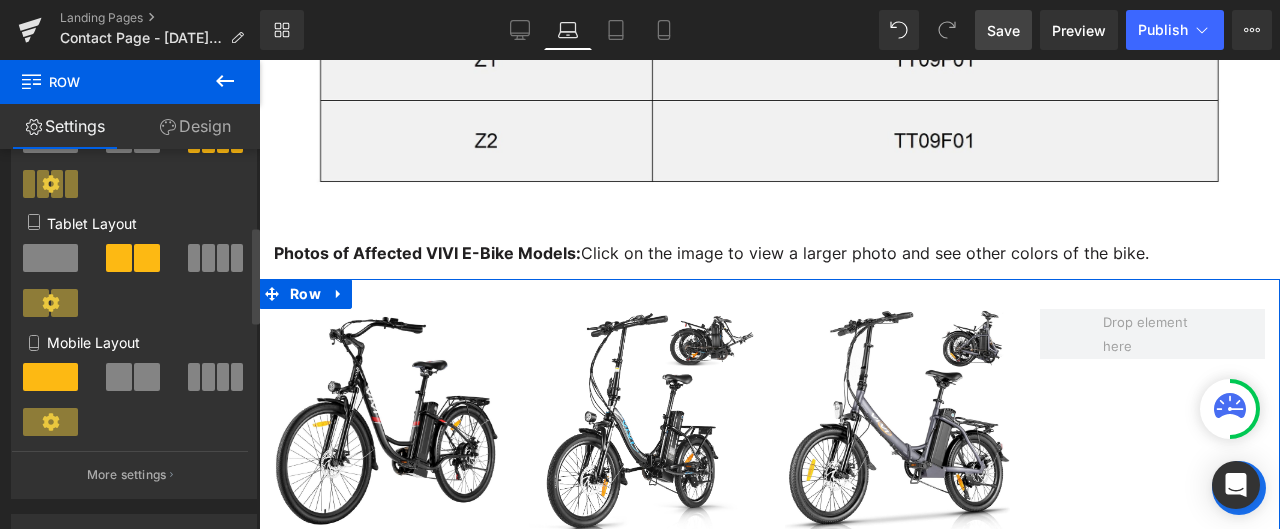 click at bounding box center (223, 258) 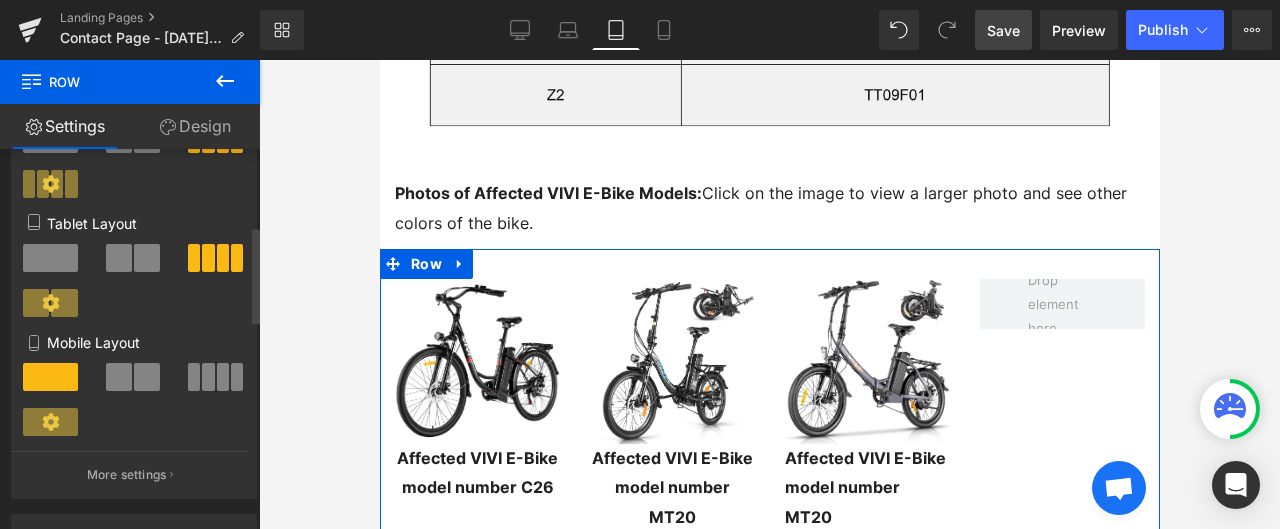 click at bounding box center (216, 377) 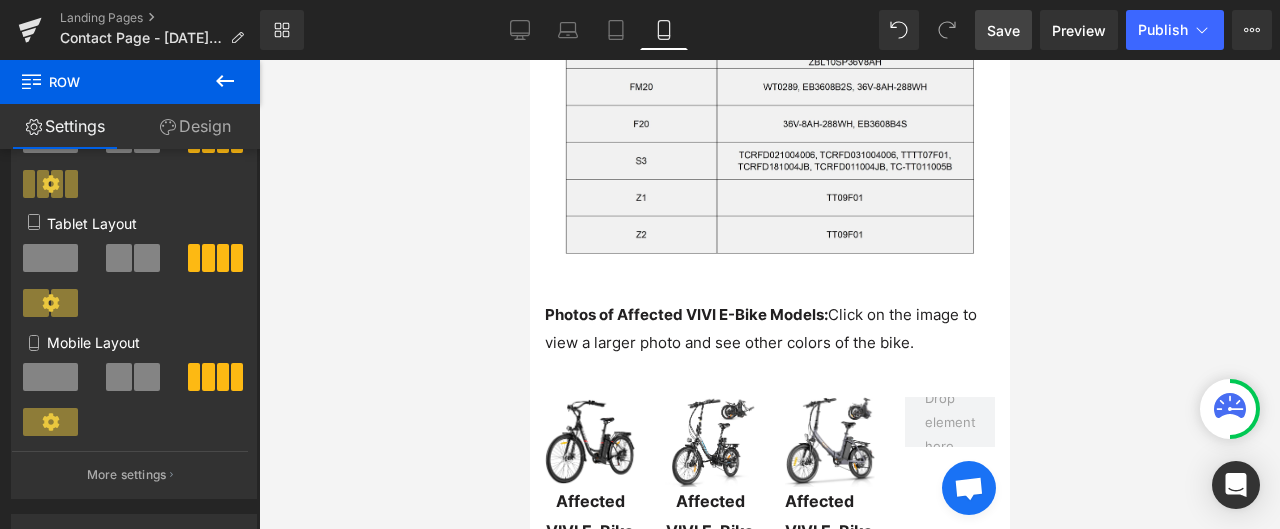scroll, scrollTop: 2966, scrollLeft: 0, axis: vertical 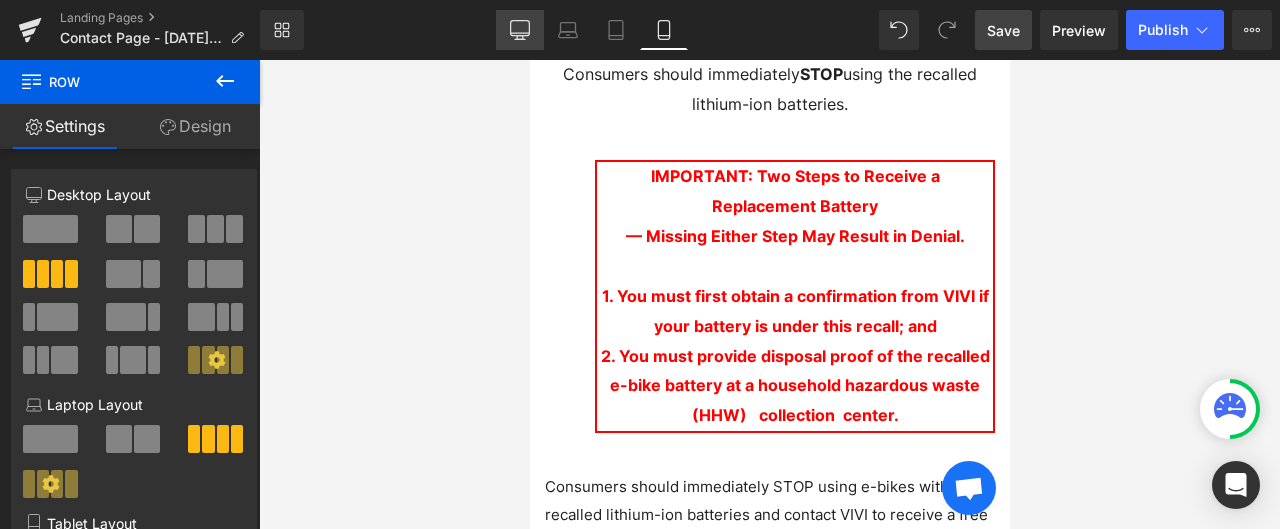 click 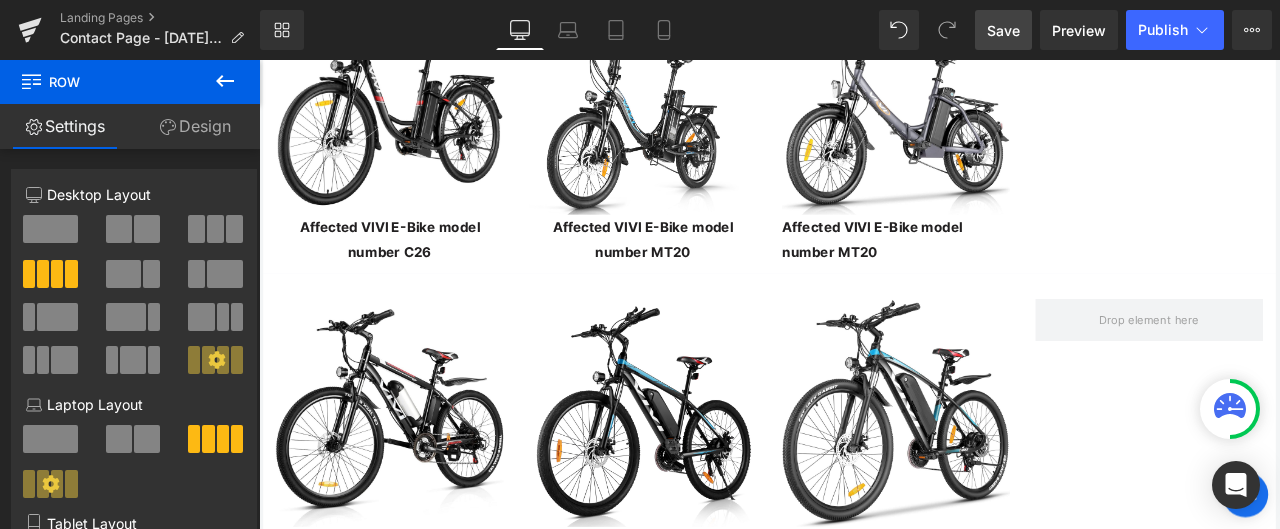 scroll, scrollTop: 3459, scrollLeft: 0, axis: vertical 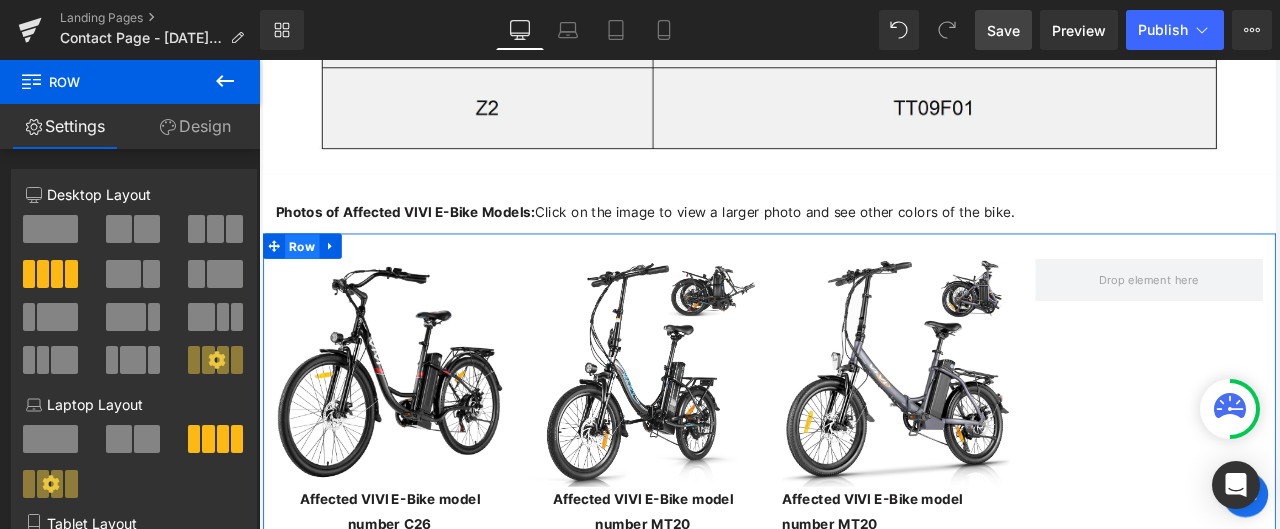 click on "Row" at bounding box center [310, 282] 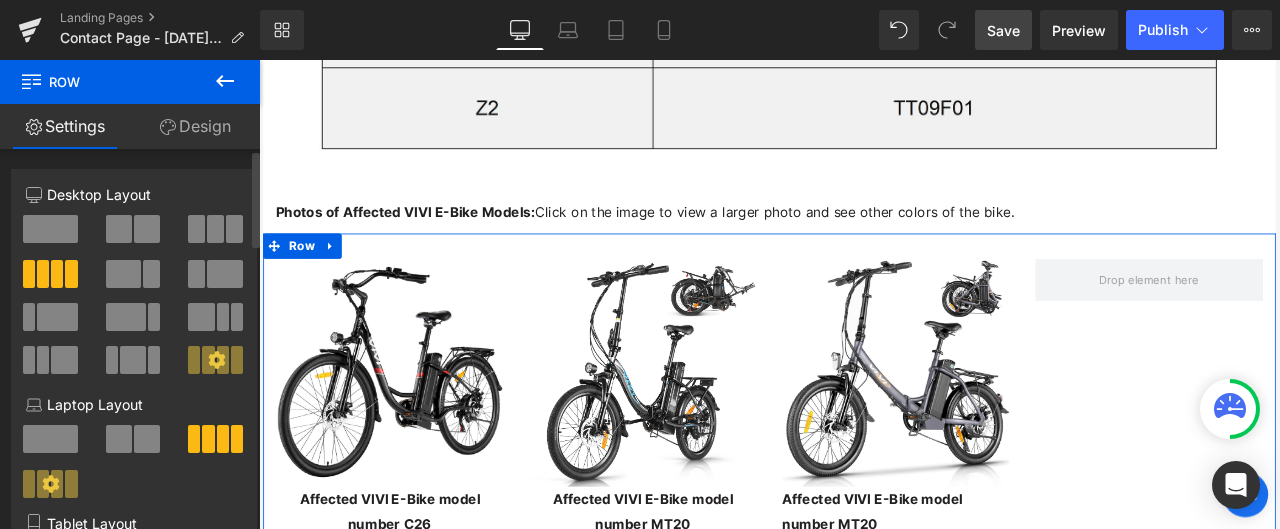 click at bounding box center [215, 229] 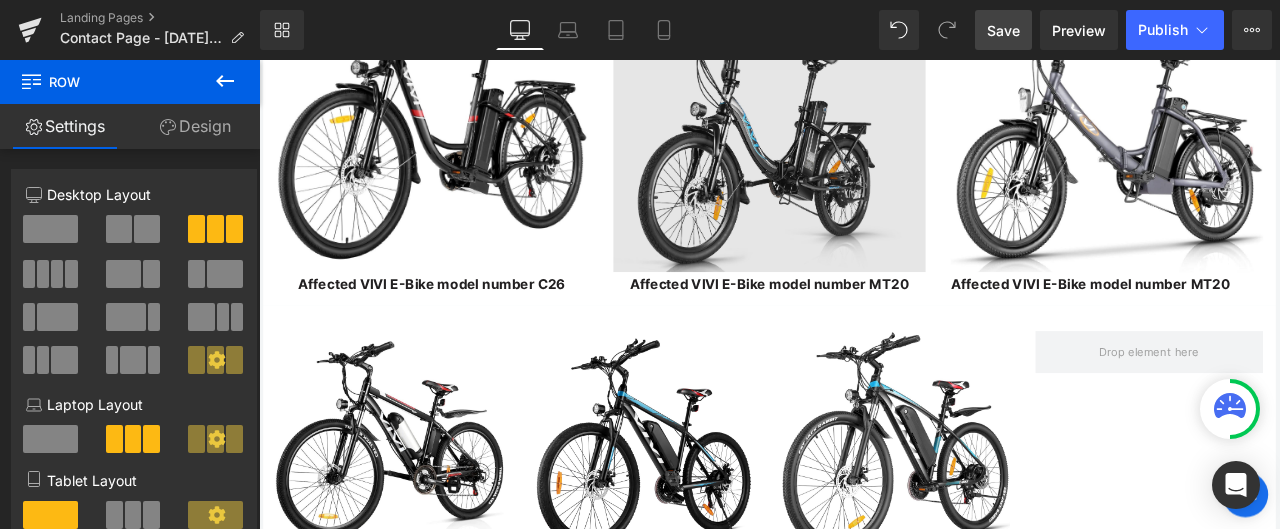scroll, scrollTop: 3859, scrollLeft: 0, axis: vertical 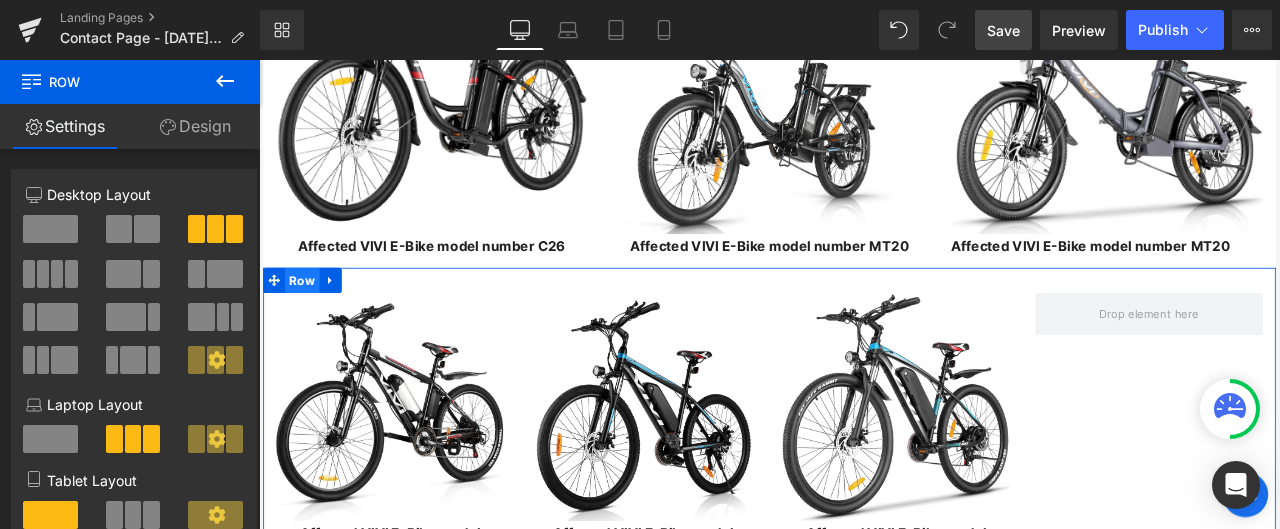 click on "Row" at bounding box center [310, 321] 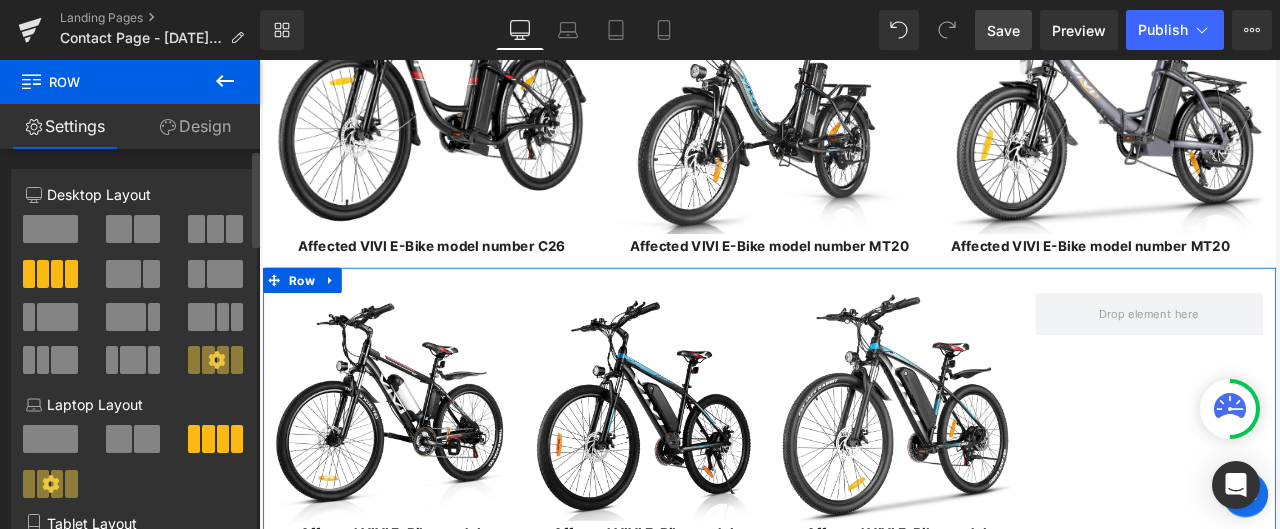 click at bounding box center [215, 229] 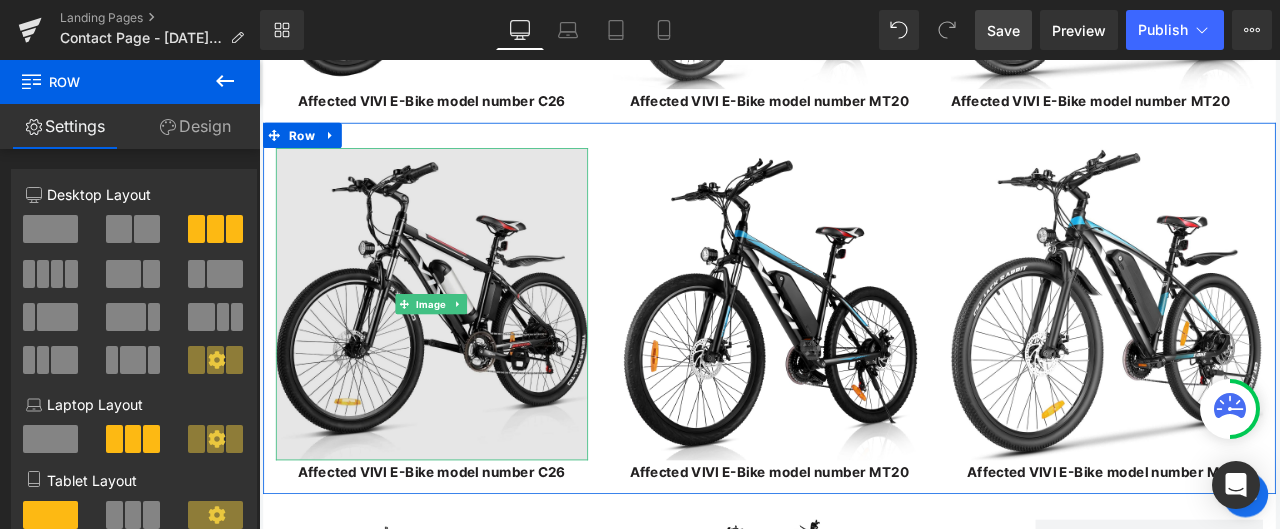 scroll, scrollTop: 4359, scrollLeft: 0, axis: vertical 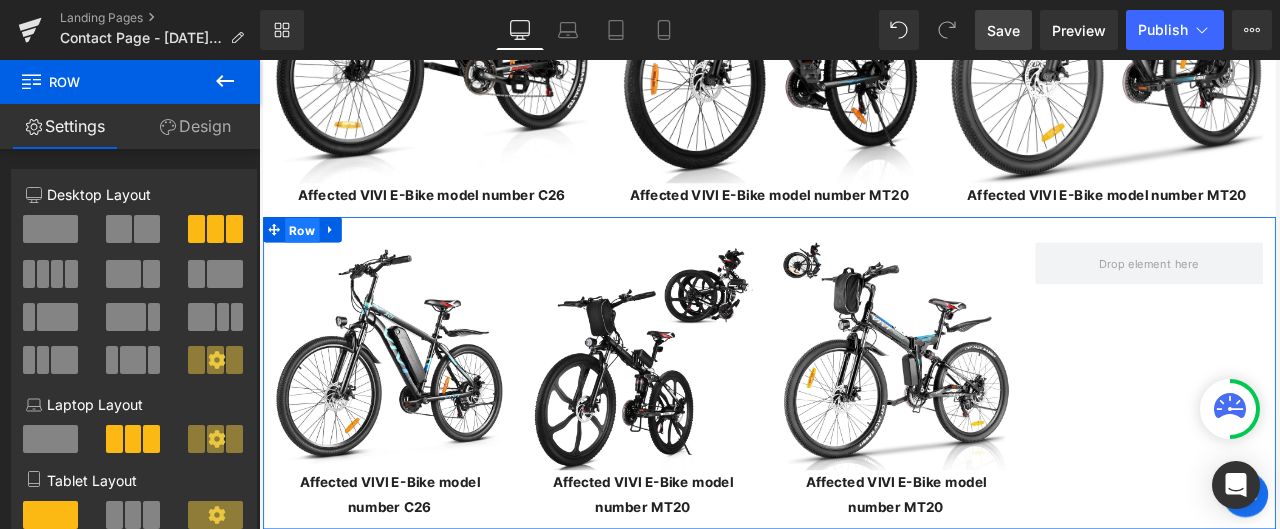 click on "Row" at bounding box center [310, 262] 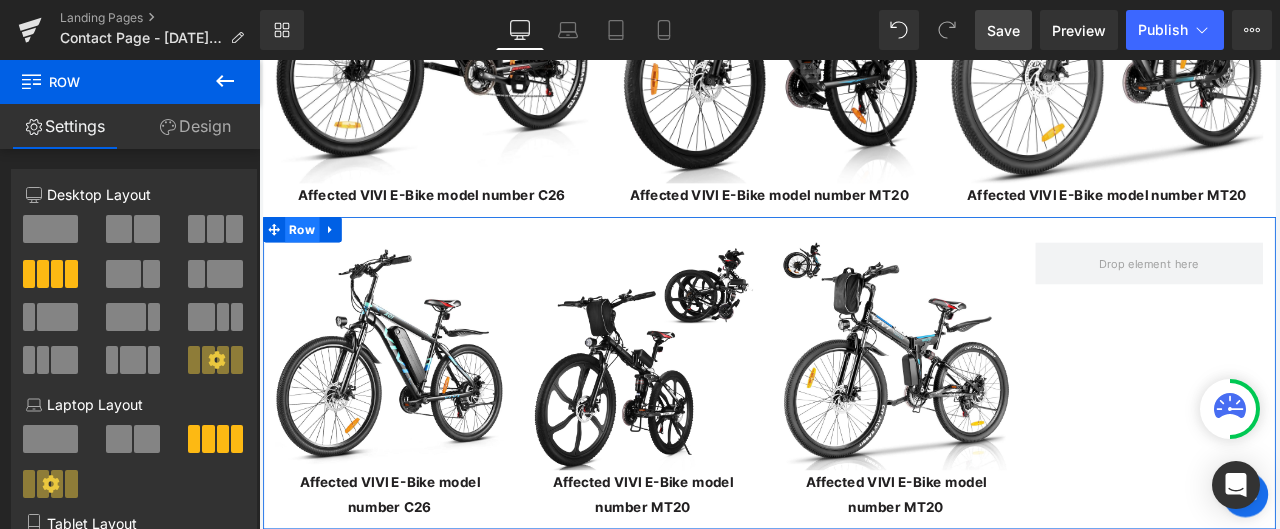 click at bounding box center [234, 229] 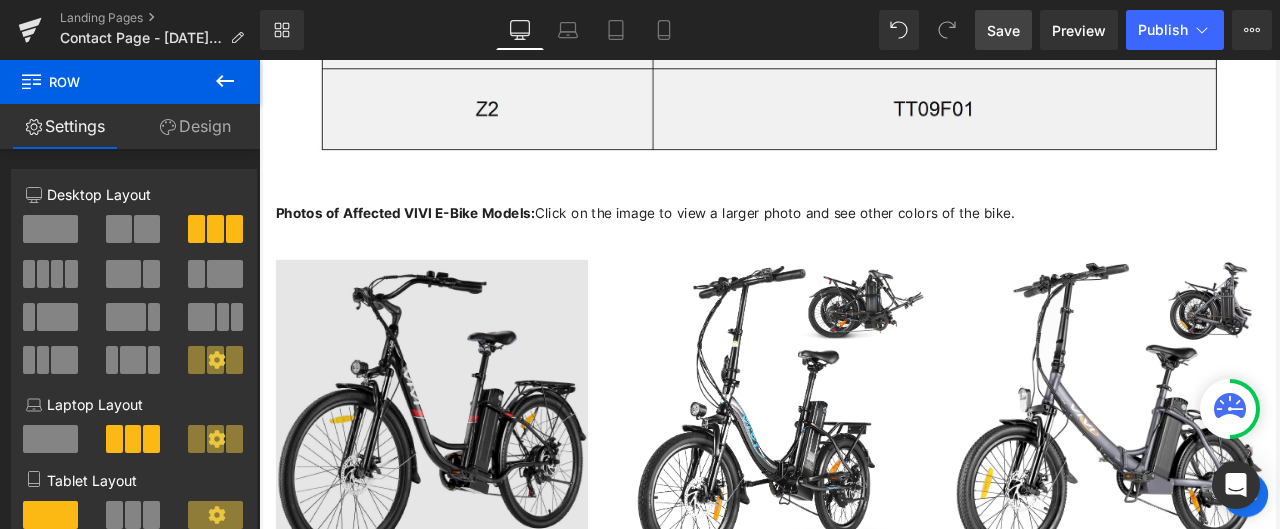 scroll, scrollTop: 3459, scrollLeft: 0, axis: vertical 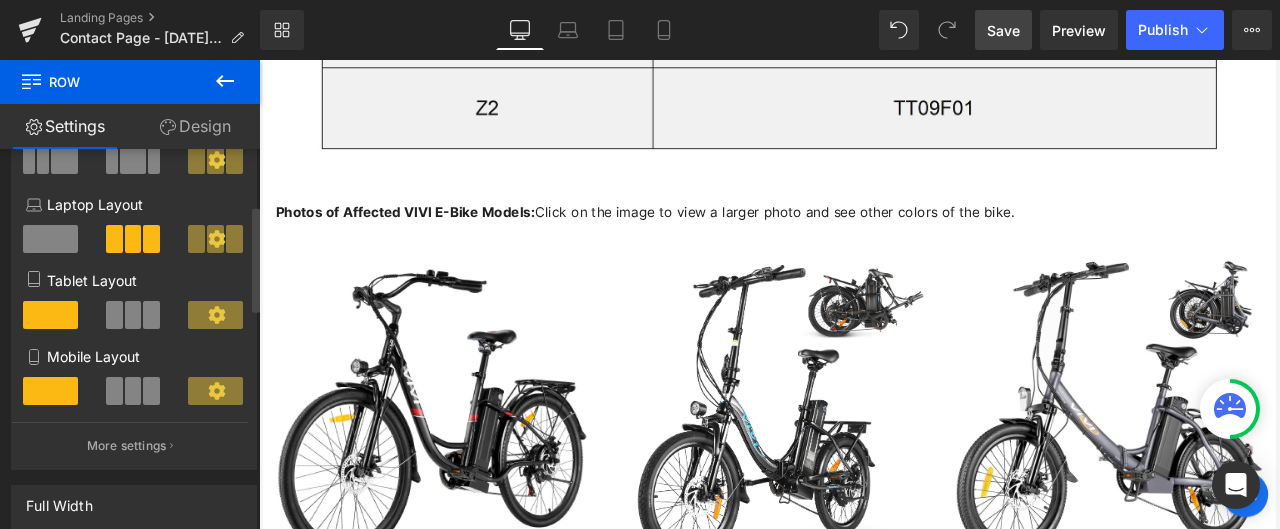 click at bounding box center [134, 315] 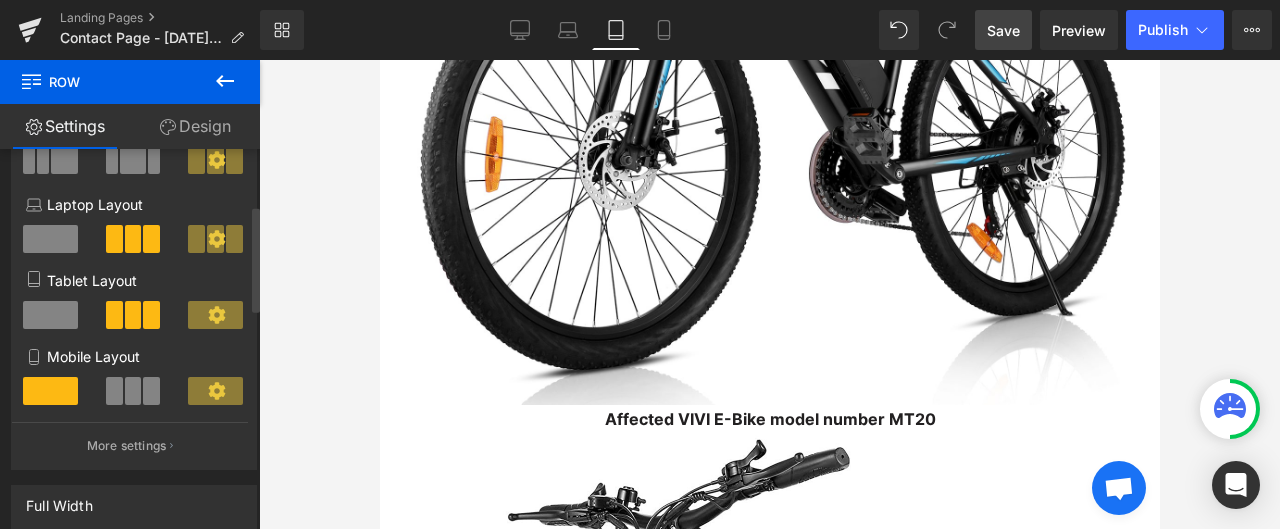 click at bounding box center [133, 391] 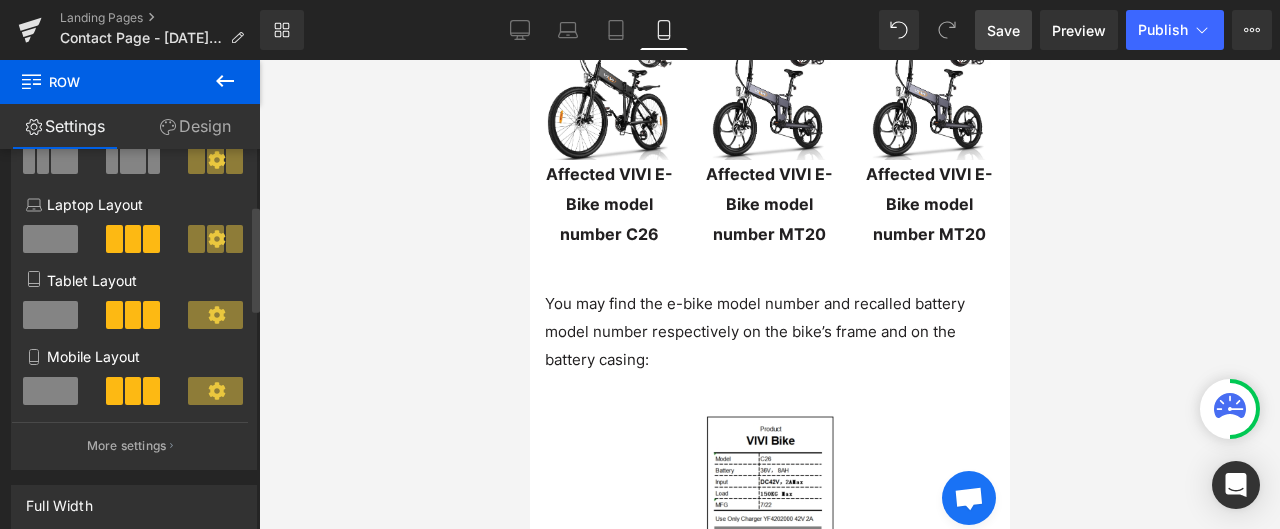 scroll, scrollTop: 5050, scrollLeft: 0, axis: vertical 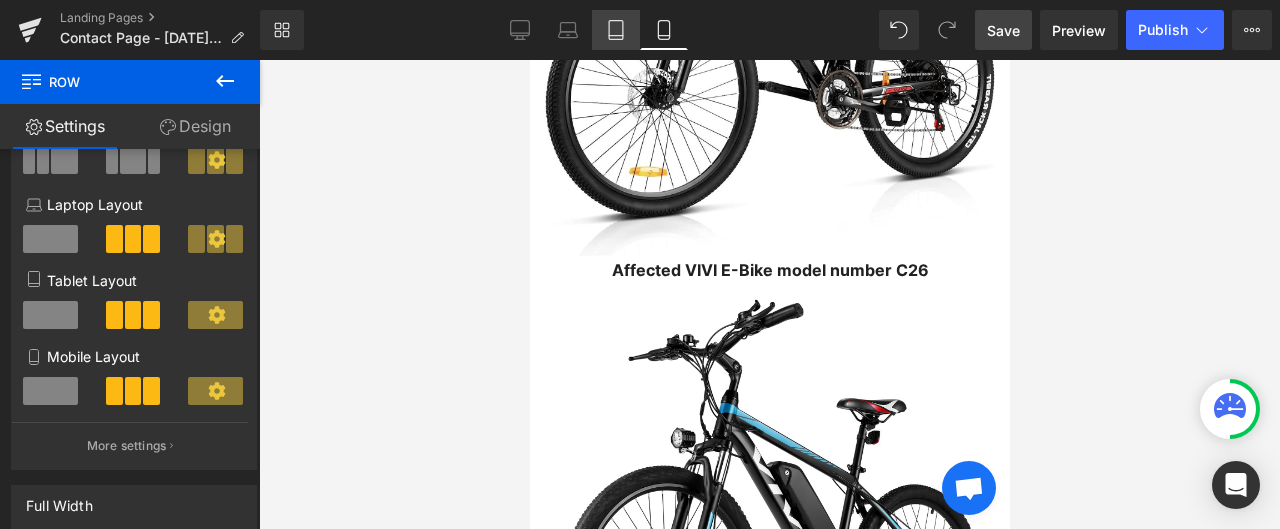 click on "Tablet" at bounding box center (616, 30) 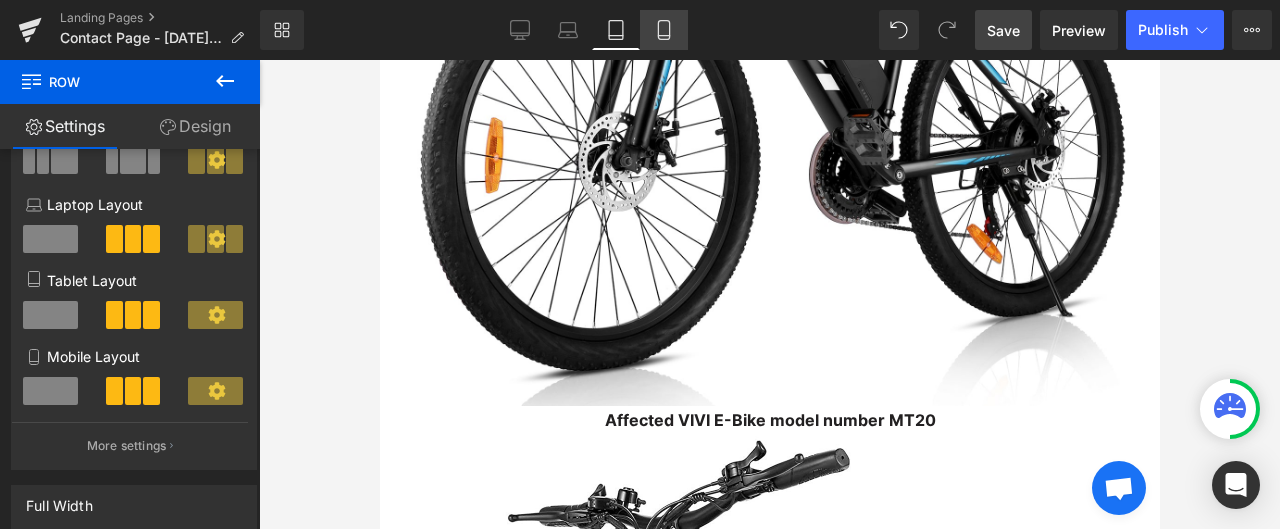 click 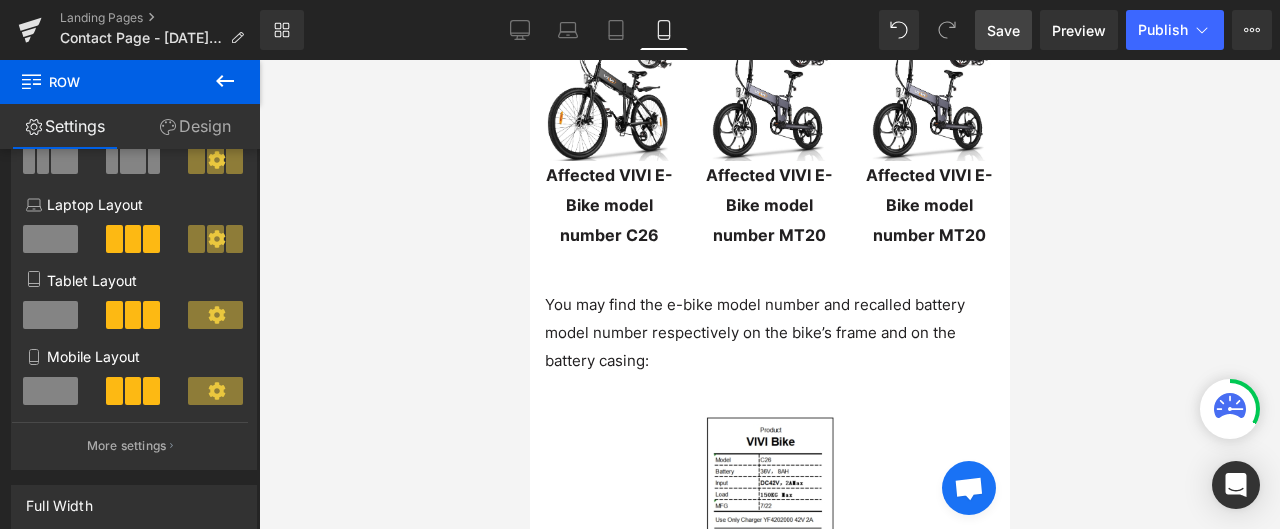 scroll, scrollTop: 5049, scrollLeft: 0, axis: vertical 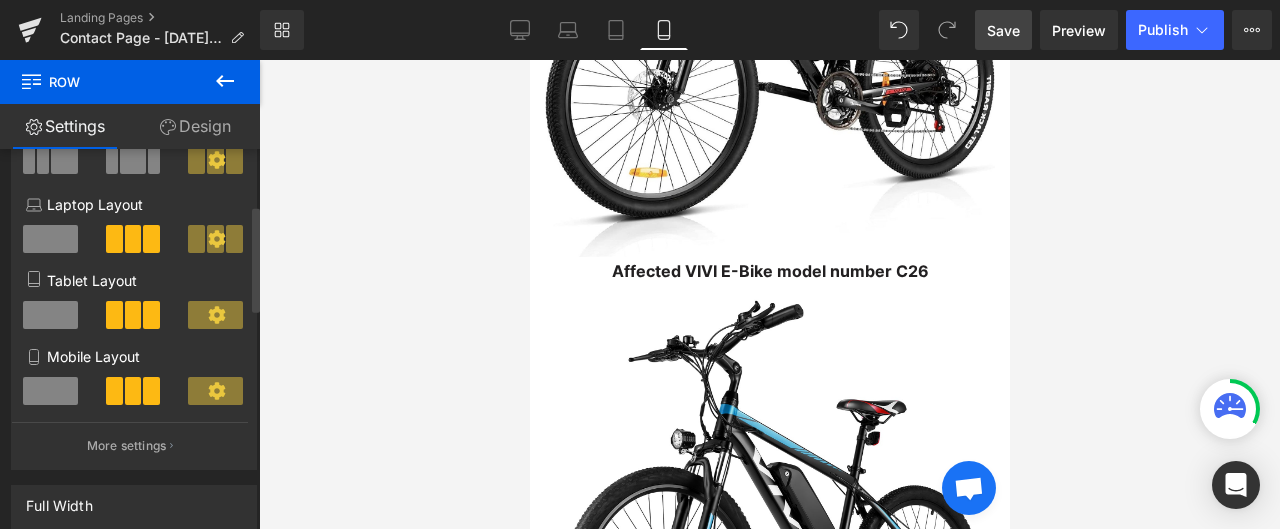 click at bounding box center (50, 391) 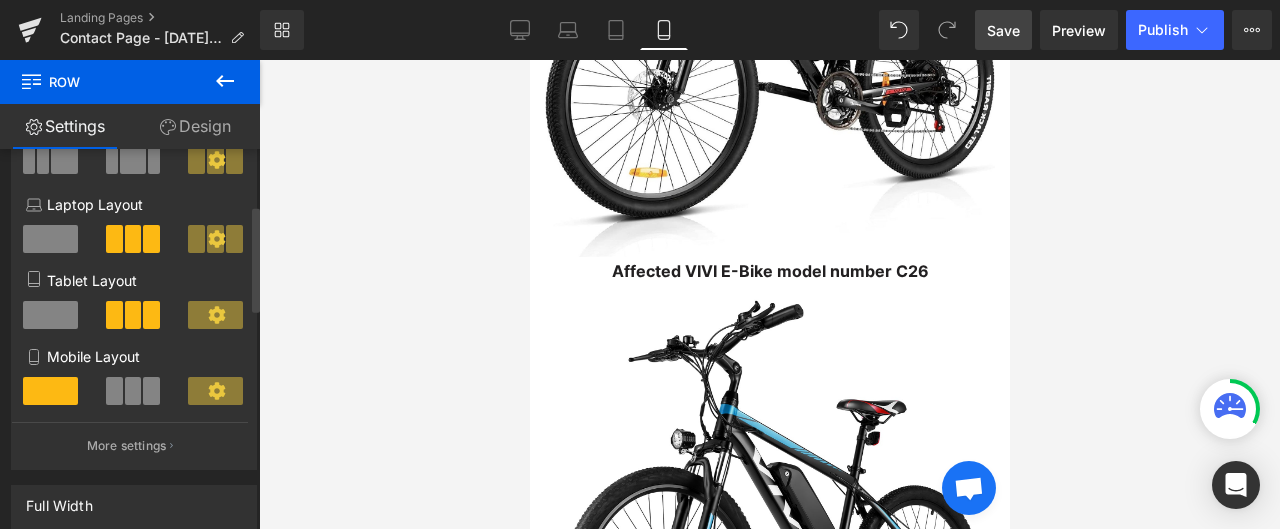 click at bounding box center (133, 391) 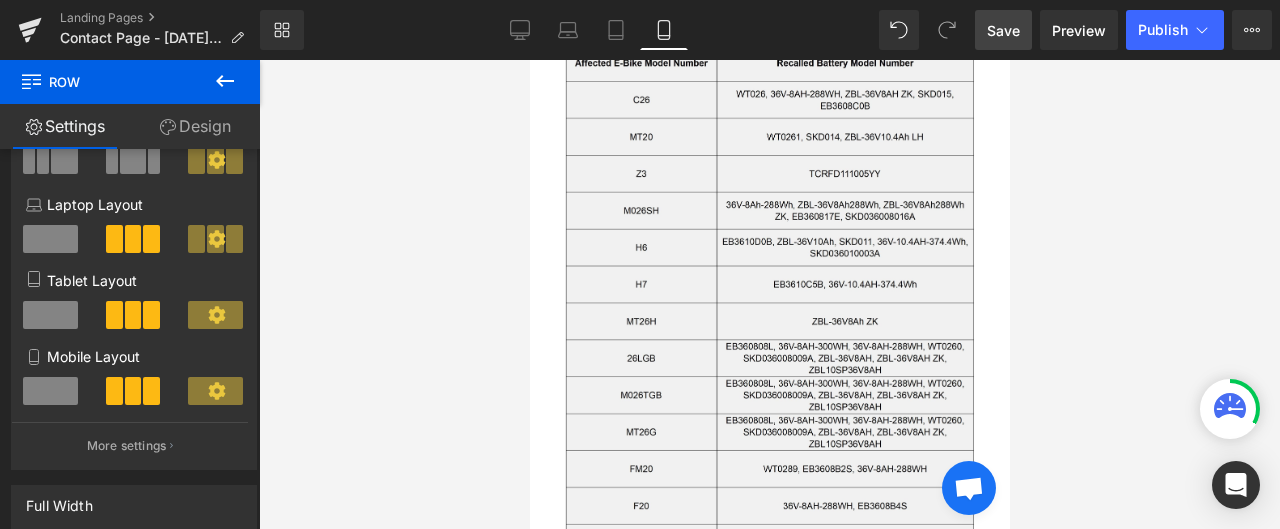 scroll, scrollTop: 2849, scrollLeft: 0, axis: vertical 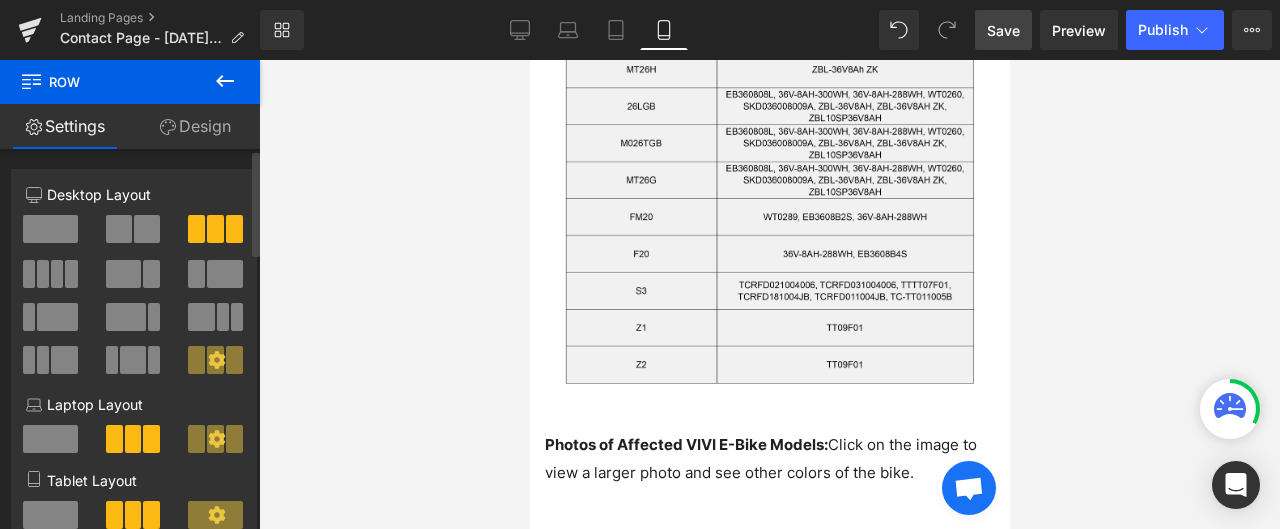 click at bounding box center (215, 229) 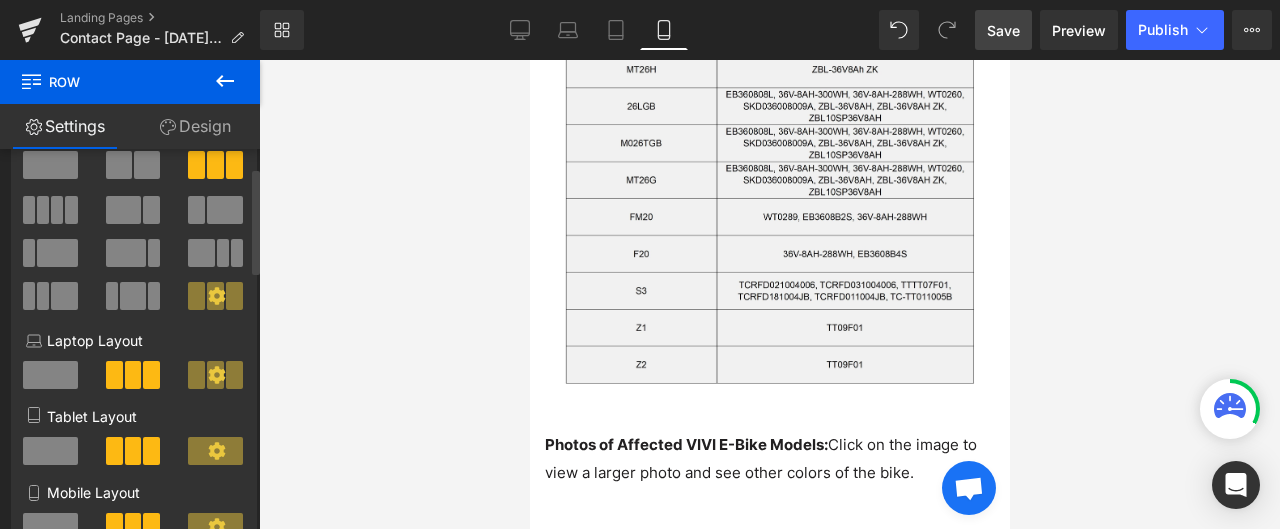scroll, scrollTop: 200, scrollLeft: 0, axis: vertical 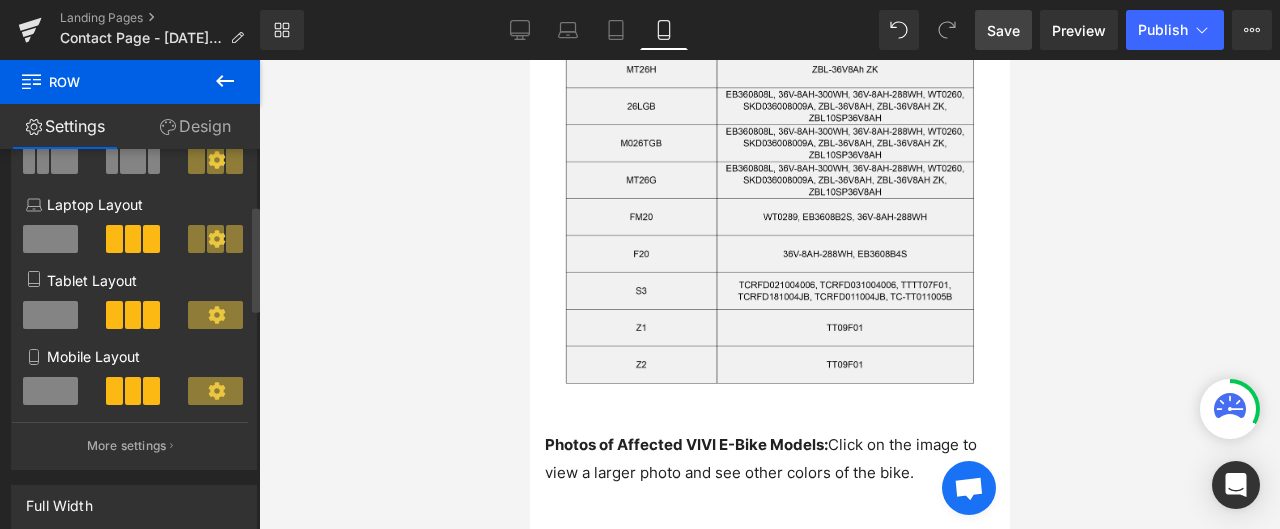 click at bounding box center [50, 315] 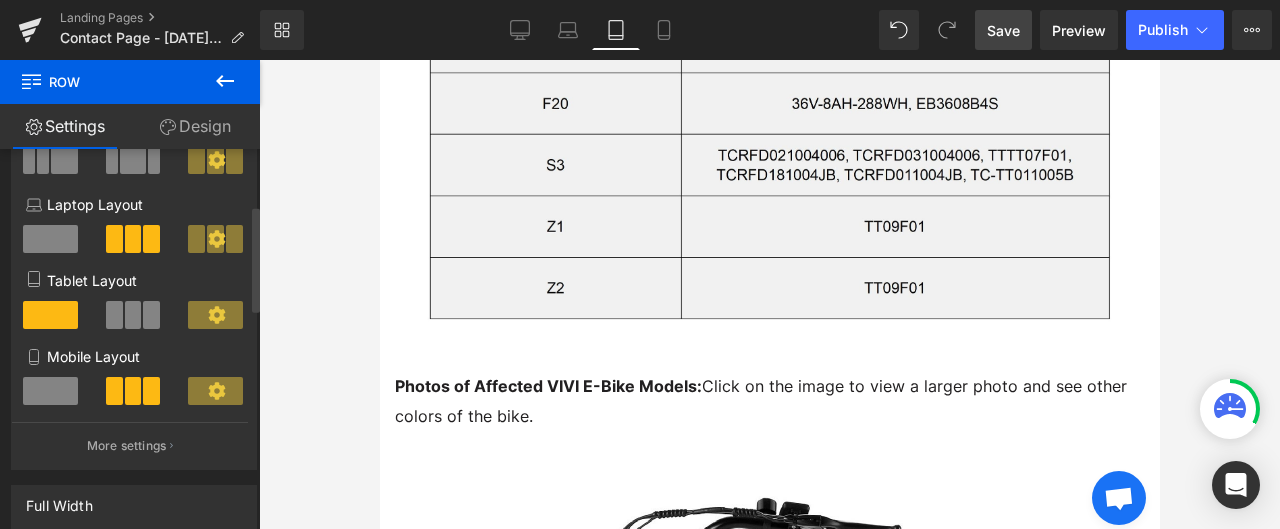 scroll, scrollTop: 4624, scrollLeft: 0, axis: vertical 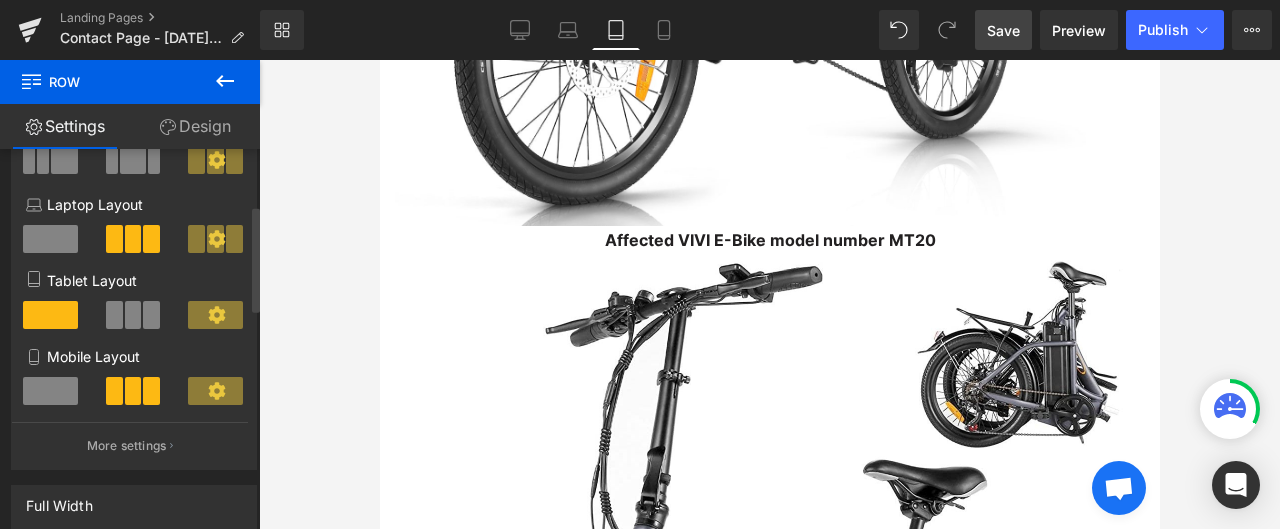 click at bounding box center (133, 315) 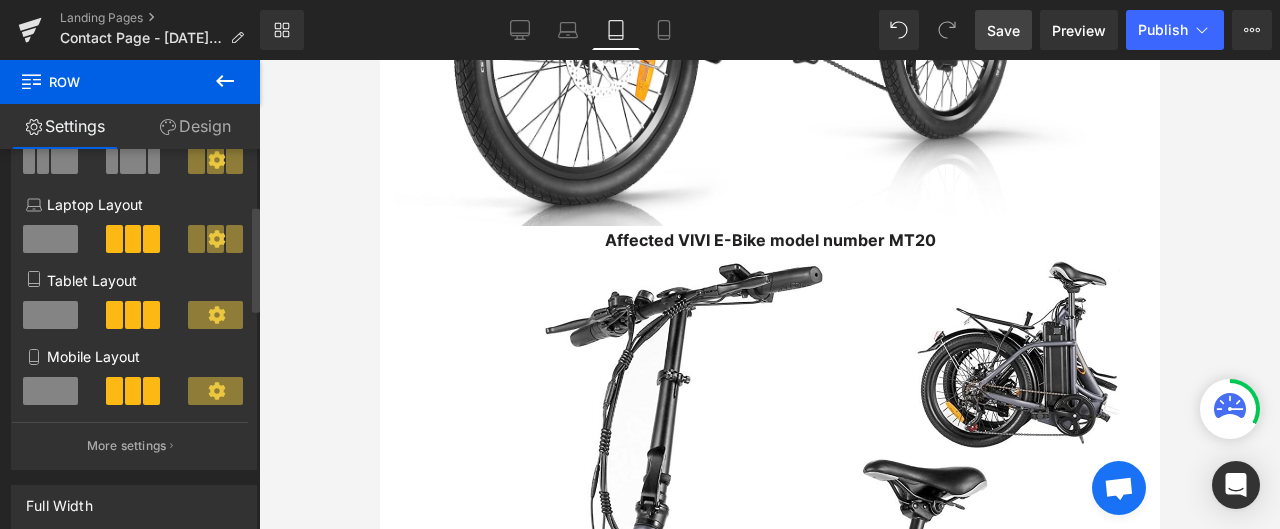 click at bounding box center [50, 391] 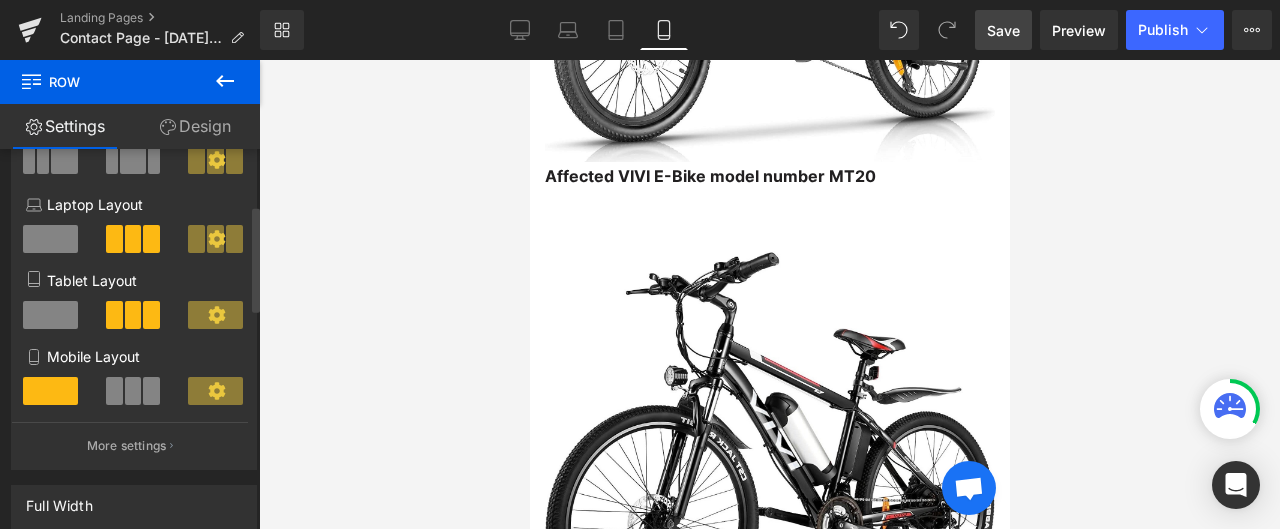 scroll, scrollTop: 2848, scrollLeft: 0, axis: vertical 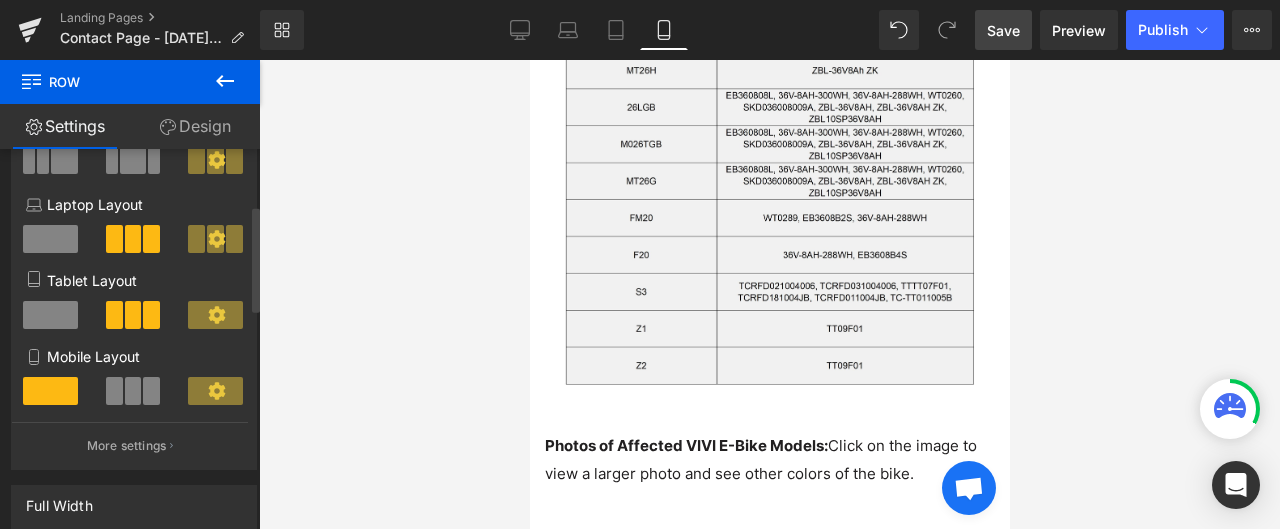 click at bounding box center (133, 391) 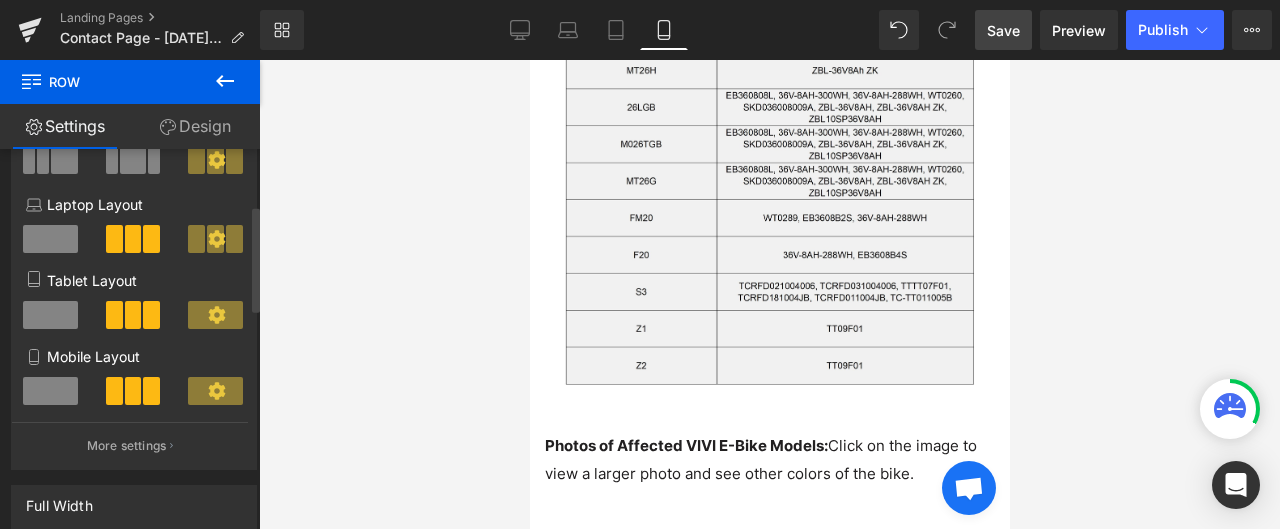 click at bounding box center (133, 391) 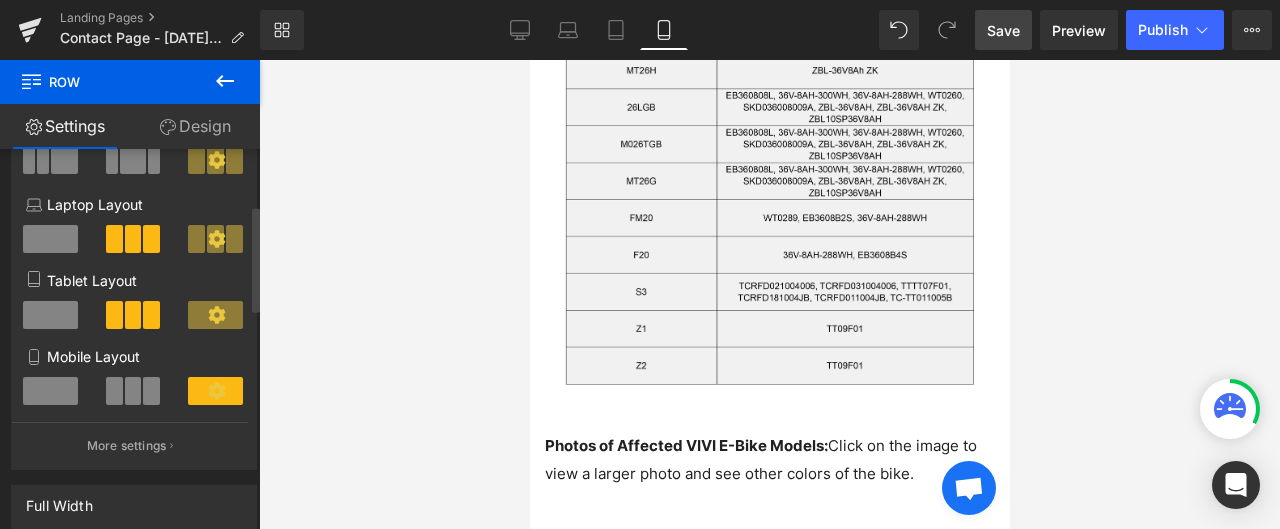 click at bounding box center (133, 391) 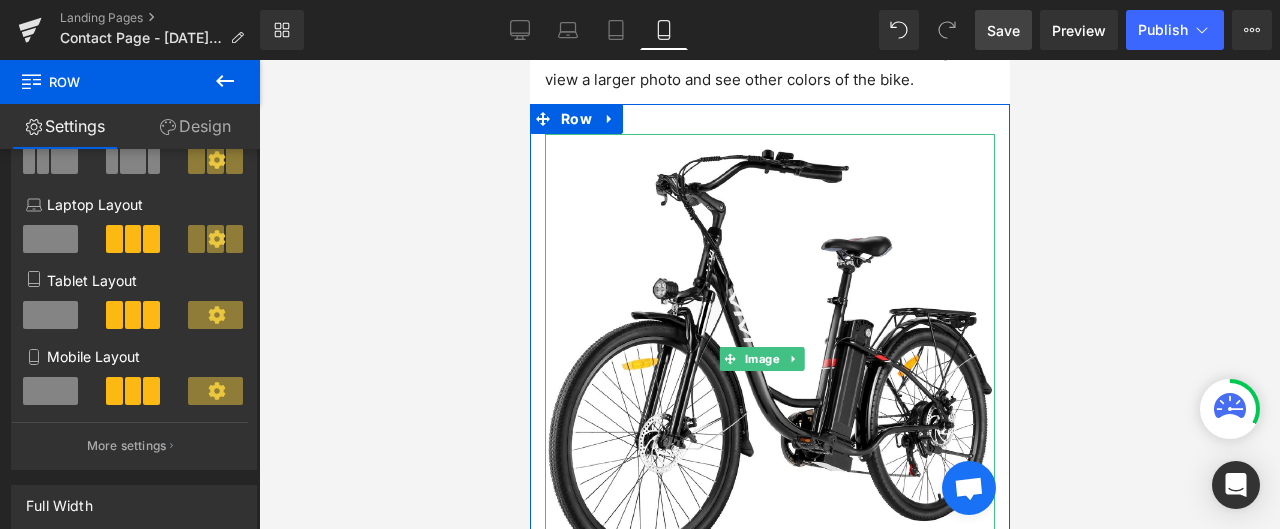 scroll, scrollTop: 3148, scrollLeft: 0, axis: vertical 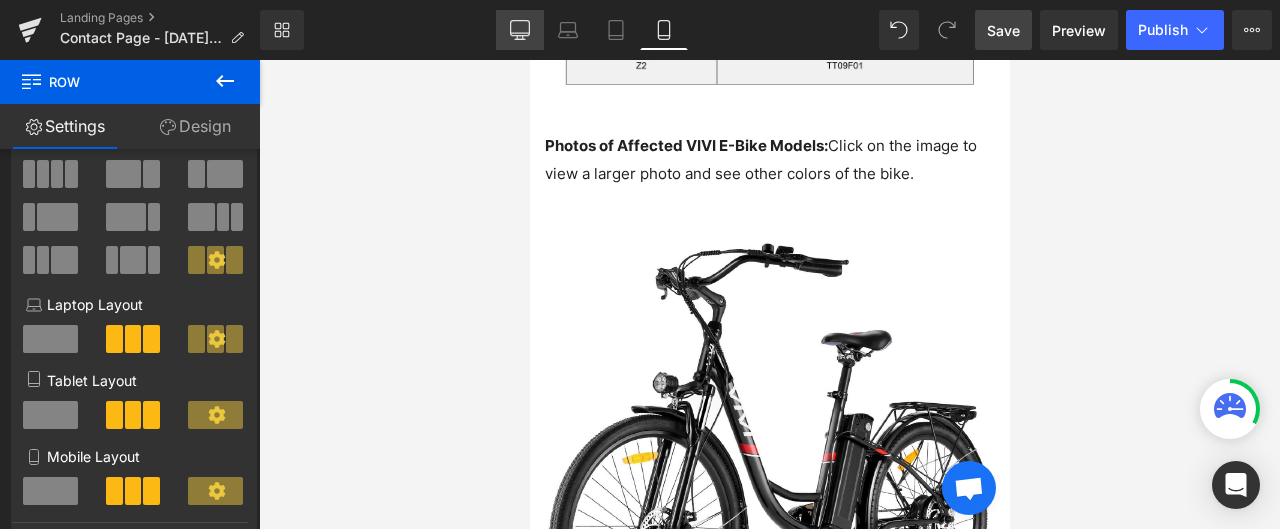 click on "Desktop" at bounding box center [520, 30] 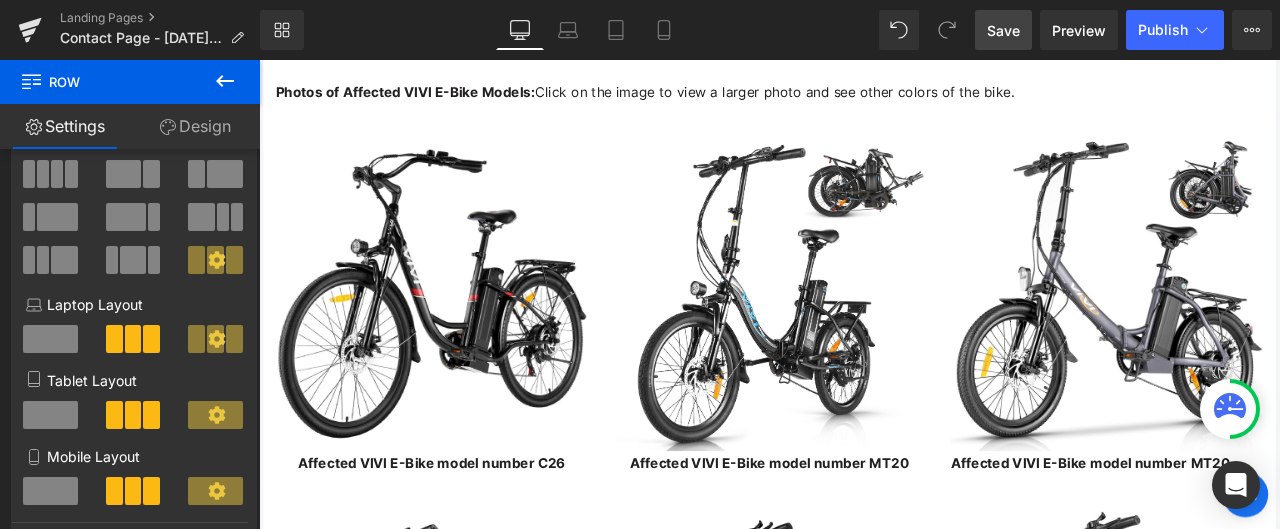 scroll, scrollTop: 3600, scrollLeft: 0, axis: vertical 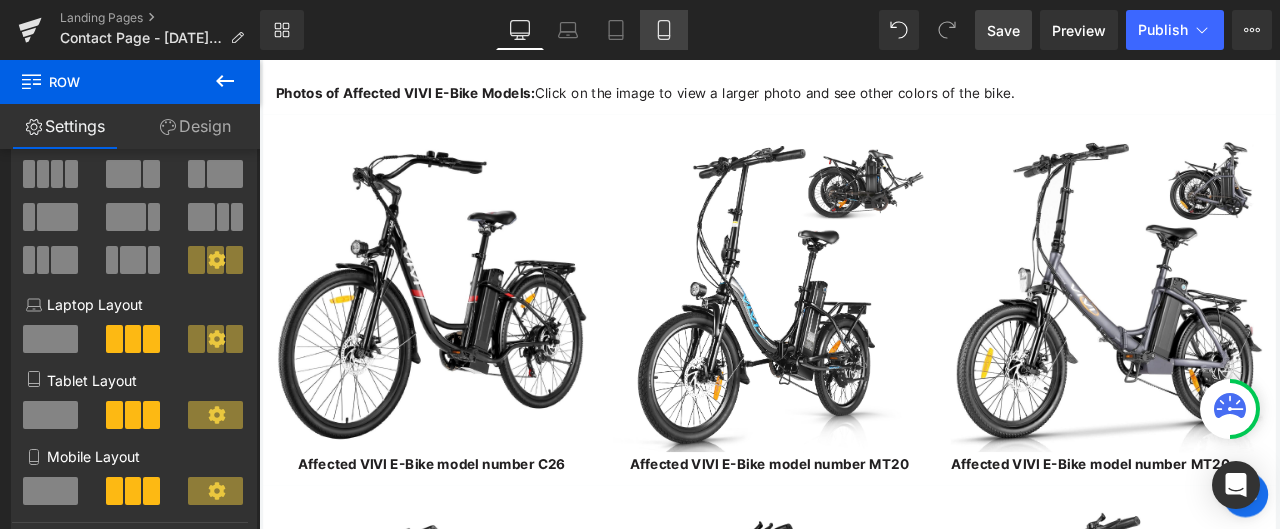 click 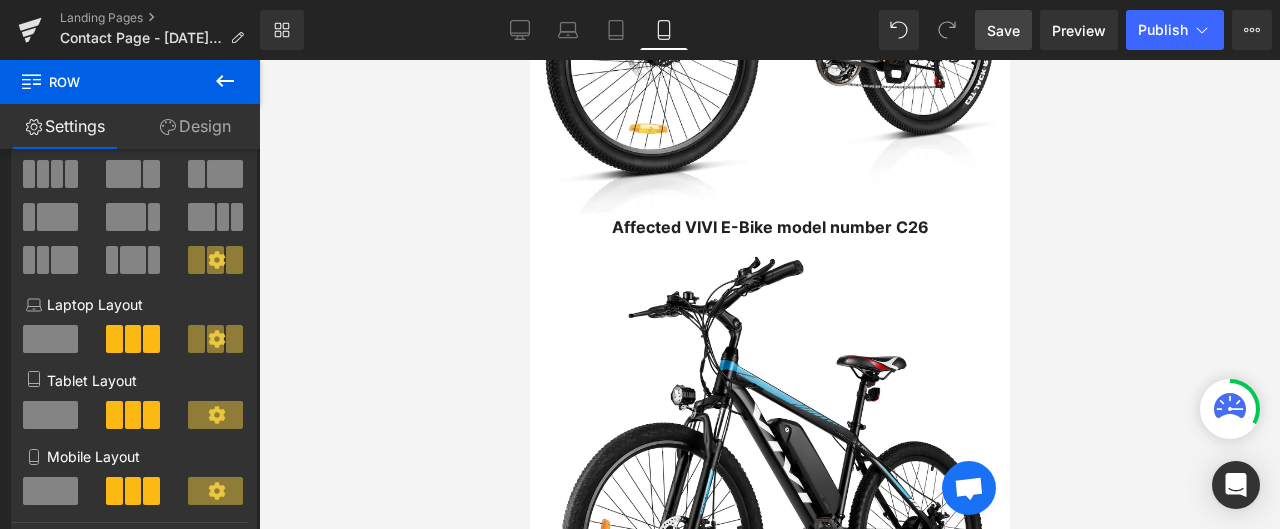 scroll, scrollTop: 5090, scrollLeft: 0, axis: vertical 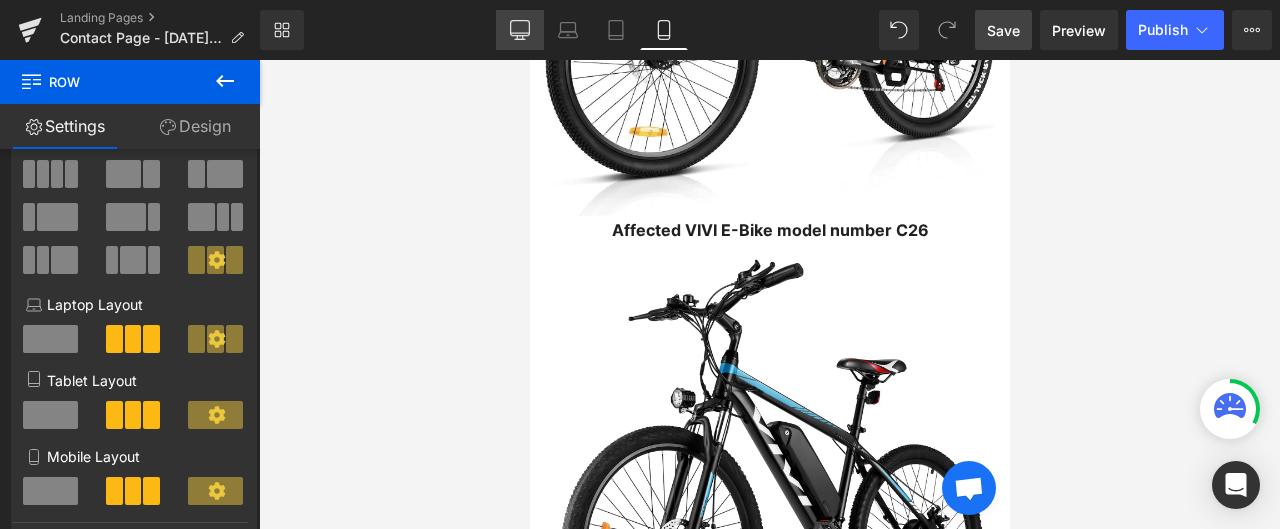 click 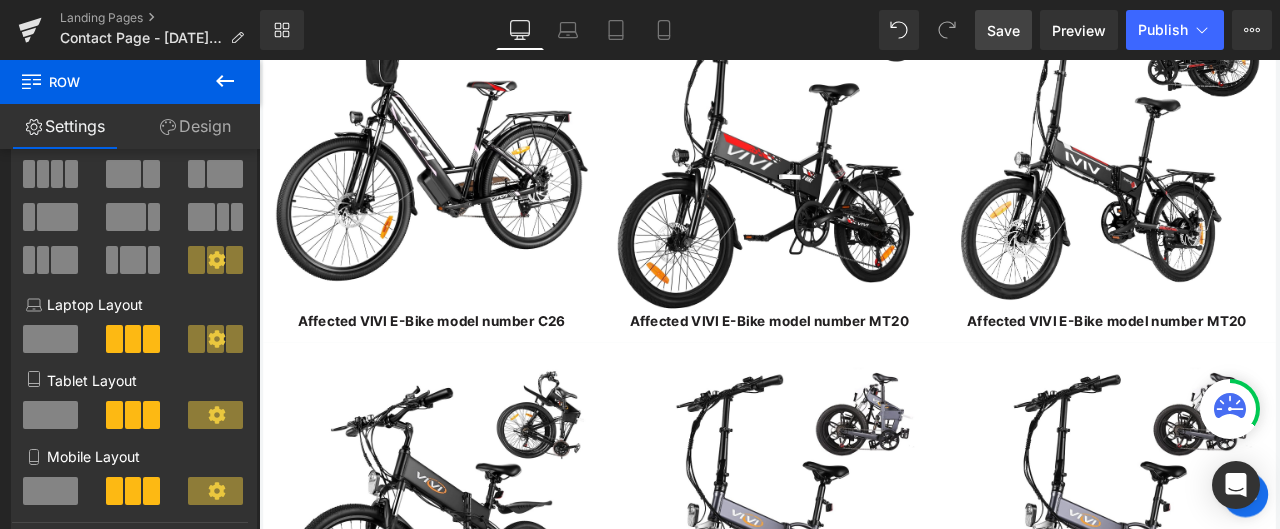 scroll, scrollTop: 3499, scrollLeft: 0, axis: vertical 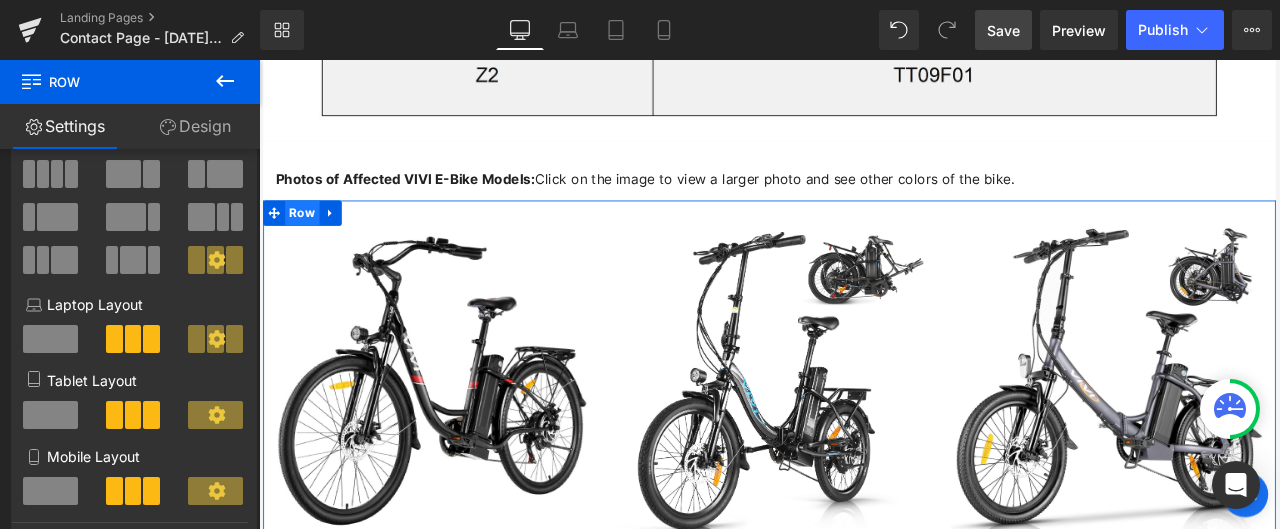 click on "Row" at bounding box center (310, 241) 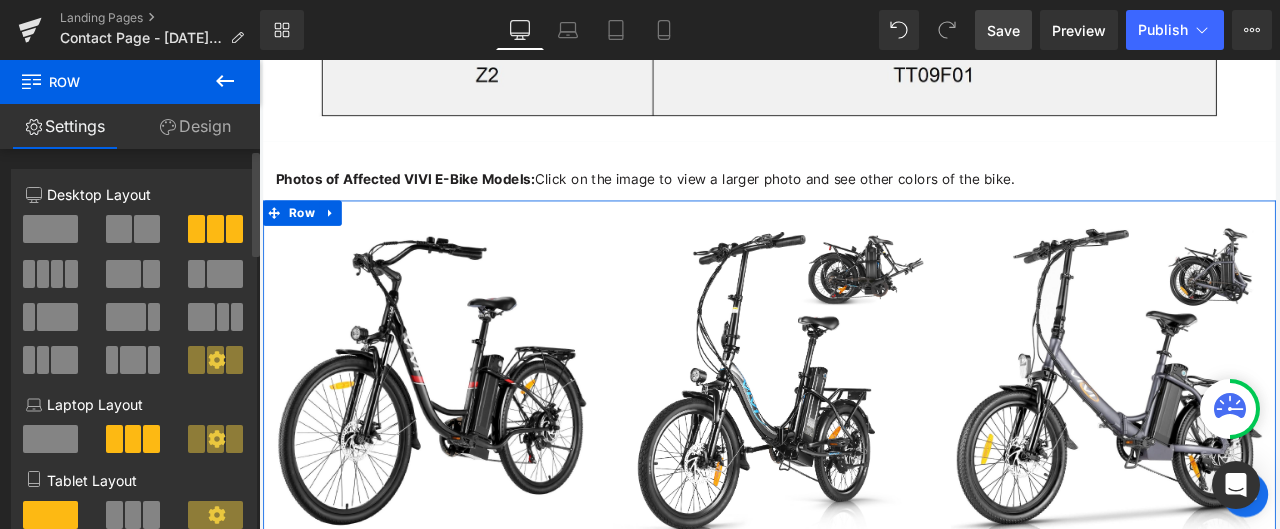 click at bounding box center (43, 274) 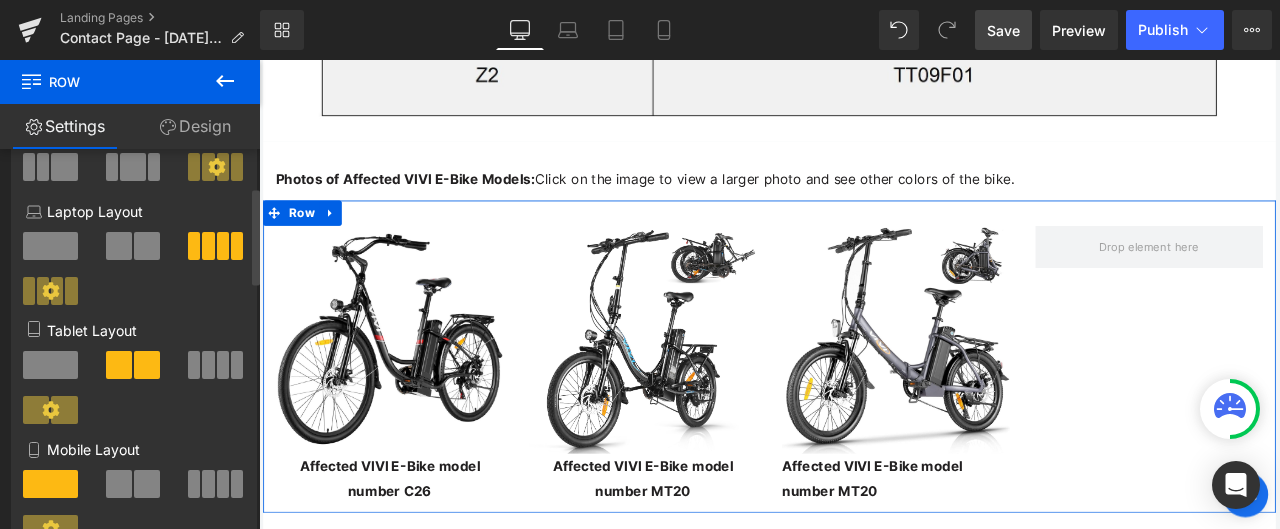 scroll, scrollTop: 200, scrollLeft: 0, axis: vertical 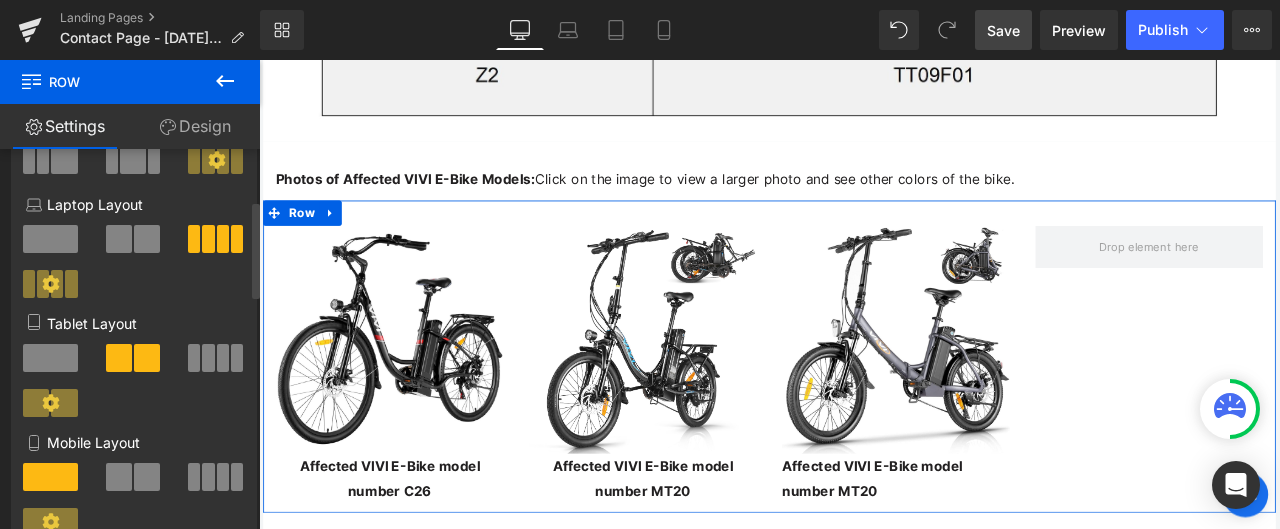 click at bounding box center [208, 358] 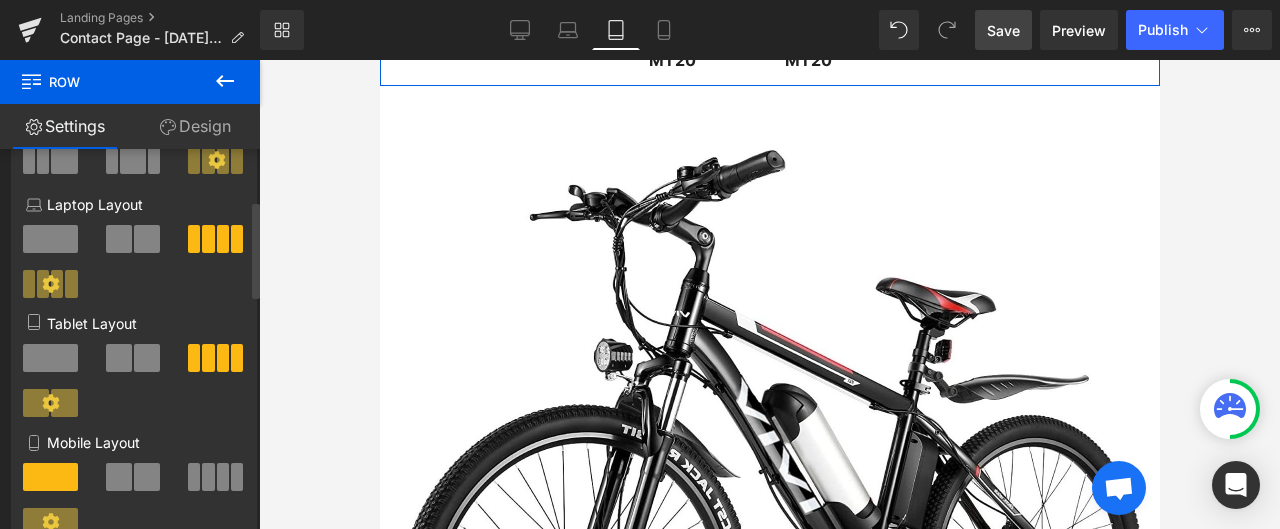 scroll, scrollTop: 3080, scrollLeft: 0, axis: vertical 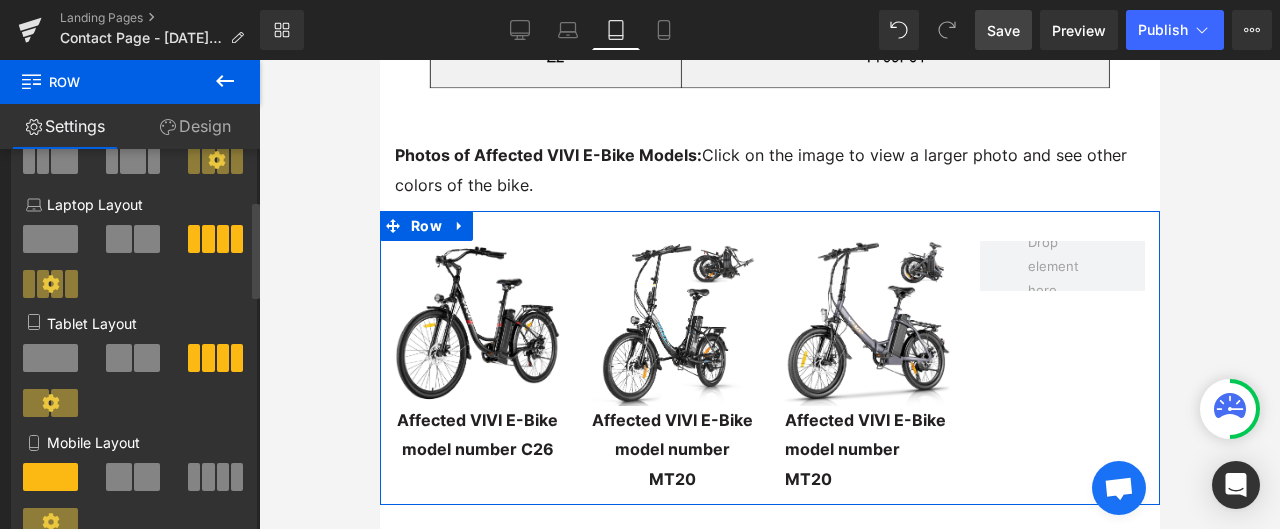 click at bounding box center [223, 477] 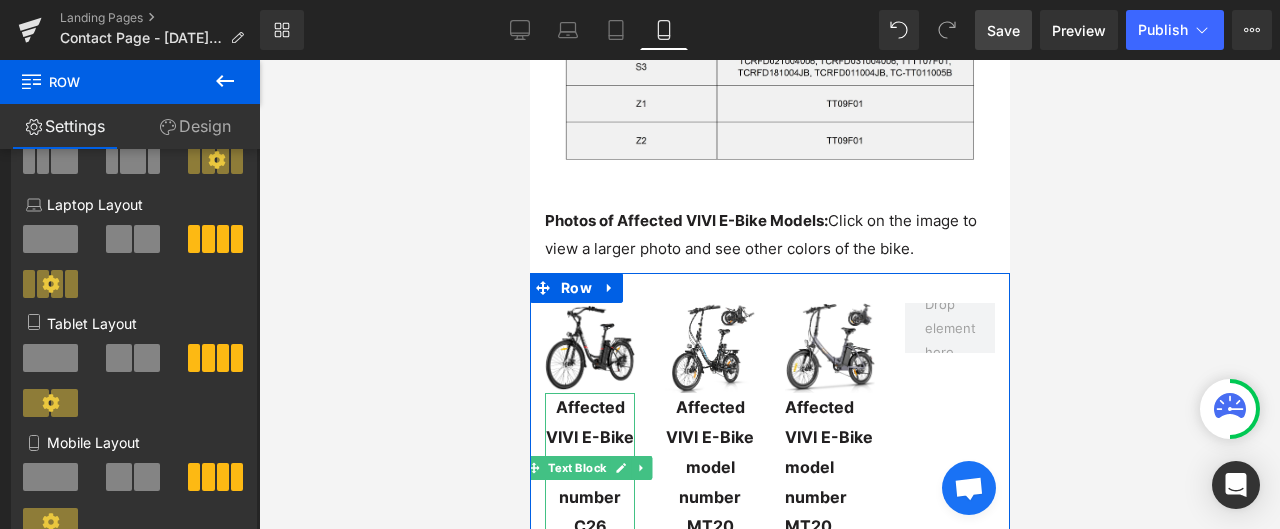 scroll, scrollTop: 3105, scrollLeft: 0, axis: vertical 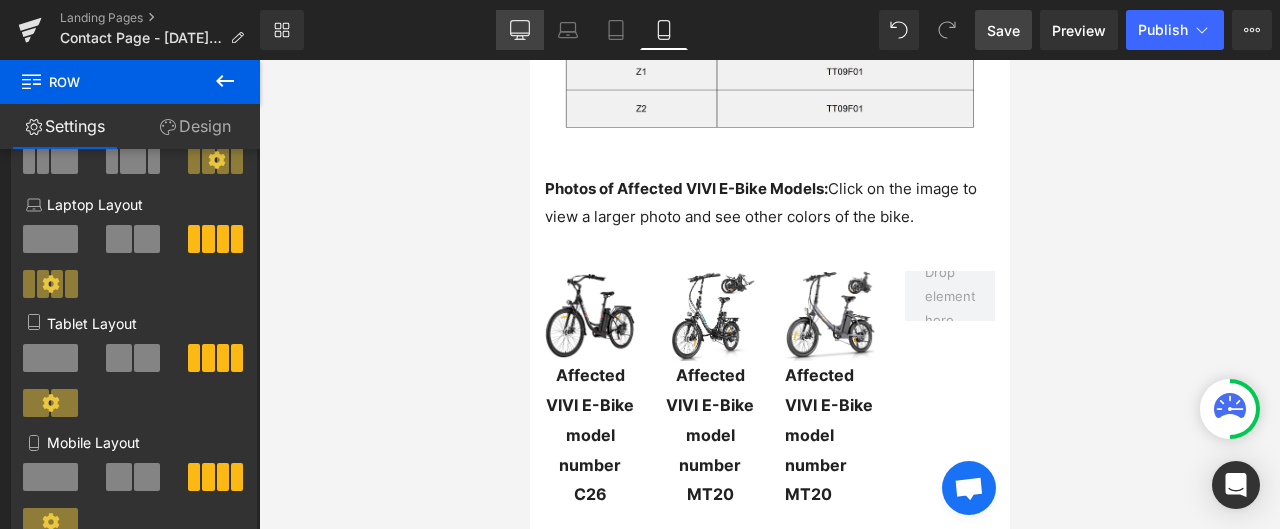 click 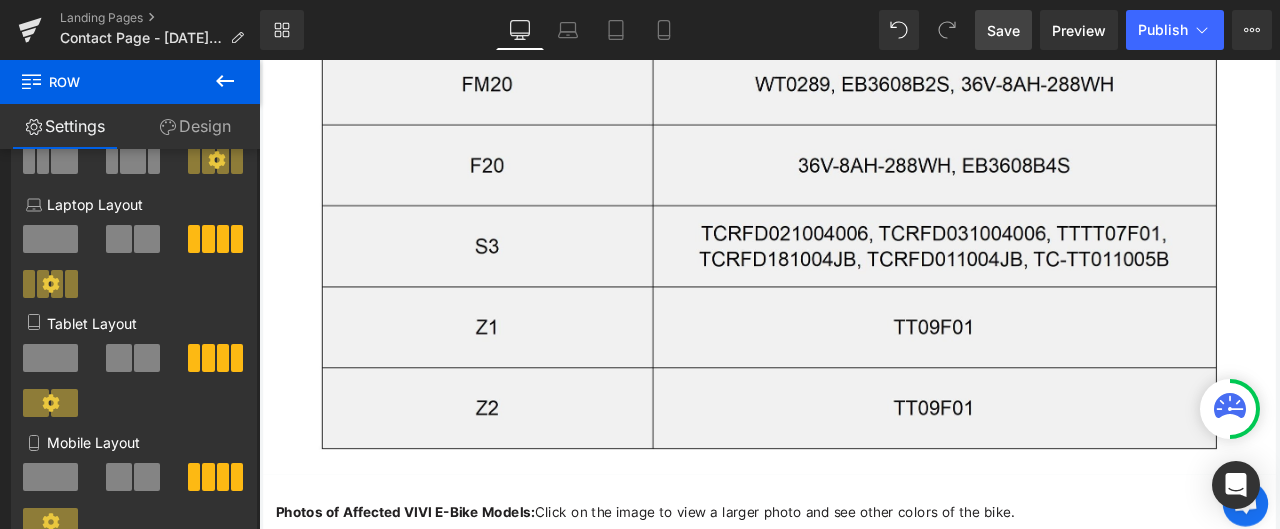 scroll, scrollTop: 3498, scrollLeft: 0, axis: vertical 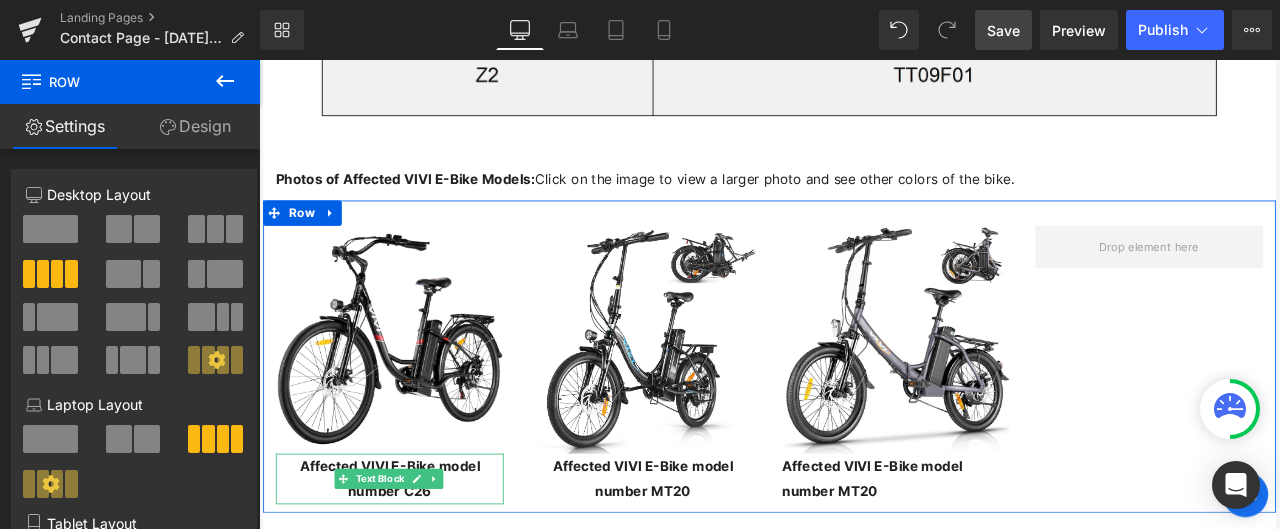 click on "Affected VIVI E-Bike model number C26" at bounding box center [414, 557] 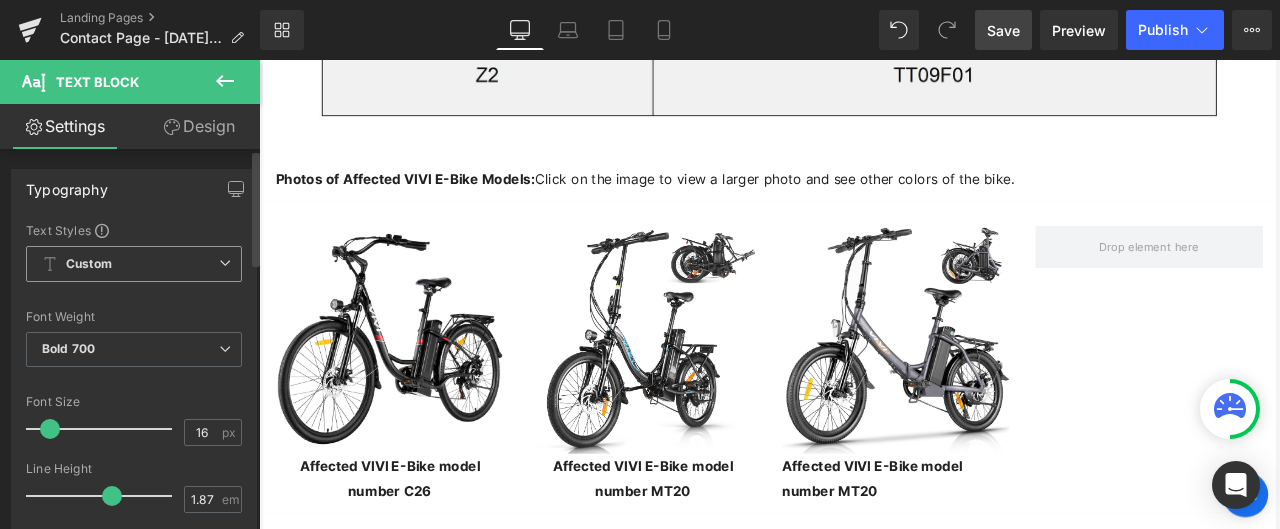 scroll, scrollTop: 200, scrollLeft: 0, axis: vertical 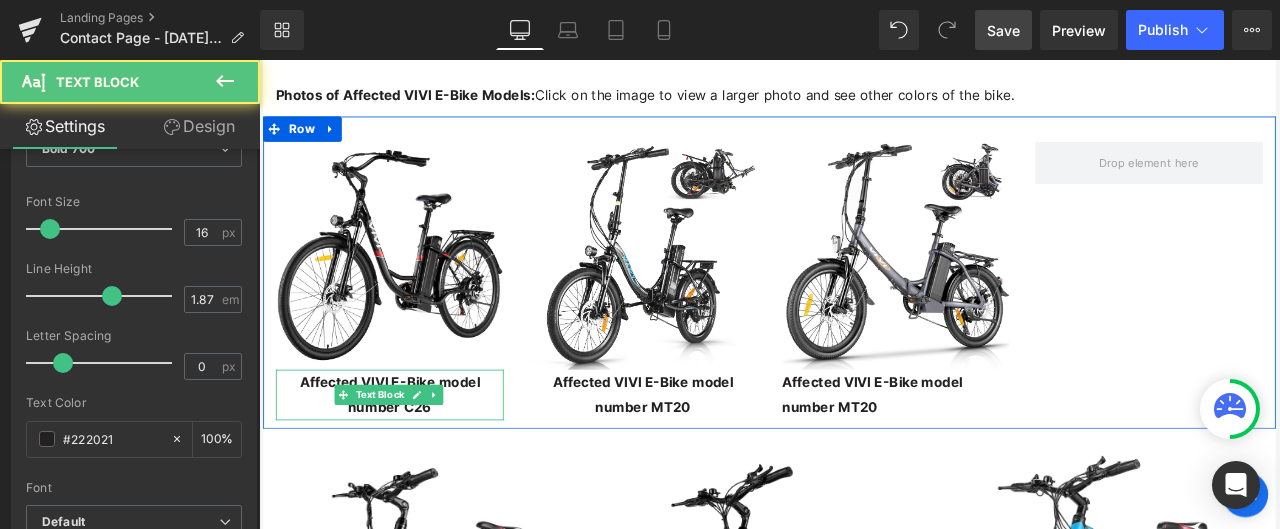 click on "Affected VIVI E-Bike model number C26" at bounding box center [414, 457] 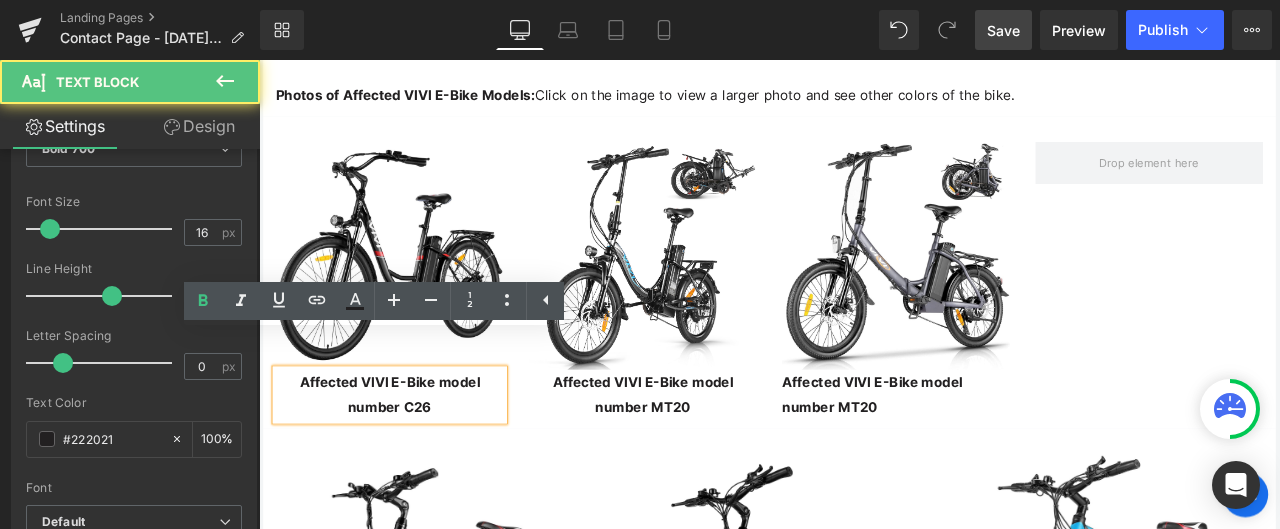 drag, startPoint x: 436, startPoint y: 429, endPoint x: 272, endPoint y: 396, distance: 167.28719 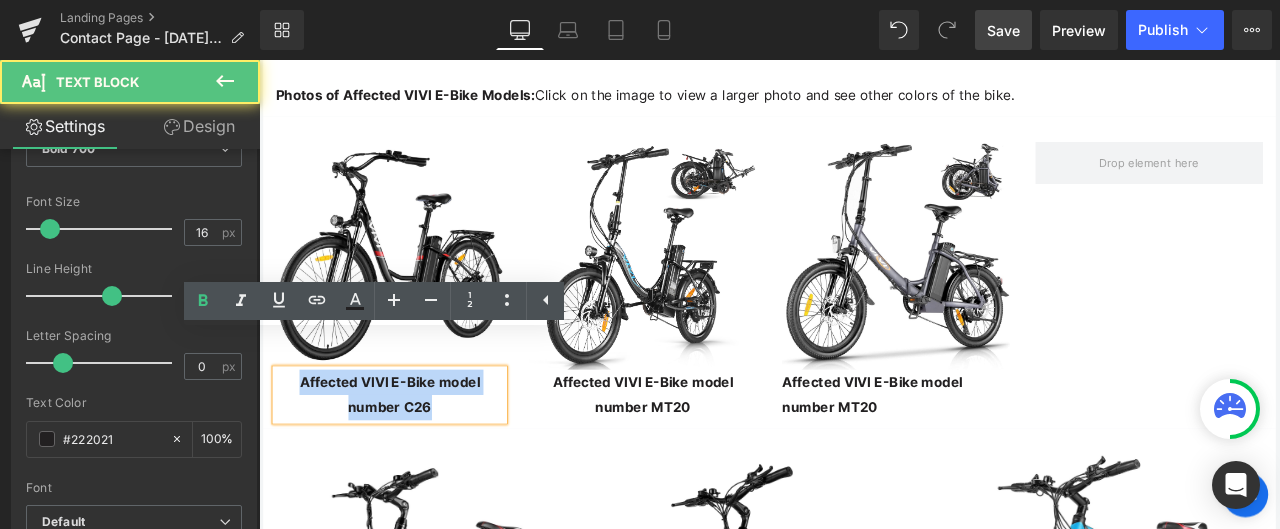 drag, startPoint x: 278, startPoint y: 398, endPoint x: 431, endPoint y: 433, distance: 156.95222 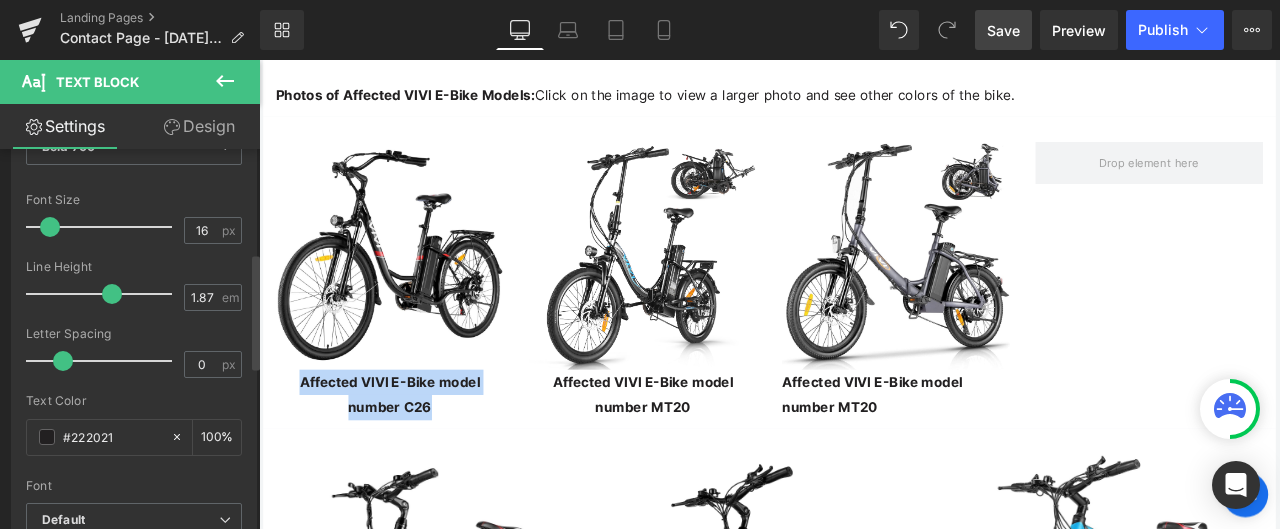 scroll, scrollTop: 200, scrollLeft: 0, axis: vertical 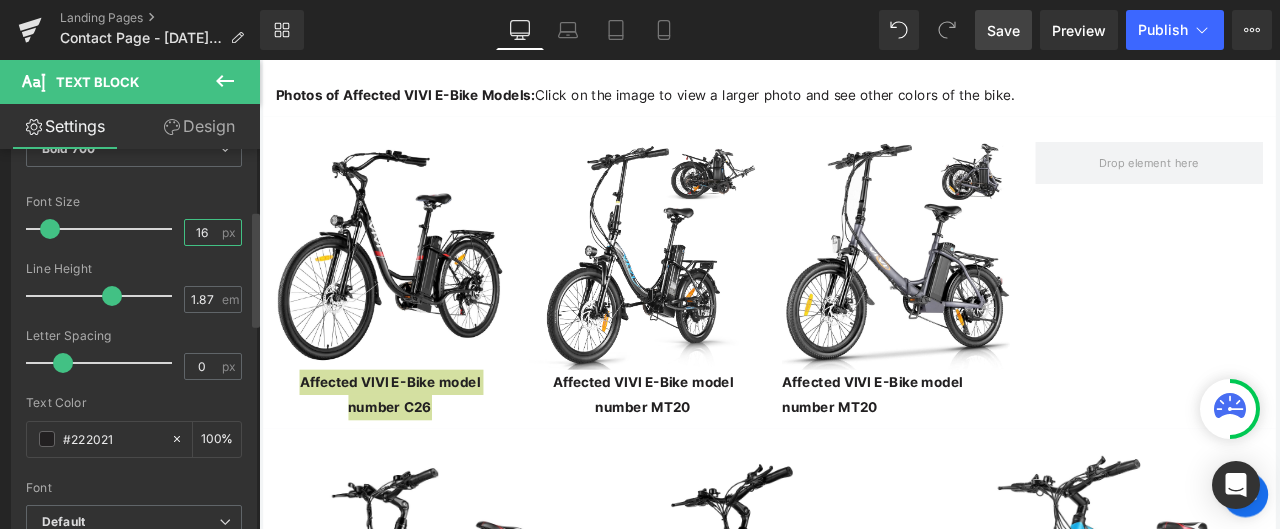 click on "16" at bounding box center [202, 232] 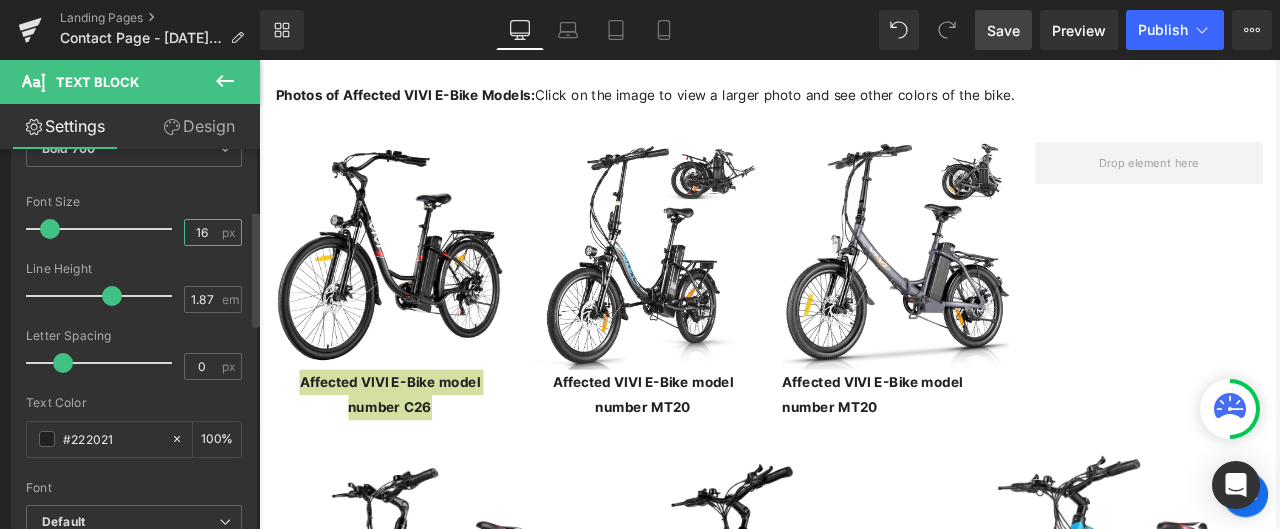 drag, startPoint x: 204, startPoint y: 225, endPoint x: 187, endPoint y: 231, distance: 18.027756 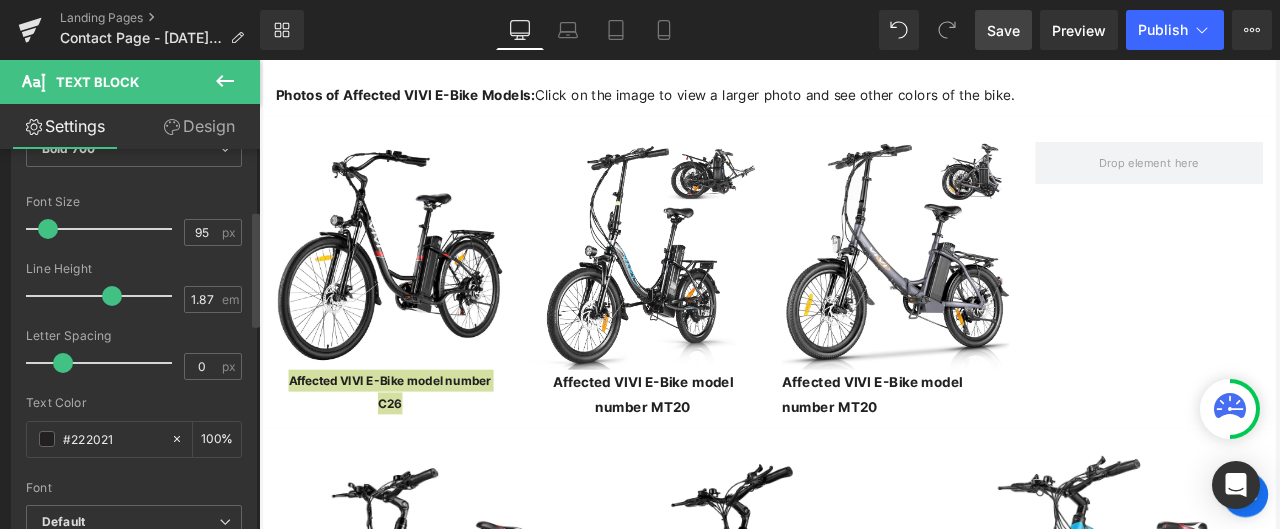 click at bounding box center (104, 229) 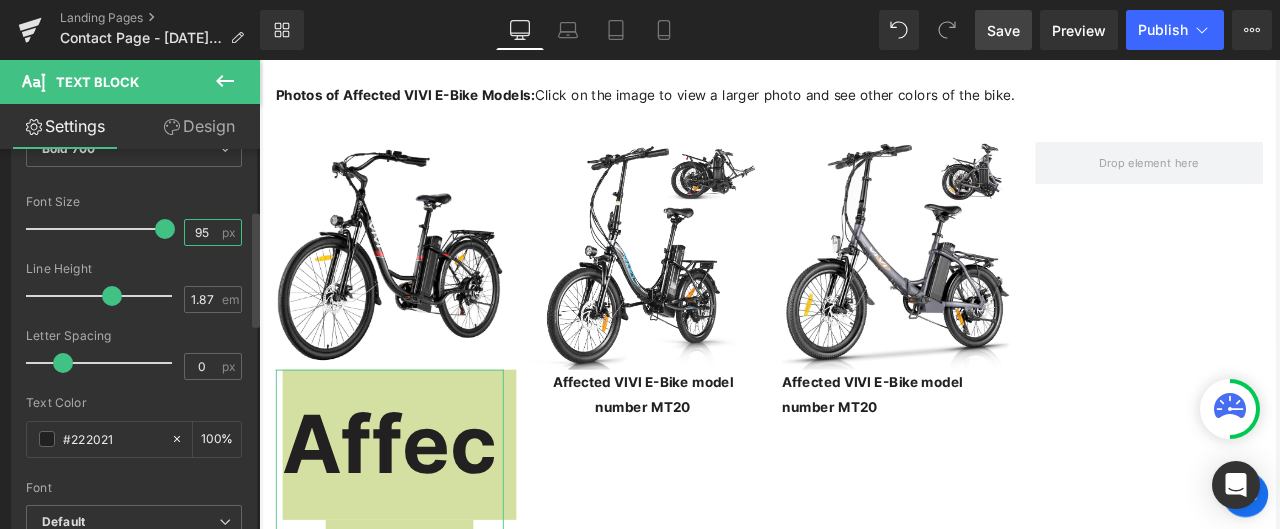 drag, startPoint x: 205, startPoint y: 227, endPoint x: 176, endPoint y: 227, distance: 29 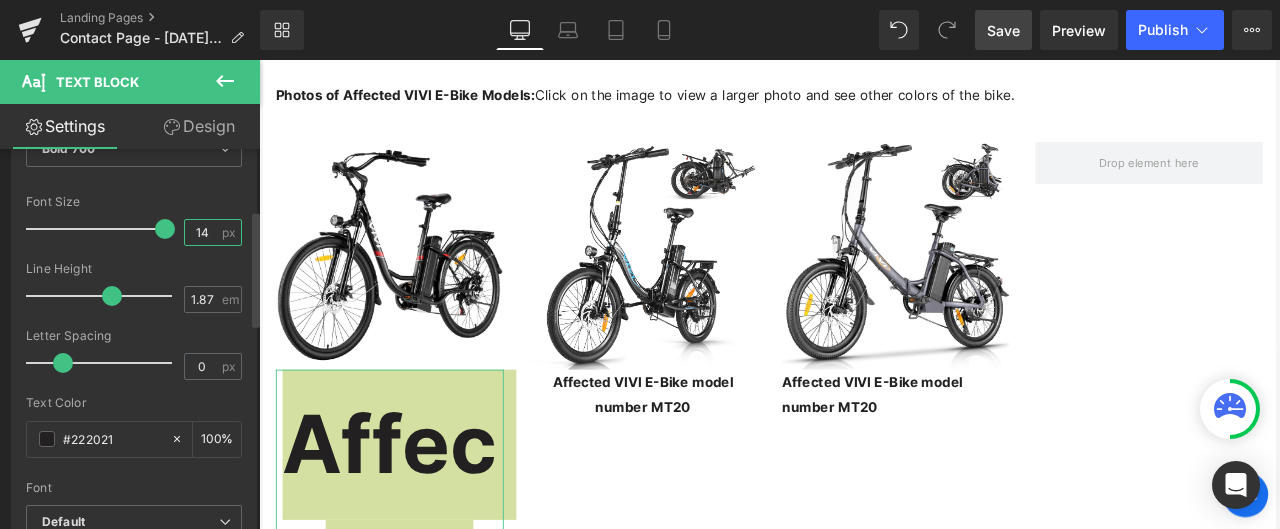 type on "14" 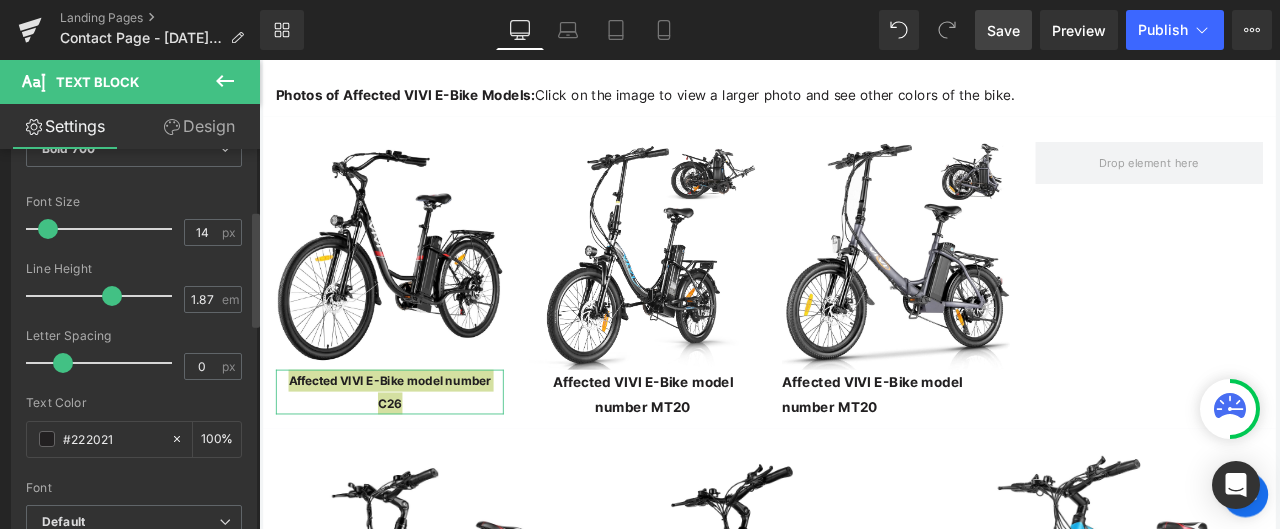 click at bounding box center (134, 255) 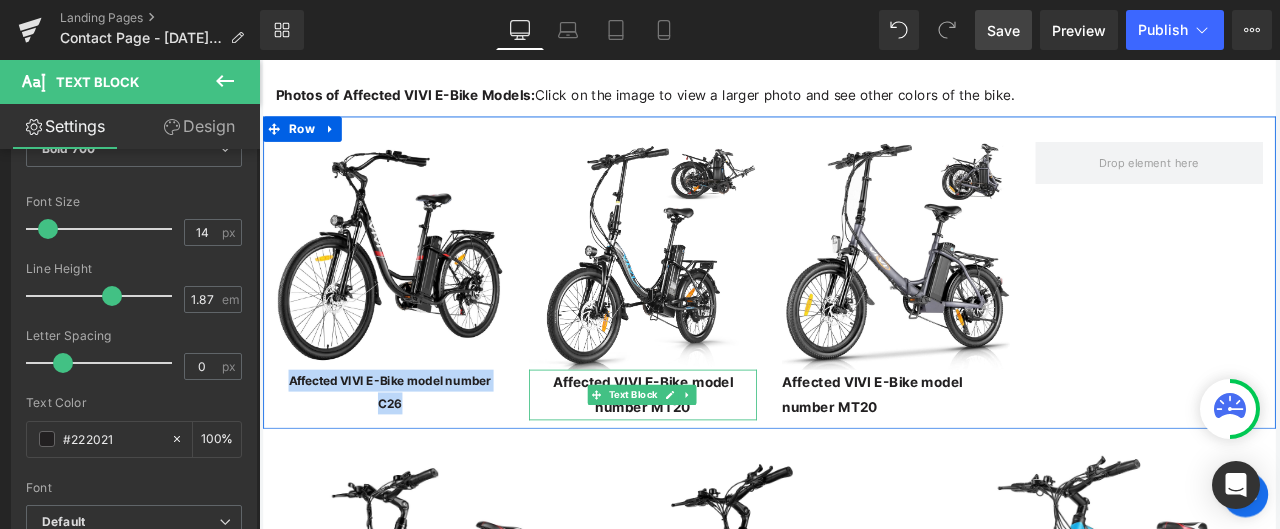 click on "Affected VIVI E-Bike model number MT20" at bounding box center (714, 457) 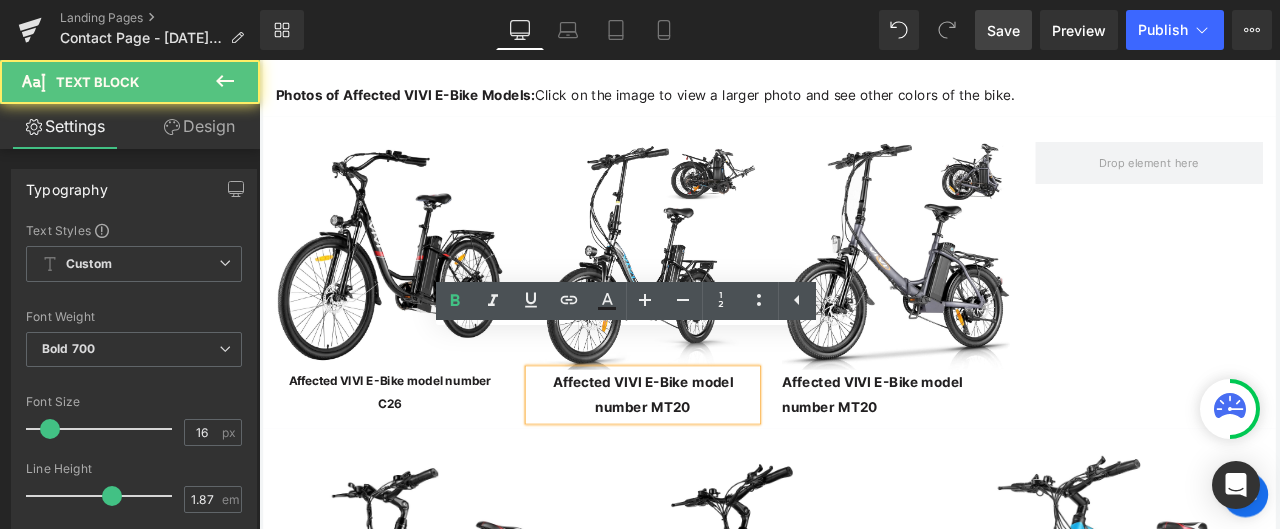 click on "Affected VIVI E-Bike model number MT20" at bounding box center (714, 457) 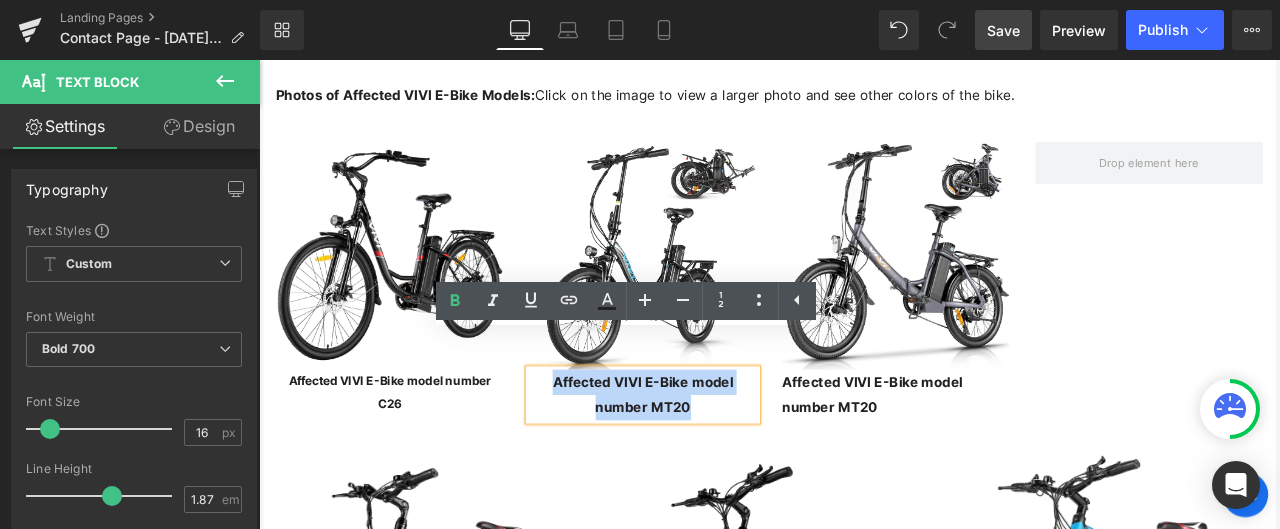 drag, startPoint x: 735, startPoint y: 431, endPoint x: 577, endPoint y: 396, distance: 161.83015 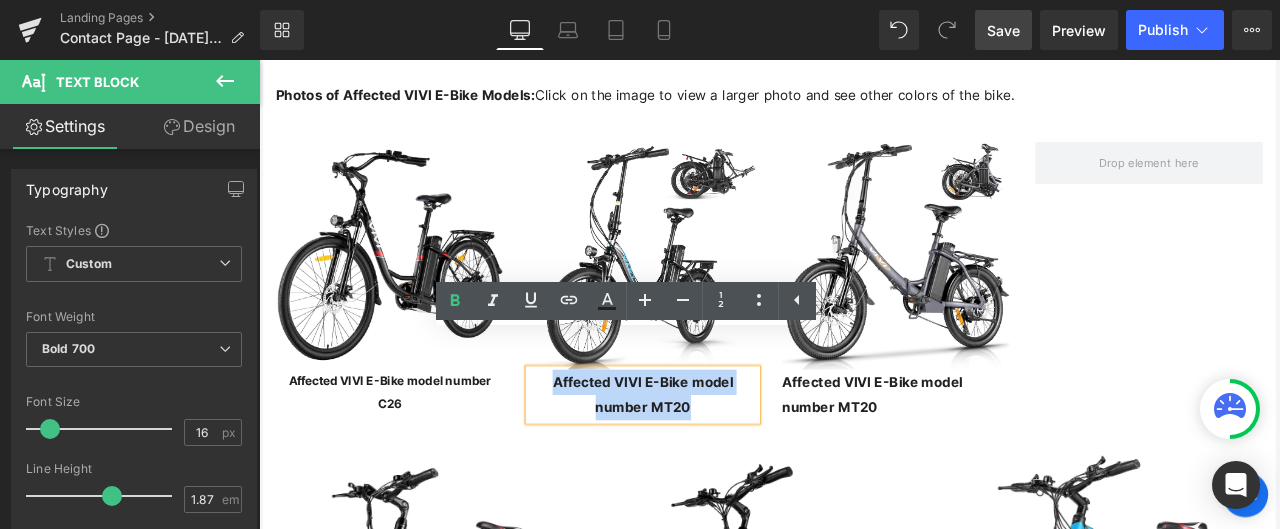 click on "Affected VIVI E-Bike model number MT20" at bounding box center [714, 457] 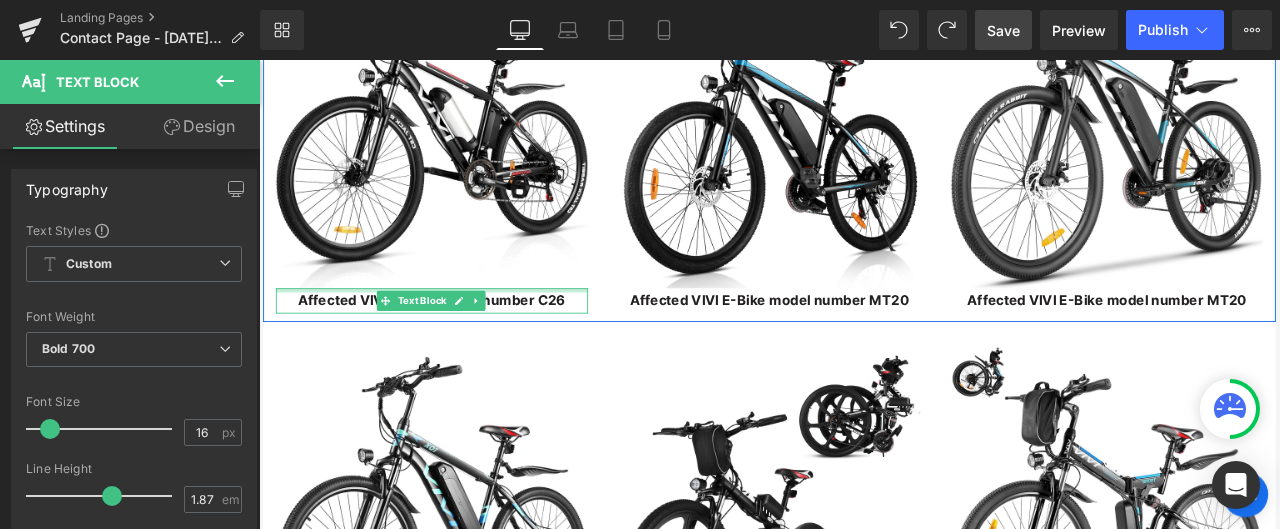 scroll, scrollTop: 3564, scrollLeft: 0, axis: vertical 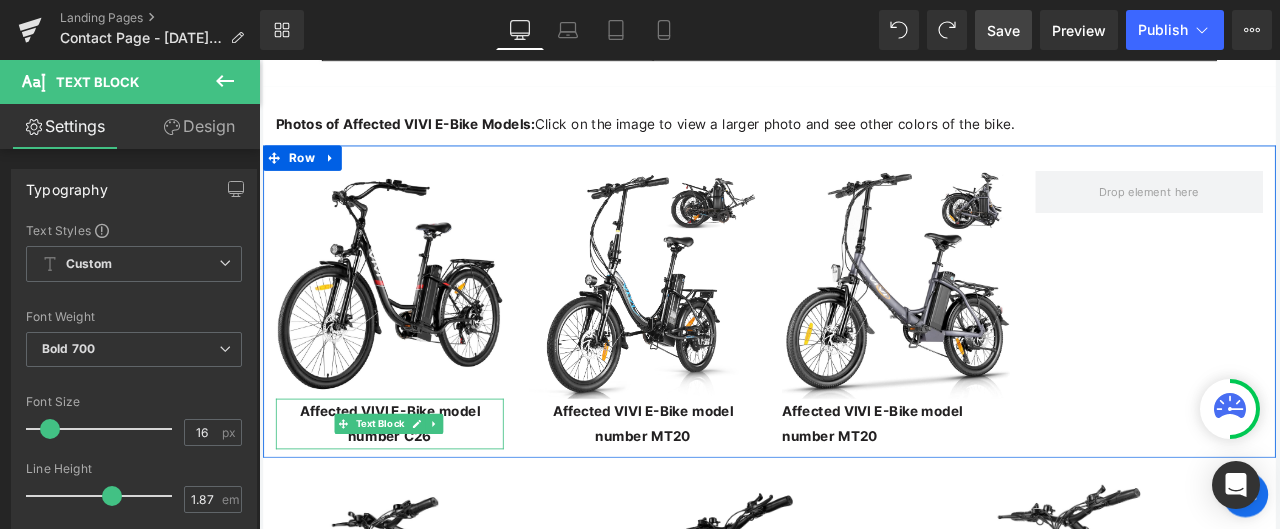 click on "Affected VIVI E-Bike model number C26" at bounding box center [414, 491] 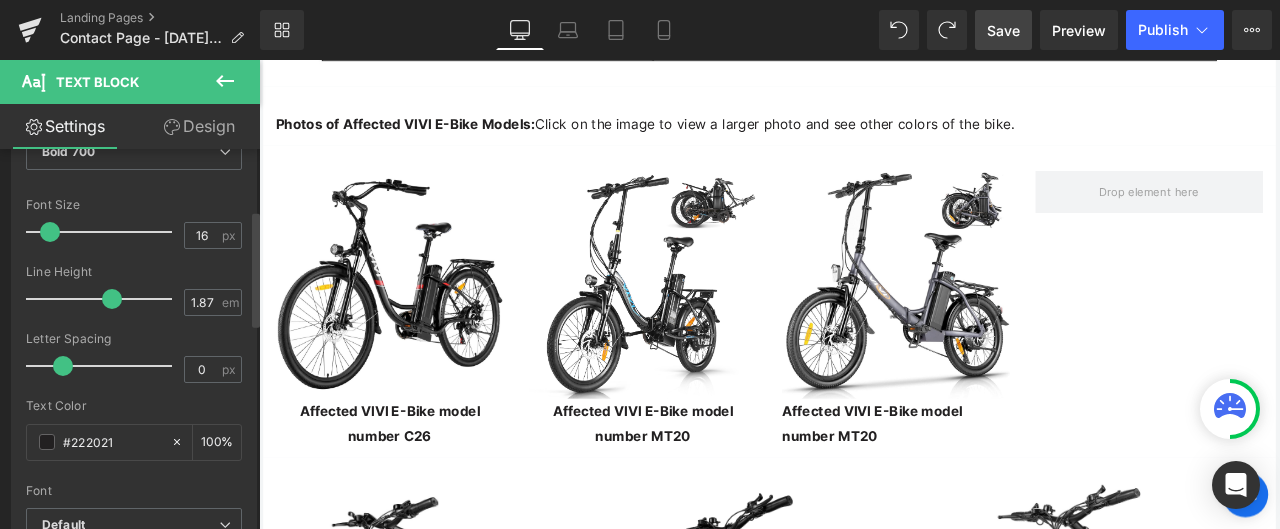scroll, scrollTop: 200, scrollLeft: 0, axis: vertical 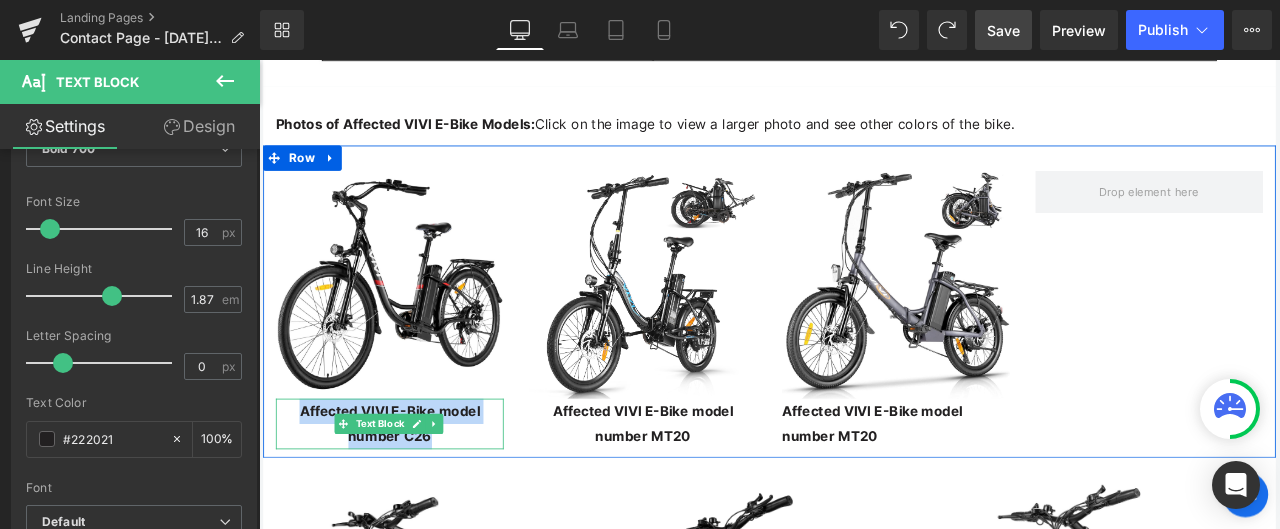 drag, startPoint x: 279, startPoint y: 427, endPoint x: 427, endPoint y: 473, distance: 154.98387 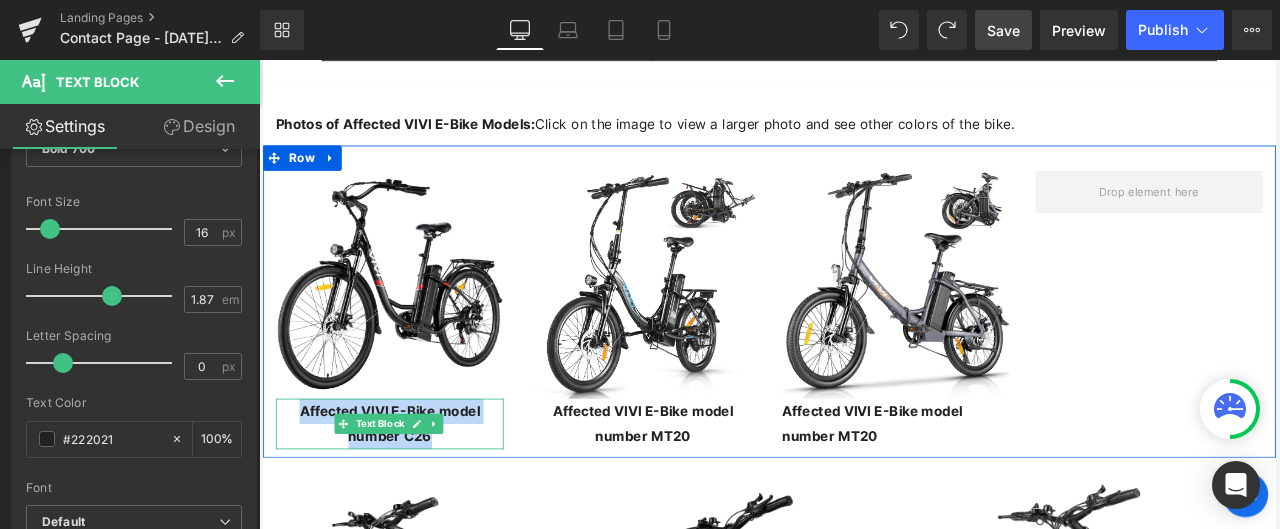 click on "Affected VIVI E-Bike model number C26" at bounding box center (414, 491) 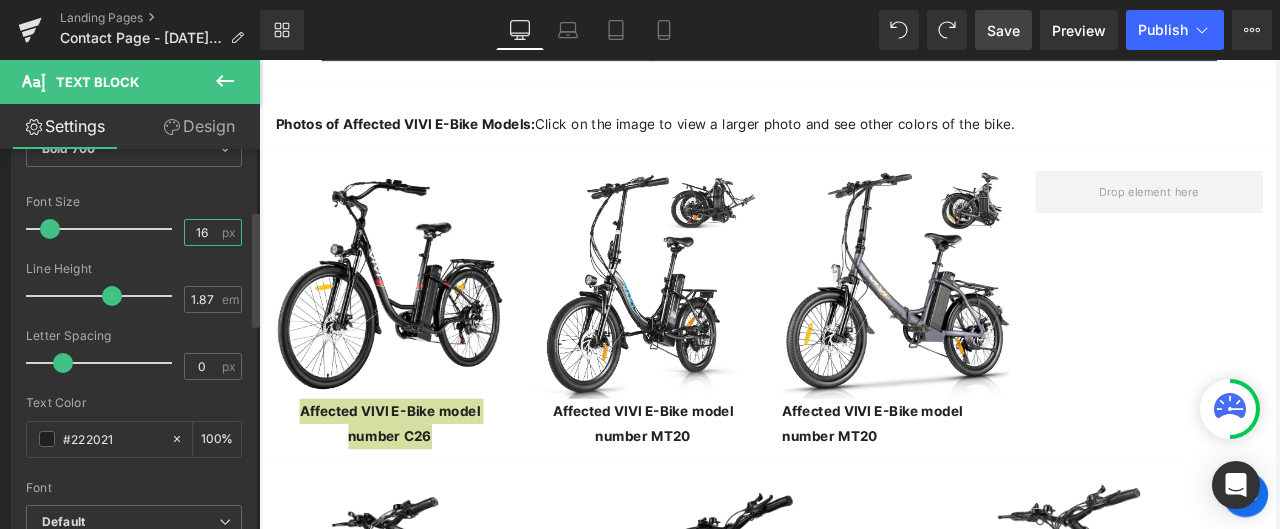 click on "16" at bounding box center (202, 232) 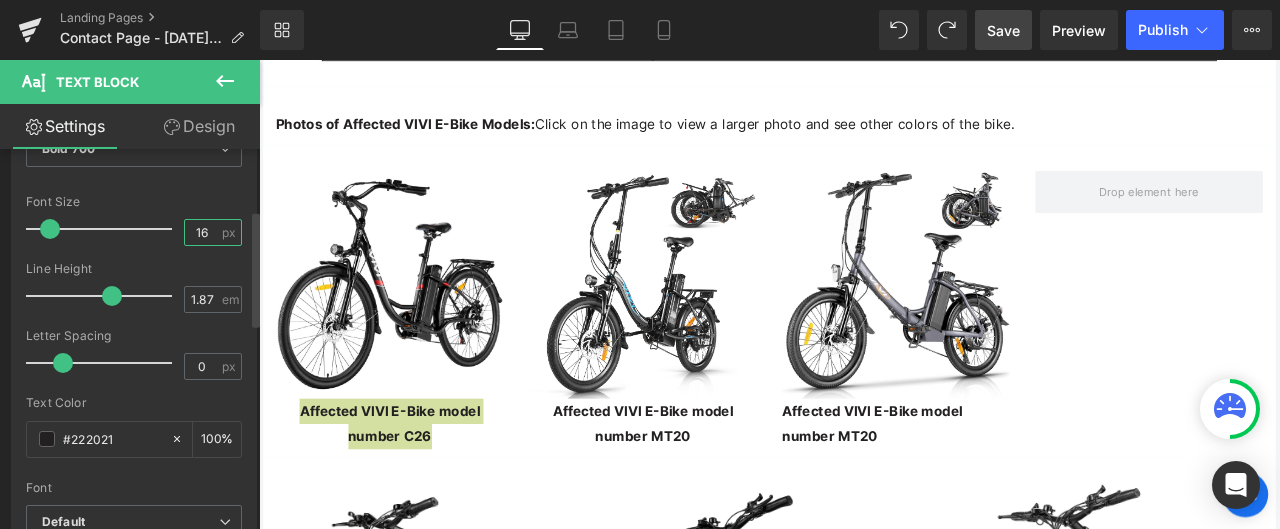 drag, startPoint x: 201, startPoint y: 231, endPoint x: 190, endPoint y: 231, distance: 11 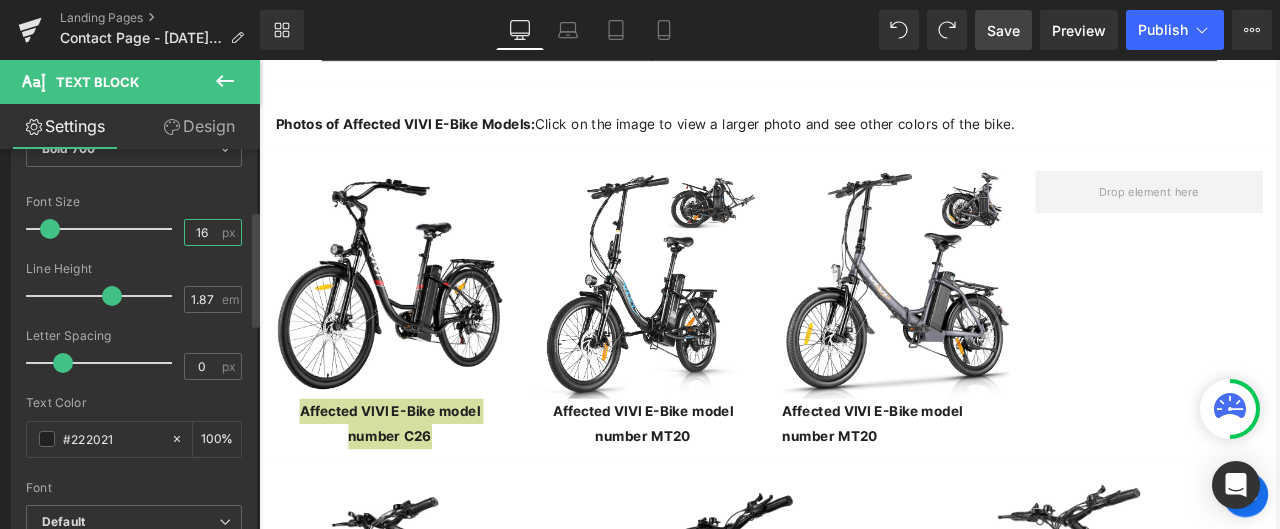 click on "16" at bounding box center [202, 232] 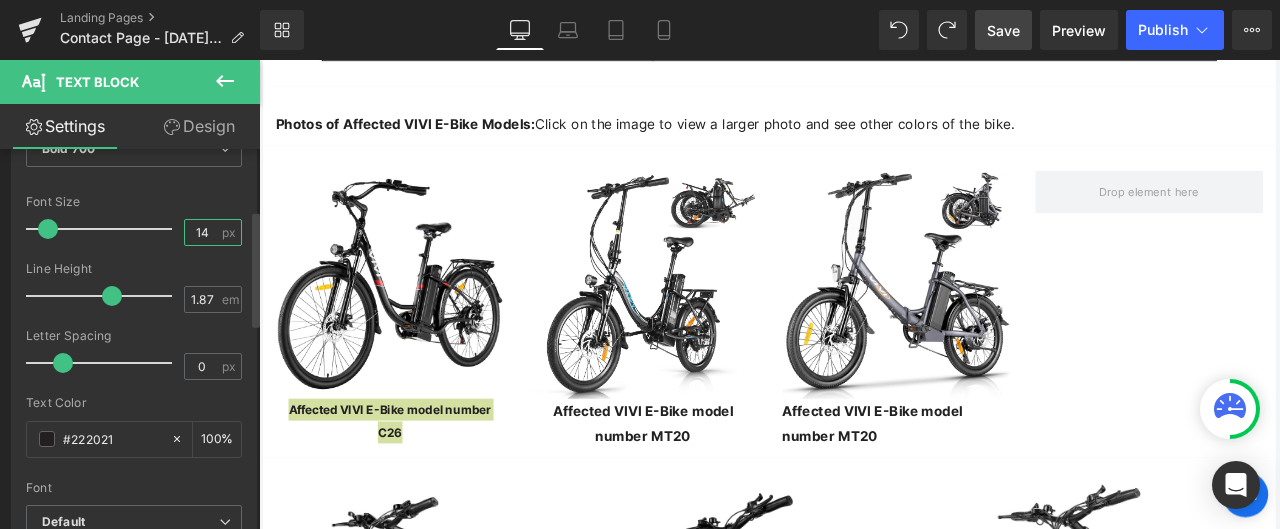 type on "14" 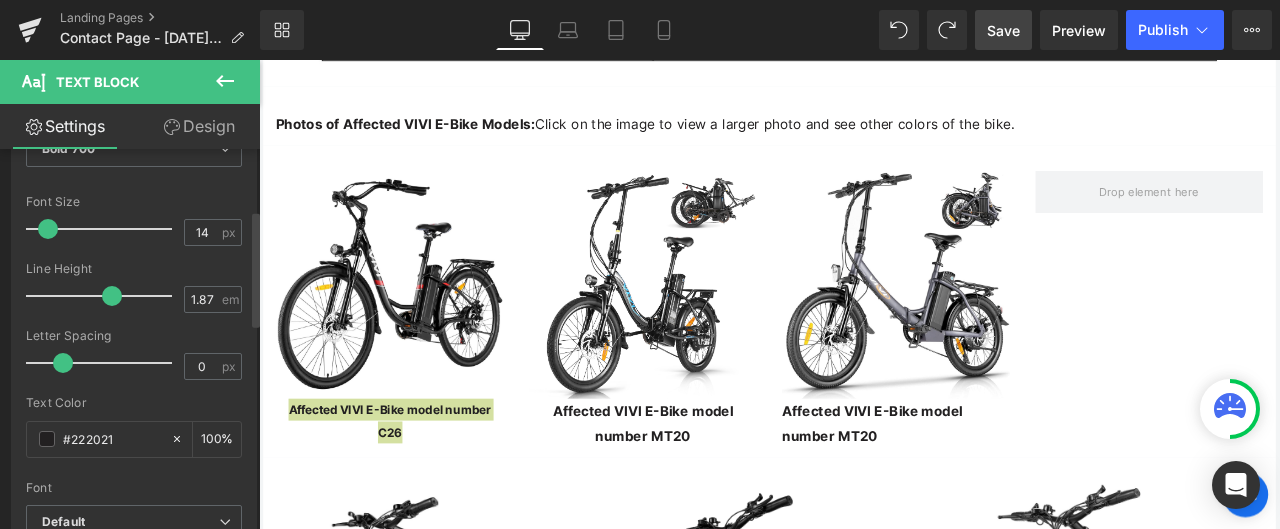 click on "Line Height" at bounding box center [134, 269] 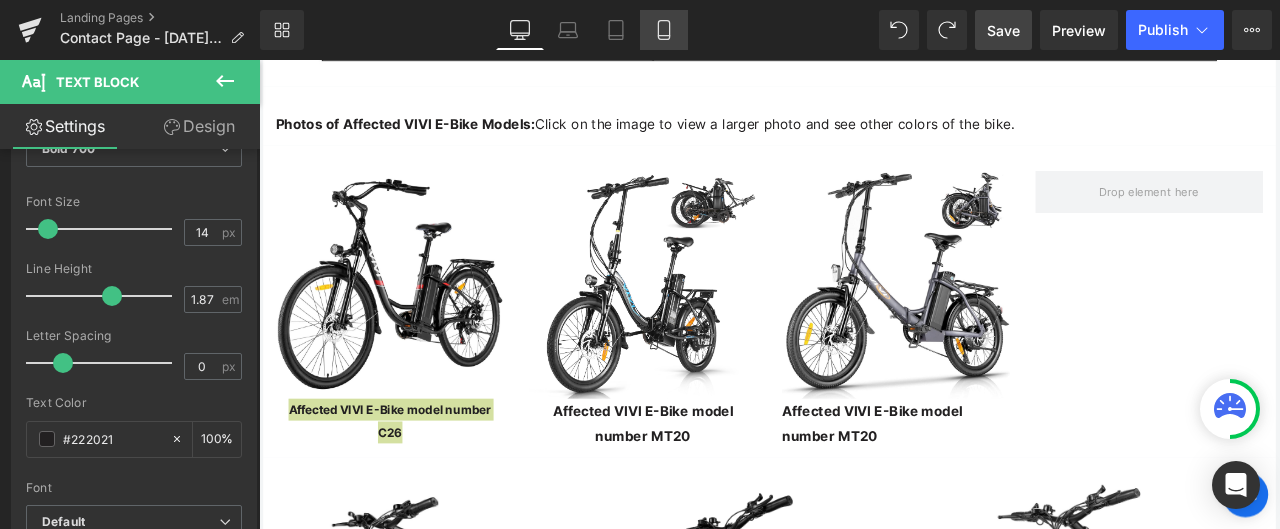 click on "Mobile" at bounding box center (664, 30) 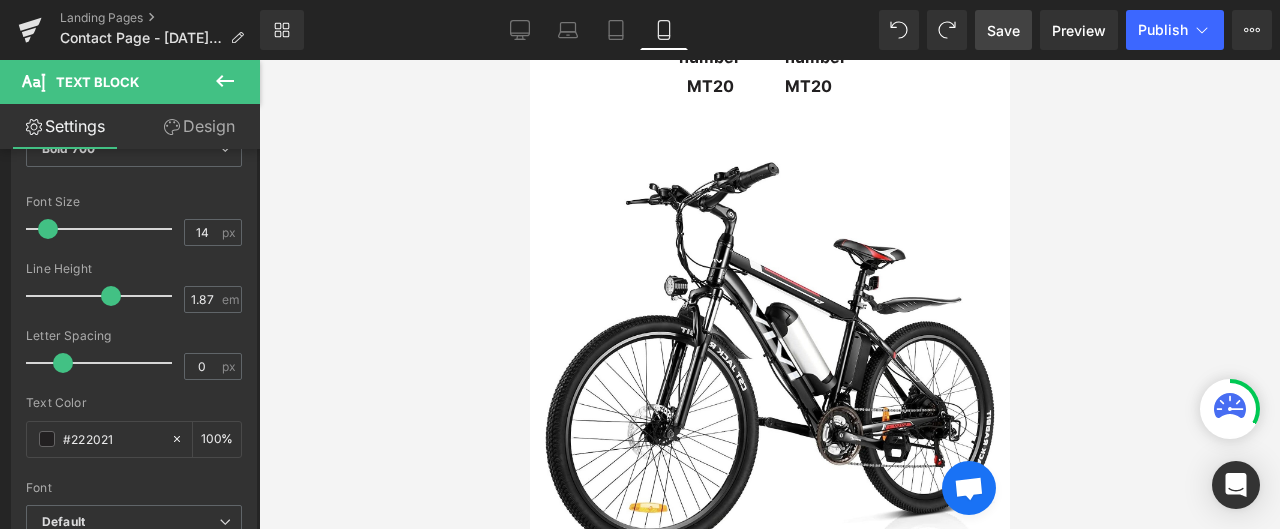 scroll, scrollTop: 3188, scrollLeft: 0, axis: vertical 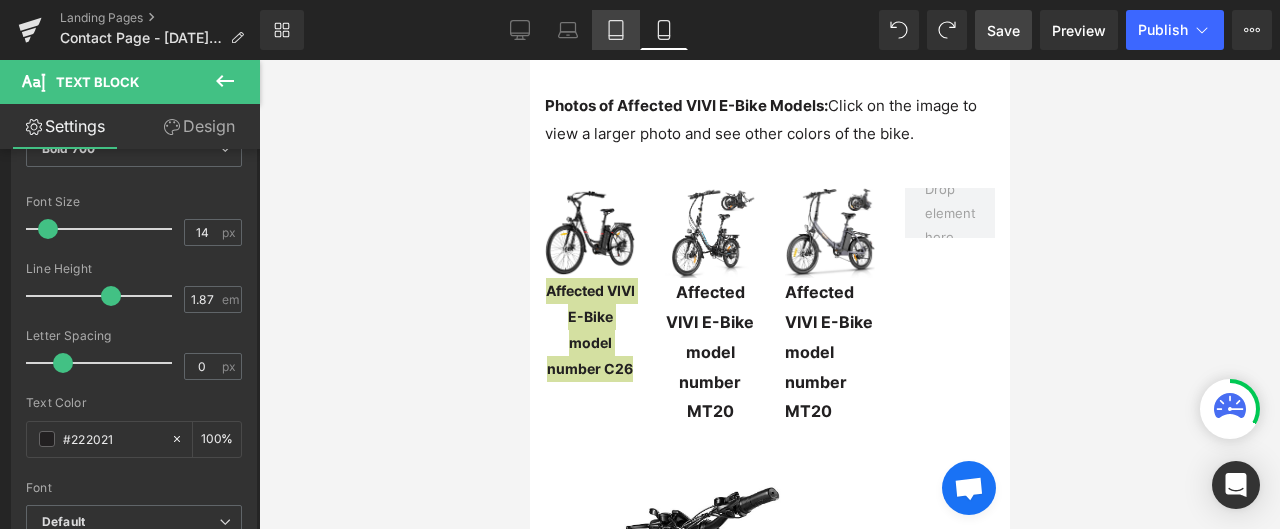 click on "Tablet" at bounding box center (616, 30) 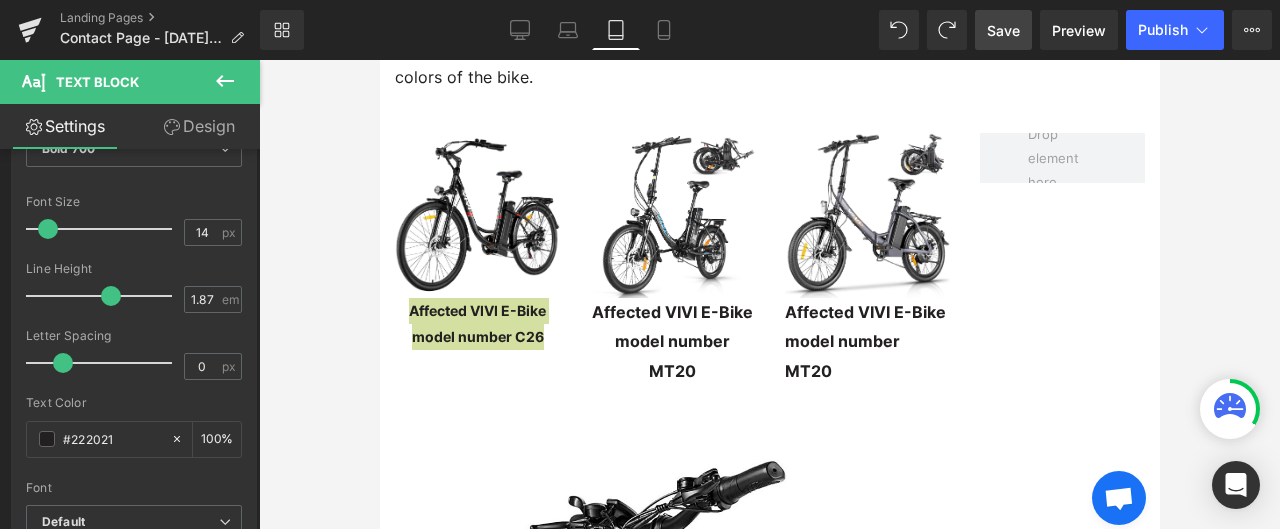 scroll, scrollTop: 3238, scrollLeft: 0, axis: vertical 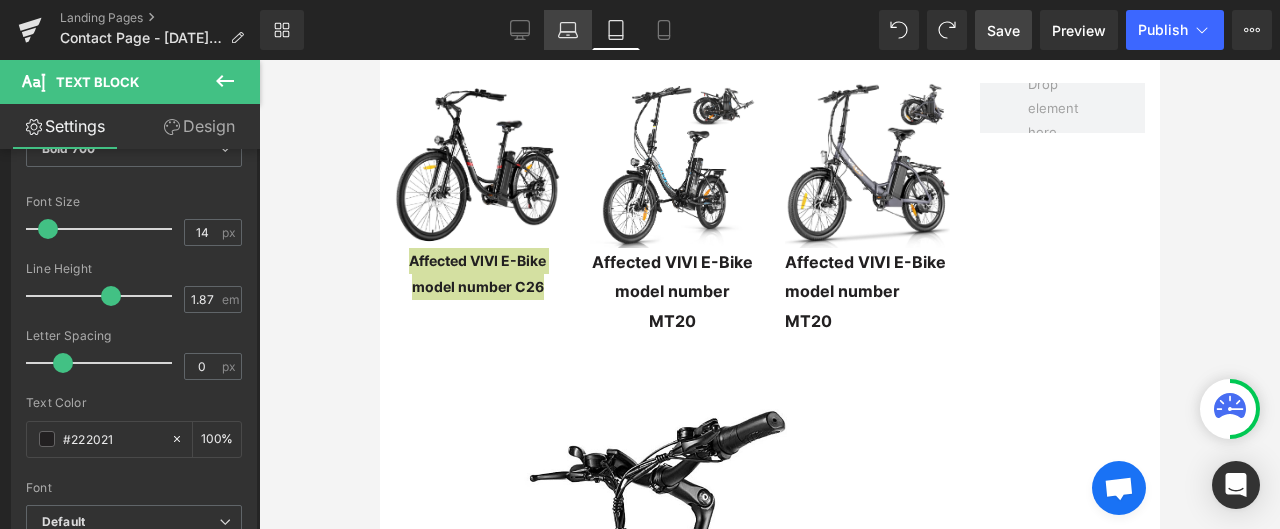 click 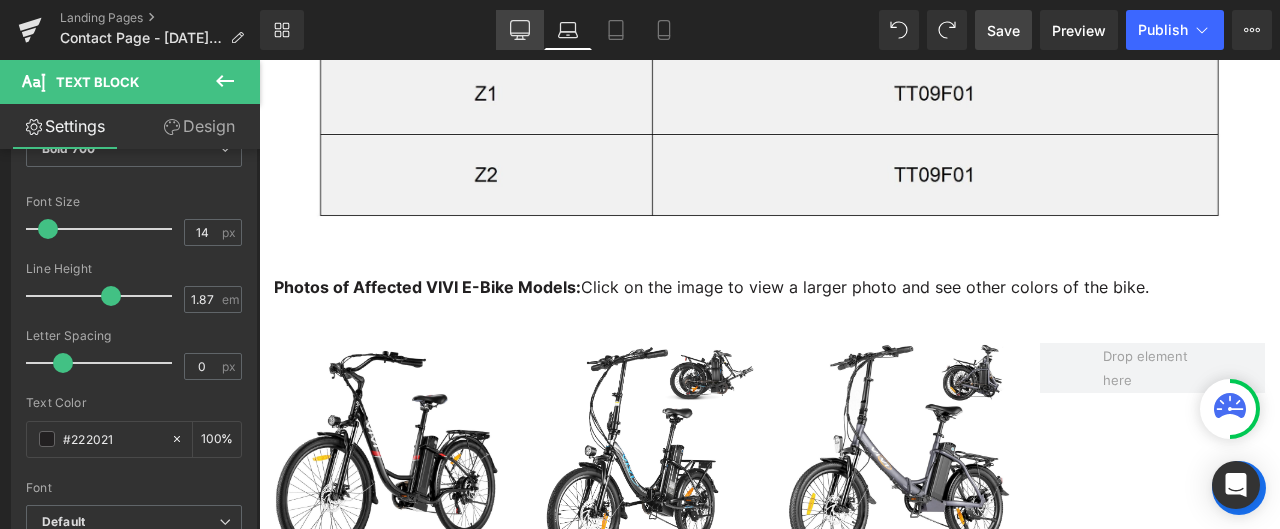 scroll, scrollTop: 3528, scrollLeft: 0, axis: vertical 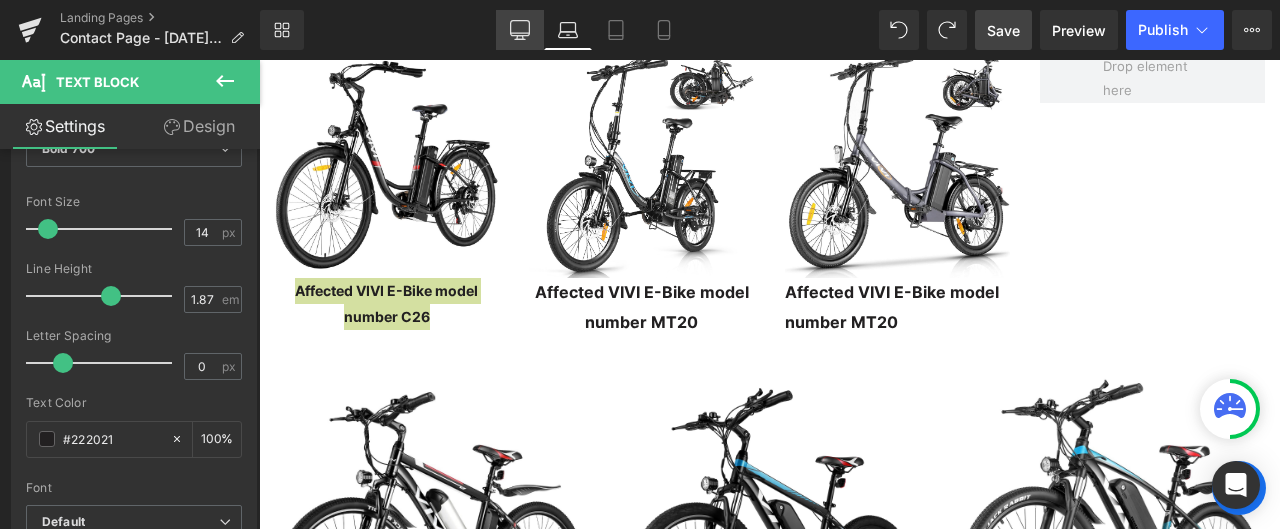 click on "Desktop" at bounding box center [520, 30] 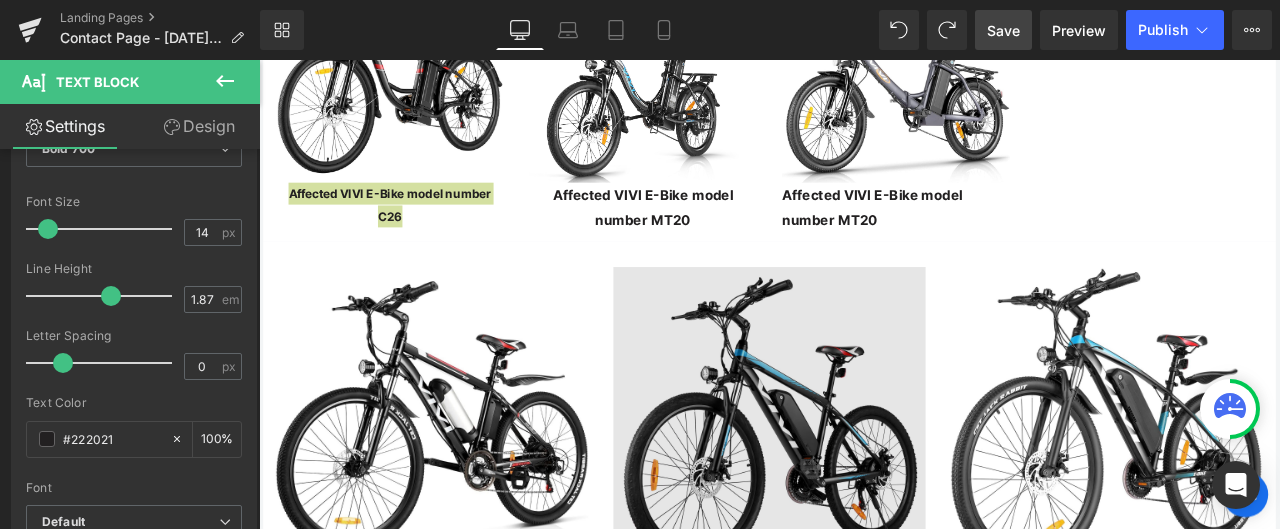 scroll, scrollTop: 3562, scrollLeft: 0, axis: vertical 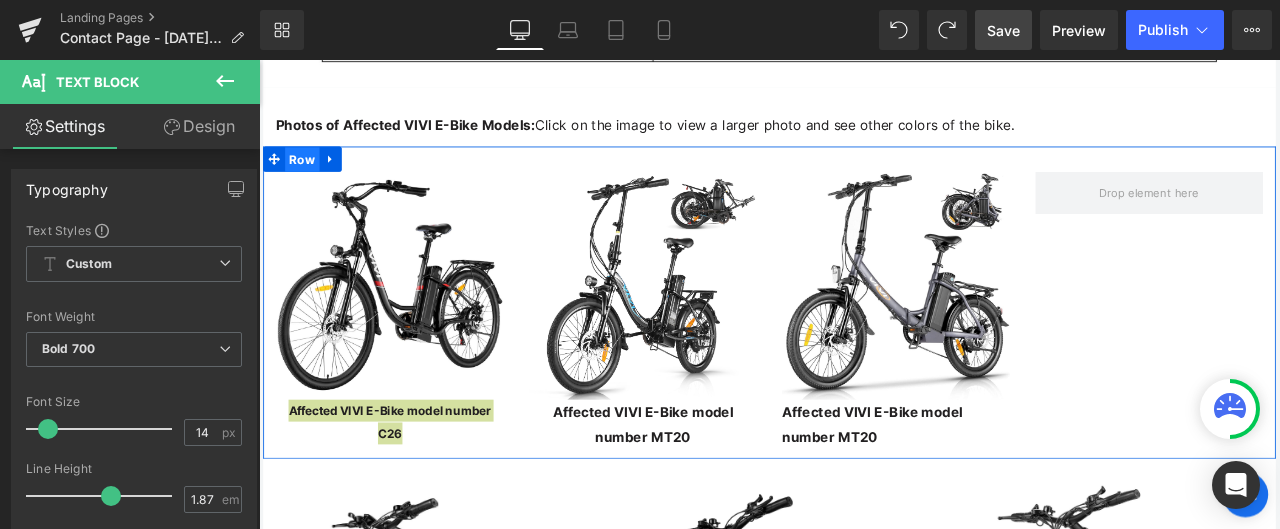 click on "Row" at bounding box center (310, 179) 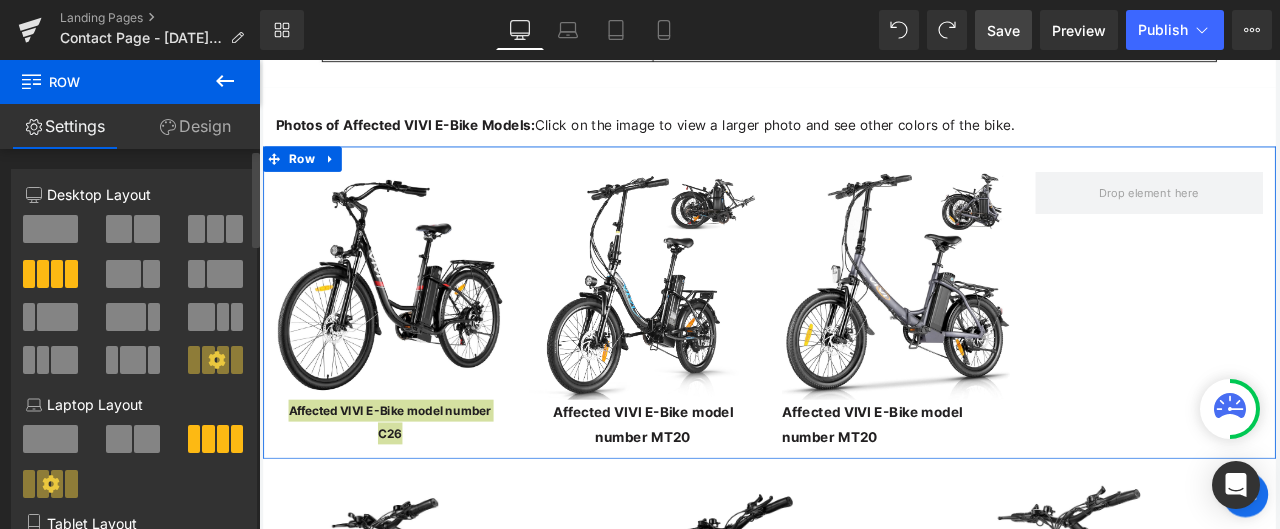 click 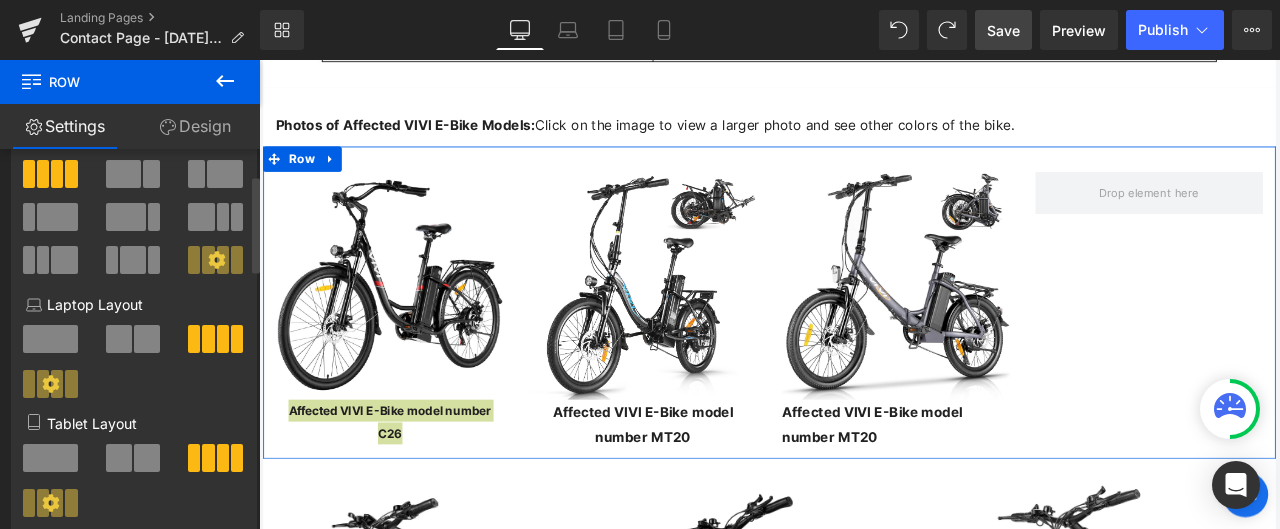 scroll, scrollTop: 0, scrollLeft: 0, axis: both 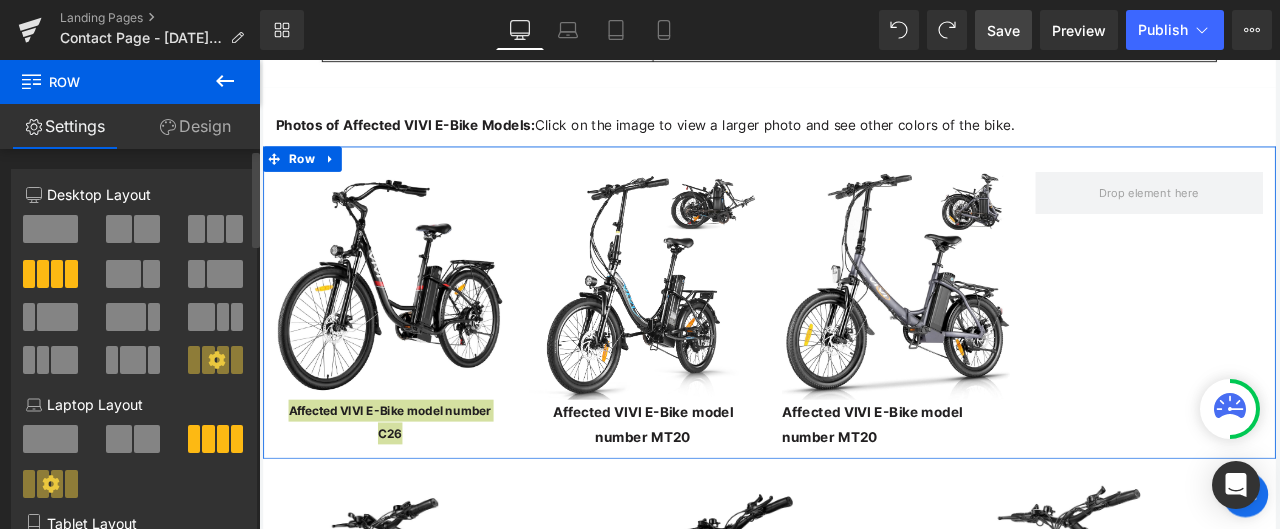 click 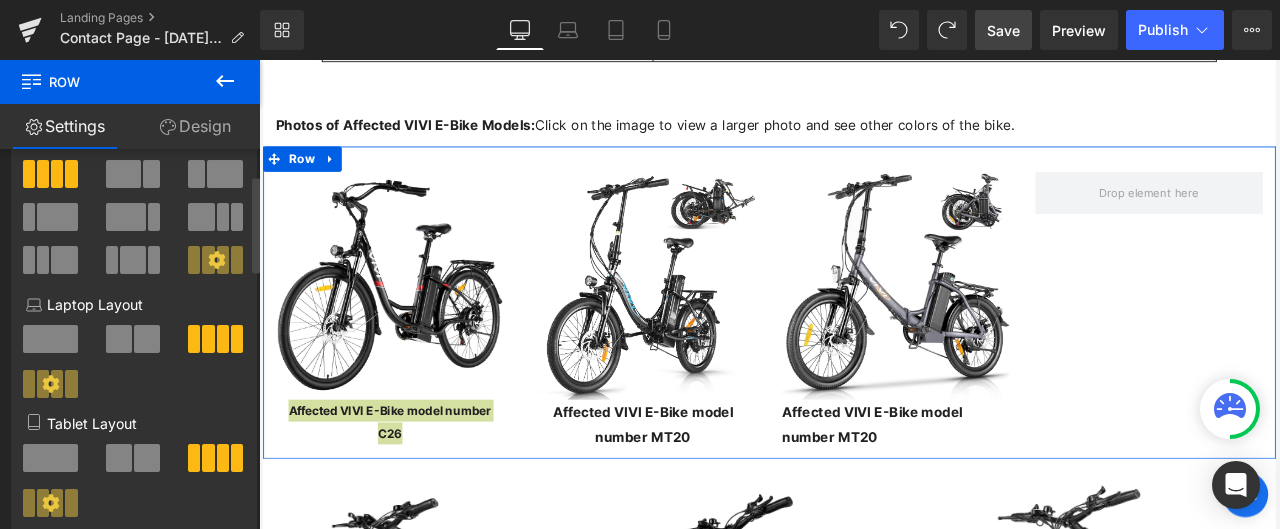 scroll, scrollTop: 200, scrollLeft: 0, axis: vertical 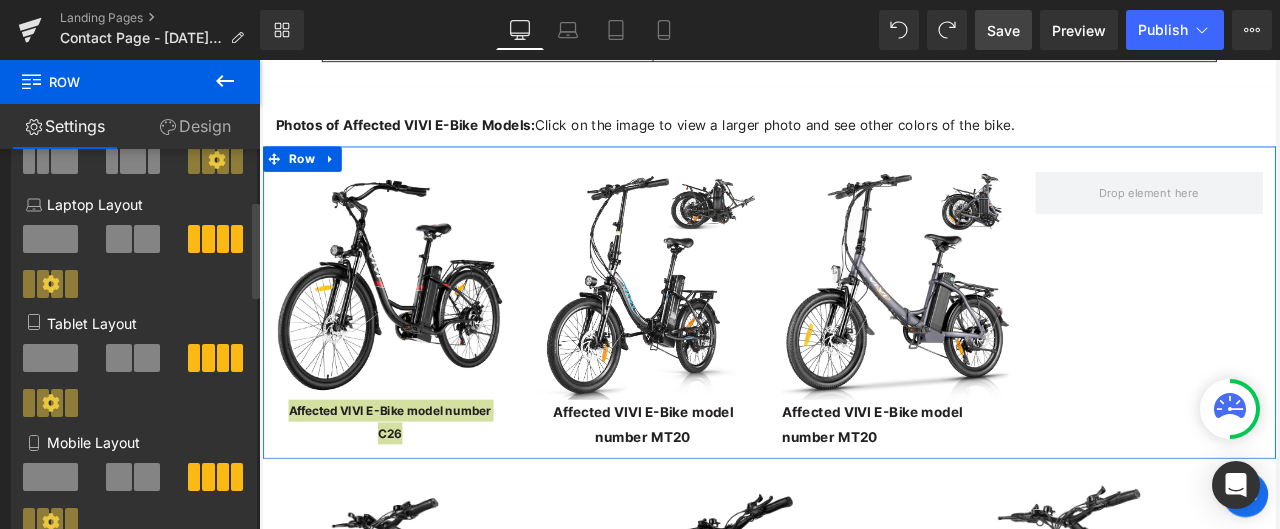 click at bounding box center (223, 358) 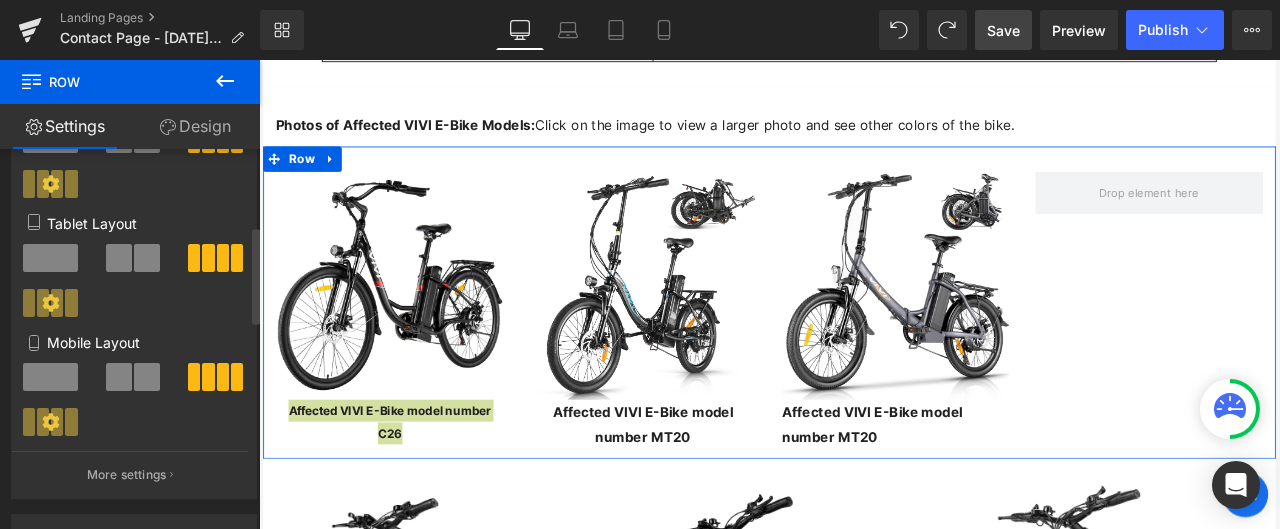 click at bounding box center [223, 377] 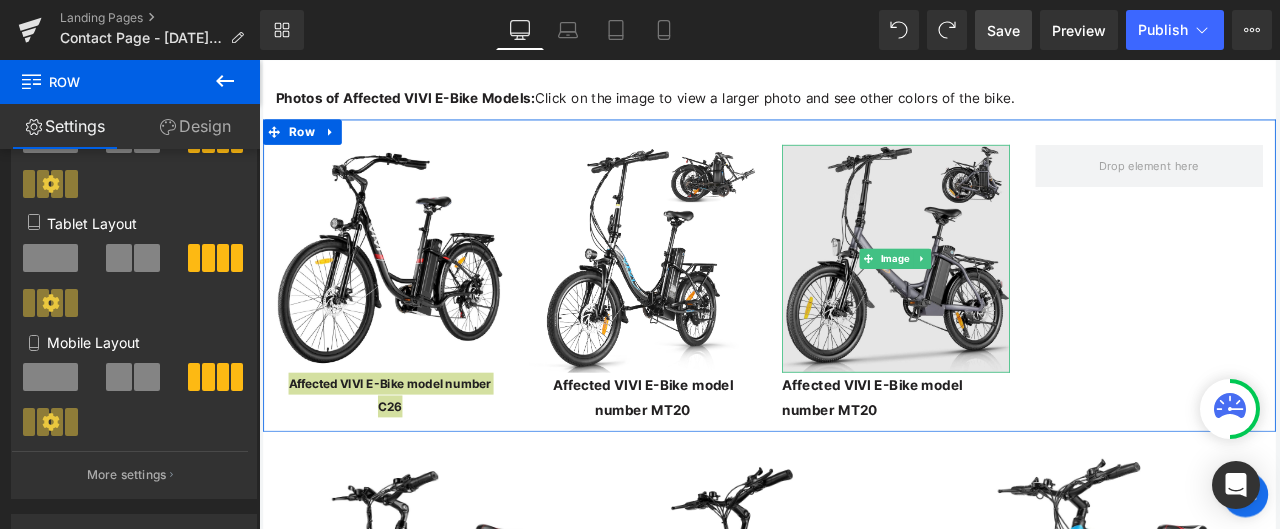 scroll, scrollTop: 3562, scrollLeft: 0, axis: vertical 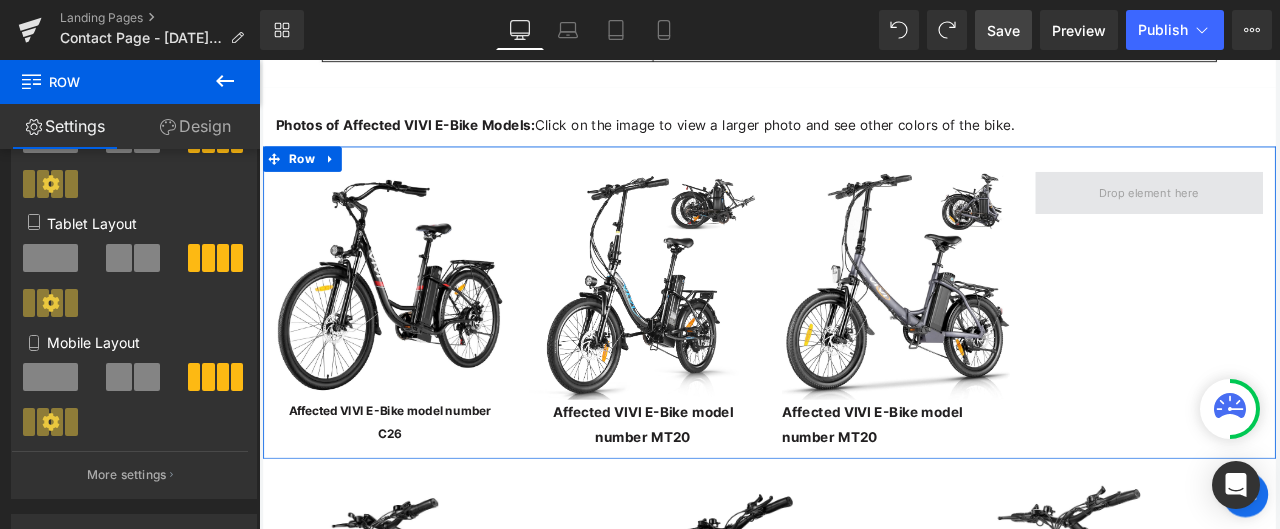 click at bounding box center (1314, 218) 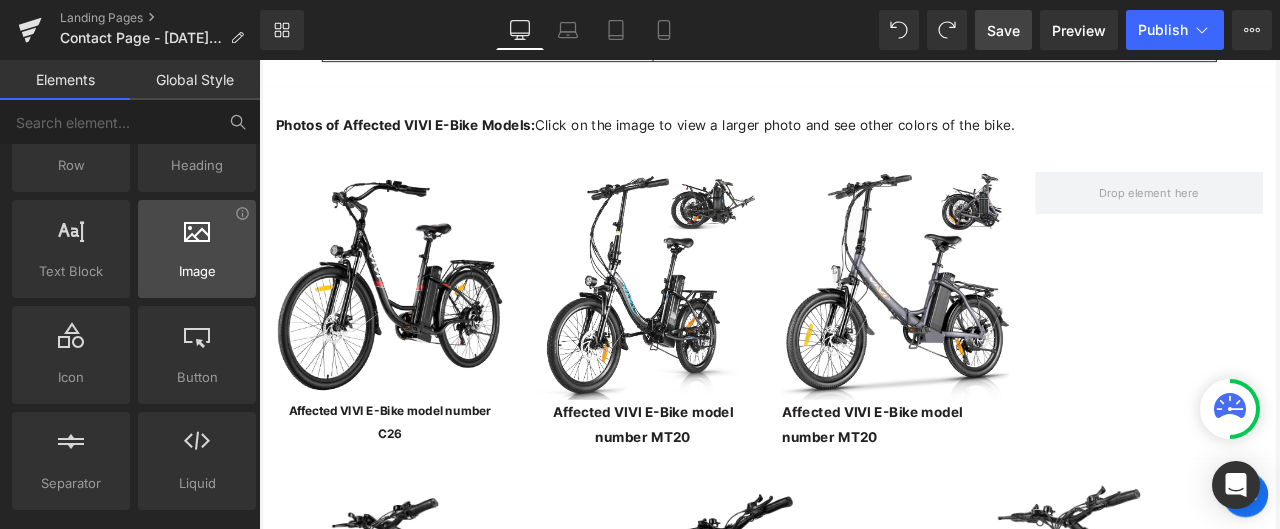scroll, scrollTop: 0, scrollLeft: 0, axis: both 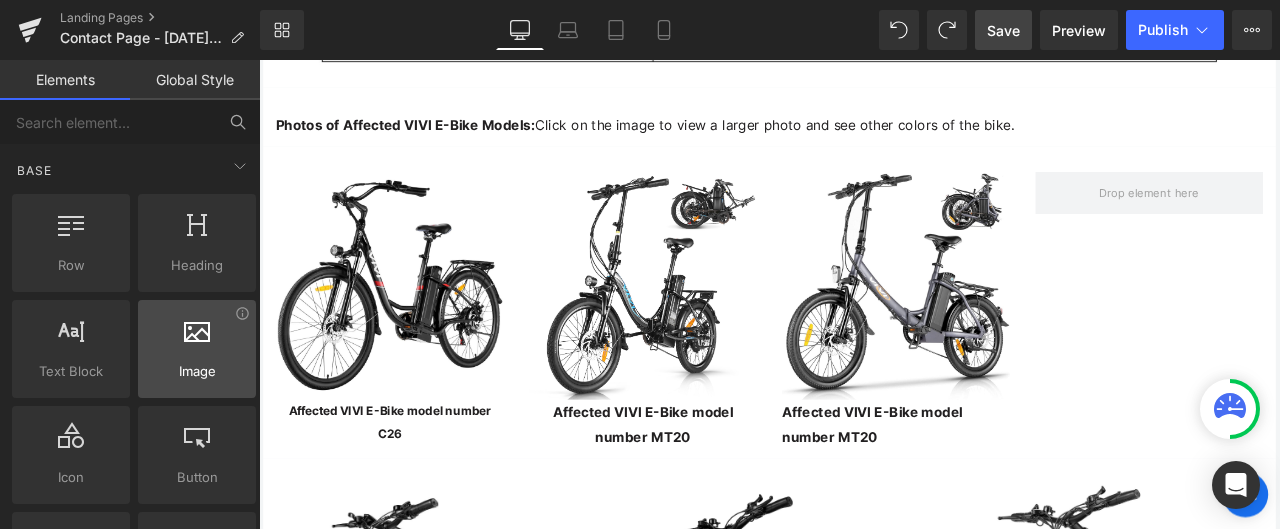 click on "Image" at bounding box center (197, 371) 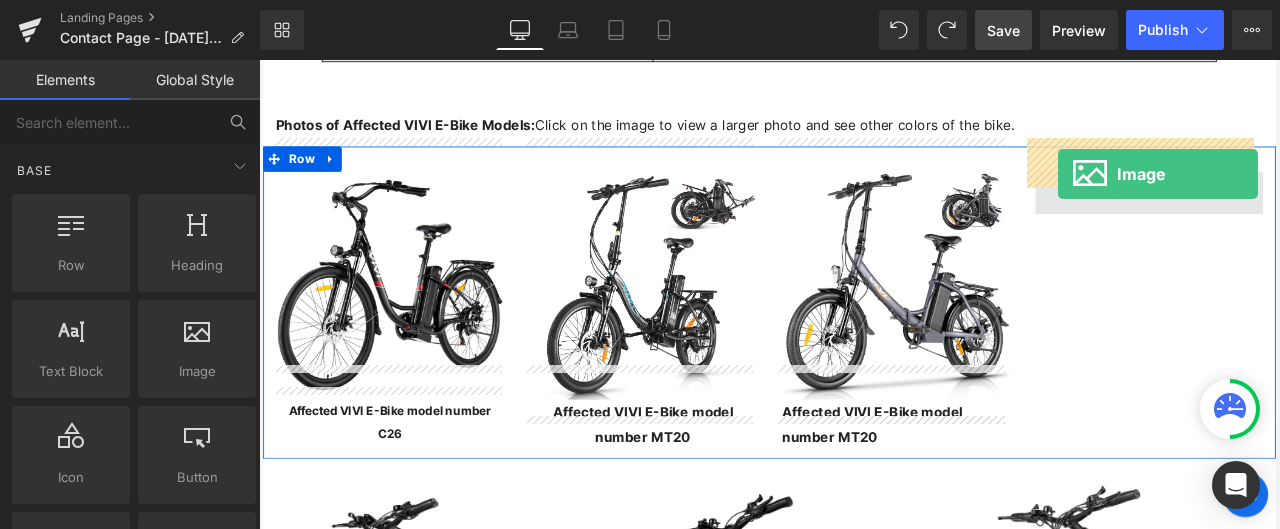 drag, startPoint x: 453, startPoint y: 420, endPoint x: 1206, endPoint y: 196, distance: 785.6112 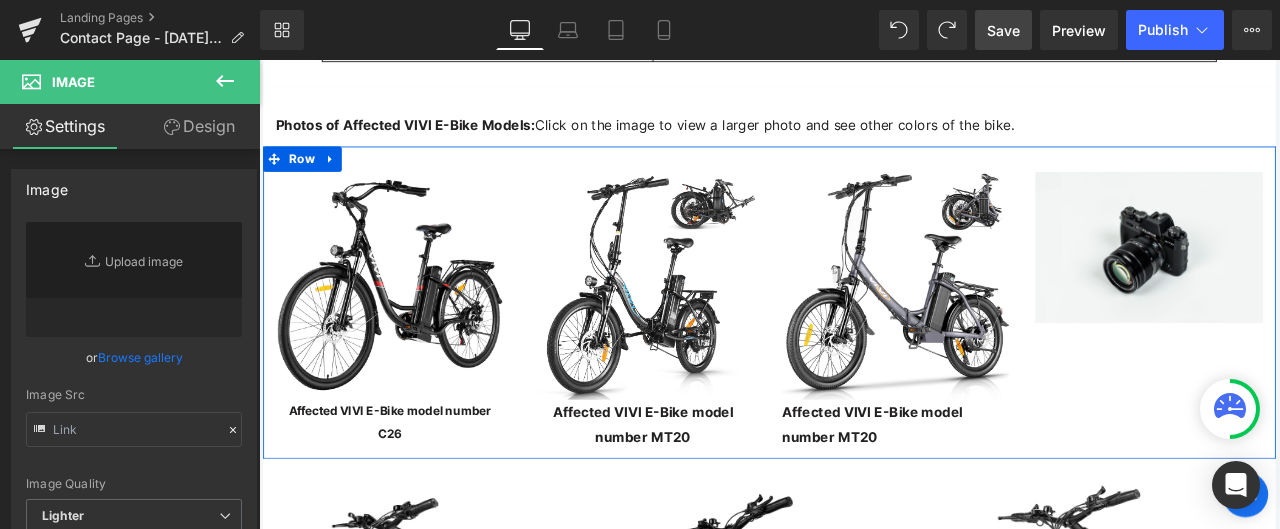 type on "//[DOMAIN_NAME][URL]" 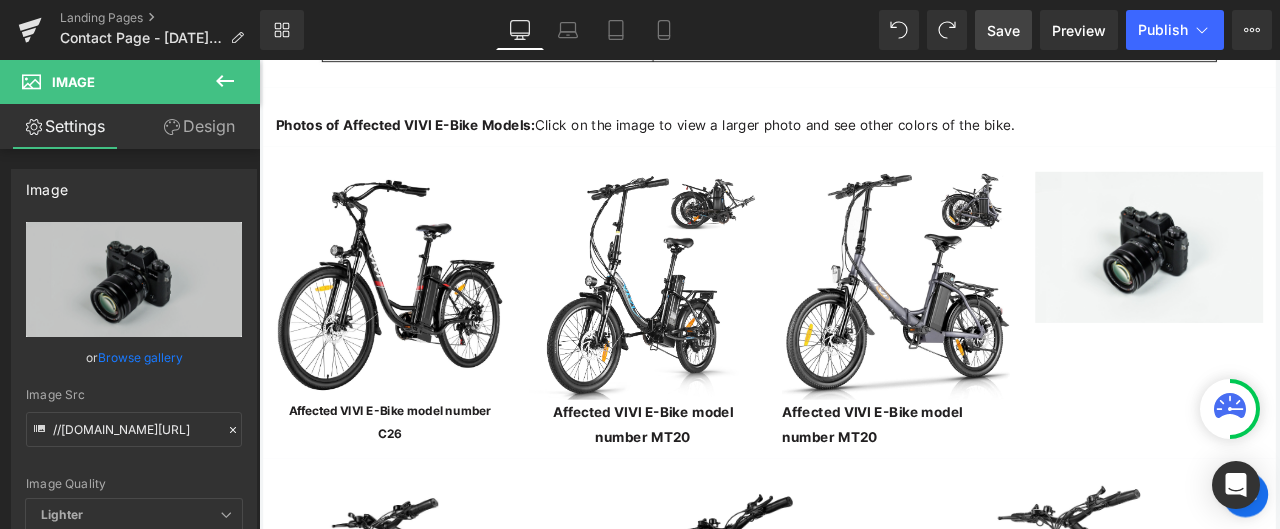 click 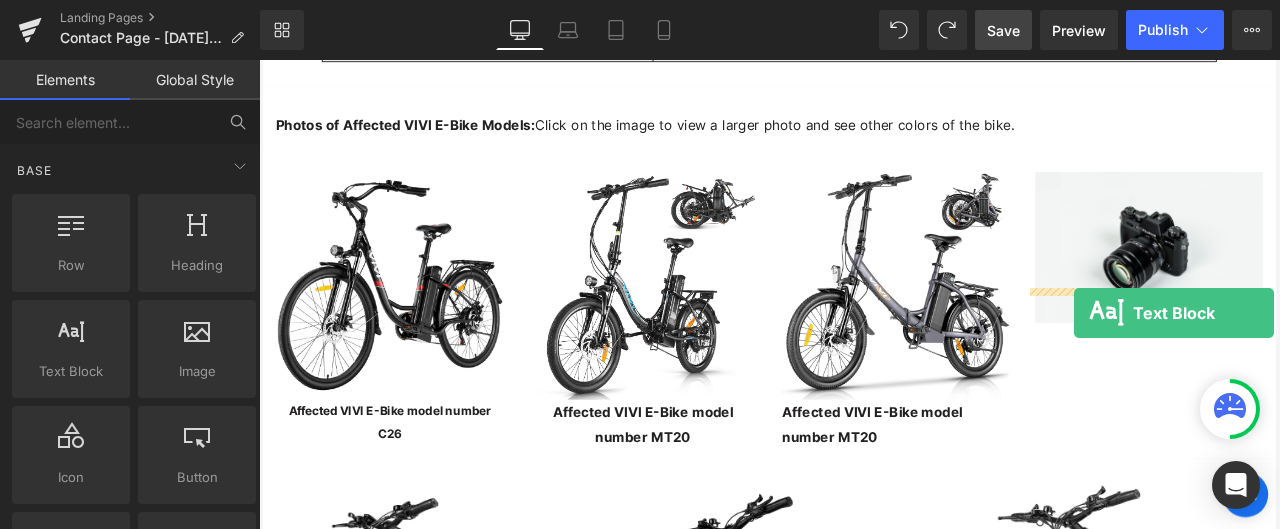 drag, startPoint x: 321, startPoint y: 410, endPoint x: 1225, endPoint y: 359, distance: 905.43744 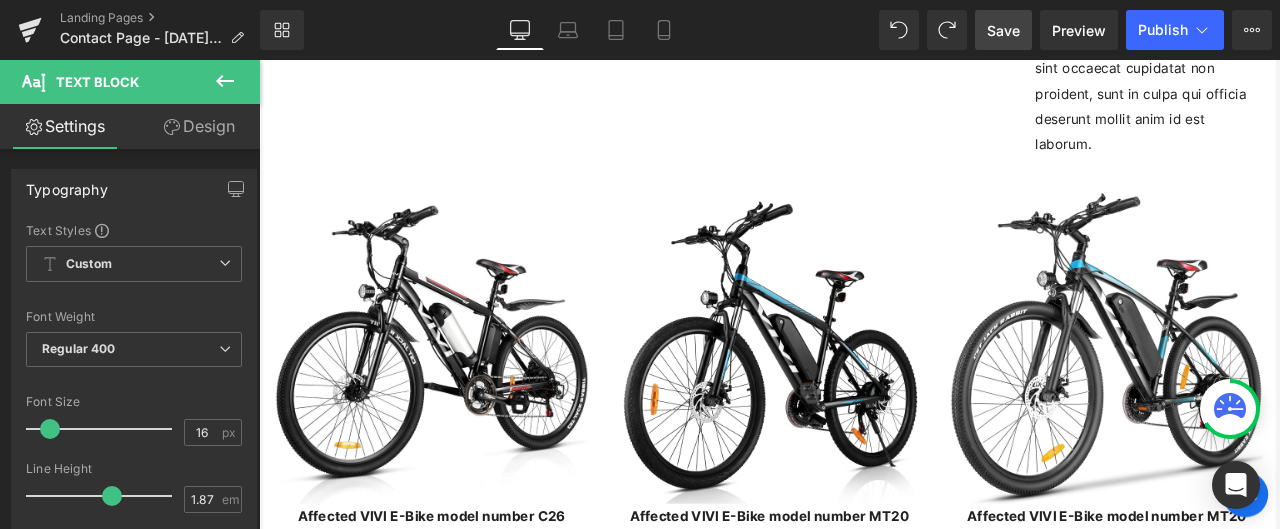 scroll, scrollTop: 4262, scrollLeft: 0, axis: vertical 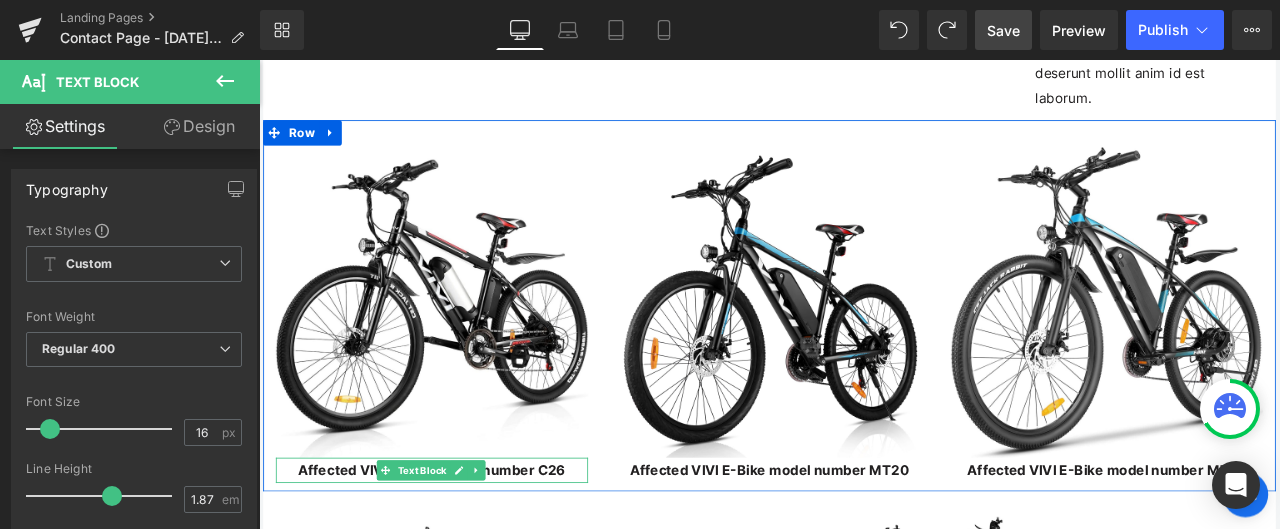 click on "Affected VIVI E-Bike model number C26" at bounding box center (464, 546) 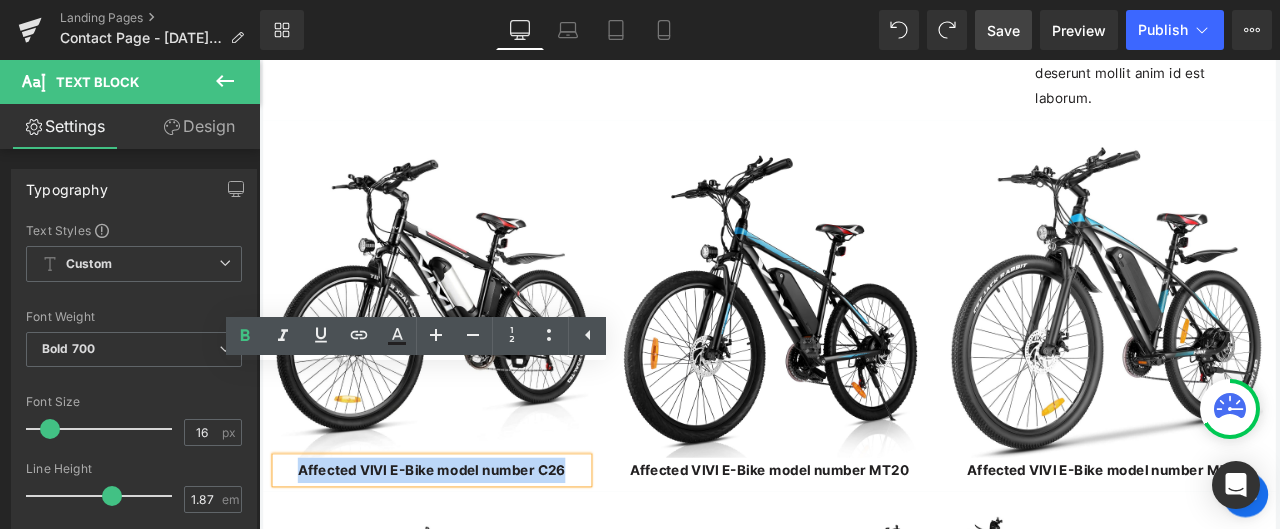 drag, startPoint x: 615, startPoint y: 439, endPoint x: 309, endPoint y: 445, distance: 306.0588 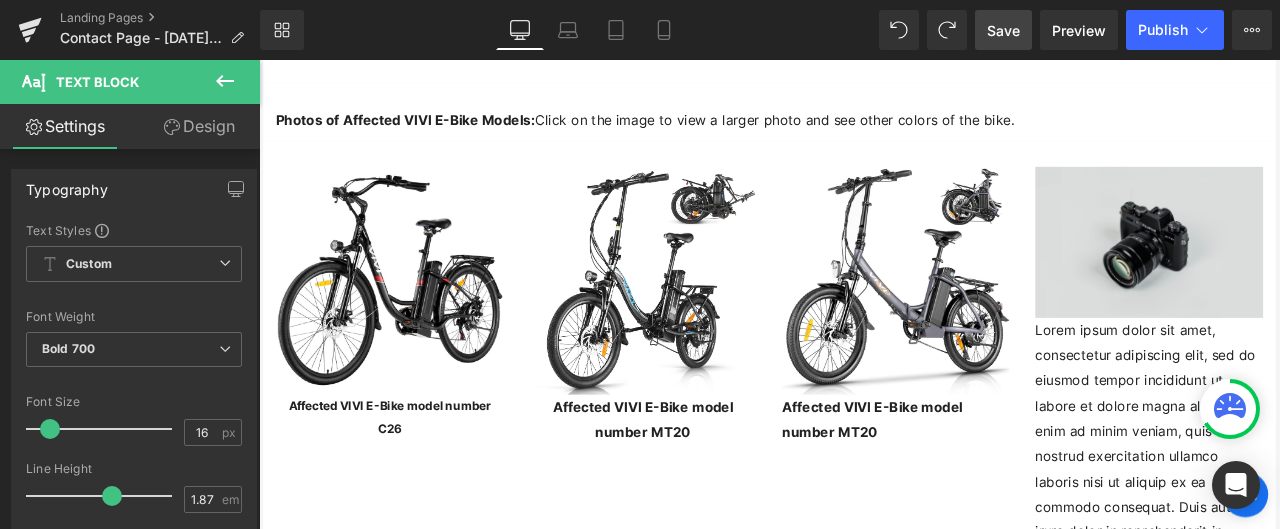 scroll, scrollTop: 3562, scrollLeft: 0, axis: vertical 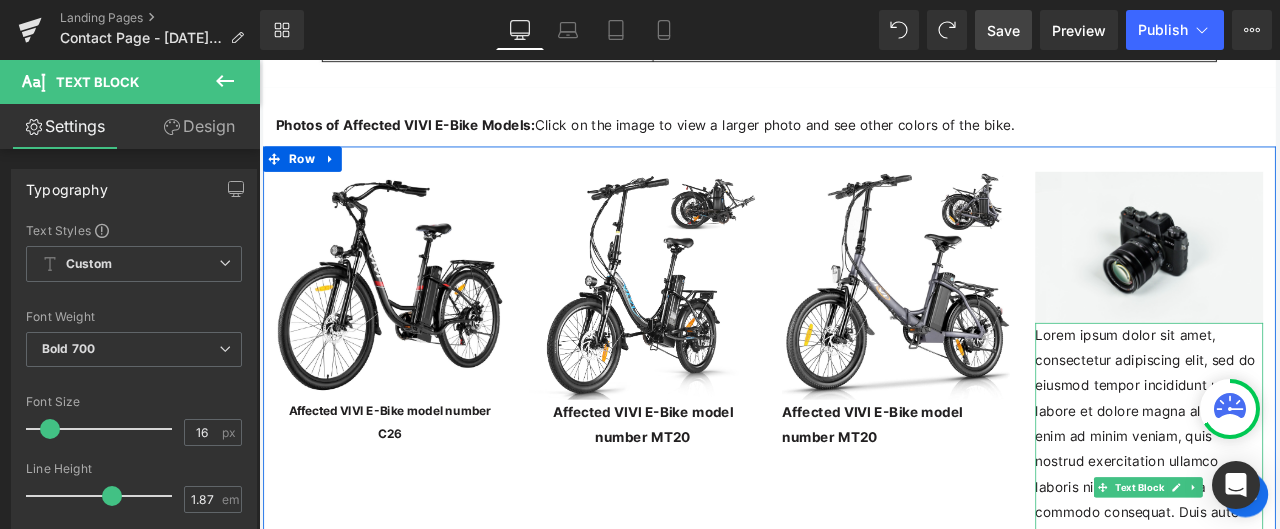 click on "Lorem ipsum dolor sit amet, consectetur adipiscing elit, sed do eiusmod tempor incididunt ut labore et dolore magna aliqua. Ut enim ad minim veniam, quis nostrud exercitation ullamco laboris nisi ut aliquip ex ea commodo consequat. Duis aute irure dolor in reprehenderit in voluptate velit esse cillum dolore eu fugiat nulla pariatur. Excepteur sint occaecat cupidatat non proident, sunt in culpa qui officia deserunt mollit anim id est laborum." at bounding box center (1314, 596) 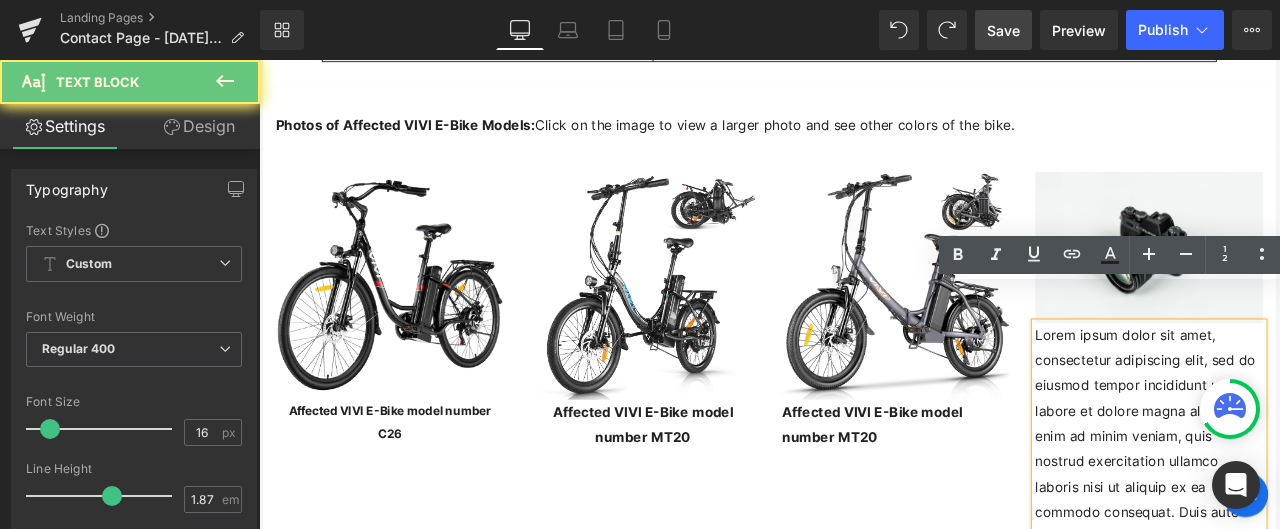 click on "Lorem ipsum dolor sit amet, consectetur adipiscing elit, sed do eiusmod tempor incididunt ut labore et dolore magna aliqua. Ut enim ad minim veniam, quis nostrud exercitation ullamco laboris nisi ut aliquip ex ea commodo consequat. Duis aute irure dolor in reprehenderit in voluptate velit esse cillum dolore eu fugiat nulla pariatur. Excepteur sint occaecat cupidatat non proident, sunt in culpa qui officia deserunt mollit anim id est laborum." at bounding box center (1314, 596) 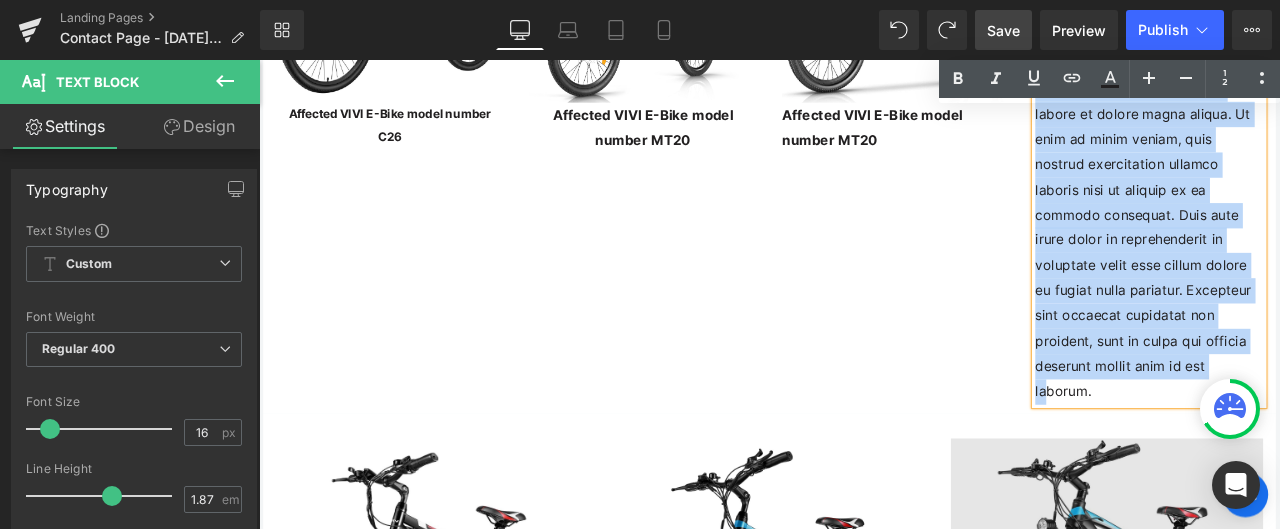scroll, scrollTop: 3962, scrollLeft: 0, axis: vertical 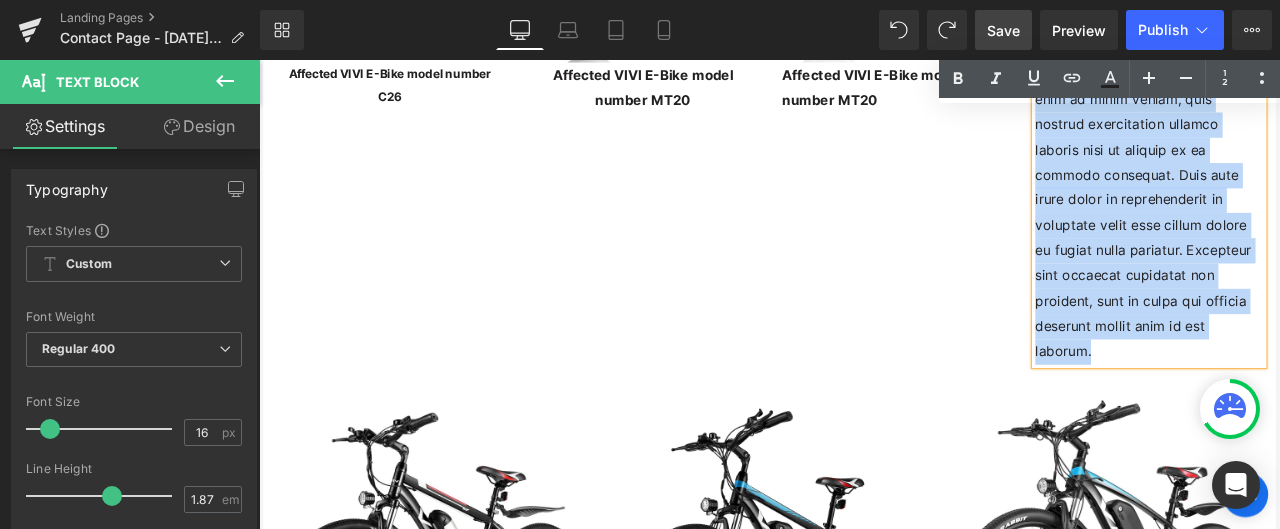 drag, startPoint x: 1177, startPoint y: 343, endPoint x: 1333, endPoint y: 305, distance: 160.56151 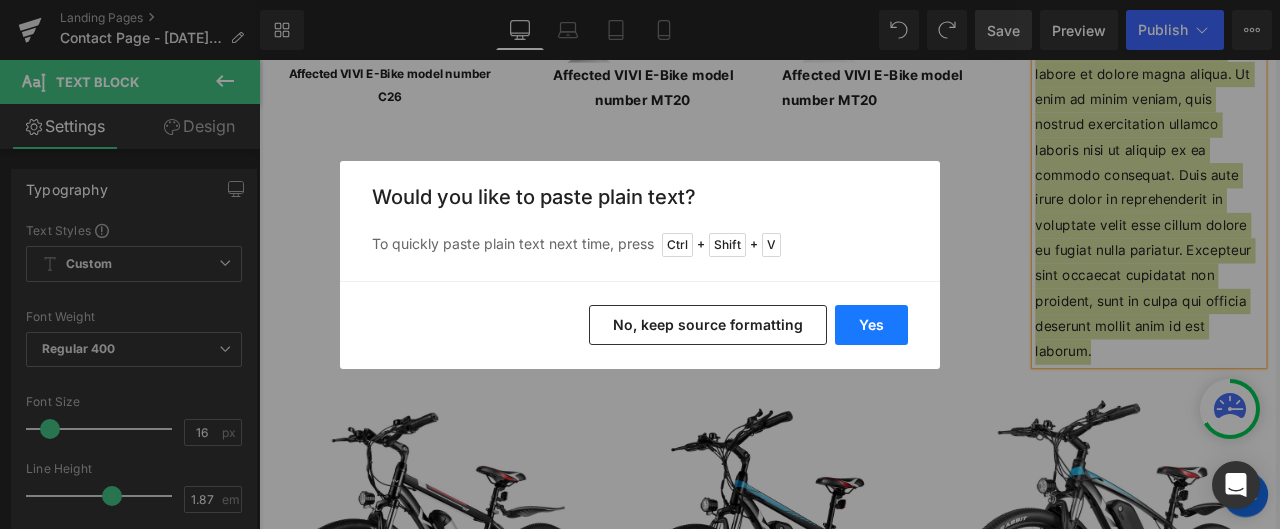click on "Yes" at bounding box center [871, 325] 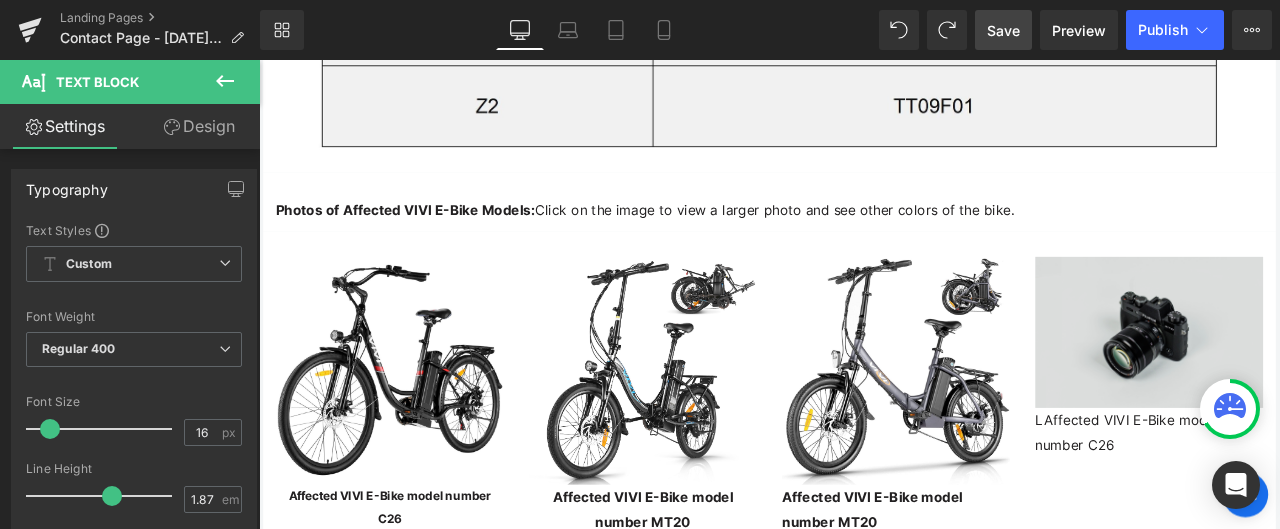 scroll, scrollTop: 3562, scrollLeft: 0, axis: vertical 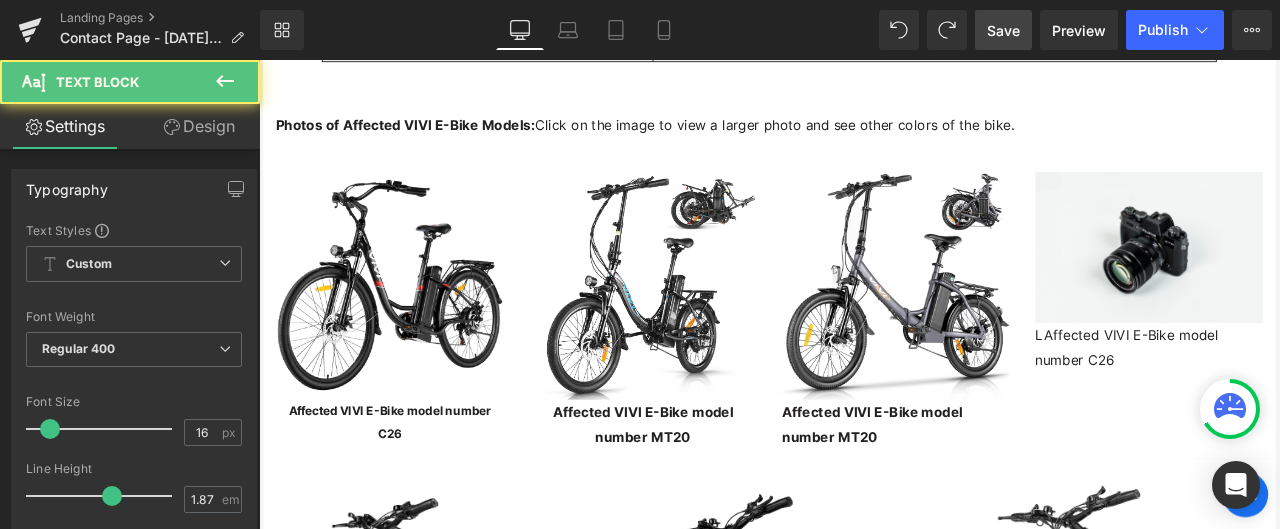 click on "LAffected VIVI E-Bike model number C26" at bounding box center (1314, 402) 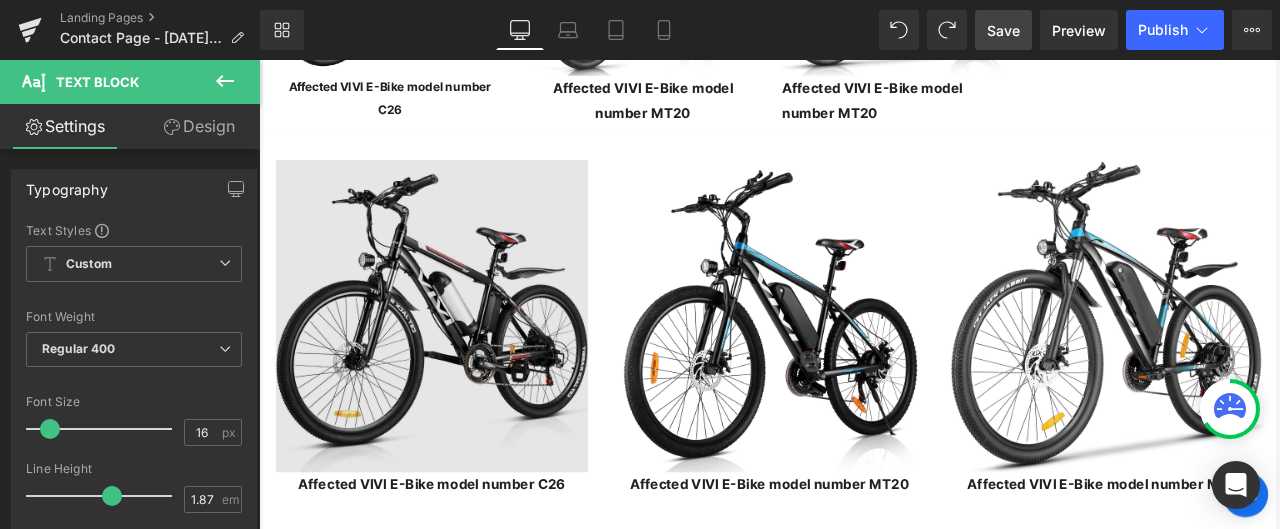 scroll, scrollTop: 3962, scrollLeft: 0, axis: vertical 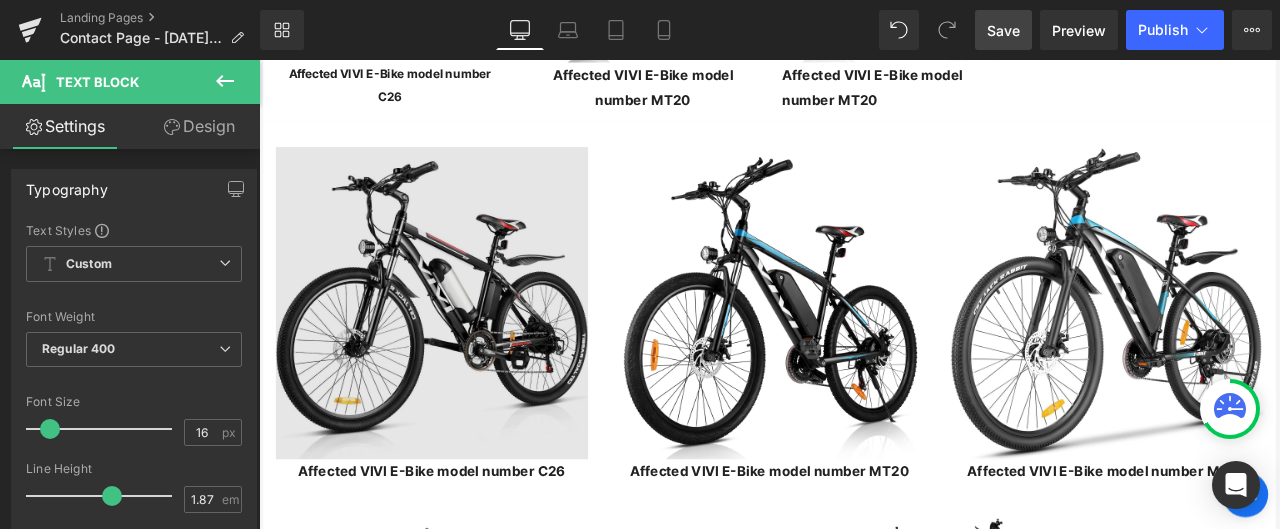 click at bounding box center [464, 348] 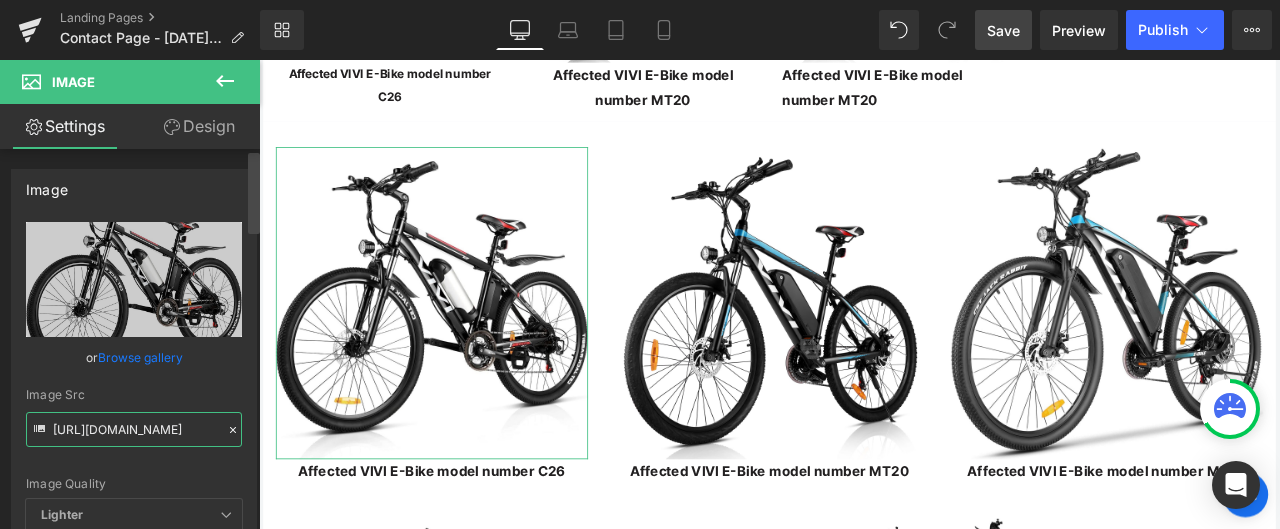scroll, scrollTop: 0, scrollLeft: 496, axis: horizontal 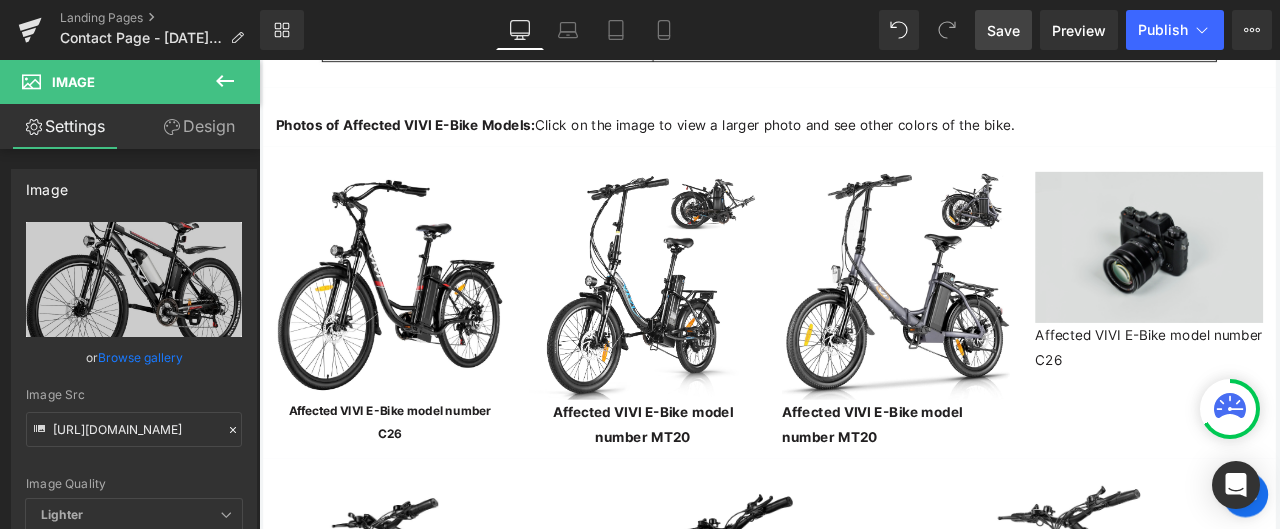 click at bounding box center (1314, 282) 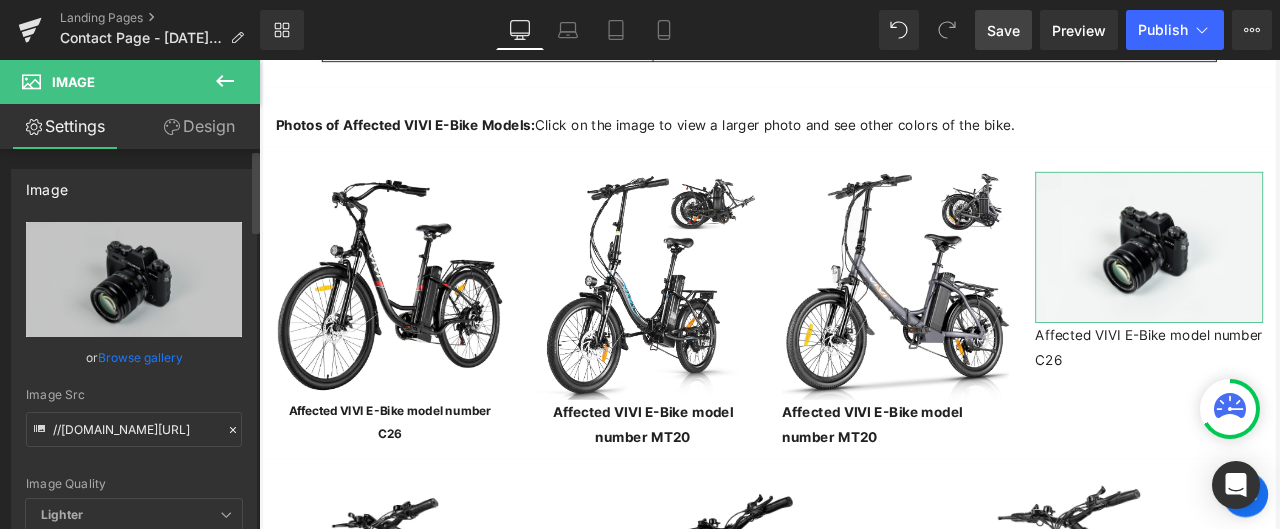 click 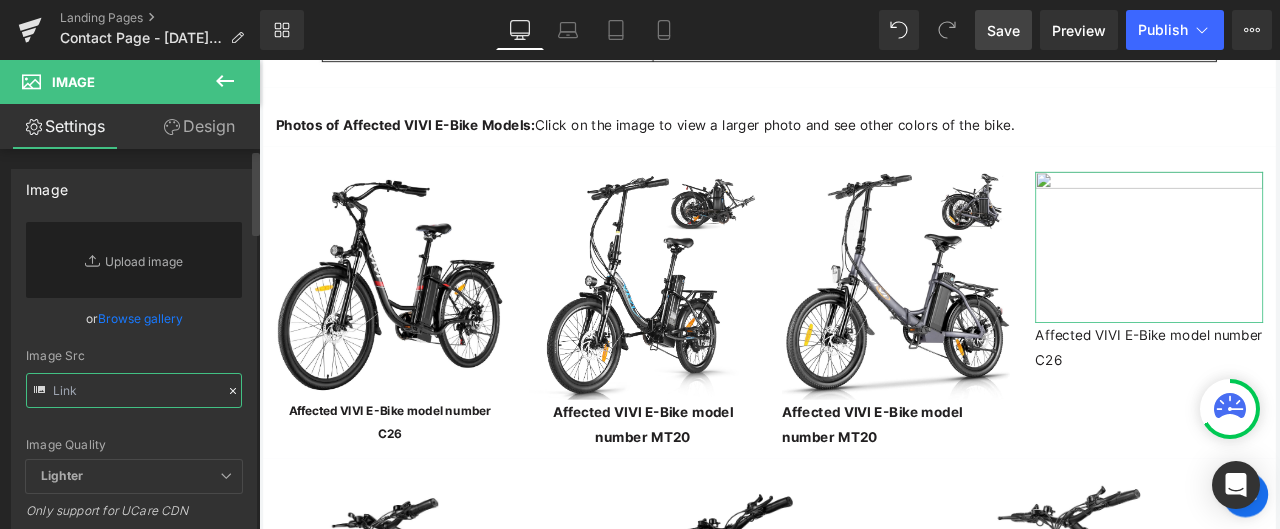 click at bounding box center [134, 390] 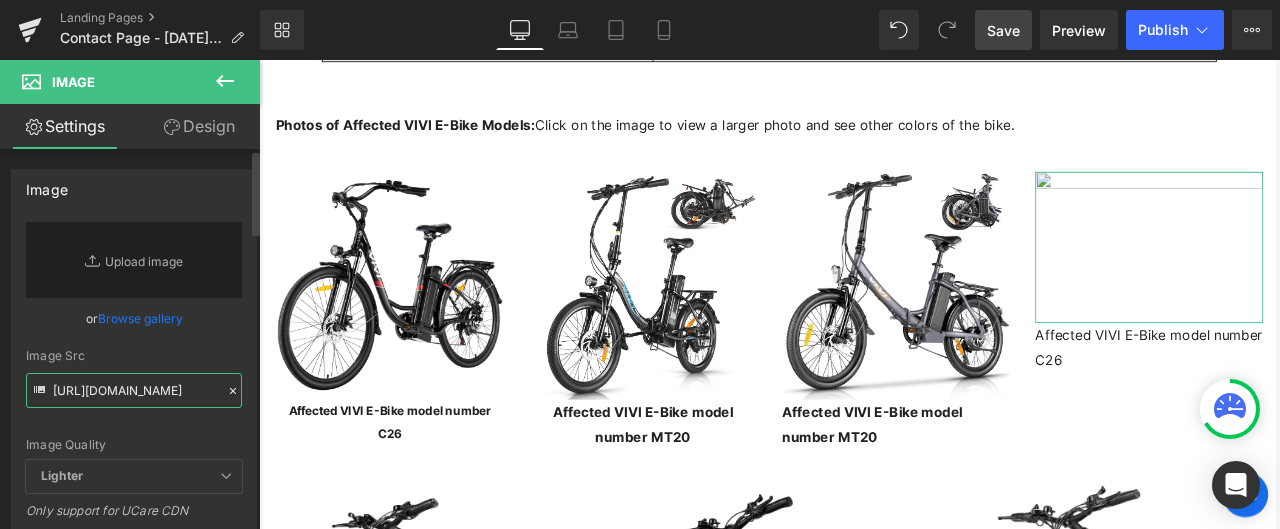 scroll, scrollTop: 0, scrollLeft: 496, axis: horizontal 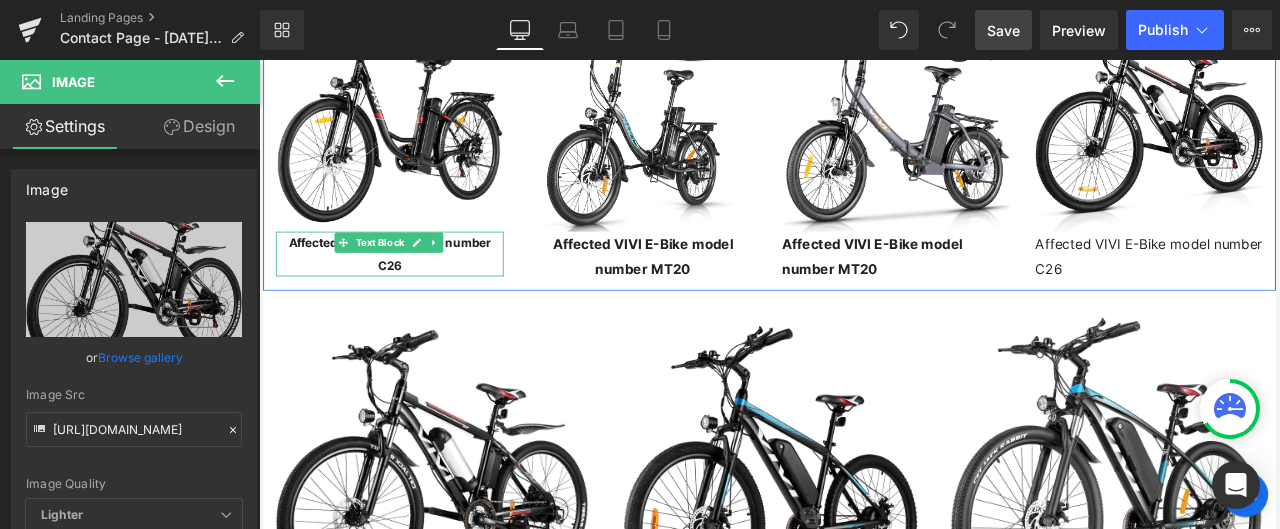 click on "Affected VIVI E-Bike model number C26" at bounding box center (414, 289) 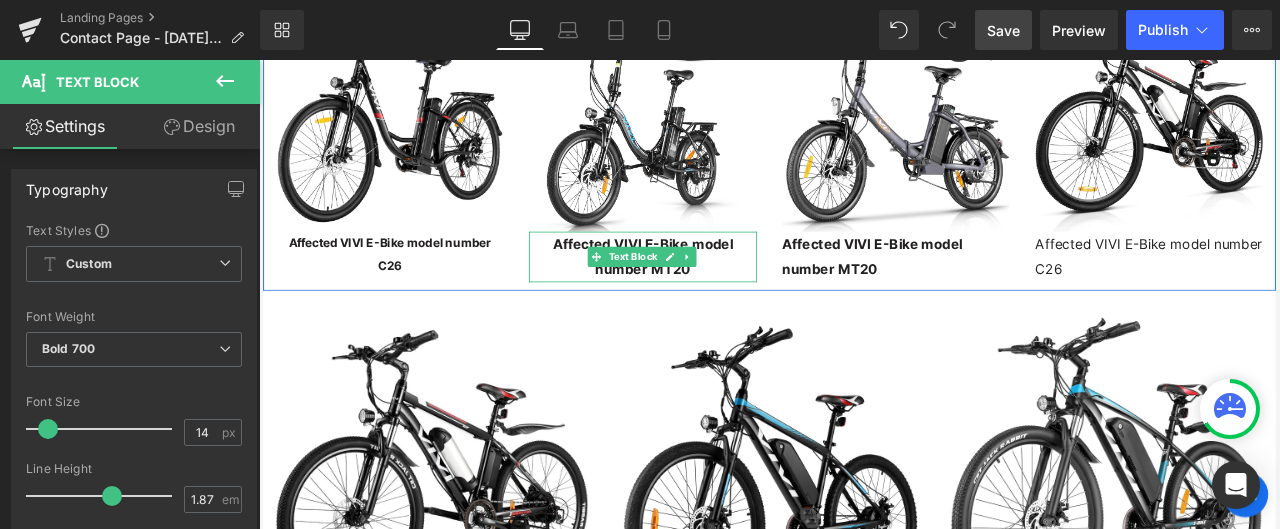 click on "Affected VIVI E-Bike model number MT20" at bounding box center (714, 293) 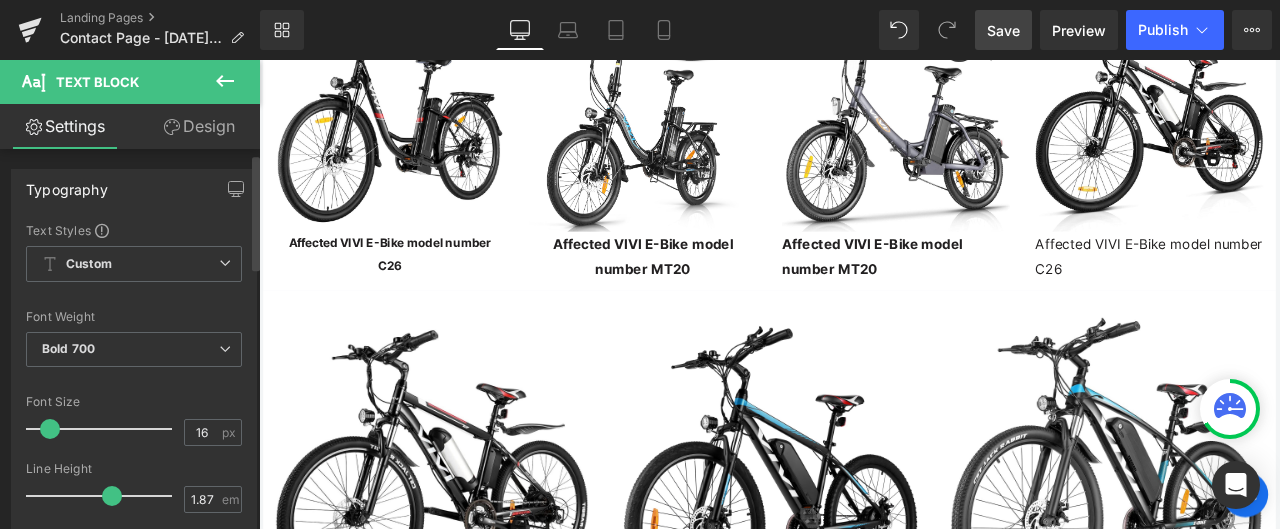 scroll, scrollTop: 100, scrollLeft: 0, axis: vertical 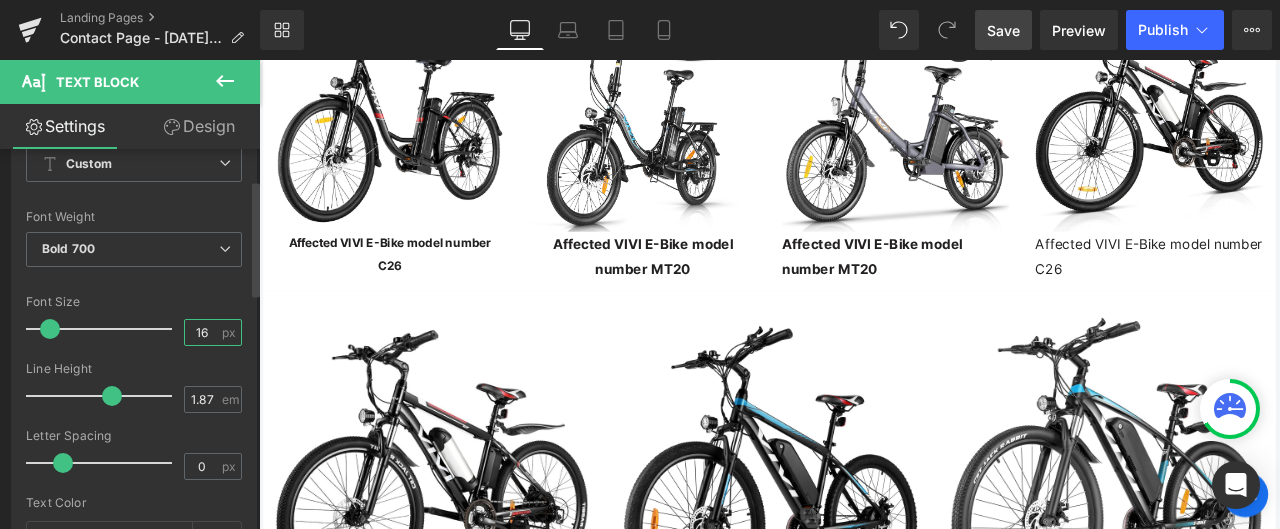 drag, startPoint x: 201, startPoint y: 329, endPoint x: 186, endPoint y: 327, distance: 15.132746 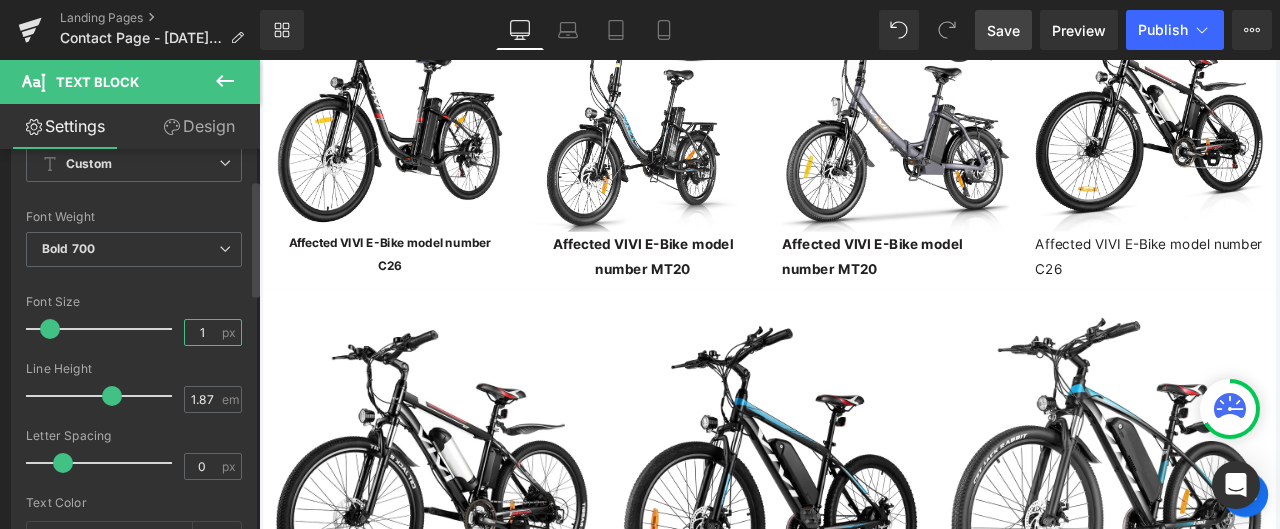 type on "14" 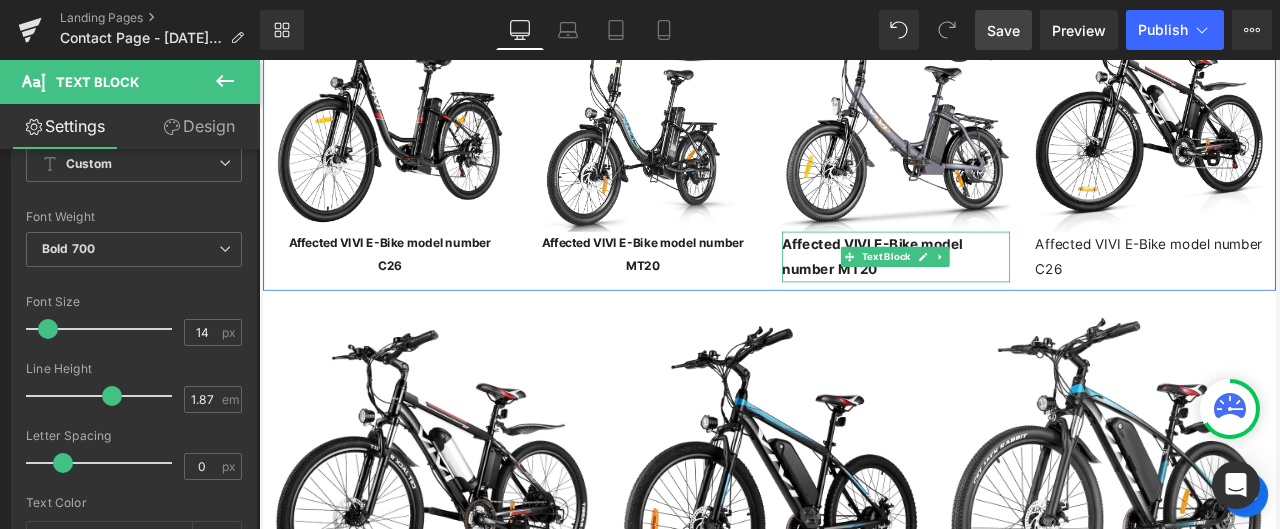 click on "Affected VIVI E-Bike model number MT20" at bounding box center (1014, 293) 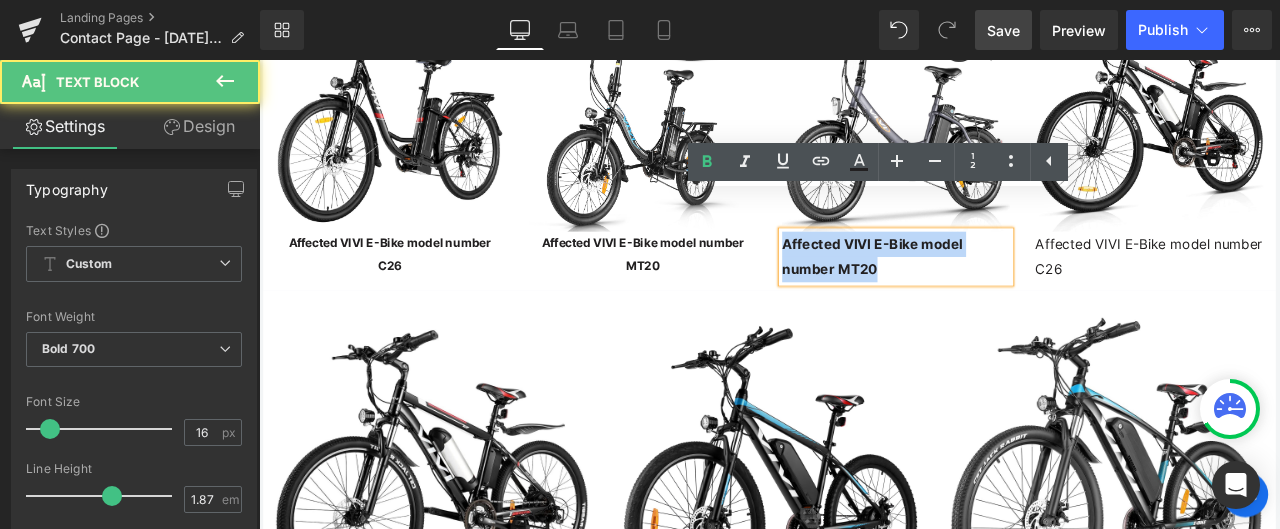 drag, startPoint x: 911, startPoint y: 265, endPoint x: 870, endPoint y: 235, distance: 50.803543 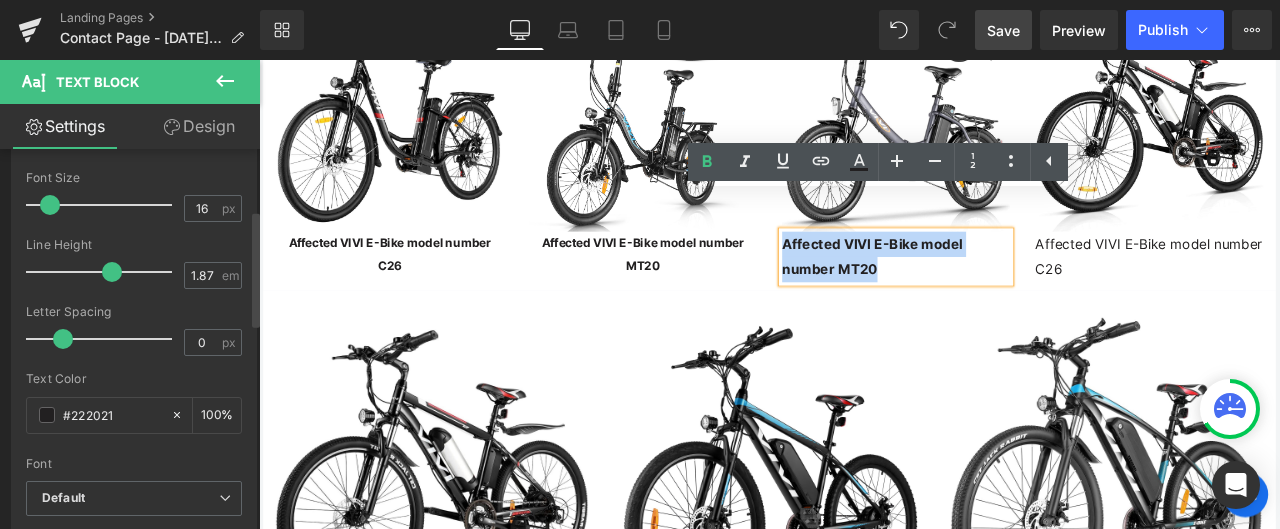 scroll, scrollTop: 200, scrollLeft: 0, axis: vertical 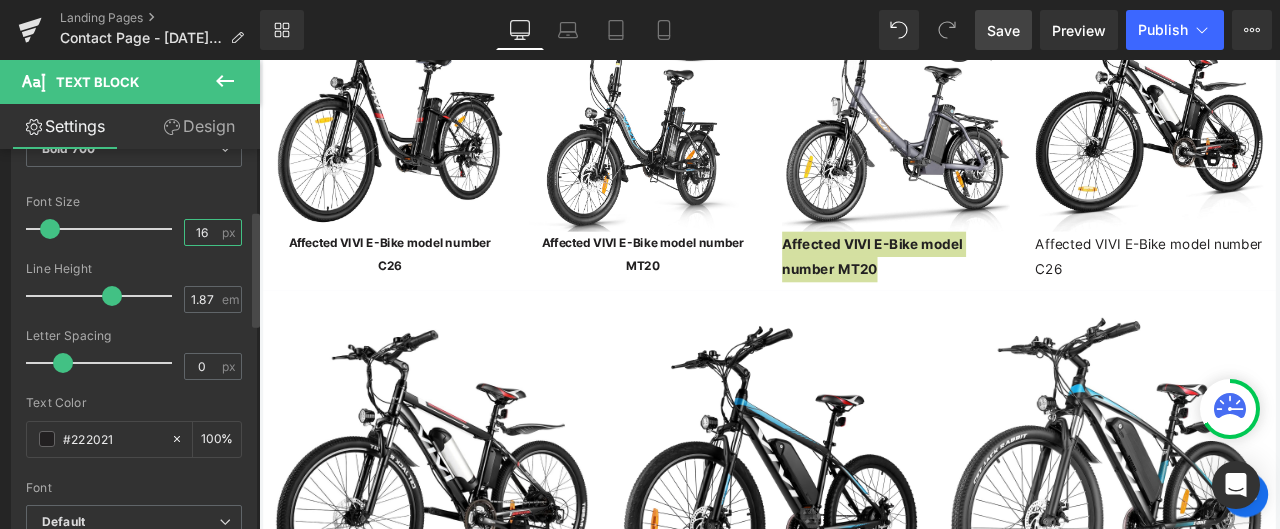 drag, startPoint x: 209, startPoint y: 231, endPoint x: 178, endPoint y: 229, distance: 31.06445 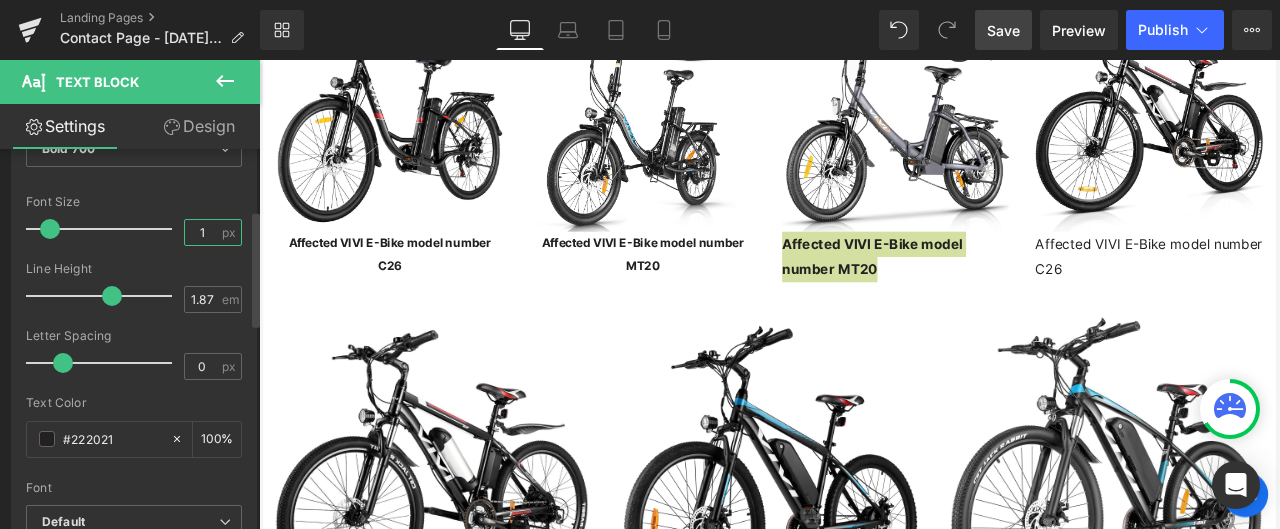 type on "14" 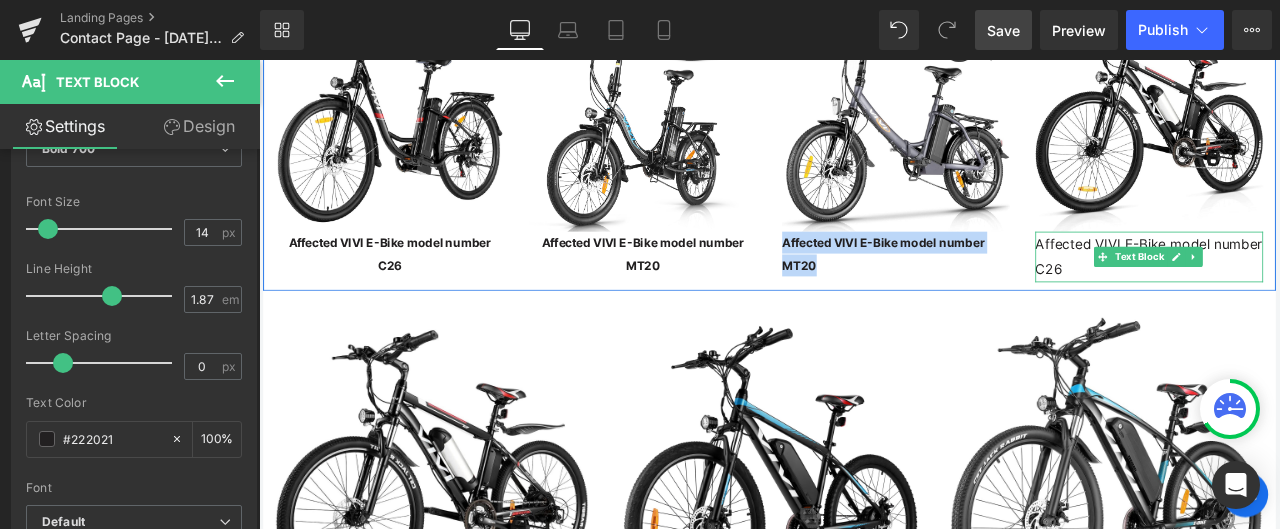 click on "Affected VIVI E-Bike model number C26" at bounding box center [1314, 293] 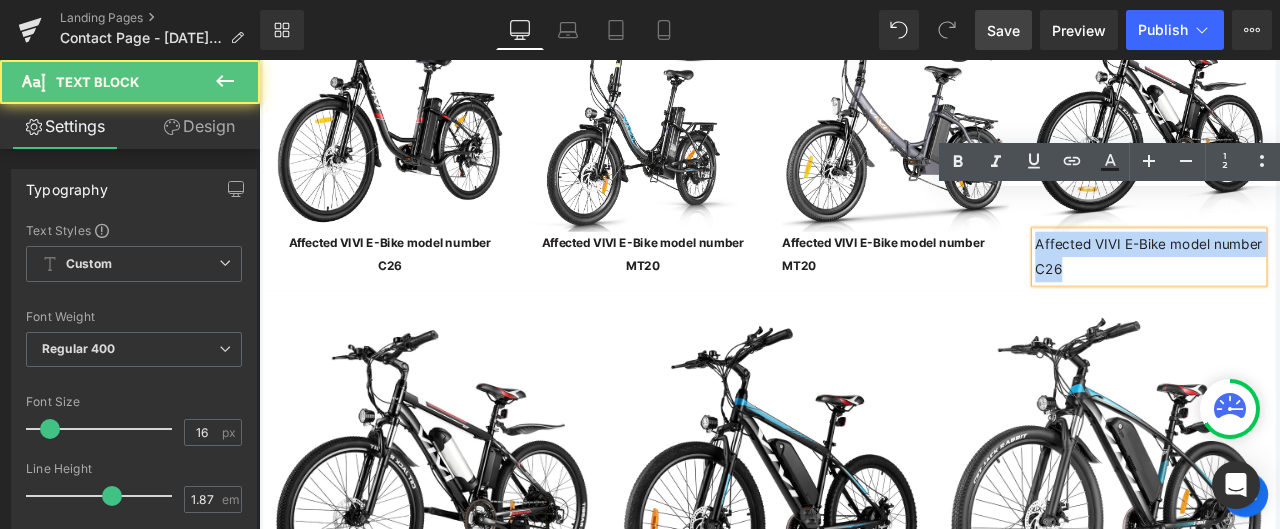 drag, startPoint x: 1201, startPoint y: 258, endPoint x: 1170, endPoint y: 236, distance: 38.013157 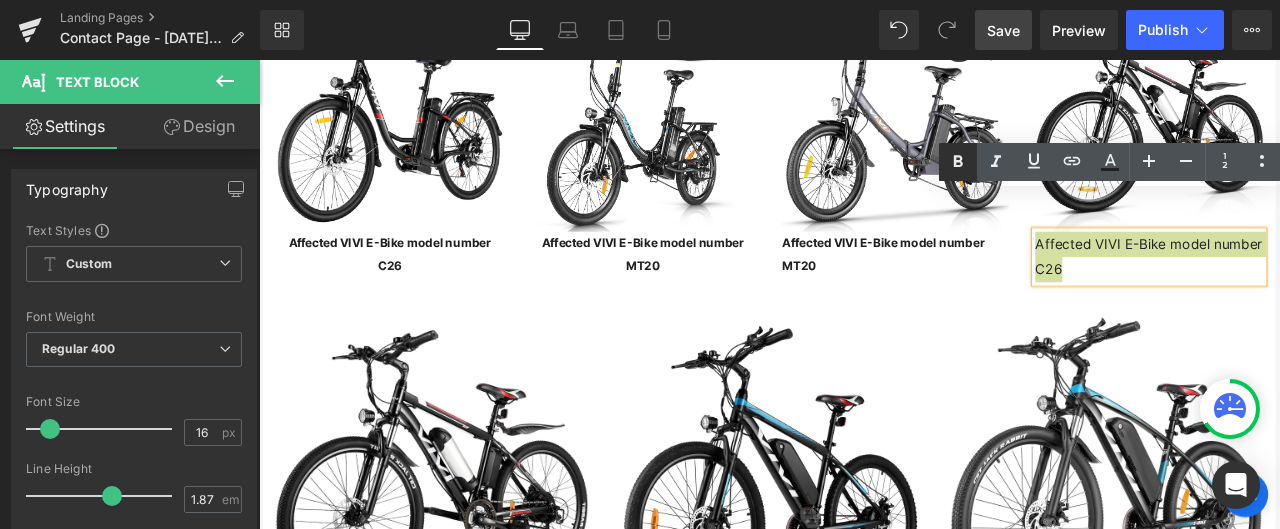 click 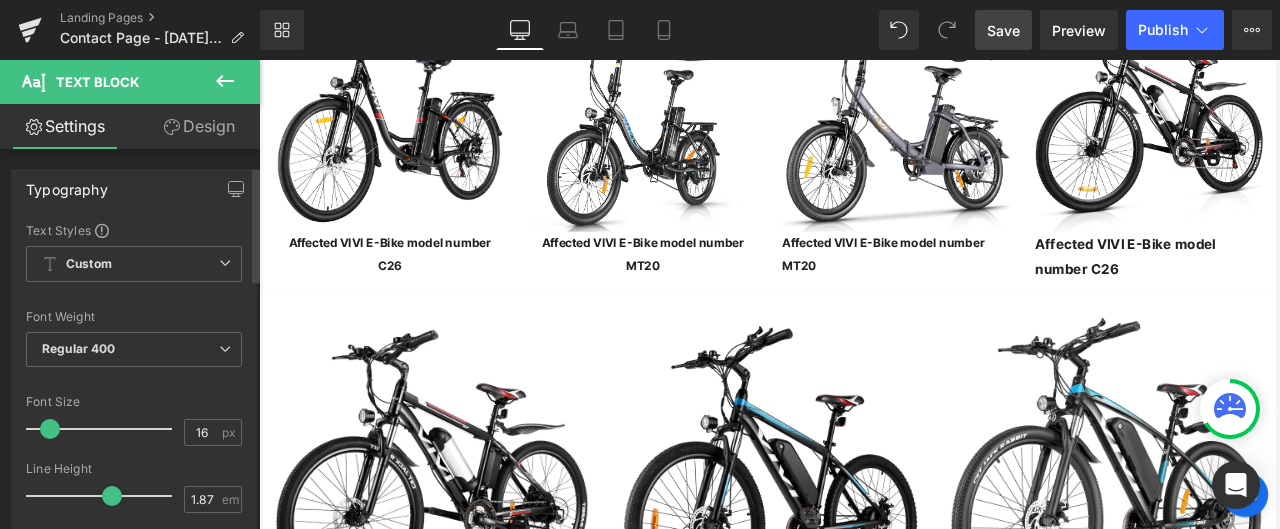 scroll, scrollTop: 100, scrollLeft: 0, axis: vertical 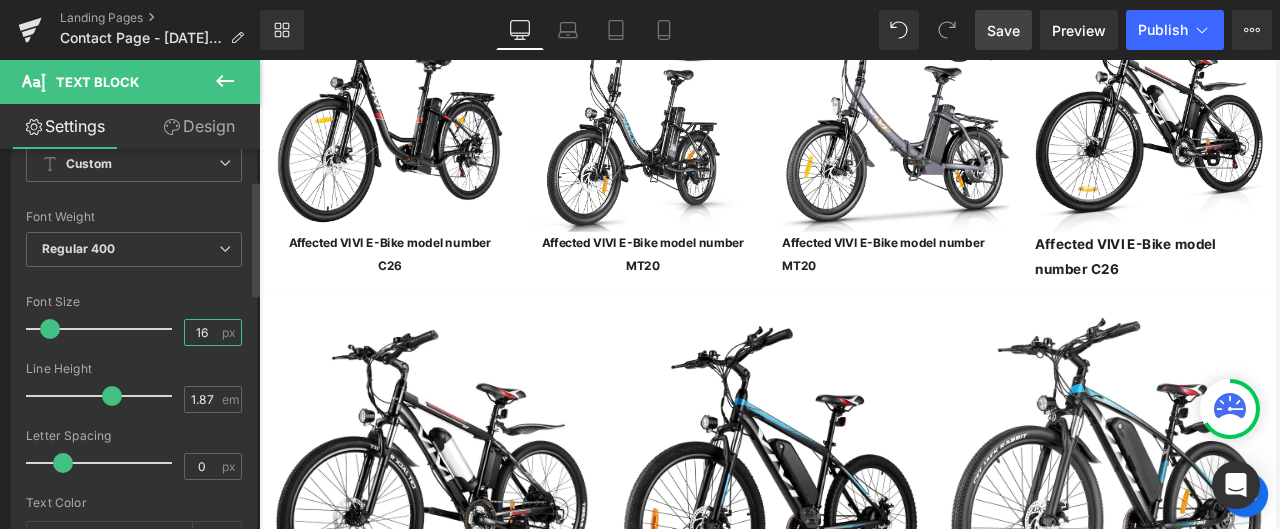 drag, startPoint x: 204, startPoint y: 330, endPoint x: 181, endPoint y: 329, distance: 23.021729 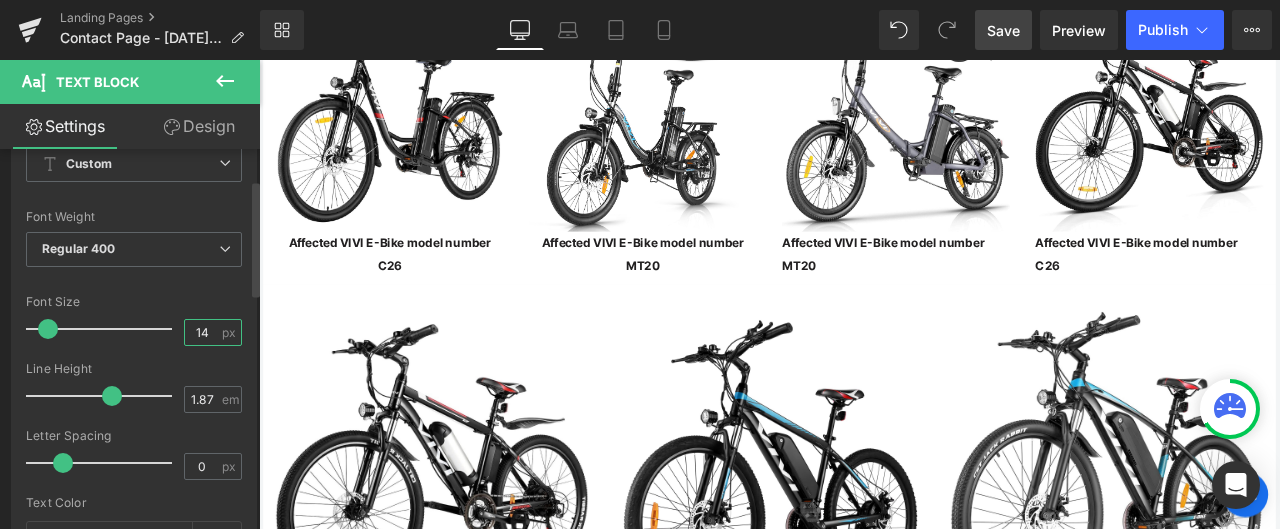type on "14" 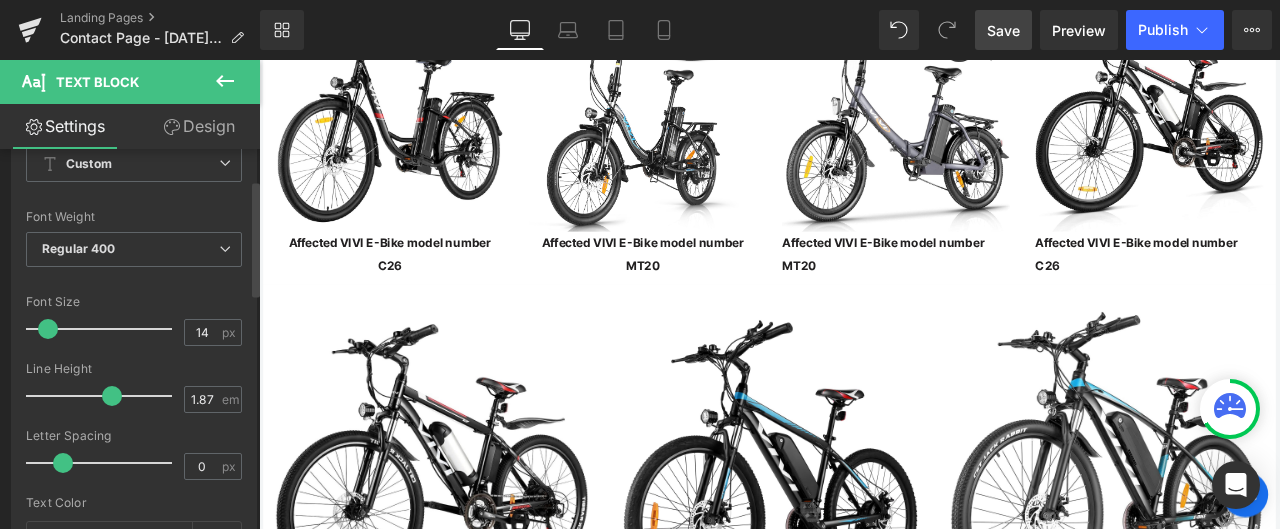 click at bounding box center (134, 355) 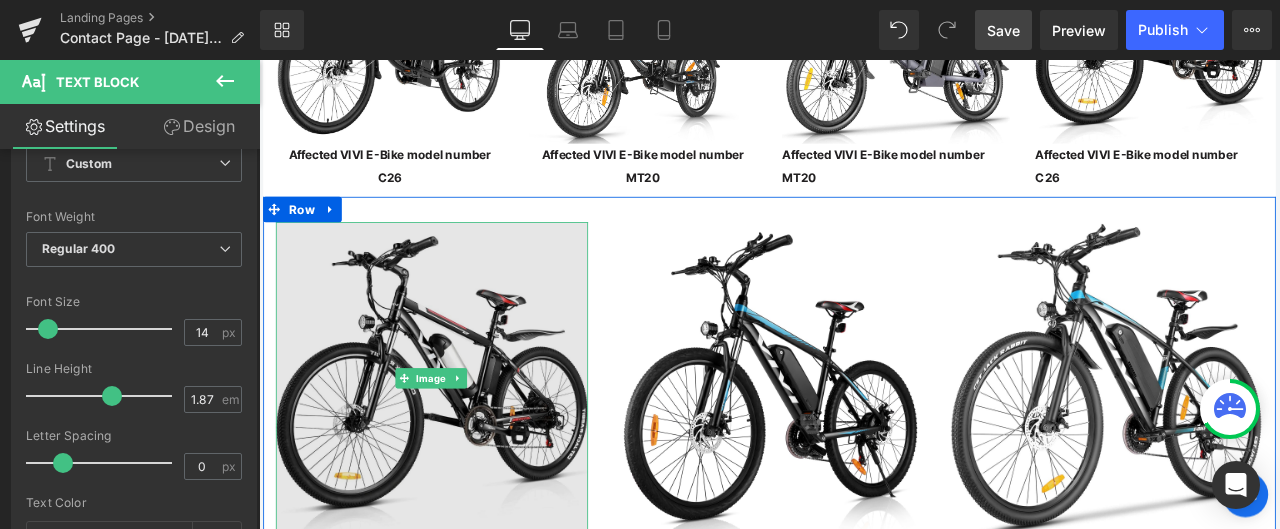 scroll, scrollTop: 3862, scrollLeft: 0, axis: vertical 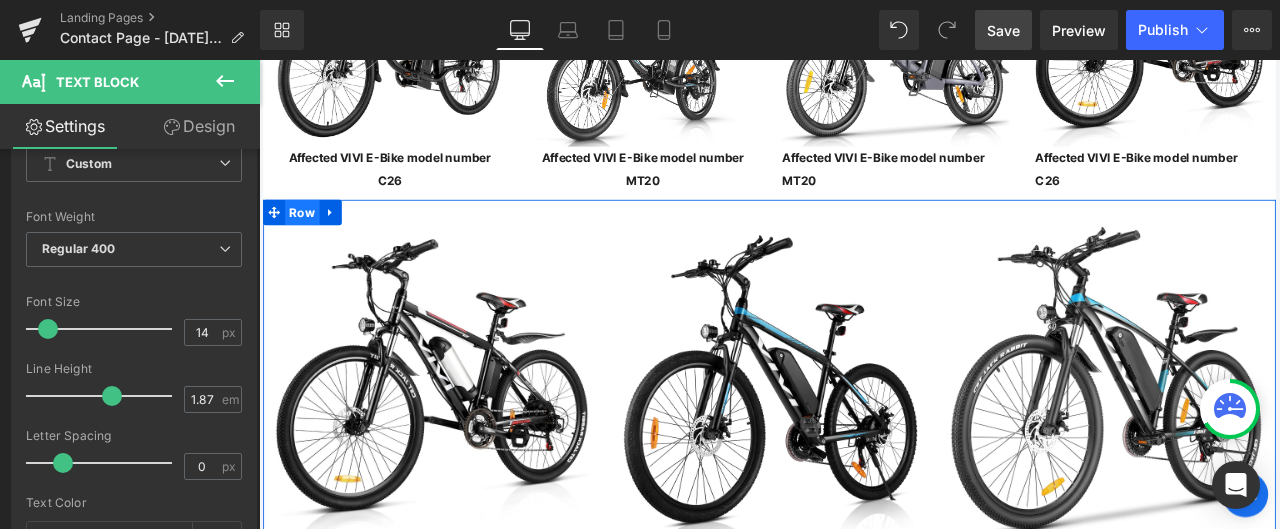 click on "Row" at bounding box center [310, 241] 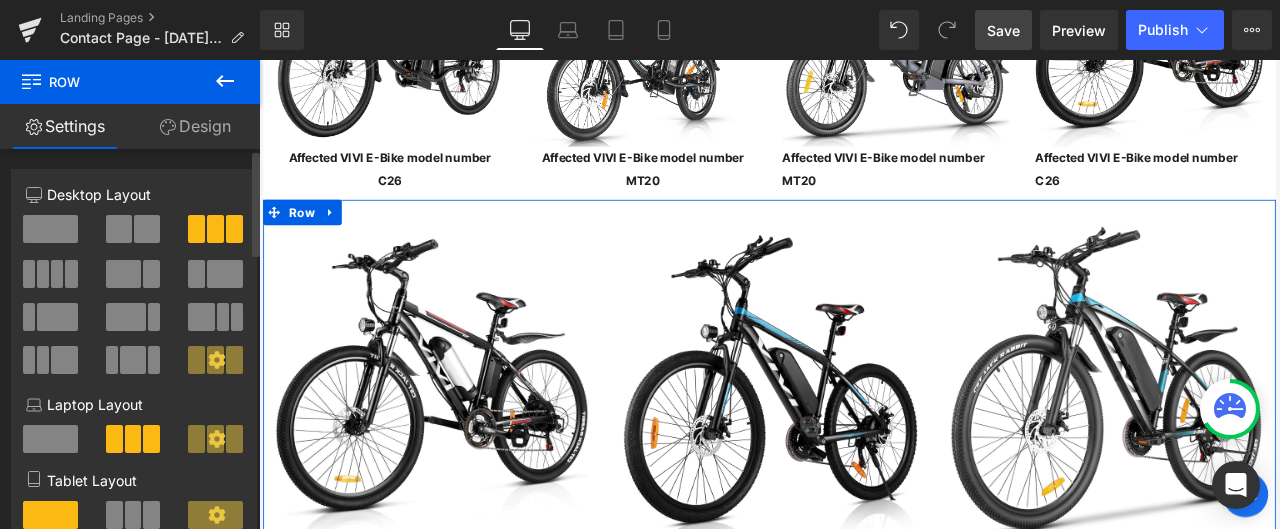 click at bounding box center (43, 274) 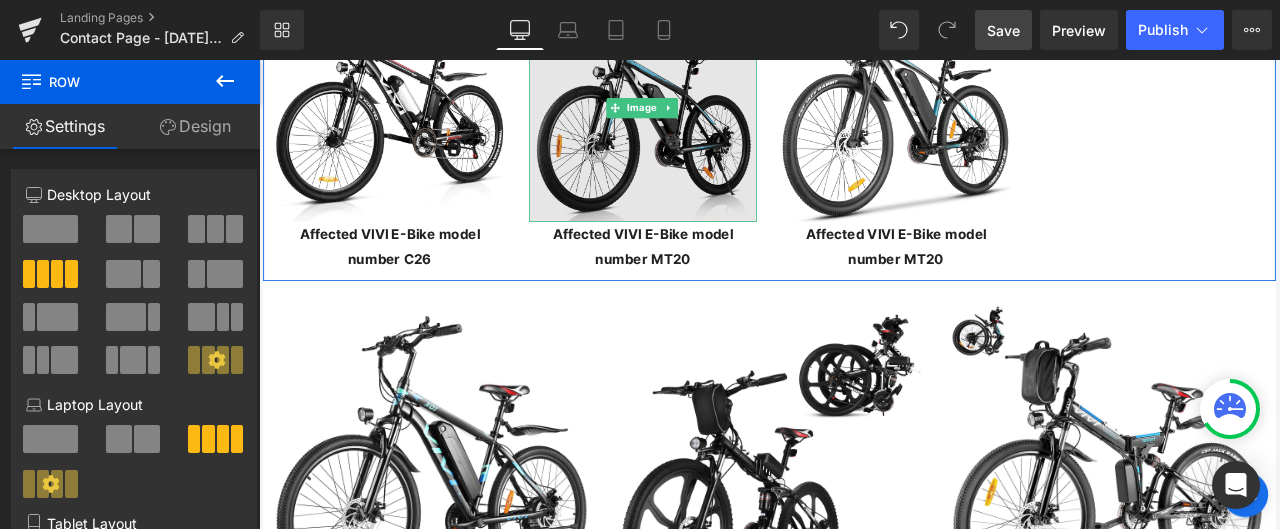 scroll, scrollTop: 4162, scrollLeft: 0, axis: vertical 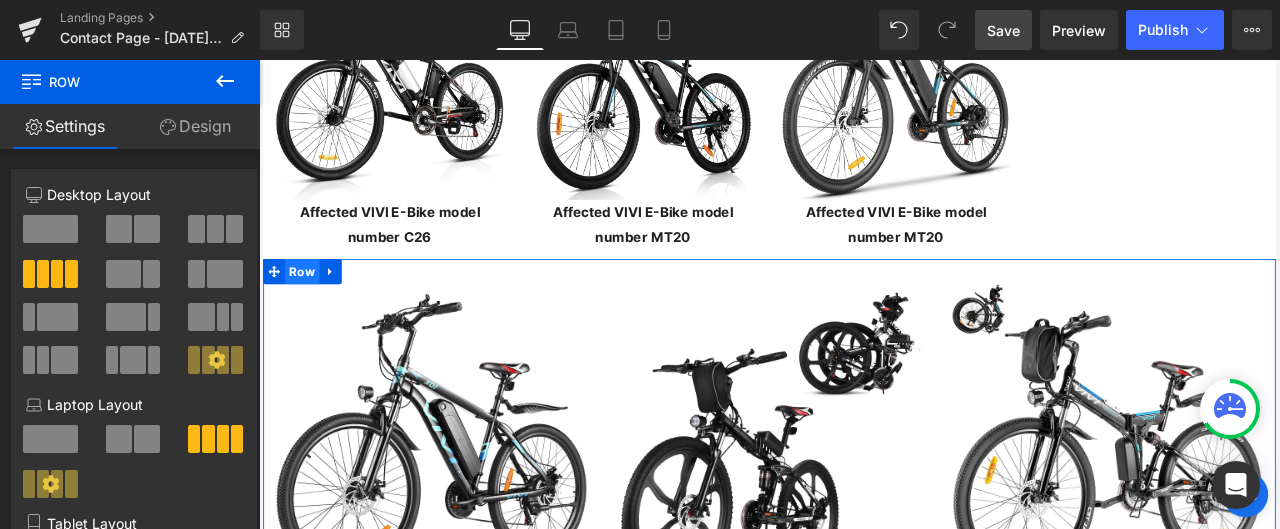 click on "Row" at bounding box center (310, 311) 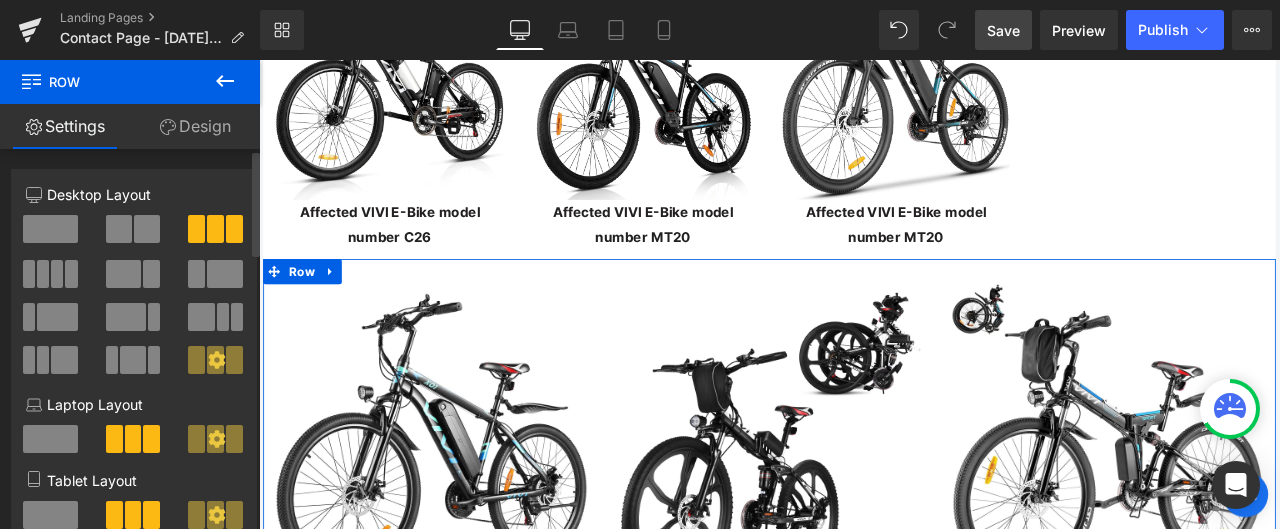 click at bounding box center [57, 274] 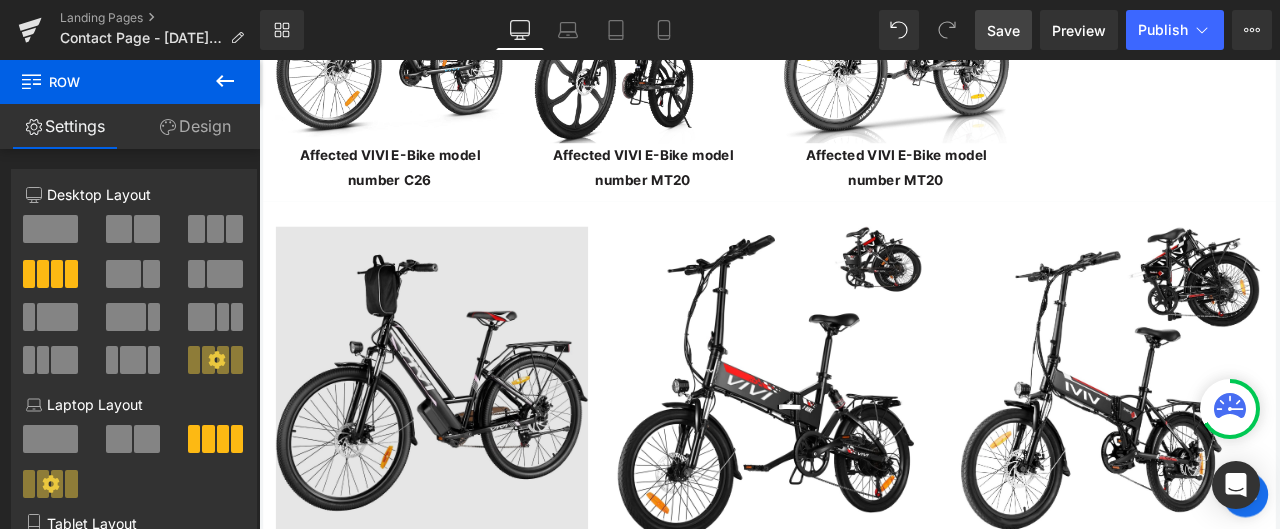 scroll, scrollTop: 4562, scrollLeft: 0, axis: vertical 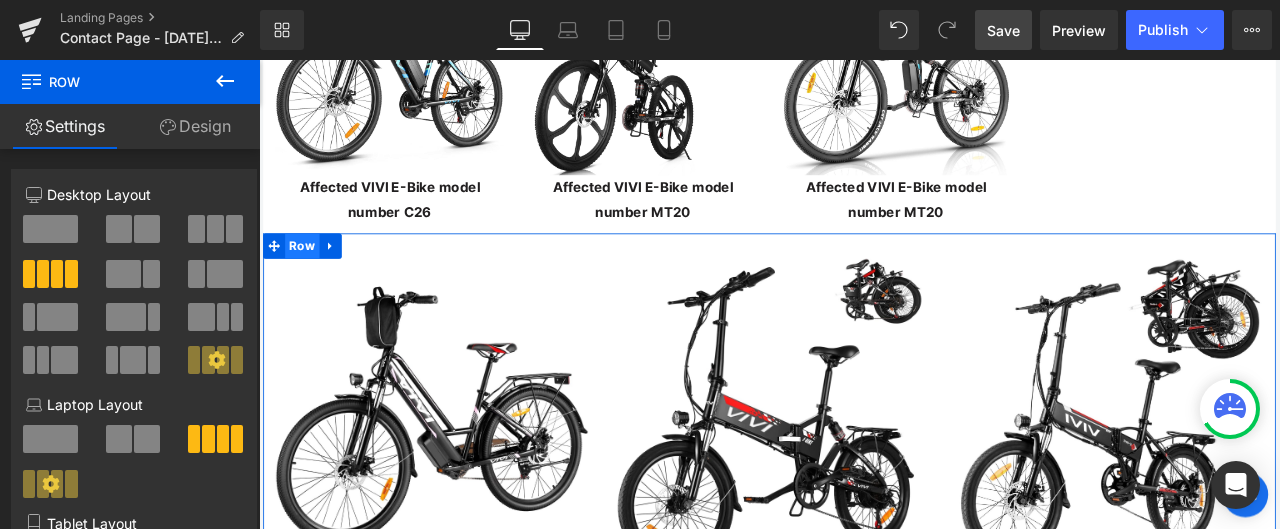 click on "Row" at bounding box center [310, 280] 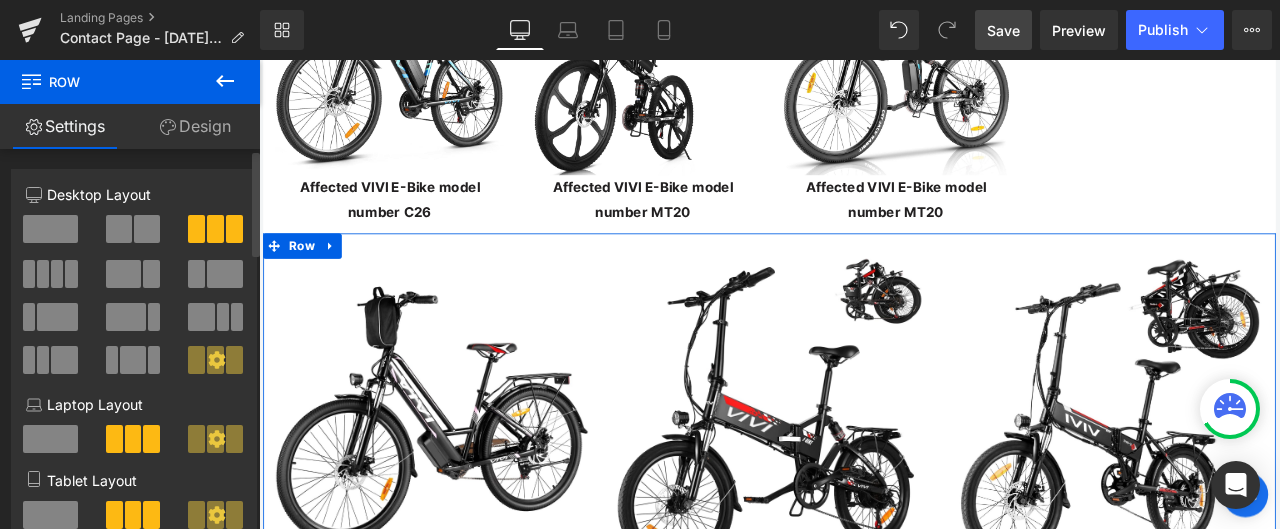 click at bounding box center (57, 274) 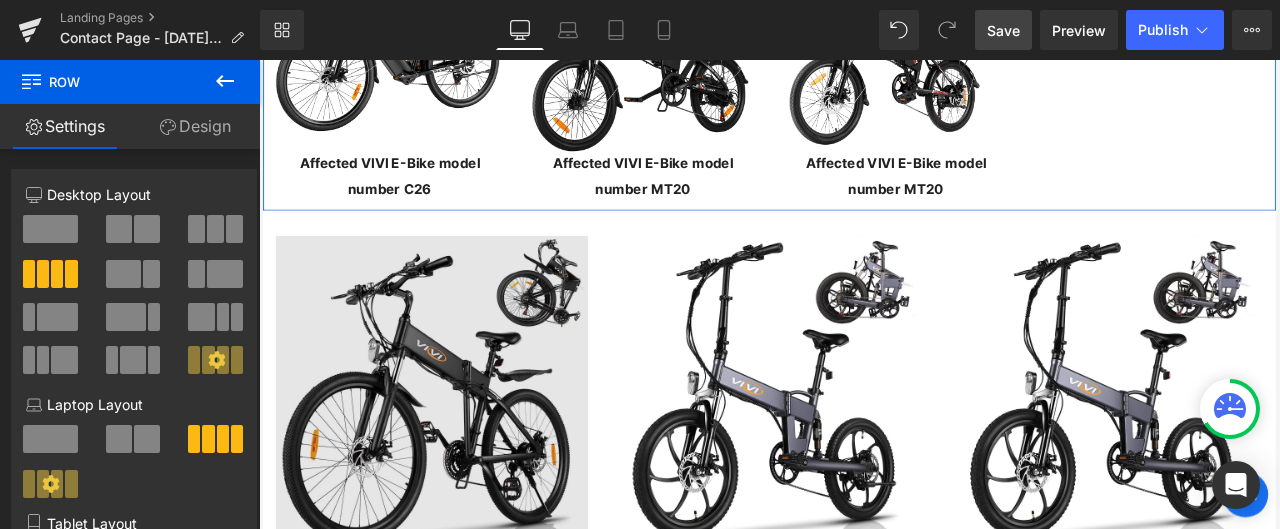 scroll, scrollTop: 4962, scrollLeft: 0, axis: vertical 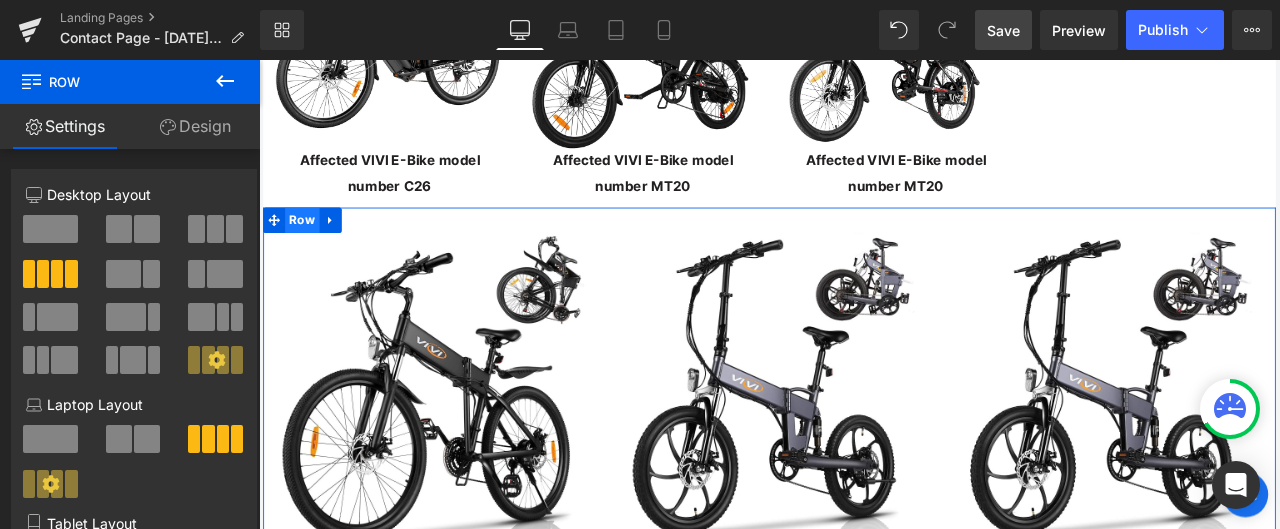 click on "Row" at bounding box center (310, 250) 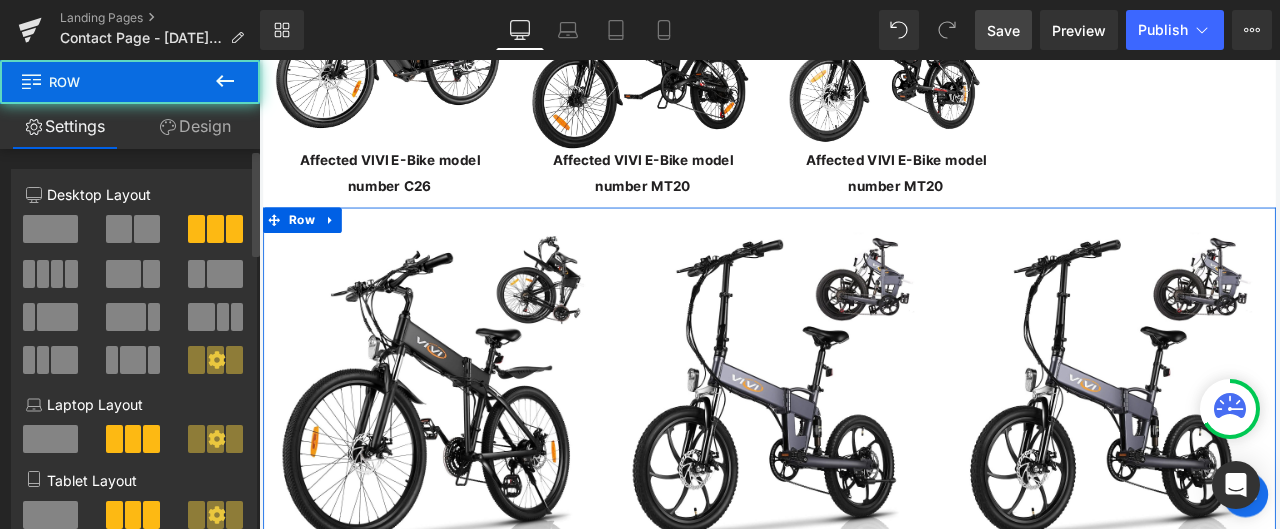 click at bounding box center (57, 274) 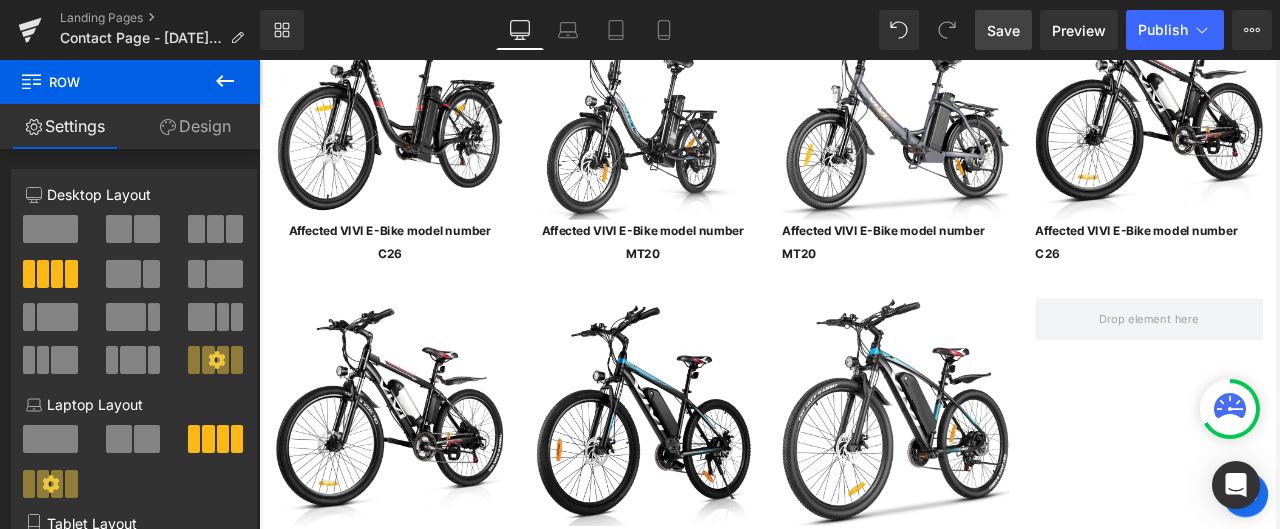 scroll, scrollTop: 3762, scrollLeft: 0, axis: vertical 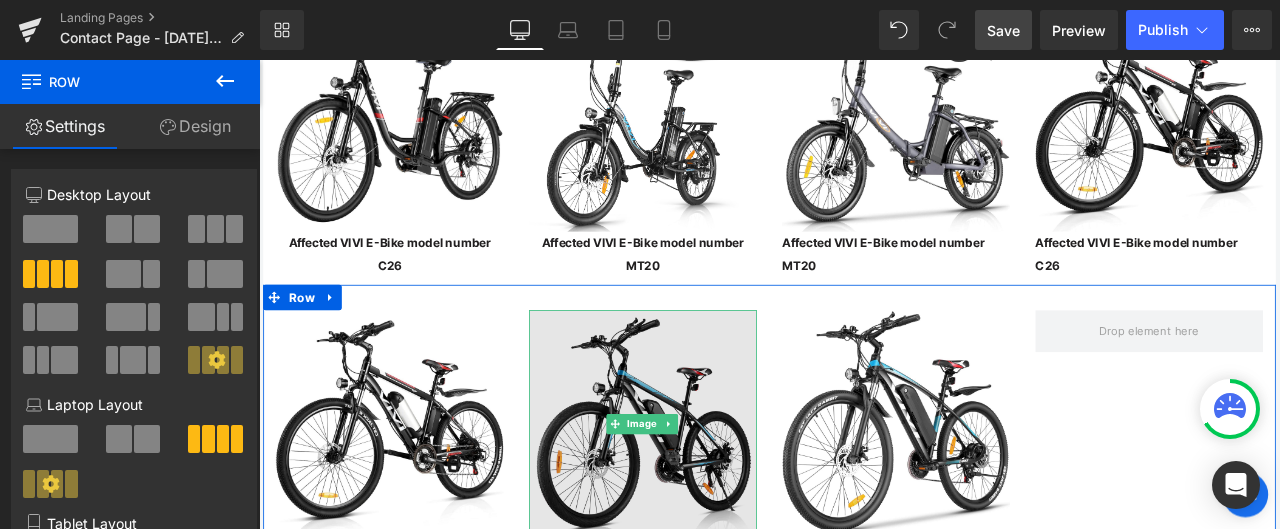 click at bounding box center (714, 491) 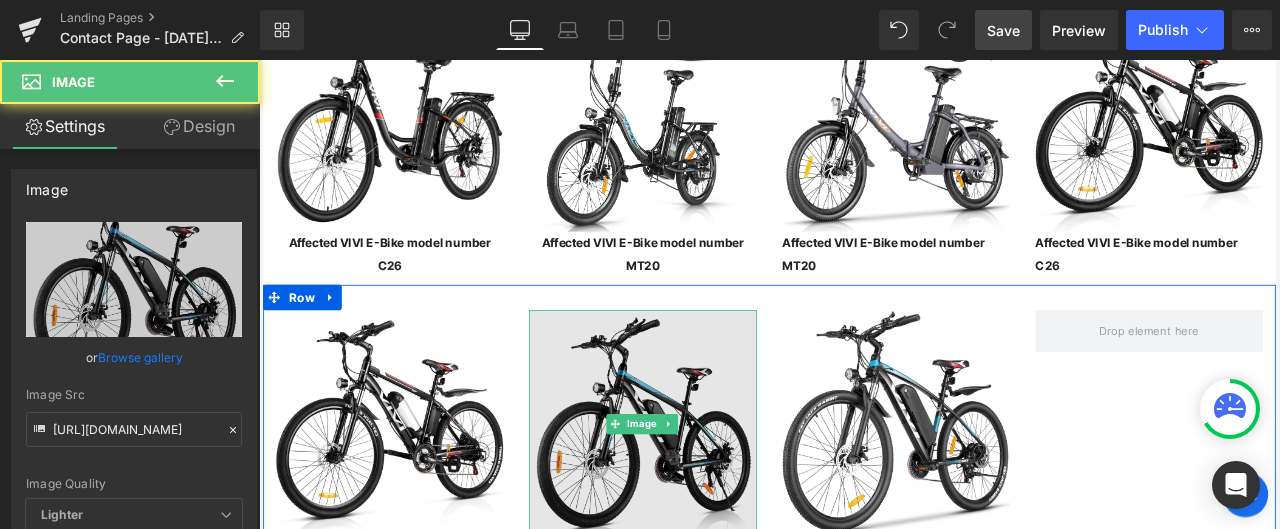 click at bounding box center (714, 491) 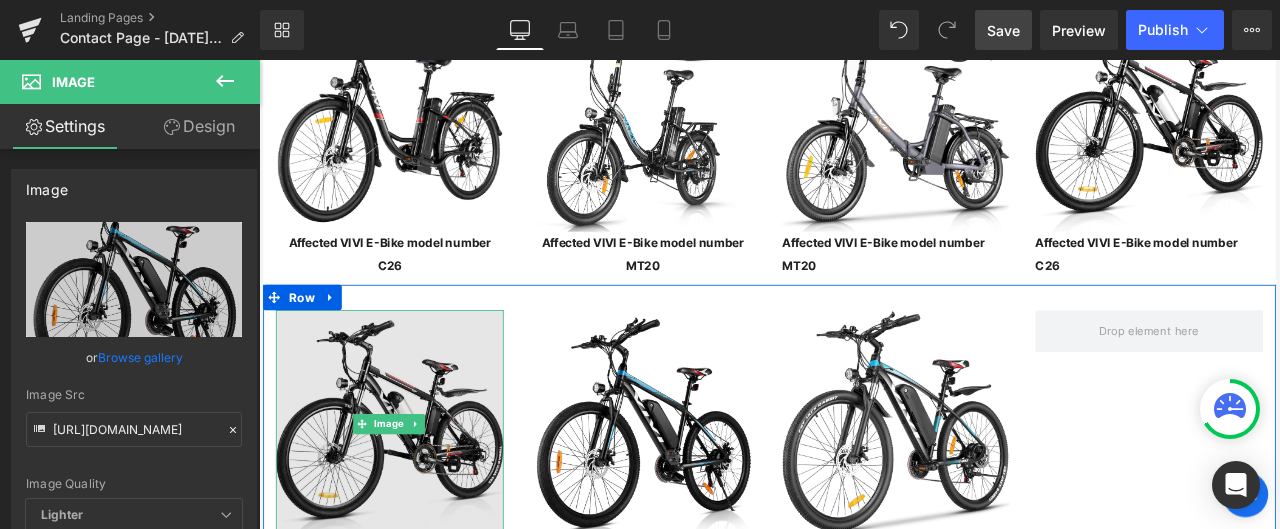 click at bounding box center (414, 491) 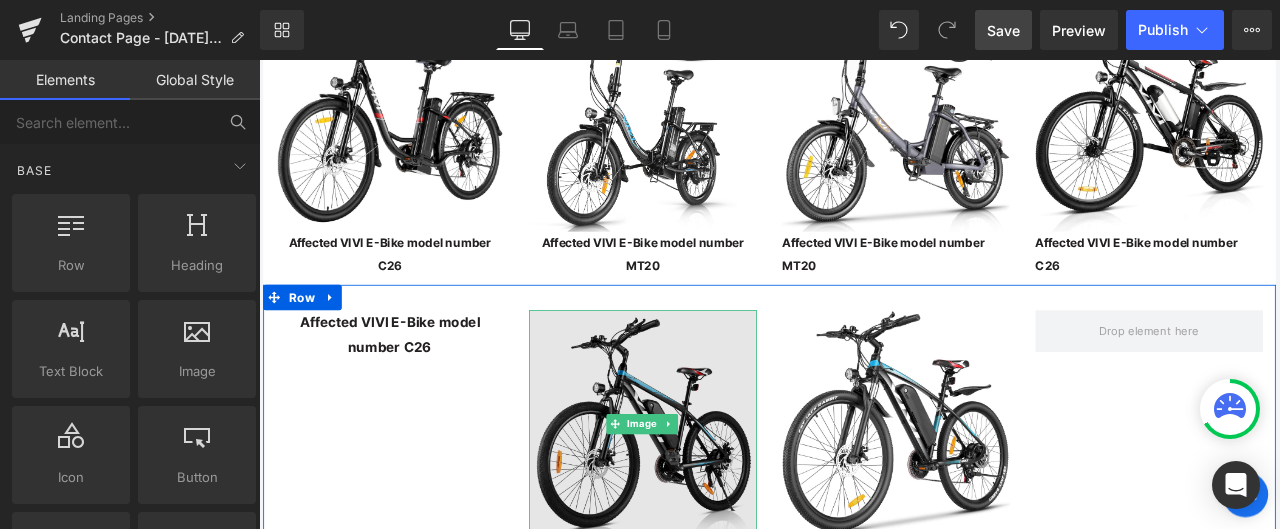 click at bounding box center [714, 491] 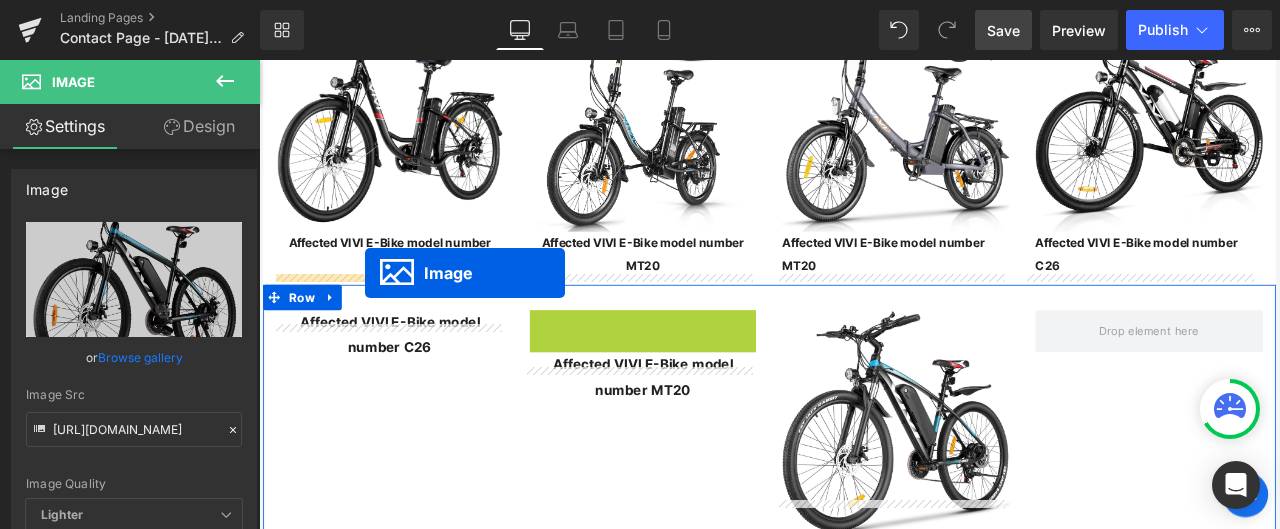 drag, startPoint x: 675, startPoint y: 446, endPoint x: 385, endPoint y: 312, distance: 319.46204 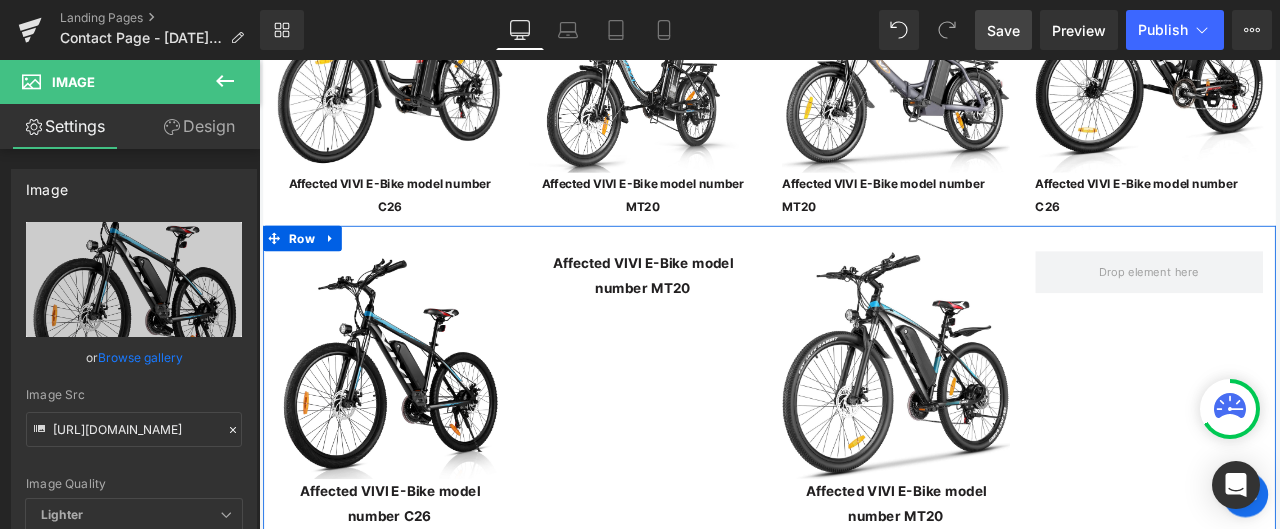 scroll, scrollTop: 3862, scrollLeft: 0, axis: vertical 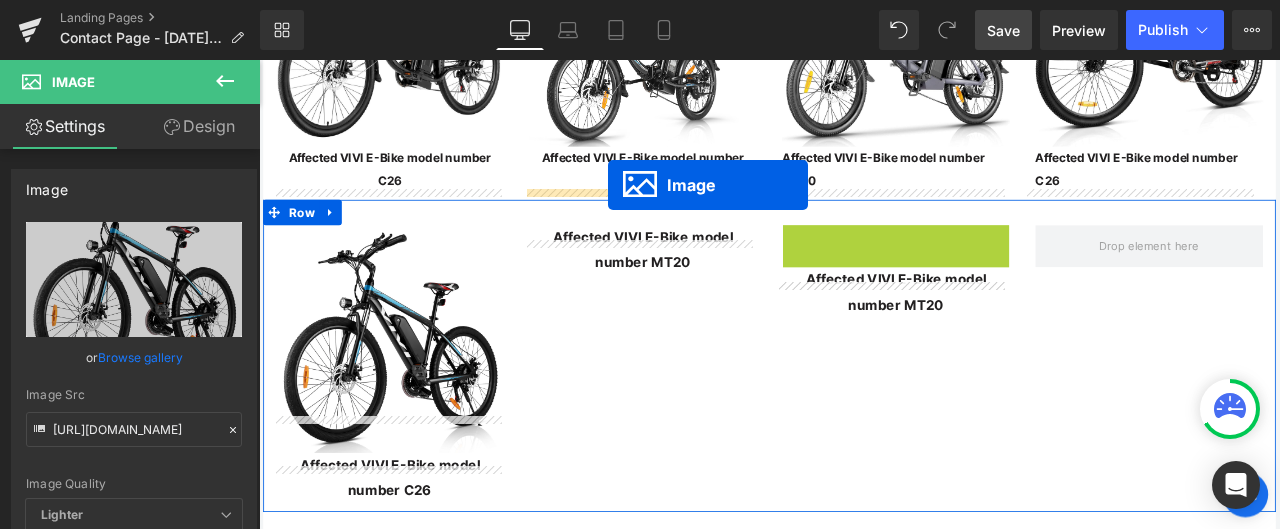 drag, startPoint x: 972, startPoint y: 353, endPoint x: 673, endPoint y: 208, distance: 332.30408 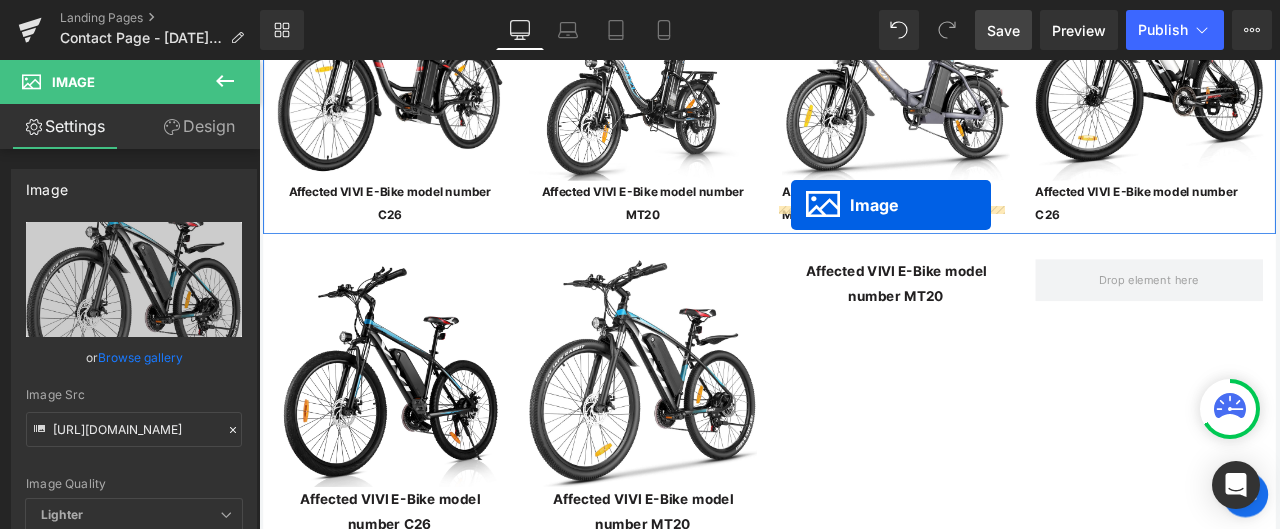 scroll, scrollTop: 3802, scrollLeft: 0, axis: vertical 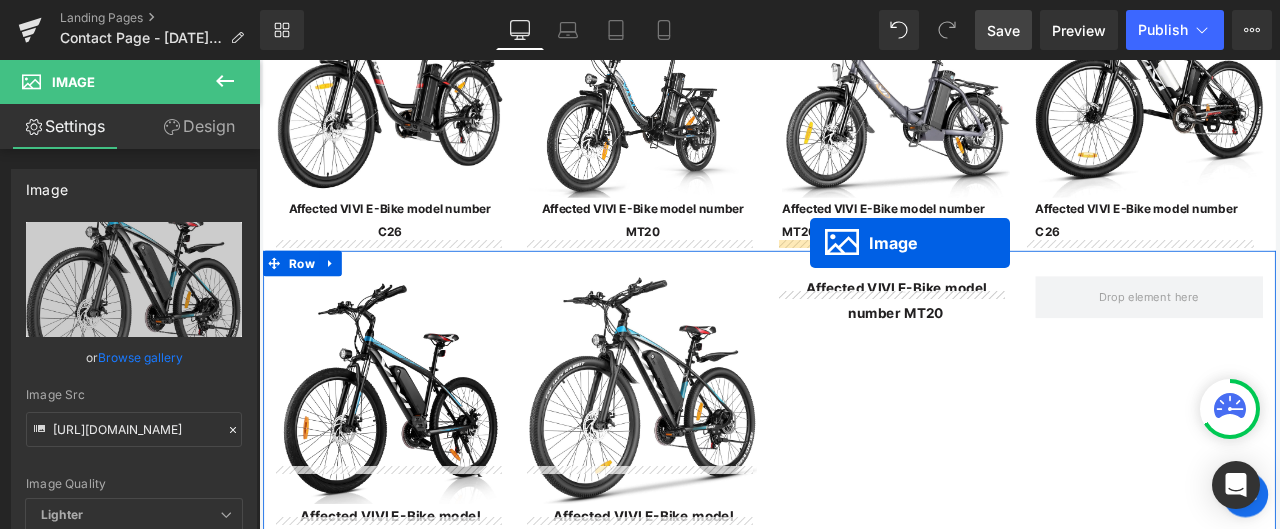 drag, startPoint x: 373, startPoint y: 603, endPoint x: 912, endPoint y: 276, distance: 630.43634 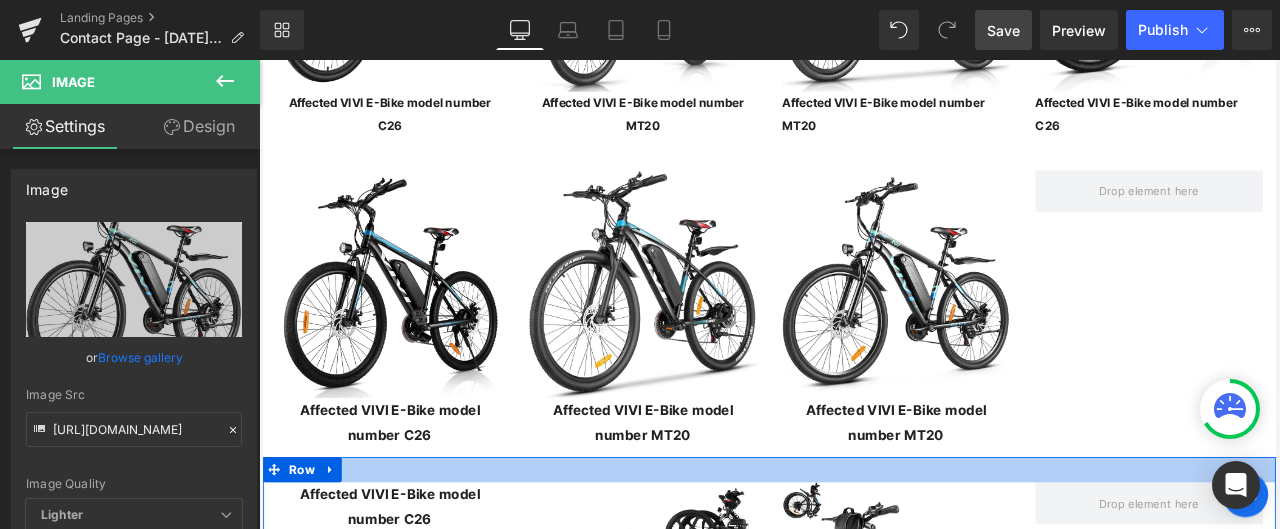 scroll, scrollTop: 4002, scrollLeft: 0, axis: vertical 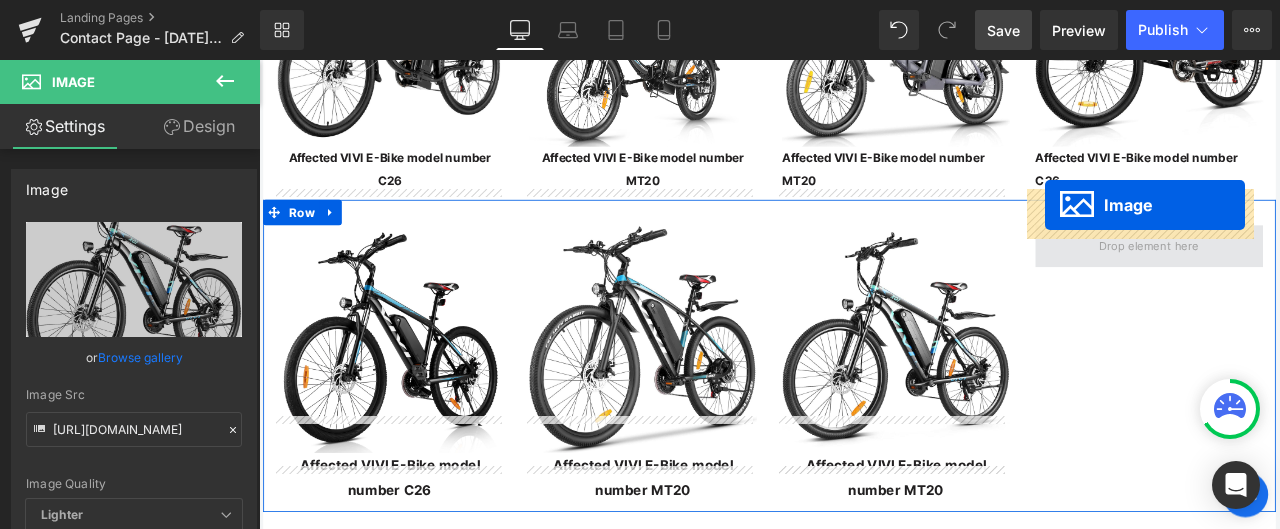 drag, startPoint x: 674, startPoint y: 573, endPoint x: 1191, endPoint y: 231, distance: 619.8815 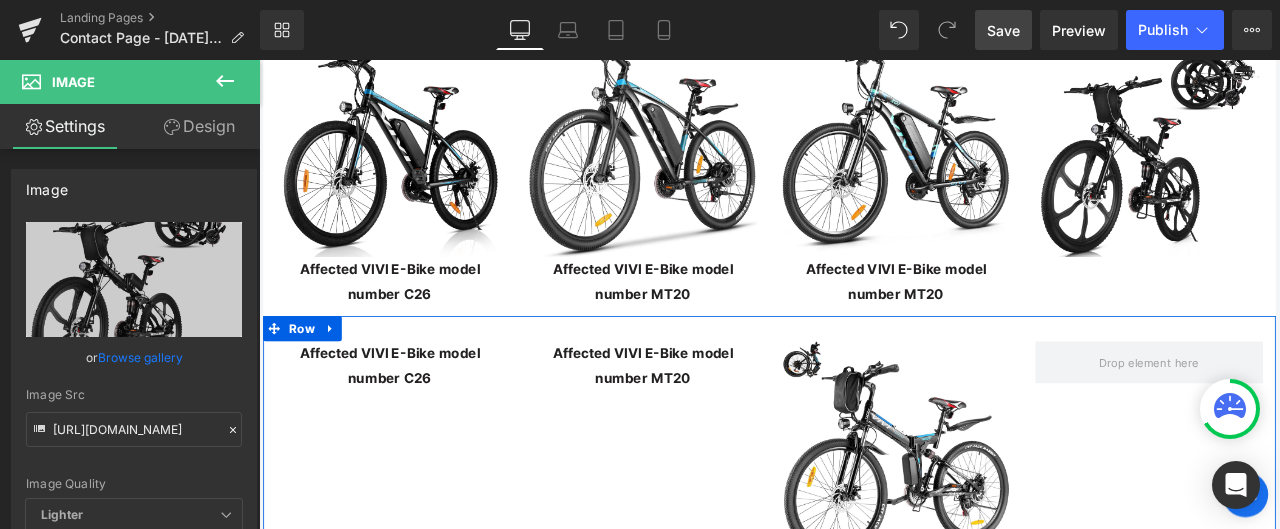 scroll, scrollTop: 4062, scrollLeft: 0, axis: vertical 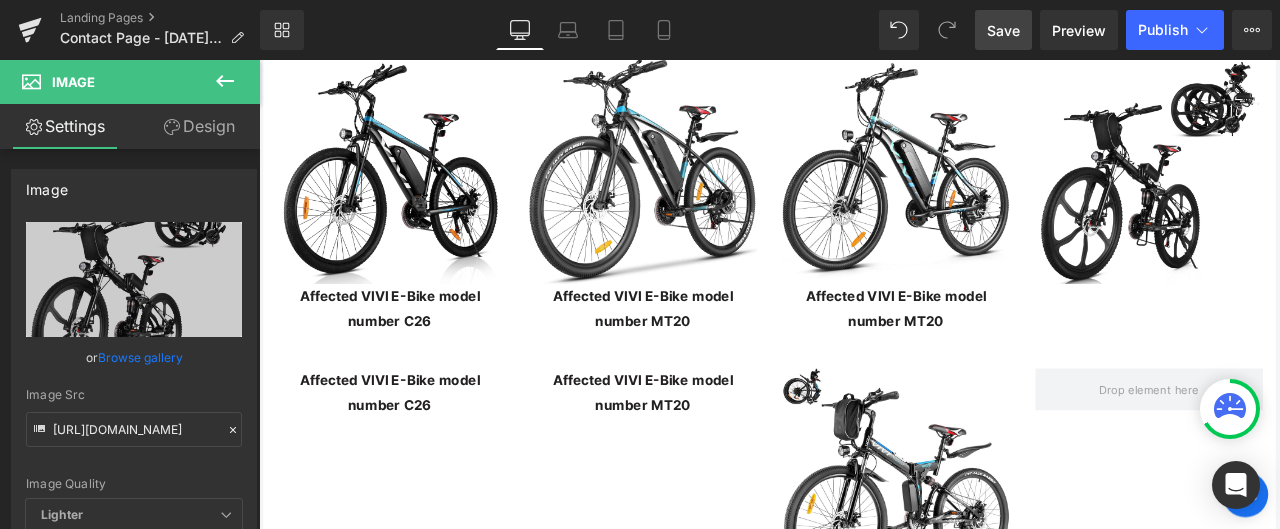 click on "Affected VIVI E-Bike model number C26 Text Block" at bounding box center [414, 456] 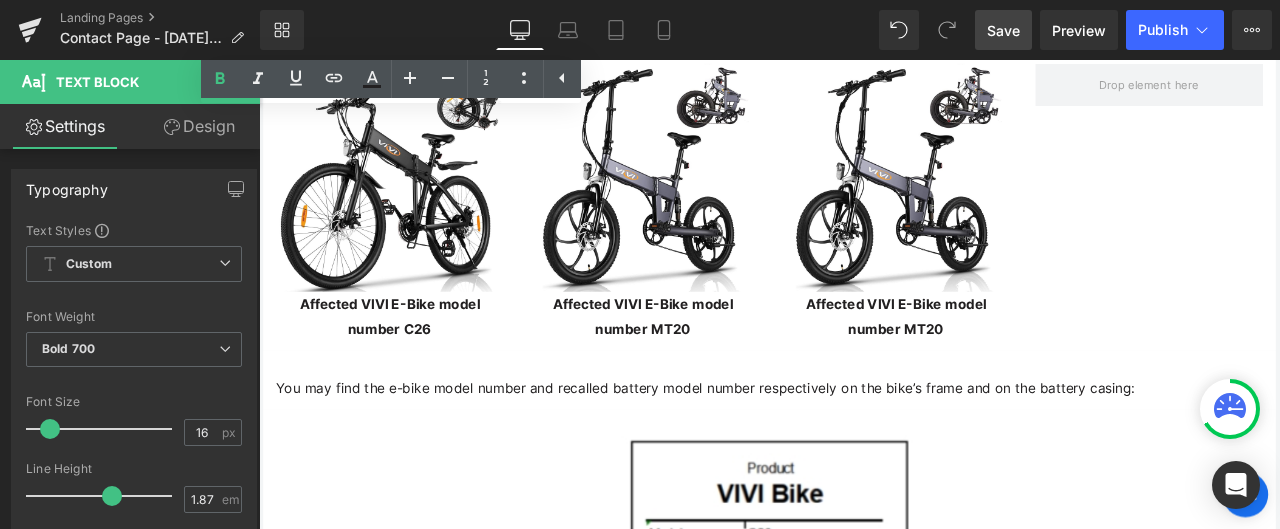 scroll, scrollTop: 5062, scrollLeft: 0, axis: vertical 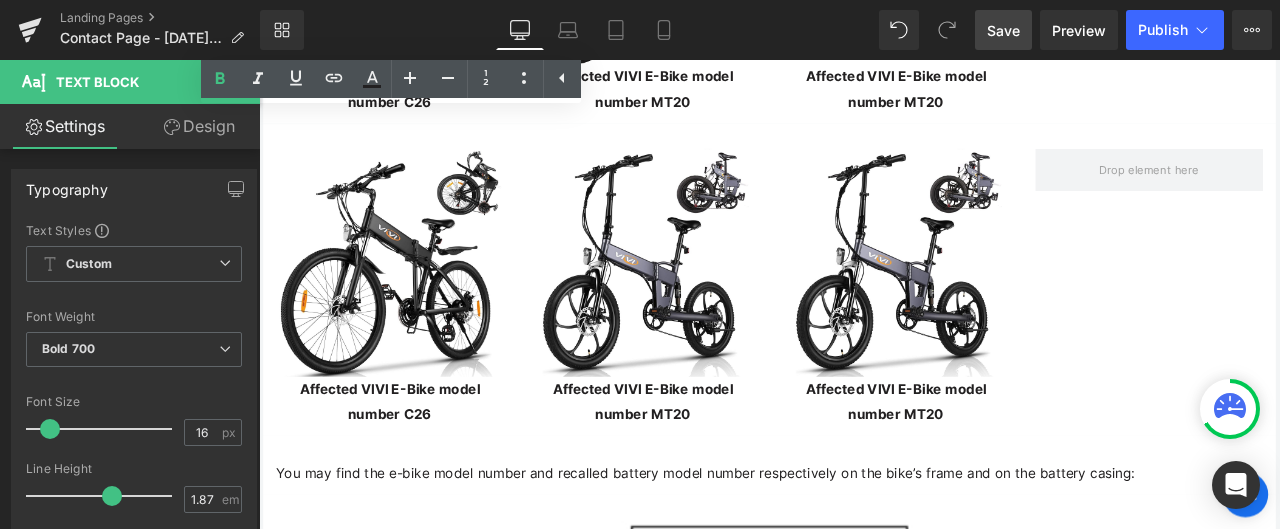 click on "Affected VIVI E-Bike model number MT20 Text Block" at bounding box center [1014, 465] 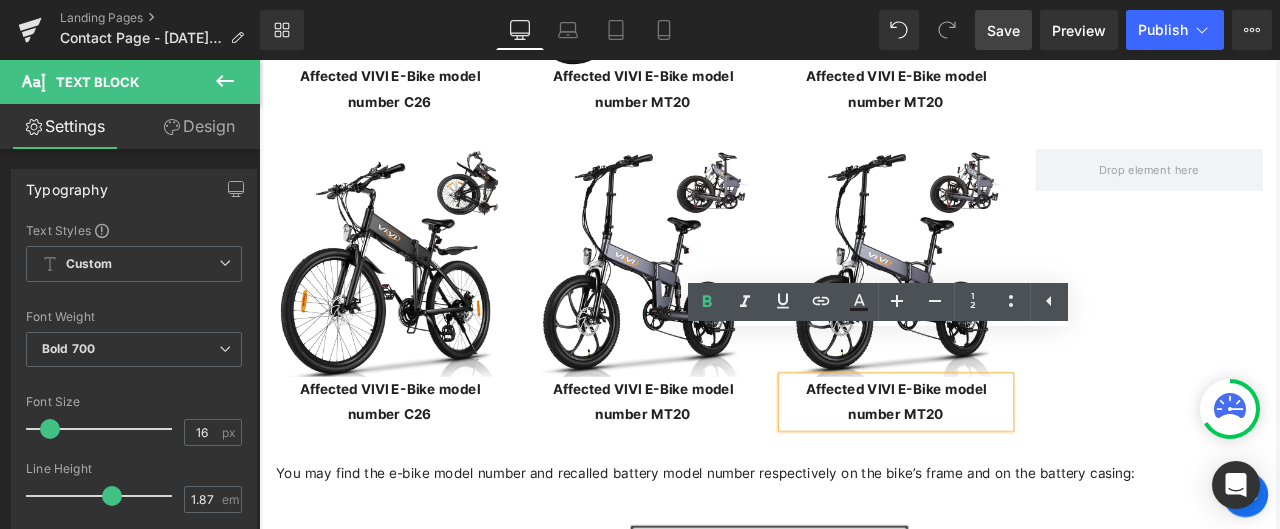click on "Affected VIVI E-Bike model number MT20" at bounding box center (1014, 465) 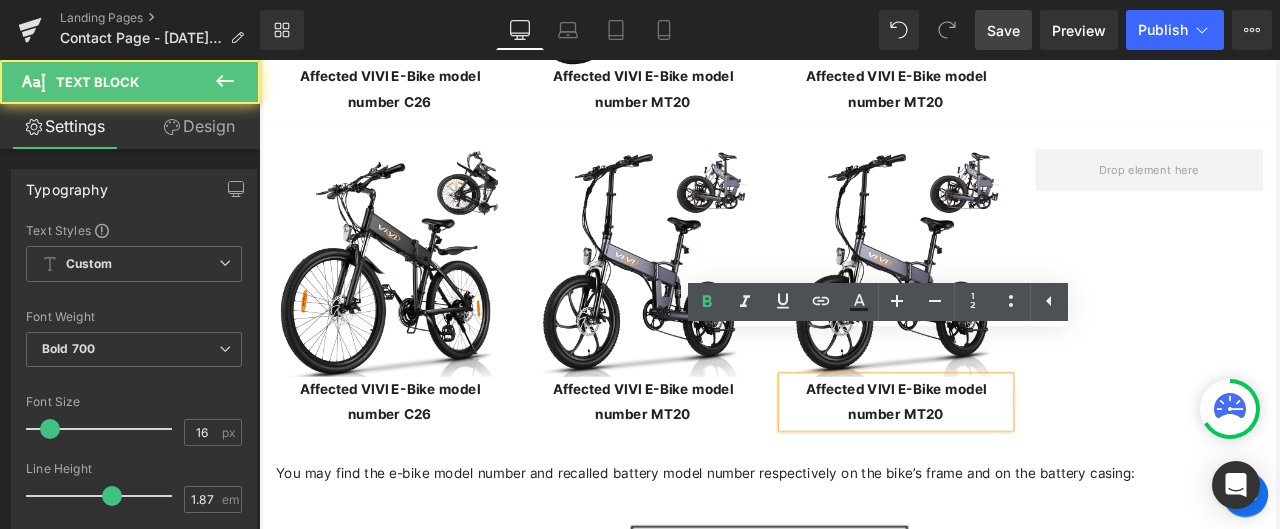 click on "Image         Affected VIVI E-Bike model number C26 Text Block         Image         Affected VIVI E-Bike model number MT20 Text Block         Image         Affected VIVI E-Bike model number MT20 Text Block         Row" at bounding box center [864, 320] 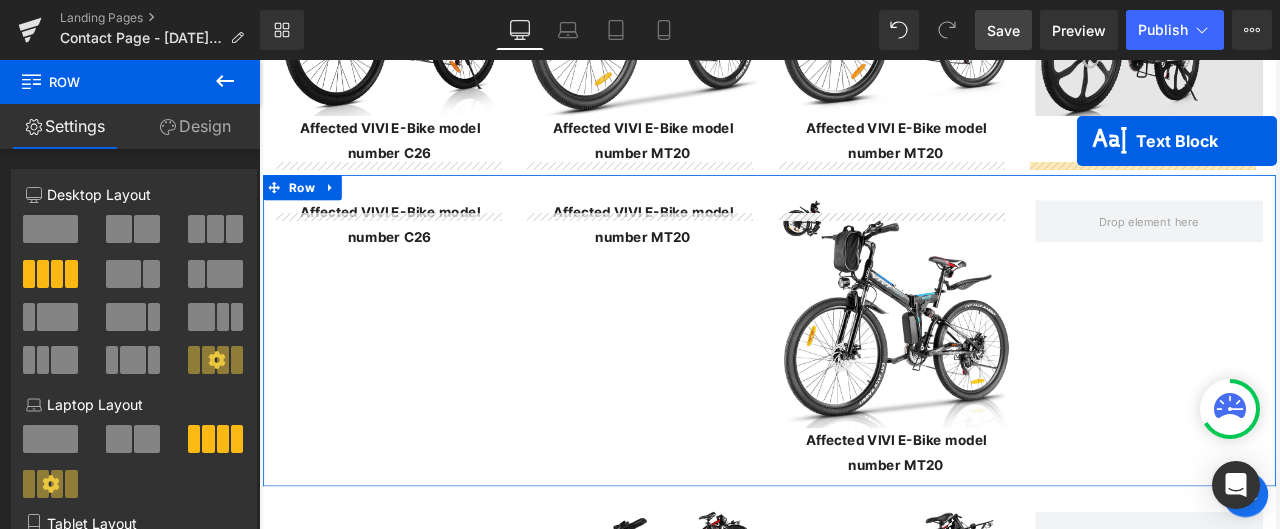 scroll, scrollTop: 4162, scrollLeft: 0, axis: vertical 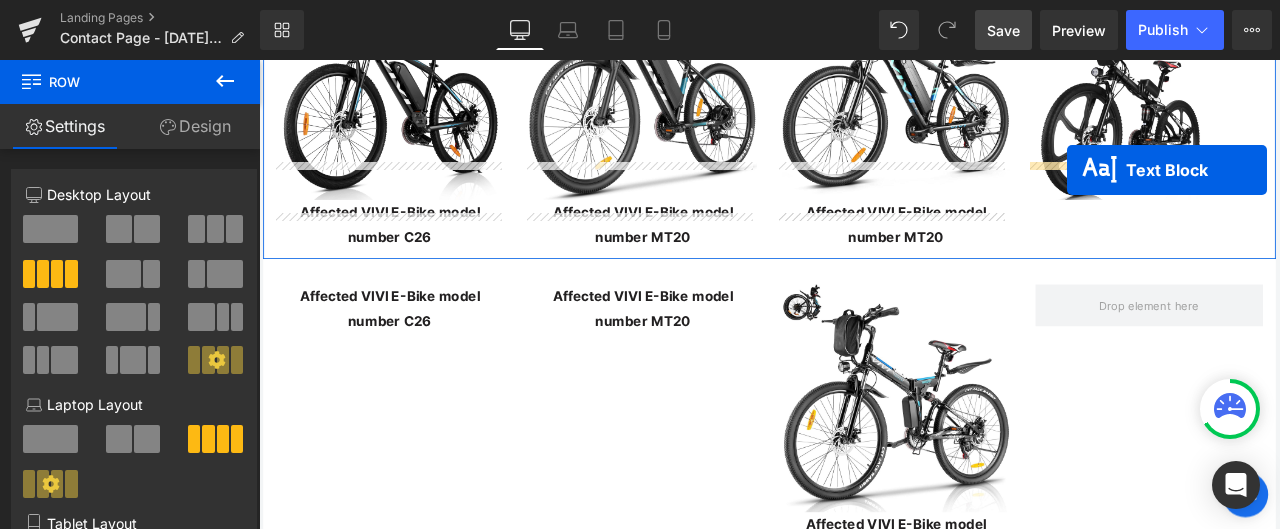 drag, startPoint x: 954, startPoint y: 418, endPoint x: 1217, endPoint y: 190, distance: 348.0704 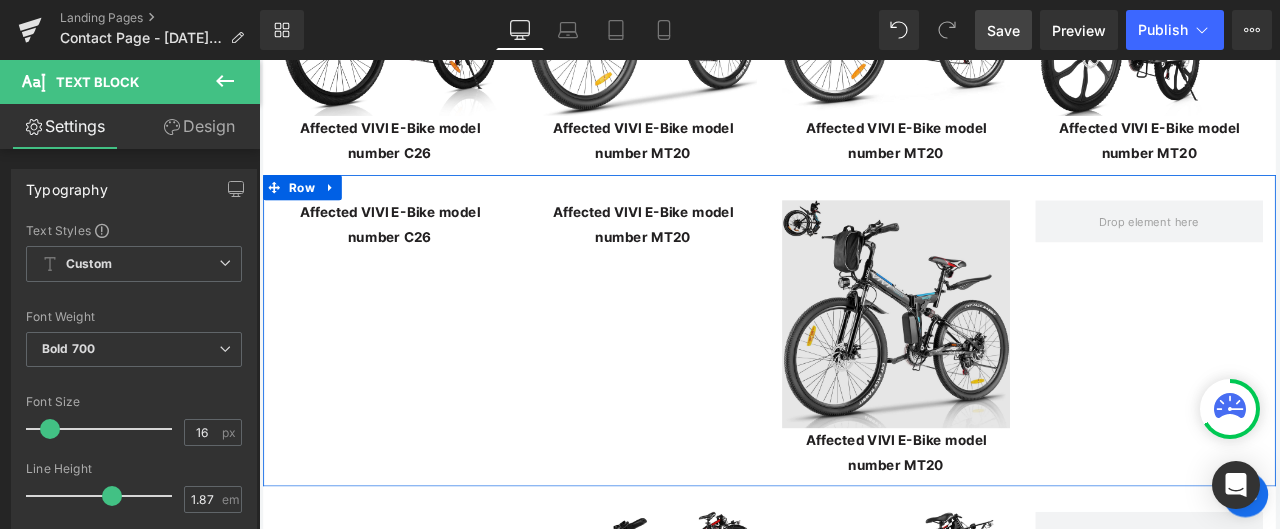 scroll, scrollTop: 4162, scrollLeft: 0, axis: vertical 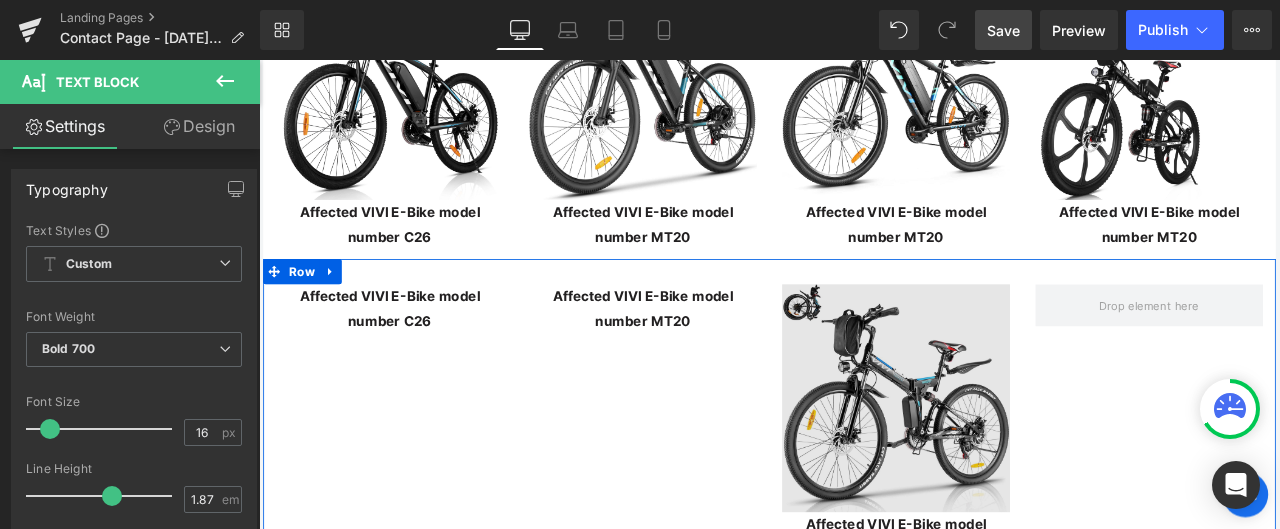 click at bounding box center [1014, 461] 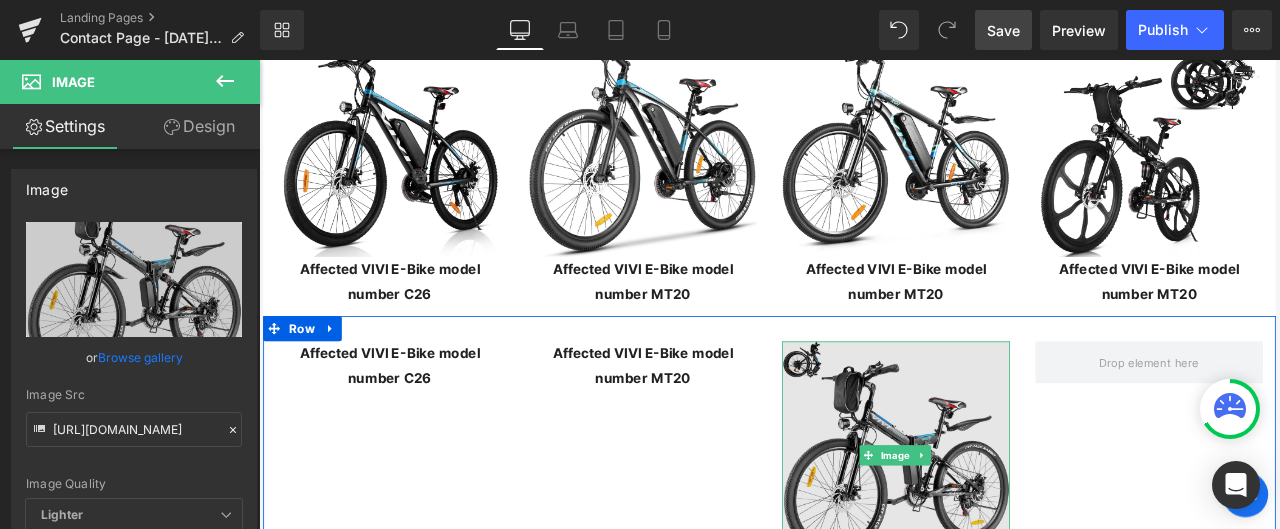 scroll, scrollTop: 4062, scrollLeft: 0, axis: vertical 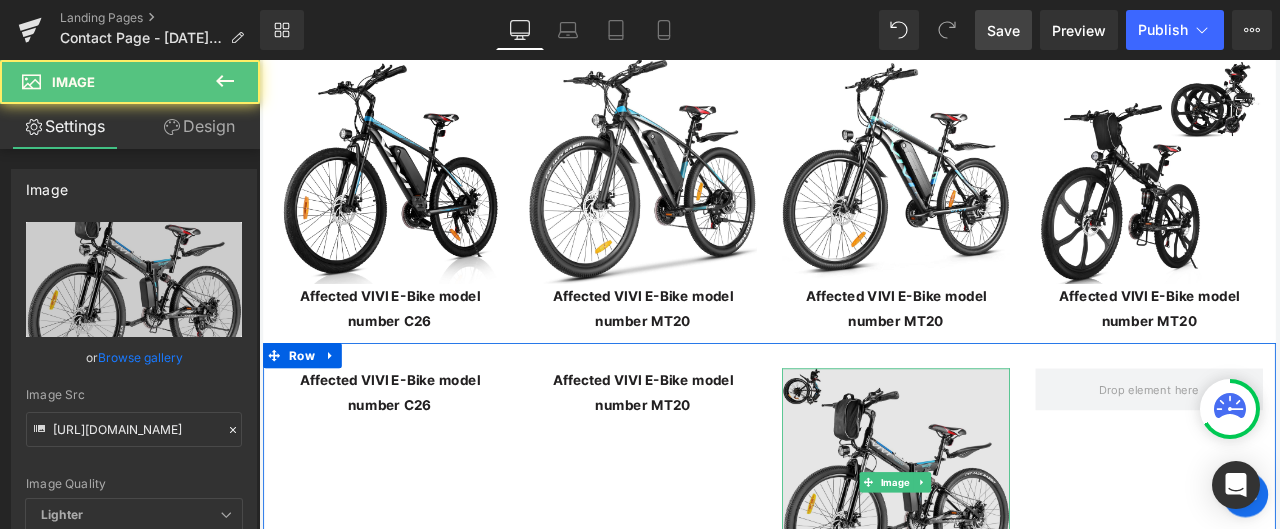 click at bounding box center (1014, 561) 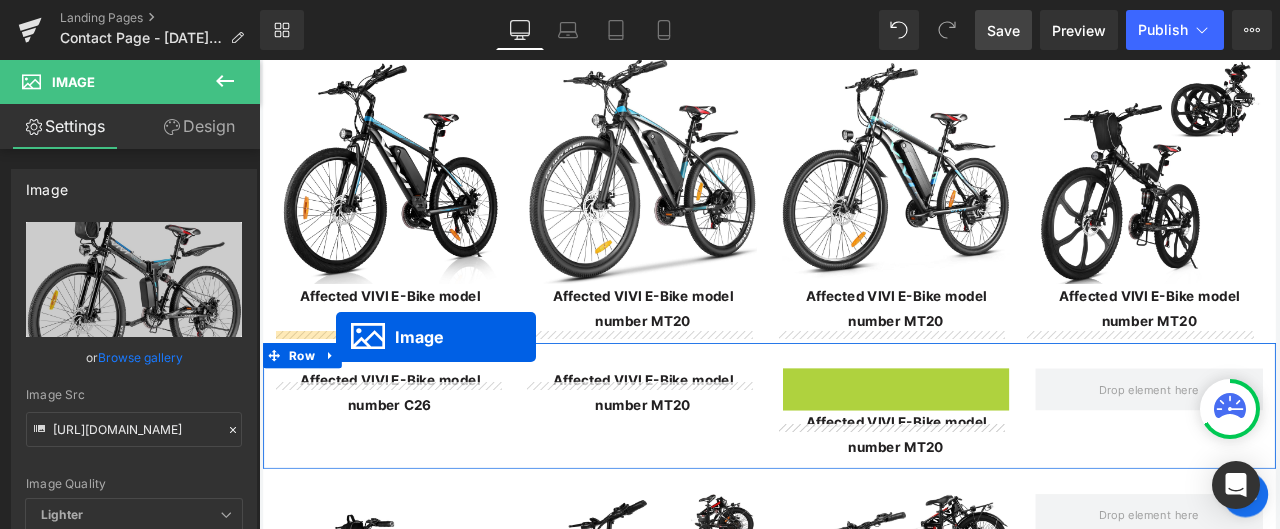 drag, startPoint x: 976, startPoint y: 513, endPoint x: 350, endPoint y: 389, distance: 638.16296 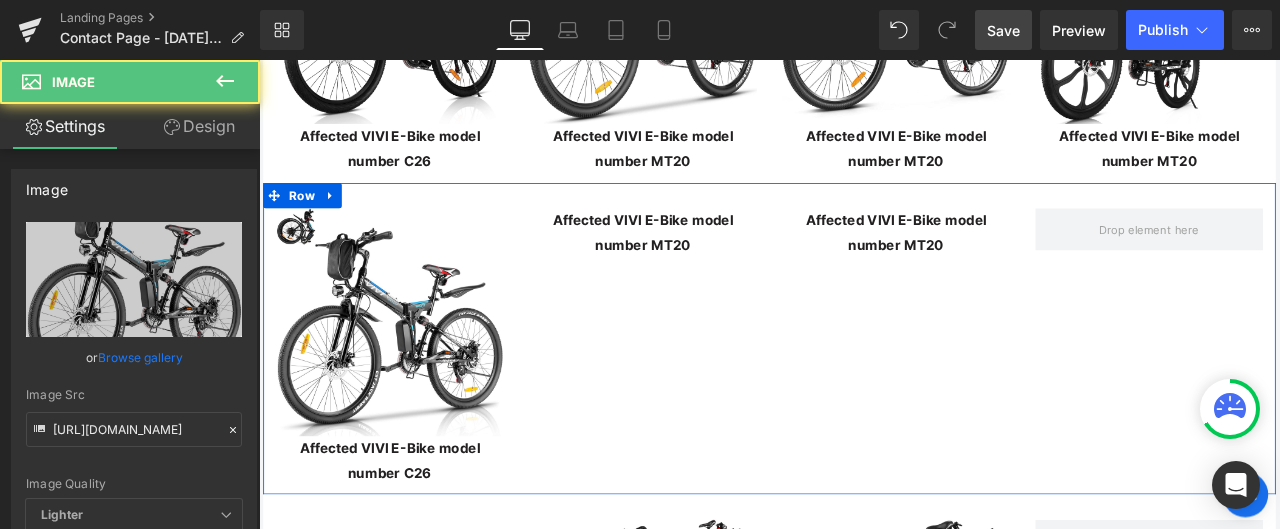 scroll, scrollTop: 4262, scrollLeft: 0, axis: vertical 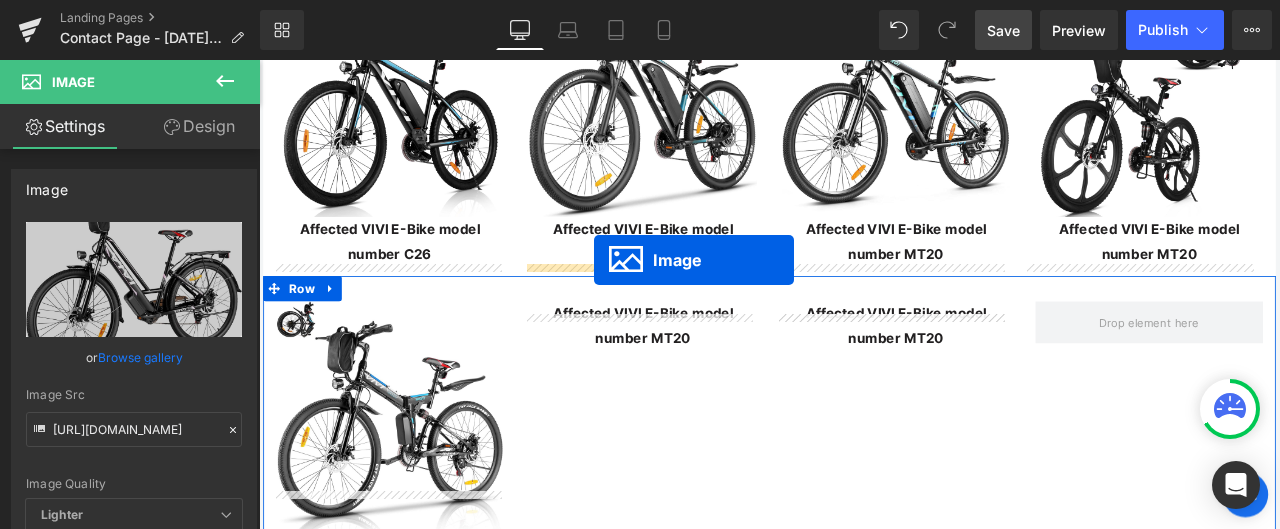drag, startPoint x: 379, startPoint y: 584, endPoint x: 656, endPoint y: 297, distance: 398.8709 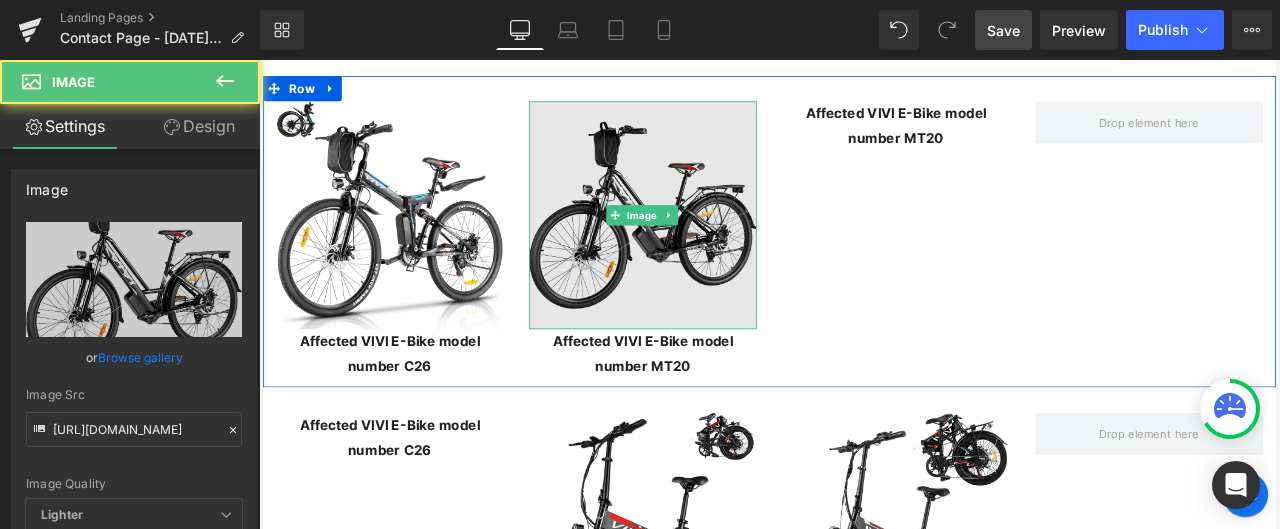 scroll, scrollTop: 4442, scrollLeft: 0, axis: vertical 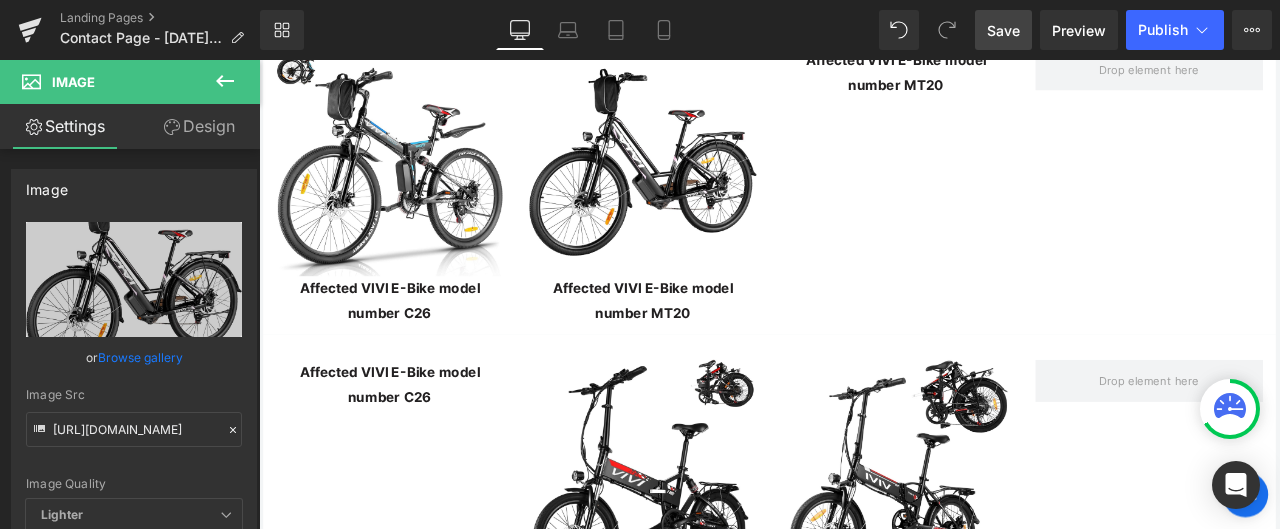 click on "Loading Product" at bounding box center (640, 450) 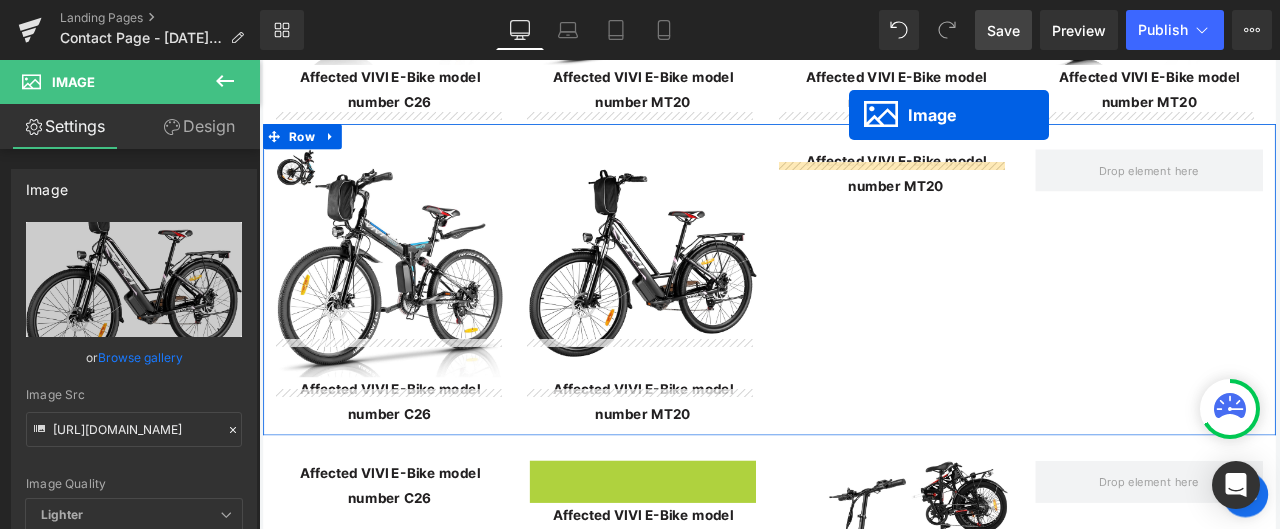scroll, scrollTop: 4242, scrollLeft: 0, axis: vertical 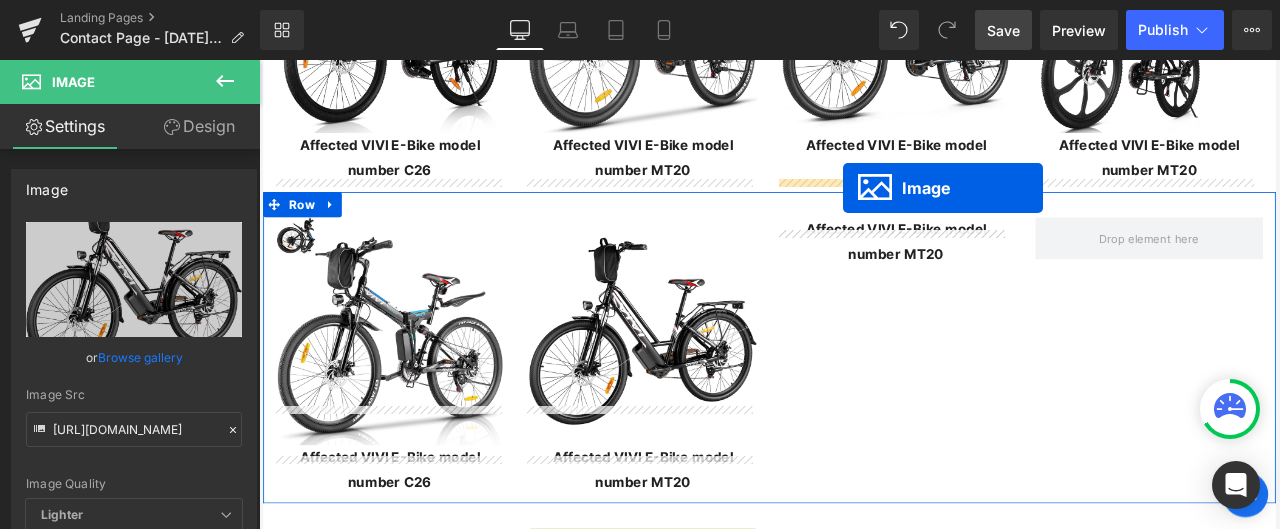 drag, startPoint x: 675, startPoint y: 502, endPoint x: 951, endPoint y: 212, distance: 400.34485 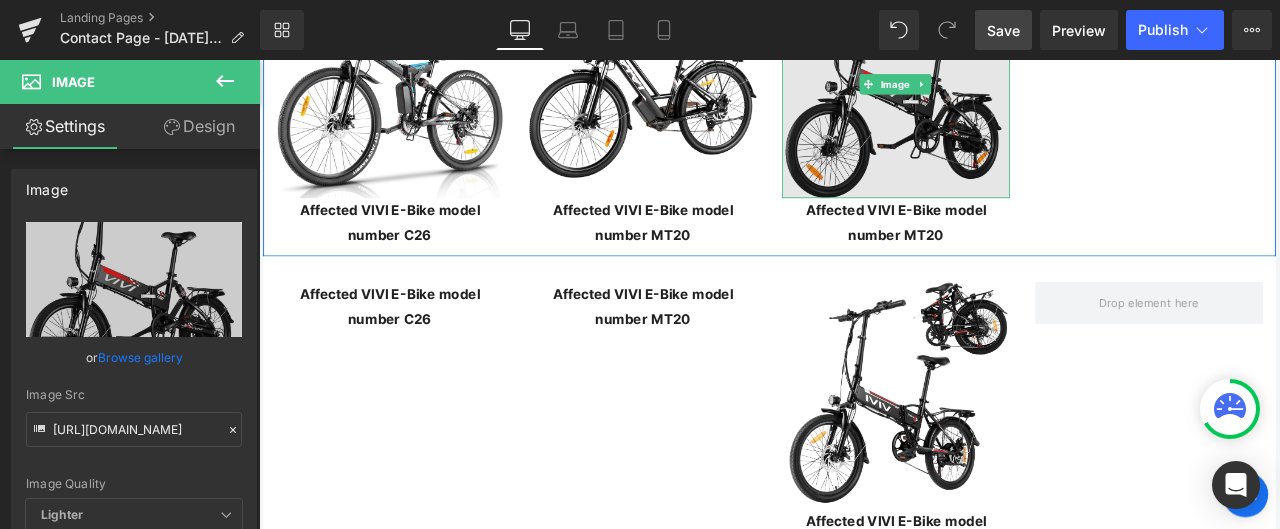 scroll, scrollTop: 4542, scrollLeft: 0, axis: vertical 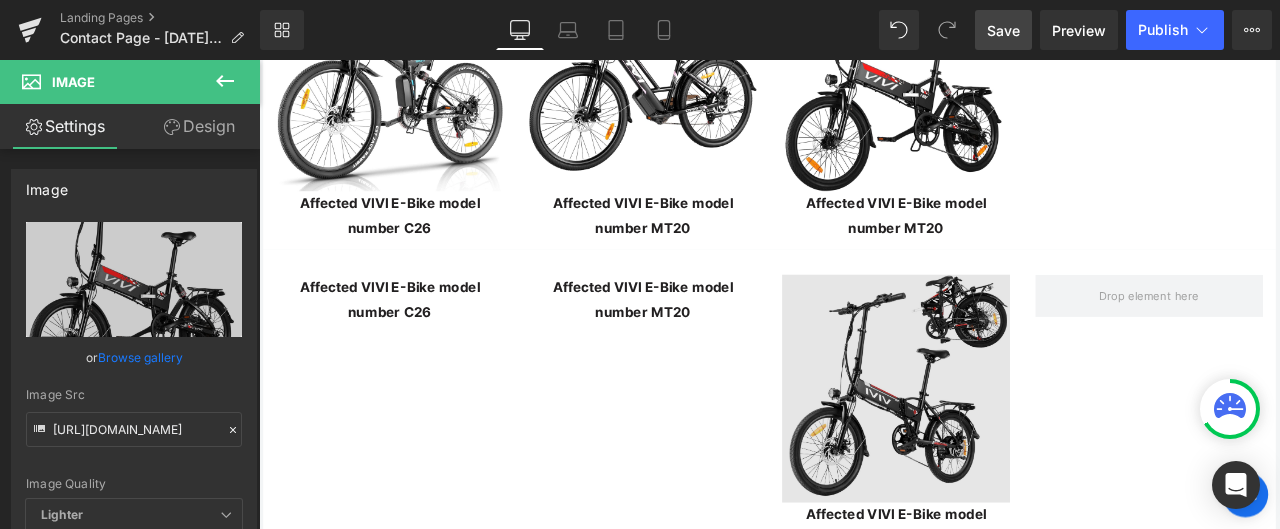 click at bounding box center (1014, 450) 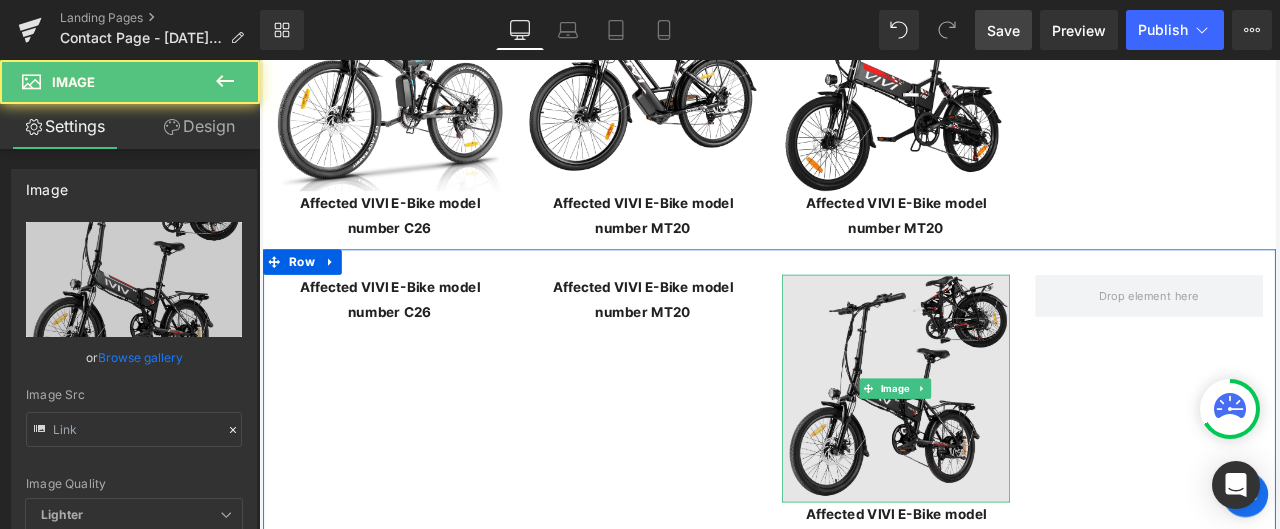 type on "[URL][DOMAIN_NAME]" 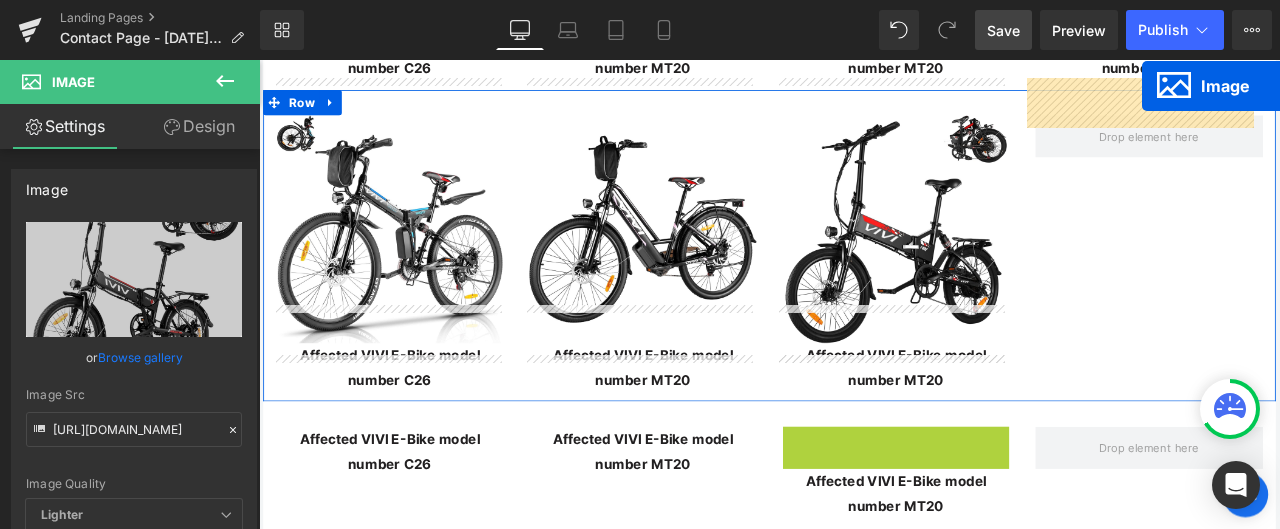 scroll, scrollTop: 4262, scrollLeft: 0, axis: vertical 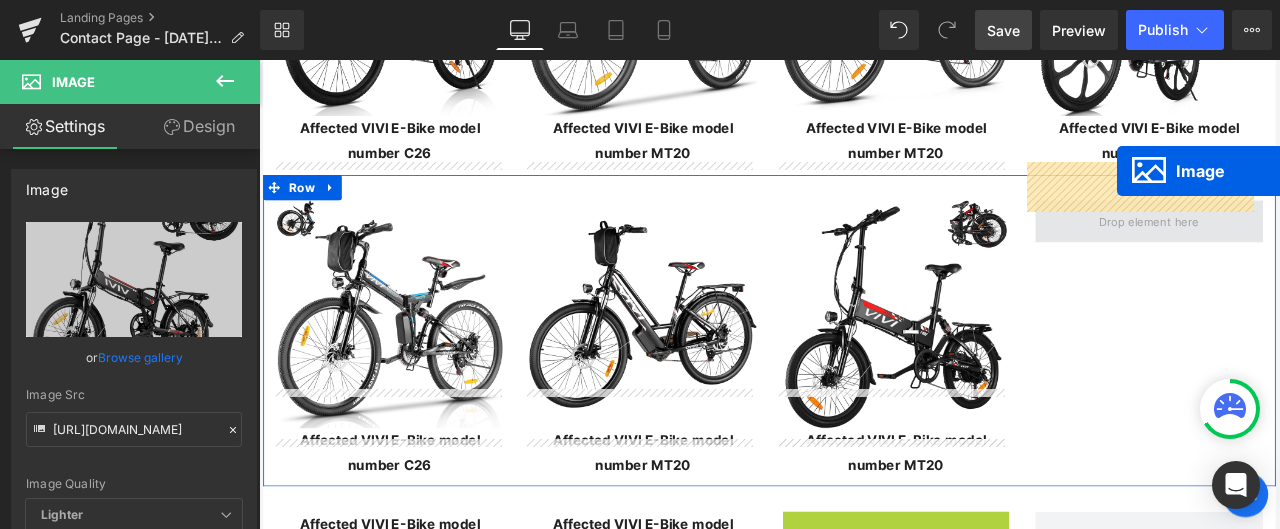 drag, startPoint x: 974, startPoint y: 404, endPoint x: 1276, endPoint y: 191, distance: 369.55783 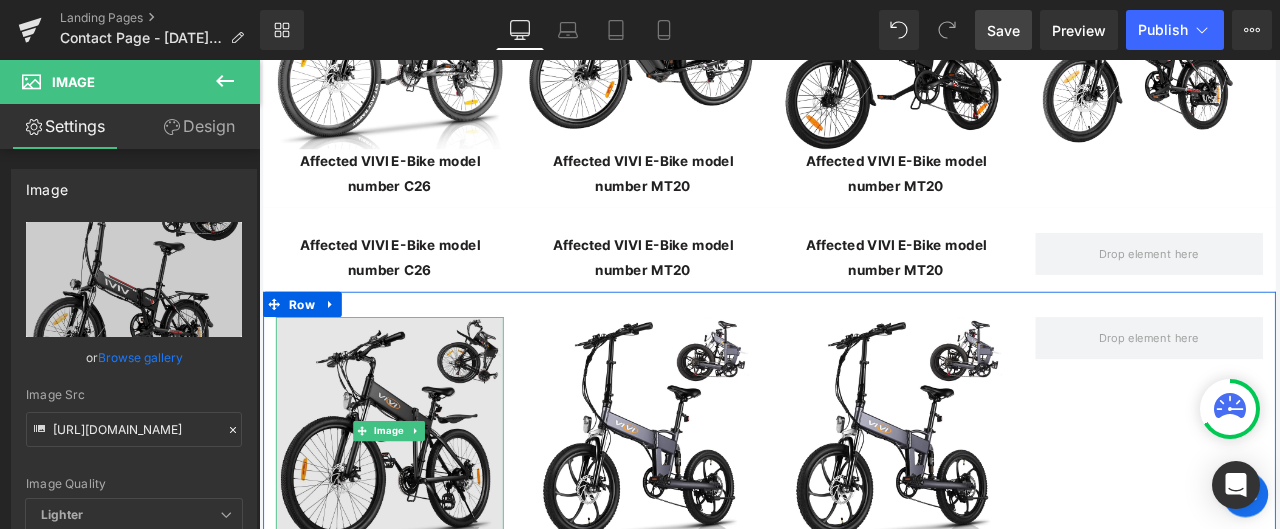 scroll, scrollTop: 4562, scrollLeft: 0, axis: vertical 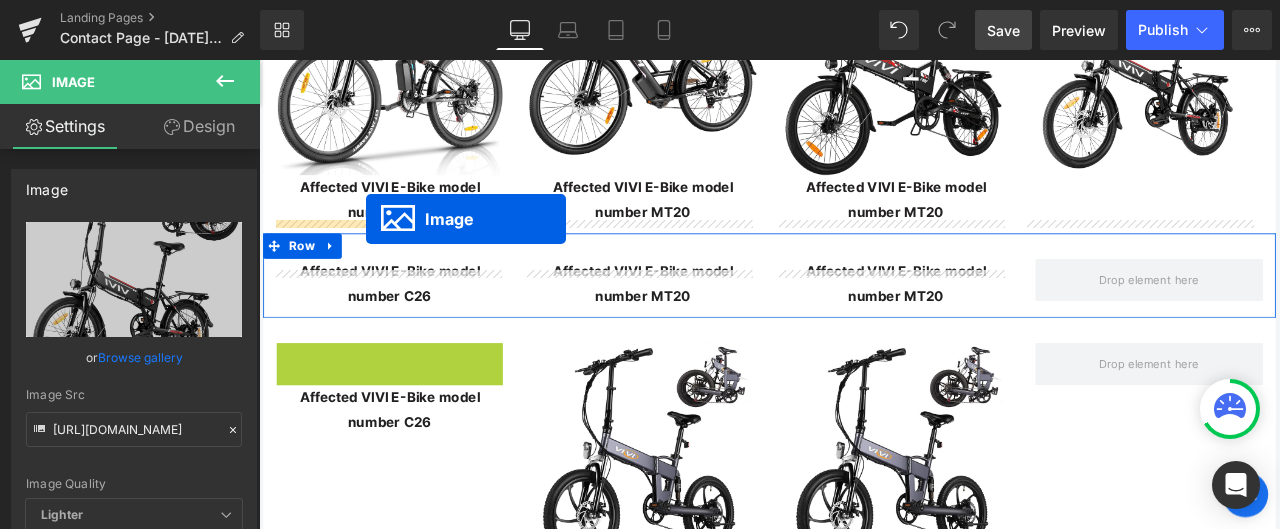 drag, startPoint x: 373, startPoint y: 481, endPoint x: 386, endPoint y: 249, distance: 232.36394 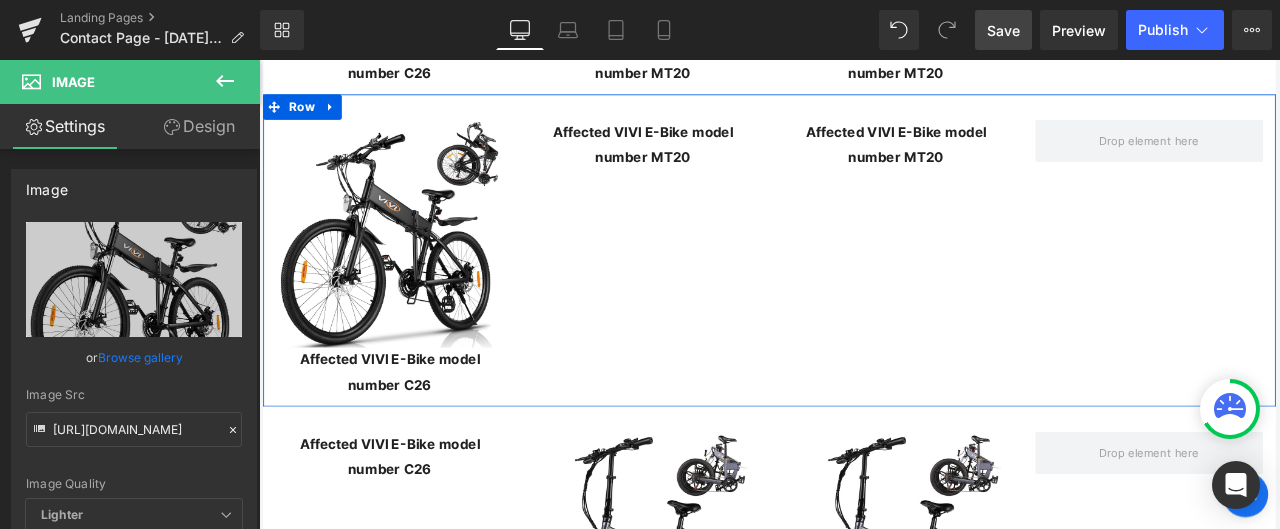 scroll, scrollTop: 4862, scrollLeft: 0, axis: vertical 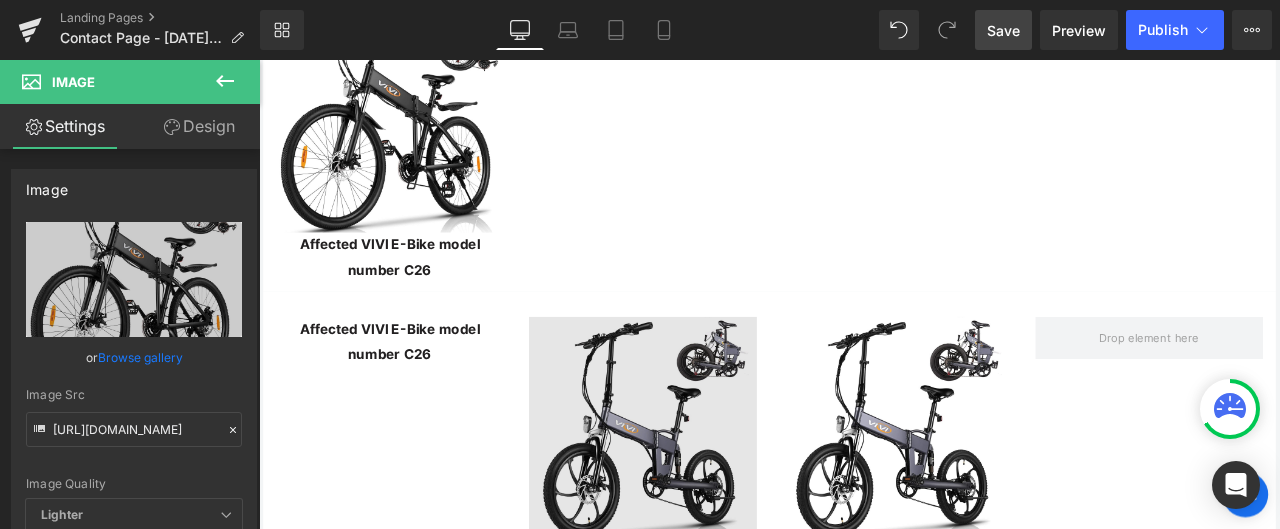 click at bounding box center (714, 500) 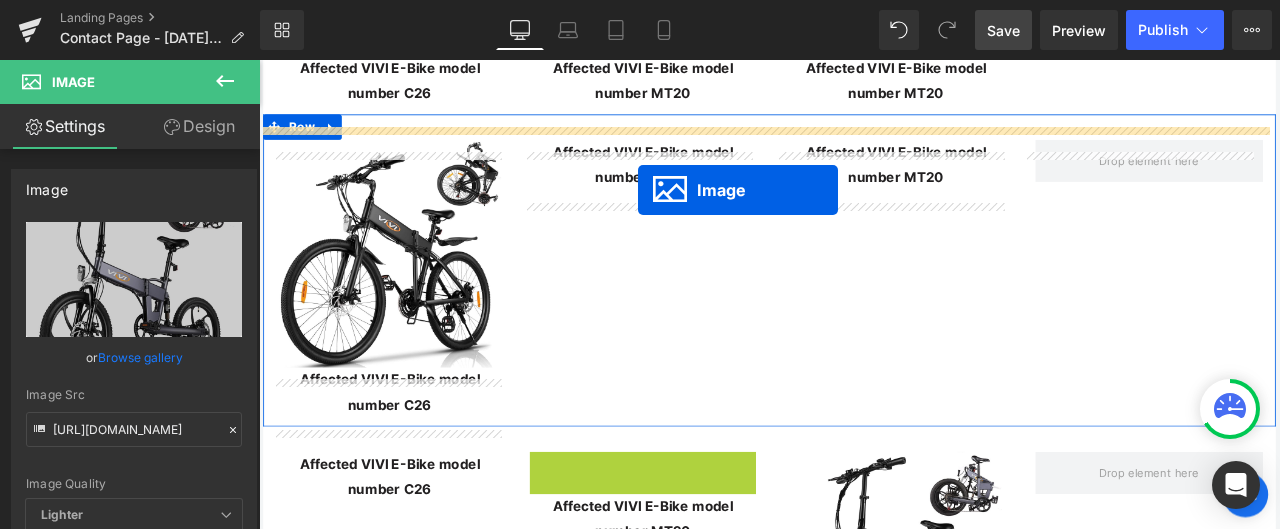 scroll, scrollTop: 4642, scrollLeft: 0, axis: vertical 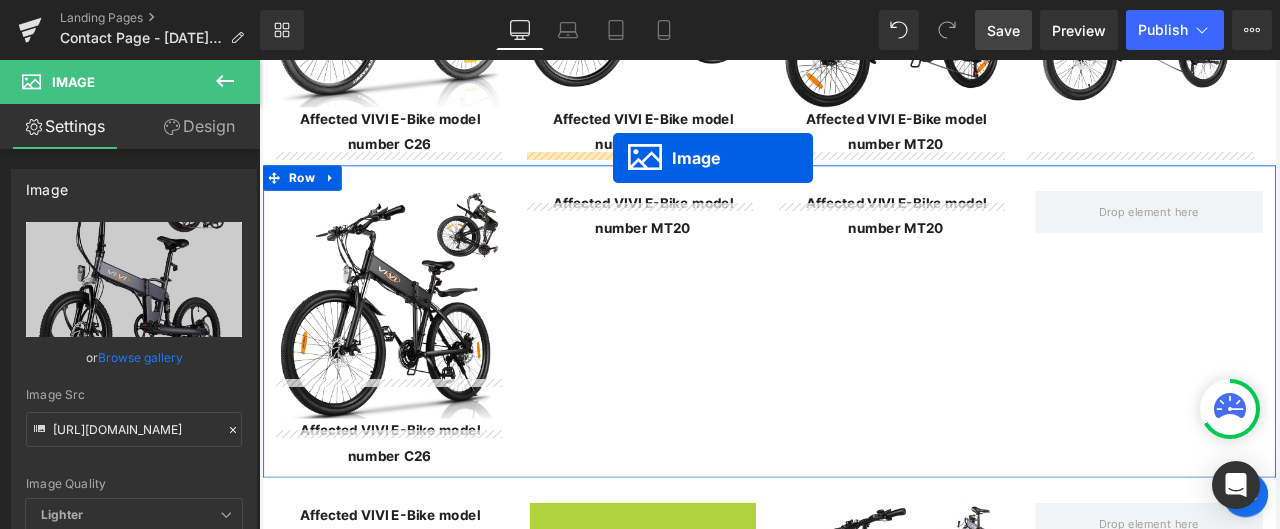 drag, startPoint x: 671, startPoint y: 453, endPoint x: 679, endPoint y: 176, distance: 277.1155 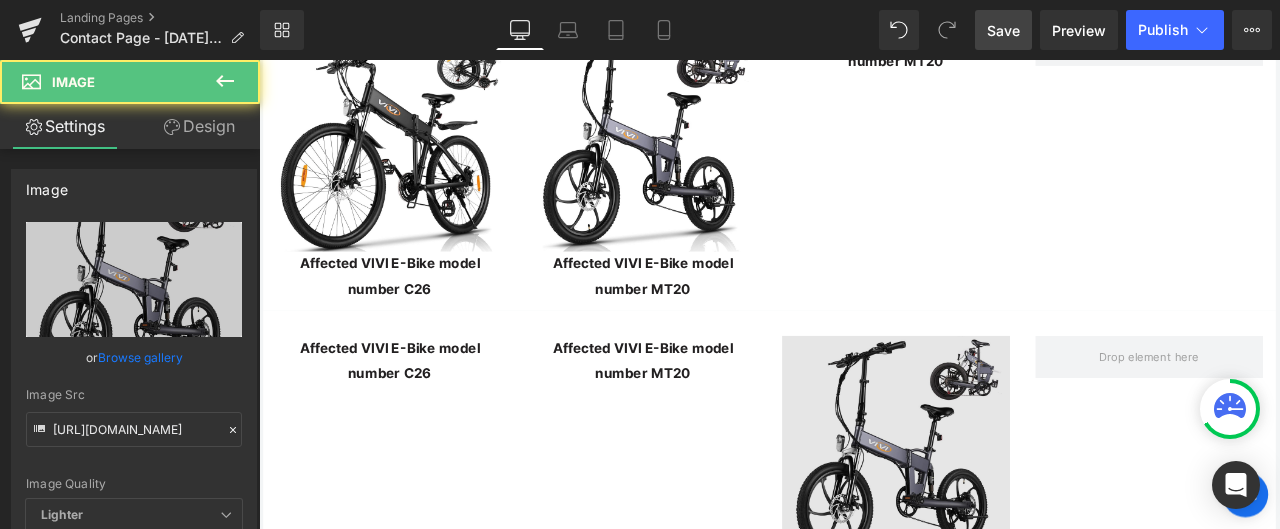scroll, scrollTop: 4842, scrollLeft: 0, axis: vertical 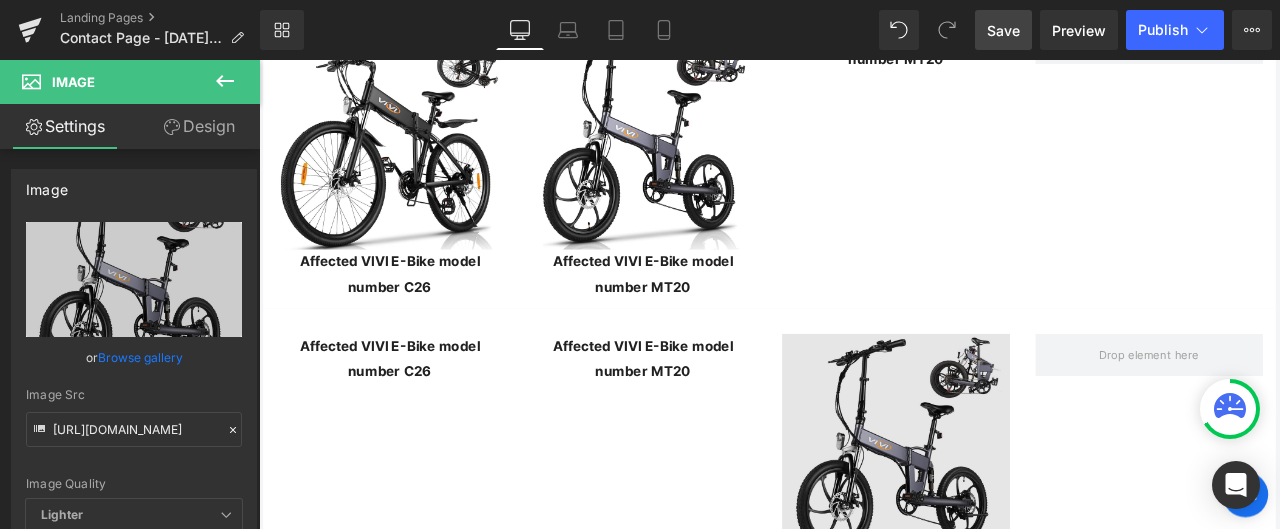 click on "Image" at bounding box center (1014, 520) 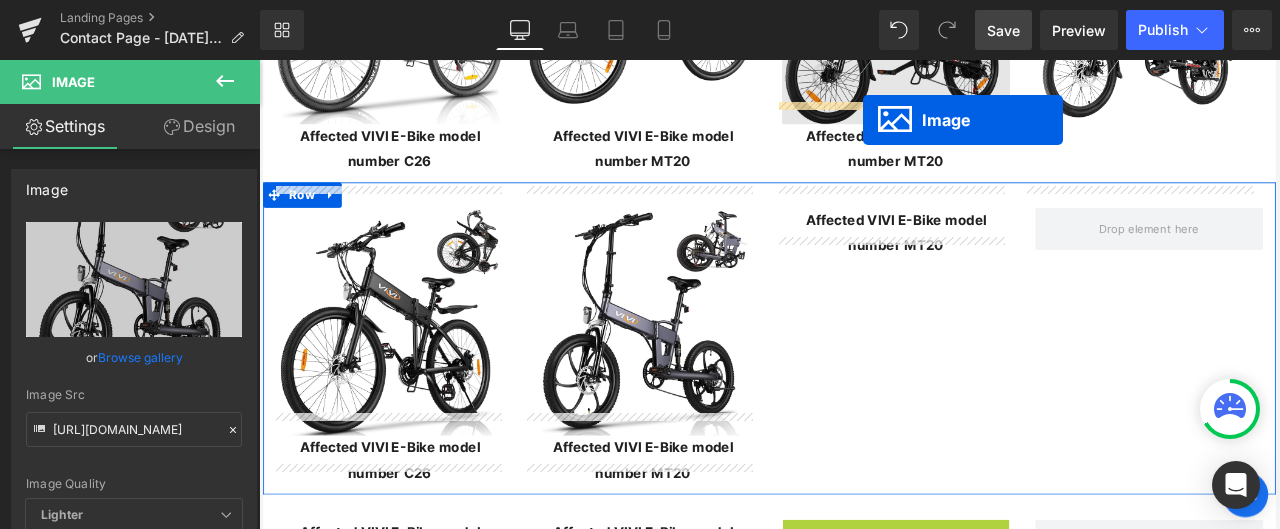 scroll, scrollTop: 4562, scrollLeft: 0, axis: vertical 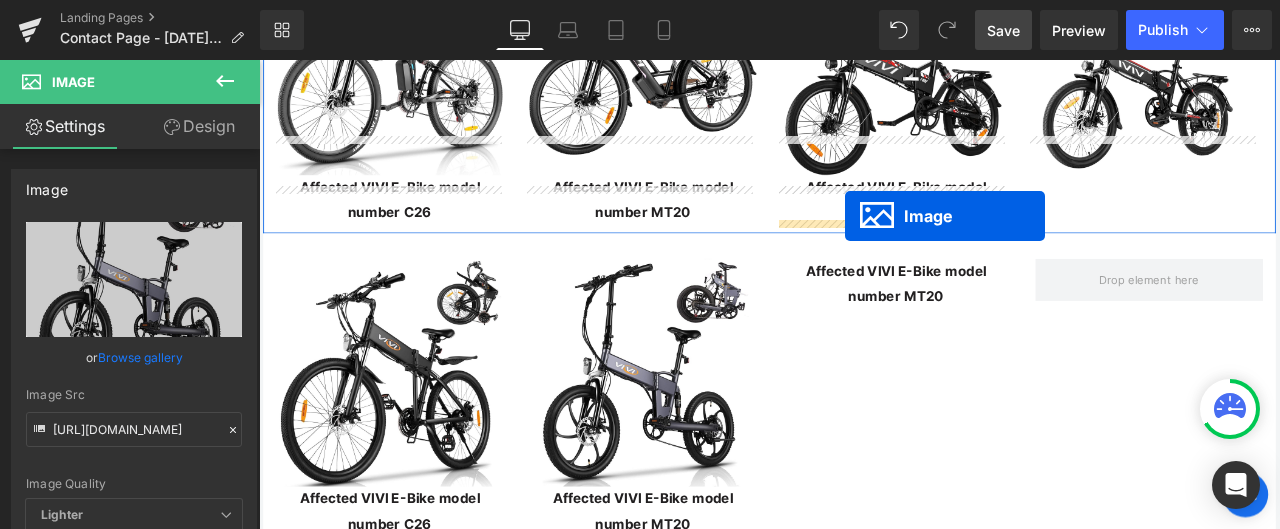 drag, startPoint x: 975, startPoint y: 478, endPoint x: 953, endPoint y: 244, distance: 235.0319 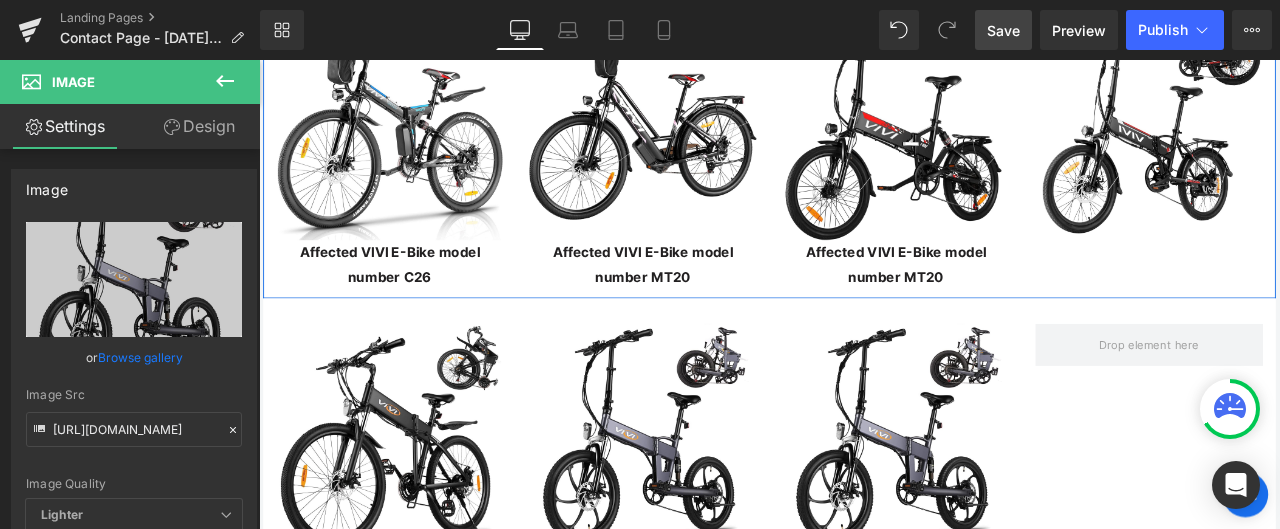 scroll, scrollTop: 4662, scrollLeft: 0, axis: vertical 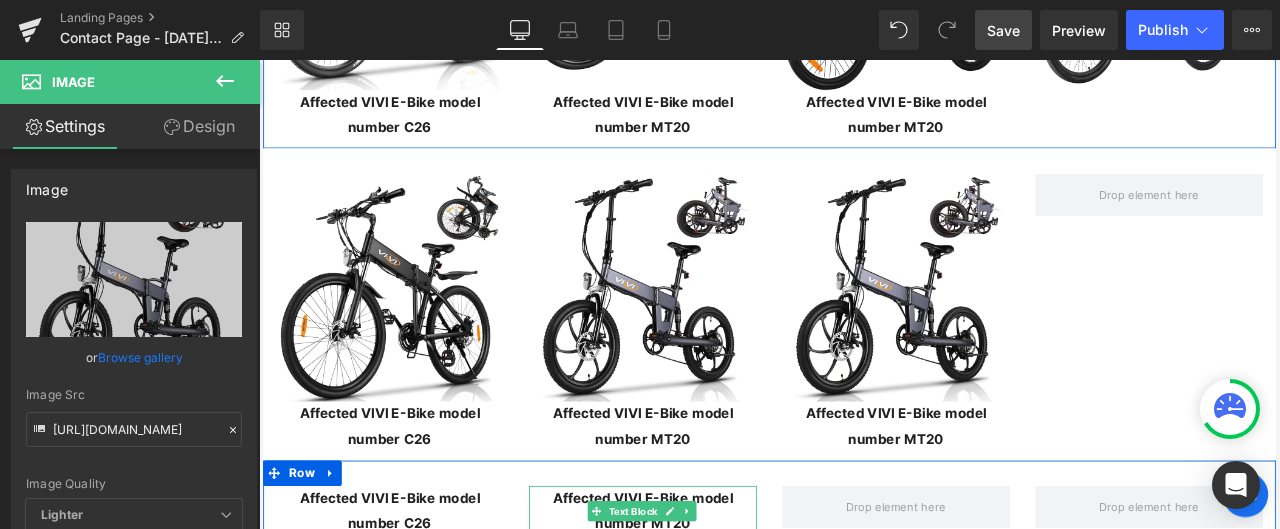 click on "Text Block" at bounding box center [703, 596] 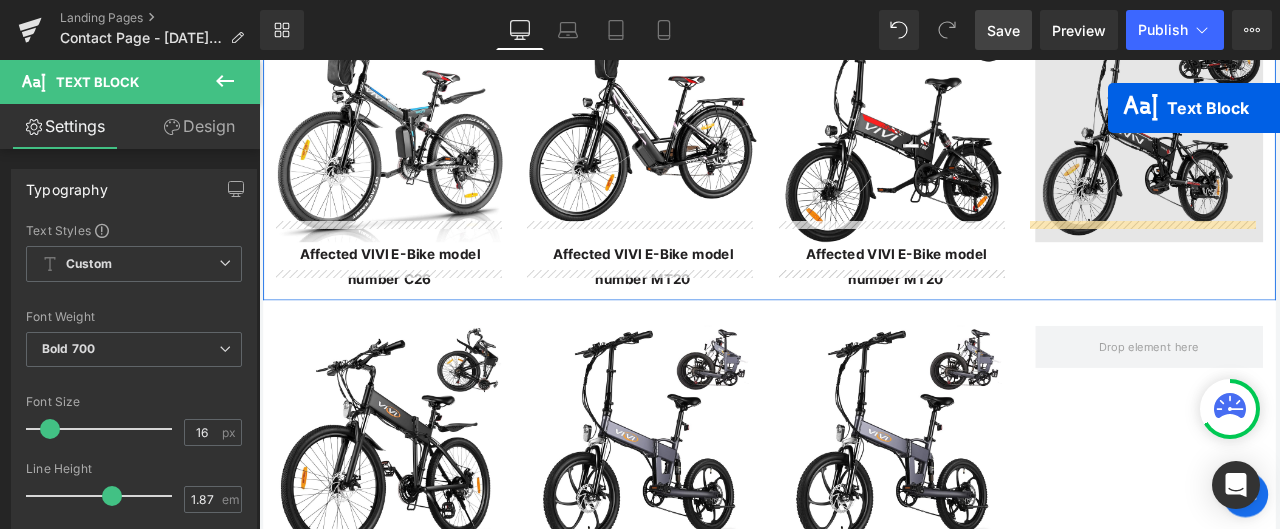 scroll, scrollTop: 4362, scrollLeft: 0, axis: vertical 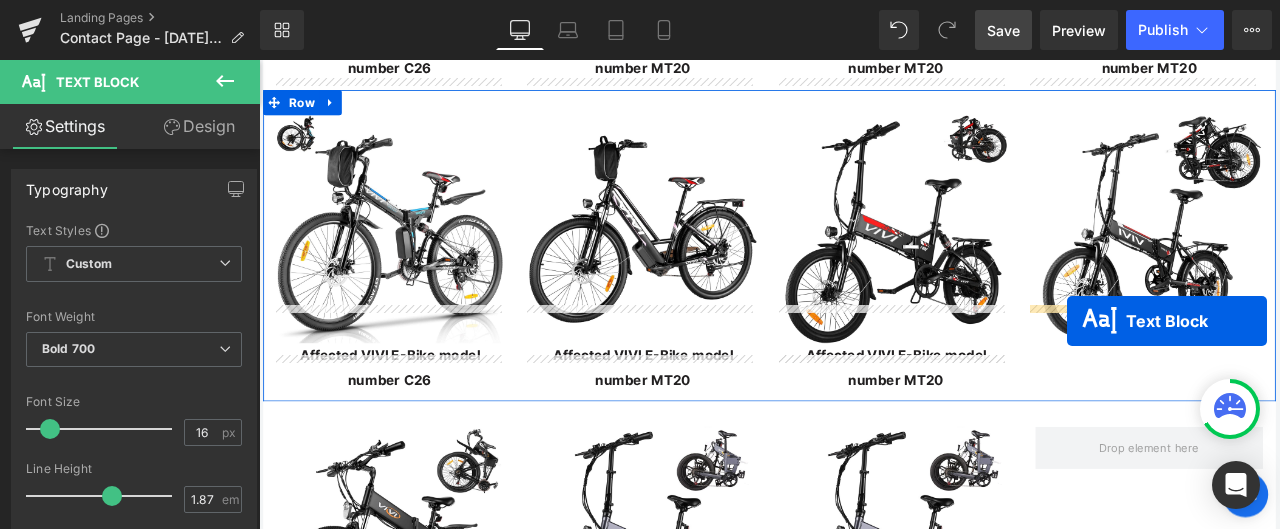 drag, startPoint x: 652, startPoint y: 547, endPoint x: 1216, endPoint y: 370, distance: 591.1218 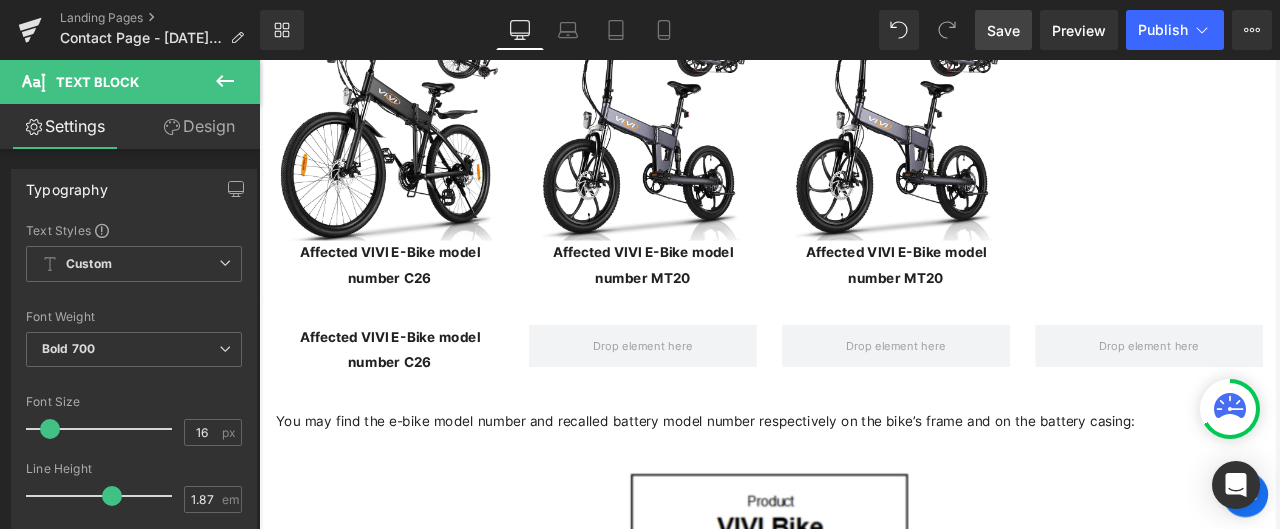scroll, scrollTop: 4862, scrollLeft: 0, axis: vertical 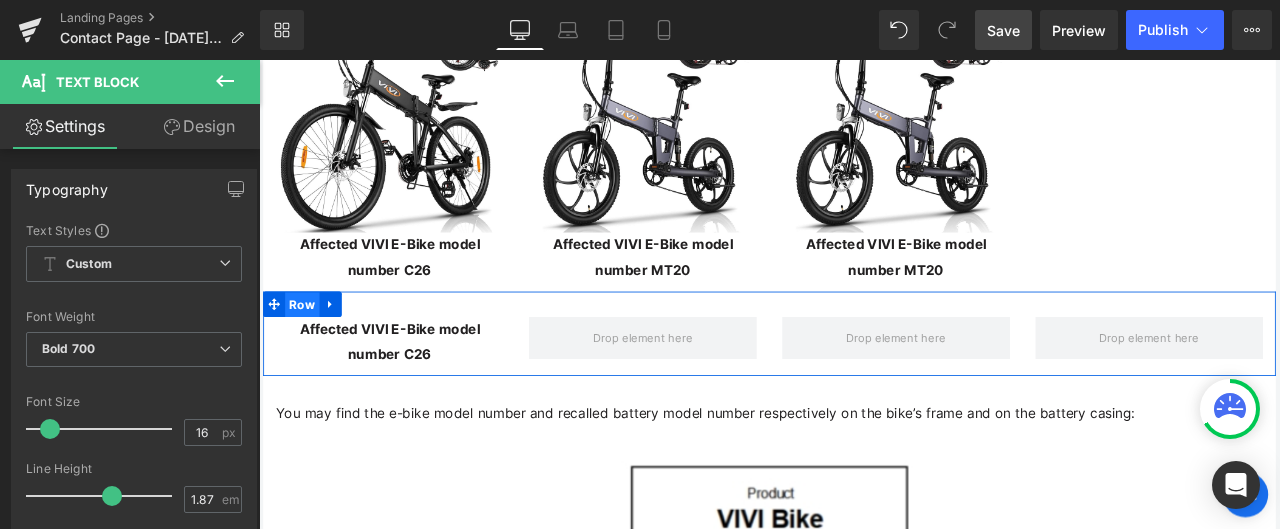 click on "Row" at bounding box center [310, 351] 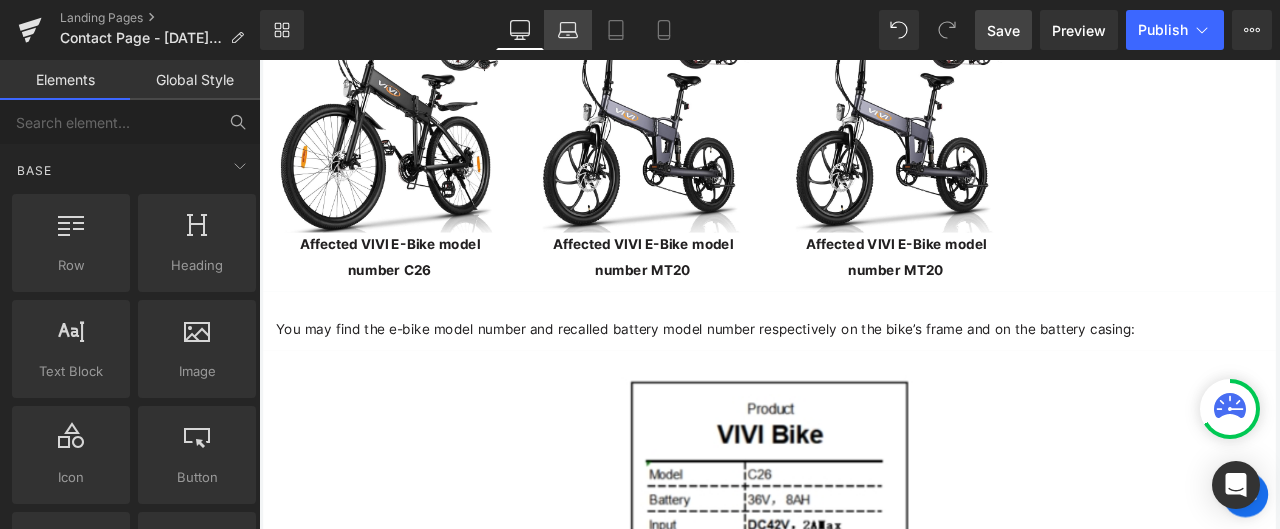 click 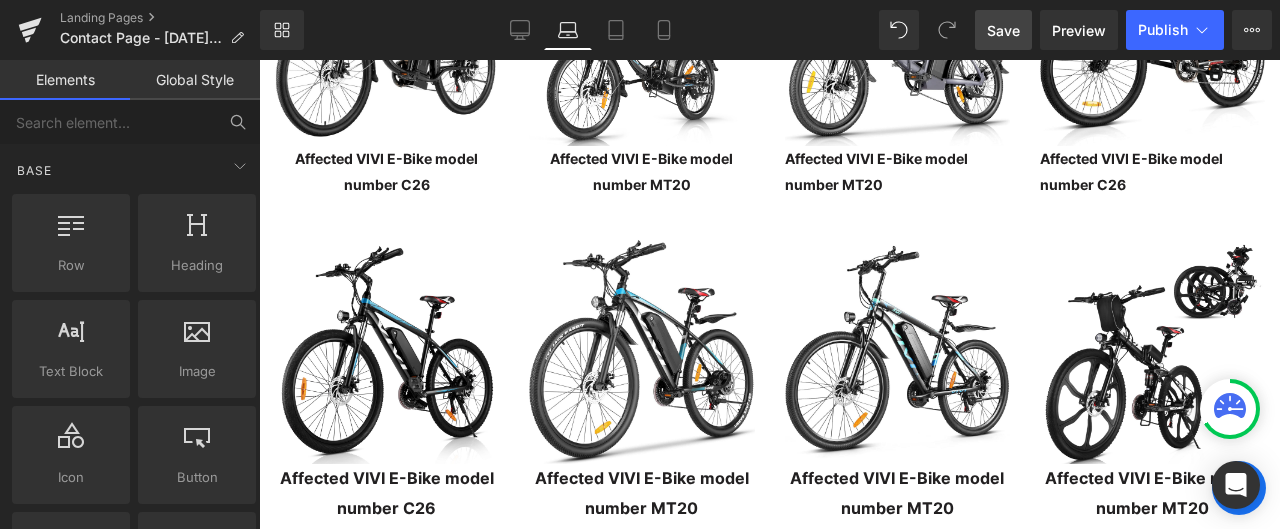 scroll, scrollTop: 3614, scrollLeft: 0, axis: vertical 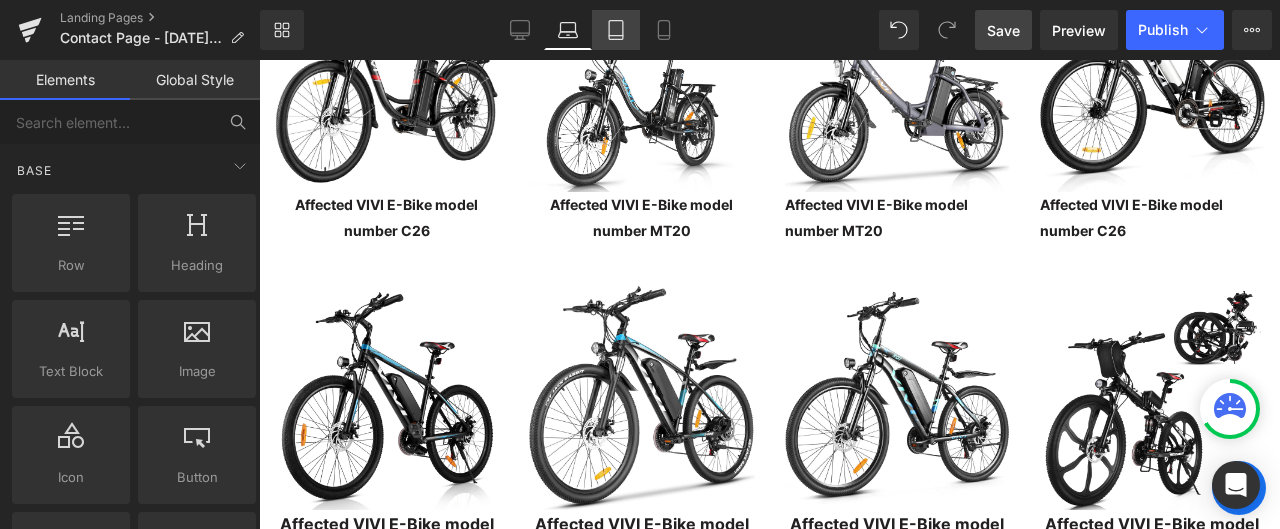 drag, startPoint x: 623, startPoint y: 30, endPoint x: 340, endPoint y: 147, distance: 306.23193 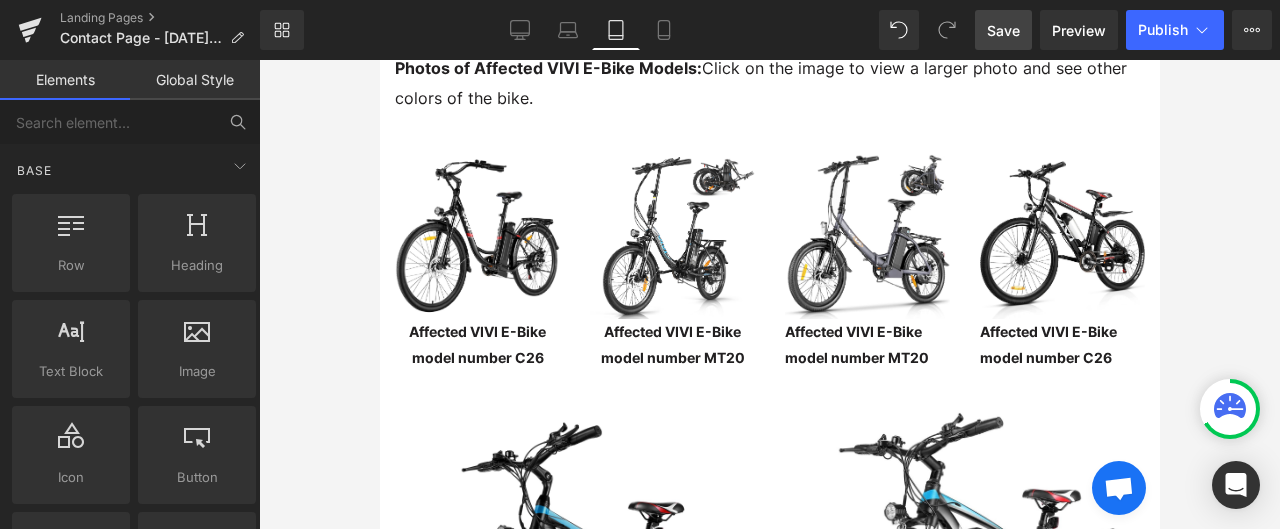 scroll, scrollTop: 3160, scrollLeft: 0, axis: vertical 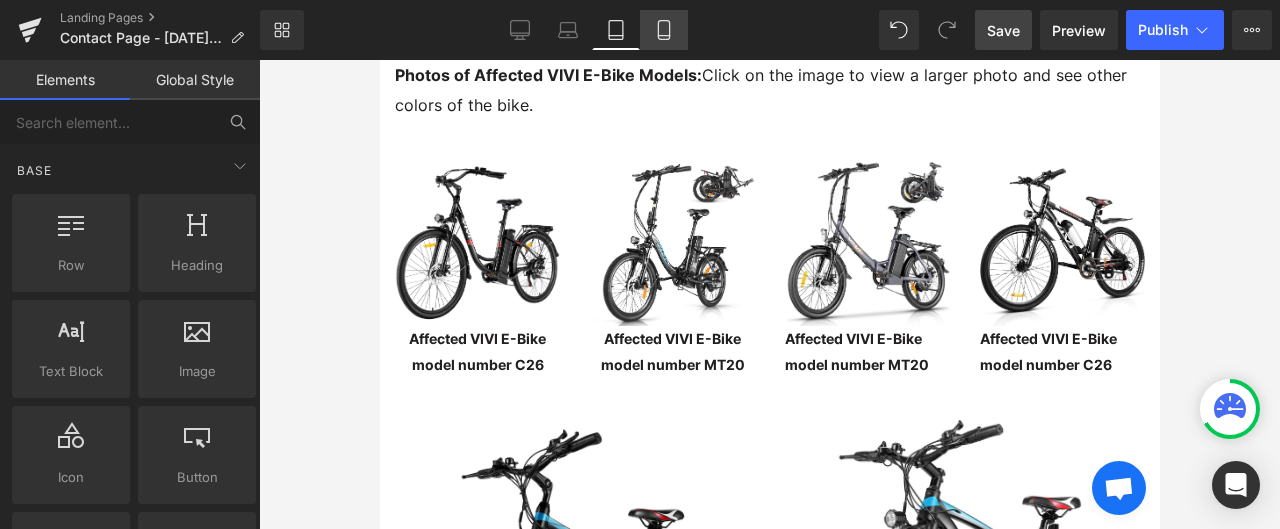 click 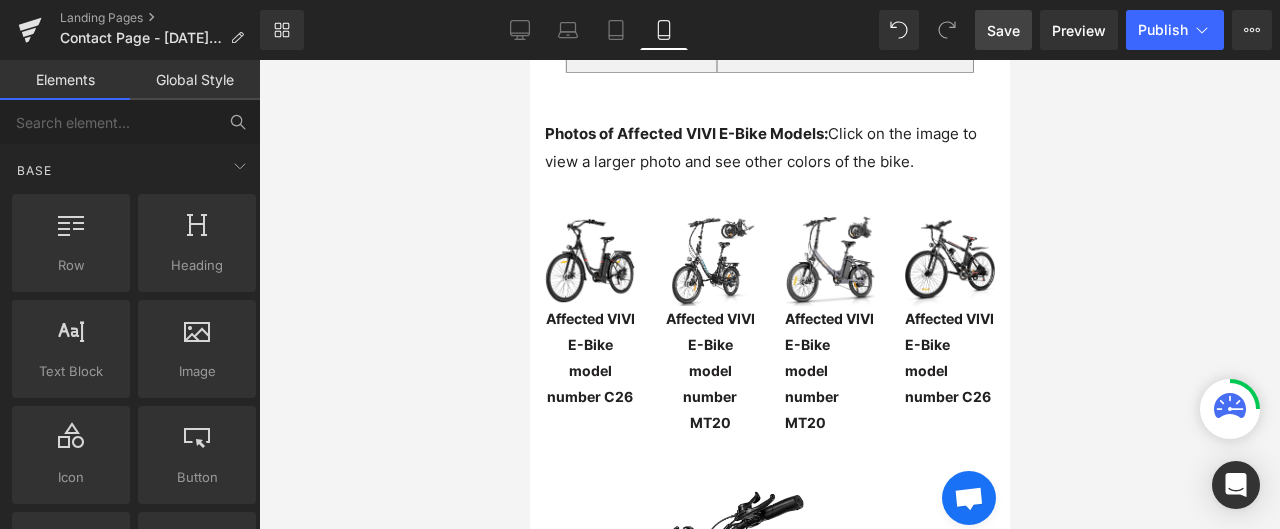 scroll, scrollTop: 3232, scrollLeft: 0, axis: vertical 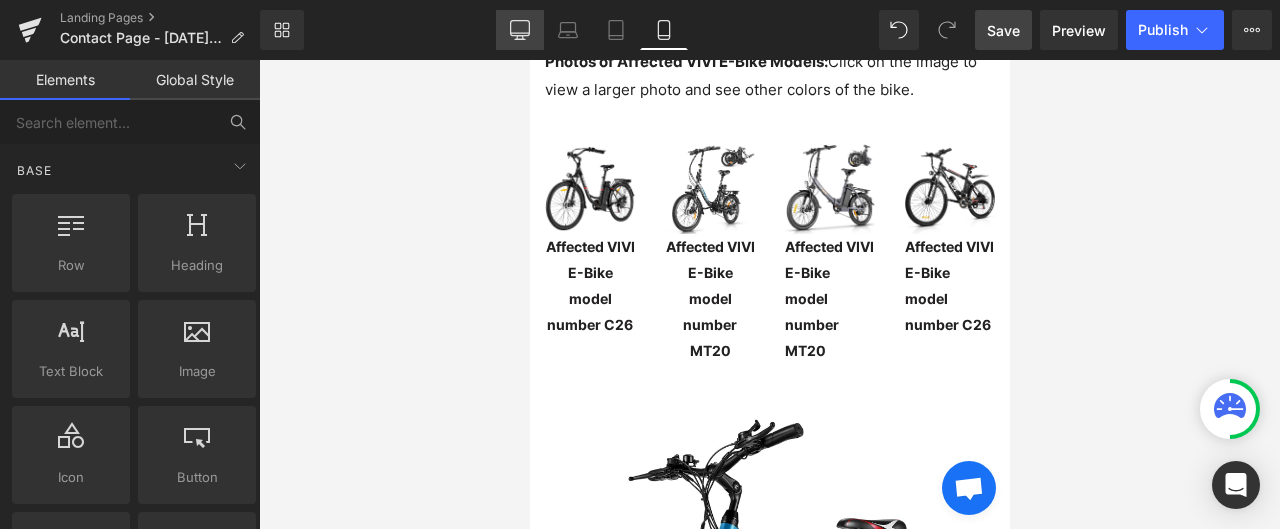 click 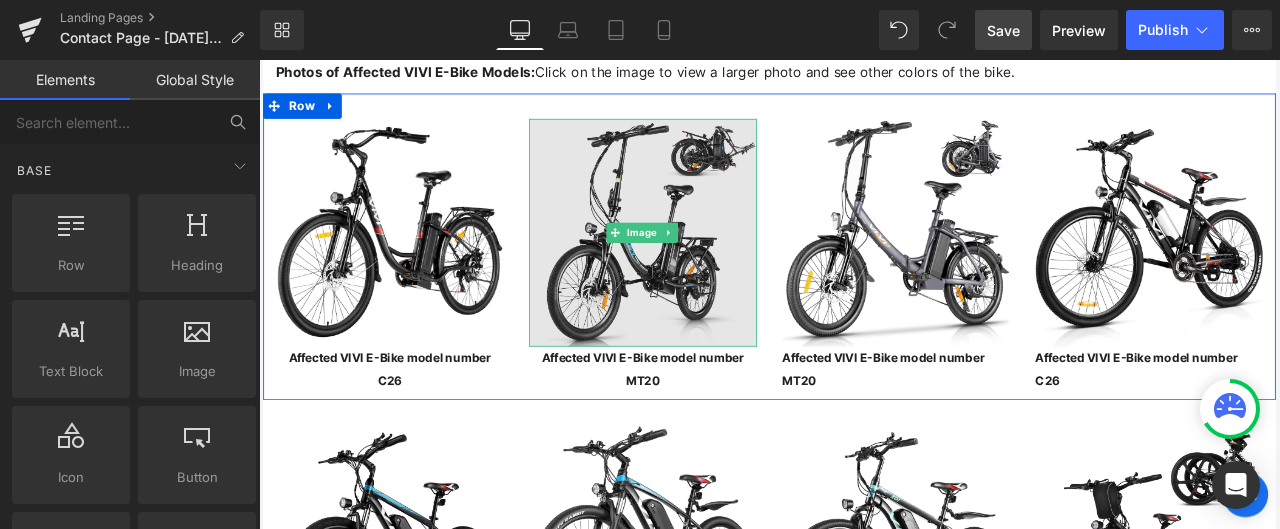 scroll, scrollTop: 3725, scrollLeft: 0, axis: vertical 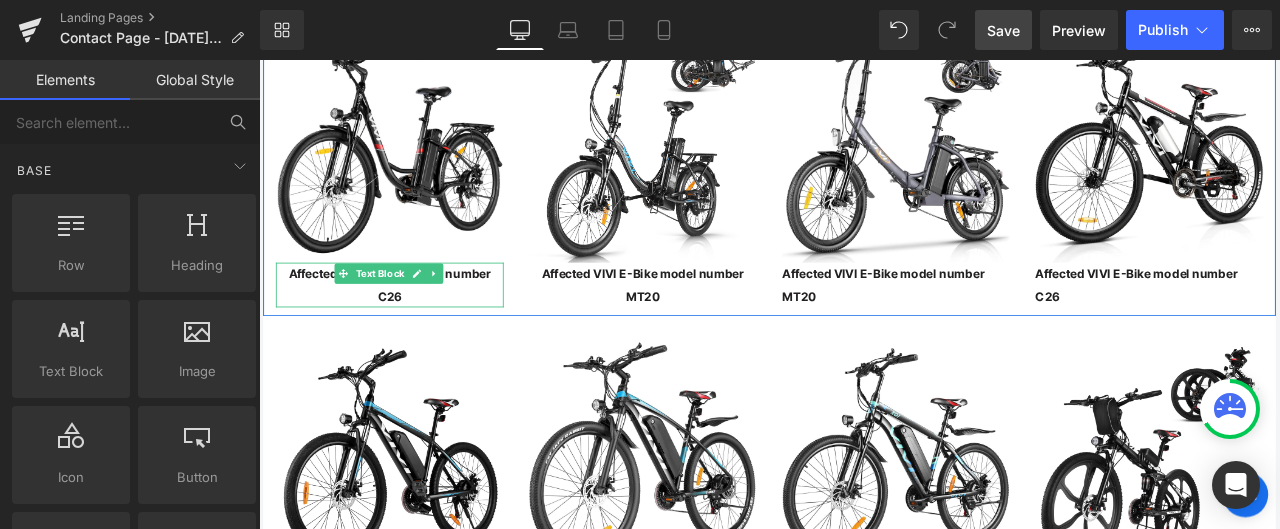 click on "Affected VIVI E-Bike model number C26" at bounding box center (414, 326) 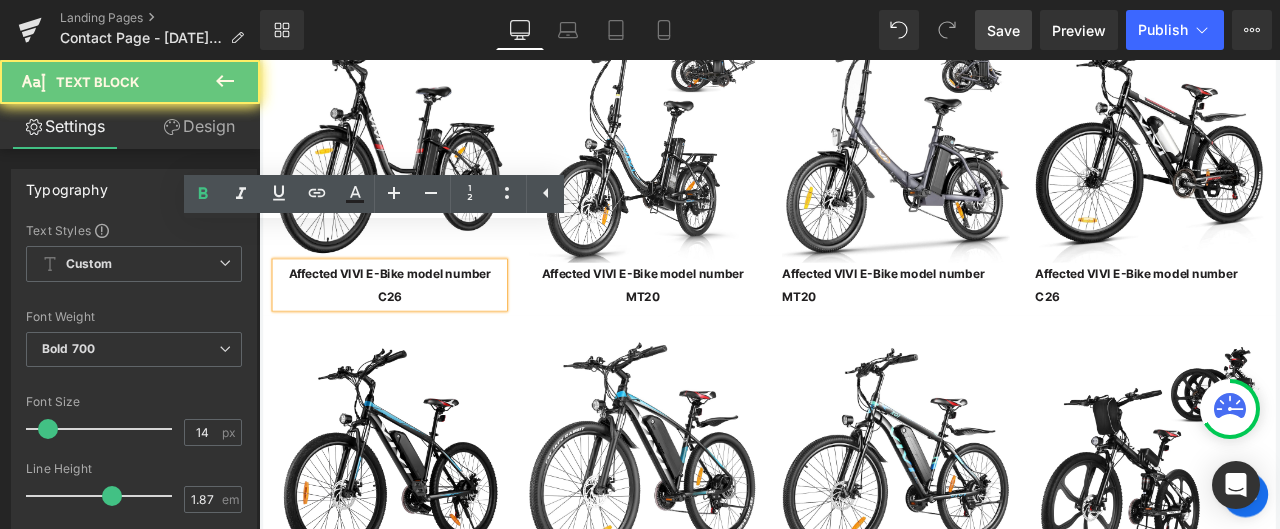 click on "Affected VIVI E-Bike model number C26" at bounding box center [414, 326] 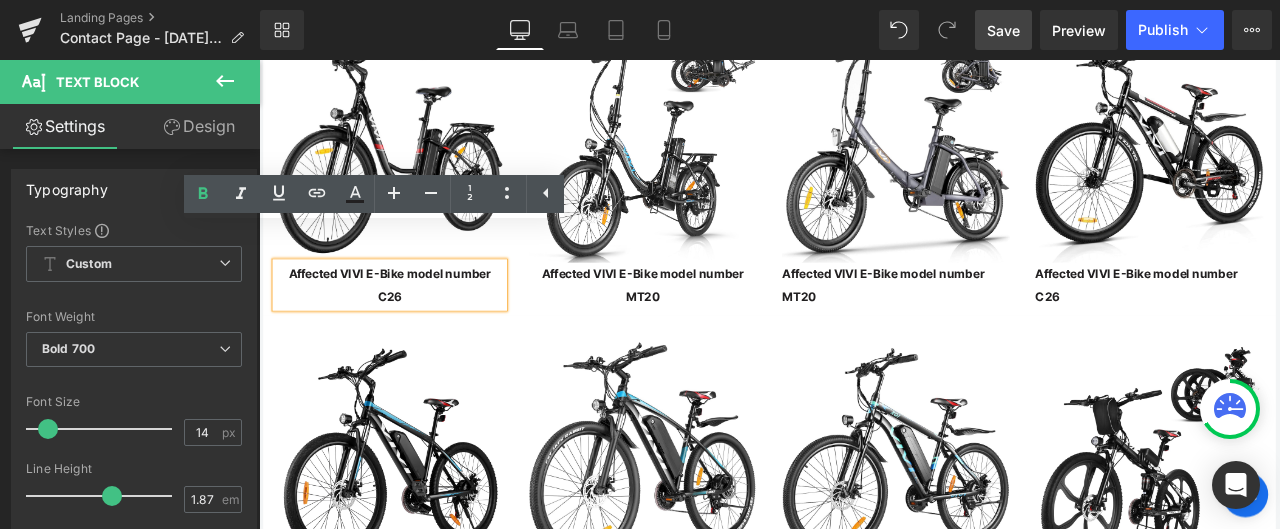 click on "Affected VIVI E-Bike model number C26" at bounding box center [414, 326] 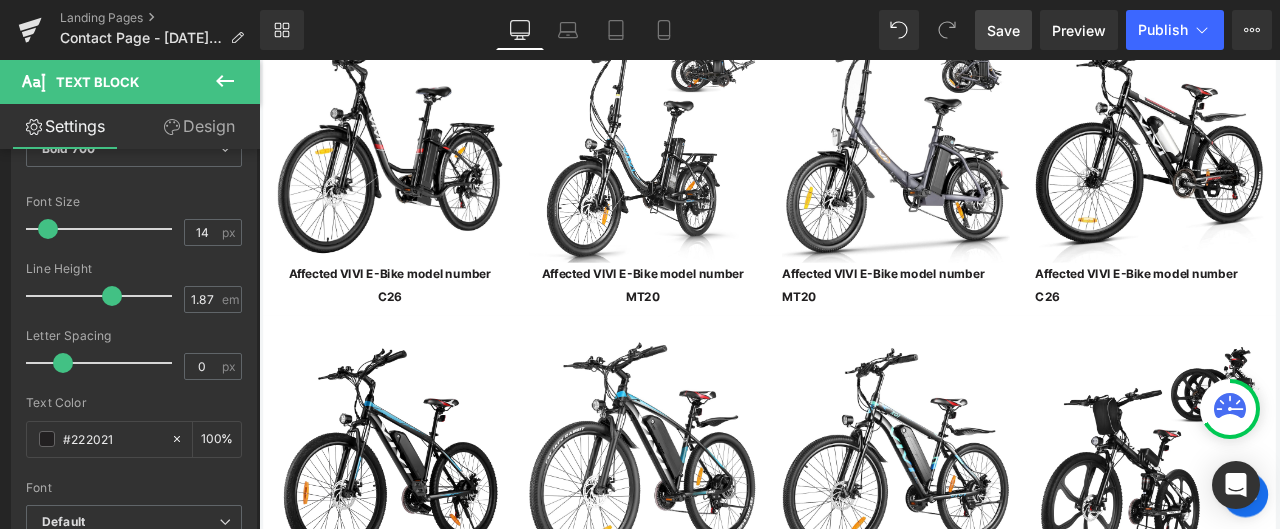 scroll, scrollTop: 100, scrollLeft: 0, axis: vertical 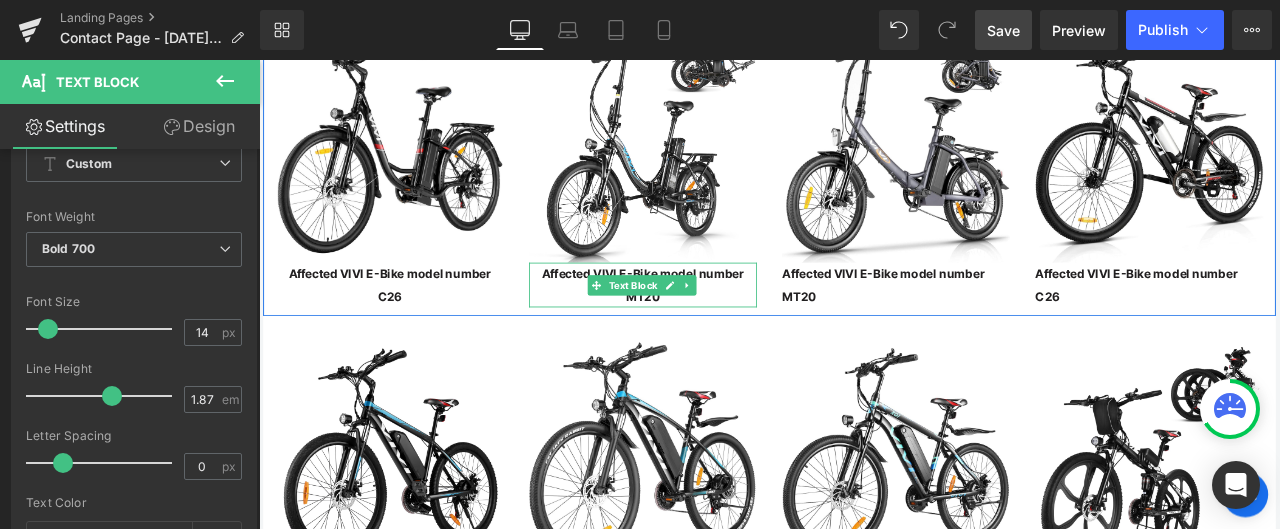 click on "Affected VIVI E-Bike model number MT20" at bounding box center [714, 326] 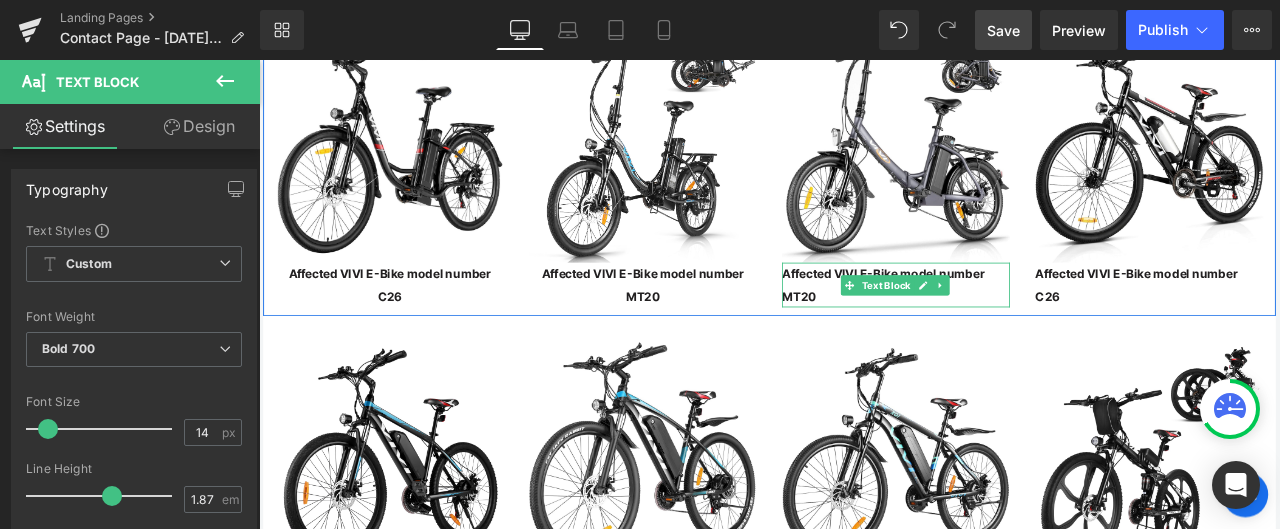 click on "Affected VIVI E-Bike model number MT20" at bounding box center (1014, 326) 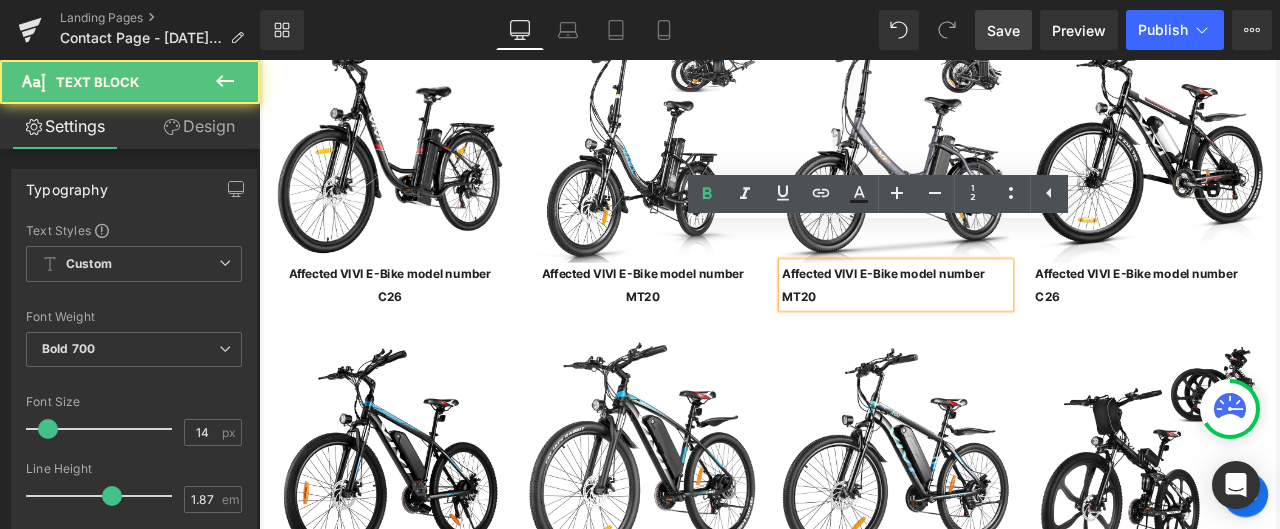 click on "Affected VIVI E-Bike model number MT20" at bounding box center (1014, 326) 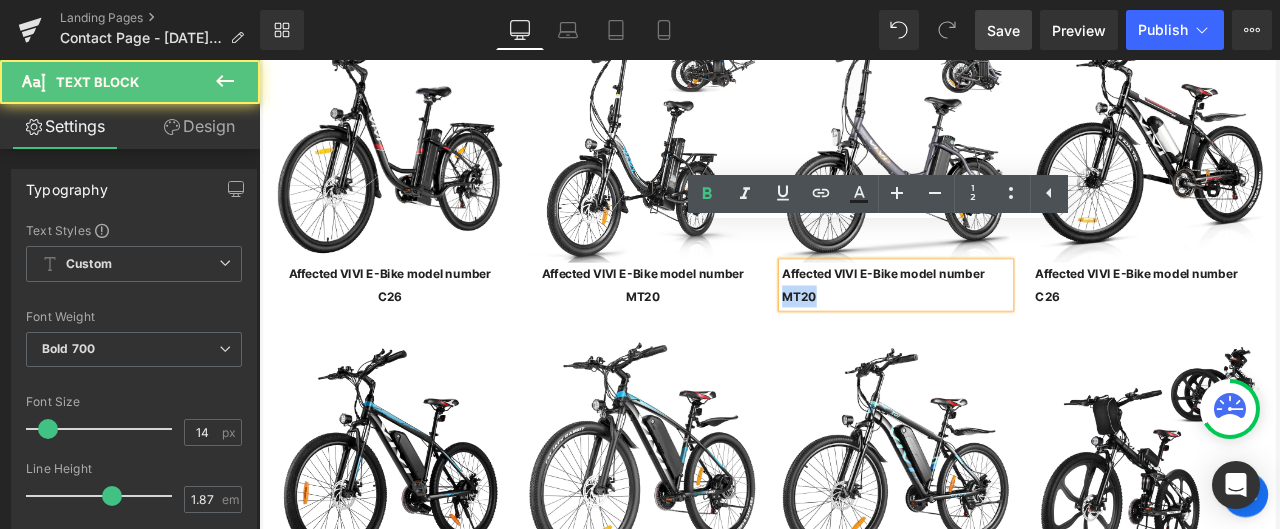 drag, startPoint x: 914, startPoint y: 295, endPoint x: 876, endPoint y: 296, distance: 38.013157 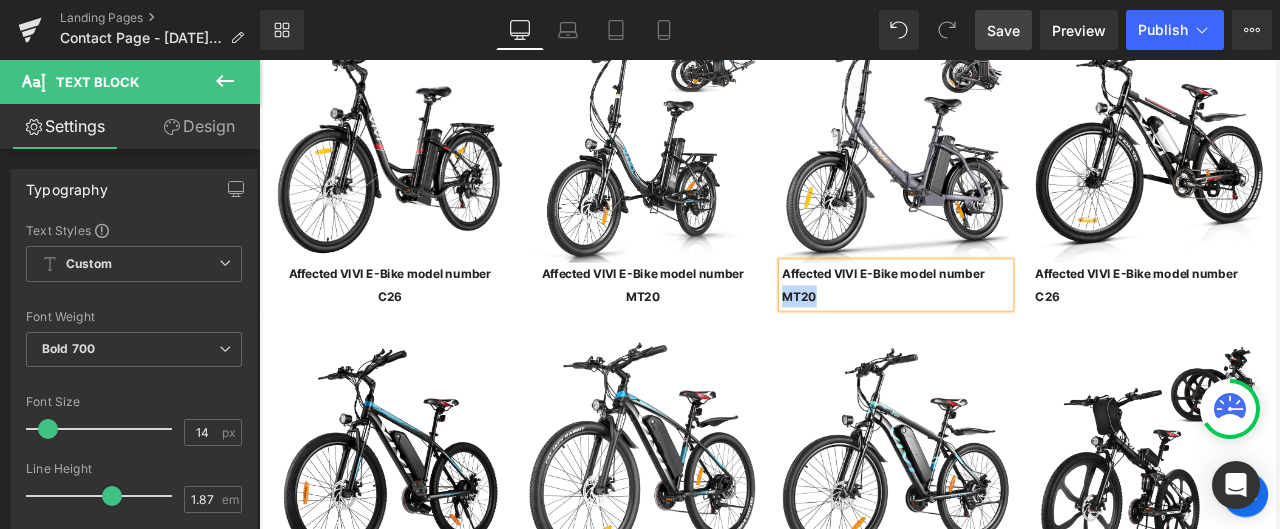 type 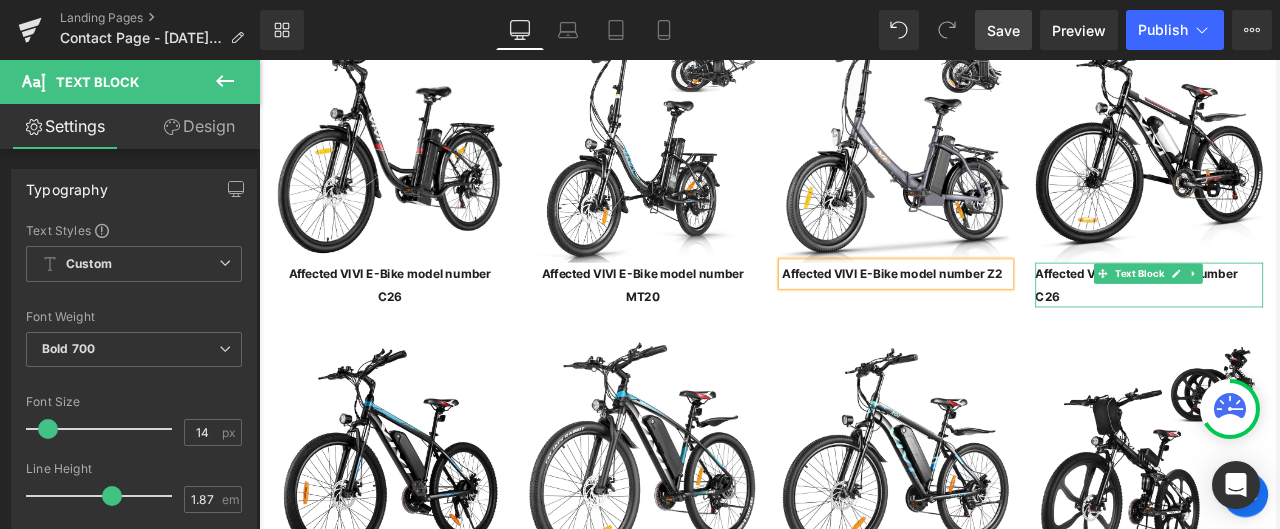 click on "Affected VIVI E-Bike model number C26" at bounding box center [1299, 325] 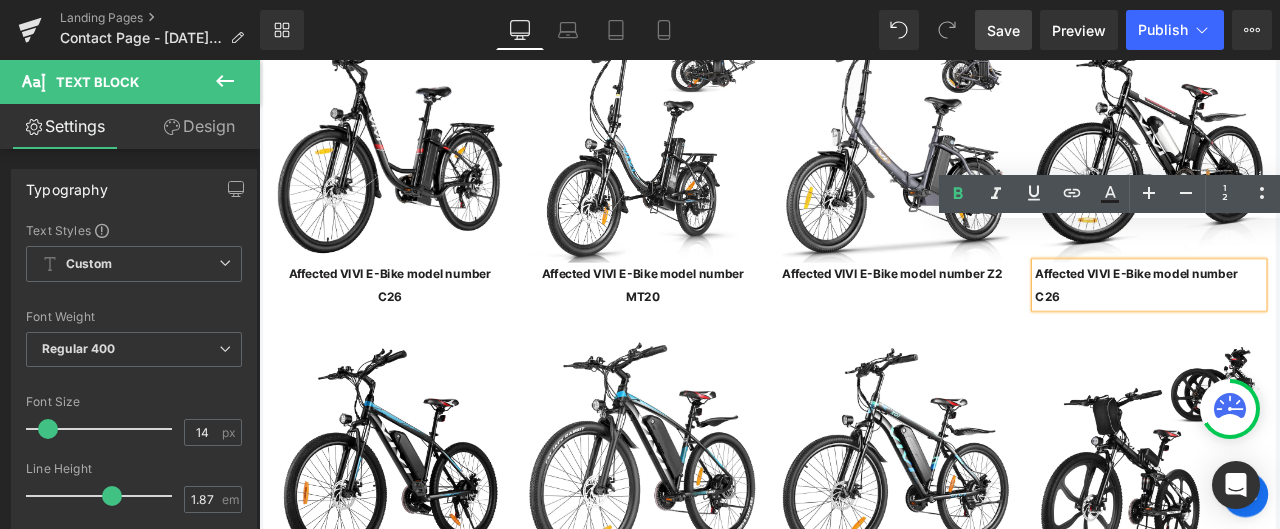 click on "Affected VIVI E-Bike model number C26" at bounding box center (1299, 325) 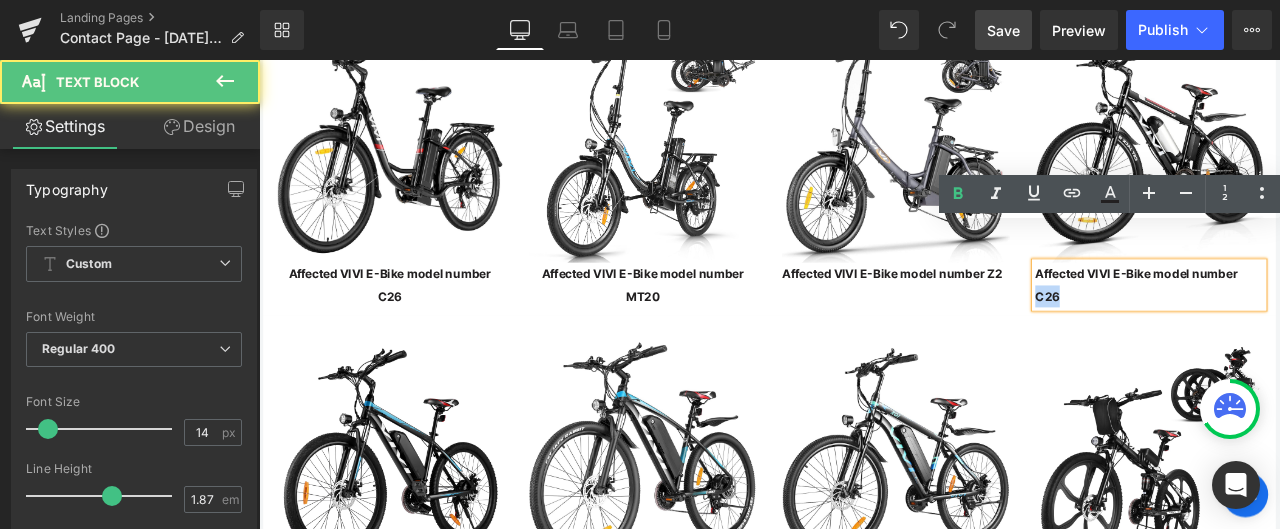drag, startPoint x: 1408, startPoint y: 270, endPoint x: 1436, endPoint y: 271, distance: 28.01785 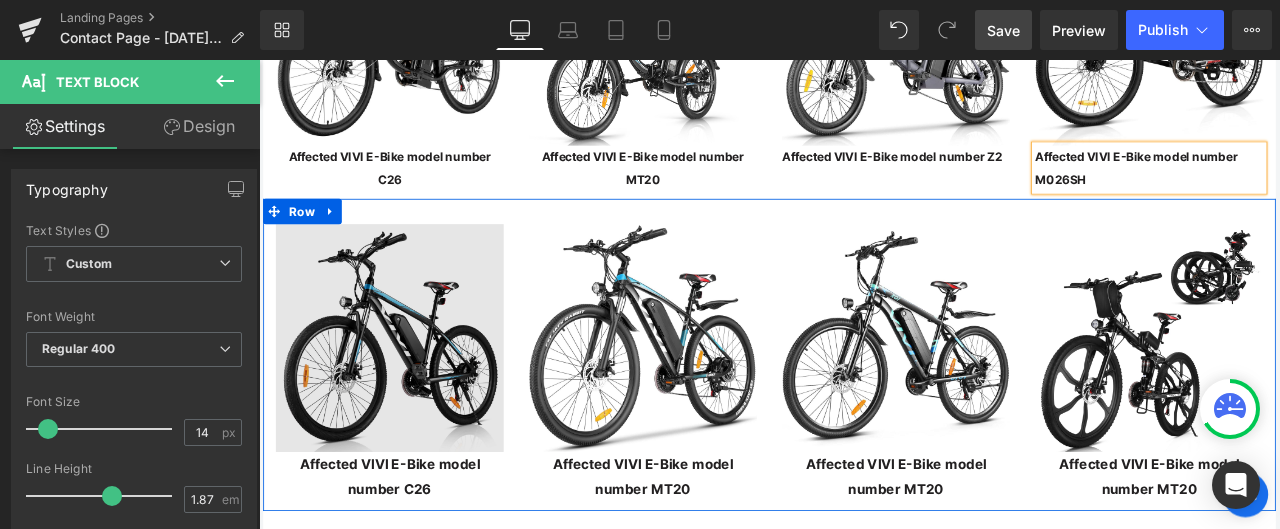 scroll, scrollTop: 3925, scrollLeft: 0, axis: vertical 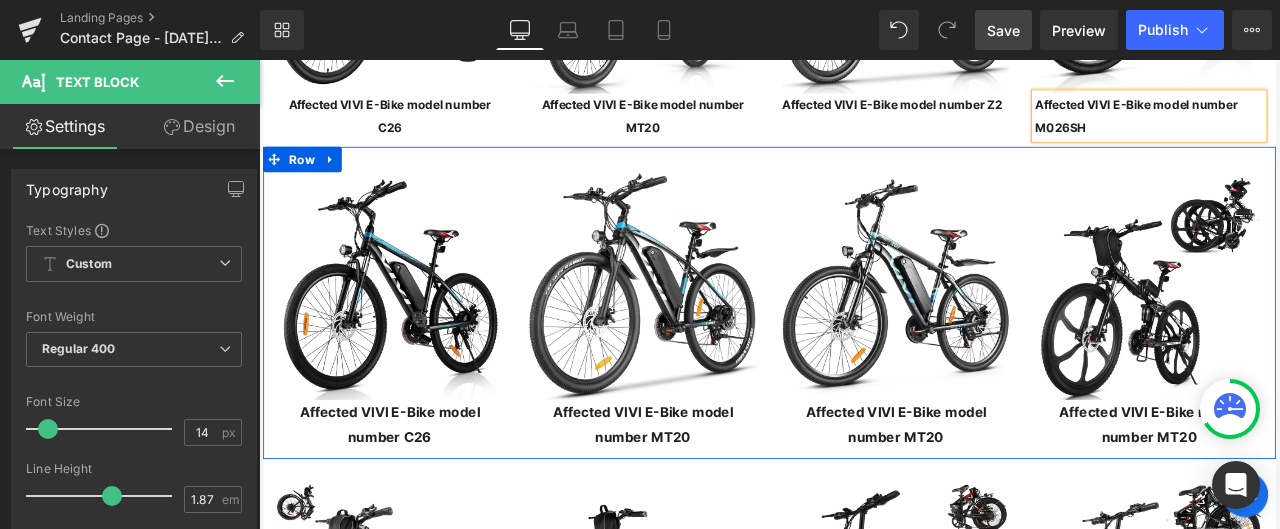 click on "Affected VIVI E-Bike model number C26 Text Block" at bounding box center (414, 493) 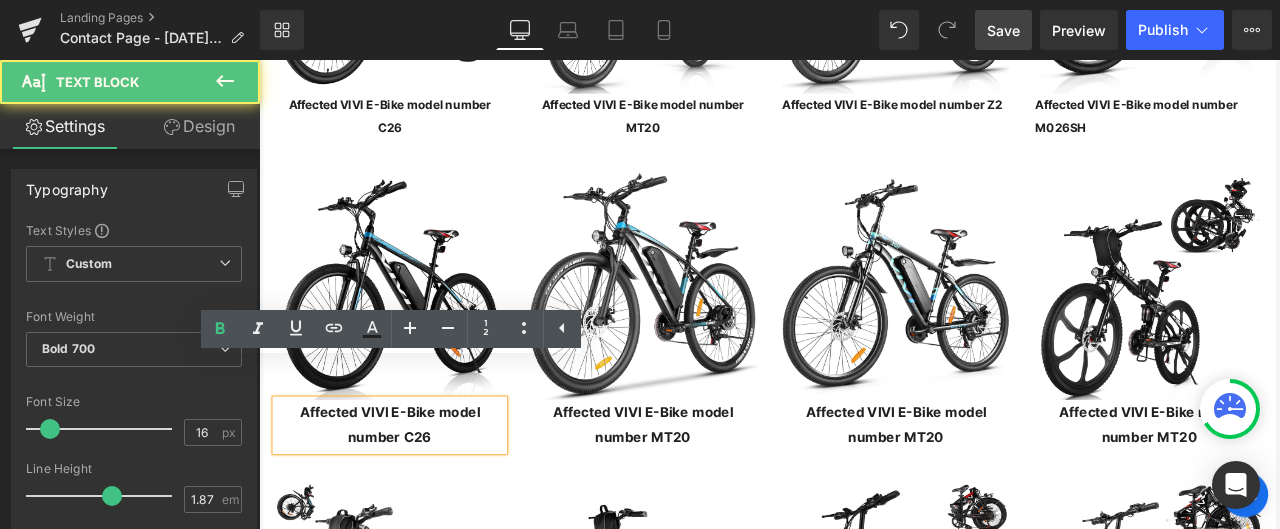 click on "Affected VIVI E-Bike model number C26" at bounding box center [414, 493] 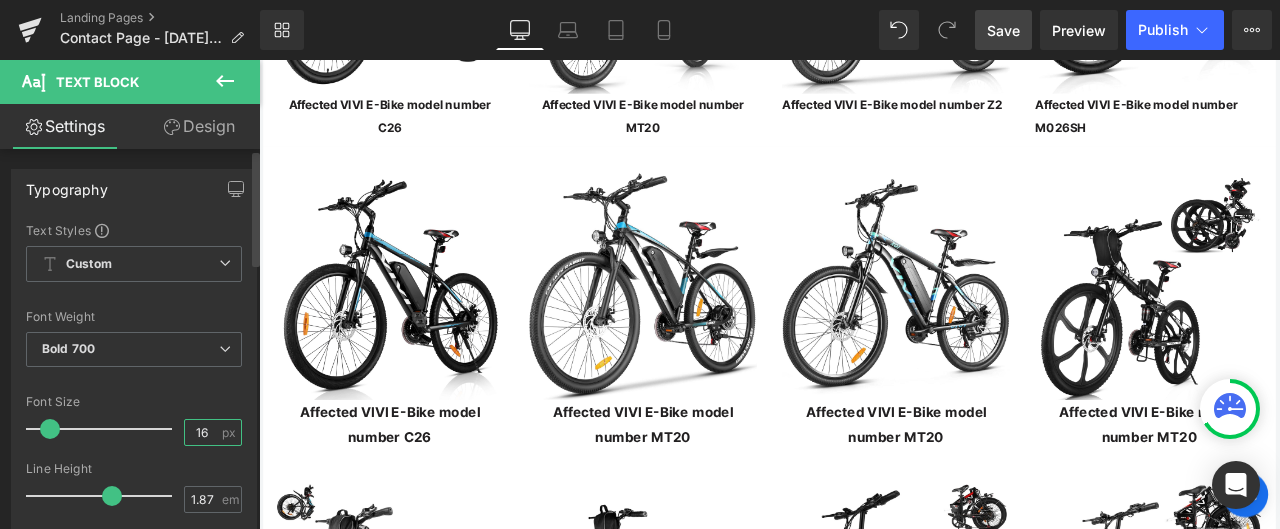 drag, startPoint x: 202, startPoint y: 428, endPoint x: 174, endPoint y: 433, distance: 28.442924 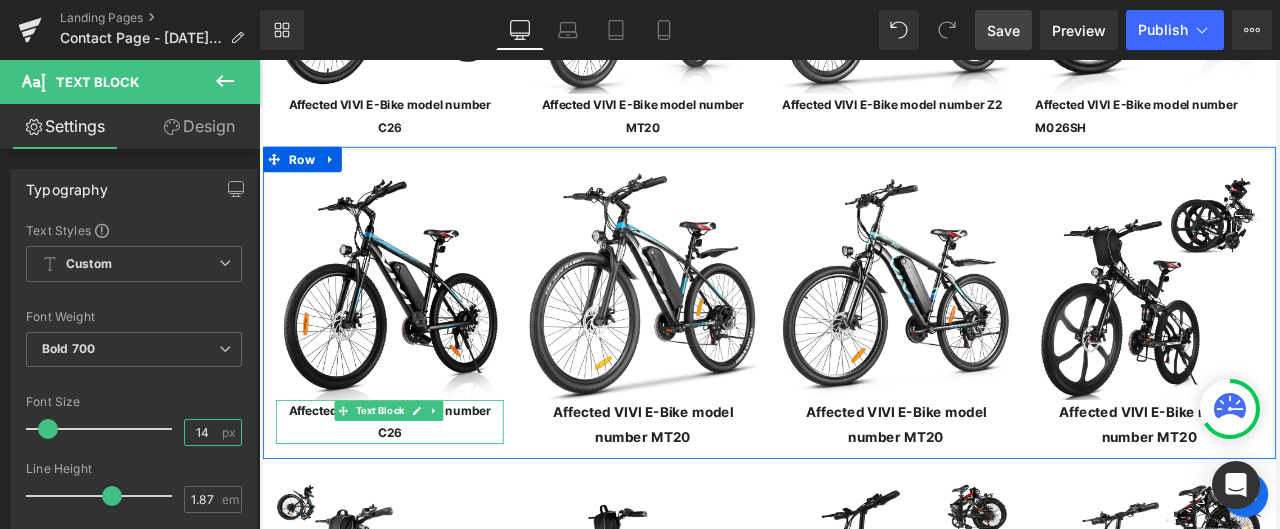 type on "14" 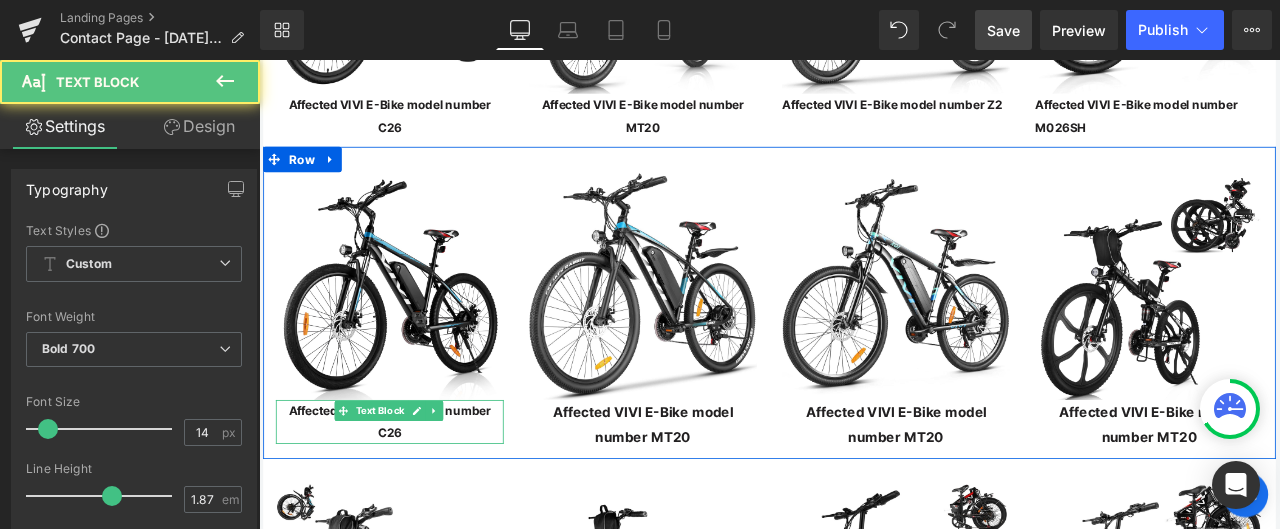 click on "Affected VIVI E-Bike model number C26" at bounding box center [414, 489] 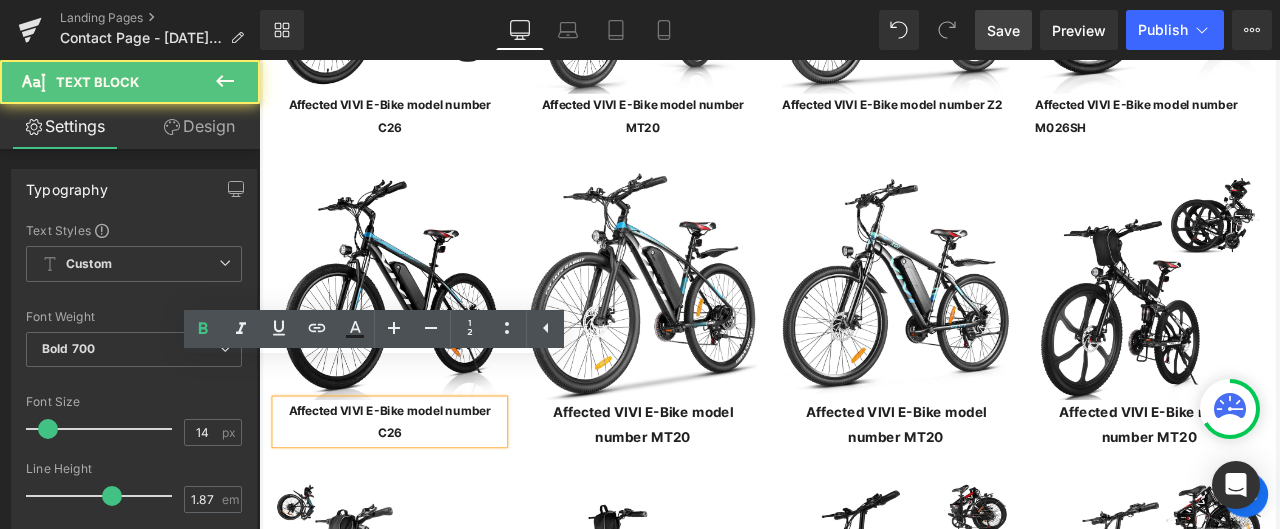click on "Affected VIVI E-Bike model number C26" at bounding box center [414, 489] 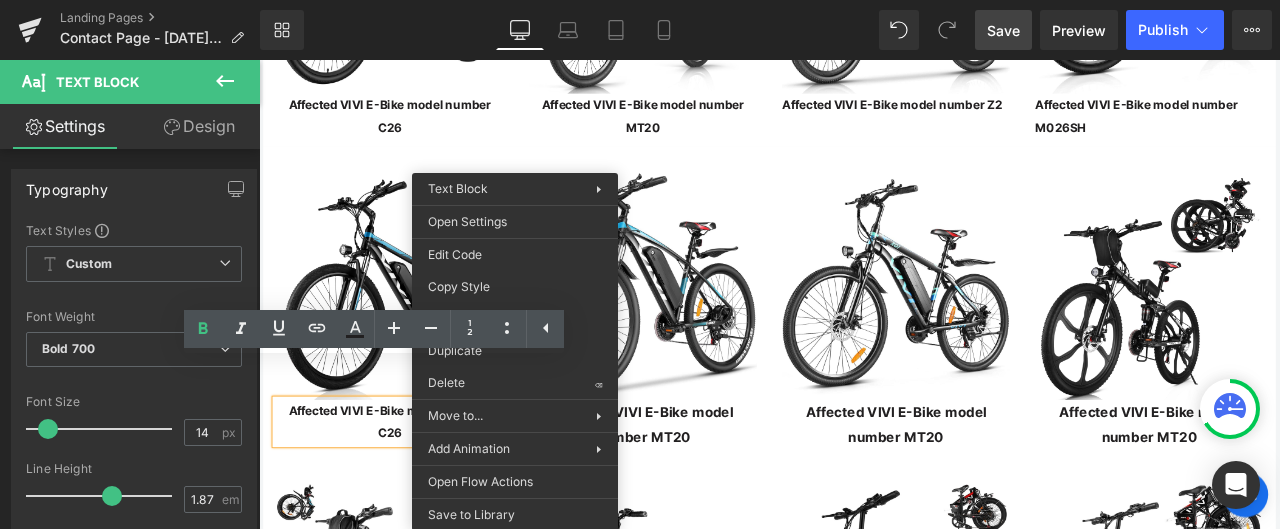 type 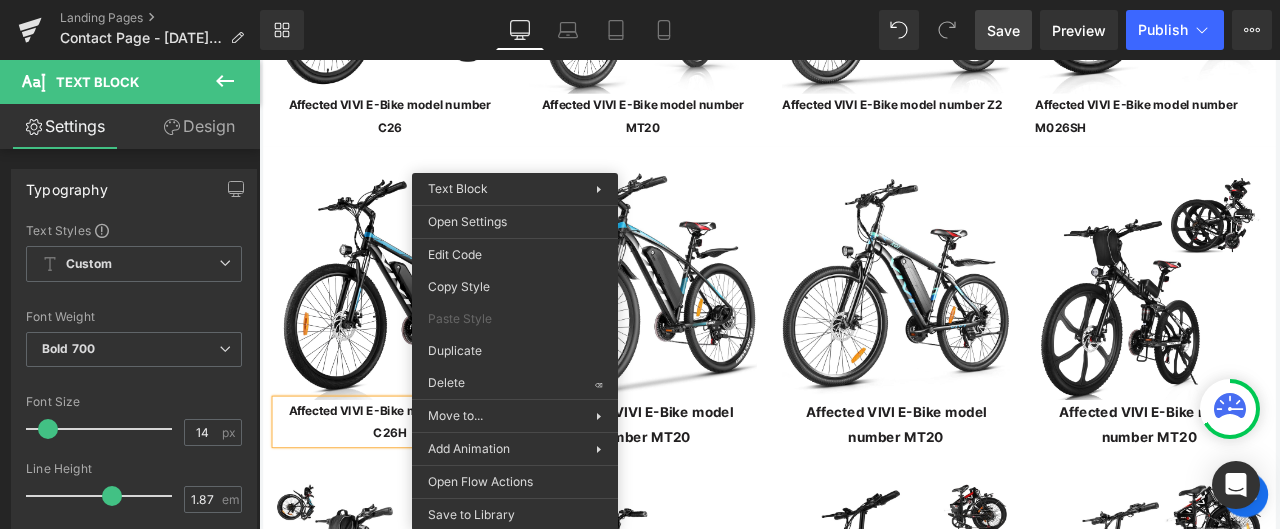 click on "Affected VIVI E-Bike model number C26H" at bounding box center [414, 489] 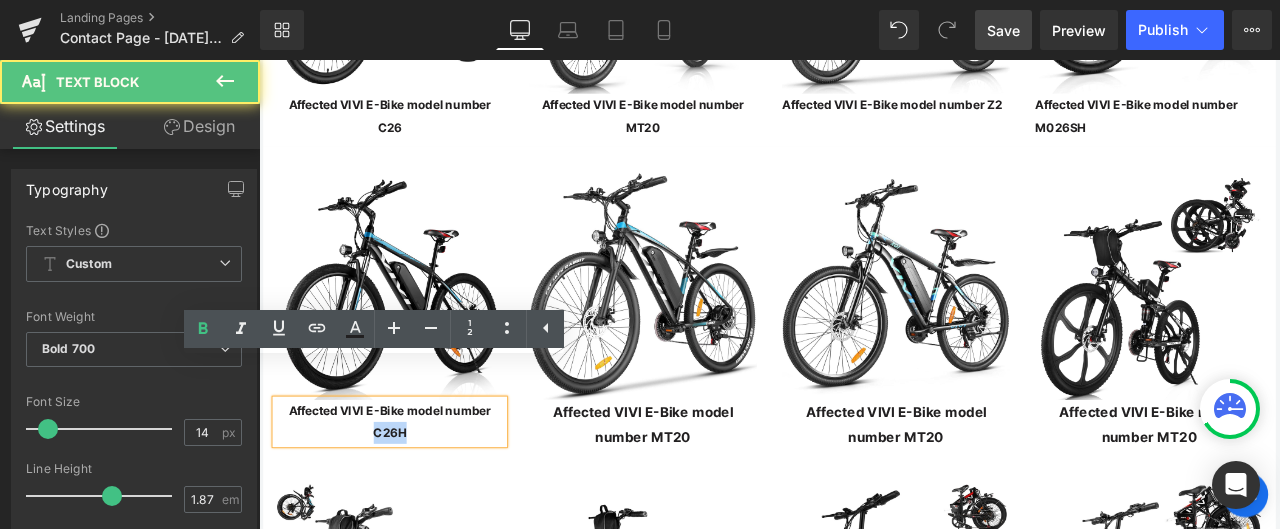 drag, startPoint x: 389, startPoint y: 457, endPoint x: 430, endPoint y: 457, distance: 41 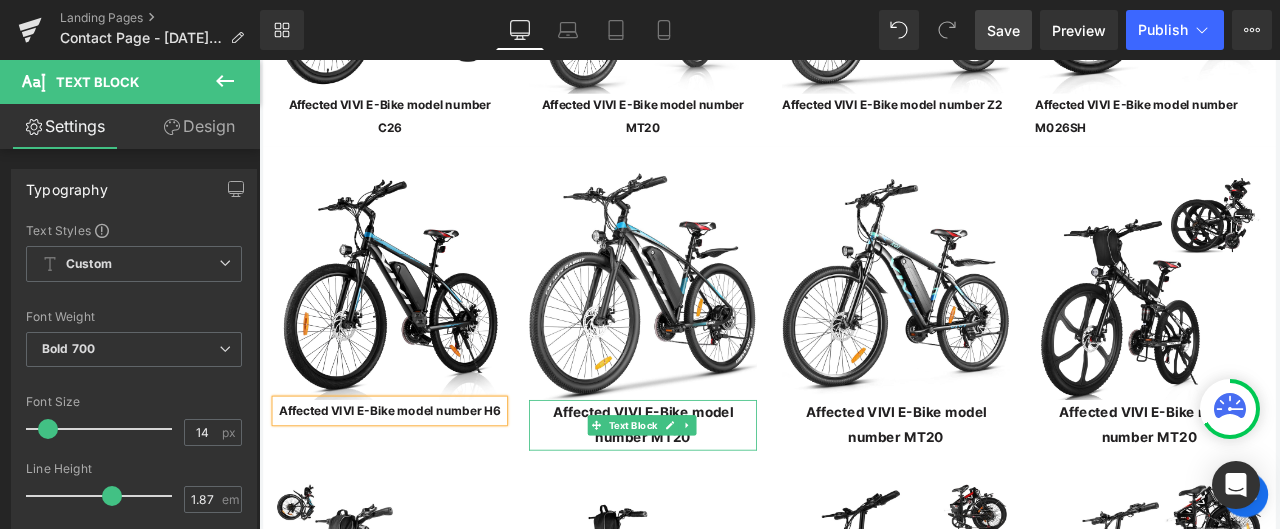 click on "Affected VIVI E-Bike model number MT20" at bounding box center (714, 493) 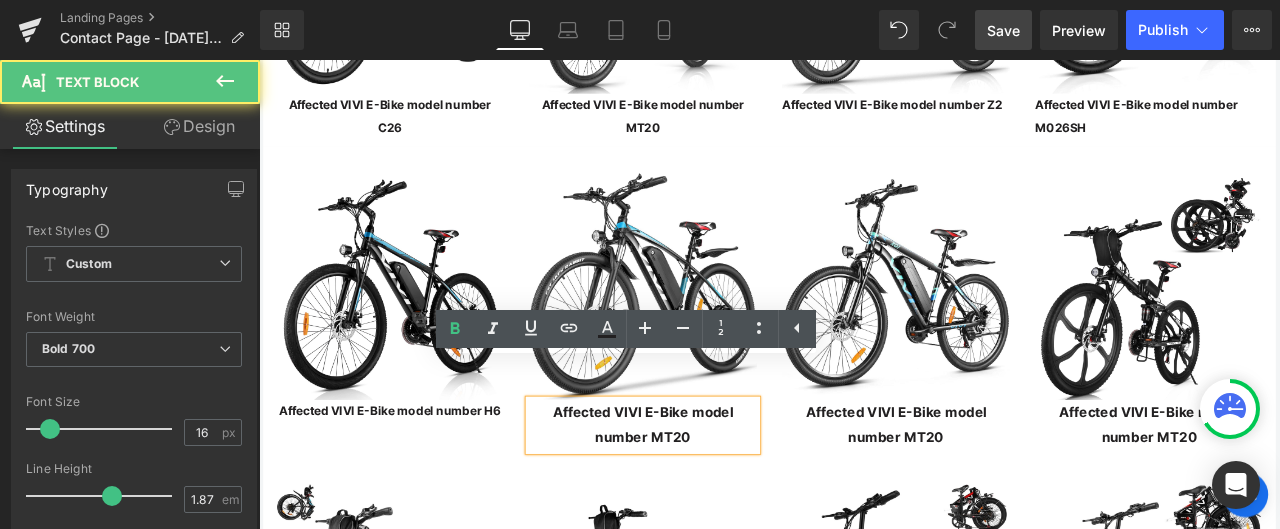 click on "Affected VIVI E-Bike model number MT20" at bounding box center (714, 493) 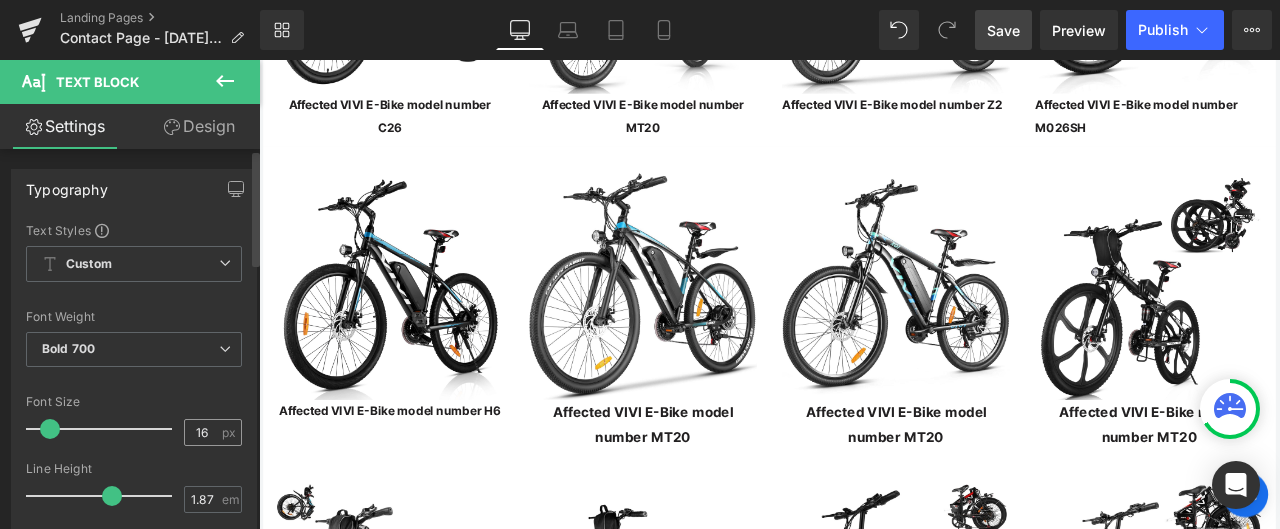 click on "16 px" at bounding box center (213, 432) 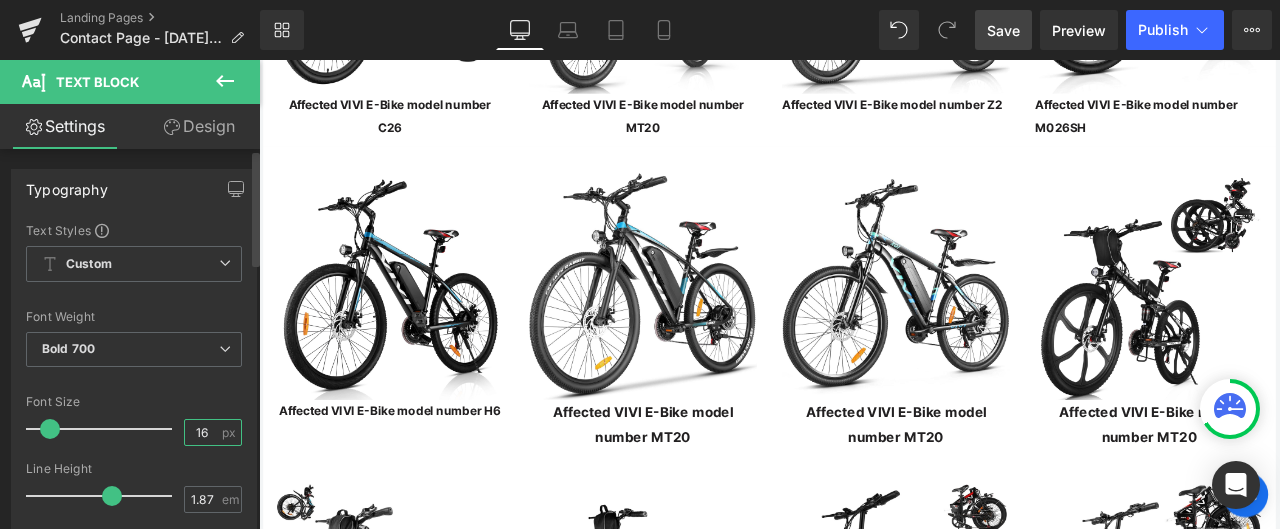 drag, startPoint x: 203, startPoint y: 432, endPoint x: 185, endPoint y: 432, distance: 18 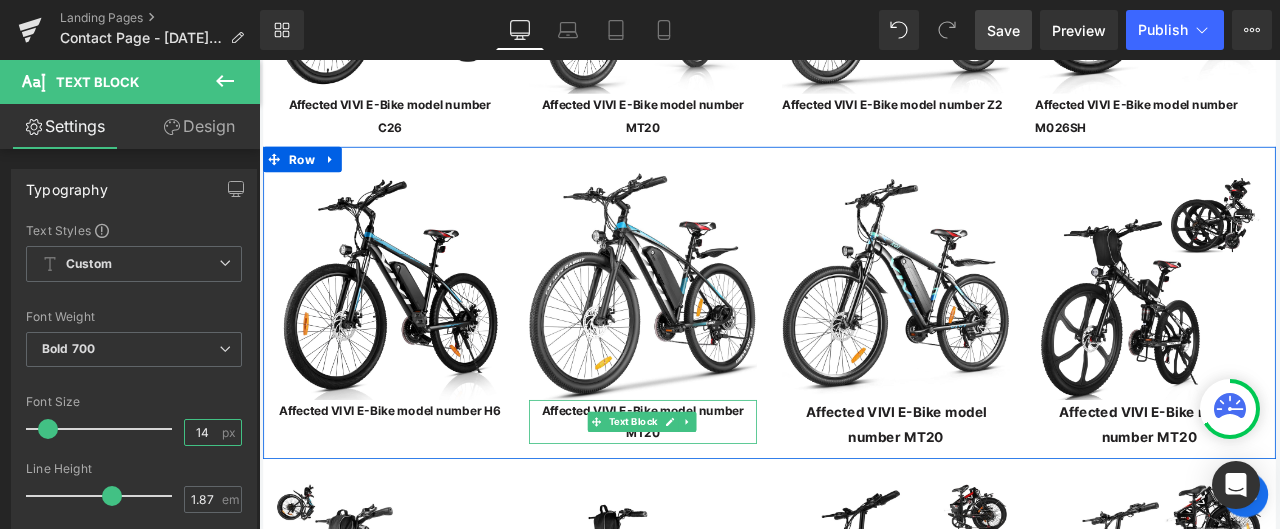 type on "14" 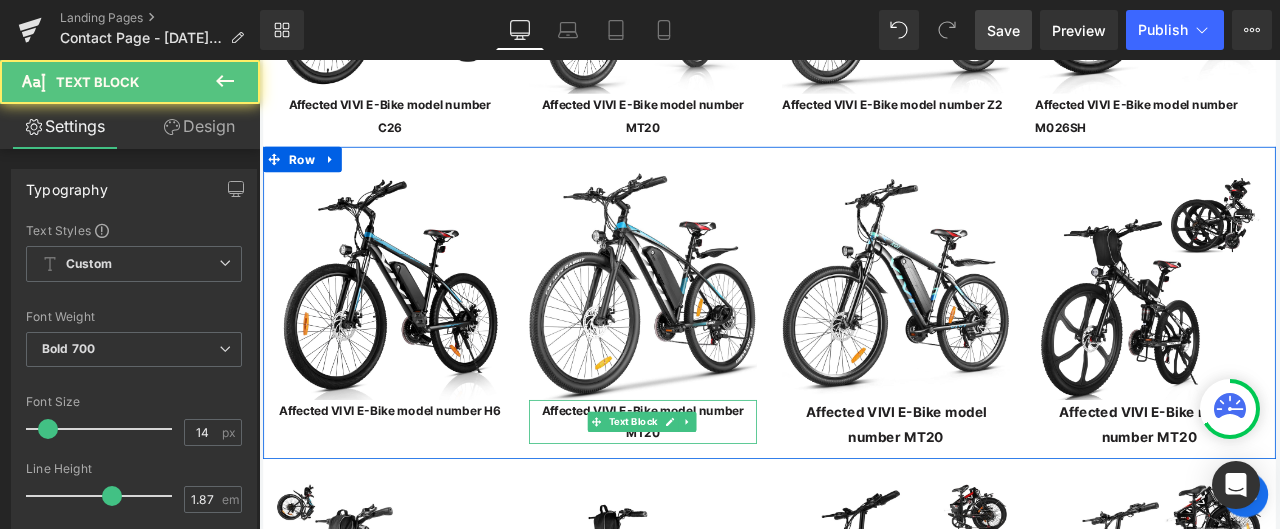 click on "Affected VIVI E-Bike model number MT20" at bounding box center [714, 489] 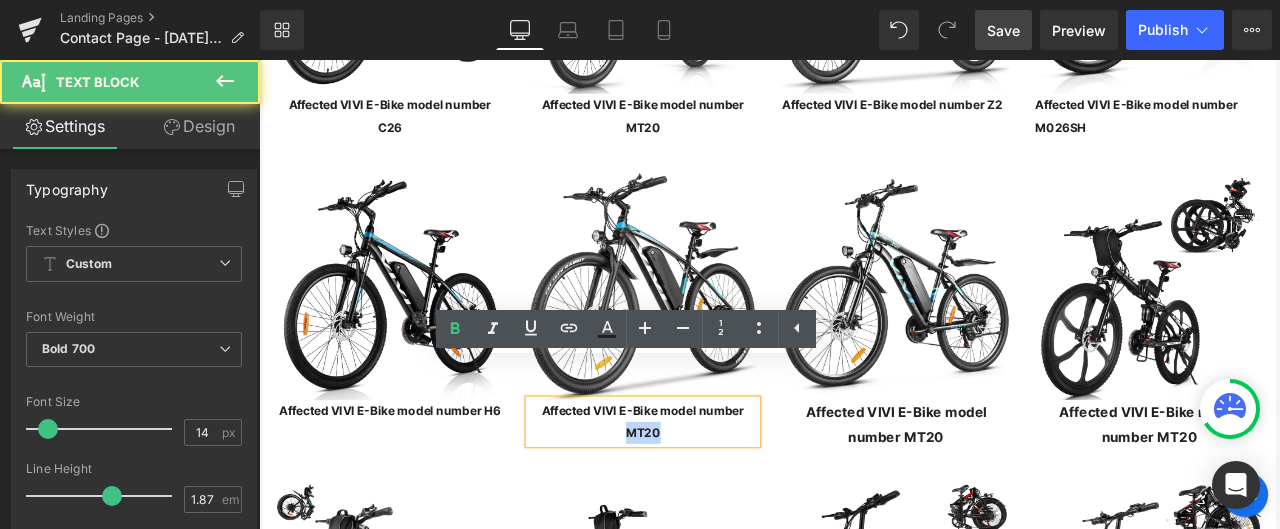 drag, startPoint x: 693, startPoint y: 459, endPoint x: 722, endPoint y: 457, distance: 29.068884 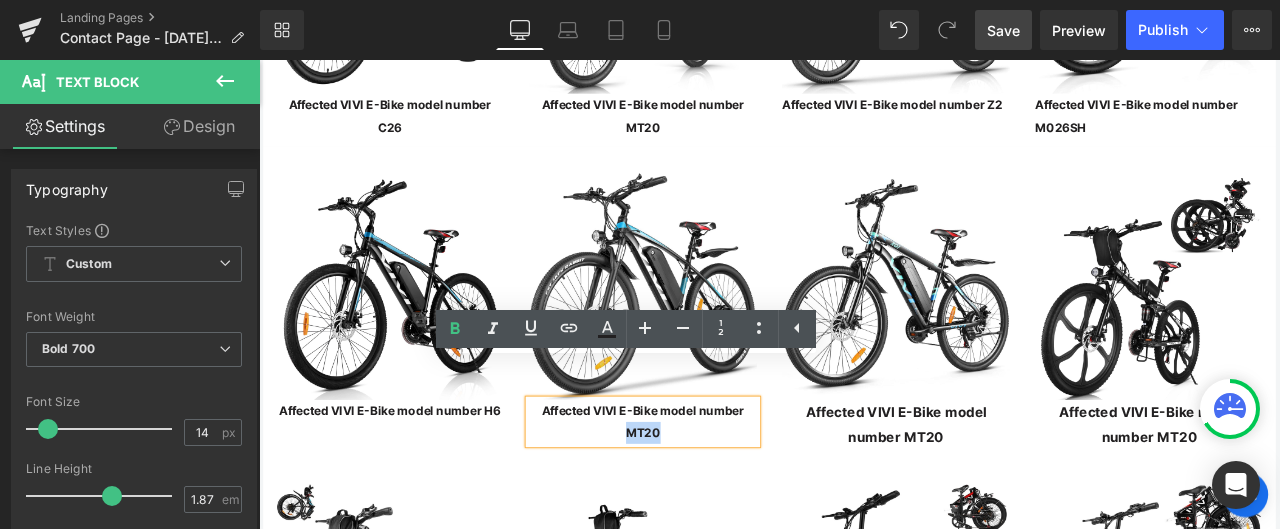 type 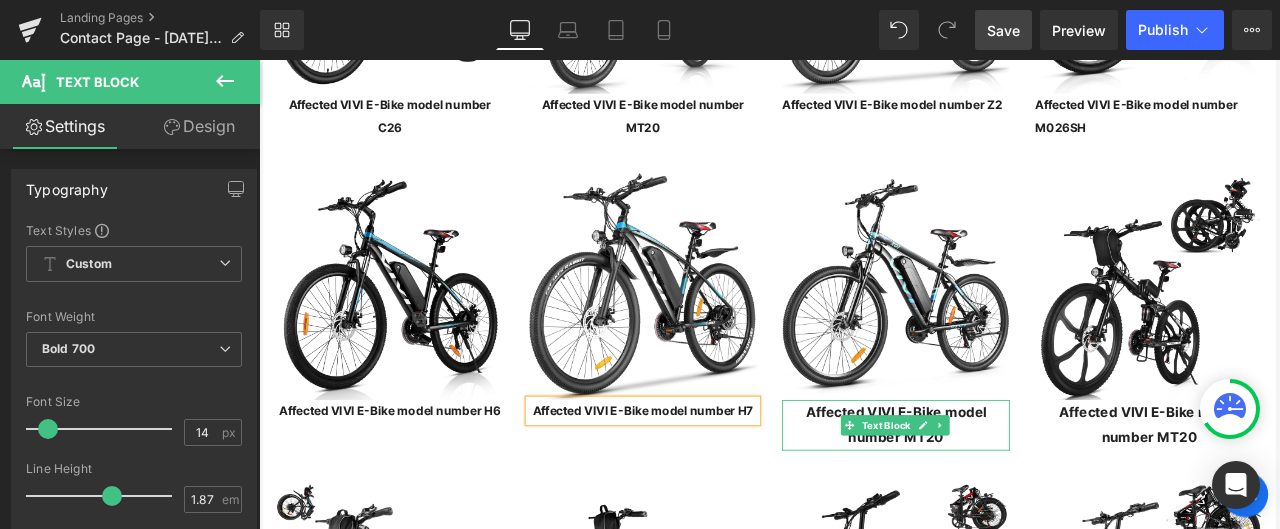 click on "Affected VIVI E-Bike model number MT20" at bounding box center (1014, 493) 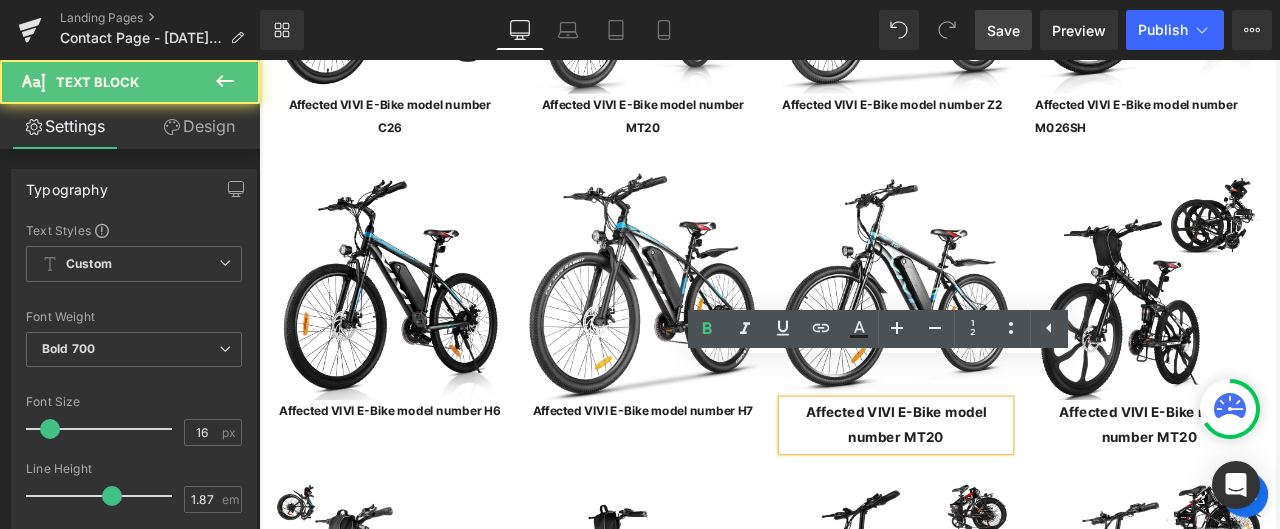 click on "Affected VIVI E-Bike model number MT20" at bounding box center [1014, 493] 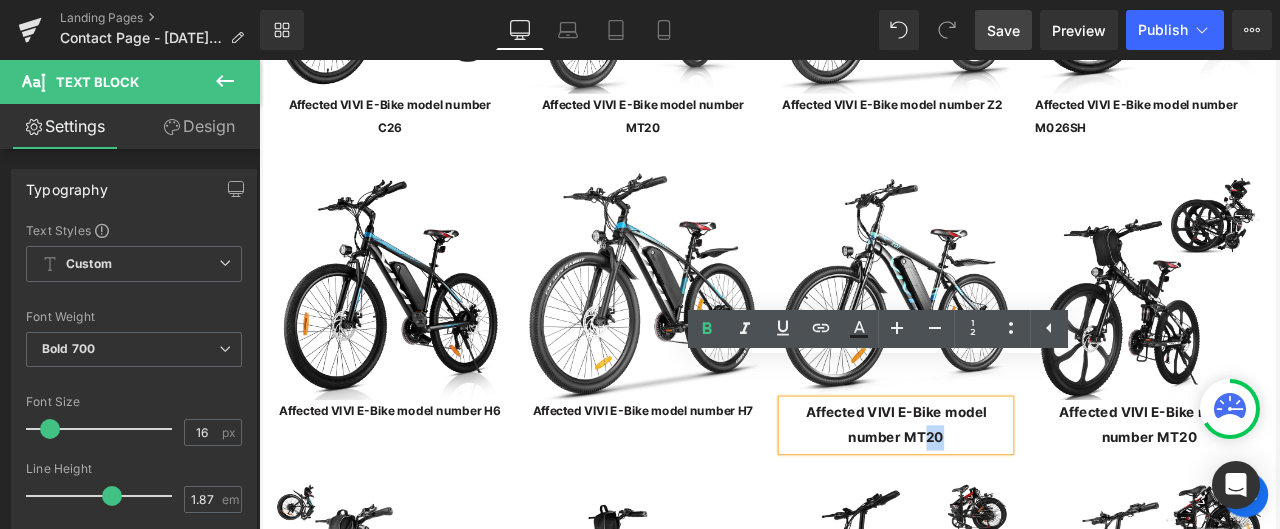 drag, startPoint x: 1028, startPoint y: 462, endPoint x: 1010, endPoint y: 462, distance: 18 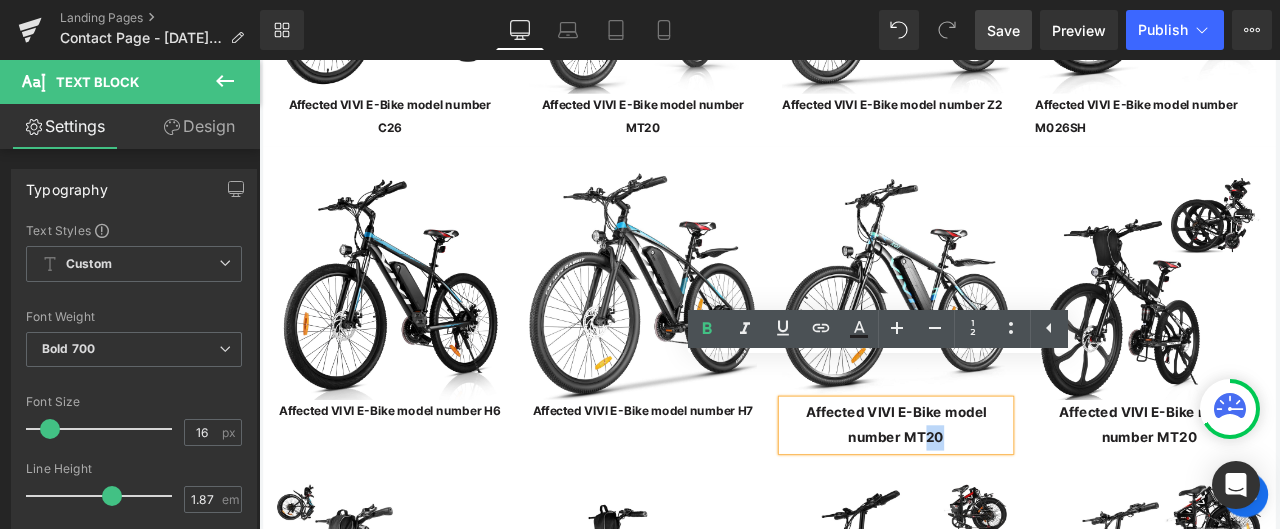 type 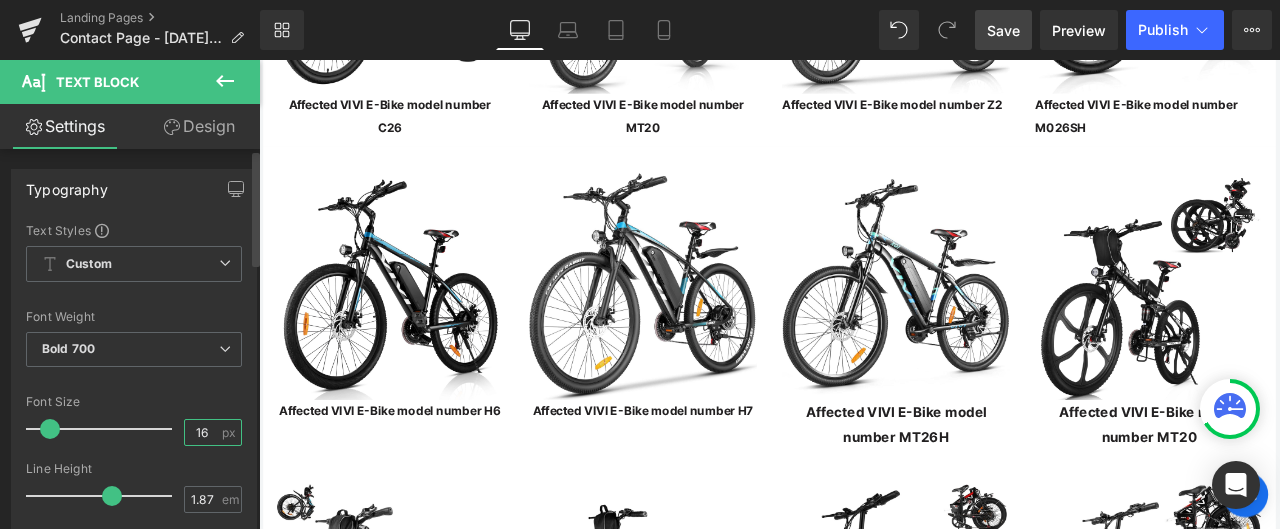 drag, startPoint x: 209, startPoint y: 429, endPoint x: 186, endPoint y: 431, distance: 23.086792 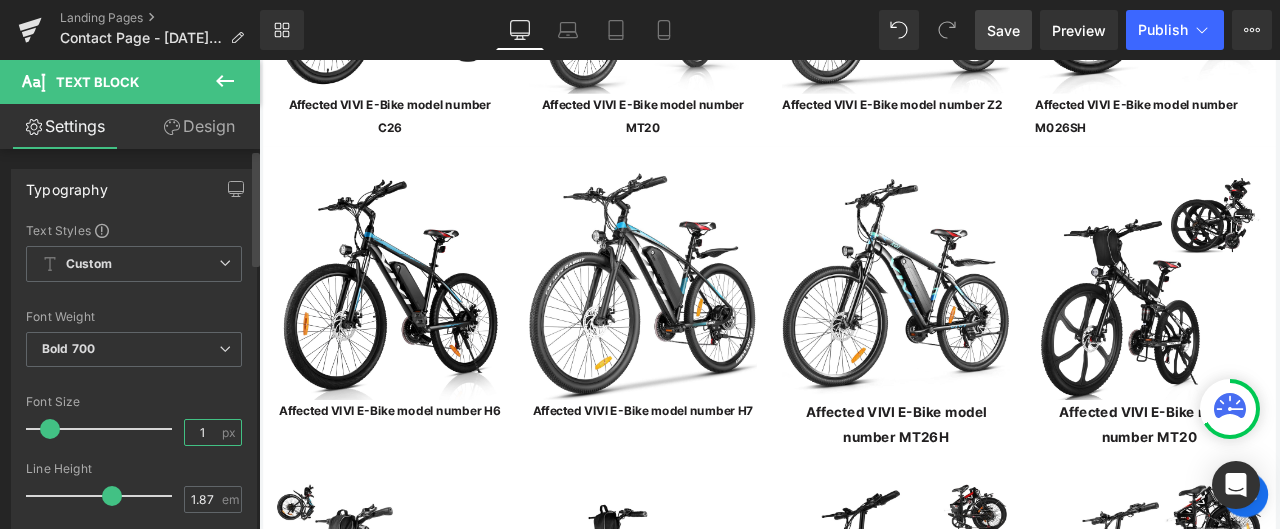 type on "14" 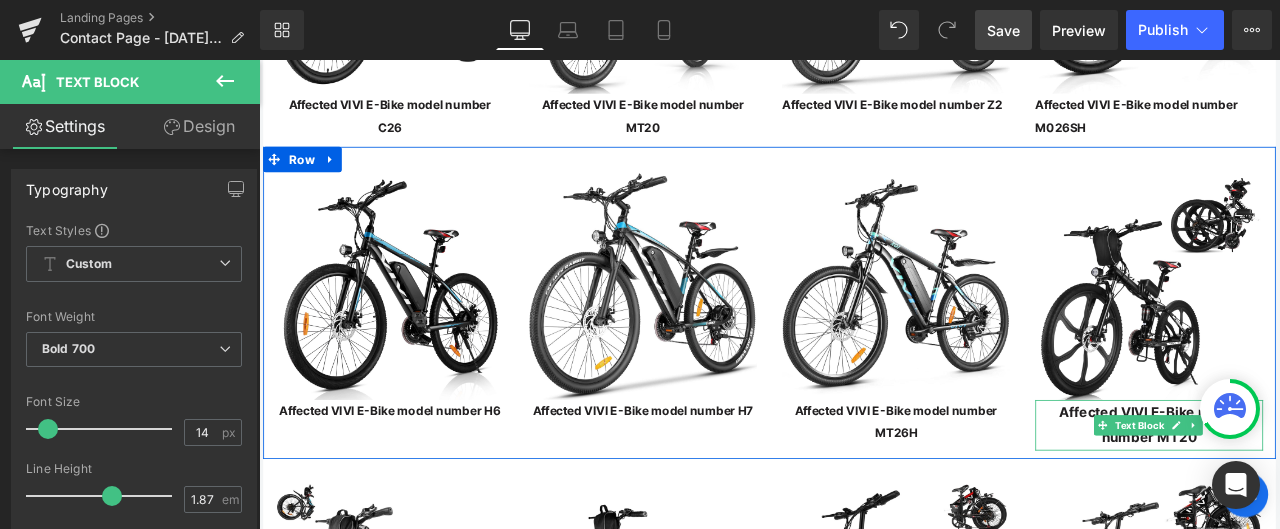click on "Affected VIVI E-Bike model number MT20" at bounding box center (1314, 493) 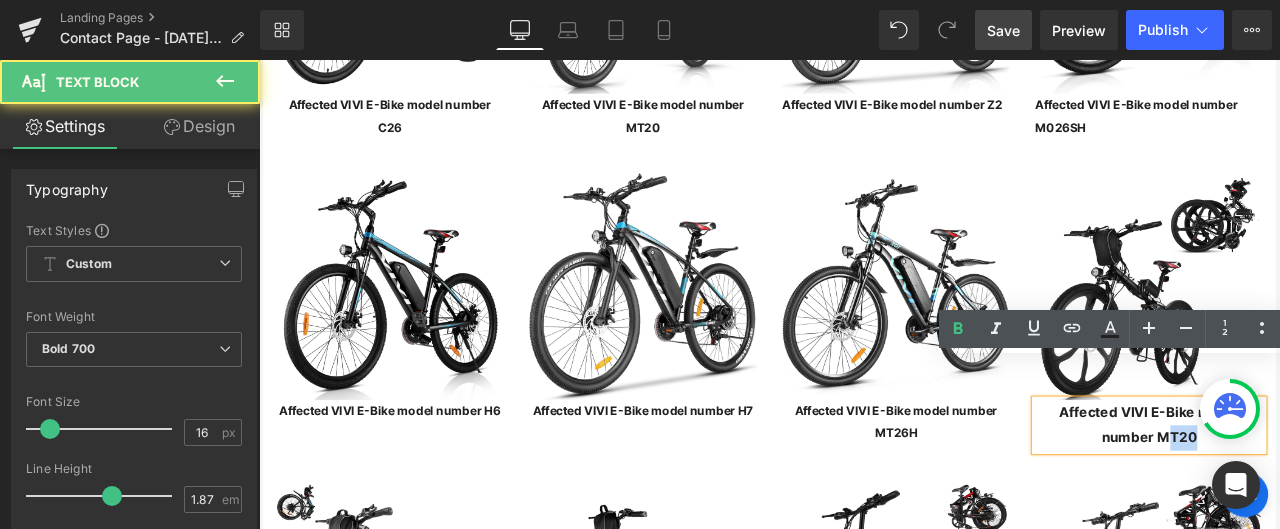 drag, startPoint x: 1297, startPoint y: 464, endPoint x: 1322, endPoint y: 460, distance: 25.317978 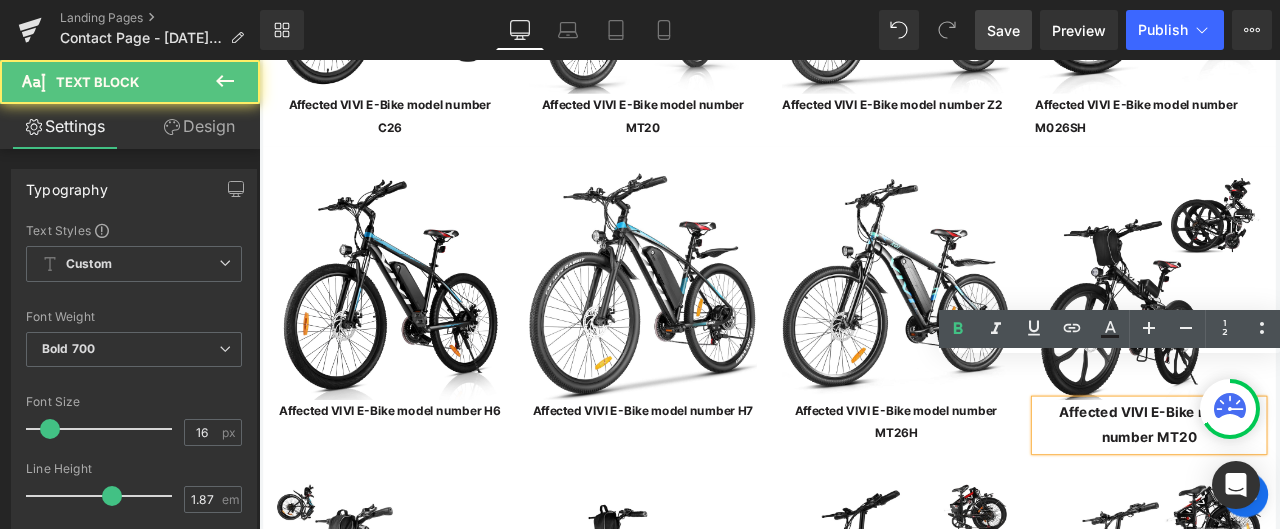 click on "Affected VIVI E-Bike model number MT20" at bounding box center (1314, 493) 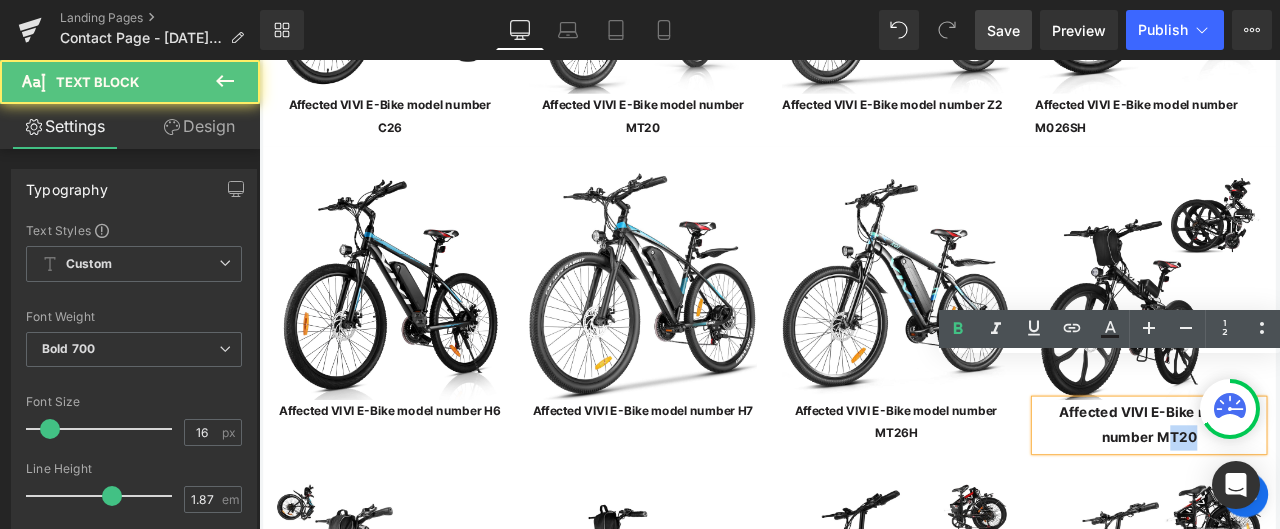 drag, startPoint x: 1295, startPoint y: 464, endPoint x: 1323, endPoint y: 464, distance: 28 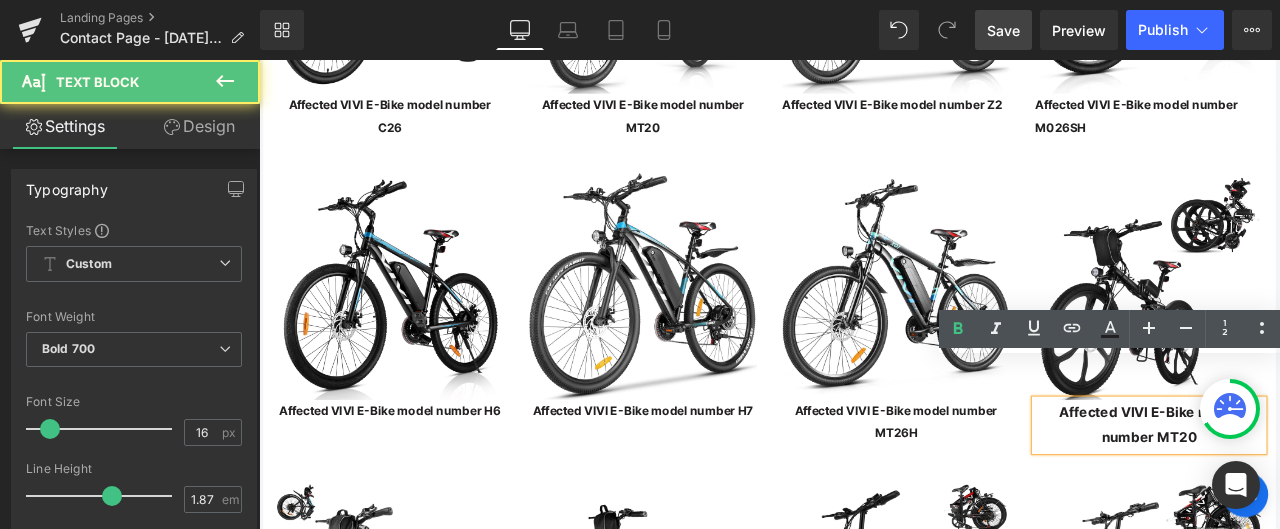 click on "Affected VIVI E-Bike model number MT20" at bounding box center (1314, 493) 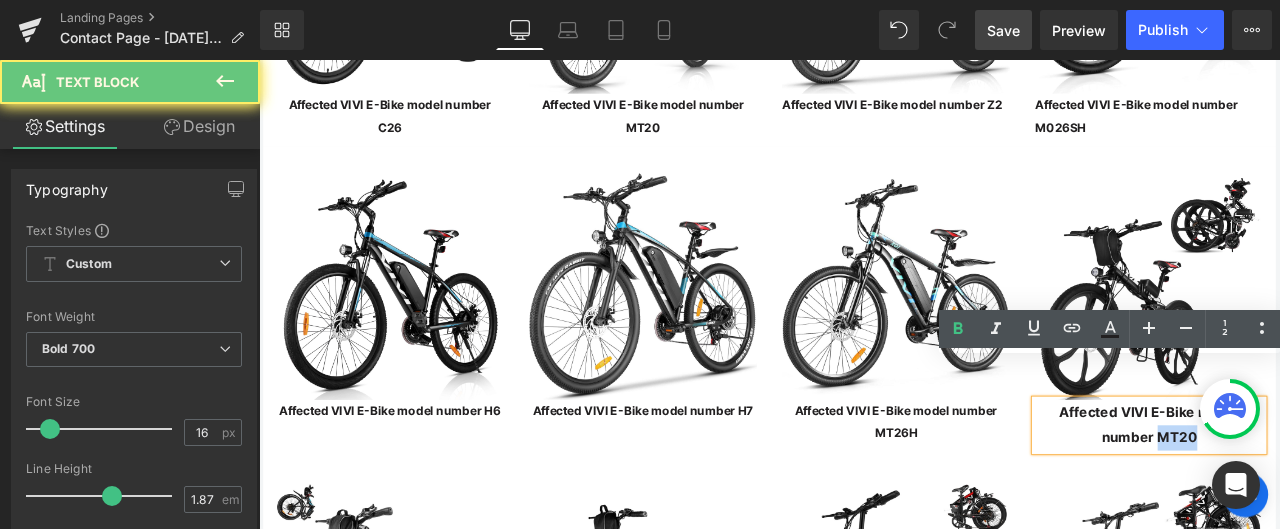 drag, startPoint x: 1283, startPoint y: 462, endPoint x: 1325, endPoint y: 461, distance: 42.0119 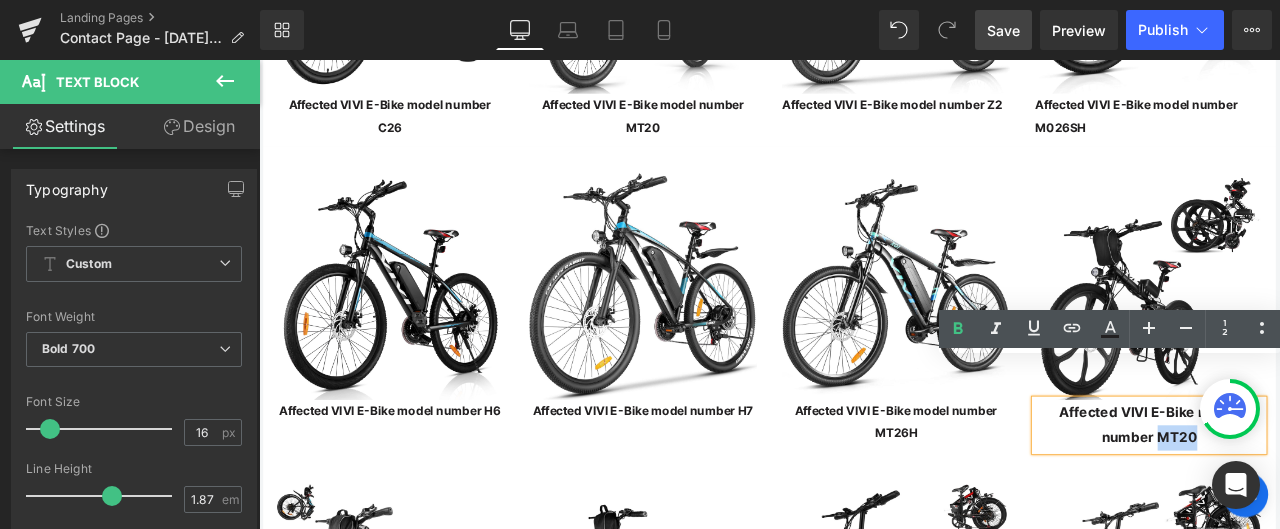 type 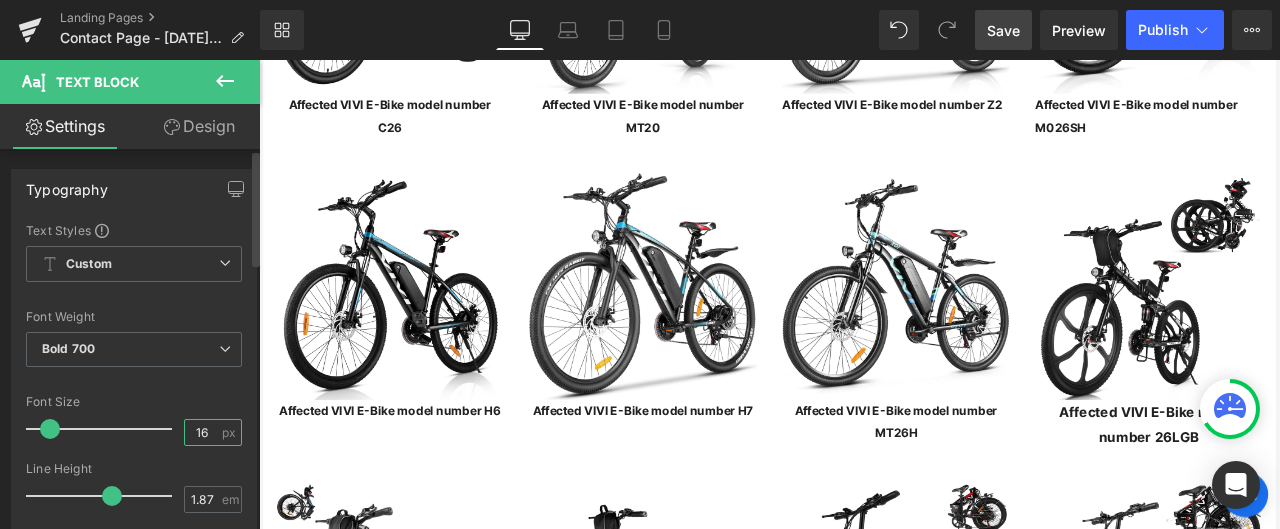 click on "16" at bounding box center (202, 432) 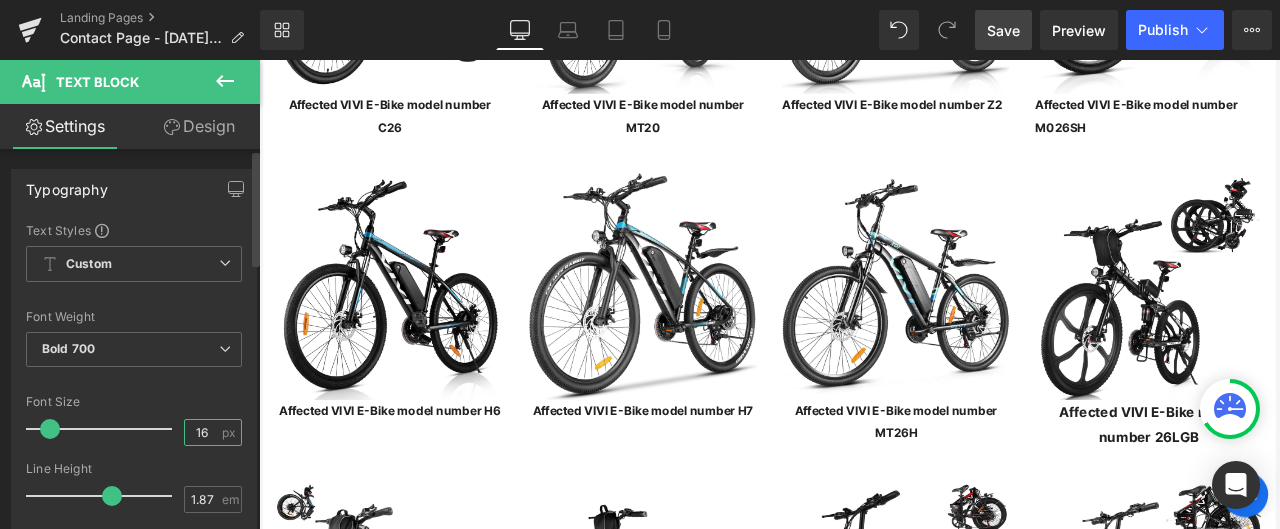 click on "16" at bounding box center [202, 432] 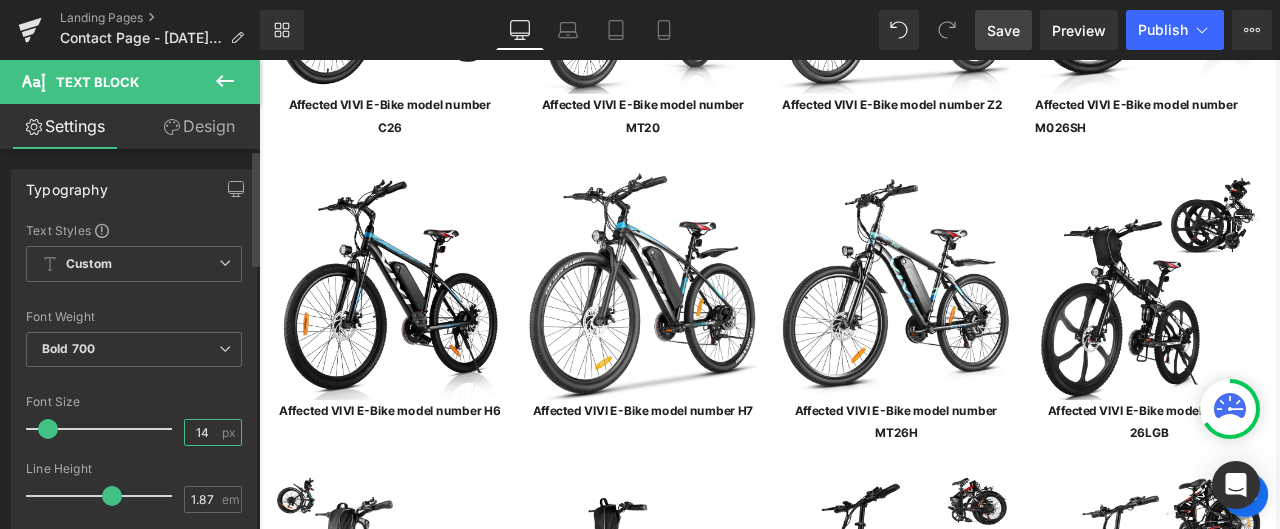type on "14" 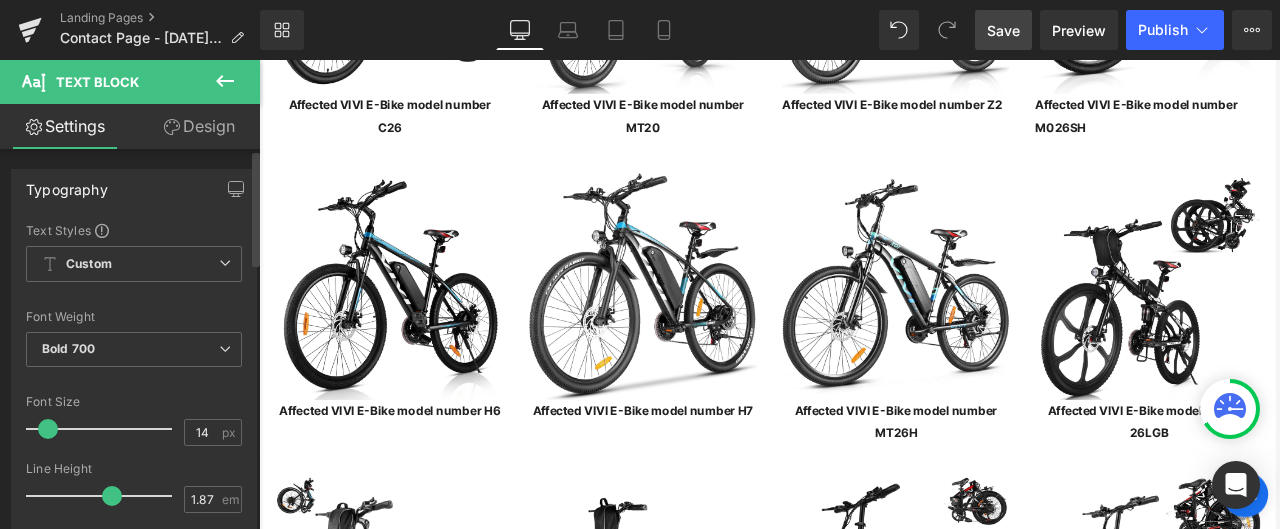 click at bounding box center [134, 383] 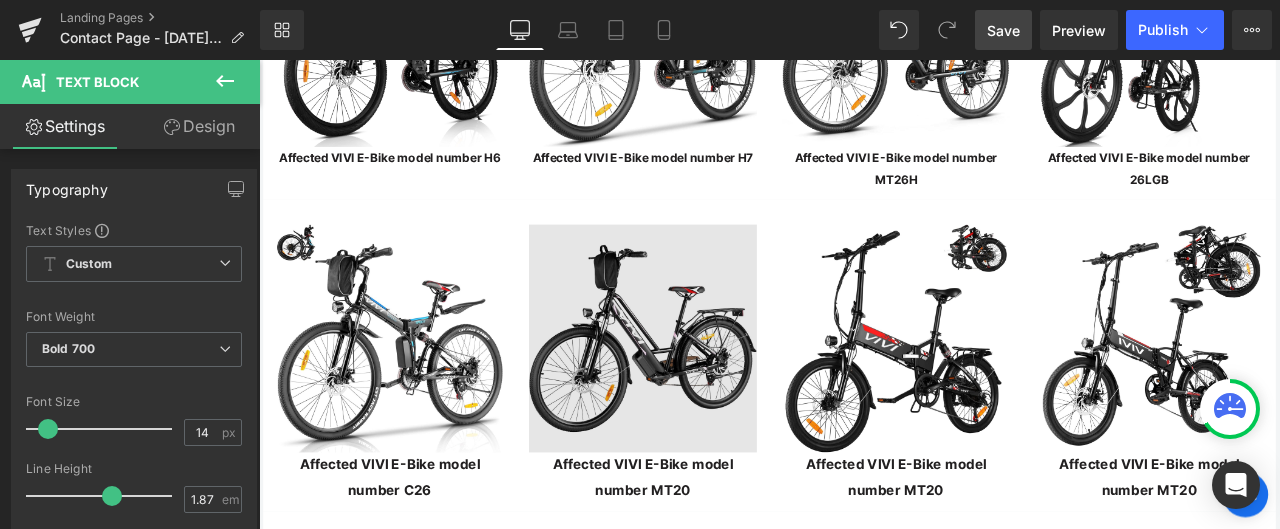 scroll, scrollTop: 4325, scrollLeft: 0, axis: vertical 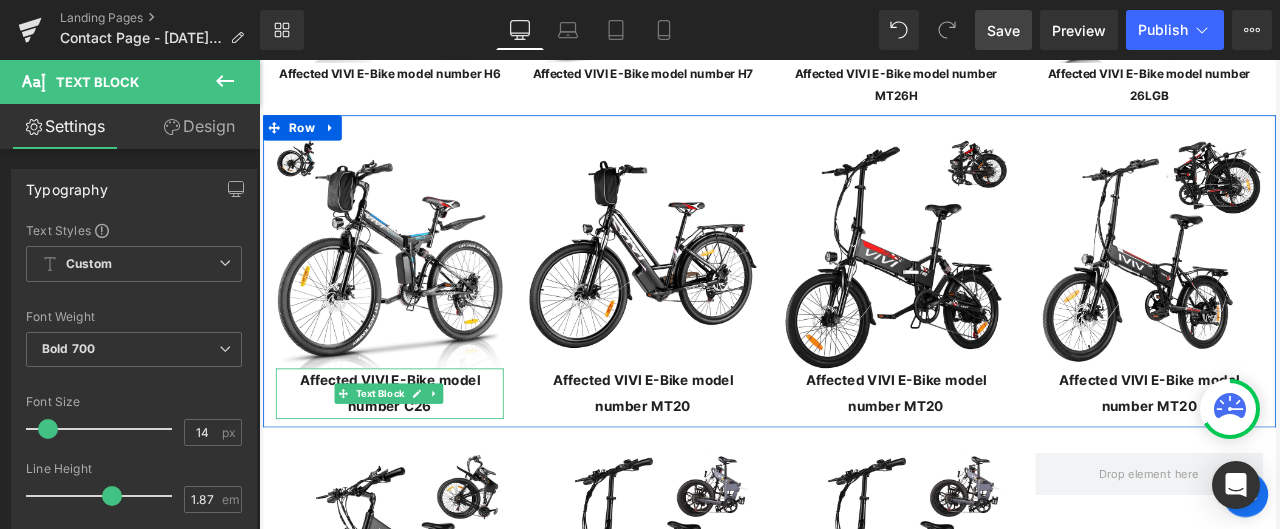 click at bounding box center [446, 455] 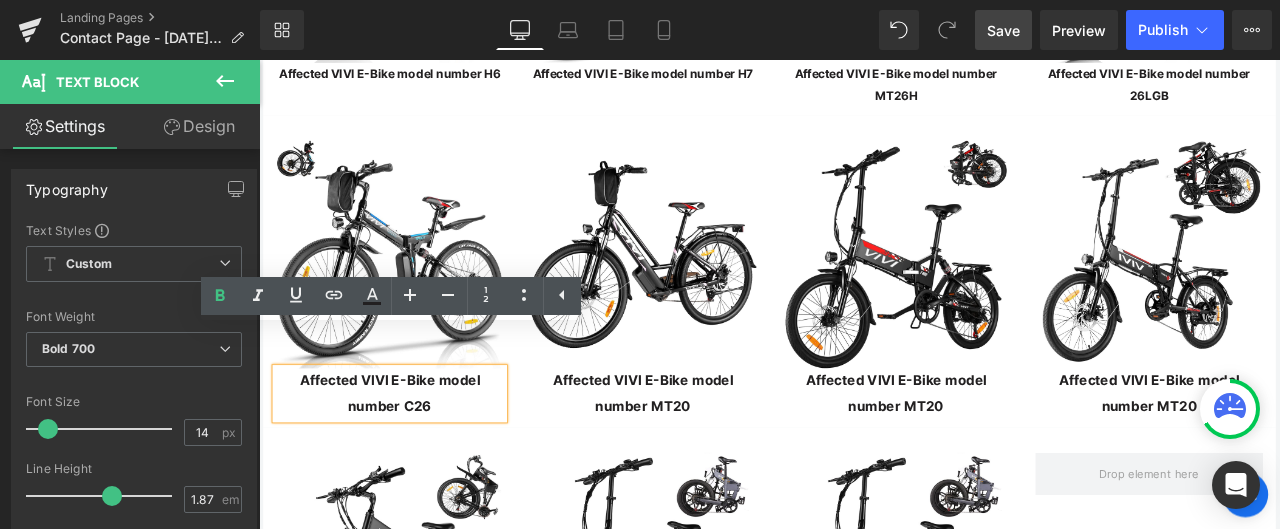 click on "Affected VIVI E-Bike model number C26" at bounding box center [414, 455] 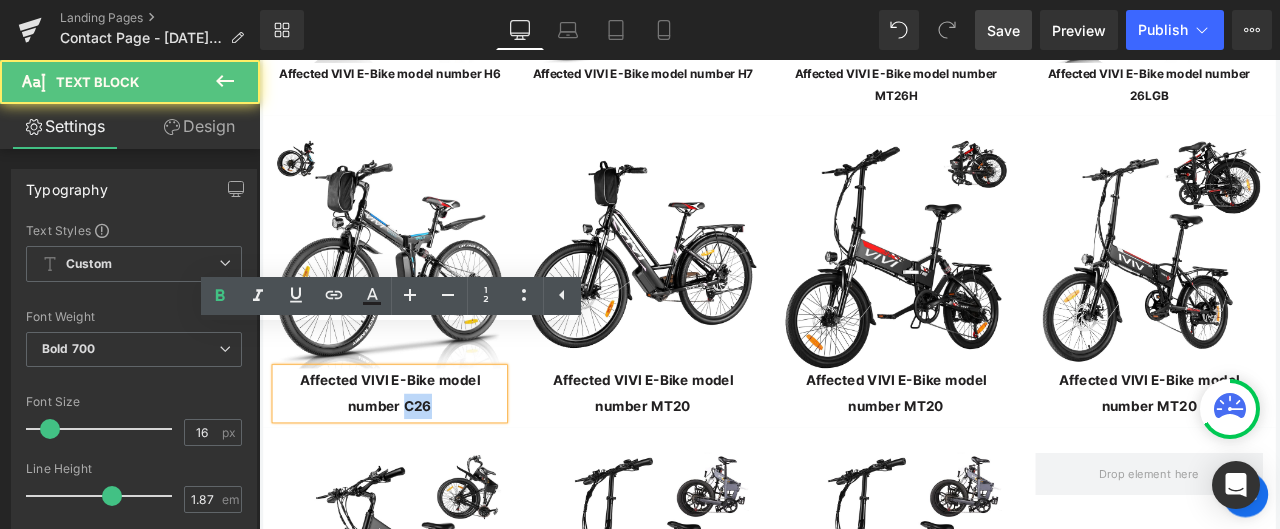 drag, startPoint x: 423, startPoint y: 420, endPoint x: 389, endPoint y: 422, distance: 34.058773 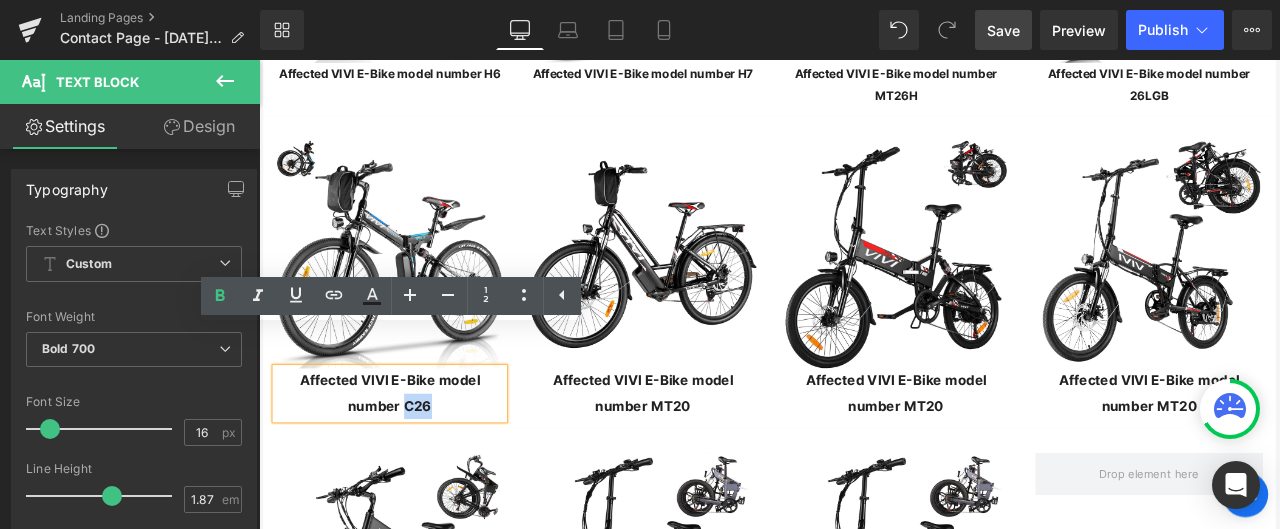 type 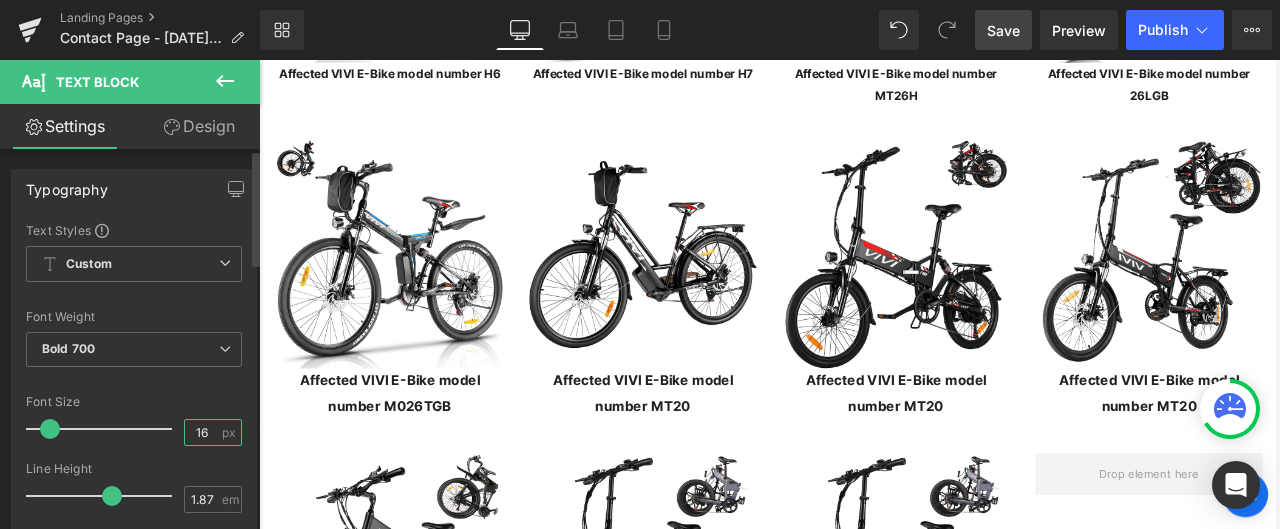 drag, startPoint x: 200, startPoint y: 435, endPoint x: 186, endPoint y: 435, distance: 14 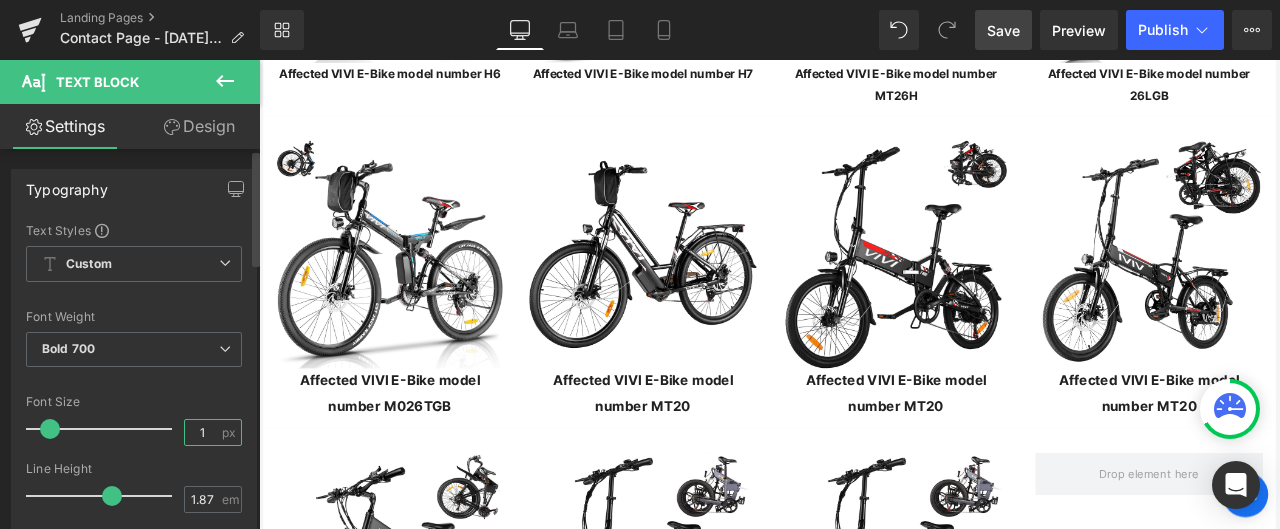 type on "14" 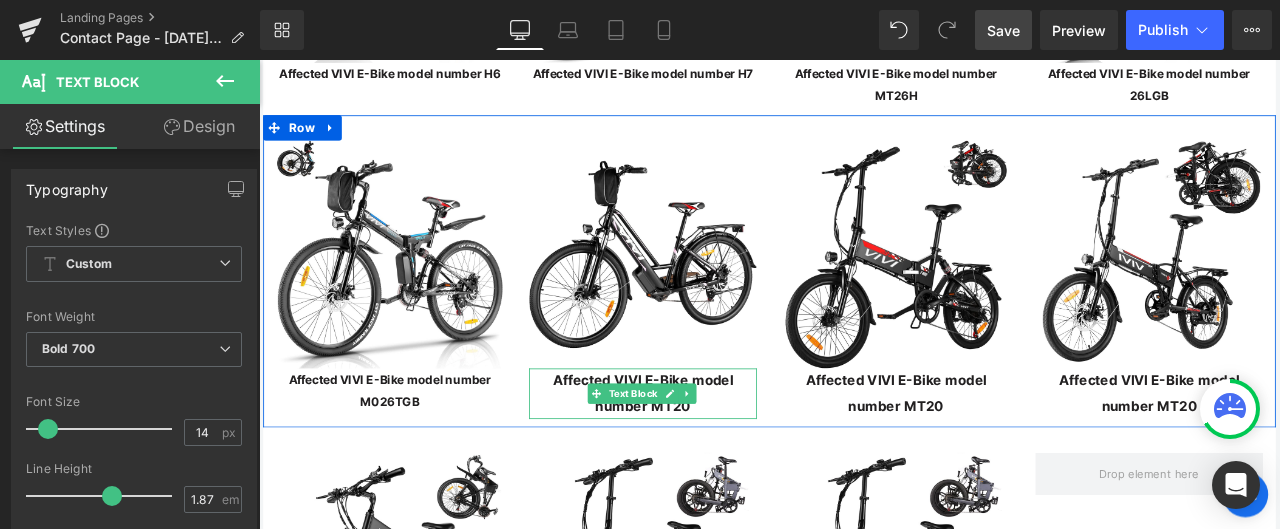 click on "Affected VIVI E-Bike model number MT20" at bounding box center (714, 455) 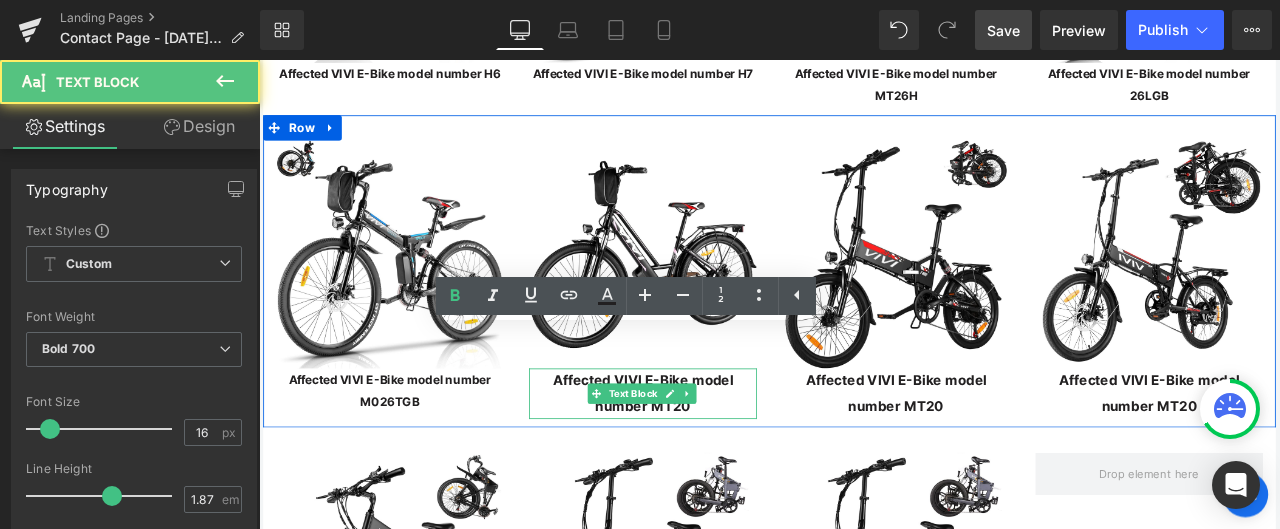 click on "Affected VIVI E-Bike model number MT20" at bounding box center (714, 455) 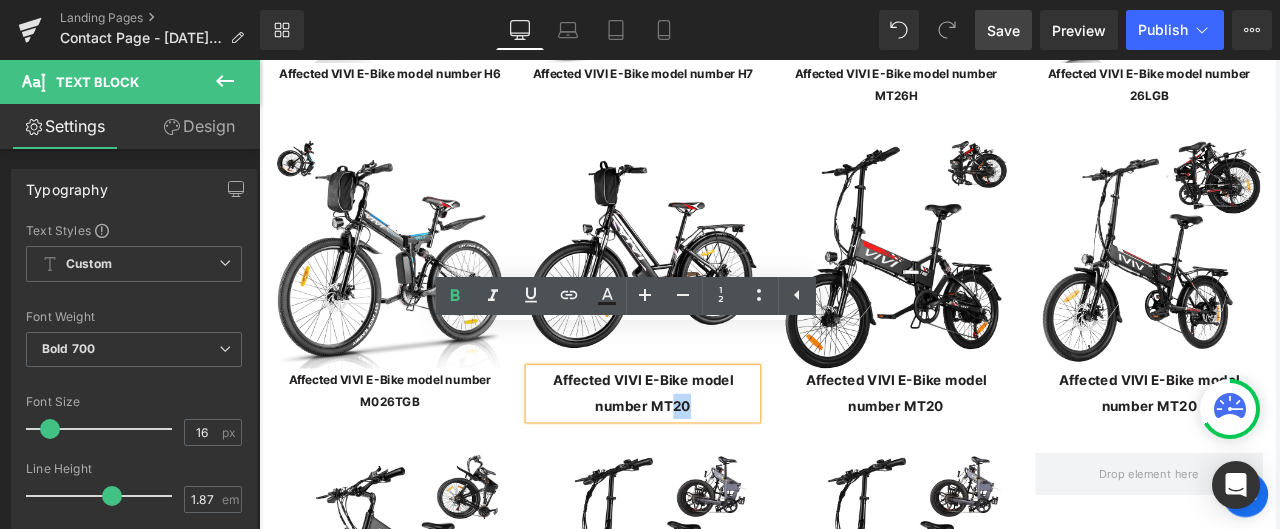 drag, startPoint x: 730, startPoint y: 421, endPoint x: 707, endPoint y: 423, distance: 23.086792 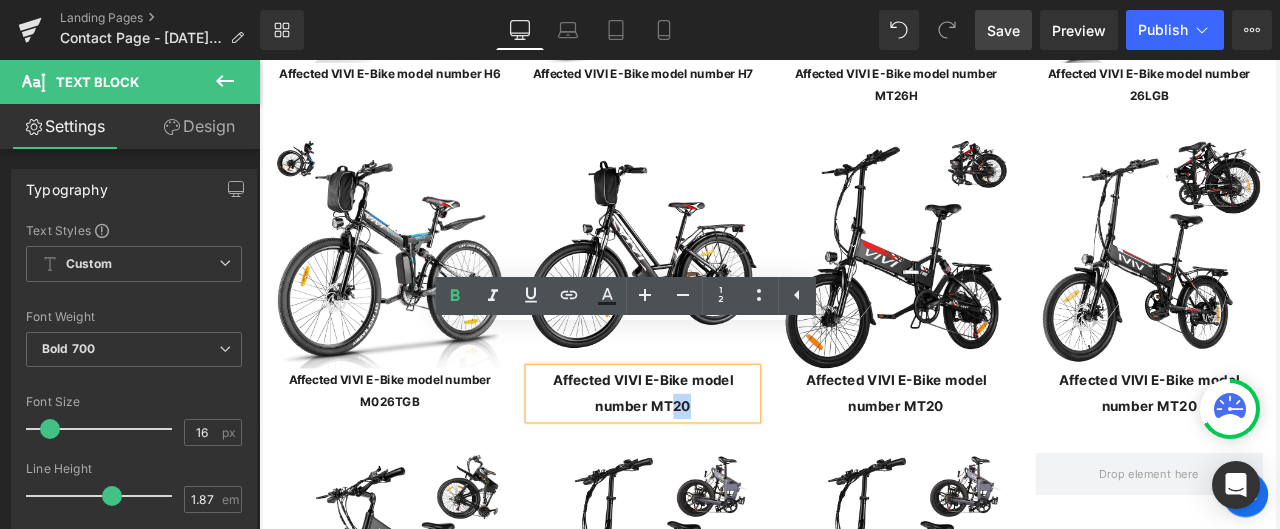 type 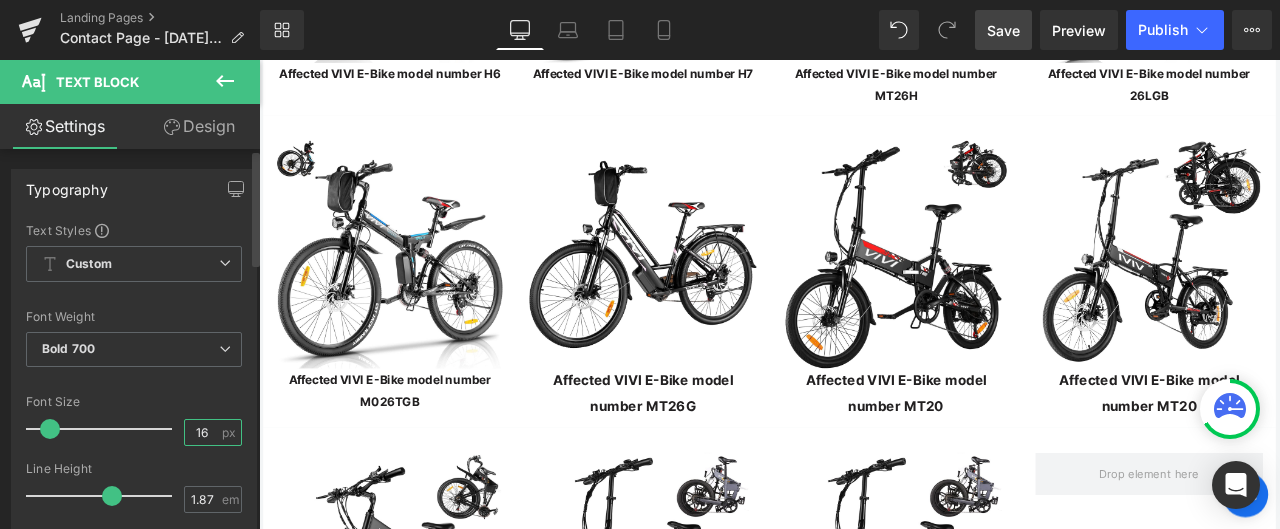 drag, startPoint x: 202, startPoint y: 432, endPoint x: 185, endPoint y: 431, distance: 17.029387 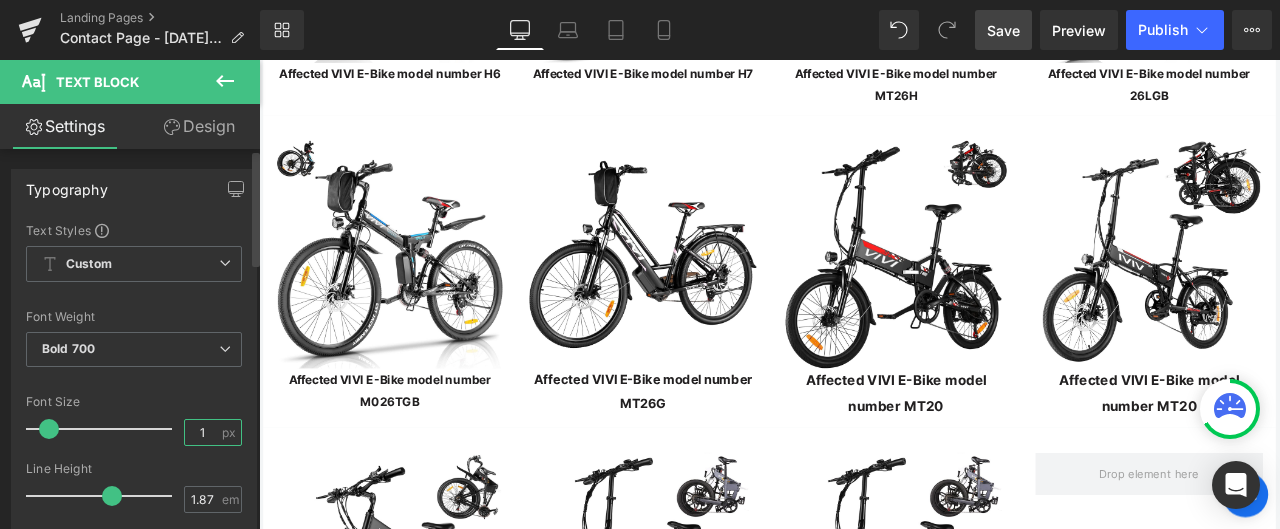 type on "14" 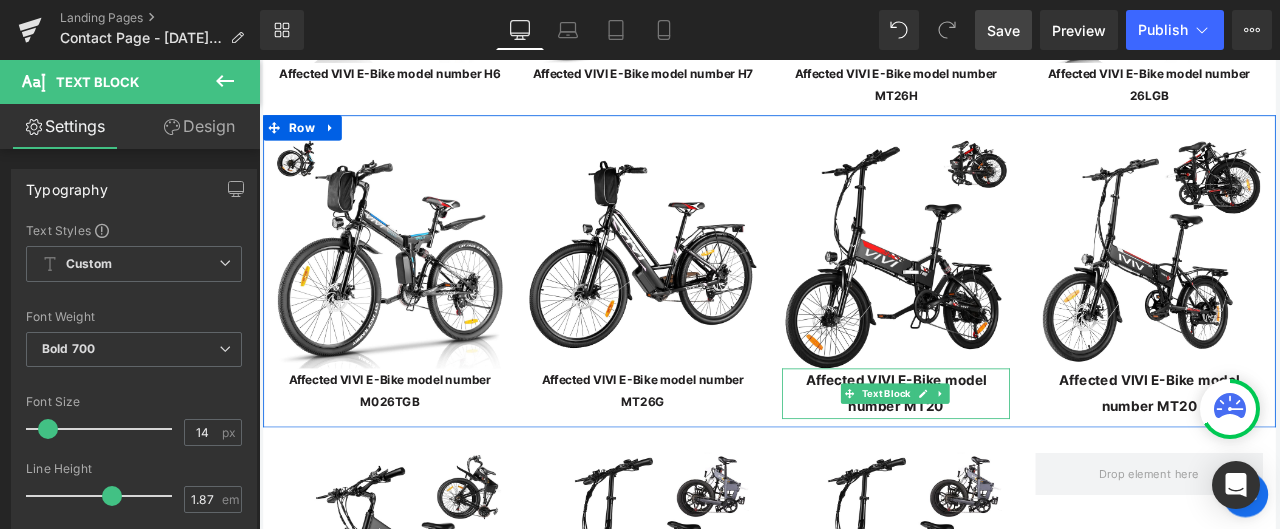 click on "Affected VIVI E-Bike model number MT20" at bounding box center [1014, 455] 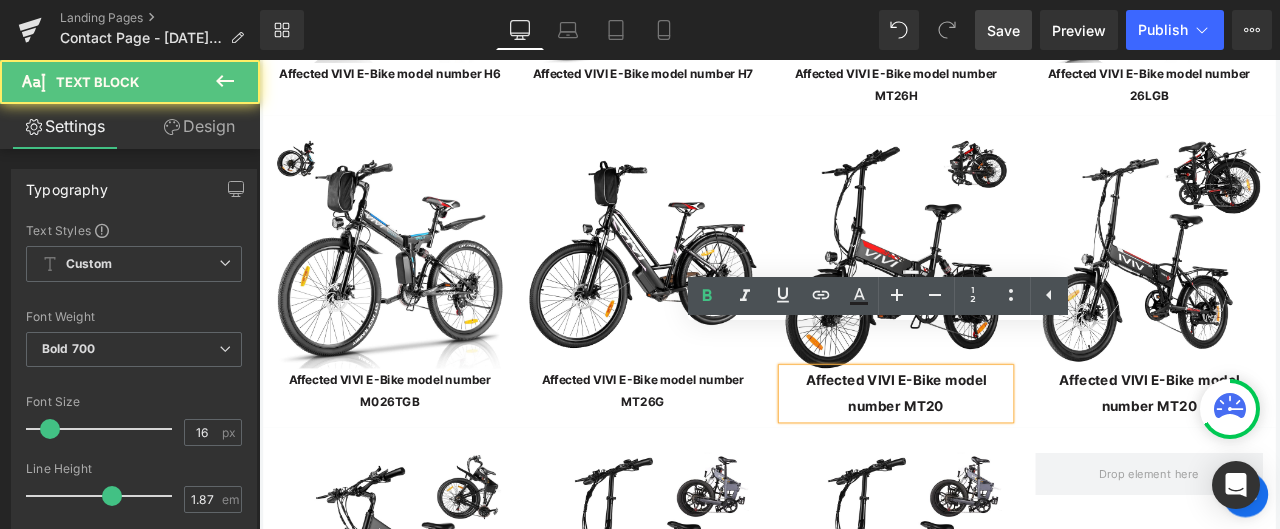 click on "Affected VIVI E-Bike model number MT20" at bounding box center [1014, 455] 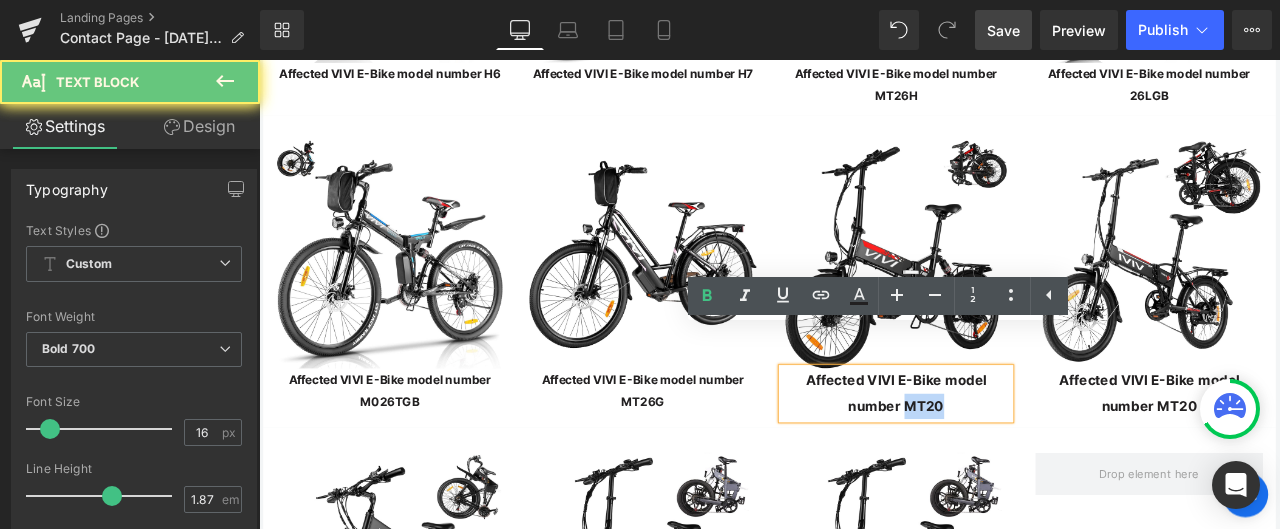 drag, startPoint x: 1031, startPoint y: 422, endPoint x: 957, endPoint y: 427, distance: 74.168724 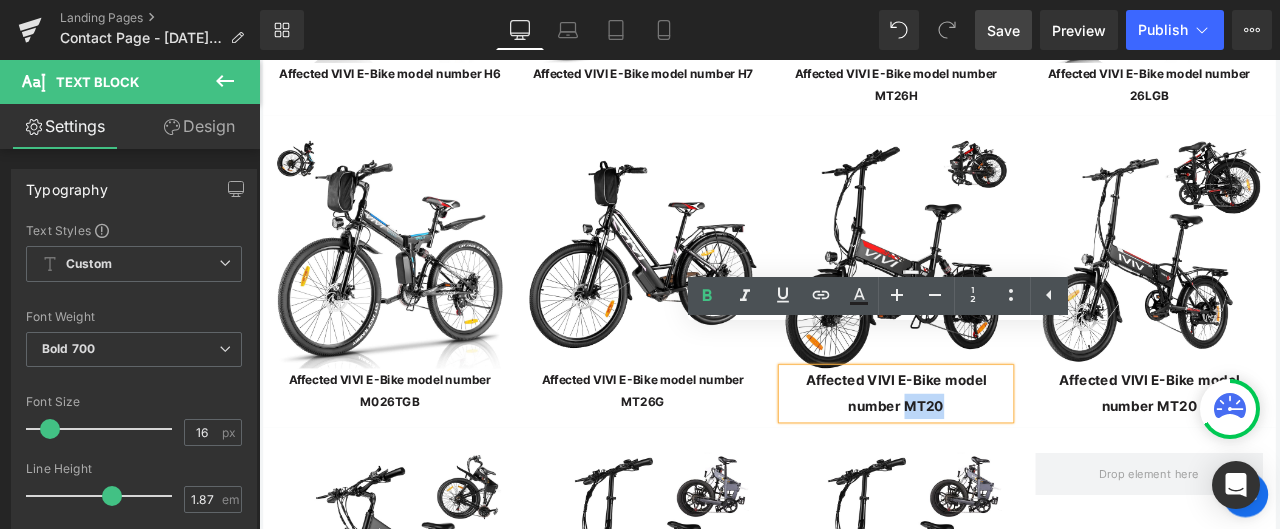 type 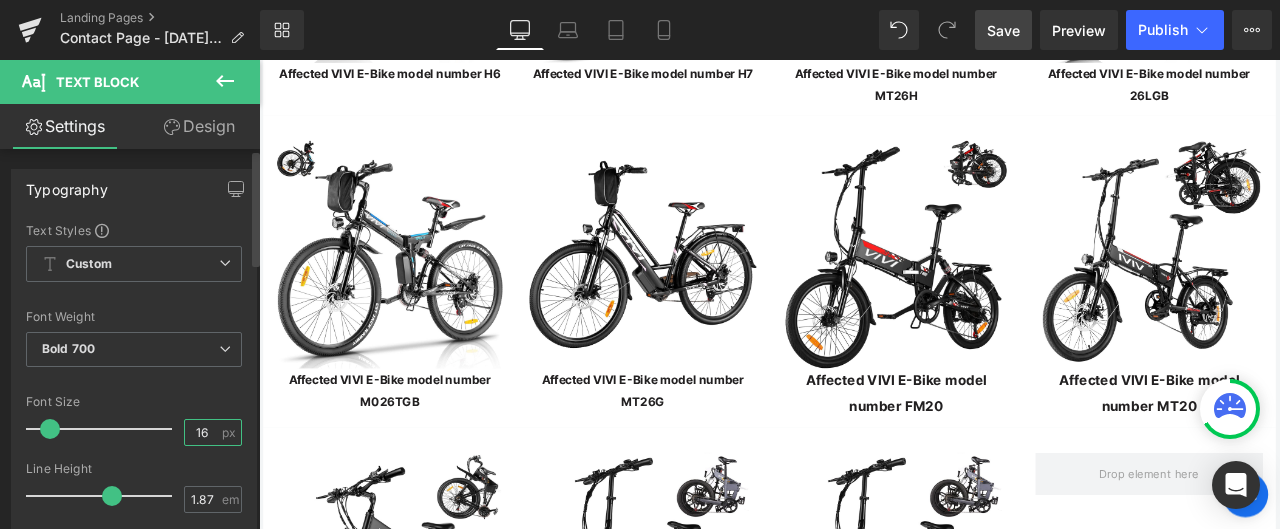 drag, startPoint x: 204, startPoint y: 432, endPoint x: 183, endPoint y: 433, distance: 21.023796 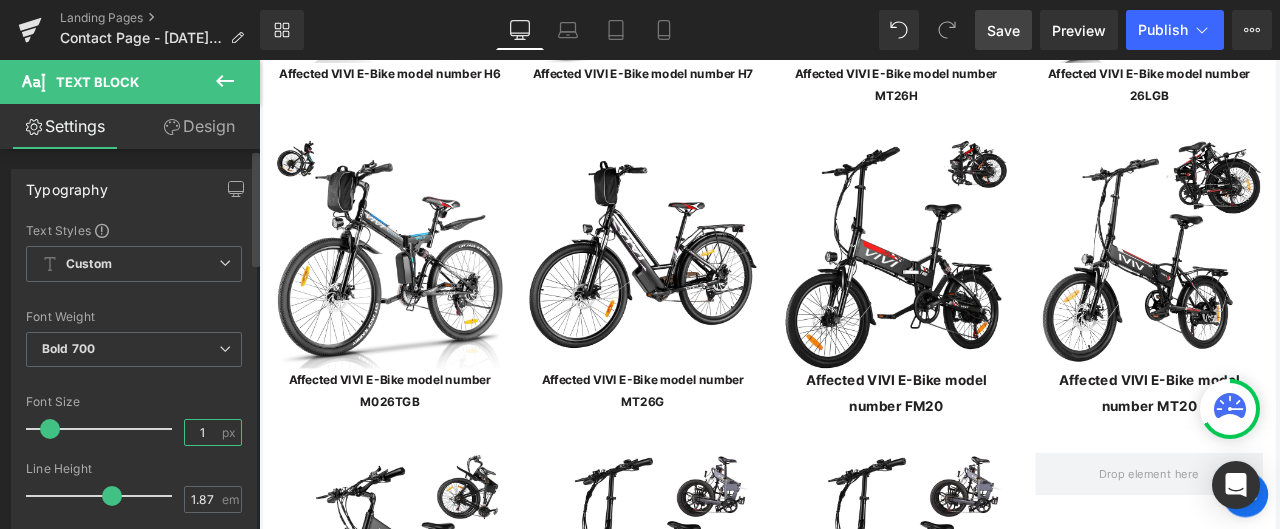 type on "14" 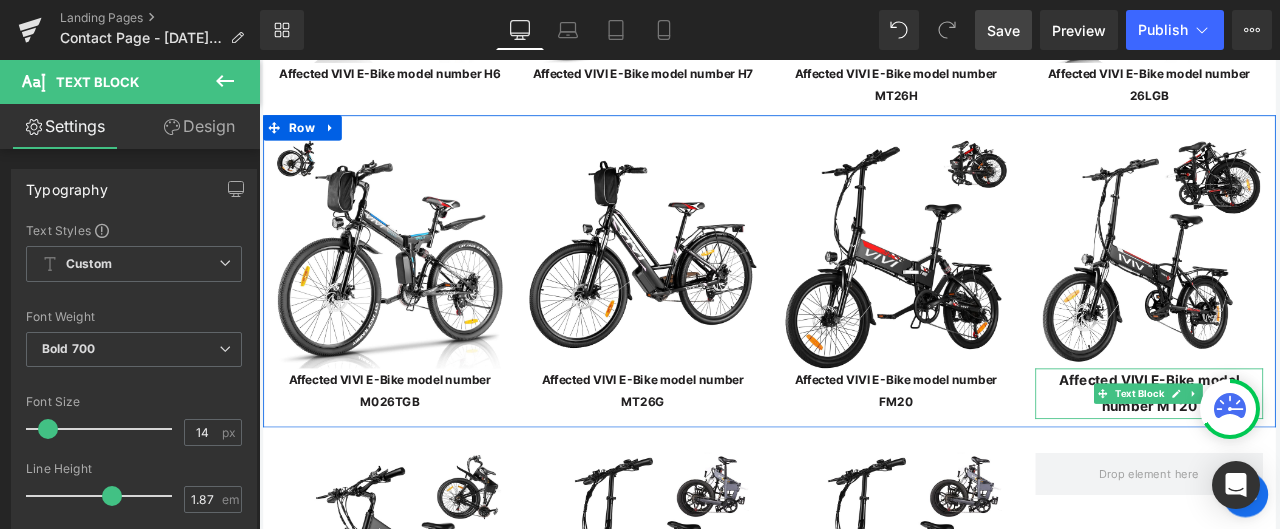 click on "Affected VIVI E-Bike model number MT20" at bounding box center [1314, 455] 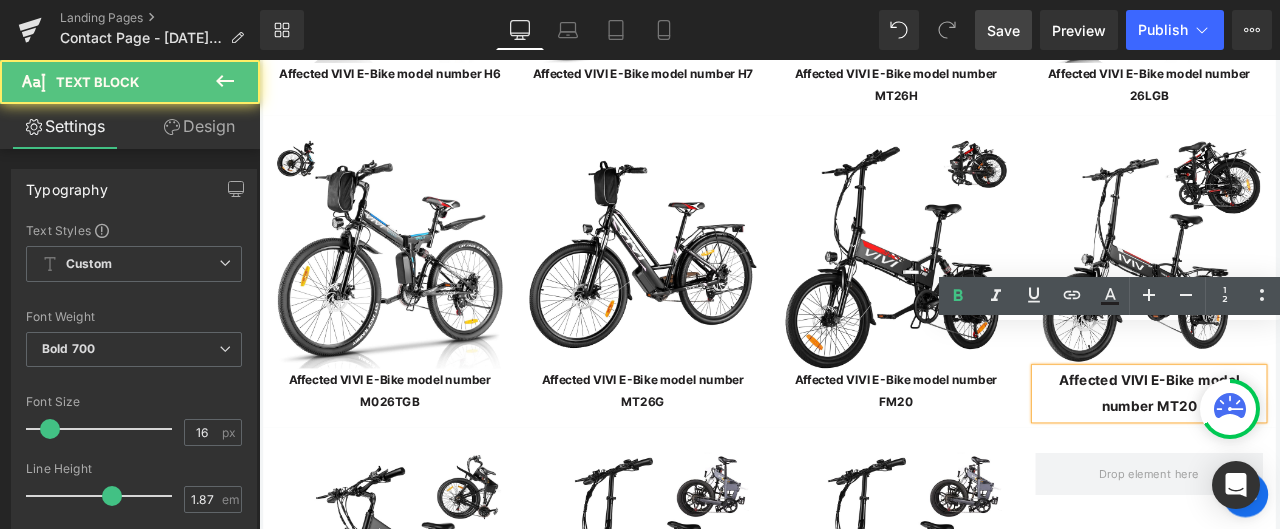 click on "Affected VIVI E-Bike model number MT20" at bounding box center [1314, 455] 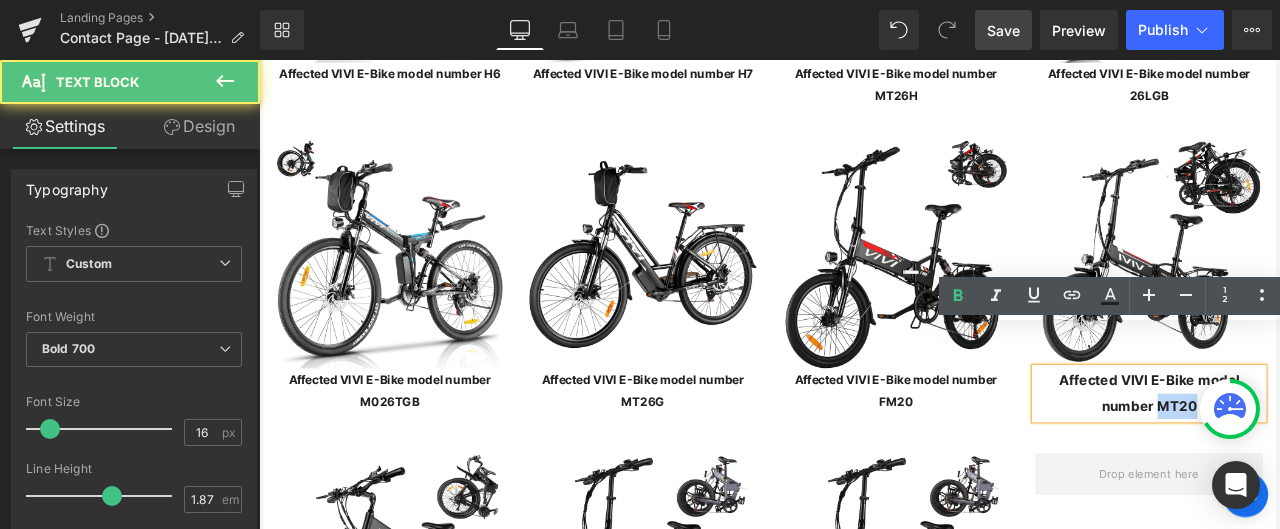 drag, startPoint x: 1327, startPoint y: 422, endPoint x: 1273, endPoint y: 421, distance: 54.00926 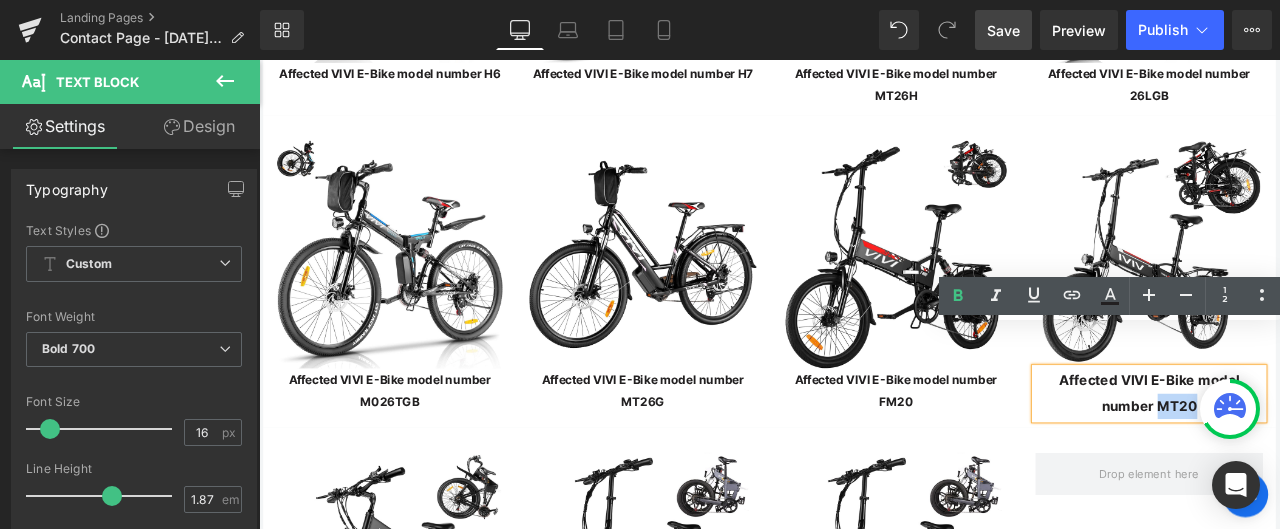 type 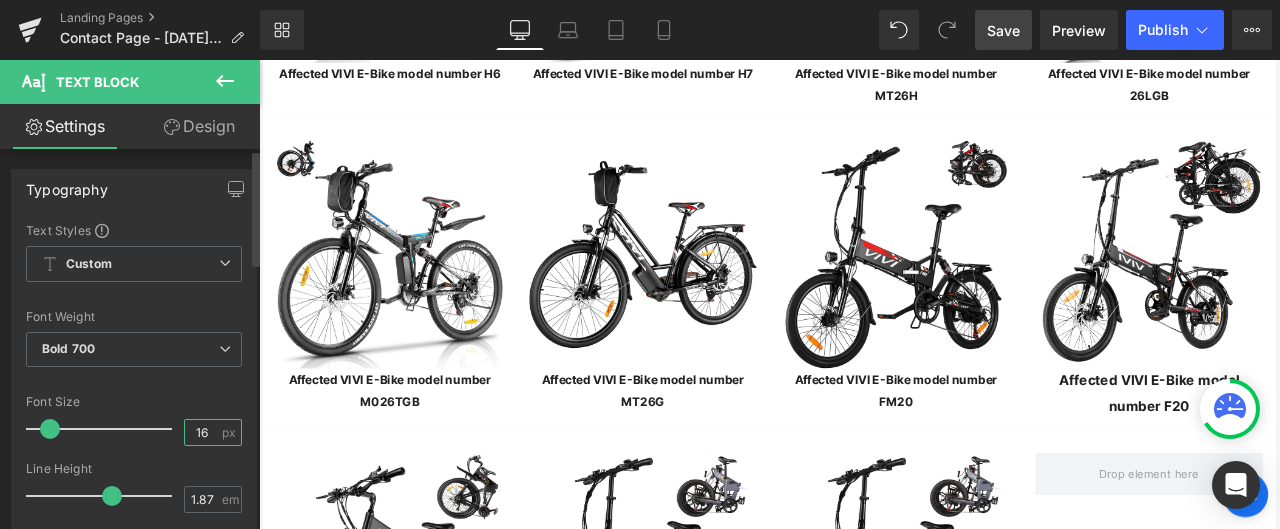 drag, startPoint x: 208, startPoint y: 435, endPoint x: 182, endPoint y: 431, distance: 26.305893 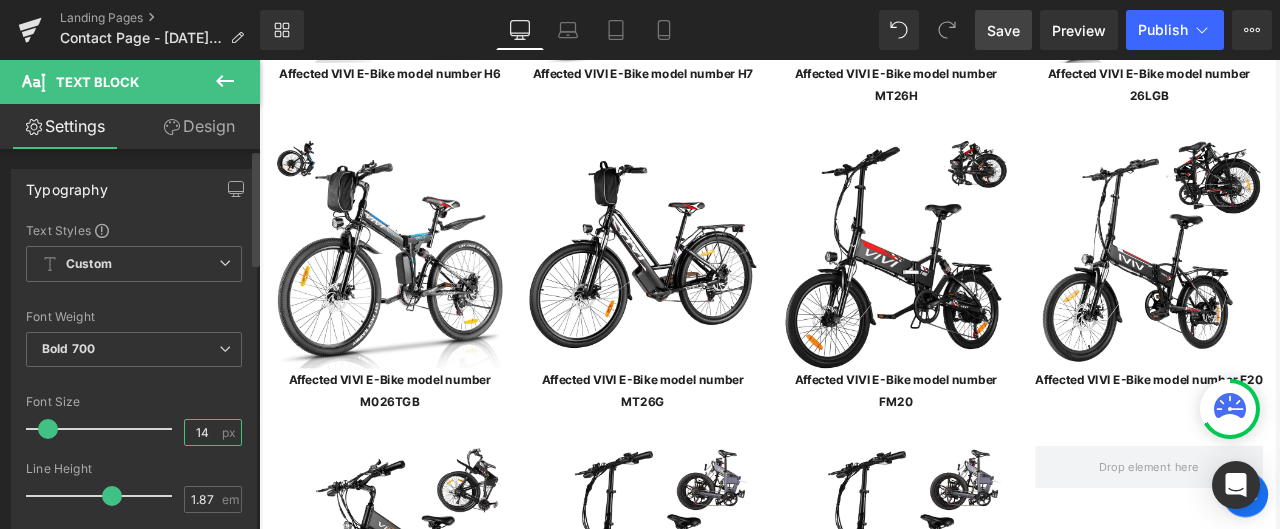 type on "14" 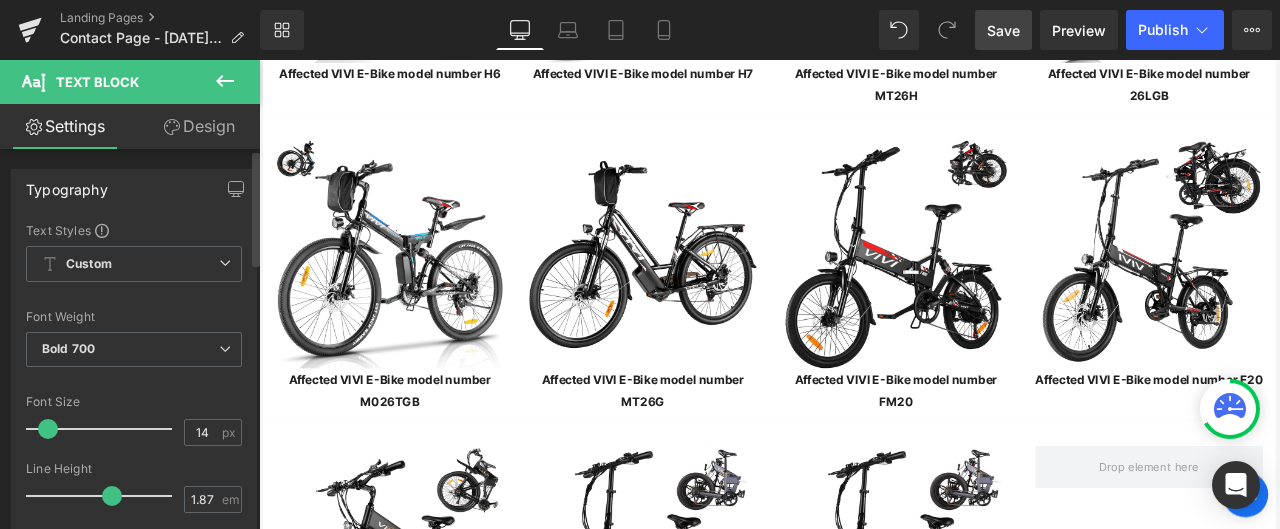 click on "Font Size" at bounding box center [134, 402] 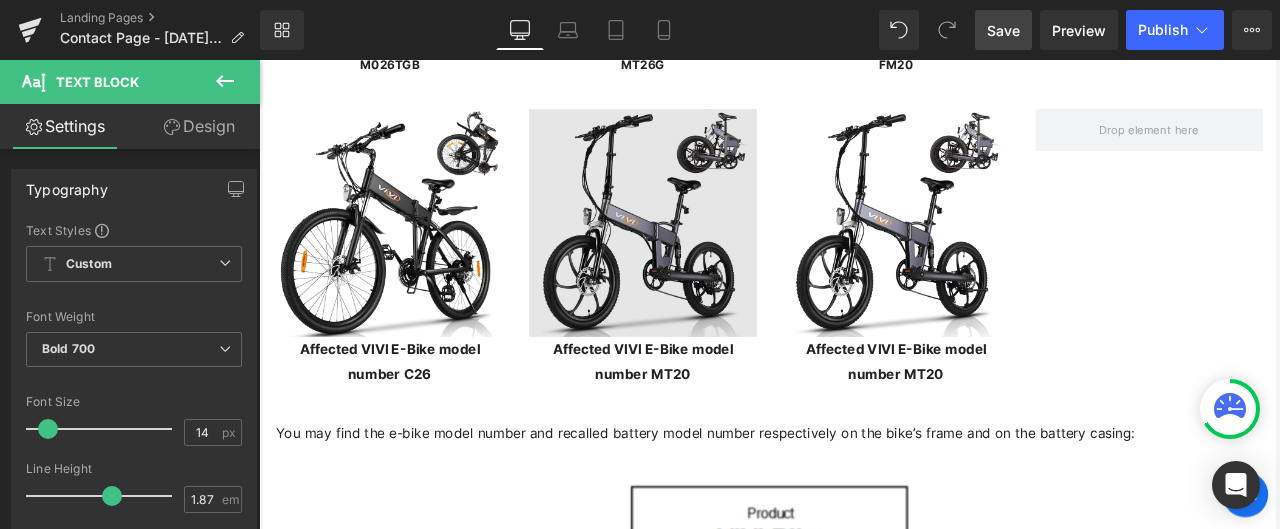 scroll, scrollTop: 4725, scrollLeft: 0, axis: vertical 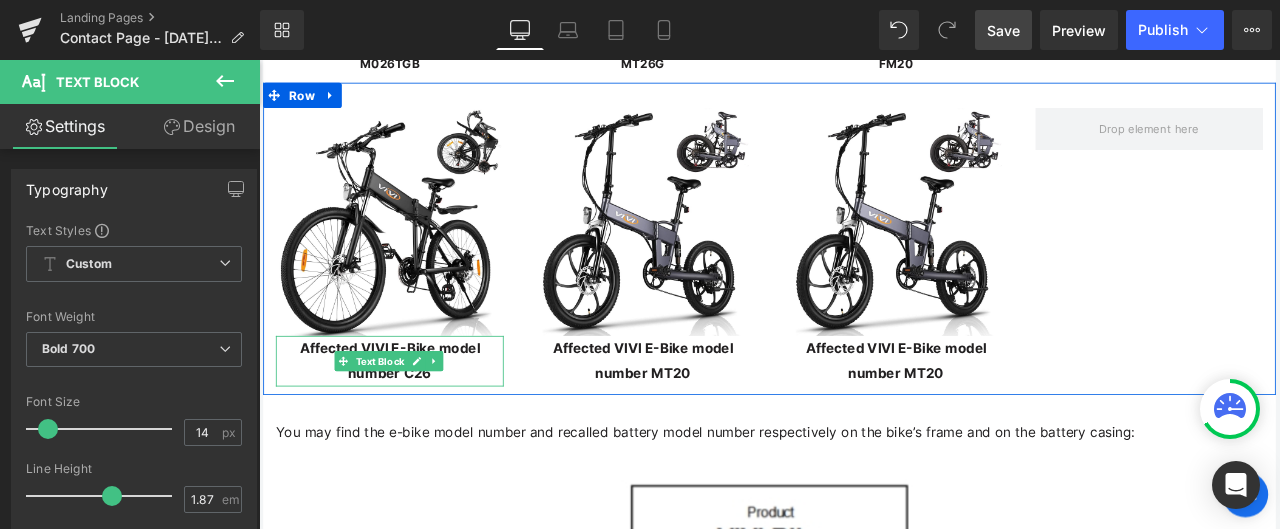 click on "Affected VIVI E-Bike model number C26" at bounding box center (414, 417) 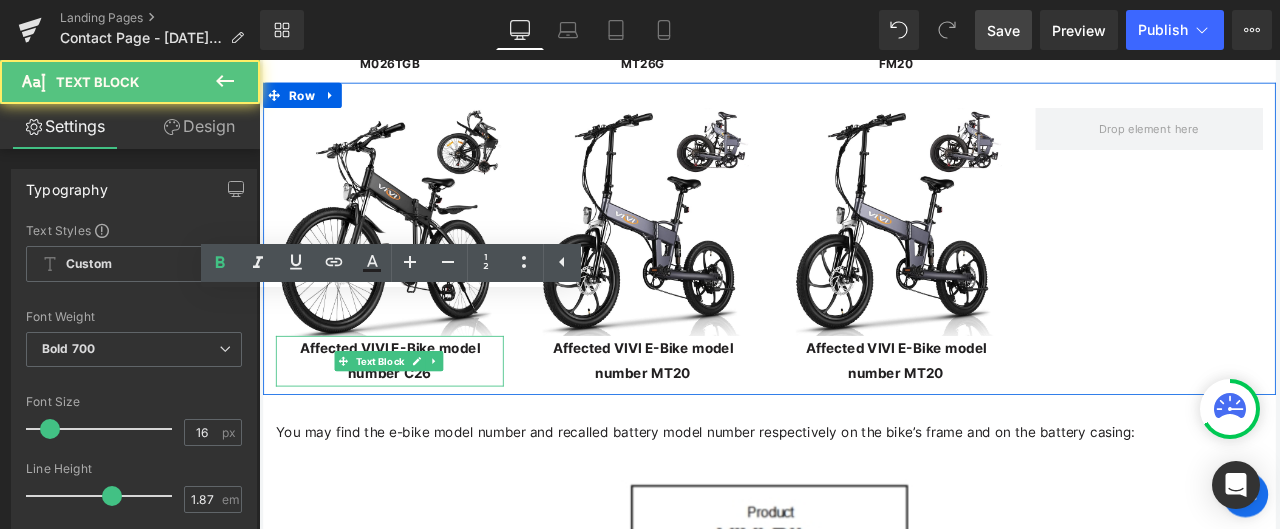click on "Affected VIVI E-Bike model number C26" at bounding box center [414, 417] 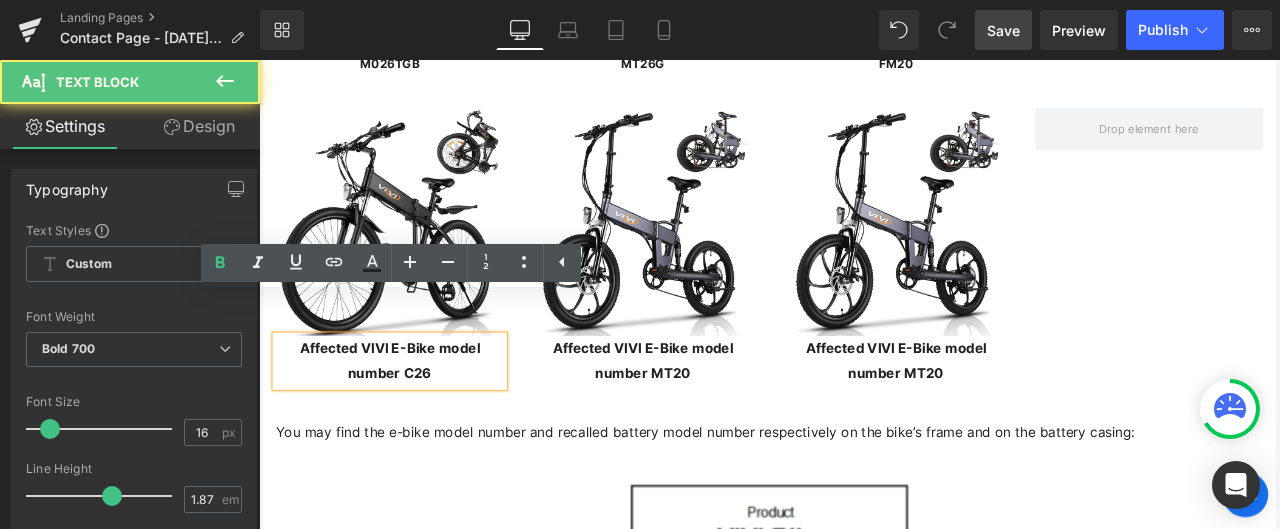click on "Affected VIVI E-Bike model number C26" at bounding box center [414, 417] 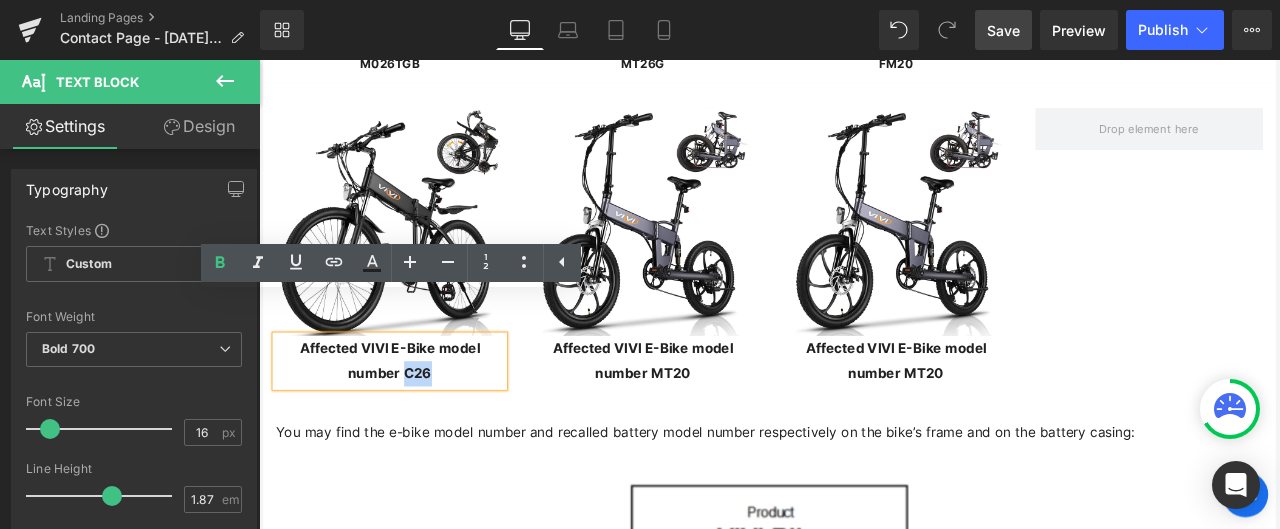 drag, startPoint x: 425, startPoint y: 385, endPoint x: 393, endPoint y: 385, distance: 32 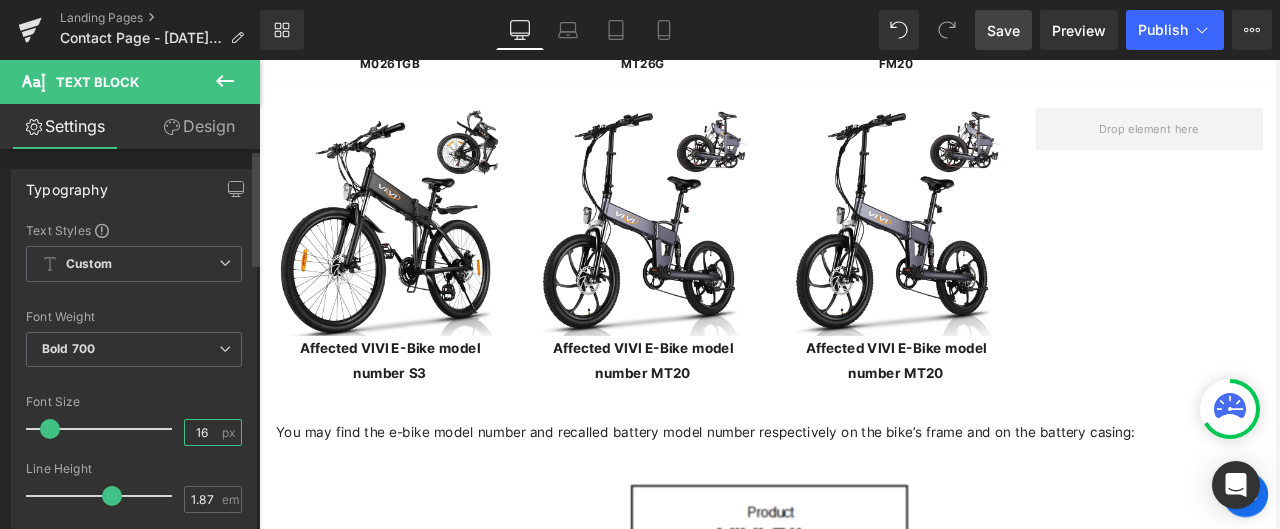 drag, startPoint x: 206, startPoint y: 429, endPoint x: 181, endPoint y: 429, distance: 25 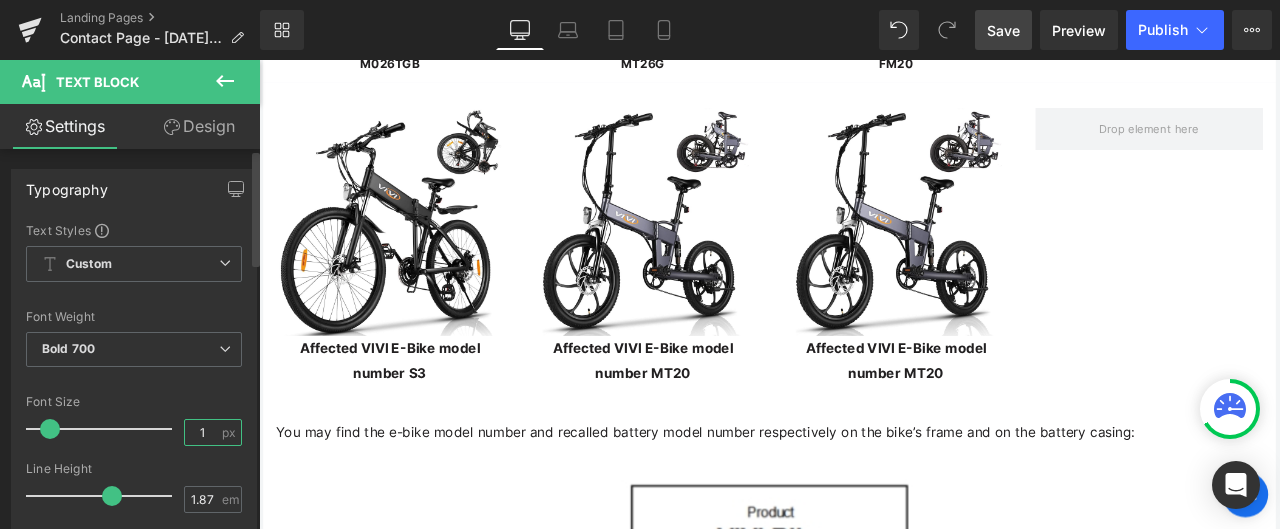 type on "14" 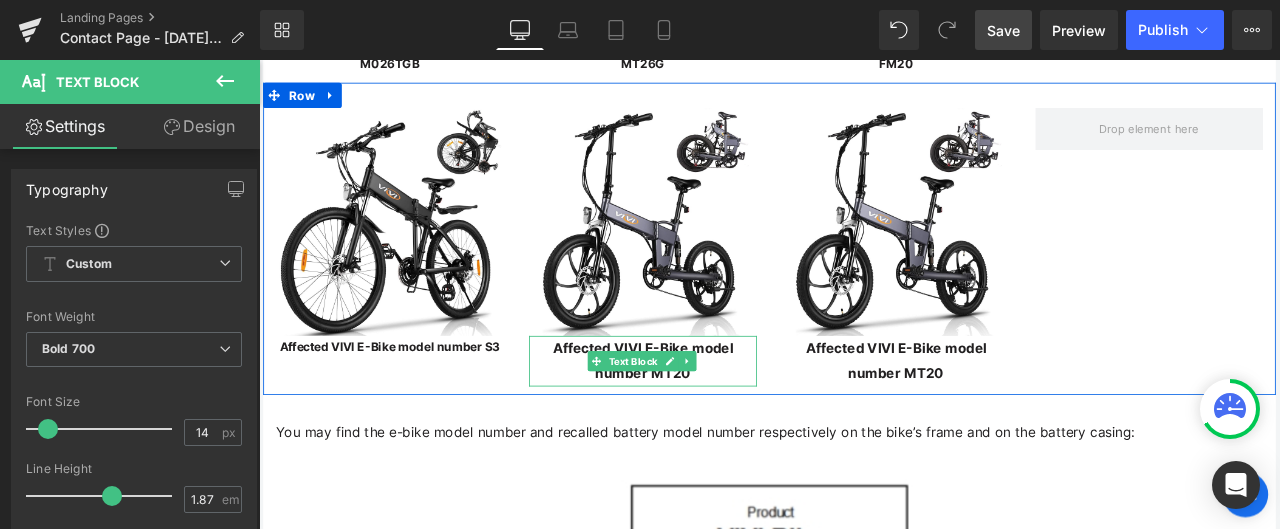 click on "Affected VIVI E-Bike model number MT20" at bounding box center [714, 417] 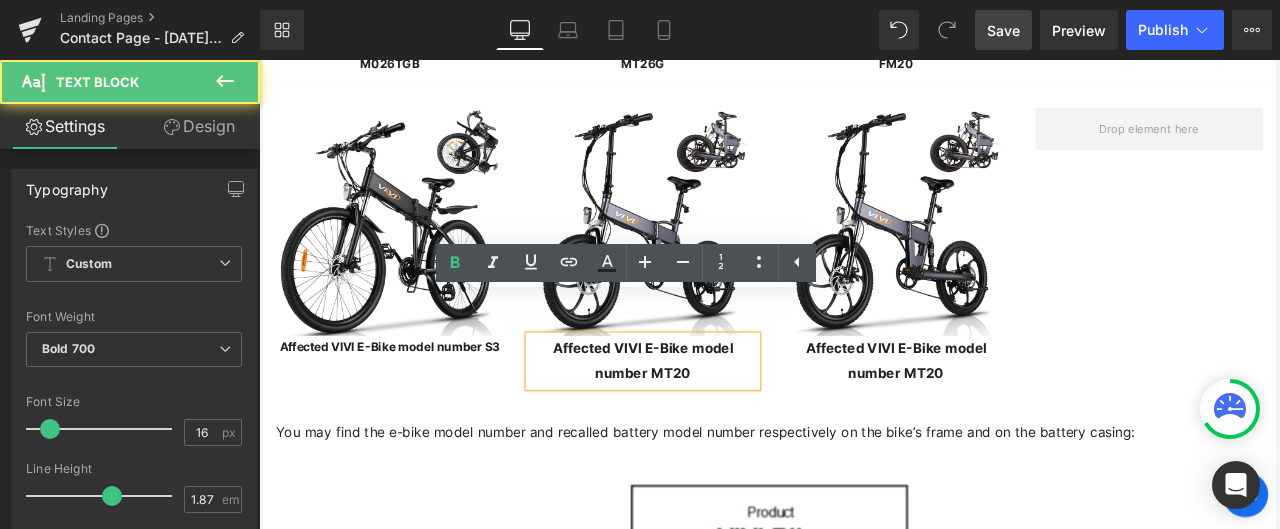 click on "Affected VIVI E-Bike model number MT20" at bounding box center [714, 417] 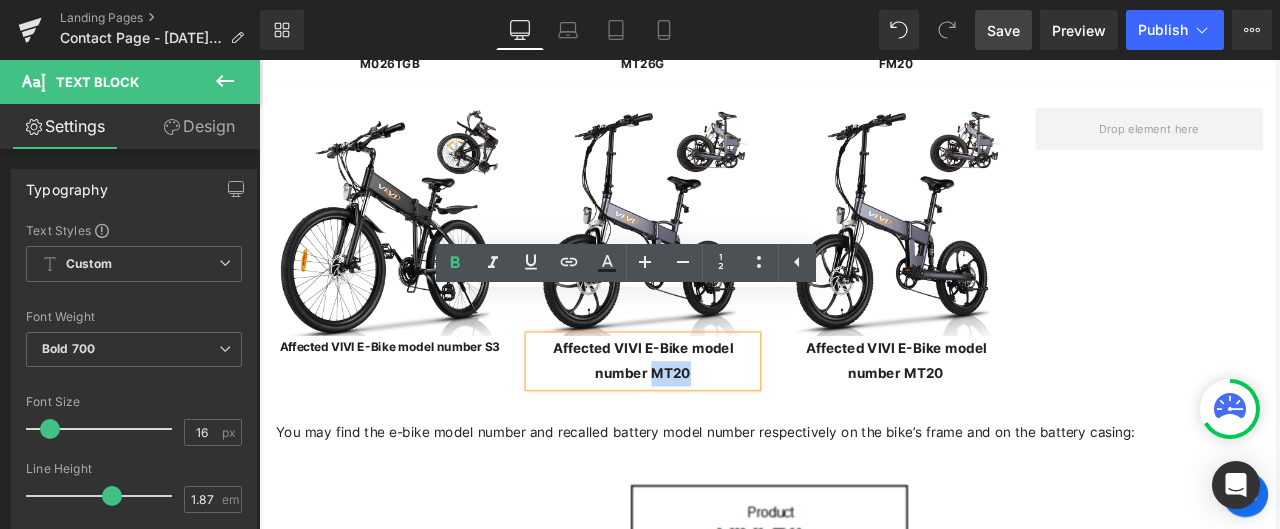 drag, startPoint x: 733, startPoint y: 385, endPoint x: 669, endPoint y: 396, distance: 64.93843 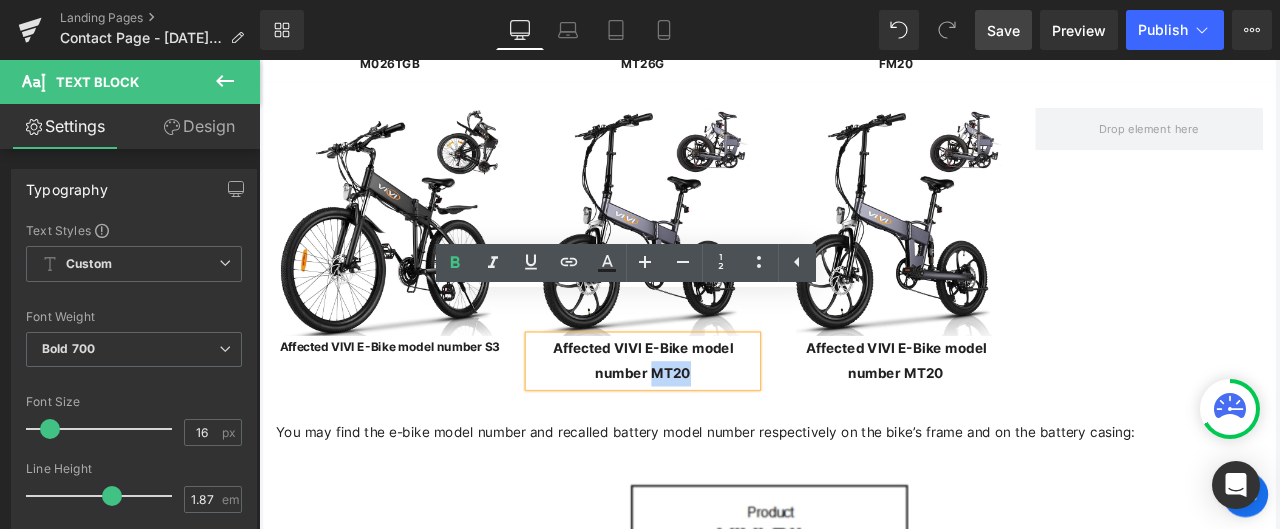 type 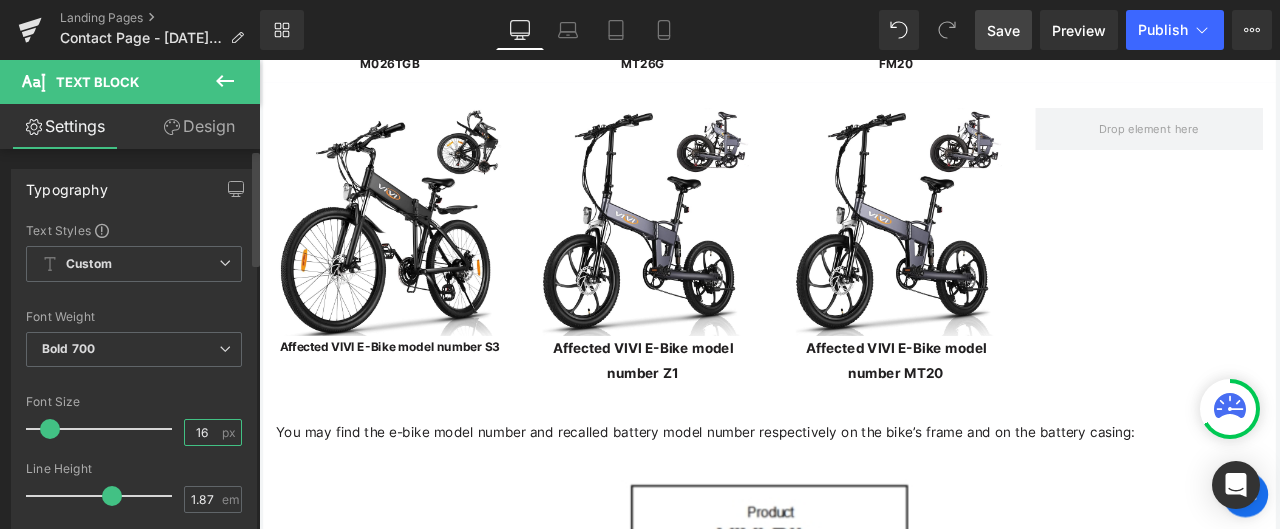 drag, startPoint x: 203, startPoint y: 433, endPoint x: 183, endPoint y: 433, distance: 20 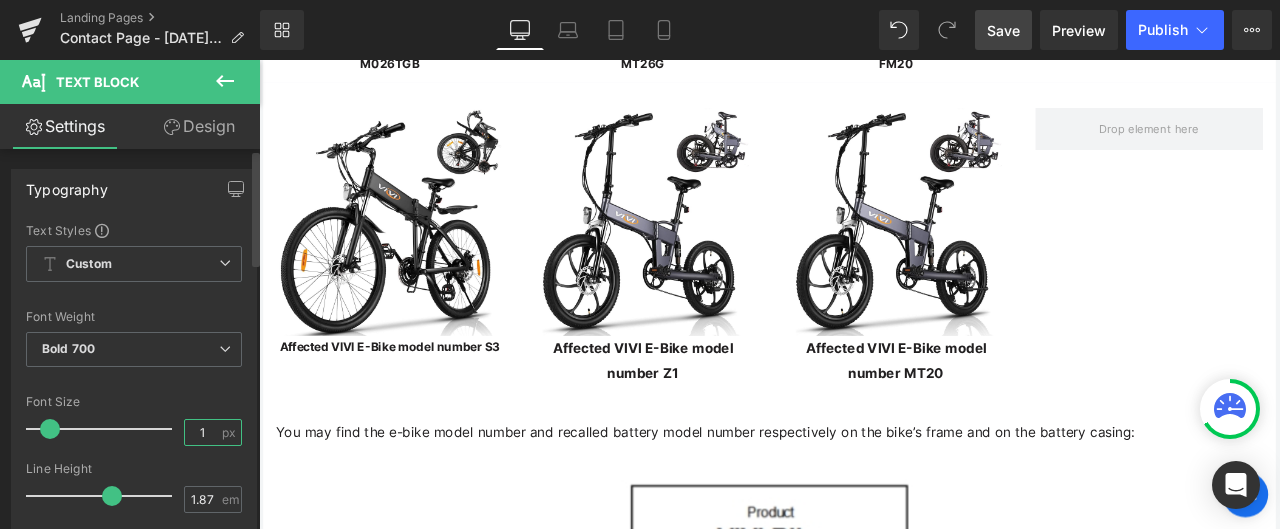 type on "14" 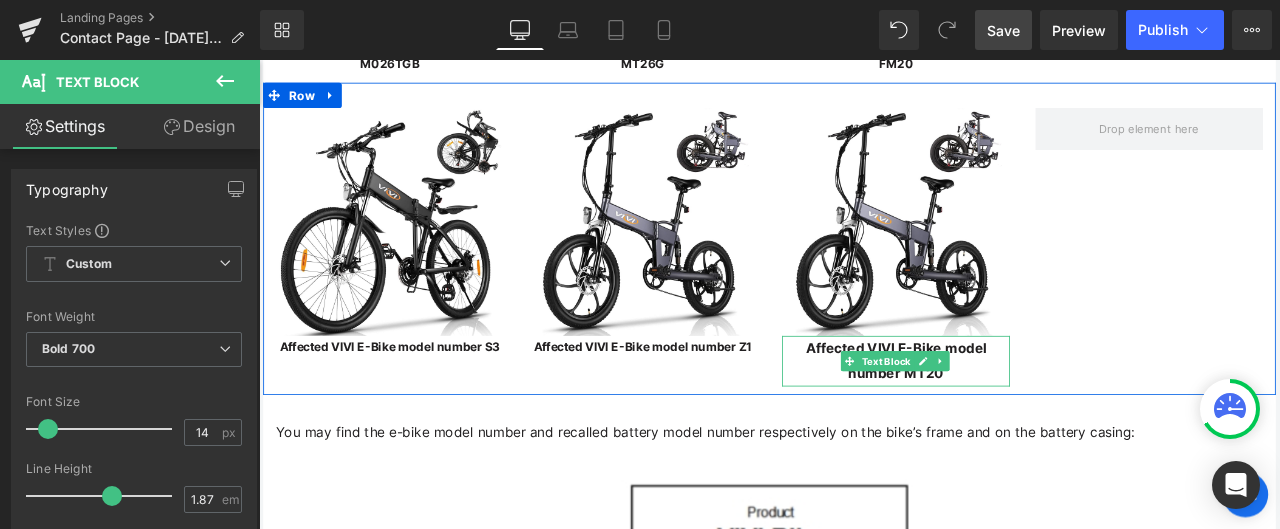 click on "Affected VIVI E-Bike model number MT20" at bounding box center [1014, 417] 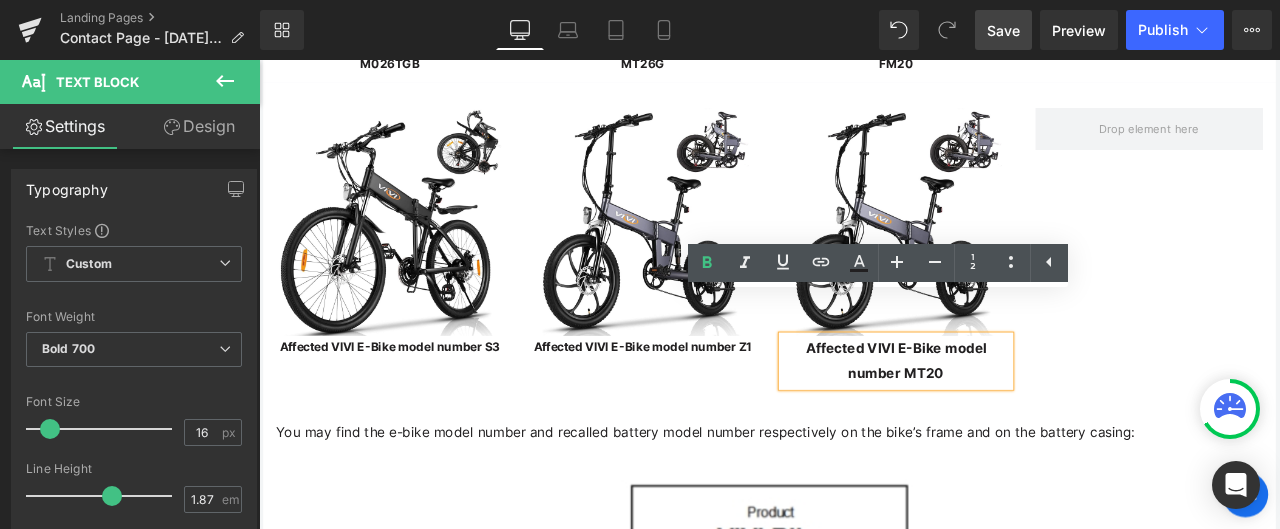 click on "Affected VIVI E-Bike model number MT20" at bounding box center [1014, 417] 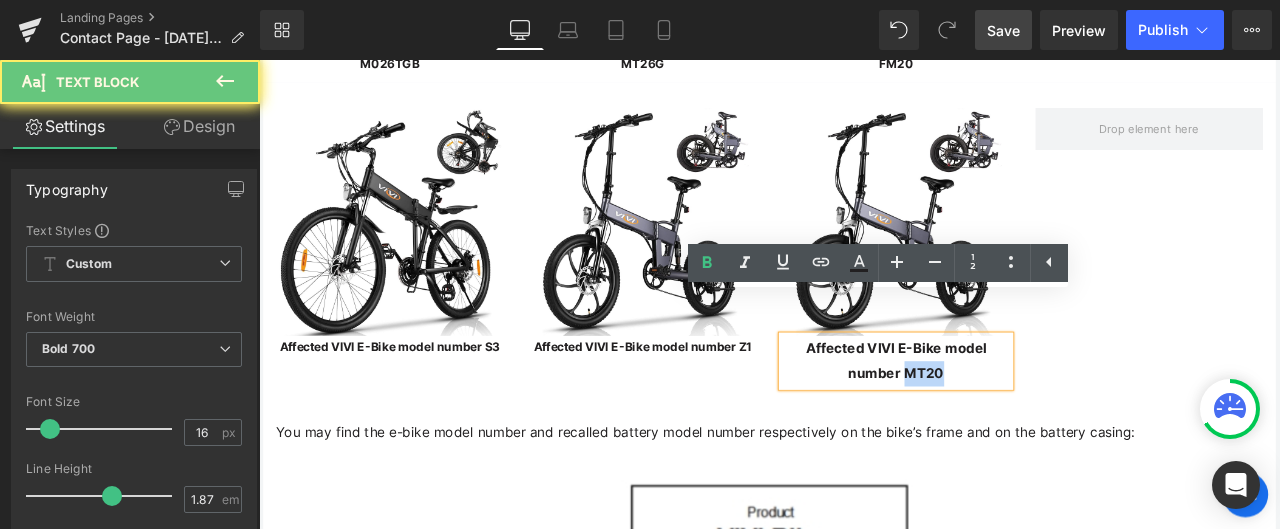 drag, startPoint x: 1039, startPoint y: 384, endPoint x: 949, endPoint y: 389, distance: 90.13878 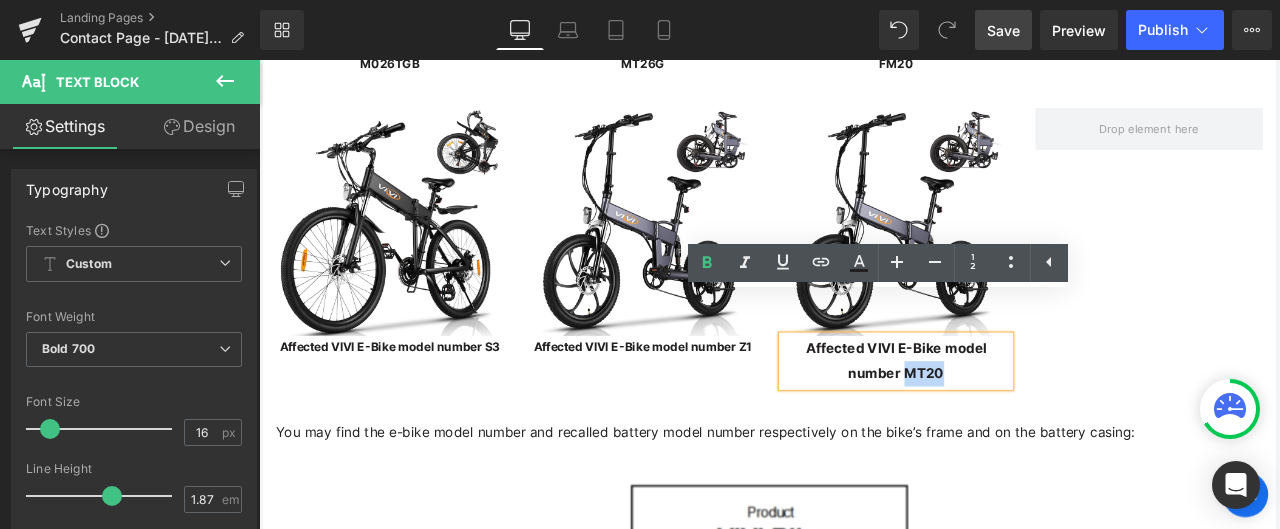 type 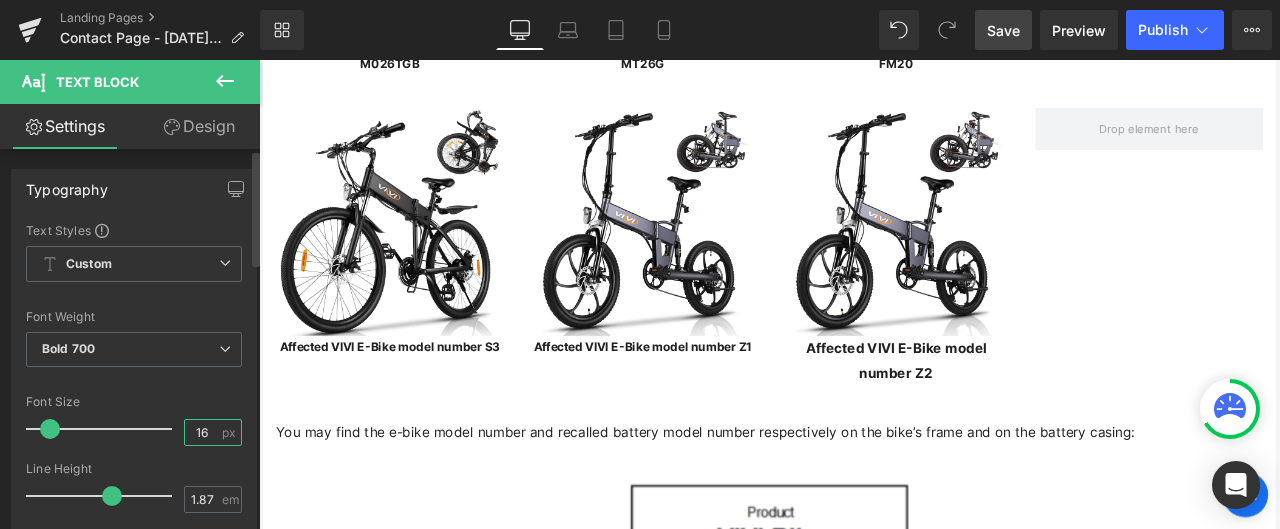 drag, startPoint x: 202, startPoint y: 431, endPoint x: 176, endPoint y: 431, distance: 26 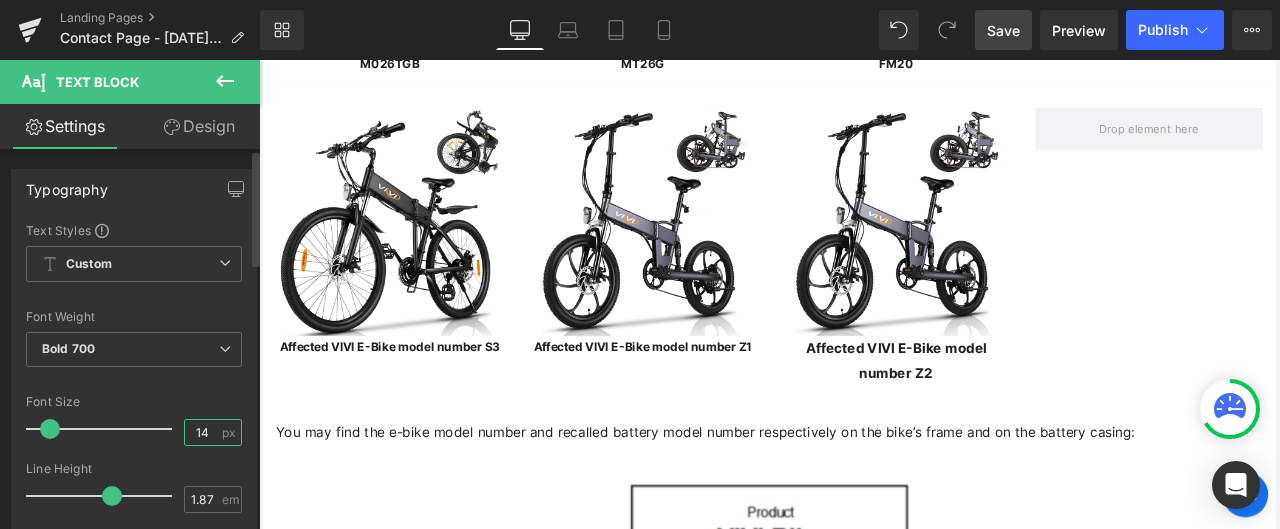 type on "14" 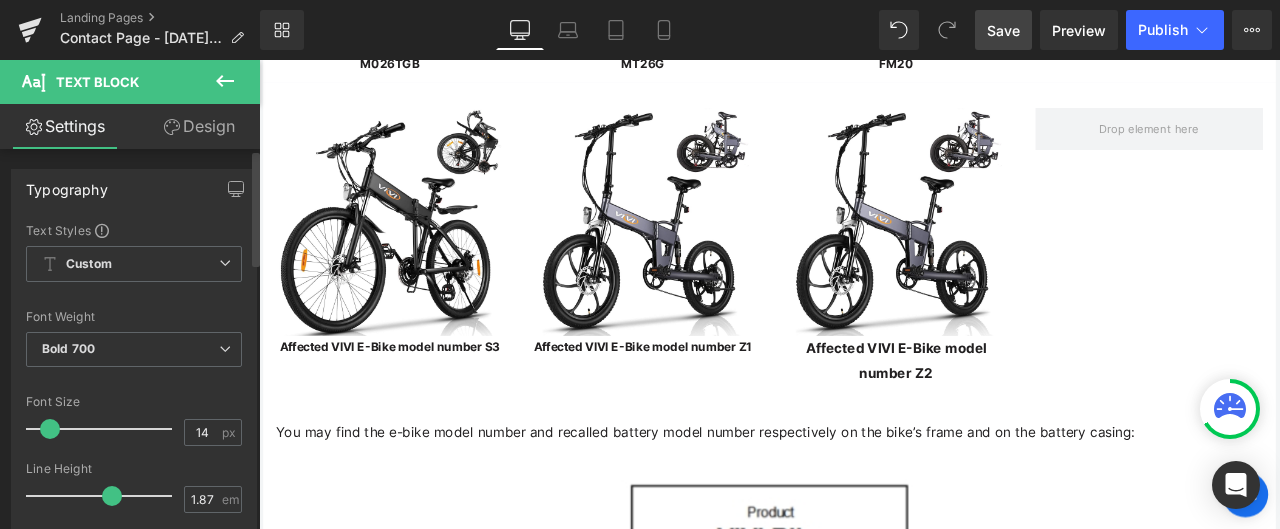 click on "Font Size" at bounding box center [134, 402] 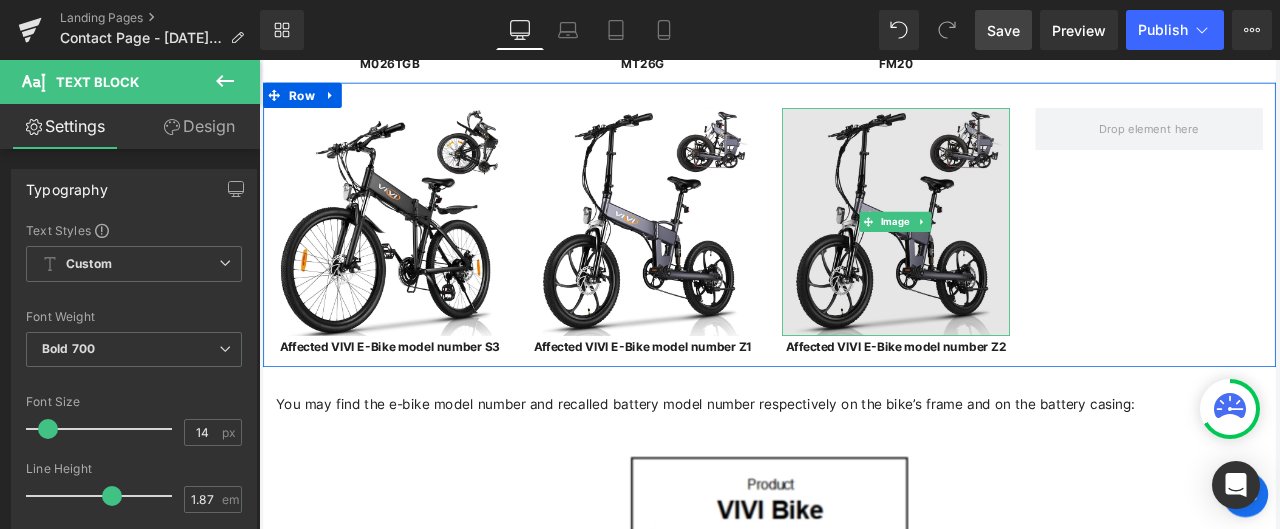click at bounding box center (1014, 252) 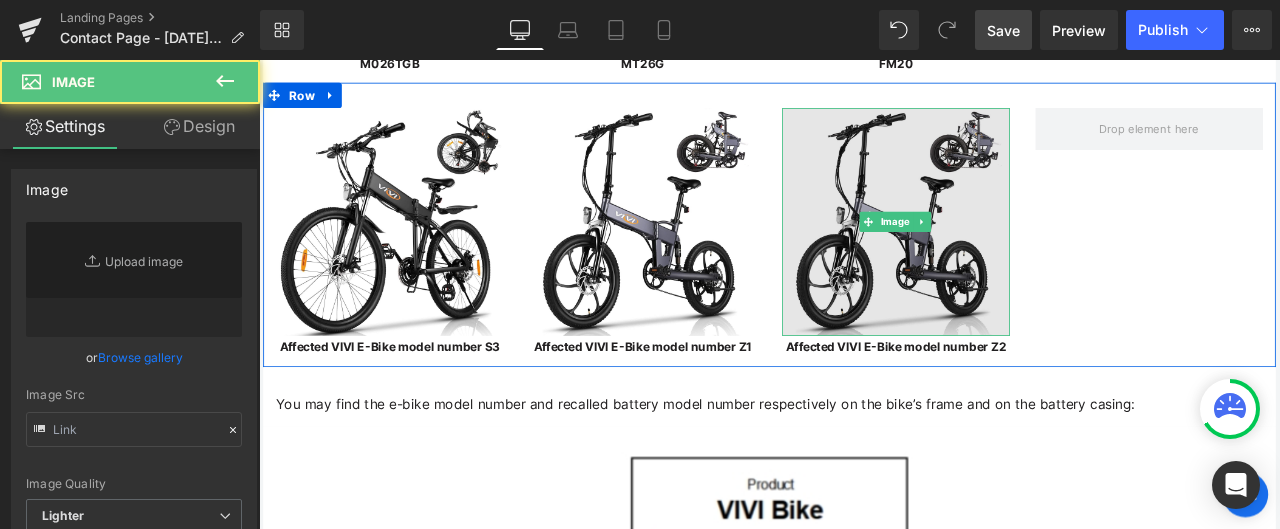type on "[URL][DOMAIN_NAME]" 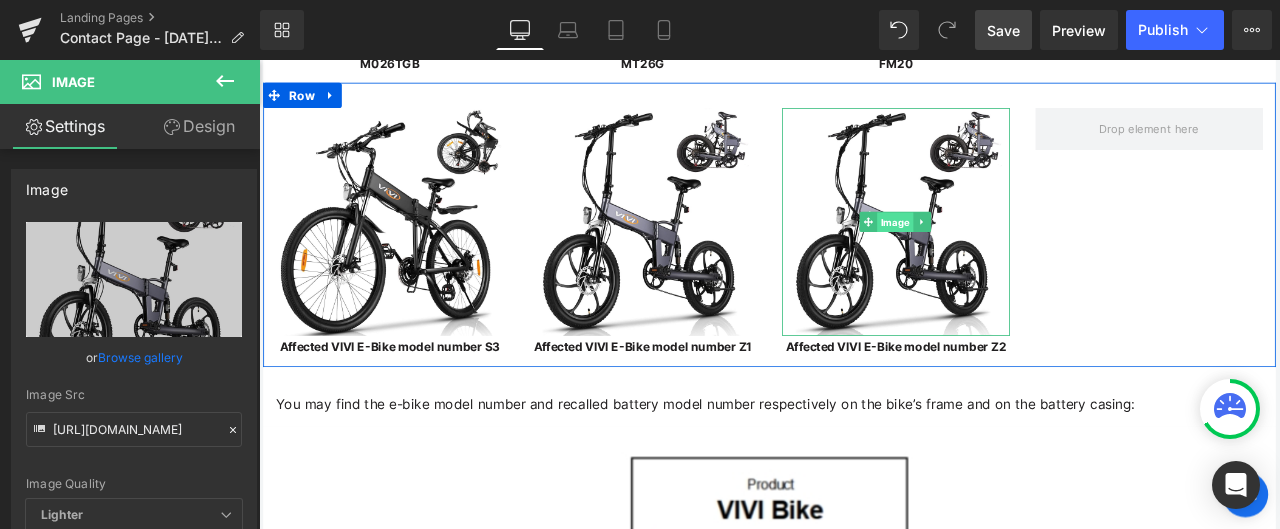 click on "Image" at bounding box center [1013, 253] 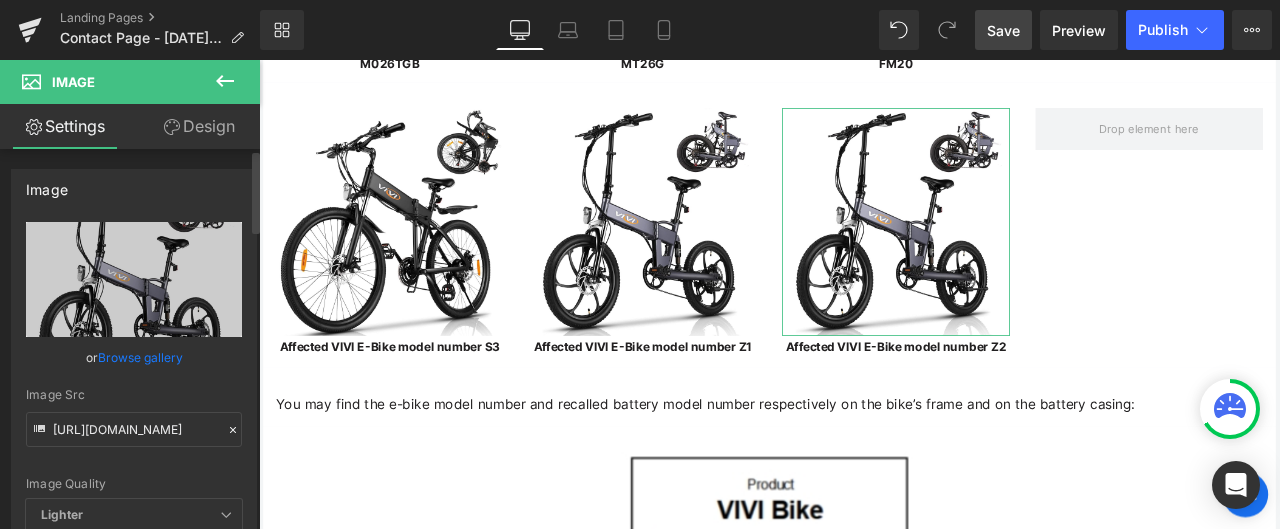 click 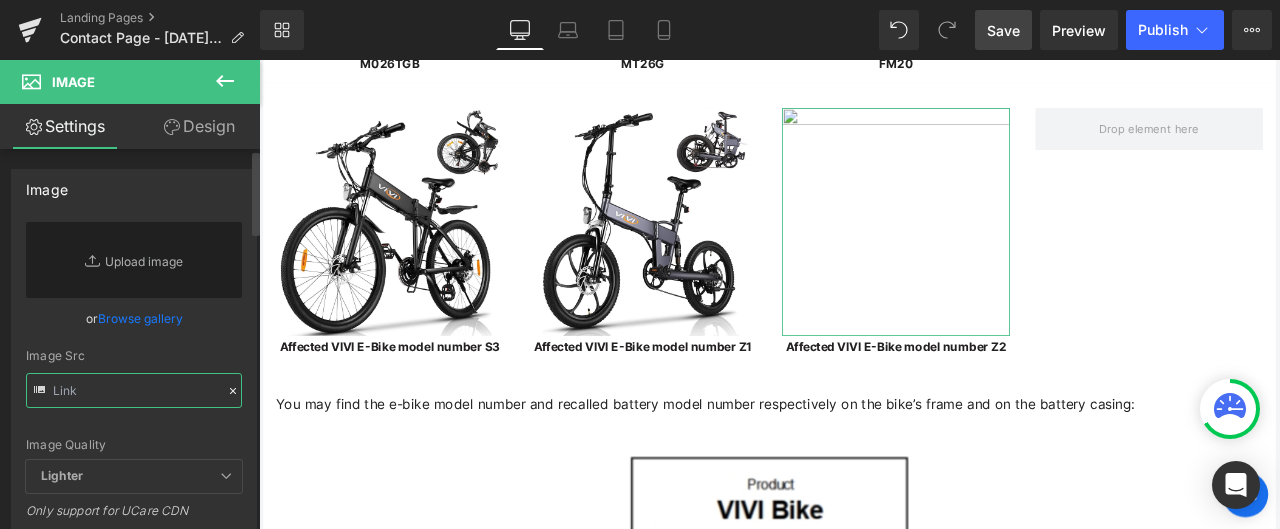 click at bounding box center [134, 390] 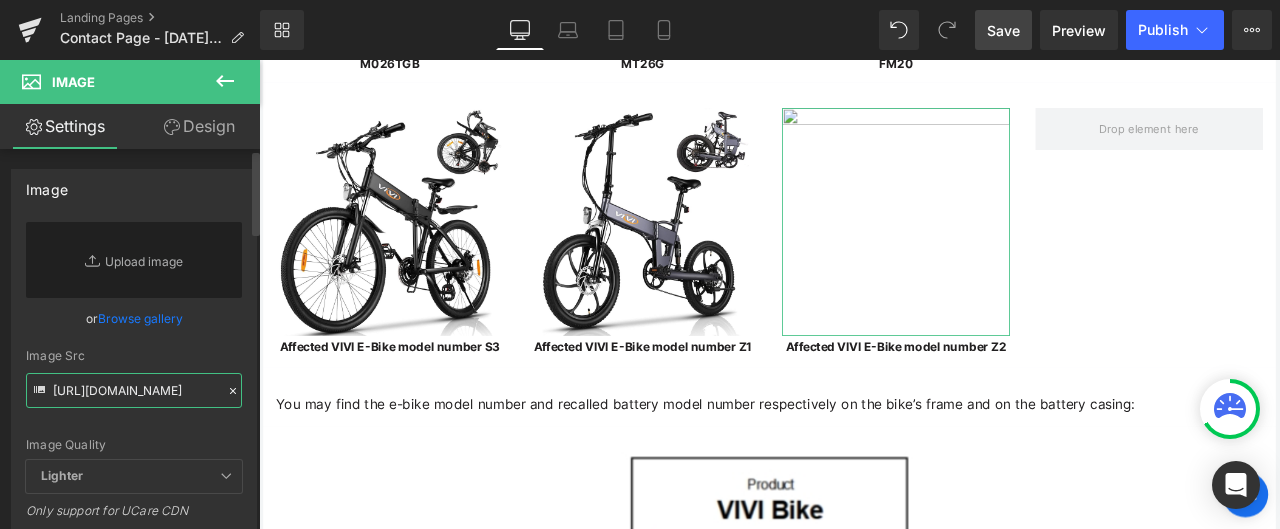 scroll, scrollTop: 0, scrollLeft: 362, axis: horizontal 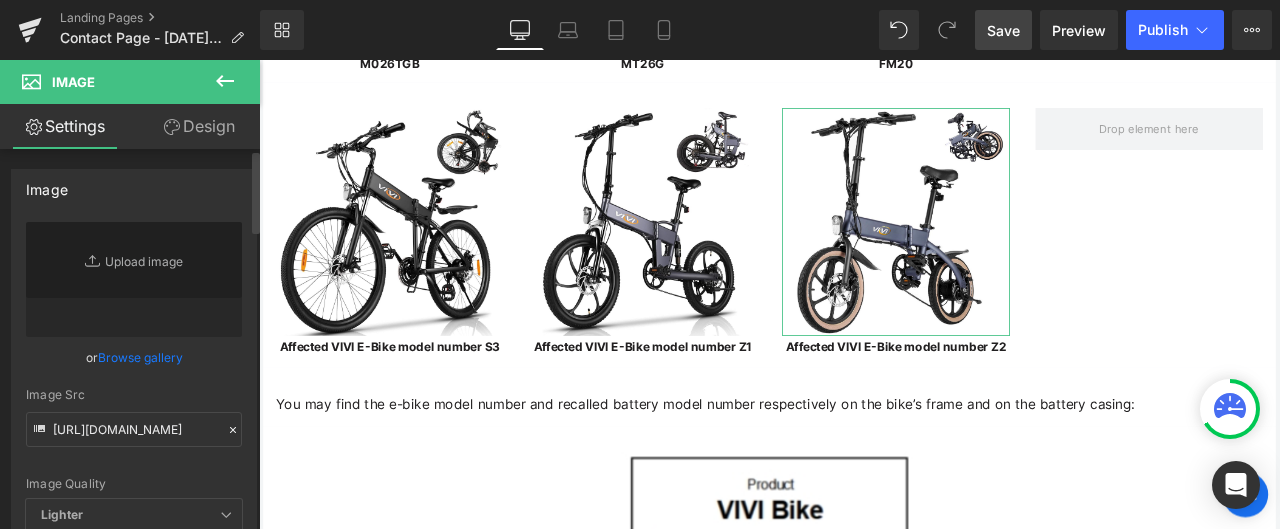 click on "Image Quality Lighter Lightest
Lighter
Lighter Lightest Only support for UCare CDN" at bounding box center (134, 360) 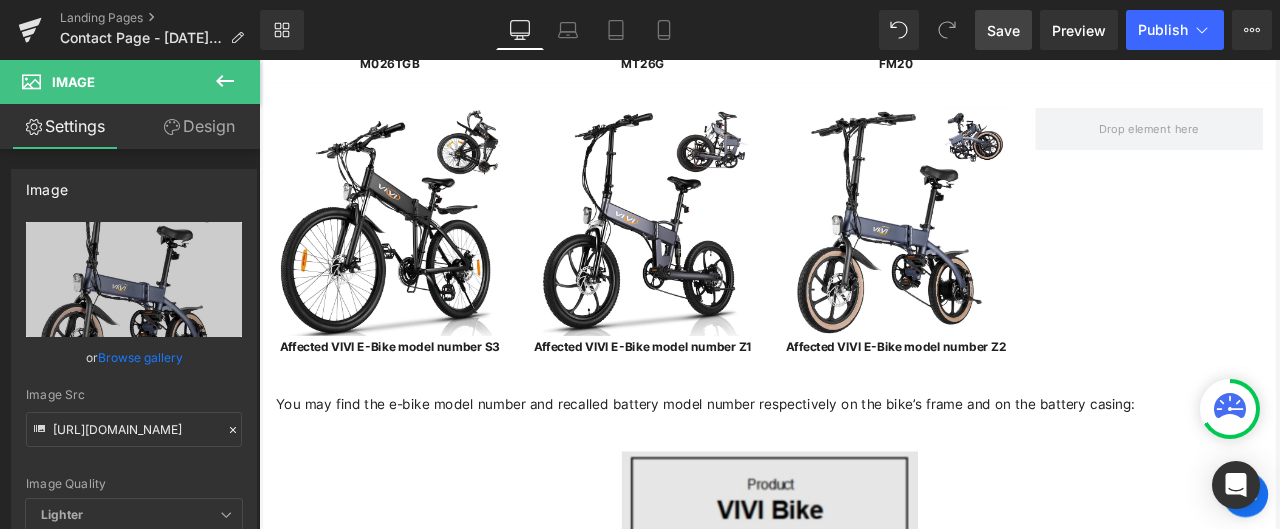type on "[URL][DOMAIN_NAME]" 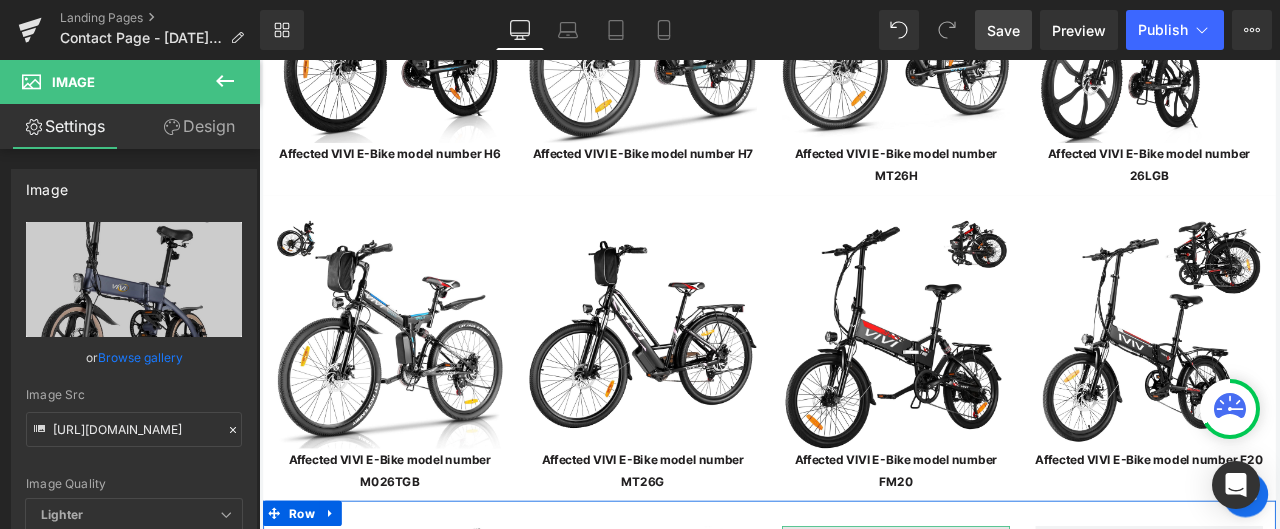 scroll, scrollTop: 4225, scrollLeft: 0, axis: vertical 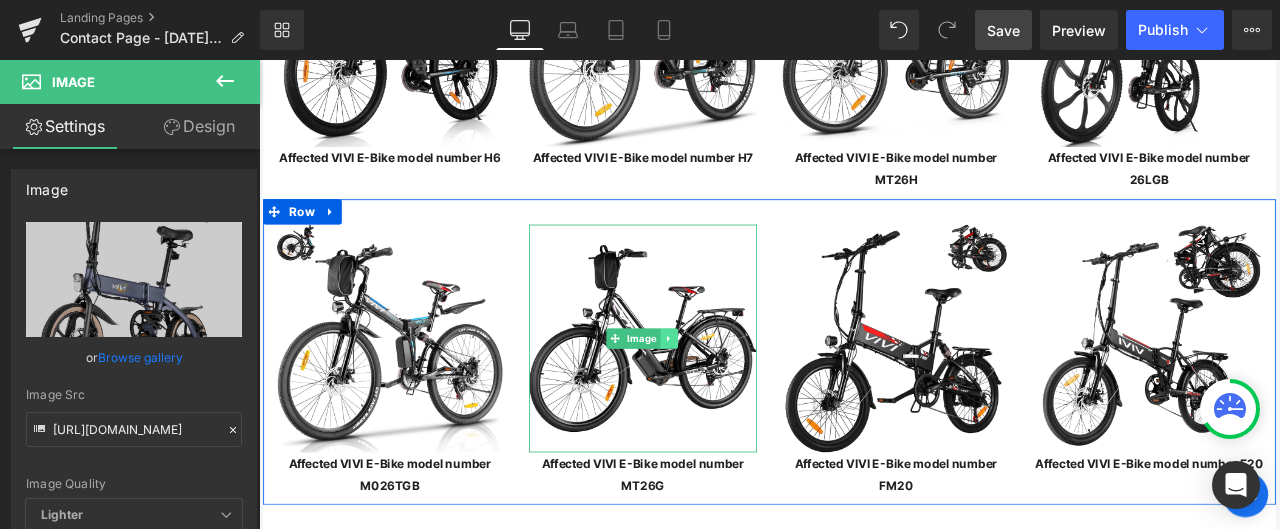 click at bounding box center [745, 390] 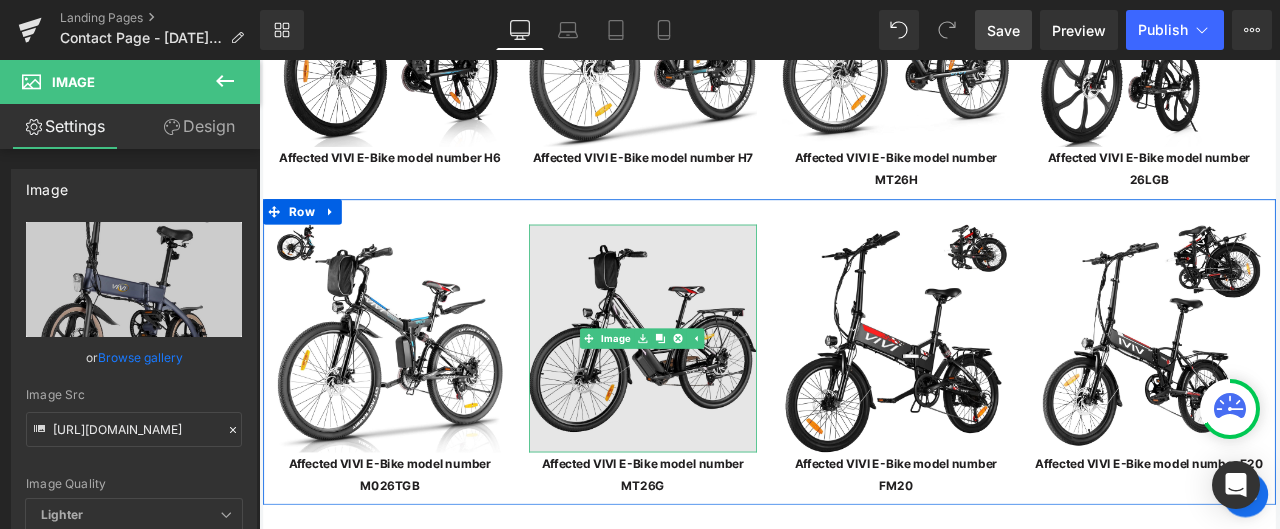 click at bounding box center [714, 390] 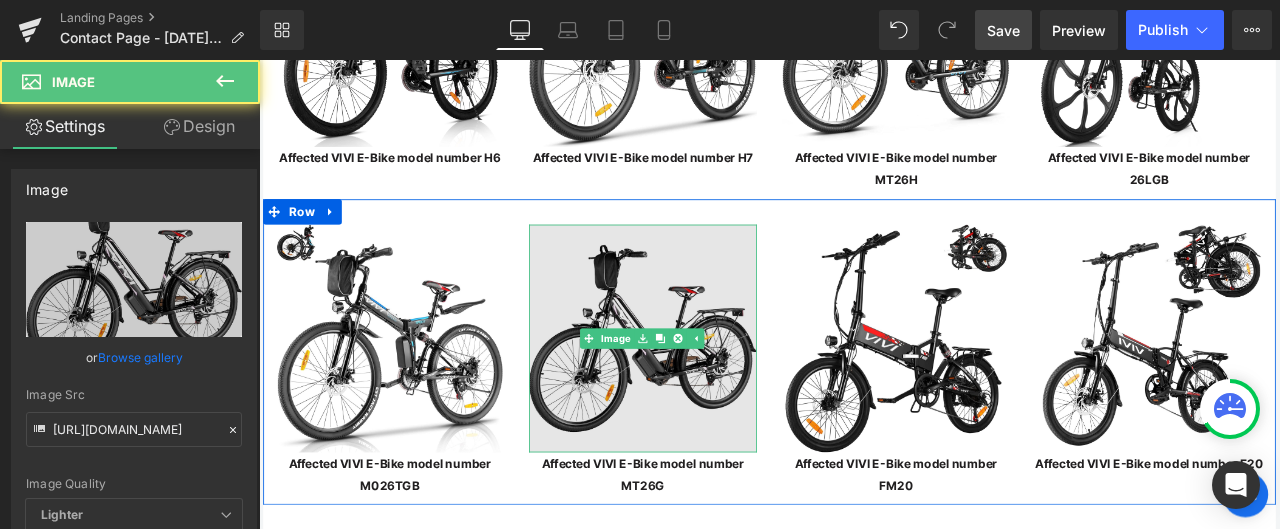 click at bounding box center [714, 390] 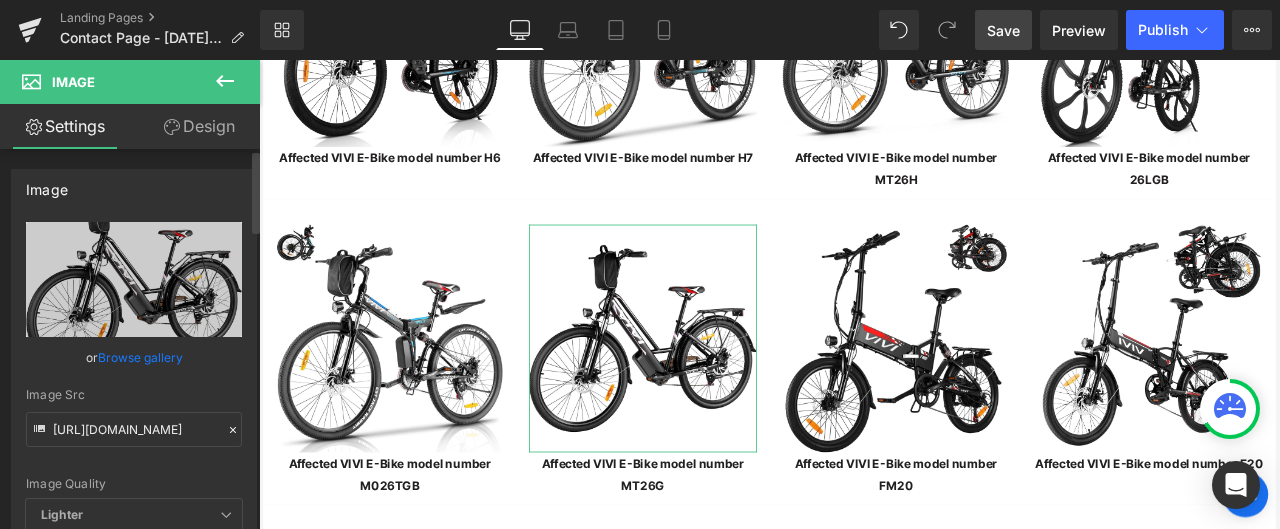 click 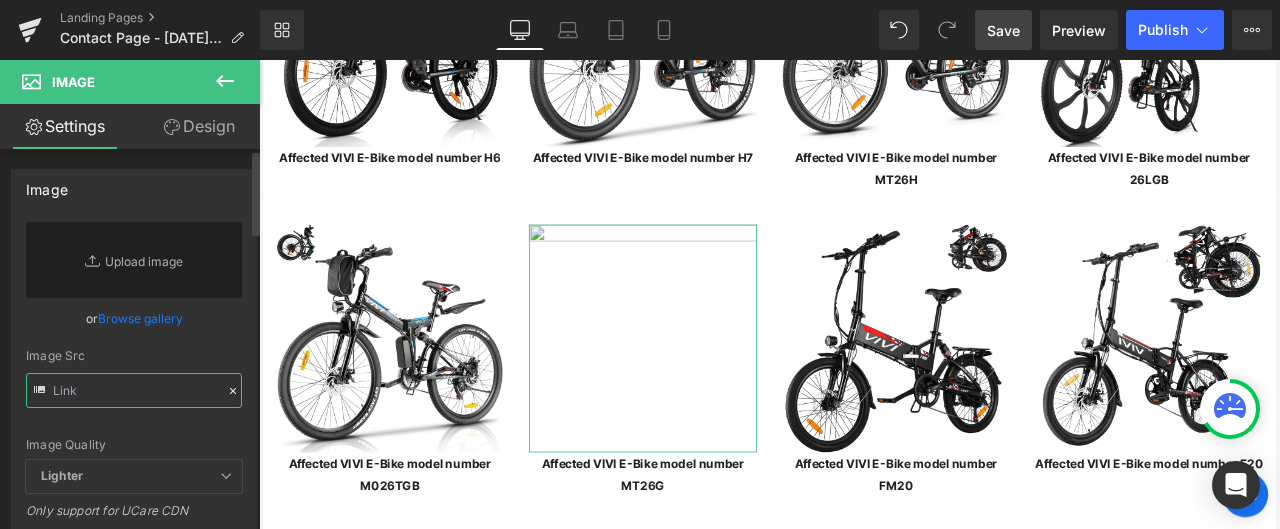 click at bounding box center [134, 390] 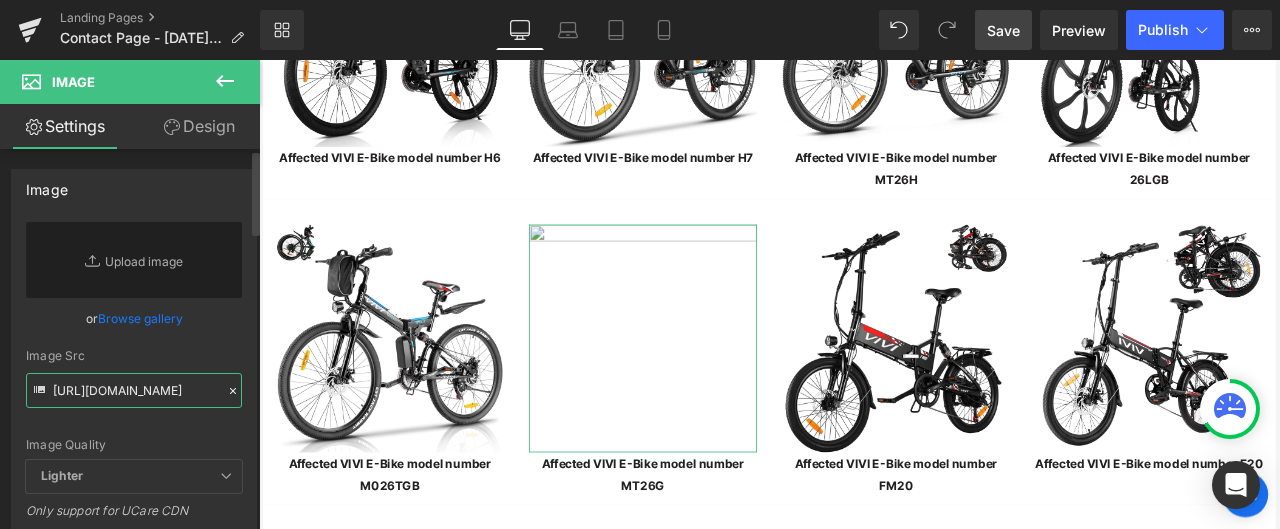 scroll, scrollTop: 0, scrollLeft: 424, axis: horizontal 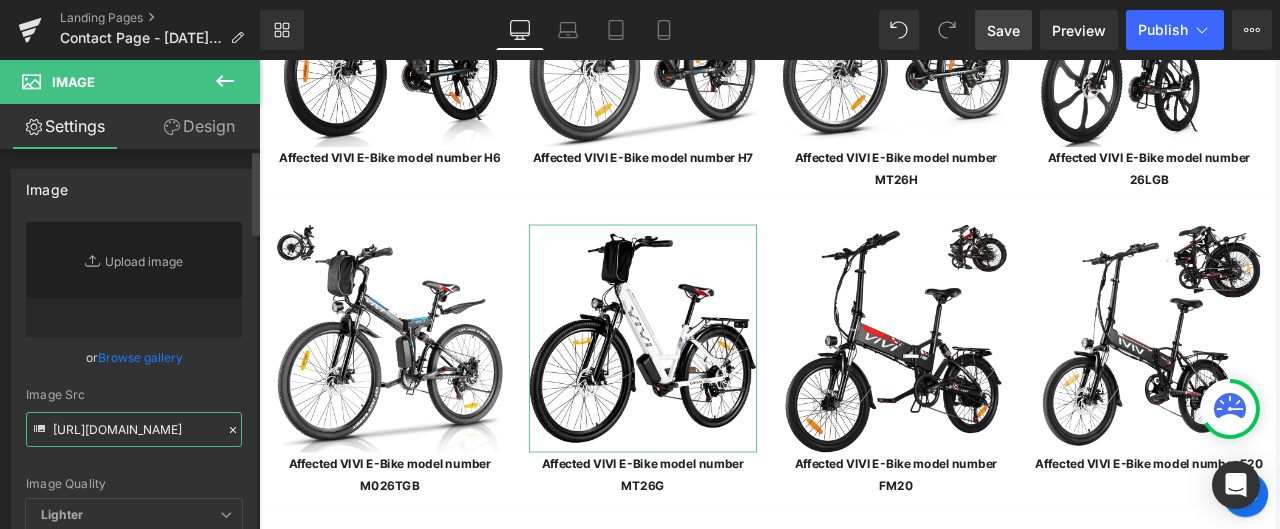 click on "[URL][DOMAIN_NAME]" at bounding box center (134, 429) 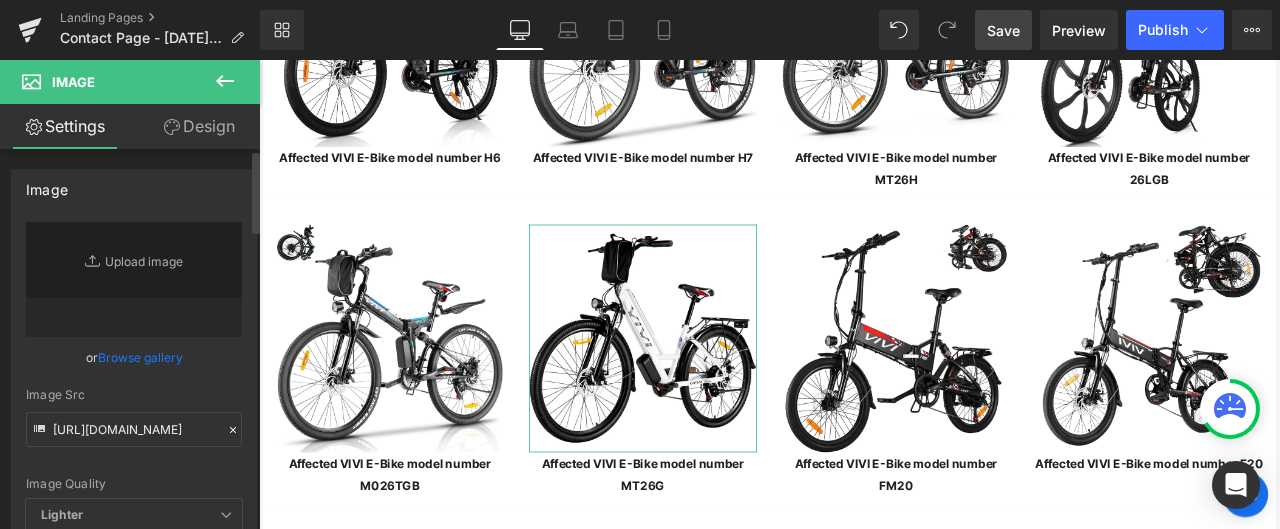 scroll, scrollTop: 0, scrollLeft: 0, axis: both 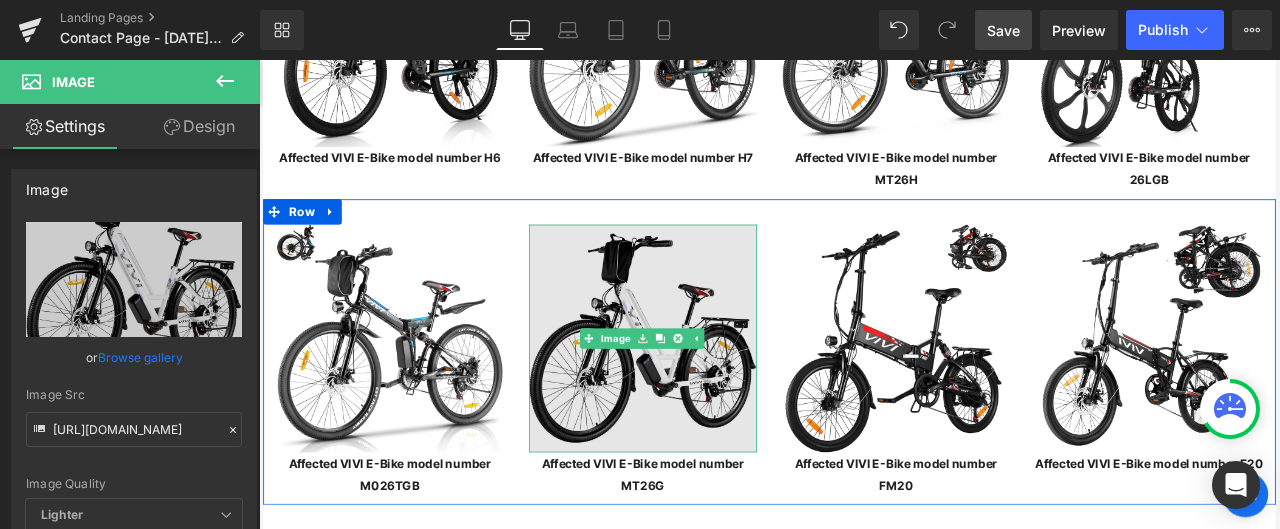type on "[URL][DOMAIN_NAME]" 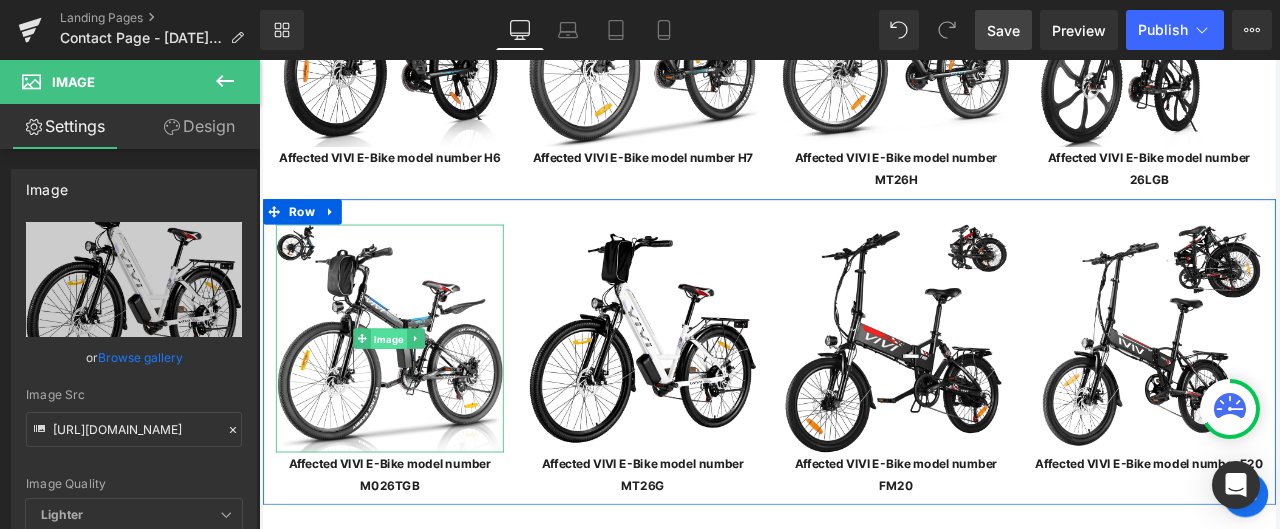 click on "Image" at bounding box center [413, 391] 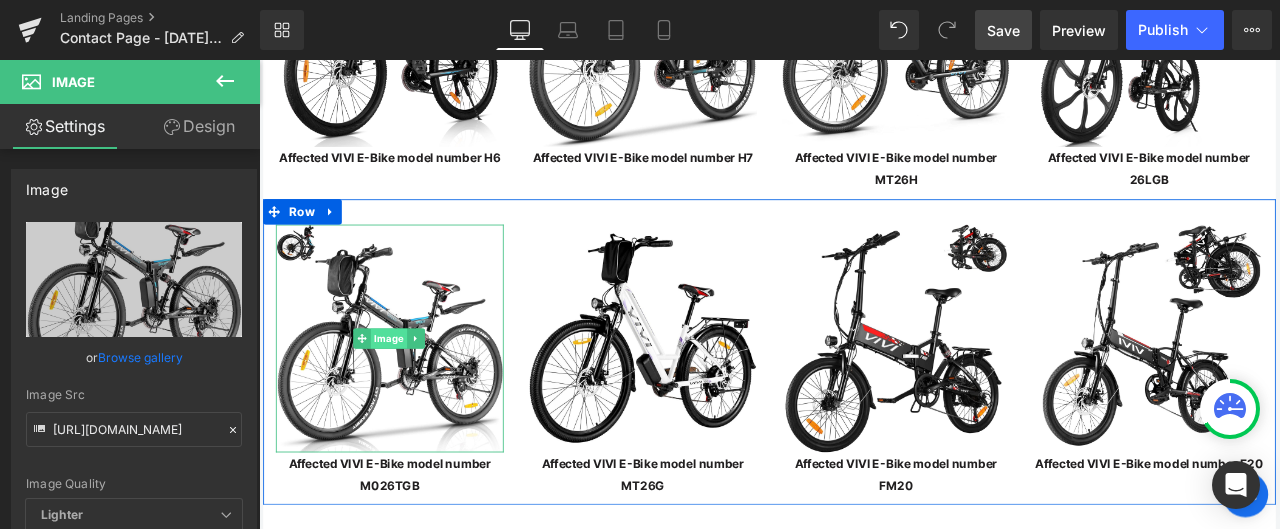 click on "Image" at bounding box center [413, 390] 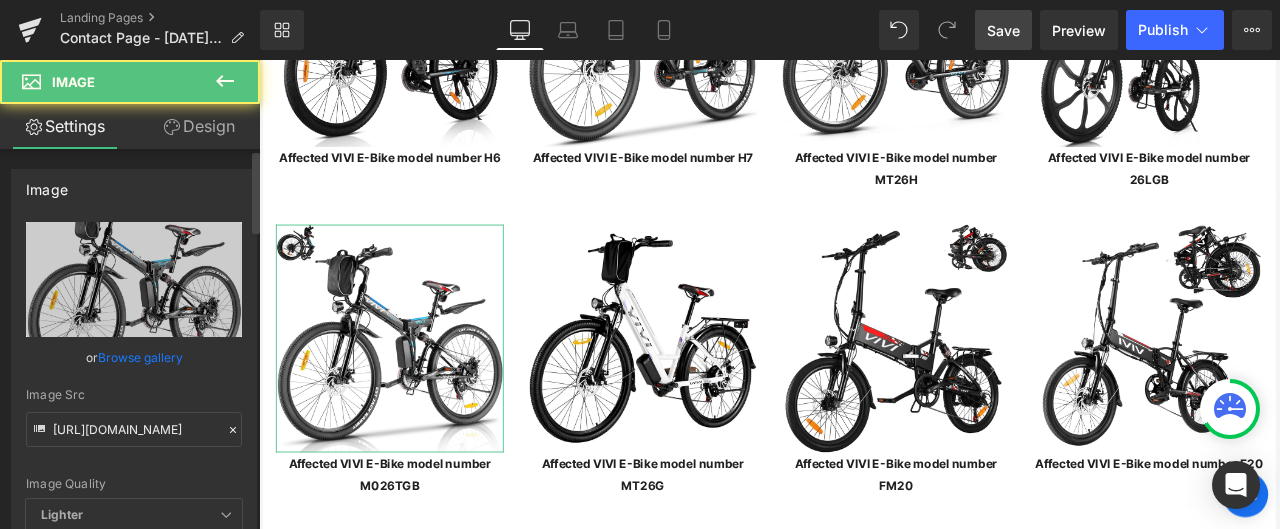 click 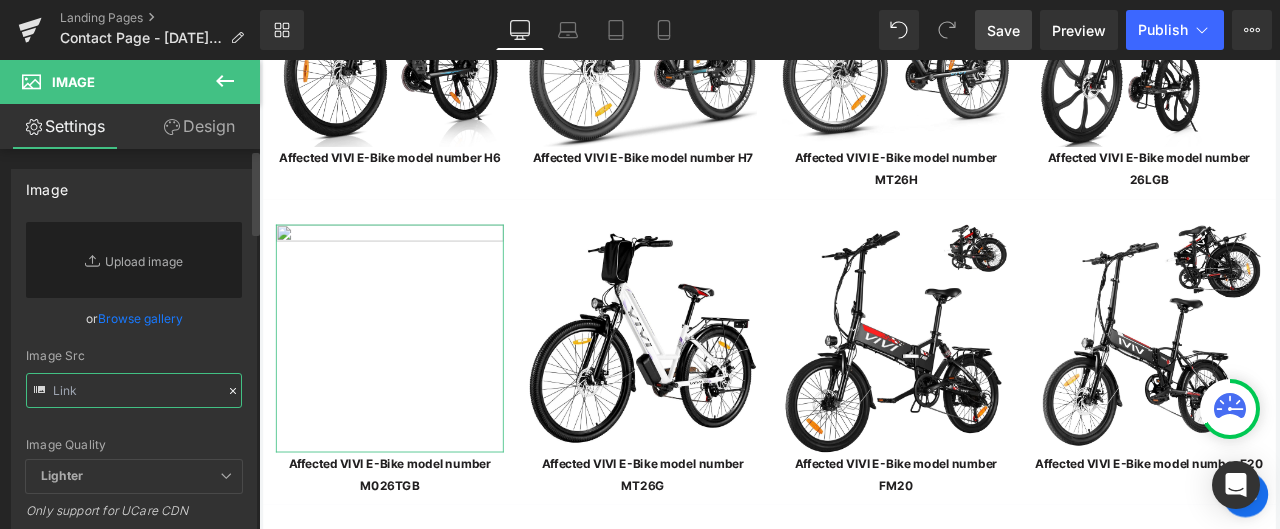 click at bounding box center (134, 390) 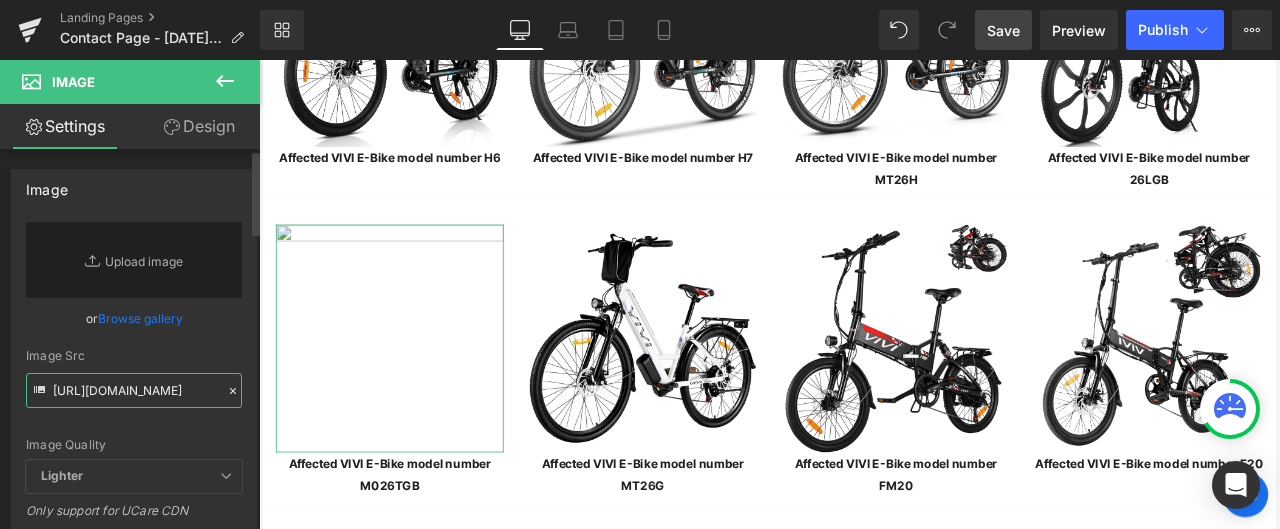 scroll, scrollTop: 0, scrollLeft: 438, axis: horizontal 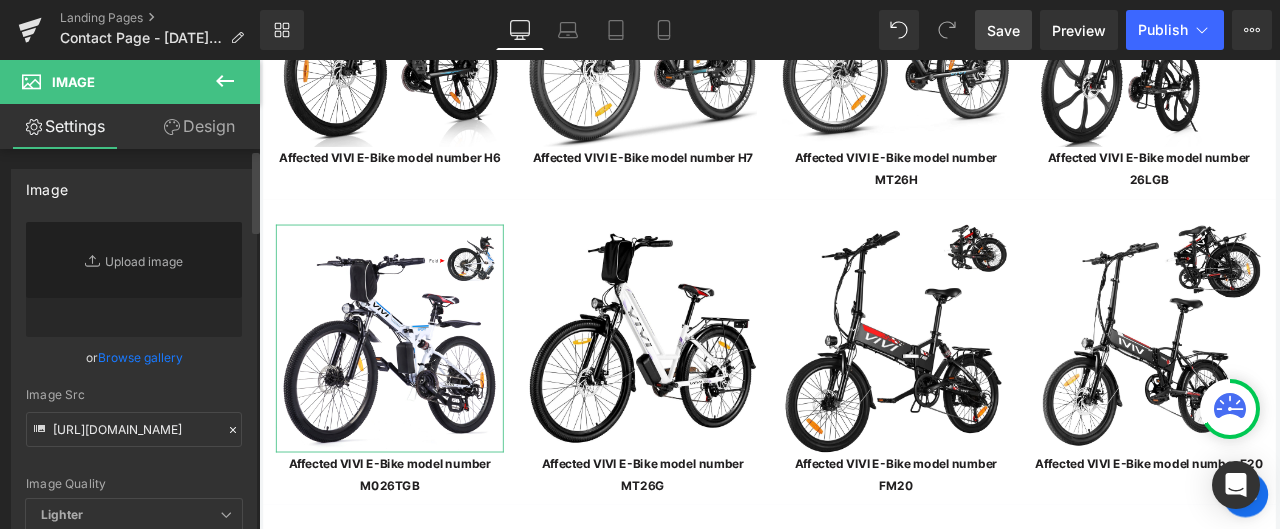 click on "Image Quality Lighter Lightest
Lighter
Lighter Lightest Only support for UCare CDN" at bounding box center [134, 360] 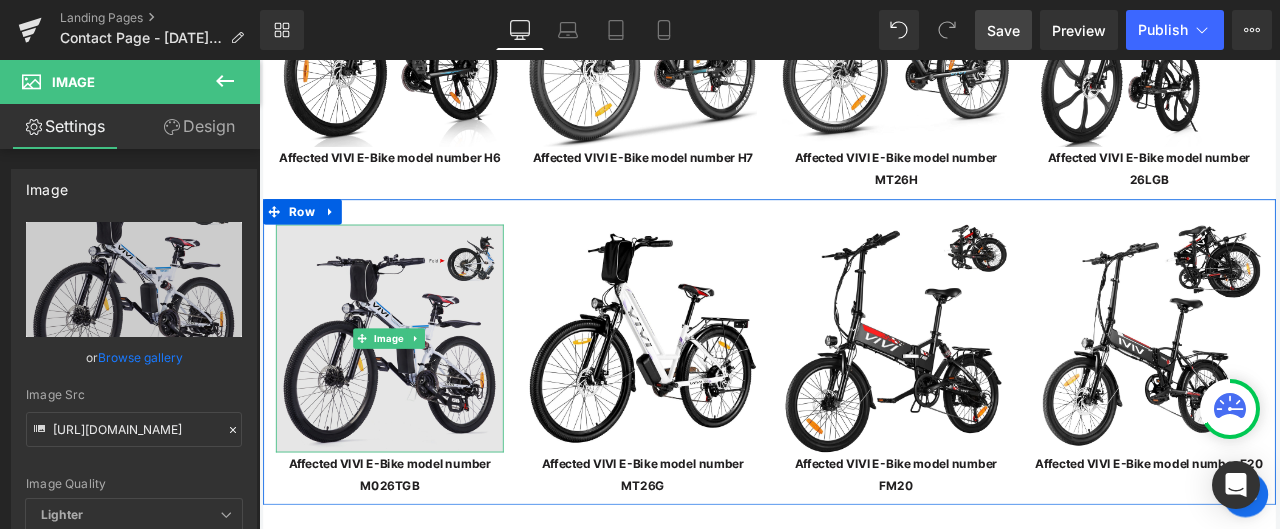type on "[URL][DOMAIN_NAME]" 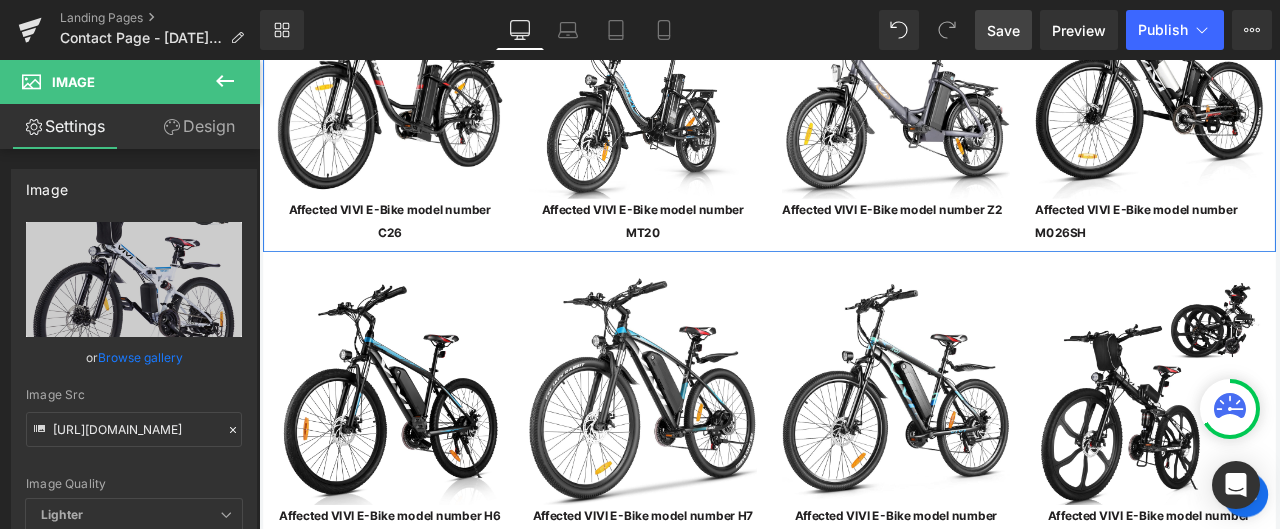 scroll, scrollTop: 3825, scrollLeft: 0, axis: vertical 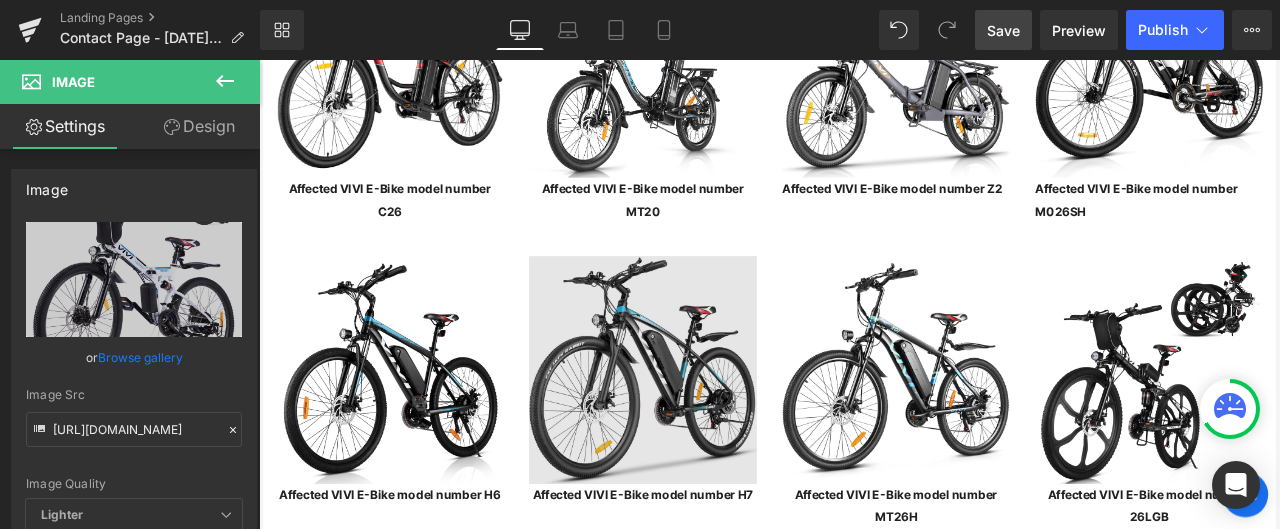 click at bounding box center (714, 428) 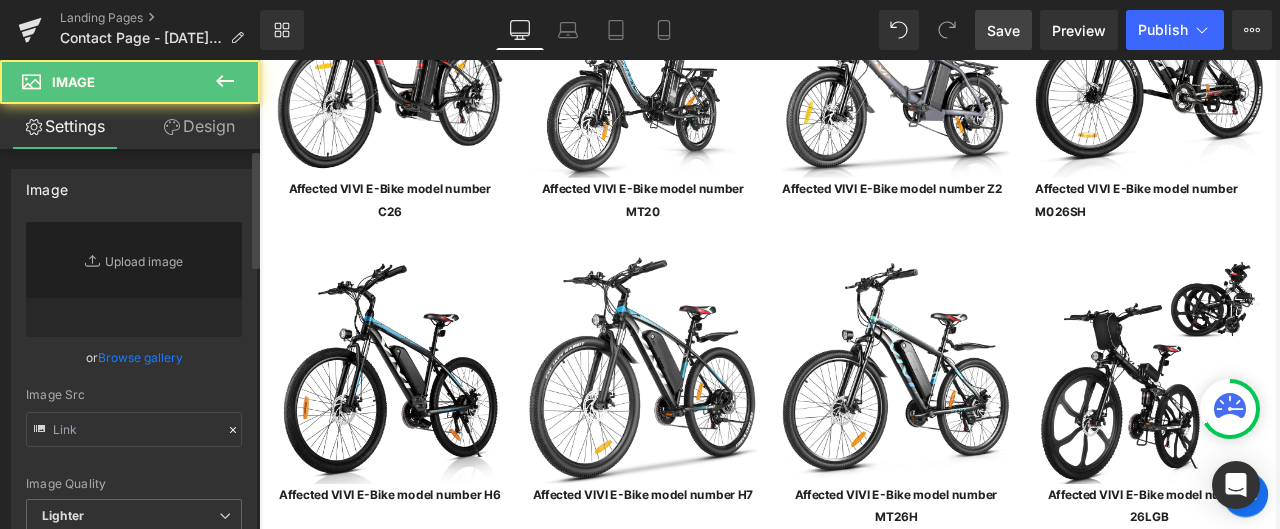 type on "[URL][DOMAIN_NAME]" 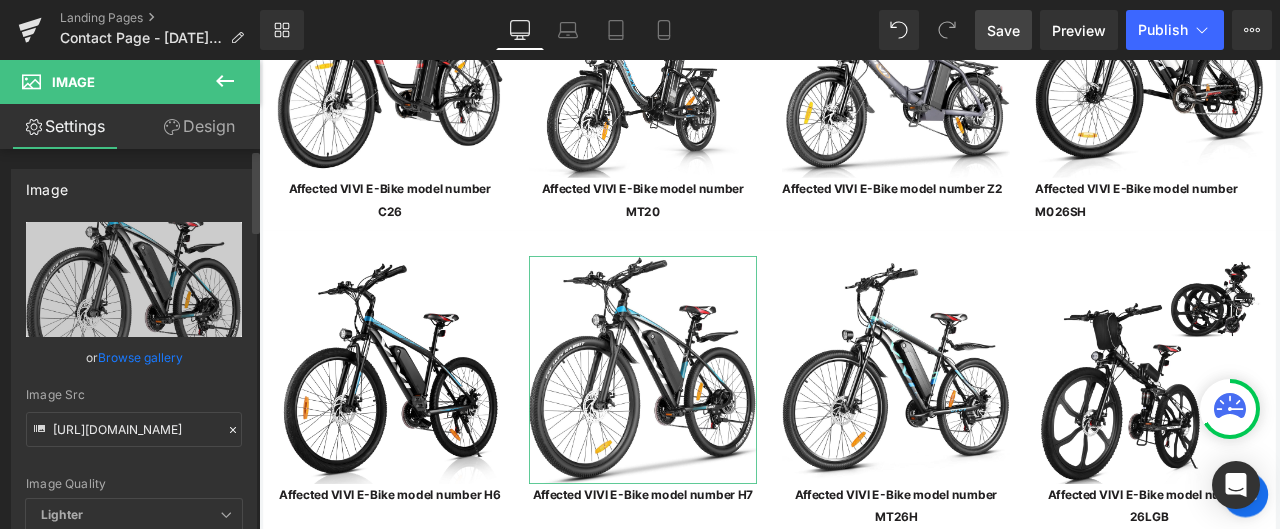 click 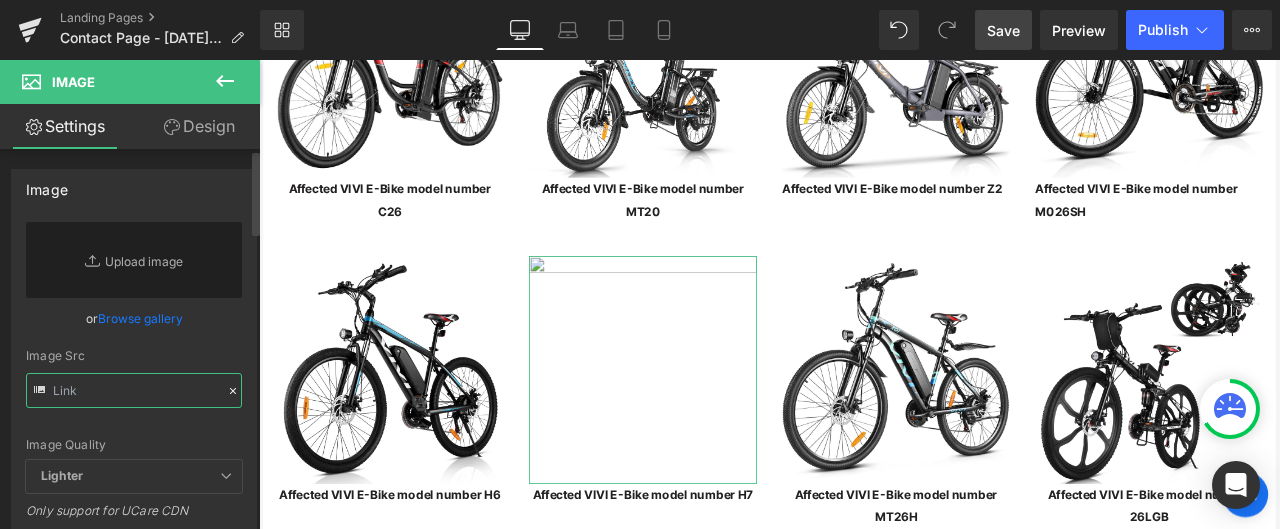 click at bounding box center (134, 390) 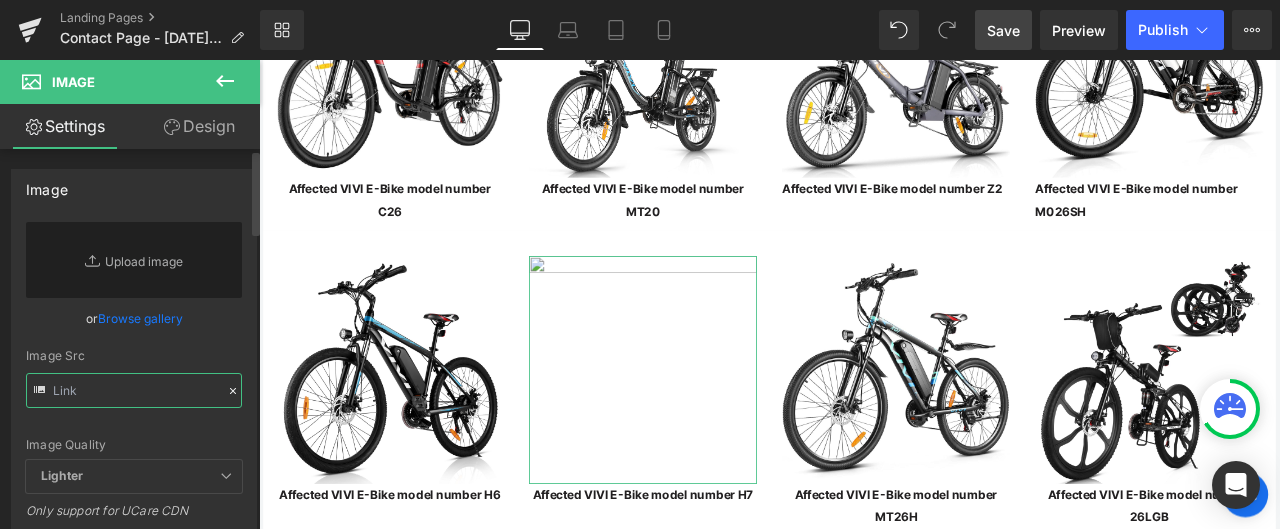 paste on "[URL][DOMAIN_NAME]" 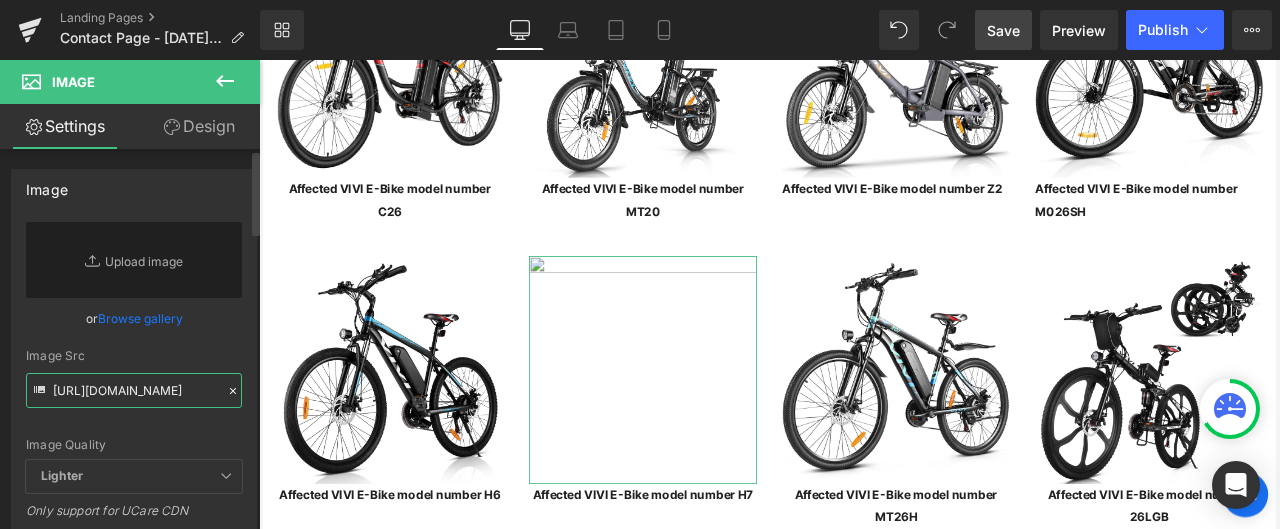 scroll, scrollTop: 0, scrollLeft: 396, axis: horizontal 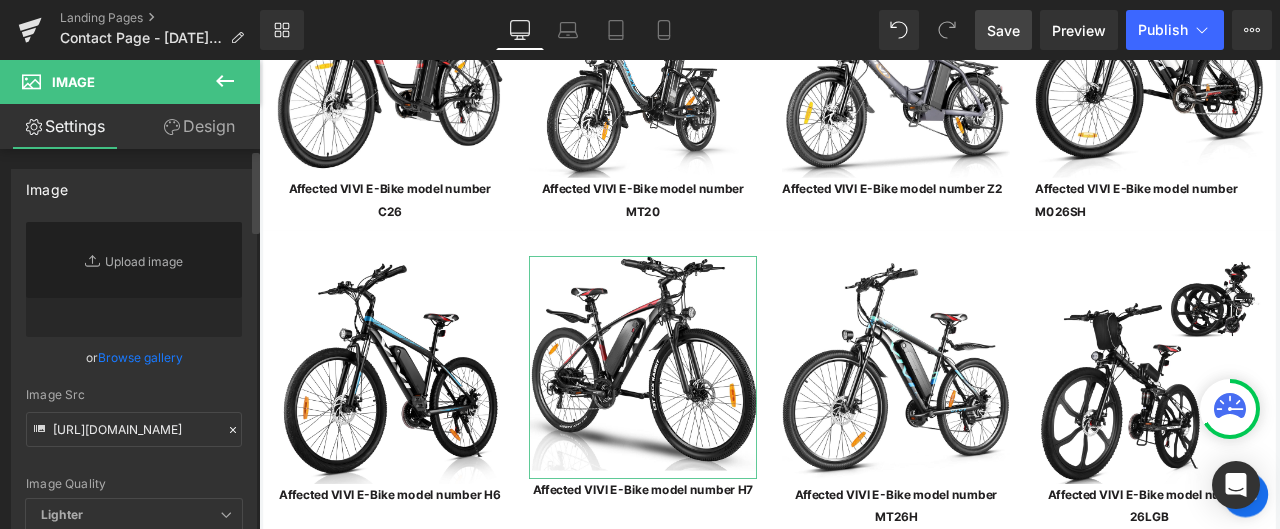 click on "Image Quality Lighter Lightest
Lighter
Lighter Lightest Only support for UCare CDN" at bounding box center (134, 360) 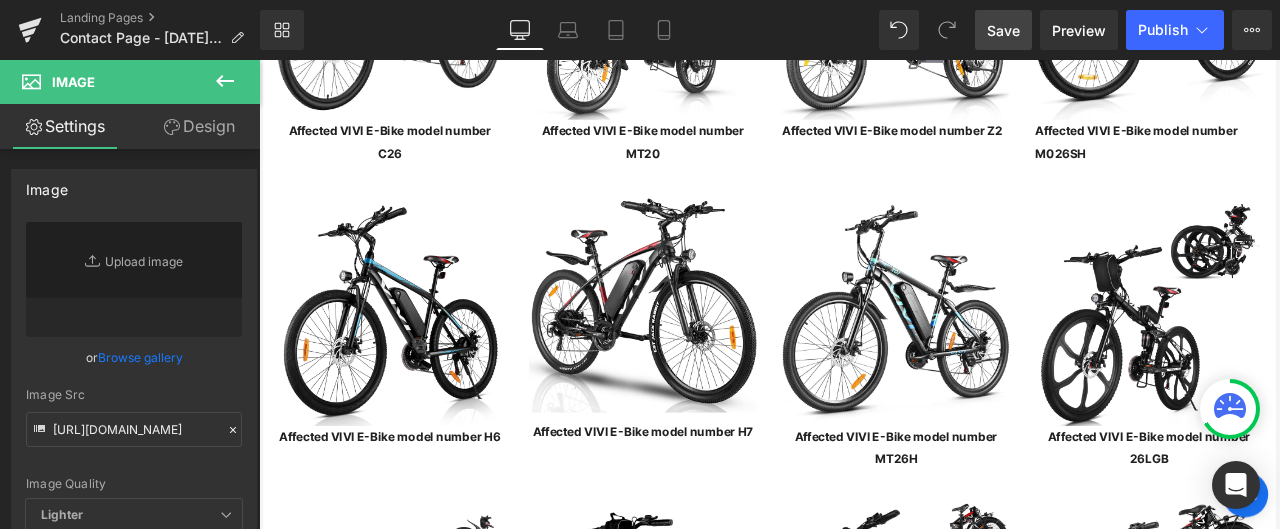scroll, scrollTop: 3925, scrollLeft: 0, axis: vertical 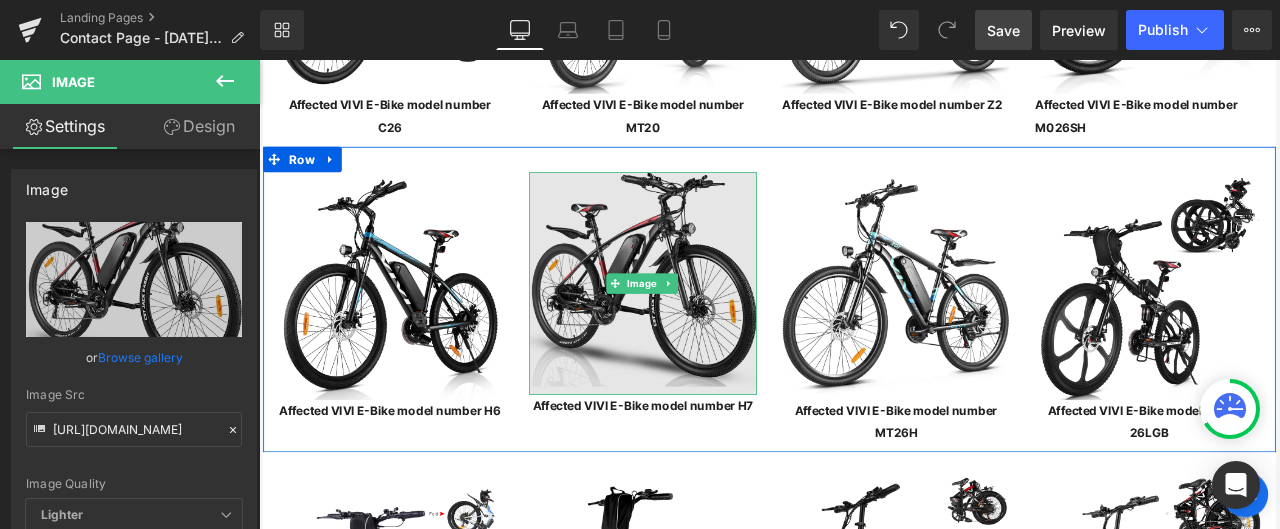 type on "[URL][DOMAIN_NAME]" 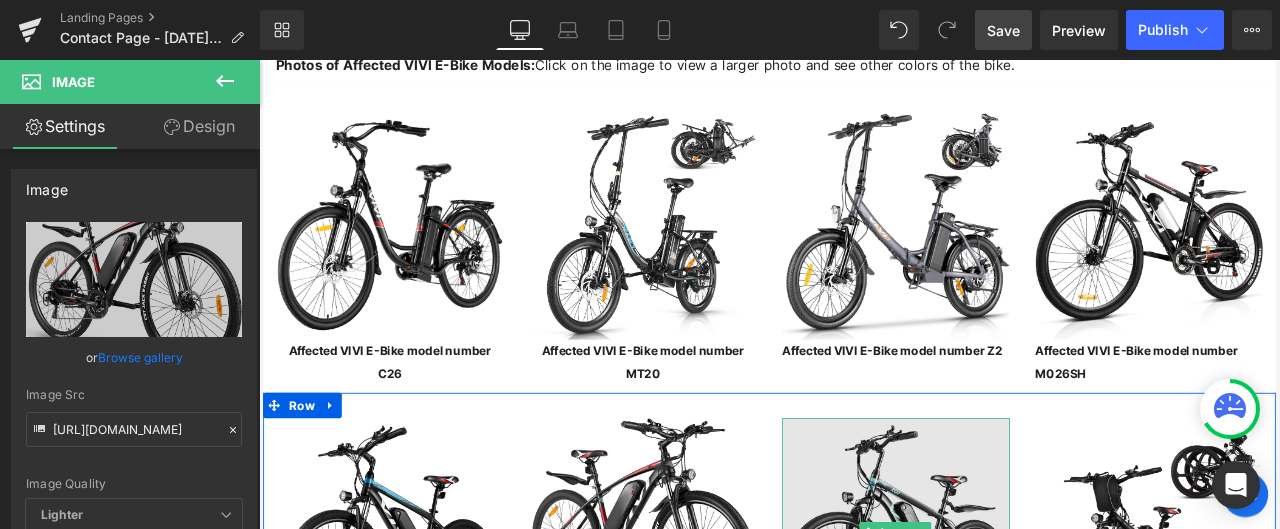 scroll, scrollTop: 3625, scrollLeft: 0, axis: vertical 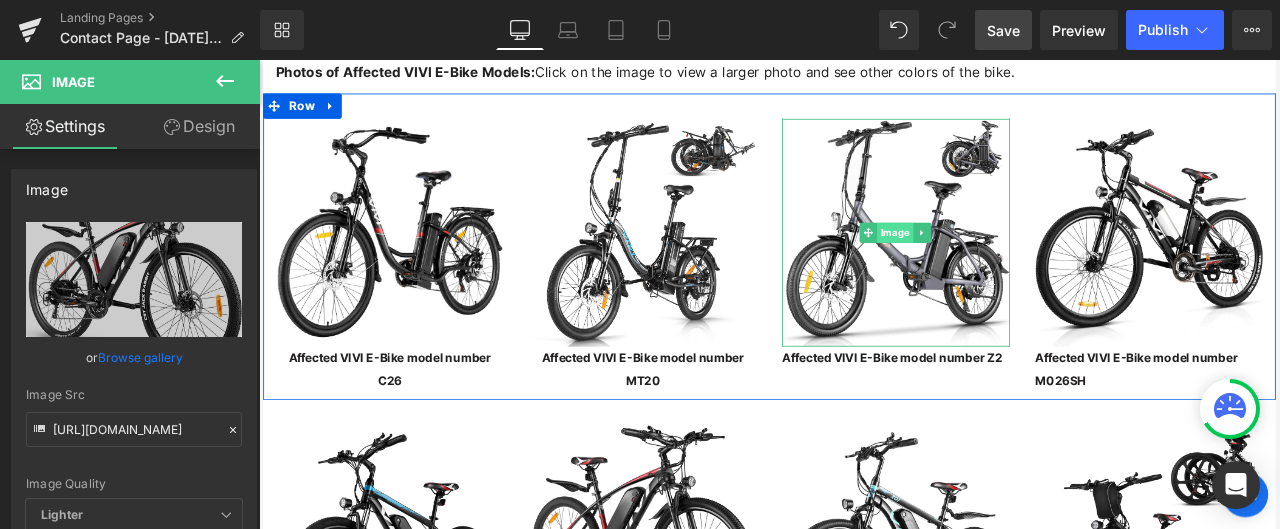 click on "Image" at bounding box center [1013, 265] 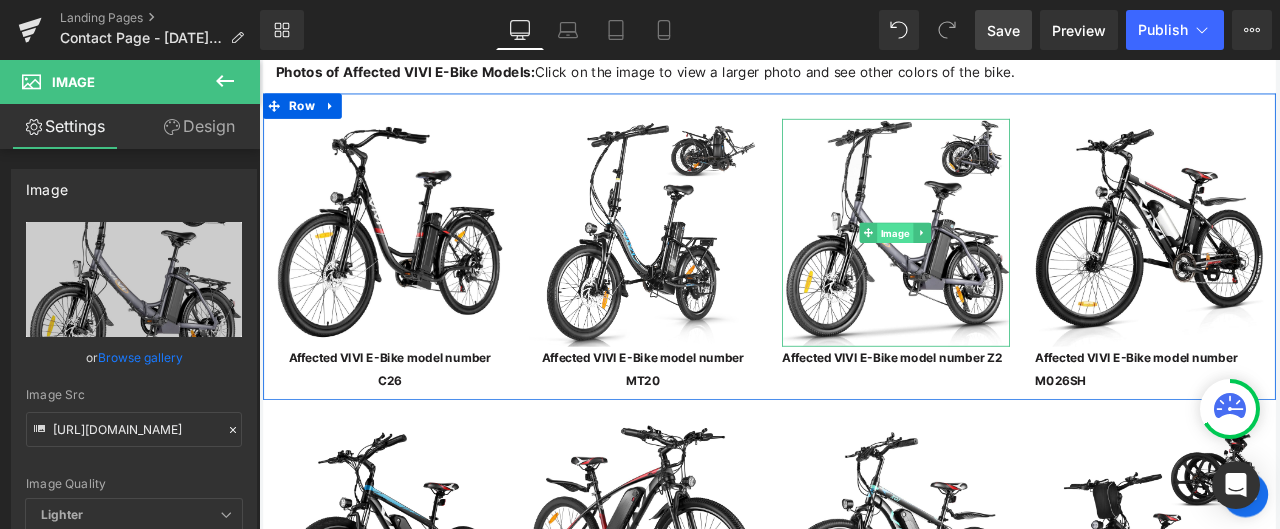click on "Image" at bounding box center (1013, 266) 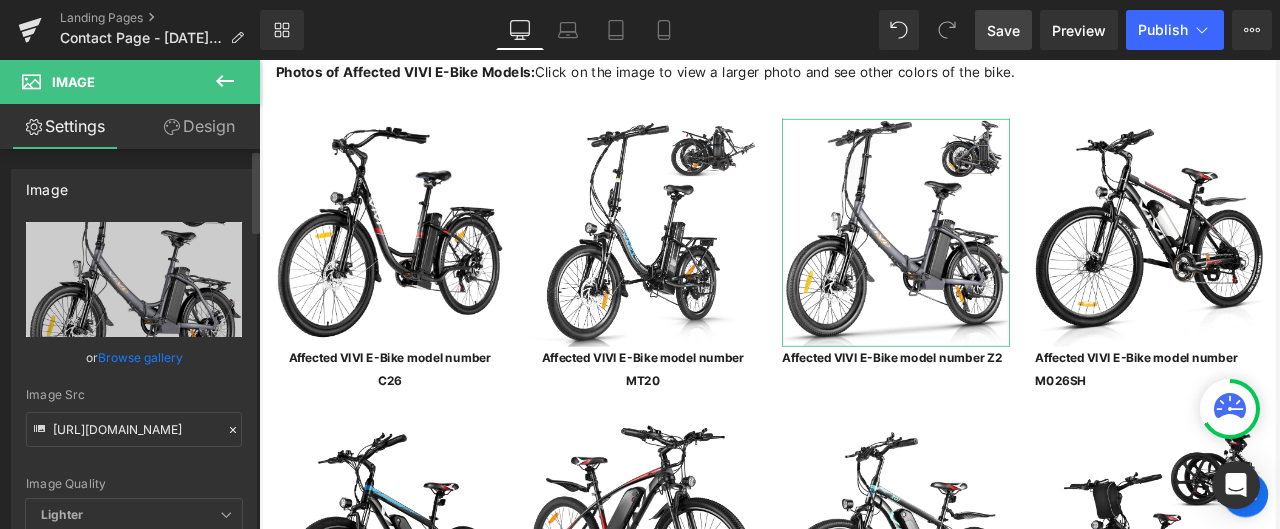 click 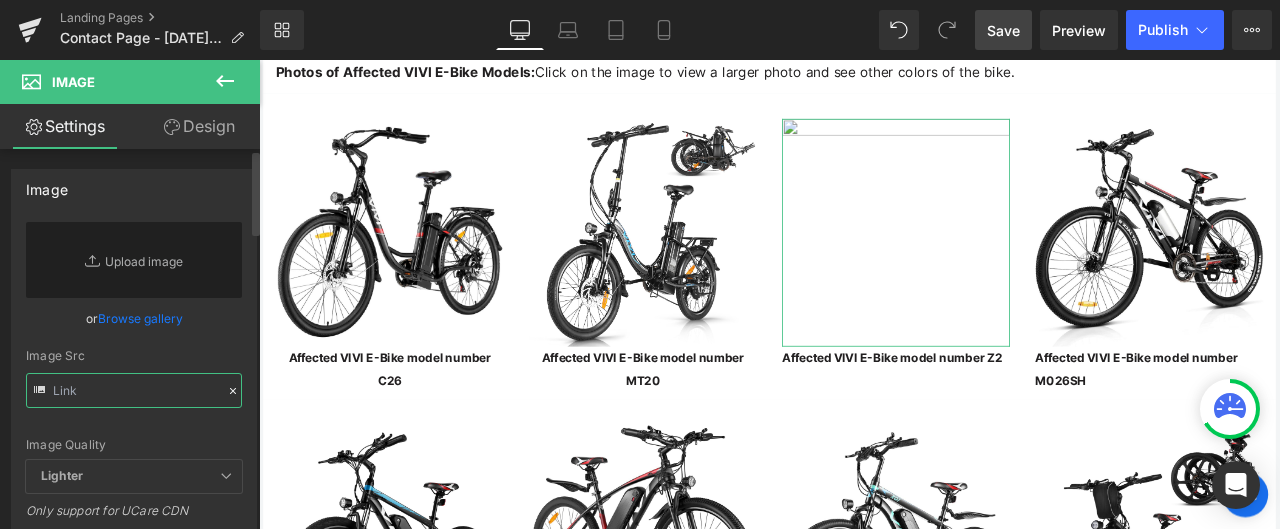 click at bounding box center (134, 390) 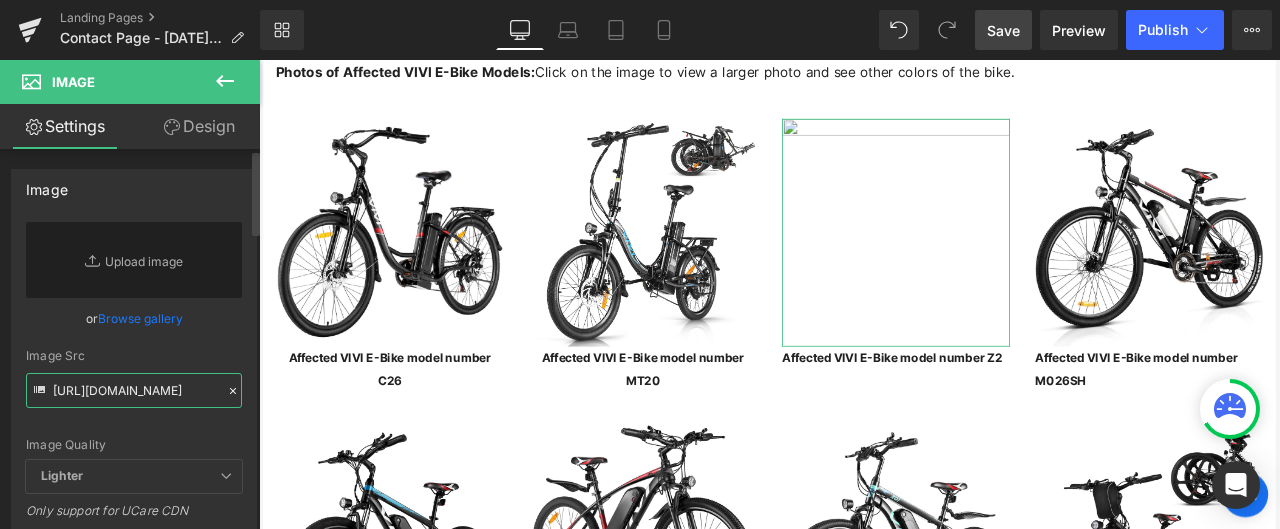 scroll, scrollTop: 0, scrollLeft: 359, axis: horizontal 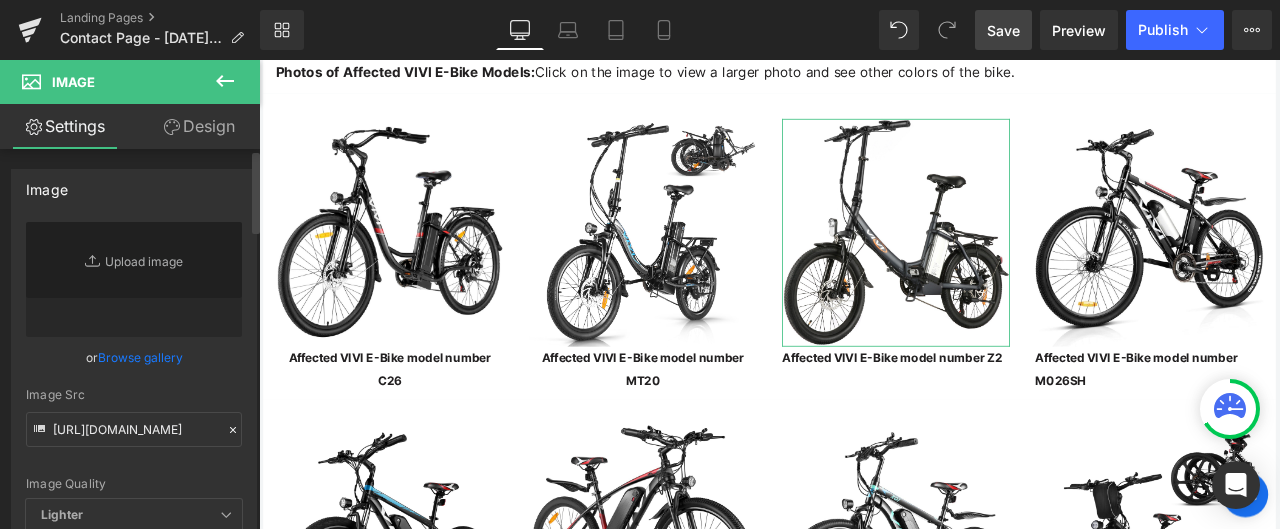click on "Image Quality Lighter Lightest
Lighter
Lighter Lightest Only support for UCare CDN" at bounding box center [134, 360] 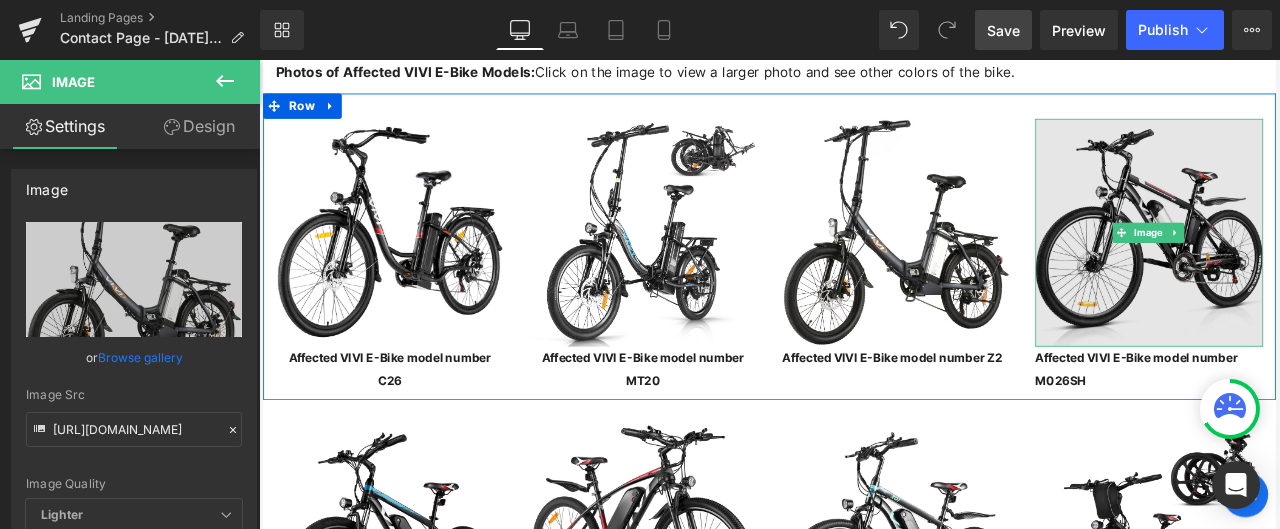 type on "[URL][DOMAIN_NAME]" 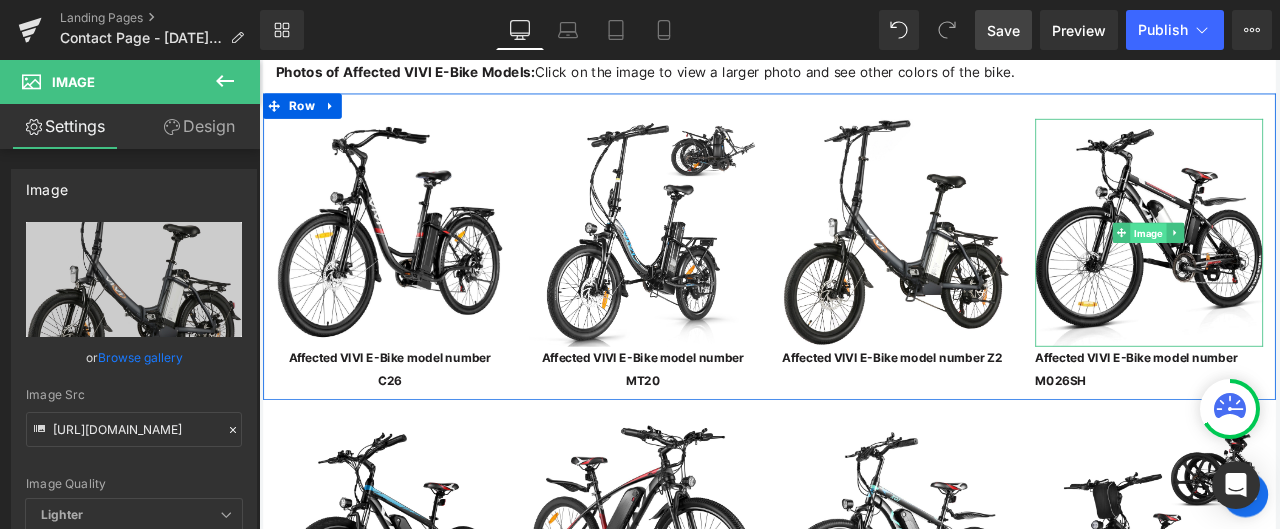 click on "Image" at bounding box center [1313, 266] 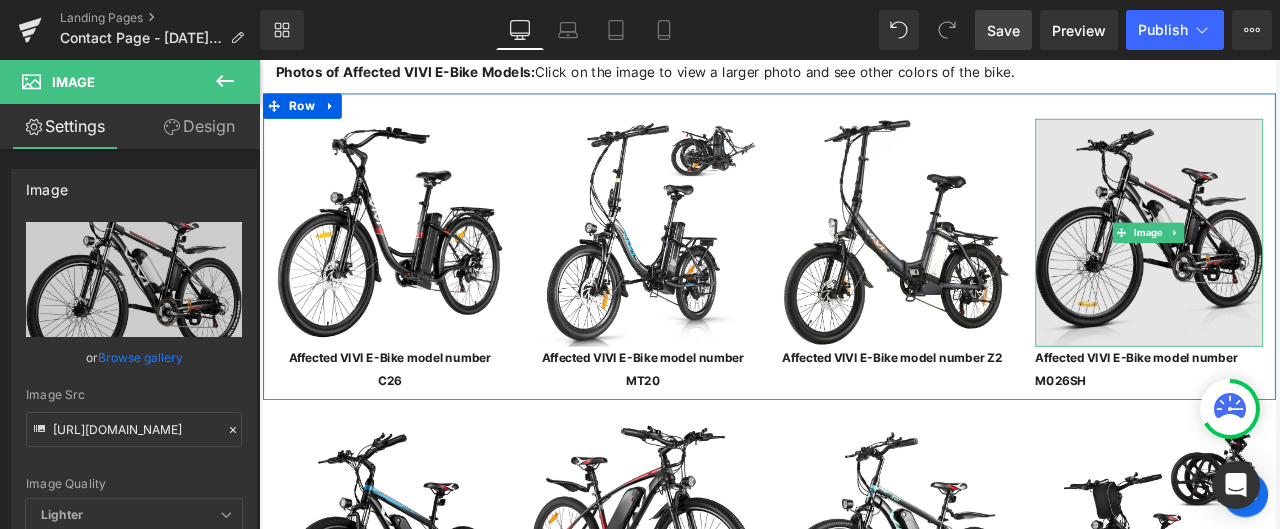 click at bounding box center [1314, 265] 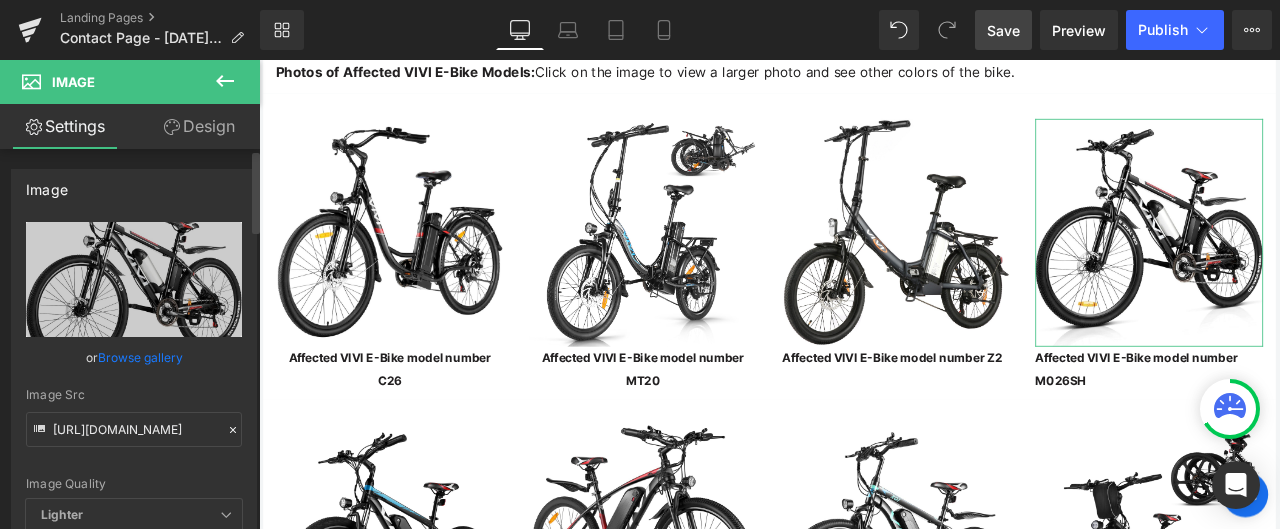 click 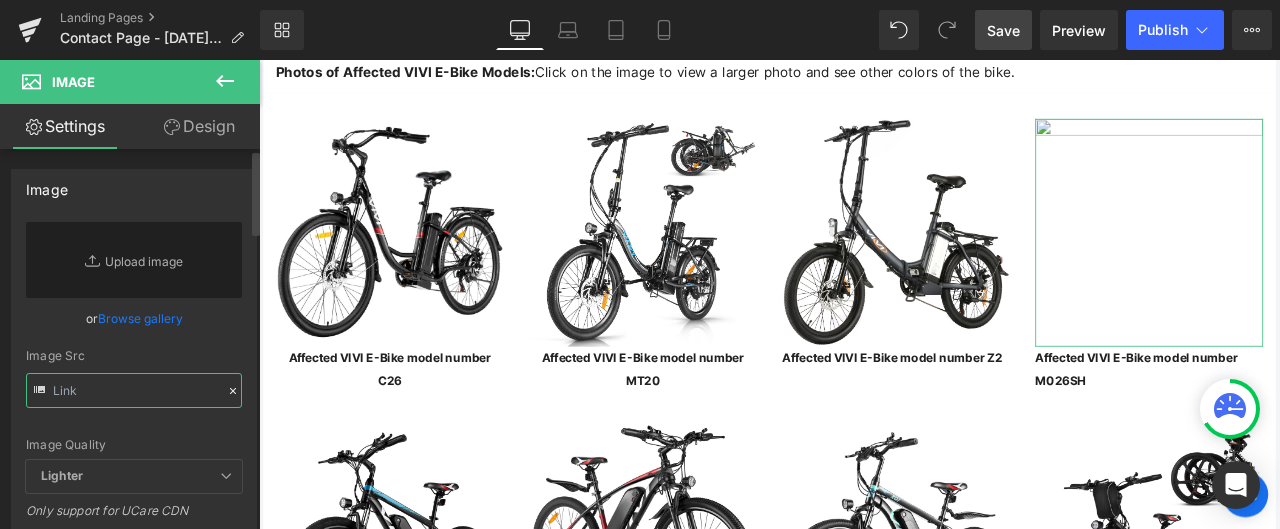 click at bounding box center (134, 390) 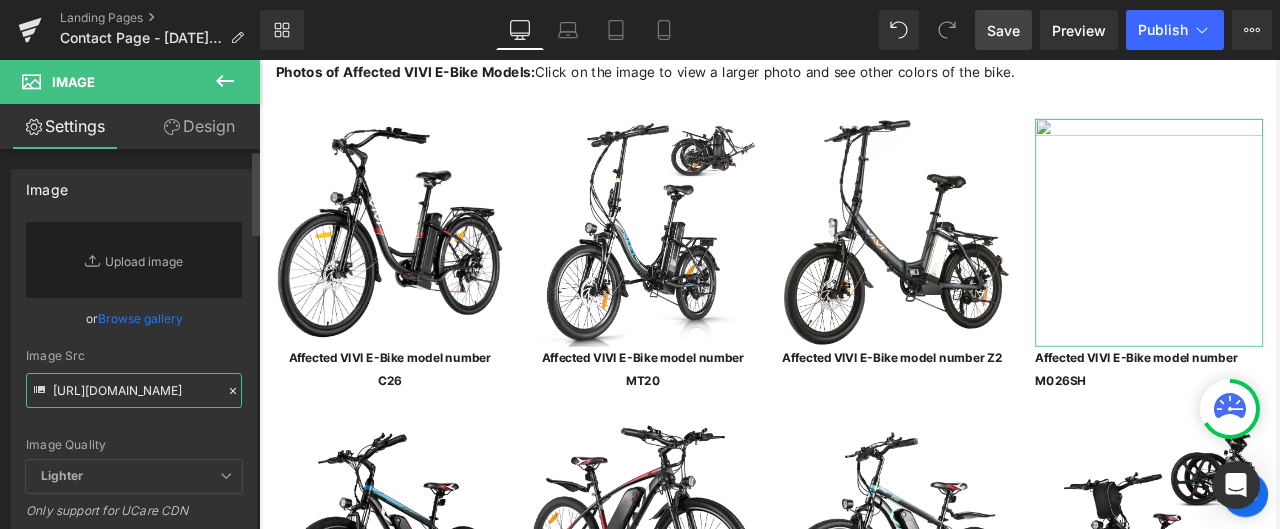 scroll, scrollTop: 0, scrollLeft: 429, axis: horizontal 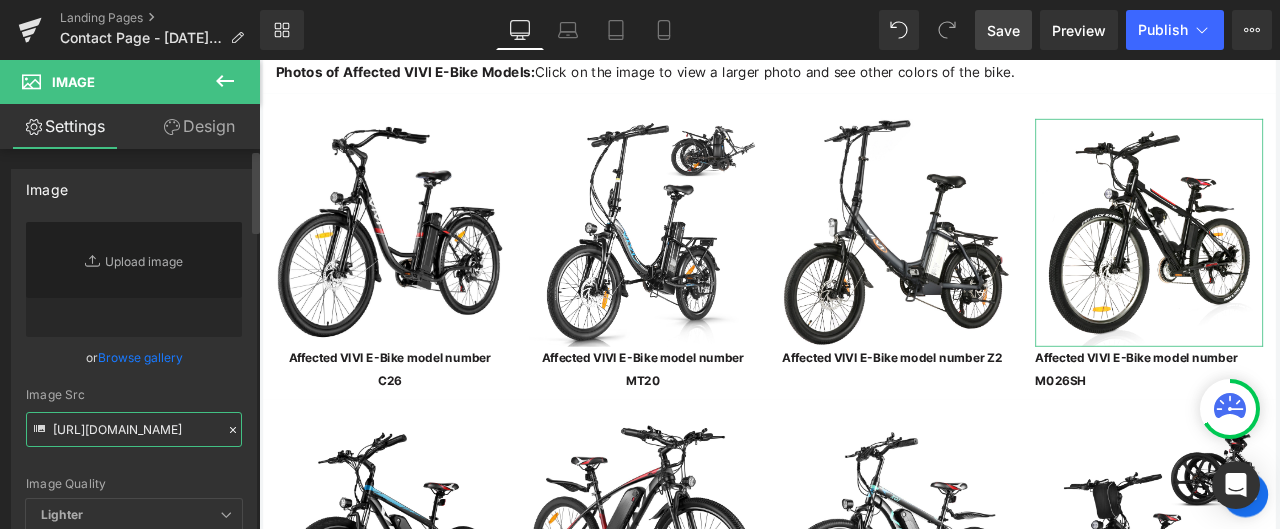 click on "[URL][DOMAIN_NAME]" at bounding box center (134, 429) 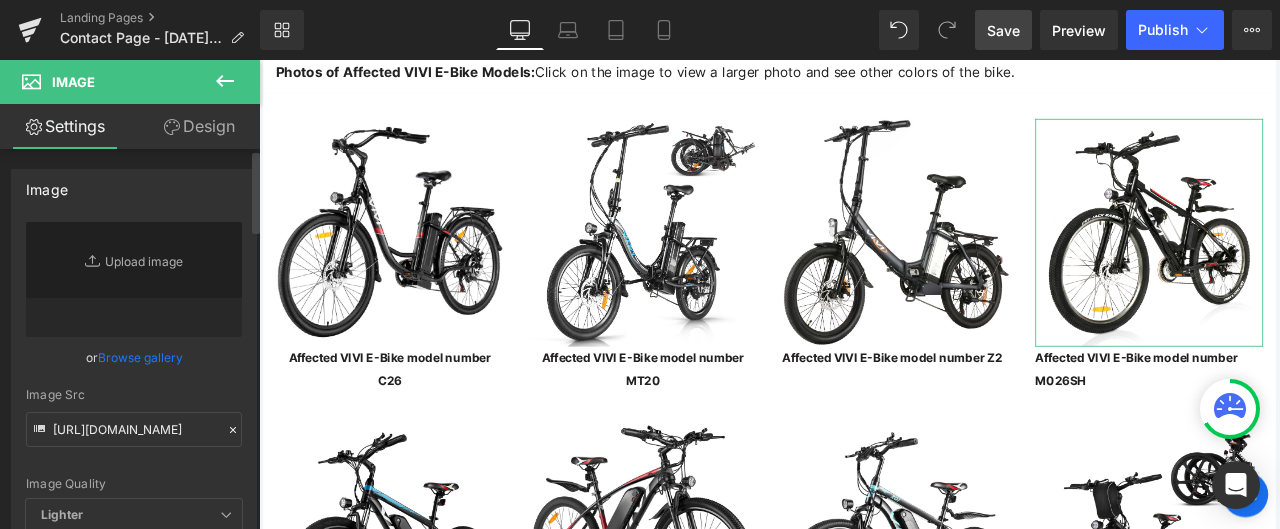 scroll, scrollTop: 0, scrollLeft: 0, axis: both 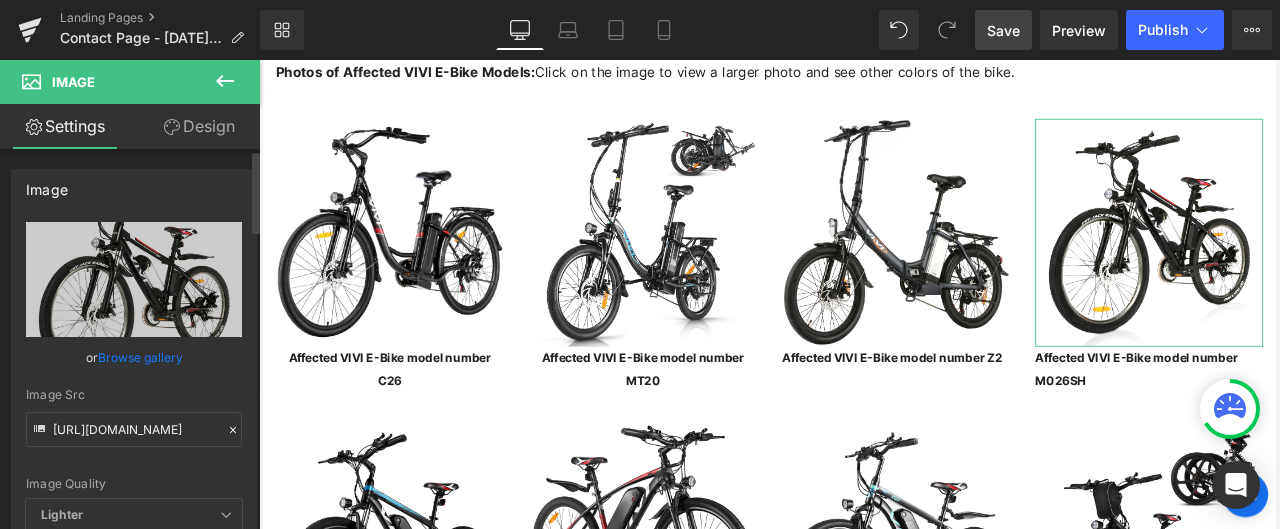 type on "[URL][DOMAIN_NAME]" 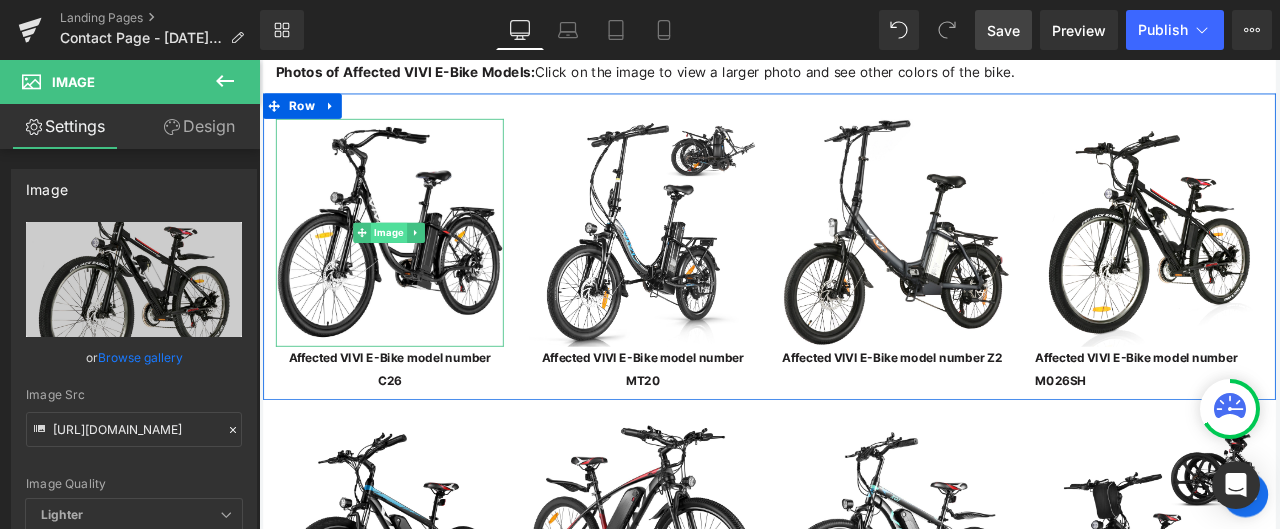 click at bounding box center [414, 265] 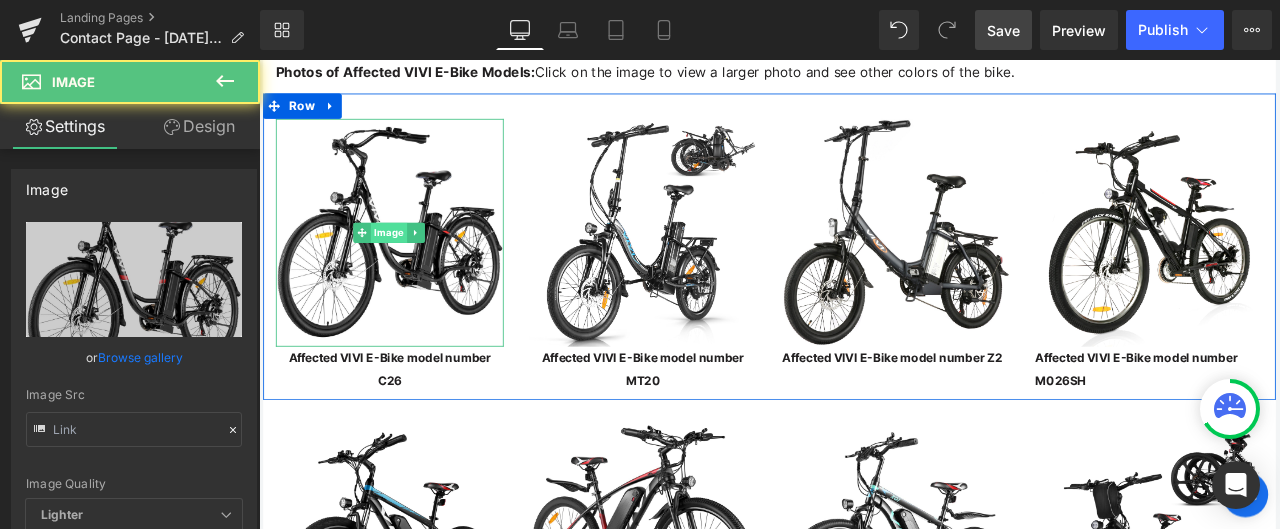 type on "[URL][DOMAIN_NAME]" 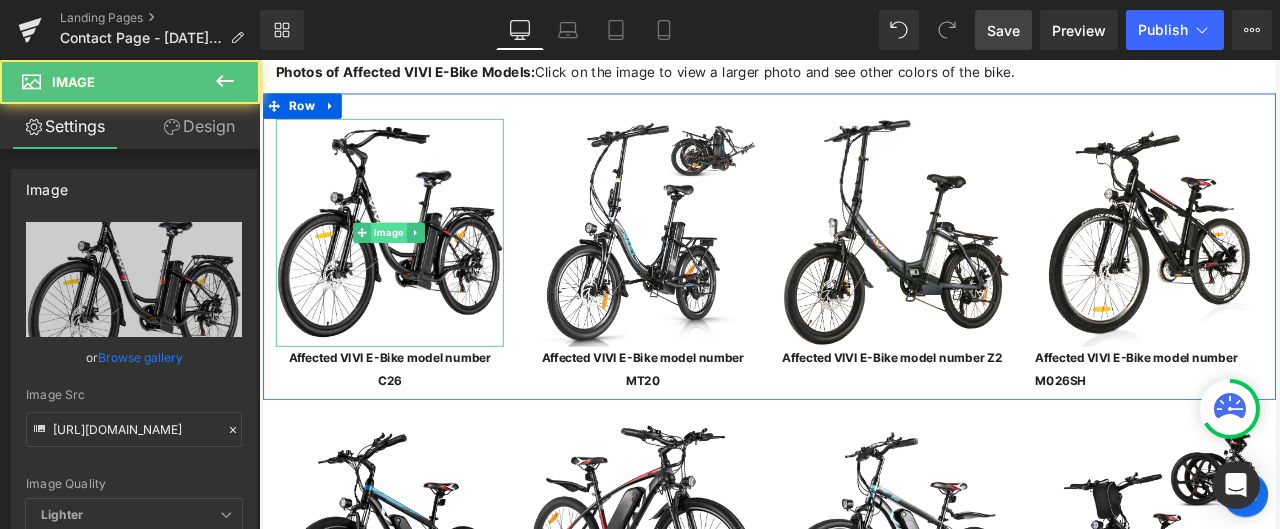 click on "Image" at bounding box center [413, 265] 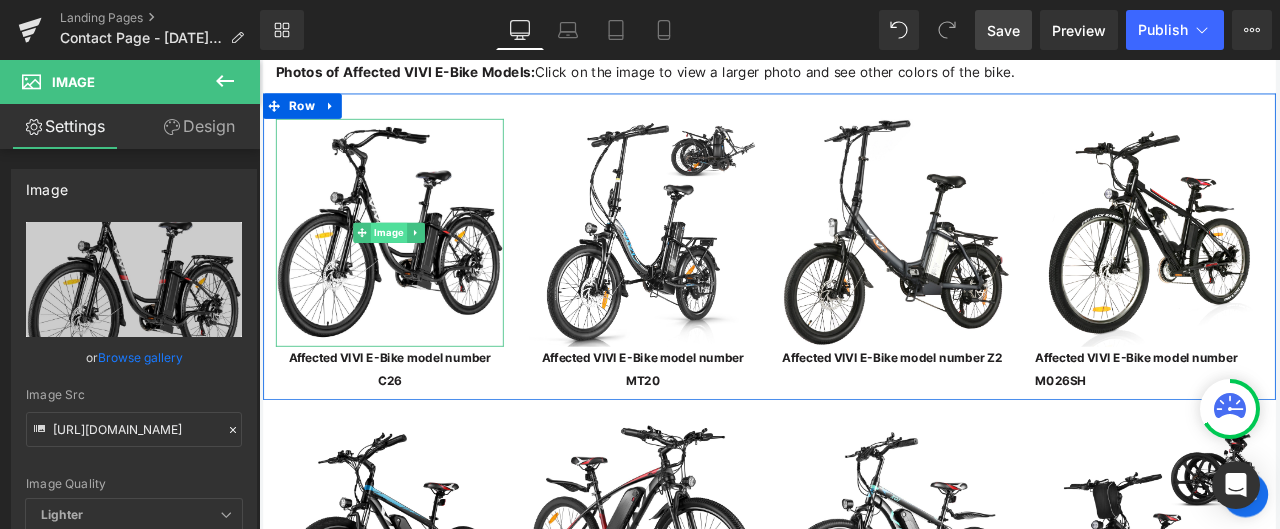 click on "Image" at bounding box center (413, 265) 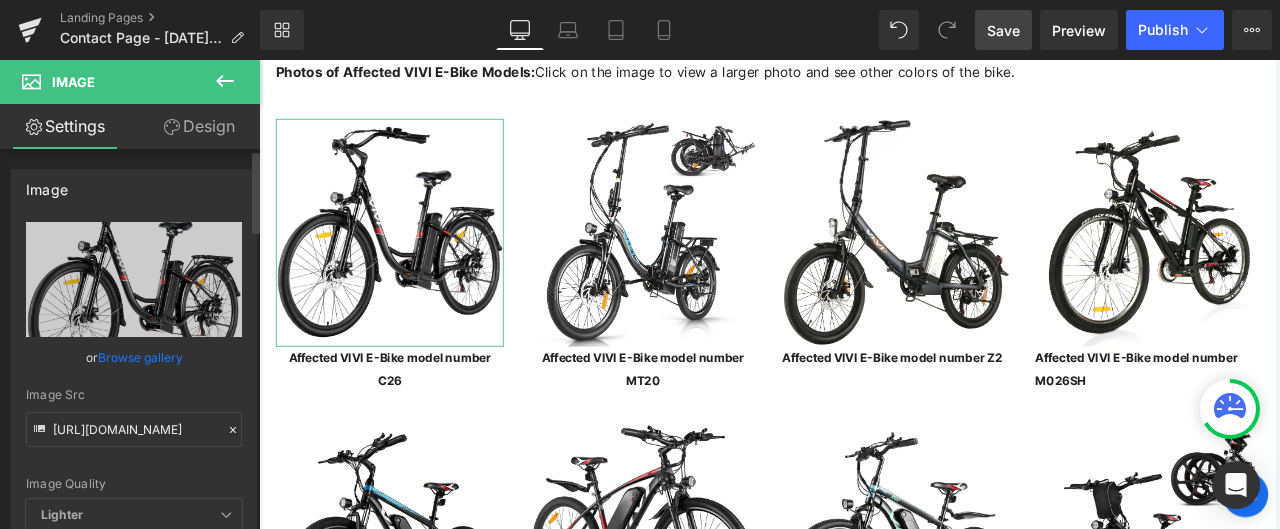 click 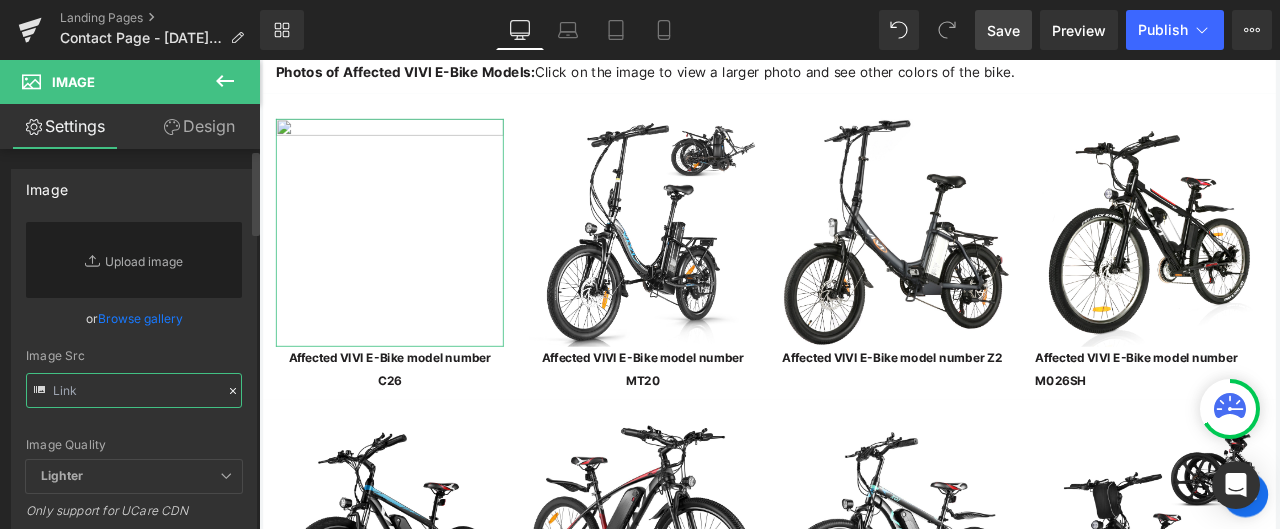 click at bounding box center (134, 390) 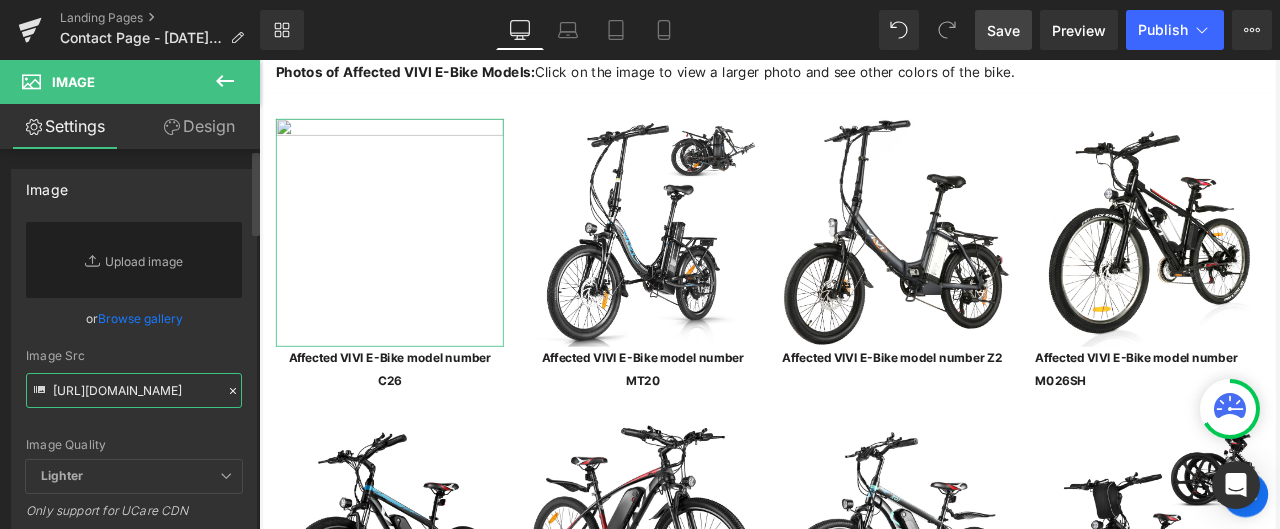 scroll, scrollTop: 0, scrollLeft: 402, axis: horizontal 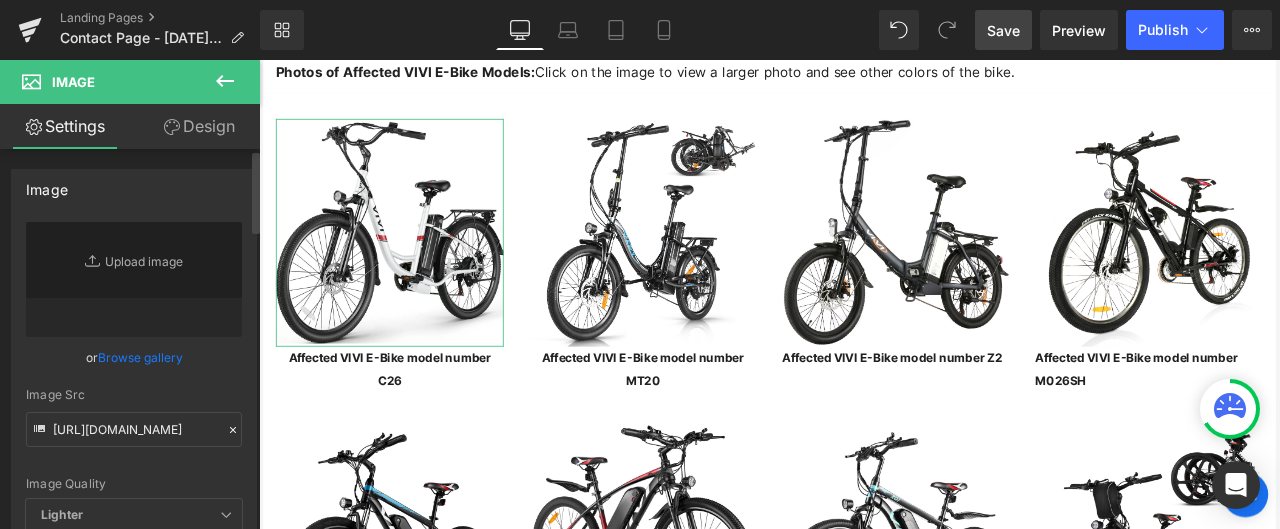 click on "Image Quality Lighter Lightest
Lighter
Lighter Lightest Only support for UCare CDN" at bounding box center (134, 360) 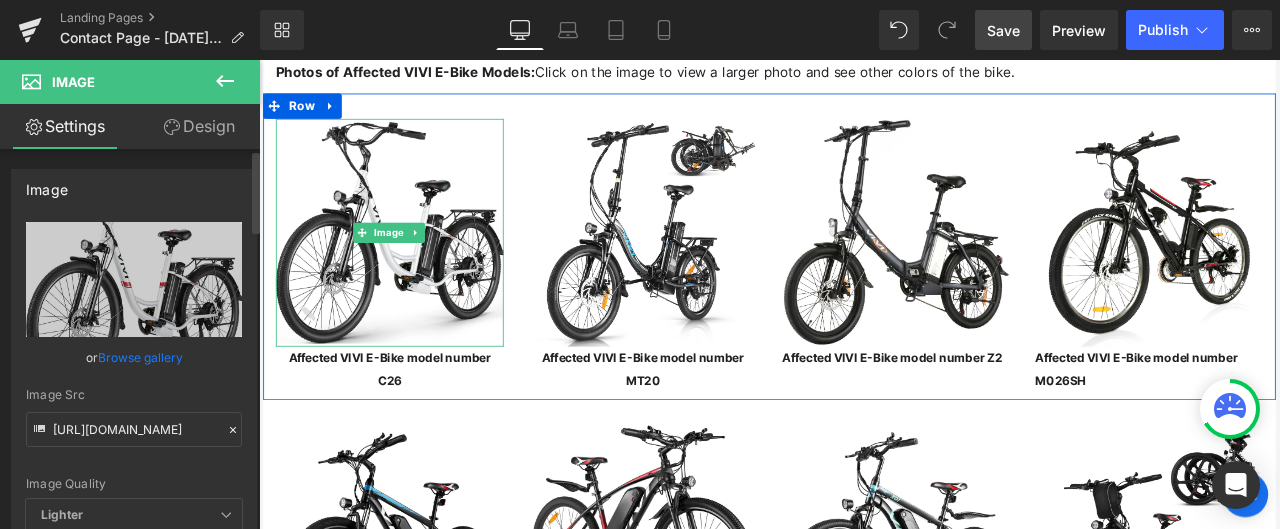 type on "[URL][DOMAIN_NAME]" 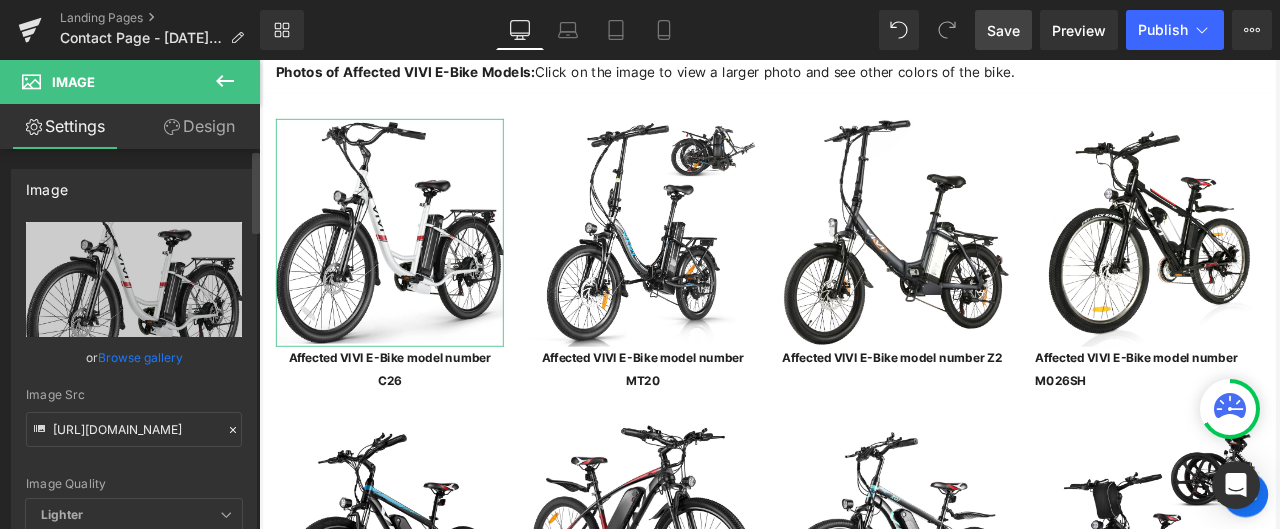 click 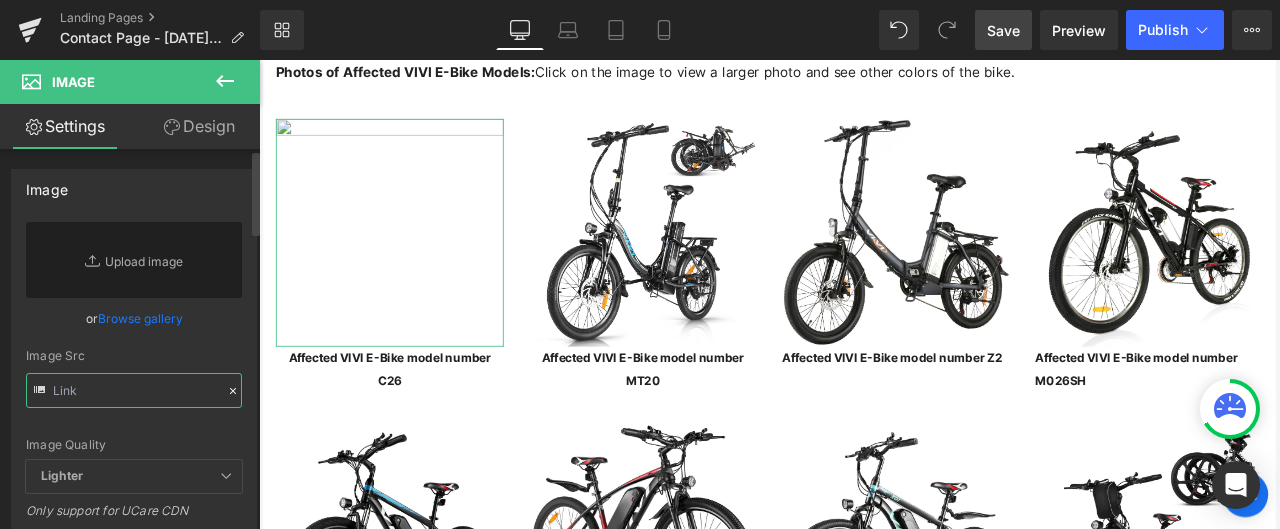 click at bounding box center [134, 390] 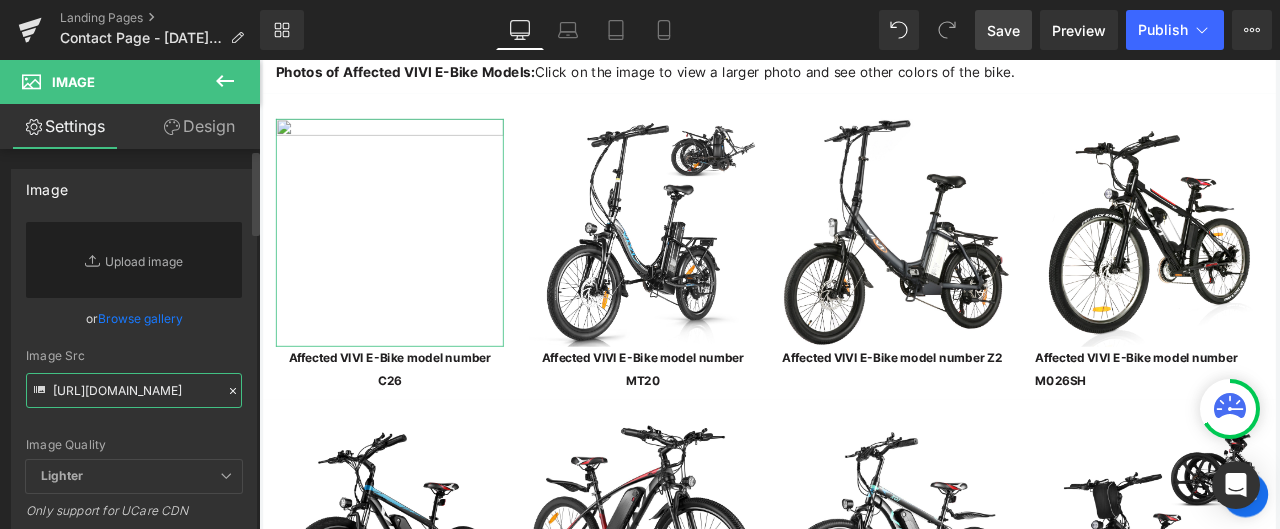 scroll, scrollTop: 0, scrollLeft: 403, axis: horizontal 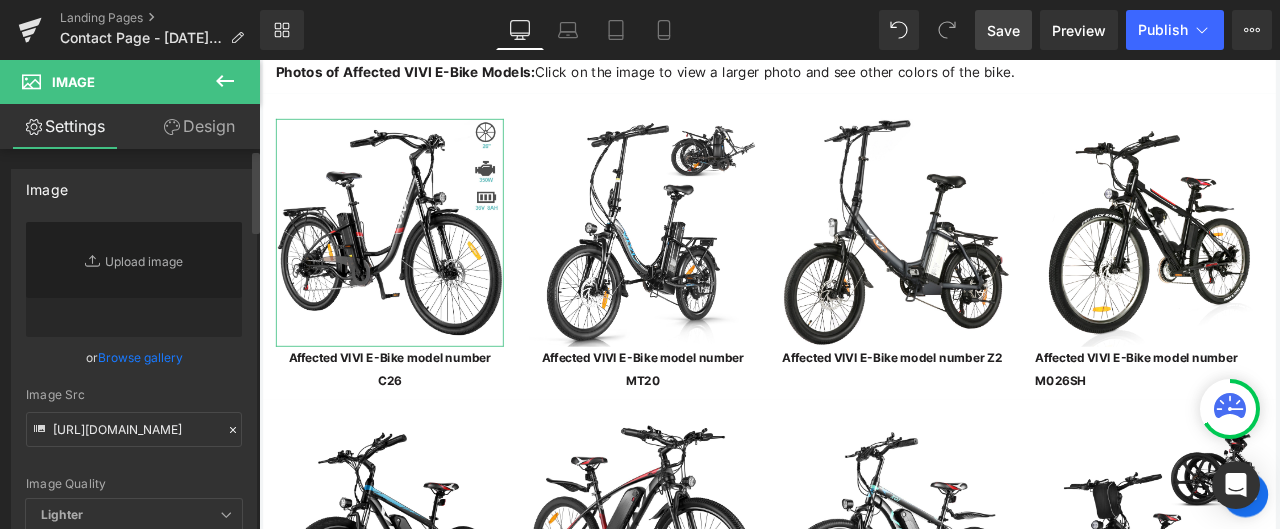 click on "Image Quality Lighter Lightest
Lighter
Lighter Lightest Only support for UCare CDN" at bounding box center (134, 360) 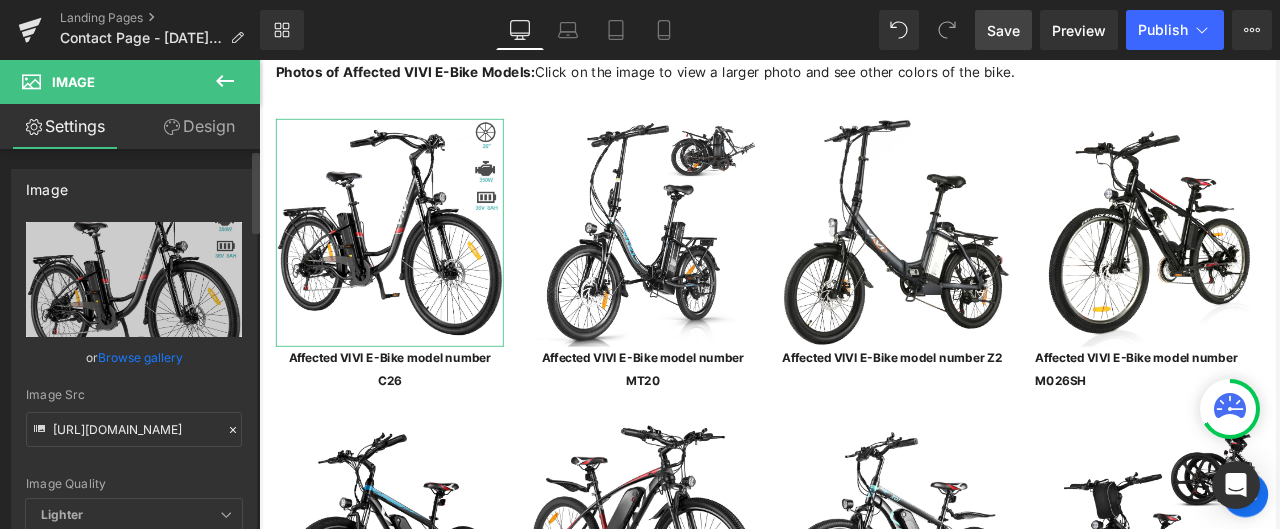 type on "[URL][DOMAIN_NAME]" 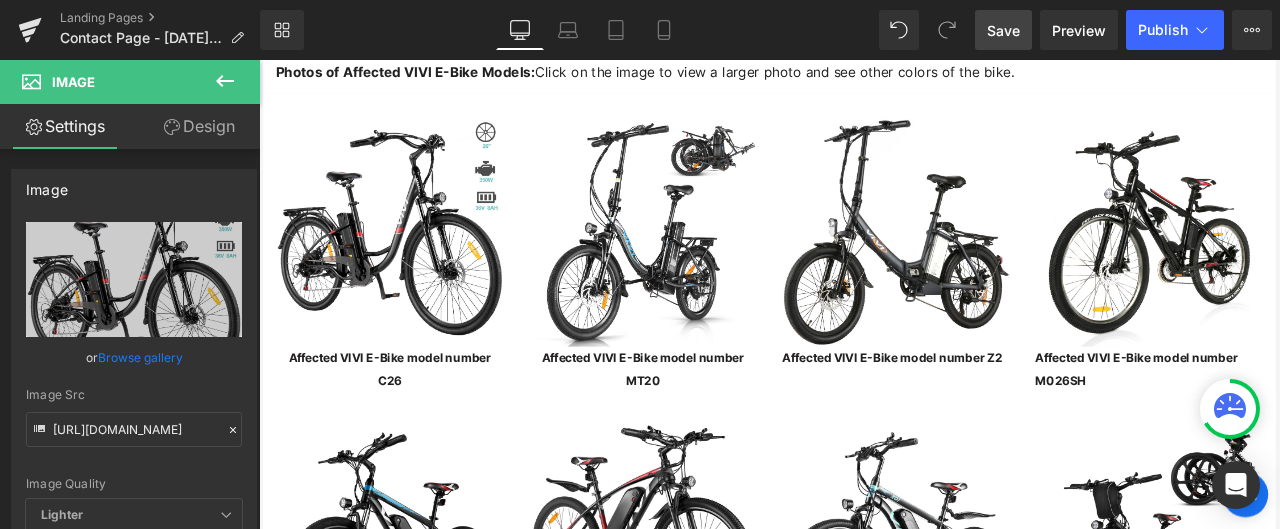 click 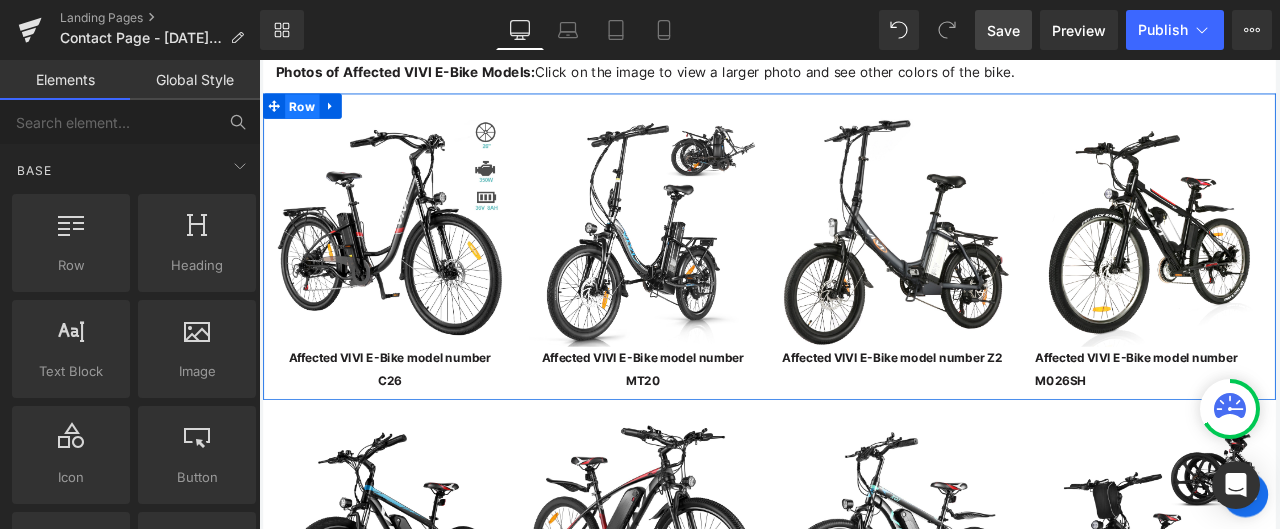 click on "Row" at bounding box center [310, 116] 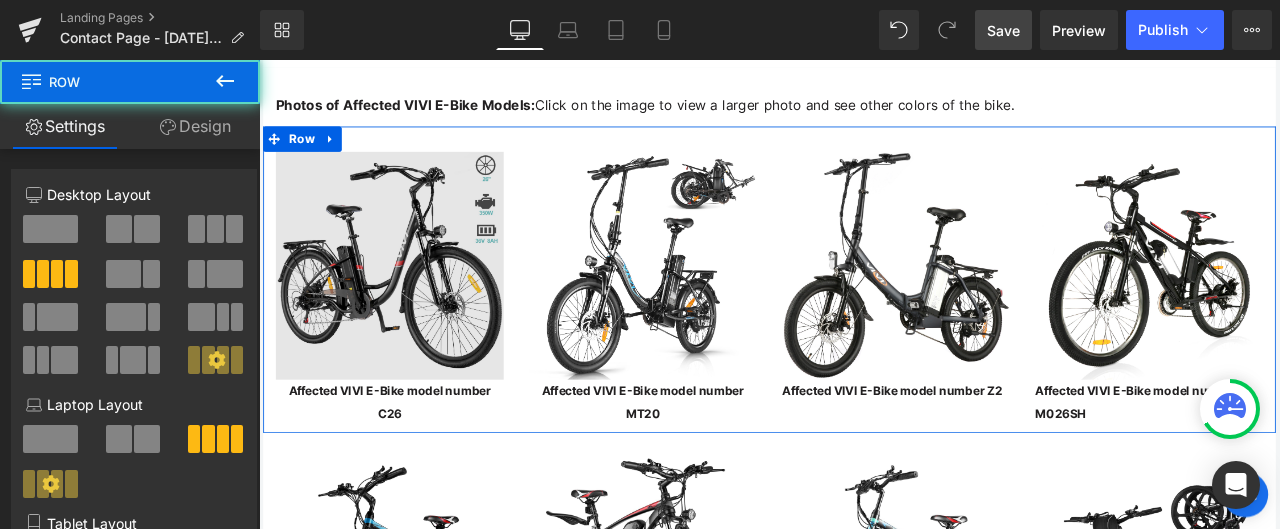 scroll, scrollTop: 3525, scrollLeft: 0, axis: vertical 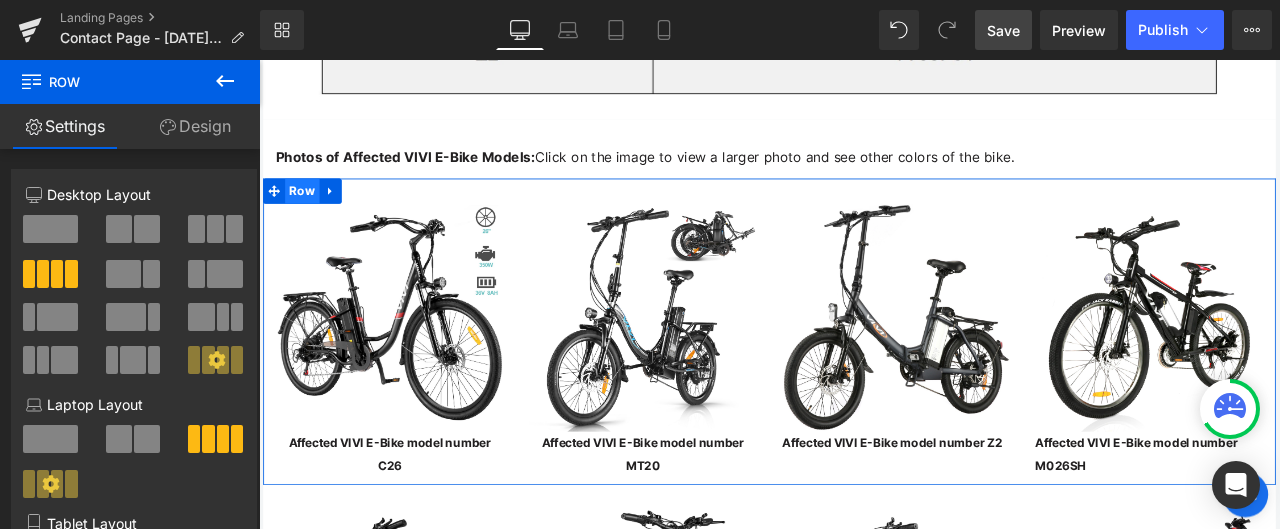 click on "Row" at bounding box center [310, 215] 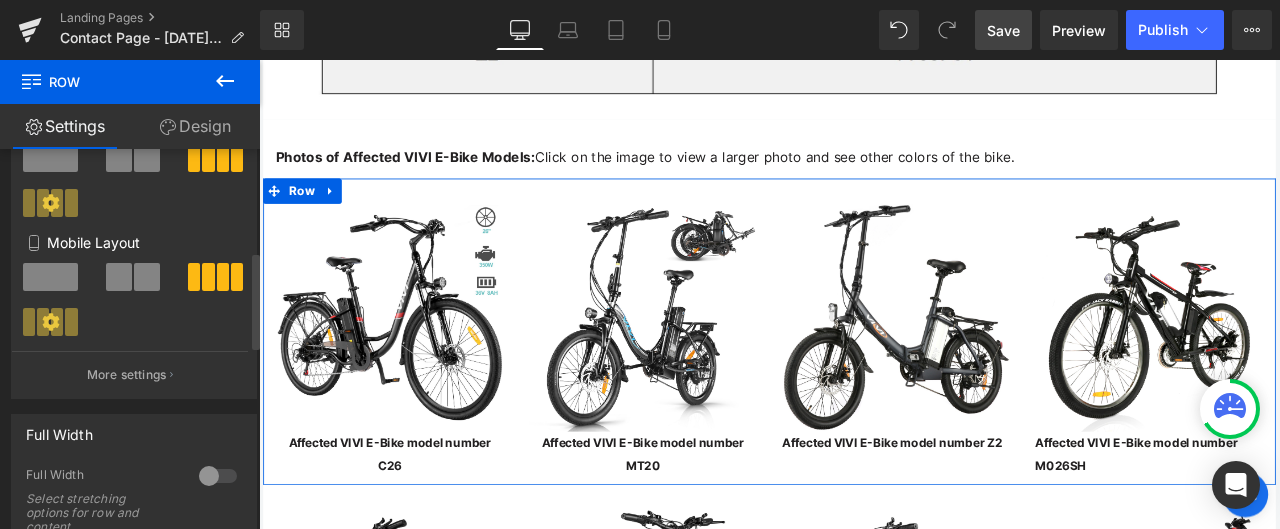 scroll, scrollTop: 0, scrollLeft: 0, axis: both 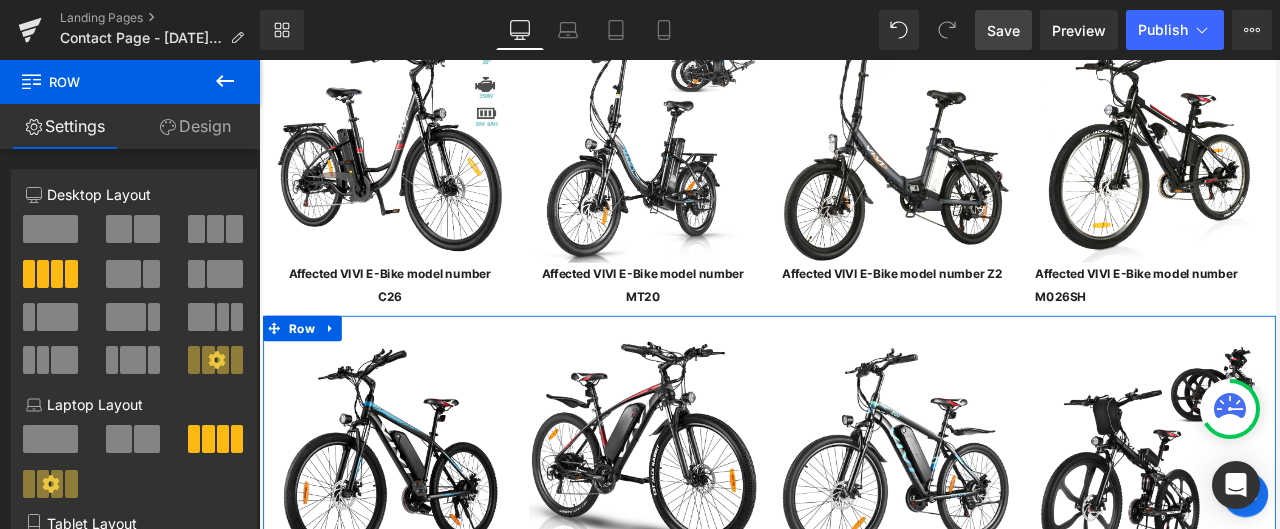 click on "Row" at bounding box center (310, 378) 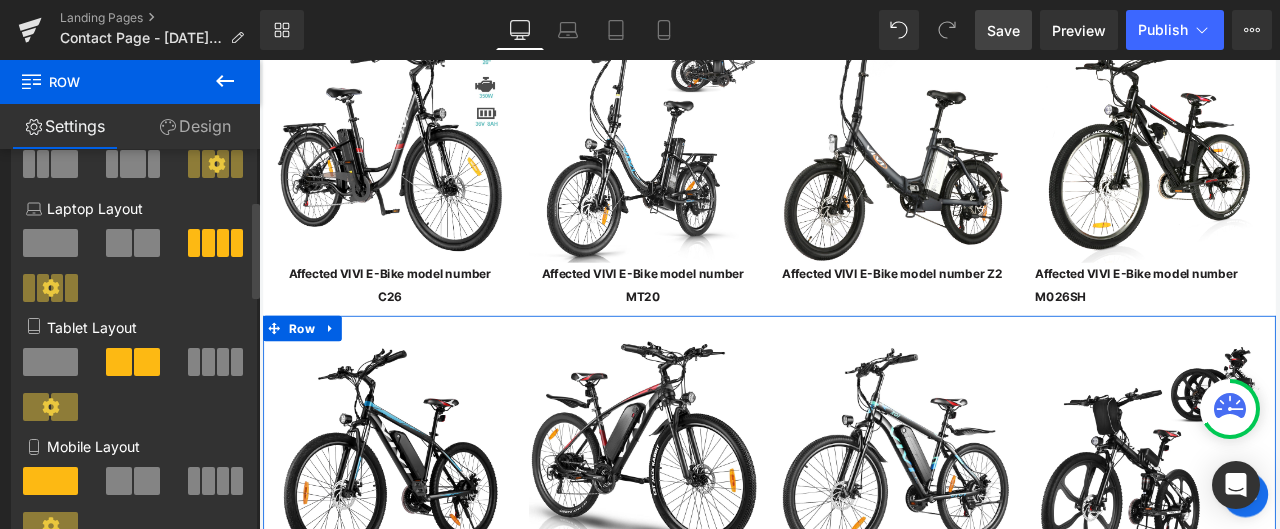 scroll, scrollTop: 200, scrollLeft: 0, axis: vertical 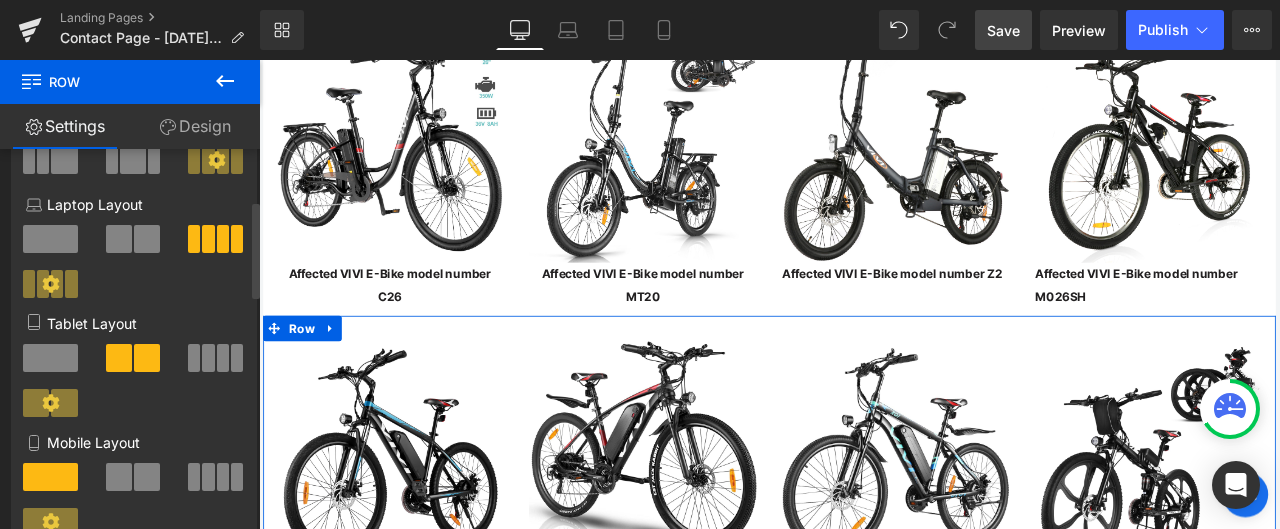 click at bounding box center (223, 358) 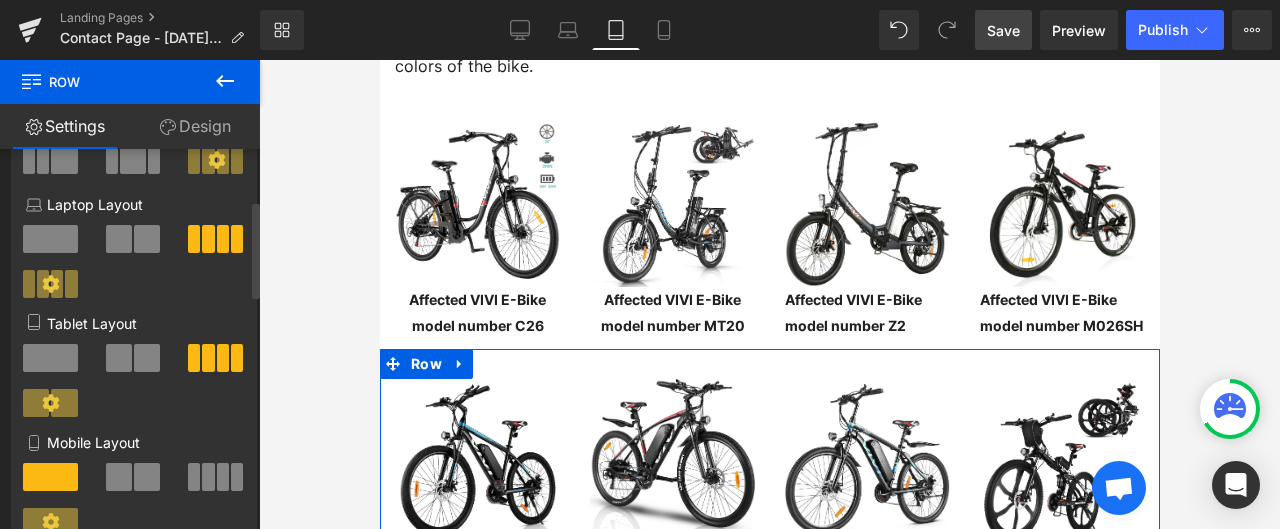 click at bounding box center [223, 477] 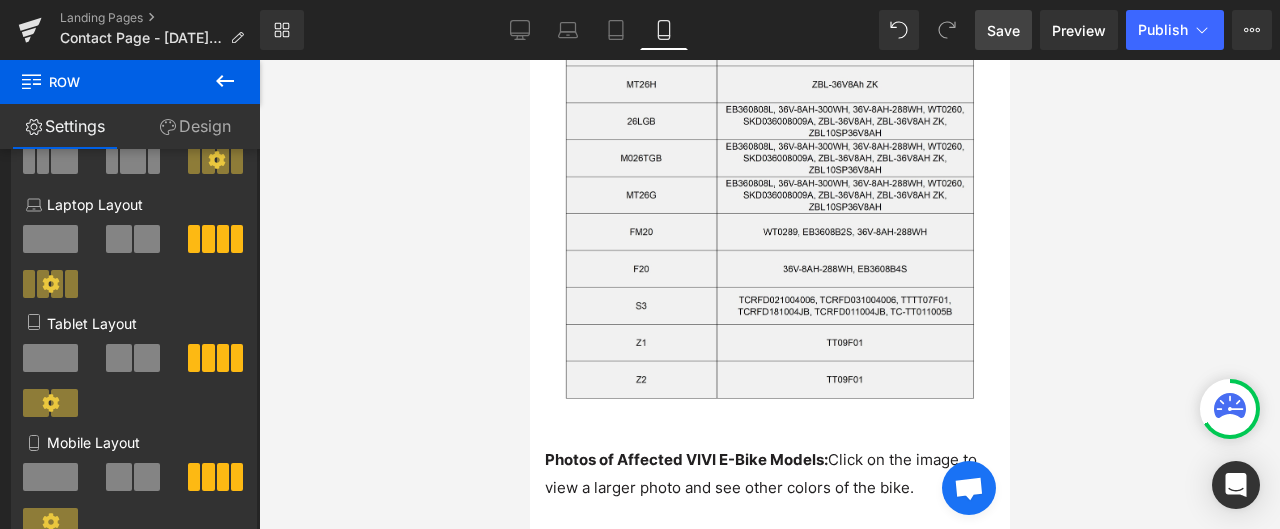 scroll, scrollTop: 2827, scrollLeft: 0, axis: vertical 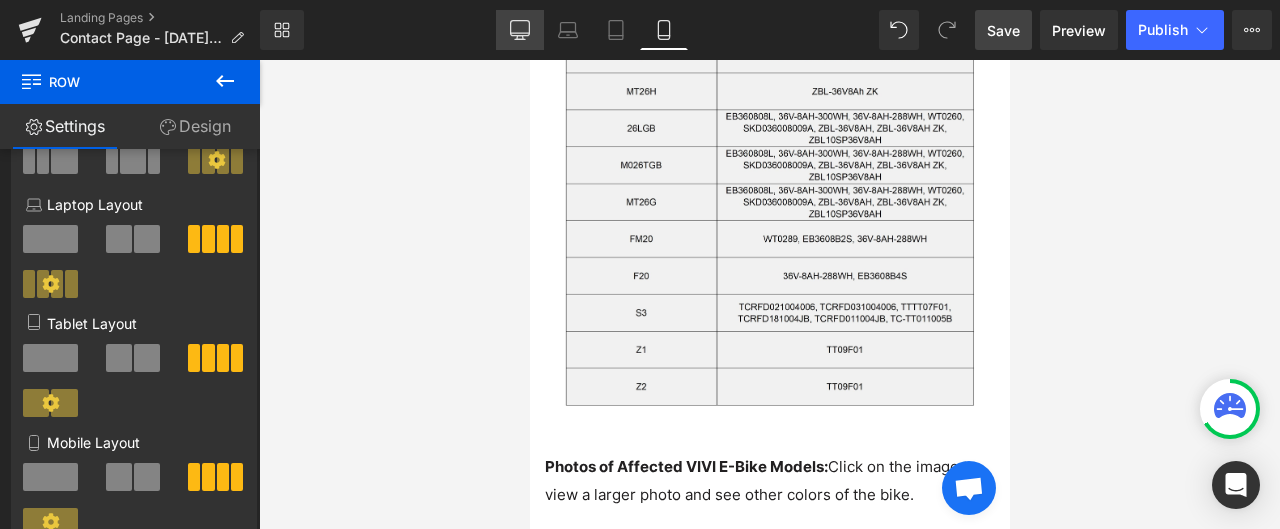 click on "Desktop" at bounding box center [520, 30] 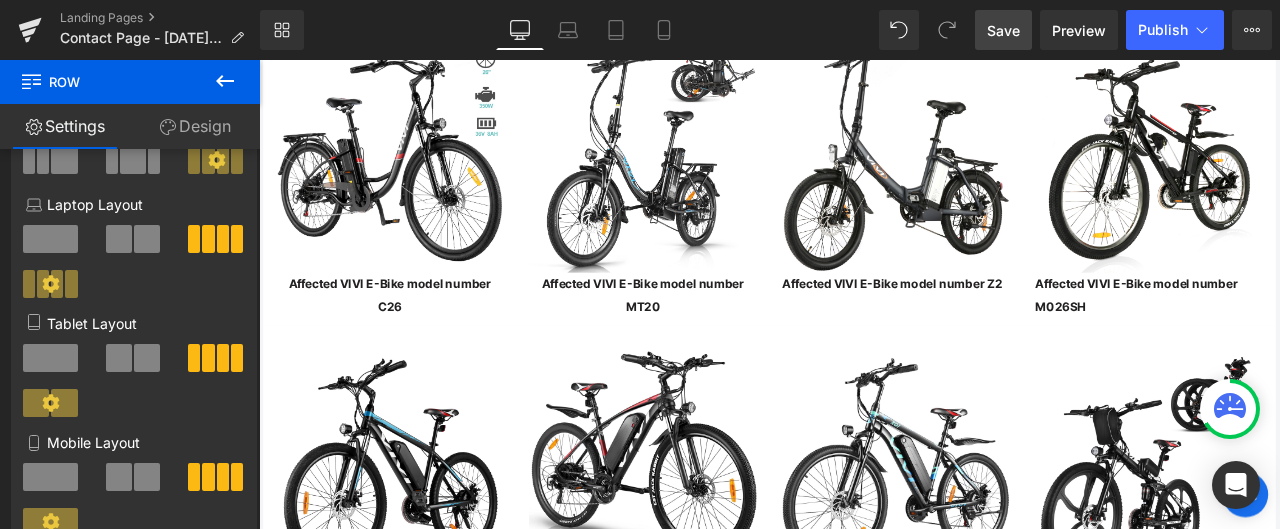 scroll, scrollTop: 3724, scrollLeft: 0, axis: vertical 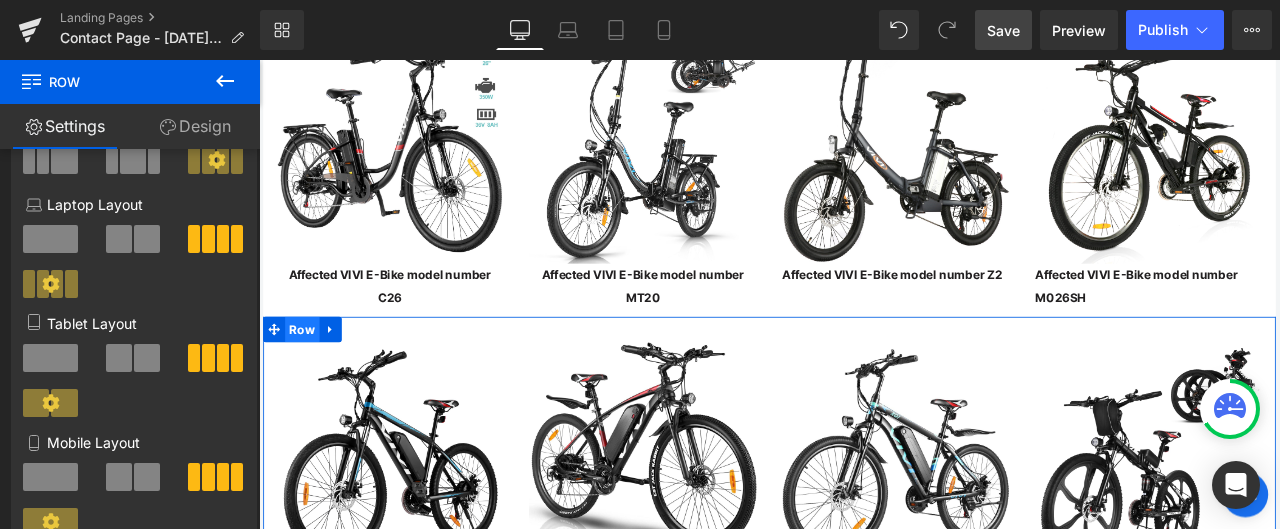 click on "Row" at bounding box center [310, 379] 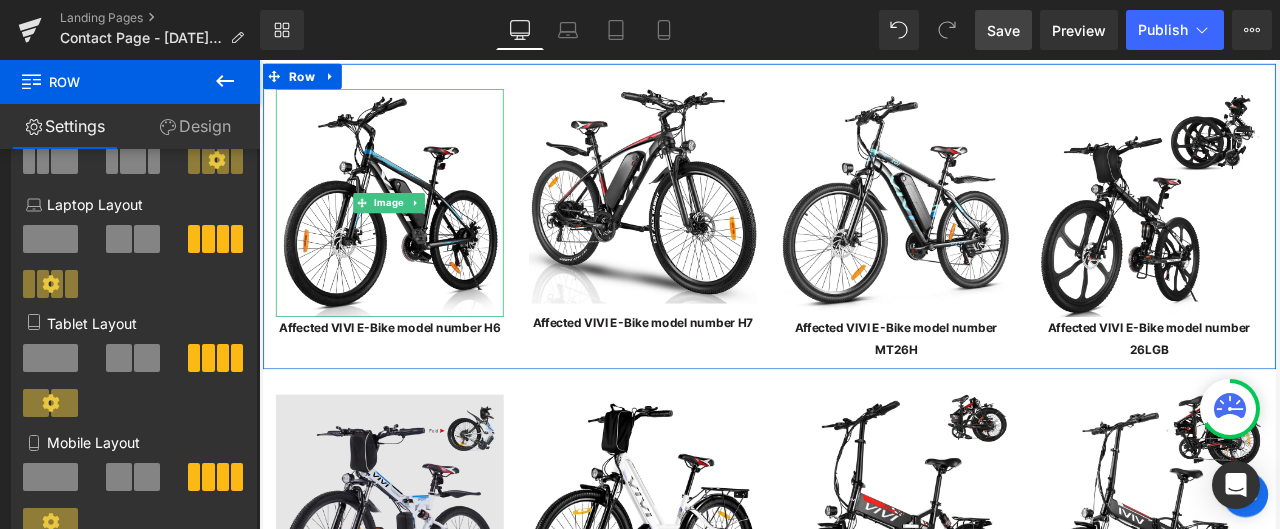 scroll, scrollTop: 4124, scrollLeft: 0, axis: vertical 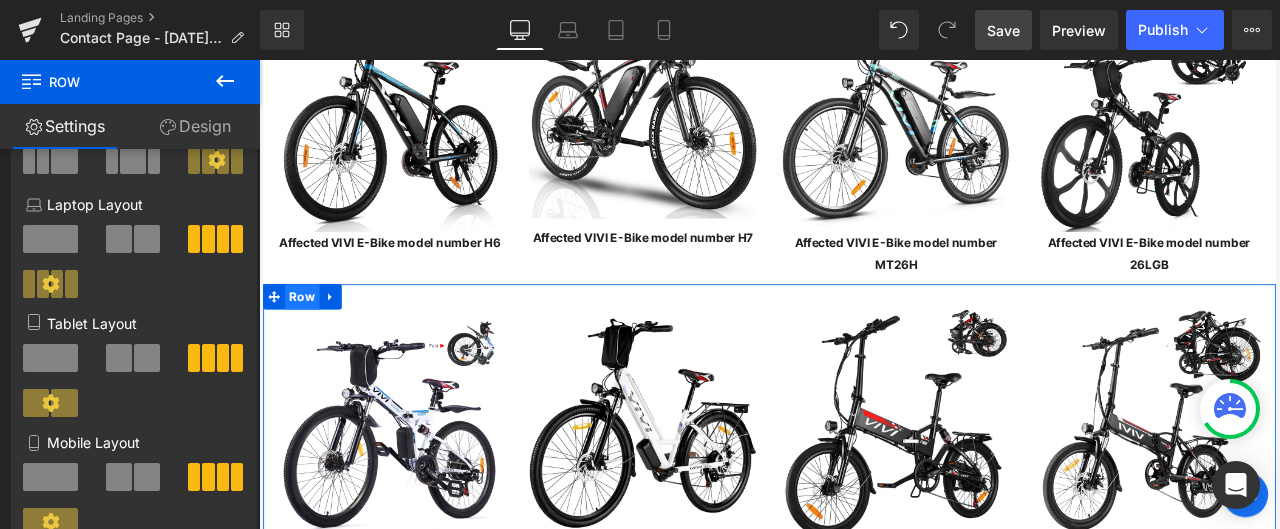click on "Row" at bounding box center [310, 341] 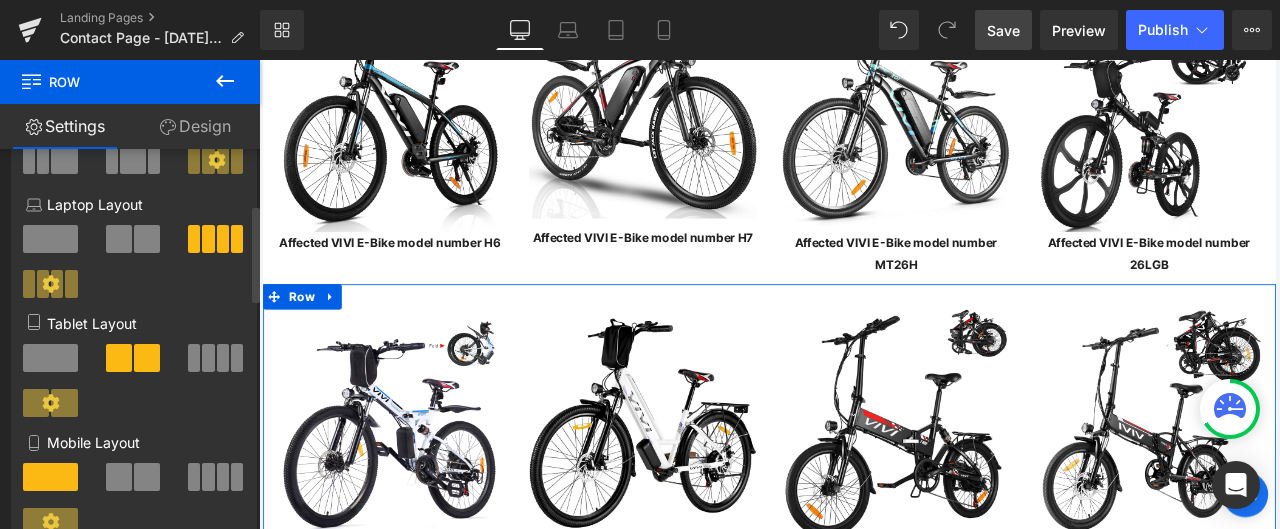 scroll, scrollTop: 300, scrollLeft: 0, axis: vertical 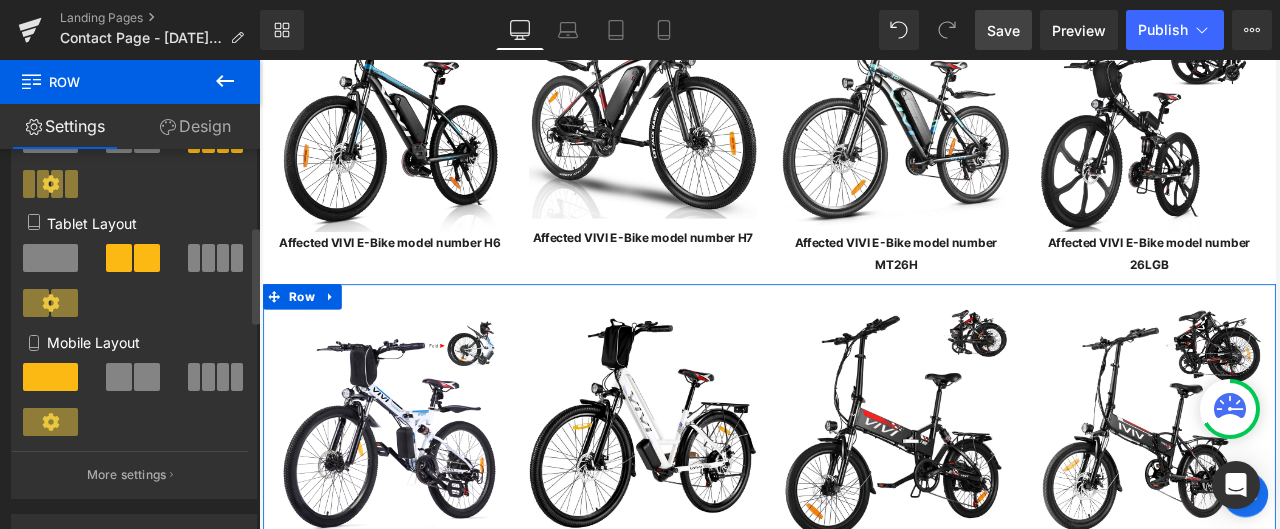 click at bounding box center [208, 258] 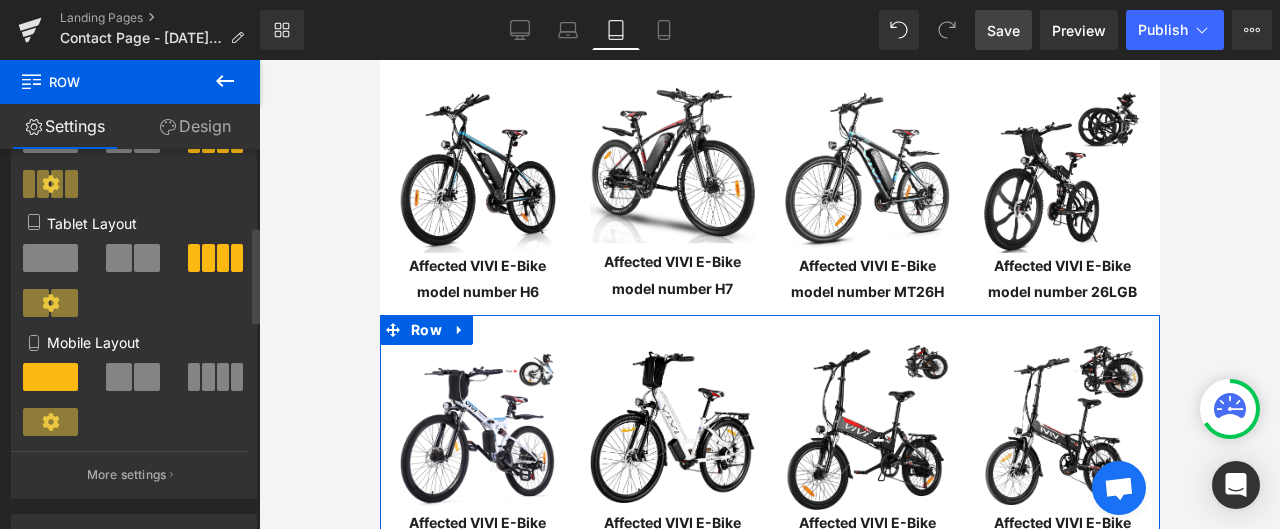 click at bounding box center [223, 377] 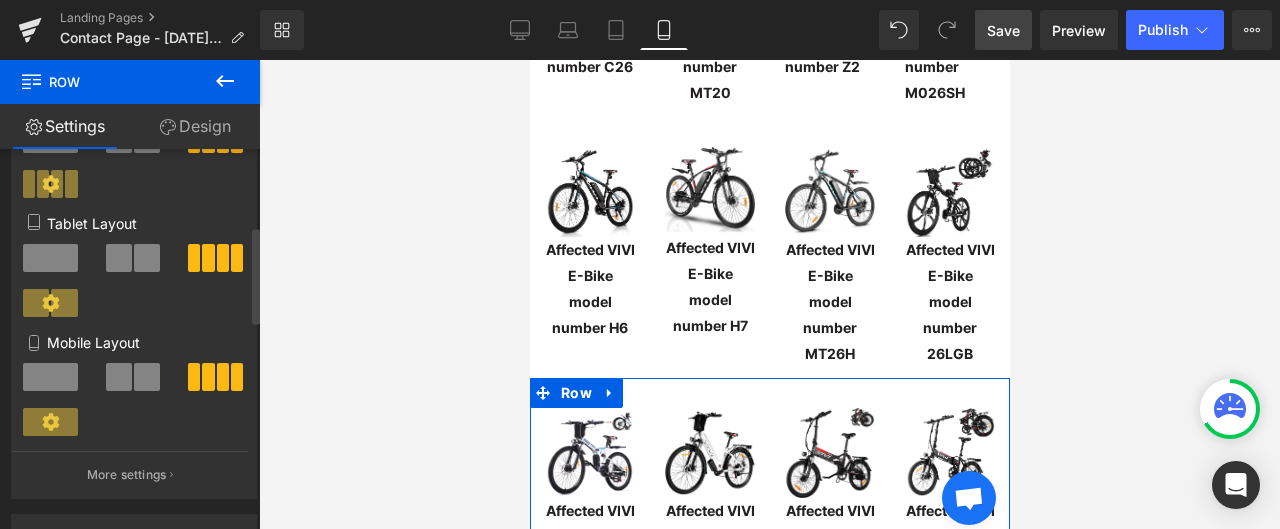 scroll, scrollTop: 3522, scrollLeft: 0, axis: vertical 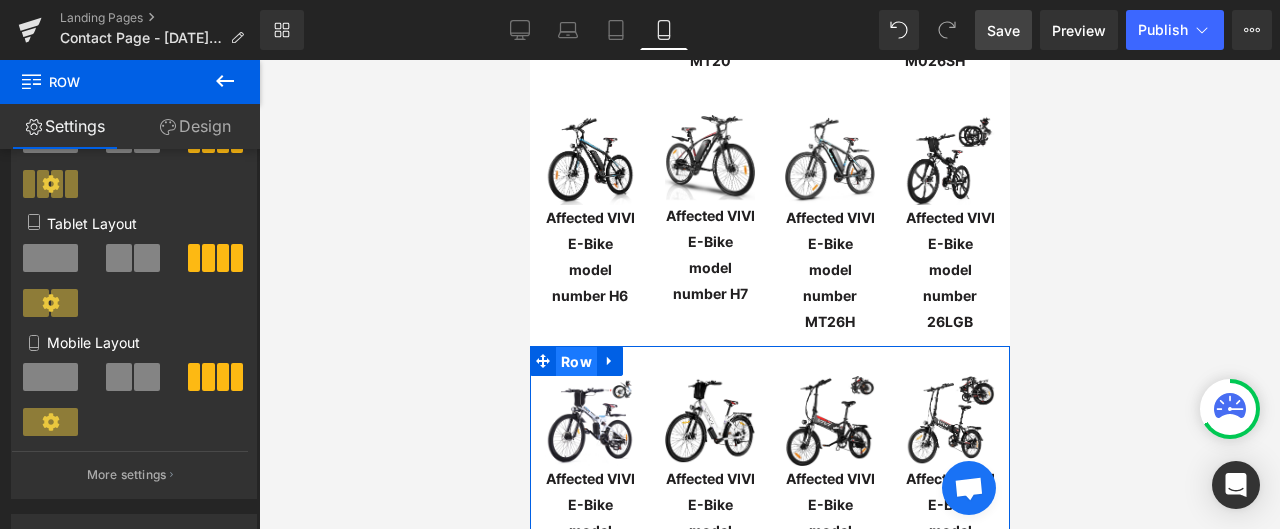 click on "Row" at bounding box center [575, 362] 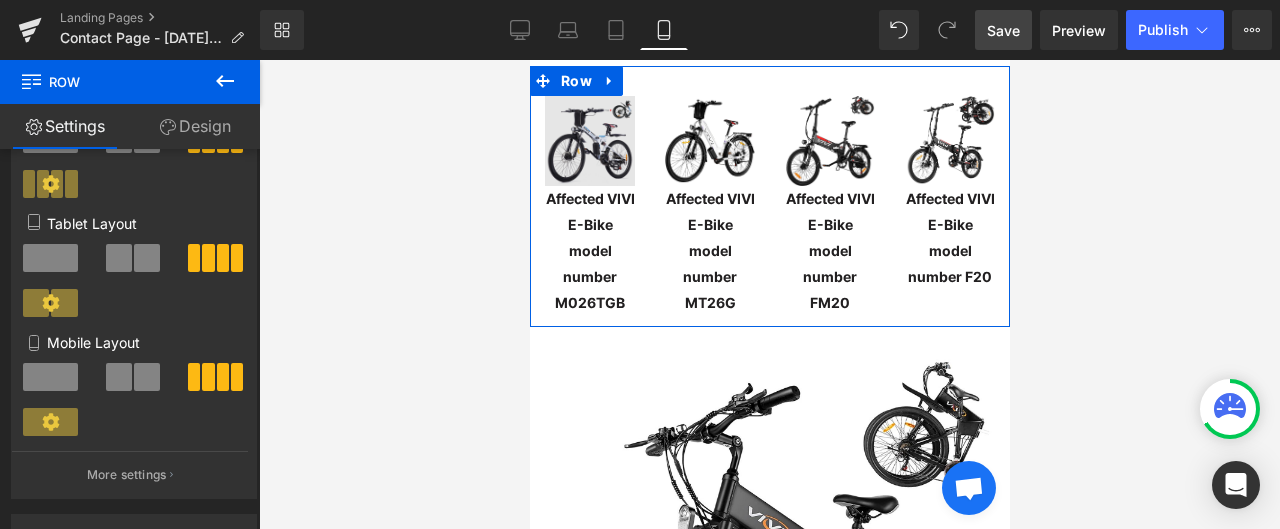 scroll, scrollTop: 3822, scrollLeft: 0, axis: vertical 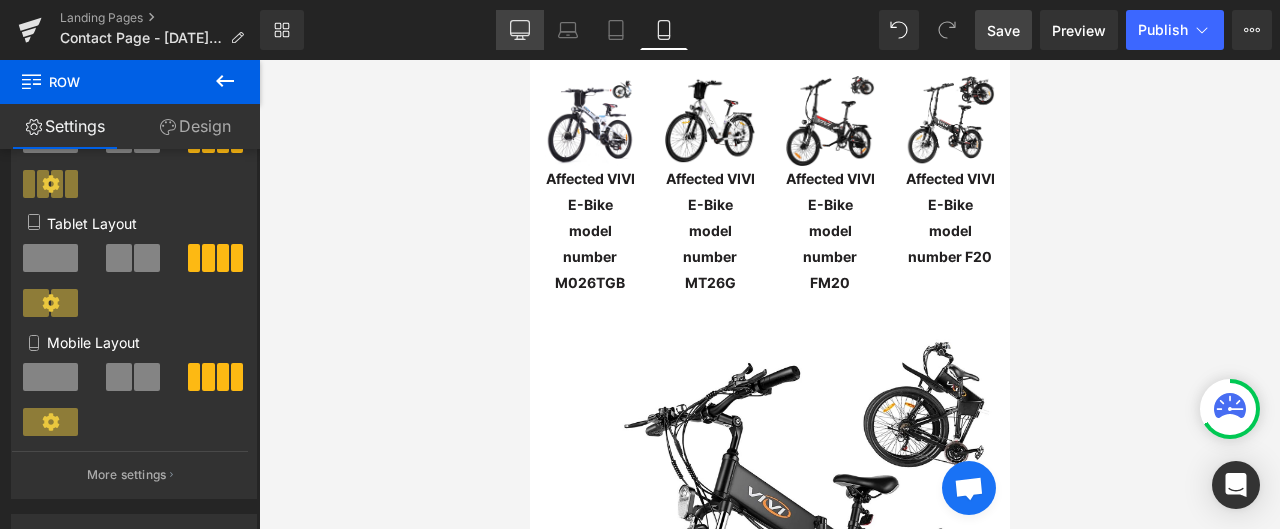 click 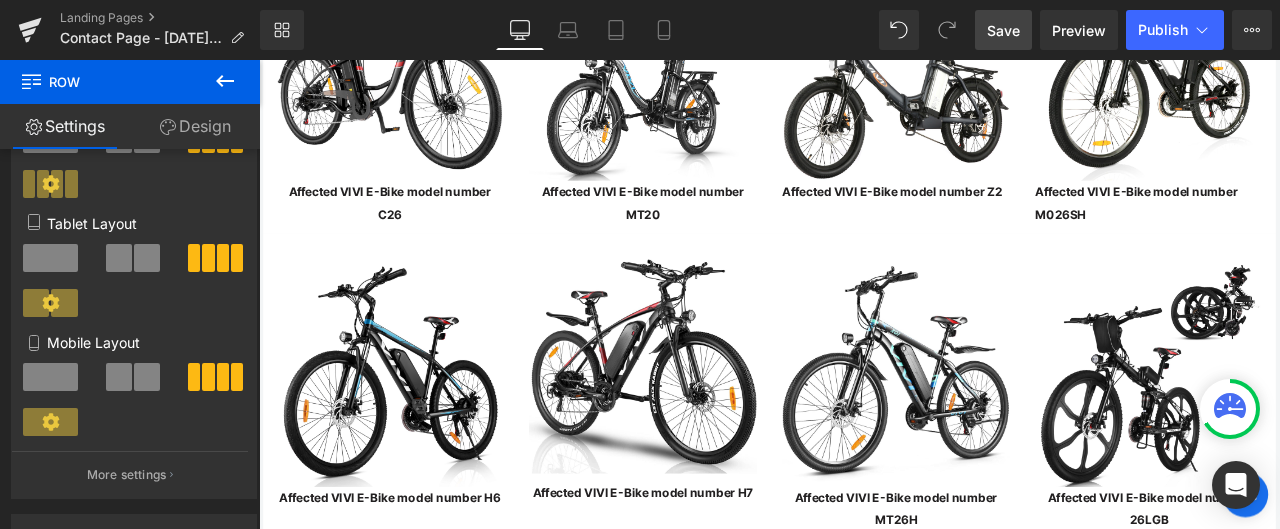 scroll, scrollTop: 4187, scrollLeft: 0, axis: vertical 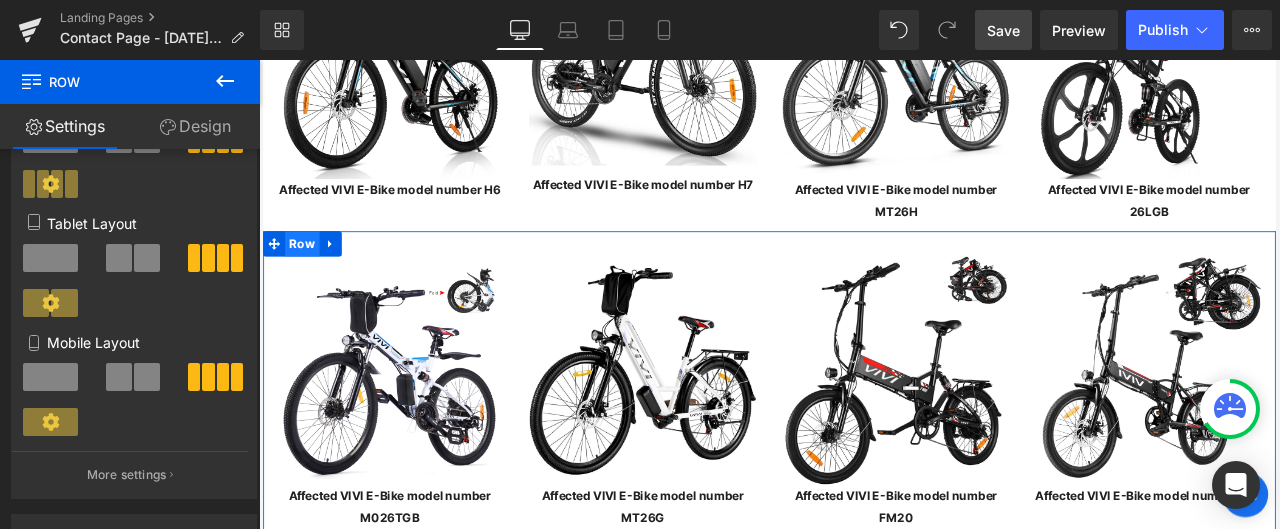 click on "Row" at bounding box center [310, 278] 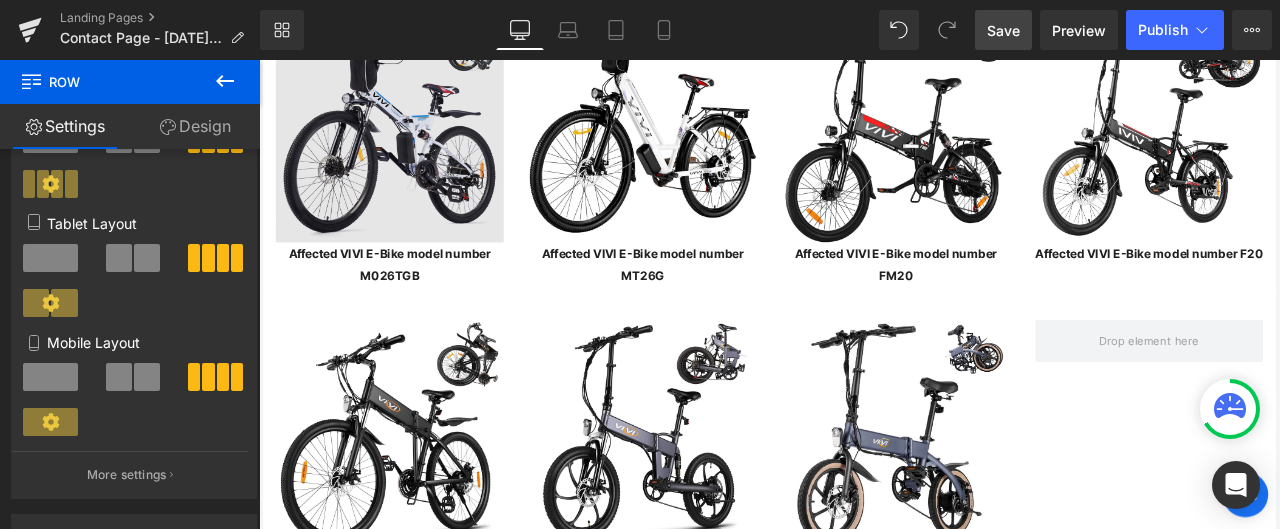 scroll, scrollTop: 4487, scrollLeft: 0, axis: vertical 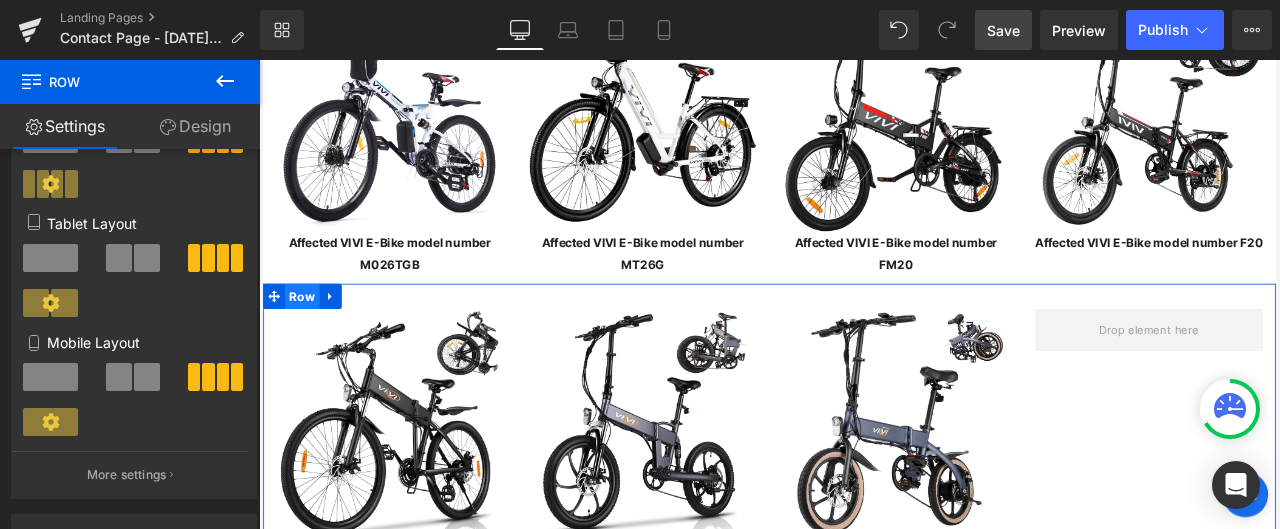 click on "Row" at bounding box center [310, 340] 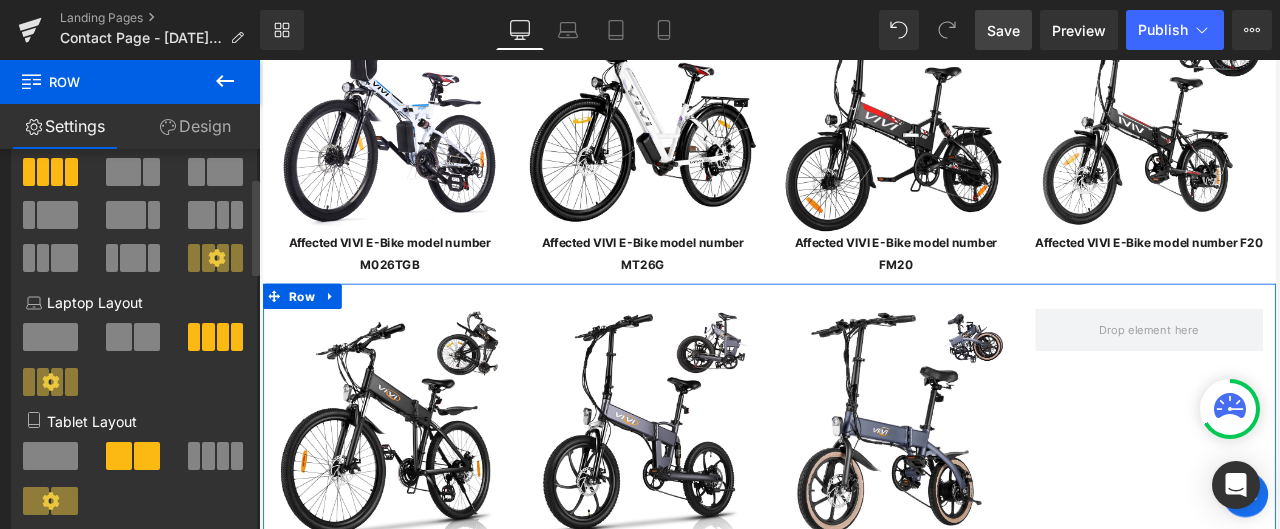 scroll, scrollTop: 200, scrollLeft: 0, axis: vertical 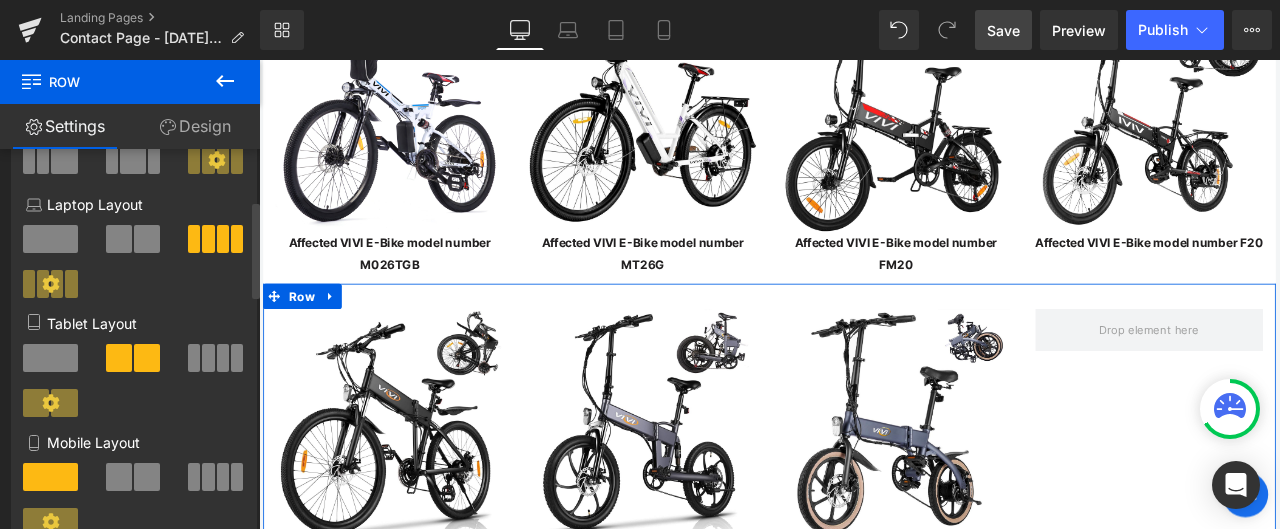 click at bounding box center (208, 358) 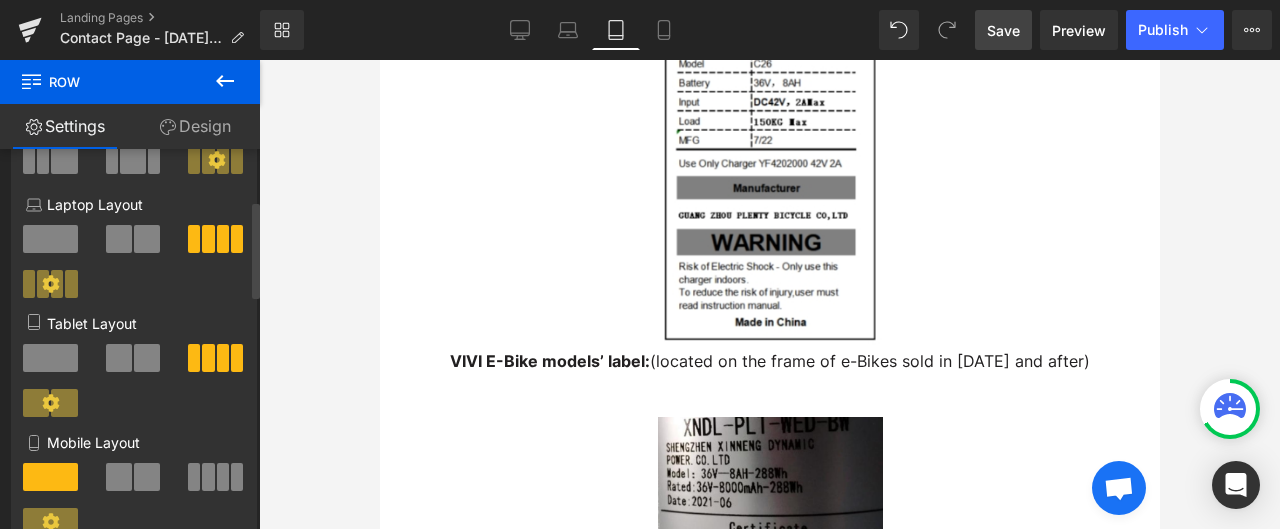scroll, scrollTop: 3772, scrollLeft: 0, axis: vertical 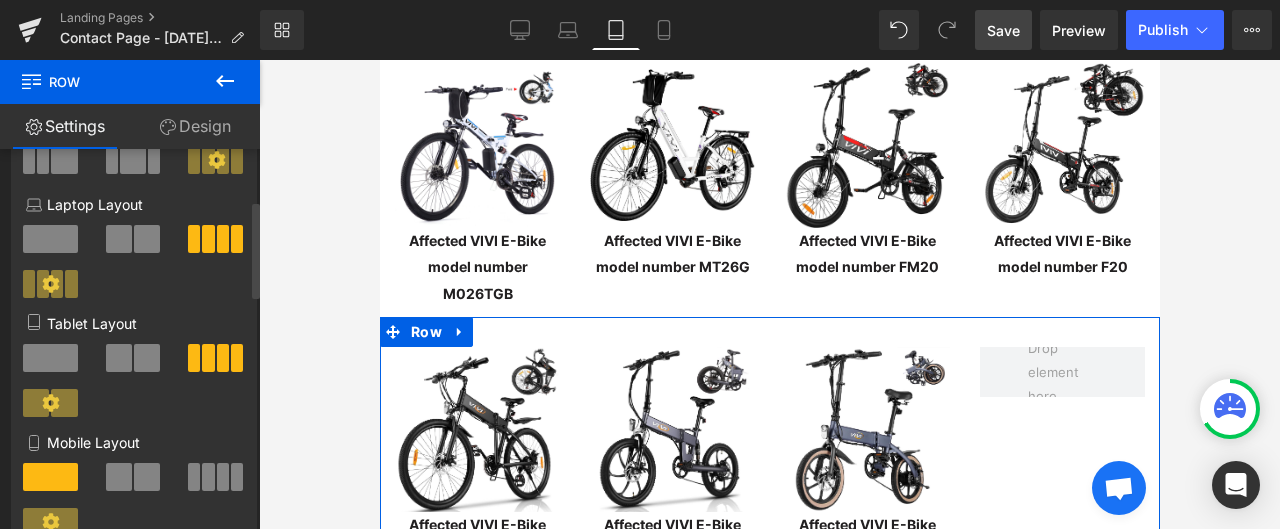 click at bounding box center [216, 477] 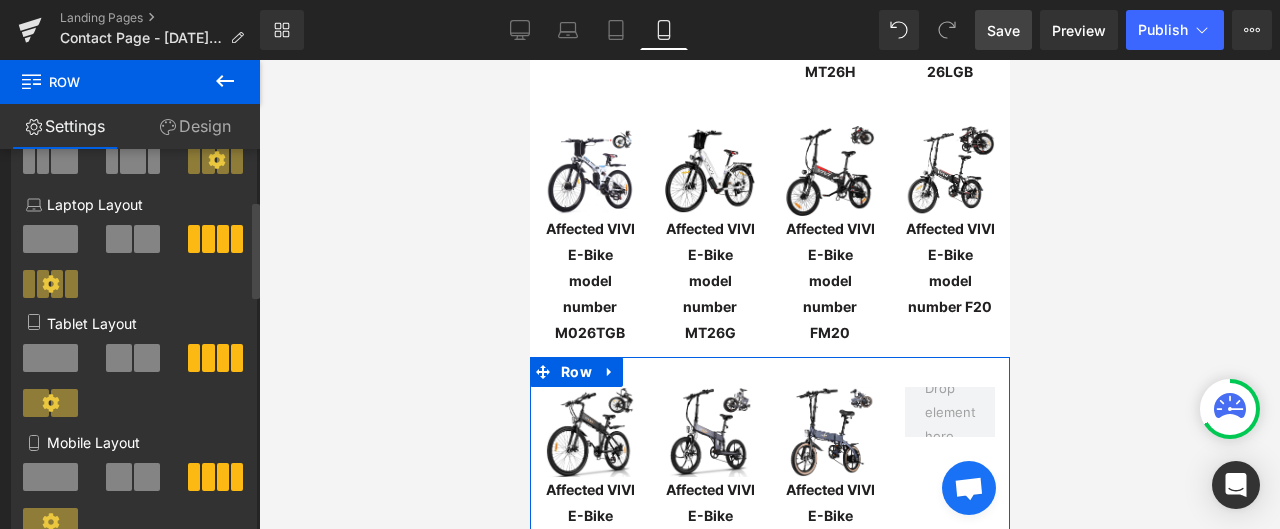 scroll, scrollTop: 3781, scrollLeft: 0, axis: vertical 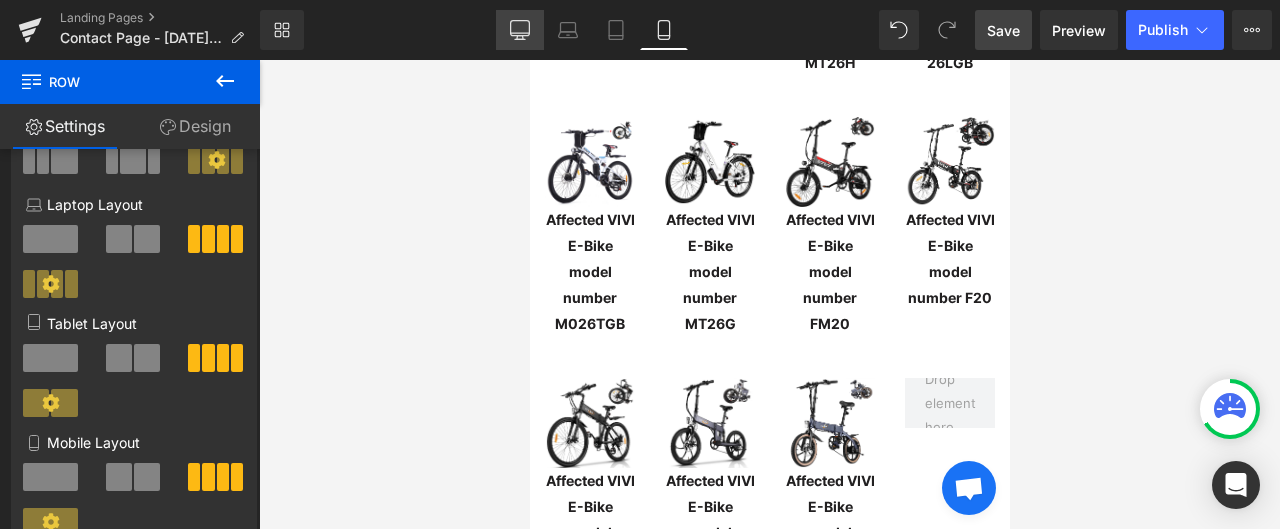 click 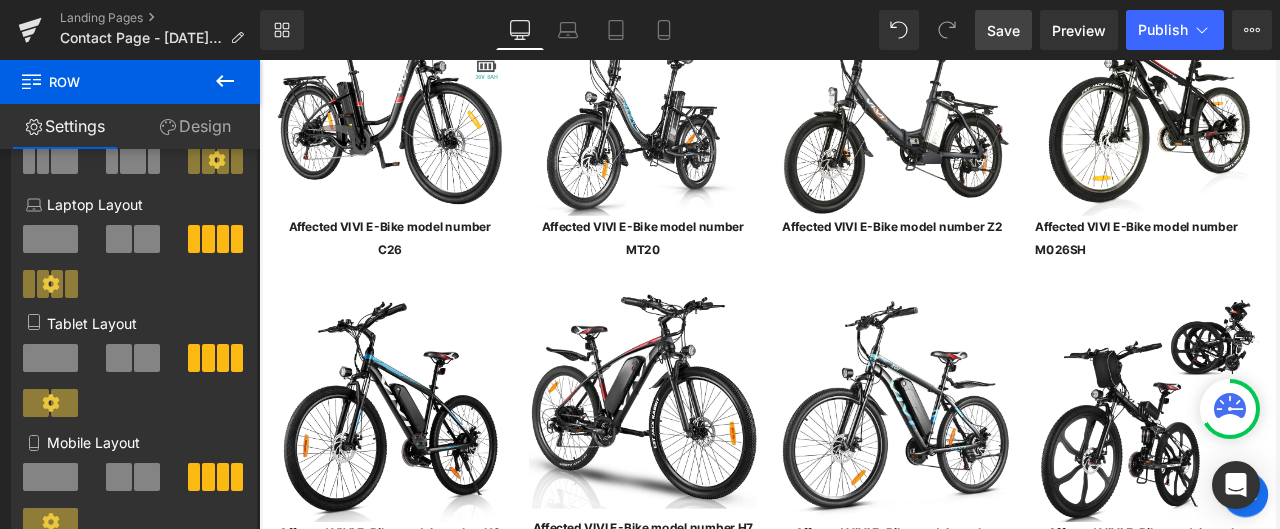 scroll, scrollTop: 4486, scrollLeft: 0, axis: vertical 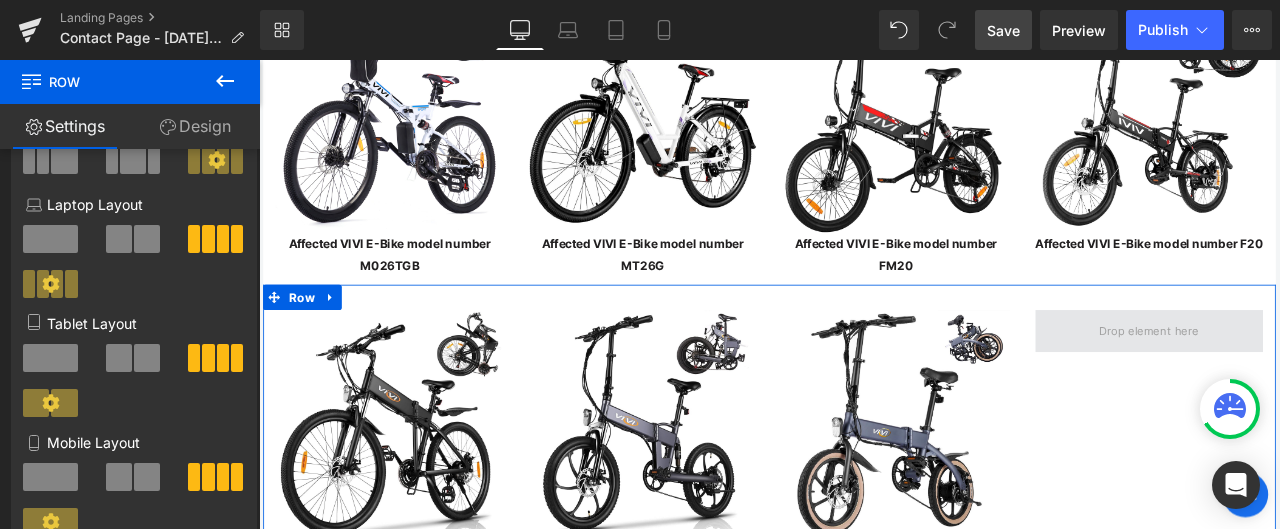 click at bounding box center (1314, 381) 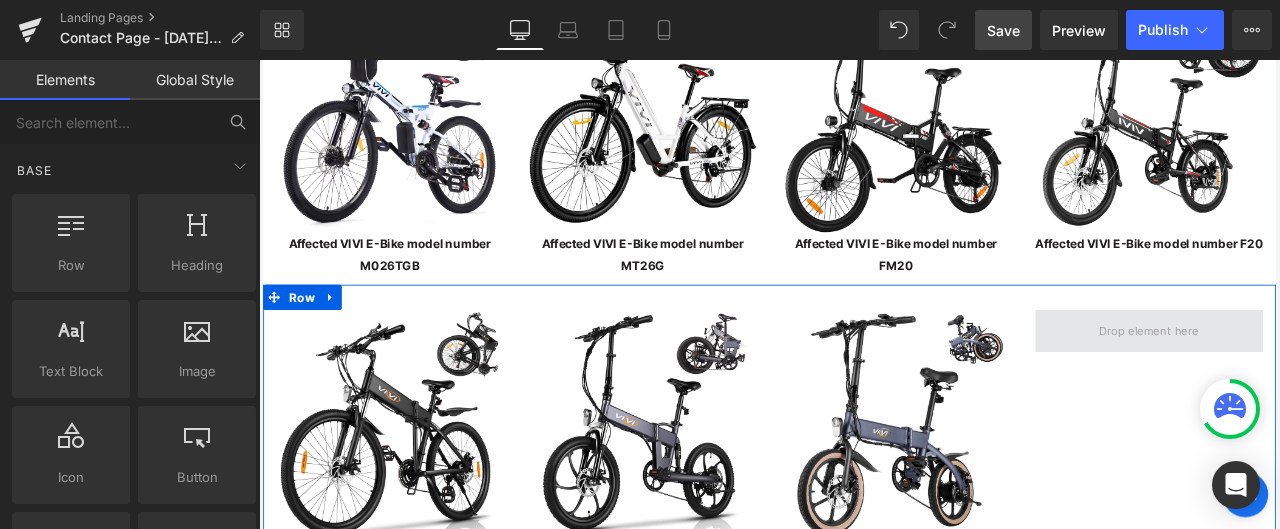 click at bounding box center [1314, 381] 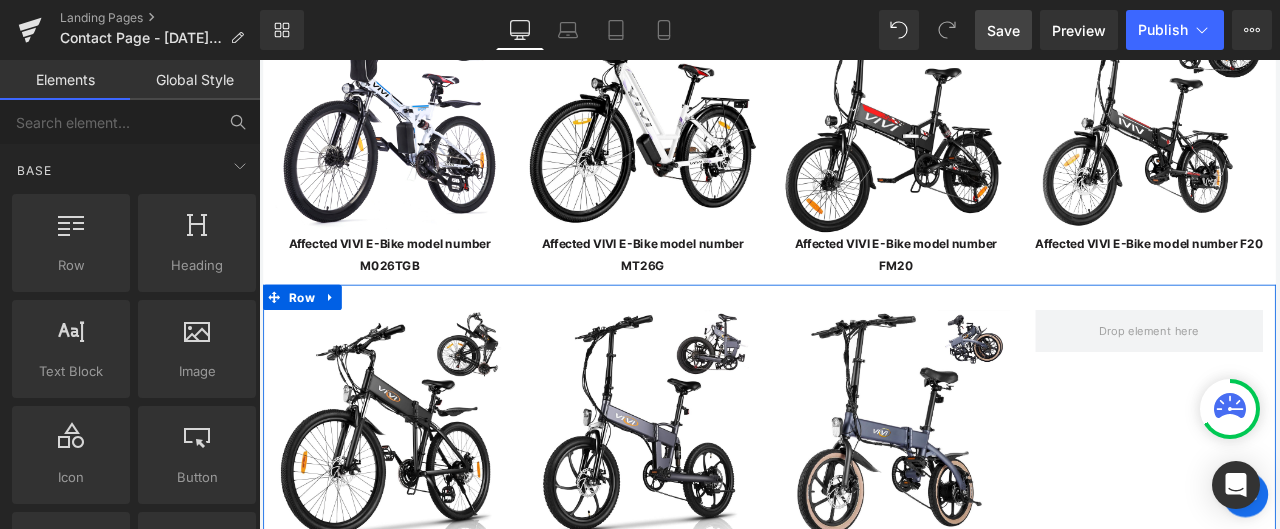 click on "Image         Affected VIVI E-Bike model number S3 Text Block         Image         Affected VIVI E-Bike model number Z1 Text Block         Image         Affected VIVI E-Bike model number Z2 Text Block         Row" at bounding box center (864, 494) 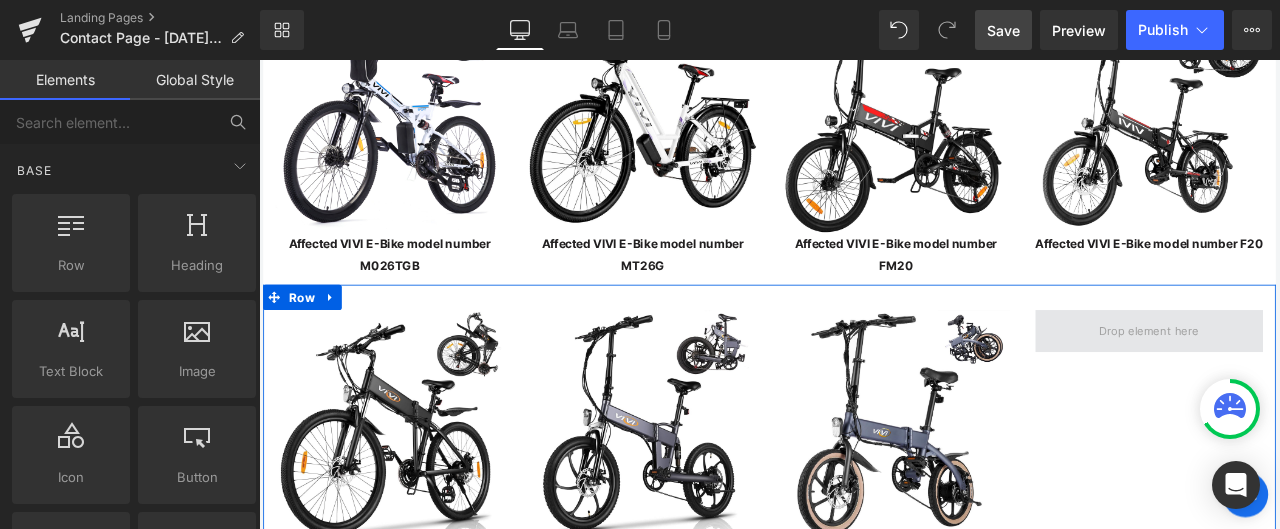 click at bounding box center [1314, 381] 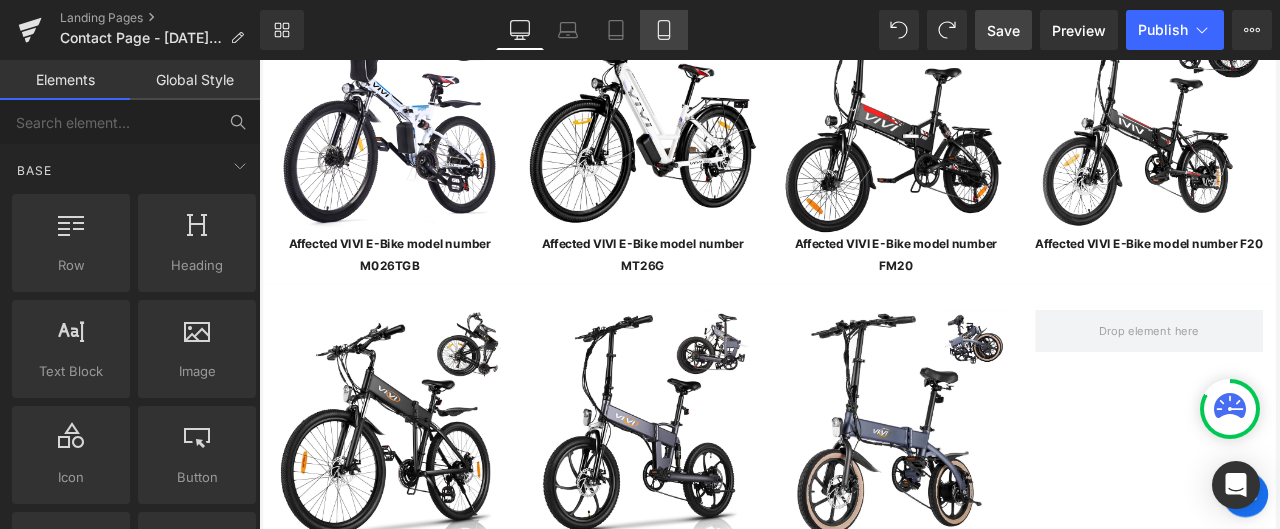click on "Mobile" at bounding box center [664, 30] 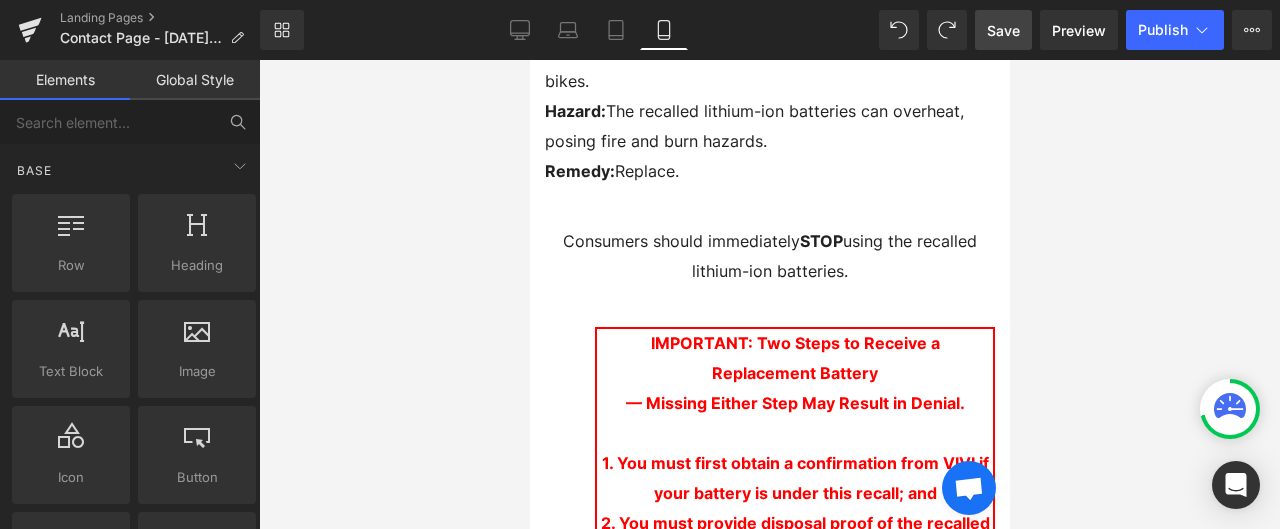 scroll, scrollTop: 800, scrollLeft: 0, axis: vertical 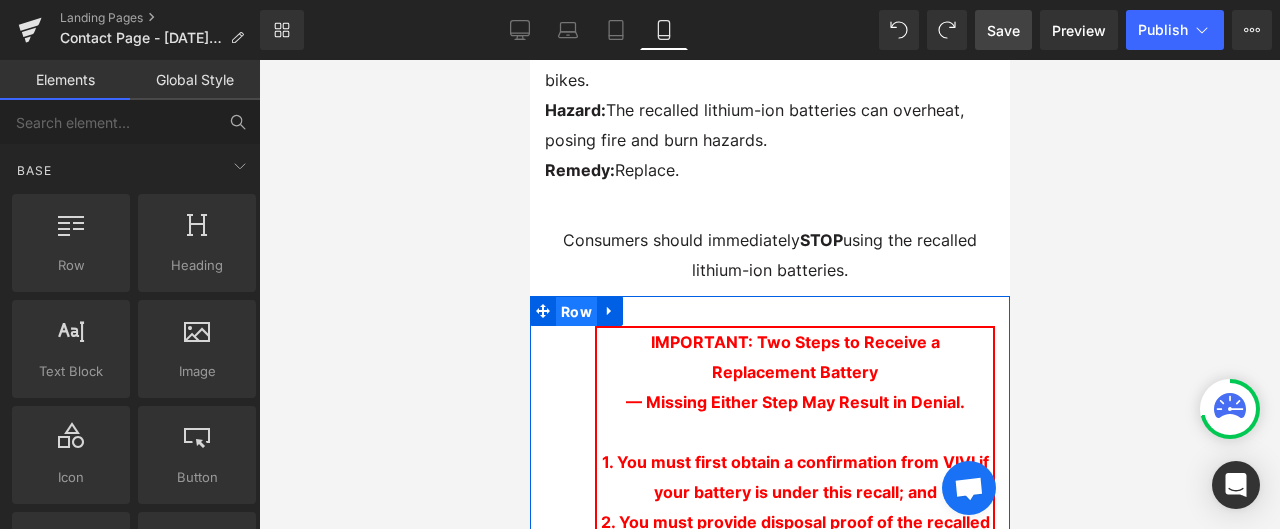 click on "Row" at bounding box center [575, 312] 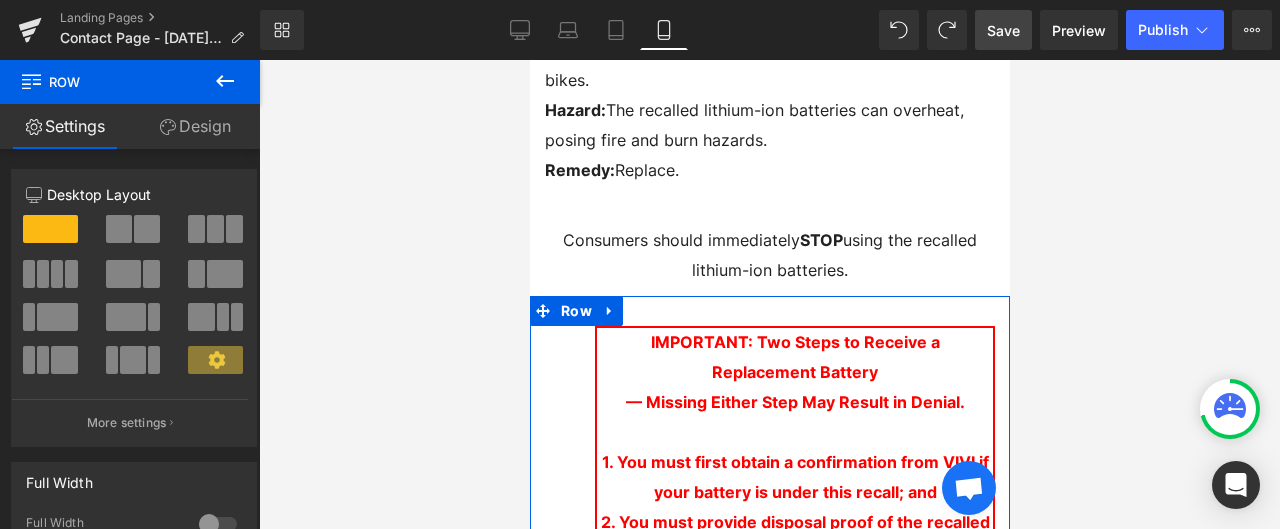 click on "Design" at bounding box center (195, 126) 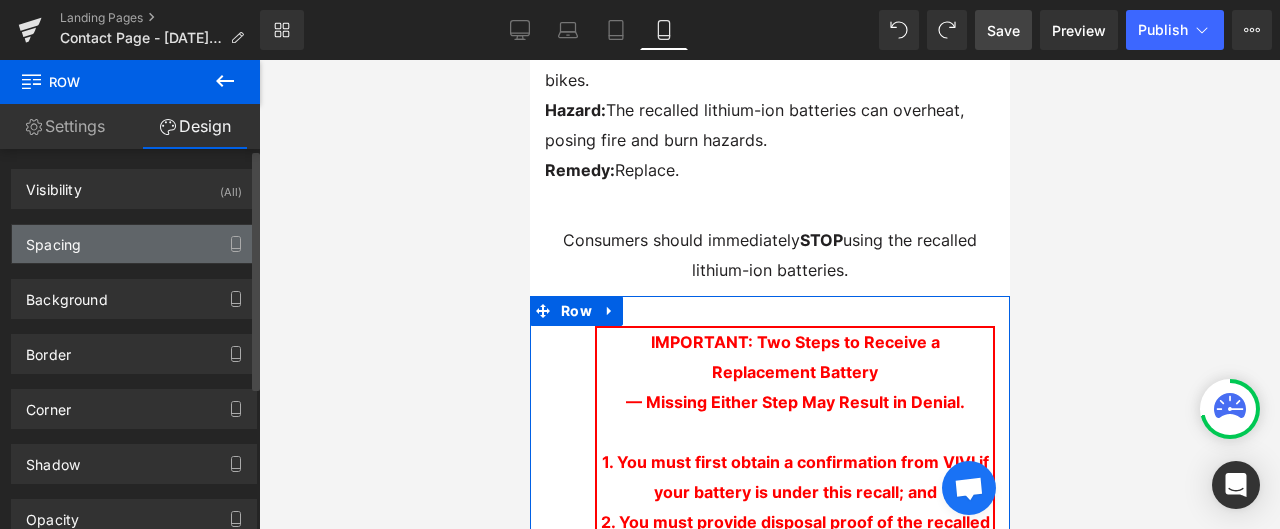 click on "Visibility
(All)
0|0|0|0   1 Show on Desktop 1 Show on Laptop 1 Show on Tablet 1 Show on Mobile
Spacing
[GEOGRAPHIC_DATA]
auto auto
auto auto
[GEOGRAPHIC_DATA]
Background
Color & Image color
Color %
Image  Replace Image  Upload image or  Browse gallery Image Src Image Quality" at bounding box center (134, 426) 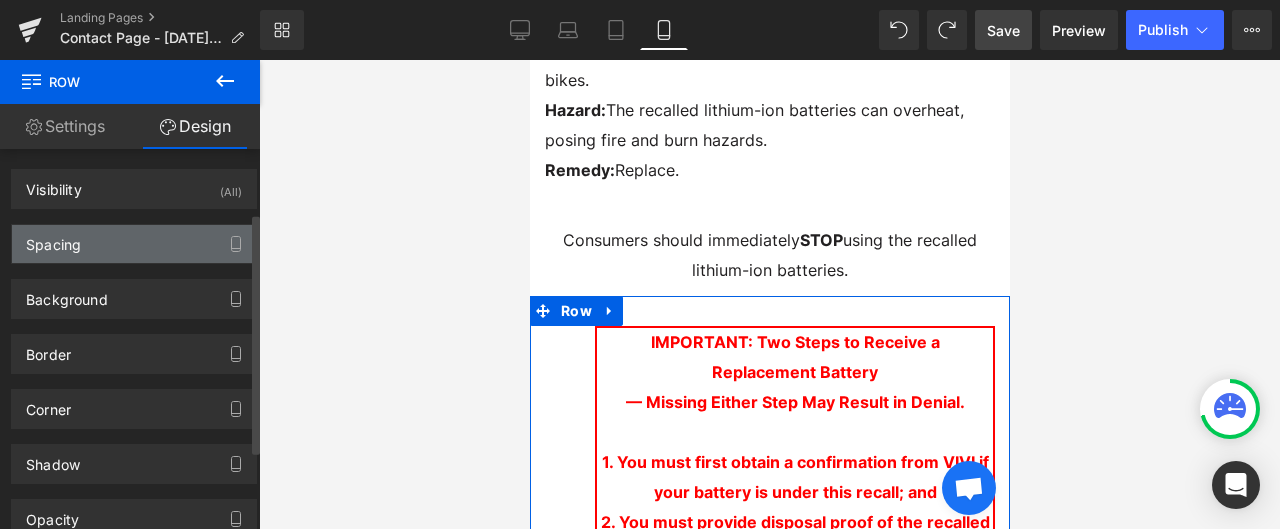 type on "0" 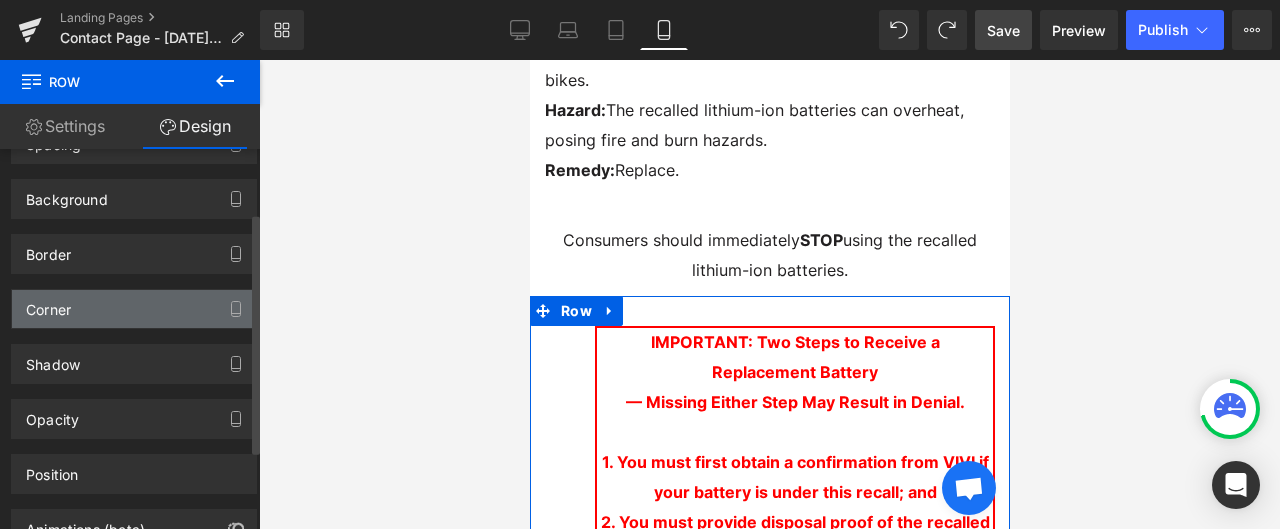 click on "Corner" at bounding box center (134, 309) 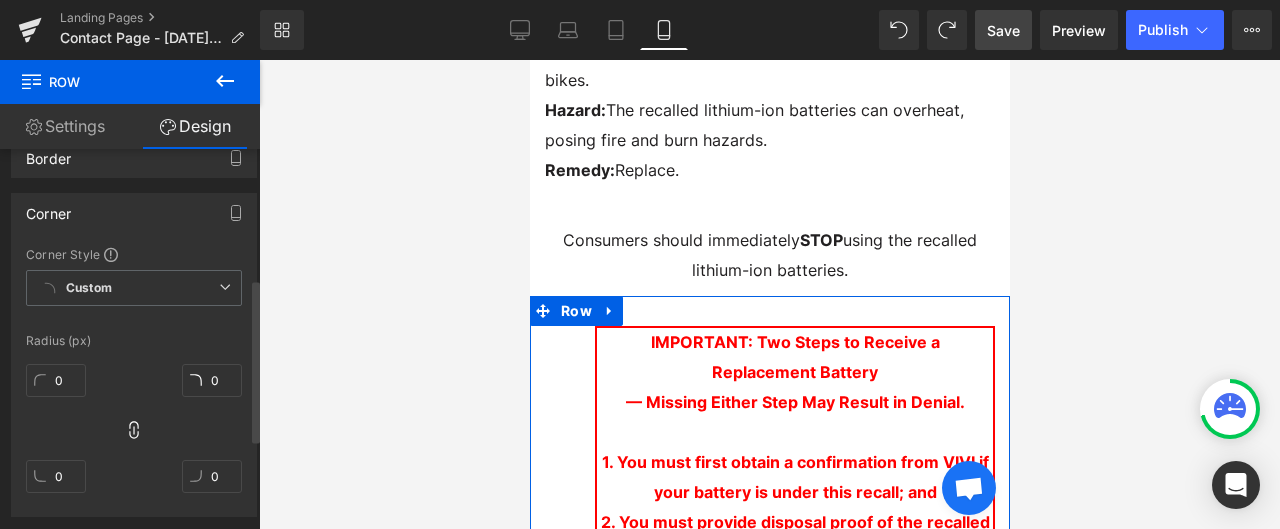 scroll, scrollTop: 100, scrollLeft: 0, axis: vertical 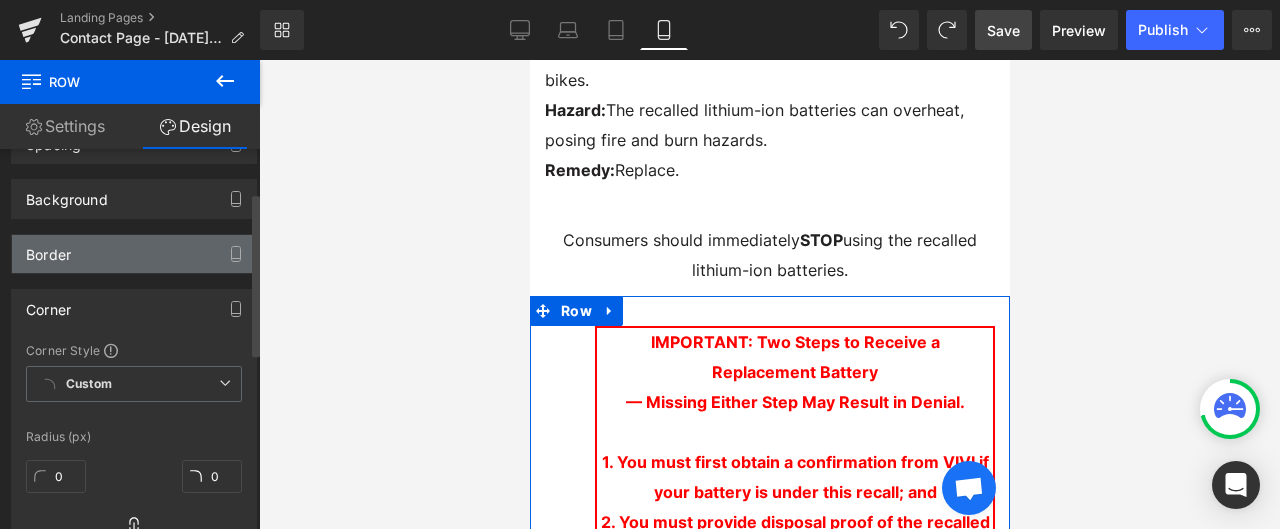 click on "Border" at bounding box center [134, 254] 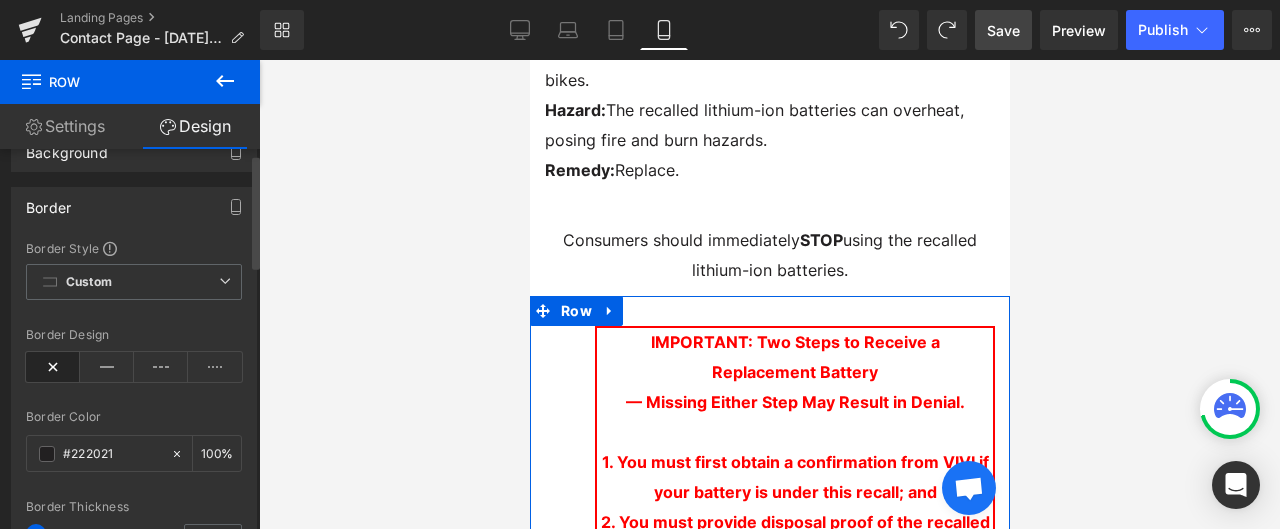 scroll, scrollTop: 0, scrollLeft: 0, axis: both 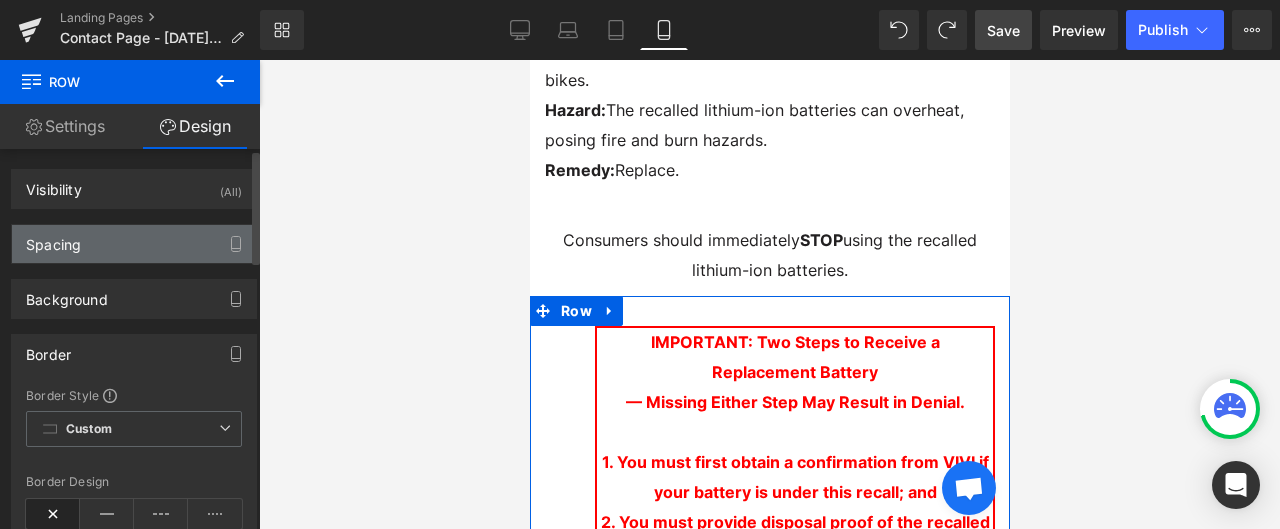click on "Spacing" at bounding box center [134, 244] 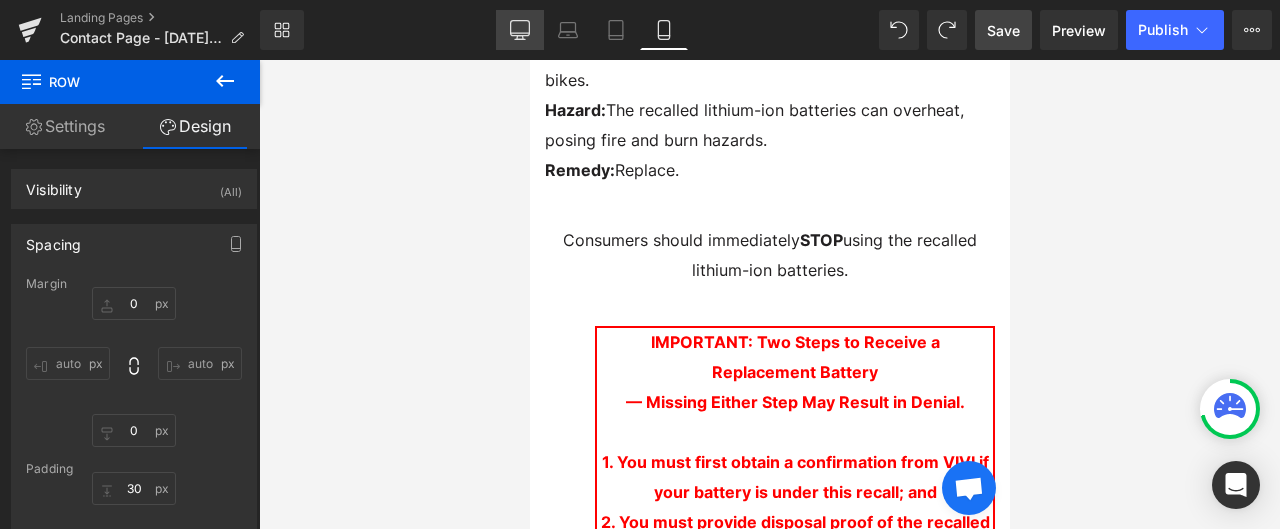 click 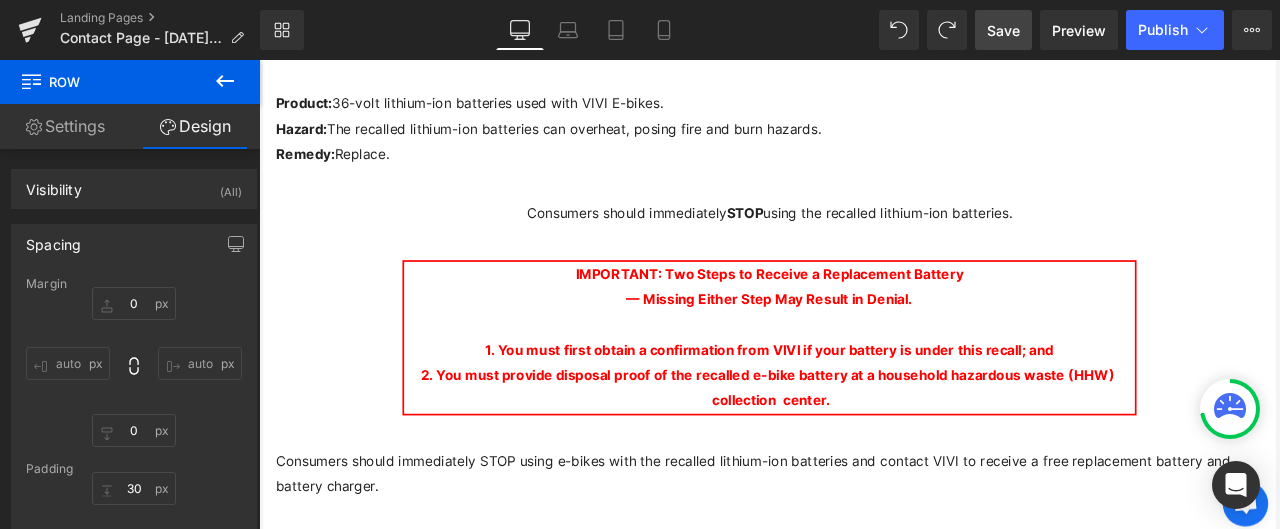 type on "0" 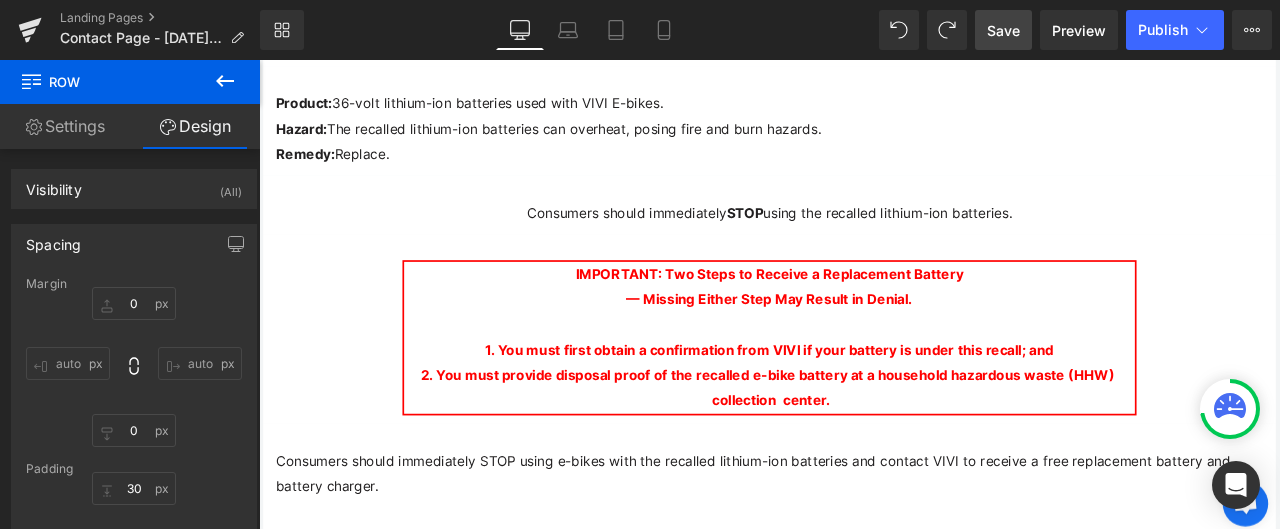 type on "0" 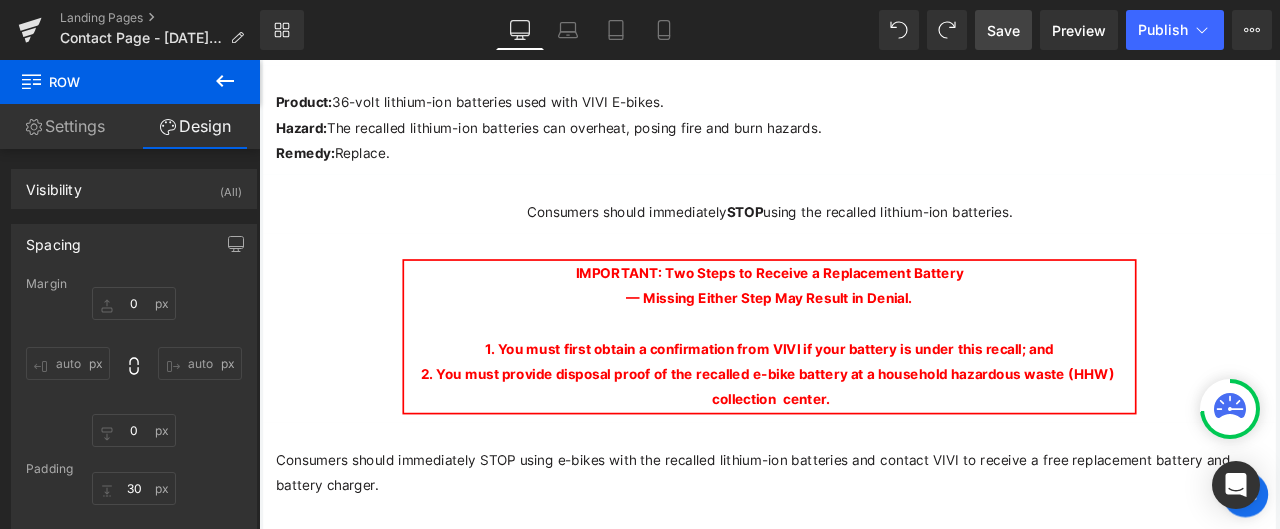 scroll, scrollTop: 799, scrollLeft: 0, axis: vertical 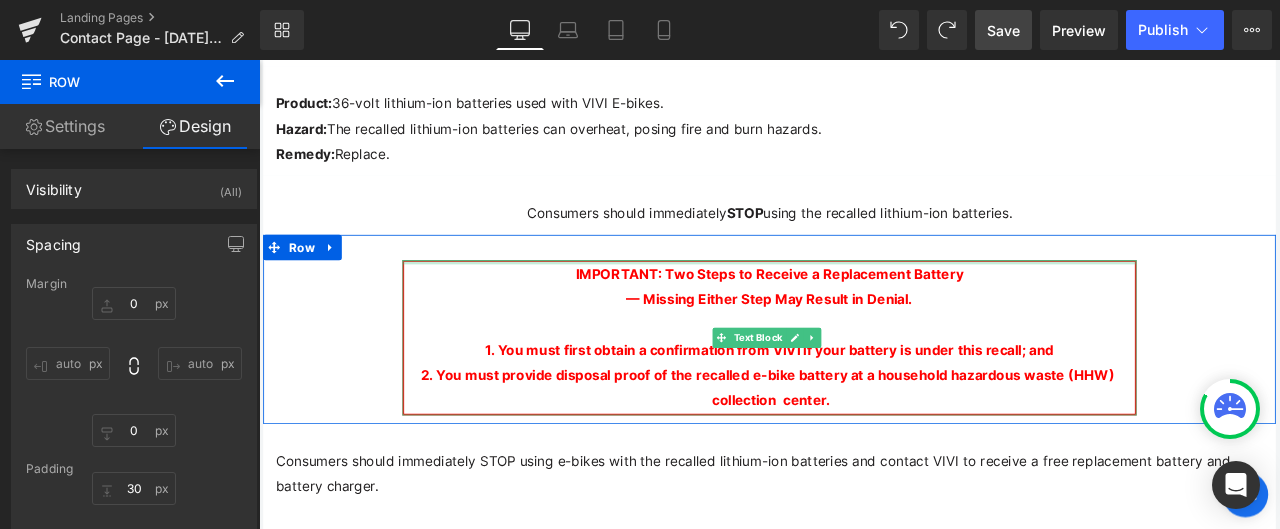 click at bounding box center (864, 299) 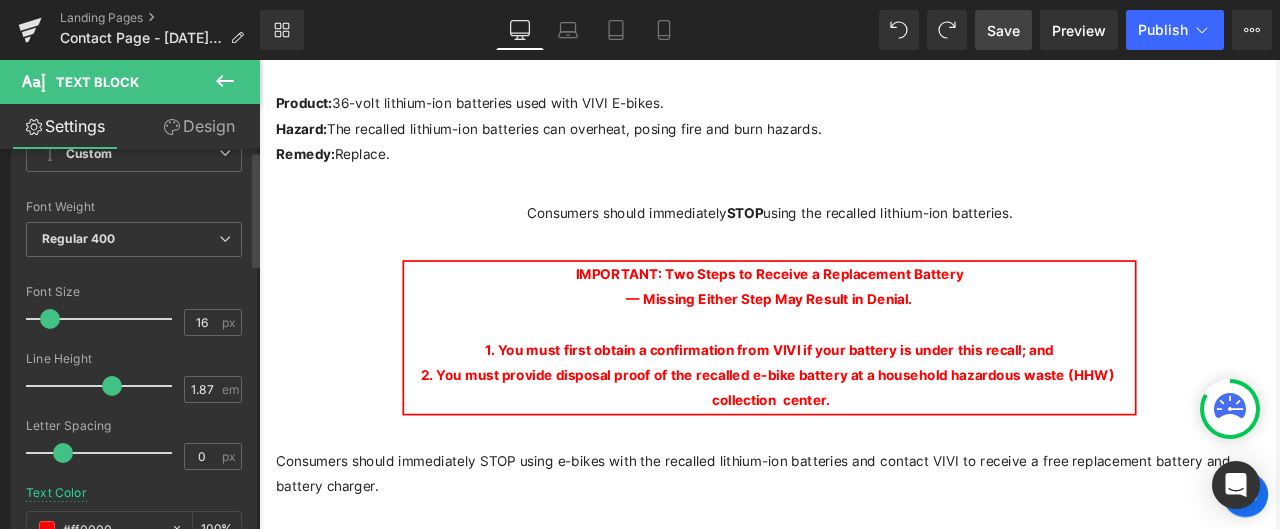 scroll, scrollTop: 0, scrollLeft: 0, axis: both 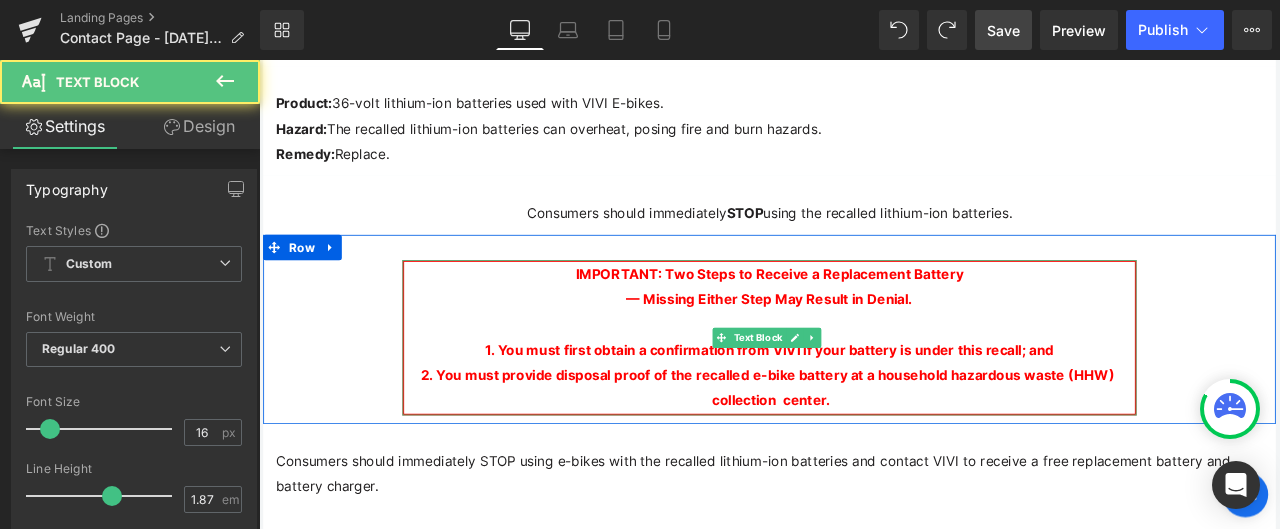click on "IMPORTANT: Two Steps to Receive a Replacement Battery  — Missing Either Step May Result in Denial." at bounding box center [864, 329] 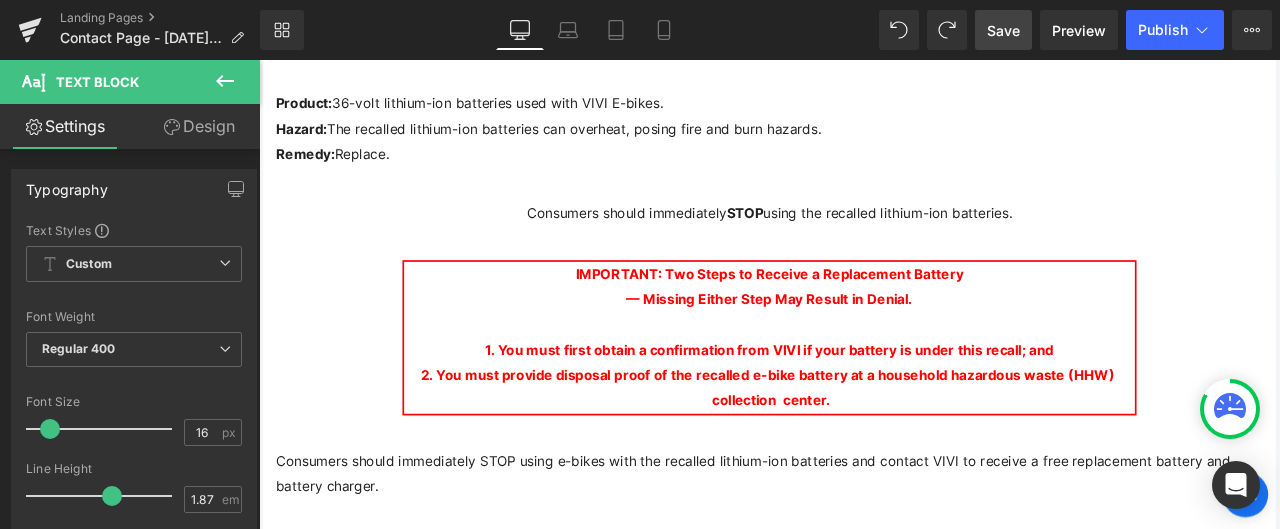 click on "Design" at bounding box center [199, 126] 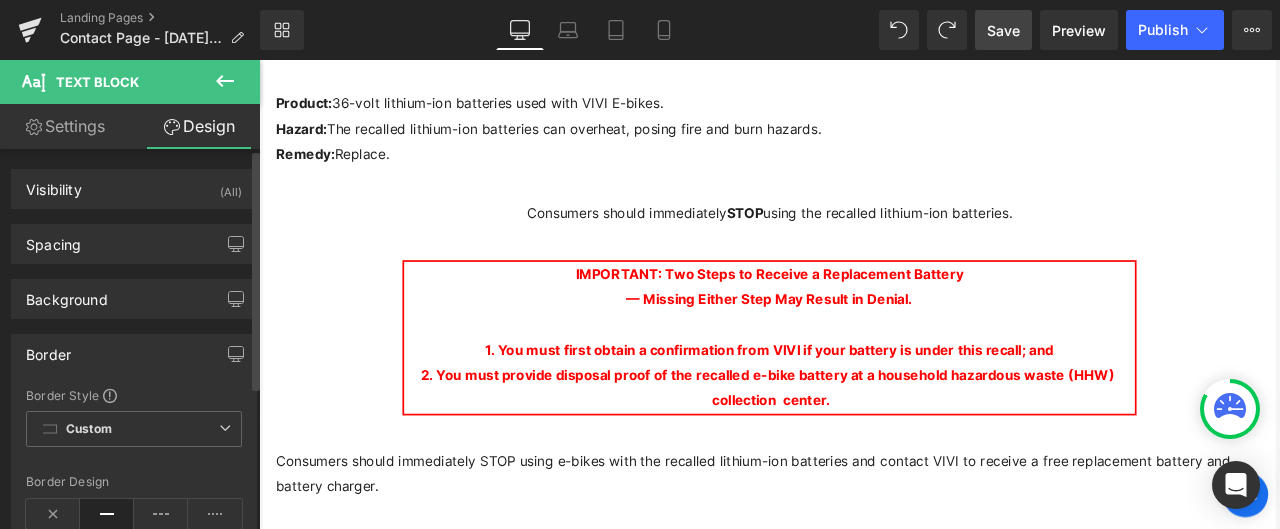 type on "#ff0000" 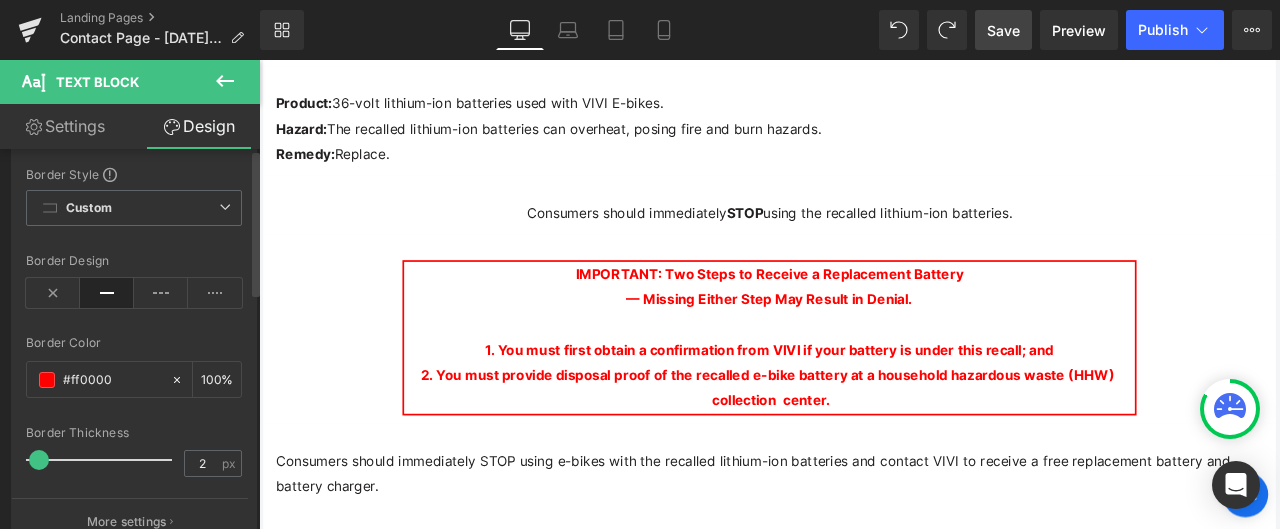 scroll, scrollTop: 0, scrollLeft: 0, axis: both 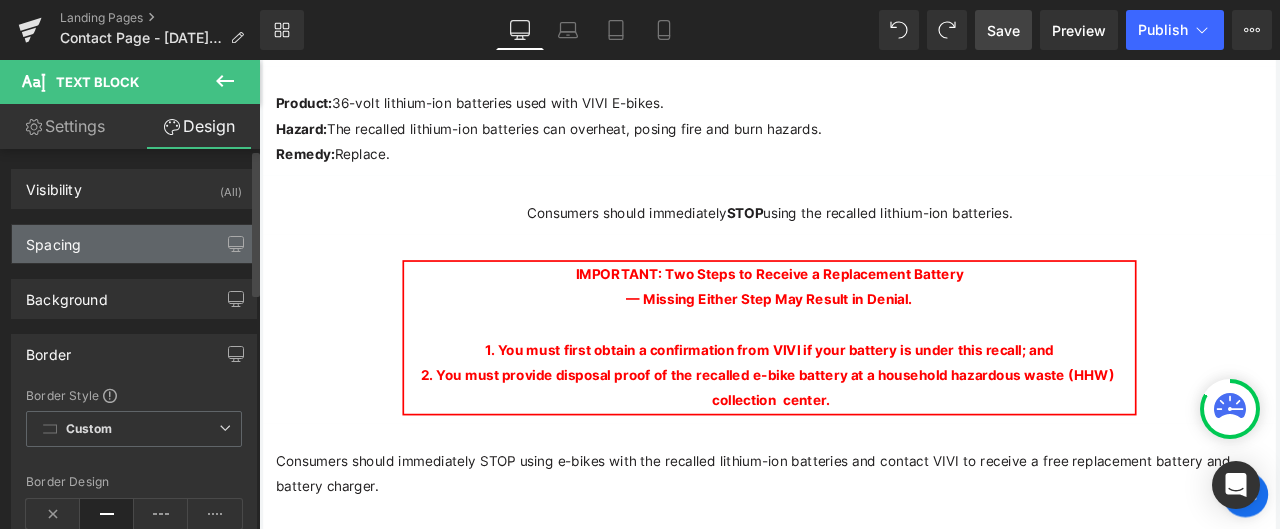 click on "Spacing" at bounding box center [134, 244] 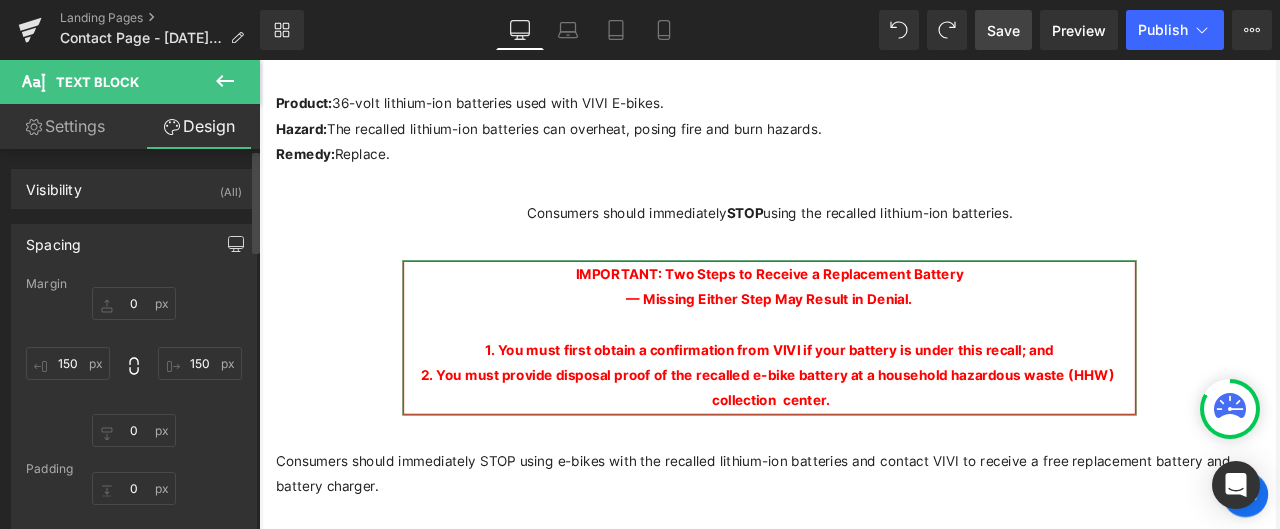 click 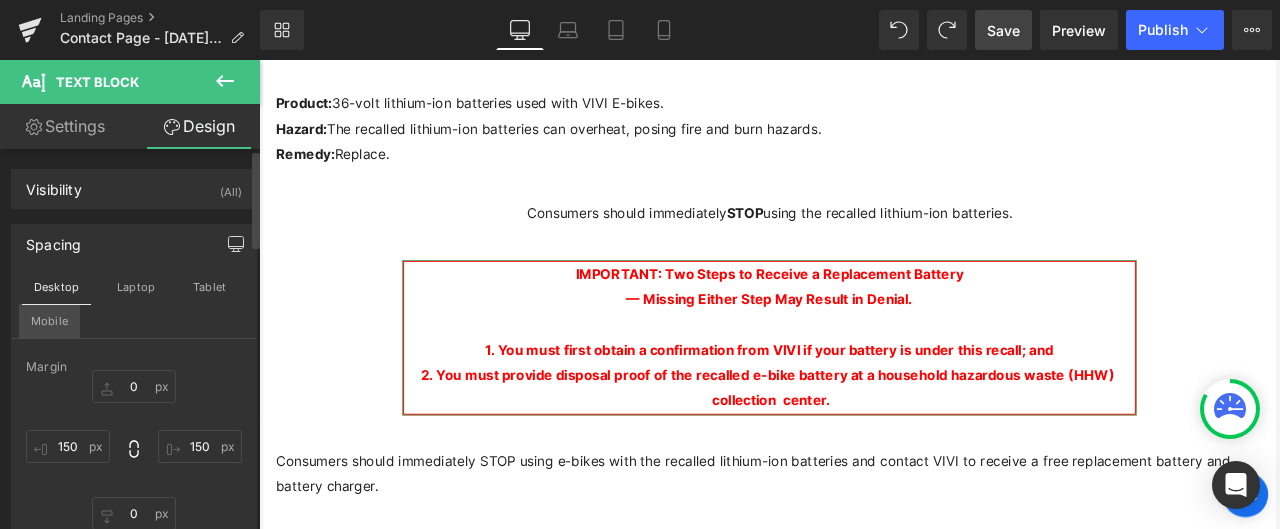 click on "Mobile" at bounding box center (49, 321) 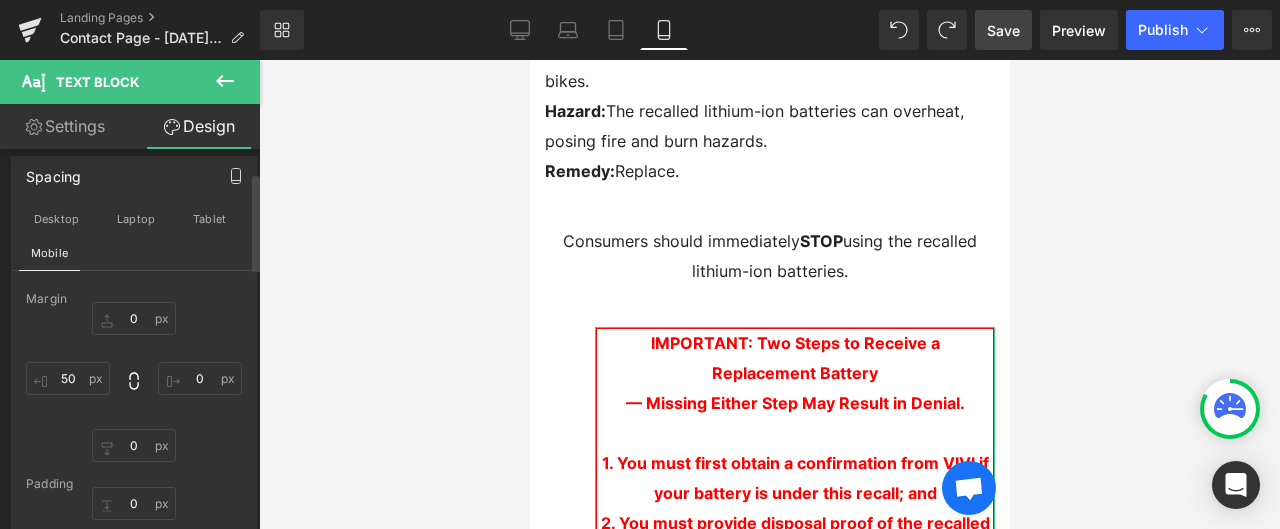 scroll, scrollTop: 100, scrollLeft: 0, axis: vertical 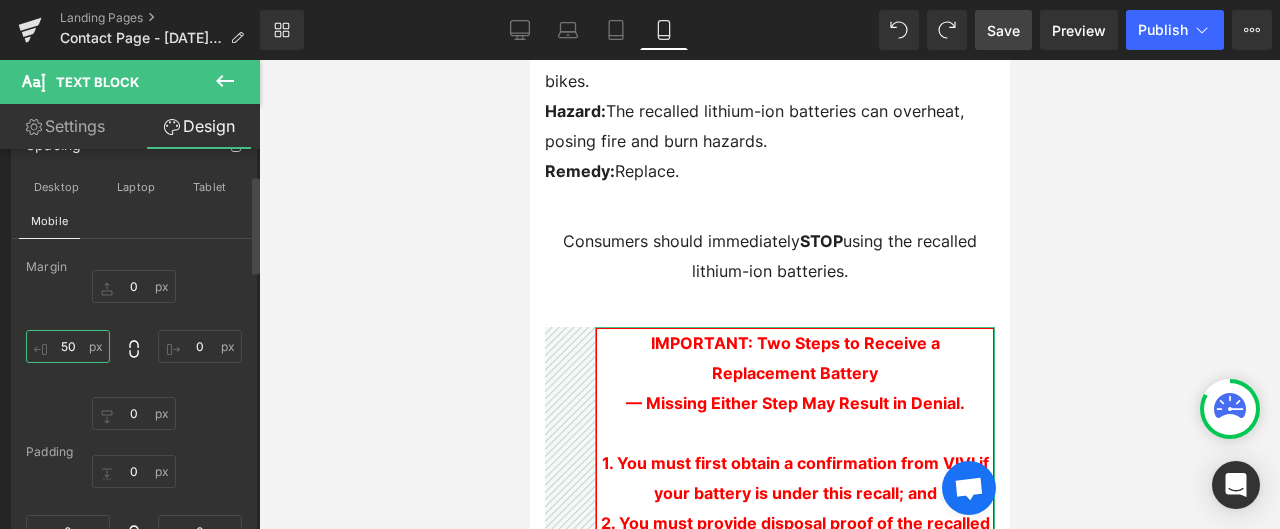 click on "50" at bounding box center (68, 346) 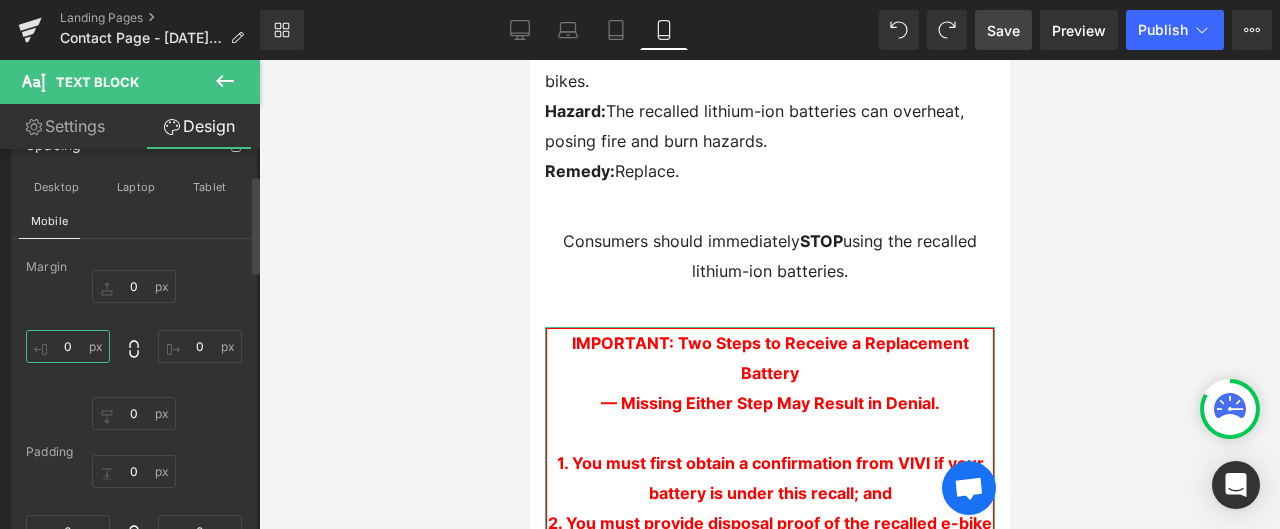 type on "0" 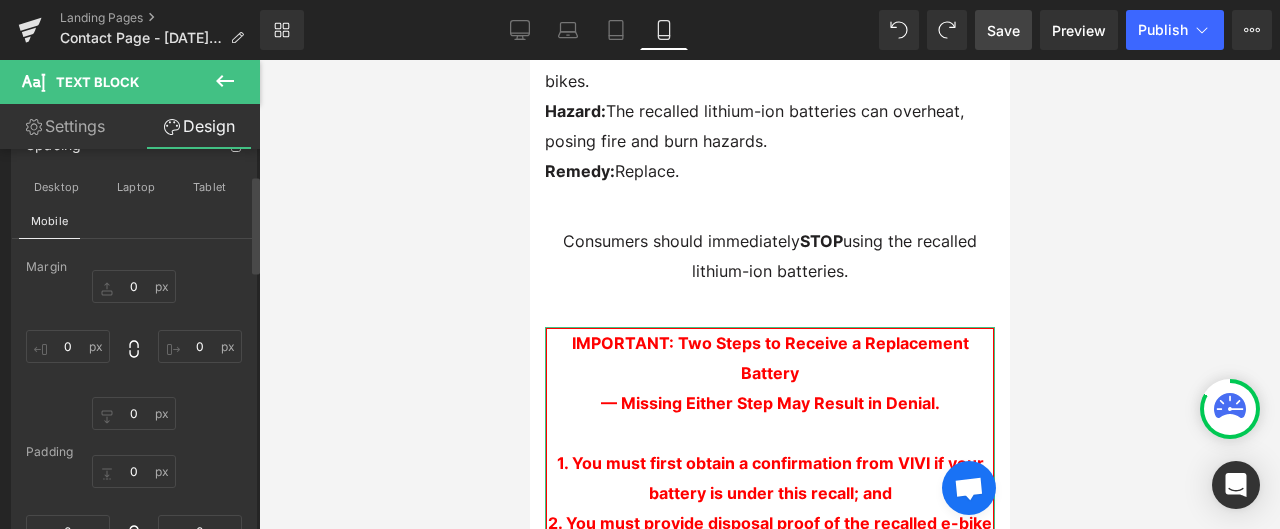 click on "0px 0
0px 0
0px 0
0 0" at bounding box center [134, 350] 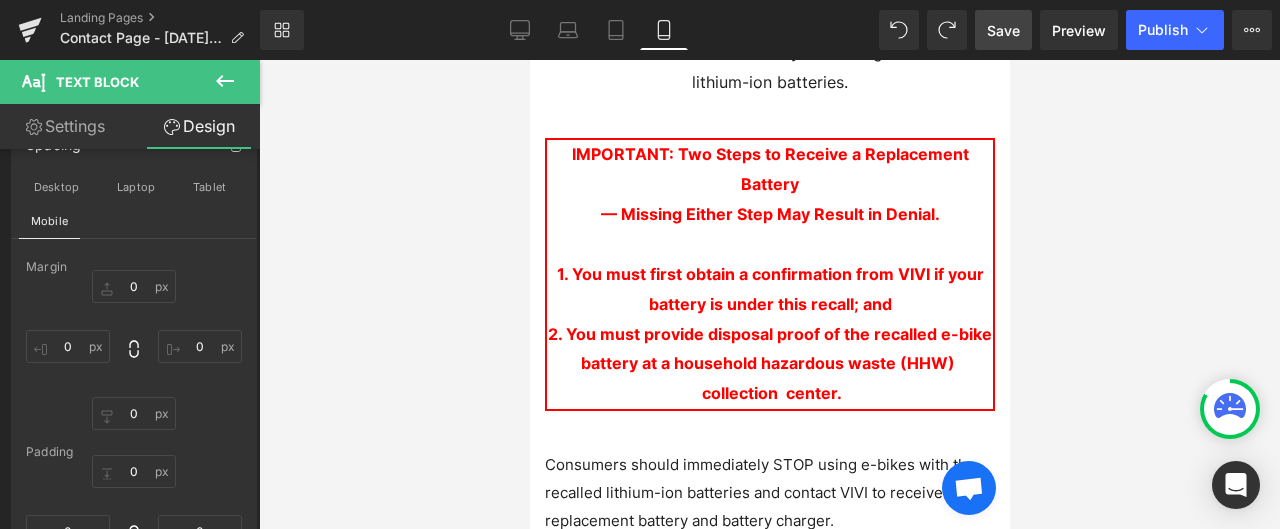 scroll, scrollTop: 799, scrollLeft: 0, axis: vertical 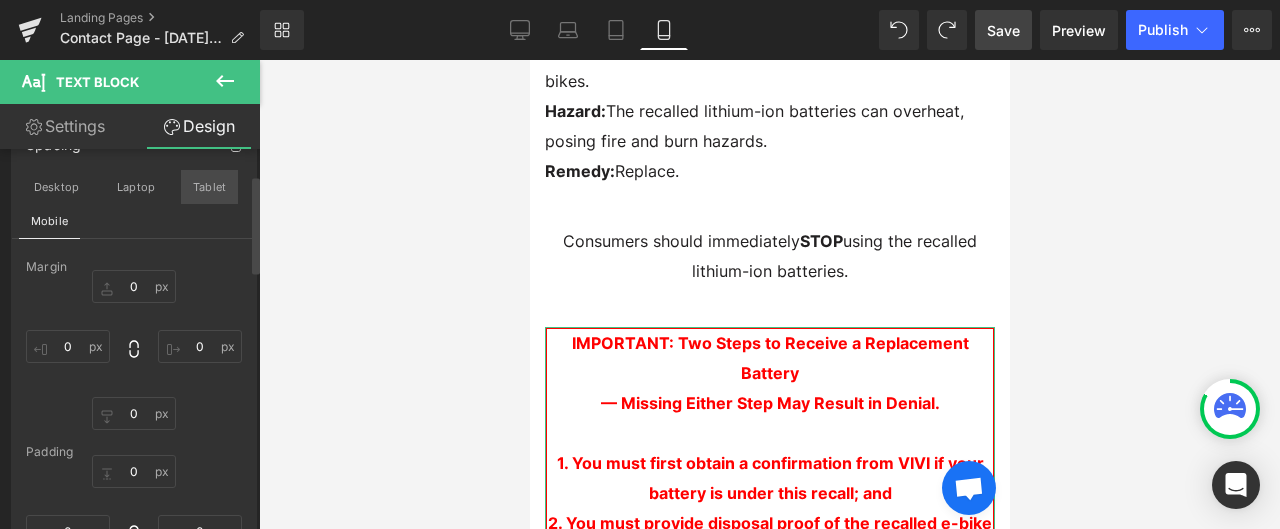 click on "Tablet" at bounding box center (209, 187) 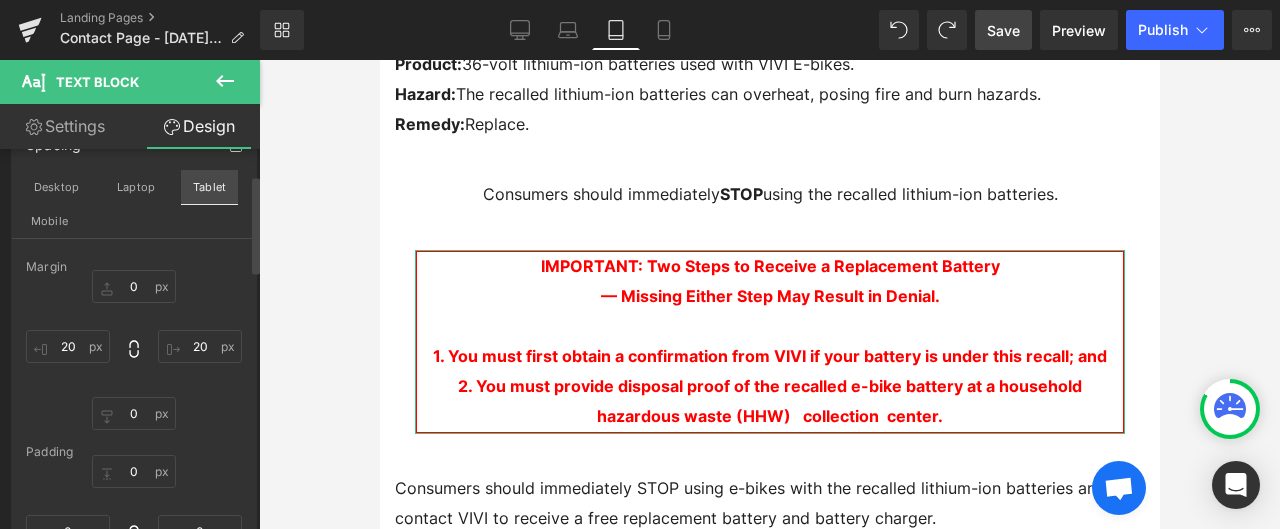 scroll, scrollTop: 752, scrollLeft: 0, axis: vertical 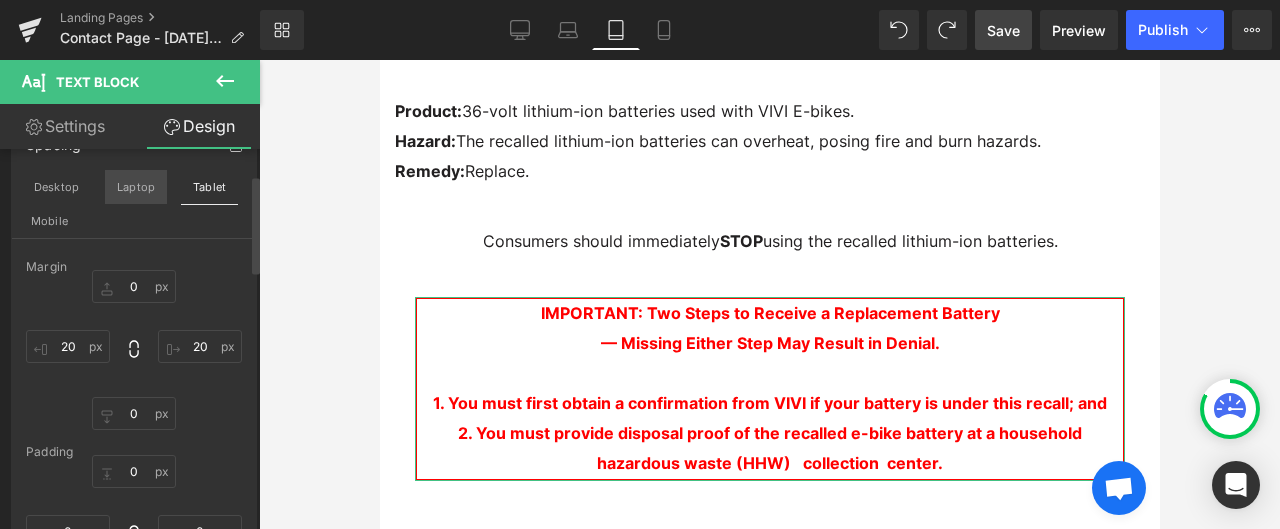 click on "Laptop" at bounding box center (136, 187) 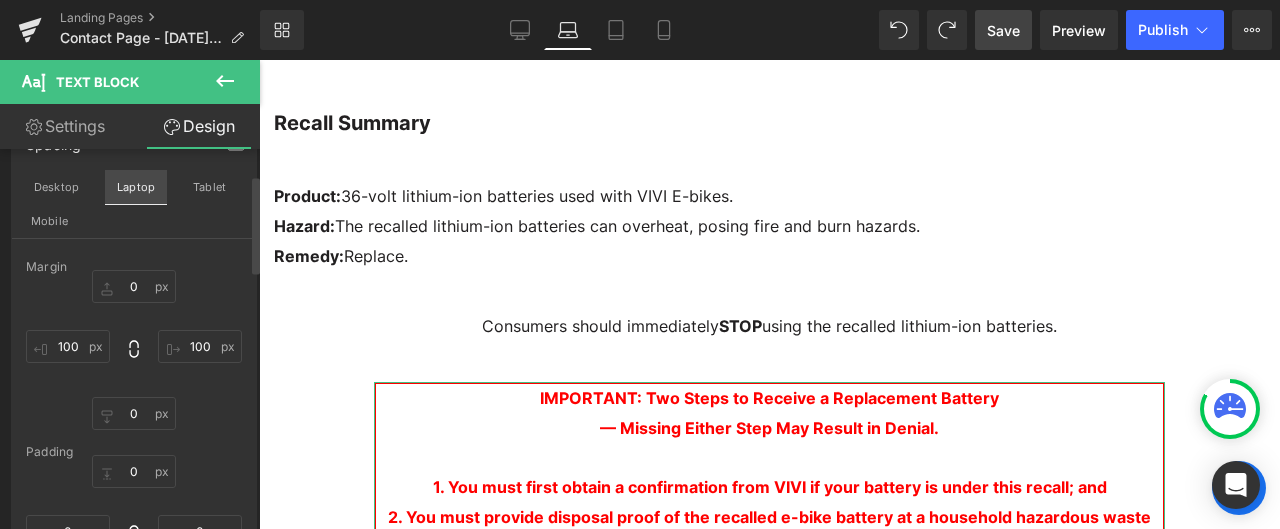 scroll, scrollTop: 836, scrollLeft: 0, axis: vertical 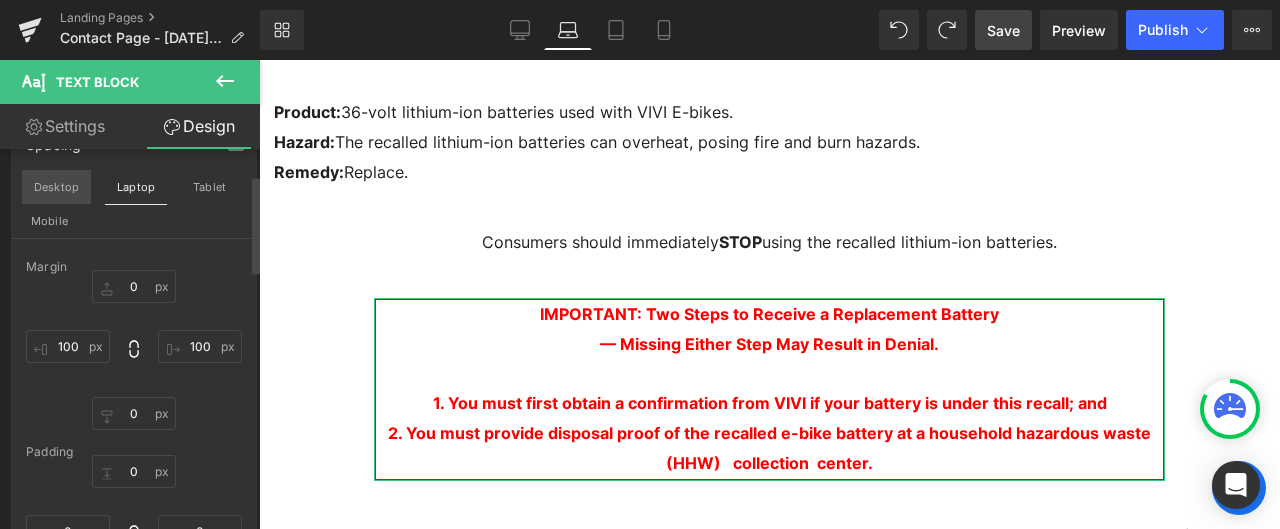 click on "Desktop" at bounding box center [56, 187] 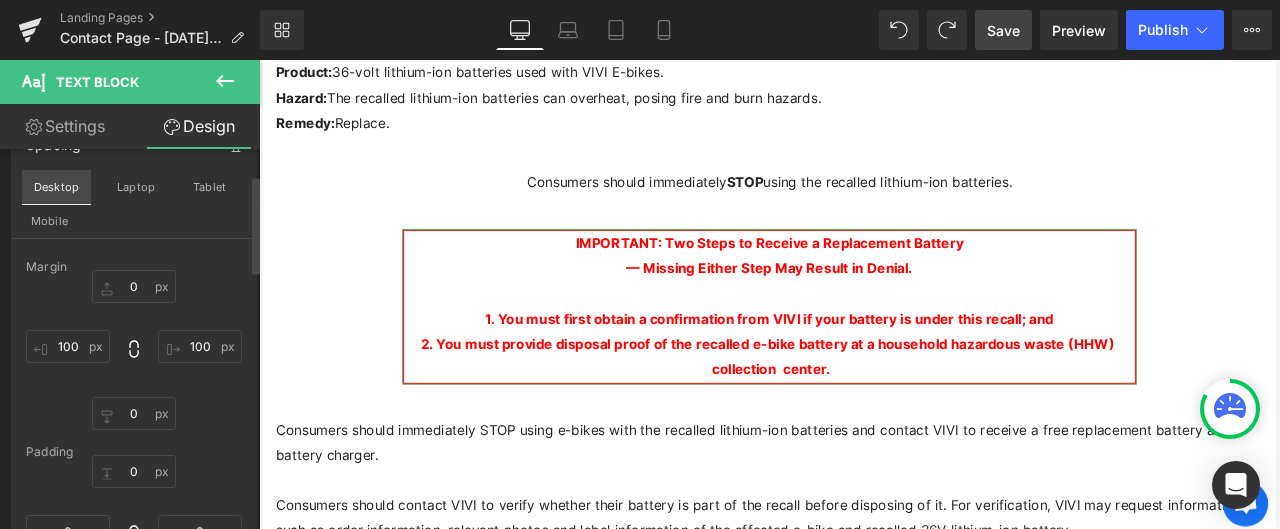 type on "0" 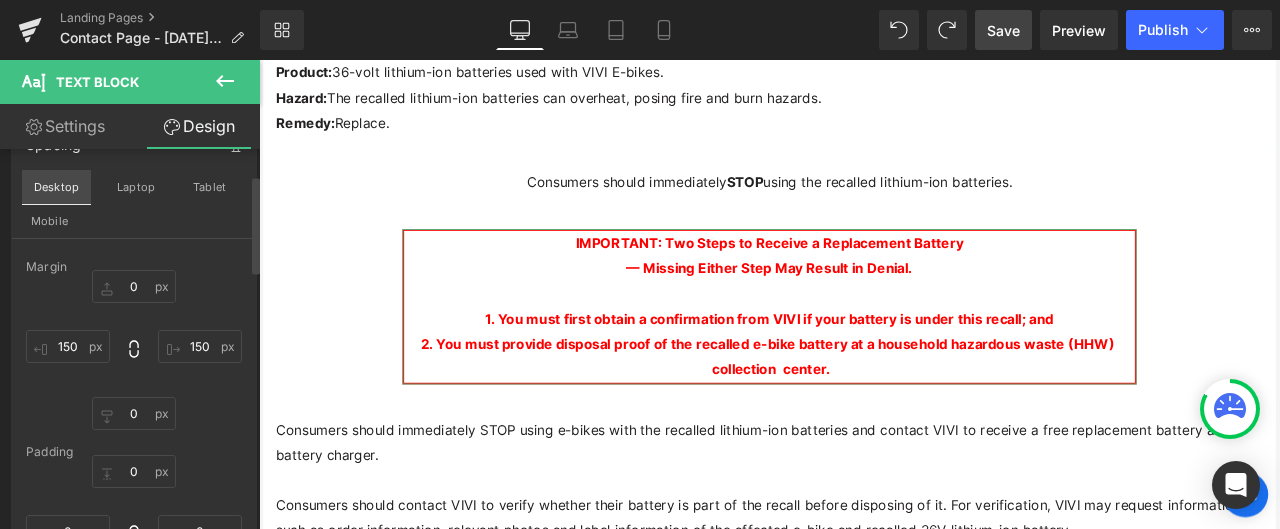 scroll, scrollTop: 798, scrollLeft: 0, axis: vertical 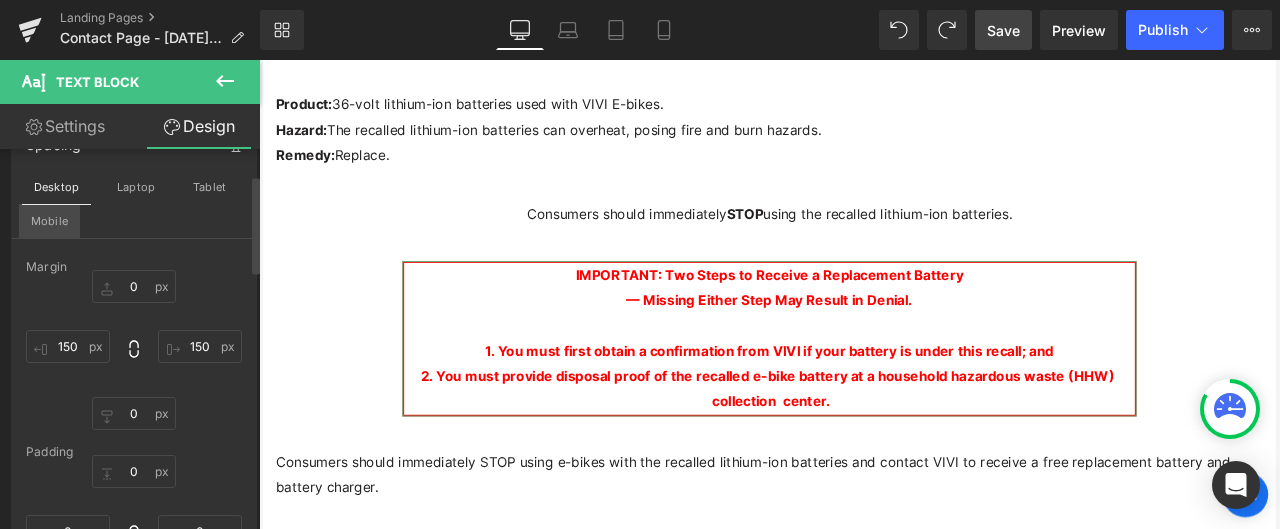 click on "Mobile" at bounding box center (49, 221) 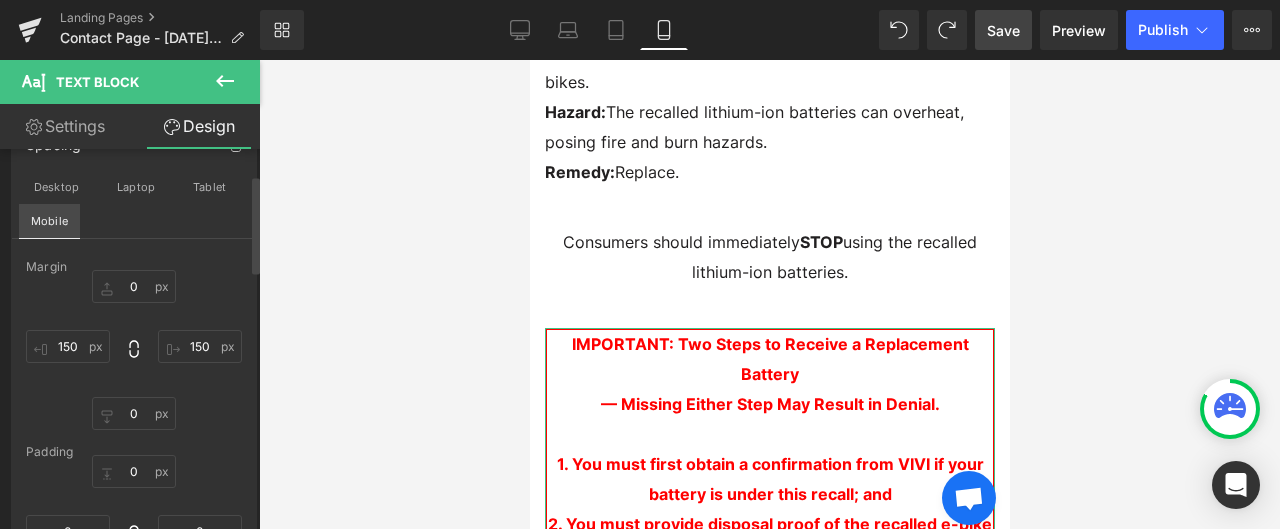 type on "0" 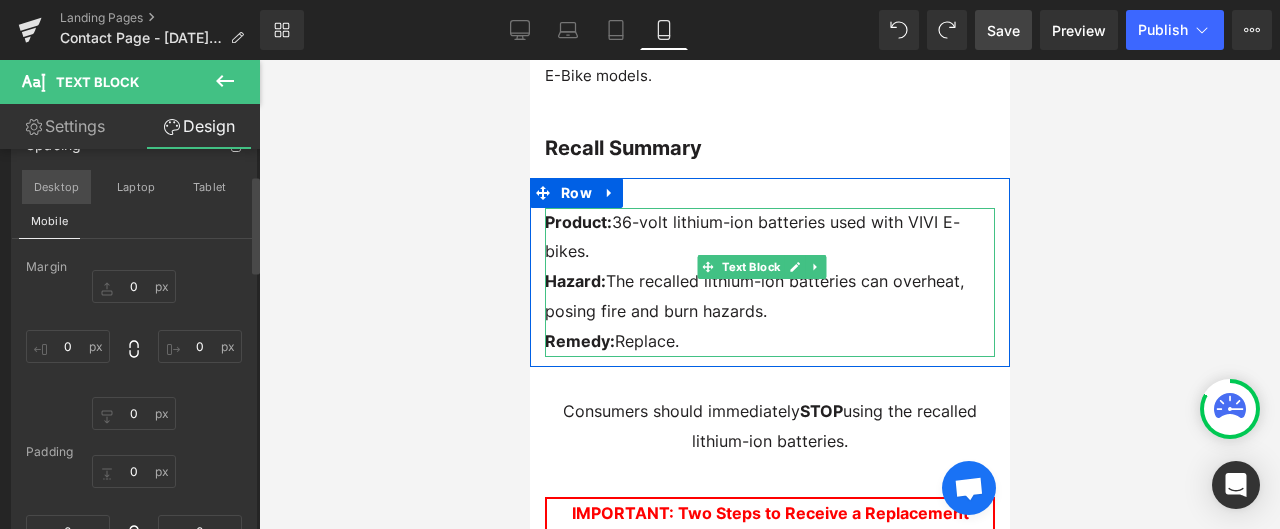 scroll, scrollTop: 598, scrollLeft: 0, axis: vertical 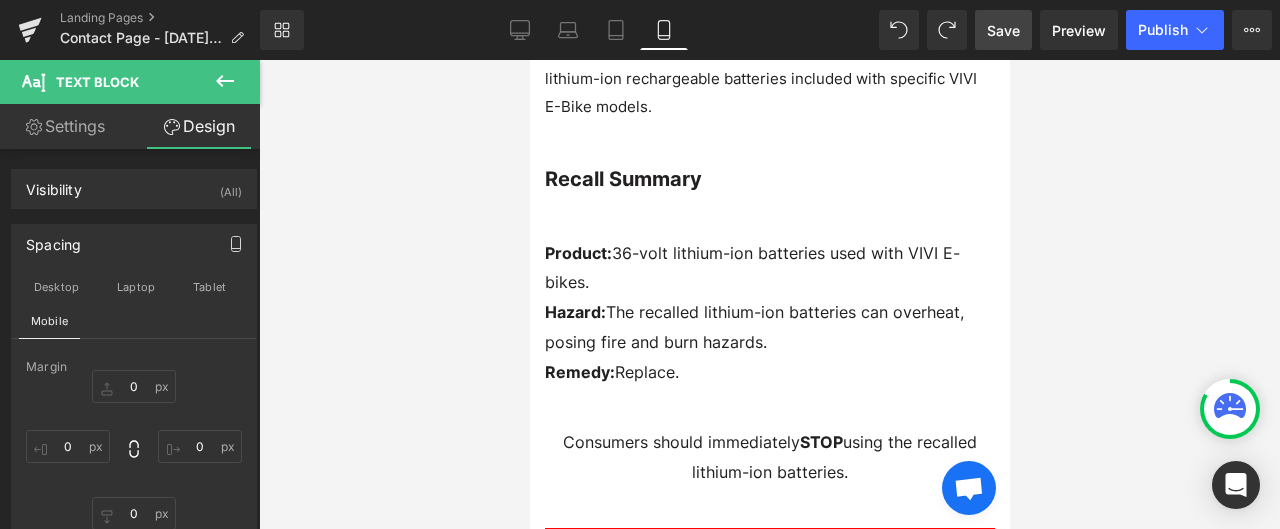 click on "Save" at bounding box center [1003, 30] 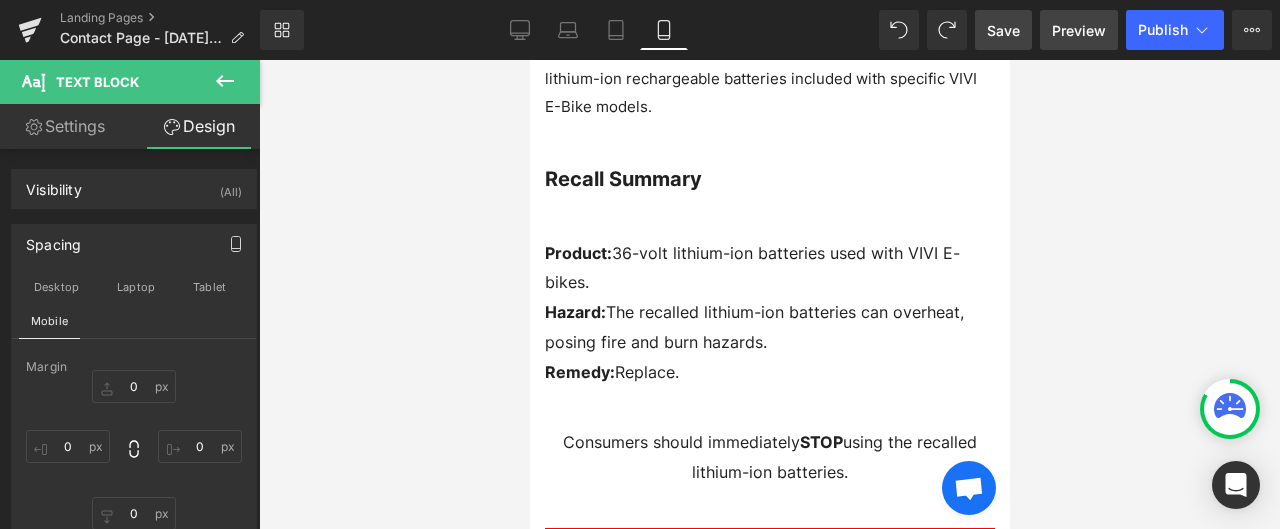 click on "Preview" at bounding box center (1079, 30) 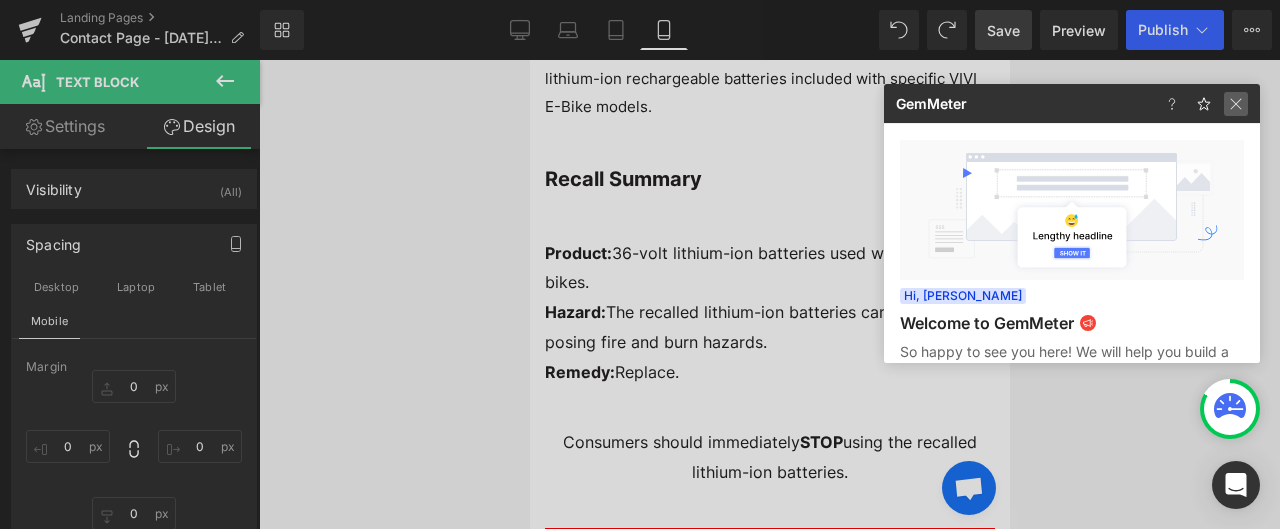 click 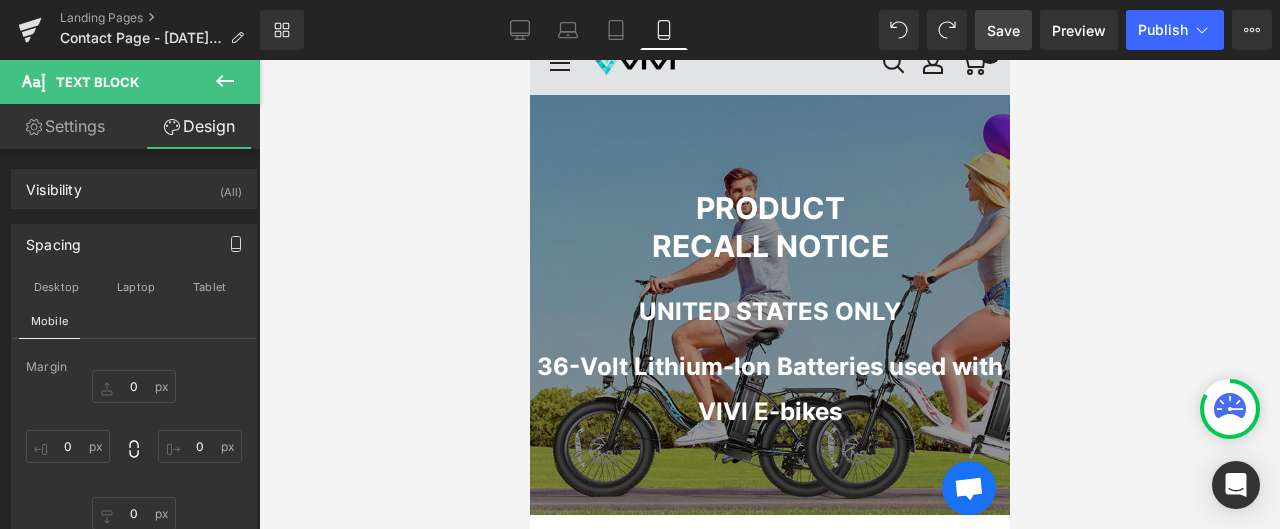 scroll, scrollTop: 0, scrollLeft: 0, axis: both 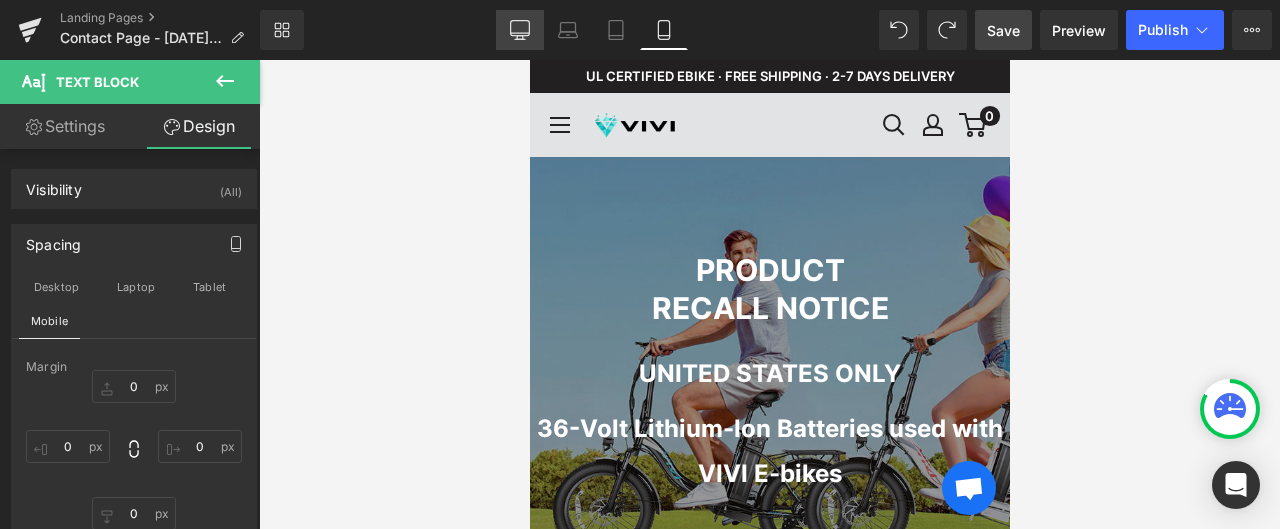 click 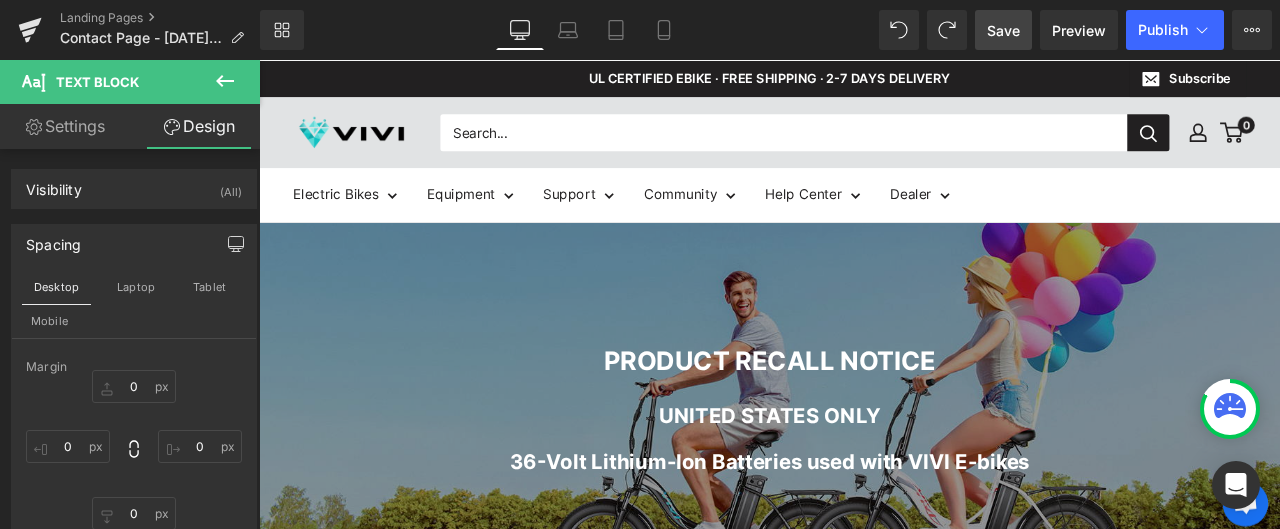 type on "0" 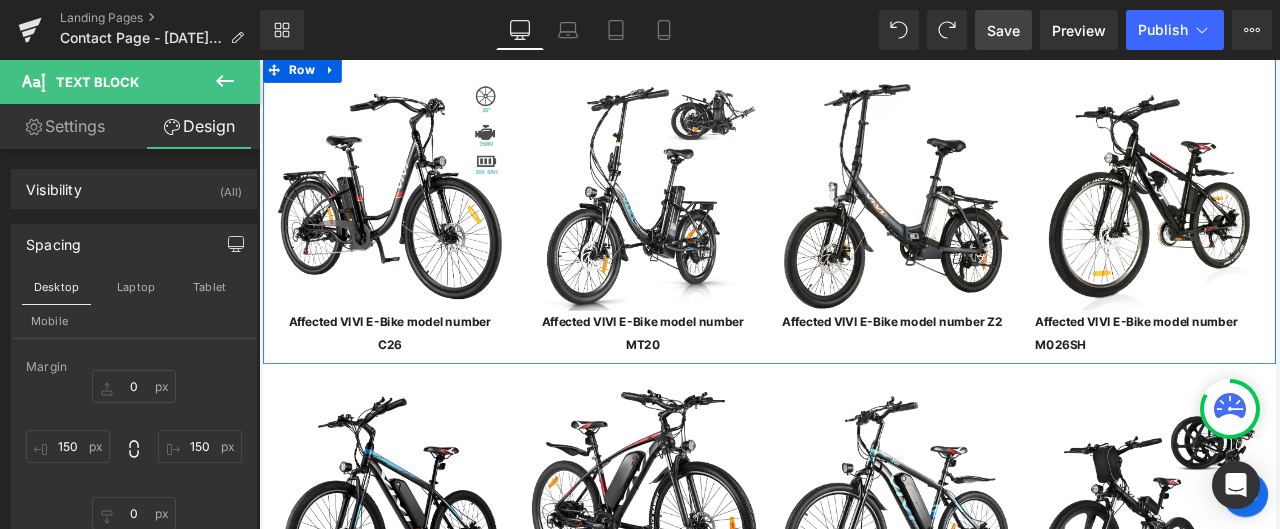 scroll, scrollTop: 3700, scrollLeft: 0, axis: vertical 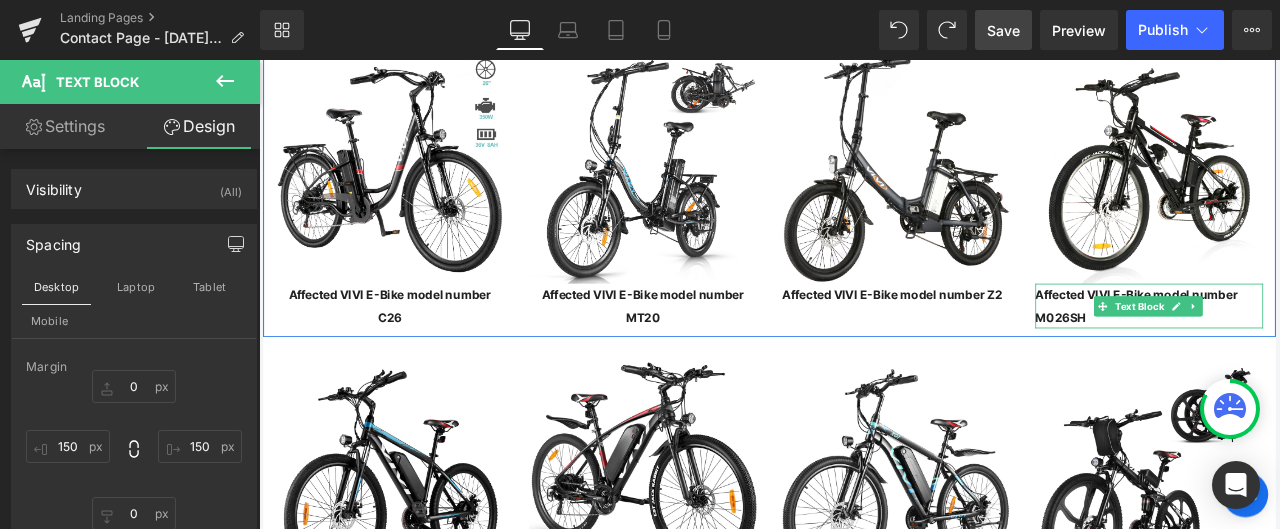 click on "Affected VIVI E-Bike model number M026SH" at bounding box center (1314, 351) 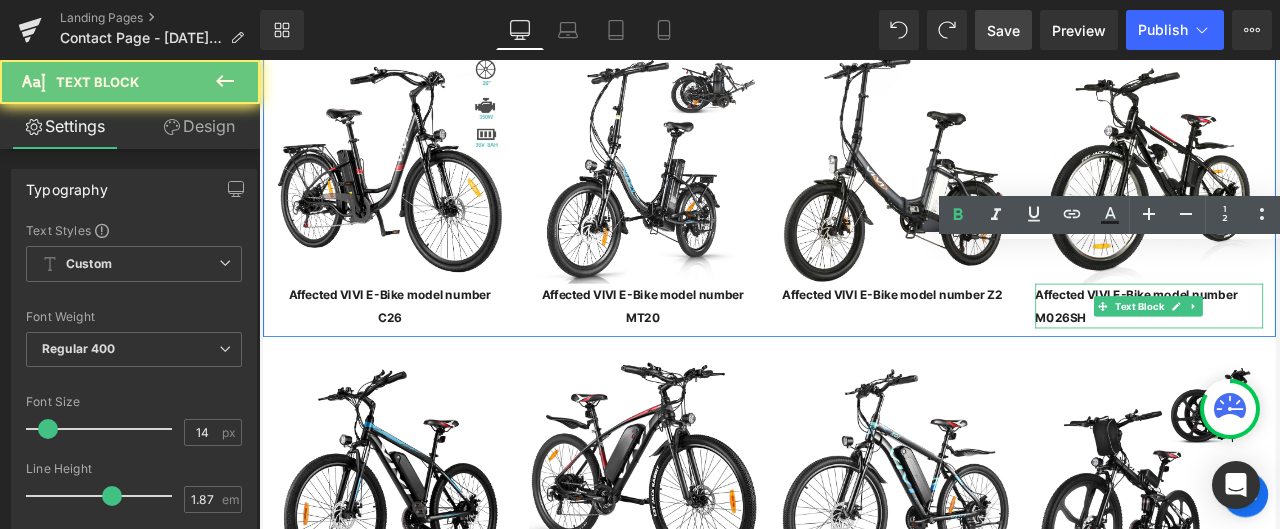 click on "Affected VIVI E-Bike model number M026SH" at bounding box center [1314, 351] 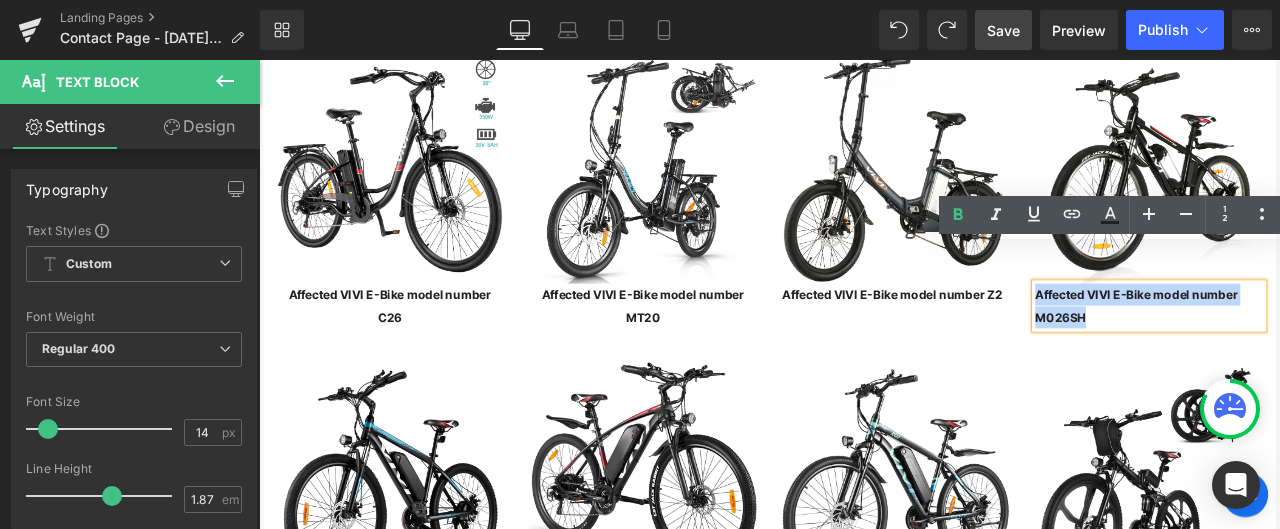 drag, startPoint x: 1225, startPoint y: 321, endPoint x: 1171, endPoint y: 298, distance: 58.694122 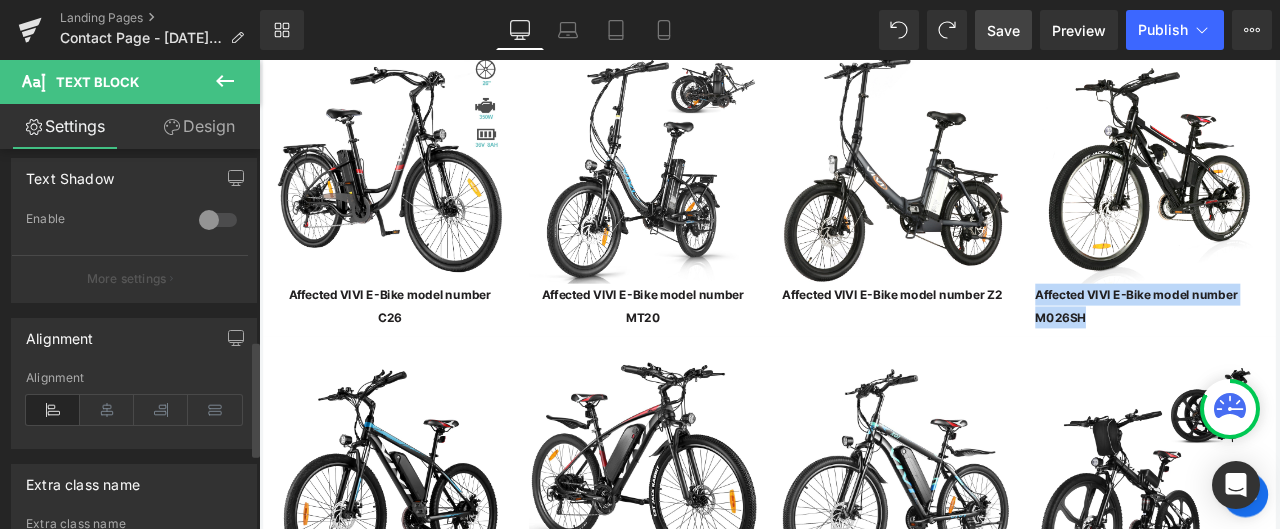 scroll, scrollTop: 800, scrollLeft: 0, axis: vertical 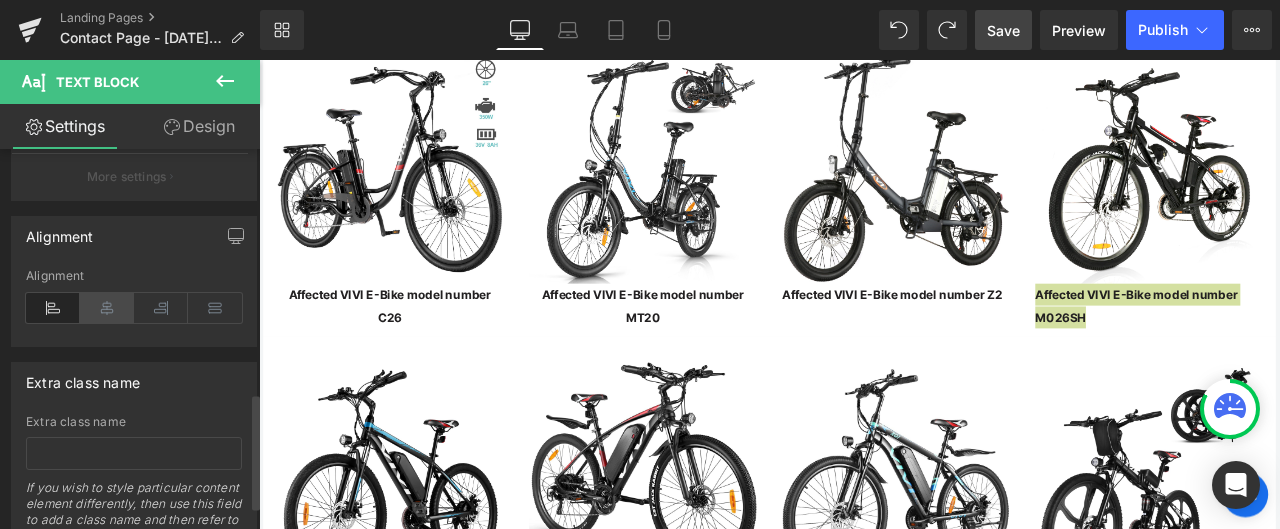 click at bounding box center (107, 308) 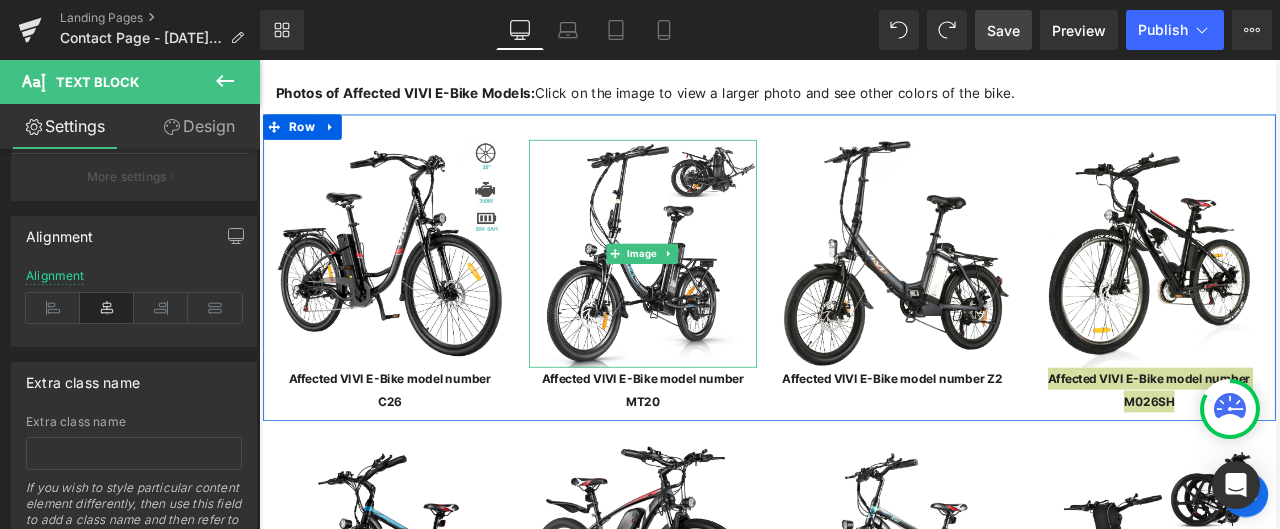 scroll, scrollTop: 3700, scrollLeft: 0, axis: vertical 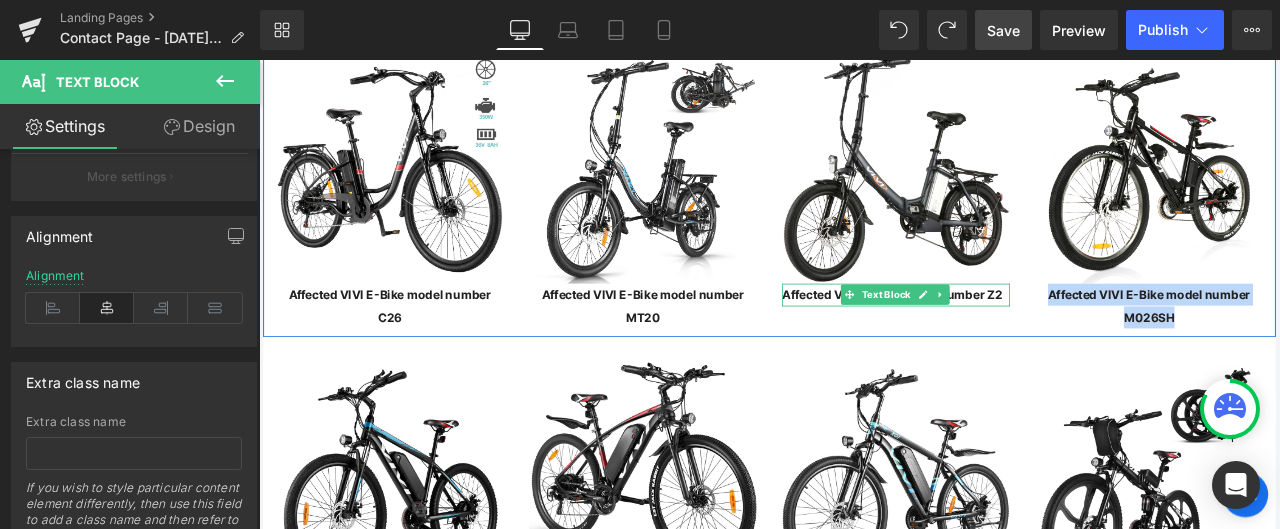 click on "Affected VIVI E-Bike model number Z2" at bounding box center (1014, 338) 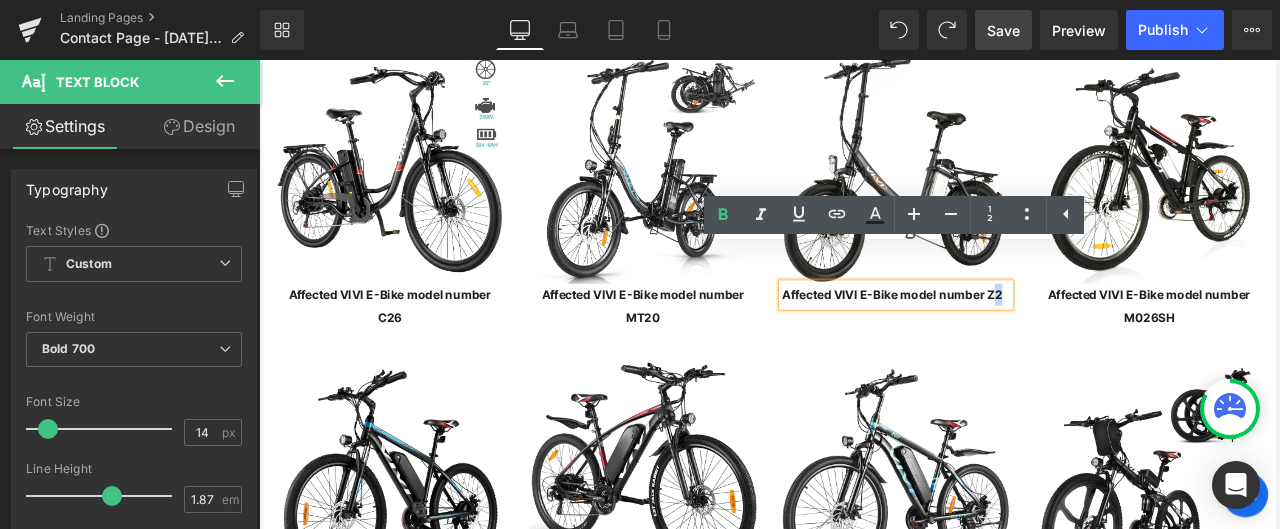 click on "Affected VIVI E-Bike model number Z2" at bounding box center [1014, 338] 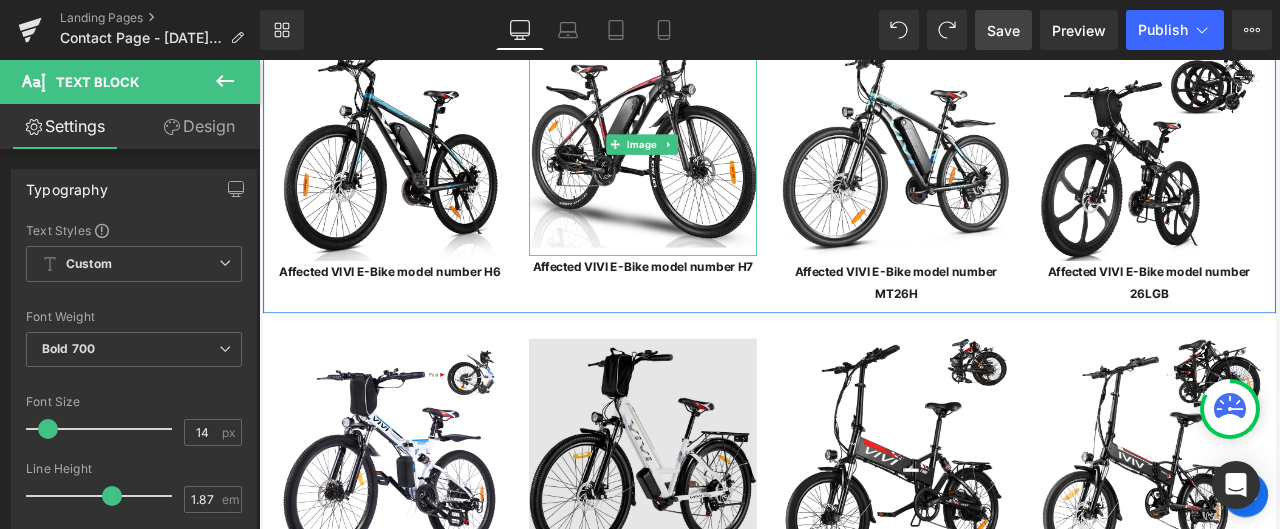 scroll, scrollTop: 4100, scrollLeft: 0, axis: vertical 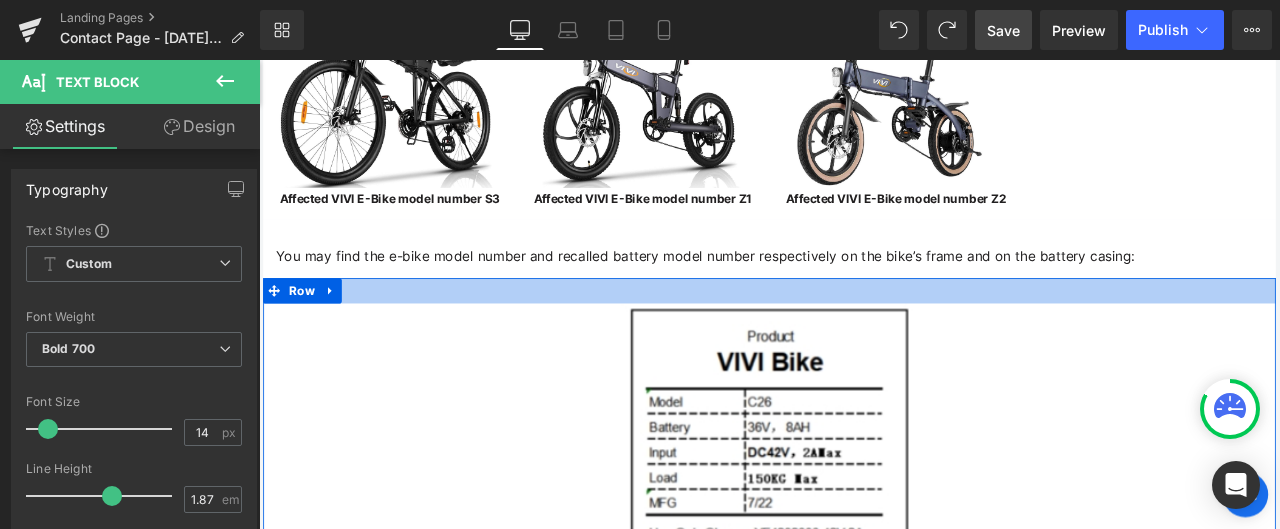 click at bounding box center [864, 334] 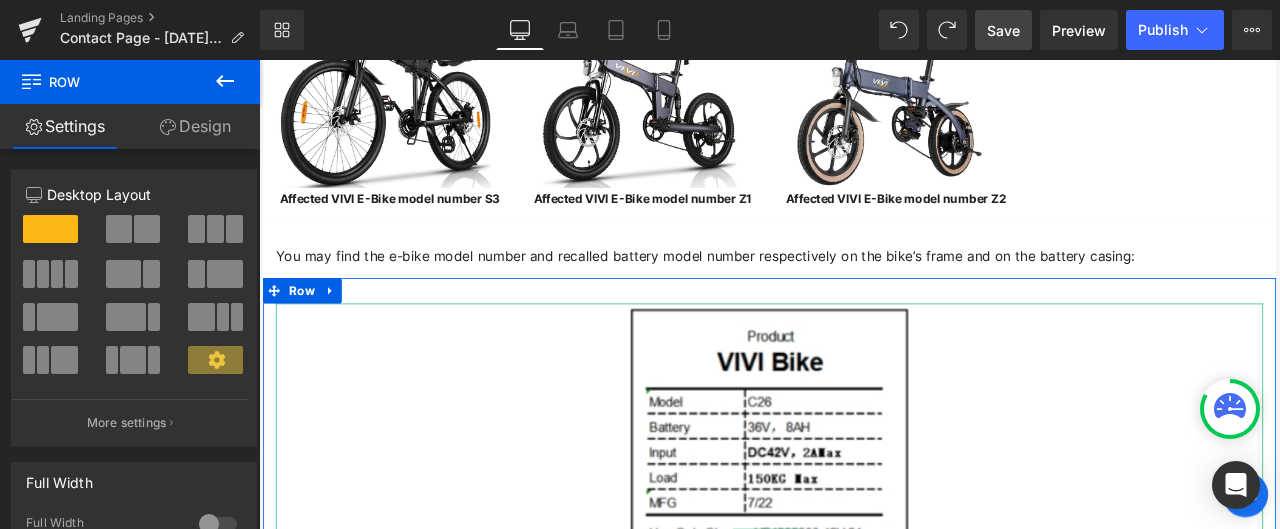 click at bounding box center (864, 628) 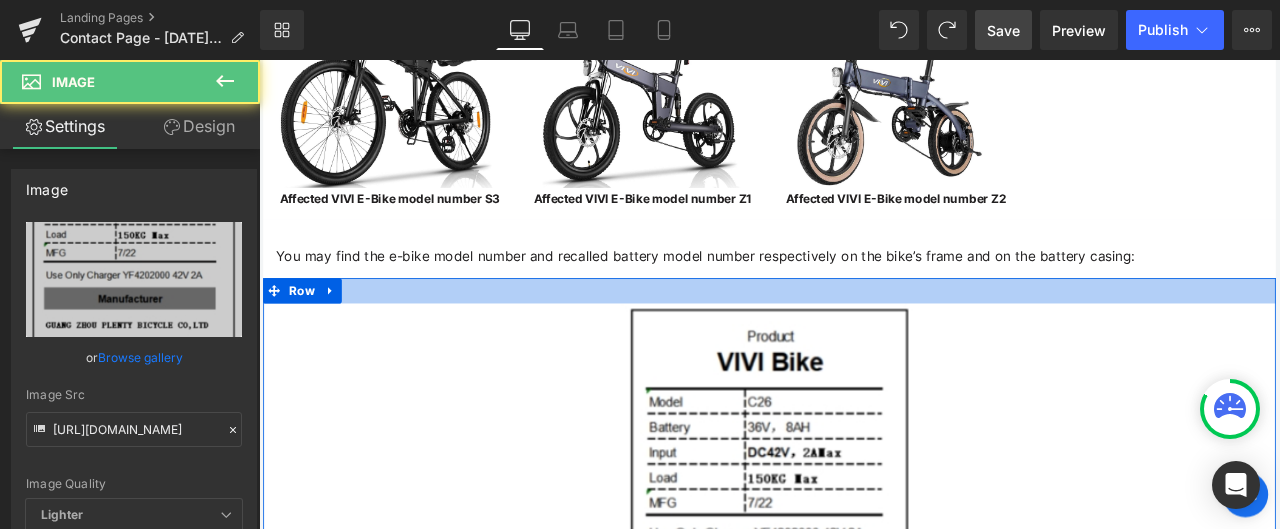 click at bounding box center (864, 334) 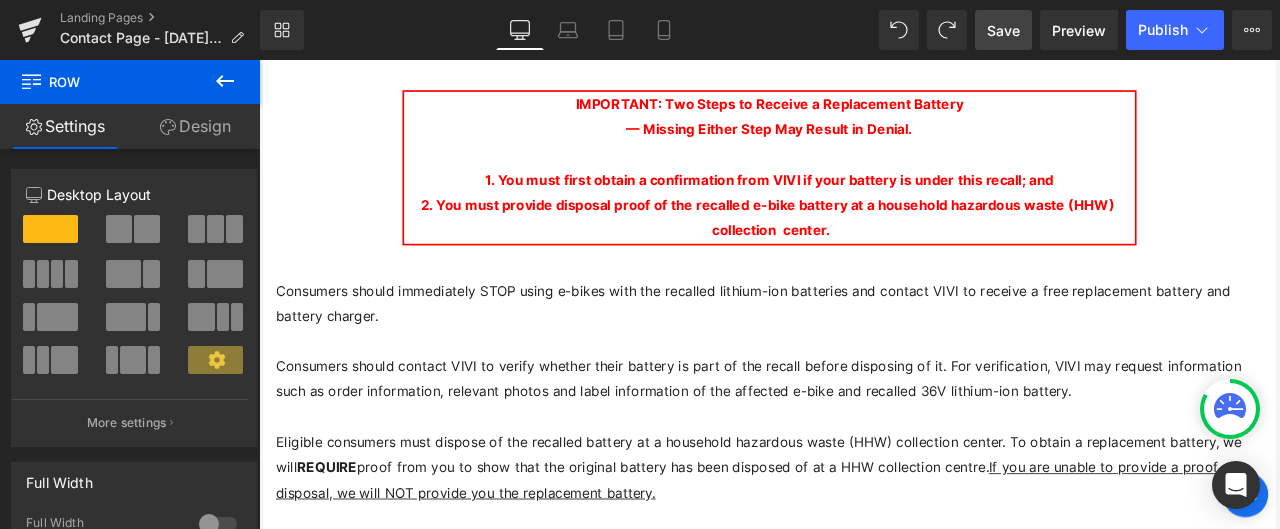 scroll, scrollTop: 1700, scrollLeft: 0, axis: vertical 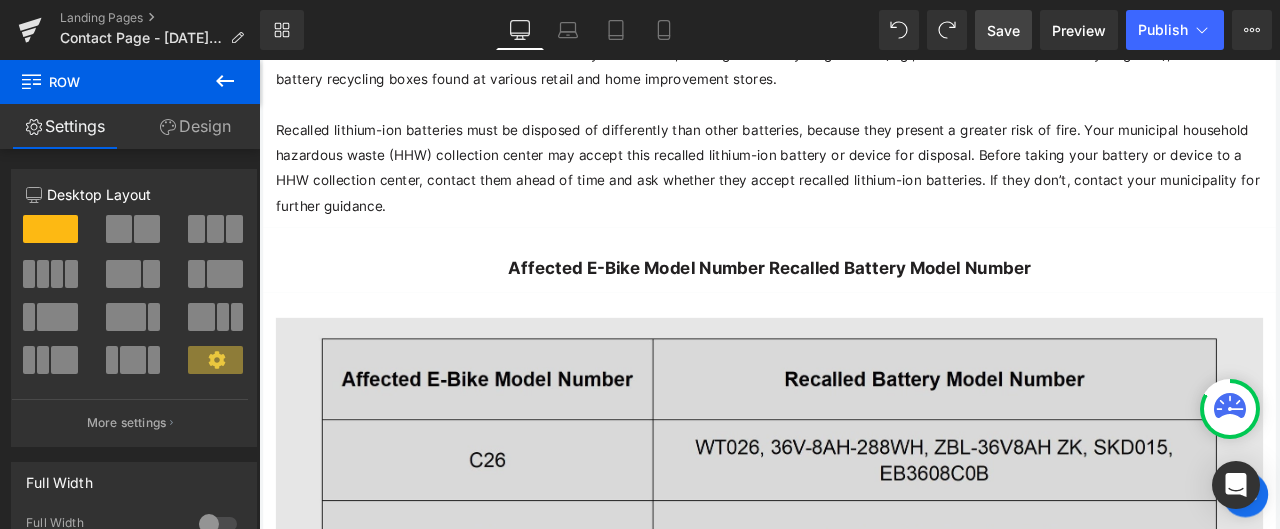 click at bounding box center (864, 1155) 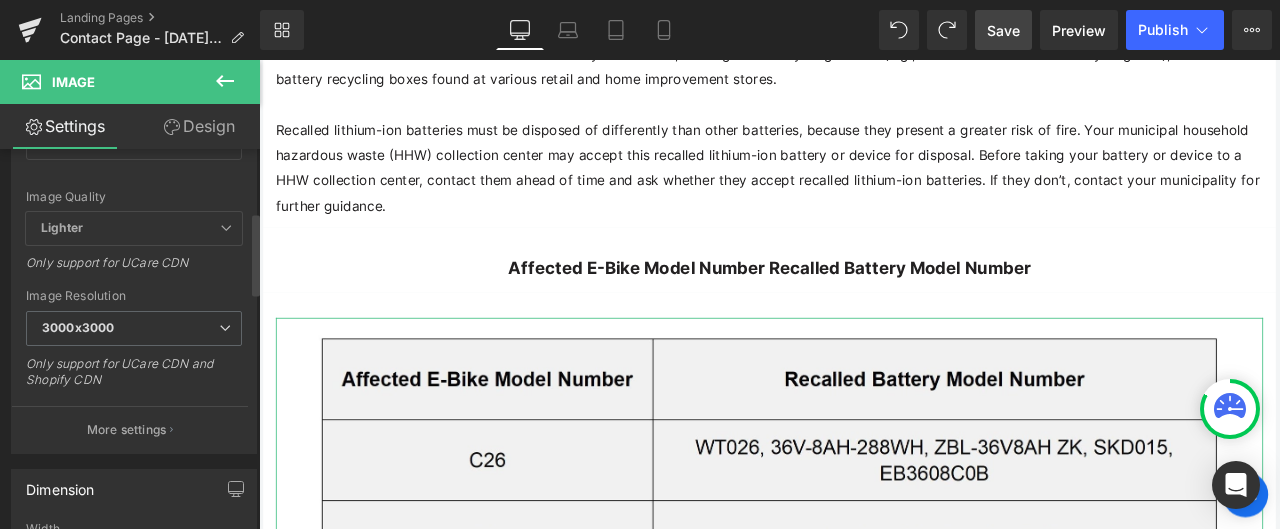 scroll, scrollTop: 300, scrollLeft: 0, axis: vertical 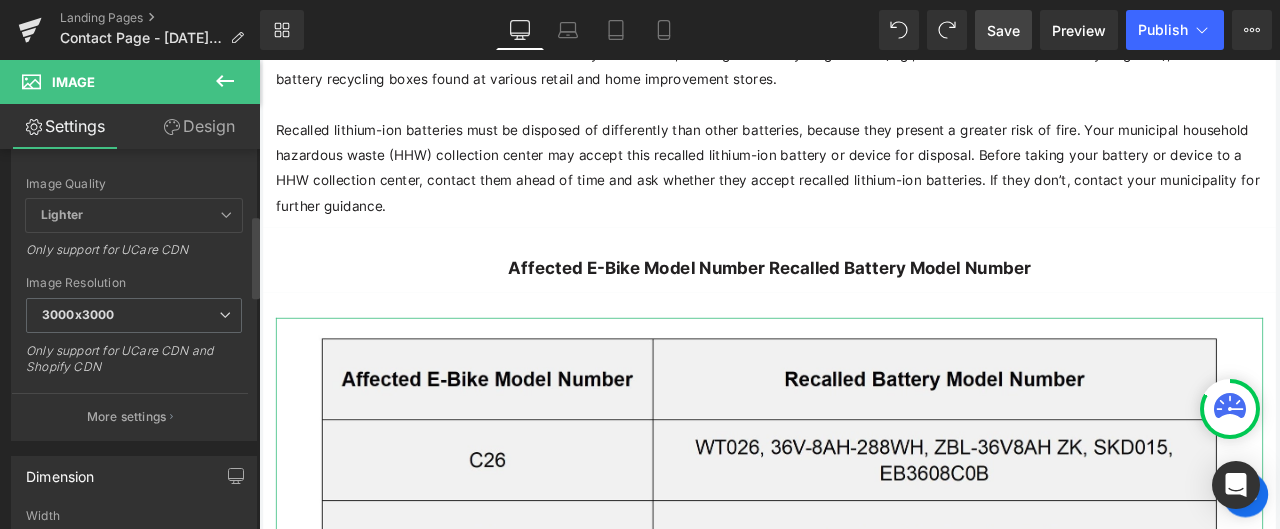 click on "Lighter" at bounding box center [134, 215] 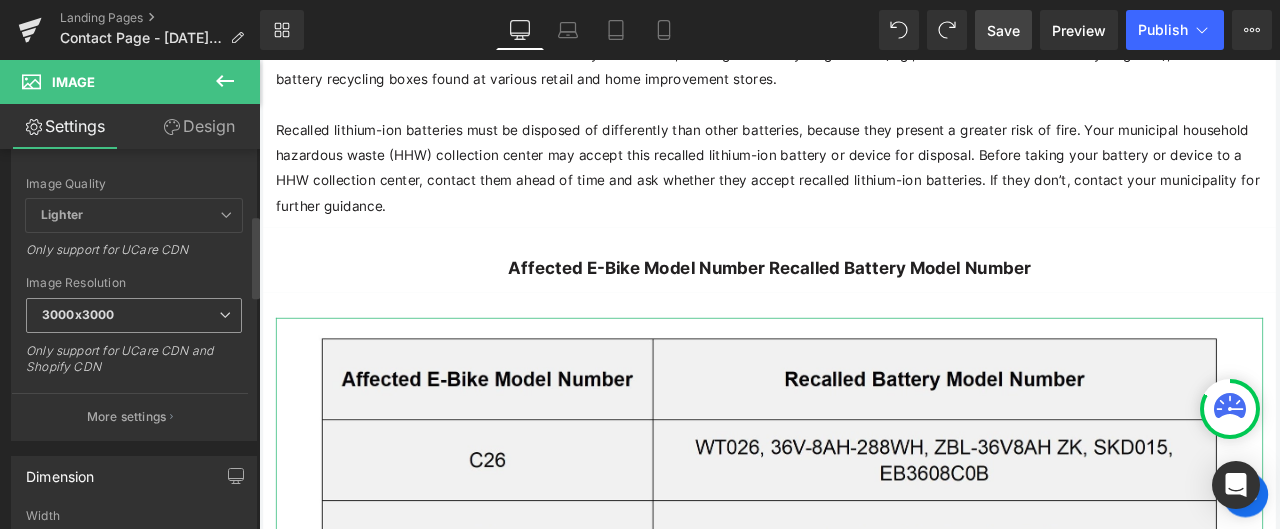 click on "3000x3000" at bounding box center [134, 315] 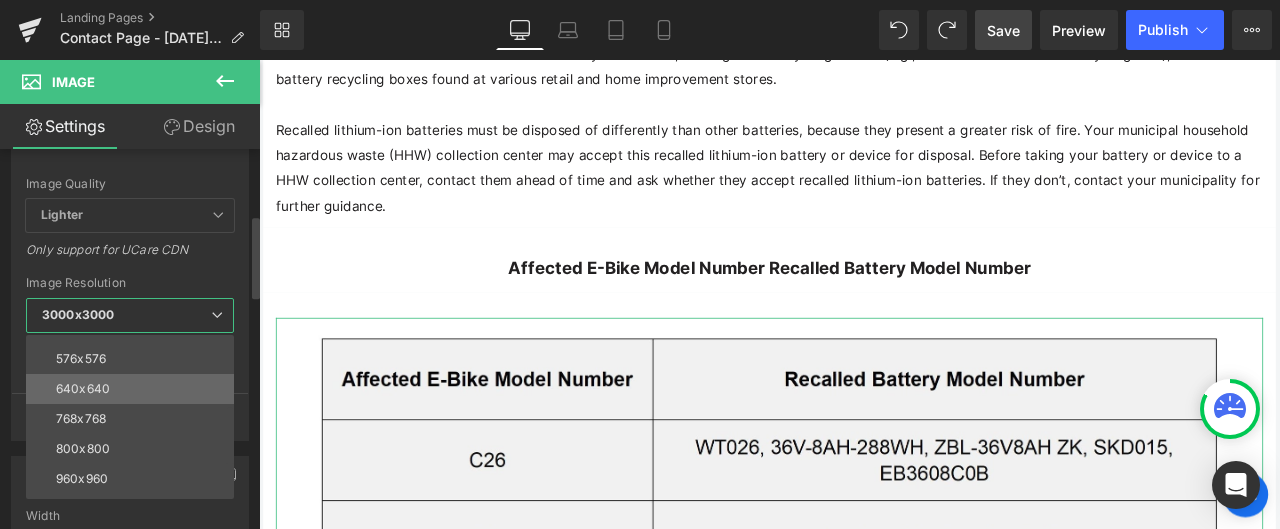 scroll, scrollTop: 200, scrollLeft: 0, axis: vertical 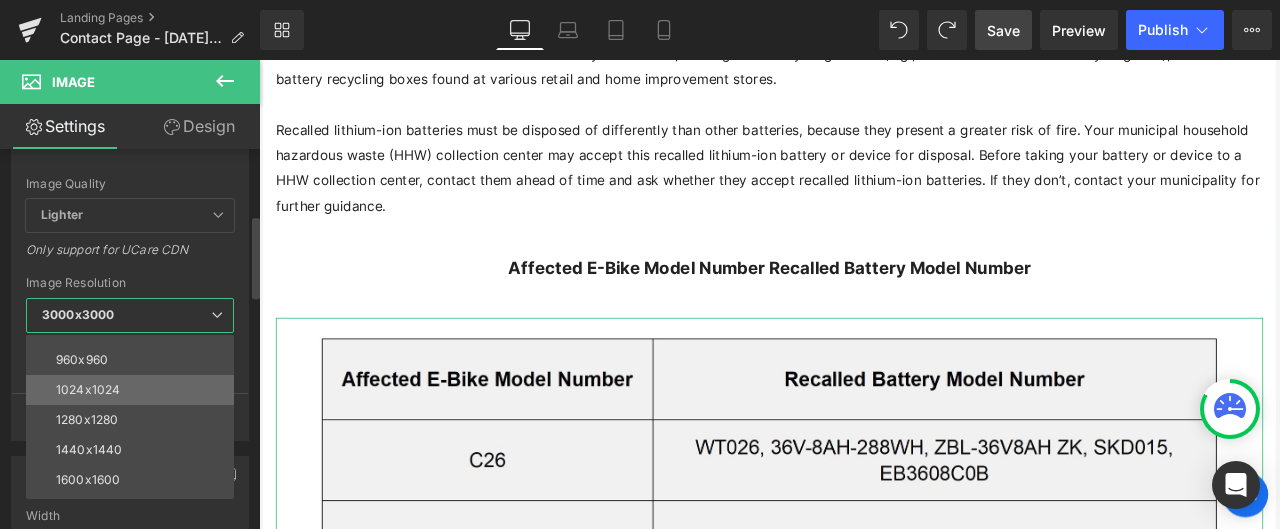 click on "1024x1024" at bounding box center (134, 390) 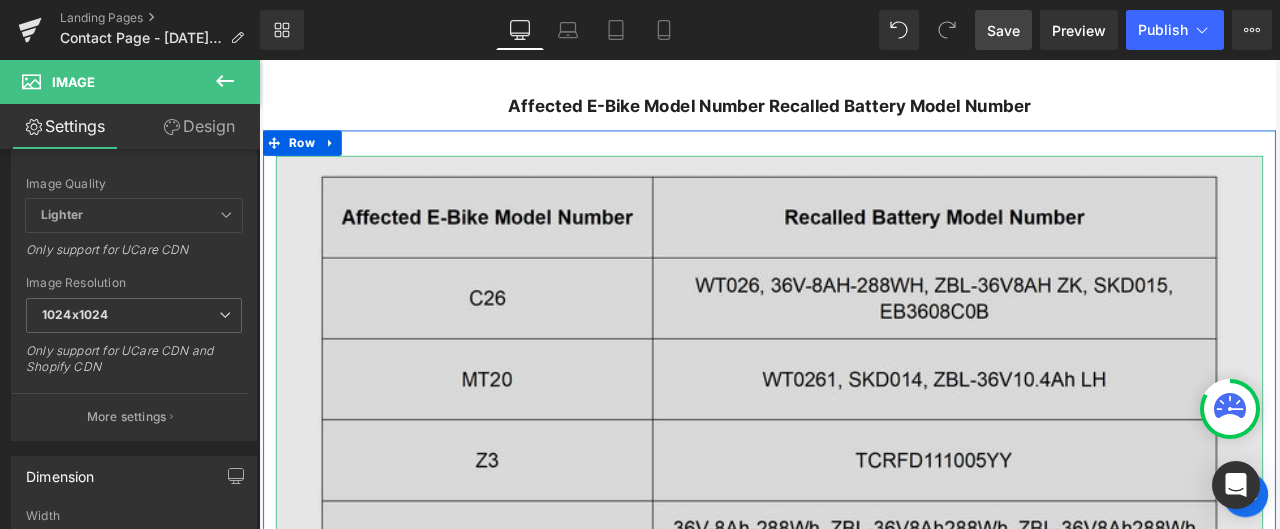scroll, scrollTop: 1900, scrollLeft: 0, axis: vertical 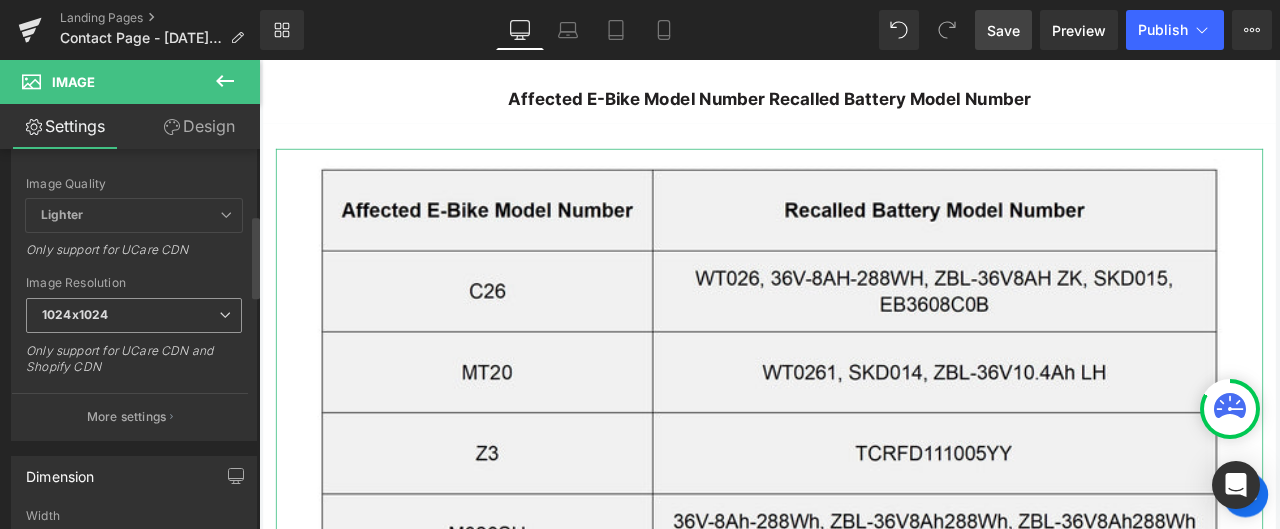click on "1024x1024" at bounding box center (134, 315) 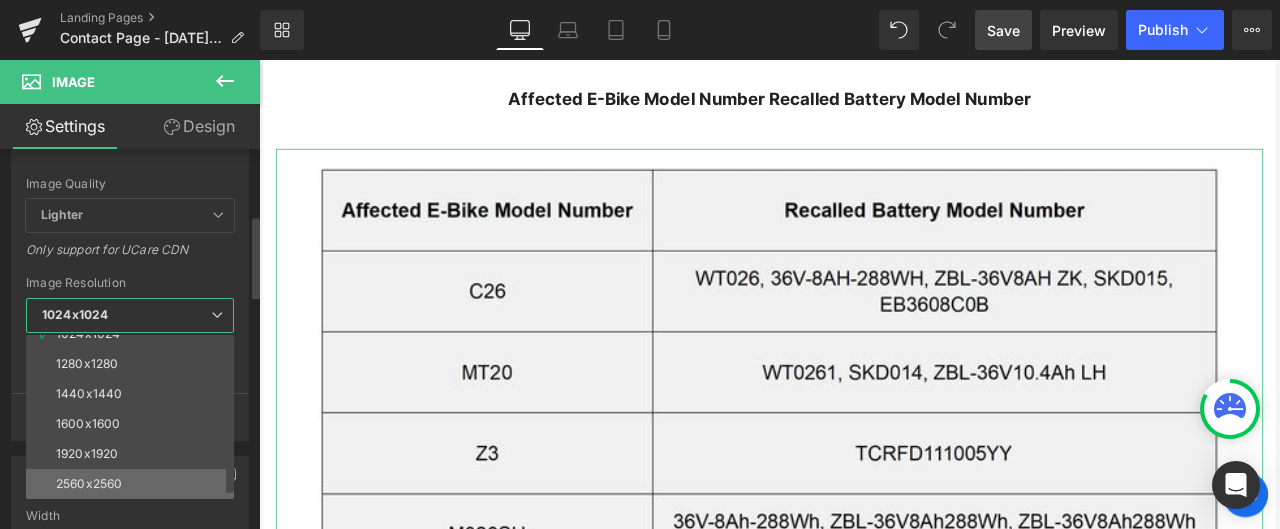scroll, scrollTop: 286, scrollLeft: 0, axis: vertical 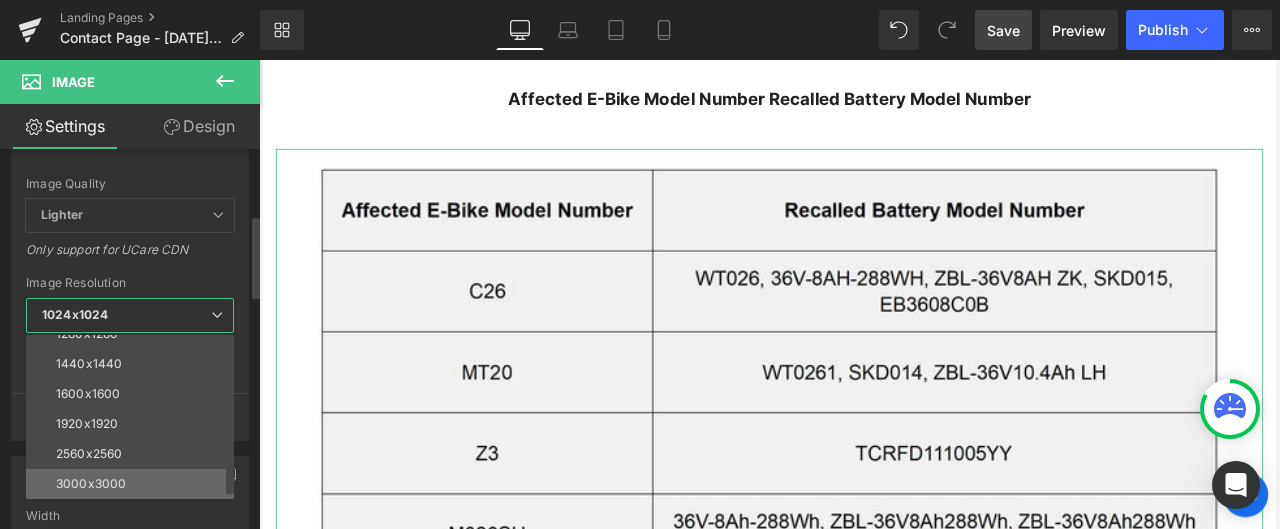 click on "3000x3000" at bounding box center (134, 484) 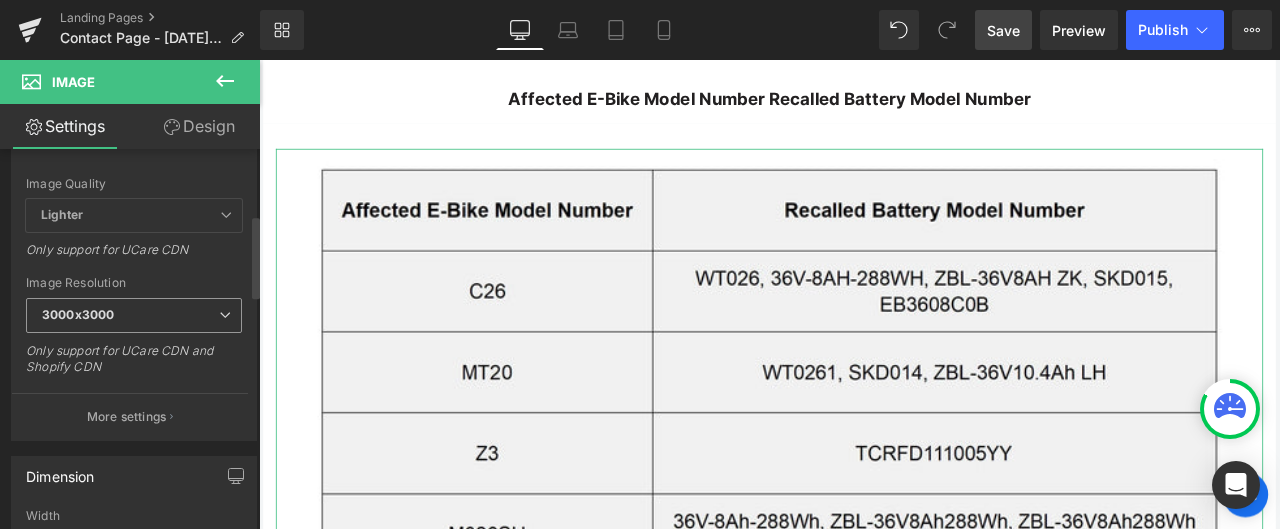 type on "[URL][DOMAIN_NAME]" 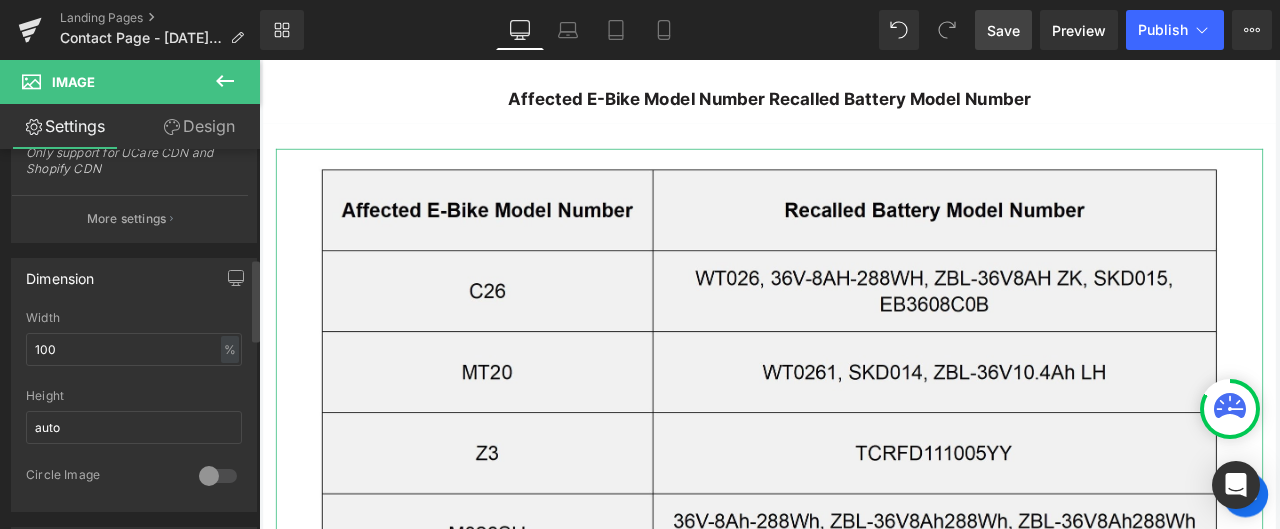 scroll, scrollTop: 500, scrollLeft: 0, axis: vertical 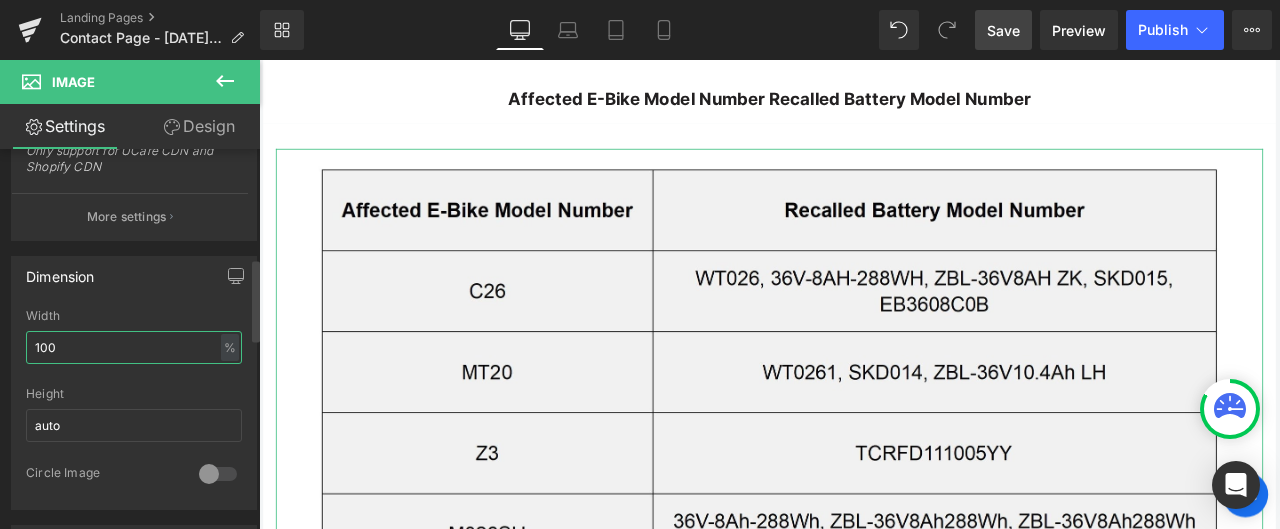 drag, startPoint x: 122, startPoint y: 338, endPoint x: 9, endPoint y: 347, distance: 113.35784 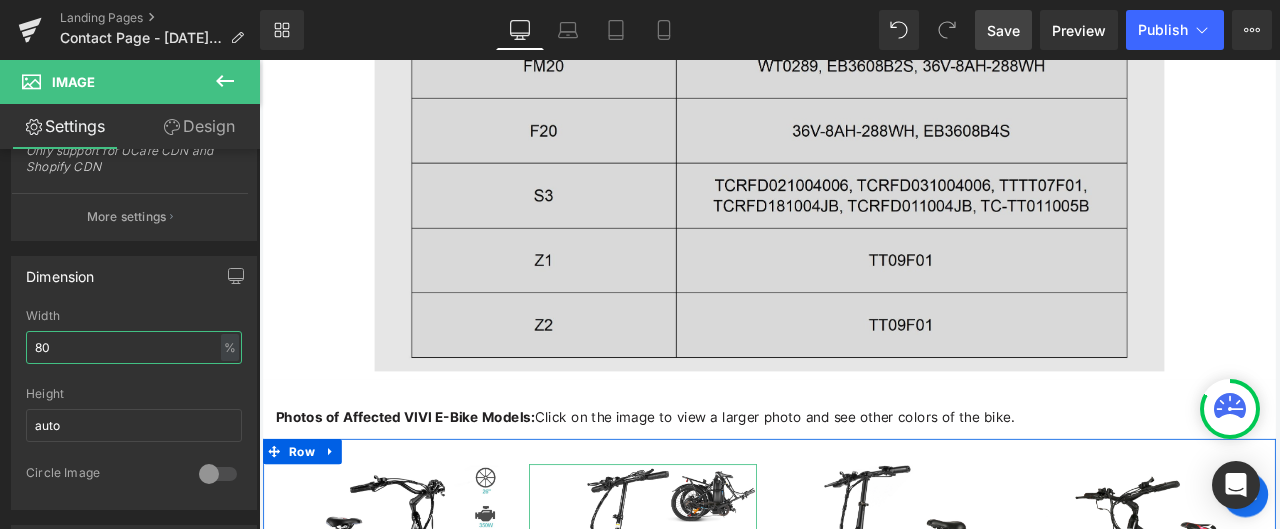 scroll, scrollTop: 2800, scrollLeft: 0, axis: vertical 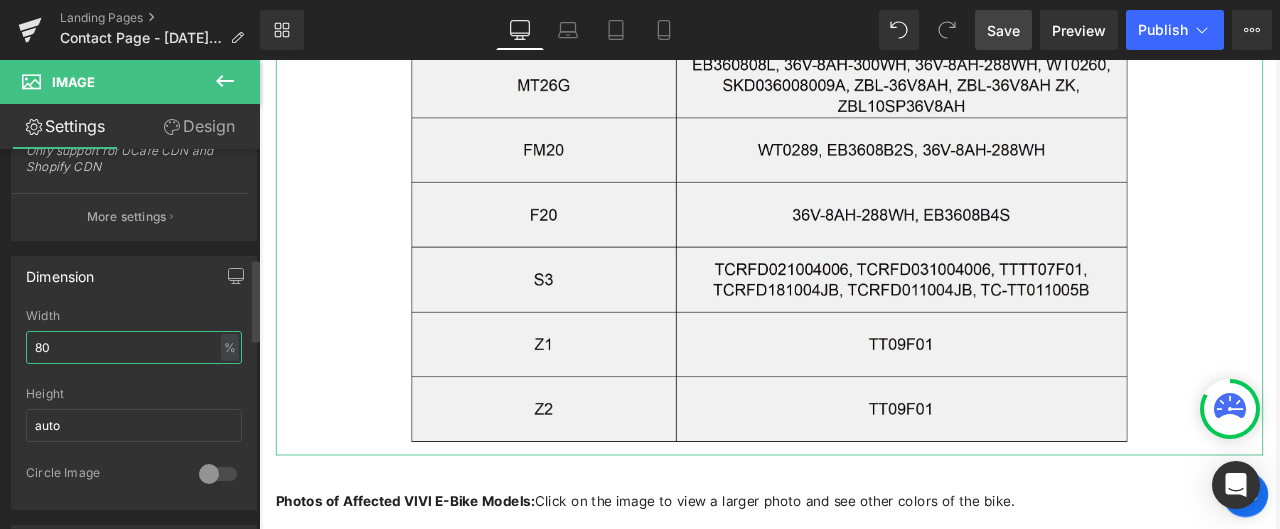 type on "80" 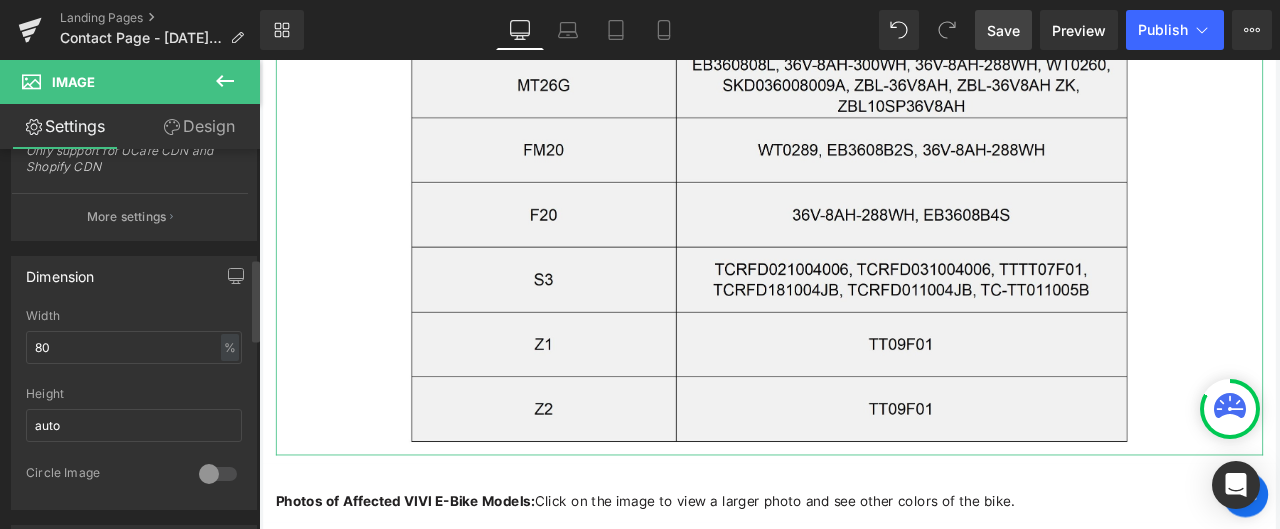 click at bounding box center (134, 380) 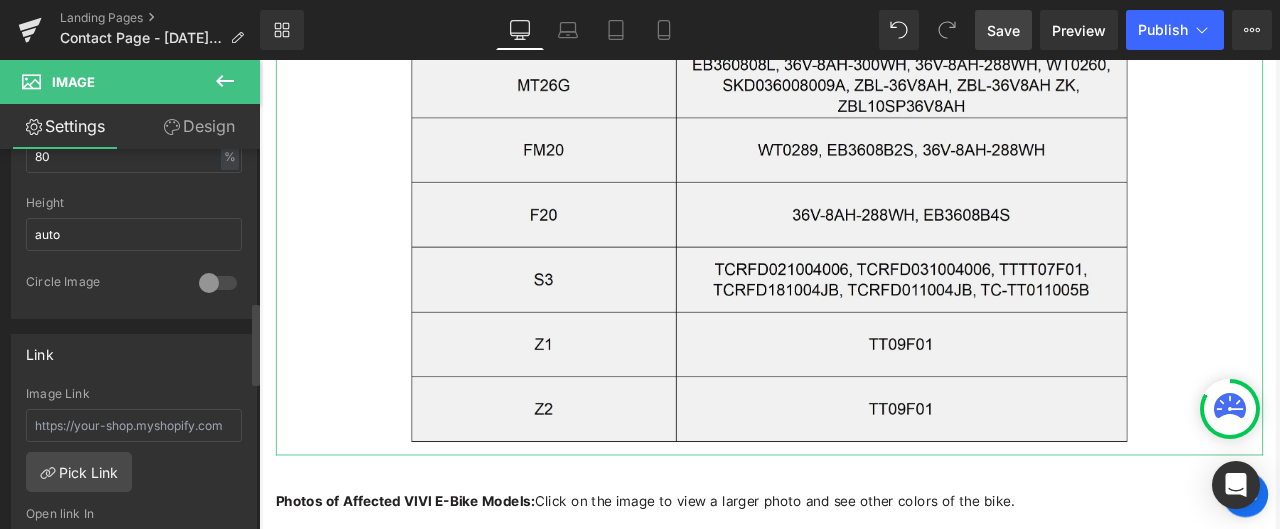 scroll, scrollTop: 700, scrollLeft: 0, axis: vertical 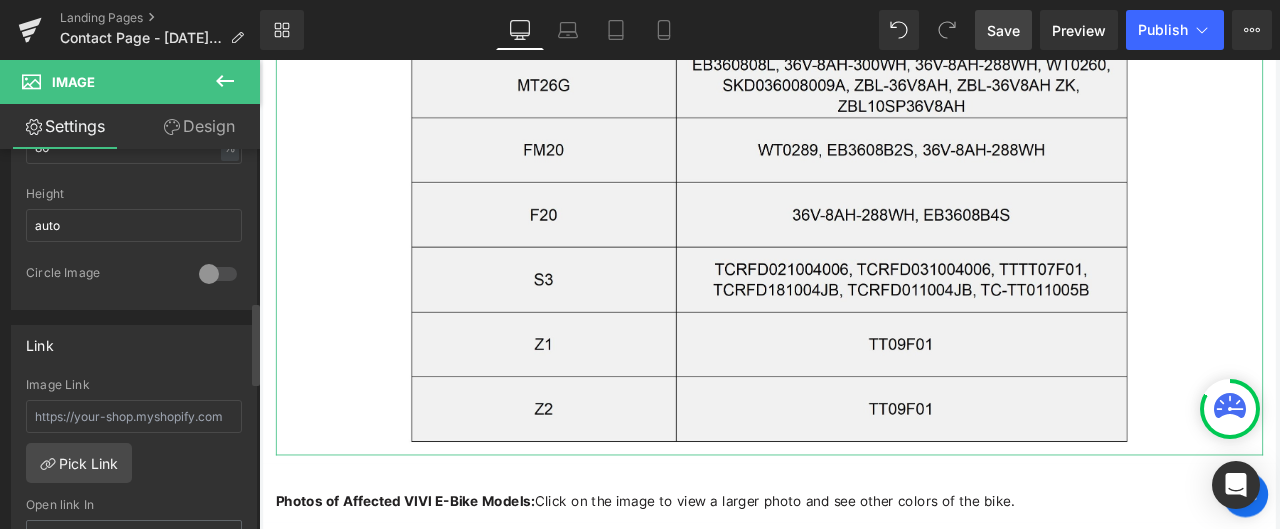 click at bounding box center (218, 274) 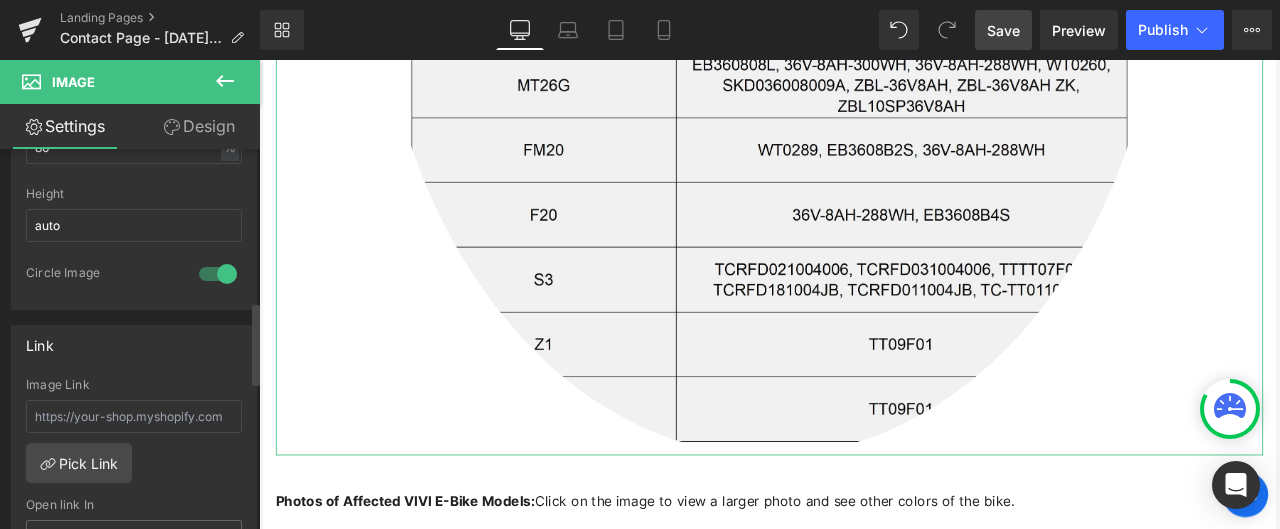 click at bounding box center [218, 274] 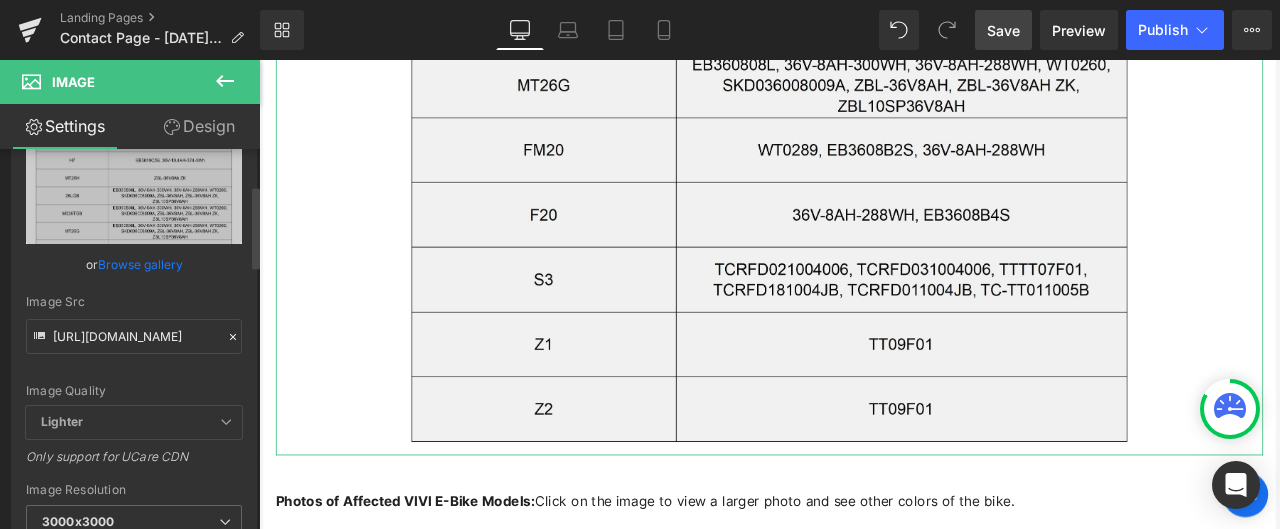 scroll, scrollTop: 0, scrollLeft: 0, axis: both 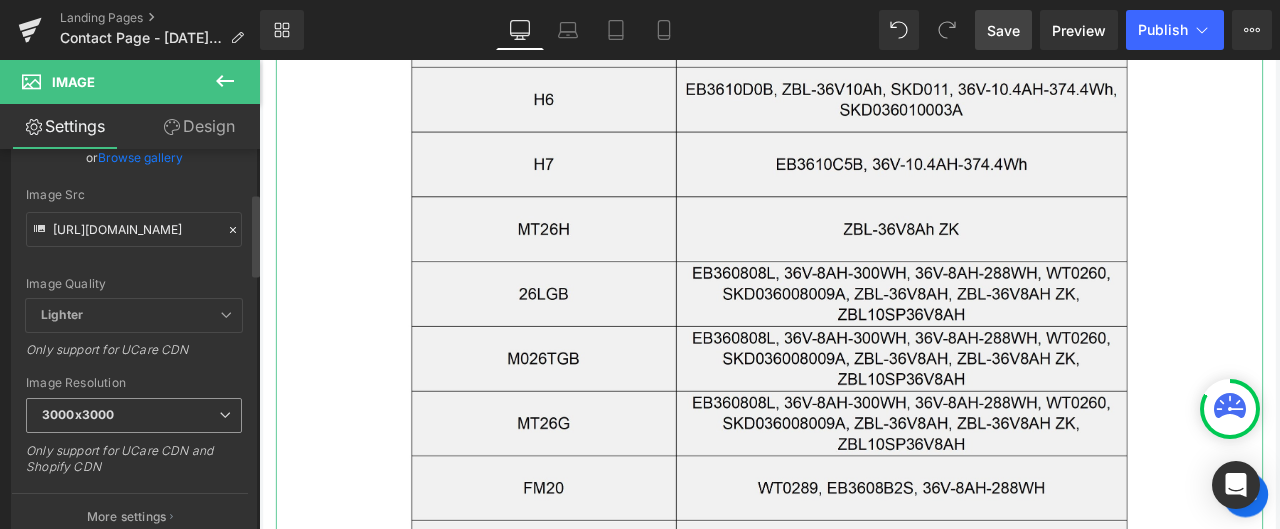 click on "3000x3000" at bounding box center [134, 415] 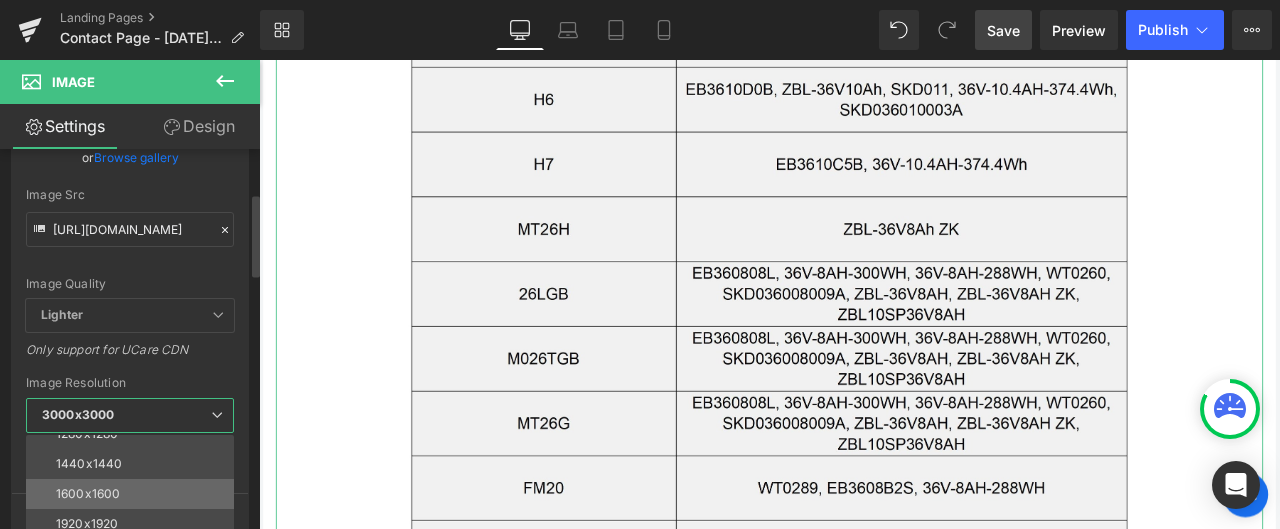 click on "1600x1600" at bounding box center [134, 494] 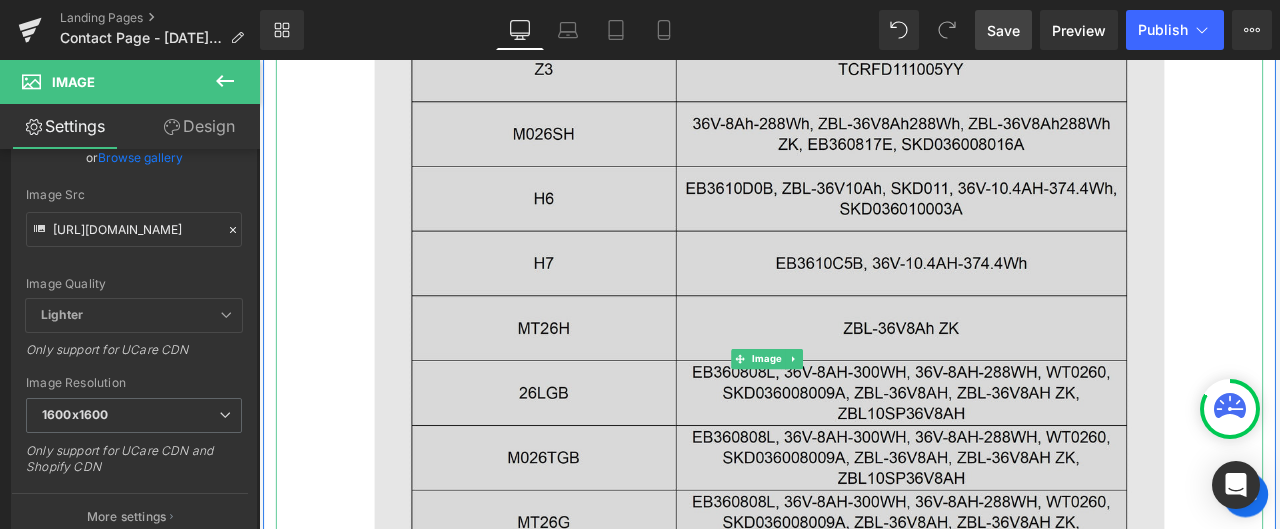 scroll, scrollTop: 1900, scrollLeft: 0, axis: vertical 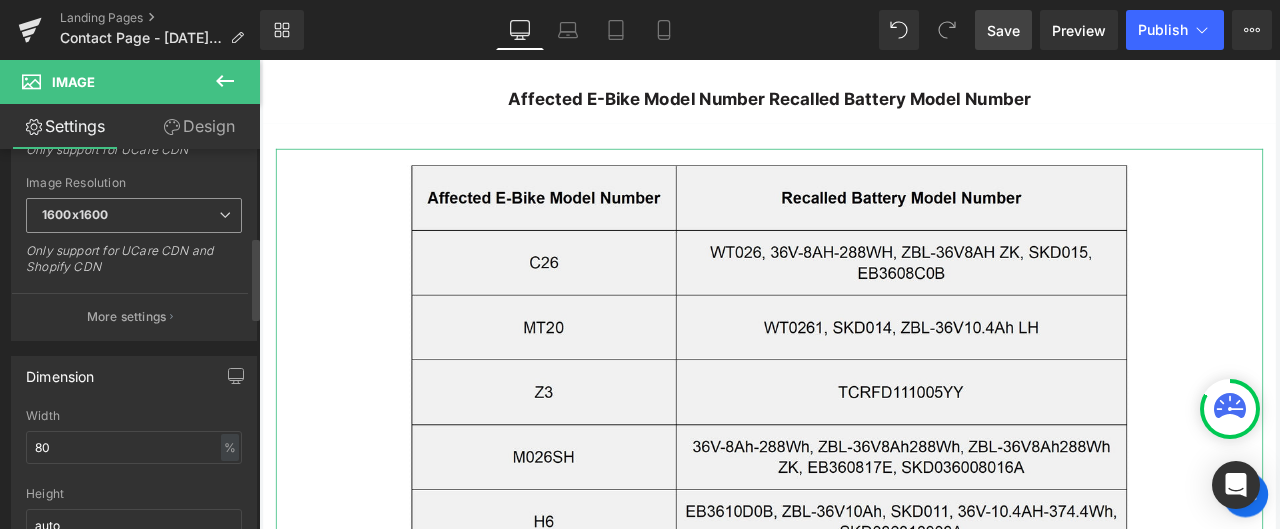click on "1600x1600" at bounding box center [134, 215] 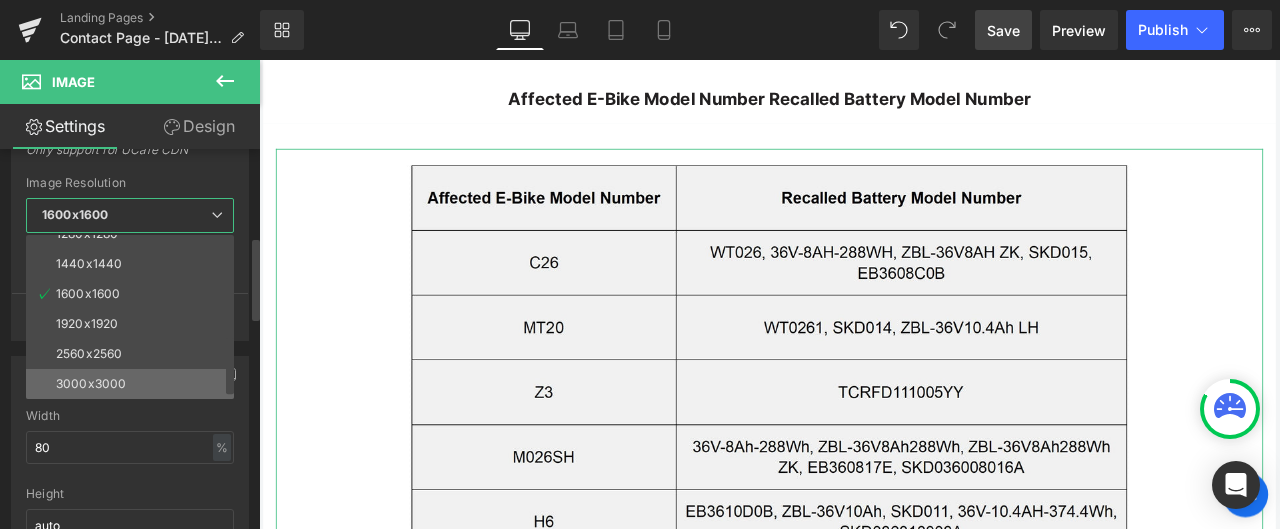 click on "3000x3000" at bounding box center (134, 384) 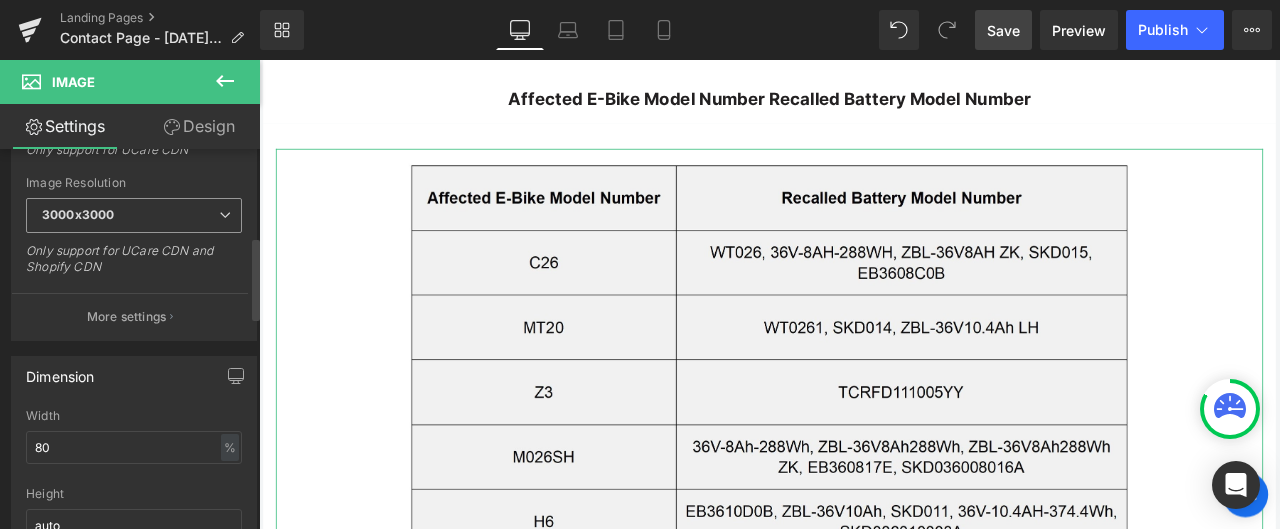 click on "3000x3000" at bounding box center [134, 215] 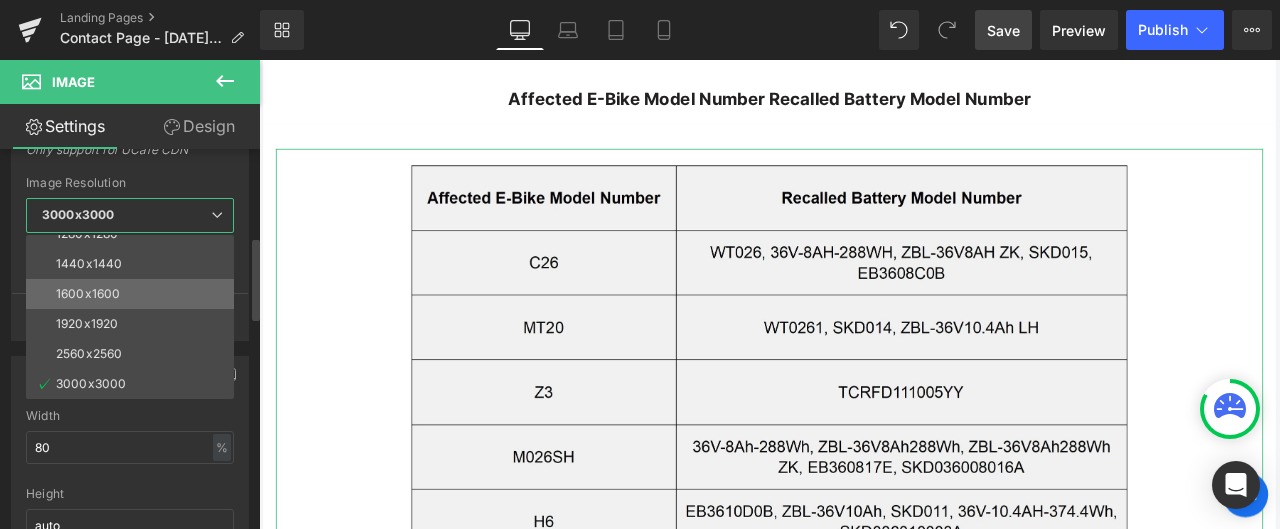 click on "1600x1600" at bounding box center [134, 294] 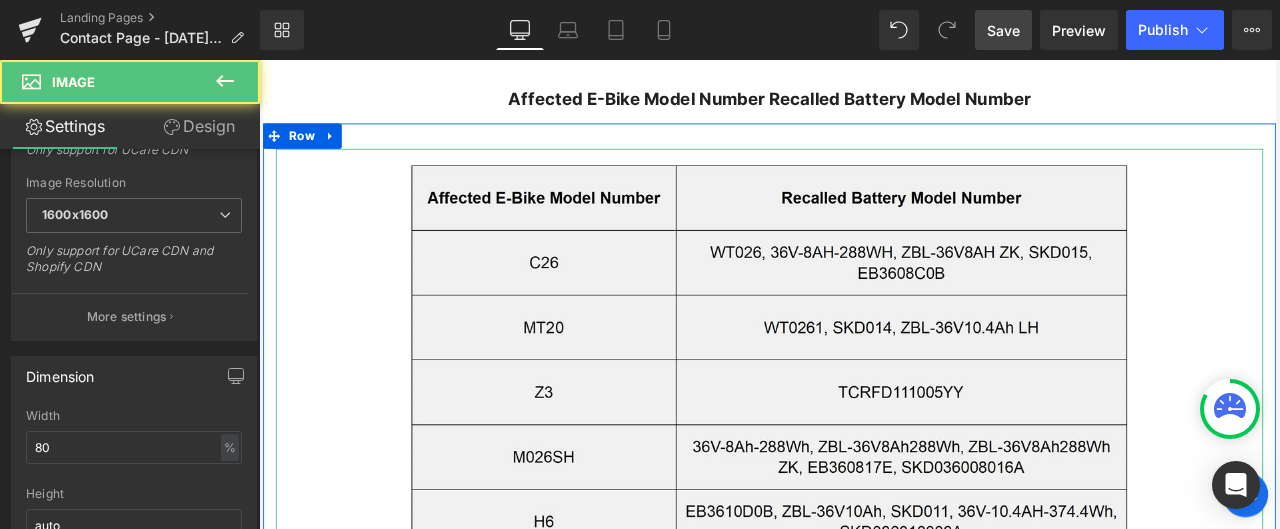 click at bounding box center [864, 797] 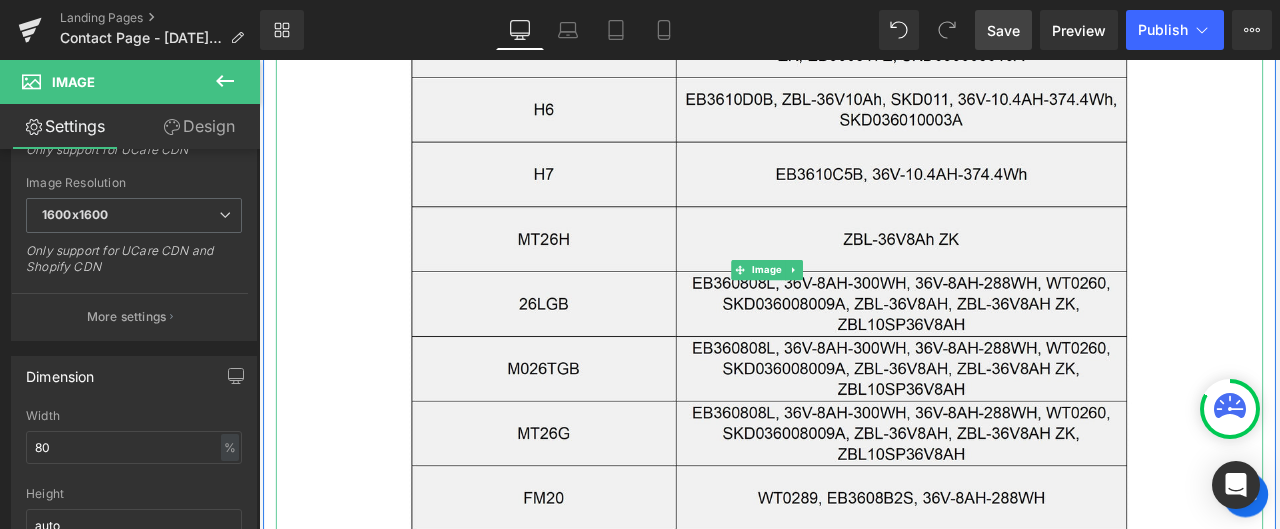 scroll, scrollTop: 2500, scrollLeft: 0, axis: vertical 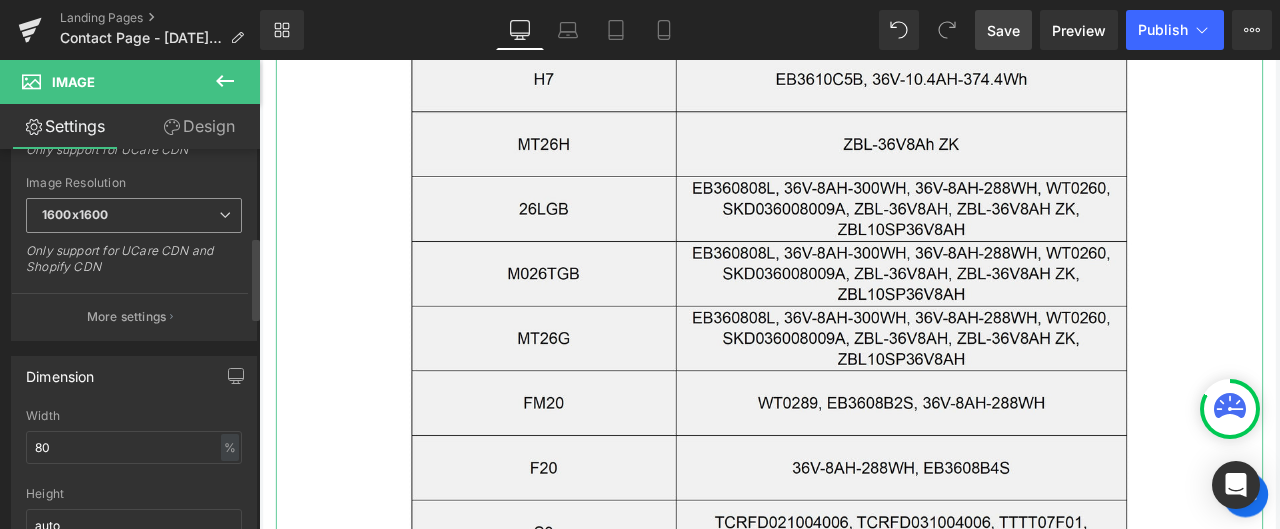 click on "1600x1600" at bounding box center (134, 215) 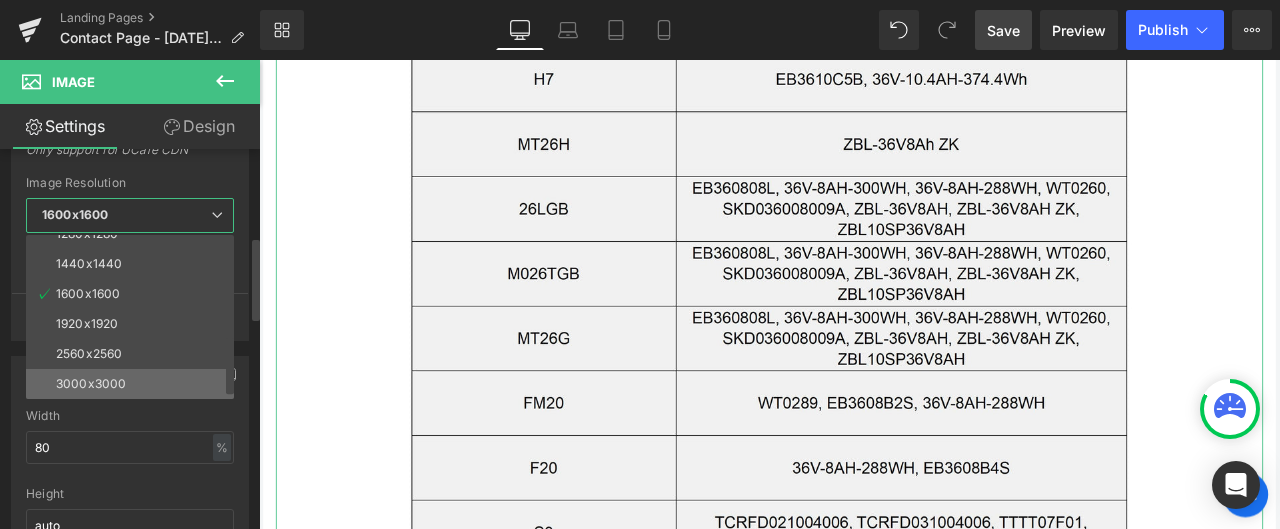 click on "3000x3000" at bounding box center (134, 384) 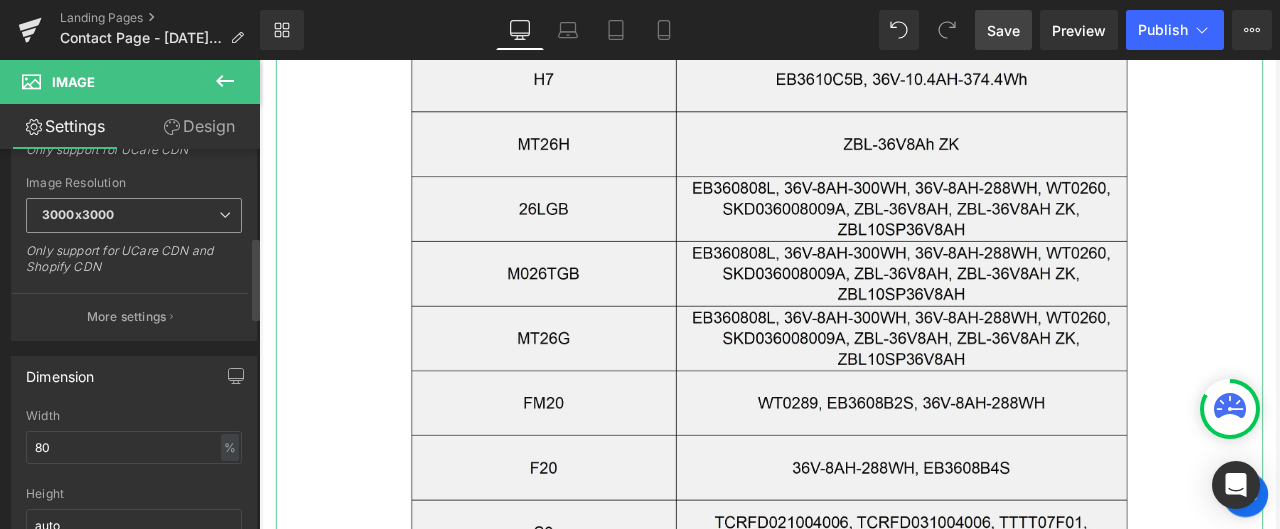 type on "[URL][DOMAIN_NAME]" 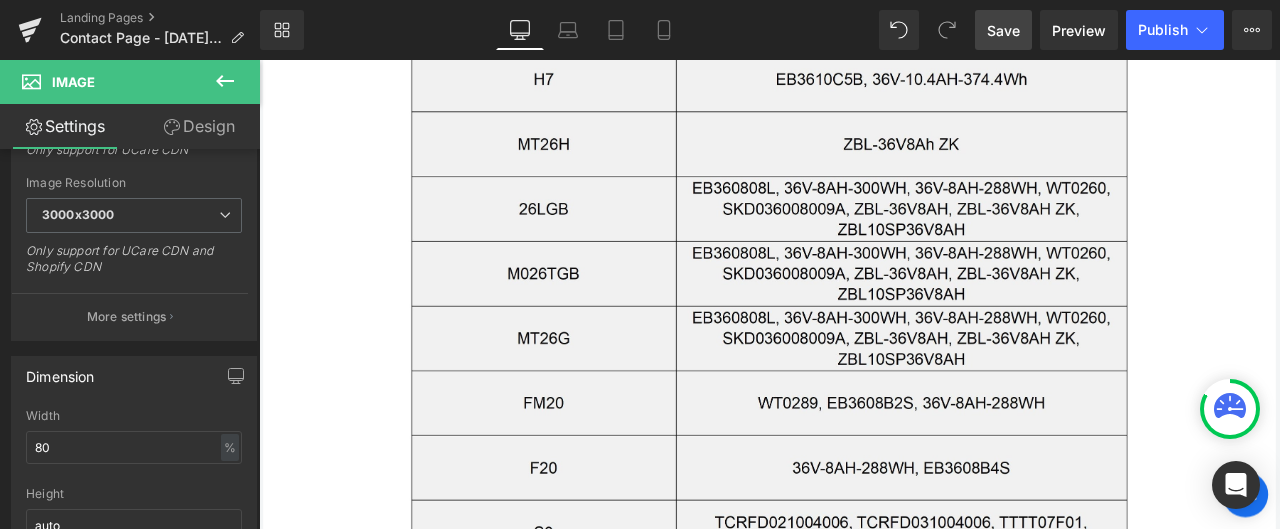 click on "Save" at bounding box center [1003, 30] 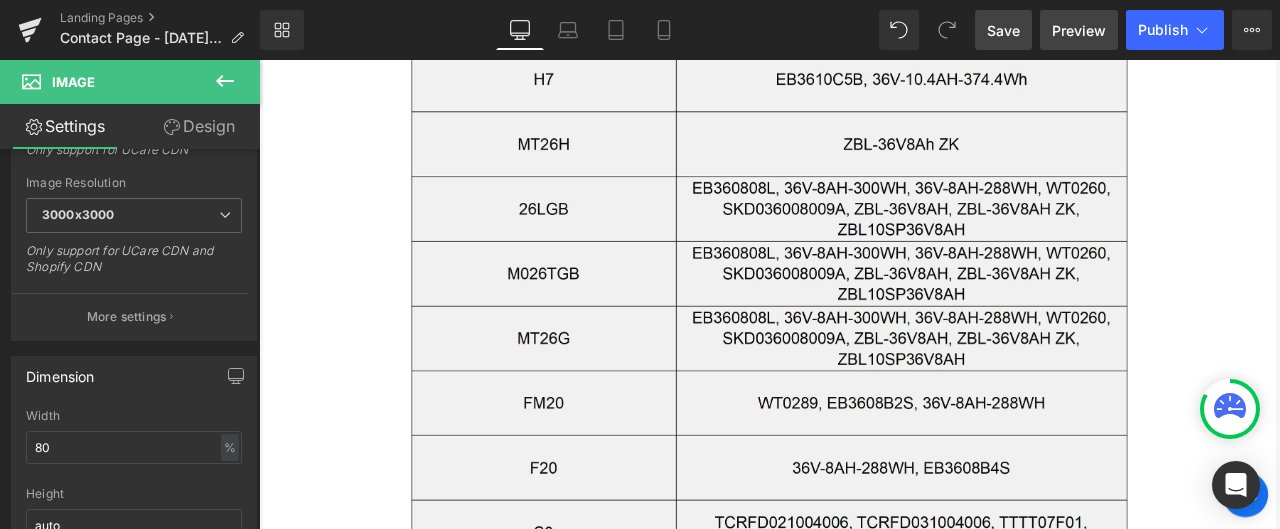 click on "Preview" at bounding box center [1079, 30] 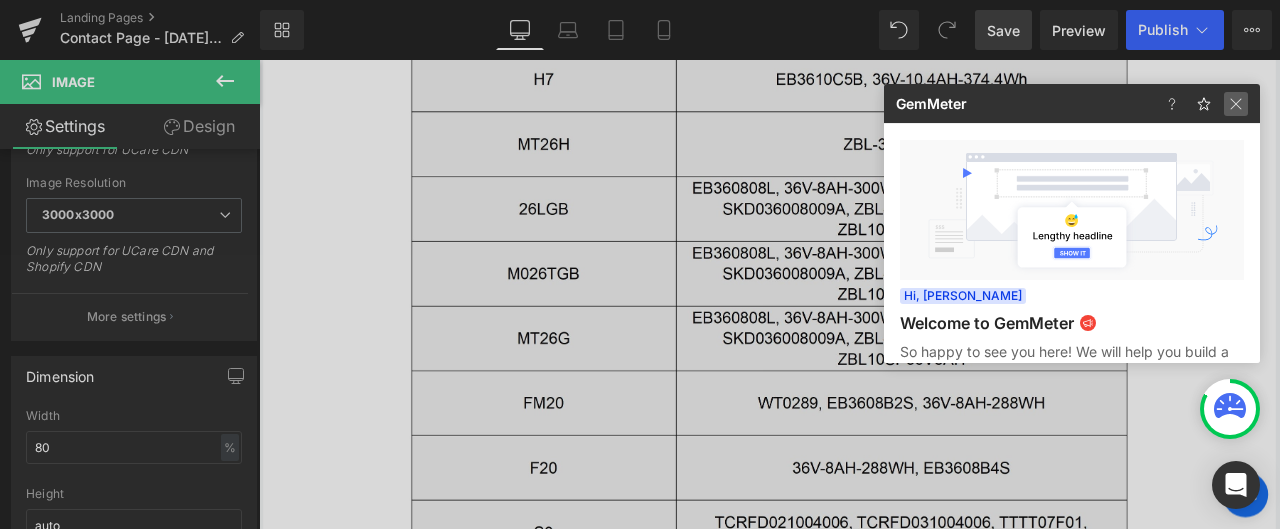 click 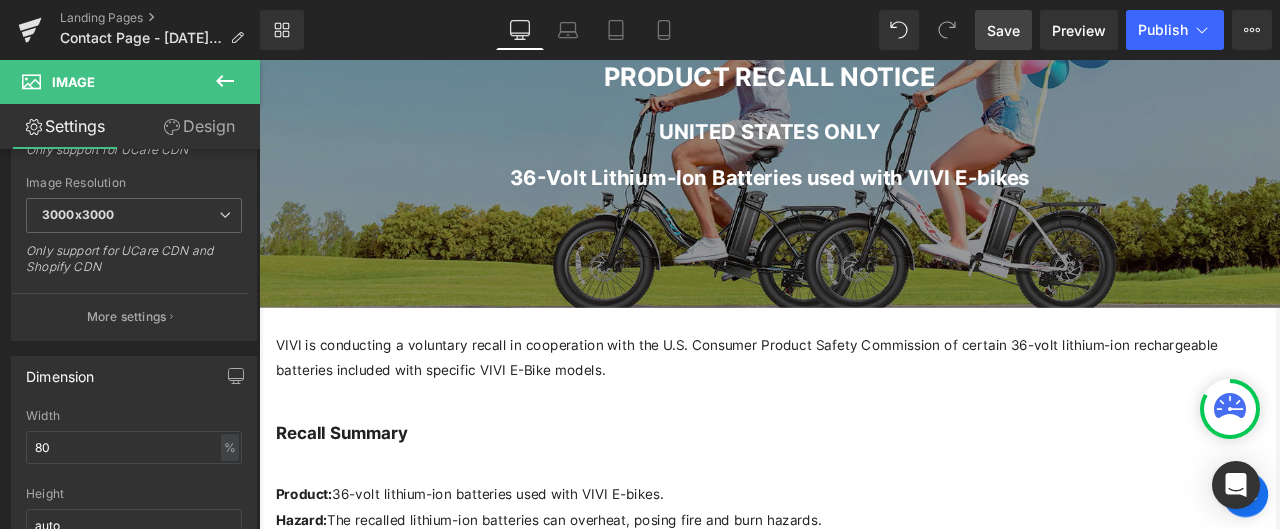 scroll, scrollTop: 300, scrollLeft: 0, axis: vertical 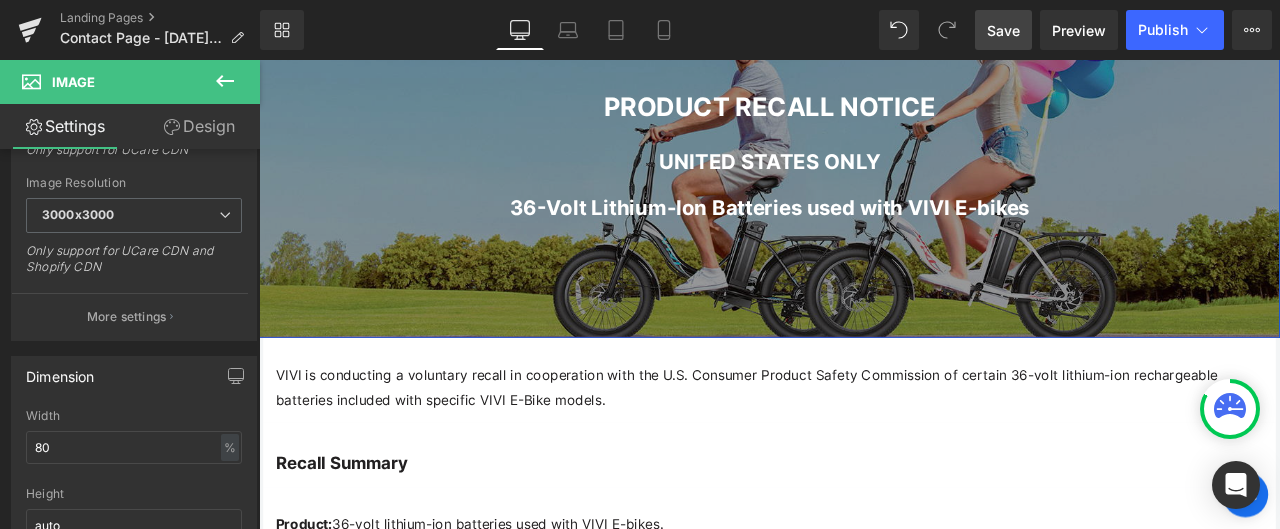 click at bounding box center [864, 170] 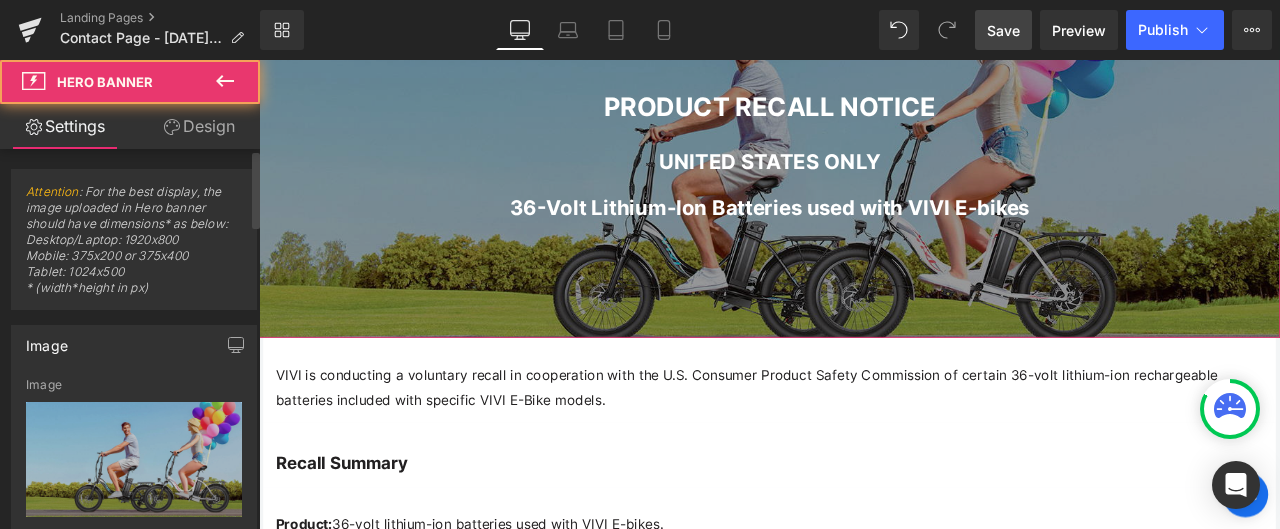 type on "[URL][DOMAIN_NAME]" 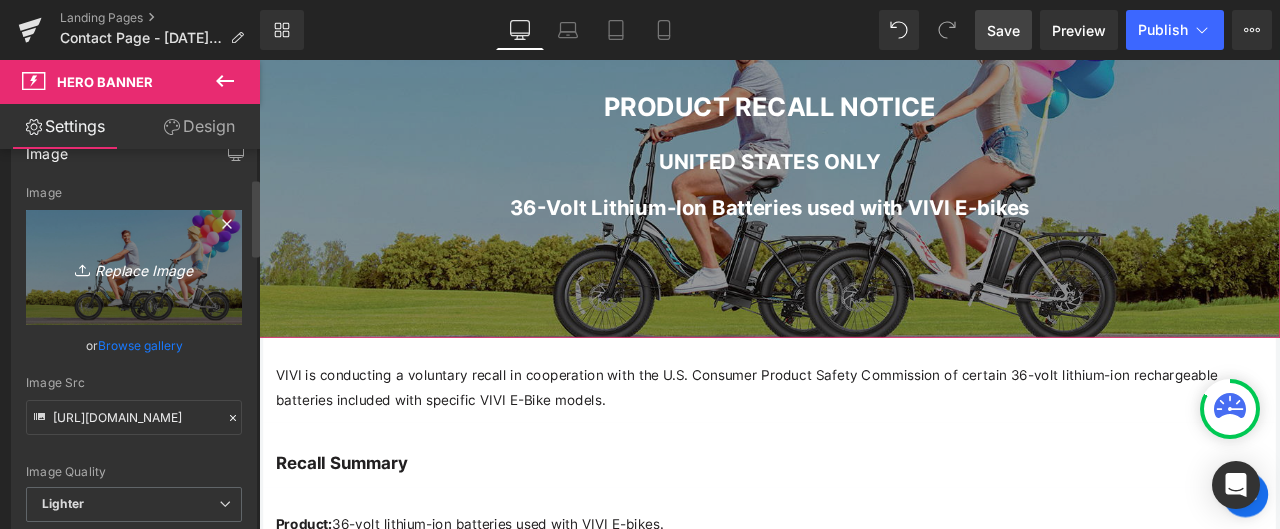 scroll, scrollTop: 200, scrollLeft: 0, axis: vertical 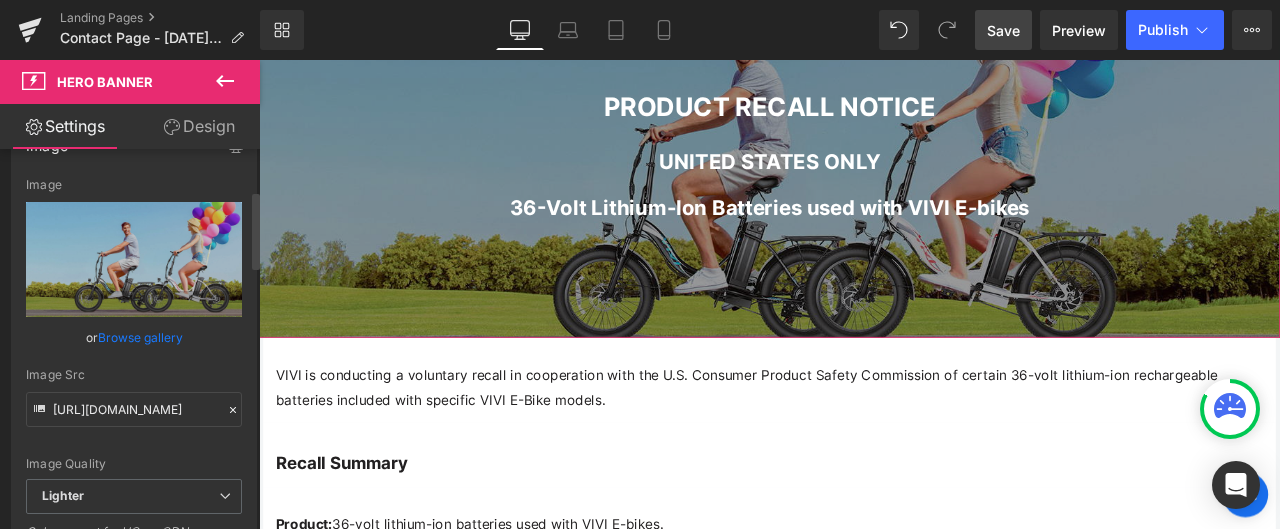 click on "Browse gallery" at bounding box center (140, 337) 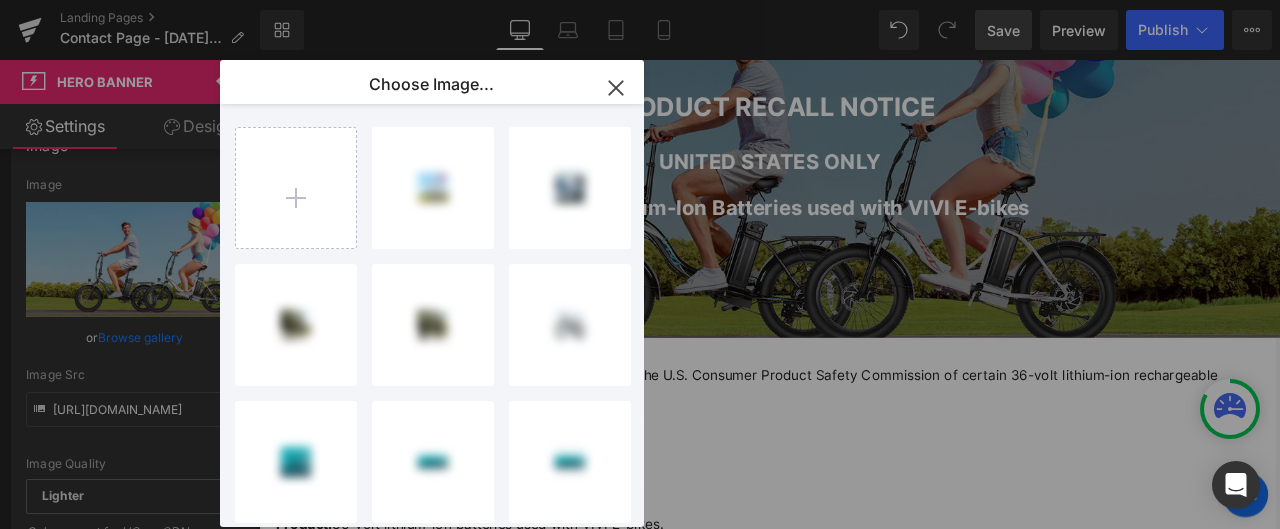 click 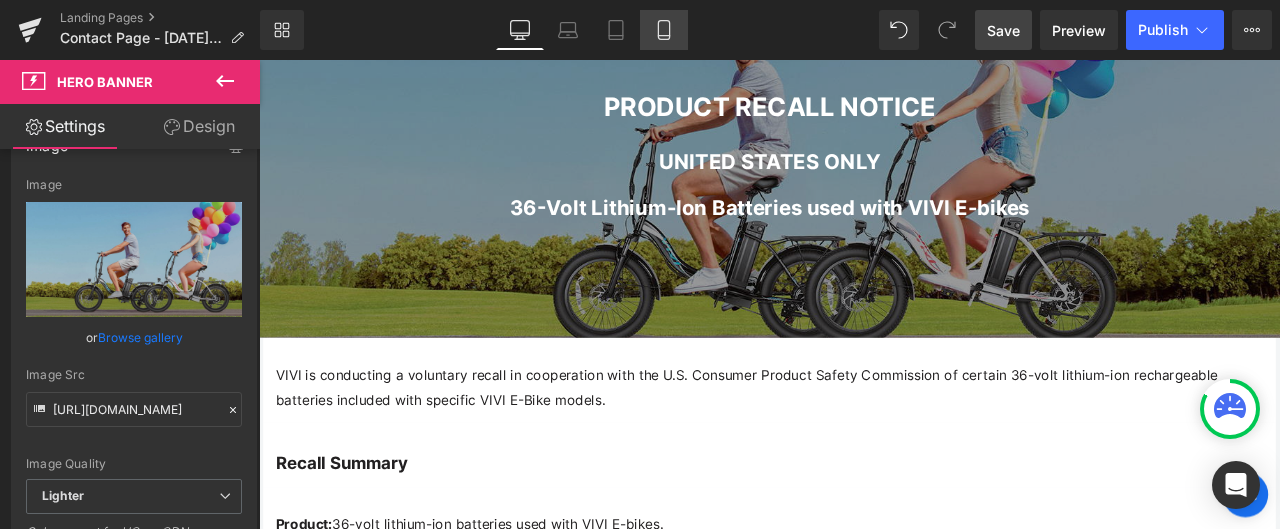 click 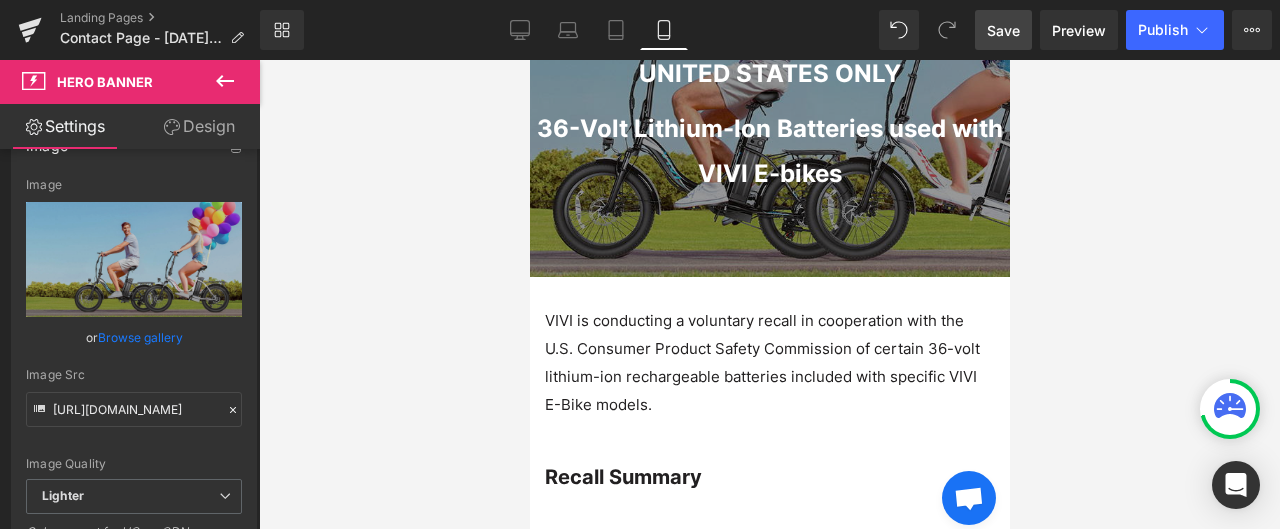 scroll, scrollTop: 0, scrollLeft: 0, axis: both 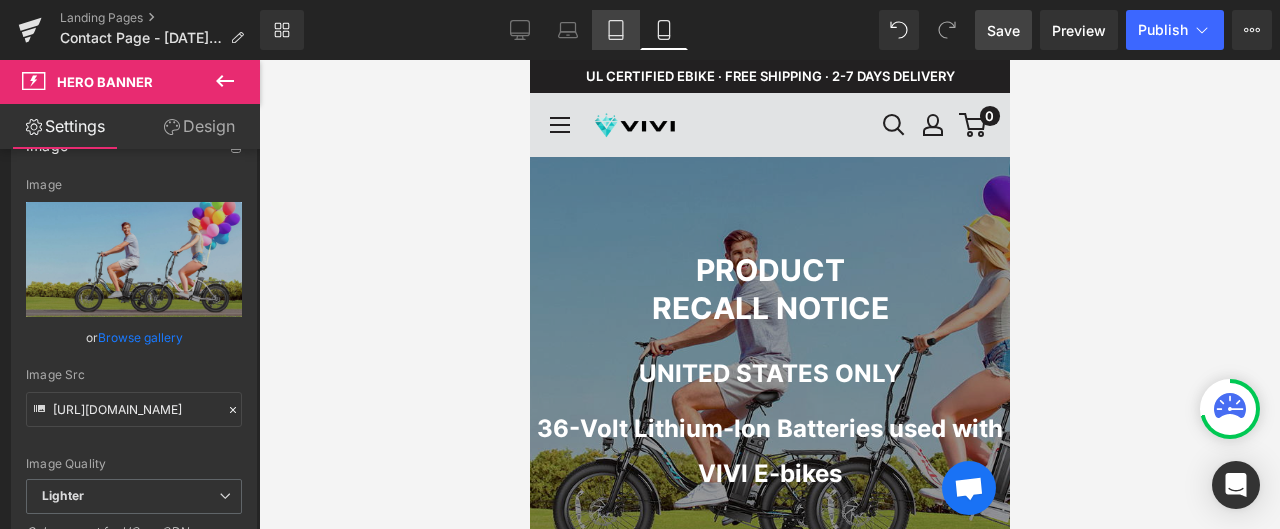 click 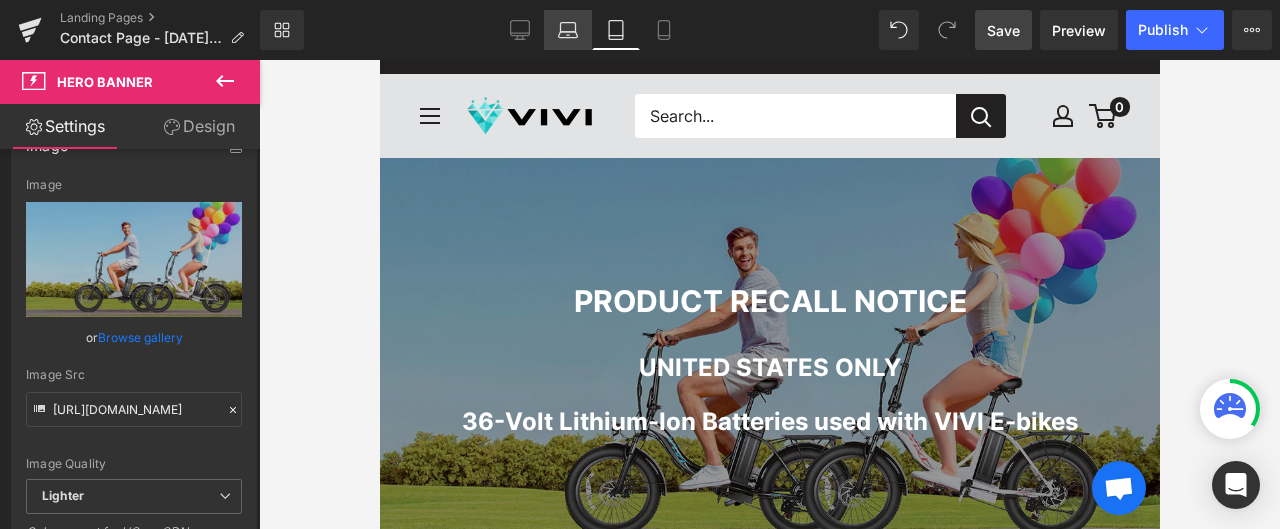 click on "Laptop" at bounding box center (568, 30) 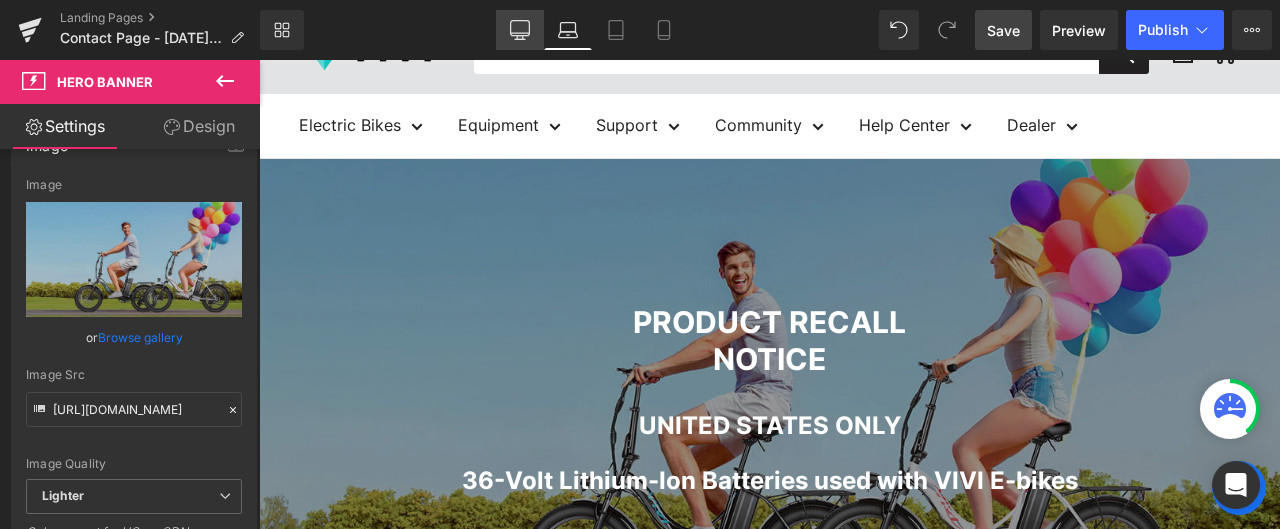 click 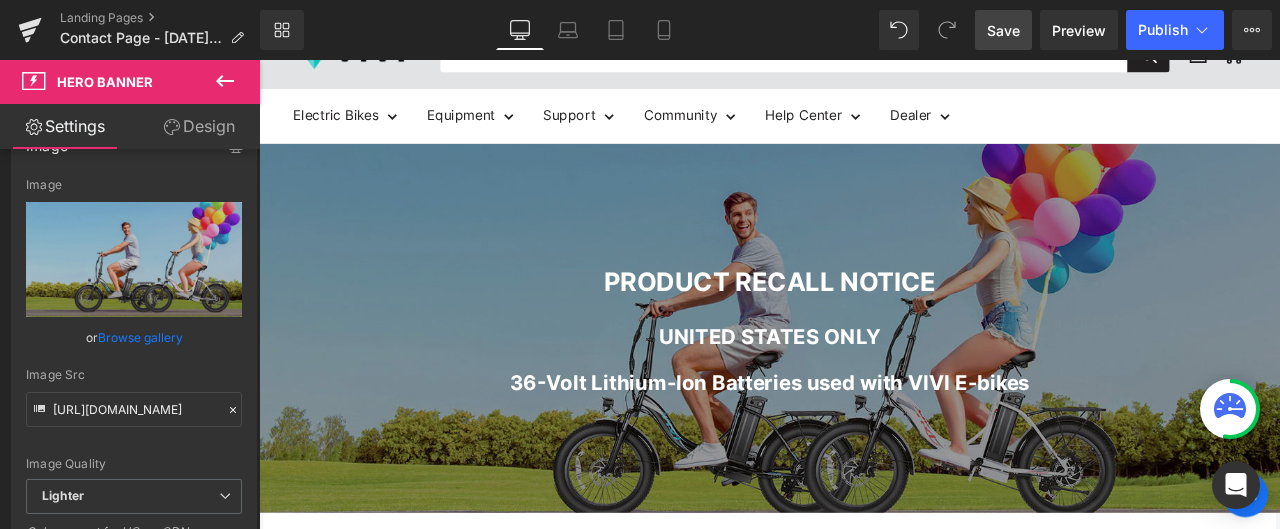 scroll, scrollTop: 92, scrollLeft: 0, axis: vertical 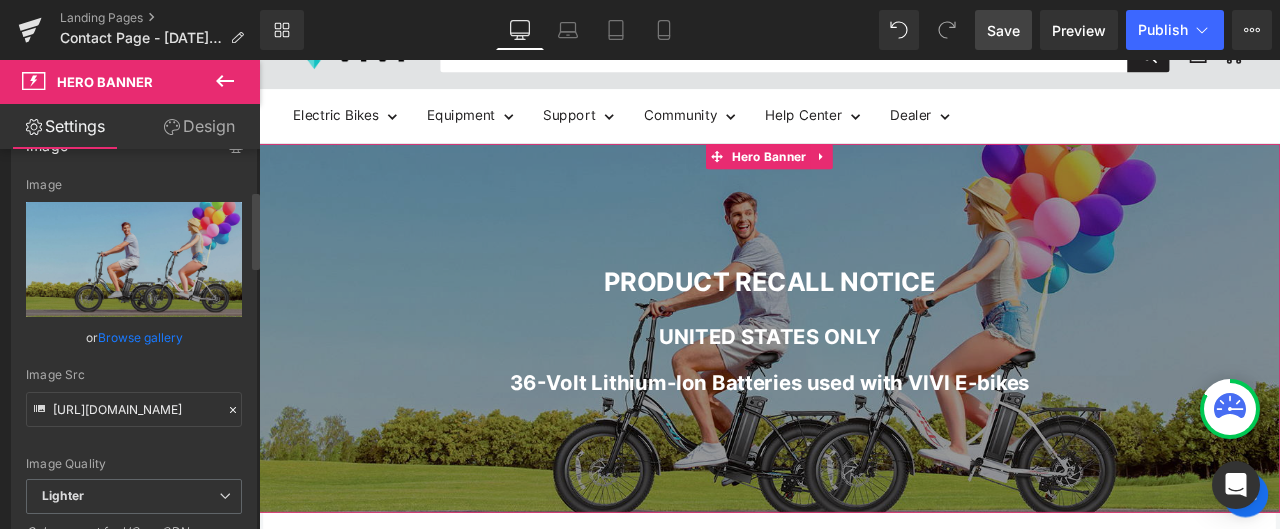 click 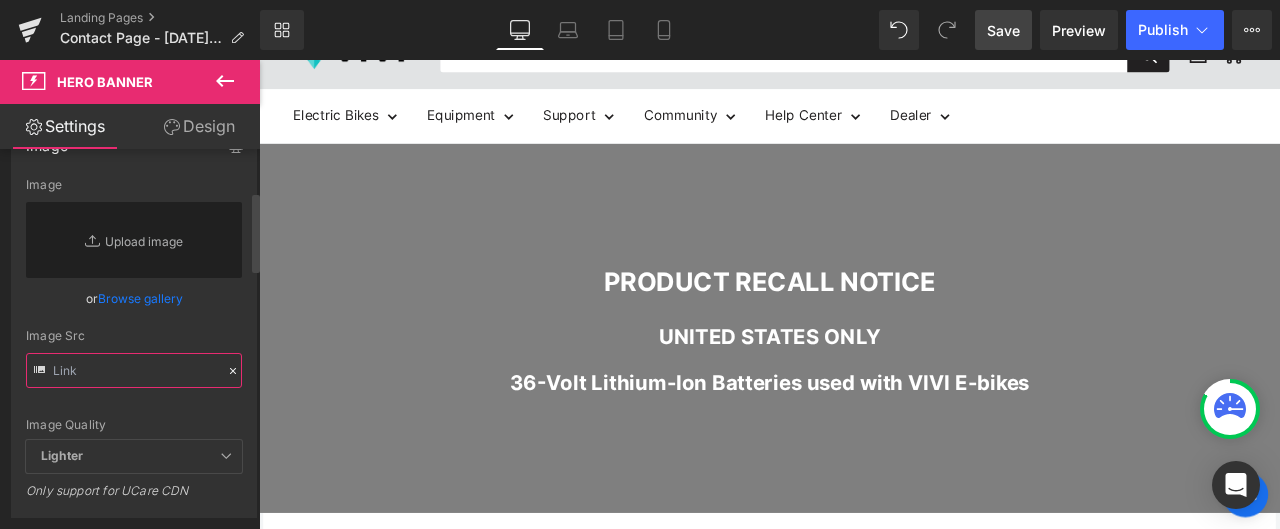 click at bounding box center (134, 370) 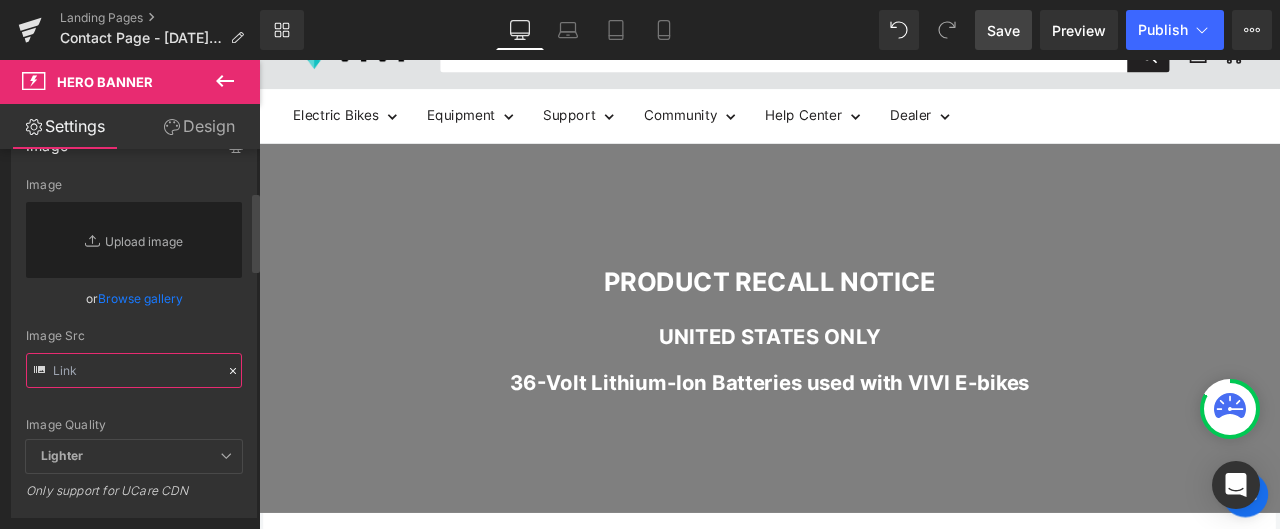 paste on "[URL][DOMAIN_NAME]" 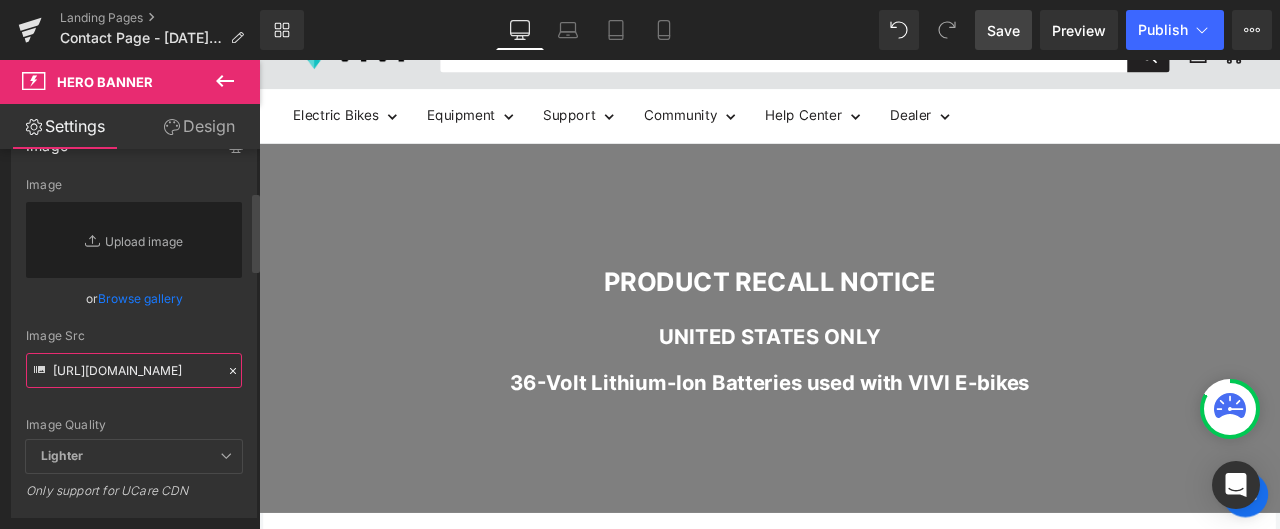 scroll, scrollTop: 0, scrollLeft: 584, axis: horizontal 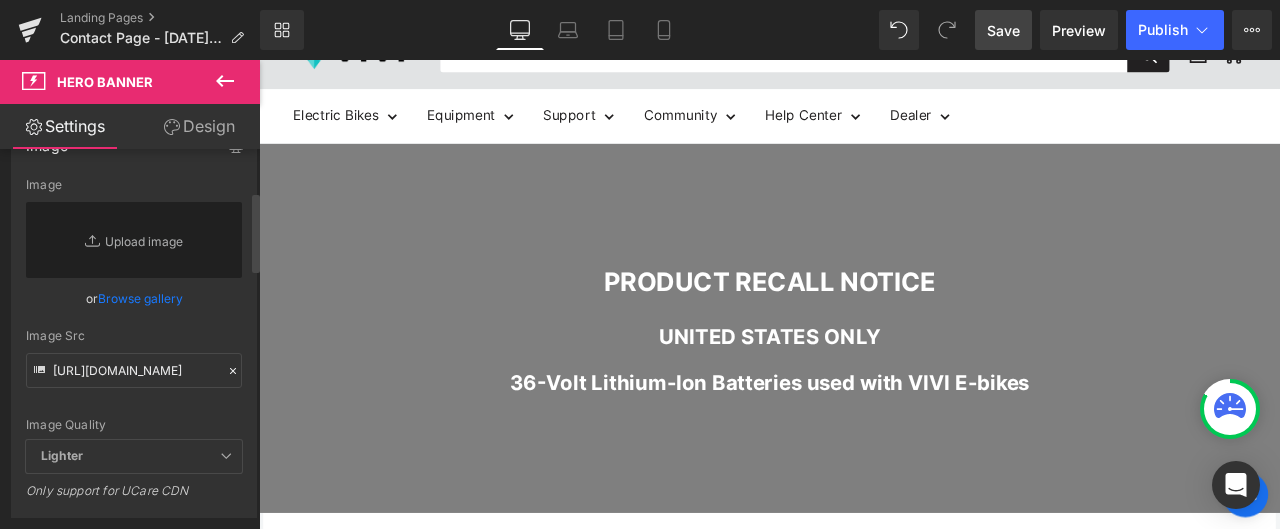 click on "Image Quality Lighter Lightest
Lighter
Lighter Lightest Only support for UCare CDN" at bounding box center (134, 309) 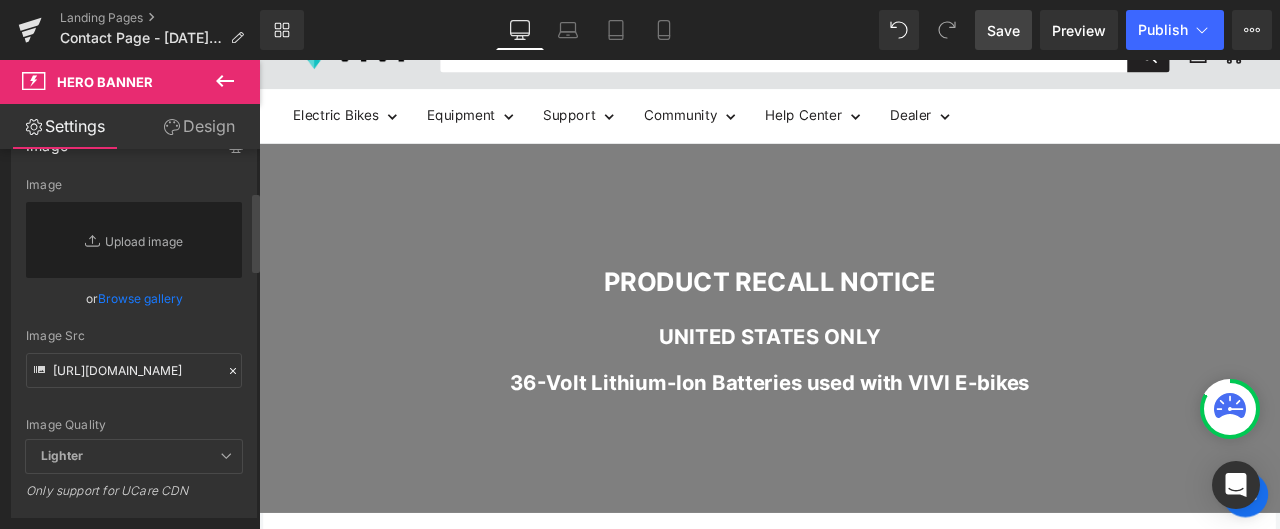 scroll, scrollTop: 0, scrollLeft: 0, axis: both 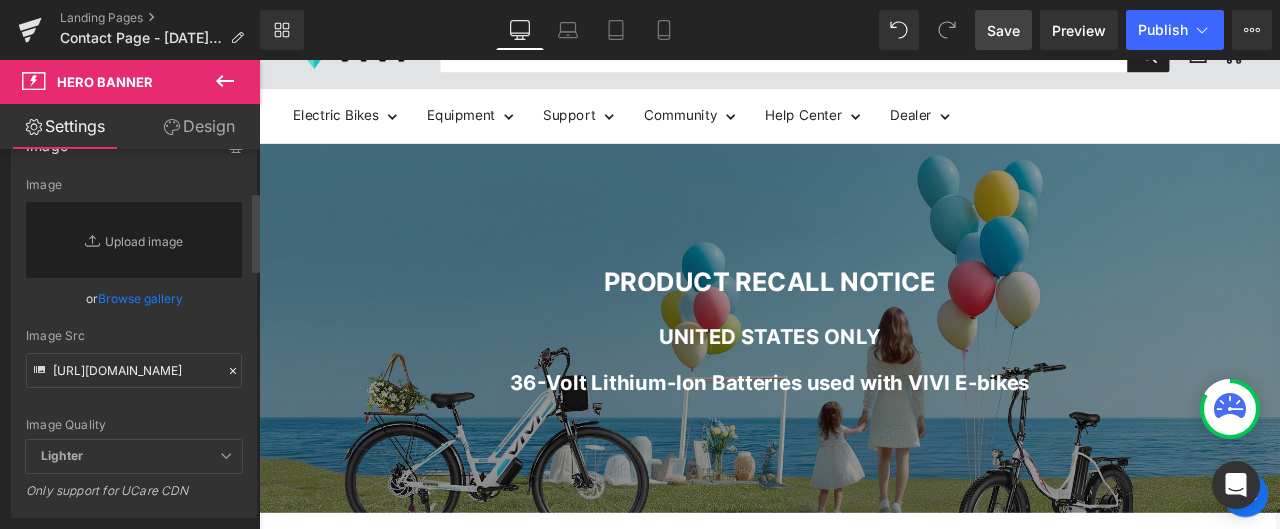click on "Image Quality Lighter Lightest
Lighter
Lighter Lightest Only support for UCare CDN" at bounding box center (134, 309) 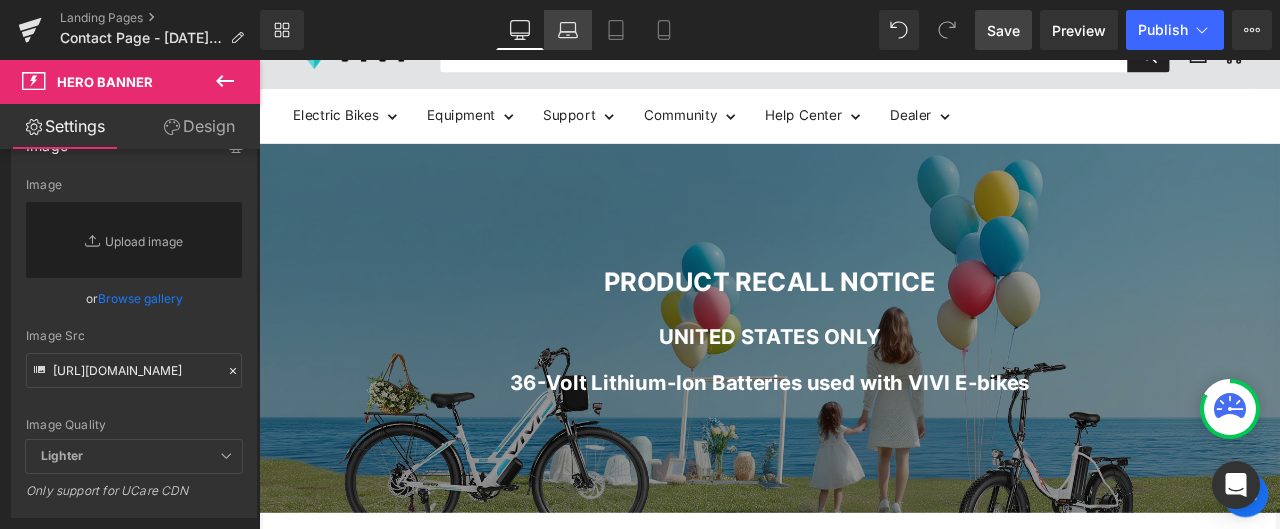 click 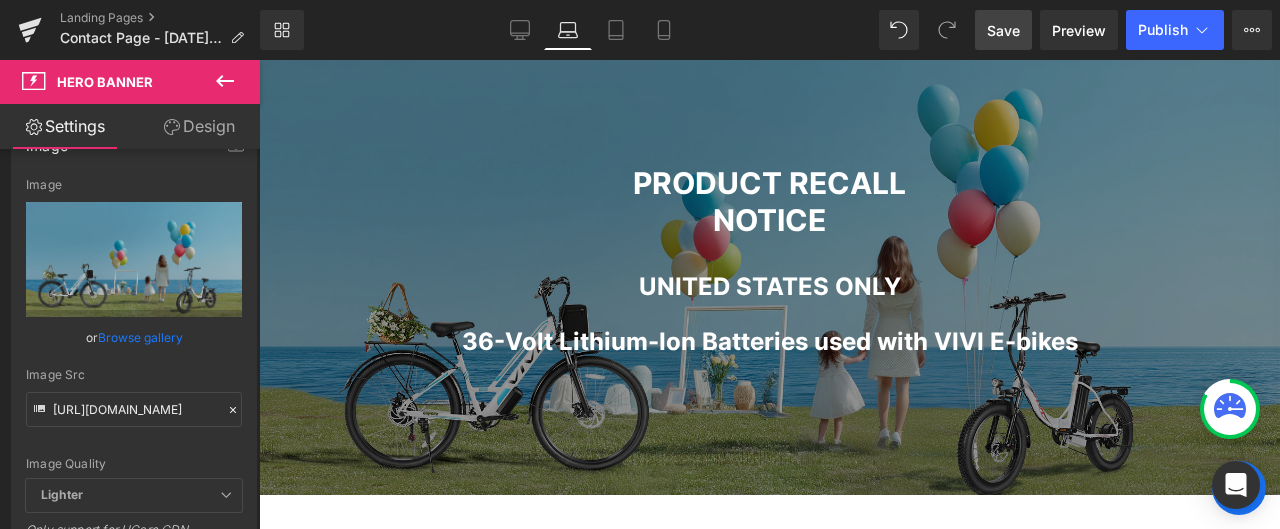 scroll, scrollTop: 131, scrollLeft: 0, axis: vertical 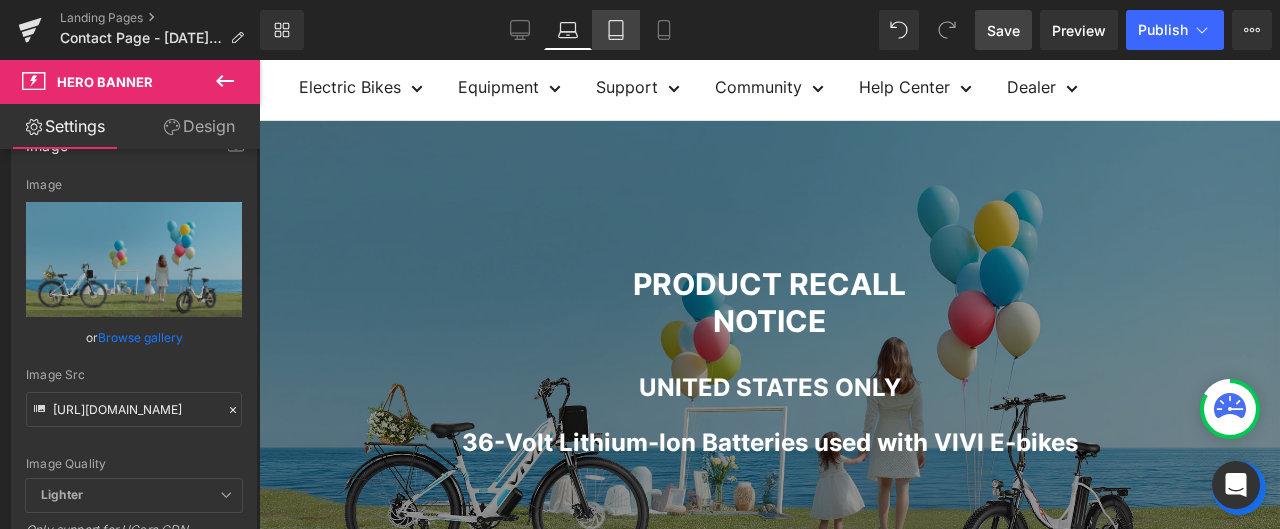 click 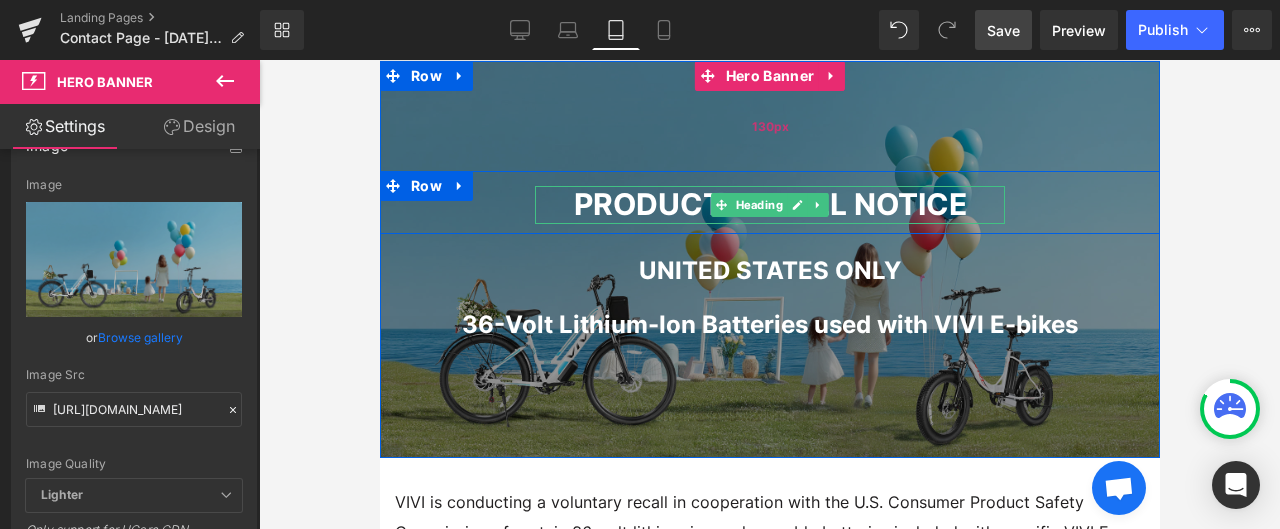 scroll, scrollTop: 94, scrollLeft: 0, axis: vertical 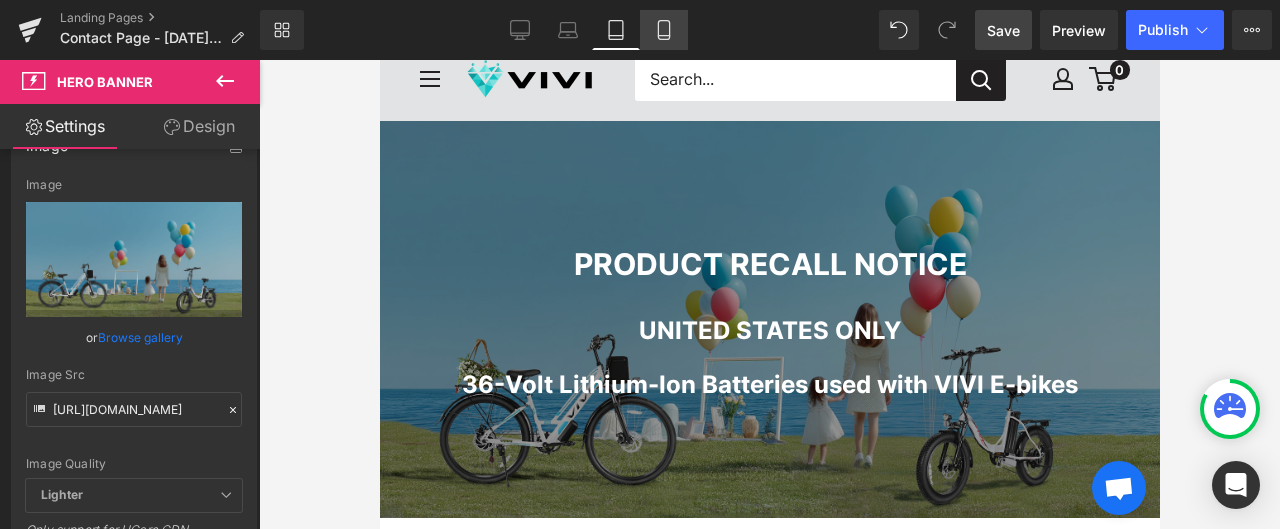 click 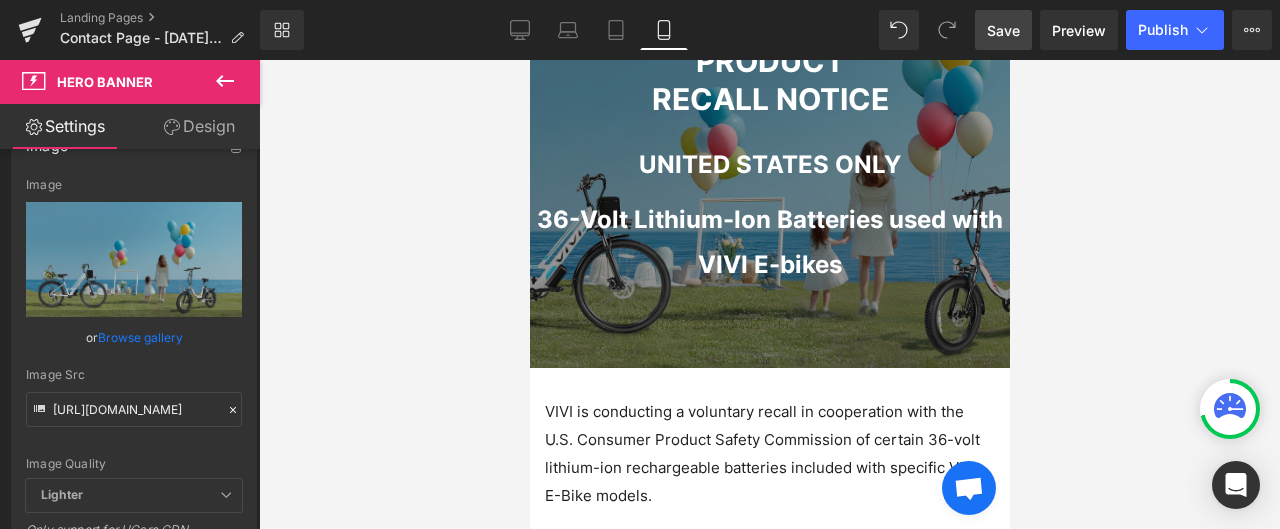 scroll, scrollTop: 36, scrollLeft: 0, axis: vertical 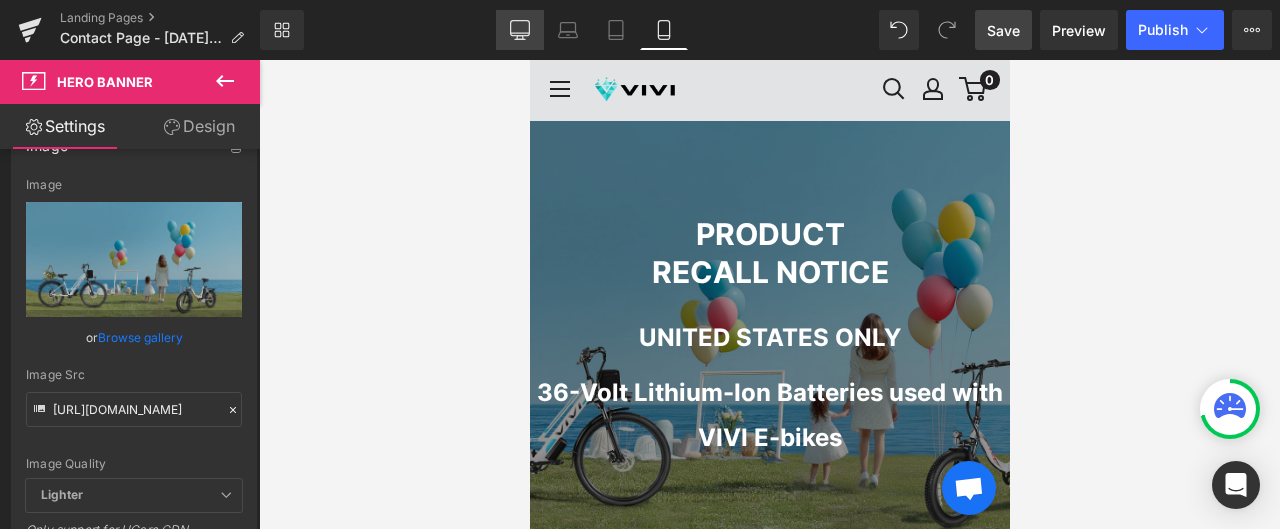 click 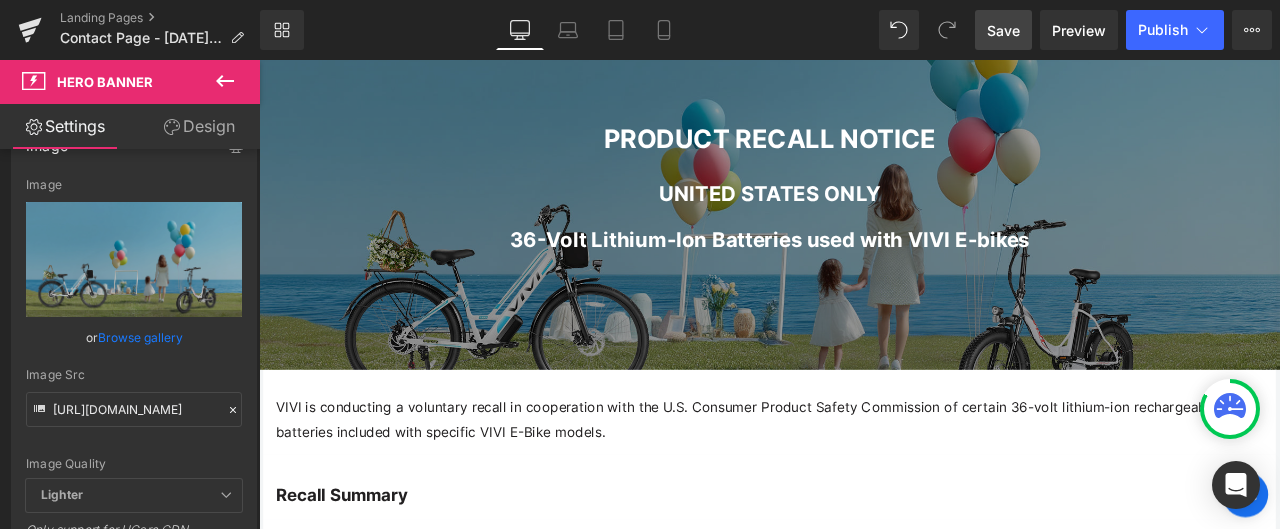 scroll, scrollTop: 130, scrollLeft: 0, axis: vertical 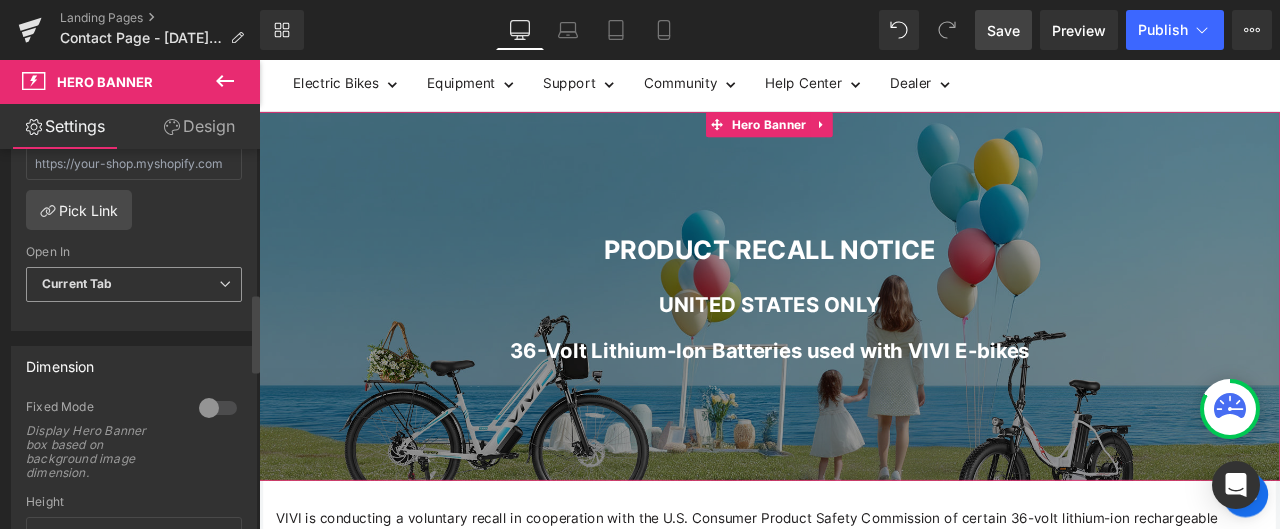 click on "Current Tab" at bounding box center [134, 284] 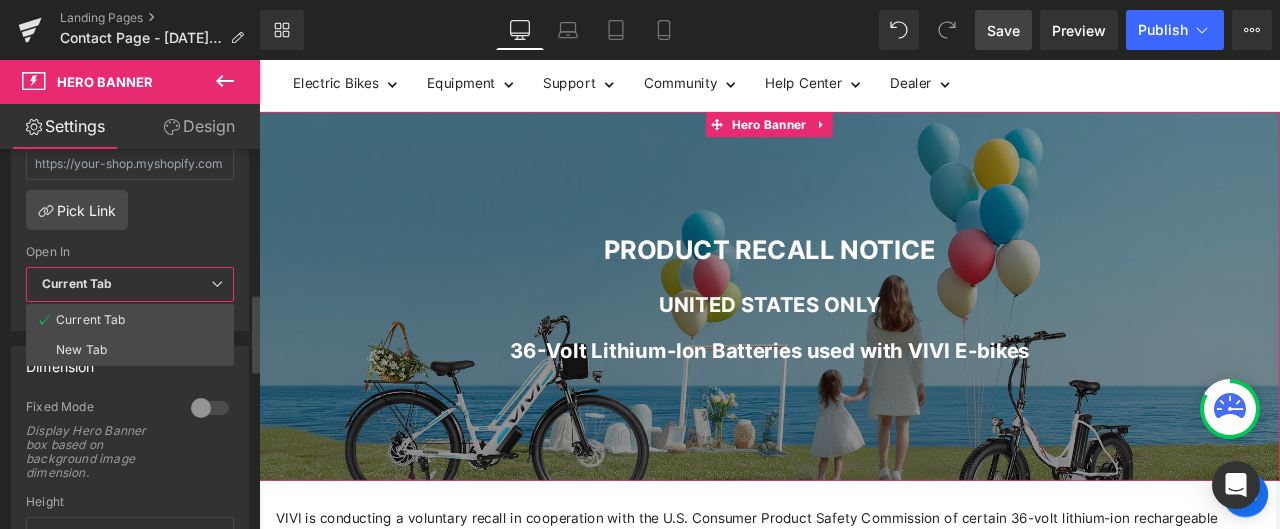 click on "Current Tab" at bounding box center [130, 284] 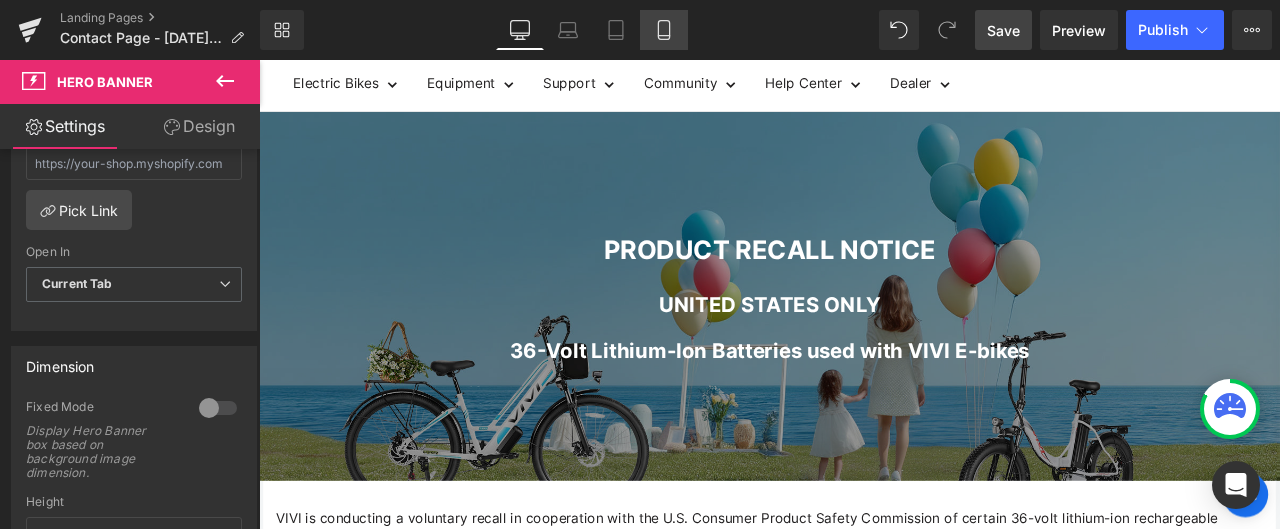 click 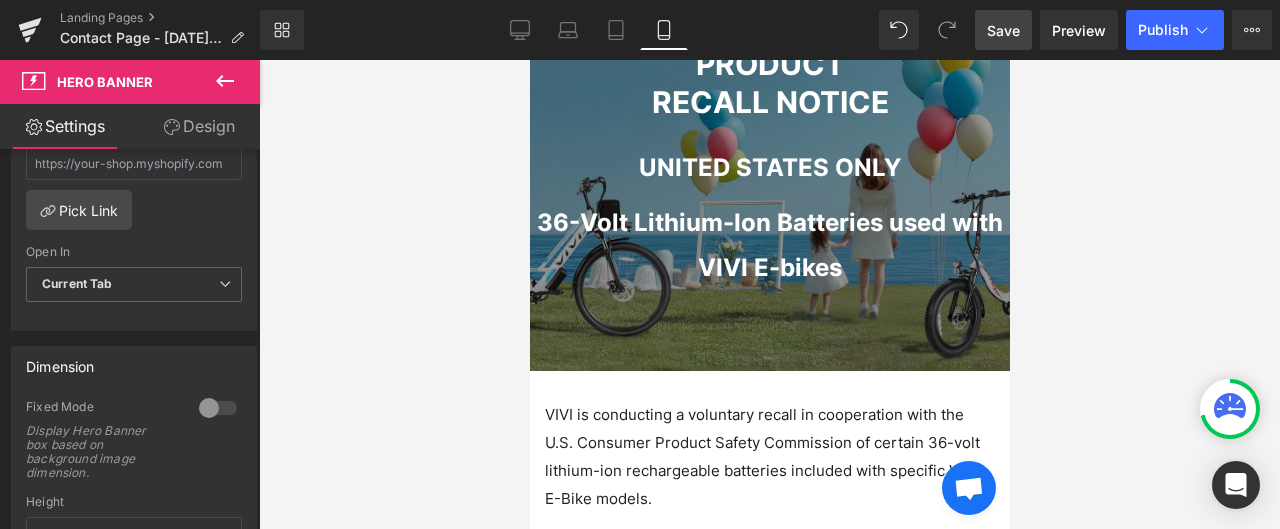 scroll, scrollTop: 36, scrollLeft: 0, axis: vertical 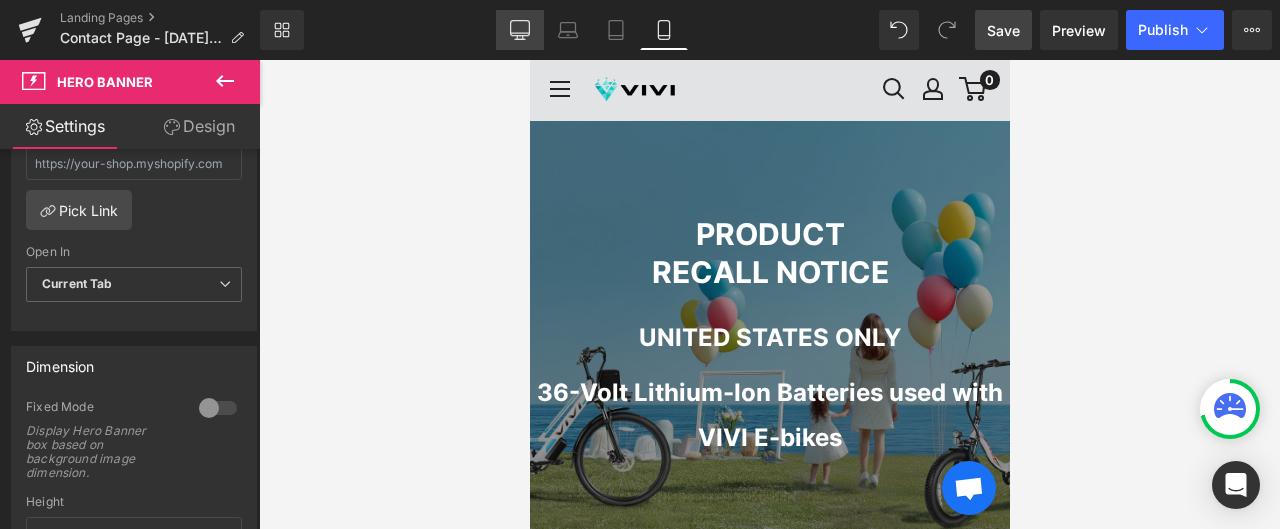 click 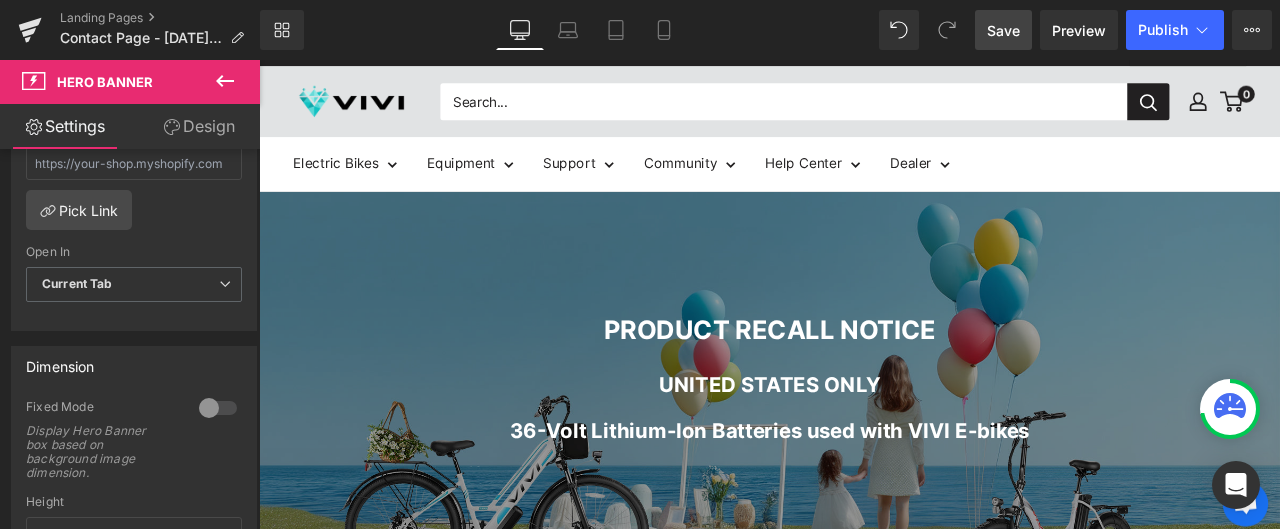 scroll, scrollTop: 130, scrollLeft: 0, axis: vertical 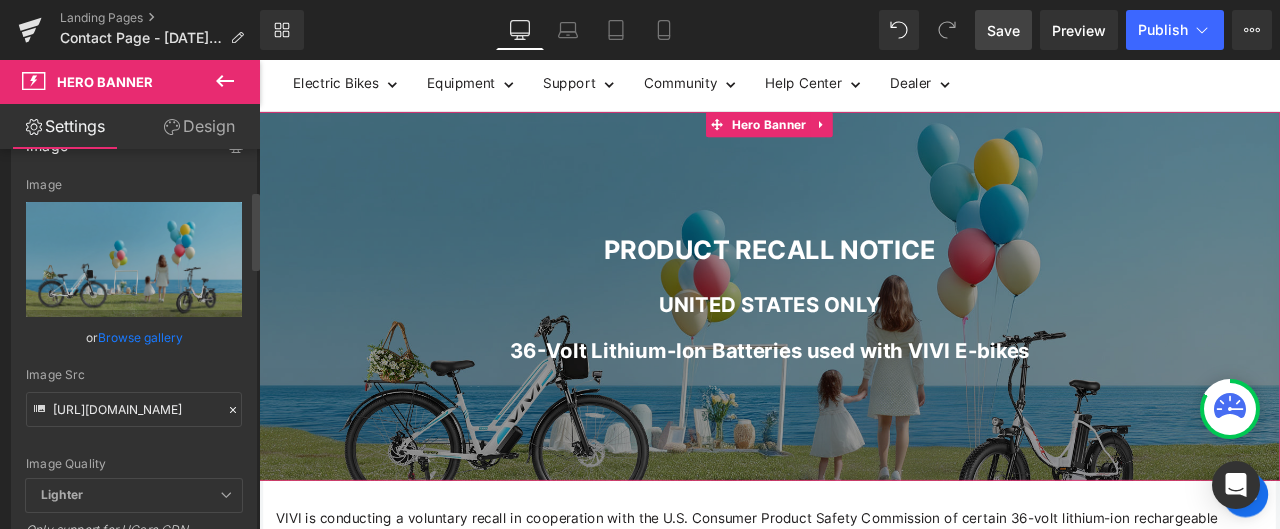 click 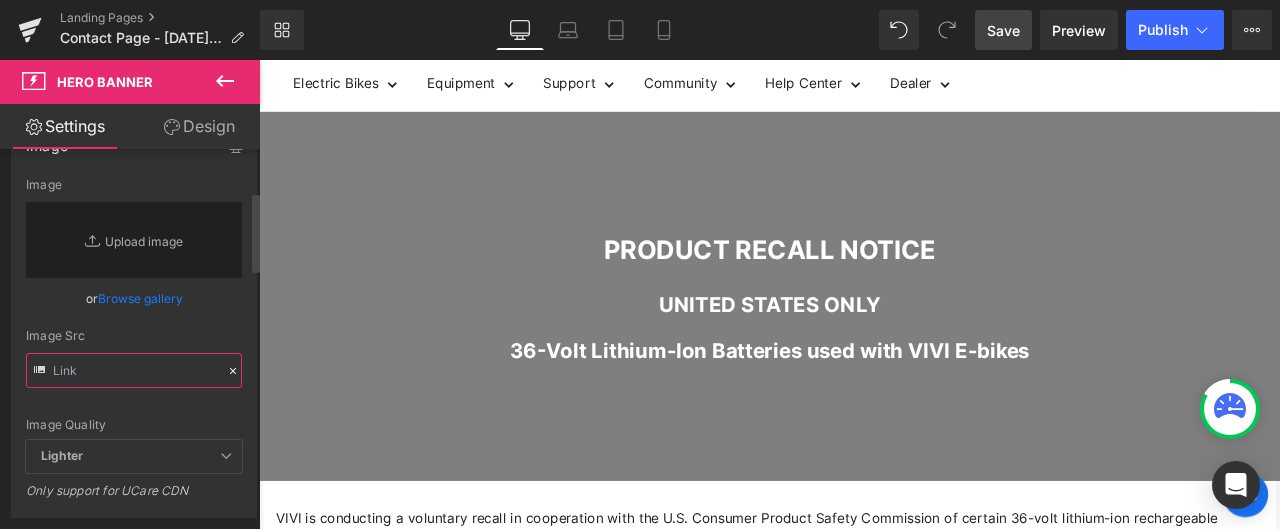 click at bounding box center [134, 370] 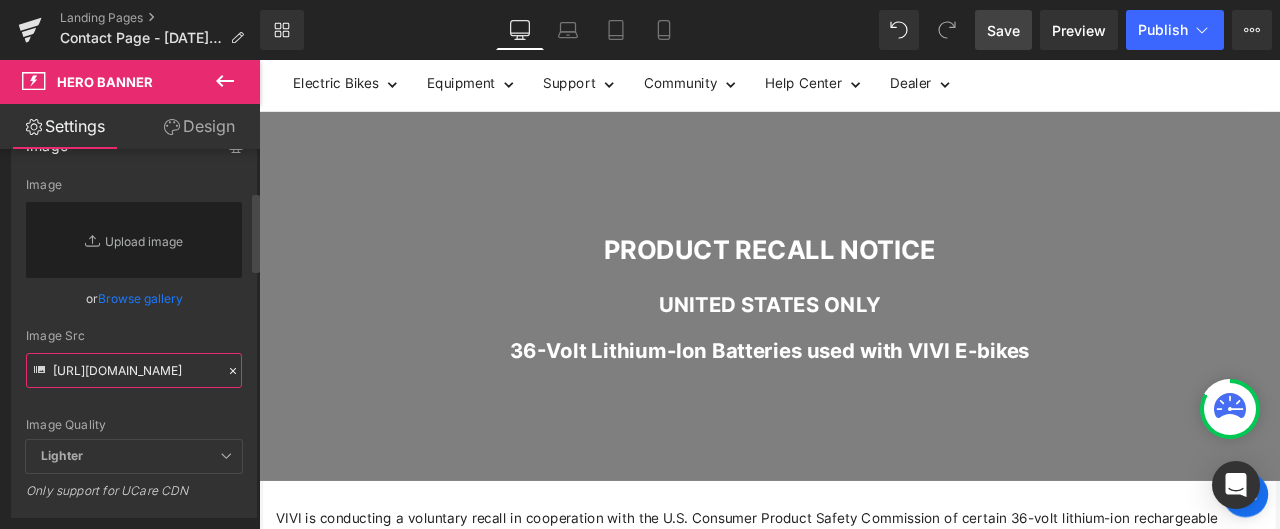 scroll, scrollTop: 0, scrollLeft: 390, axis: horizontal 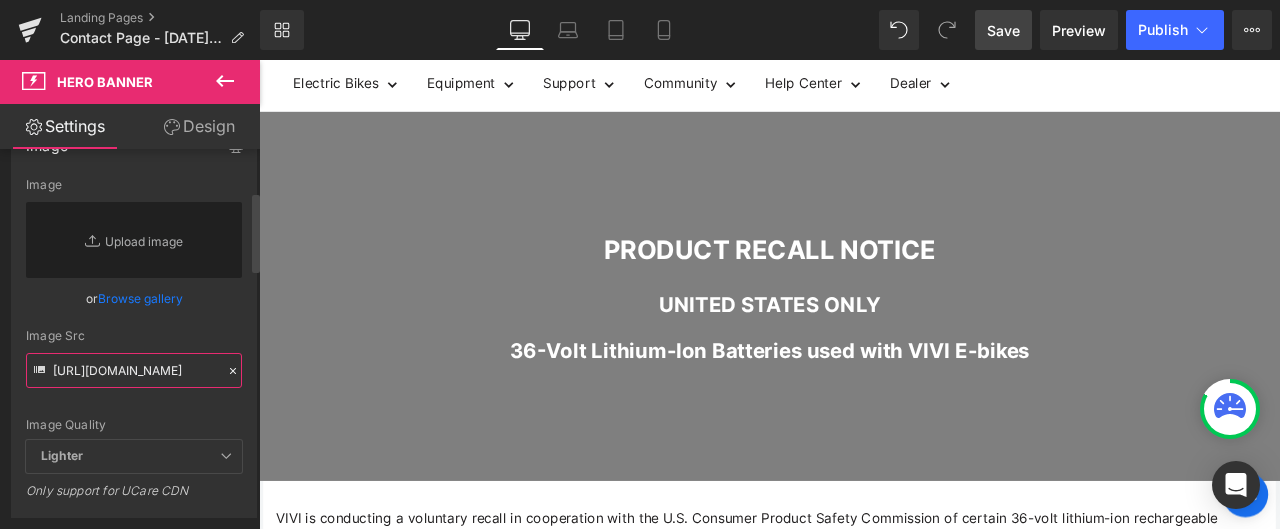 type on "[URL][DOMAIN_NAME]" 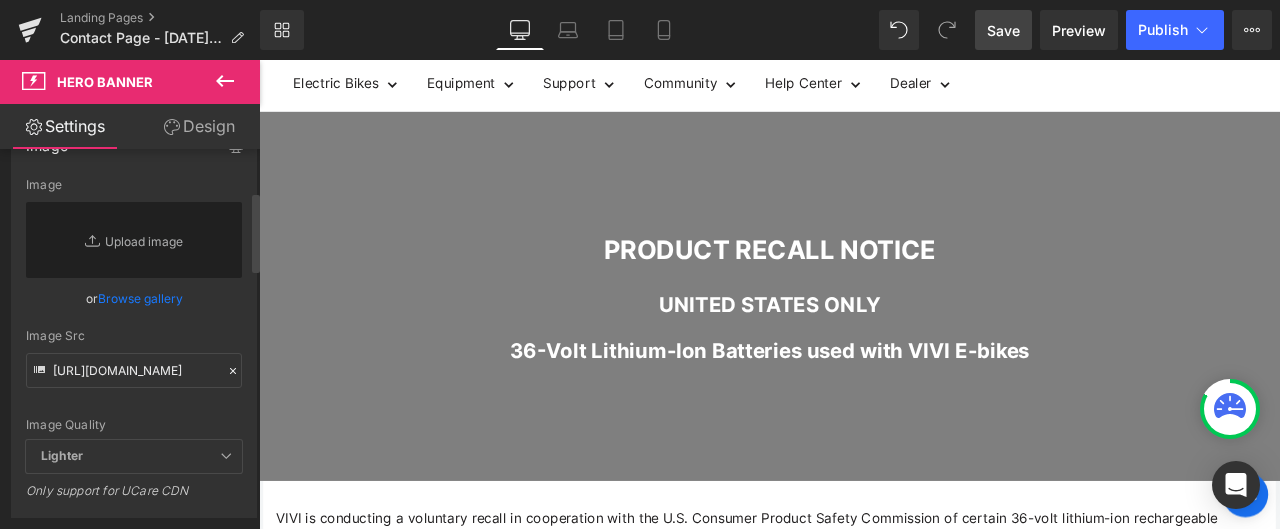 click on "Image Quality Lighter Lightest
Lighter
Lighter Lightest Only support for UCare CDN" at bounding box center [134, 309] 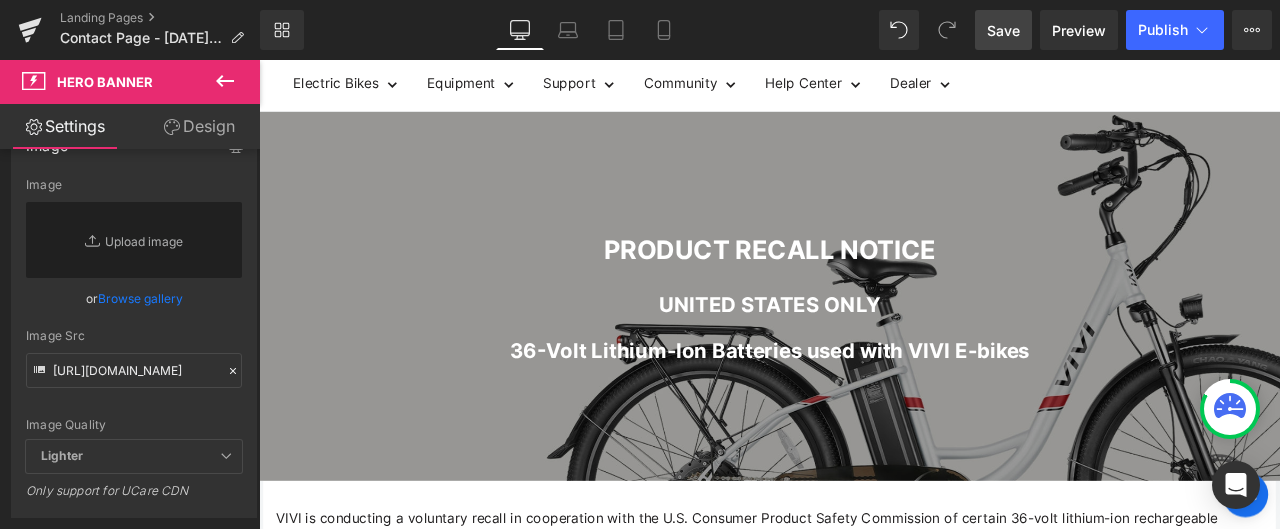 click 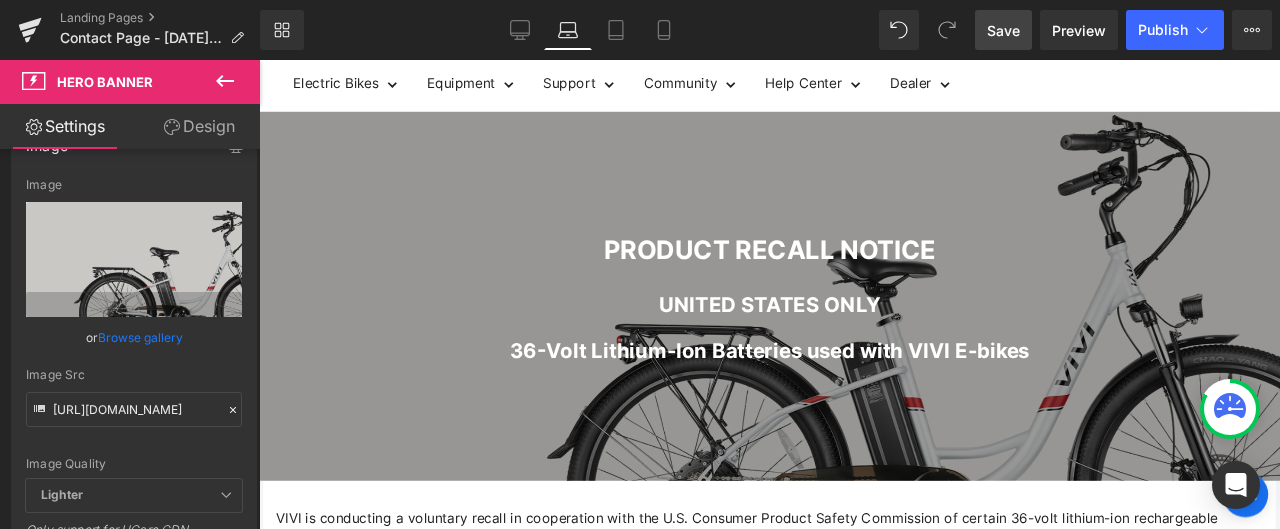 click on "Laptop" at bounding box center (568, 30) 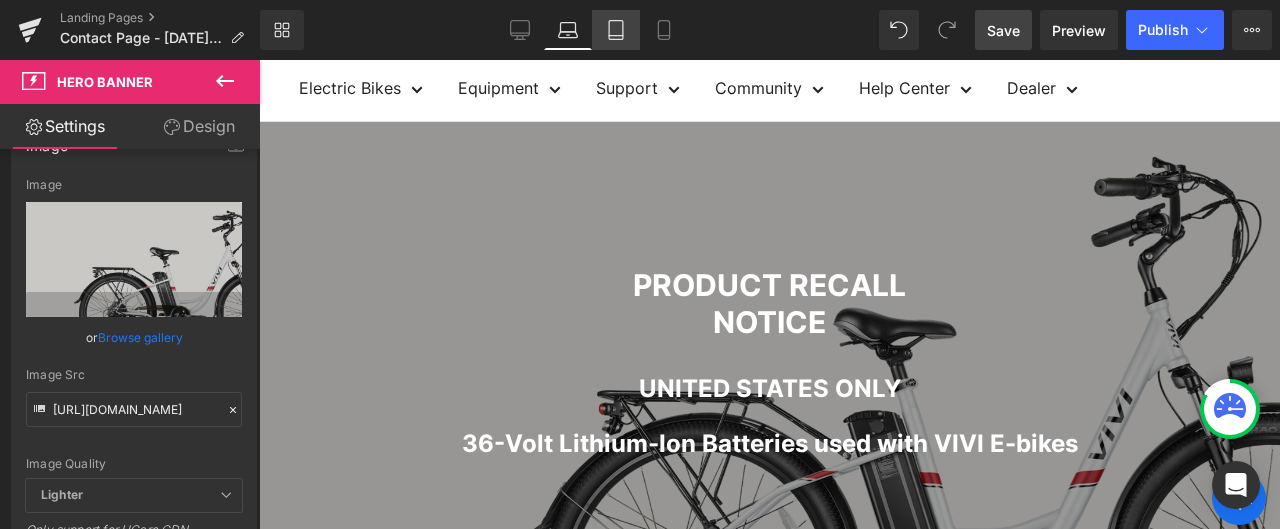 scroll, scrollTop: 429, scrollLeft: 0, axis: vertical 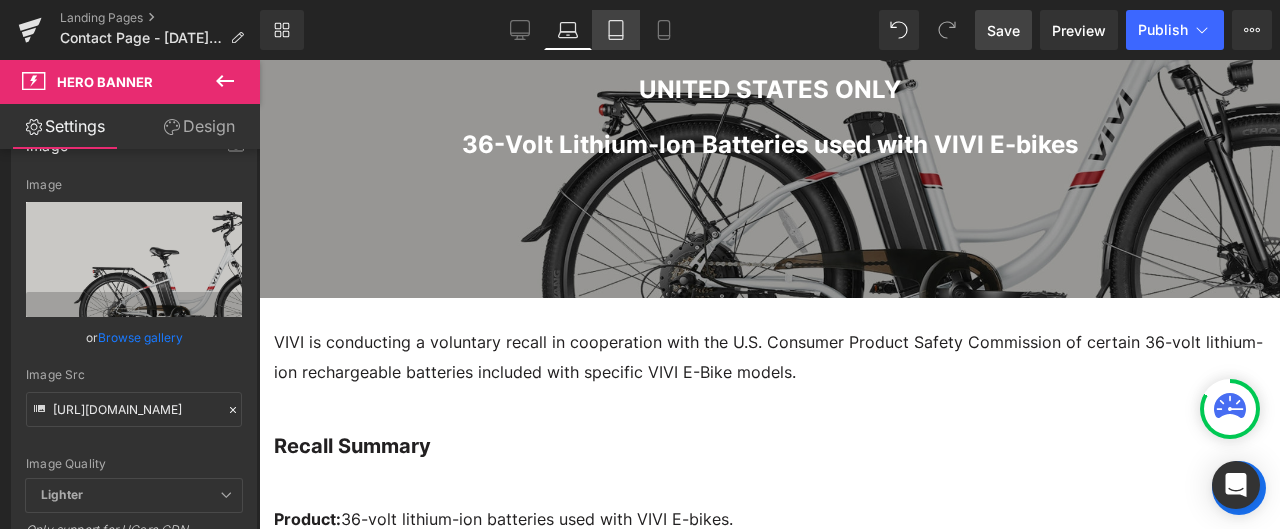 click 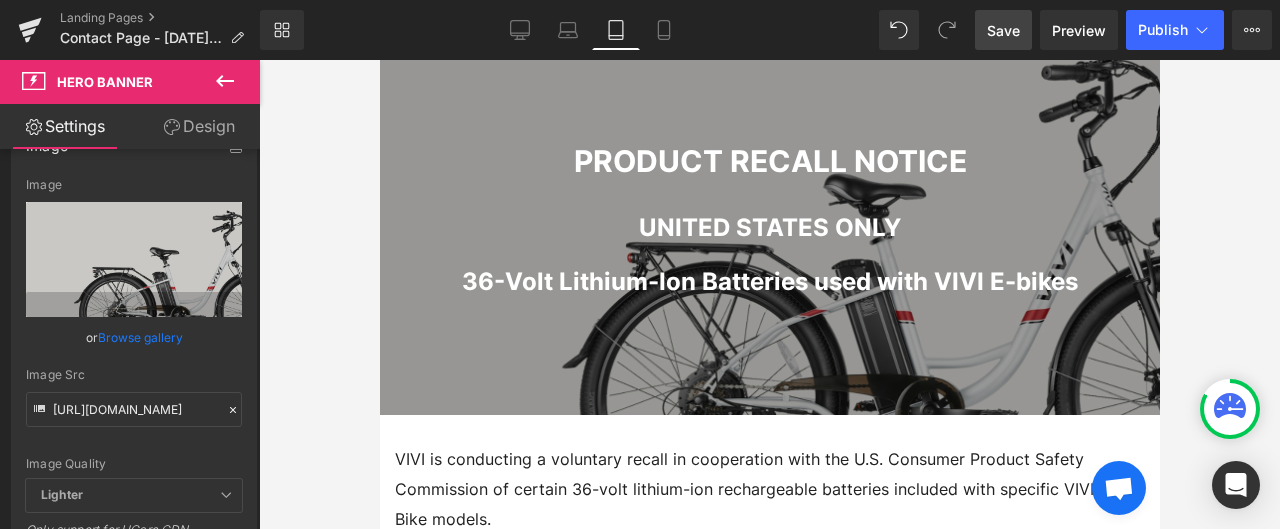 scroll, scrollTop: 200, scrollLeft: 0, axis: vertical 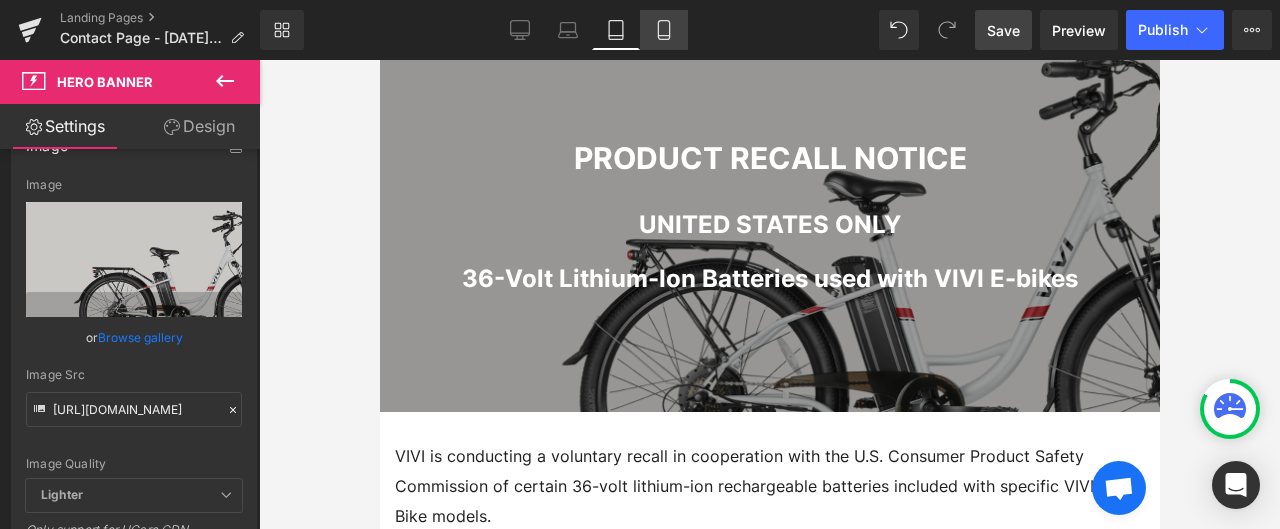 click 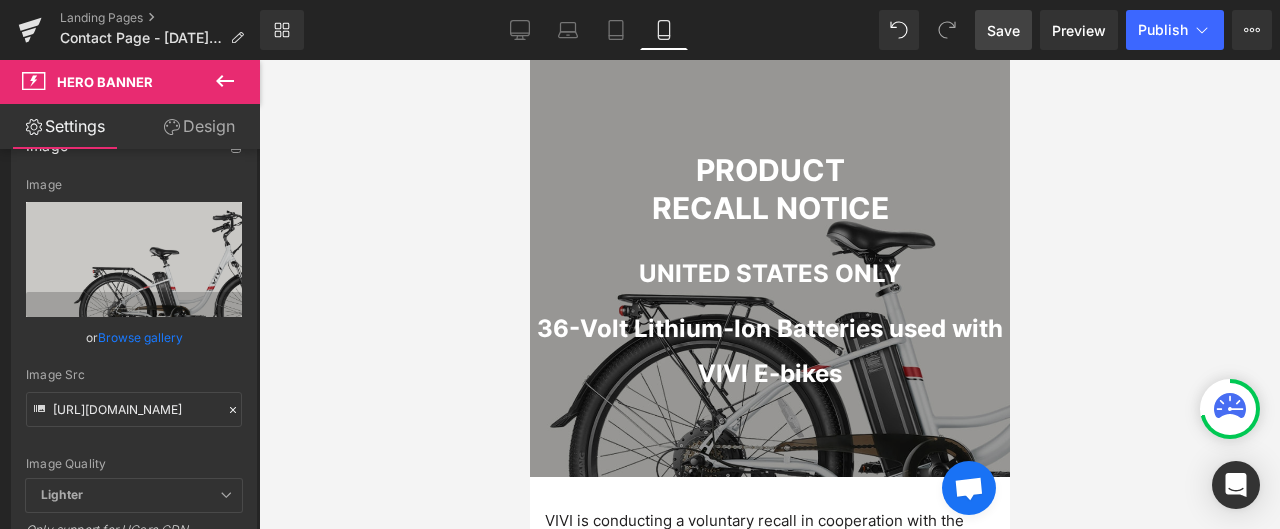scroll, scrollTop: 0, scrollLeft: 0, axis: both 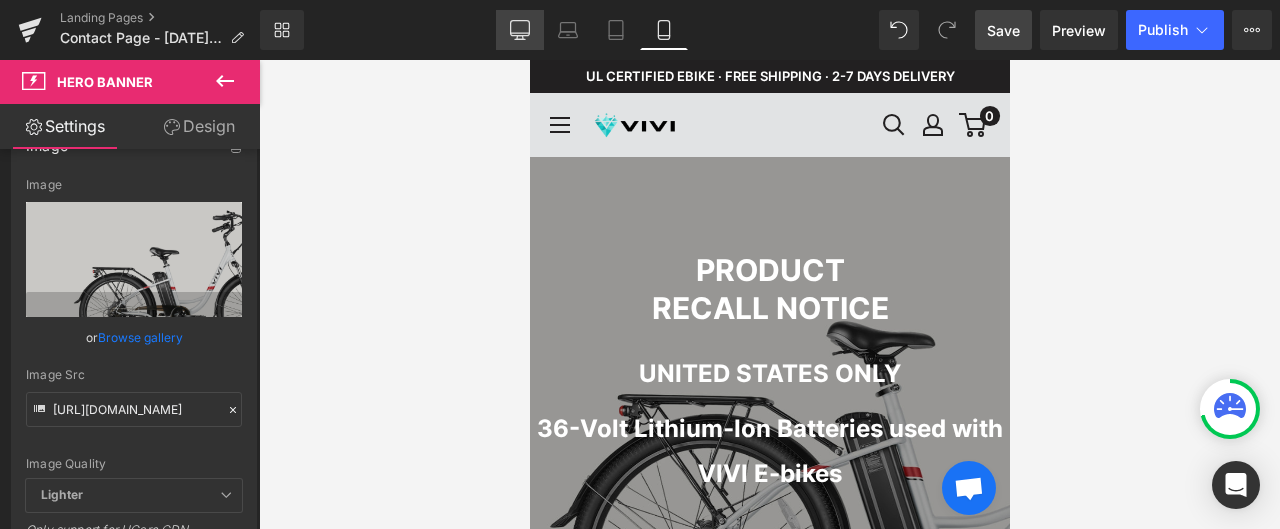 click 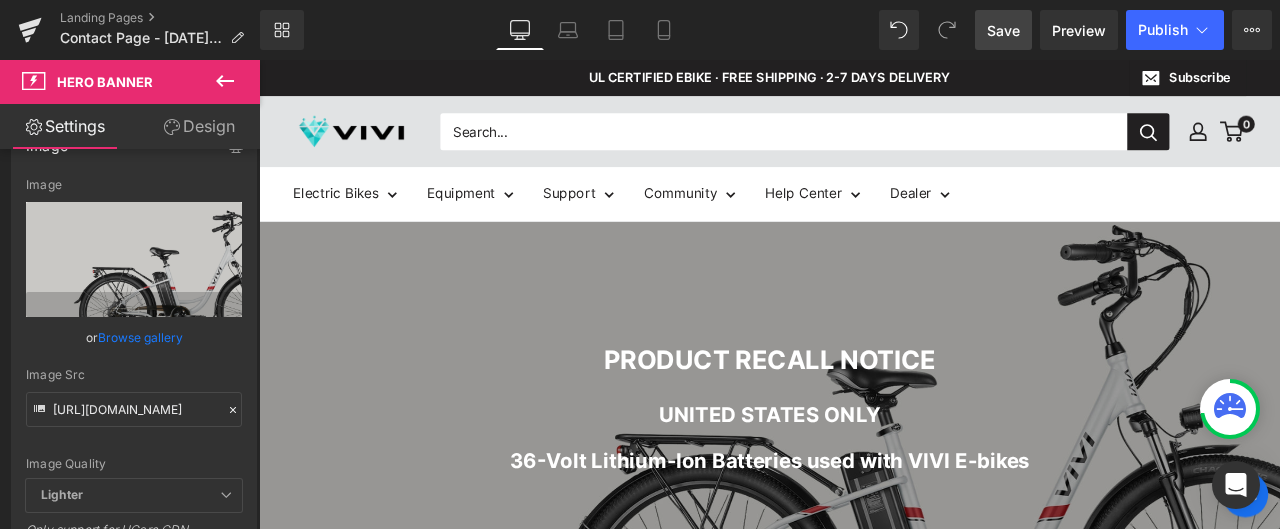scroll, scrollTop: 94, scrollLeft: 0, axis: vertical 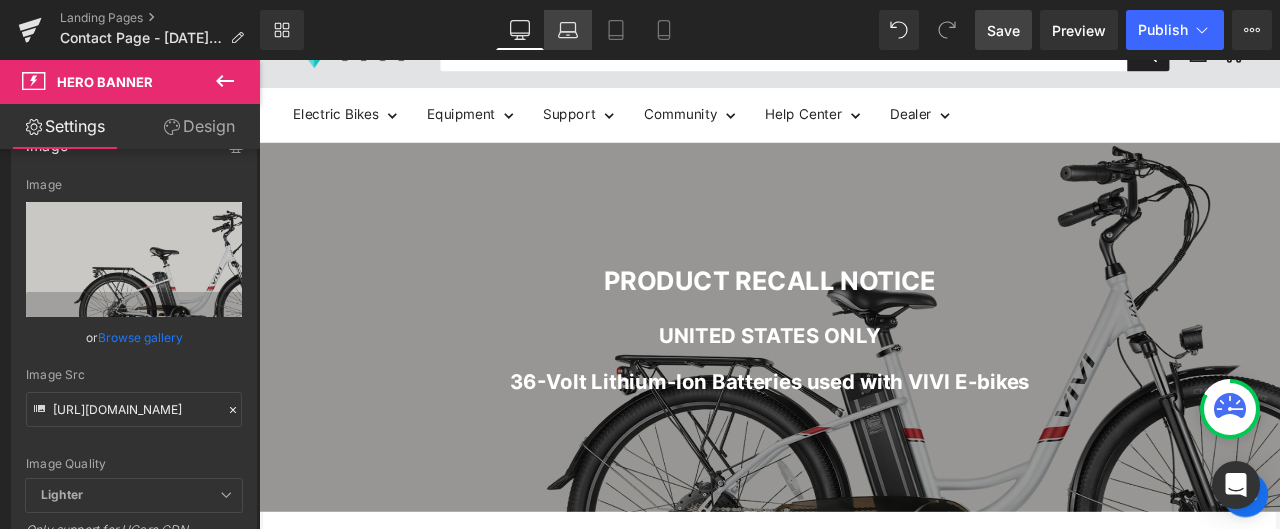 click 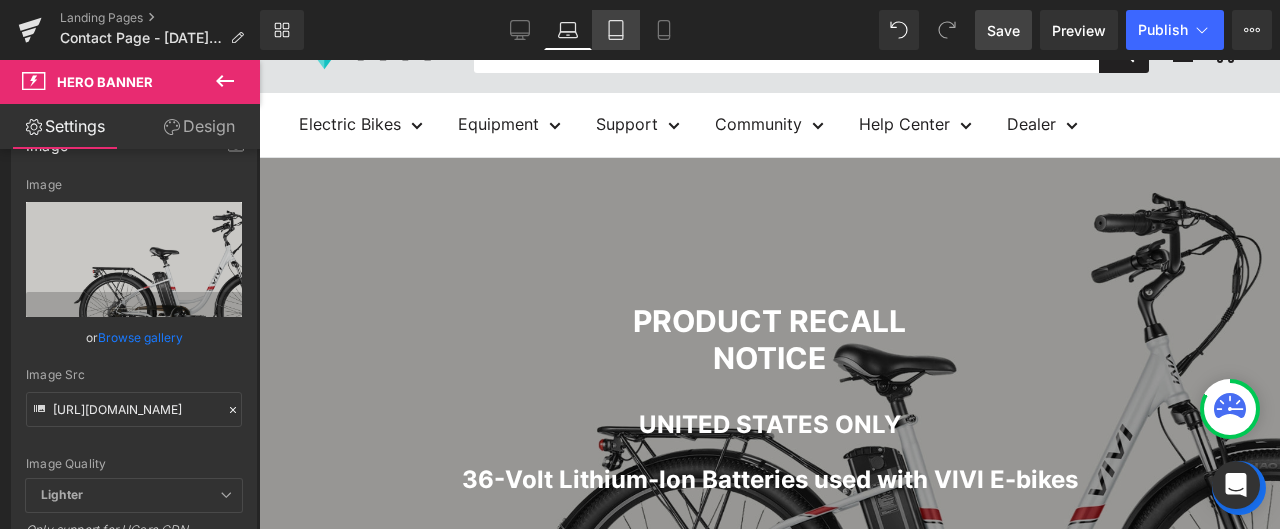 click on "Tablet" at bounding box center [616, 30] 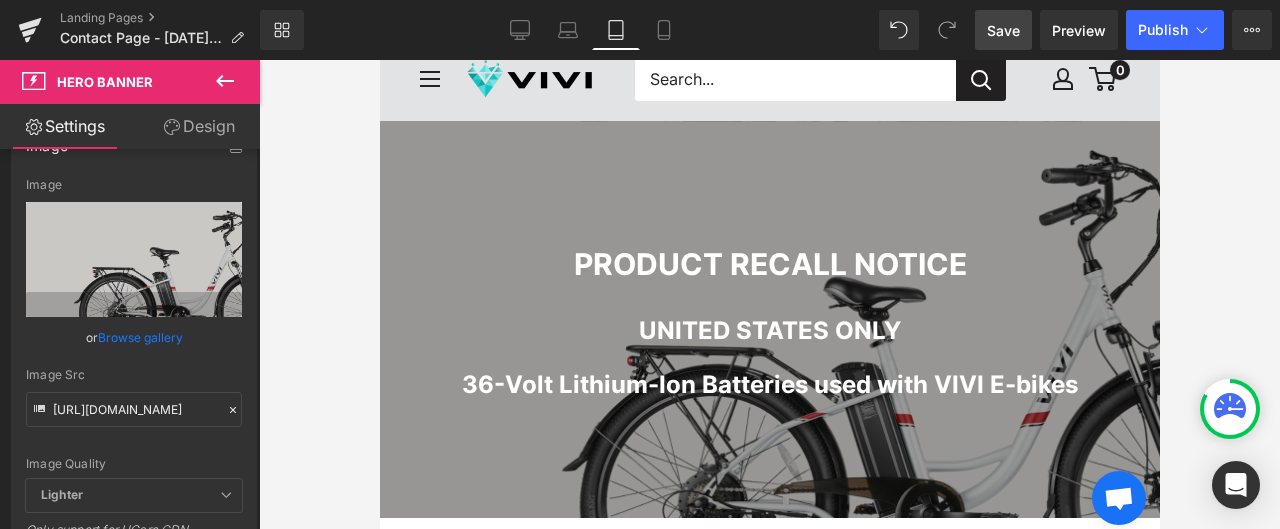 scroll, scrollTop: 57, scrollLeft: 0, axis: vertical 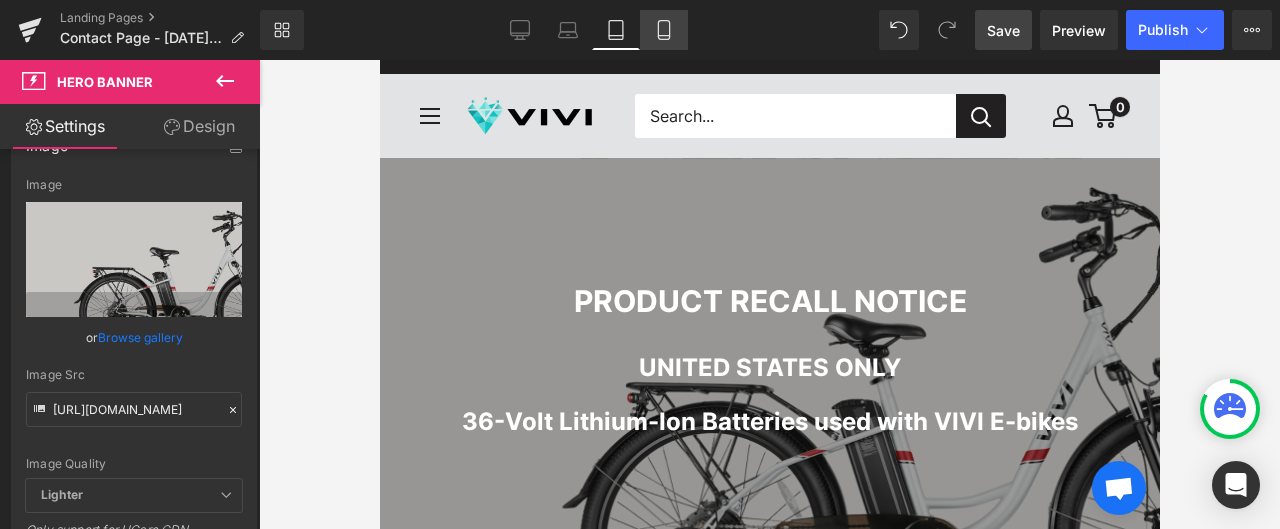 click on "Mobile" at bounding box center (664, 30) 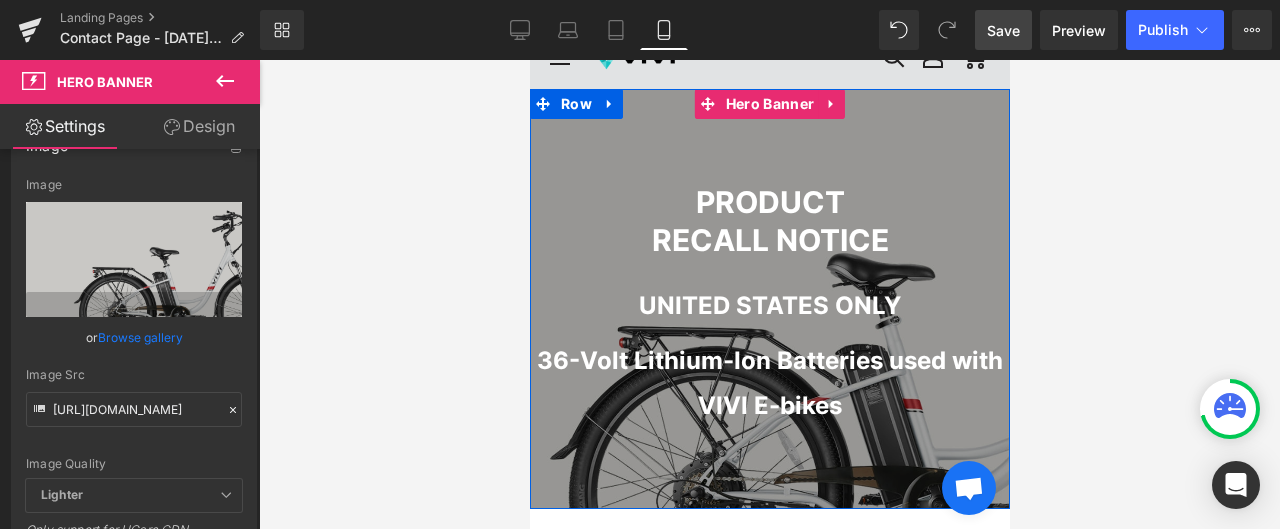 scroll, scrollTop: 100, scrollLeft: 0, axis: vertical 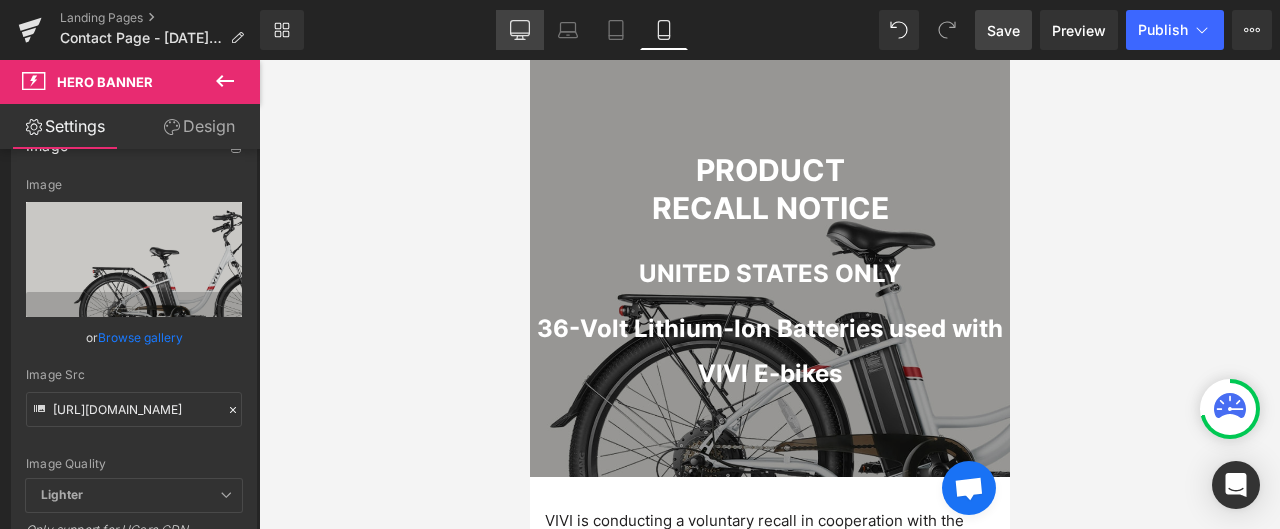 click on "Desktop" at bounding box center (520, 30) 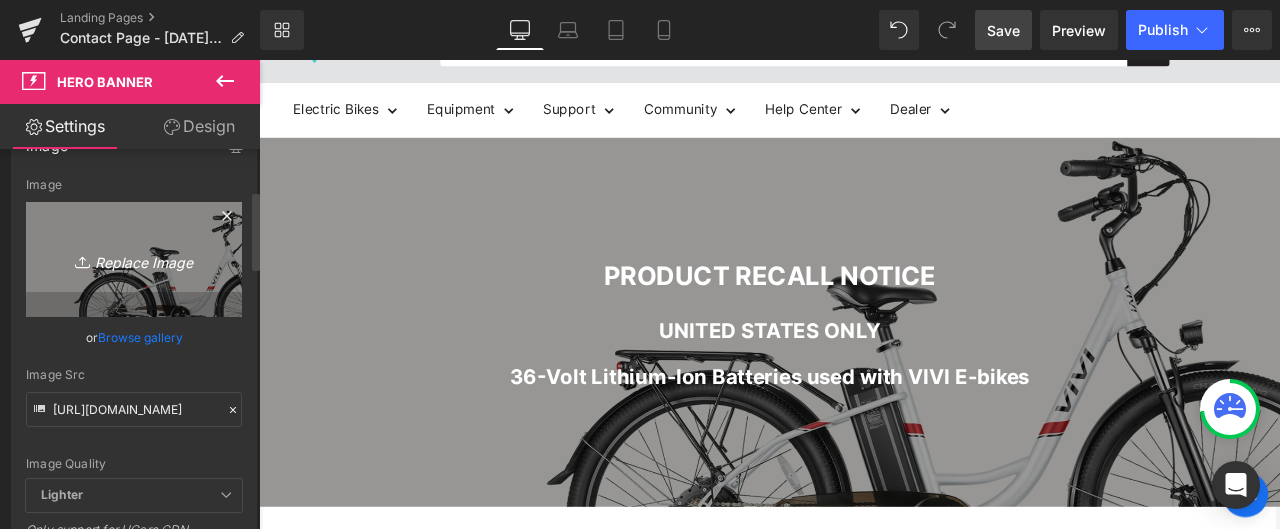 scroll, scrollTop: 31, scrollLeft: 0, axis: vertical 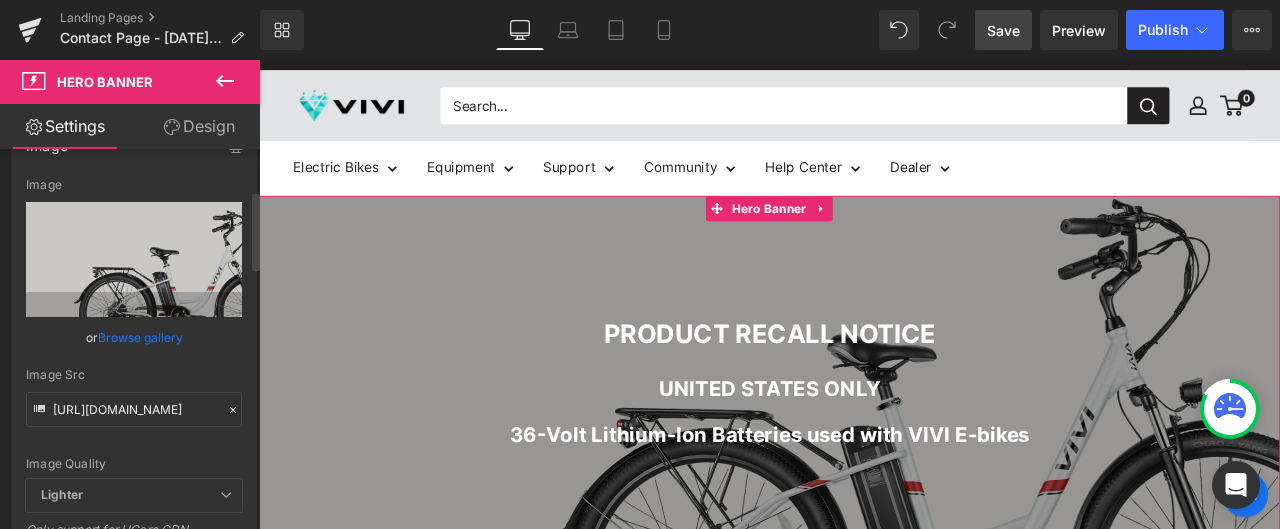 click 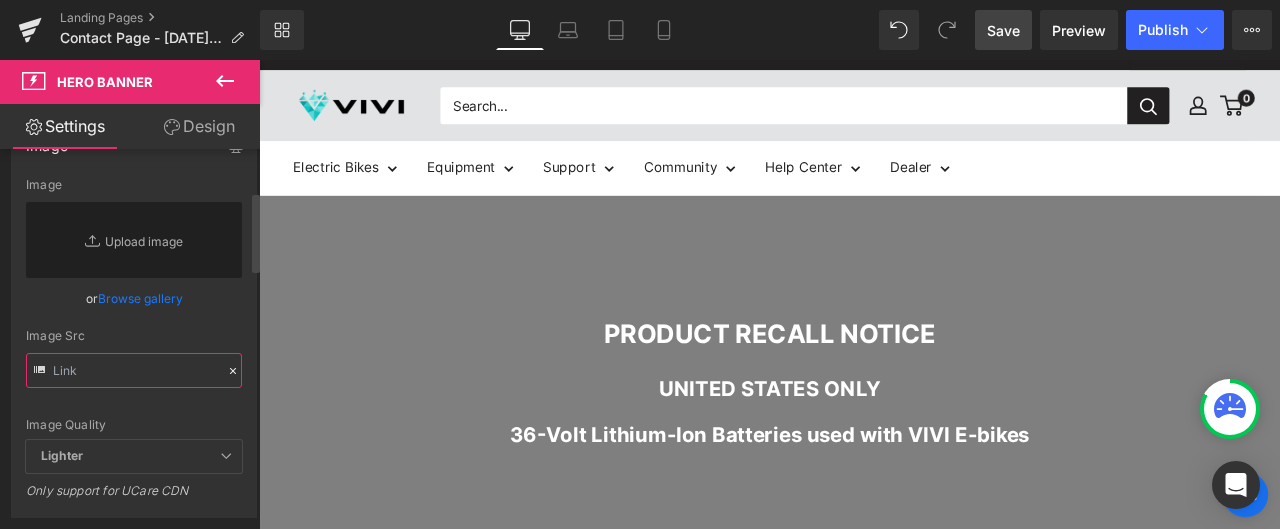 click at bounding box center [134, 370] 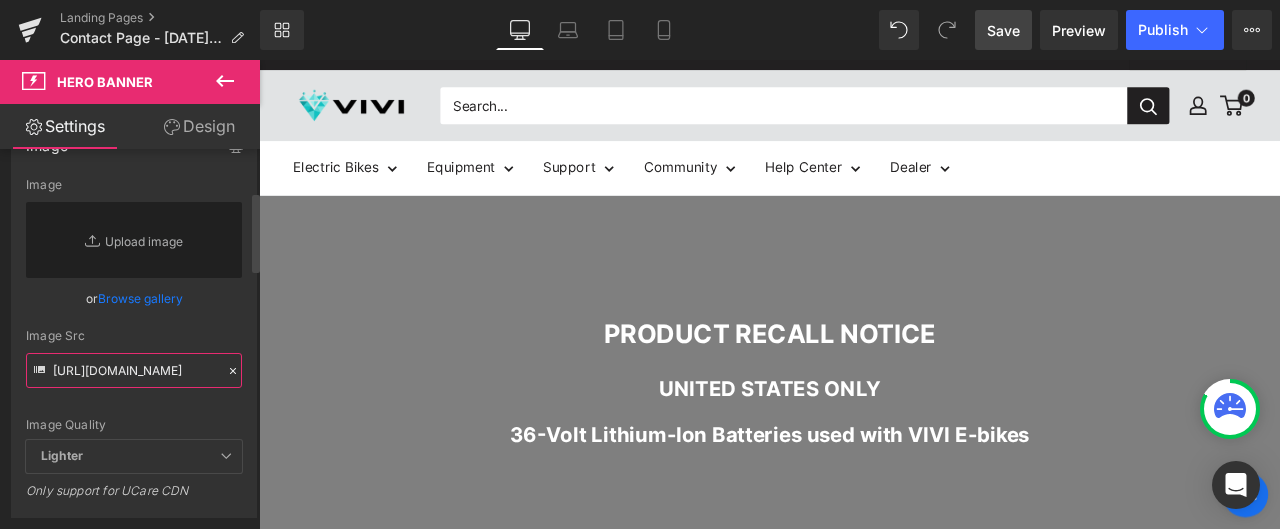 scroll, scrollTop: 0, scrollLeft: 390, axis: horizontal 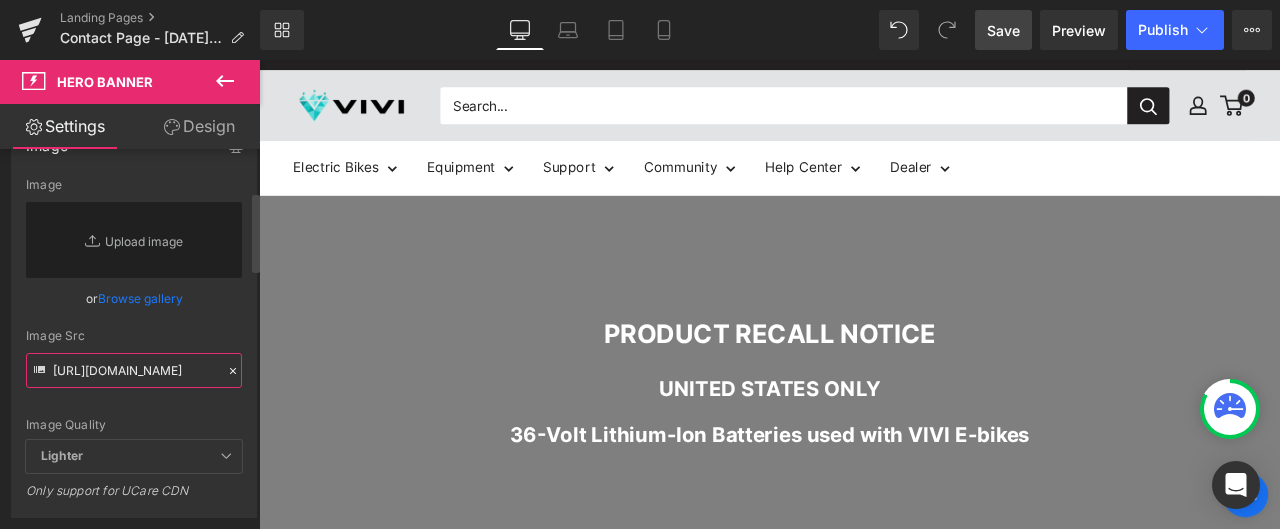 type 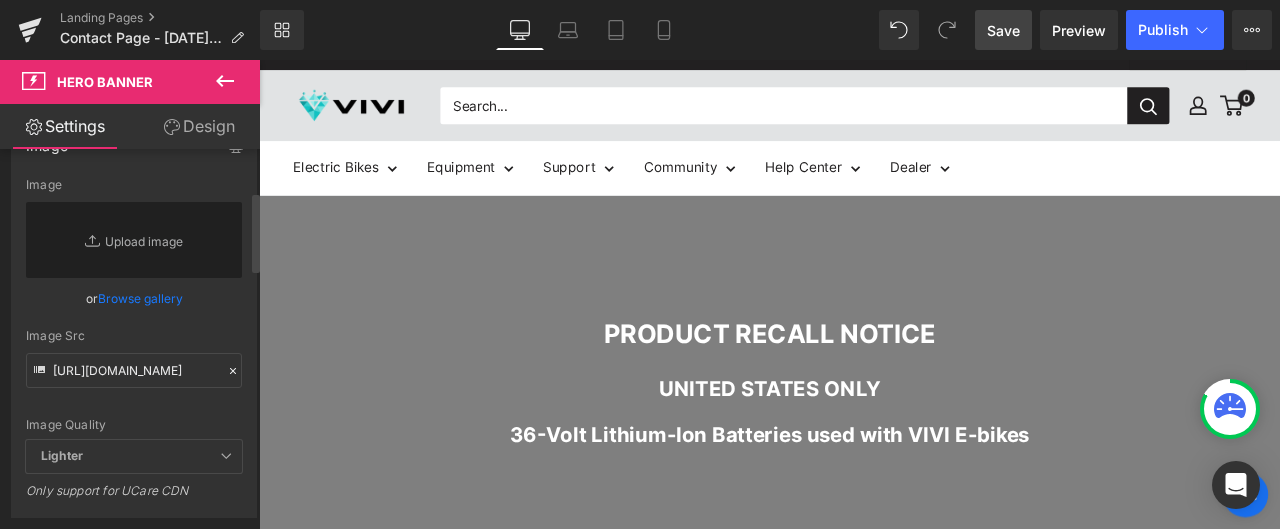 click on "Image Quality" at bounding box center [134, 425] 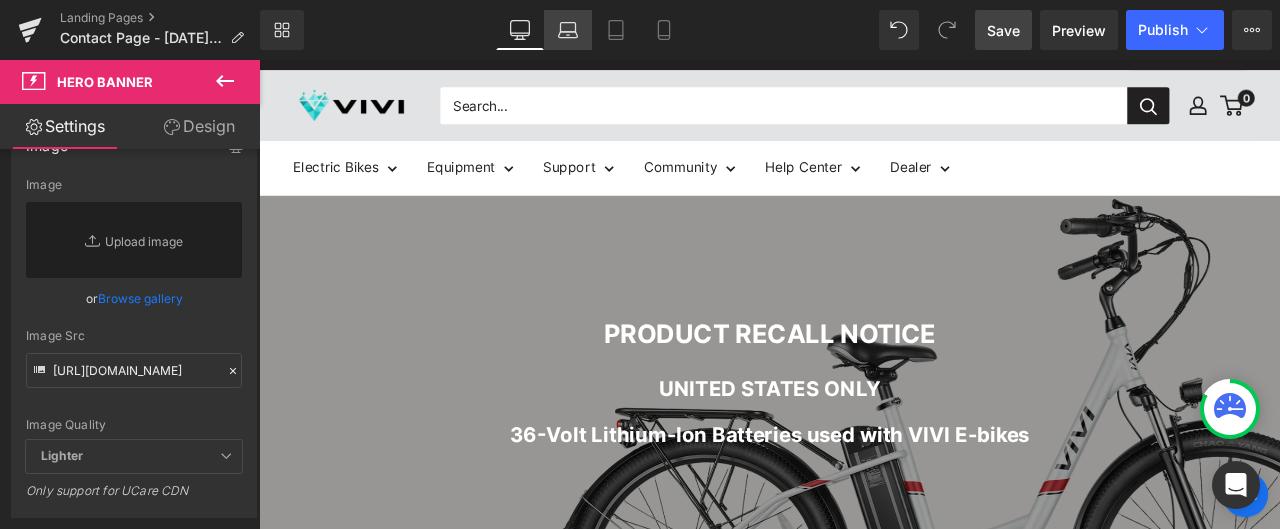 click 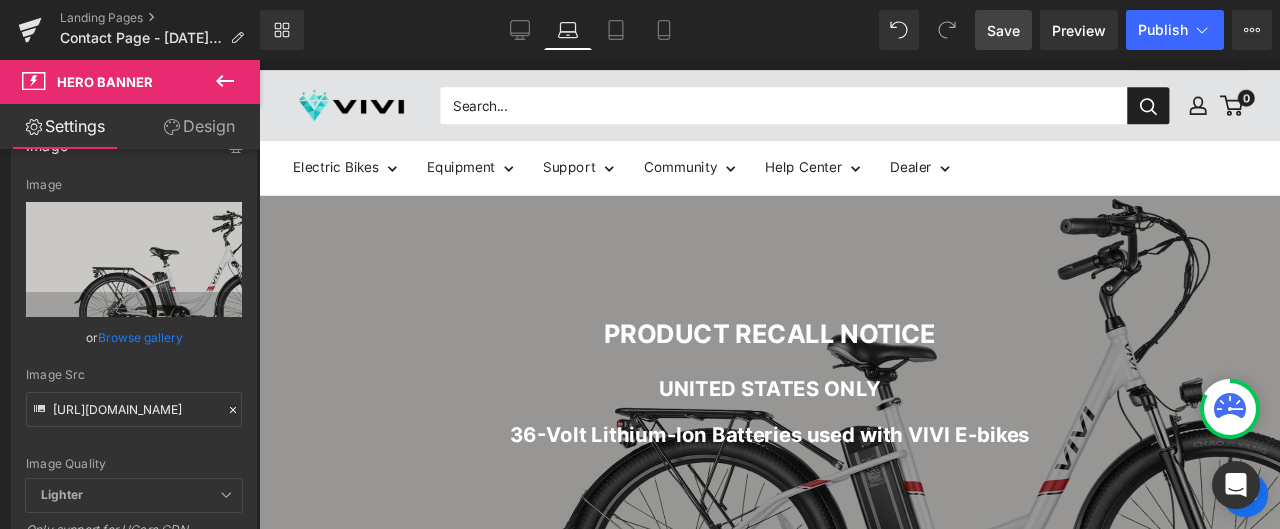 scroll, scrollTop: 0, scrollLeft: 0, axis: both 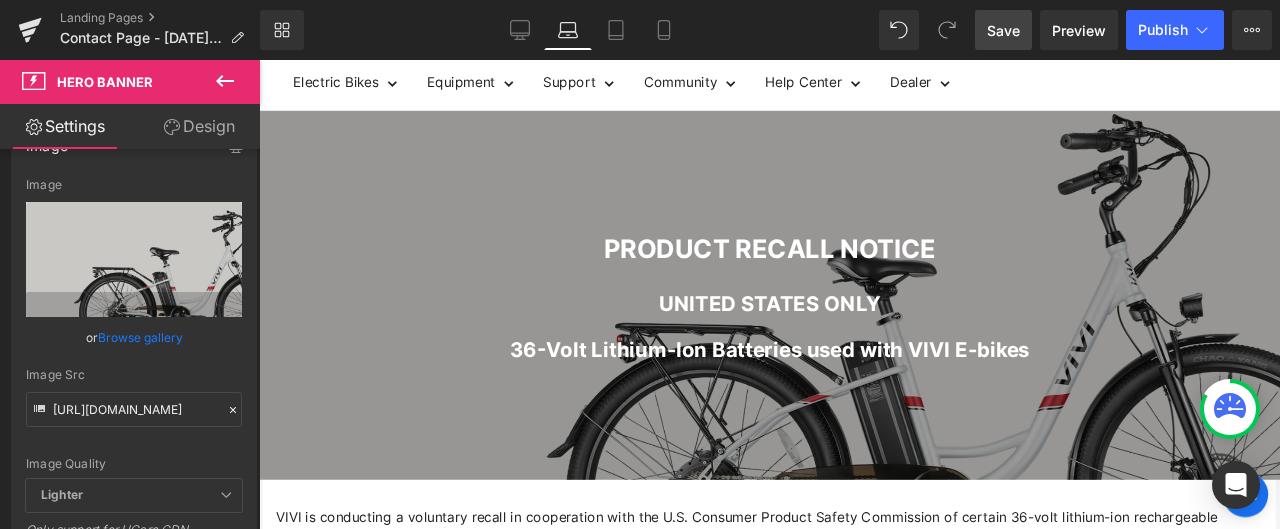click 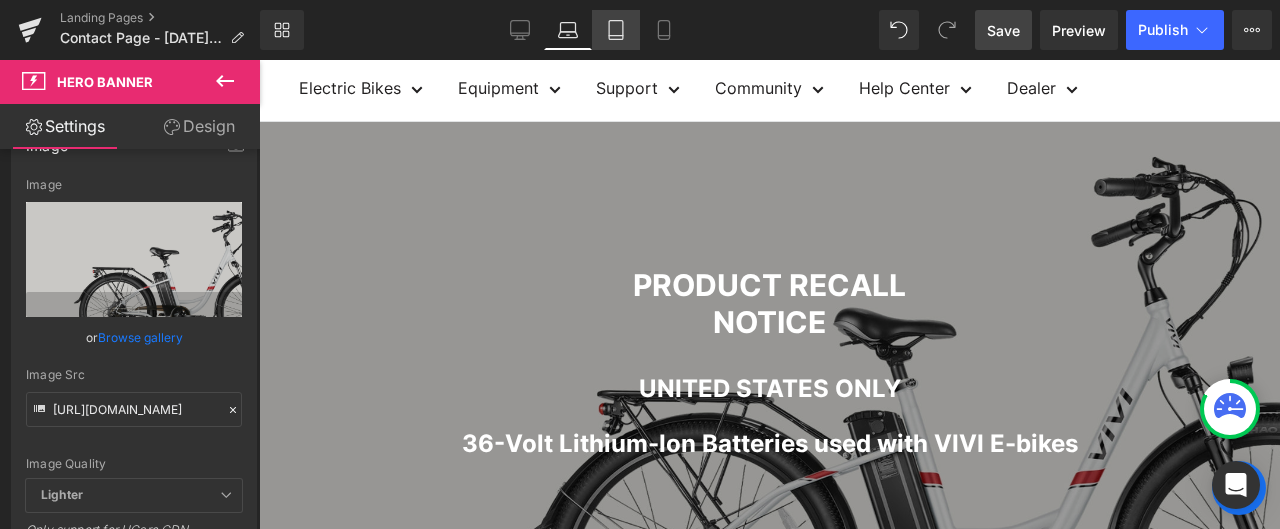 click 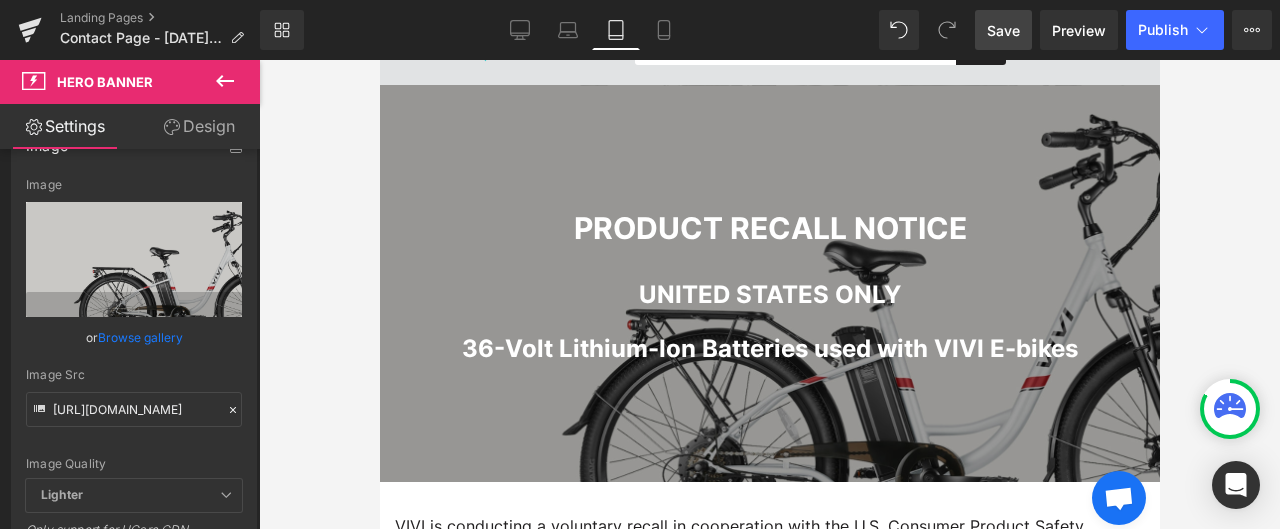 scroll, scrollTop: 94, scrollLeft: 0, axis: vertical 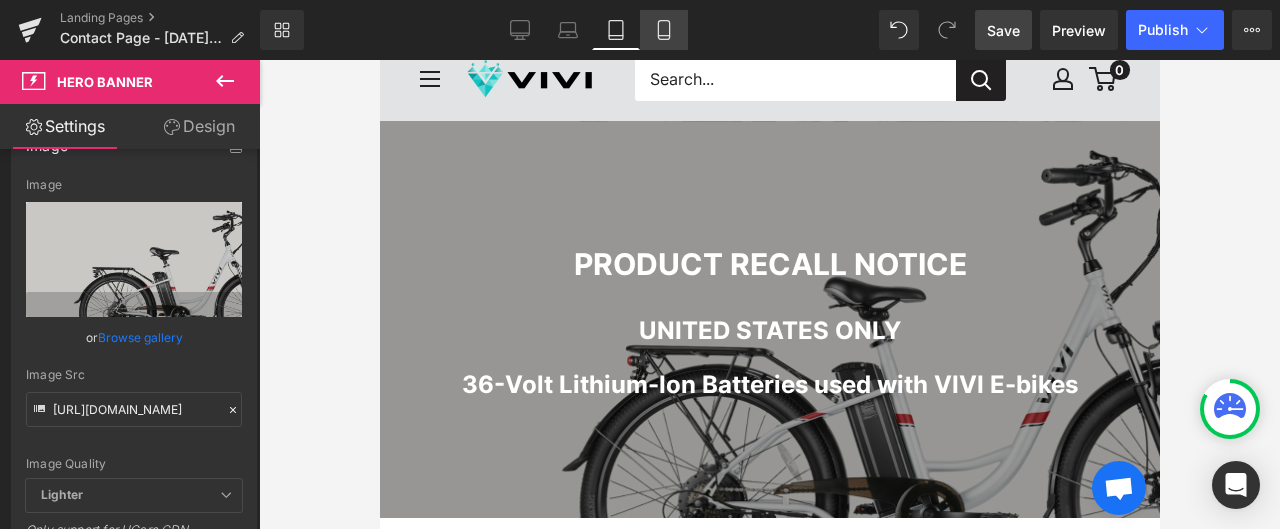 click 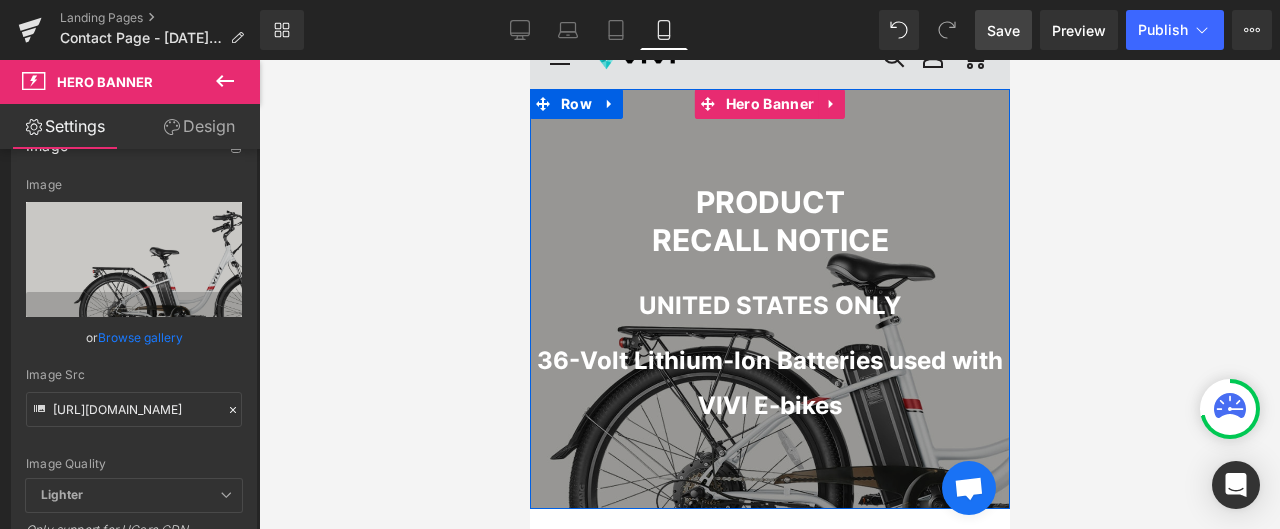 scroll, scrollTop: 0, scrollLeft: 0, axis: both 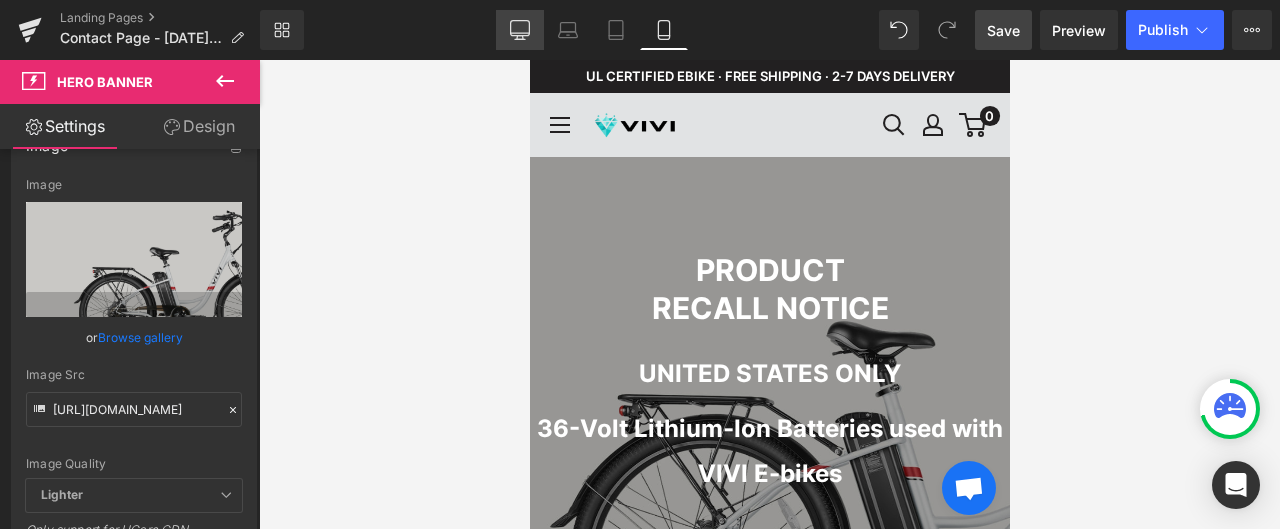 click on "Desktop" at bounding box center (520, 30) 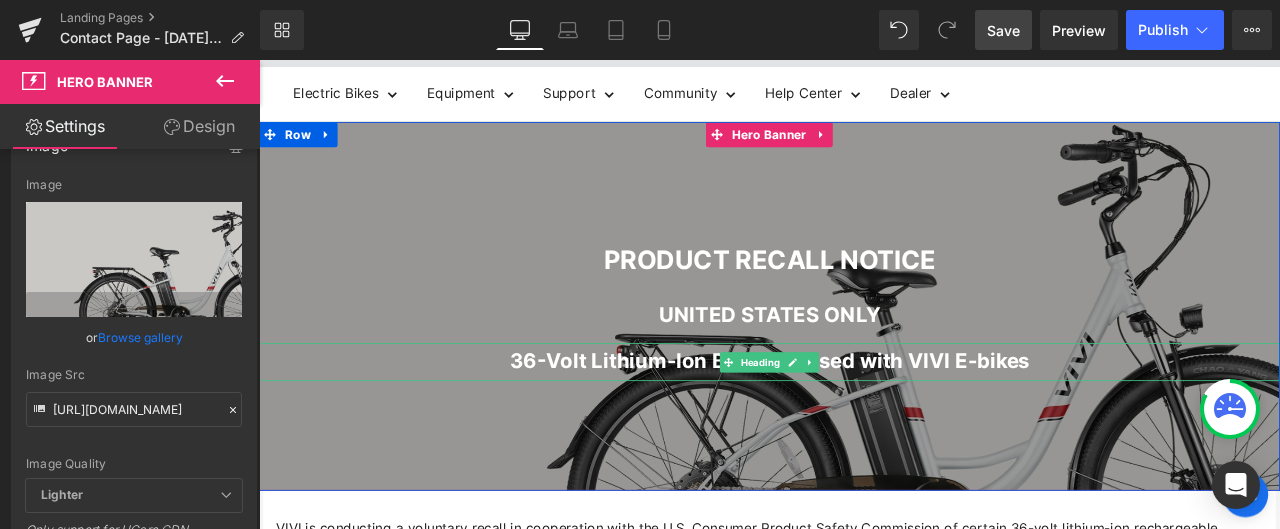 scroll, scrollTop: 194, scrollLeft: 0, axis: vertical 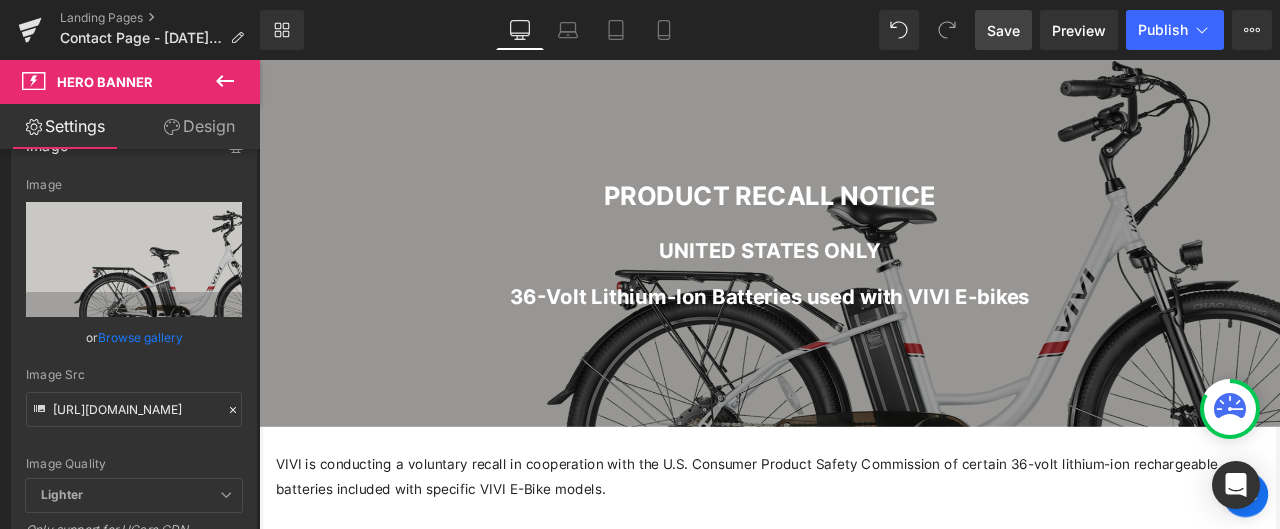 click on "Save" at bounding box center [1003, 30] 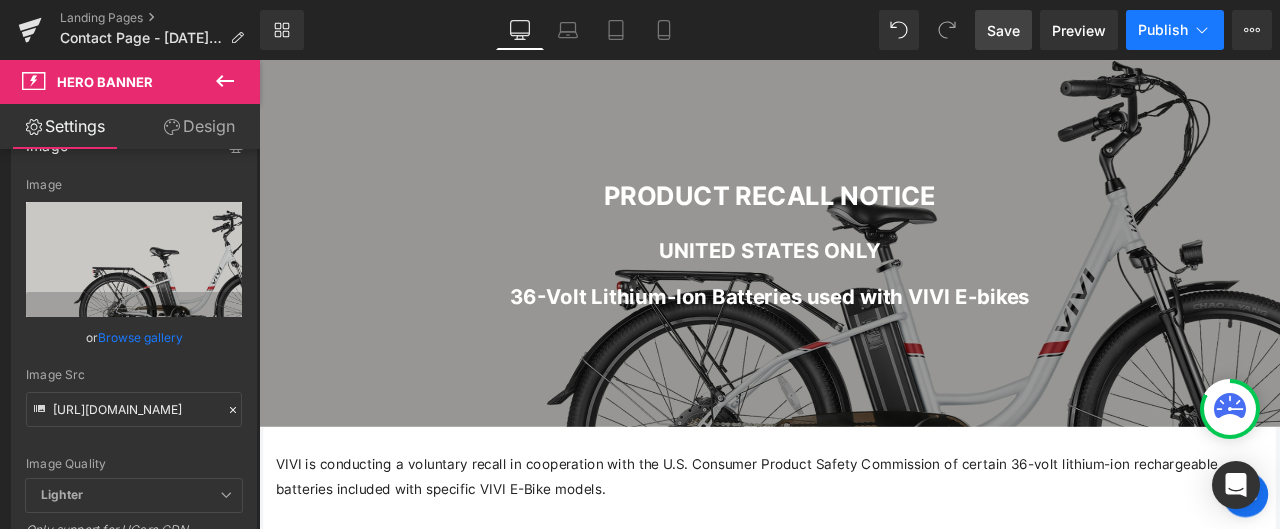 click on "Publish" at bounding box center [1163, 30] 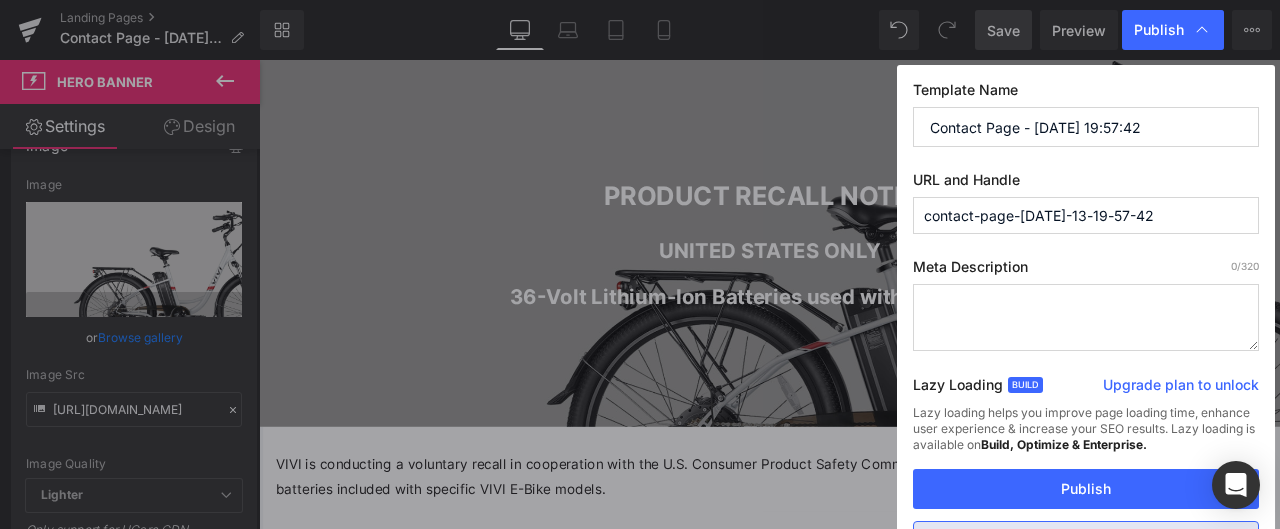 click on "Contact Page - [DATE] 19:57:42" at bounding box center [1086, 127] 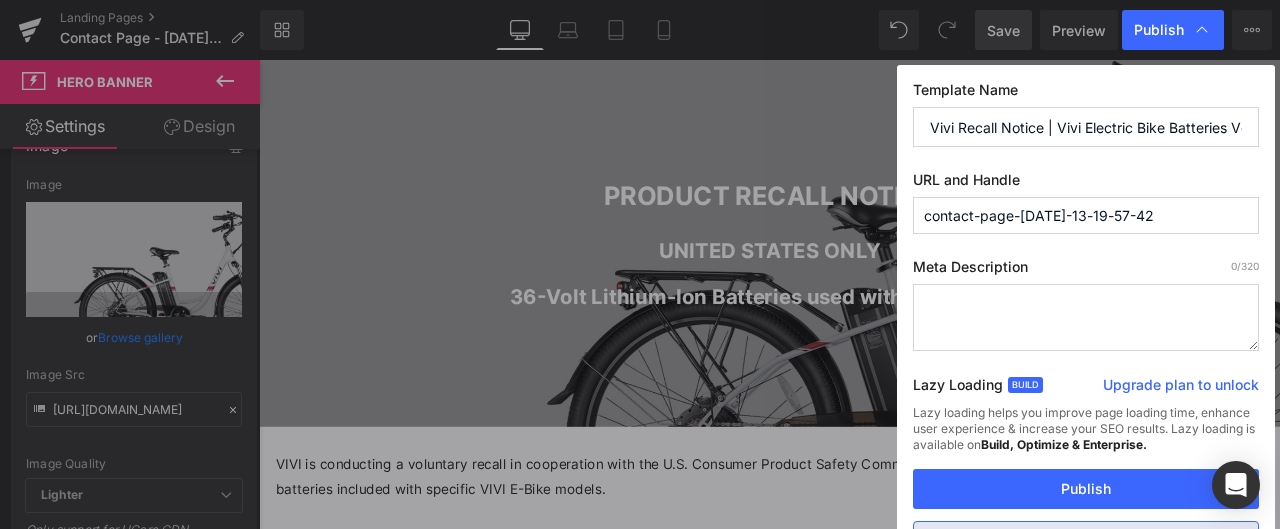scroll, scrollTop: 0, scrollLeft: 98, axis: horizontal 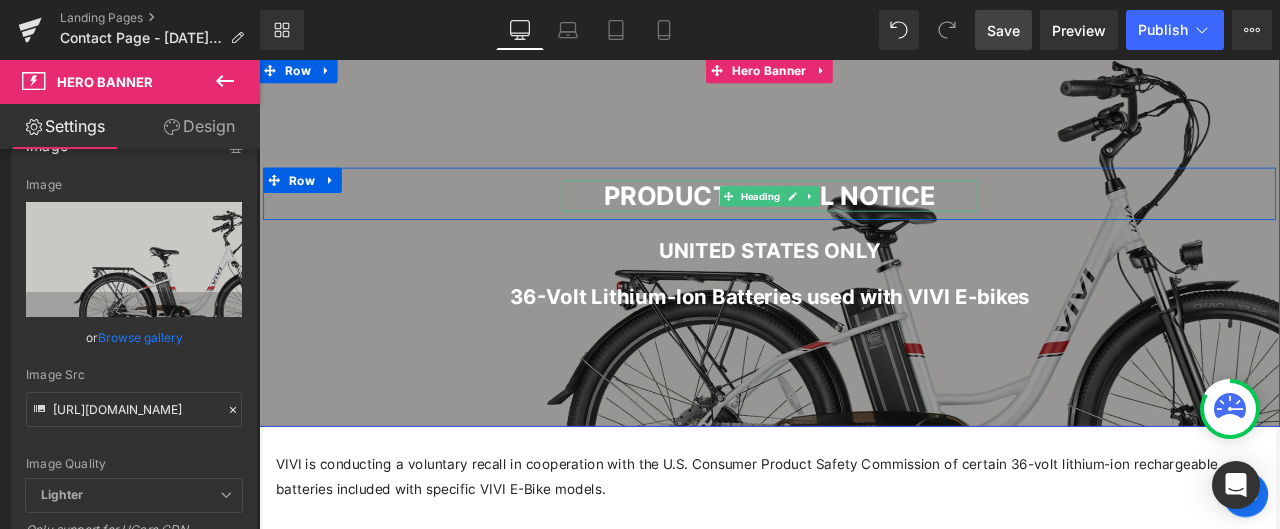click on "PRODUCT RECALL NOTICE" at bounding box center [864, 221] 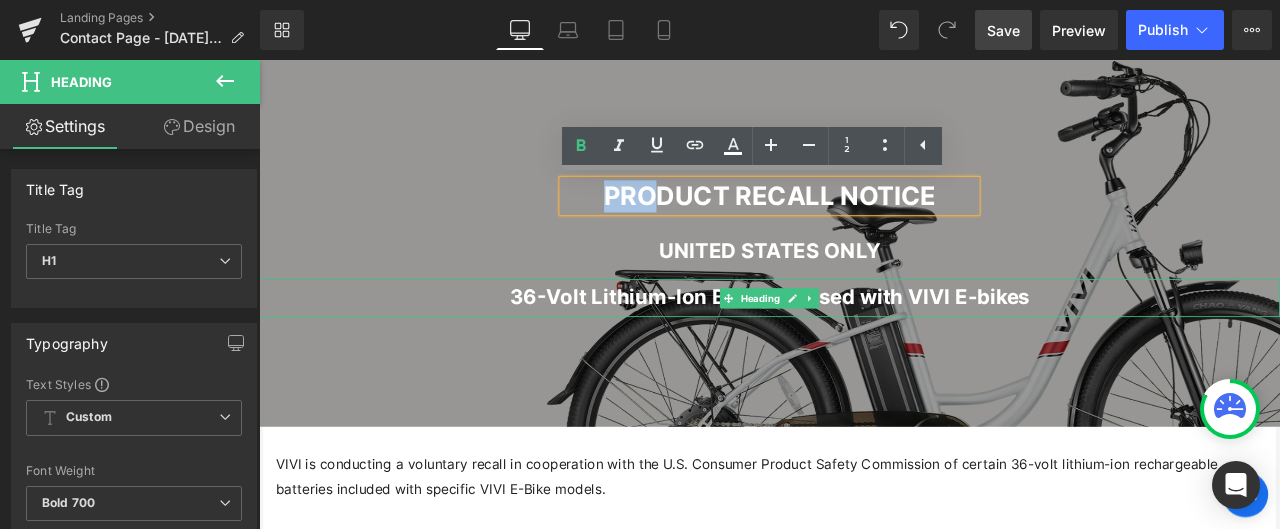 click on "36-Volt Lithium-Ion Batteries used with VIVI E-bikes" at bounding box center [864, 342] 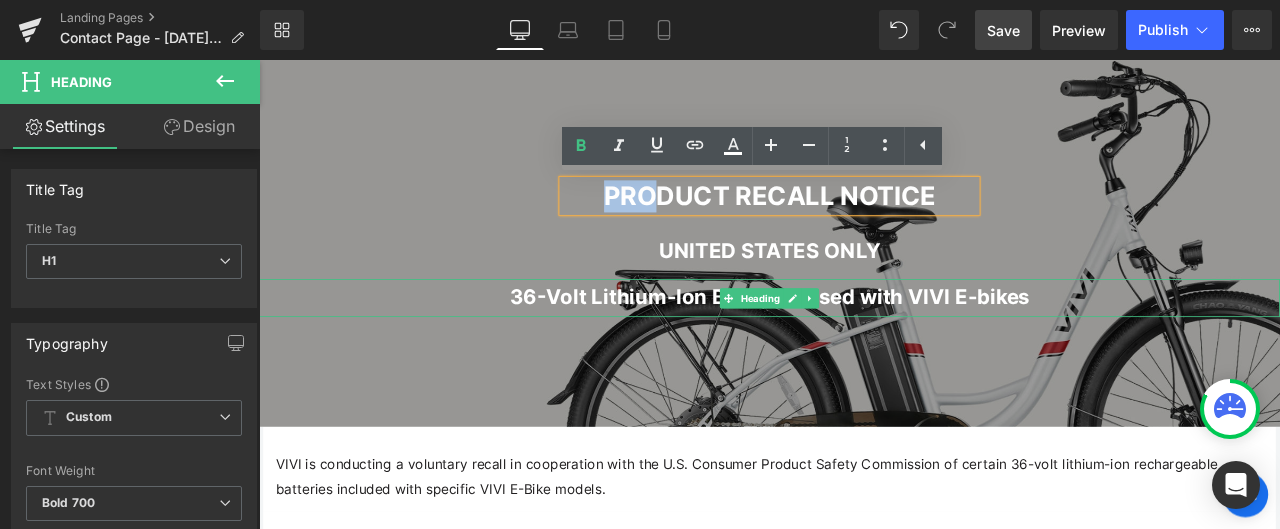 click on "PRODUCT RECALL NOTICE" at bounding box center (864, 221) 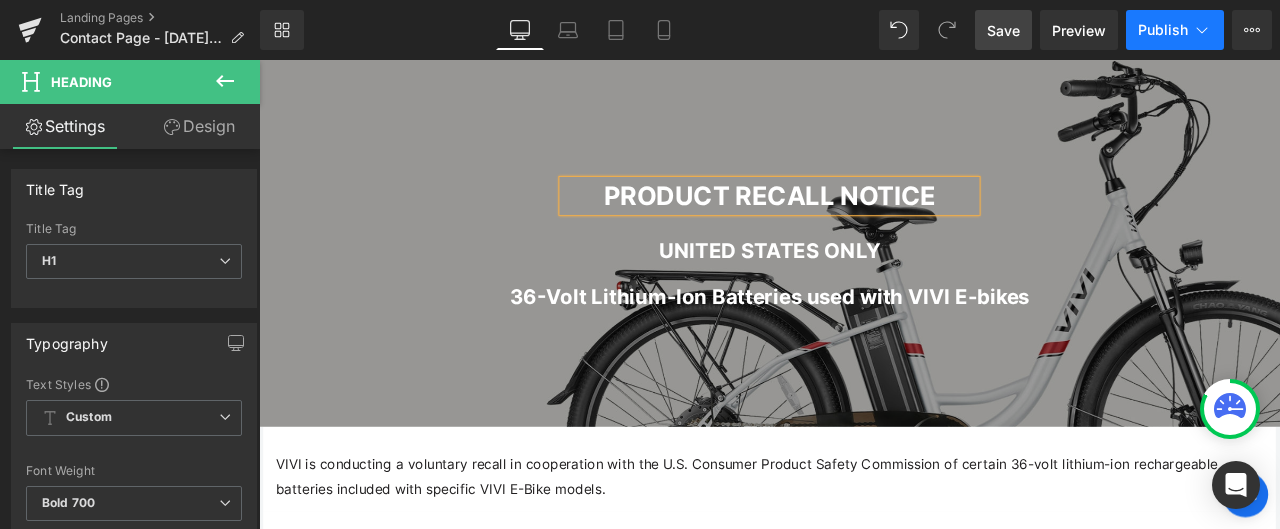 click on "Publish" at bounding box center (1163, 30) 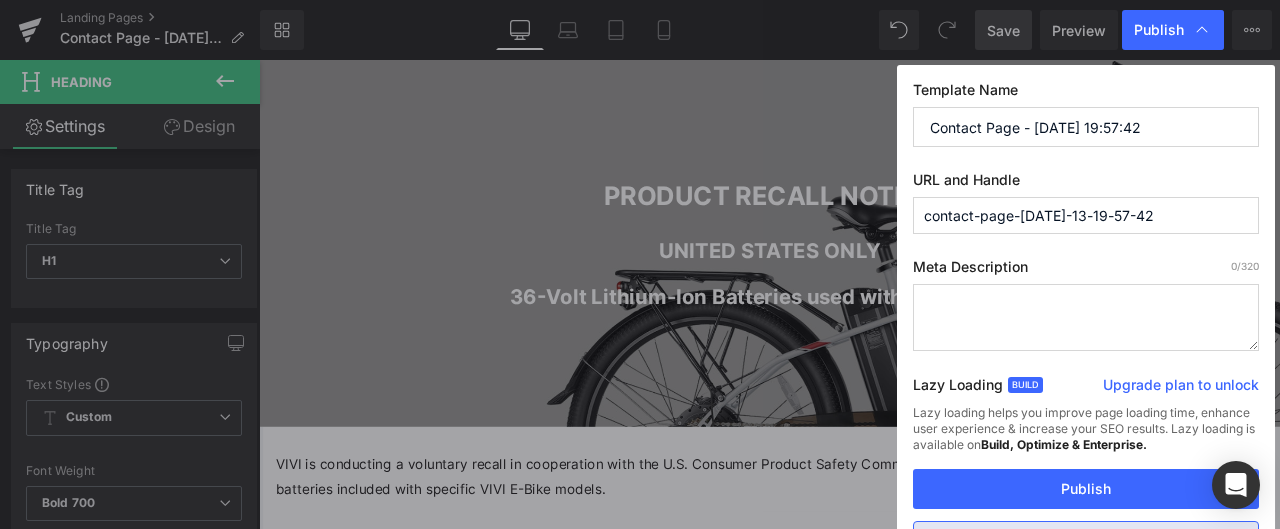 drag, startPoint x: 1157, startPoint y: 126, endPoint x: 850, endPoint y: 114, distance: 307.23444 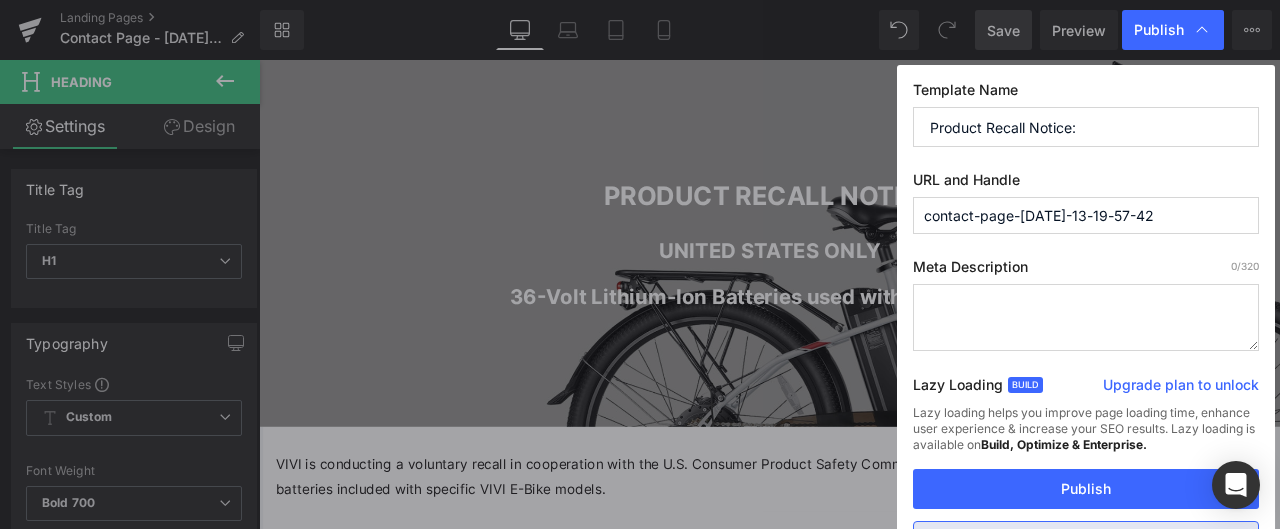 click on "Product Recall Notice:" at bounding box center [1086, 127] 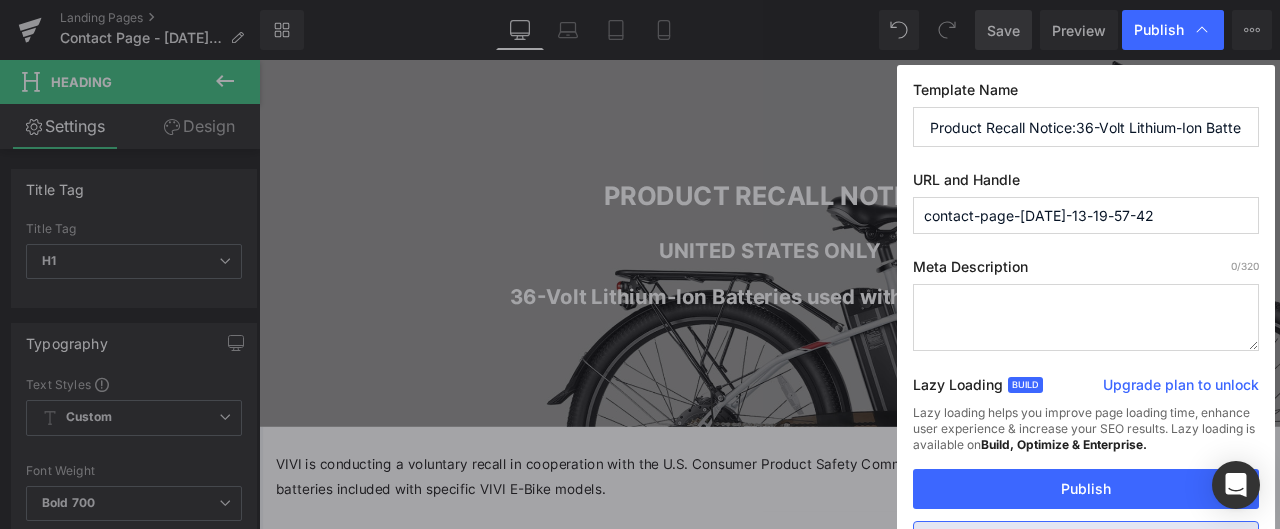 scroll, scrollTop: 0, scrollLeft: 177, axis: horizontal 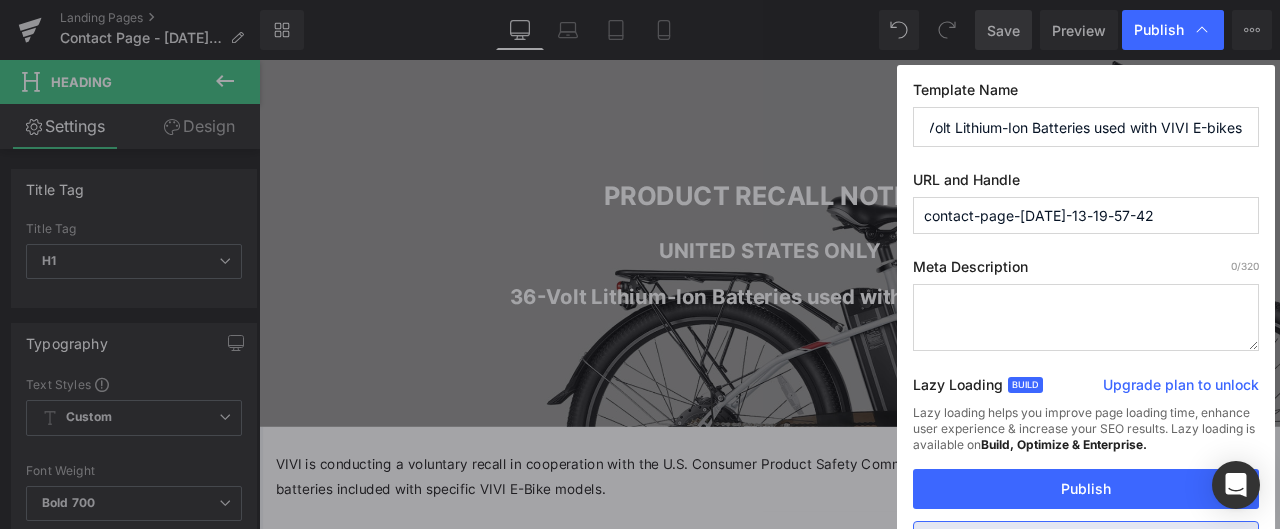 drag, startPoint x: 929, startPoint y: 124, endPoint x: 1279, endPoint y: 116, distance: 350.09143 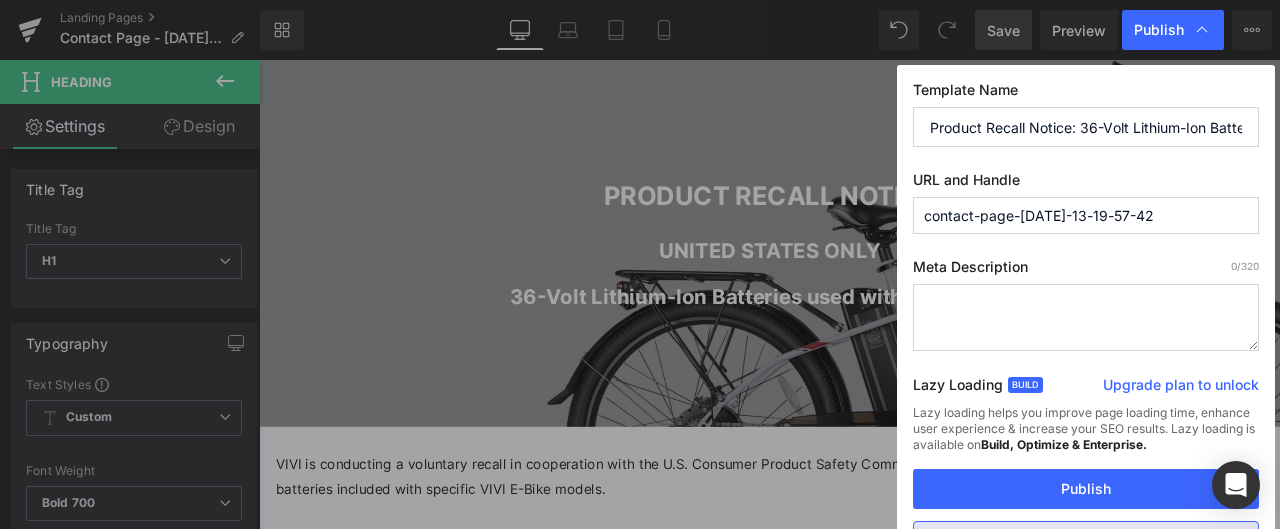 drag, startPoint x: 1144, startPoint y: 220, endPoint x: 853, endPoint y: 214, distance: 291.06186 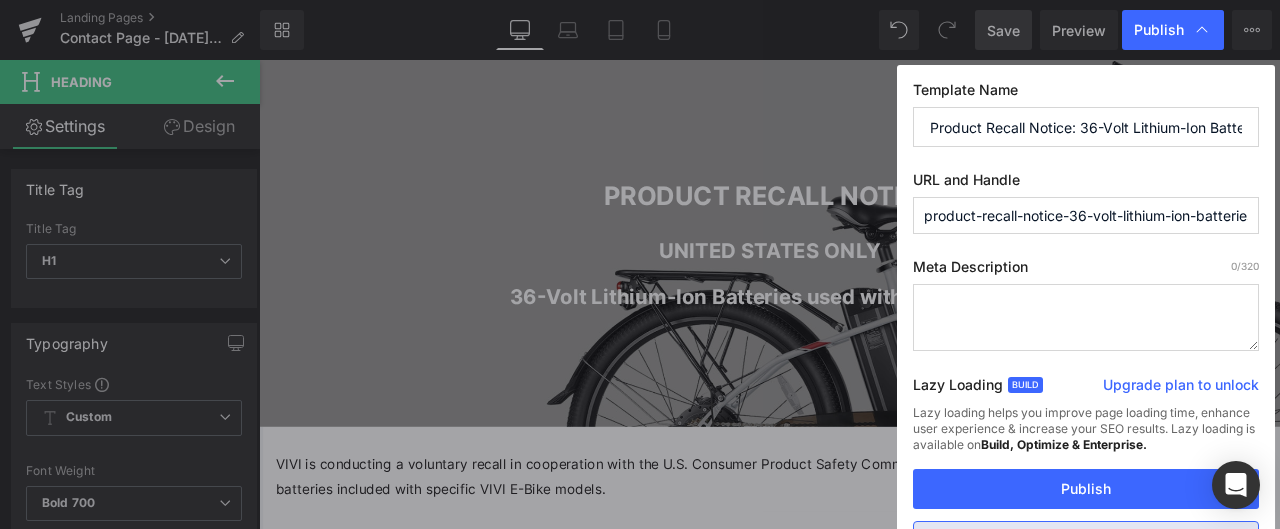 scroll, scrollTop: 0, scrollLeft: 170, axis: horizontal 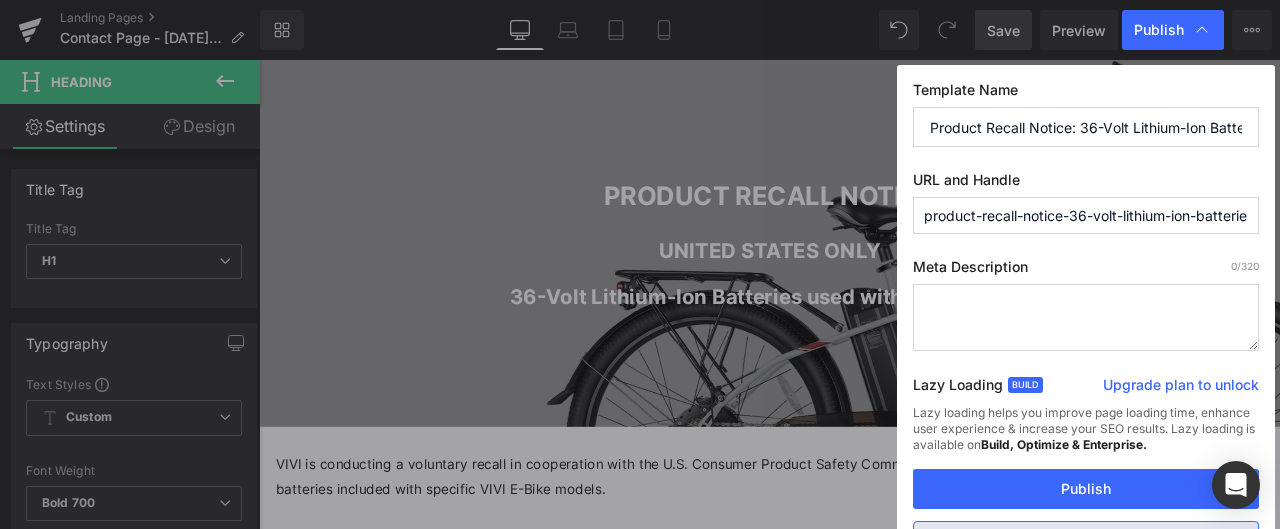 click at bounding box center [1086, 317] 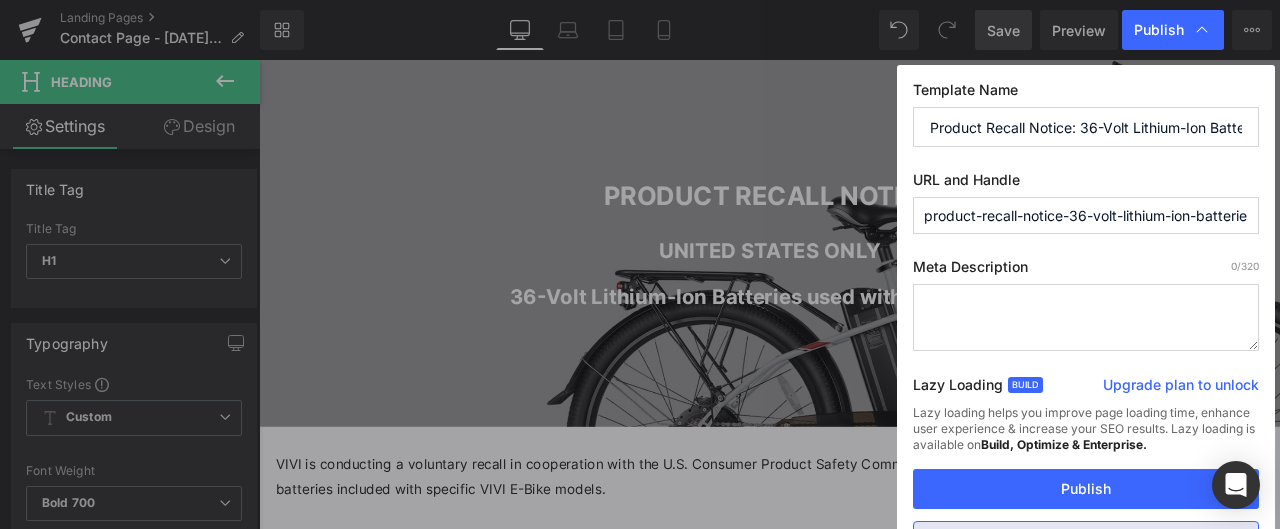 paste on "VIVI is conducting a voluntary recall in cooperation with the U.S. Consumer Product Safety Commission of certain 36-volt lithium-ion rechargeable batteries included with specific VIVI E-Bike models." 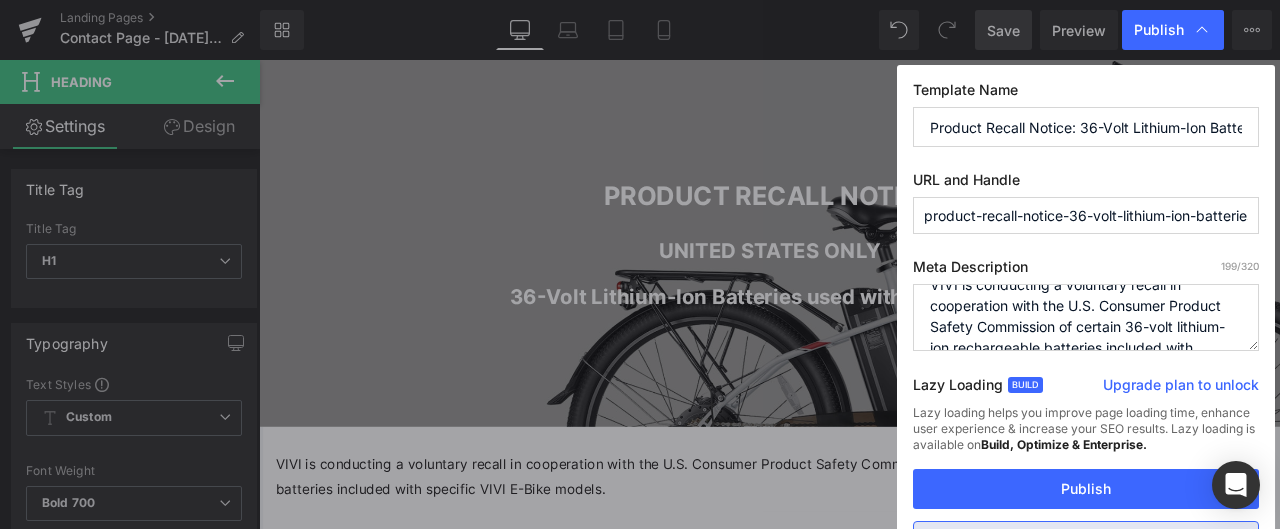 scroll, scrollTop: 0, scrollLeft: 0, axis: both 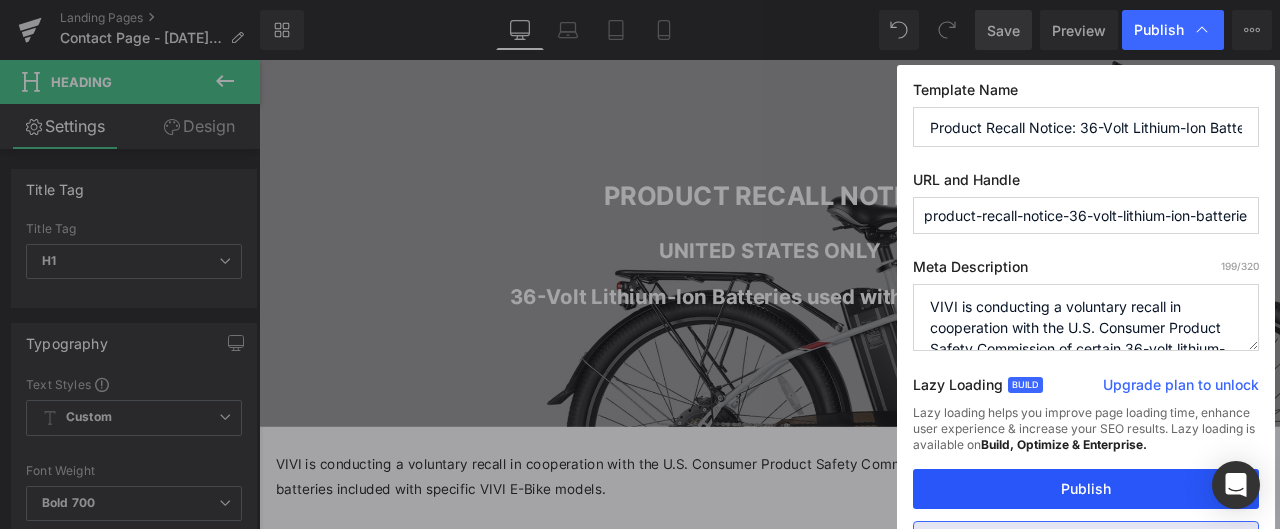 click on "Publish" at bounding box center [1086, 489] 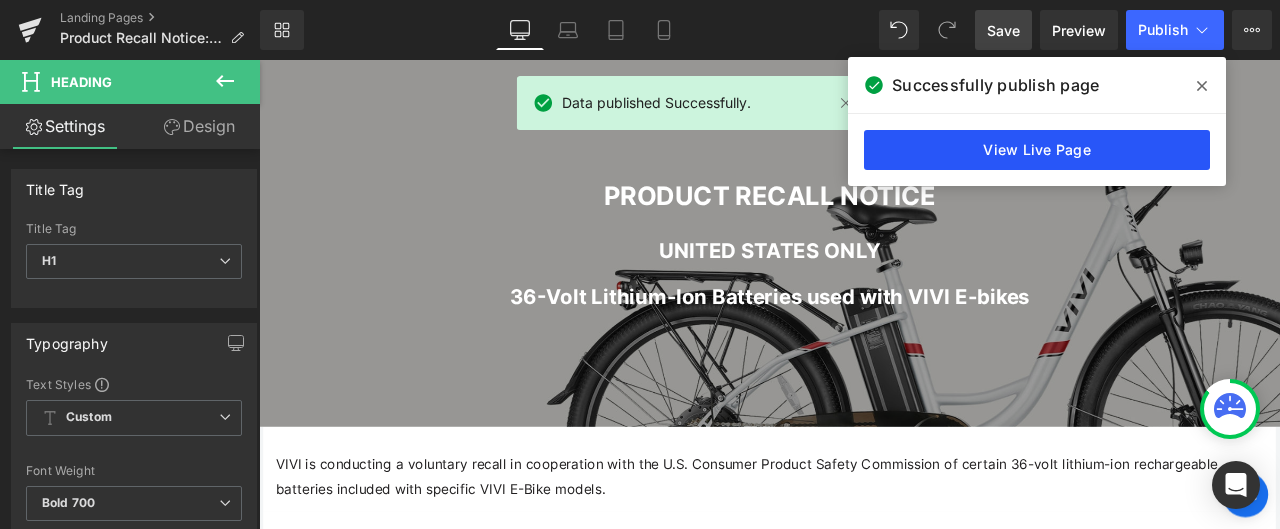 click on "View Live Page" at bounding box center (1037, 150) 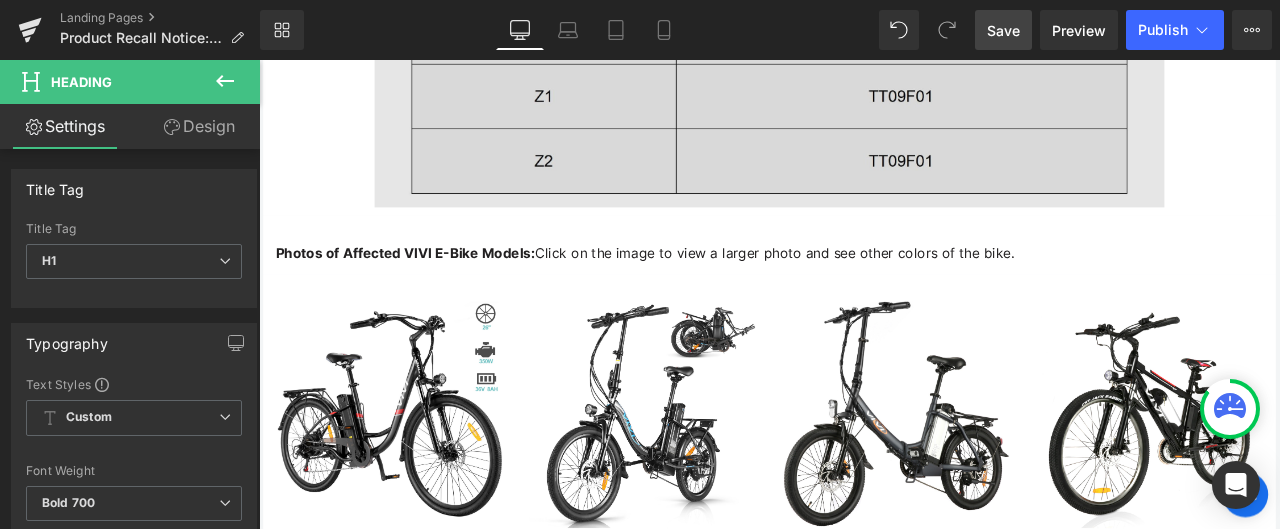 scroll, scrollTop: 3194, scrollLeft: 0, axis: vertical 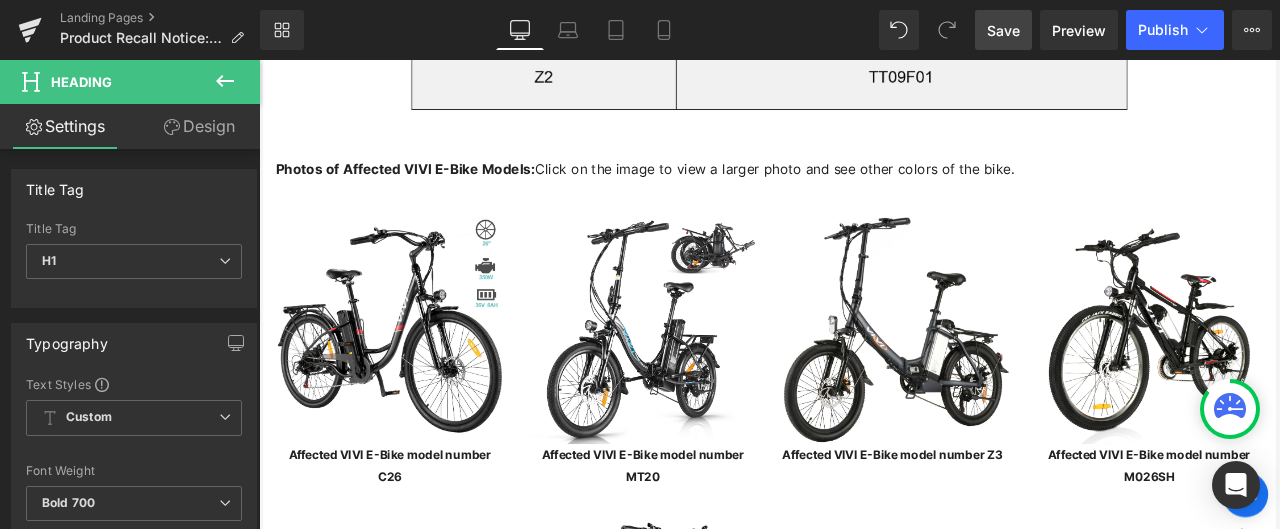 click on "Image" at bounding box center [414, 380] 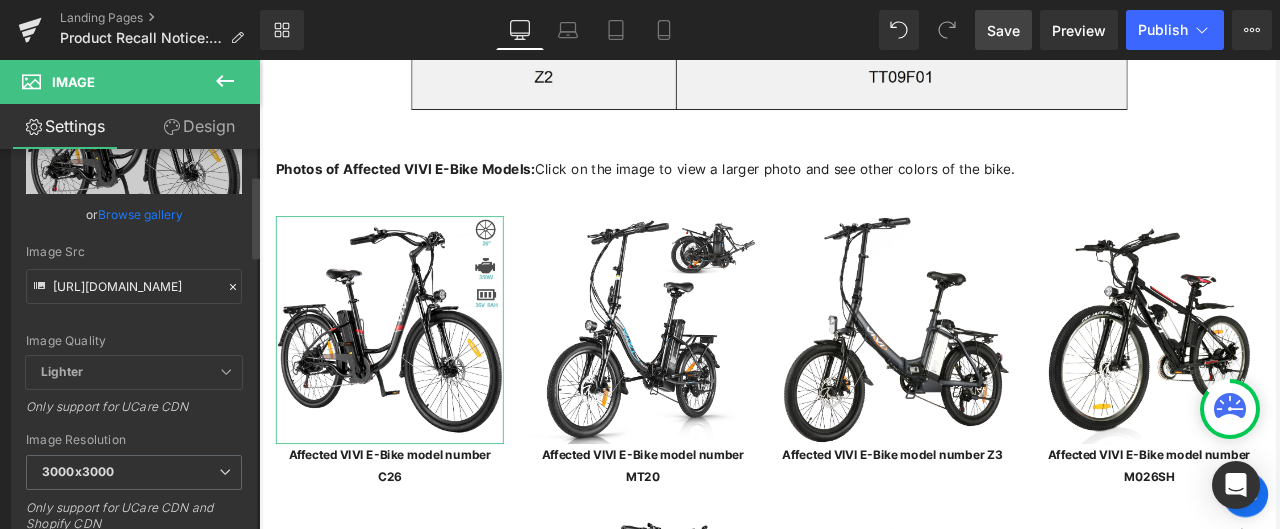 scroll, scrollTop: 200, scrollLeft: 0, axis: vertical 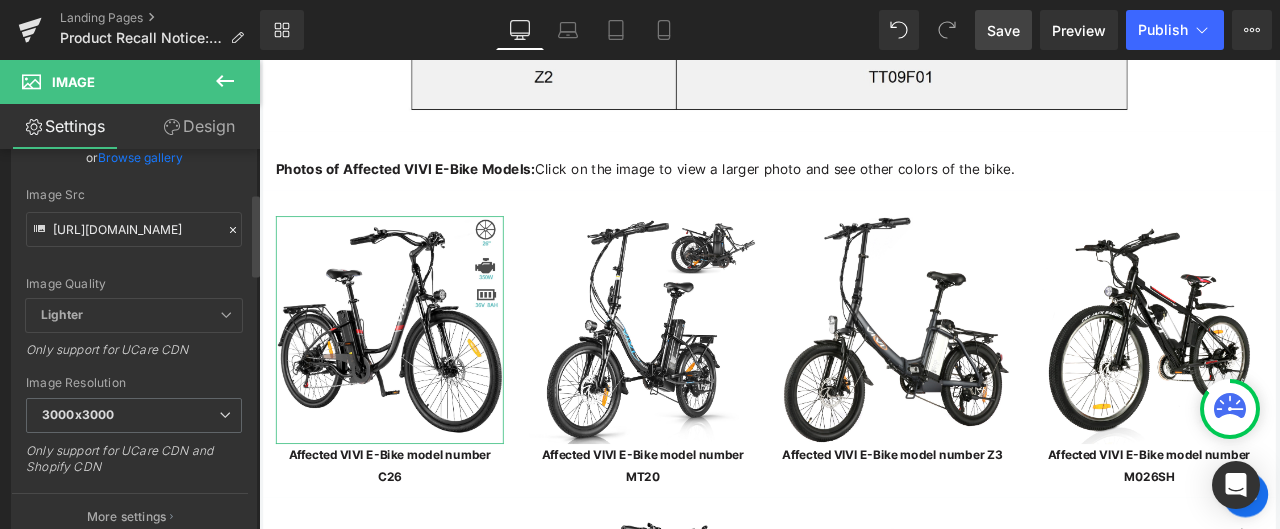 click on "Lighter" at bounding box center [134, 315] 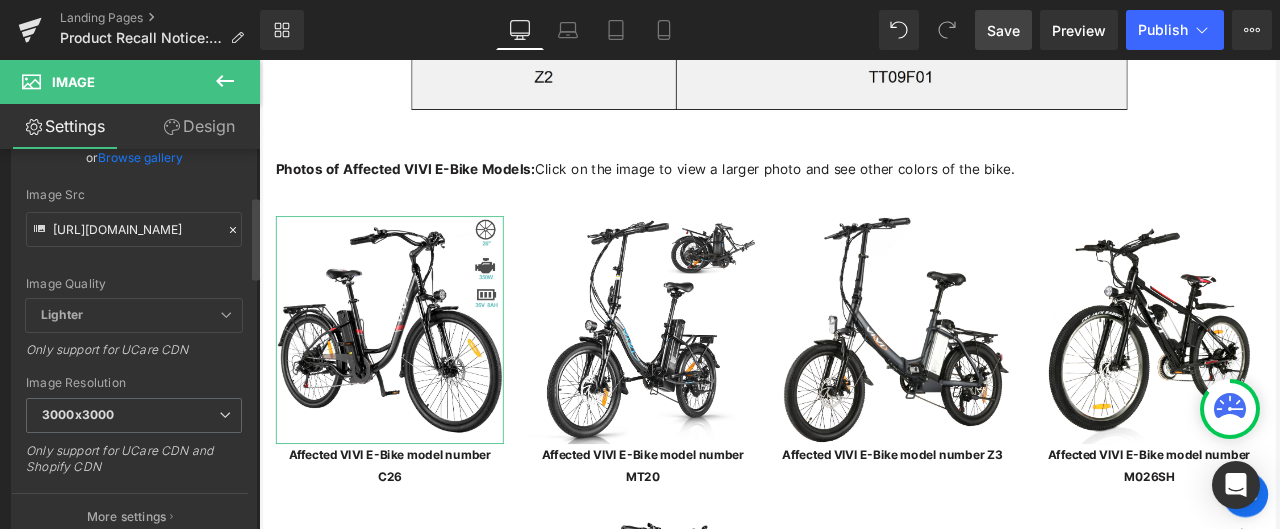 scroll, scrollTop: 300, scrollLeft: 0, axis: vertical 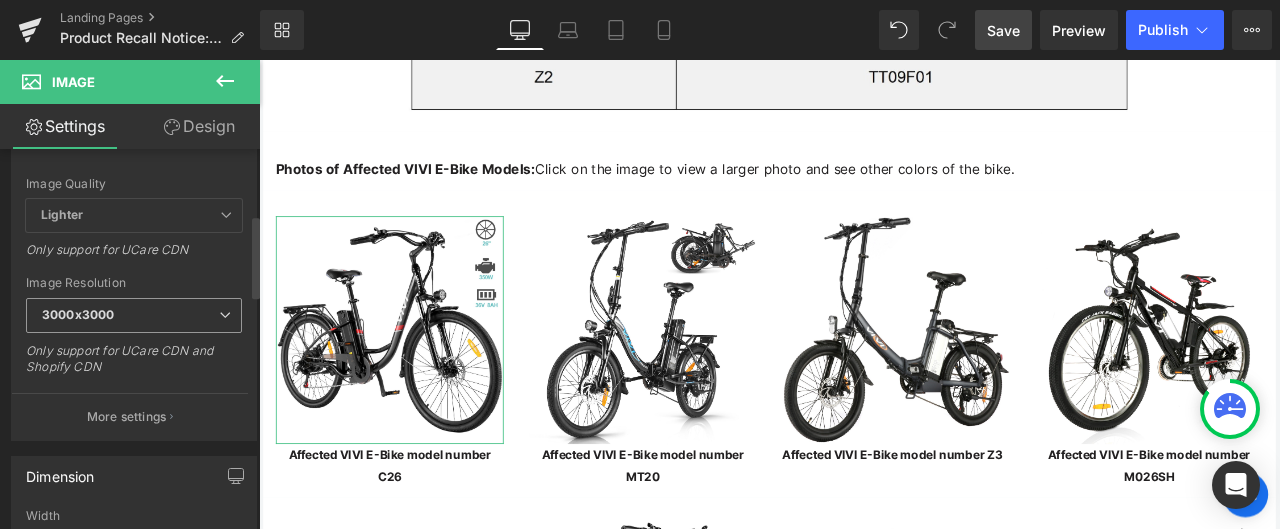 click on "3000x3000" at bounding box center (134, 315) 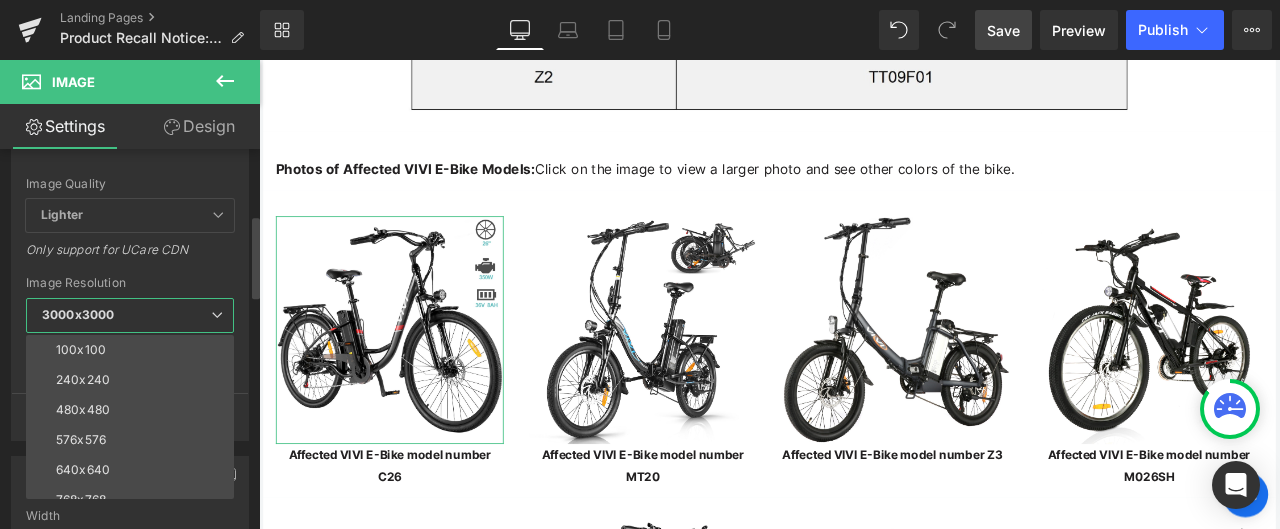 click on "3000x3000" at bounding box center (130, 315) 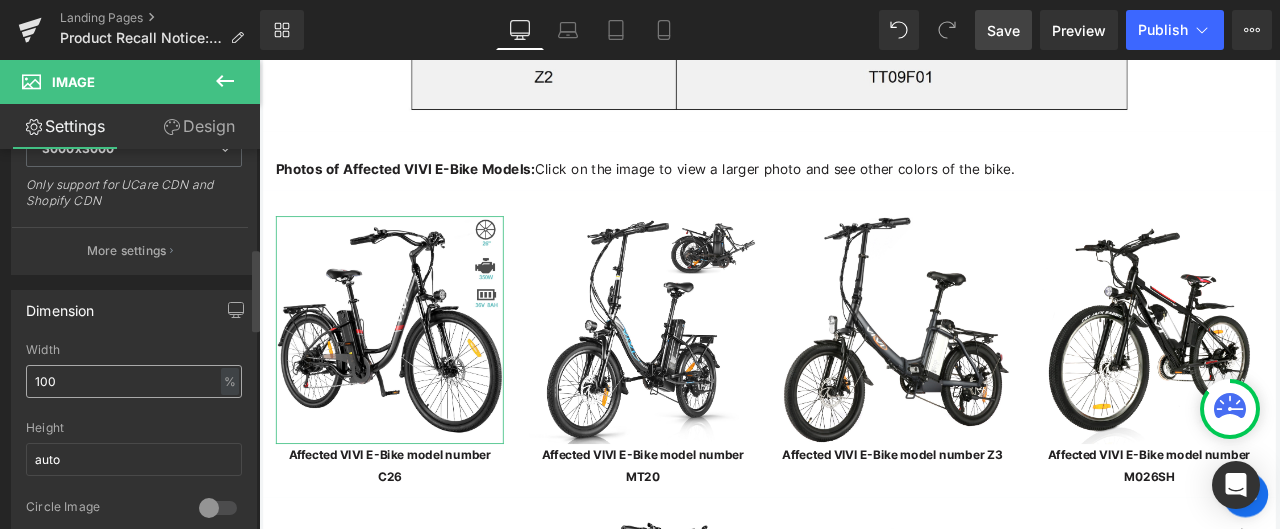 scroll, scrollTop: 500, scrollLeft: 0, axis: vertical 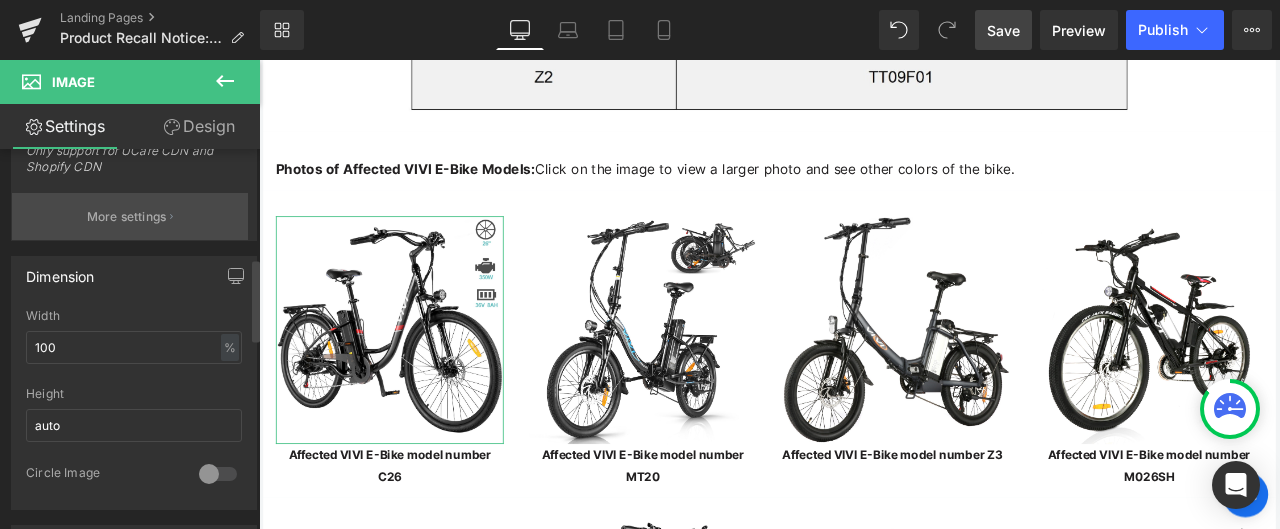 click on "More settings" at bounding box center (127, 217) 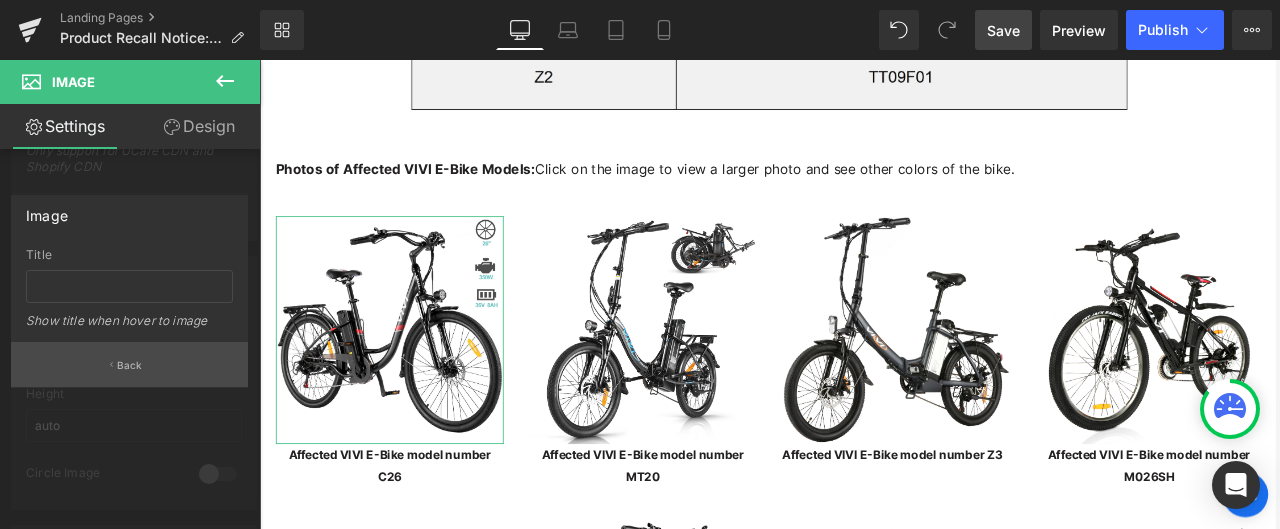 click on "Back" at bounding box center (130, 365) 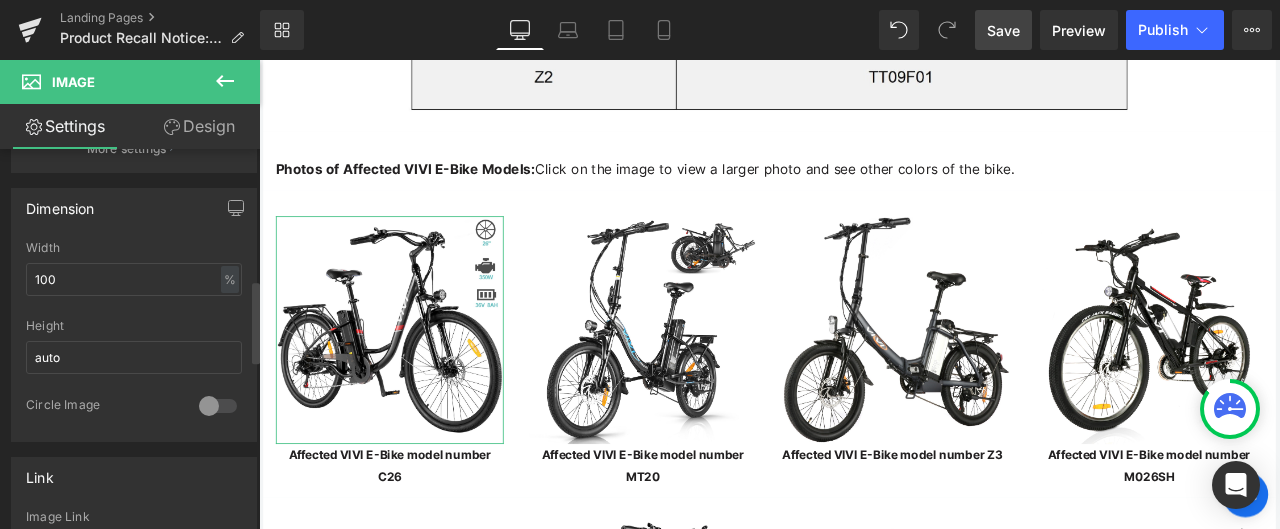 scroll, scrollTop: 600, scrollLeft: 0, axis: vertical 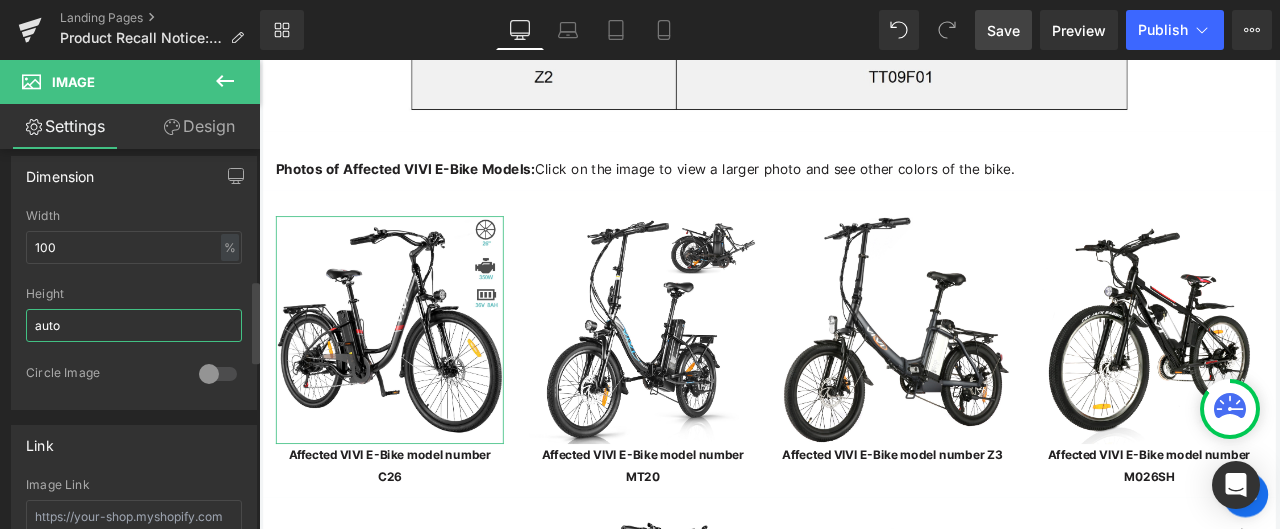 click on "auto" at bounding box center [134, 325] 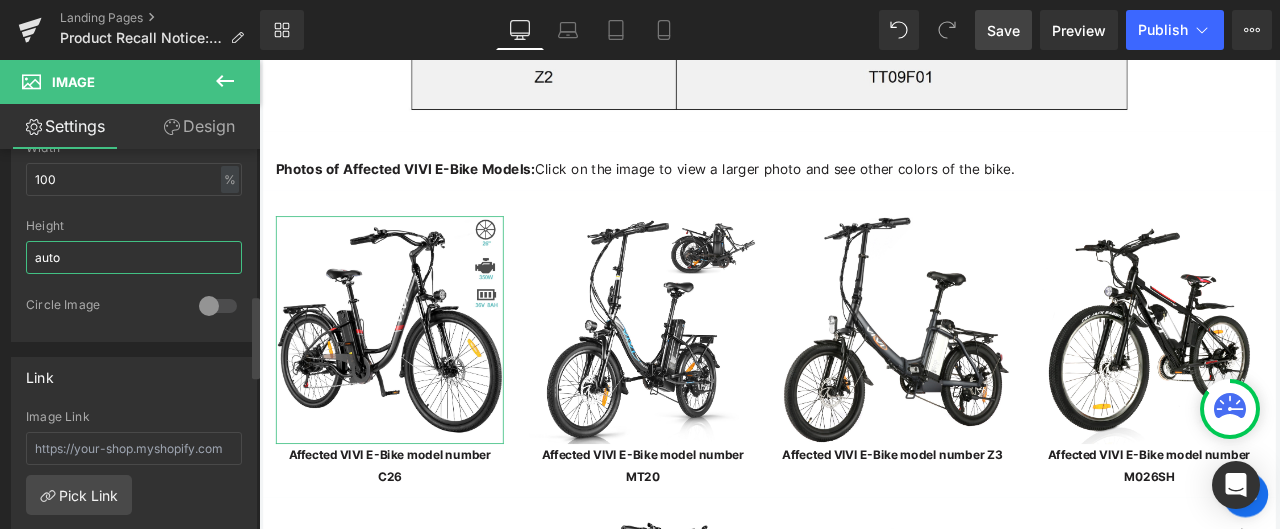 scroll, scrollTop: 700, scrollLeft: 0, axis: vertical 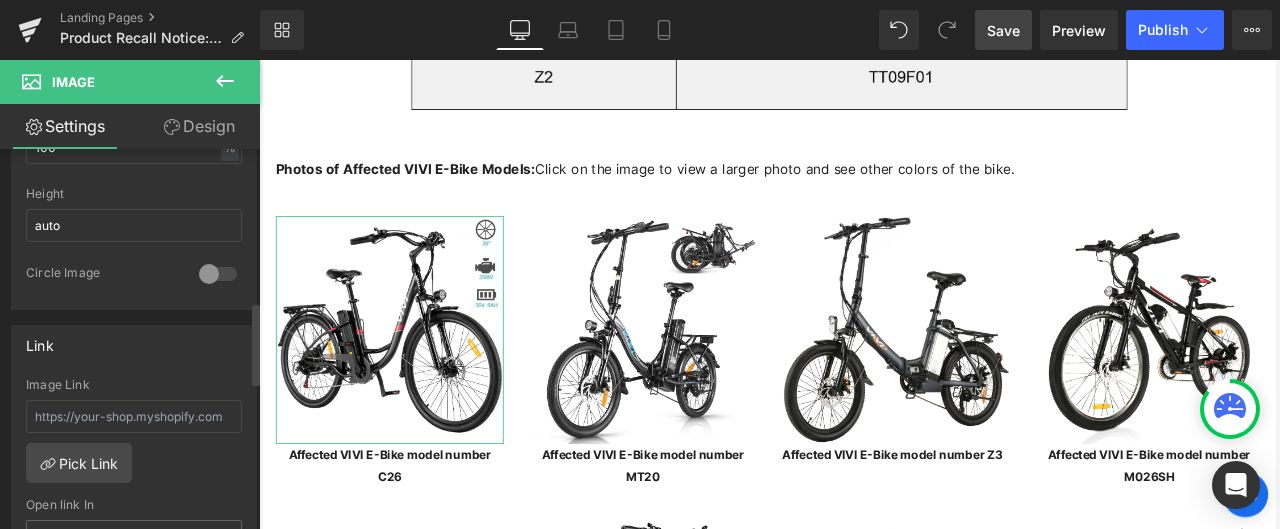 click at bounding box center [218, 274] 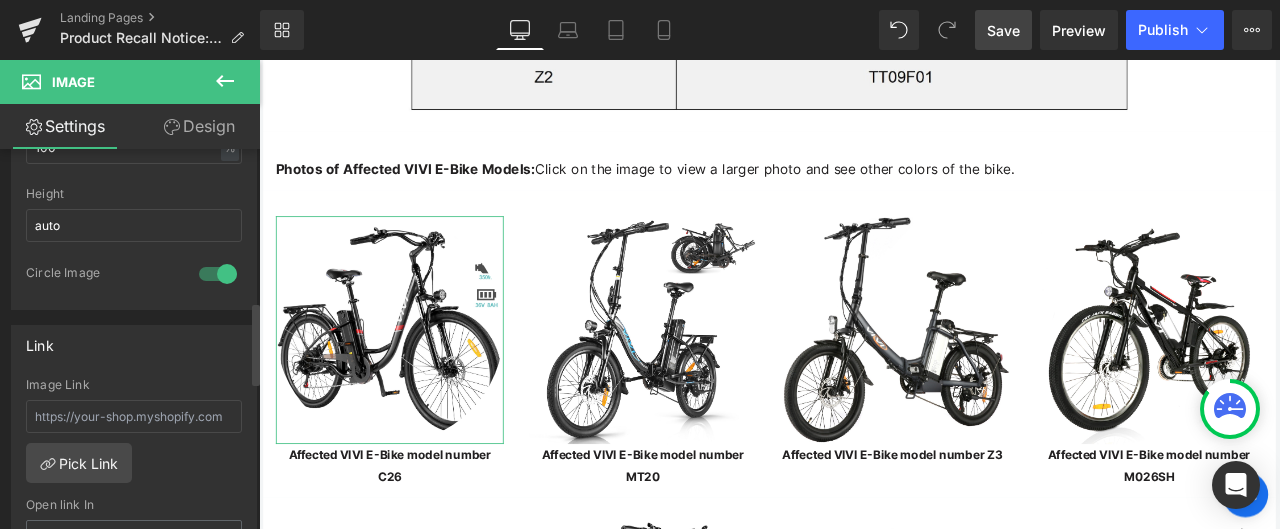click at bounding box center [218, 274] 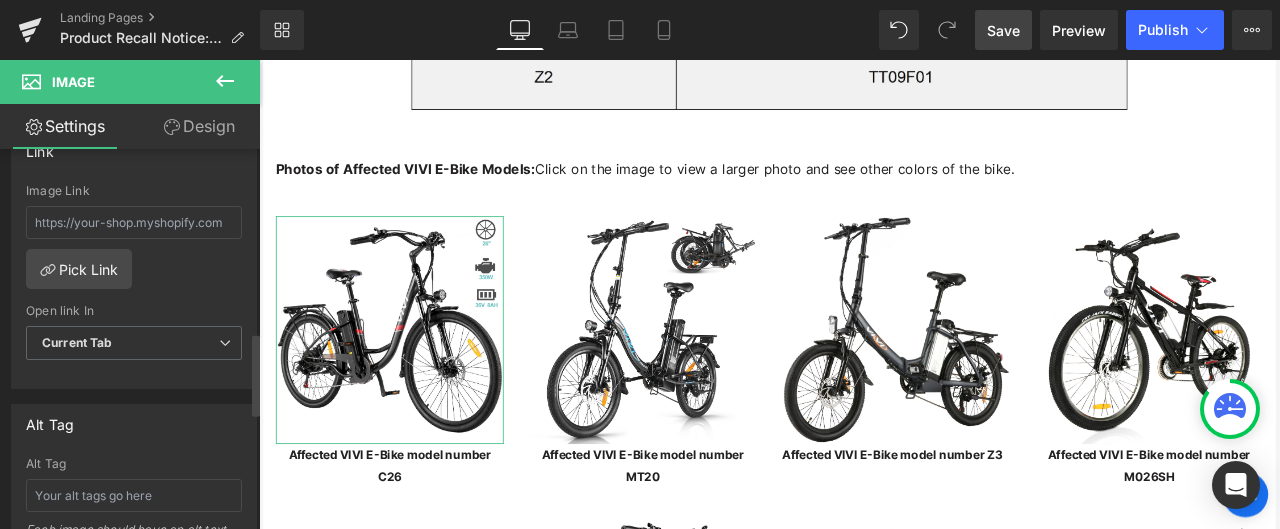 scroll, scrollTop: 900, scrollLeft: 0, axis: vertical 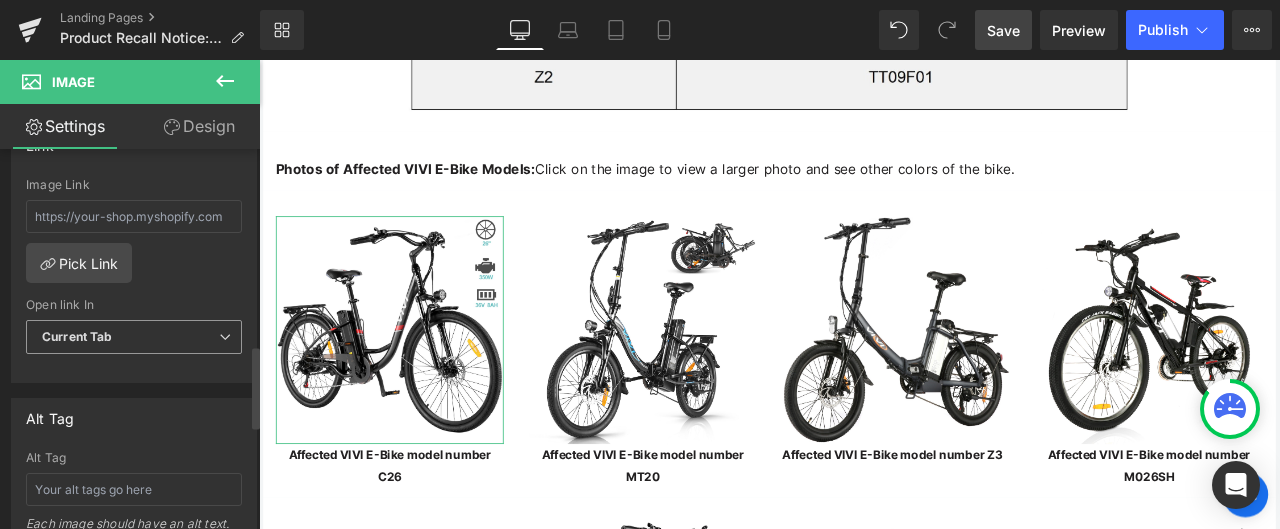 click on "Current Tab" at bounding box center (134, 337) 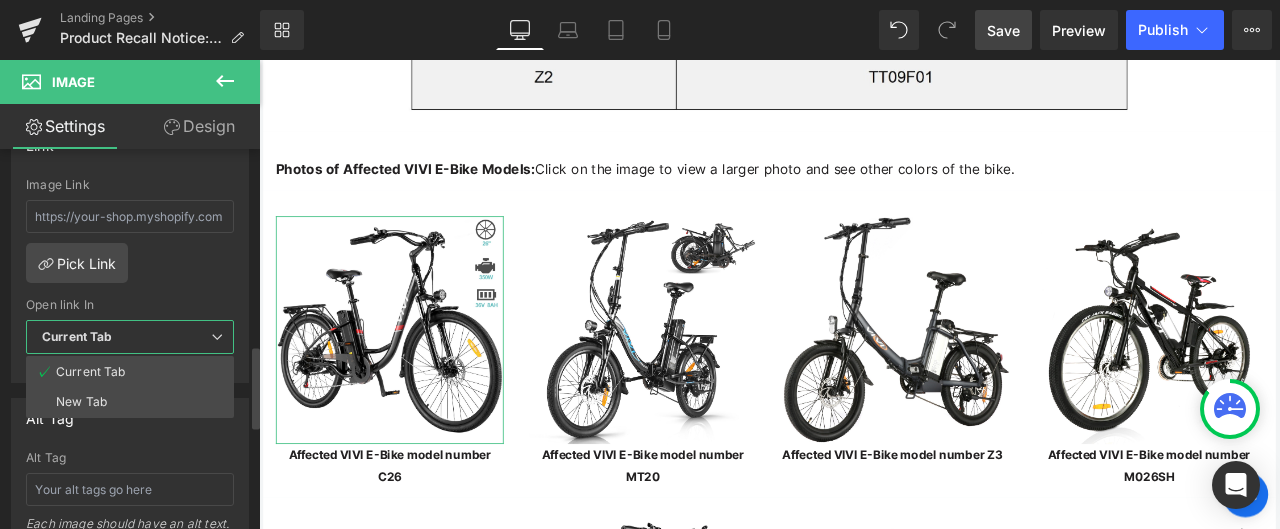 click on "Current Tab" at bounding box center (130, 337) 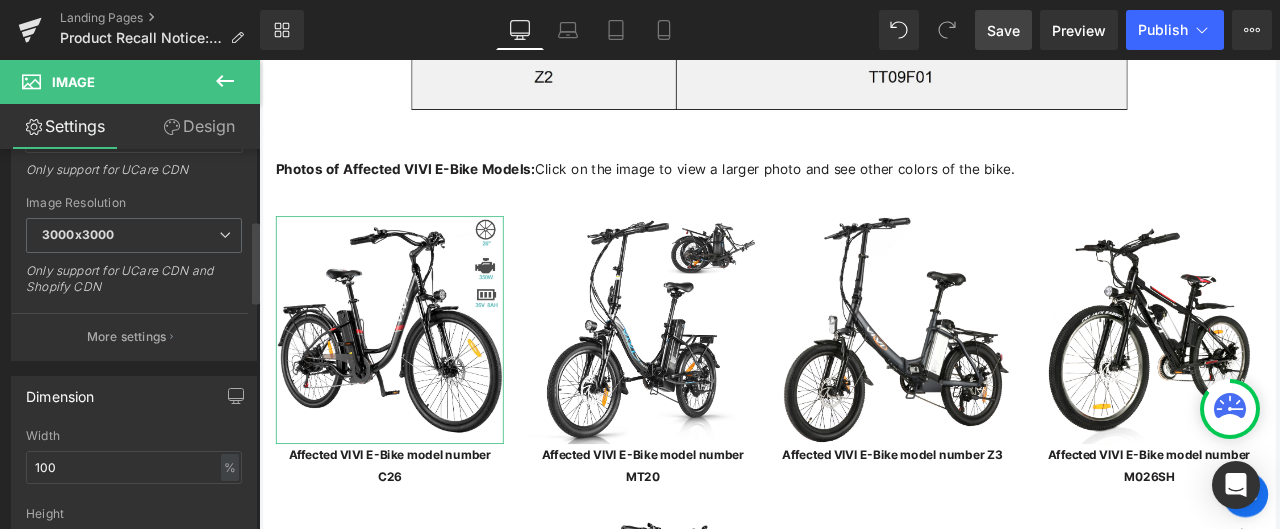 scroll, scrollTop: 0, scrollLeft: 0, axis: both 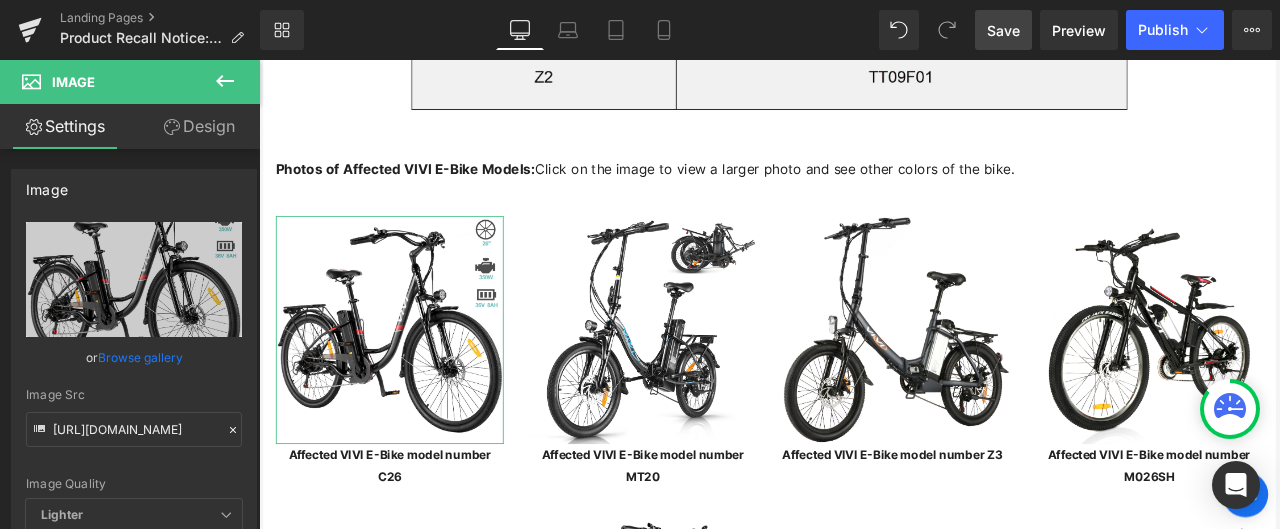 click on "Design" at bounding box center [199, 126] 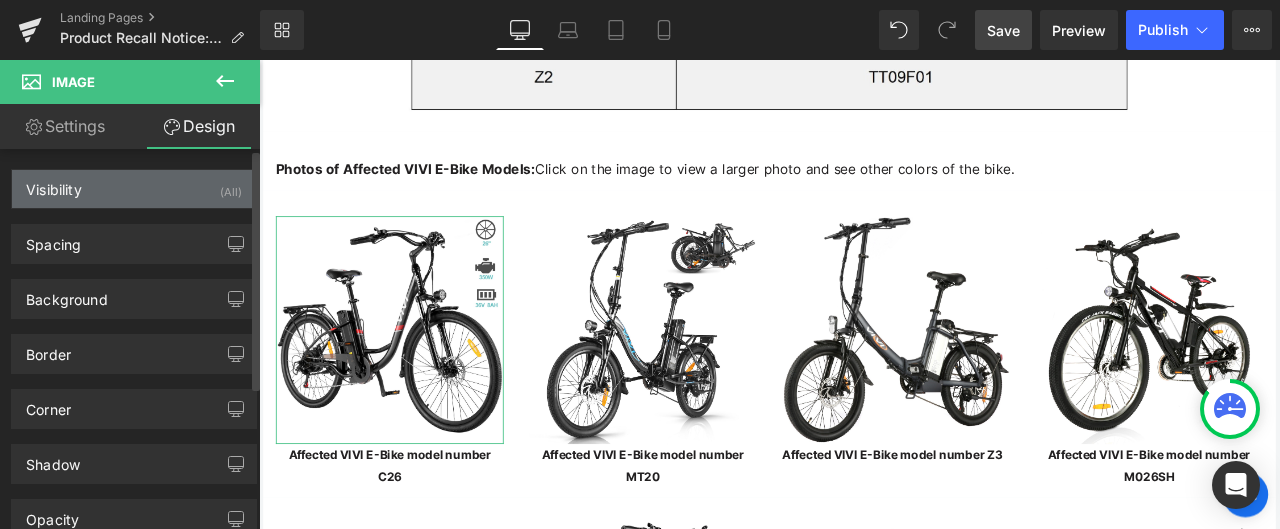 click on "Visibility
(All)" at bounding box center [134, 189] 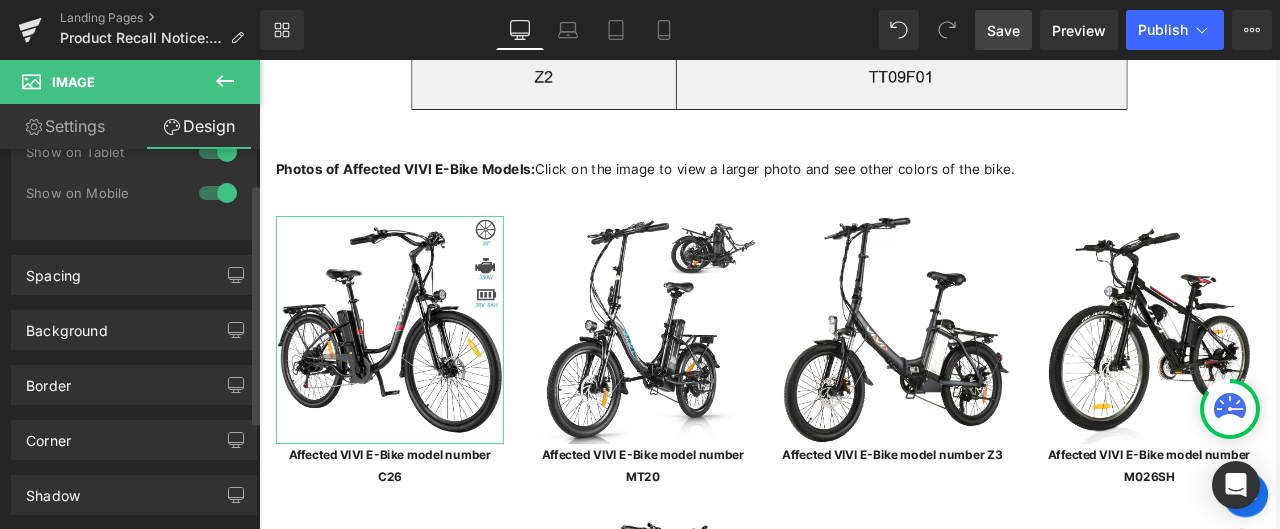 scroll, scrollTop: 200, scrollLeft: 0, axis: vertical 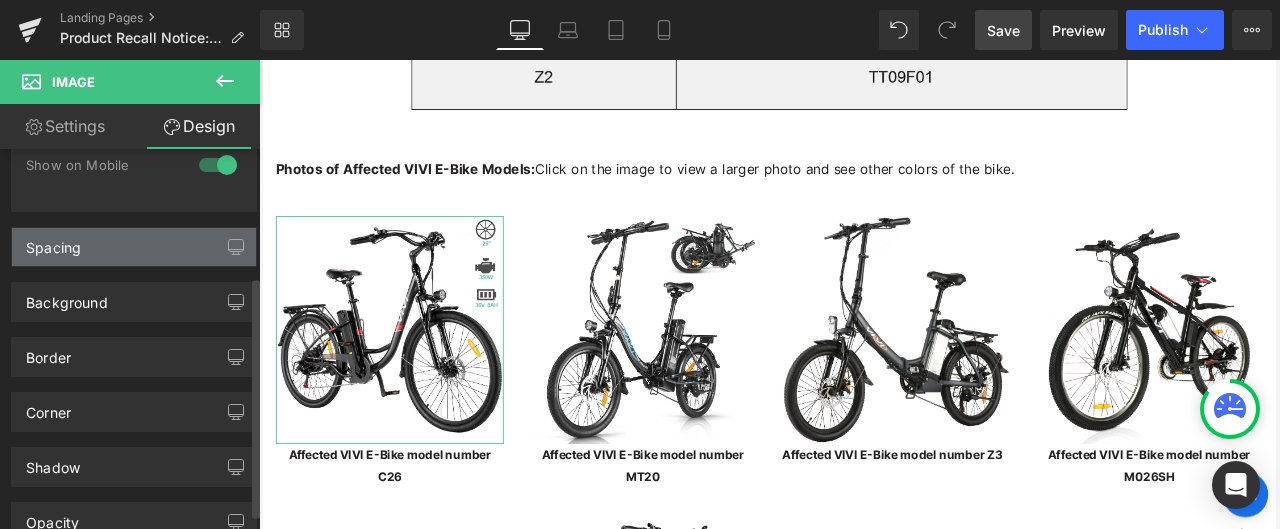 click on "Spacing" at bounding box center [134, 247] 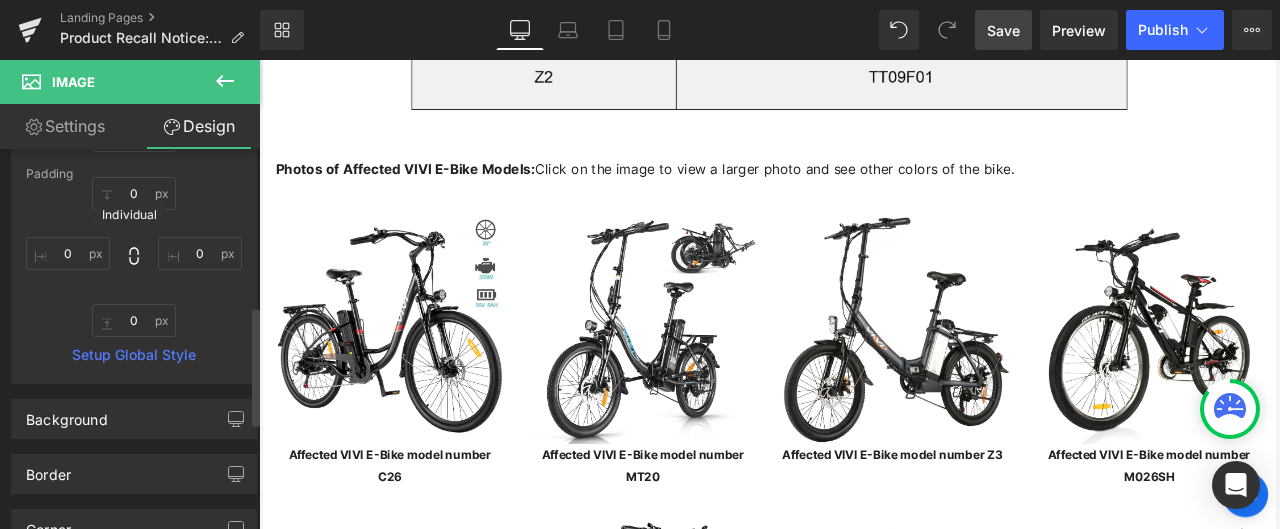 scroll, scrollTop: 500, scrollLeft: 0, axis: vertical 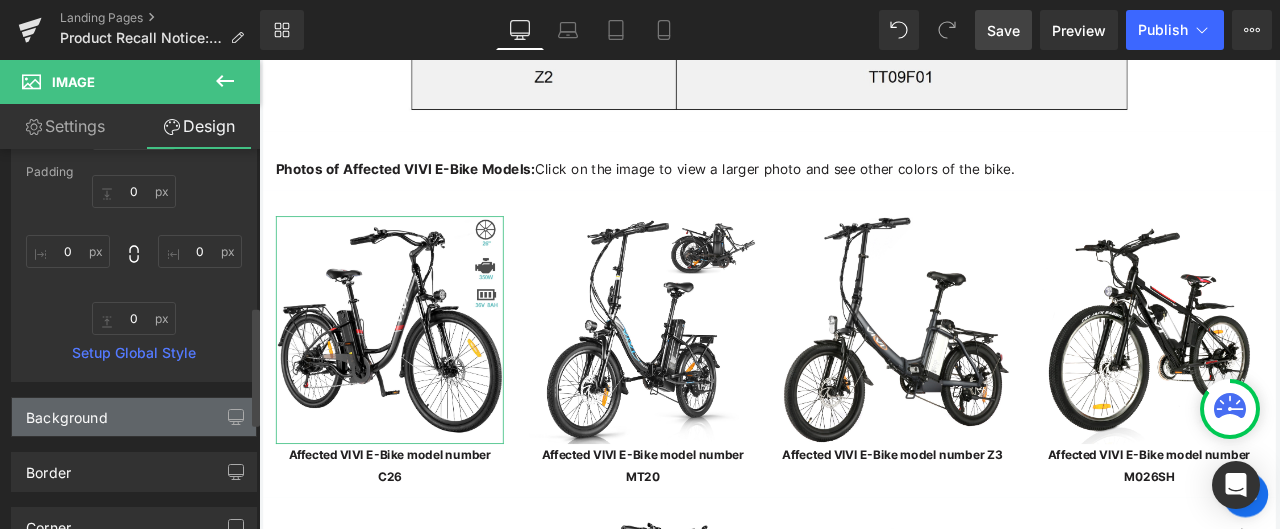 click on "Background" at bounding box center (134, 417) 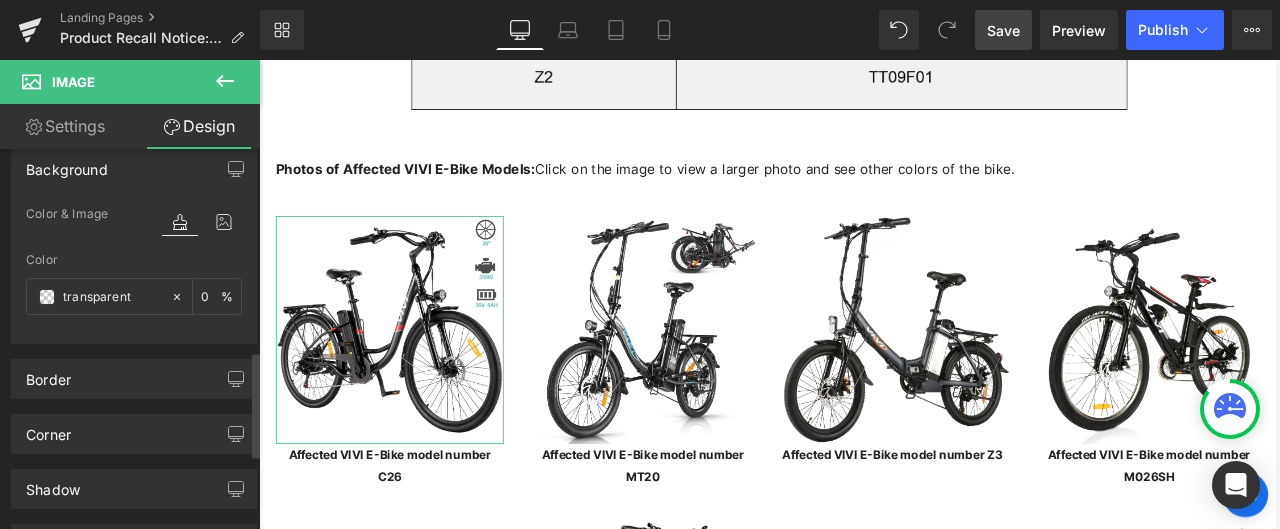 scroll, scrollTop: 800, scrollLeft: 0, axis: vertical 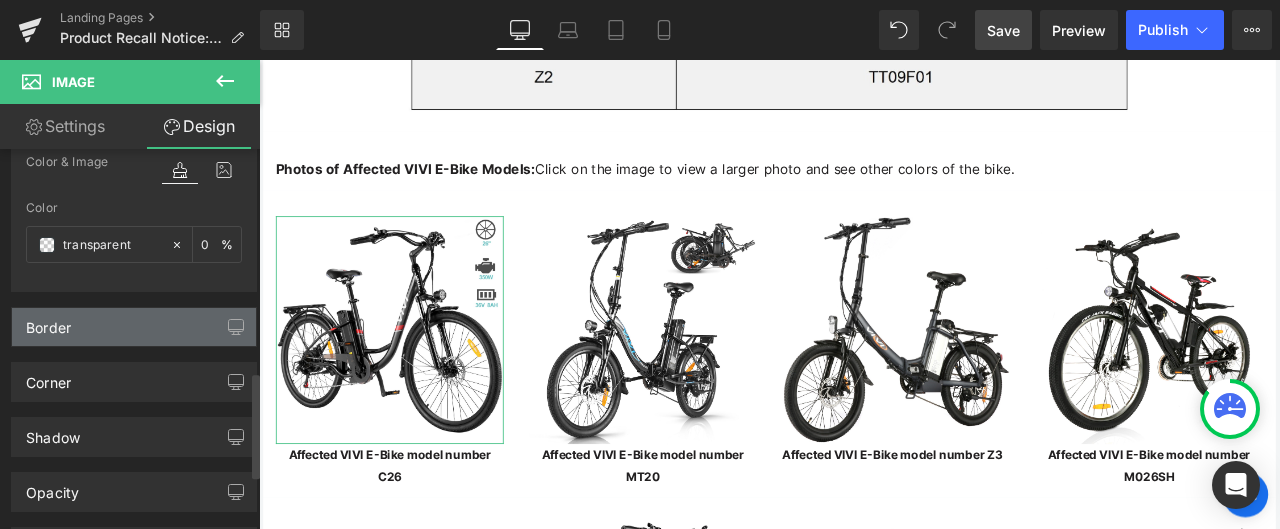 click on "Border" at bounding box center (134, 327) 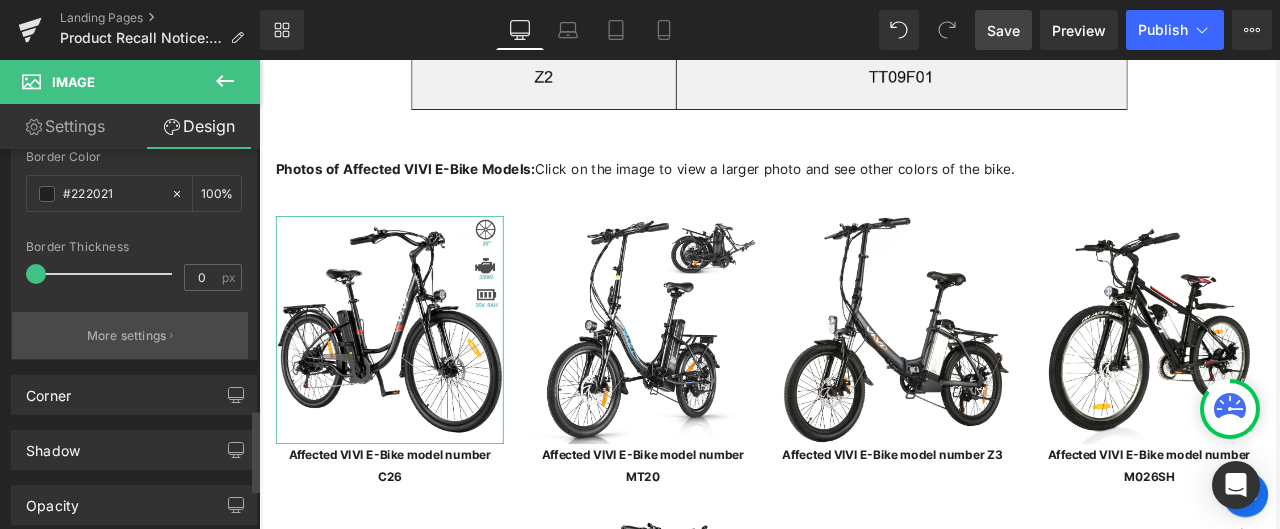 scroll, scrollTop: 1200, scrollLeft: 0, axis: vertical 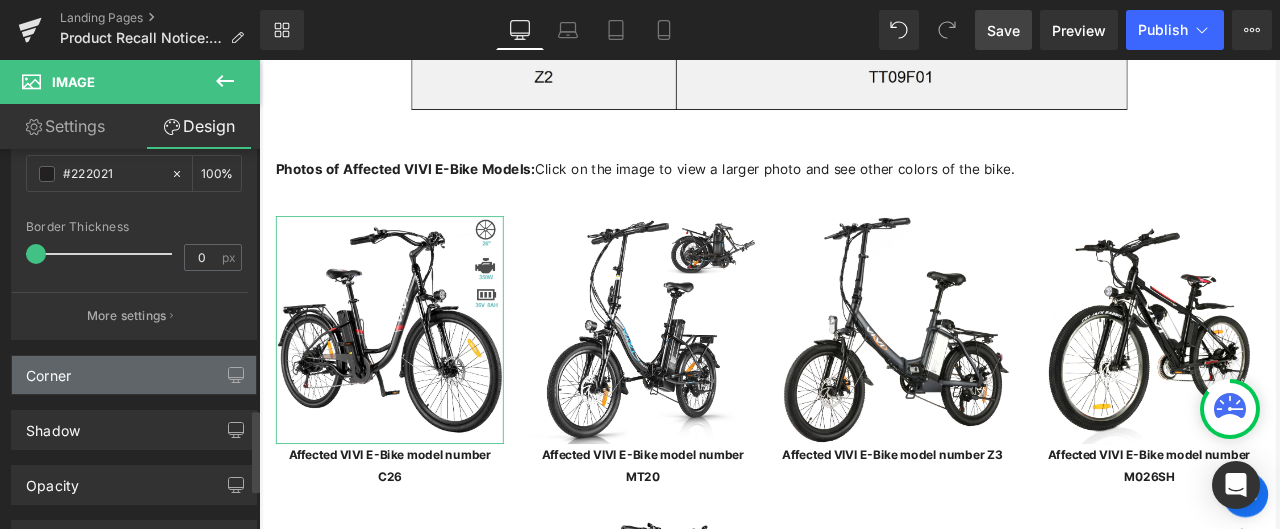 click on "Corner" at bounding box center (134, 375) 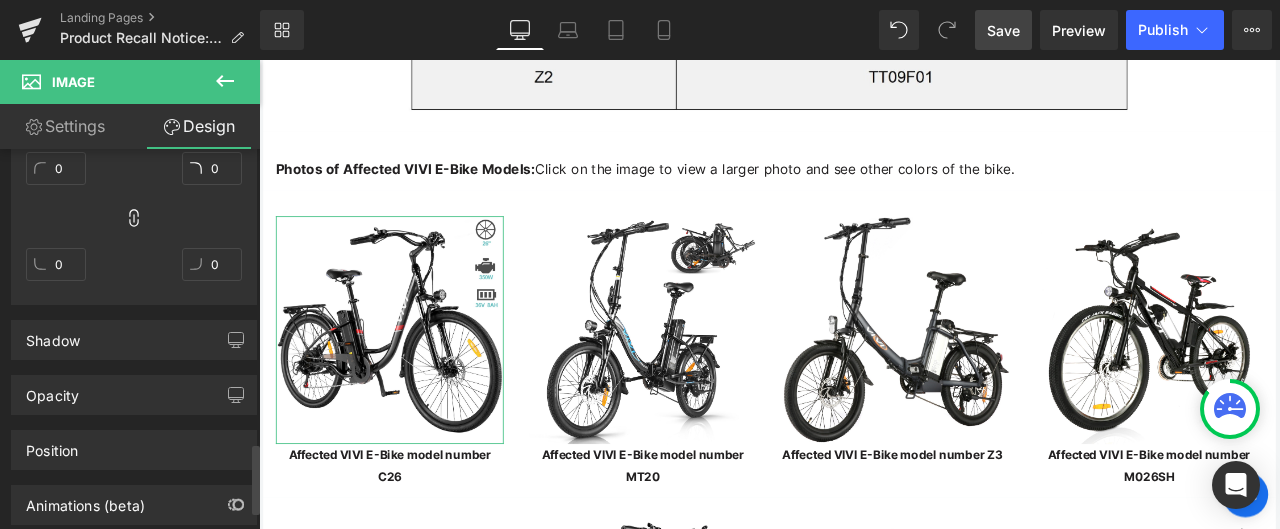 scroll, scrollTop: 1600, scrollLeft: 0, axis: vertical 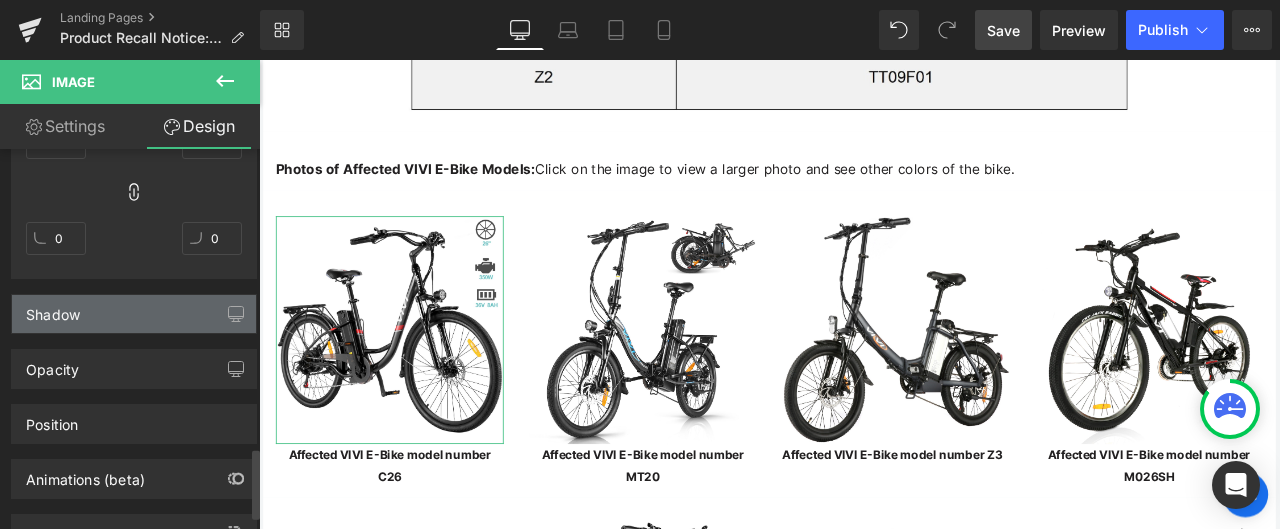 click on "Shadow" at bounding box center [134, 314] 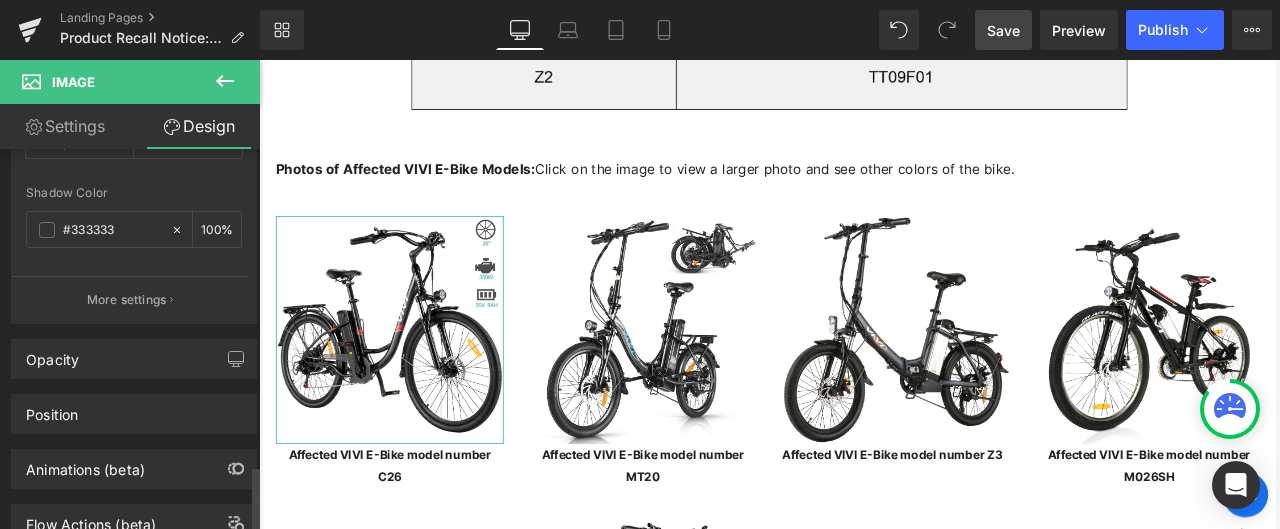 scroll, scrollTop: 1900, scrollLeft: 0, axis: vertical 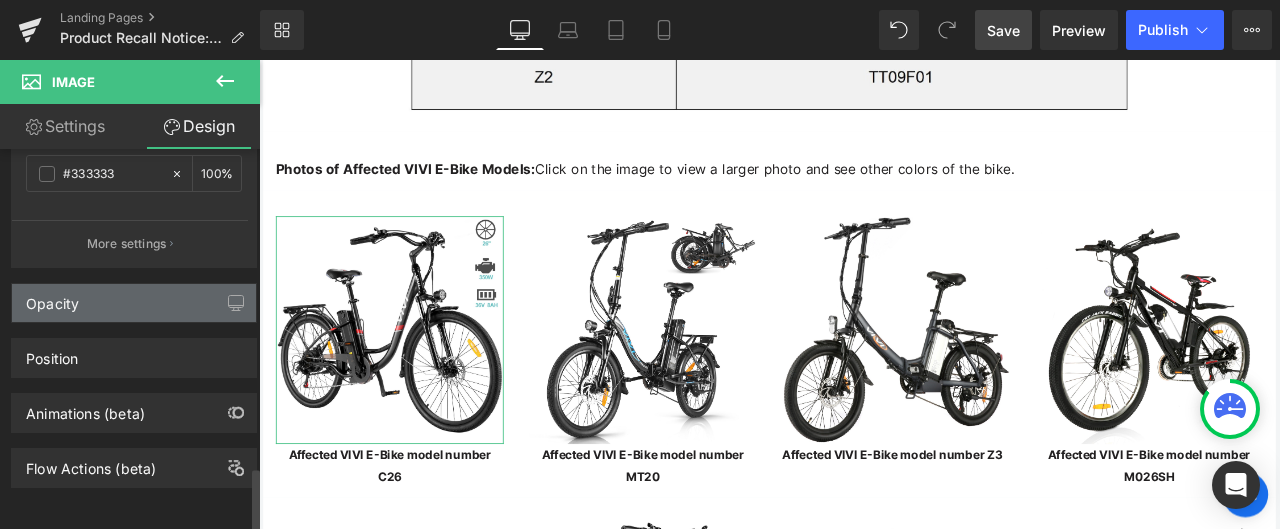 click on "Opacity" at bounding box center [134, 303] 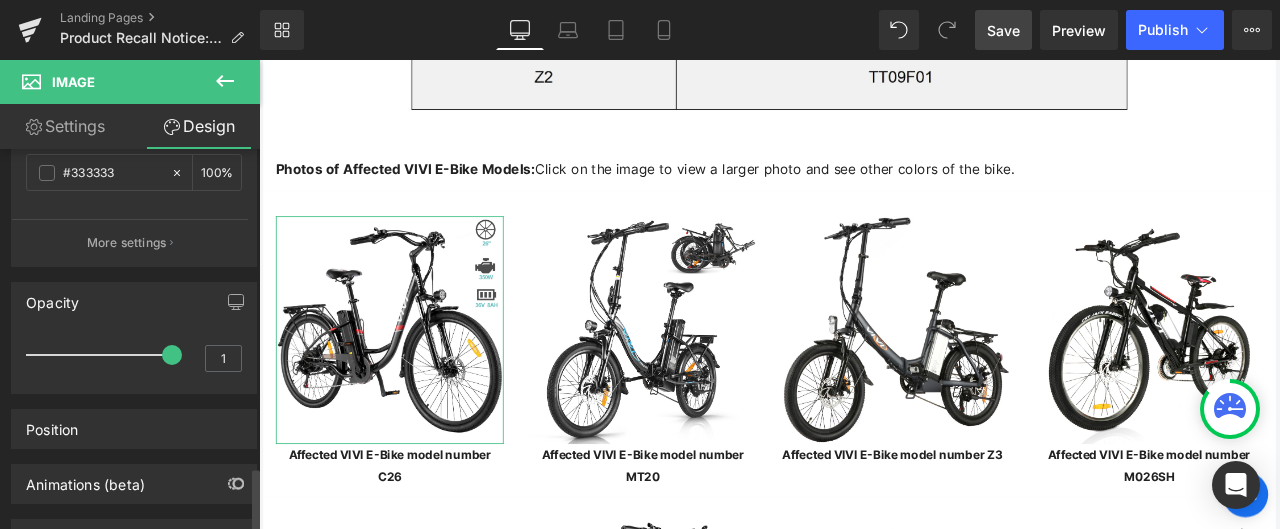 scroll, scrollTop: 1978, scrollLeft: 0, axis: vertical 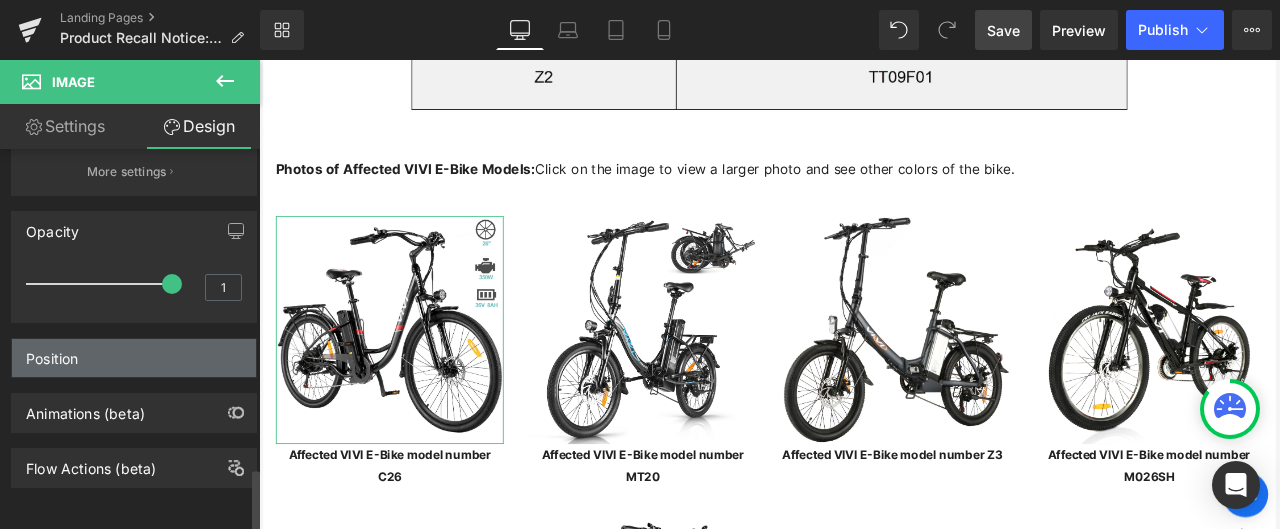 click on "Position" at bounding box center (134, 358) 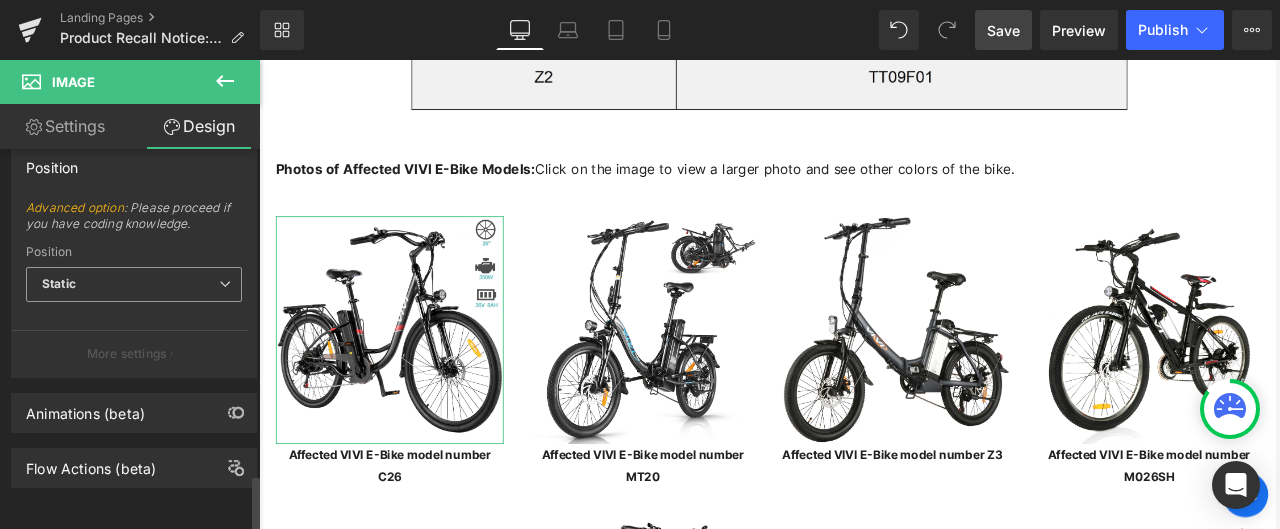 scroll, scrollTop: 2167, scrollLeft: 0, axis: vertical 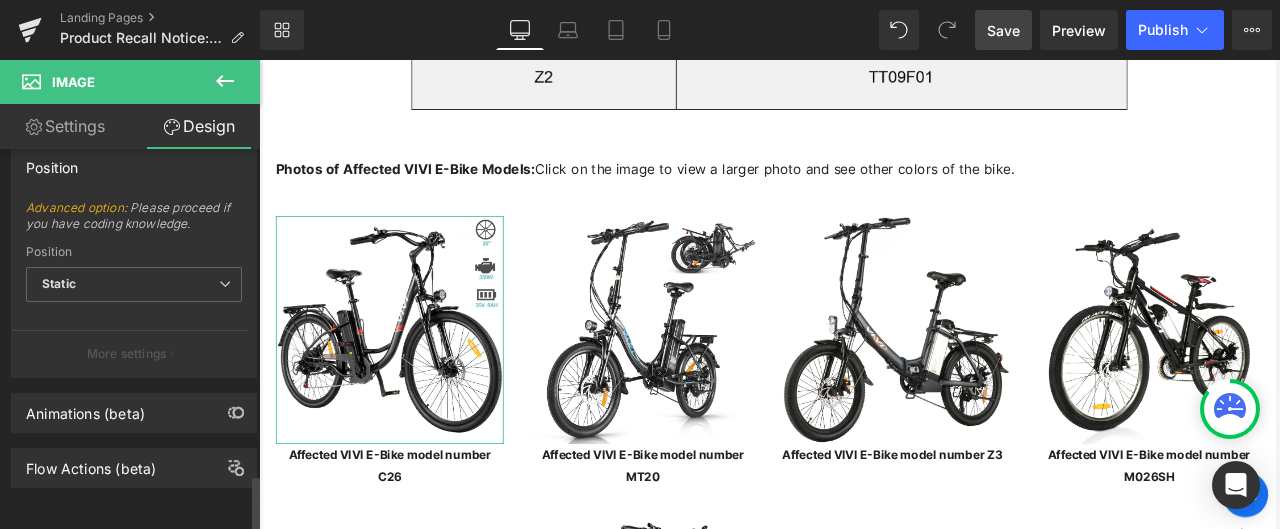 drag, startPoint x: 18, startPoint y: 155, endPoint x: 74, endPoint y: 177, distance: 60.166435 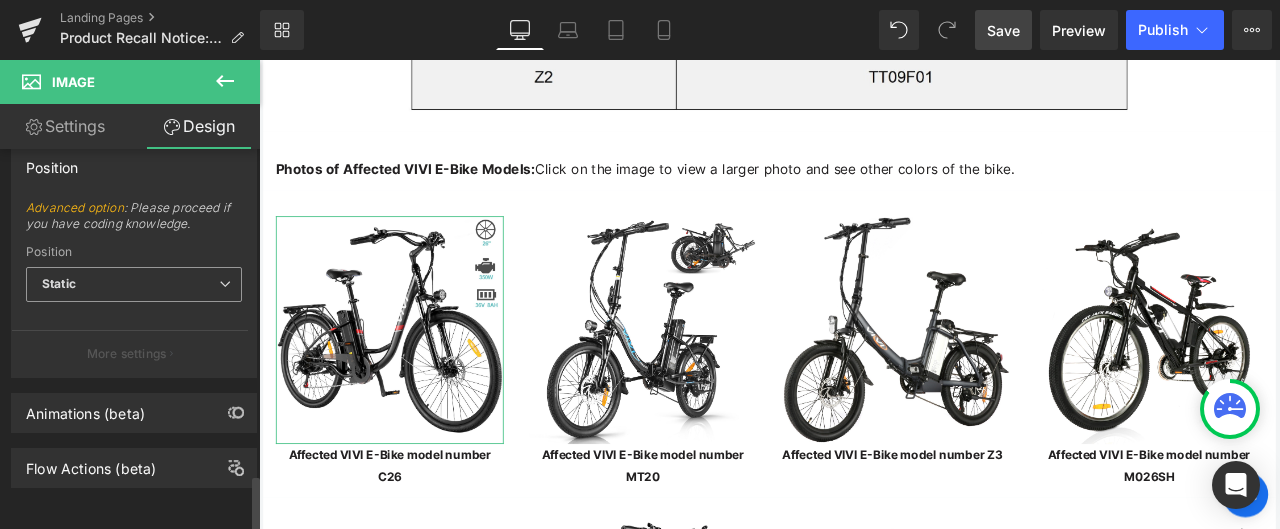 click on "Static" at bounding box center [134, 284] 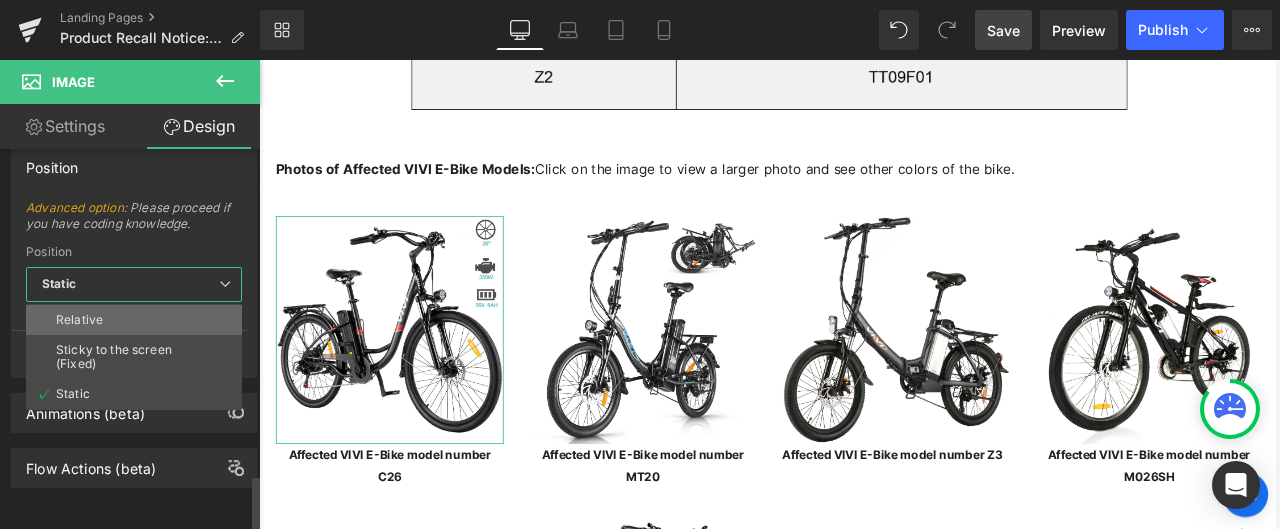 click on "Relative" at bounding box center (134, 320) 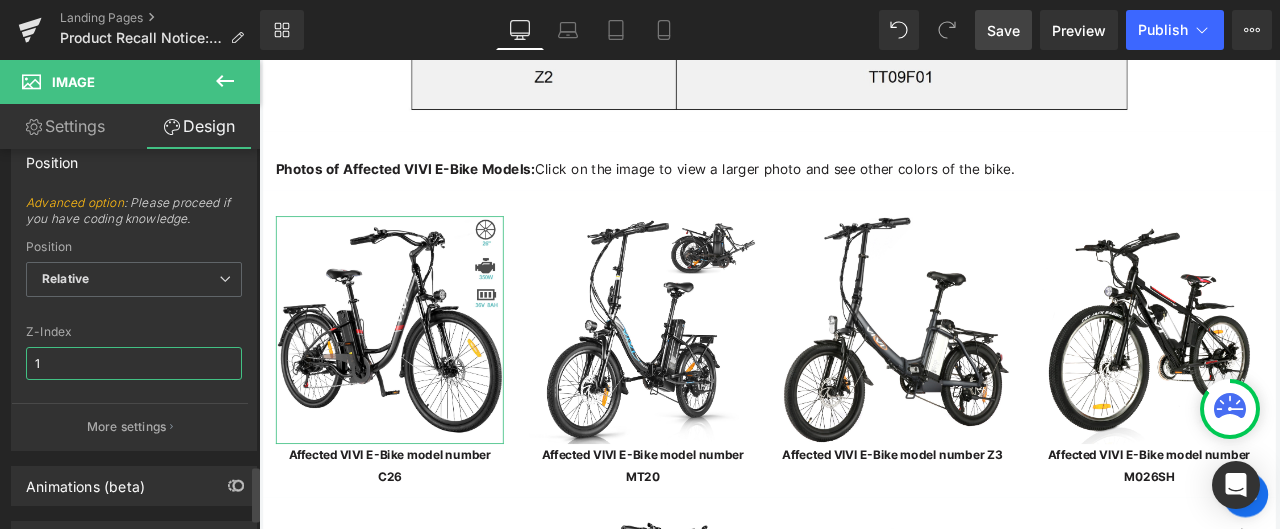 click on "1" at bounding box center (134, 363) 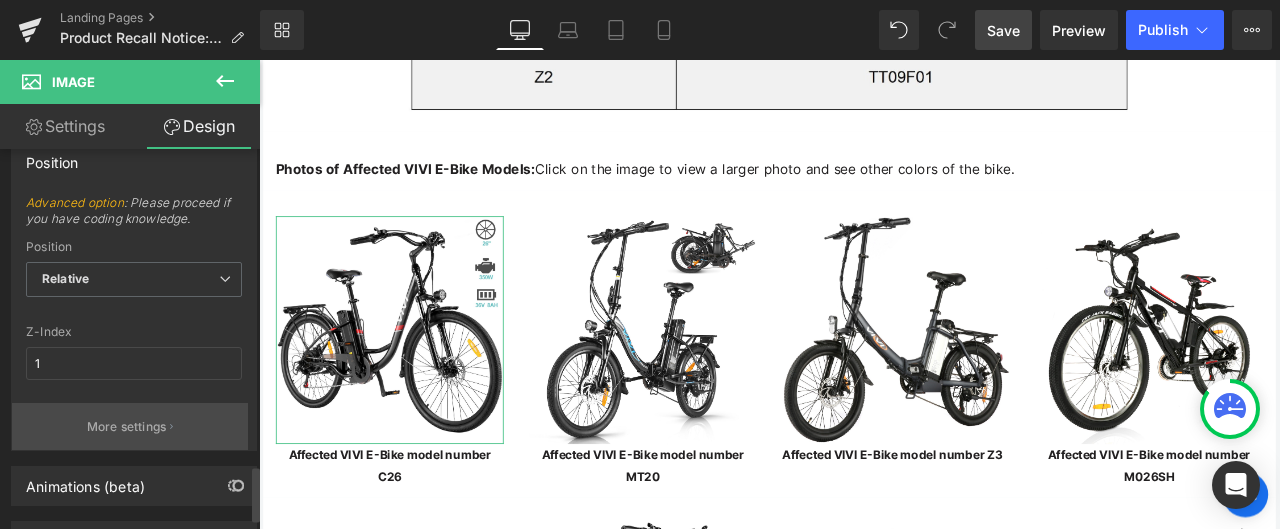 click on "More settings" at bounding box center [127, 427] 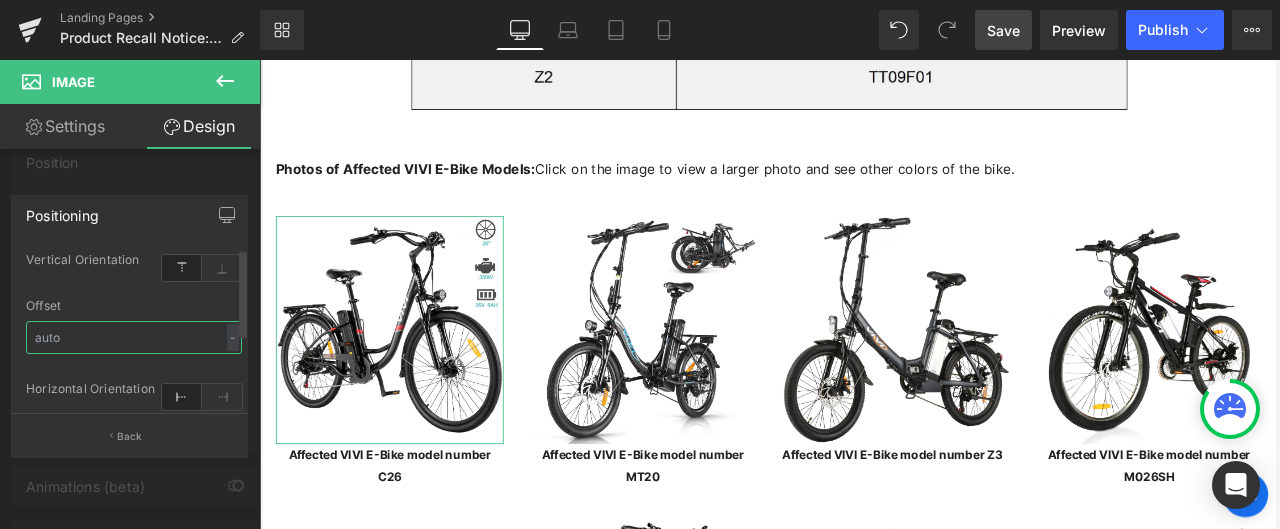 click at bounding box center (134, 337) 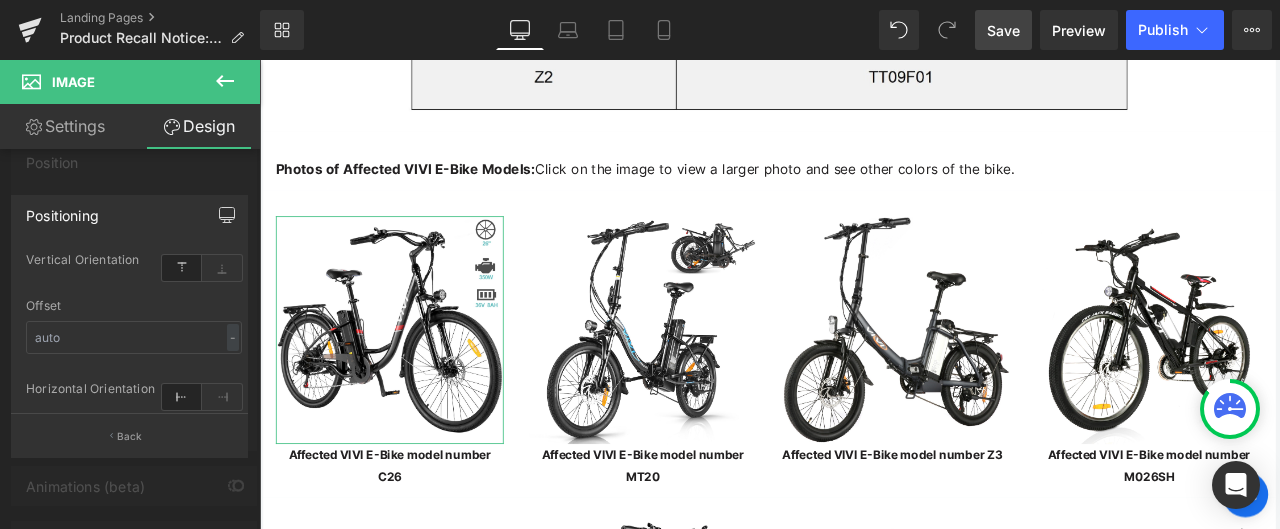 click at bounding box center (227, 215) 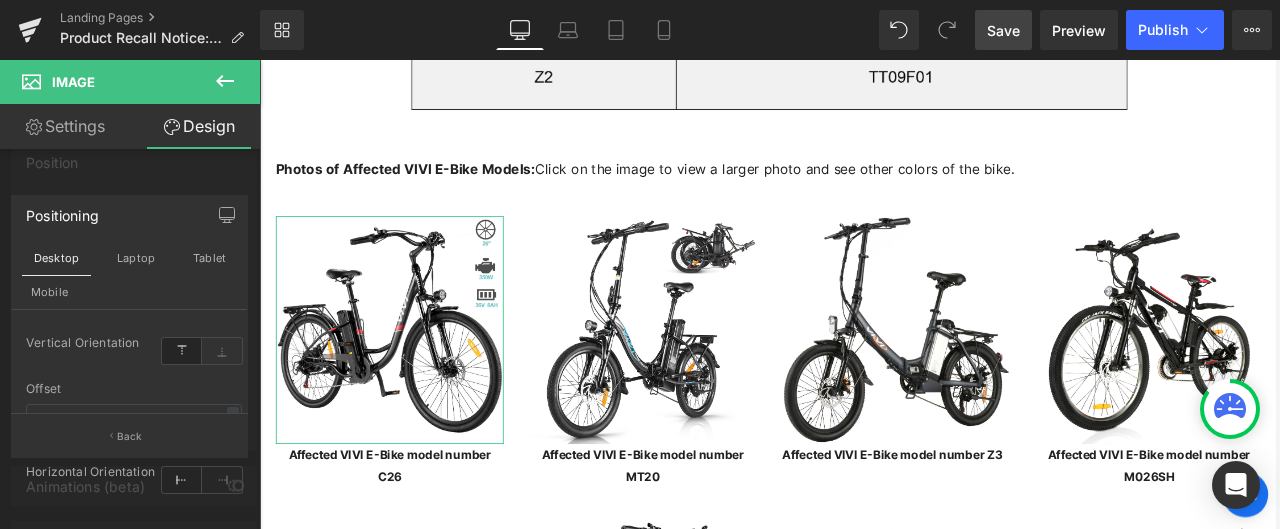 click at bounding box center [130, 299] 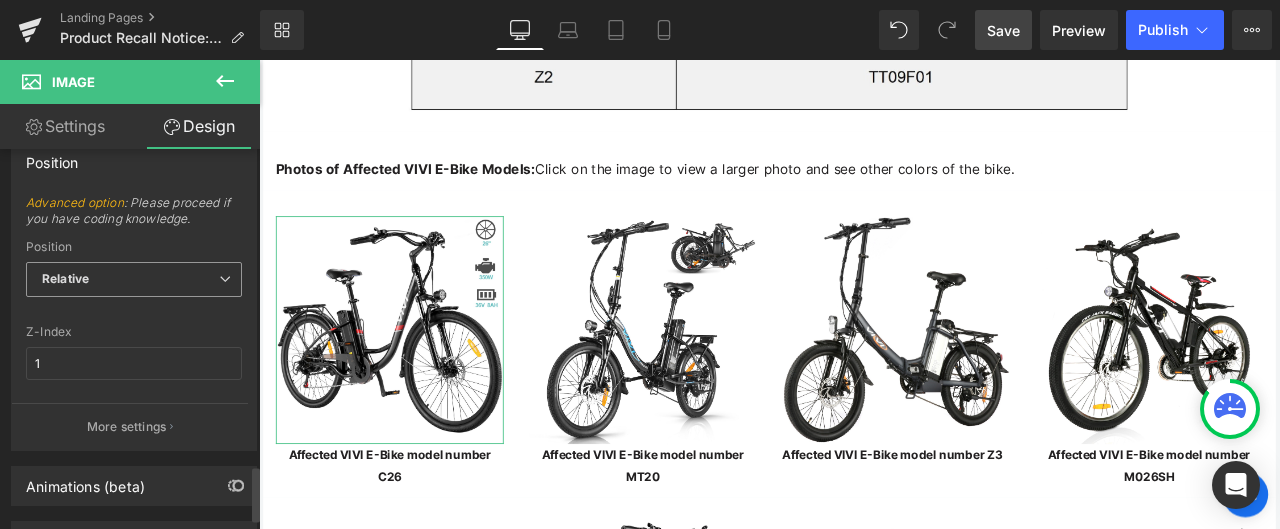 click on "Relative" at bounding box center (134, 279) 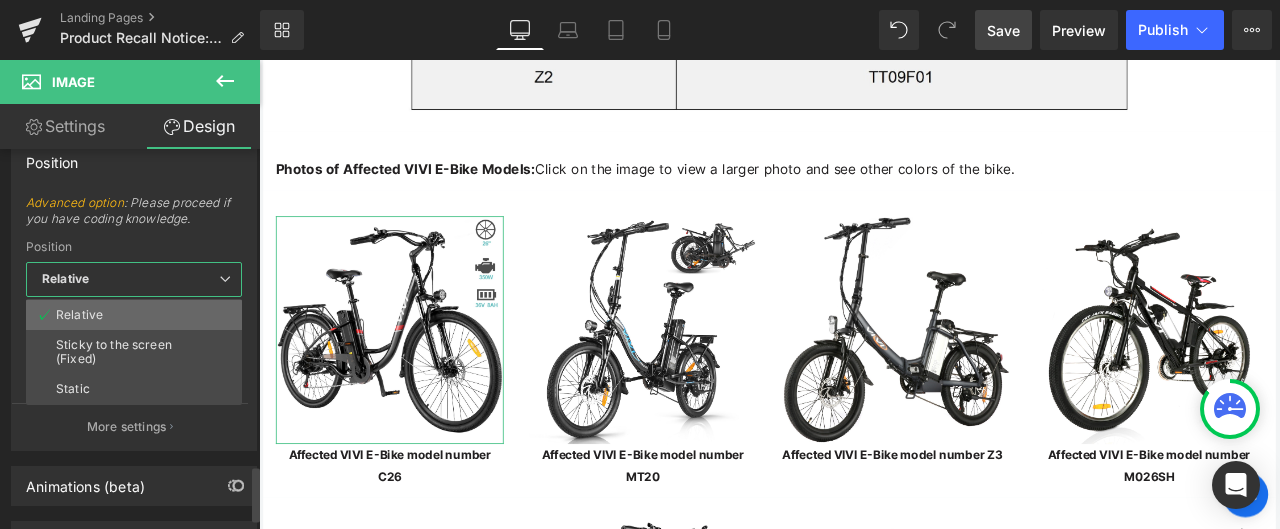click on "Relative" at bounding box center [134, 315] 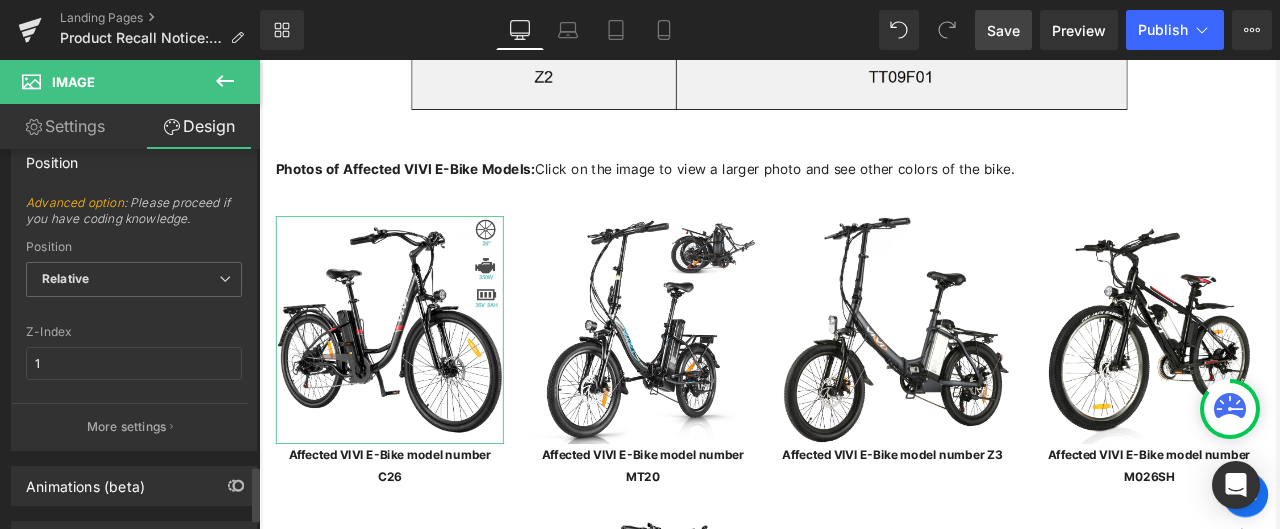 click at bounding box center (134, 313) 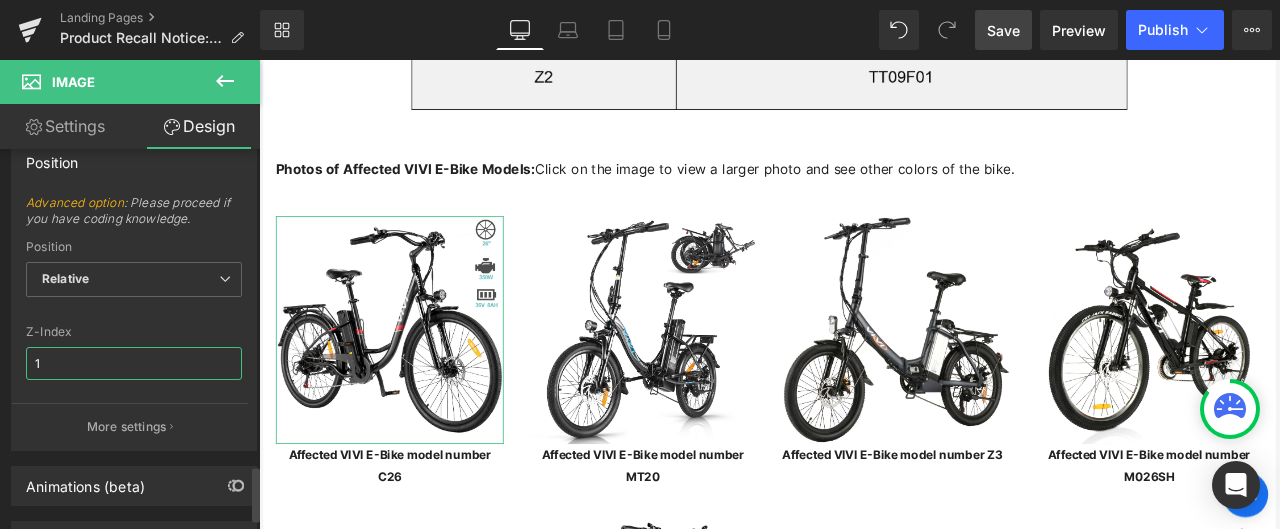 click on "1" at bounding box center (134, 363) 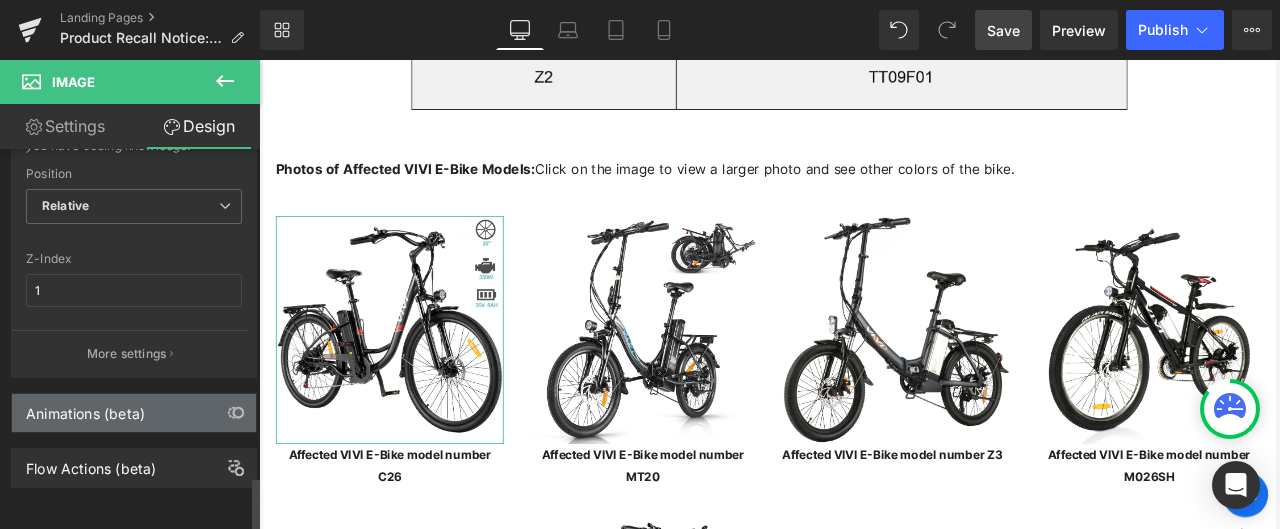 click on "Animations (beta)" at bounding box center (85, 408) 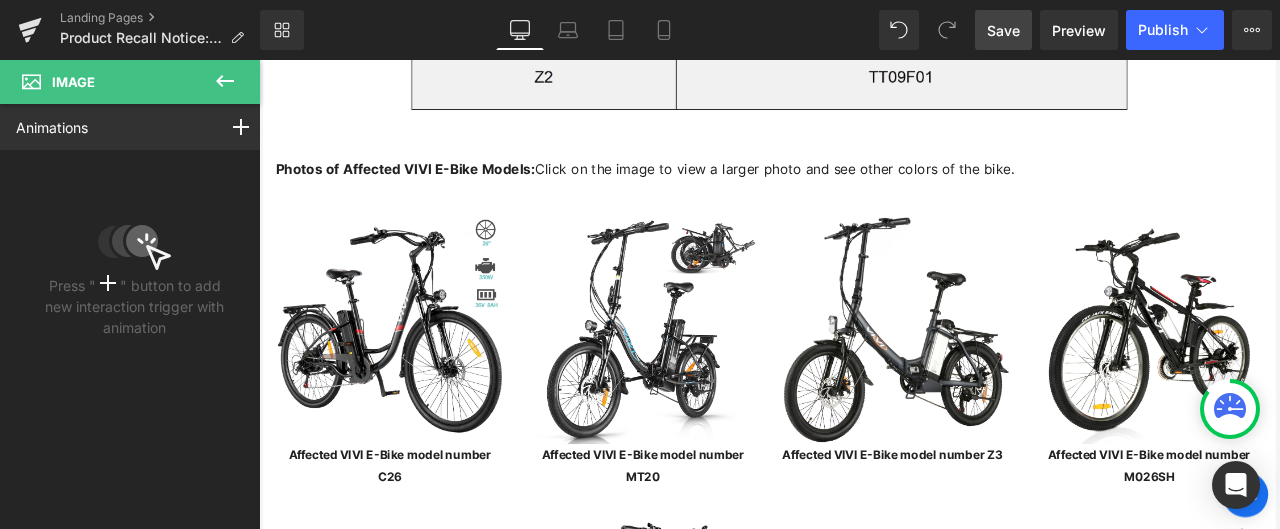 click 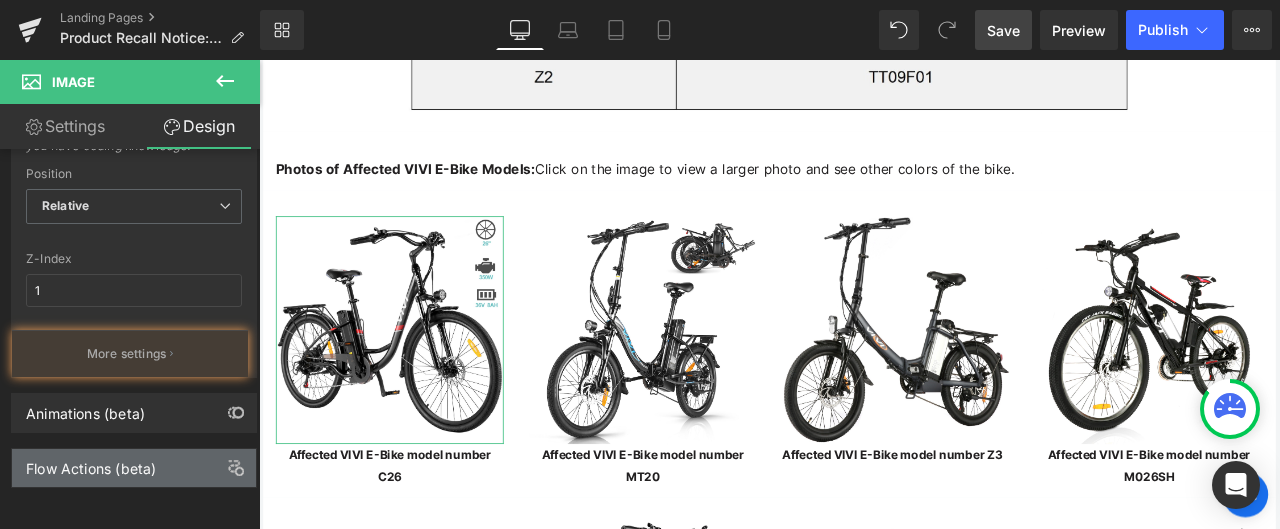 click on "Flow Actions (beta)" at bounding box center (91, 463) 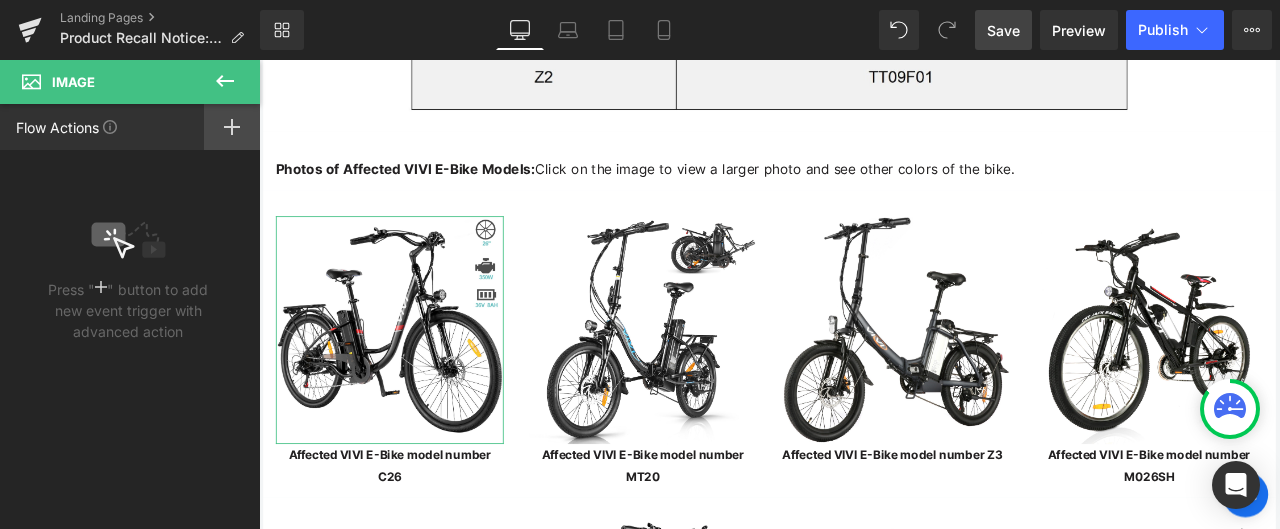 click at bounding box center [232, 127] 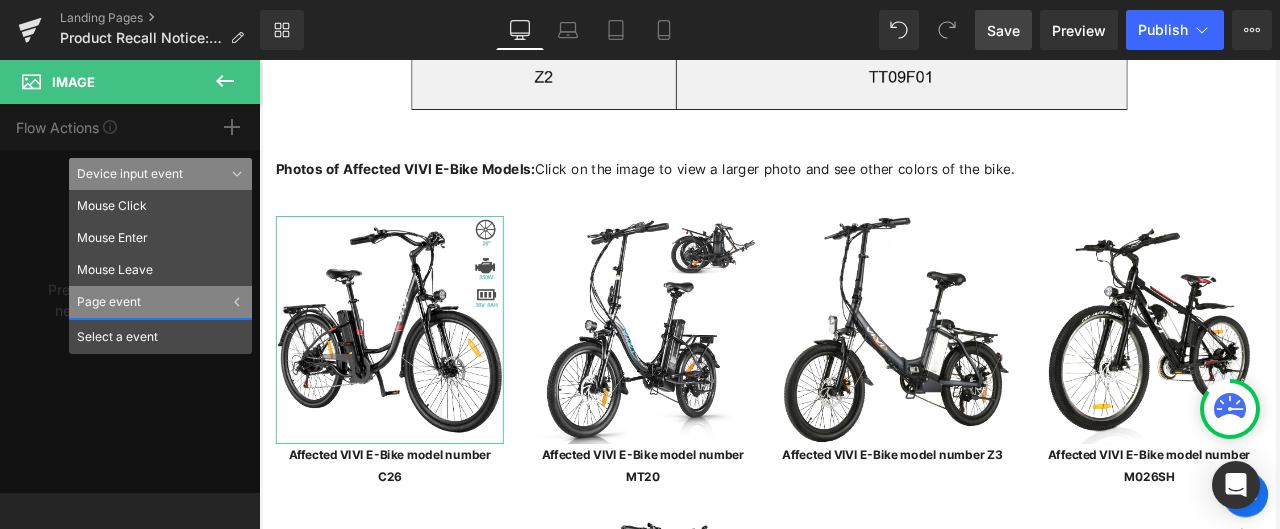 click on "Page event" at bounding box center (160, 302) 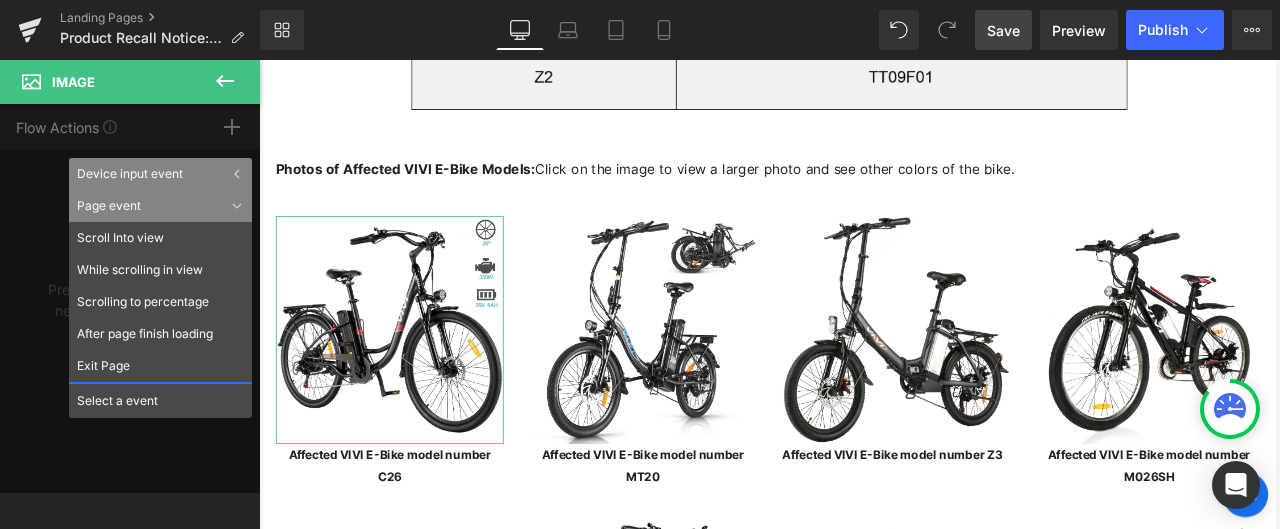 click on "Flow Actions
Click "+" to add an event to trigger action affect on other elements (e.g. move, change color, play video,…)
Mouse Click Mouse Enter Mouse Leave
Scroll Into view While scrolling in view Scrolling to percentage After page finish loading Exit Page
Device input event
Mouse Click Mouse Enter Mouse Leave
Page event
Scroll Into view While scrolling in view Scrolling to percentage After page finish loading Exit Page
Select a event" at bounding box center [130, 298] 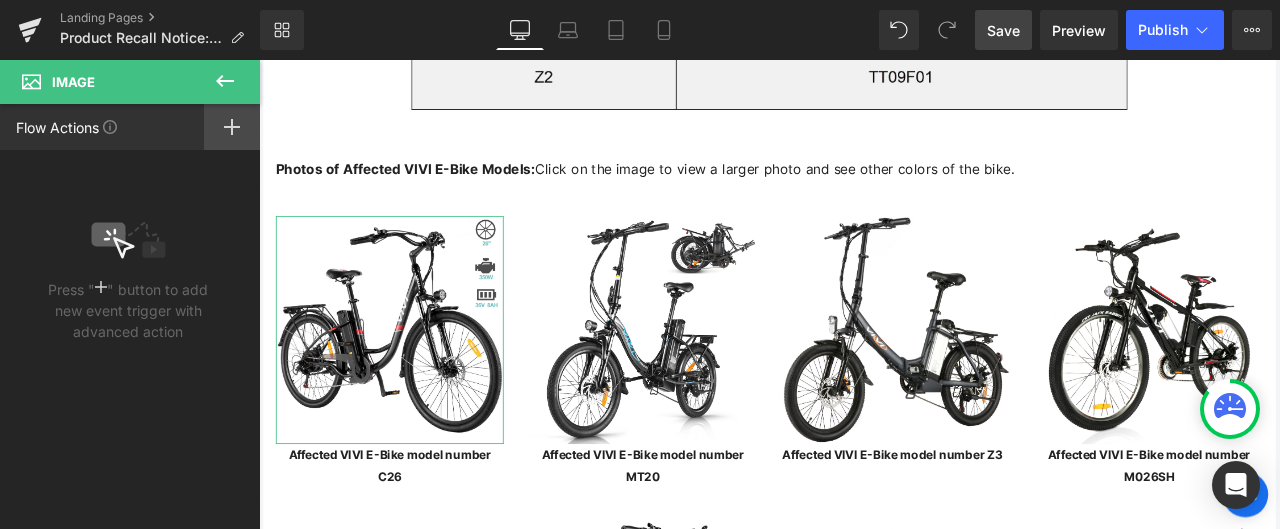 click 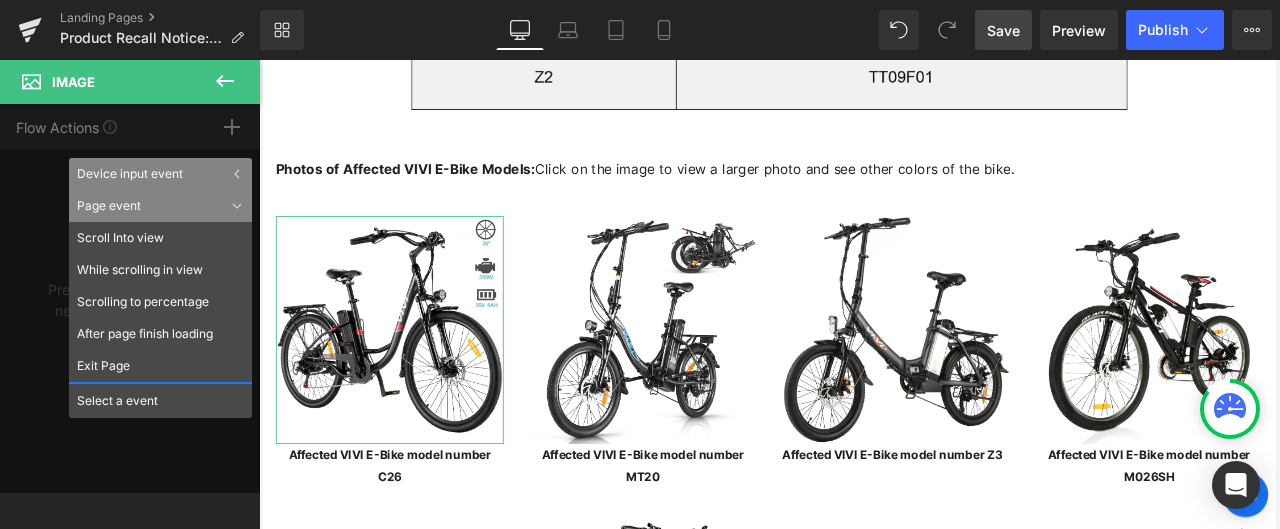 click on "Flow Actions
Click "+" to add an event to trigger action affect on other elements (e.g. move, change color, play video,…)
Mouse Click Mouse Enter Mouse Leave
Scroll Into view While scrolling in view Scrolling to percentage After page finish loading Exit Page
Device input event
Mouse Click Mouse Enter Mouse Leave
Page event
Scroll Into view While scrolling in view Scrolling to percentage After page finish loading Exit Page
Select a event" at bounding box center (130, 298) 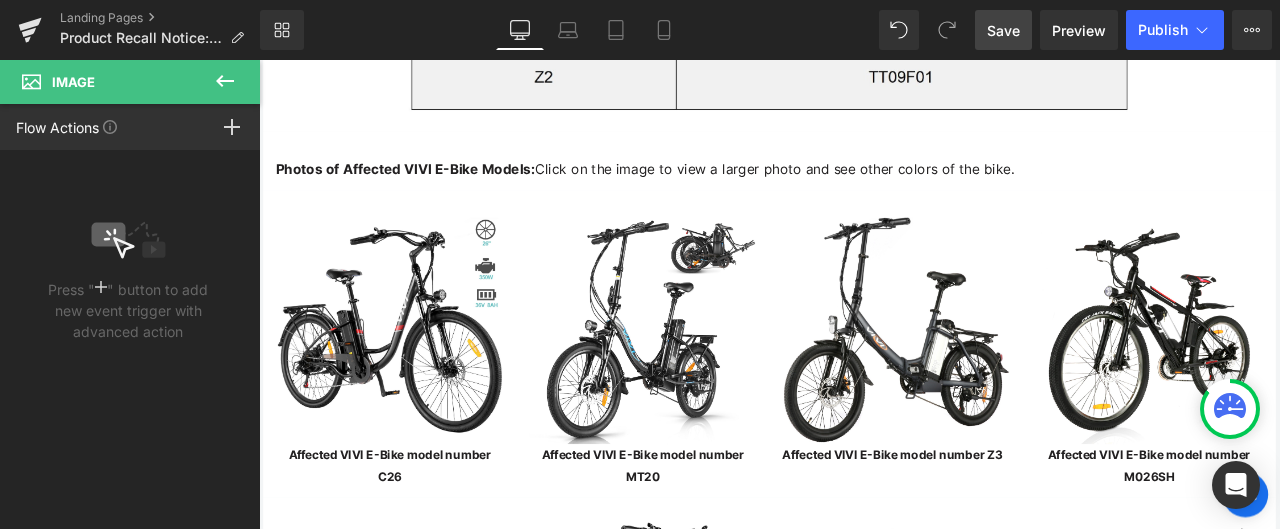 click 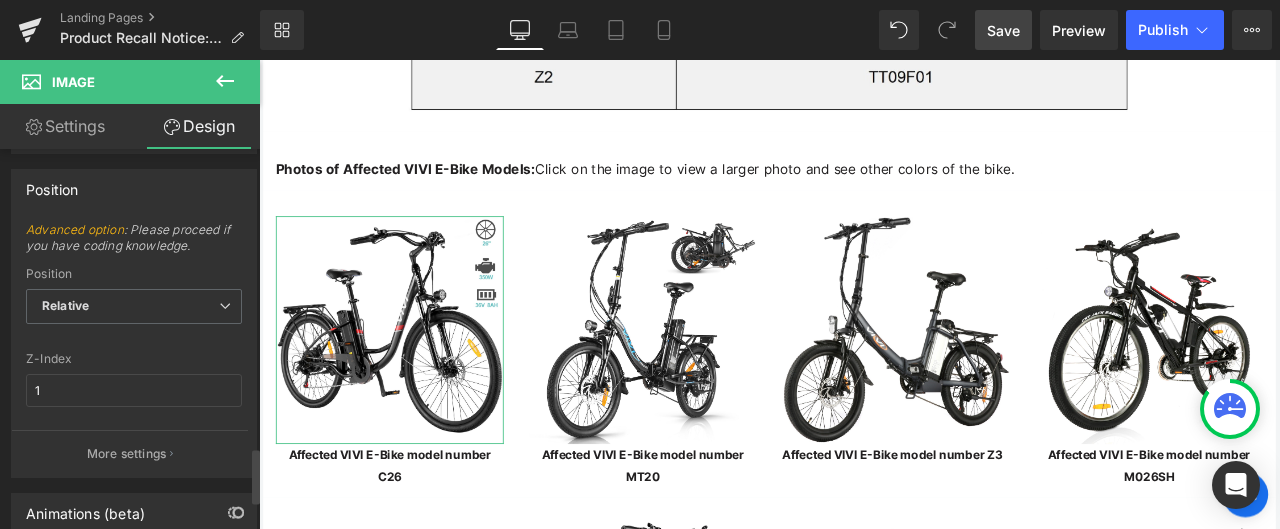 scroll, scrollTop: 2244, scrollLeft: 0, axis: vertical 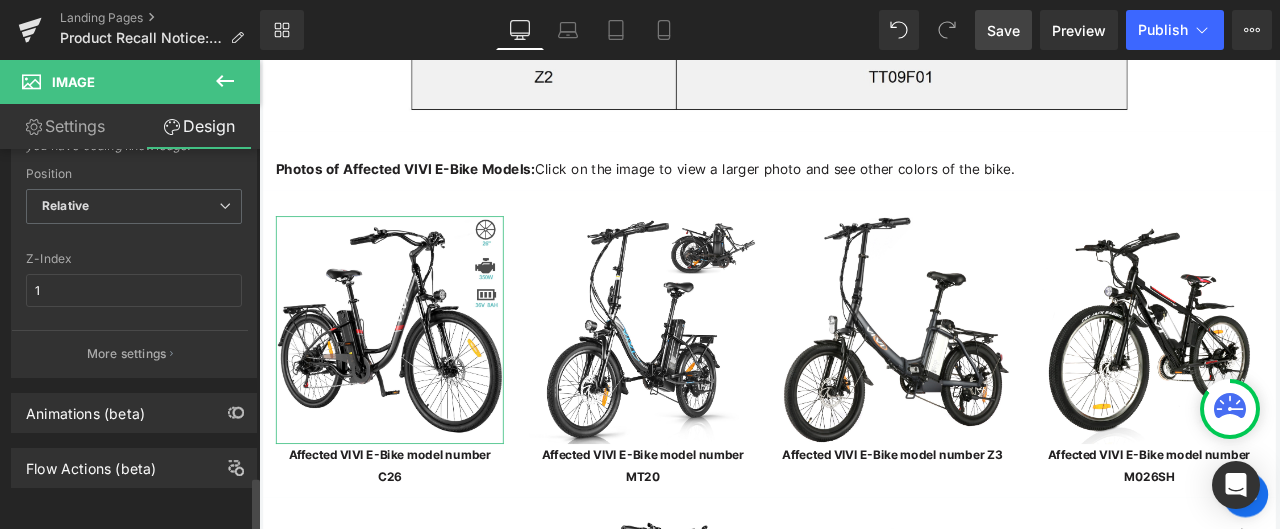 click on "Animations (beta)" at bounding box center [134, 413] 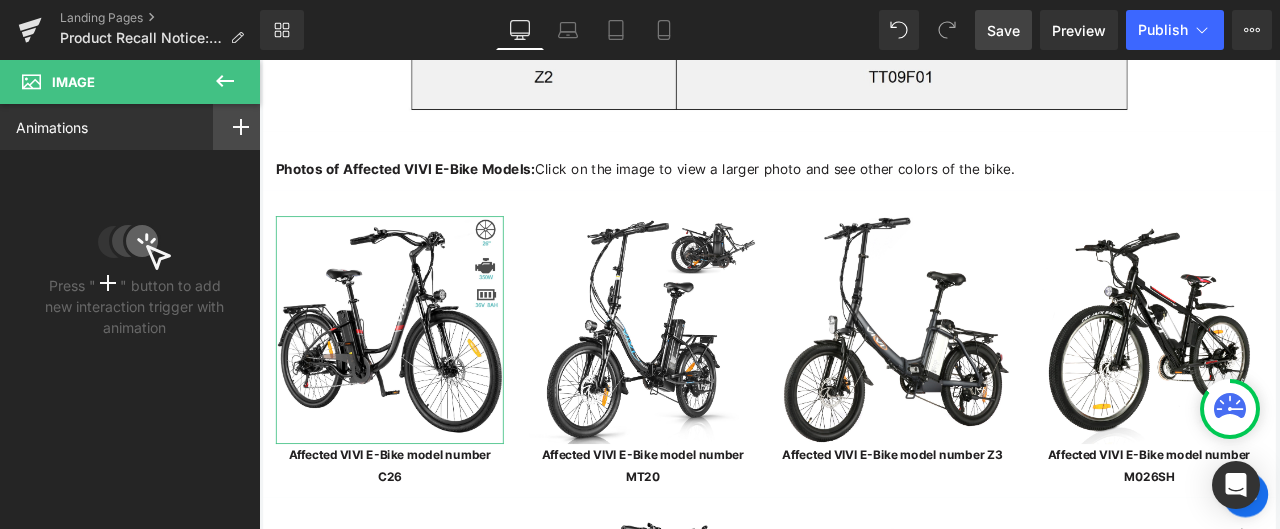 click 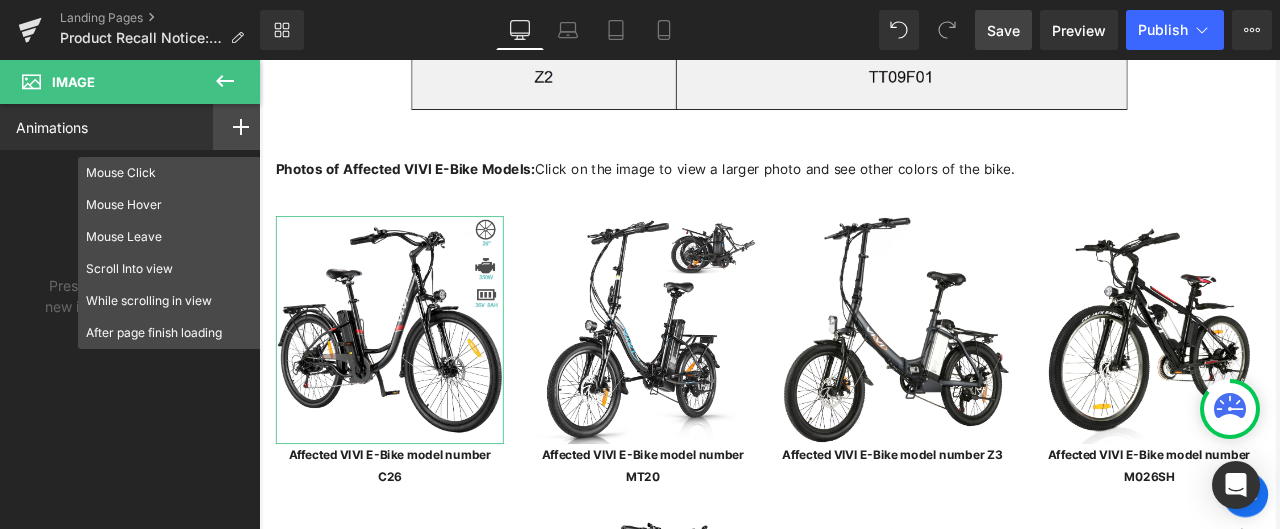 click on "Animations
Mouse Click Mouse Hover Mouse Leave Scroll Into view While scrolling in view After page finish loading
Animate trigger after page load
Press "
" button to add new interaction trigger with animation" at bounding box center (134, 298) 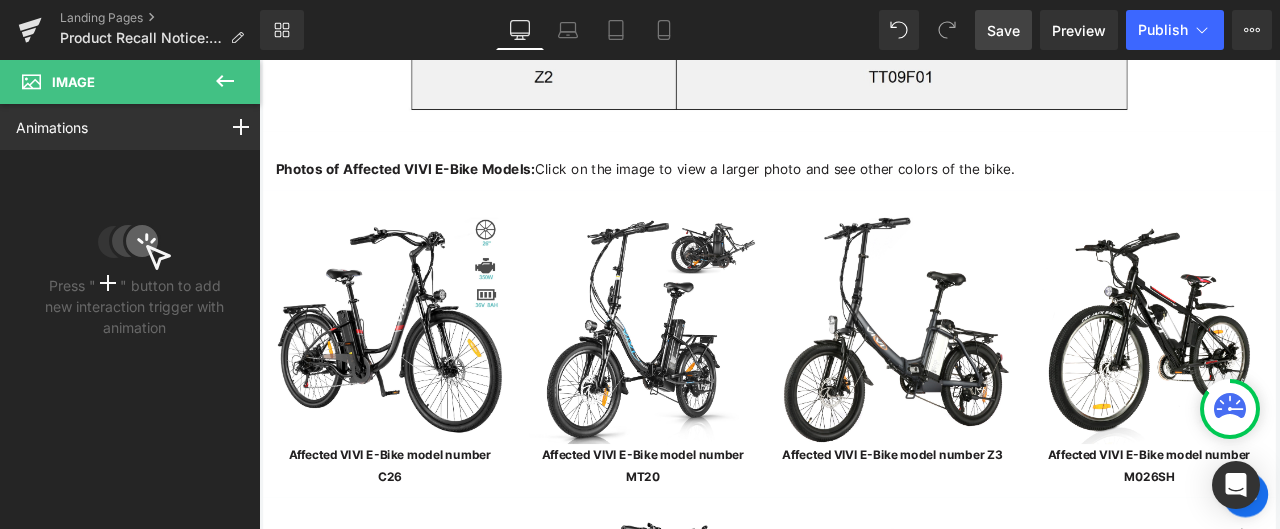 click 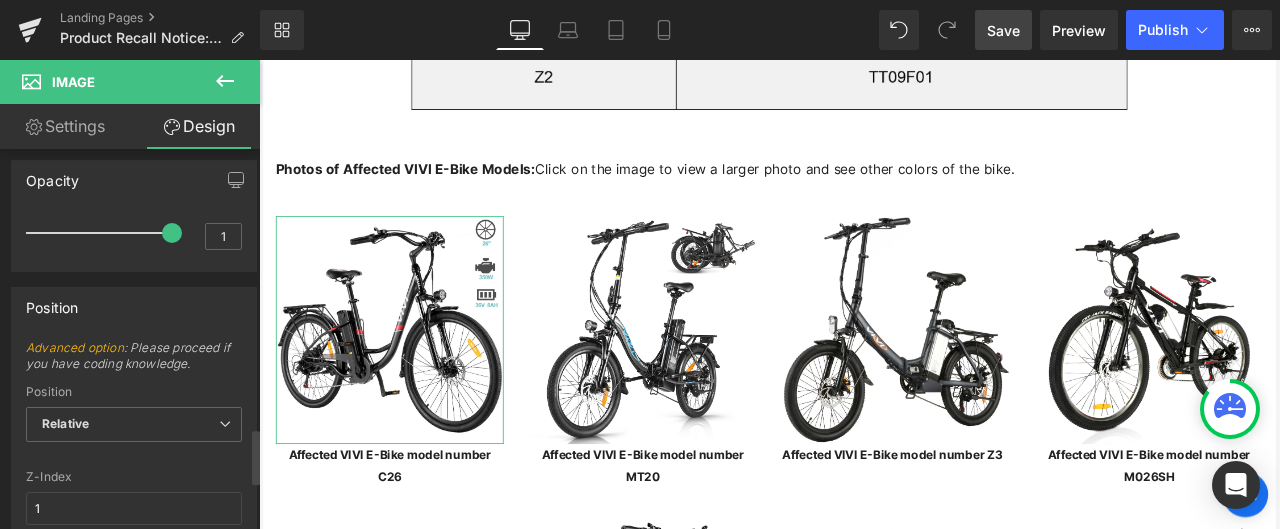 scroll, scrollTop: 2044, scrollLeft: 0, axis: vertical 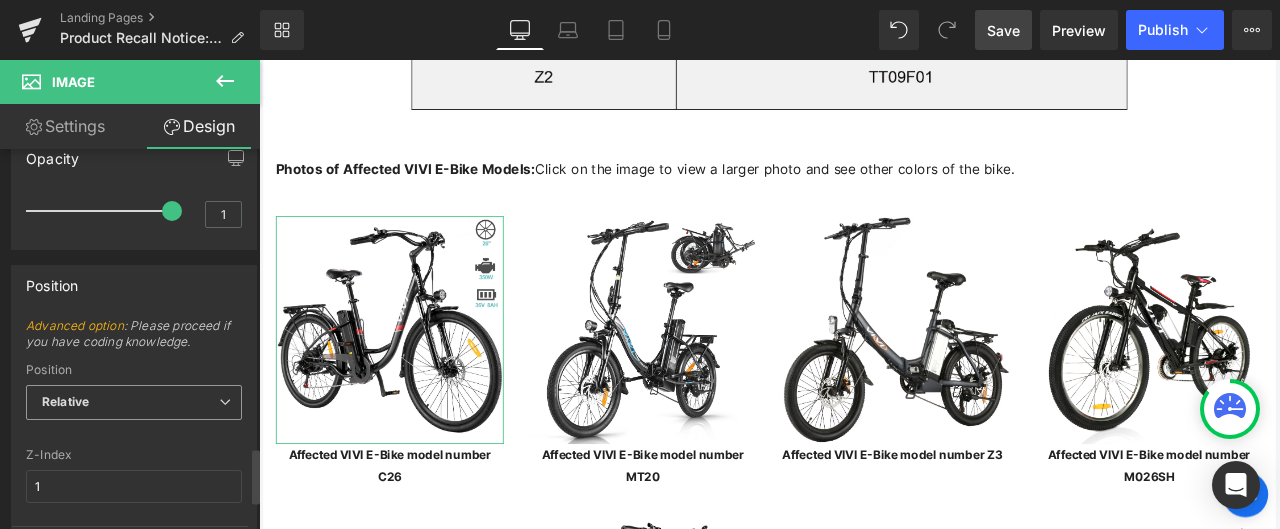 click on "Relative" at bounding box center [134, 402] 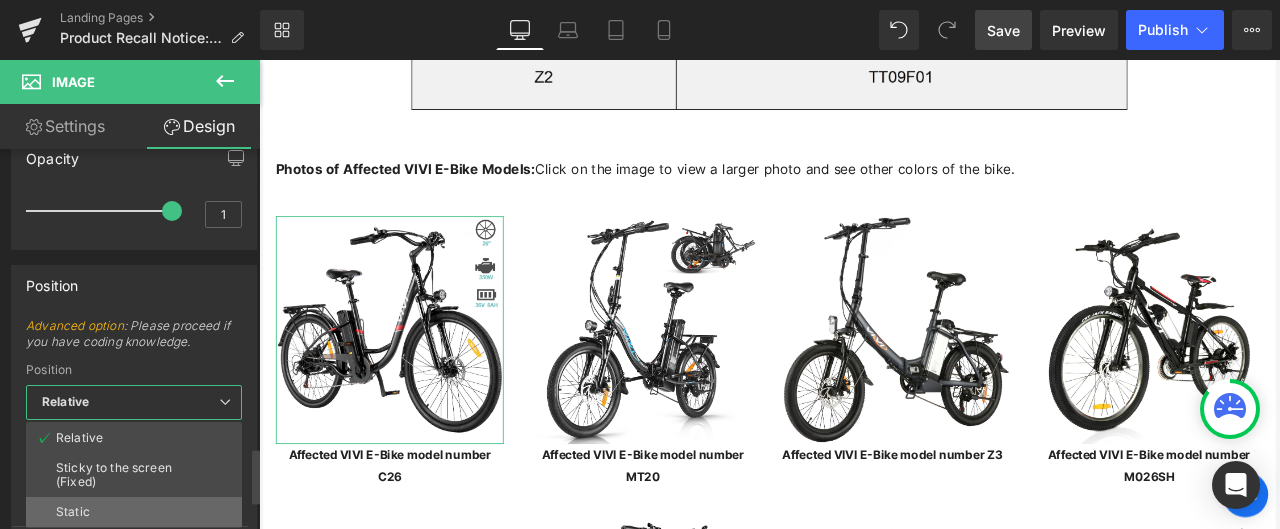 click on "Static" at bounding box center [134, 512] 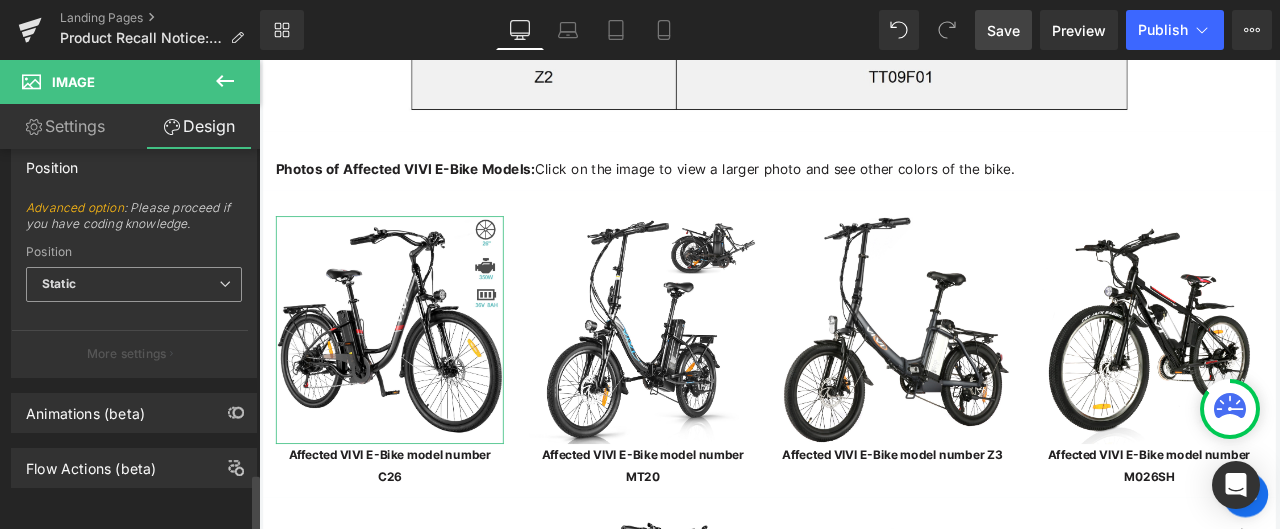 scroll, scrollTop: 2167, scrollLeft: 0, axis: vertical 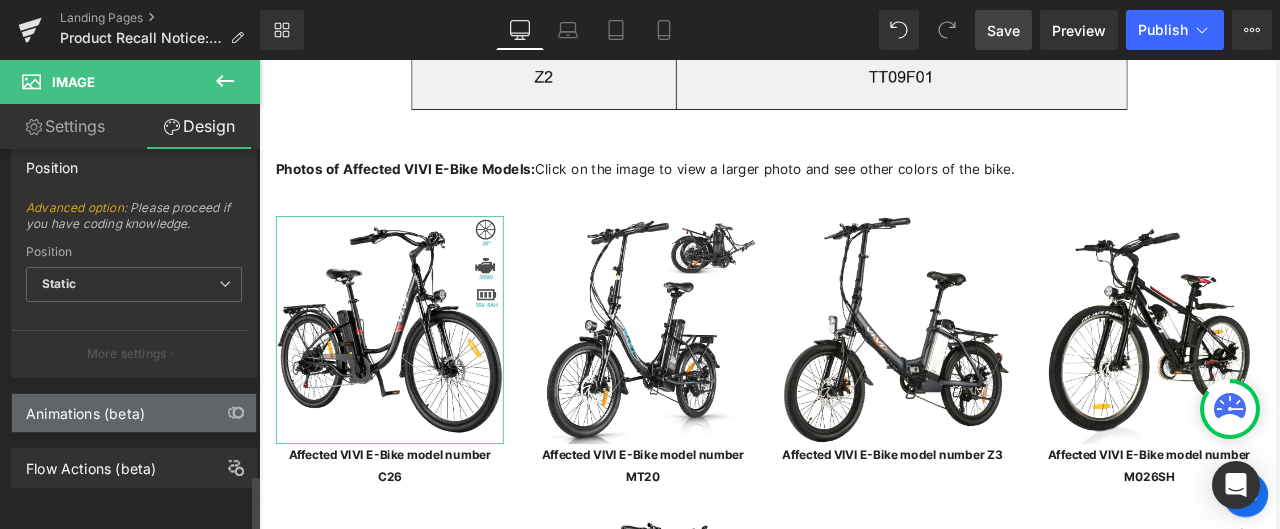click on "Animations (beta)" at bounding box center (134, 413) 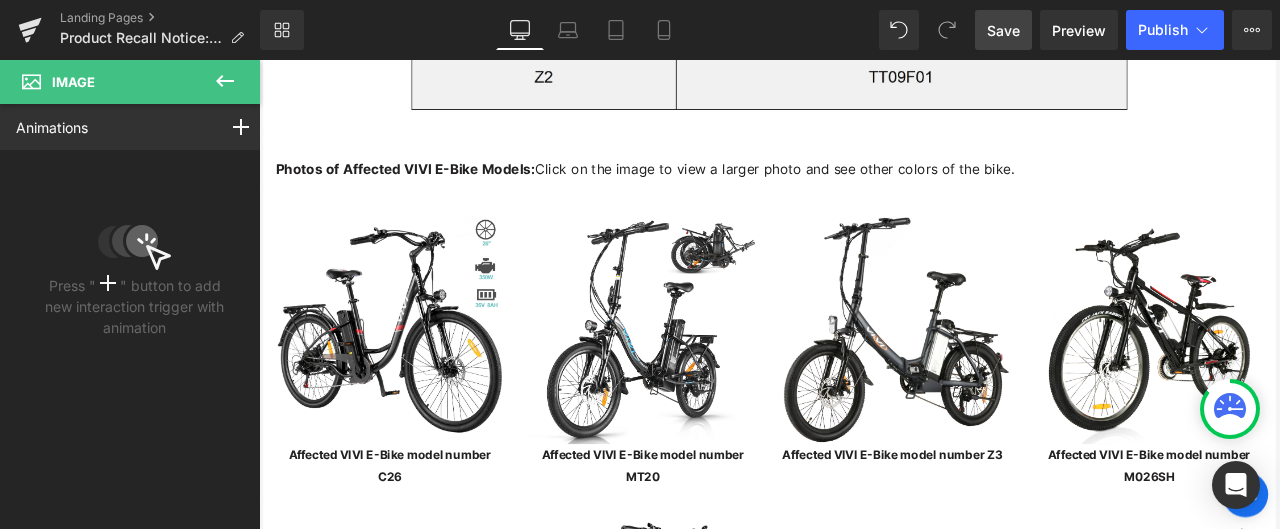 click 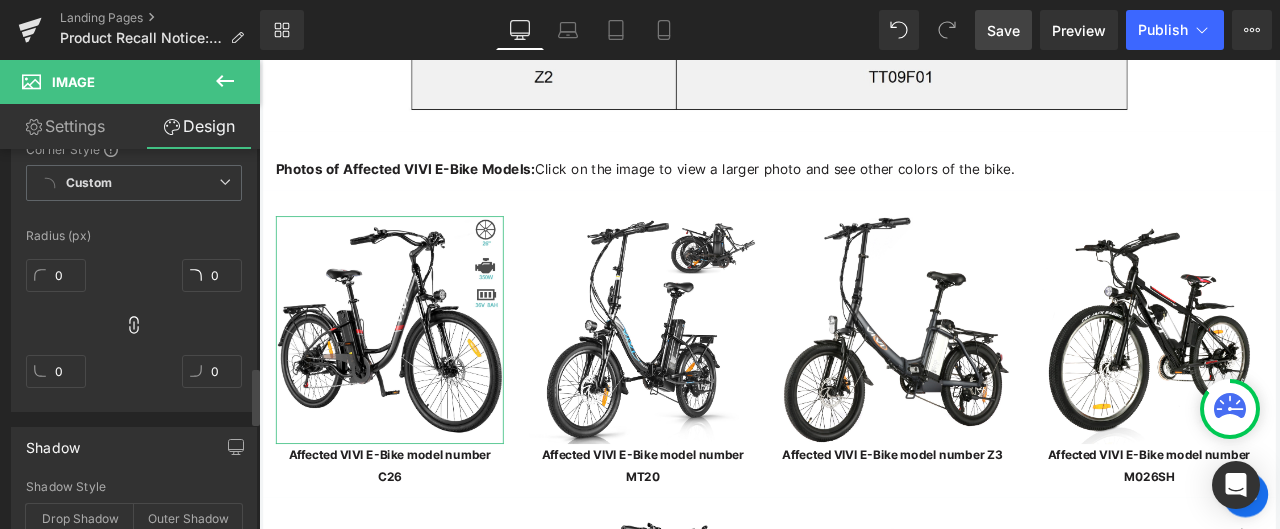scroll, scrollTop: 967, scrollLeft: 0, axis: vertical 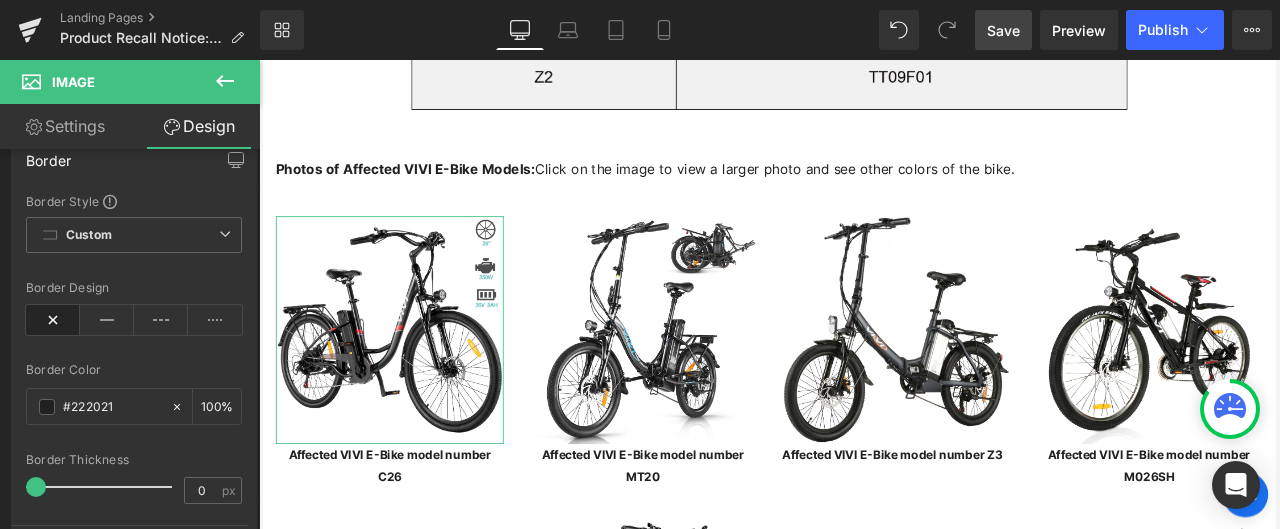 click on "Settings" at bounding box center (65, 126) 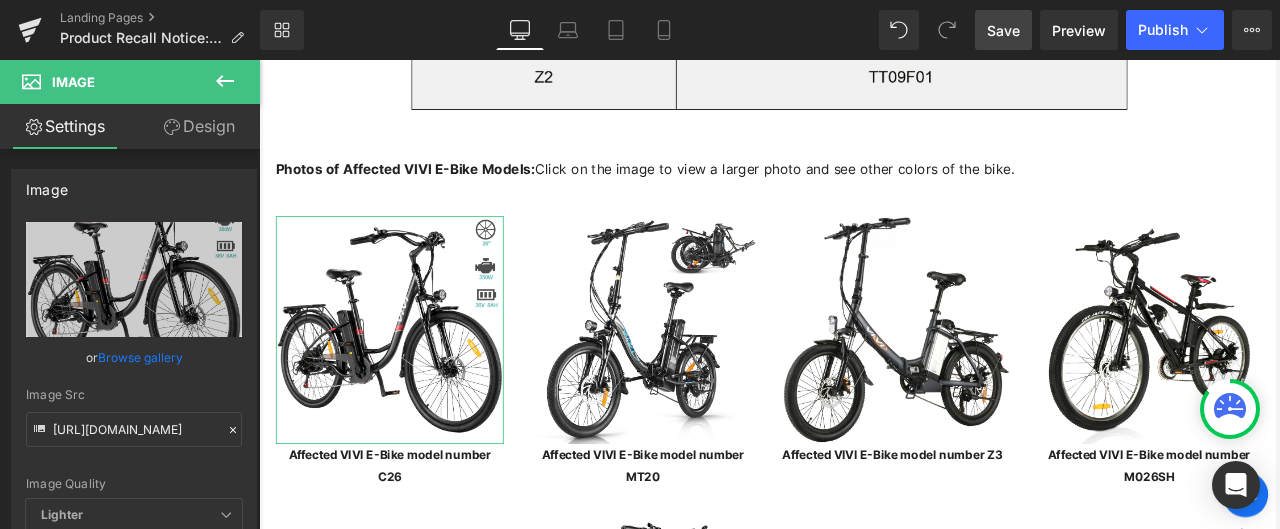 click on "Design" at bounding box center (199, 126) 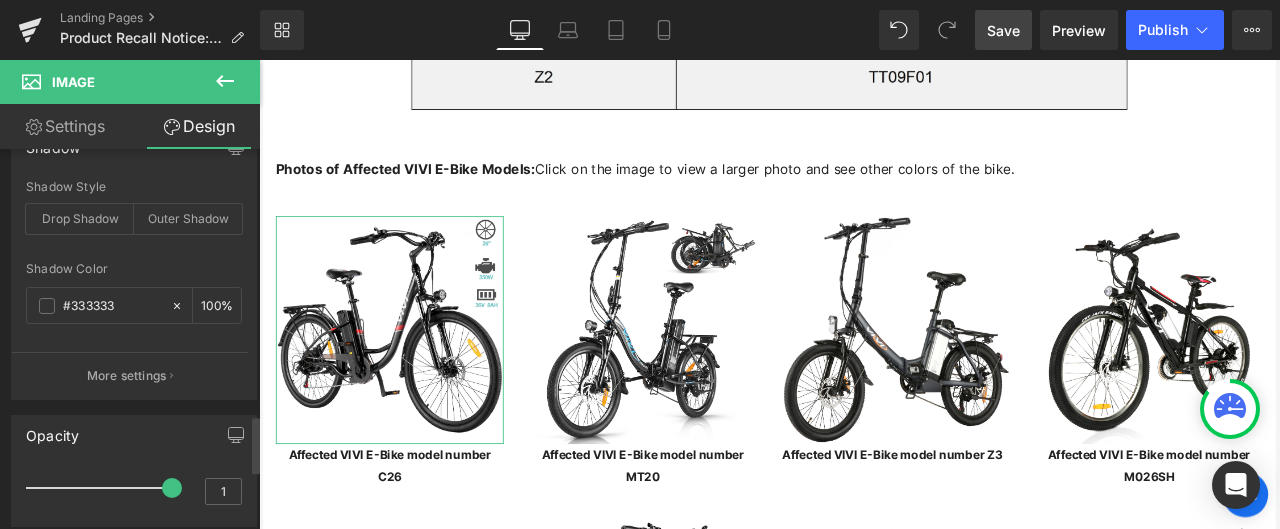 scroll, scrollTop: 2167, scrollLeft: 0, axis: vertical 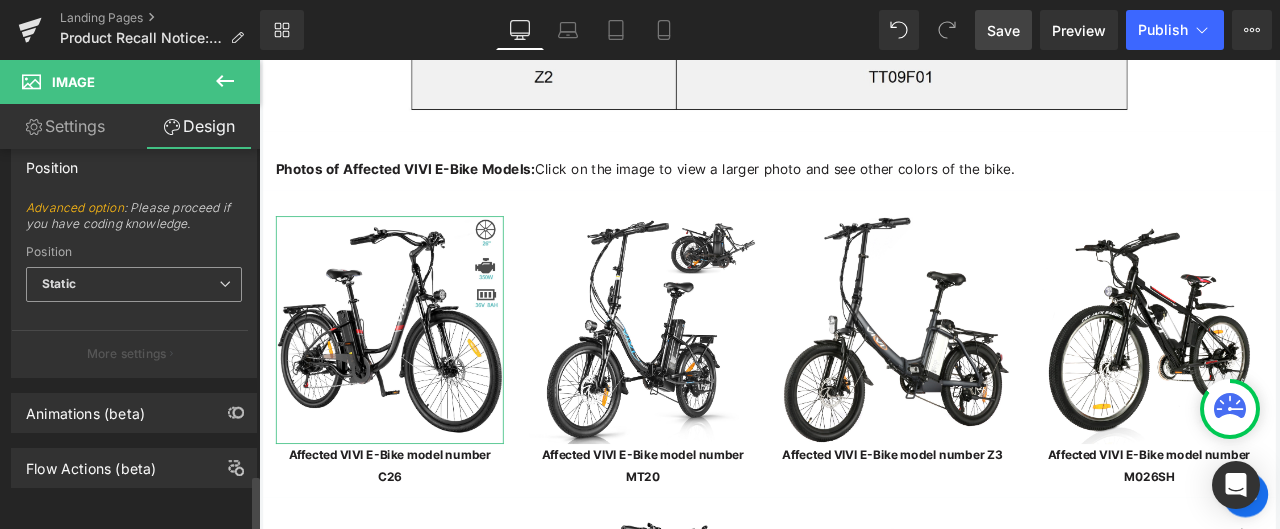 click on "Static" at bounding box center (134, 284) 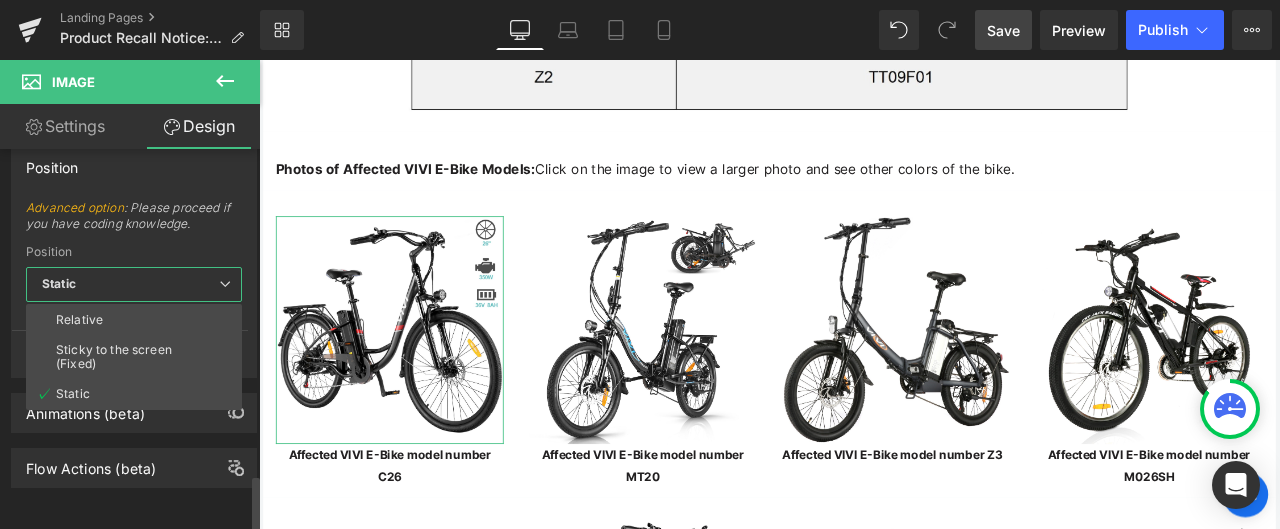 click on "Static" at bounding box center (134, 284) 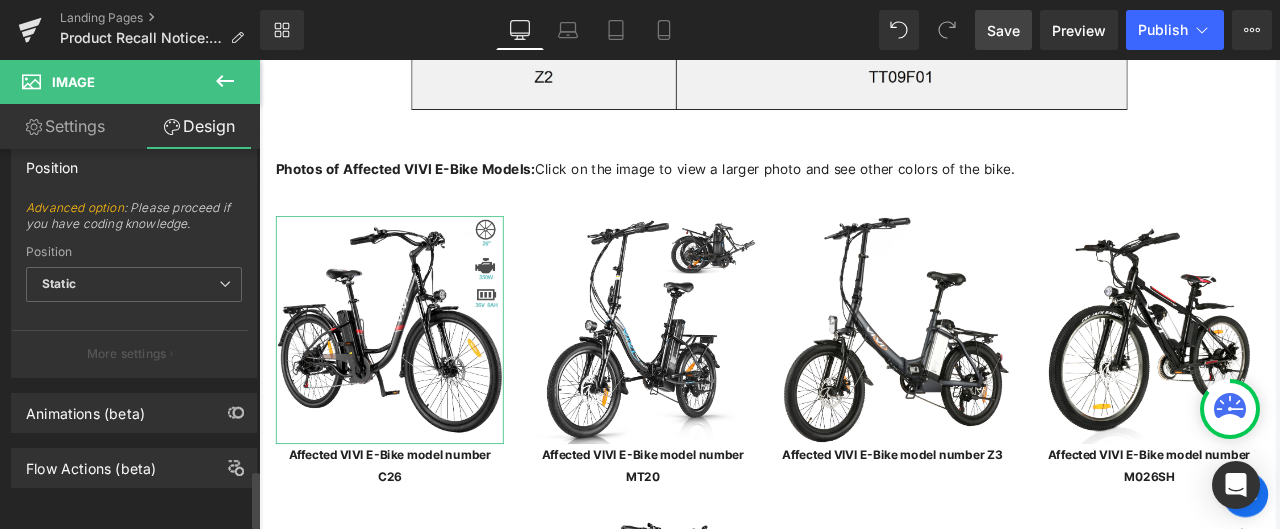 scroll, scrollTop: 1867, scrollLeft: 0, axis: vertical 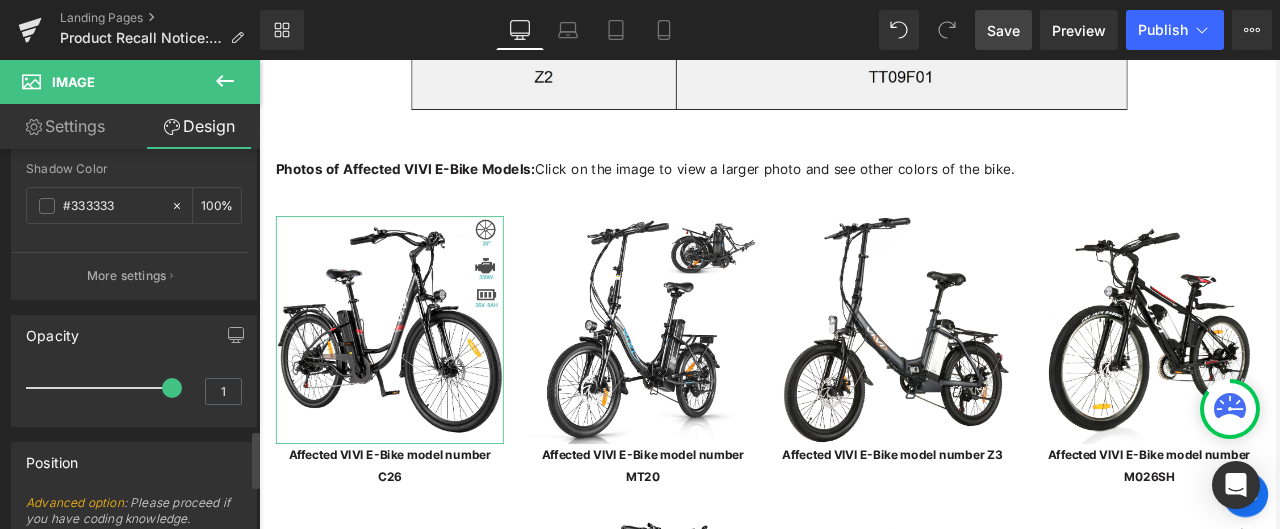 click on "Opacity" at bounding box center [52, 330] 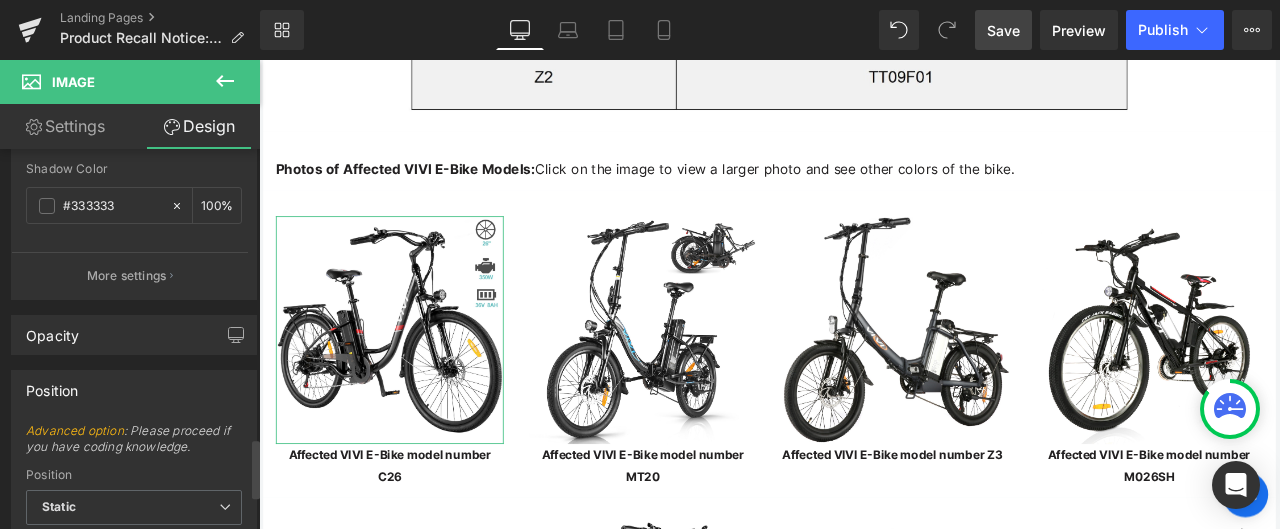 click on "Position" at bounding box center [134, 390] 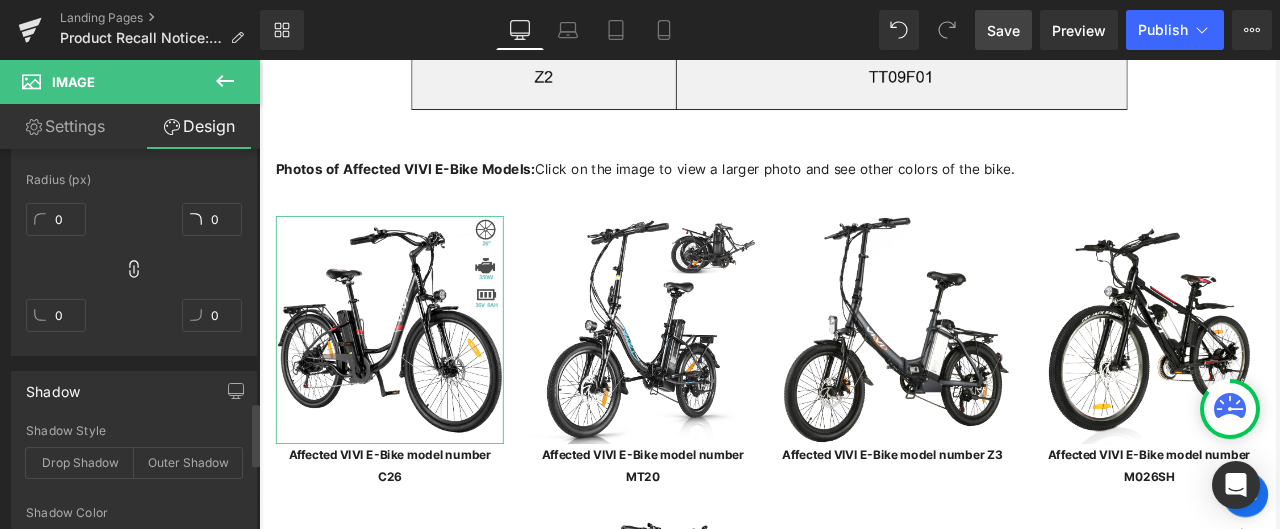 scroll, scrollTop: 1467, scrollLeft: 0, axis: vertical 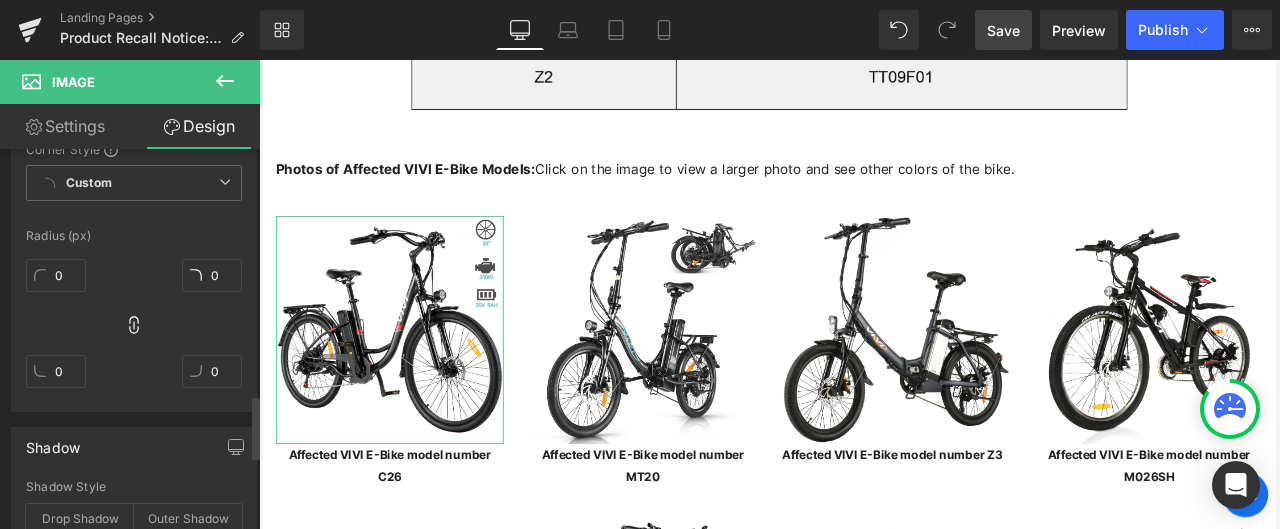 click on "Shadow" at bounding box center [134, 447] 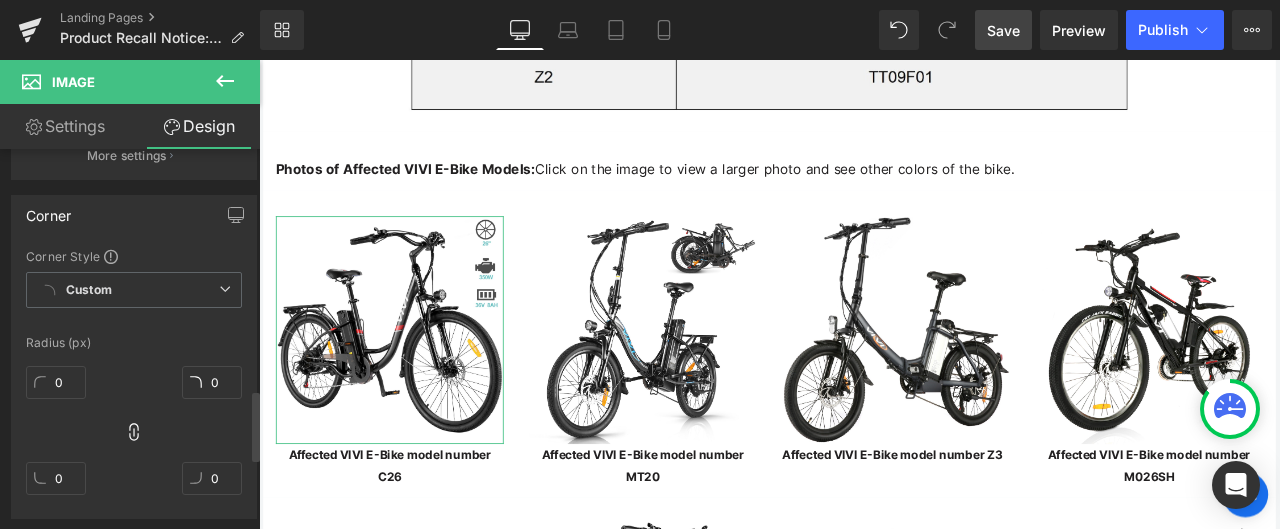 scroll, scrollTop: 1267, scrollLeft: 0, axis: vertical 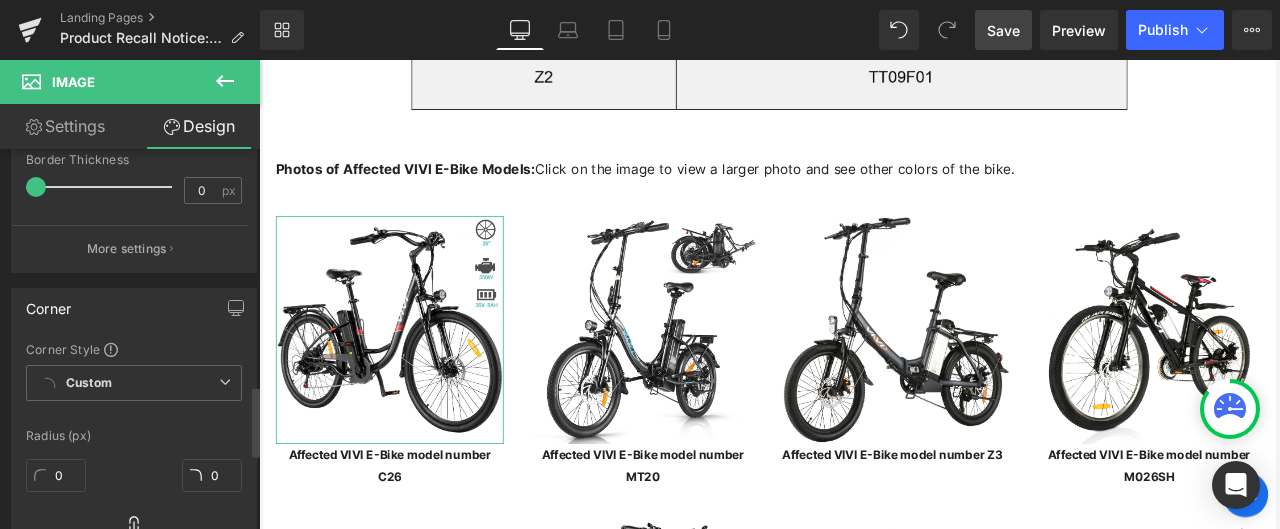 click on "Corner" at bounding box center [134, 308] 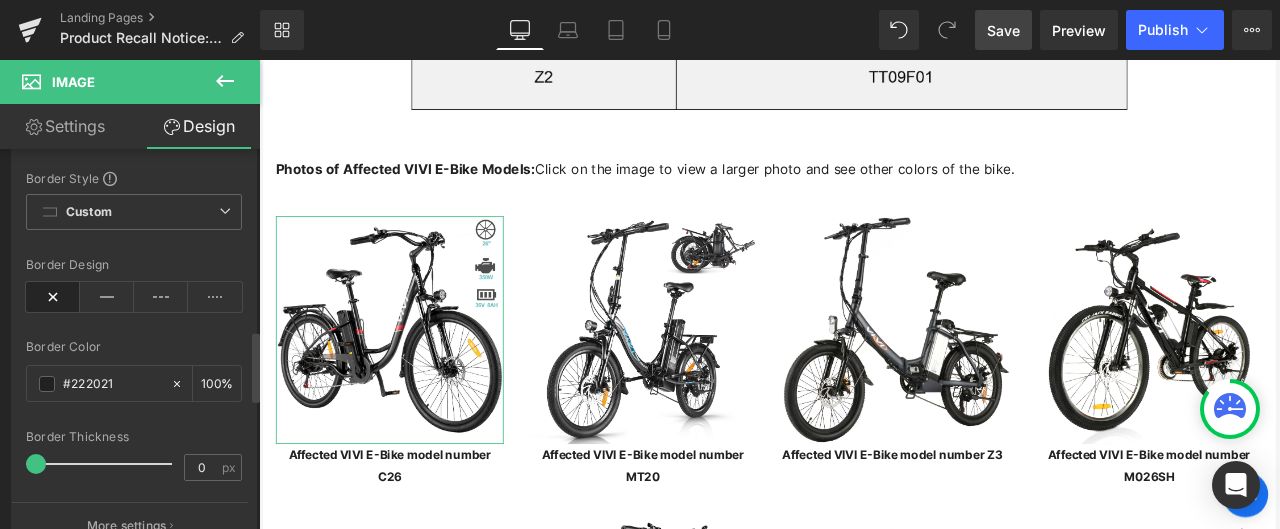 scroll, scrollTop: 967, scrollLeft: 0, axis: vertical 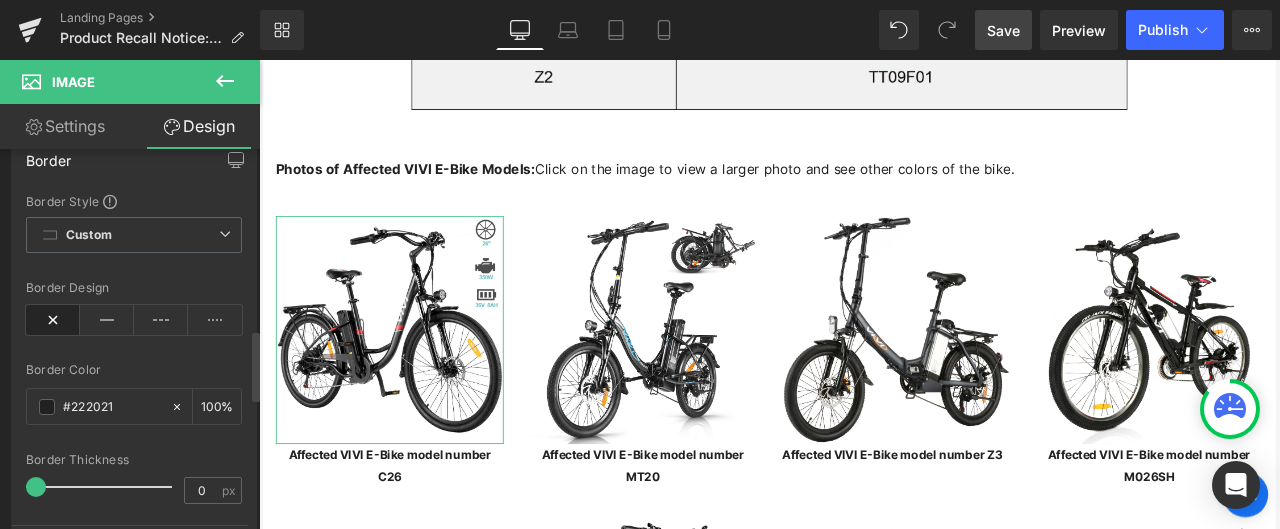 click on "Border Color" at bounding box center [134, 370] 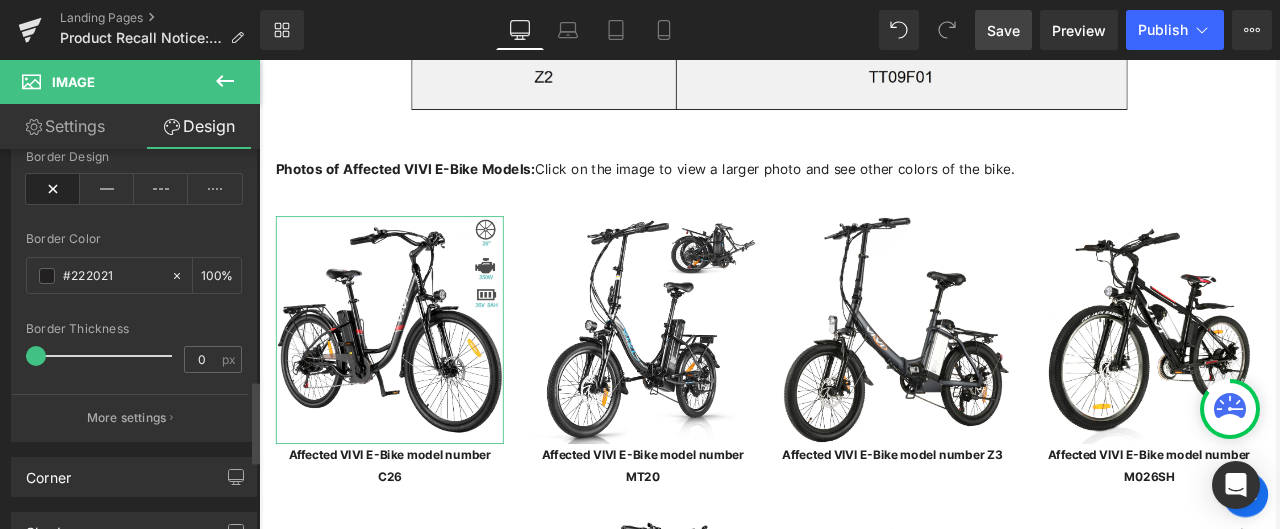 scroll, scrollTop: 1067, scrollLeft: 0, axis: vertical 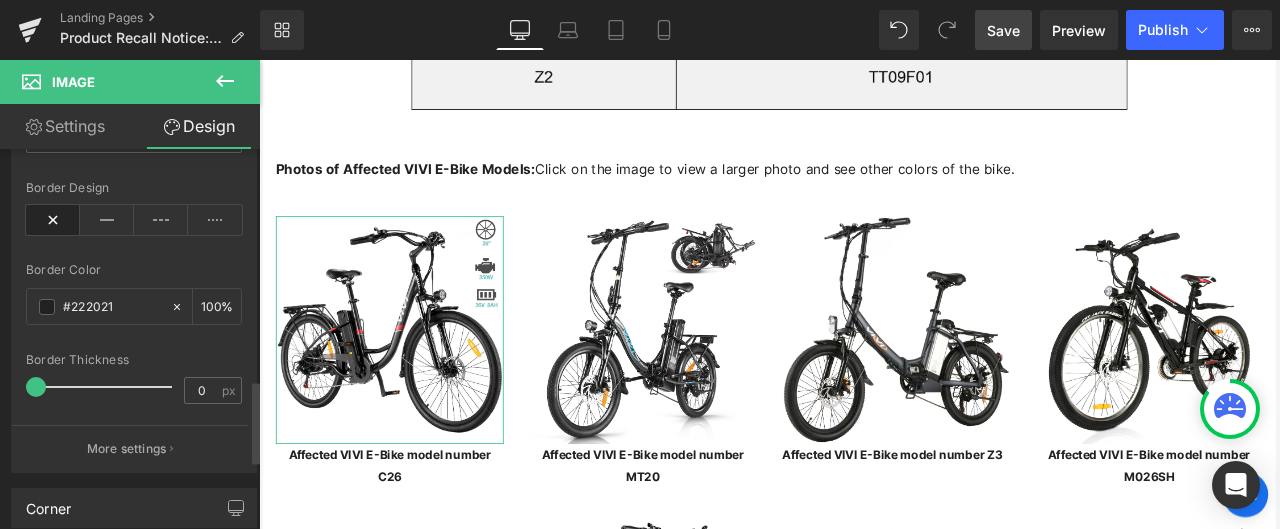 click on "Border Color" at bounding box center (134, 270) 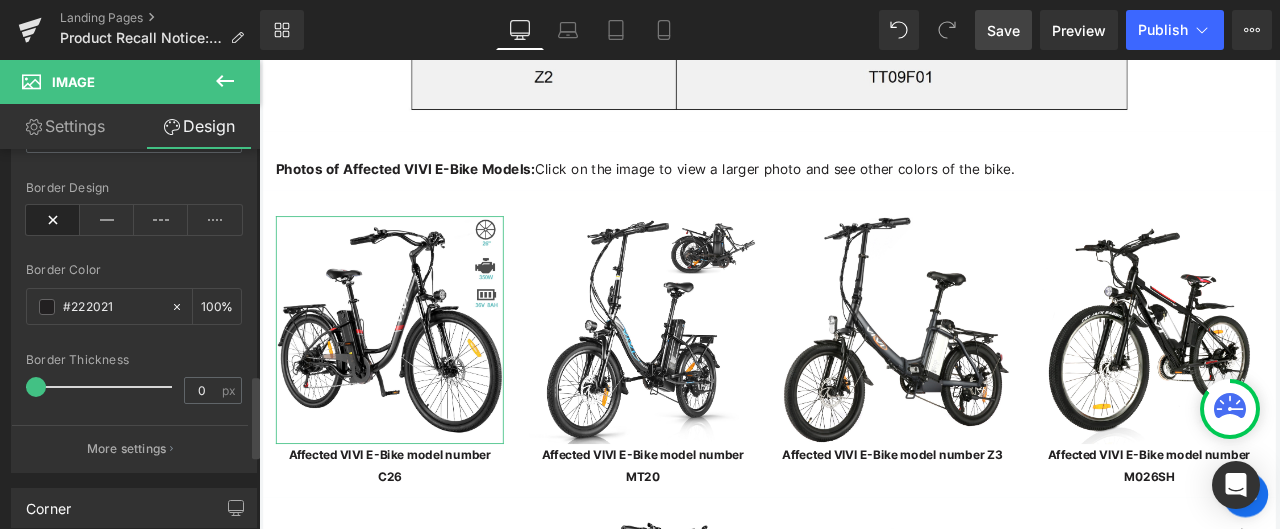 scroll, scrollTop: 867, scrollLeft: 0, axis: vertical 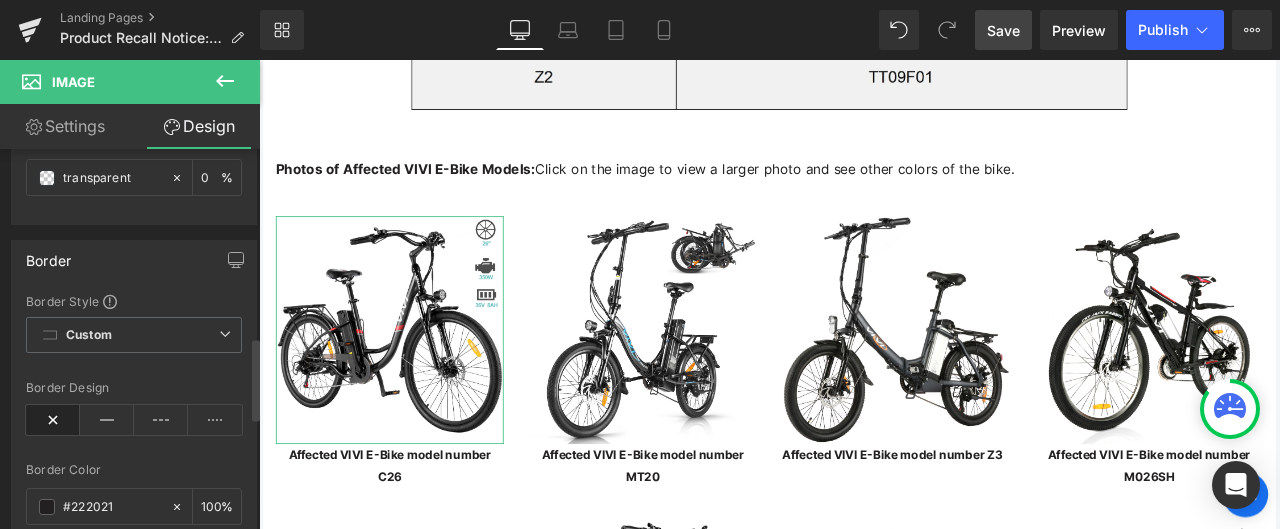 click on "Border" at bounding box center [134, 260] 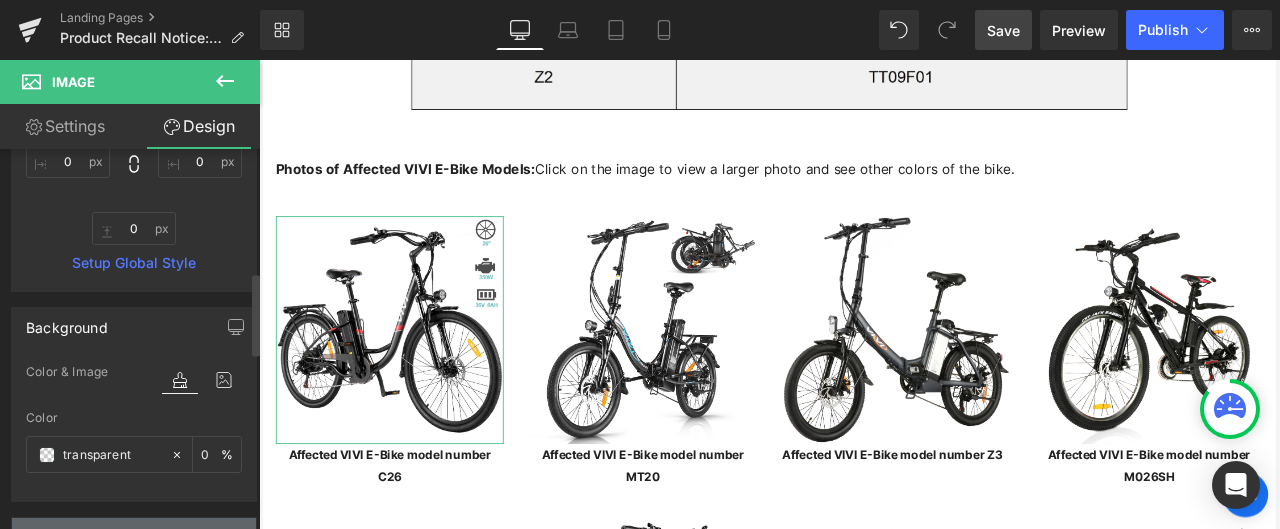 scroll, scrollTop: 567, scrollLeft: 0, axis: vertical 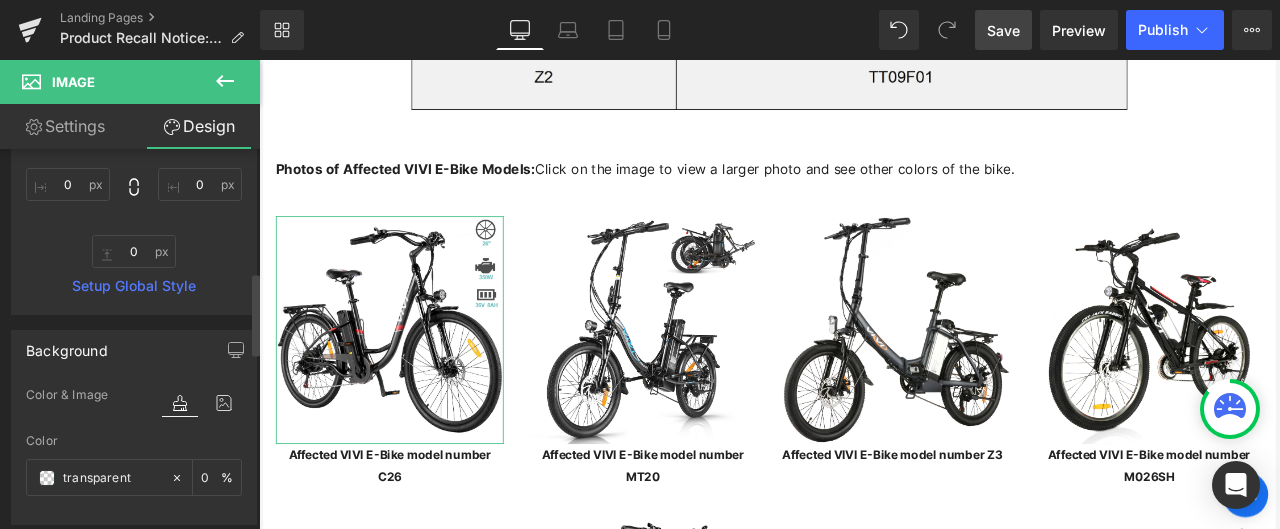 click on "Background" at bounding box center [134, 350] 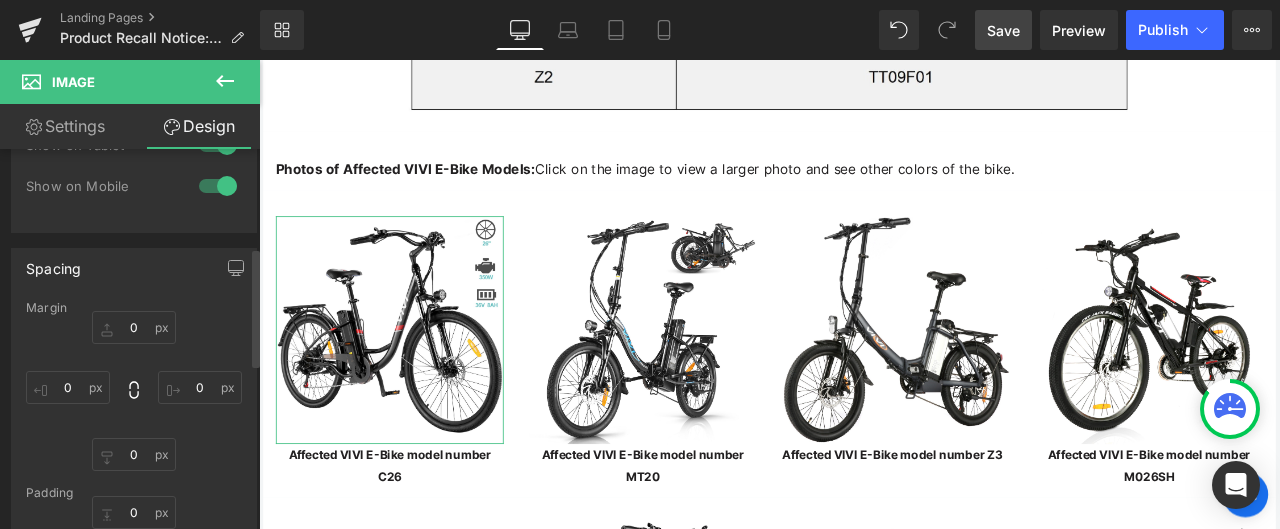 scroll, scrollTop: 167, scrollLeft: 0, axis: vertical 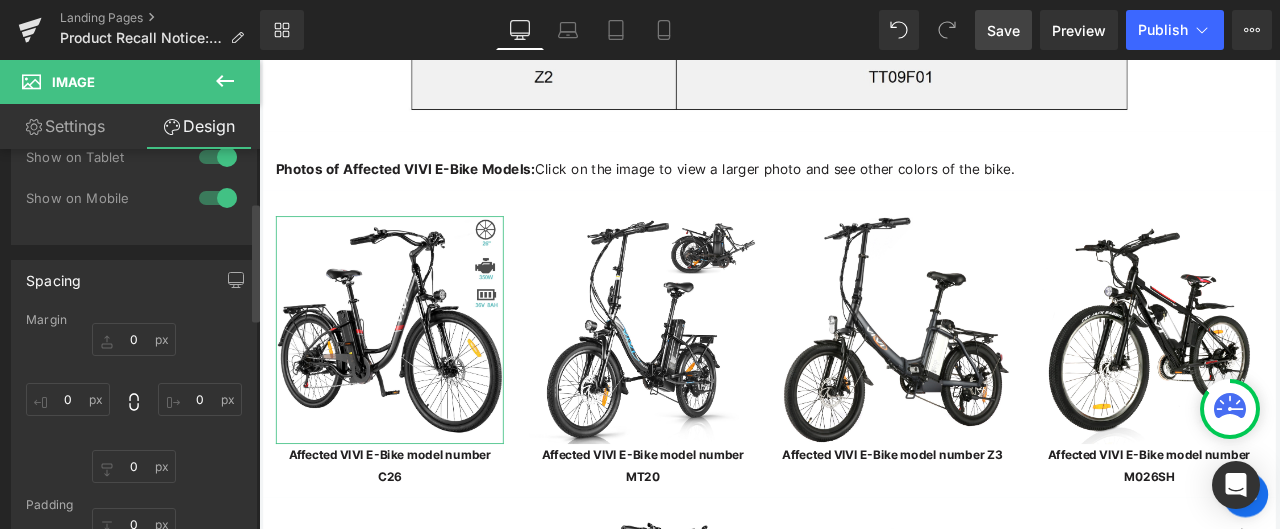 click on "Spacing" at bounding box center (134, 280) 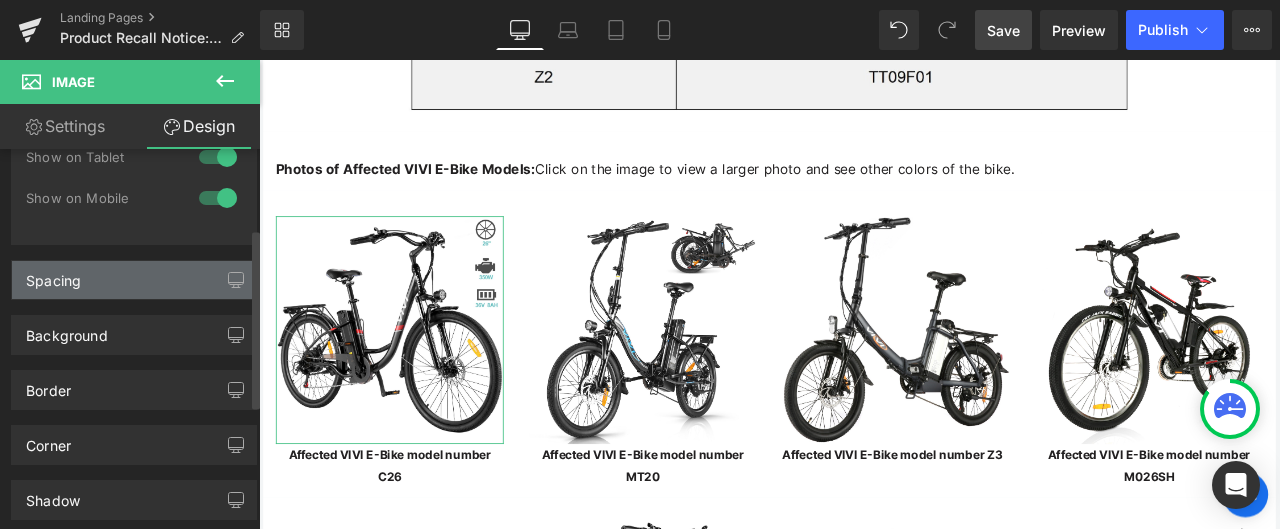 scroll, scrollTop: 0, scrollLeft: 0, axis: both 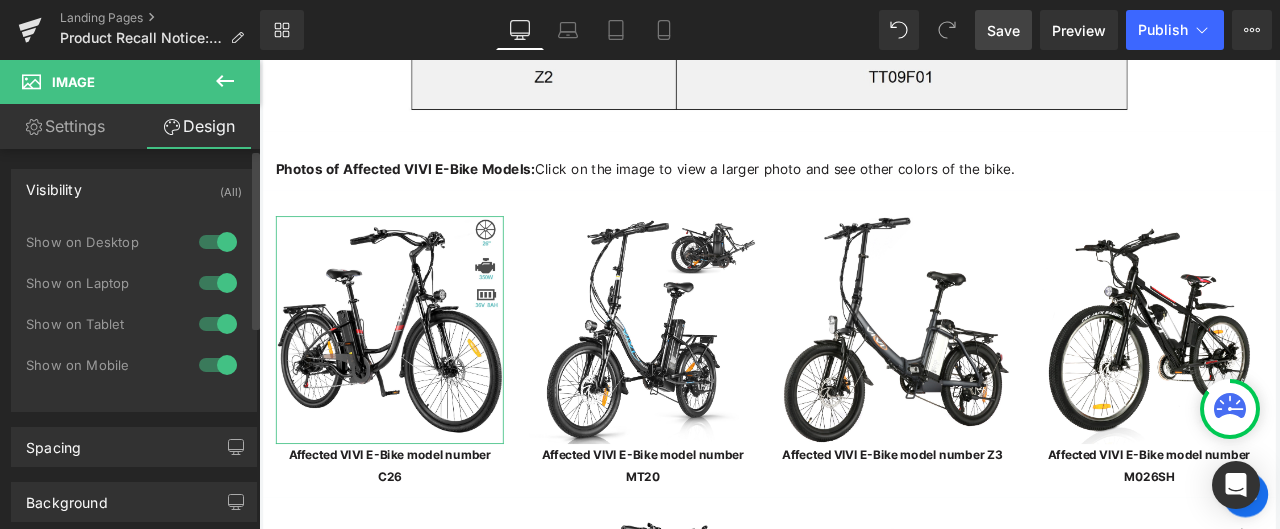 click on "Visibility
(All)" at bounding box center [134, 189] 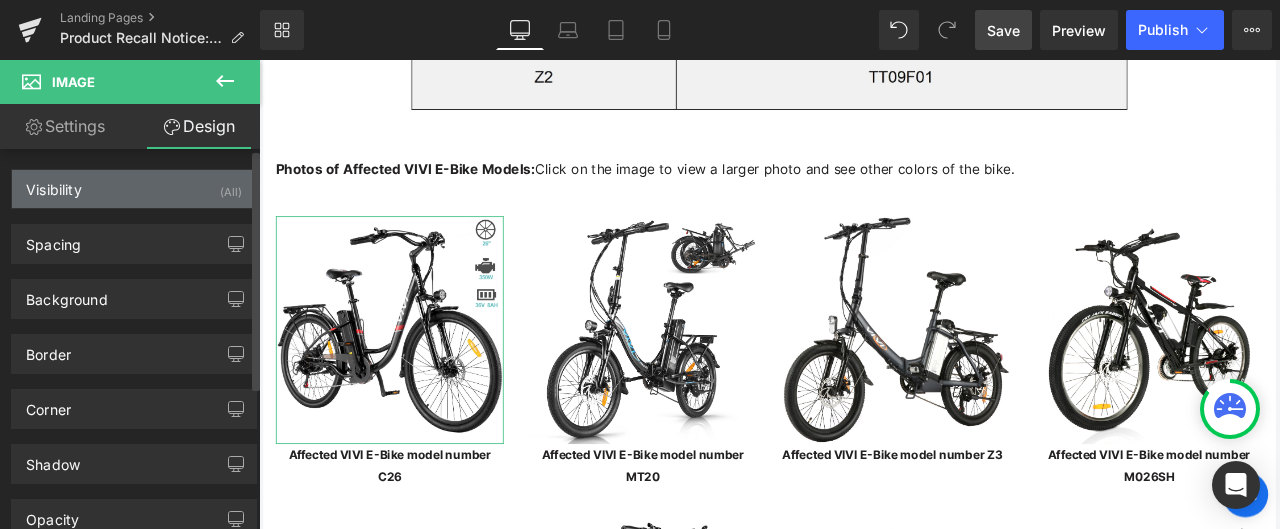 click on "Visibility
(All)" at bounding box center [134, 189] 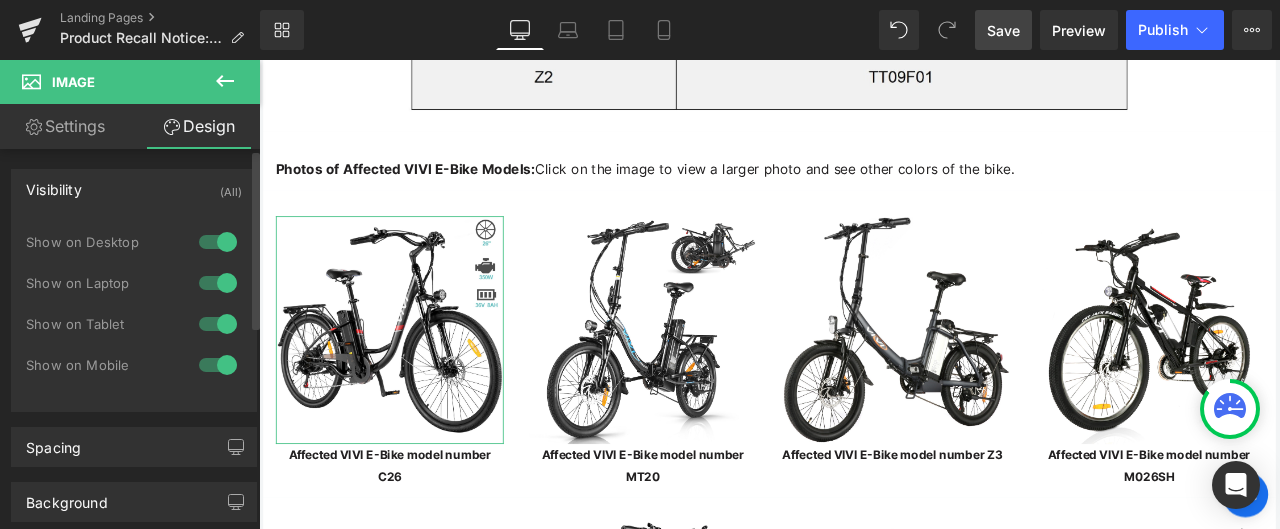 click on "Visibility
(All)" at bounding box center [134, 189] 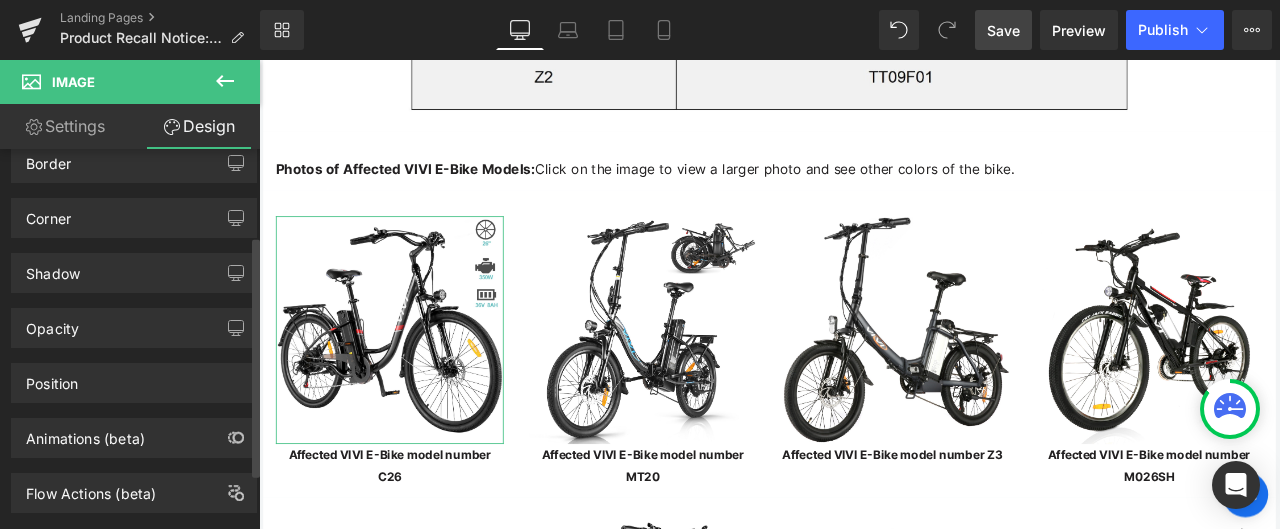 scroll, scrollTop: 225, scrollLeft: 0, axis: vertical 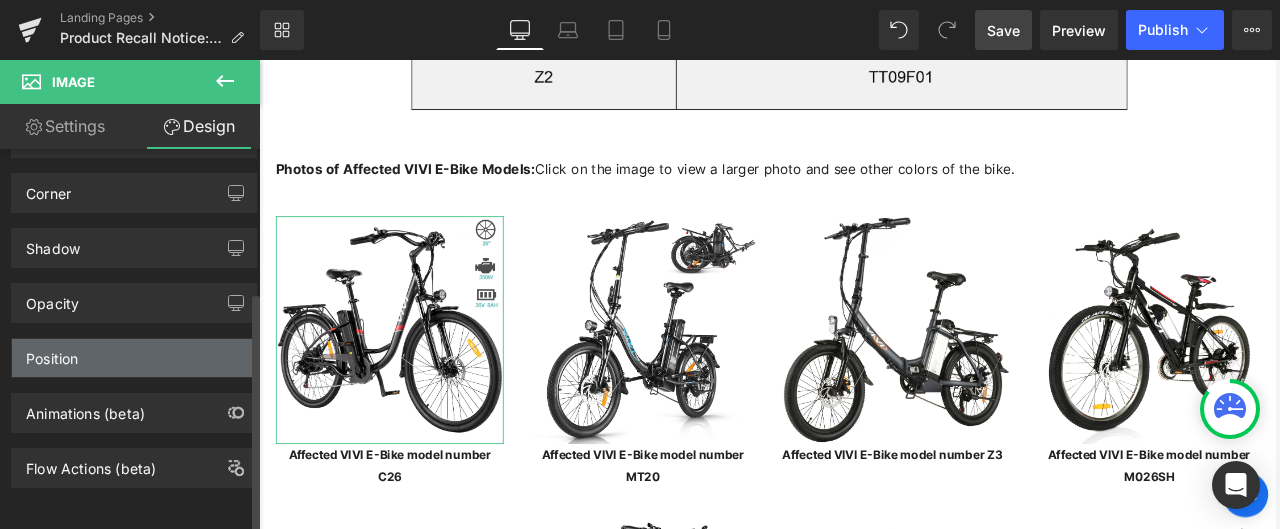 click on "Position" at bounding box center (134, 358) 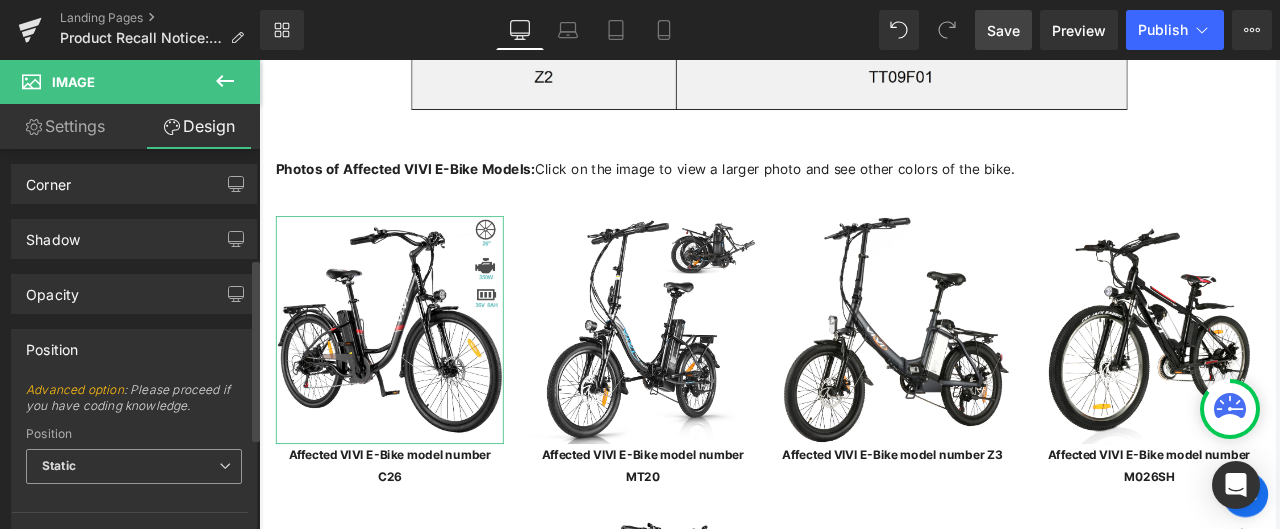 click on "Static" at bounding box center (134, 466) 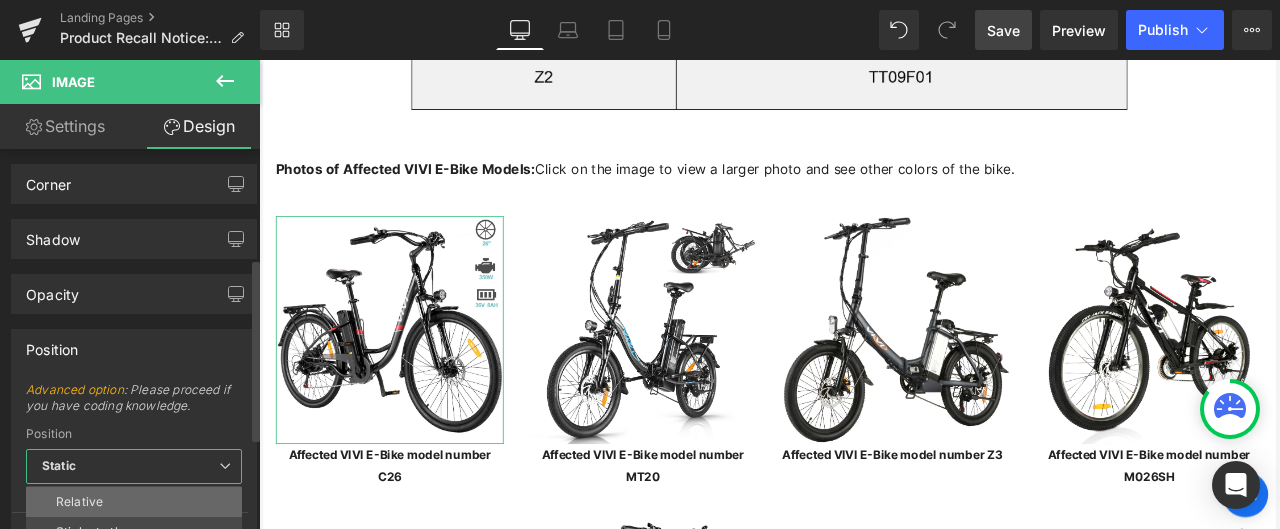 click on "Relative" at bounding box center [134, 502] 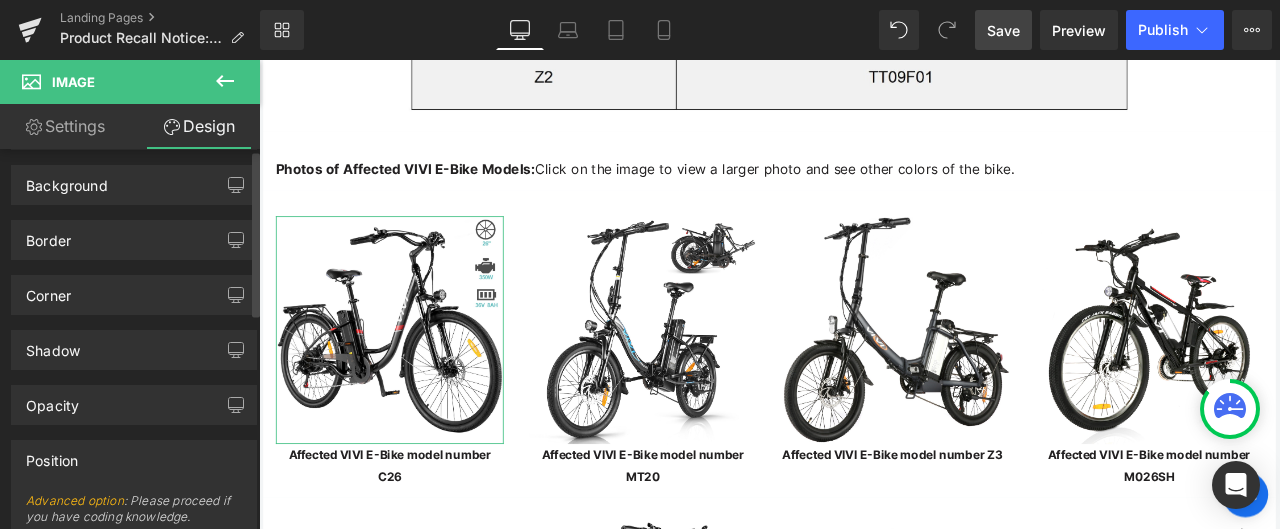 scroll, scrollTop: 0, scrollLeft: 0, axis: both 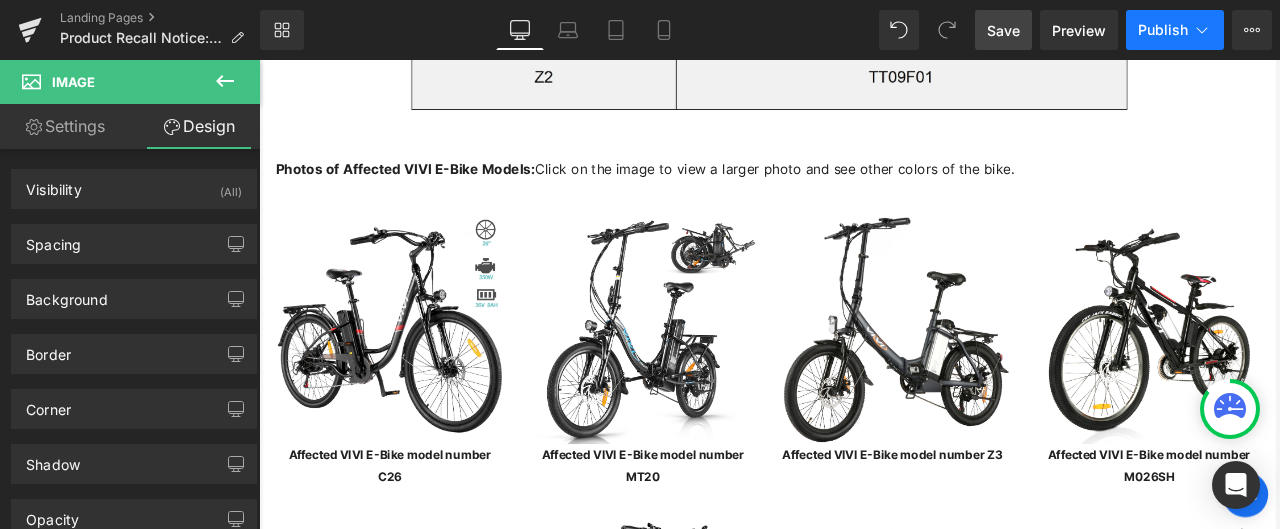 click on "Publish" at bounding box center [1163, 30] 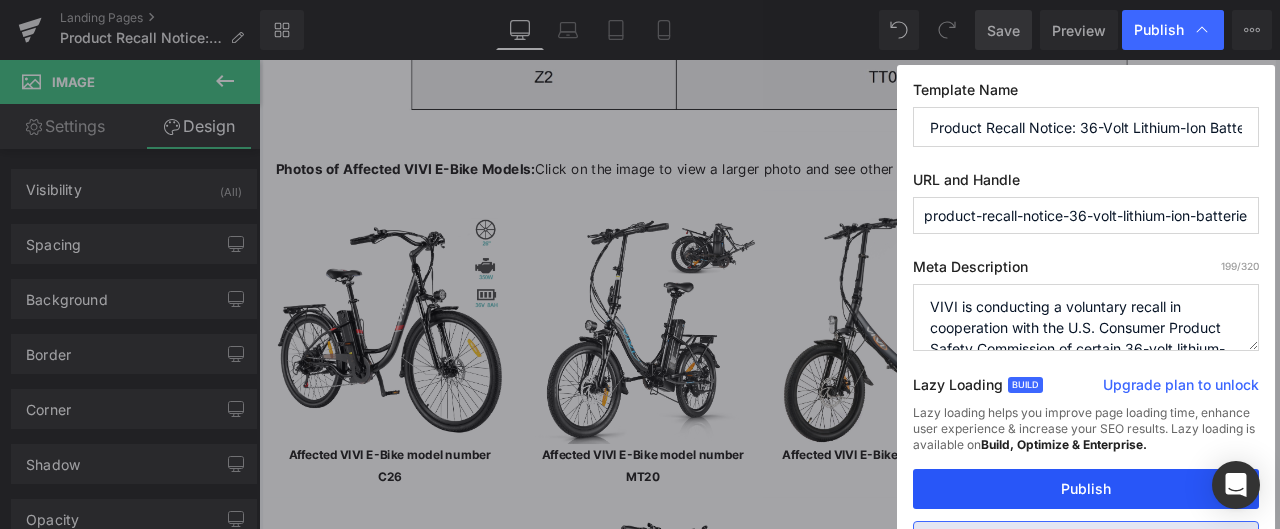 drag, startPoint x: 1088, startPoint y: 490, endPoint x: 893, endPoint y: 223, distance: 330.62668 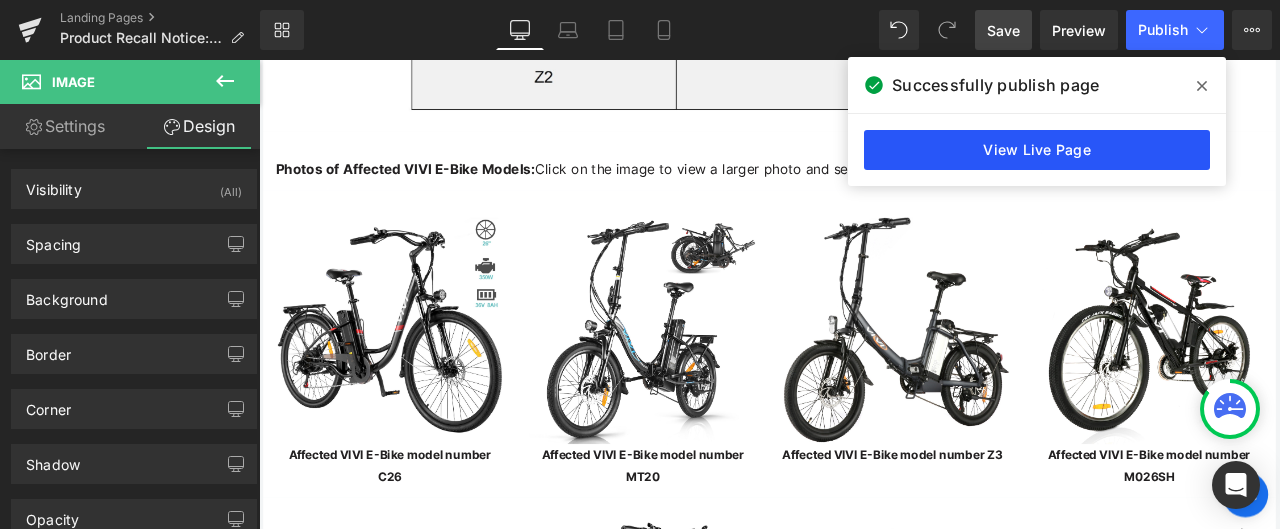 click on "View Live Page" at bounding box center [1037, 150] 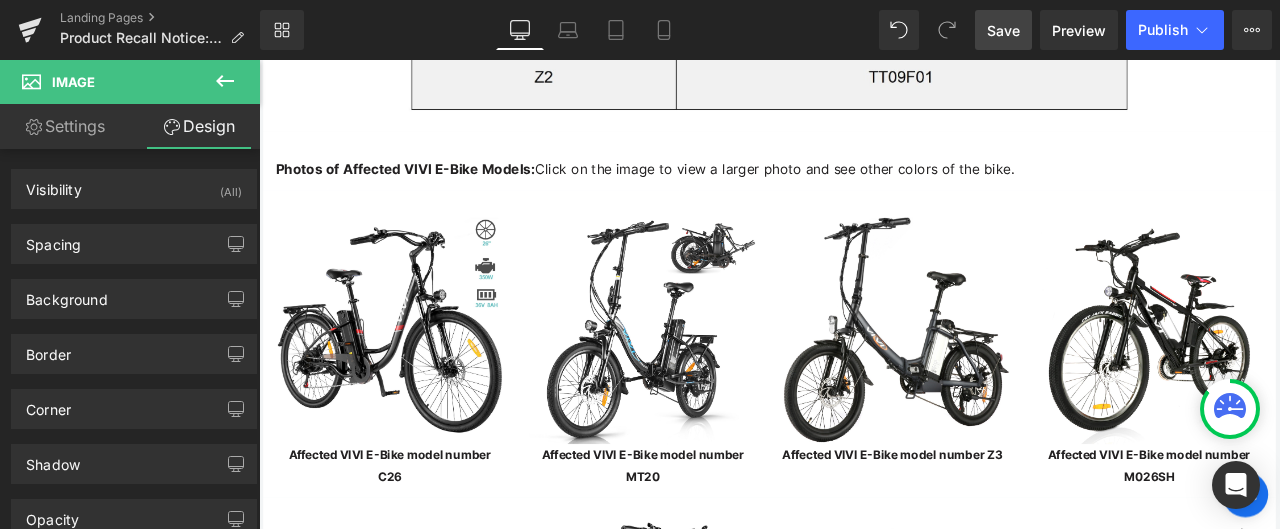 click 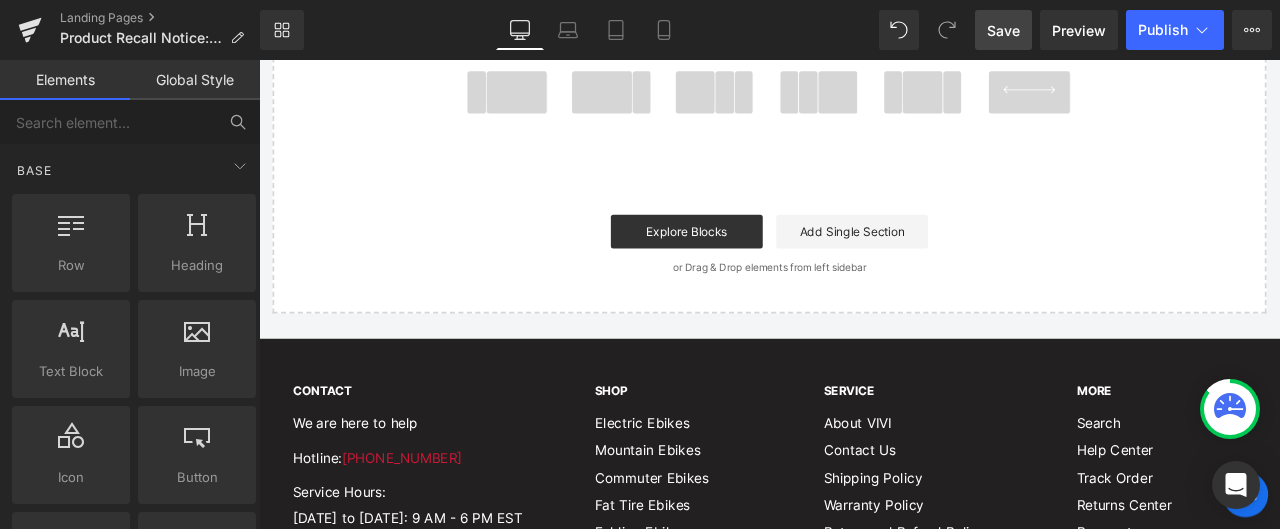 scroll, scrollTop: 6224, scrollLeft: 0, axis: vertical 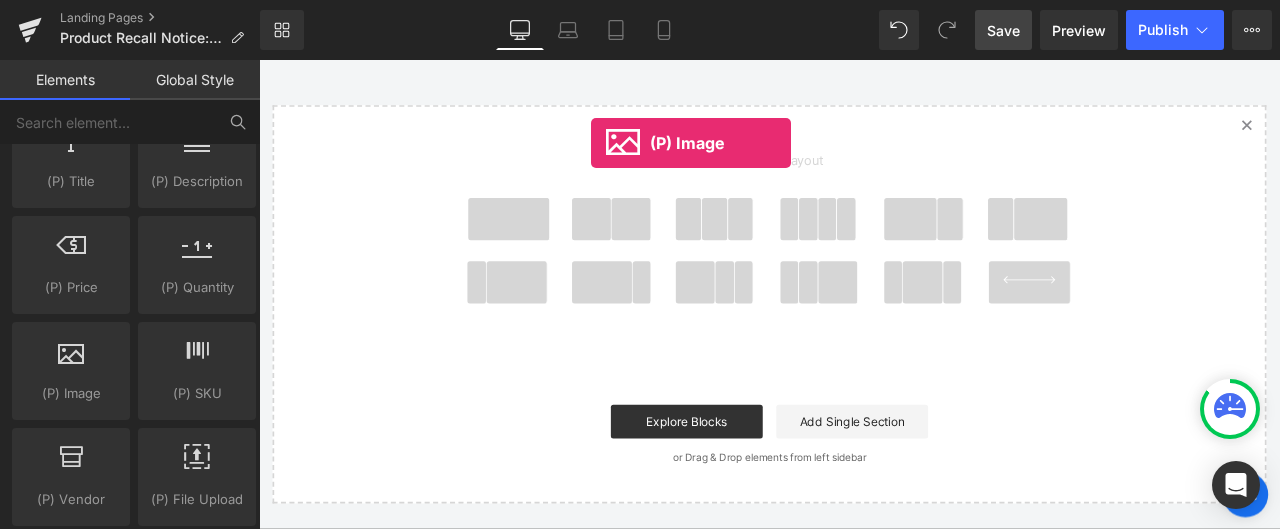 drag, startPoint x: 362, startPoint y: 426, endPoint x: 652, endPoint y: 138, distance: 408.71017 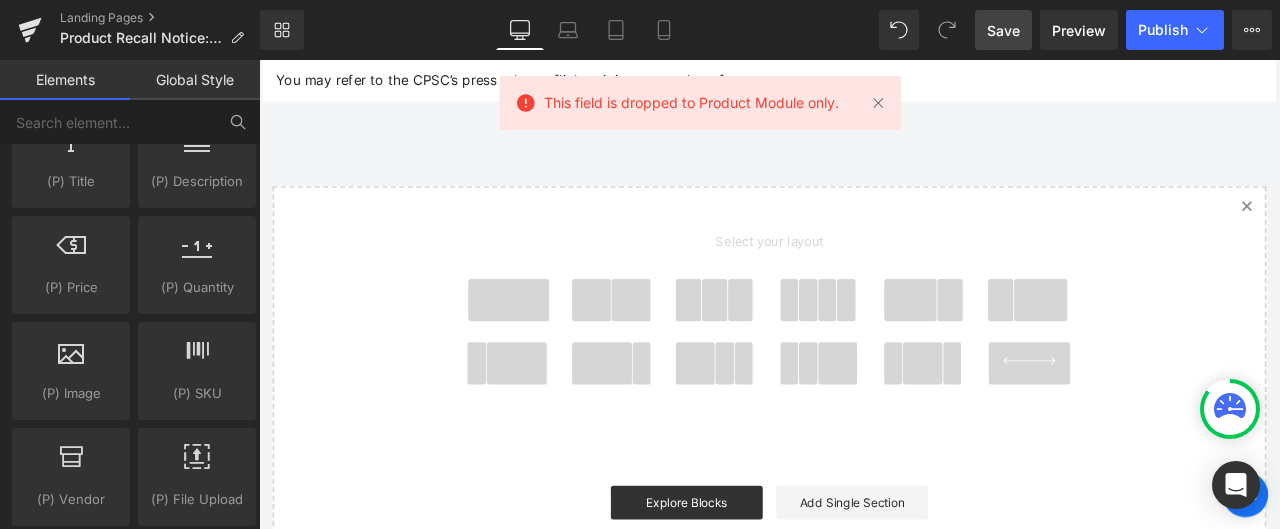scroll, scrollTop: 6024, scrollLeft: 0, axis: vertical 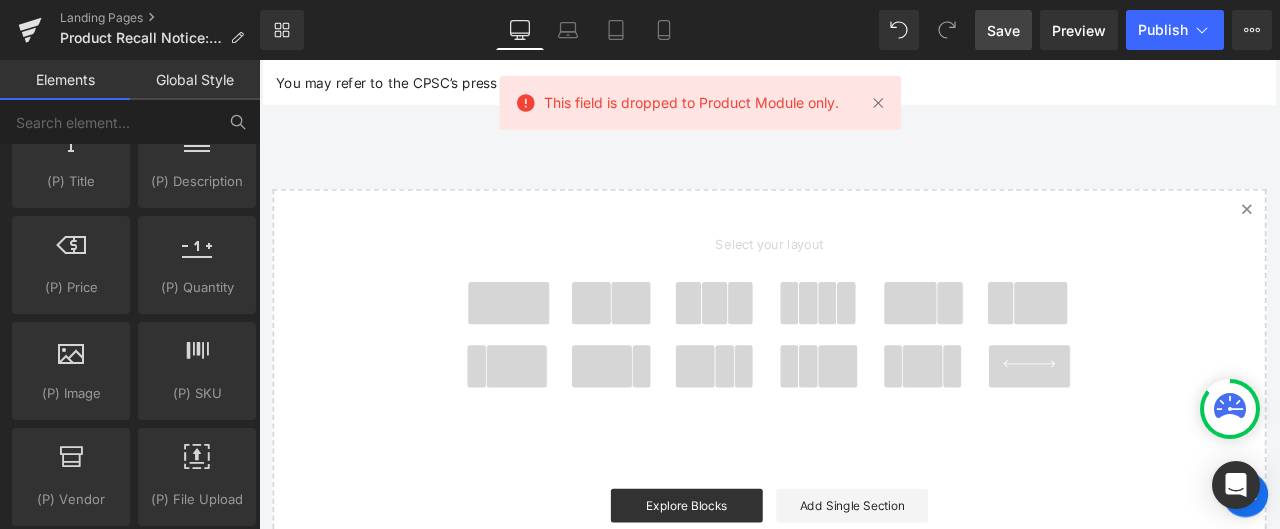 click at bounding box center [555, 348] 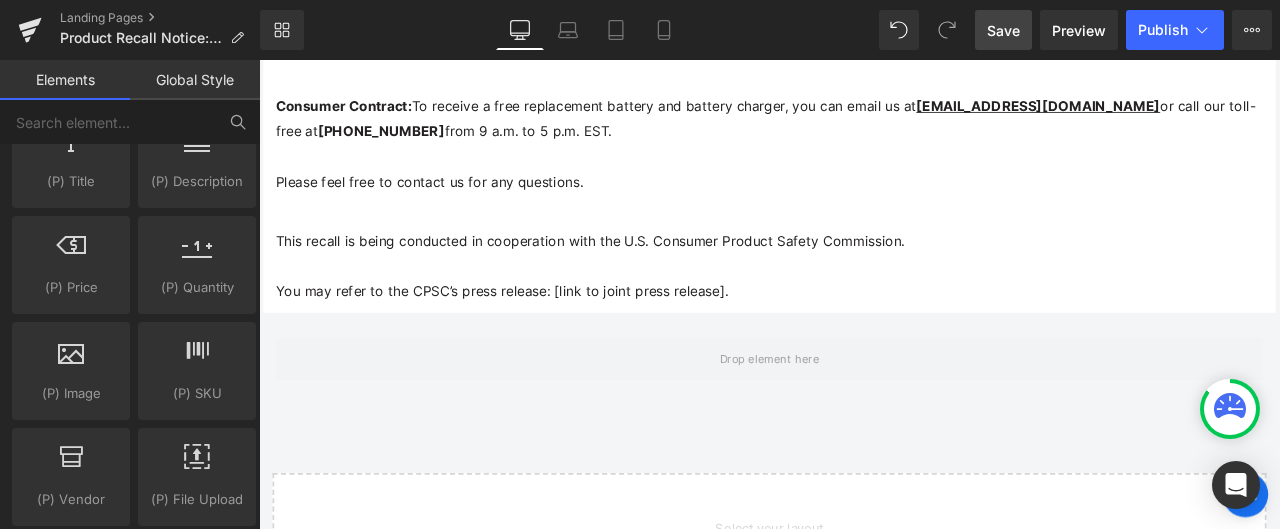 scroll, scrollTop: 5848, scrollLeft: 0, axis: vertical 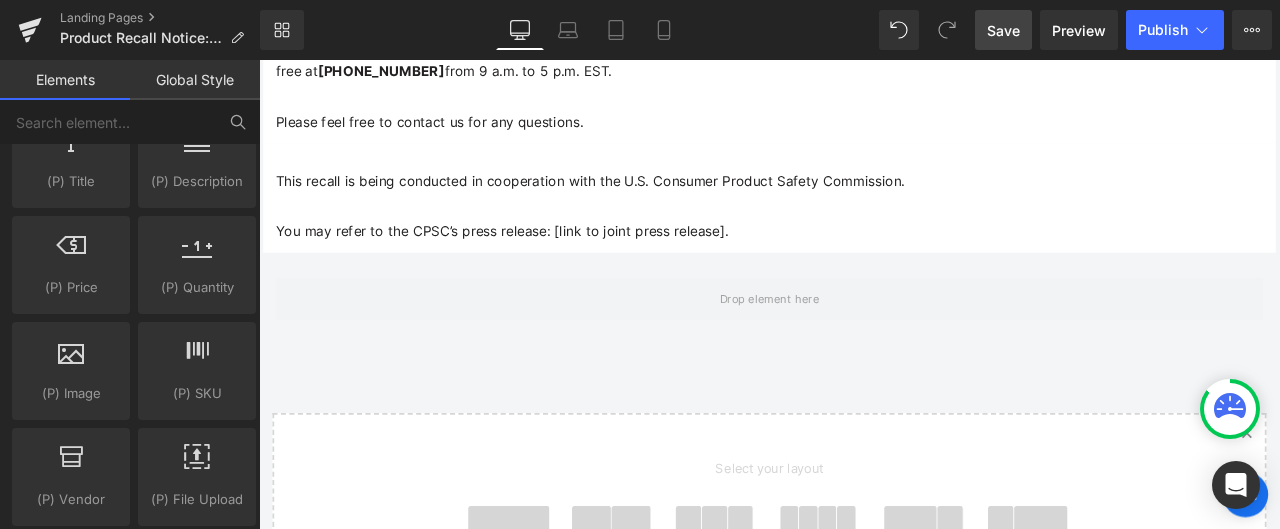 click at bounding box center [555, 614] 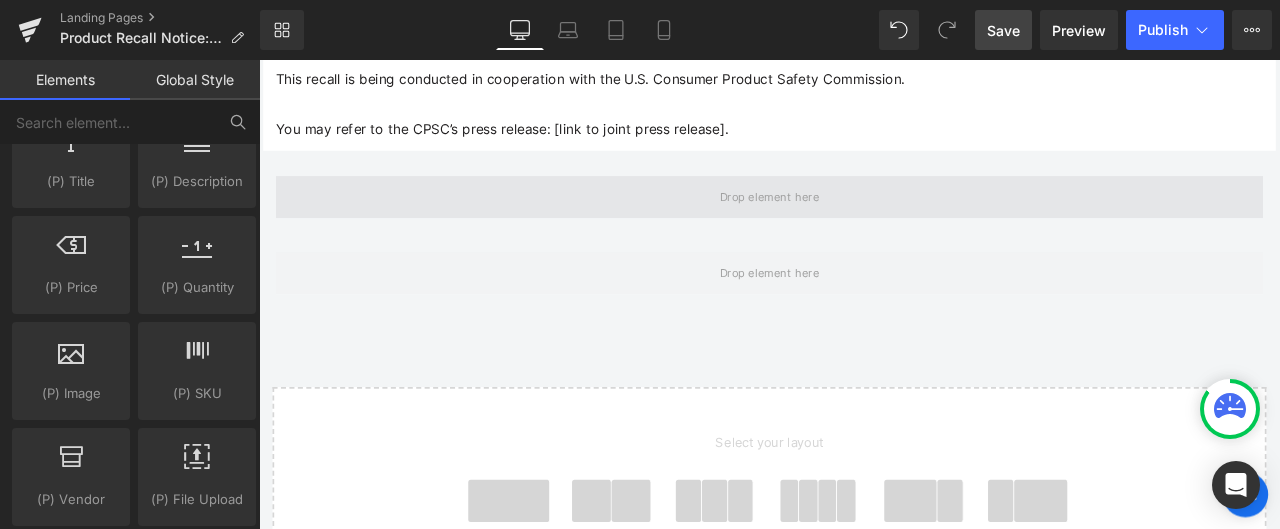 scroll, scrollTop: 5938, scrollLeft: 0, axis: vertical 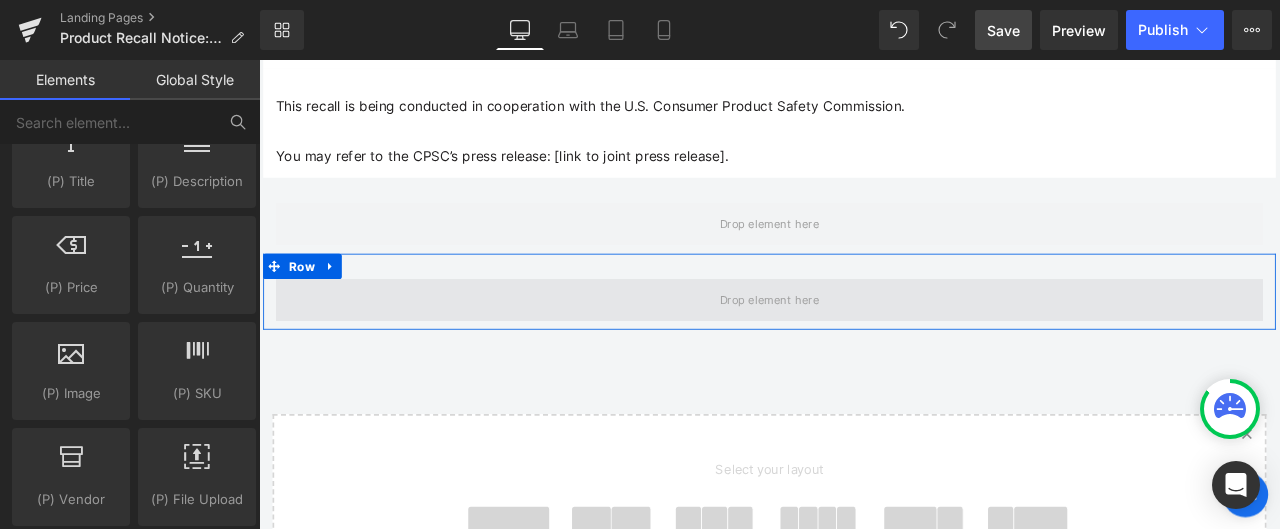 click at bounding box center (864, 344) 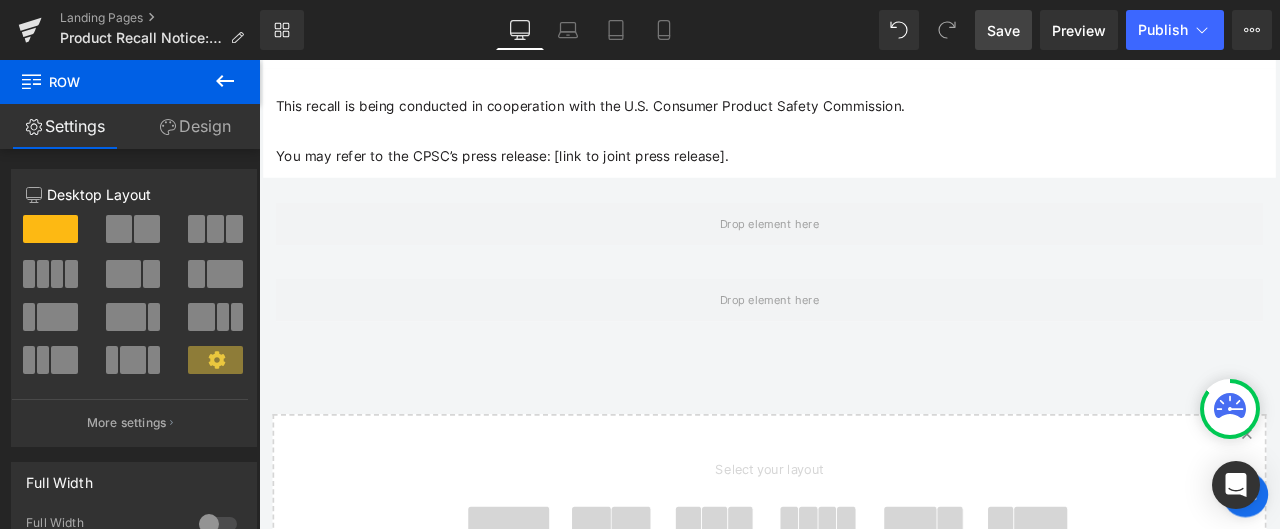 click 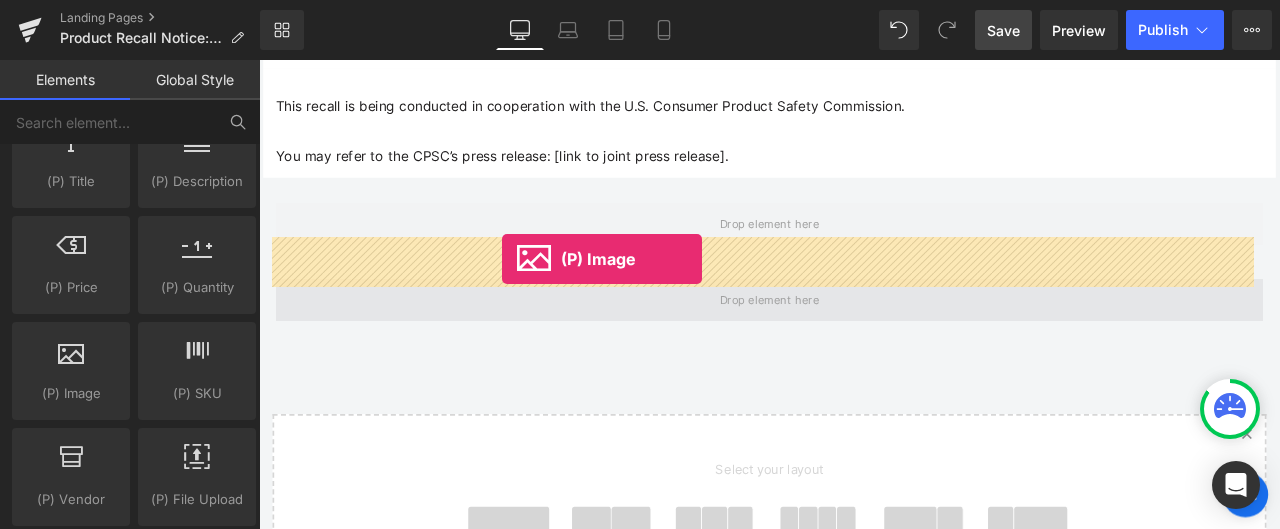 drag, startPoint x: 329, startPoint y: 435, endPoint x: 547, endPoint y: 296, distance: 258.544 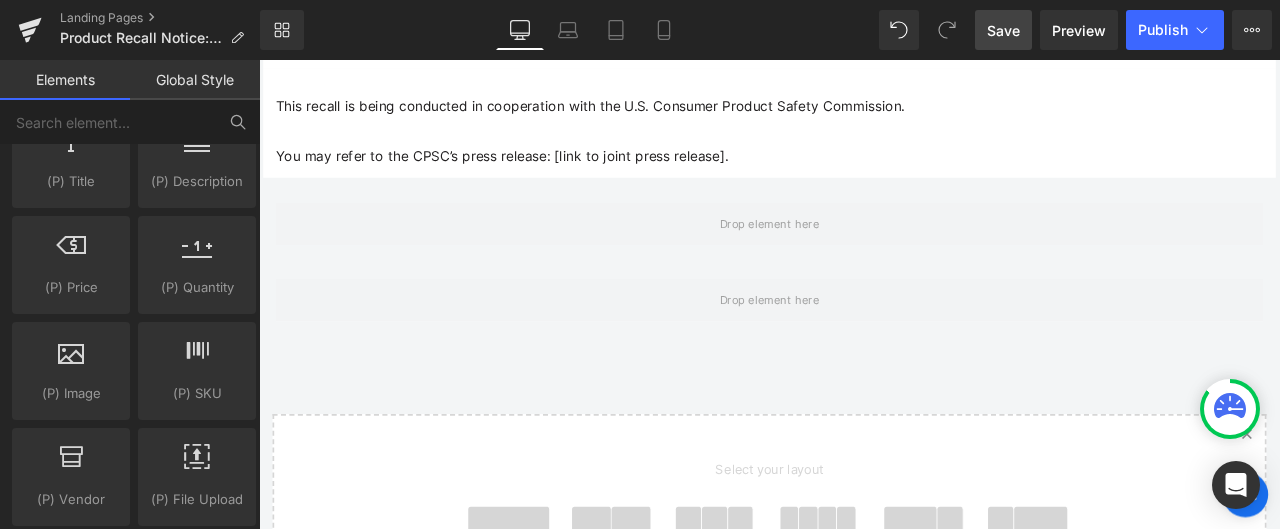 drag, startPoint x: 805, startPoint y: 160, endPoint x: 1079, endPoint y: 161, distance: 274.00183 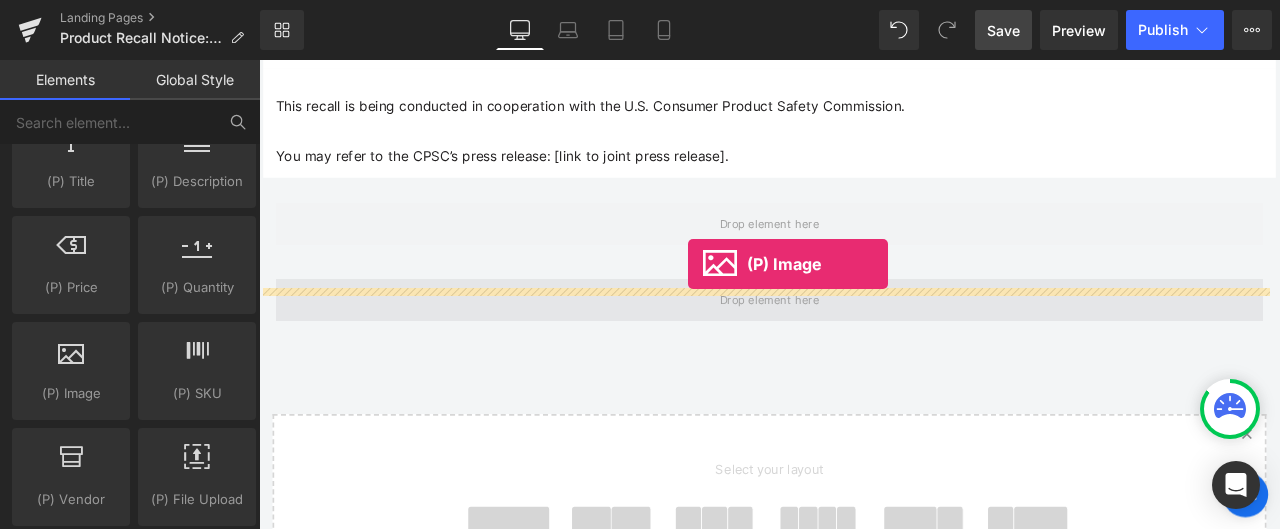drag, startPoint x: 338, startPoint y: 436, endPoint x: 768, endPoint y: 302, distance: 450.3954 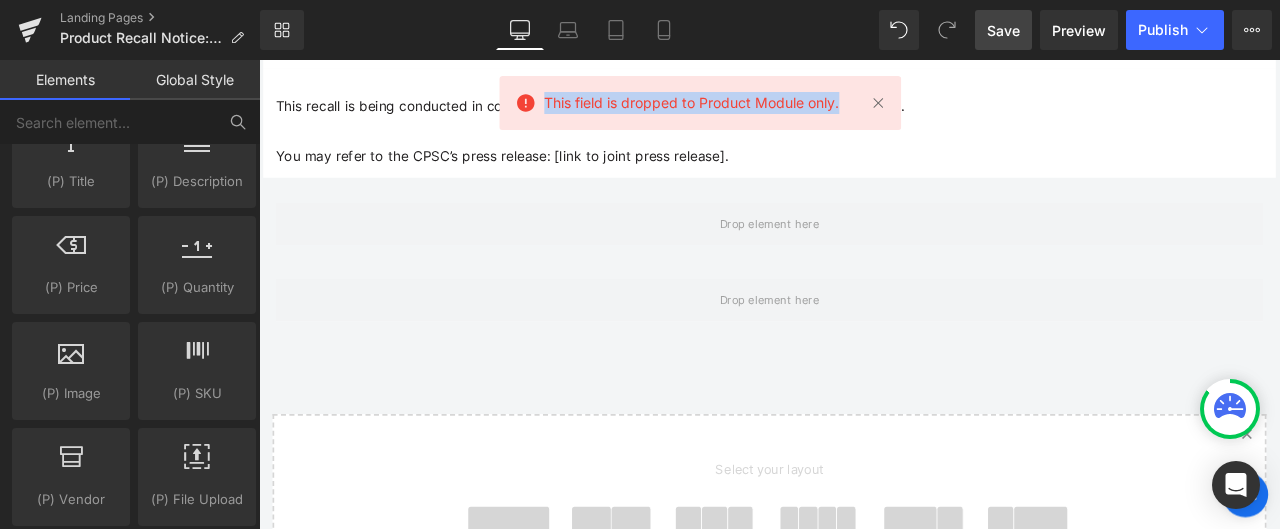 copy on "This field is dropped to Product Module only." 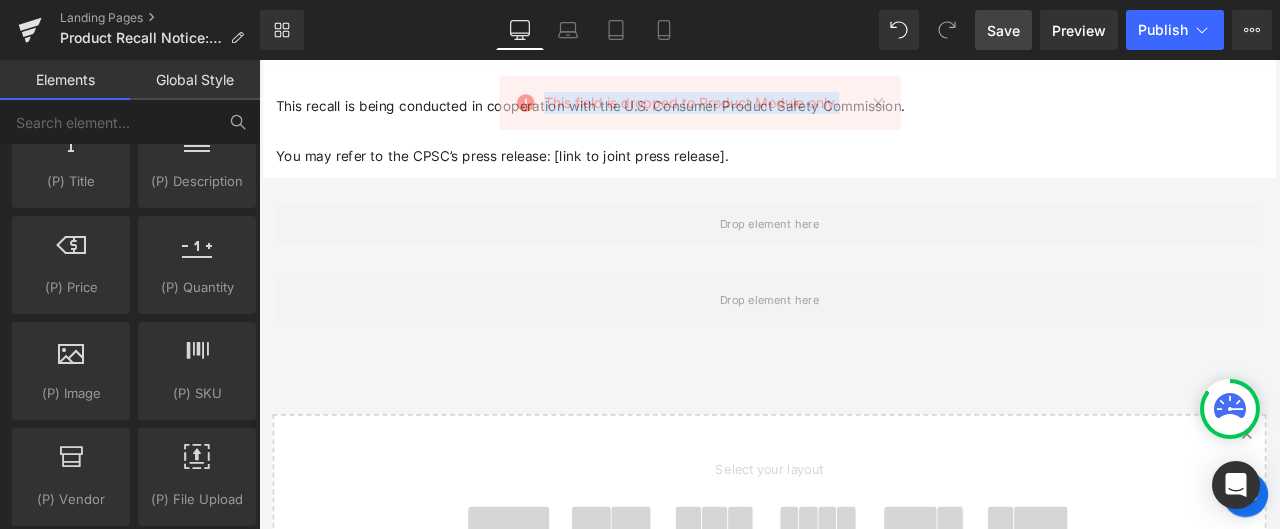 drag, startPoint x: 545, startPoint y: 94, endPoint x: 839, endPoint y: 101, distance: 294.0833 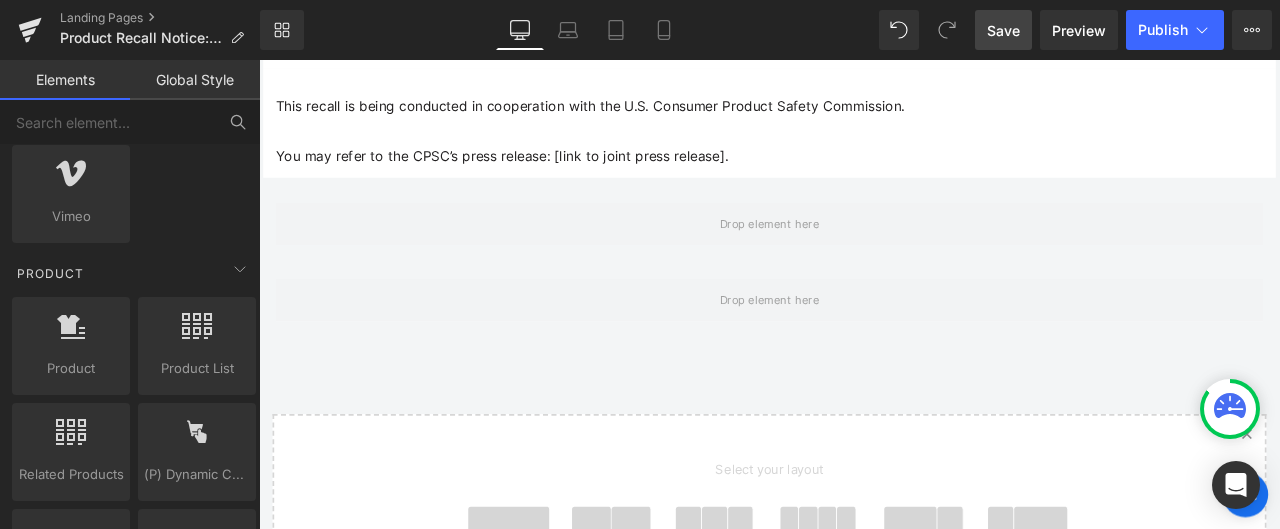 scroll, scrollTop: 1596, scrollLeft: 0, axis: vertical 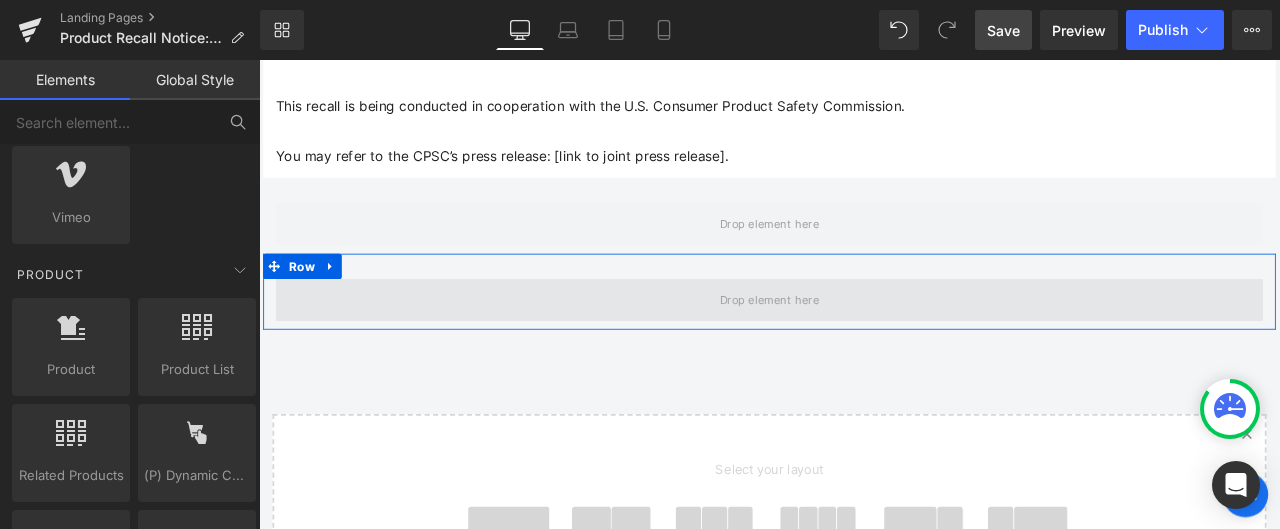 click at bounding box center [864, 344] 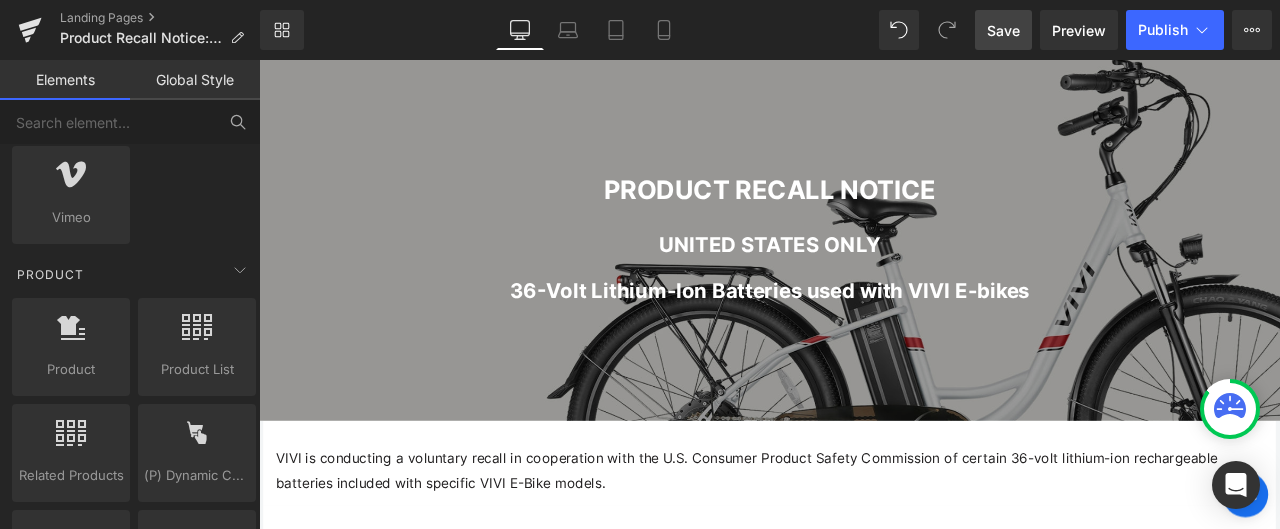 scroll, scrollTop: 0, scrollLeft: 0, axis: both 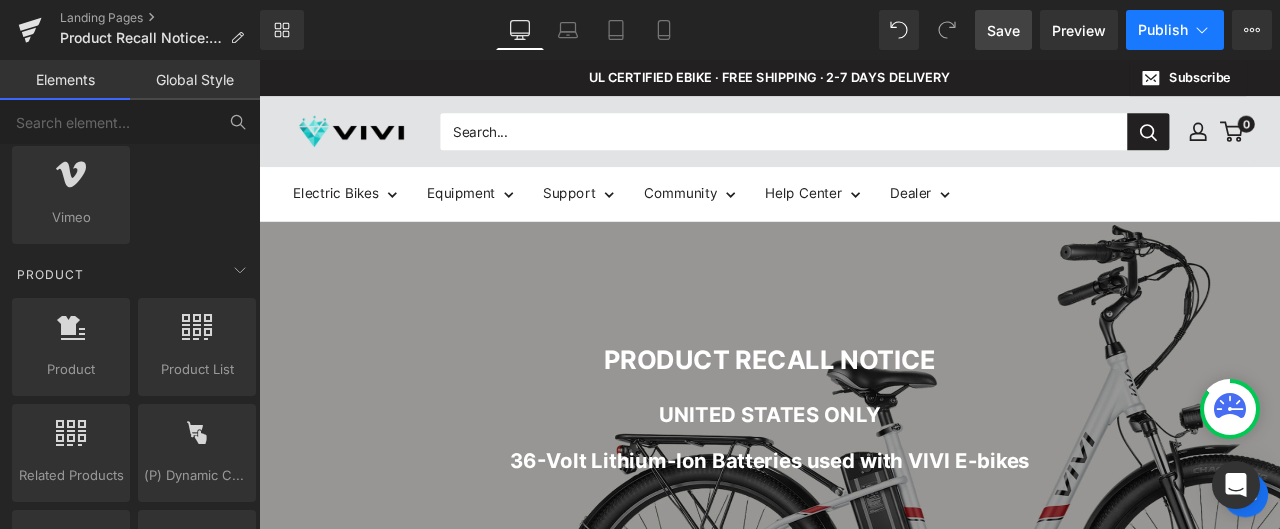 click on "Publish" at bounding box center [1163, 30] 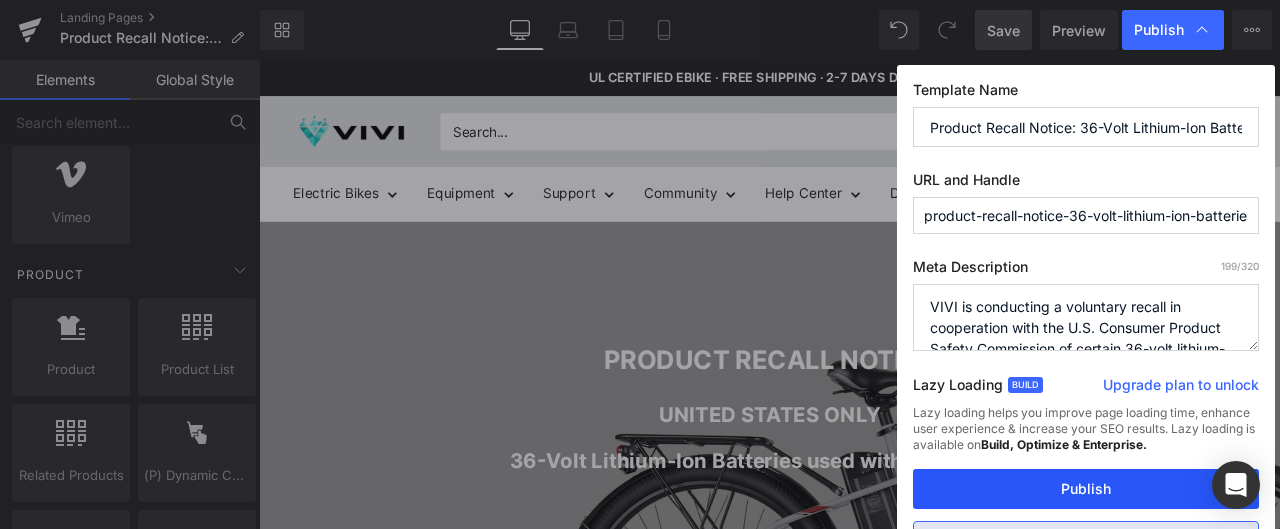 click on "Publish" at bounding box center [1086, 489] 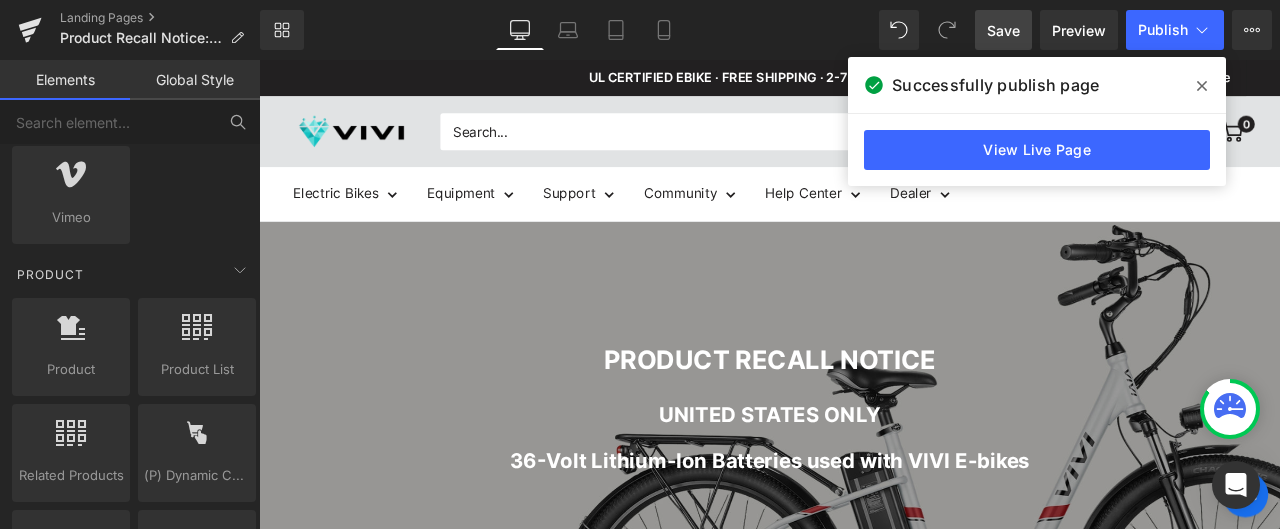 click 